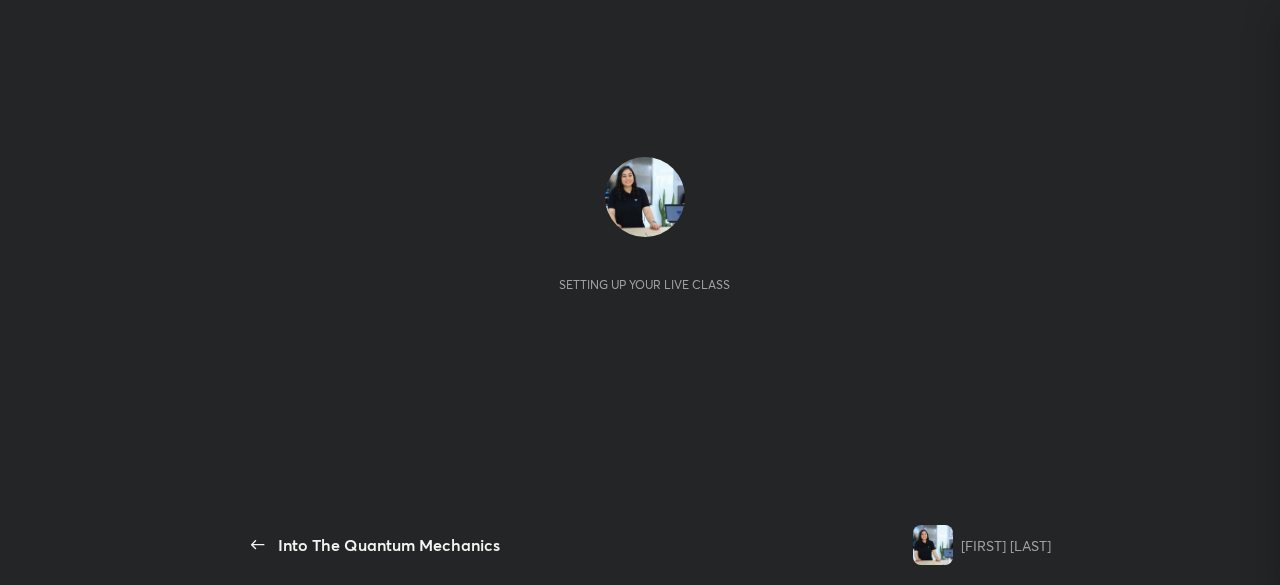 scroll, scrollTop: 0, scrollLeft: 0, axis: both 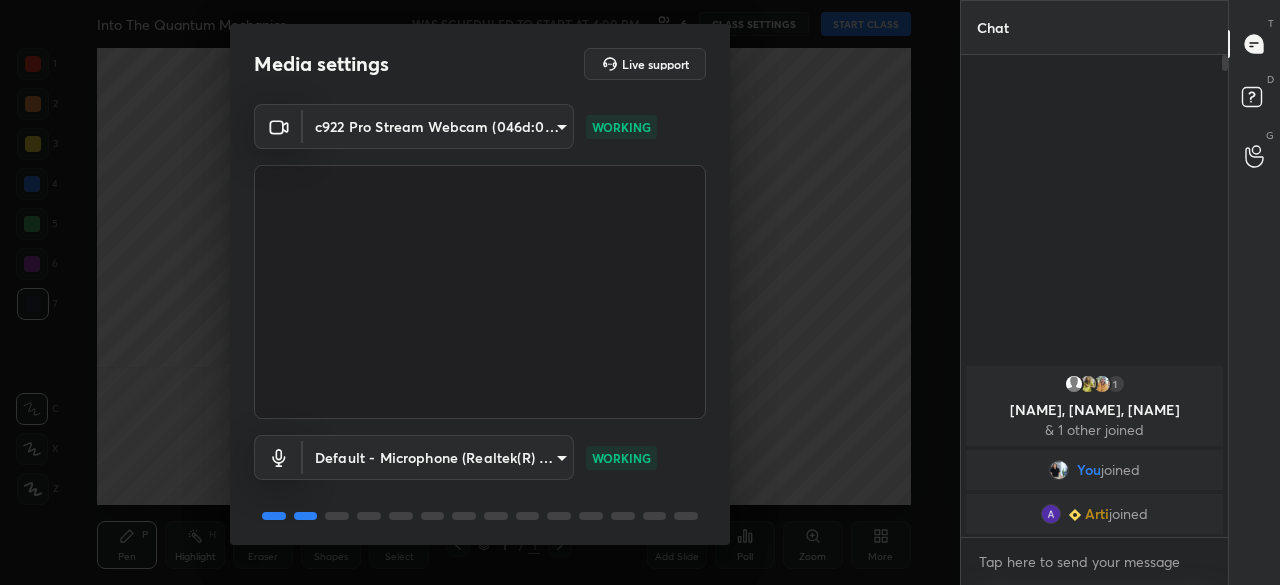 click on "Media settings Live support c922 Pro Stream Webcam (046d:085c) cd2f673d030276f3eded3c886eaf96f11f872cc5e9bebe4f149b4d848afa137c WORKING Default - Microphone (Realtek(R) Audio) default WORKING 1 / 4 Next" at bounding box center [480, 292] 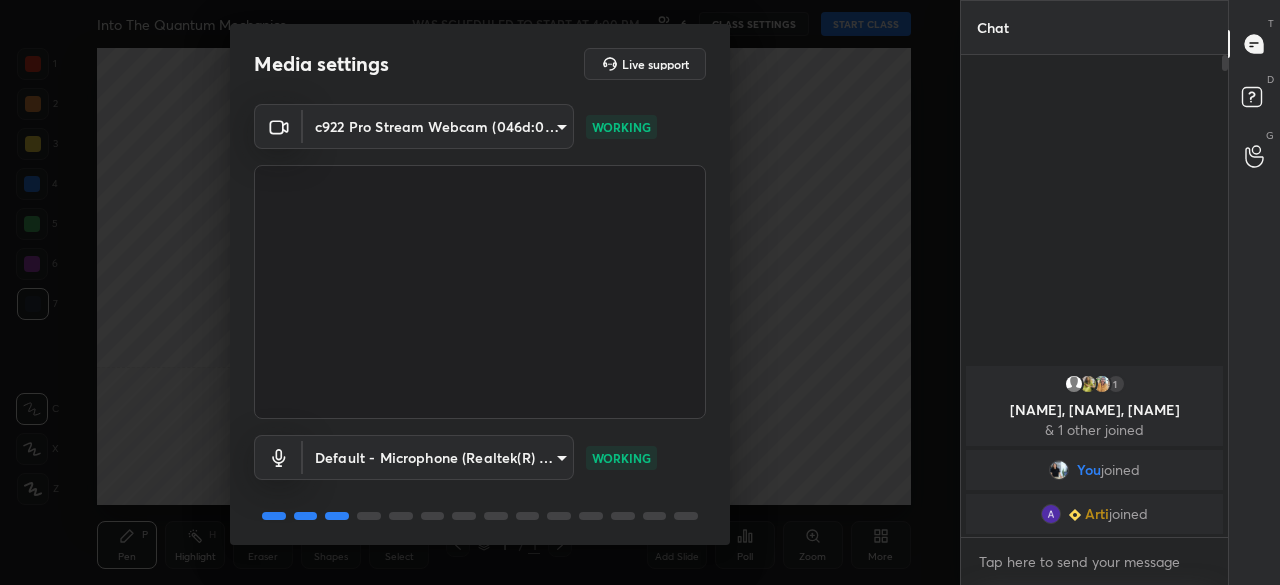 drag, startPoint x: 731, startPoint y: 435, endPoint x: 717, endPoint y: 529, distance: 95.036835 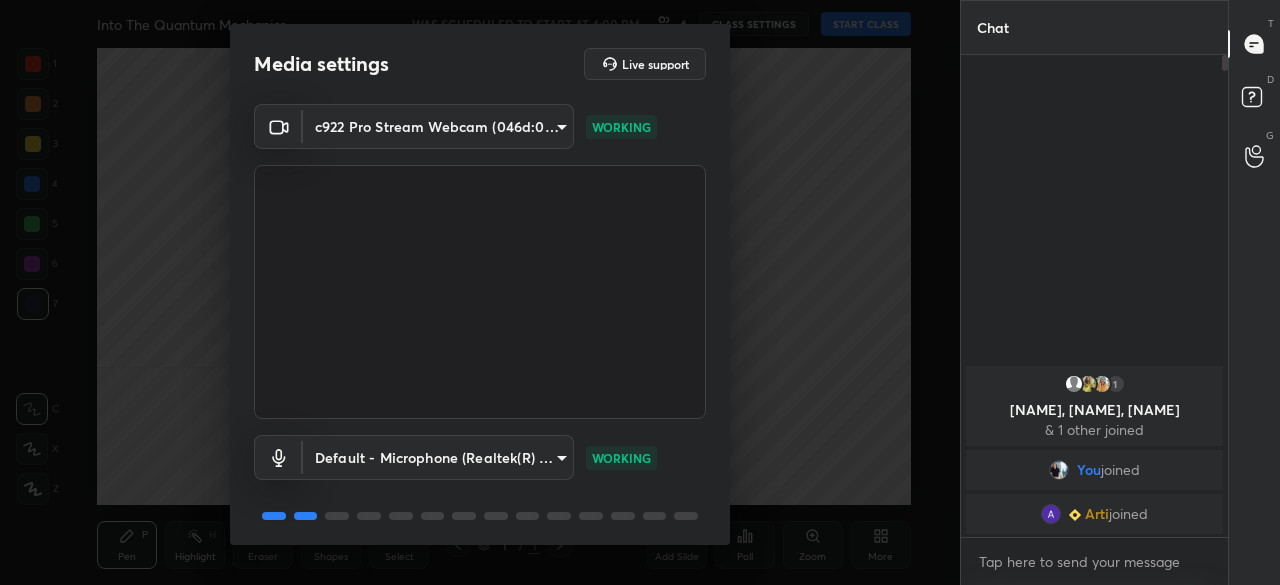 scroll, scrollTop: 70, scrollLeft: 0, axis: vertical 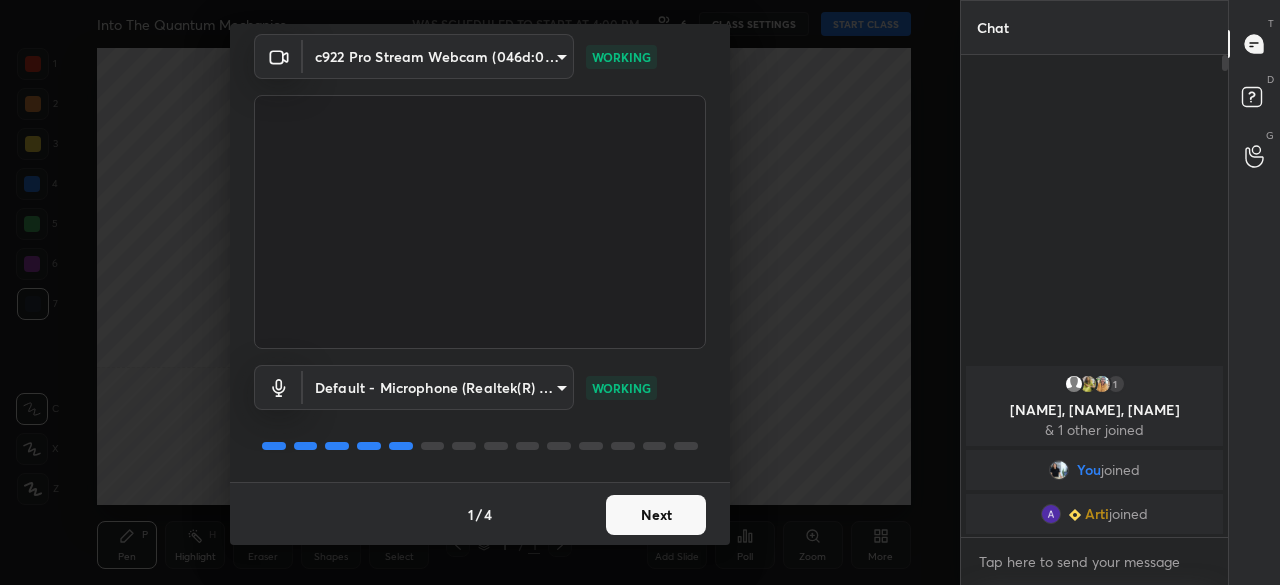 click on "Next" at bounding box center [656, 515] 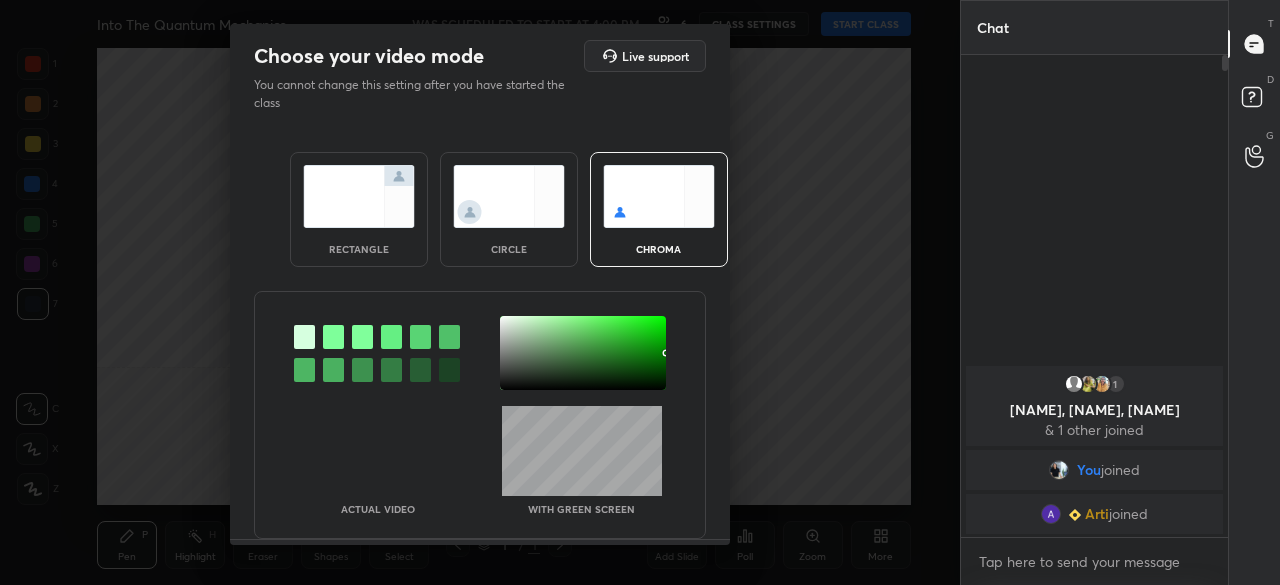 click at bounding box center [509, 196] 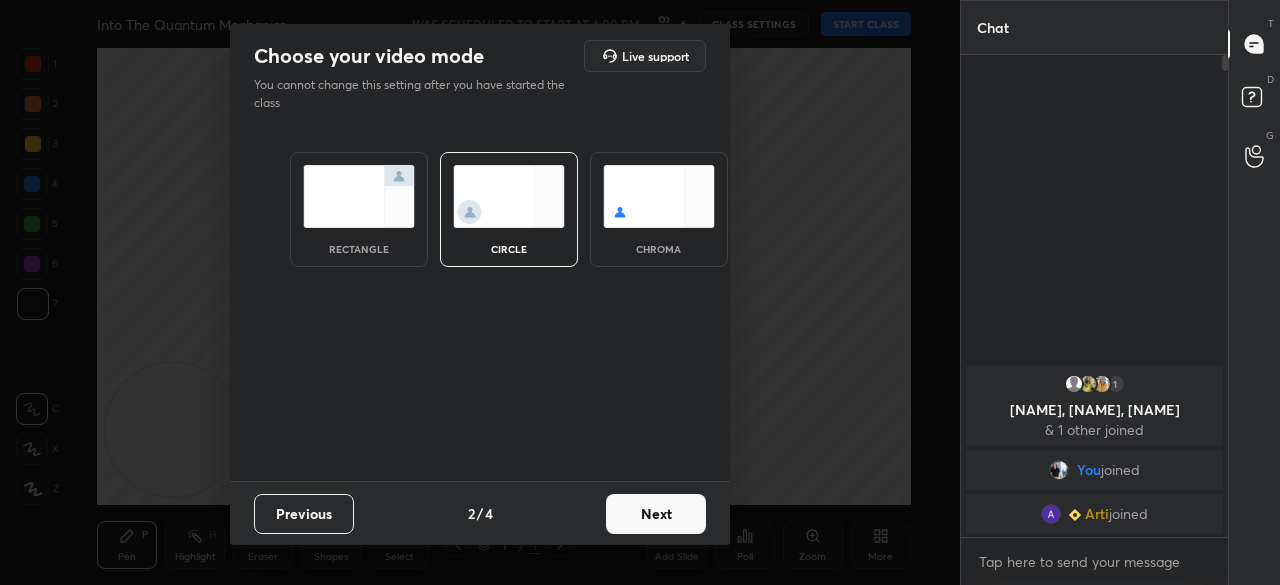 click on "Next" at bounding box center [656, 514] 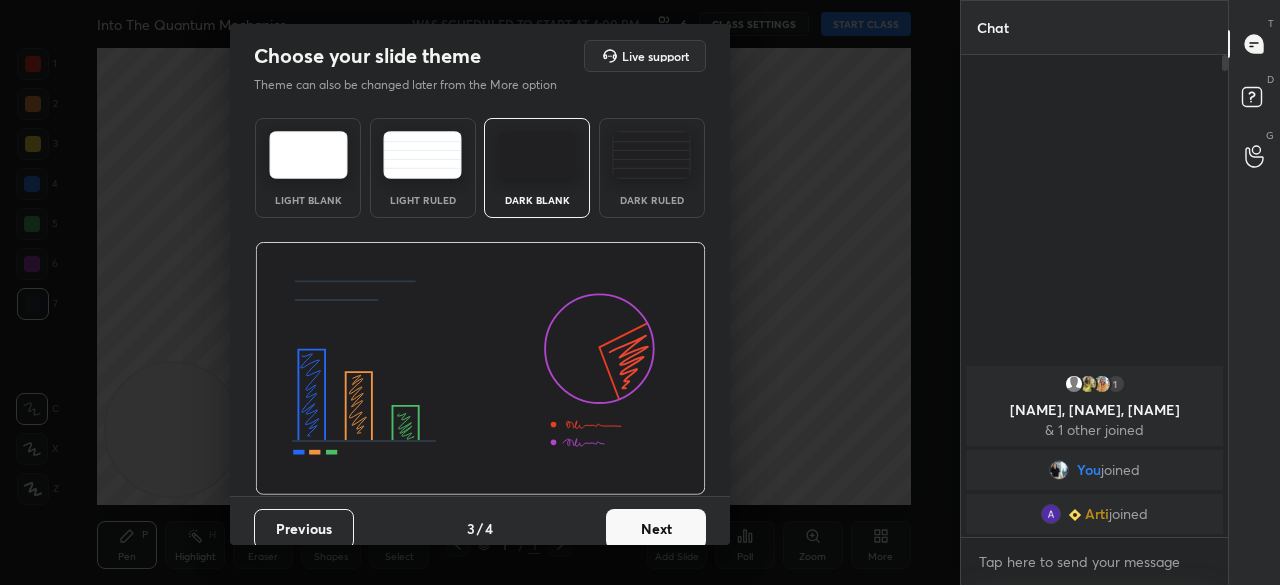 click at bounding box center (651, 155) 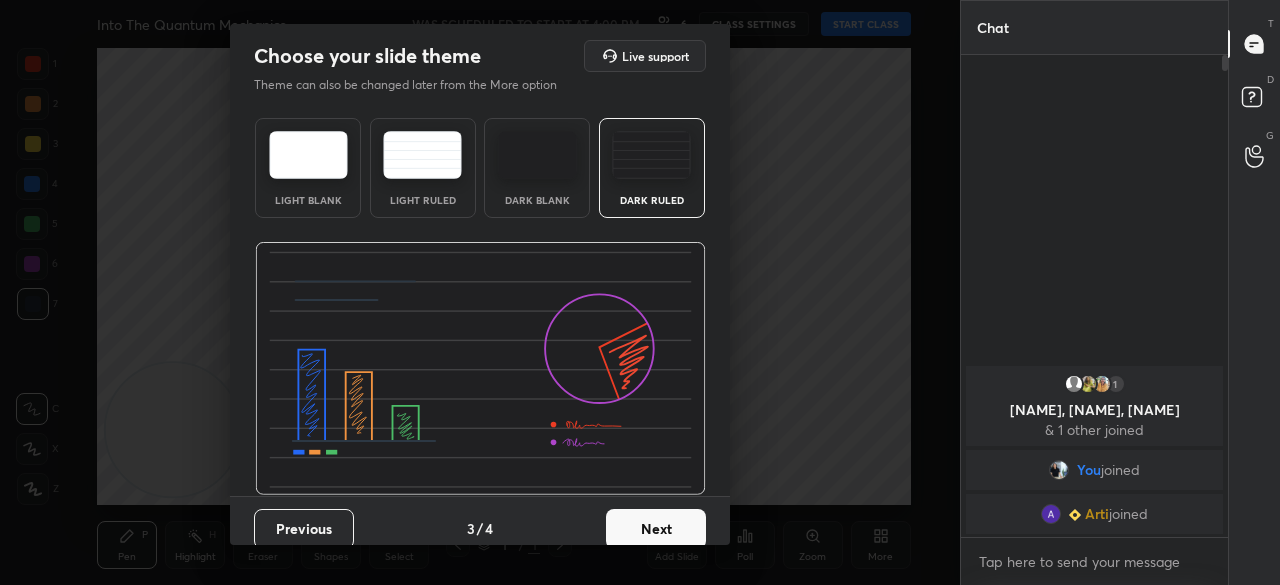 click on "Next" at bounding box center [656, 529] 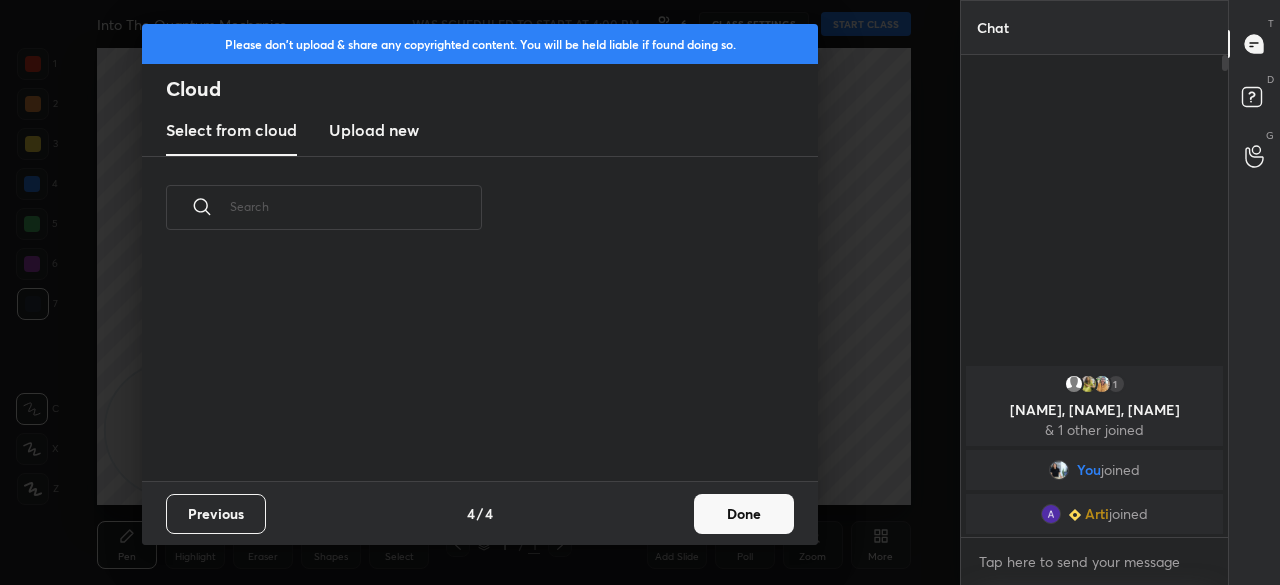scroll, scrollTop: 6, scrollLeft: 11, axis: both 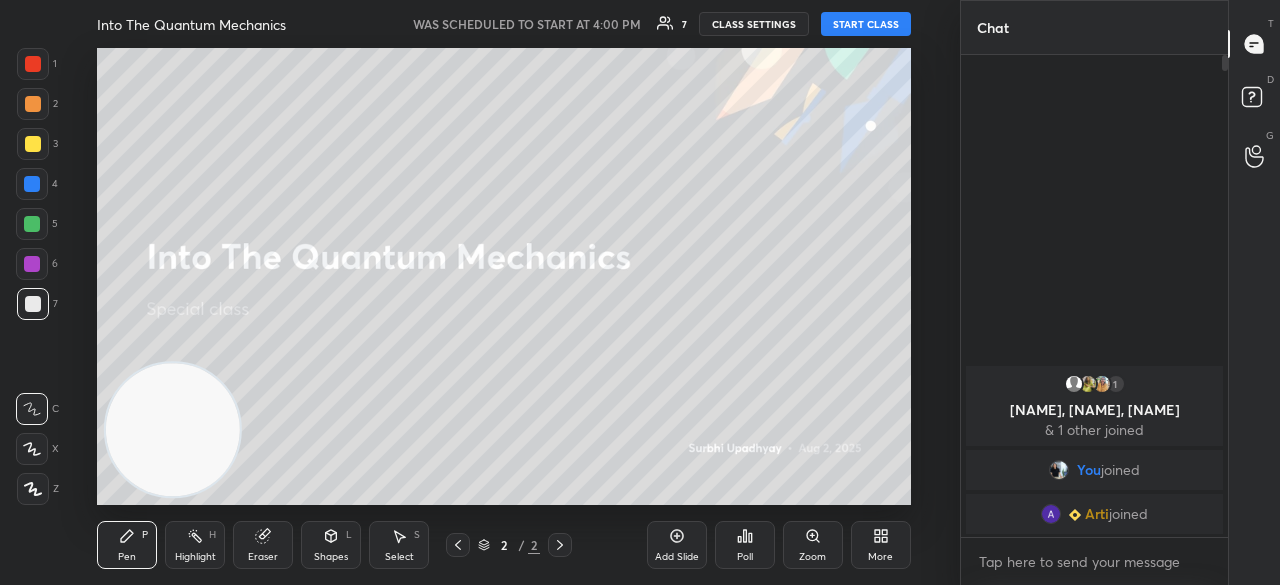 click on "START CLASS" at bounding box center [866, 24] 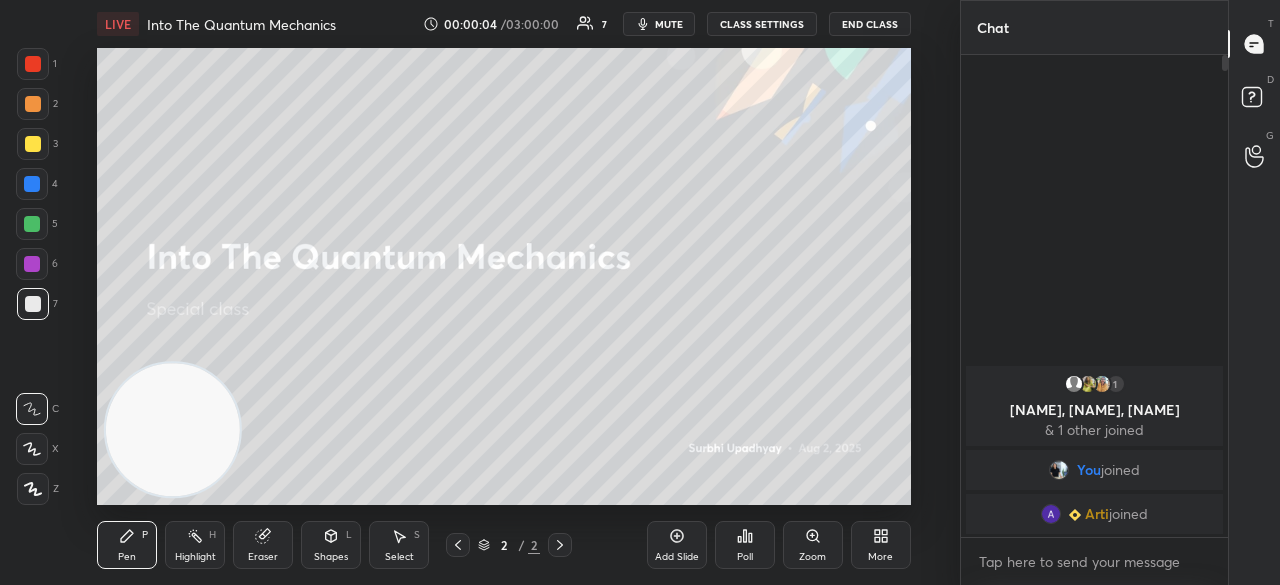 click on "mute" at bounding box center [669, 24] 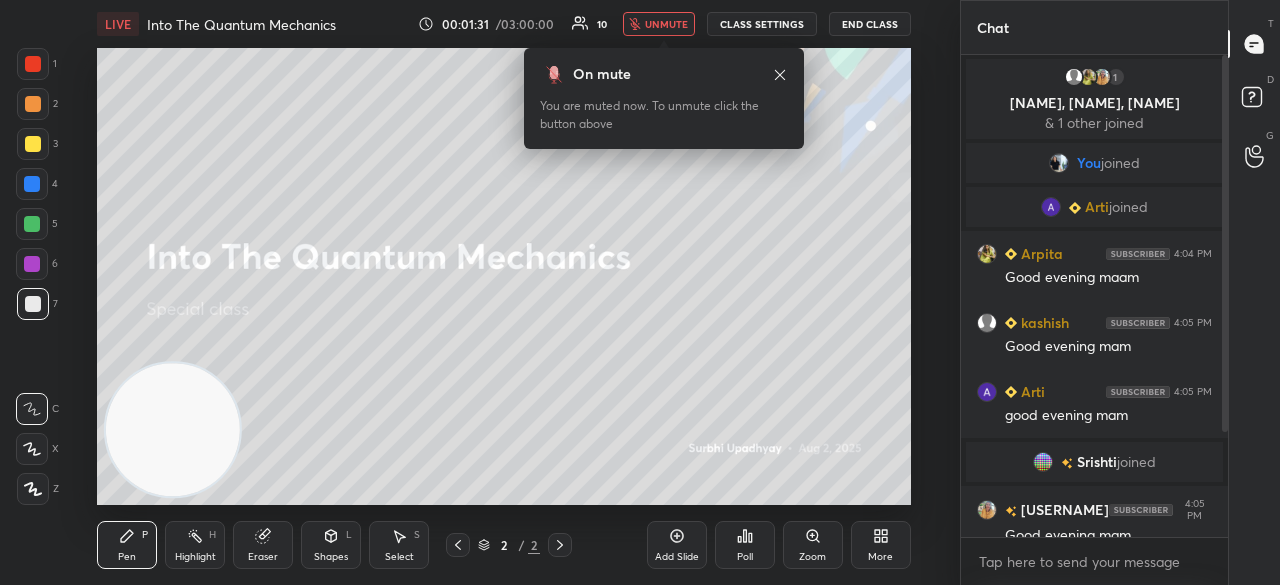 click on "unmute" at bounding box center [666, 24] 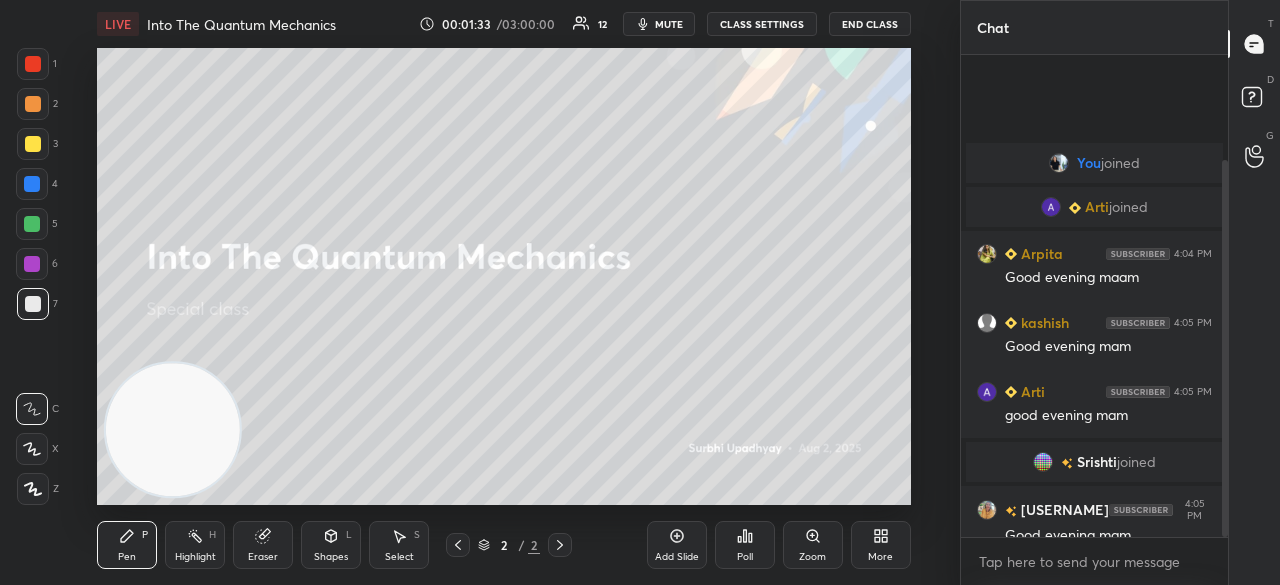 scroll, scrollTop: 134, scrollLeft: 0, axis: vertical 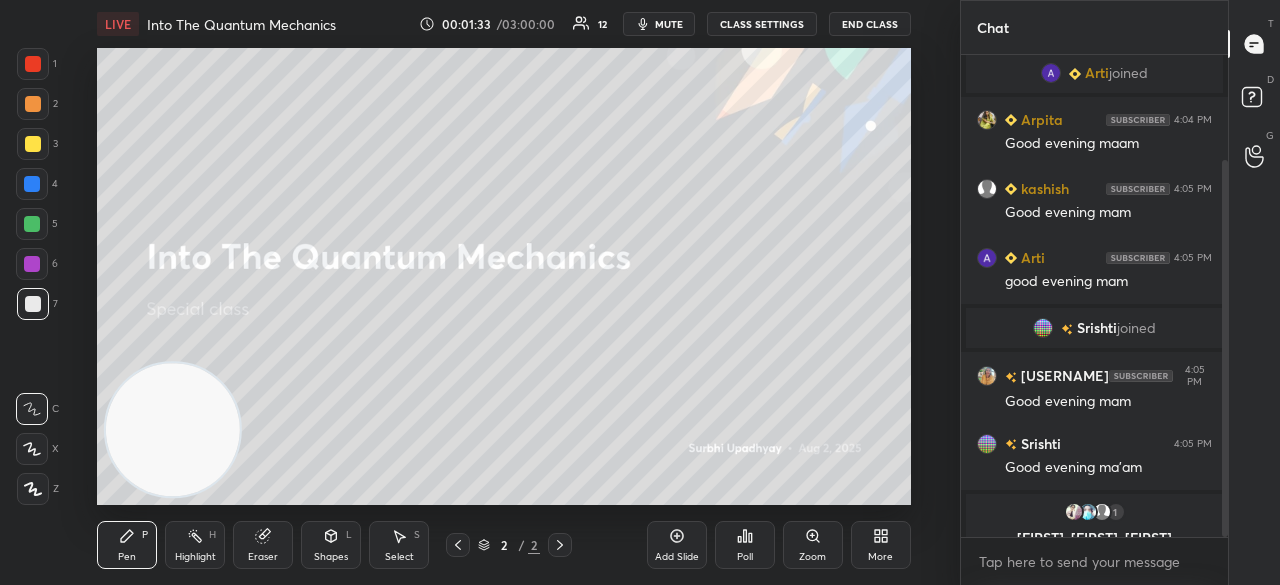 drag, startPoint x: 1224, startPoint y: 387, endPoint x: 1227, endPoint y: 560, distance: 173.02602 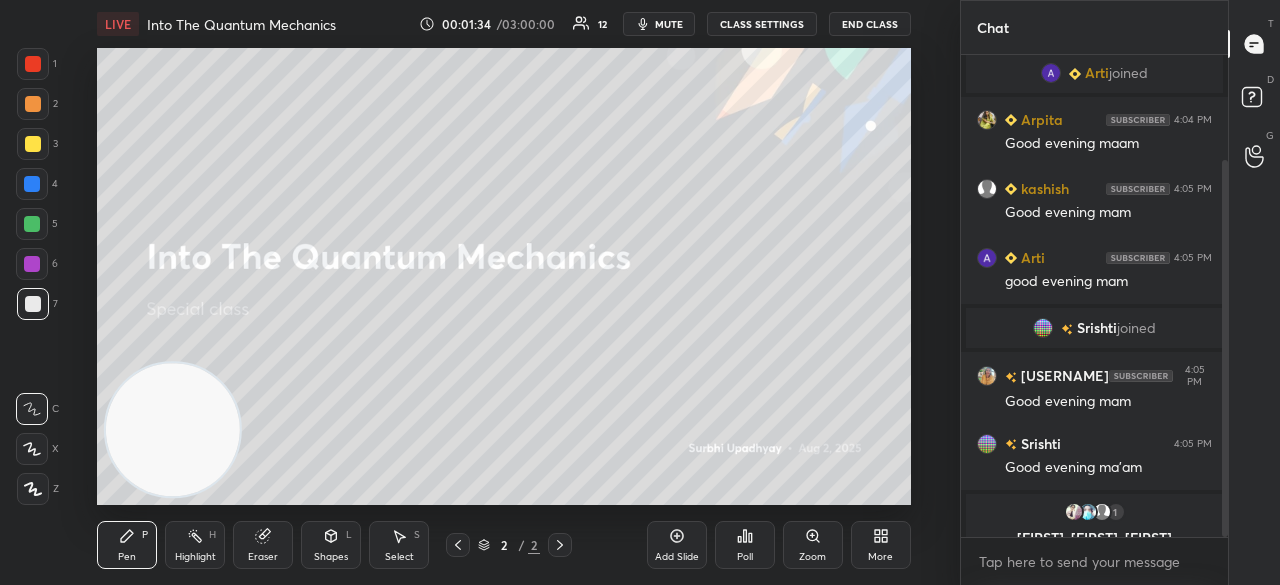click on "1 2 3 4 5 6 7 C X Z C X Z E E Erase all   H H LIVE Into The Quantum Mechanics 00:01:34 /  03:00:00 12 mute CLASS SETTINGS End Class Setting up your live class Poll for   secs No correct answer Start poll Back Into The Quantum Mechanics Surbhi Upadhyay Pen P Highlight H Eraser Shapes L Select S 2 / 2 Add Slide Poll Zoom More Chat You  joined Arti  joined Arpita 4:04 PM Good evening maam kashish 4:05 PM Good evening mam Arti 4:05 PM good evening mam Srishti  joined Trapti 4:05 PM Good evening mam Srishti 4:05 PM Good evening ma'am 1 Vishakha, Boaz, Arghya &  1 other  joined JUMP TO LATEST Enable hand raising Enable raise hand to speak to learners. Once enabled, chat will be turned off temporarily. Enable x   Doubts asked by learners will show up here NEW DOUBTS ASKED No one has raised a hand yet Can't raise hand Looks like educator just invited you to speak. Please wait before you can raise your hand again. Got it T Messages (T) D Doubts (D) G Raise Hand (G) Report an issue Reason for reporting Buffering ​" at bounding box center (640, 292) 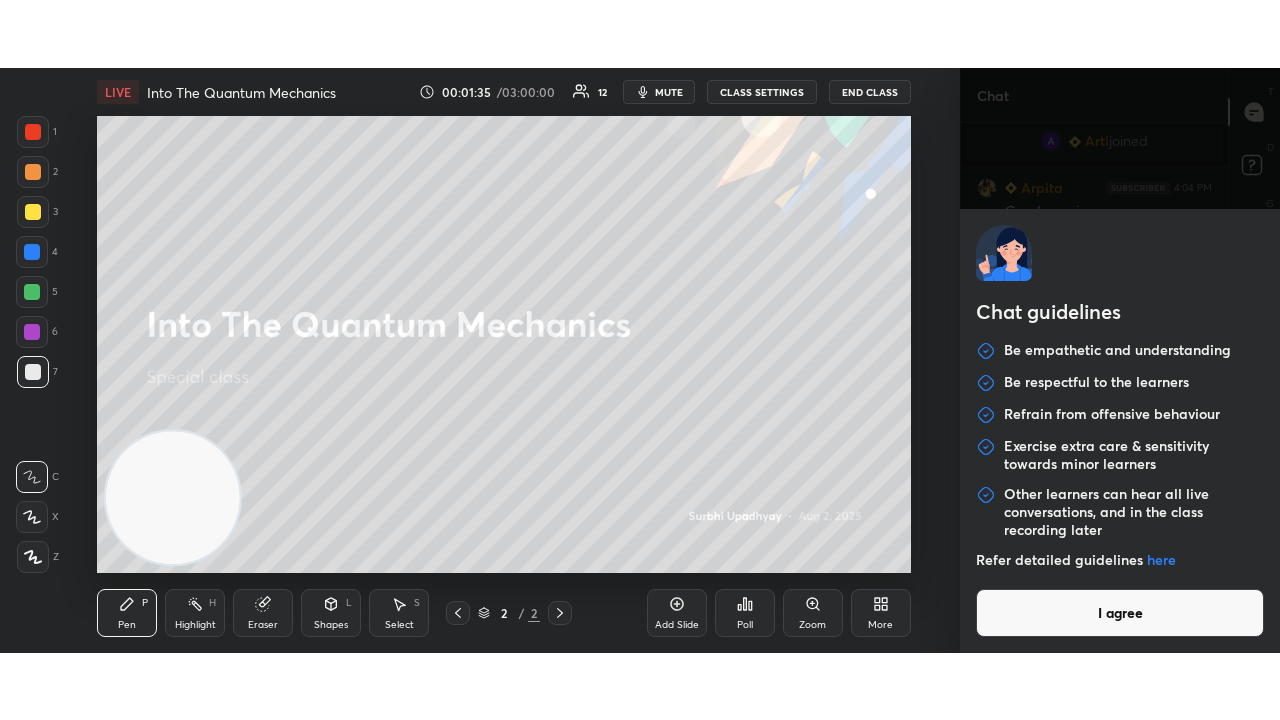 scroll, scrollTop: 202, scrollLeft: 0, axis: vertical 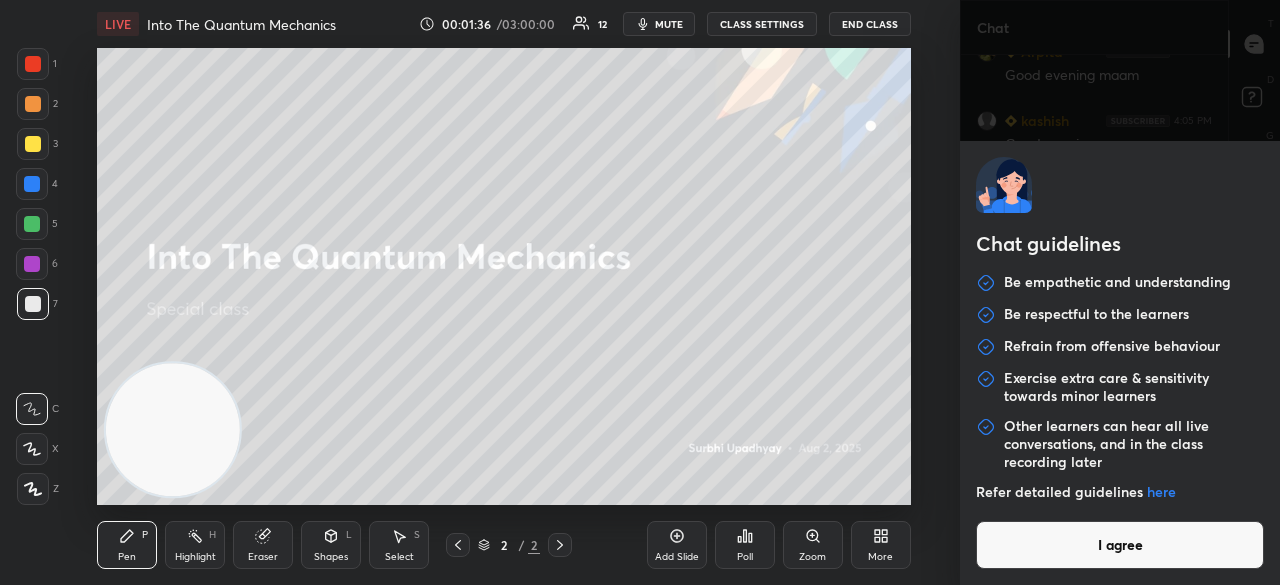 click on "I agree" at bounding box center [1120, 545] 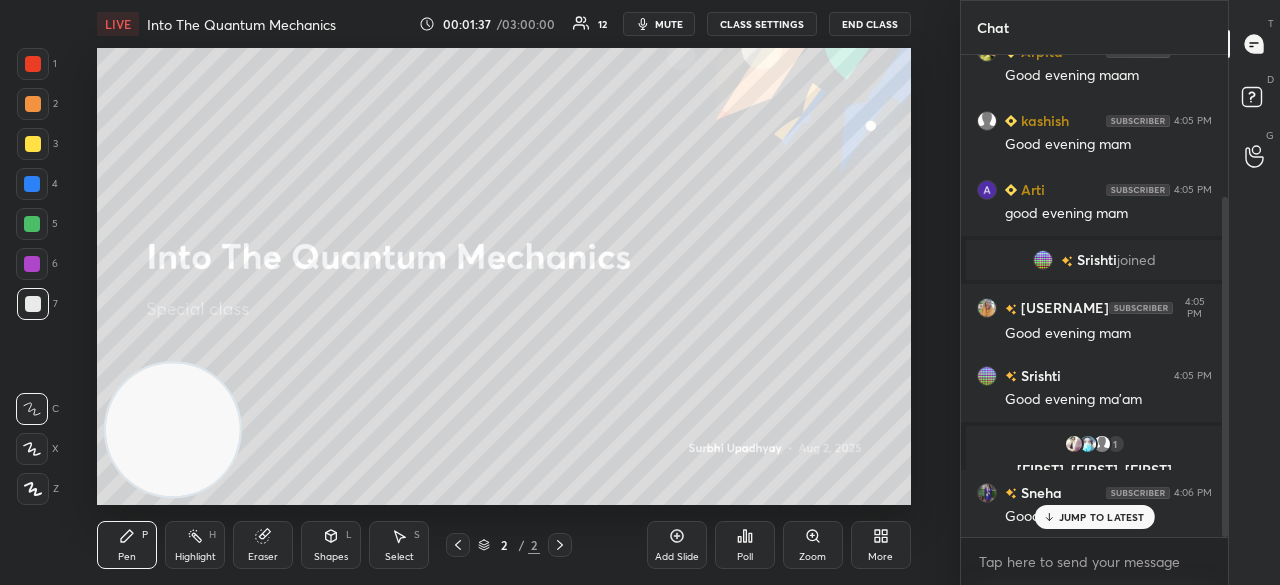 click on "More" at bounding box center [881, 545] 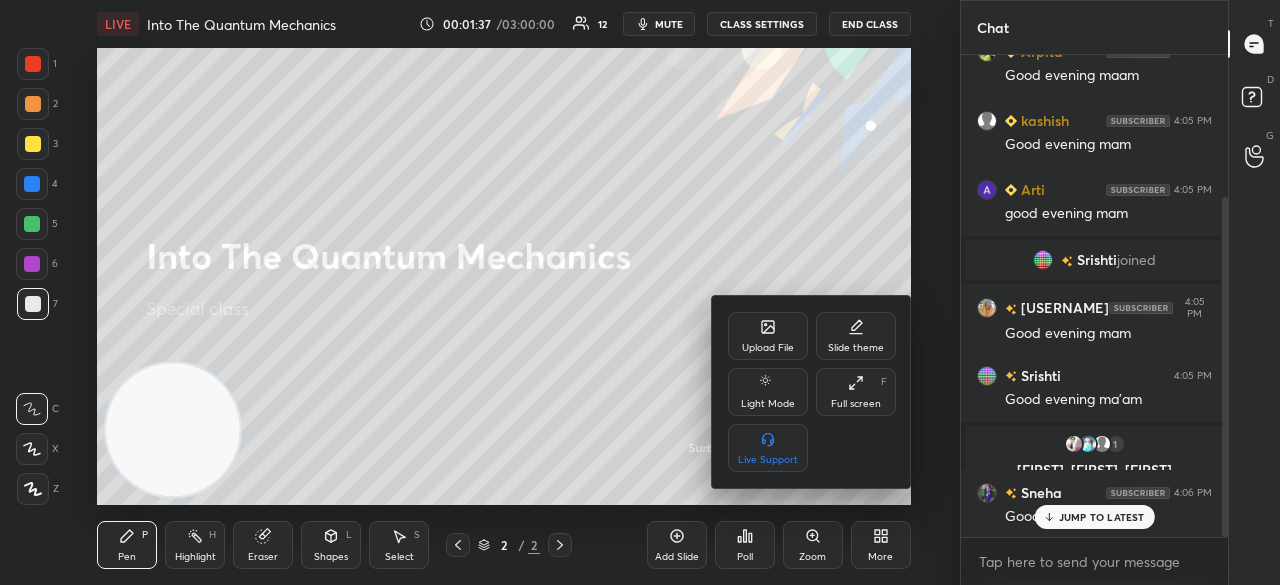 click 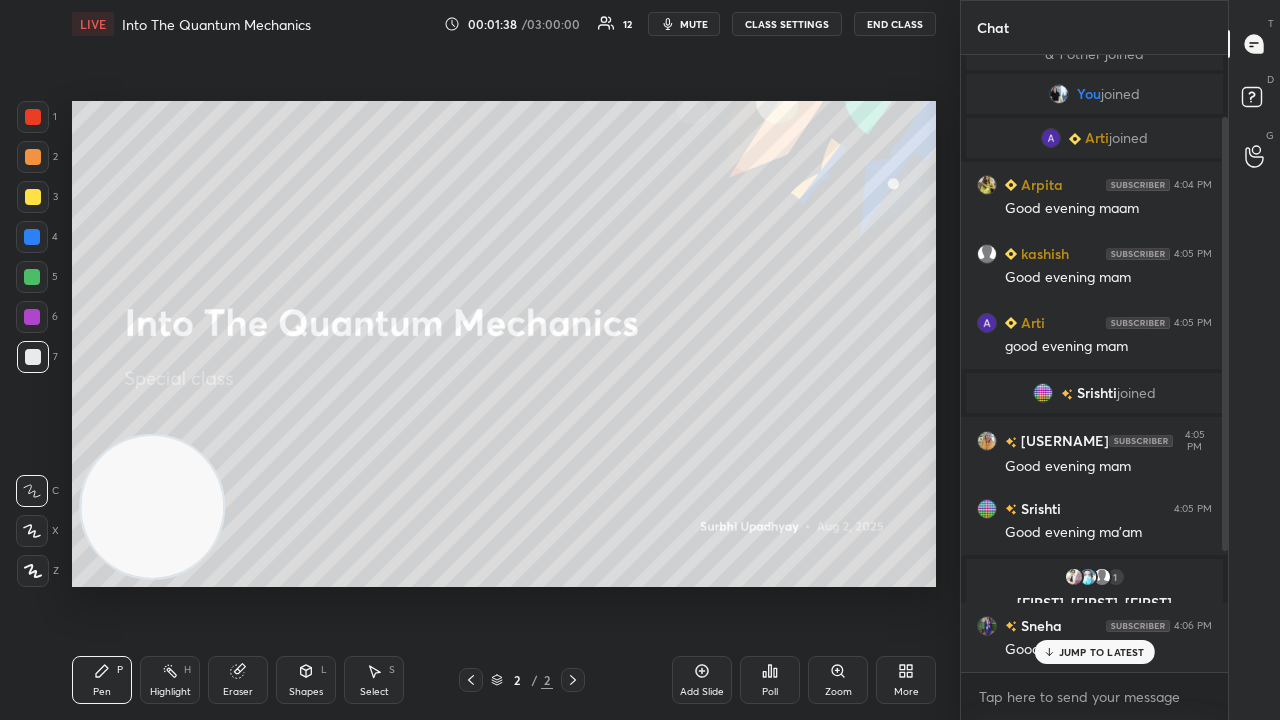 scroll, scrollTop: 99408, scrollLeft: 99120, axis: both 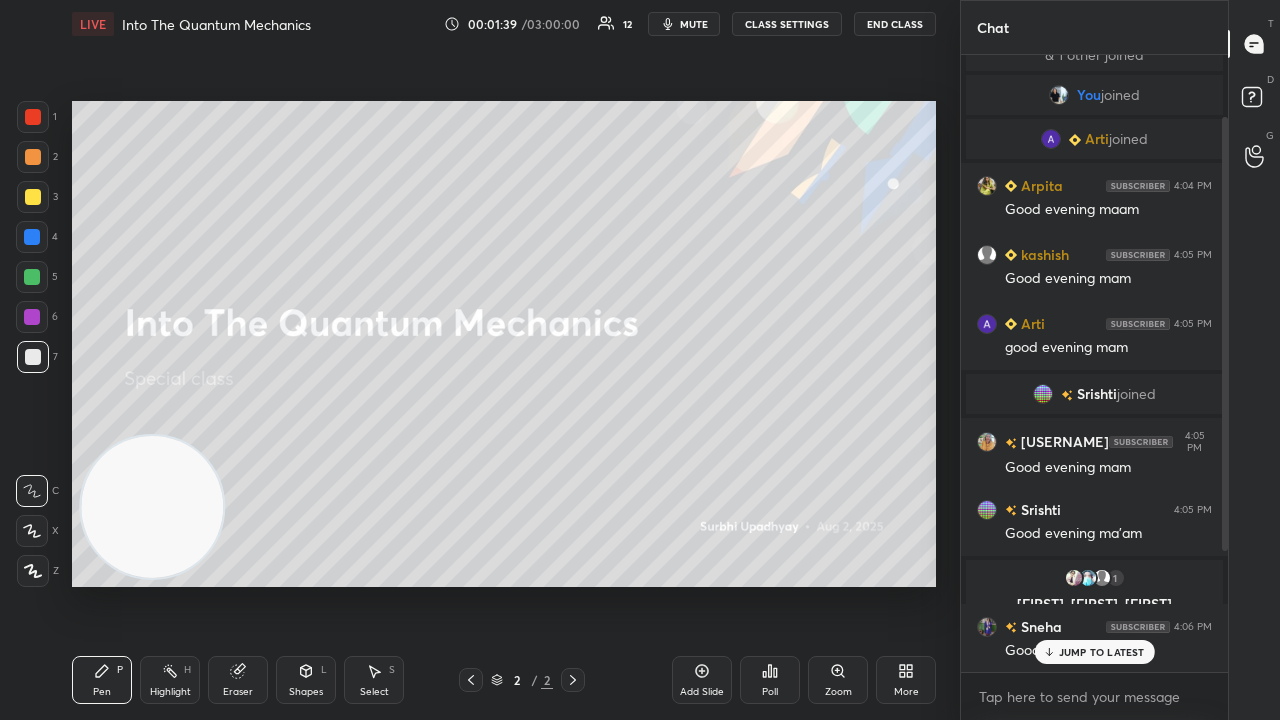 click on "mute" at bounding box center (694, 24) 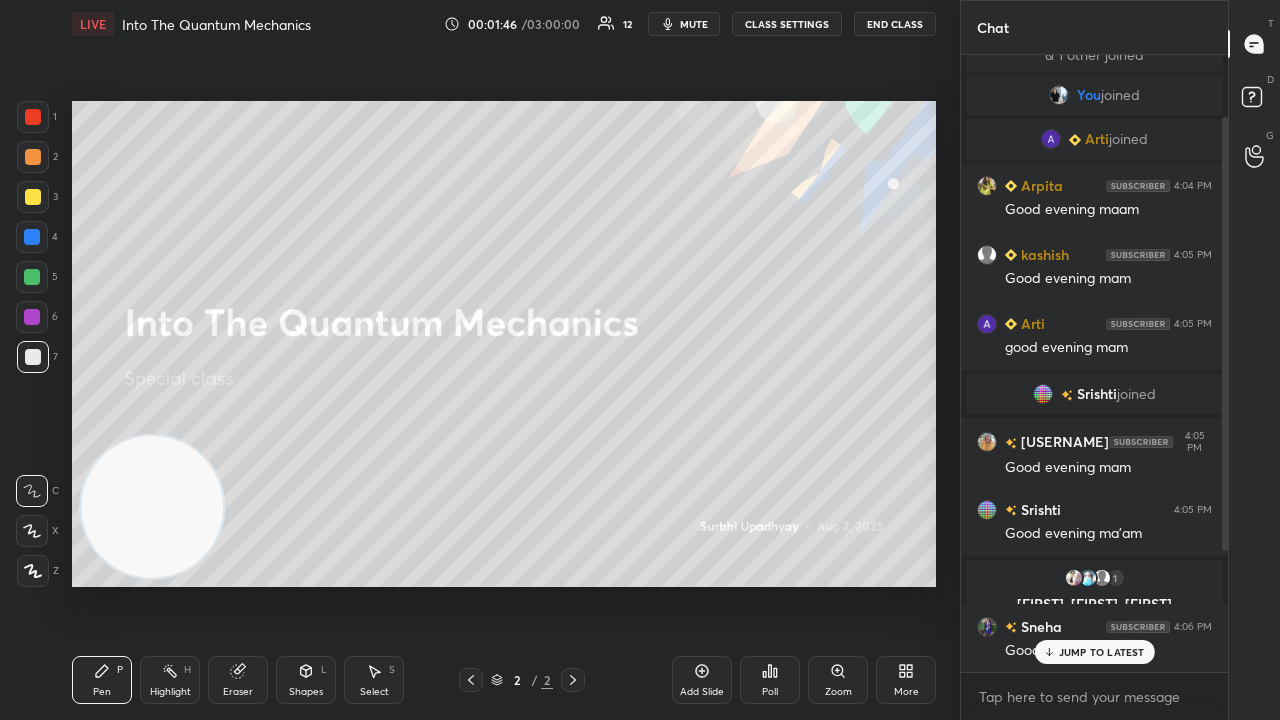 scroll, scrollTop: 138, scrollLeft: 0, axis: vertical 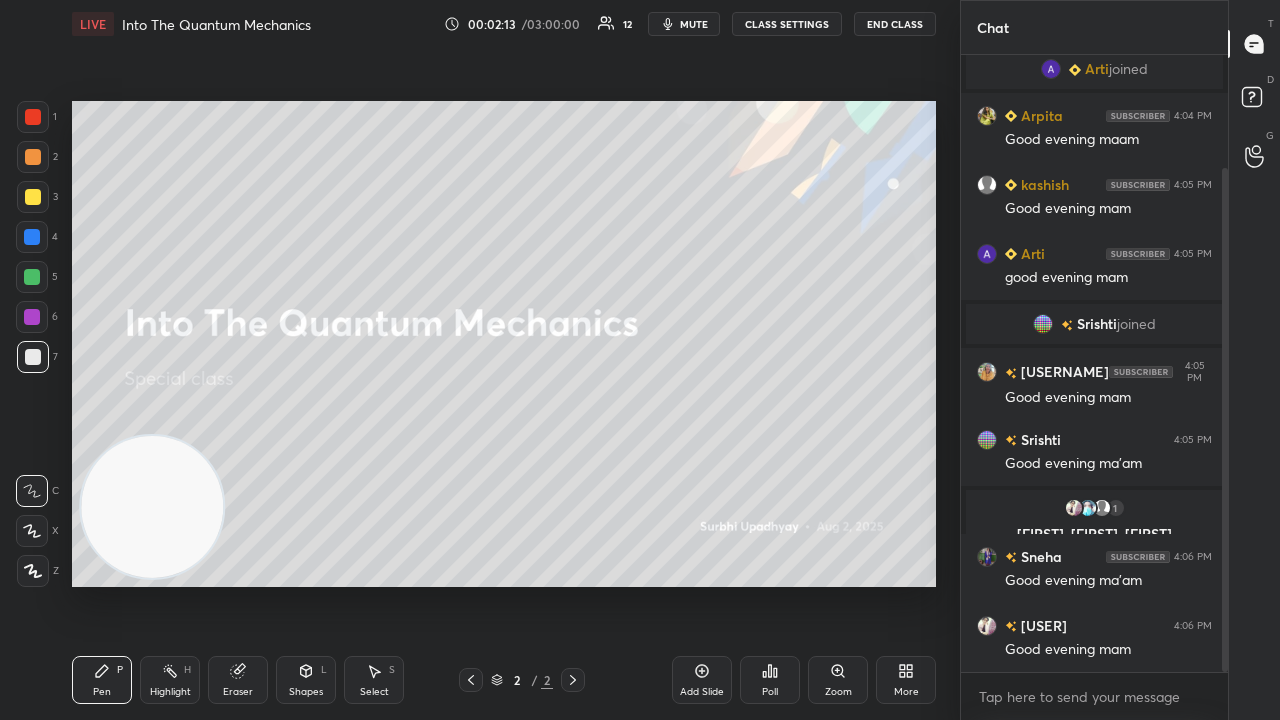 click on "mute" at bounding box center [694, 24] 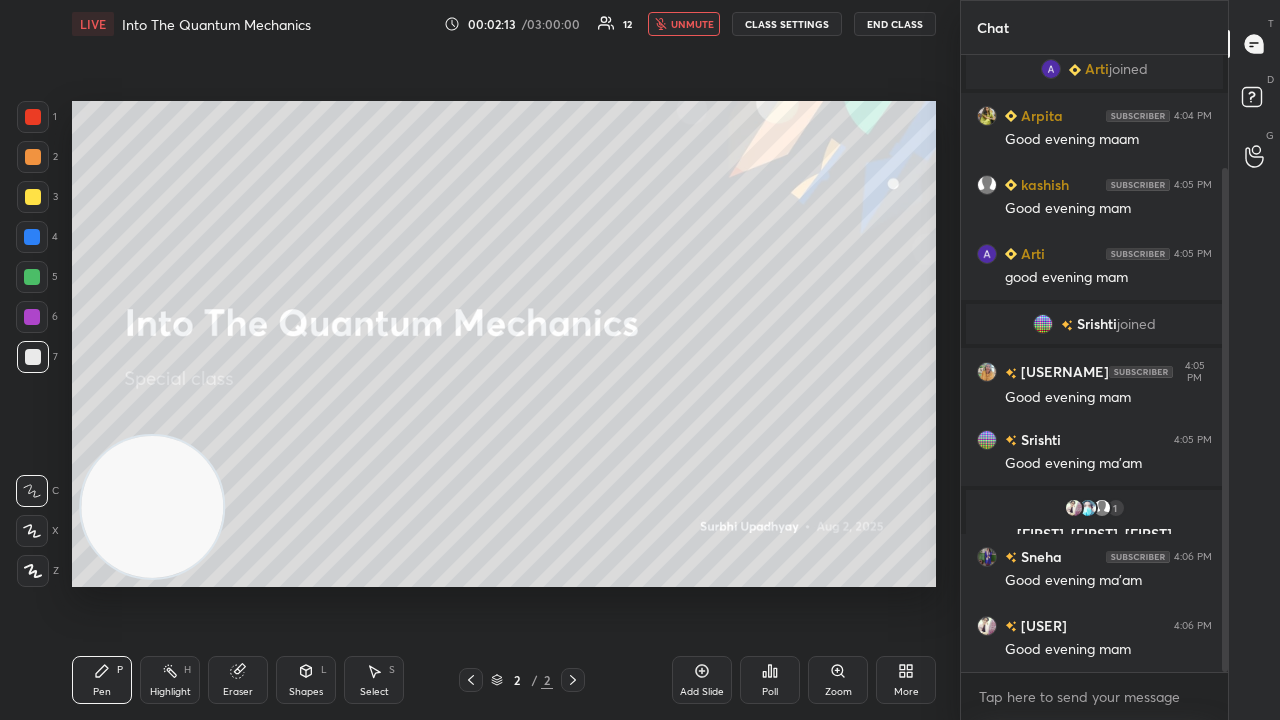 click on "unmute" at bounding box center (692, 24) 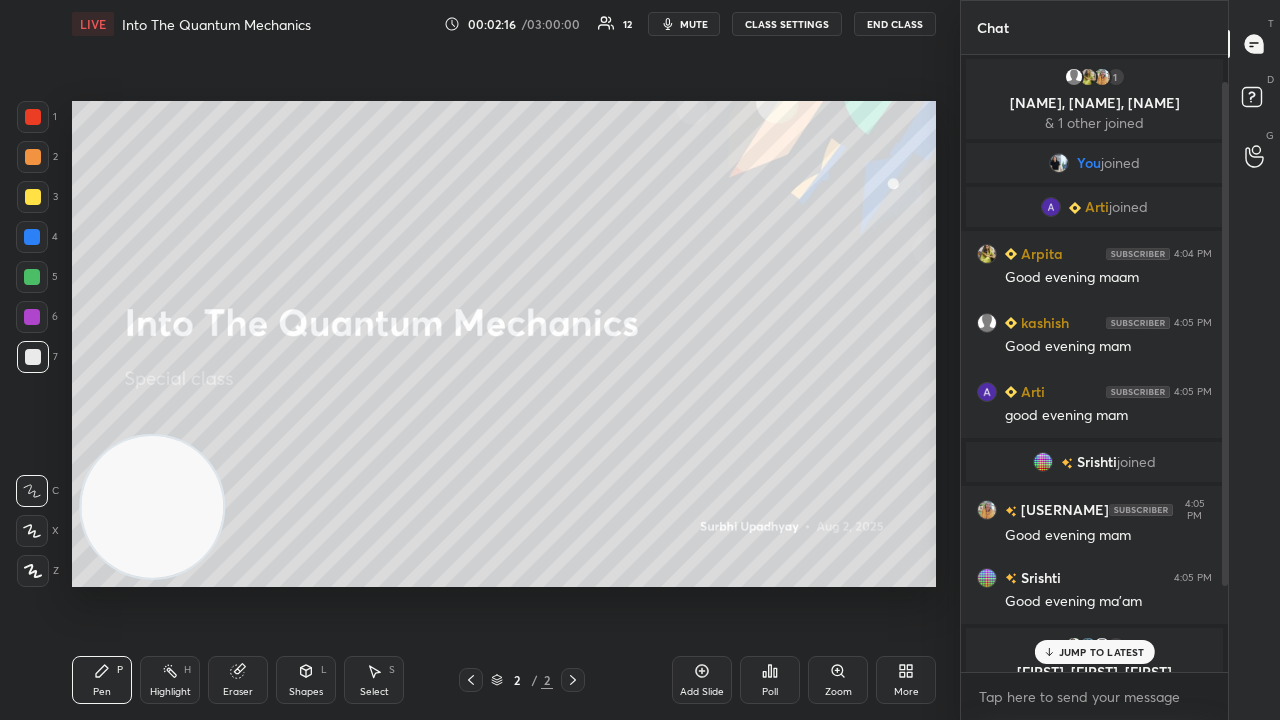 scroll, scrollTop: 138, scrollLeft: 0, axis: vertical 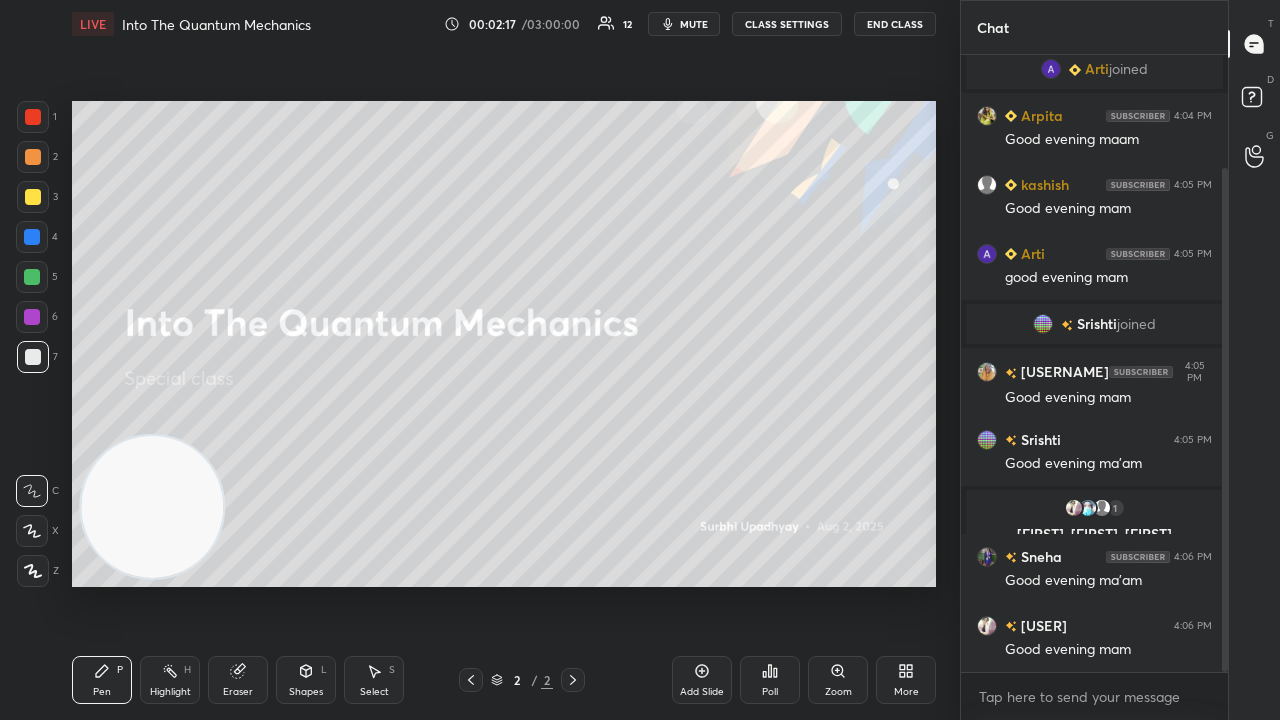 drag, startPoint x: 1226, startPoint y: 399, endPoint x: 1141, endPoint y: 686, distance: 299.32257 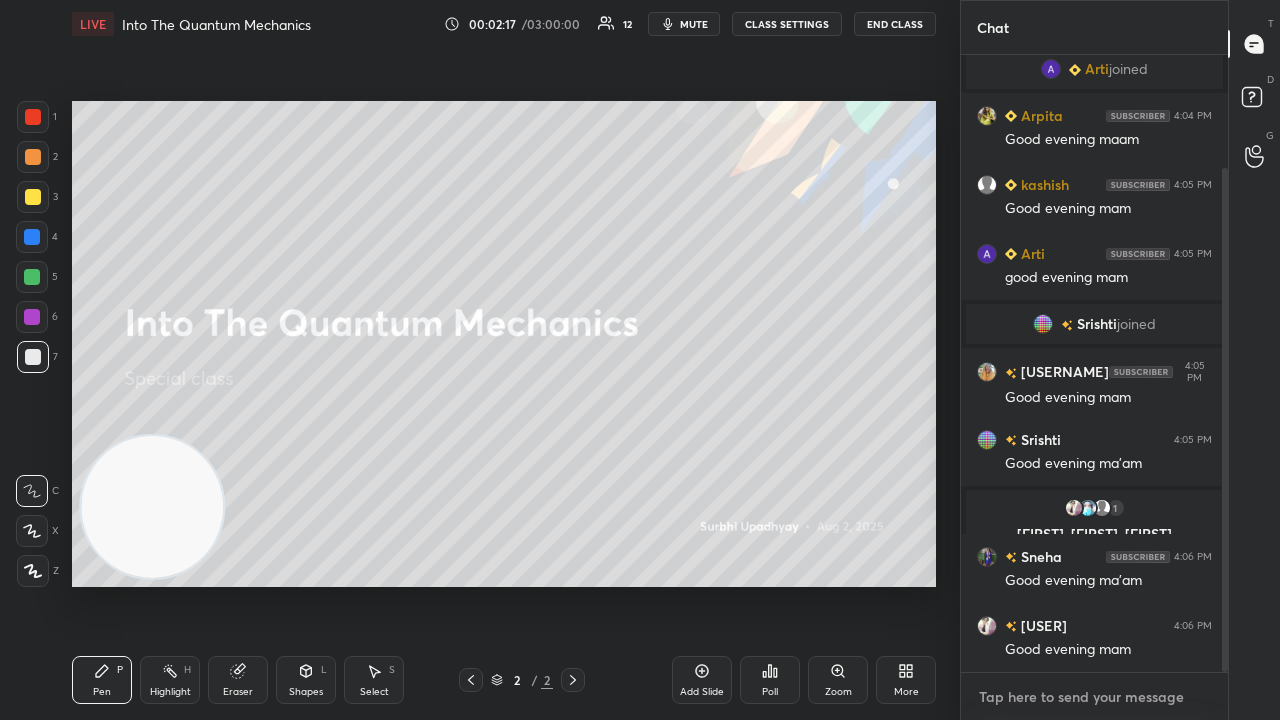 click at bounding box center (1094, 697) 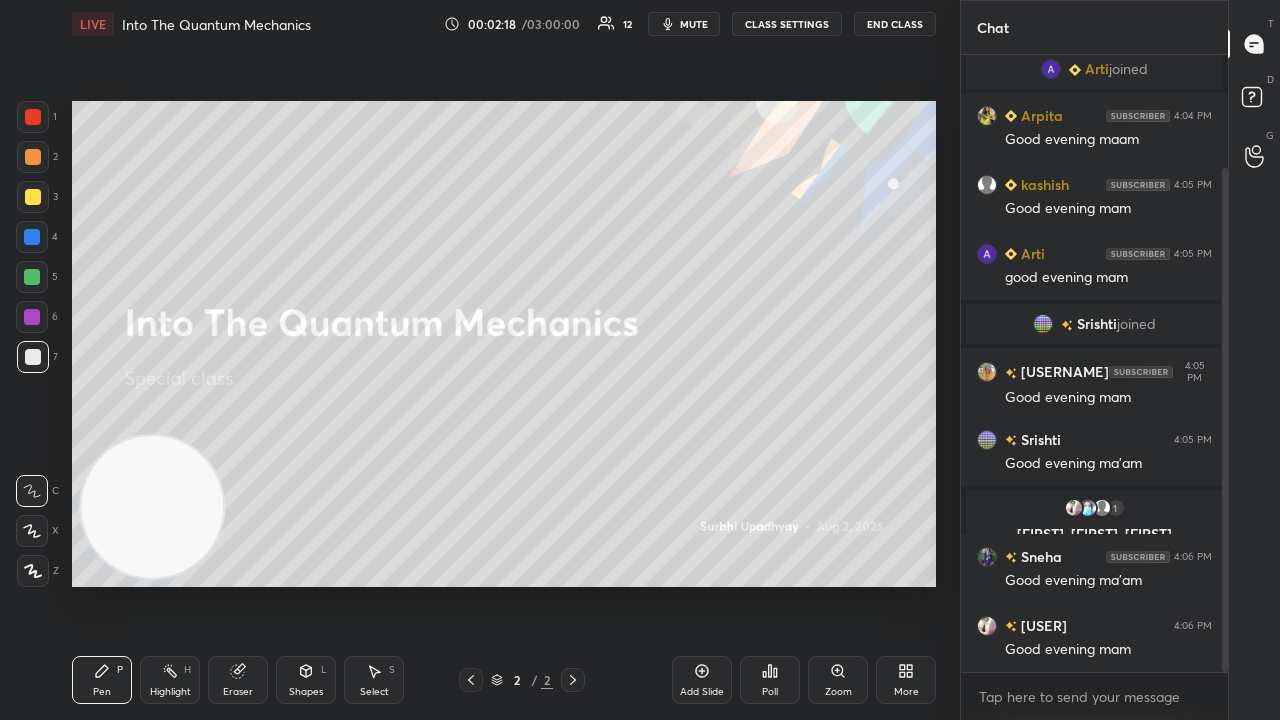 click on "mute" at bounding box center (694, 24) 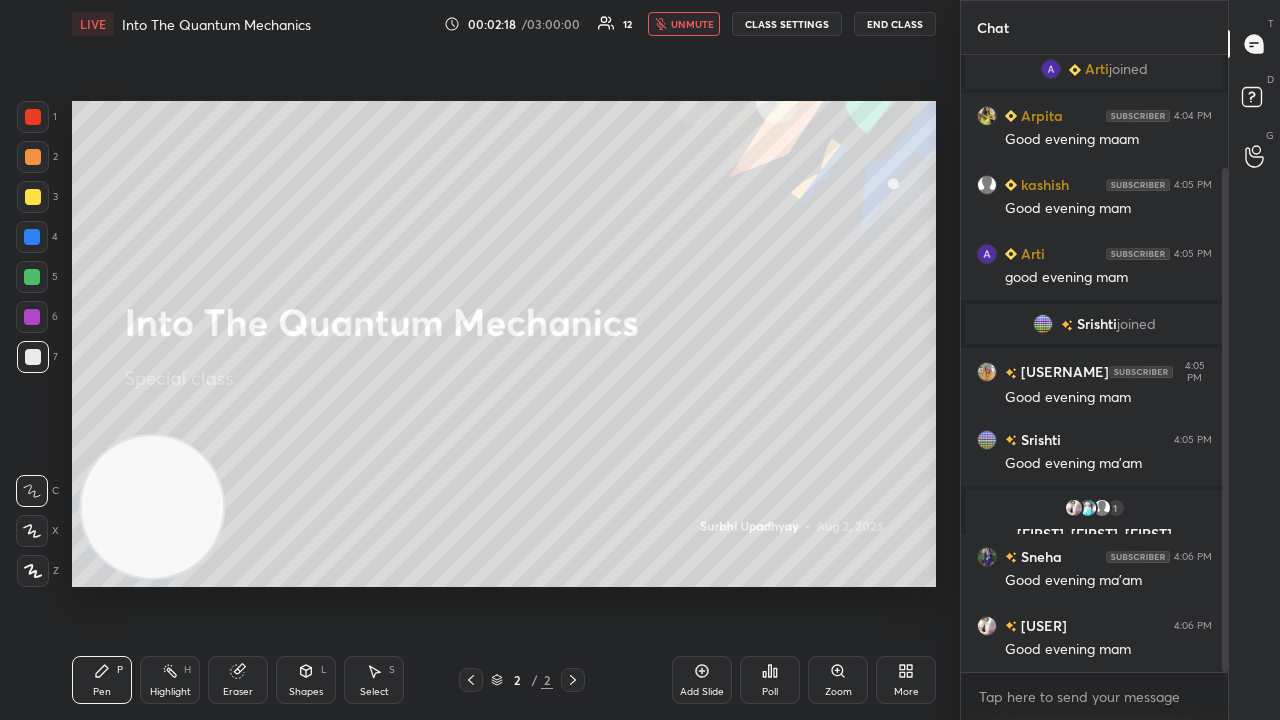 click on "unmute" at bounding box center [692, 24] 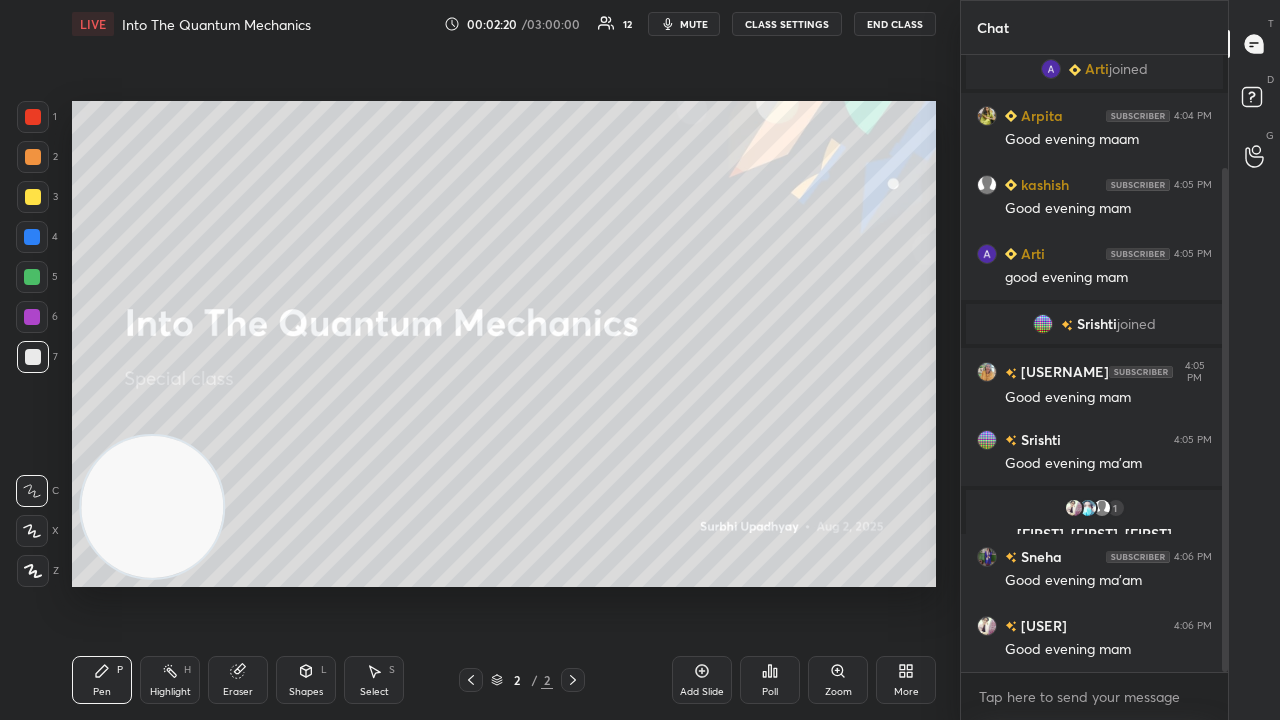 click on "More" at bounding box center [906, 680] 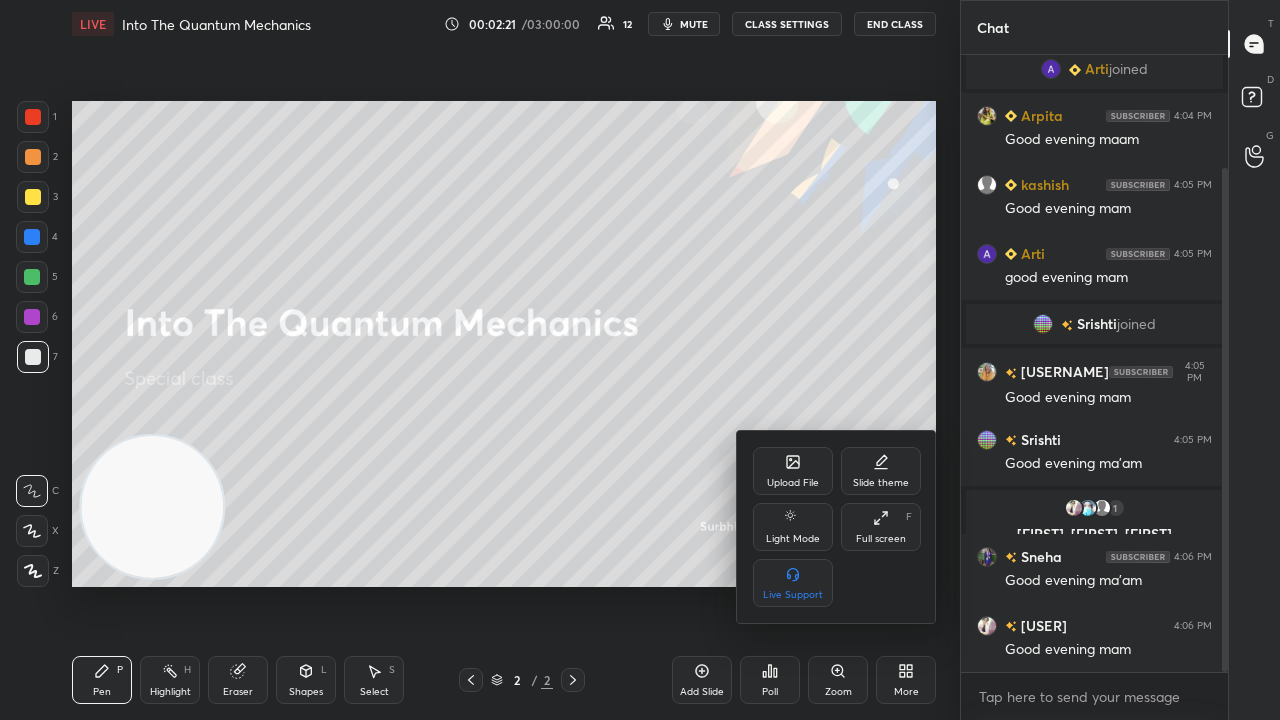 click at bounding box center (640, 360) 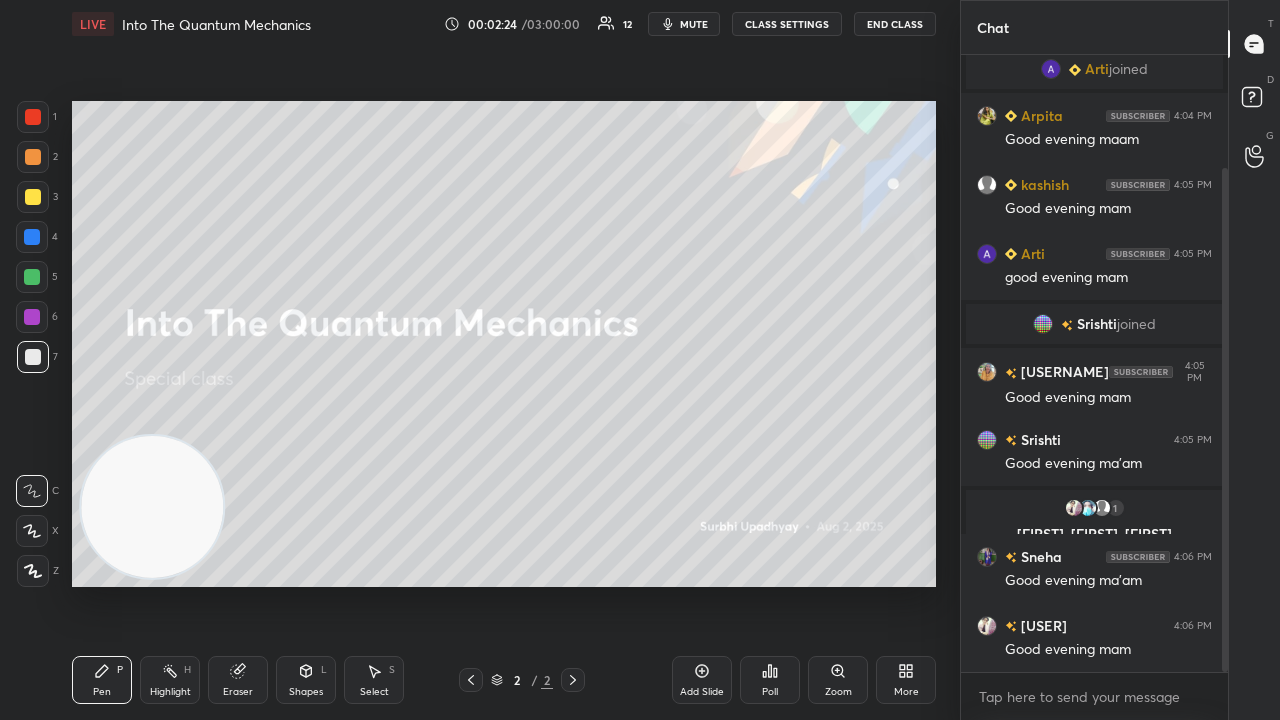 click 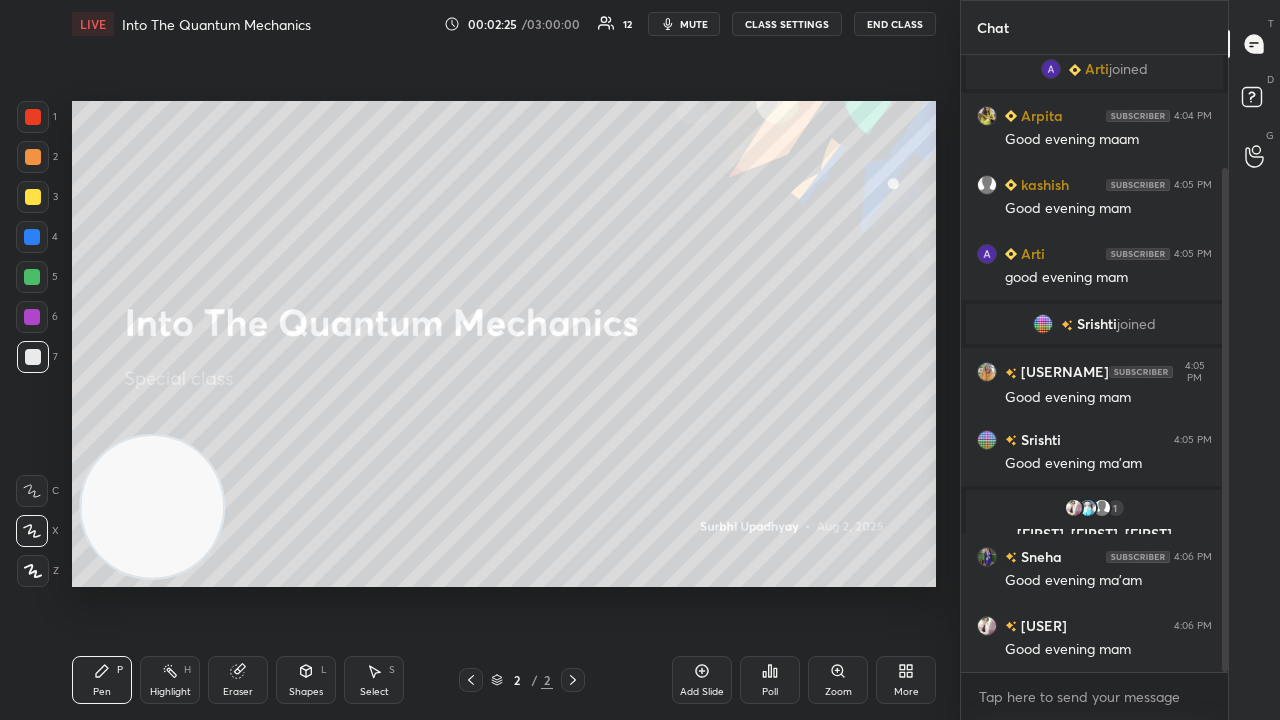 click at bounding box center [33, 197] 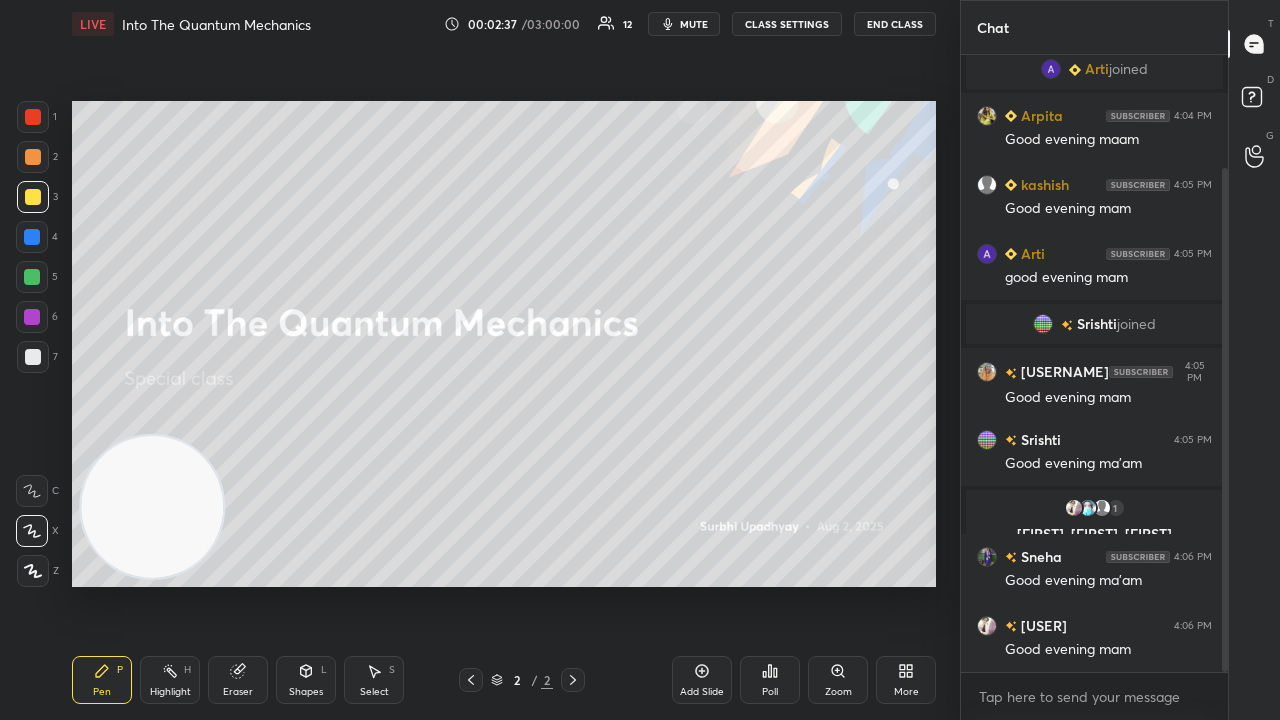 click on "More" at bounding box center [906, 680] 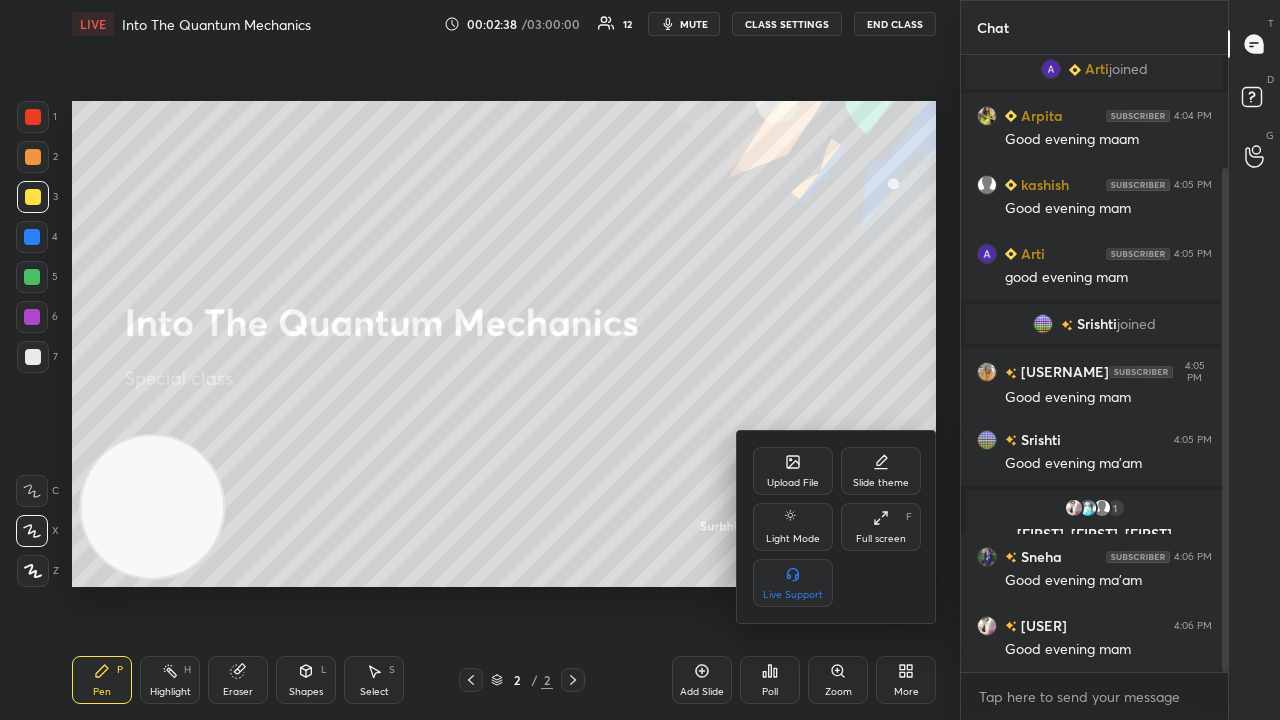 click on "Upload File" at bounding box center [793, 483] 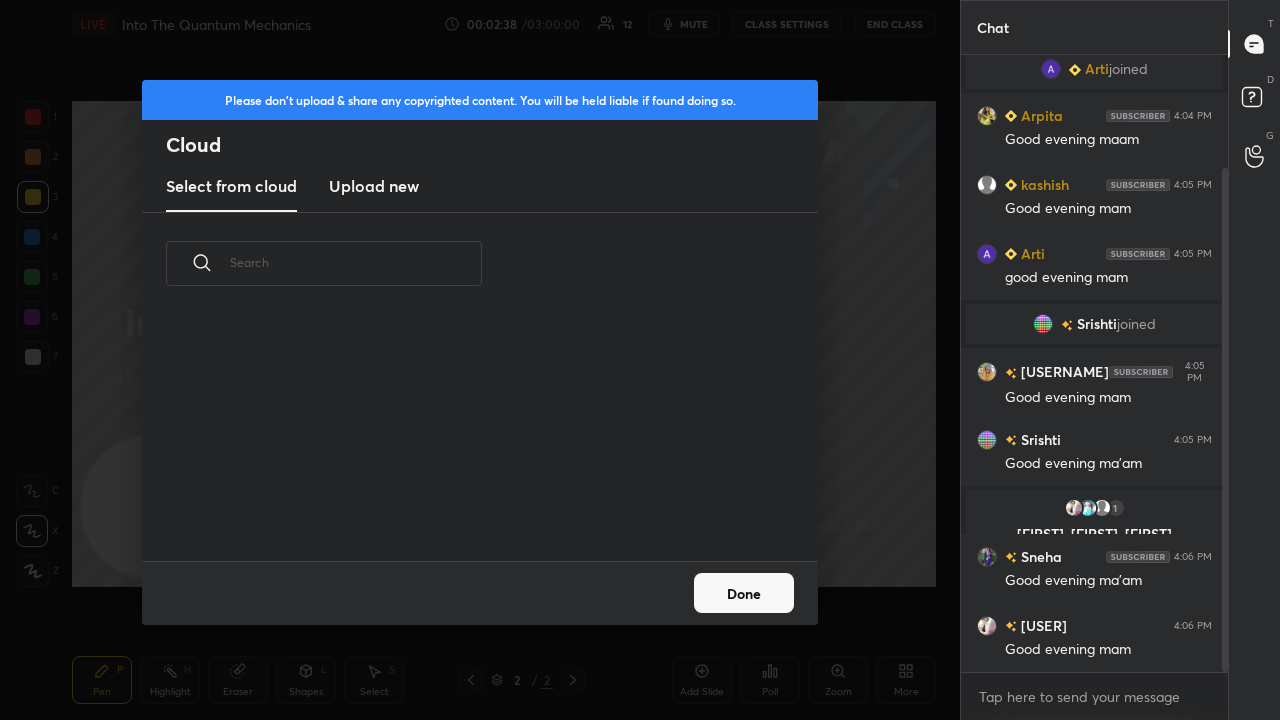 scroll, scrollTop: 7, scrollLeft: 11, axis: both 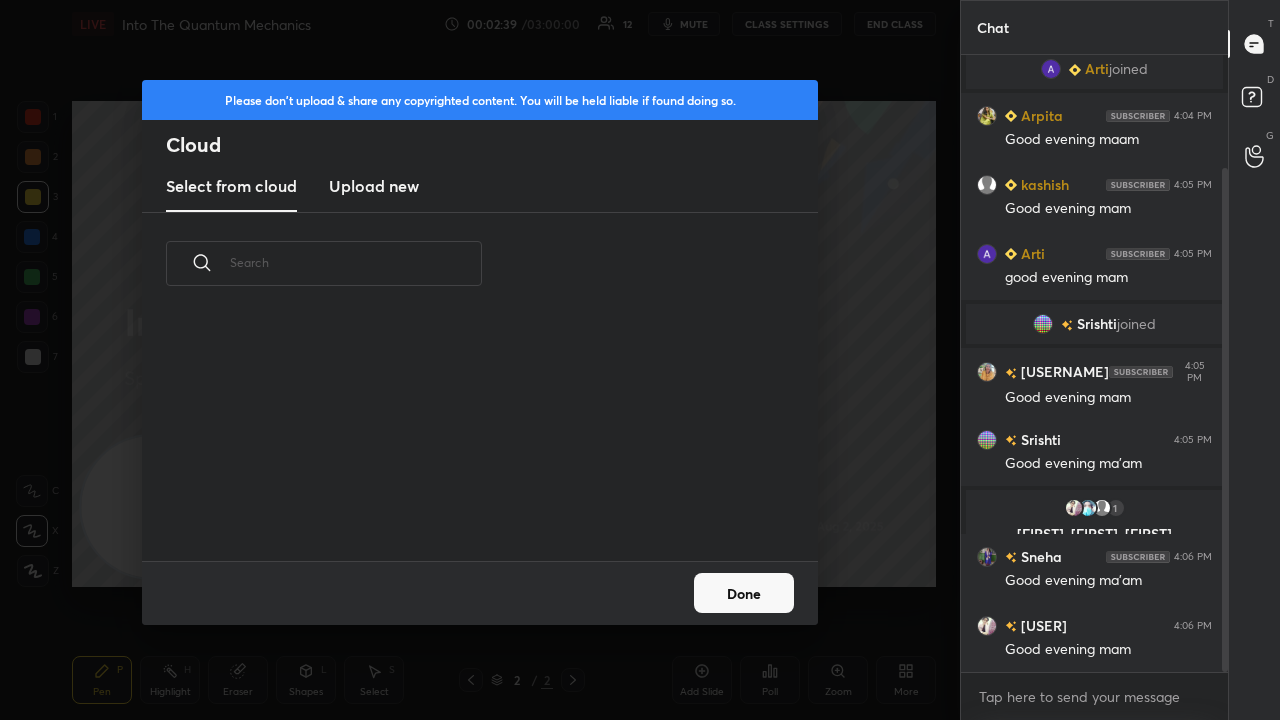 click on "Upload new" at bounding box center [374, 186] 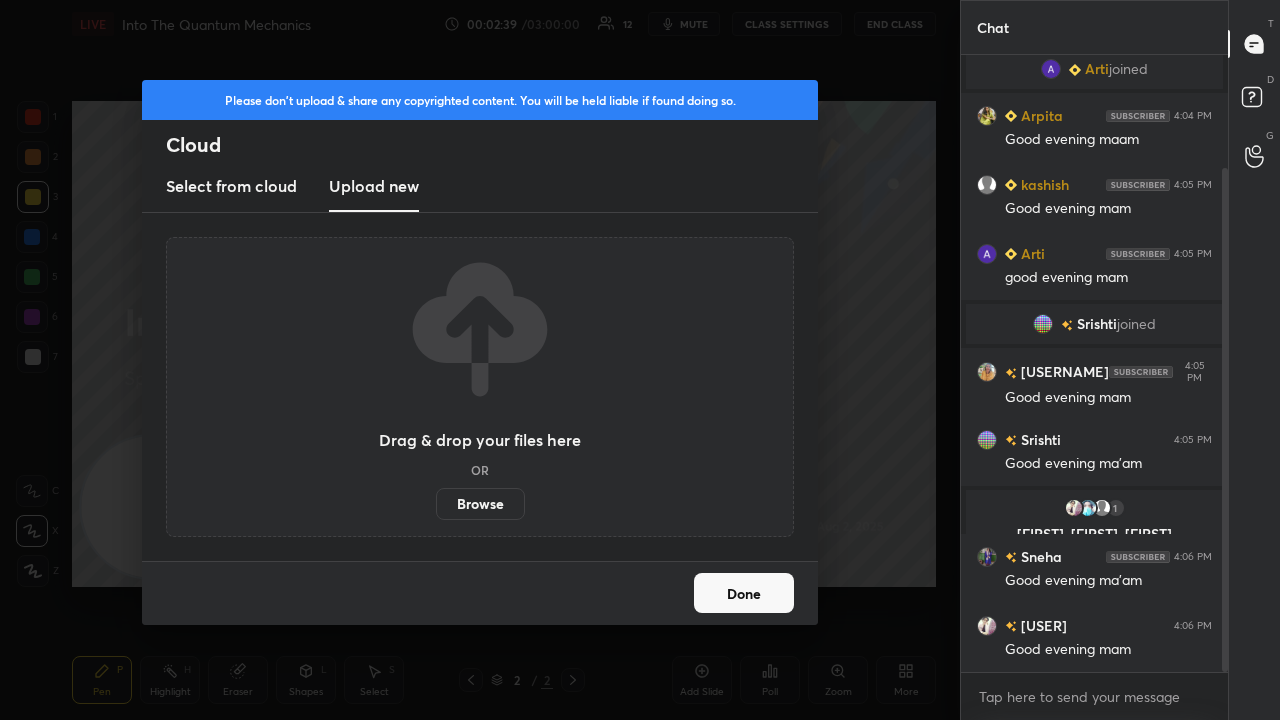 click on "Browse" at bounding box center [480, 504] 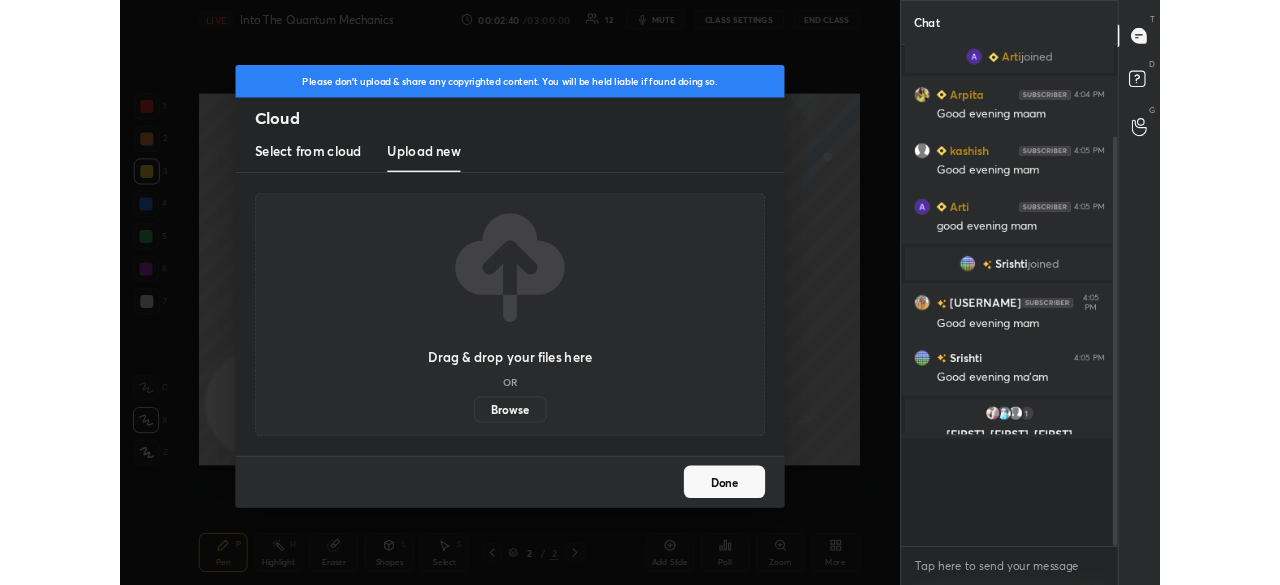 scroll, scrollTop: 457, scrollLeft: 880, axis: both 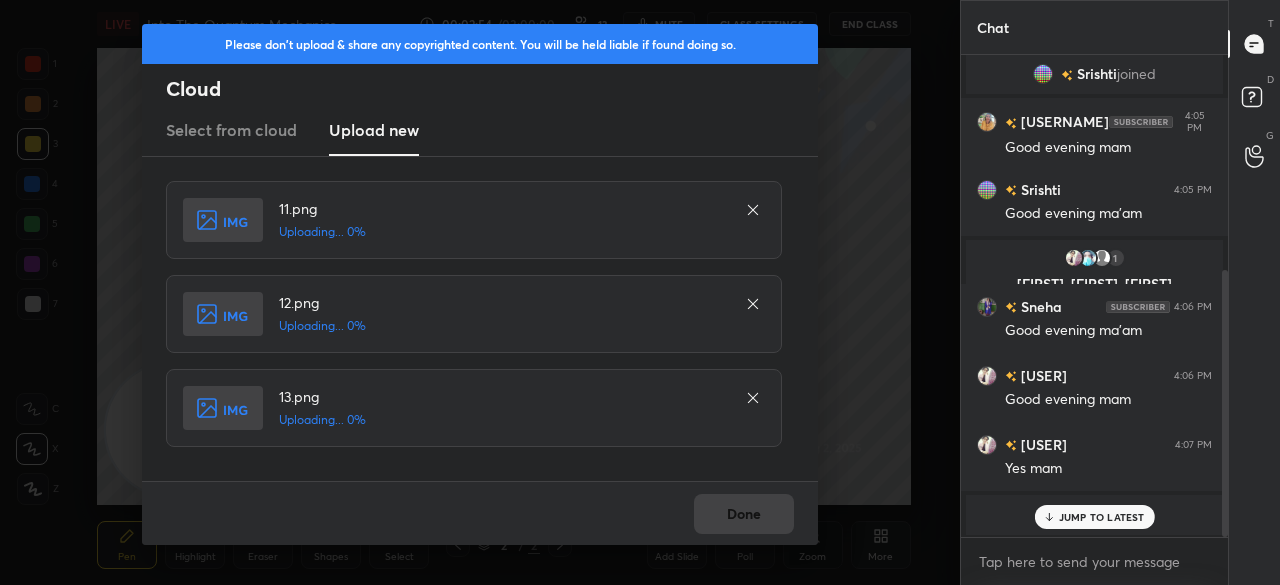 click on "JUMP TO LATEST" at bounding box center (1094, 517) 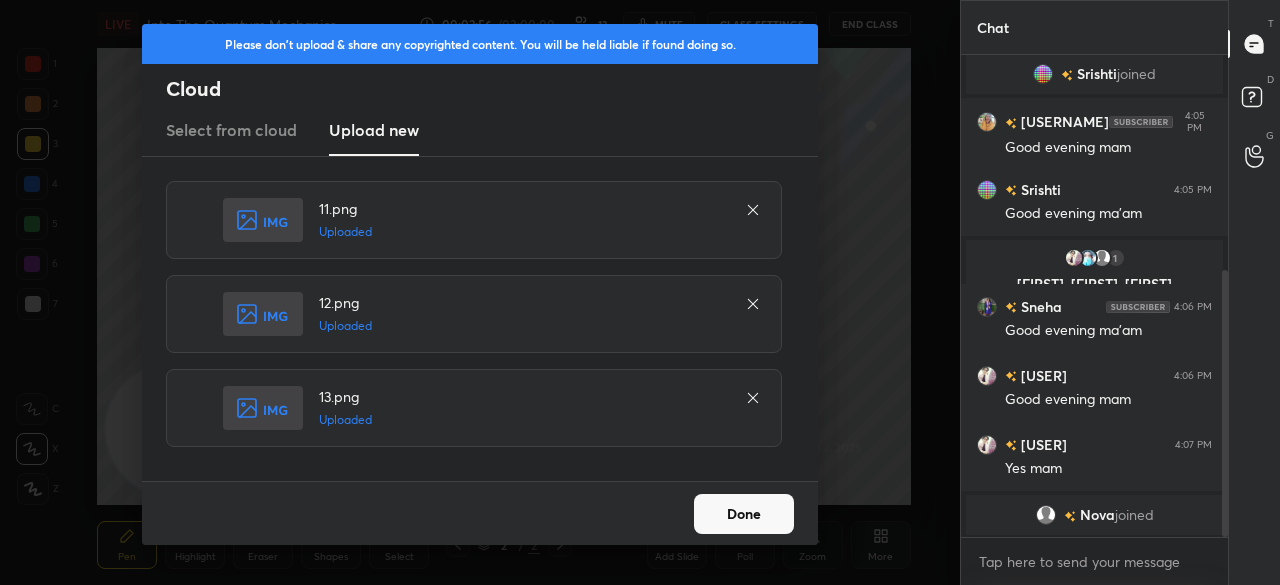 click on "Done" at bounding box center [744, 514] 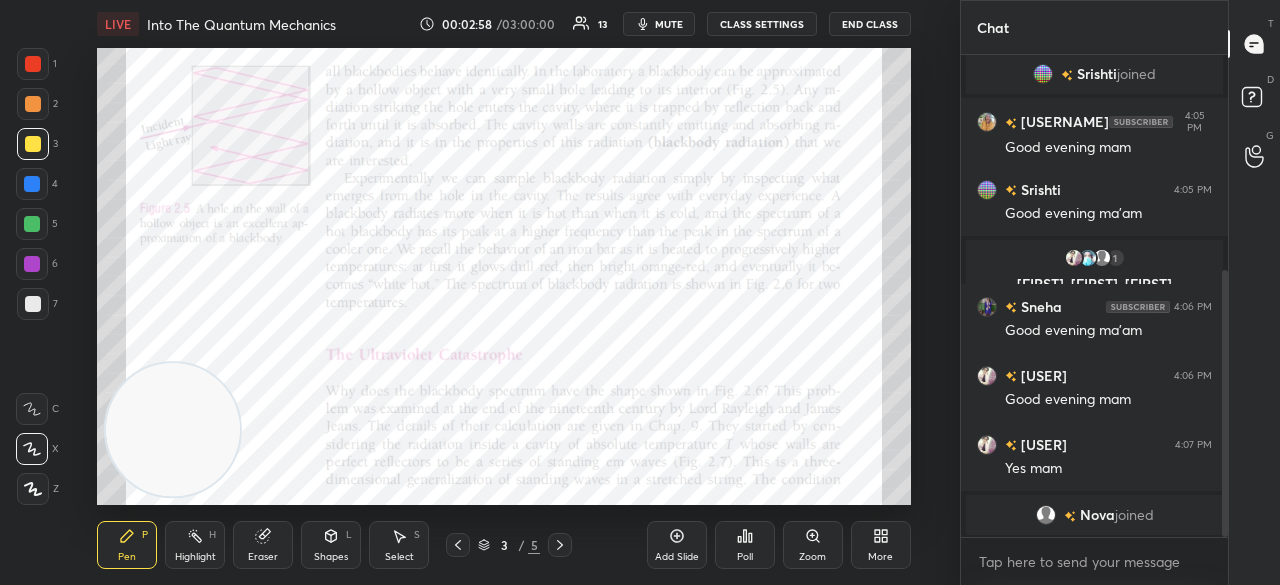 click on "More" at bounding box center (881, 545) 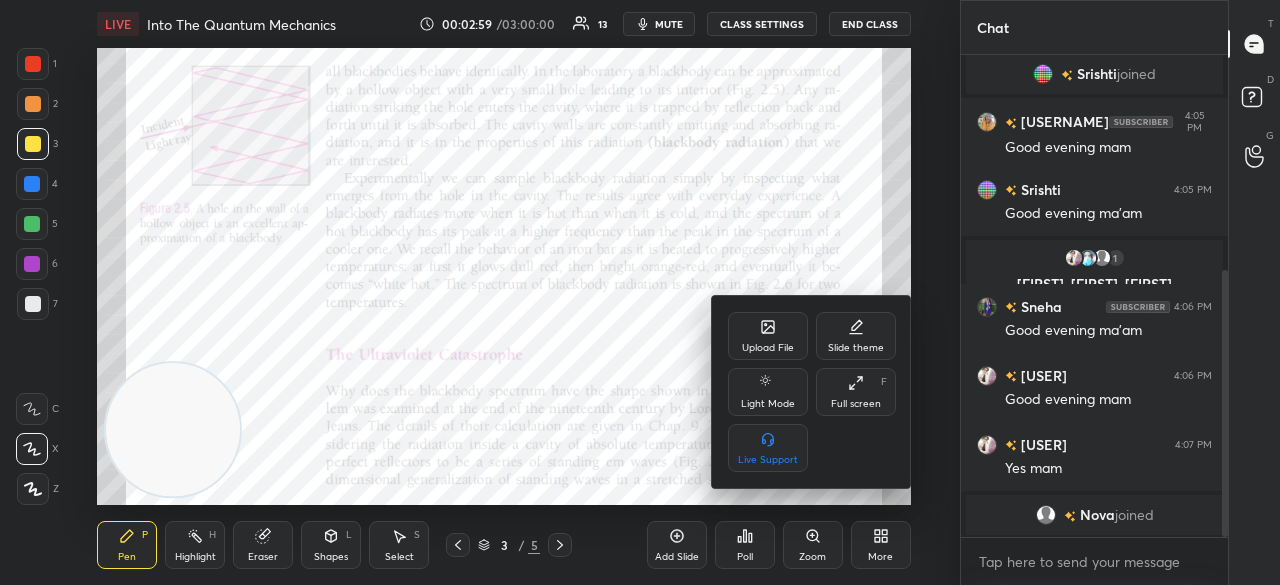 click on "Full screen" at bounding box center [856, 404] 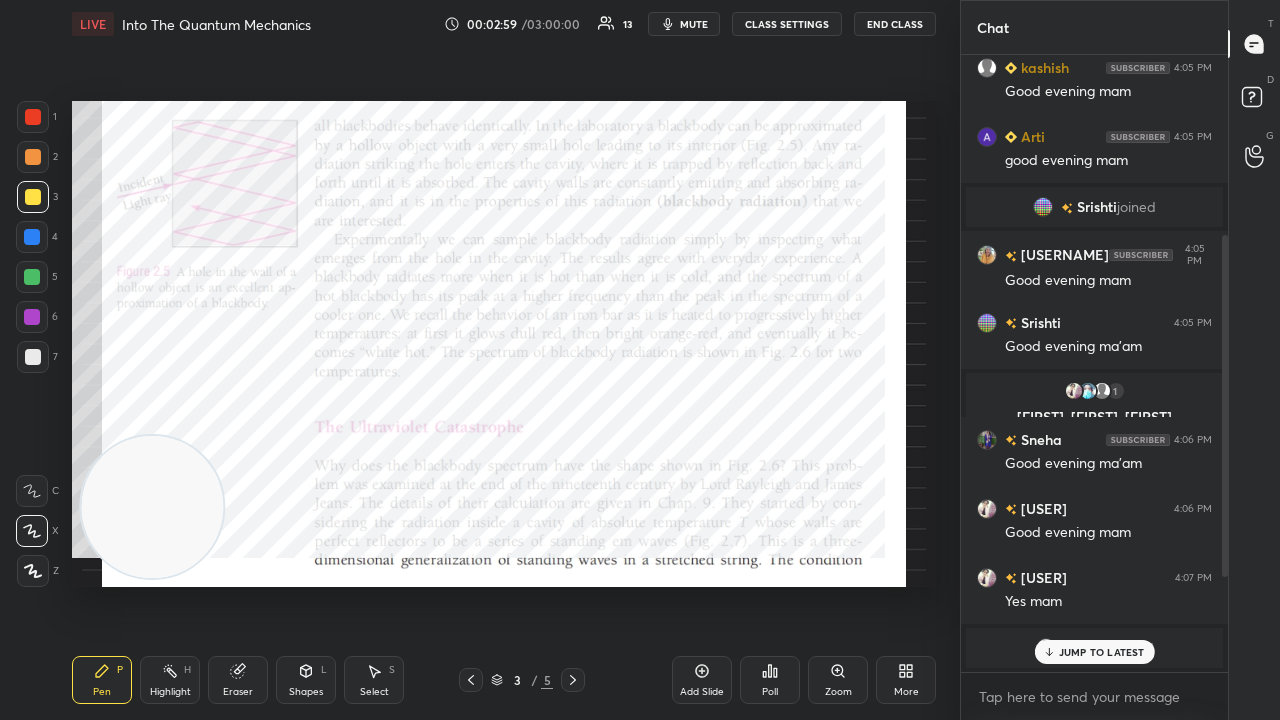 scroll, scrollTop: 99408, scrollLeft: 99120, axis: both 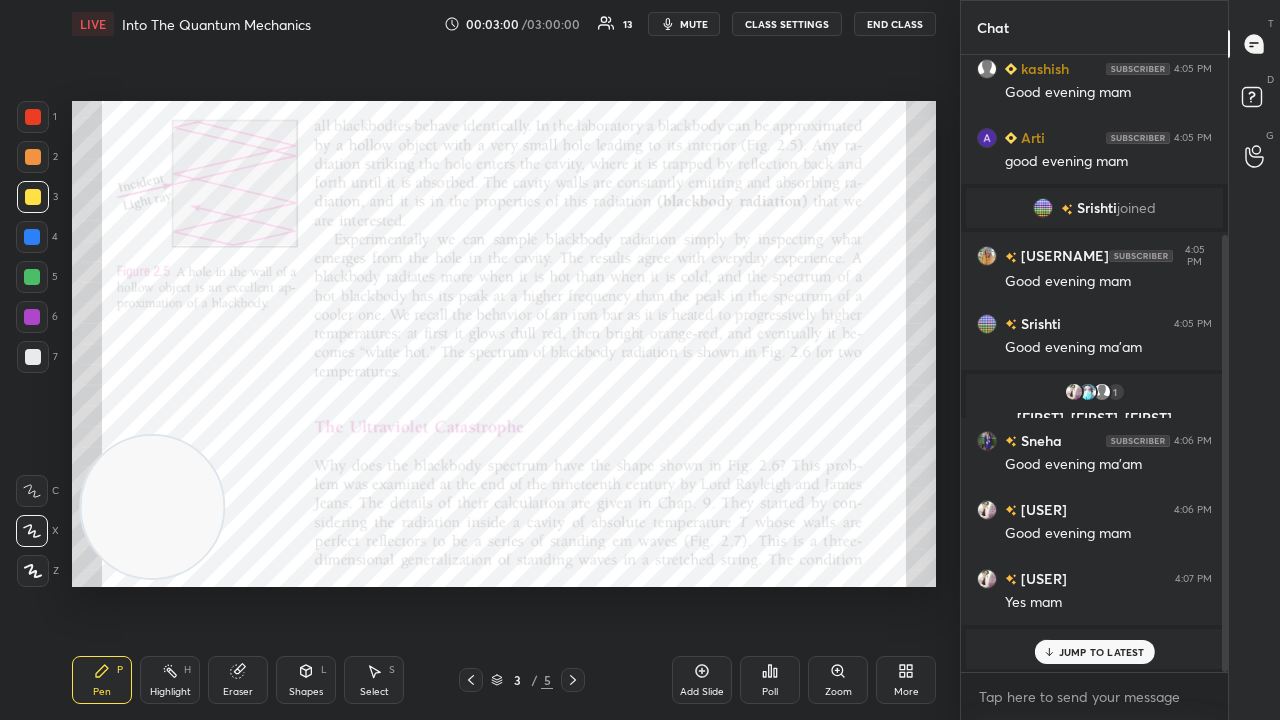 click on "JUMP TO LATEST" at bounding box center (1102, 652) 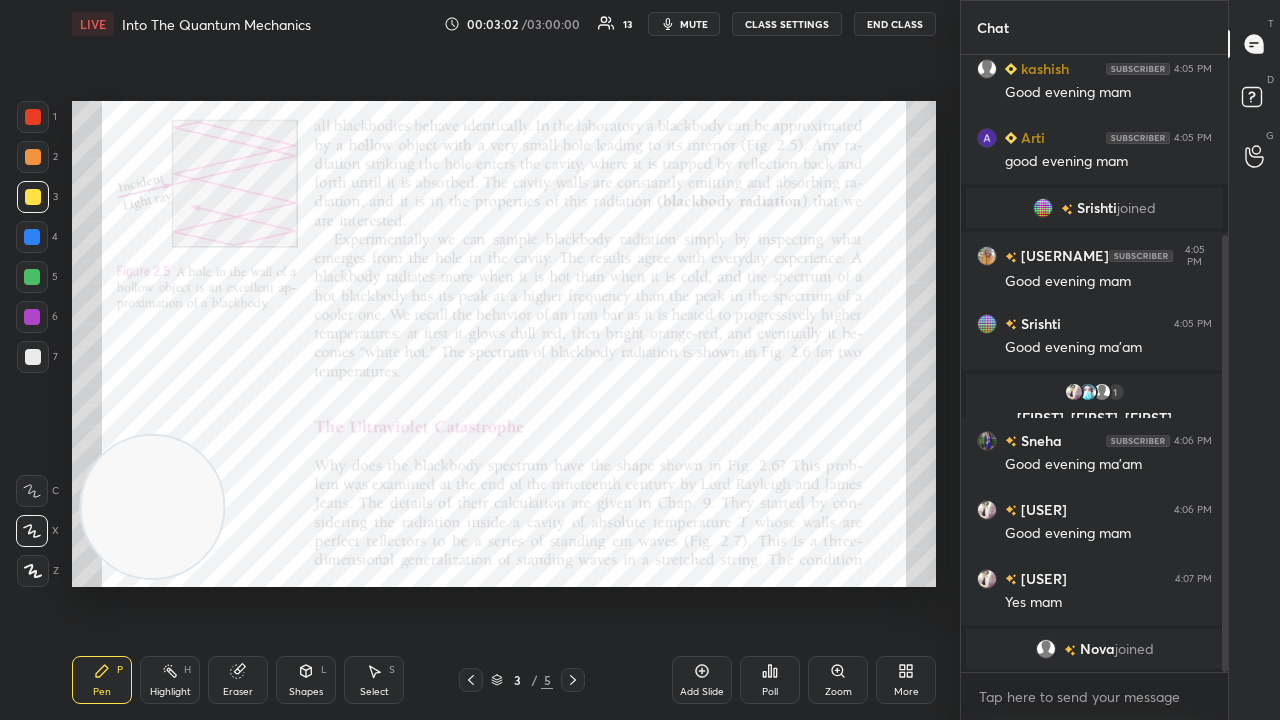 click at bounding box center (32, 317) 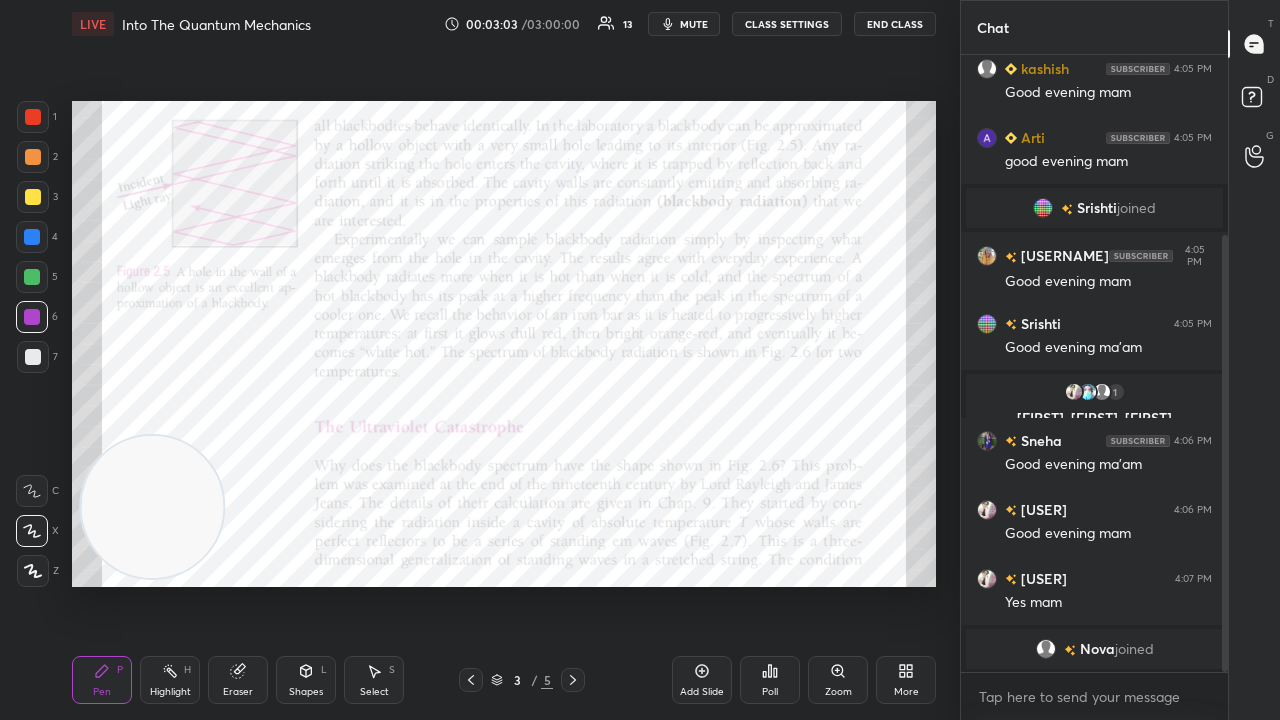 click on "7" at bounding box center (37, 361) 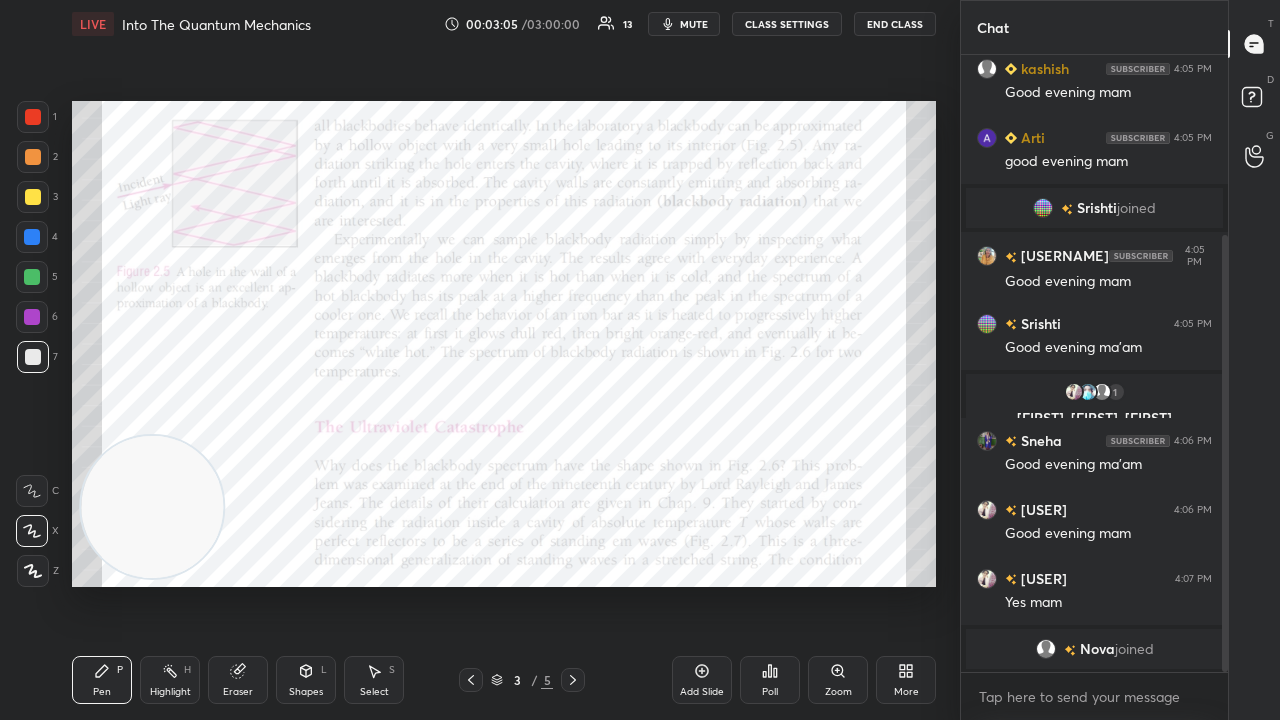 click on "mute" at bounding box center [694, 24] 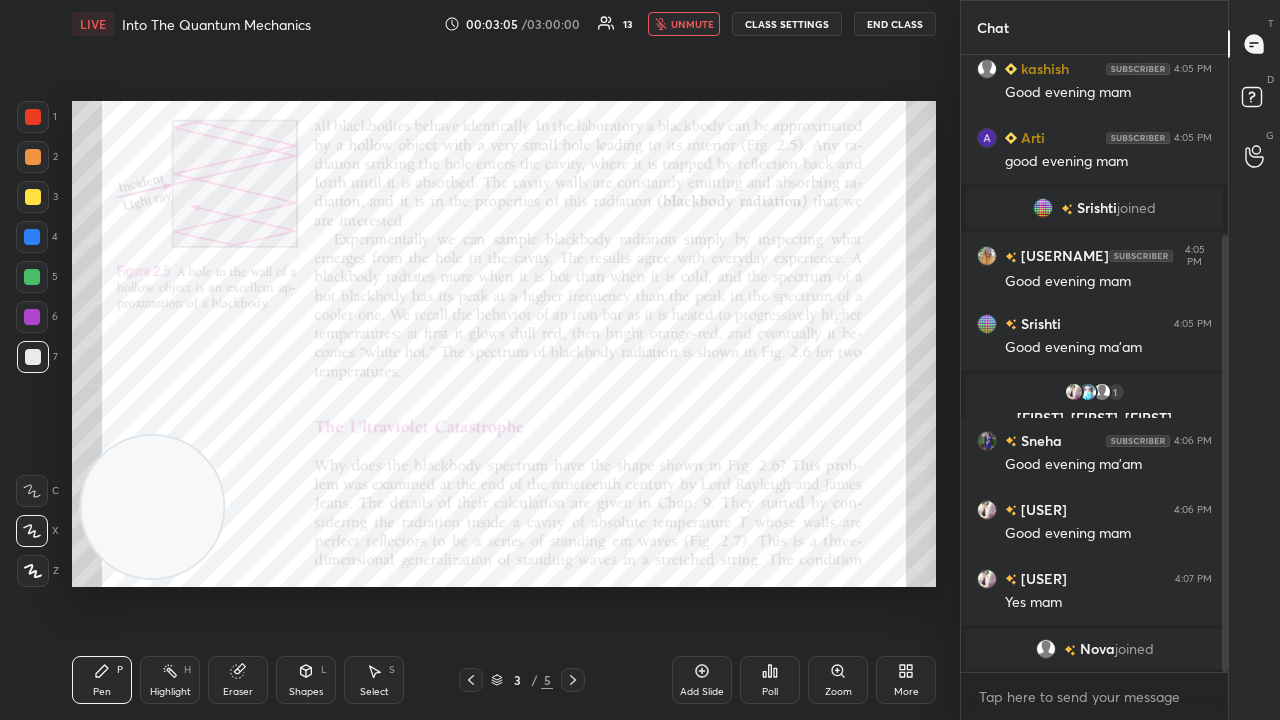 click on "unmute" at bounding box center [692, 24] 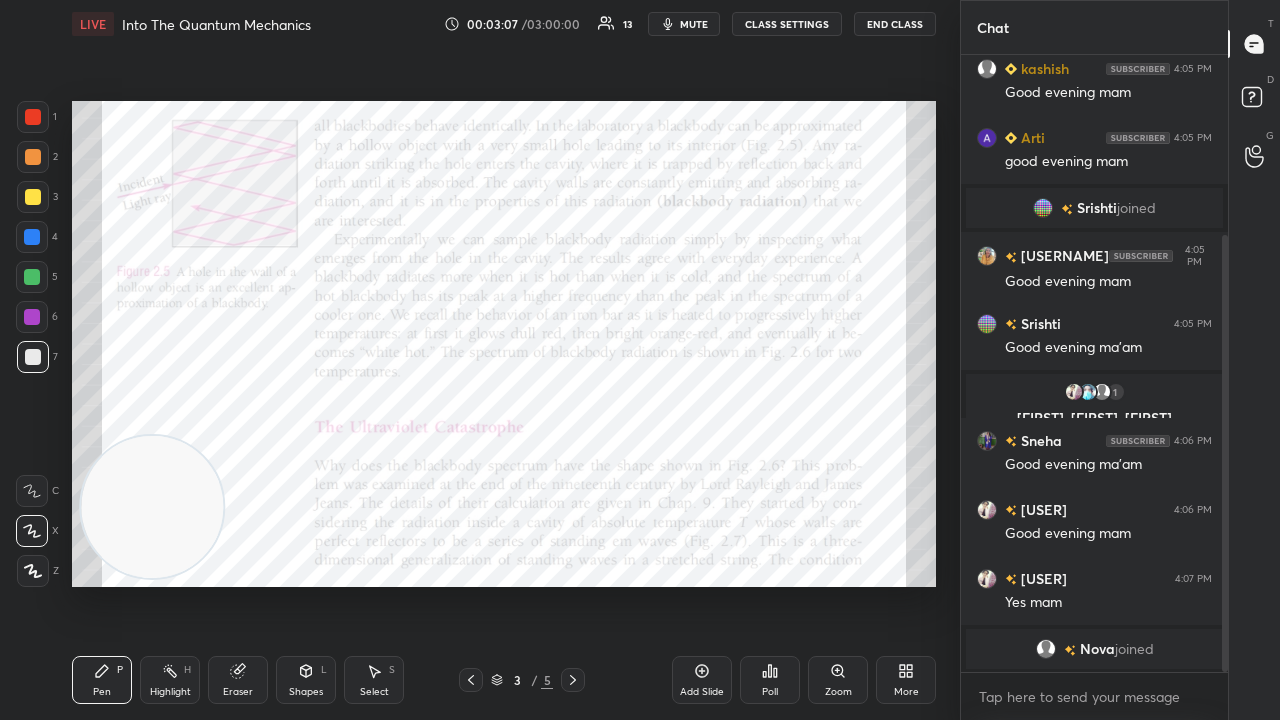 click at bounding box center [32, 277] 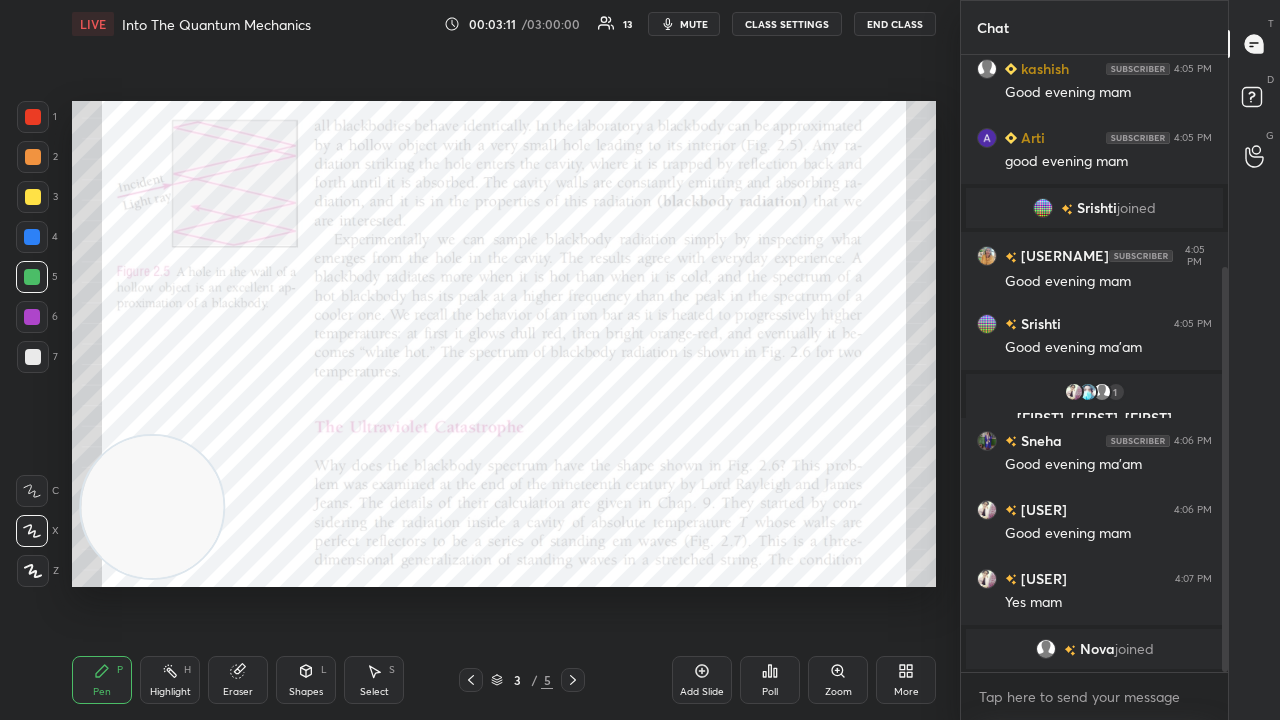 scroll, scrollTop: 324, scrollLeft: 0, axis: vertical 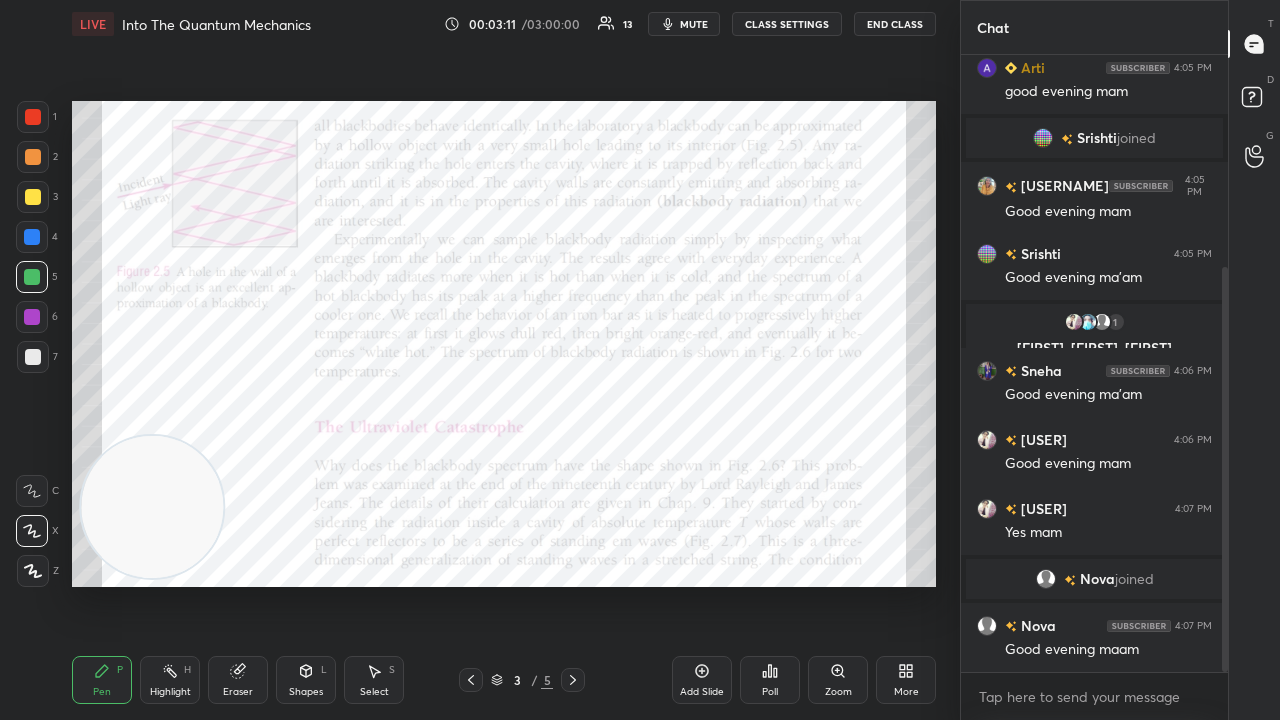 click on "mute" at bounding box center [694, 24] 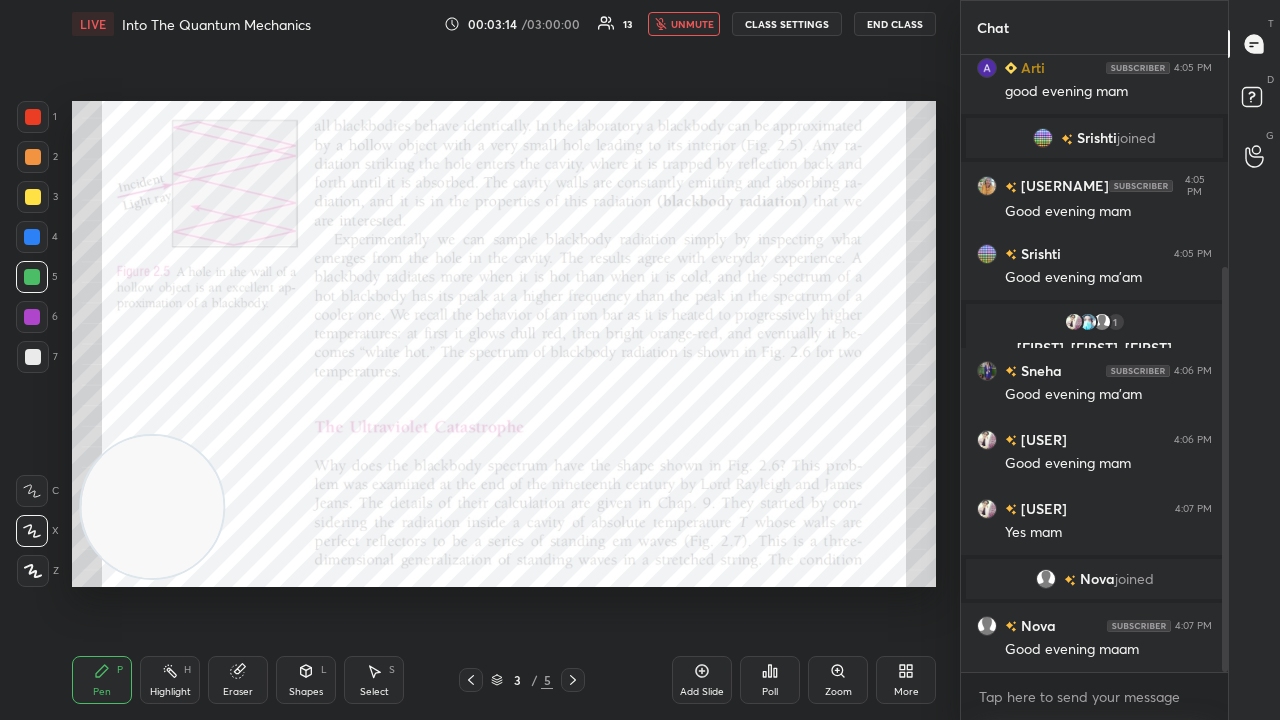 click on "unmute" at bounding box center (692, 24) 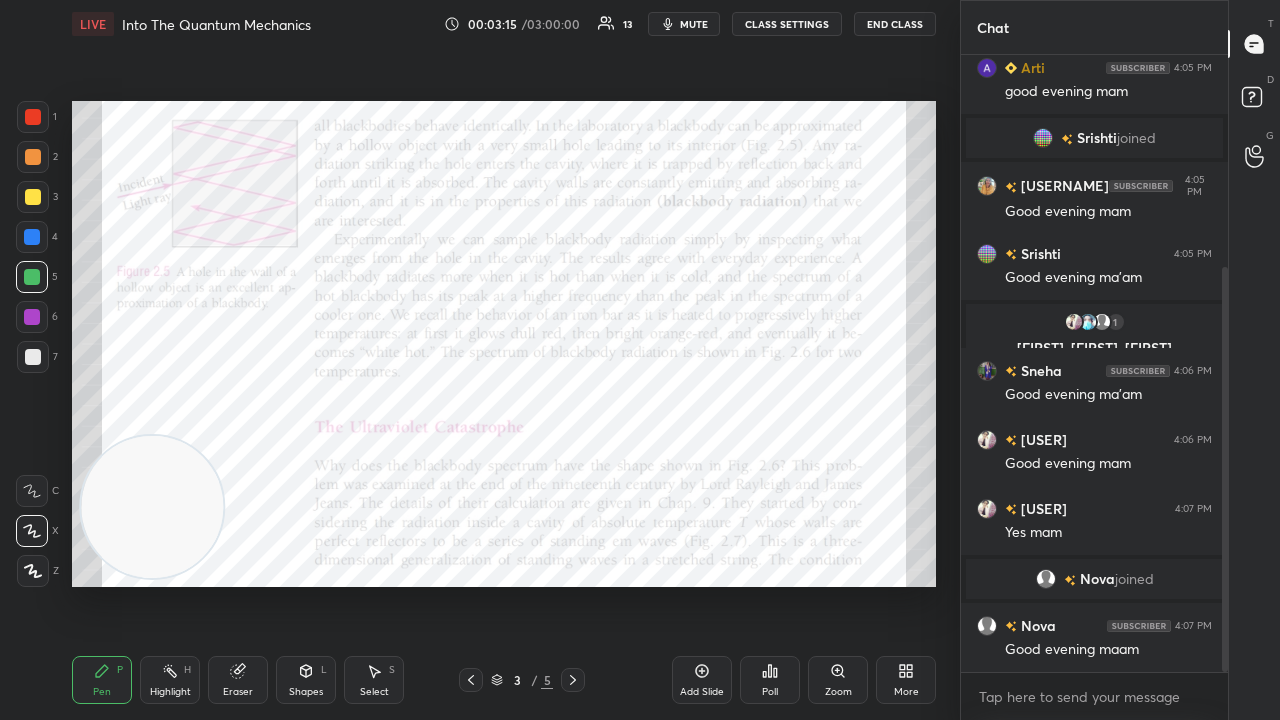 scroll, scrollTop: 410, scrollLeft: 0, axis: vertical 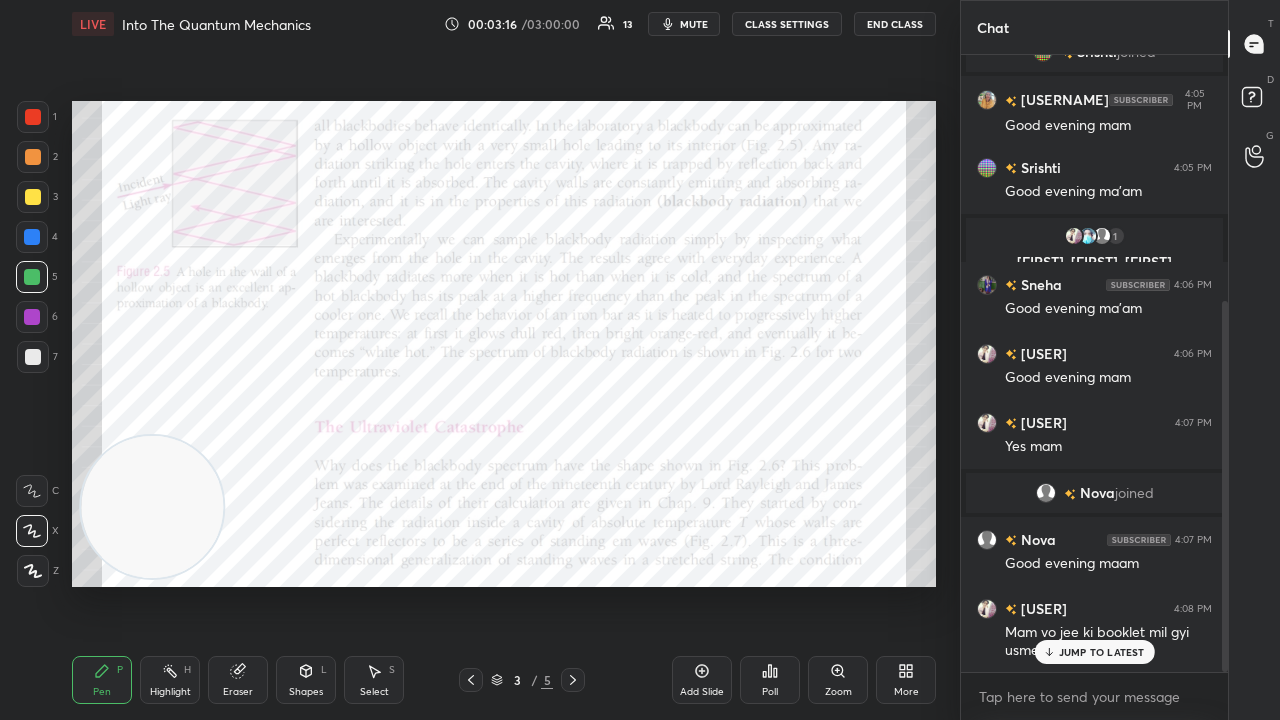 click at bounding box center (33, 357) 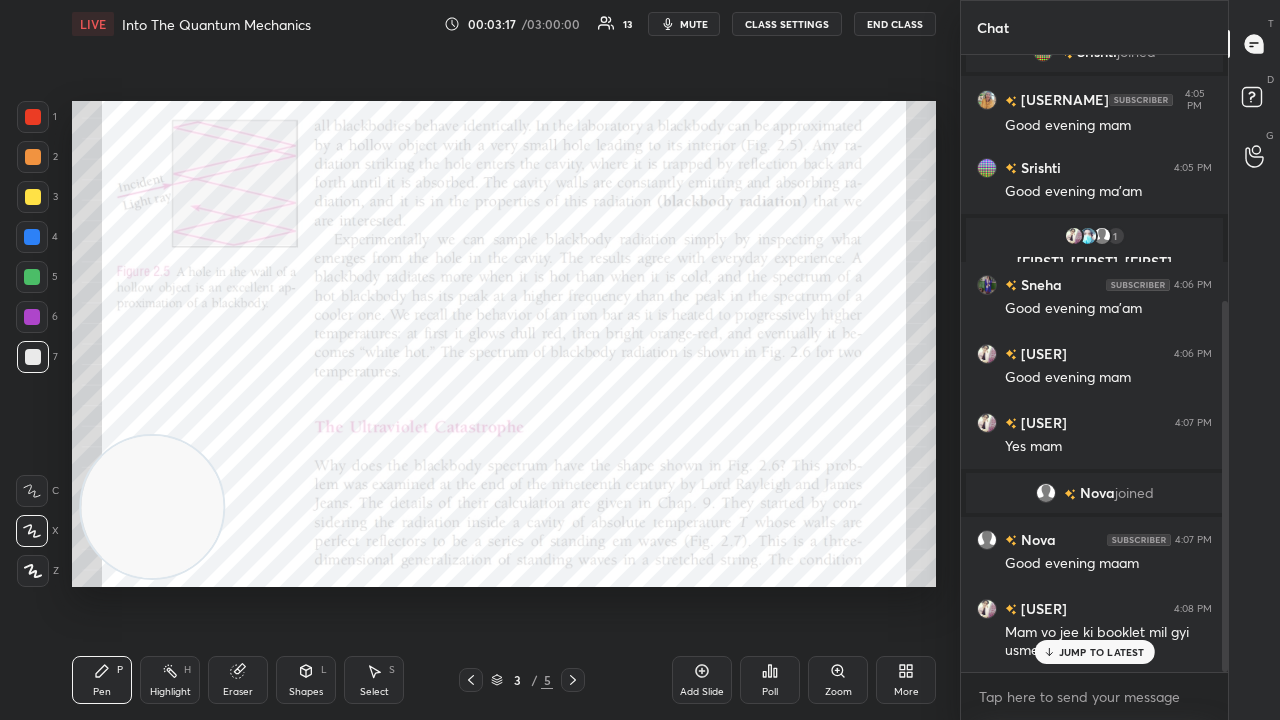 click on "JUMP TO LATEST" at bounding box center [1102, 652] 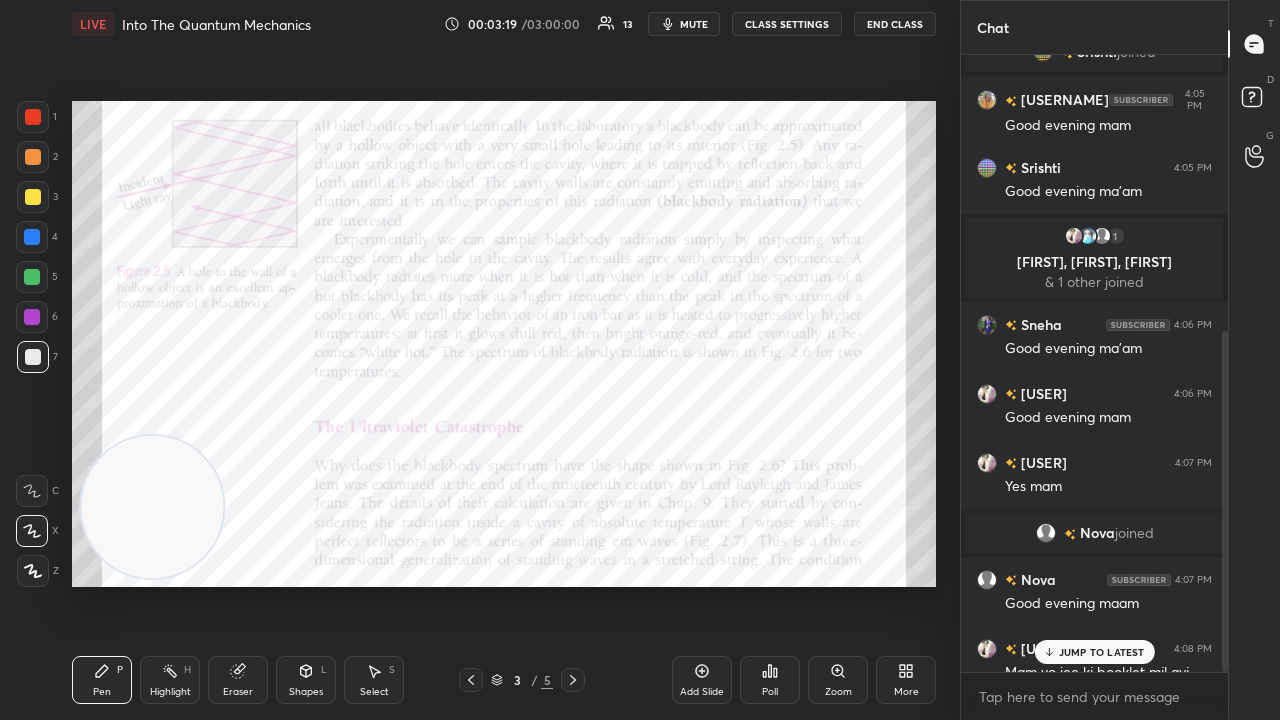 scroll, scrollTop: 498, scrollLeft: 0, axis: vertical 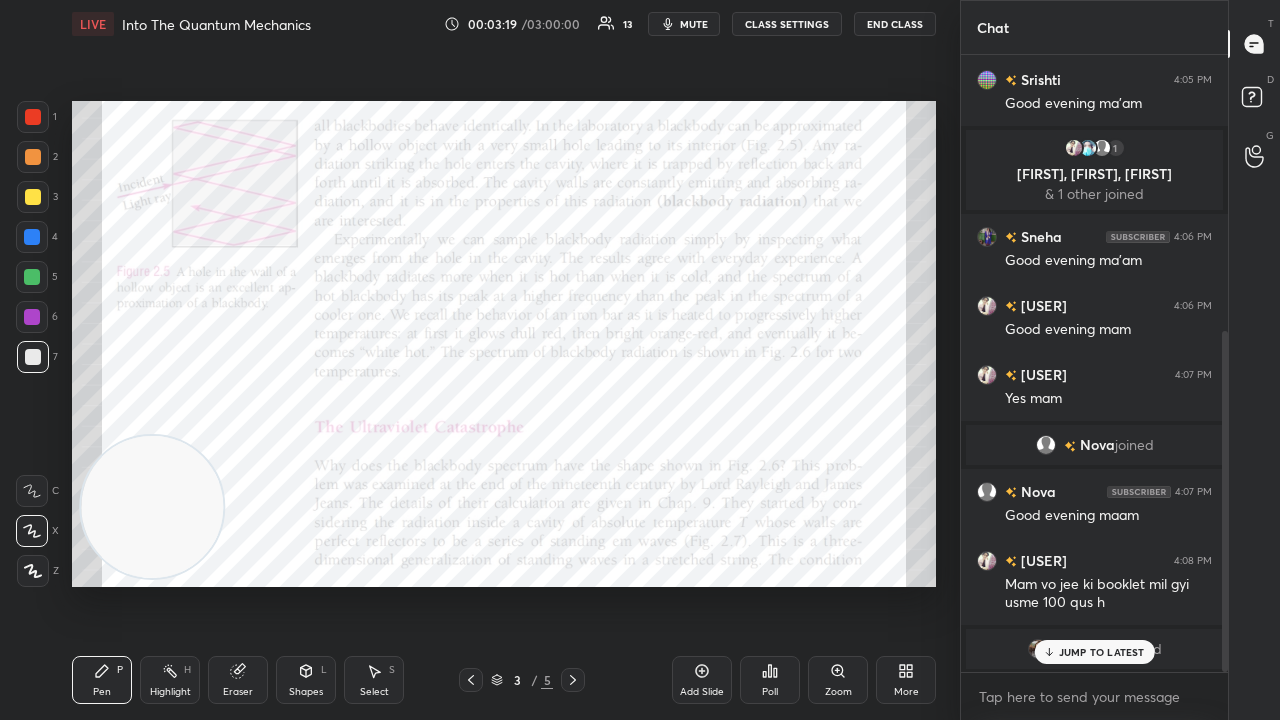 click on "mute" at bounding box center (694, 24) 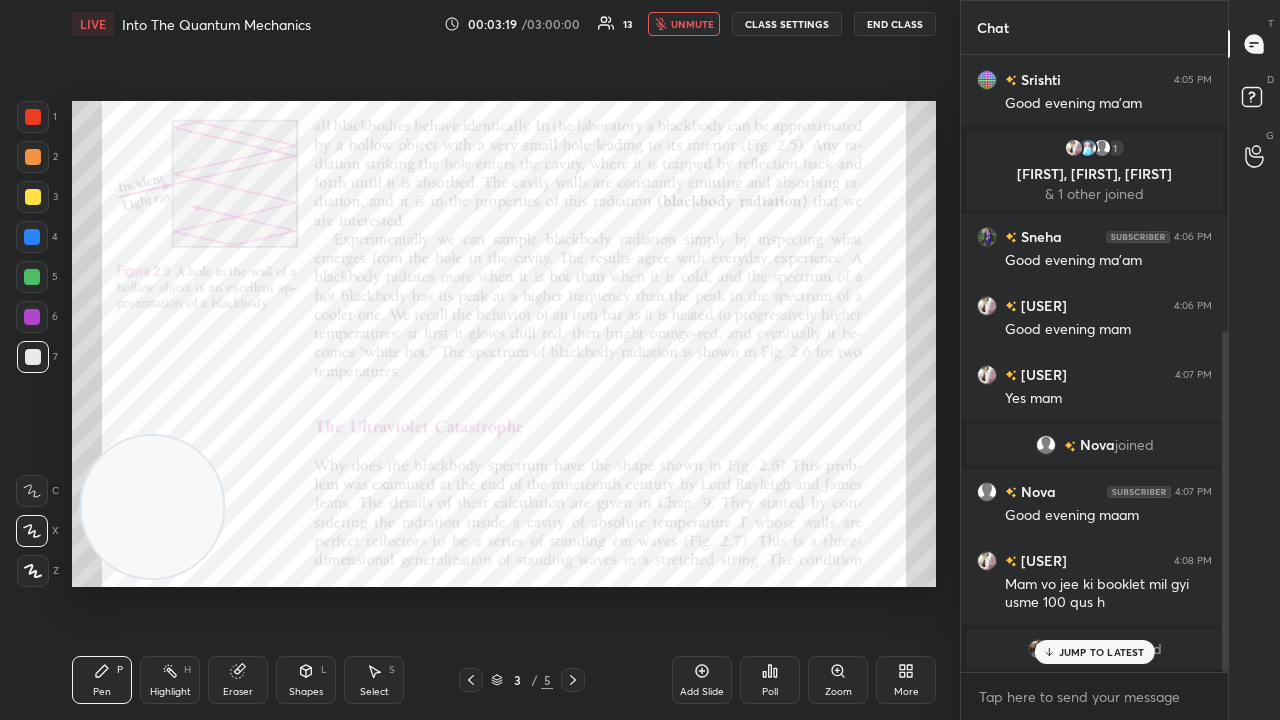 click on "unmute" at bounding box center (692, 24) 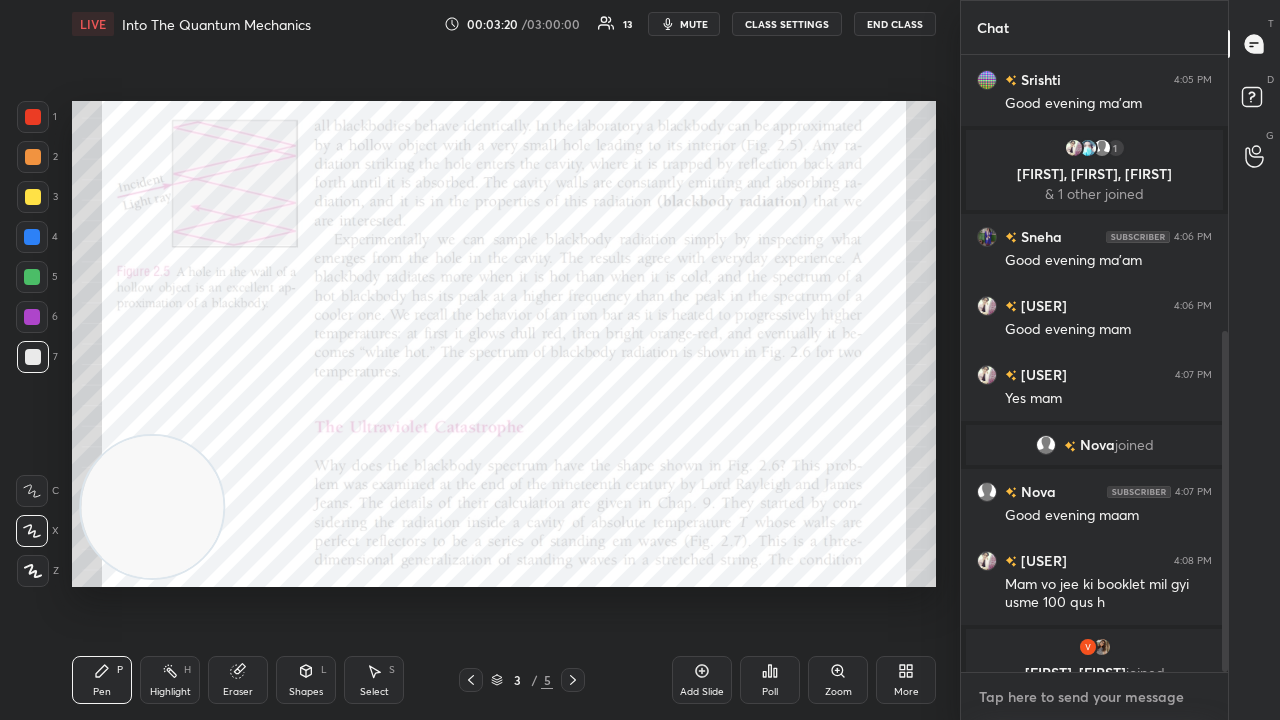 click at bounding box center (1094, 697) 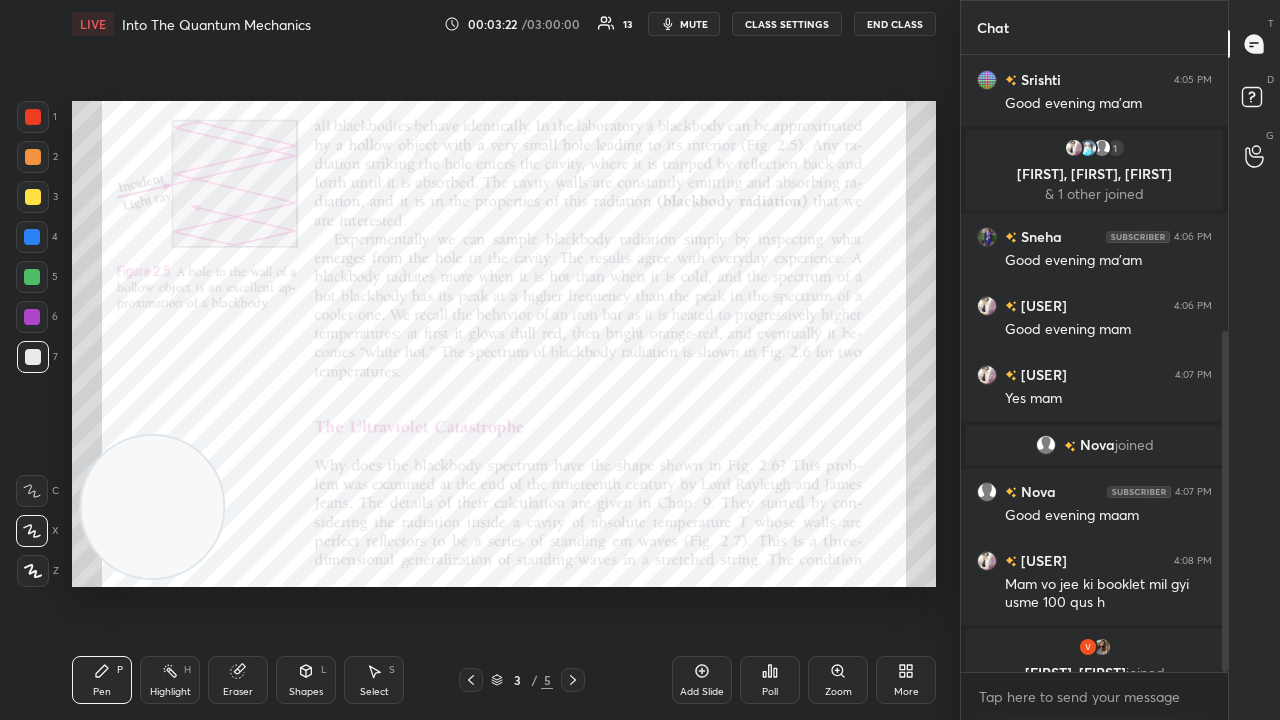 drag, startPoint x: 1224, startPoint y: 660, endPoint x: 1222, endPoint y: 719, distance: 59.03389 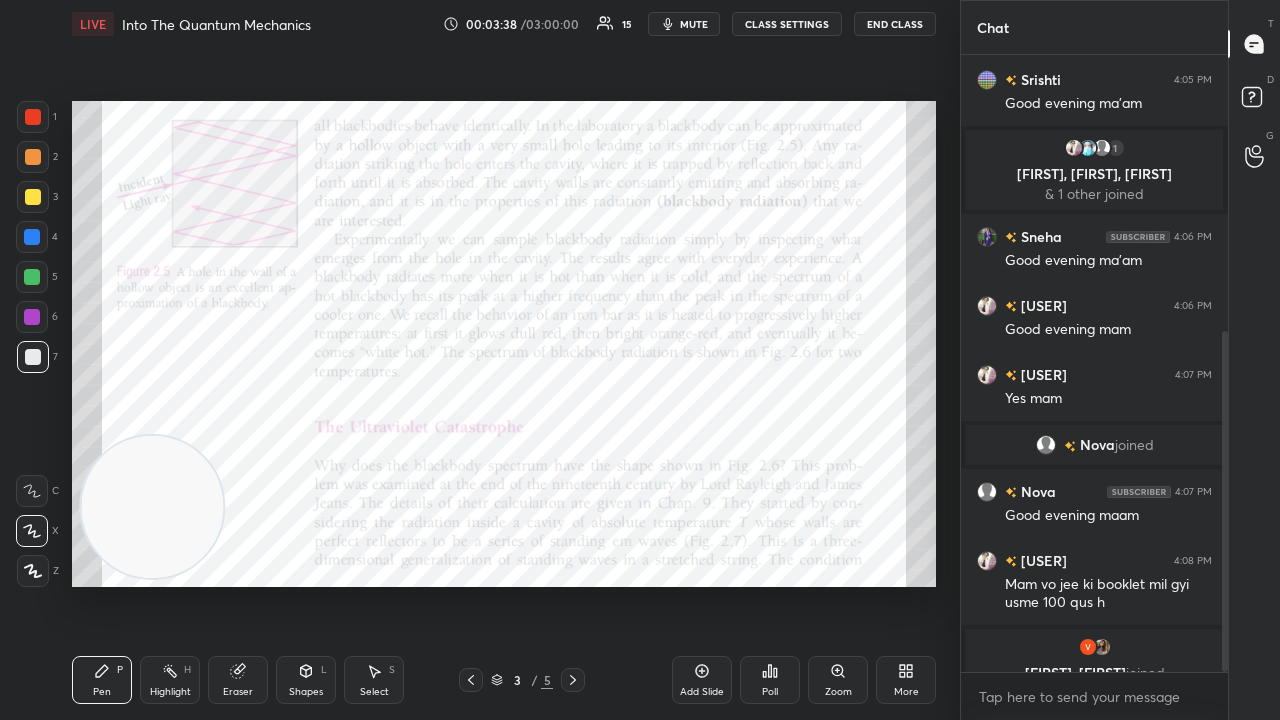 click on "mute" at bounding box center [694, 24] 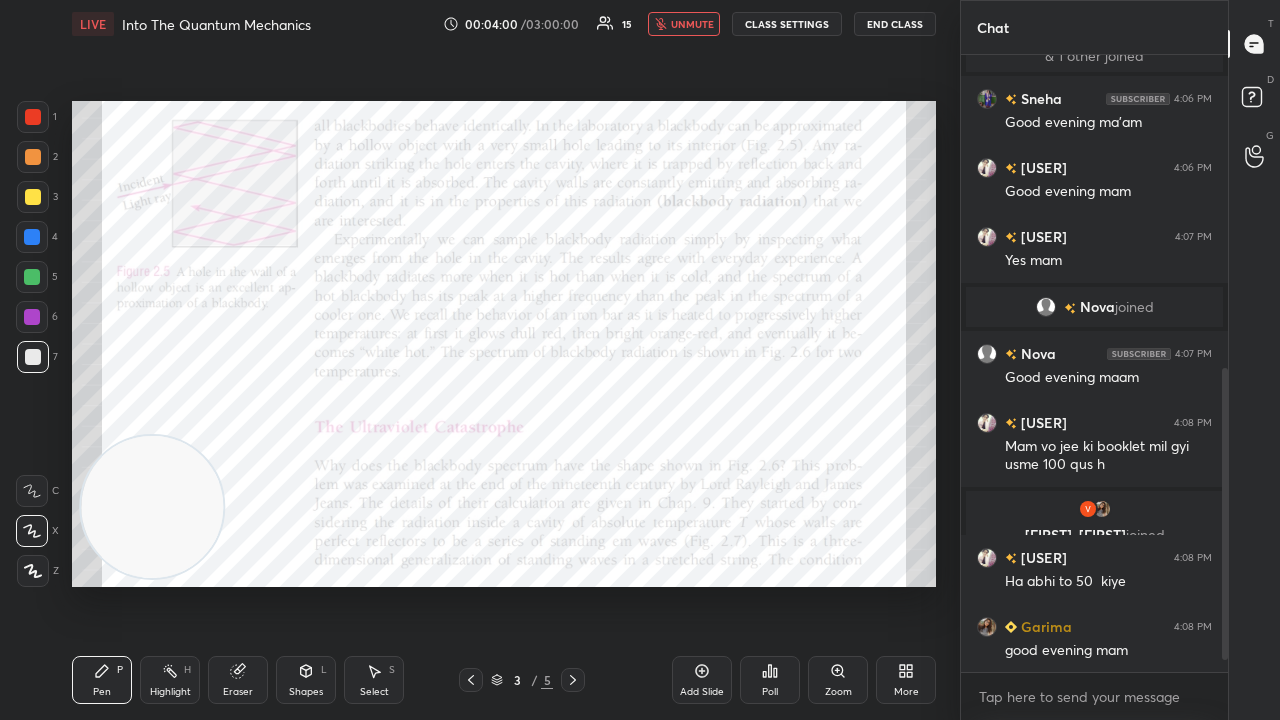 scroll, scrollTop: 724, scrollLeft: 0, axis: vertical 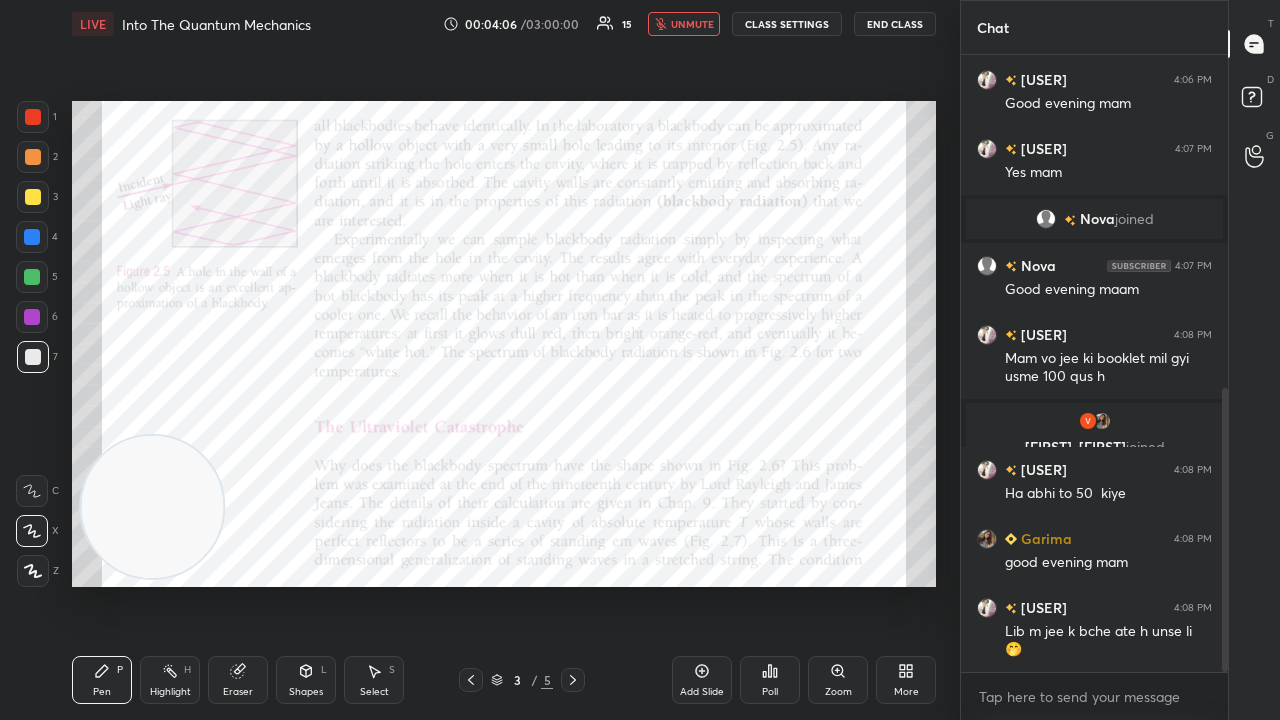 click on "unmute" at bounding box center (692, 24) 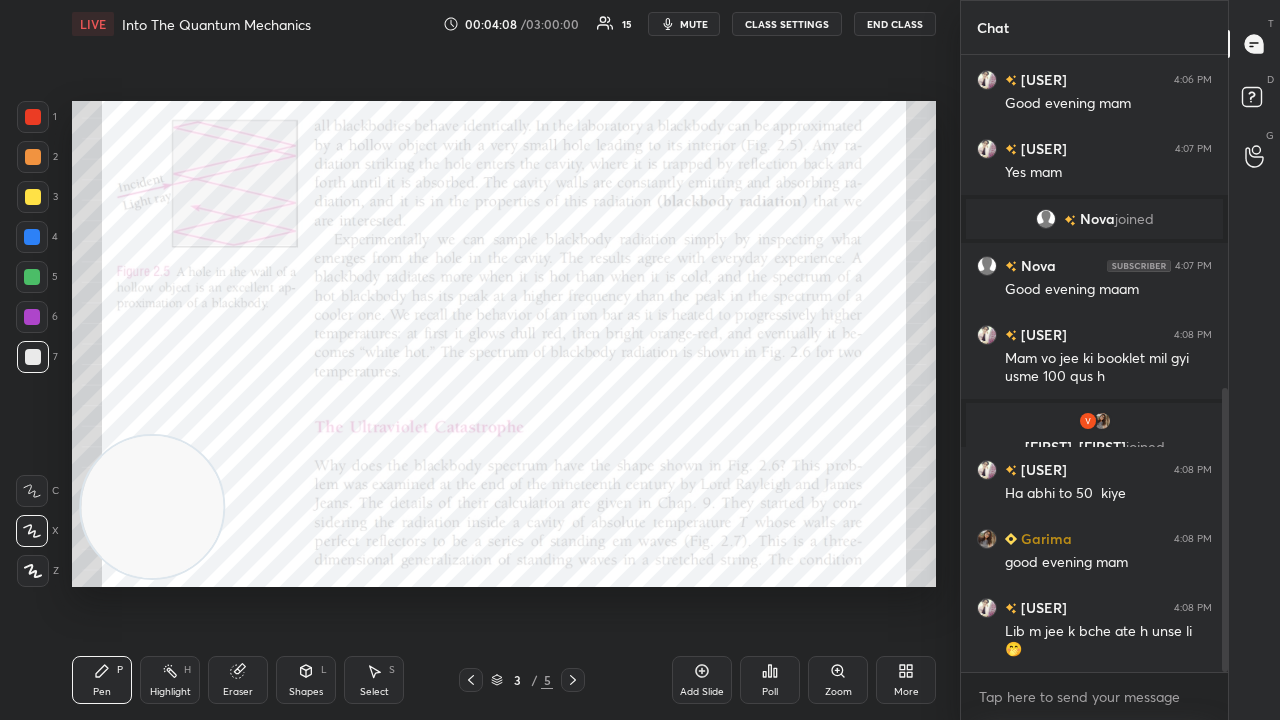 click on "x" at bounding box center [1094, 696] 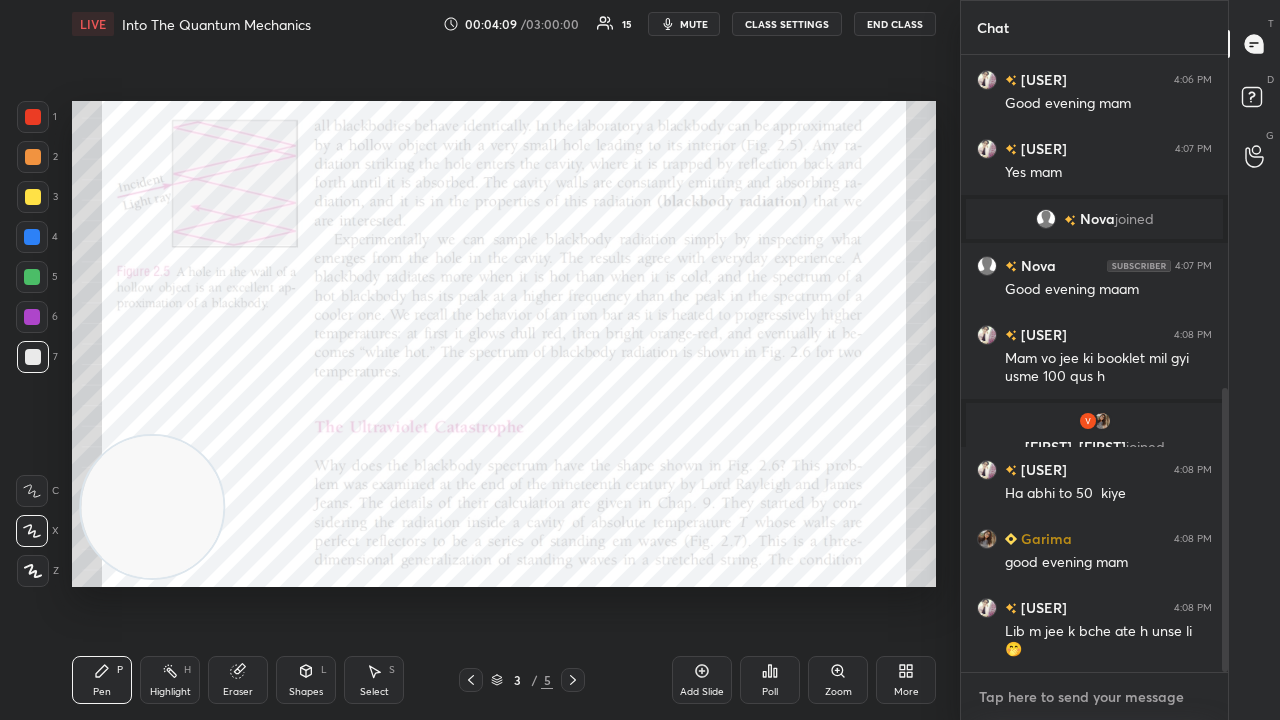 scroll, scrollTop: 792, scrollLeft: 0, axis: vertical 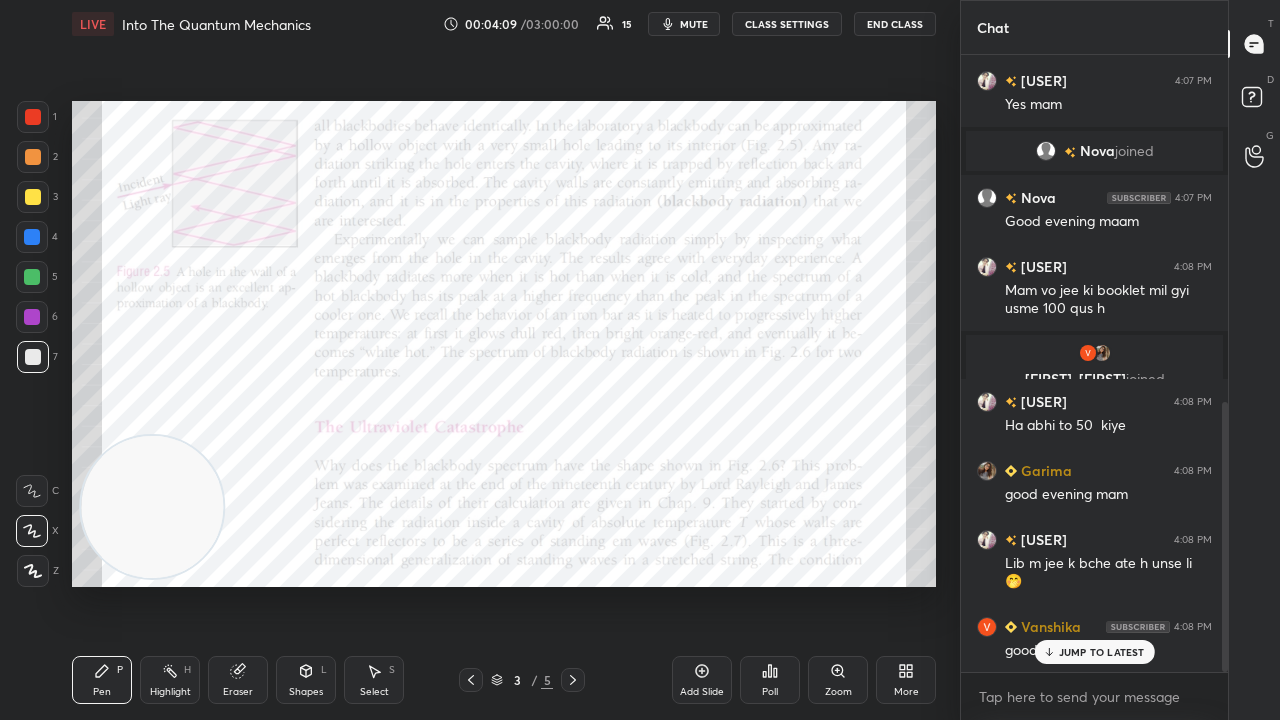 click on "mute" at bounding box center [684, 24] 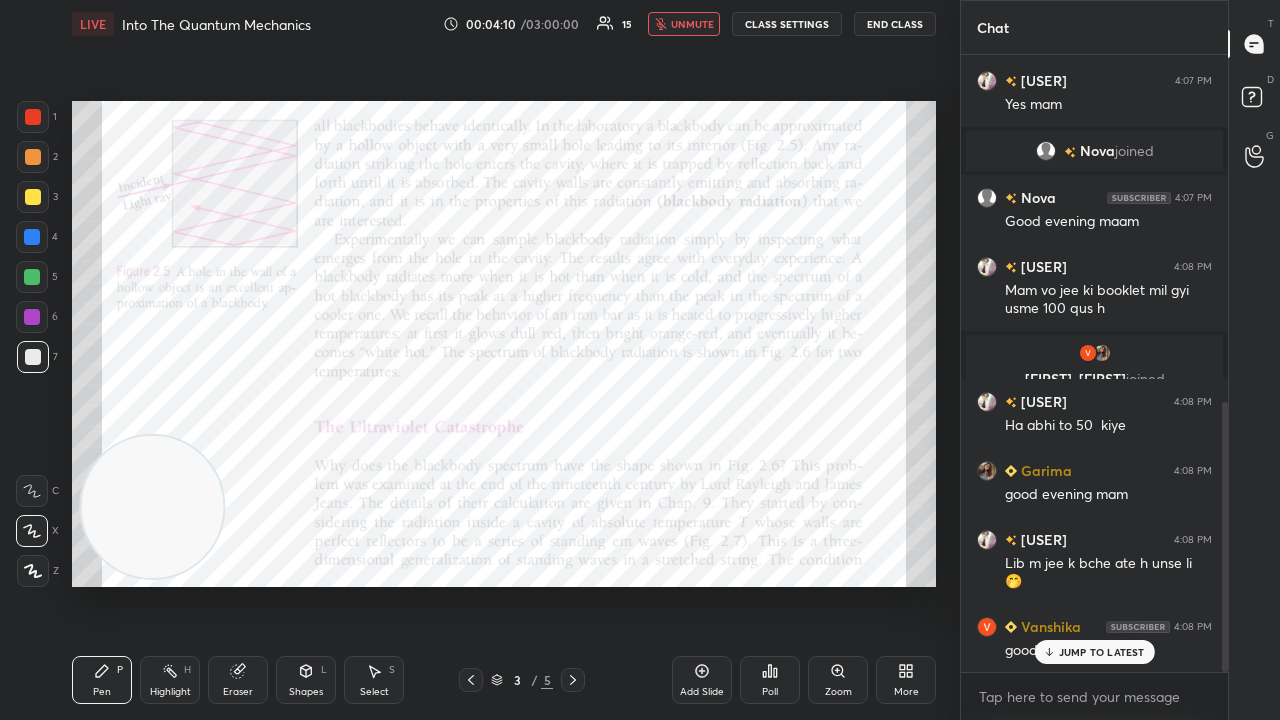 click on "unmute" at bounding box center [692, 24] 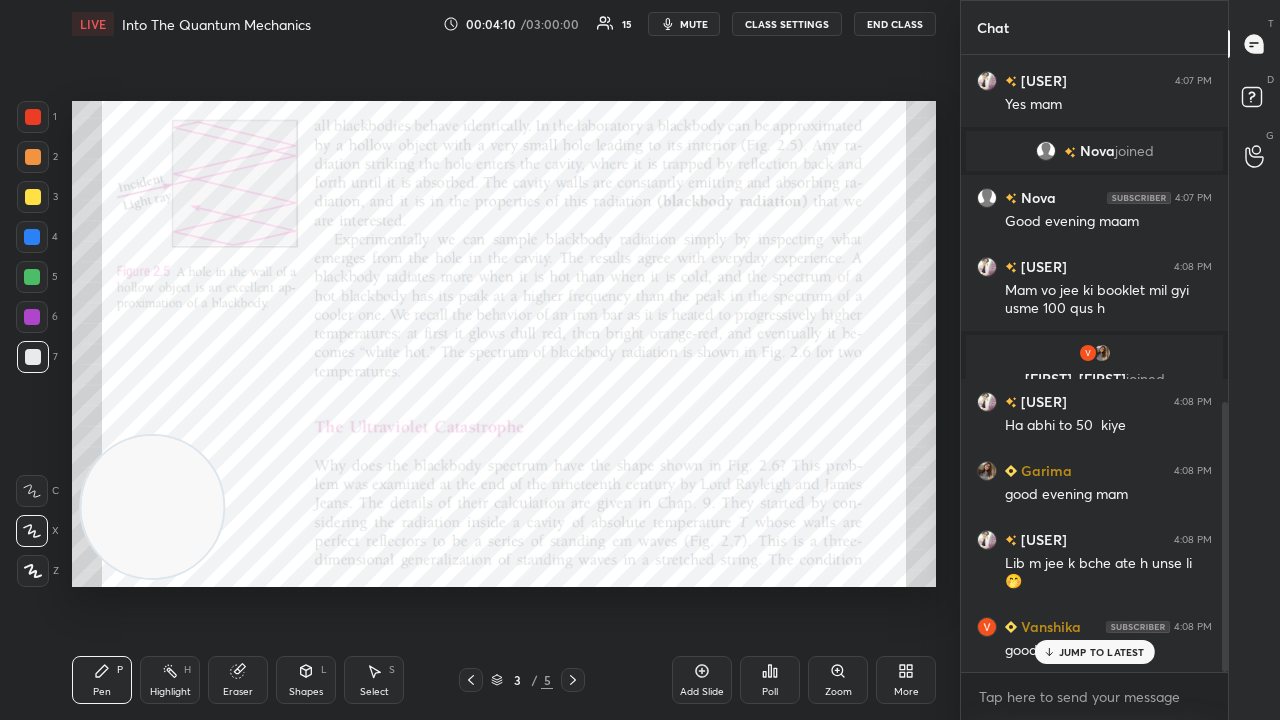 click on "JUMP TO LATEST" at bounding box center (1102, 652) 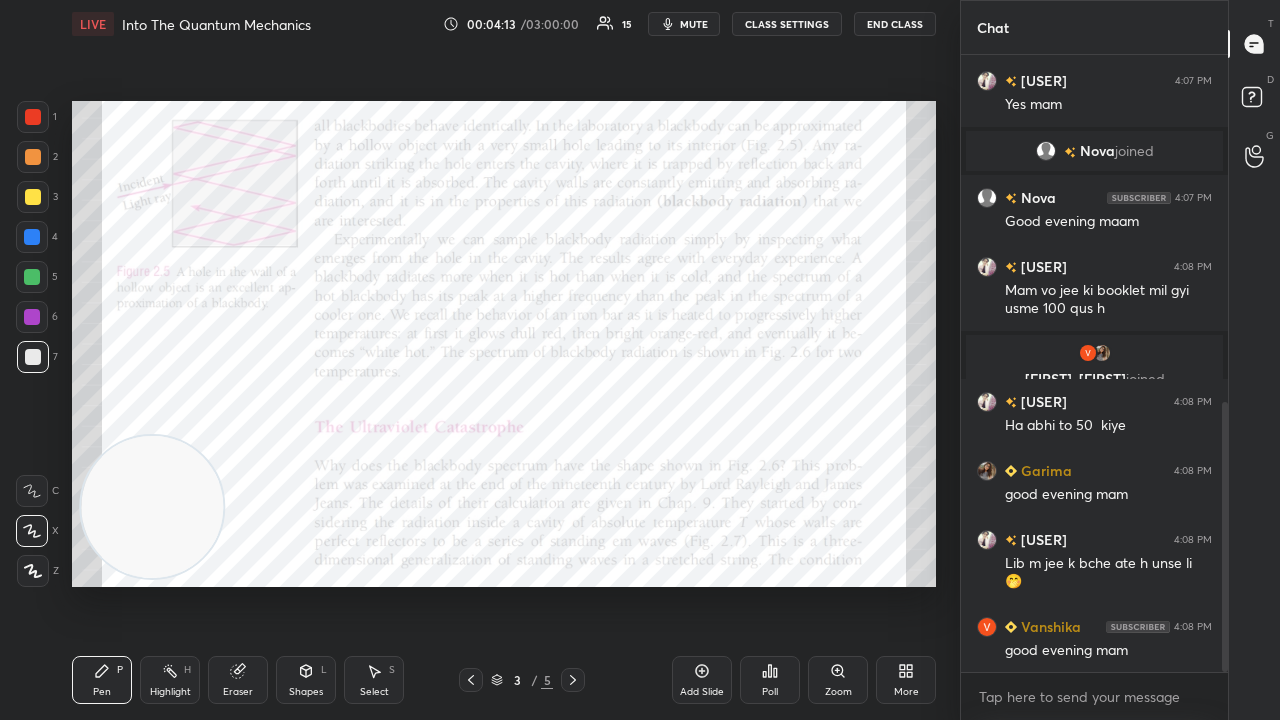 click on "mute" at bounding box center [684, 24] 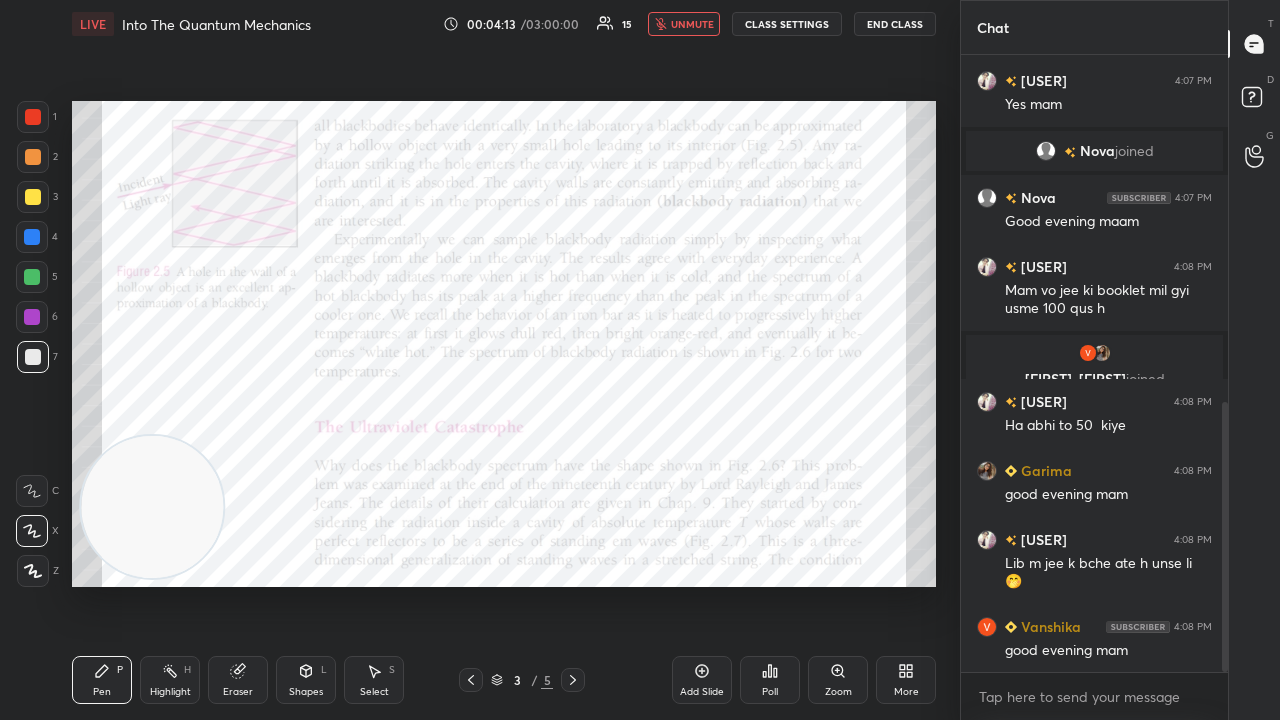 click on "unmute" at bounding box center (692, 24) 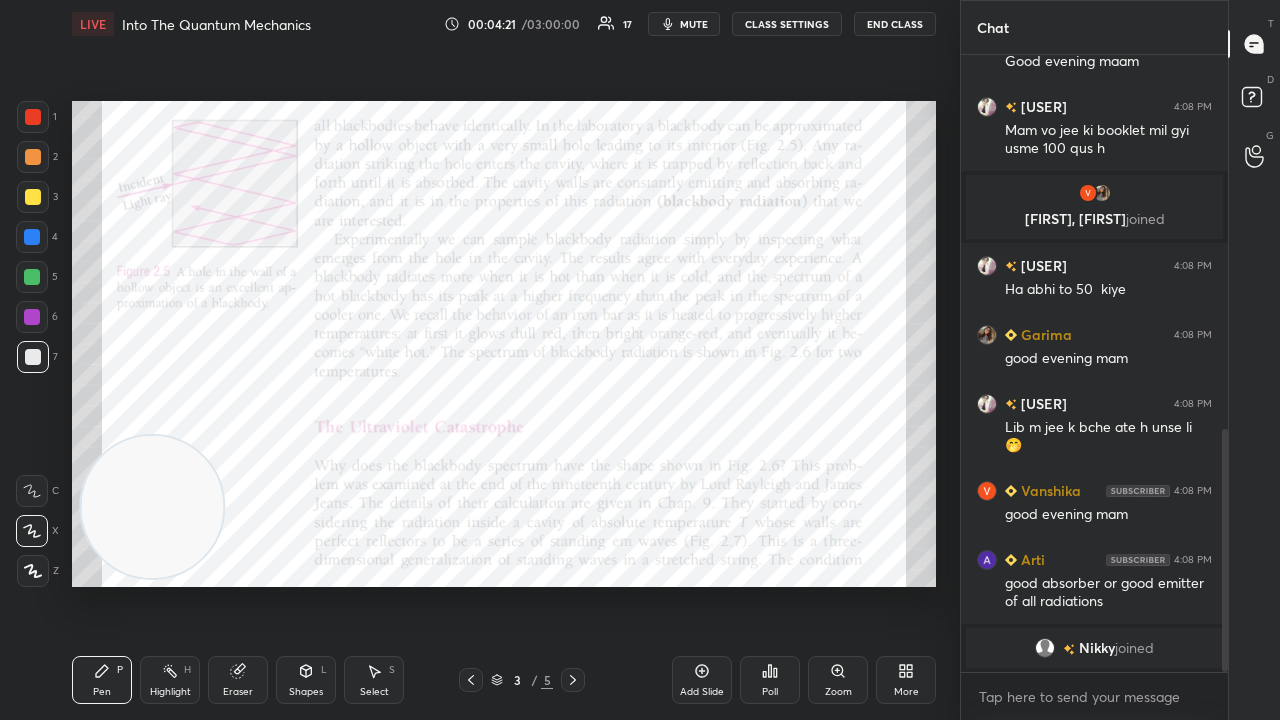 scroll, scrollTop: 976, scrollLeft: 0, axis: vertical 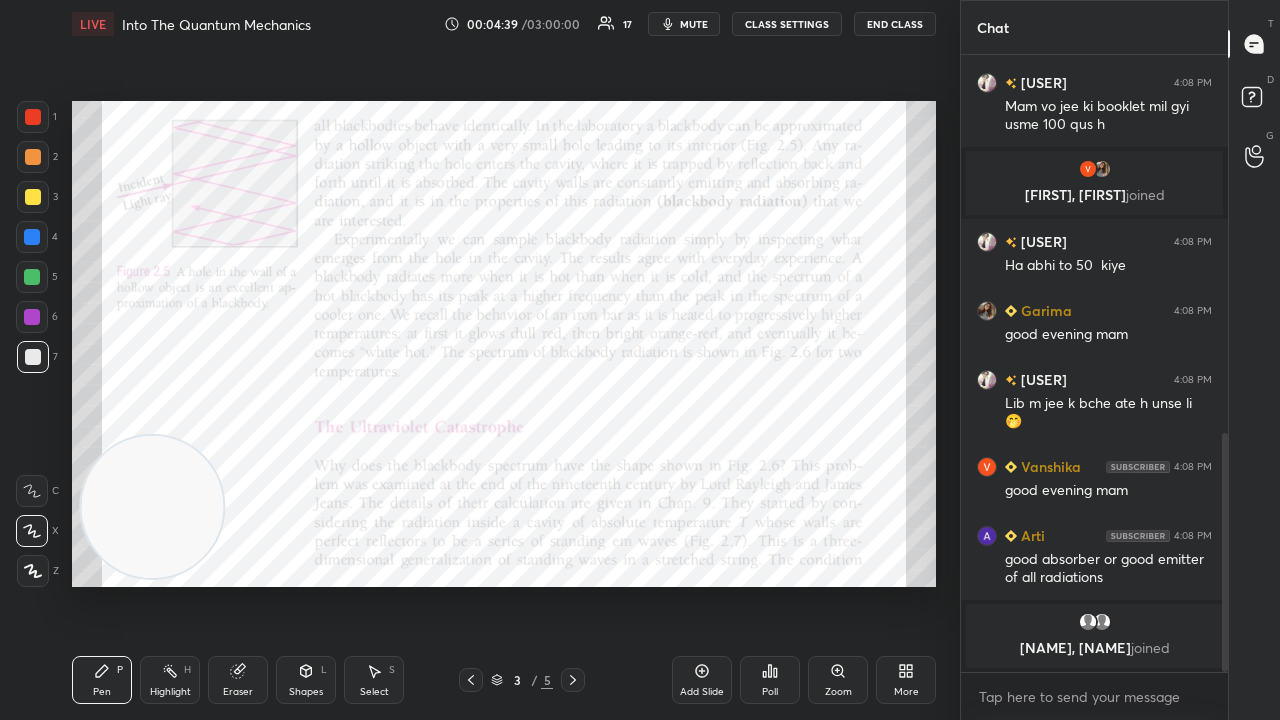 click 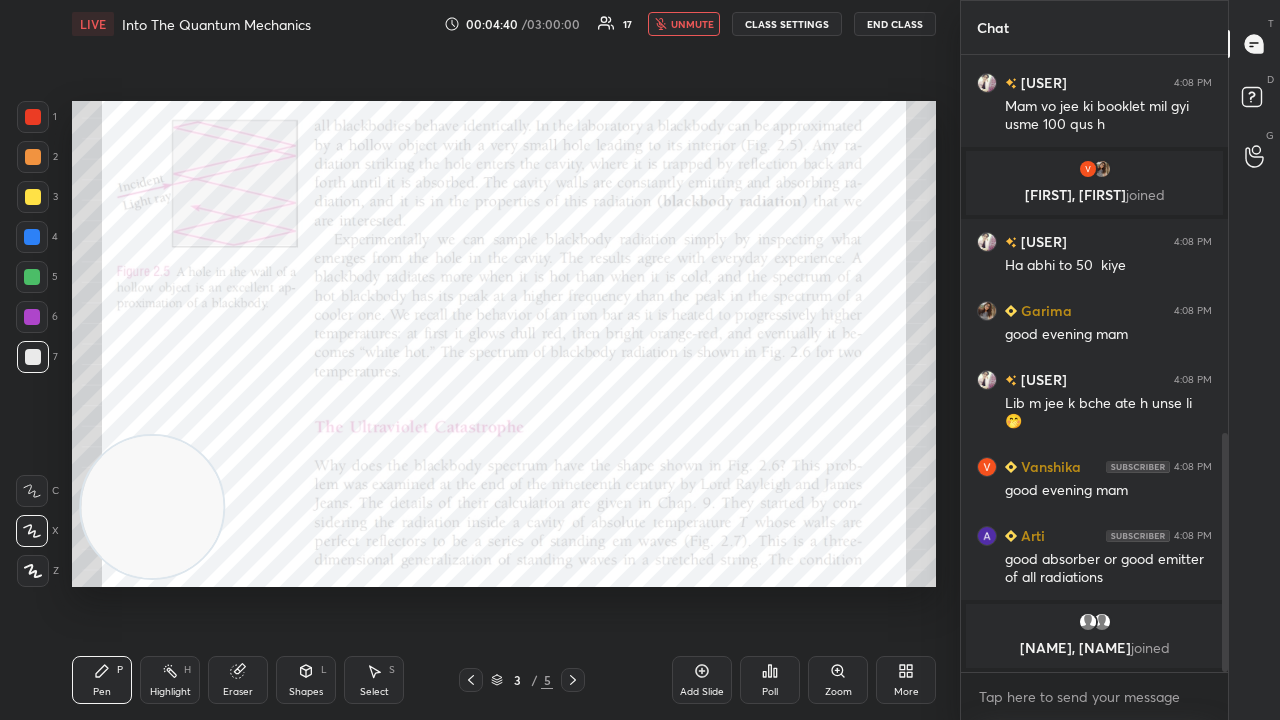 click on "unmute" at bounding box center (684, 24) 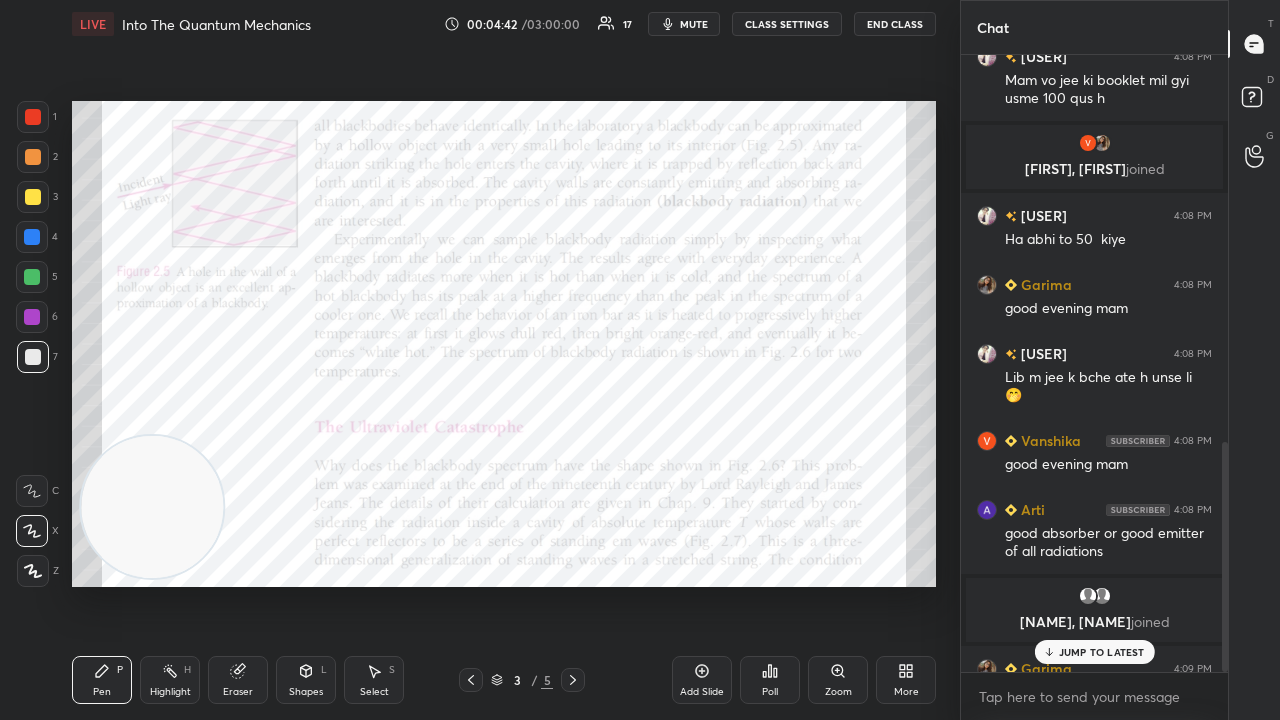 scroll, scrollTop: 1036, scrollLeft: 0, axis: vertical 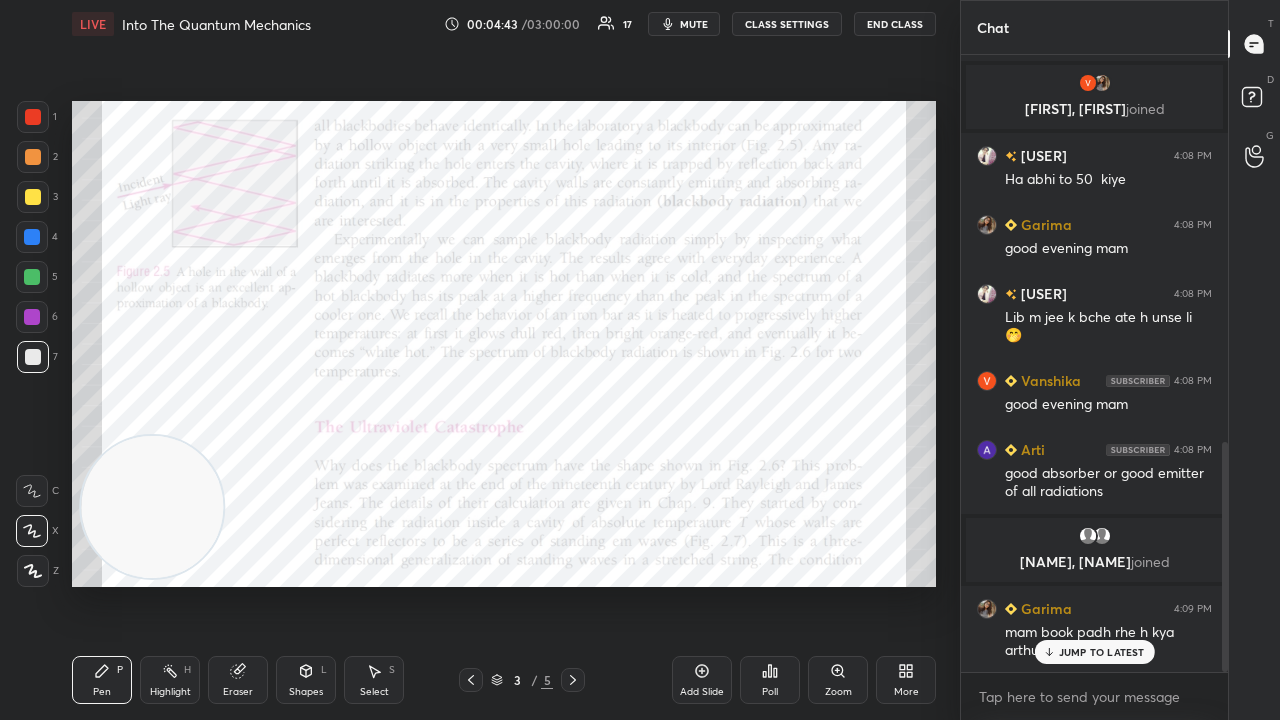 click on "JUMP TO LATEST" at bounding box center [1102, 652] 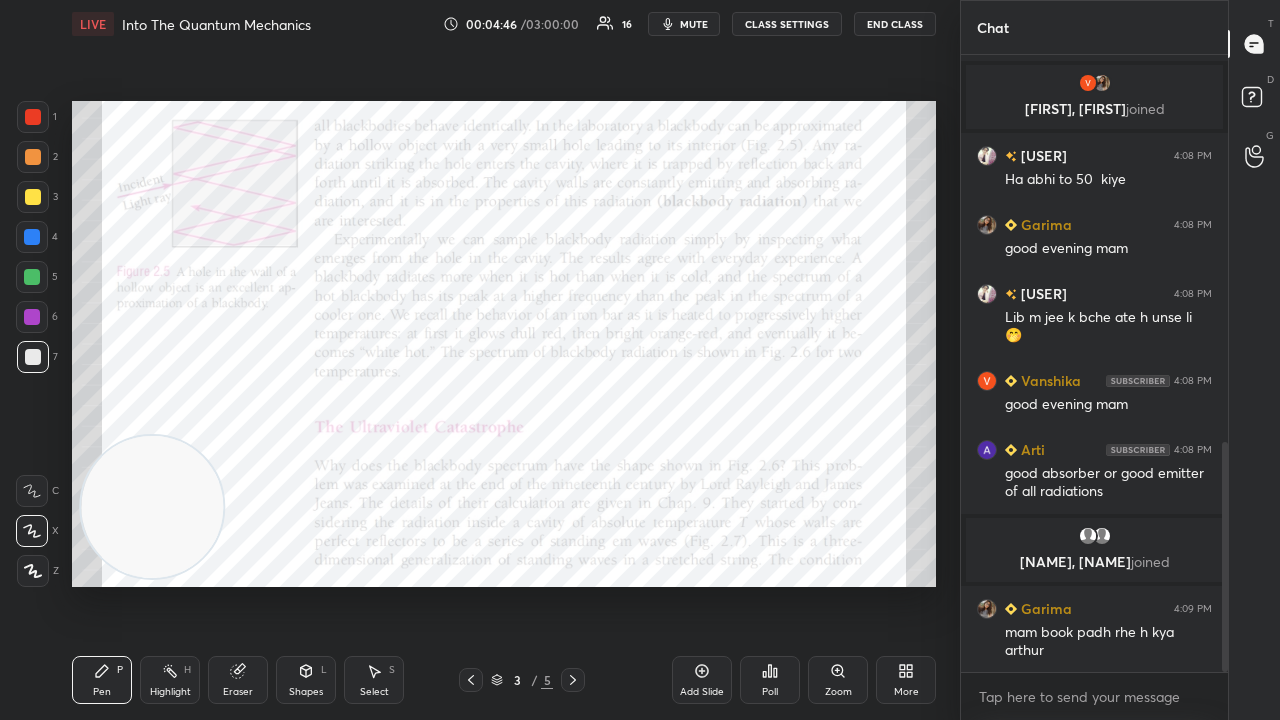 click at bounding box center (32, 237) 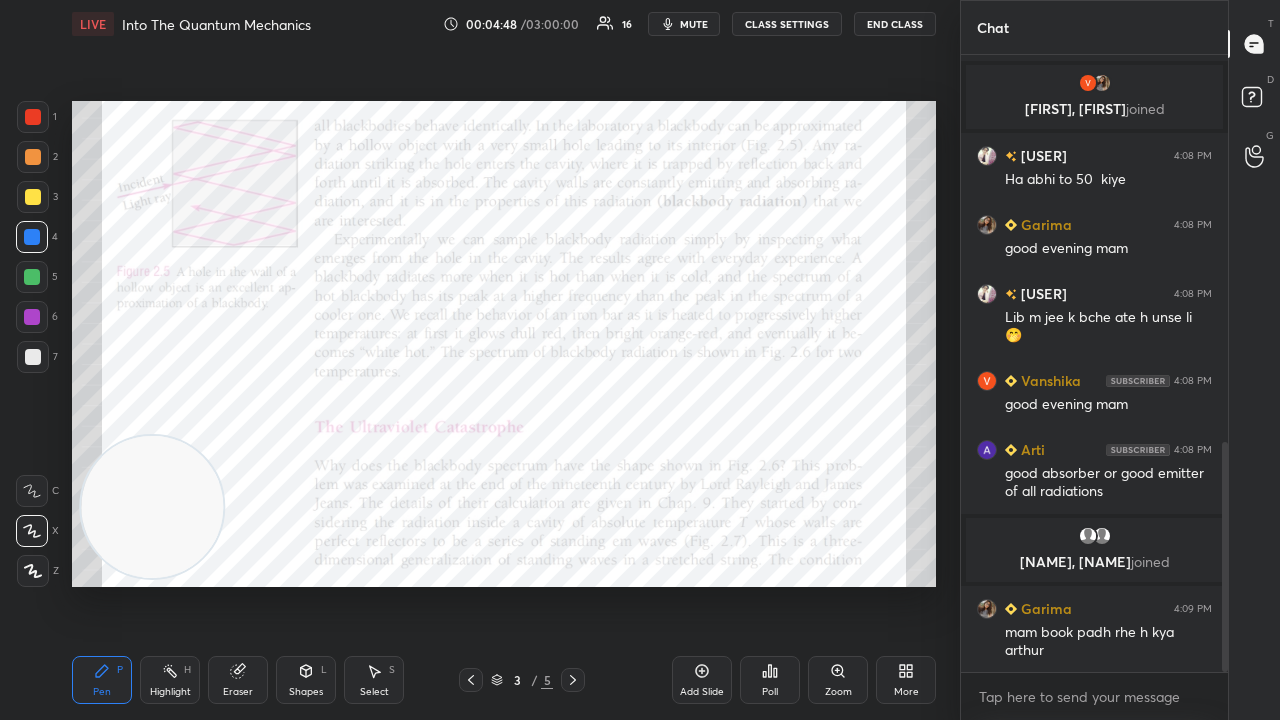 click on "mute" at bounding box center [684, 24] 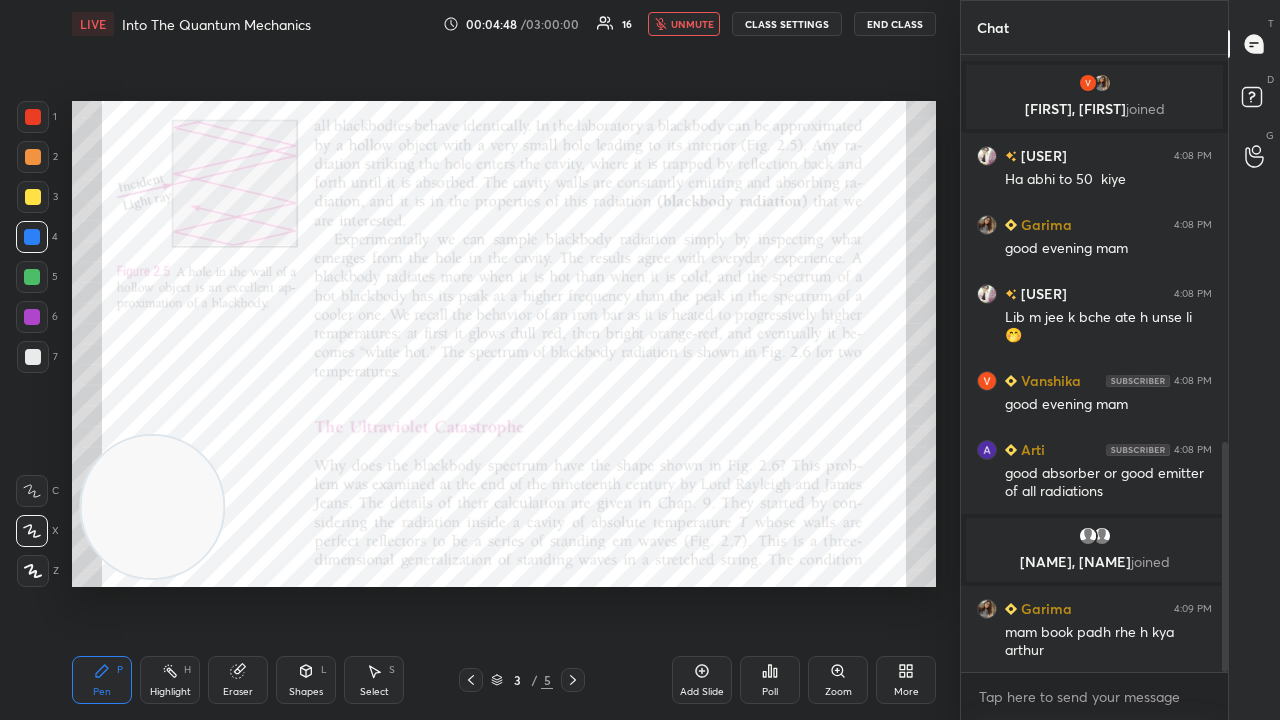 drag, startPoint x: 686, startPoint y: 22, endPoint x: 609, endPoint y: 58, distance: 85 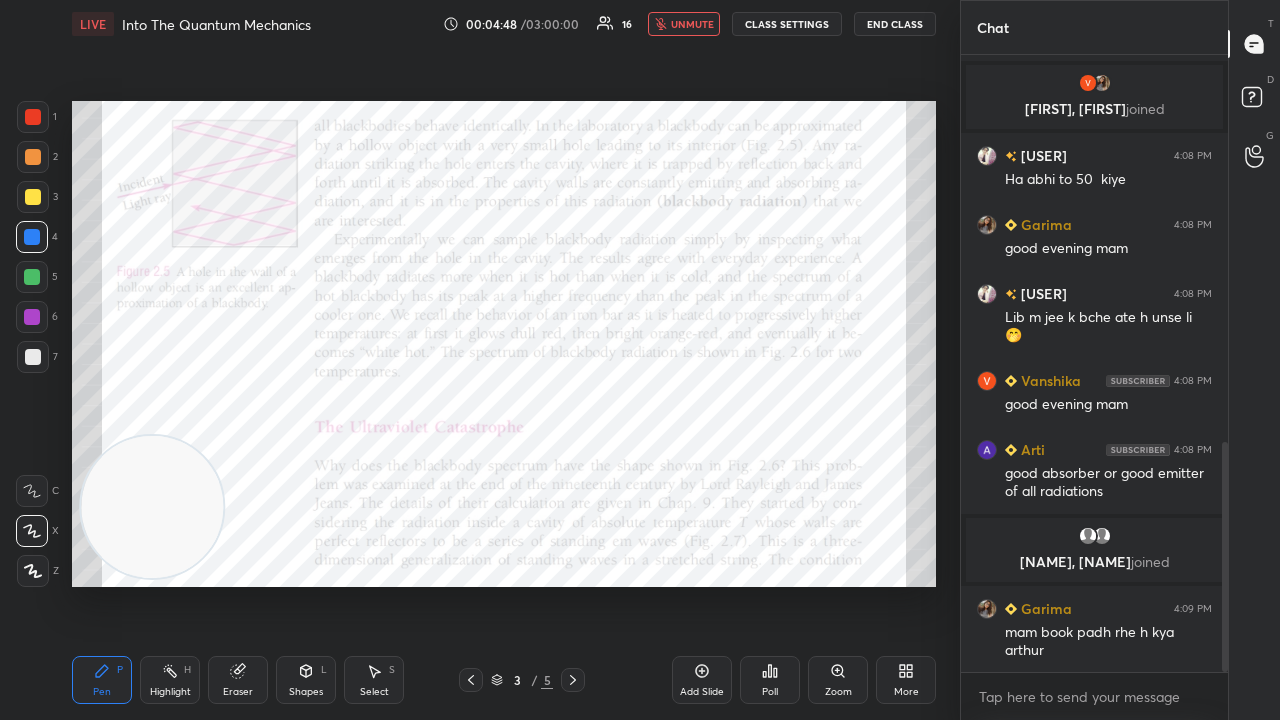 click on "unmute" at bounding box center [692, 24] 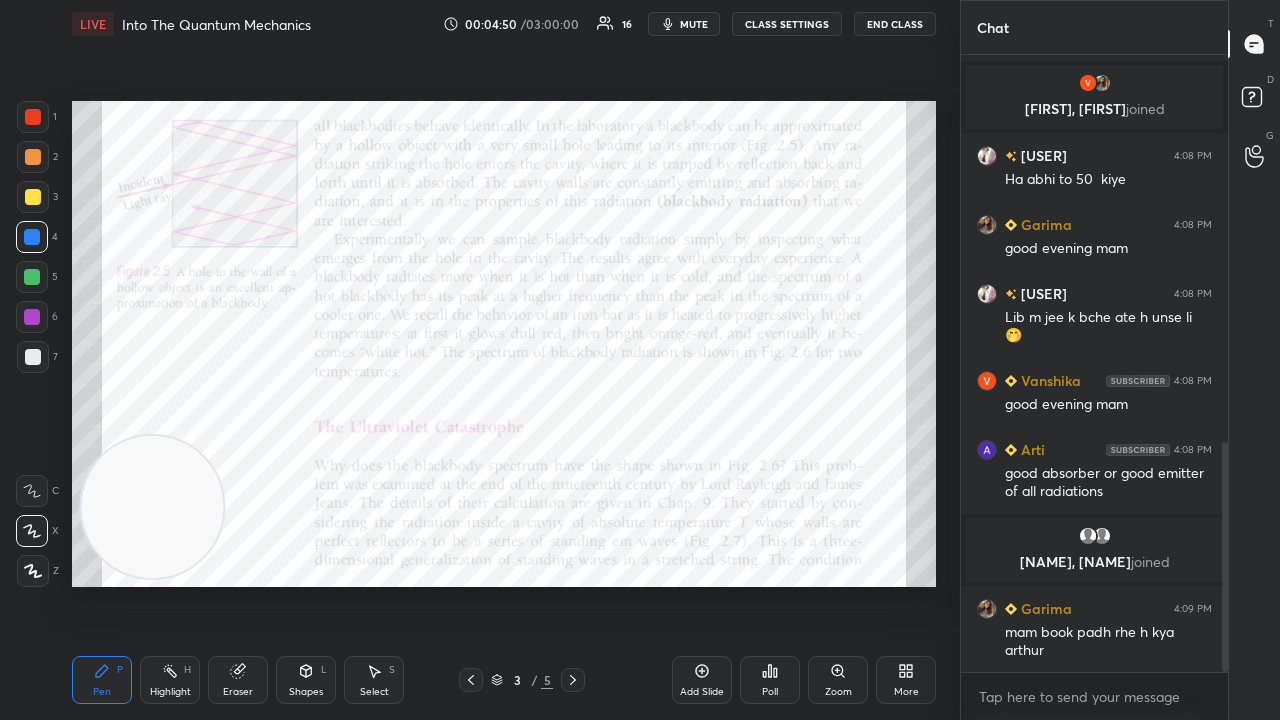 click at bounding box center [32, 277] 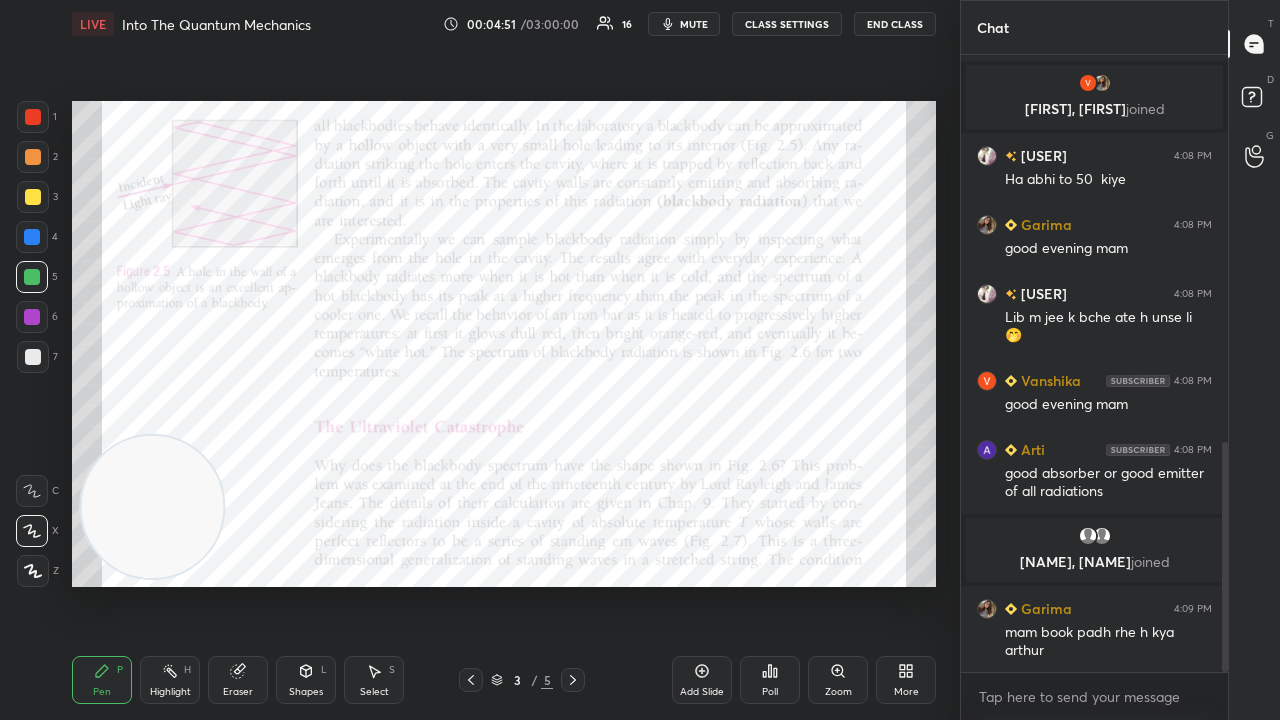 click at bounding box center (471, 680) 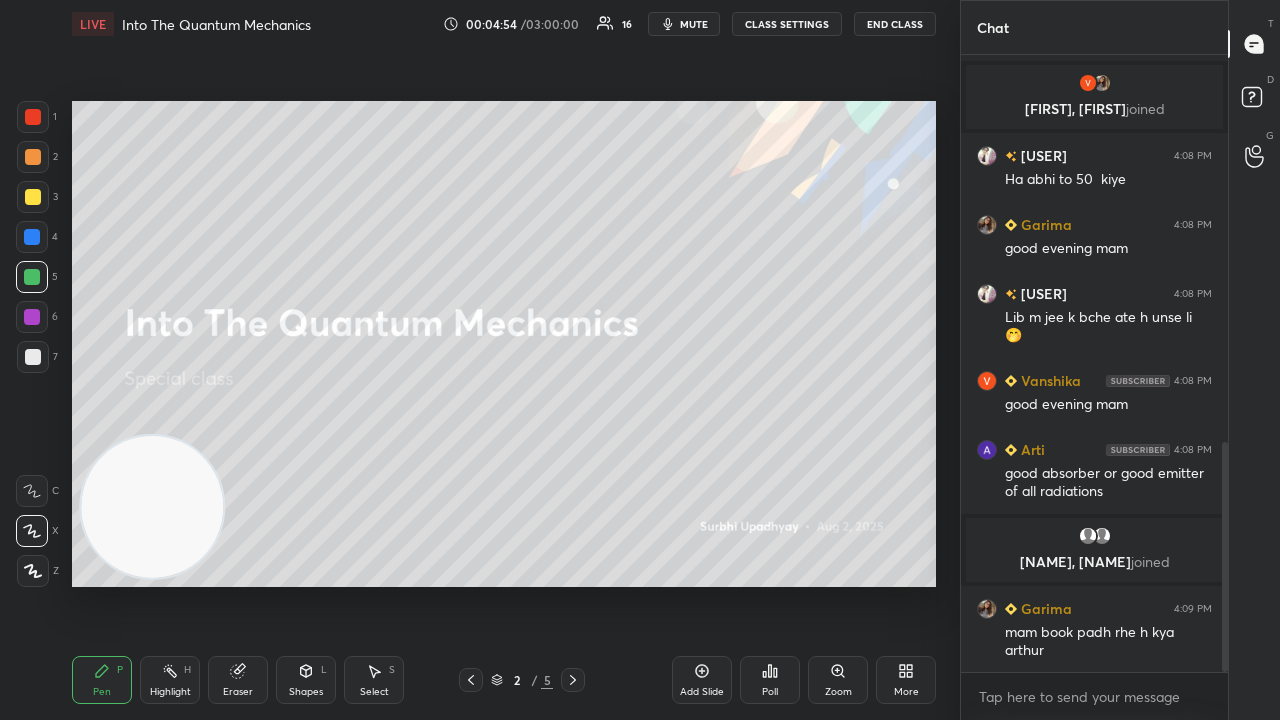 click on "Eraser" at bounding box center [238, 680] 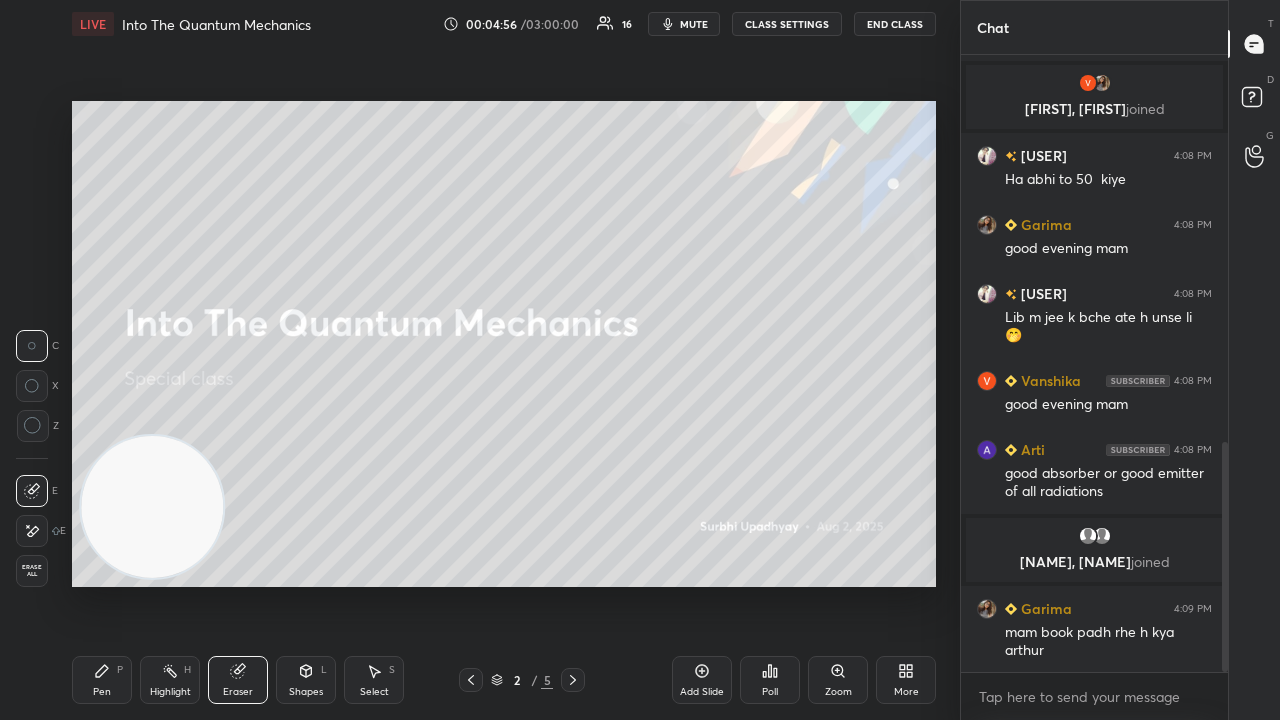 click on "Pen" at bounding box center [102, 692] 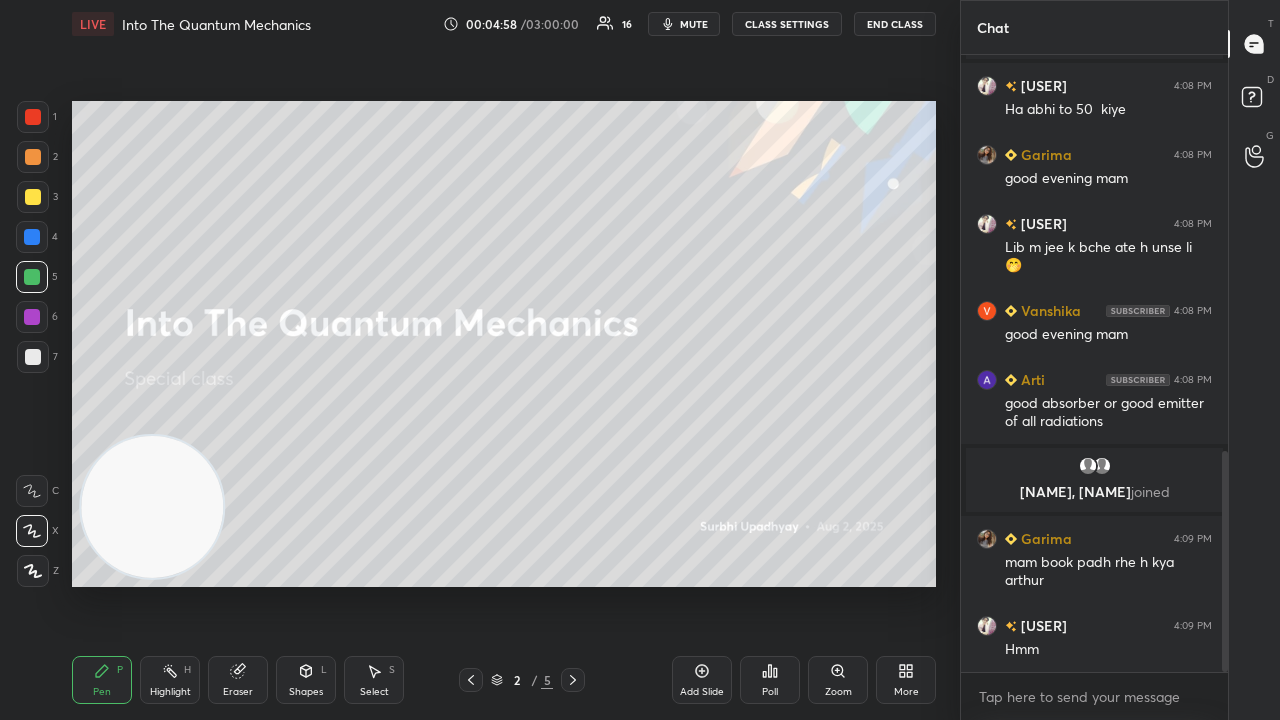 click on "mute" at bounding box center (694, 24) 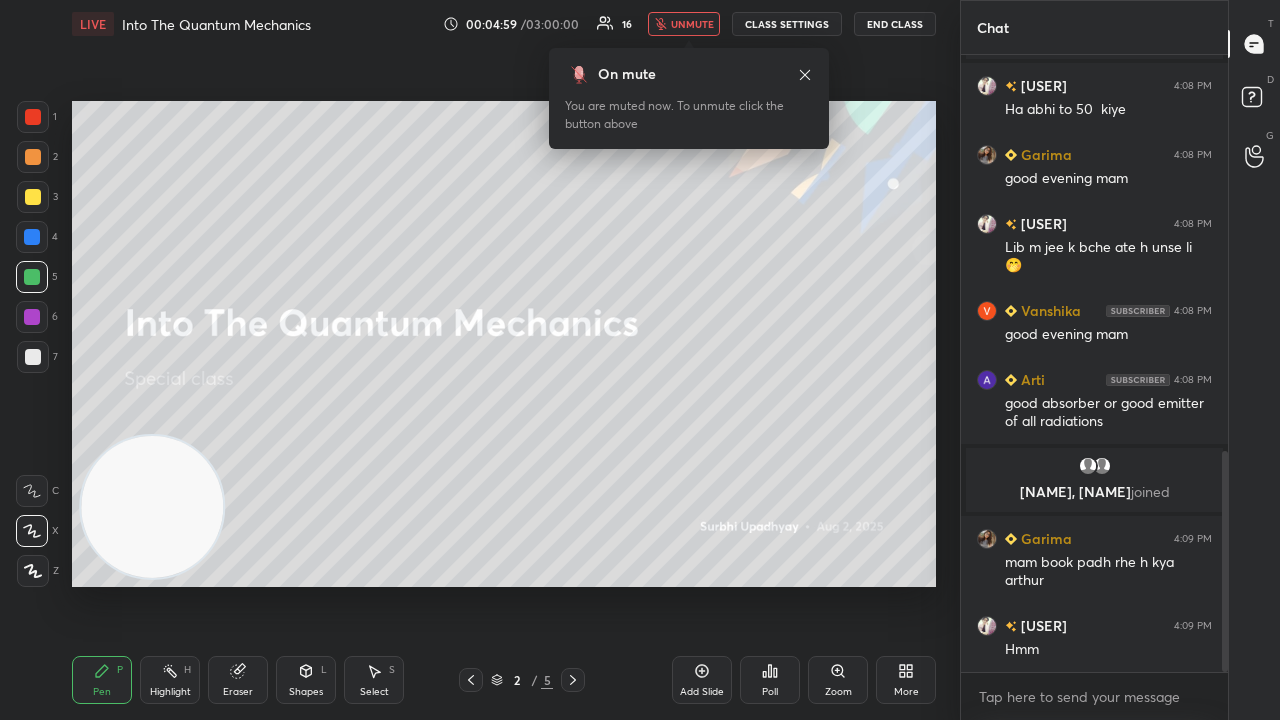 click on "unmute" at bounding box center (692, 24) 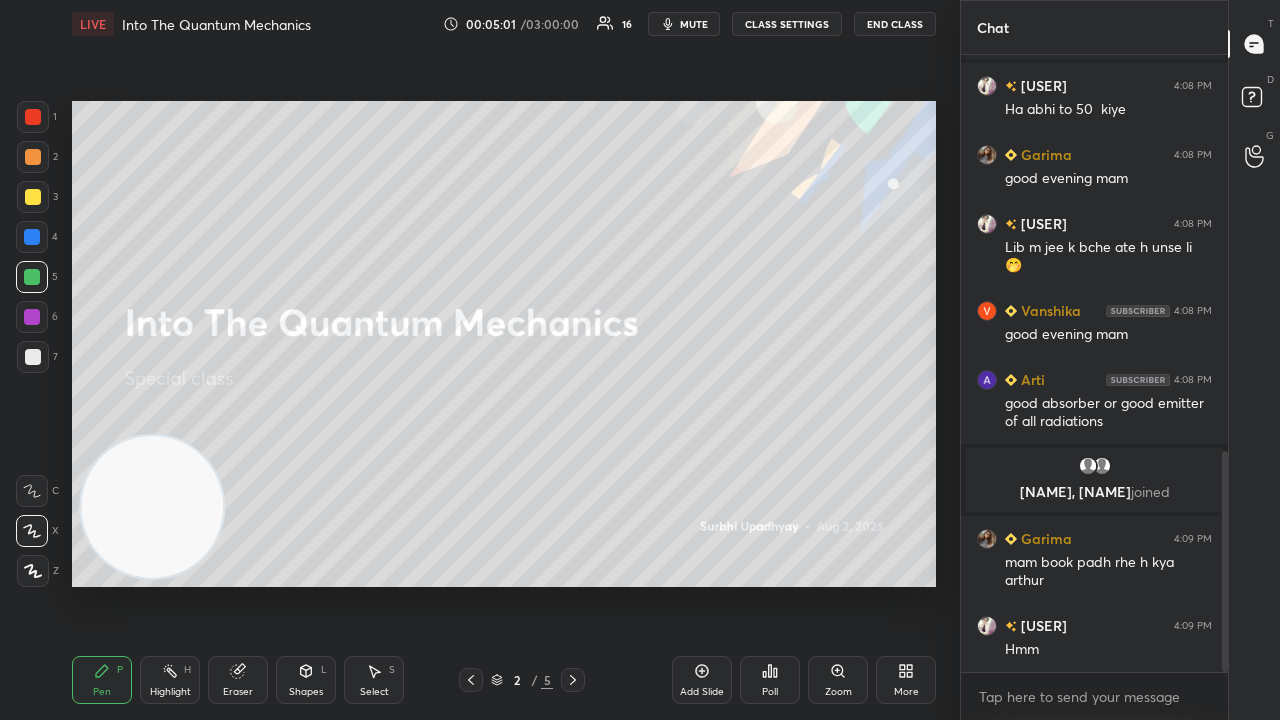 click 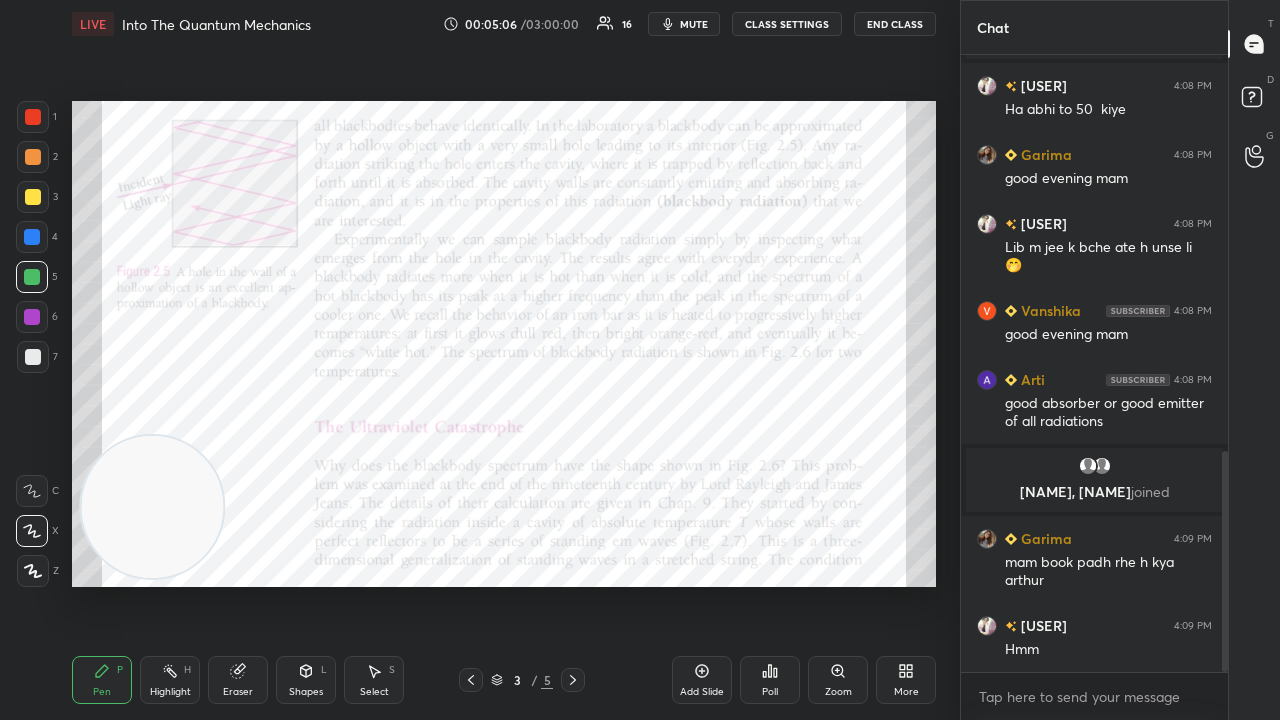 click on "mute" at bounding box center (694, 24) 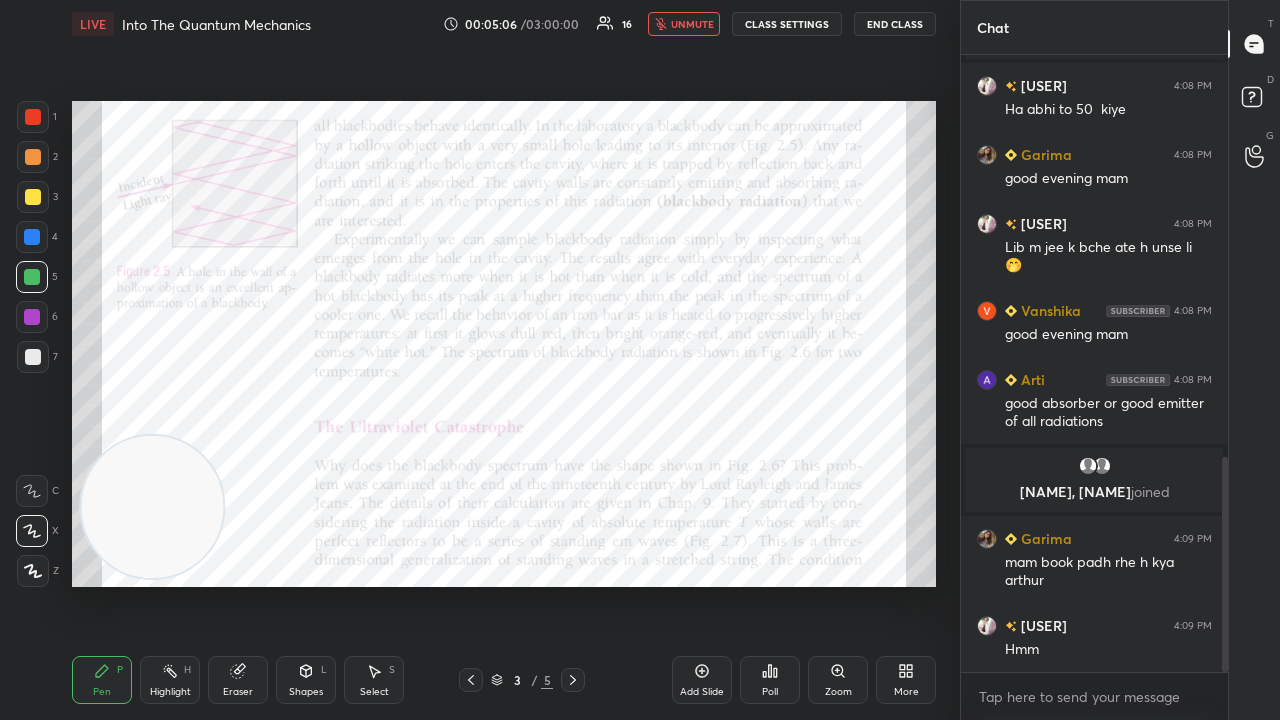 click on "unmute" at bounding box center [692, 24] 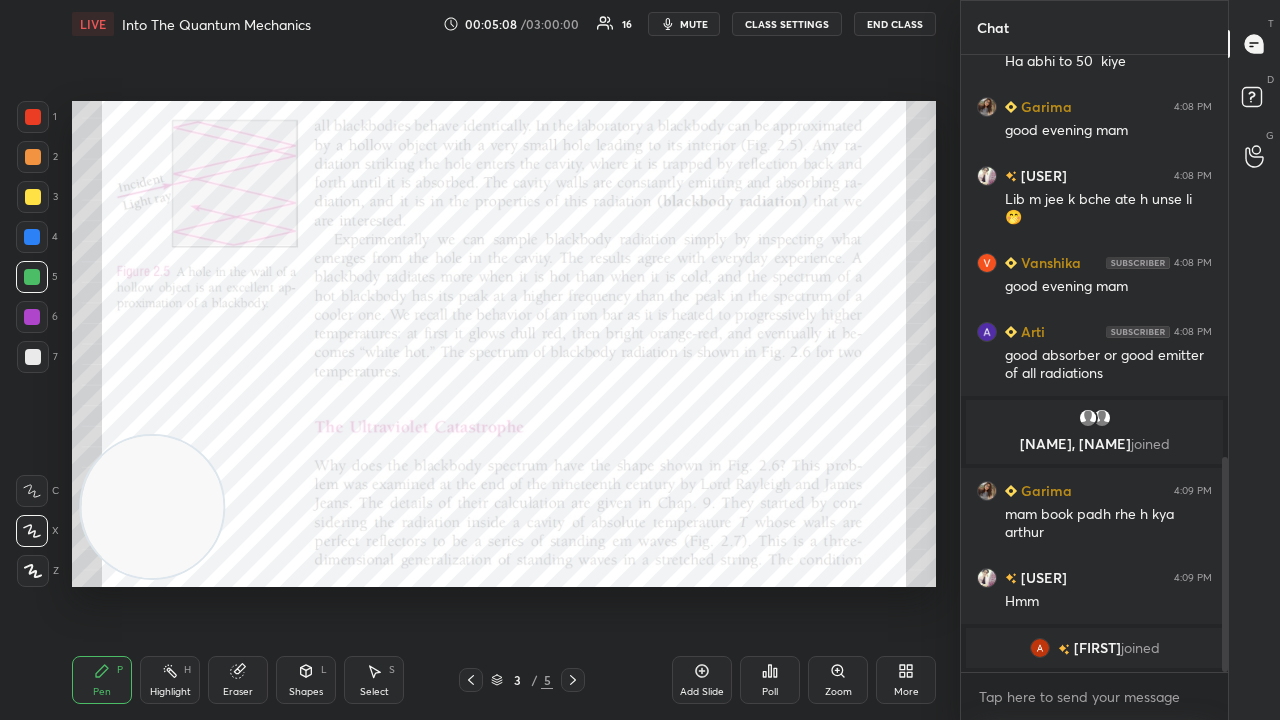 click at bounding box center (33, 117) 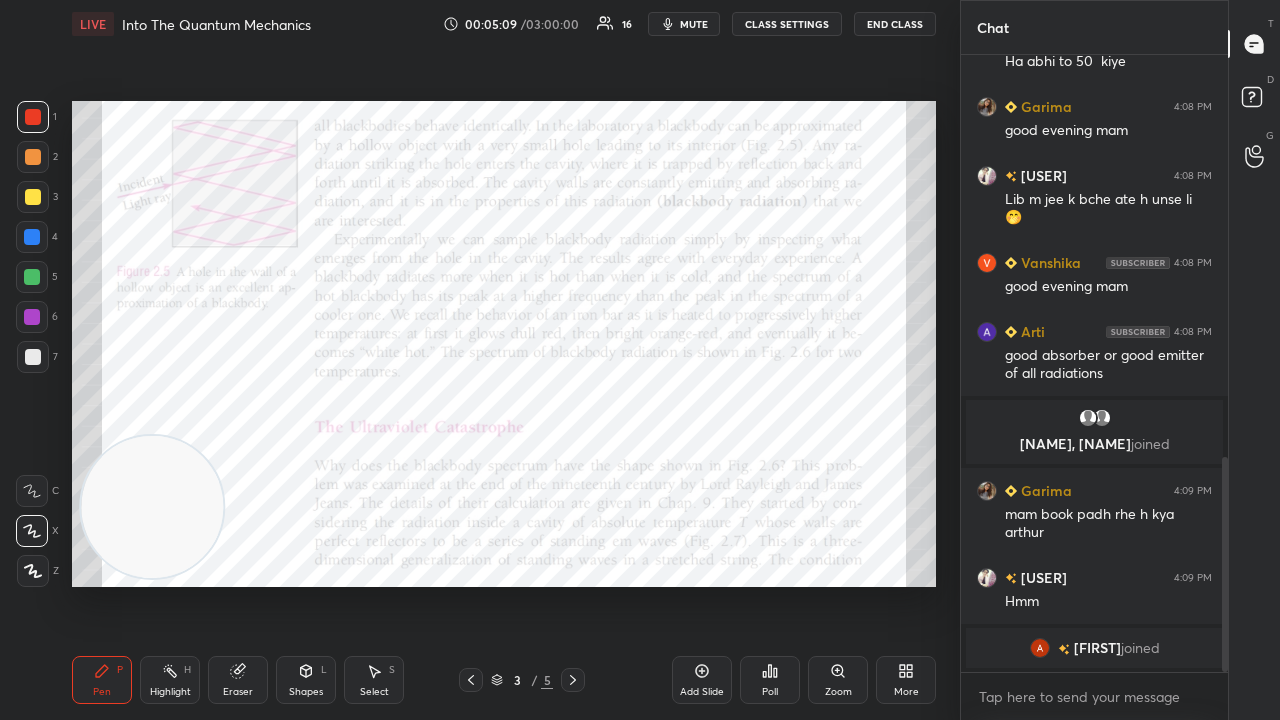 click at bounding box center (32, 237) 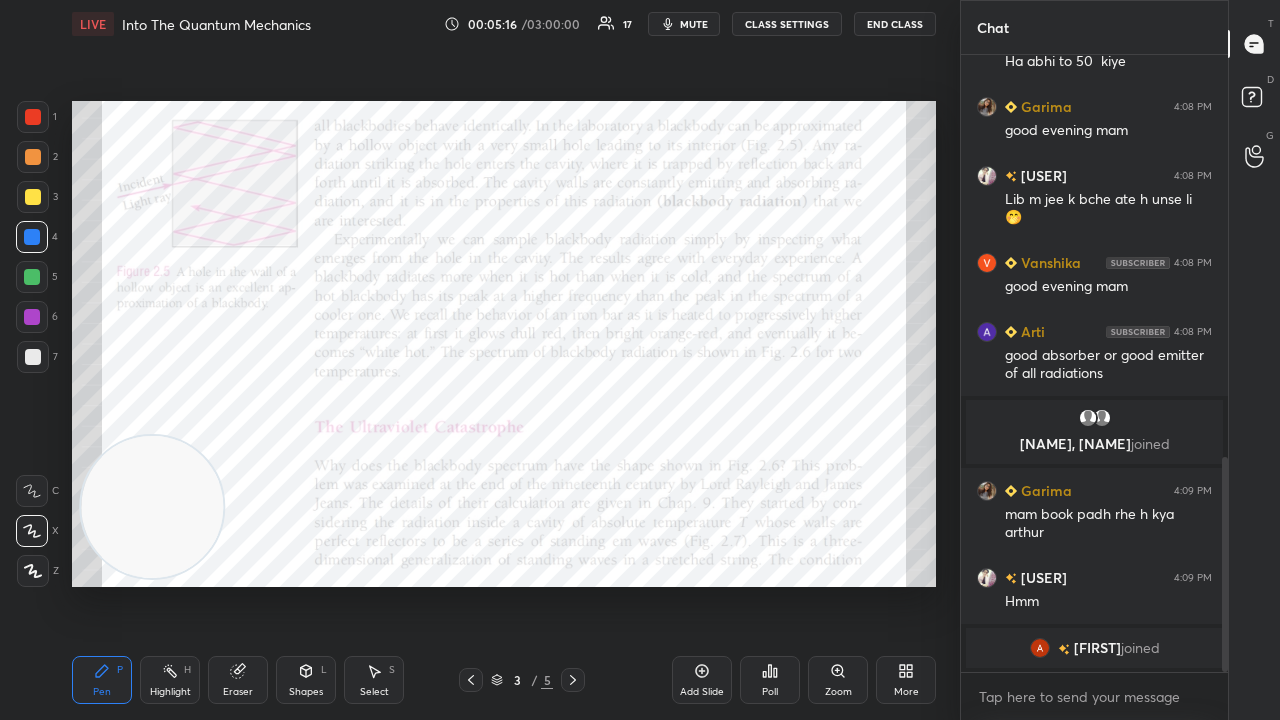 click 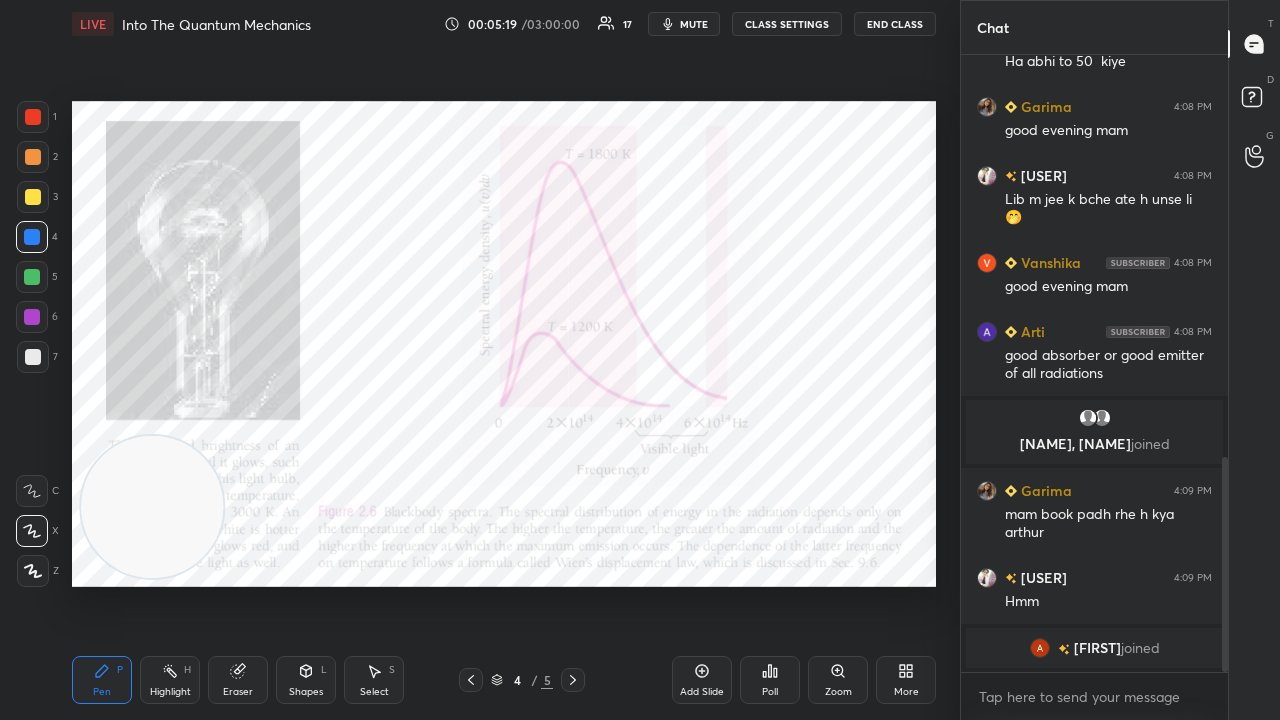 scroll, scrollTop: 1178, scrollLeft: 0, axis: vertical 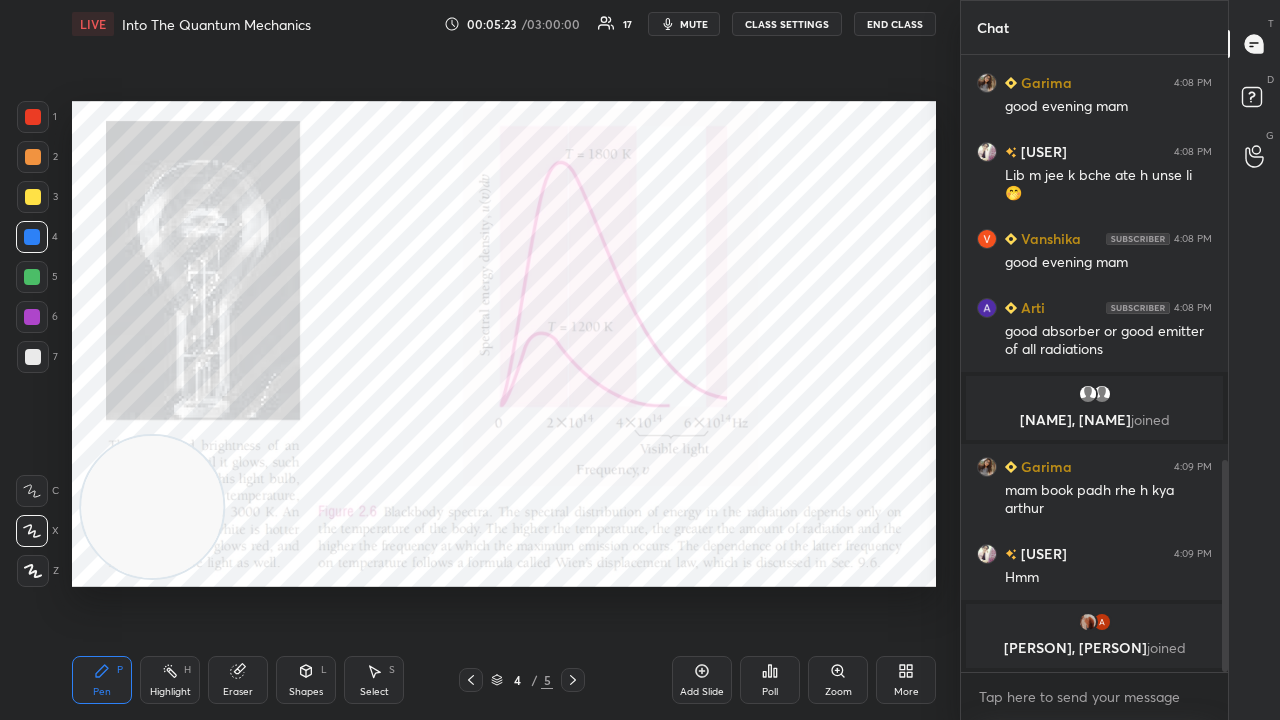click on "mute" at bounding box center [694, 24] 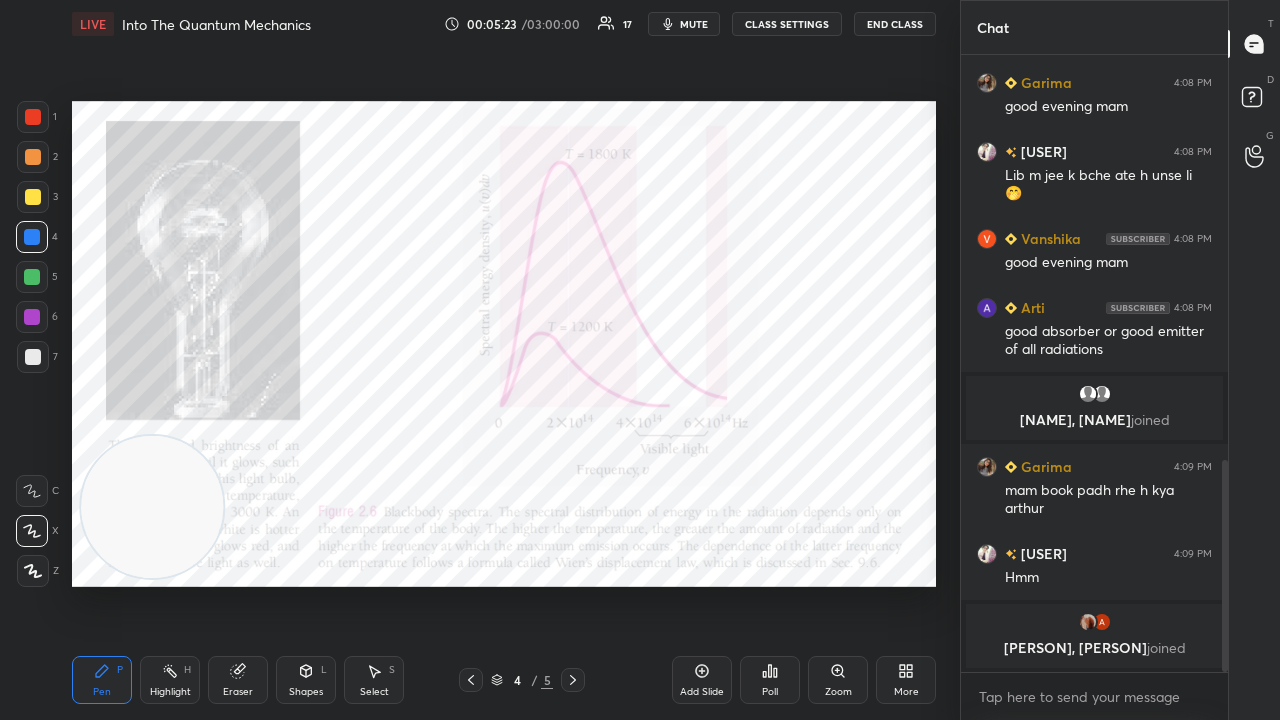 click on "mute" at bounding box center [694, 24] 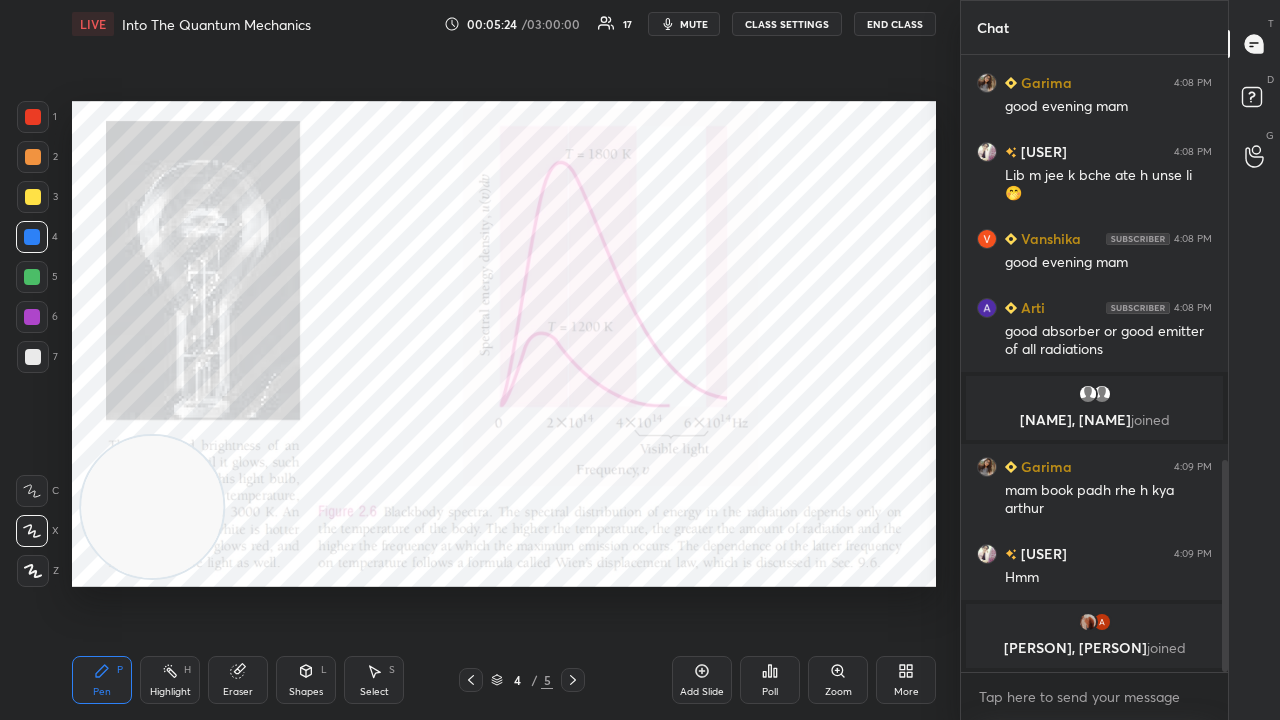 click at bounding box center (32, 277) 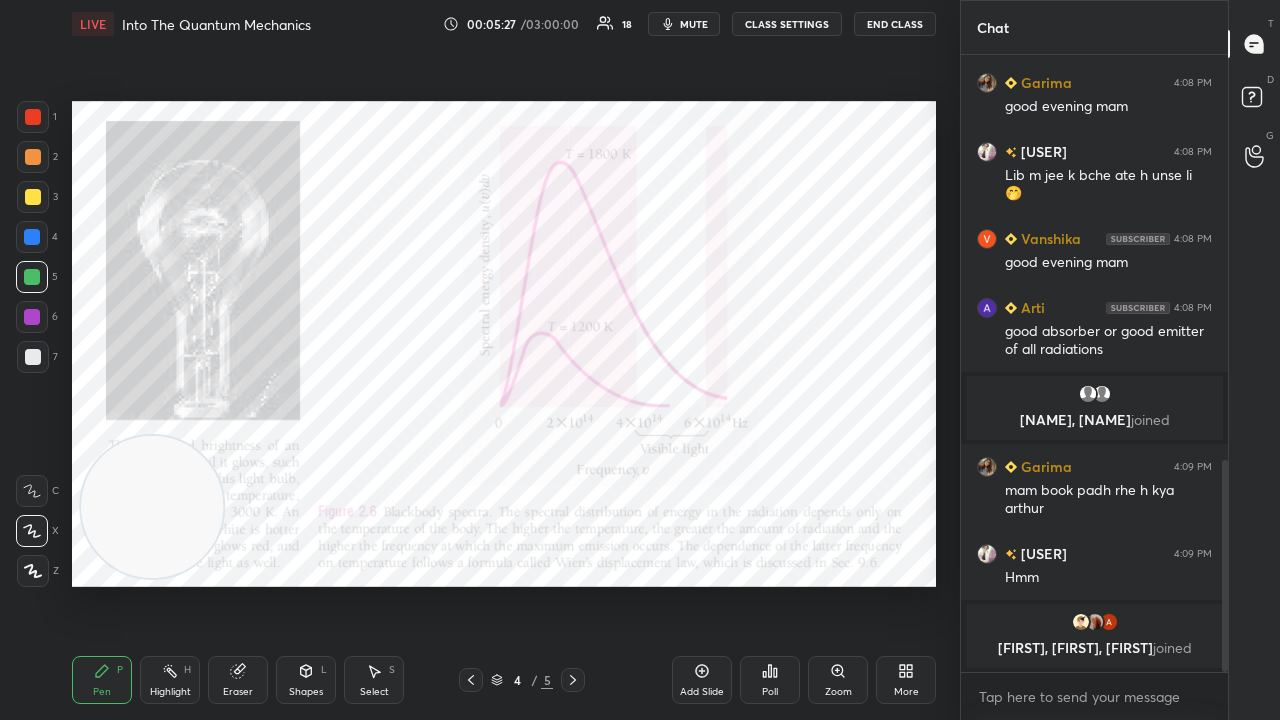 click 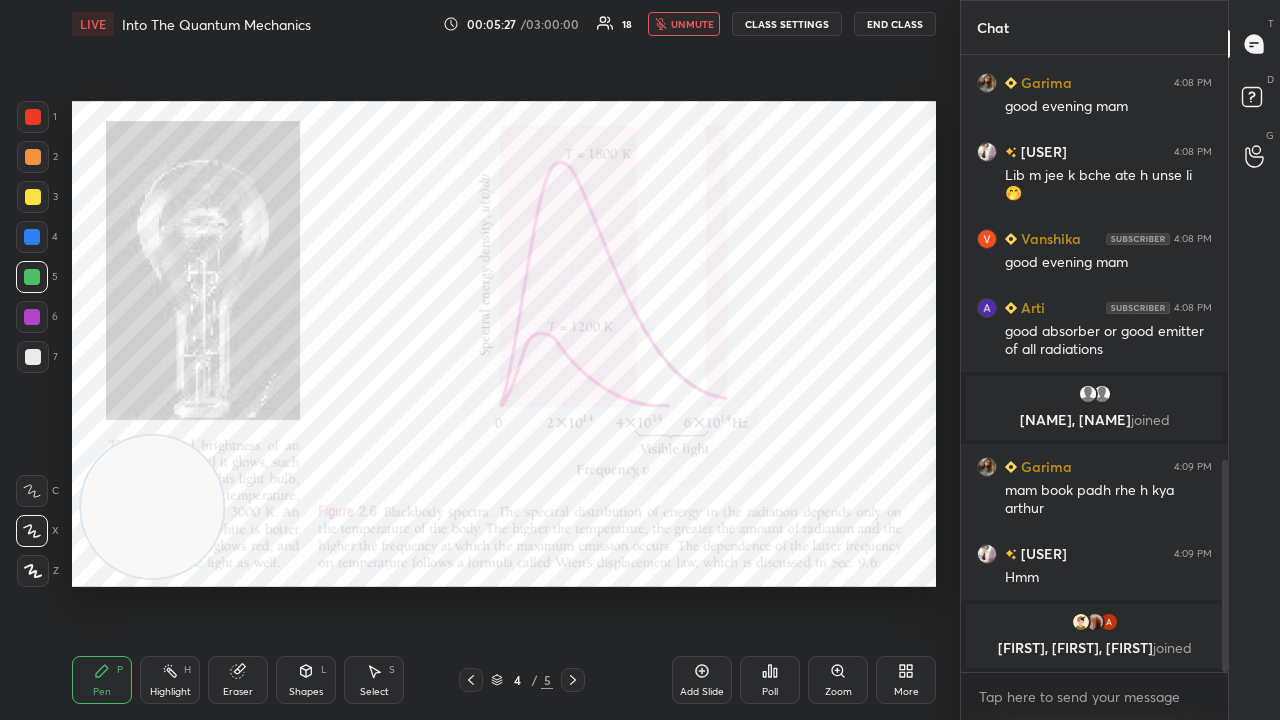 click 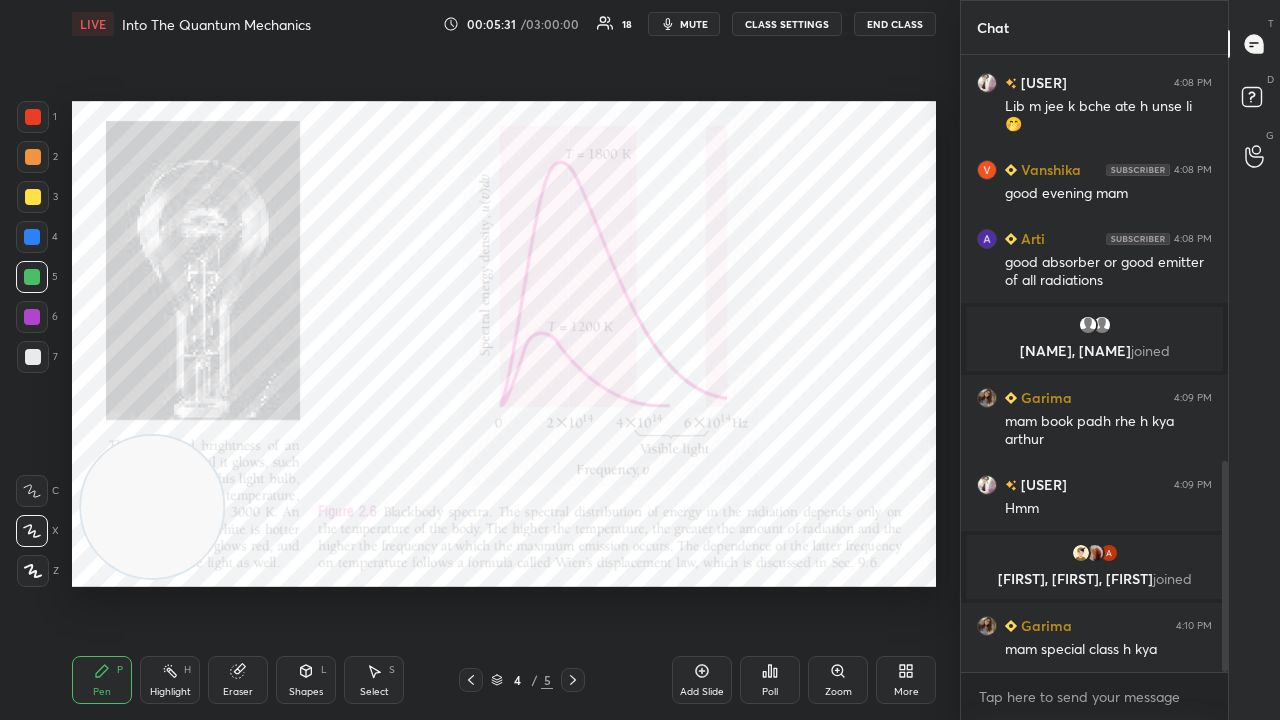 scroll, scrollTop: 1210, scrollLeft: 0, axis: vertical 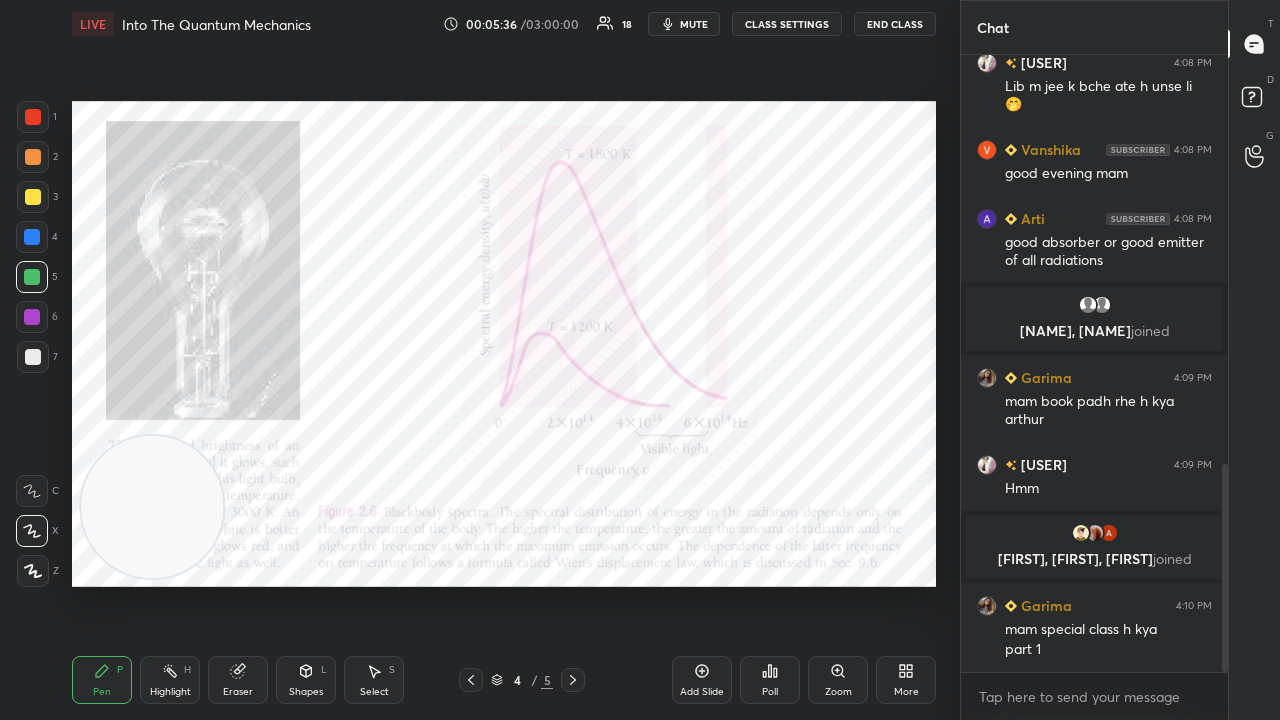 click on "mute" at bounding box center [694, 24] 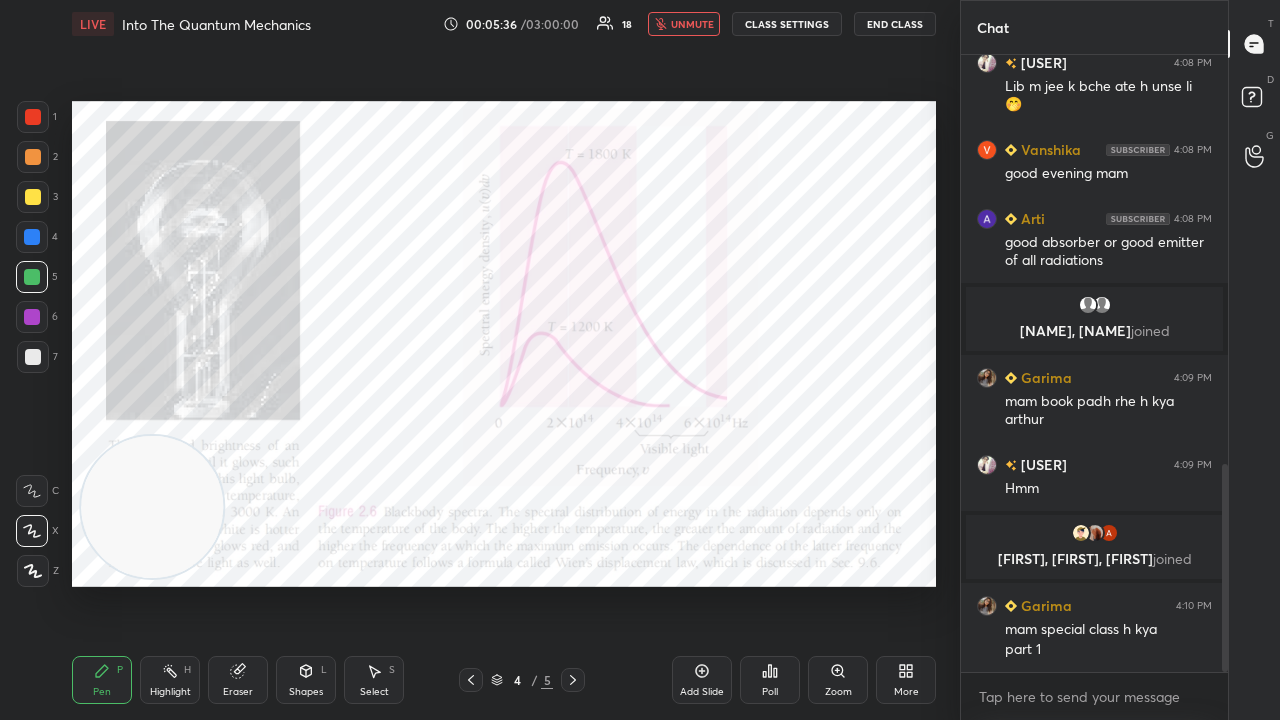 click on "unmute" at bounding box center (692, 24) 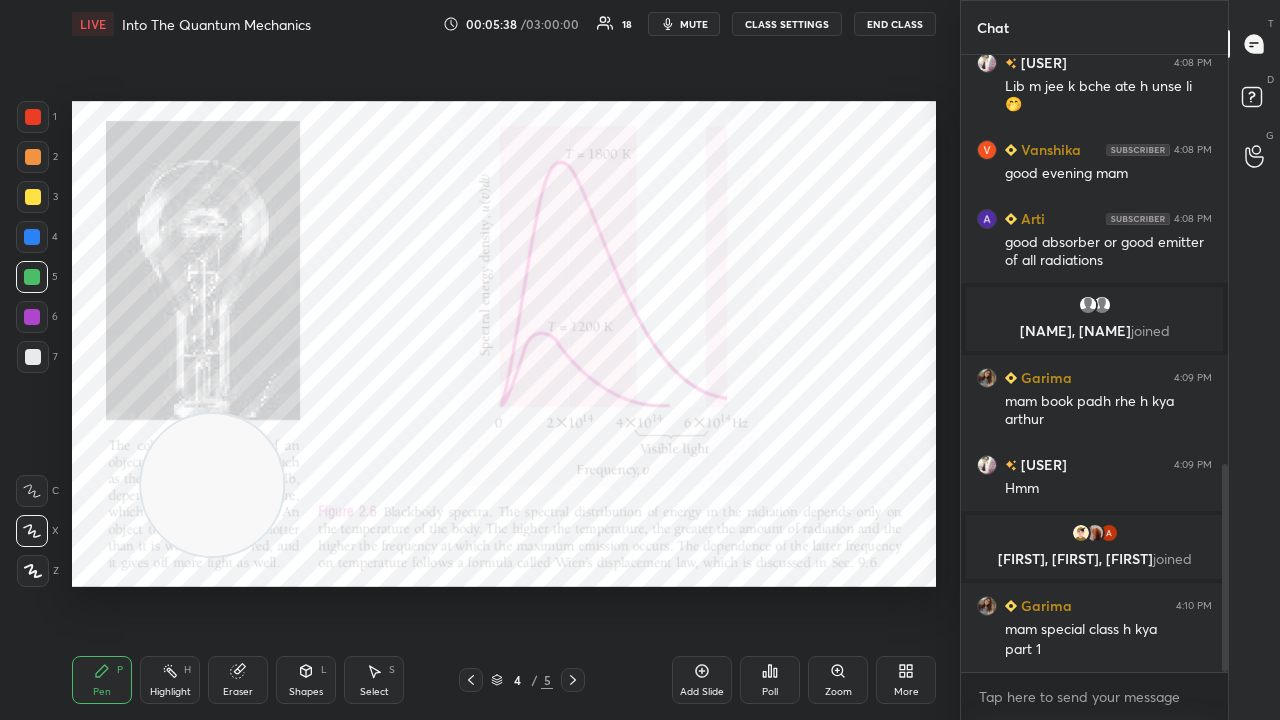 drag, startPoint x: 153, startPoint y: 520, endPoint x: 848, endPoint y: 246, distance: 747.0616 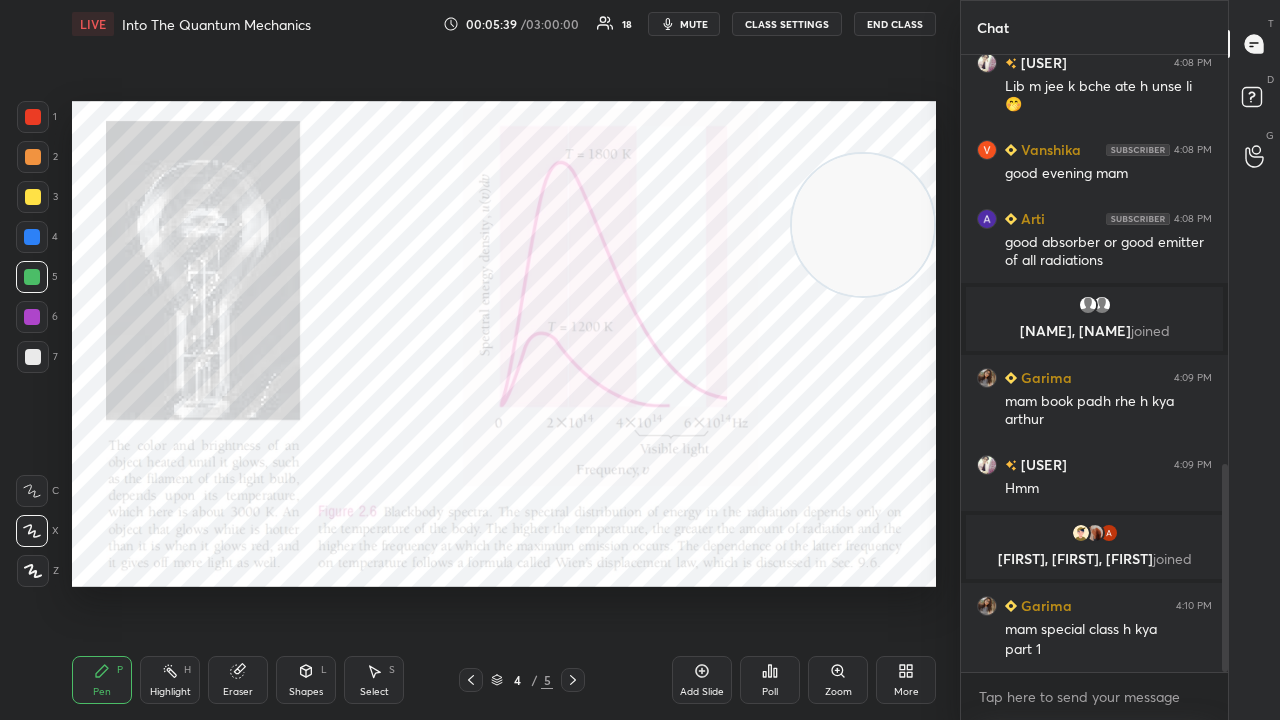 click on "mute" at bounding box center [694, 24] 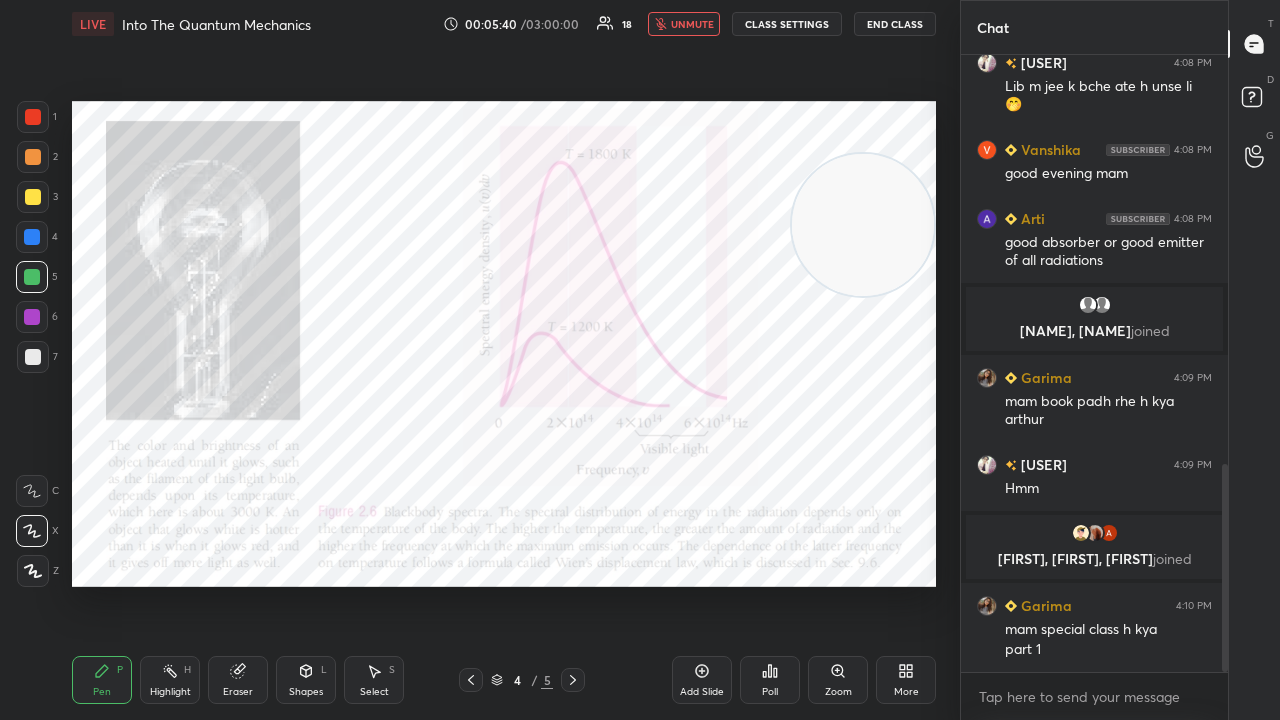 click on "unmute" at bounding box center [692, 24] 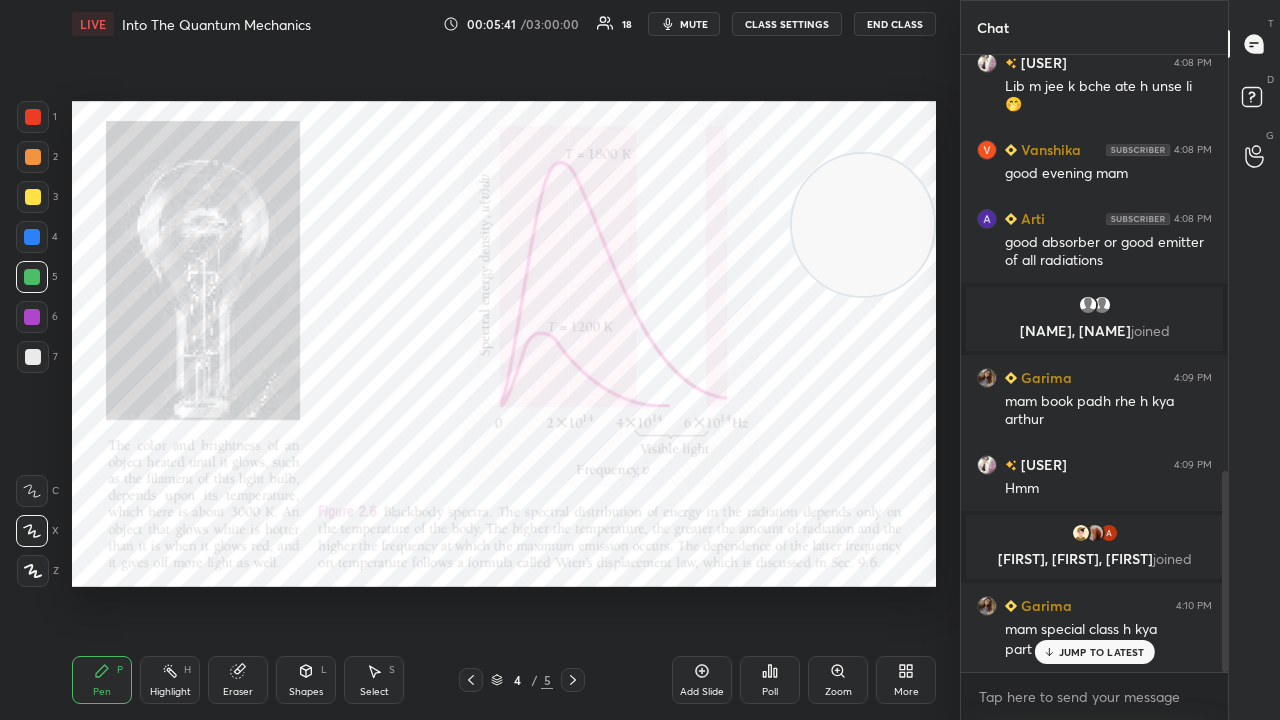 scroll, scrollTop: 1278, scrollLeft: 0, axis: vertical 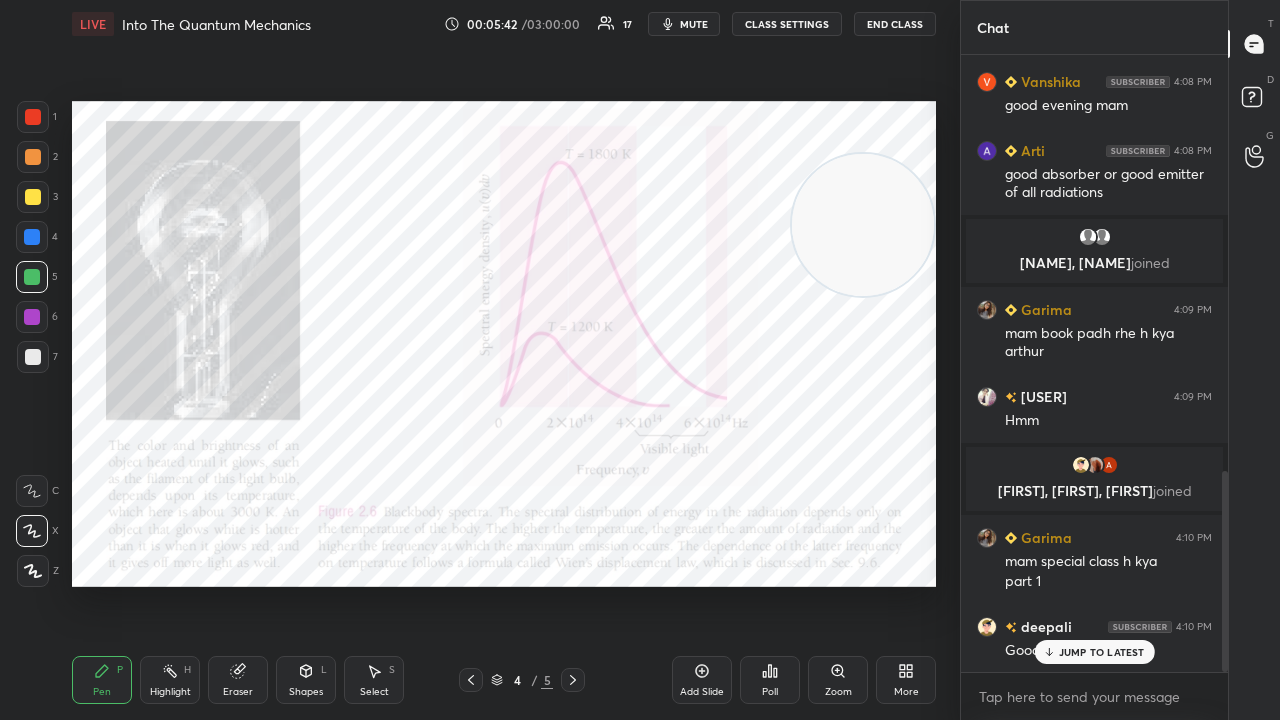 drag, startPoint x: 1064, startPoint y: 660, endPoint x: 1057, endPoint y: 673, distance: 14.764823 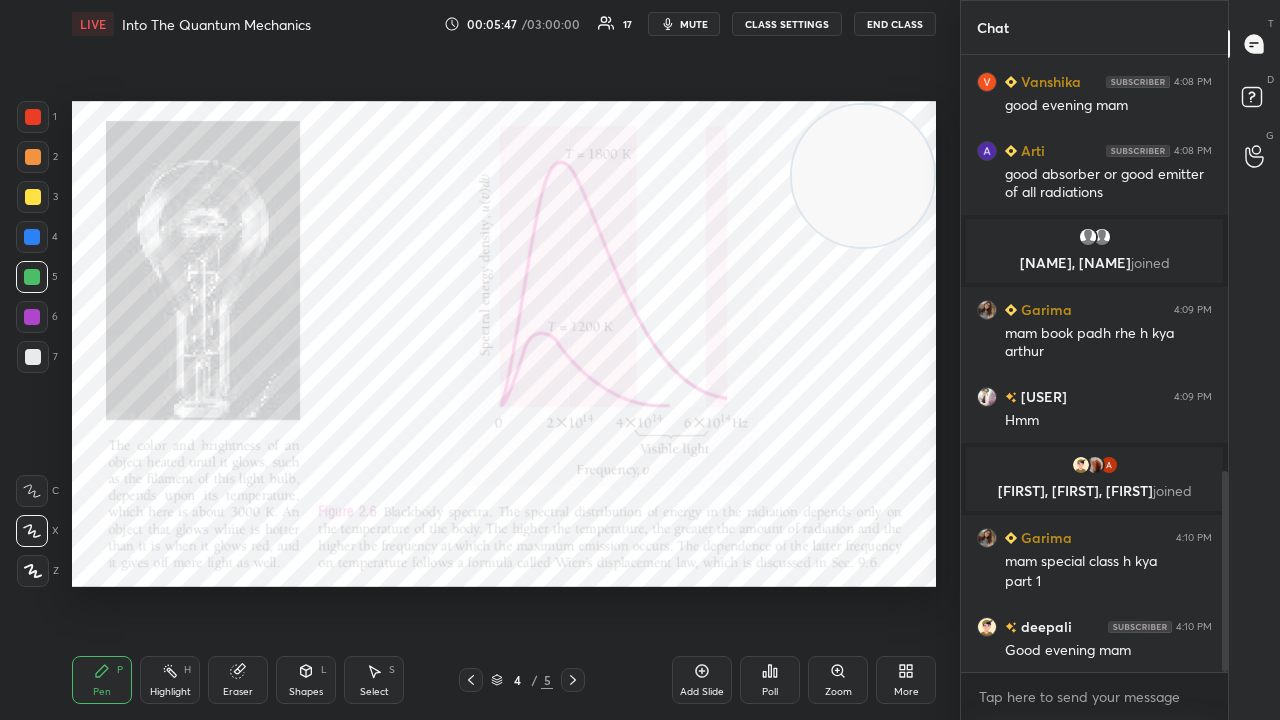 drag, startPoint x: 889, startPoint y: 238, endPoint x: 922, endPoint y: 196, distance: 53.413483 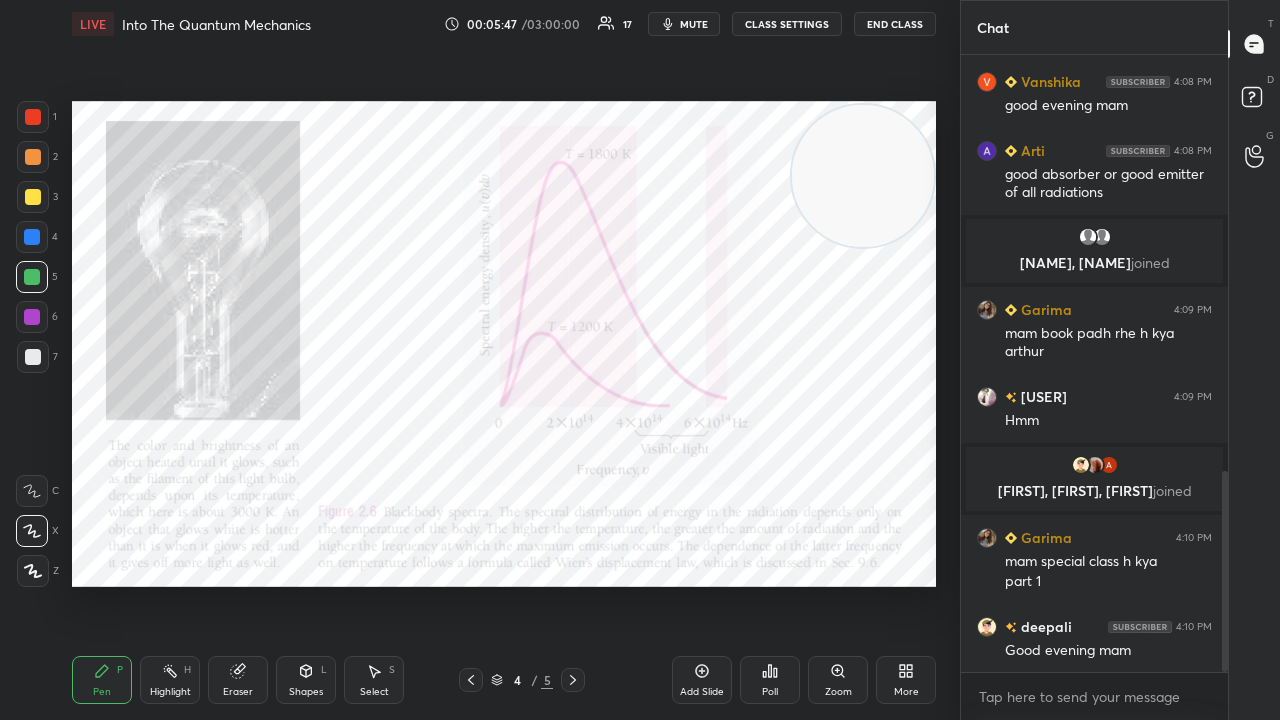 click at bounding box center [863, 176] 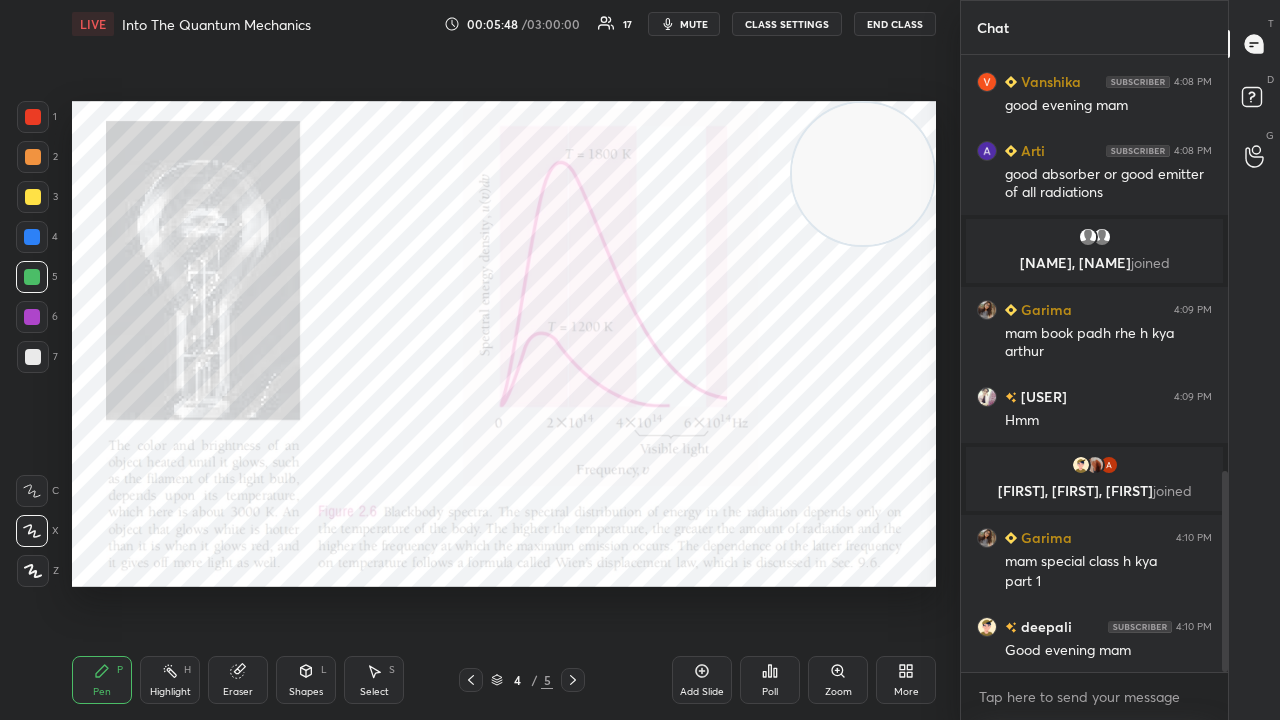 click on "mute" at bounding box center (684, 24) 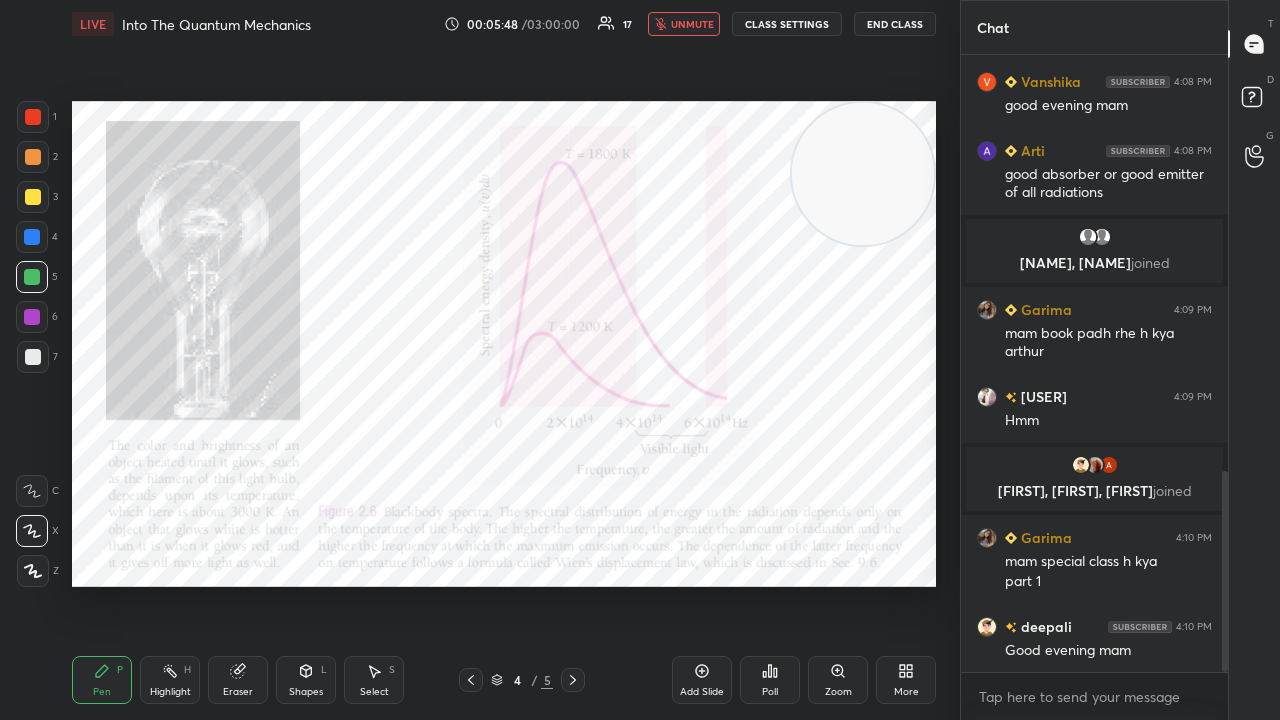 click on "unmute" at bounding box center (692, 24) 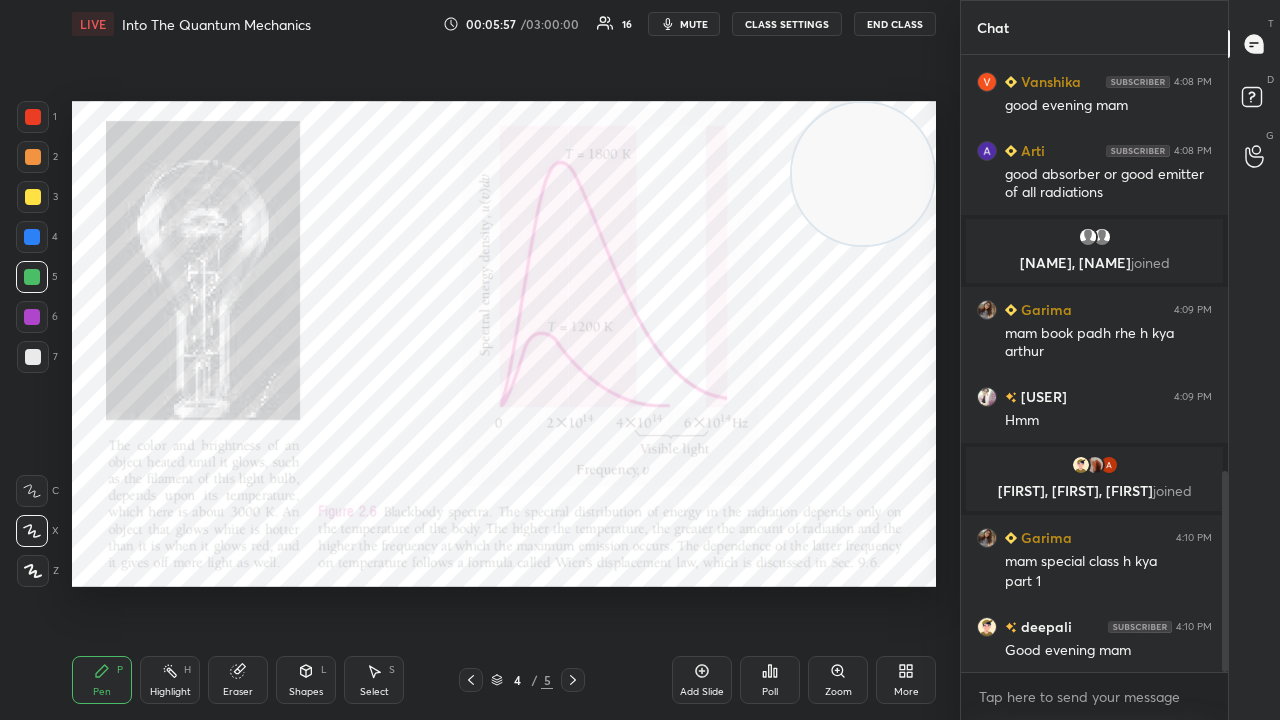 click on "mute" at bounding box center (694, 24) 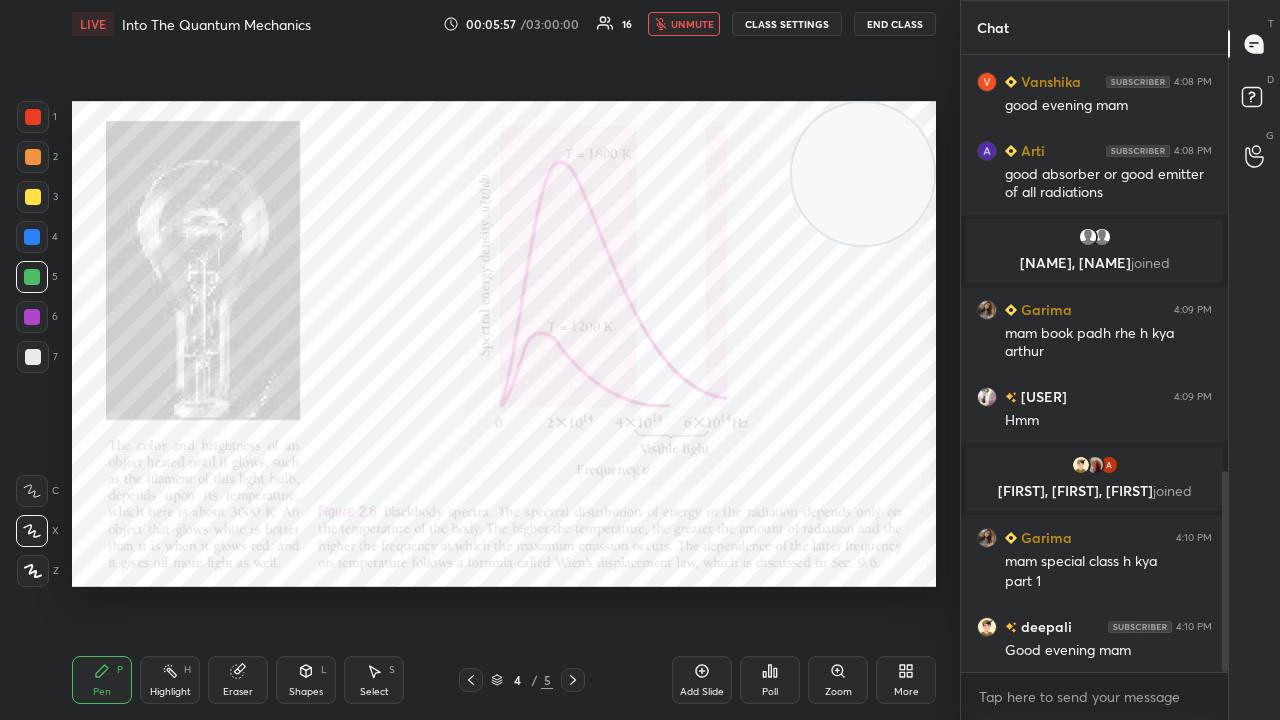 click on "unmute" at bounding box center (692, 24) 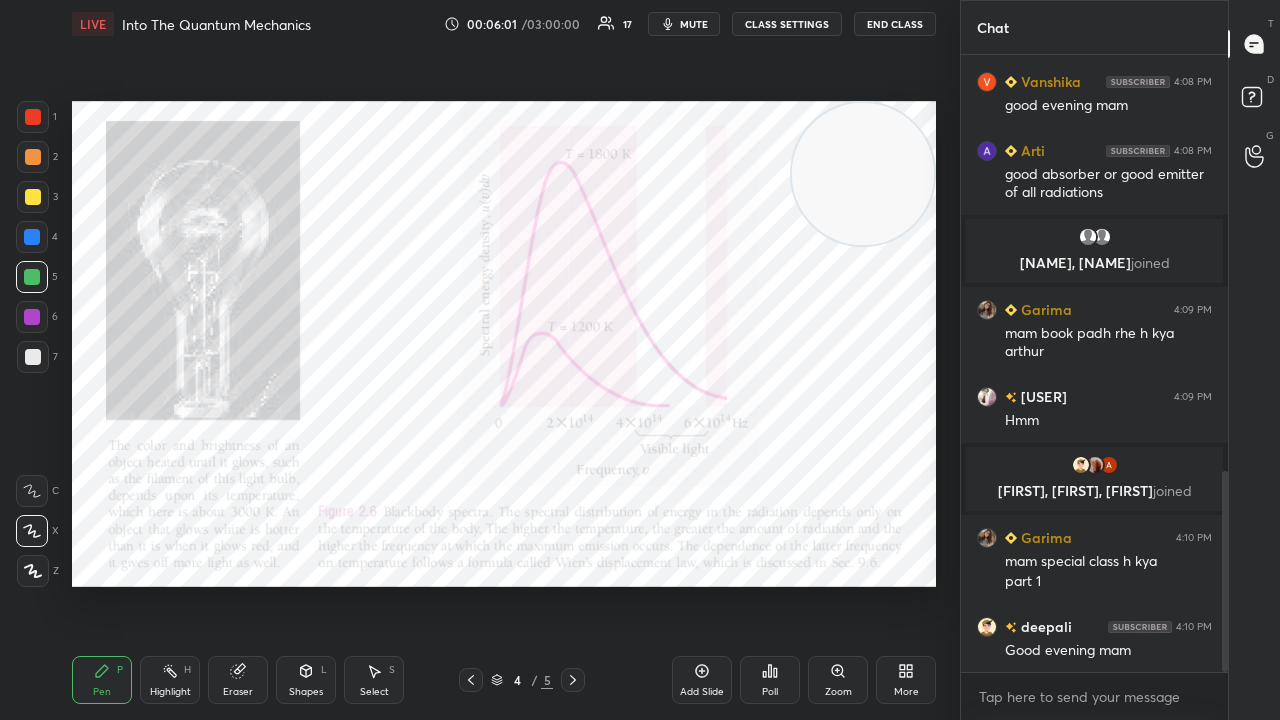 click on "mute" at bounding box center (684, 24) 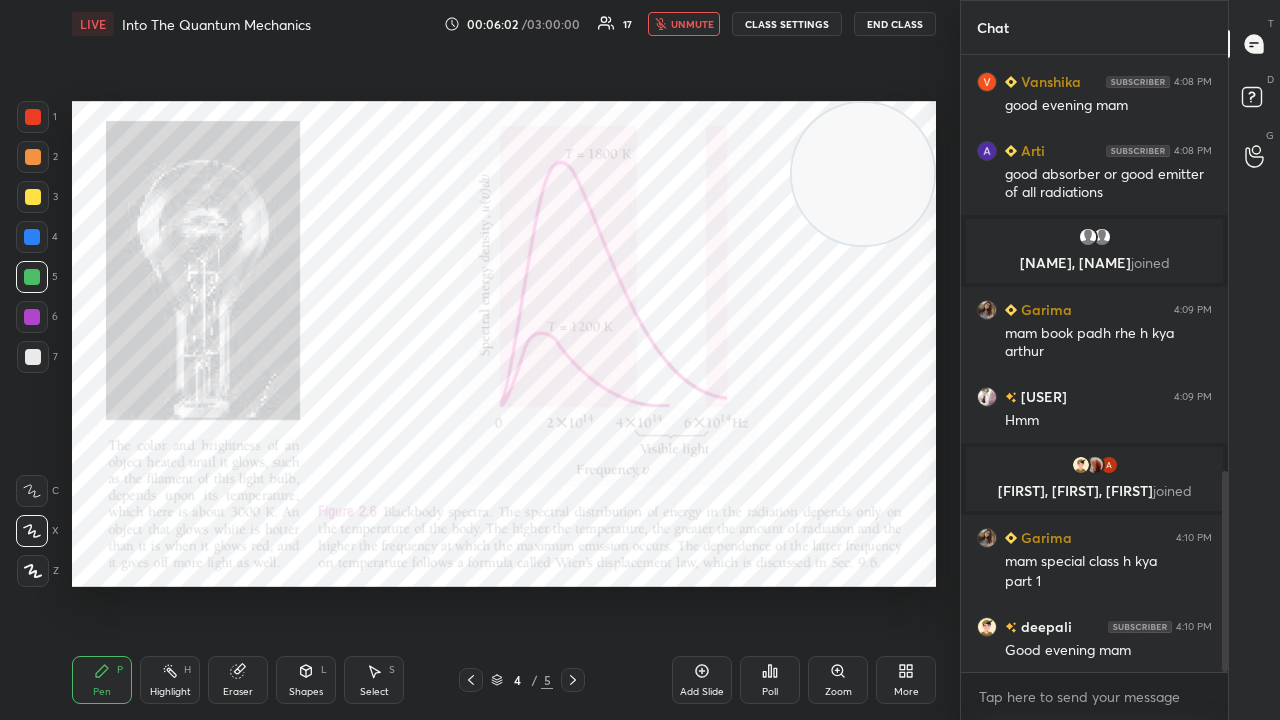 drag, startPoint x: 694, startPoint y: 28, endPoint x: 665, endPoint y: 48, distance: 35.22783 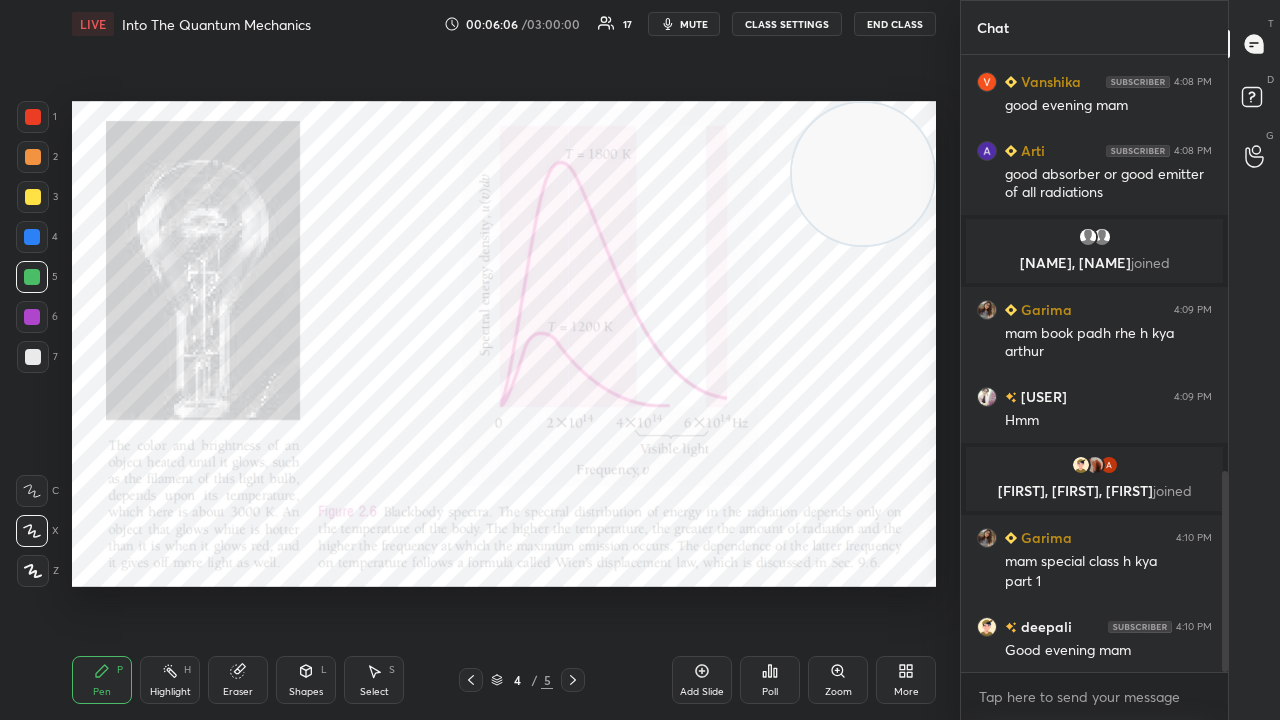 click on "mute" at bounding box center [694, 24] 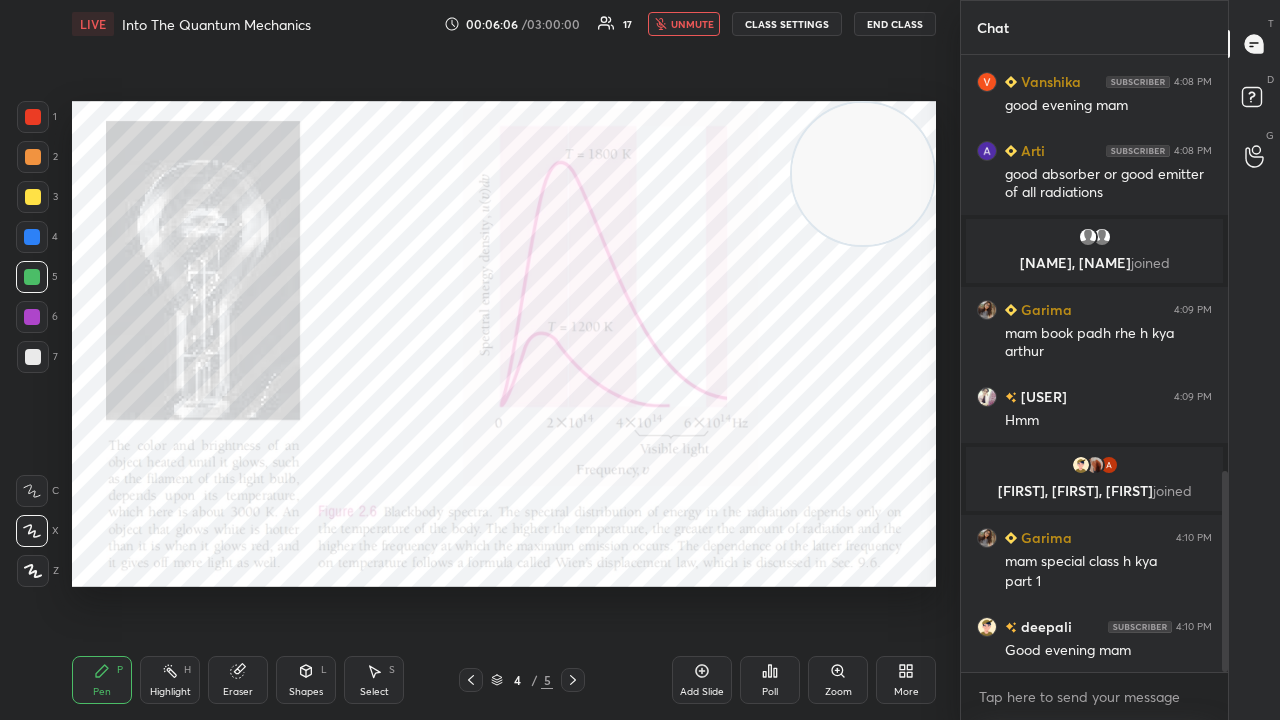click on "unmute" at bounding box center (692, 24) 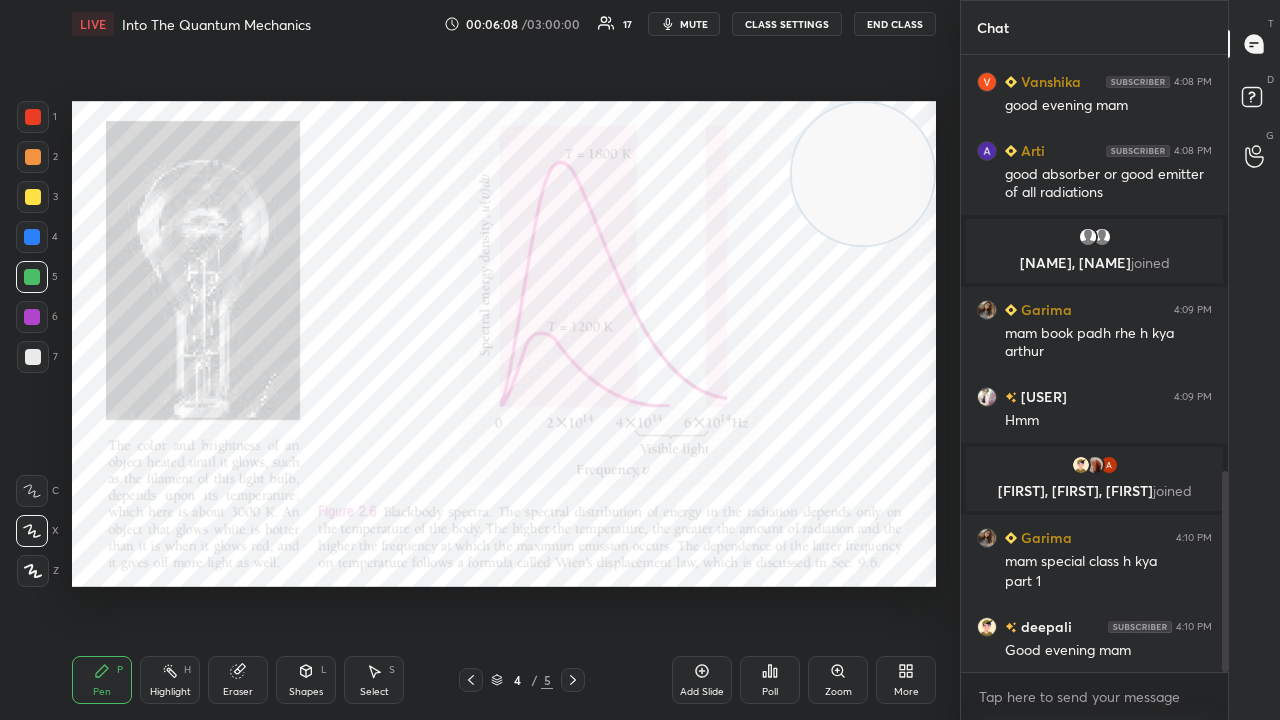 click on "Eraser" at bounding box center [238, 692] 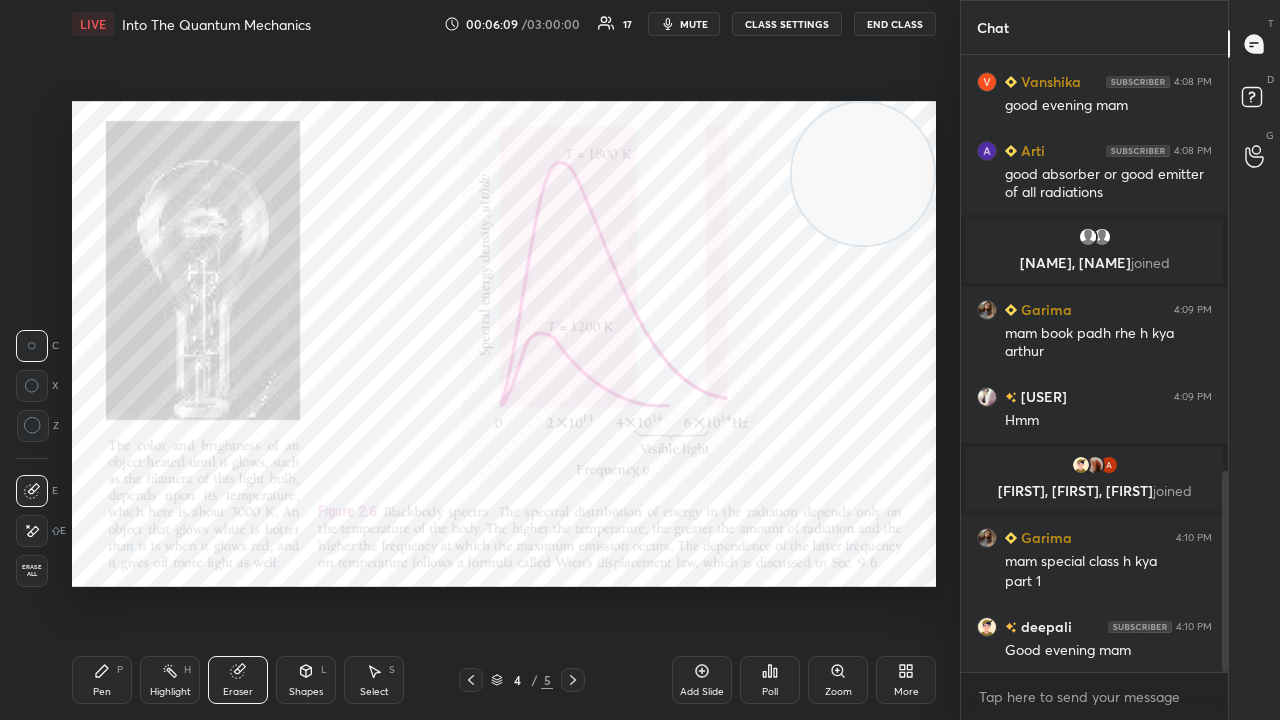 scroll, scrollTop: 1326, scrollLeft: 0, axis: vertical 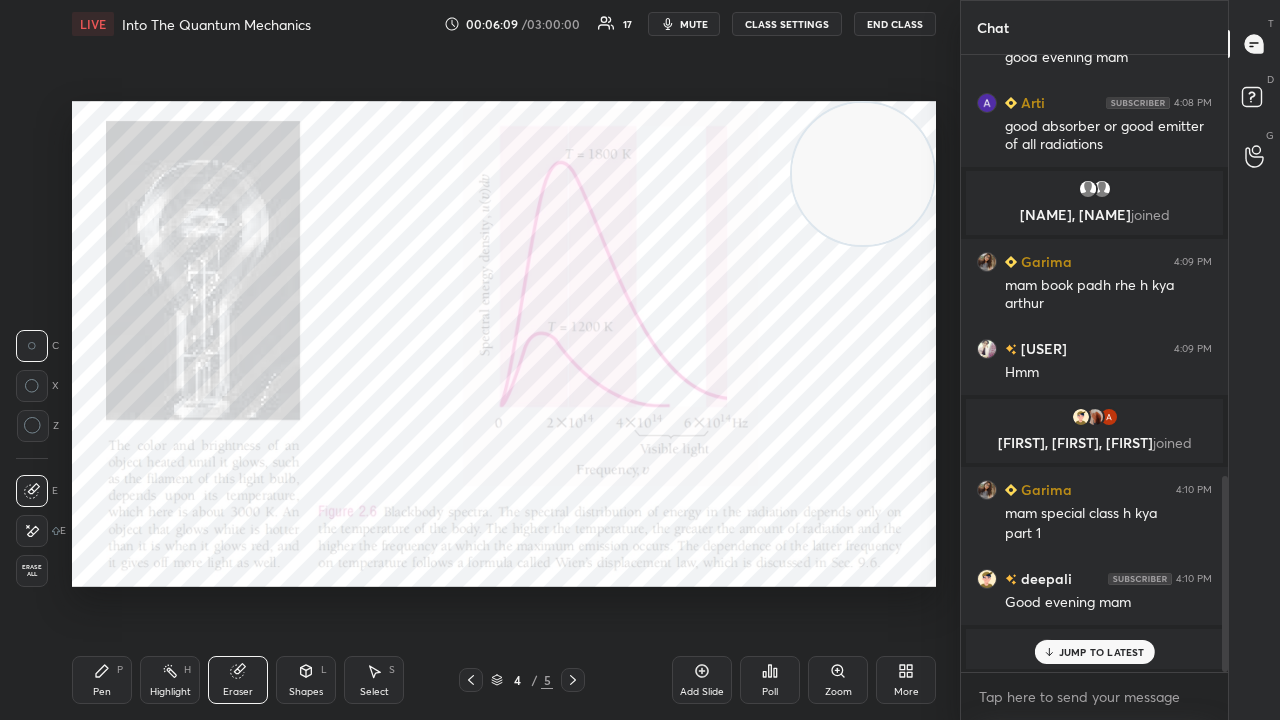 click 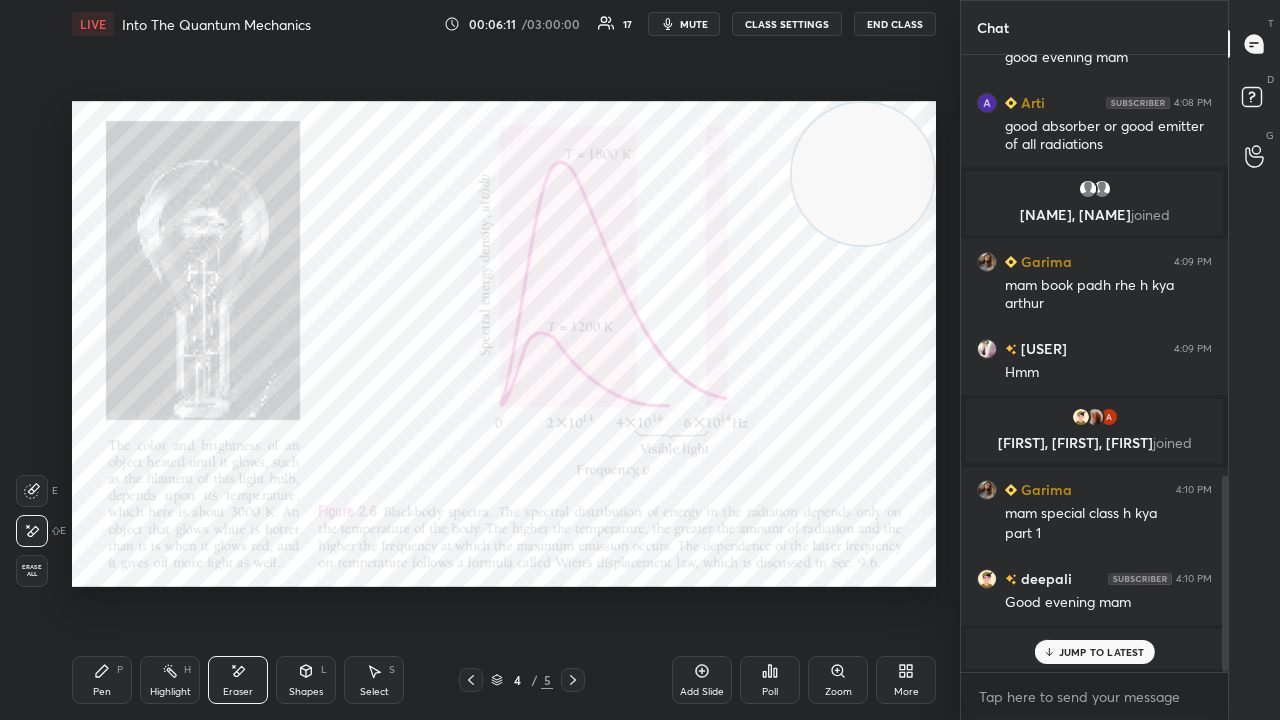 click on "Pen" at bounding box center [102, 692] 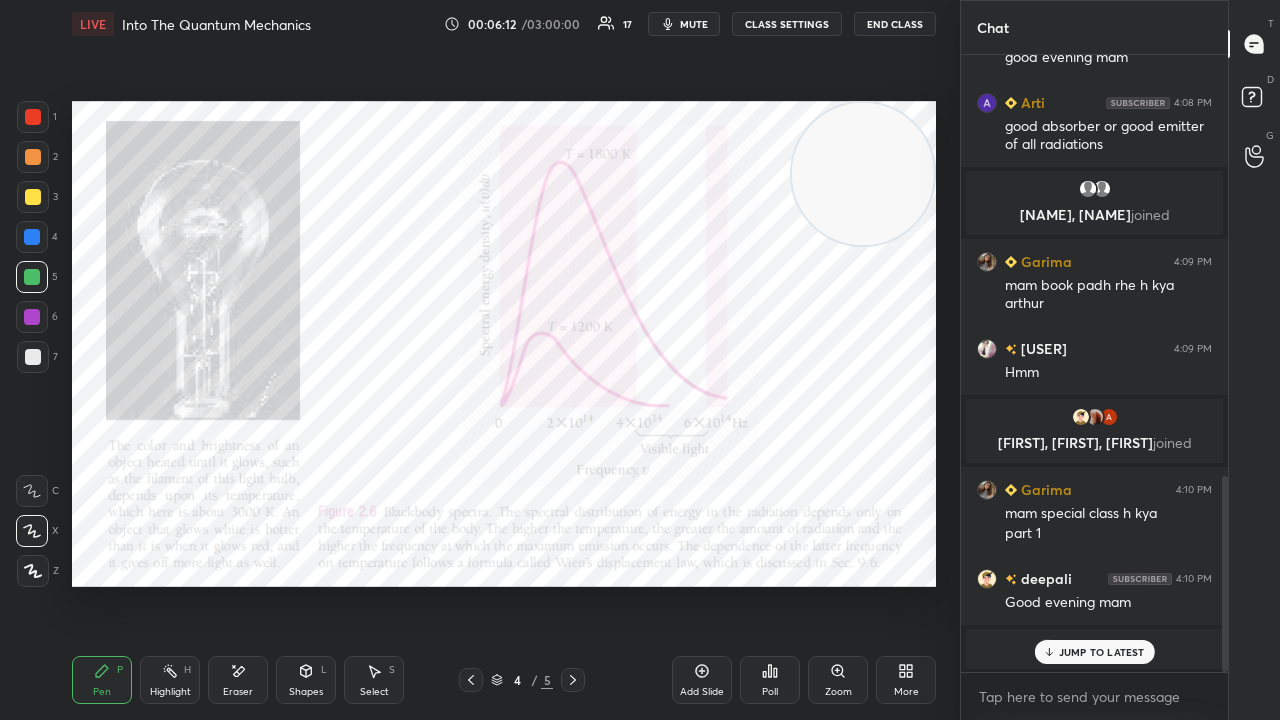 click on "JUMP TO LATEST" at bounding box center [1102, 652] 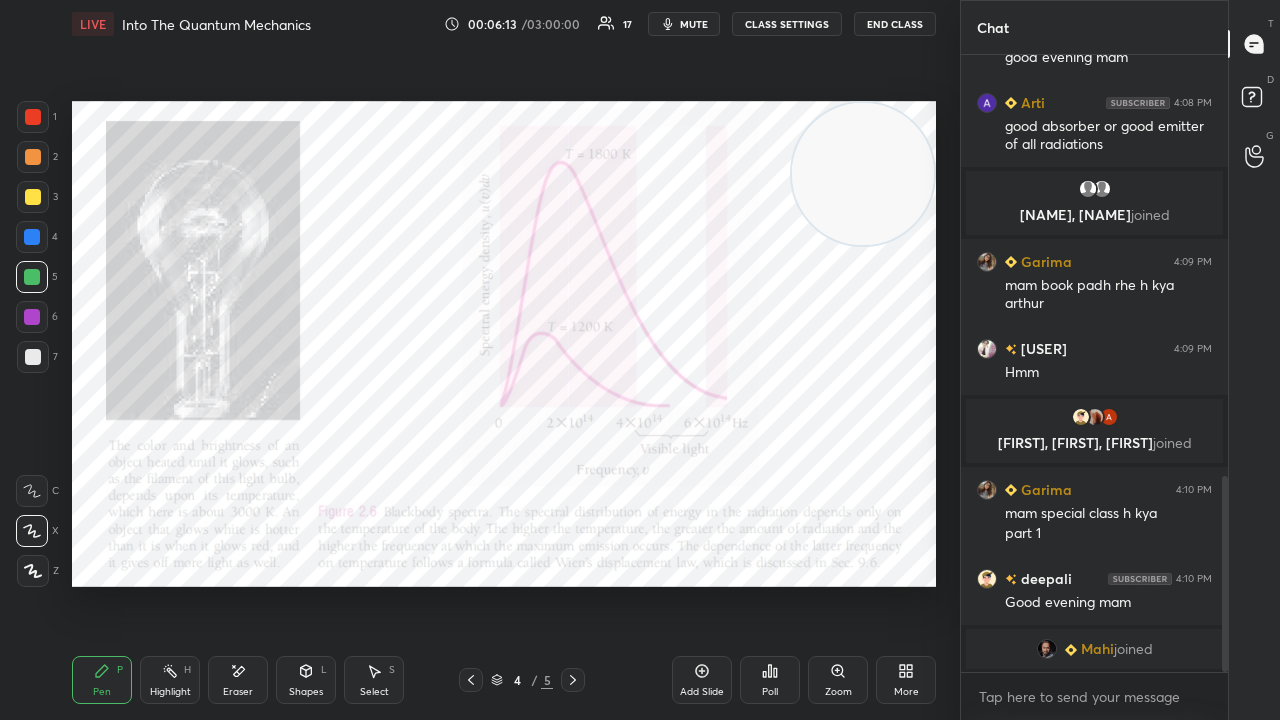 click on "mute" at bounding box center (694, 24) 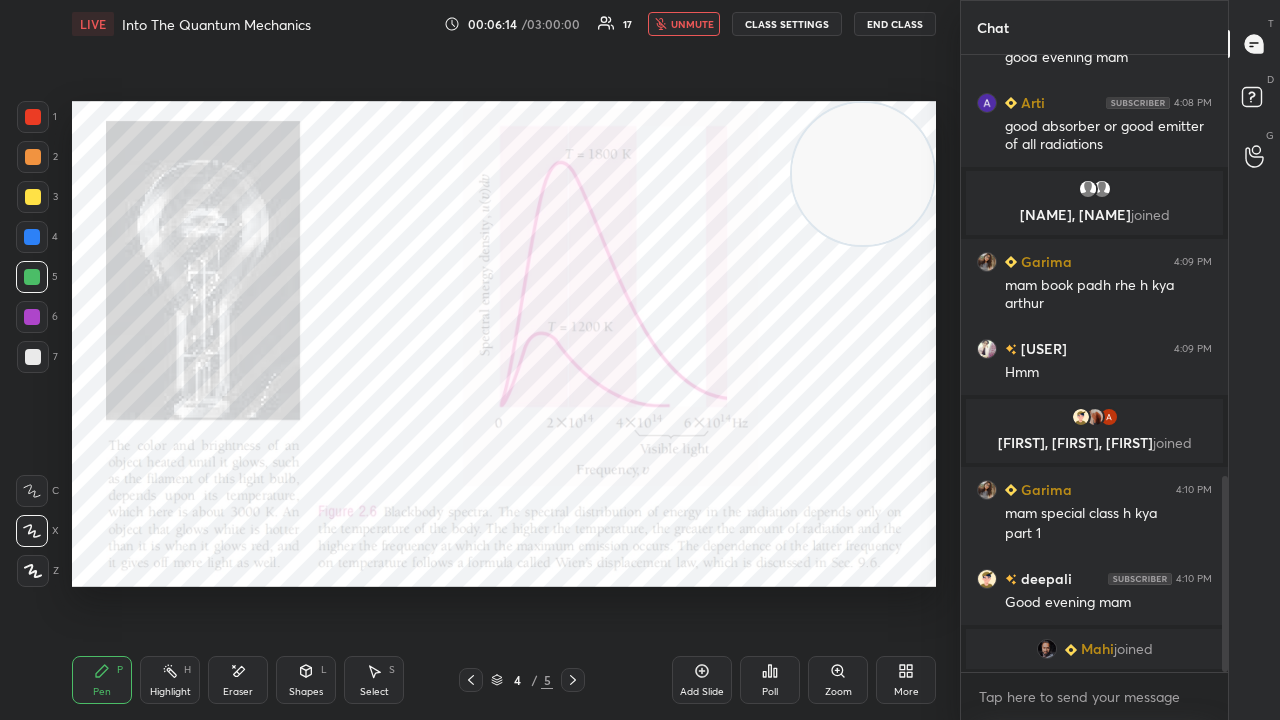 click on "unmute" at bounding box center [692, 24] 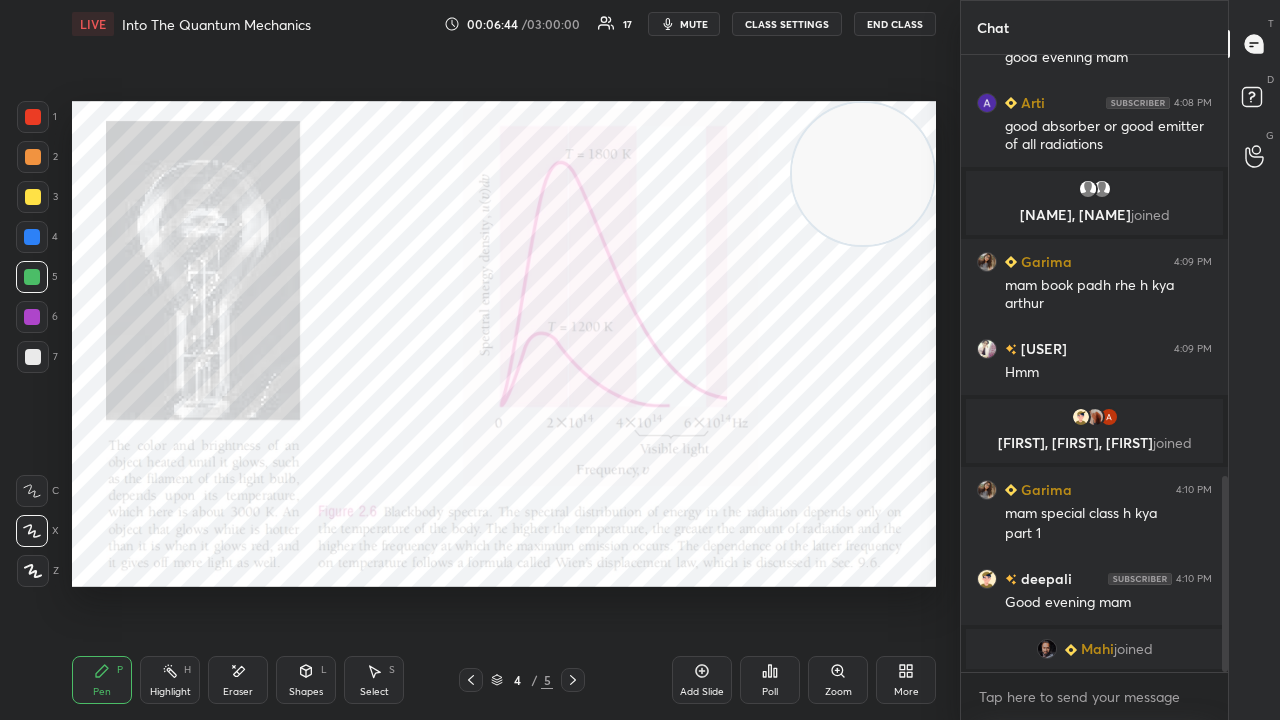 scroll, scrollTop: 1350, scrollLeft: 0, axis: vertical 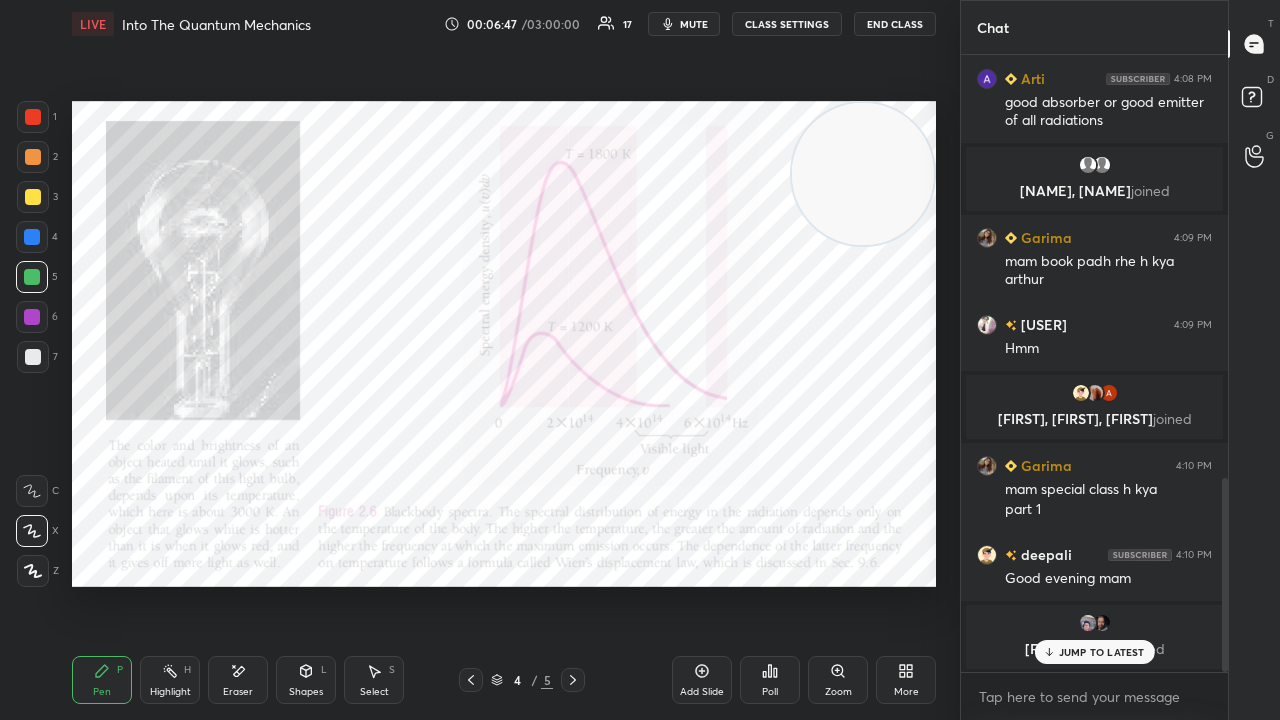 drag, startPoint x: 1116, startPoint y: 649, endPoint x: 1096, endPoint y: 668, distance: 27.58623 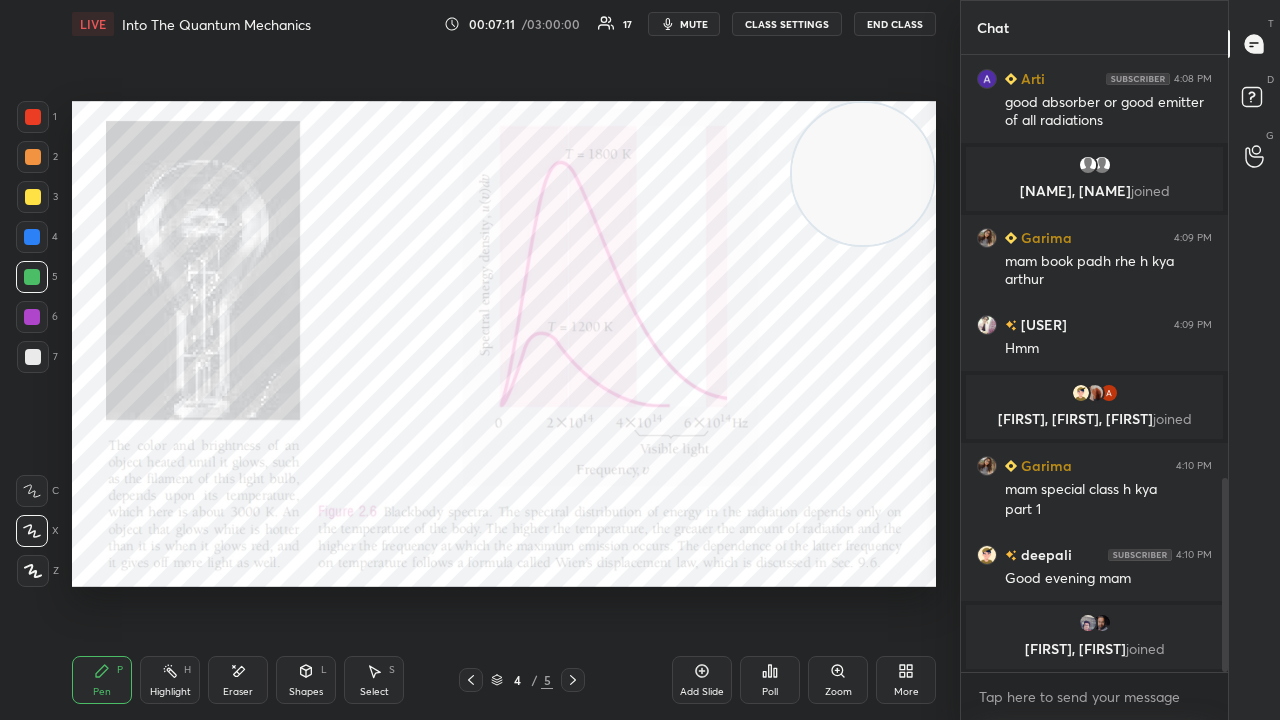 click on "mute" at bounding box center (694, 24) 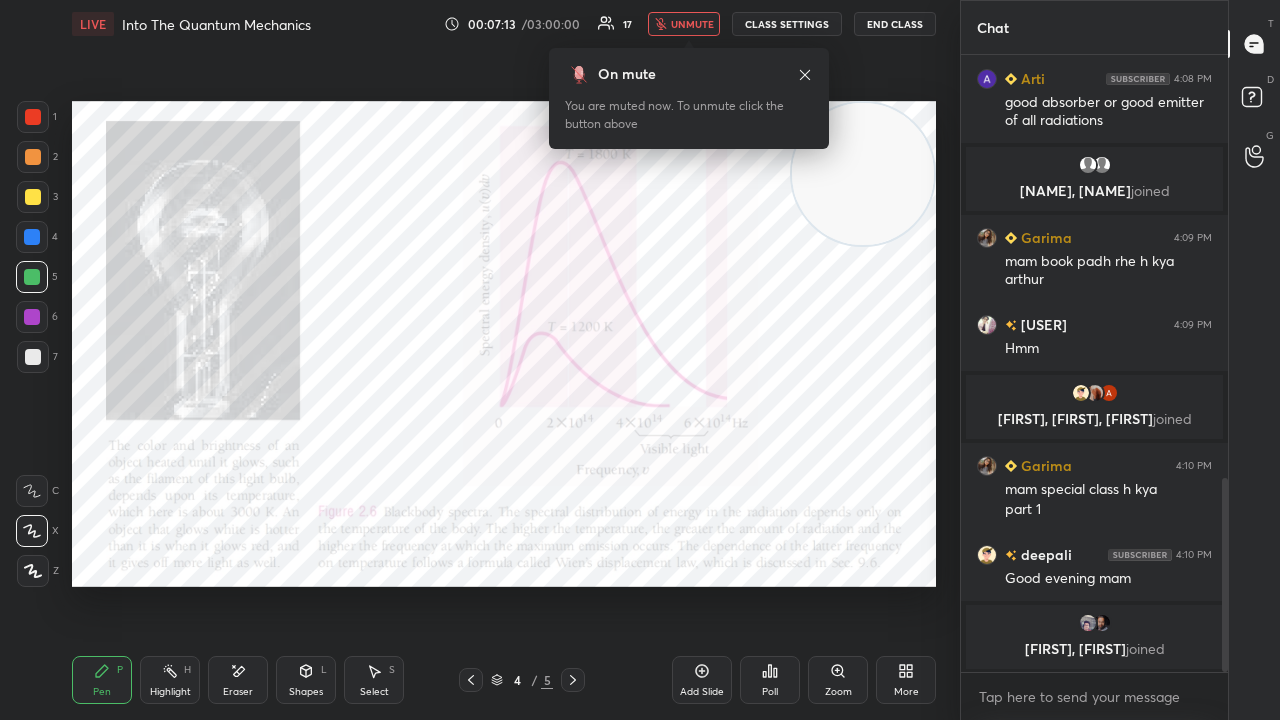 click on "unmute" at bounding box center [684, 24] 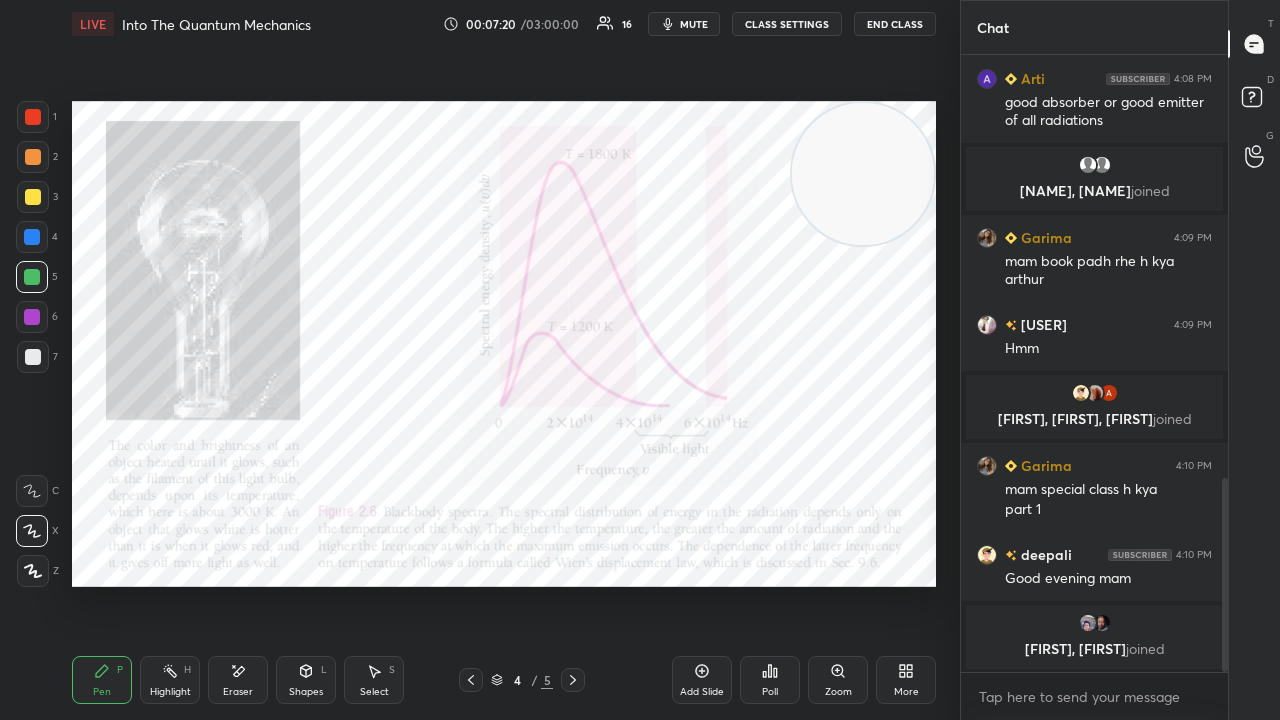 click on "mute" at bounding box center [694, 24] 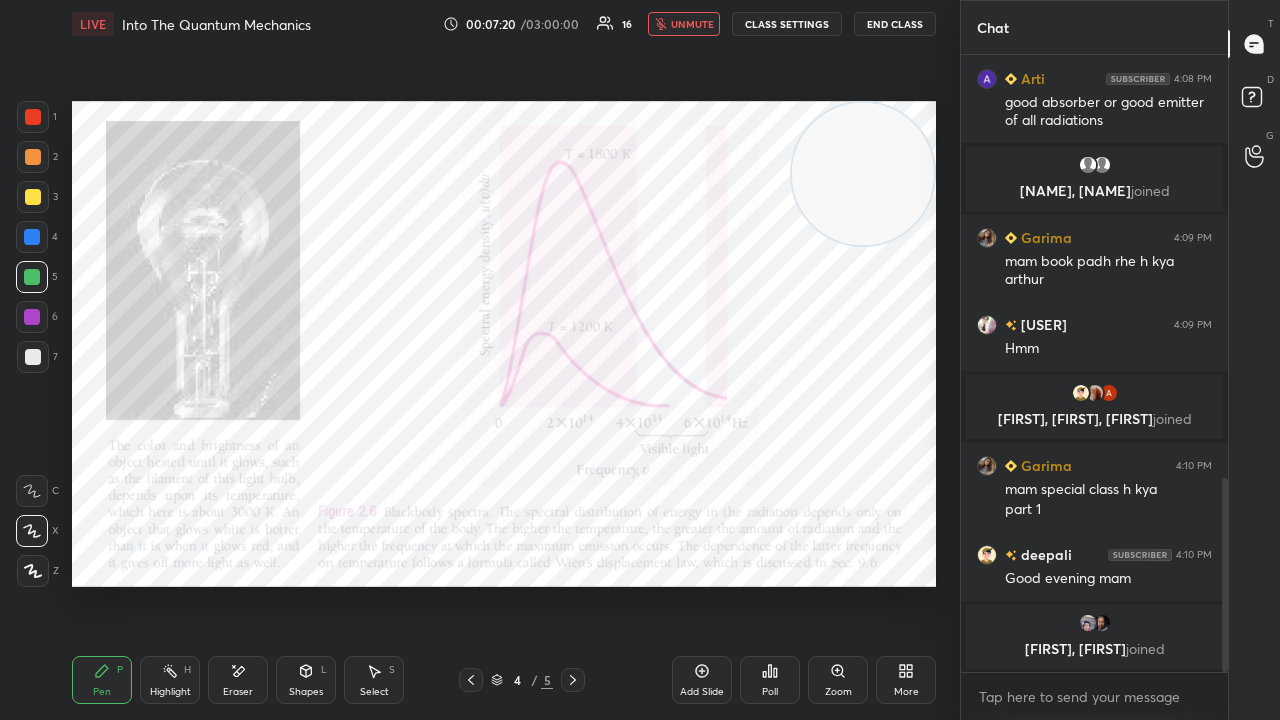 click on "unmute" at bounding box center [692, 24] 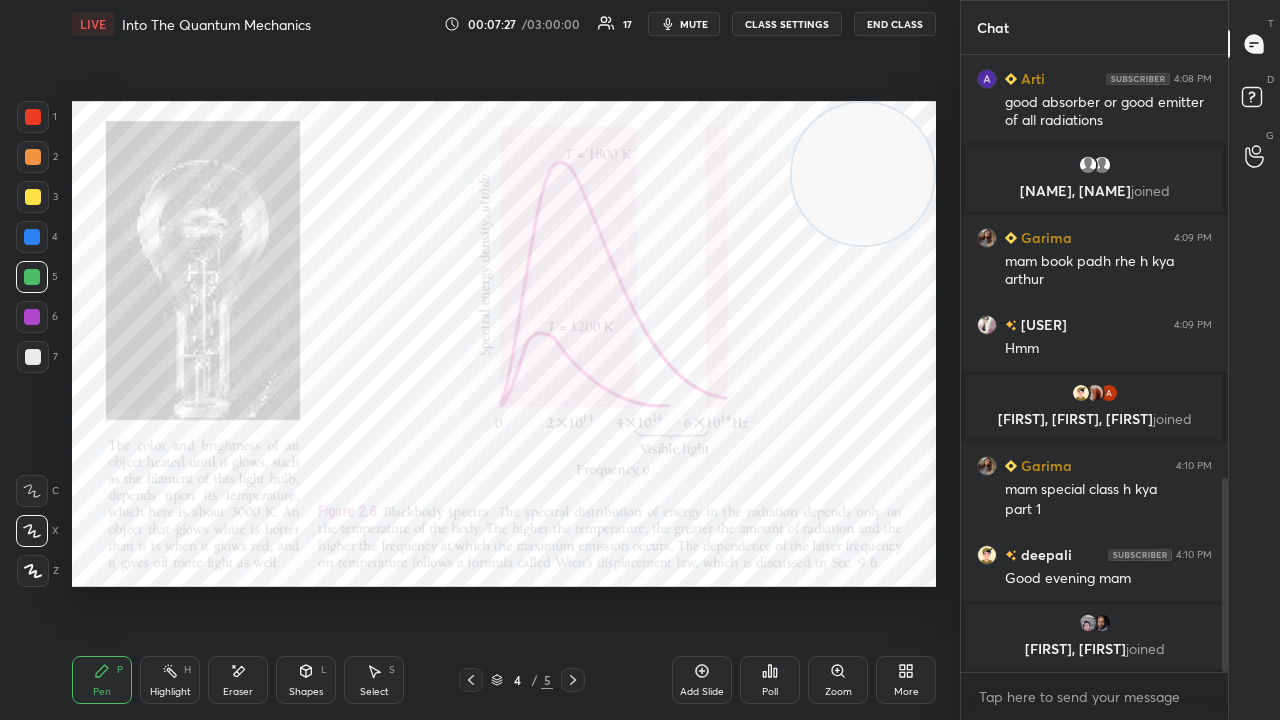 drag, startPoint x: 672, startPoint y: 37, endPoint x: 682, endPoint y: 31, distance: 11.661903 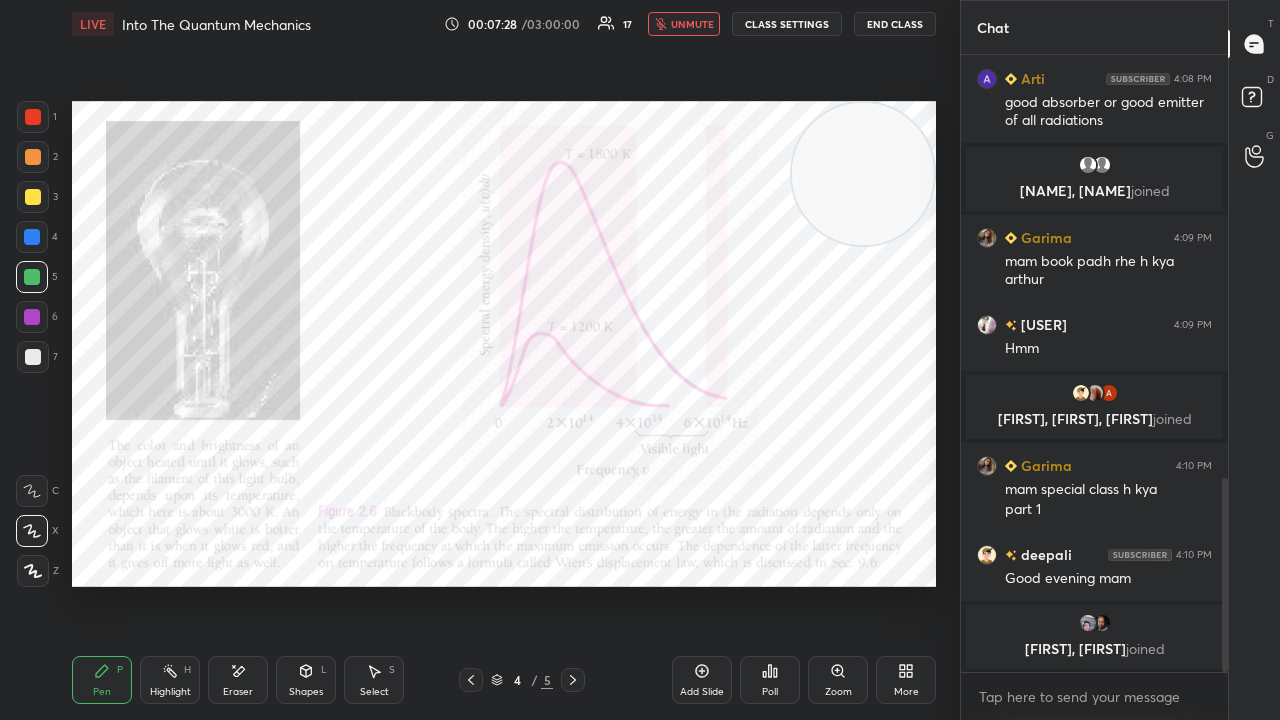 click on "unmute" at bounding box center (692, 24) 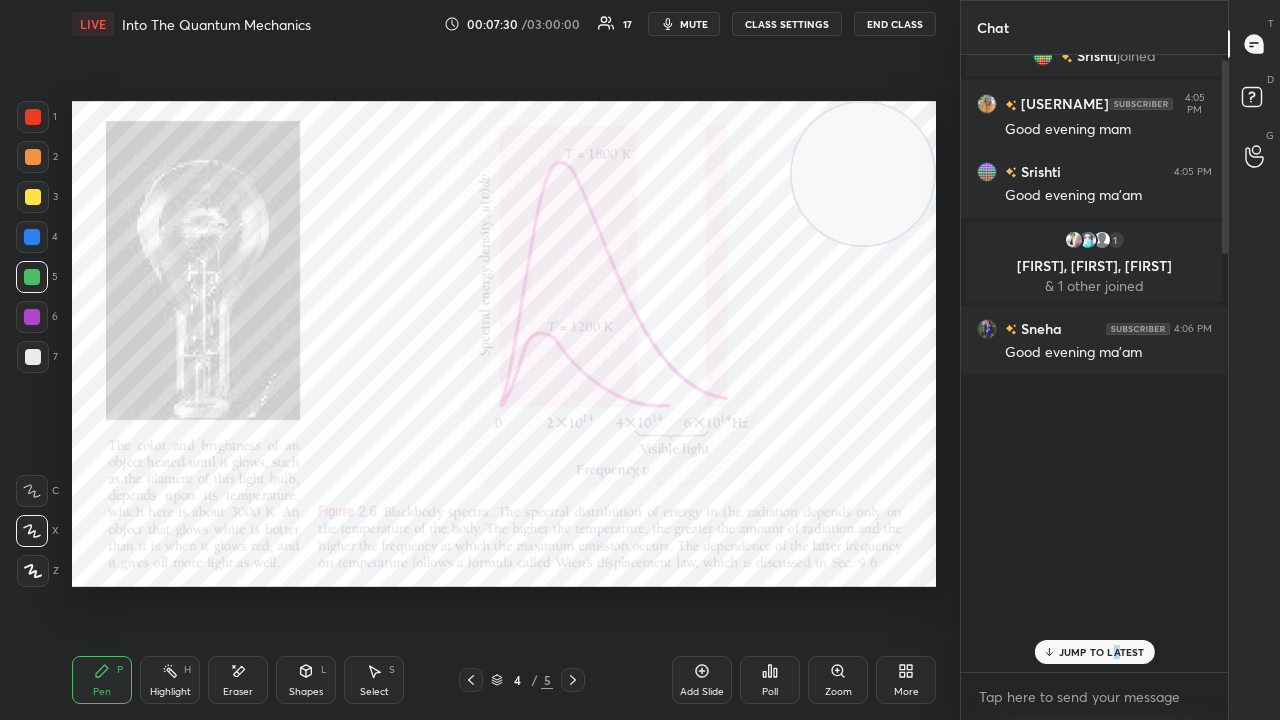 scroll, scrollTop: 0, scrollLeft: 0, axis: both 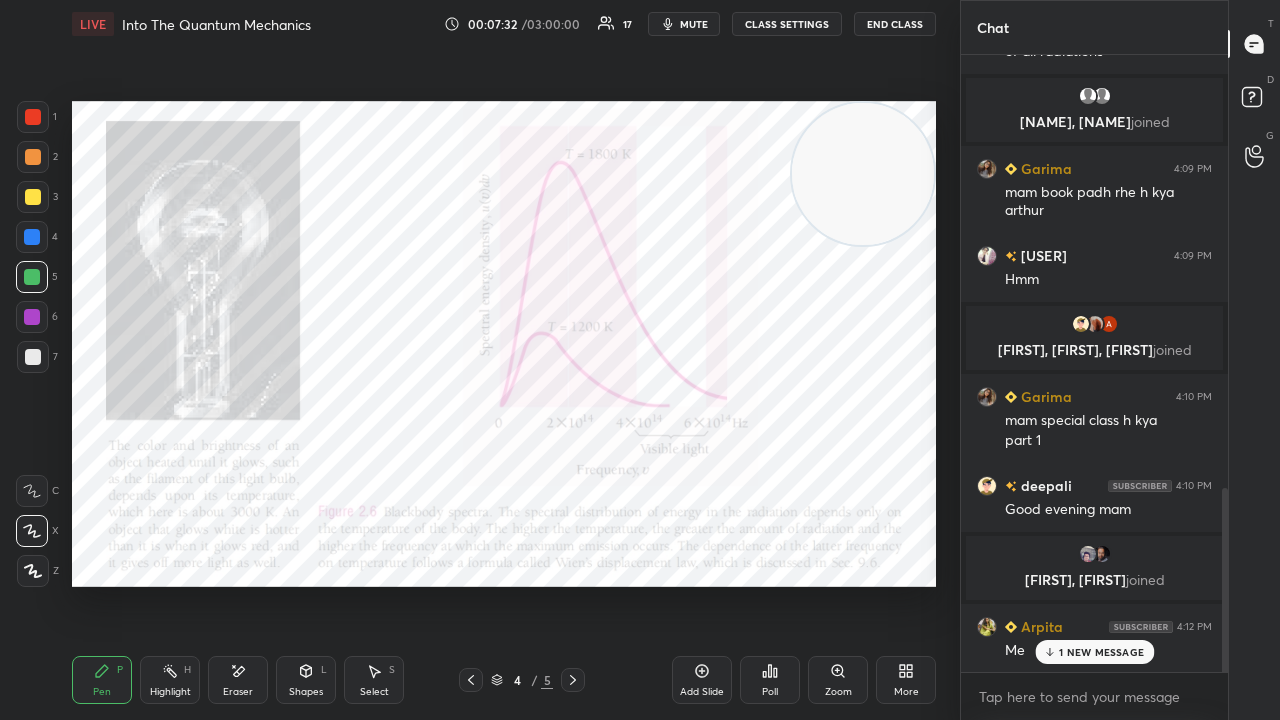 drag, startPoint x: 1226, startPoint y: 634, endPoint x: 1183, endPoint y: 719, distance: 95.257545 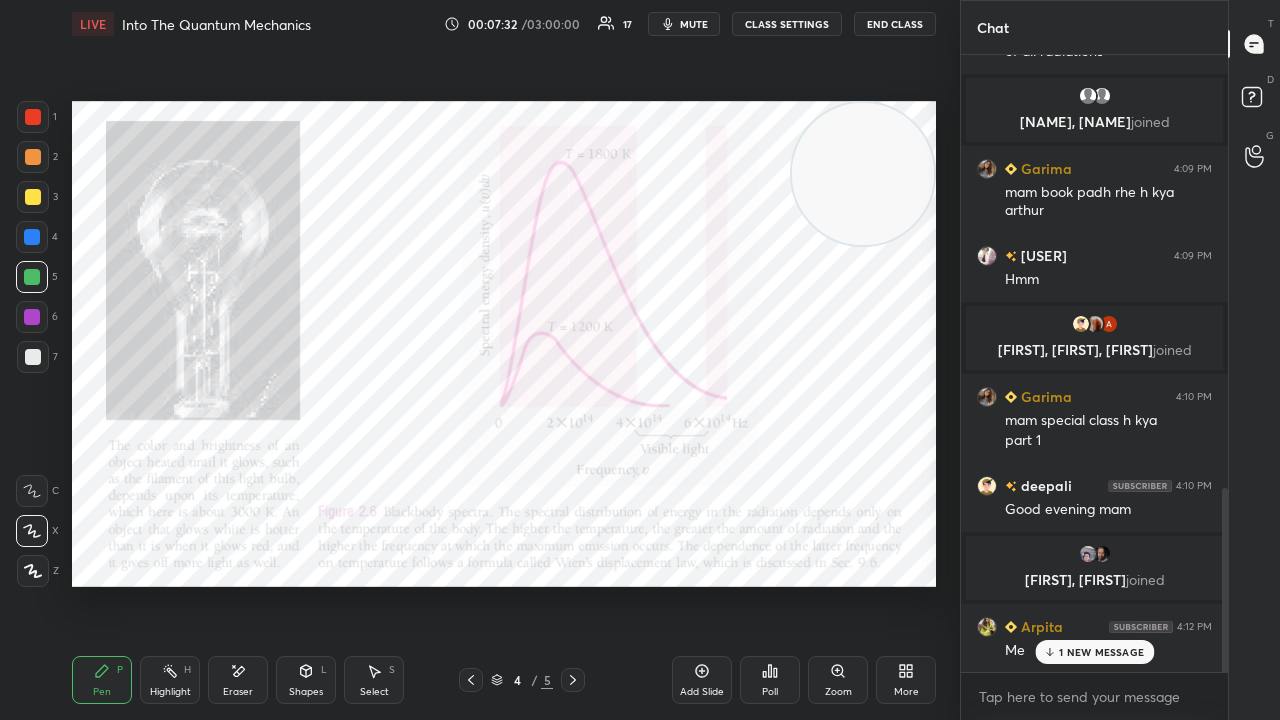 click on "Vanshika 4:08 PM good evening mam Arti 4:08 PM good absorber or good emitter of all radiations Sudipta, Nikky  joined Garima 4:09 PM mam book padh rhe h kya arthur Vishakha 4:09 PM Hmm deepali, Nikita, ankita  joined Garima 4:10 PM mam special class h kya part 1 deepali 4:10 PM Good evening mam Gyati, Mahi  joined Arpita 4:12 PM Me 1 NEW MESSAGE Enable hand raising Enable raise hand to speak to learners. Once enabled, chat will be turned off temporarily. Enable x" at bounding box center (1094, 387) 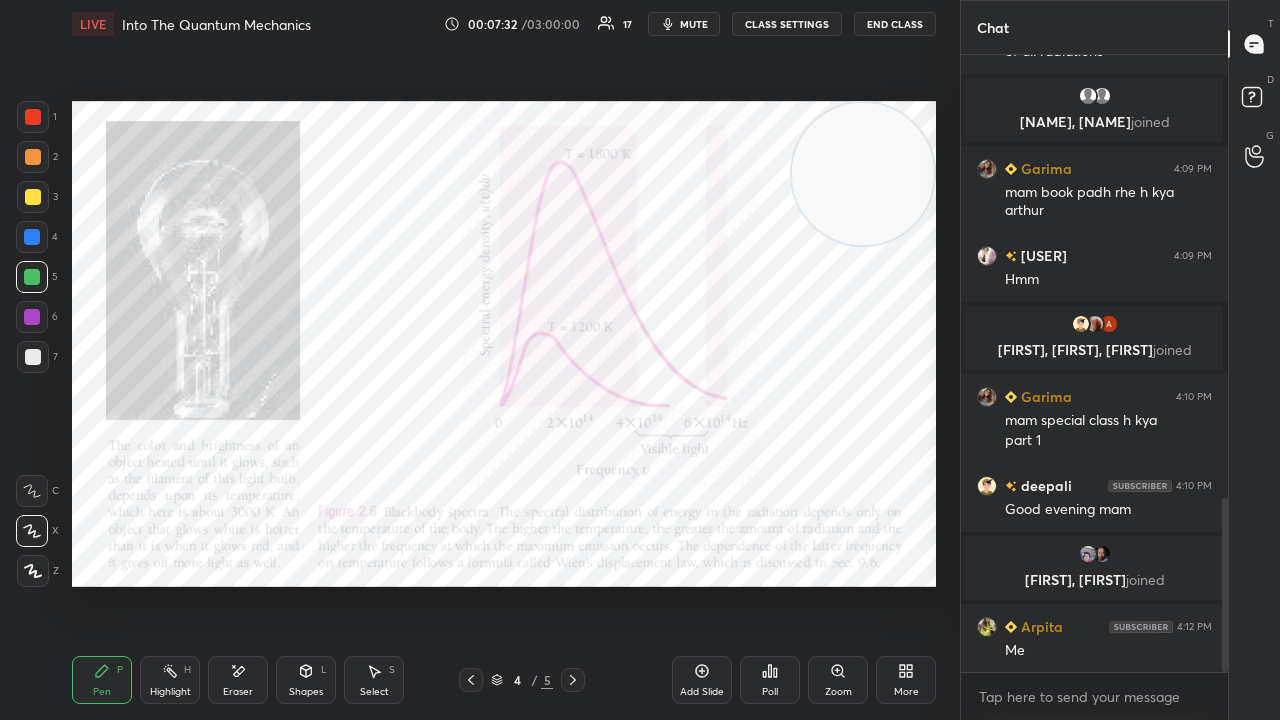scroll, scrollTop: 1572, scrollLeft: 0, axis: vertical 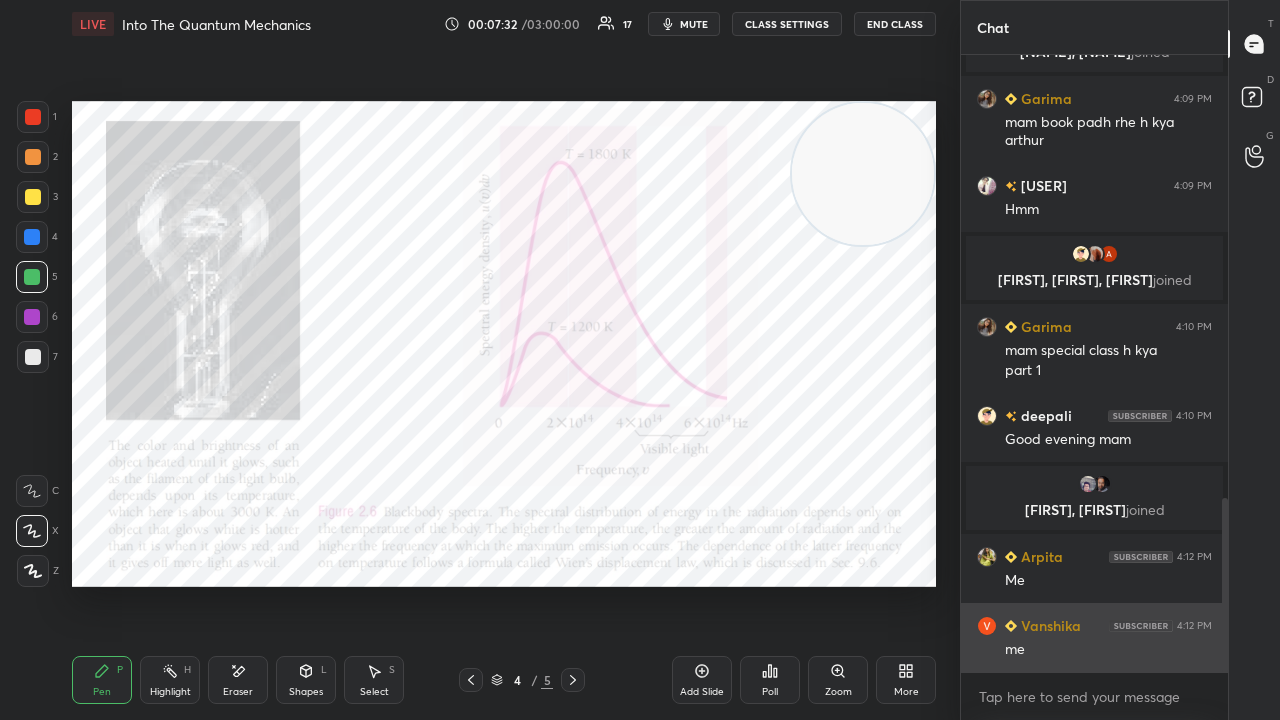 click on "me" at bounding box center [1108, 650] 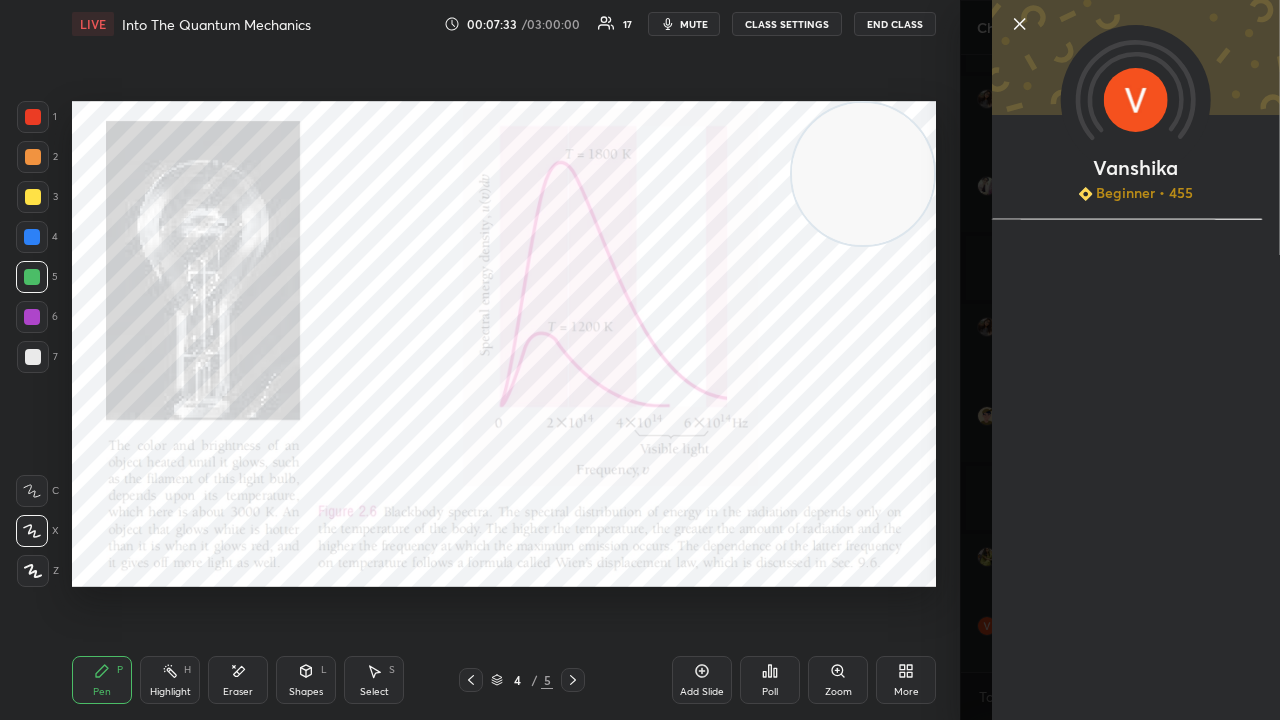 click on "[FIRST] Beginner   •   455" at bounding box center [1120, 360] 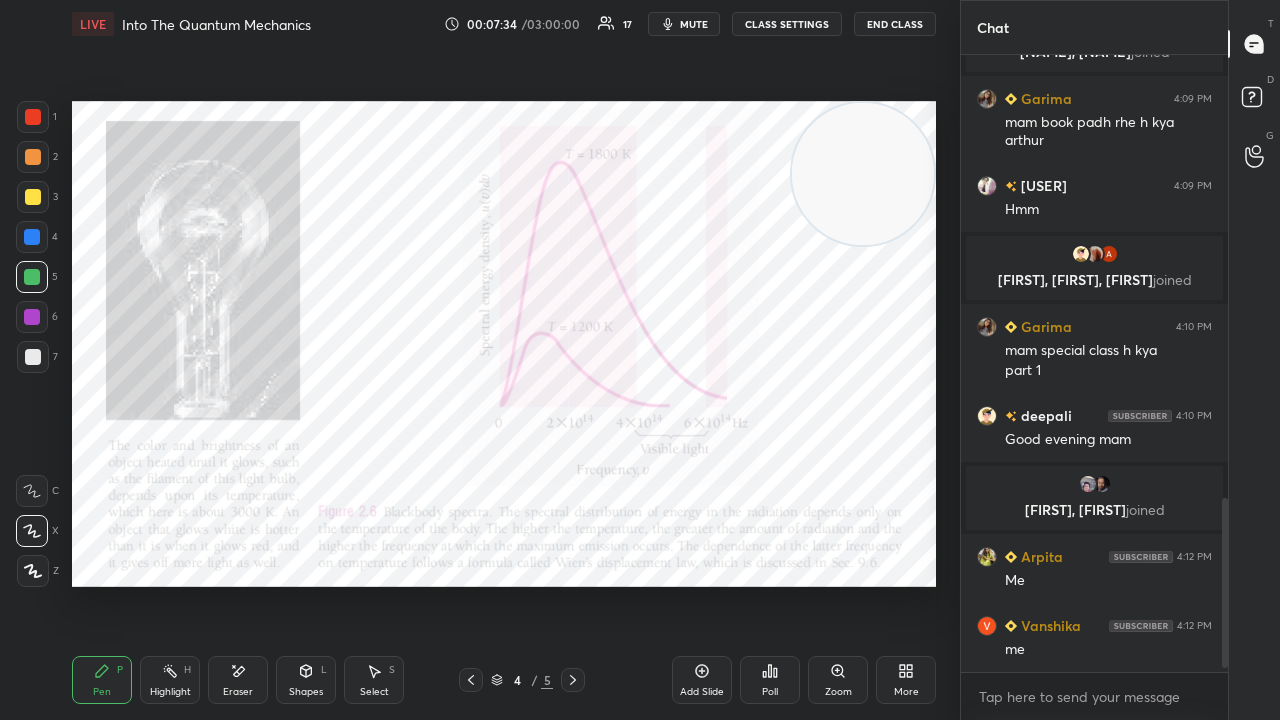 scroll, scrollTop: 1640, scrollLeft: 0, axis: vertical 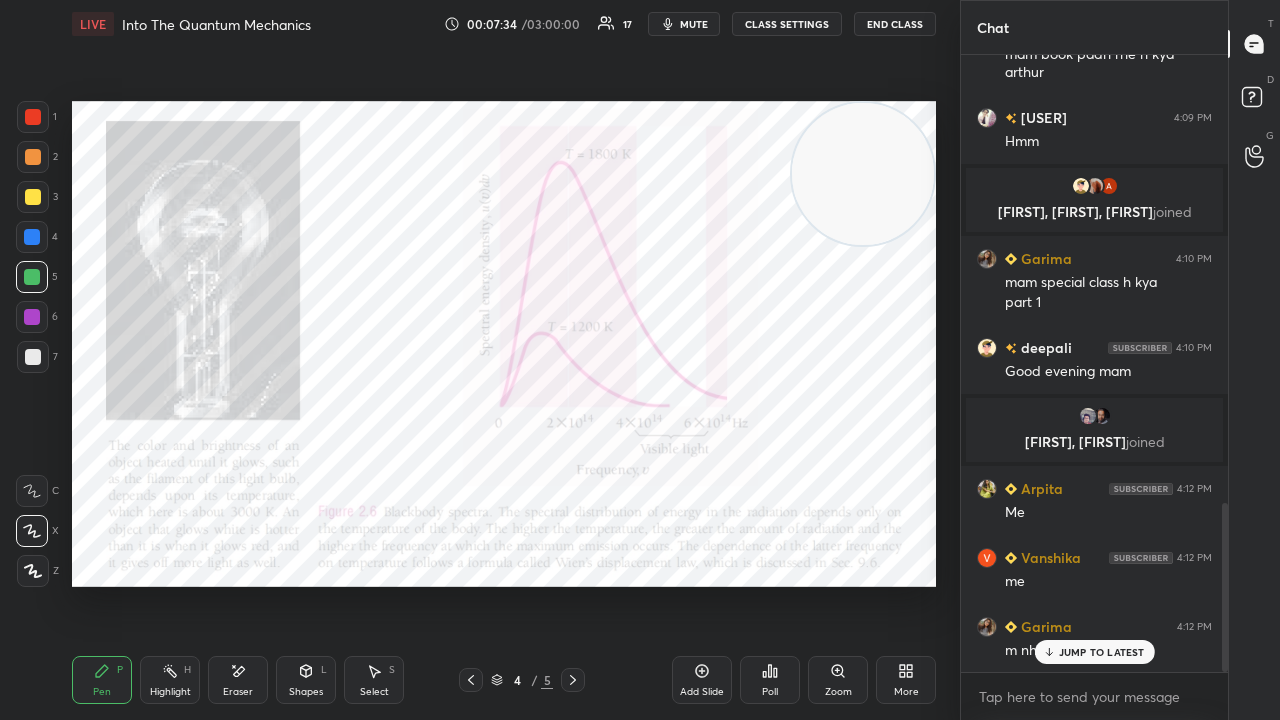 click 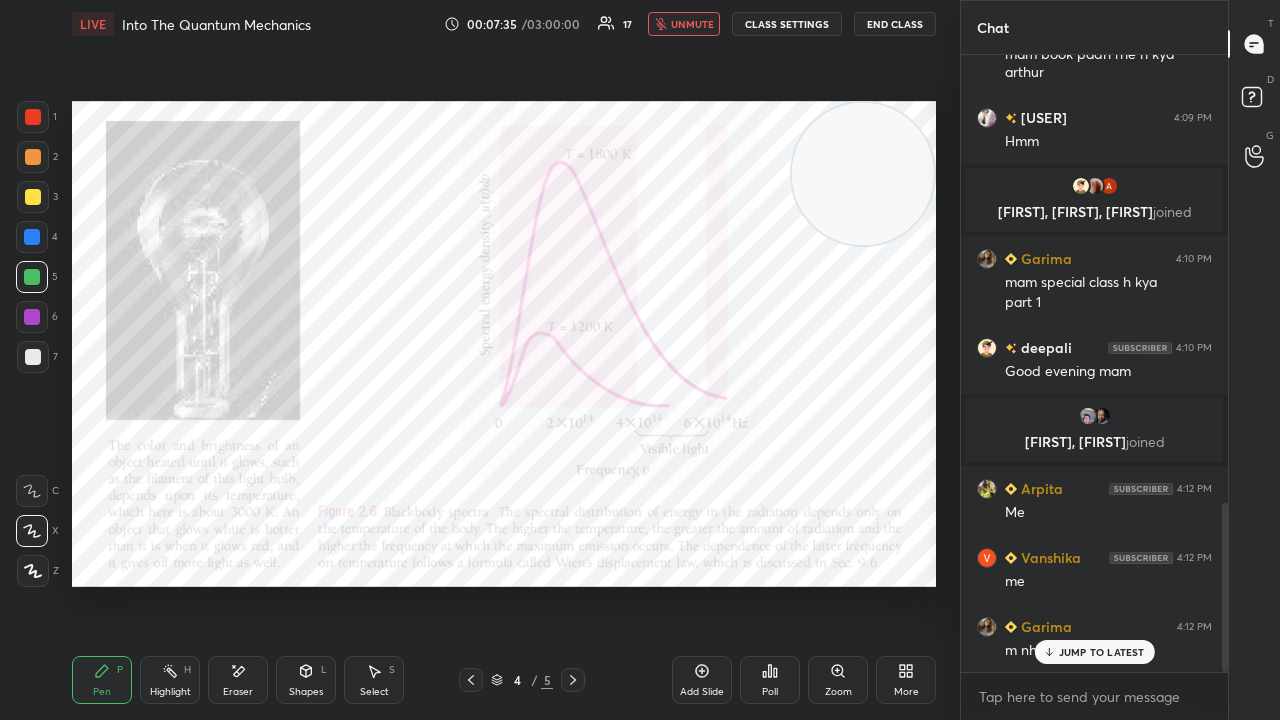 click 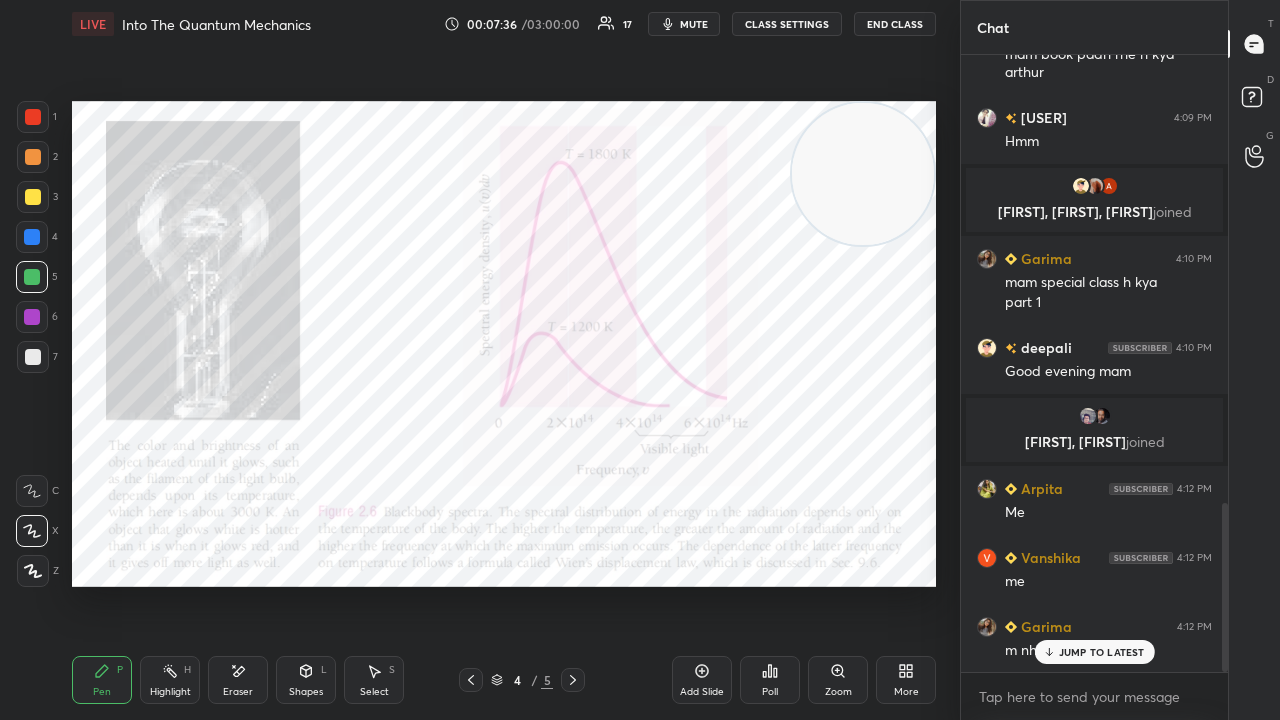 drag, startPoint x: 1049, startPoint y: 648, endPoint x: 1049, endPoint y: 704, distance: 56 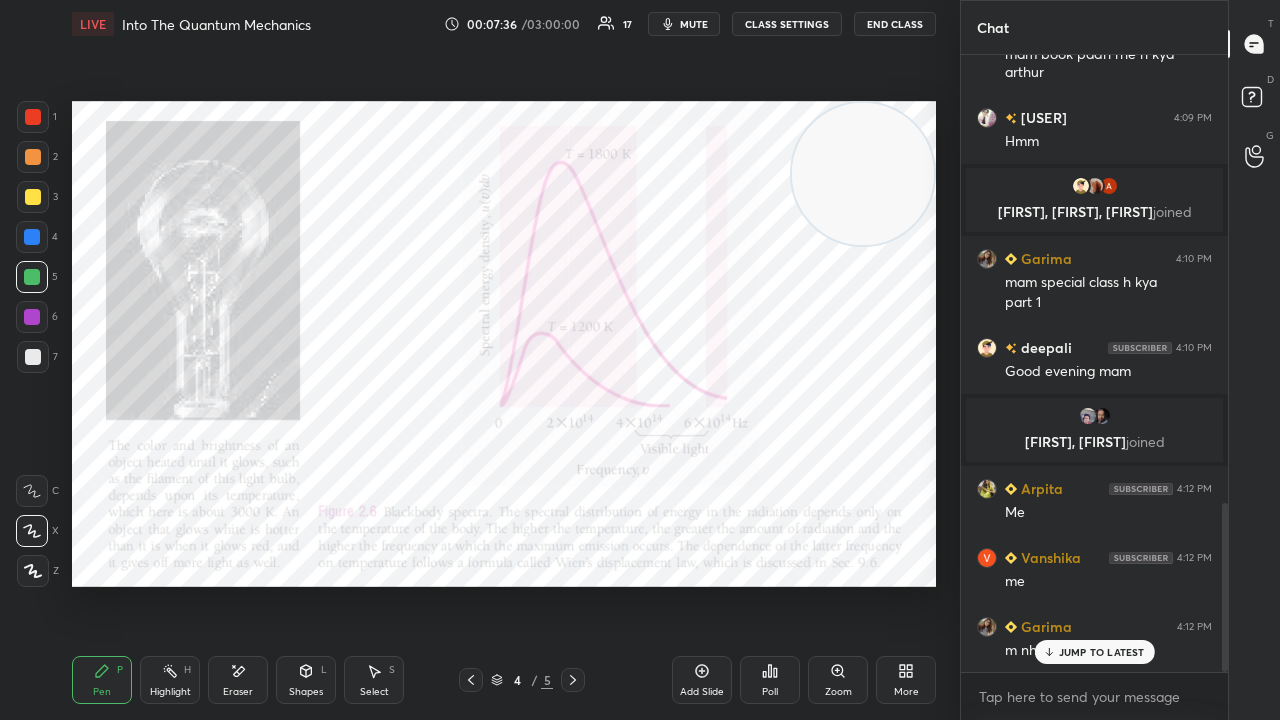 click 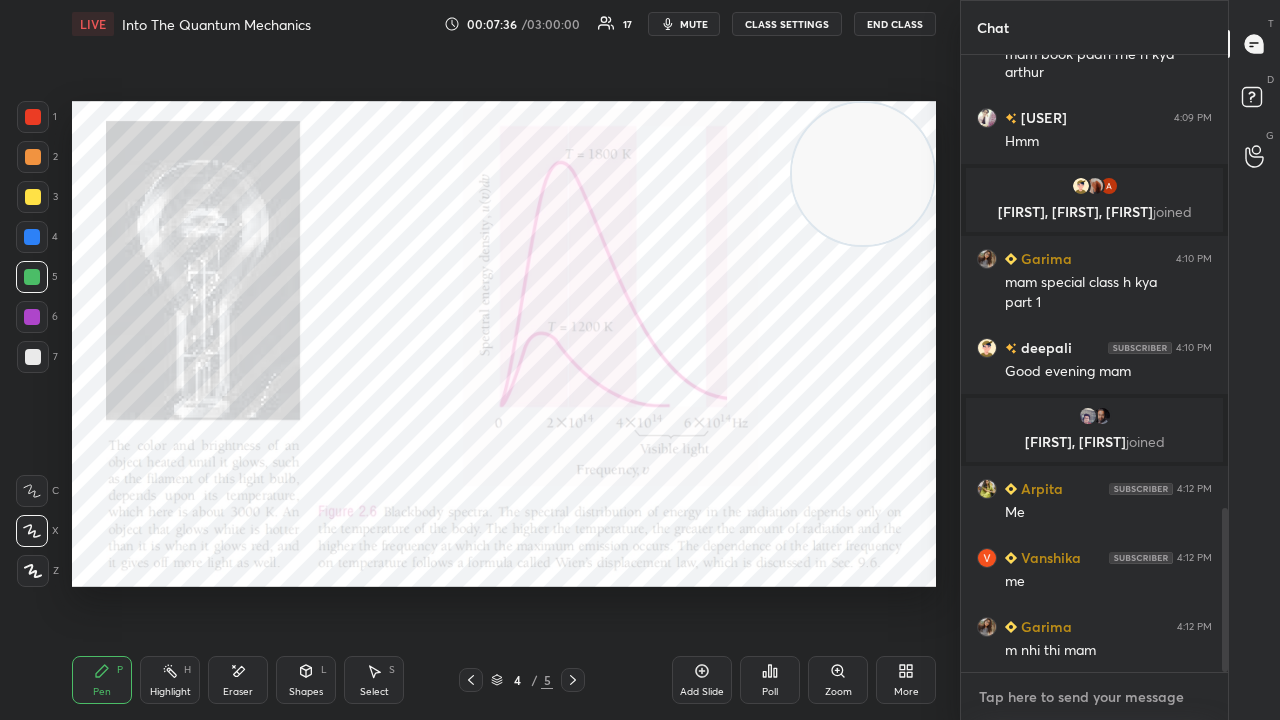 scroll, scrollTop: 1710, scrollLeft: 0, axis: vertical 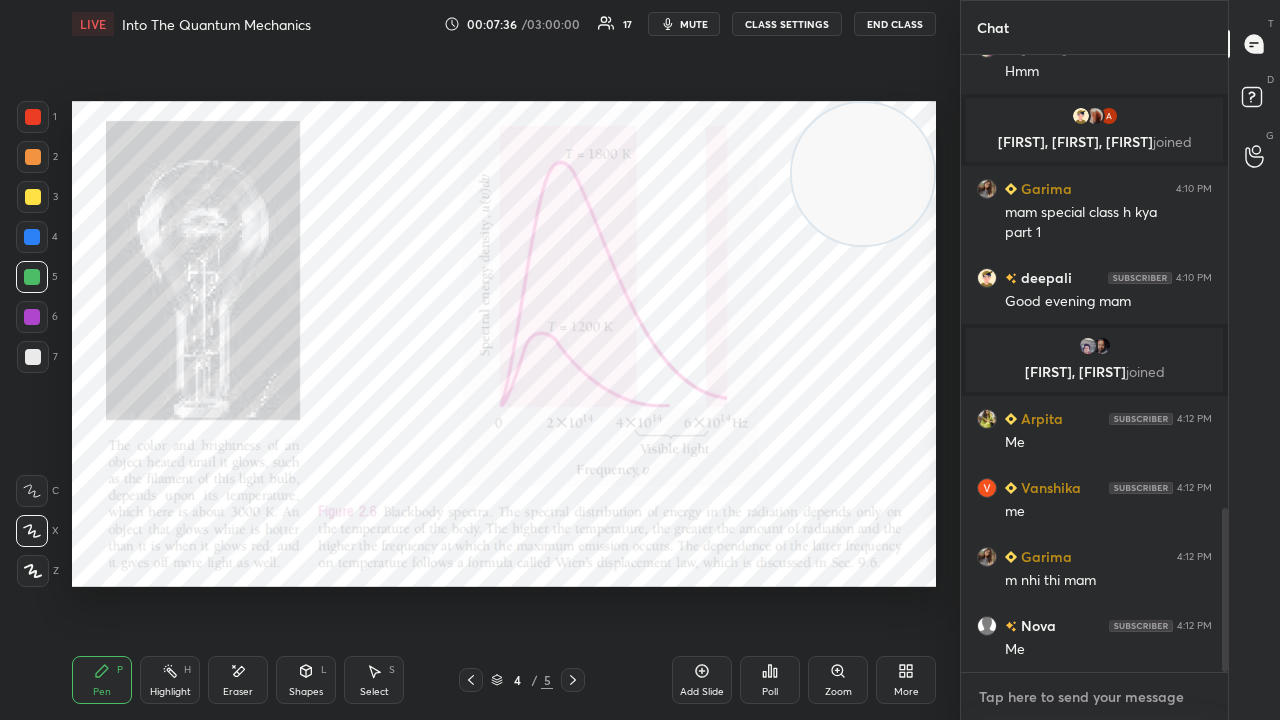 click at bounding box center [1094, 697] 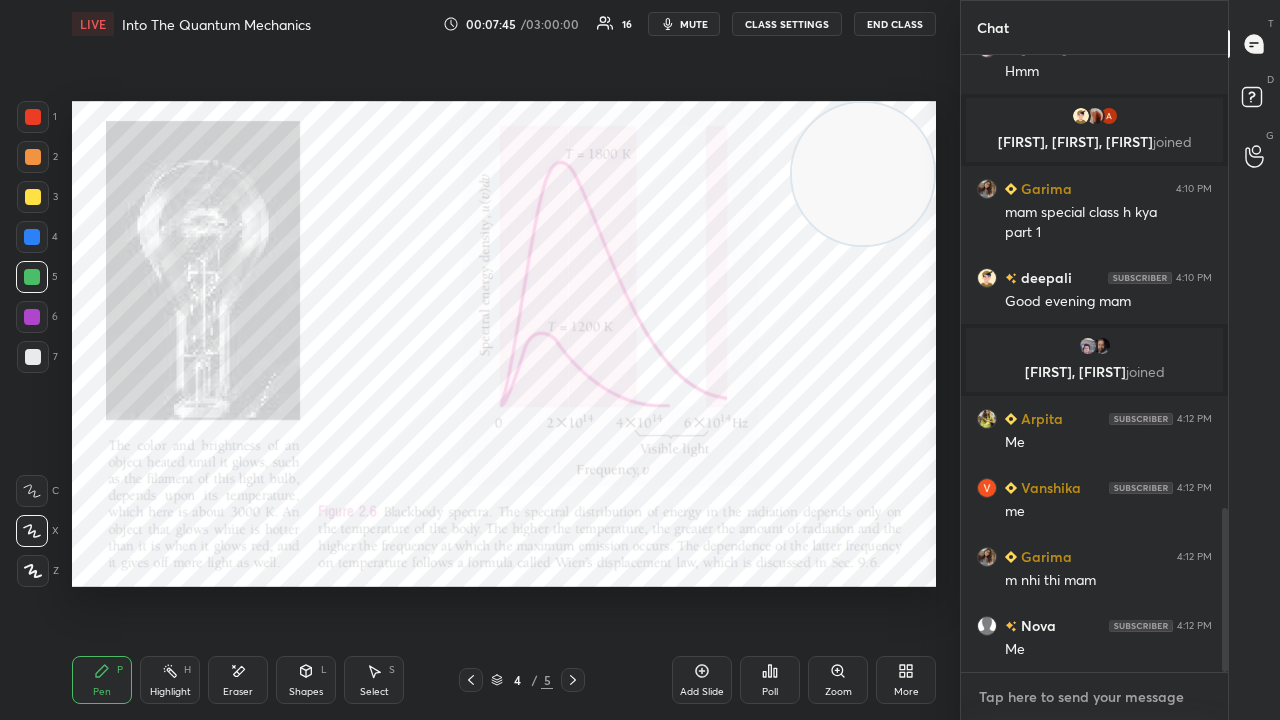 scroll, scrollTop: 1778, scrollLeft: 0, axis: vertical 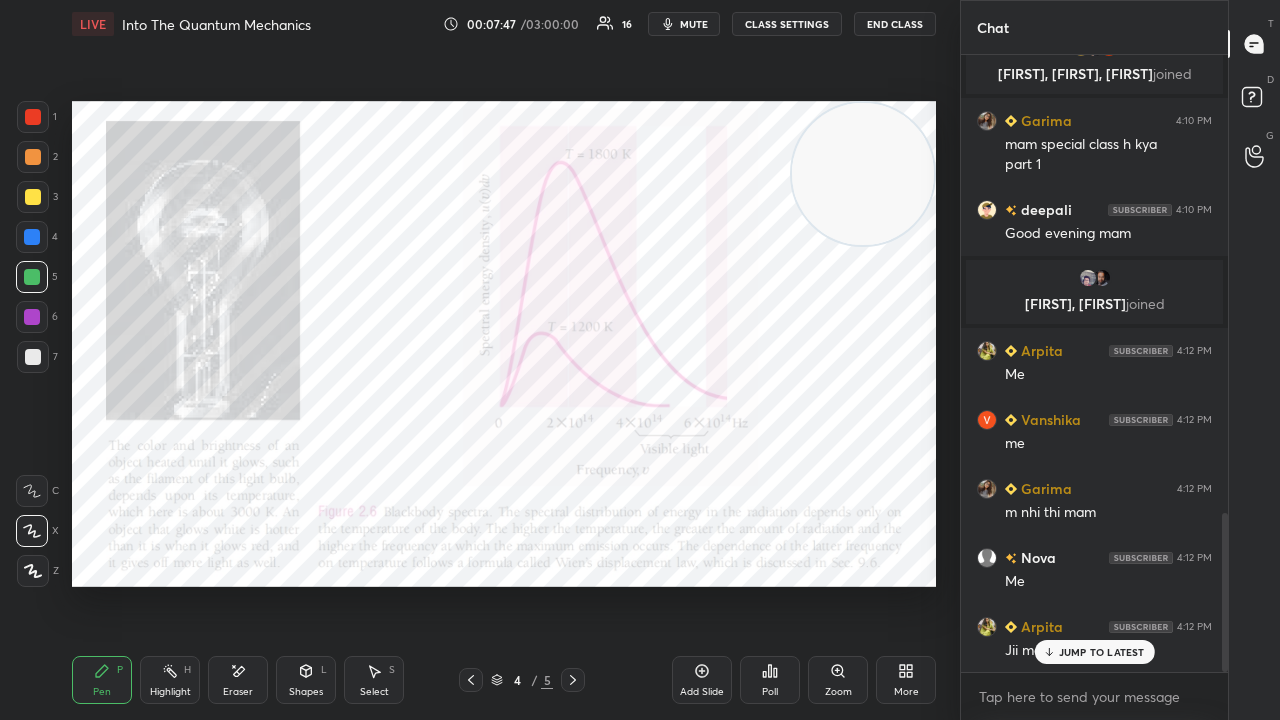 click on "JUMP TO LATEST" at bounding box center [1102, 652] 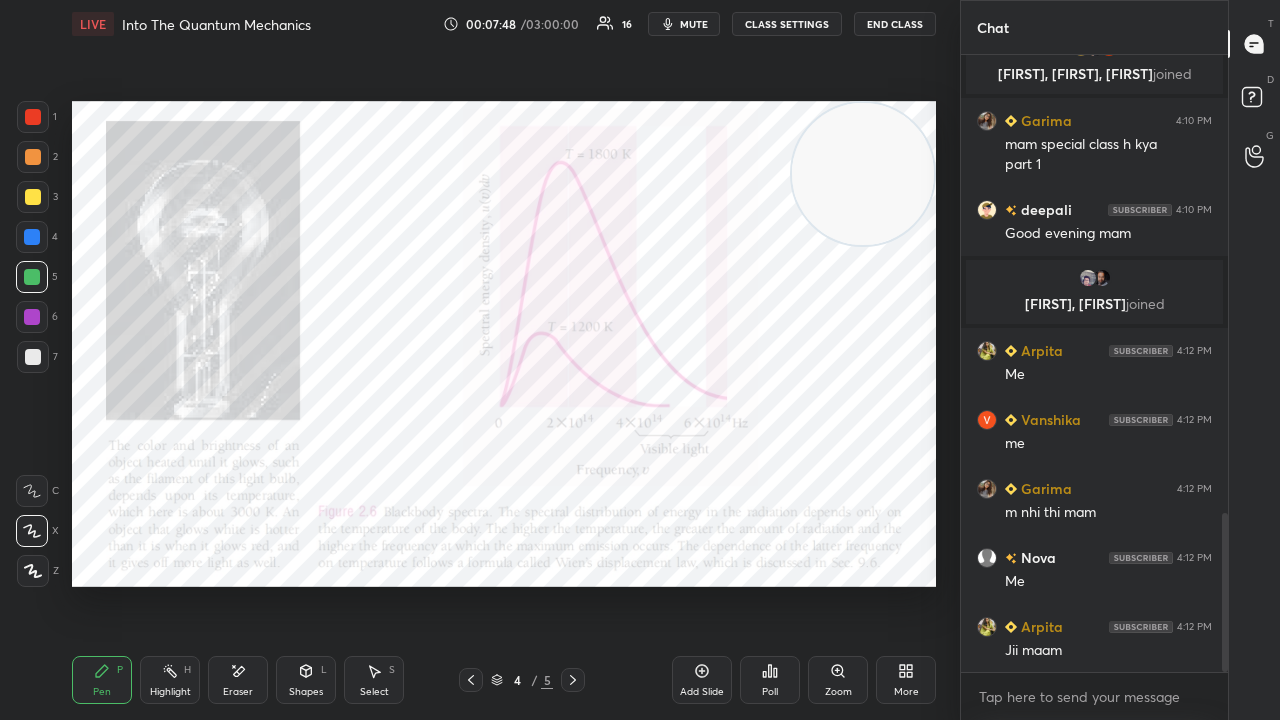 click on "mute" at bounding box center (684, 24) 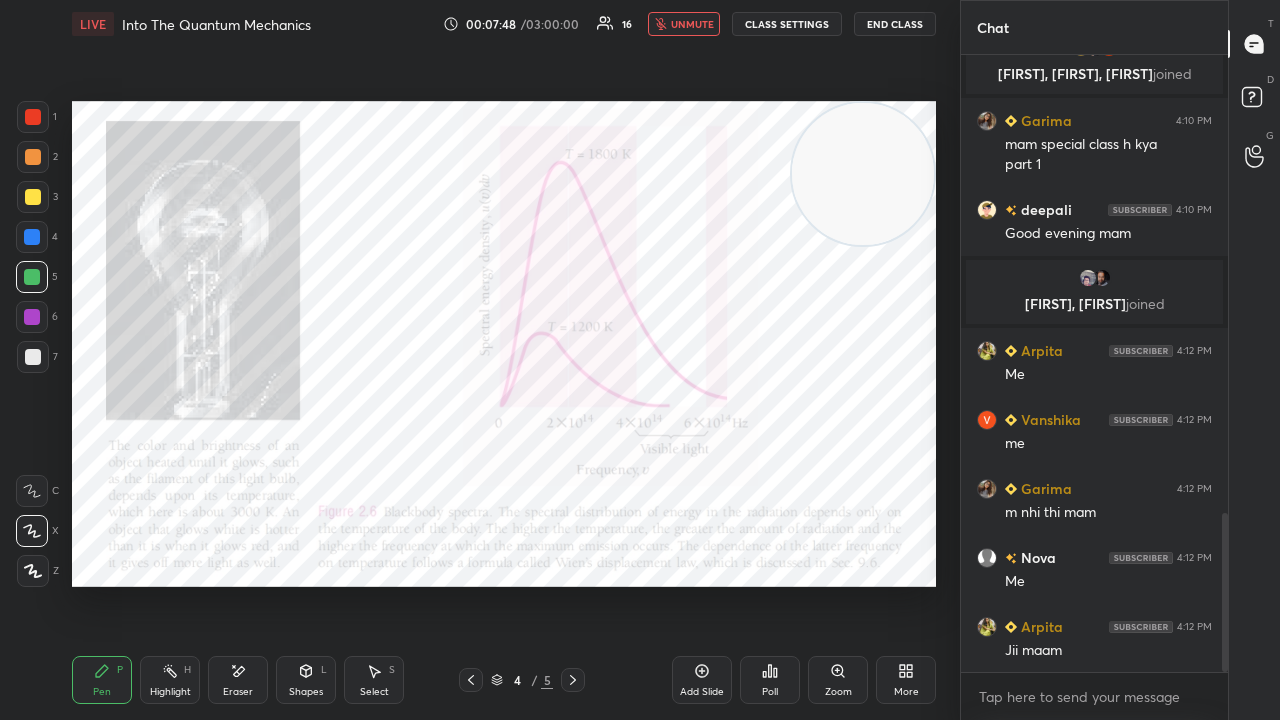 click on "unmute" at bounding box center (692, 24) 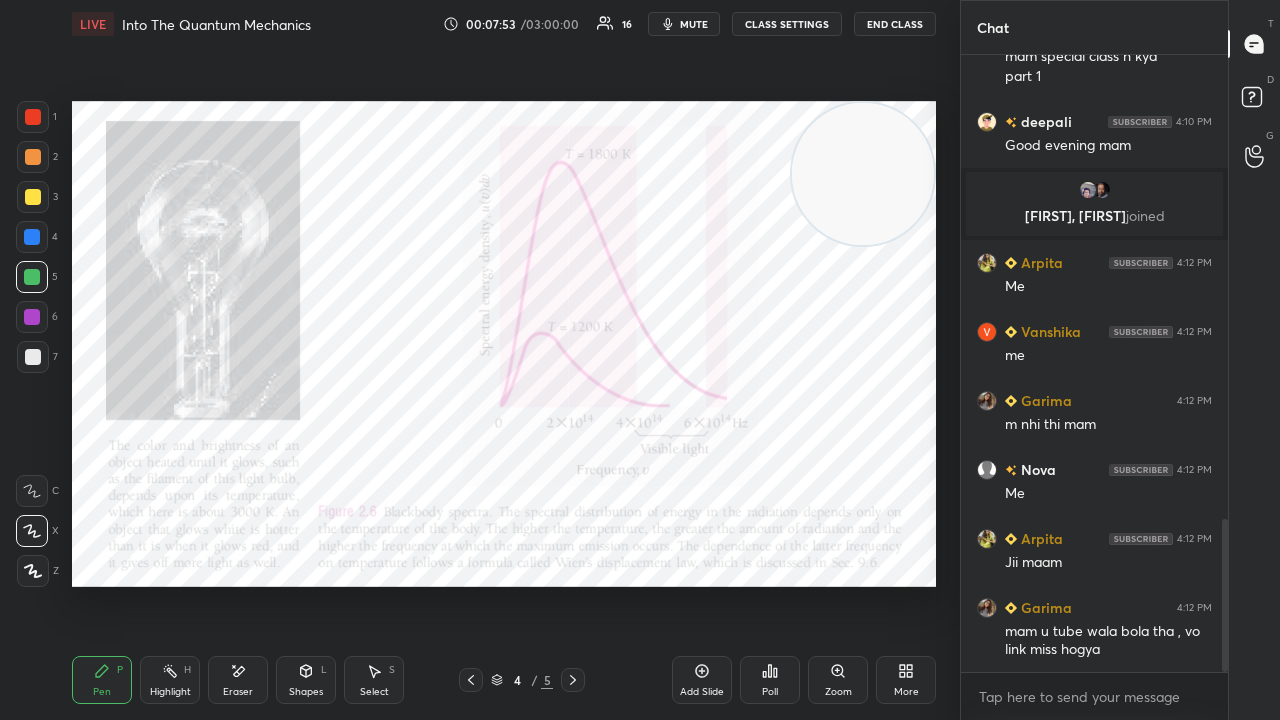 scroll, scrollTop: 1934, scrollLeft: 0, axis: vertical 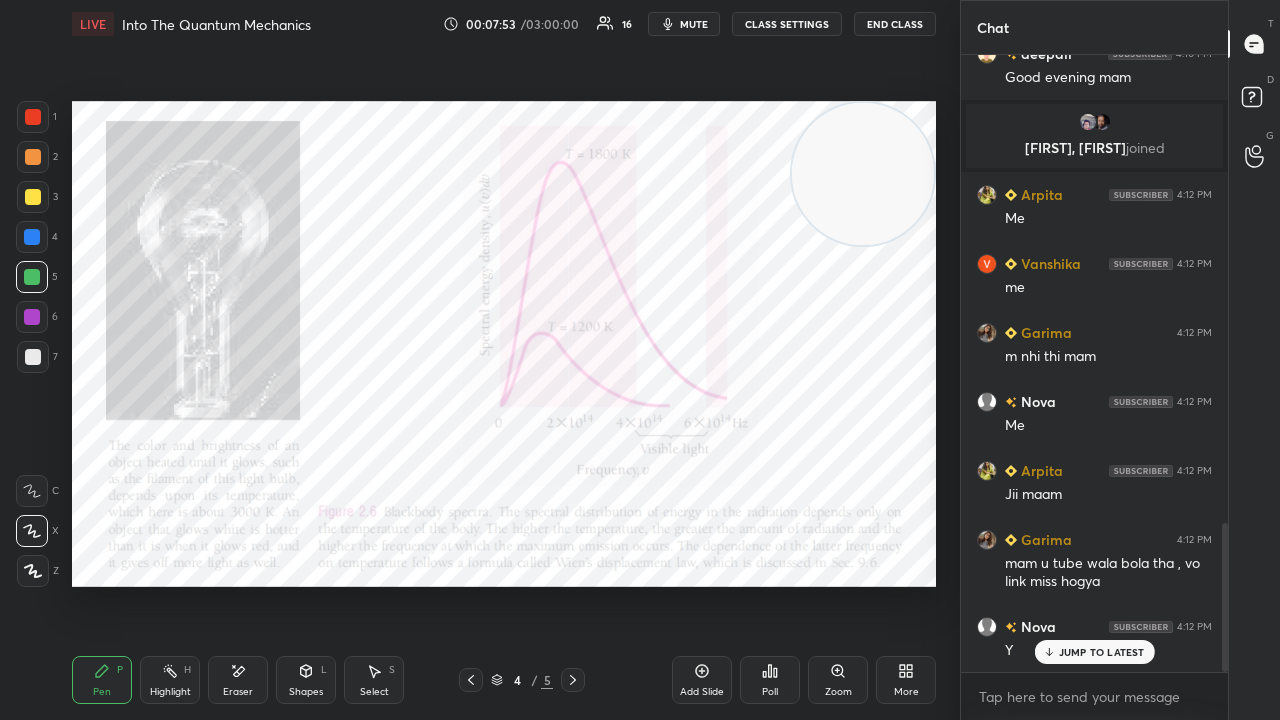 click on "mute" at bounding box center [694, 24] 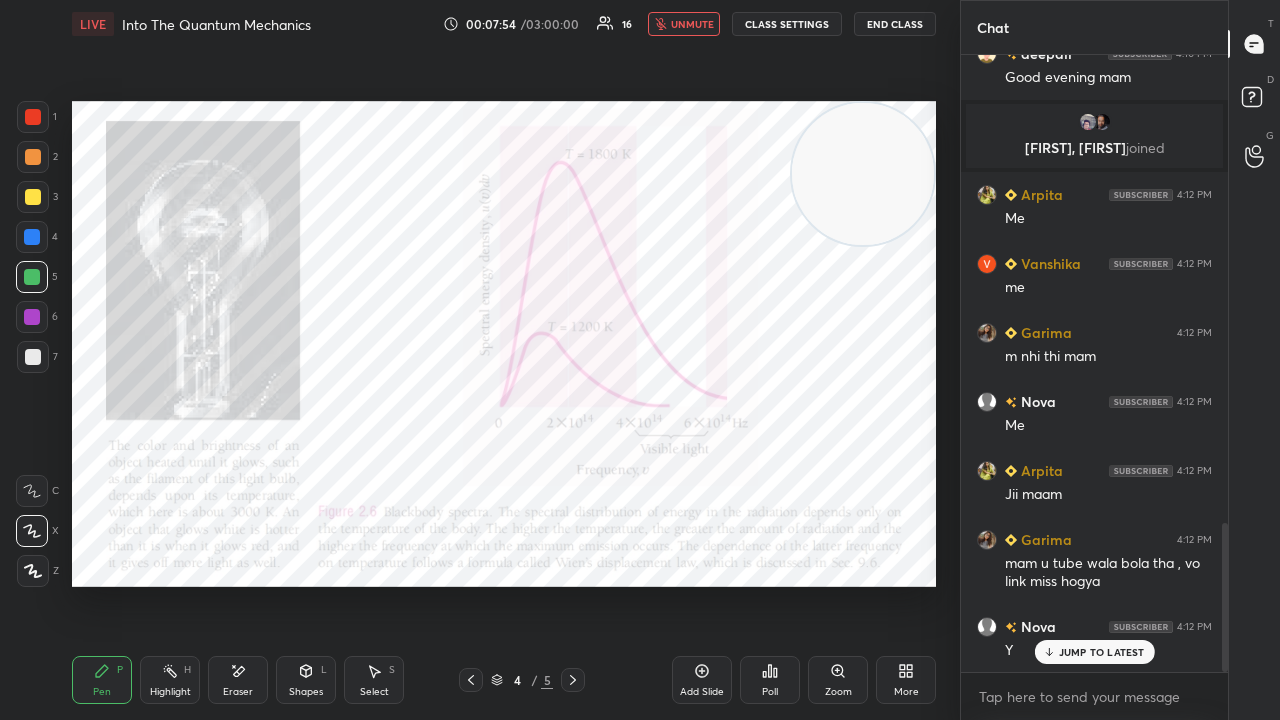 click on "unmute" at bounding box center [692, 24] 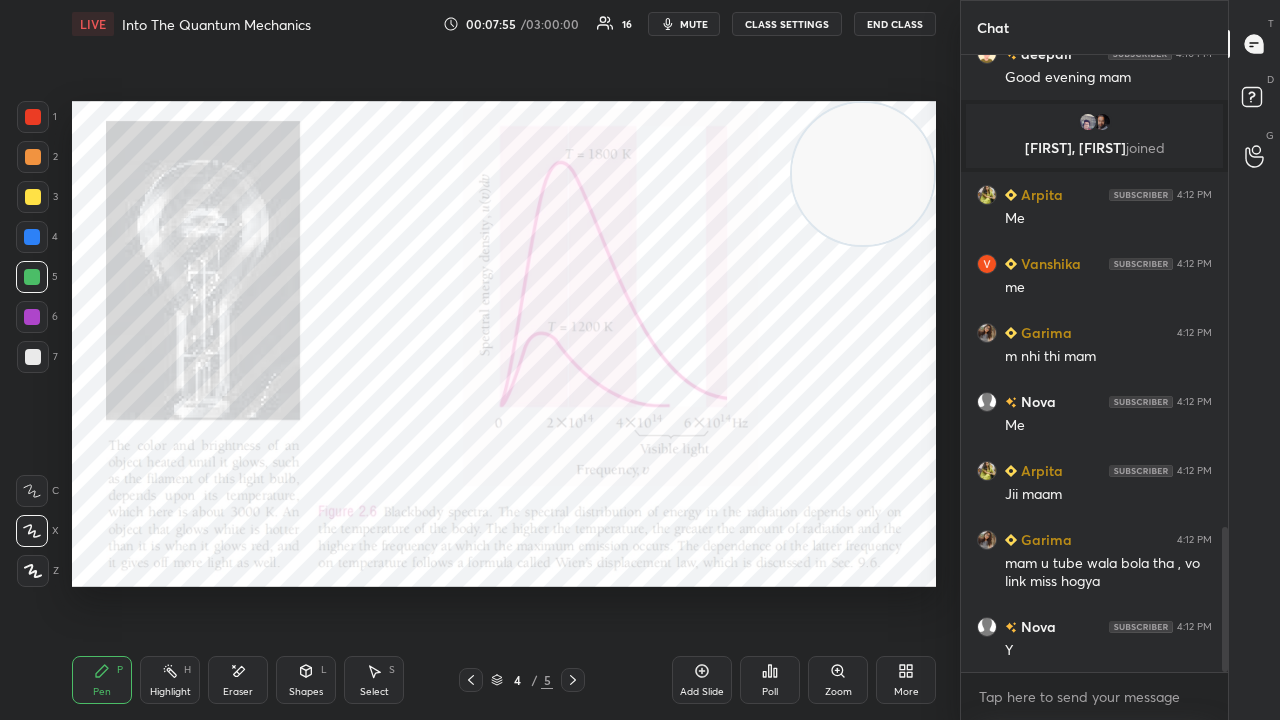click on "deepali 4:10 PM Good evening mam Gyati, Mahi  joined Arpita 4:12 PM Me Vanshika 4:12 PM me Garima 4:12 PM m nhi thi mam Nova 4:12 PM Me Arpita 4:12 PM Jii maam Garima 4:12 PM mam u tube wala bola tha , vo link miss hogya Nova 4:12 PM Y Garima 4:12 PM haa dekh lugi JUMP TO LATEST" at bounding box center [1094, 363] 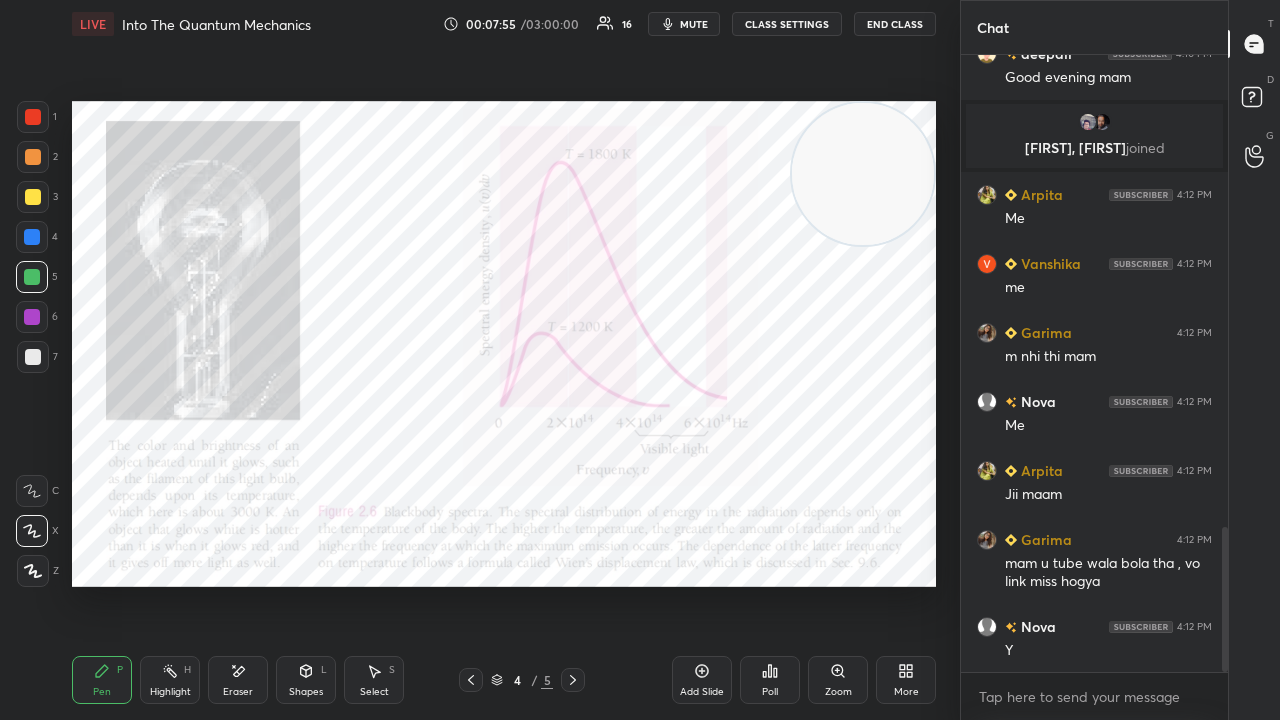 scroll, scrollTop: 2004, scrollLeft: 0, axis: vertical 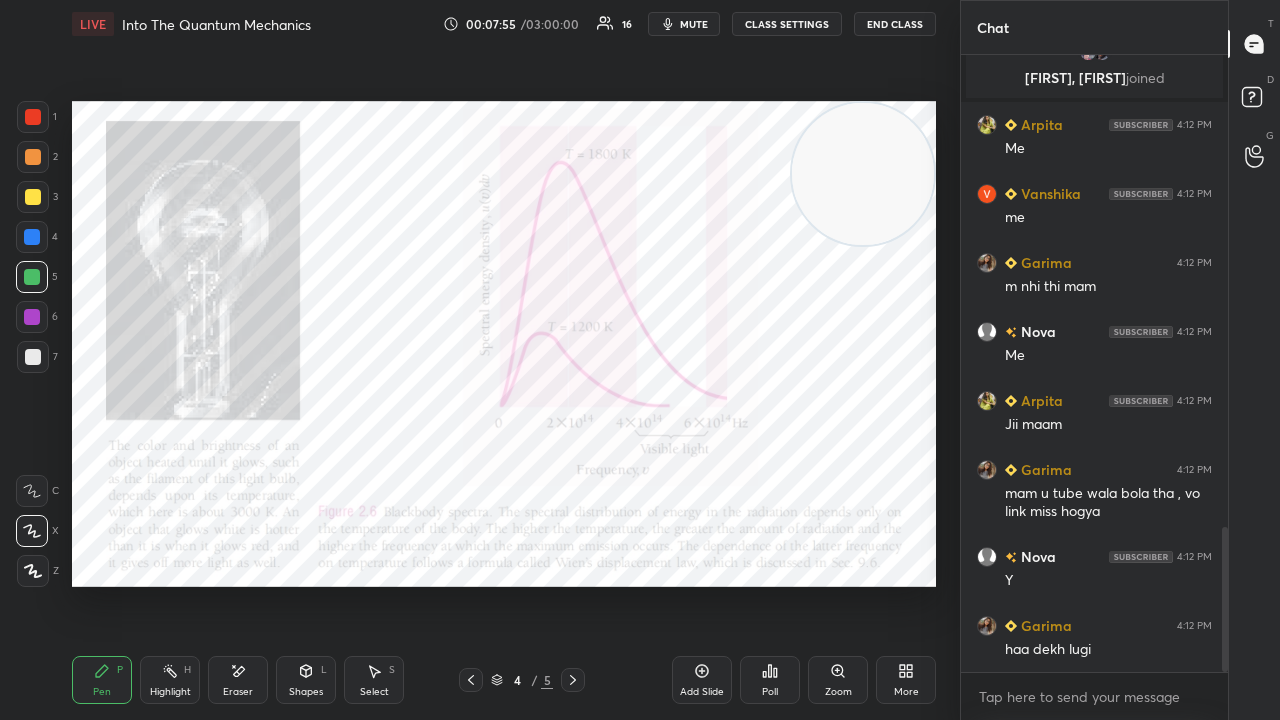 click on "mute" at bounding box center (694, 24) 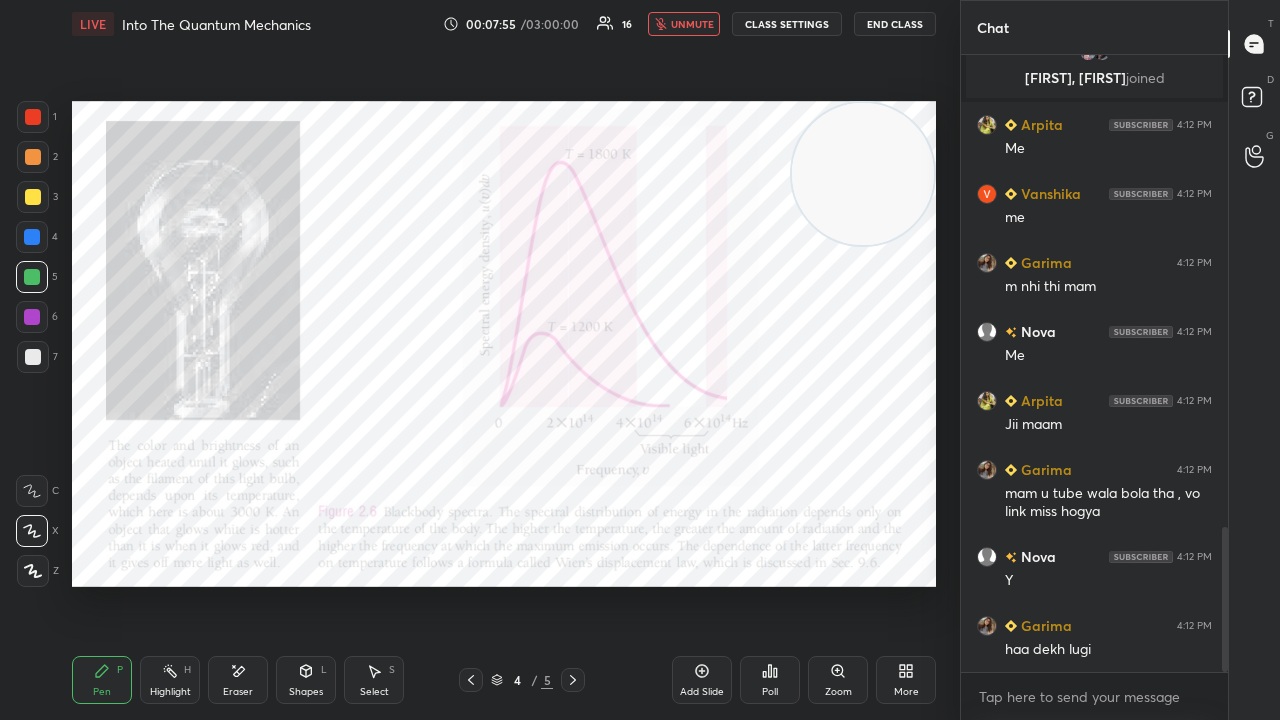 click on "unmute" at bounding box center (692, 24) 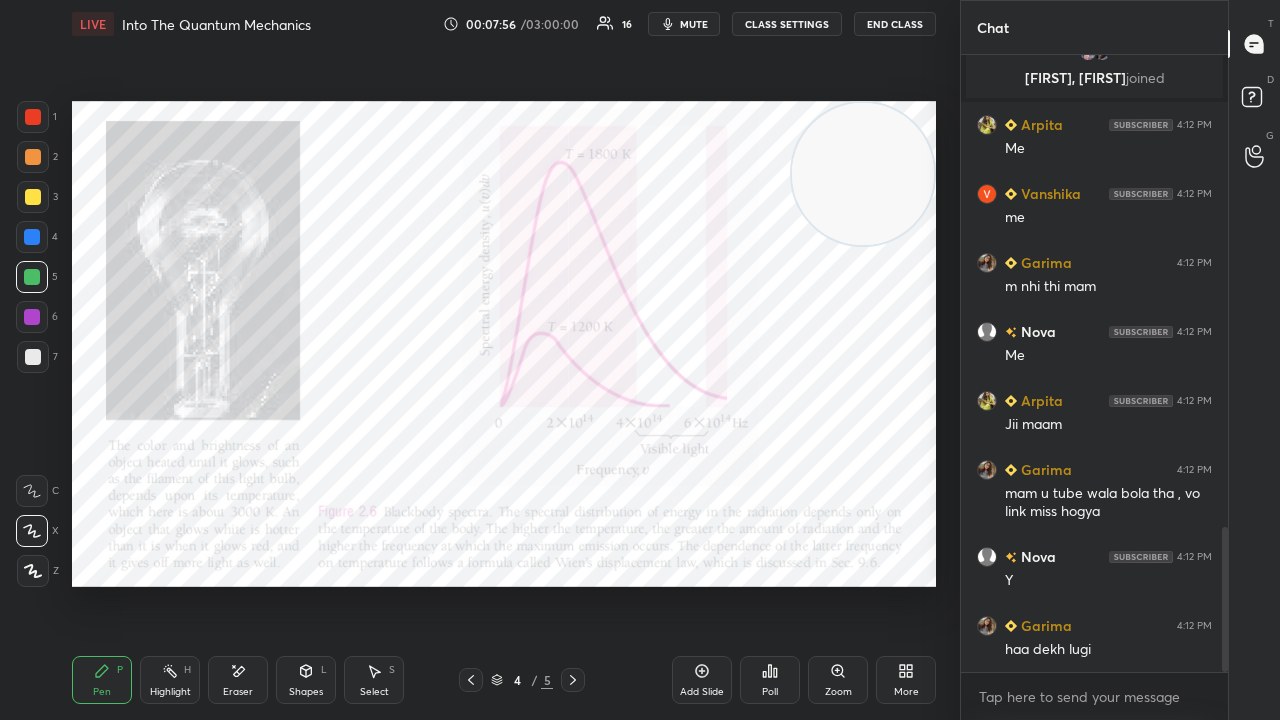 click at bounding box center (33, 117) 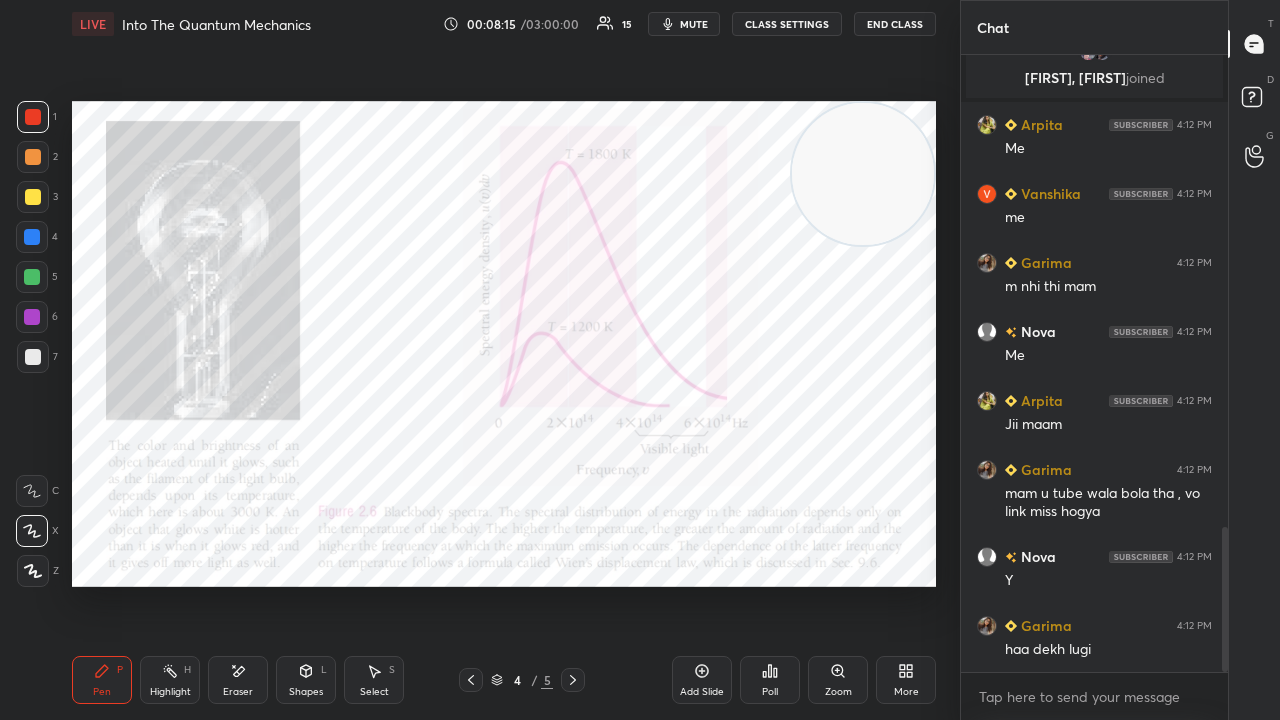 click on "mute" at bounding box center (684, 24) 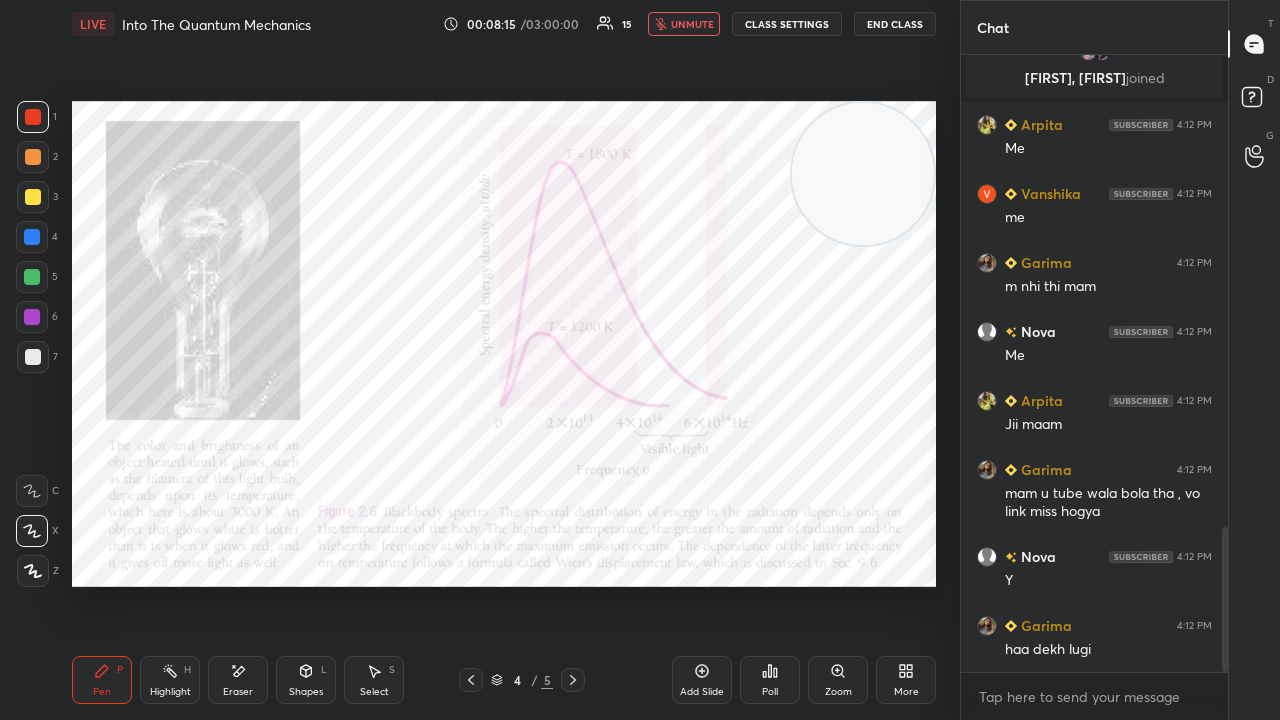click on "unmute" at bounding box center (692, 24) 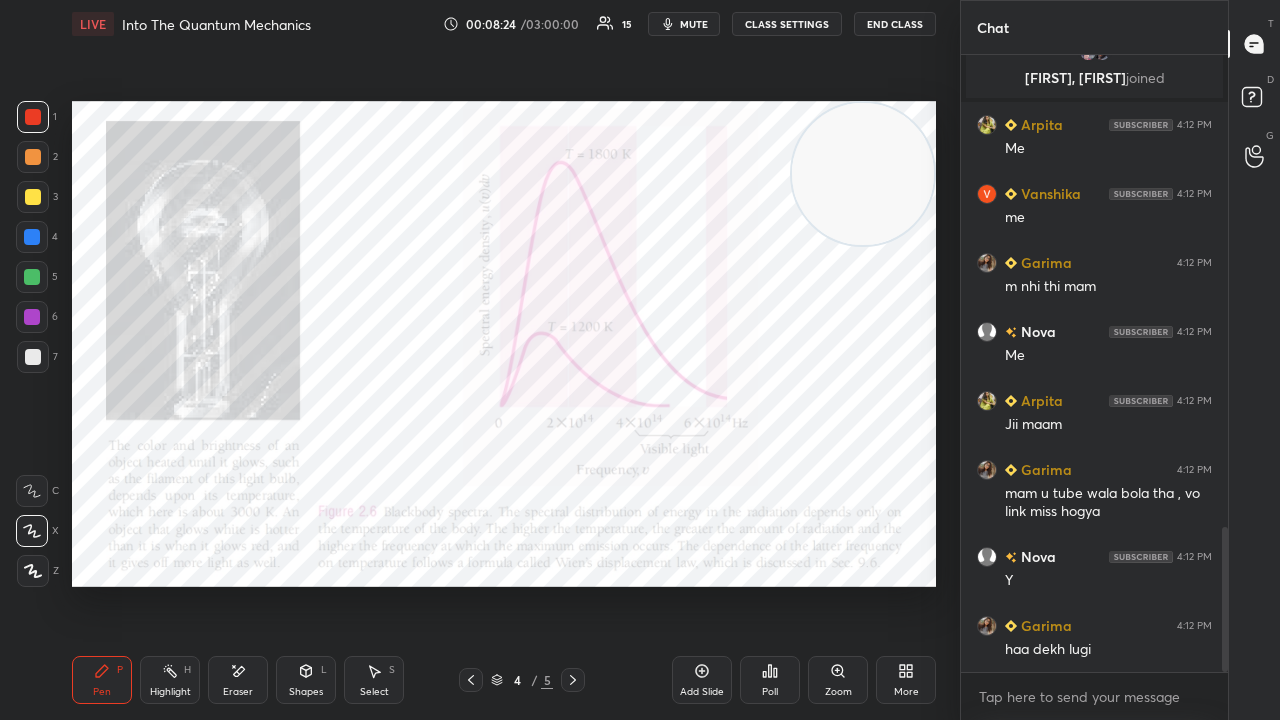 click on "mute" at bounding box center [694, 24] 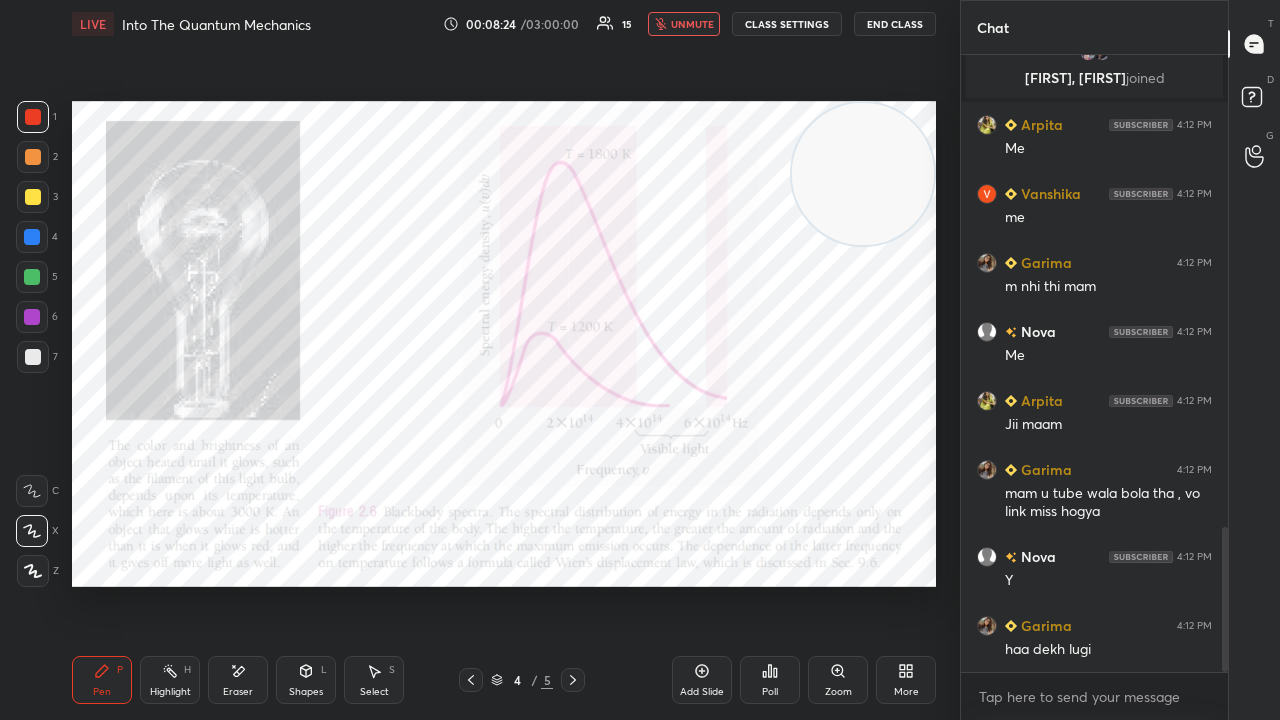 click on "unmute" at bounding box center [692, 24] 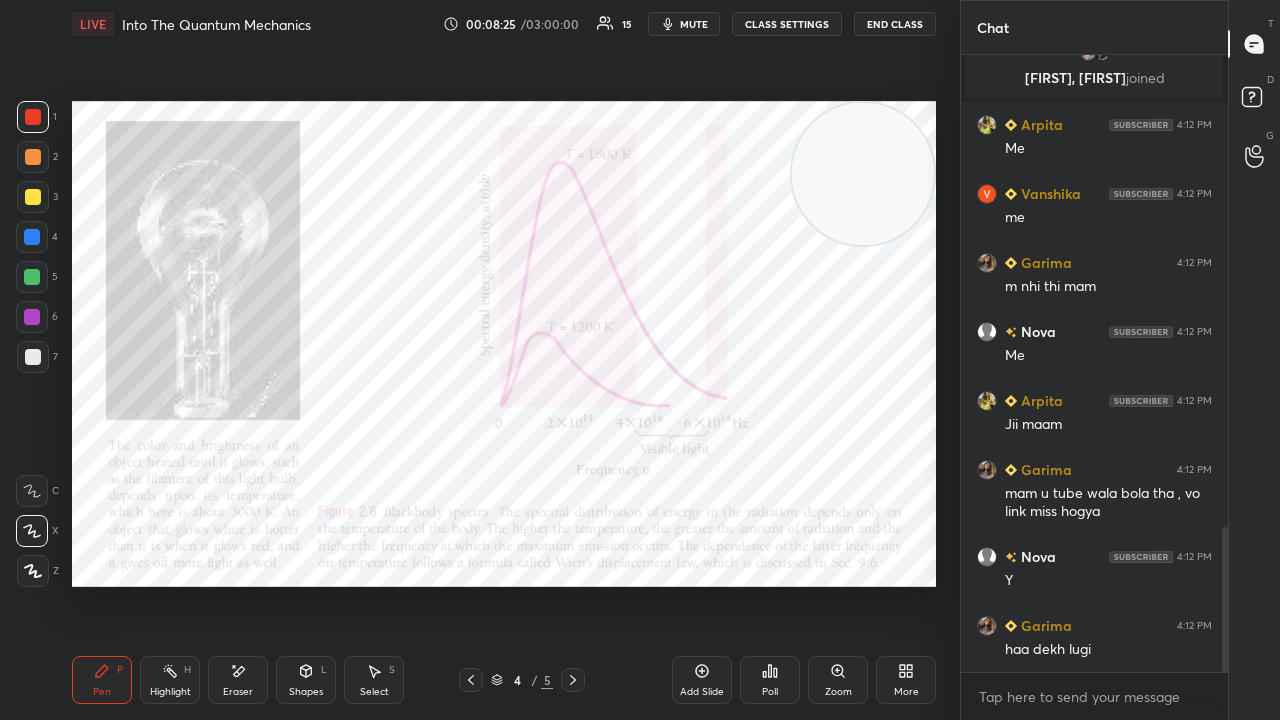 scroll, scrollTop: 2126, scrollLeft: 0, axis: vertical 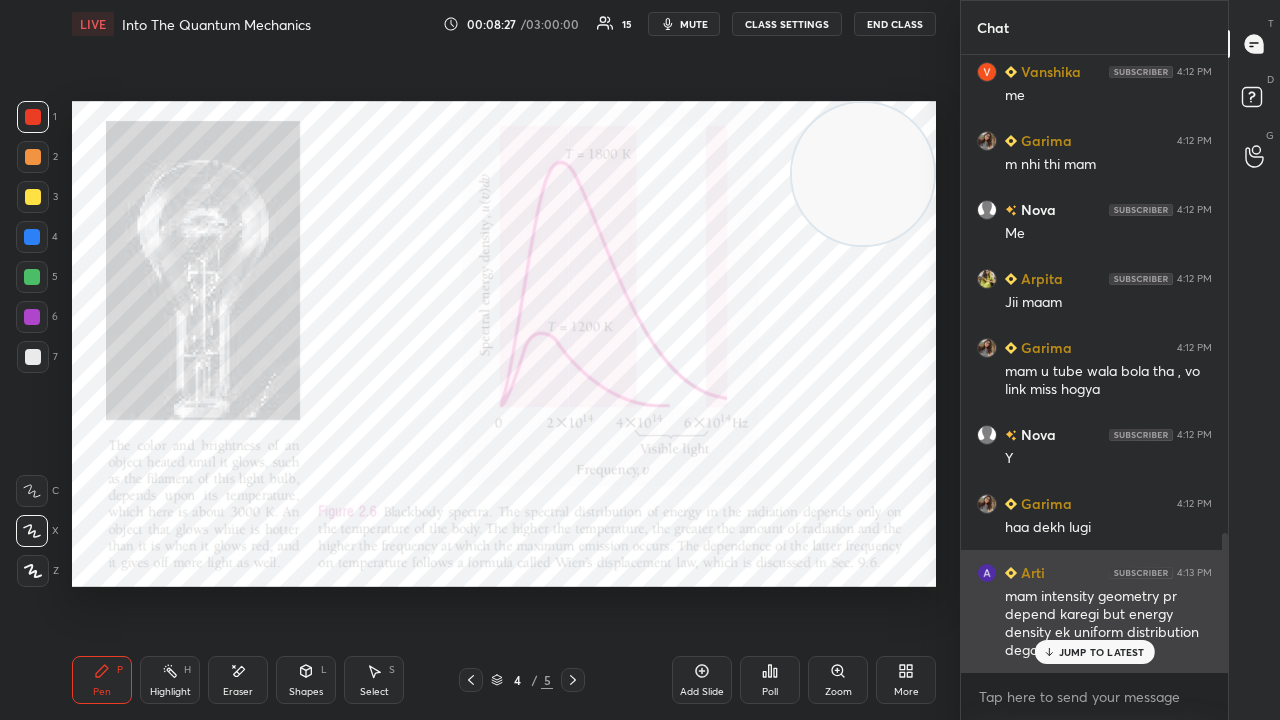 click on "JUMP TO LATEST" at bounding box center (1102, 652) 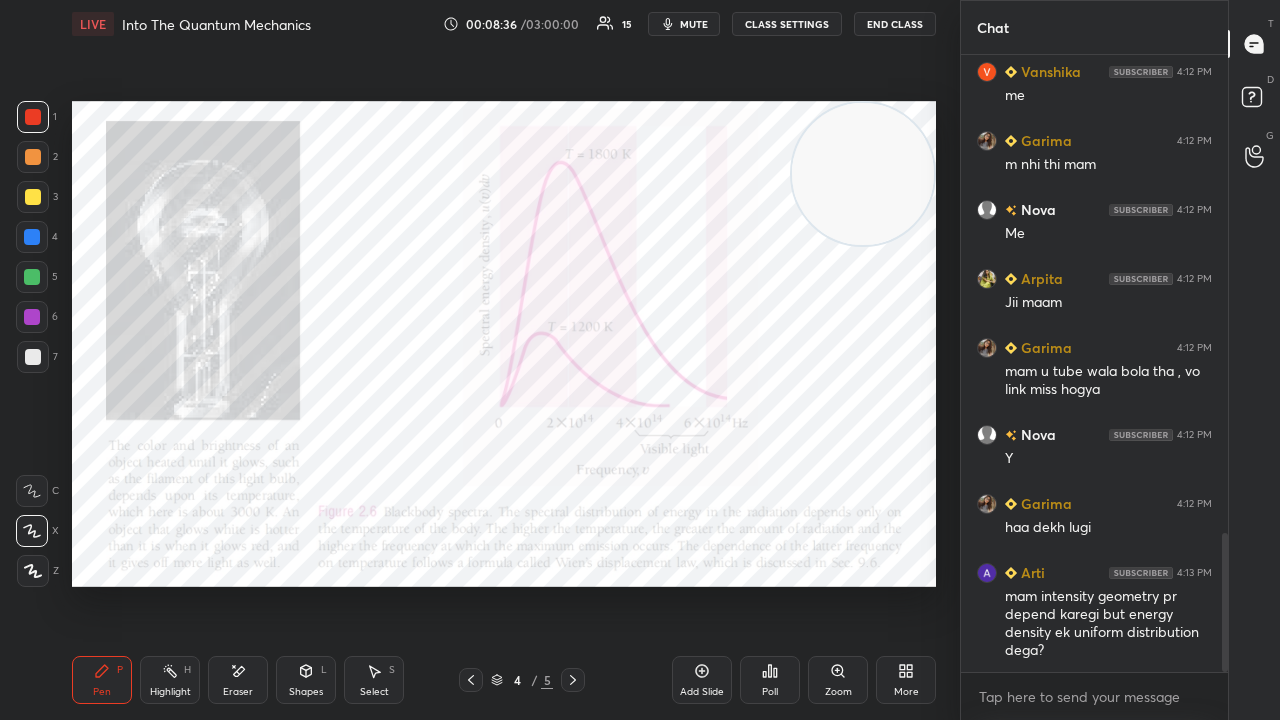 click on "mute" at bounding box center [694, 24] 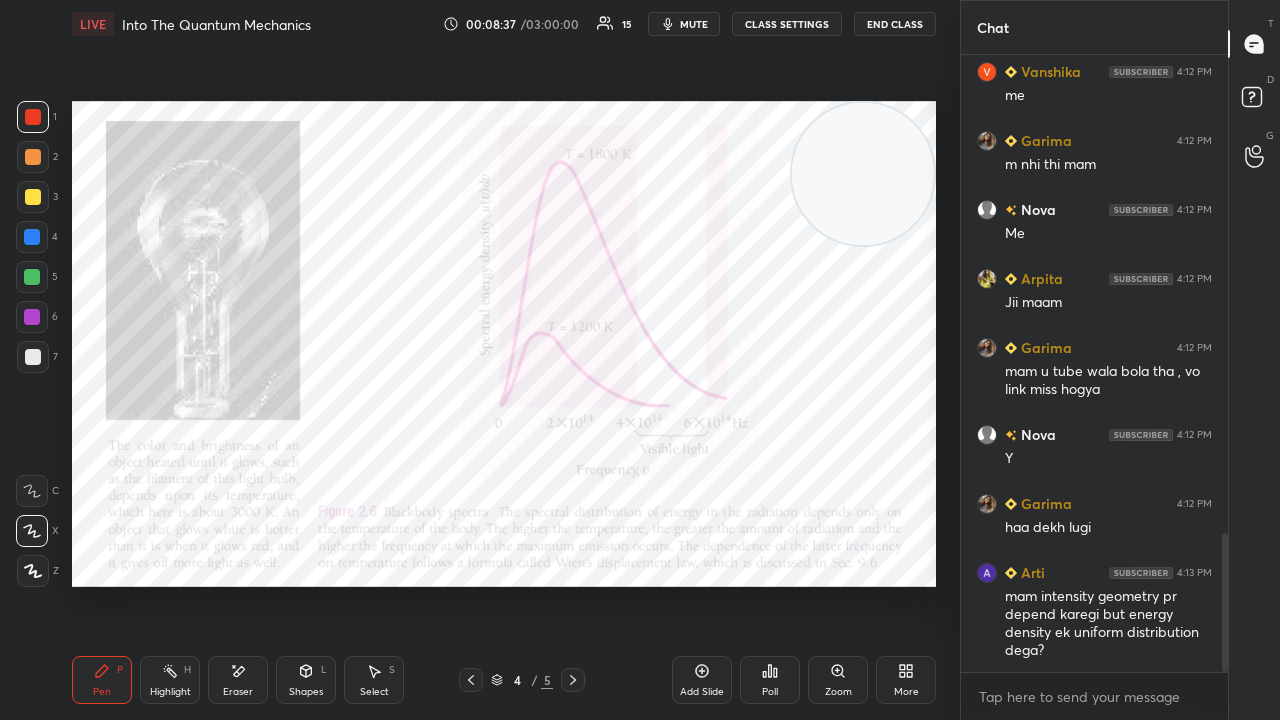 click on "x" at bounding box center (1094, 696) 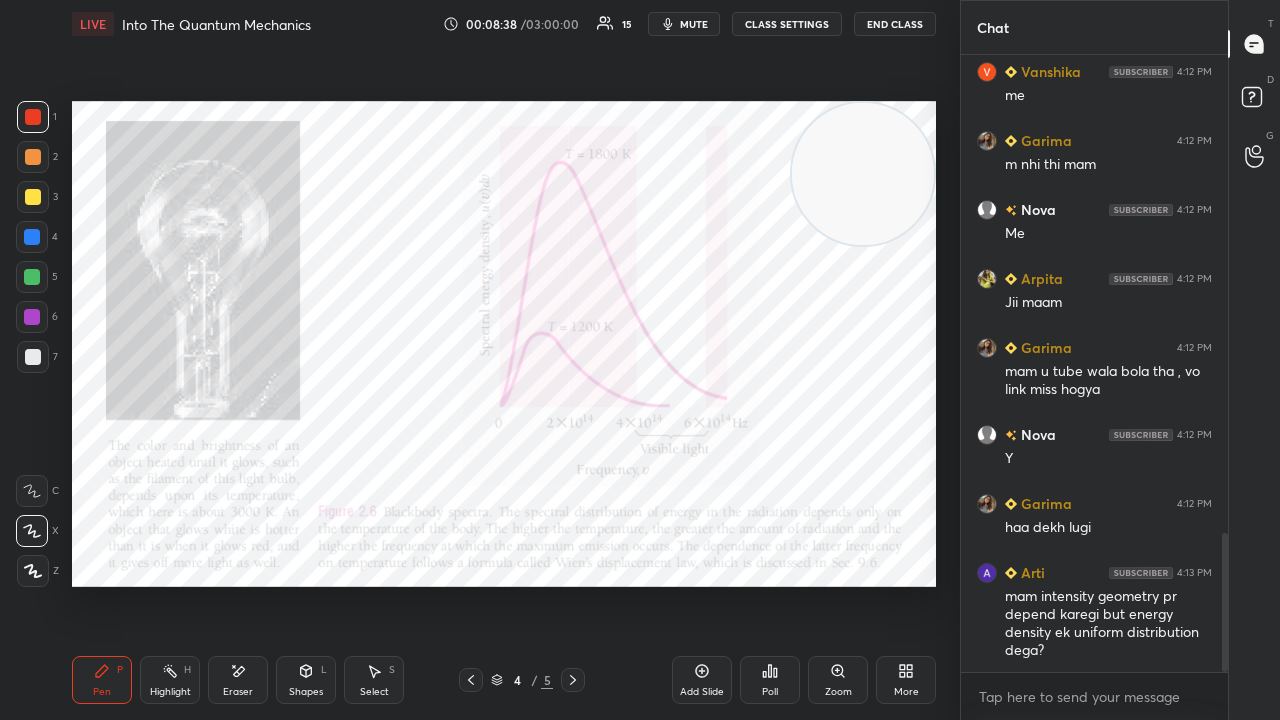 click on "mute" at bounding box center (694, 24) 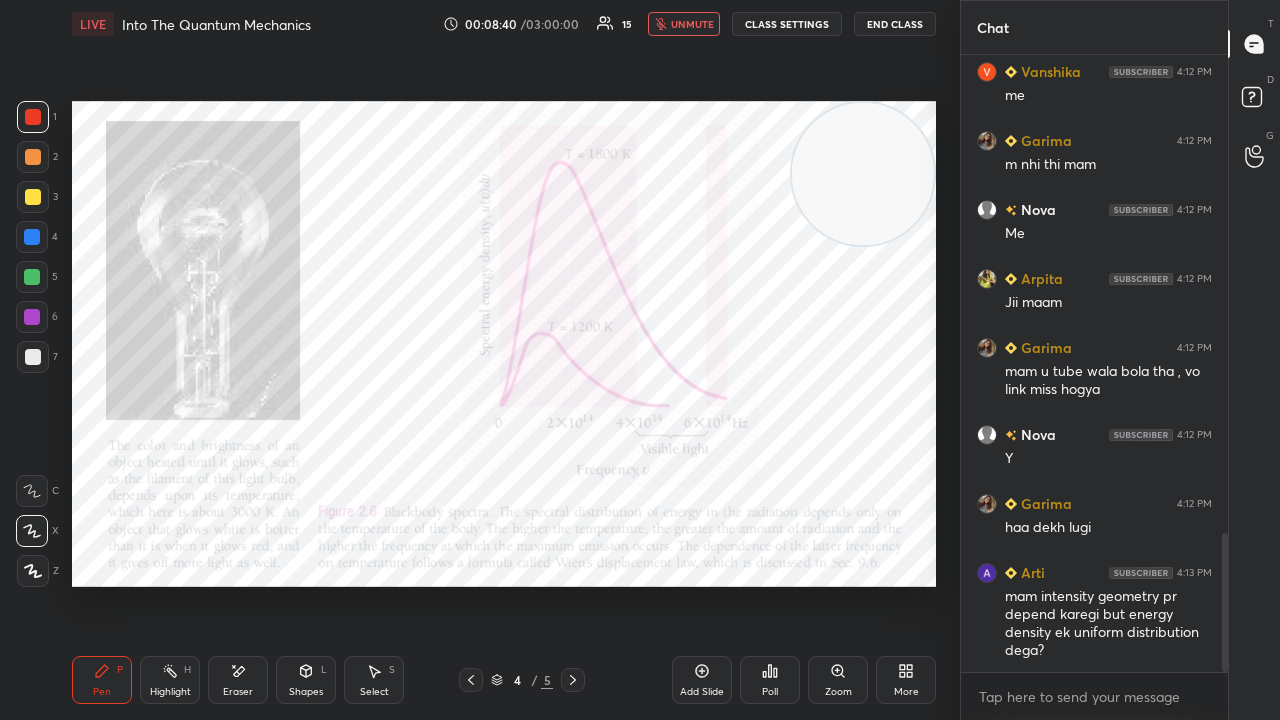 click on "unmute" at bounding box center (692, 24) 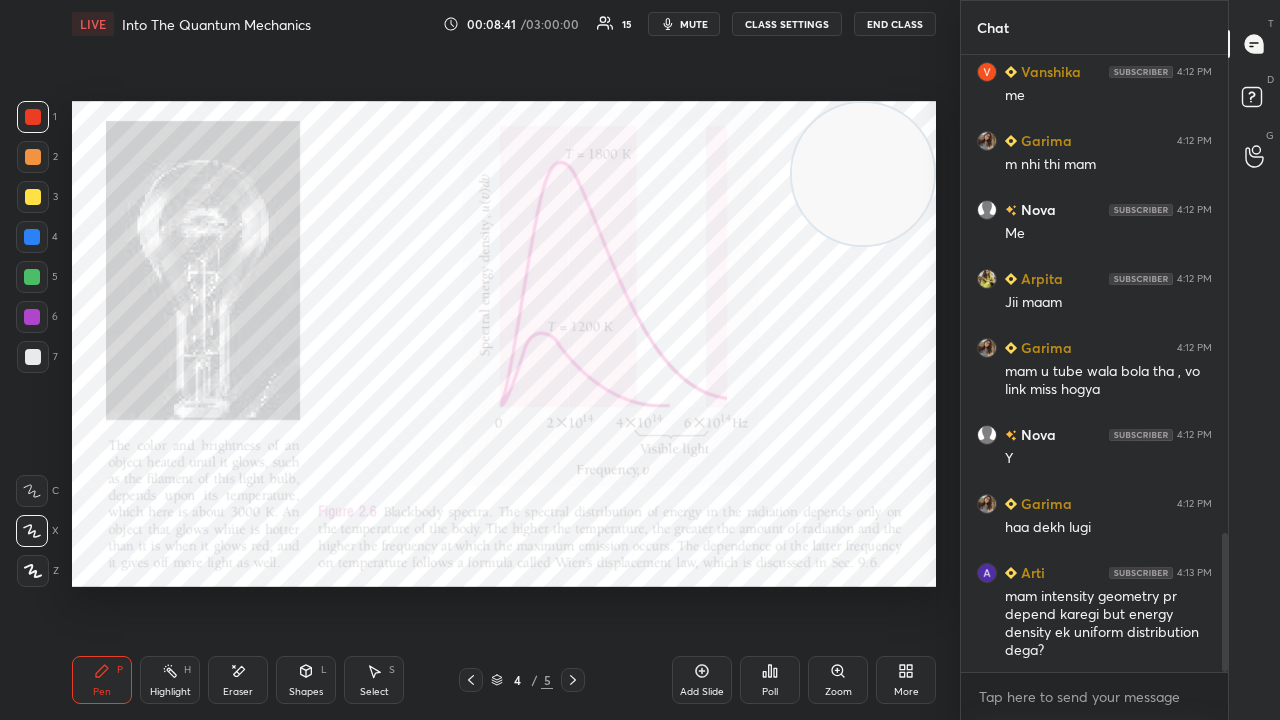click at bounding box center [32, 277] 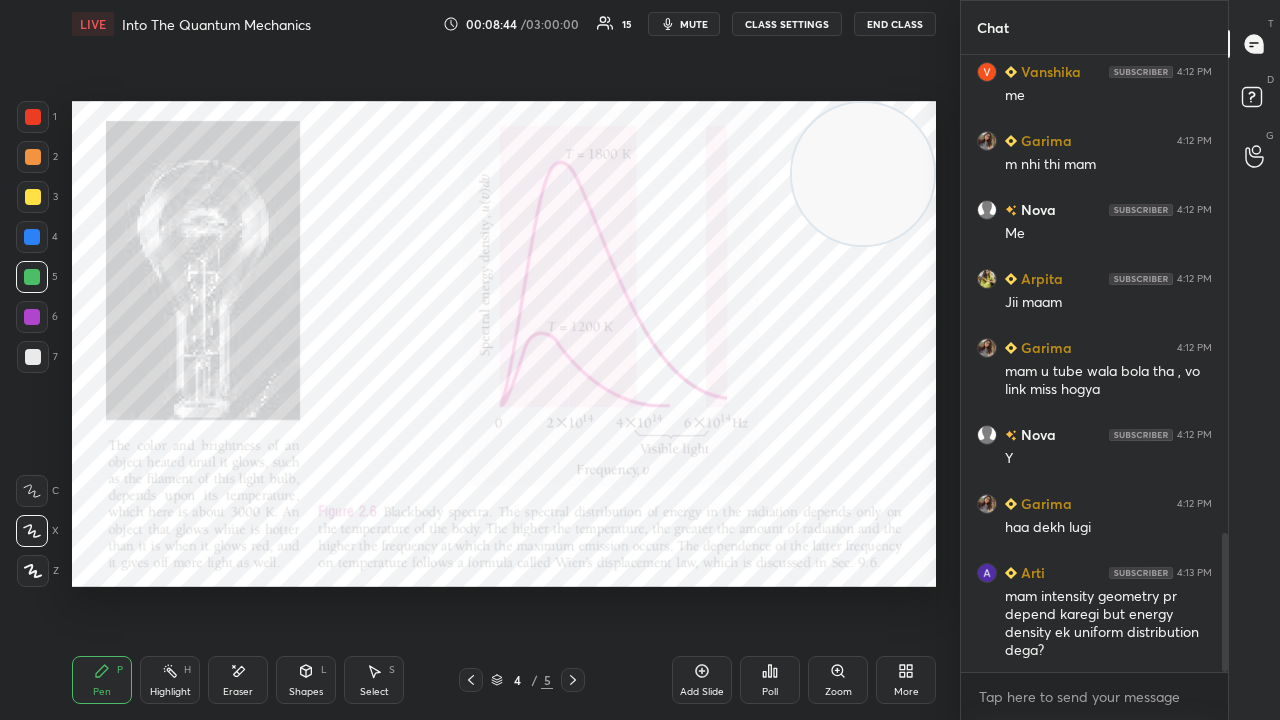 click at bounding box center [32, 237] 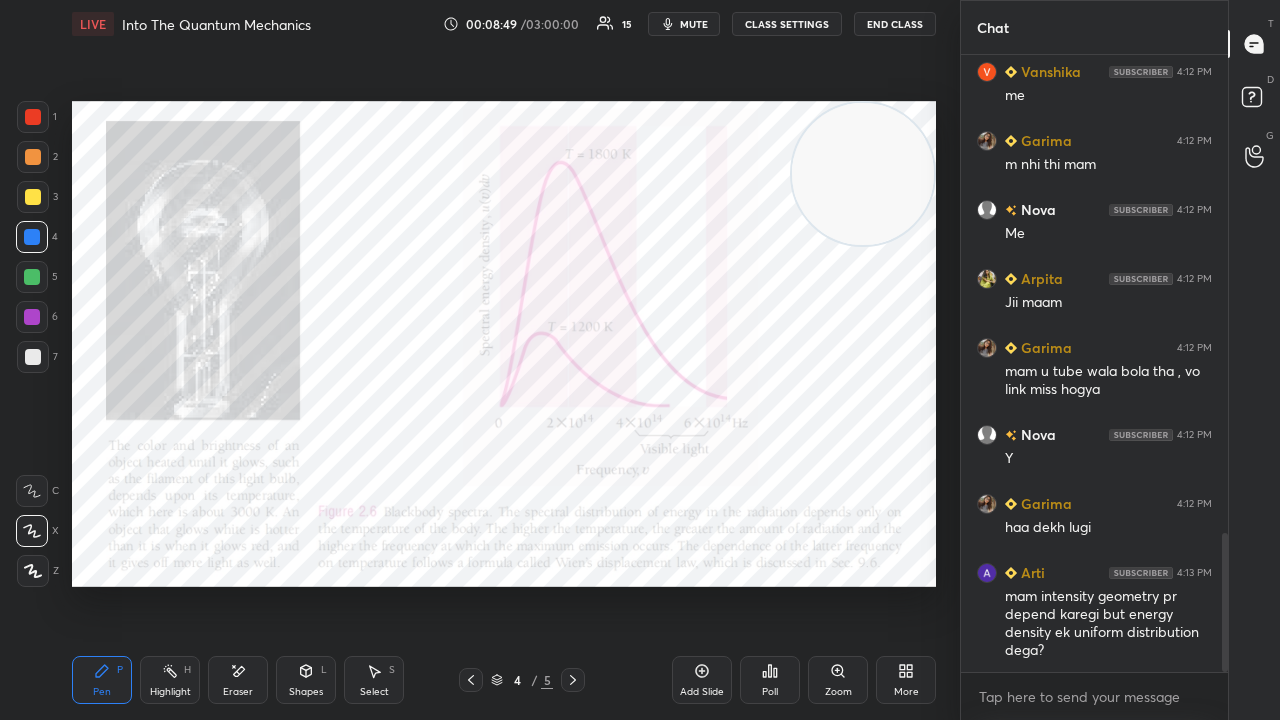 drag, startPoint x: 40, startPoint y: 278, endPoint x: 28, endPoint y: 281, distance: 12.369317 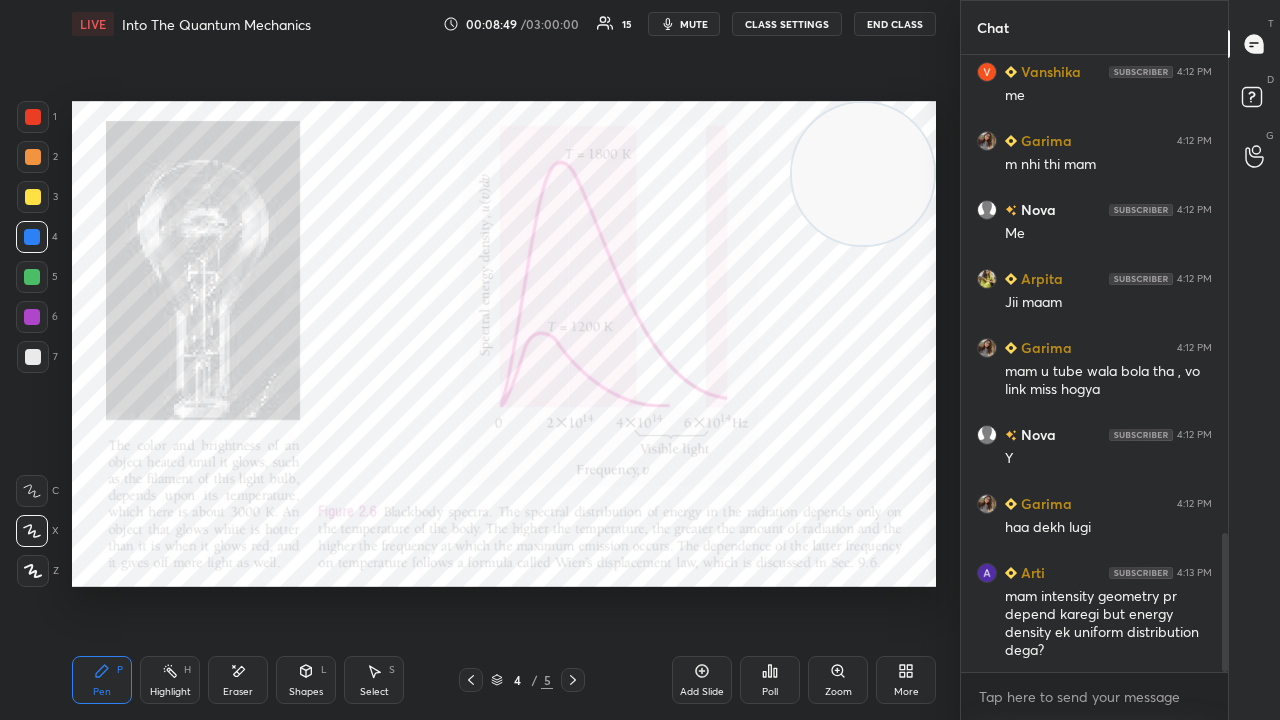 click at bounding box center [32, 277] 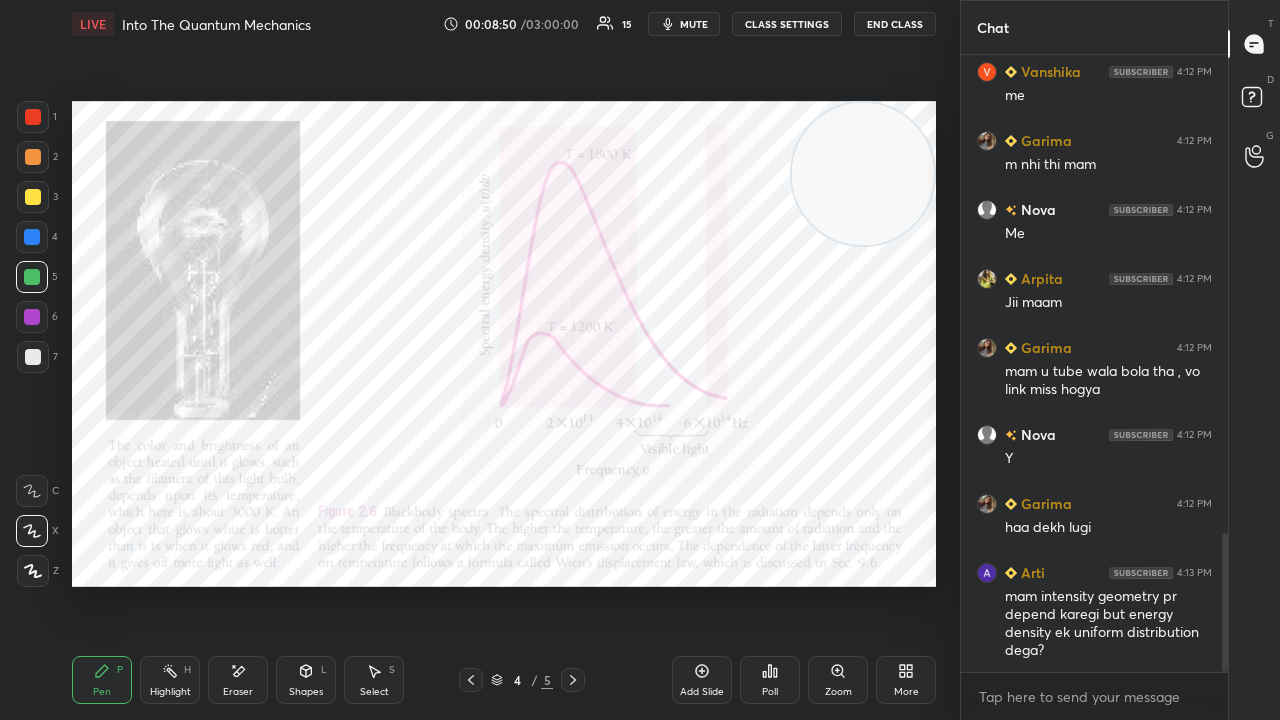 click on "mute" at bounding box center (694, 24) 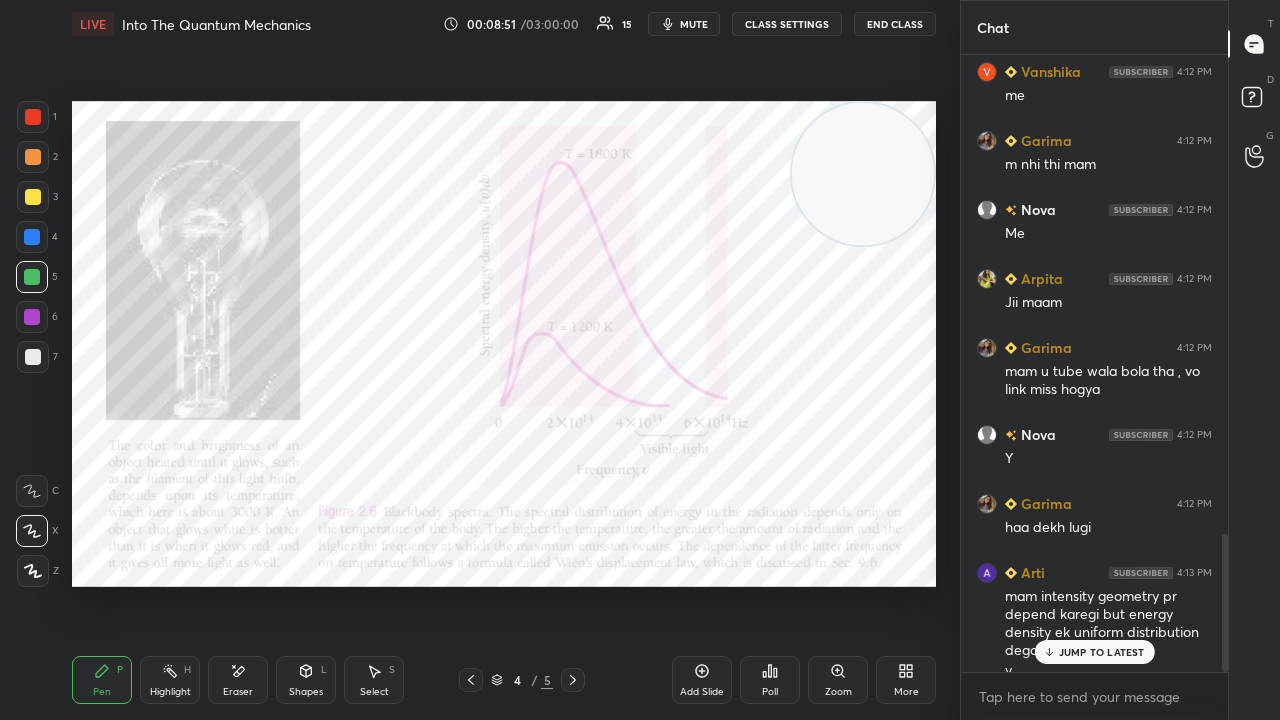 scroll, scrollTop: 2146, scrollLeft: 0, axis: vertical 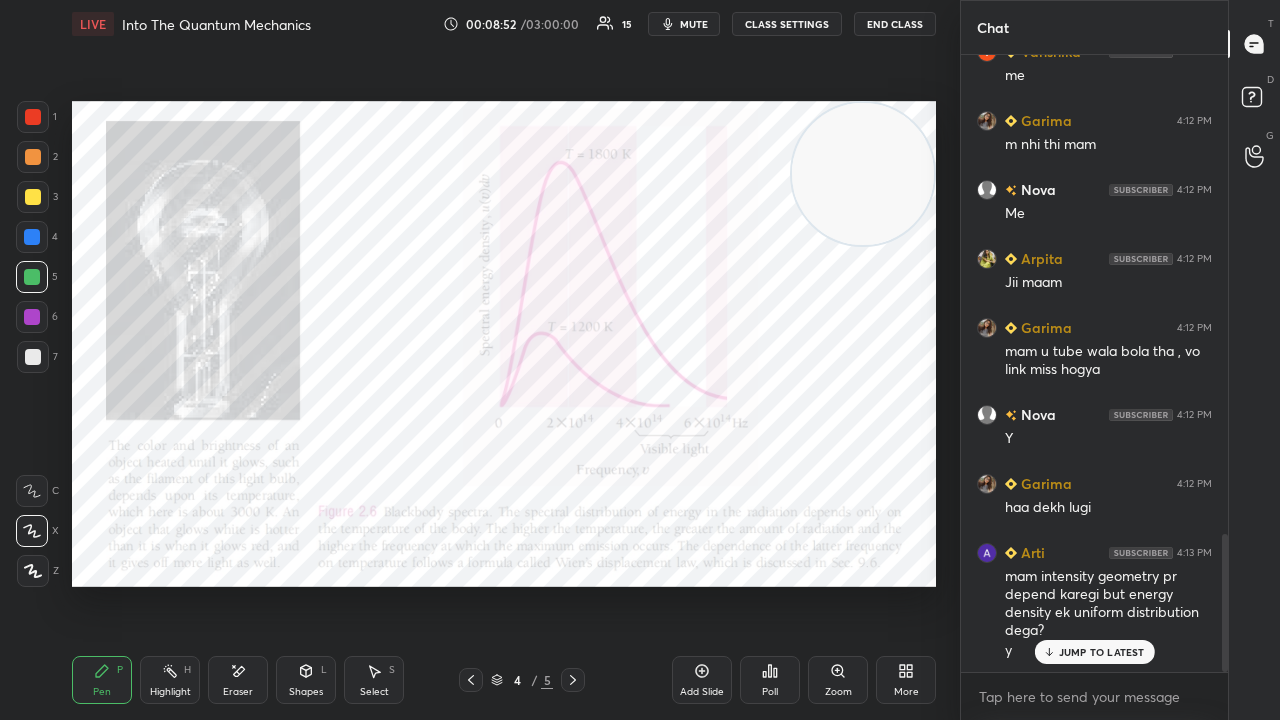 click on "JUMP TO LATEST" at bounding box center [1102, 652] 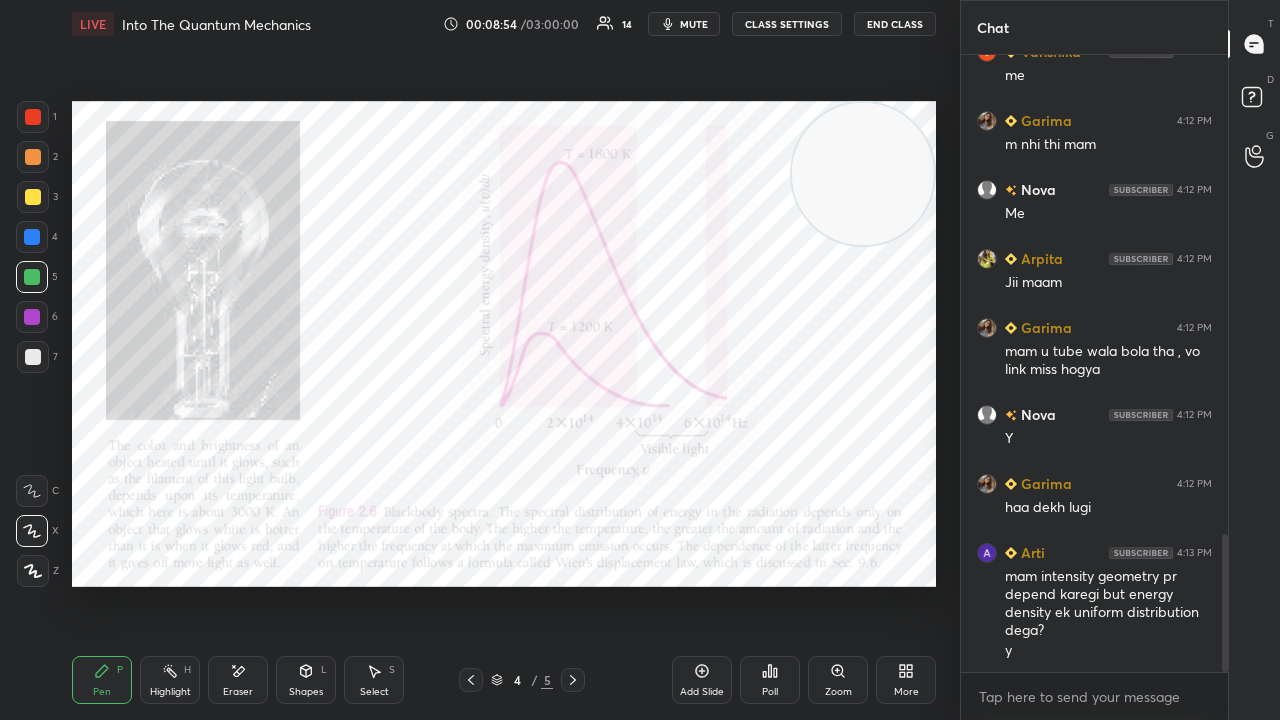 scroll, scrollTop: 2194, scrollLeft: 0, axis: vertical 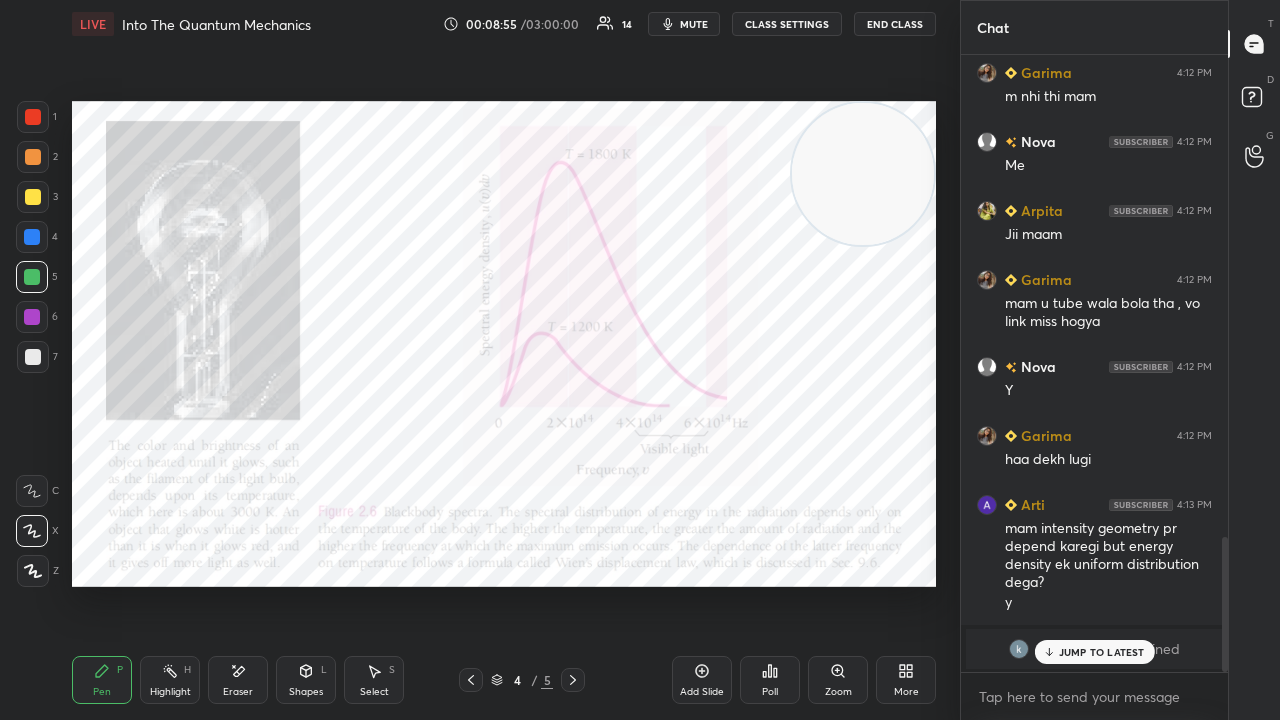 click on "JUMP TO LATEST" at bounding box center [1102, 652] 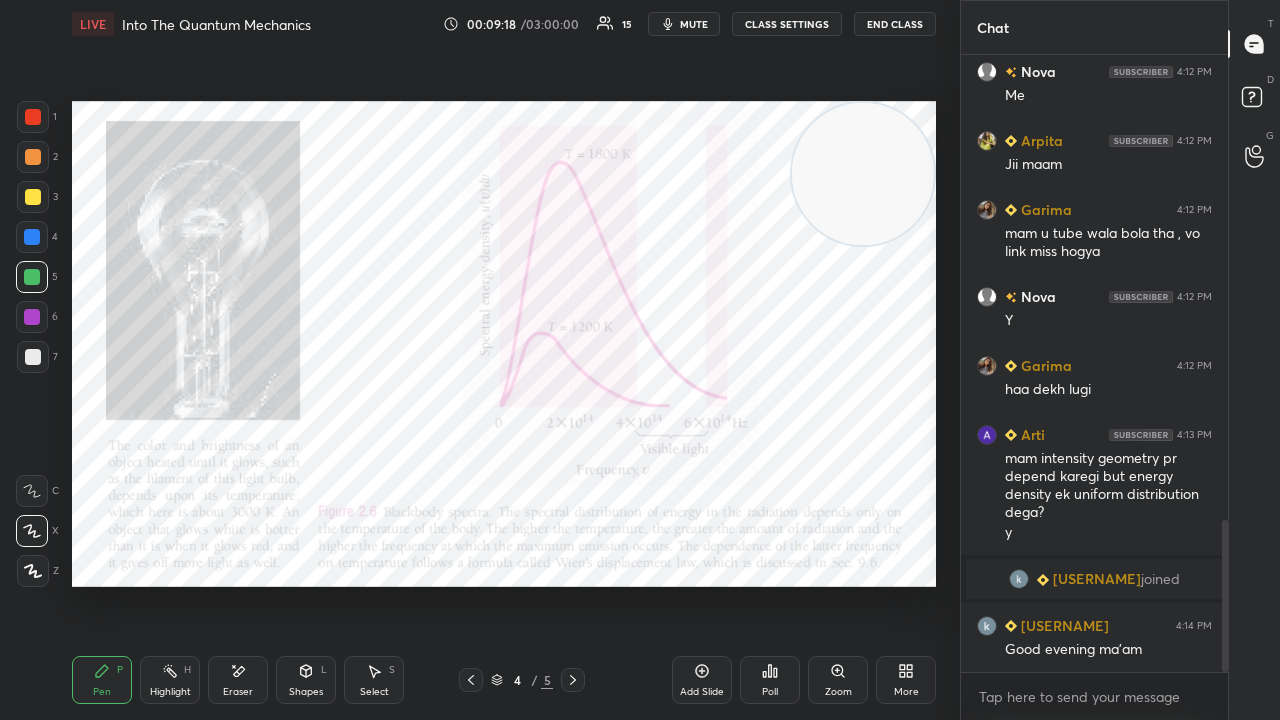scroll, scrollTop: 1880, scrollLeft: 0, axis: vertical 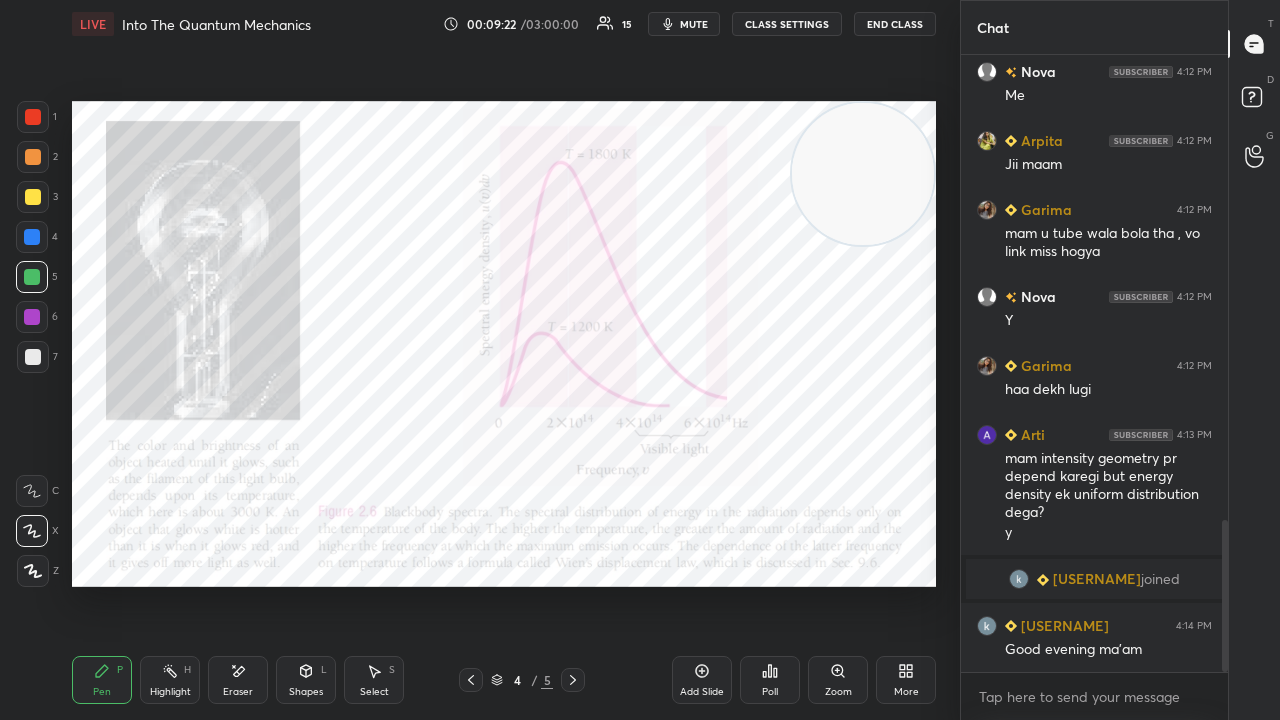 click on "mute" at bounding box center [694, 24] 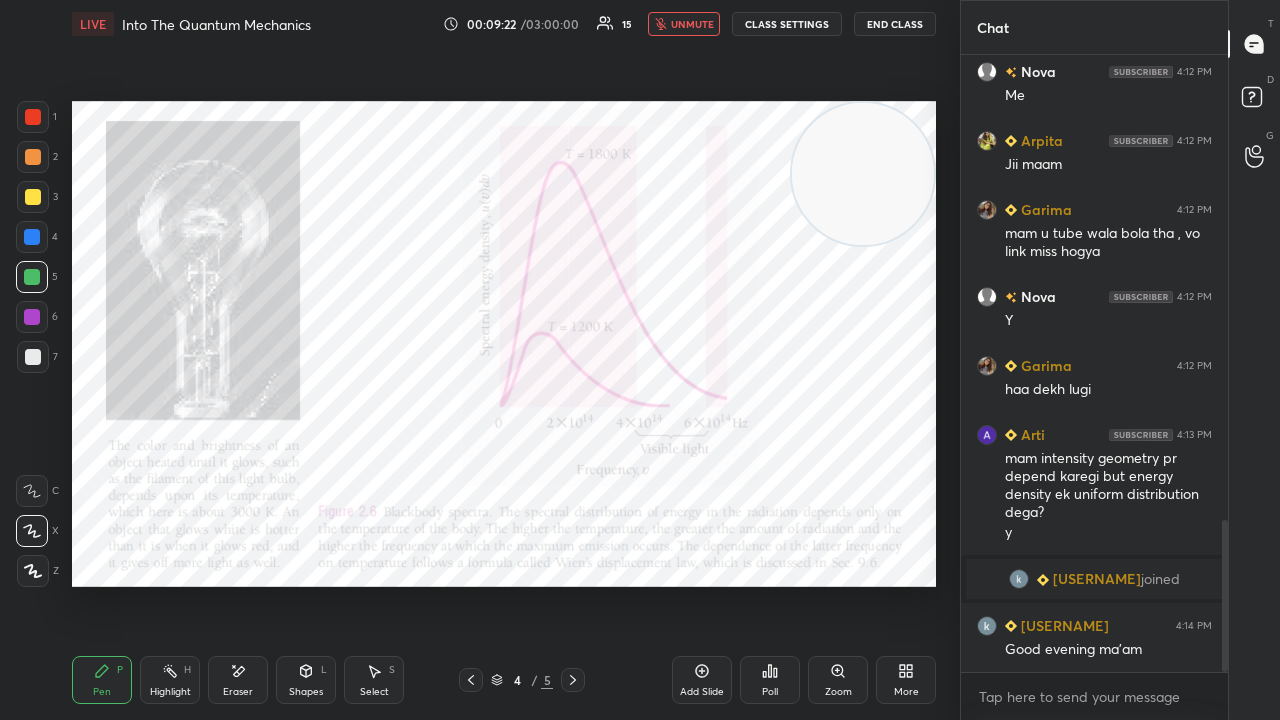 click on "unmute" at bounding box center [692, 24] 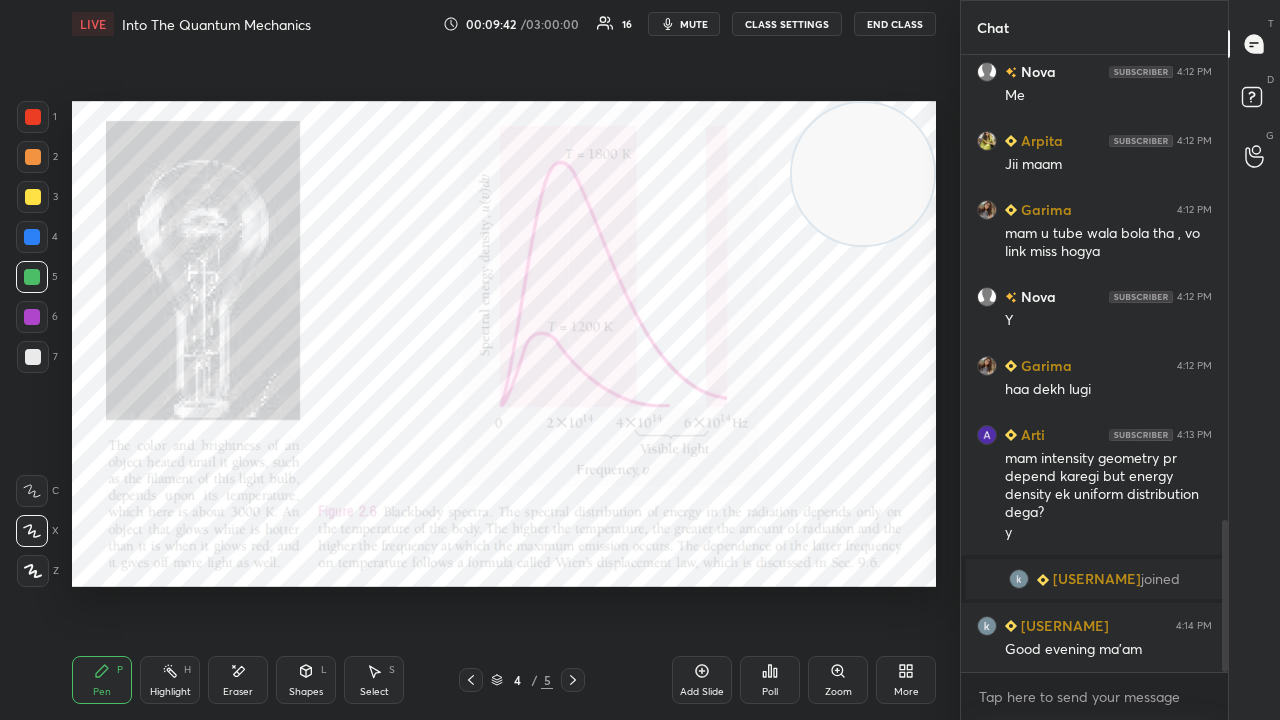 click on "mute" at bounding box center [694, 24] 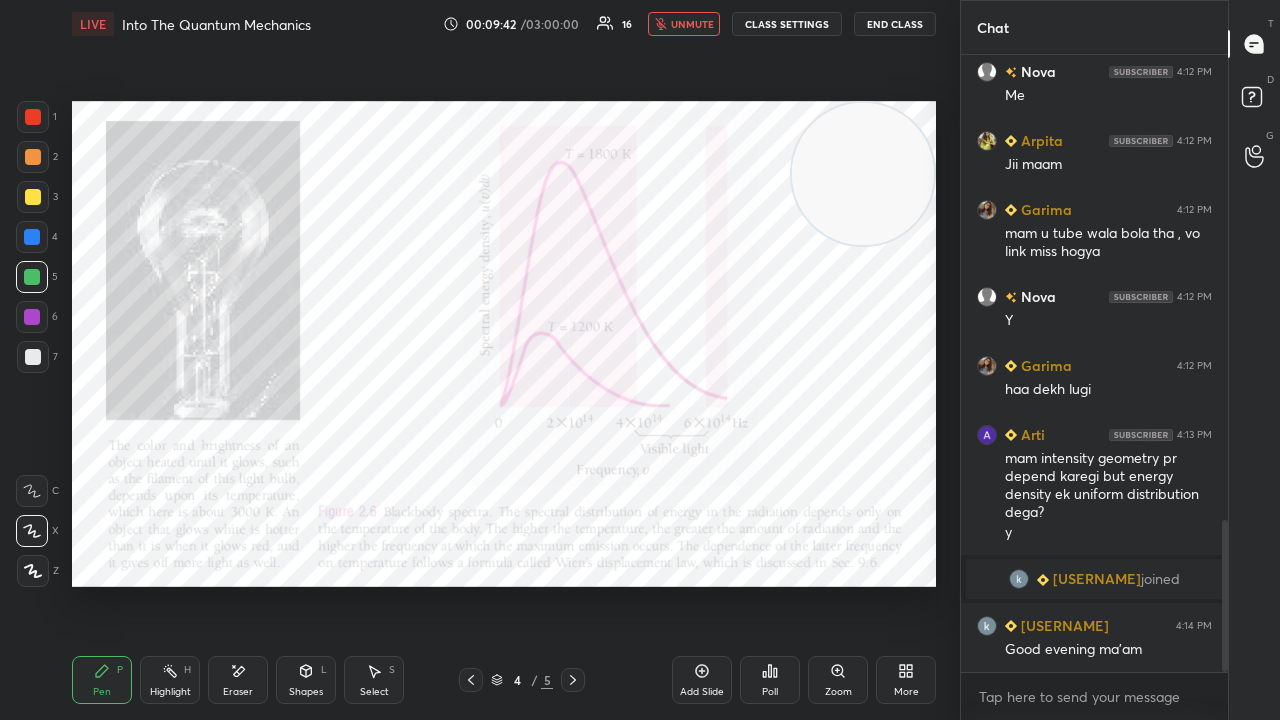 click on "unmute" at bounding box center [692, 24] 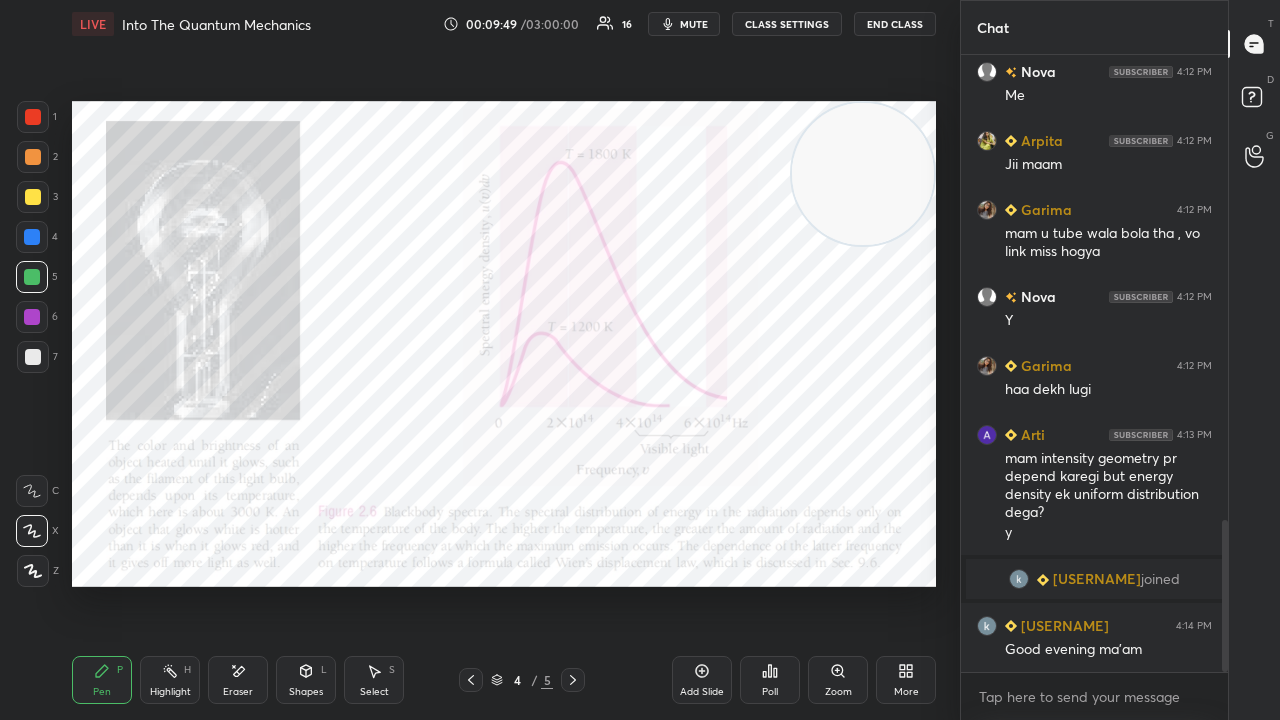 click at bounding box center [32, 317] 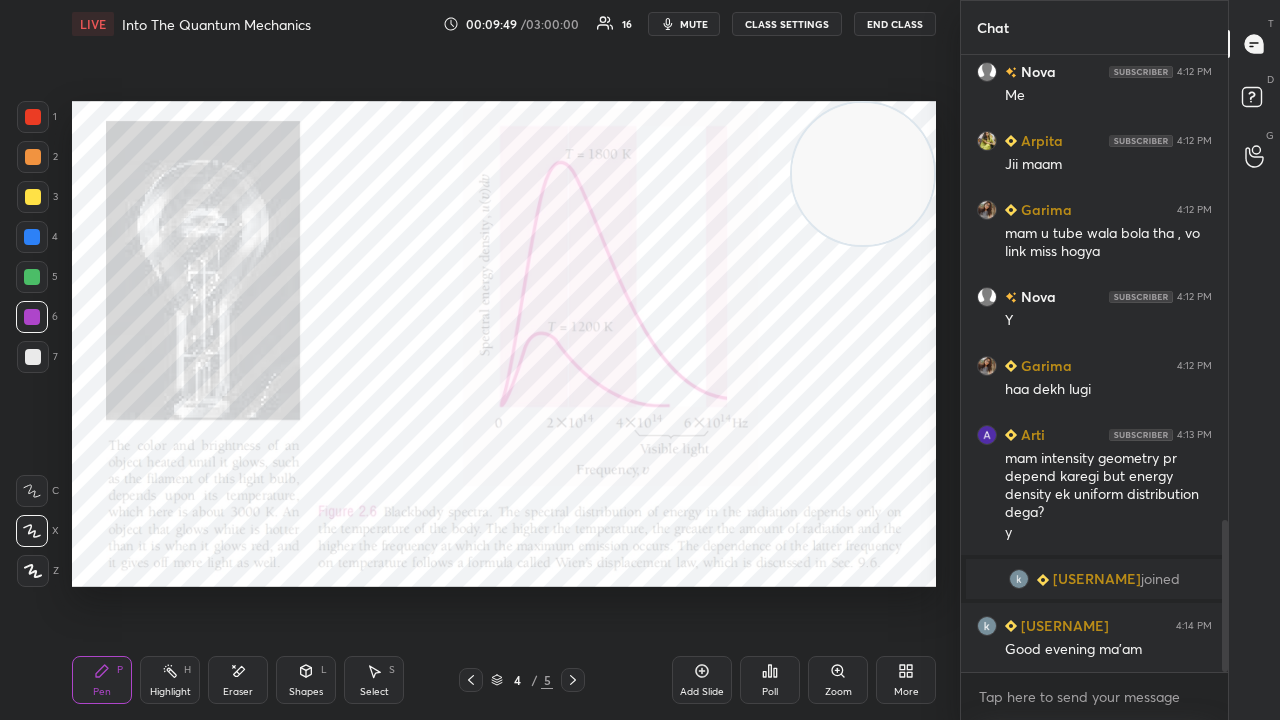 click on "mute" at bounding box center [684, 24] 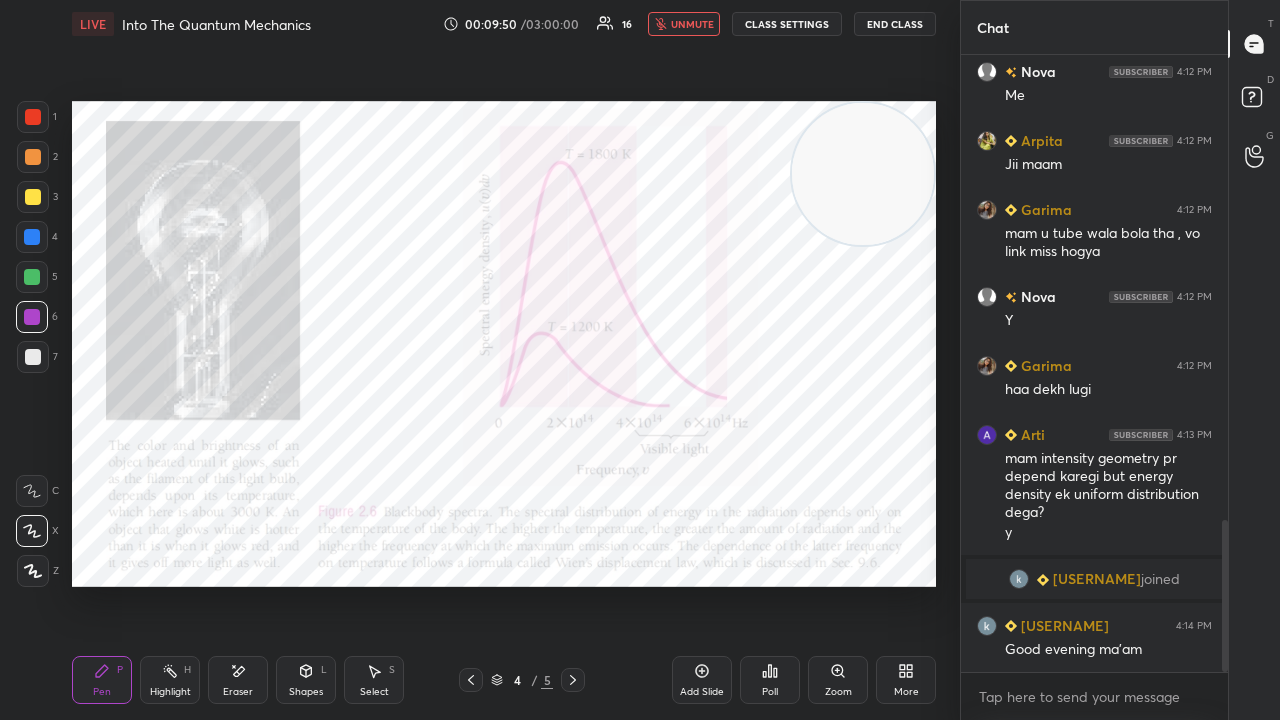 click on "unmute" at bounding box center [692, 24] 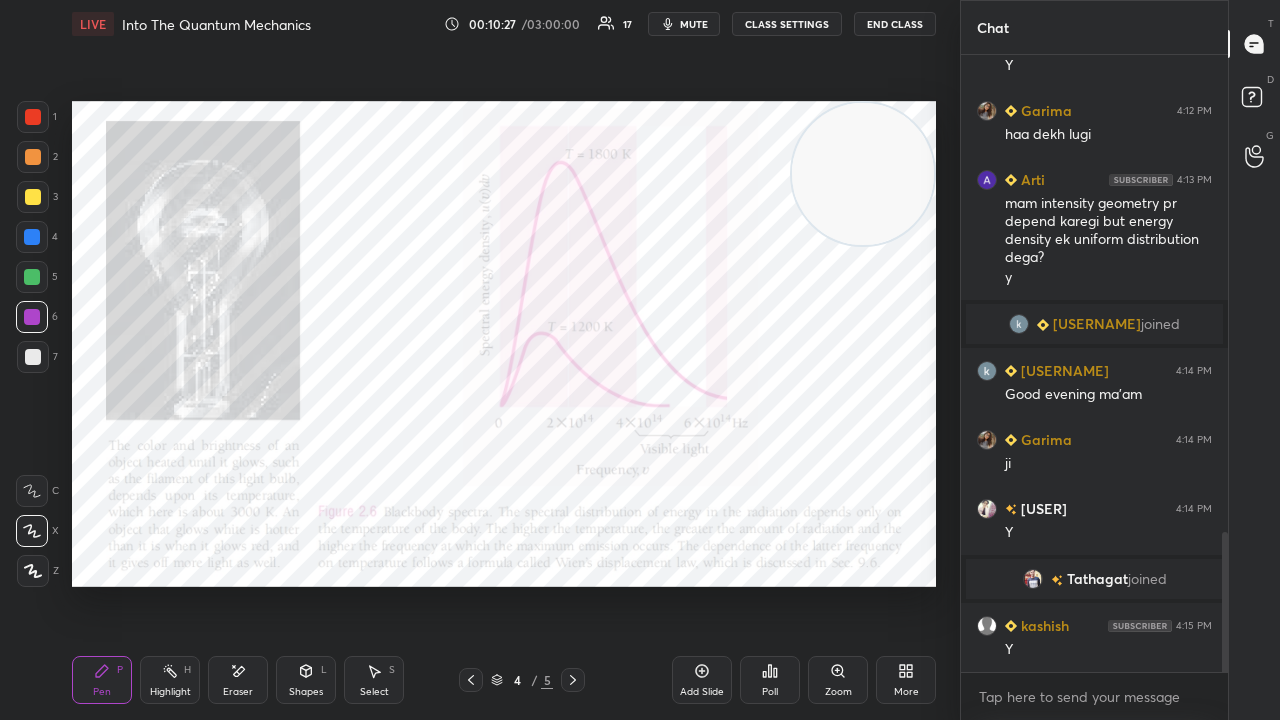 scroll, scrollTop: 2166, scrollLeft: 0, axis: vertical 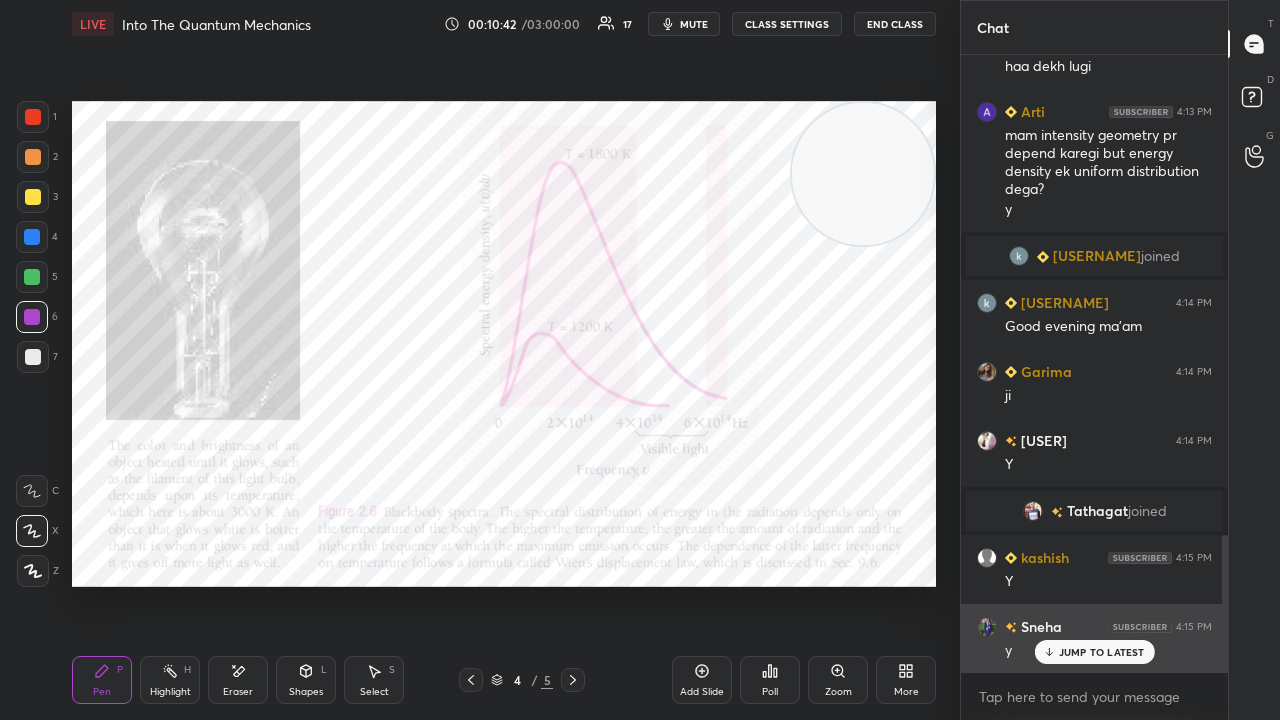click on "JUMP TO LATEST" at bounding box center (1094, 652) 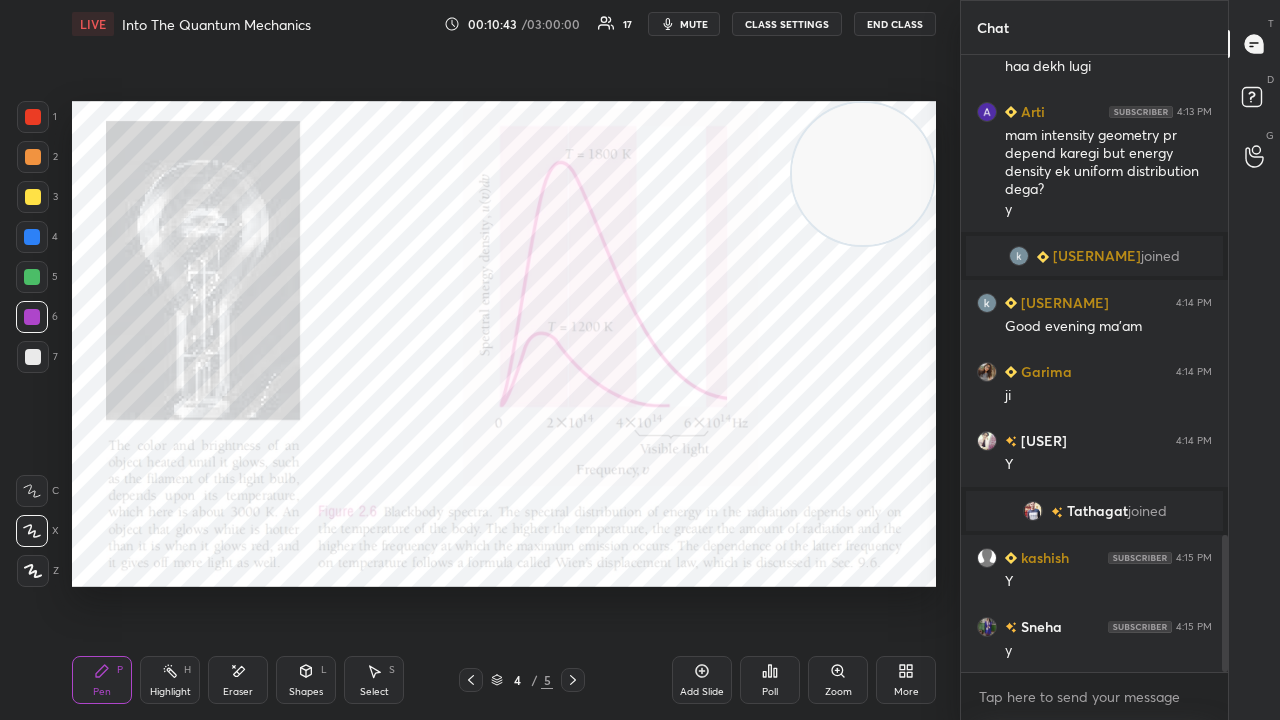 click on "mute" at bounding box center (694, 24) 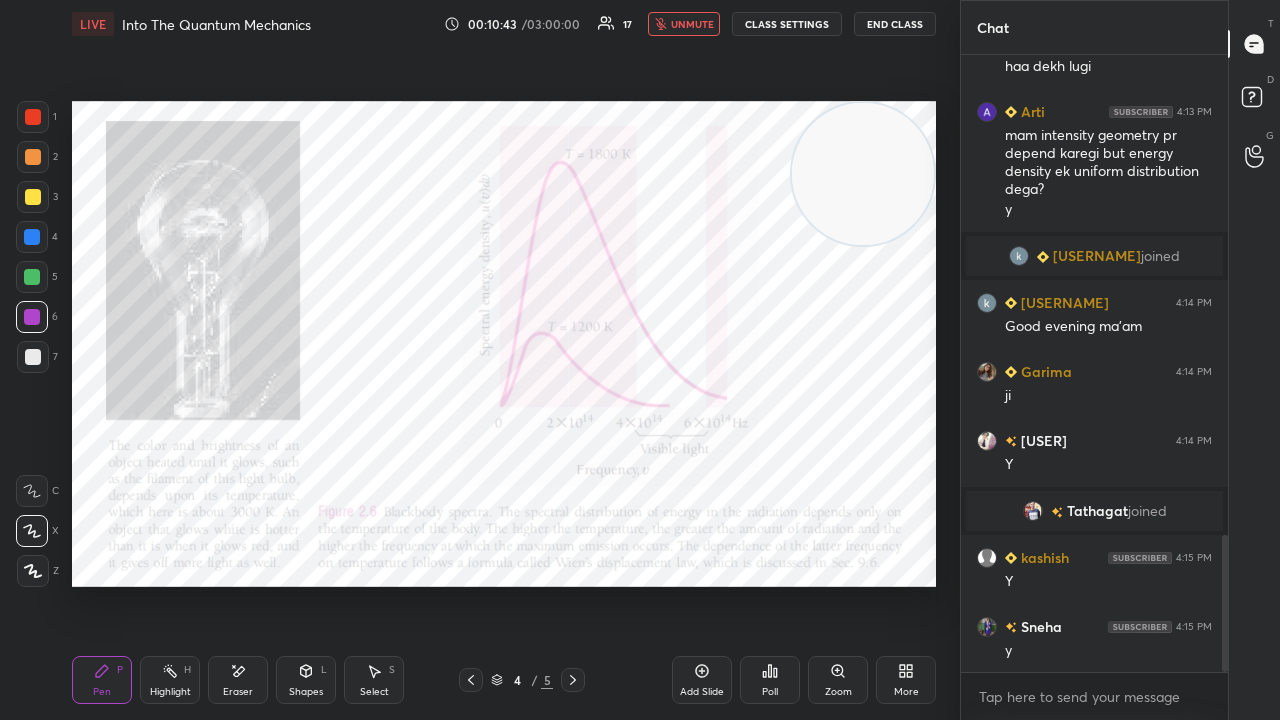 click on "unmute" at bounding box center (692, 24) 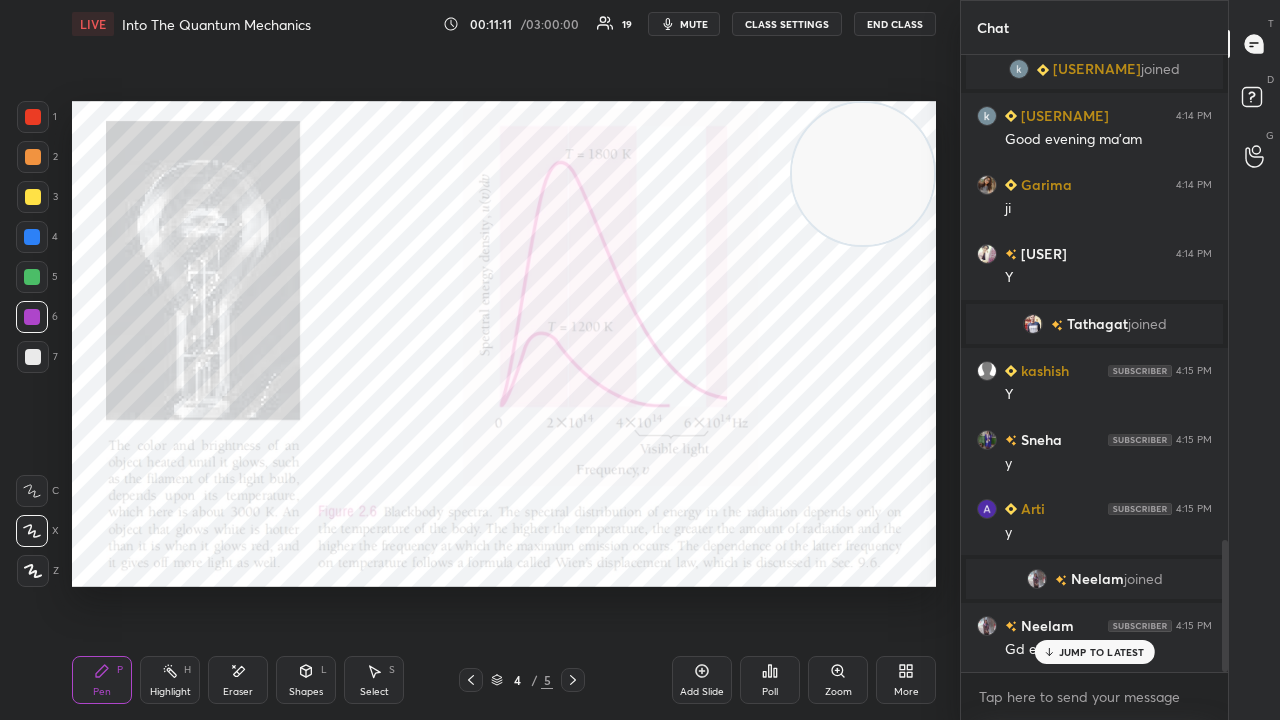 scroll, scrollTop: 2274, scrollLeft: 0, axis: vertical 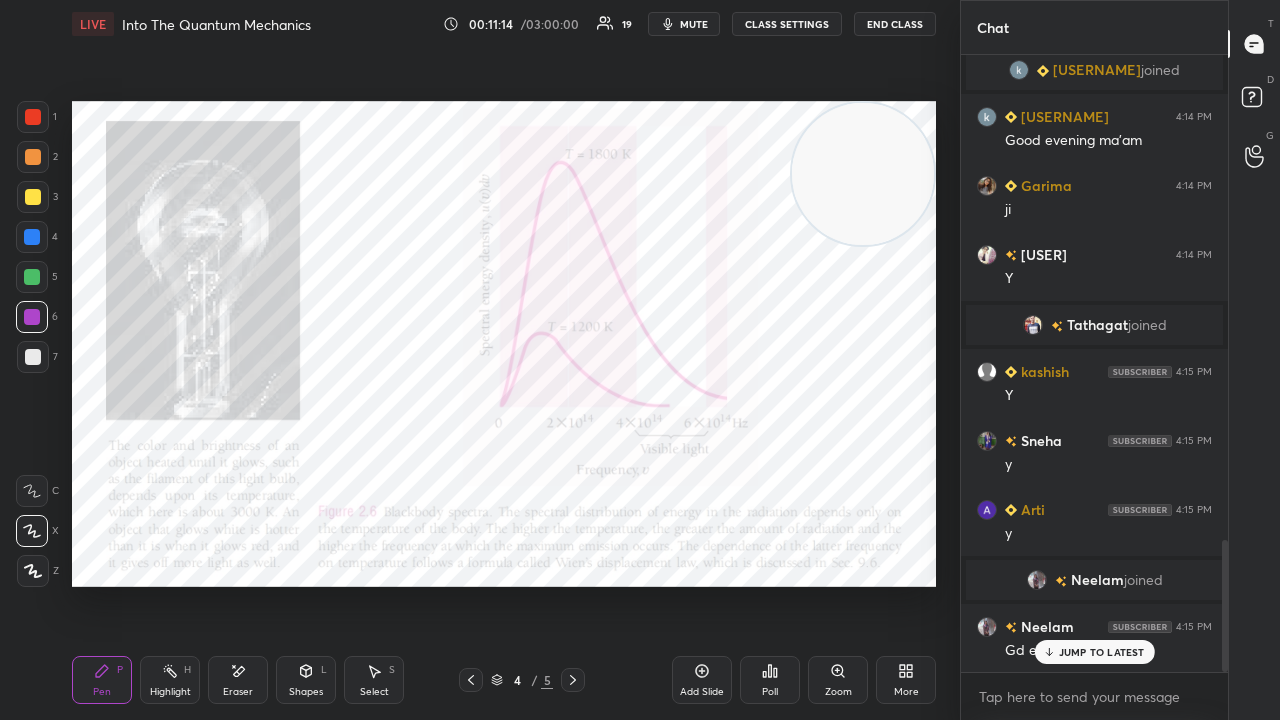drag, startPoint x: 1102, startPoint y: 654, endPoint x: 1096, endPoint y: 677, distance: 23.769728 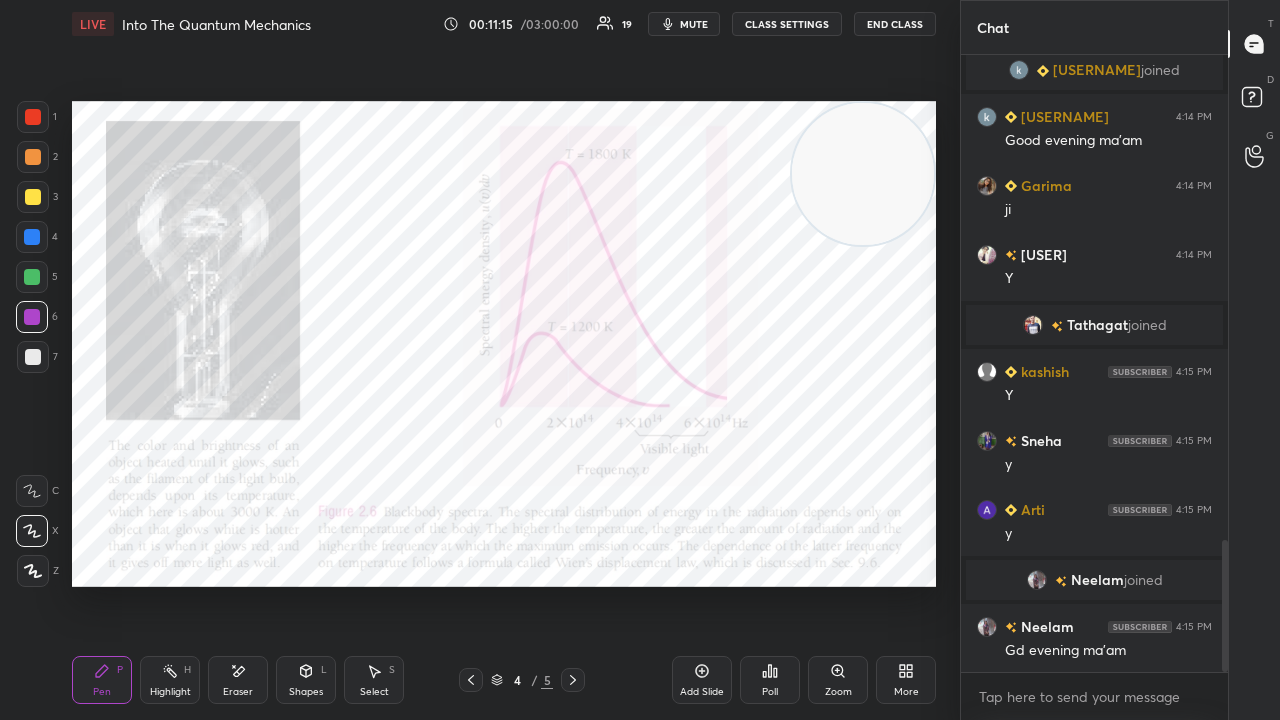 click at bounding box center (32, 277) 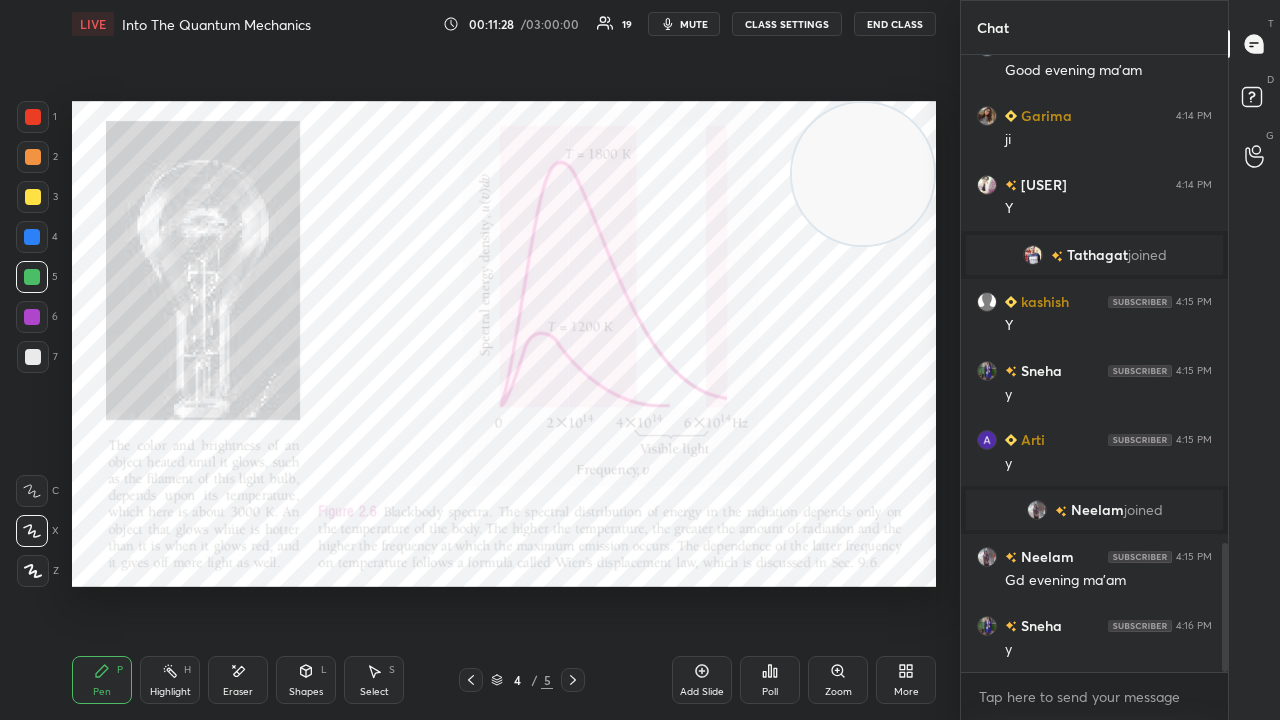 scroll, scrollTop: 2392, scrollLeft: 0, axis: vertical 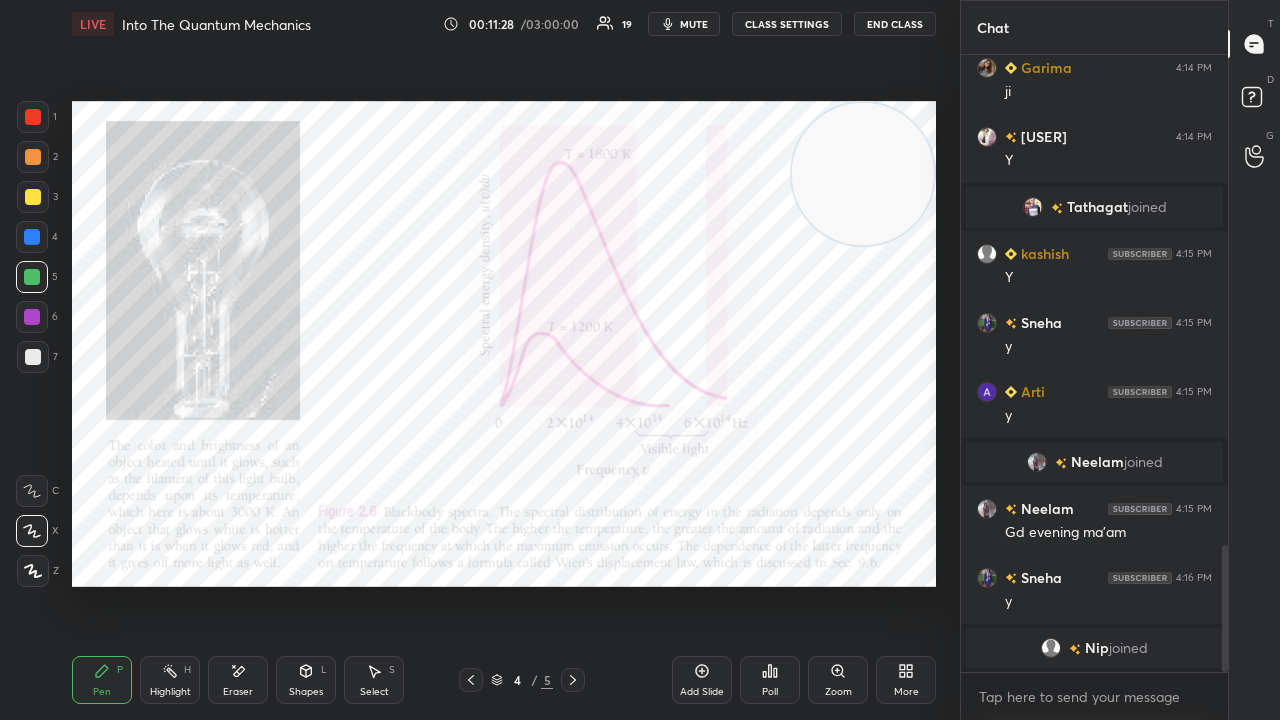 click on "mute" at bounding box center [694, 24] 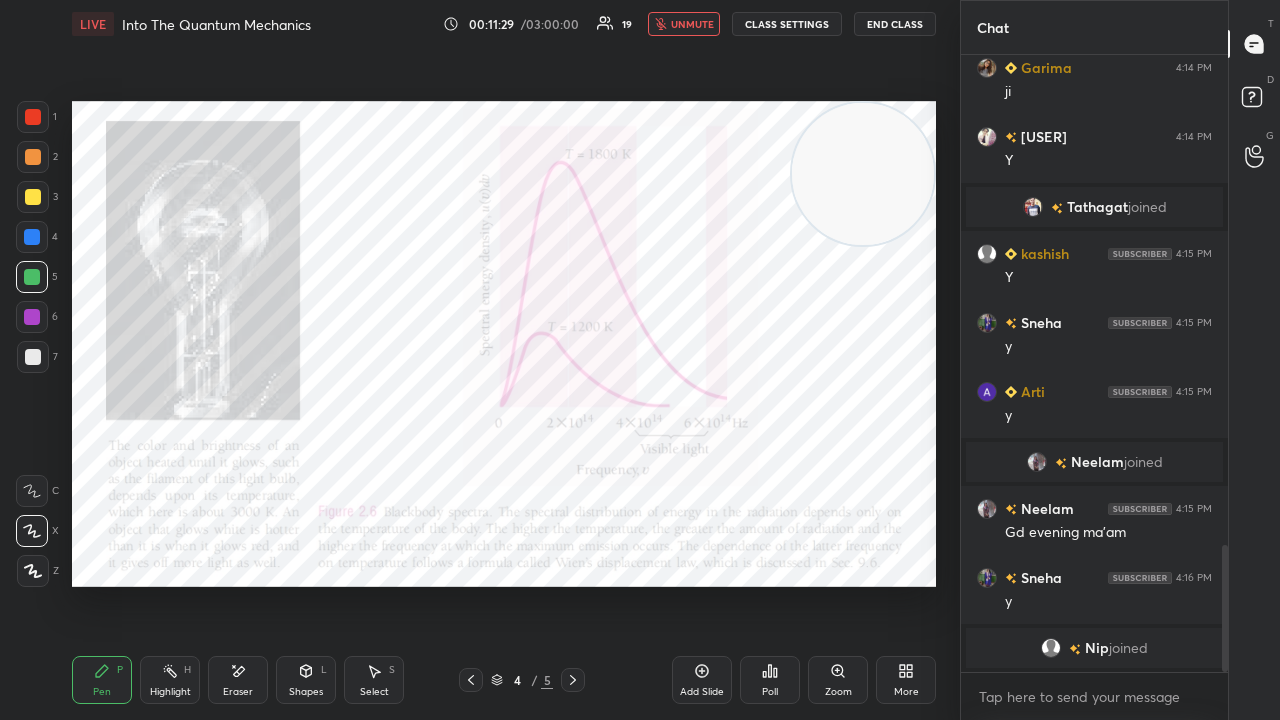 drag, startPoint x: 694, startPoint y: 23, endPoint x: 616, endPoint y: 86, distance: 100.26465 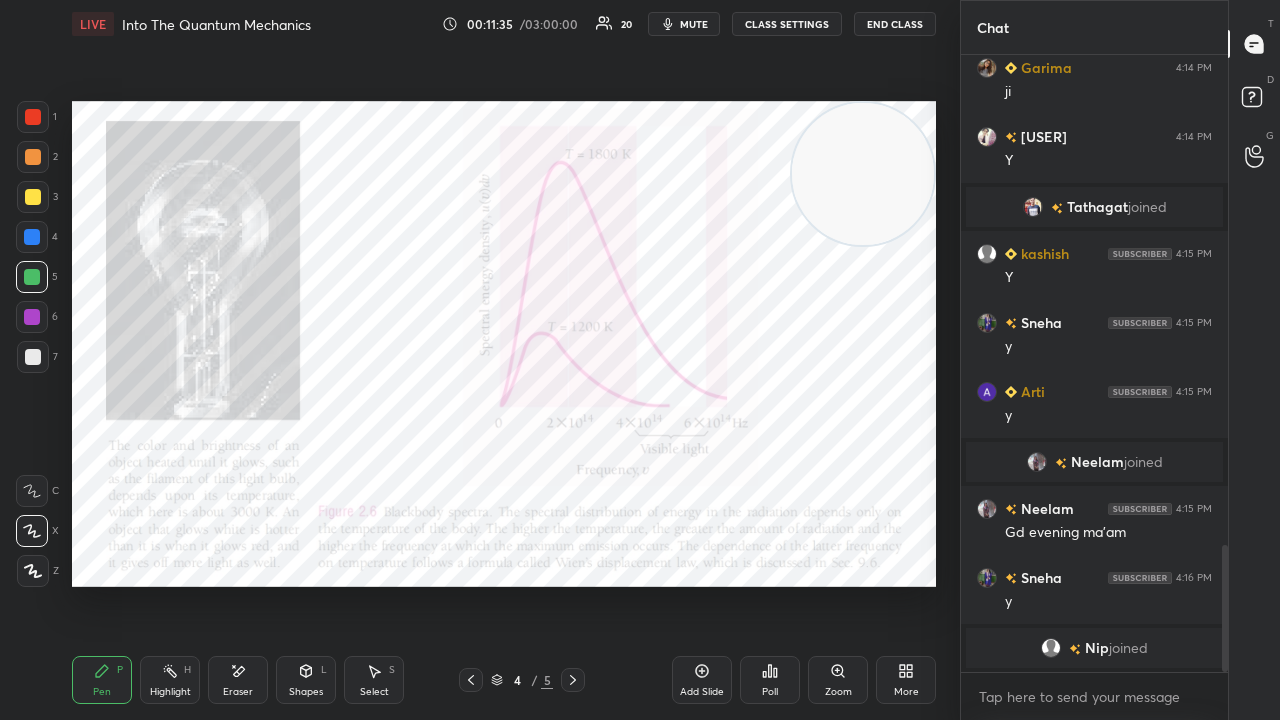 scroll, scrollTop: 2416, scrollLeft: 0, axis: vertical 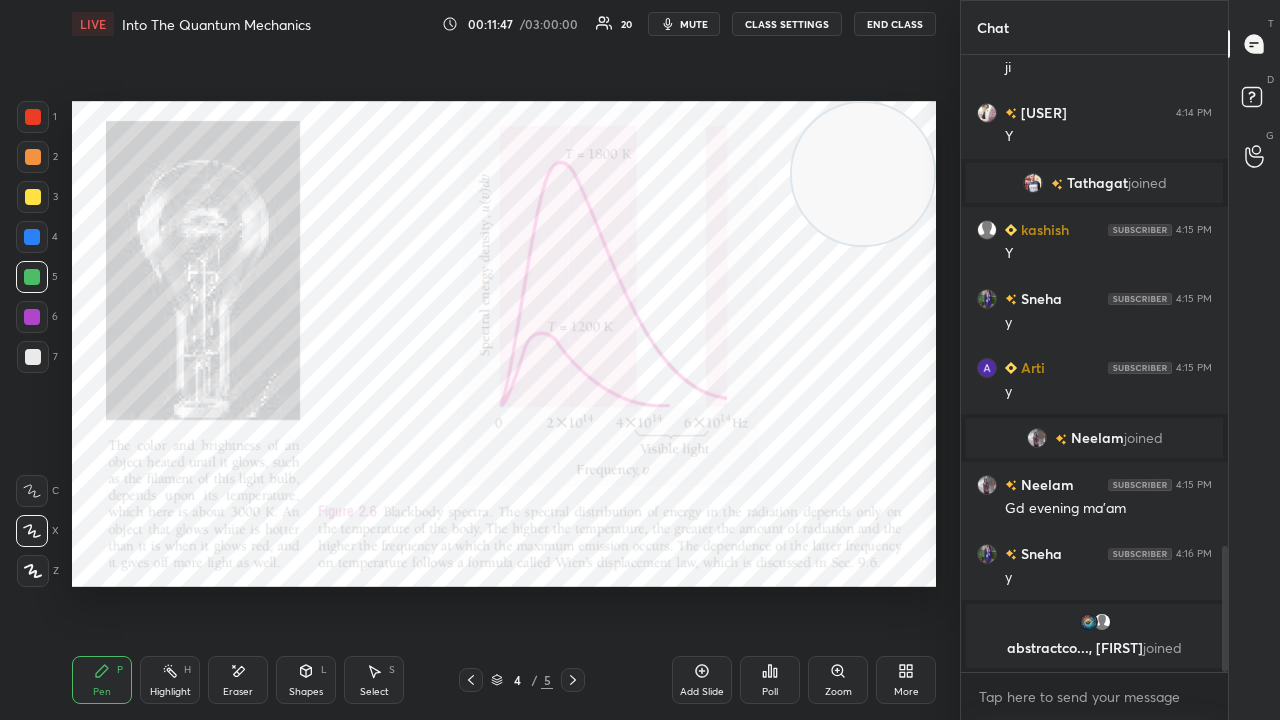 click on "mute" at bounding box center (694, 24) 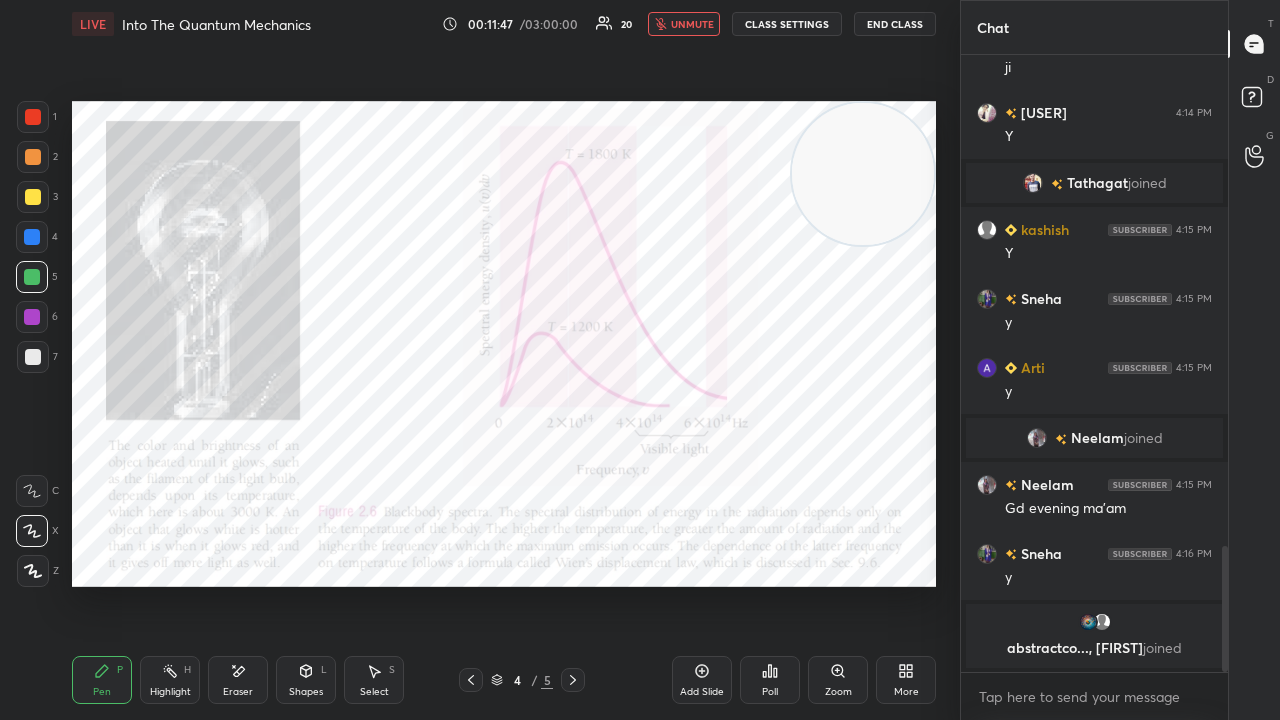 drag, startPoint x: 698, startPoint y: 20, endPoint x: 675, endPoint y: 59, distance: 45.276924 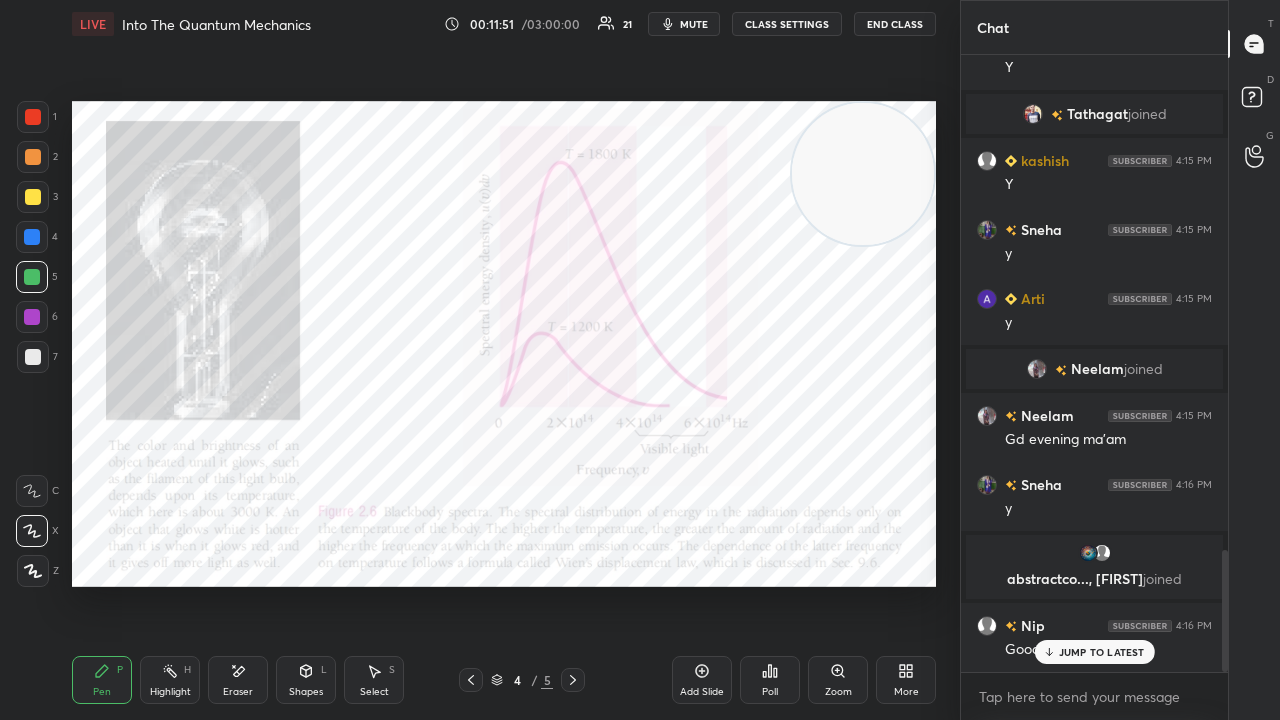 scroll, scrollTop: 2492, scrollLeft: 0, axis: vertical 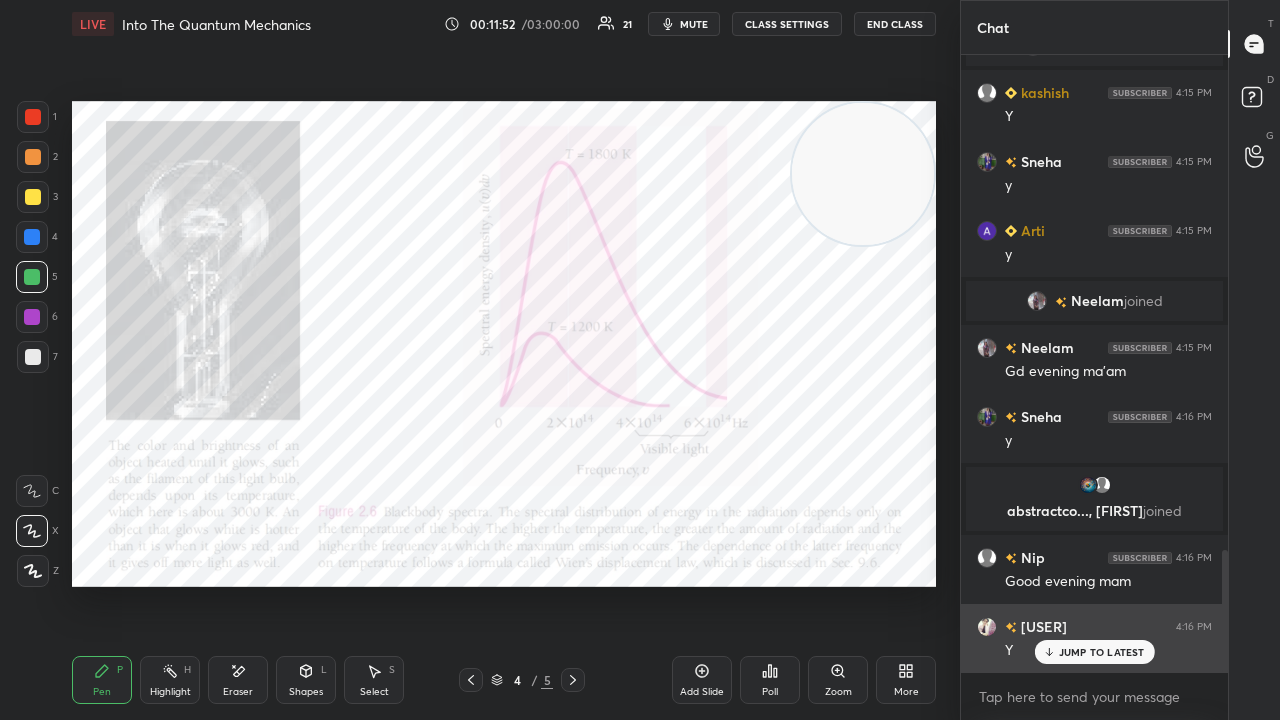 click on "JUMP TO LATEST" at bounding box center (1102, 652) 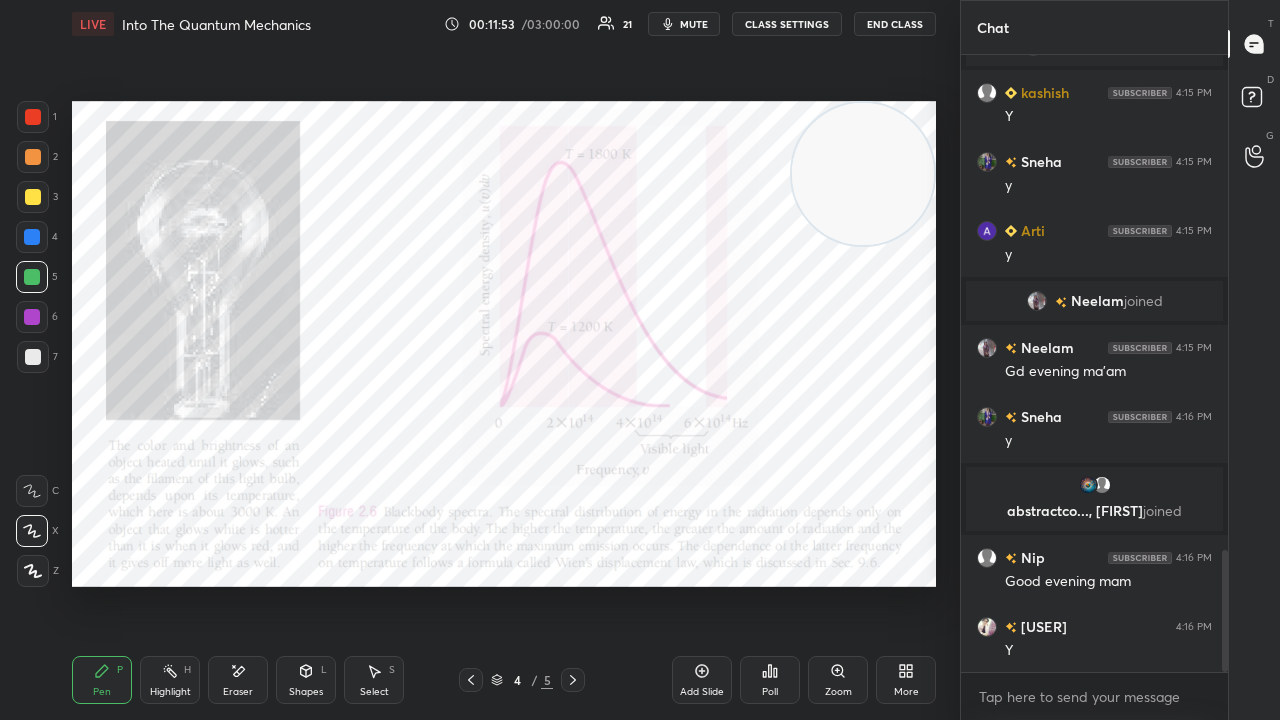 click 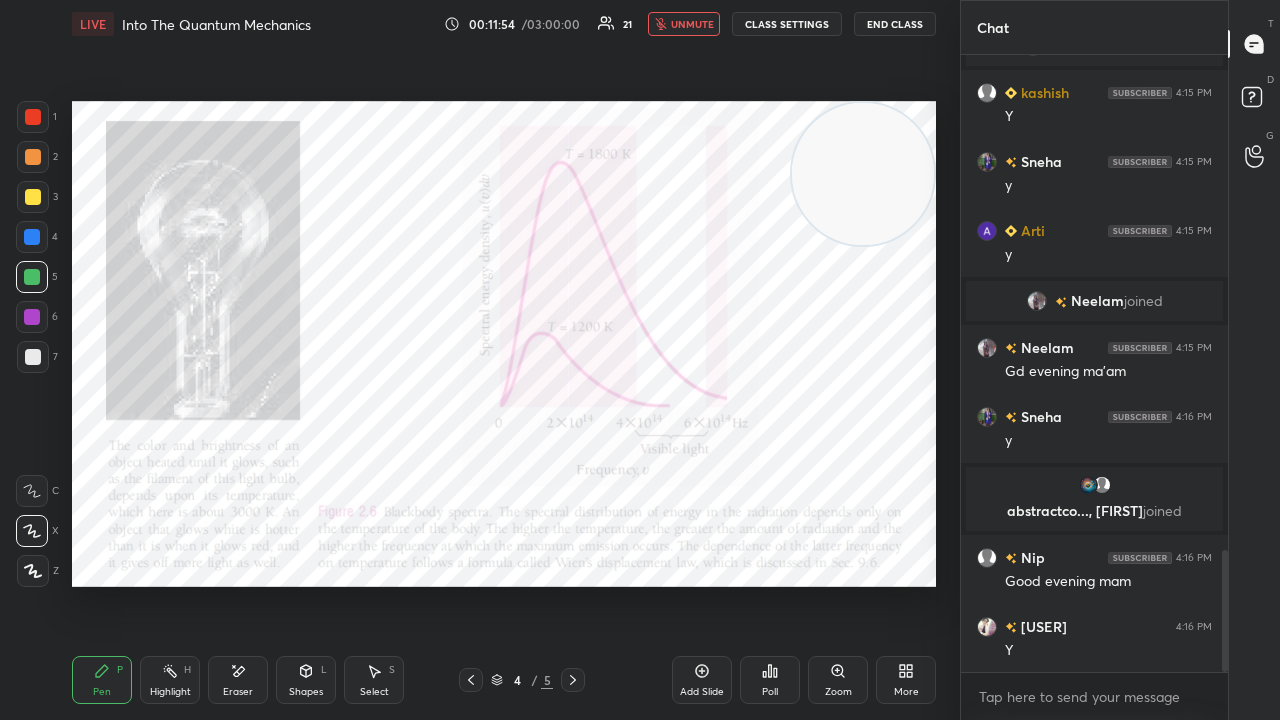 click on "unmute" at bounding box center [692, 24] 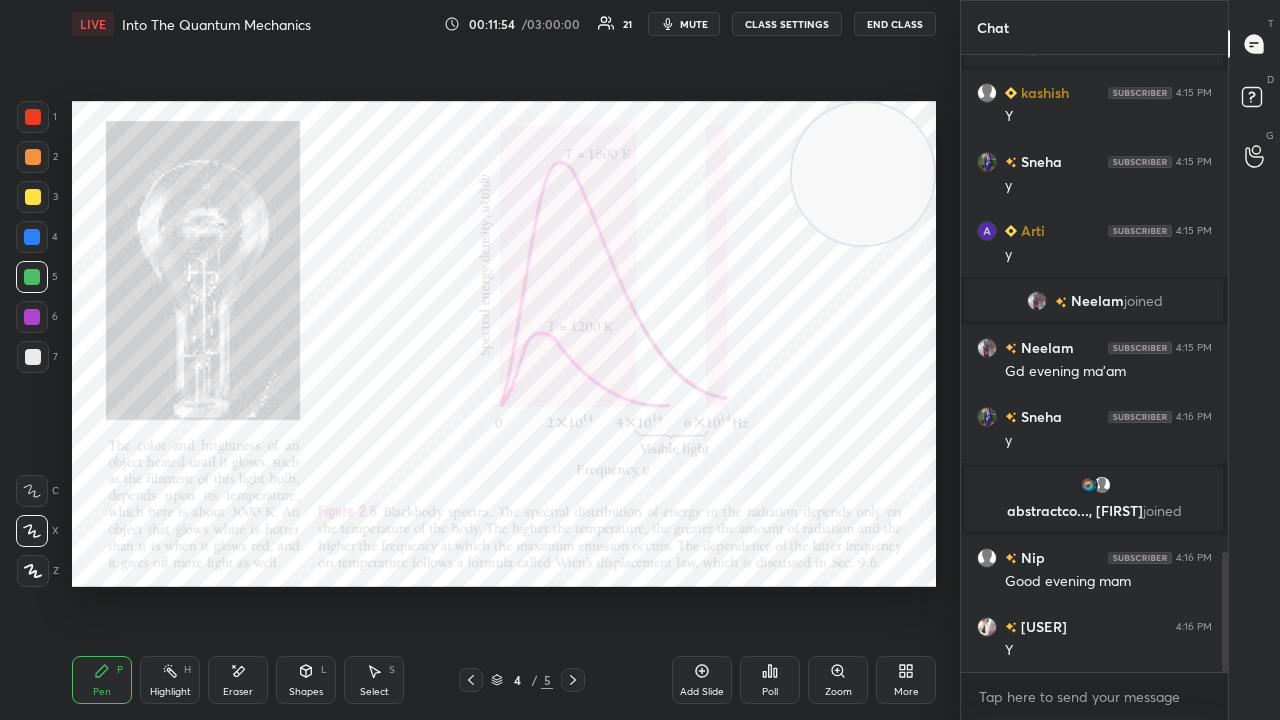 scroll, scrollTop: 2562, scrollLeft: 0, axis: vertical 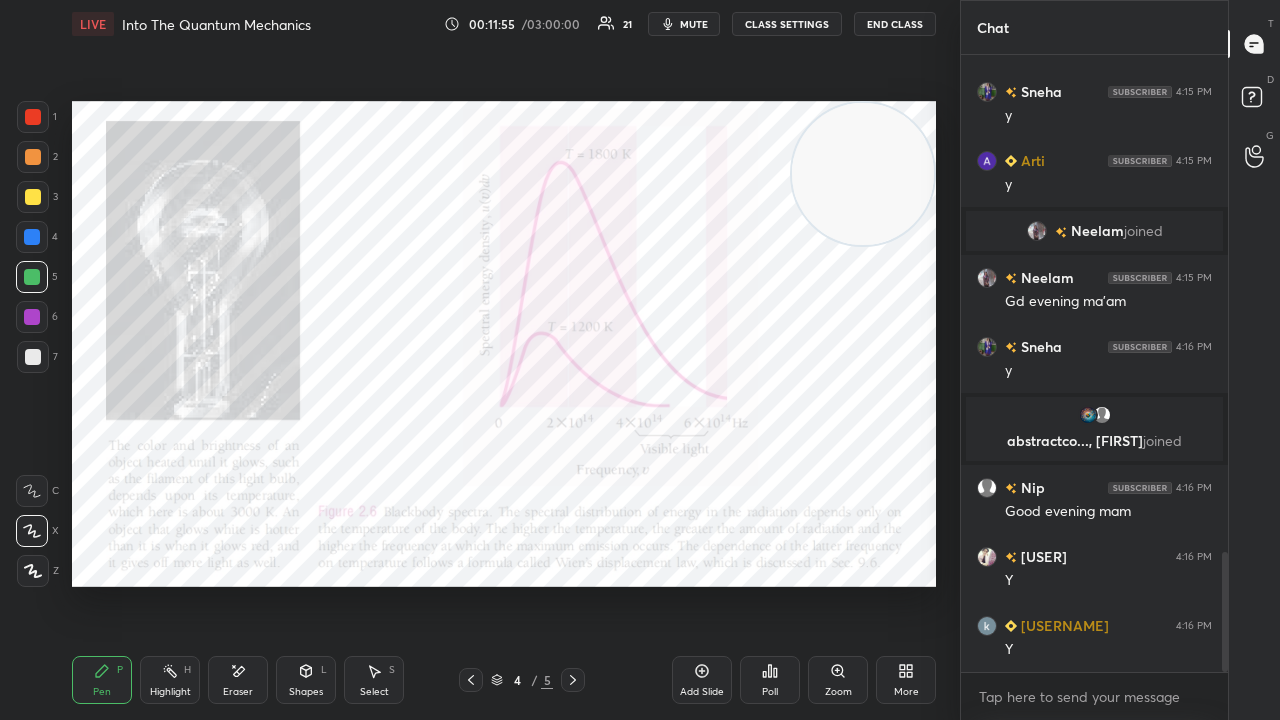 click on "00:11:55 /  03:00:00 21 mute CLASS SETTINGS End Class" at bounding box center [690, 24] 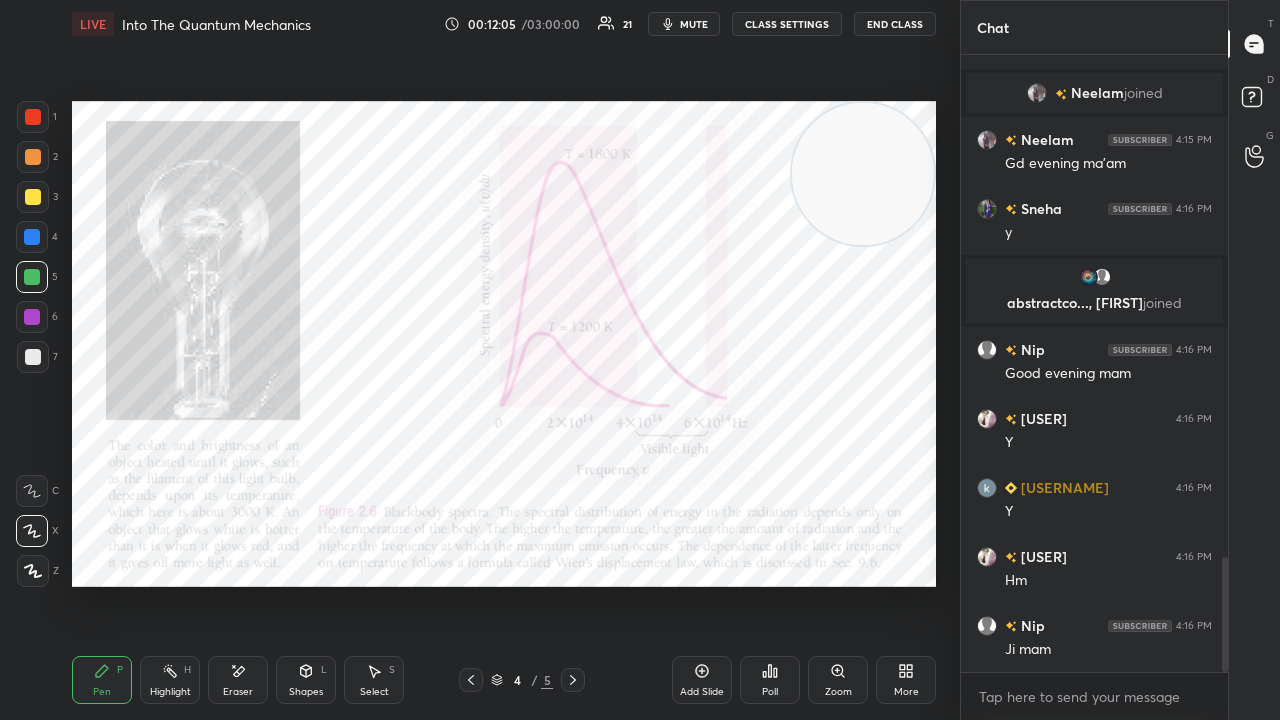 scroll, scrollTop: 2768, scrollLeft: 0, axis: vertical 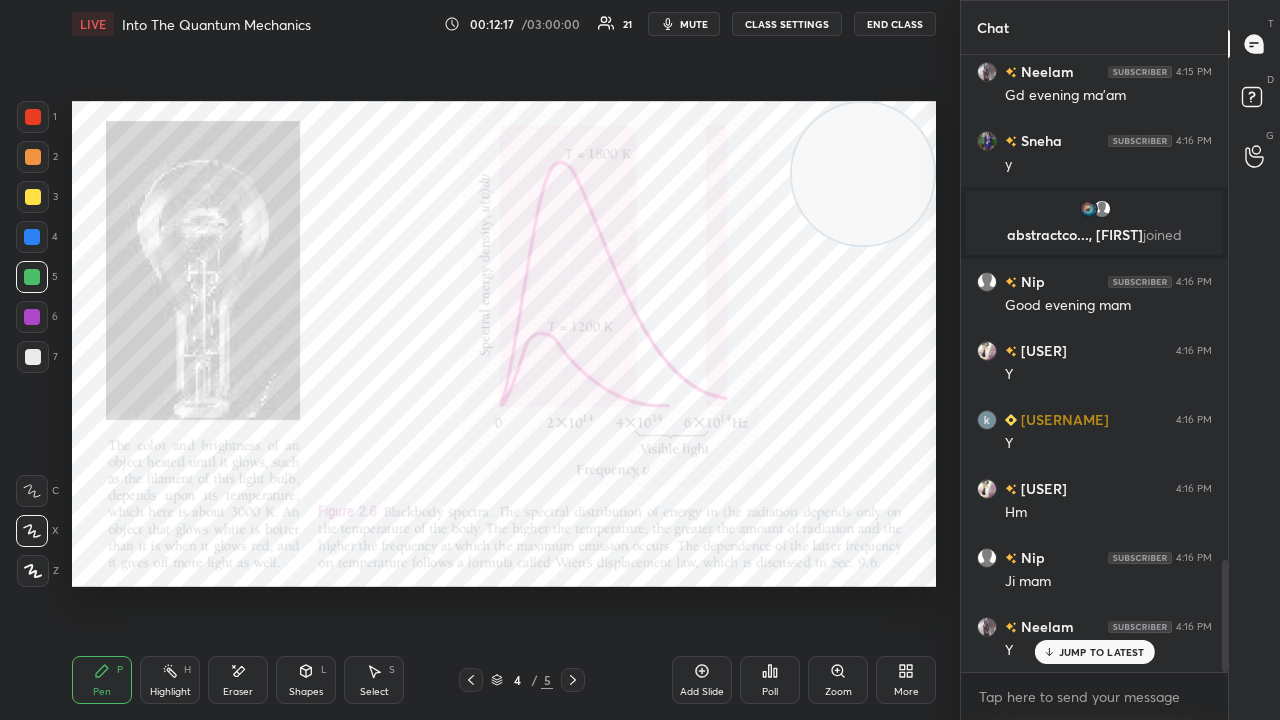 click on "mute" at bounding box center (694, 24) 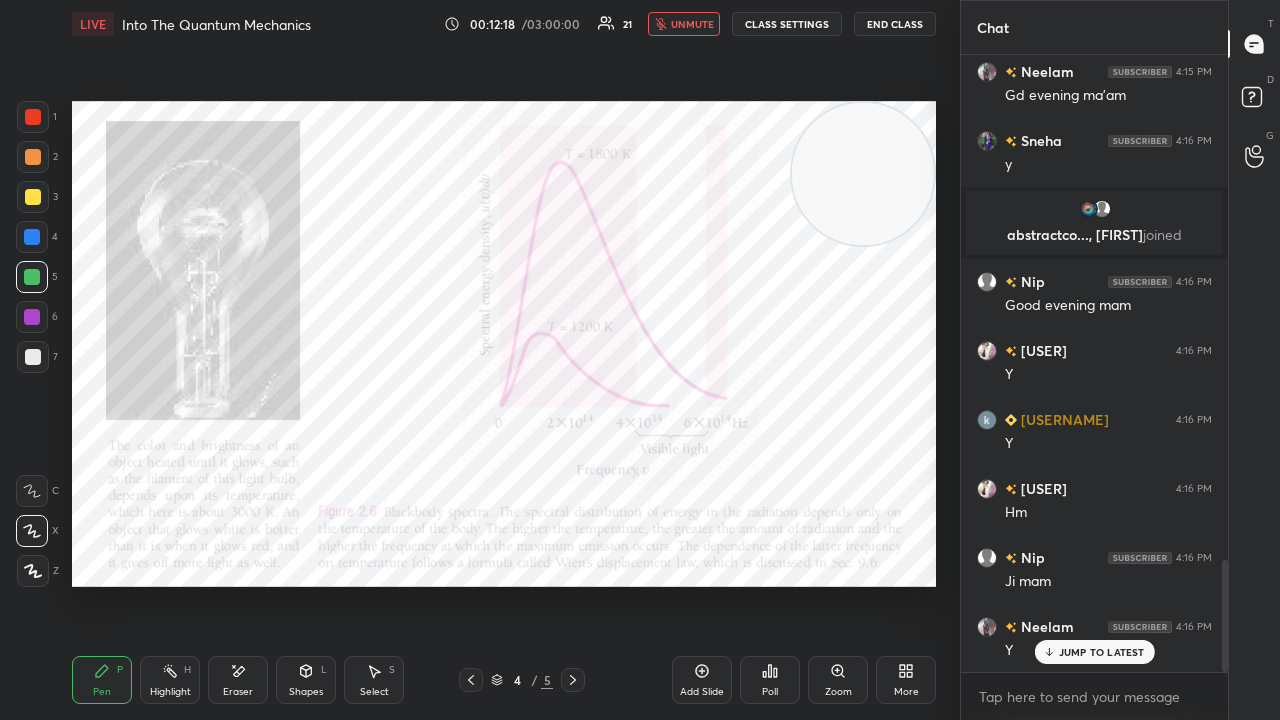 click on "unmute" at bounding box center (692, 24) 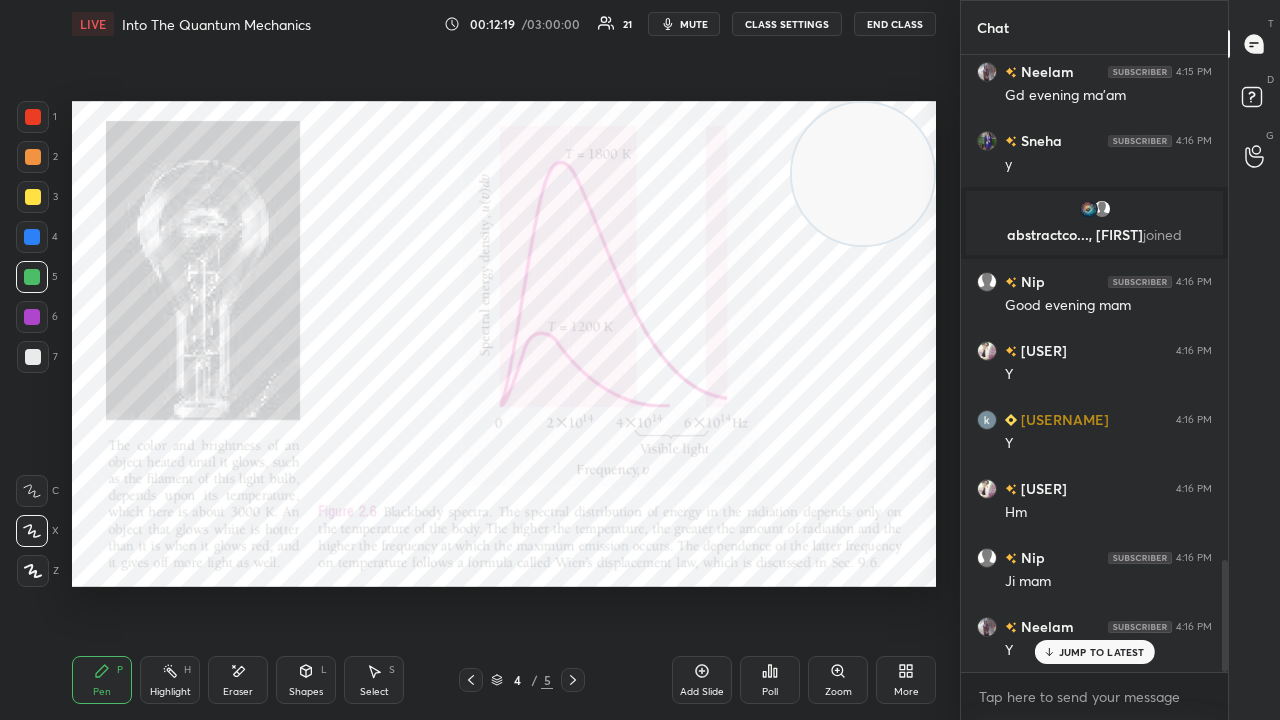 click on "JUMP TO LATEST" at bounding box center (1102, 652) 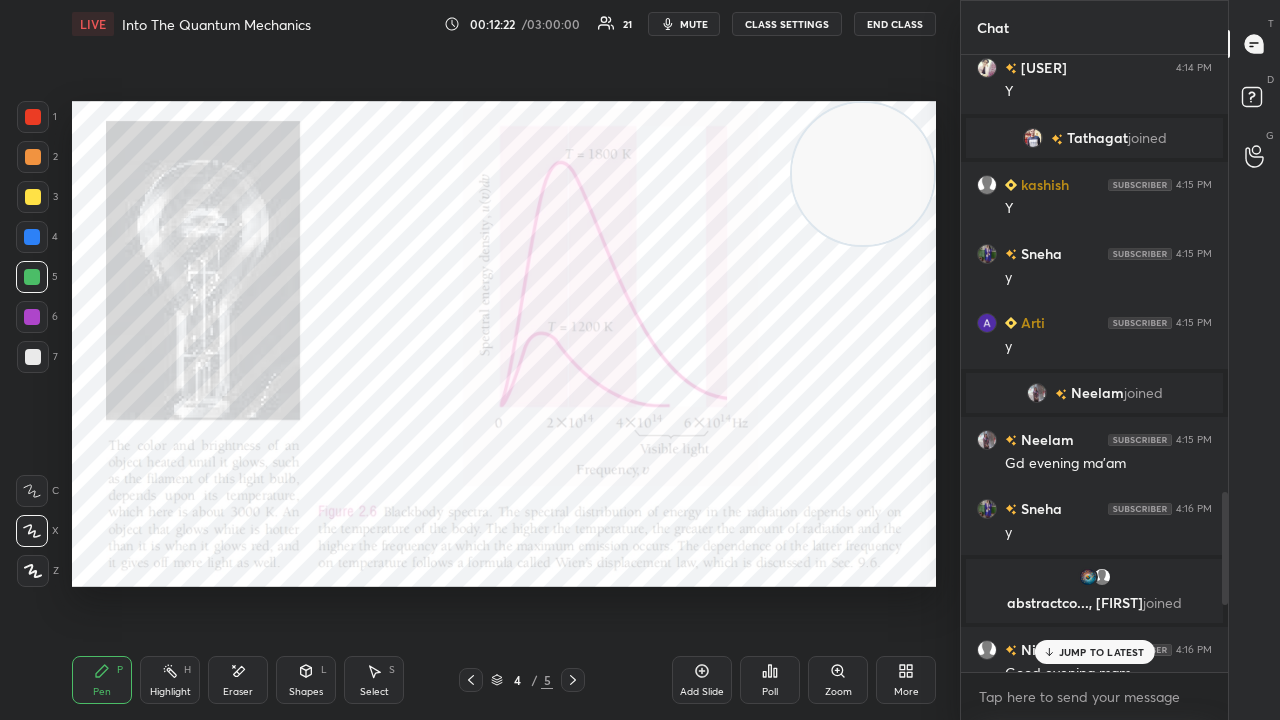 drag, startPoint x: 1222, startPoint y: 618, endPoint x: 1228, endPoint y: 548, distance: 70.256676 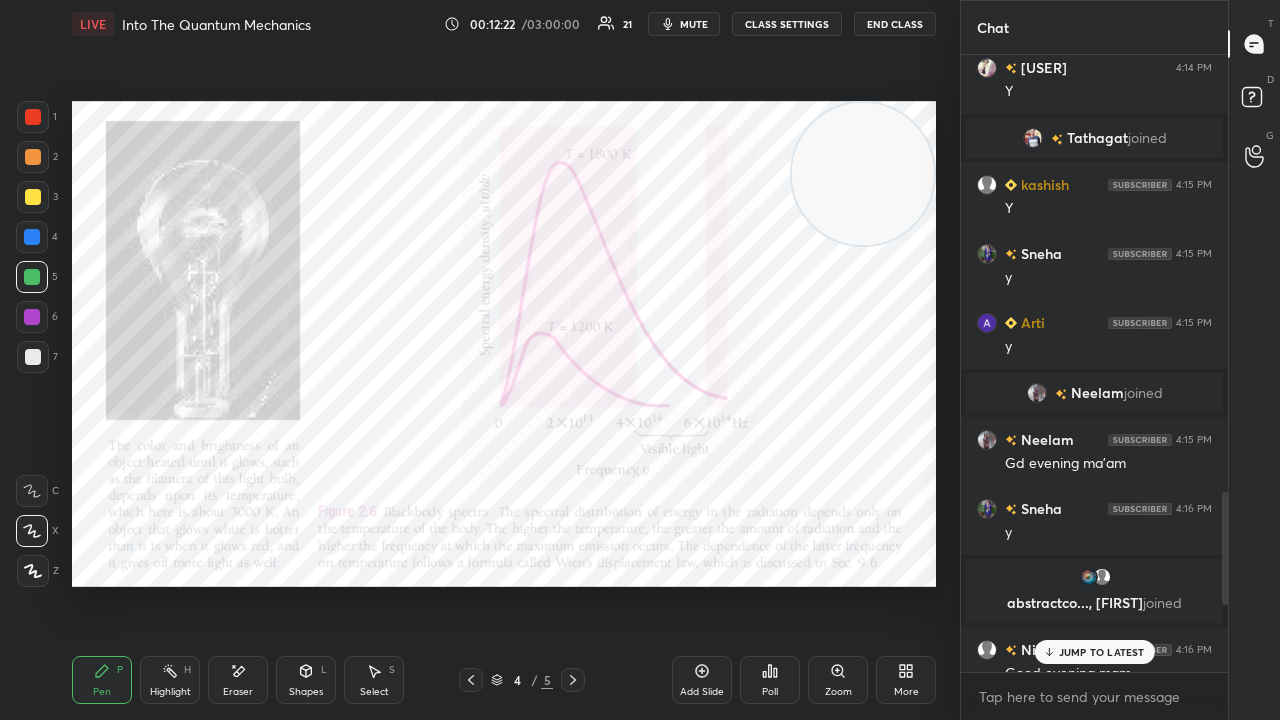 click on "Chat [USER] 4:12 PM m nhi thi mam [USER] 4:12 PM Me [USER] 4:12 PM Jii maam [USER] 4:12 PM mam u tube wala bola tha , vo link miss hogya [USER] 4:12 PM Y [USER] 4:12 PM haa dekh lugi [USER] 4:13 PM mam intensity geometry pr depend karegi but energy density ek uniform distribution dega? y [USER]  joined [USER] 4:14 PM Good evening ma'am [USER] 4:14 PM ji [USER] 4:14 PM Y [USER]  joined [USER] 4:15 PM Y [USER] 4:15 PM y [USER] 4:15 PM y [USER]  joined [USER] 4:15 PM Gd evening ma'am [USER] 4:16 PM y abstractco..., [USER]  joined [USER] 4:16 PM Good evening mam [USER] 4:16 PM Y JUMP TO LATEST Enable hand raising Enable raise hand to speak to learners. Once enabled, chat will be turned off temporarily. Enable x   Doubts asked by learners will show up here NEW DOUBTS ASKED No one has raised a hand yet Can't raise hand Looks like educator just invited you to speak. Please wait before you can raise your hand again. Got it T Messages (T) D Doubts (D) G Raise Hand (G)" at bounding box center (1120, 360) 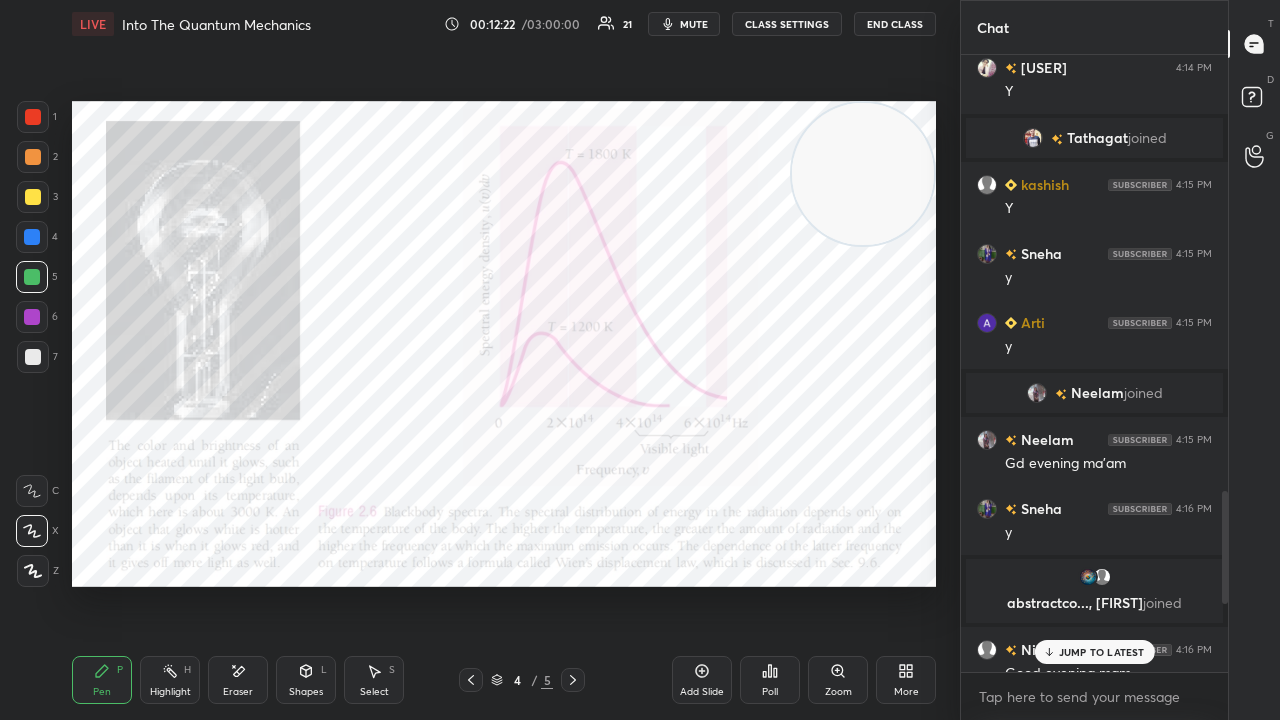 scroll, scrollTop: 2395, scrollLeft: 0, axis: vertical 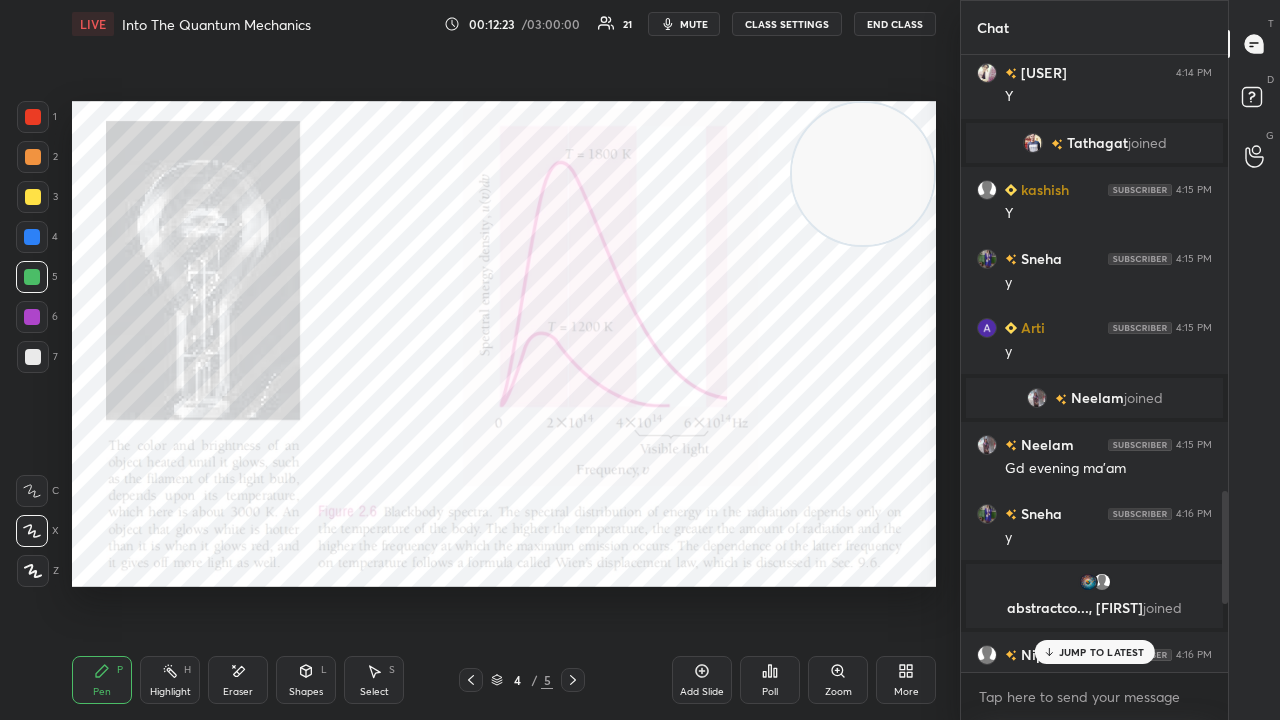 click at bounding box center (1033, 143) 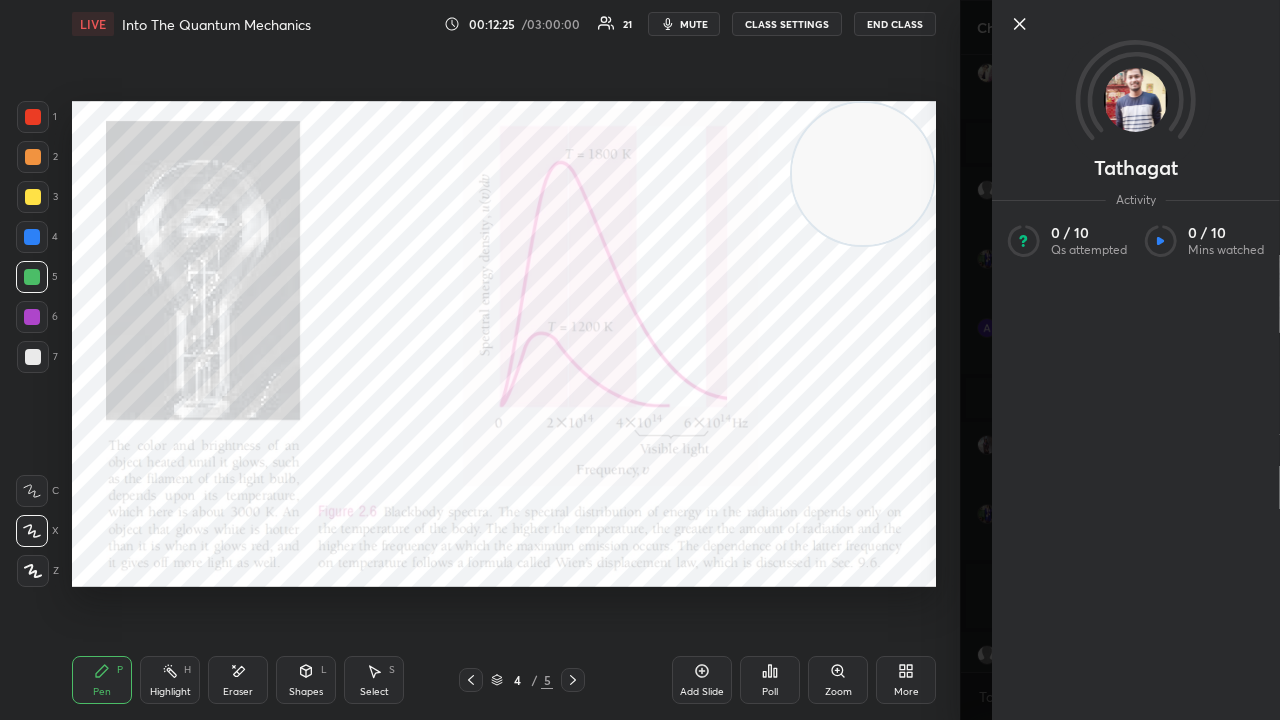 click 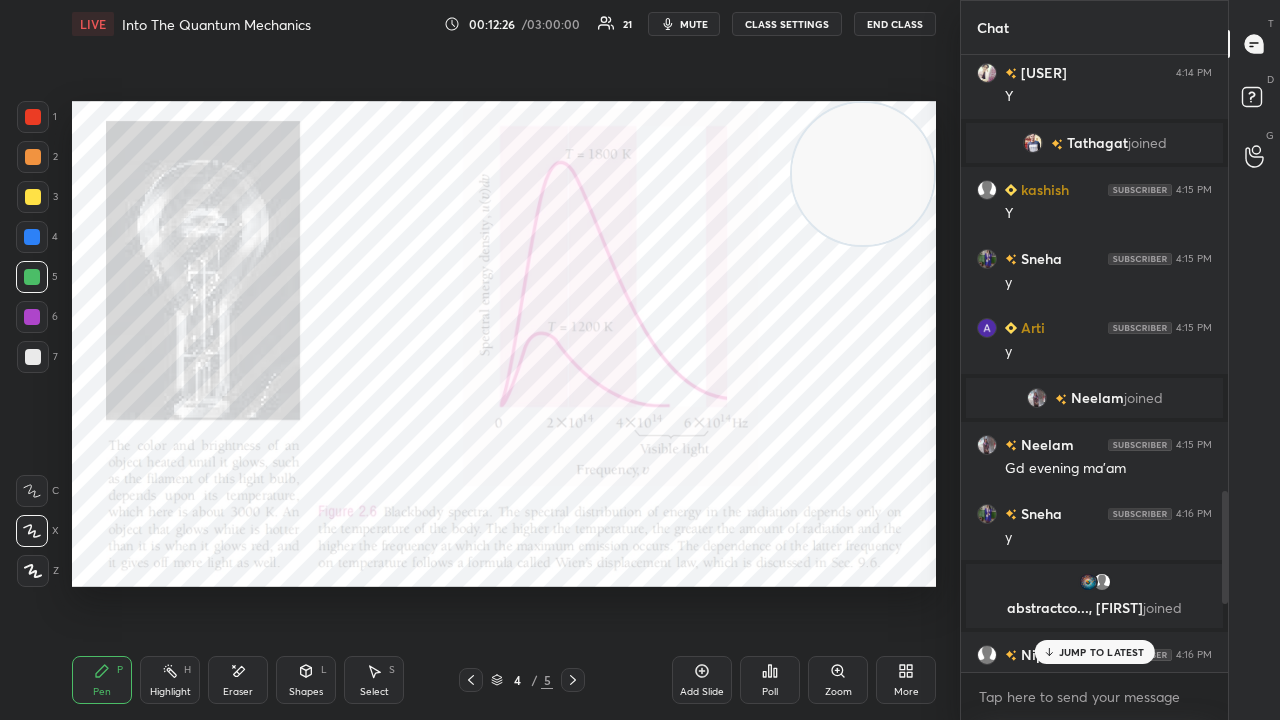 drag, startPoint x: 1059, startPoint y: 646, endPoint x: 1064, endPoint y: 682, distance: 36.345562 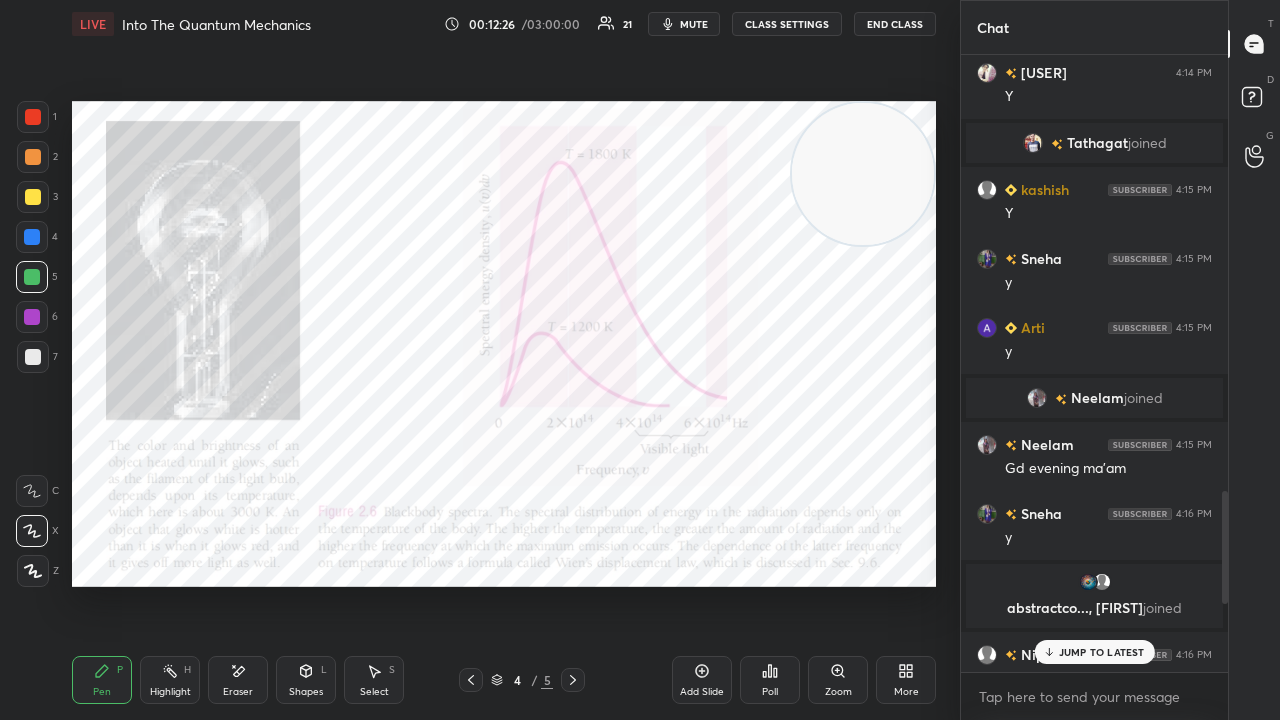 click on "JUMP TO LATEST" at bounding box center [1102, 652] 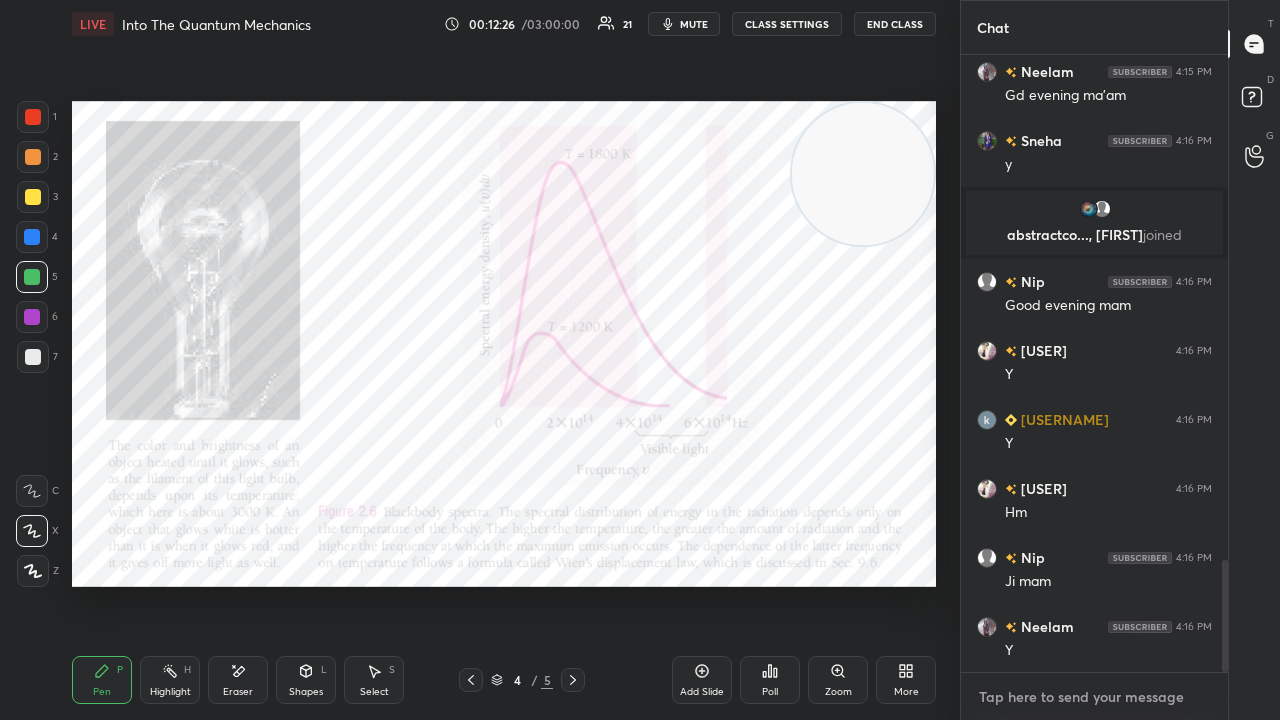 click at bounding box center [1094, 697] 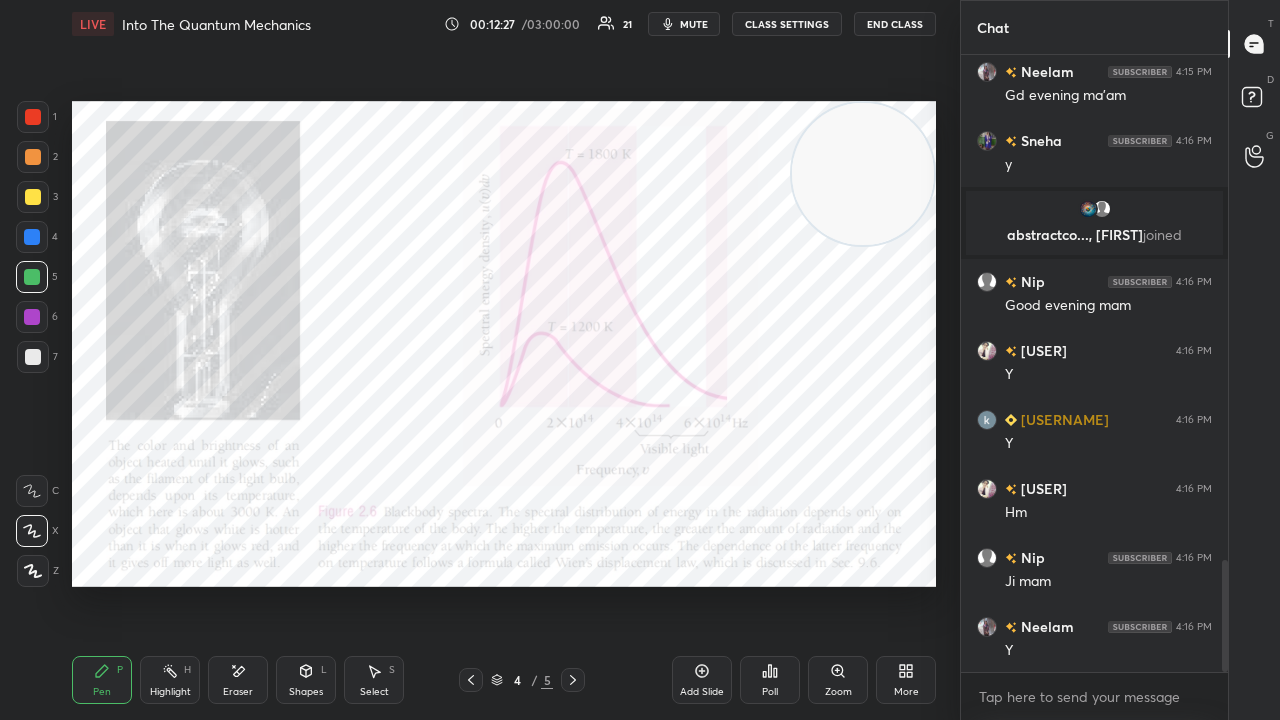 click on "mute" at bounding box center [694, 24] 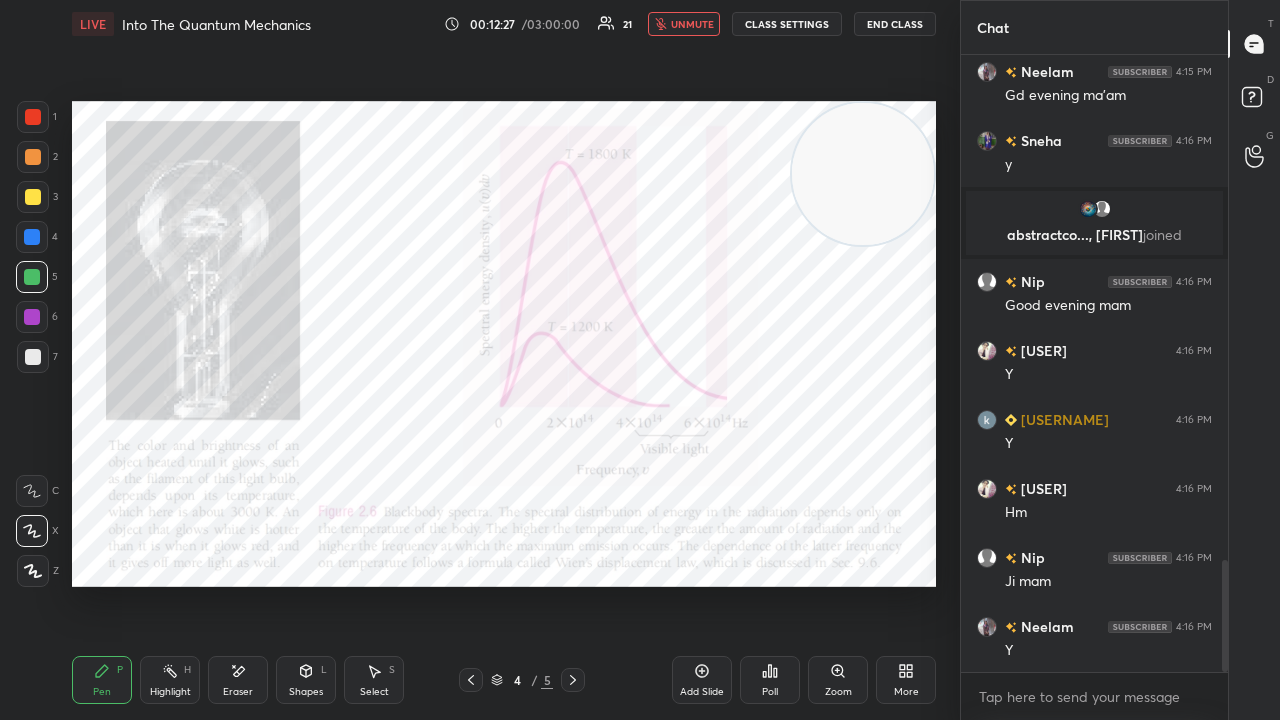 click on "unmute" at bounding box center (692, 24) 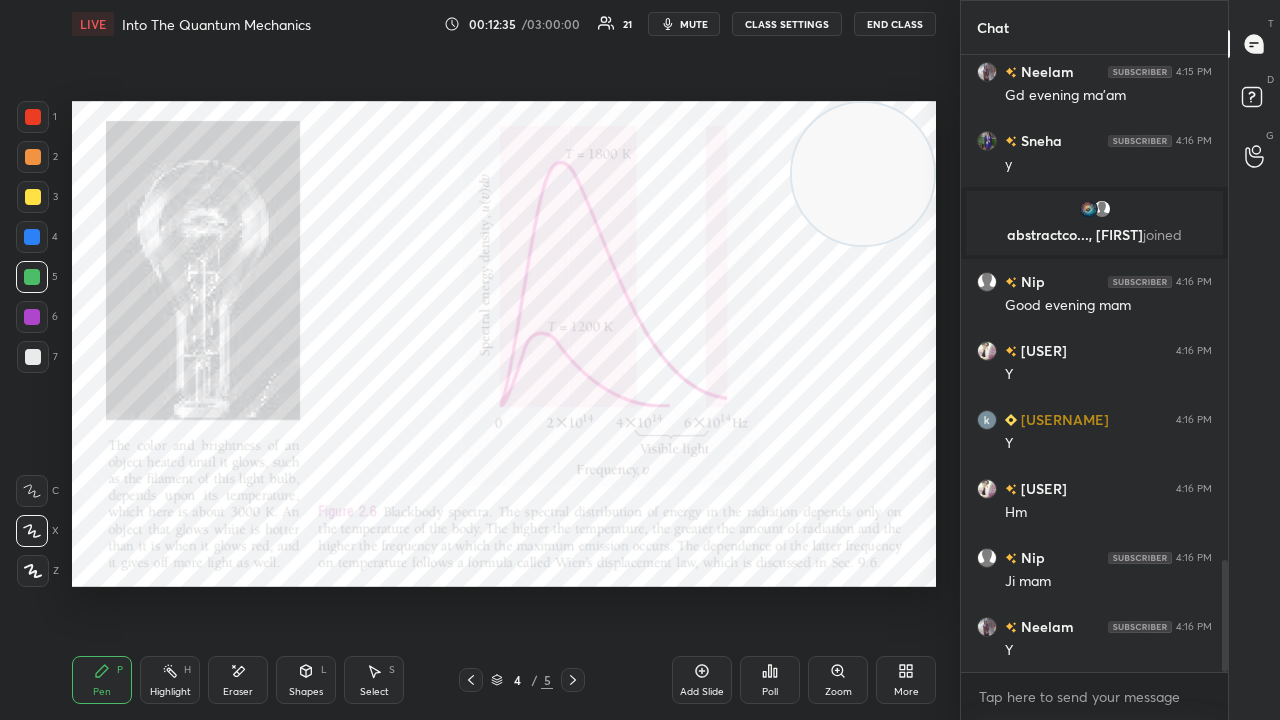 click on "mute" at bounding box center (694, 24) 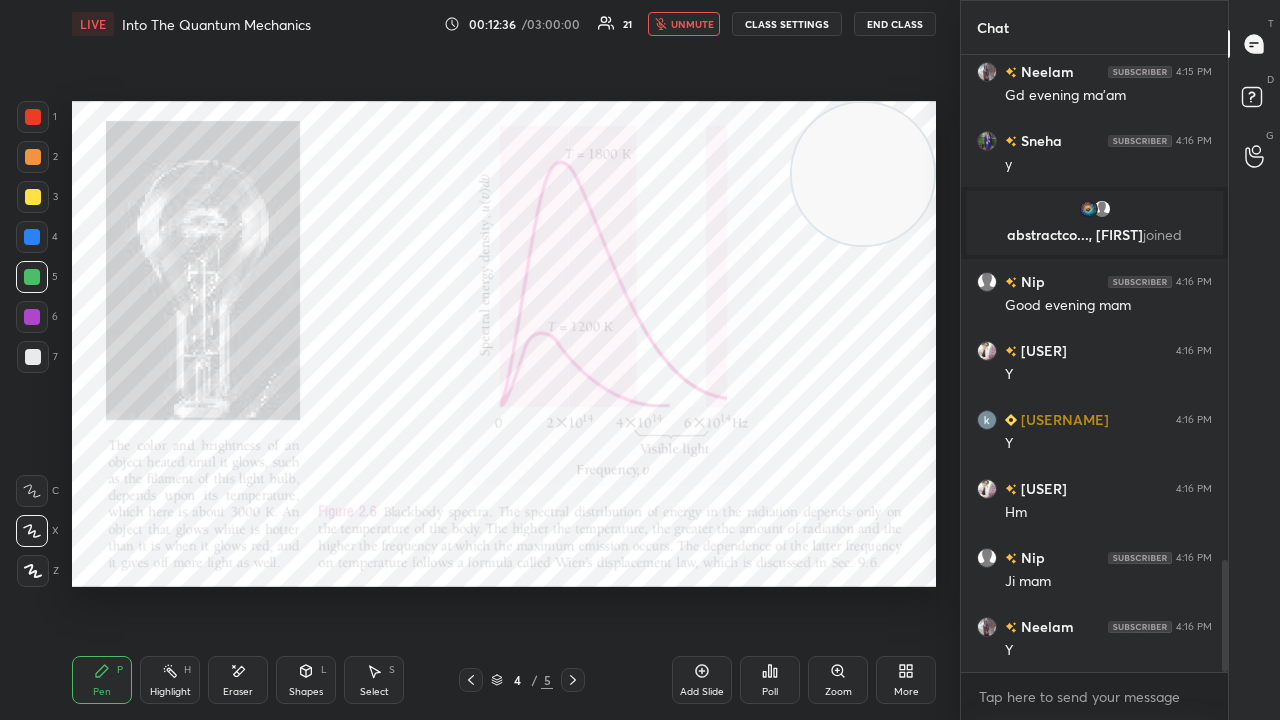 click on "unmute" at bounding box center [684, 24] 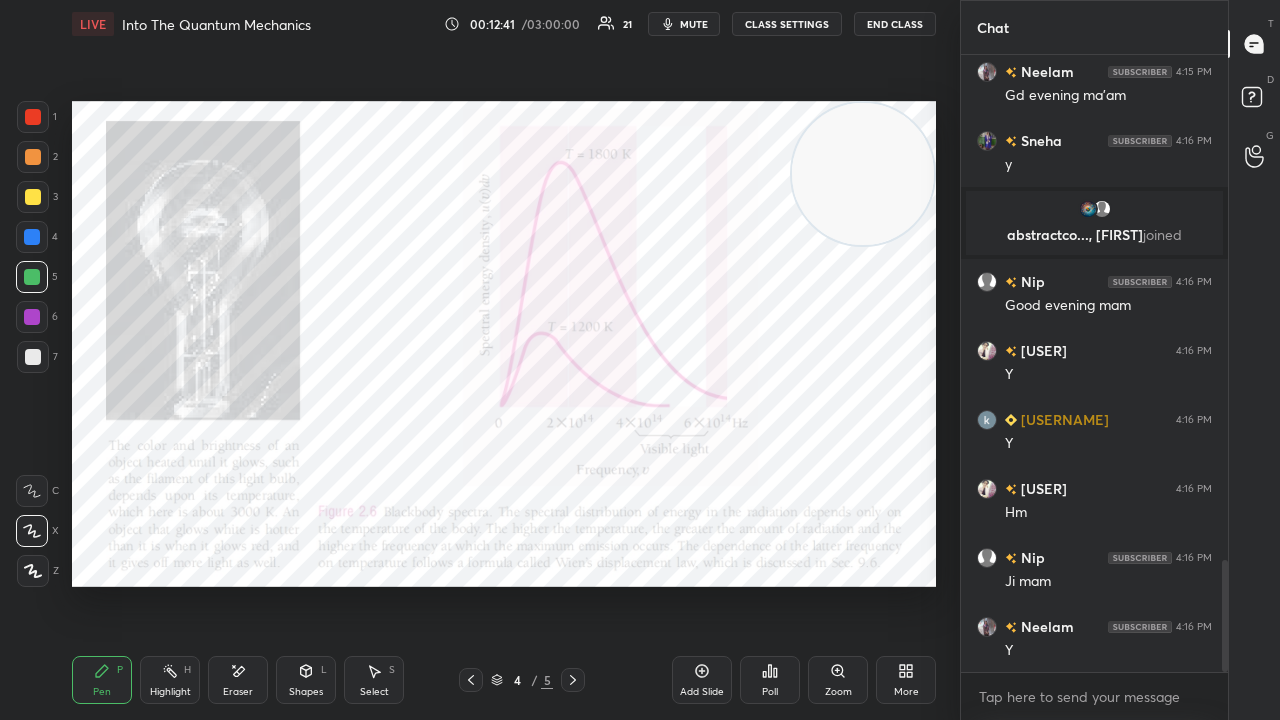 drag, startPoint x: 1226, startPoint y: 652, endPoint x: 1216, endPoint y: 719, distance: 67.74216 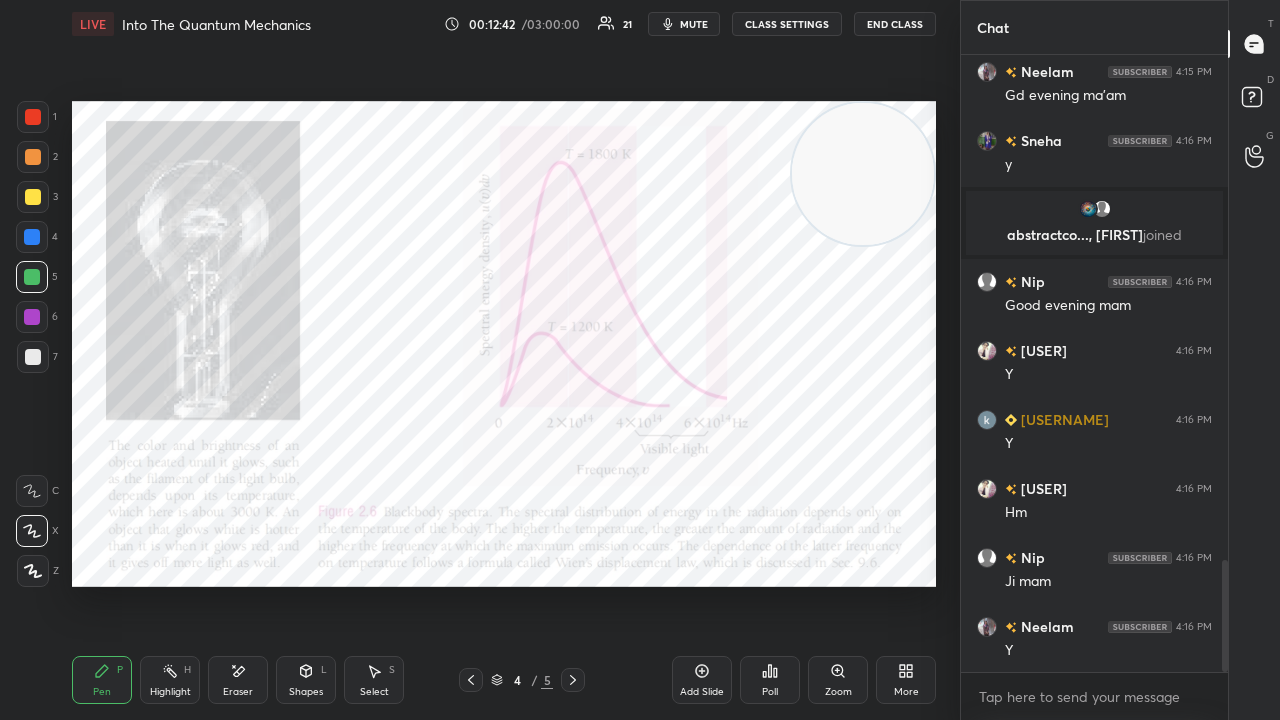 click on "x" at bounding box center (1094, 696) 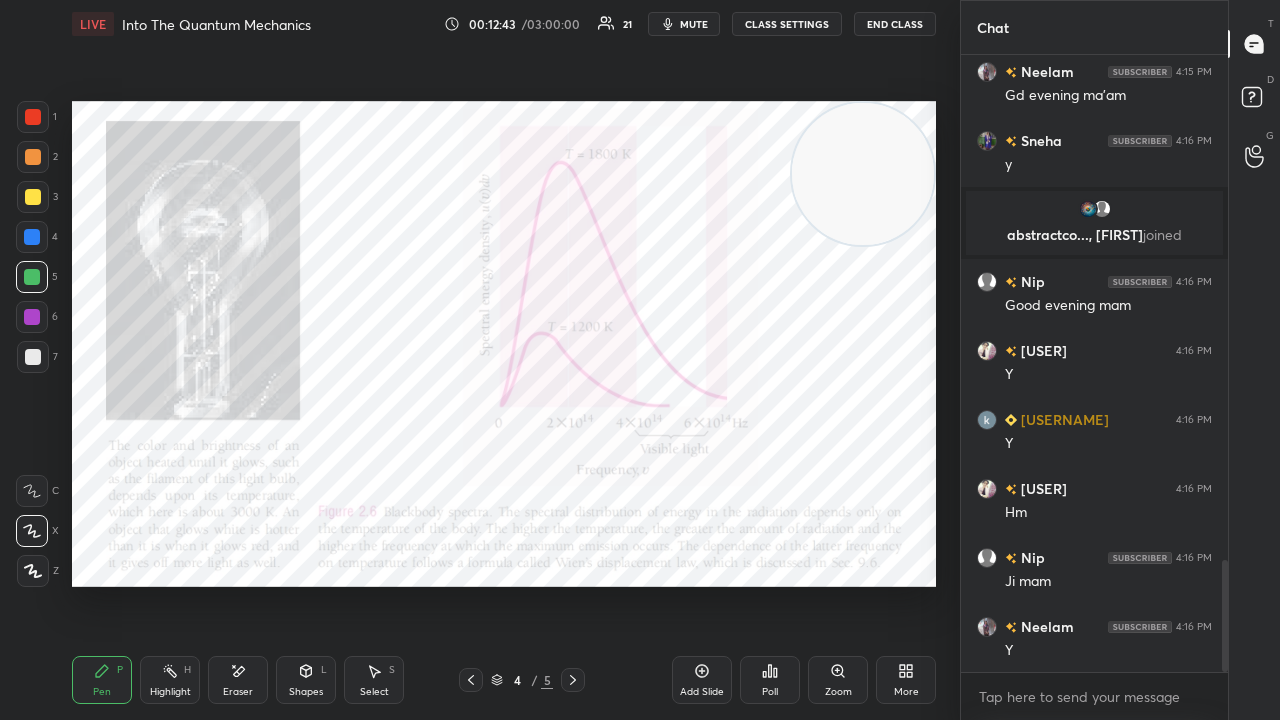 click on "mute" at bounding box center [694, 24] 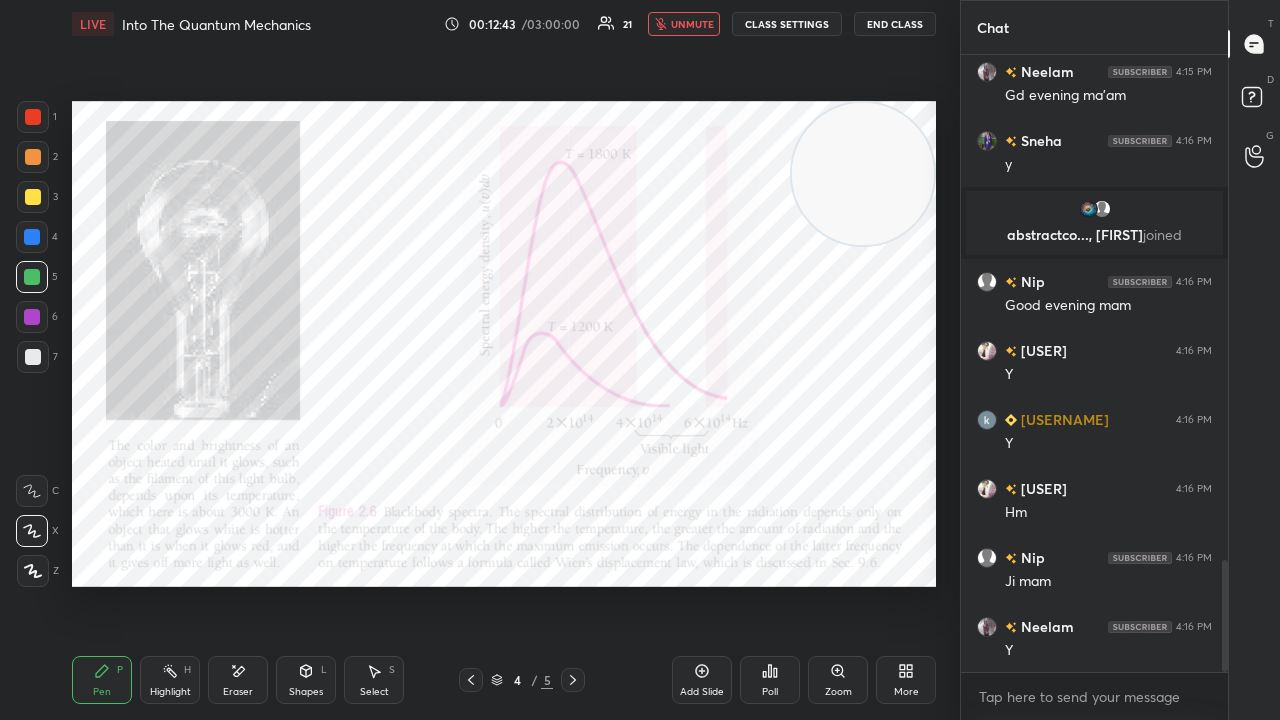 click on "unmute" at bounding box center (692, 24) 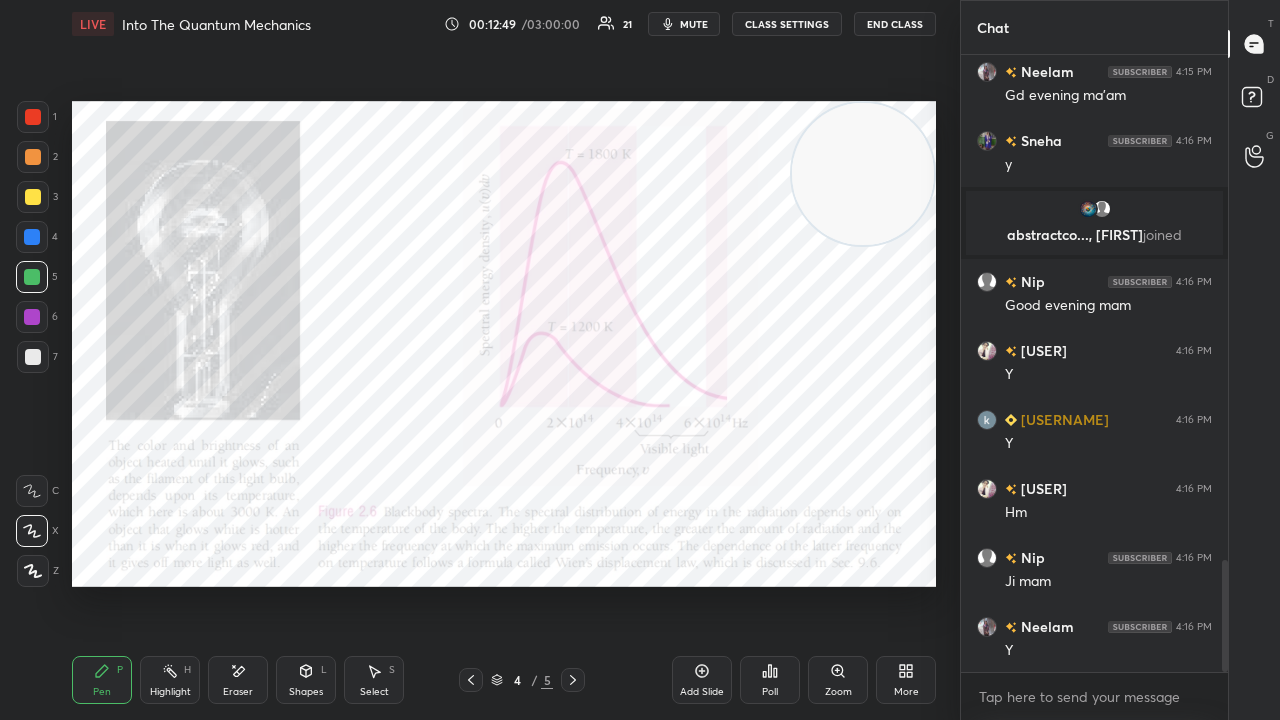 click on "mute" at bounding box center [694, 24] 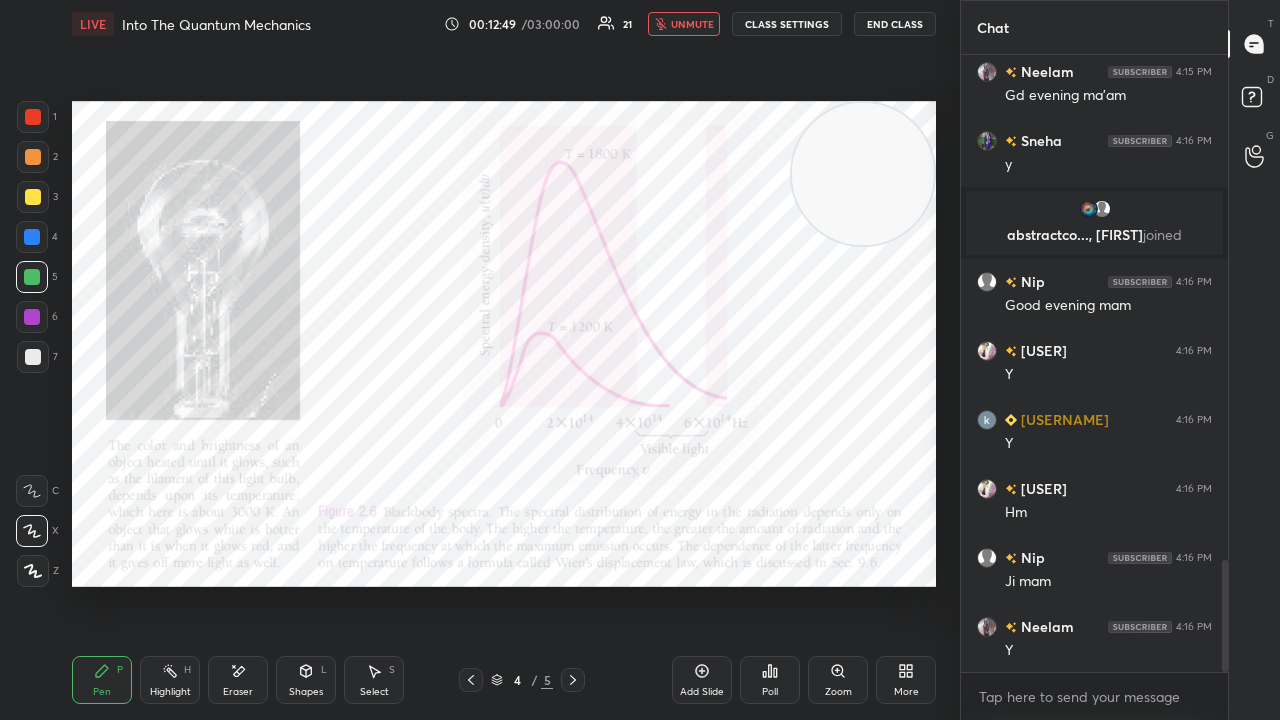 click on "unmute" at bounding box center [692, 24] 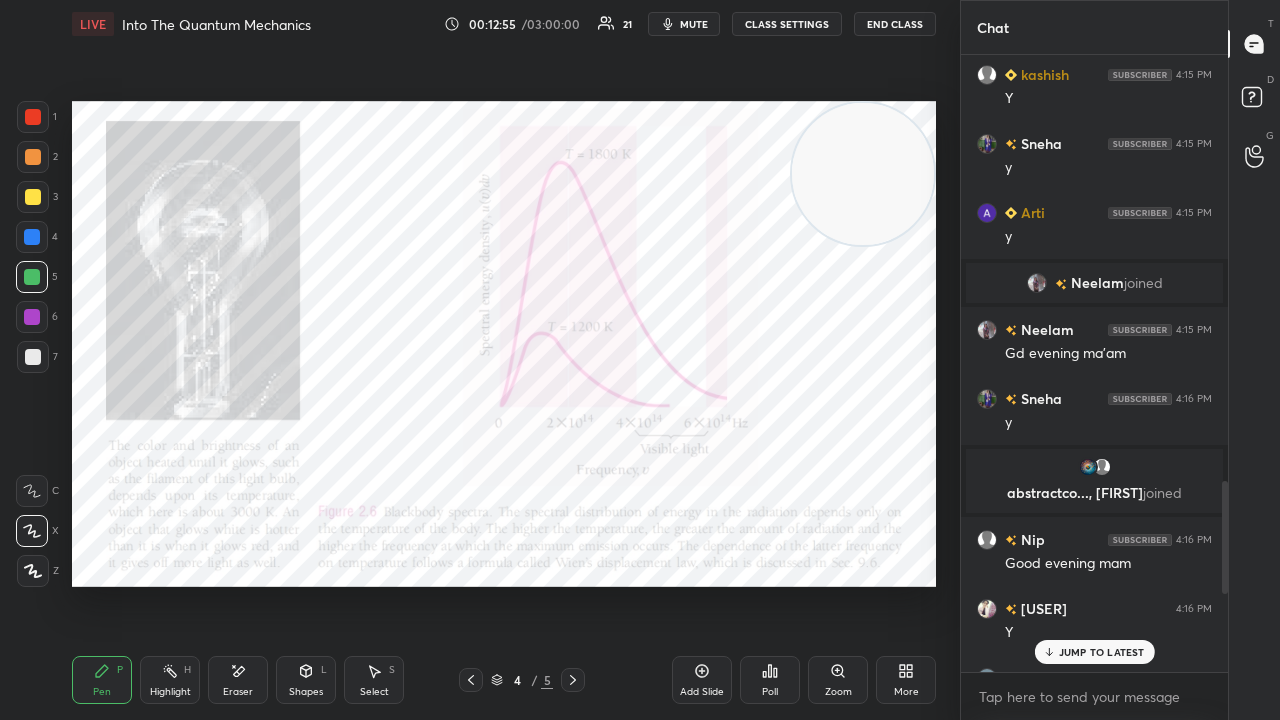 scroll, scrollTop: 2944, scrollLeft: 0, axis: vertical 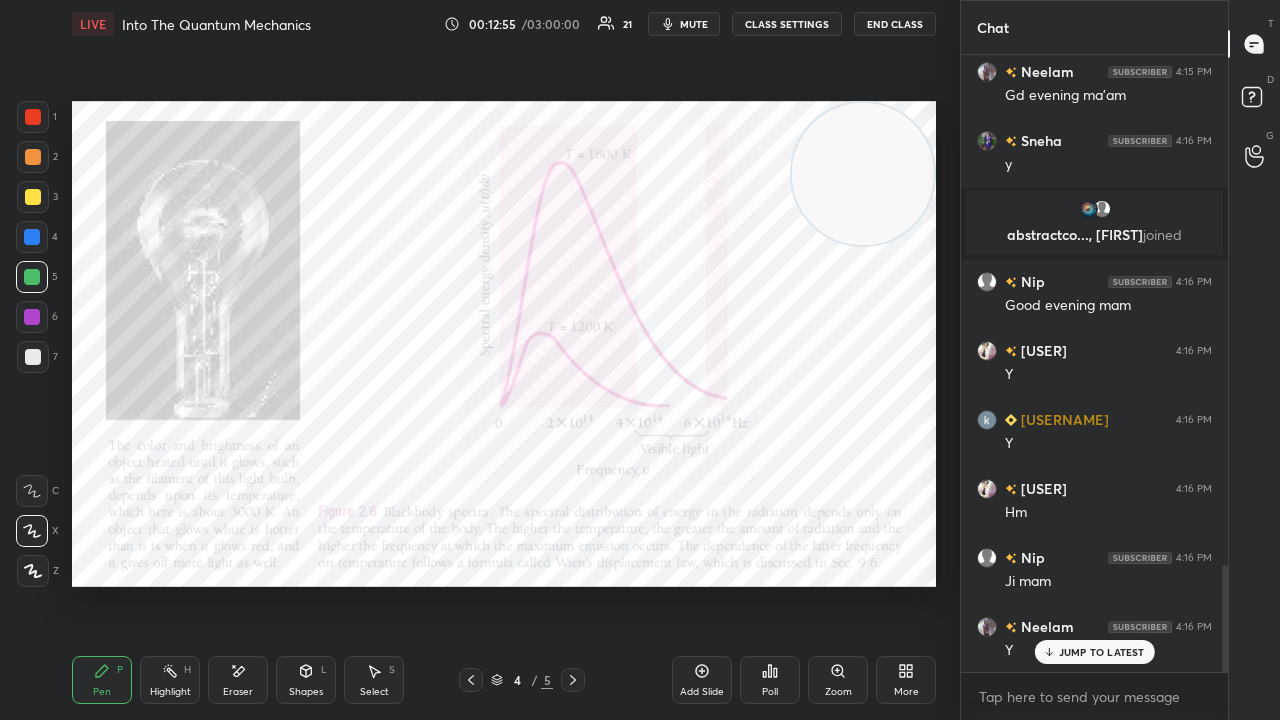 drag, startPoint x: 1224, startPoint y: 628, endPoint x: 1159, endPoint y: 717, distance: 110.20889 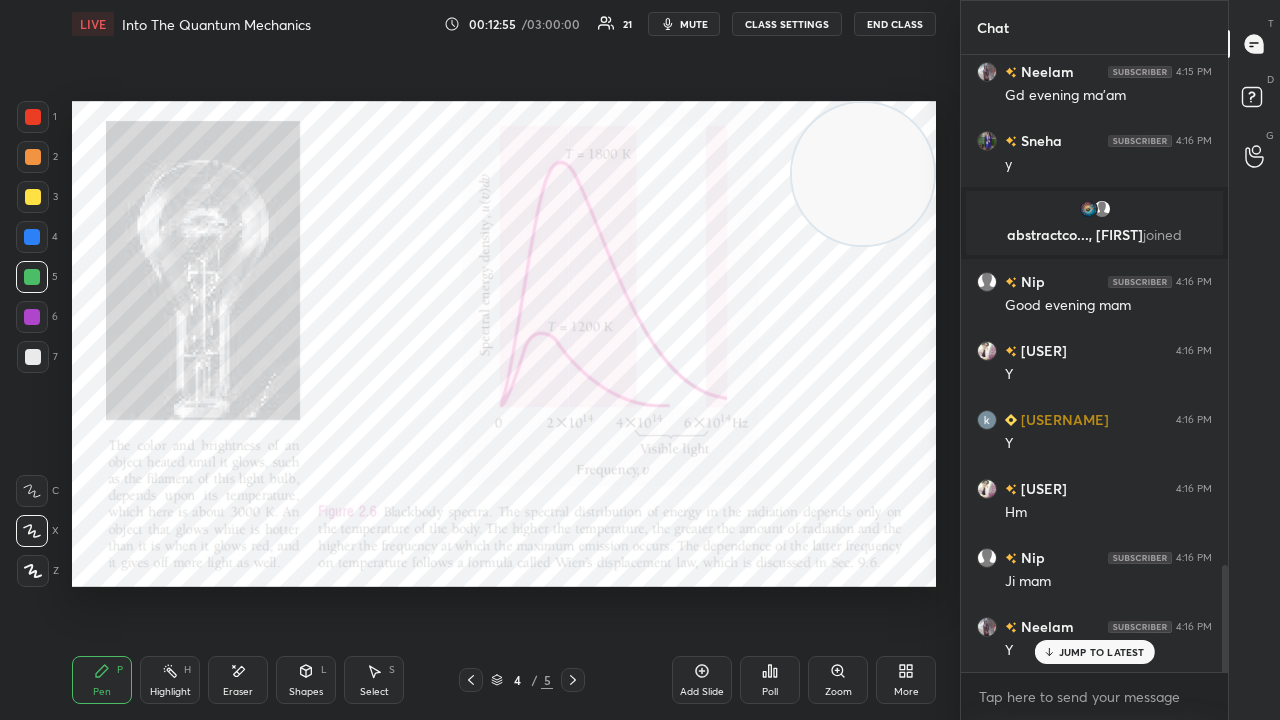 click on "[USER]  joined [USER] 4:15 PM Gd evening ma'am [USER] 4:16 PM y abstractco..., [USER]  joined [USER] 4:16 PM Good evening mam [USER] 4:16 PM Y [USER] 4:16 PM Y [USER] 4:16 PM Hm [USER] 4:16 PM Ji mam [USER] 4:16 PM Y JUMP TO LATEST Enable hand raising Enable raise hand to speak to learners. Once enabled, chat will be turned off temporarily. Enable x" at bounding box center [1094, 387] 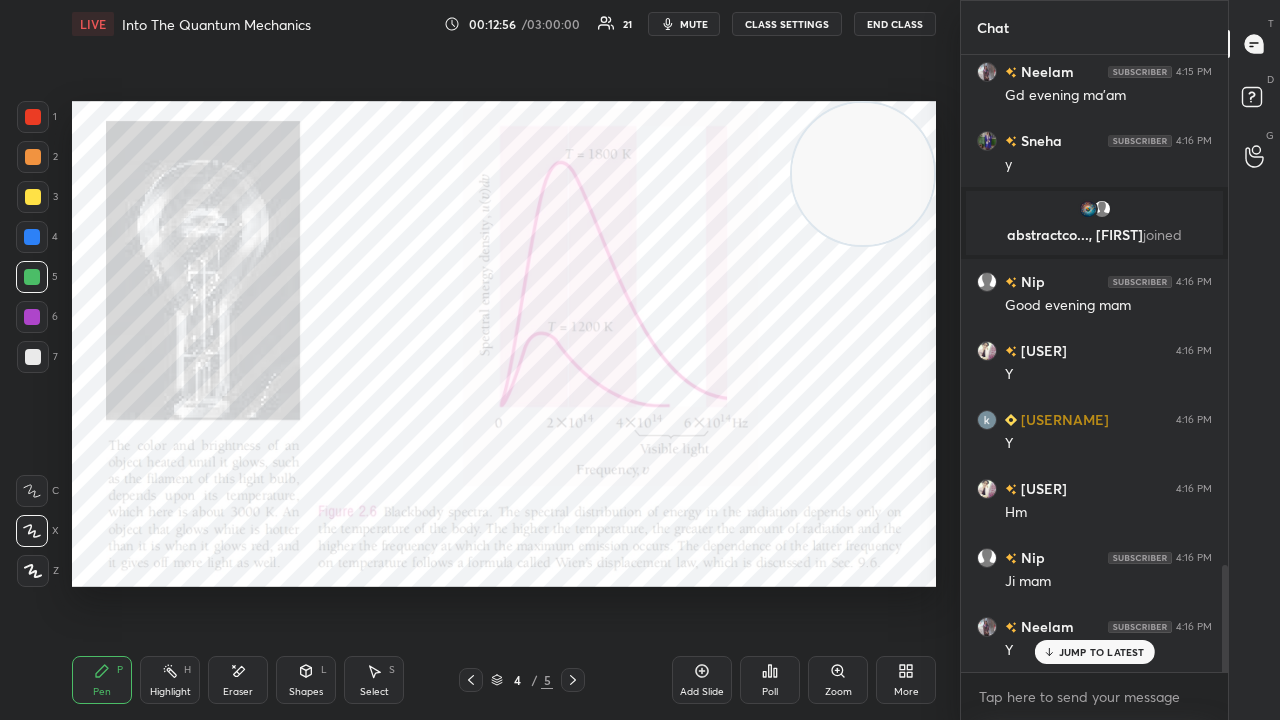 drag, startPoint x: 1098, startPoint y: 650, endPoint x: 1093, endPoint y: 672, distance: 22.561028 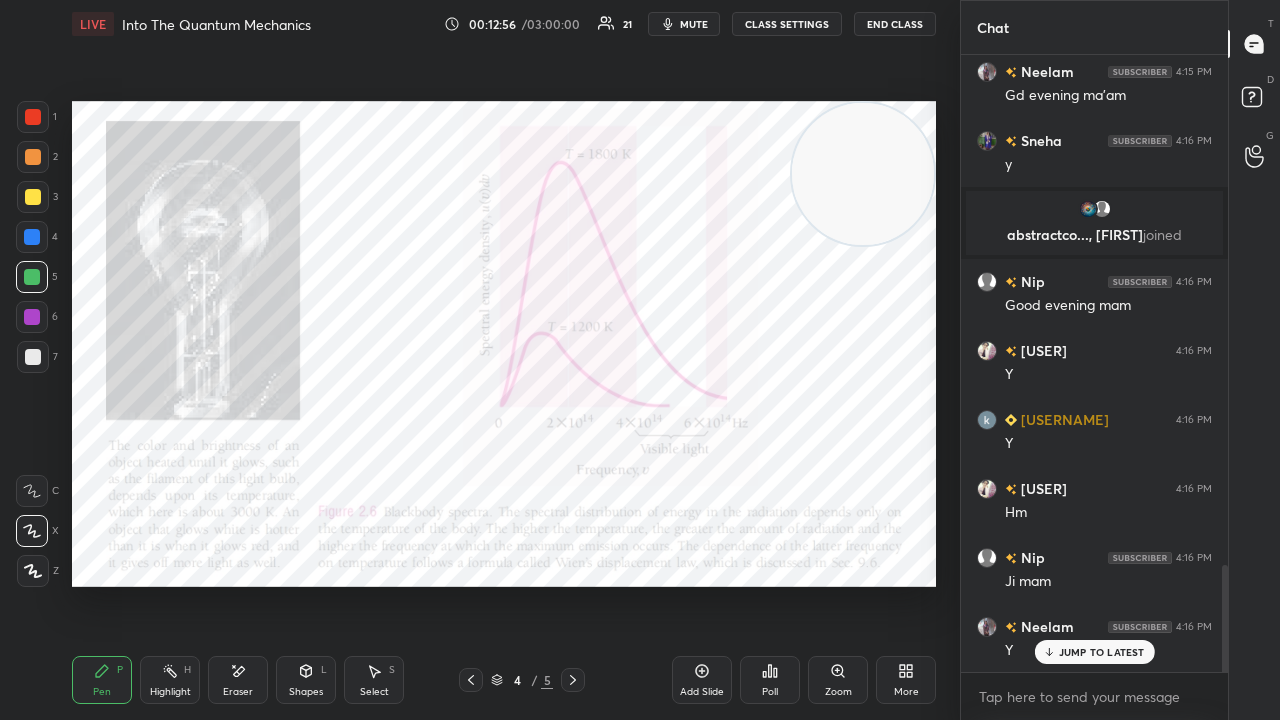 click on "JUMP TO LATEST" at bounding box center [1102, 652] 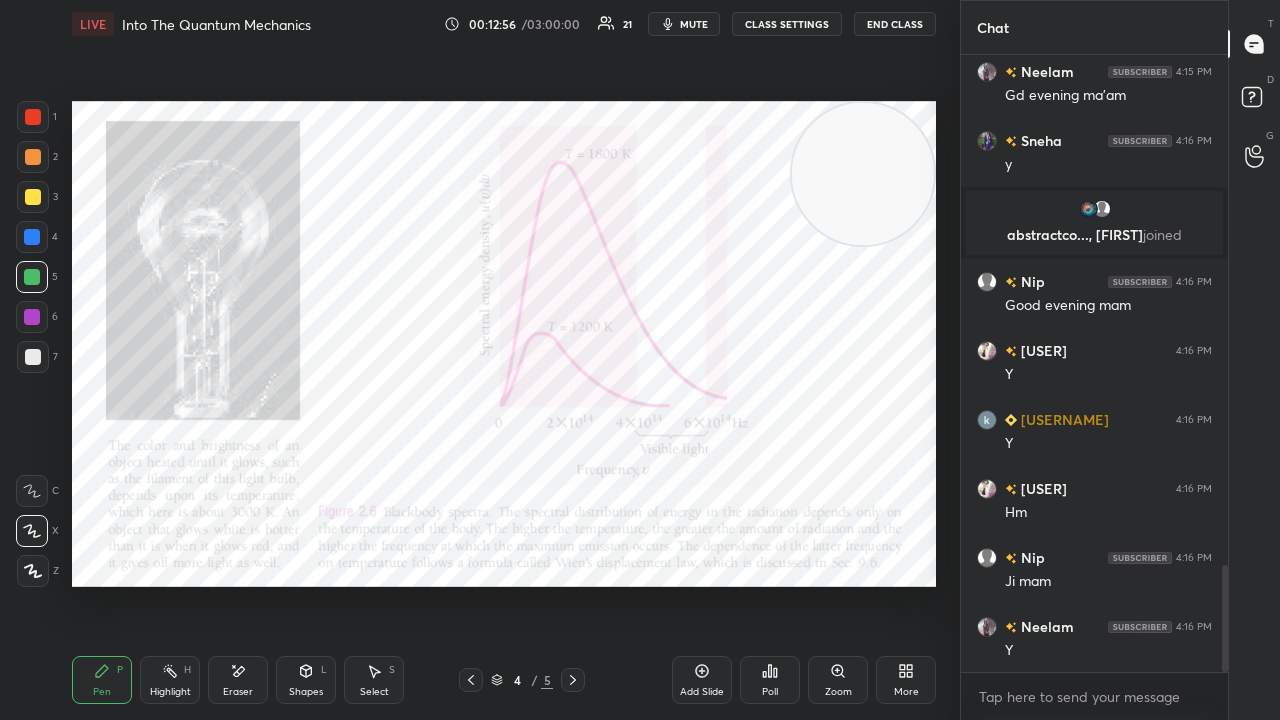 click on "x" at bounding box center [1094, 696] 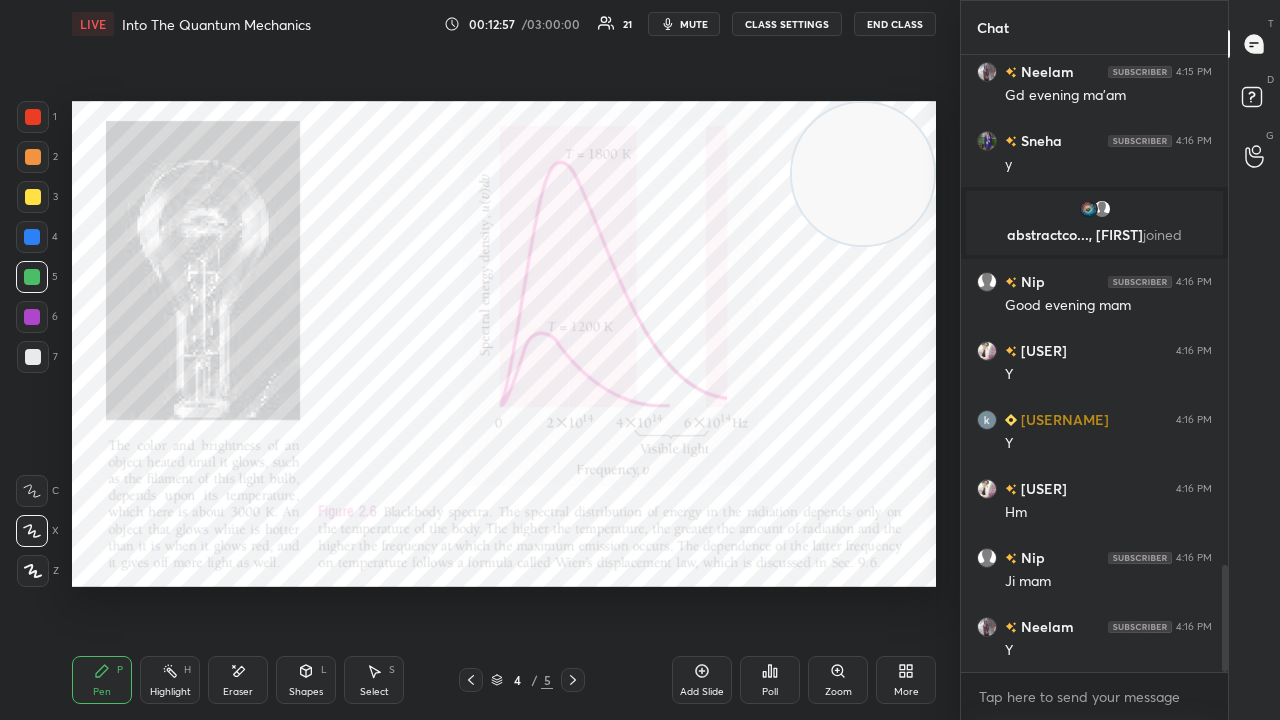 click on "mute" at bounding box center [684, 24] 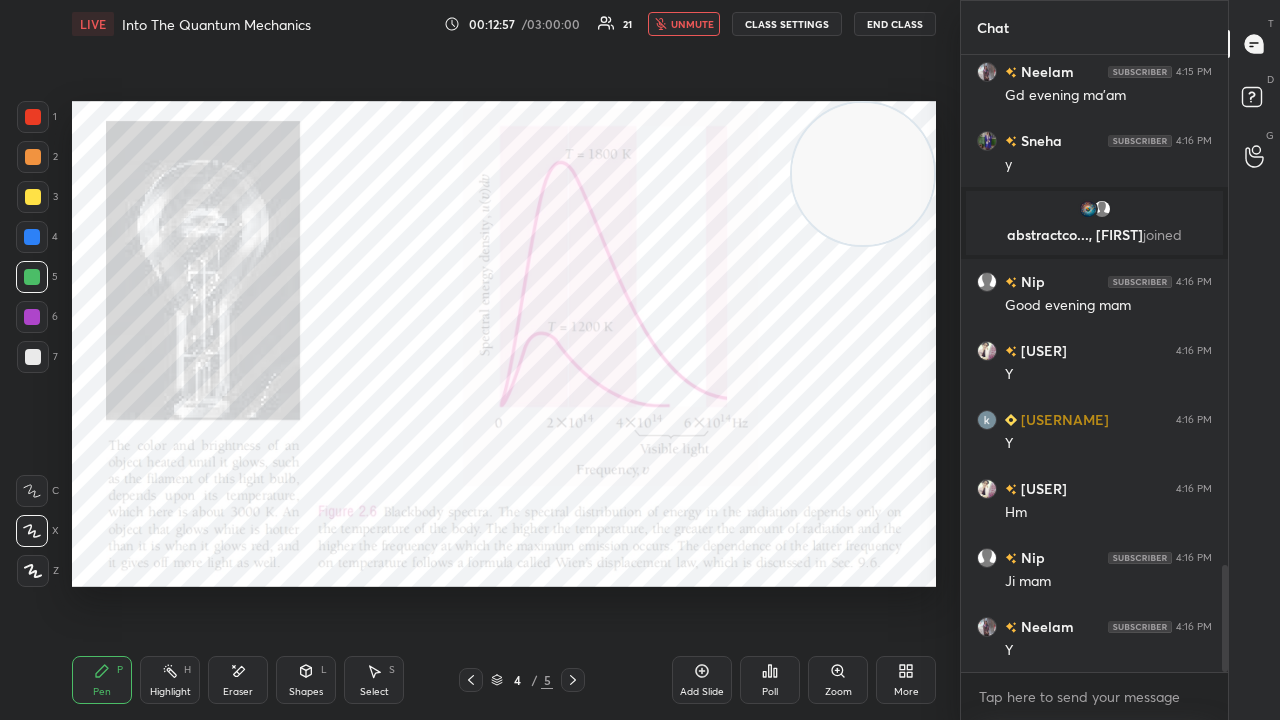 click on "unmute" at bounding box center [692, 24] 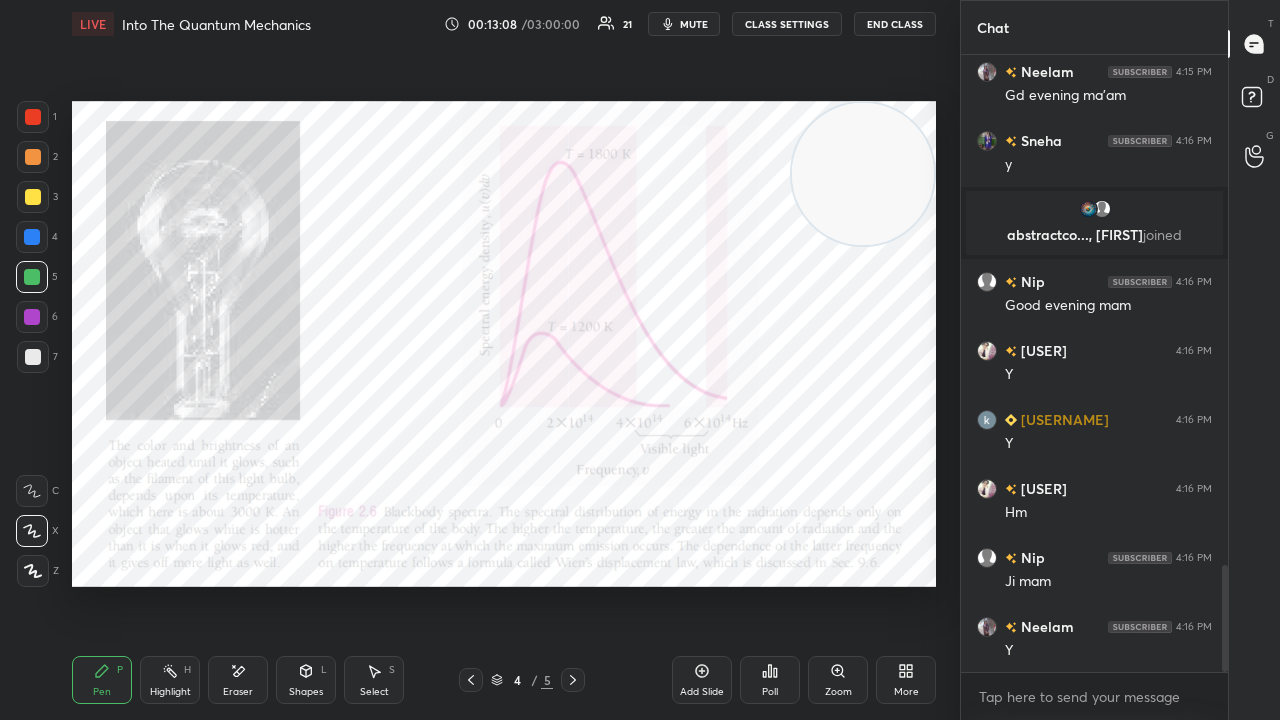 scroll, scrollTop: 3014, scrollLeft: 0, axis: vertical 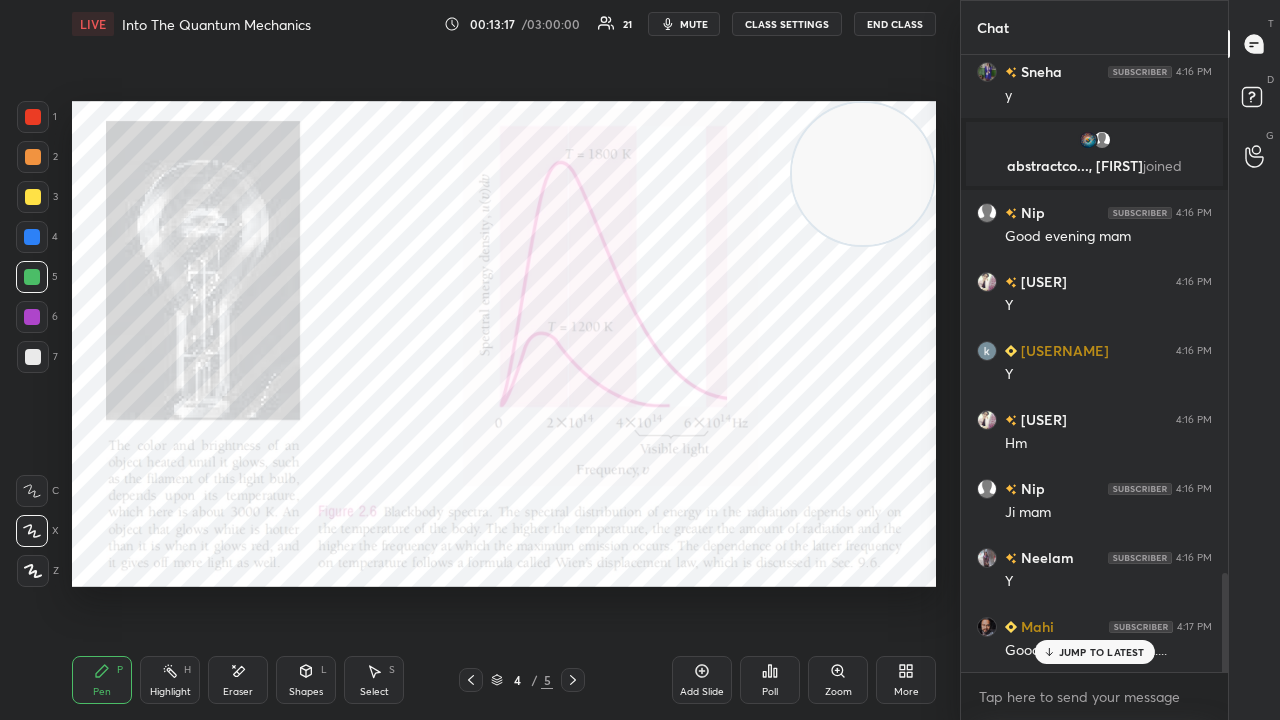 drag, startPoint x: 1223, startPoint y: 592, endPoint x: 1182, endPoint y: 689, distance: 105.30907 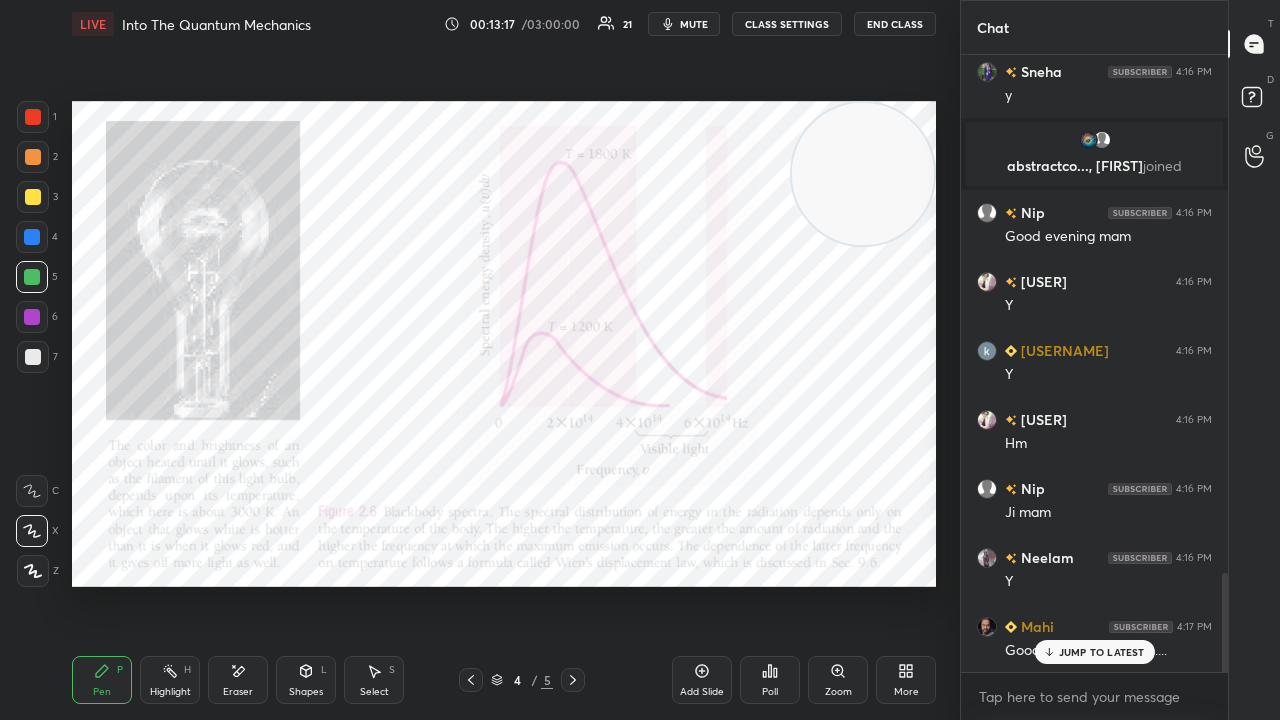 click on "[NAME] 4:15 PM Gd evening ma'am [NAME] 4:16 PM y abstractco..., [NAME]  joined [NAME] 4:16 PM Good evening mam [NAME] 4:16 PM Y [NAME] 4:16 PM Y [NAME] 4:16 PM Hm [NAME] 4:16 PM Ji mam [NAME] 4:16 PM Y [NAME] 4:17 PM Good evening mammm.... JUMP TO LATEST Enable hand raising Enable raise hand to speak to learners. Once enabled, chat will be turned off temporarily. Enable x" at bounding box center [1094, 387] 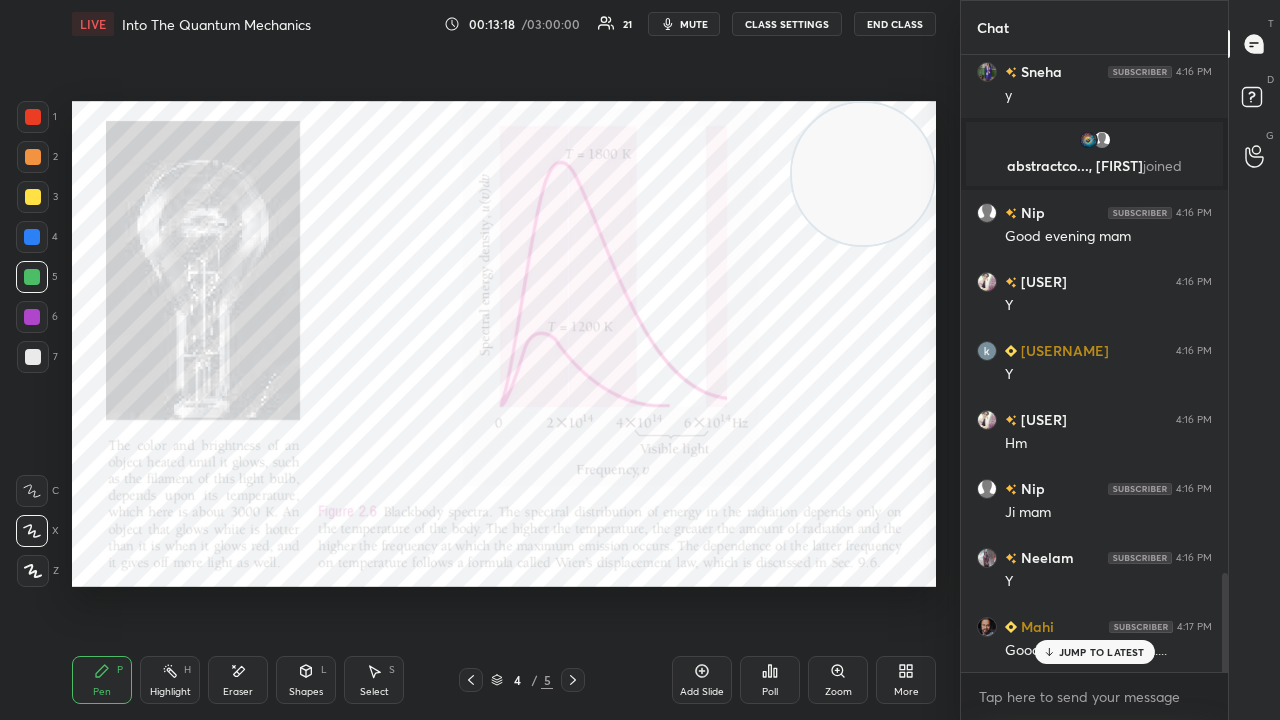 click on "JUMP TO LATEST" at bounding box center [1102, 652] 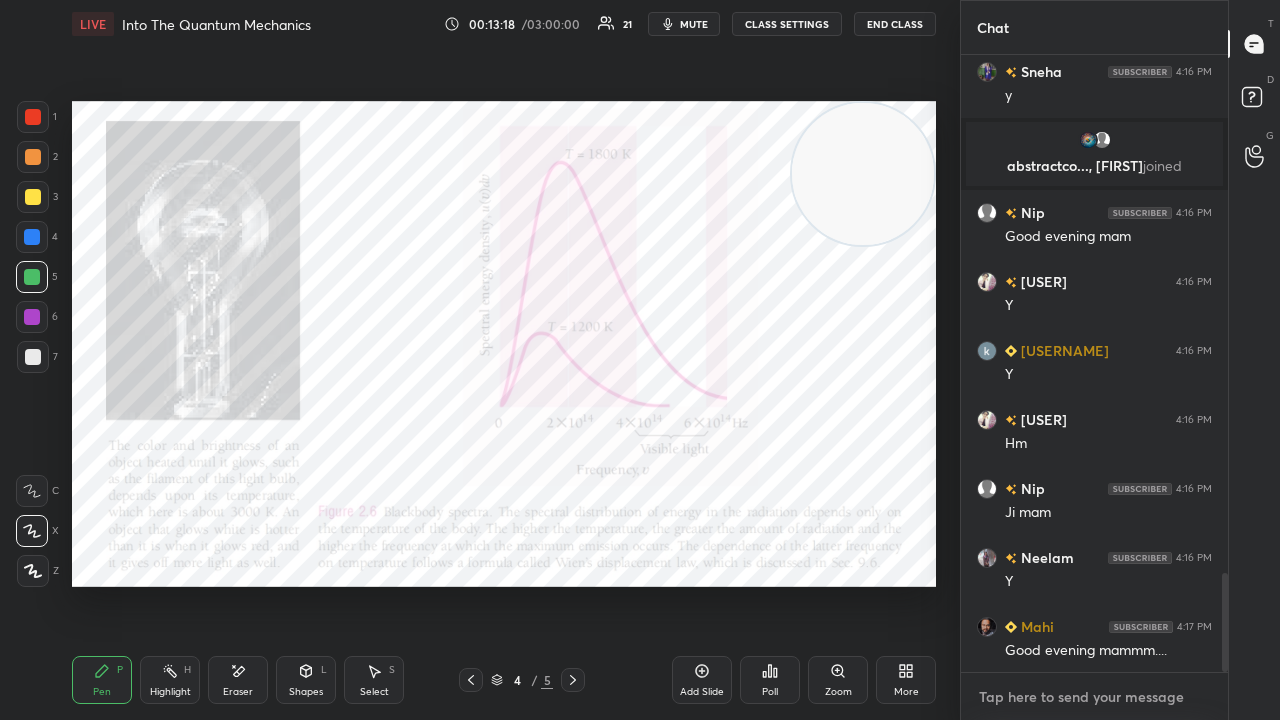 click at bounding box center [1094, 697] 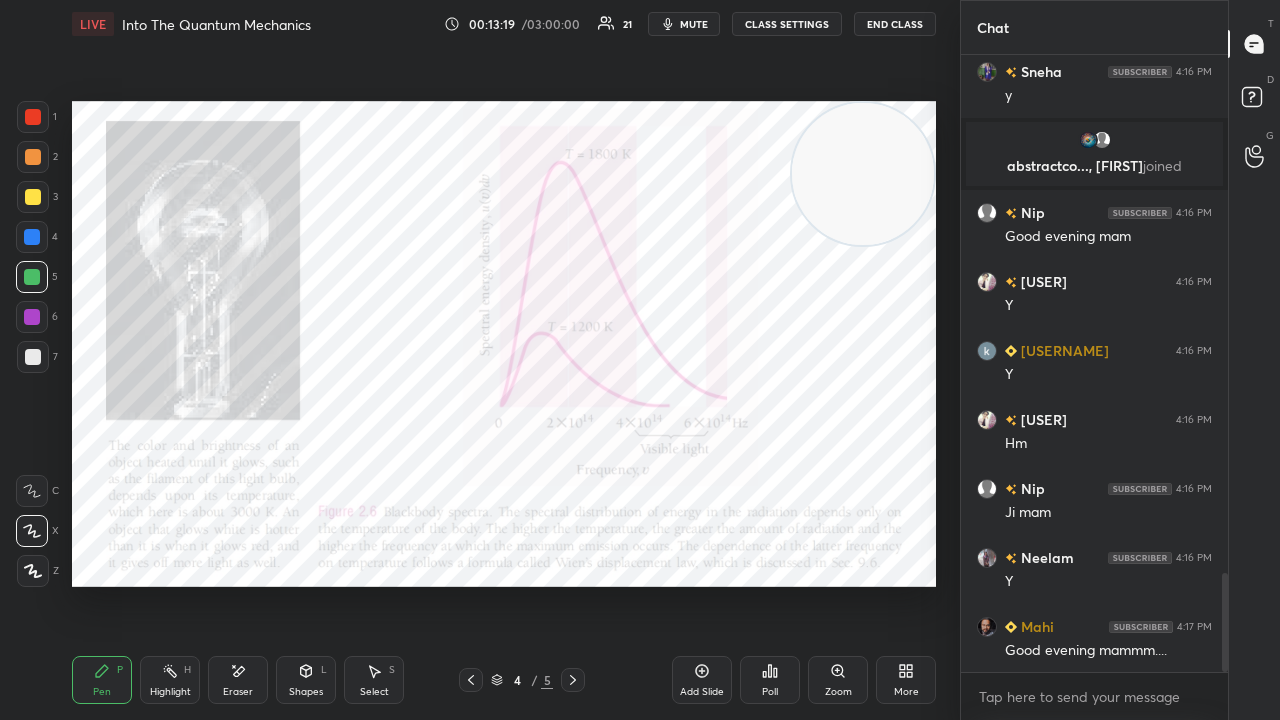 click on "mute" at bounding box center [684, 24] 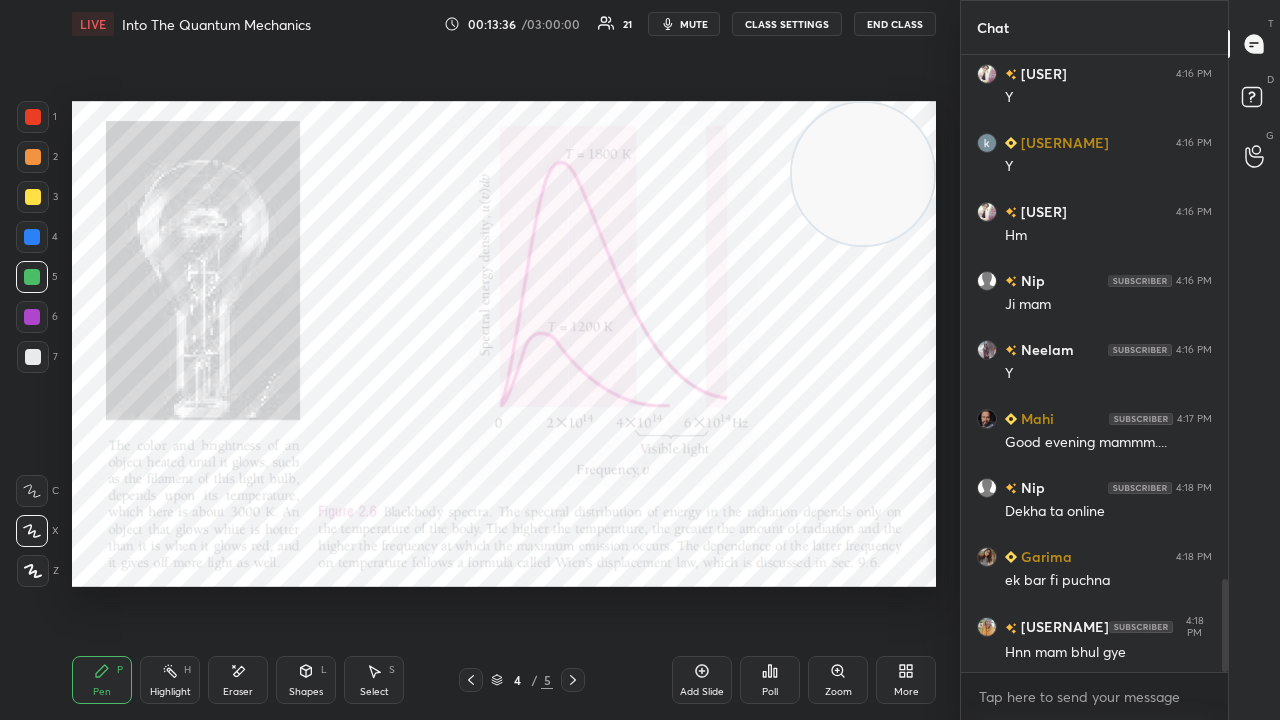 scroll, scrollTop: 3496, scrollLeft: 0, axis: vertical 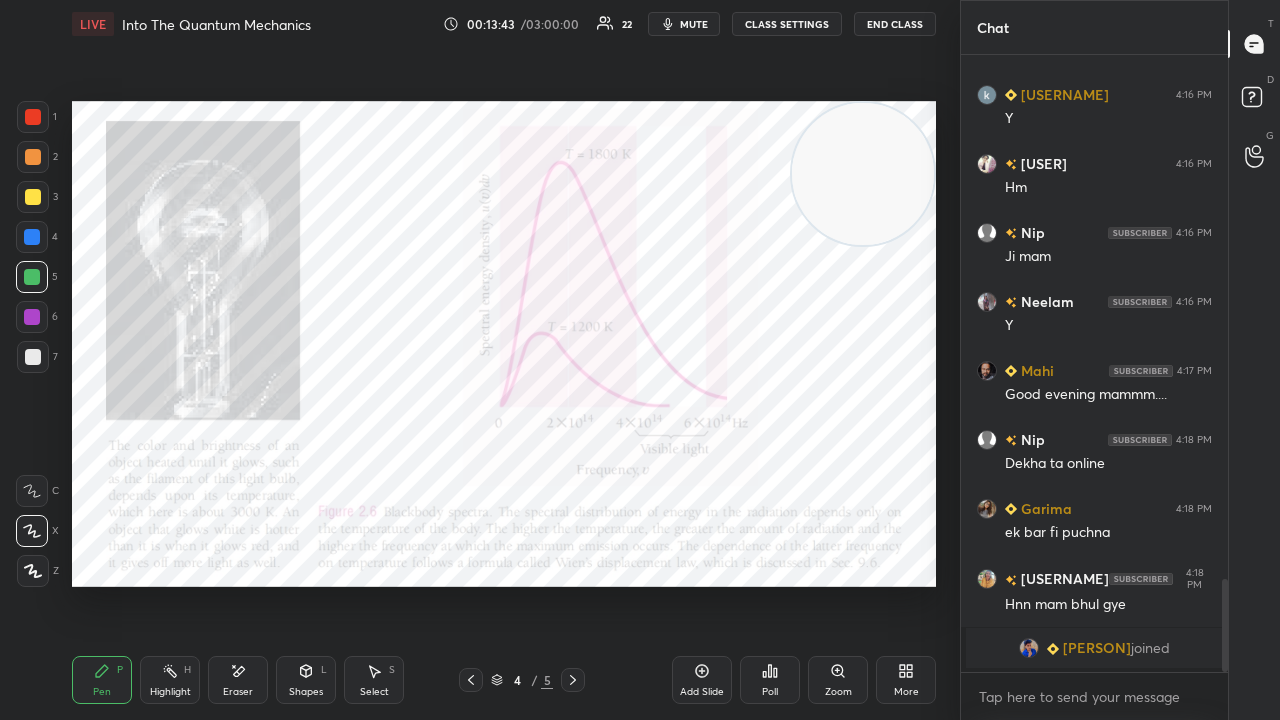 click on "mute" at bounding box center [694, 24] 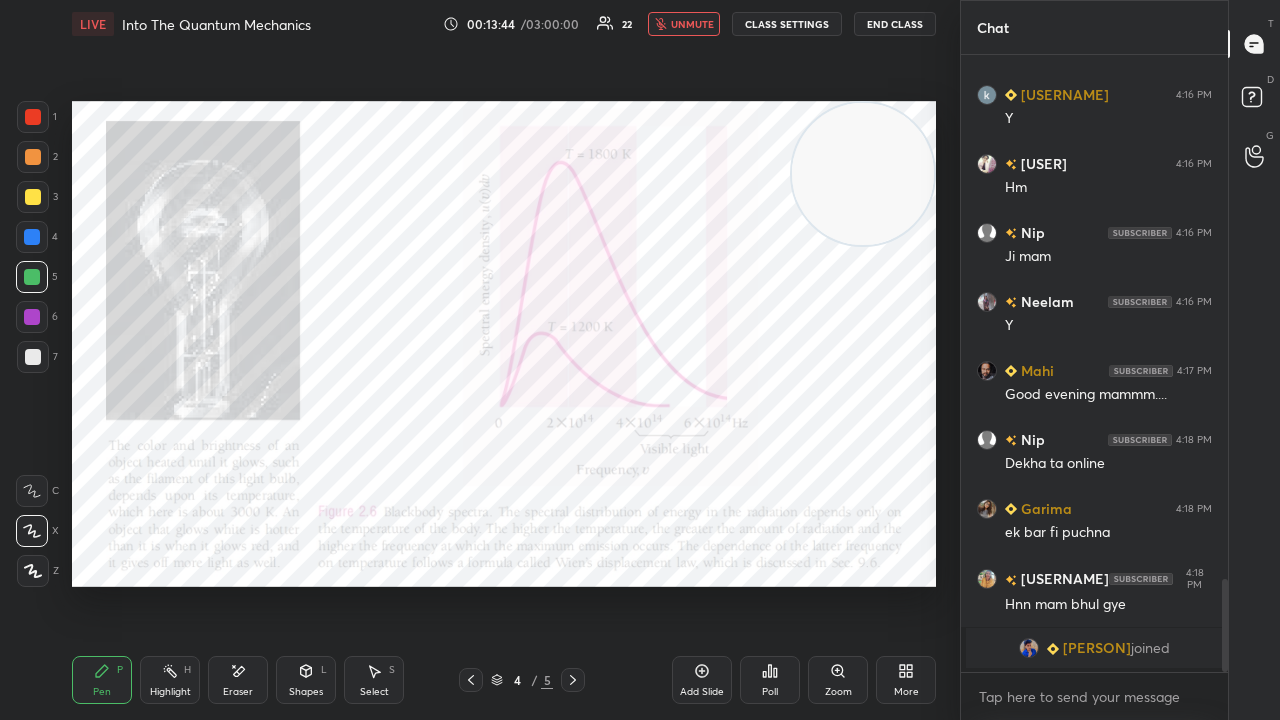 click on "unmute" at bounding box center (692, 24) 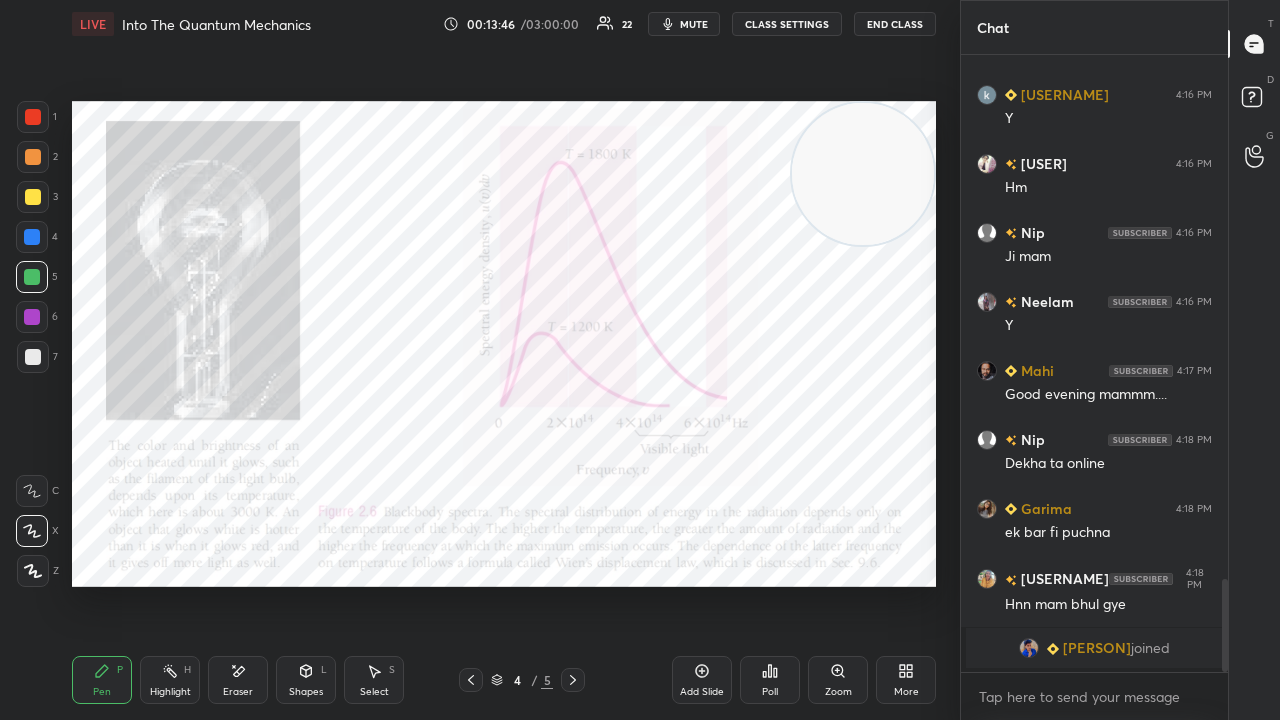 drag, startPoint x: 1228, startPoint y: 627, endPoint x: 1210, endPoint y: 706, distance: 81.02469 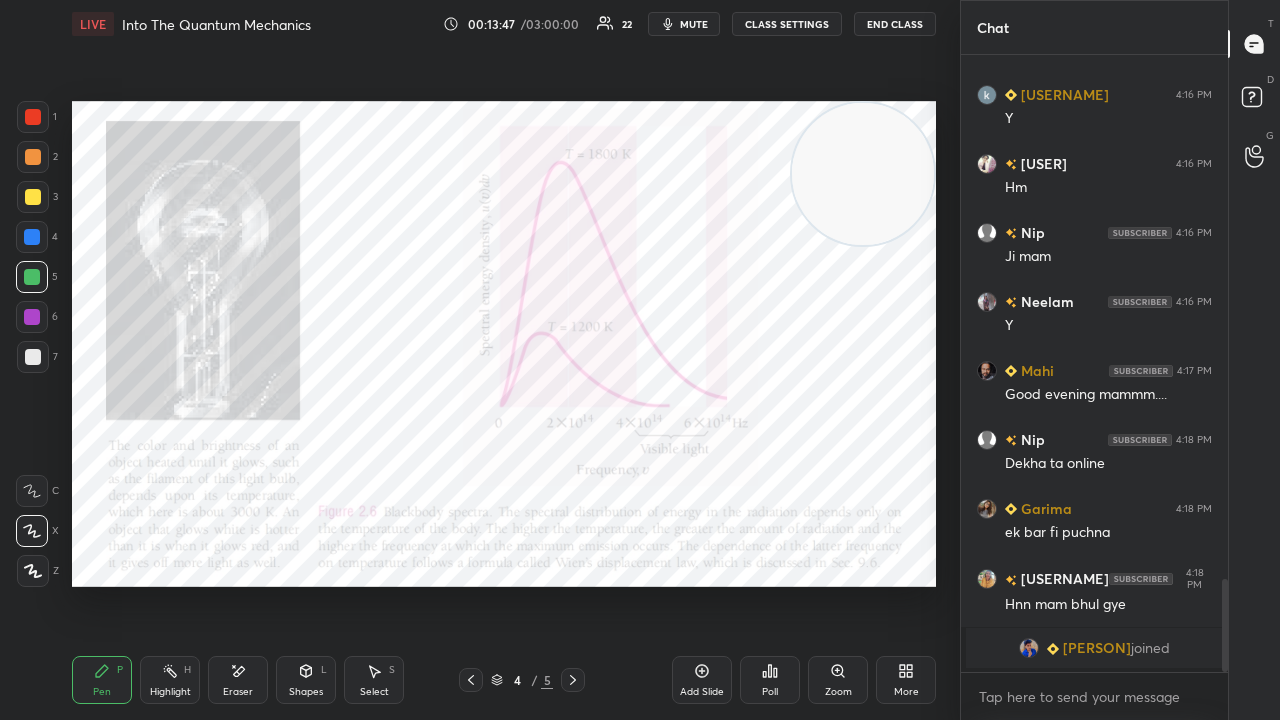 click on "x" at bounding box center (1094, 696) 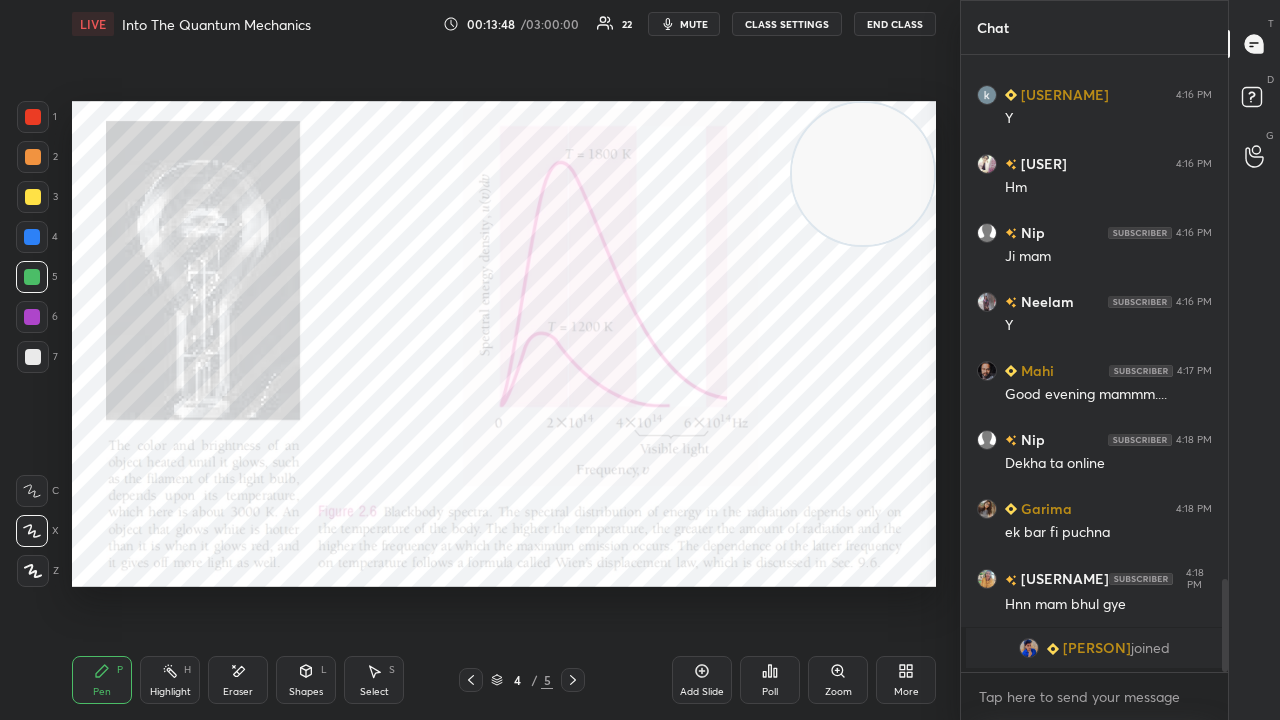 click on "mute" at bounding box center [694, 24] 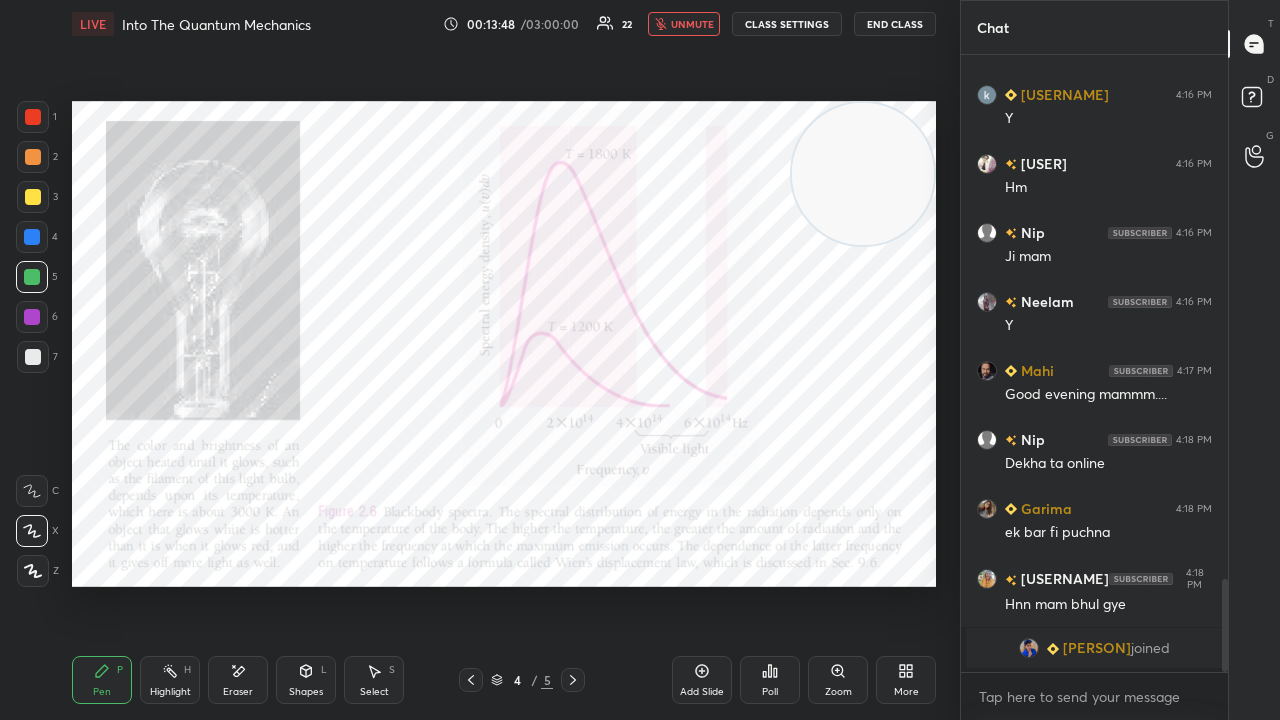 click on "unmute" at bounding box center [692, 24] 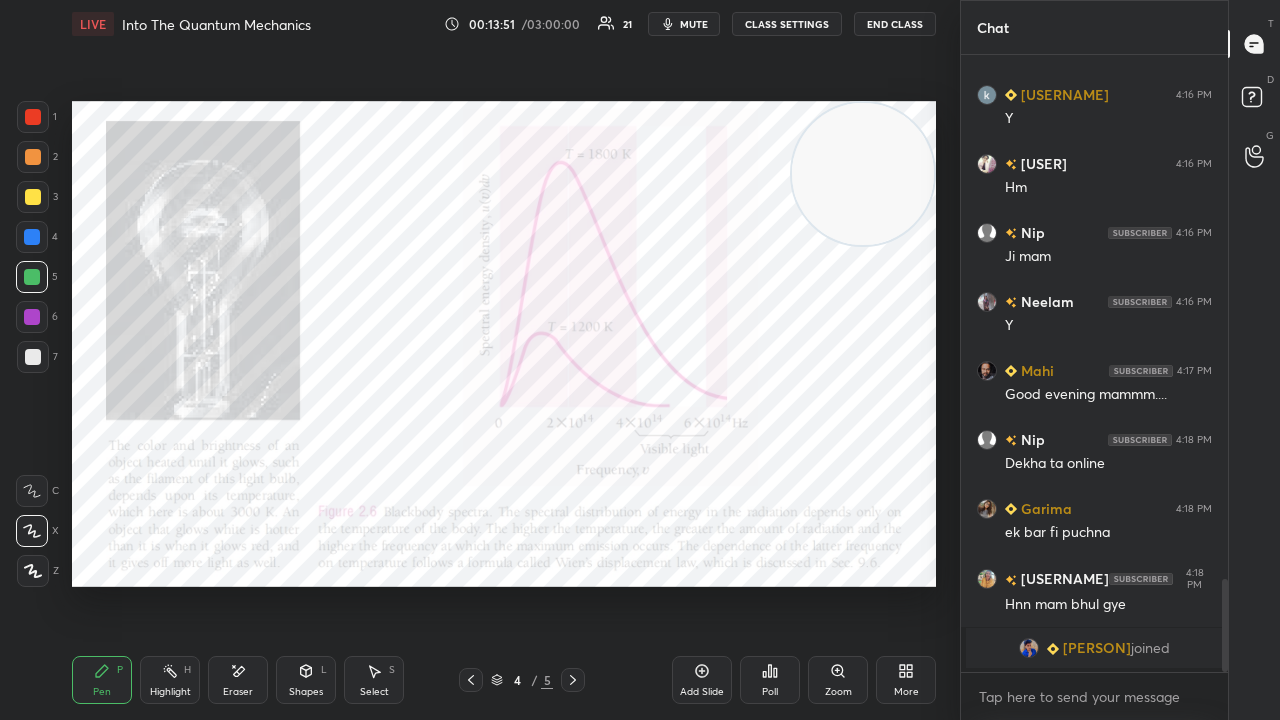 drag, startPoint x: 1226, startPoint y: 656, endPoint x: 1222, endPoint y: 682, distance: 26.305893 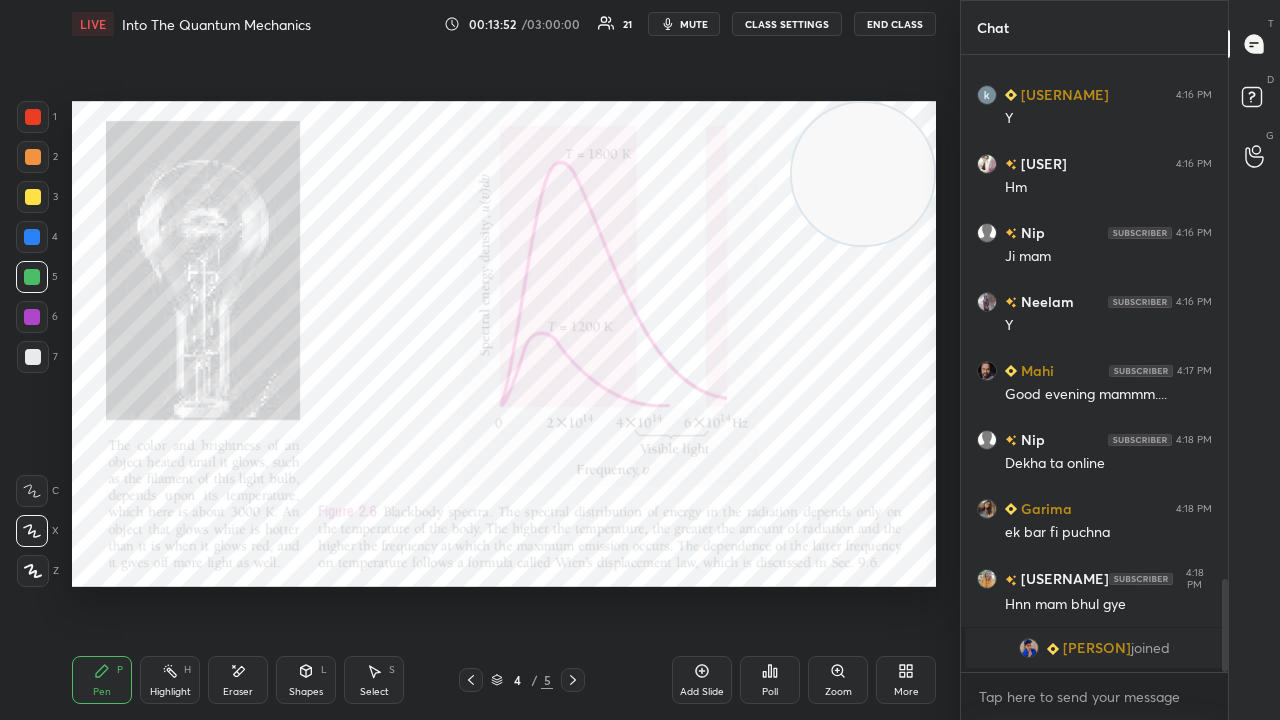 click on "x" at bounding box center (1094, 696) 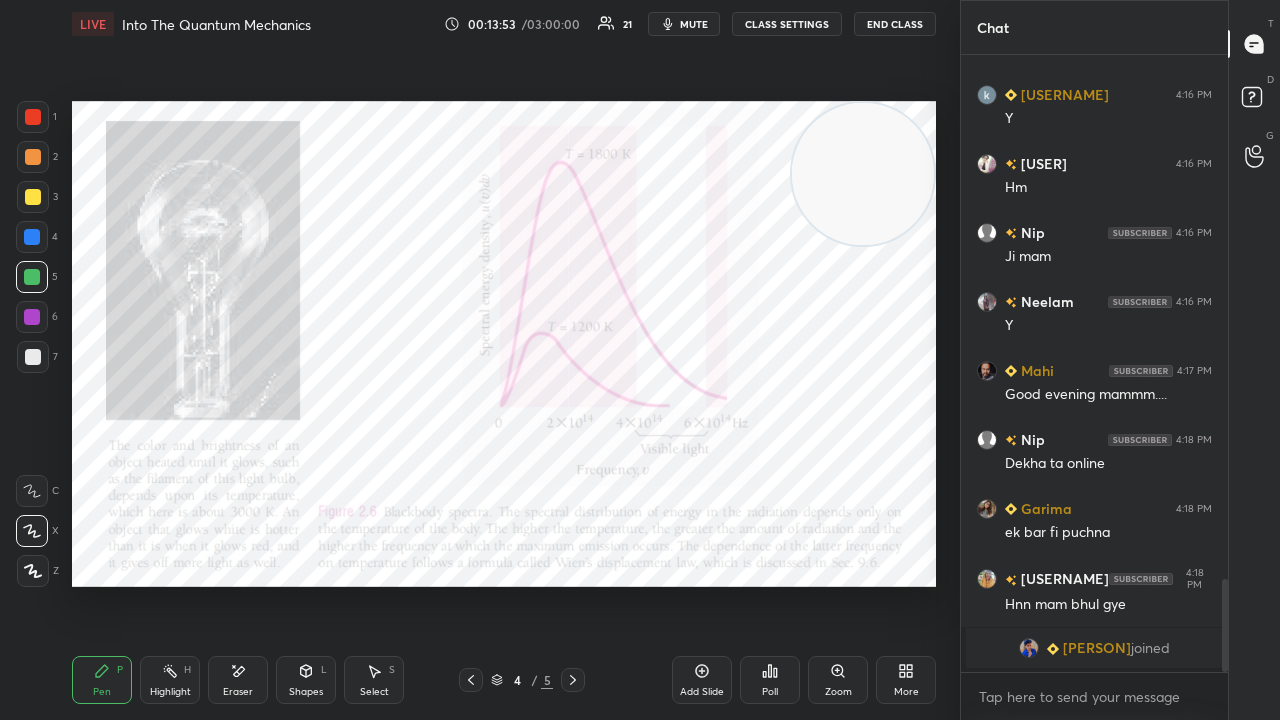 click on "mute" at bounding box center [694, 24] 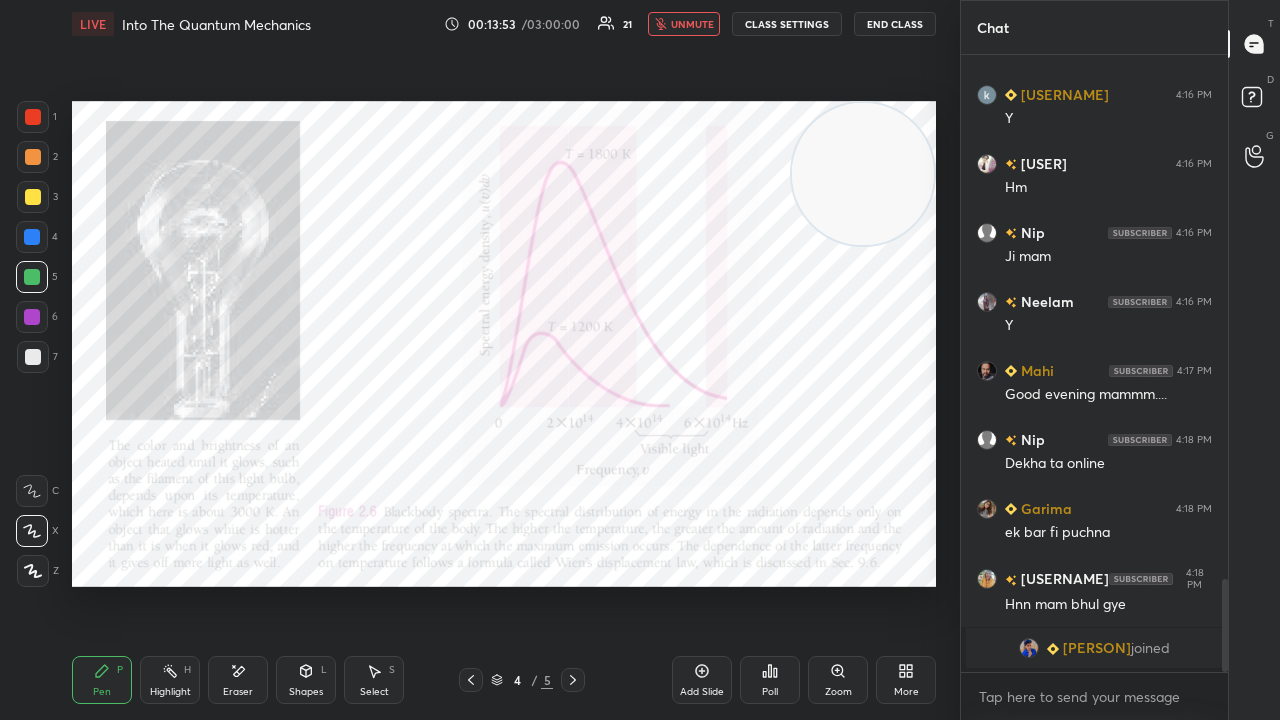 click on "unmute" at bounding box center (692, 24) 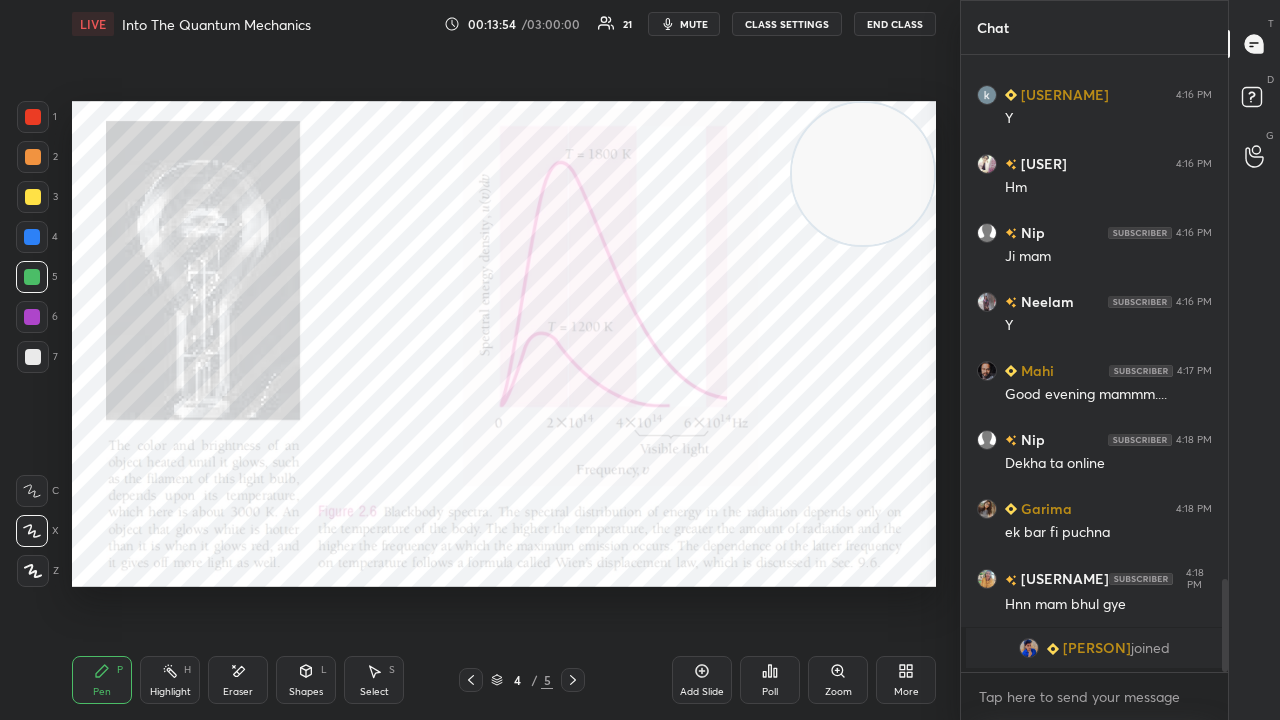 scroll, scrollTop: 2840, scrollLeft: 0, axis: vertical 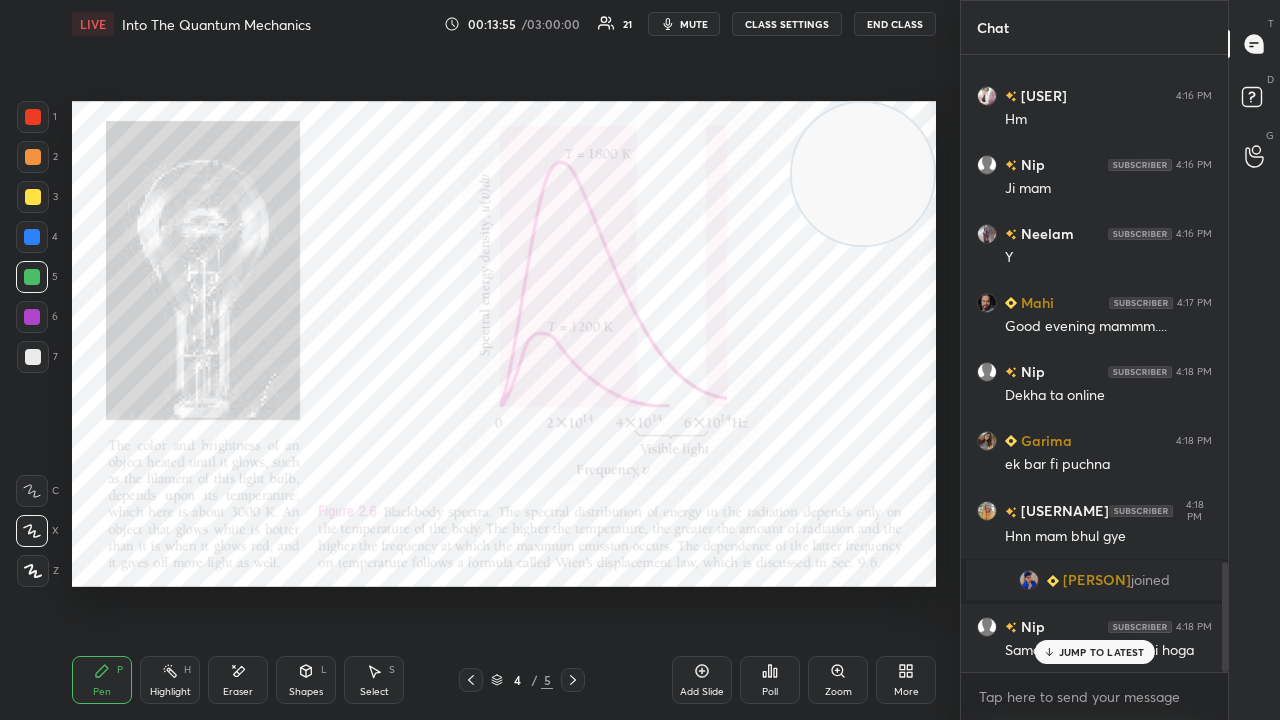 drag, startPoint x: 1112, startPoint y: 647, endPoint x: 1120, endPoint y: 717, distance: 70.45566 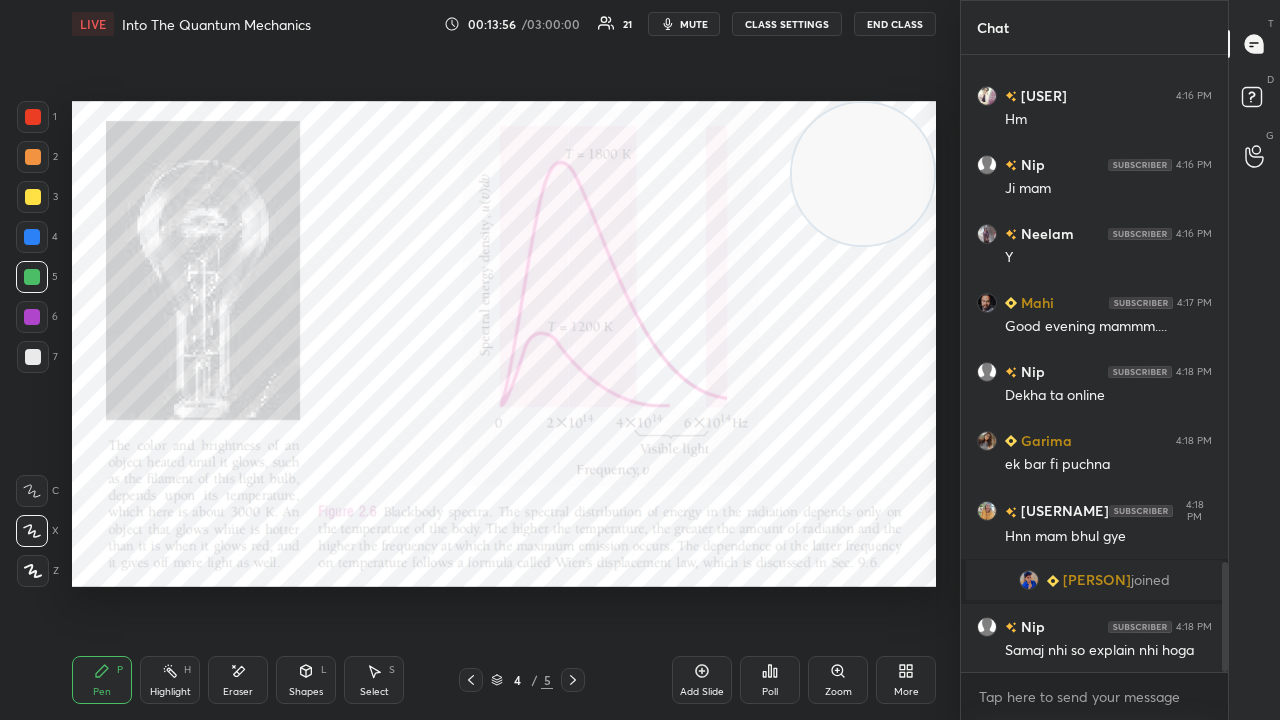 click on "x" at bounding box center (1094, 696) 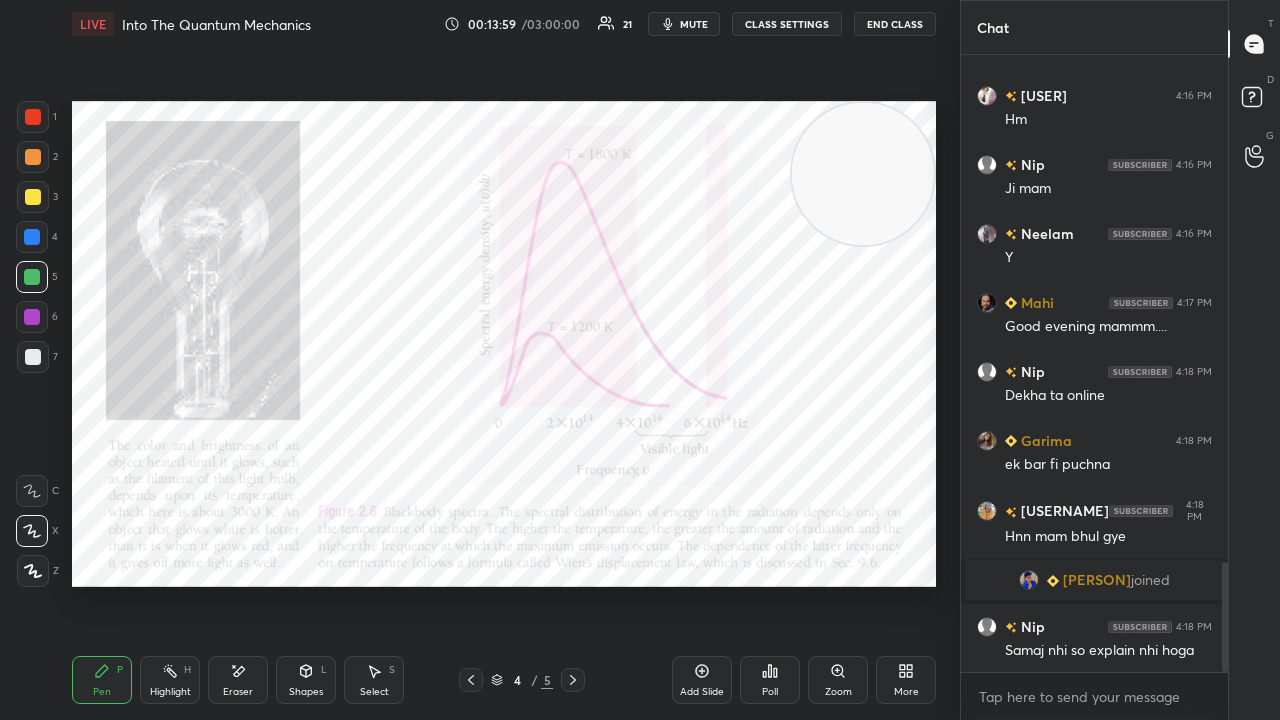 click on "mute" at bounding box center [684, 24] 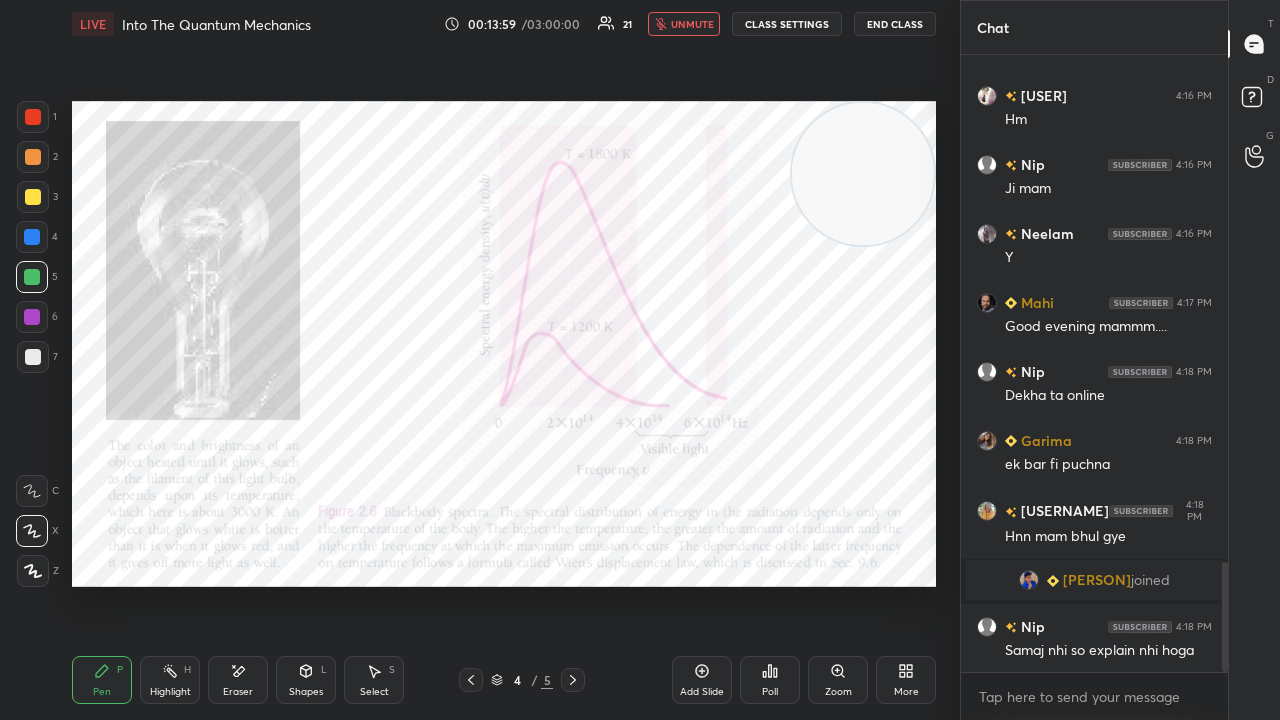 click on "unmute" at bounding box center (692, 24) 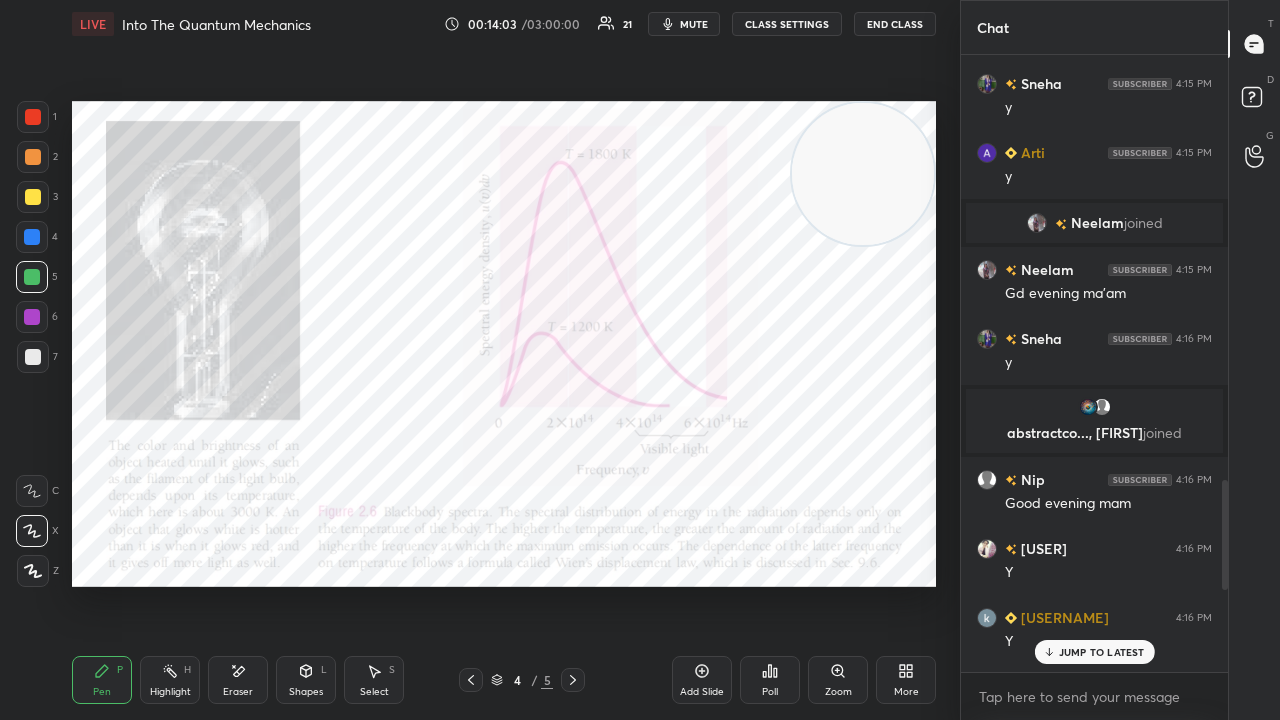 scroll, scrollTop: 3395, scrollLeft: 0, axis: vertical 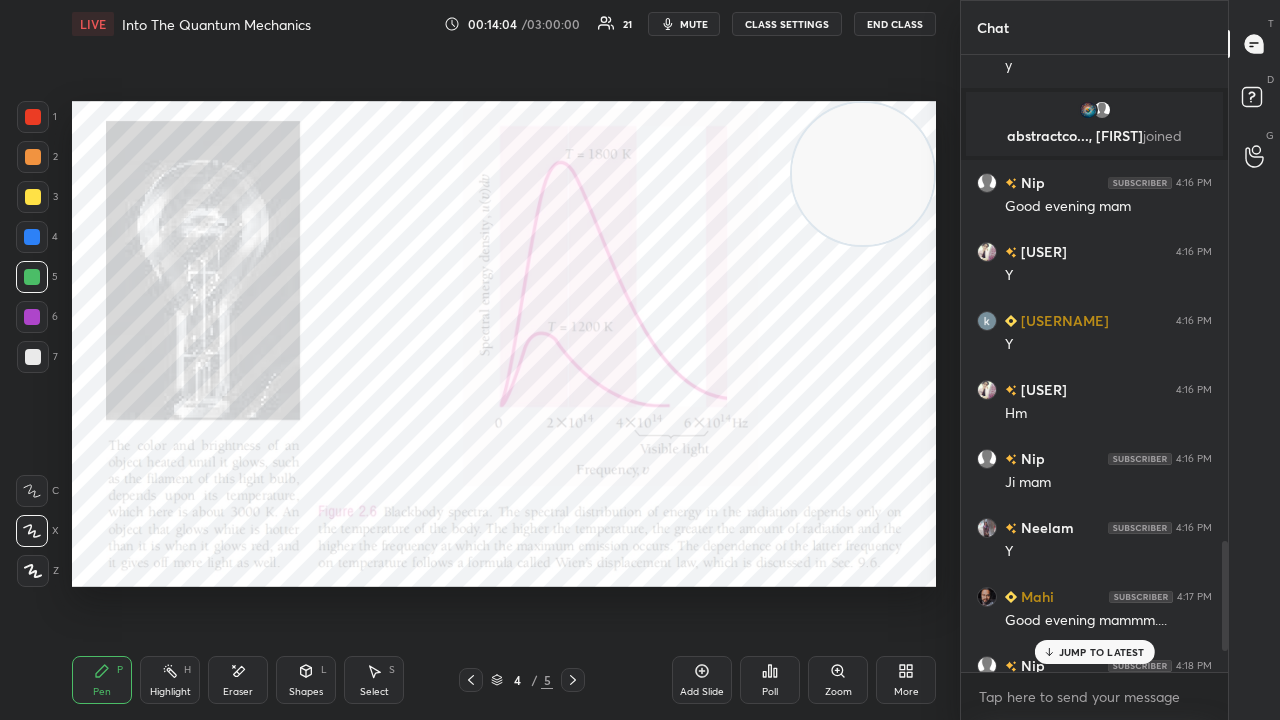 drag, startPoint x: 1224, startPoint y: 620, endPoint x: 1164, endPoint y: 719, distance: 115.76269 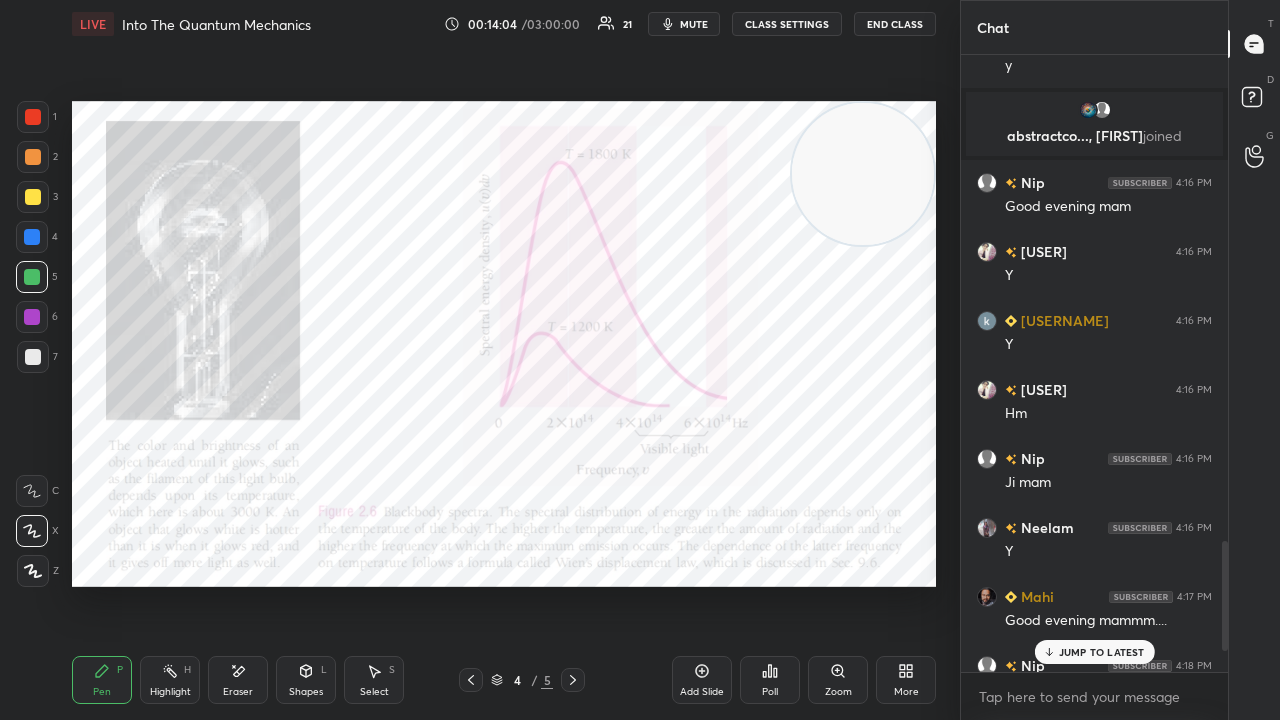 click on "[NAME] 4:15 PM Gd evening ma'am [NAME] 4:16 PM y abstractco..., [NAME]  joined [NAME] 4:16 PM Good evening mam [NAME] 4:16 PM Y [NAME] 4:16 PM Y [NAME] 4:16 PM Hm [NAME] 4:16 PM Ji mam [NAME] 4:16 PM Y [NAME] 4:17 PM Good evening mammm.... [NAME] 4:18 PM Dekha ta online [NAME] 4:18 PM ek bar fi puchna [NAME] 4:18 PM Hnn mam bhul gye [NAME]  joined [NAME] 4:18 PM Samaj nhi so explain nhi hoga JUMP TO LATEST Enable hand raising Enable raise hand to speak to learners. Once enabled, chat will be turned off temporarily. Enable x" at bounding box center [1094, 387] 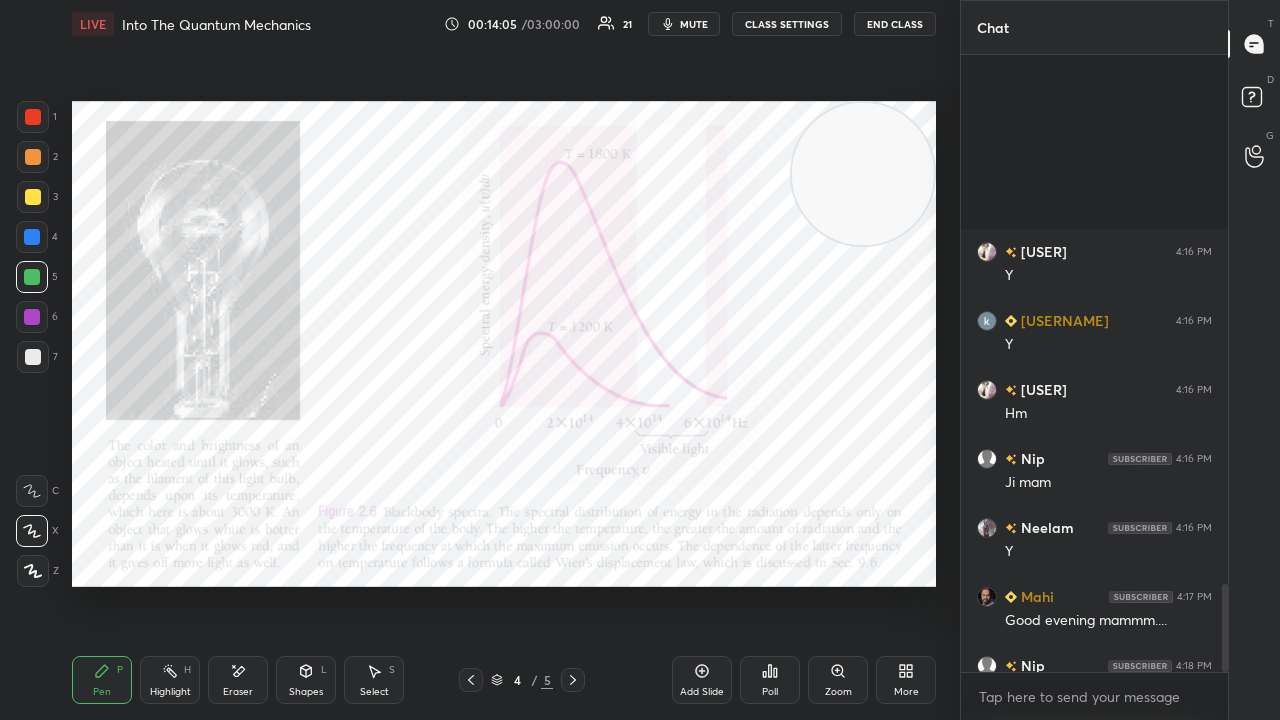scroll, scrollTop: 3690, scrollLeft: 0, axis: vertical 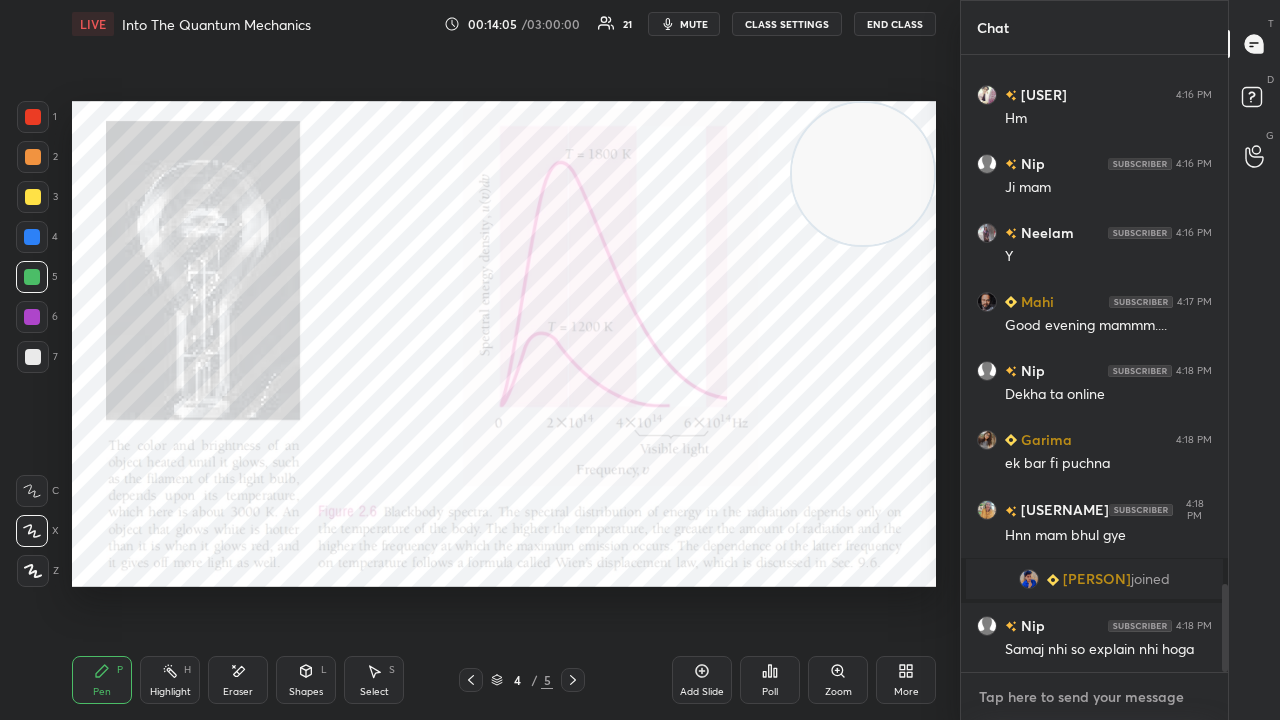 click at bounding box center [1094, 697] 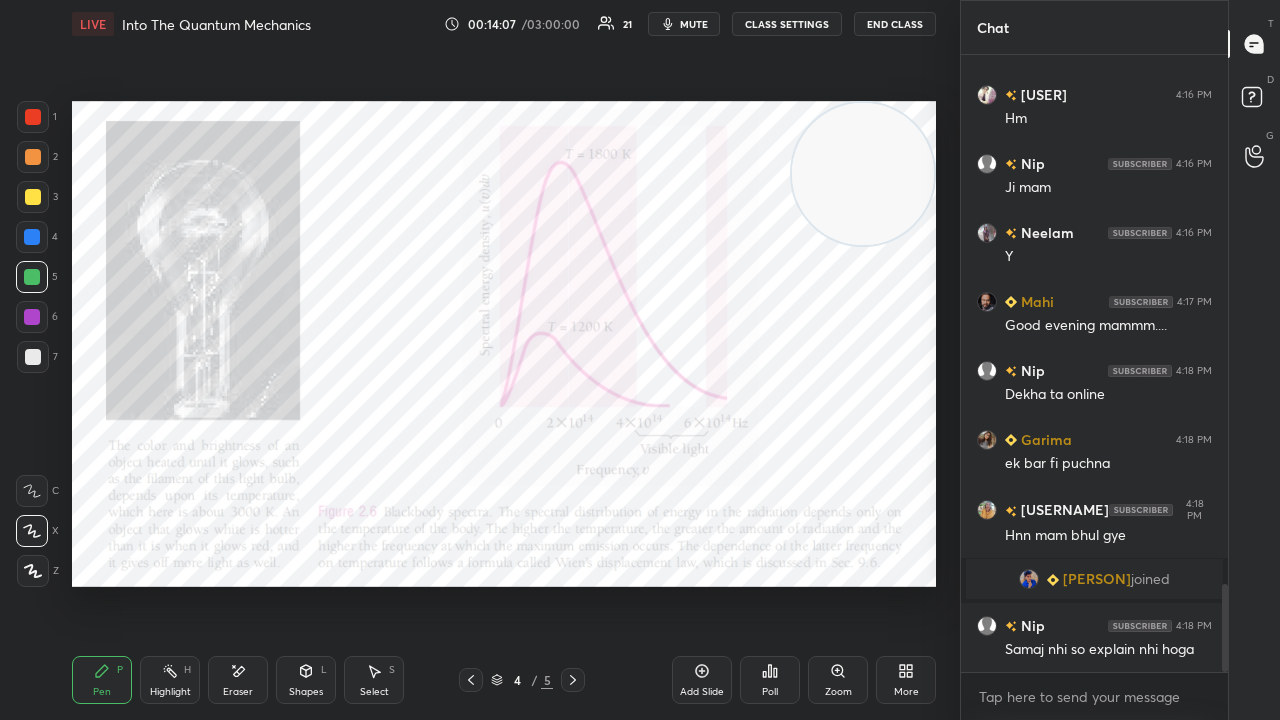 click on "mute" at bounding box center [684, 24] 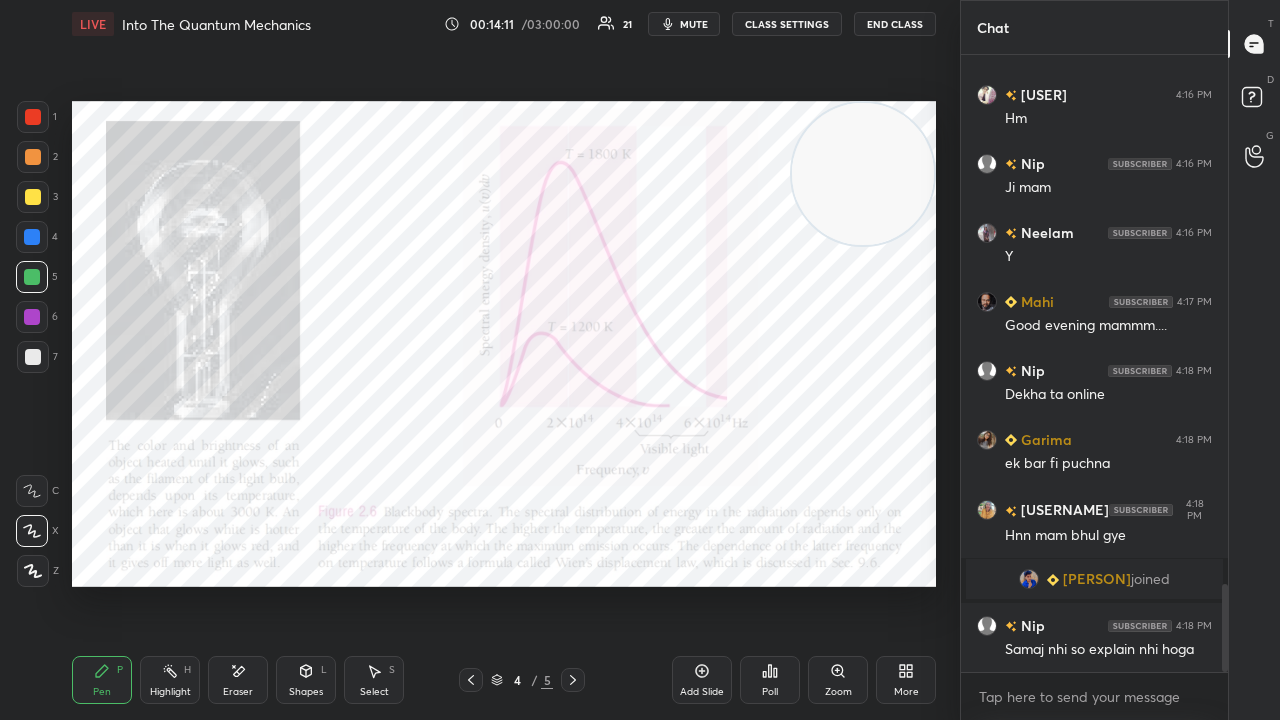 click 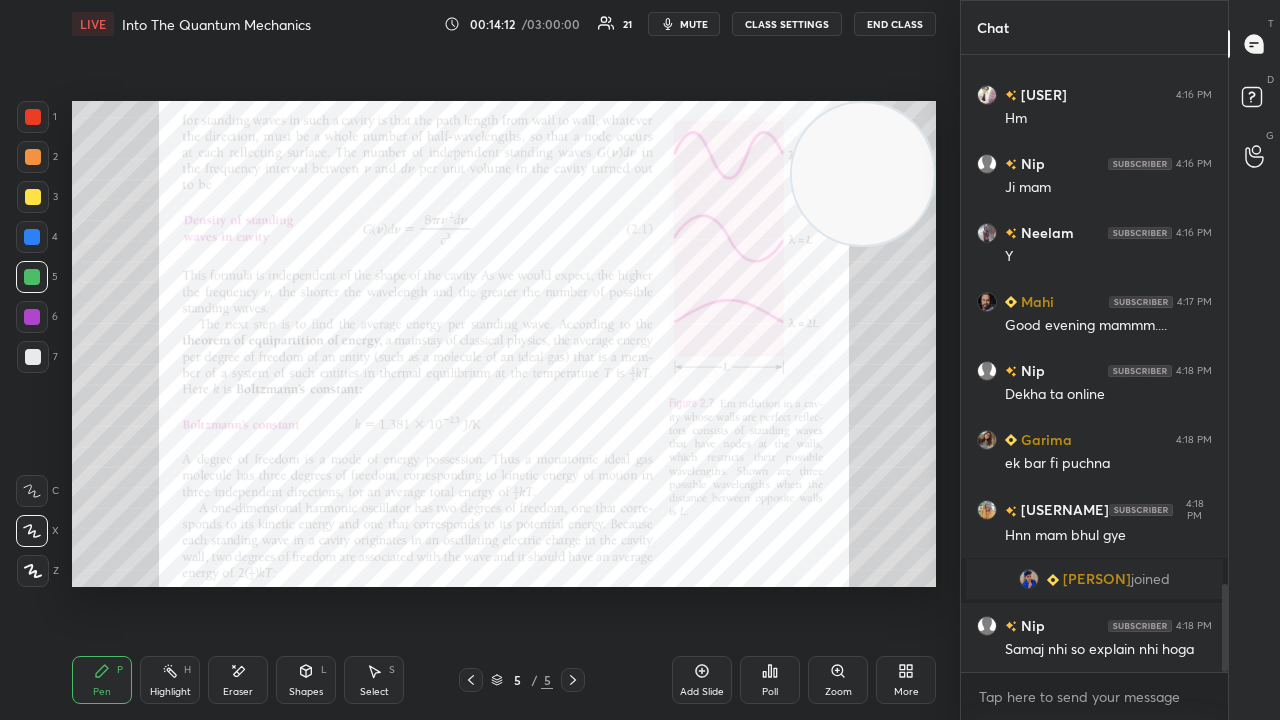 click 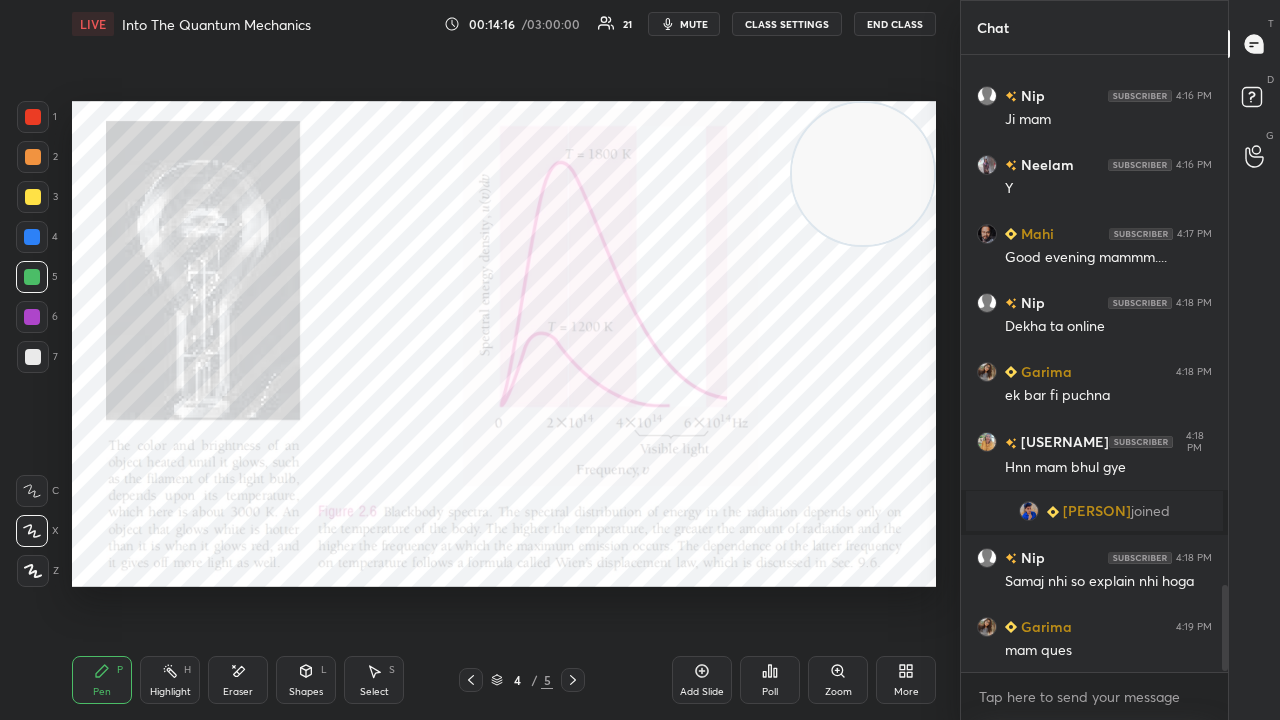 scroll, scrollTop: 3828, scrollLeft: 0, axis: vertical 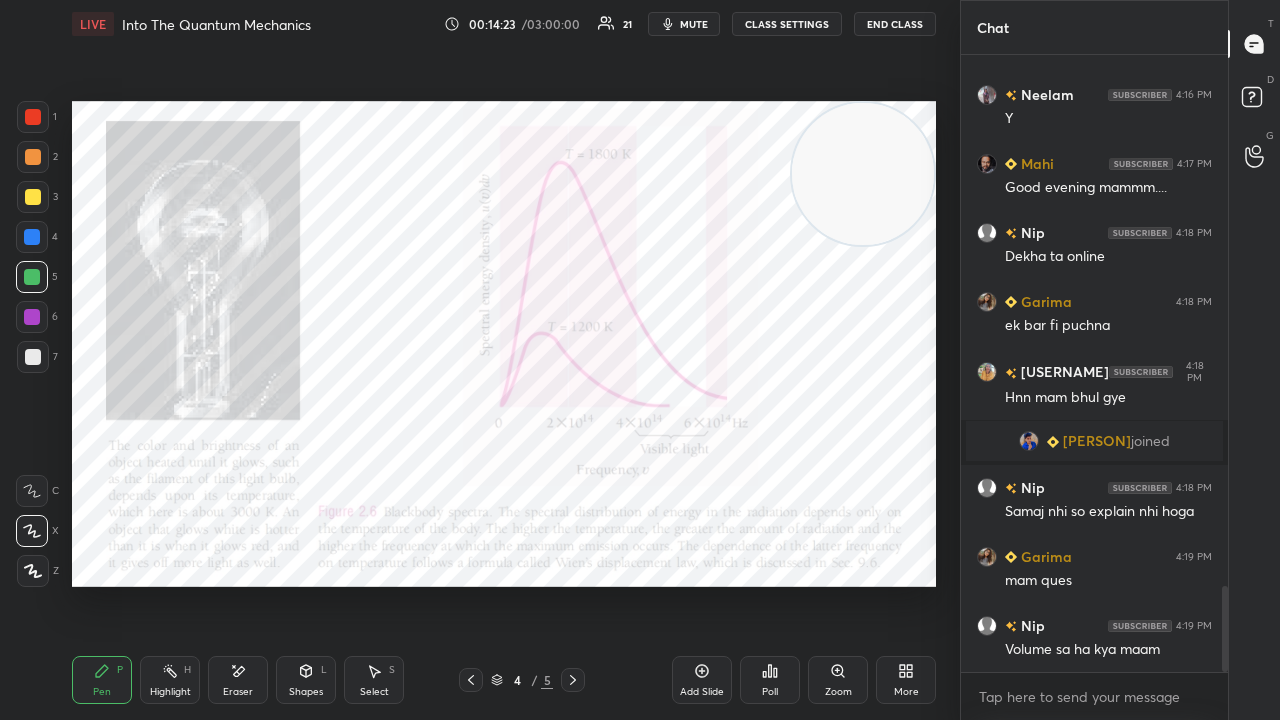 click on "mute" at bounding box center (694, 24) 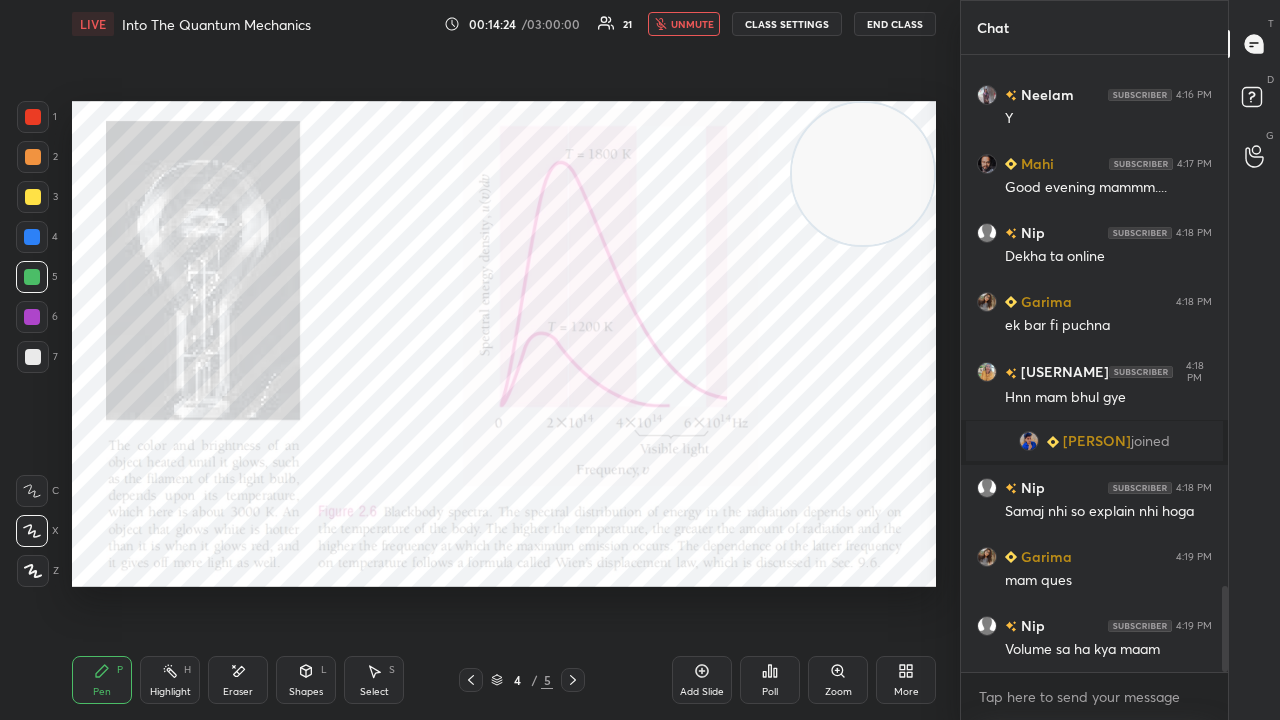 click on "unmute" at bounding box center (692, 24) 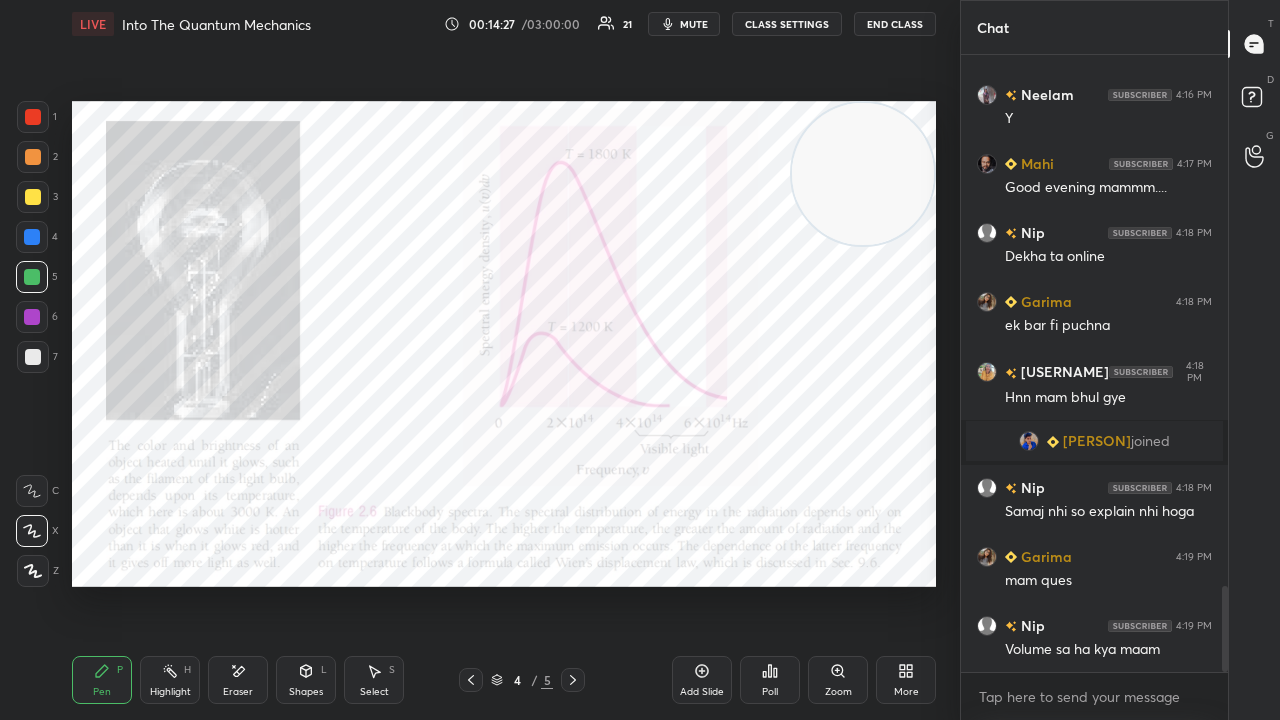 scroll, scrollTop: 3896, scrollLeft: 0, axis: vertical 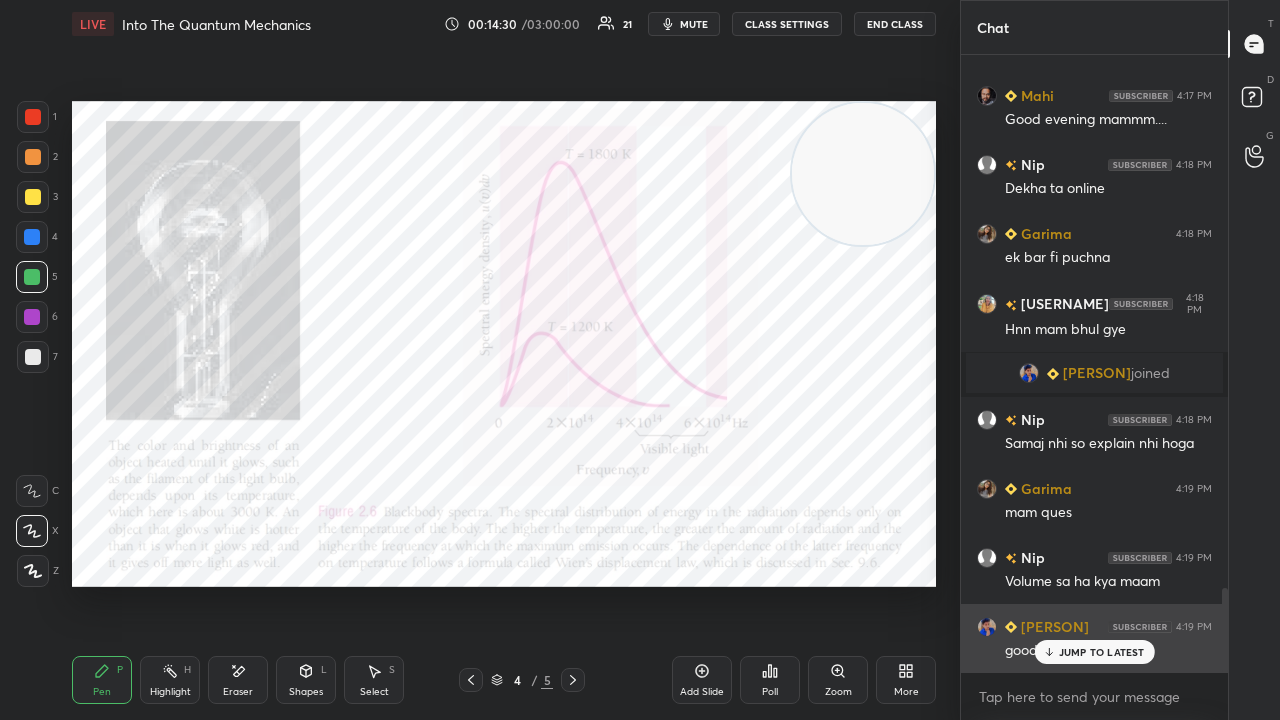 click on "JUMP TO LATEST" at bounding box center [1102, 652] 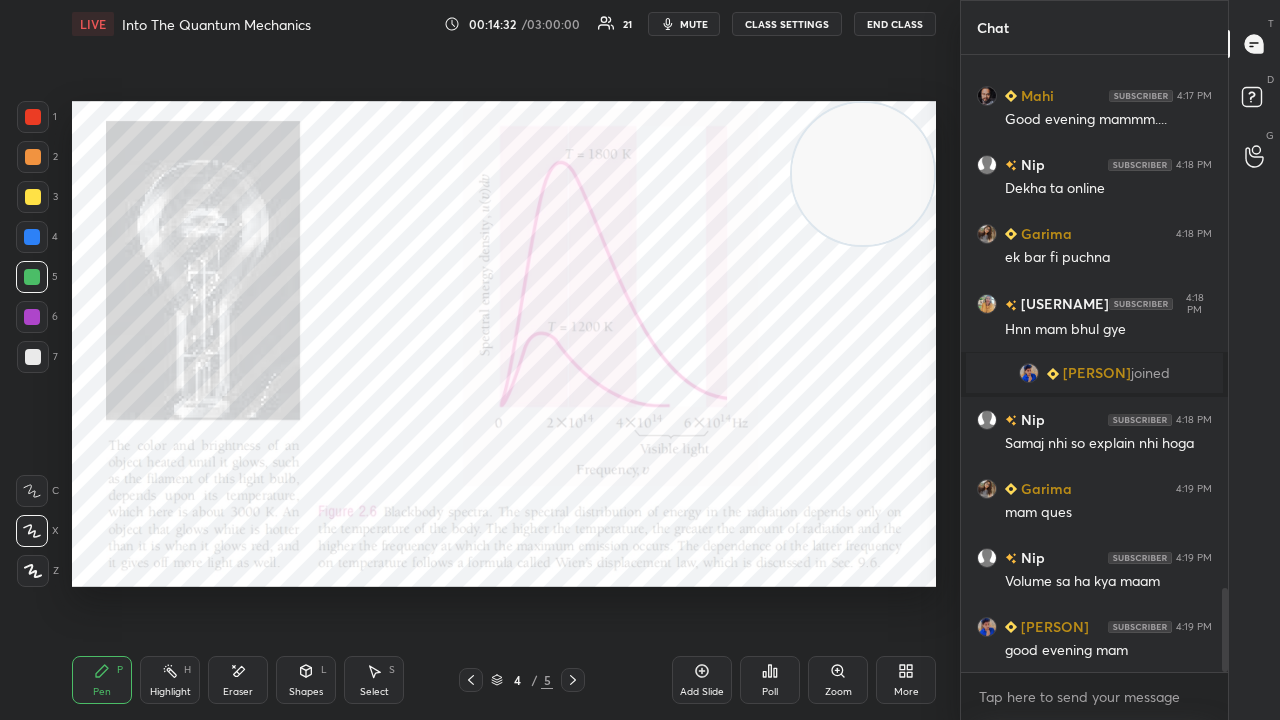 click on "mute" at bounding box center (694, 24) 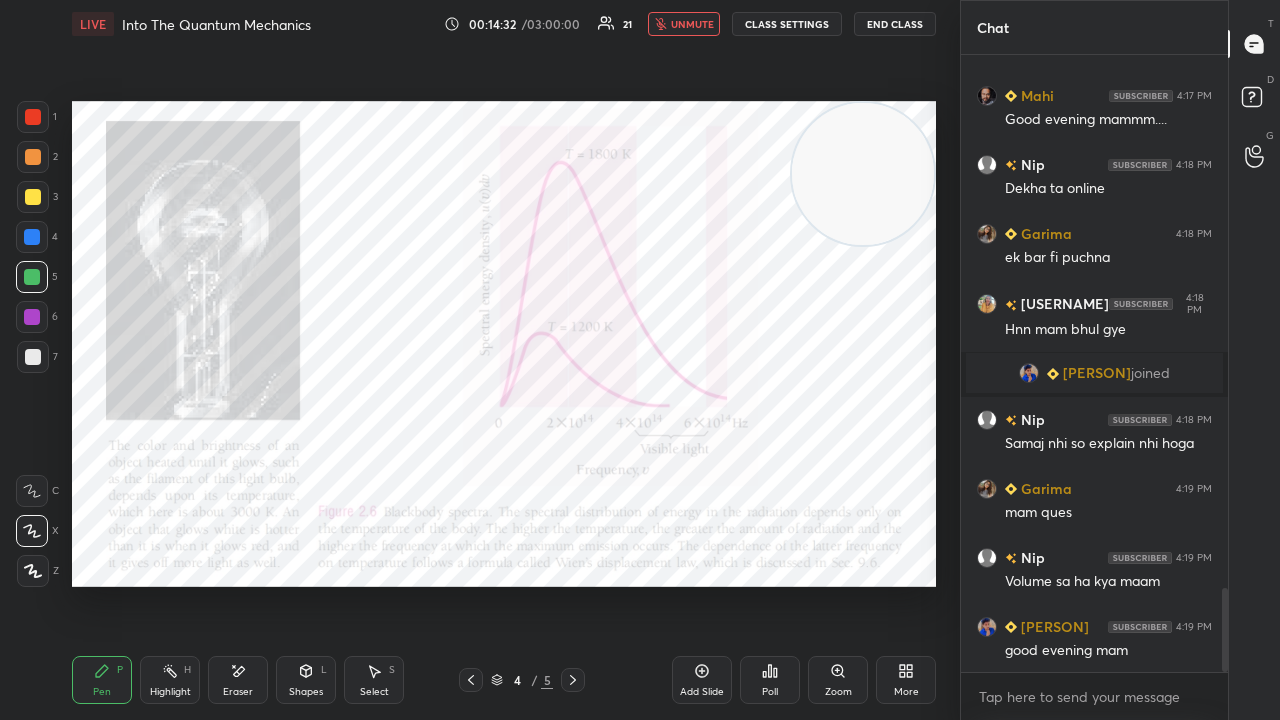 click on "unmute" at bounding box center [692, 24] 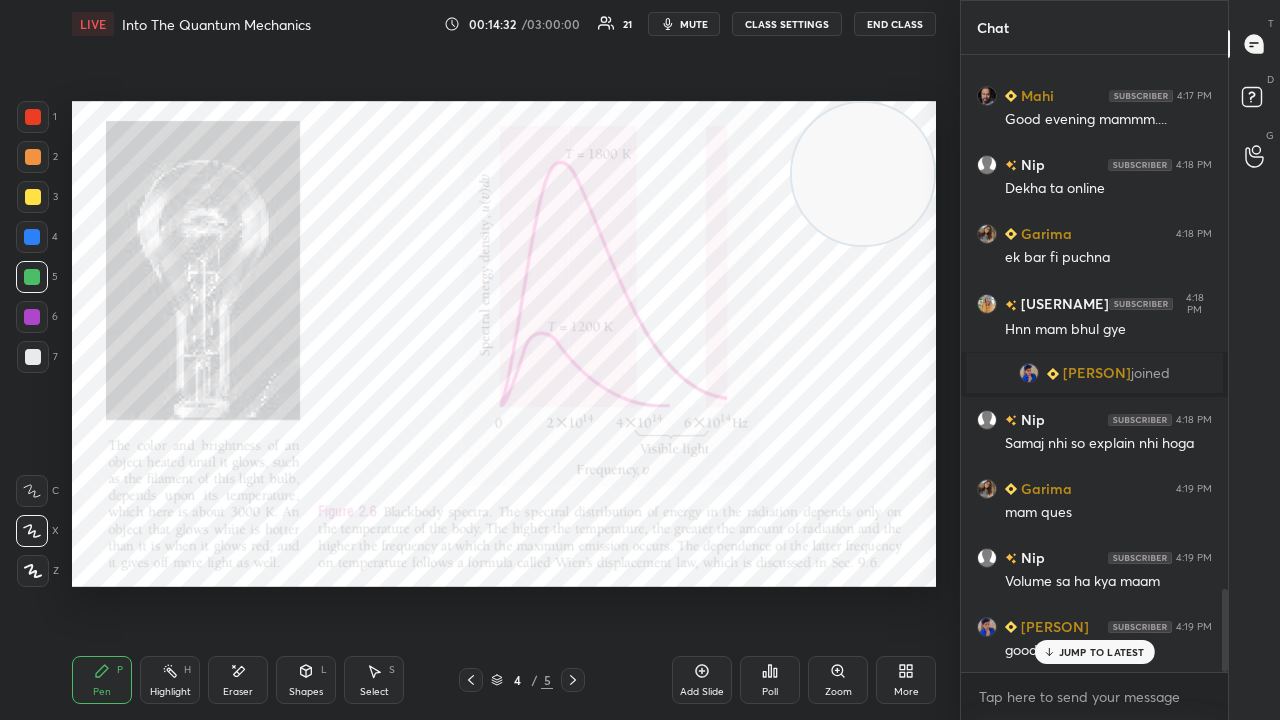 scroll, scrollTop: 3944, scrollLeft: 0, axis: vertical 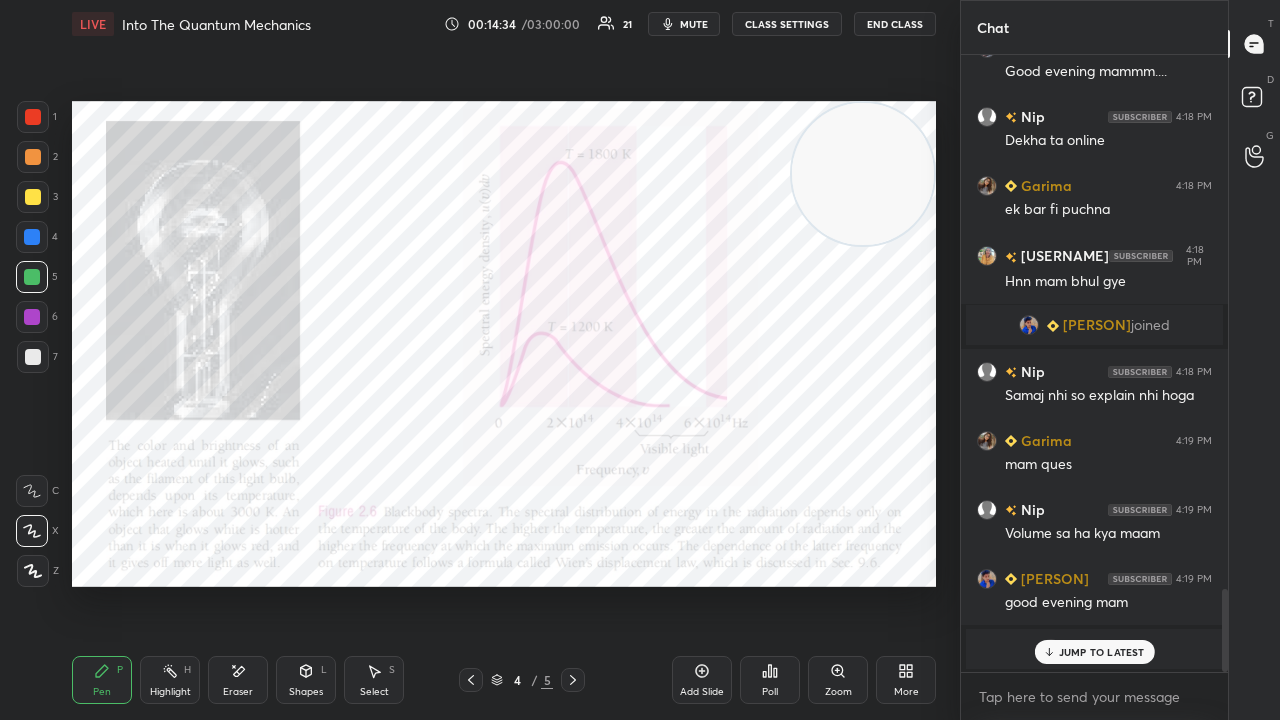 click on "JUMP TO LATEST" at bounding box center (1102, 652) 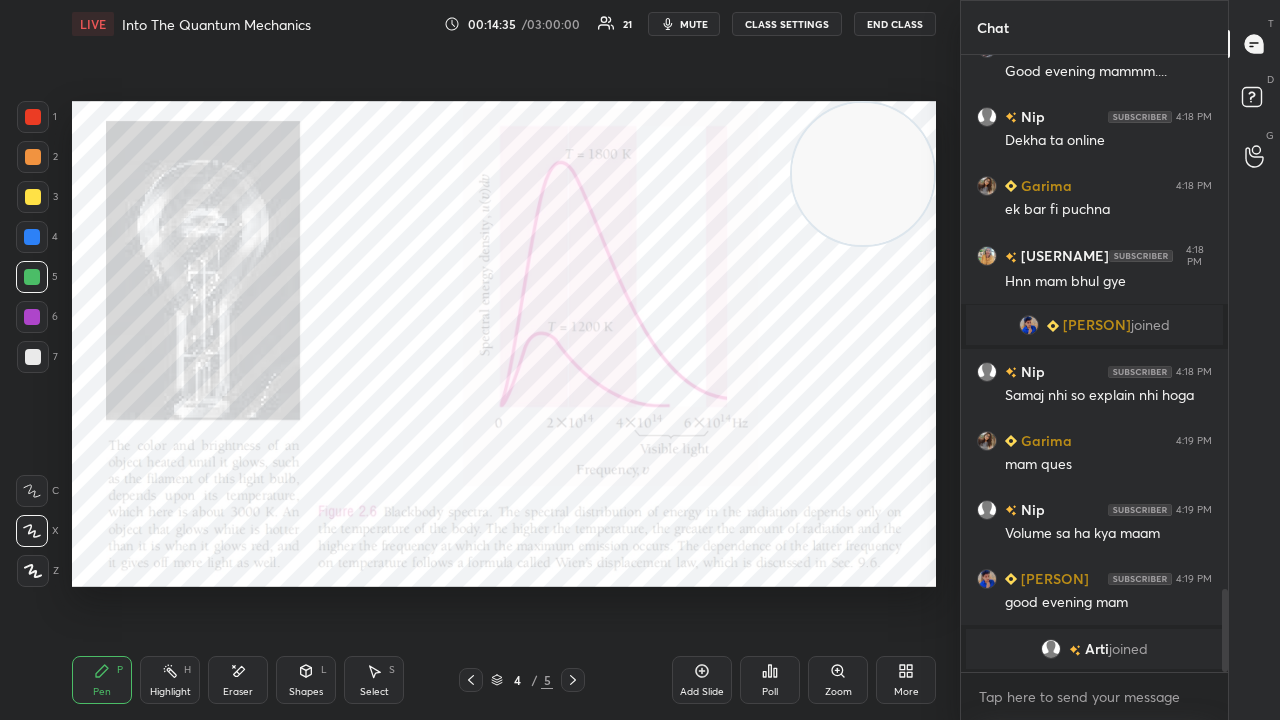 click on "x" at bounding box center (1094, 696) 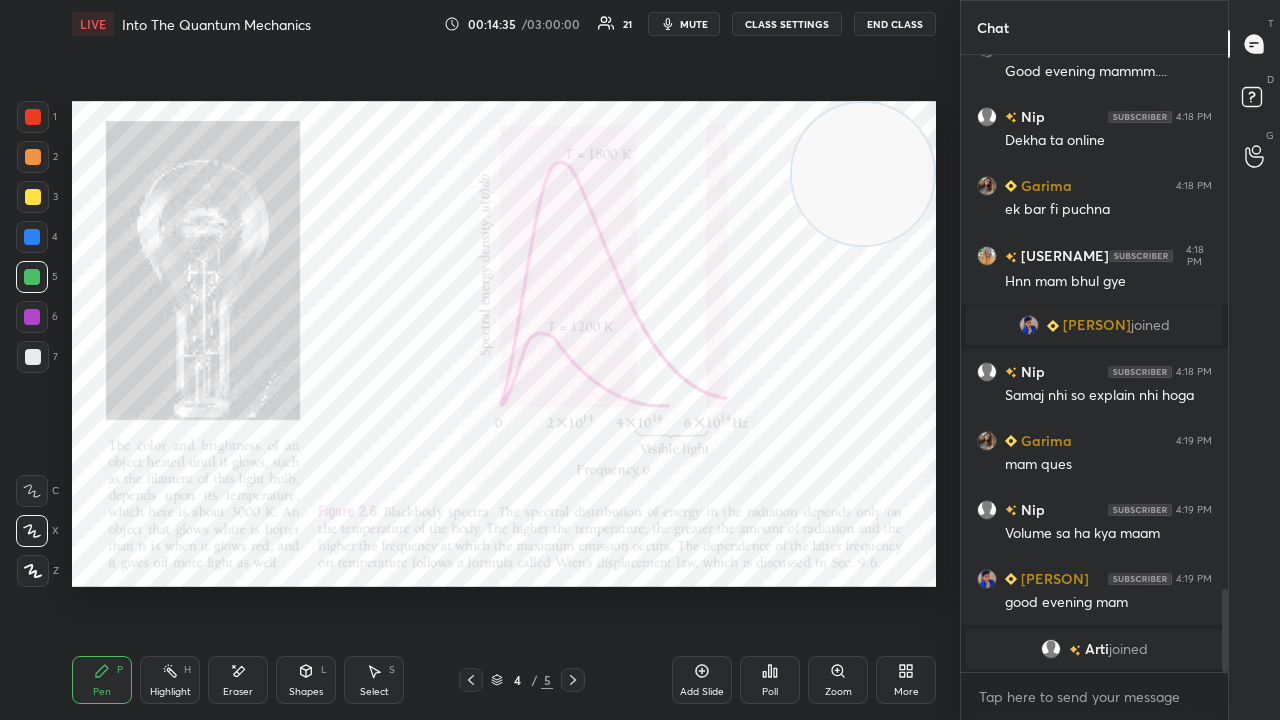 click on "mute" at bounding box center [694, 24] 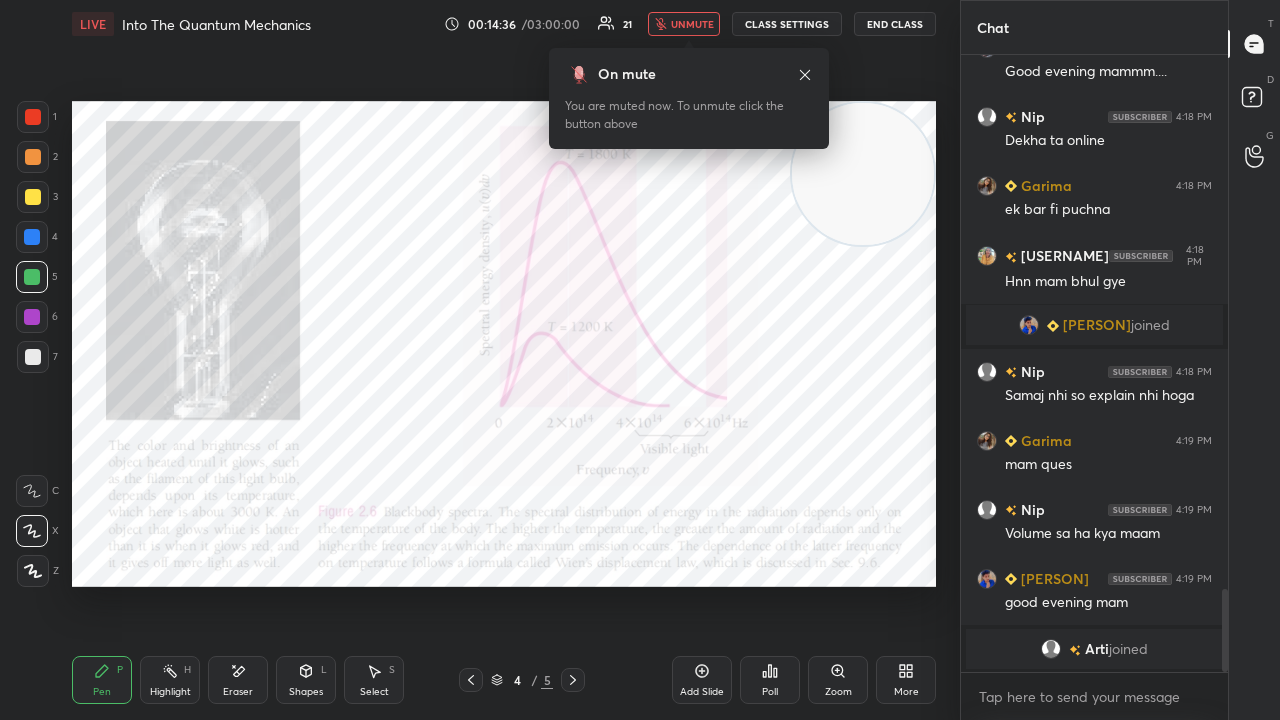 click on "unmute" at bounding box center [684, 24] 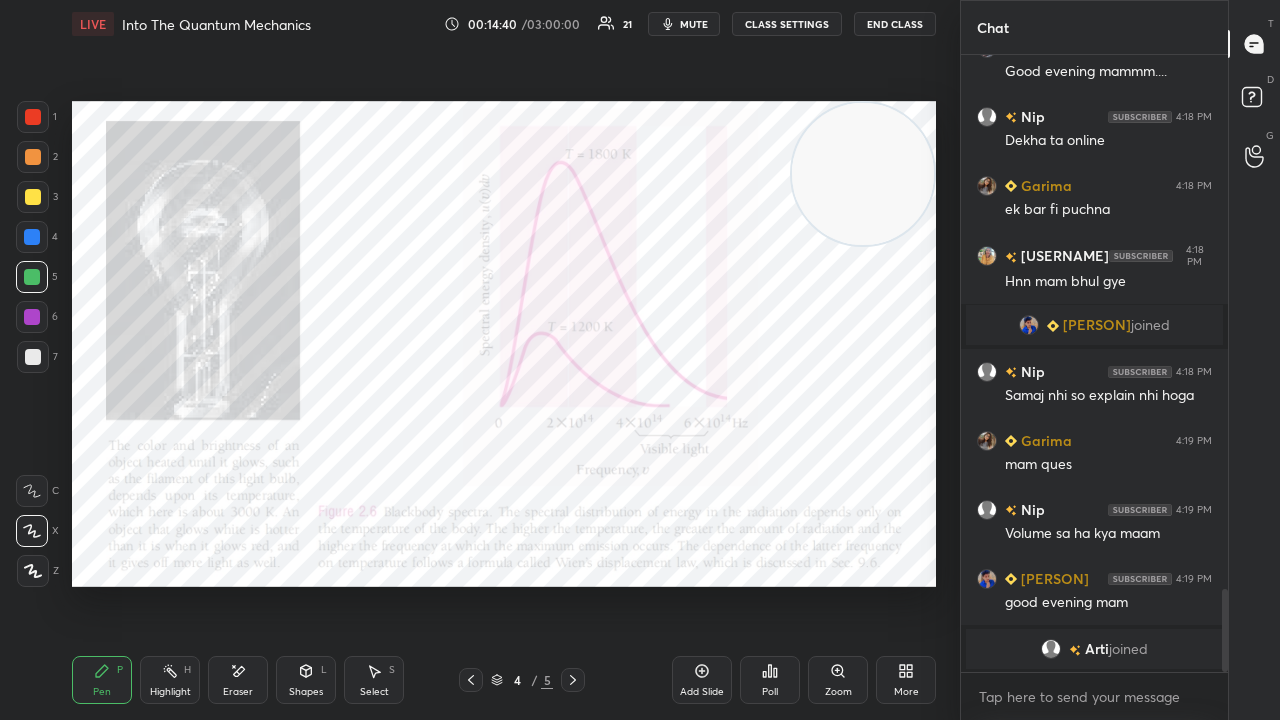 click on "mute" at bounding box center [694, 24] 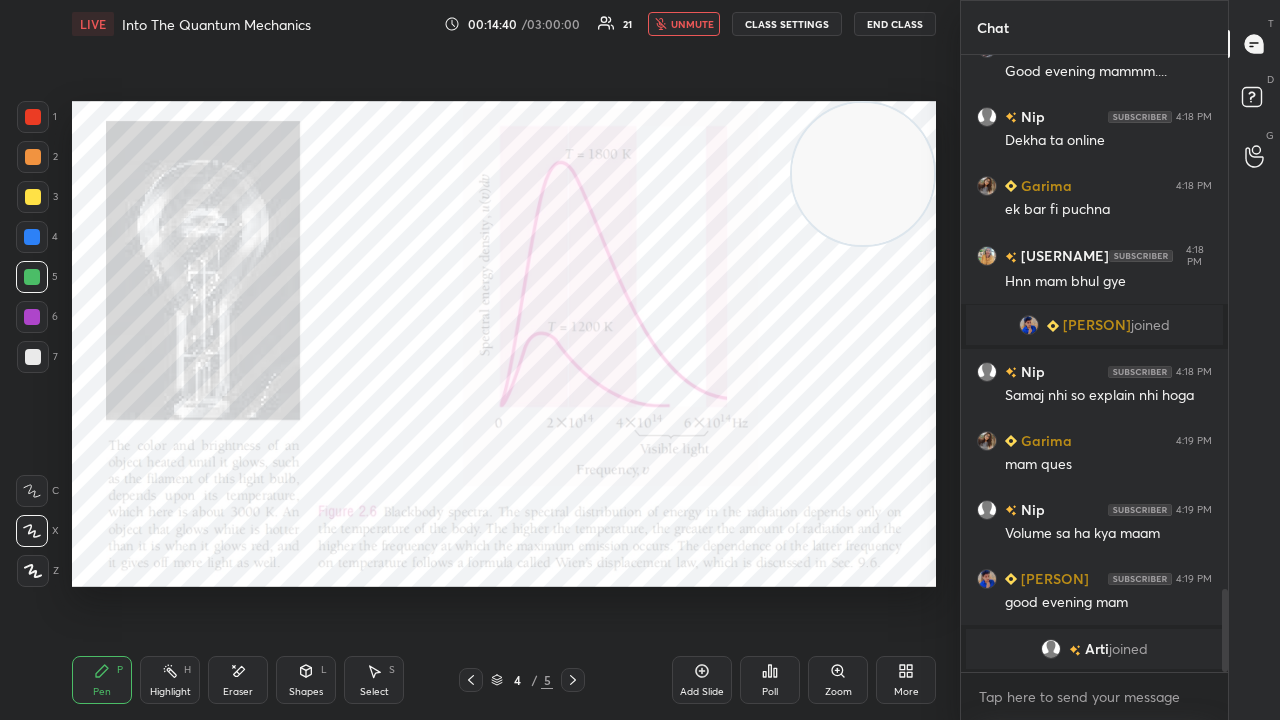 click on "unmute" at bounding box center [692, 24] 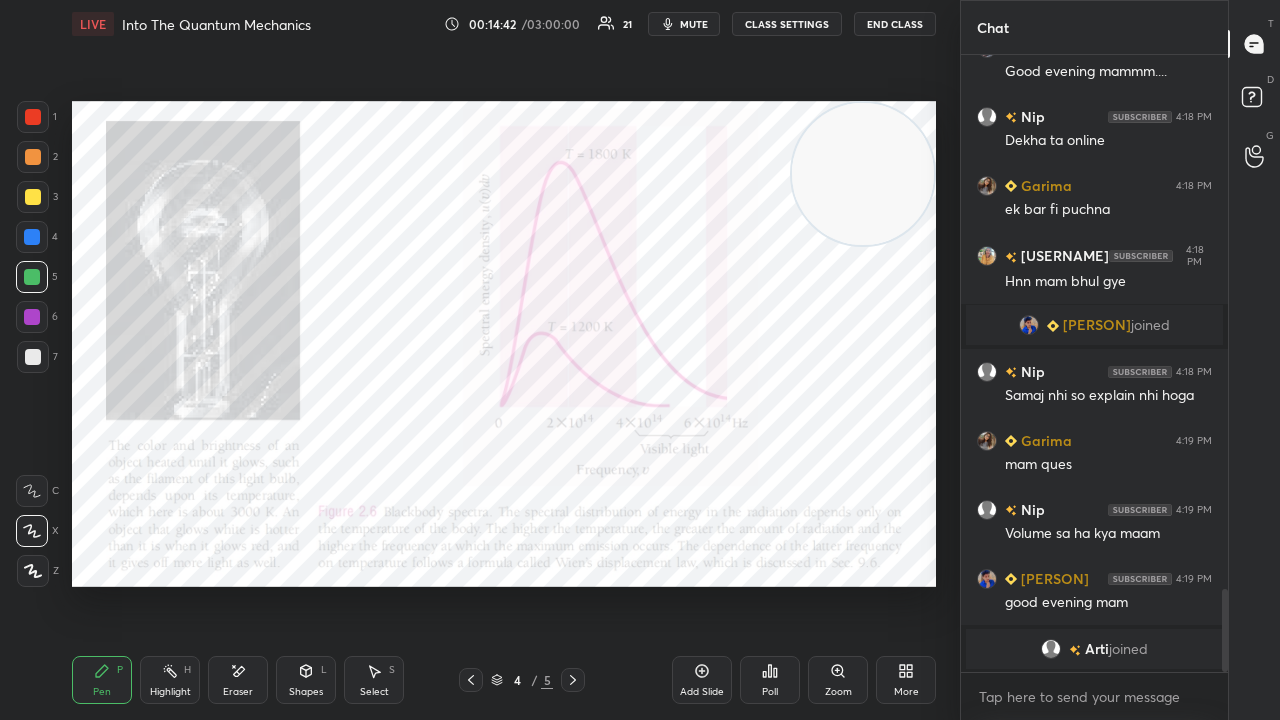 click on "mute" at bounding box center [694, 24] 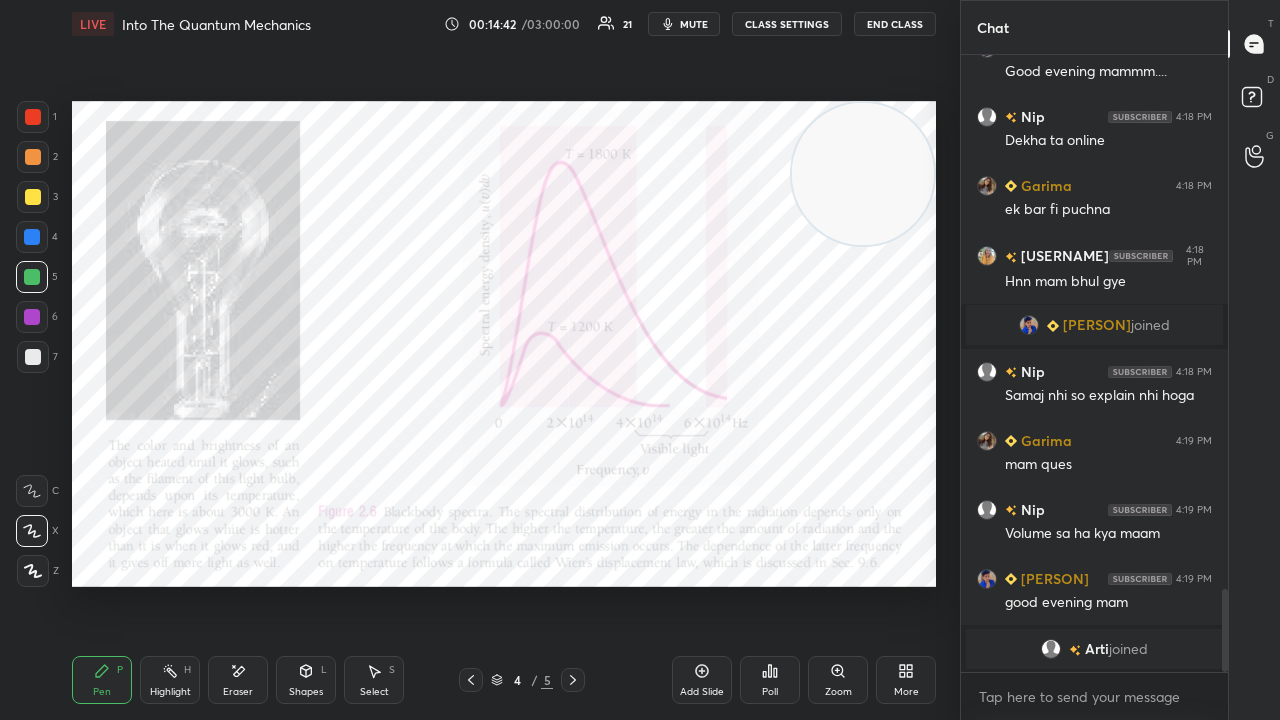 click on "mute" at bounding box center [694, 24] 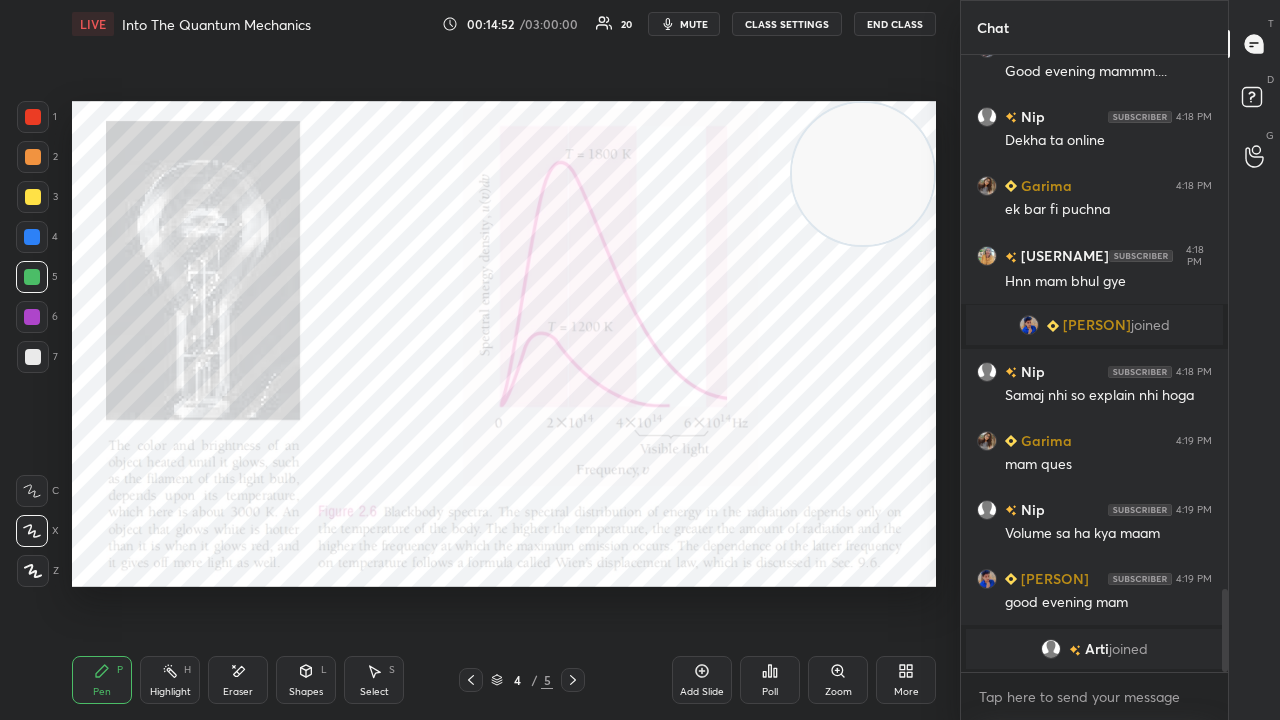 click on "mute" at bounding box center (684, 24) 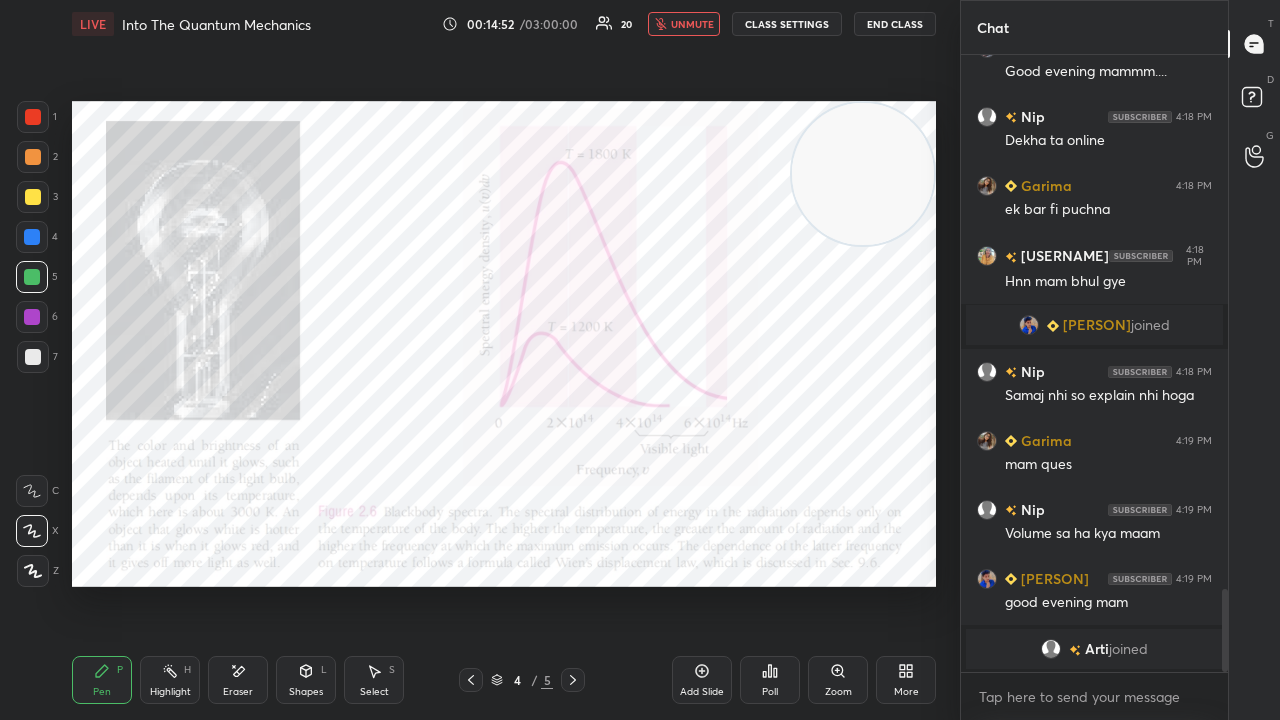 click on "unmute" at bounding box center [692, 24] 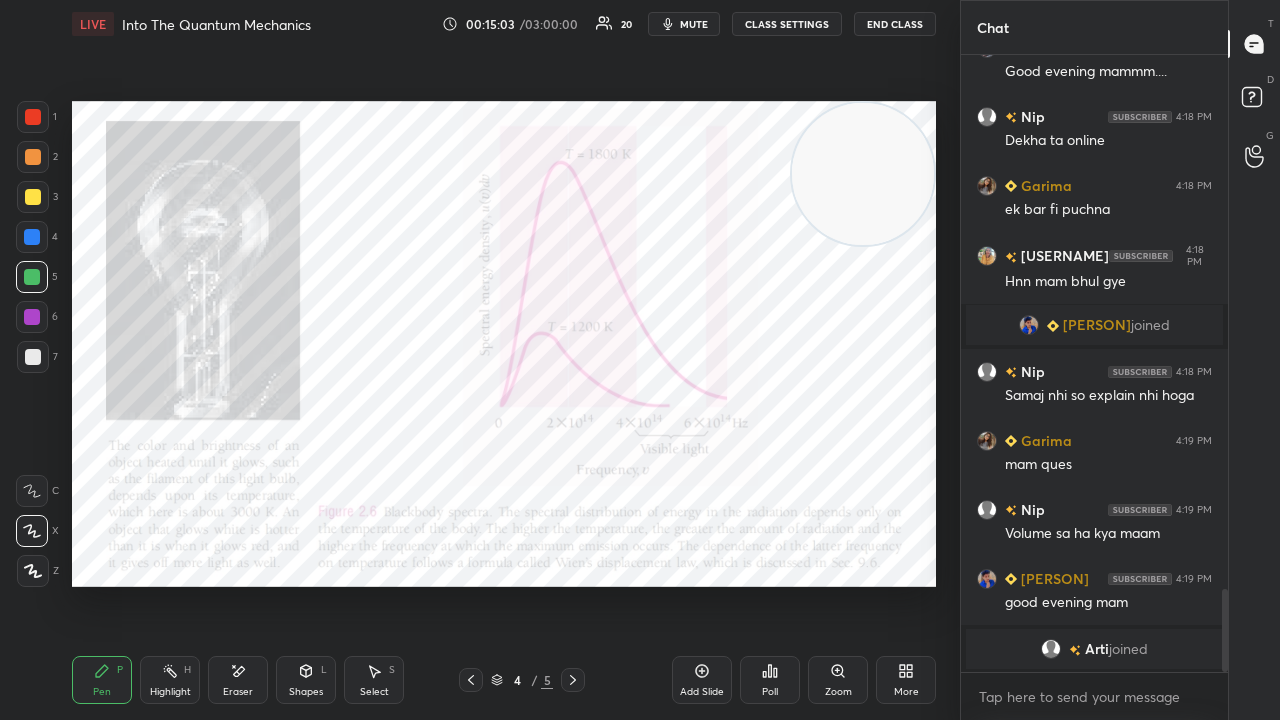 click 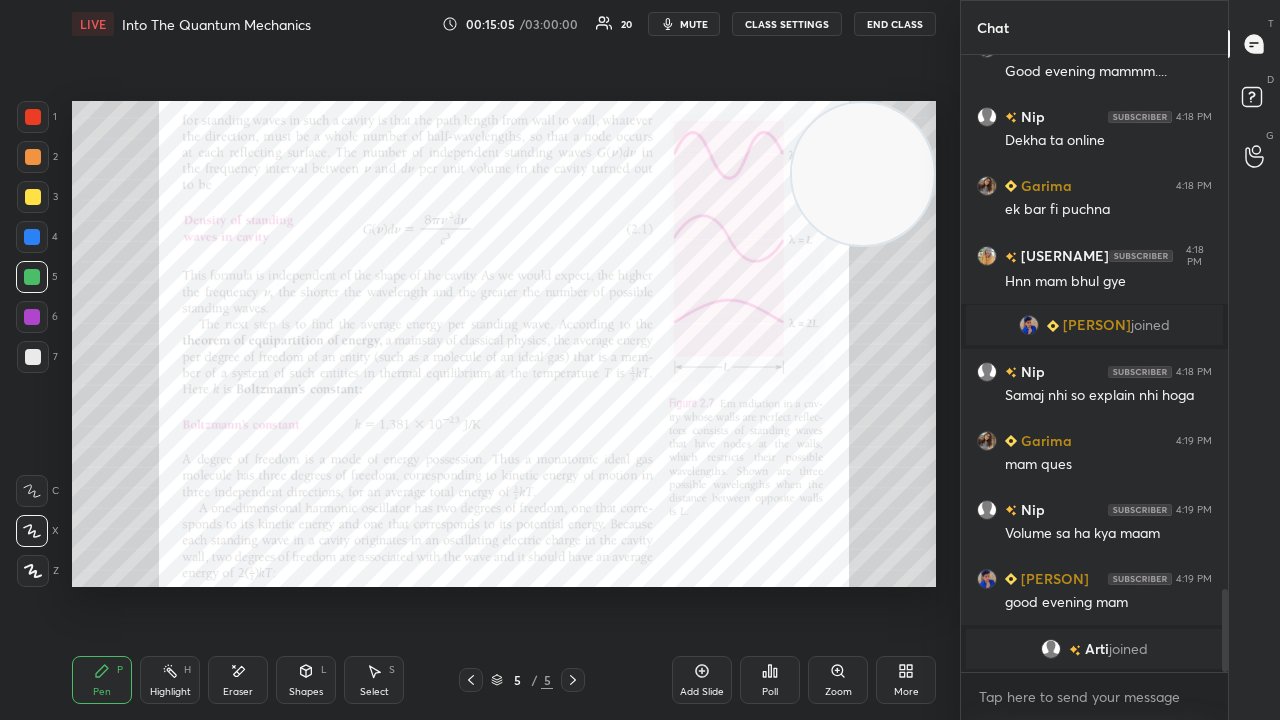 click 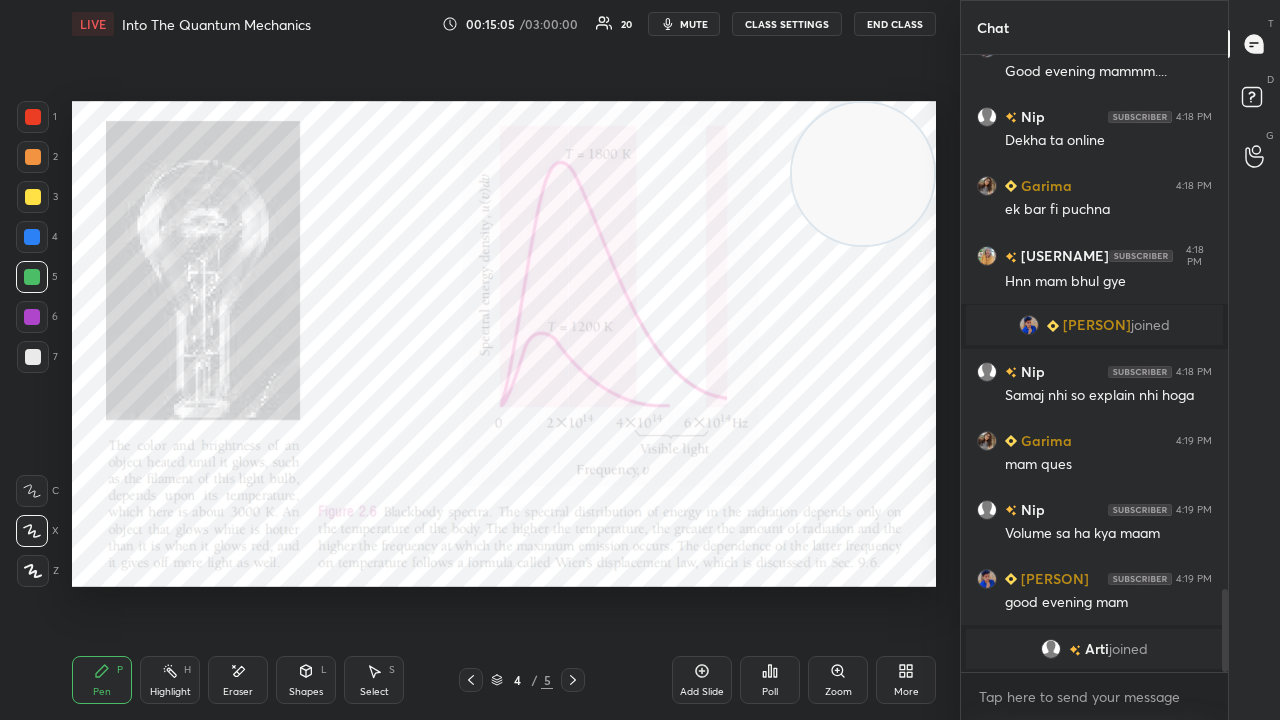 click 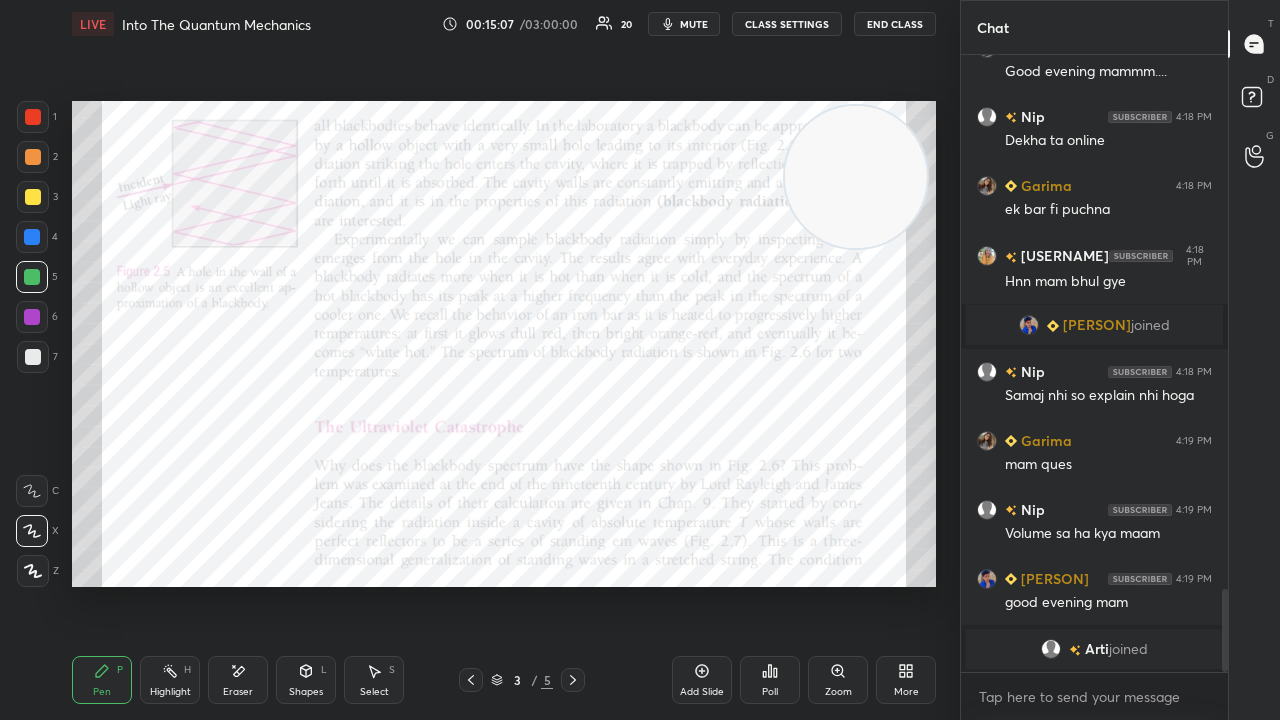 drag, startPoint x: 867, startPoint y: 175, endPoint x: 0, endPoint y: 401, distance: 895.97156 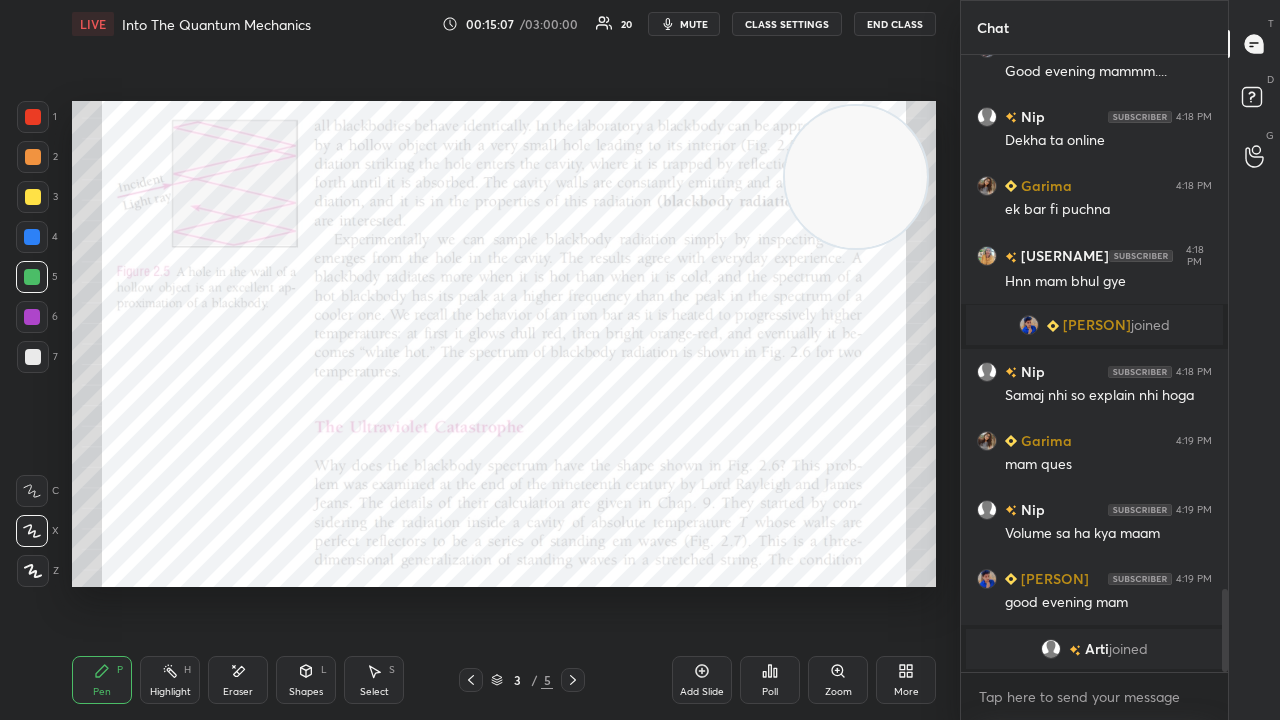 click on "1 2 3 4 5 6 7 C X Z E E Erase all   H H LIVE Into The Quantum Mechanics 00:15:07 /  03:00:00 20 mute CLASS SETTINGS End Class Setting up your live class Poll for   secs No correct answer Start poll Back Into The Quantum Mechanics Surbhi Upadhyay Pen P Highlight H Eraser Shapes L Select S 3 / 5 Add Slide Poll Zoom More" at bounding box center (472, 360) 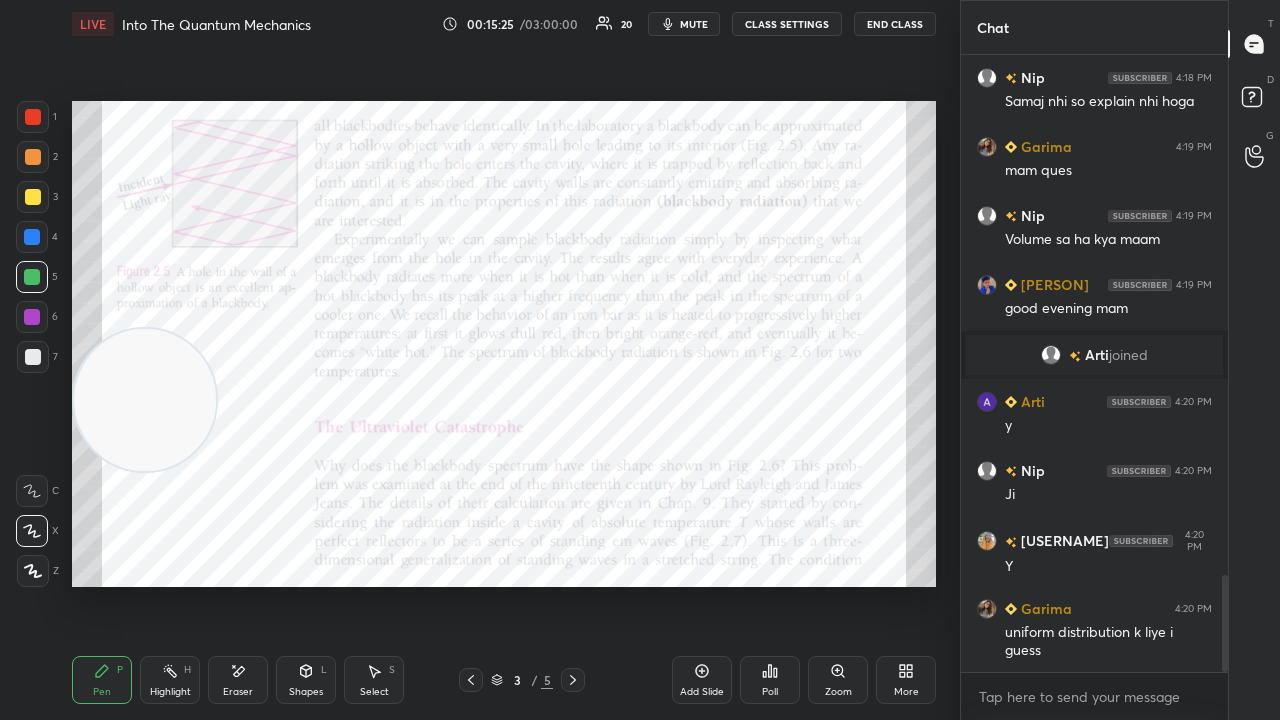 scroll, scrollTop: 3366, scrollLeft: 0, axis: vertical 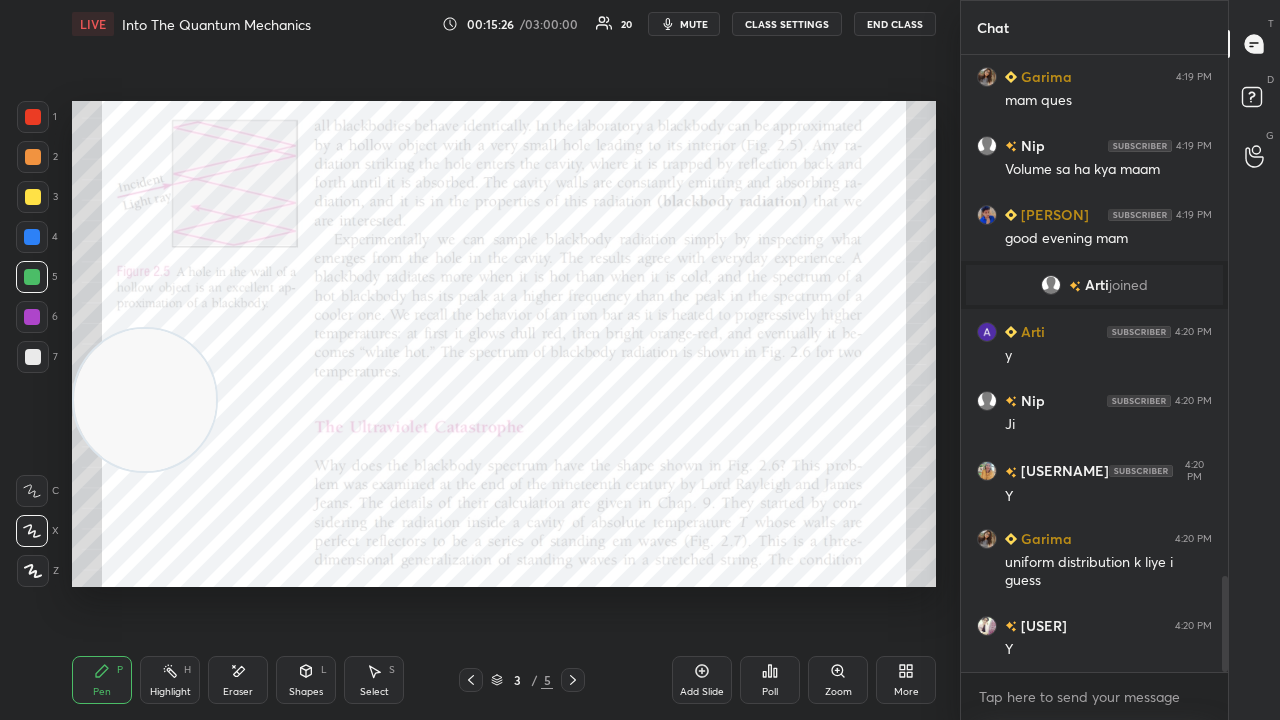 click on "Eraser" at bounding box center [238, 692] 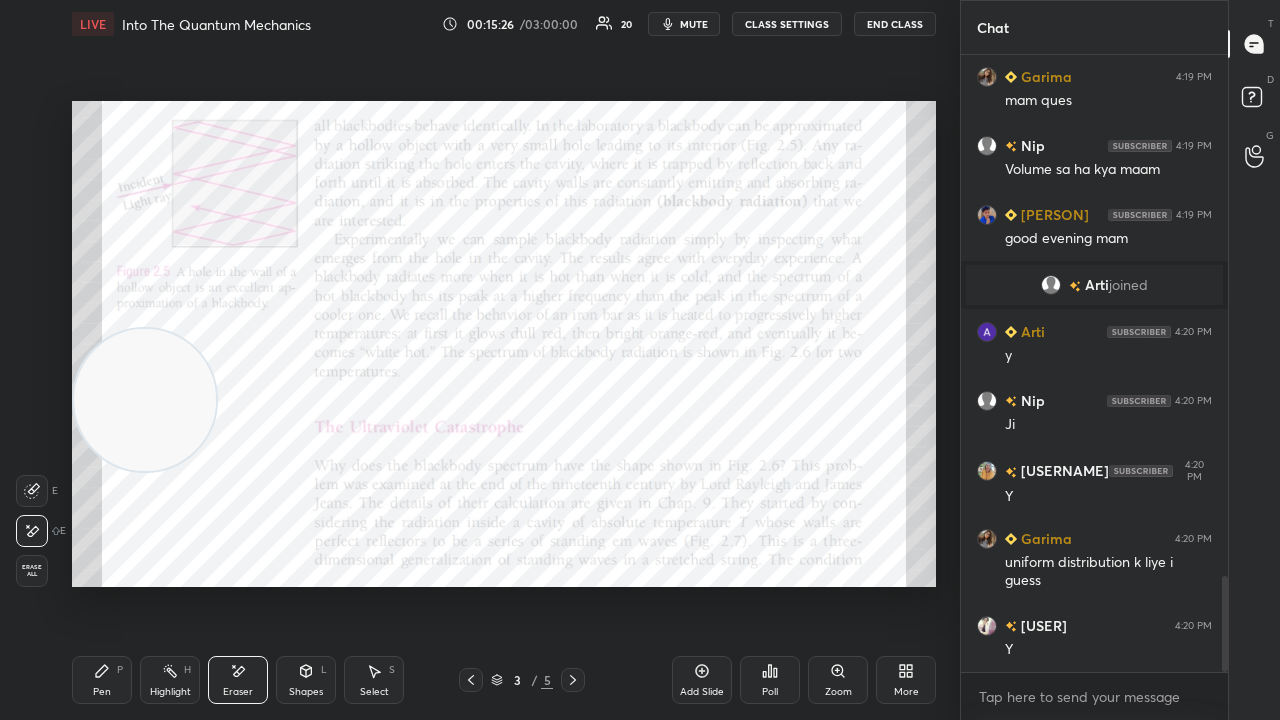 click on "Setting up your live class Poll for   secs No correct answer Start poll" at bounding box center (504, 344) 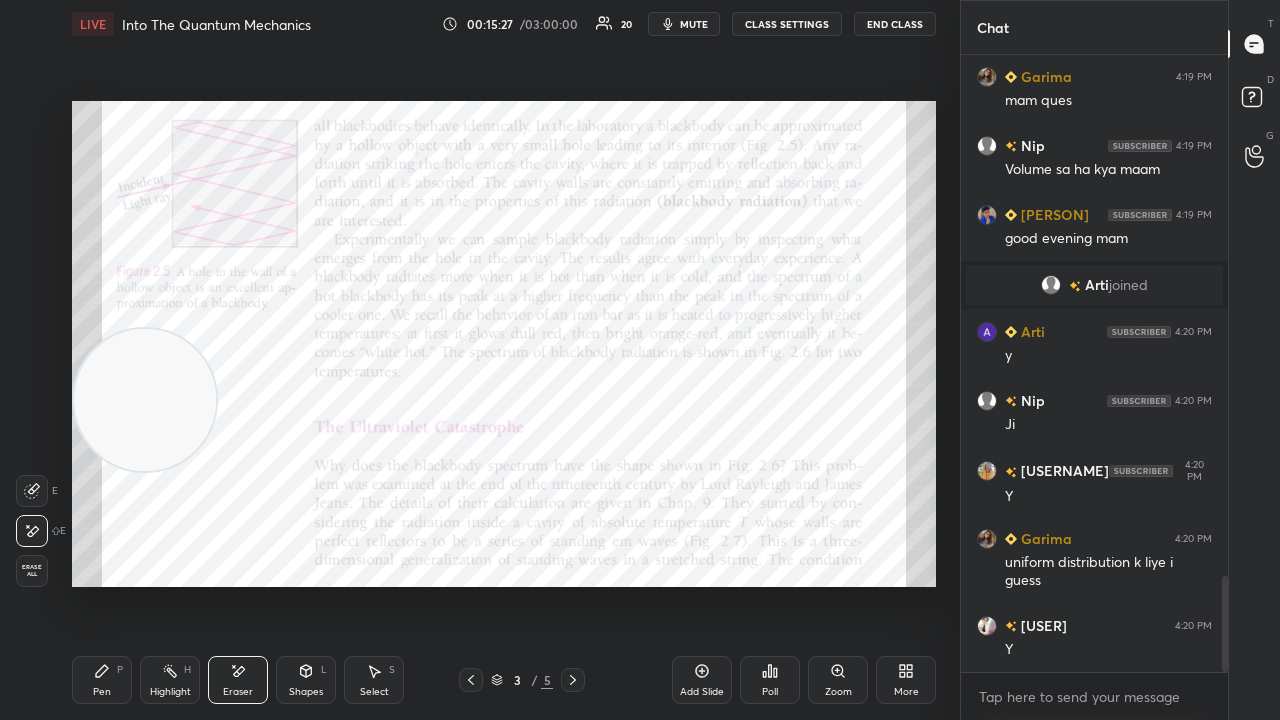 click on "Pen P" at bounding box center (102, 680) 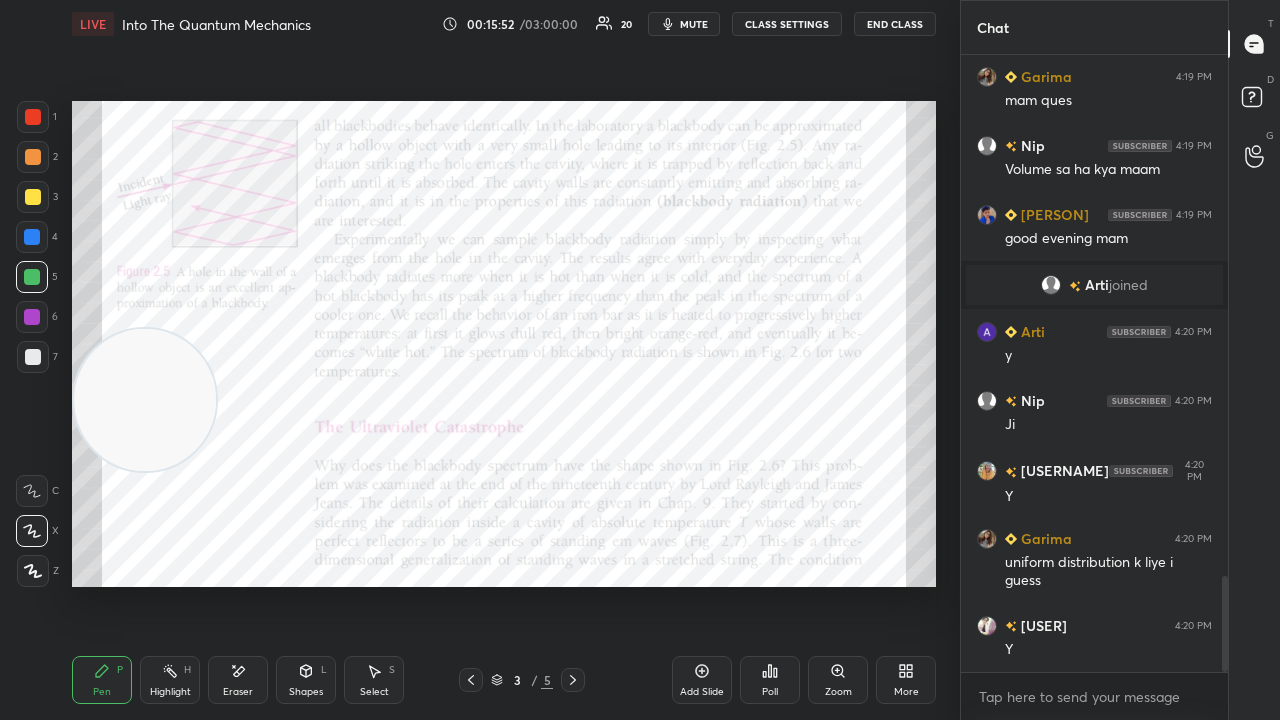 click on "Eraser" at bounding box center [238, 692] 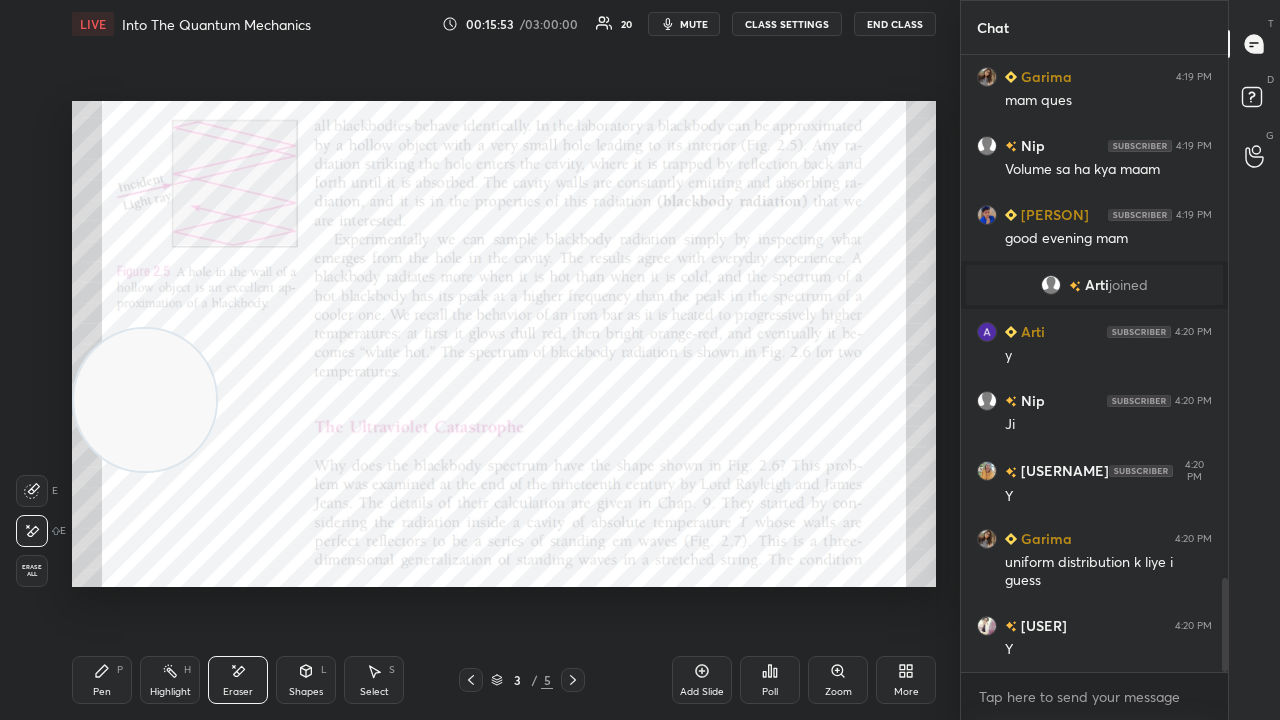 scroll, scrollTop: 3434, scrollLeft: 0, axis: vertical 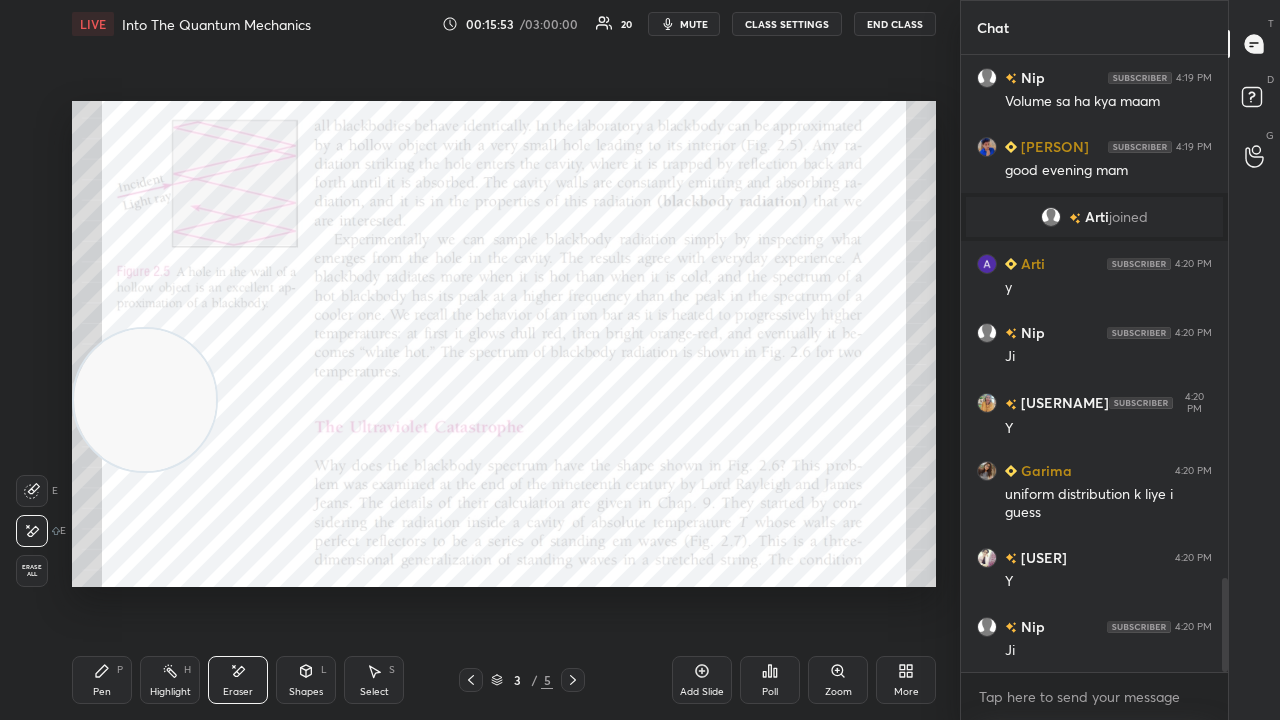 click on "Pen P" at bounding box center [102, 680] 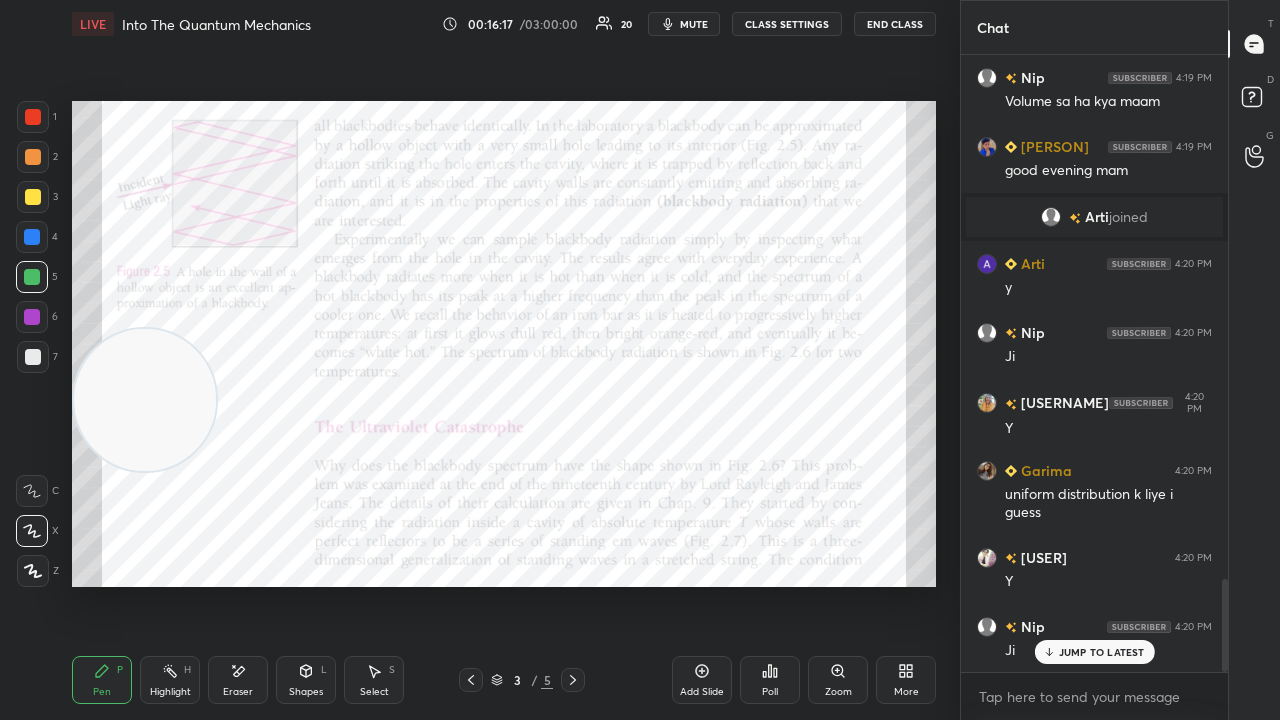 scroll, scrollTop: 3482, scrollLeft: 0, axis: vertical 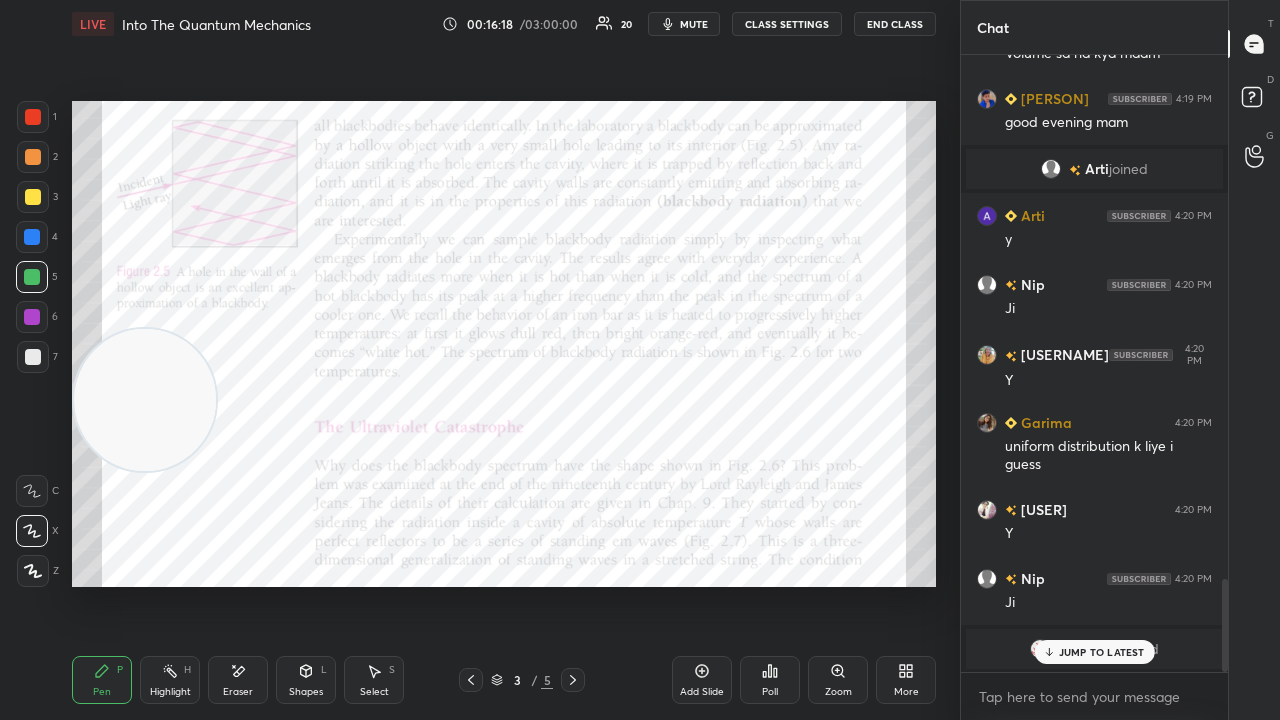 click on "JUMP TO LATEST" at bounding box center [1094, 652] 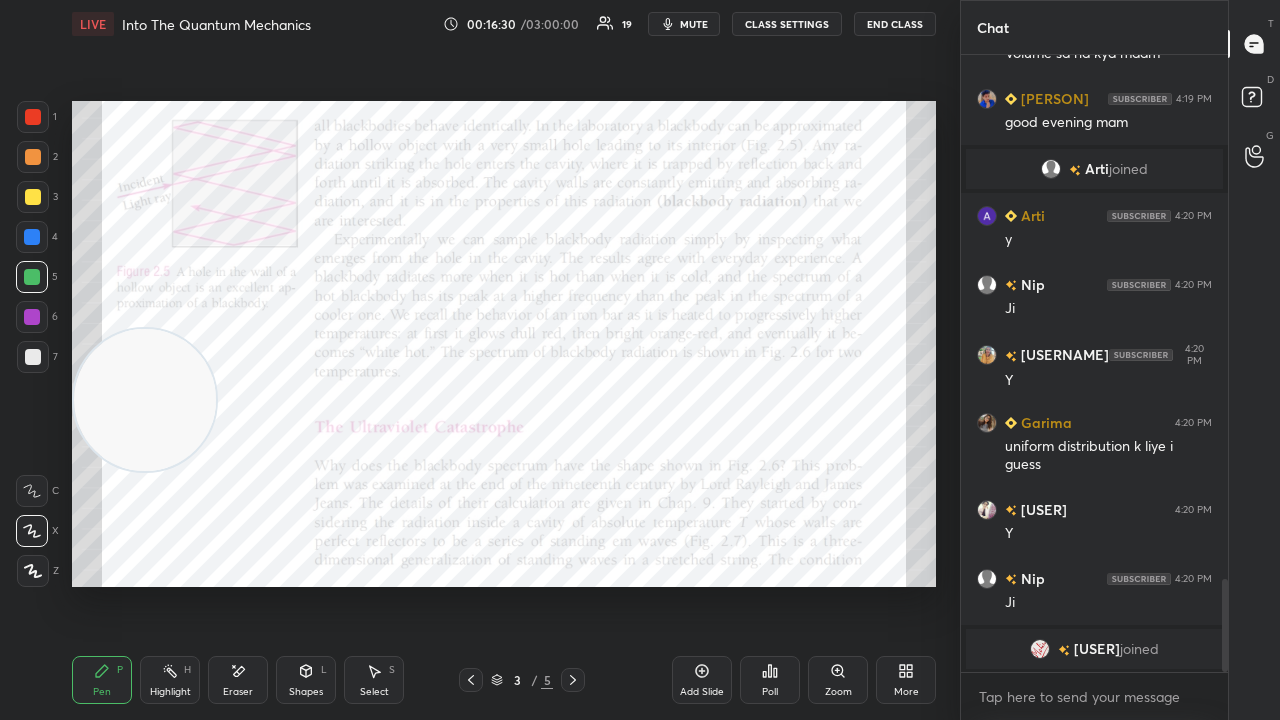 click on "mute" at bounding box center [694, 24] 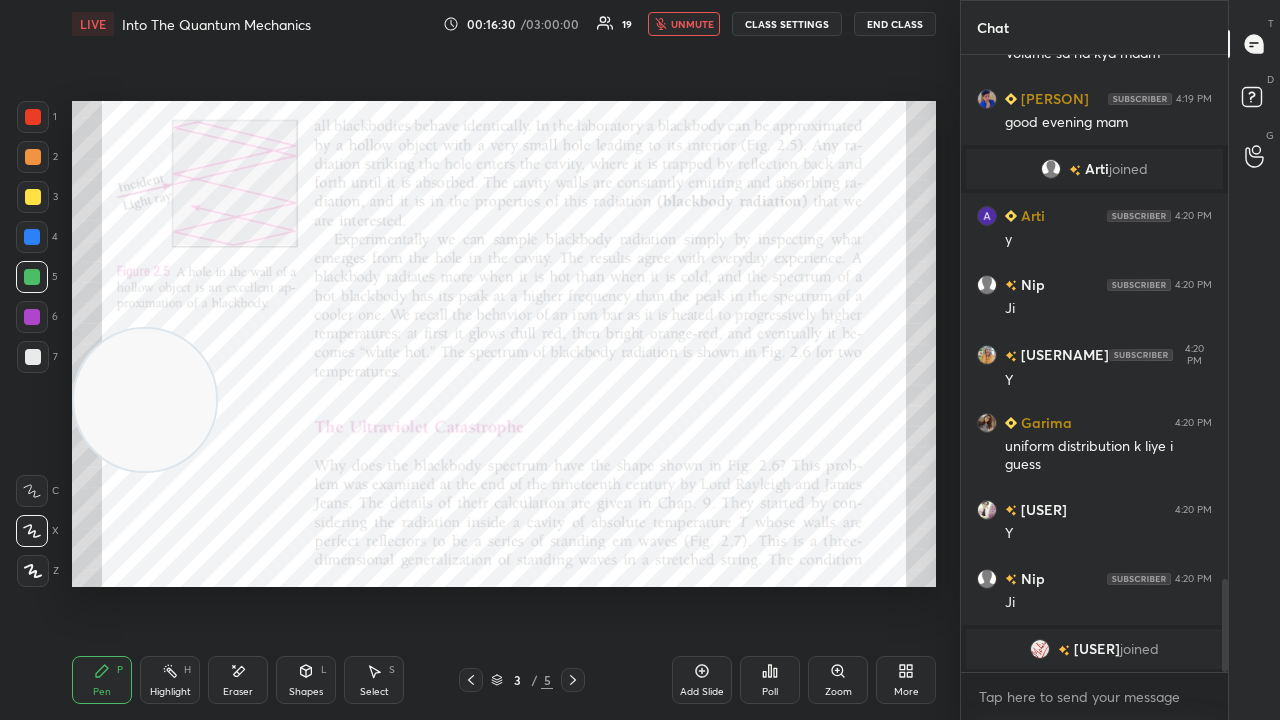click on "unmute" at bounding box center [692, 24] 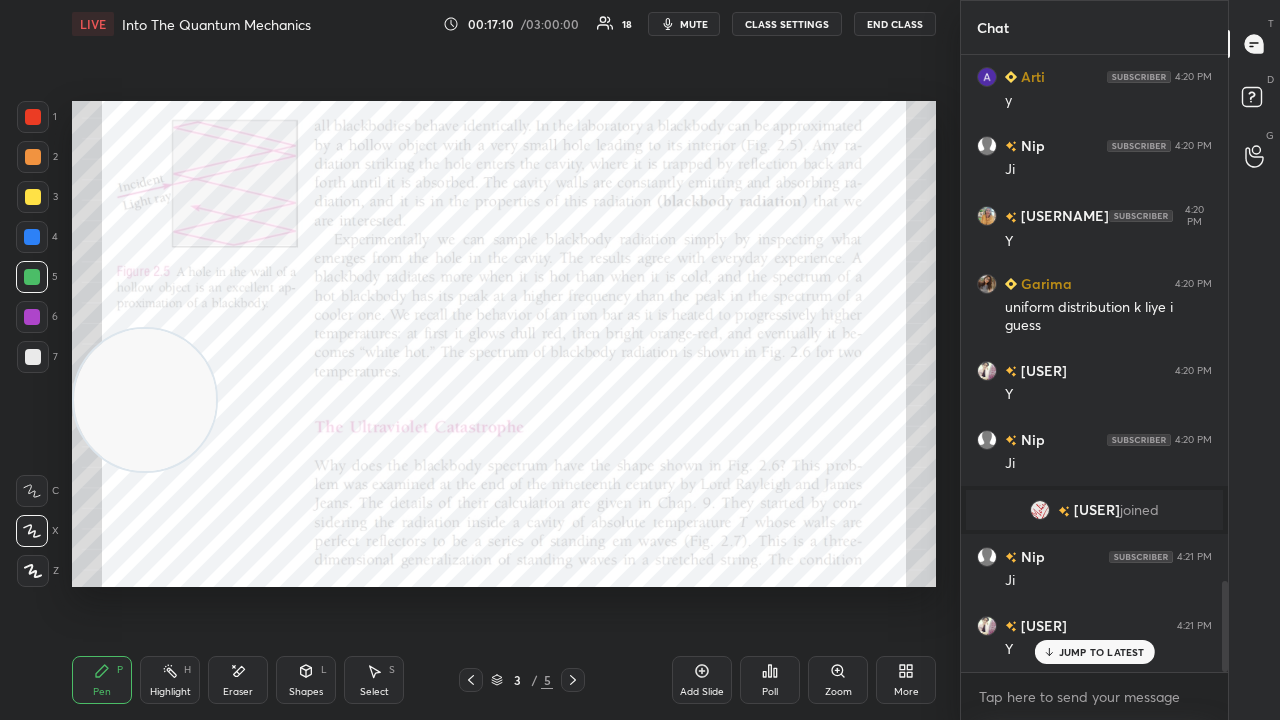 scroll, scrollTop: 3574, scrollLeft: 0, axis: vertical 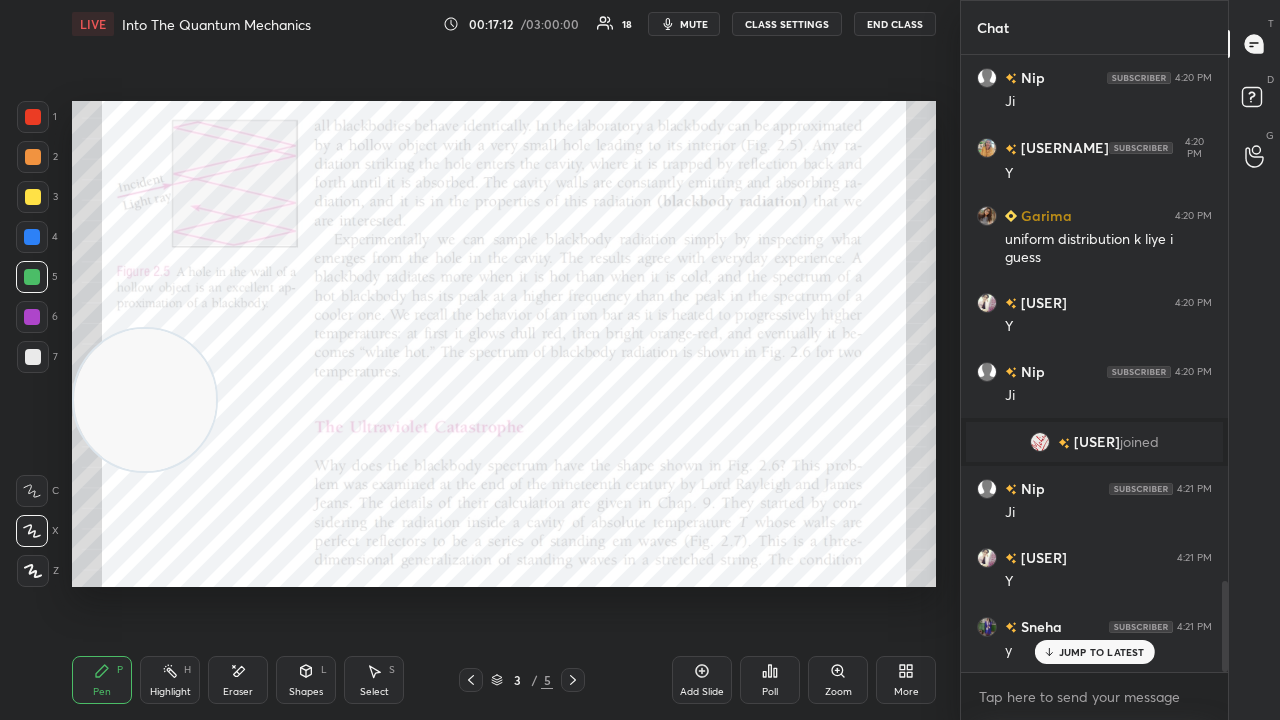 click on "JUMP TO LATEST" at bounding box center (1094, 652) 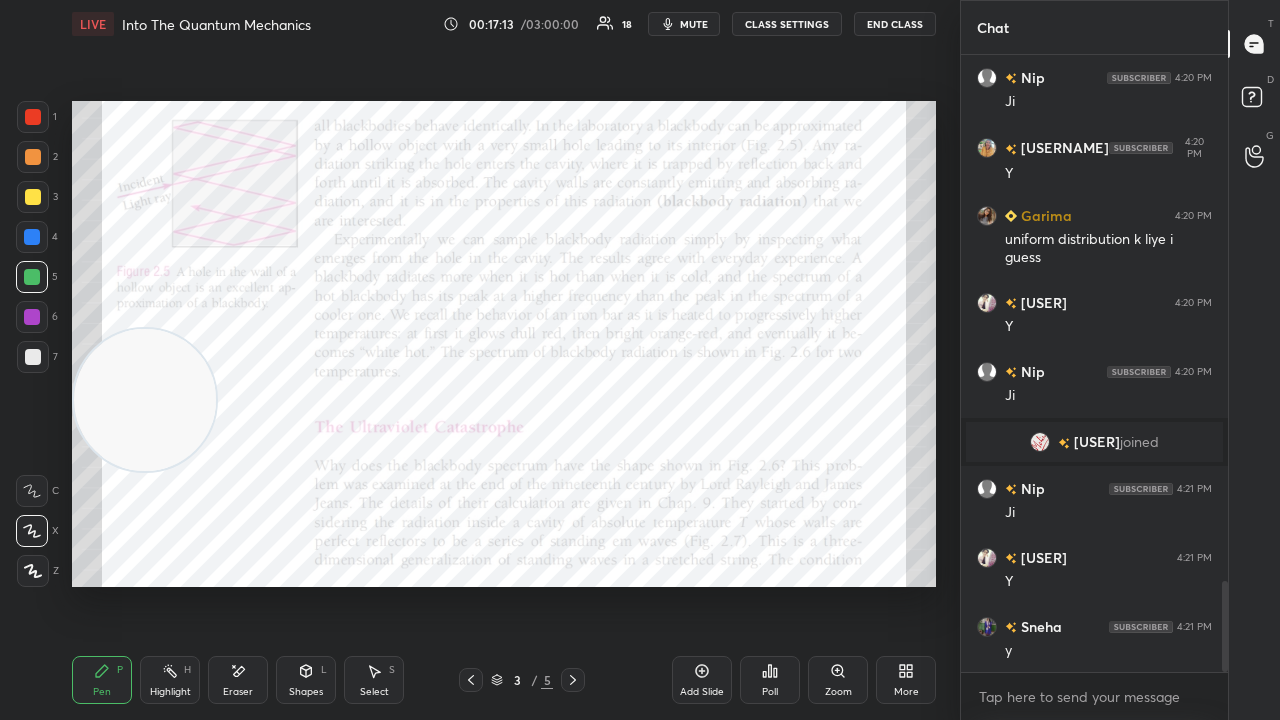 click on "mute" at bounding box center [694, 24] 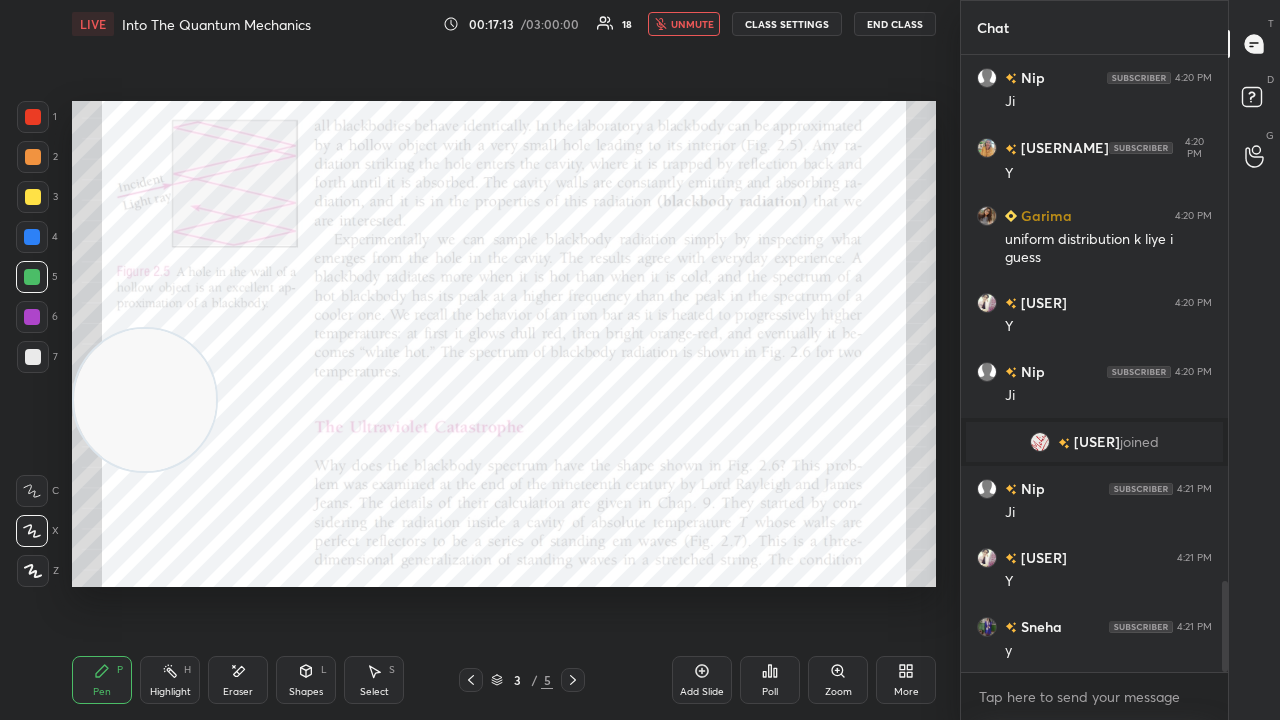 click on "unmute" at bounding box center [692, 24] 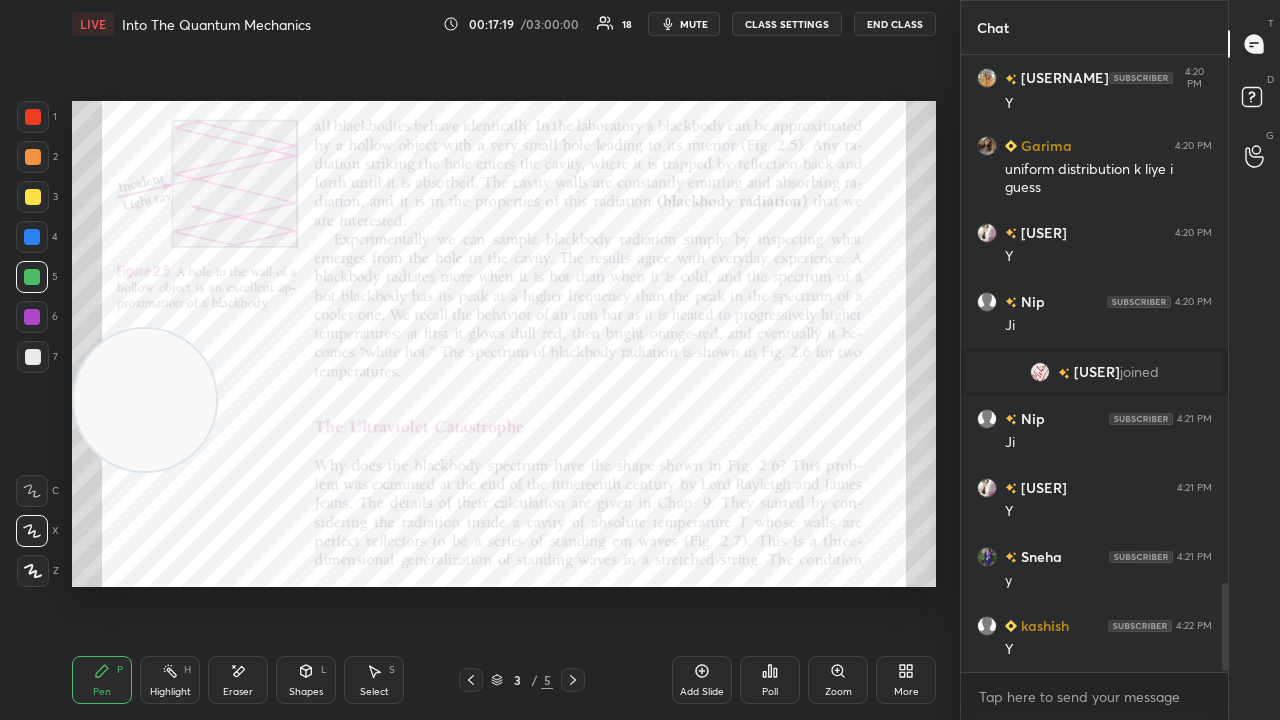scroll, scrollTop: 3712, scrollLeft: 0, axis: vertical 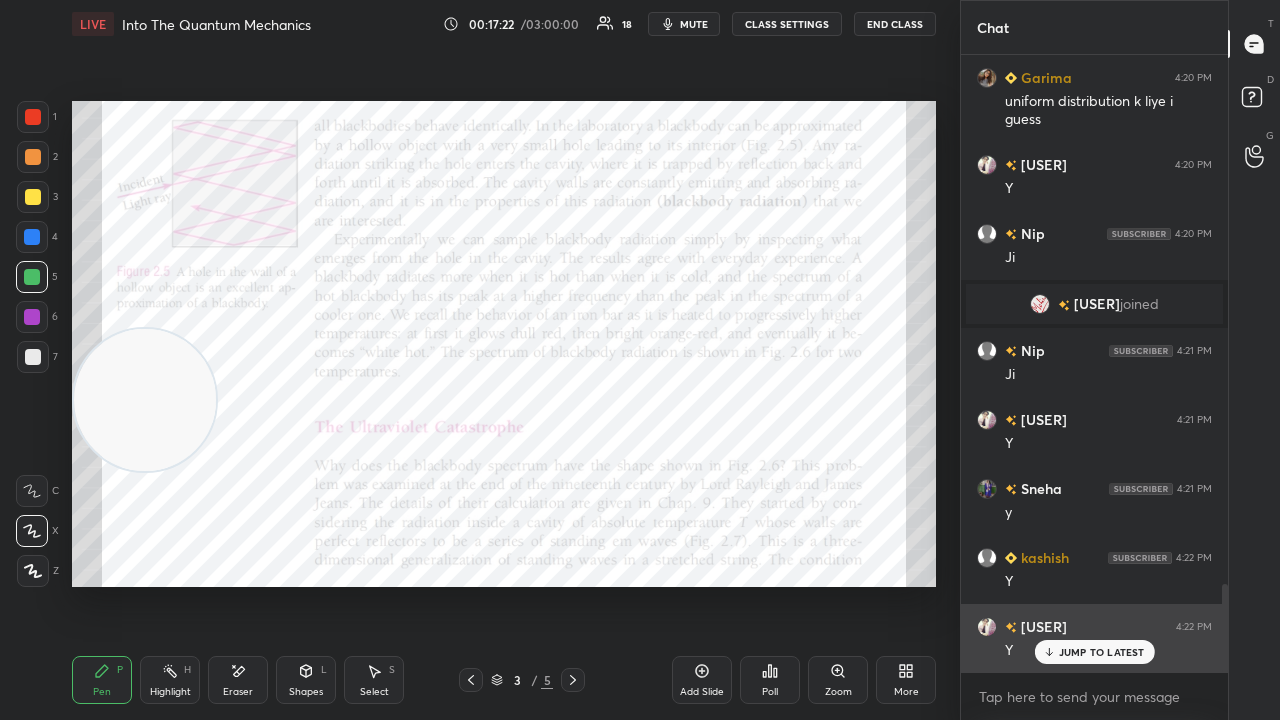 click on "JUMP TO LATEST" at bounding box center (1102, 652) 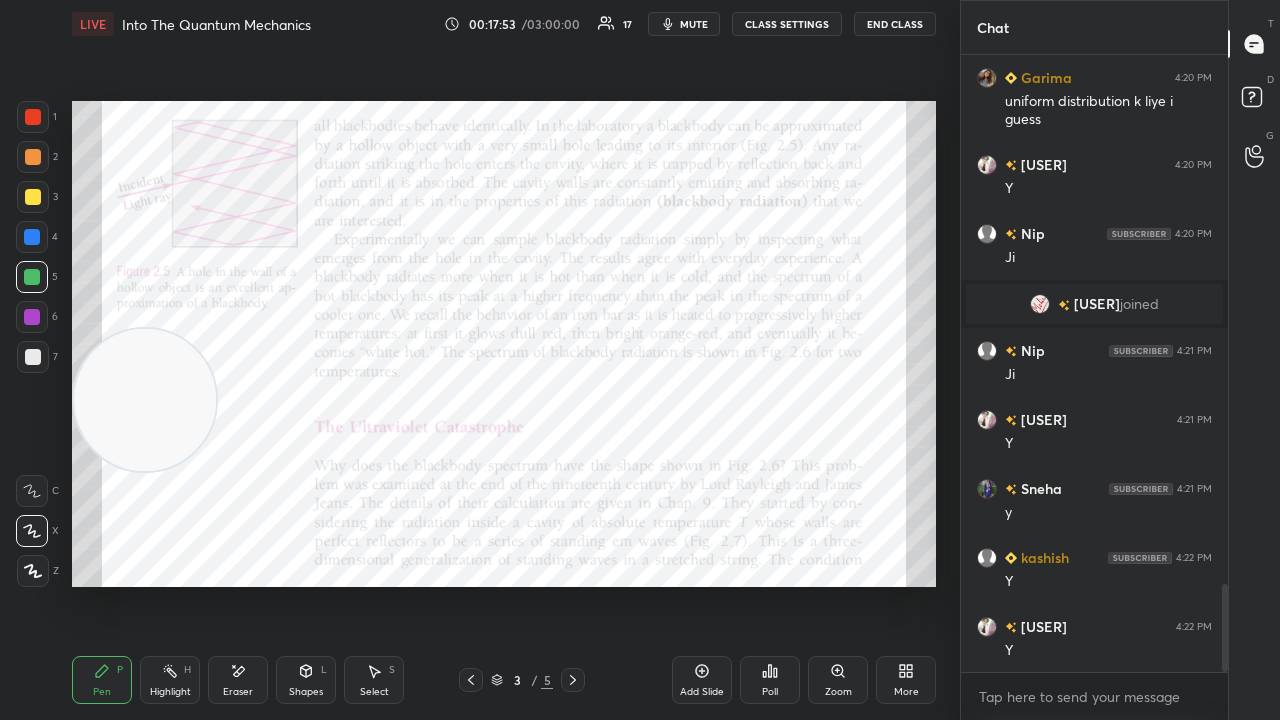 drag, startPoint x: 244, startPoint y: 684, endPoint x: 263, endPoint y: 687, distance: 19.235384 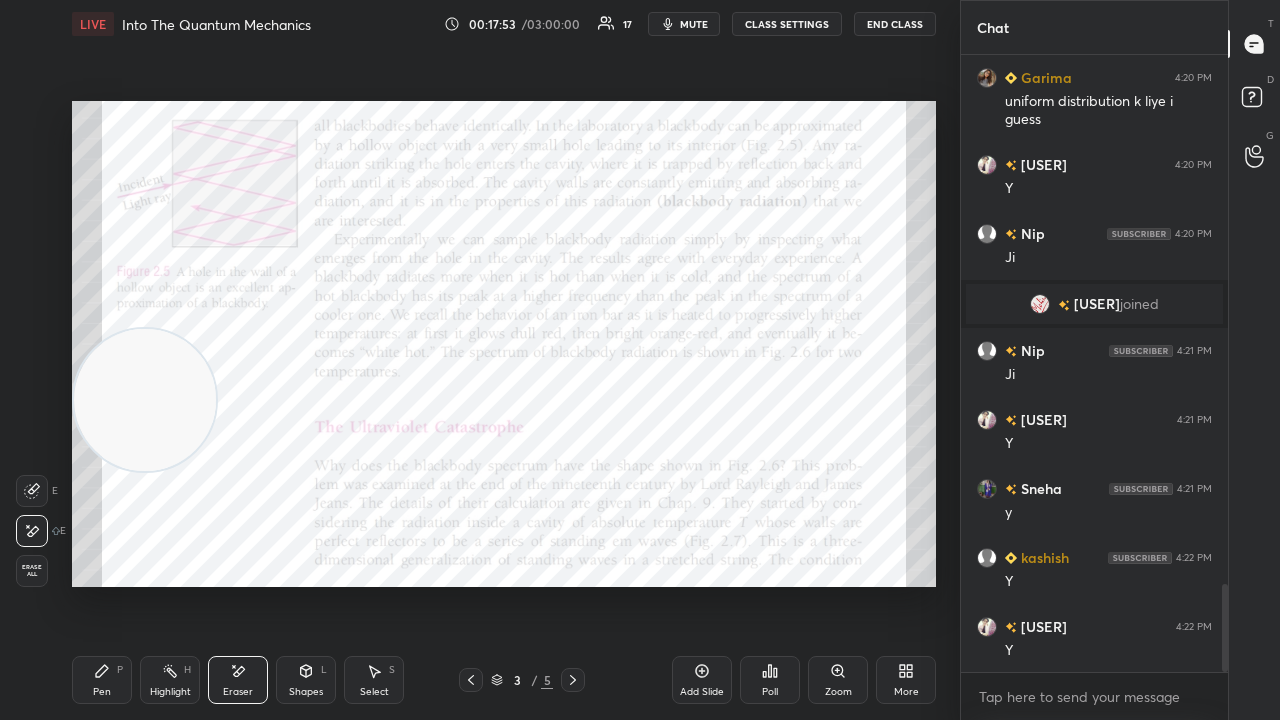 scroll, scrollTop: 3782, scrollLeft: 0, axis: vertical 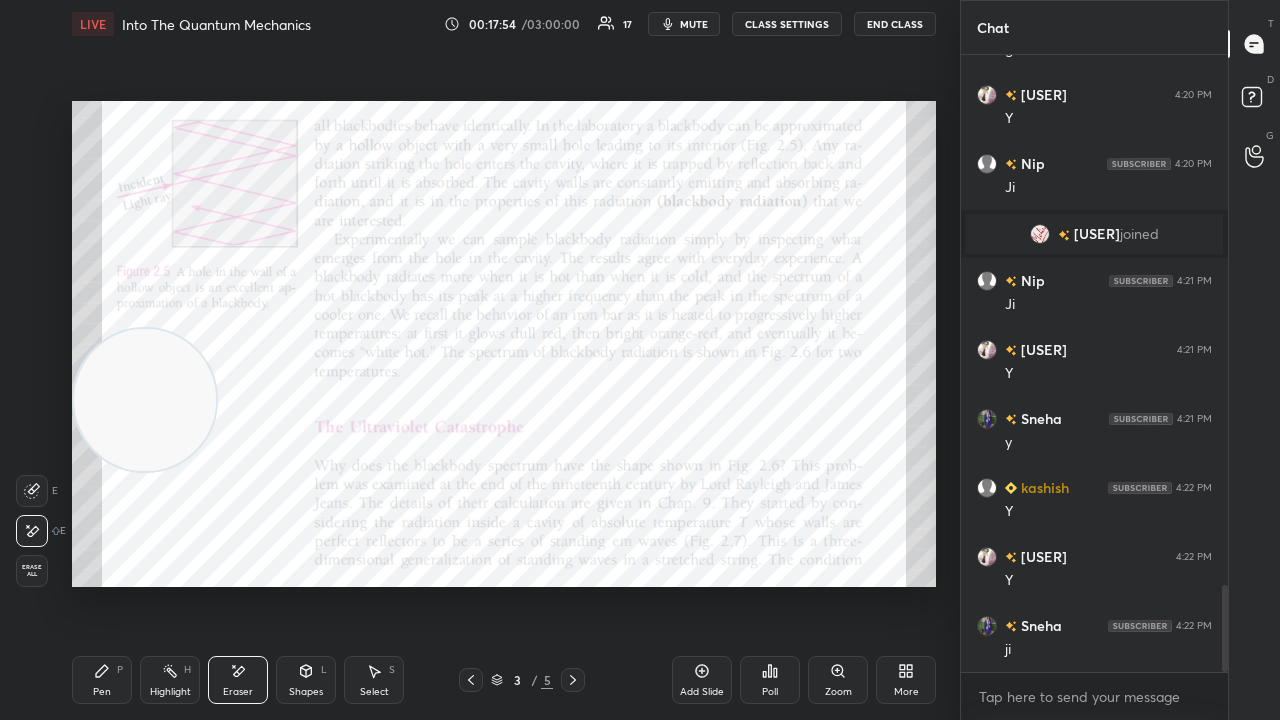 drag, startPoint x: 108, startPoint y: 679, endPoint x: 98, endPoint y: 678, distance: 10.049875 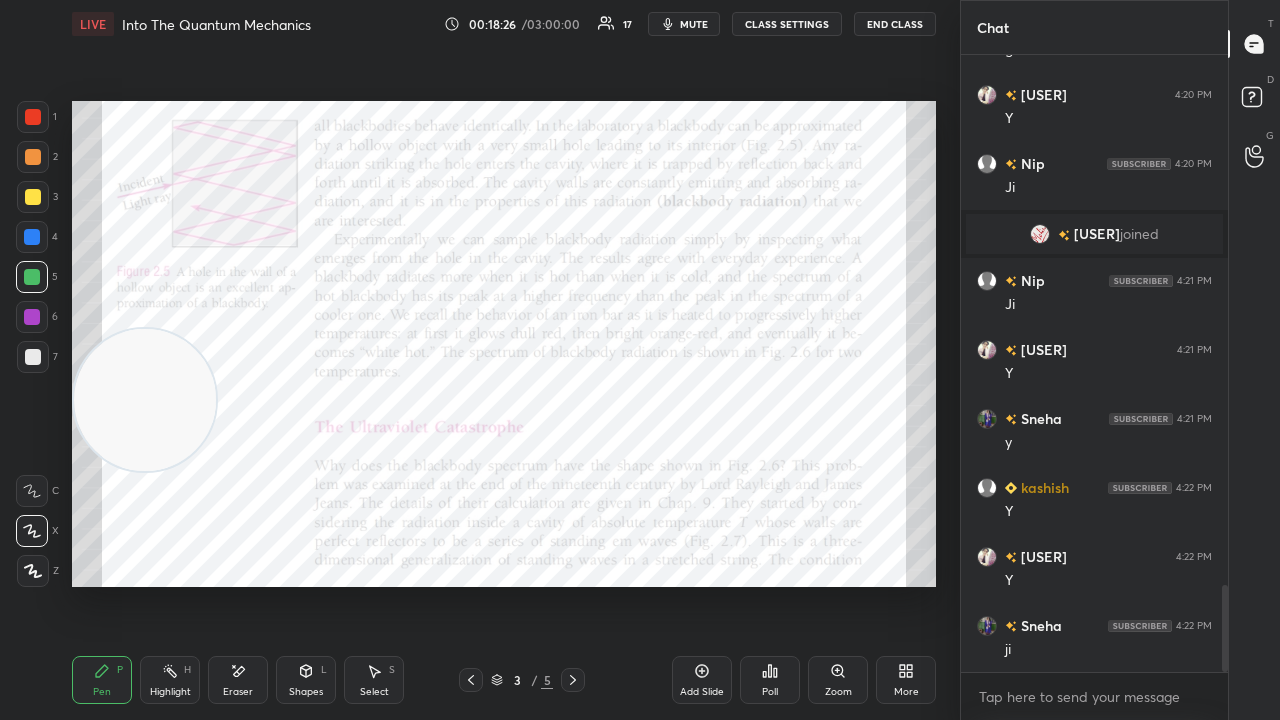 click 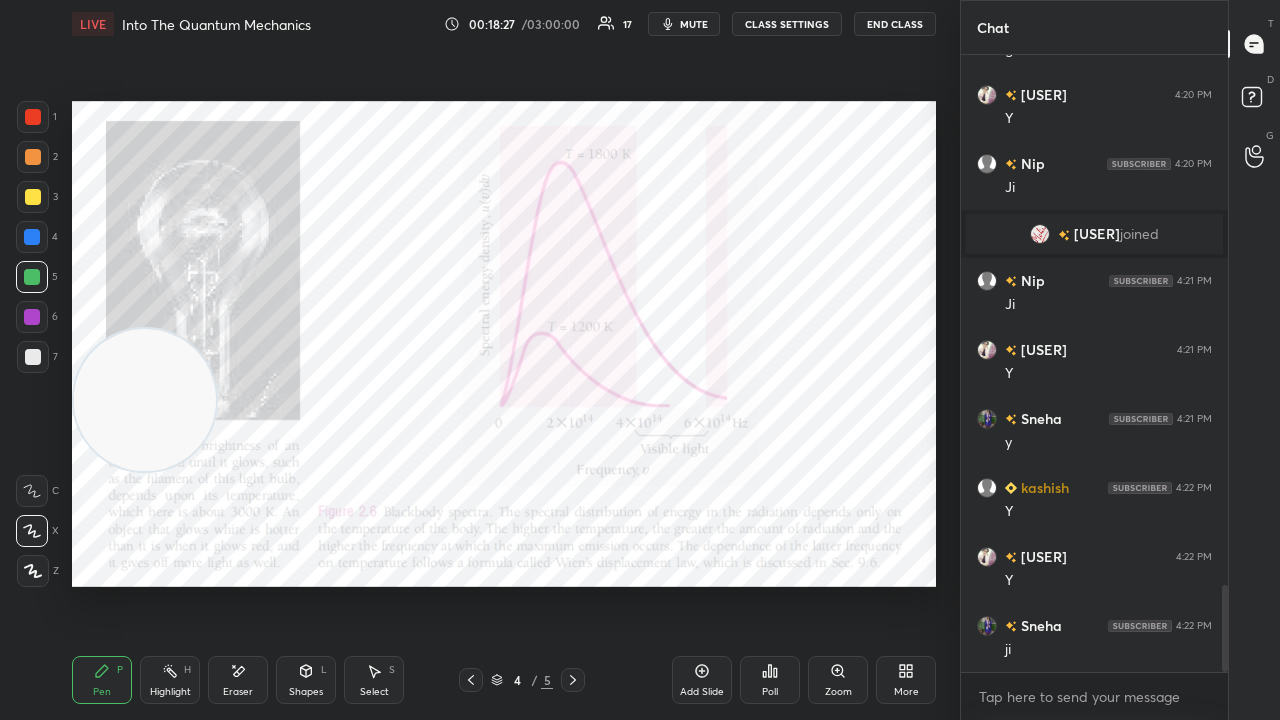 click at bounding box center [573, 680] 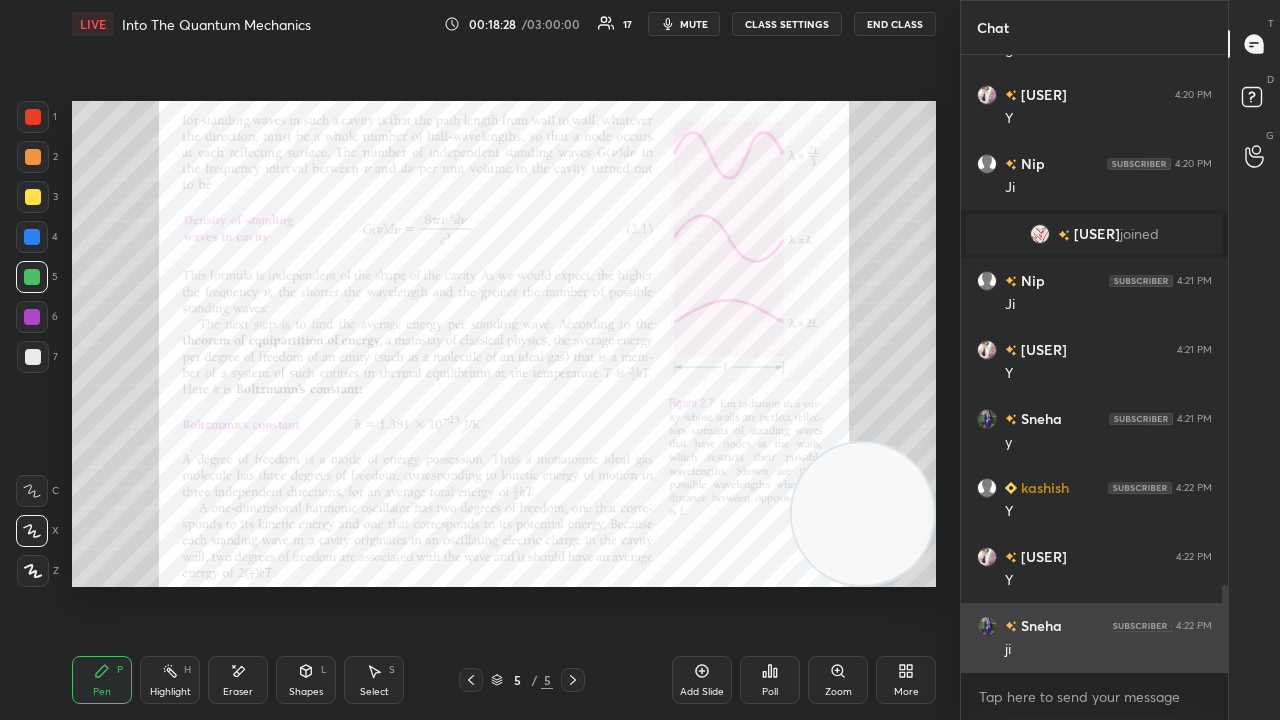 drag, startPoint x: 228, startPoint y: 413, endPoint x: 1050, endPoint y: 671, distance: 861.53815 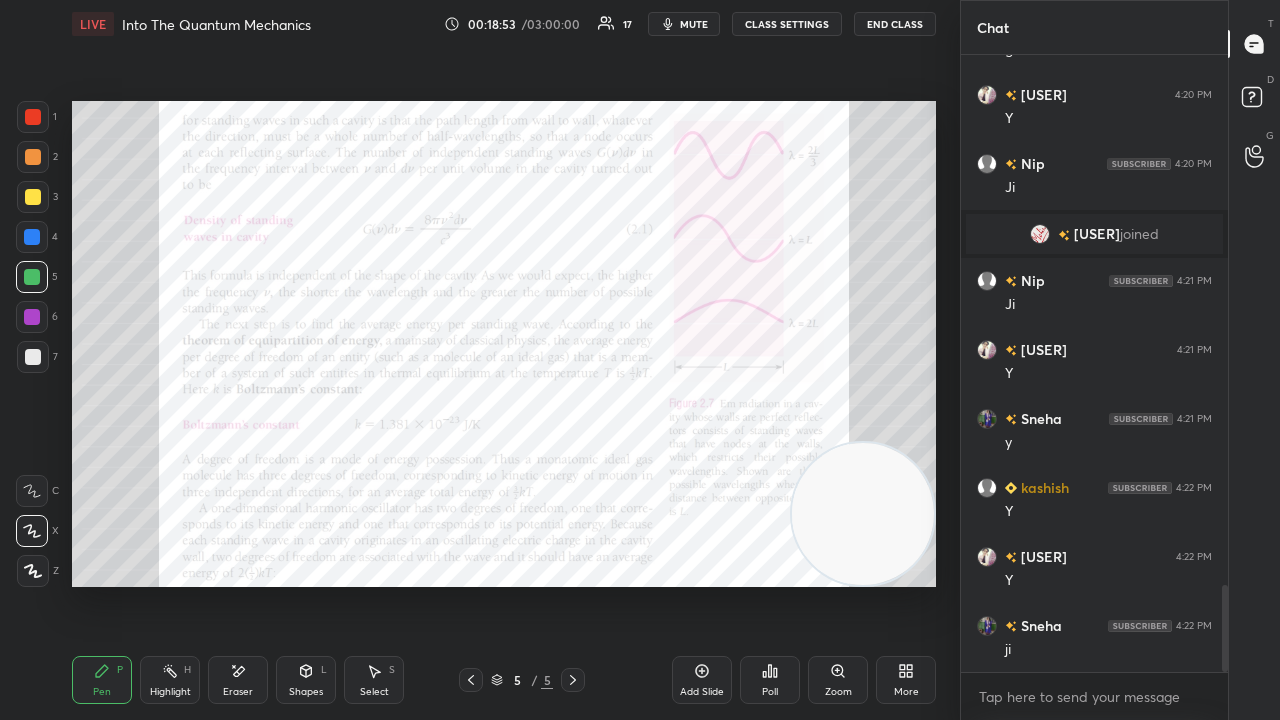click on "mute" at bounding box center (694, 24) 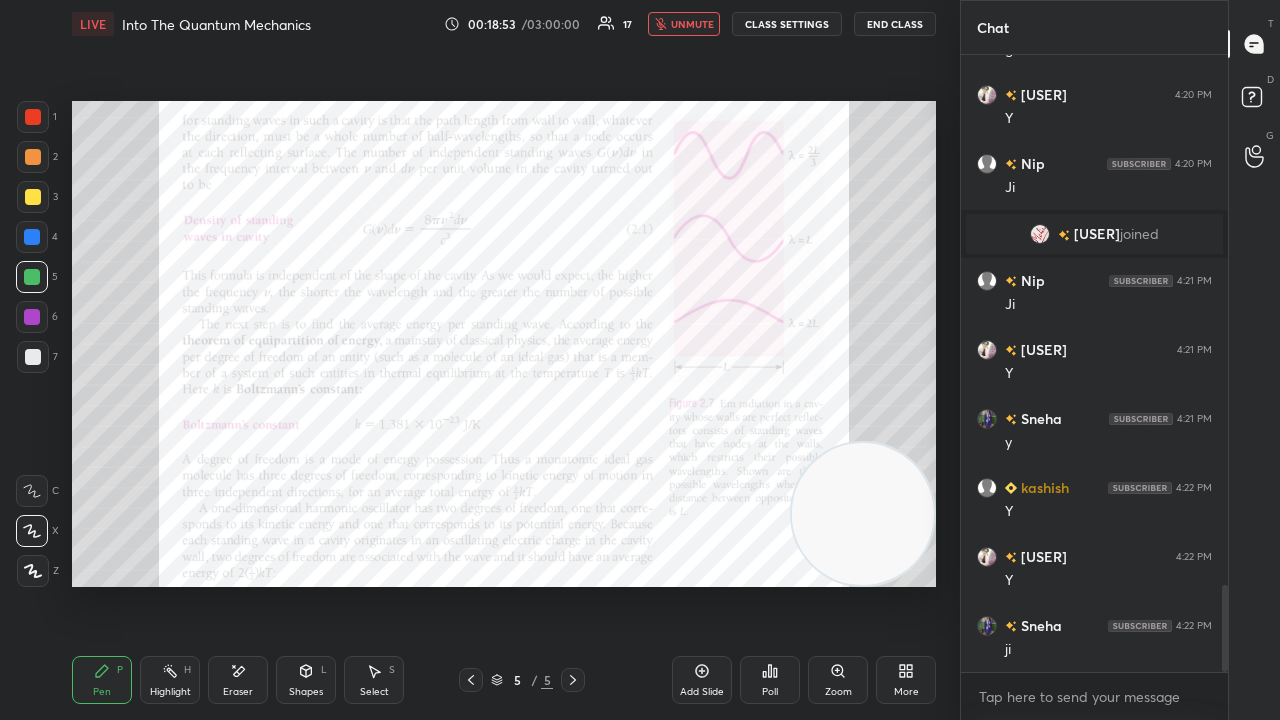 click on "unmute" at bounding box center (692, 24) 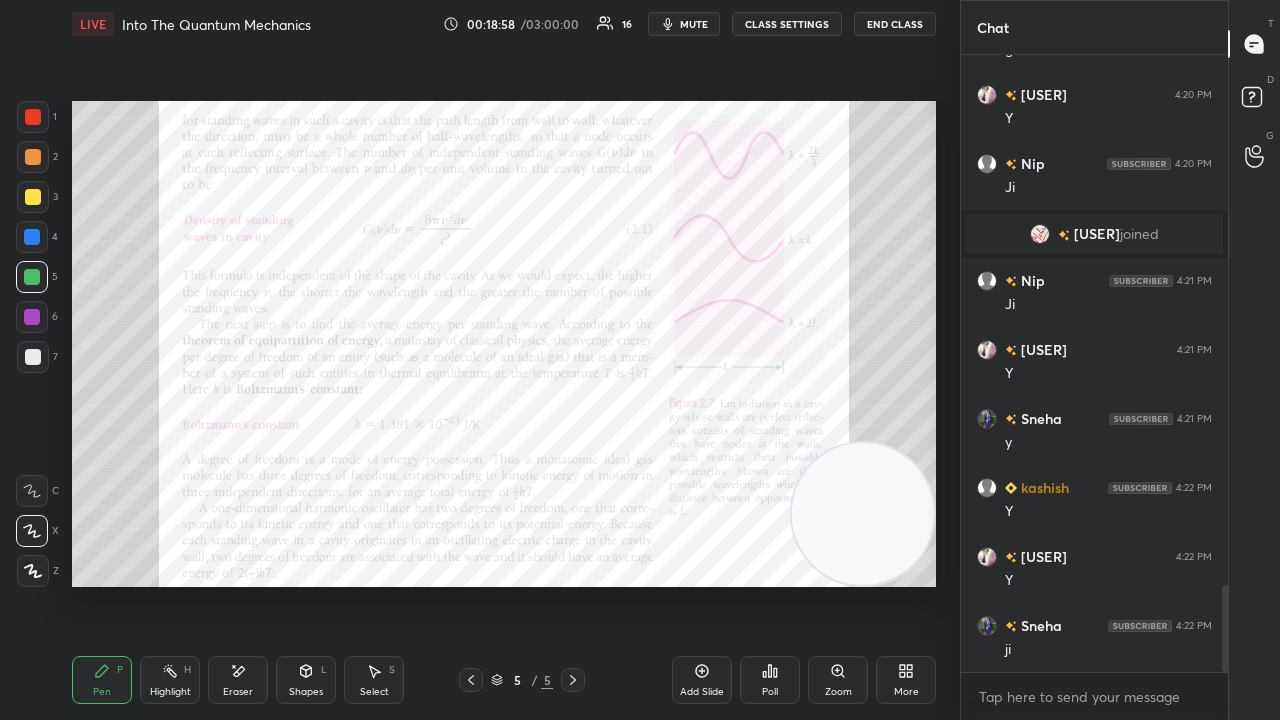 scroll, scrollTop: 3850, scrollLeft: 0, axis: vertical 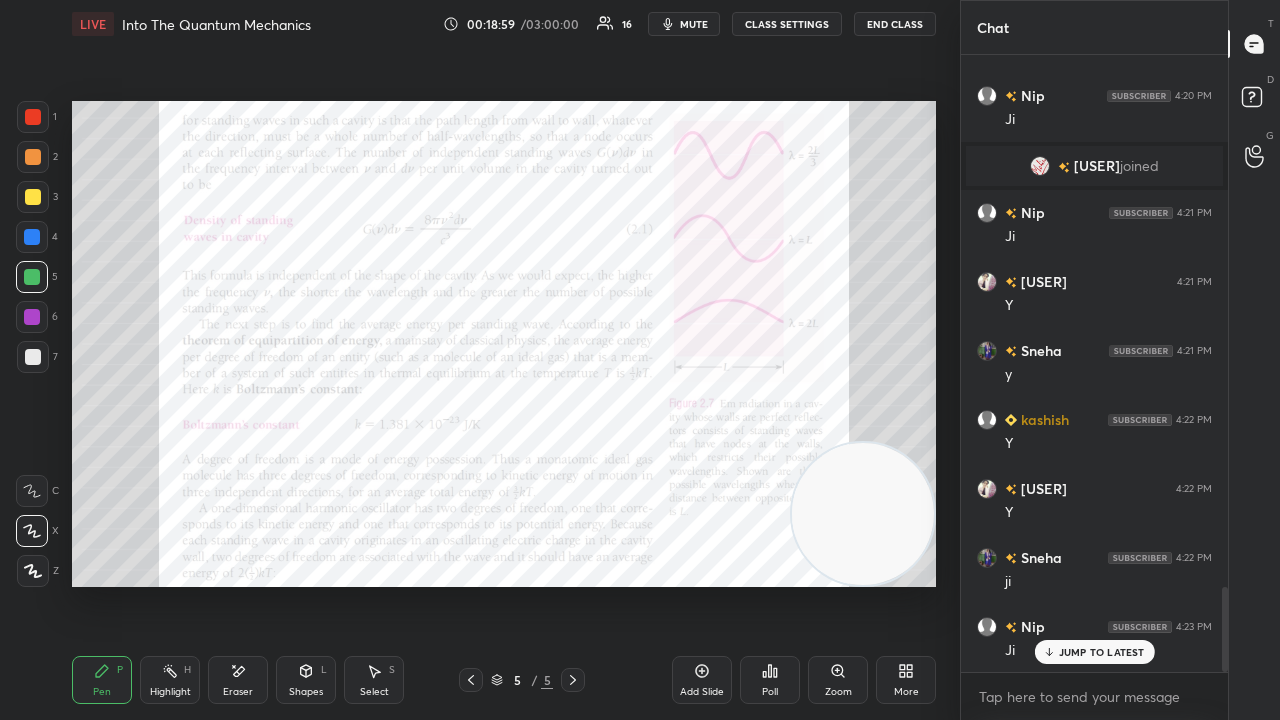 drag, startPoint x: 1107, startPoint y: 659, endPoint x: 1095, endPoint y: 681, distance: 25.059929 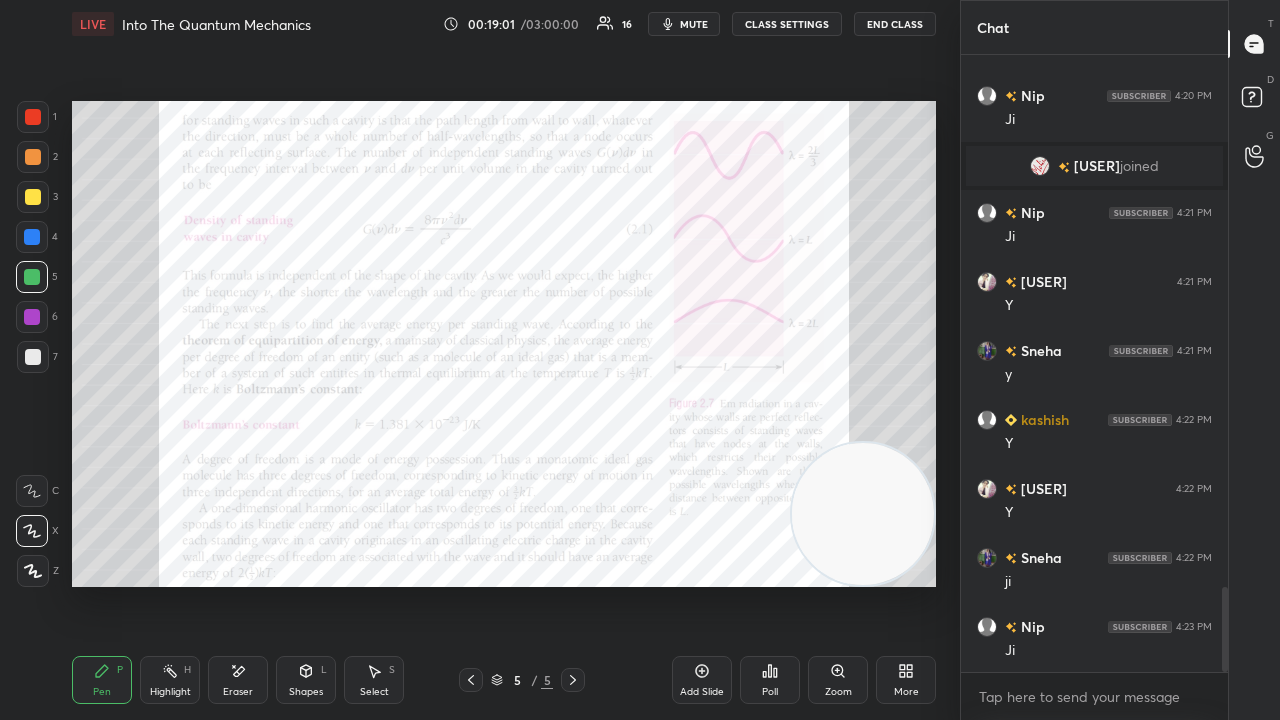 click on "mute" at bounding box center [694, 24] 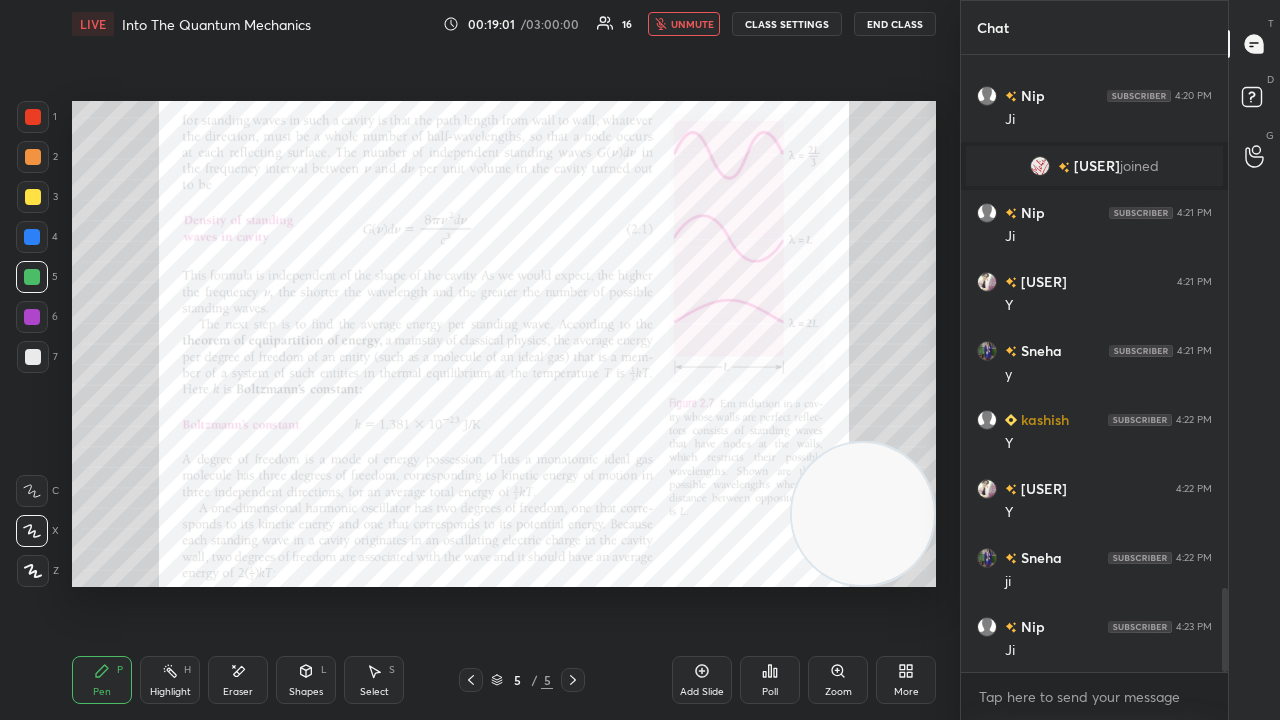 click on "unmute" at bounding box center [692, 24] 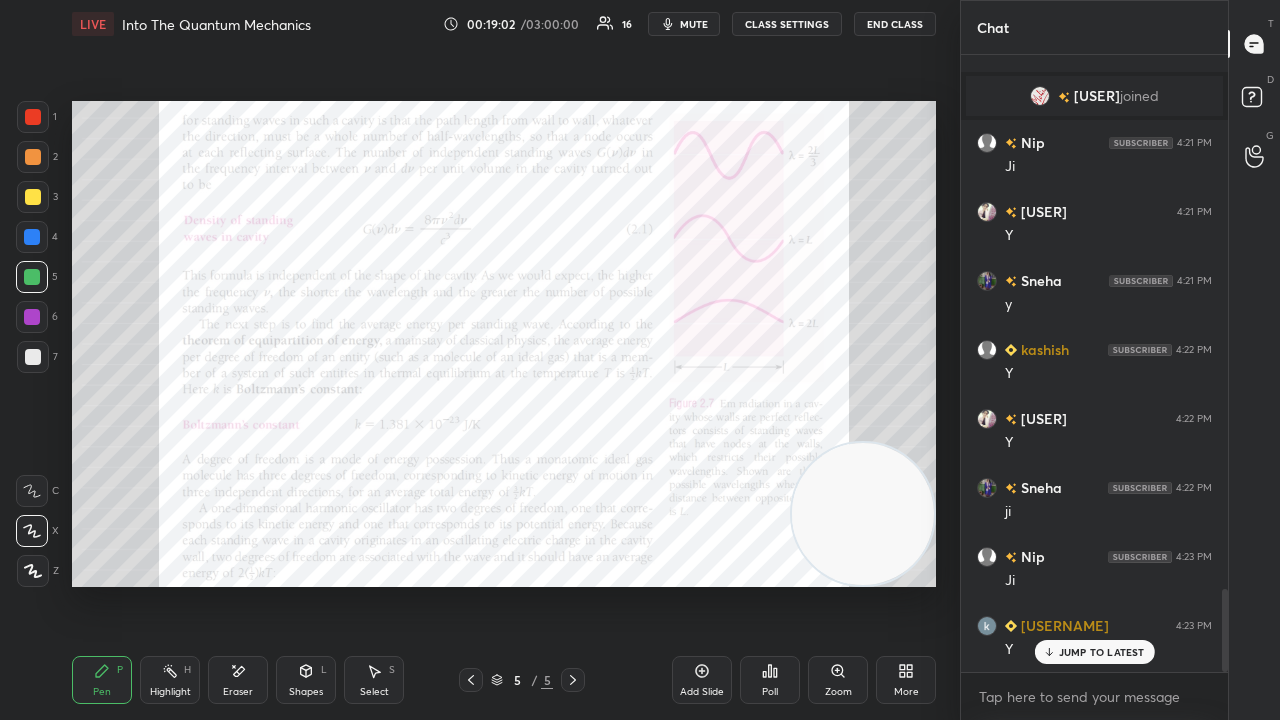scroll, scrollTop: 3988, scrollLeft: 0, axis: vertical 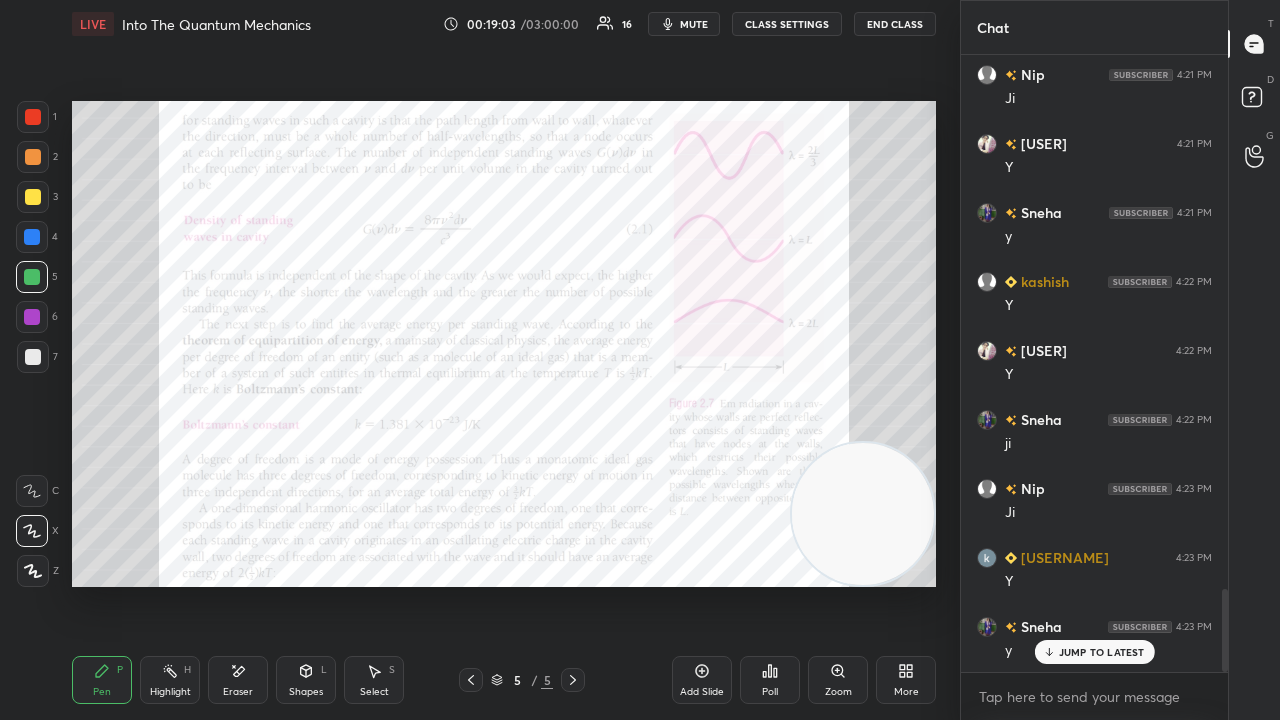 click on "JUMP TO LATEST" at bounding box center [1102, 652] 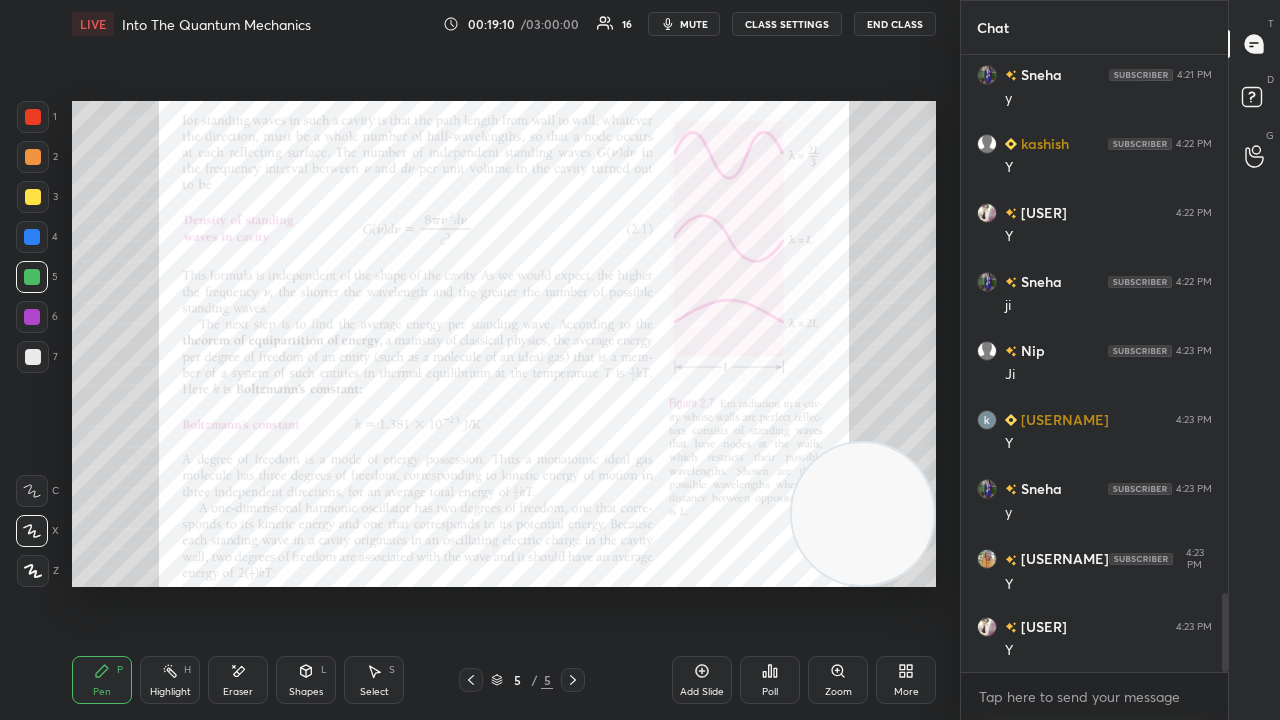 scroll, scrollTop: 4196, scrollLeft: 0, axis: vertical 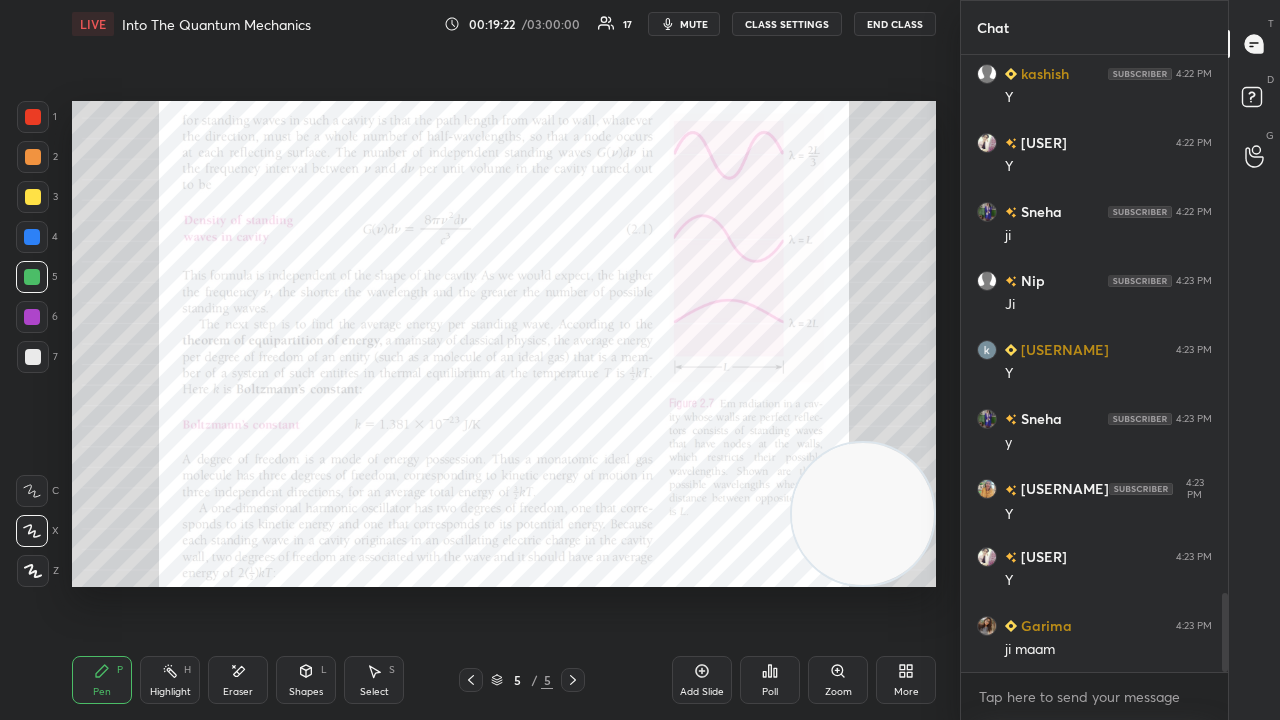 click on "mute" at bounding box center (684, 24) 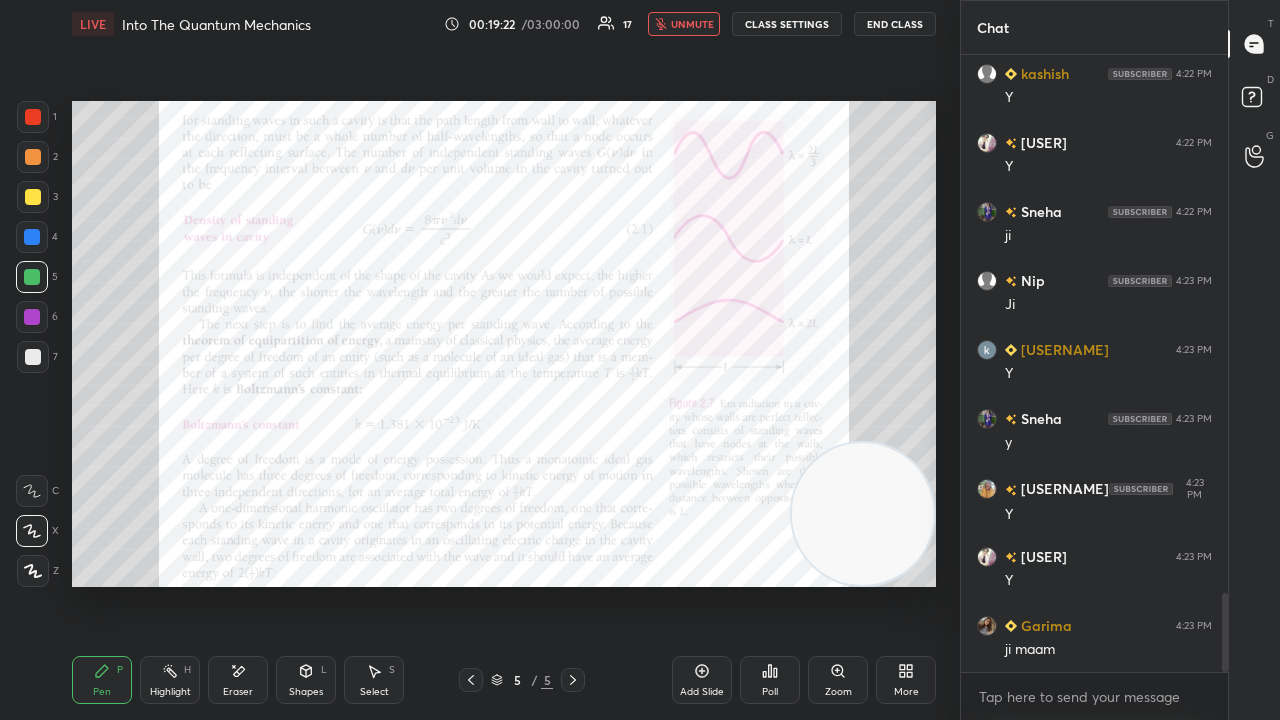 click on "unmute" at bounding box center [692, 24] 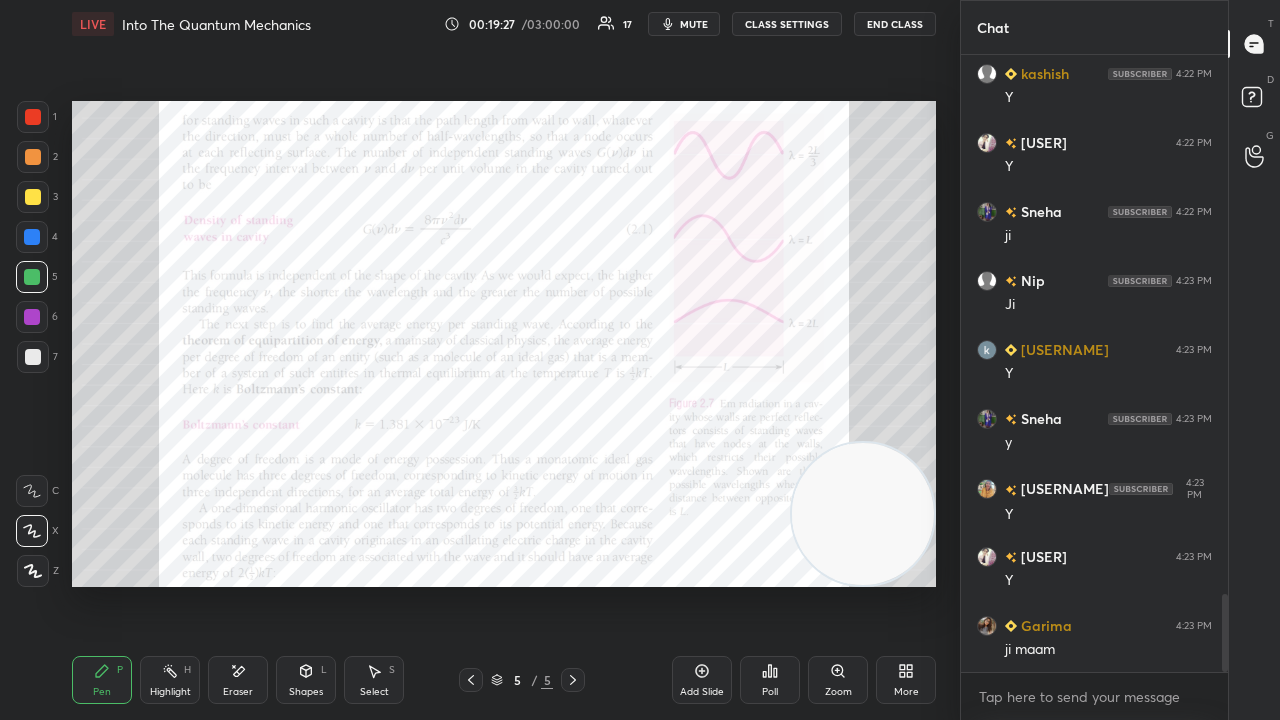 scroll, scrollTop: 4244, scrollLeft: 0, axis: vertical 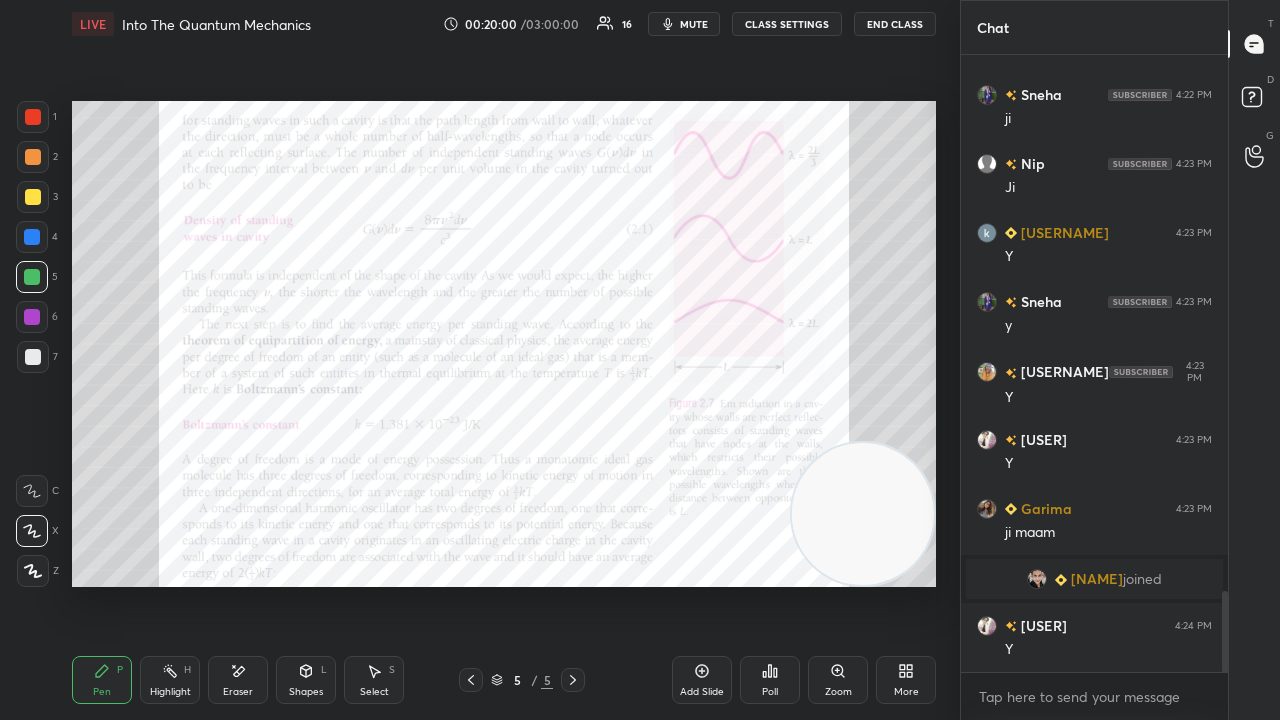 click on "mute" at bounding box center (694, 24) 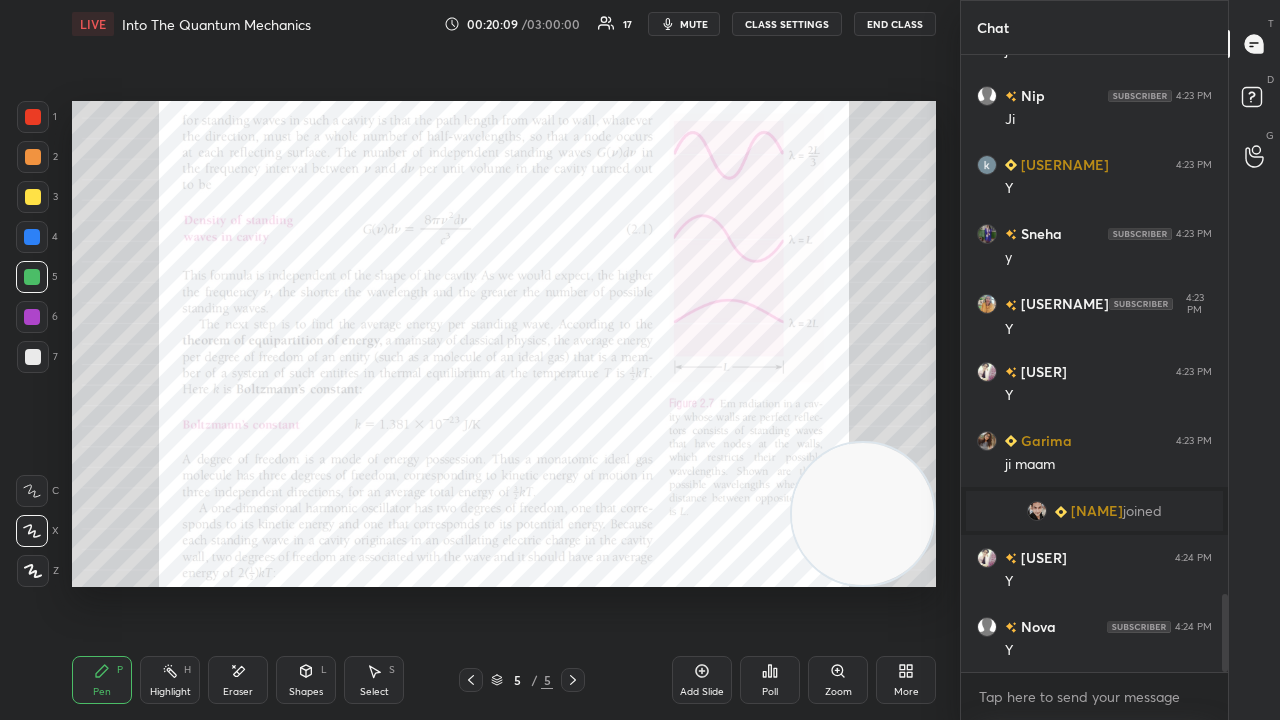 scroll, scrollTop: 4244, scrollLeft: 0, axis: vertical 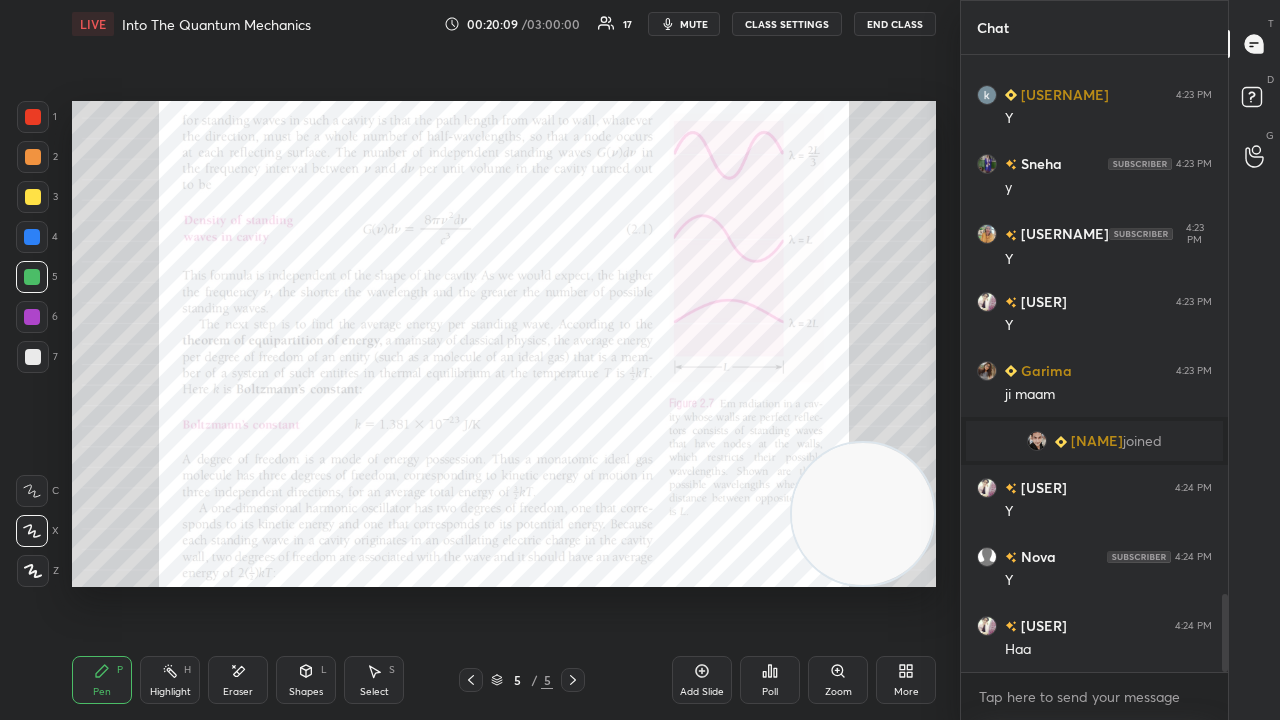 click on "mute" at bounding box center [694, 24] 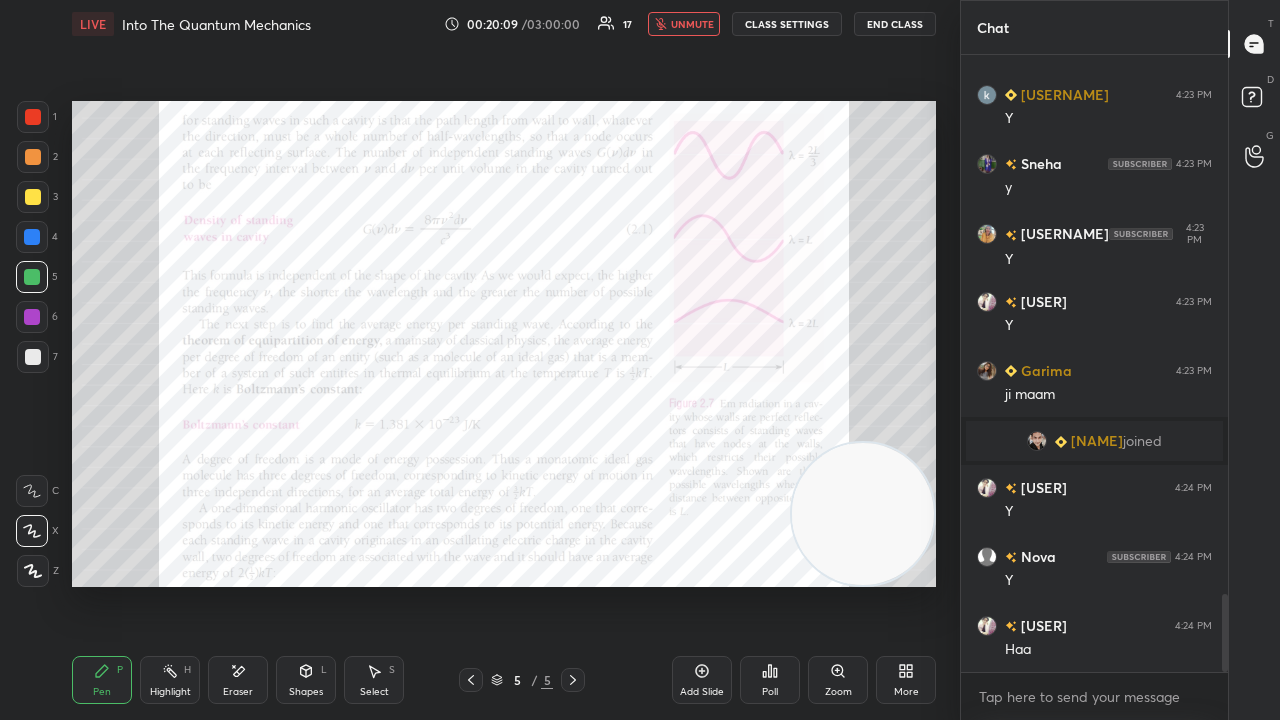click on "unmute" at bounding box center [692, 24] 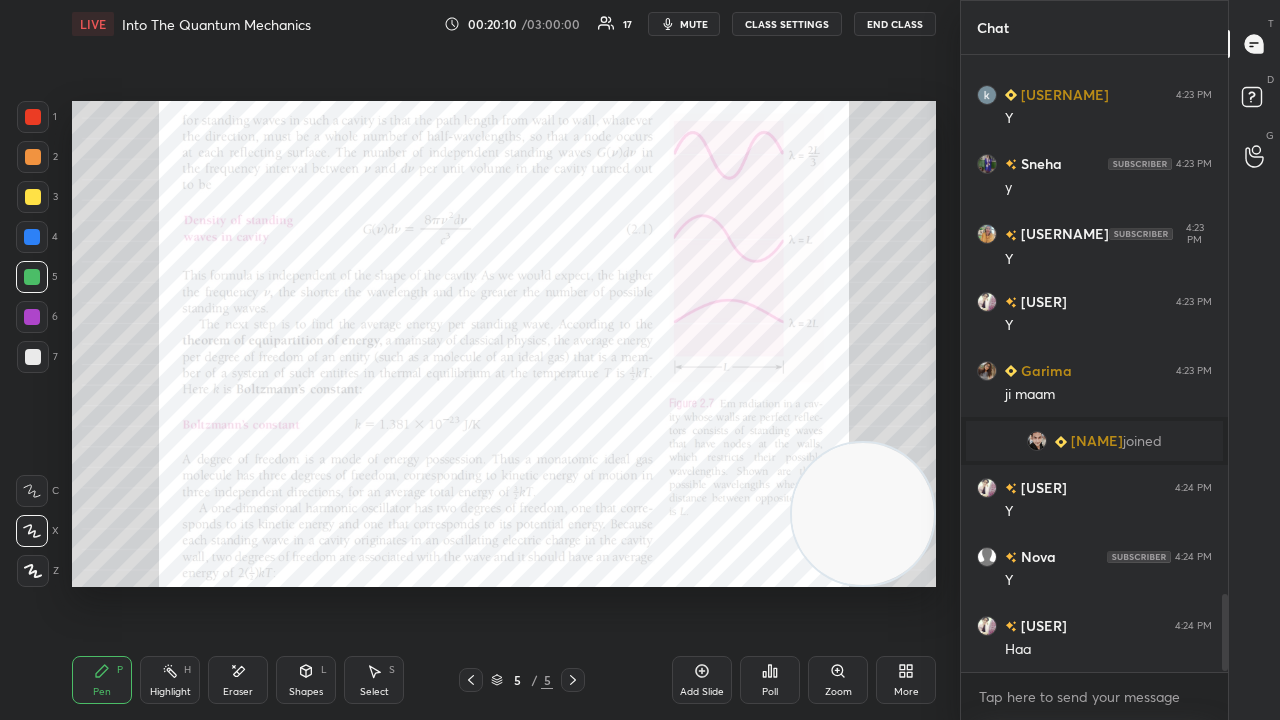 scroll, scrollTop: 4312, scrollLeft: 0, axis: vertical 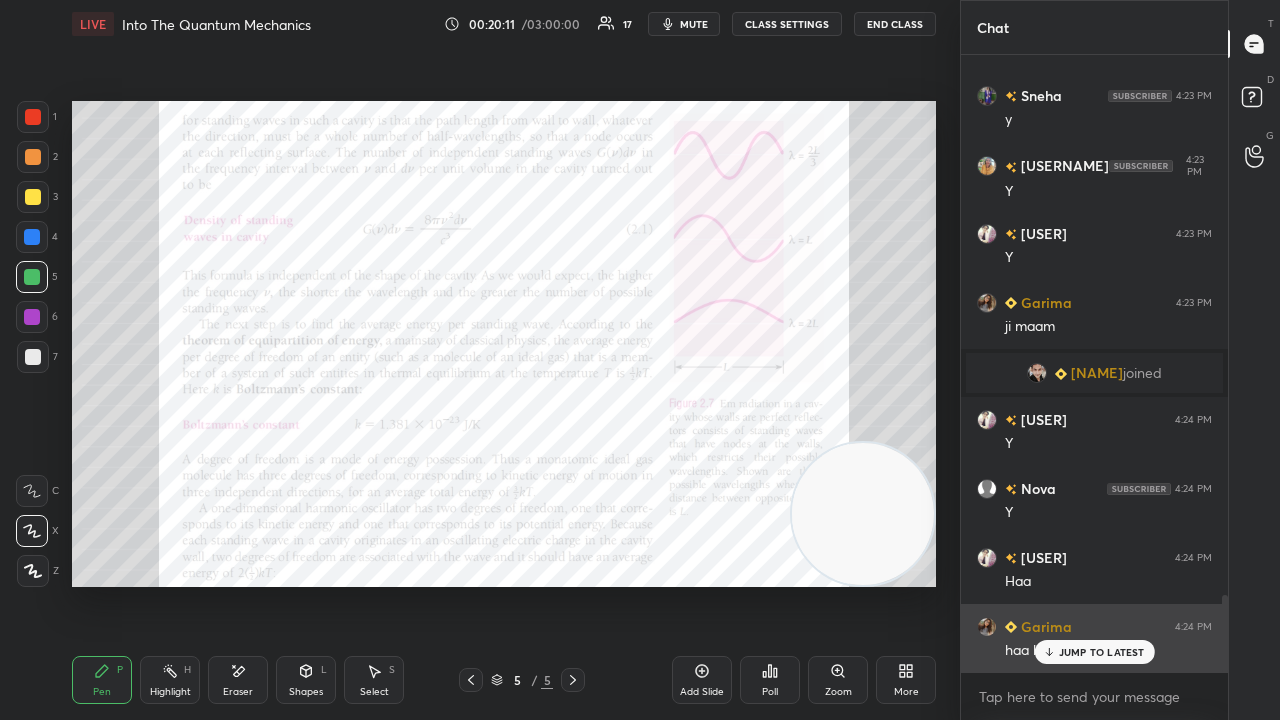 click on "JUMP TO LATEST" at bounding box center [1094, 652] 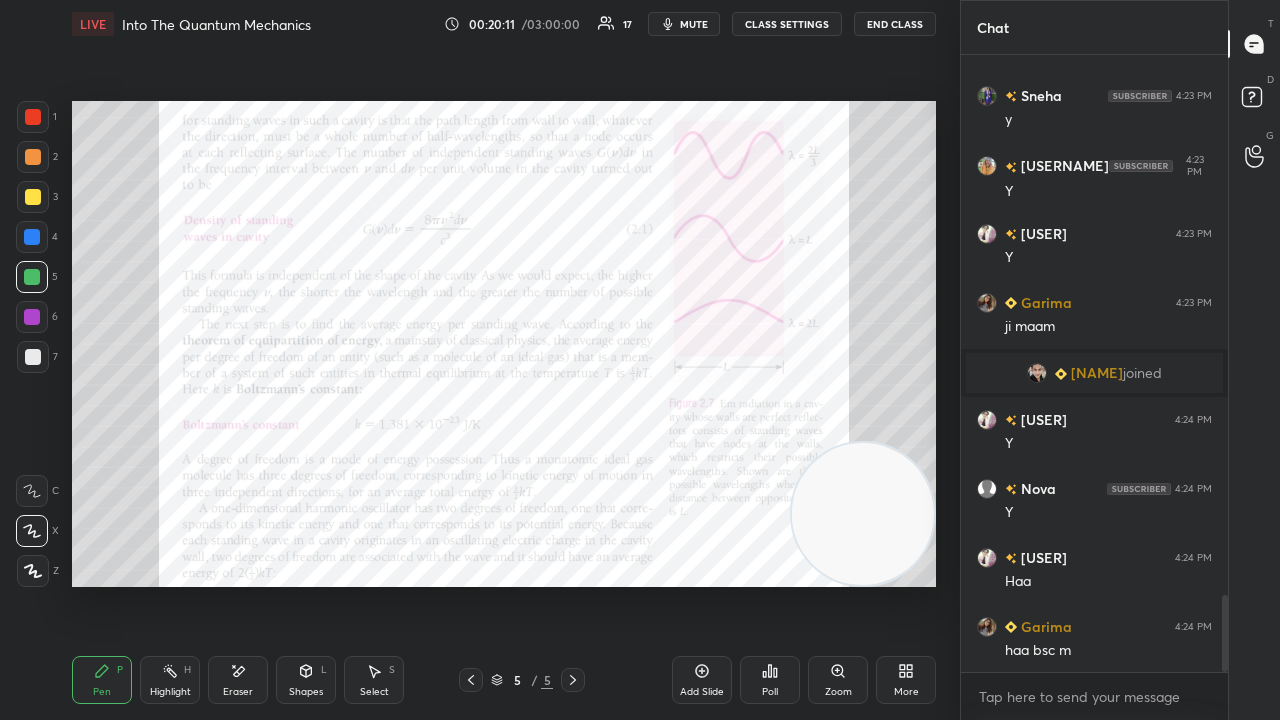 click on "x" at bounding box center (1094, 696) 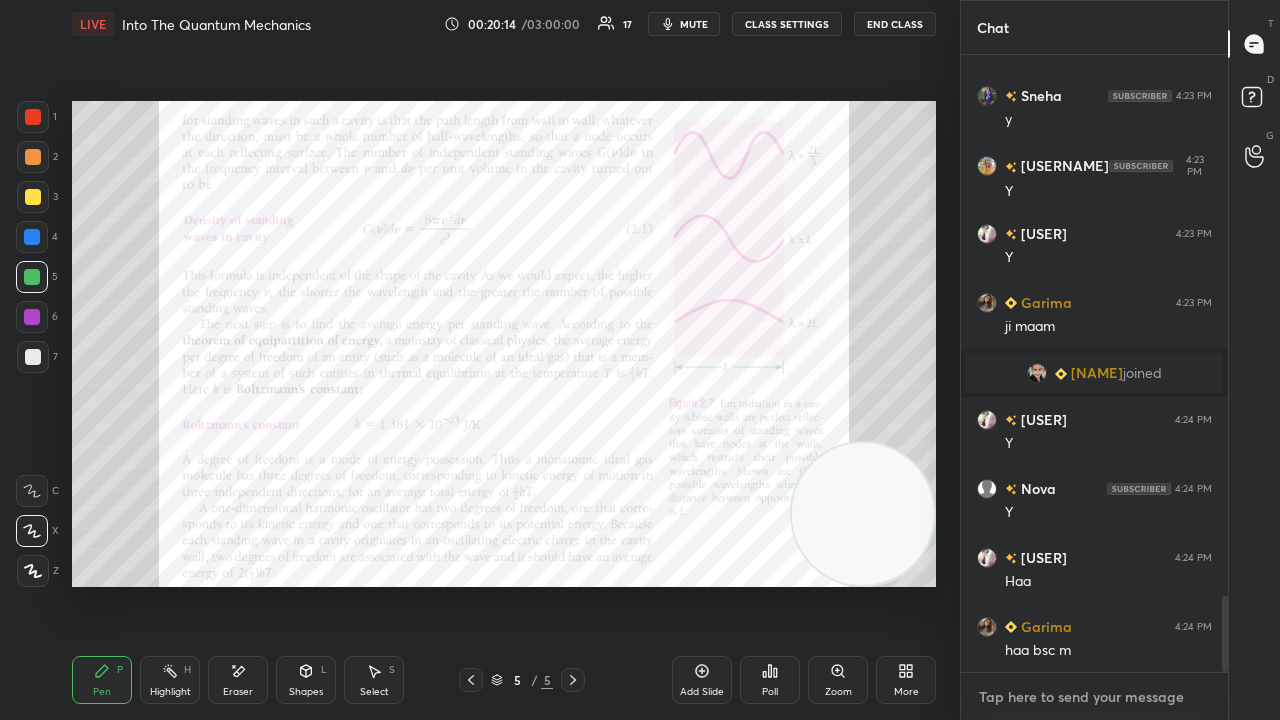 scroll, scrollTop: 4382, scrollLeft: 0, axis: vertical 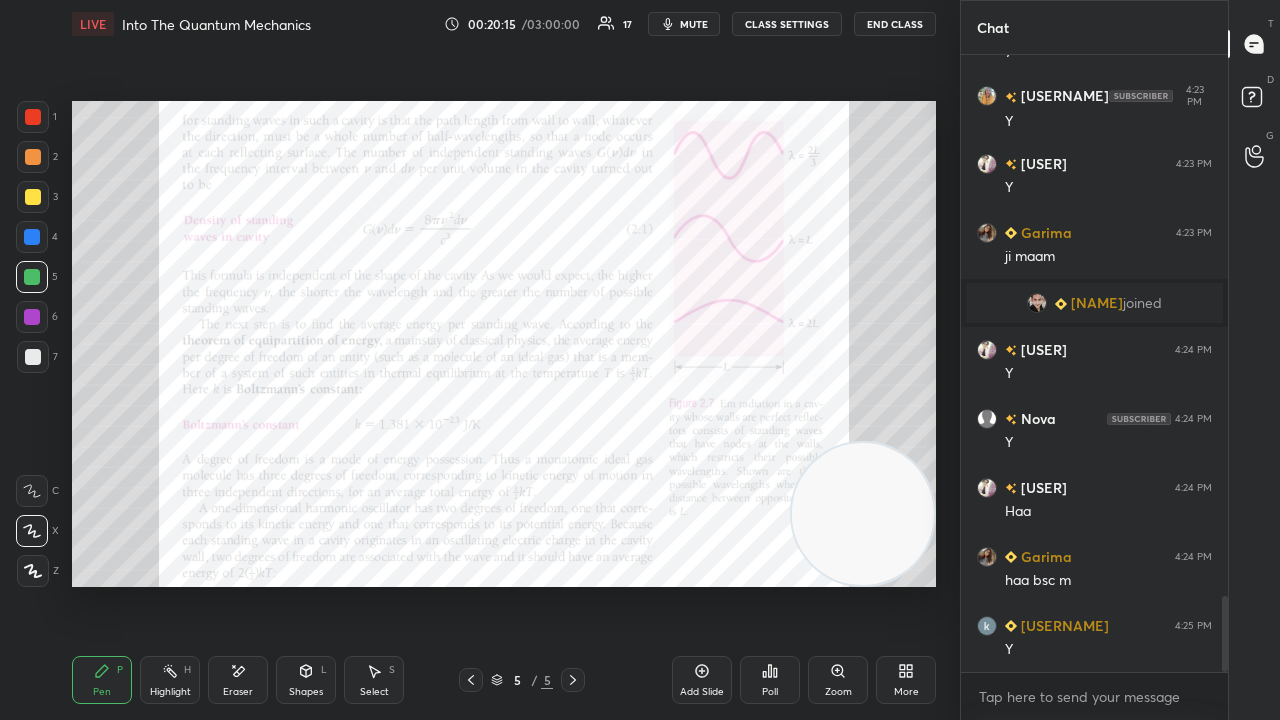 click on "mute" at bounding box center (694, 24) 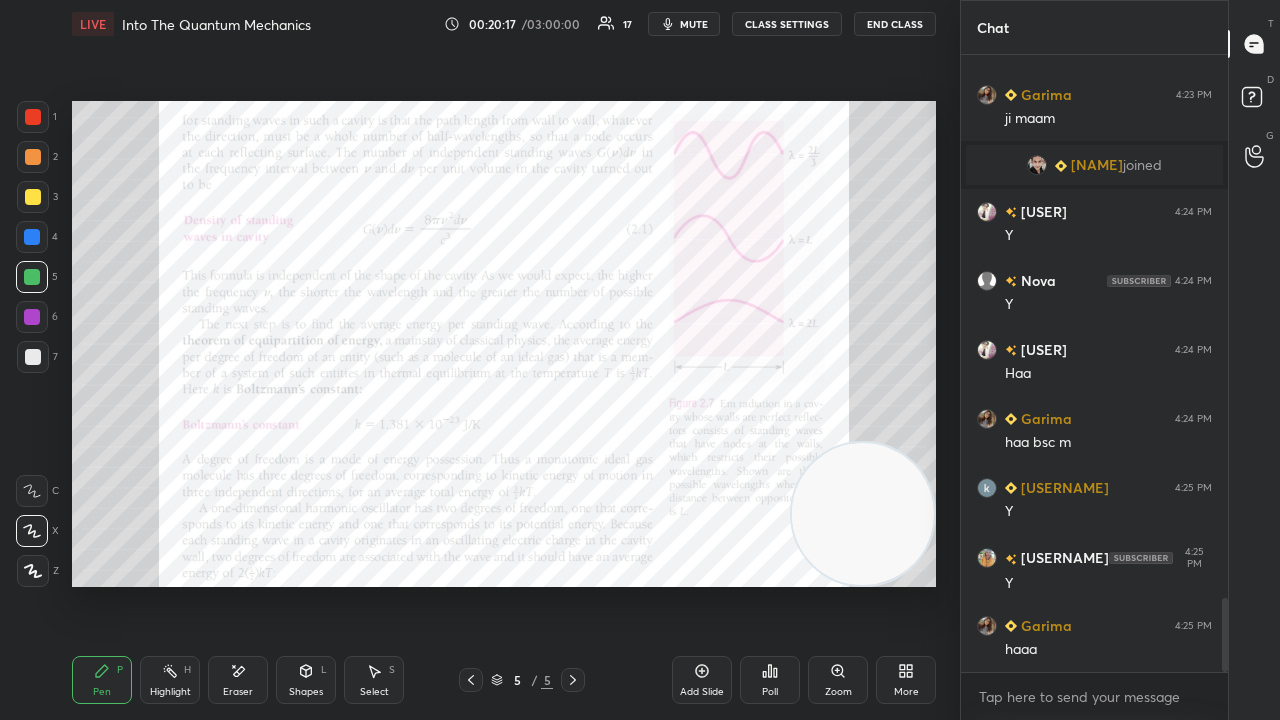 scroll, scrollTop: 4588, scrollLeft: 0, axis: vertical 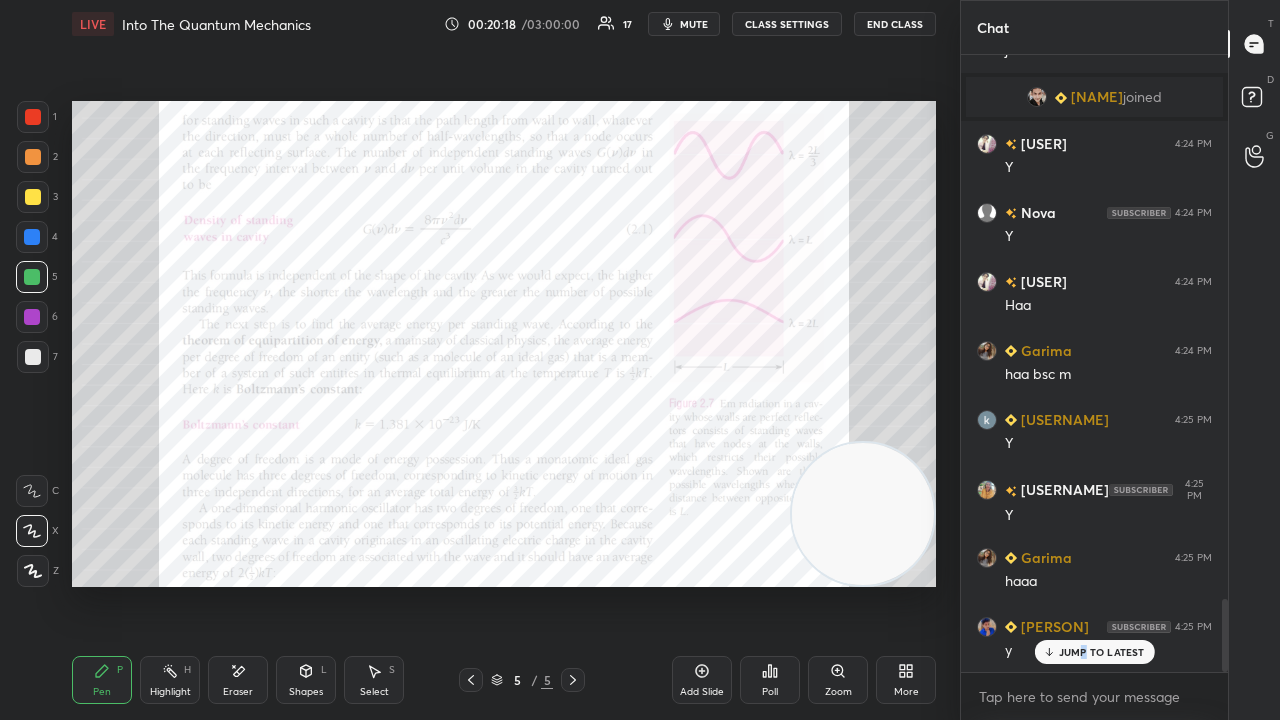 drag, startPoint x: 1084, startPoint y: 653, endPoint x: 1078, endPoint y: 672, distance: 19.924858 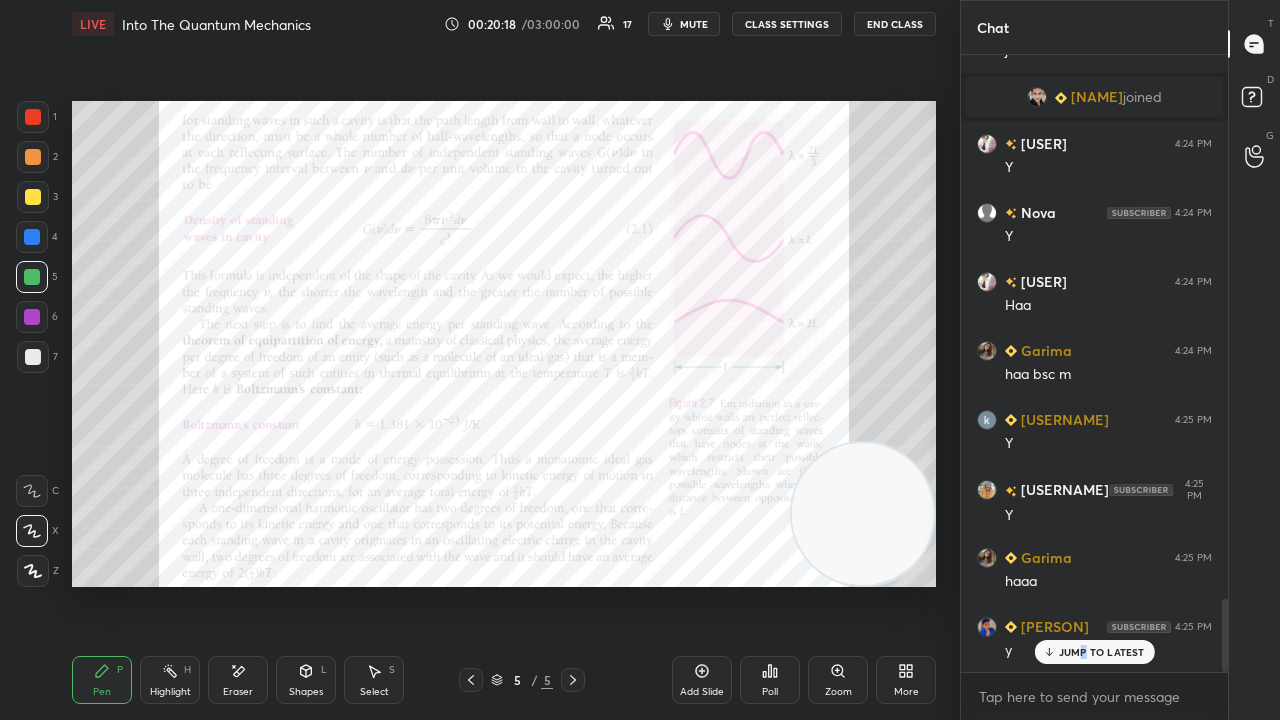click on "JUMP TO LATEST" at bounding box center [1102, 652] 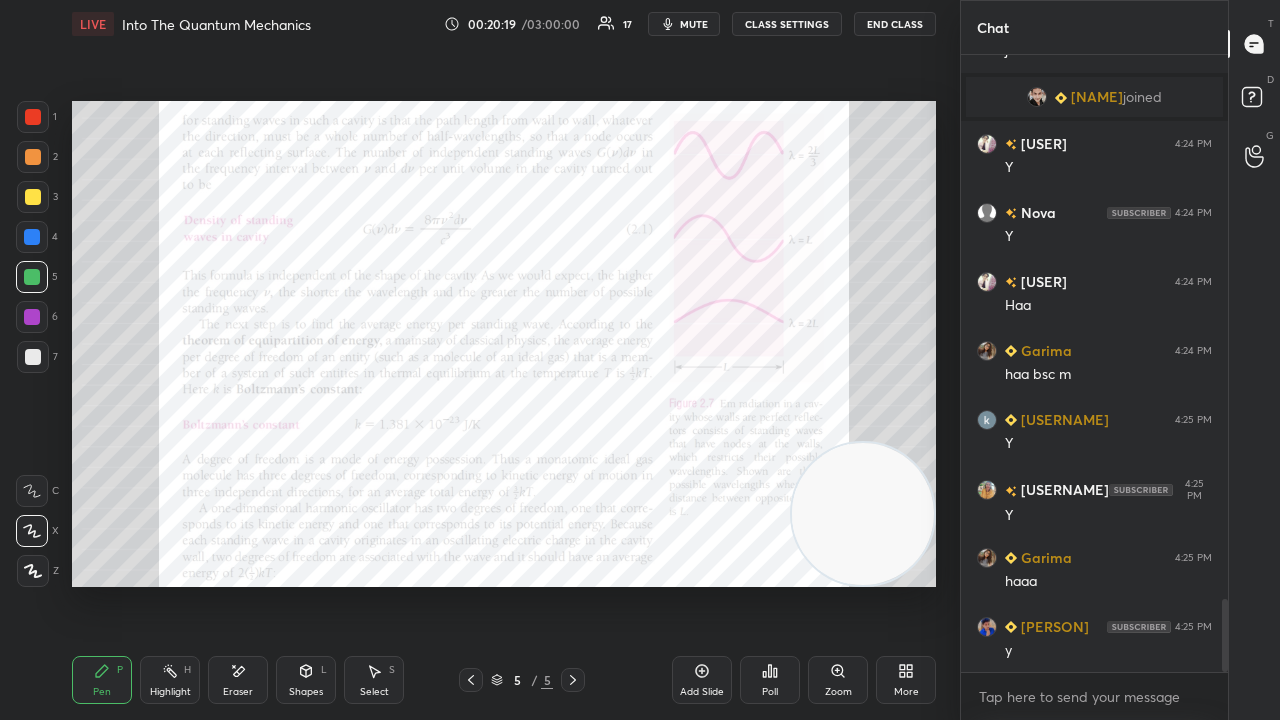 click on "mute" at bounding box center [694, 24] 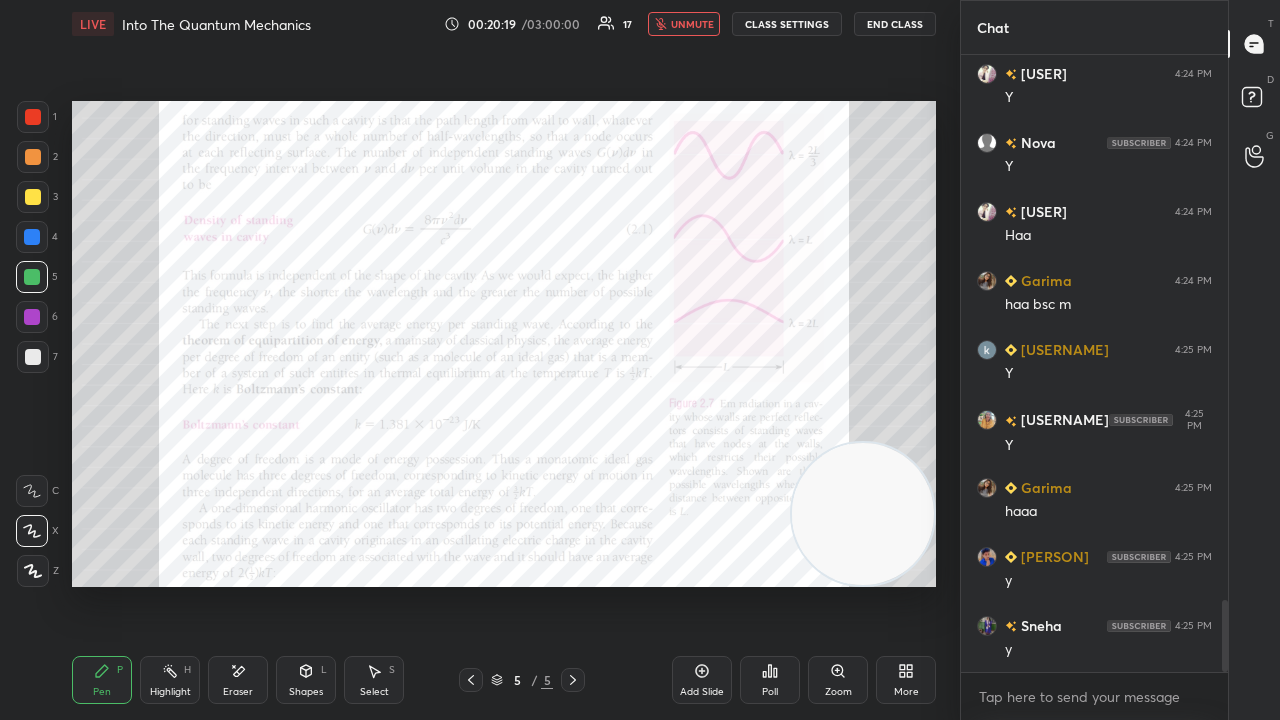 click on "unmute" at bounding box center [684, 24] 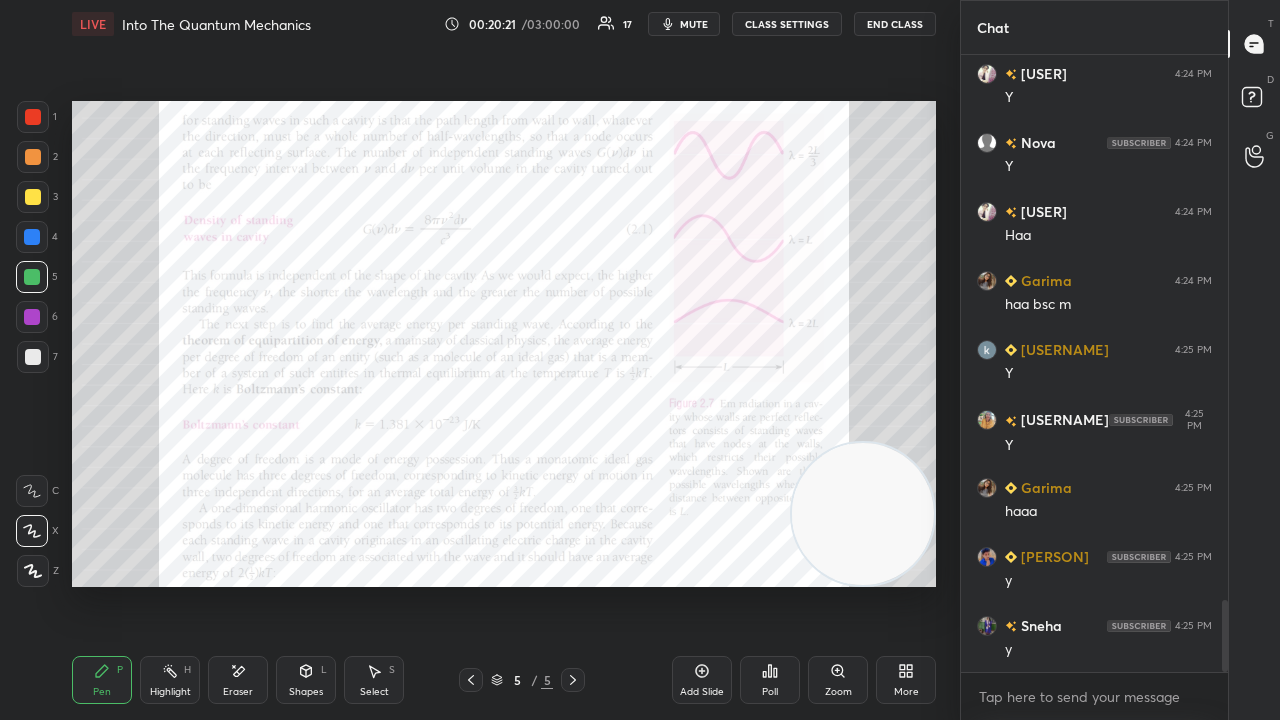 click at bounding box center (33, 117) 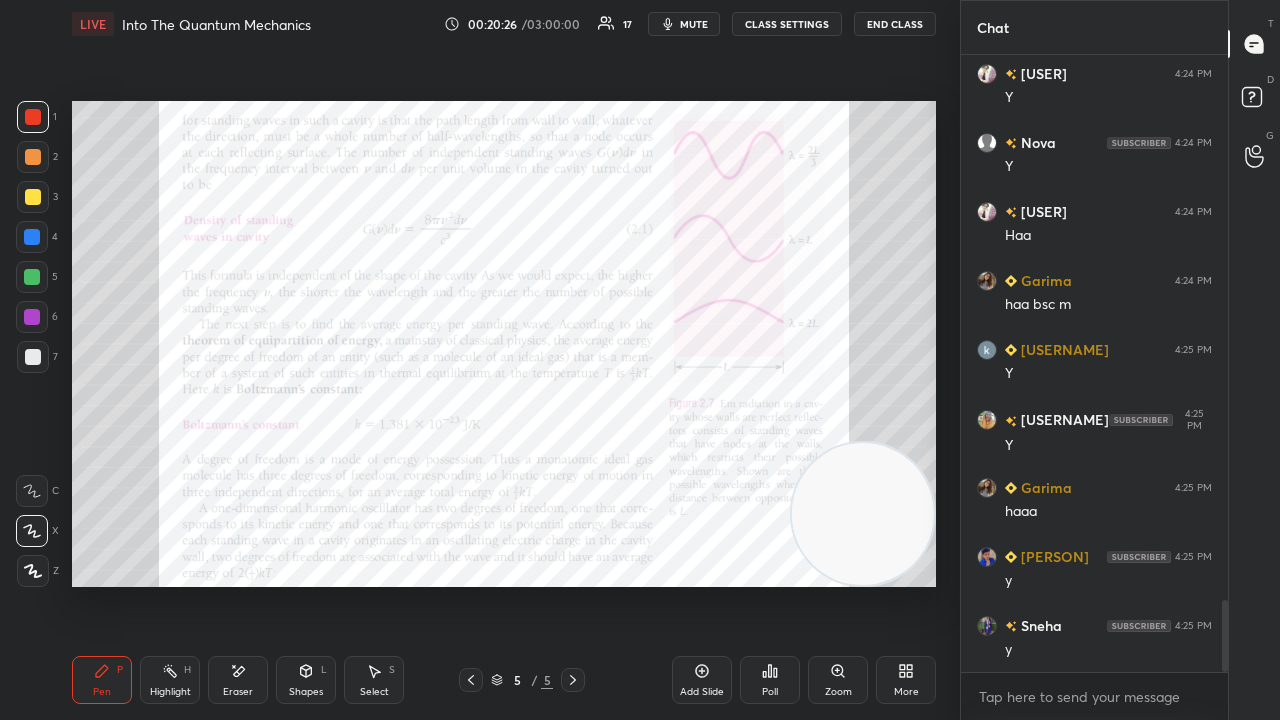 scroll, scrollTop: 4726, scrollLeft: 0, axis: vertical 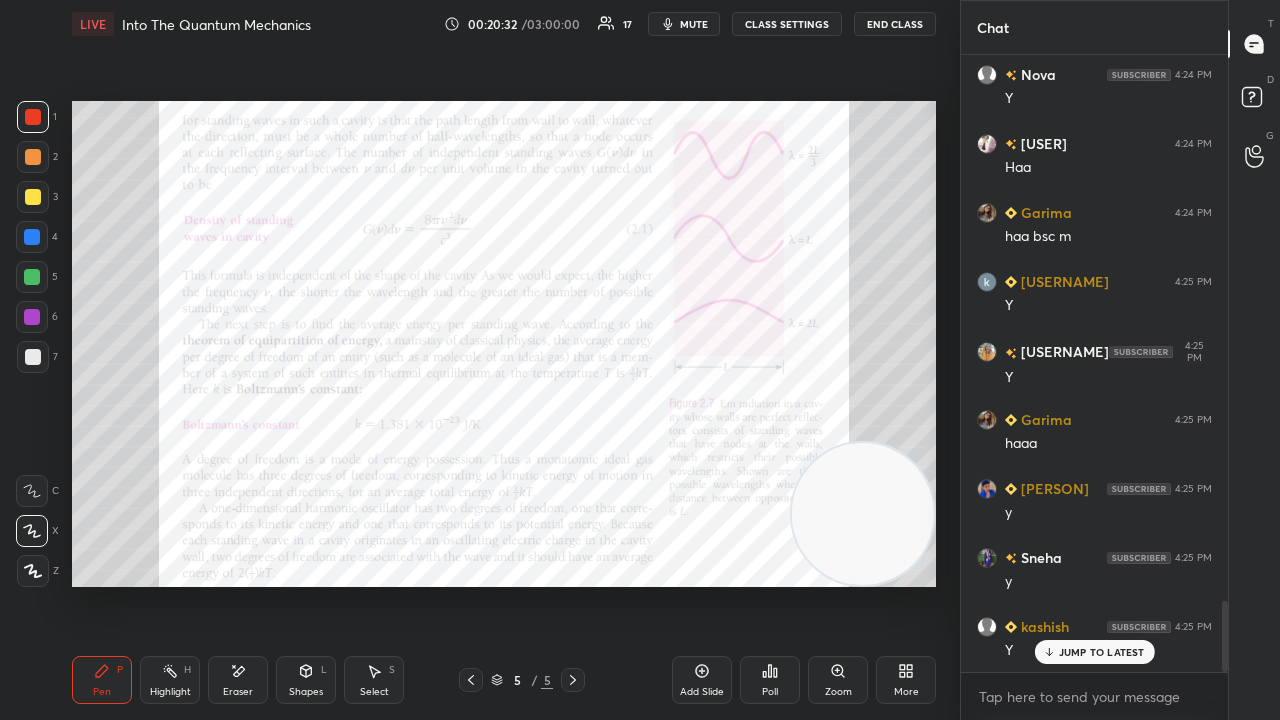click on "Vishakha 4:22 PM Y Sneha 4:22 PM ji Nip 4:23 PM Ji kabyashree 4:23 PM Y Sneha 4:23 PM y Trapti 4:23 PM Y Vishakha 4:23 PM Y Garima 4:23 PM ji maam AALAM  joined Vishakha 4:24 PM Y Nova 4:24 PM Y Vishakha 4:24 PM Haa Garima 4:24 PM haa bsc m kabyashree 4:25 PM Y Trapti 4:25 PM Y Garima 4:25 PM haaa Riyaz 4:25 PM y Sneha 4:25 PM y kashish 4:25 PM Y JUMP TO LATEST" at bounding box center [1094, 363] 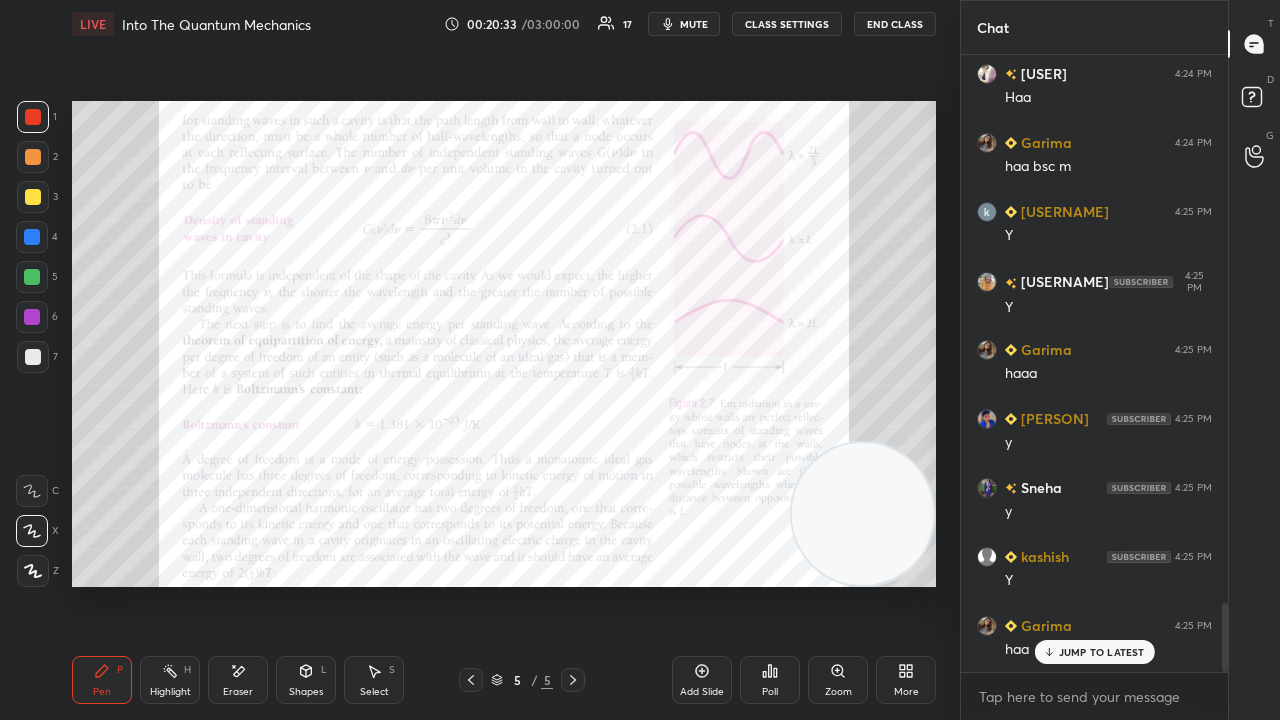 scroll, scrollTop: 4864, scrollLeft: 0, axis: vertical 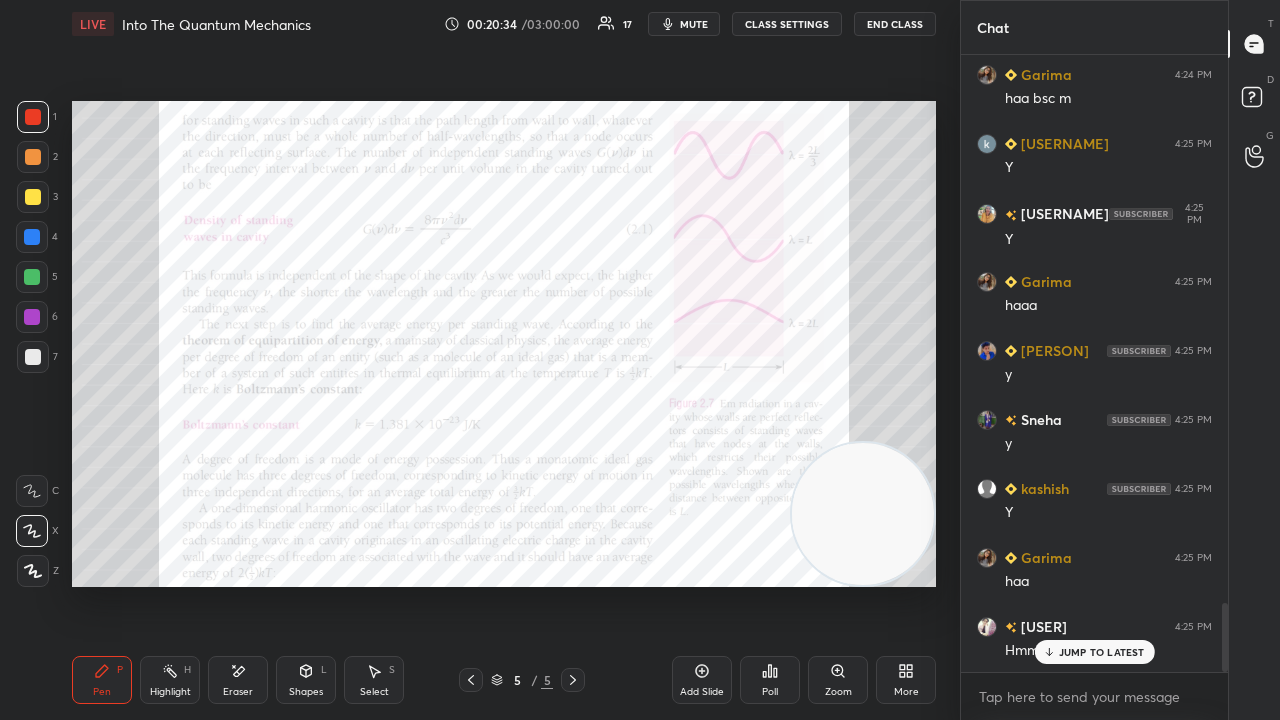click on "mute" at bounding box center [694, 24] 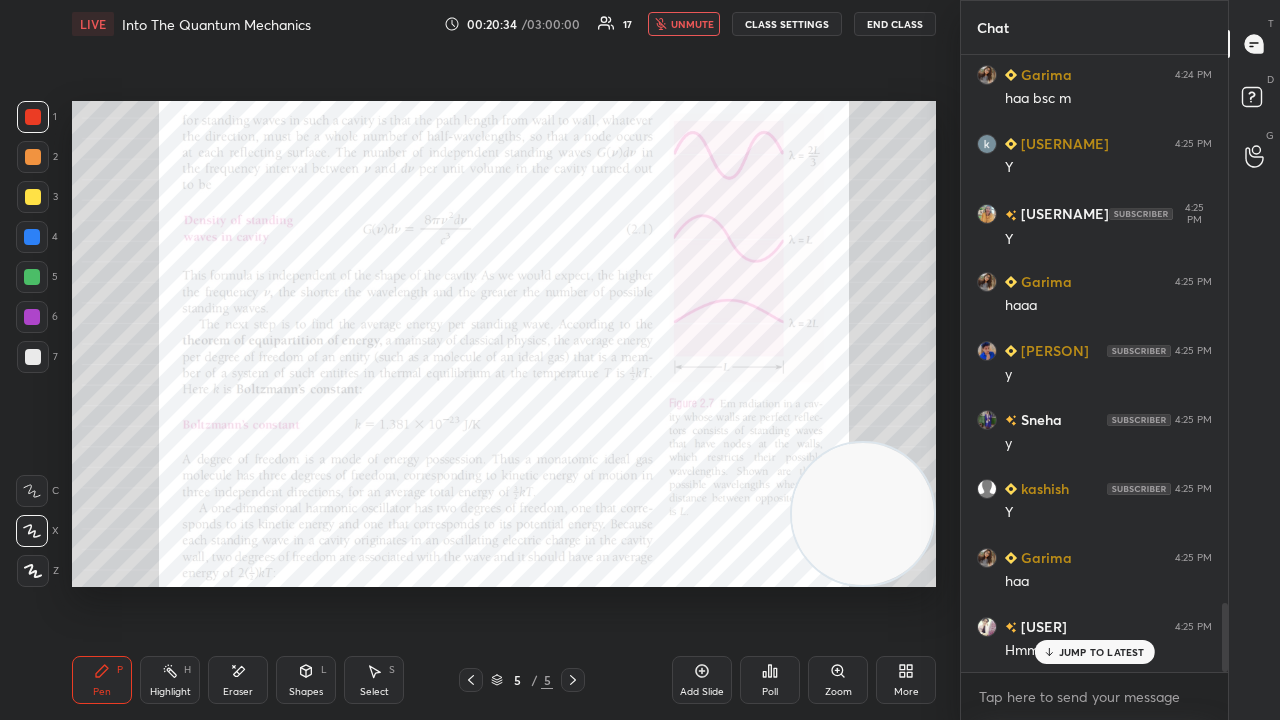 click on "unmute" at bounding box center (692, 24) 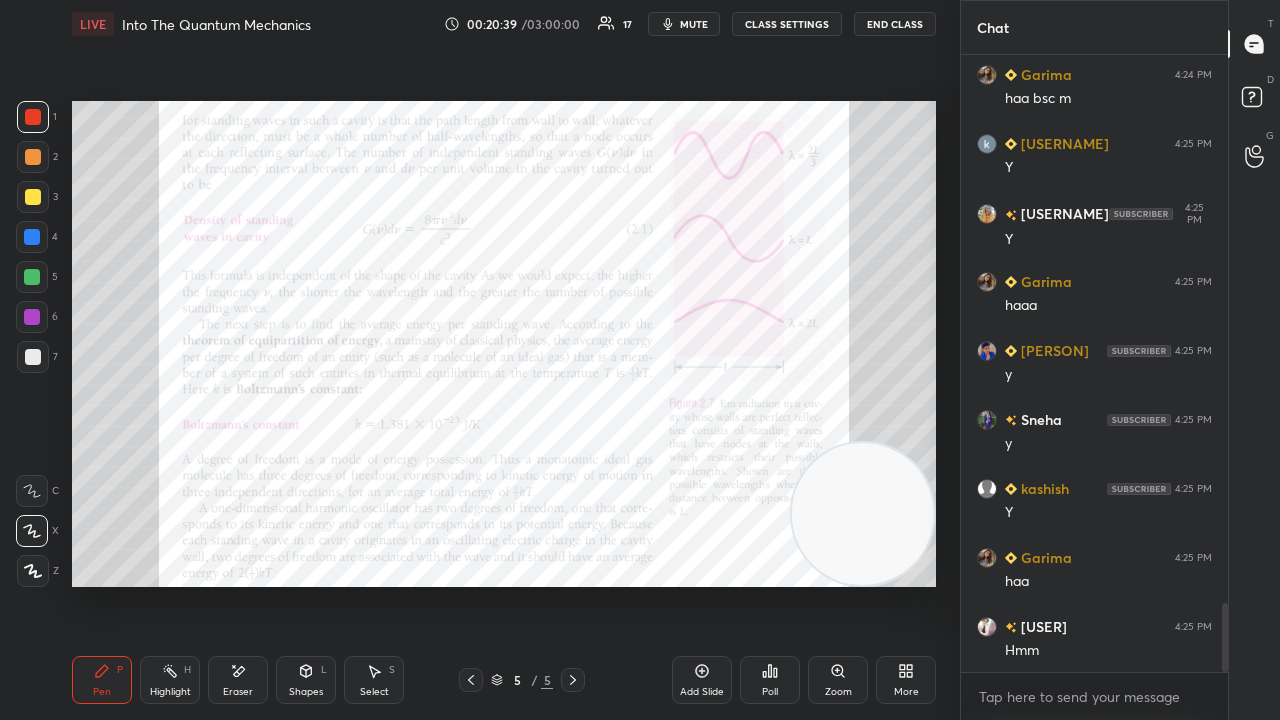 scroll, scrollTop: 4934, scrollLeft: 0, axis: vertical 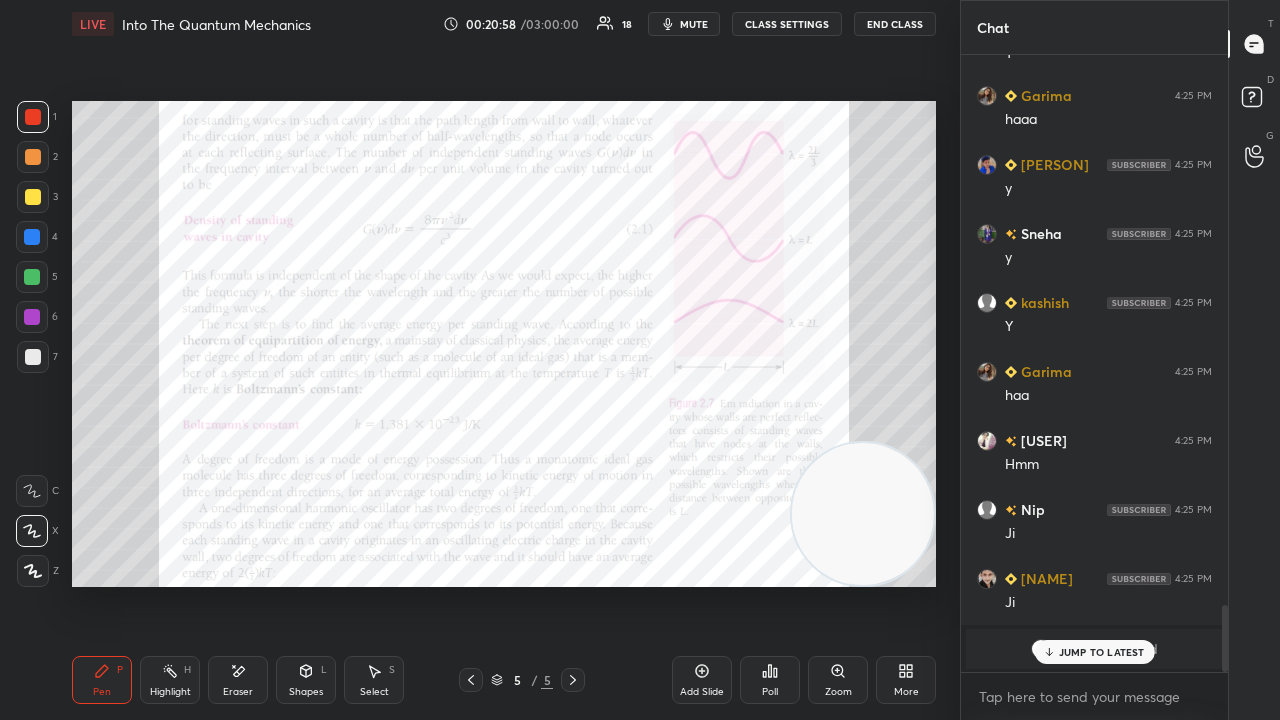 click on "JUMP TO LATEST" at bounding box center (1102, 652) 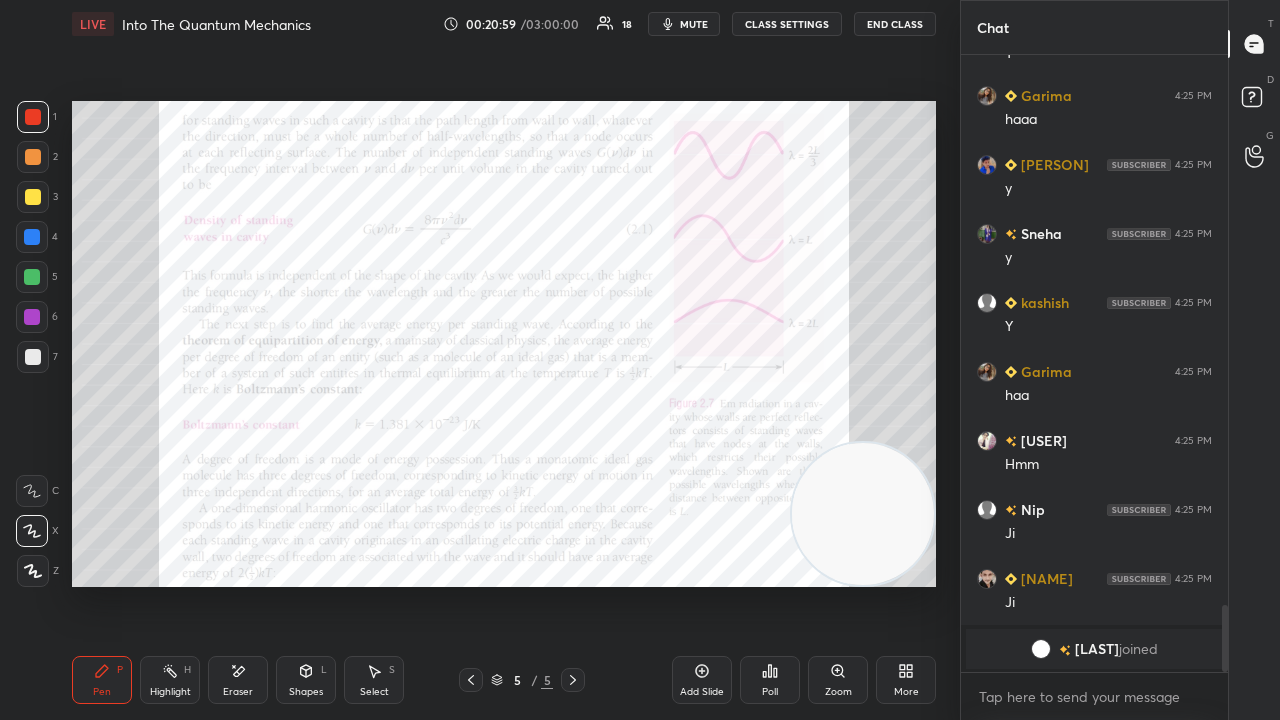 drag, startPoint x: 254, startPoint y: 679, endPoint x: 285, endPoint y: 618, distance: 68.42514 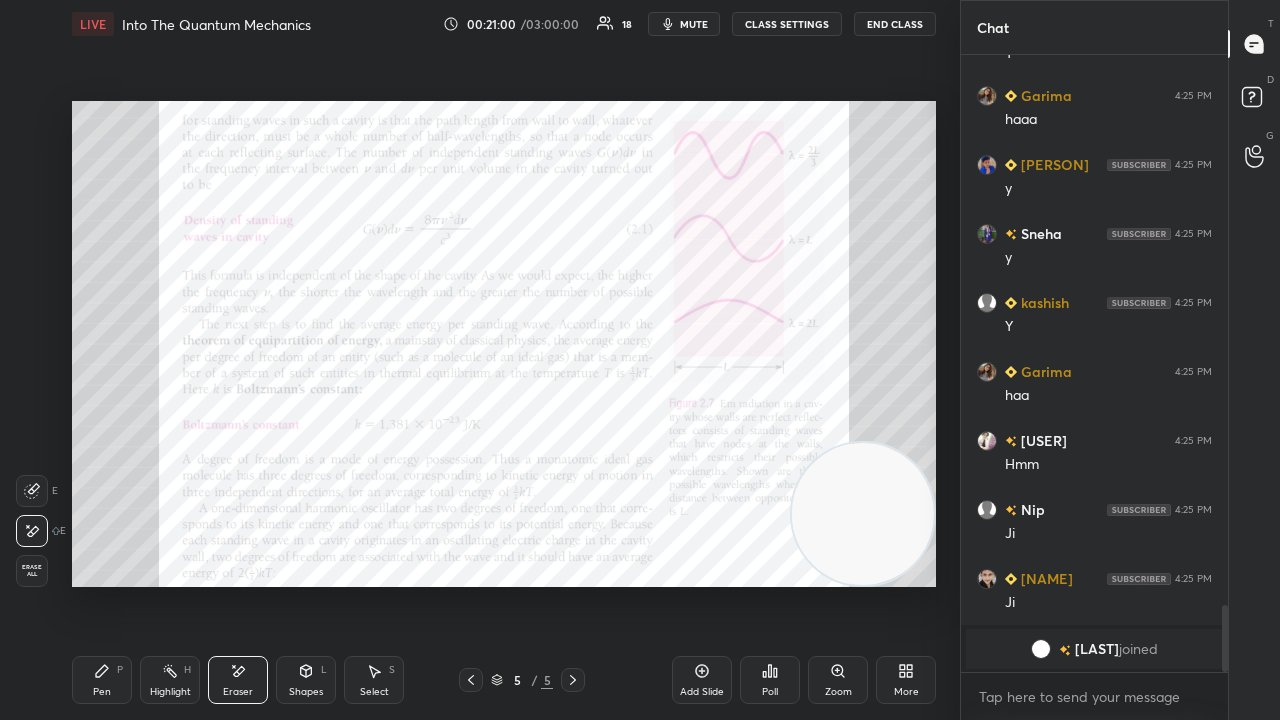 click 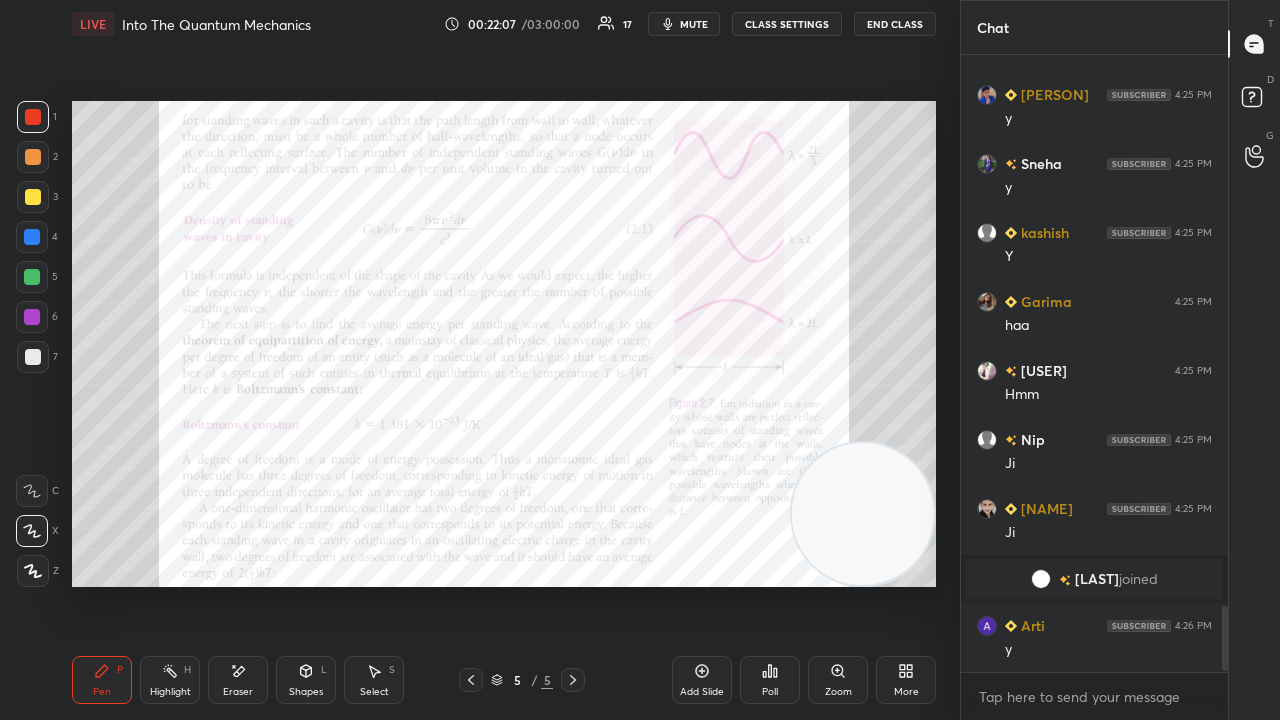 scroll, scrollTop: 5188, scrollLeft: 0, axis: vertical 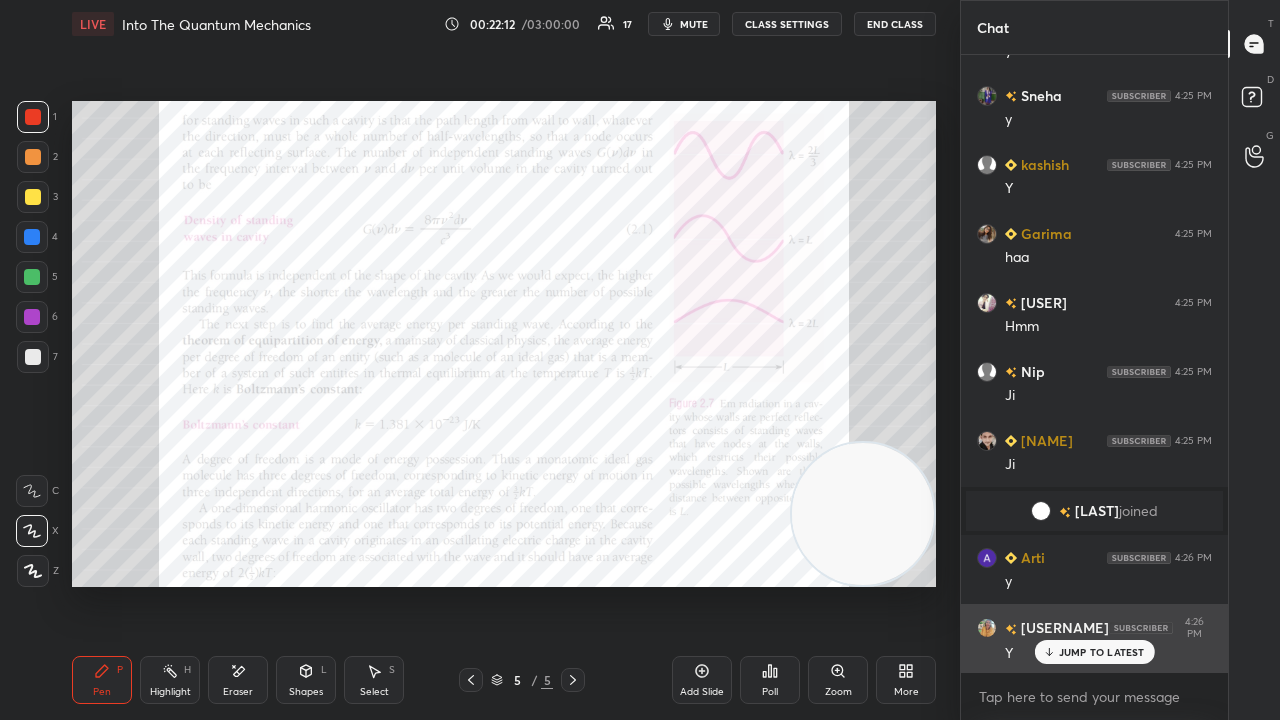 drag, startPoint x: 1100, startPoint y: 654, endPoint x: 1094, endPoint y: 669, distance: 16.155495 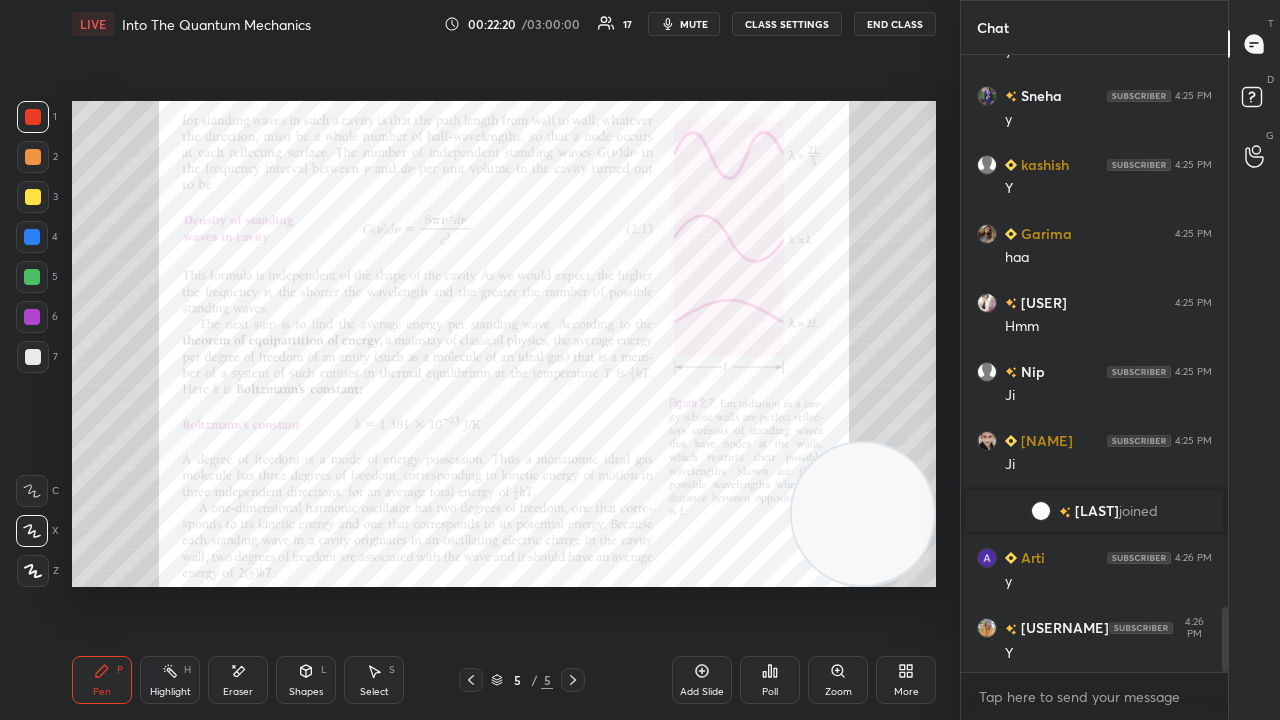 scroll, scrollTop: 5258, scrollLeft: 0, axis: vertical 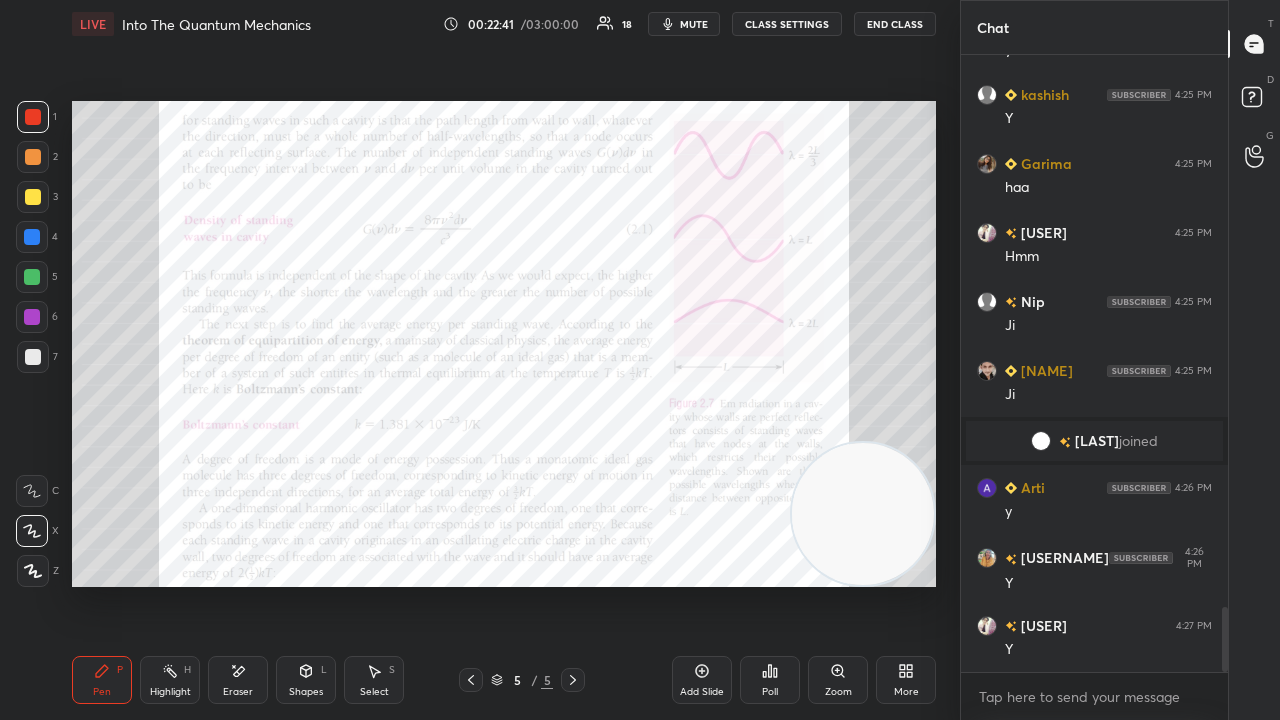 click 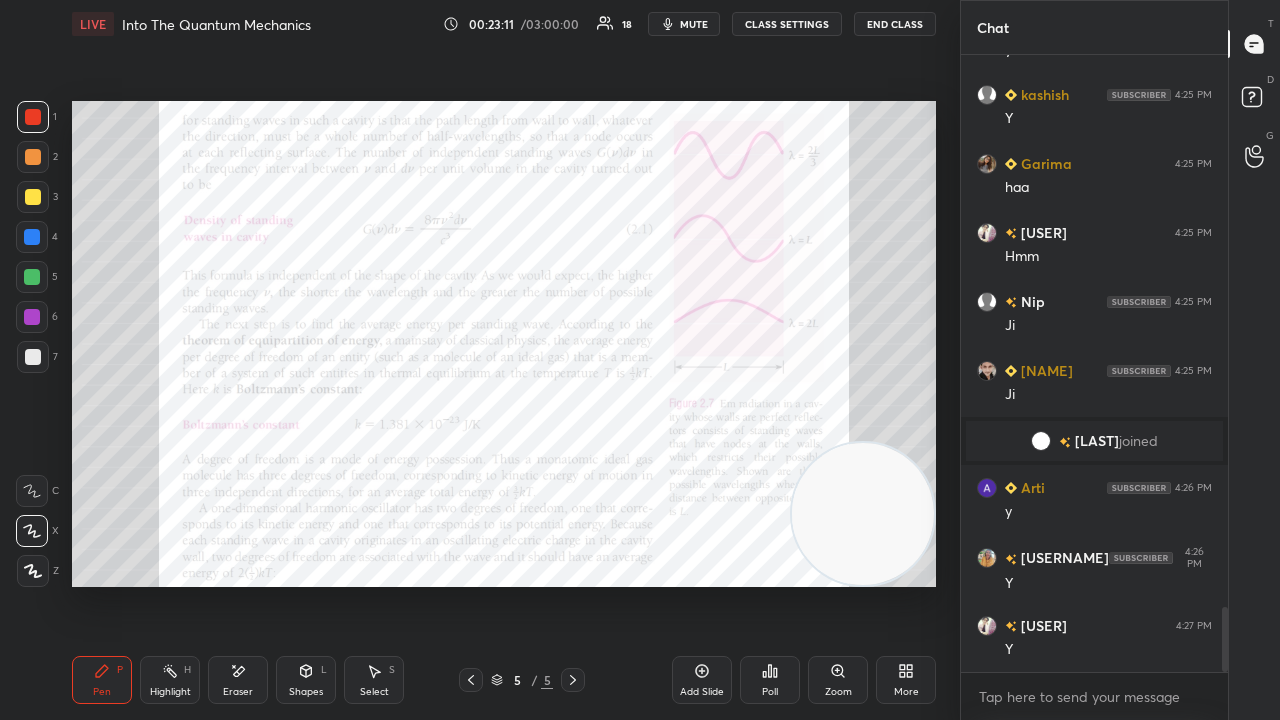 scroll, scrollTop: 5326, scrollLeft: 0, axis: vertical 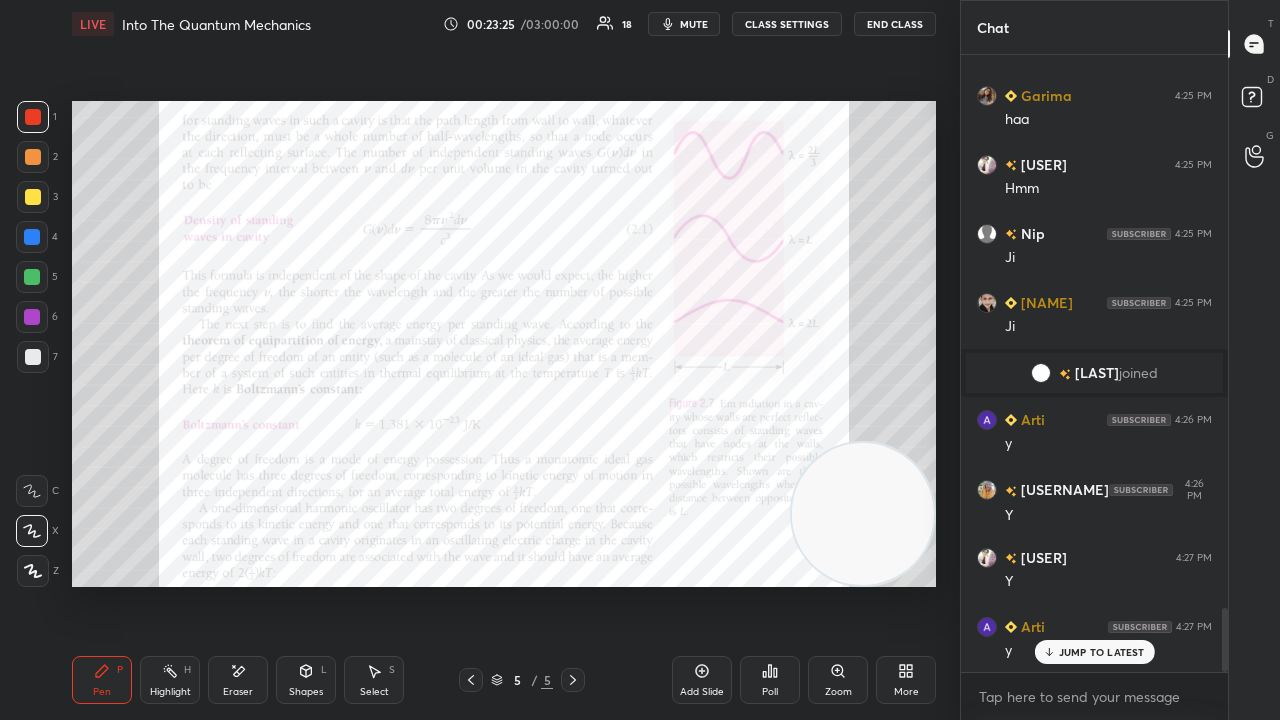 click 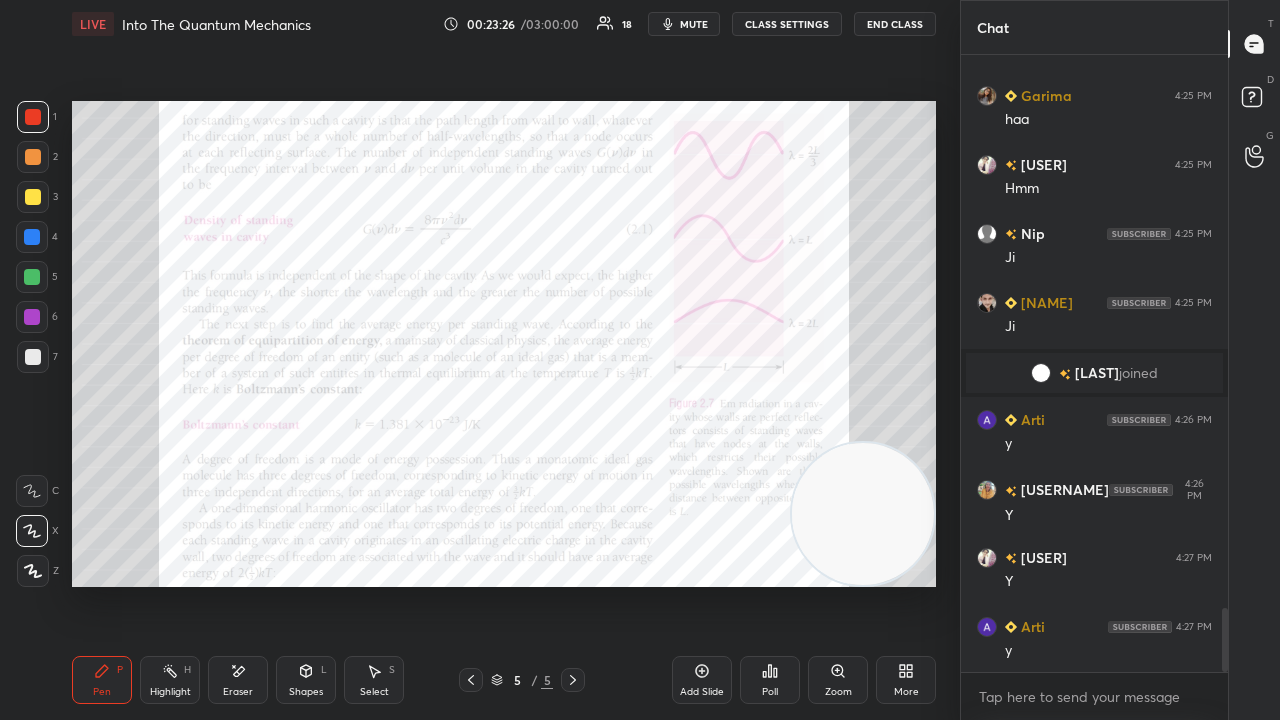 click on "mute" at bounding box center [694, 24] 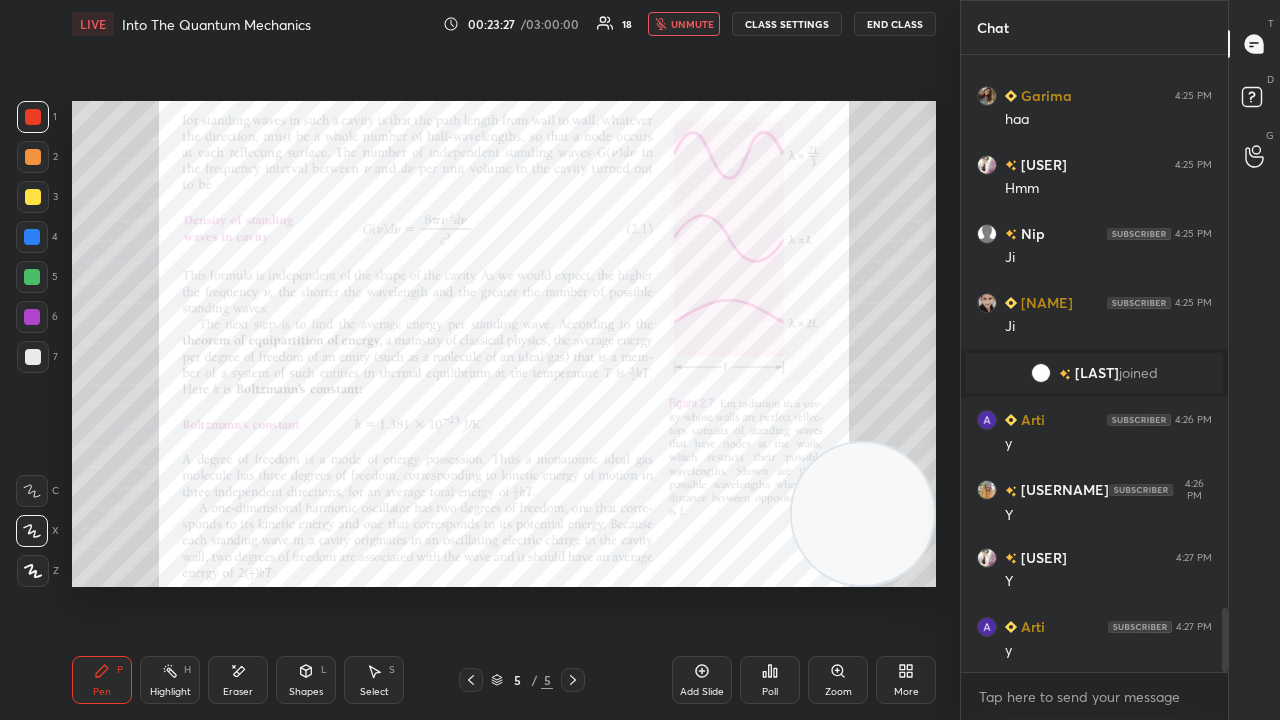 click on "unmute" at bounding box center (692, 24) 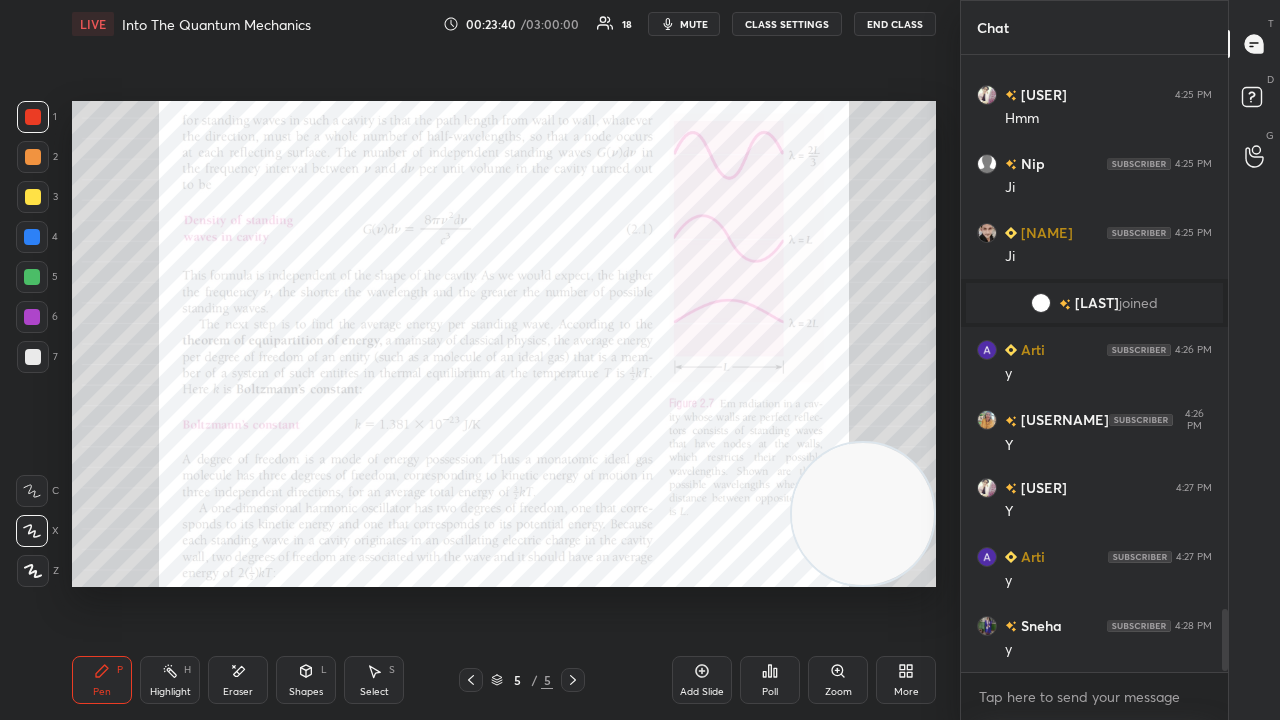 scroll, scrollTop: 5464, scrollLeft: 0, axis: vertical 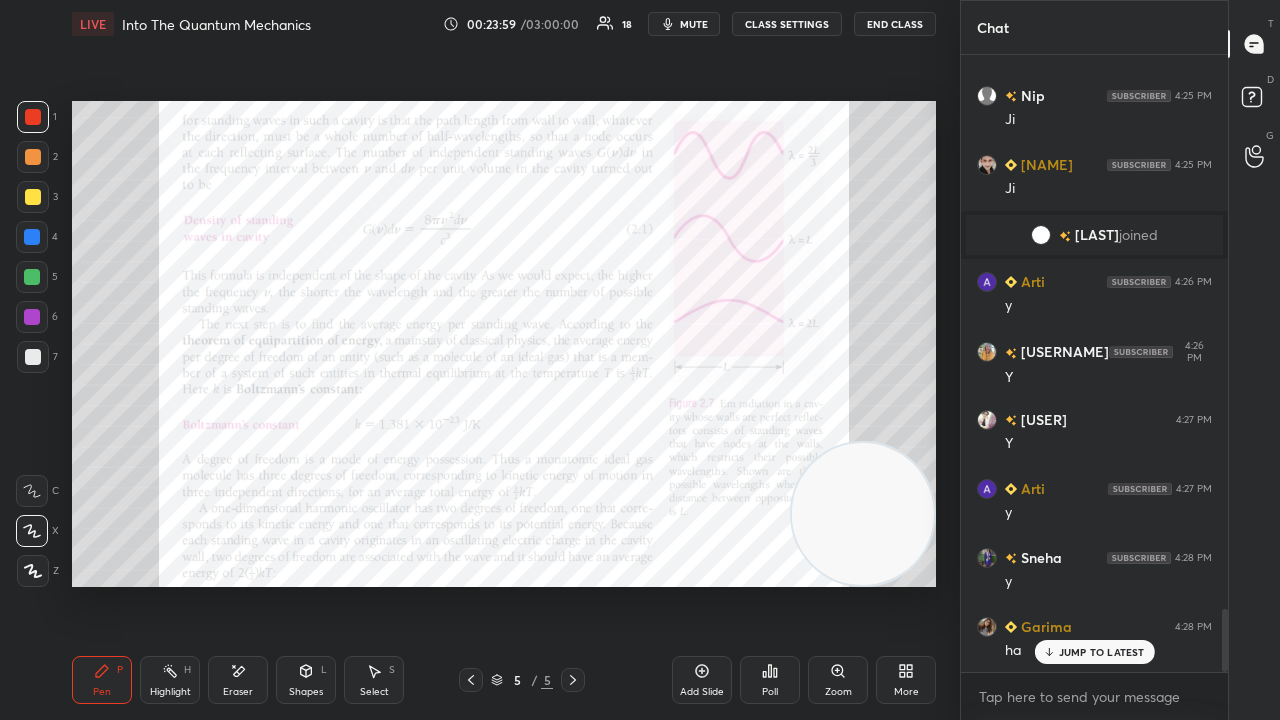 drag, startPoint x: 246, startPoint y: 700, endPoint x: 314, endPoint y: 607, distance: 115.2085 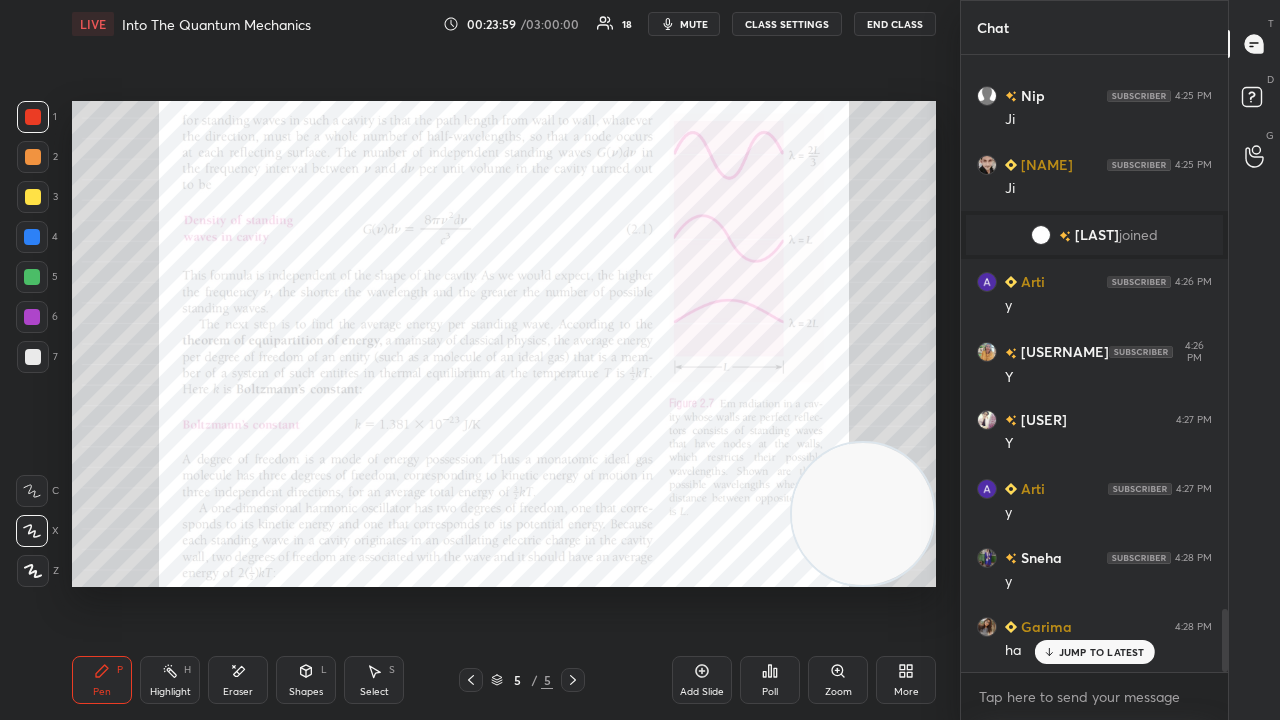 click on "Eraser" at bounding box center (238, 692) 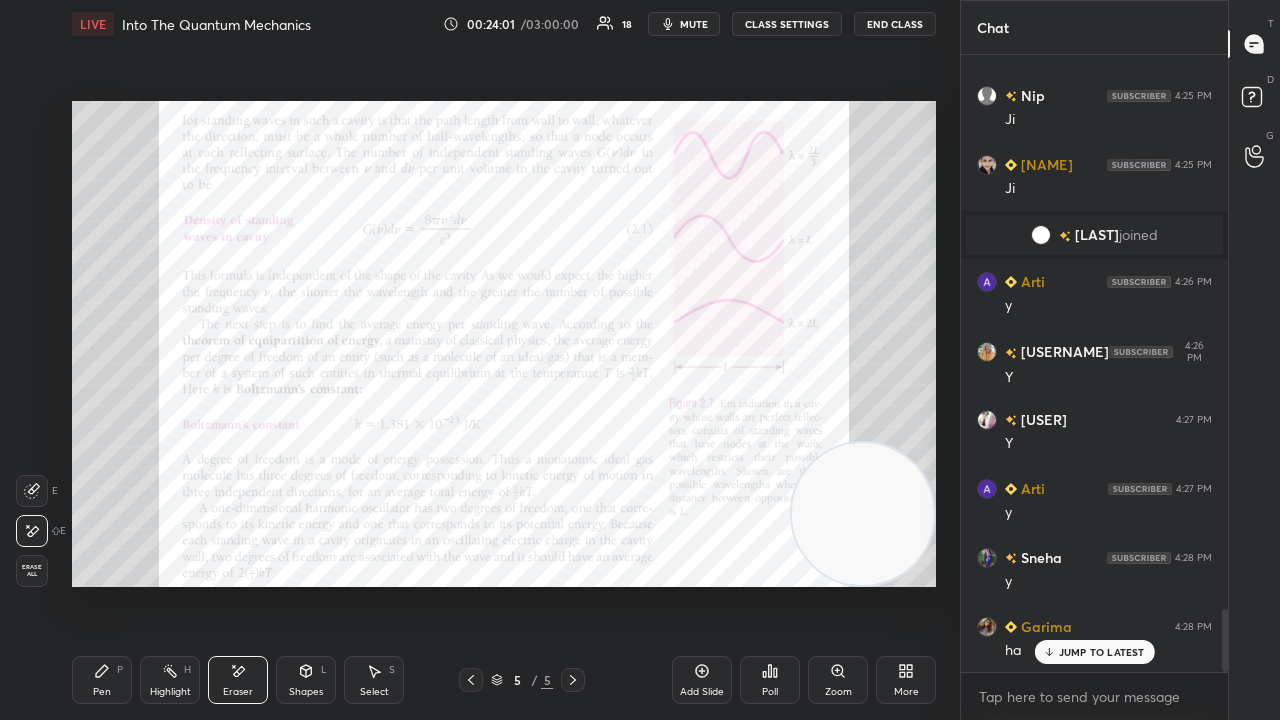 drag, startPoint x: 97, startPoint y: 680, endPoint x: 102, endPoint y: 670, distance: 11.18034 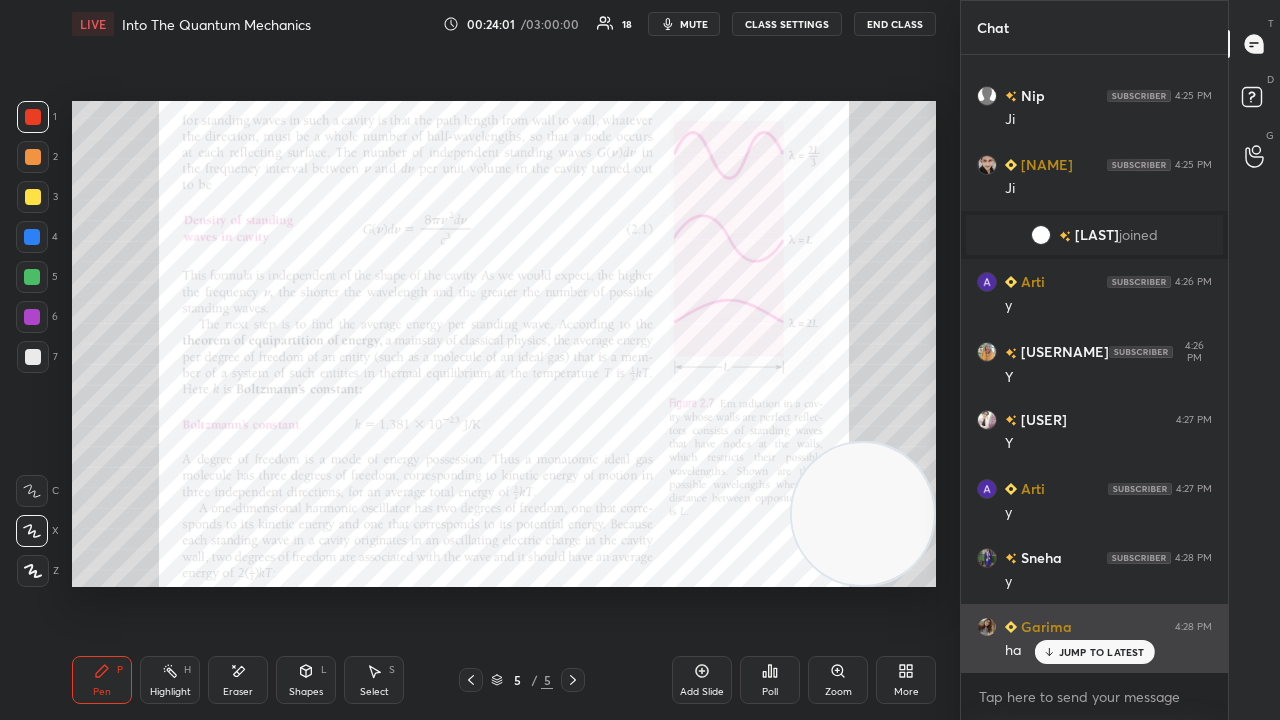 click on "JUMP TO LATEST" at bounding box center [1094, 652] 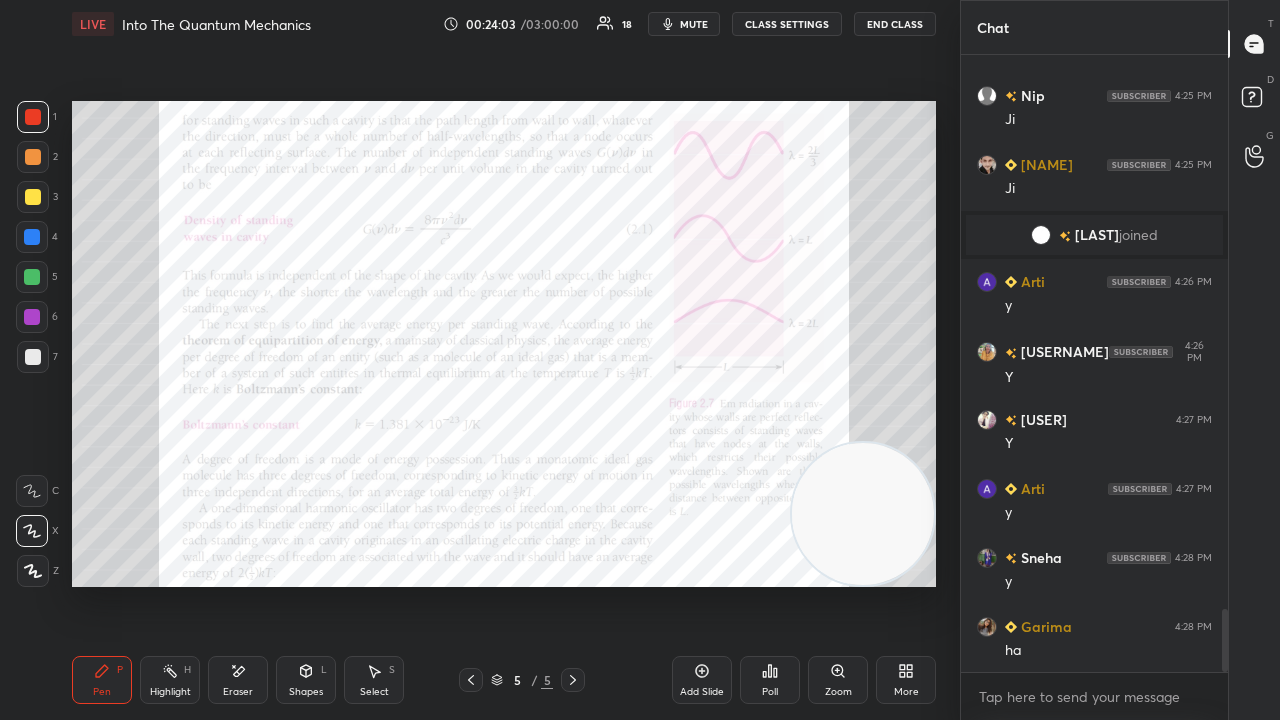 click on "mute" at bounding box center [694, 24] 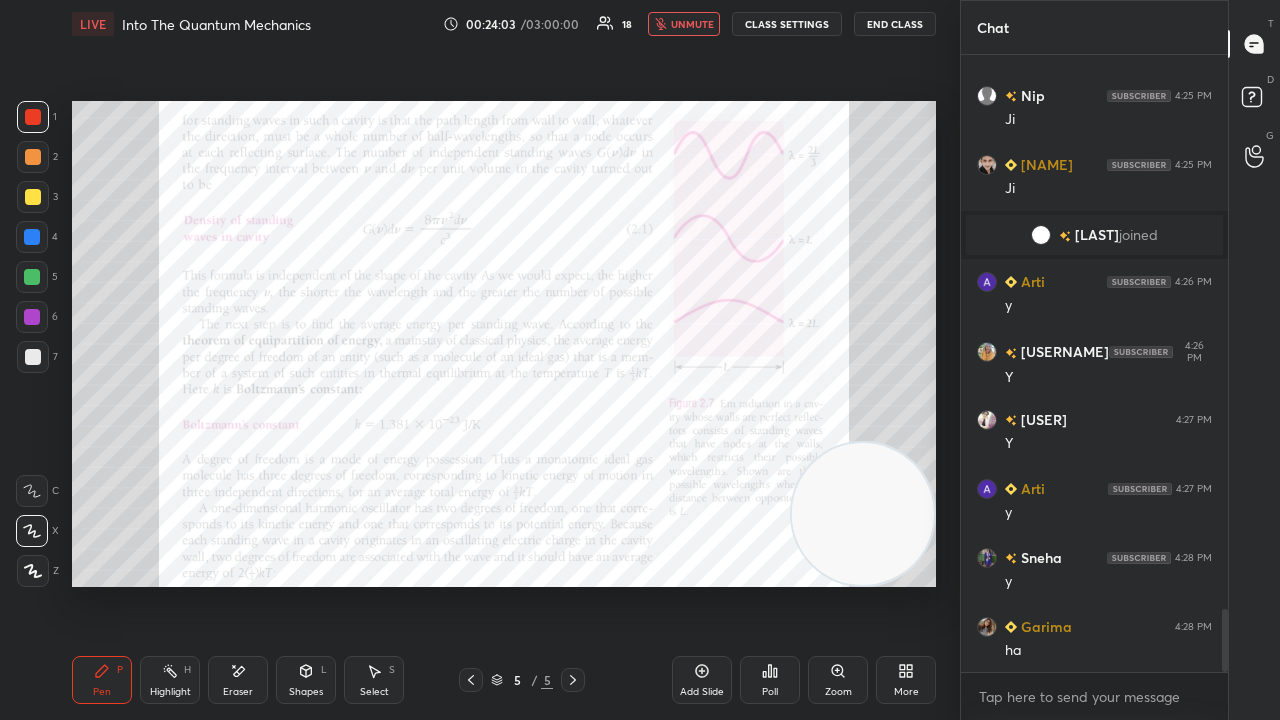 click on "unmute" at bounding box center [692, 24] 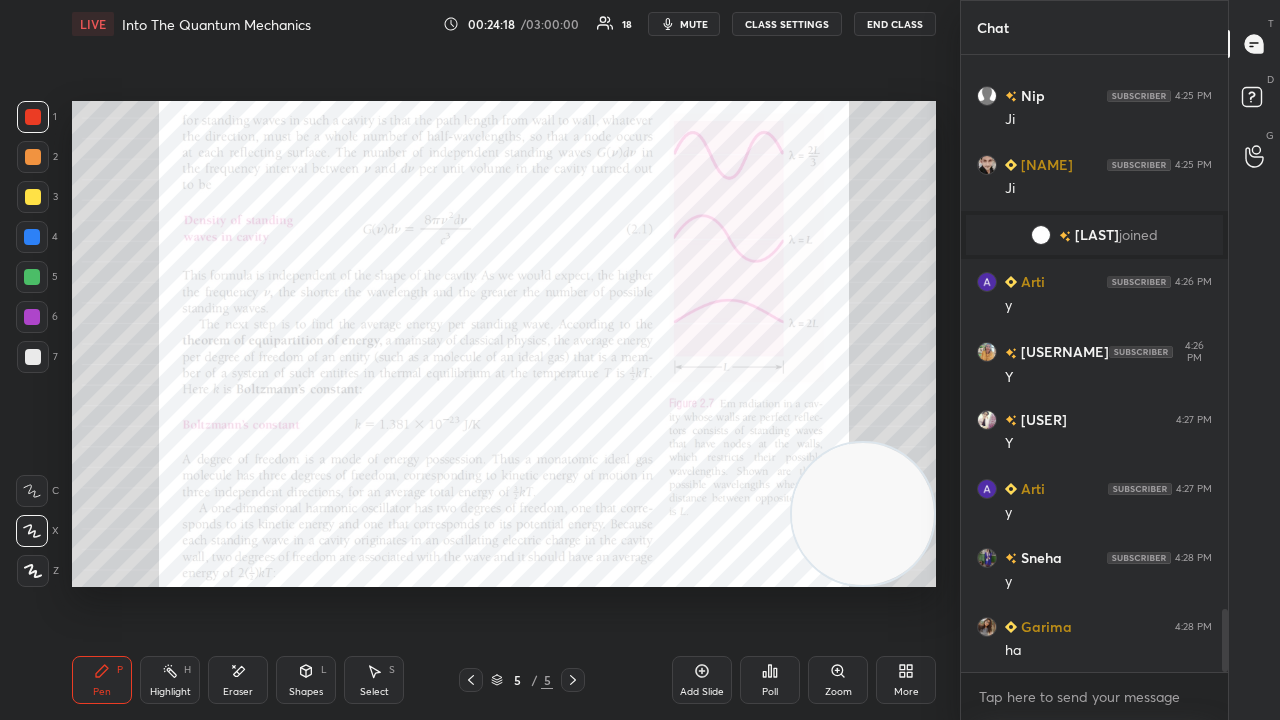 click on "mute" at bounding box center (694, 24) 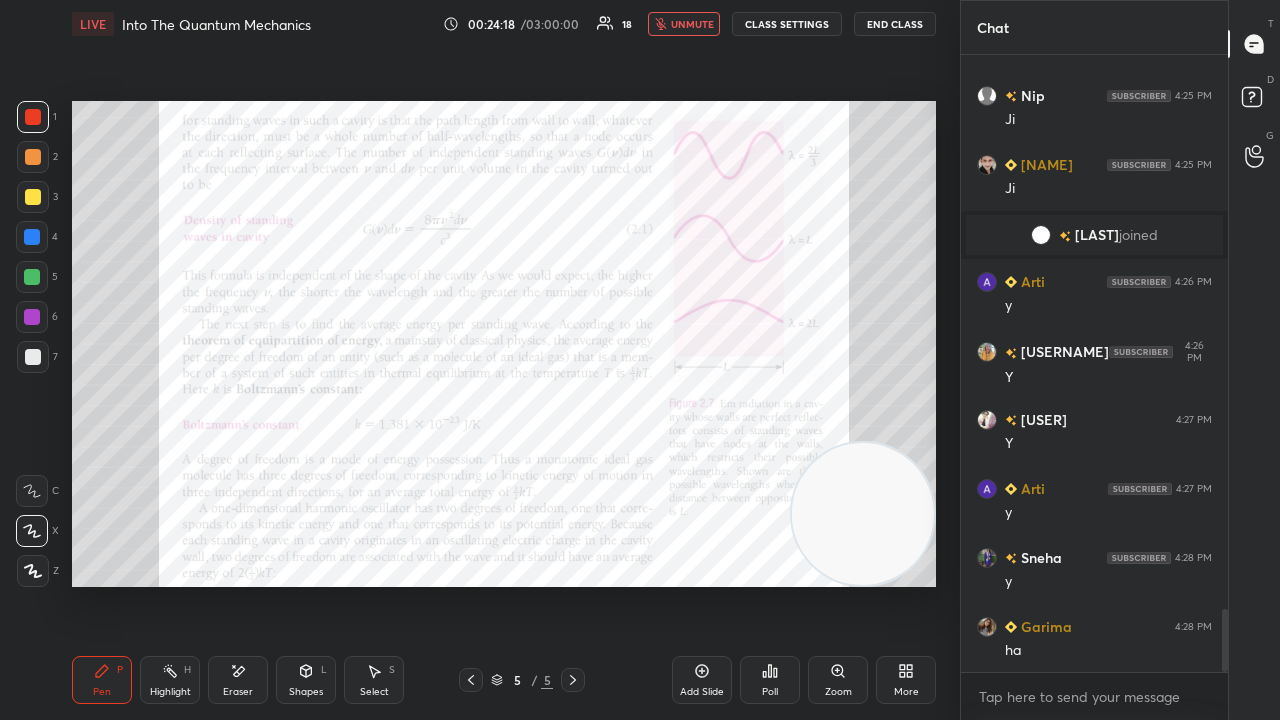 click on "unmute" at bounding box center [692, 24] 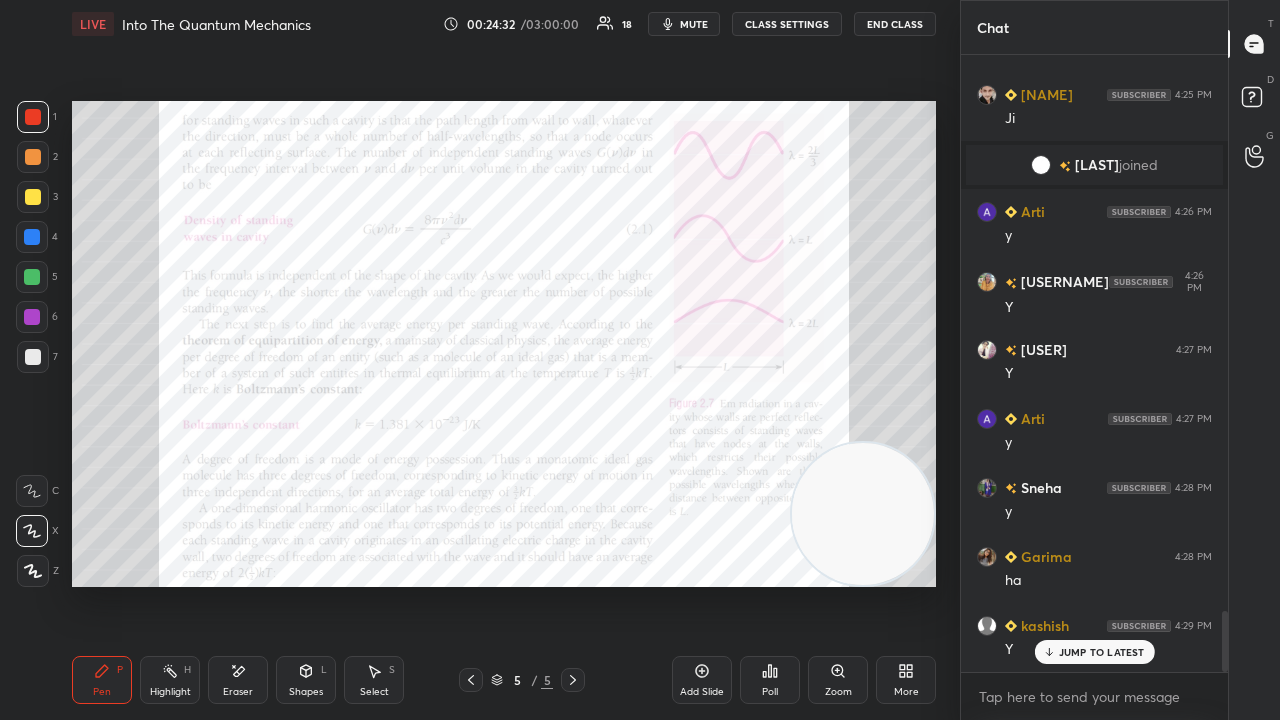 scroll, scrollTop: 5602, scrollLeft: 0, axis: vertical 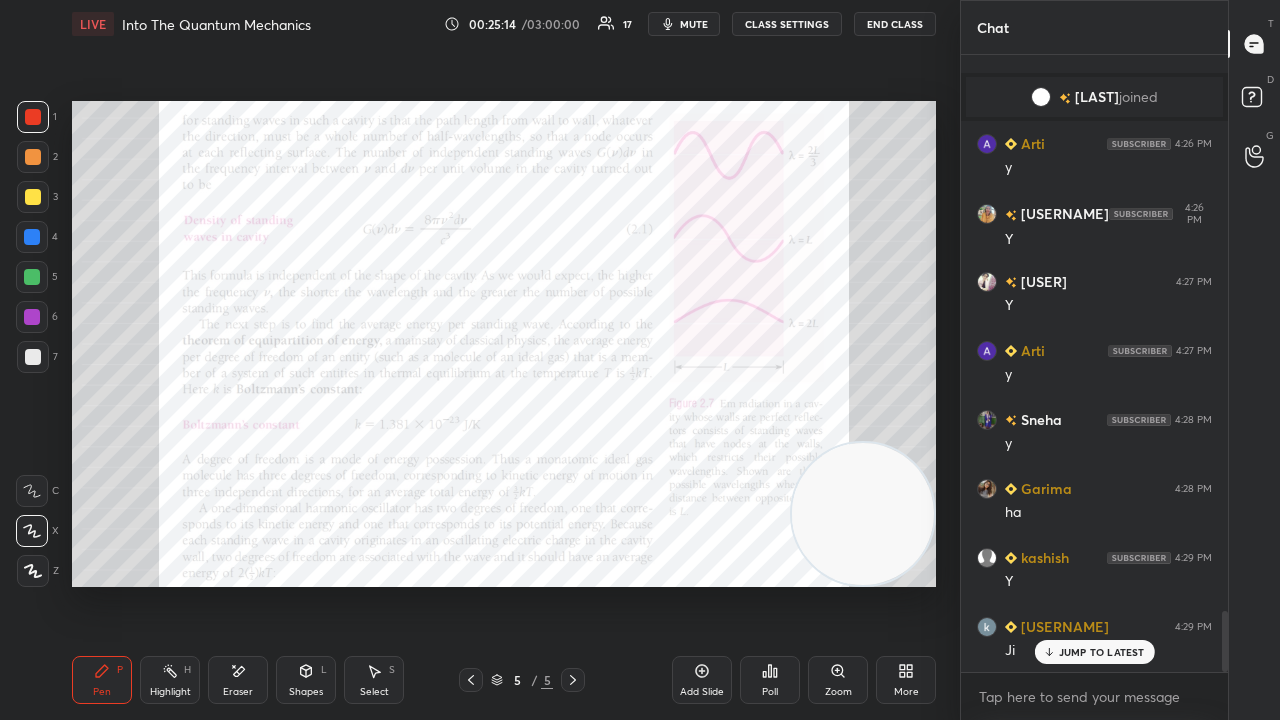 click on "Setting up your live class Poll for   secs No correct answer Start poll" at bounding box center (504, 344) 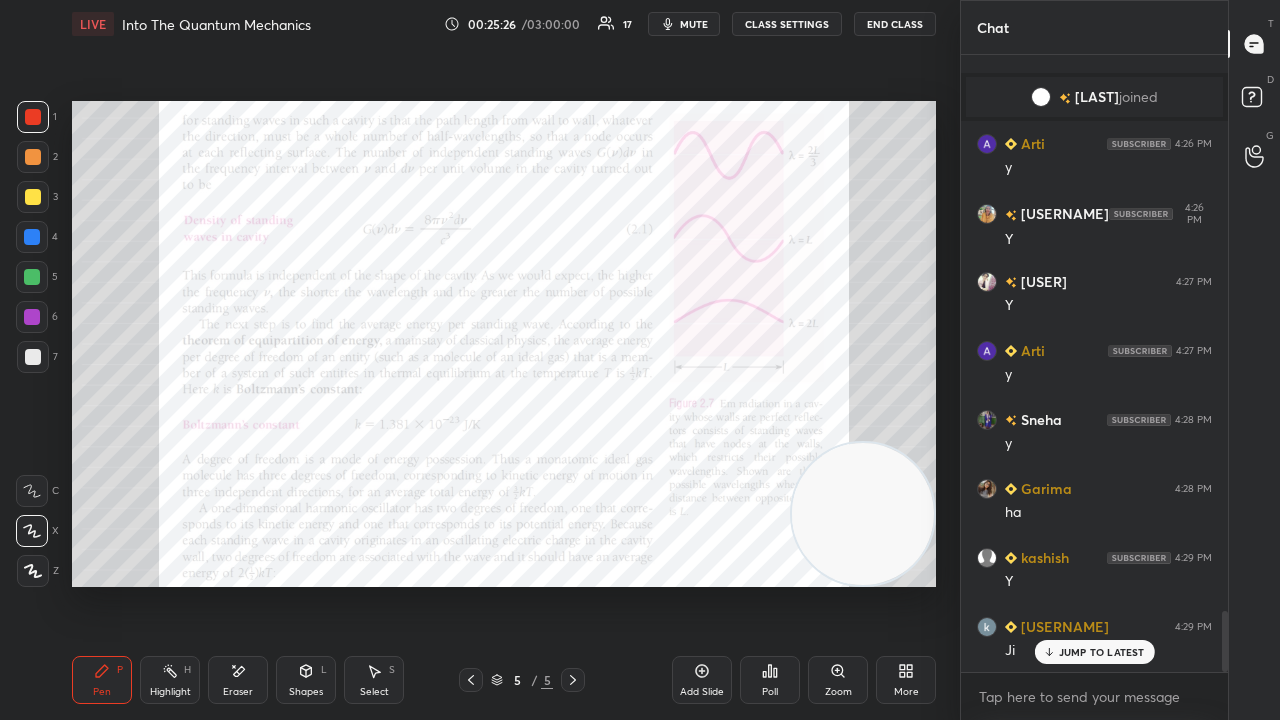 click on "JUMP TO LATEST" at bounding box center [1102, 652] 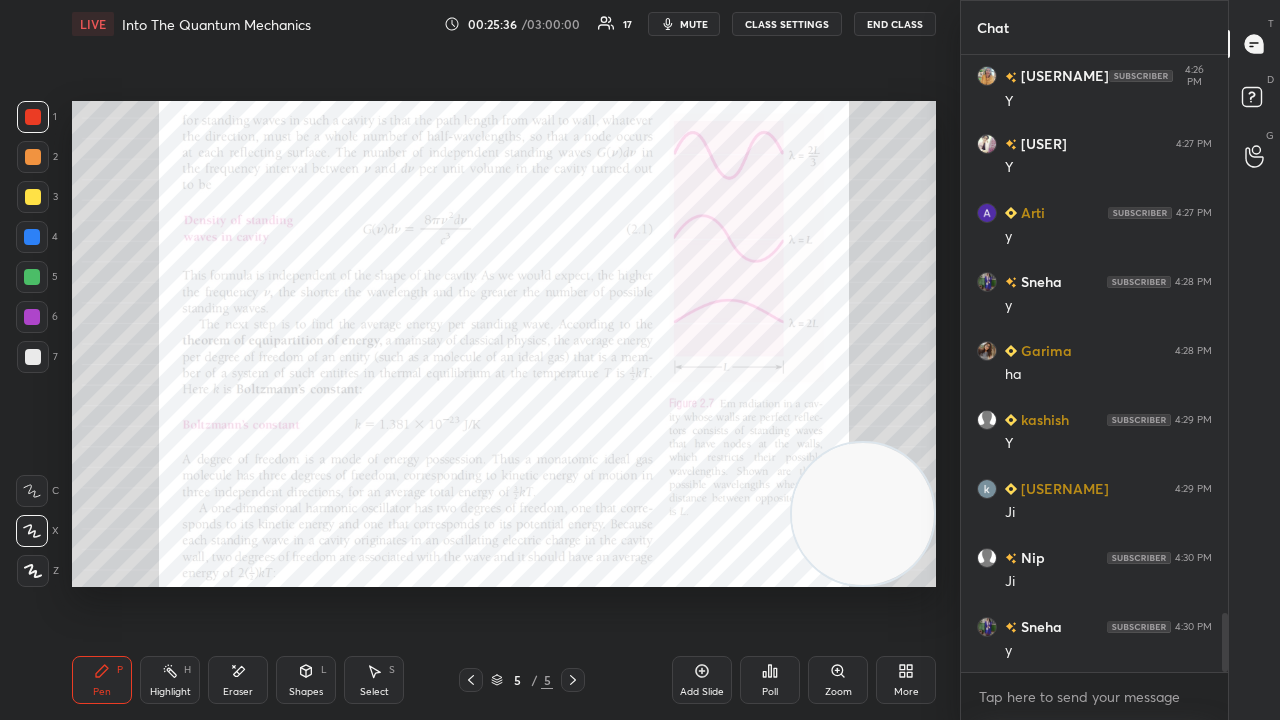 scroll, scrollTop: 5810, scrollLeft: 0, axis: vertical 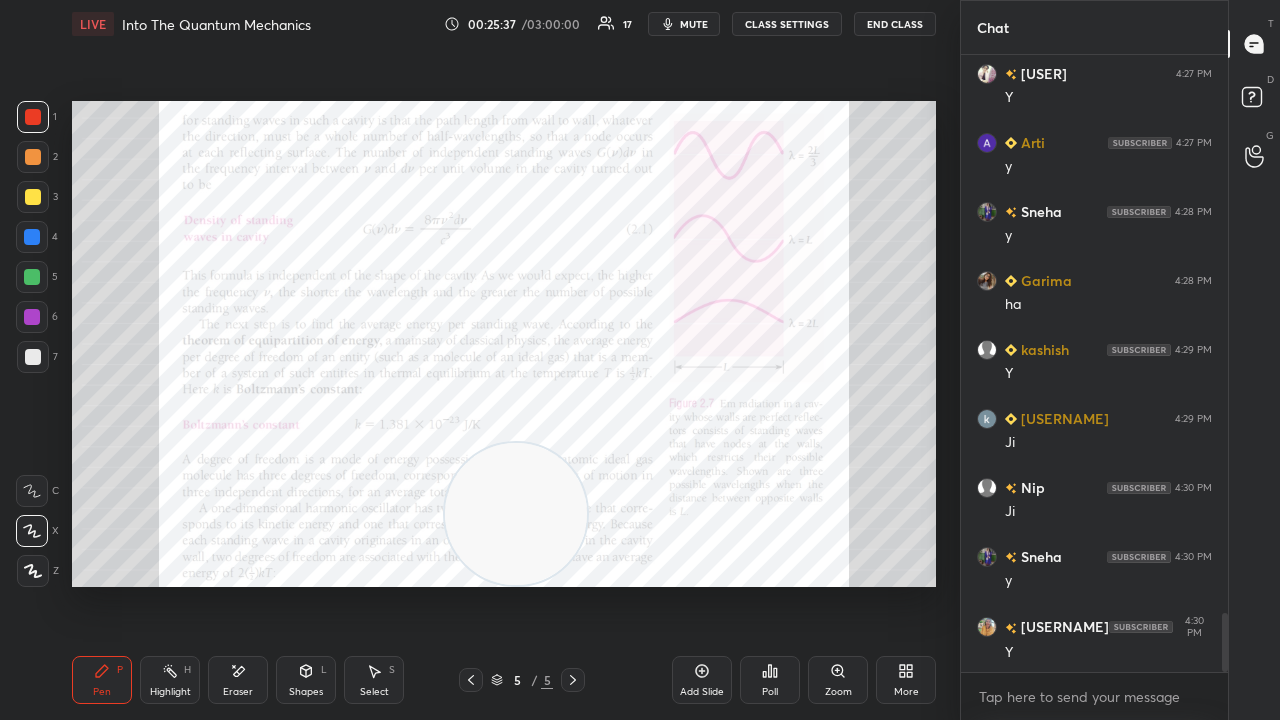 drag, startPoint x: 723, startPoint y: 630, endPoint x: 492, endPoint y: 719, distance: 247.55202 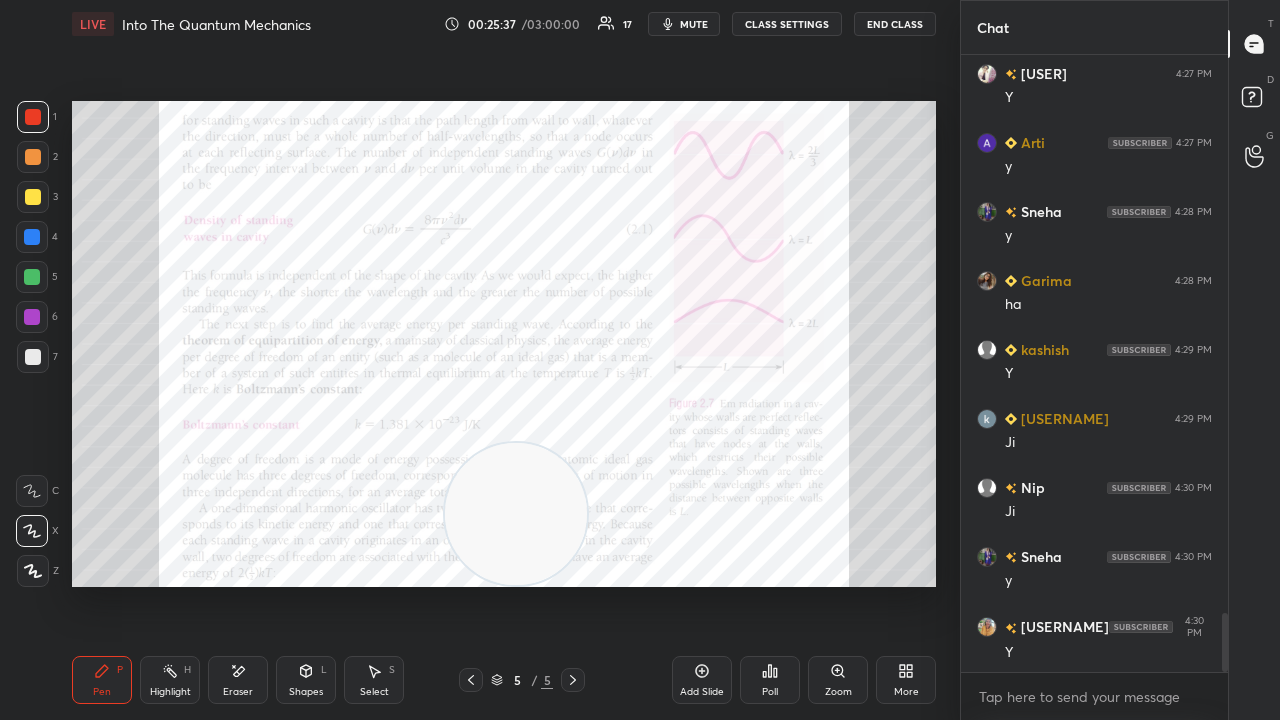 click on "LIVE Into The Quantum Mechanics 00:25:37 /  03:00:00 17 mute CLASS SETTINGS End Class Setting up your live class Poll for   secs No correct answer Start poll Back Into The Quantum Mechanics [FIRST] [LAST] Pen P Highlight H Eraser Shapes L Select S 5 / 5 Add Slide Poll Zoom More" at bounding box center (504, 360) 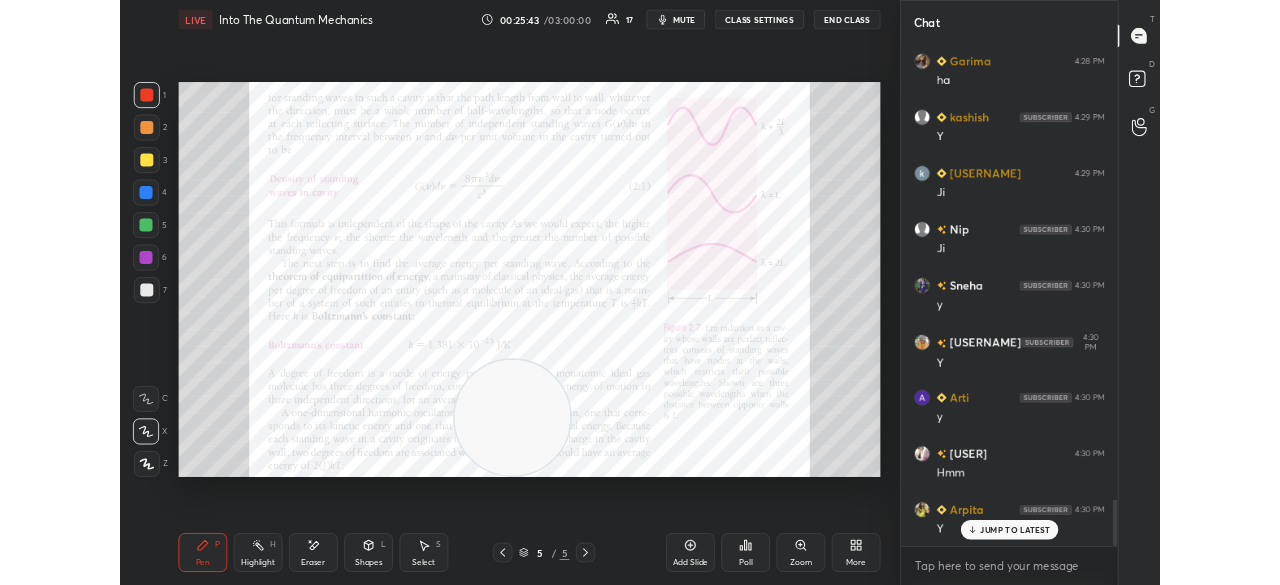 scroll, scrollTop: 6086, scrollLeft: 0, axis: vertical 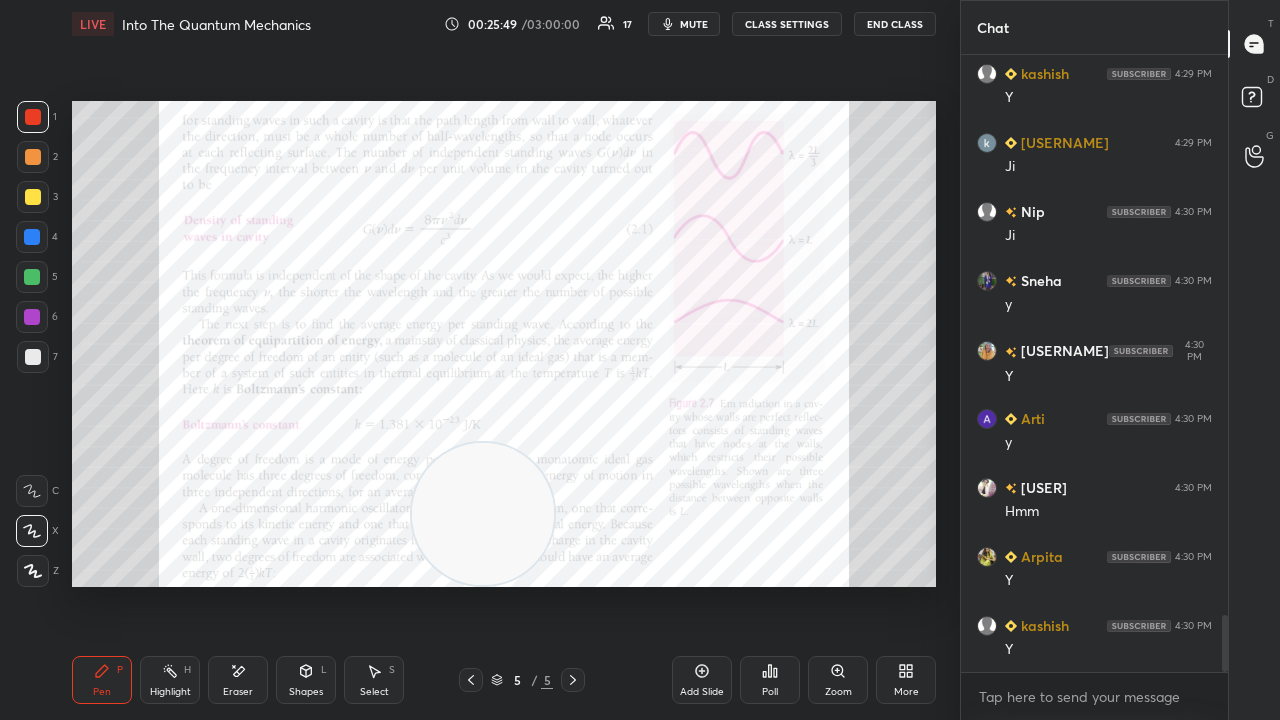 drag, startPoint x: 245, startPoint y: 685, endPoint x: 252, endPoint y: 676, distance: 11.401754 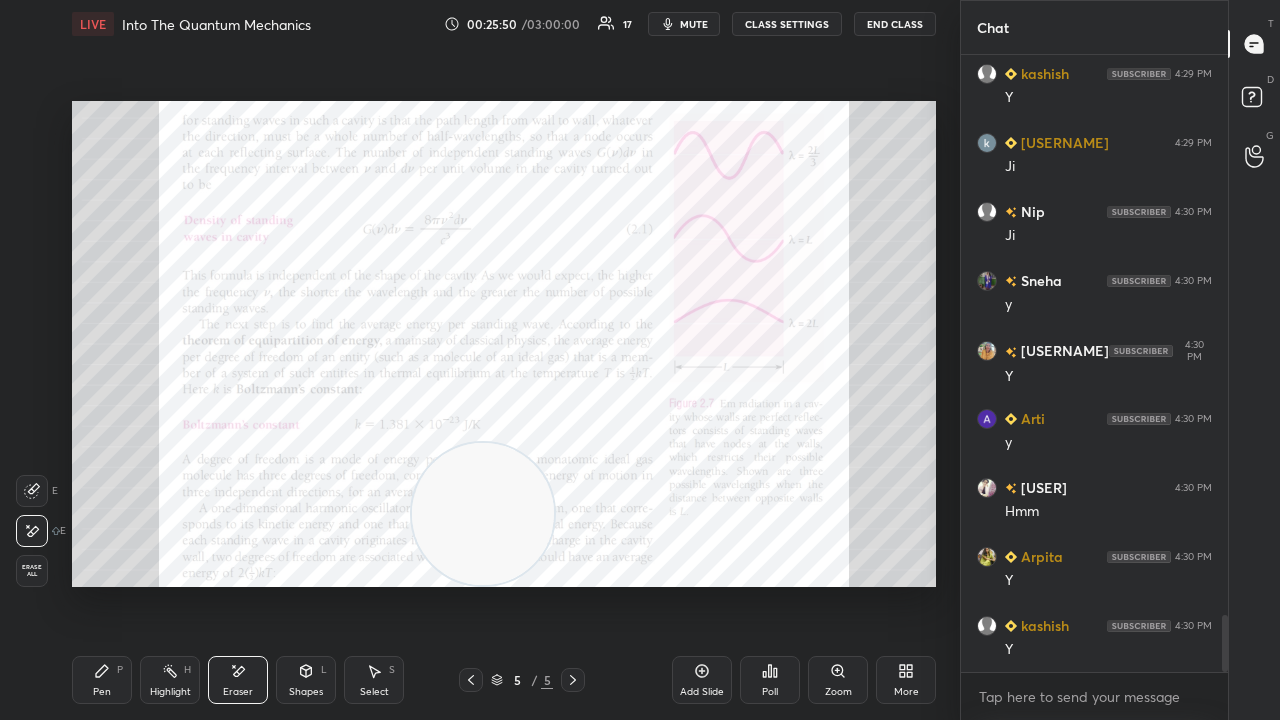 click on "Pen P" at bounding box center [102, 680] 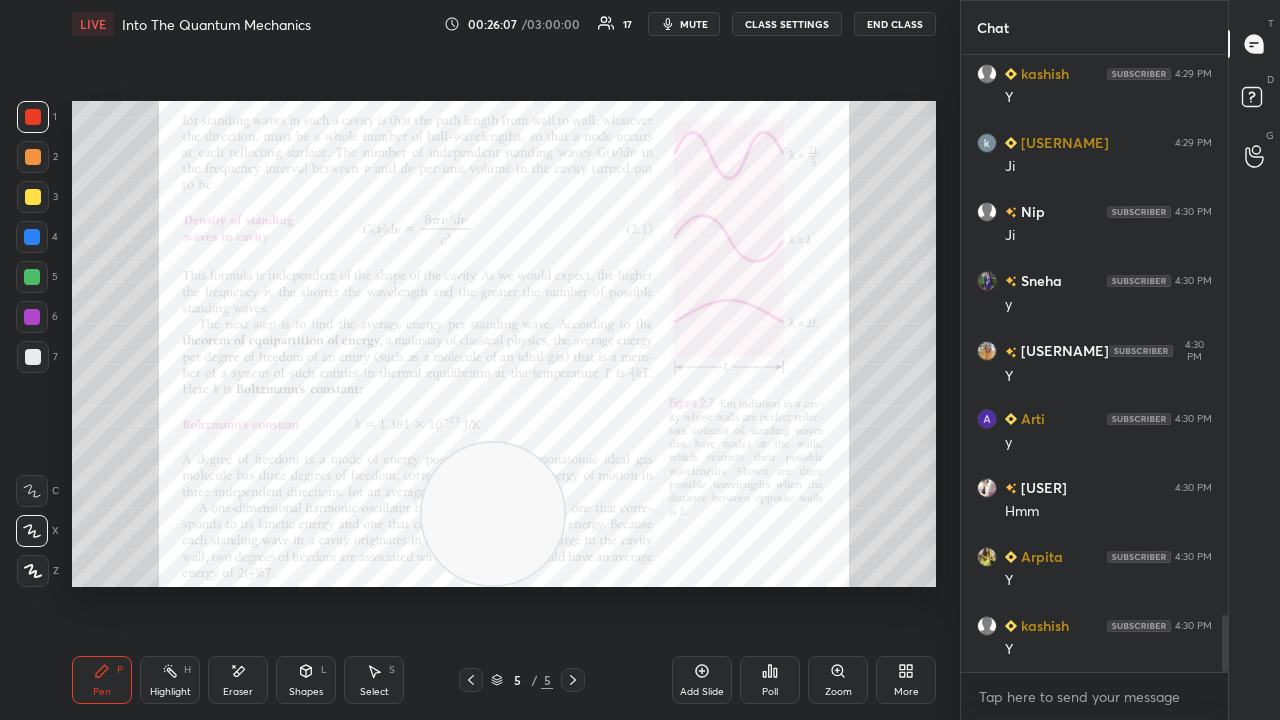 drag, startPoint x: 490, startPoint y: 544, endPoint x: 897, endPoint y: 632, distance: 416.40485 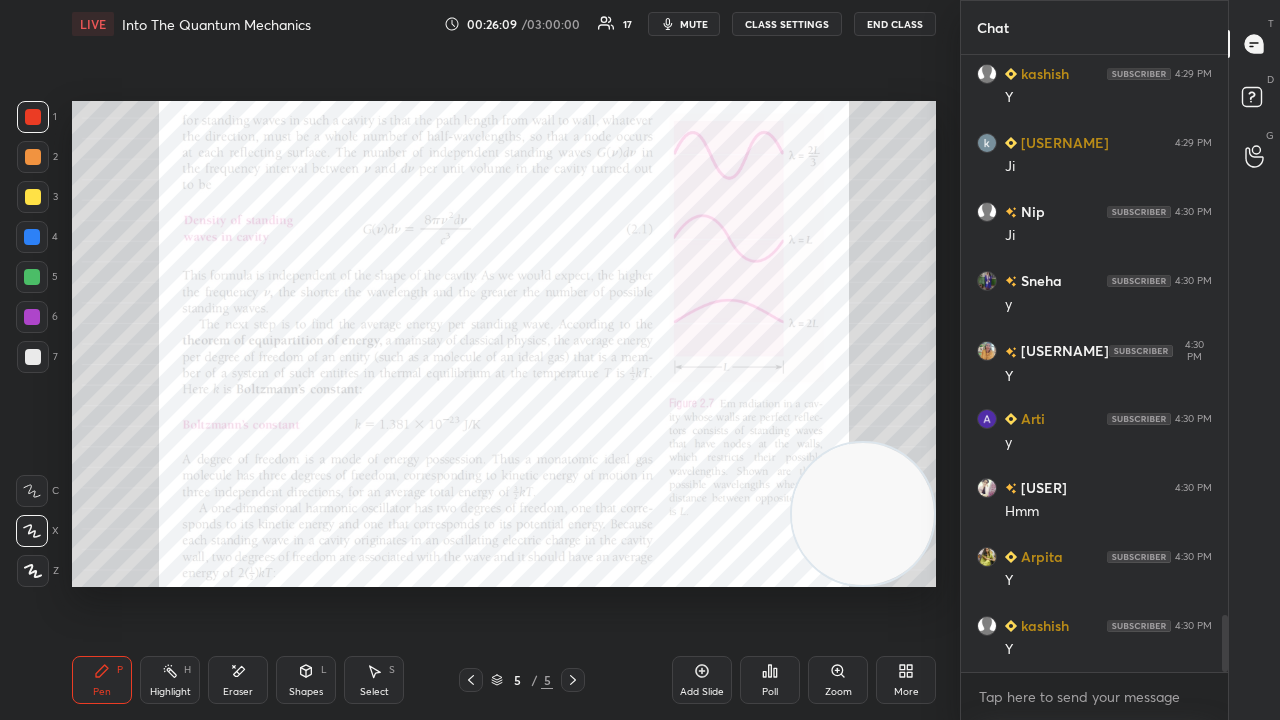 click 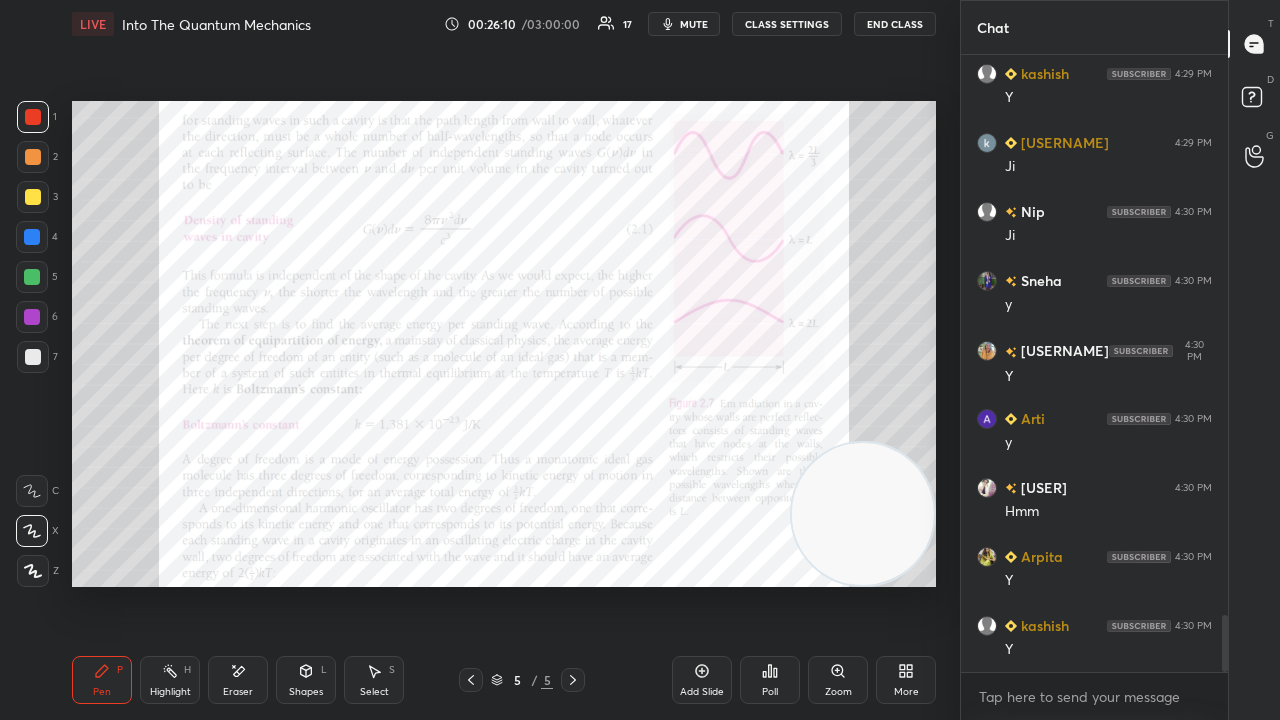 click on "More" at bounding box center (906, 680) 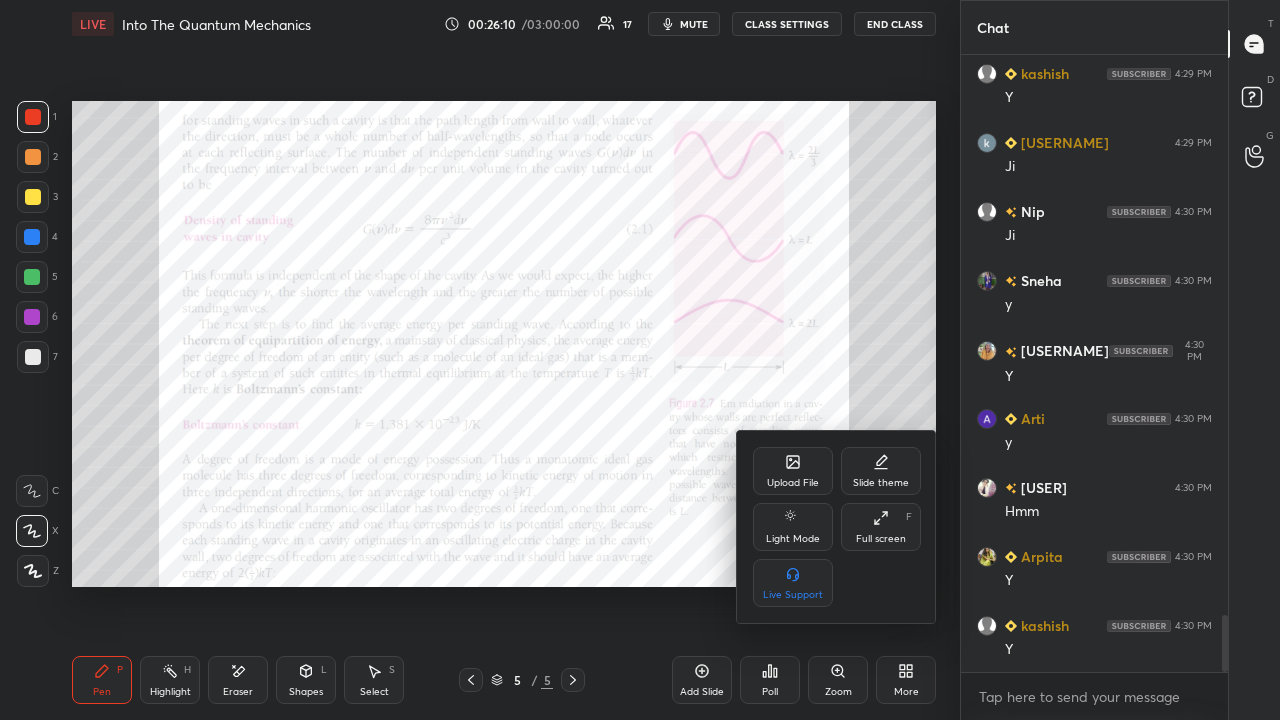 click on "Upload File" at bounding box center (793, 483) 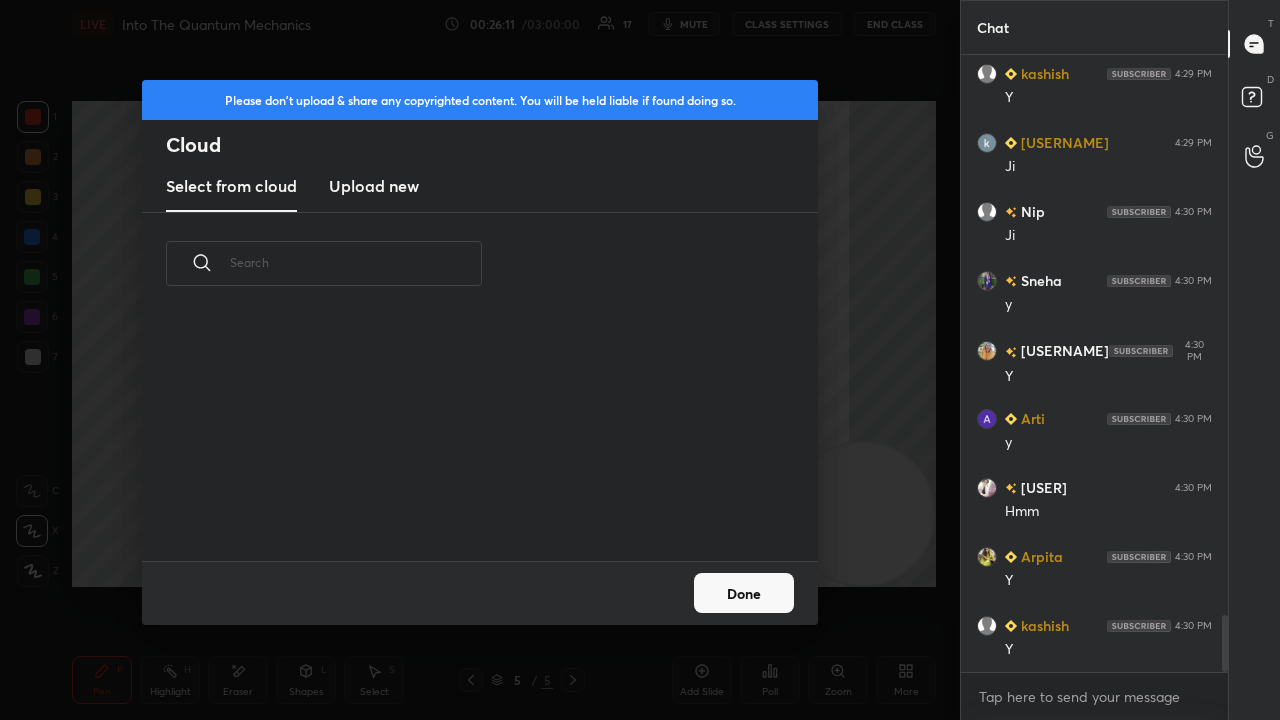 click on "Upload new" at bounding box center [374, 186] 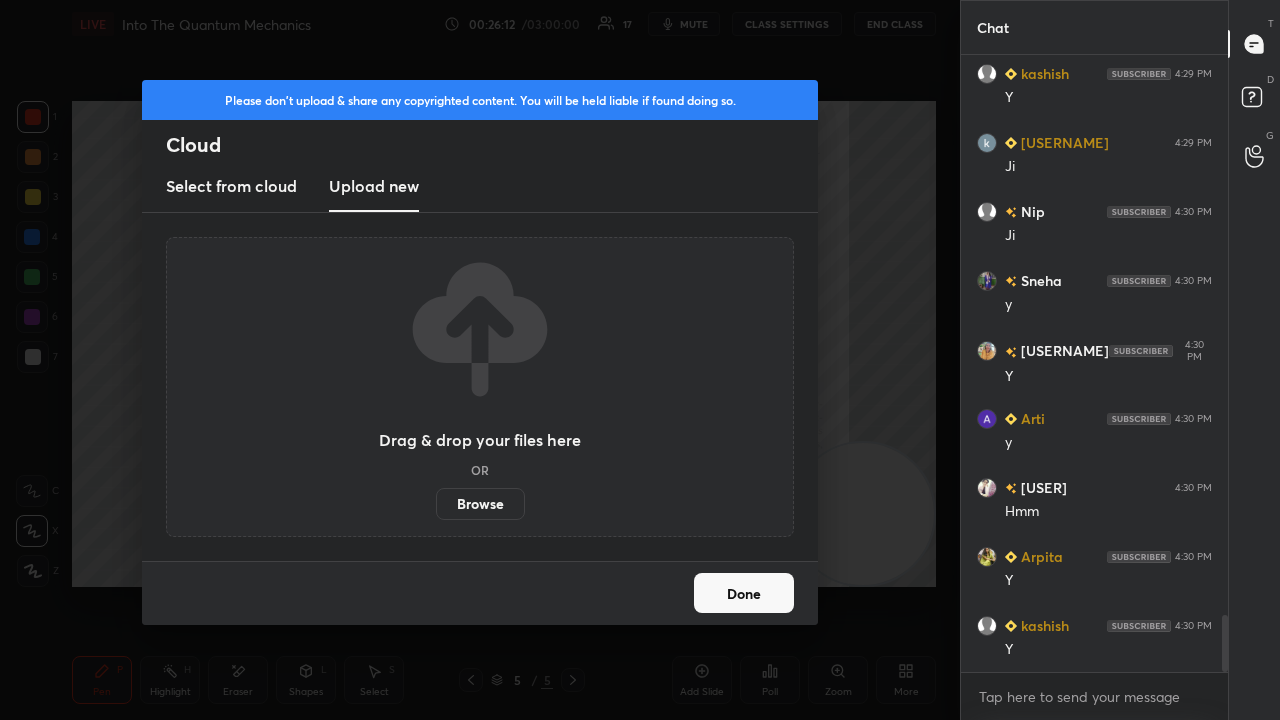 click on "Browse" at bounding box center [480, 504] 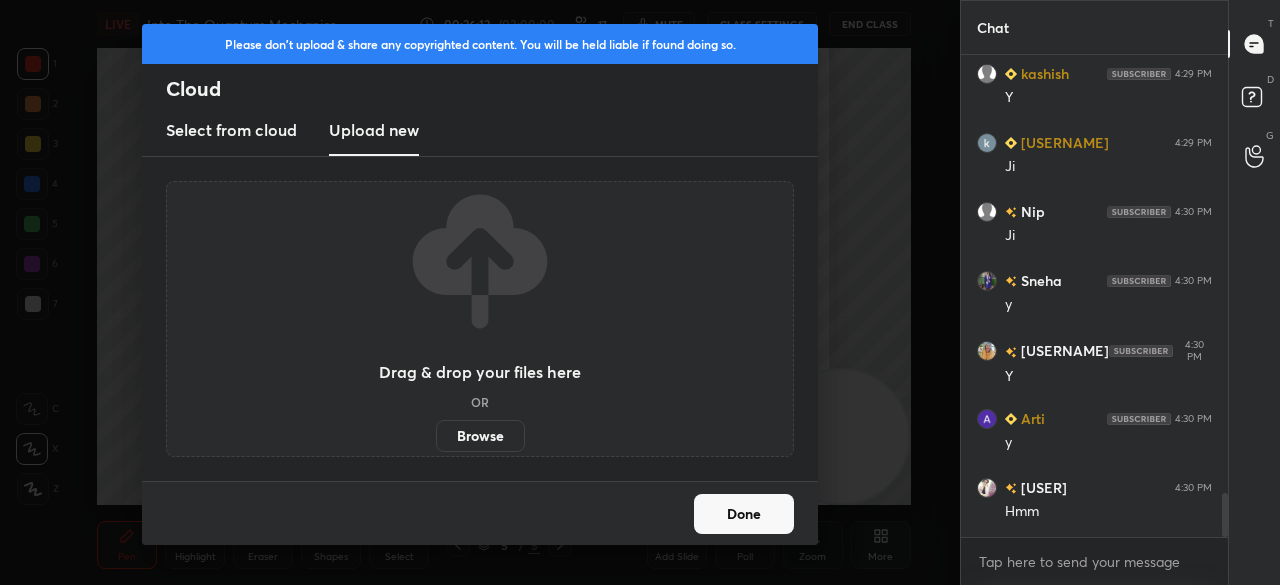 scroll, scrollTop: 457, scrollLeft: 880, axis: both 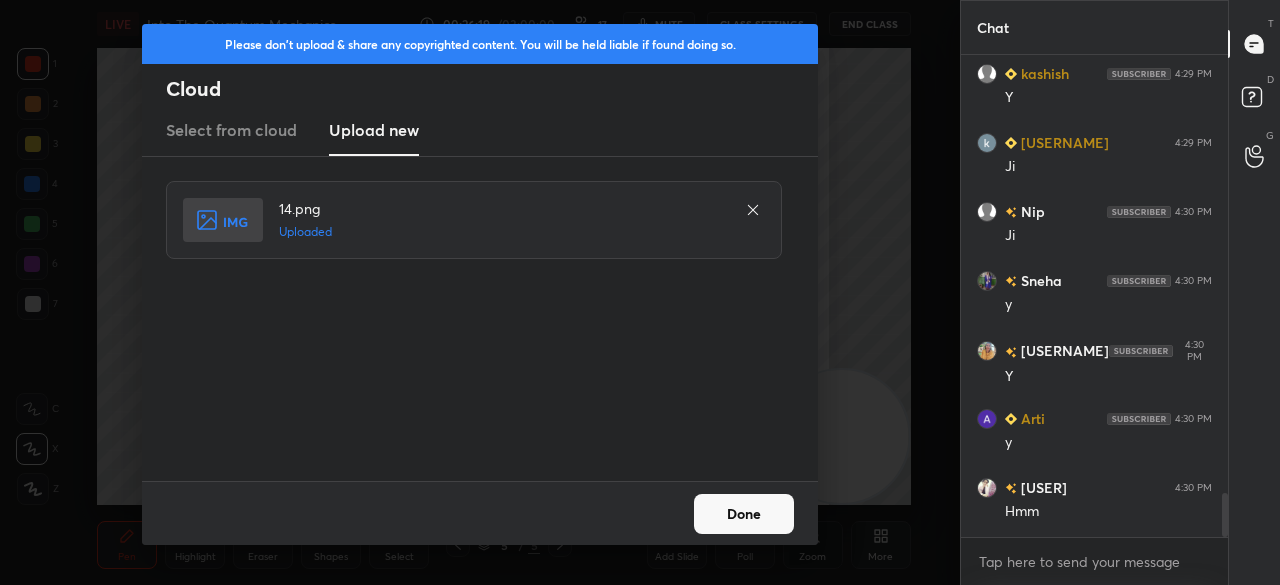 click on "Done" at bounding box center [744, 514] 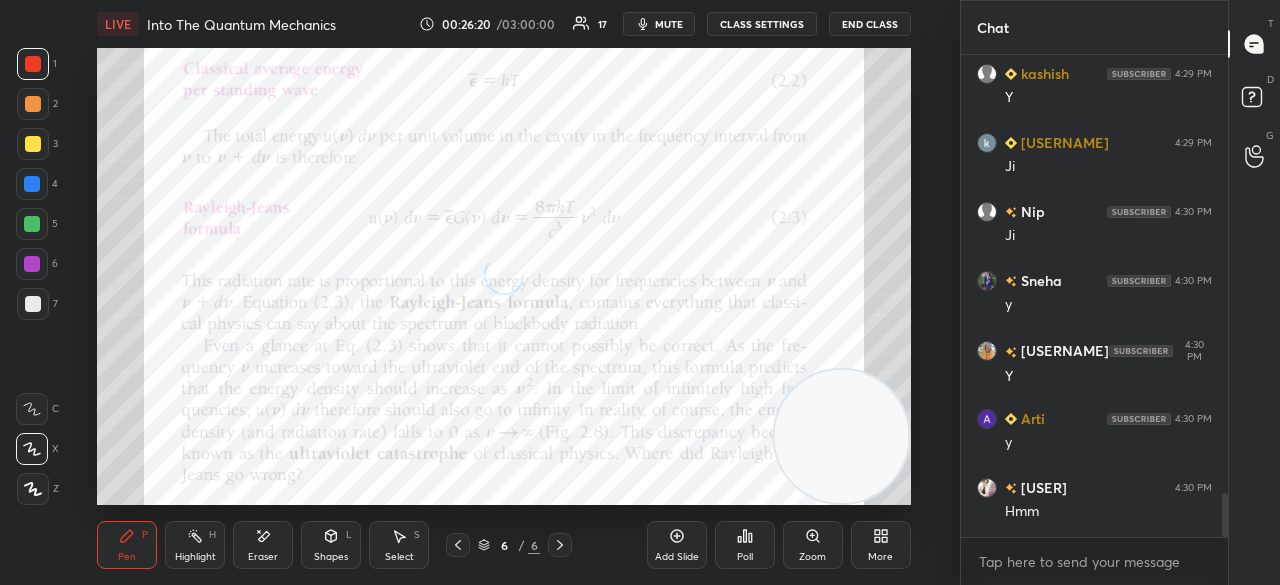 click on "More" at bounding box center [881, 545] 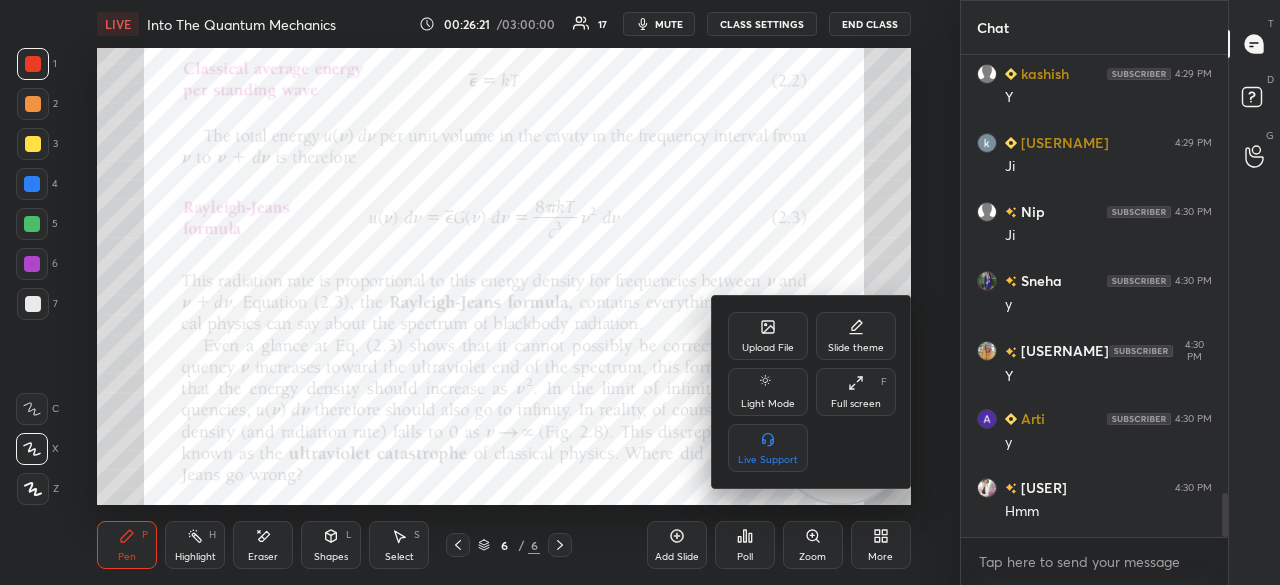 click on "Full screen" at bounding box center [856, 404] 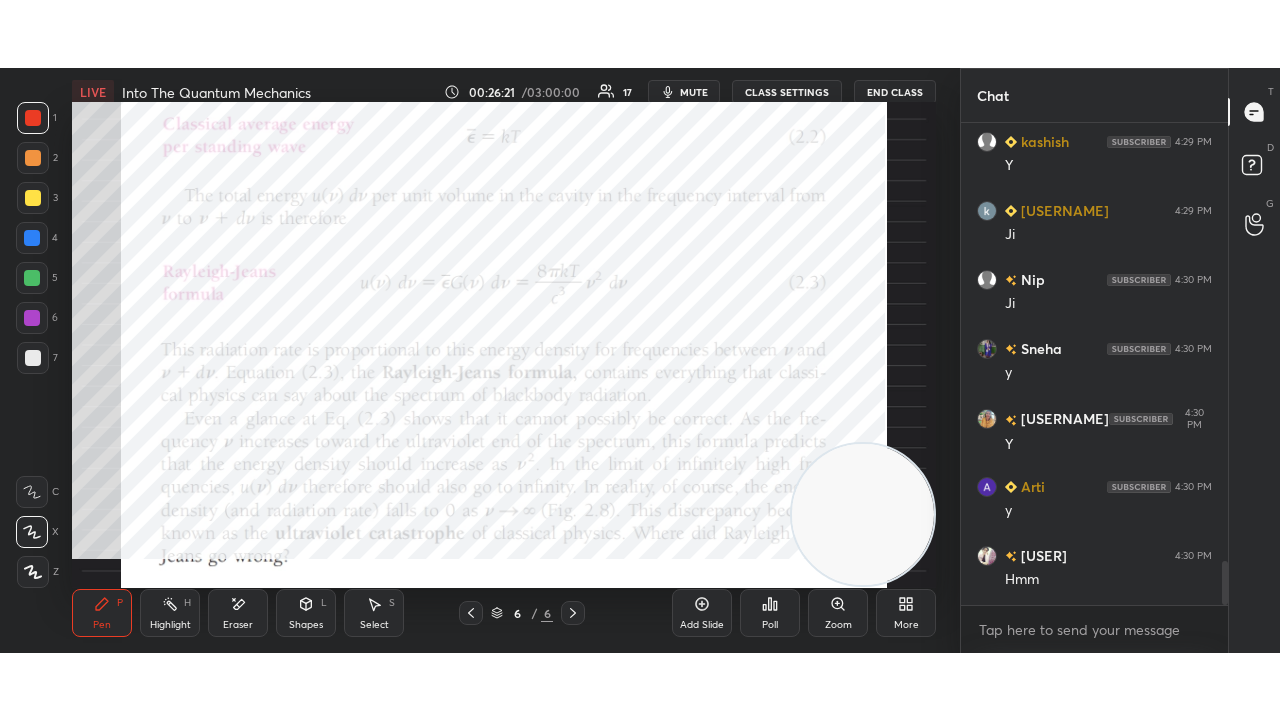 scroll, scrollTop: 99408, scrollLeft: 99120, axis: both 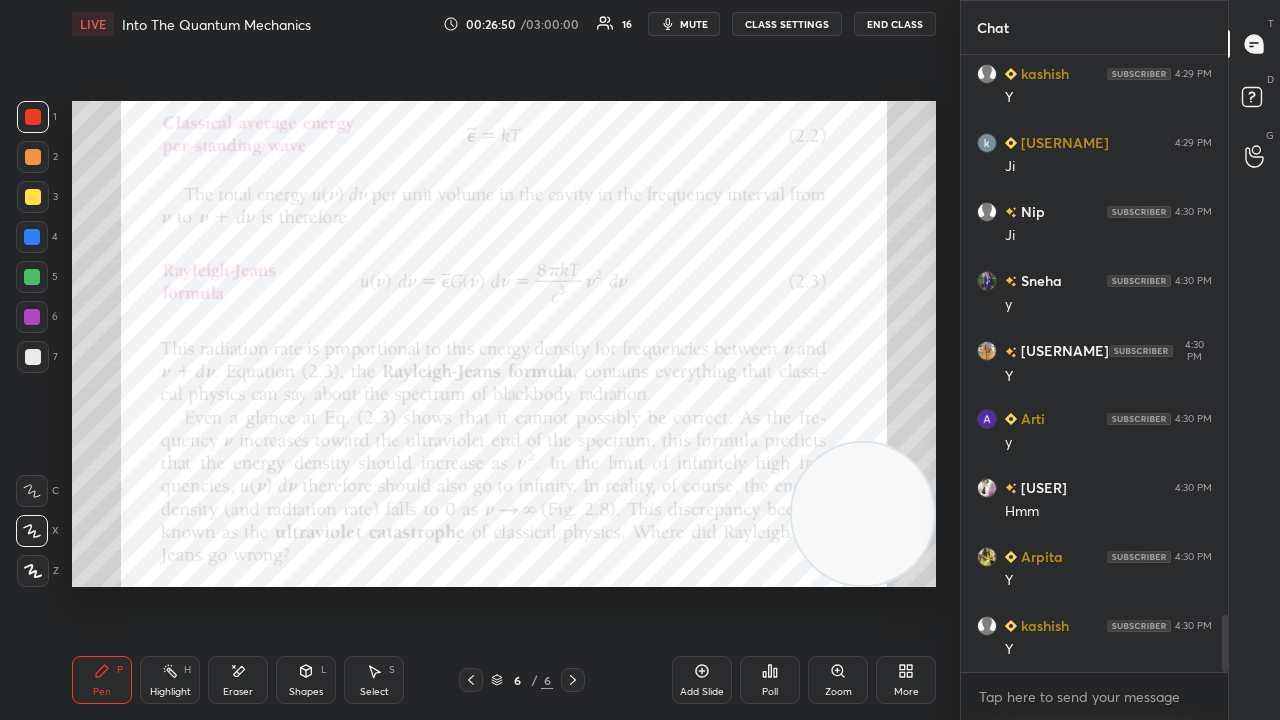 click on "mute" at bounding box center [694, 24] 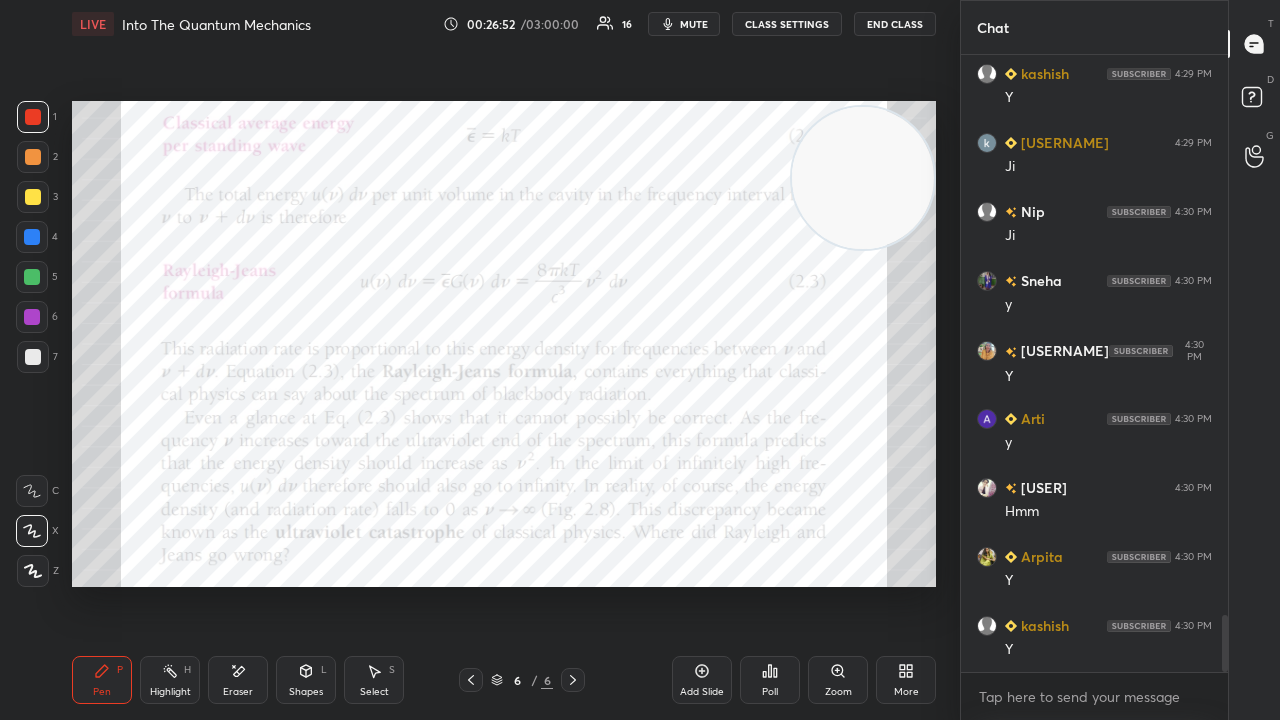 drag, startPoint x: 873, startPoint y: 558, endPoint x: 920, endPoint y: 214, distance: 347.19592 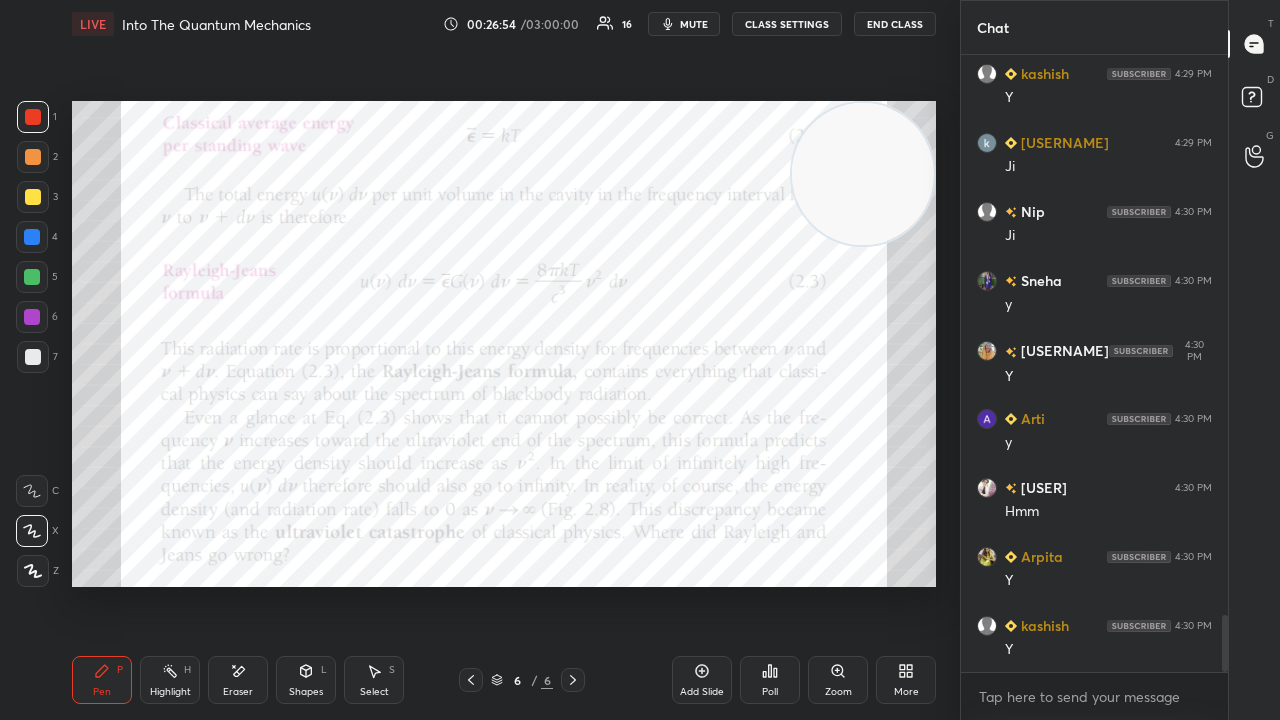 click on "mute" at bounding box center [694, 24] 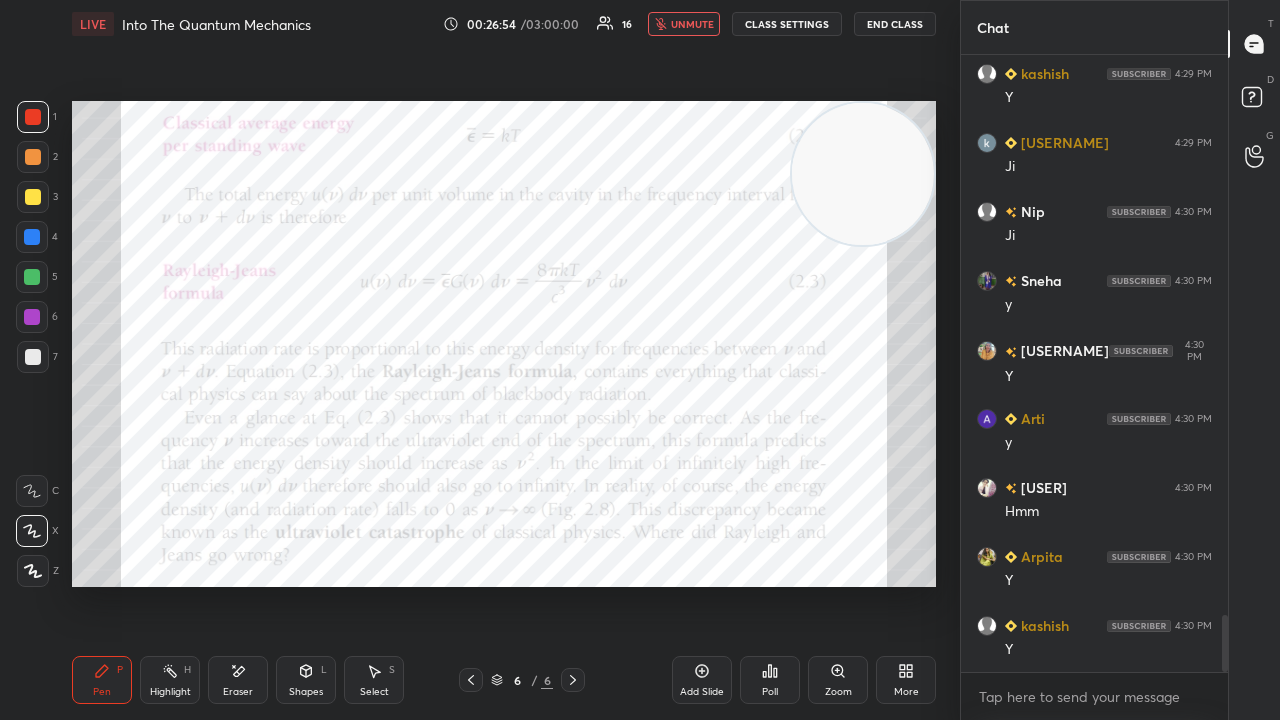 click on "unmute" at bounding box center (692, 24) 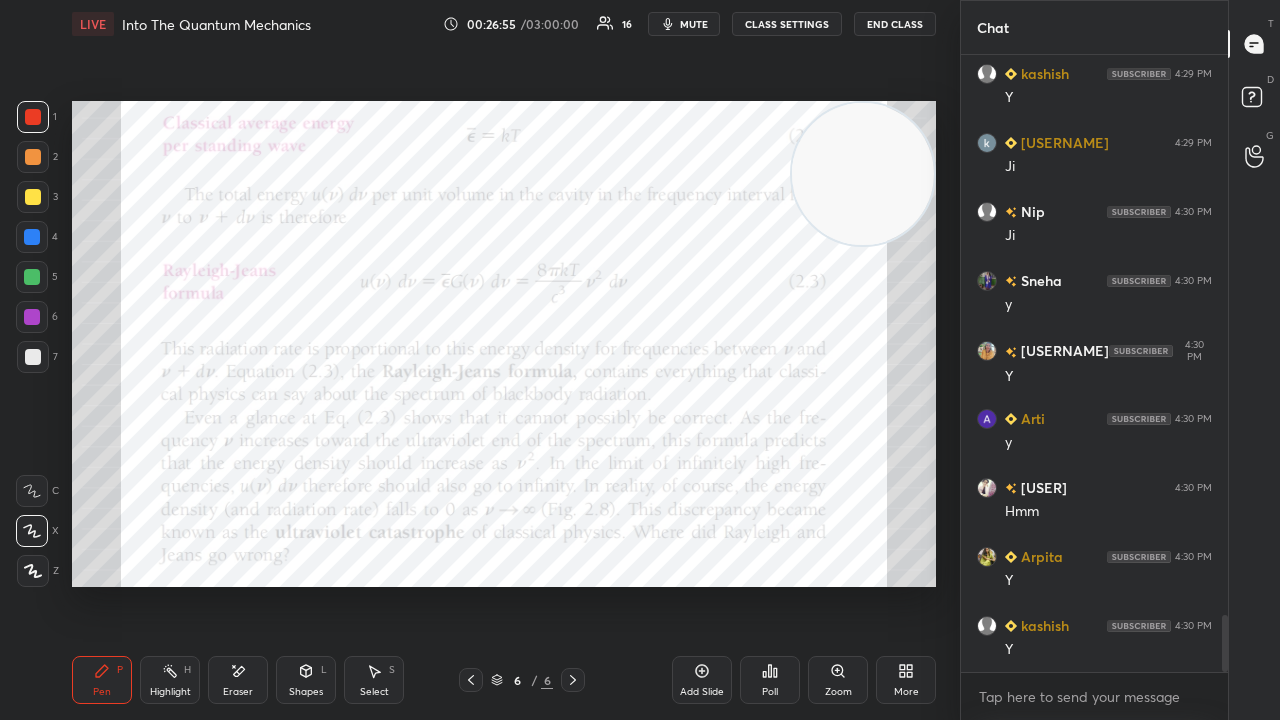 scroll, scrollTop: 6154, scrollLeft: 0, axis: vertical 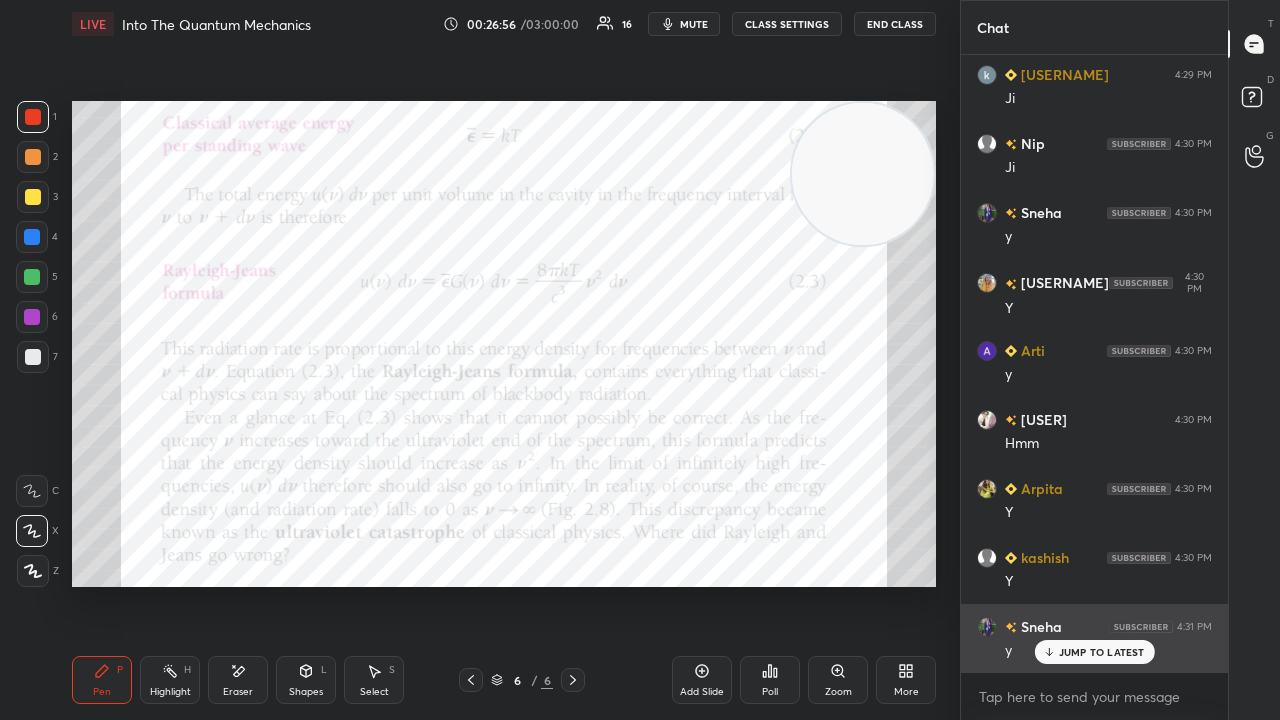drag, startPoint x: 1102, startPoint y: 654, endPoint x: 1087, endPoint y: 658, distance: 15.524175 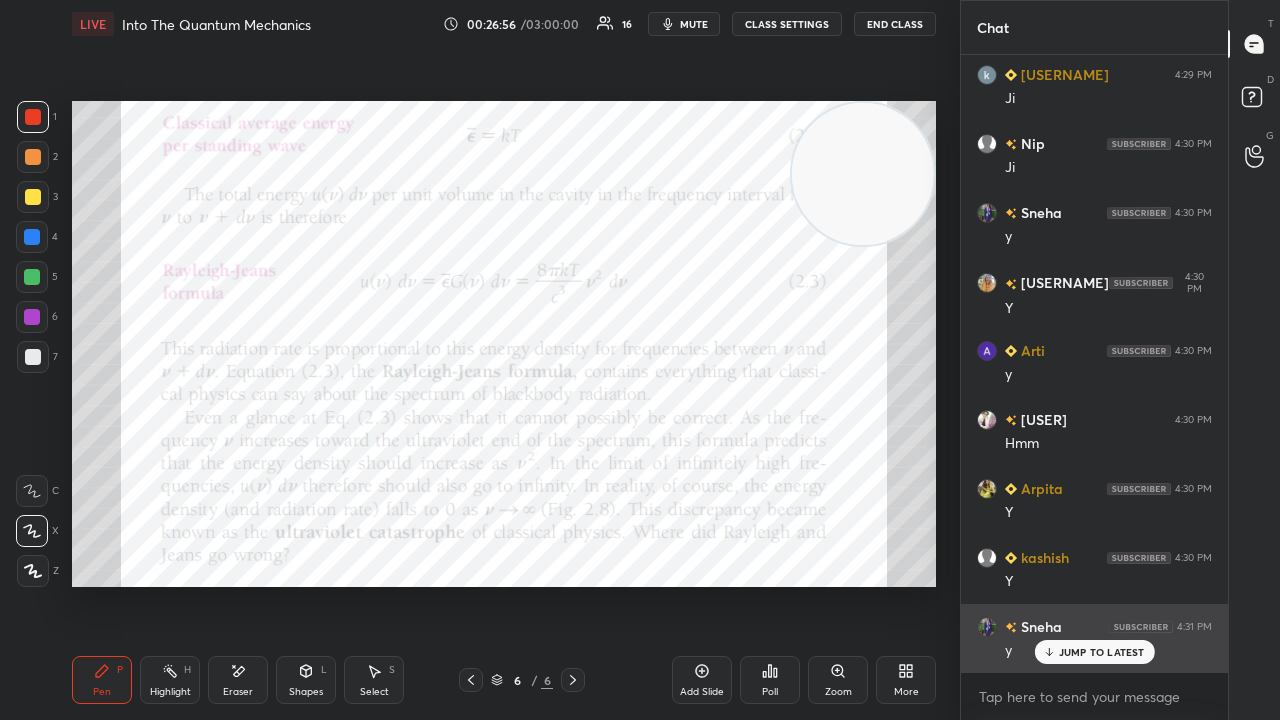click on "JUMP TO LATEST" at bounding box center (1102, 652) 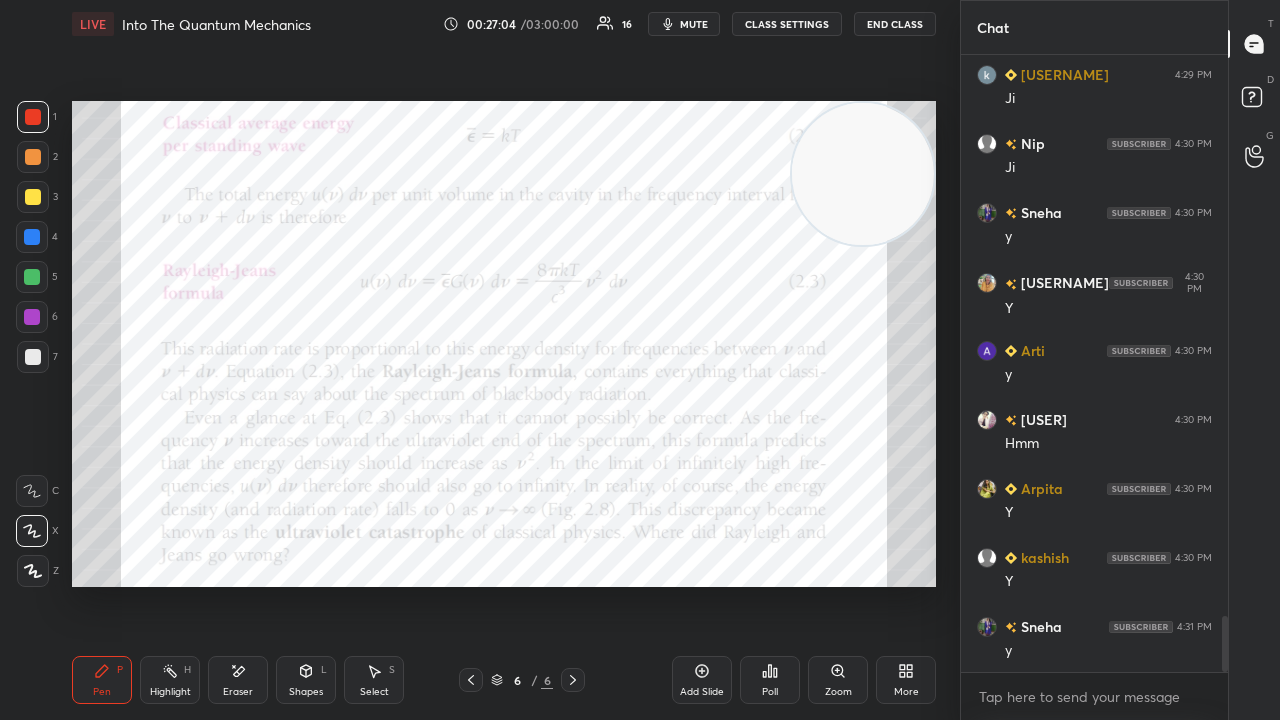 click on "mute" at bounding box center [694, 24] 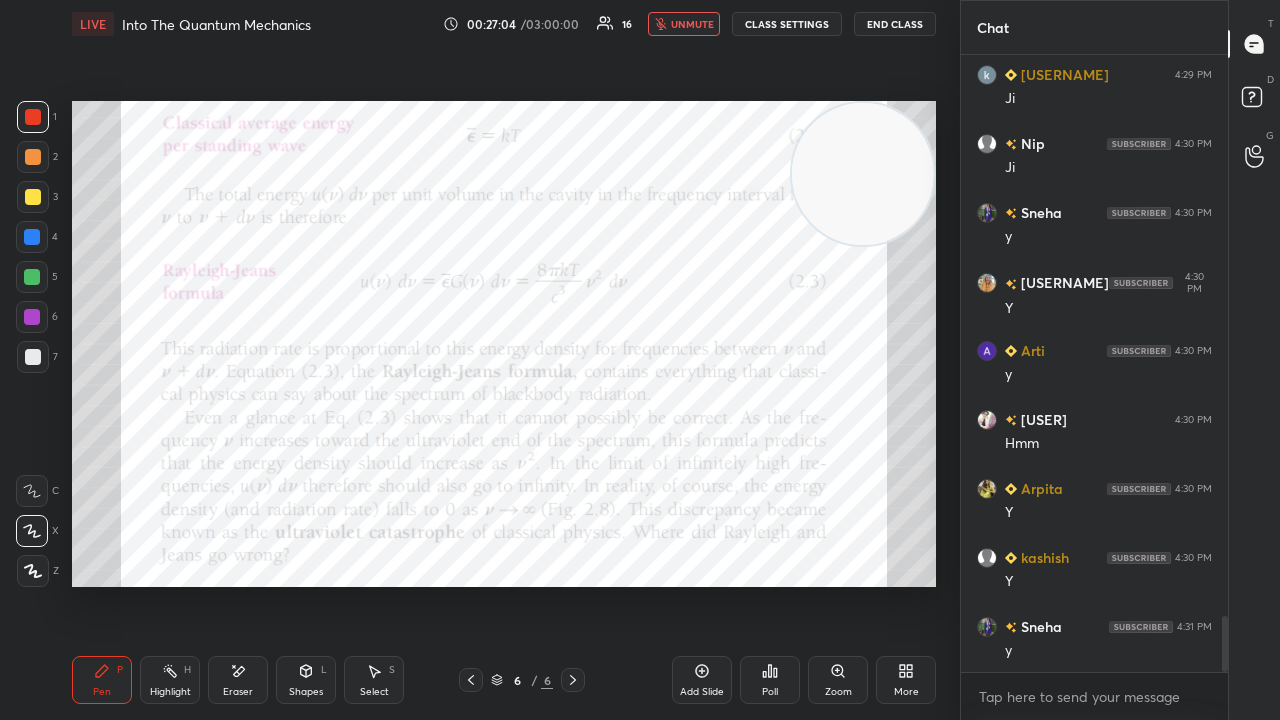 click on "unmute" at bounding box center [692, 24] 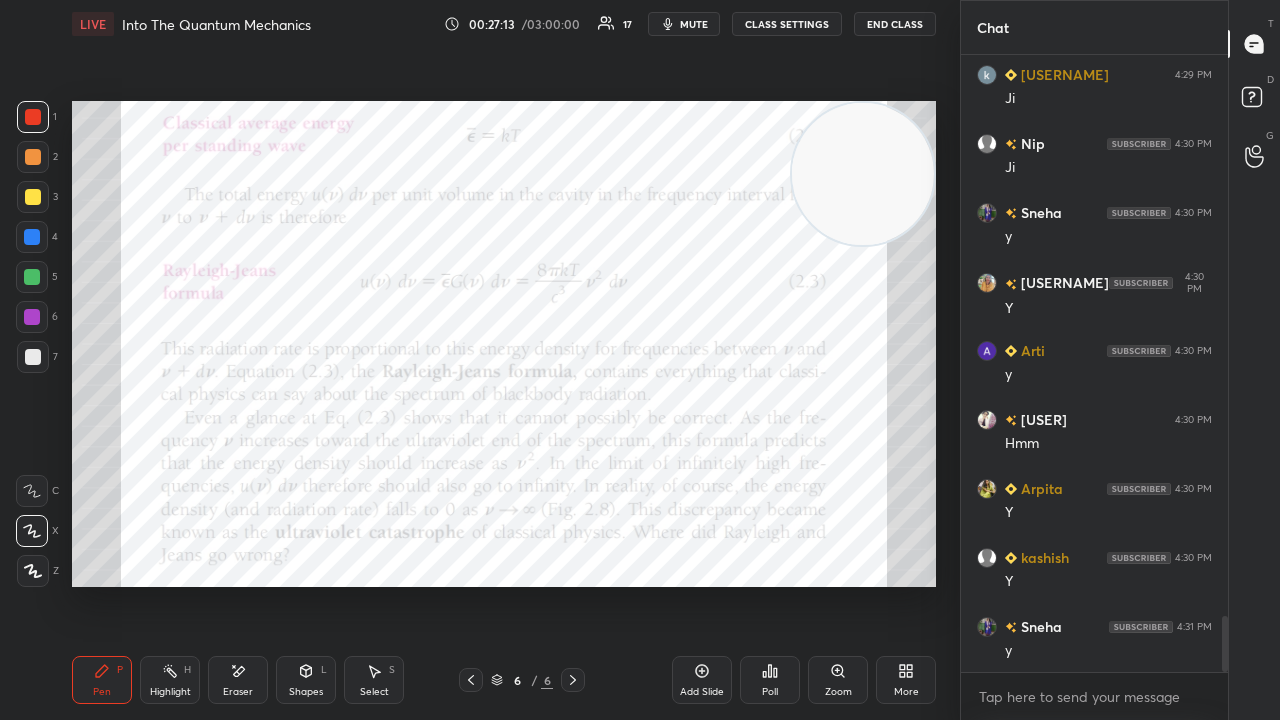 click on "mute" at bounding box center [694, 24] 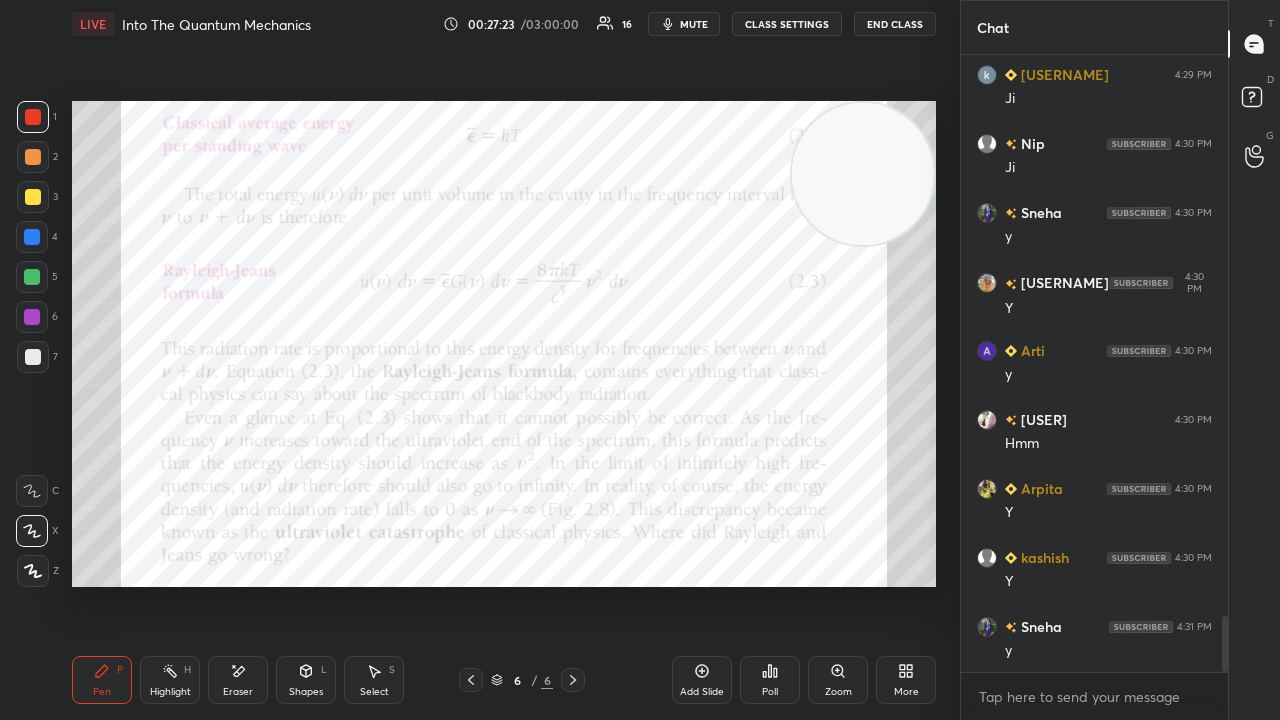 click on "mute" at bounding box center (694, 24) 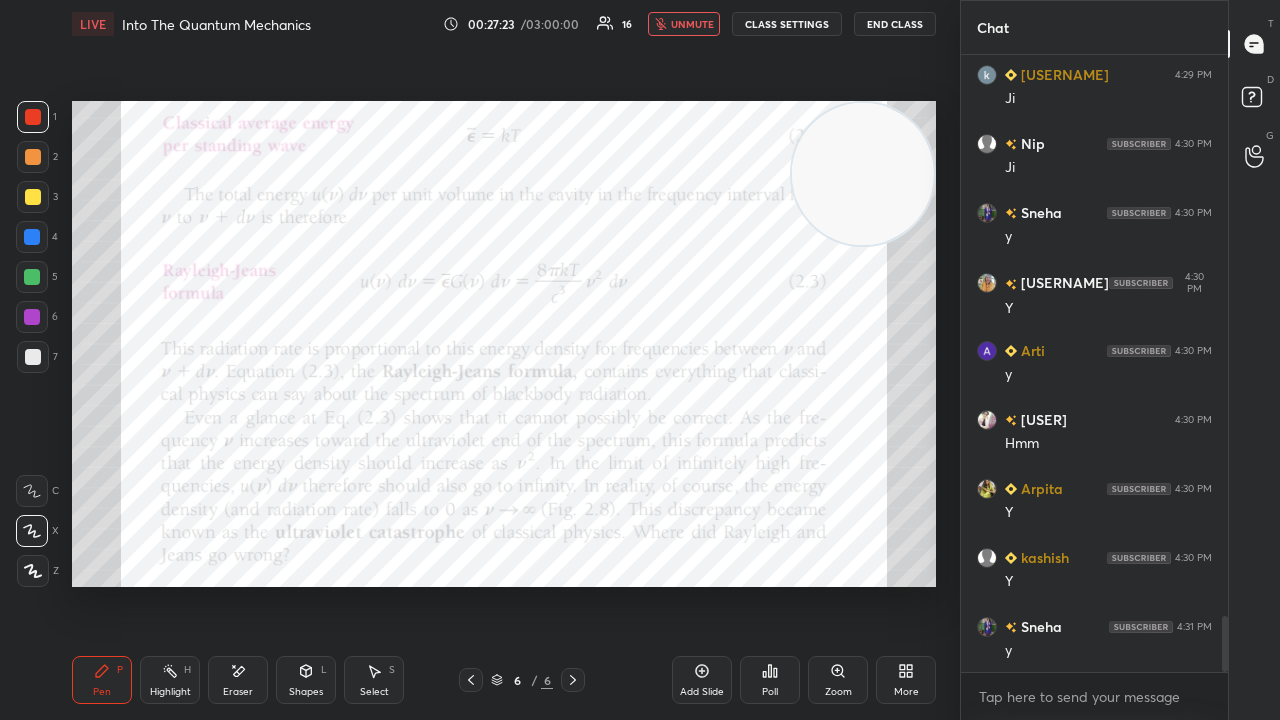 click on "unmute" at bounding box center [692, 24] 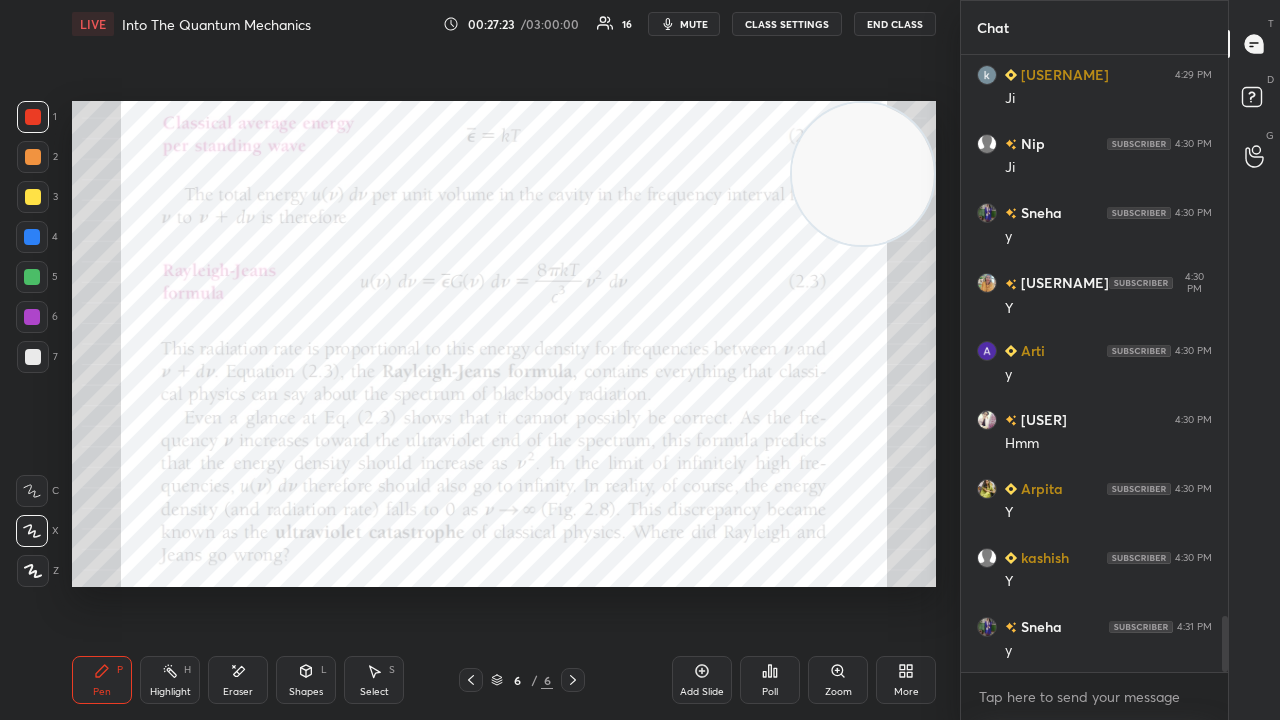 scroll, scrollTop: 6224, scrollLeft: 0, axis: vertical 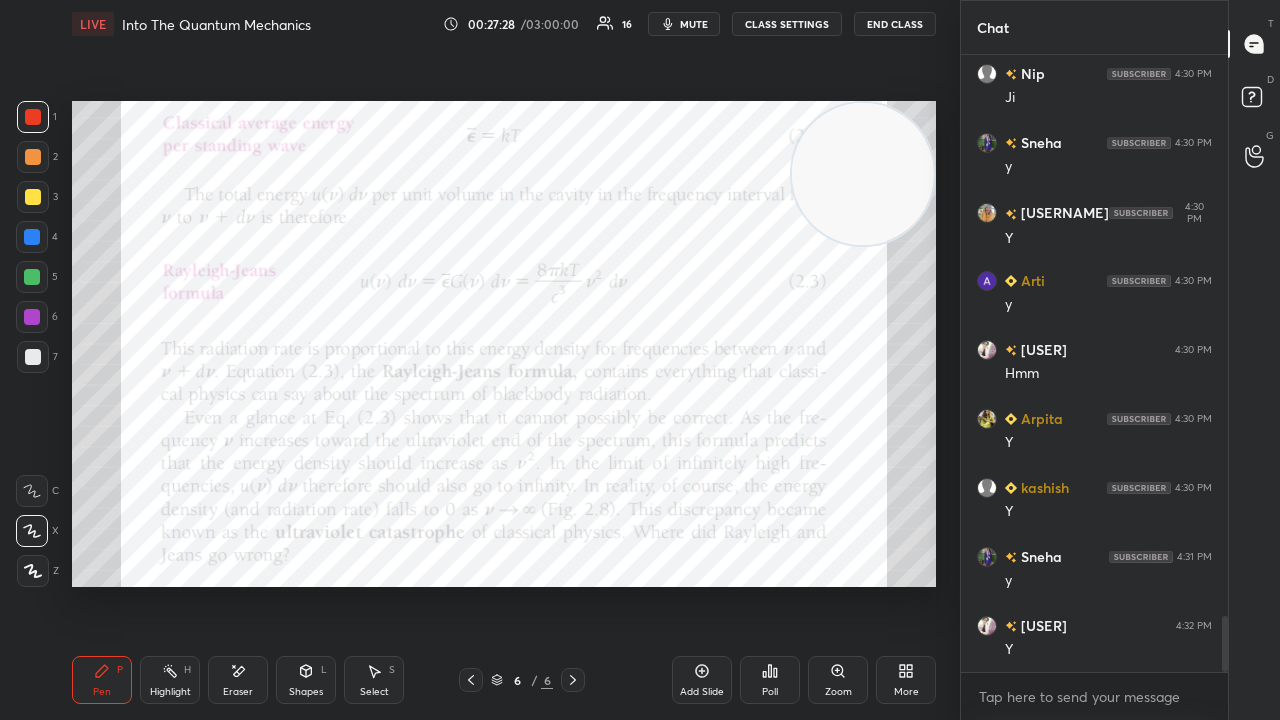 drag, startPoint x: 232, startPoint y: 699, endPoint x: 238, endPoint y: 689, distance: 11.661903 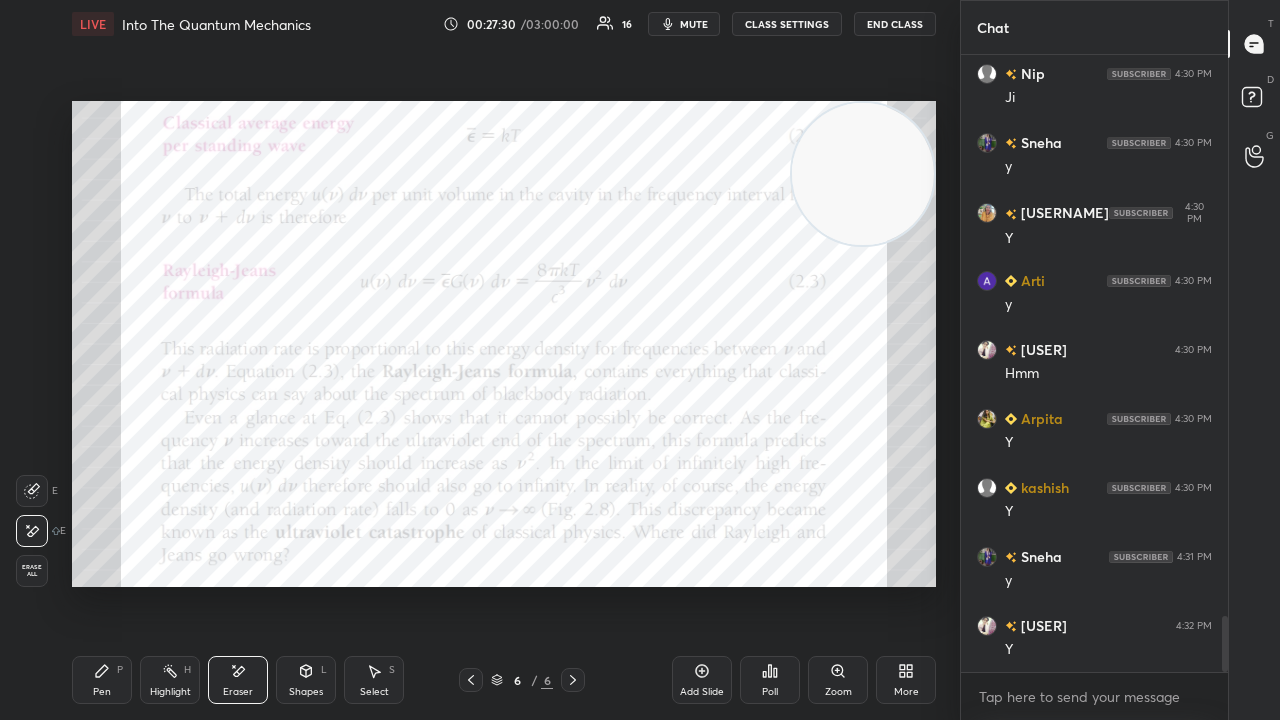 click on "Pen P" at bounding box center [102, 680] 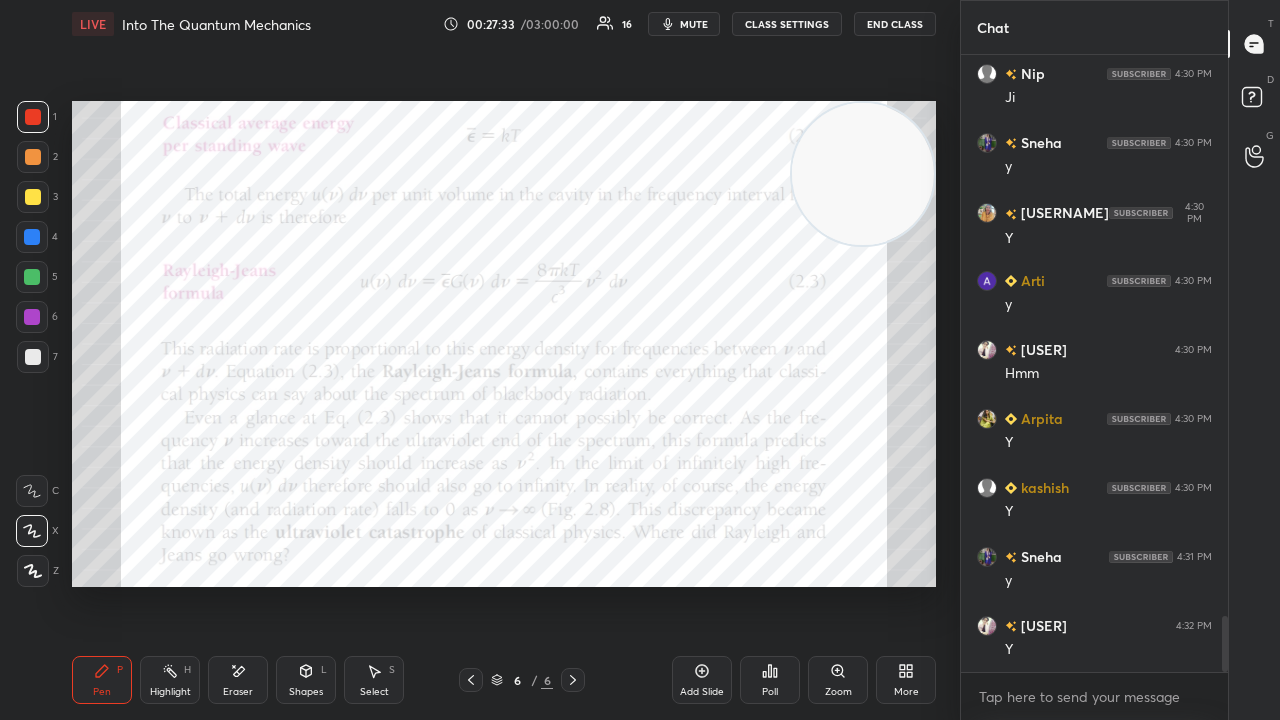 click 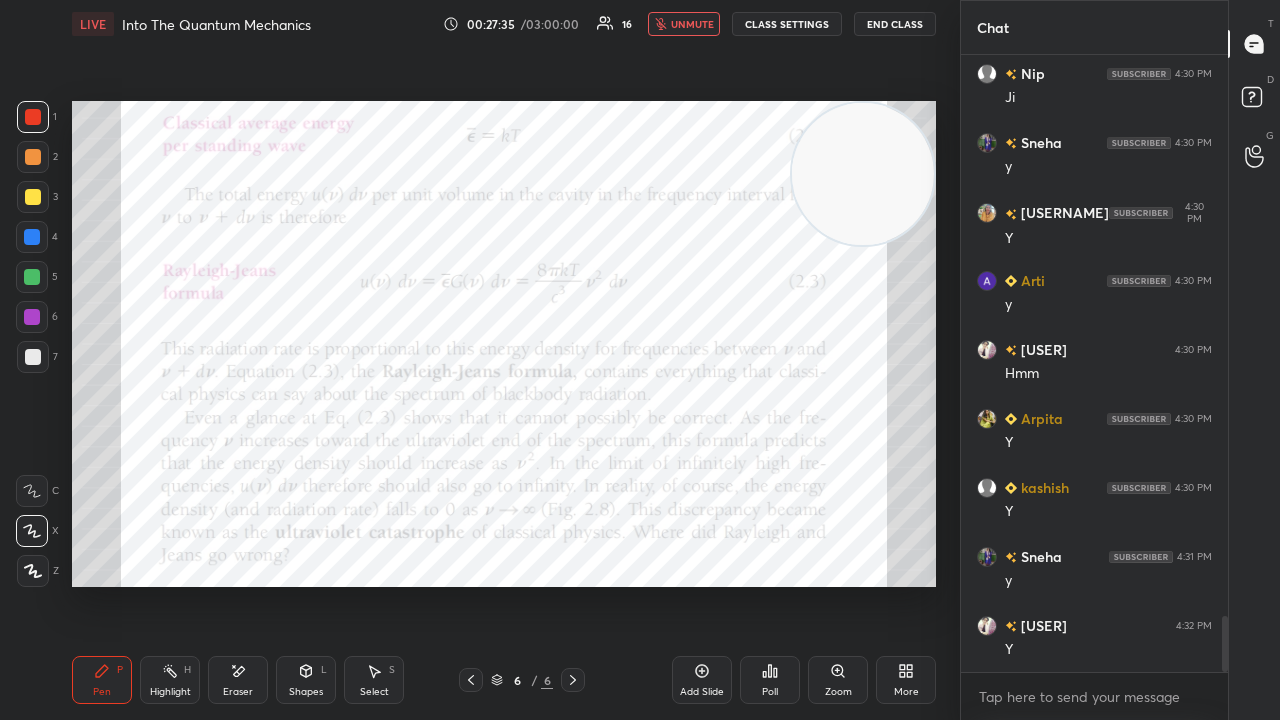 click on "unmute" at bounding box center (692, 24) 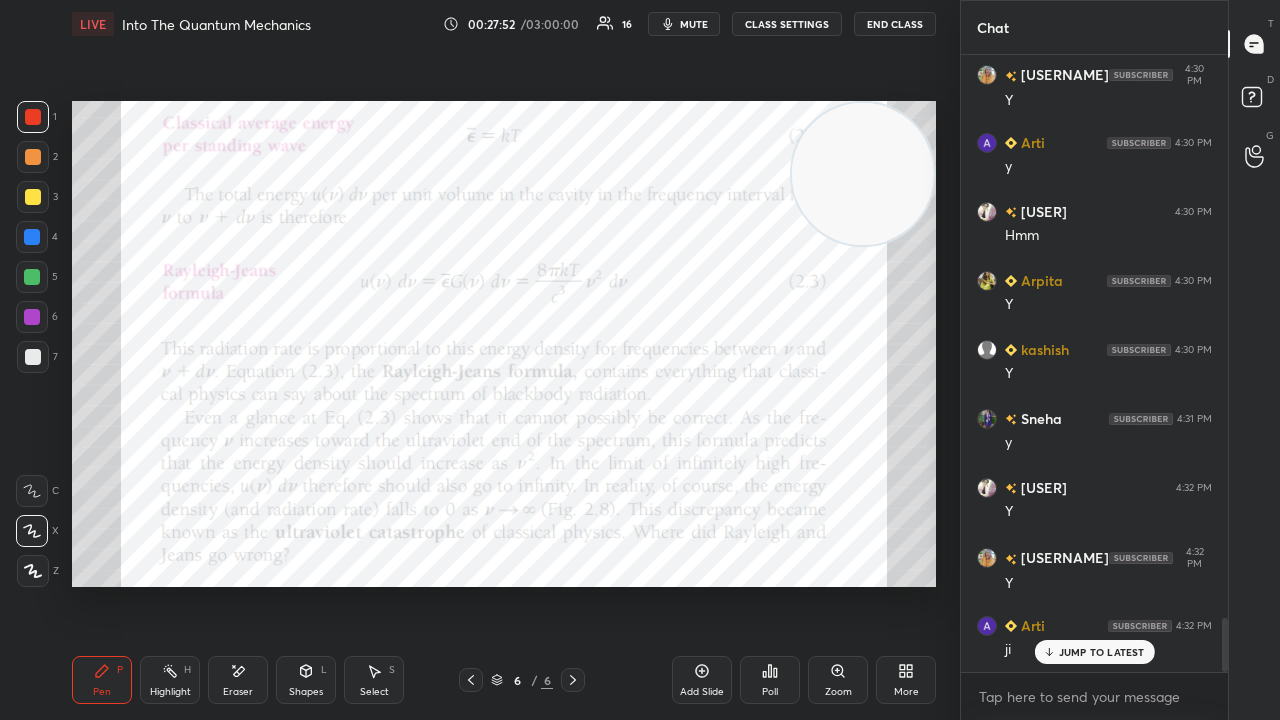 scroll, scrollTop: 6430, scrollLeft: 0, axis: vertical 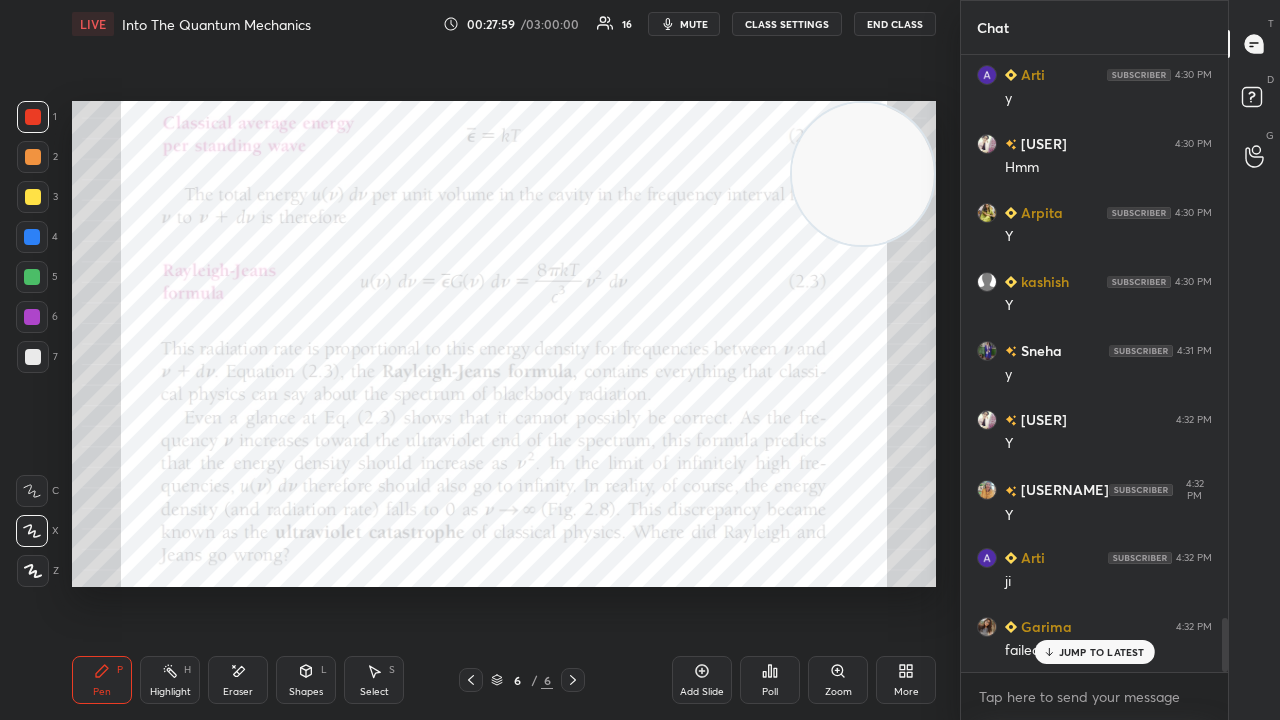 click on "JUMP TO LATEST" at bounding box center [1102, 652] 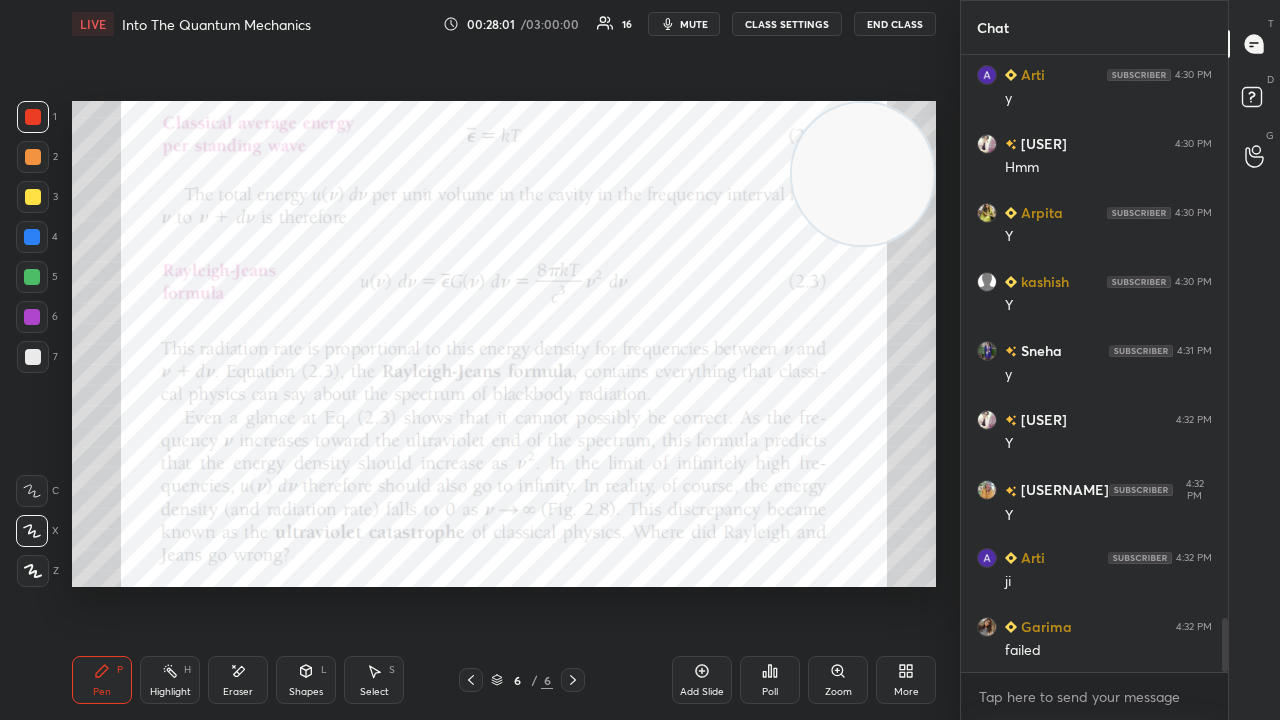 click on "mute" at bounding box center [694, 24] 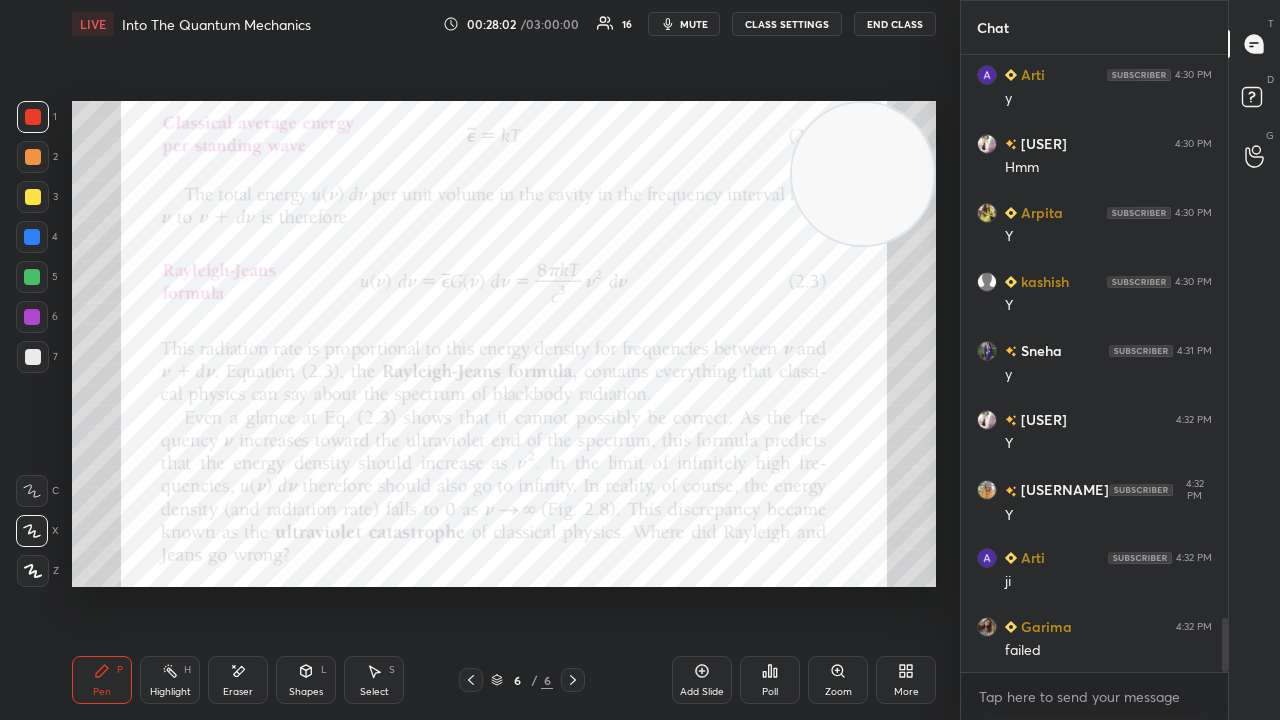 click at bounding box center (32, 317) 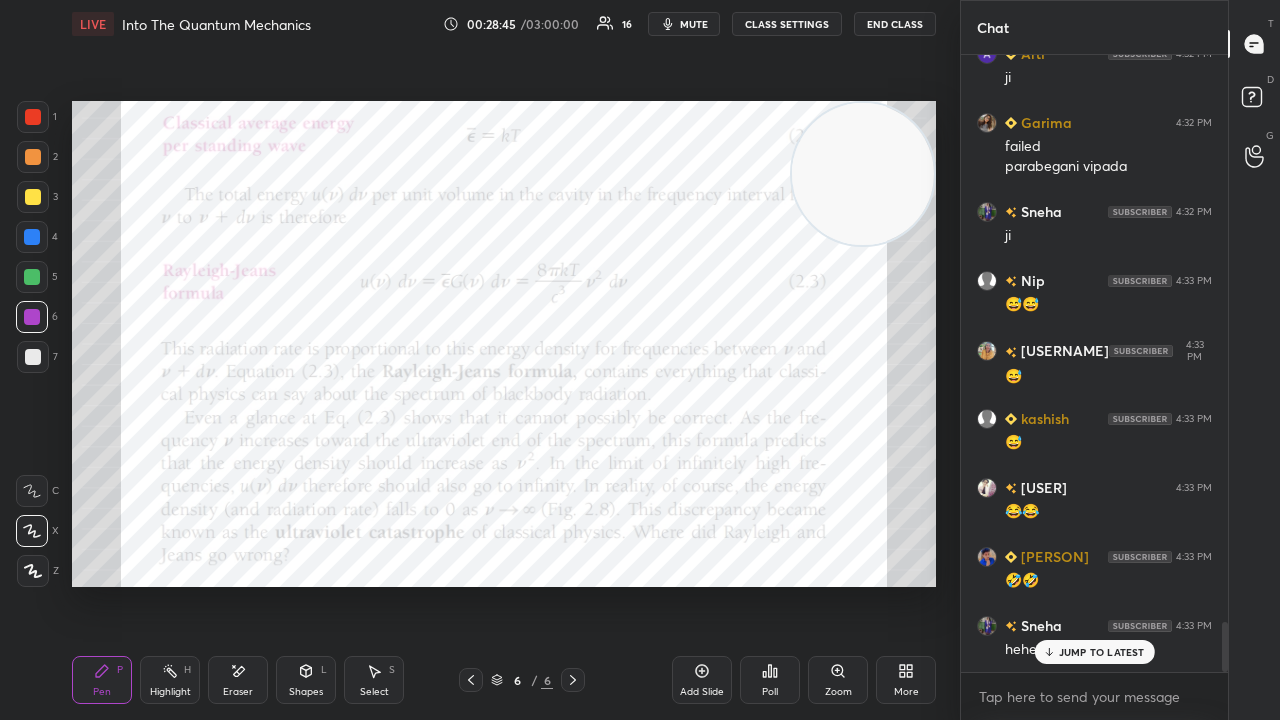 scroll, scrollTop: 7002, scrollLeft: 0, axis: vertical 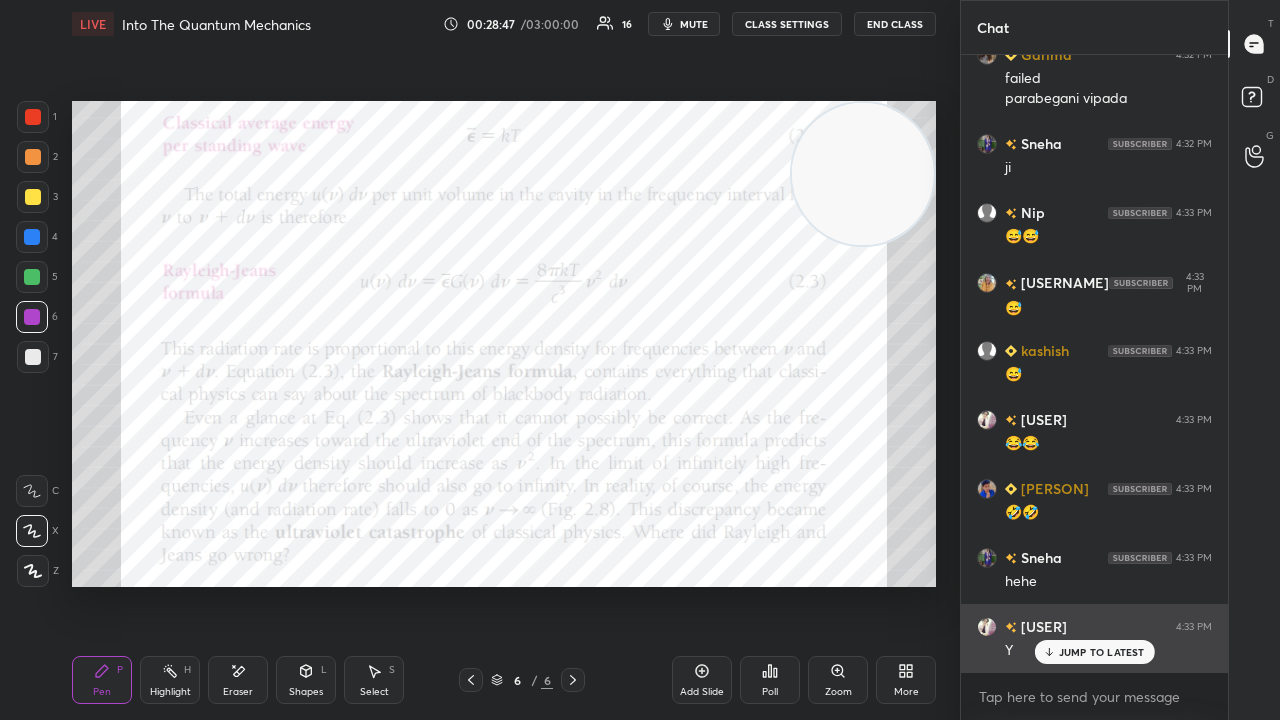 drag, startPoint x: 1077, startPoint y: 655, endPoint x: 1074, endPoint y: 665, distance: 10.440307 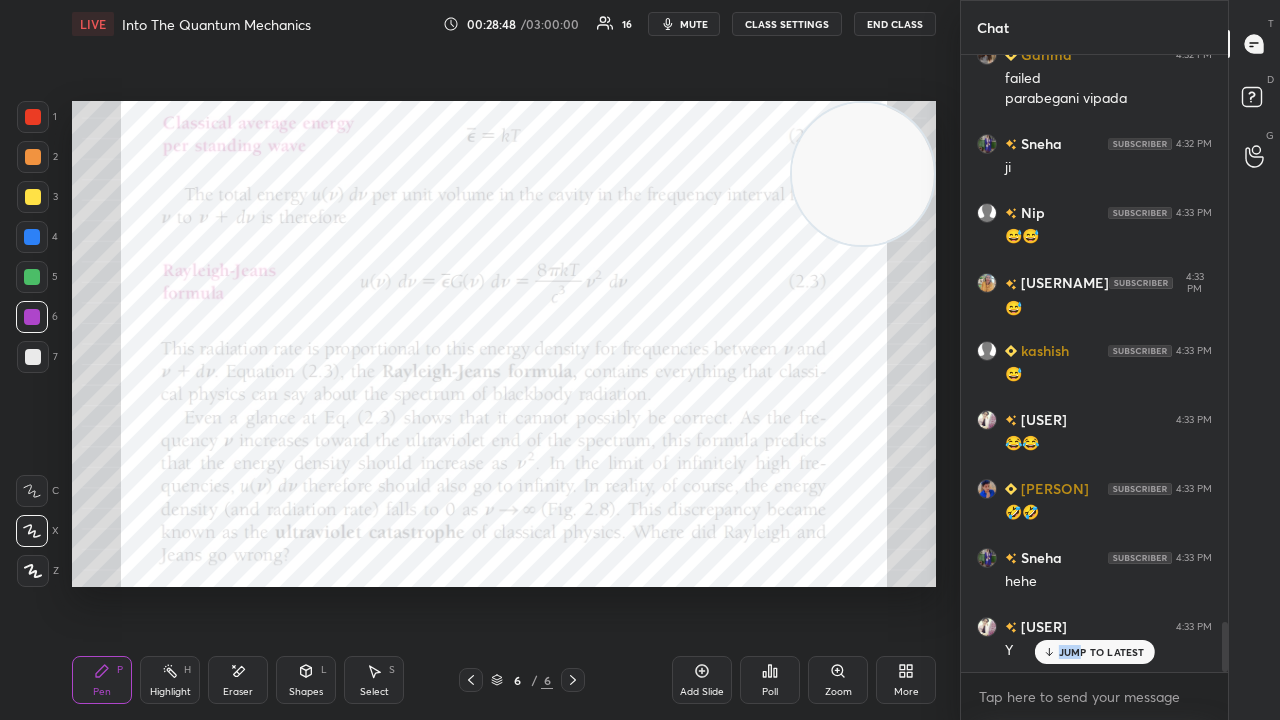 drag, startPoint x: 1079, startPoint y: 652, endPoint x: 1079, endPoint y: 678, distance: 26 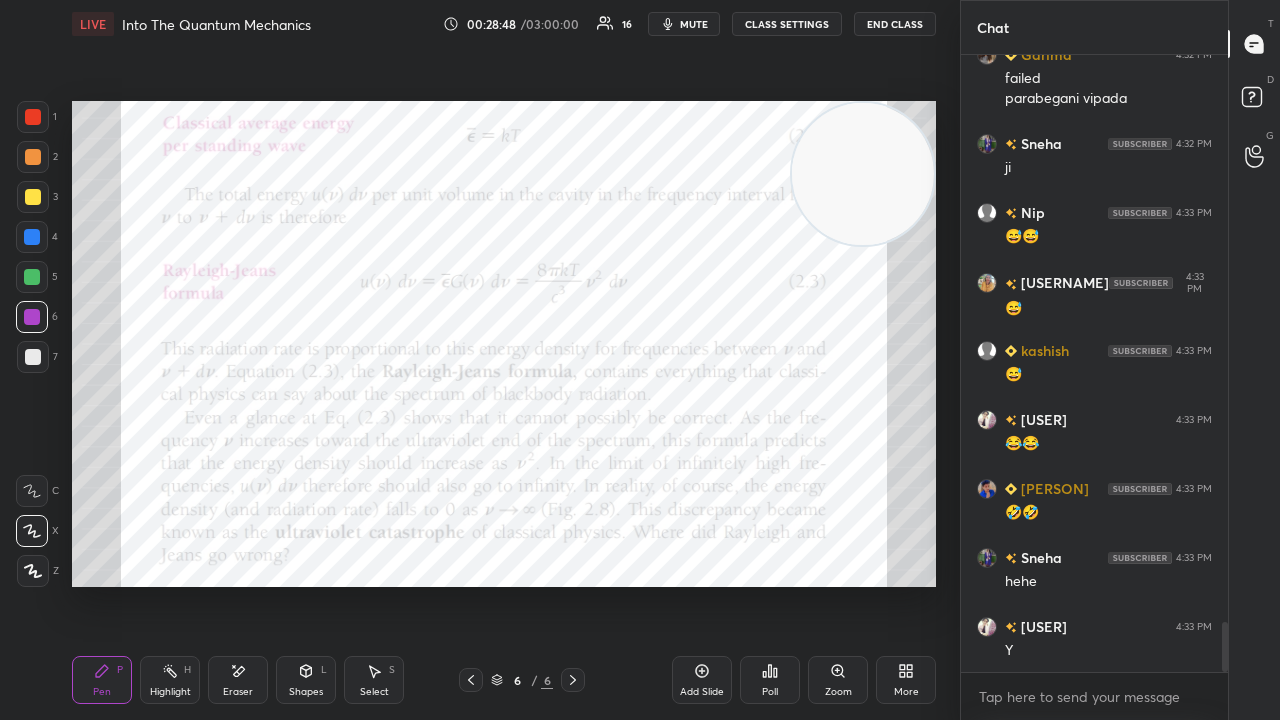 click on "x" at bounding box center (1094, 696) 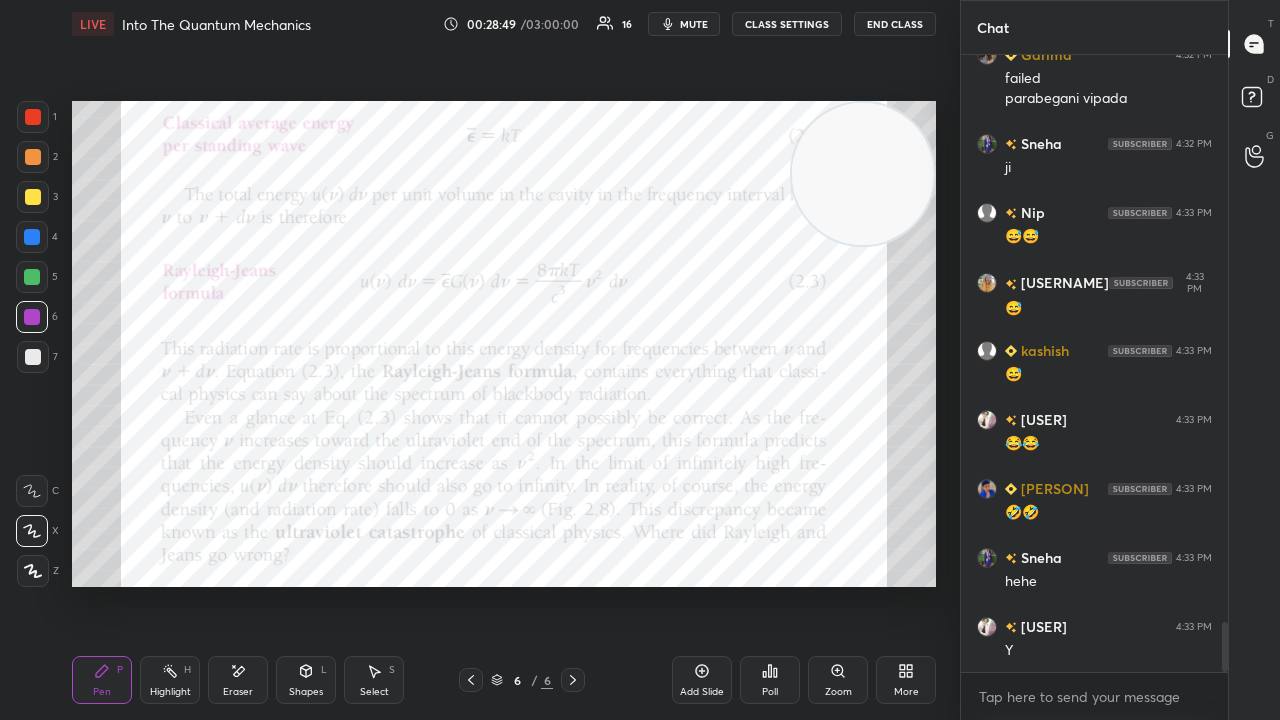 click on "mute" at bounding box center (684, 24) 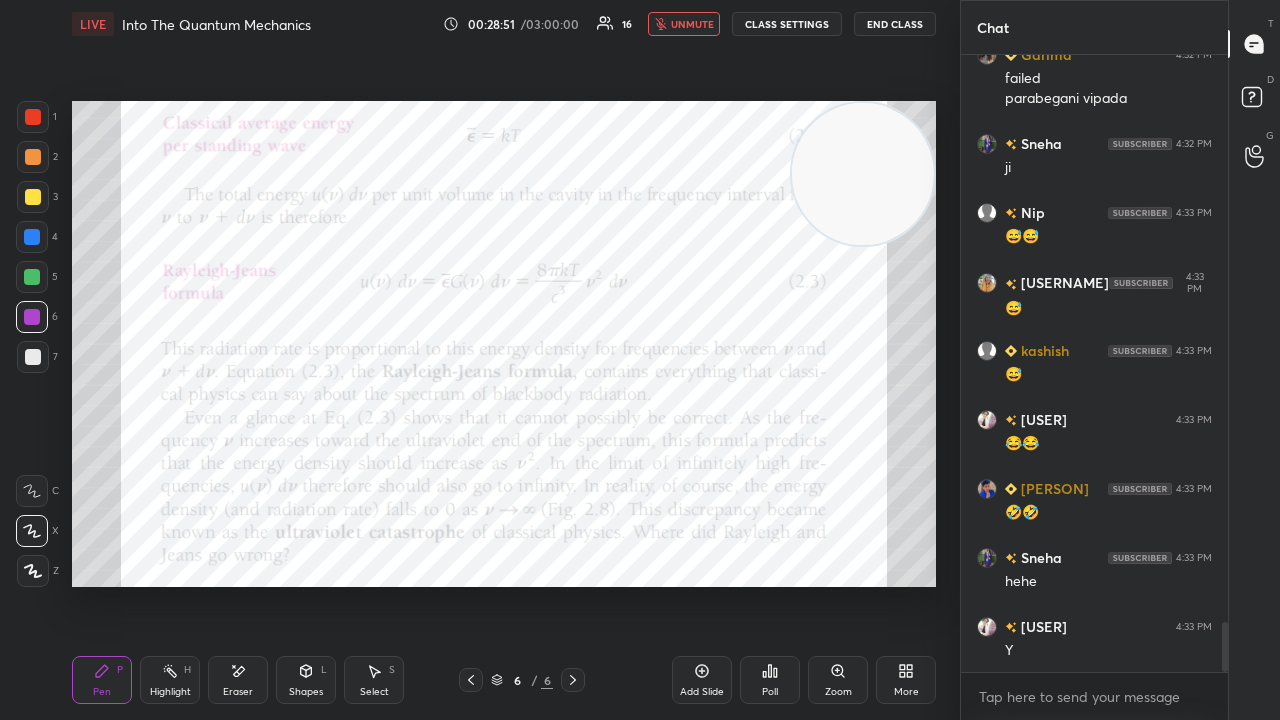 click on "unmute" at bounding box center [692, 24] 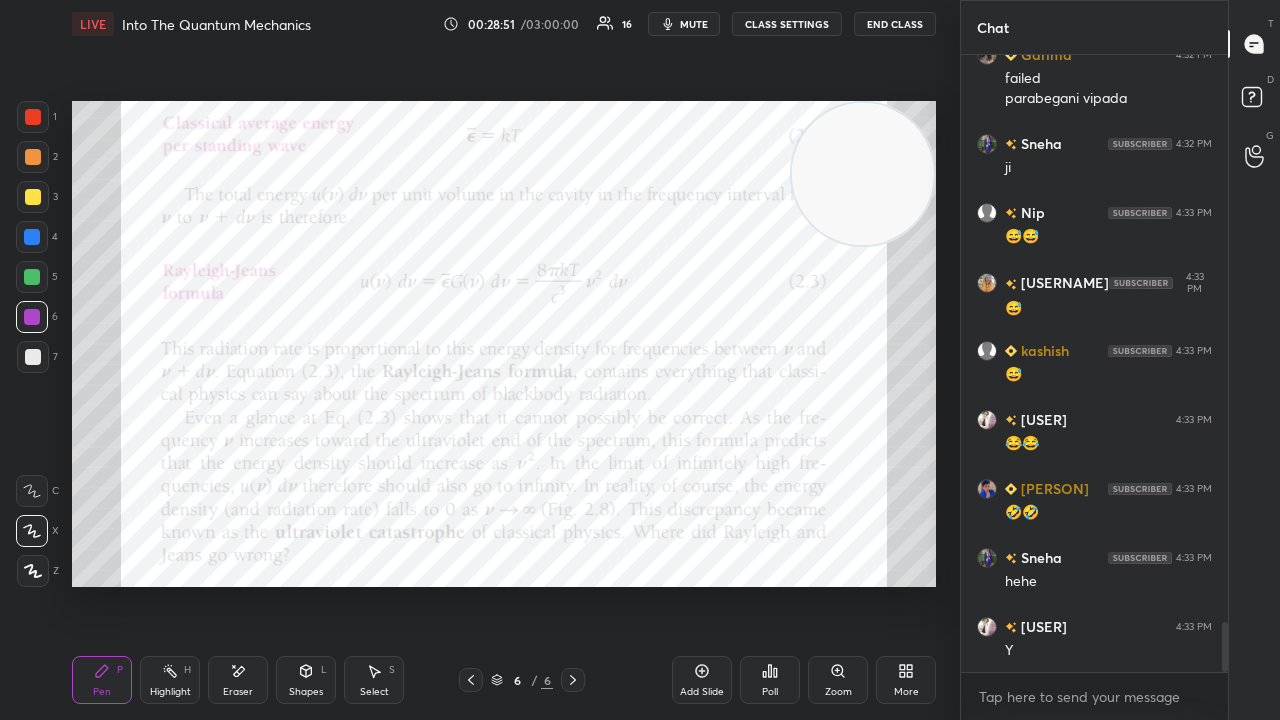 click at bounding box center [32, 237] 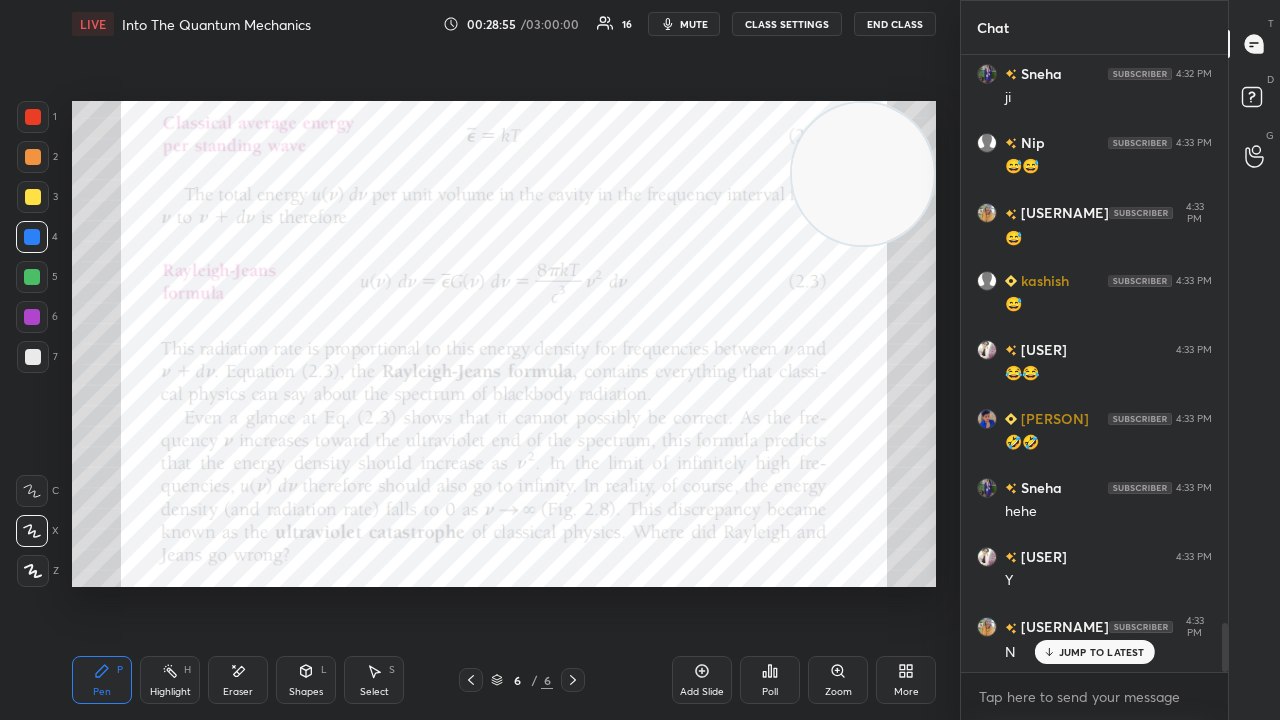 scroll, scrollTop: 7140, scrollLeft: 0, axis: vertical 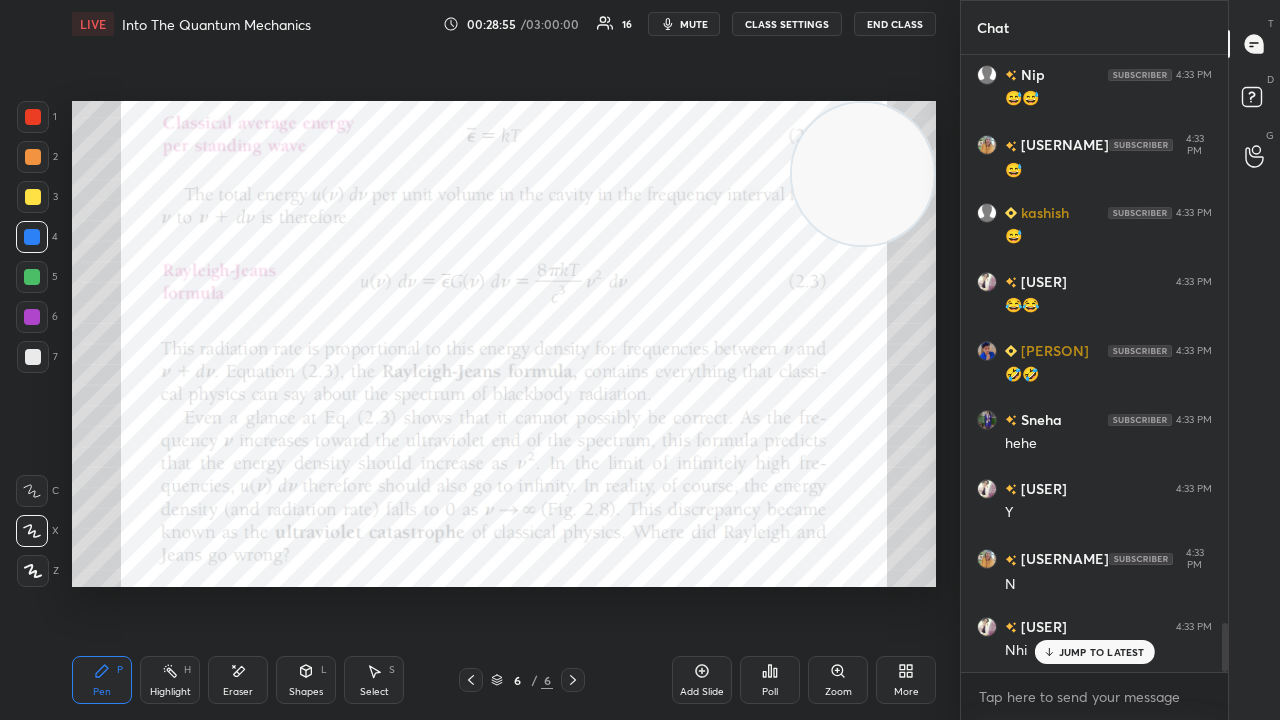 click on "mute" at bounding box center (694, 24) 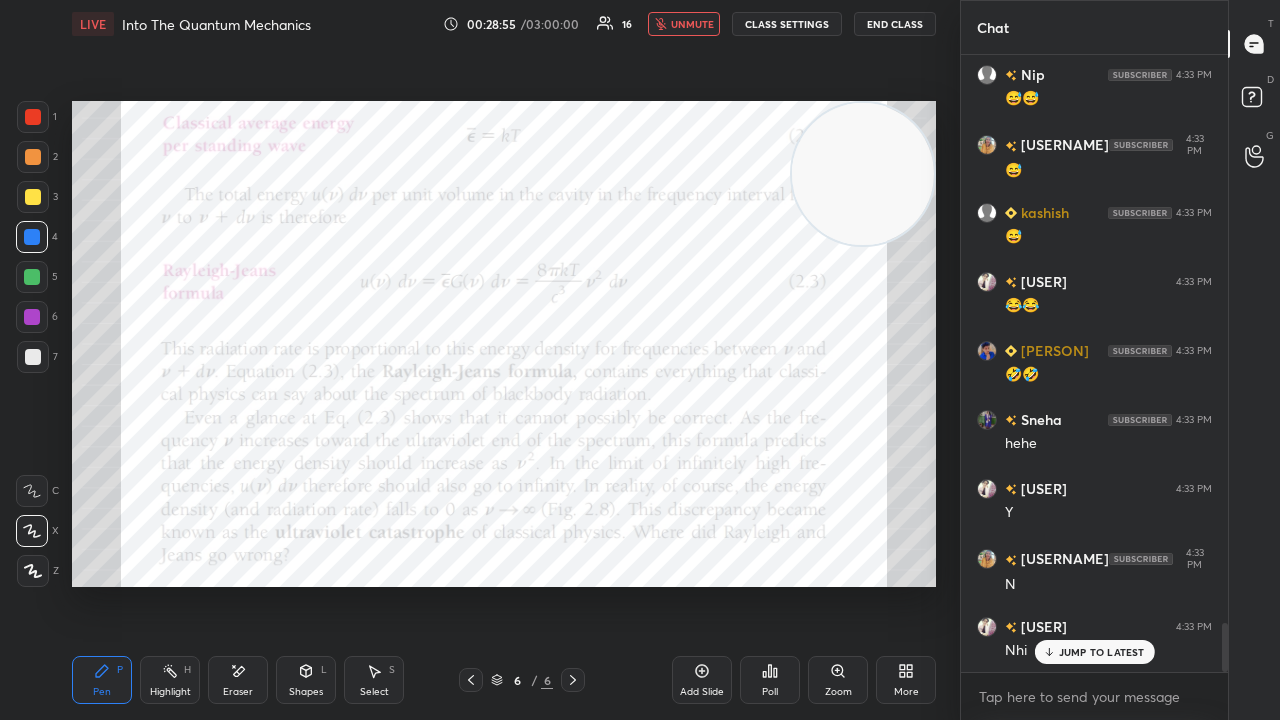 click on "unmute" at bounding box center [692, 24] 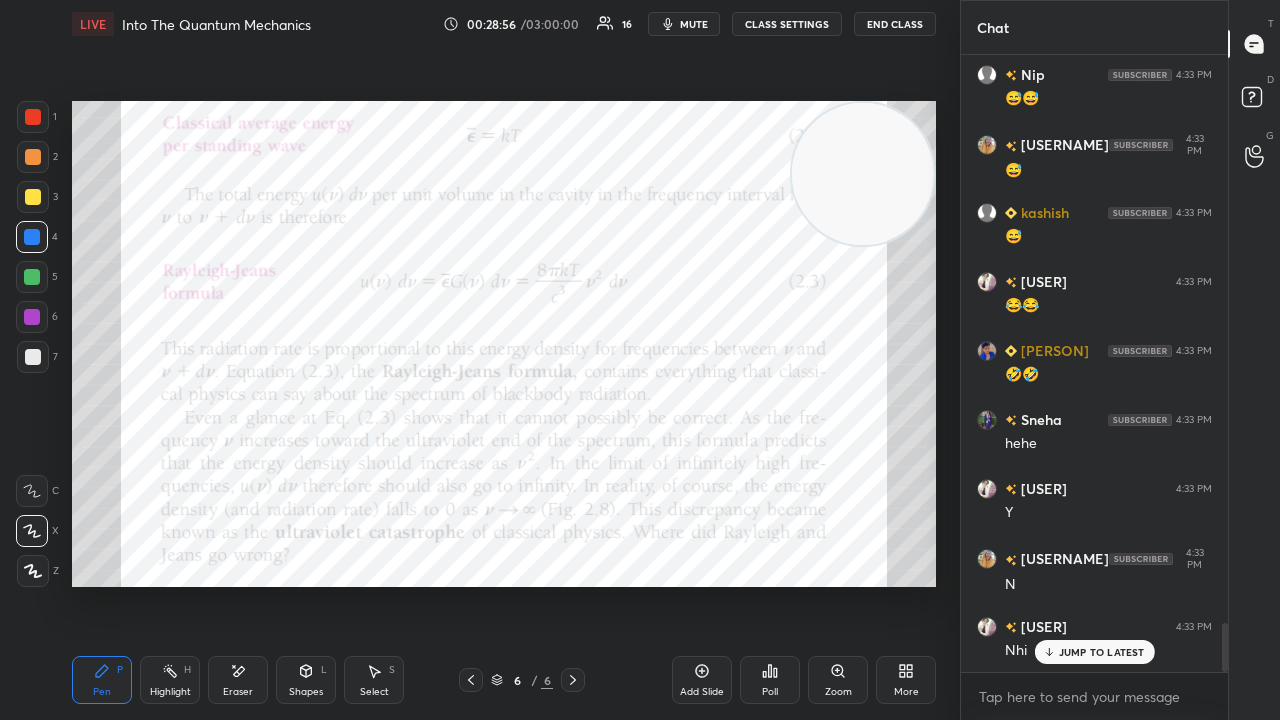 click at bounding box center [32, 317] 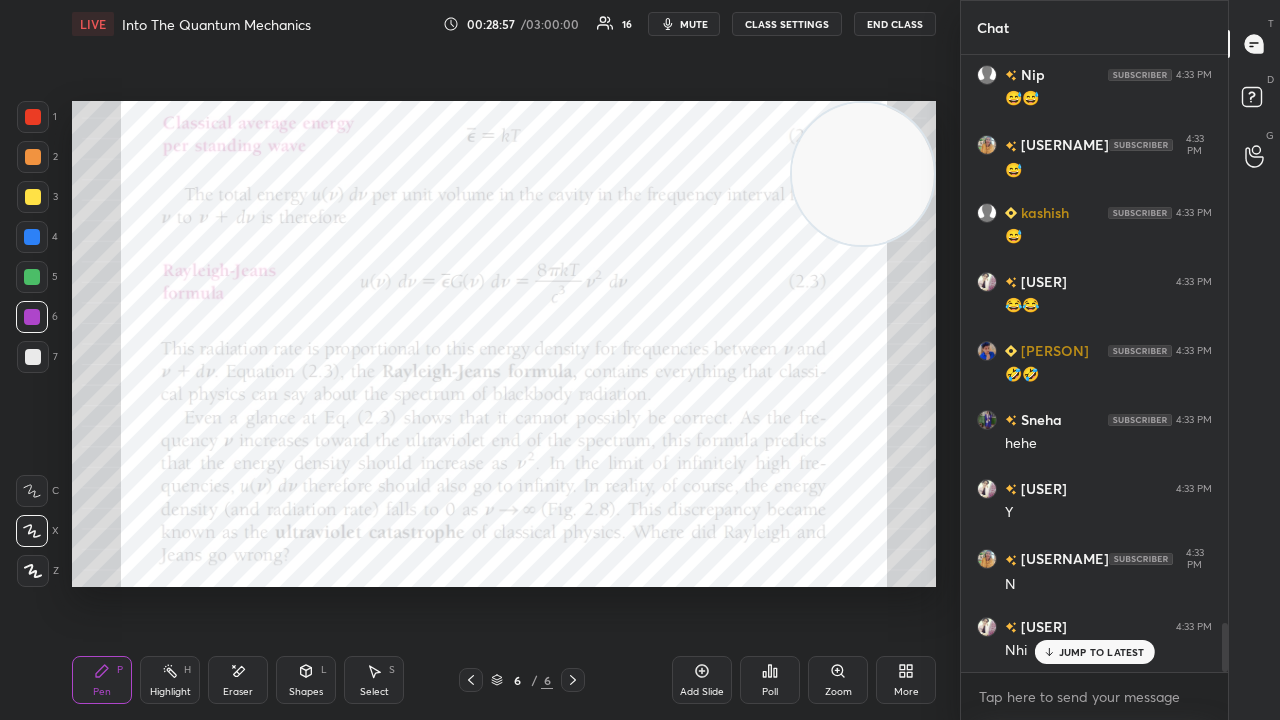 click at bounding box center [32, 277] 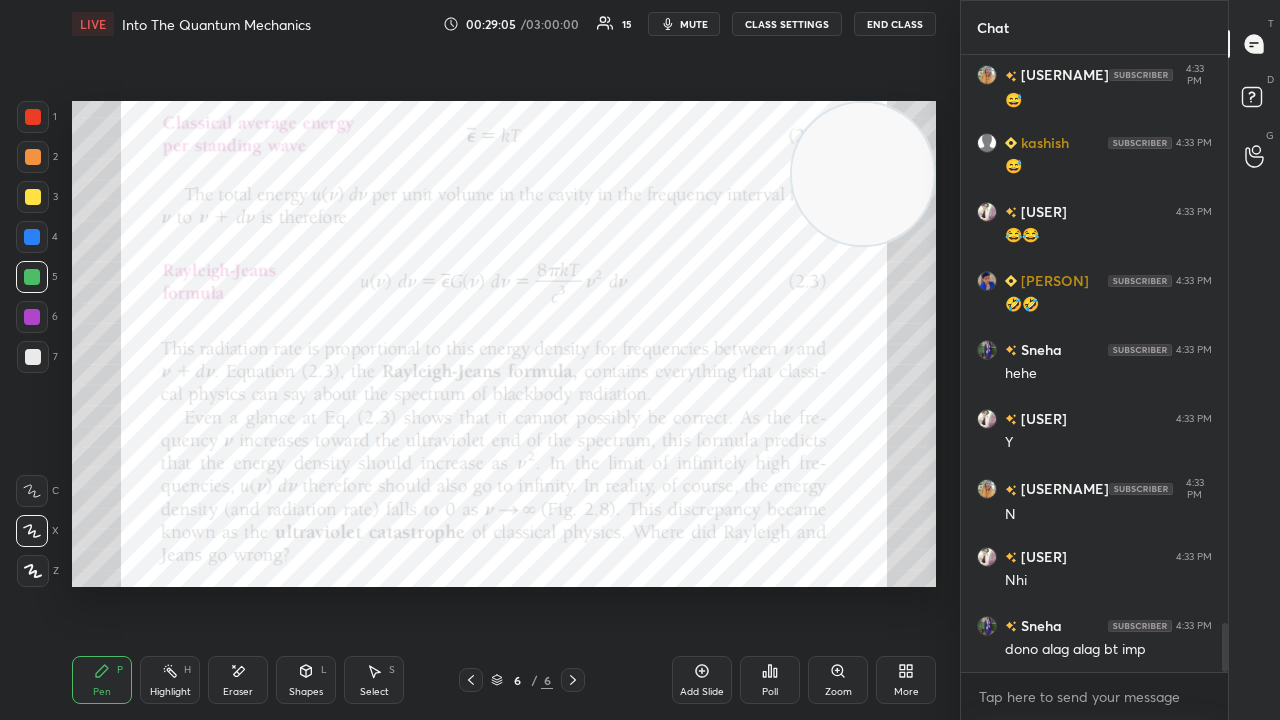 scroll, scrollTop: 7278, scrollLeft: 0, axis: vertical 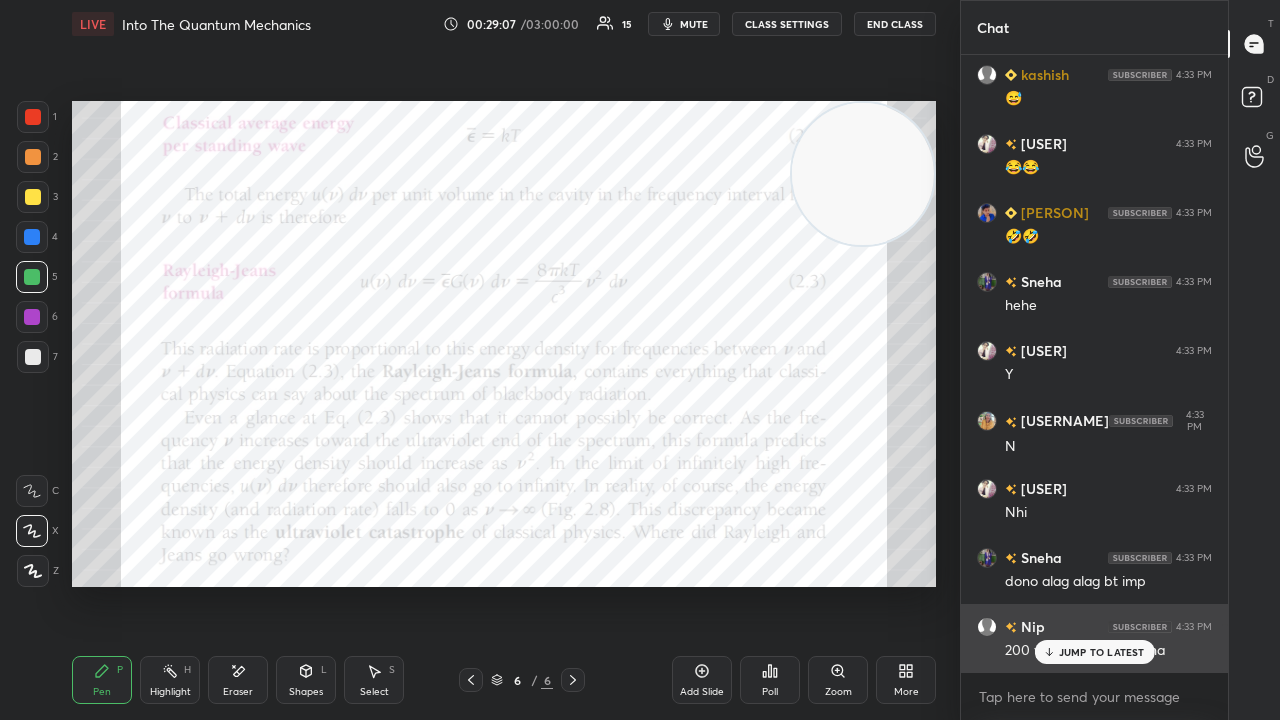 drag, startPoint x: 1081, startPoint y: 652, endPoint x: 1076, endPoint y: 668, distance: 16.763054 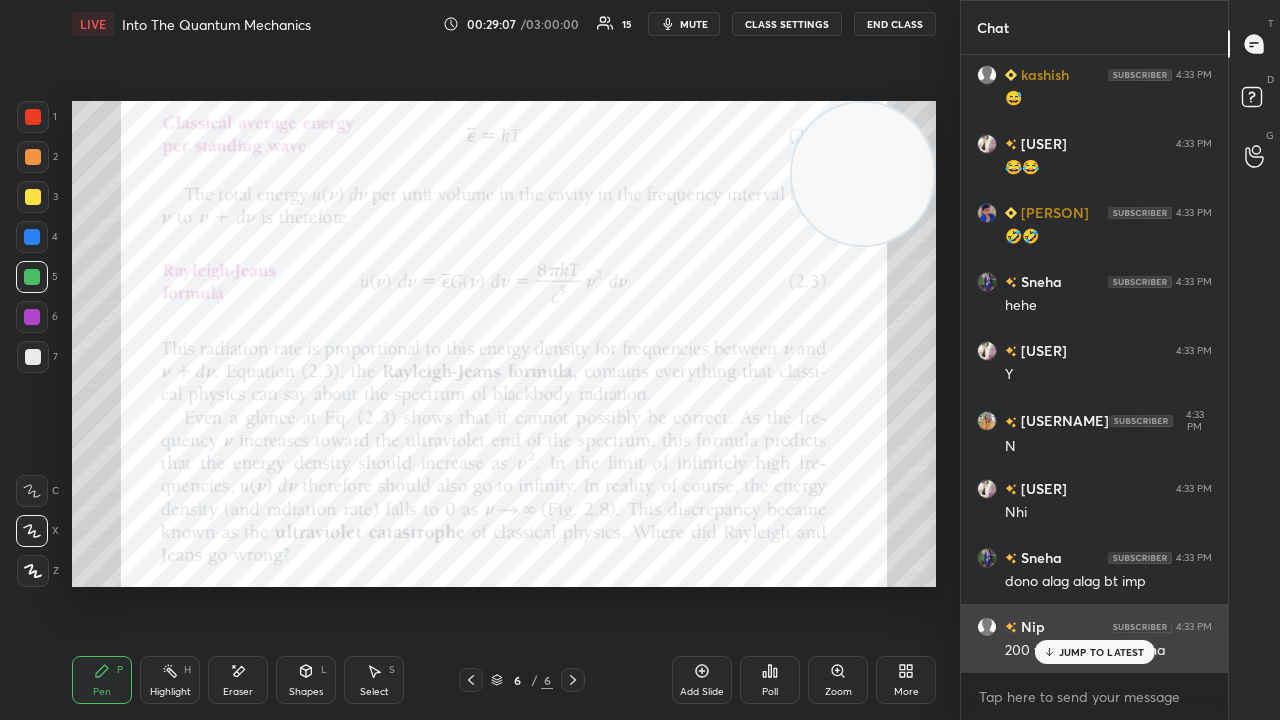 click on "JUMP TO LATEST" at bounding box center (1102, 652) 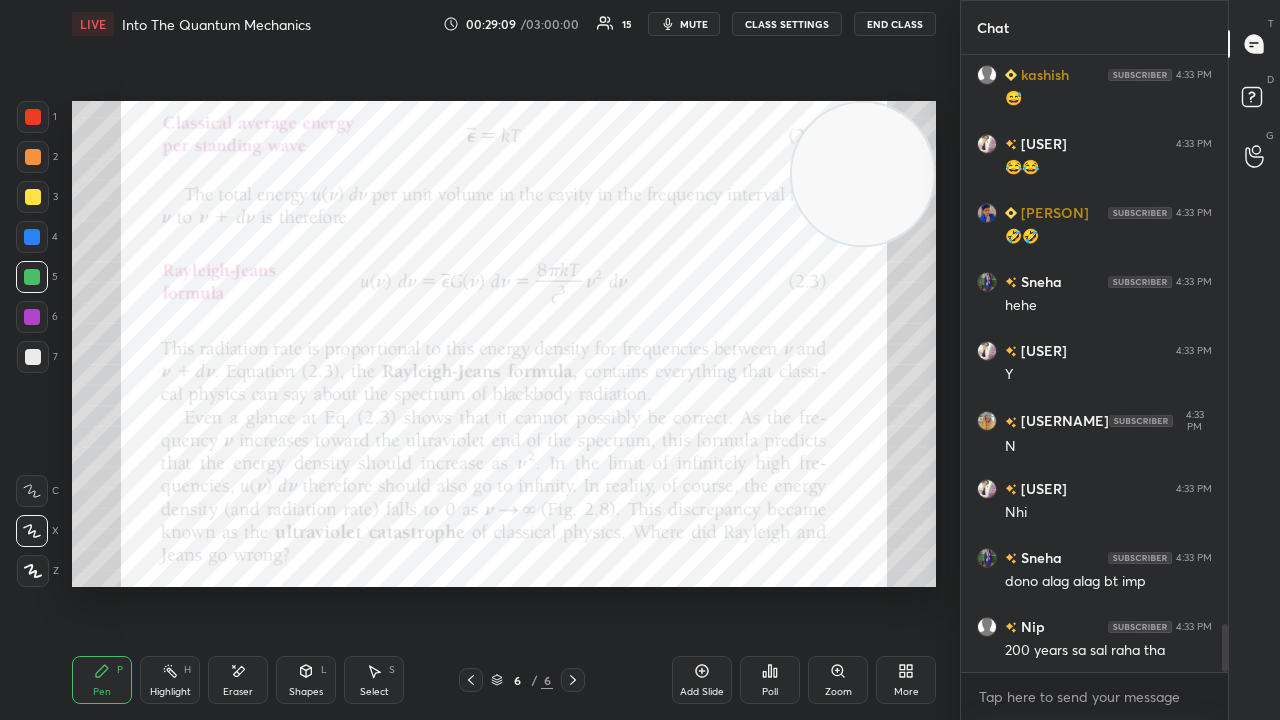 click on "mute" at bounding box center [694, 24] 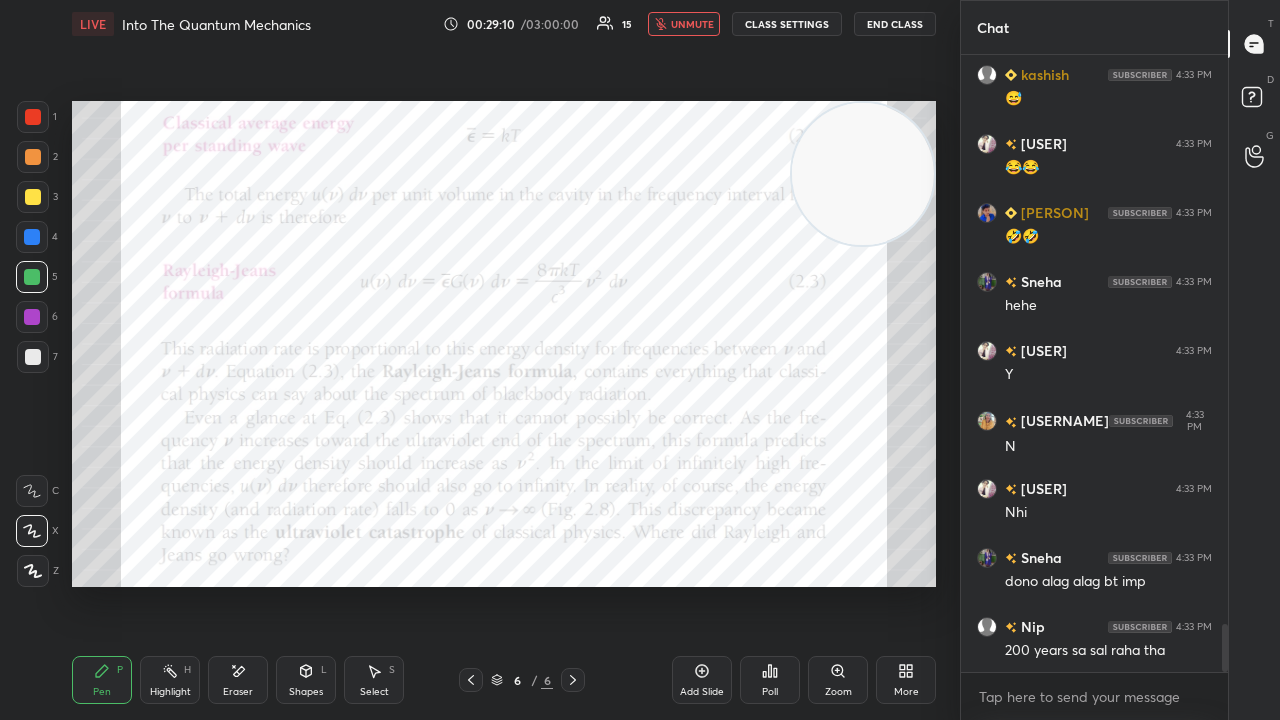 click on "unmute" at bounding box center (692, 24) 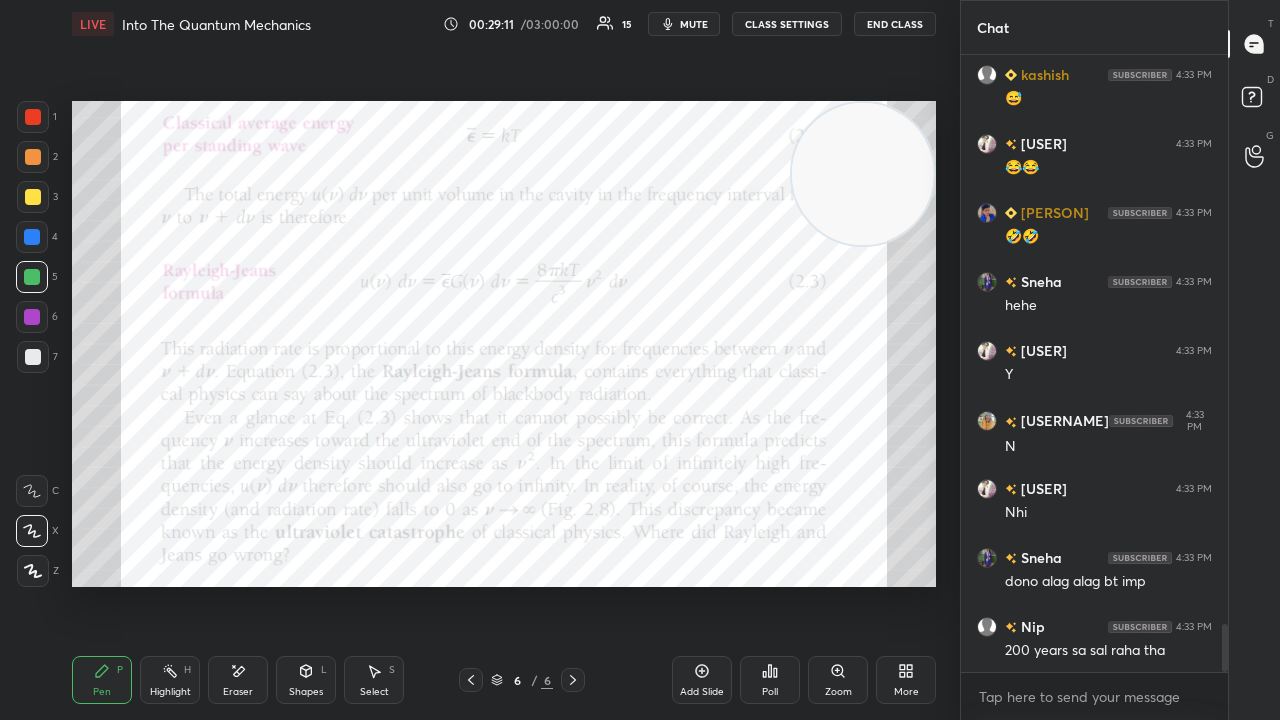 click at bounding box center [32, 237] 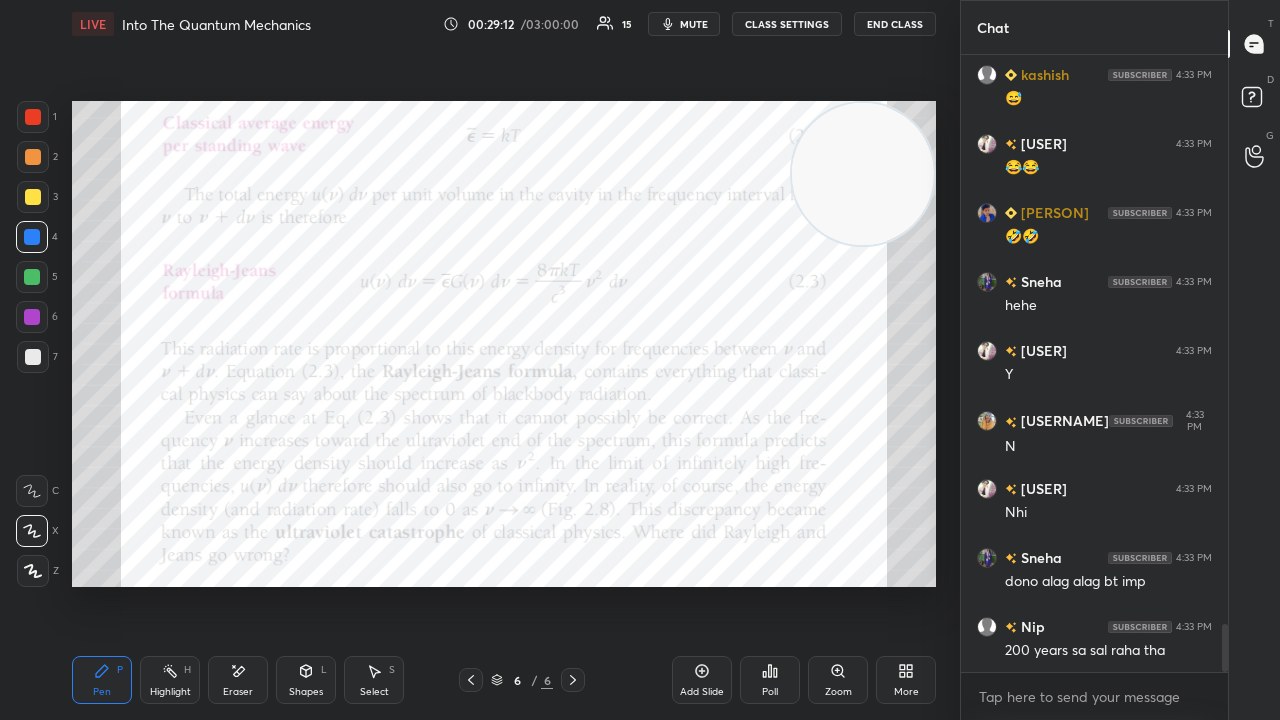 click at bounding box center (32, 277) 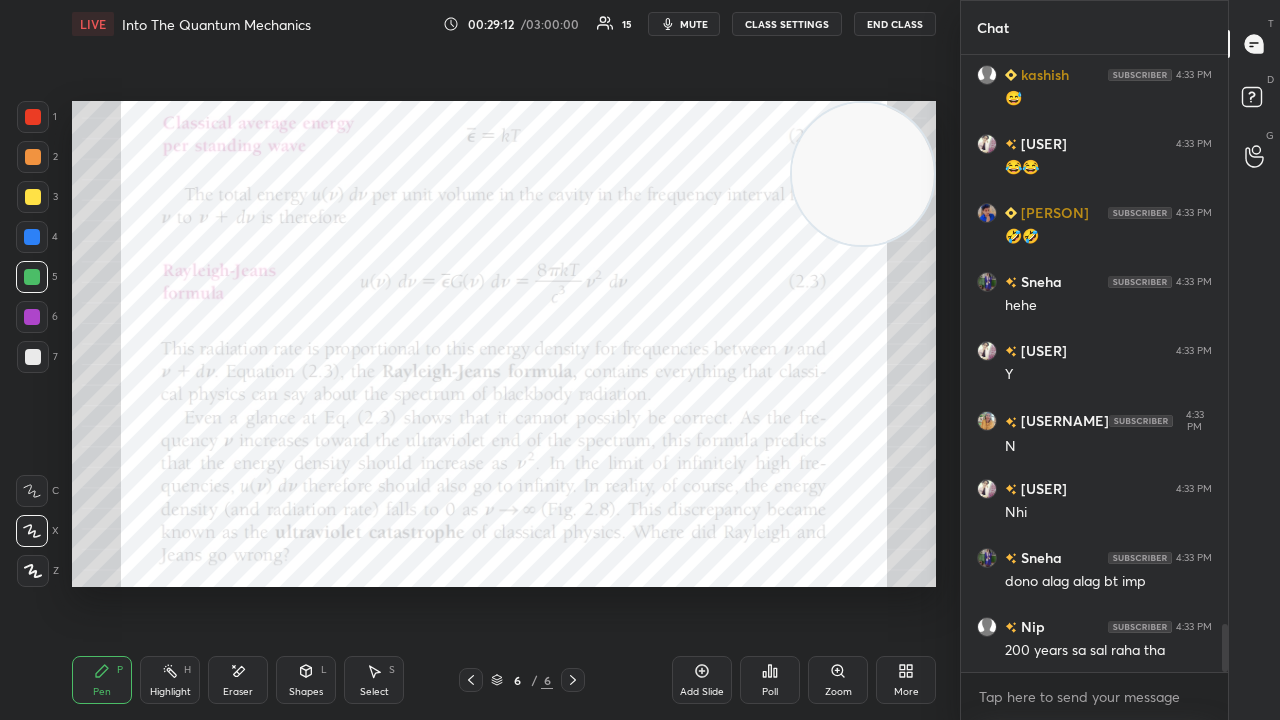 click at bounding box center [32, 237] 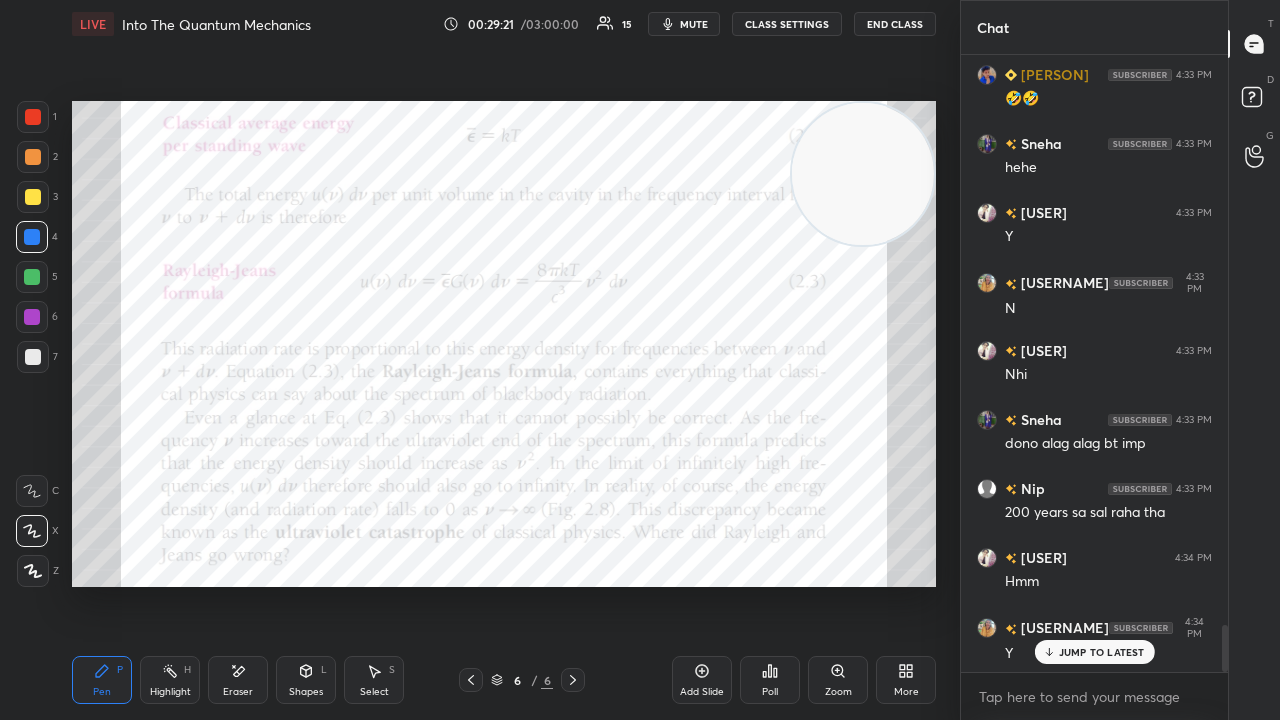 scroll, scrollTop: 7486, scrollLeft: 0, axis: vertical 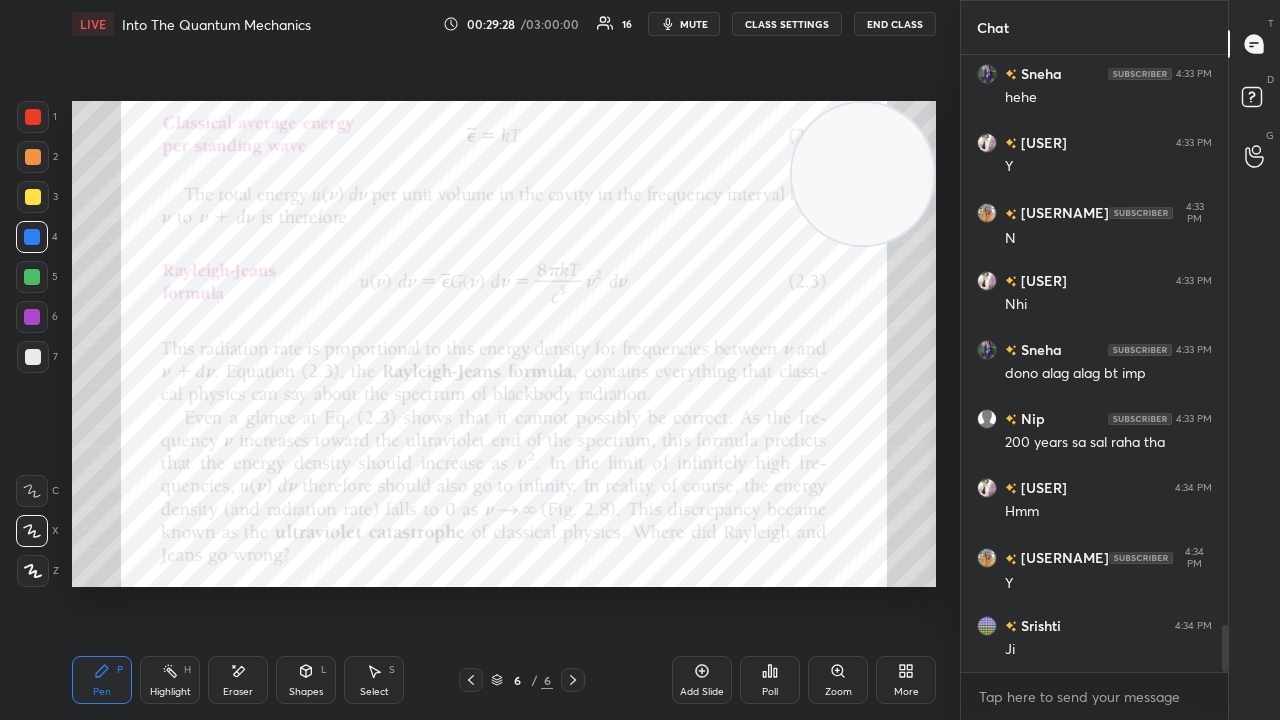 click on "mute" at bounding box center [694, 24] 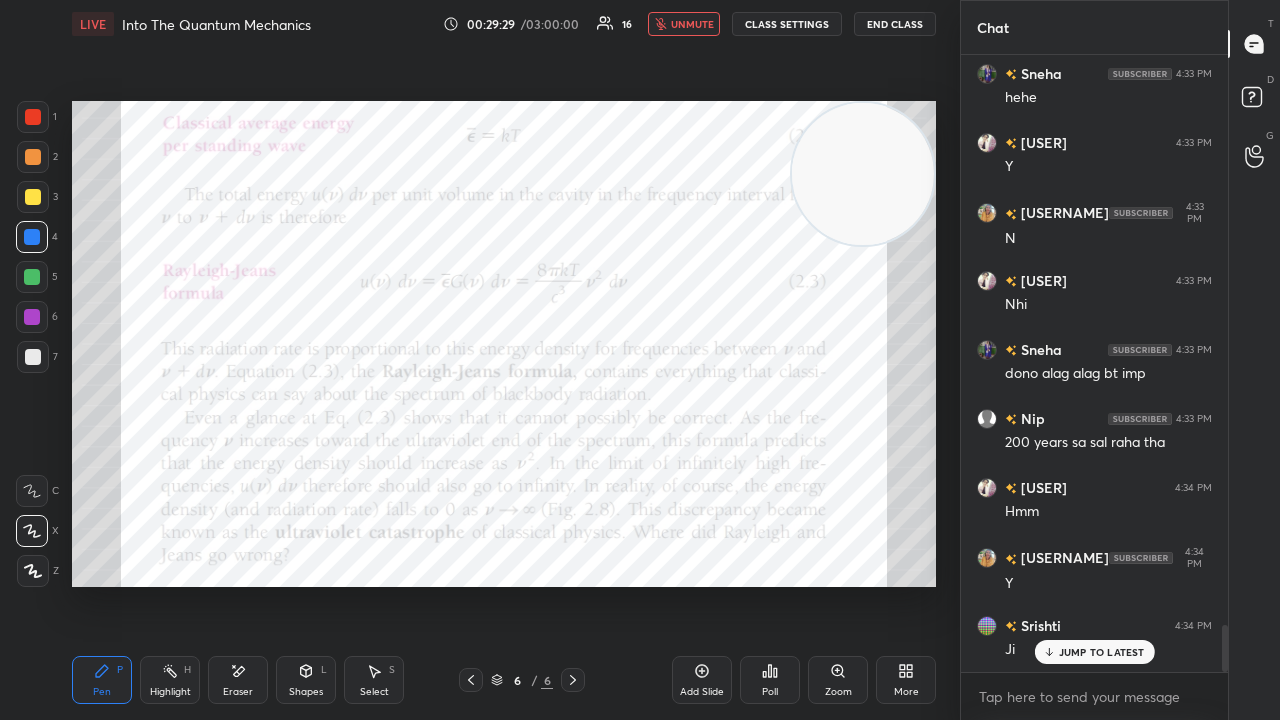 scroll, scrollTop: 7554, scrollLeft: 0, axis: vertical 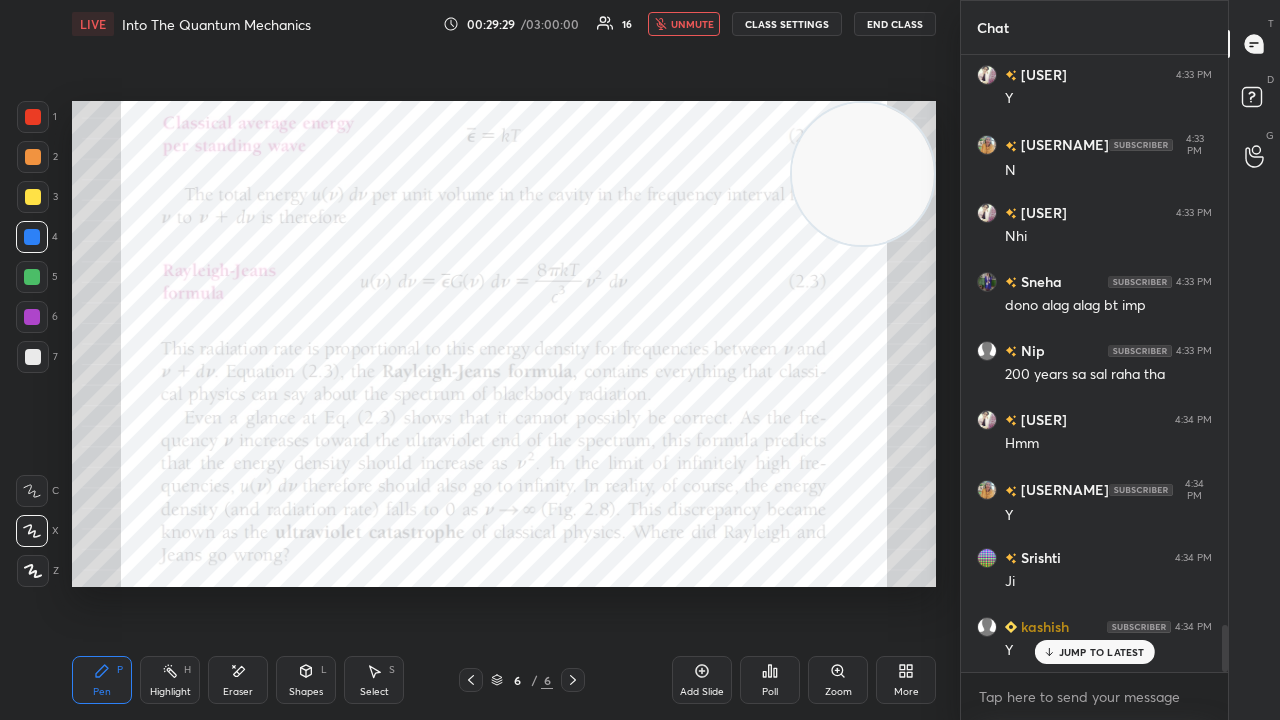 click on "unmute" at bounding box center [692, 24] 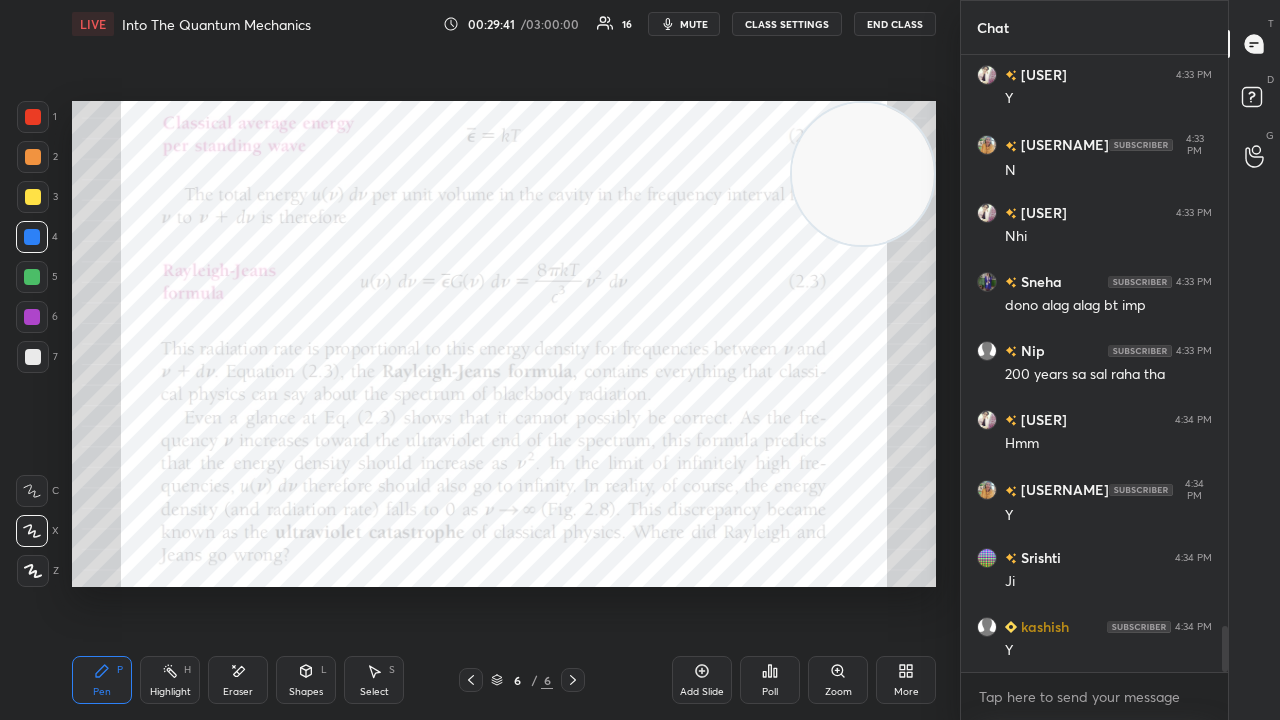 scroll, scrollTop: 7624, scrollLeft: 0, axis: vertical 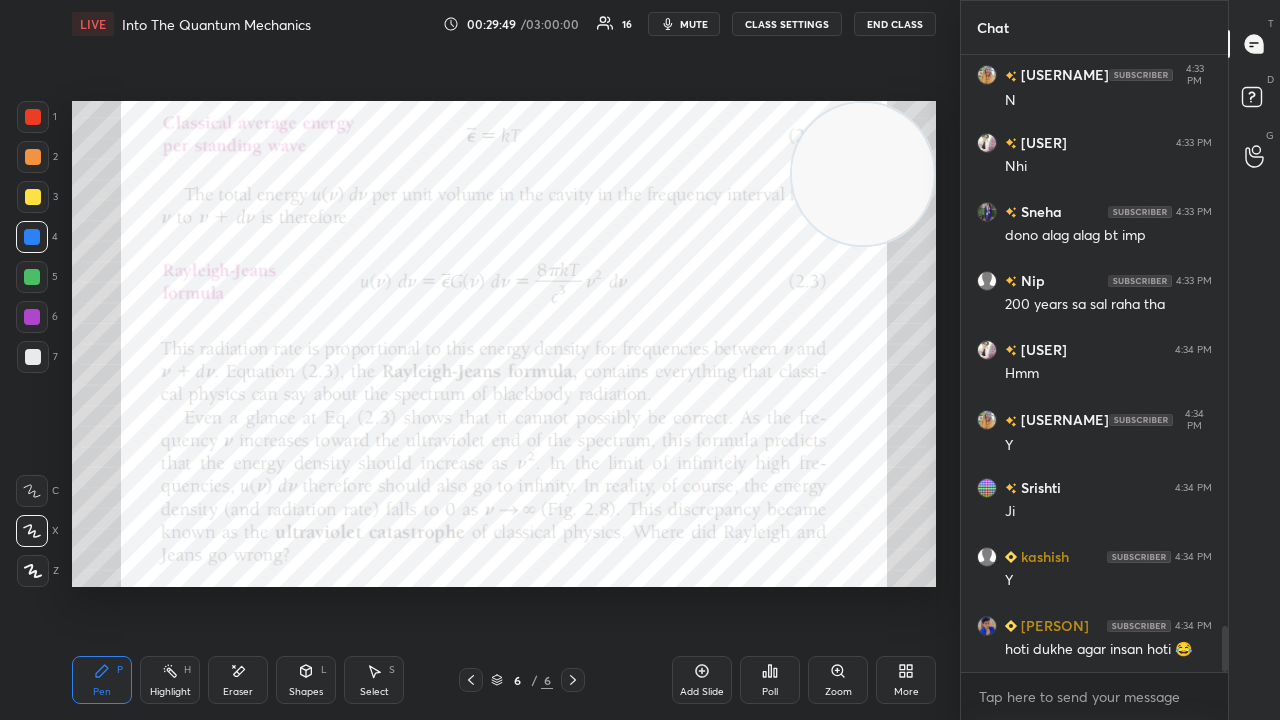 click on "mute" at bounding box center [694, 24] 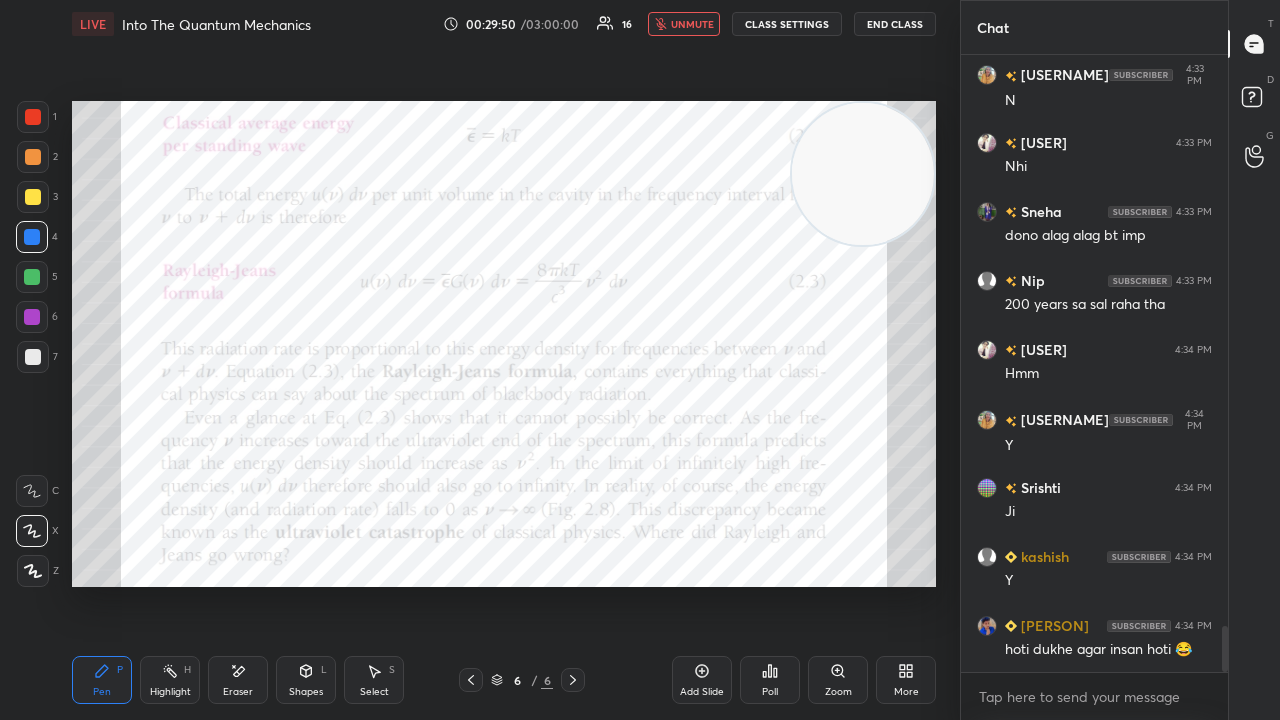 click on "unmute" at bounding box center [692, 24] 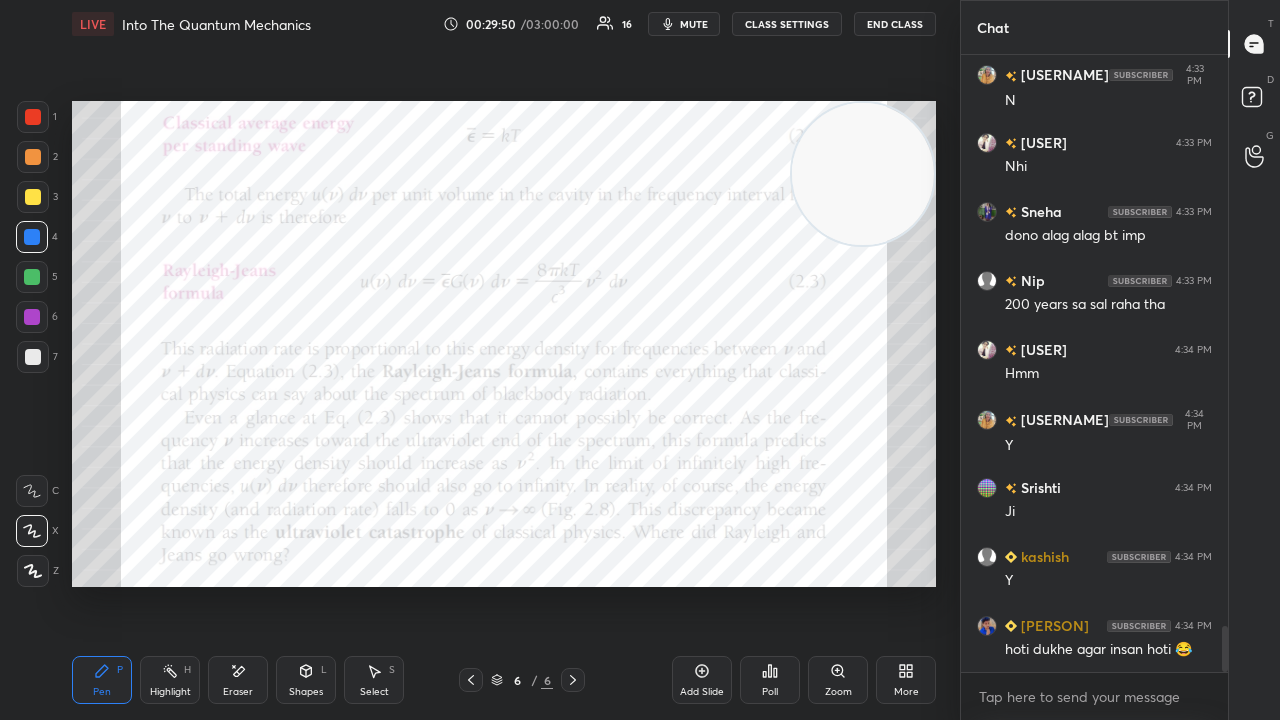 click on "mute" at bounding box center [684, 24] 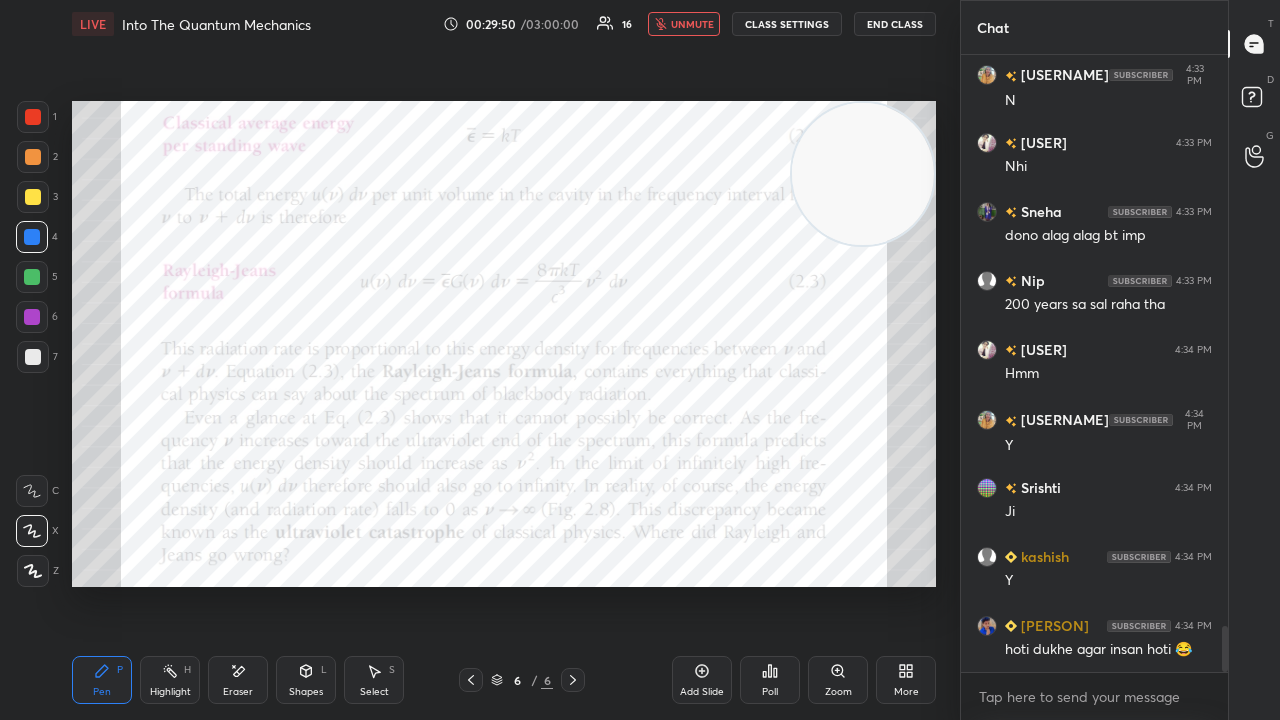 click on "unmute" at bounding box center (692, 24) 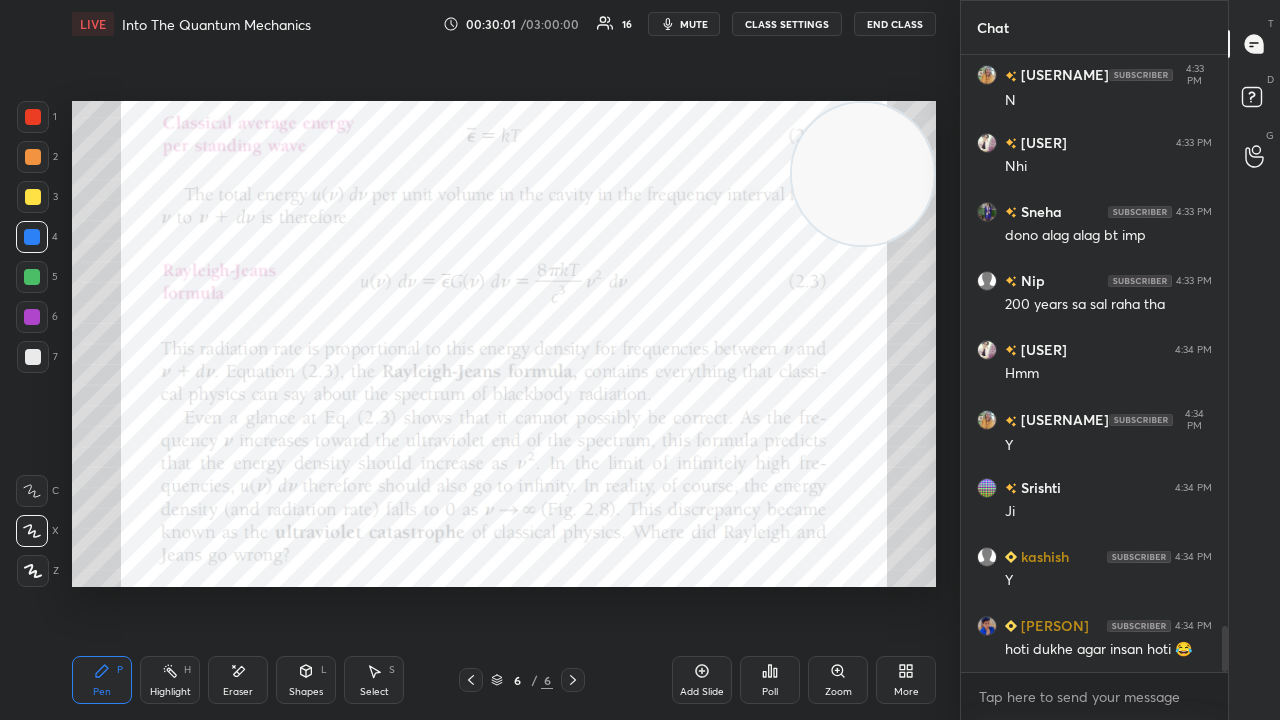 click on "mute" at bounding box center (694, 24) 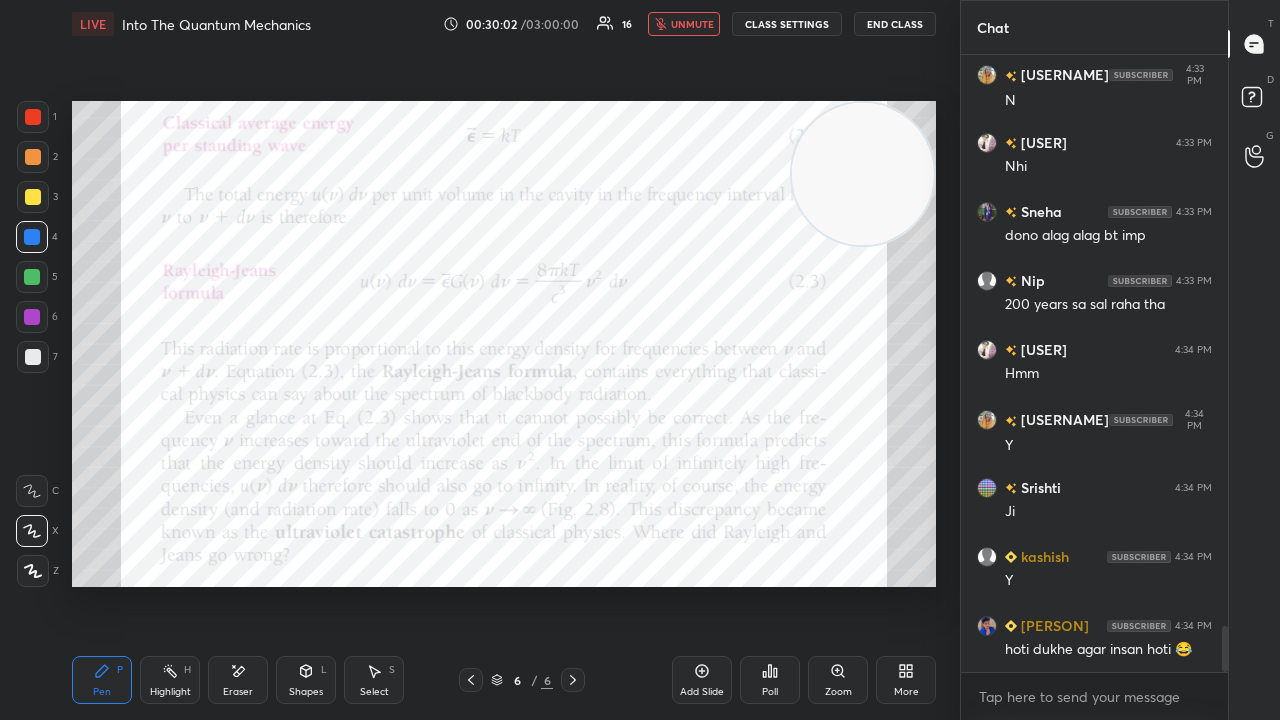 click on "unmute" at bounding box center [692, 24] 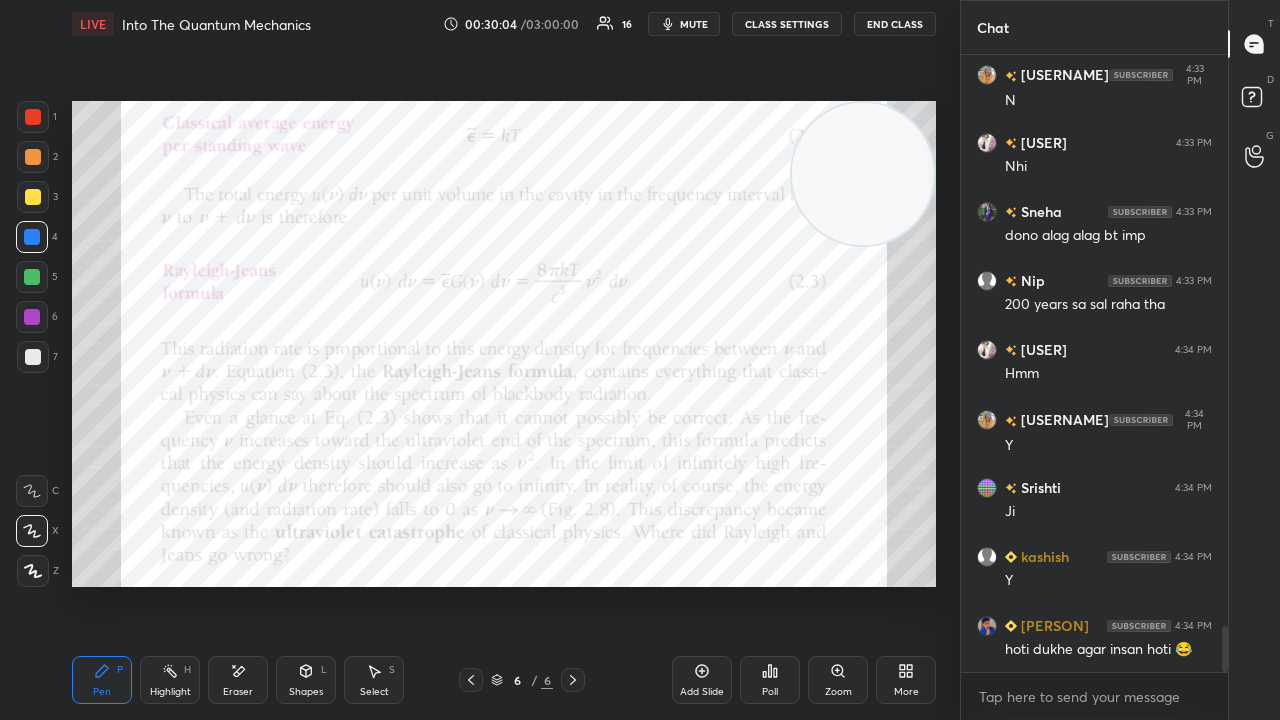 click at bounding box center (32, 317) 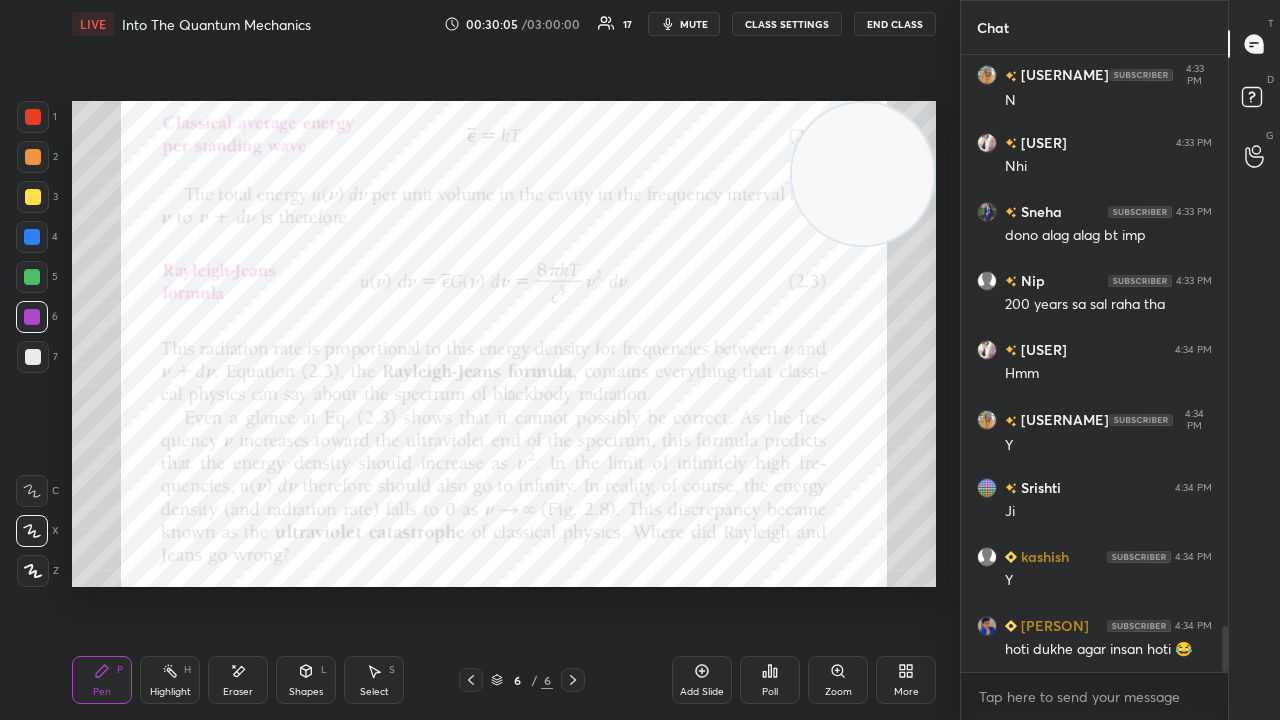 scroll, scrollTop: 7672, scrollLeft: 0, axis: vertical 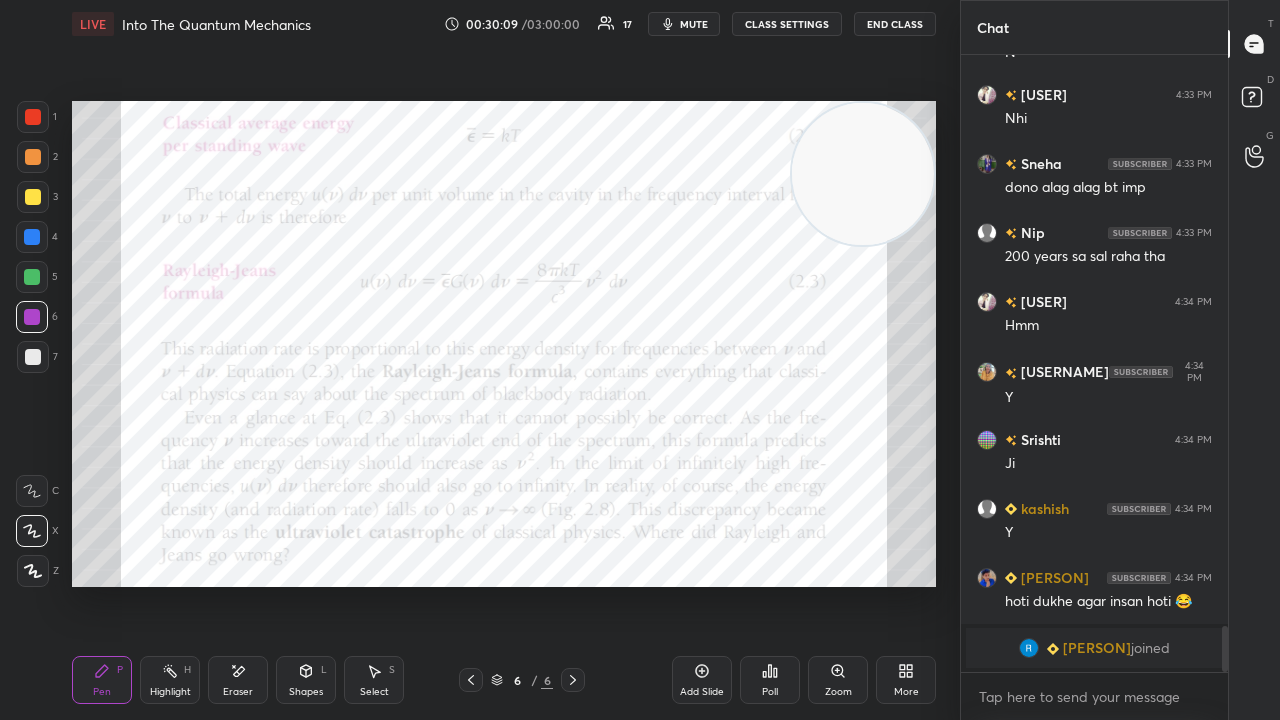 click at bounding box center [32, 277] 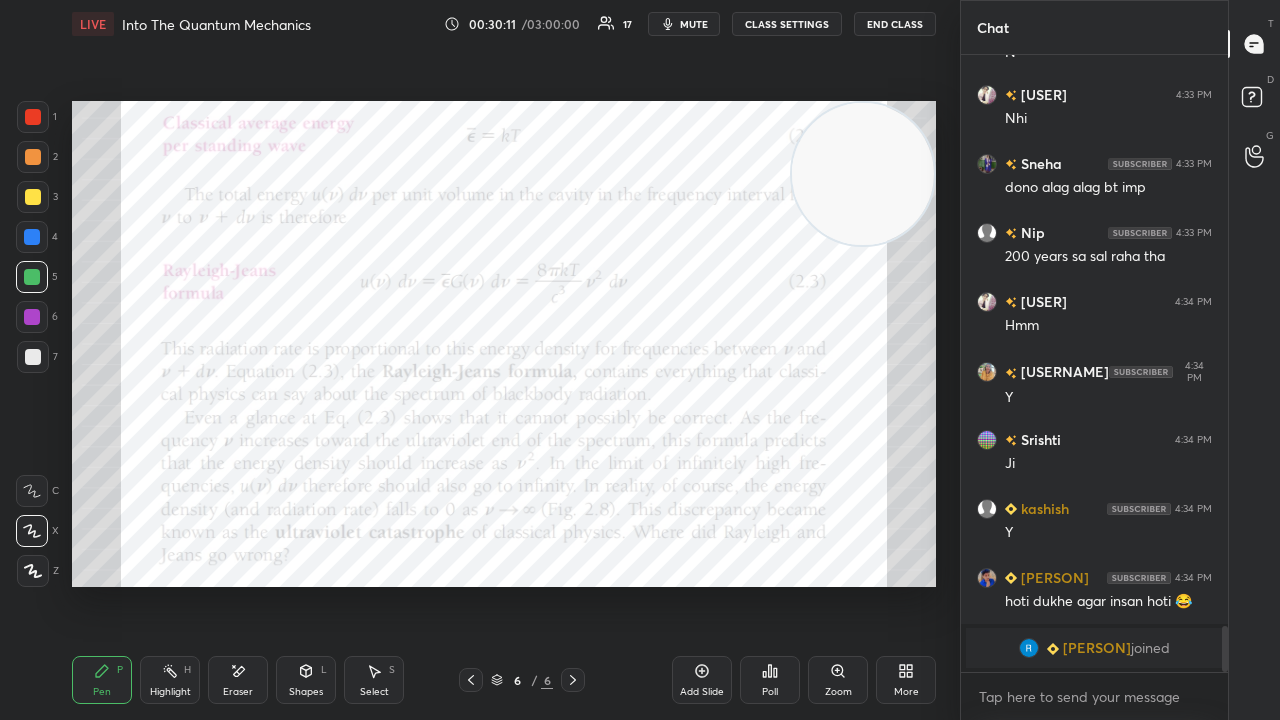 click on "mute" at bounding box center (684, 24) 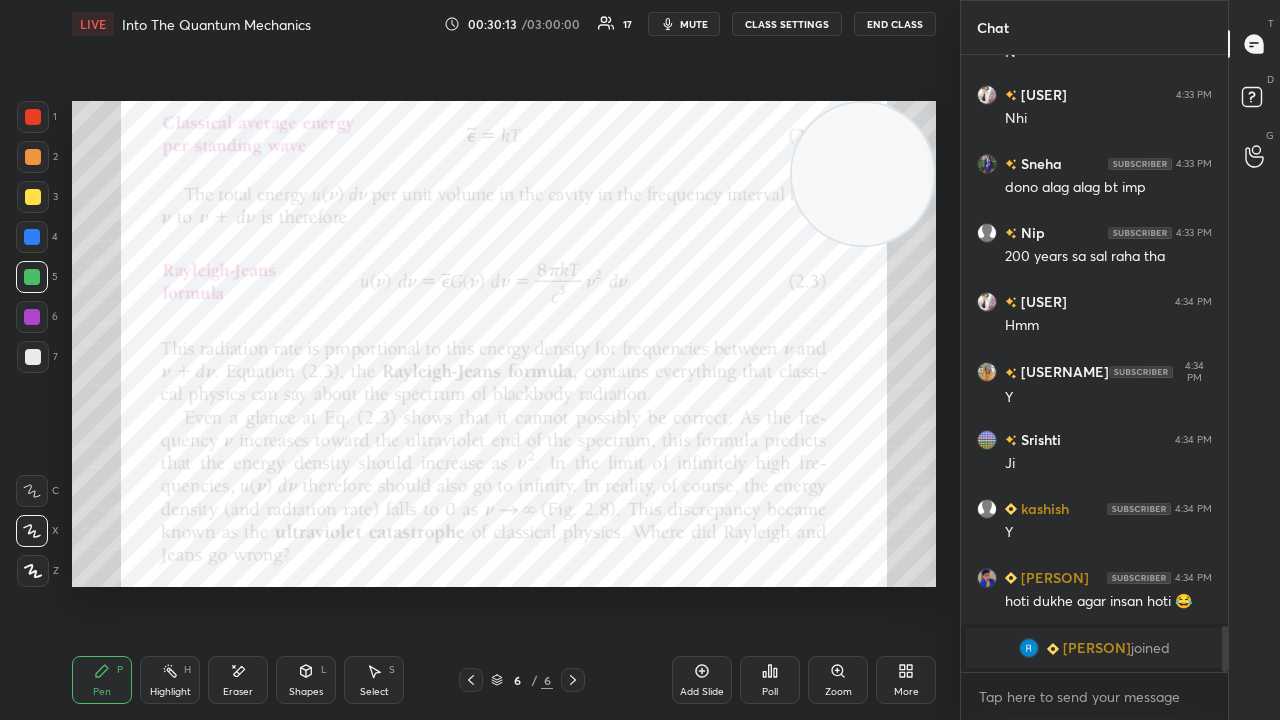 click on "More" at bounding box center (906, 680) 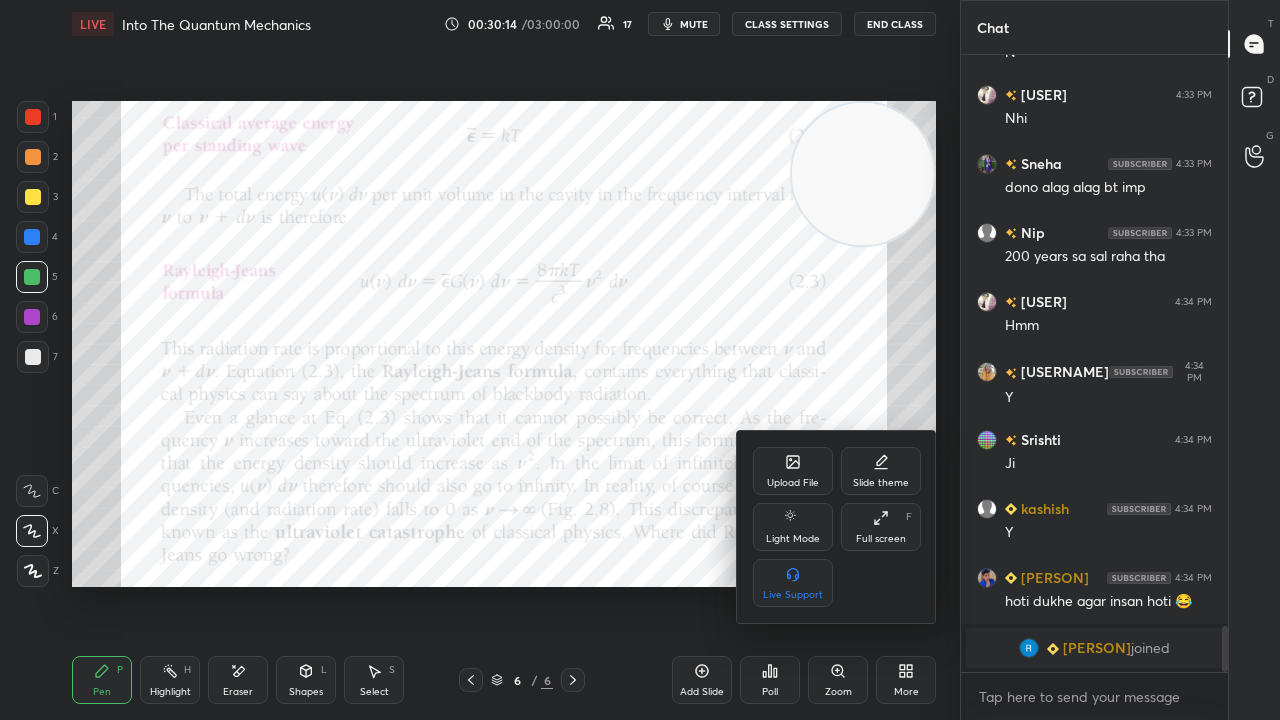 click on "Upload File" at bounding box center (793, 483) 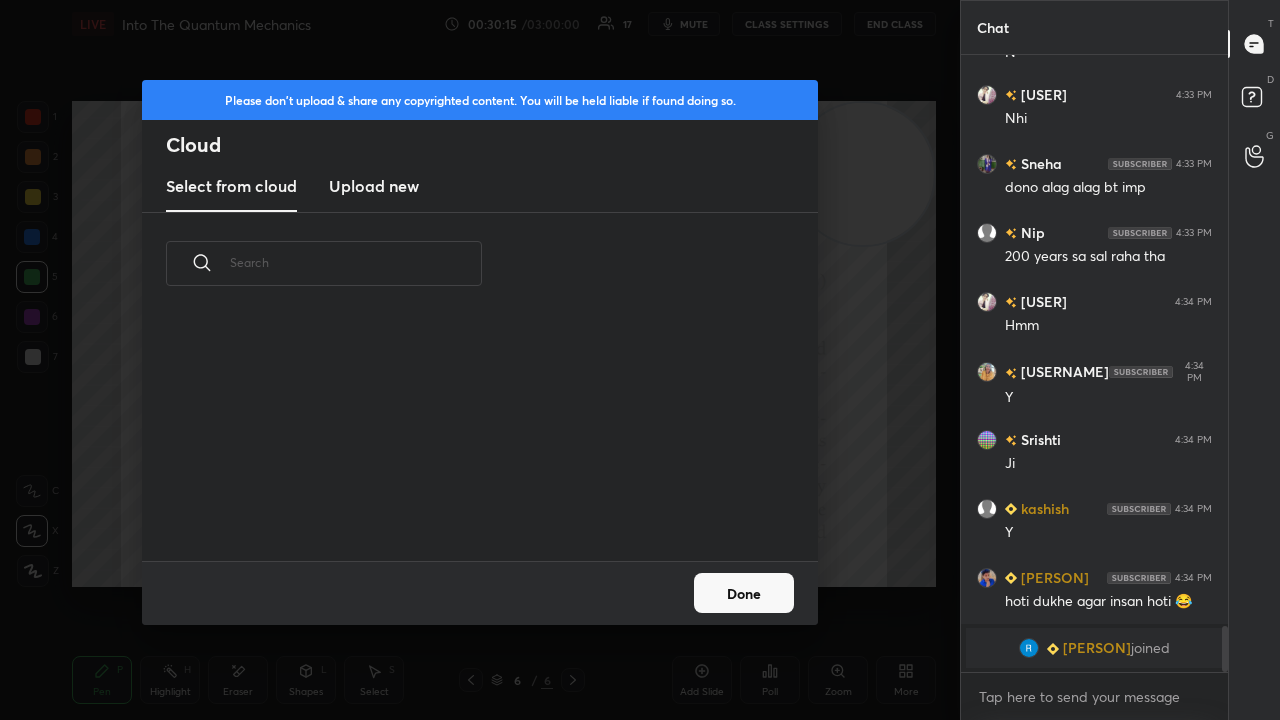 scroll, scrollTop: 7, scrollLeft: 11, axis: both 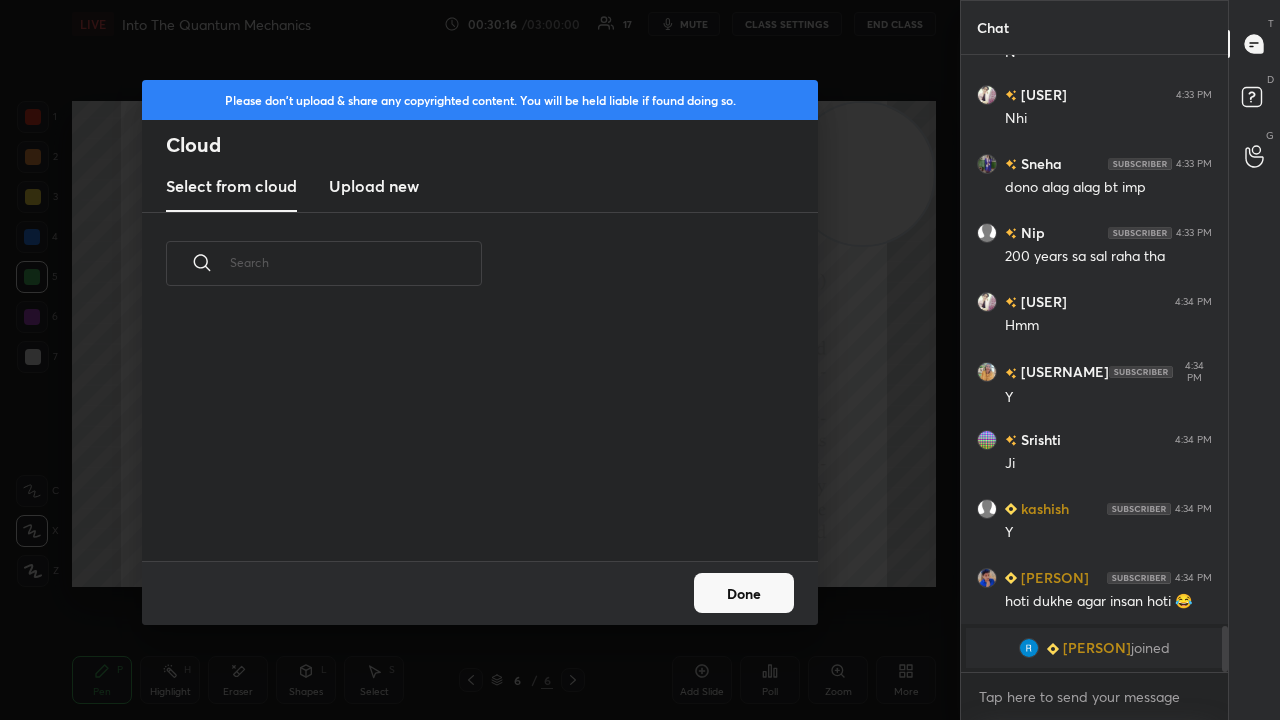 drag, startPoint x: 388, startPoint y: 188, endPoint x: 390, endPoint y: 203, distance: 15.132746 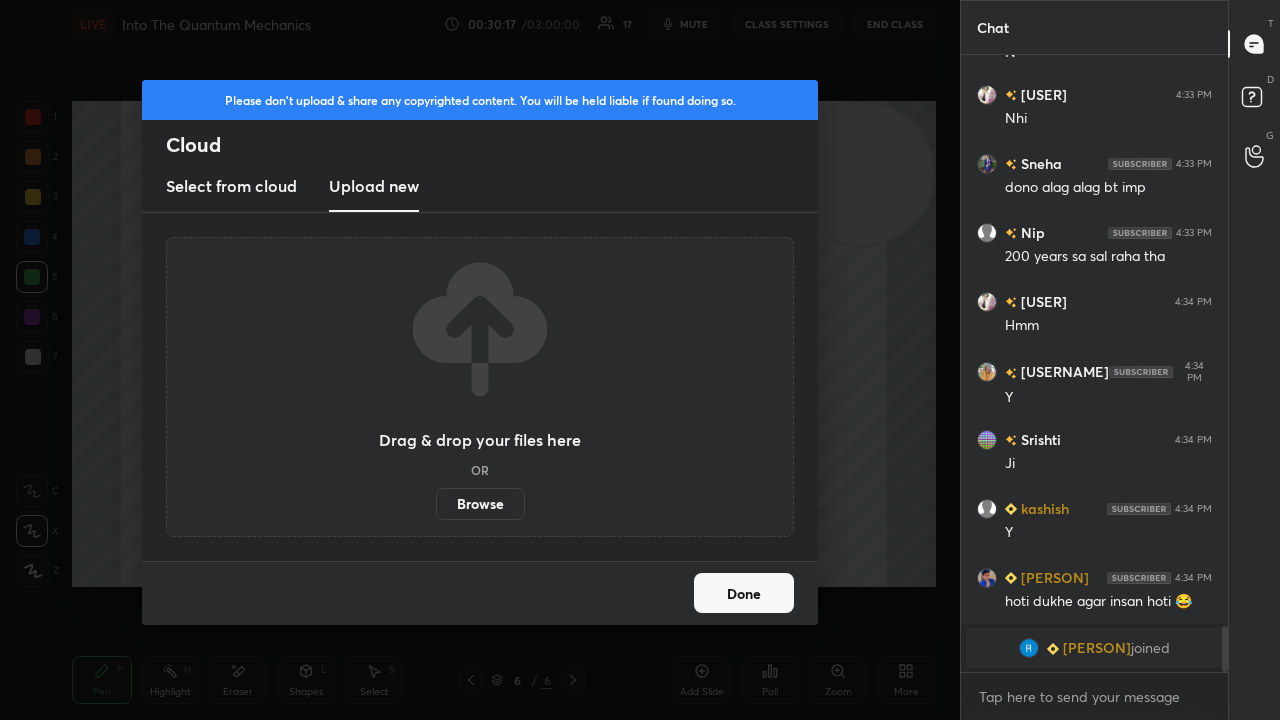 click on "Browse" at bounding box center (480, 504) 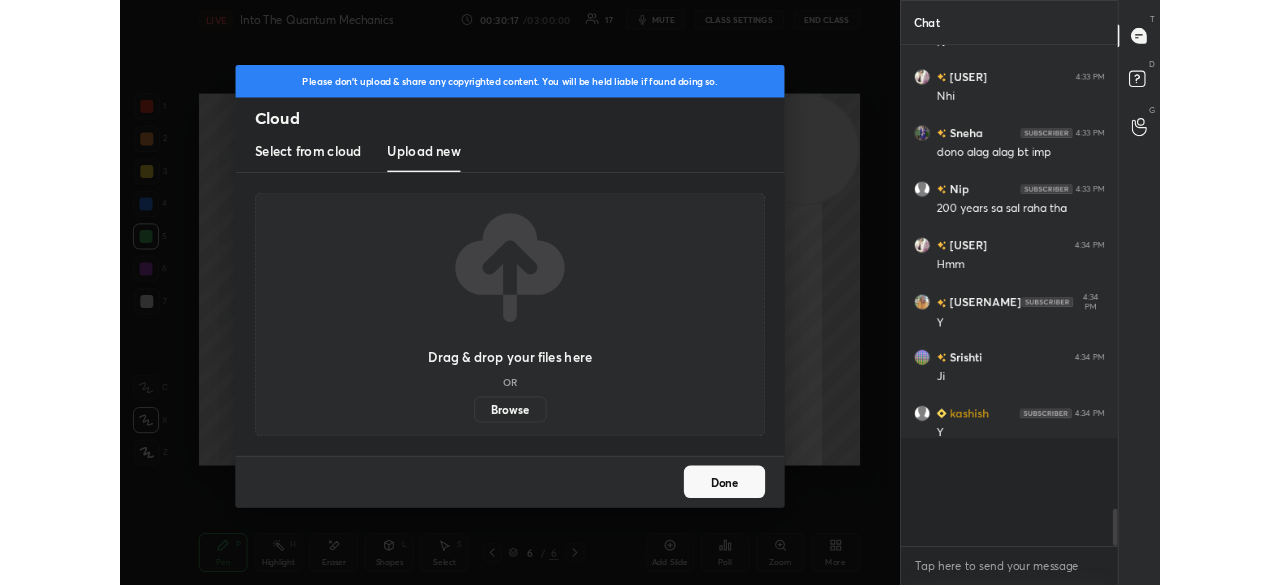 scroll, scrollTop: 457, scrollLeft: 880, axis: both 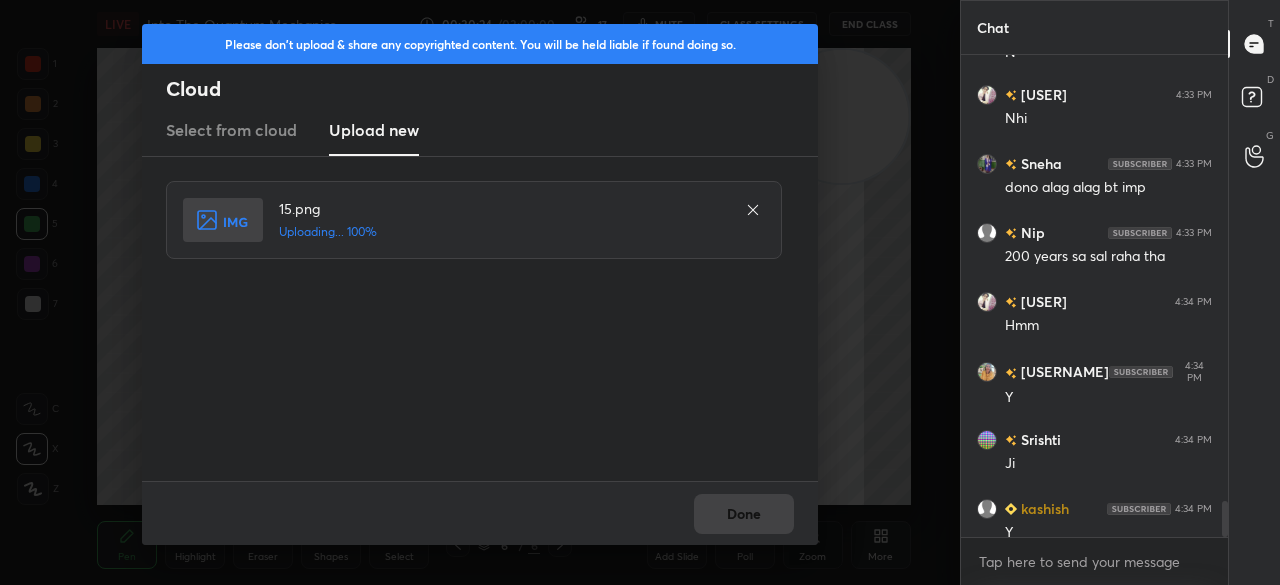 click on "Done" at bounding box center [480, 513] 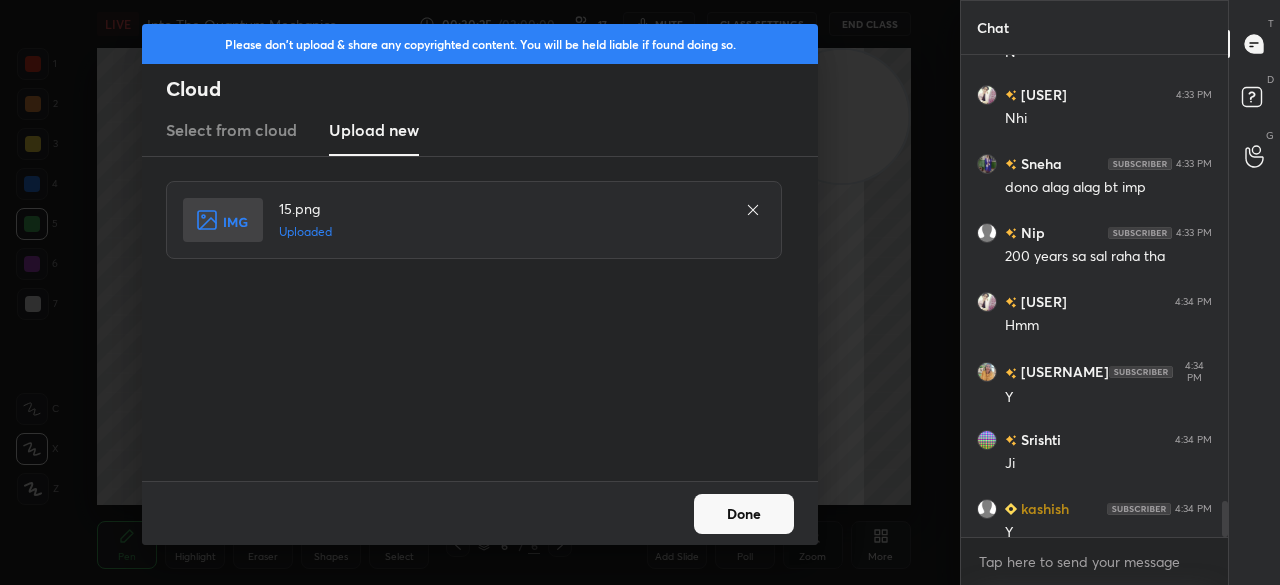 click on "Done" at bounding box center [744, 514] 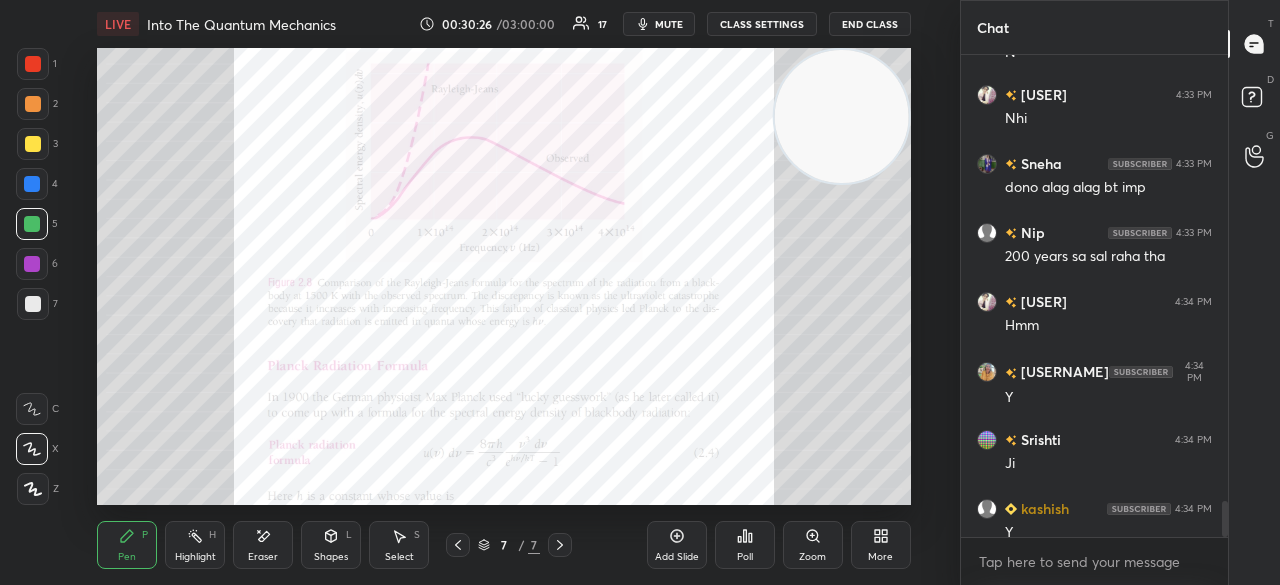 click on "mute" at bounding box center [669, 24] 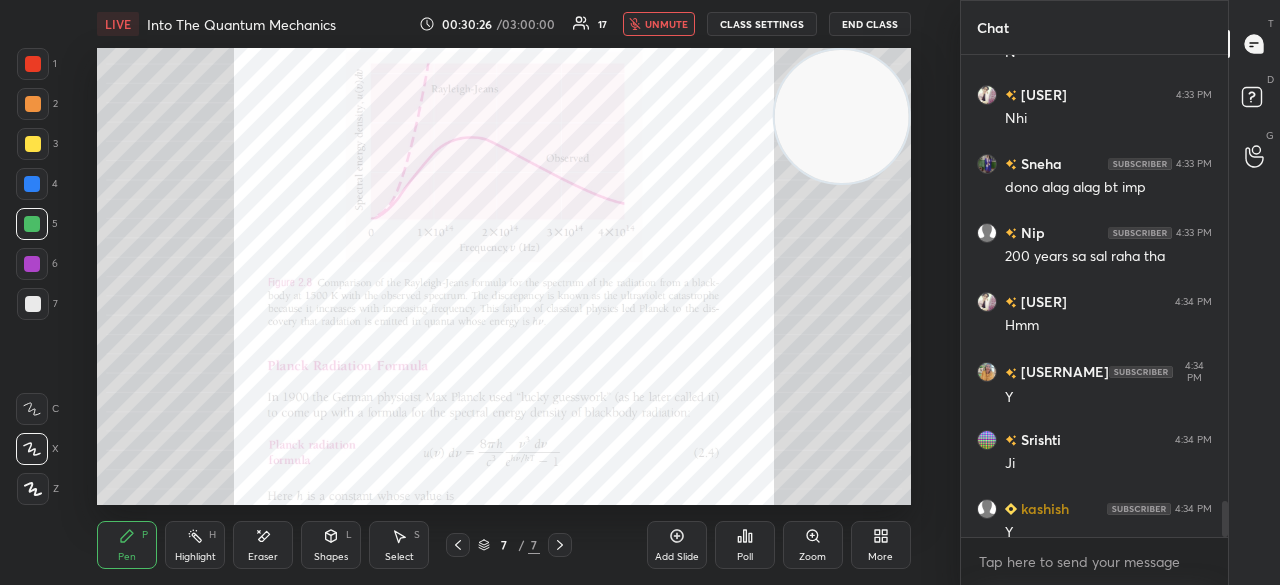 click on "unmute" at bounding box center (666, 24) 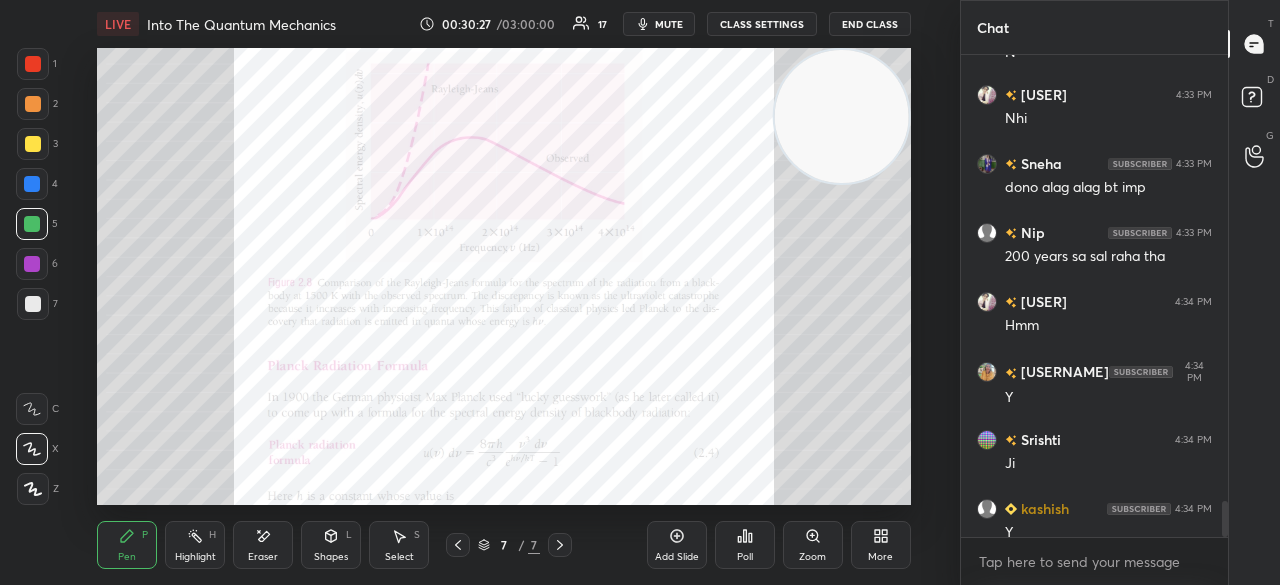 click on "More" at bounding box center [880, 557] 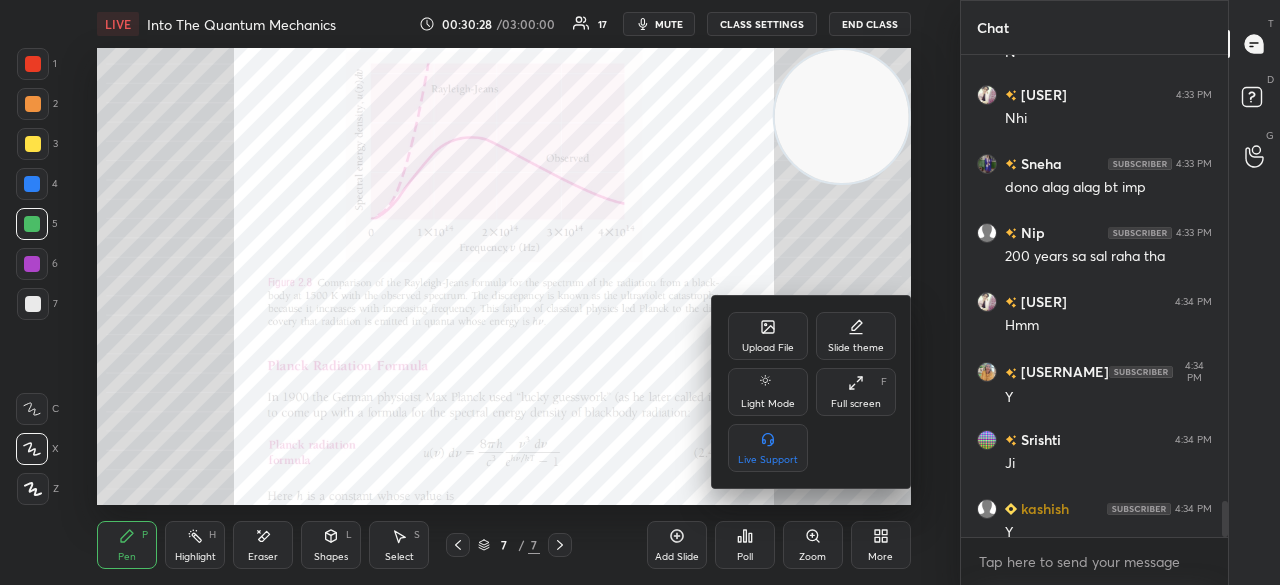 click on "Full screen F" at bounding box center (856, 392) 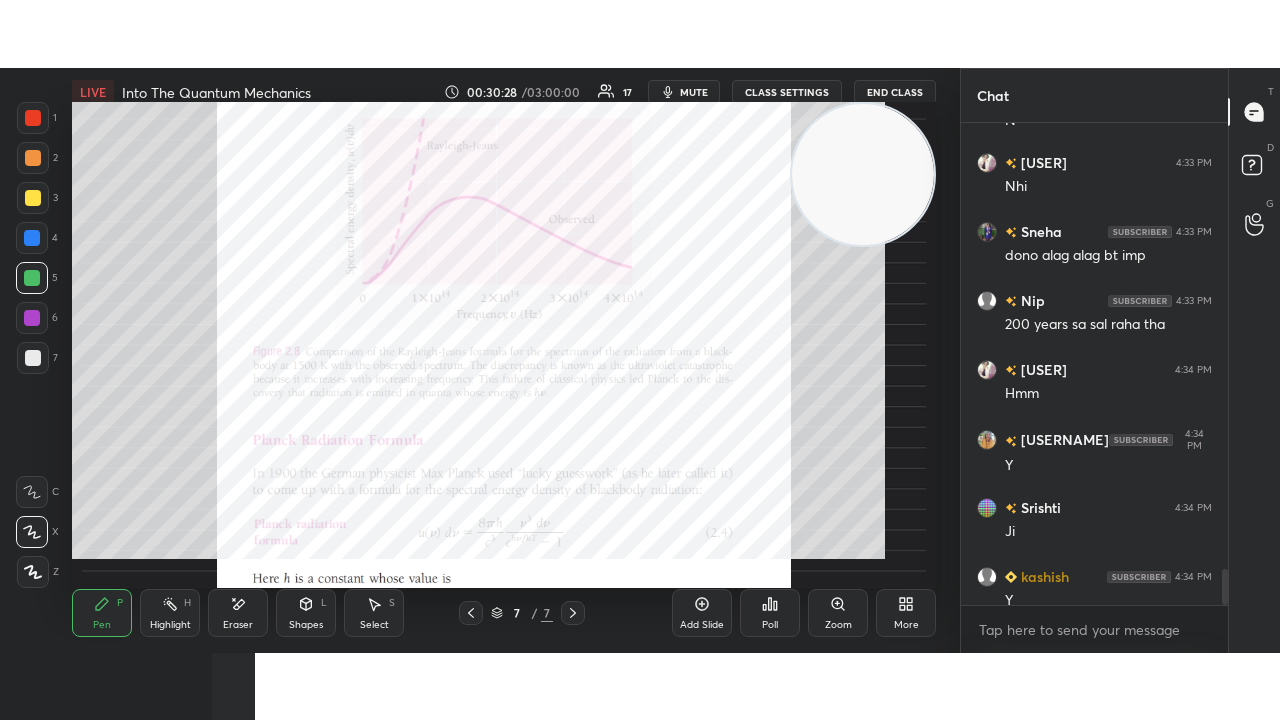 scroll, scrollTop: 99408, scrollLeft: 99120, axis: both 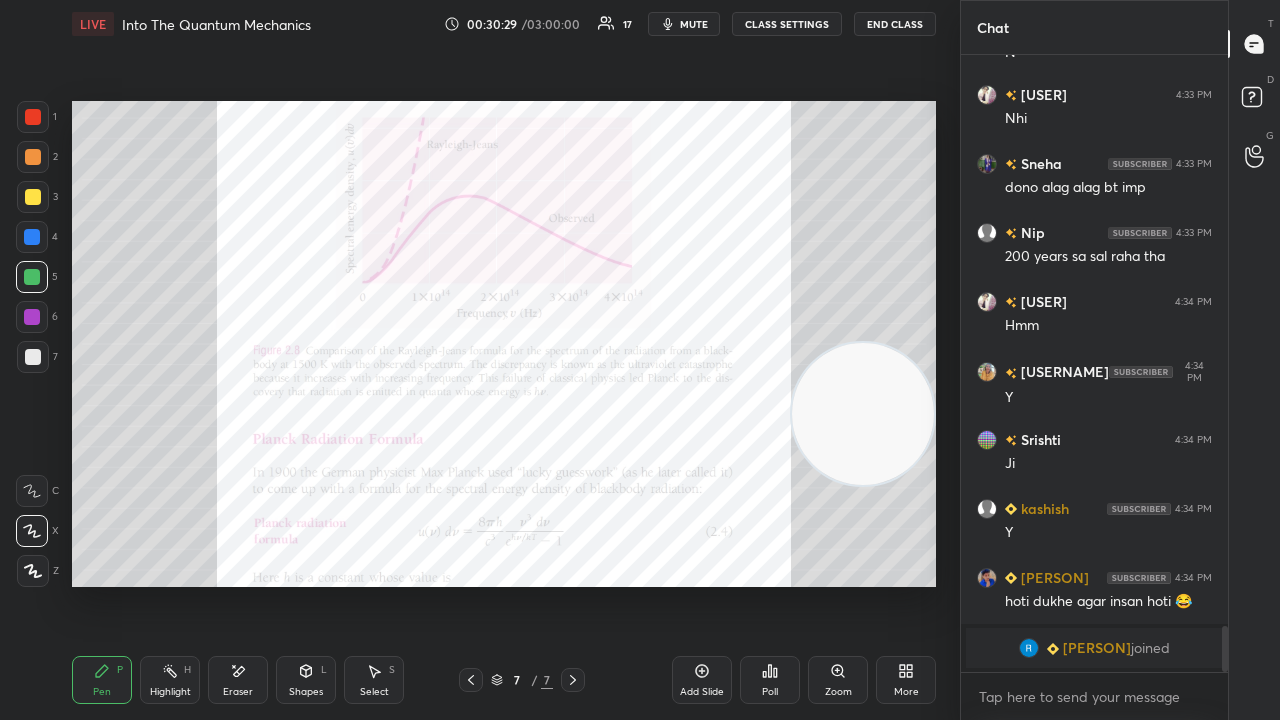 drag, startPoint x: 848, startPoint y: 203, endPoint x: 899, endPoint y: 601, distance: 401.25427 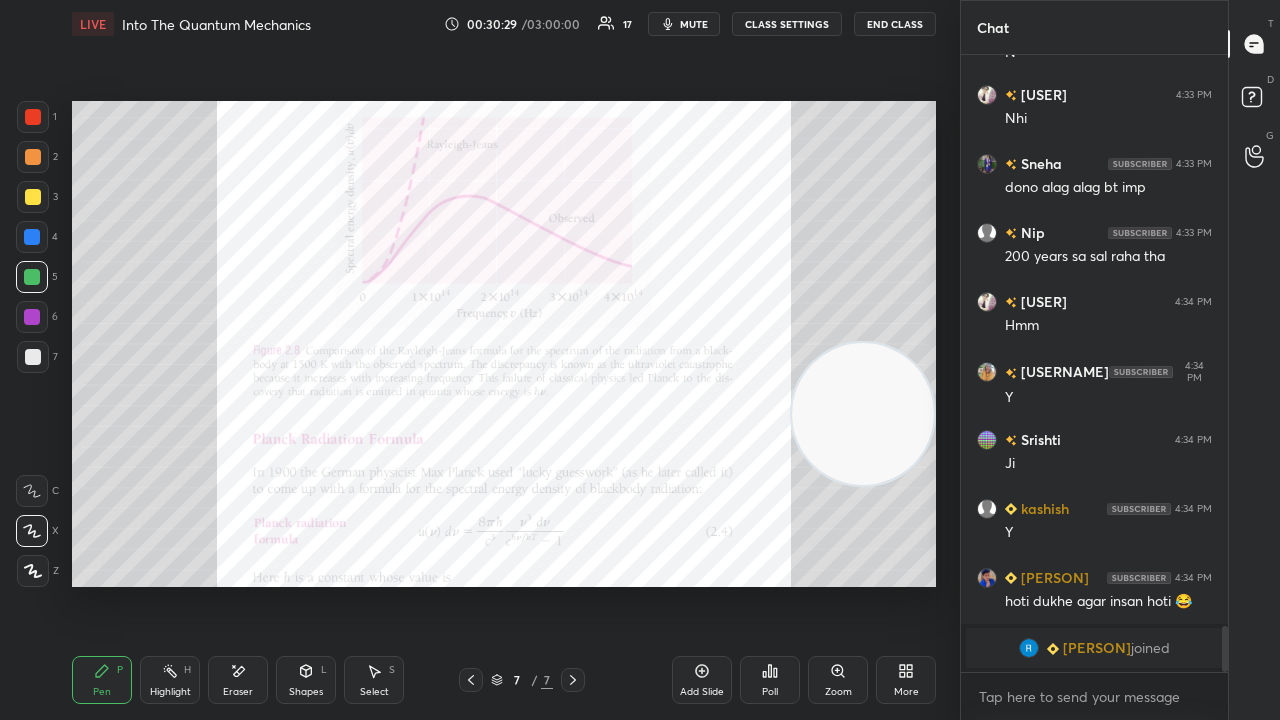 click at bounding box center (863, 414) 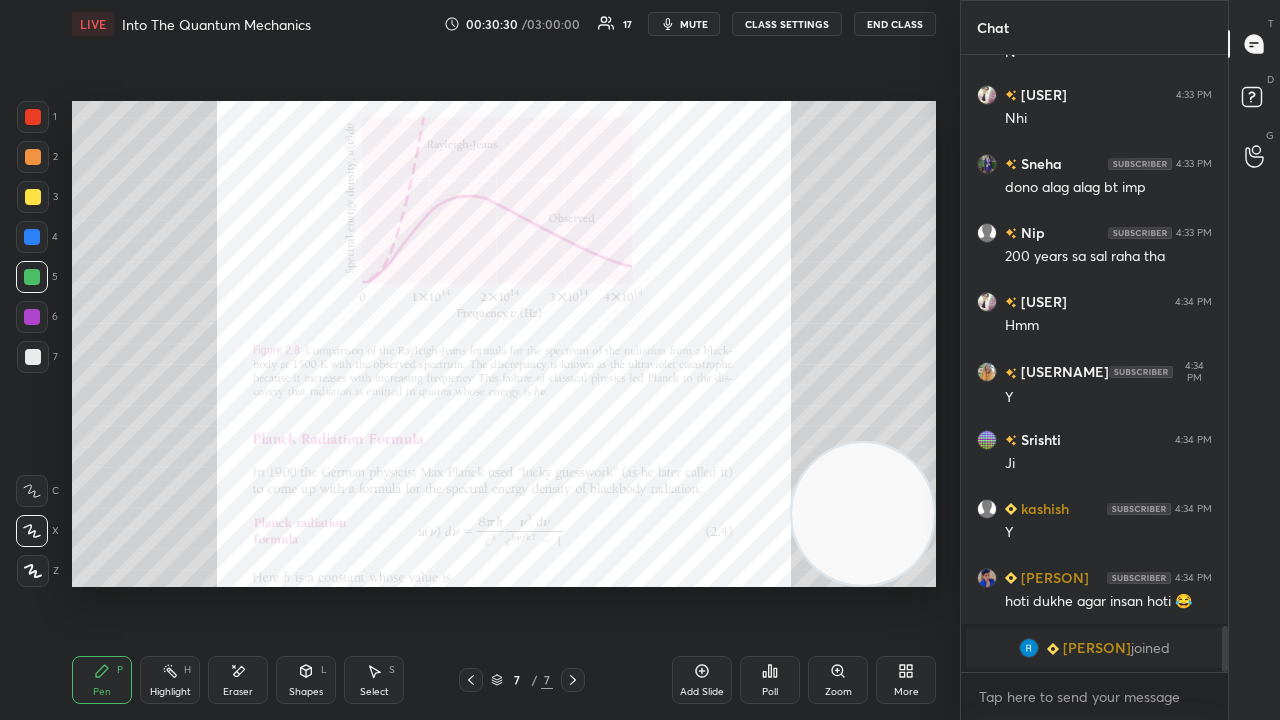 click on "mute" at bounding box center [694, 24] 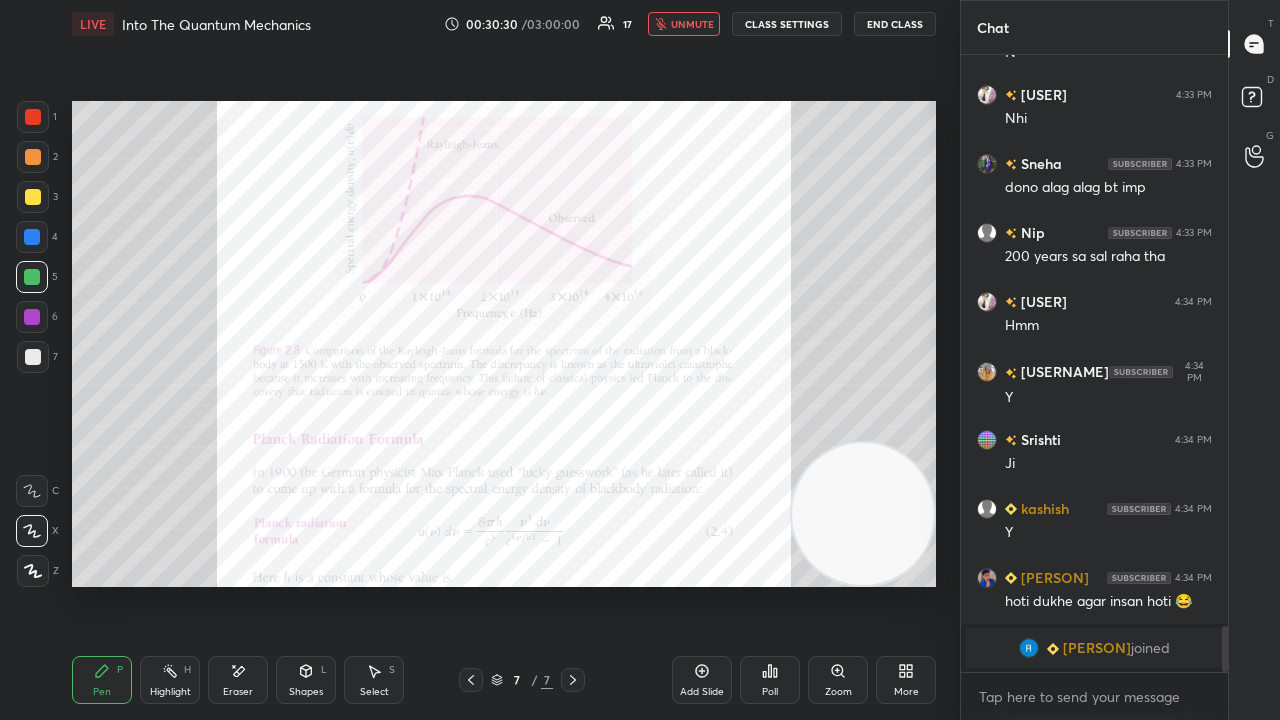click on "unmute" at bounding box center [692, 24] 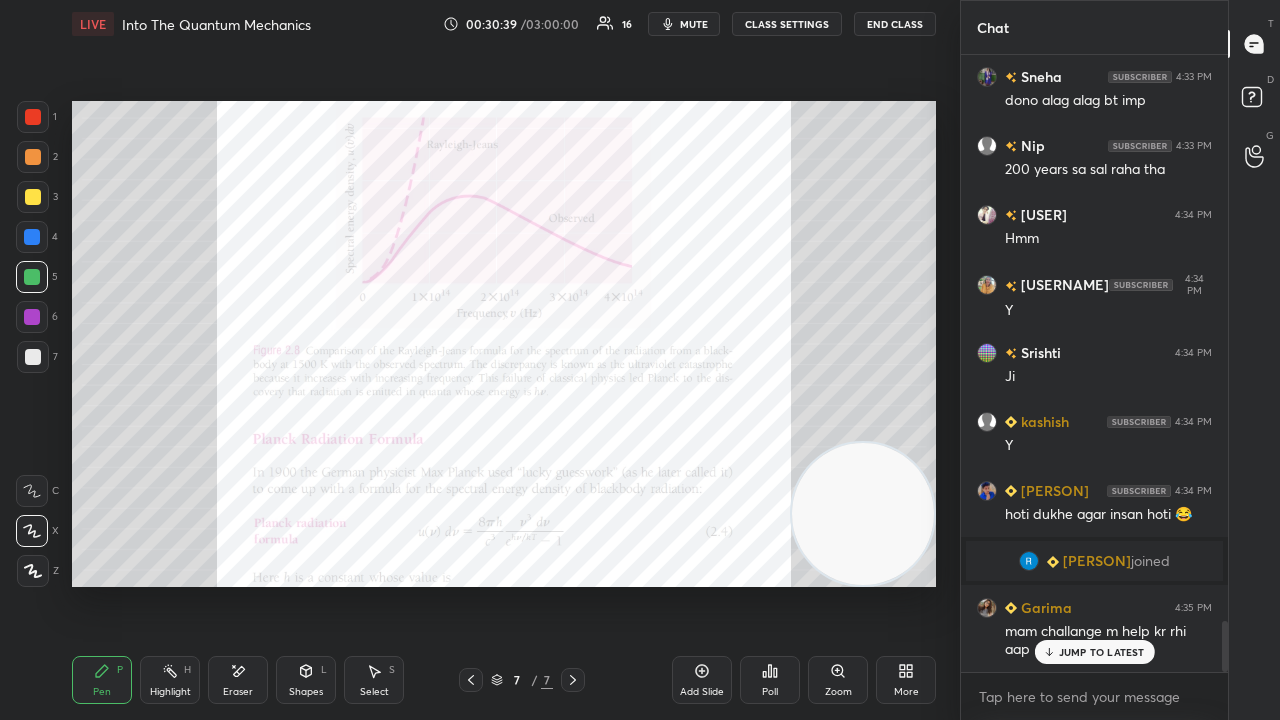 scroll, scrollTop: 6836, scrollLeft: 0, axis: vertical 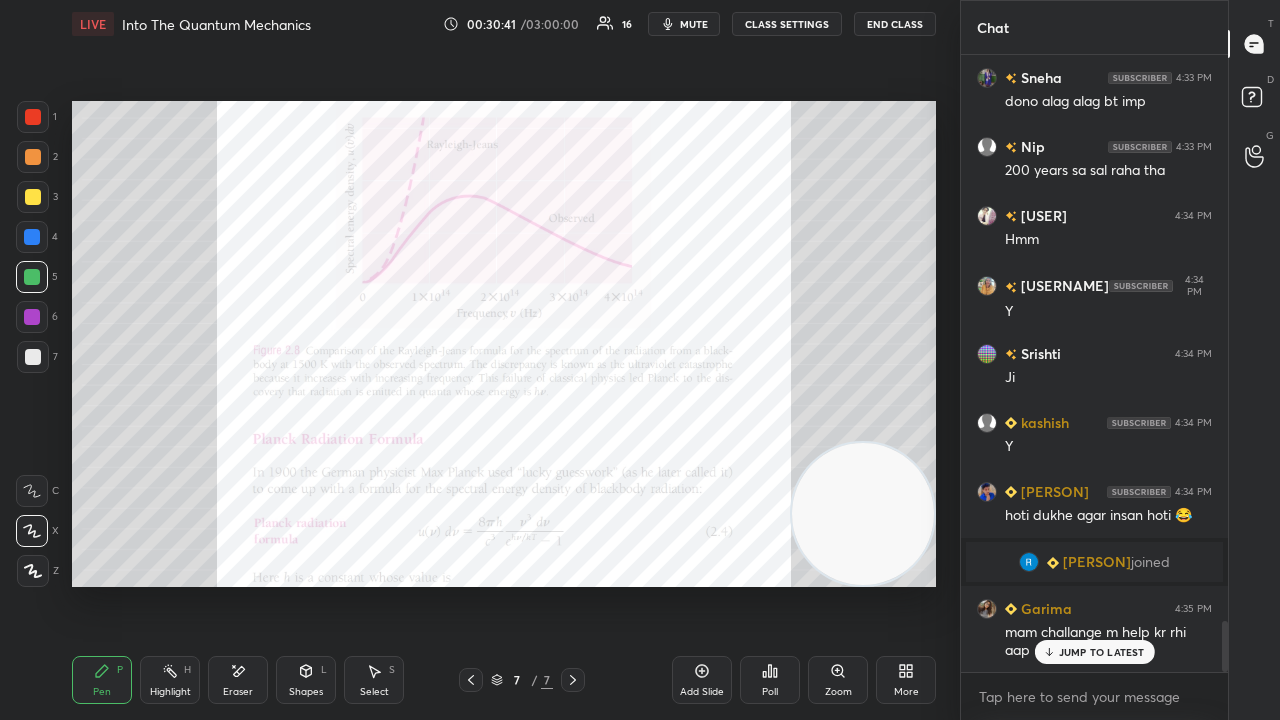 click on "JUMP TO LATEST" at bounding box center (1102, 652) 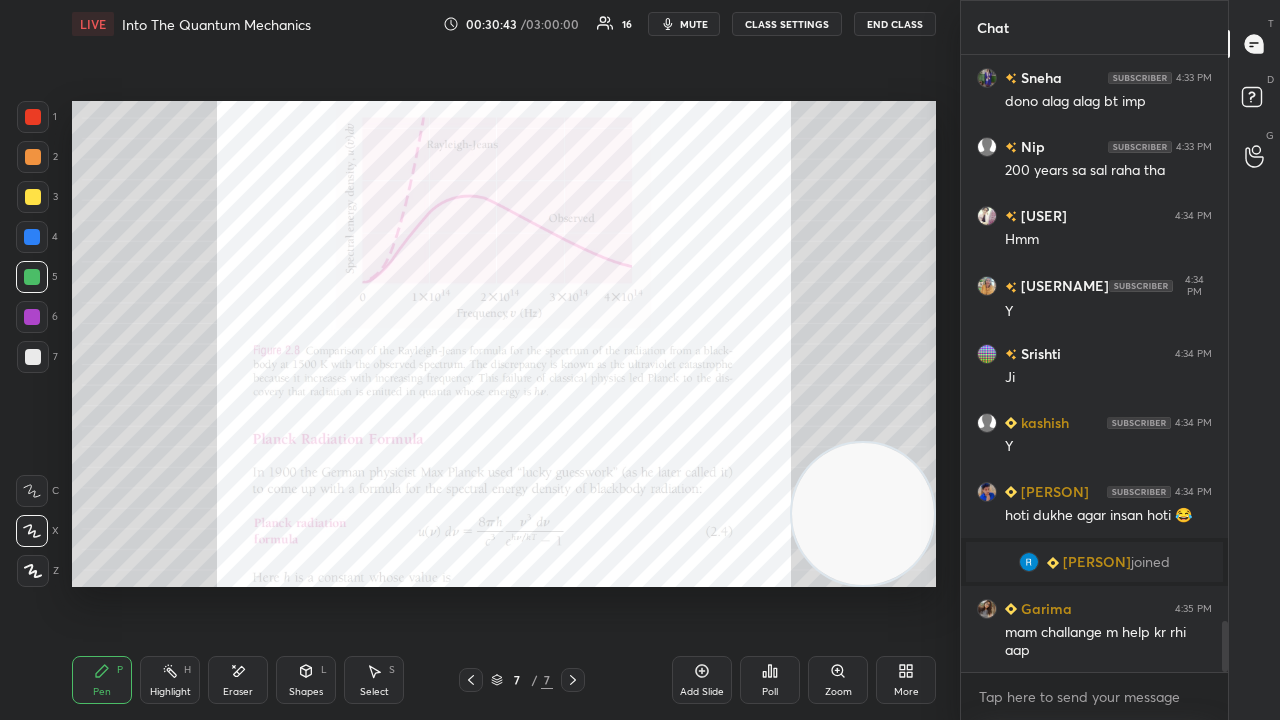 click on "mute" at bounding box center (694, 24) 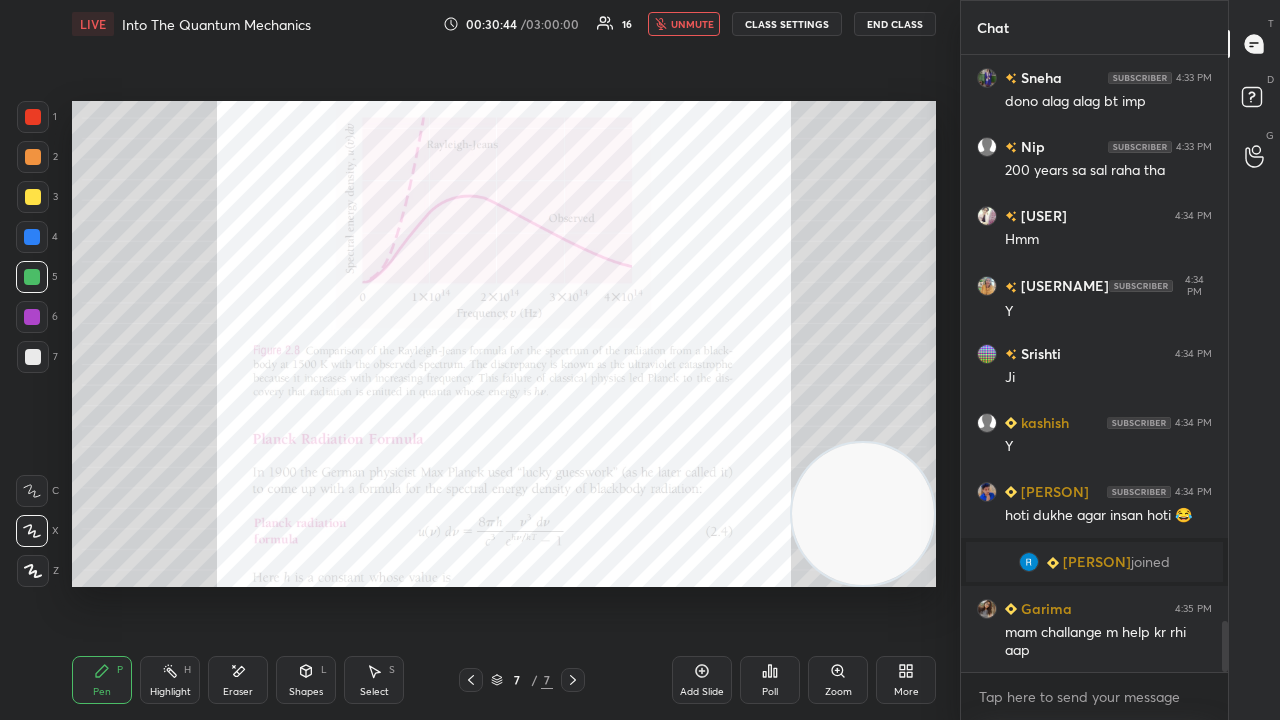 click on "unmute" at bounding box center (692, 24) 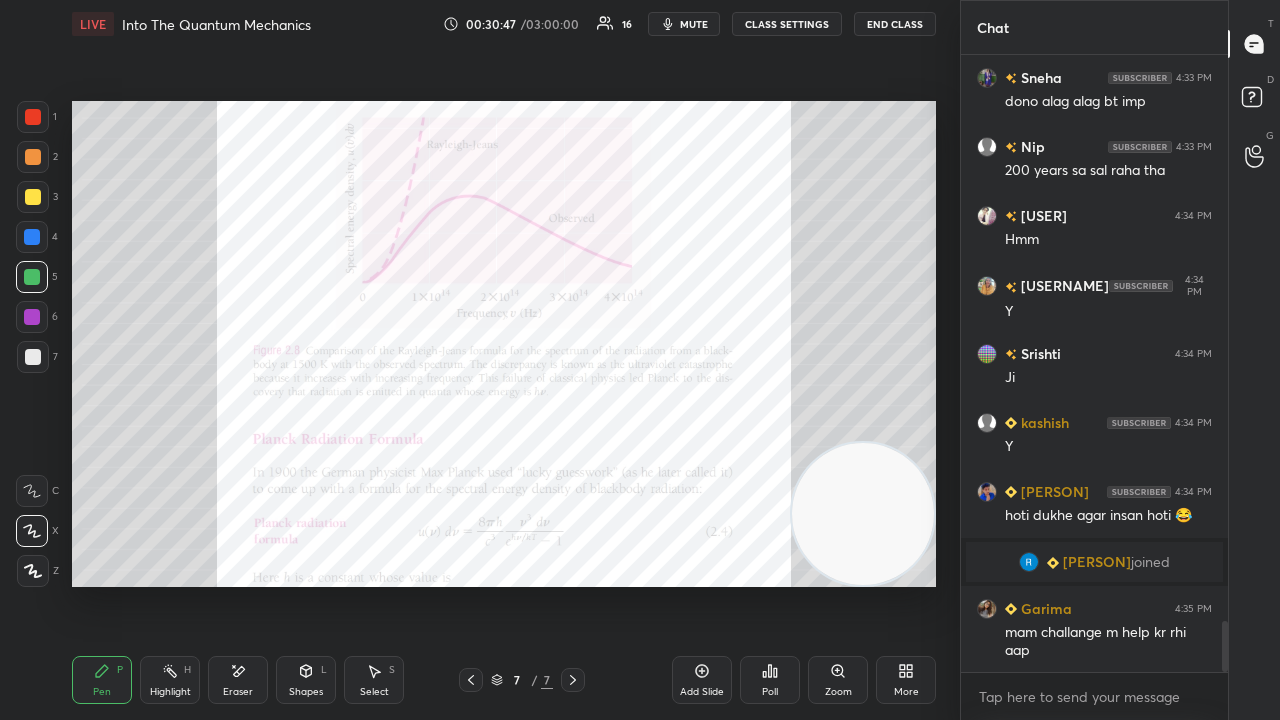 scroll, scrollTop: 6906, scrollLeft: 0, axis: vertical 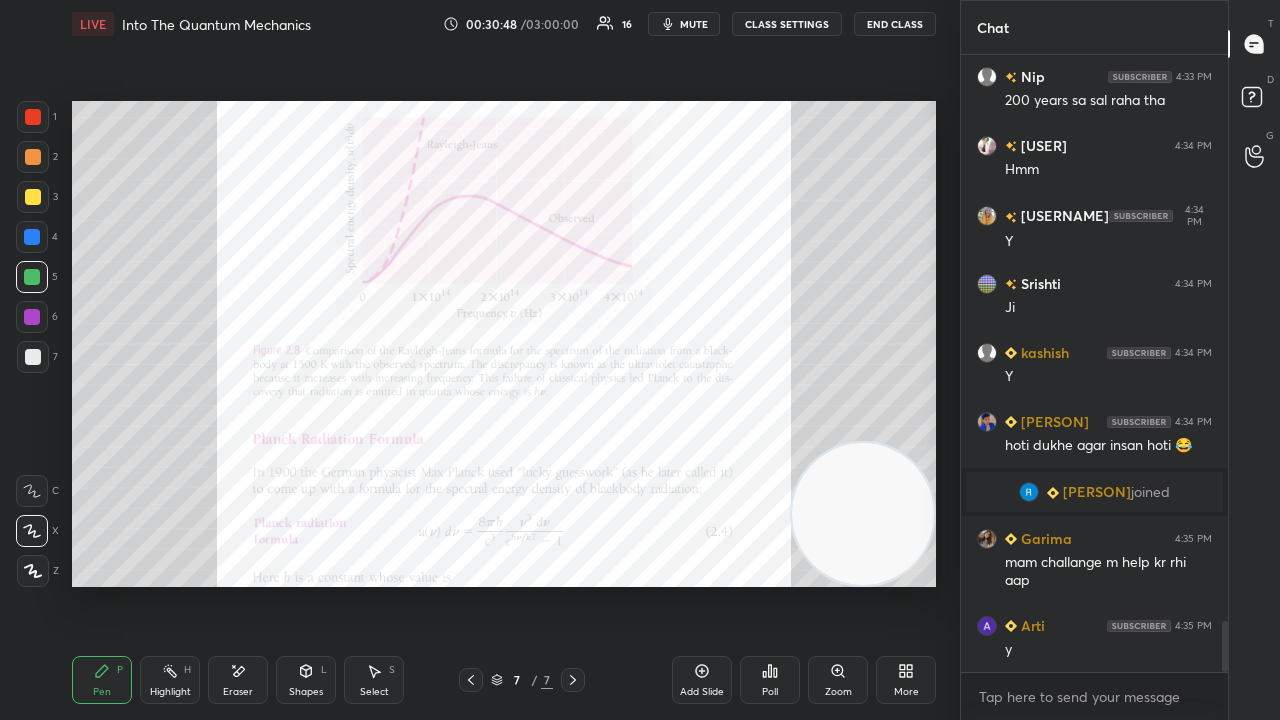 click on "mute" at bounding box center [694, 24] 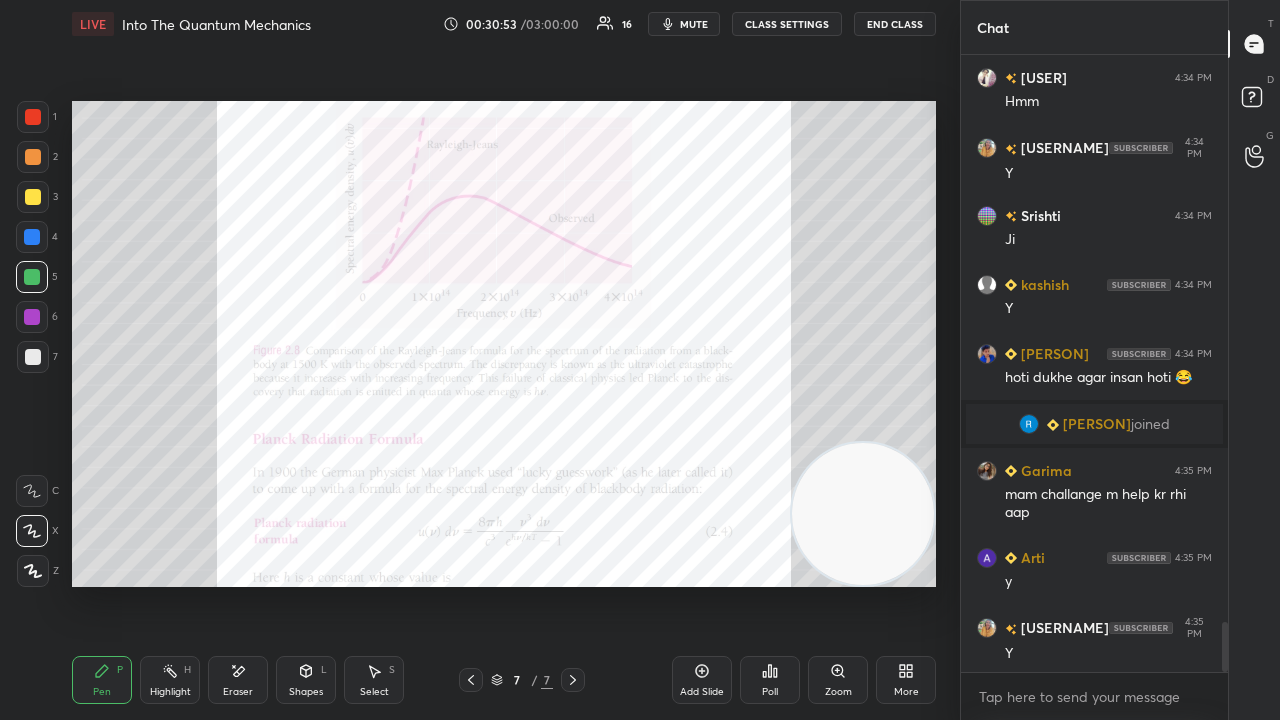 scroll, scrollTop: 7044, scrollLeft: 0, axis: vertical 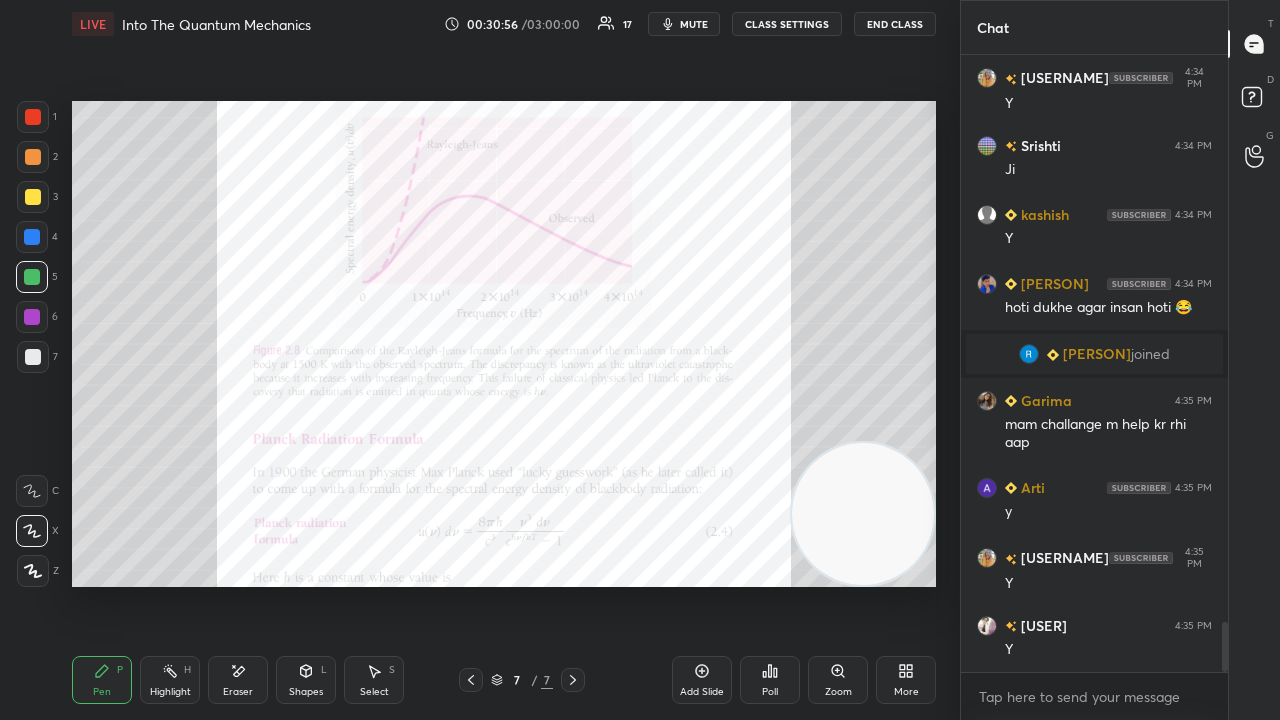 click on "mute" at bounding box center [694, 24] 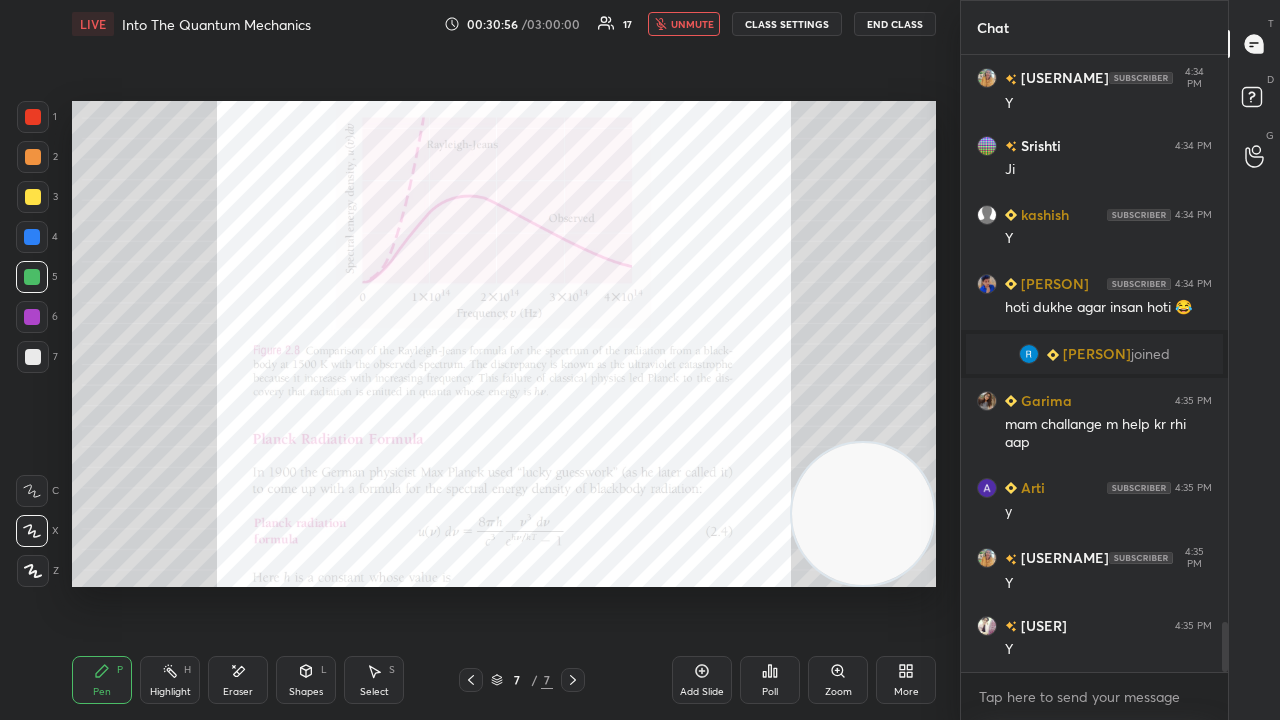 click on "unmute" at bounding box center [692, 24] 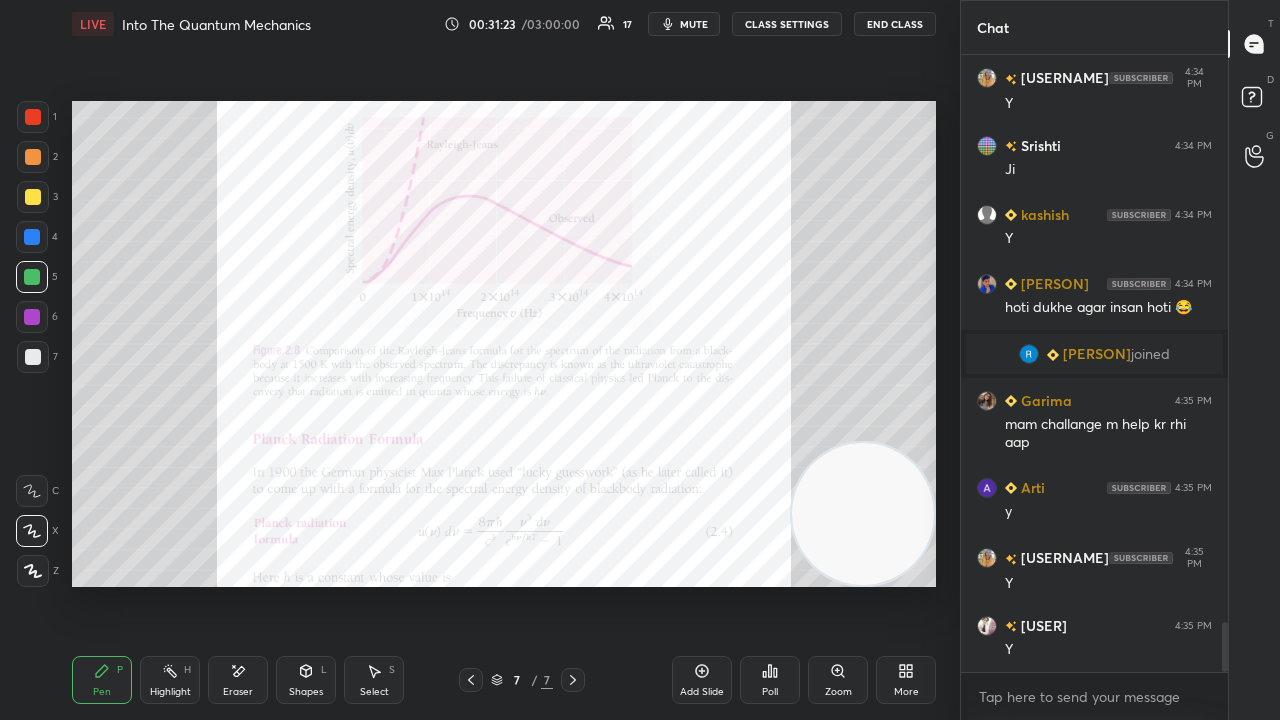 click on "mute" at bounding box center [694, 24] 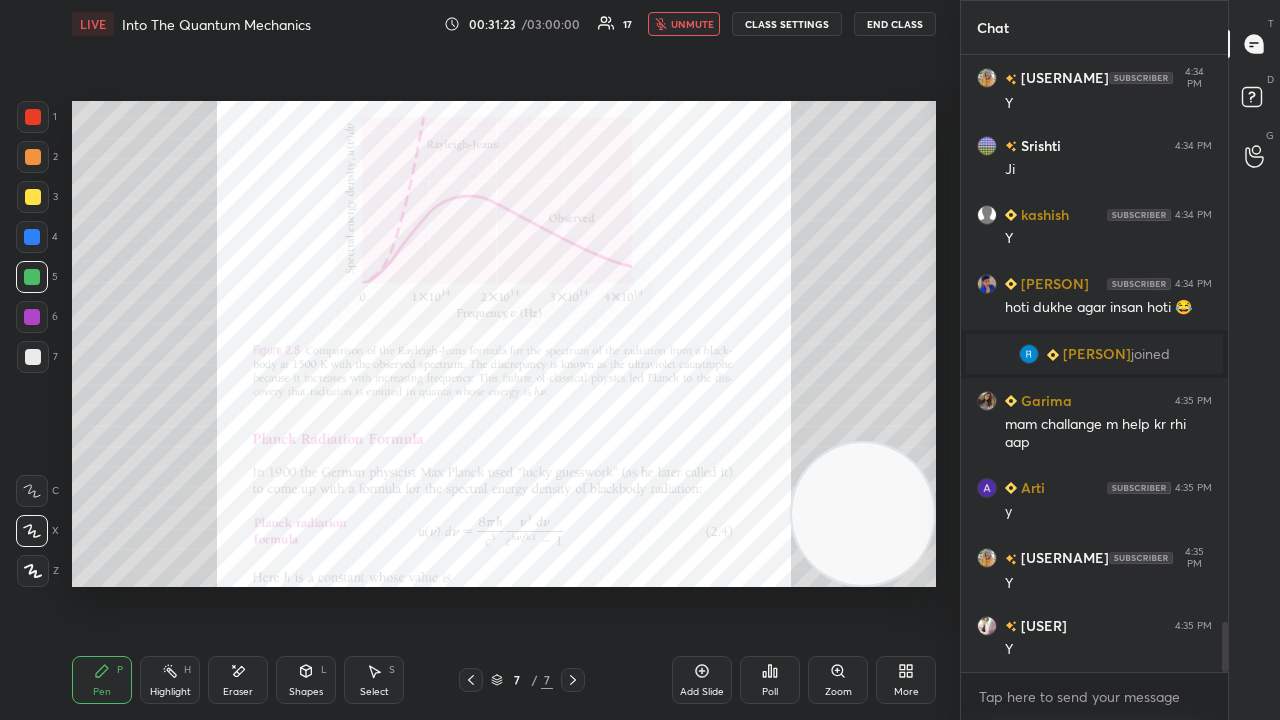 drag, startPoint x: 694, startPoint y: 22, endPoint x: 682, endPoint y: 37, distance: 19.209373 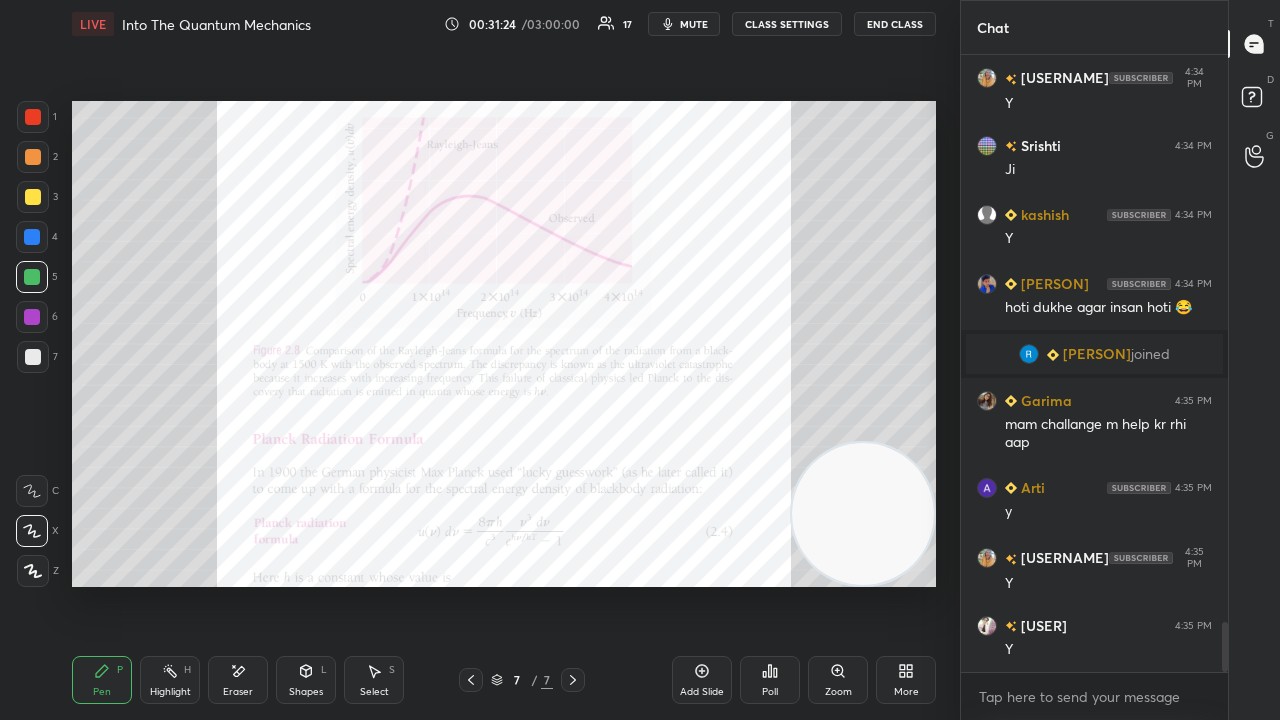 click on "Eraser" at bounding box center (238, 692) 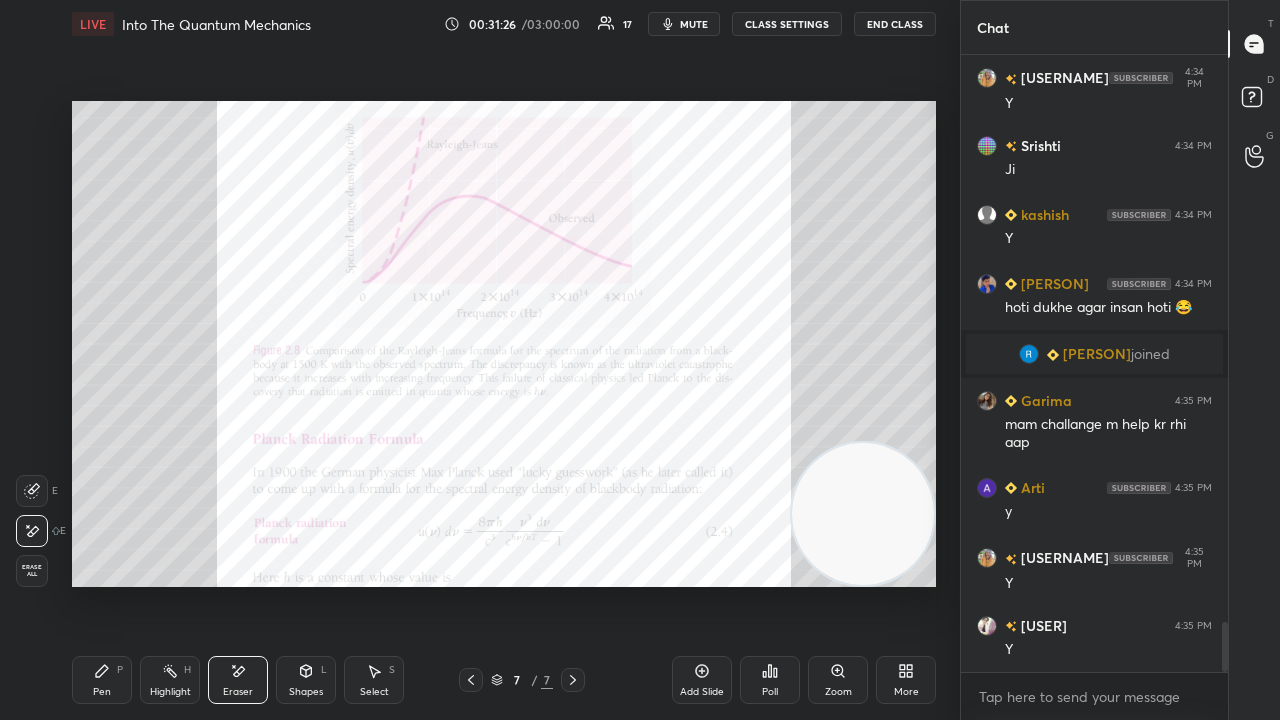 click on "Pen" at bounding box center (102, 692) 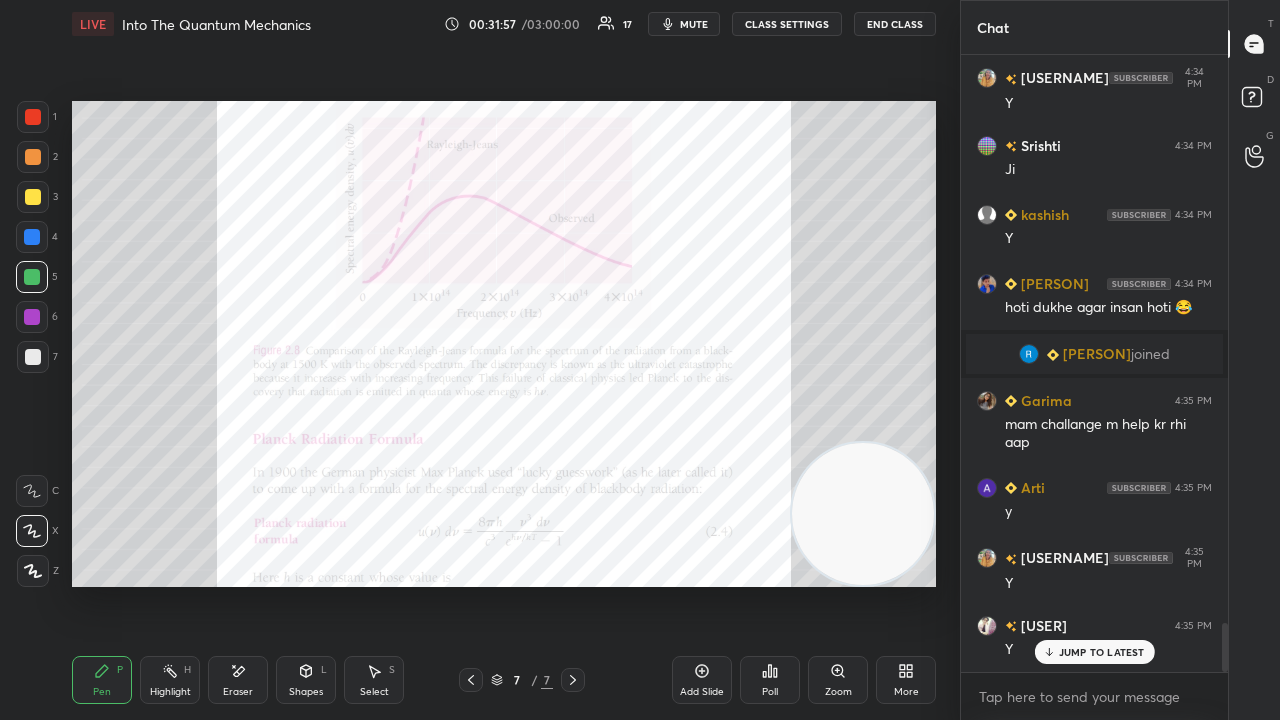scroll, scrollTop: 7112, scrollLeft: 0, axis: vertical 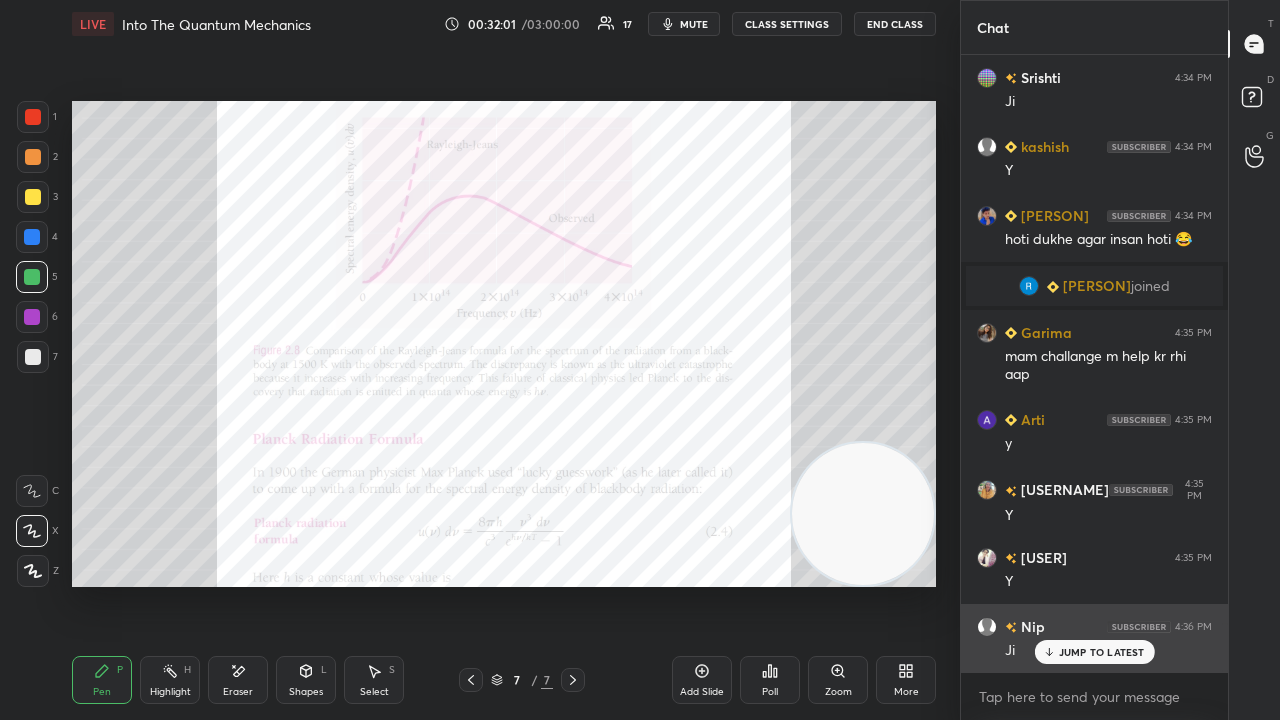 click on "JUMP TO LATEST" at bounding box center (1102, 652) 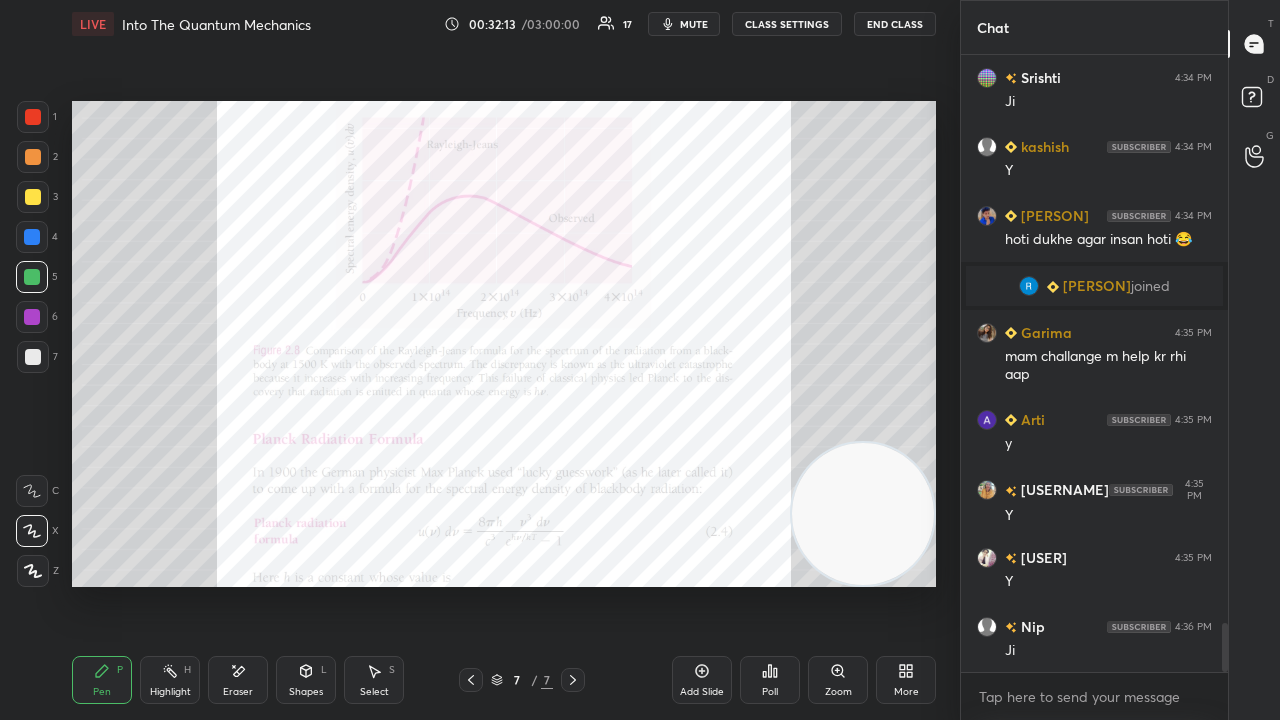 click on "Highlight" at bounding box center (170, 692) 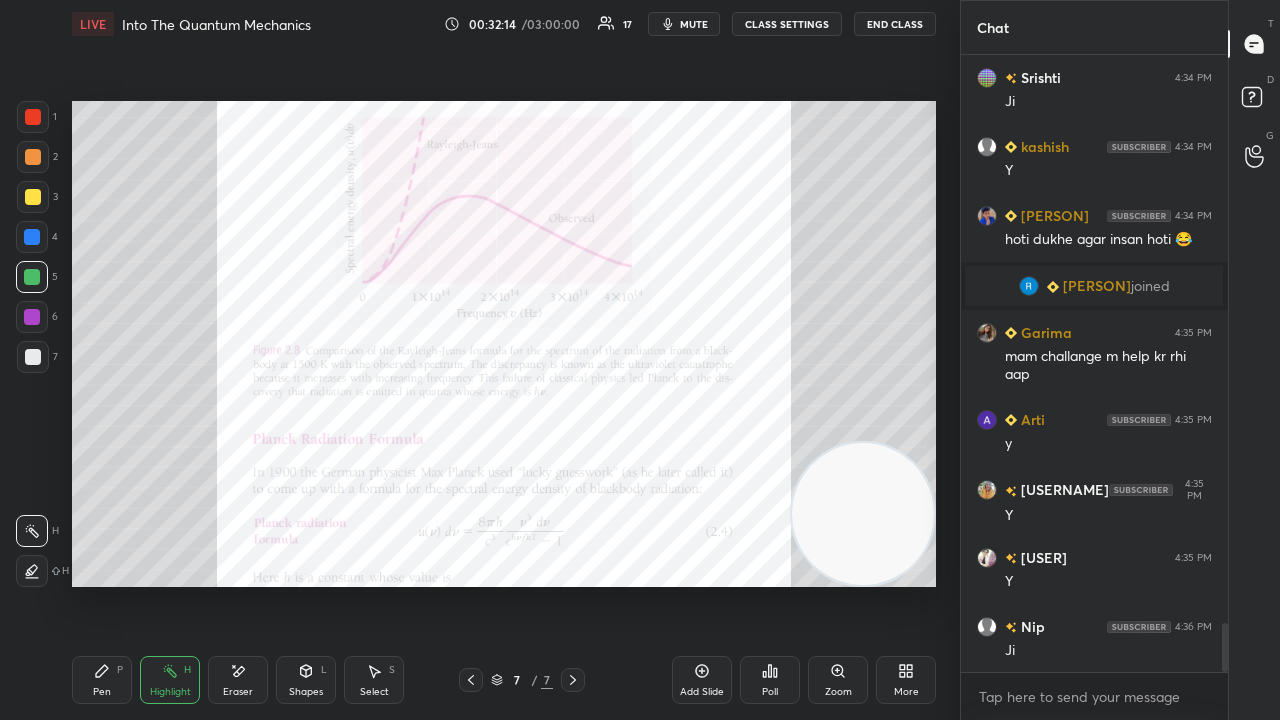 click at bounding box center (32, 571) 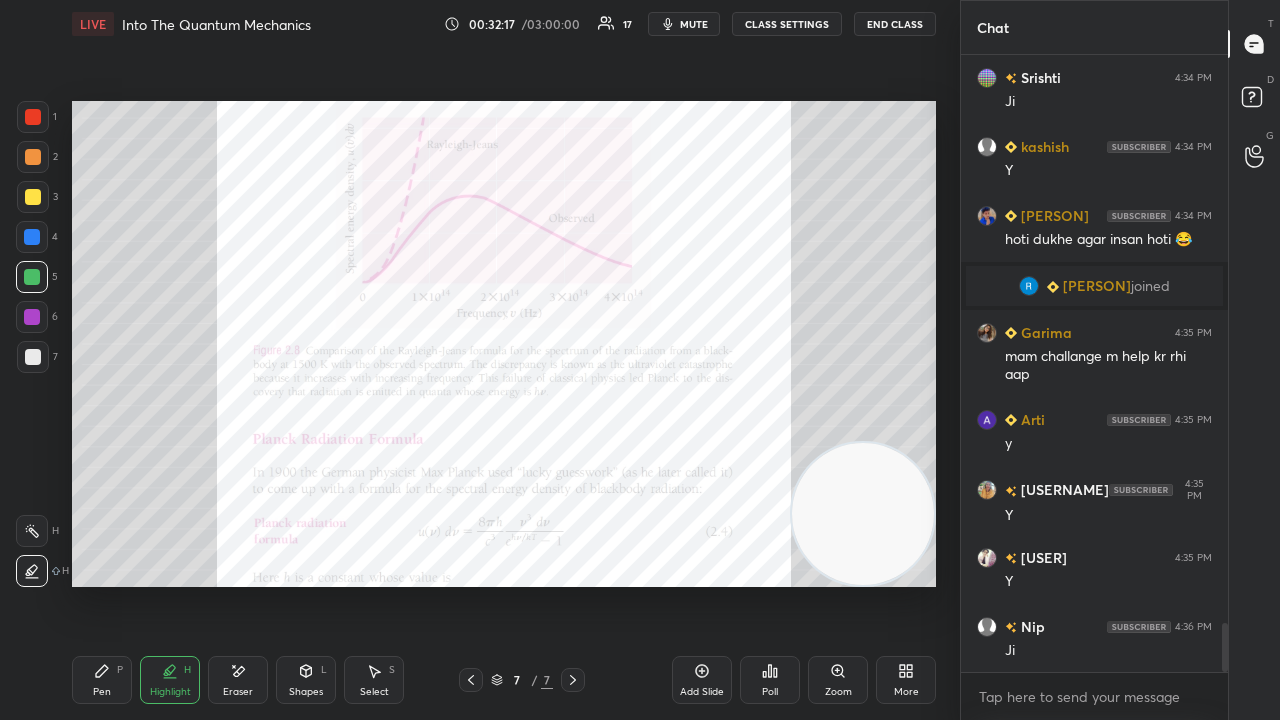 click on "Pen P" at bounding box center [102, 680] 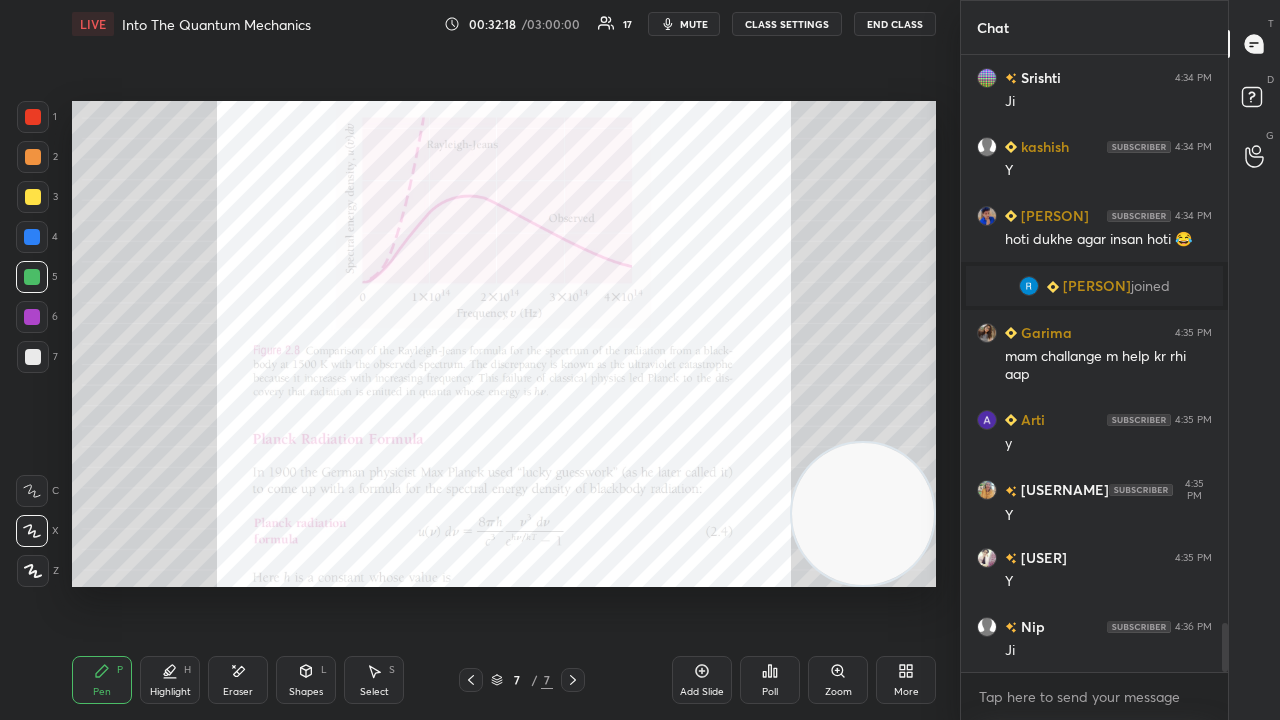 click 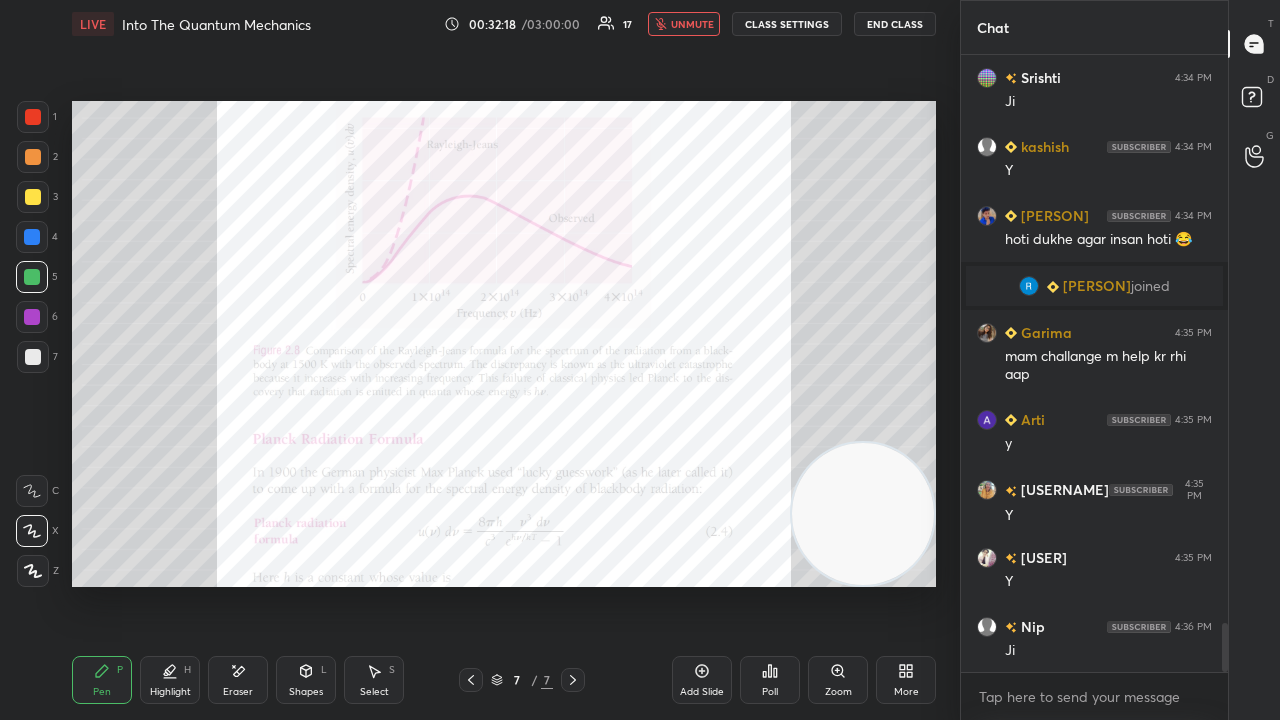 click on "unmute" at bounding box center (692, 24) 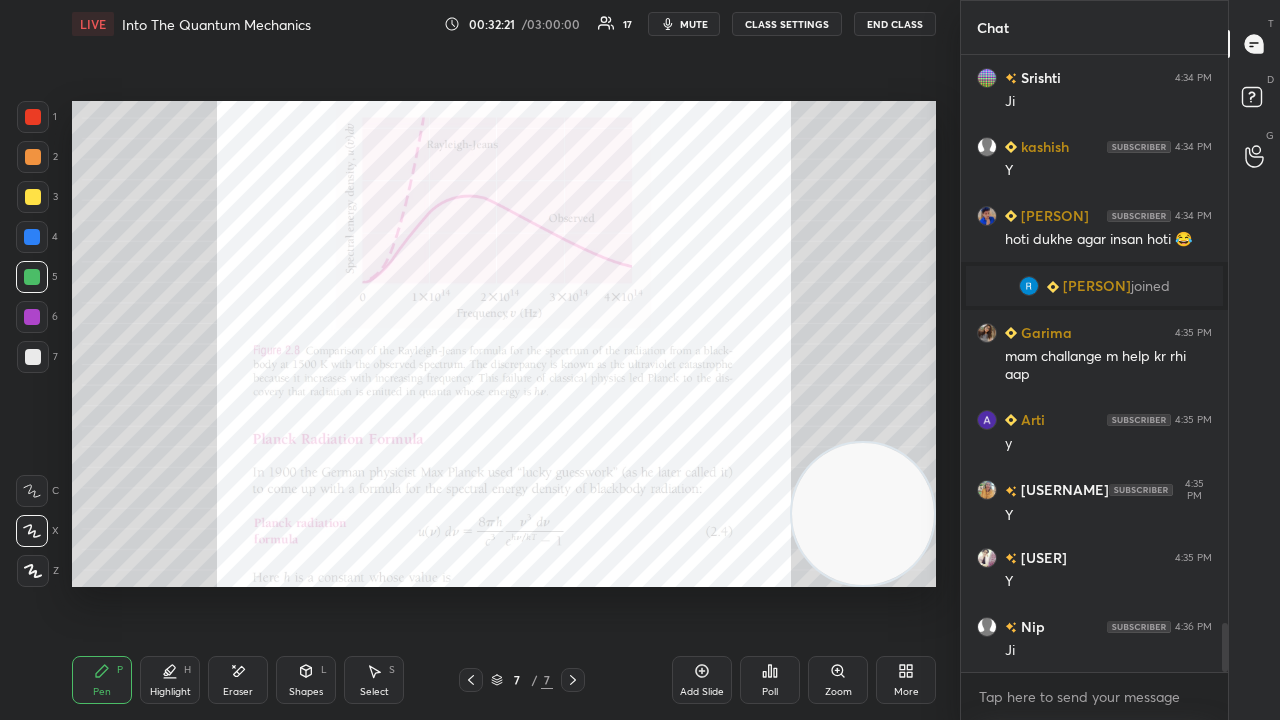 drag, startPoint x: 31, startPoint y: 322, endPoint x: 36, endPoint y: 313, distance: 10.29563 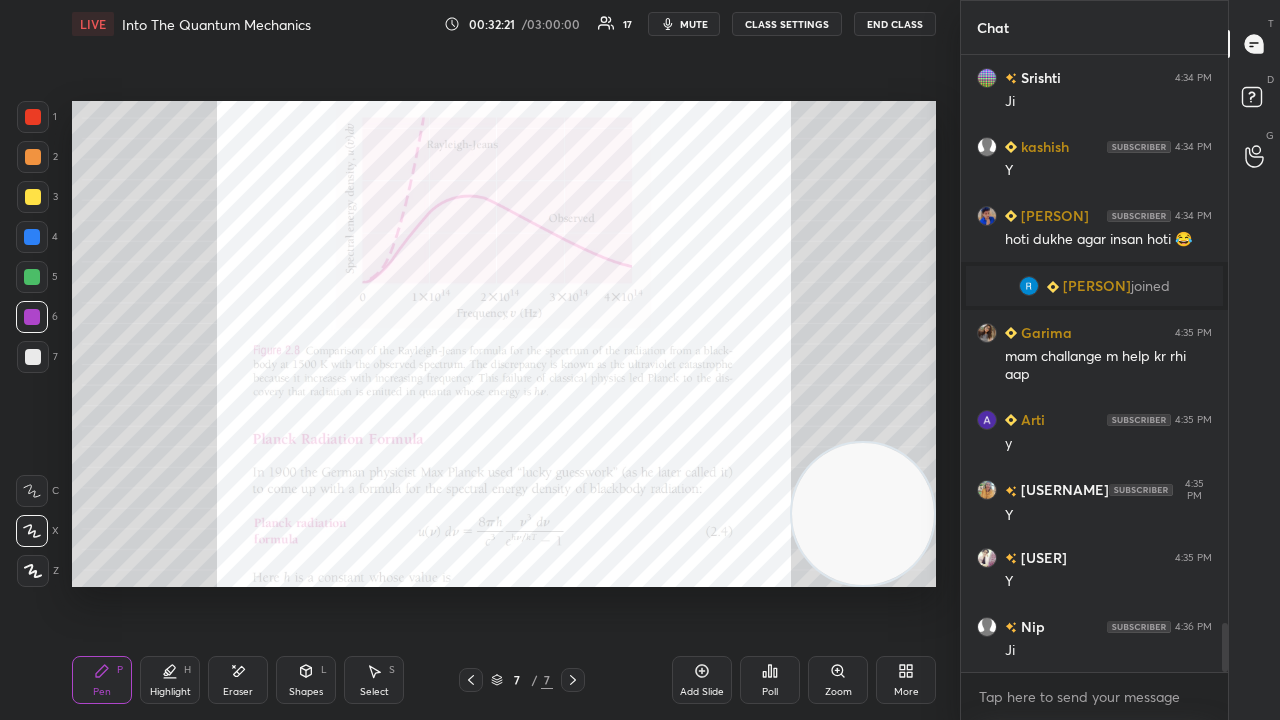 click at bounding box center (32, 317) 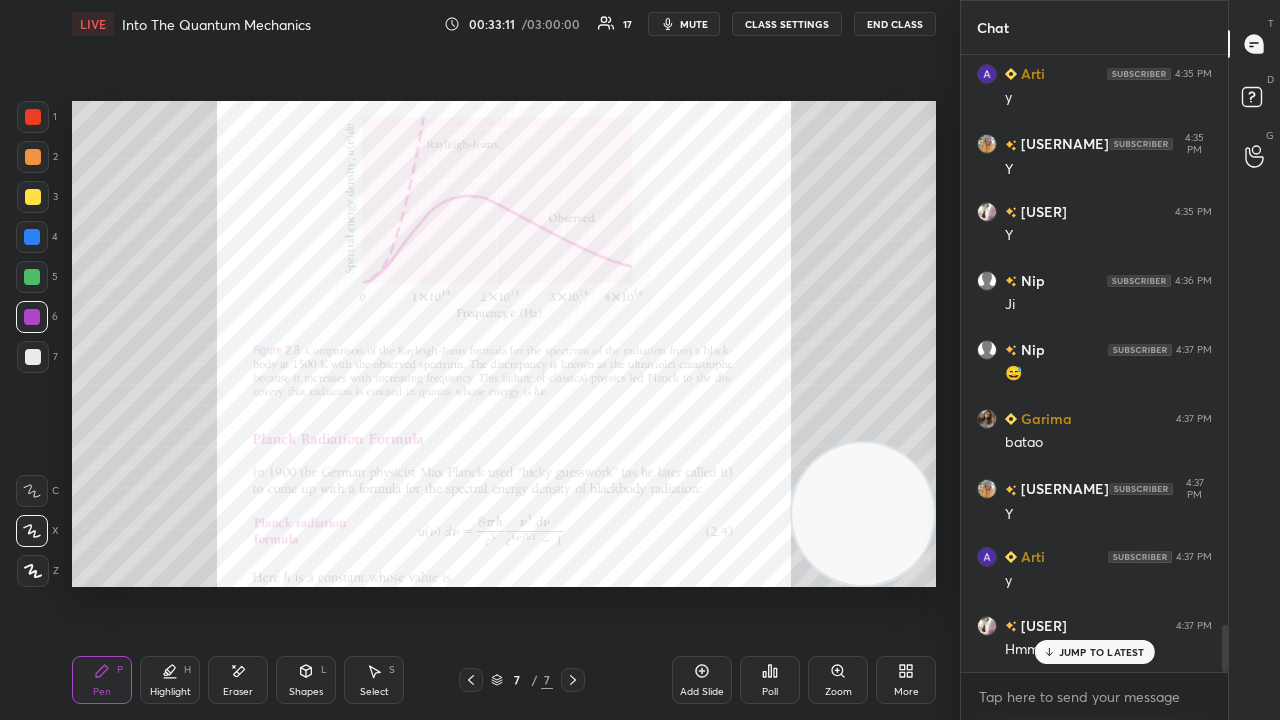 scroll, scrollTop: 7526, scrollLeft: 0, axis: vertical 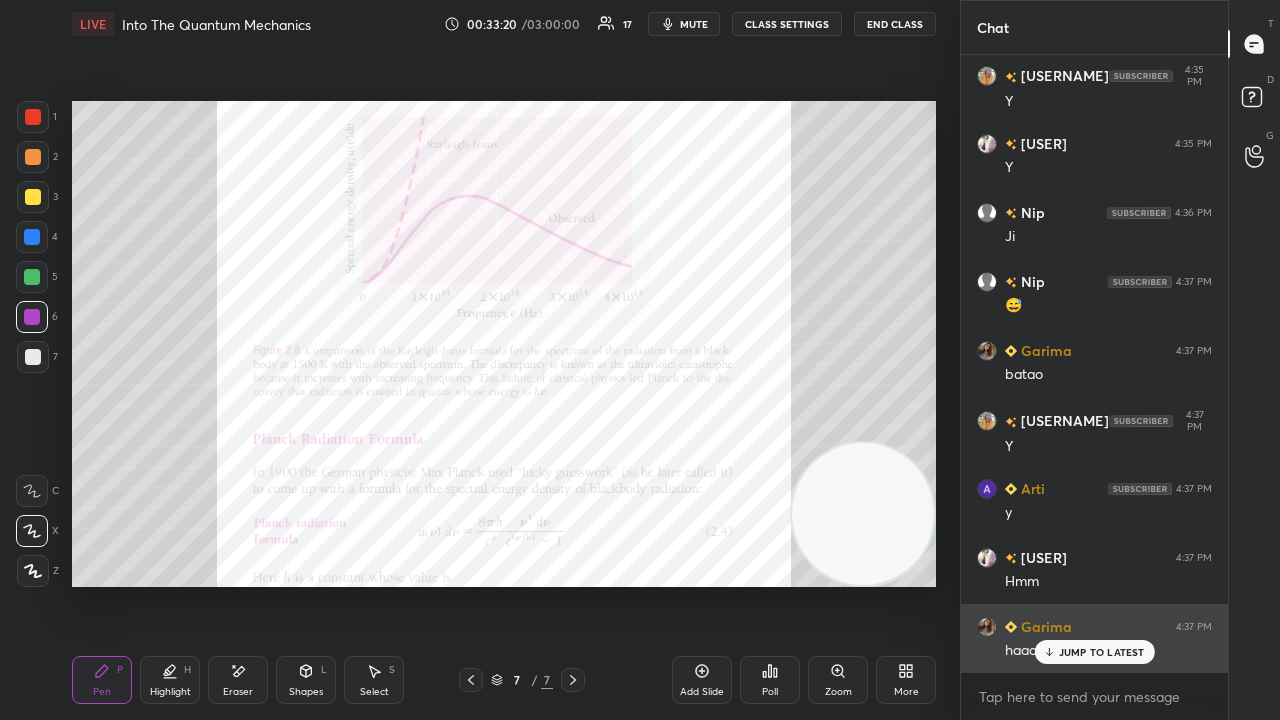 click on "JUMP TO LATEST" at bounding box center [1094, 652] 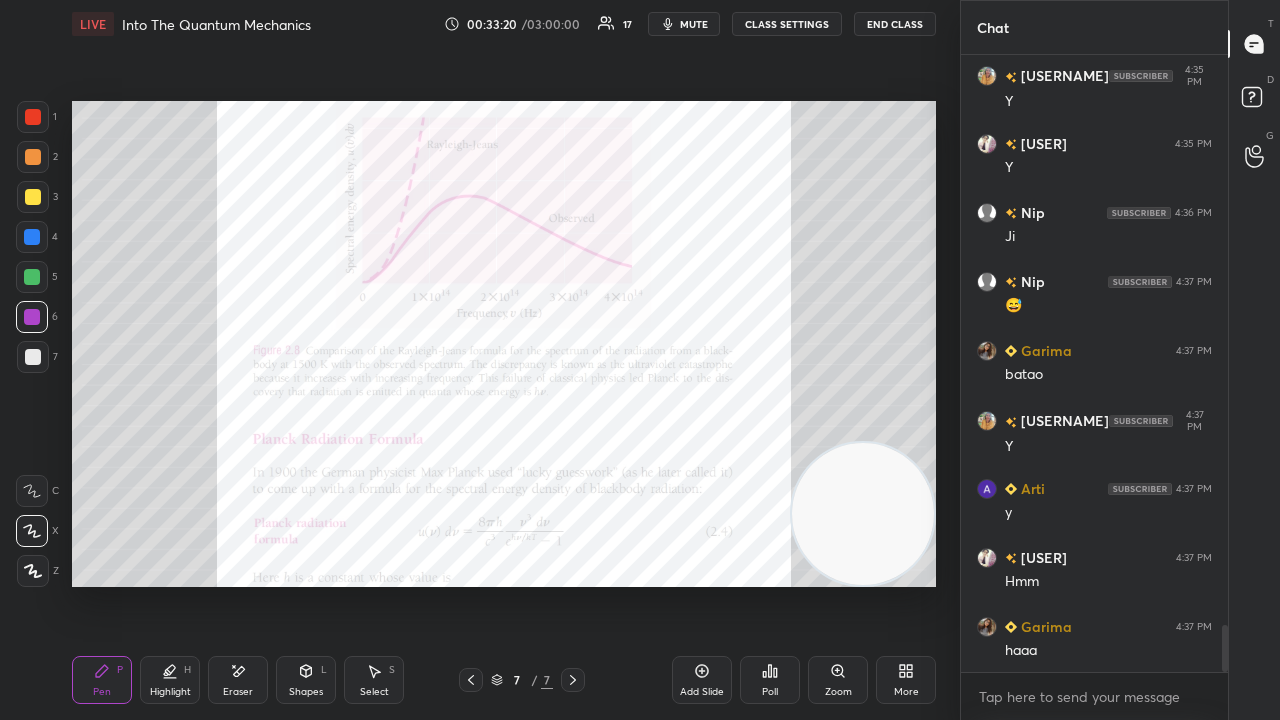 click on "x" at bounding box center (1094, 696) 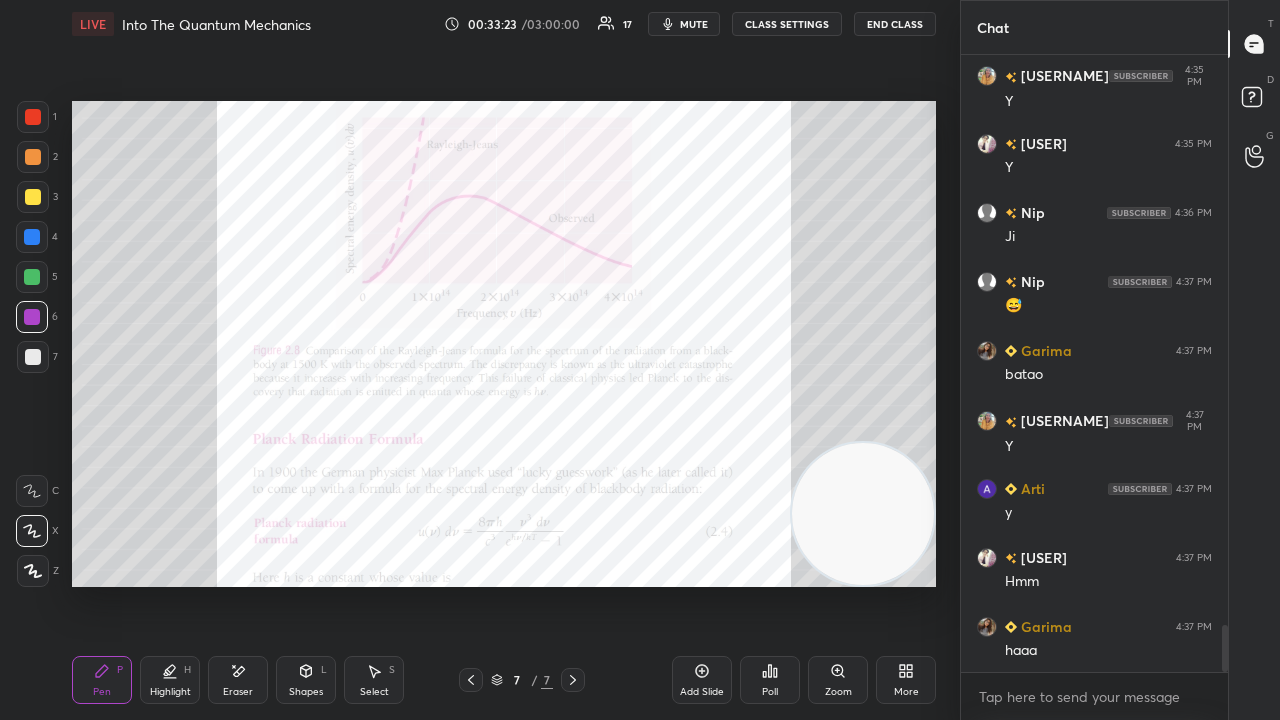 click on "mute" at bounding box center (694, 24) 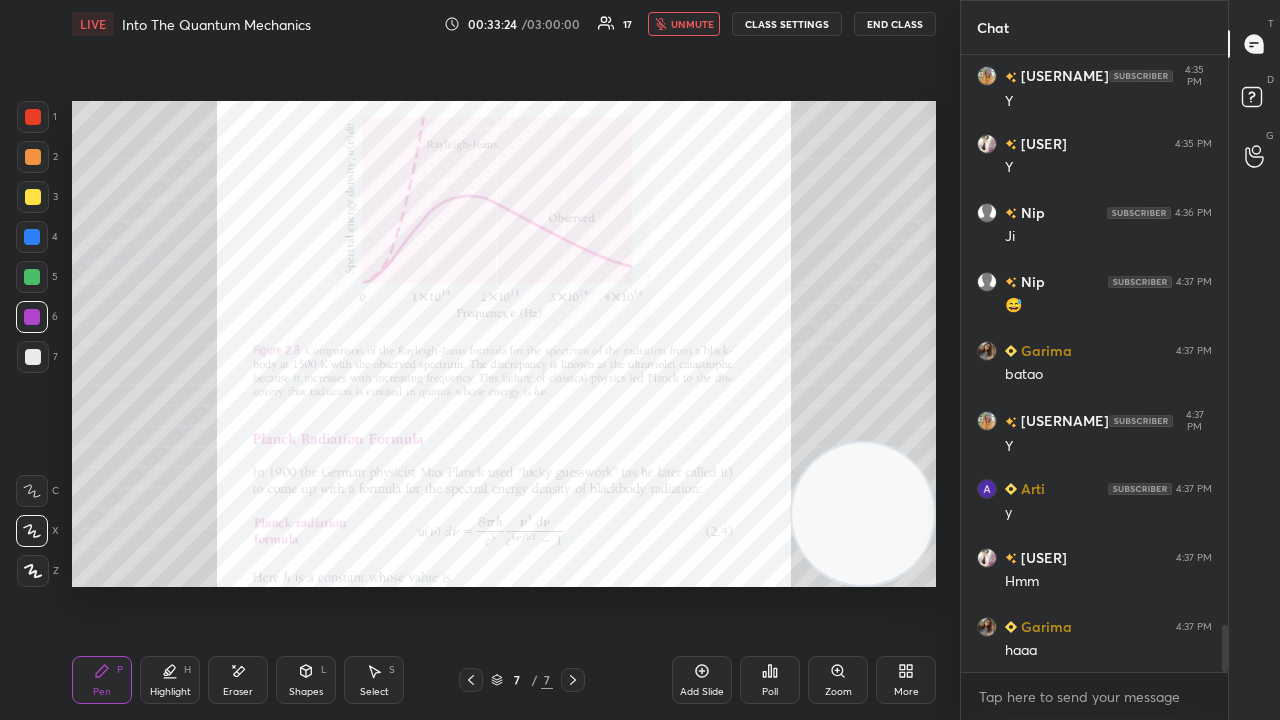 click on "unmute" at bounding box center [692, 24] 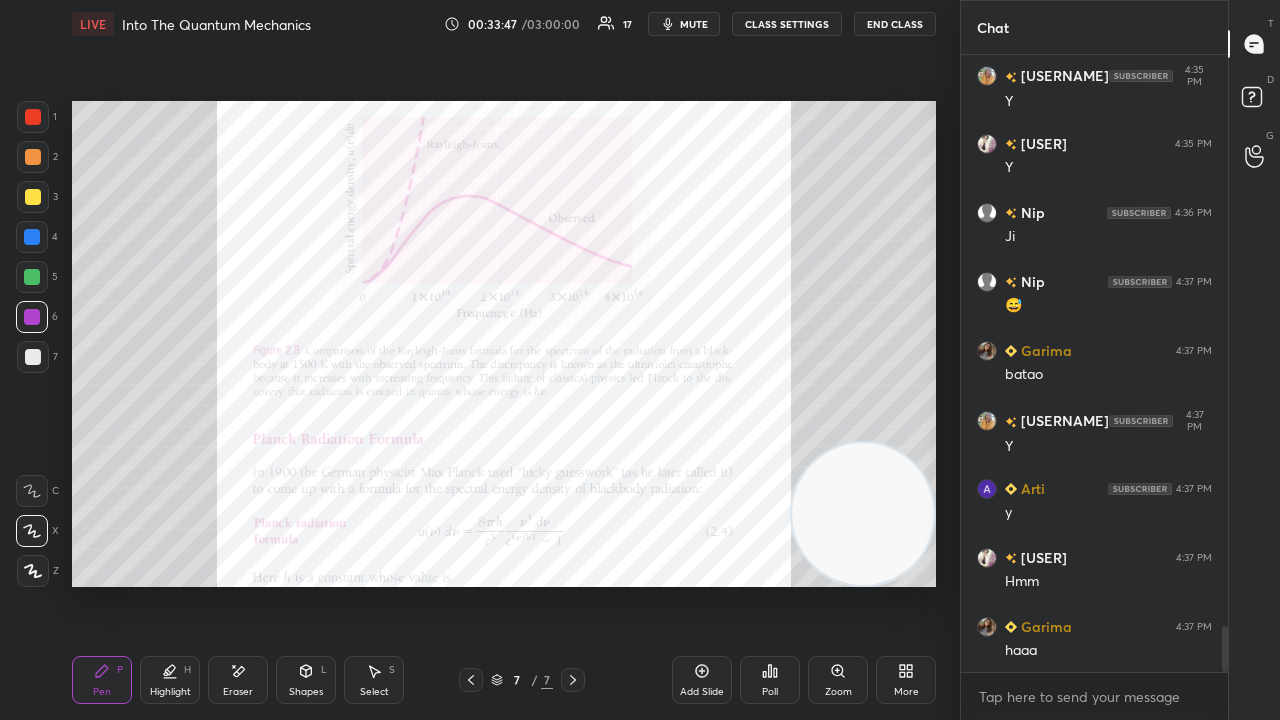 scroll, scrollTop: 7596, scrollLeft: 0, axis: vertical 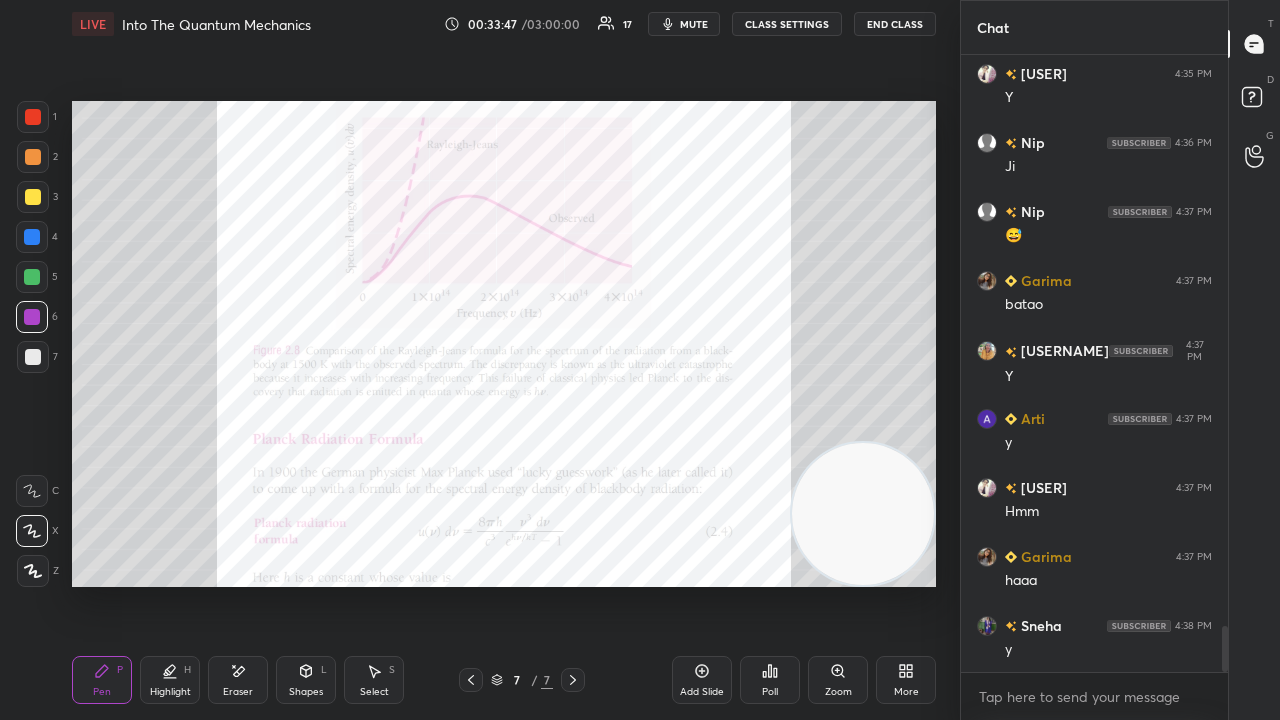 click on "mute" at bounding box center (694, 24) 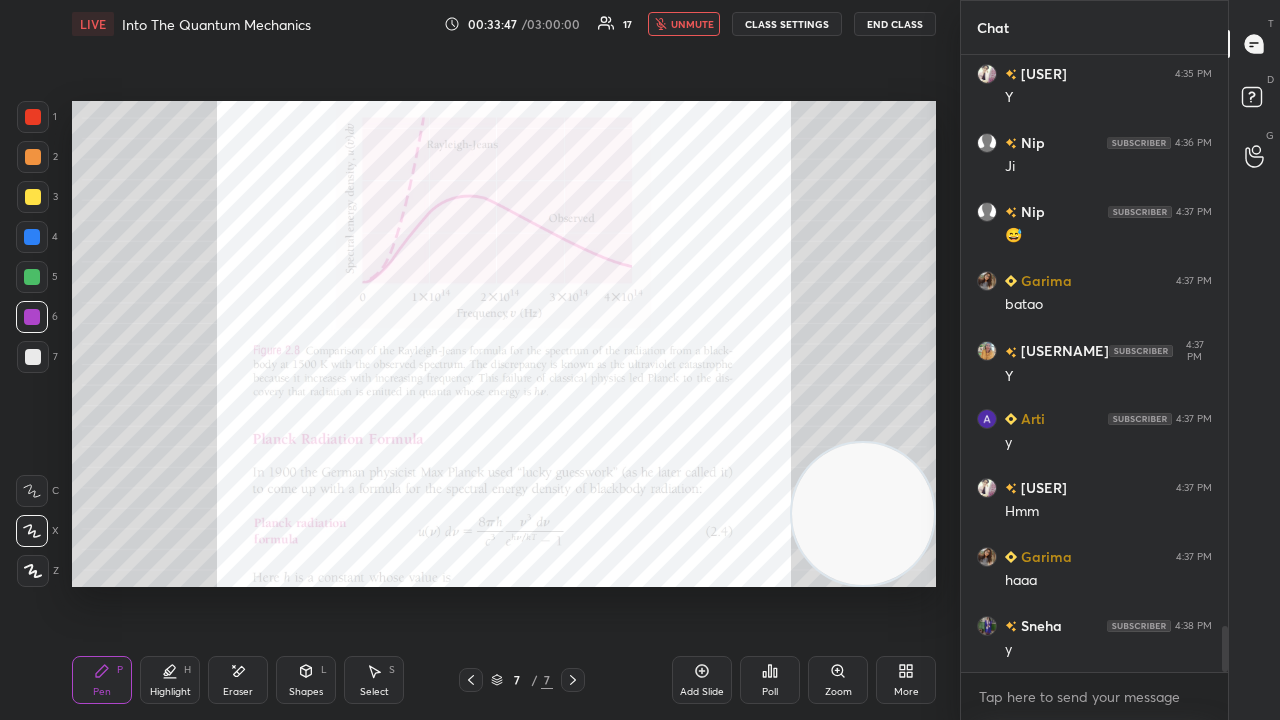 click on "unmute" at bounding box center [692, 24] 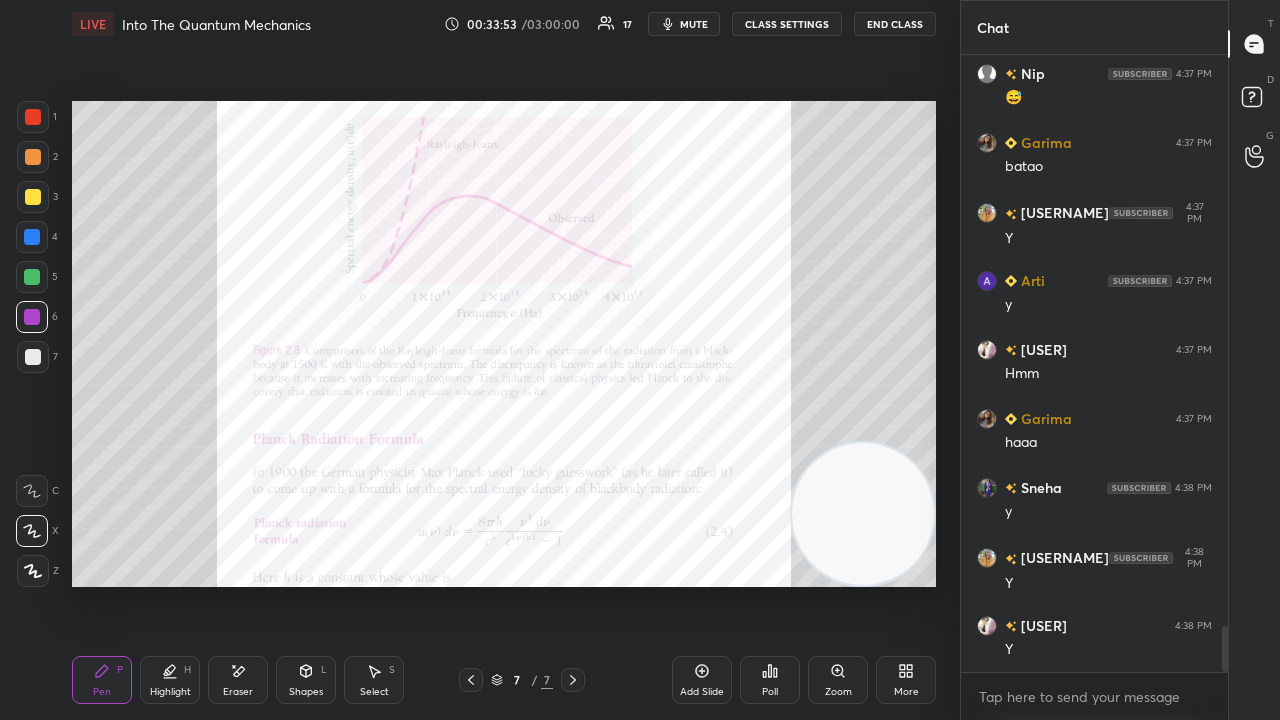 scroll, scrollTop: 7802, scrollLeft: 0, axis: vertical 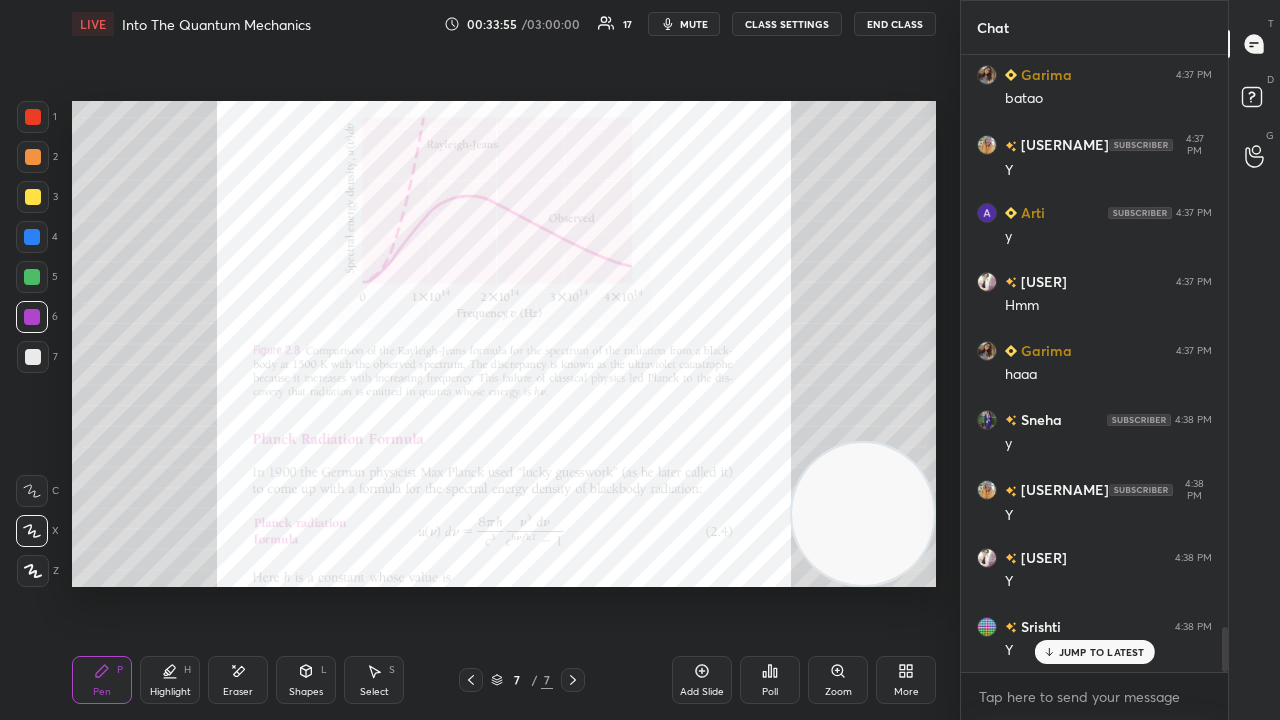 click on "mute" at bounding box center (694, 24) 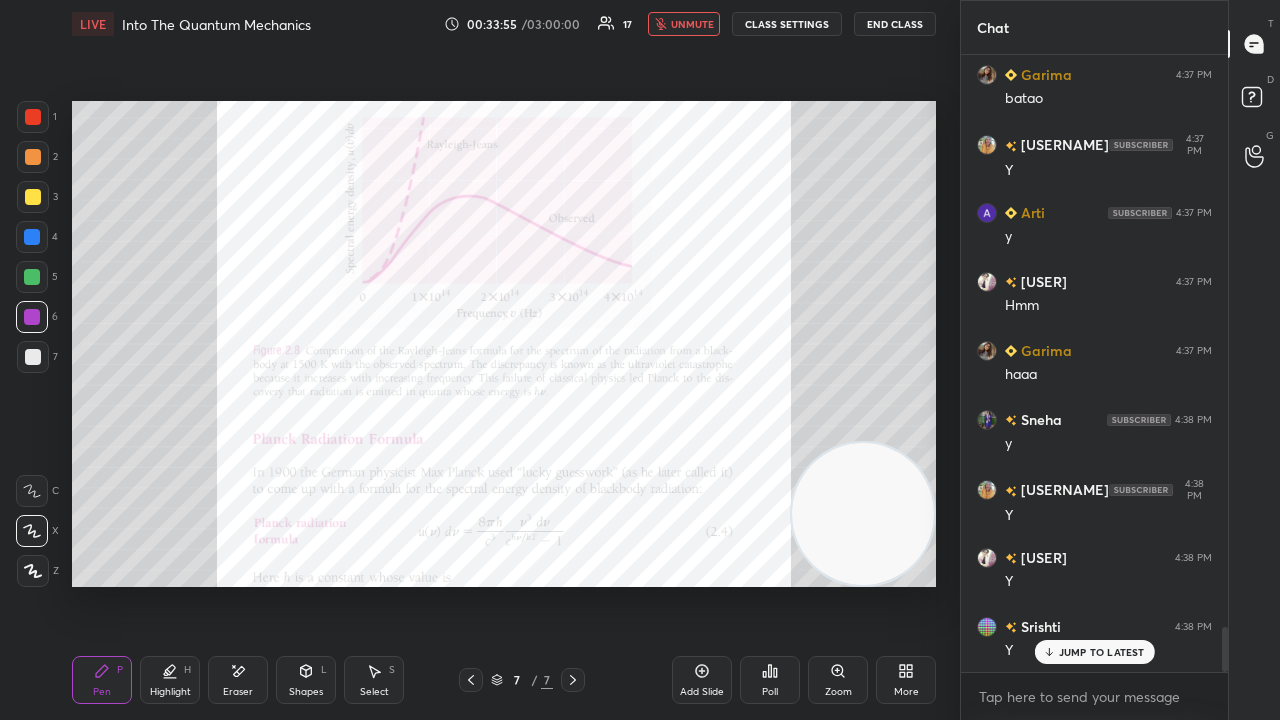 click on "unmute" at bounding box center (692, 24) 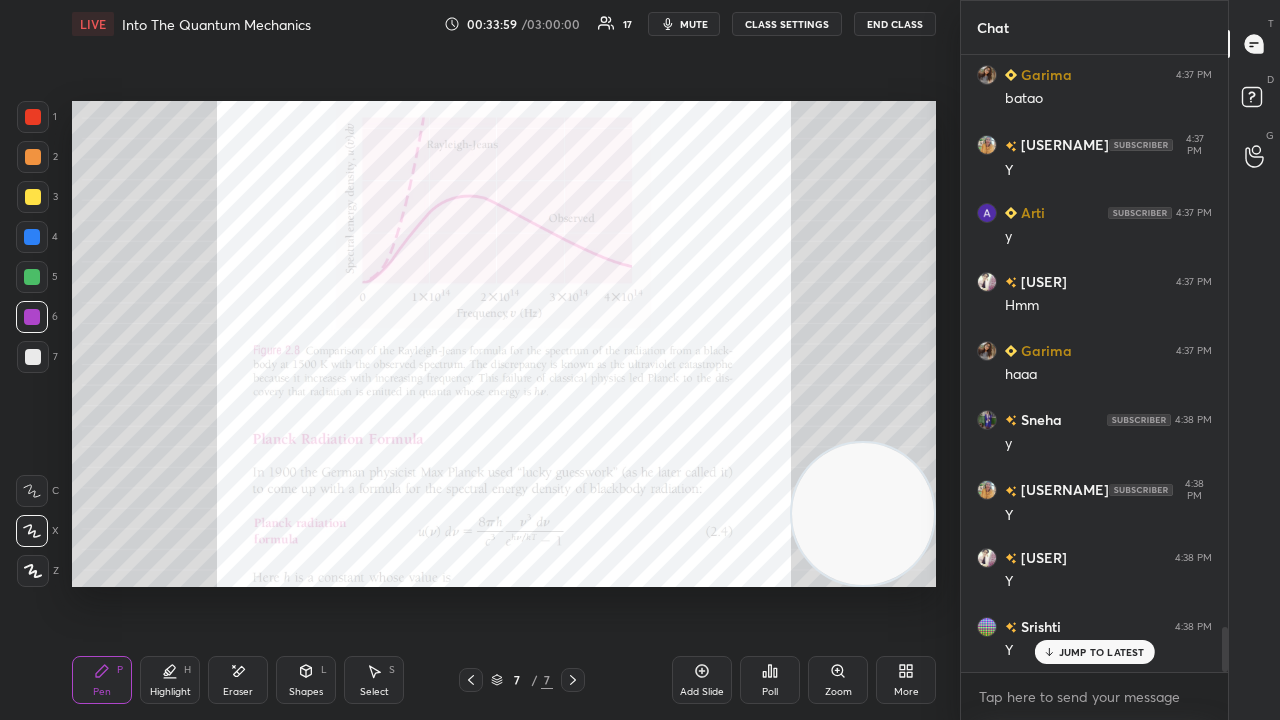 click 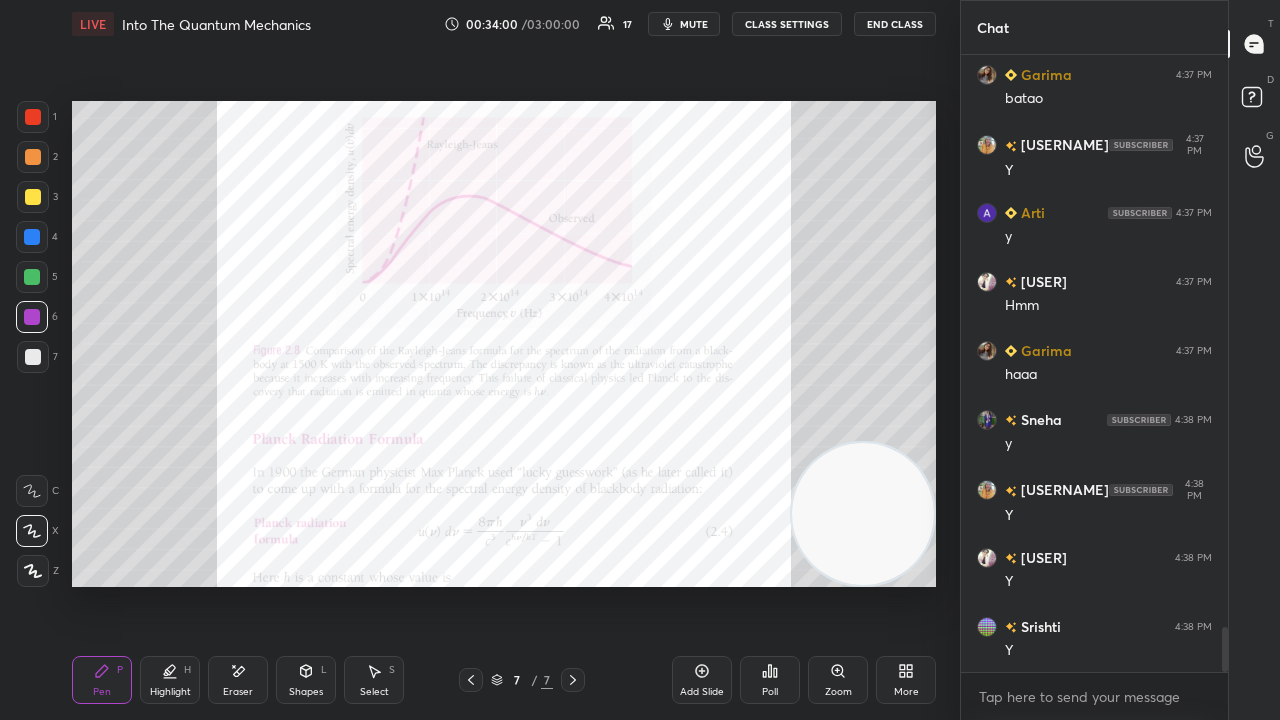 click on "mute" at bounding box center (684, 24) 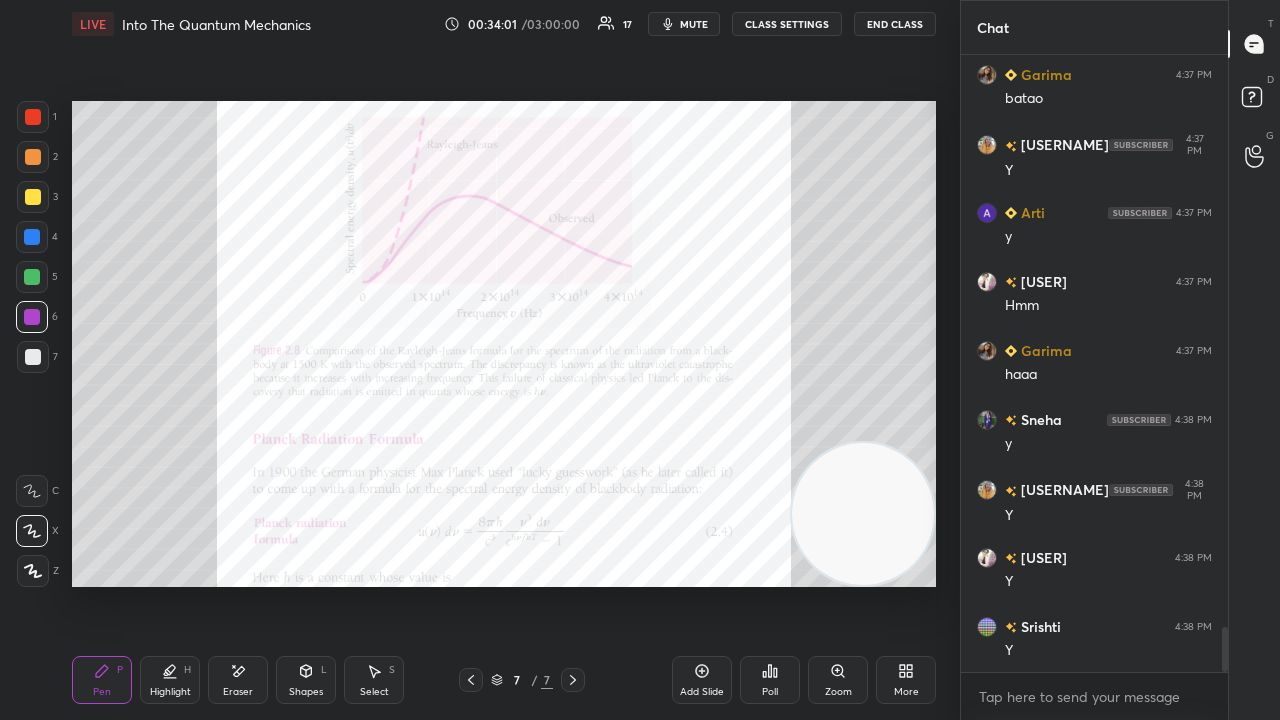 click on "Eraser" at bounding box center (238, 680) 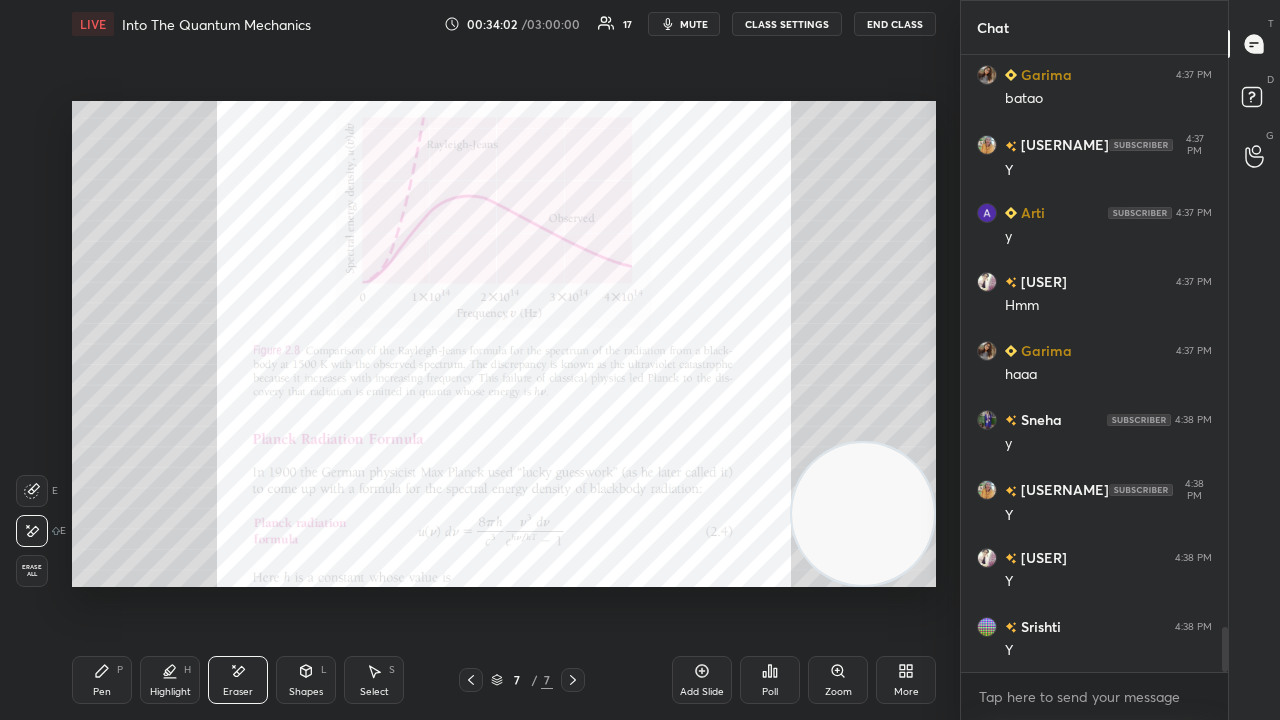 click on "Pen P" at bounding box center [102, 680] 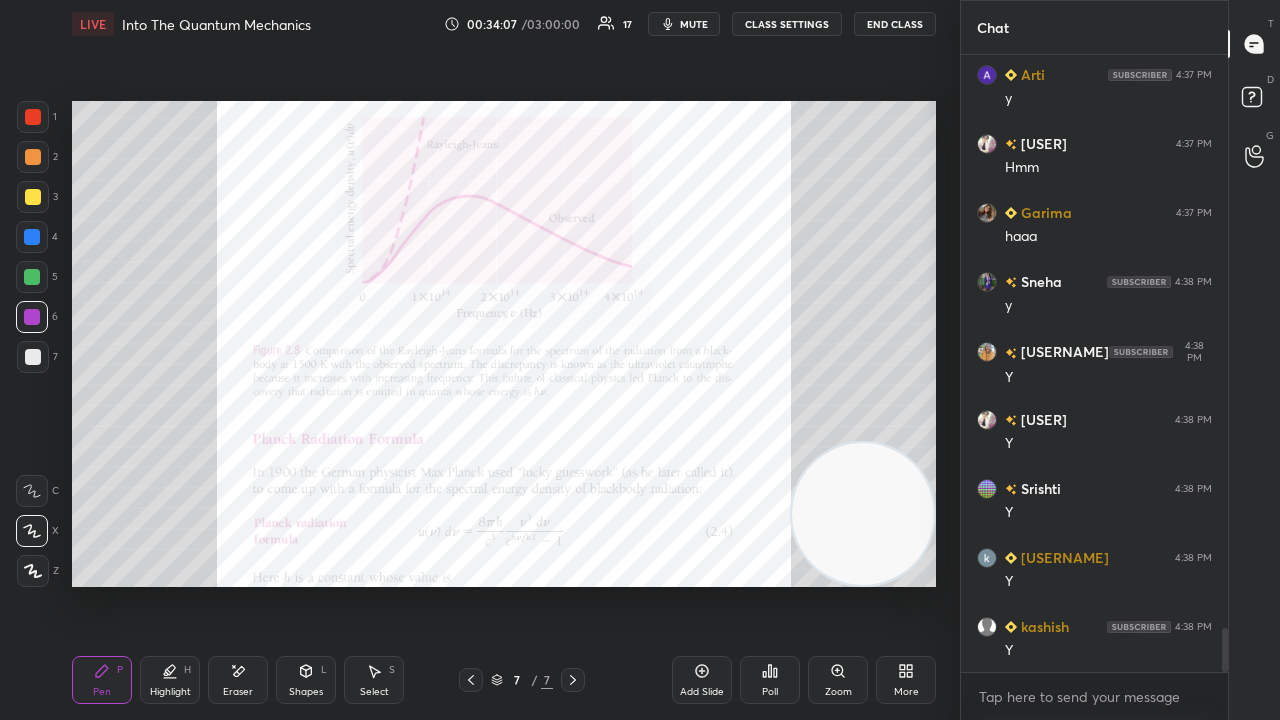 scroll, scrollTop: 8010, scrollLeft: 0, axis: vertical 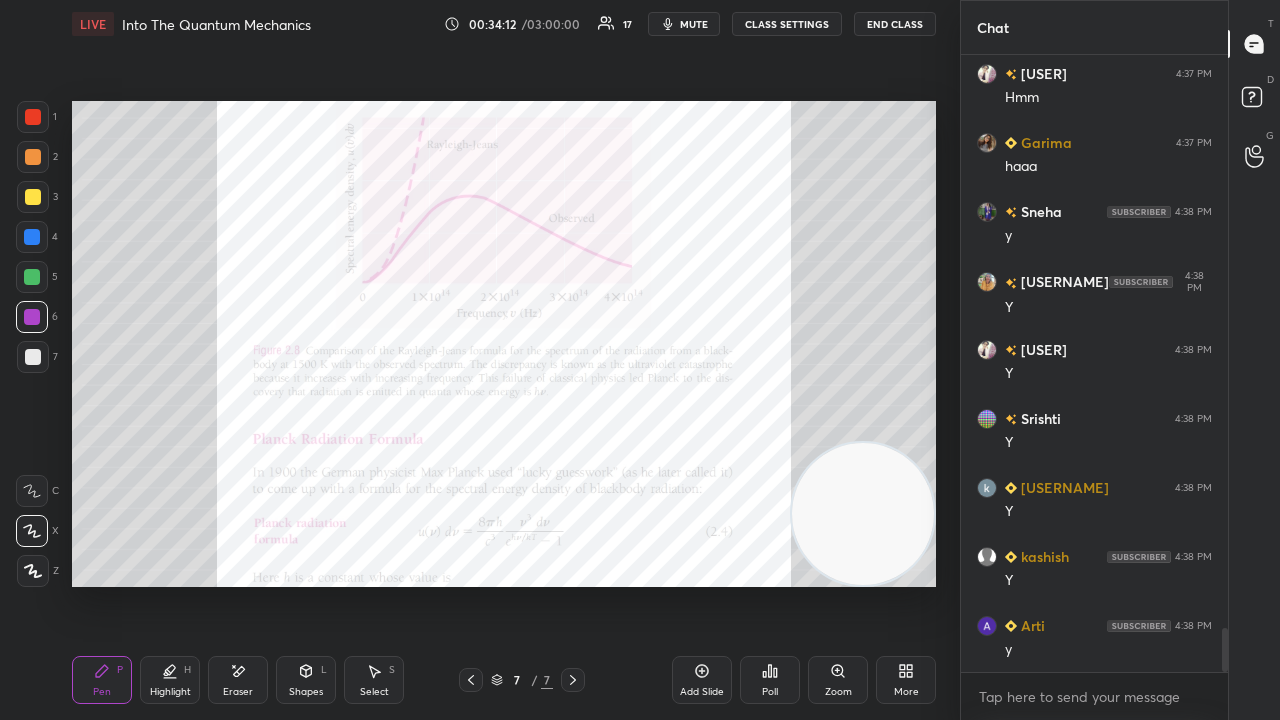 click on "Eraser" at bounding box center [238, 680] 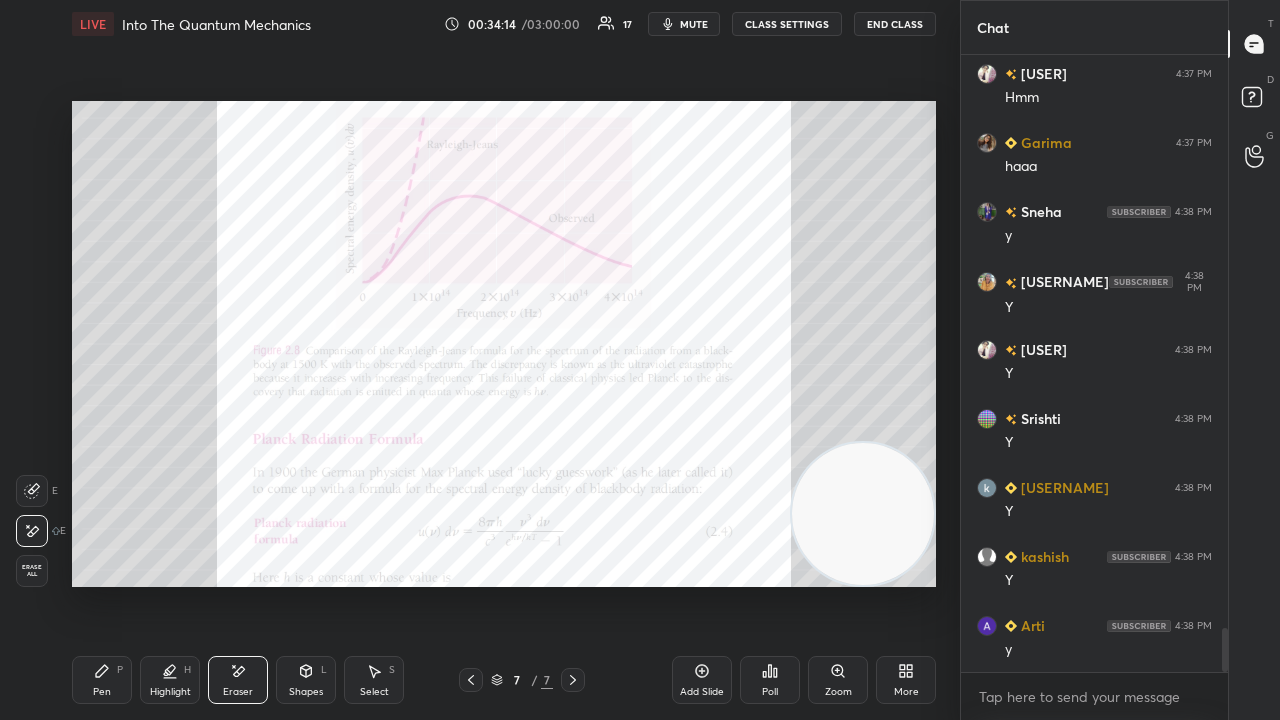 click on "Pen P" at bounding box center [102, 680] 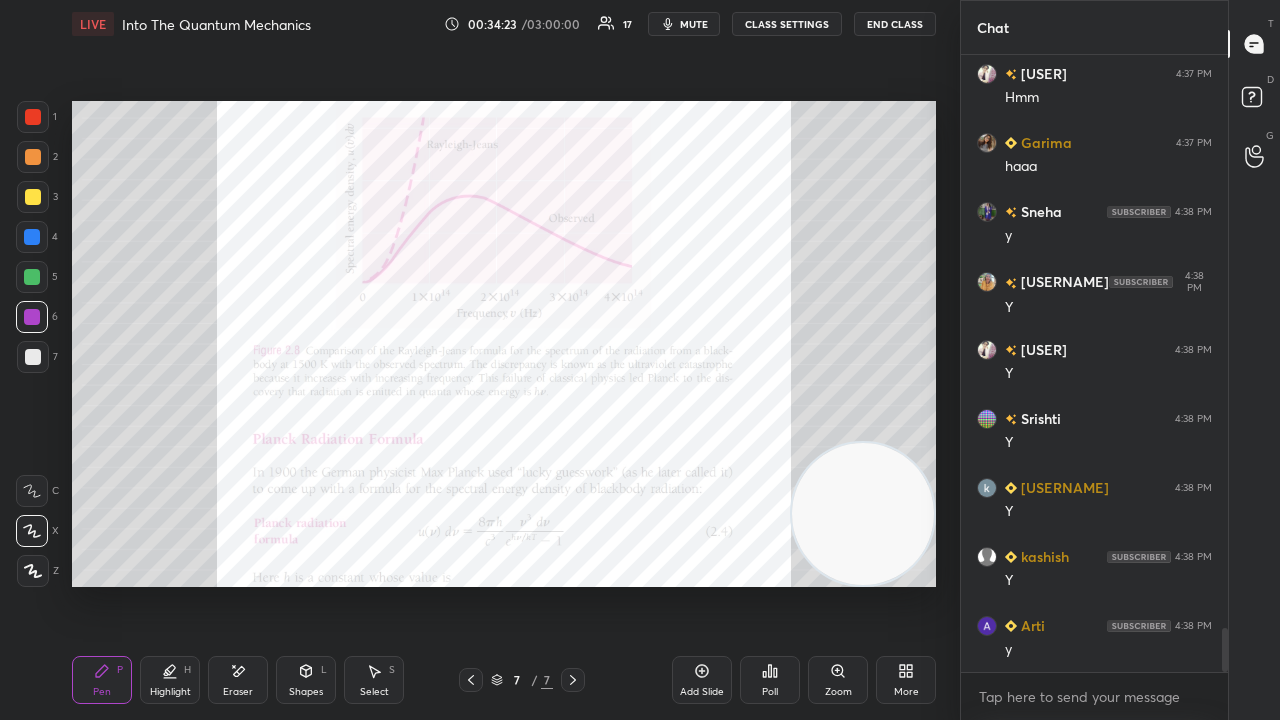 click on "mute" at bounding box center [694, 24] 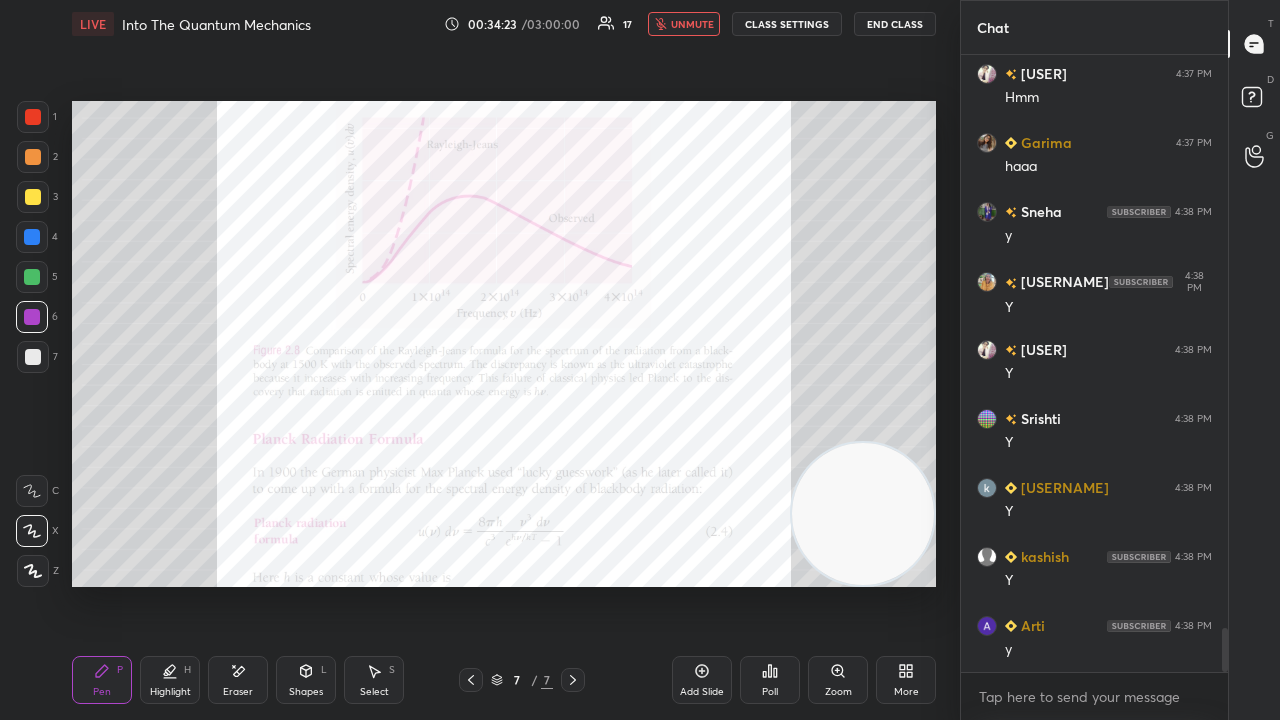 click on "unmute" at bounding box center [692, 24] 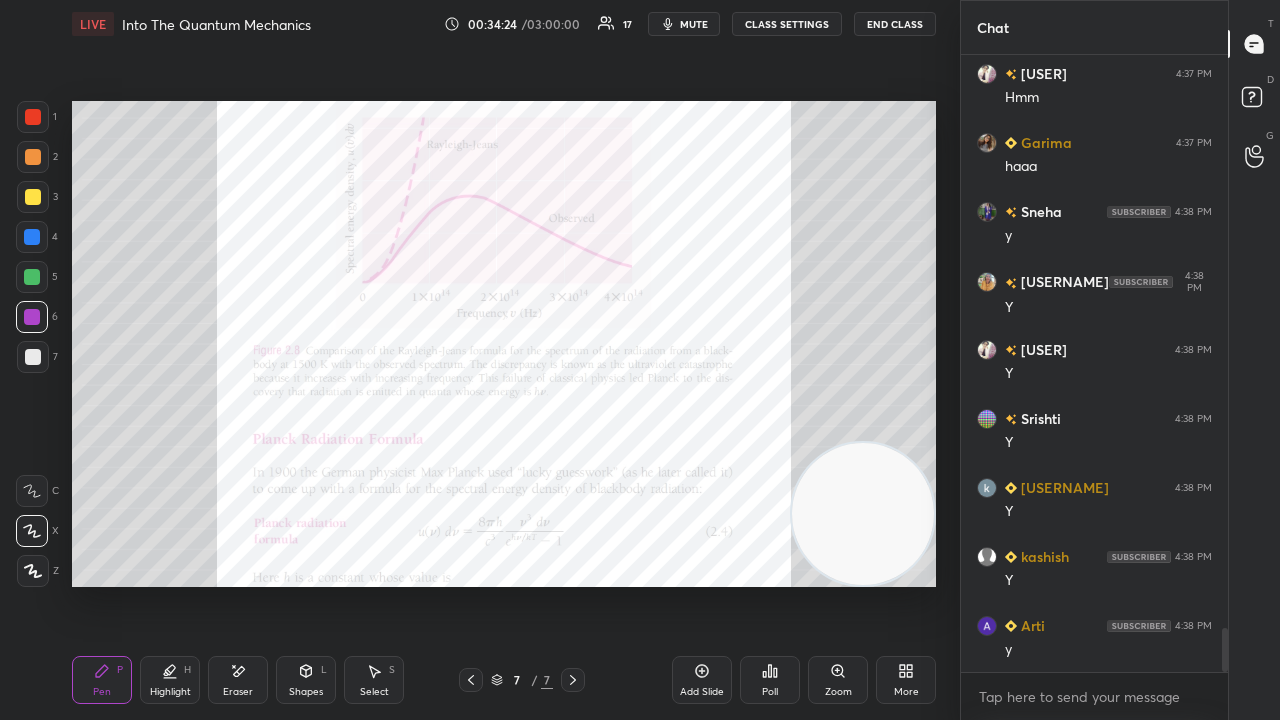click at bounding box center [32, 277] 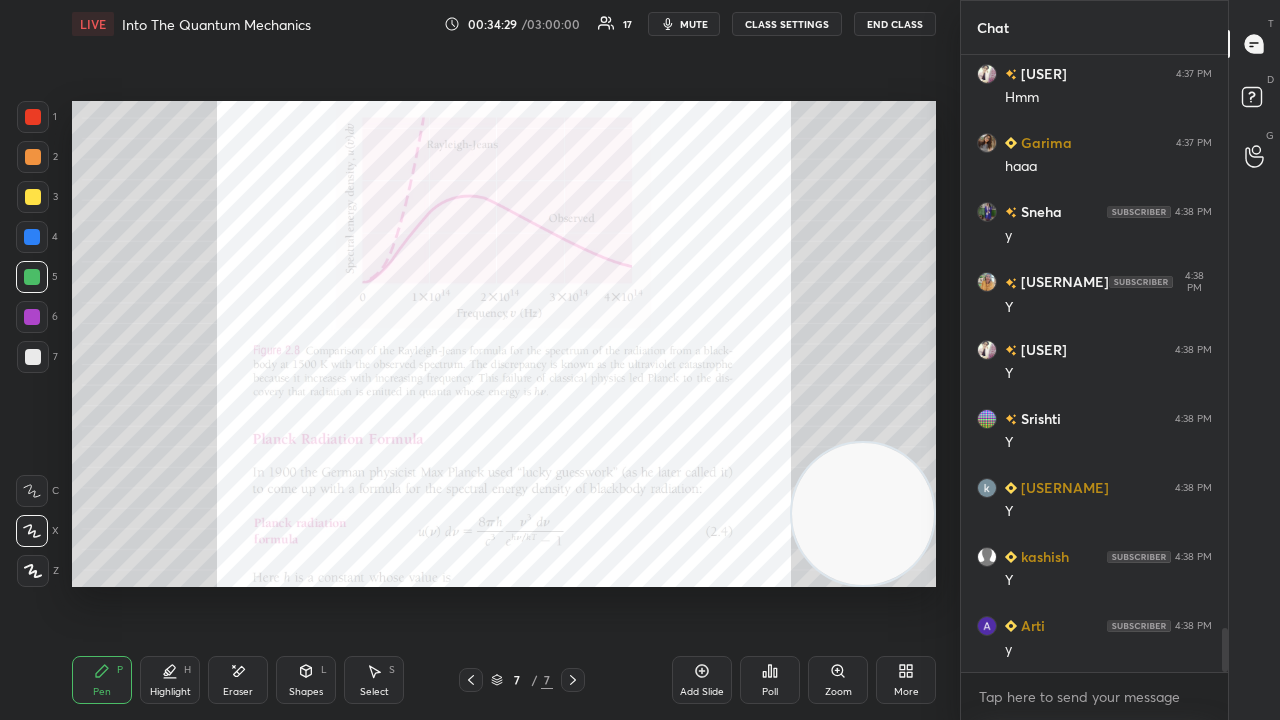 click at bounding box center (32, 237) 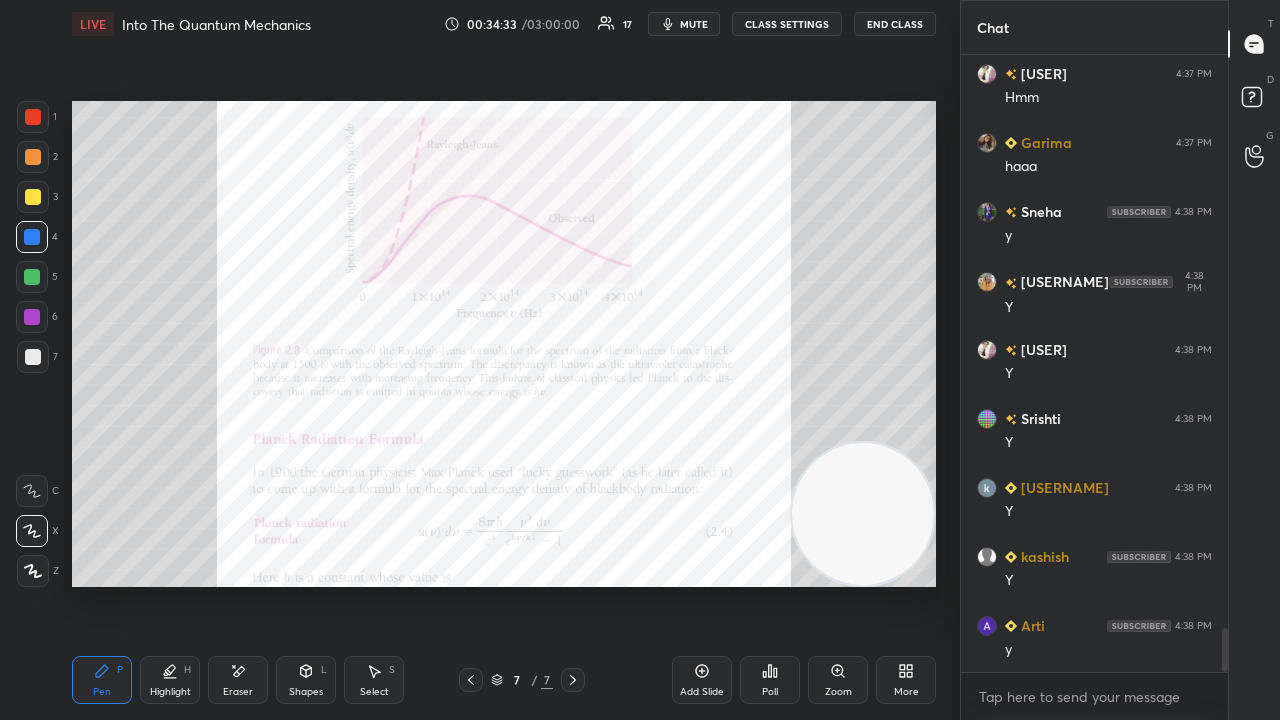 click at bounding box center (32, 277) 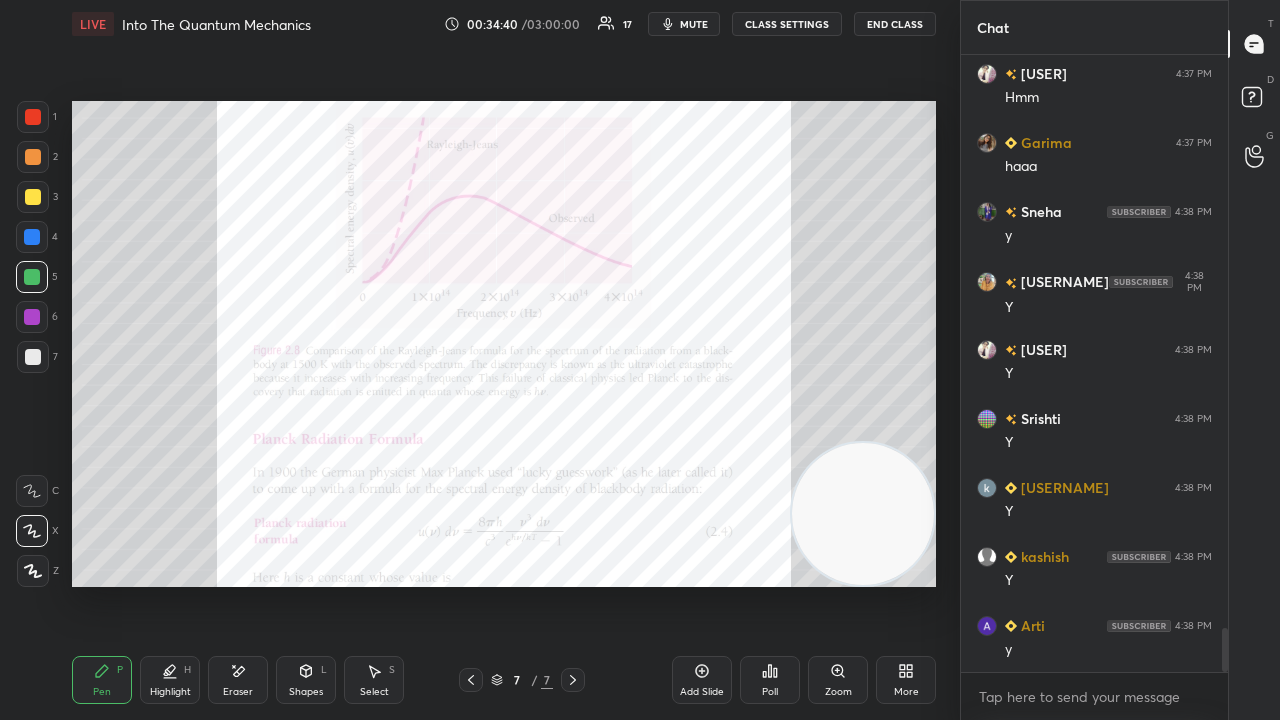scroll, scrollTop: 8078, scrollLeft: 0, axis: vertical 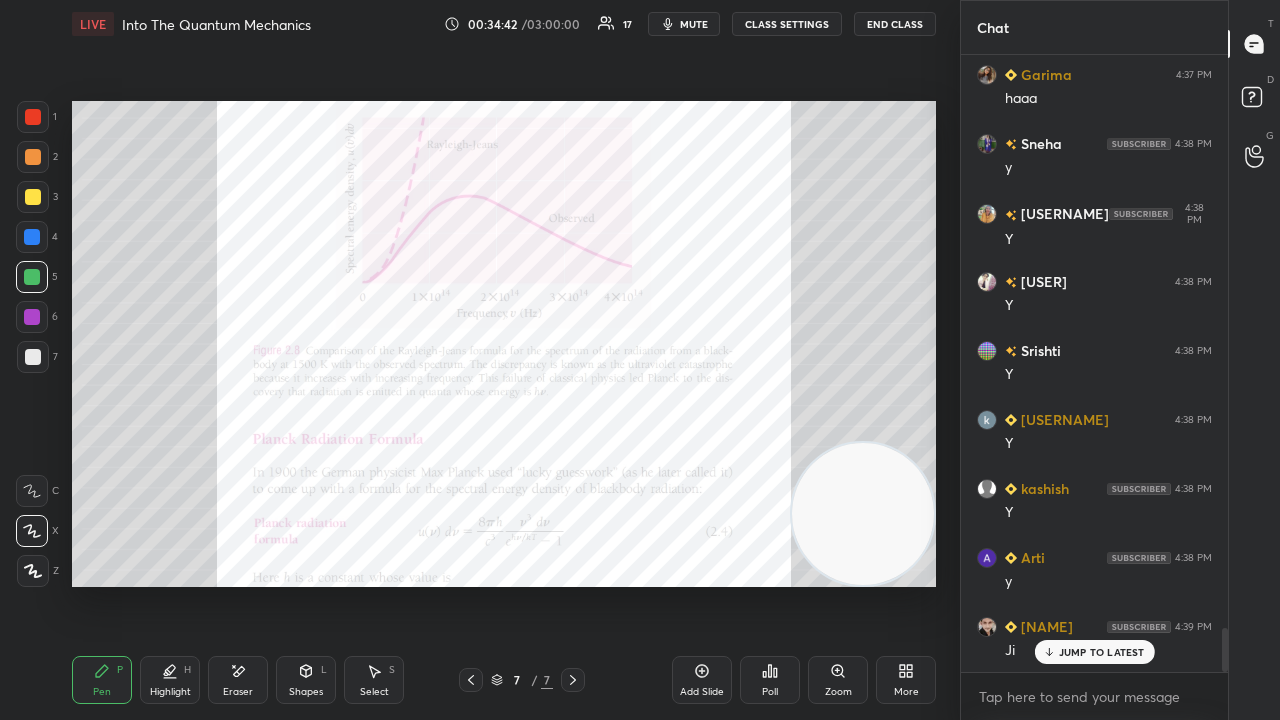 click on "Eraser" at bounding box center (238, 680) 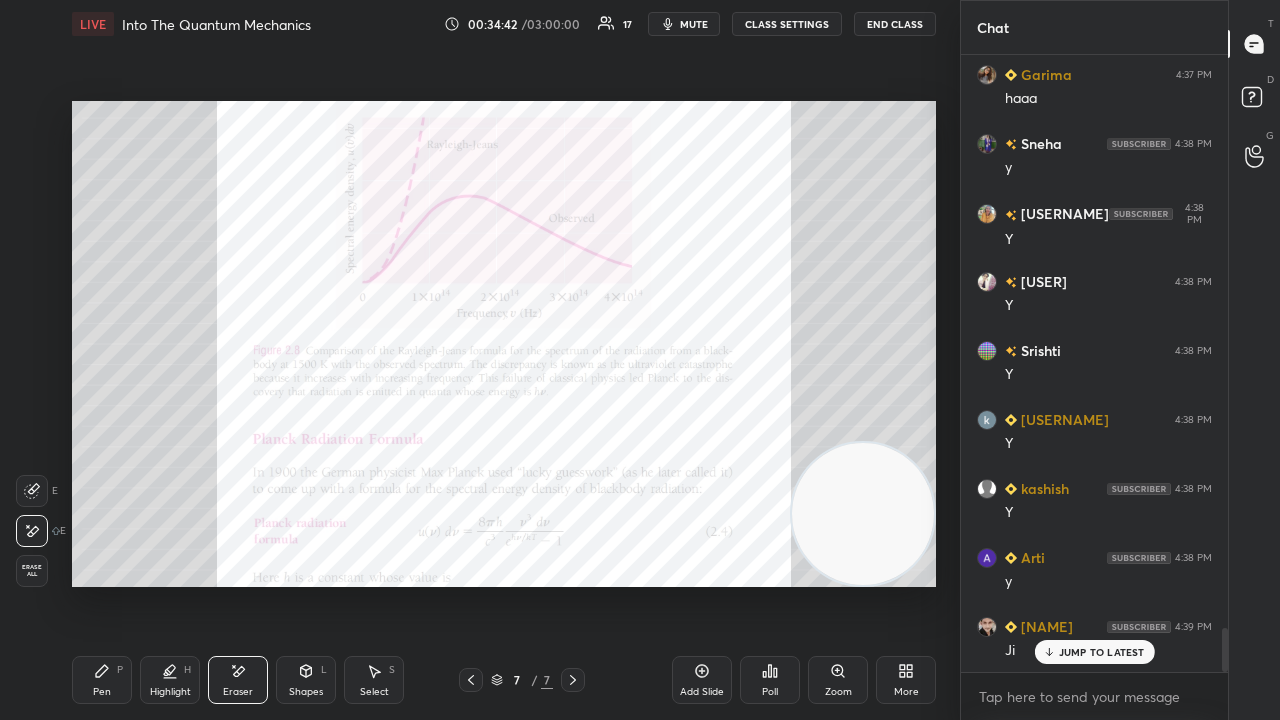 click 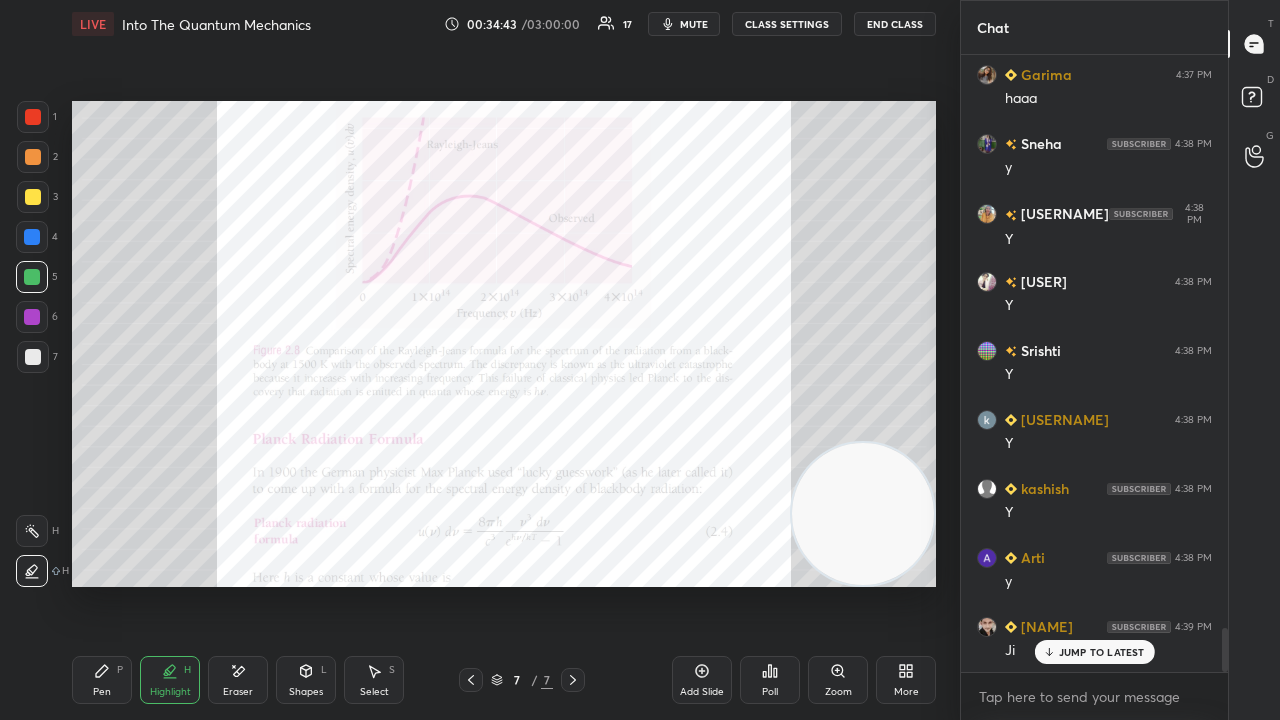 click at bounding box center [32, 317] 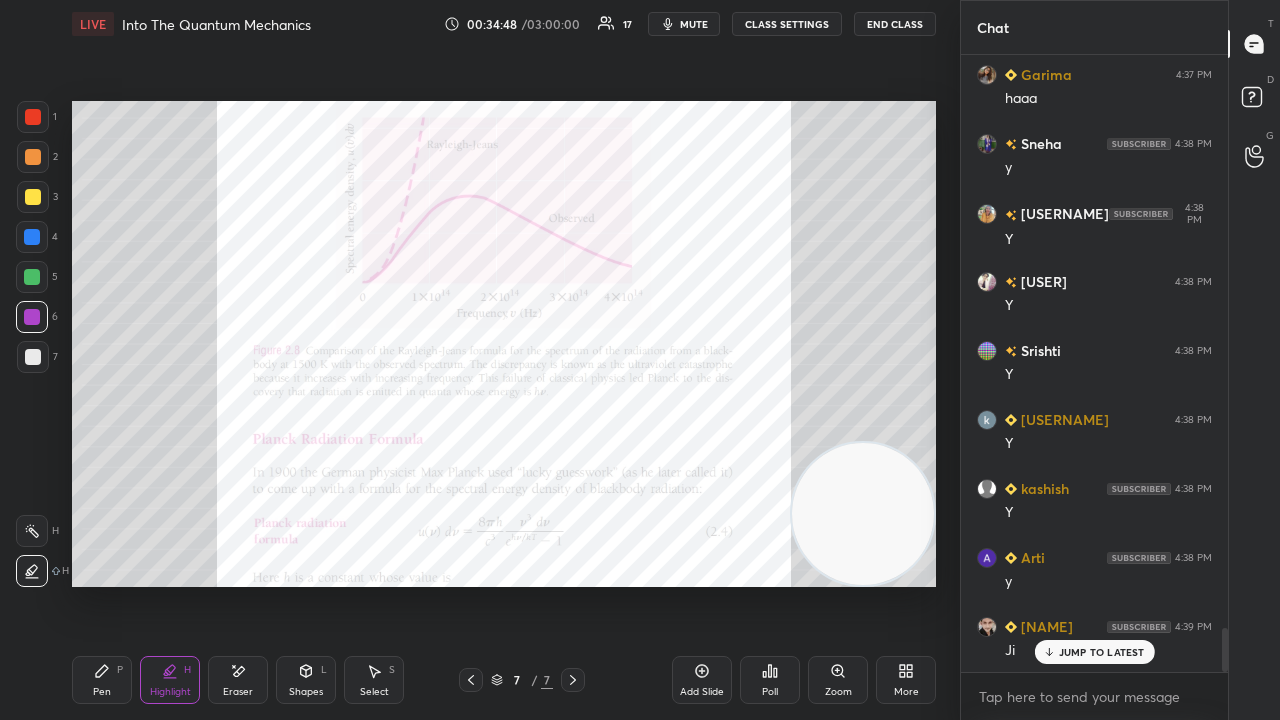 click on "Pen P" at bounding box center [102, 680] 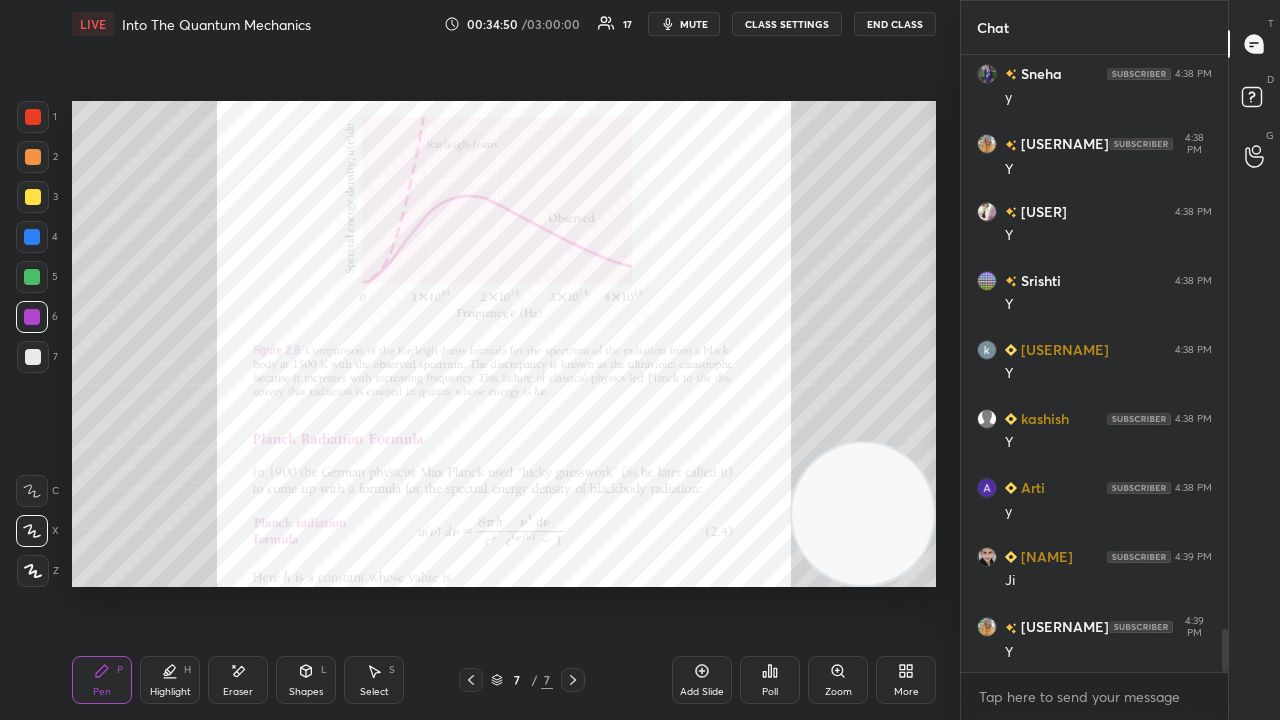 scroll, scrollTop: 8216, scrollLeft: 0, axis: vertical 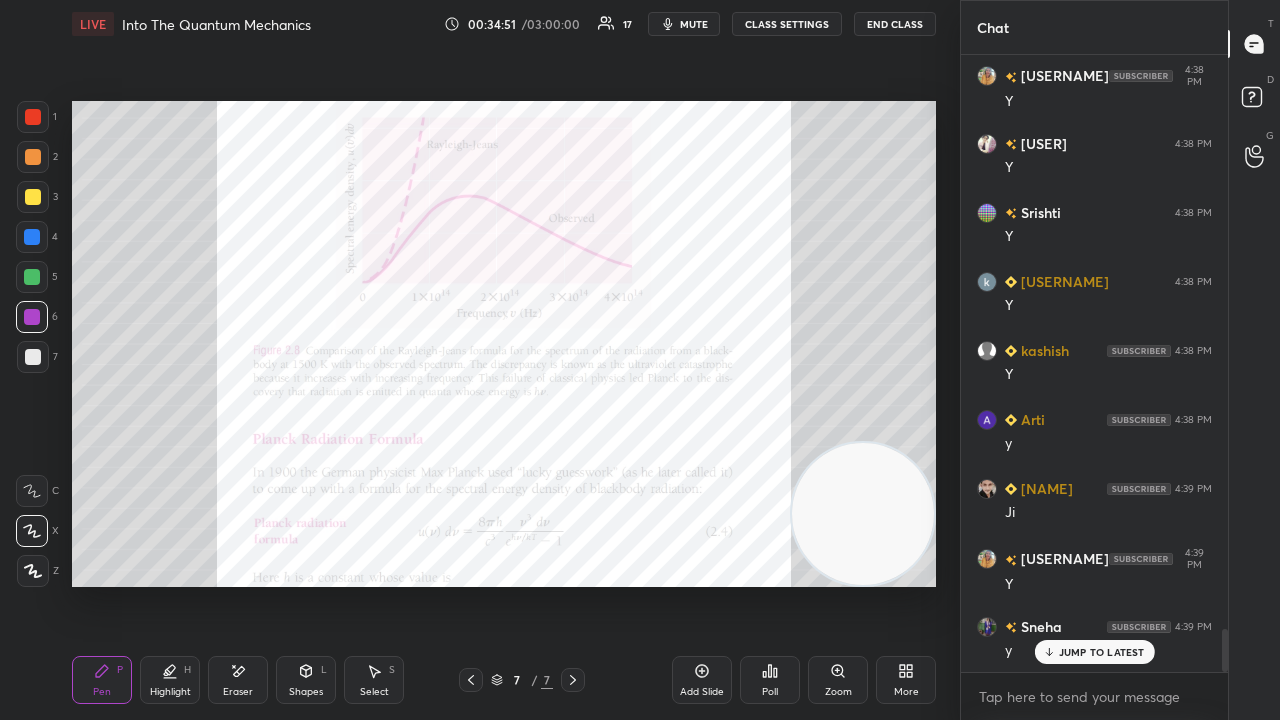 click on "JUMP TO LATEST" at bounding box center (1102, 652) 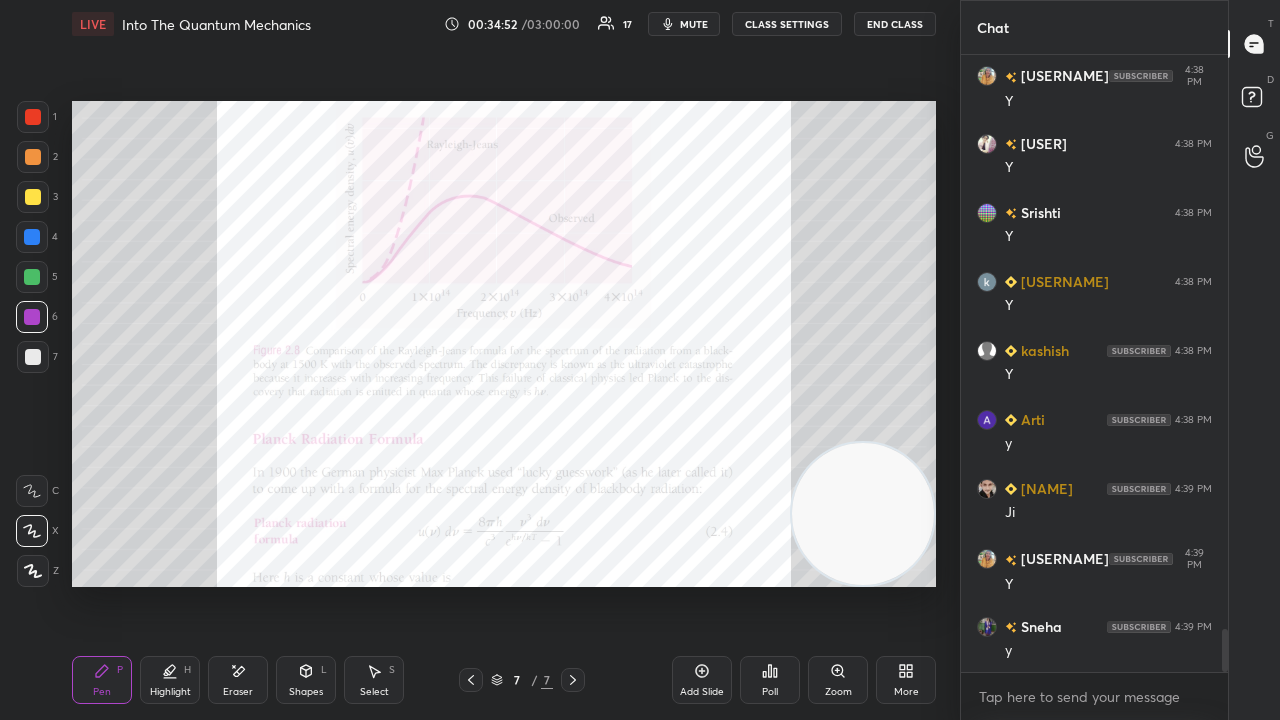 scroll, scrollTop: 8286, scrollLeft: 0, axis: vertical 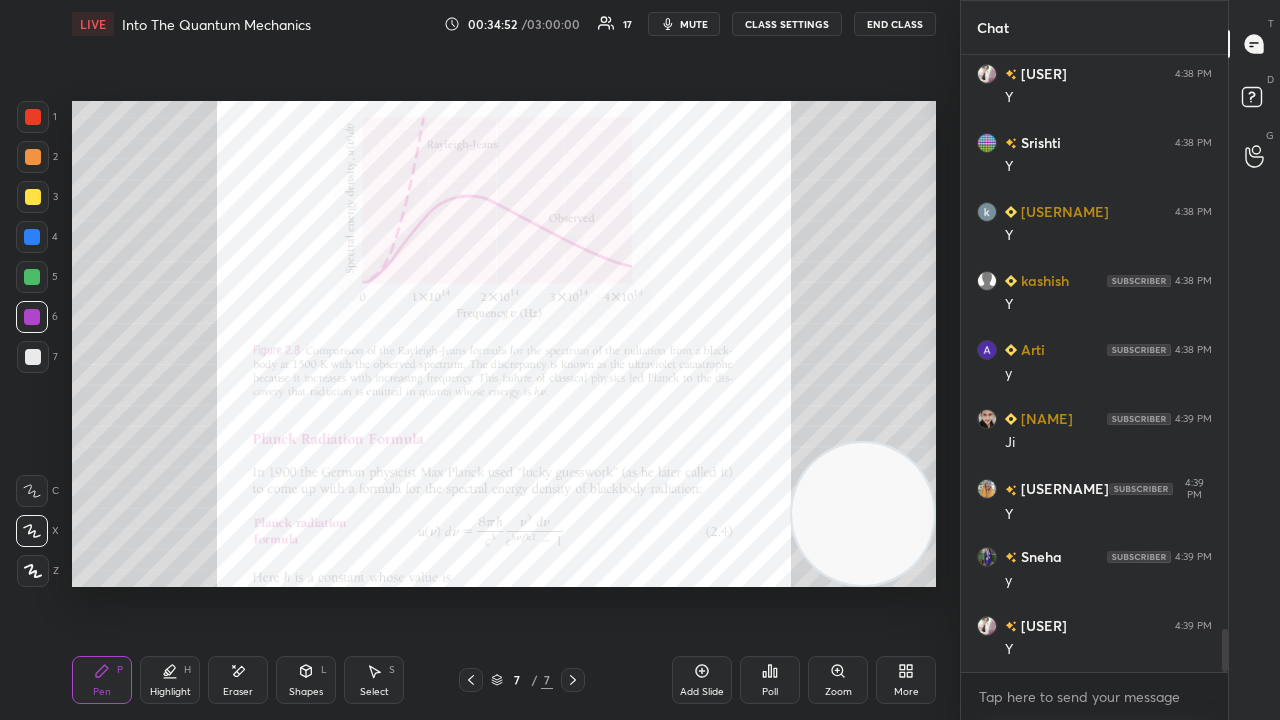 click on "1 2 3 4 5 6 7 C X Z E E Erase all   H H" at bounding box center (32, 344) 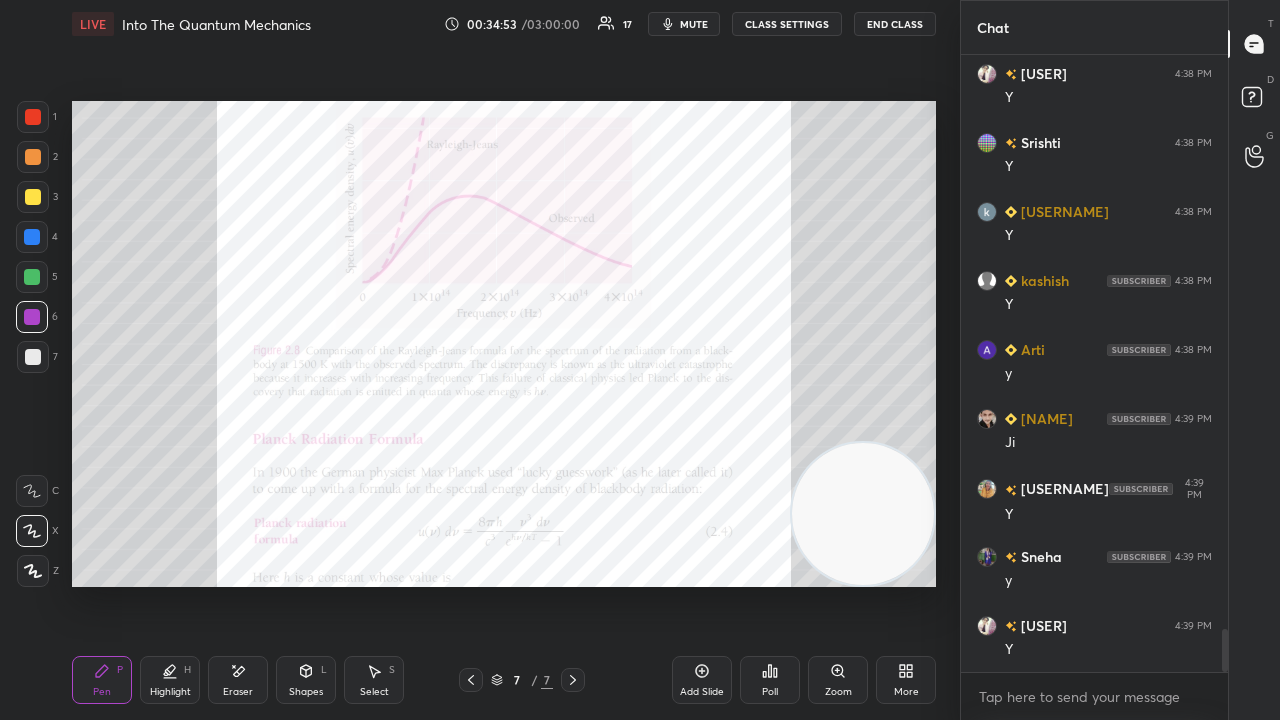 click on "1 2 3 4 5 6 7 C X Z E E Erase all   H H" at bounding box center (32, 344) 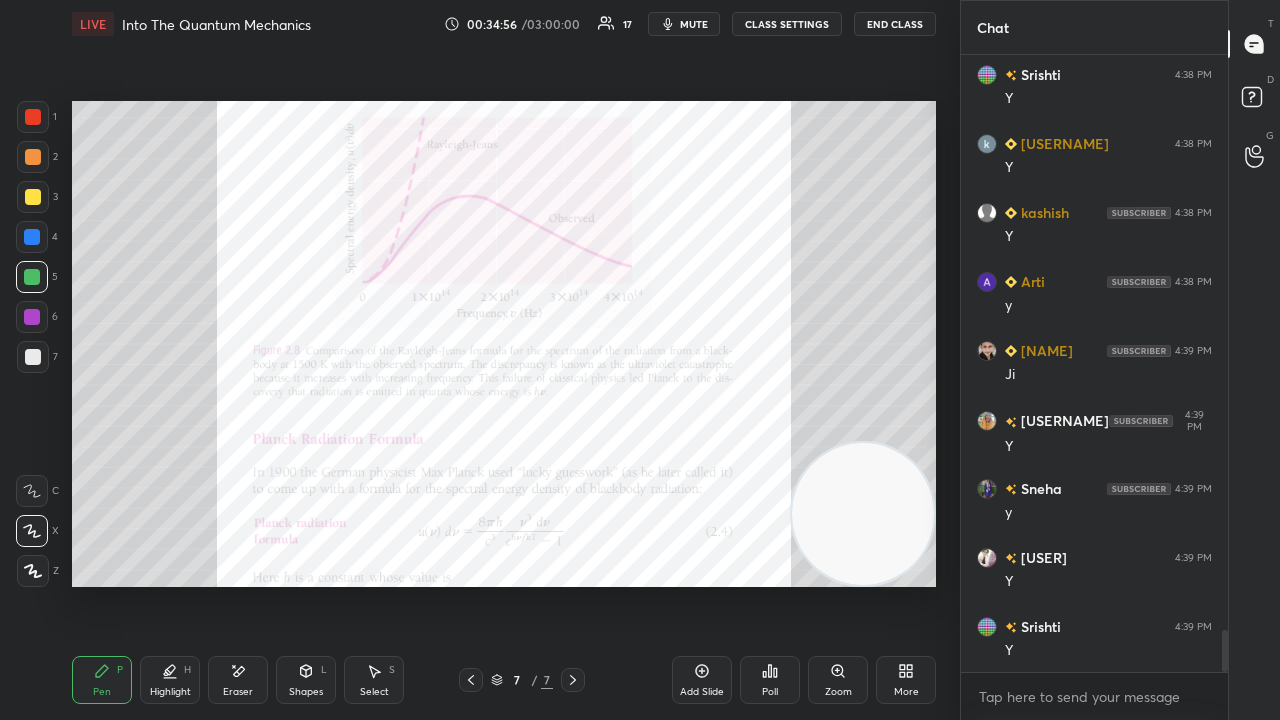 scroll, scrollTop: 8424, scrollLeft: 0, axis: vertical 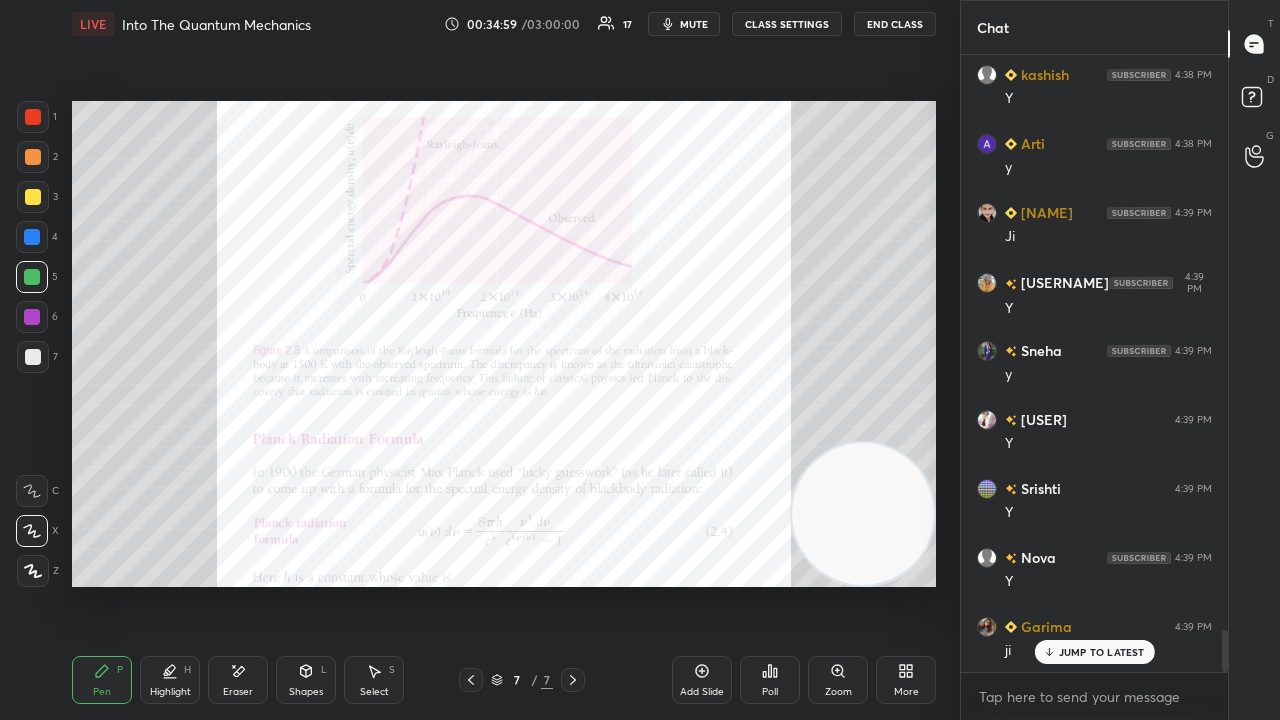 click on "mute" at bounding box center (694, 24) 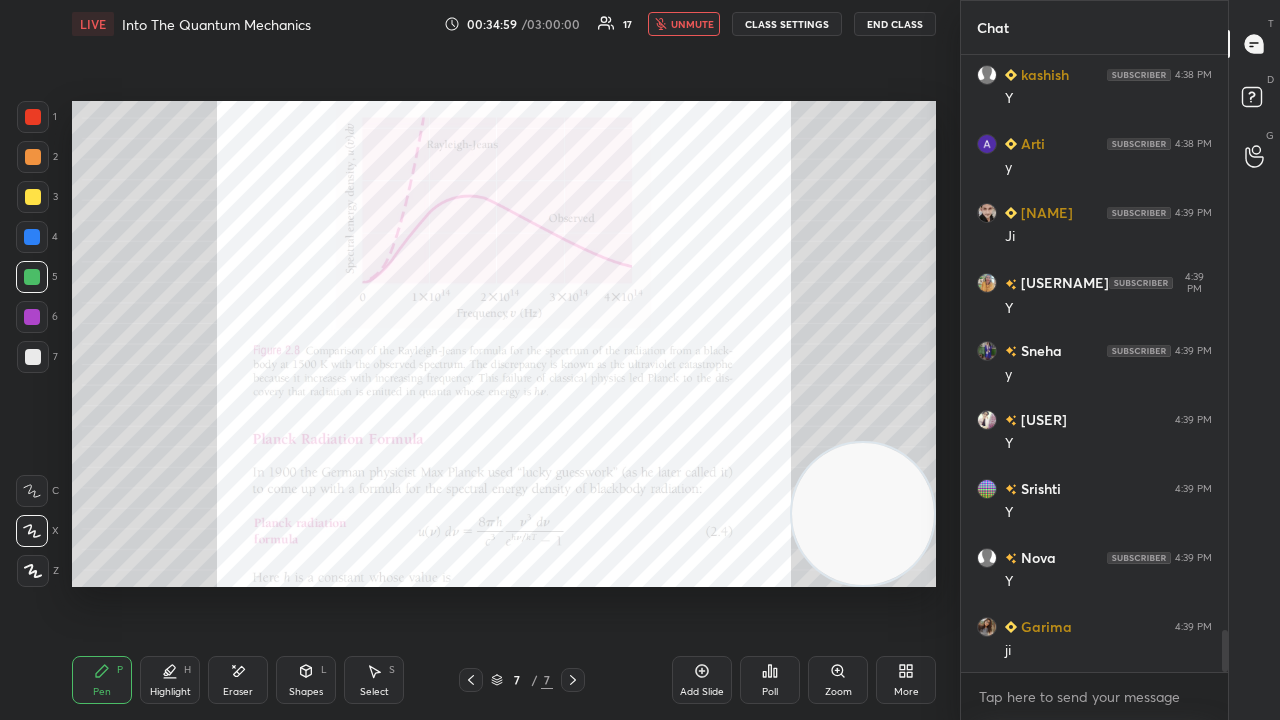 drag, startPoint x: 702, startPoint y: 25, endPoint x: 600, endPoint y: 30, distance: 102.122475 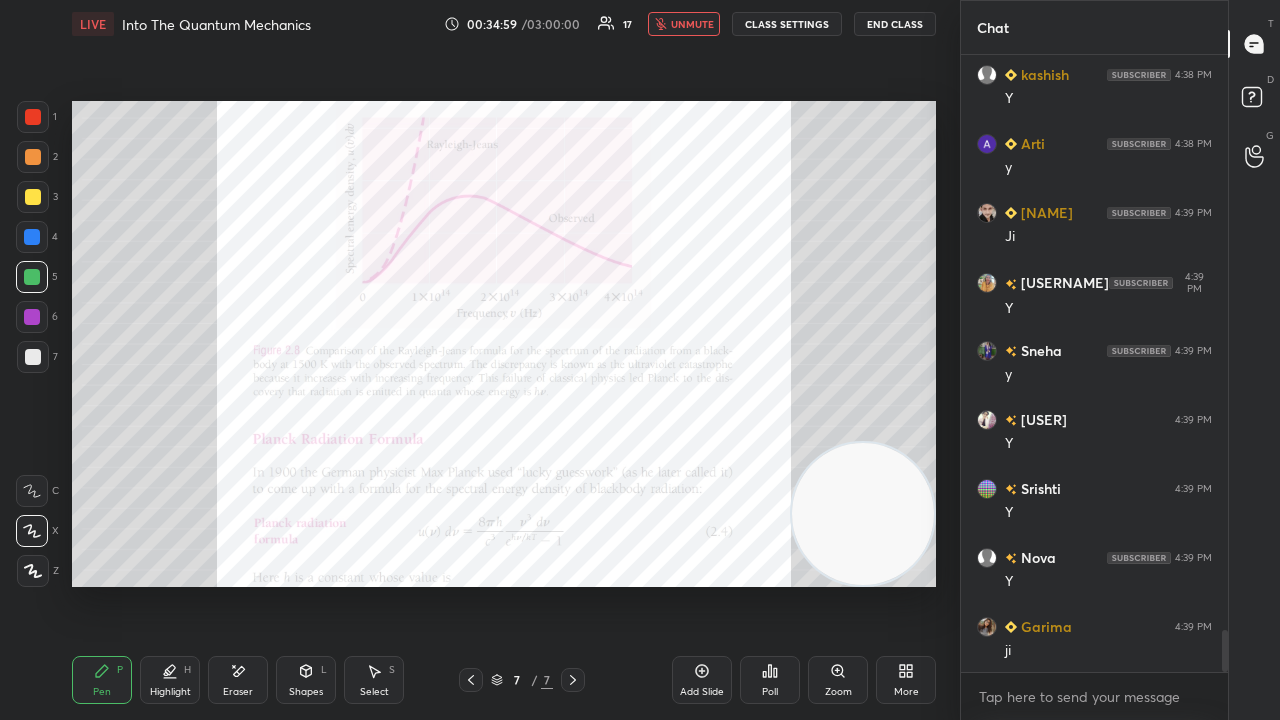 click on "unmute" at bounding box center [692, 24] 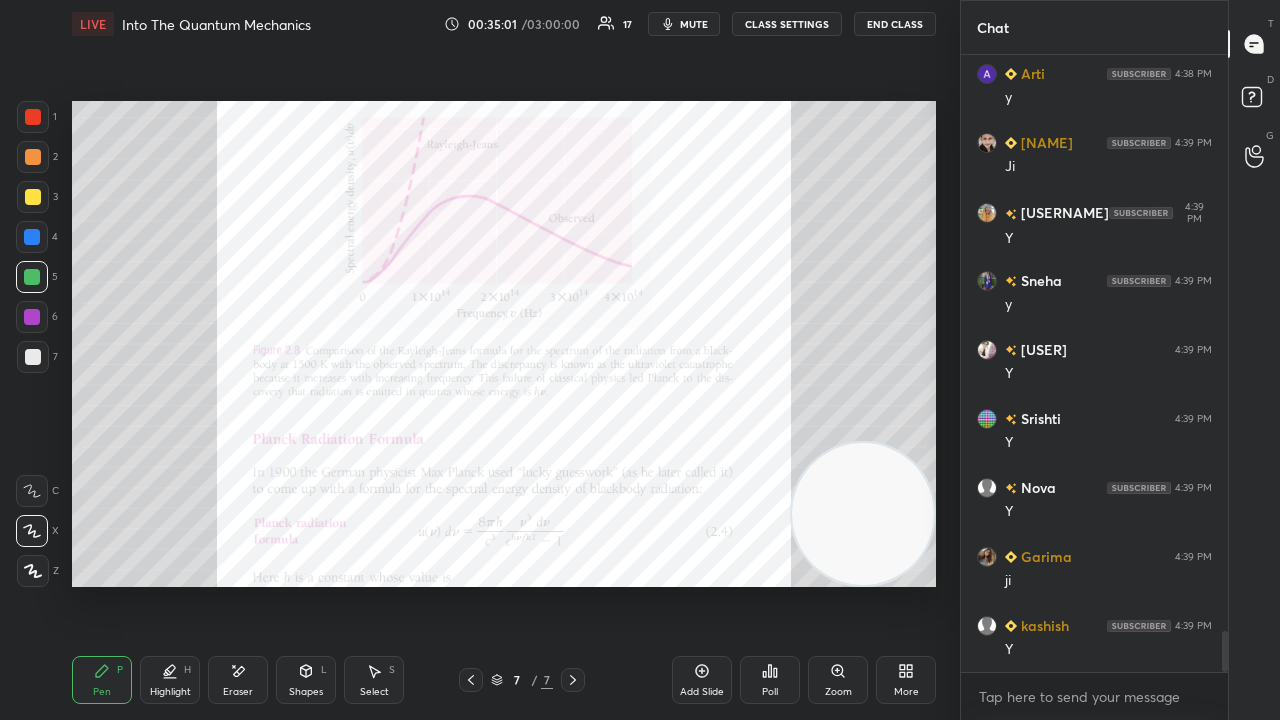 scroll, scrollTop: 8630, scrollLeft: 0, axis: vertical 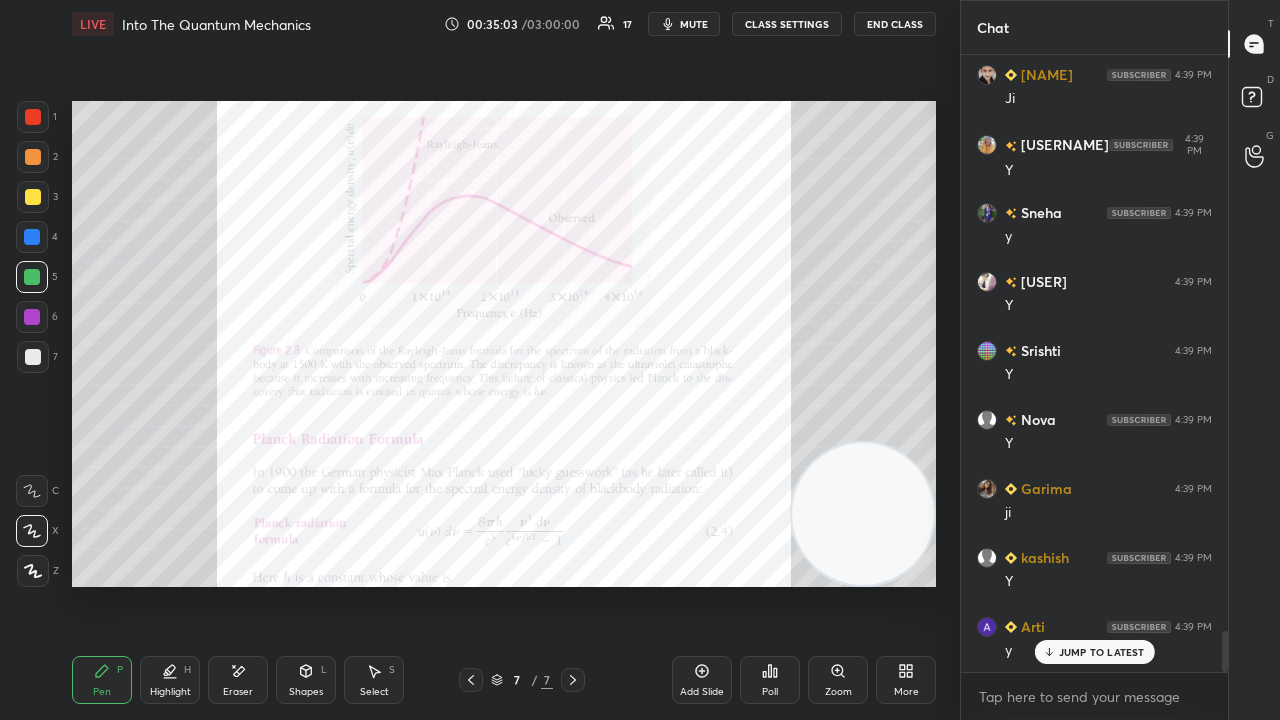 click 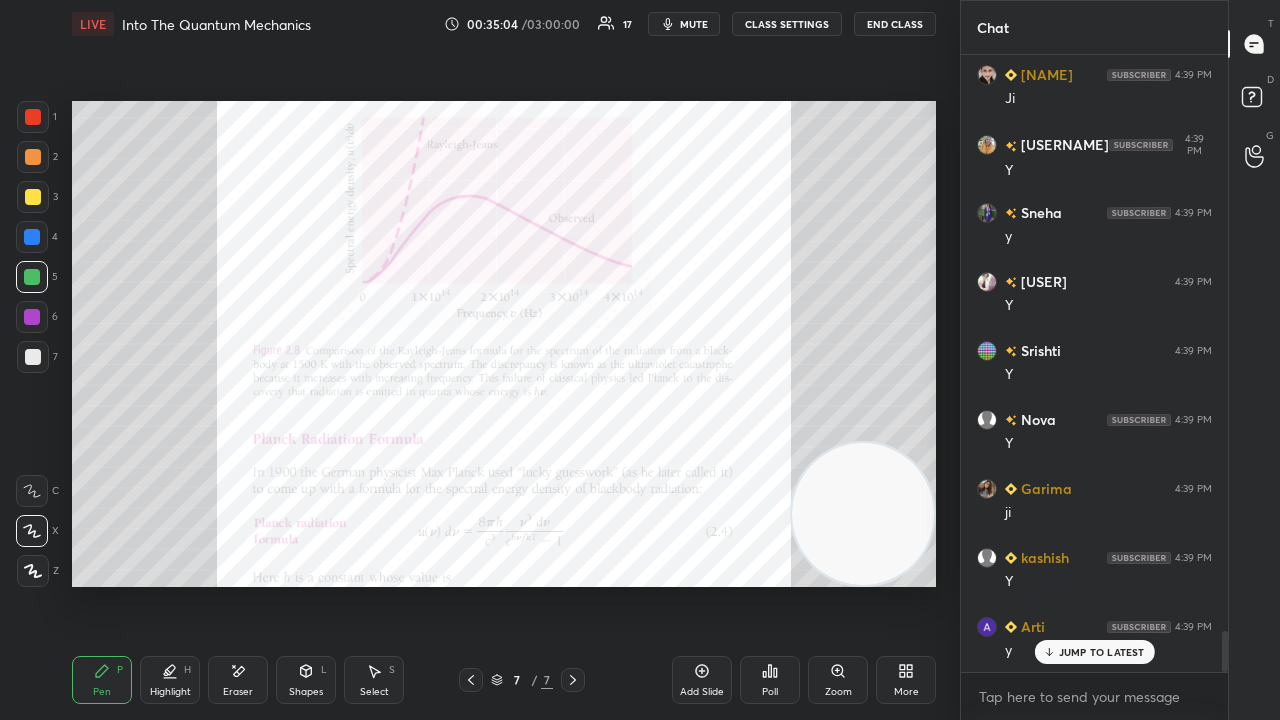 click on "More" at bounding box center (906, 680) 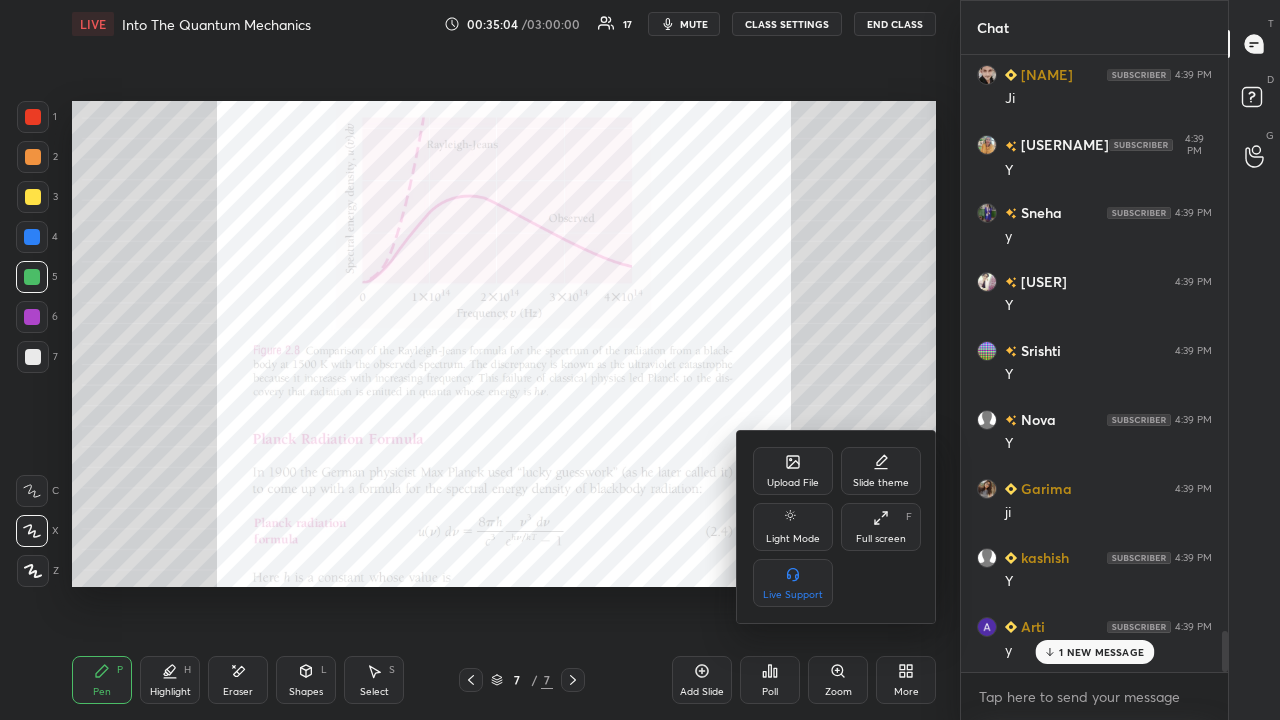 scroll, scrollTop: 8700, scrollLeft: 0, axis: vertical 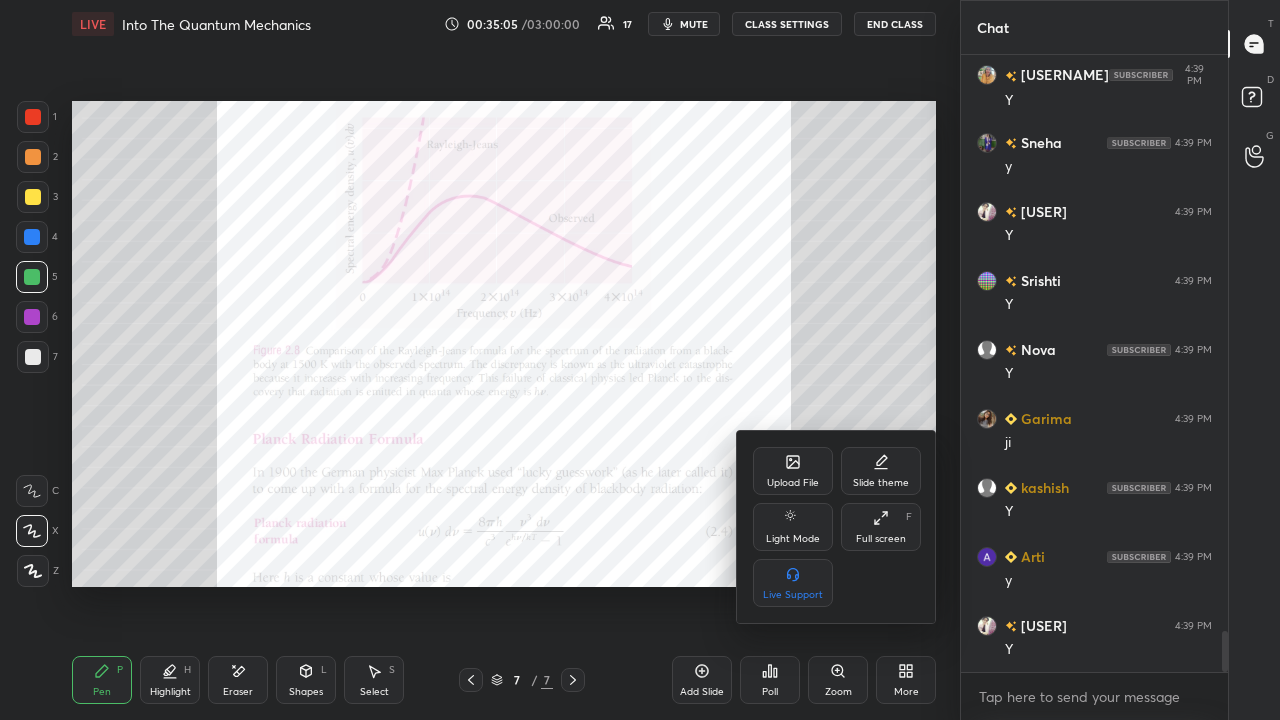 click 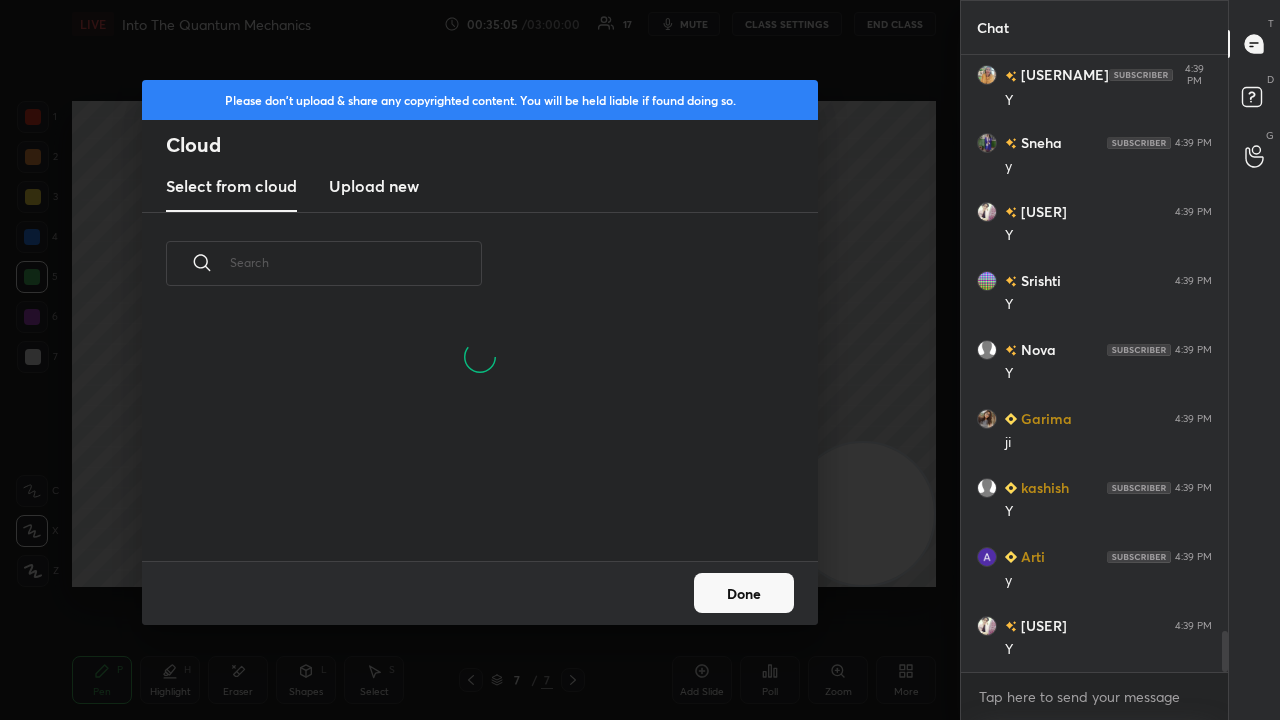 scroll, scrollTop: 7, scrollLeft: 11, axis: both 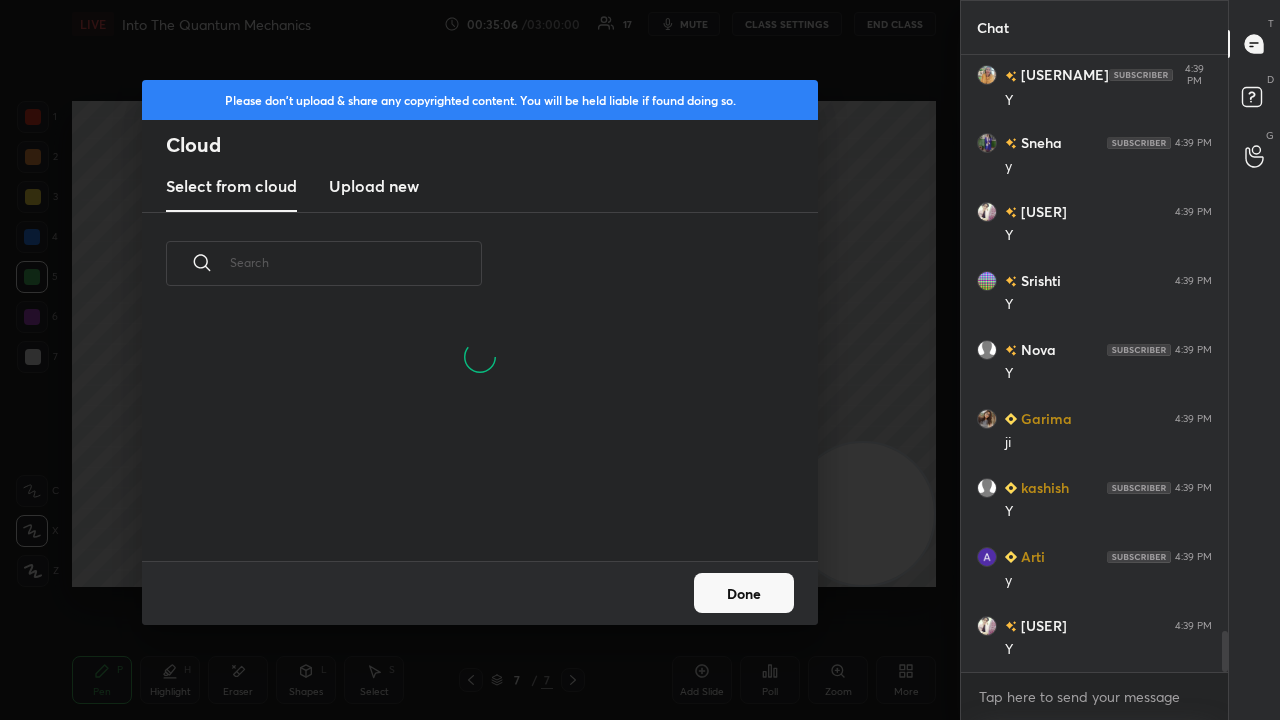 click on "Upload new" at bounding box center (374, 186) 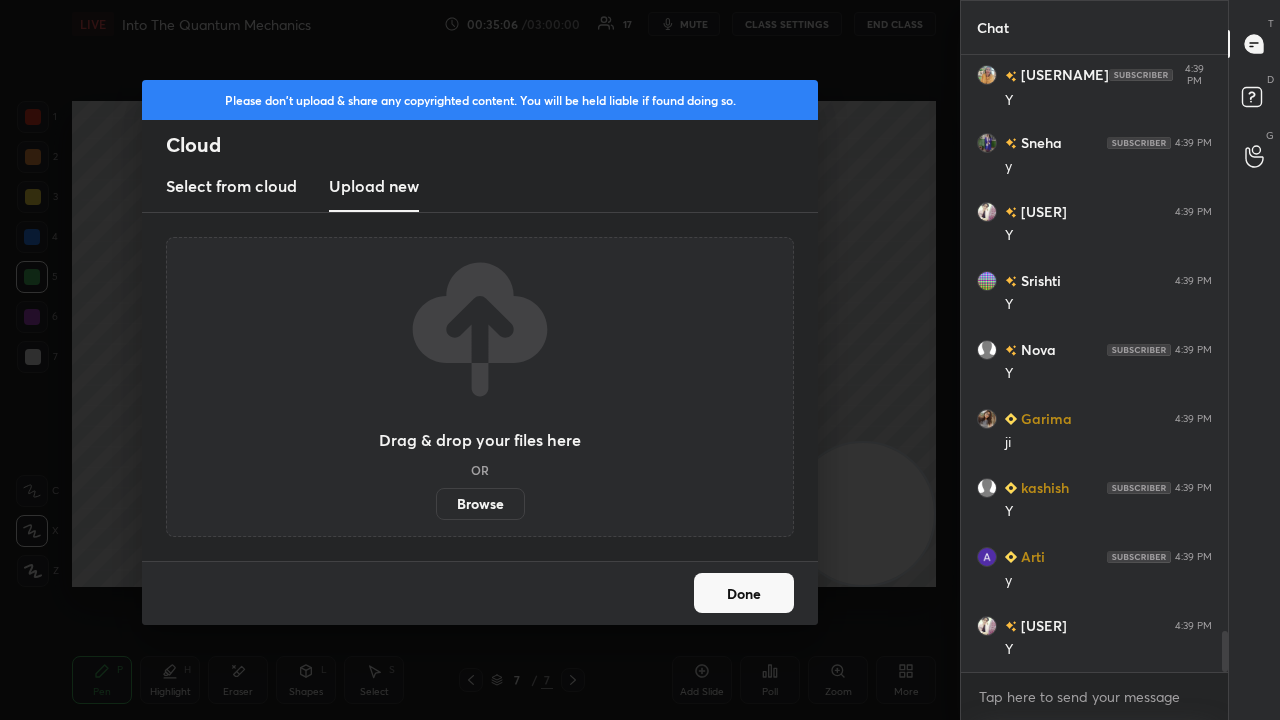 click on "Browse" at bounding box center (480, 504) 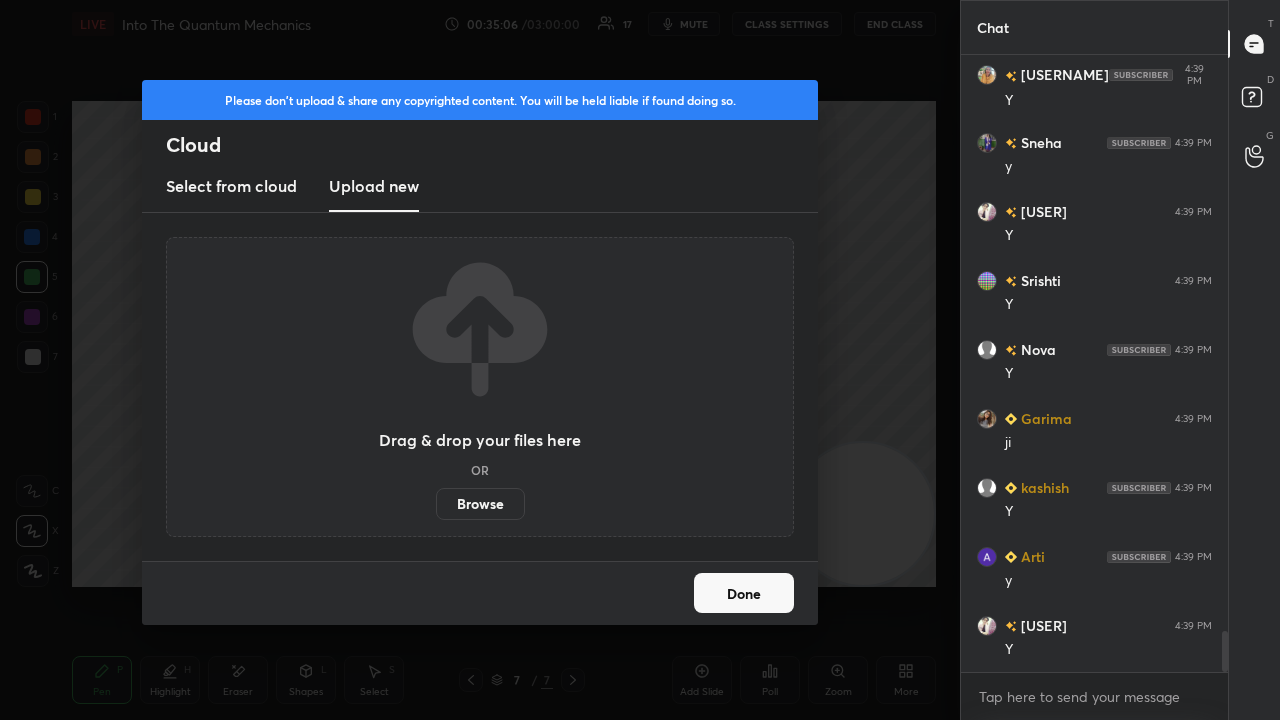 click on "Browse" at bounding box center [436, 504] 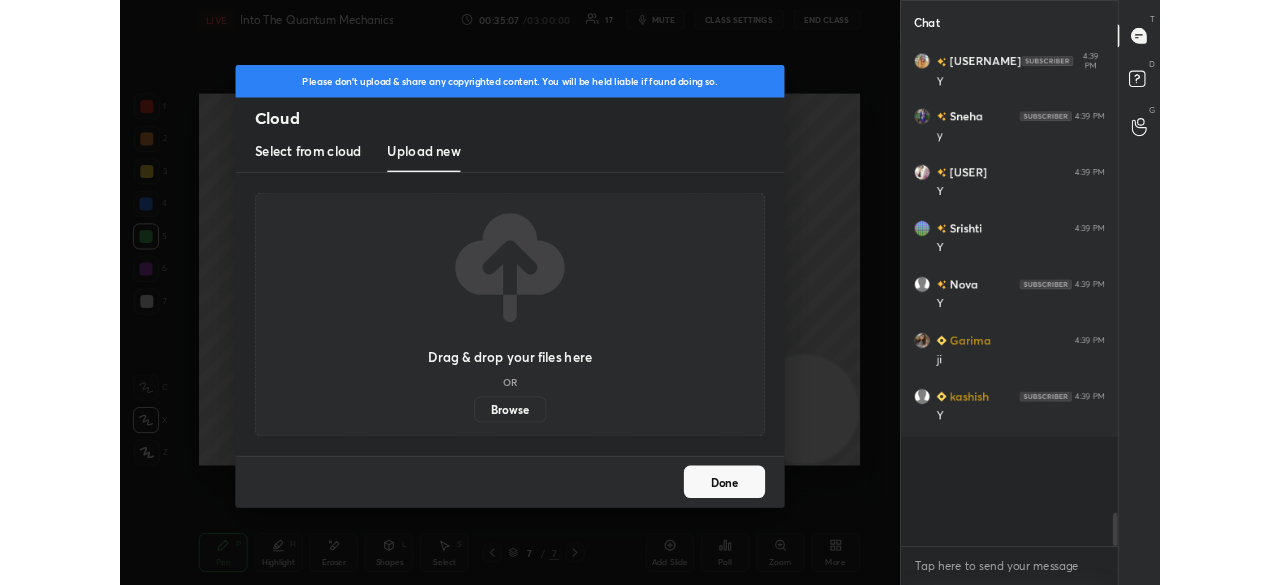 scroll, scrollTop: 457, scrollLeft: 880, axis: both 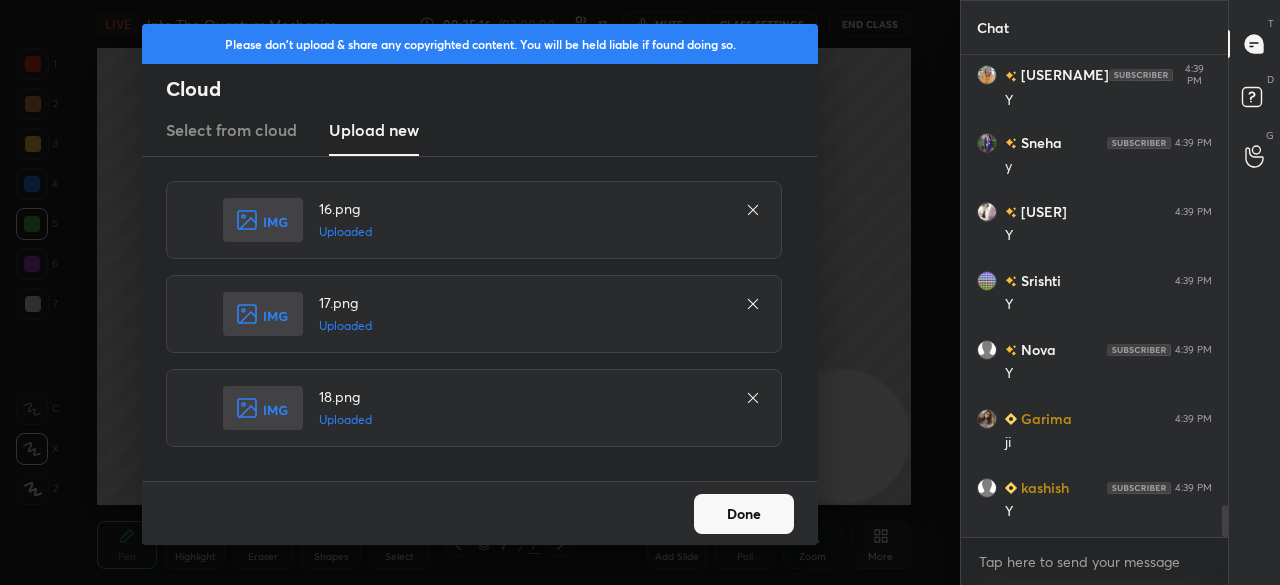 click on "Done" at bounding box center [744, 514] 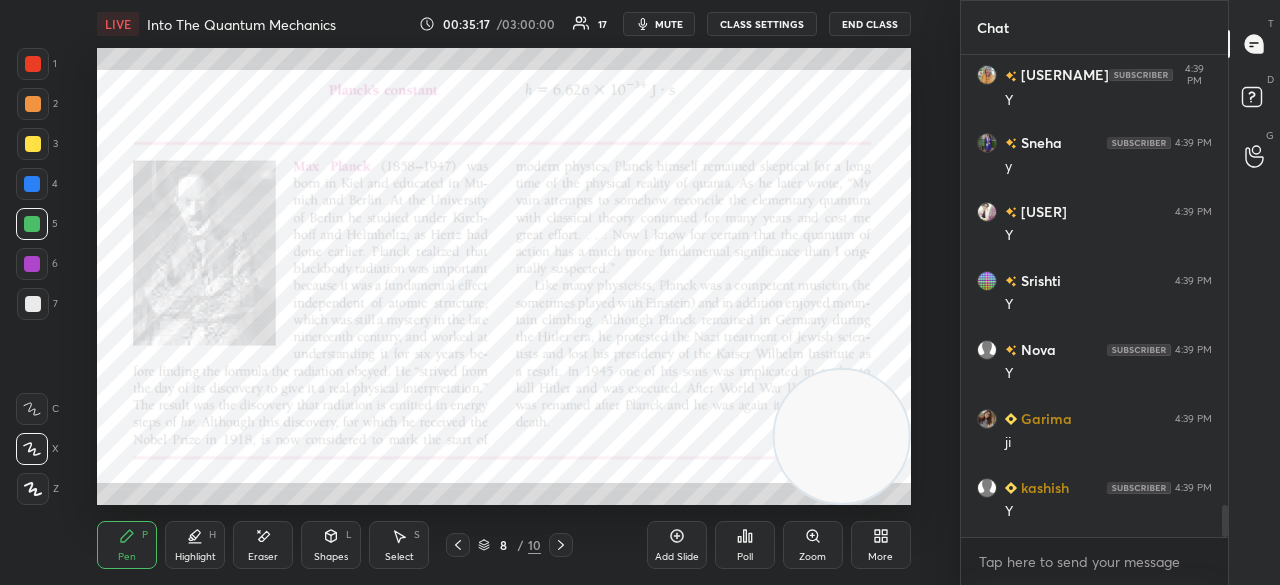 click on "mute" at bounding box center [659, 24] 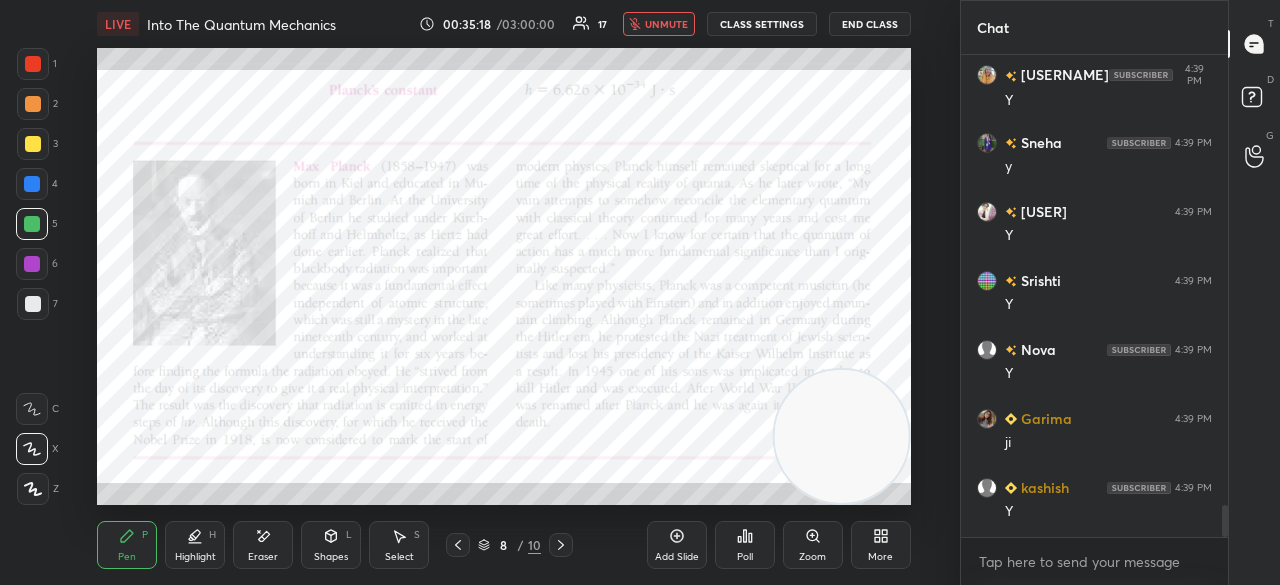 click on "unmute" at bounding box center (666, 24) 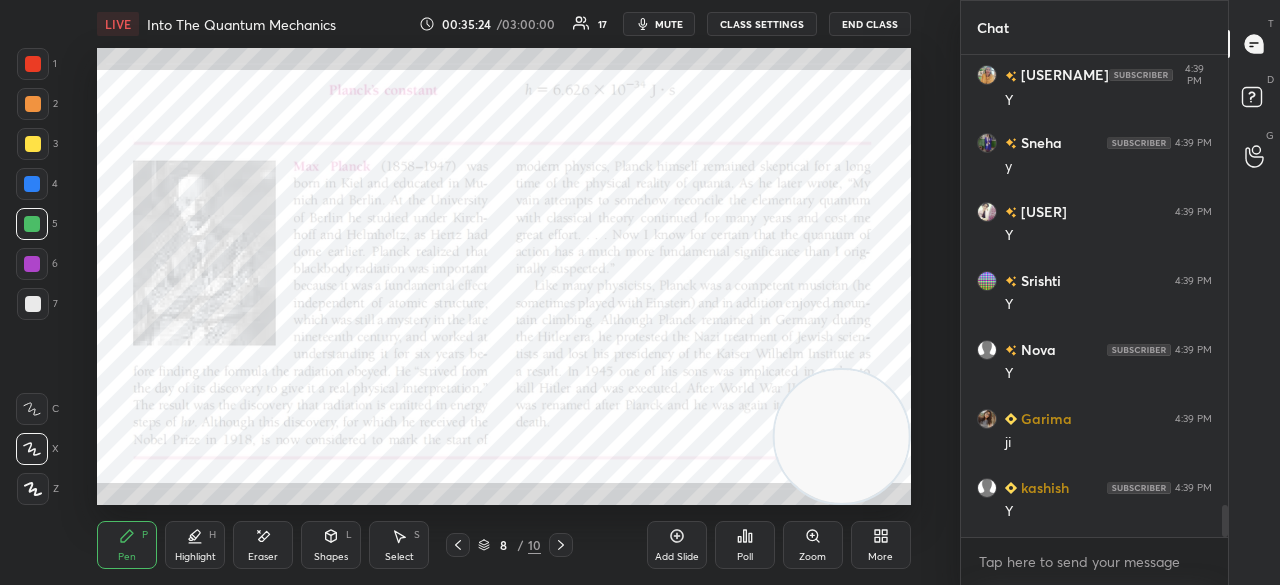 click 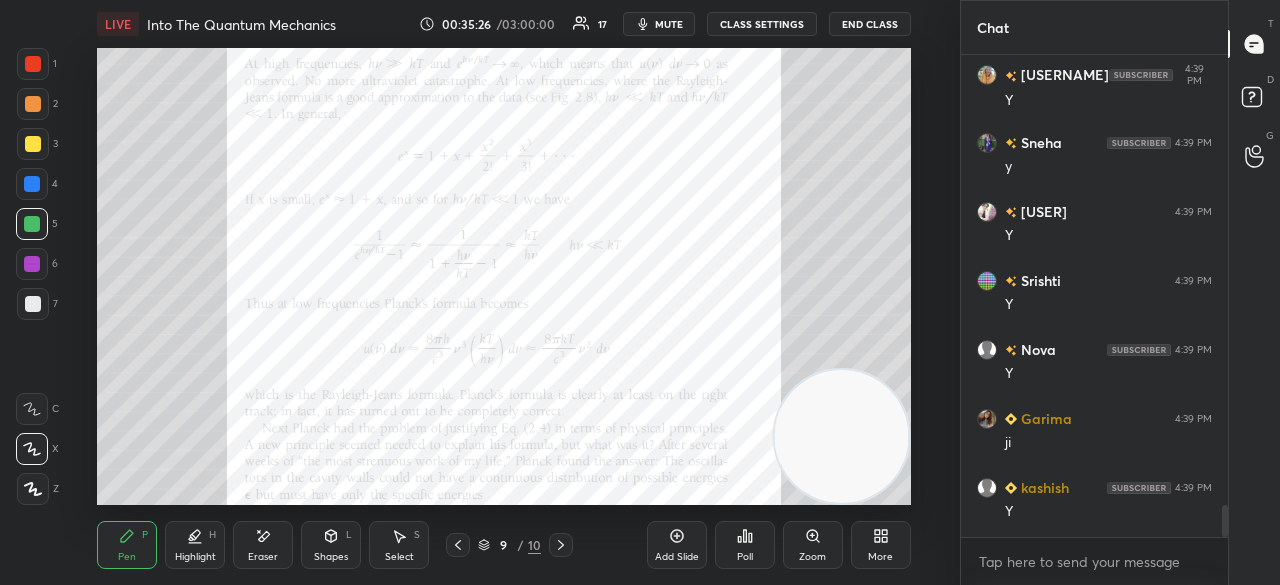 click on "mute" at bounding box center [659, 24] 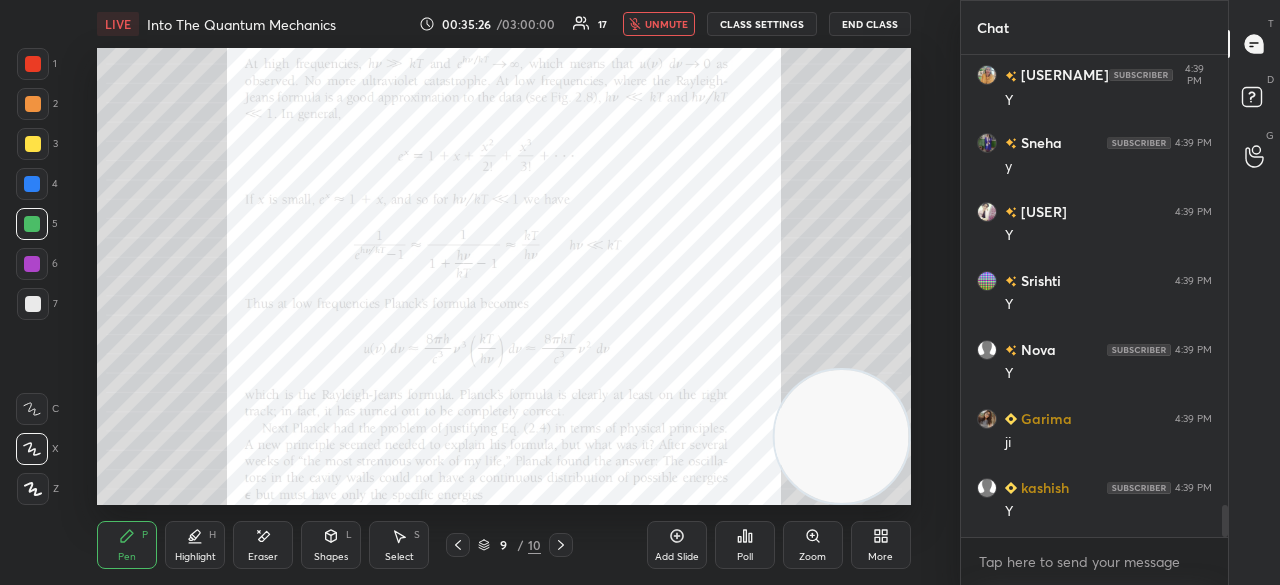 click on "unmute" at bounding box center (666, 24) 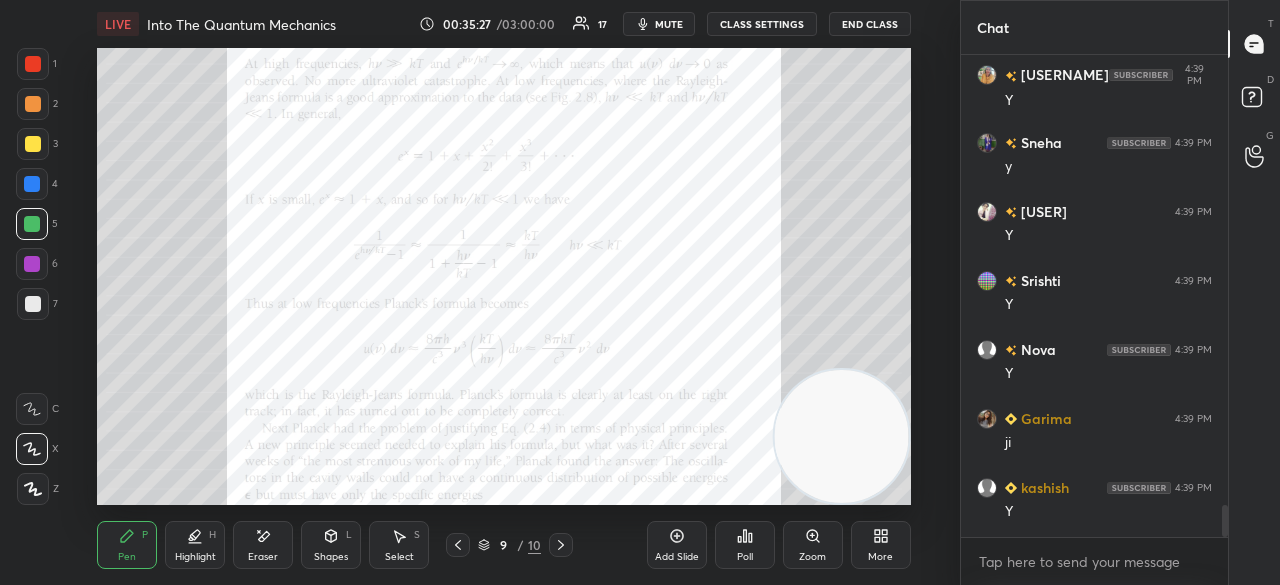 click on "More" at bounding box center (881, 545) 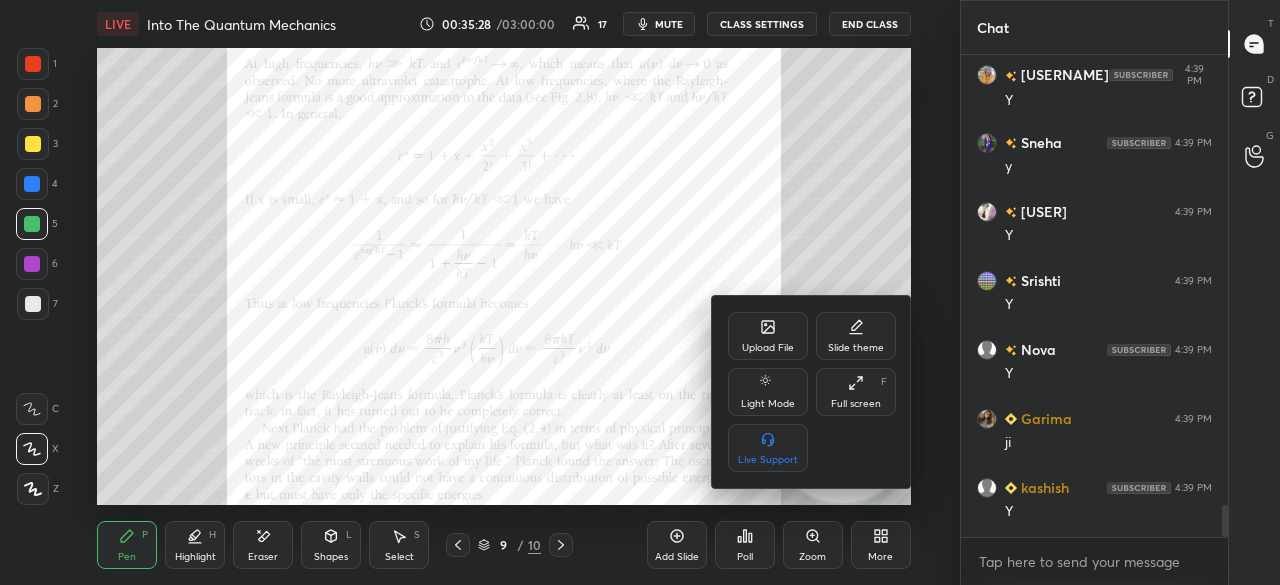 click on "Full screen" at bounding box center [856, 404] 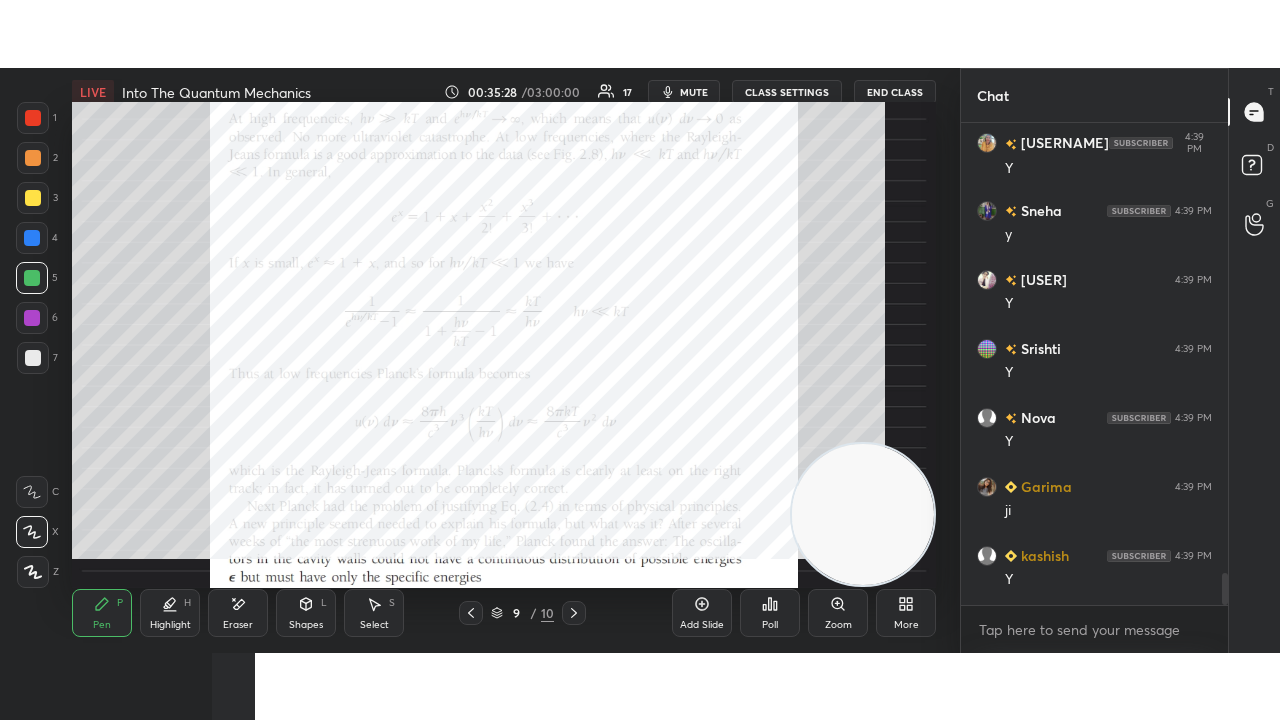scroll, scrollTop: 99408, scrollLeft: 99120, axis: both 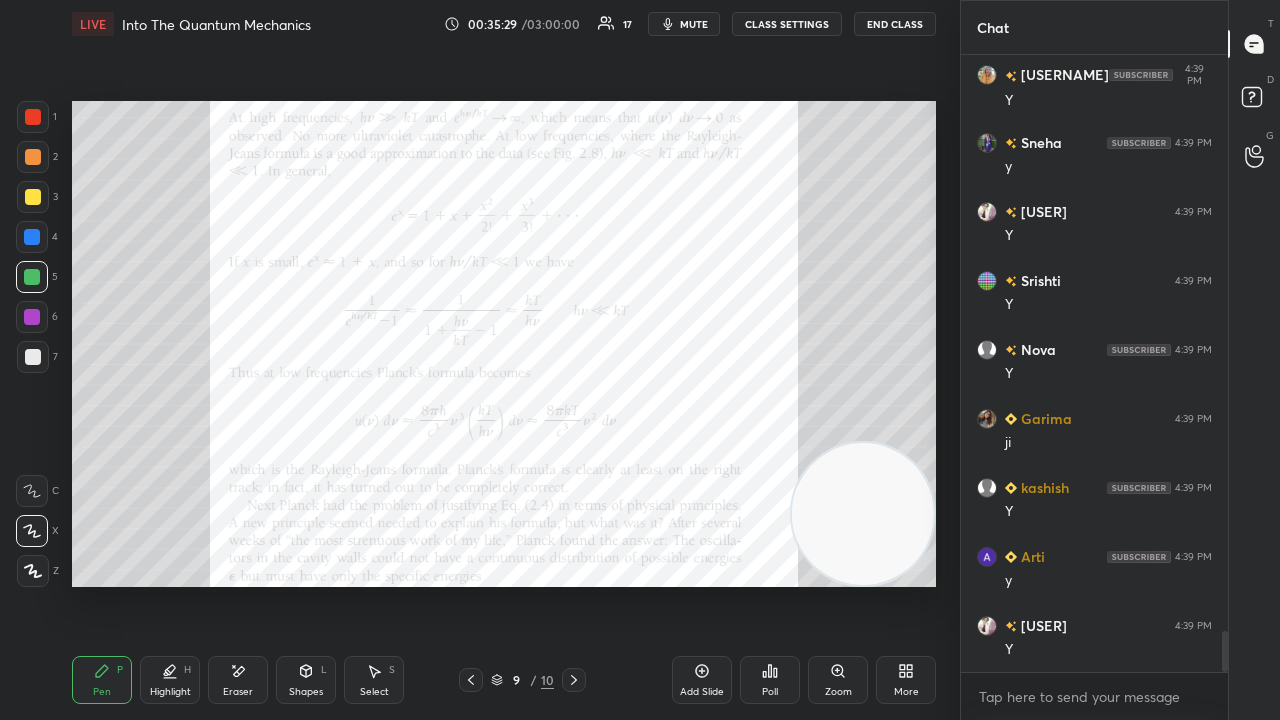 click on "4" at bounding box center (37, 241) 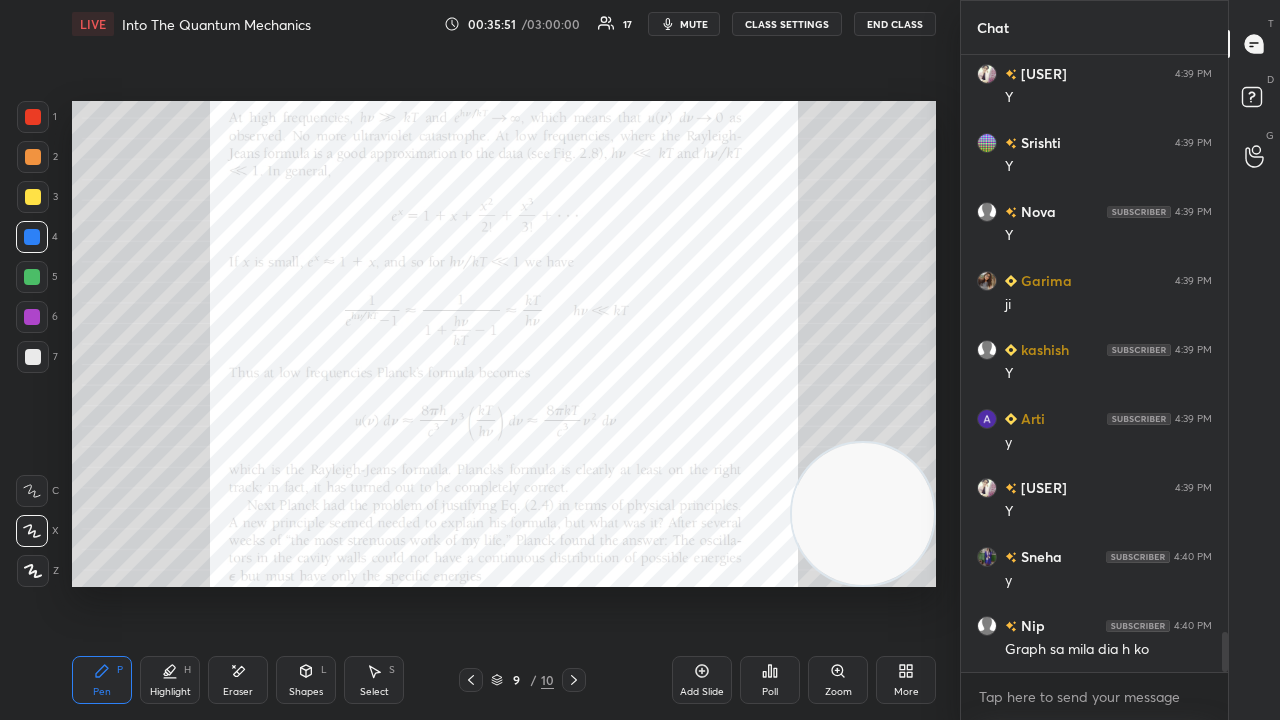 scroll, scrollTop: 8906, scrollLeft: 0, axis: vertical 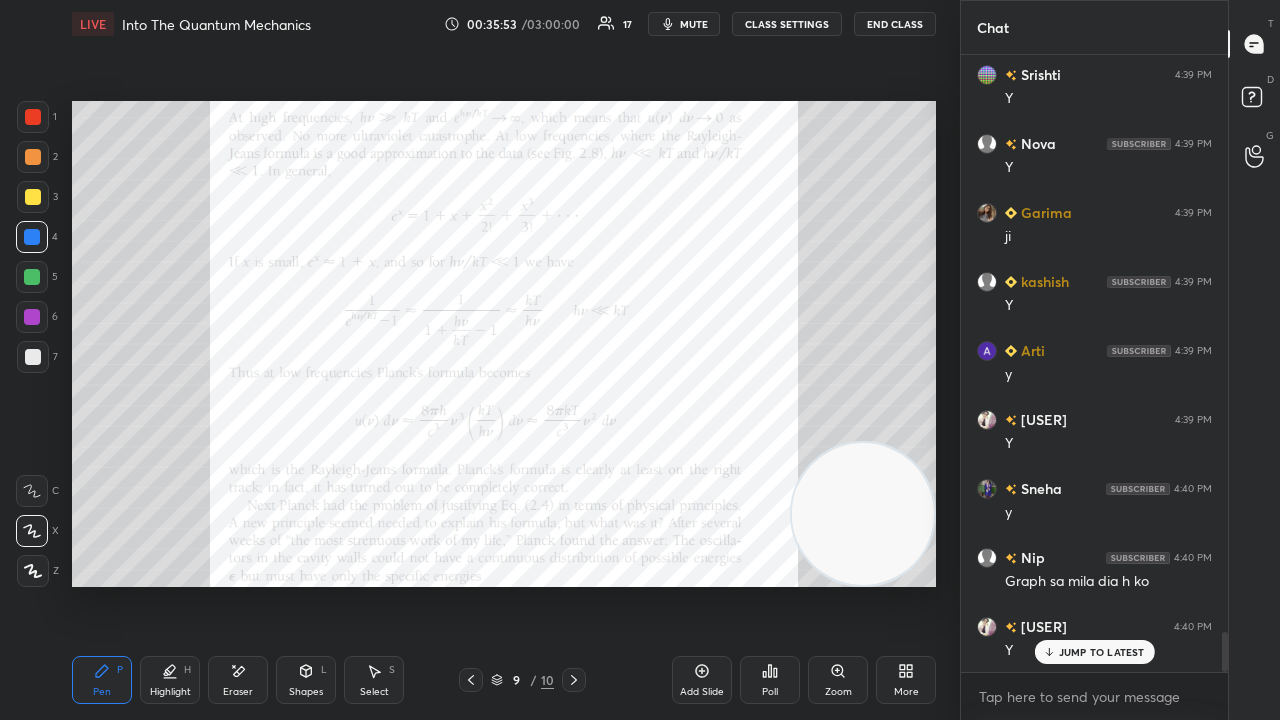 click on "Eraser" at bounding box center [238, 692] 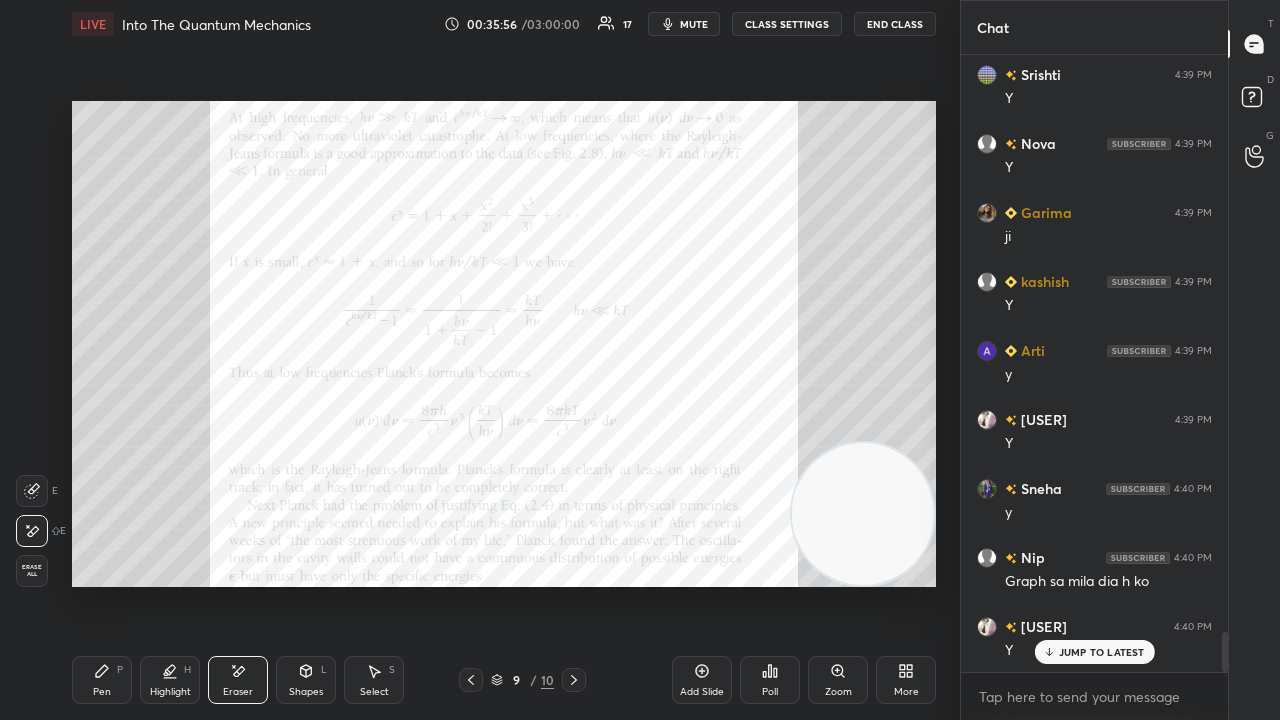 click on "Pen P Highlight H Eraser Shapes L Select S 9 / 10 Add Slide Poll Zoom More" at bounding box center (504, 680) 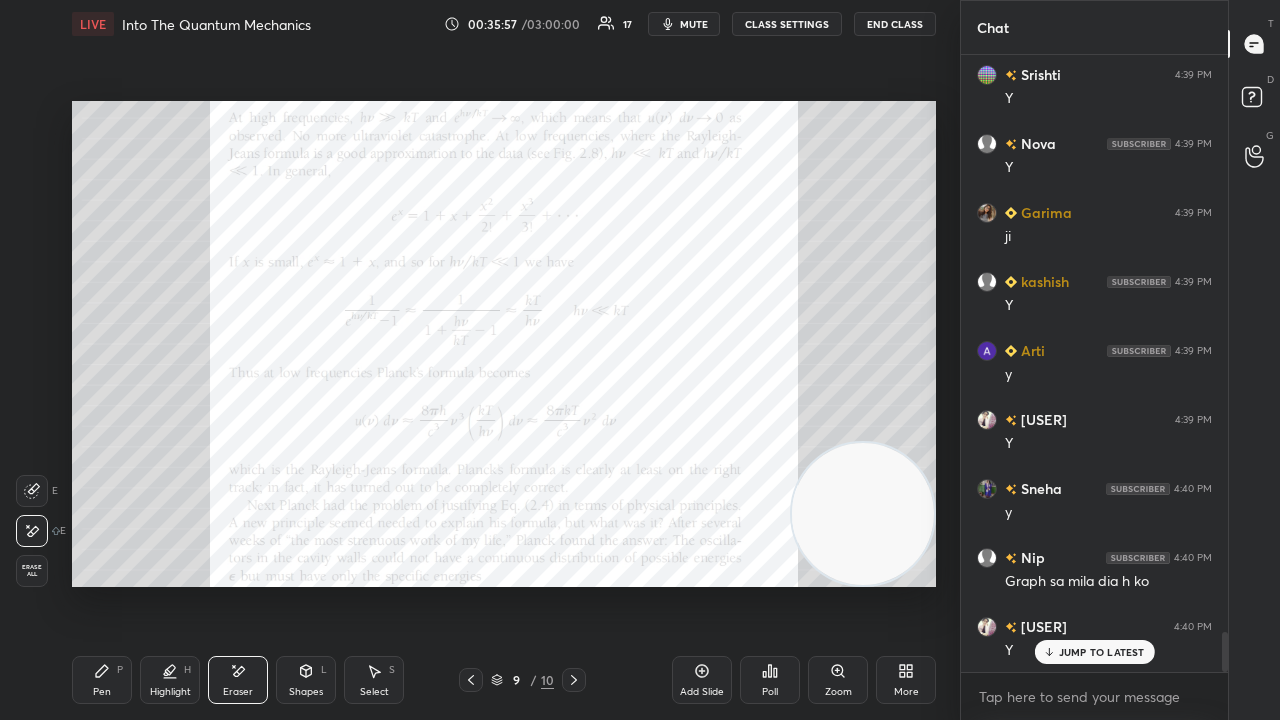 click 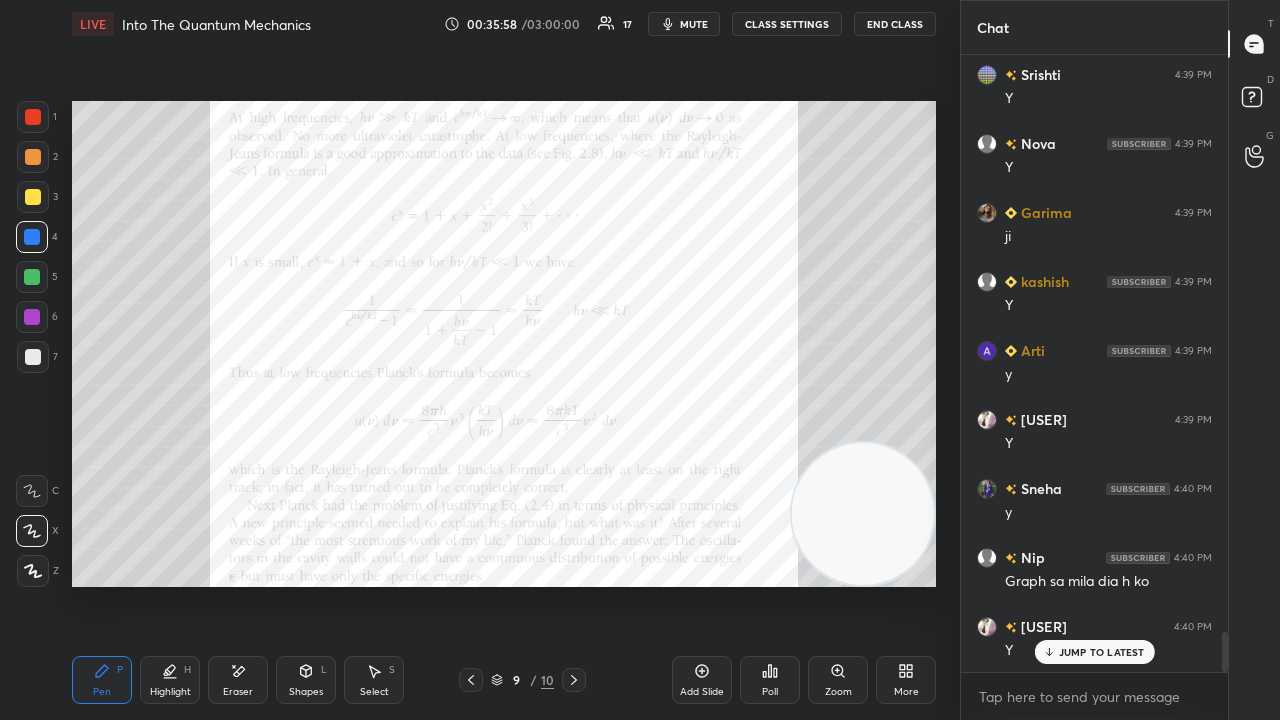 click on "mute" at bounding box center (694, 24) 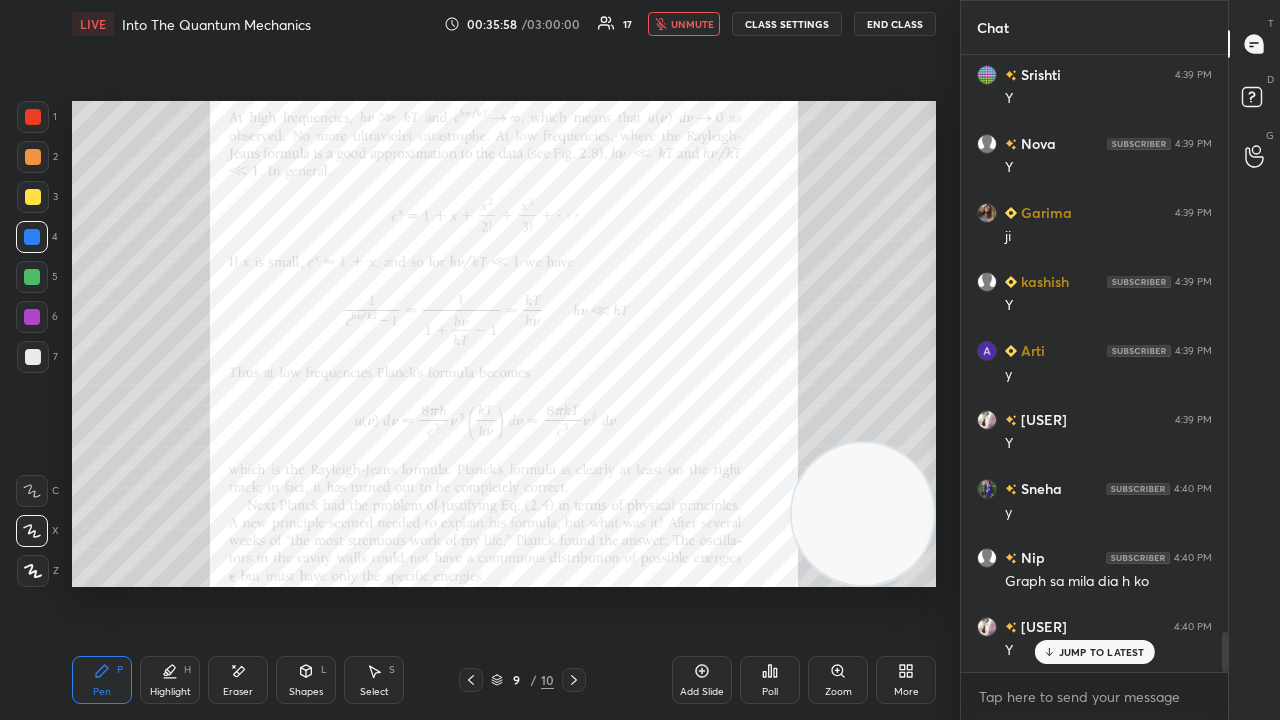 click on "unmute" at bounding box center (692, 24) 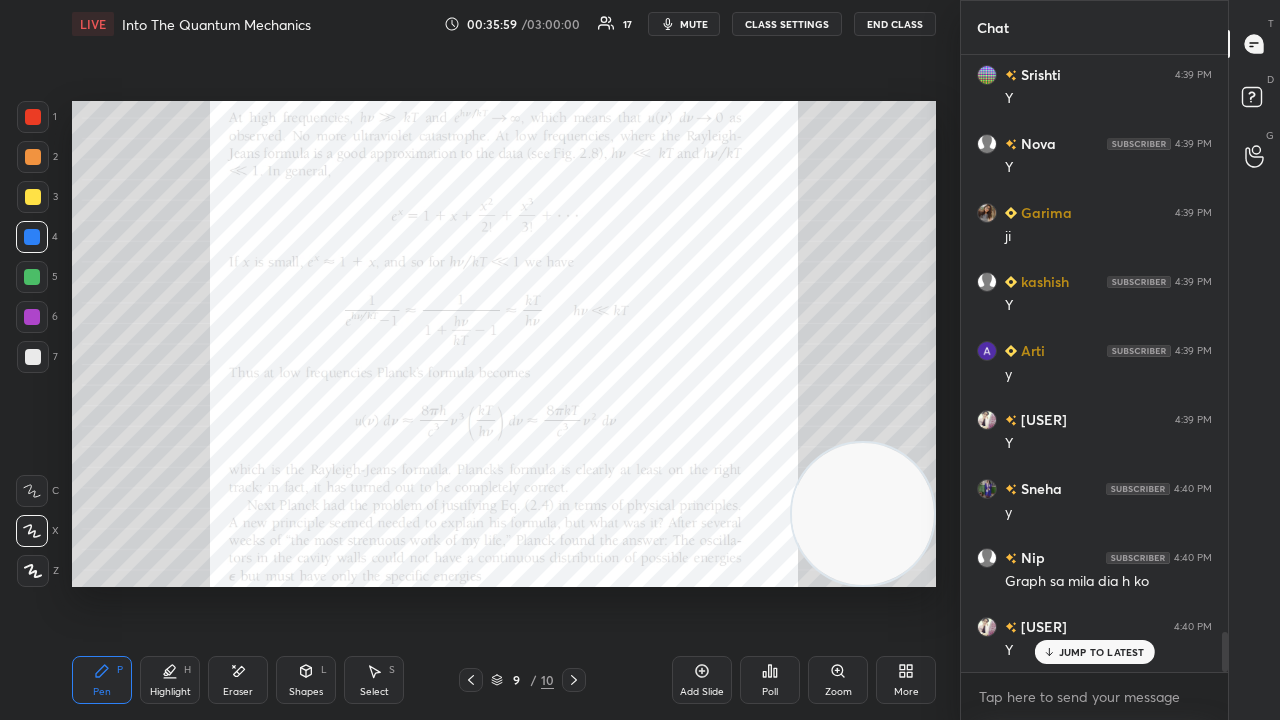 click at bounding box center [32, 277] 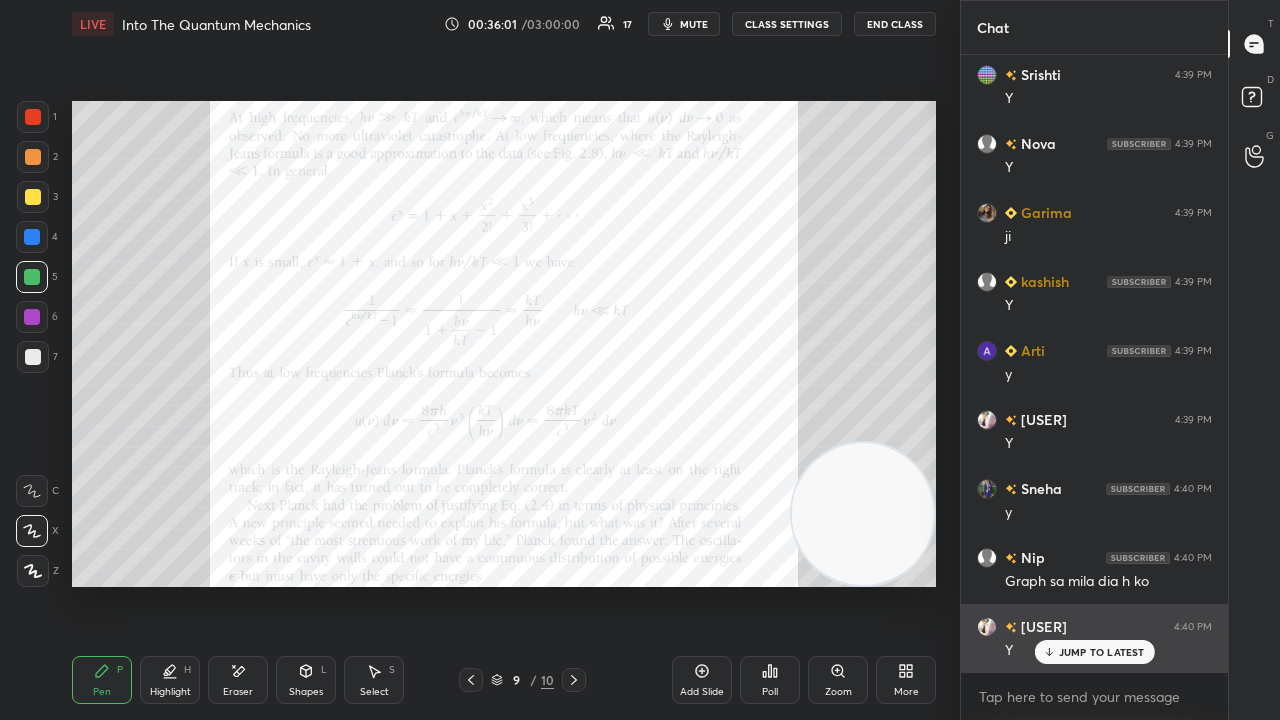 click on "JUMP TO LATEST" at bounding box center (1102, 652) 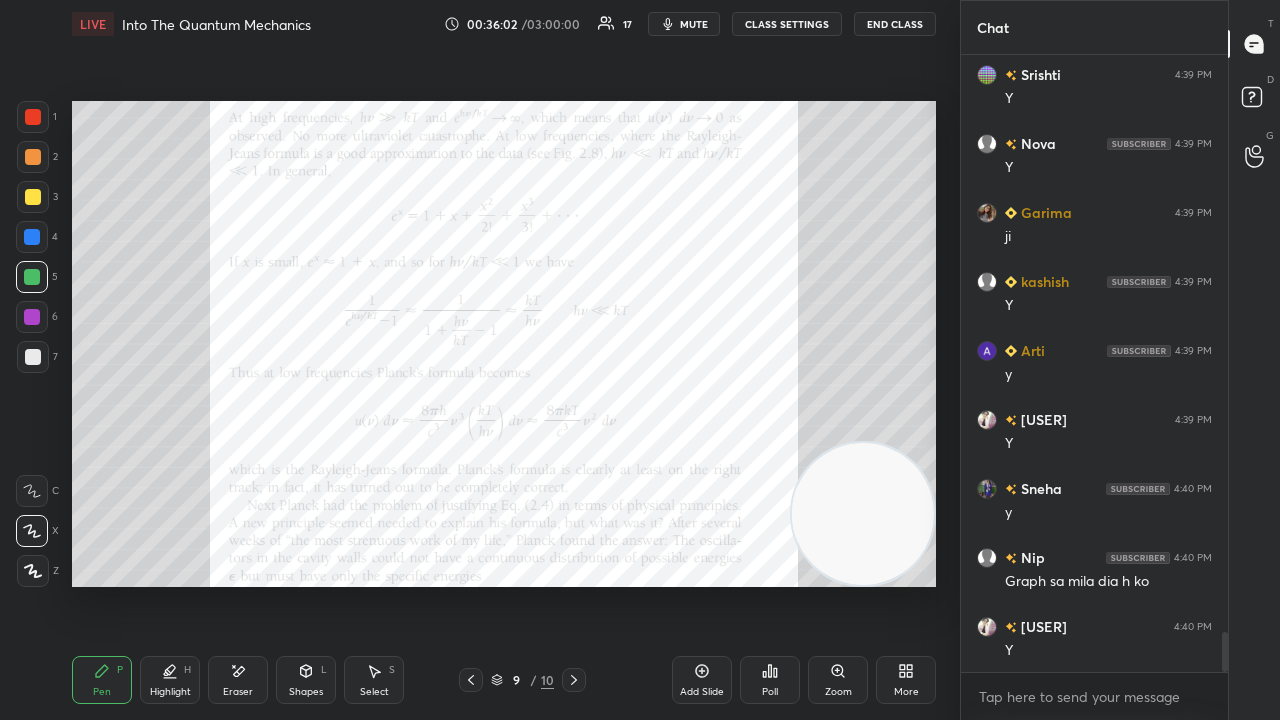 click on "mute" at bounding box center [694, 24] 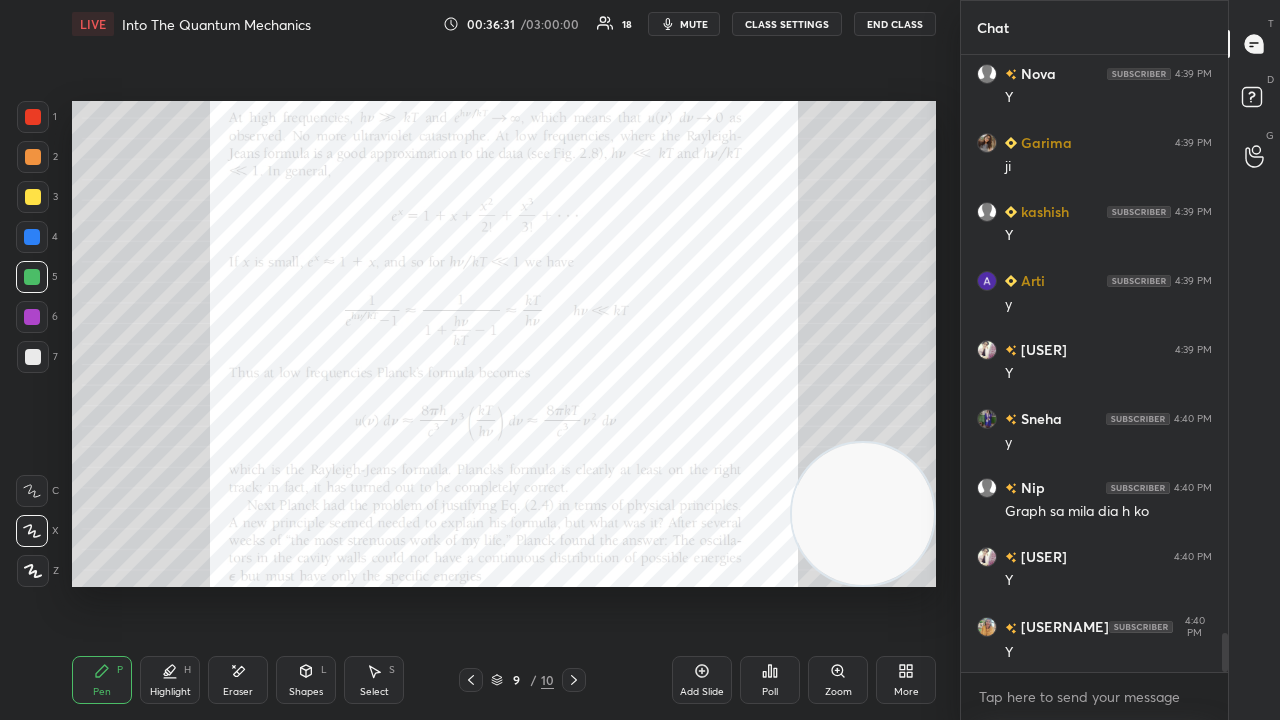 scroll, scrollTop: 9024, scrollLeft: 0, axis: vertical 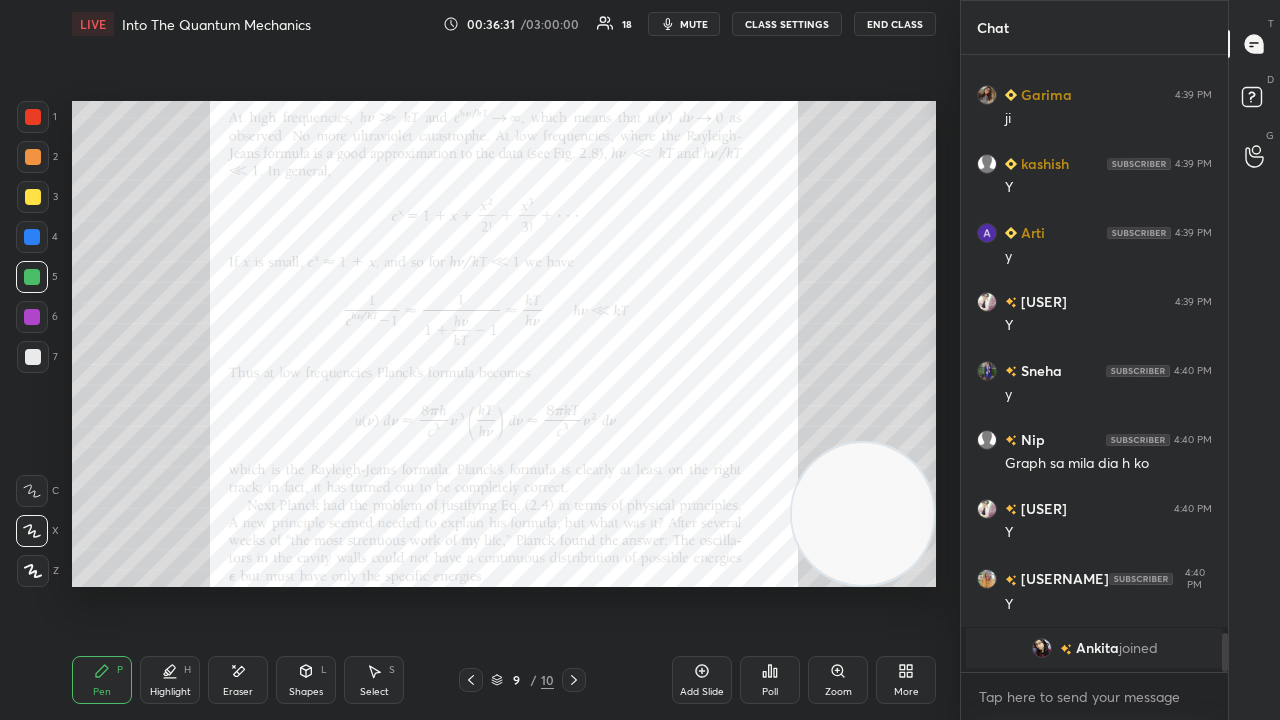 click on "mute" at bounding box center (694, 24) 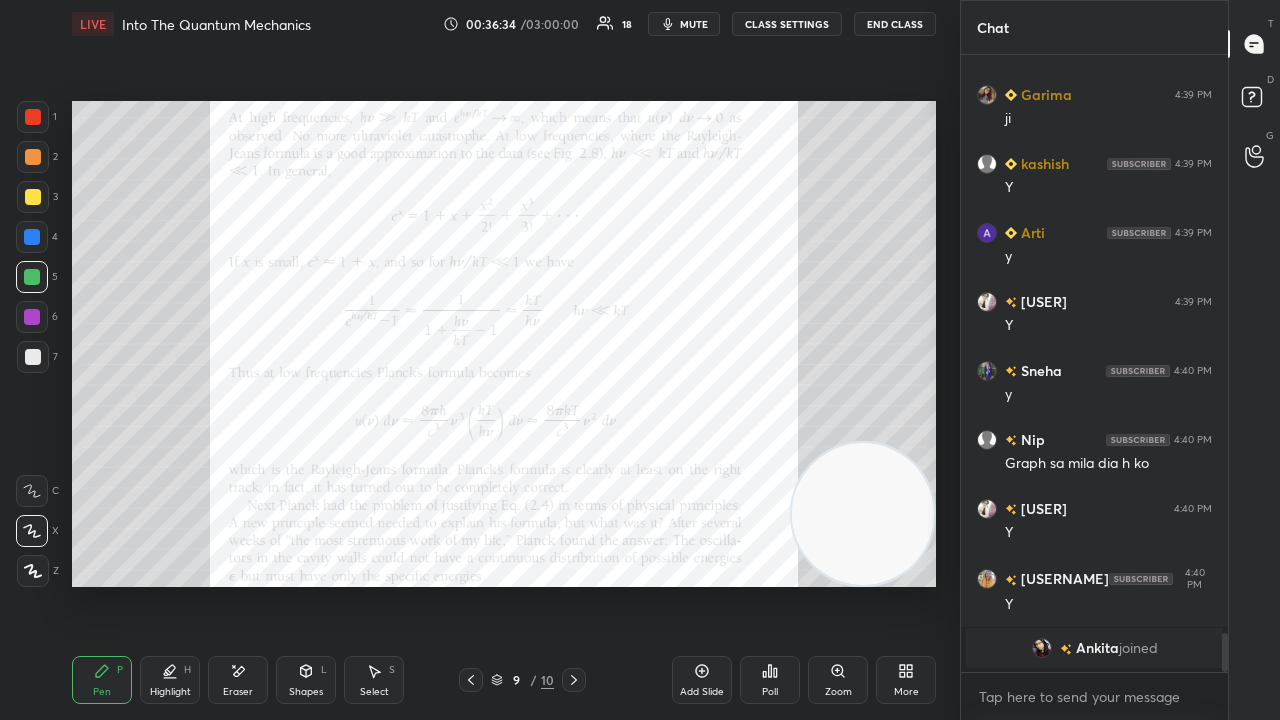click at bounding box center [1042, 648] 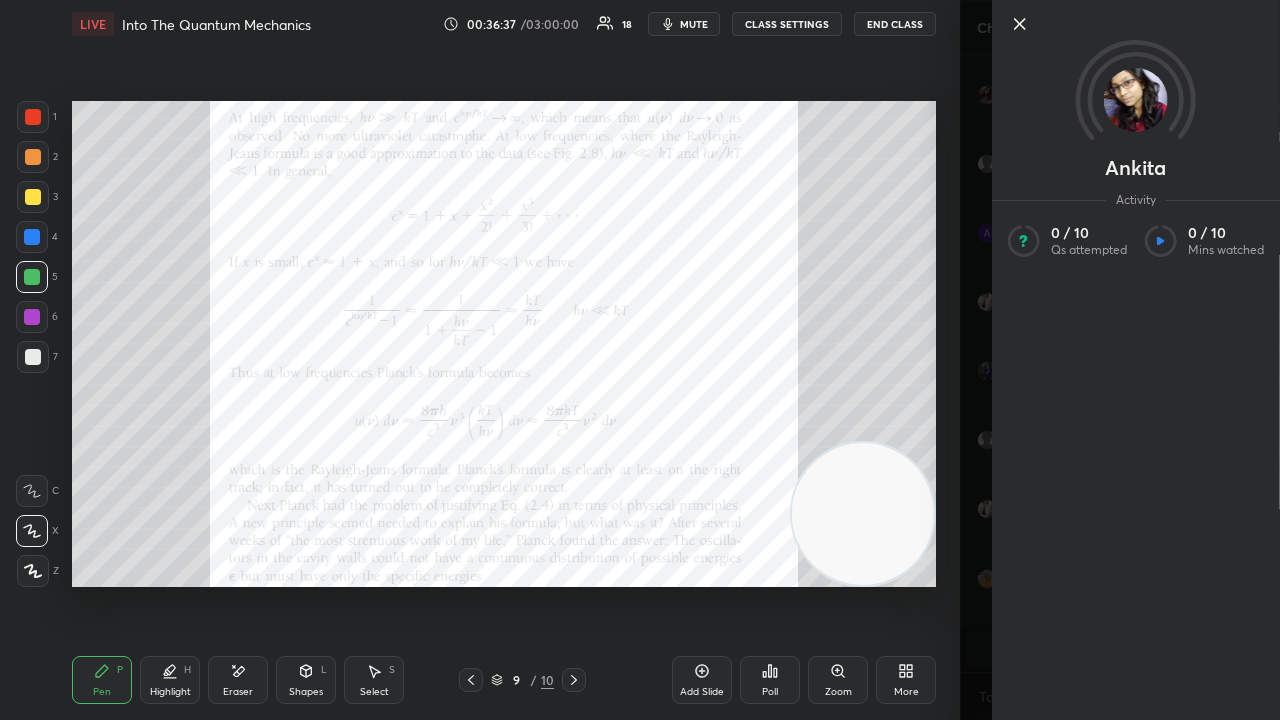 click 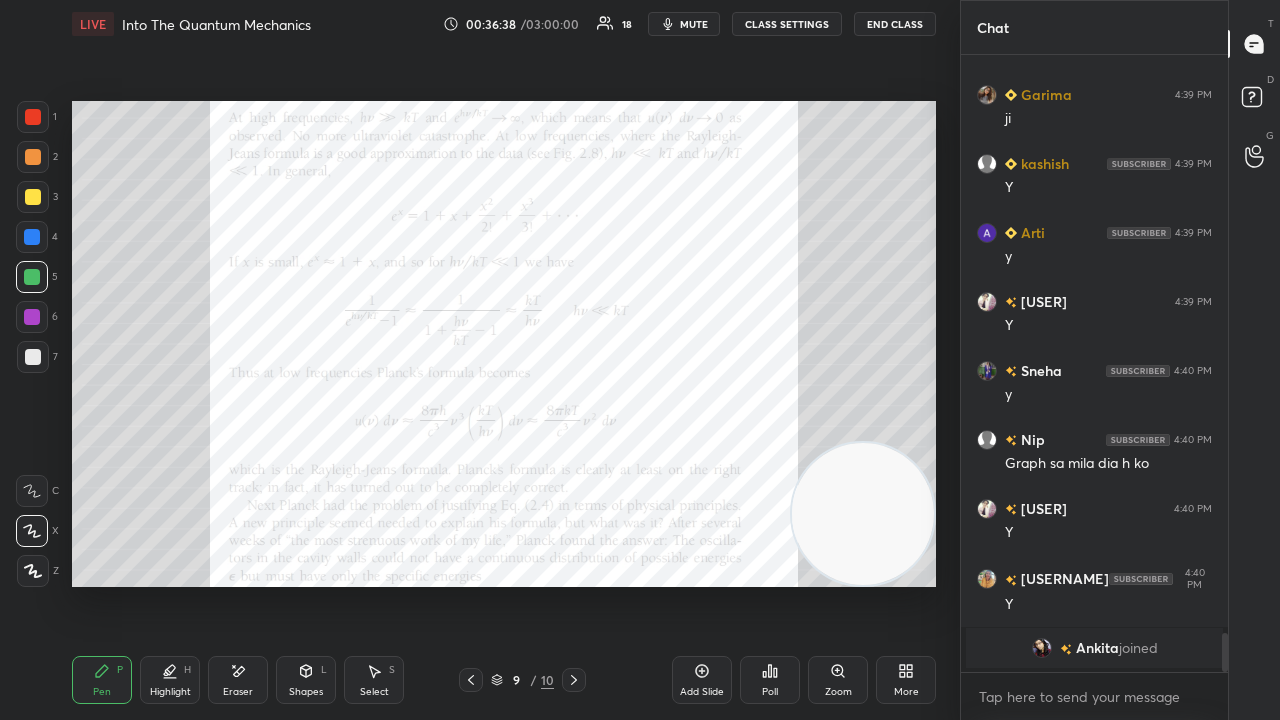 click on "mute" at bounding box center (684, 24) 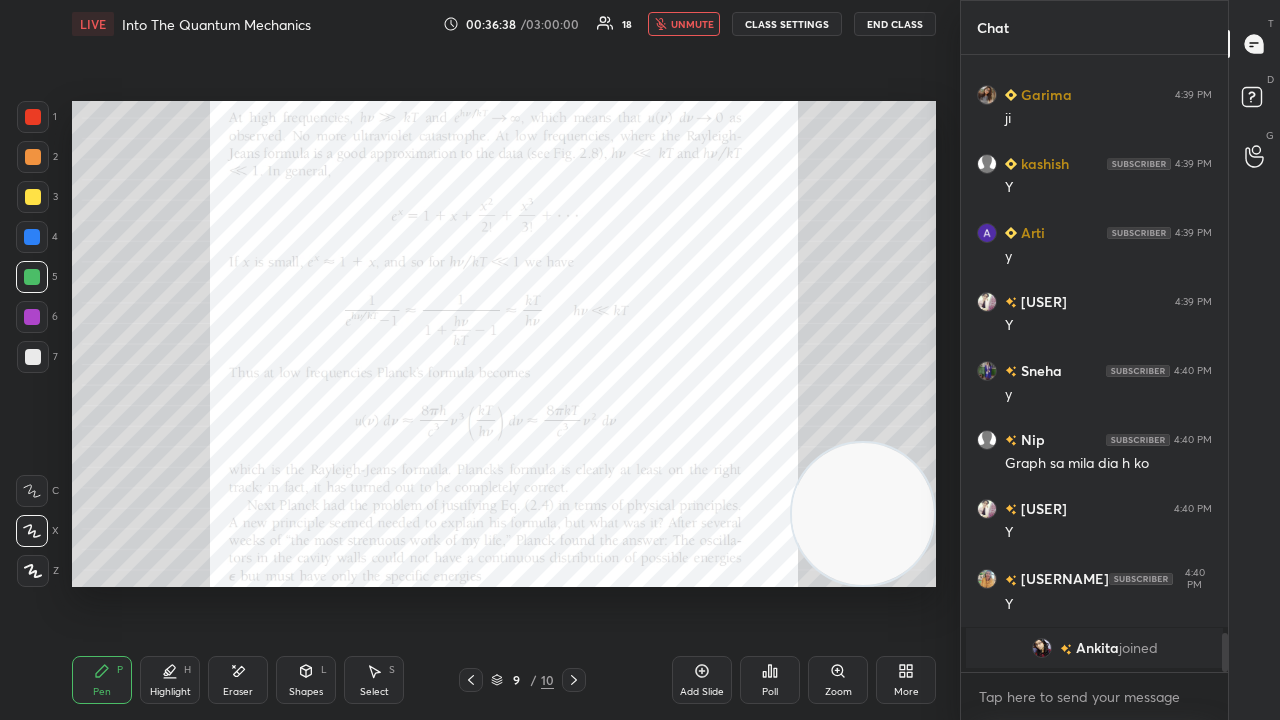 click on "unmute" at bounding box center [692, 24] 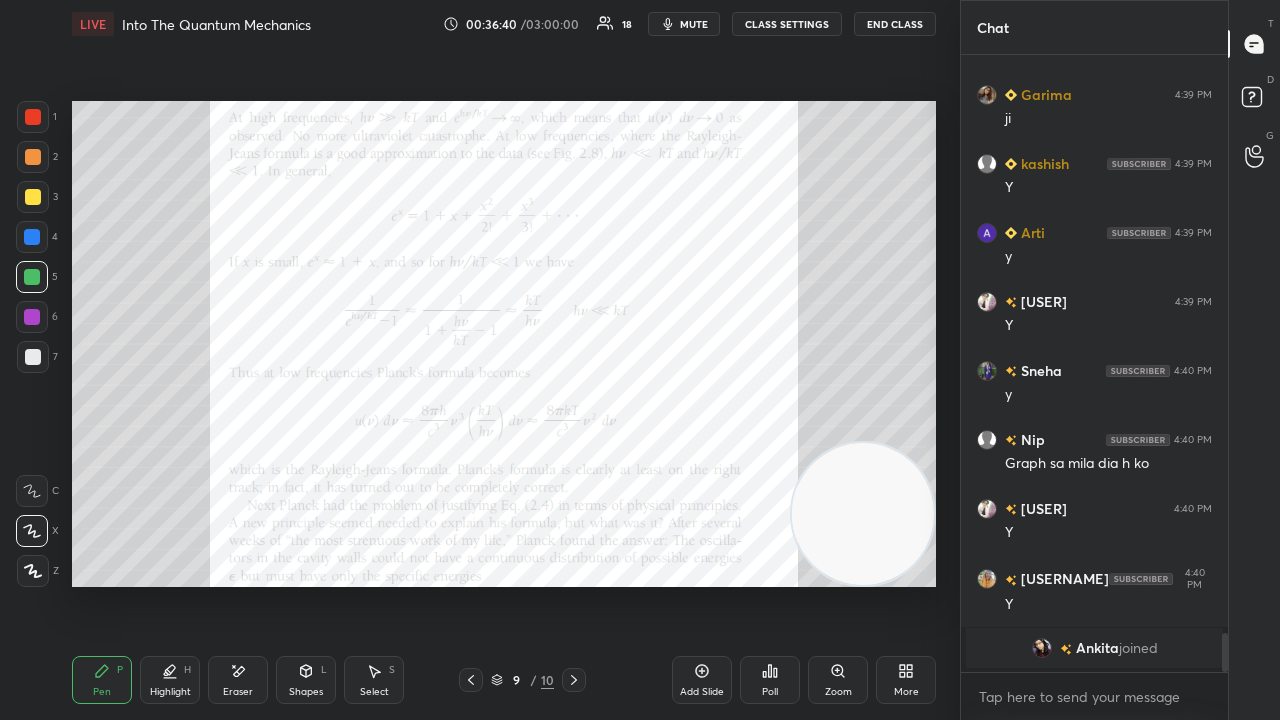 click on "Eraser" at bounding box center (238, 692) 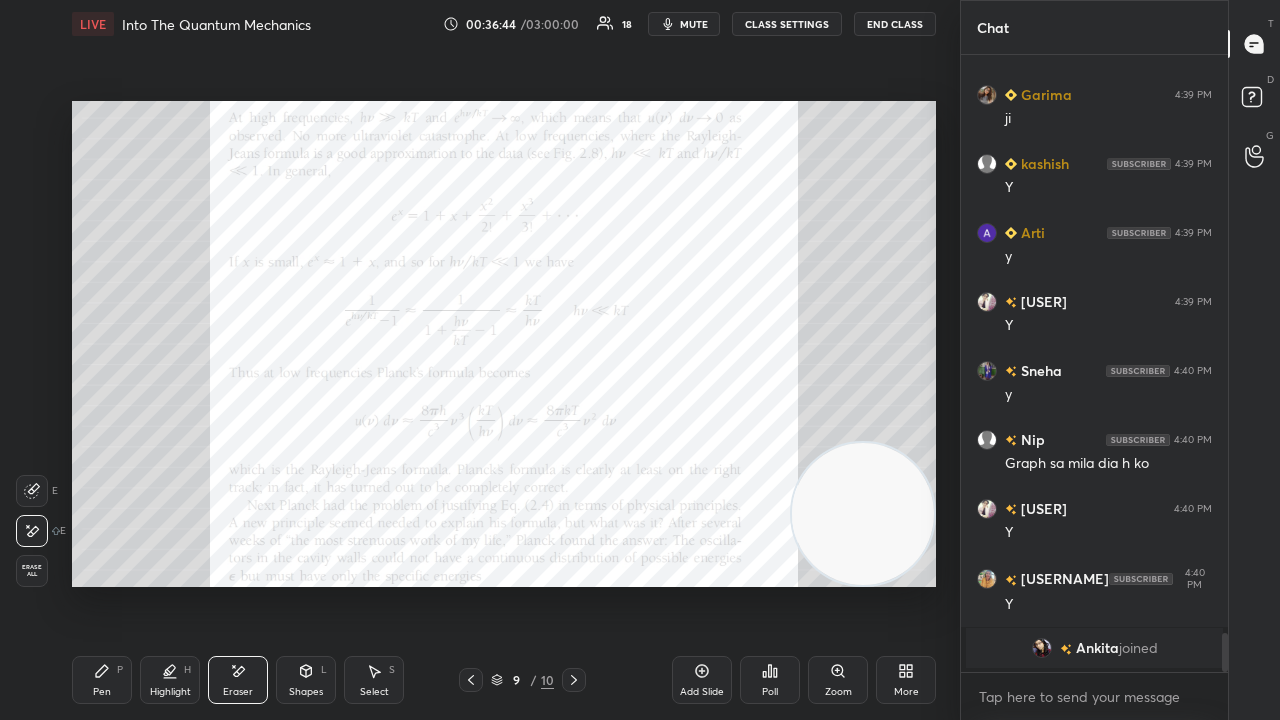 click on "Pen" at bounding box center (102, 692) 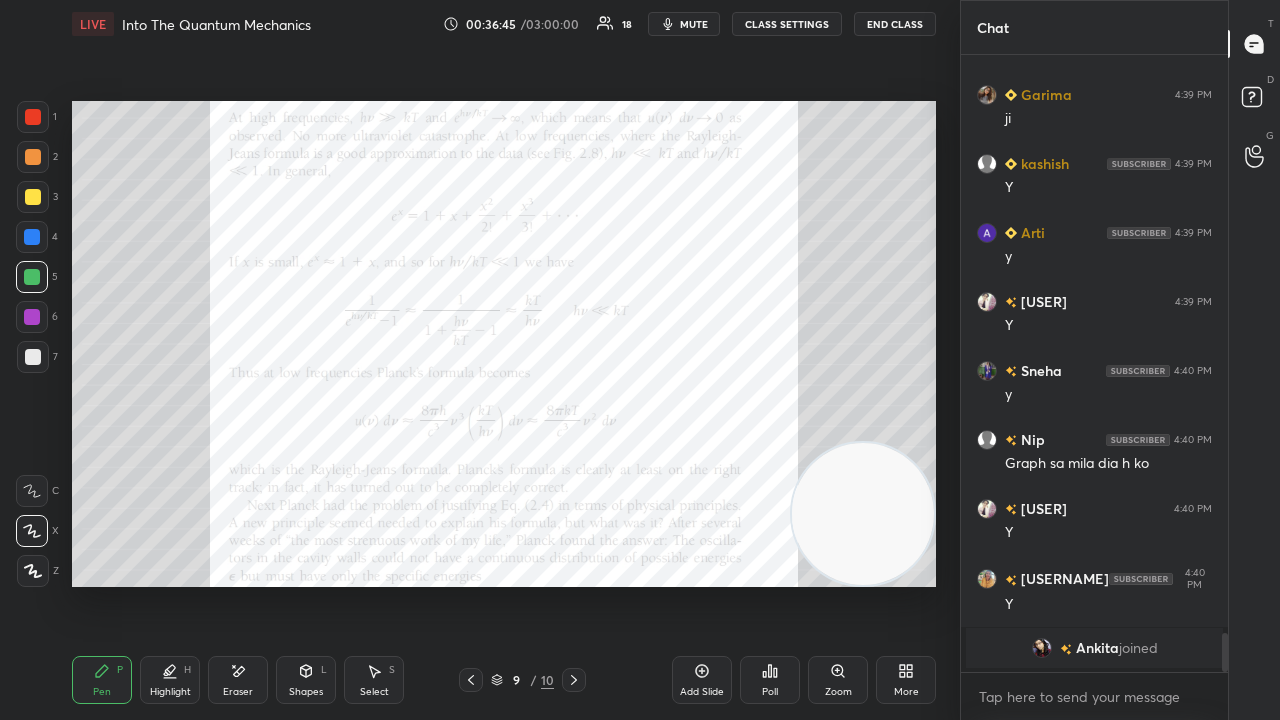 click on "mute" at bounding box center (694, 24) 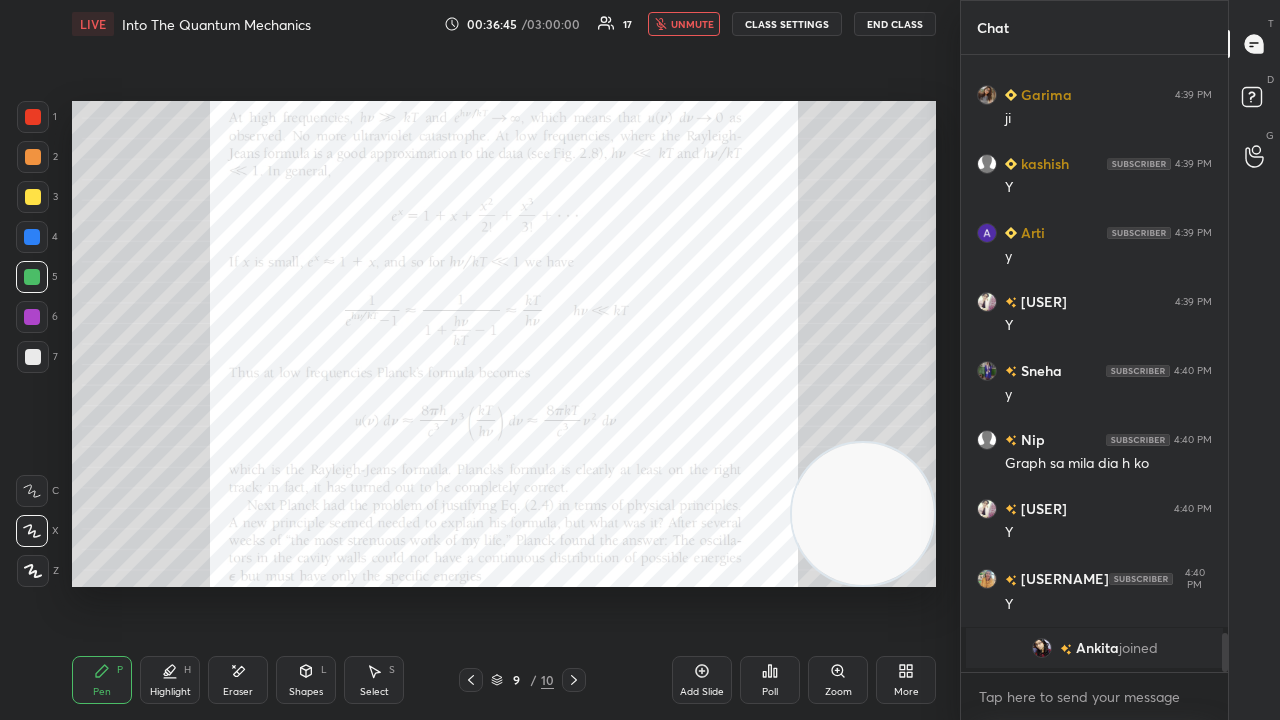 click on "unmute" at bounding box center [692, 24] 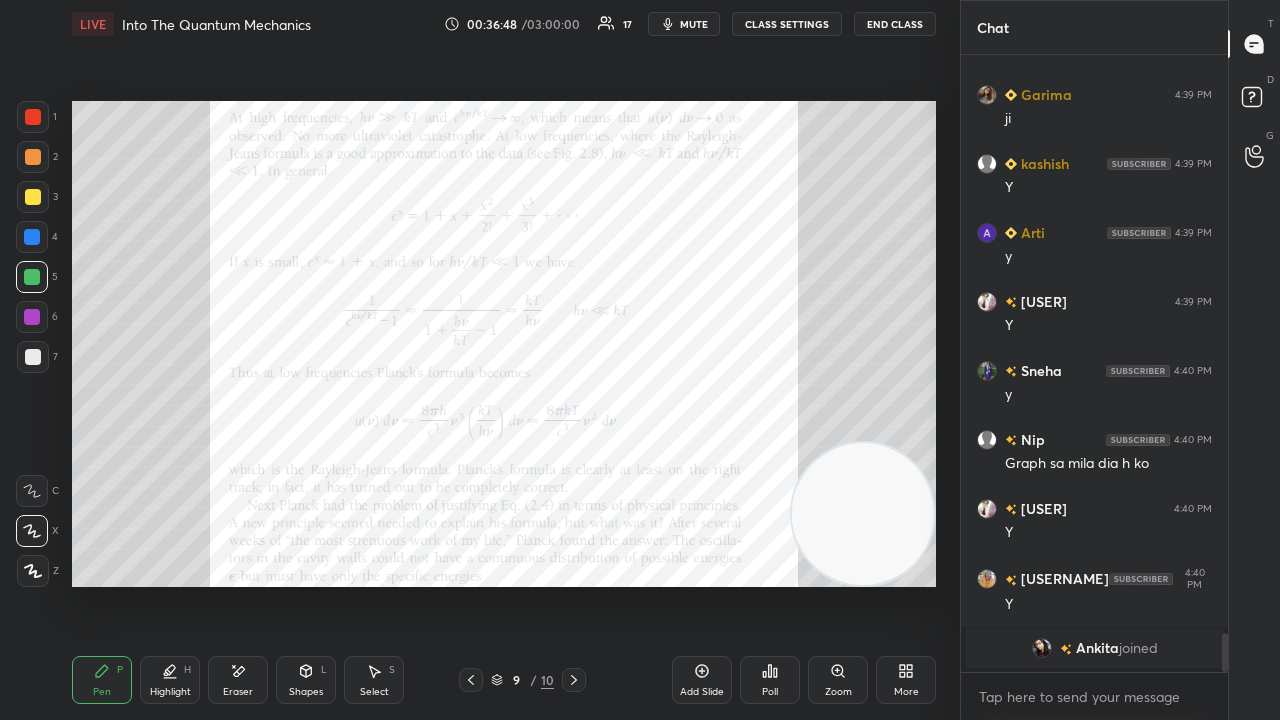 scroll, scrollTop: 8430, scrollLeft: 0, axis: vertical 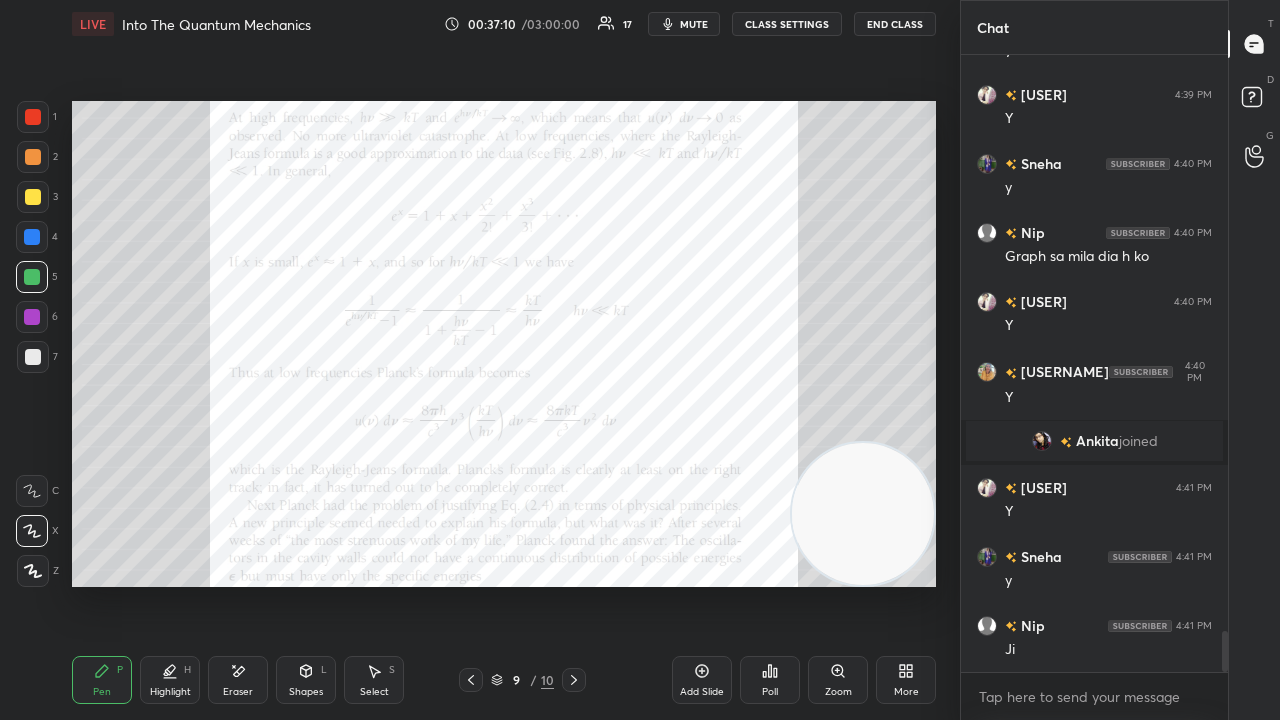 click on "mute" at bounding box center [694, 24] 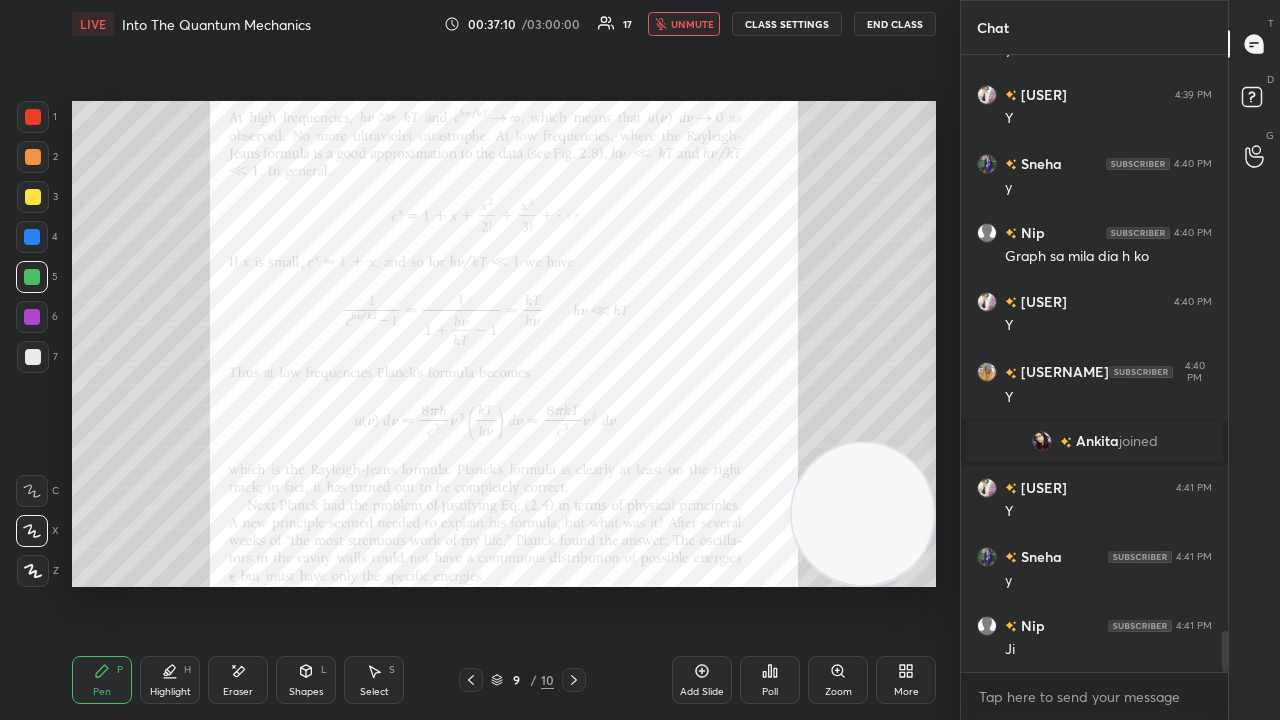 click on "unmute" at bounding box center (692, 24) 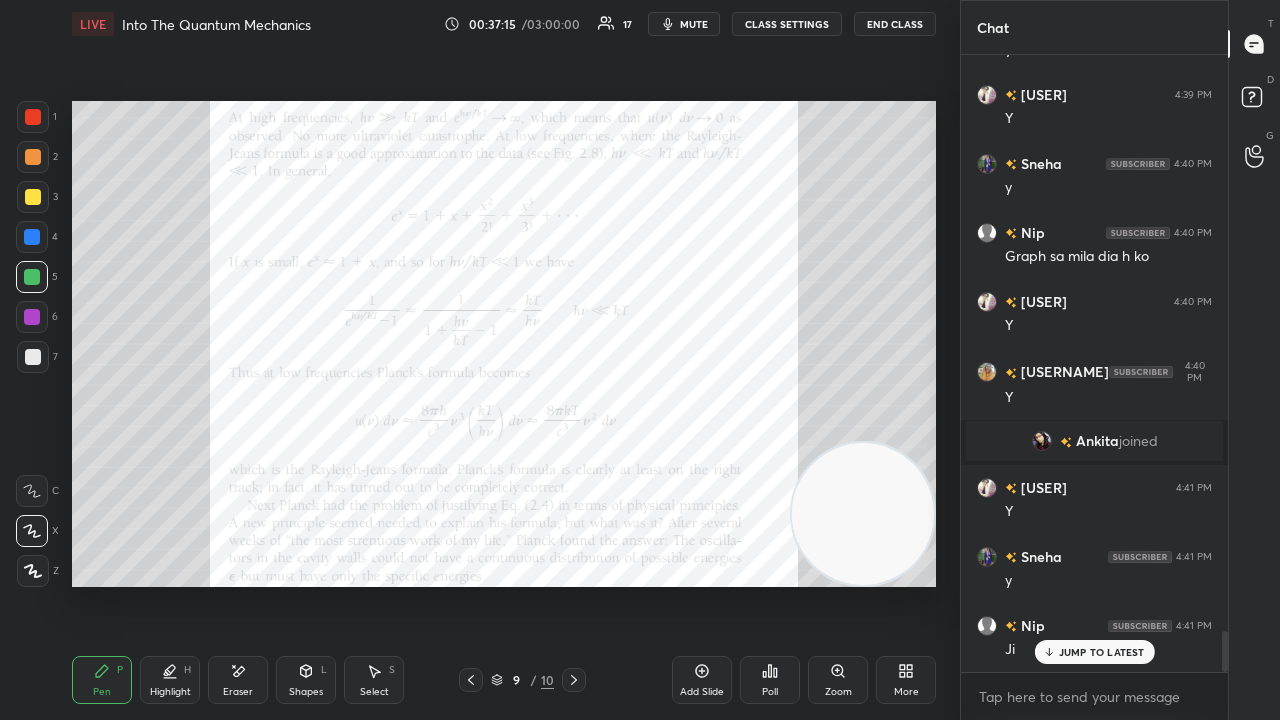 scroll, scrollTop: 8636, scrollLeft: 0, axis: vertical 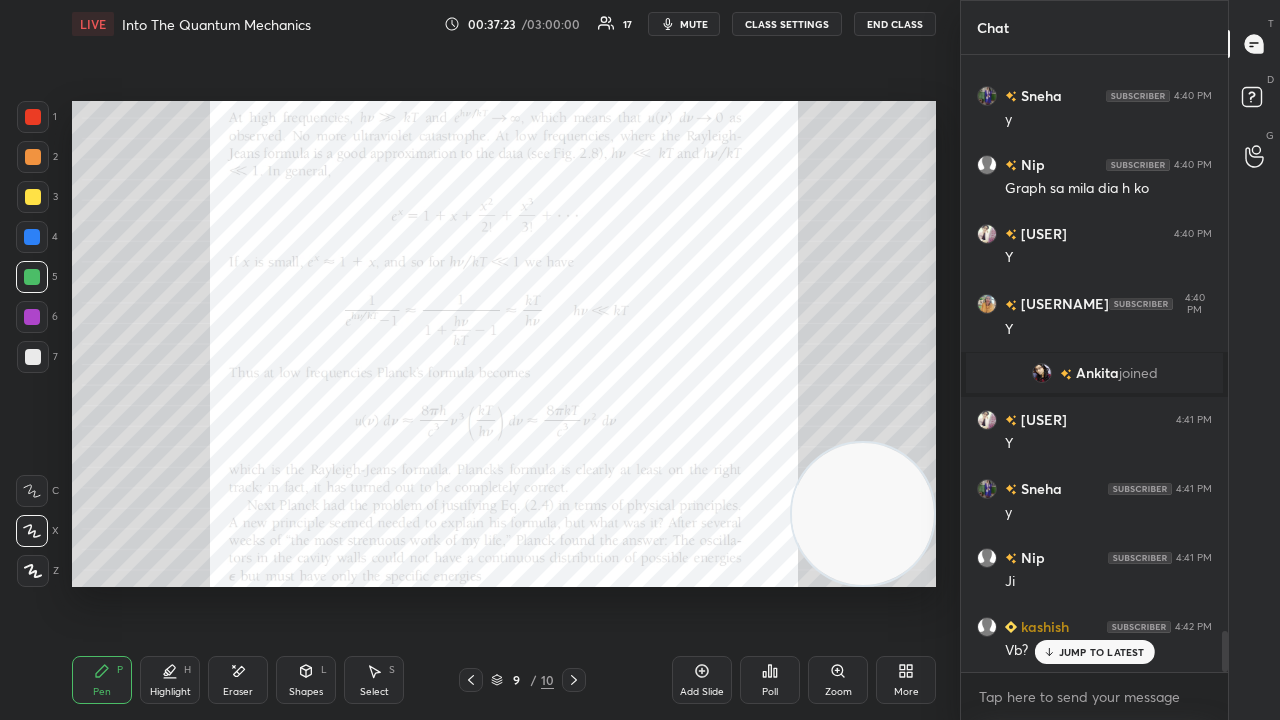 click on "JUMP TO LATEST" at bounding box center [1094, 652] 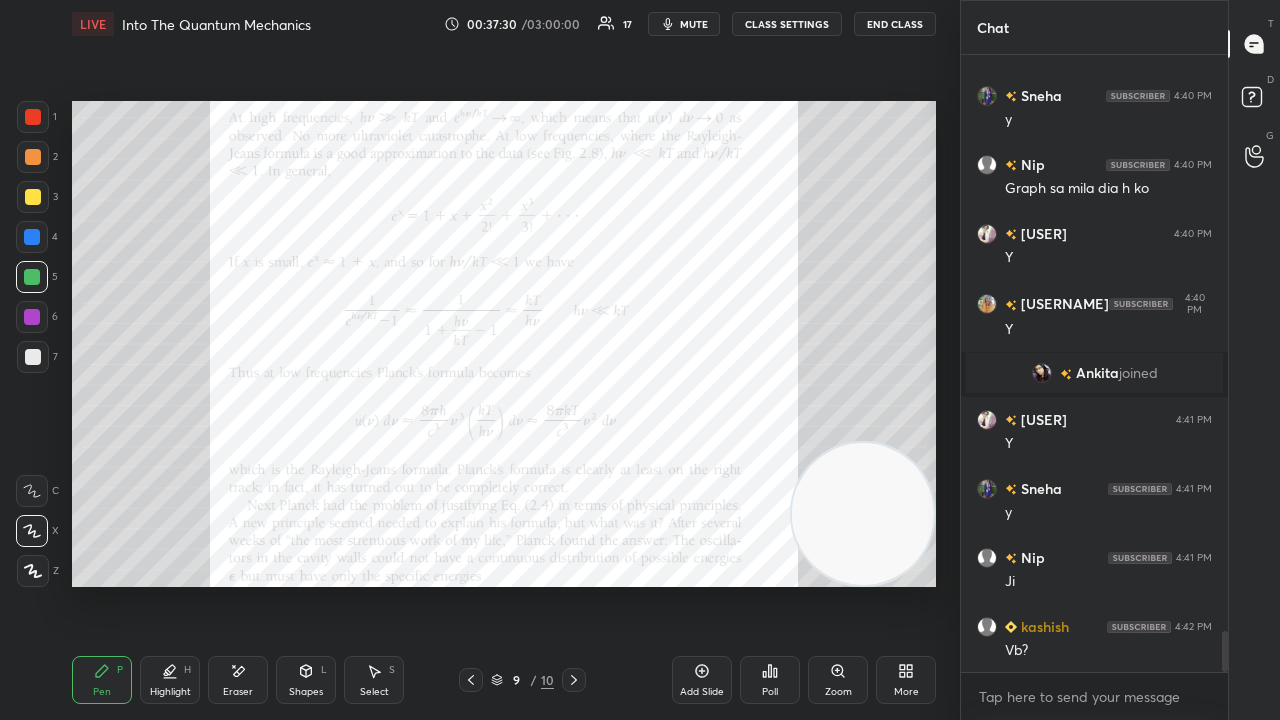click on "mute" at bounding box center (694, 24) 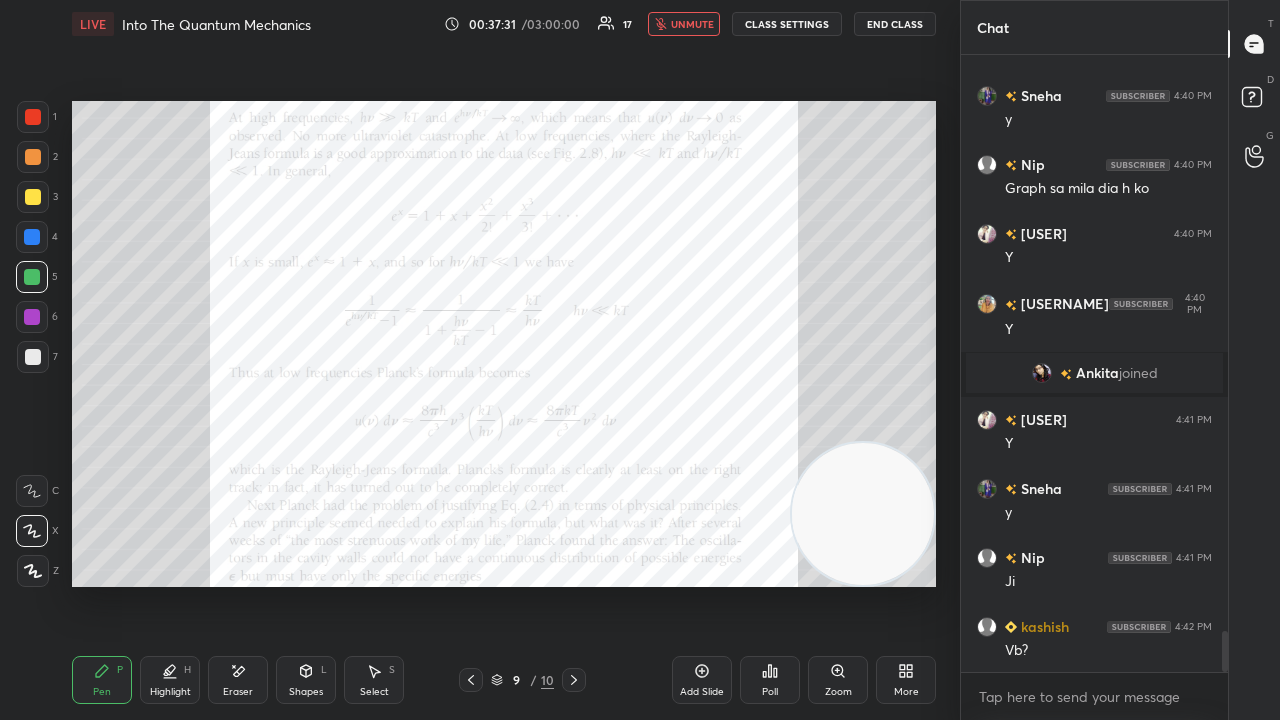 click on "unmute" at bounding box center [692, 24] 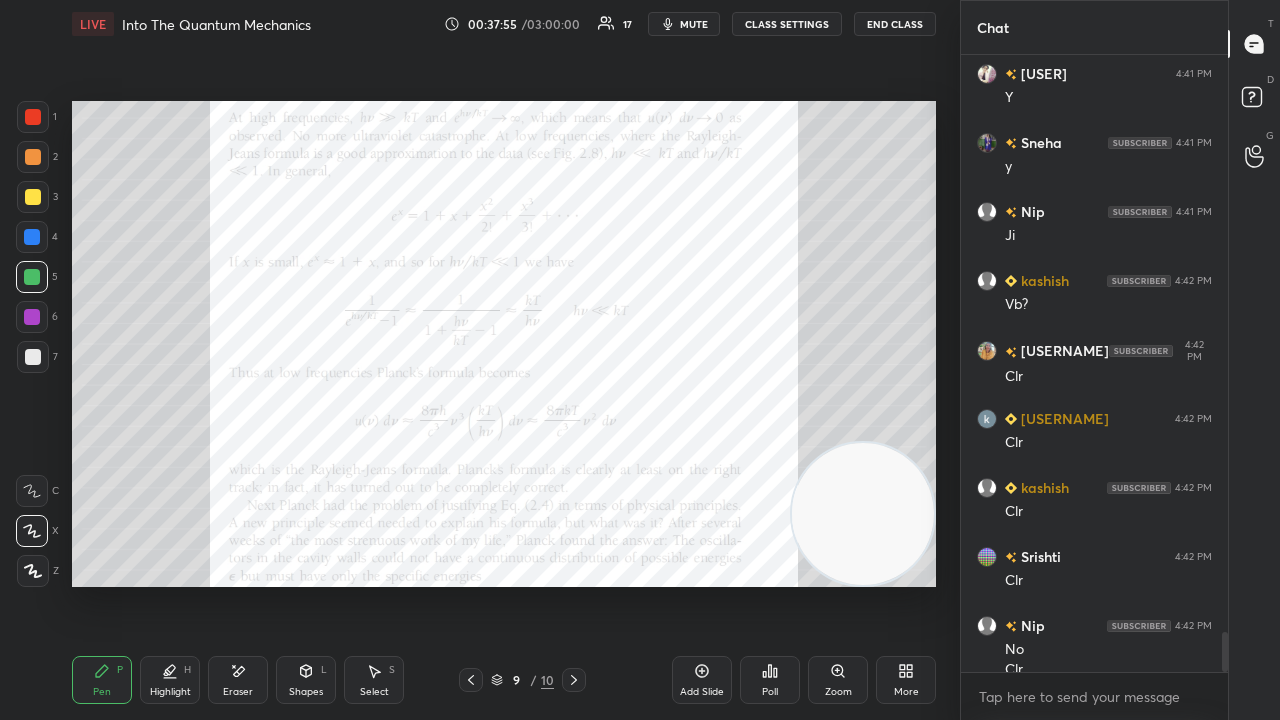 scroll, scrollTop: 9002, scrollLeft: 0, axis: vertical 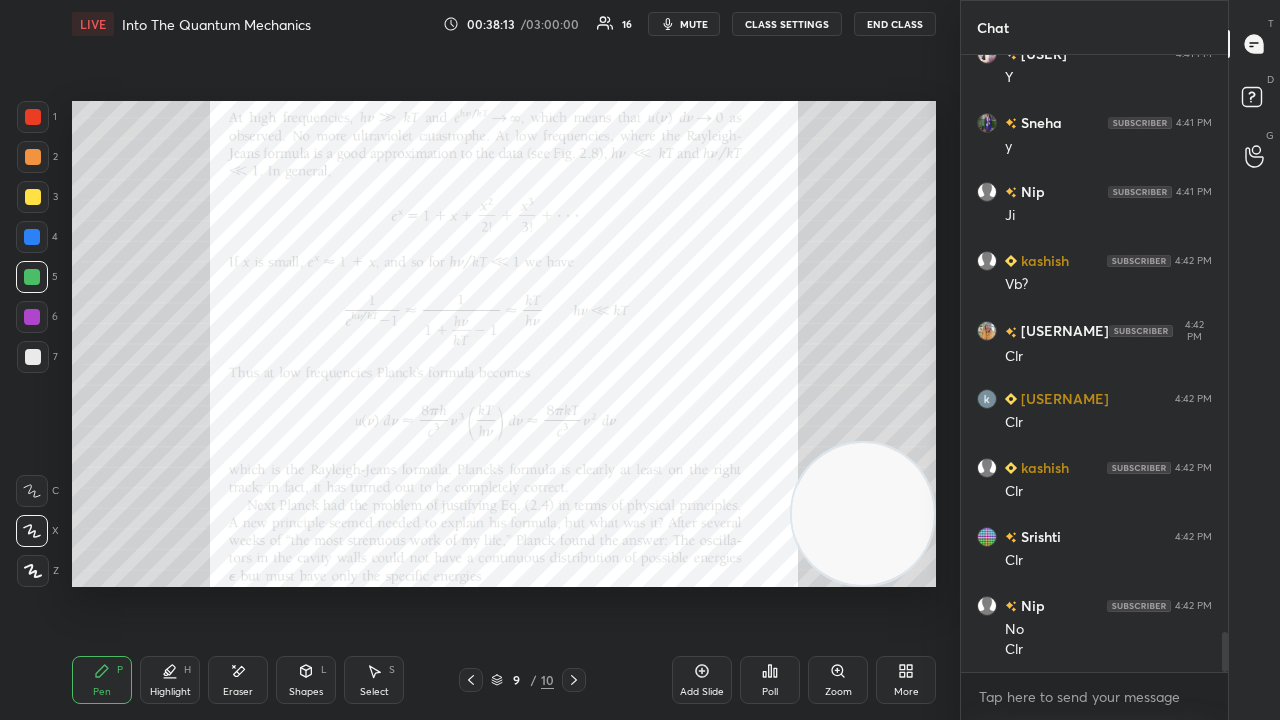 click at bounding box center [32, 317] 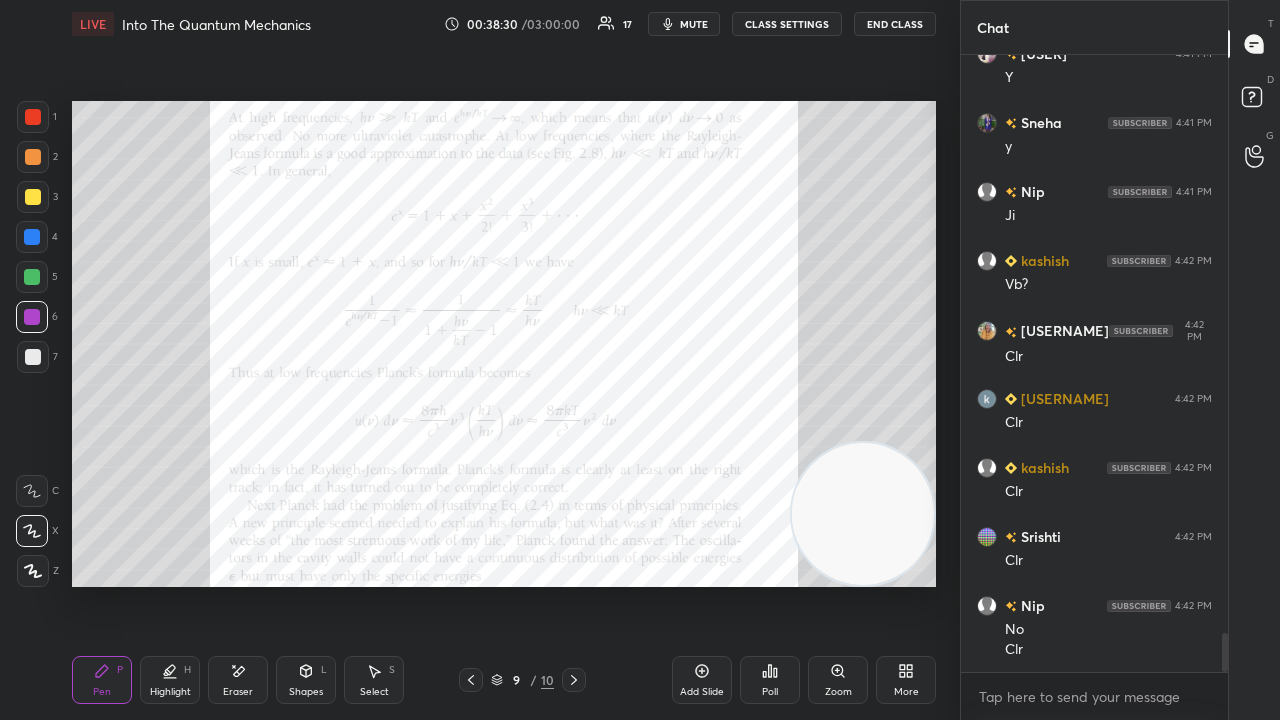scroll, scrollTop: 9050, scrollLeft: 0, axis: vertical 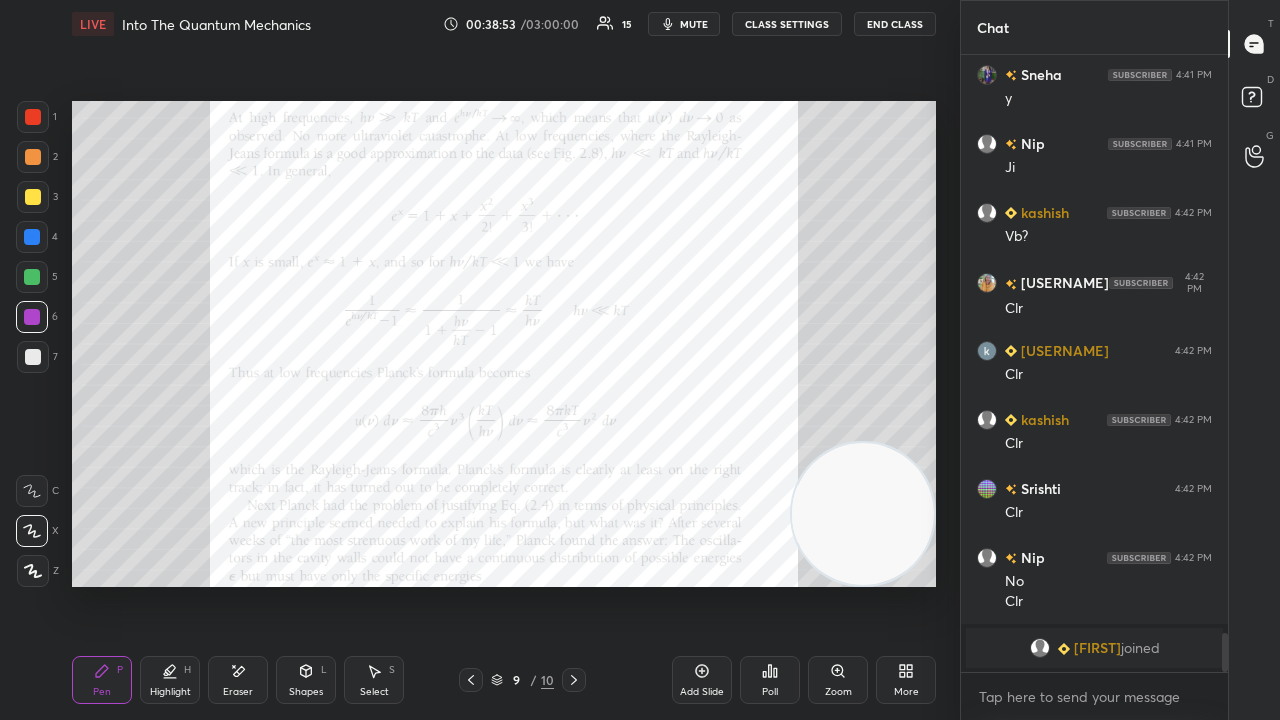 click on "Setting up your live class Poll for   secs No correct answer Start poll" at bounding box center (504, 344) 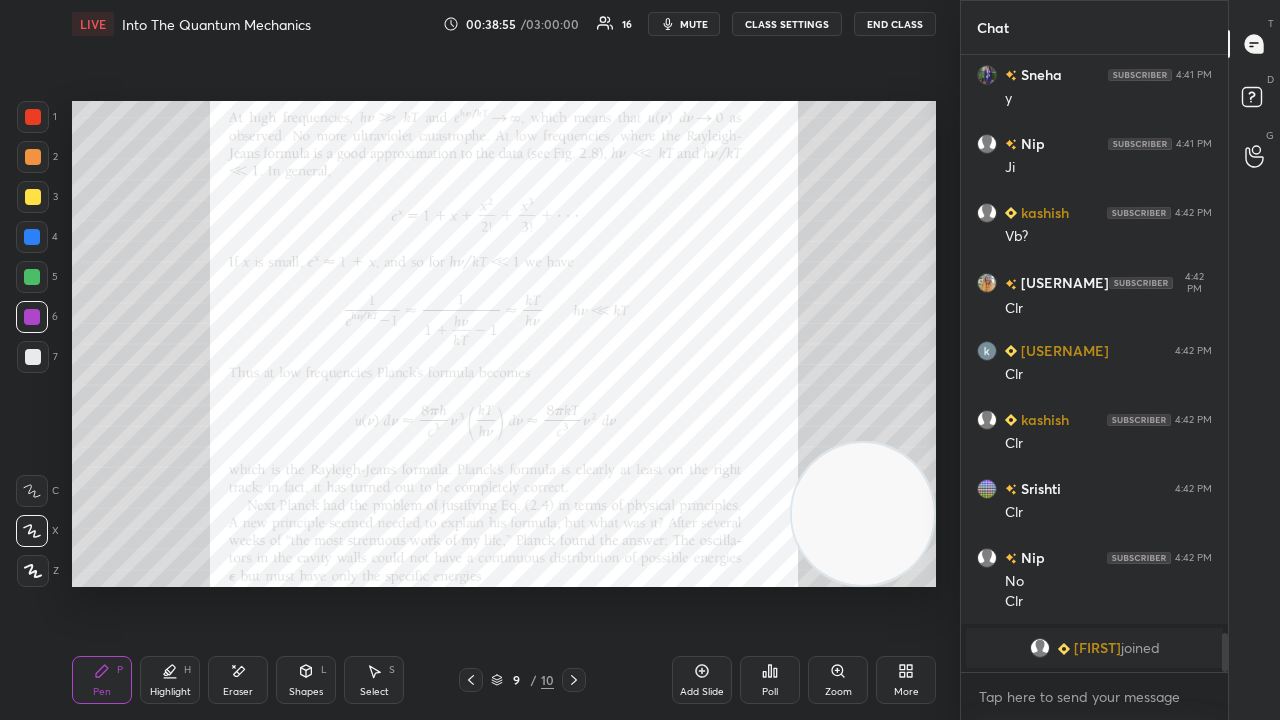click on "mute" at bounding box center (694, 24) 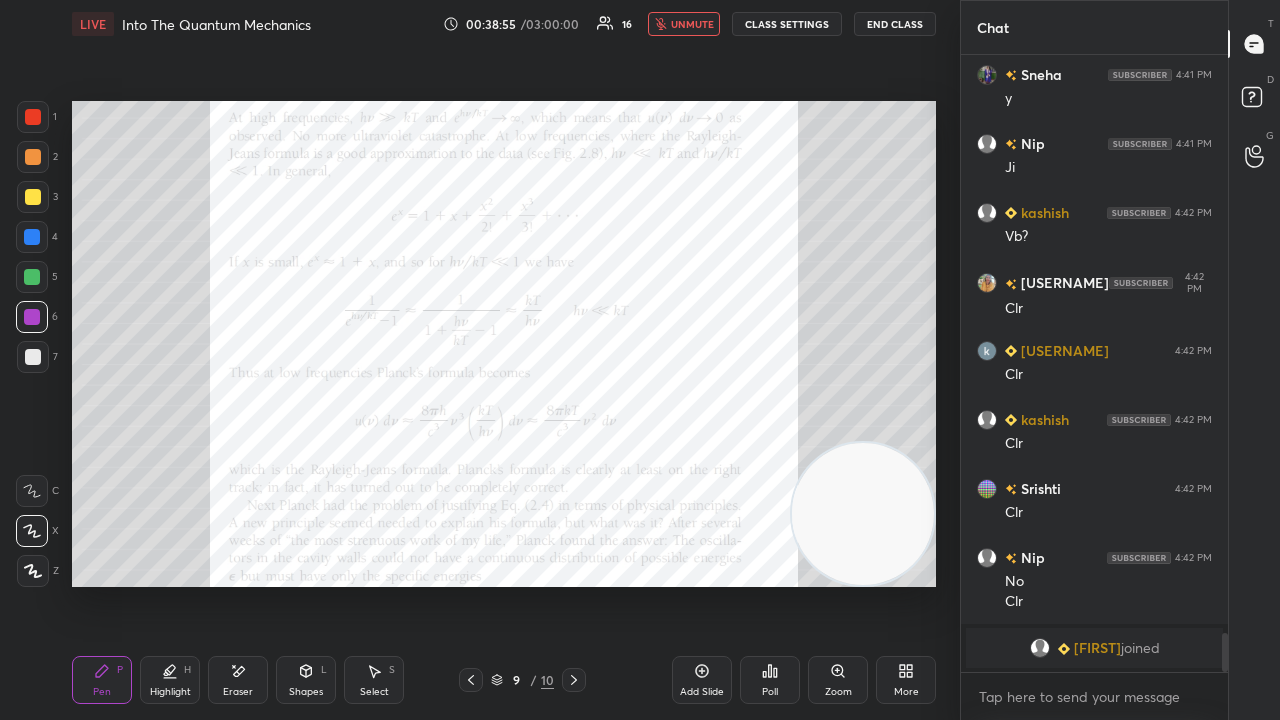 click on "unmute" at bounding box center [692, 24] 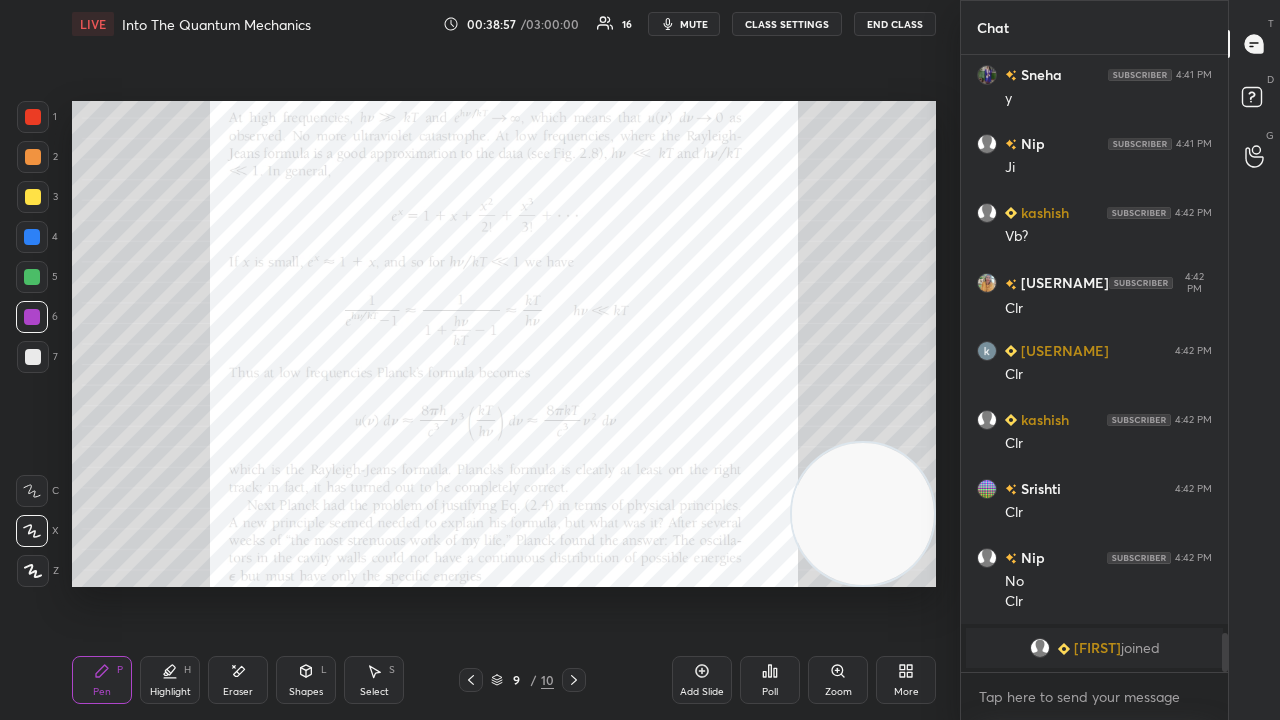 click at bounding box center (32, 277) 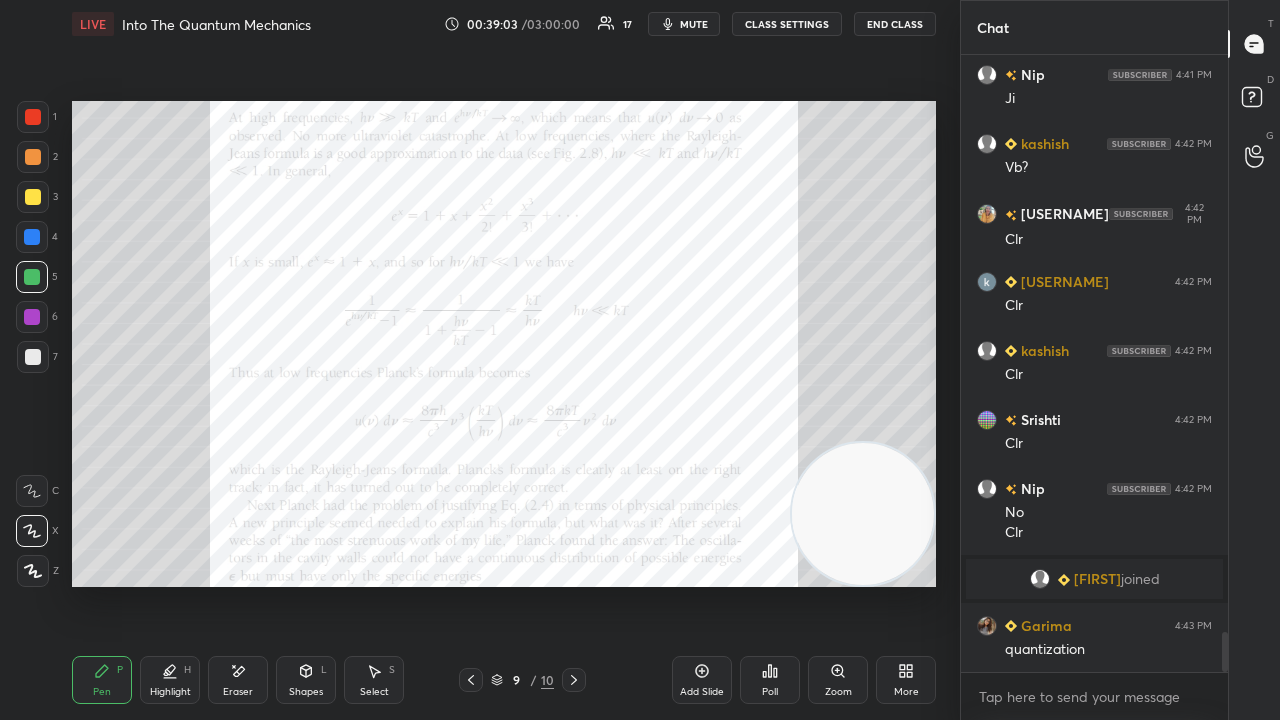 scroll, scrollTop: 8948, scrollLeft: 0, axis: vertical 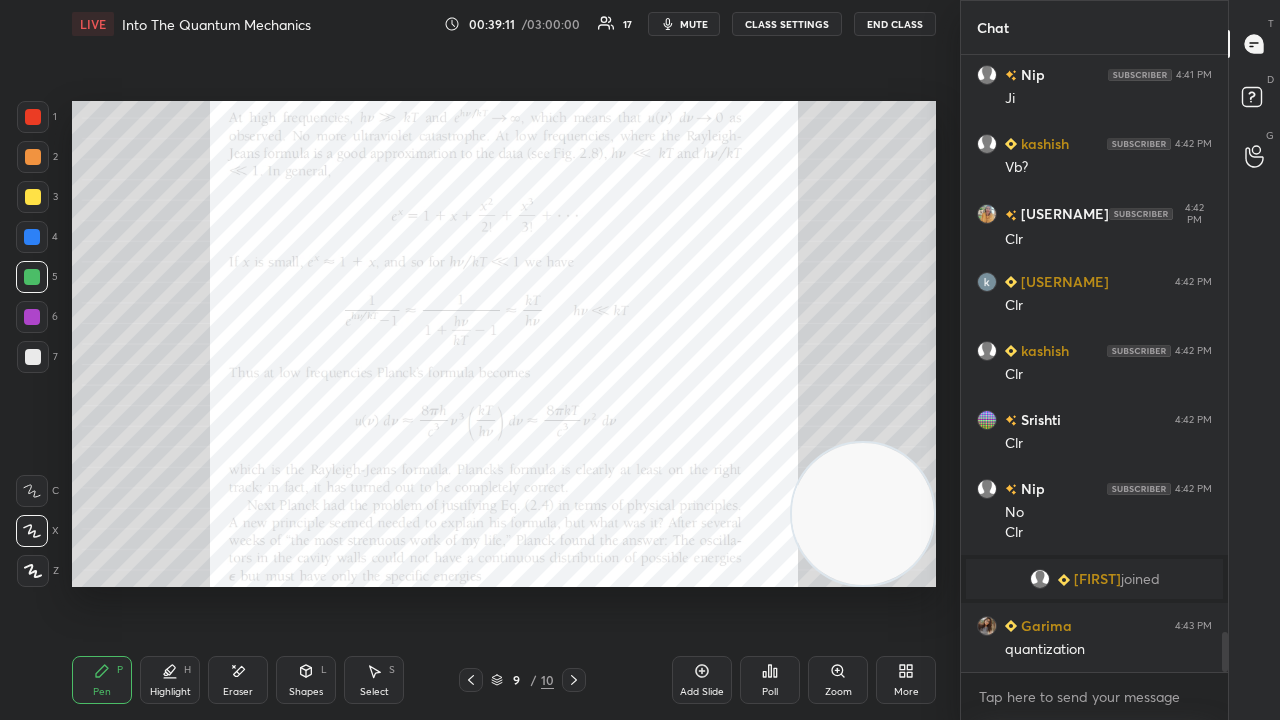 click on "mute" at bounding box center [694, 24] 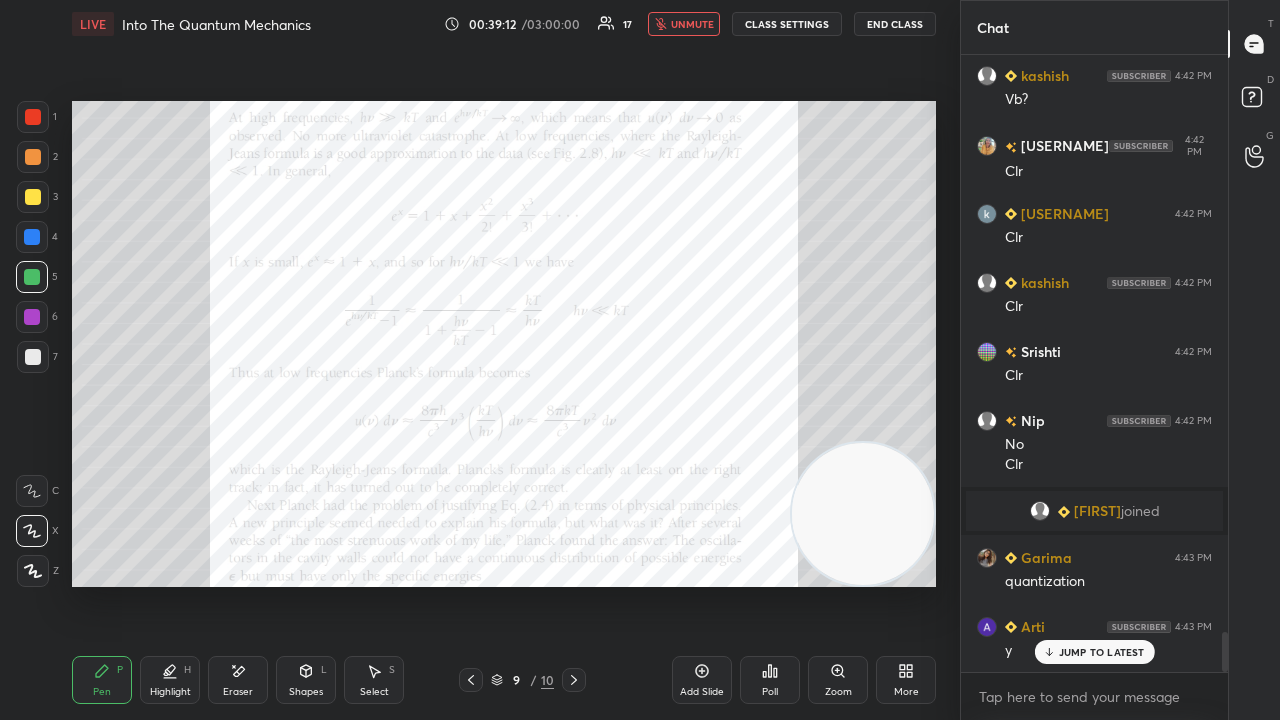 click on "unmute" at bounding box center (692, 24) 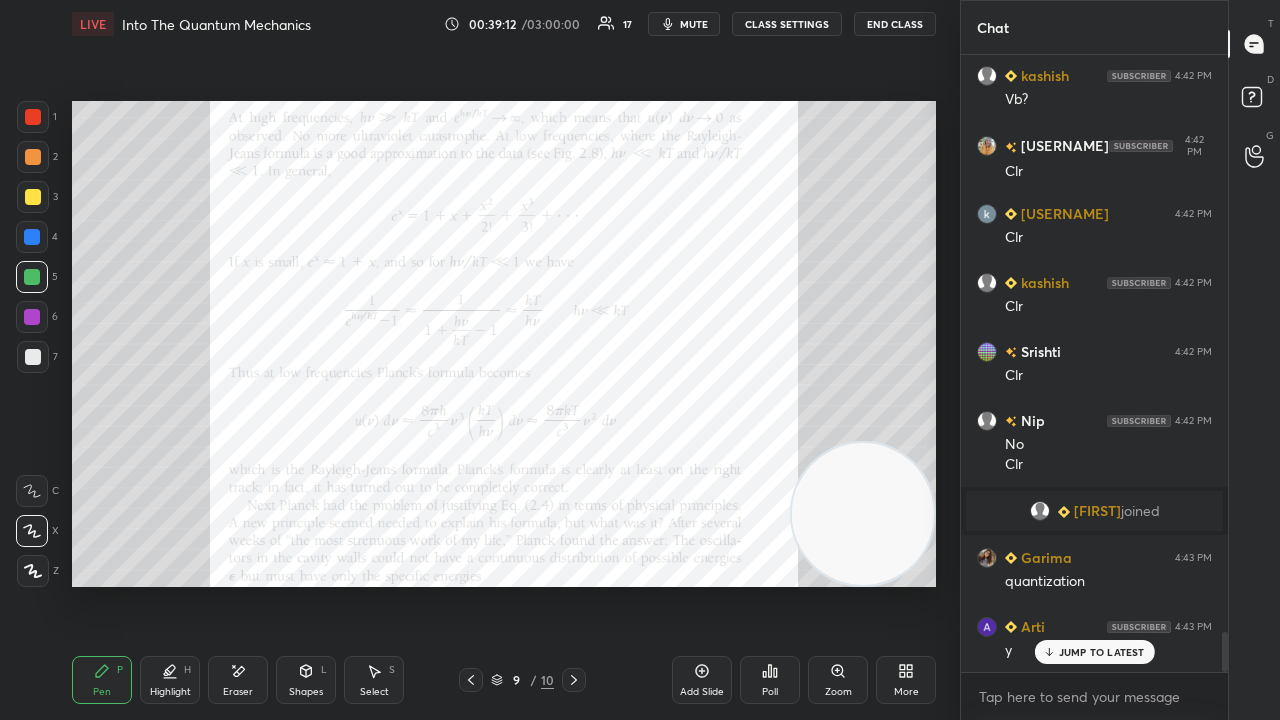 click at bounding box center [32, 317] 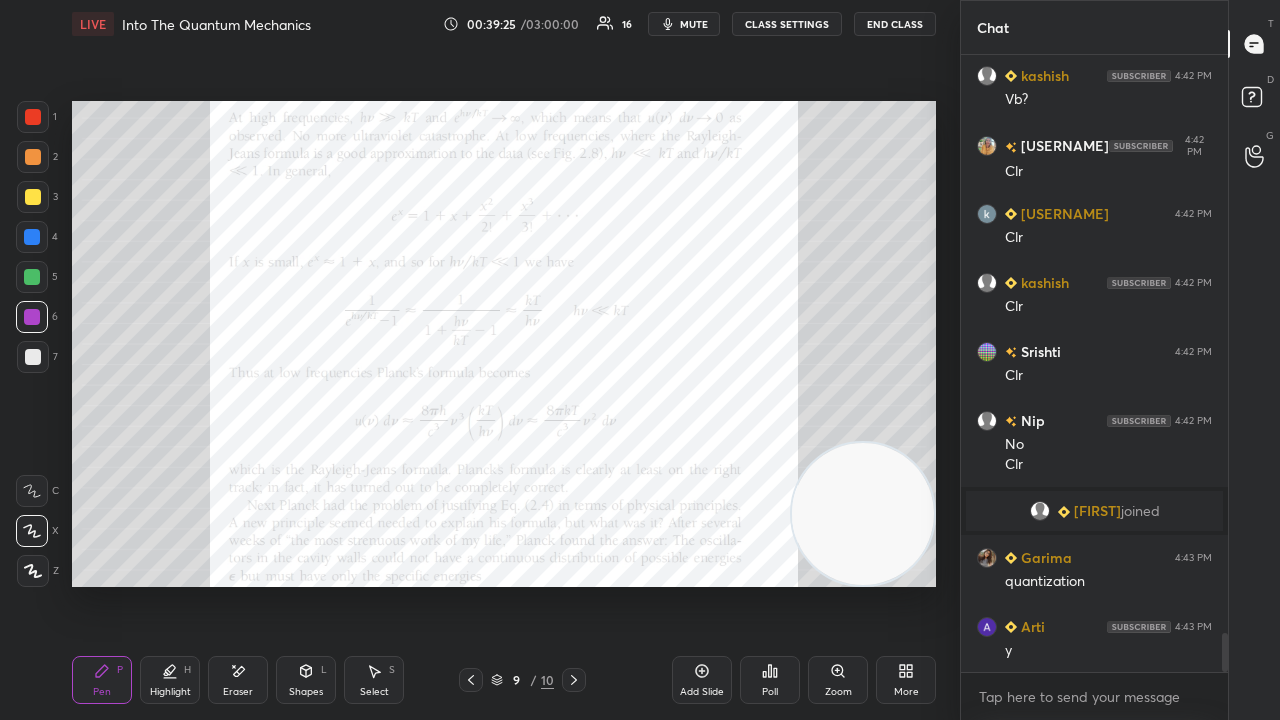 scroll, scrollTop: 9086, scrollLeft: 0, axis: vertical 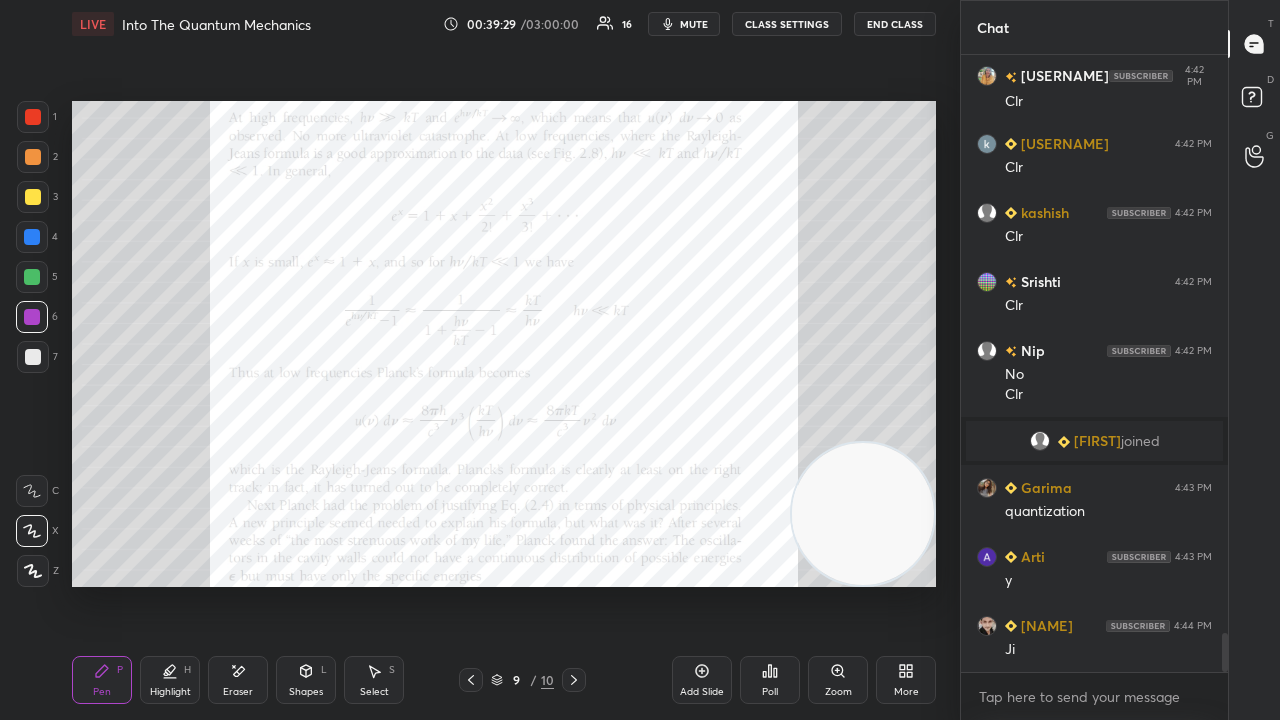 click on "mute" at bounding box center (694, 24) 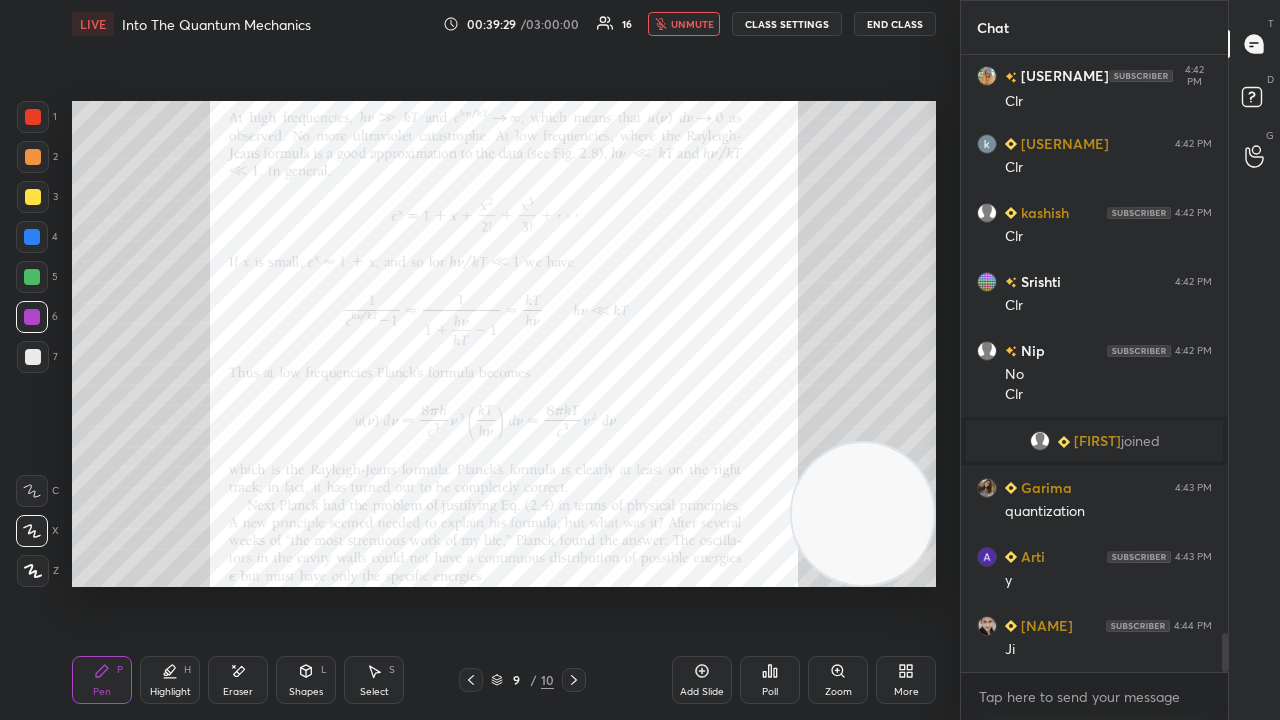 click on "unmute" at bounding box center [692, 24] 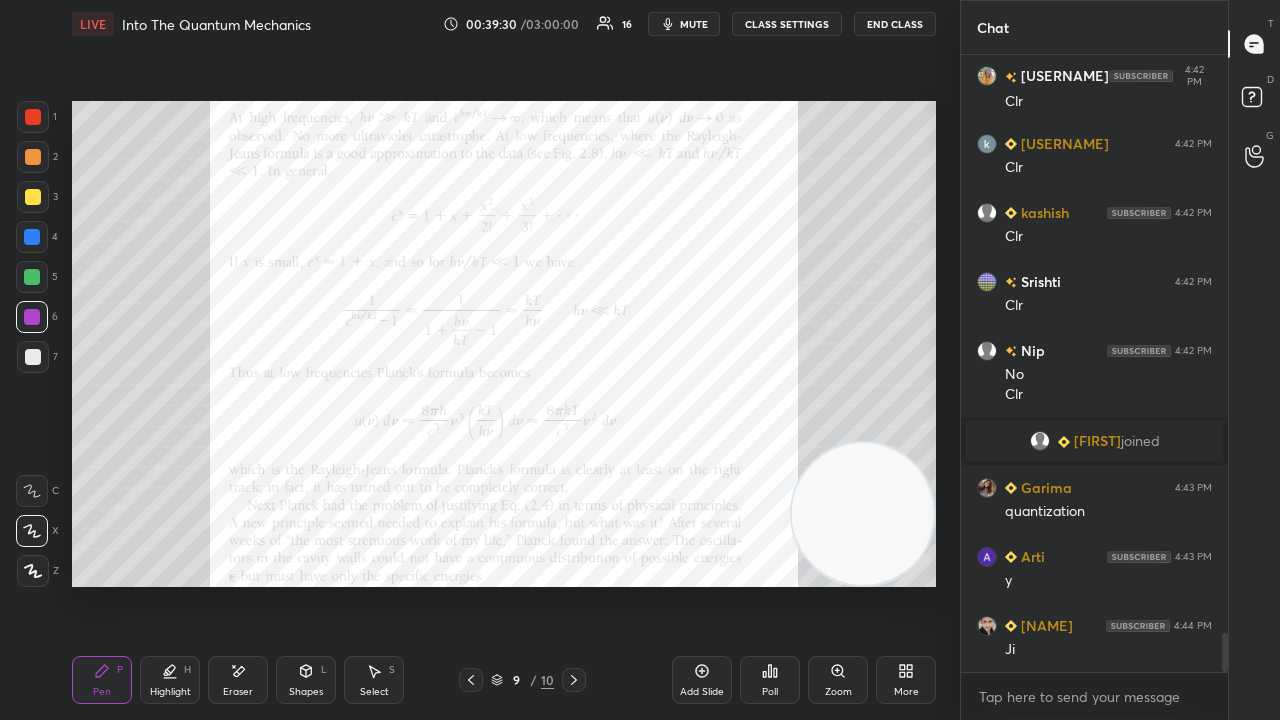 click on "Pen P Highlight H Eraser Shapes L Select S 9 / 10 Add Slide Poll Zoom More" at bounding box center (504, 680) 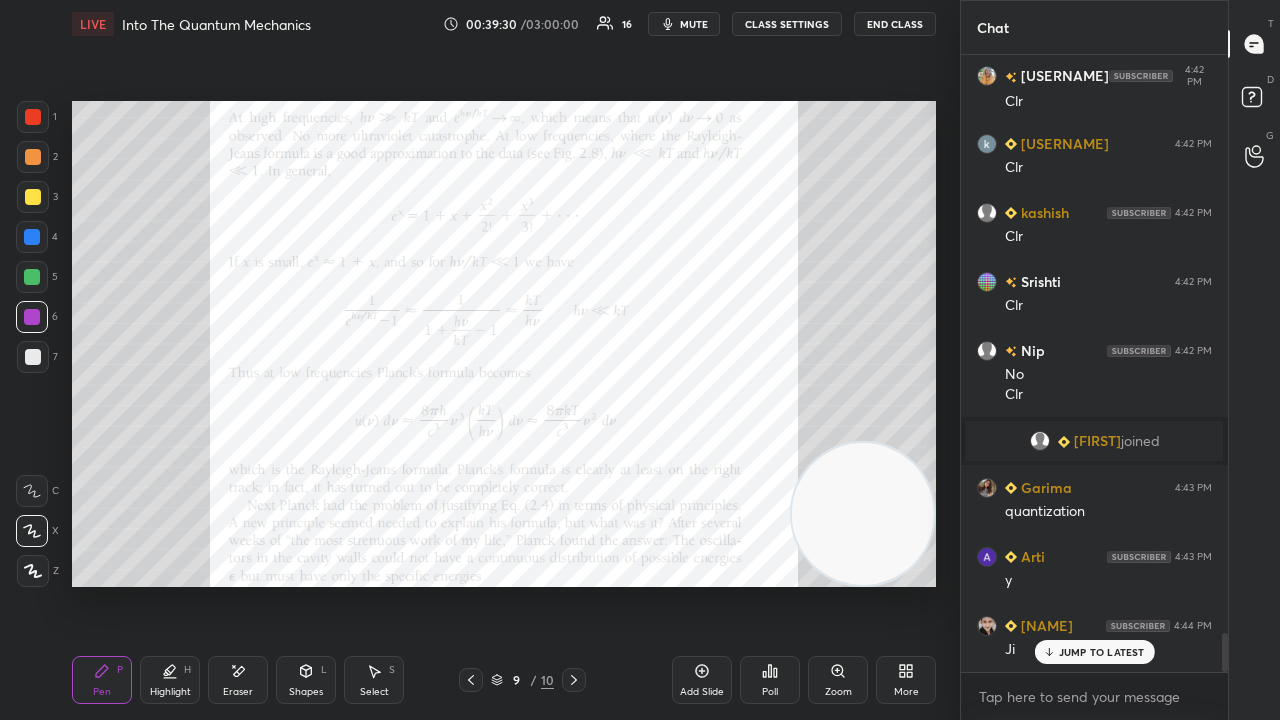 scroll, scrollTop: 9154, scrollLeft: 0, axis: vertical 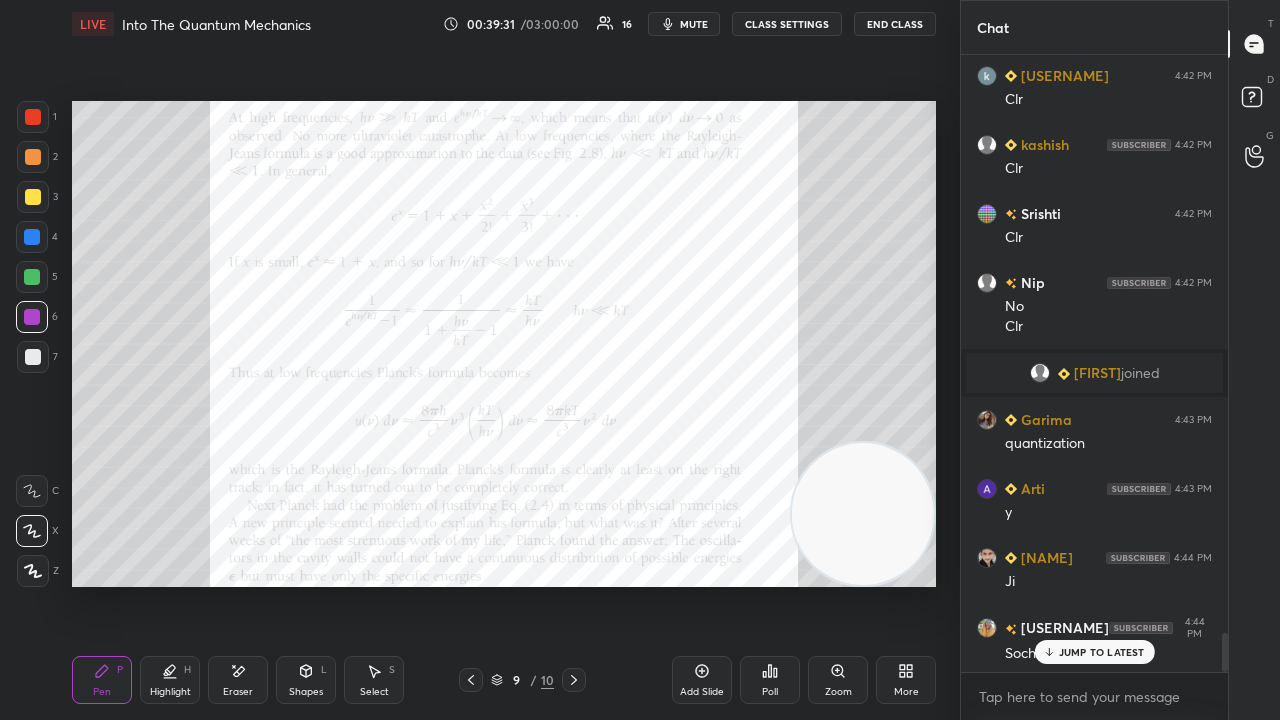 click on "Eraser" at bounding box center [238, 680] 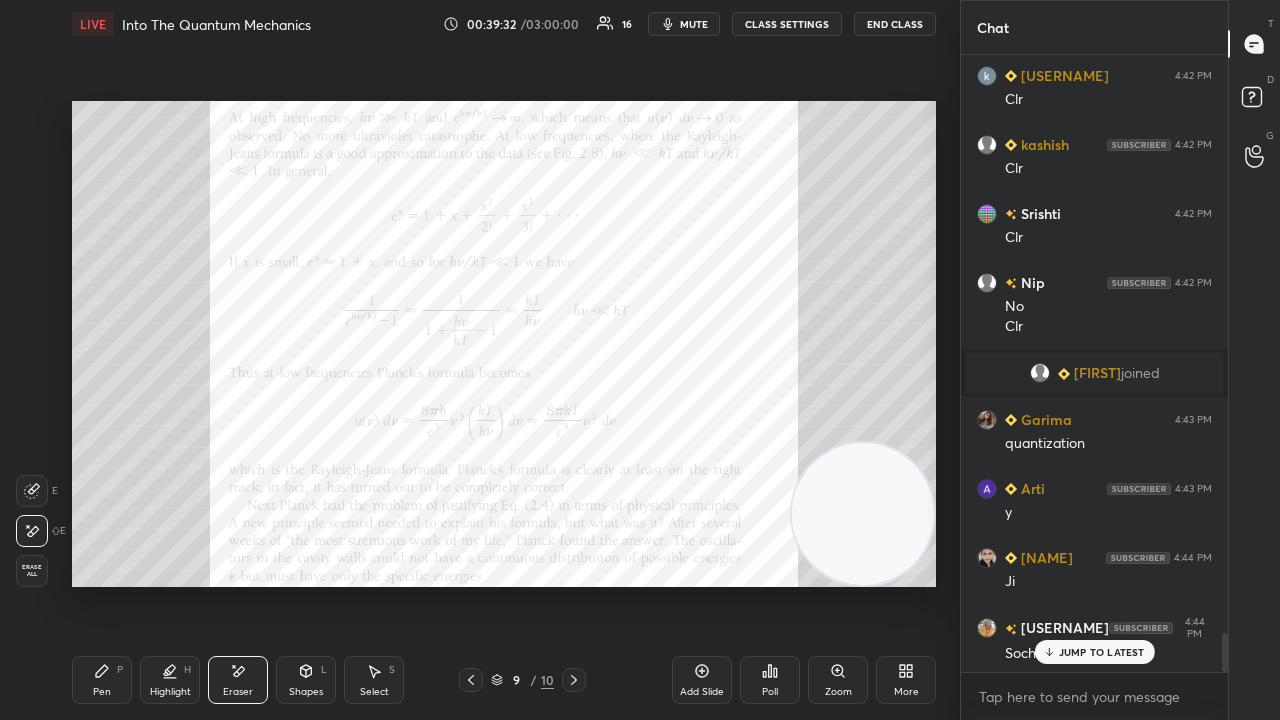 click on "JUMP TO LATEST" at bounding box center (1094, 652) 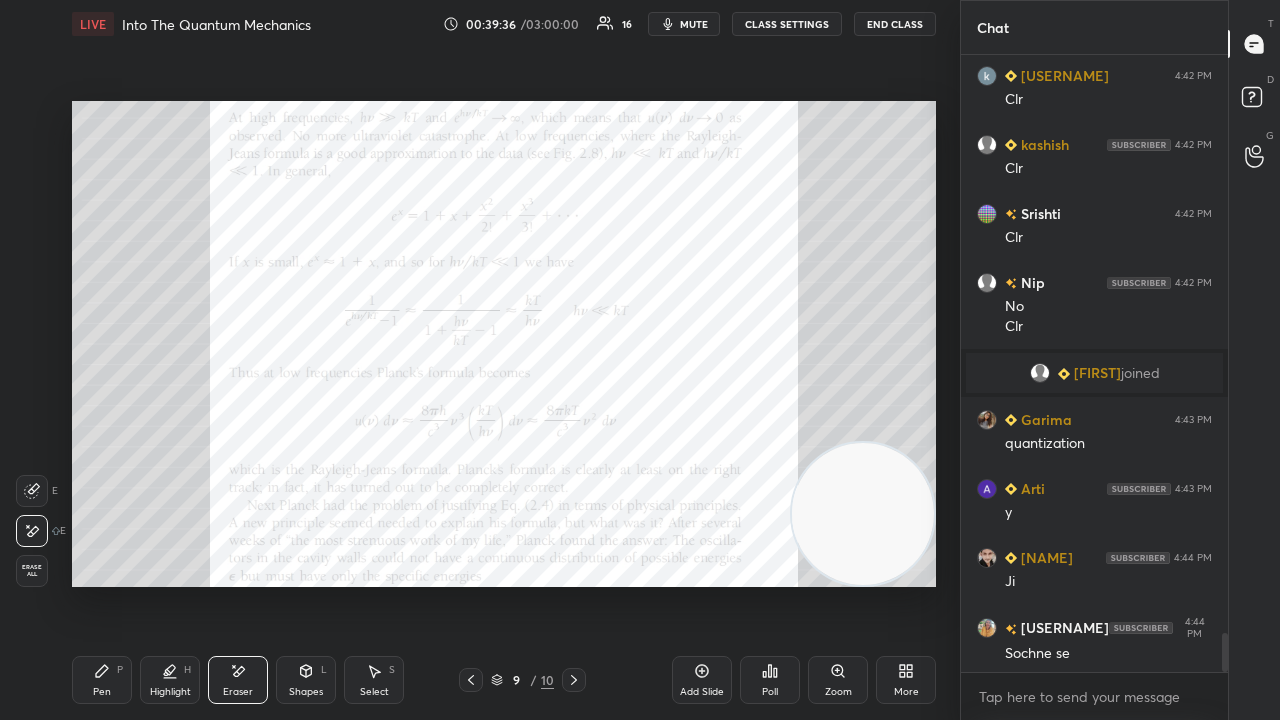 click on "Pen P Highlight H Eraser Shapes L Select S 9 / 10 Add Slide Poll Zoom More" at bounding box center (504, 680) 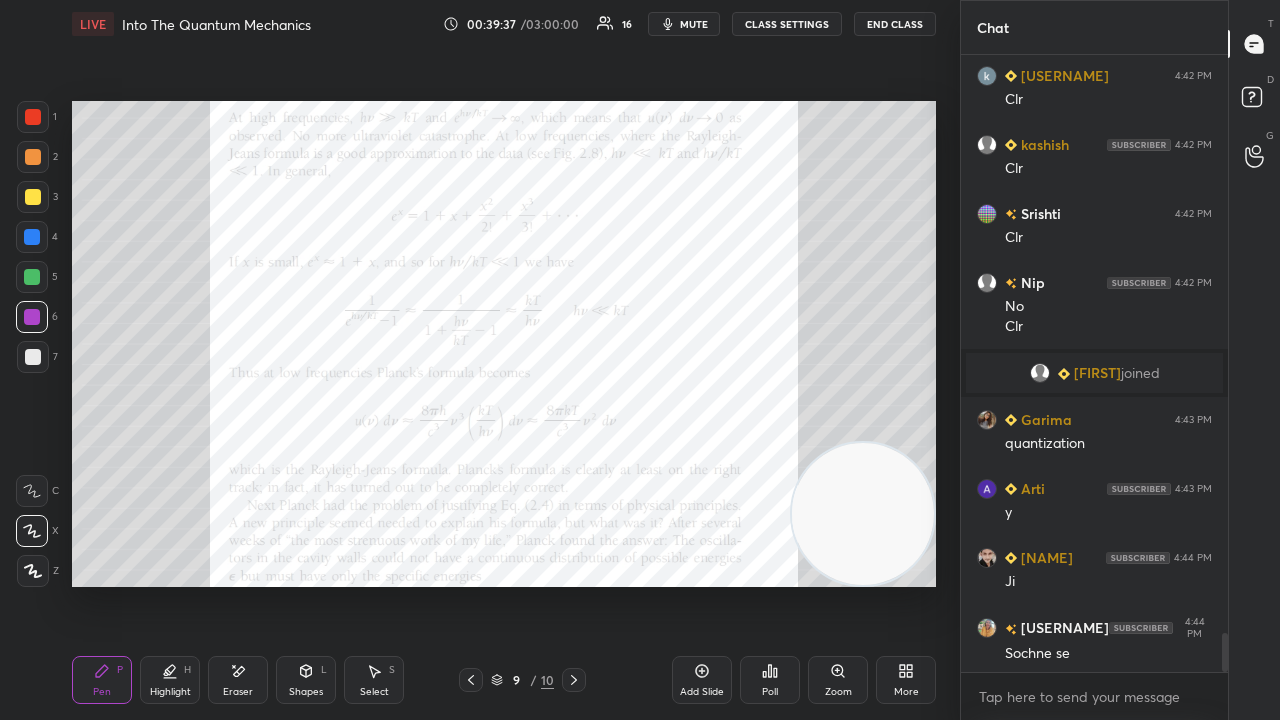 click on "mute" at bounding box center [684, 24] 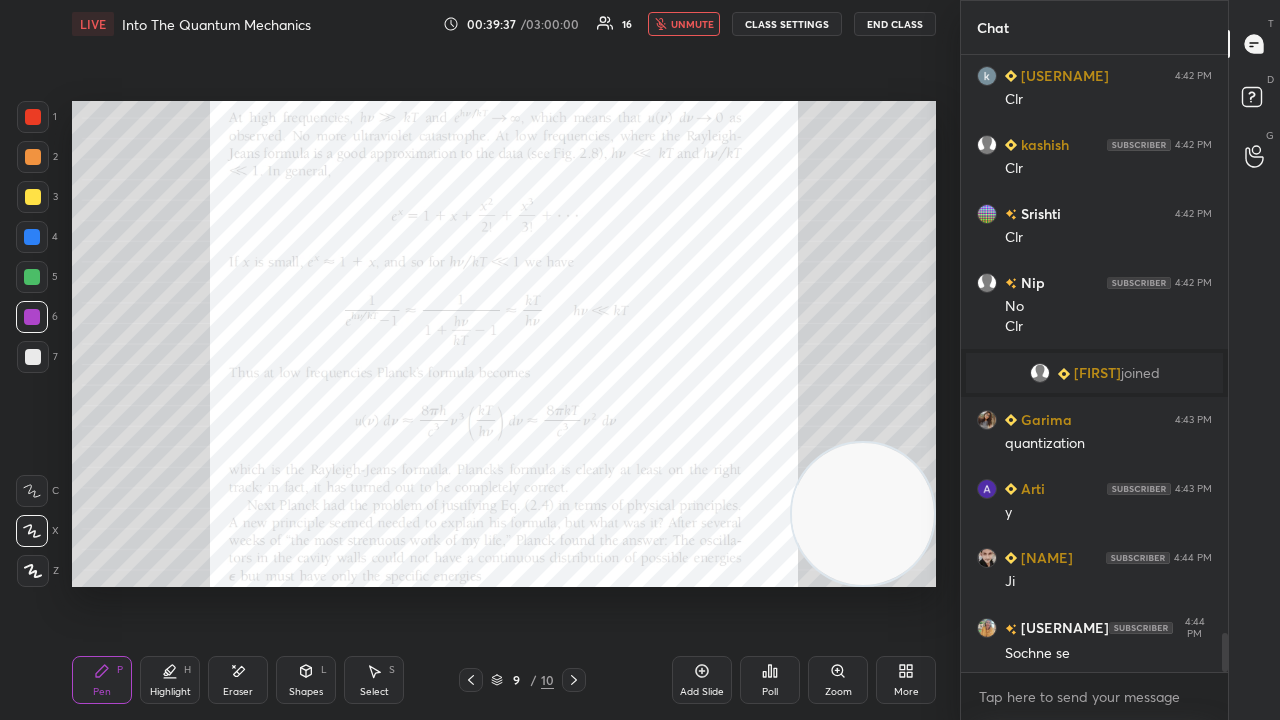 click on "unmute" at bounding box center [692, 24] 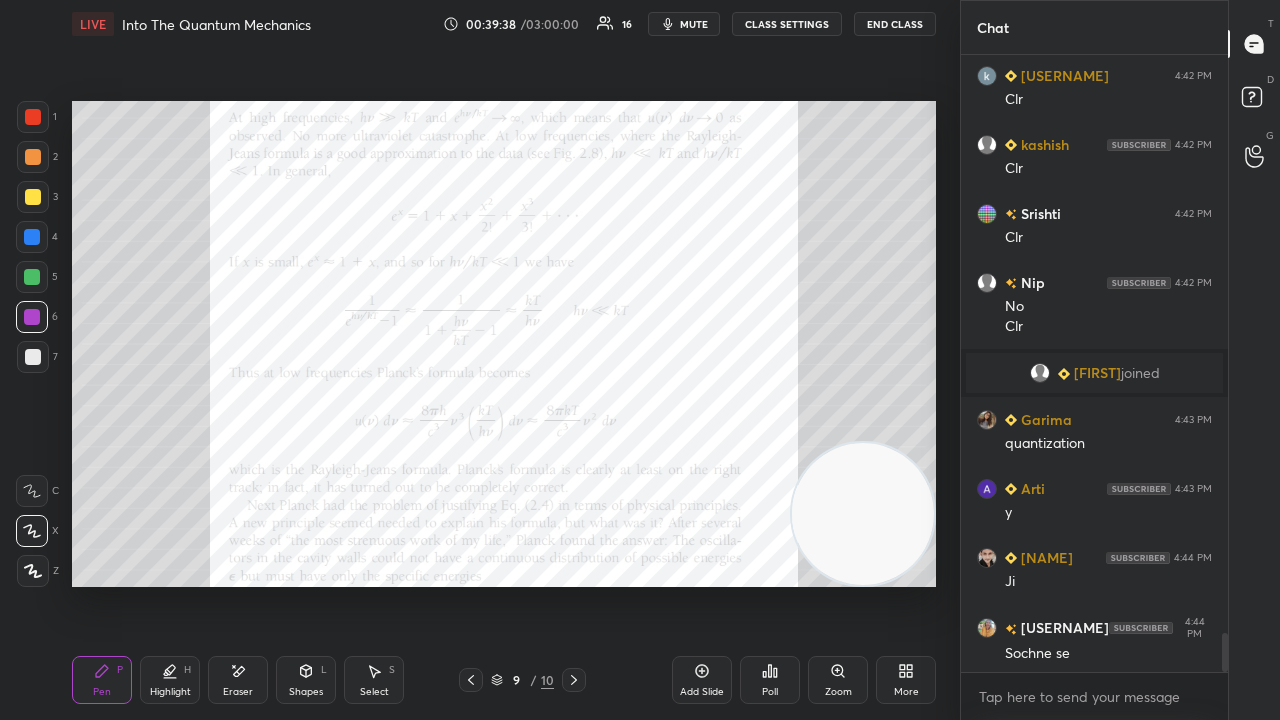 drag, startPoint x: 31, startPoint y: 278, endPoint x: 34, endPoint y: 248, distance: 30.149628 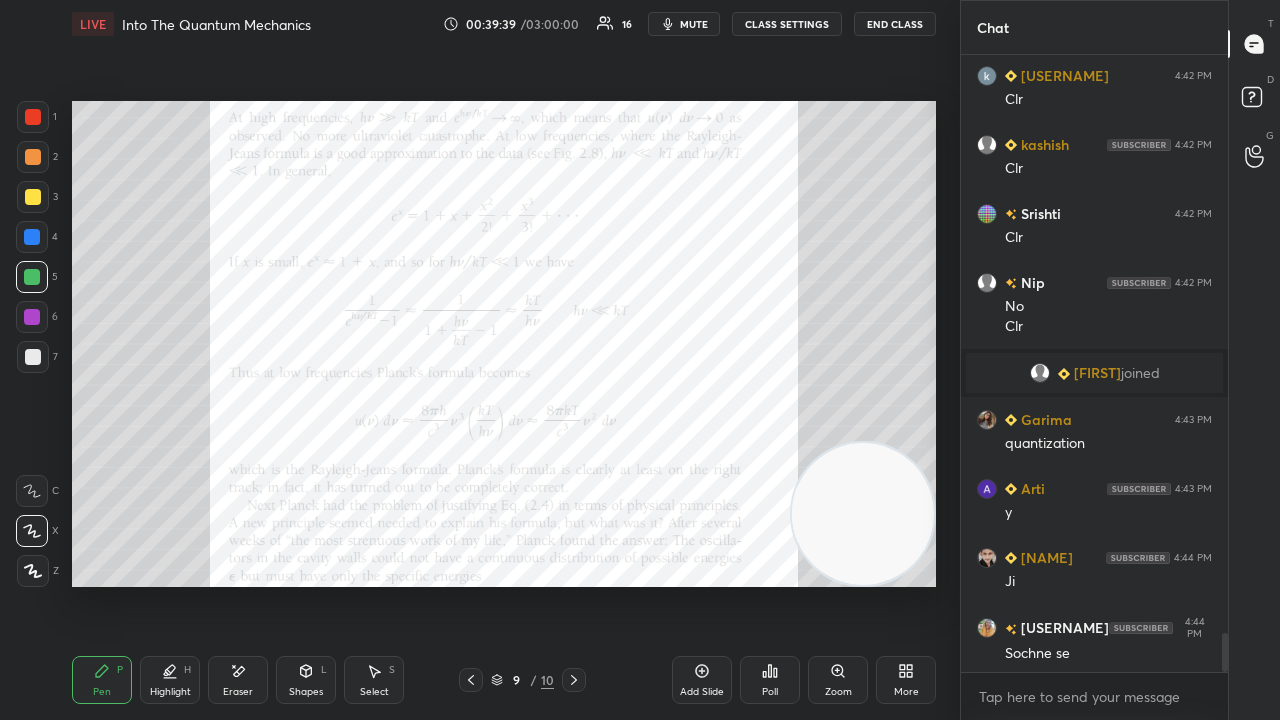 click at bounding box center (32, 237) 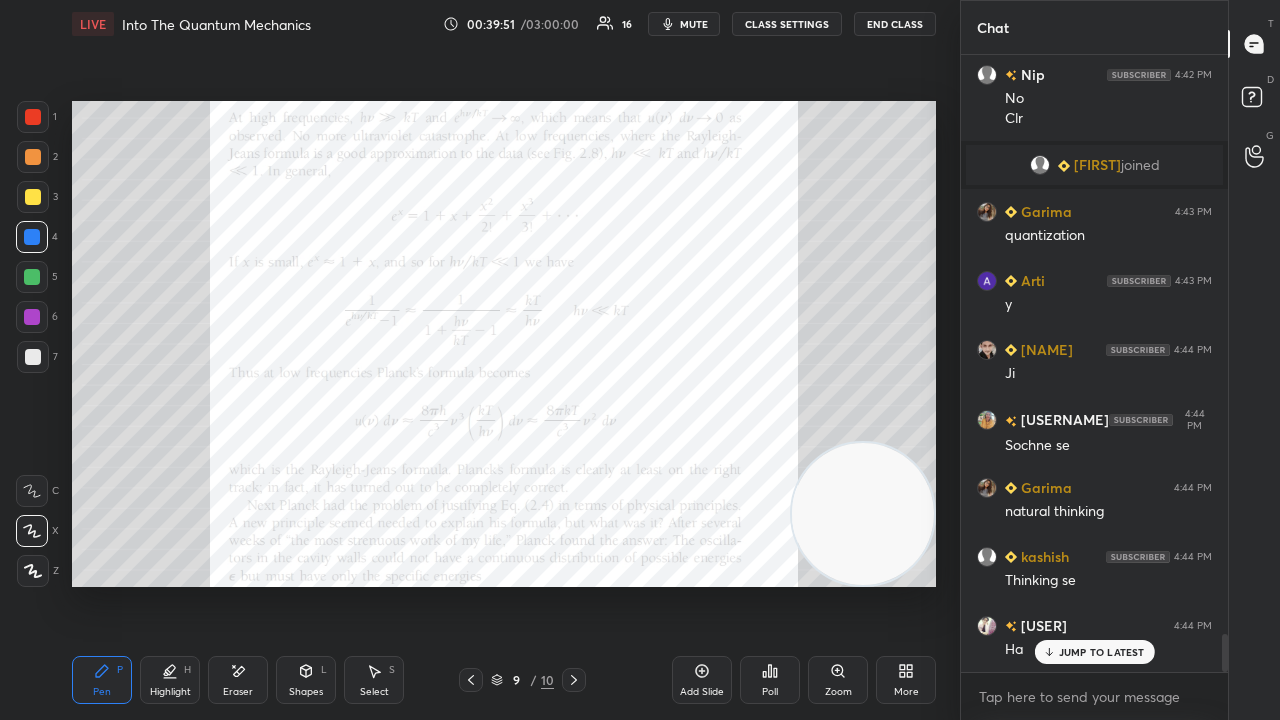 scroll, scrollTop: 9430, scrollLeft: 0, axis: vertical 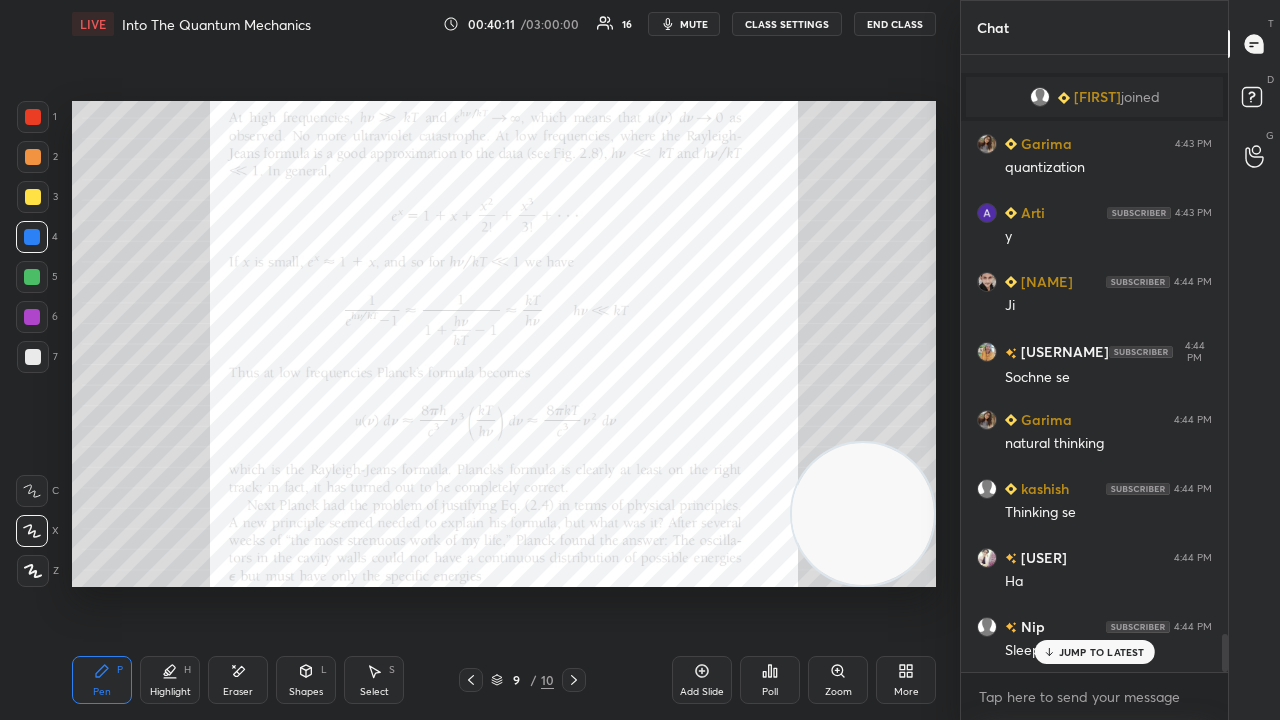 drag, startPoint x: 1097, startPoint y: 651, endPoint x: 1089, endPoint y: 688, distance: 37.85499 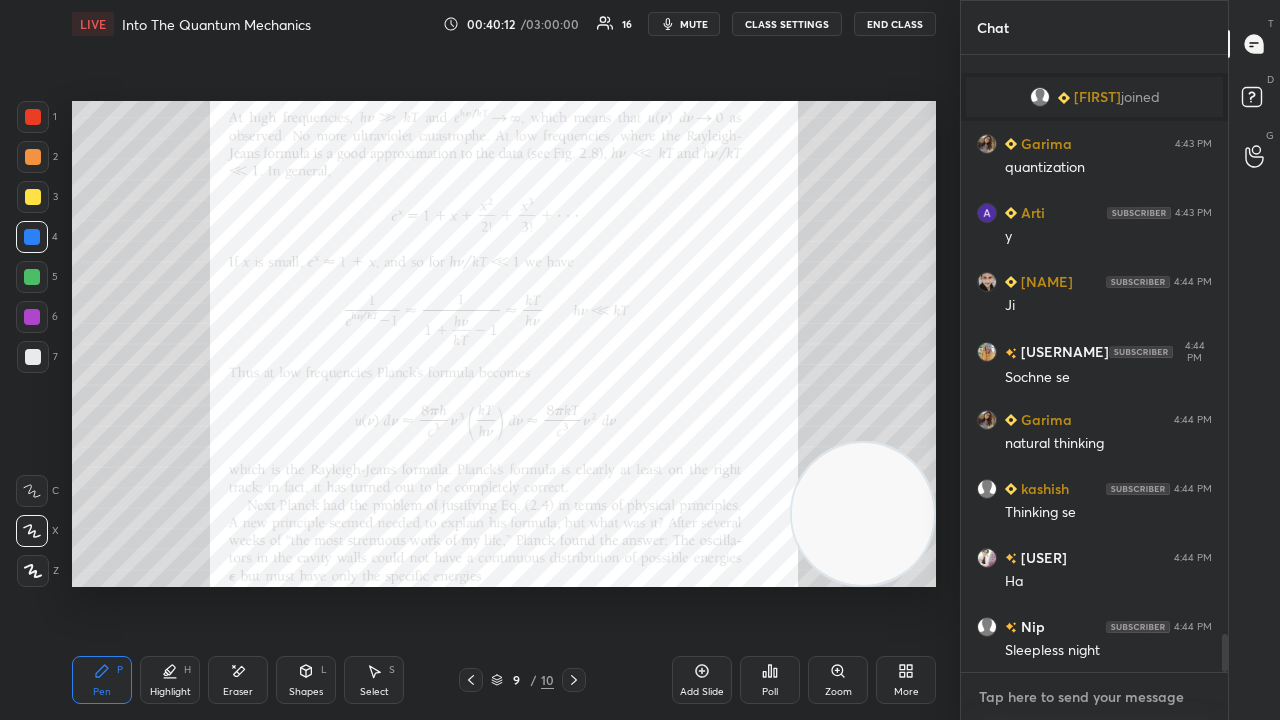 click at bounding box center [1094, 697] 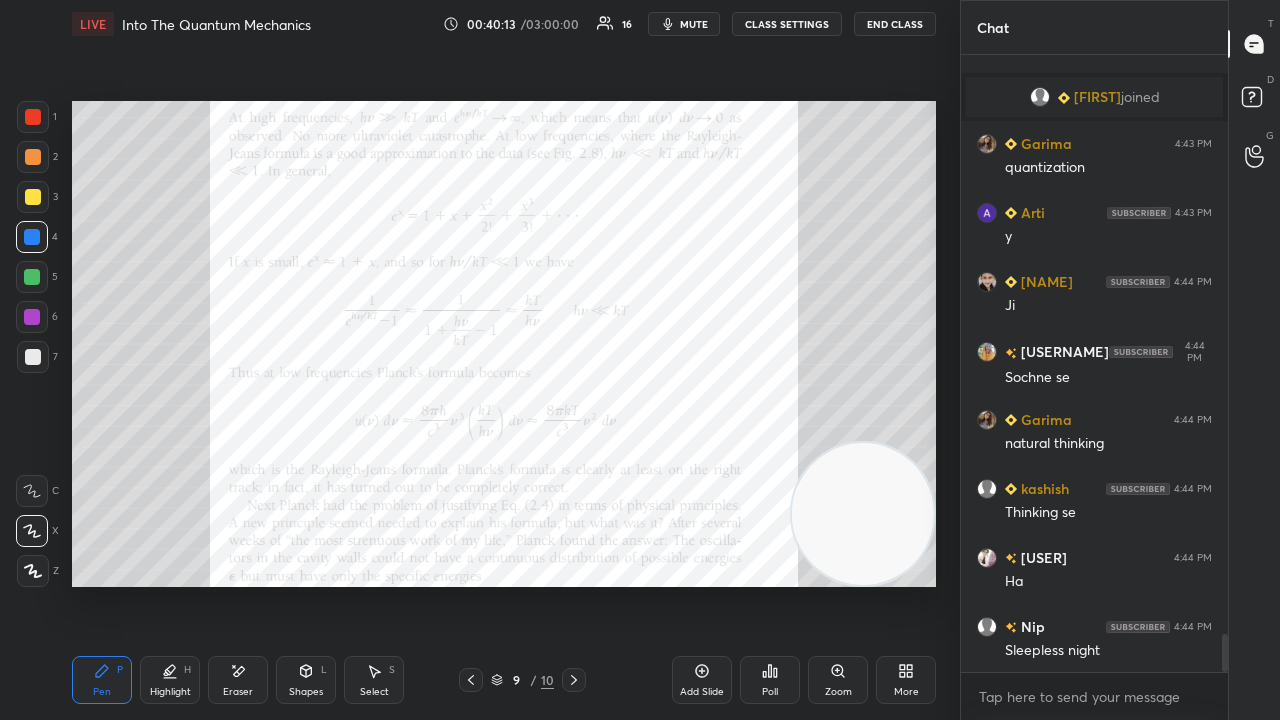click on "mute" at bounding box center [694, 24] 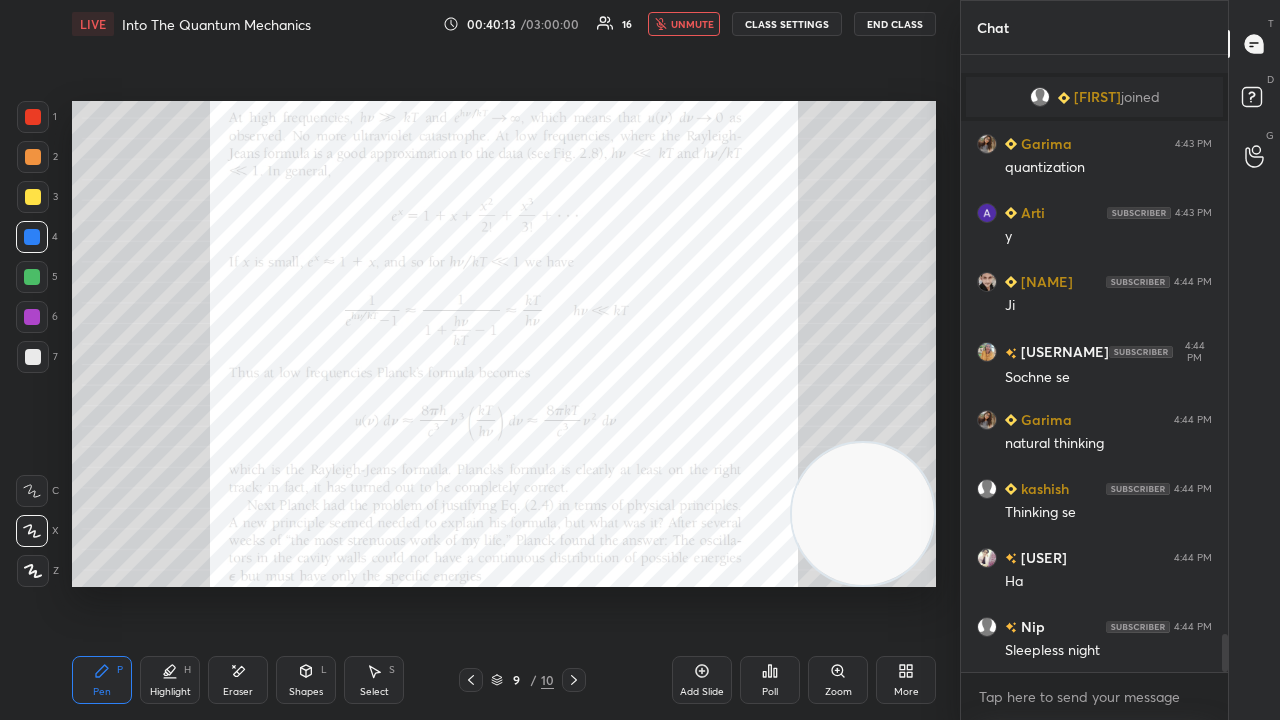 click on "unmute" at bounding box center [692, 24] 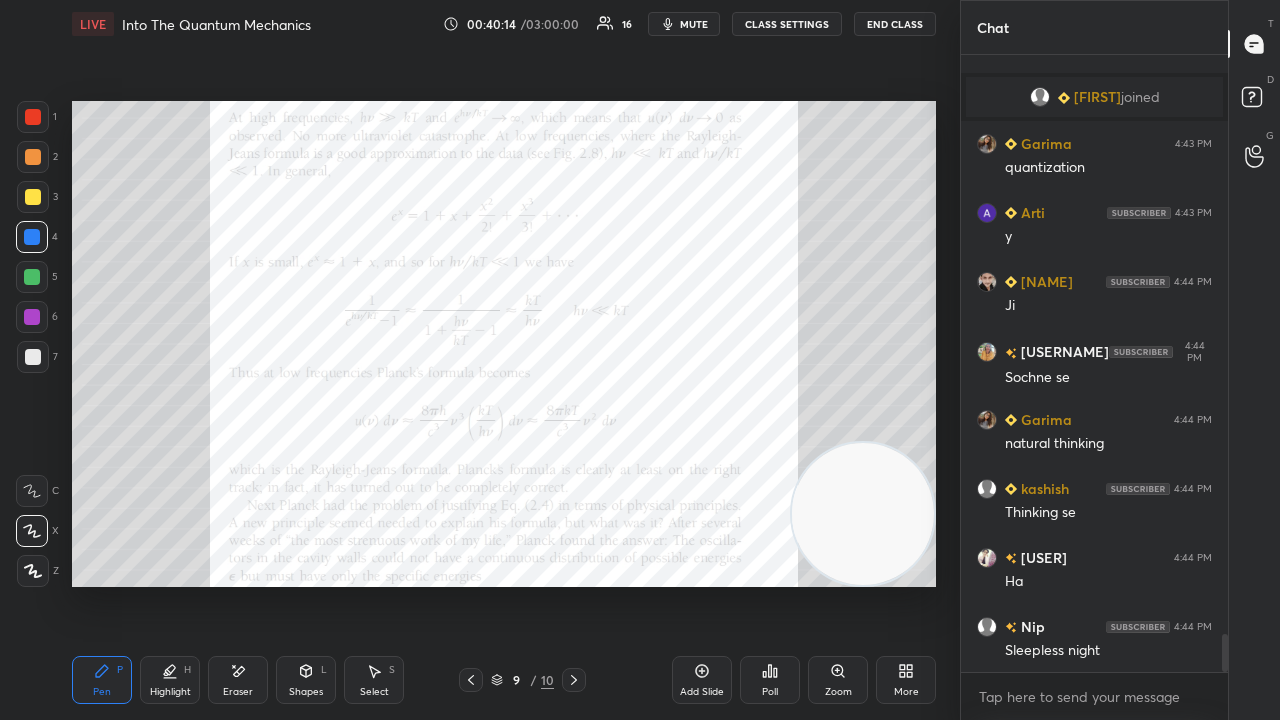click at bounding box center (32, 277) 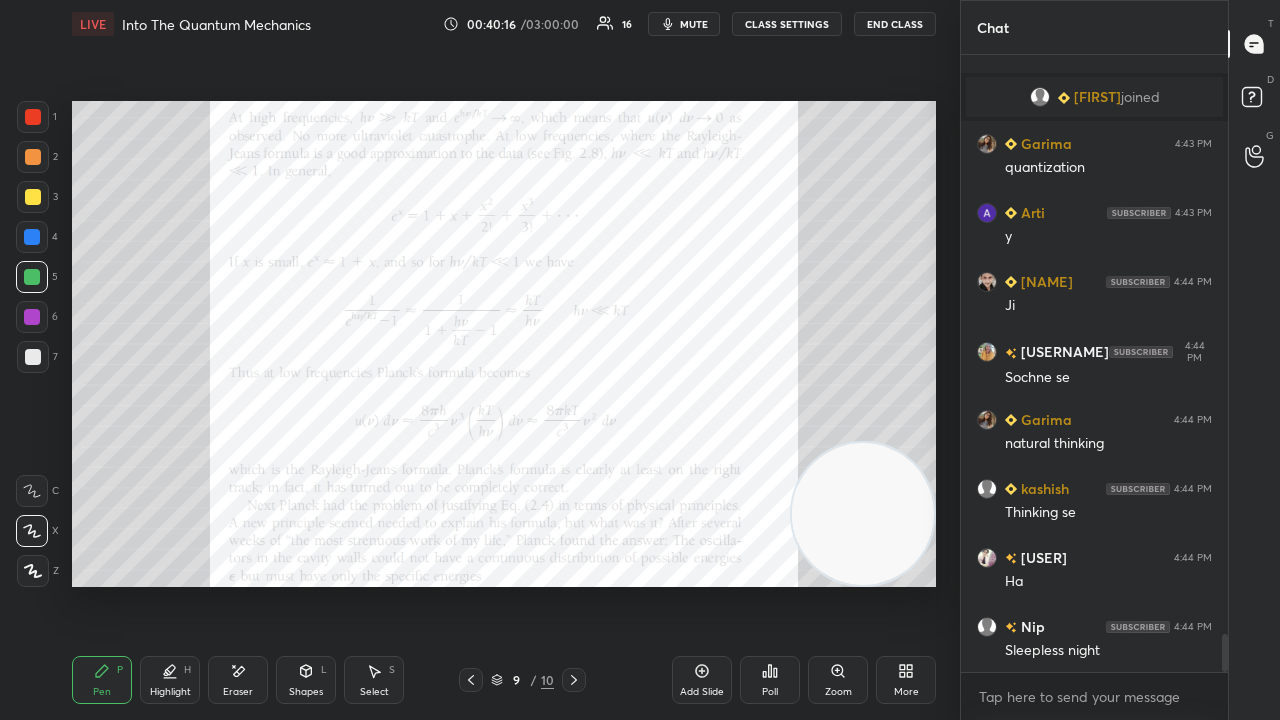 click at bounding box center [32, 317] 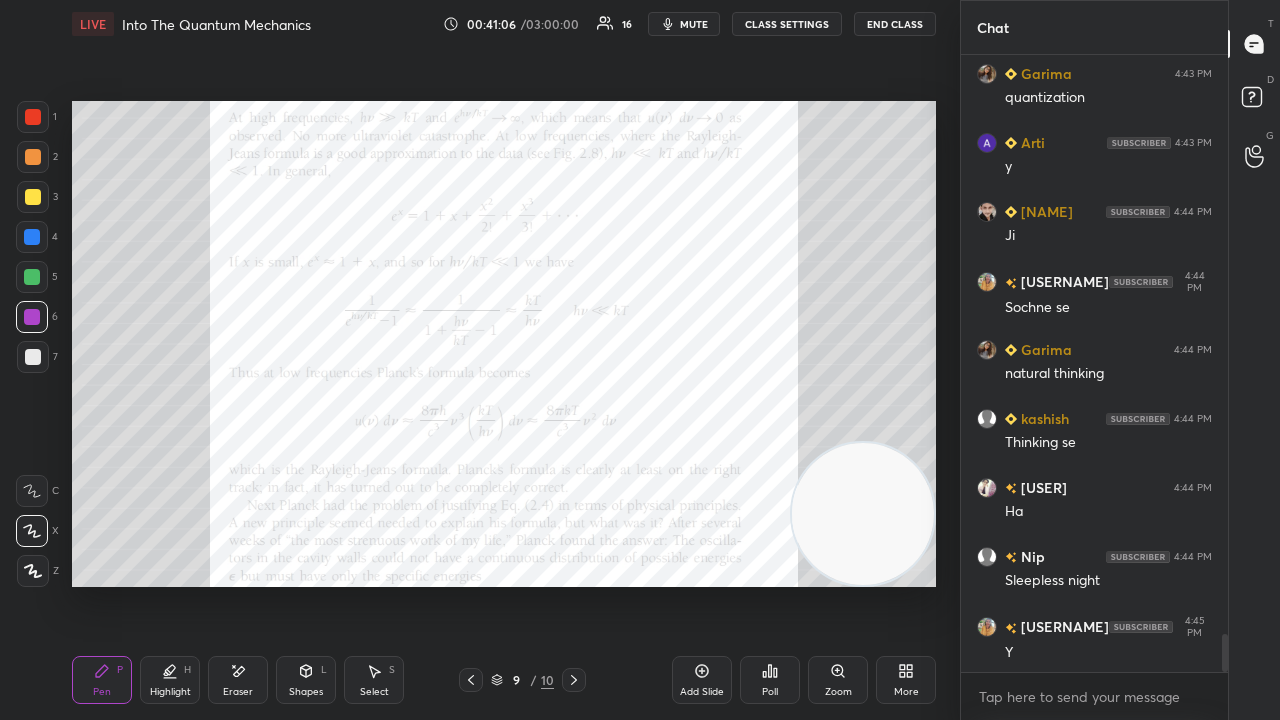 scroll, scrollTop: 9568, scrollLeft: 0, axis: vertical 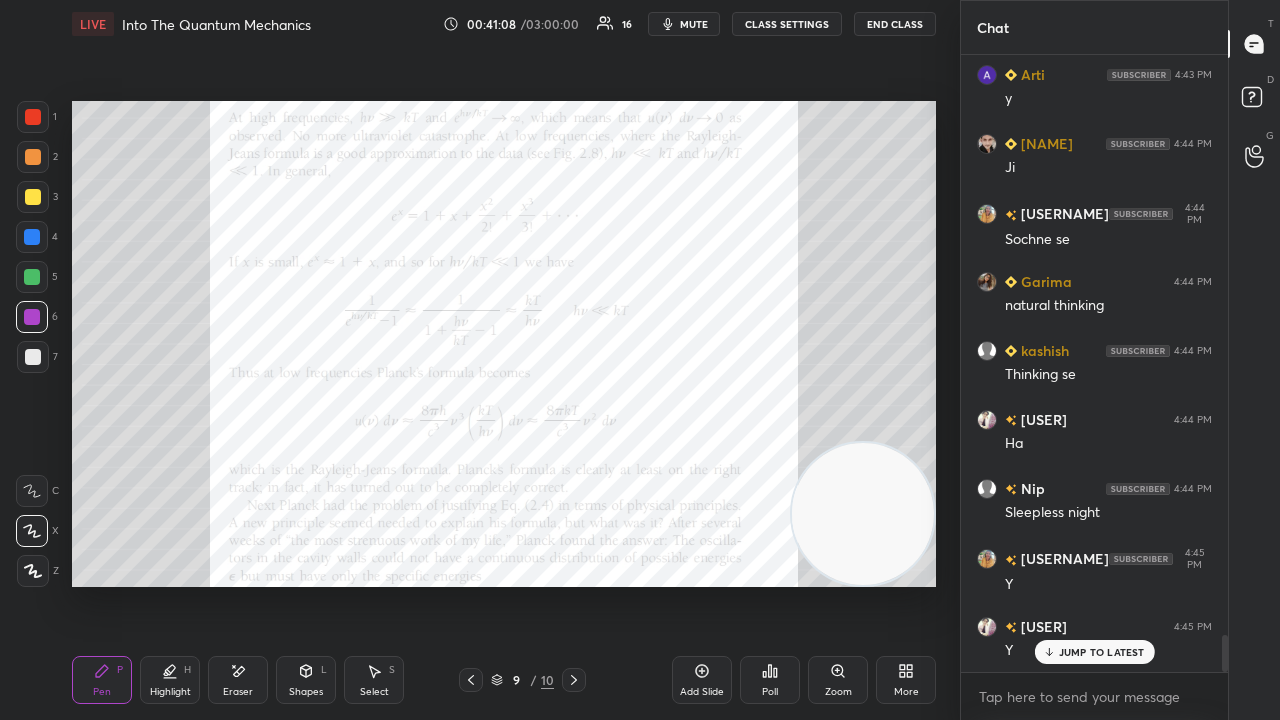 click on "JUMP TO LATEST" at bounding box center (1102, 652) 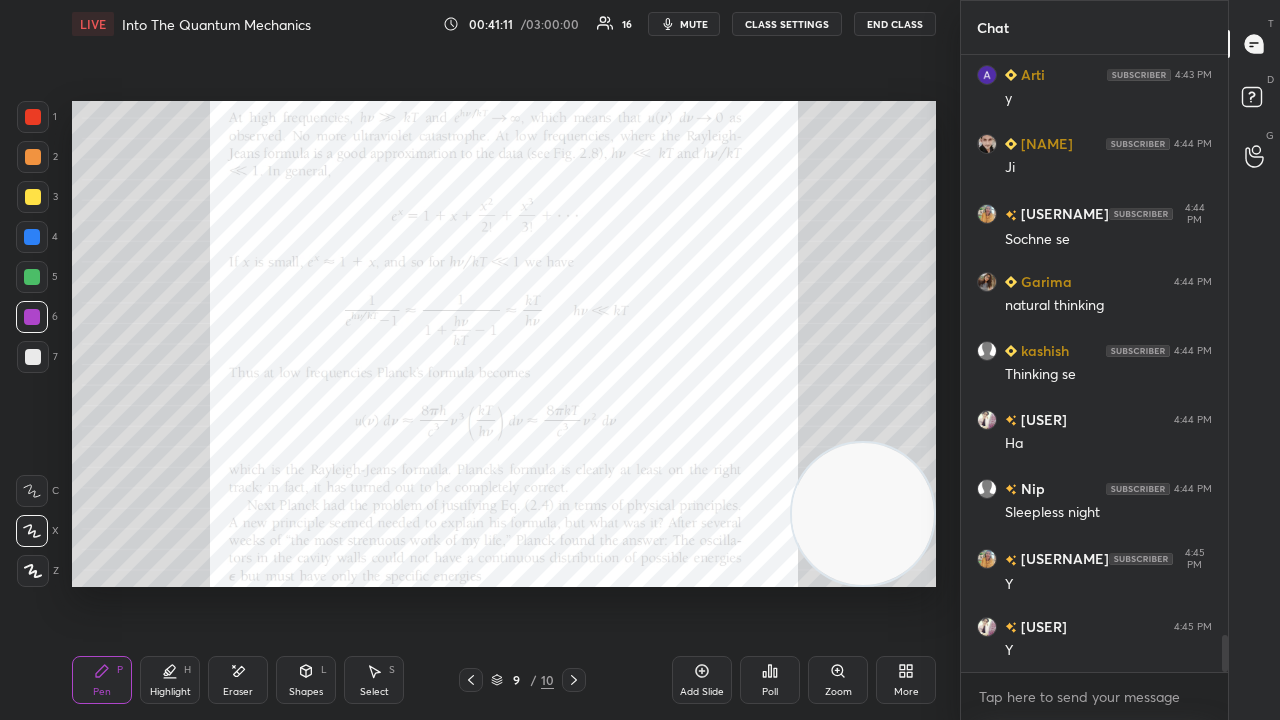 scroll, scrollTop: 9616, scrollLeft: 0, axis: vertical 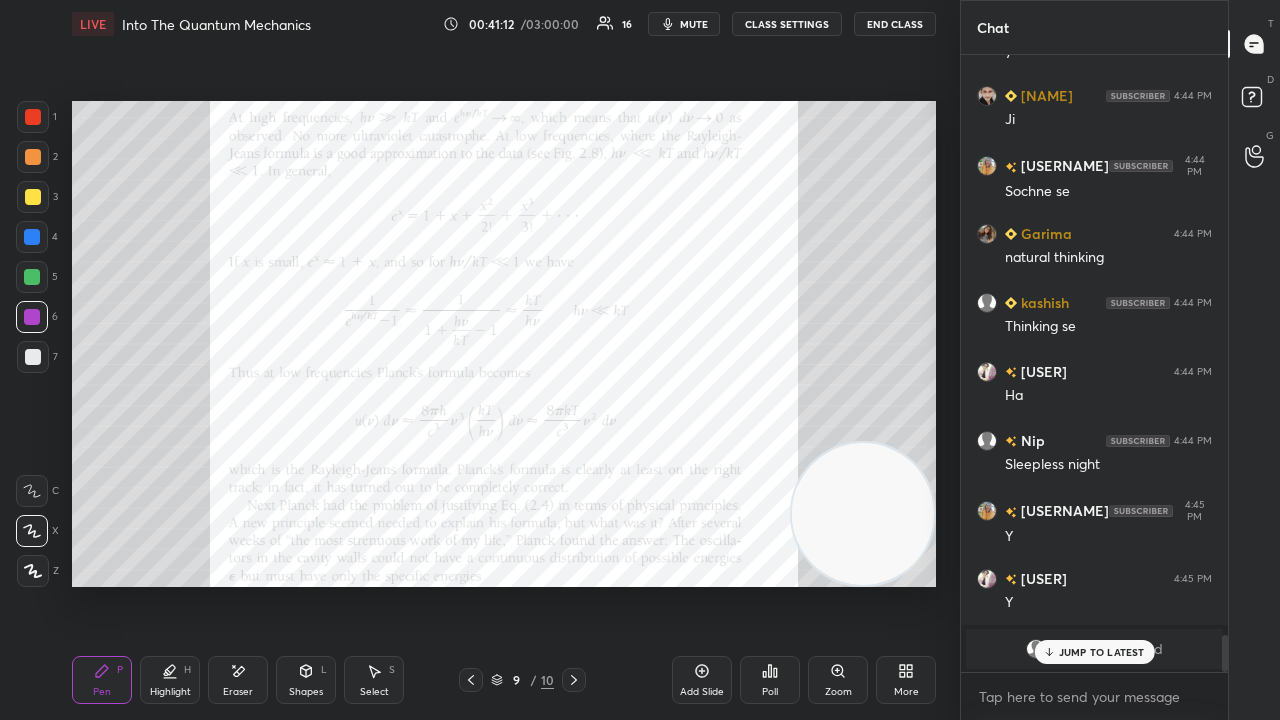 click 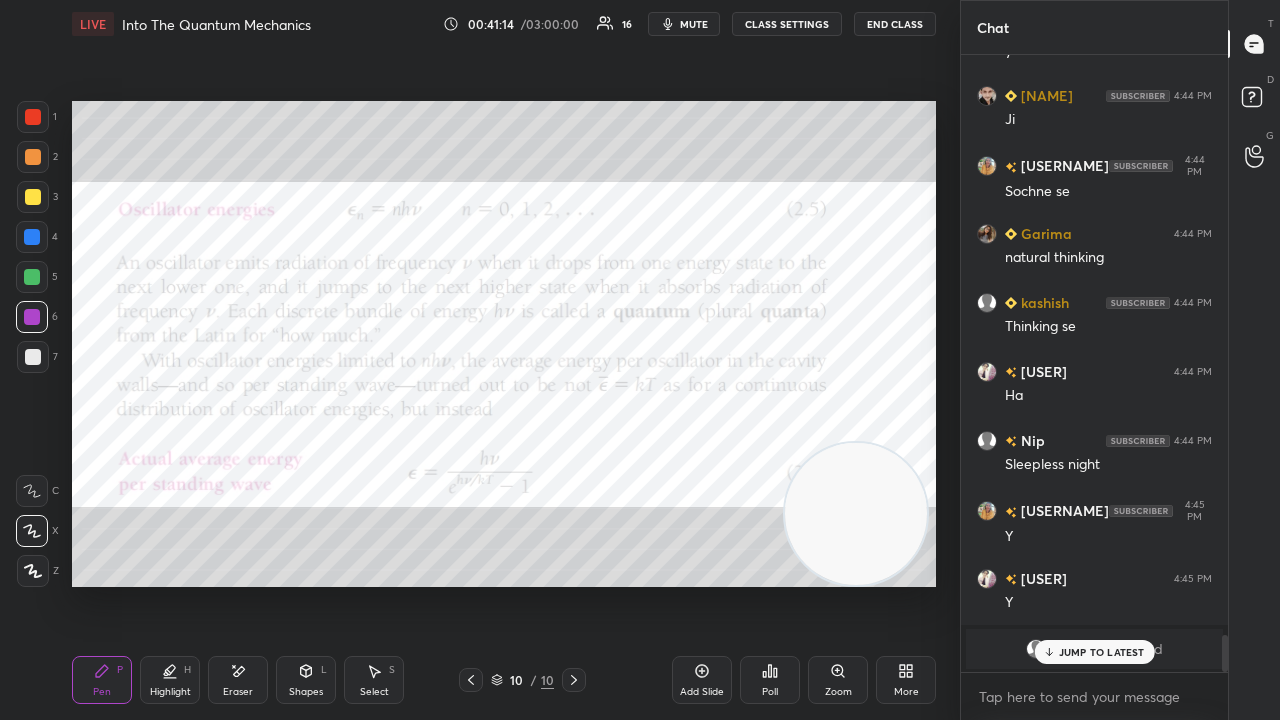 drag, startPoint x: 893, startPoint y: 588, endPoint x: 868, endPoint y: 676, distance: 91.48224 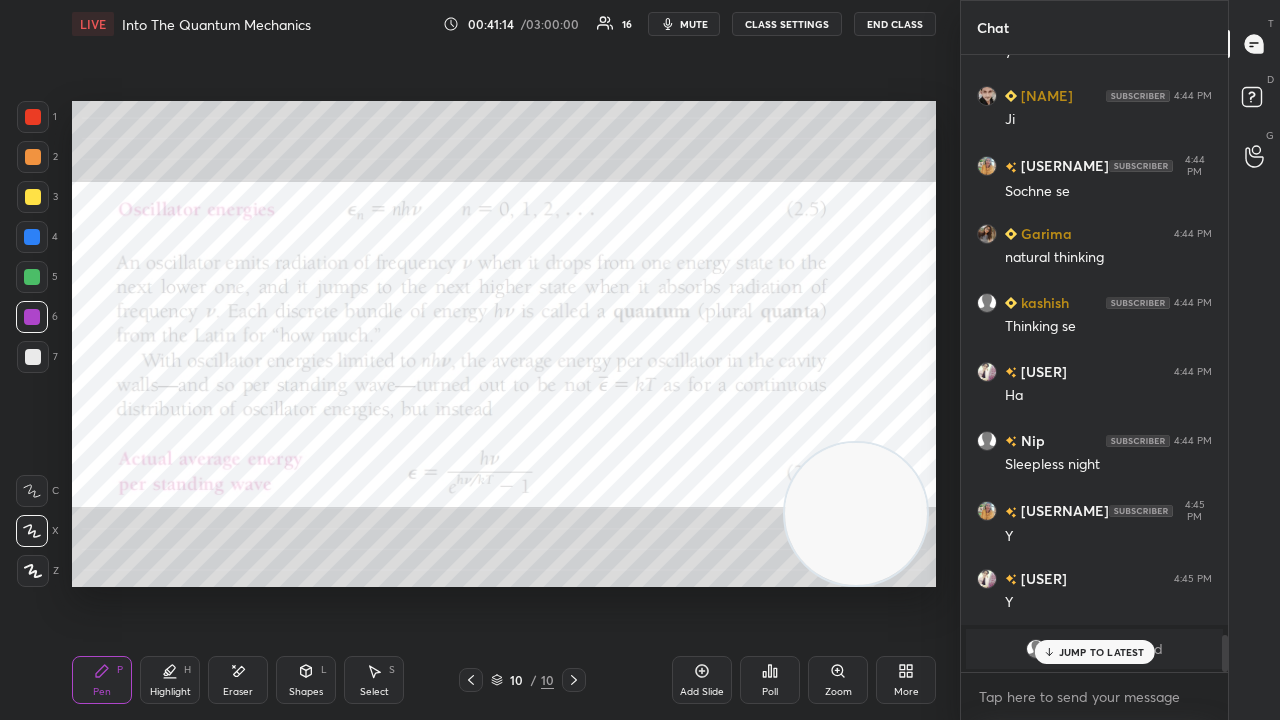 click on "[NAME]" at bounding box center (504, 360) 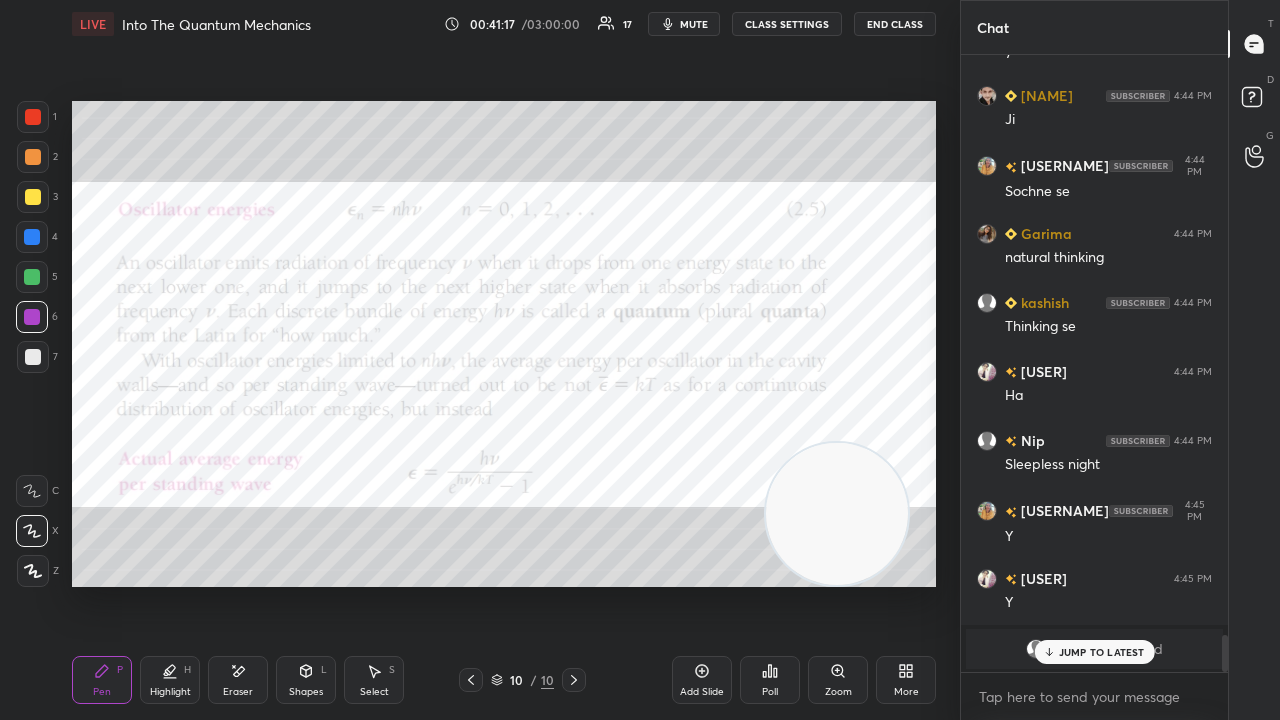 click on "JUMP TO LATEST" at bounding box center [1094, 652] 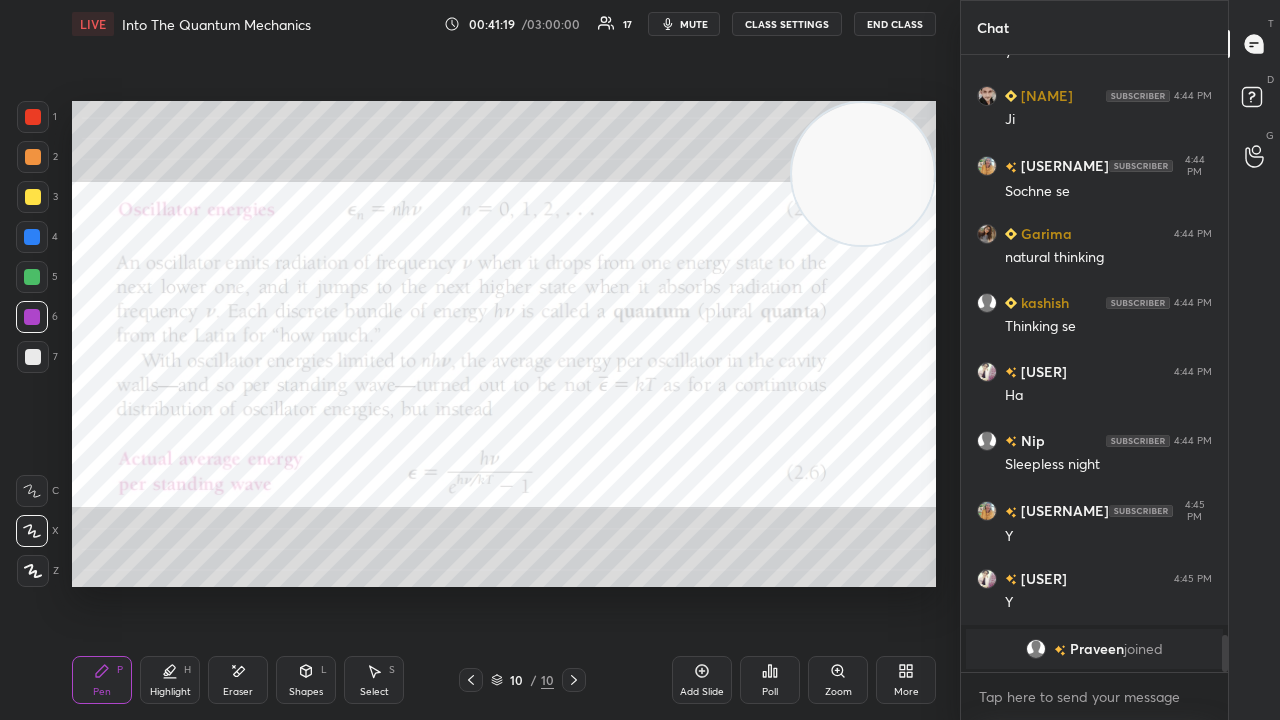 drag, startPoint x: 830, startPoint y: 553, endPoint x: 993, endPoint y: 26, distance: 551.63214 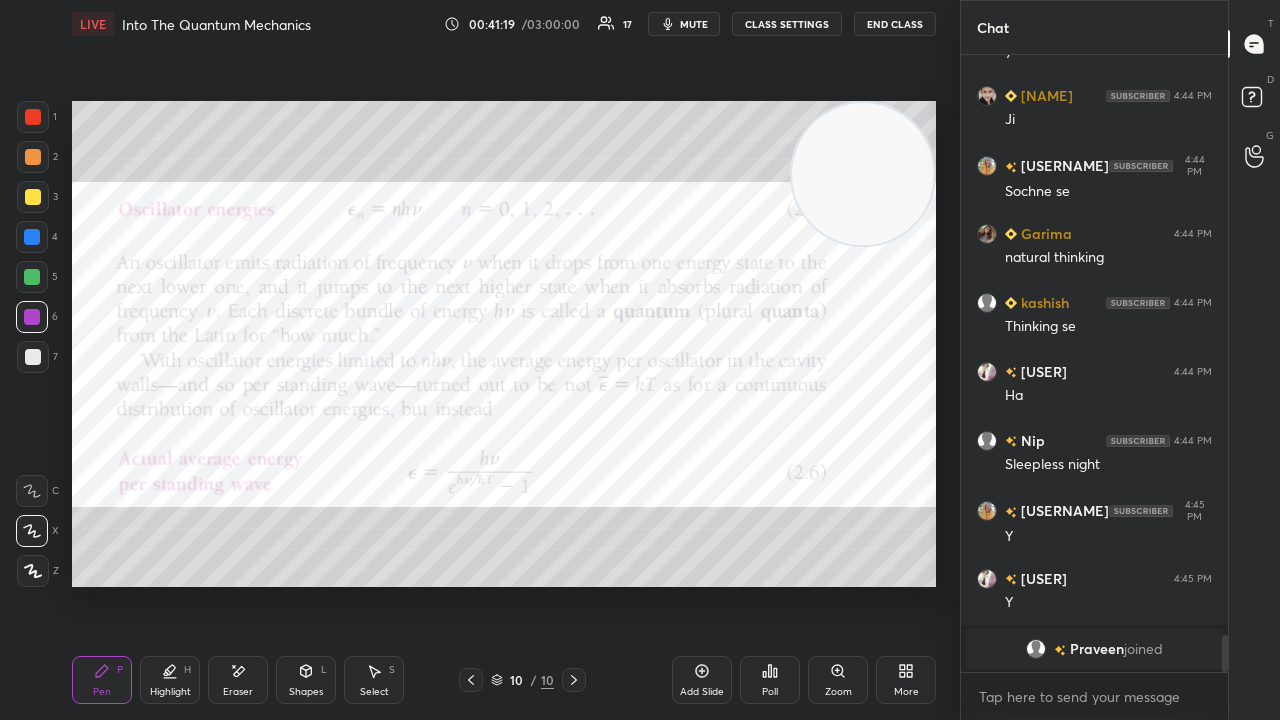 click on "1 2 3 4 5 6 7 C X Z E E Erase all   H H LIVE Into The Quantum Mechanics 00:41:19 /  03:00:00 17 mute CLASS SETTINGS End Class Setting up your live class Poll for   secs No correct answer Start poll Back Into The Quantum Mechanics [FIRST] [LAST] Pen P Highlight H Eraser Shapes L Select S 10 / 10 Add Slide Poll Zoom More Chat Garima 4:43 PM quantization Arti 4:43 PM y AALAM 4:44 PM Ji Trapti 4:44 PM Sochne se Garima 4:44 PM natural thinking kashish 4:44 PM Thinking se Vishakha 4:44 PM Ha Nip 4:44 PM Sleepless night Trapti 4:45 PM Y Vishakha 4:45 PM Y Praveen  joined JUMP TO LATEST Enable hand raising Enable raise hand to speak to learners. Once enabled, chat will be turned off temporarily. Enable x   Doubts asked by learners will show up here NEW DOUBTS ASKED No one has raised a hand yet Can't raise hand Looks like educator just invited you to speak. Please wait before you can raise your hand again. Got it T Messages (T) D Doubts (D) G Raise Hand (G) Report an issue Reason for reporting Buffering ​ Report" at bounding box center [640, 360] 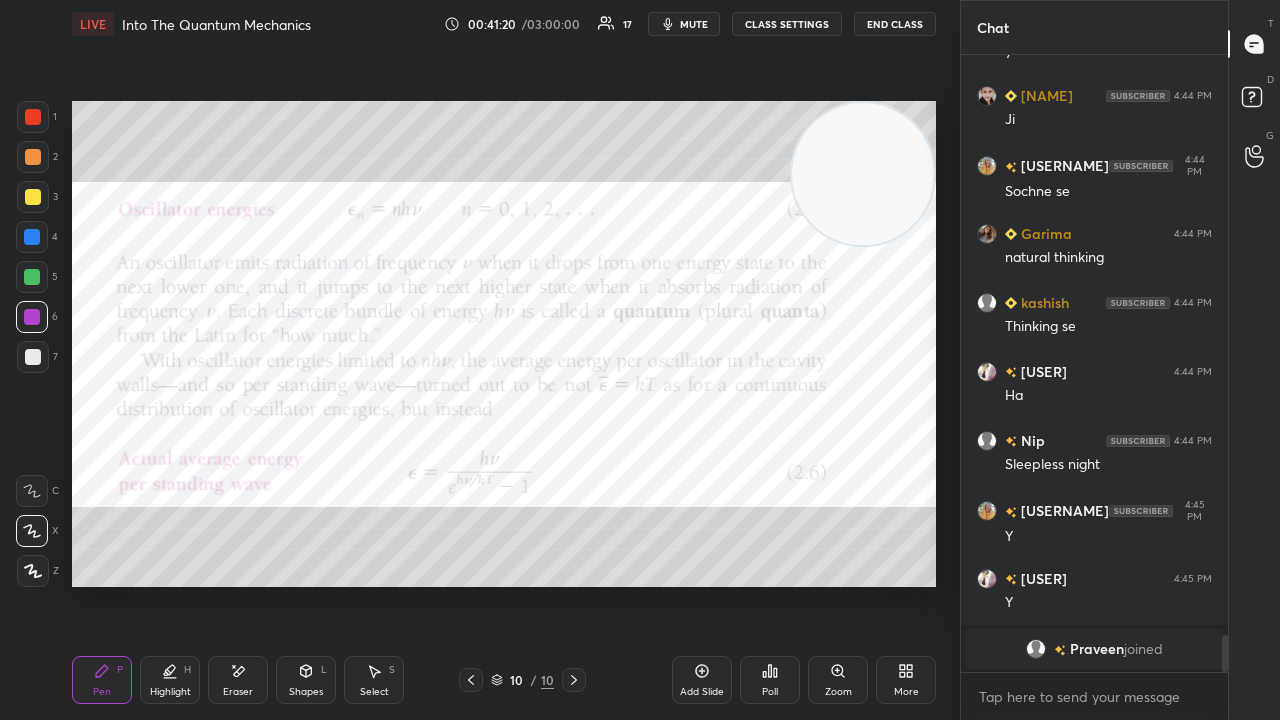 click on "mute" at bounding box center [684, 24] 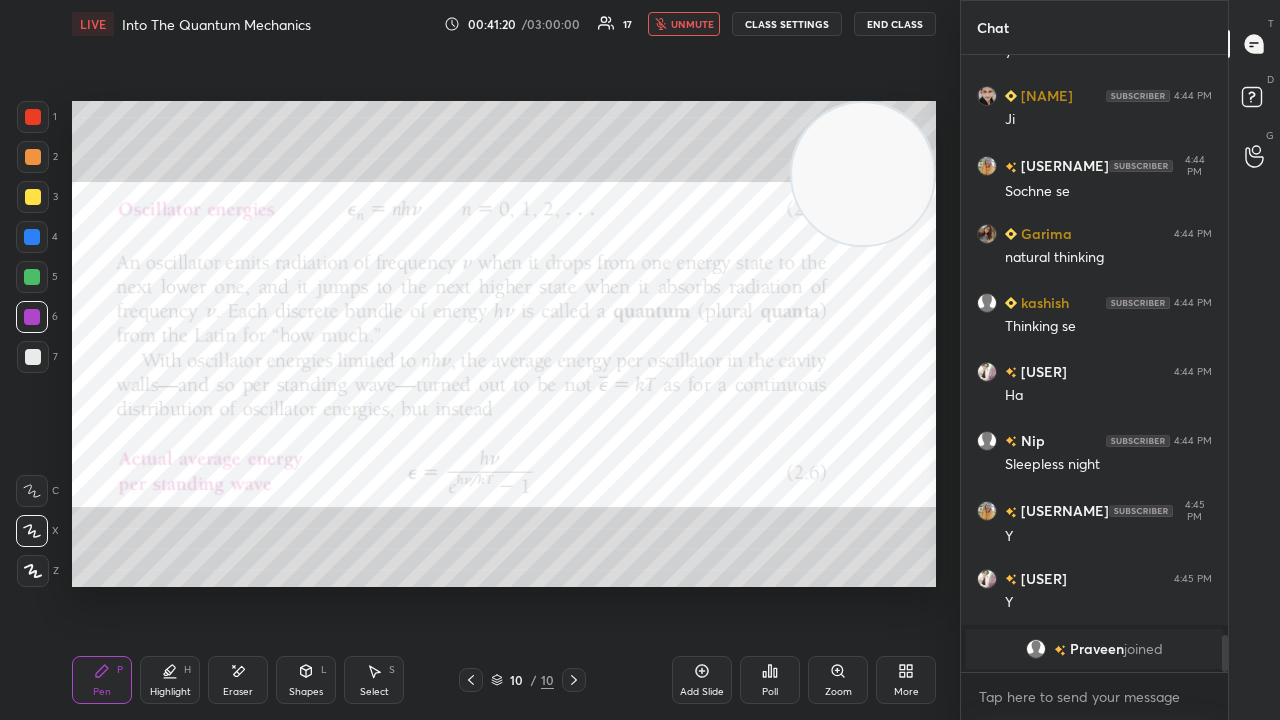 click on "unmute" at bounding box center [692, 24] 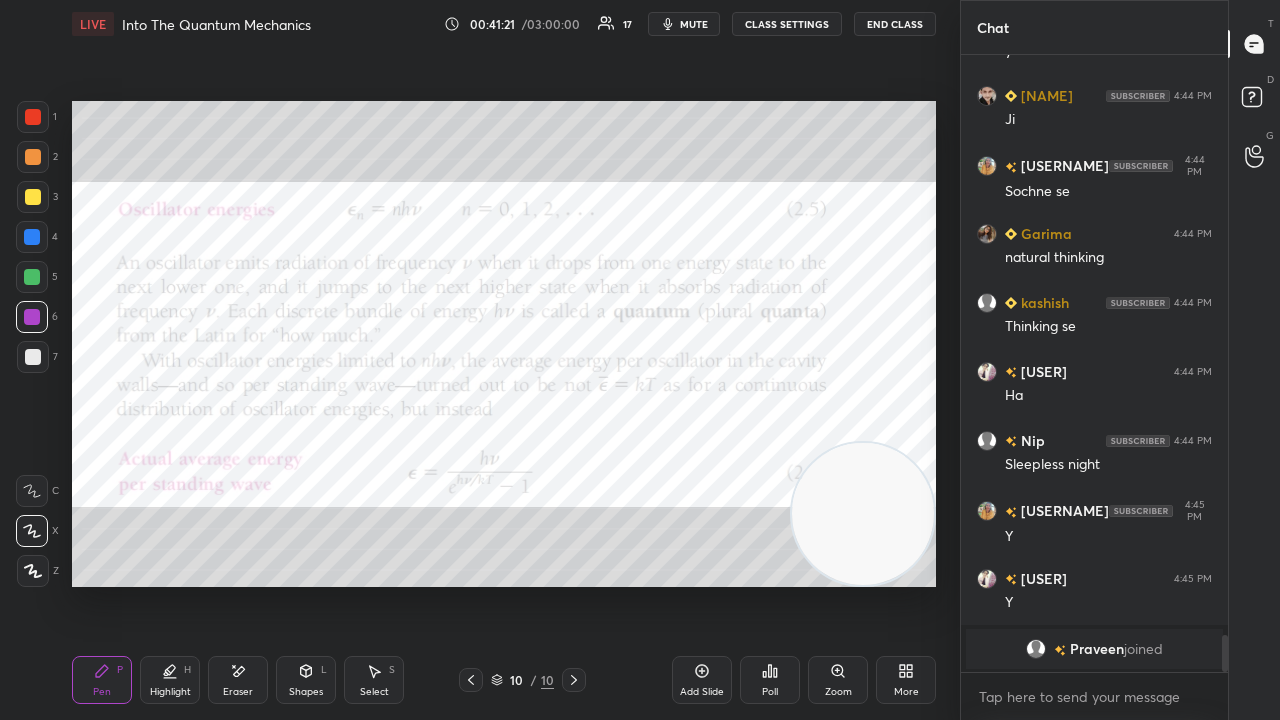 drag, startPoint x: 880, startPoint y: 188, endPoint x: 876, endPoint y: 538, distance: 350.02286 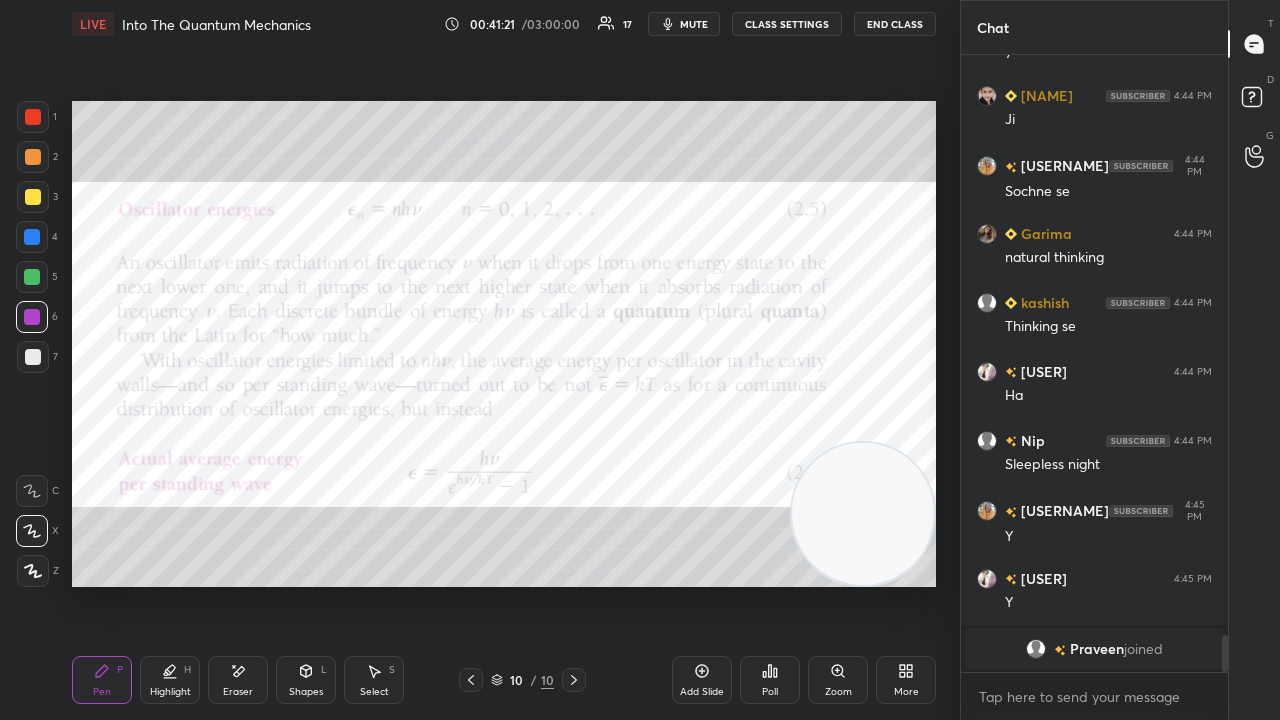 click at bounding box center [863, 514] 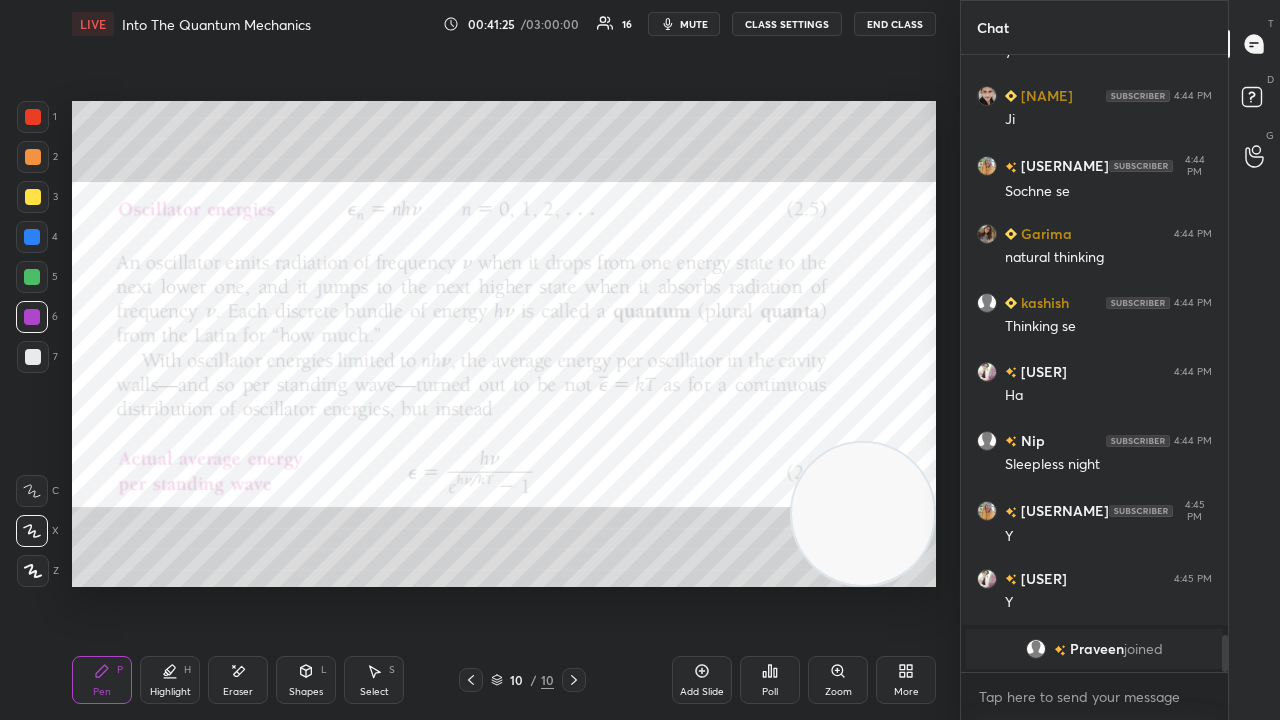 scroll, scrollTop: 9460, scrollLeft: 0, axis: vertical 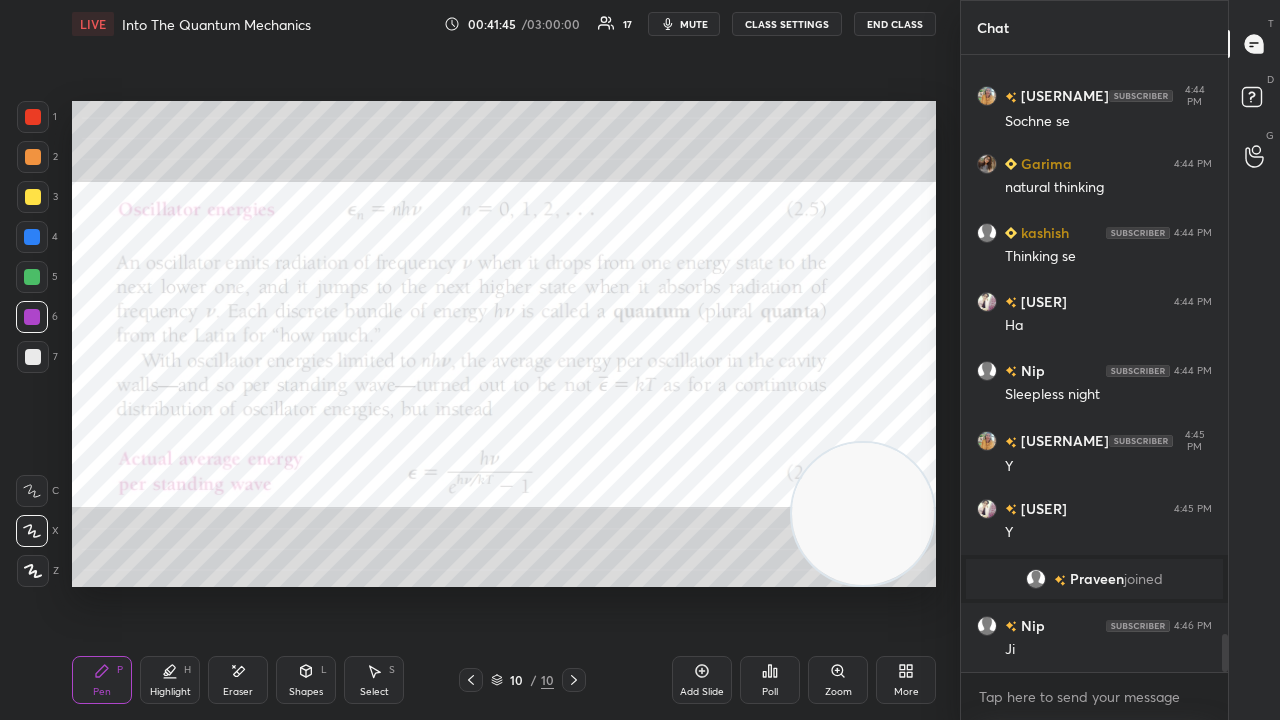 click on "Eraser" at bounding box center (238, 692) 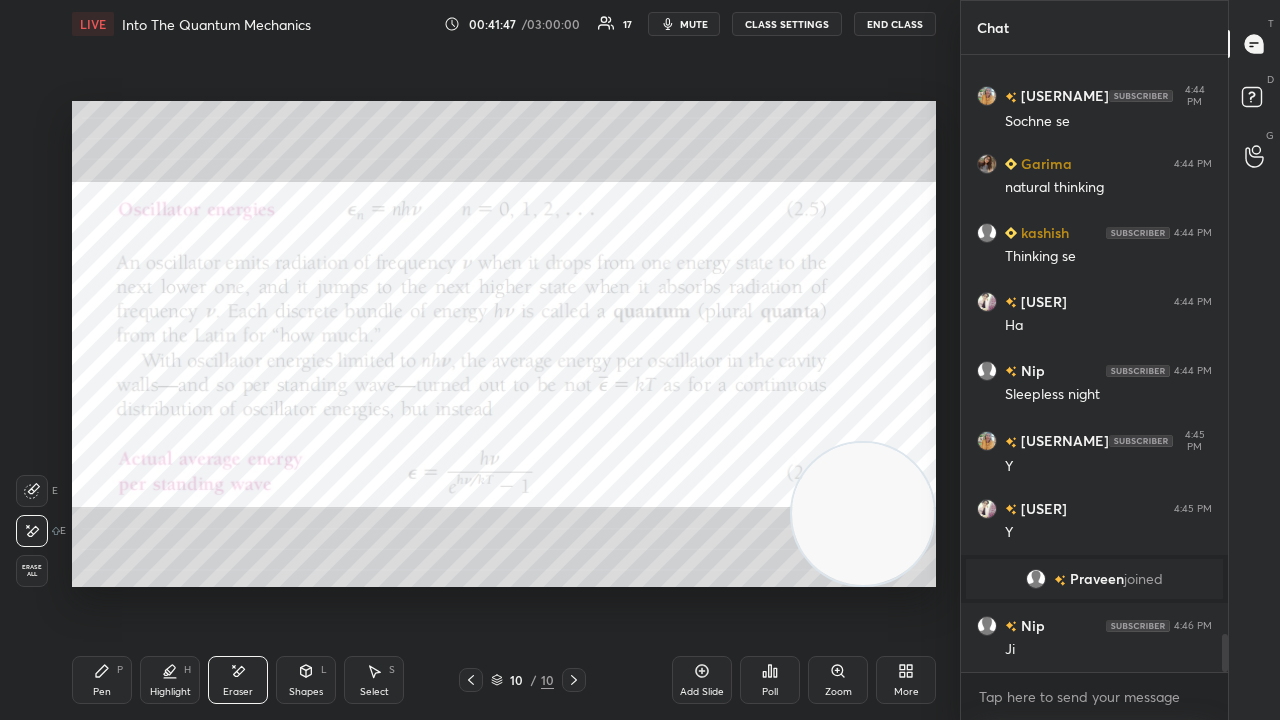 click on "Pen P" at bounding box center (102, 680) 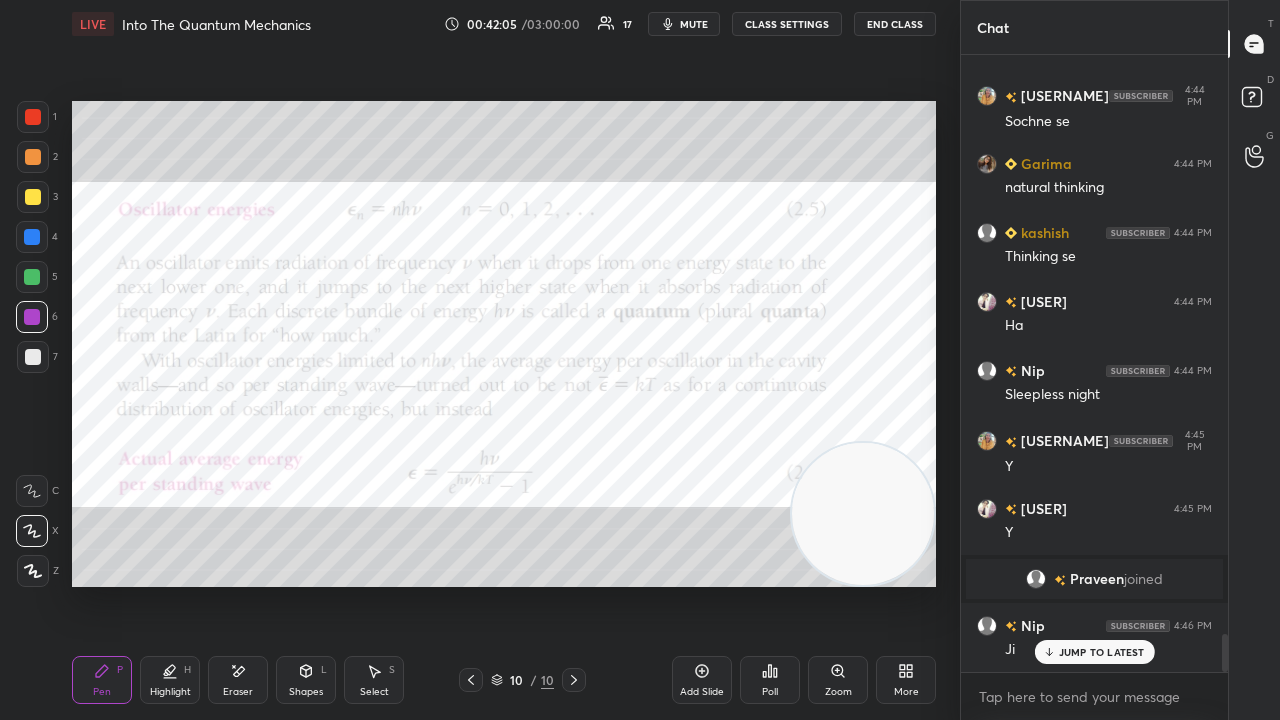 scroll, scrollTop: 9528, scrollLeft: 0, axis: vertical 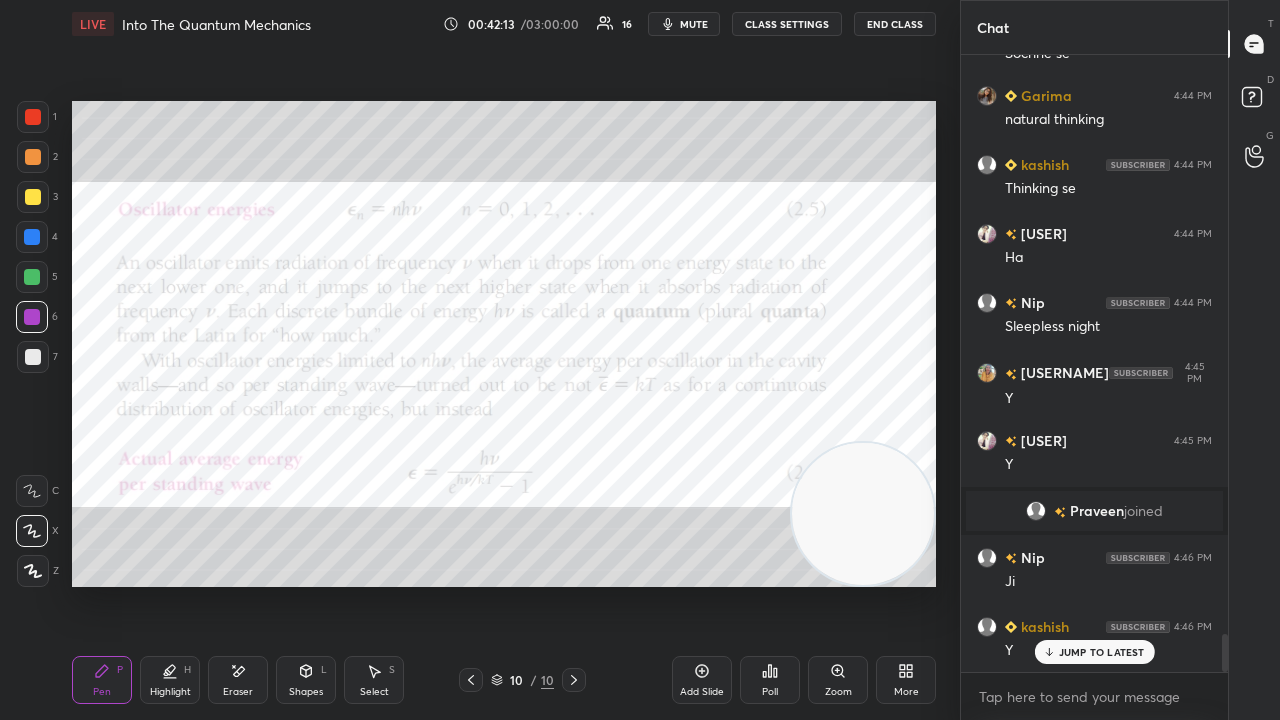 click on "JUMP TO LATEST" at bounding box center (1102, 652) 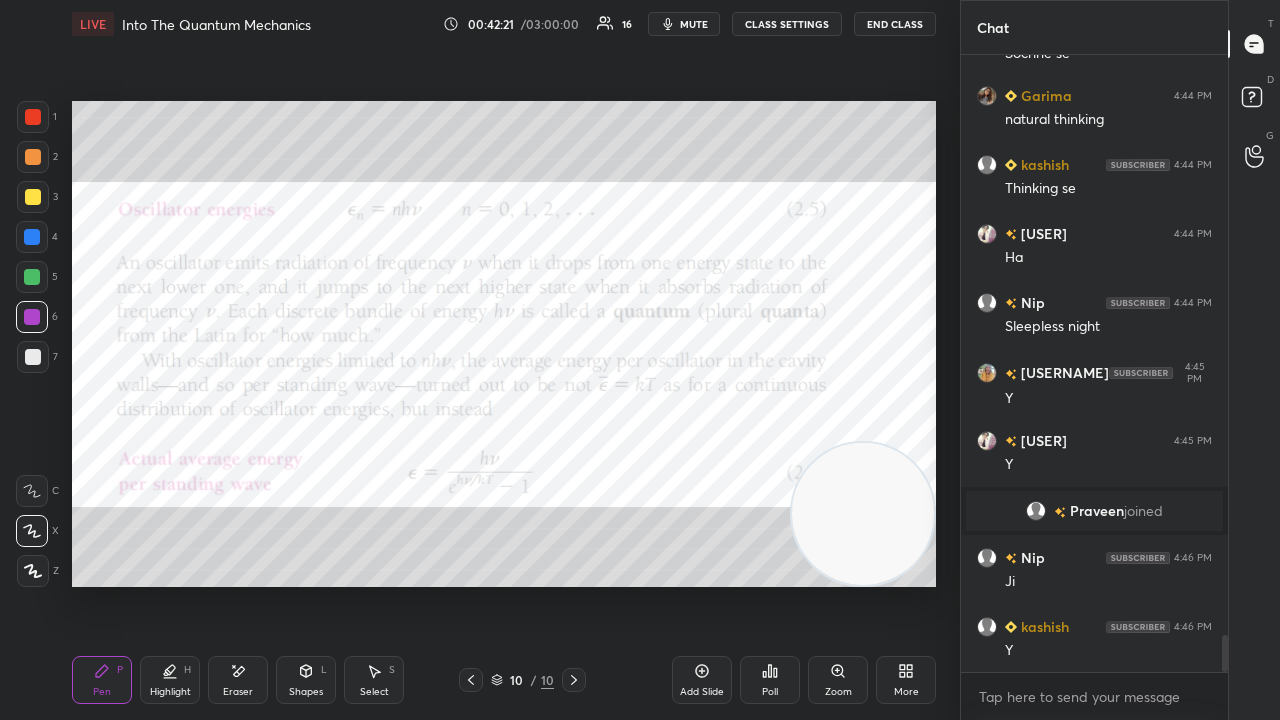 scroll, scrollTop: 9598, scrollLeft: 0, axis: vertical 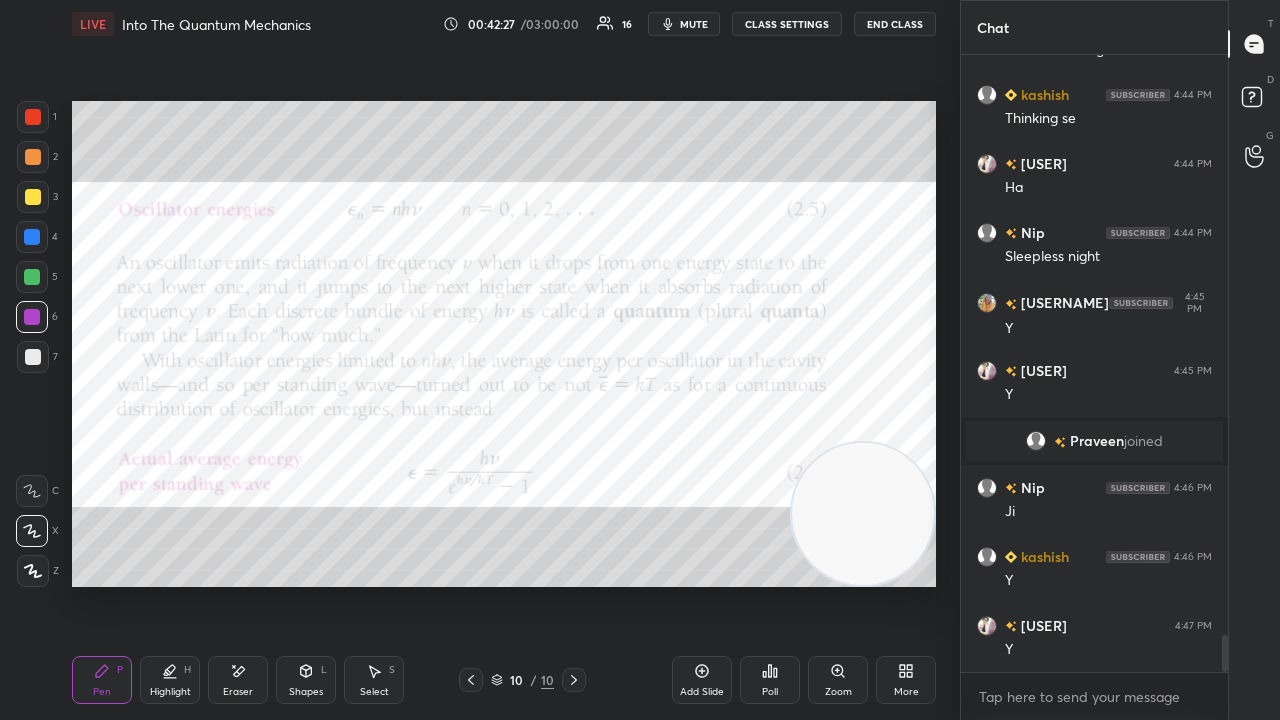 click 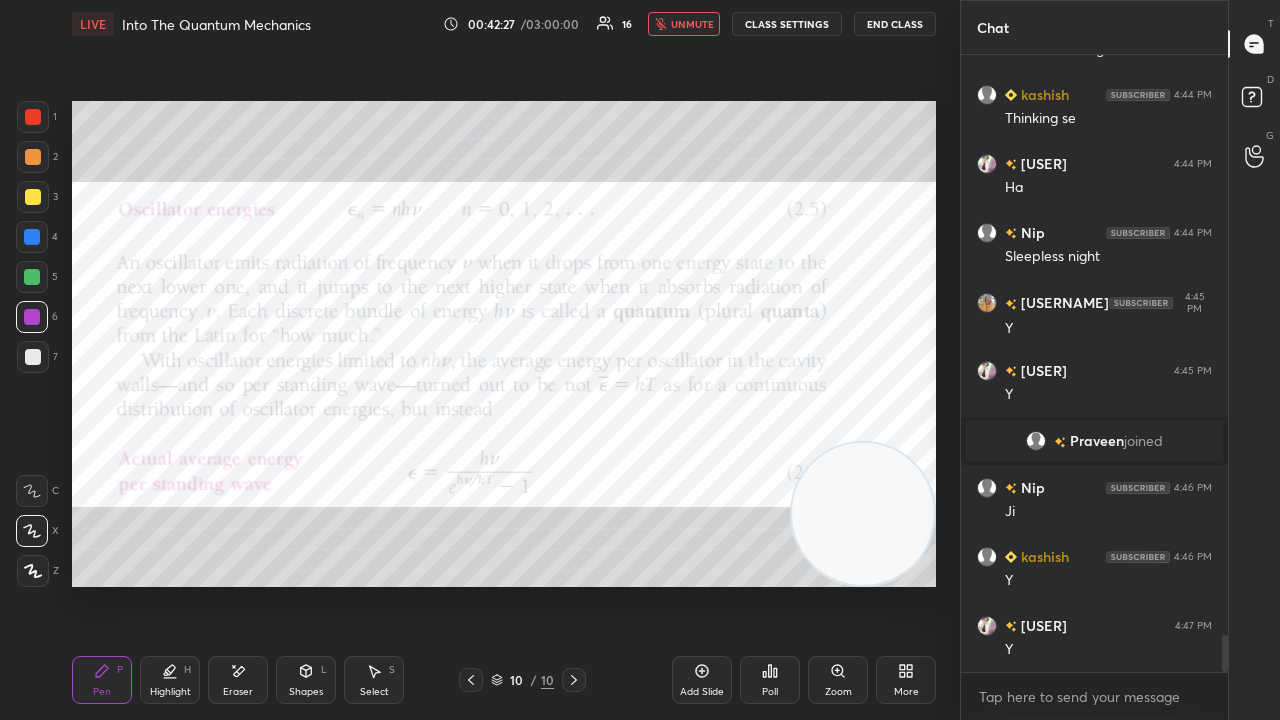 click on "unmute" at bounding box center (692, 24) 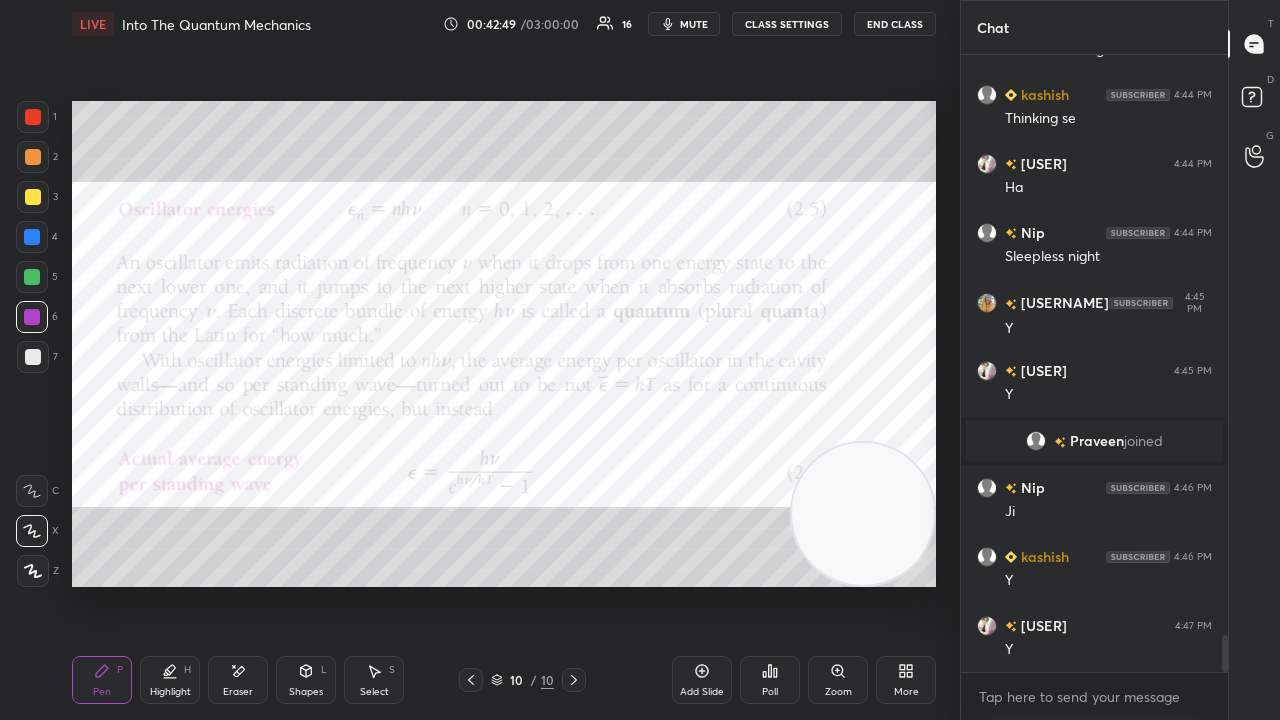 click 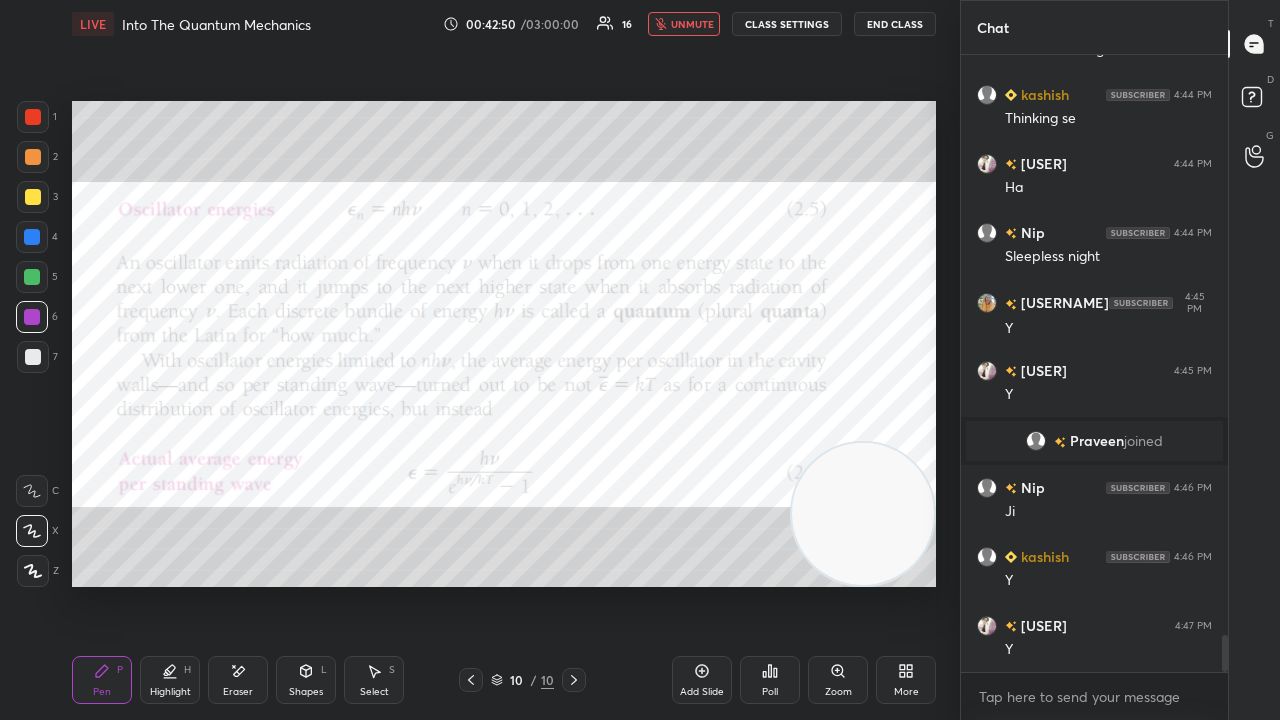 click on "unmute" at bounding box center [692, 24] 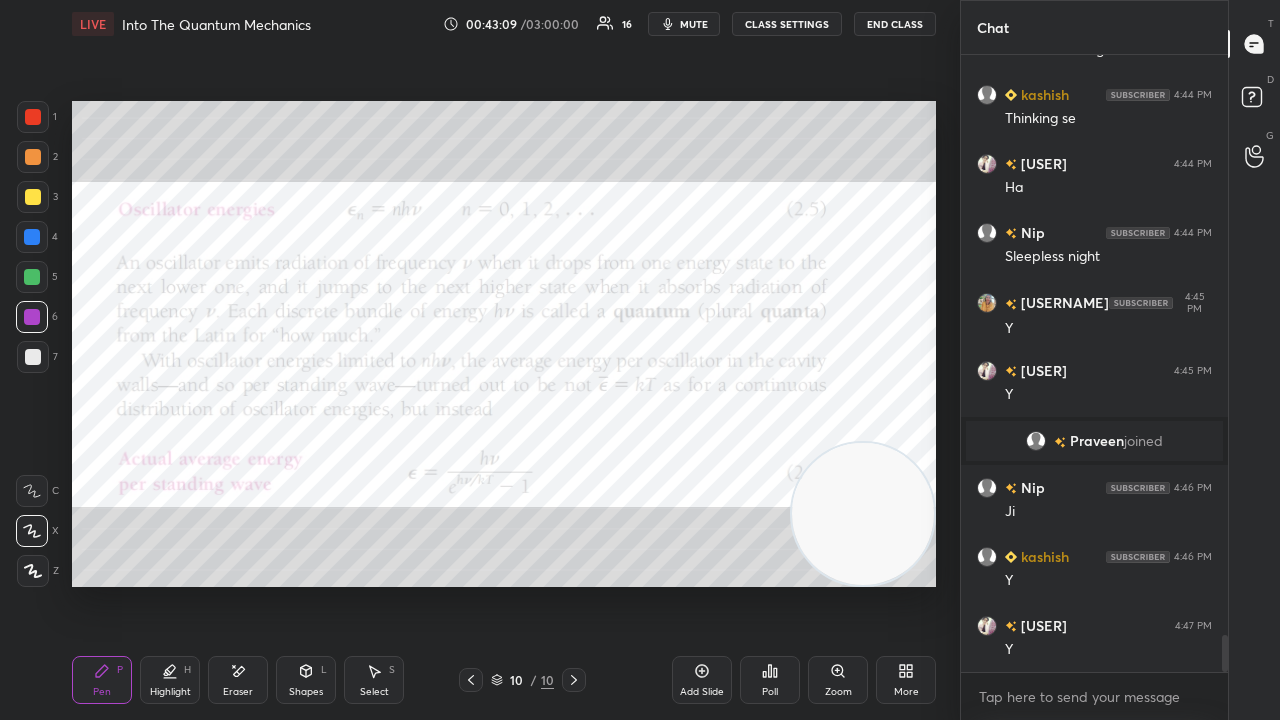drag, startPoint x: 36, startPoint y: 281, endPoint x: 48, endPoint y: 278, distance: 12.369317 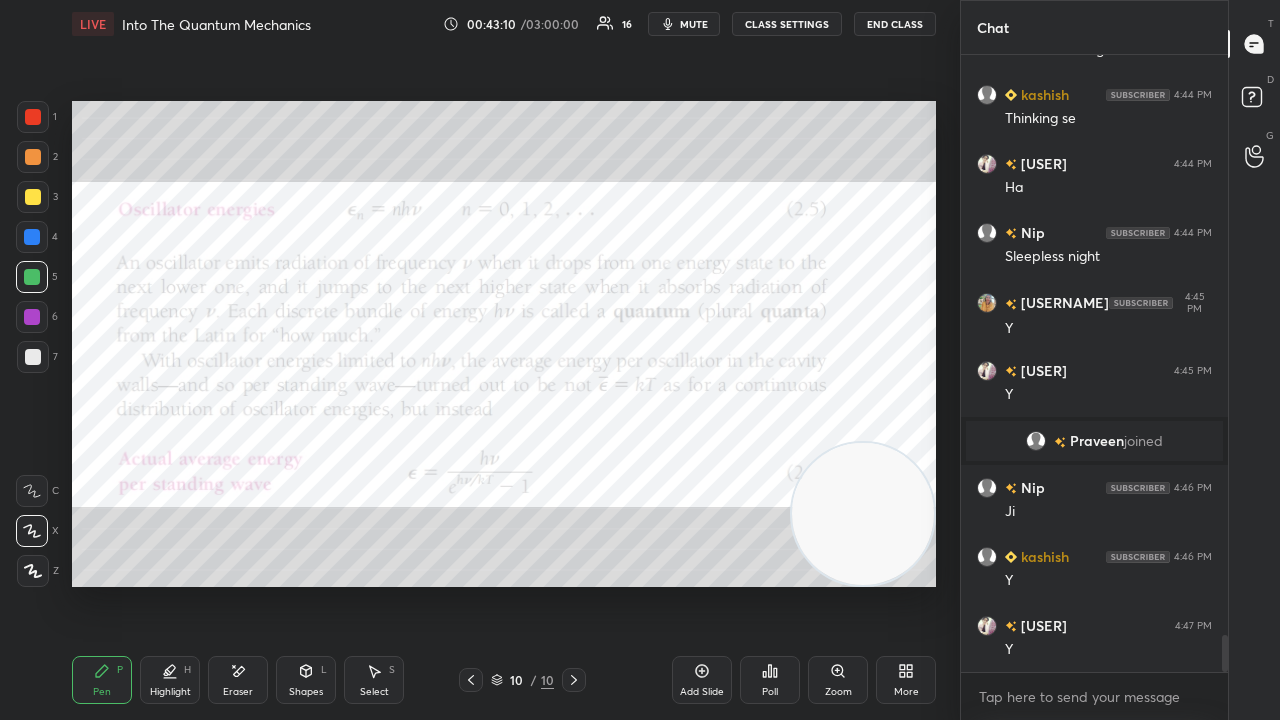click on "mute" at bounding box center (694, 24) 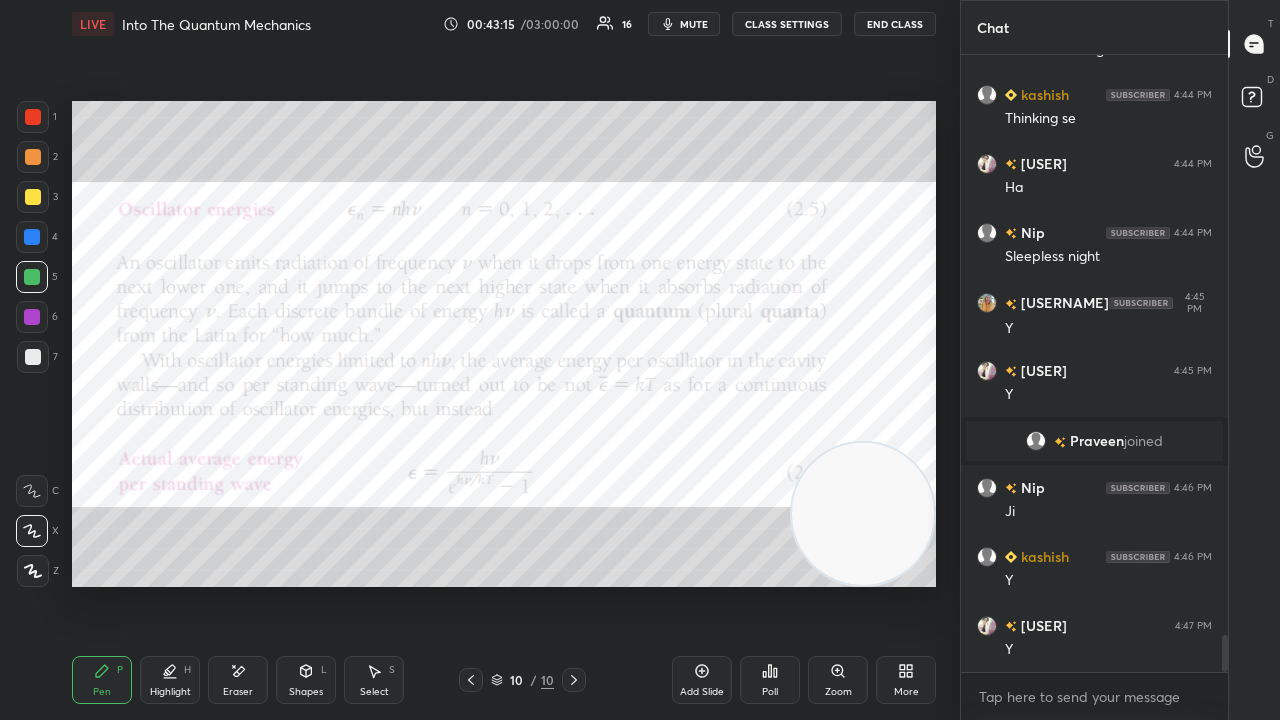 click on "Add Slide" at bounding box center [702, 680] 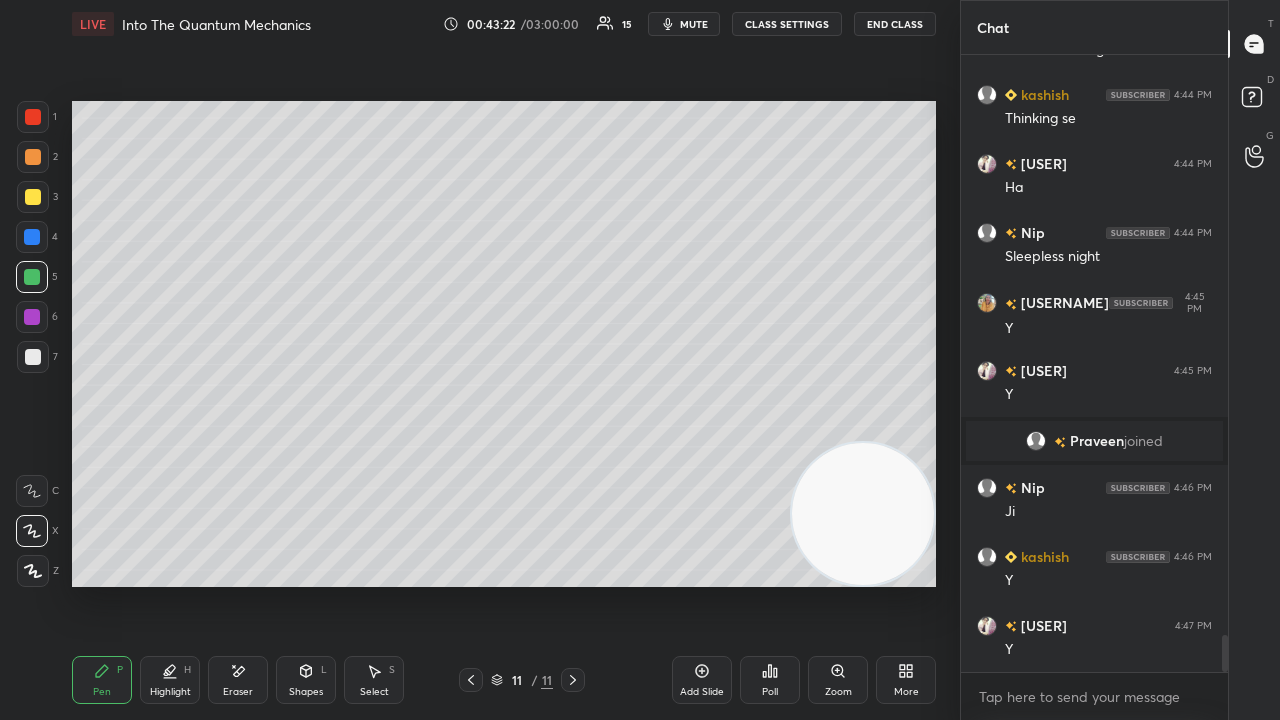click on "Eraser" at bounding box center (238, 680) 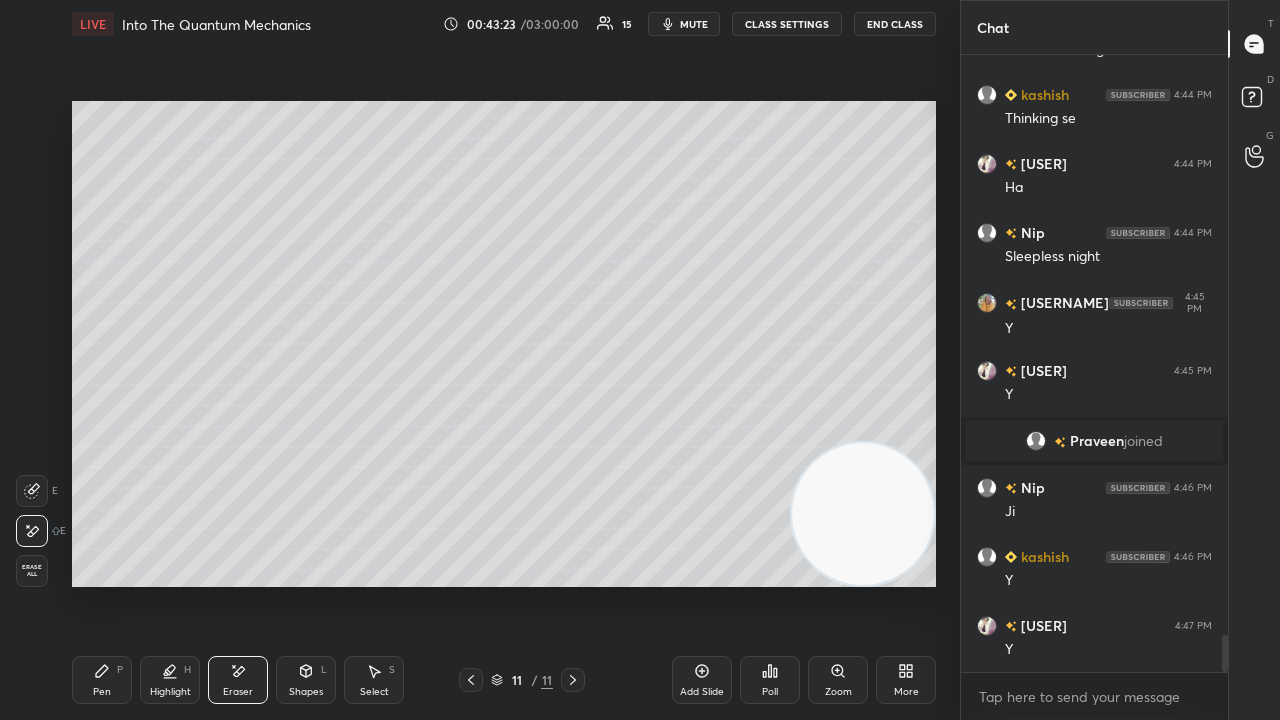 click on "Pen P" at bounding box center (102, 680) 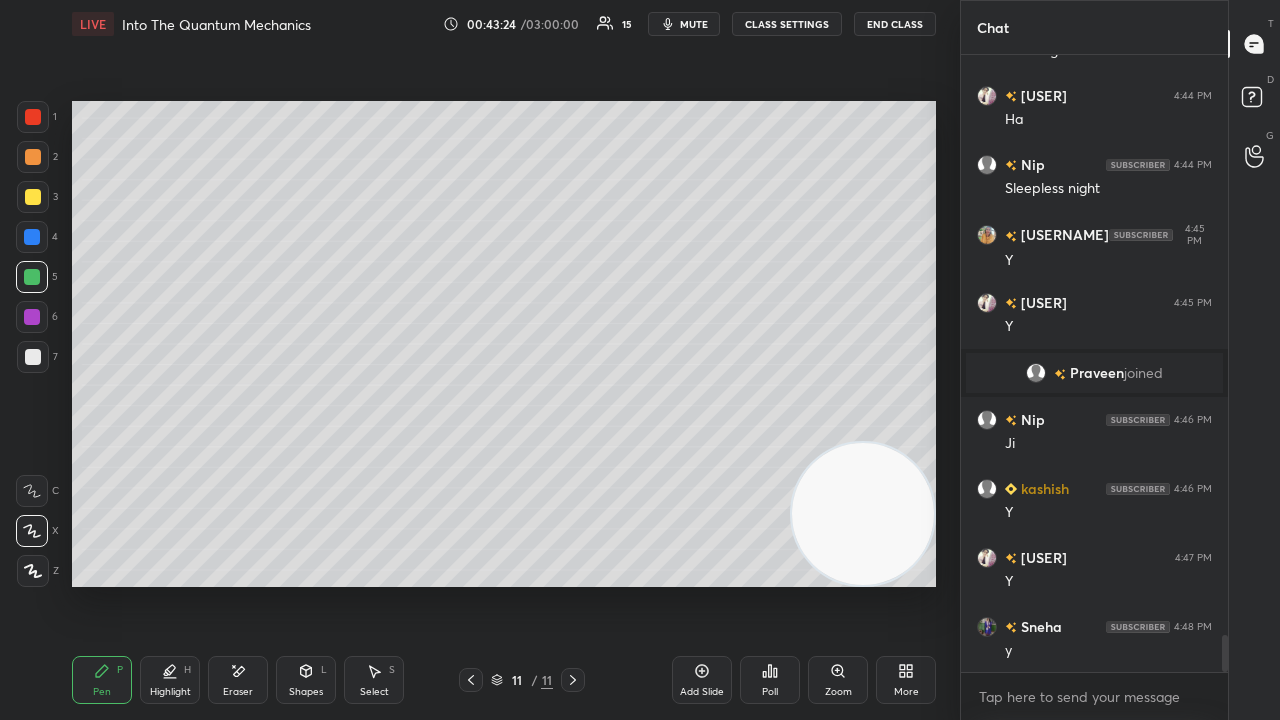 click on "Pen P" at bounding box center (102, 680) 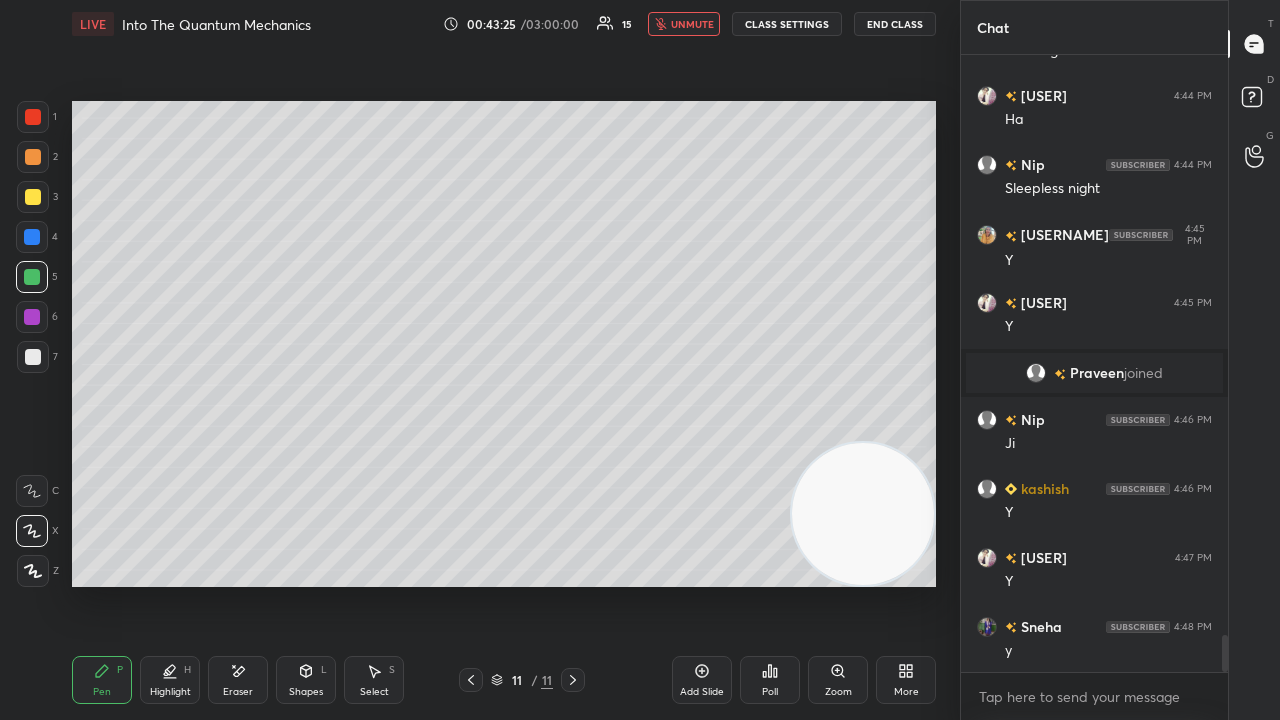 click on "unmute" at bounding box center [692, 24] 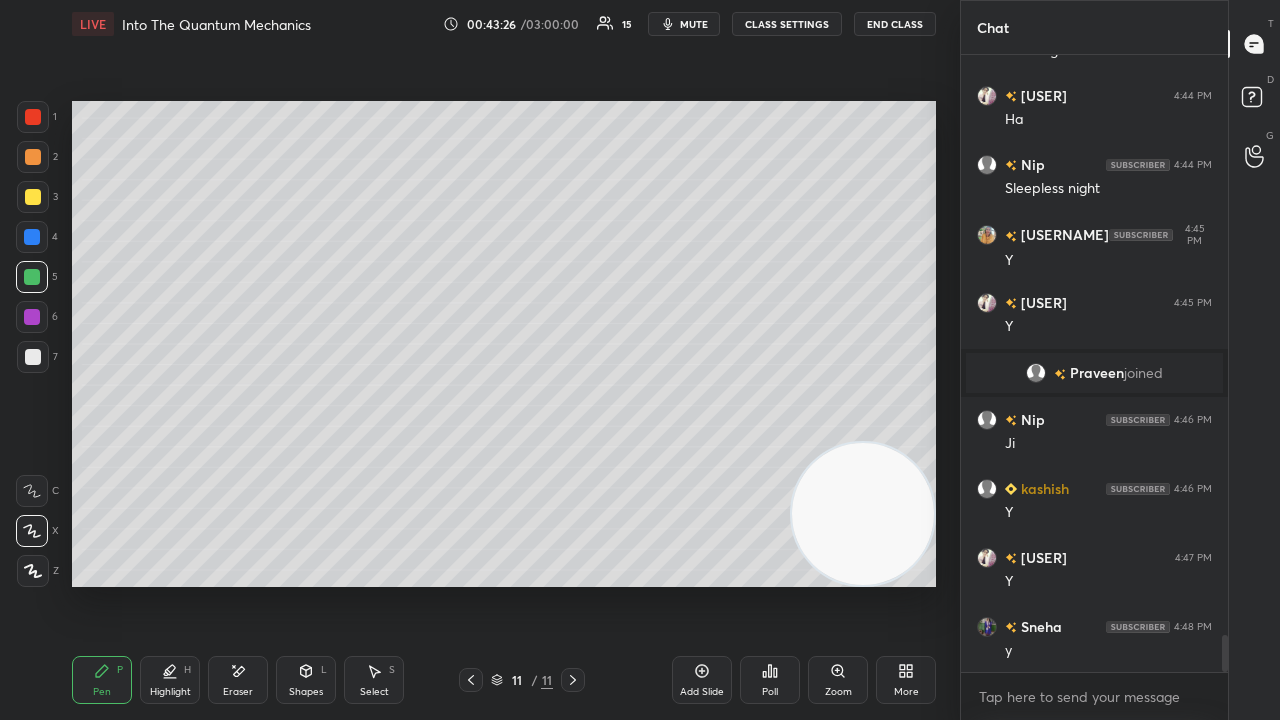 click on "1 2 3 4 5 6 7 C X Z E E Erase all   H H" at bounding box center [32, 344] 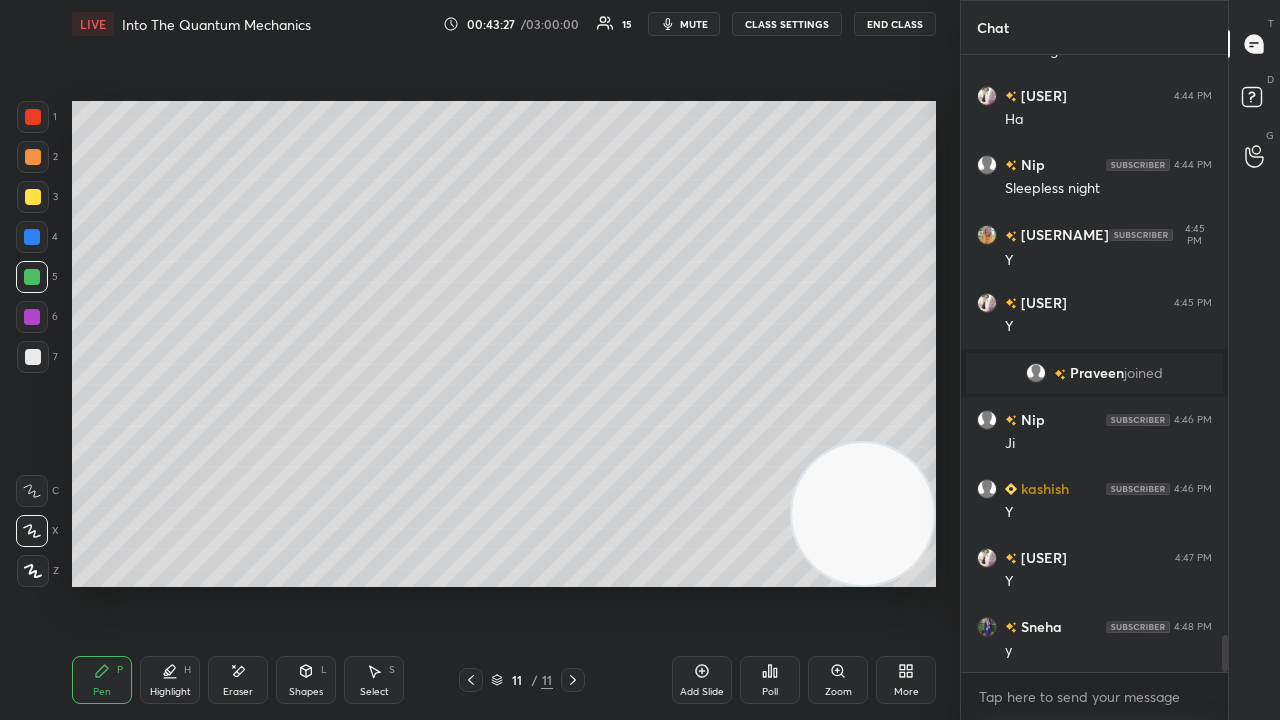 click at bounding box center (33, 357) 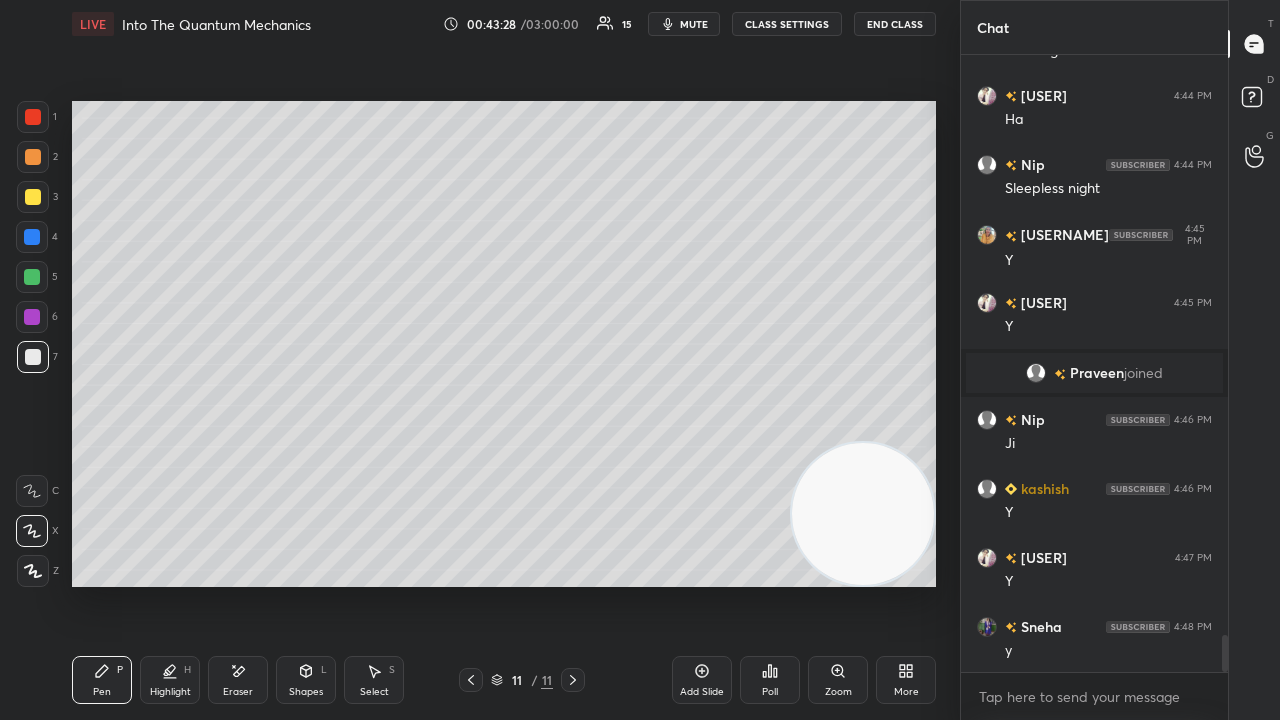click on "mute" at bounding box center [694, 24] 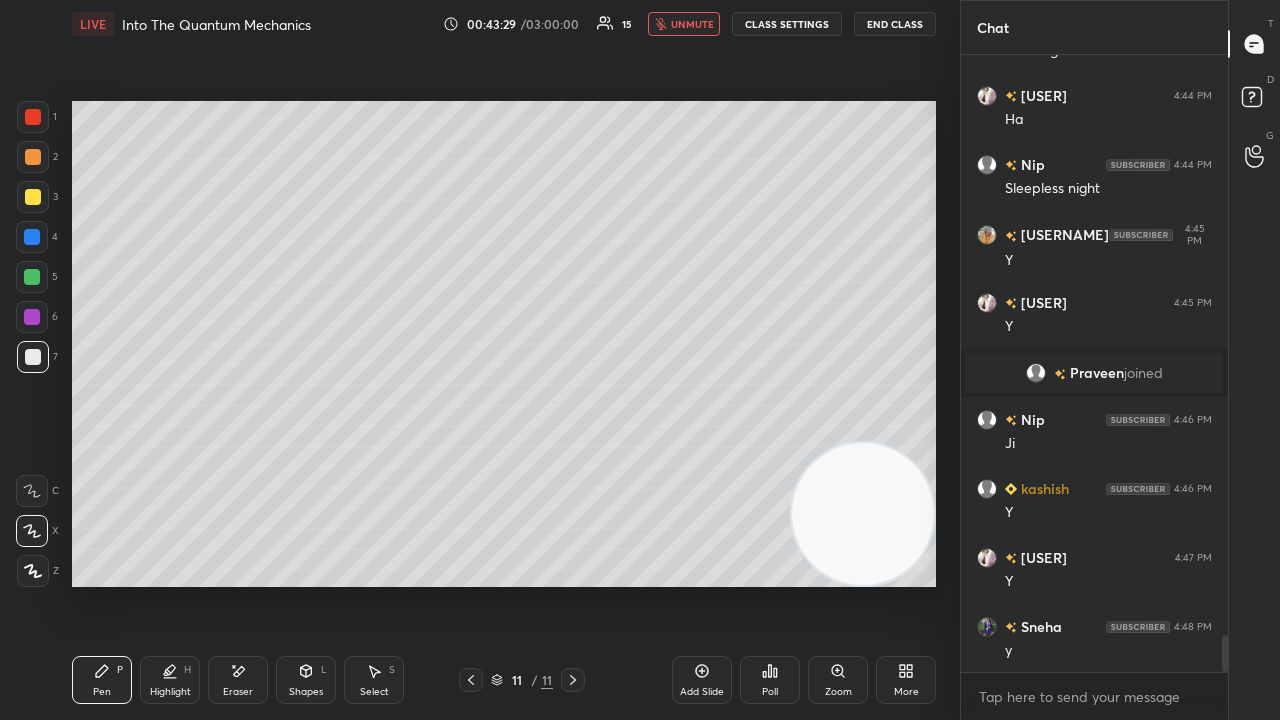 click on "unmute" at bounding box center (692, 24) 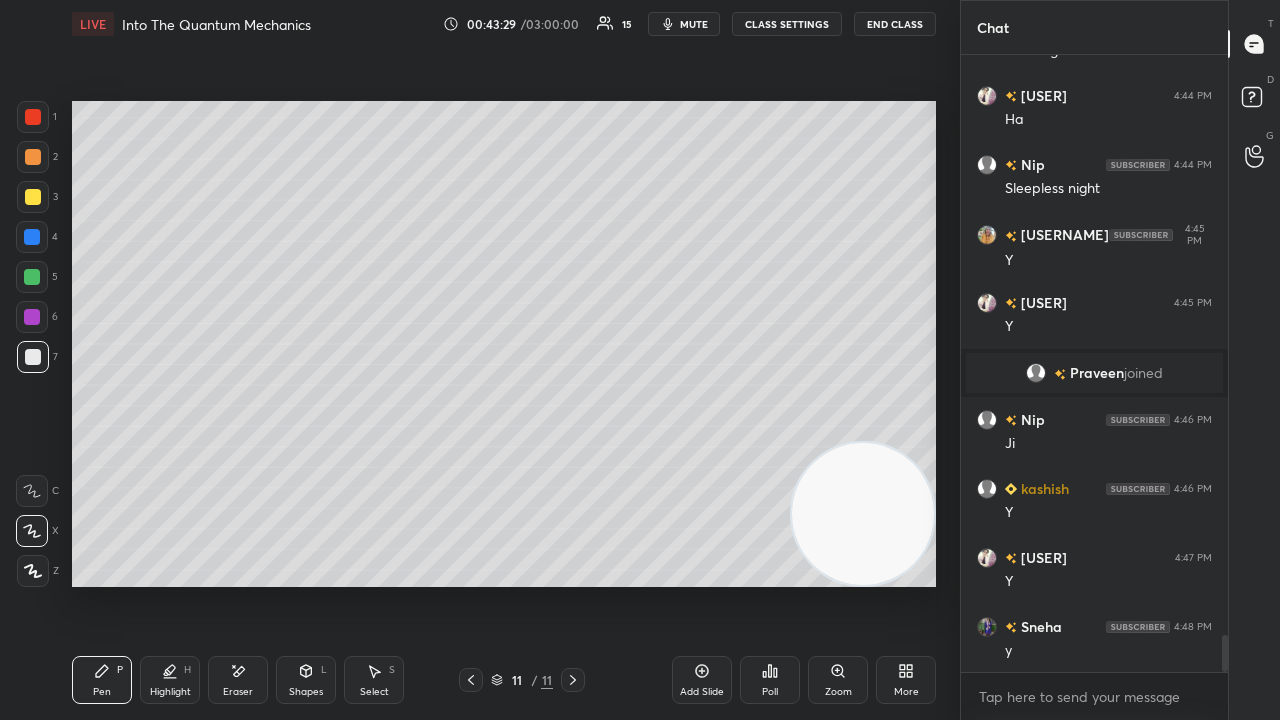 click on "mute" at bounding box center (694, 24) 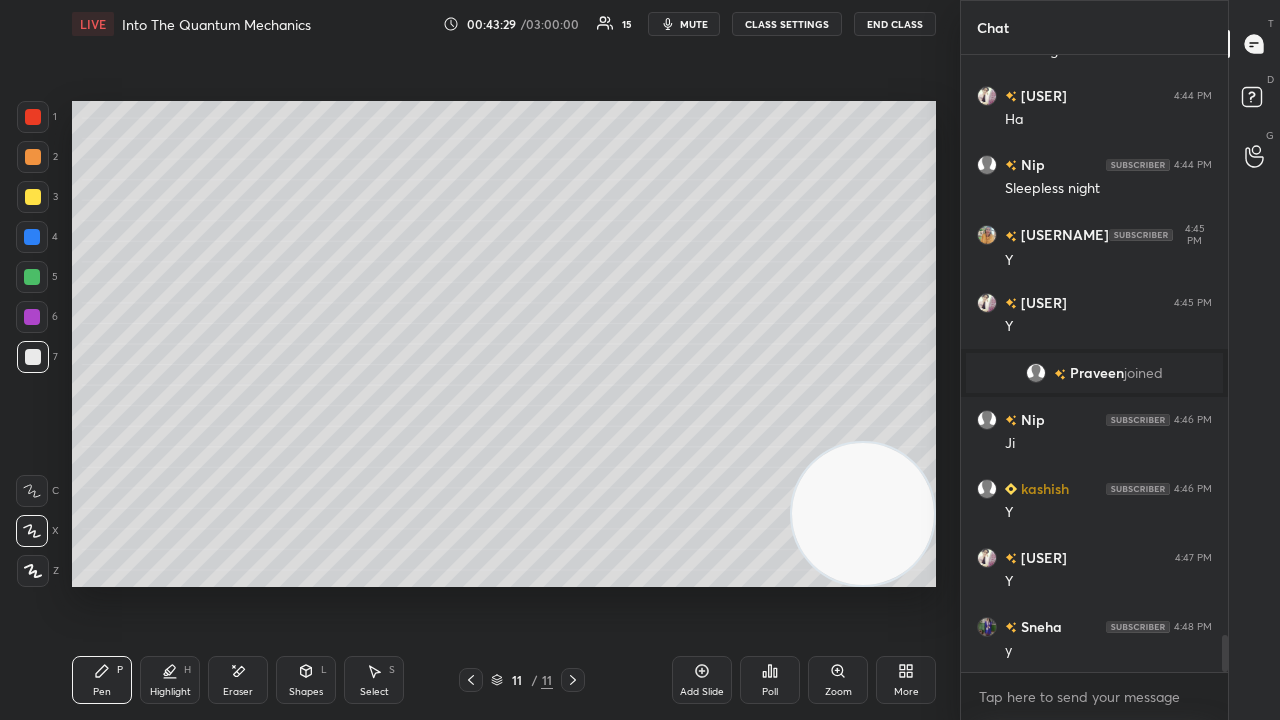 click on "mute" at bounding box center (694, 24) 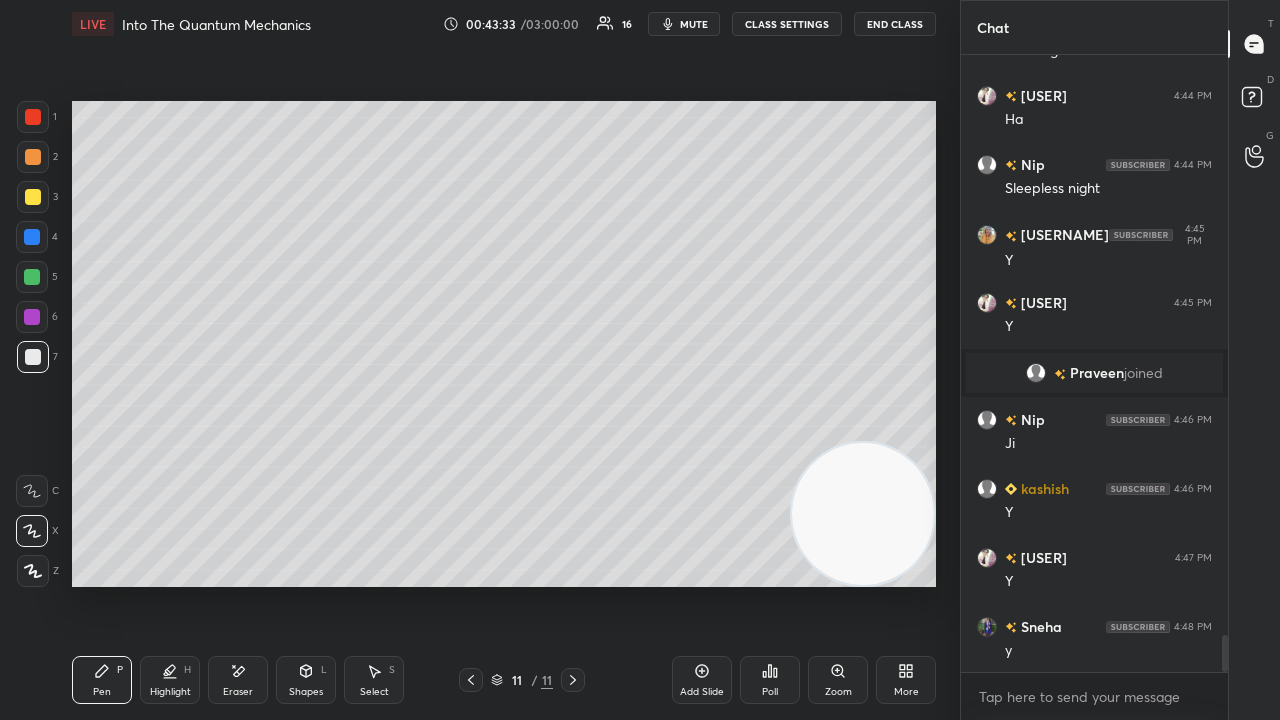 click on "Eraser" at bounding box center (238, 692) 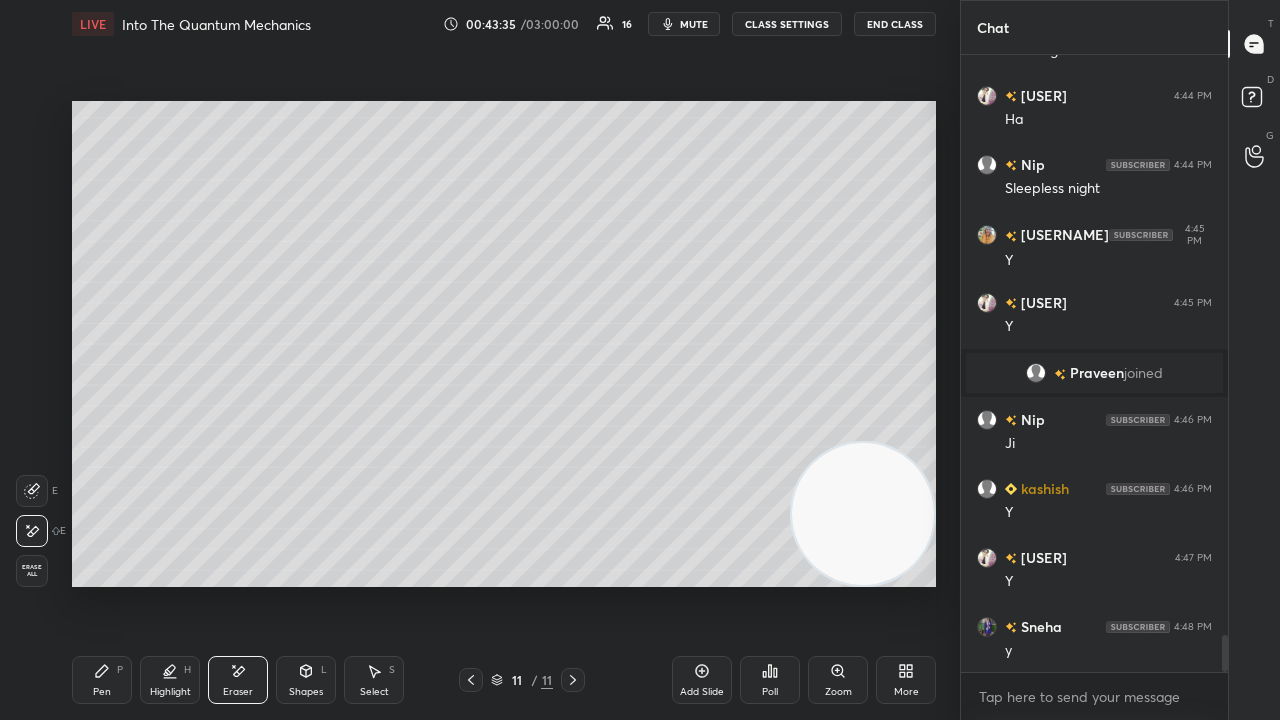 click on "Pen P" at bounding box center (102, 680) 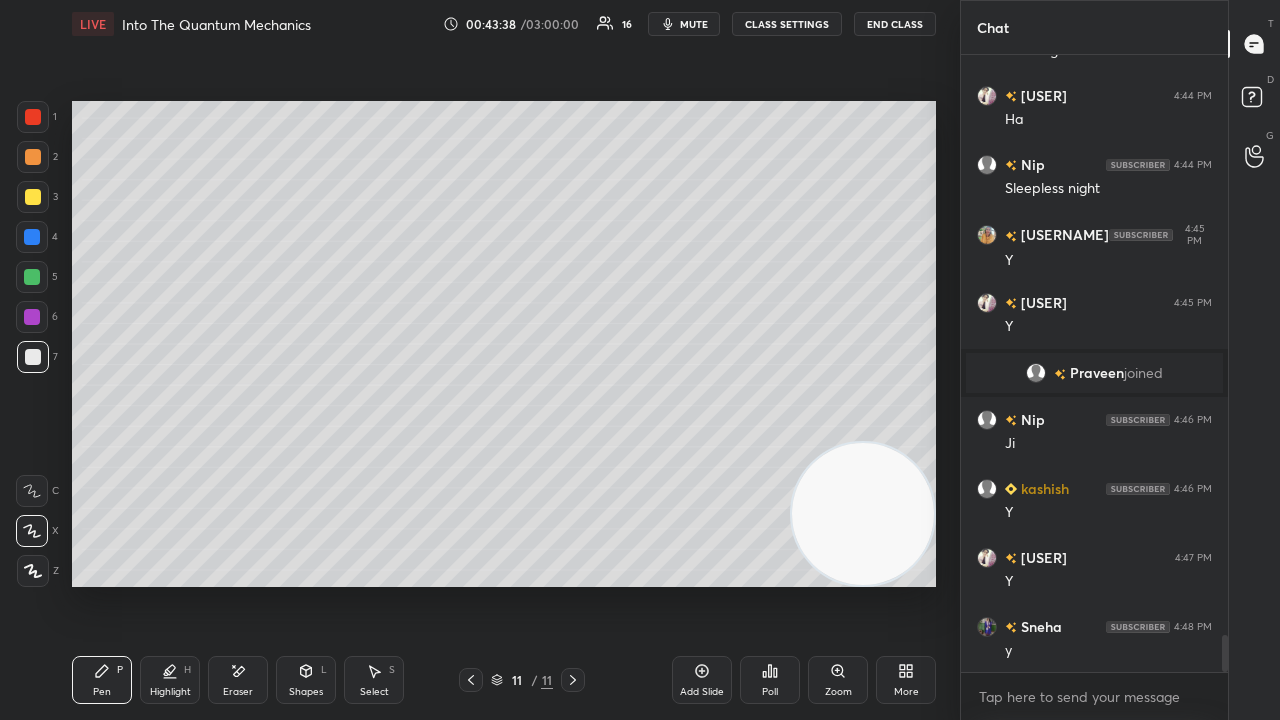 scroll, scrollTop: 9736, scrollLeft: 0, axis: vertical 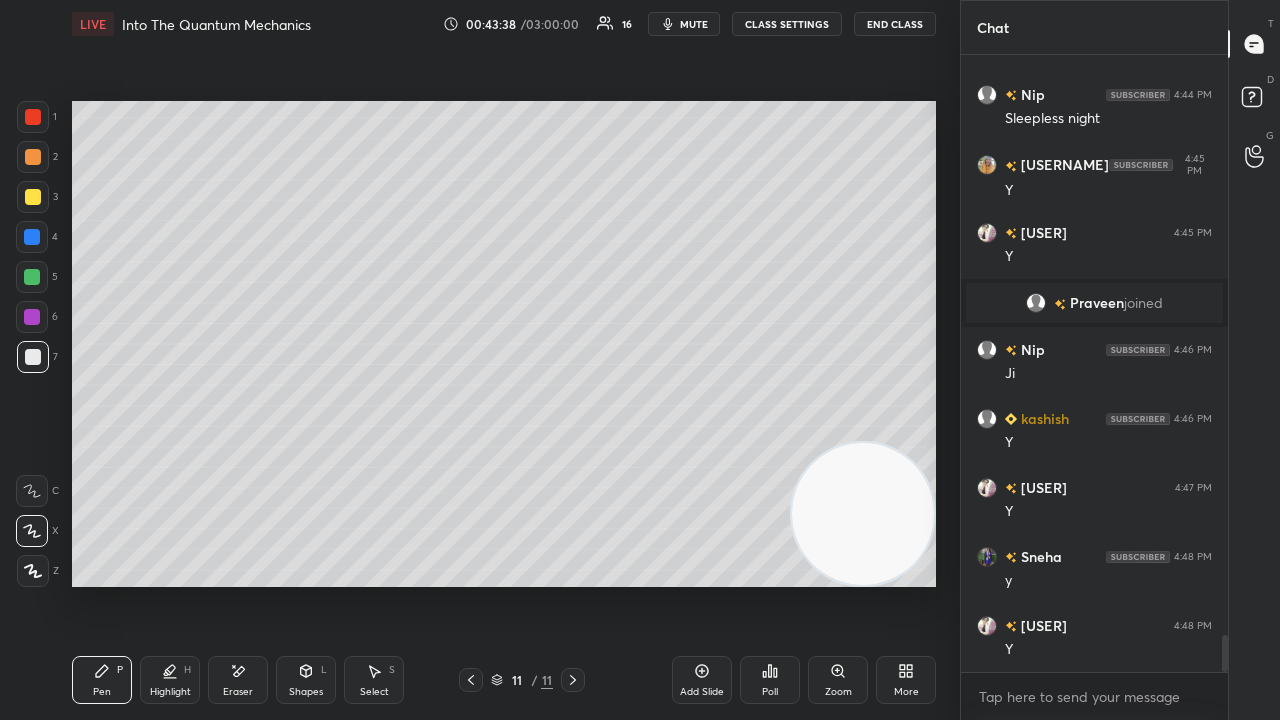 drag, startPoint x: 32, startPoint y: 280, endPoint x: 66, endPoint y: 285, distance: 34.36568 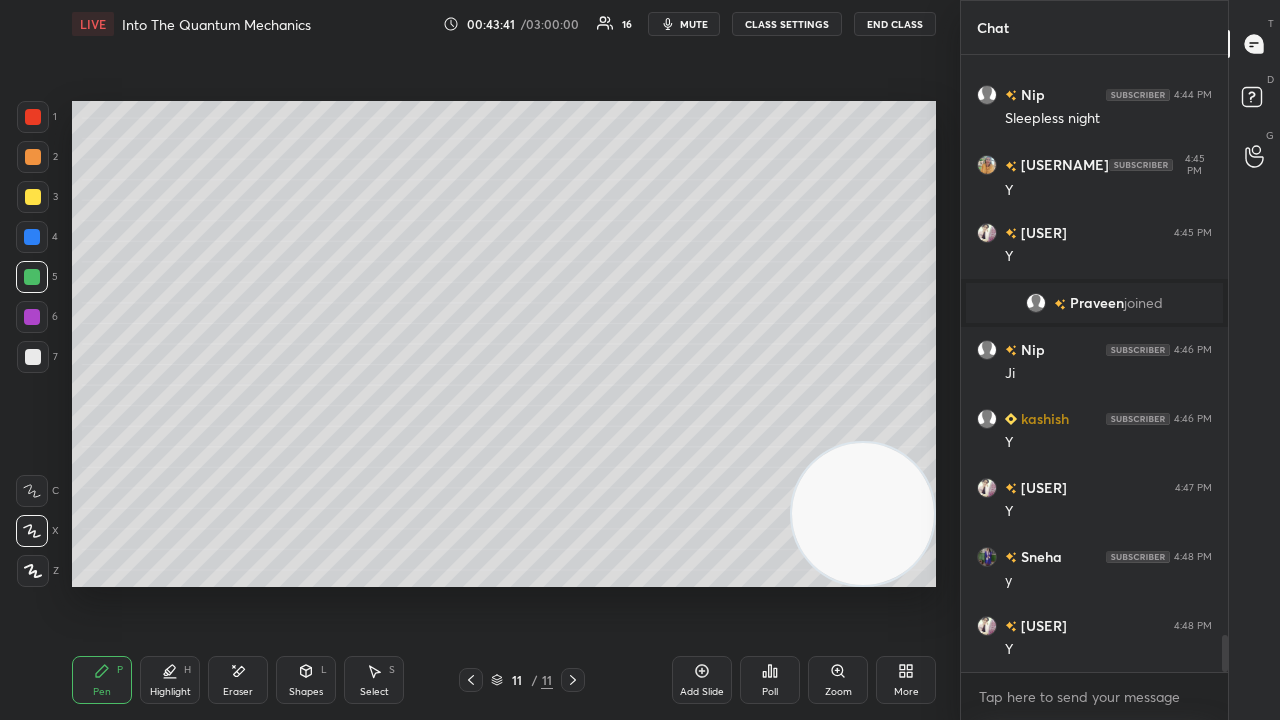 click on "mute" at bounding box center [694, 24] 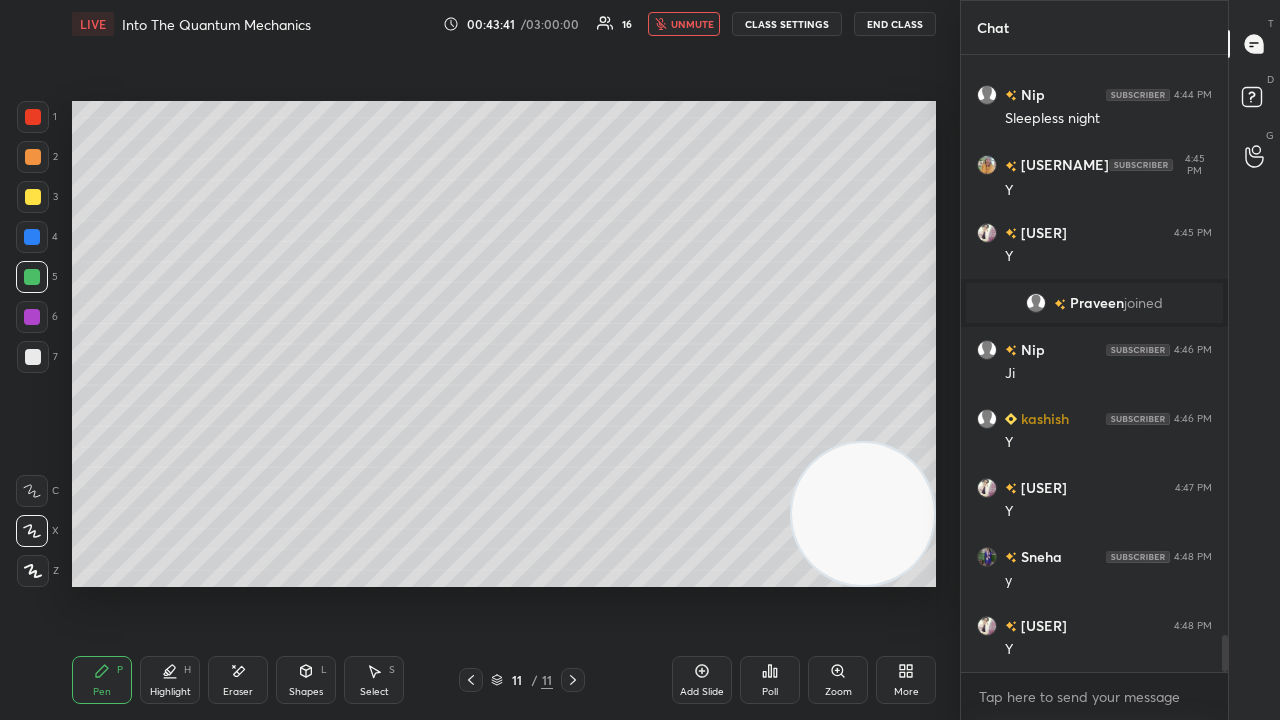 click on "unmute" at bounding box center [692, 24] 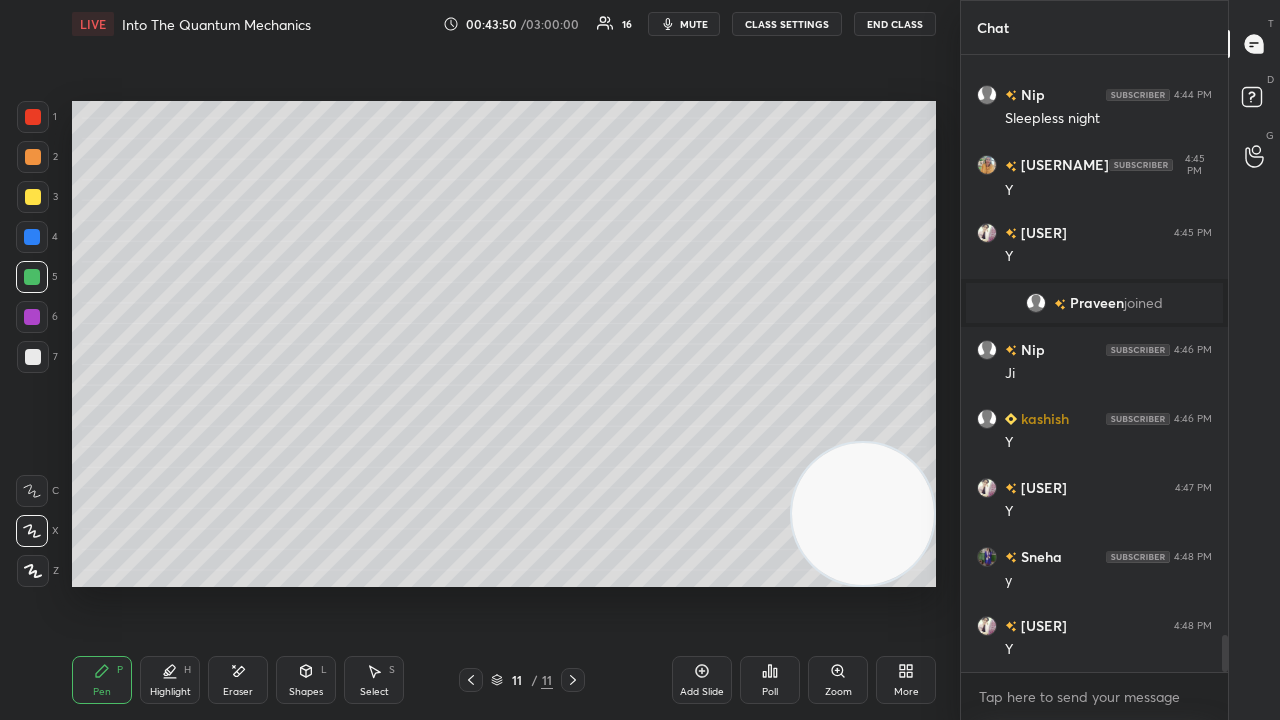 drag, startPoint x: 231, startPoint y: 674, endPoint x: 302, endPoint y: 605, distance: 99.00505 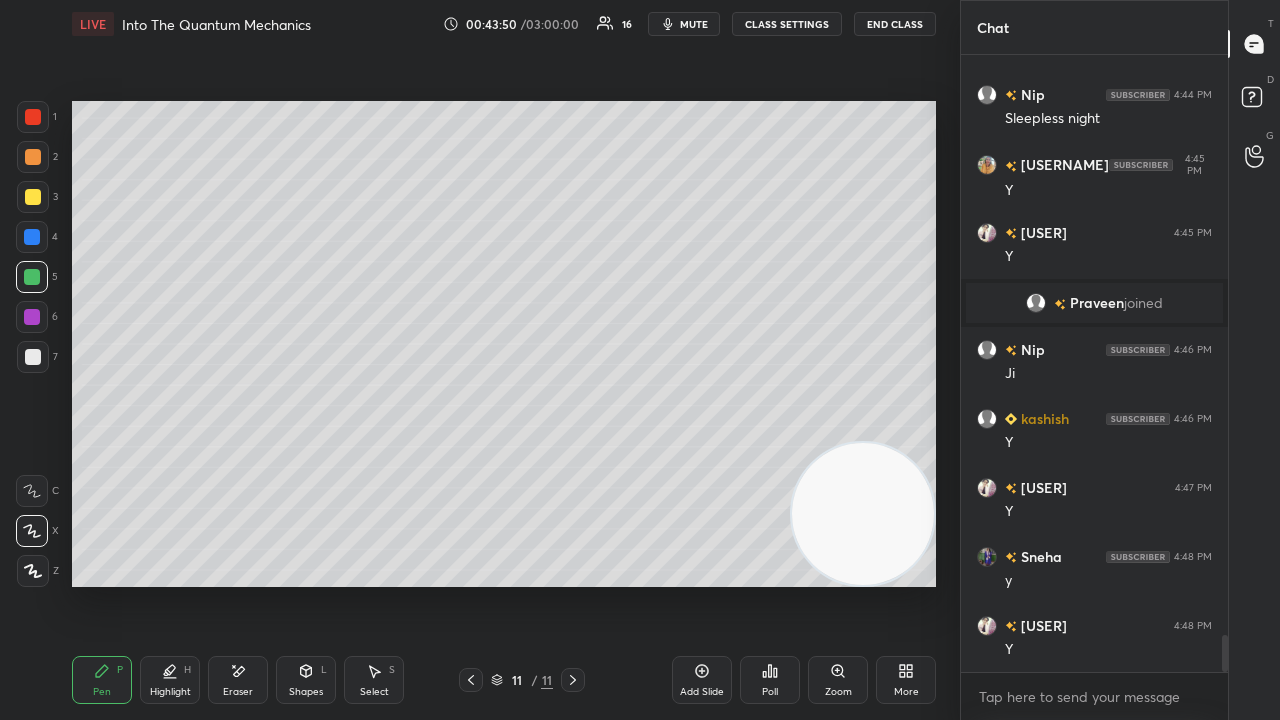 click 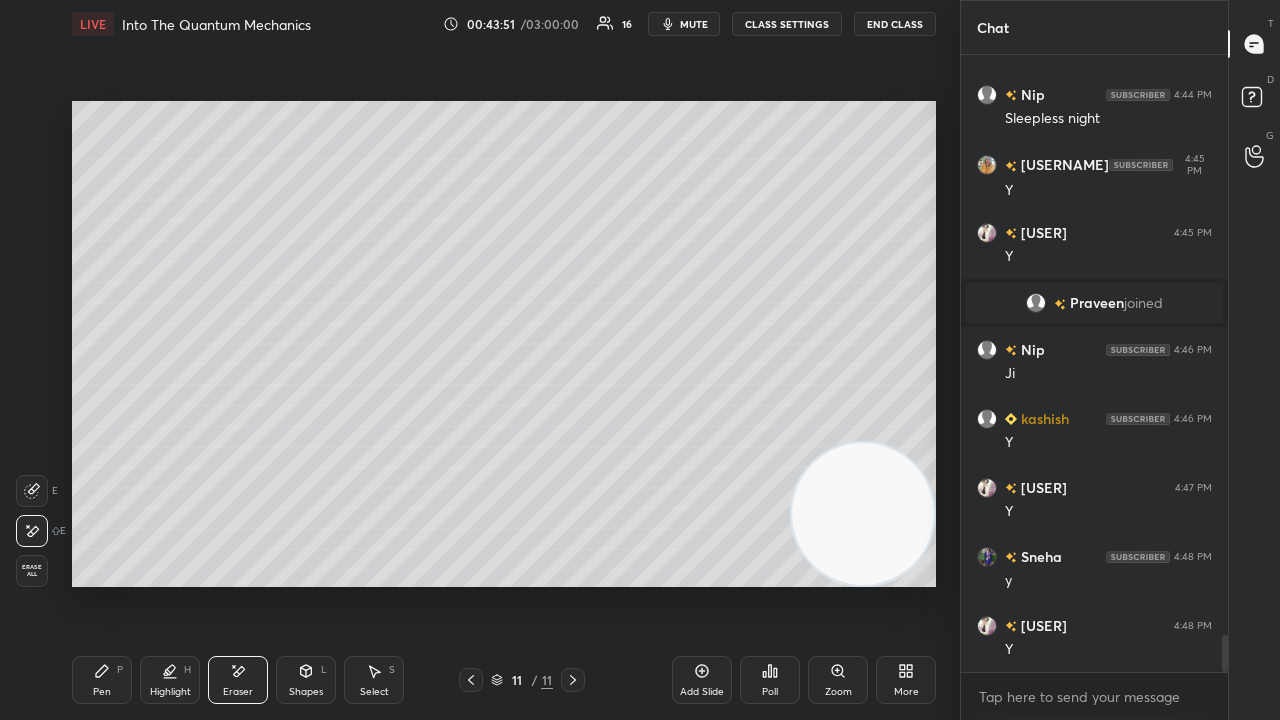 drag, startPoint x: 105, startPoint y: 678, endPoint x: 154, endPoint y: 640, distance: 62.008064 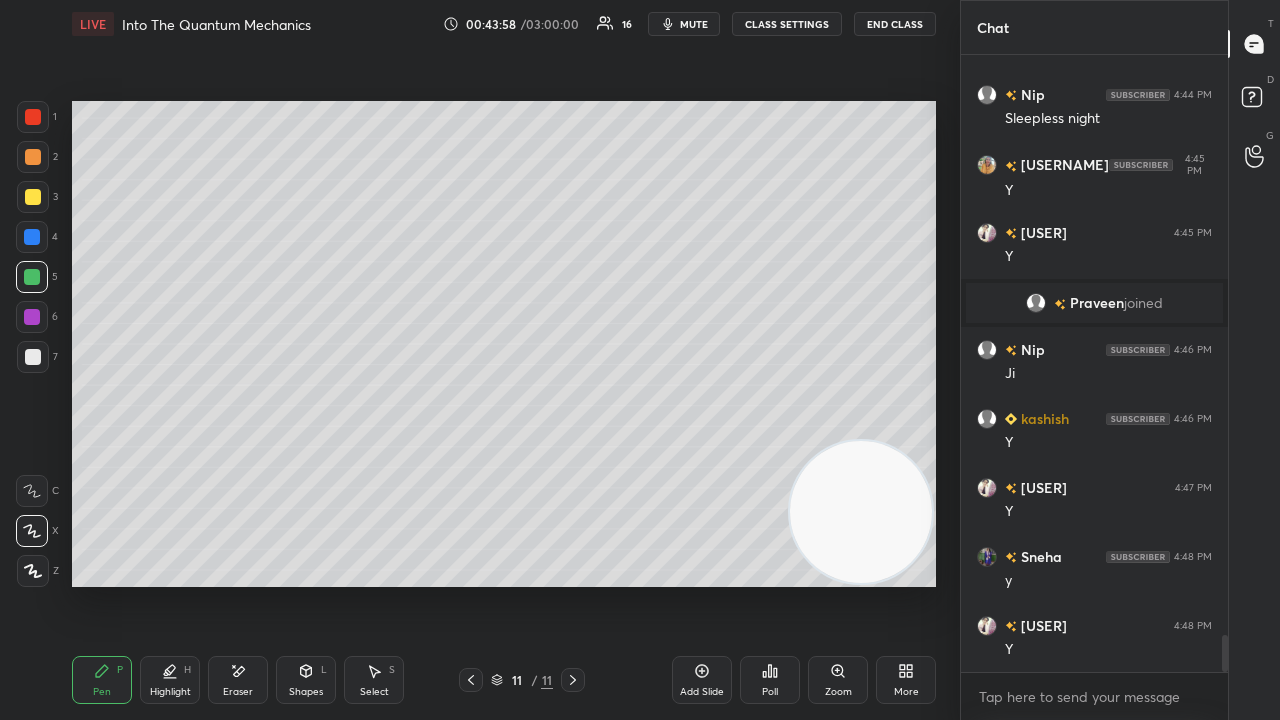 drag, startPoint x: 828, startPoint y: 528, endPoint x: 810, endPoint y: 340, distance: 188.85974 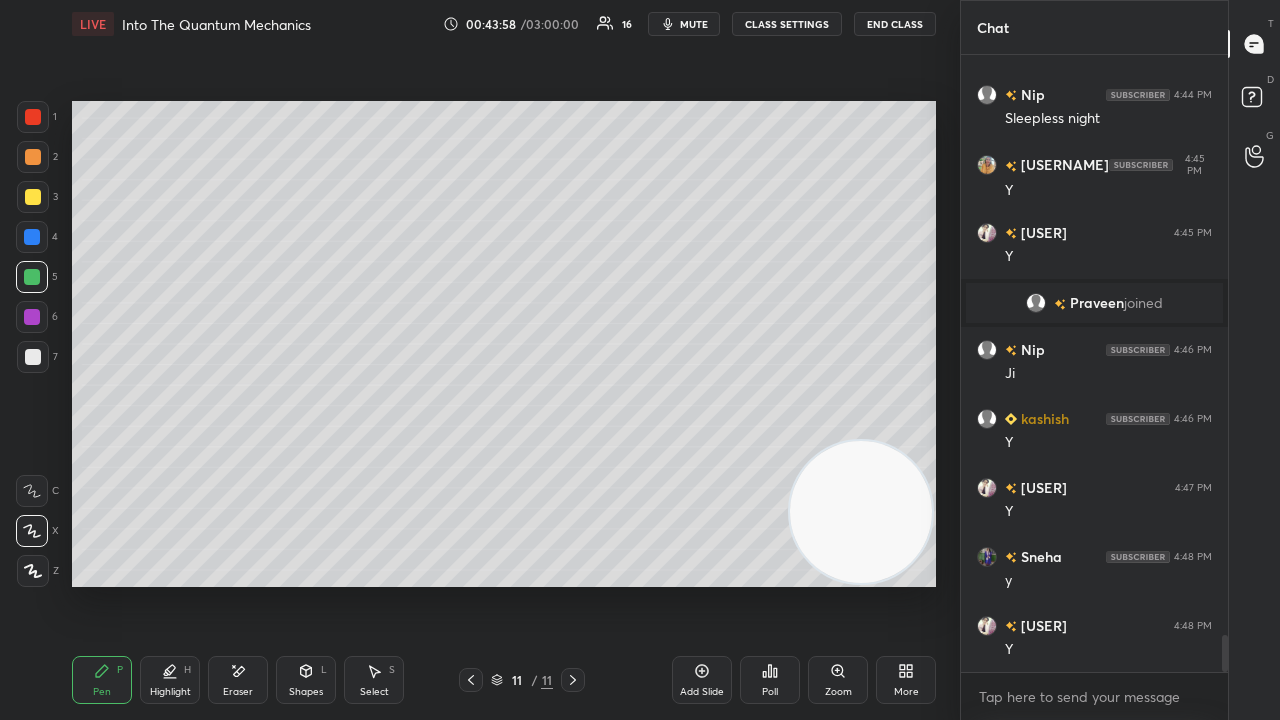 click at bounding box center (861, 512) 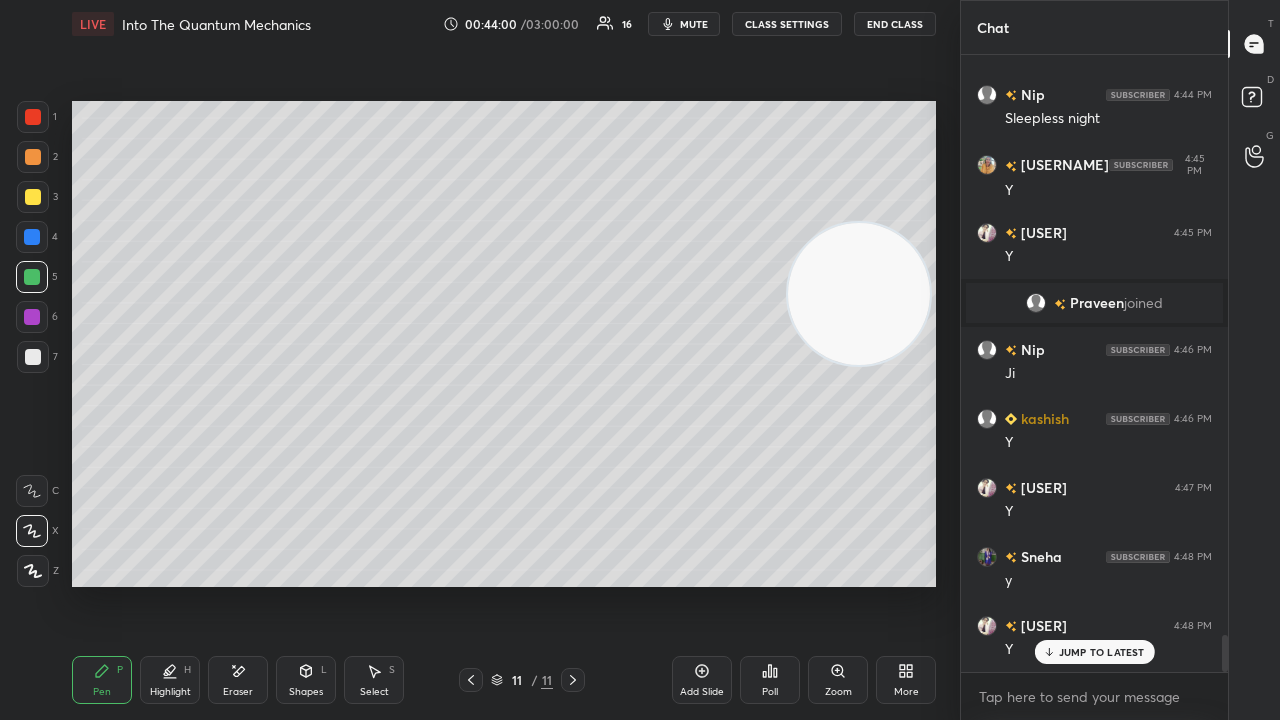 scroll, scrollTop: 9804, scrollLeft: 0, axis: vertical 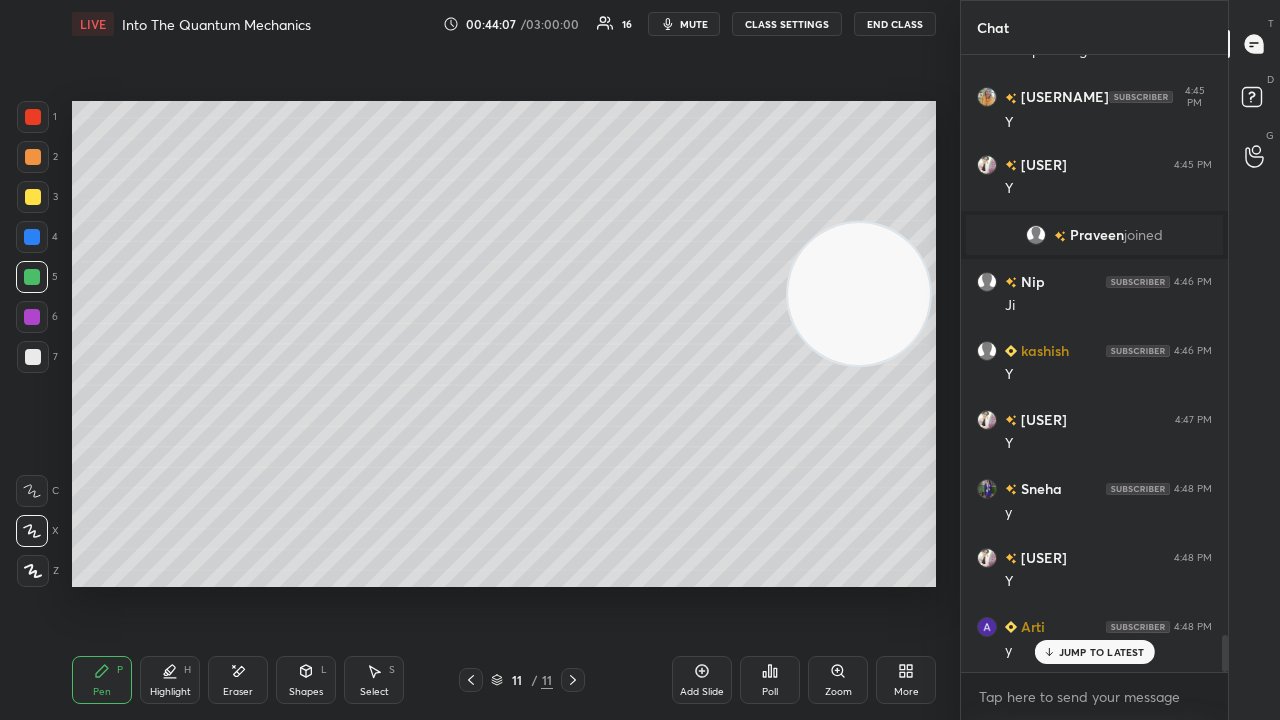 click on "[USER] 4:42 PM Clr [USER] 4:42 PM No Clr [USER]  joined [USER] 4:43 PM quantization [USER] 4:43 PM y [USER] 4:44 PM Ji [USER] 4:44 PM Sochne se [USER] 4:44 PM natural thinking [USER] 4:44 PM Thinking se [USER] 4:44 PM Ha [USER] 4:45 PM Y [USER] 4:45 PM Y [USER]  joined [USER] 4:46 PM Ji [USER] 4:46 PM Y [USER] 4:47 PM Y [USER] 4:48 PM y [USER] 4:48 PM Y [USER] 4:48 PM y JUMP TO LATEST" at bounding box center (1094, 363) 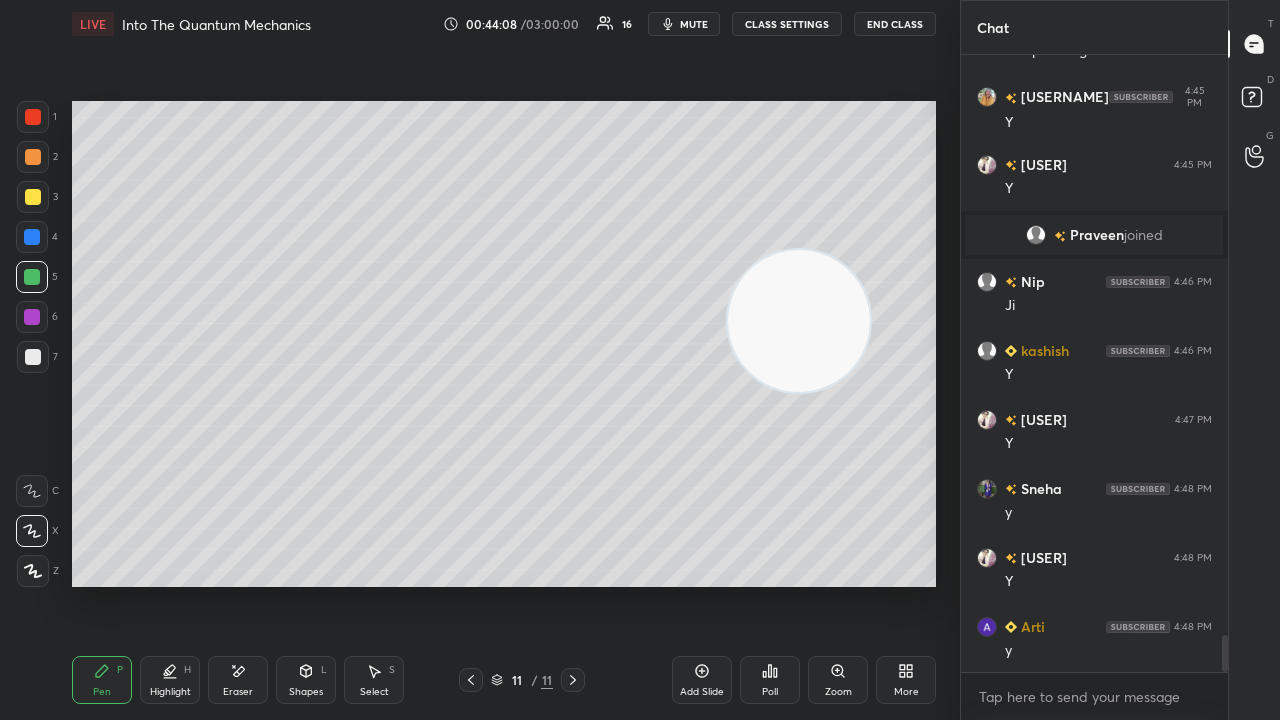 drag, startPoint x: 811, startPoint y: 329, endPoint x: 74, endPoint y: 672, distance: 812.9071 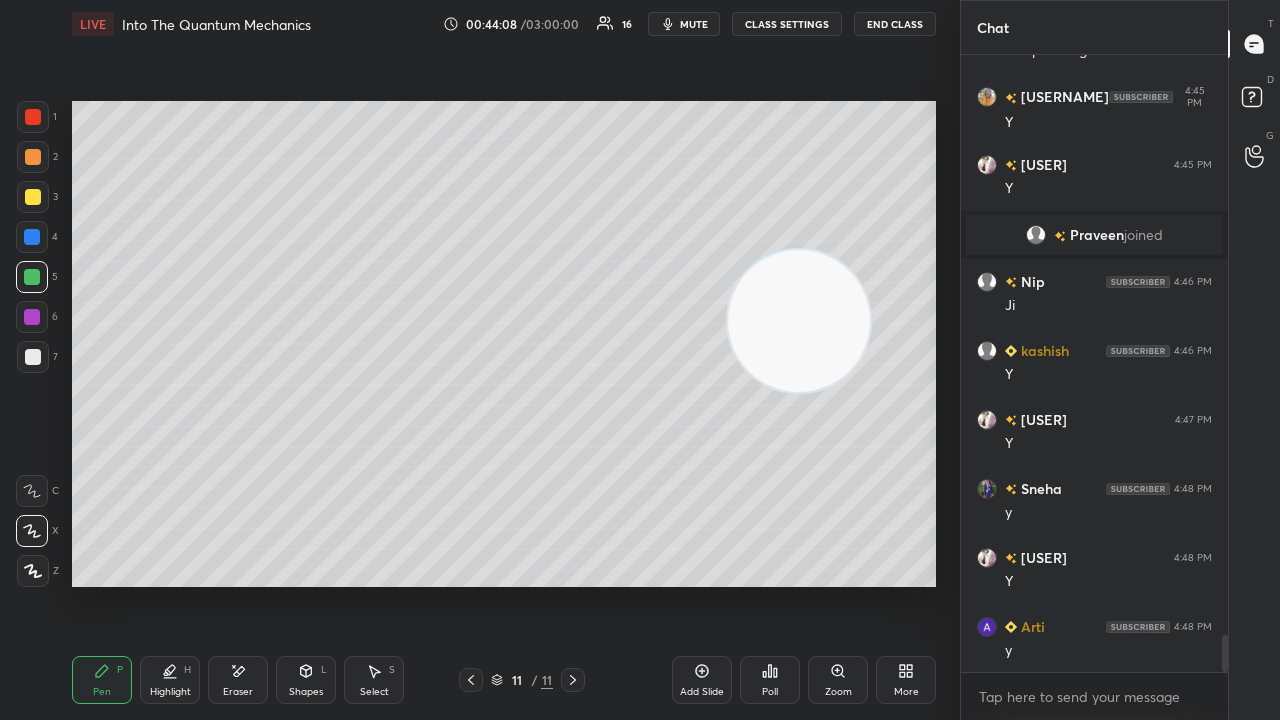click on "LIVE Into The Quantum Mechanics 00:44:08 /  03:00:00 16 mute CLASS SETTINGS End Class Setting up your live class Poll for   secs No correct answer Start poll Back Into The Quantum Mechanics Surbhi Upadhyay Pen P Highlight H Eraser Shapes L Select S 11 / 11 Add Slide Poll Zoom More" at bounding box center [504, 360] 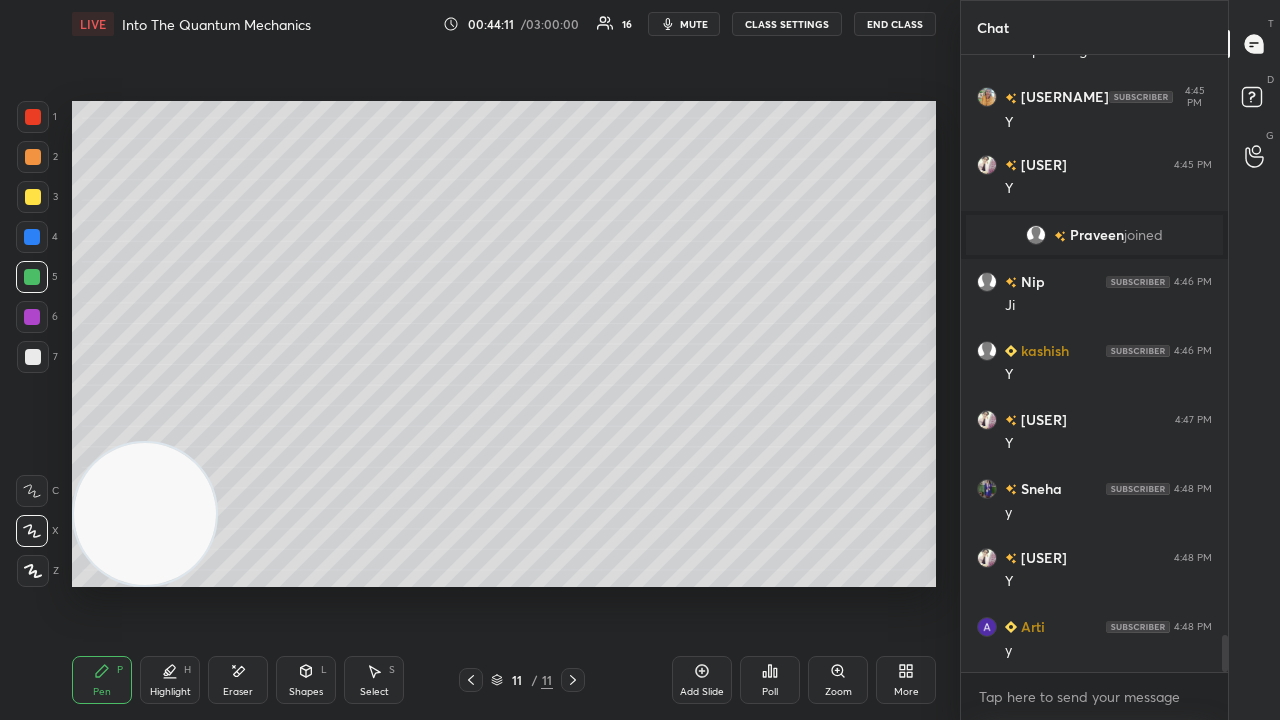 scroll, scrollTop: 9874, scrollLeft: 0, axis: vertical 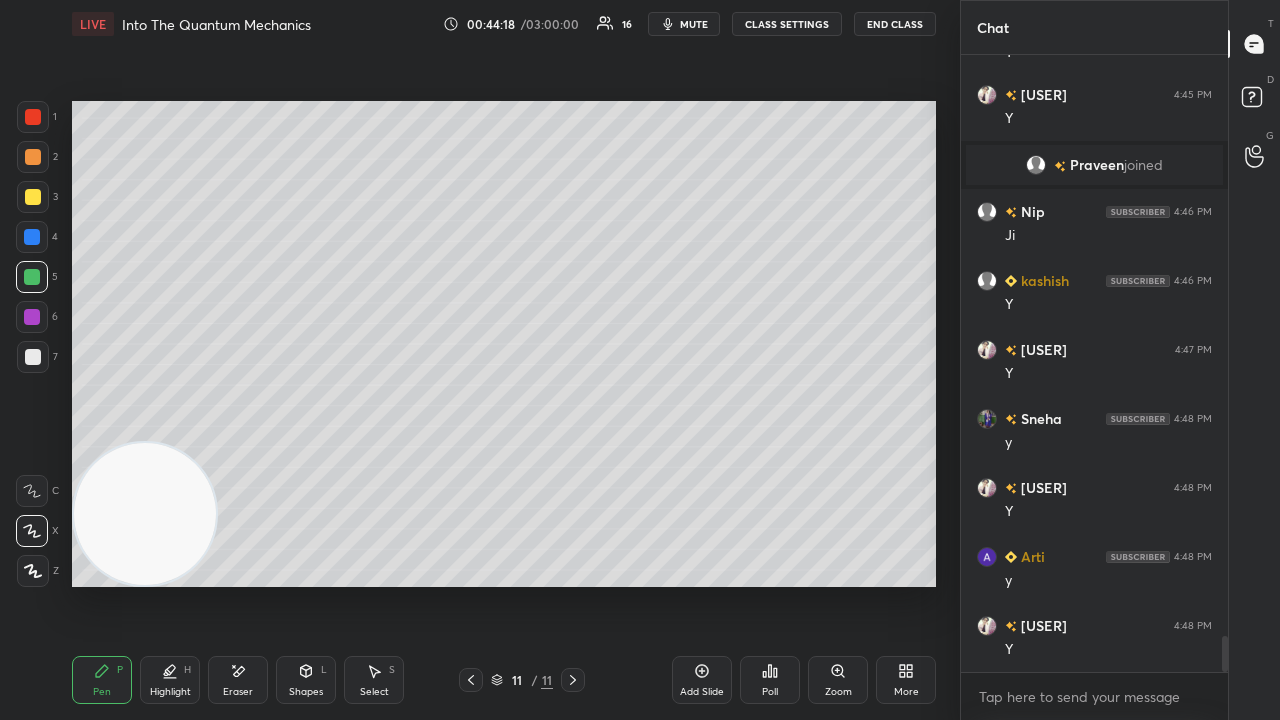 click on "mute" at bounding box center [694, 24] 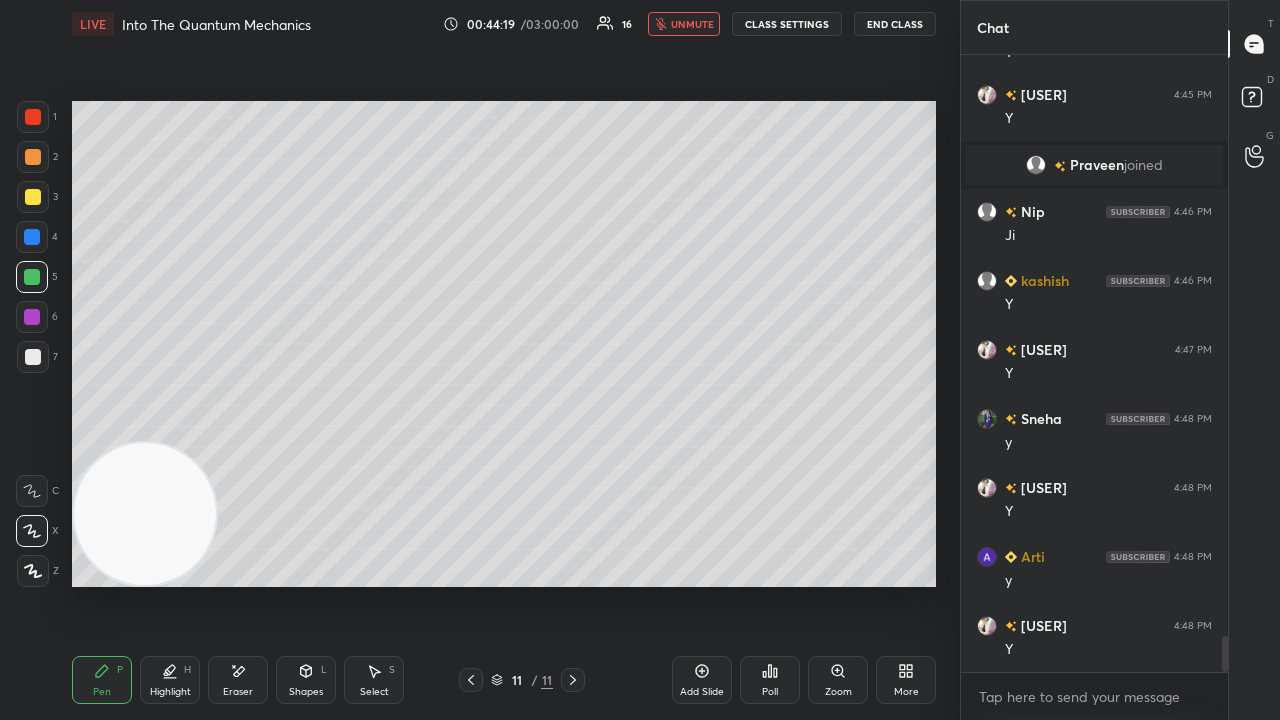 drag, startPoint x: 703, startPoint y: 28, endPoint x: 713, endPoint y: 20, distance: 12.806249 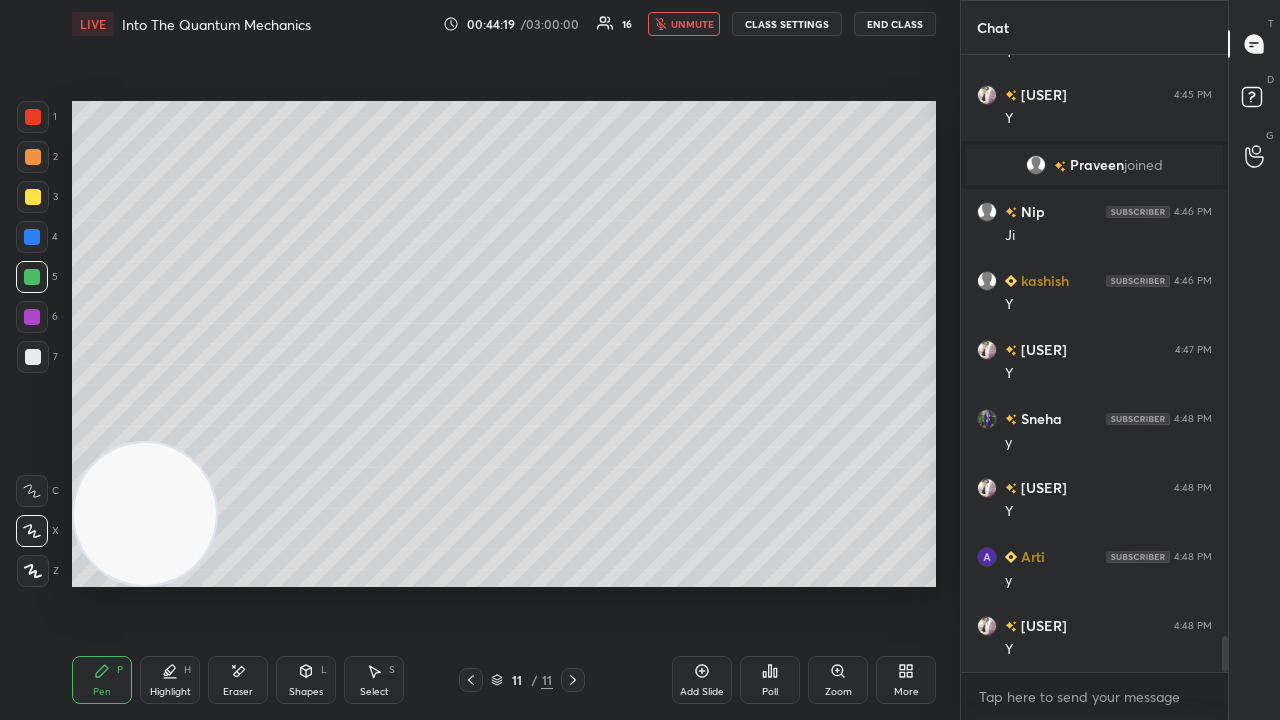 click on "unmute" at bounding box center (692, 24) 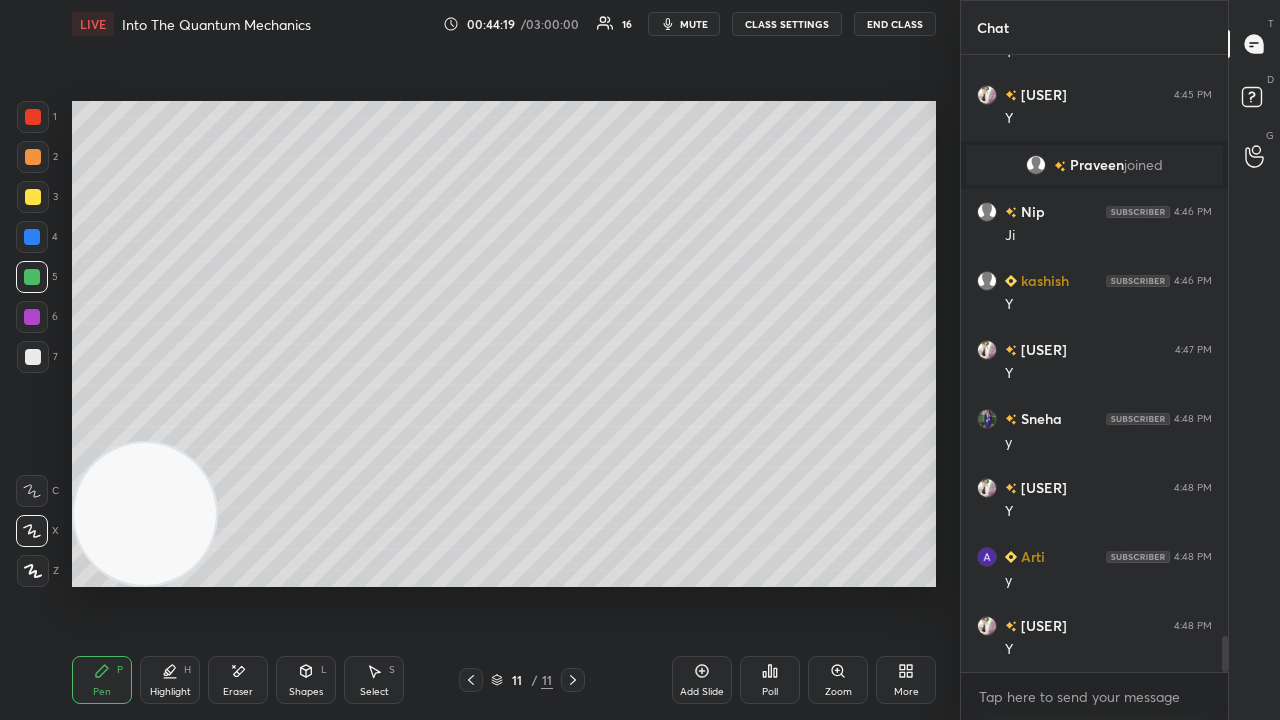 scroll, scrollTop: 9942, scrollLeft: 0, axis: vertical 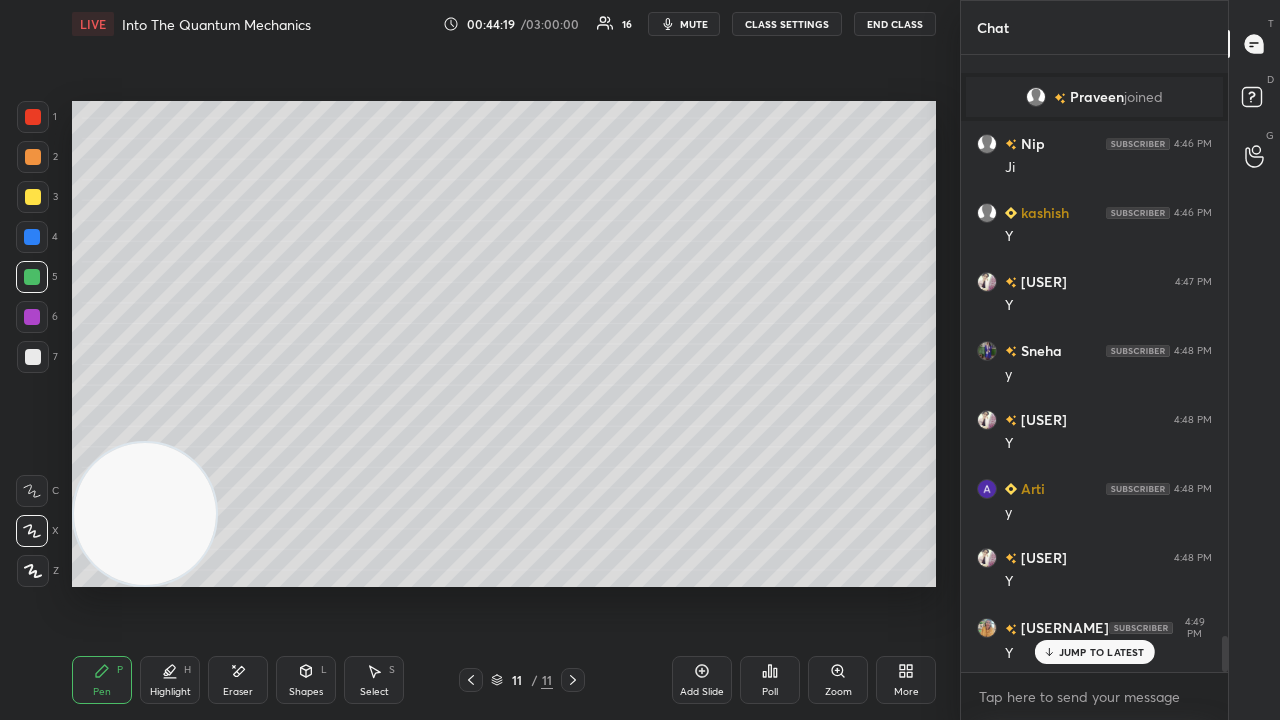 drag, startPoint x: 240, startPoint y: 678, endPoint x: 251, endPoint y: 652, distance: 28.231188 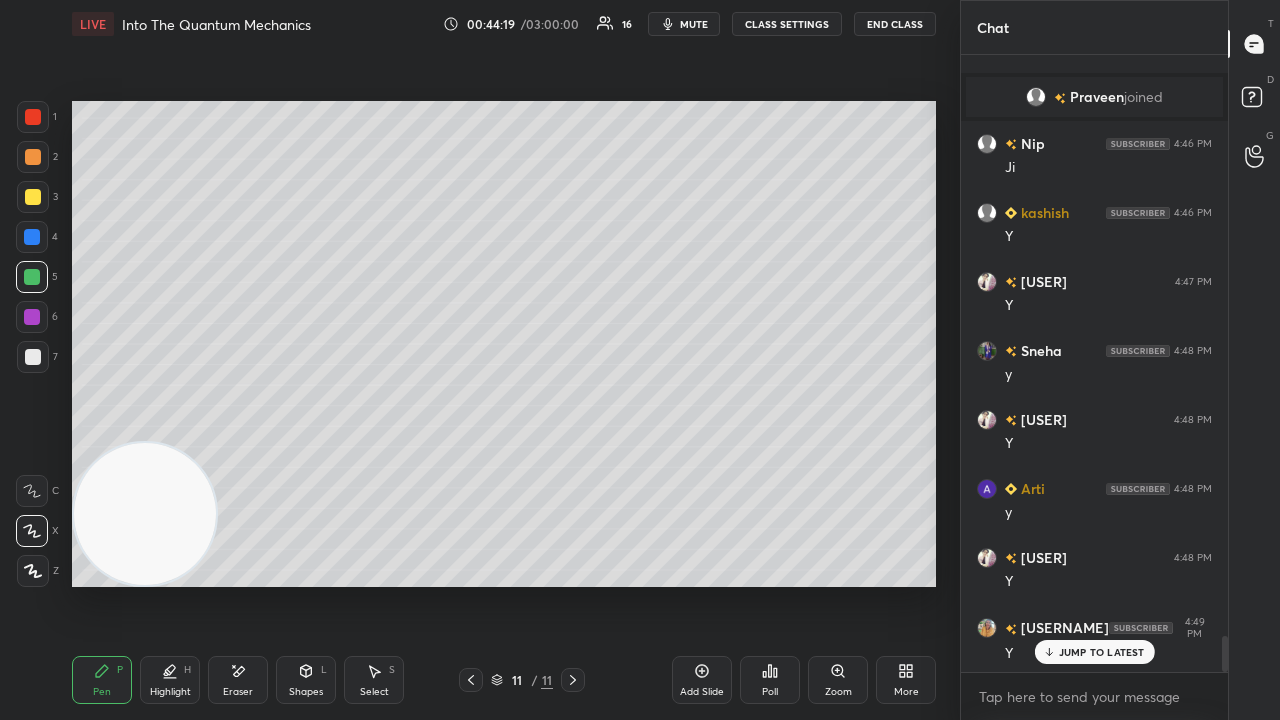 click on "Eraser" at bounding box center [238, 680] 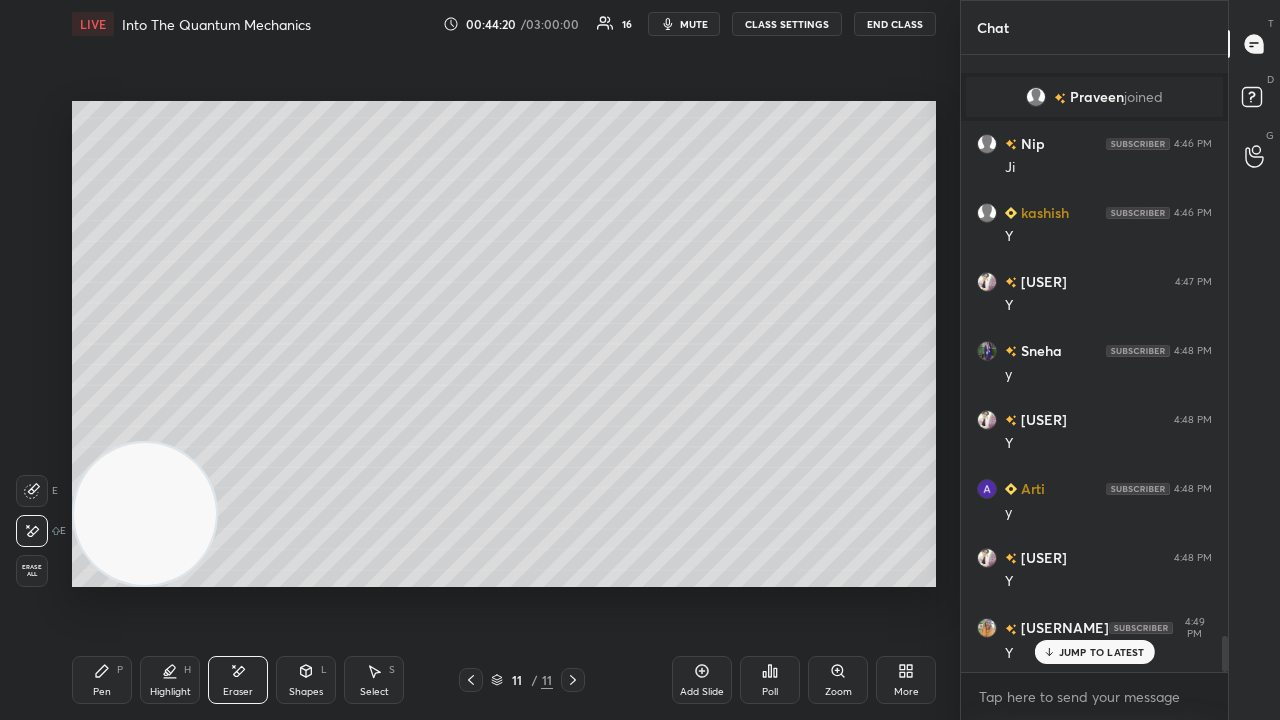 scroll, scrollTop: 10012, scrollLeft: 0, axis: vertical 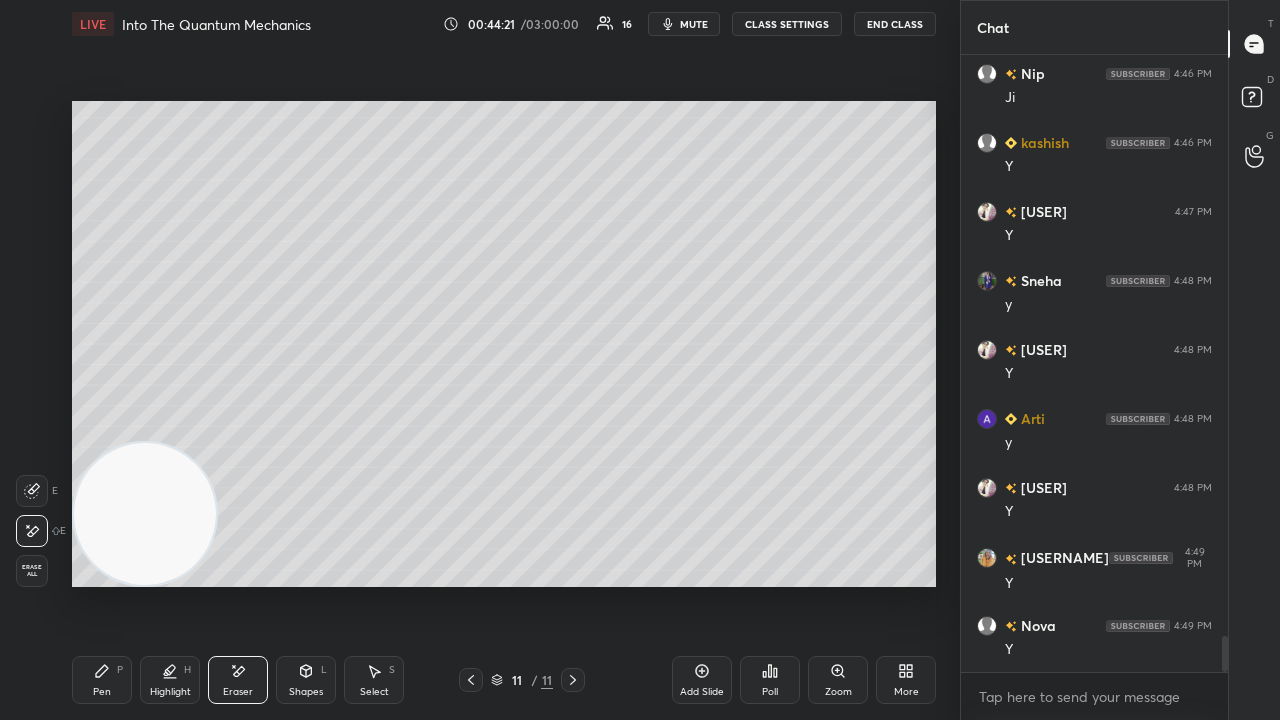 click on "Pen P" at bounding box center [102, 680] 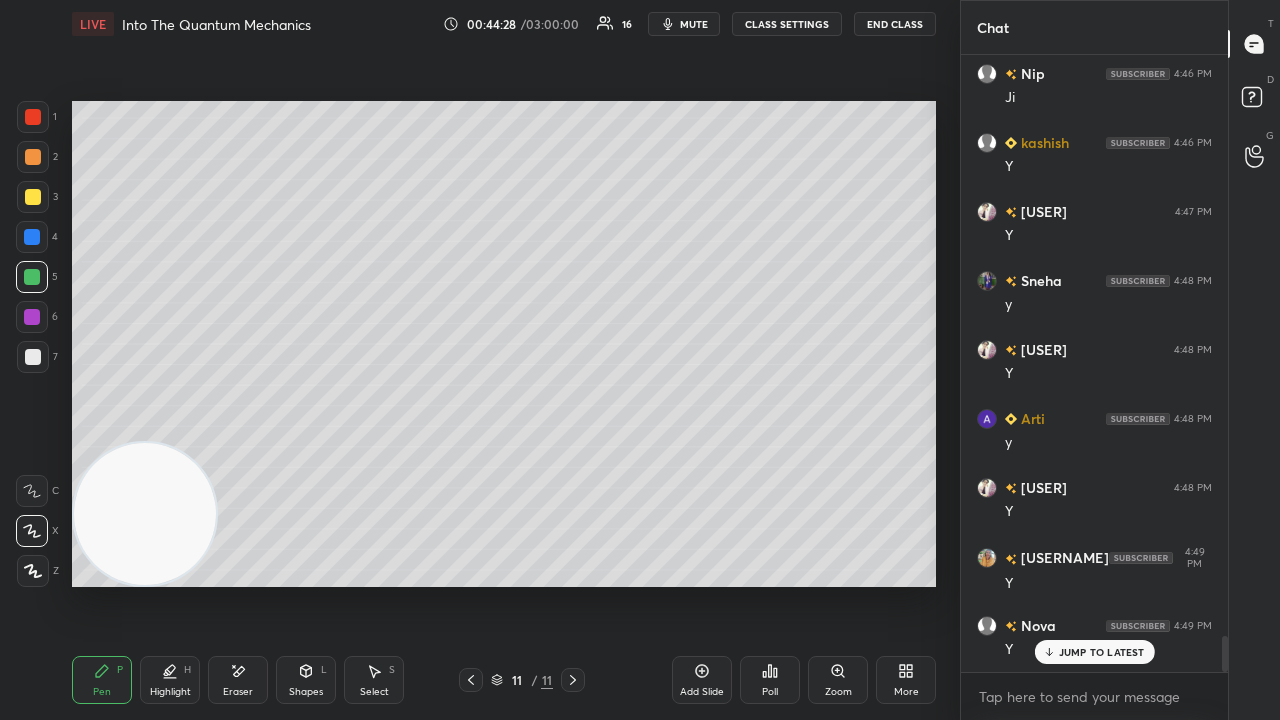 scroll, scrollTop: 10080, scrollLeft: 0, axis: vertical 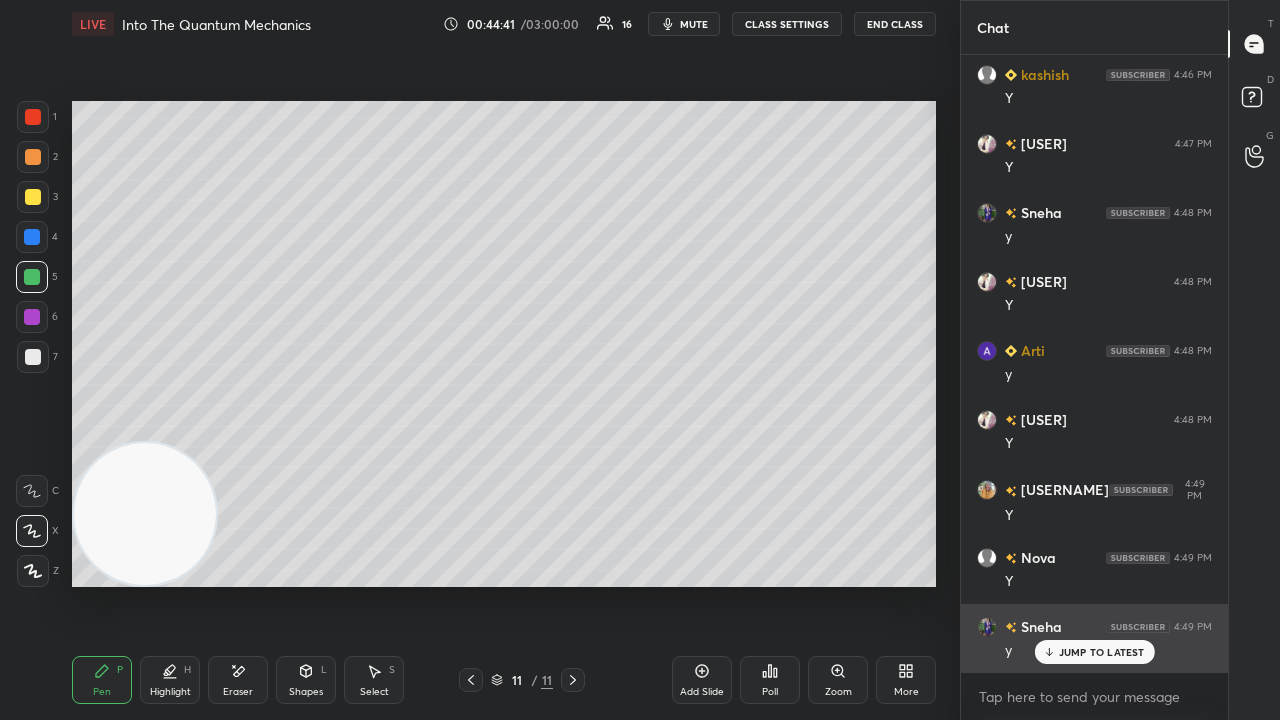 click on "JUMP TO LATEST" at bounding box center (1102, 652) 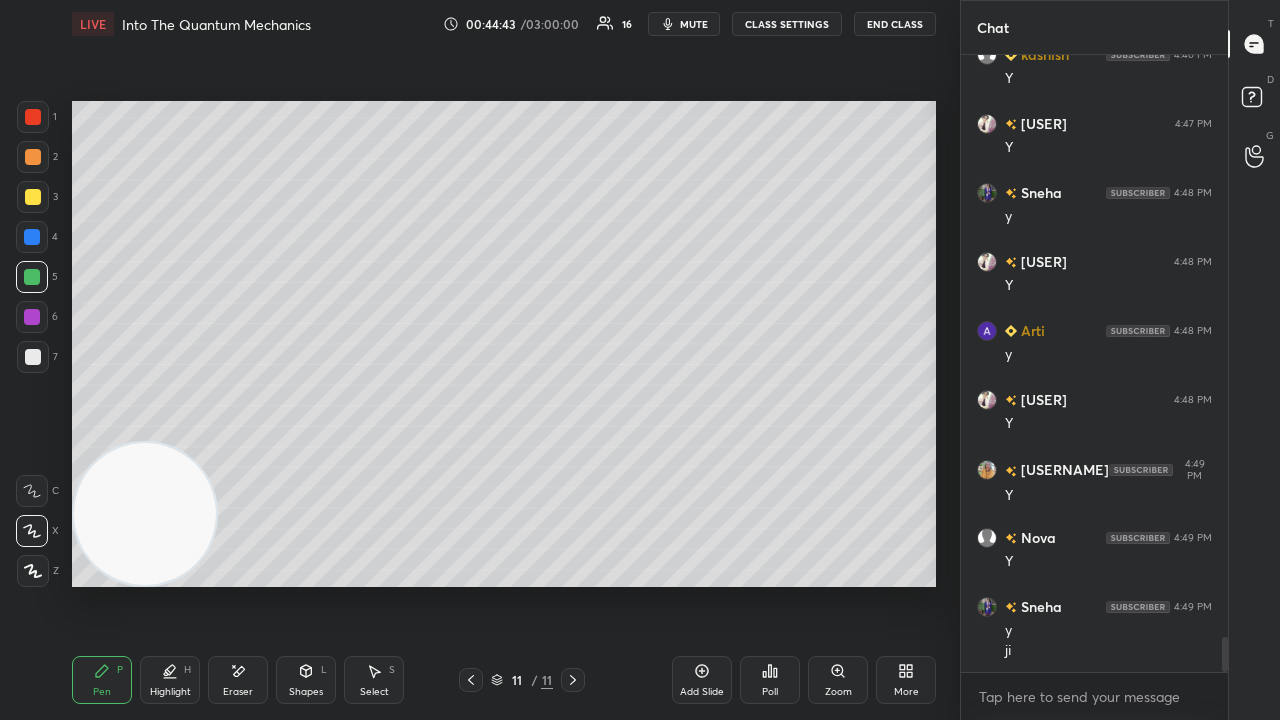 scroll, scrollTop: 10170, scrollLeft: 0, axis: vertical 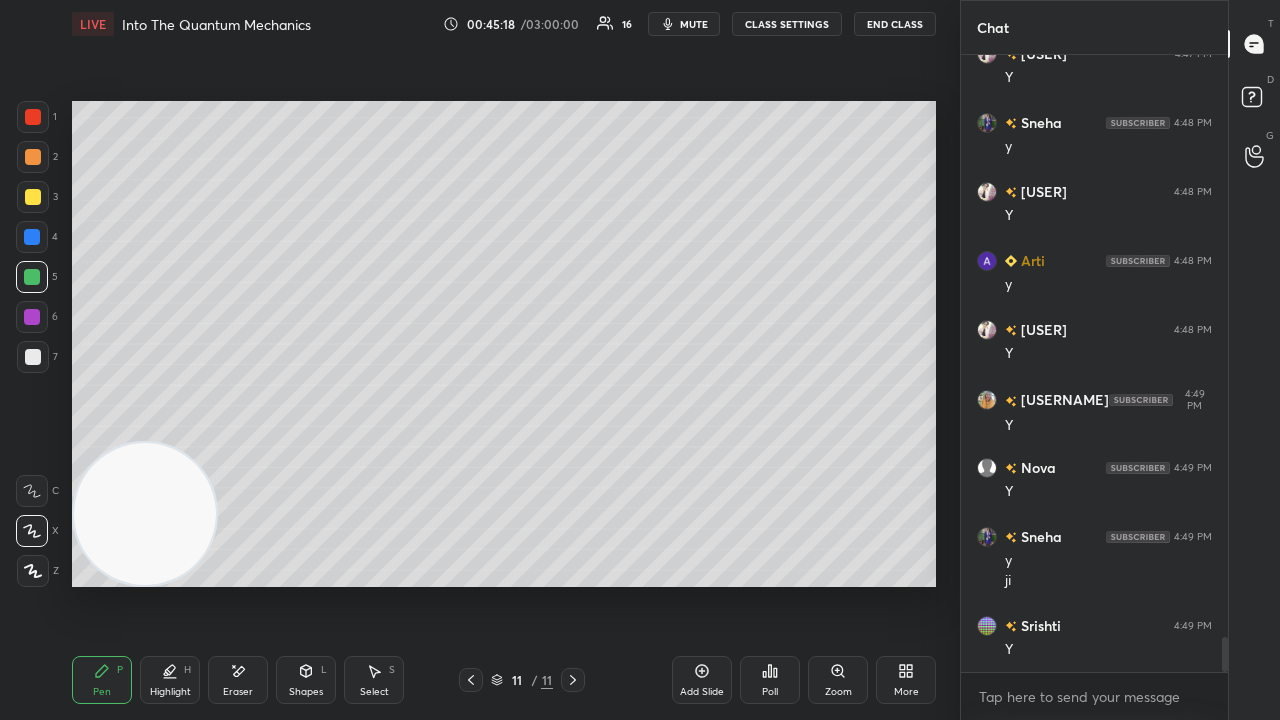 click 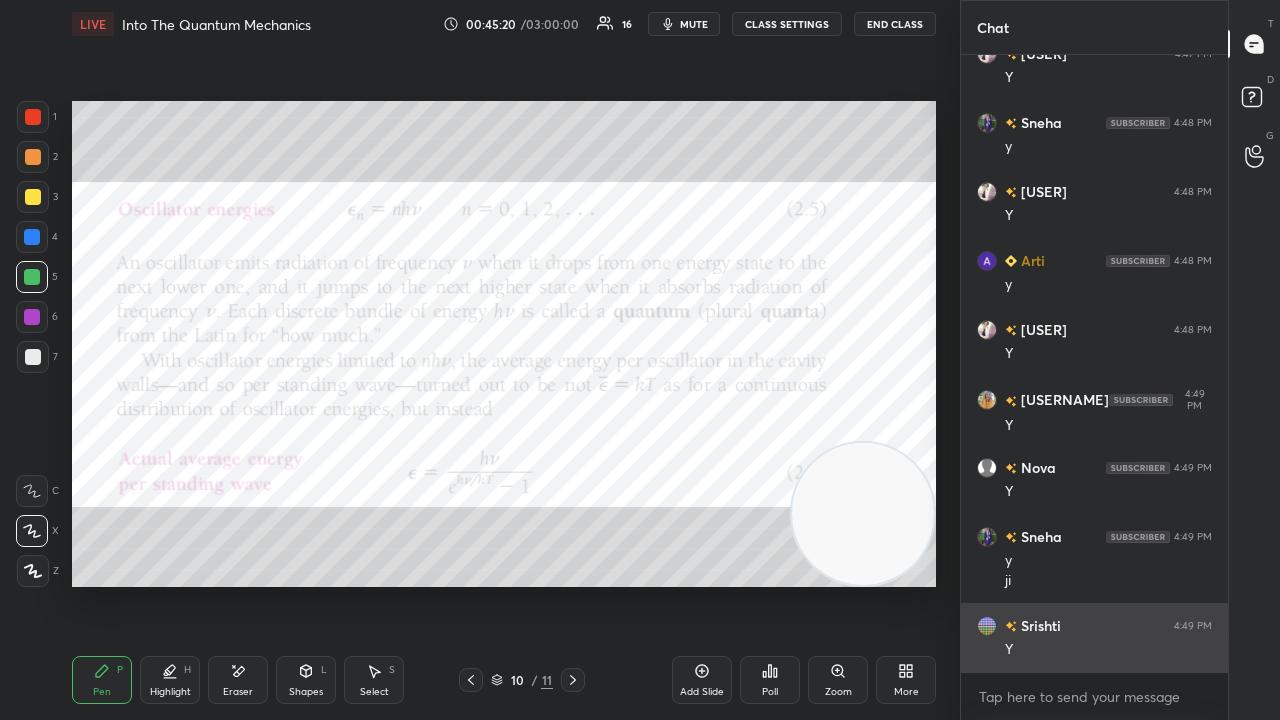 drag, startPoint x: 168, startPoint y: 510, endPoint x: 1047, endPoint y: 632, distance: 887.426 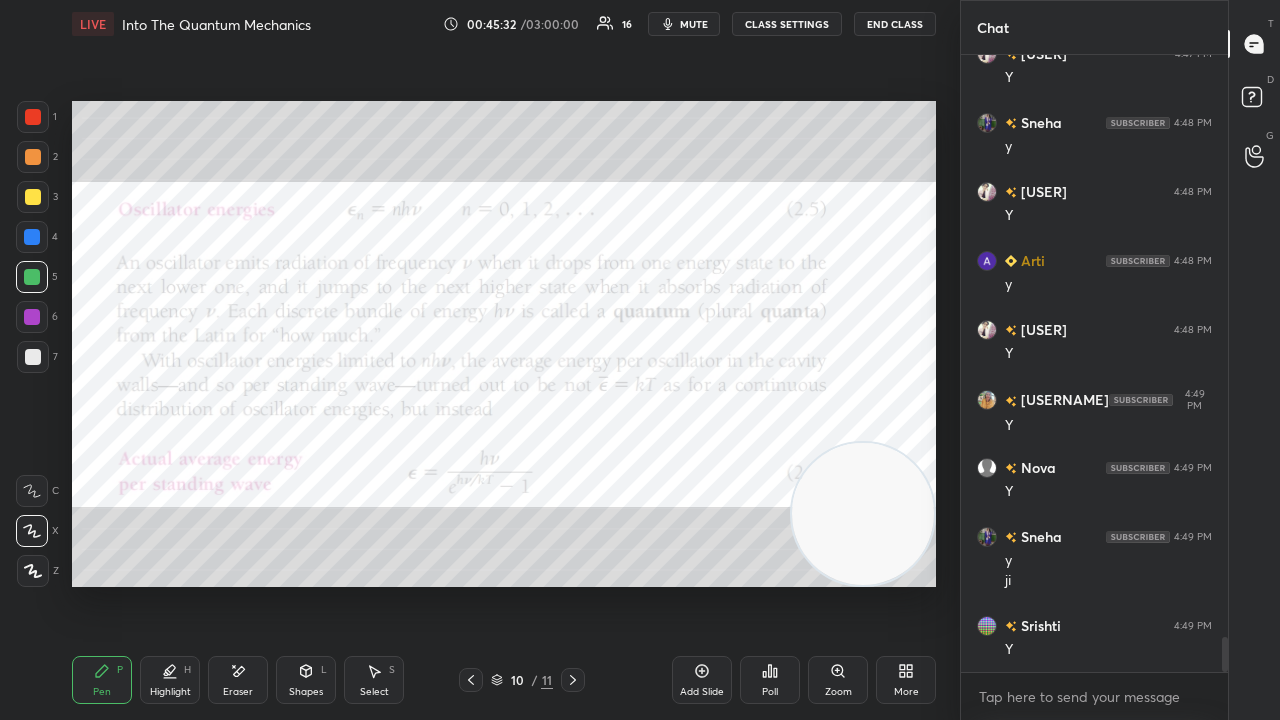 scroll, scrollTop: 10238, scrollLeft: 0, axis: vertical 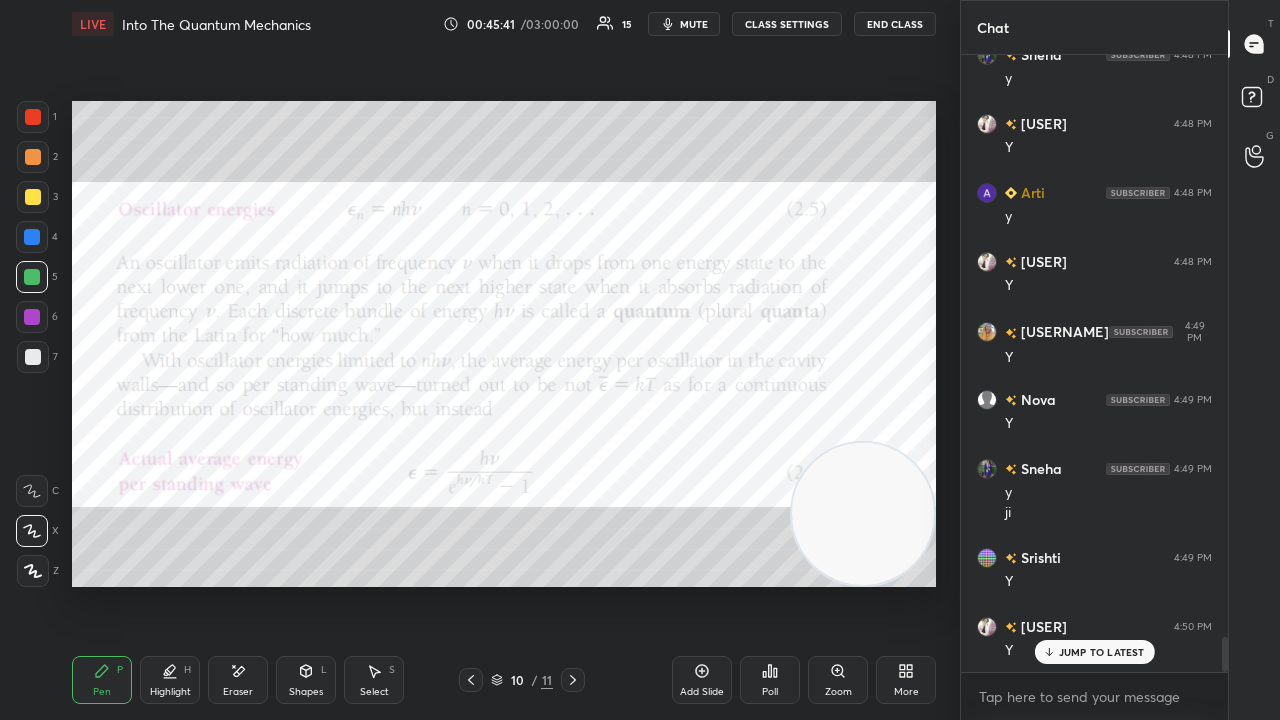 click on "JUMP TO LATEST" at bounding box center (1102, 652) 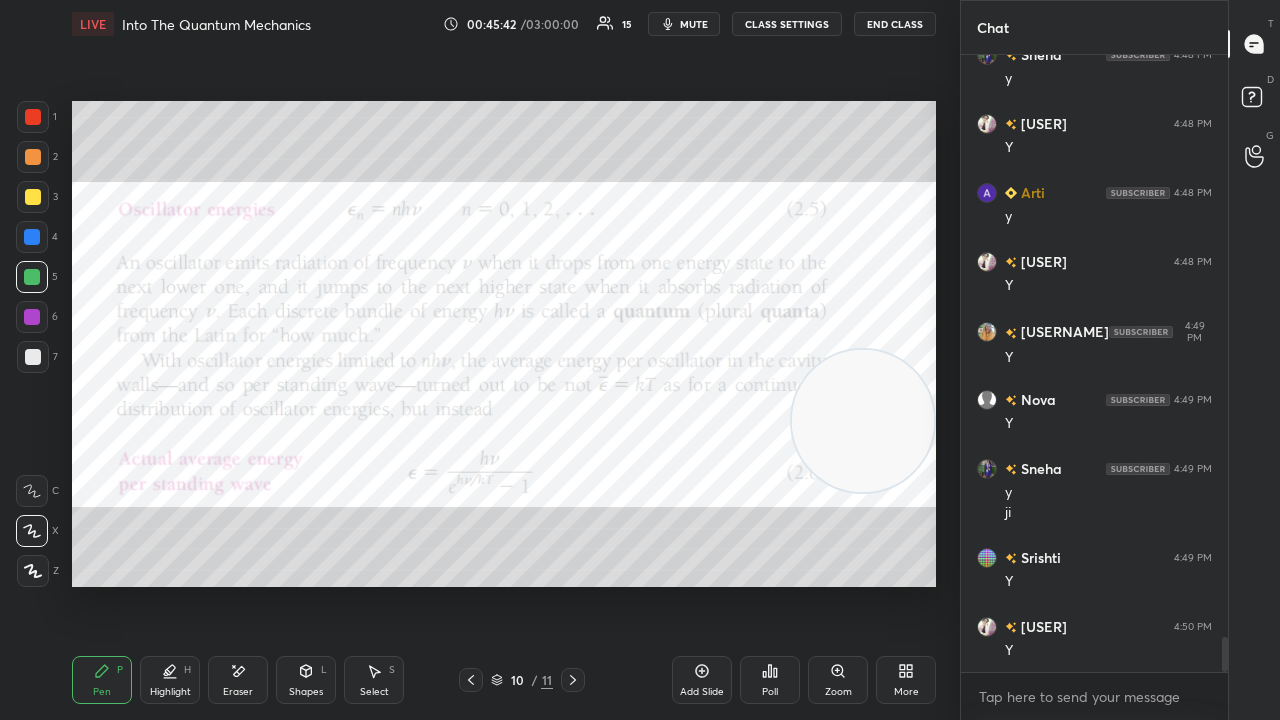 drag, startPoint x: 937, startPoint y: 452, endPoint x: 956, endPoint y: 402, distance: 53.488316 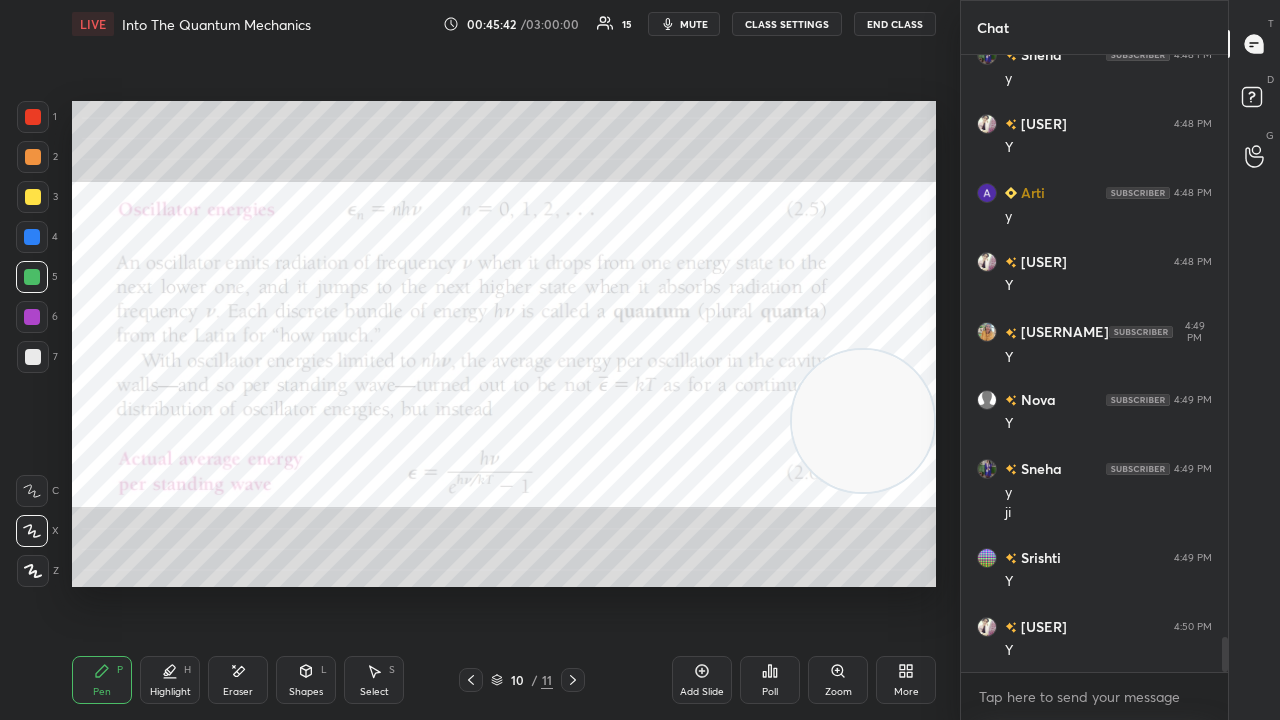 click on "1 2 3 4 5 6 7 C X Z E E Erase all   H H LIVE Into The Quantum Mechanics 00:45:42 /  03:00:00 15 mute CLASS SETTINGS End Class Setting up your live class Poll for   secs No correct answer Start poll Back Into The Quantum Mechanics [FIRST] [LAST] Pen P Highlight H Eraser Shapes L Select S 10 / 11 Add Slide Poll Zoom More Chat [FIRST] 4:47 PM Y [FIRST] 4:48 PM y [FIRST] 4:48 PM Y [FIRST] 4:48 PM y [FIRST] 4:48 PM Y [FIRST] 4:49 PM Y [FIRST] 4:49 PM Y [FIRST] 4:49 PM y ji [FIRST] 4:49 PM Y [FIRST] 4:50 PM Y JUMP TO LATEST Enable hand raising Enable raise hand to speak to learners. Once enabled, chat will be turned off temporarily. Enable x   Doubts asked by learners will show up here NEW DOUBTS ASKED No one has raised a hand yet Can't raise hand Looks like educator just invited you to speak. Please wait before you can raise your hand again. Got it T Messages (T) D Doubts (D) G Raise Hand (G) Report an issue Reason for reporting Buffering Chat not working Audio - Video sync issue Educator video quality low ​ Report" at bounding box center [640, 360] 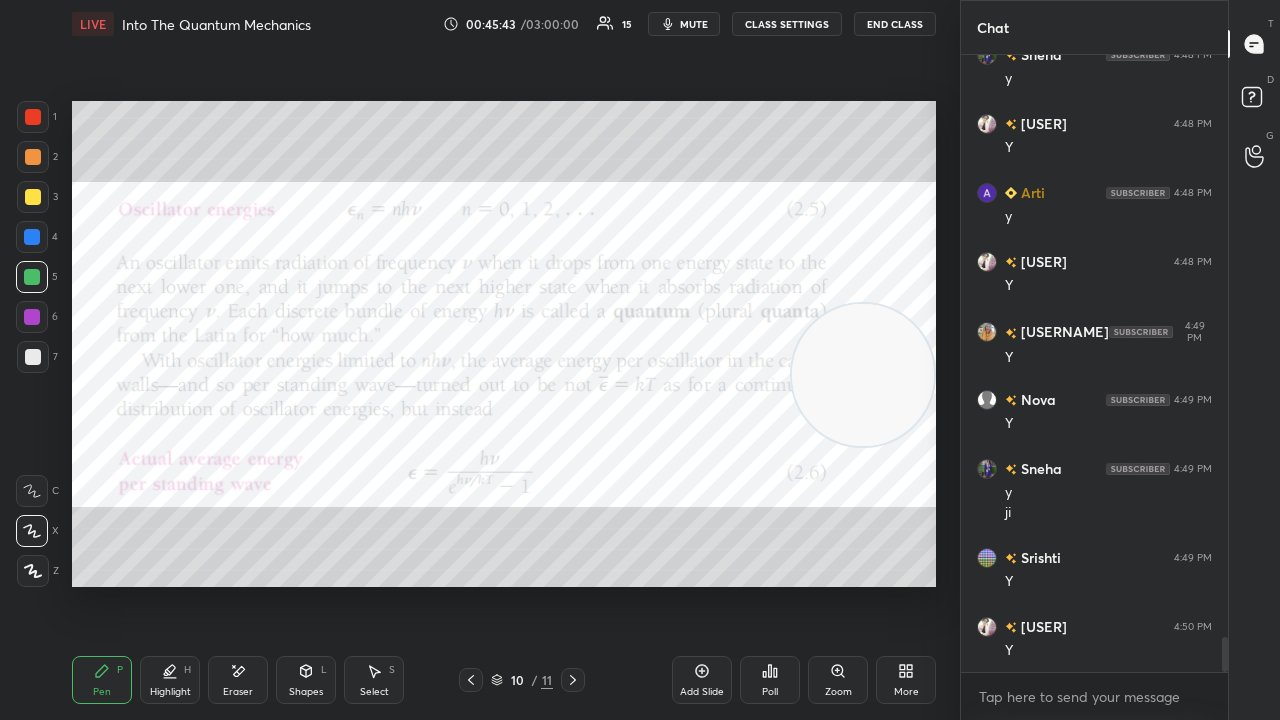 click on "mute" at bounding box center (694, 24) 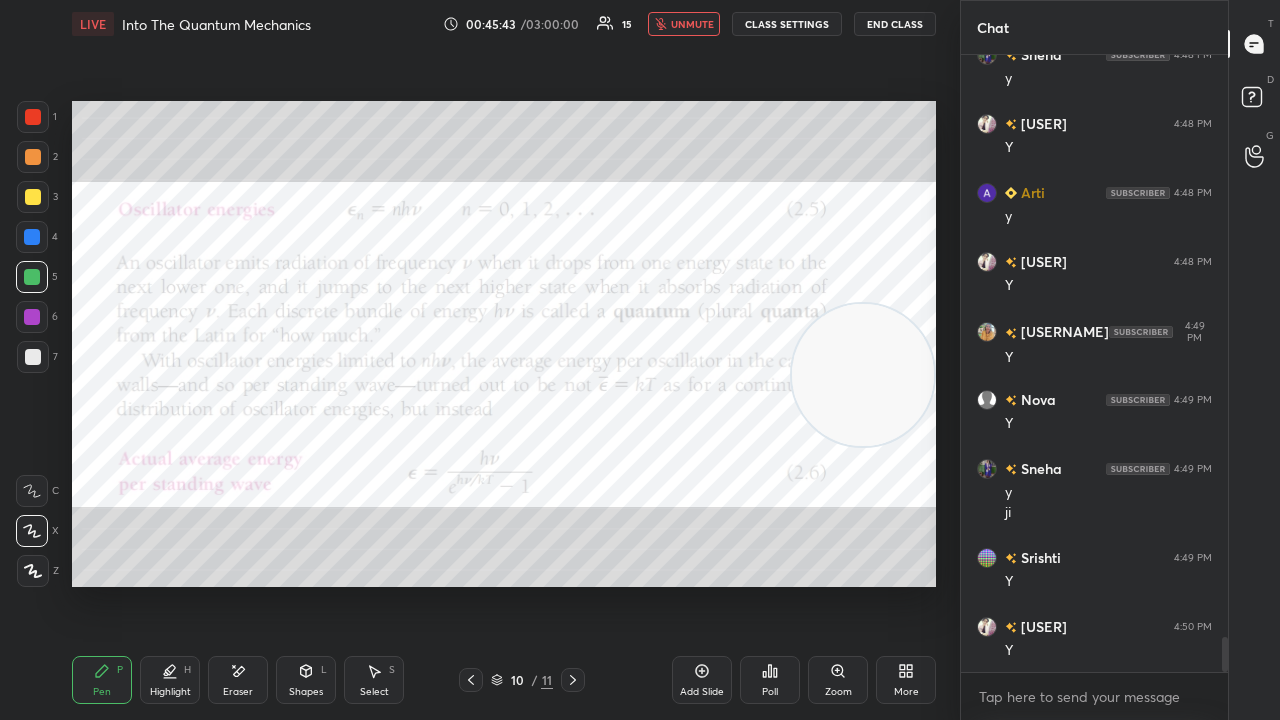 click on "unmute" at bounding box center (692, 24) 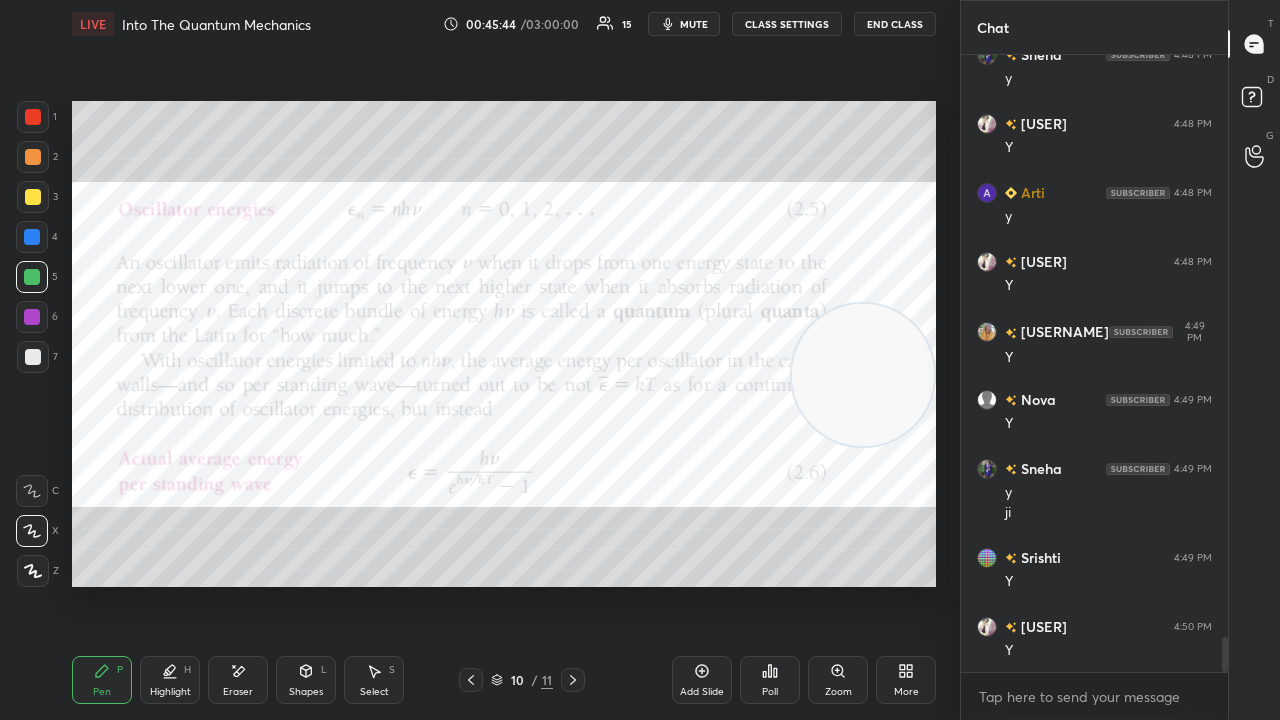 click at bounding box center (32, 317) 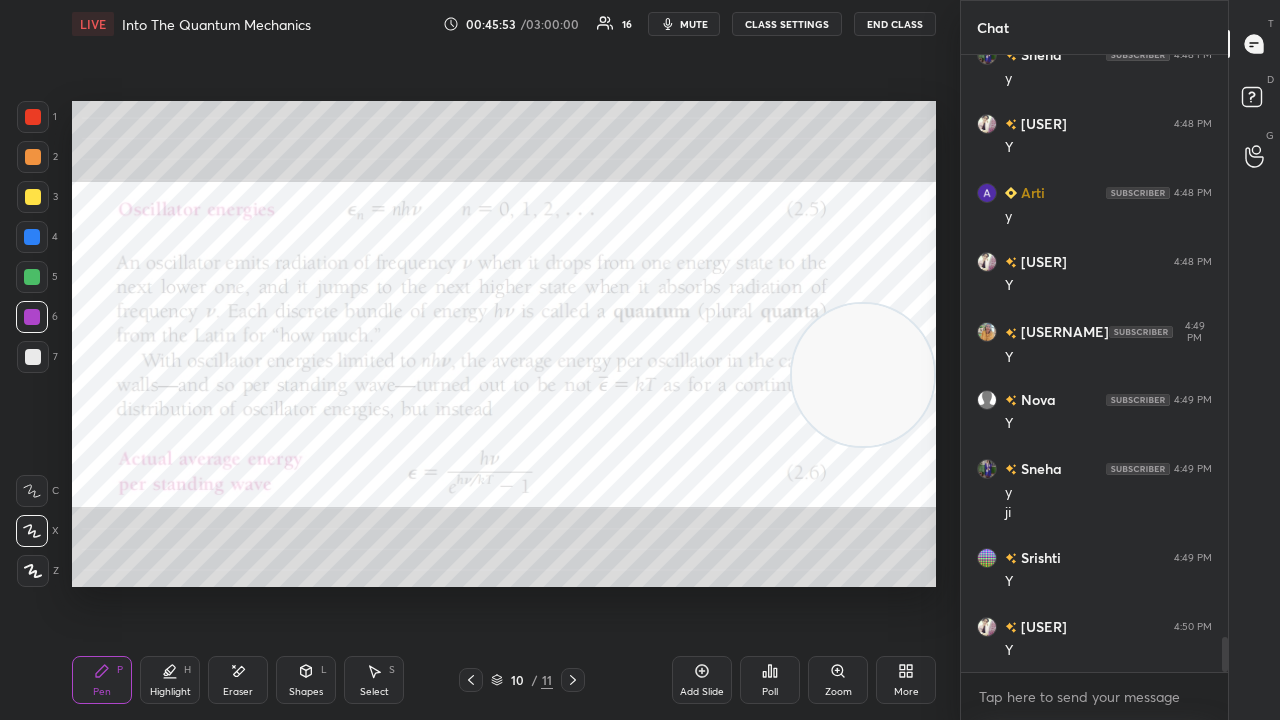 click on "mute" at bounding box center [694, 24] 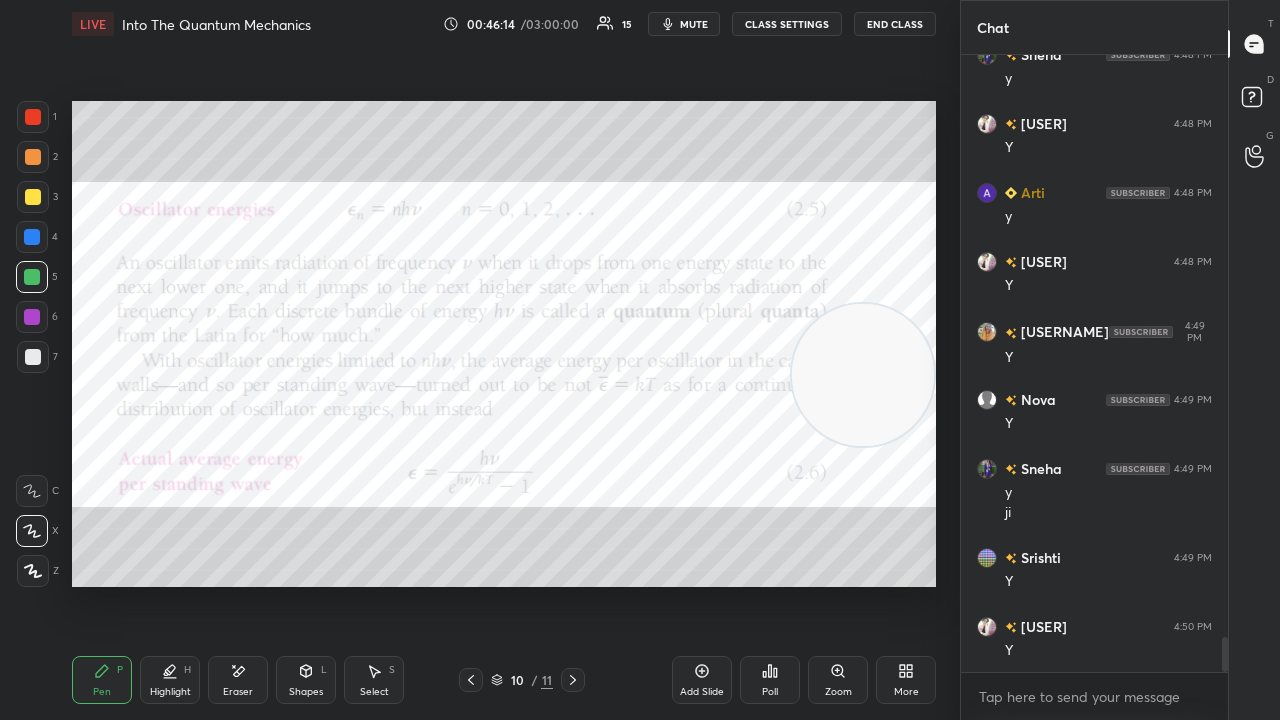 scroll, scrollTop: 10308, scrollLeft: 0, axis: vertical 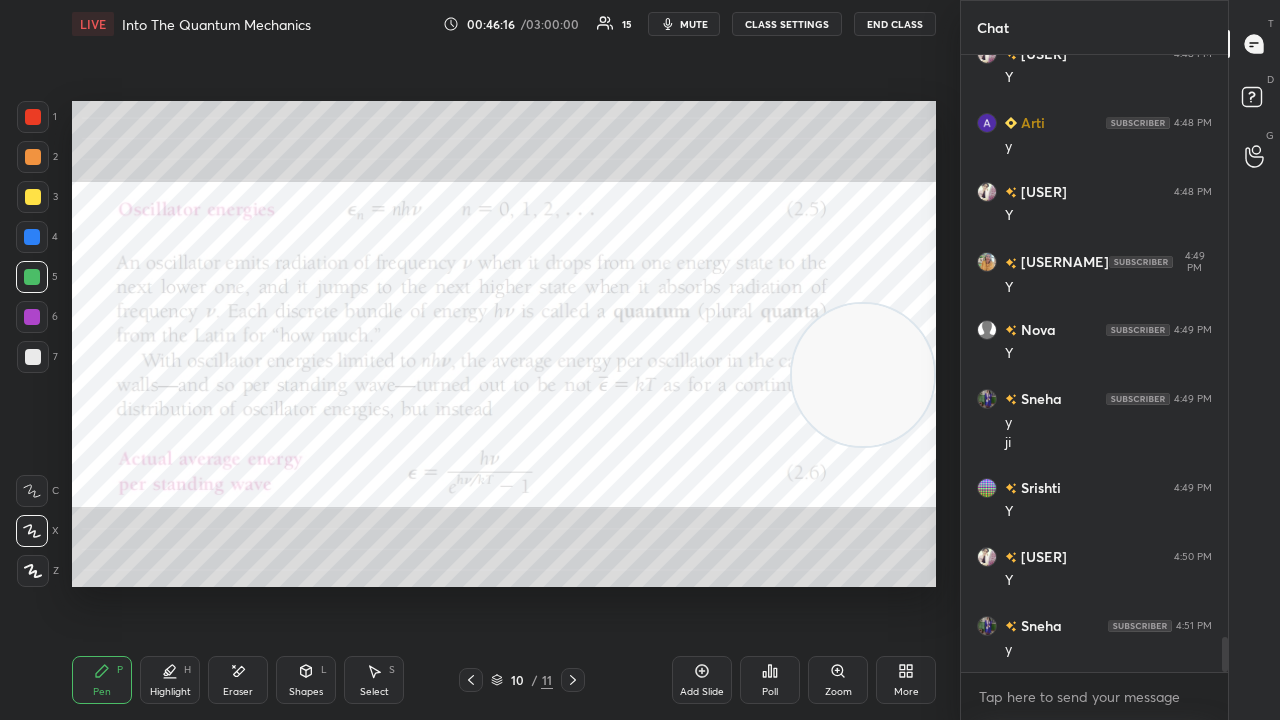 click on "mute" at bounding box center (694, 24) 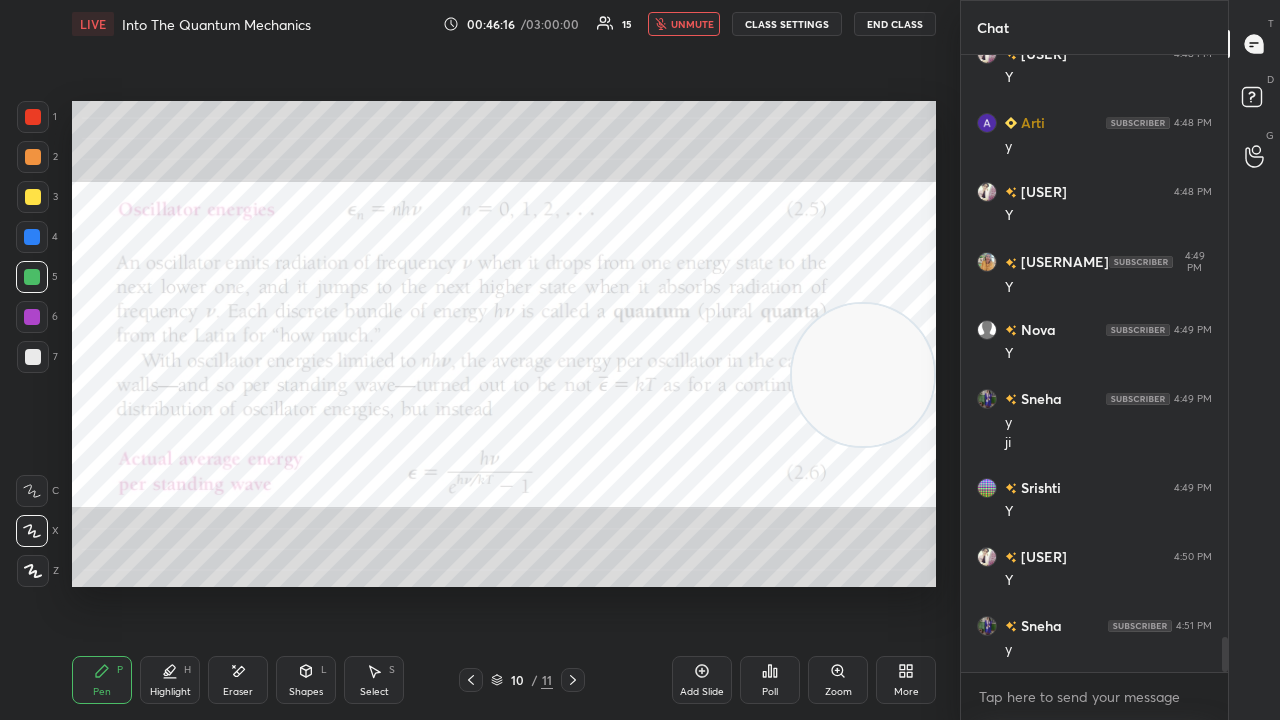 drag, startPoint x: 698, startPoint y: 23, endPoint x: 711, endPoint y: 12, distance: 17.029387 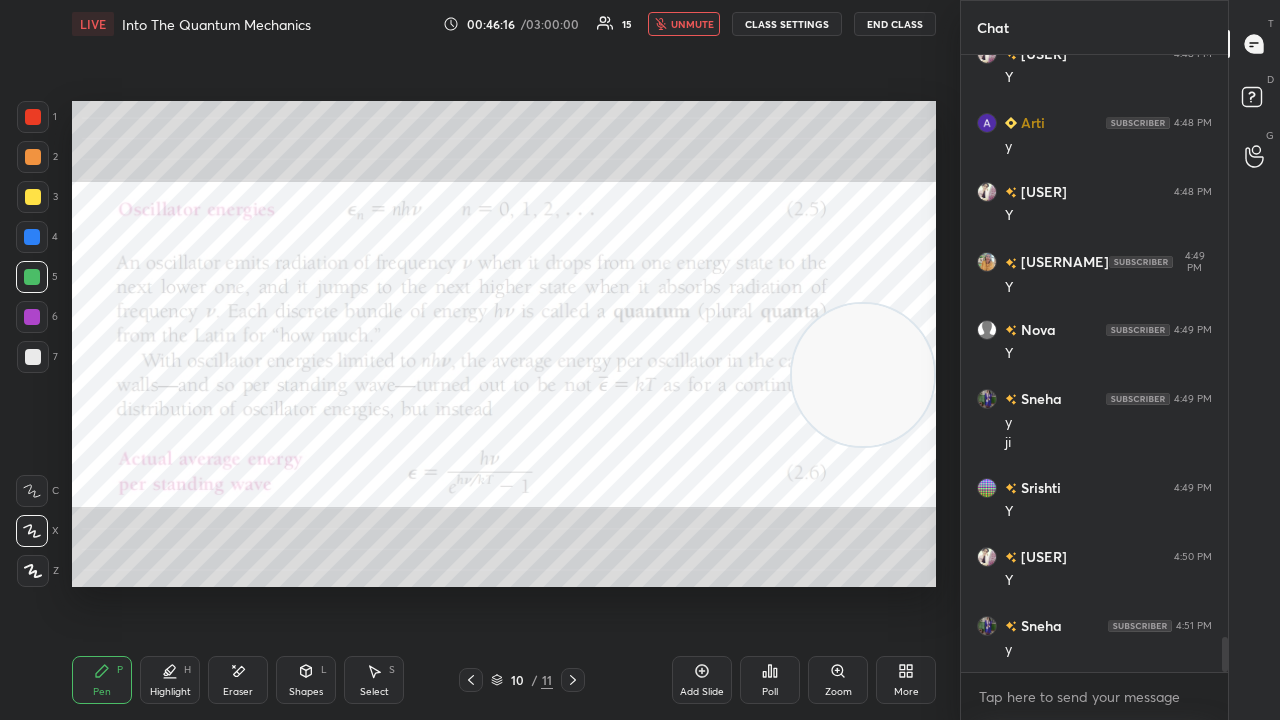 click on "unmute" at bounding box center (692, 24) 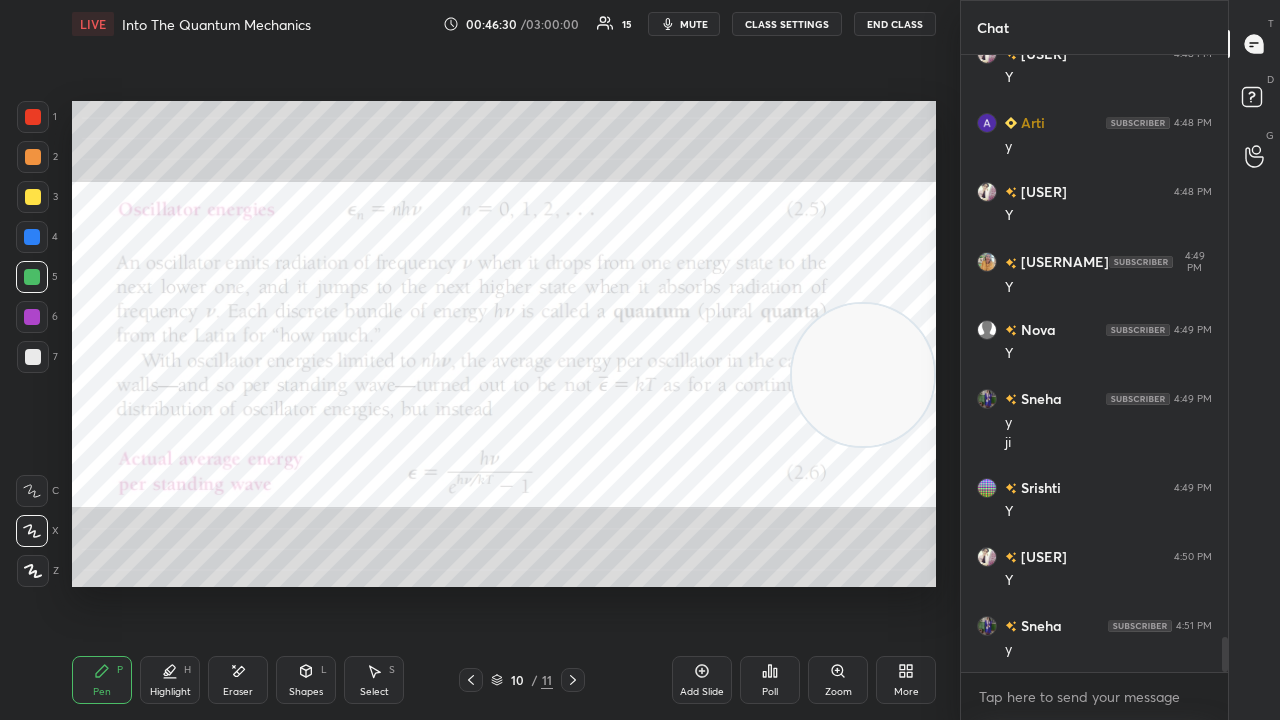 click on "mute" at bounding box center [694, 24] 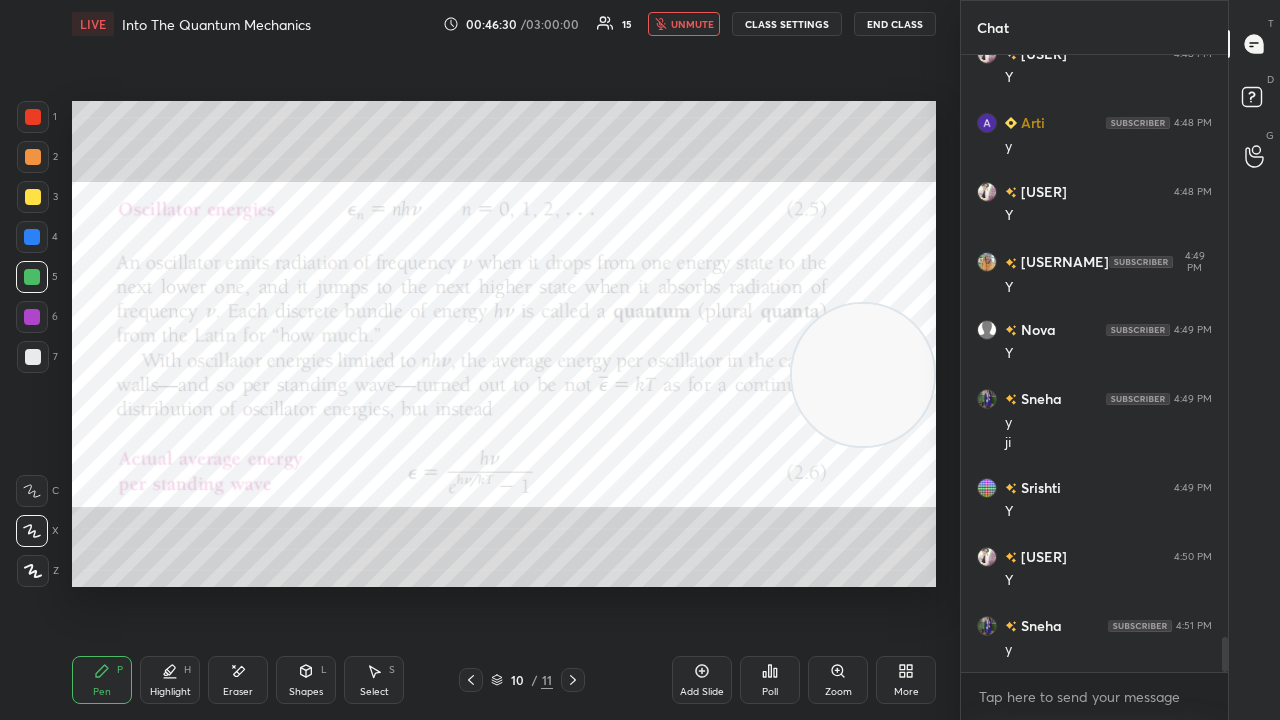 click on "unmute" at bounding box center [692, 24] 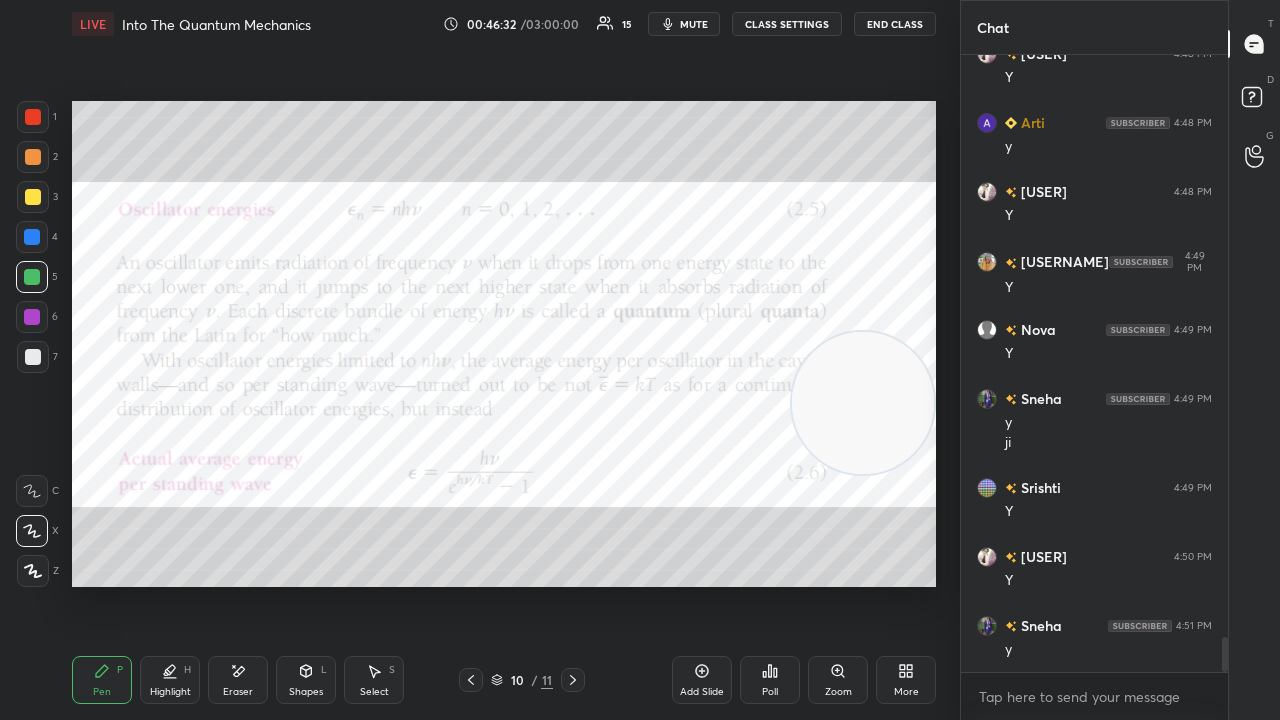 drag, startPoint x: 835, startPoint y: 364, endPoint x: 794, endPoint y: 565, distance: 205.13898 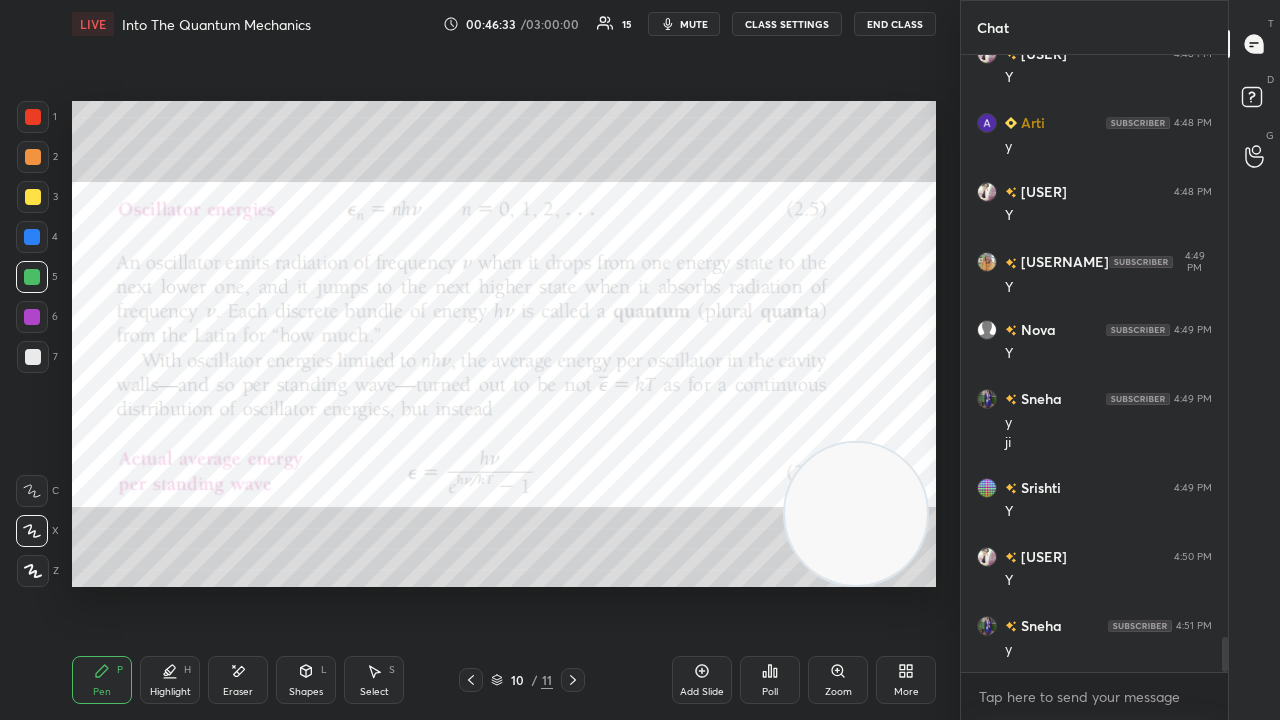 click 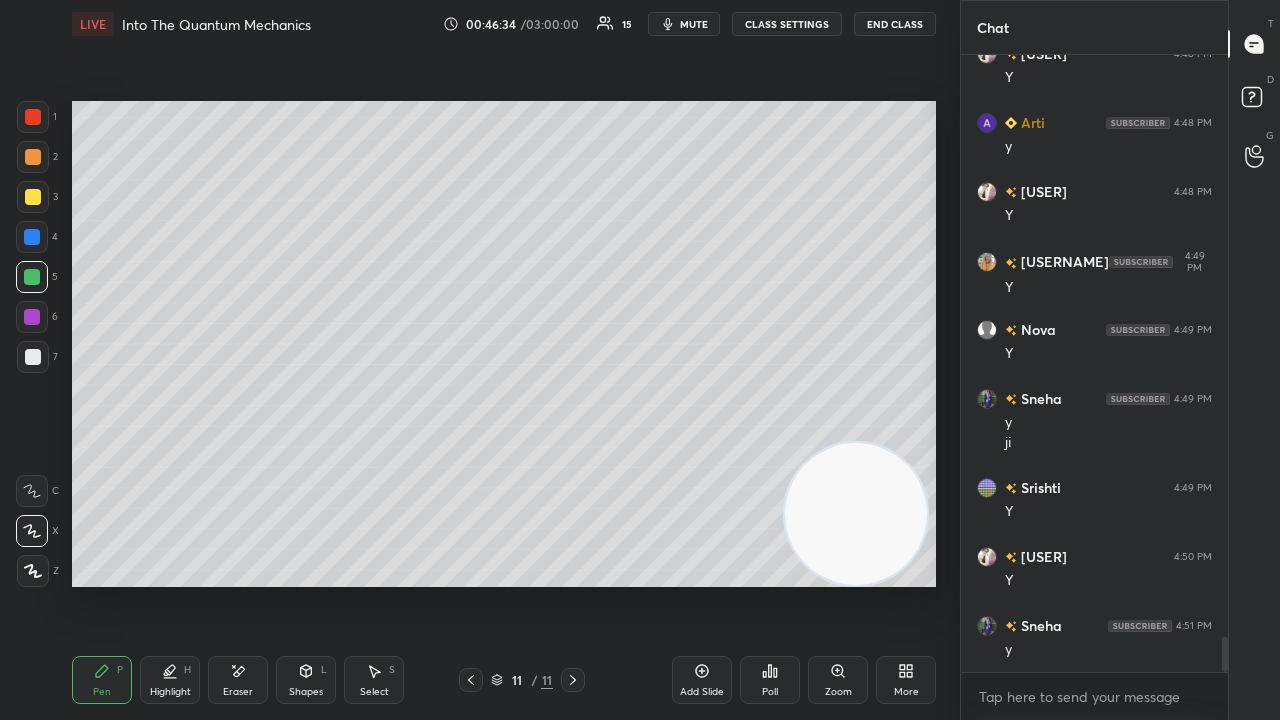 click 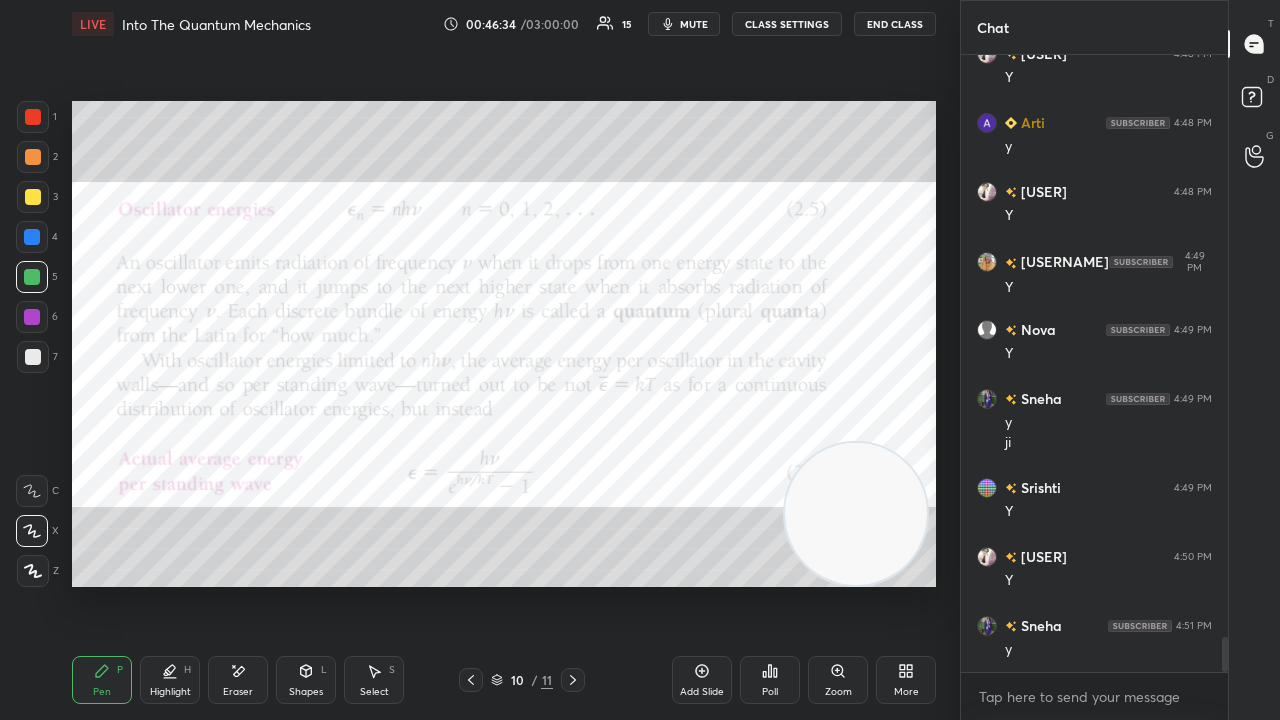 click 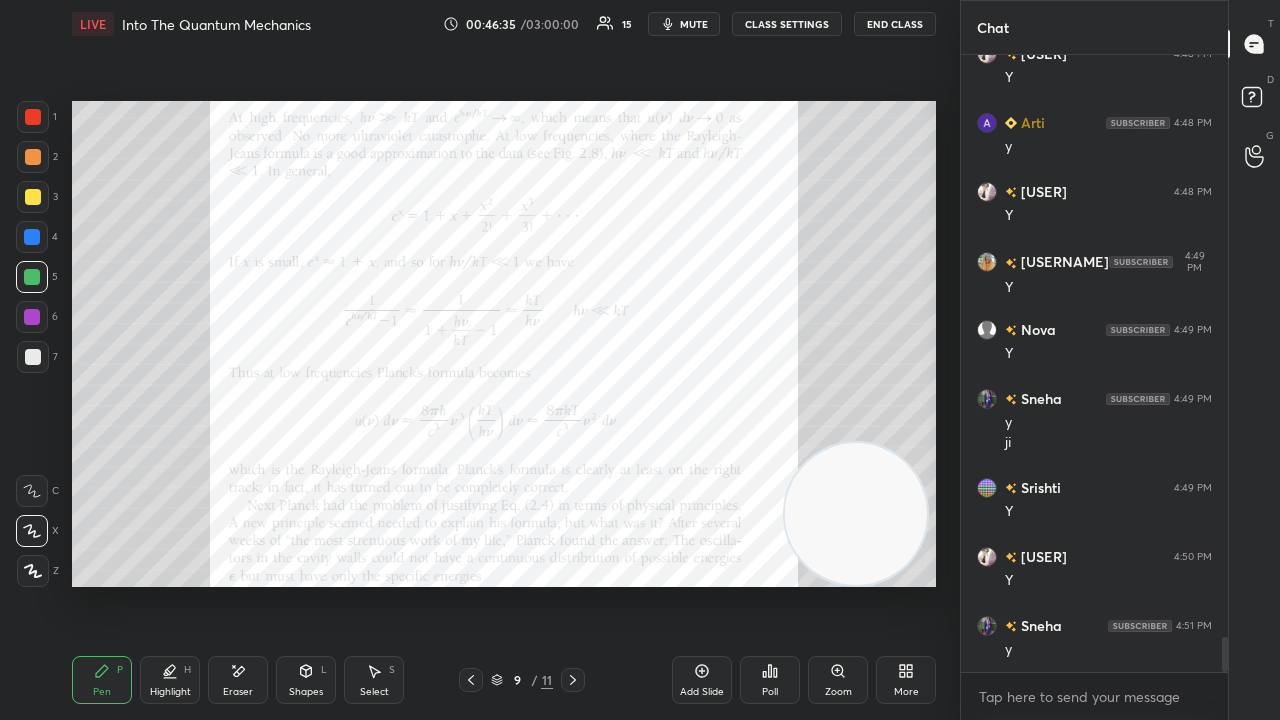 scroll, scrollTop: 10376, scrollLeft: 0, axis: vertical 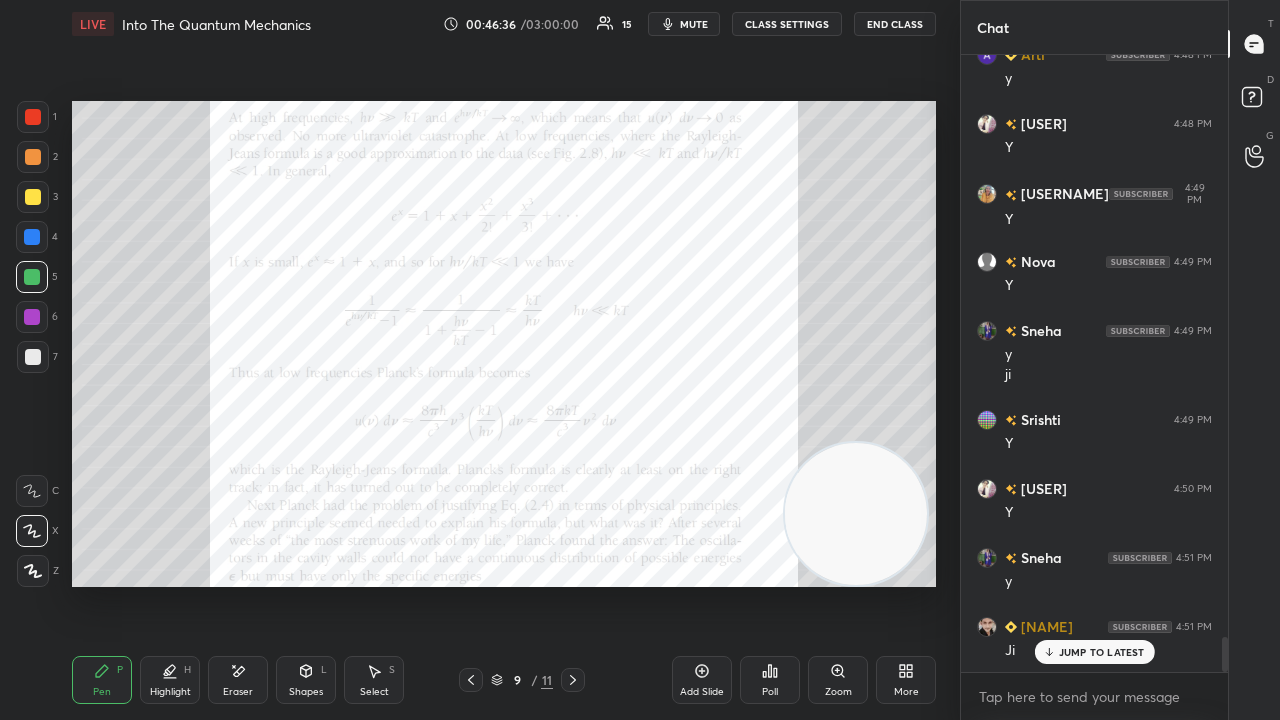 click 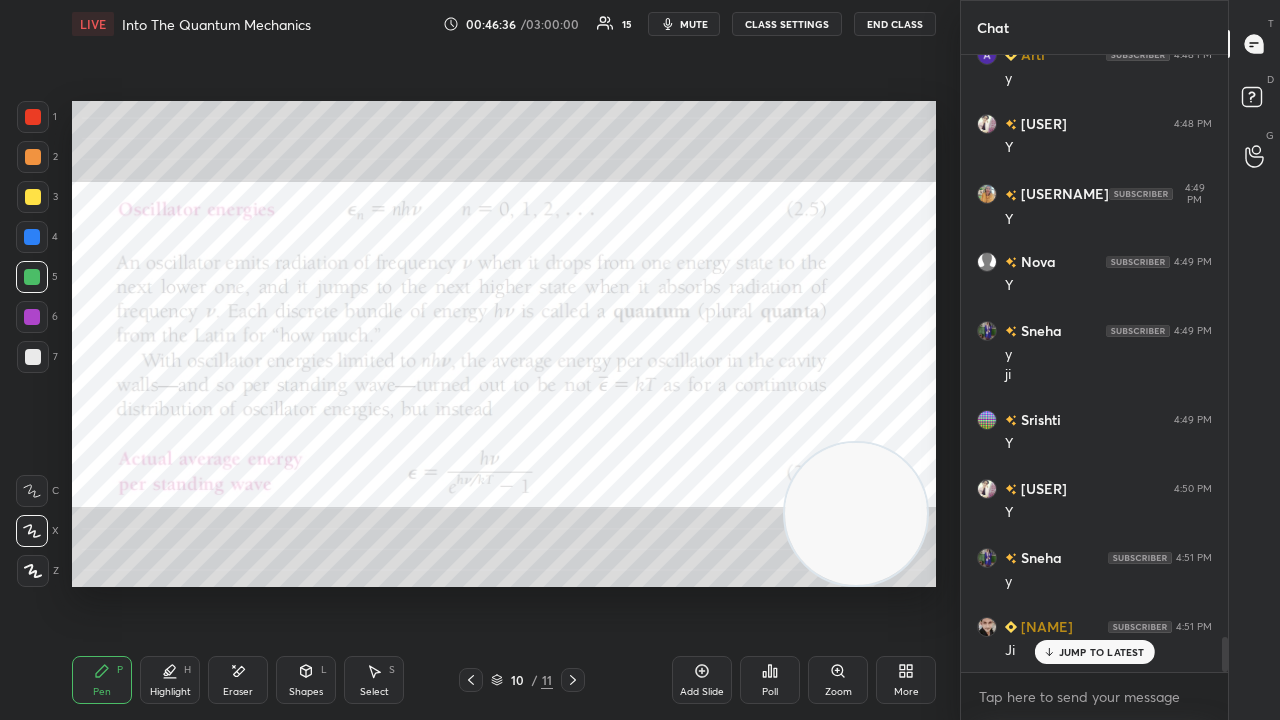click 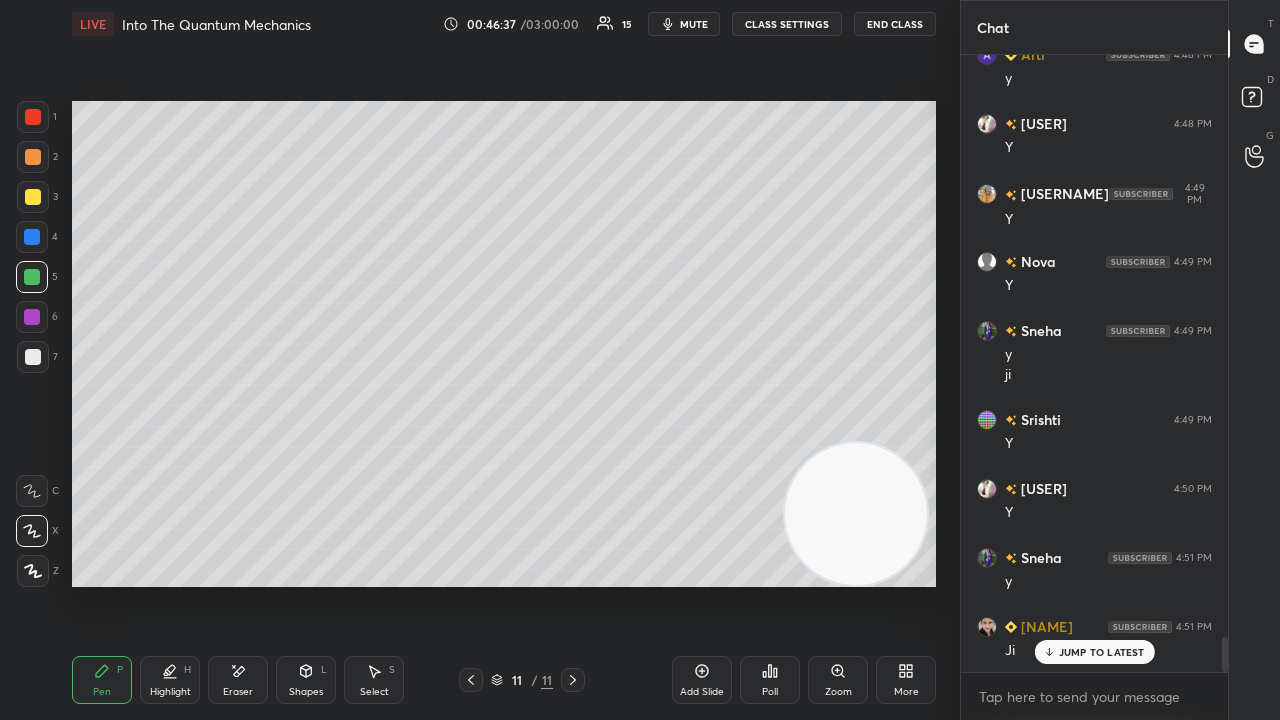 click 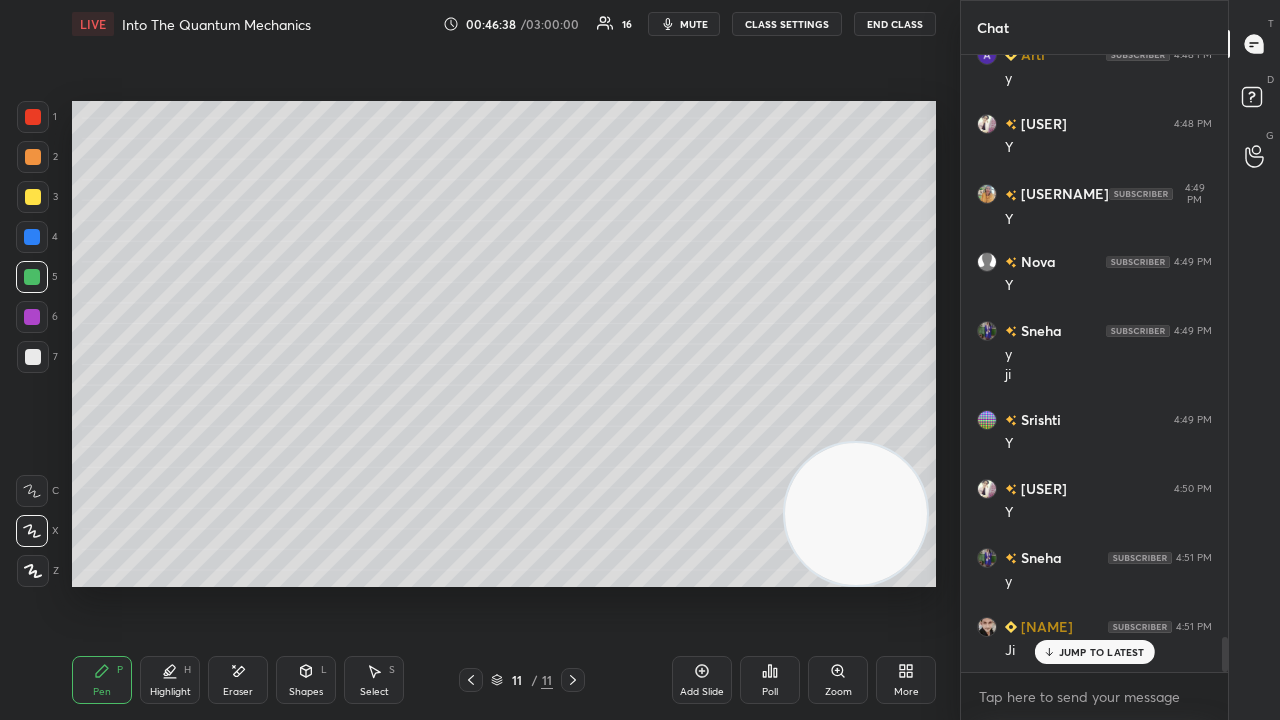 click 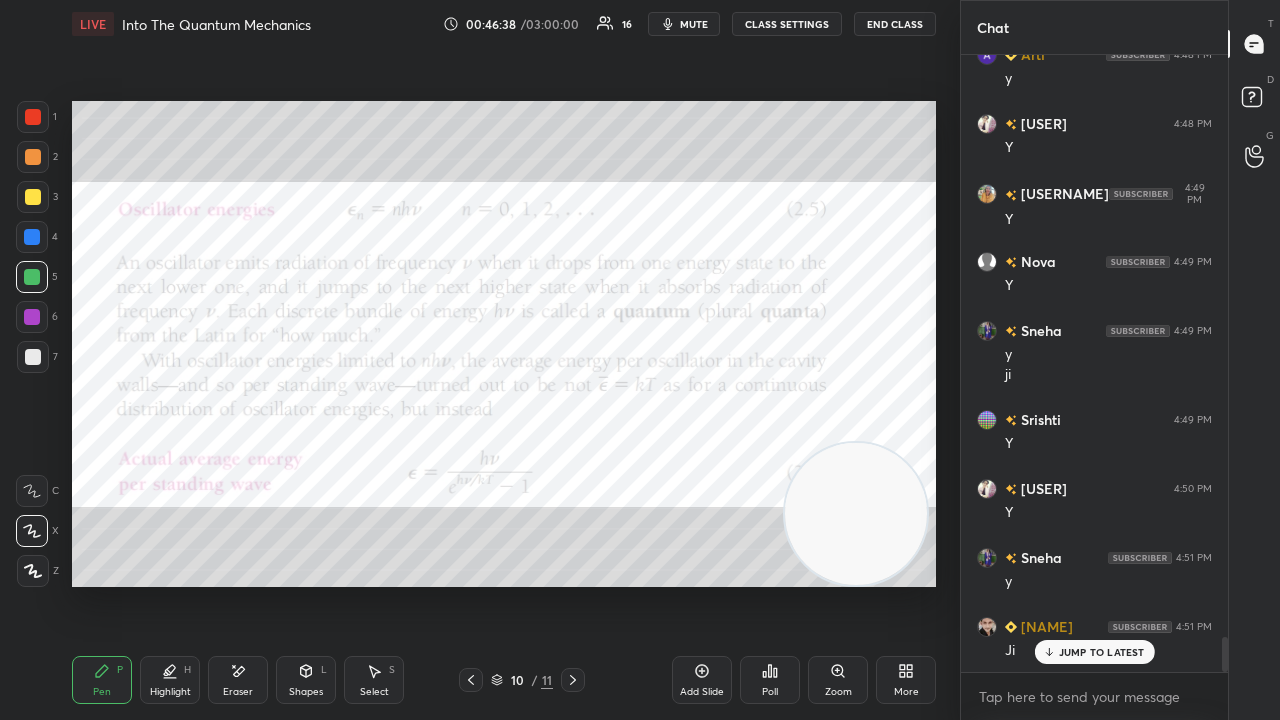 click 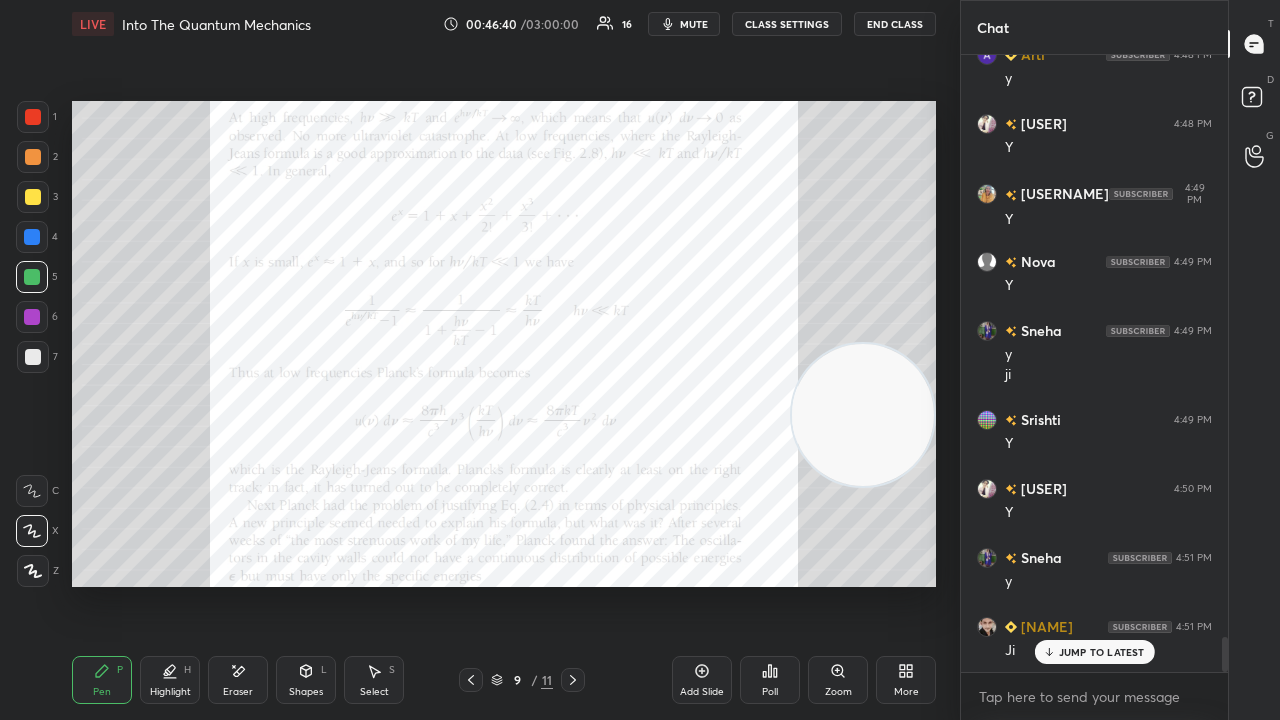 drag, startPoint x: 835, startPoint y: 530, endPoint x: 862, endPoint y: 395, distance: 137.67352 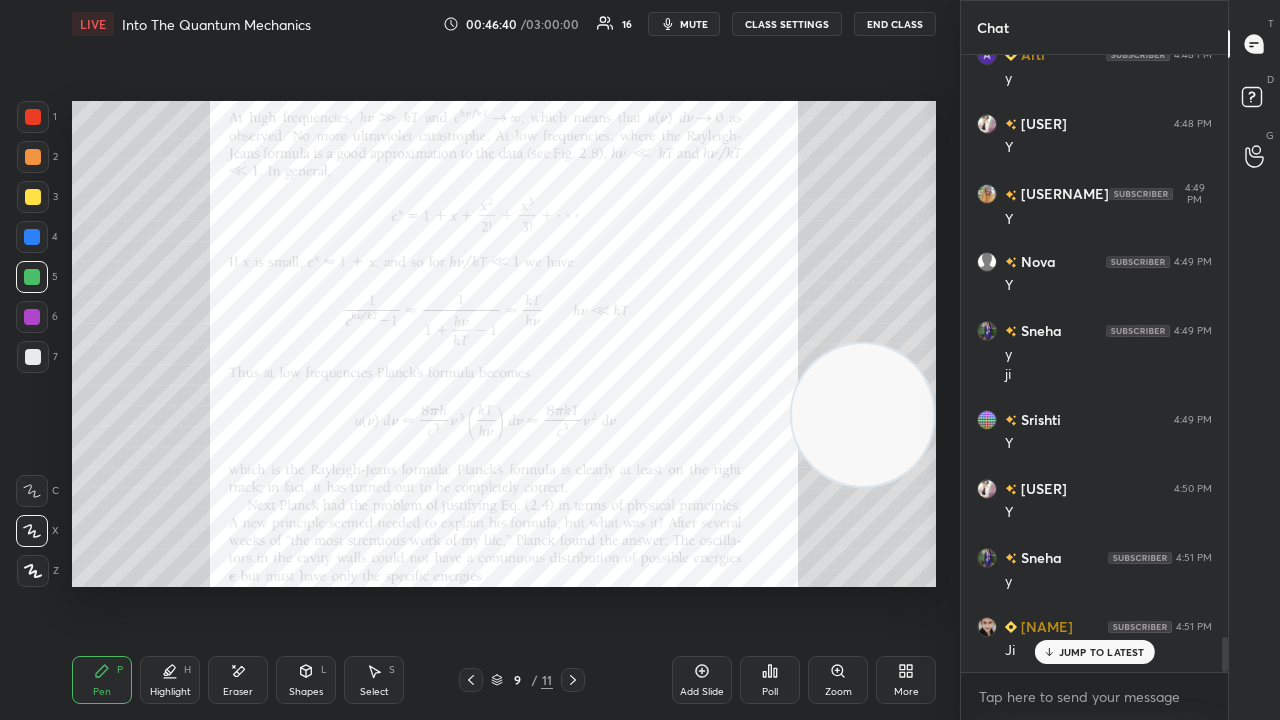 click at bounding box center (863, 415) 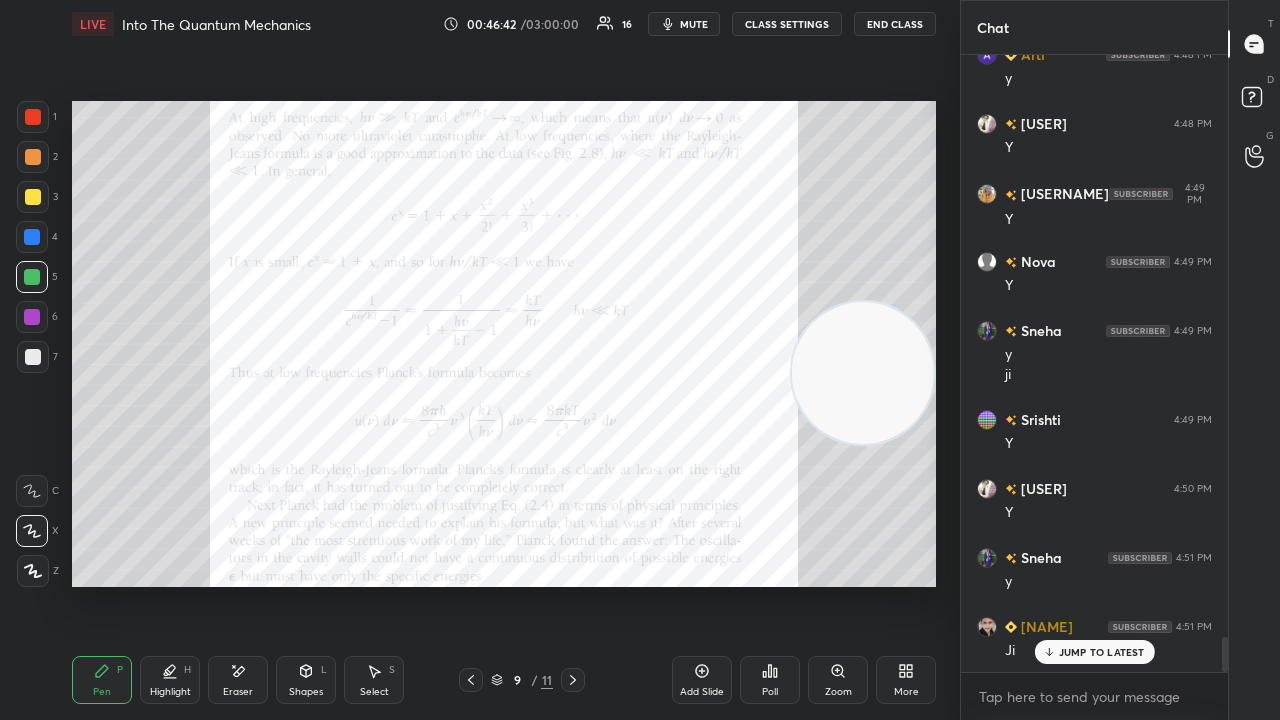 click 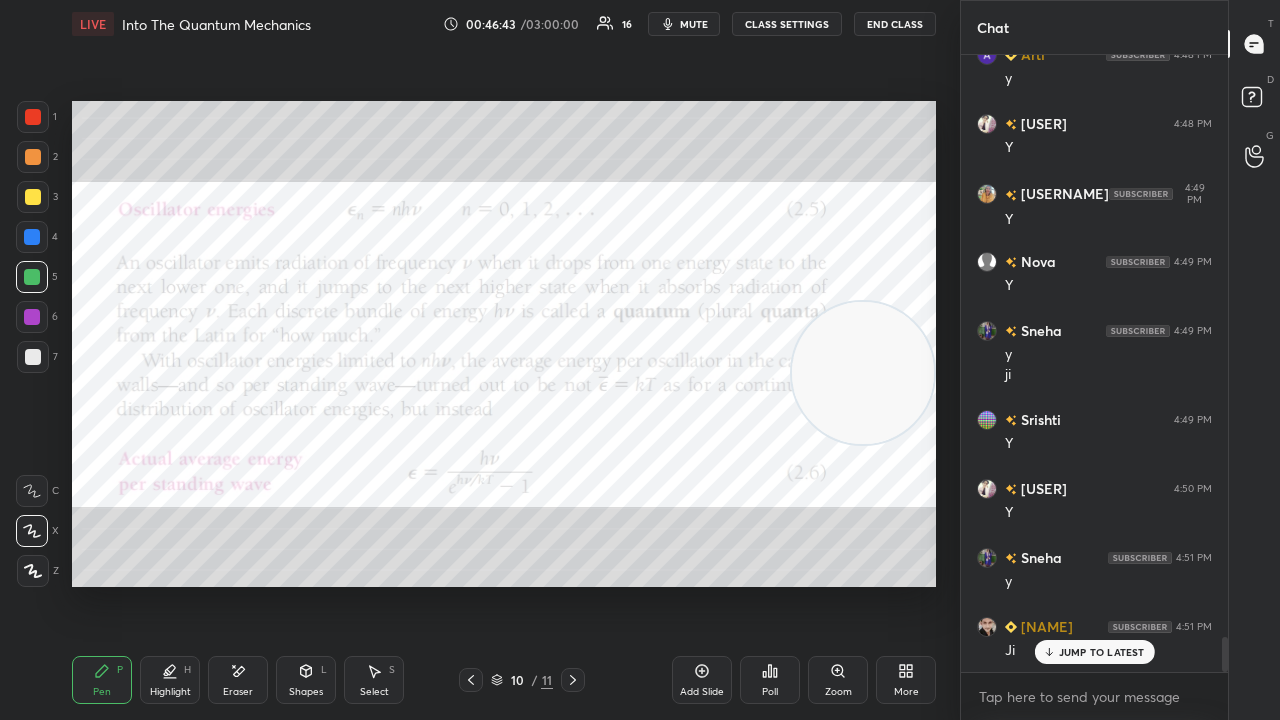 drag, startPoint x: 849, startPoint y: 440, endPoint x: 941, endPoint y: 634, distance: 214.7091 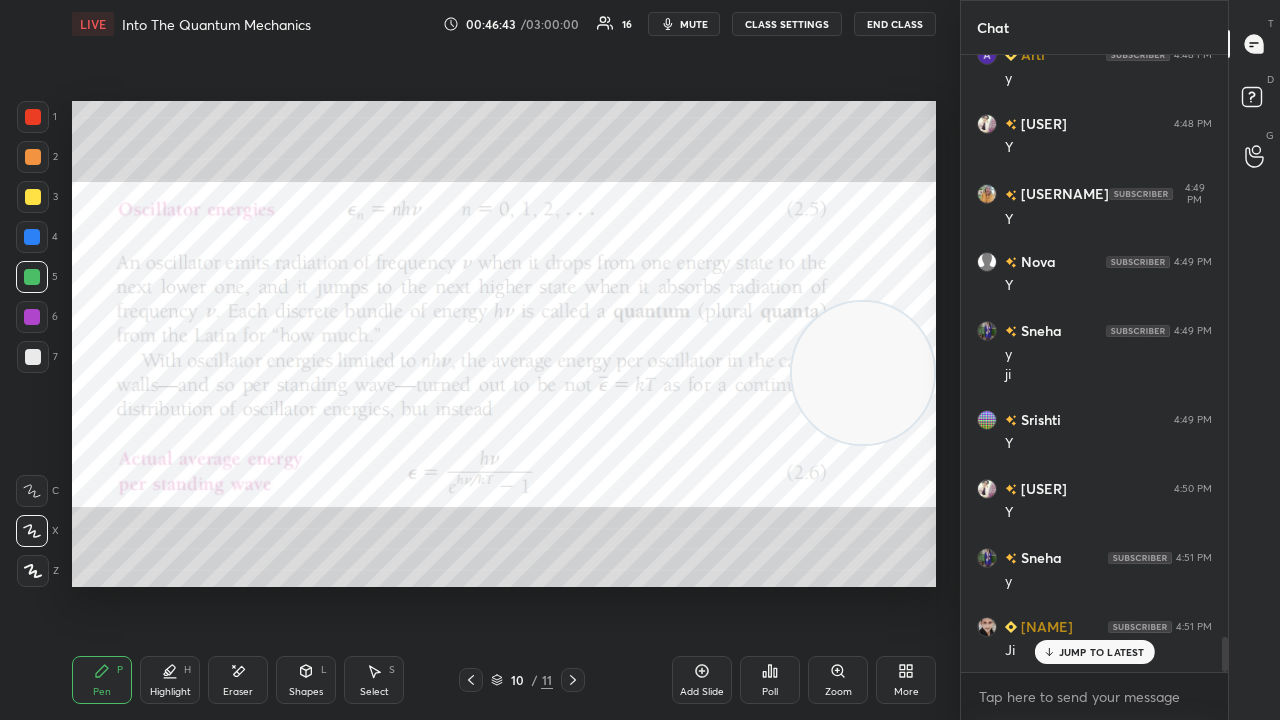 click on "Setting up your live class Poll for   secs No correct answer Start poll" at bounding box center (504, 344) 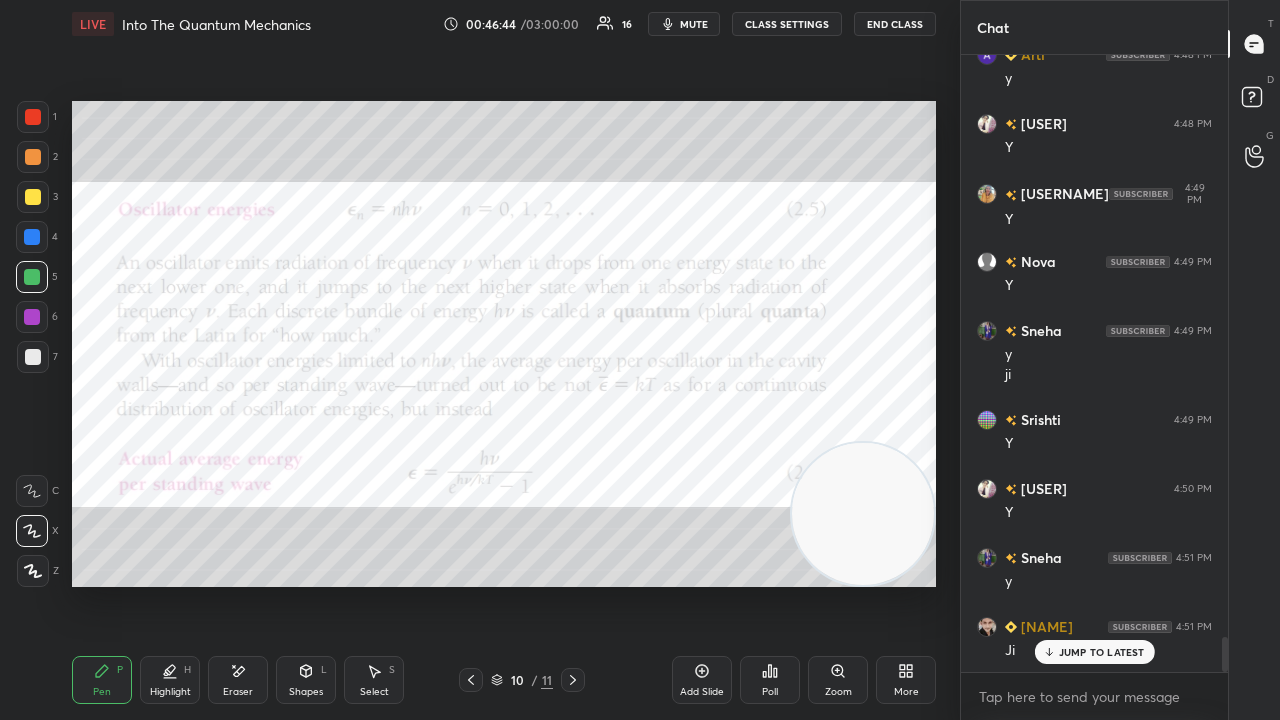 click on "JUMP TO LATEST" at bounding box center [1102, 652] 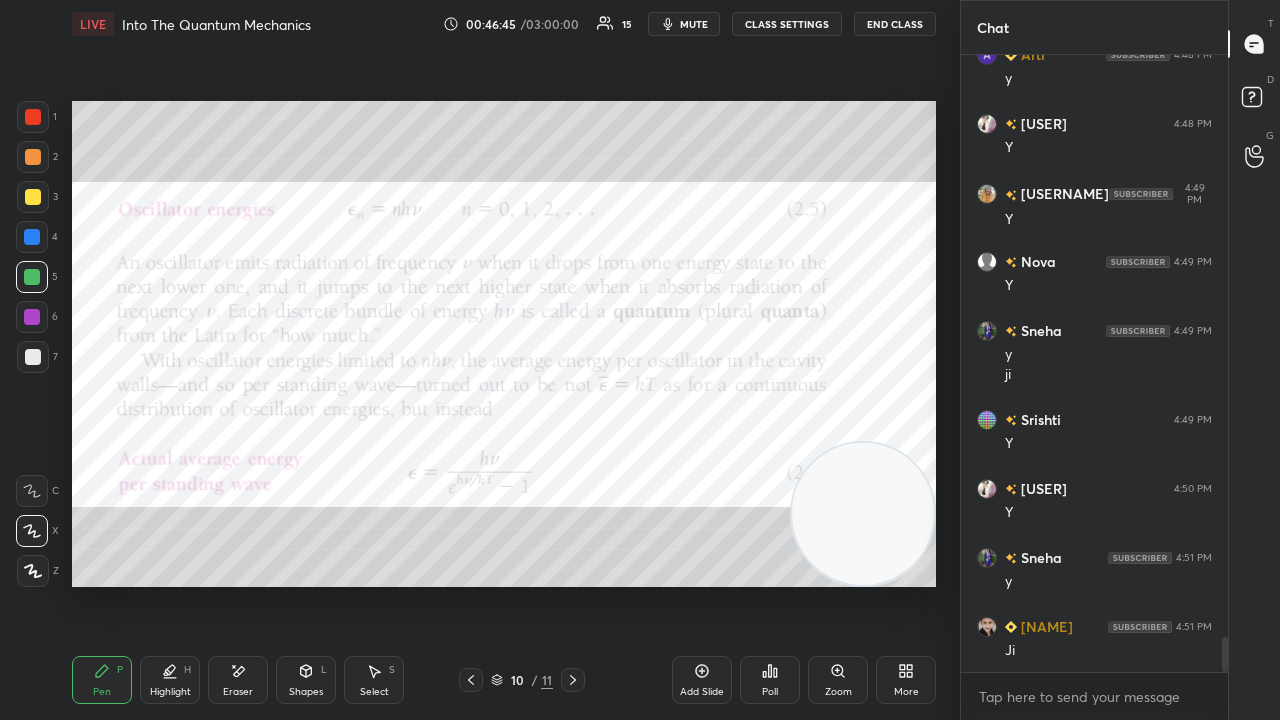 click 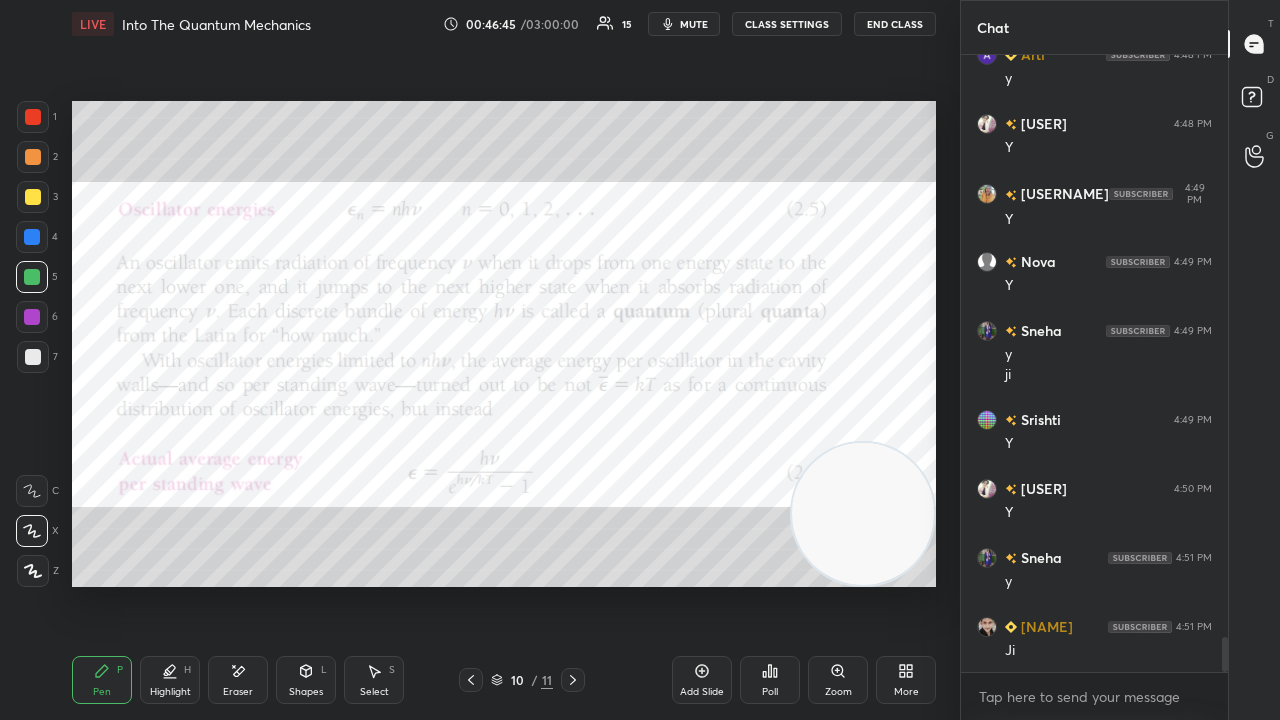 click on "mute" at bounding box center [694, 24] 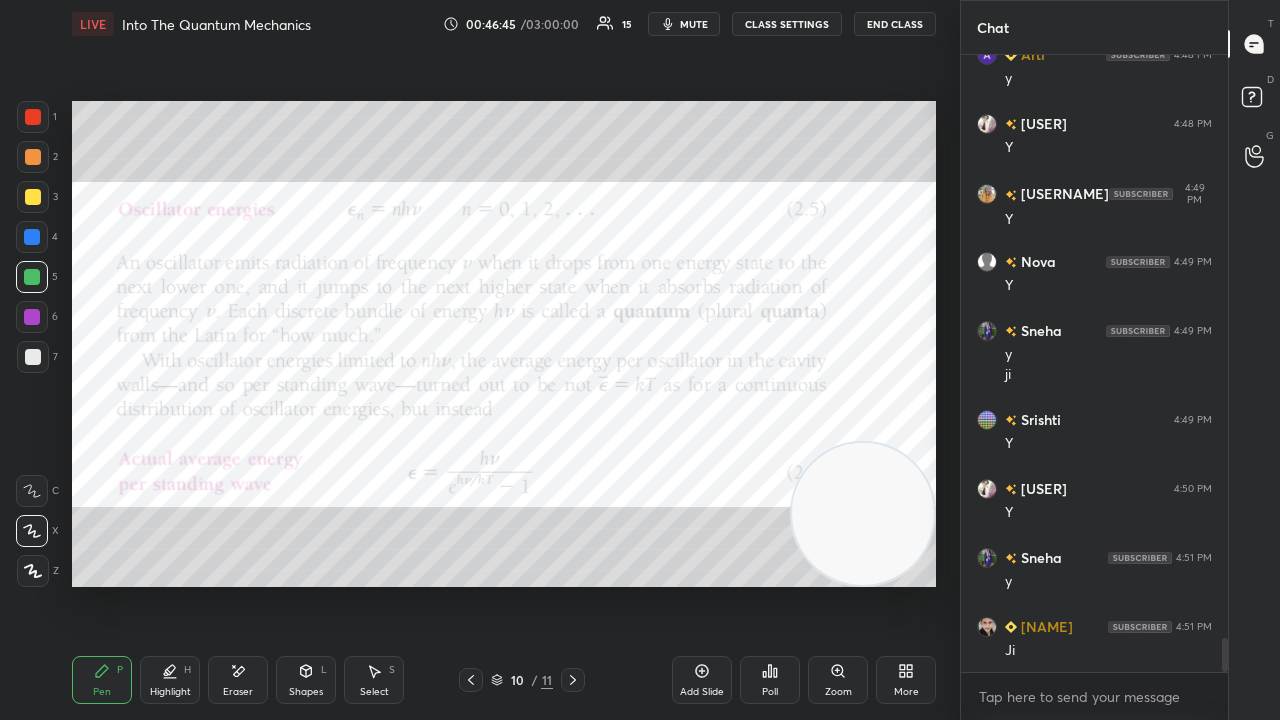 scroll, scrollTop: 10446, scrollLeft: 0, axis: vertical 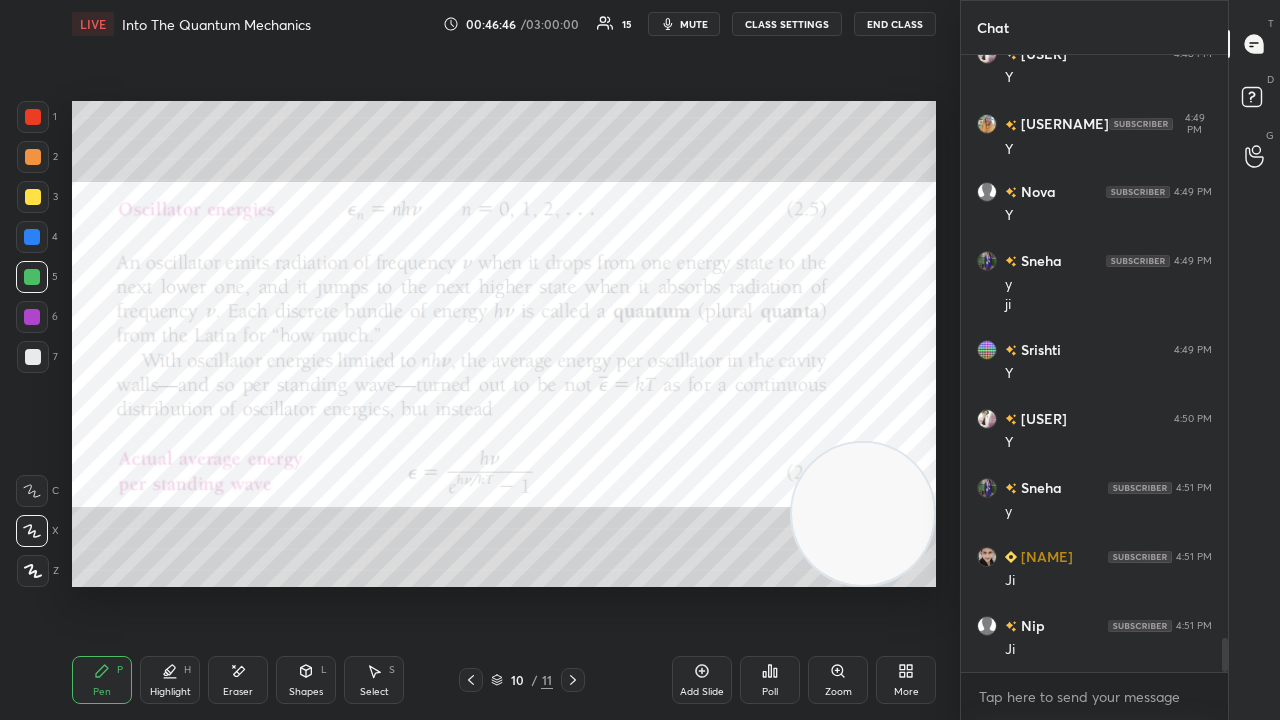 click at bounding box center [32, 277] 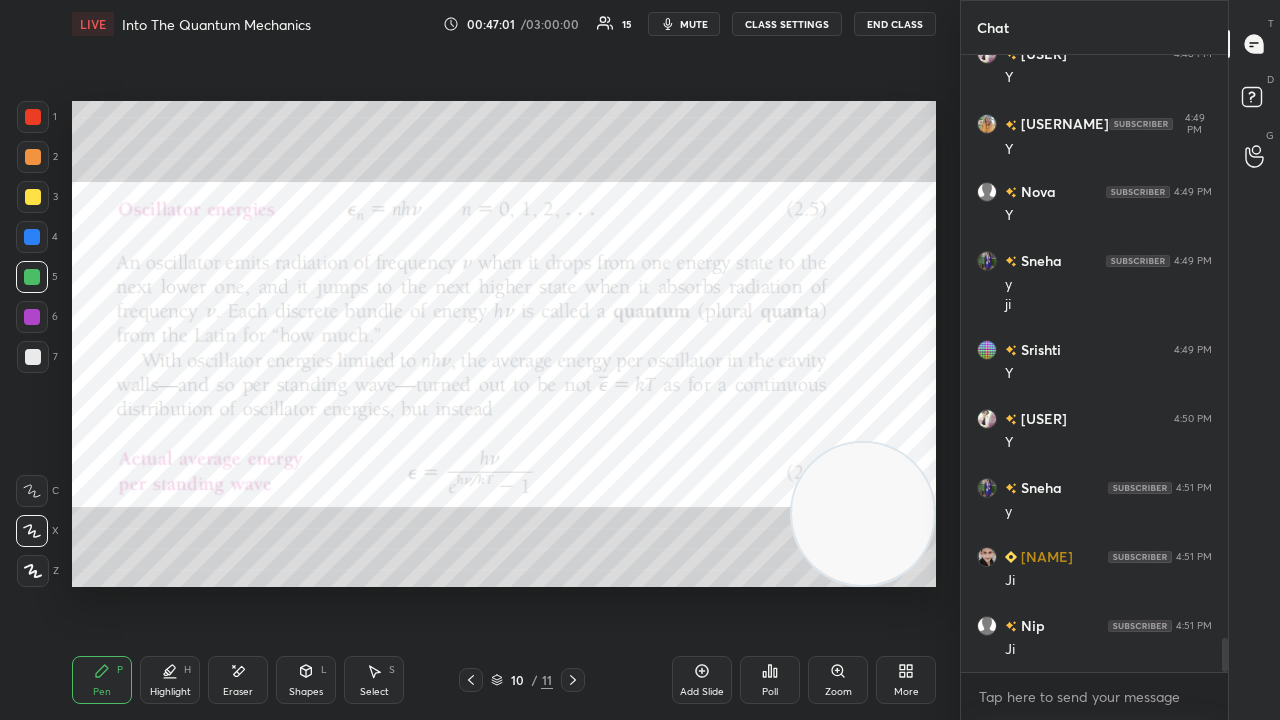 scroll, scrollTop: 10514, scrollLeft: 0, axis: vertical 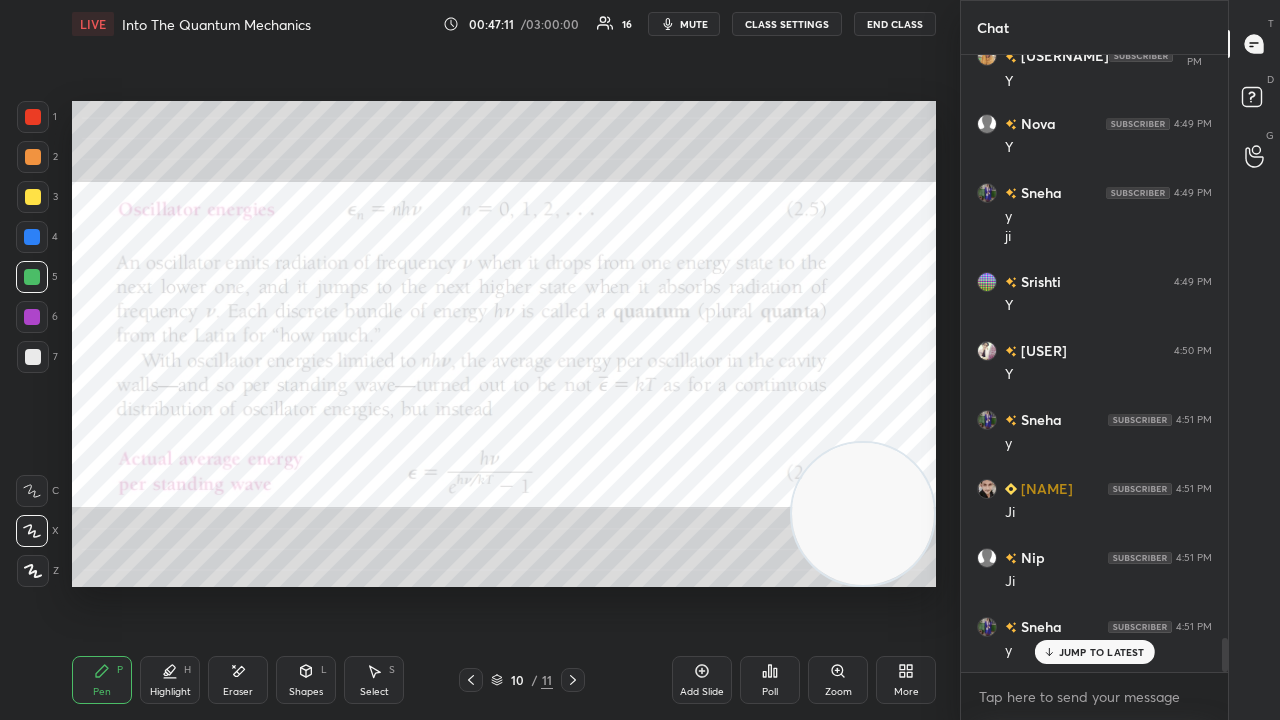 click 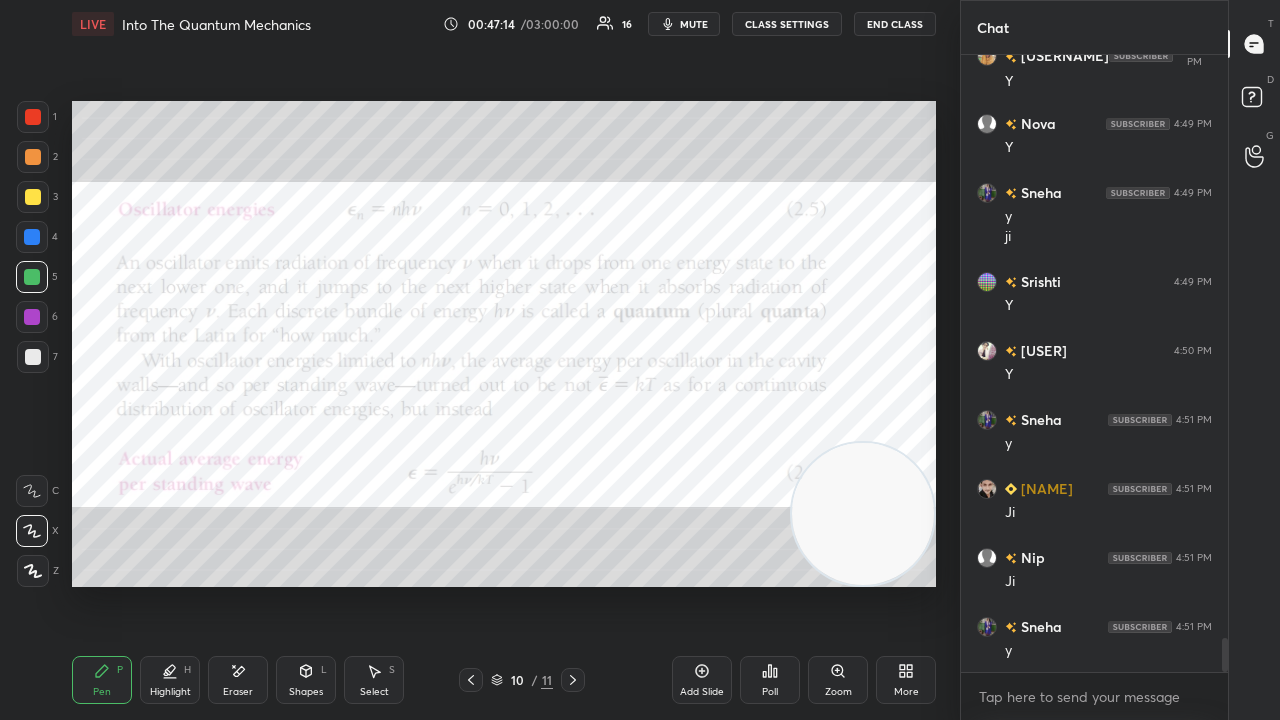 click on "mute" at bounding box center (694, 24) 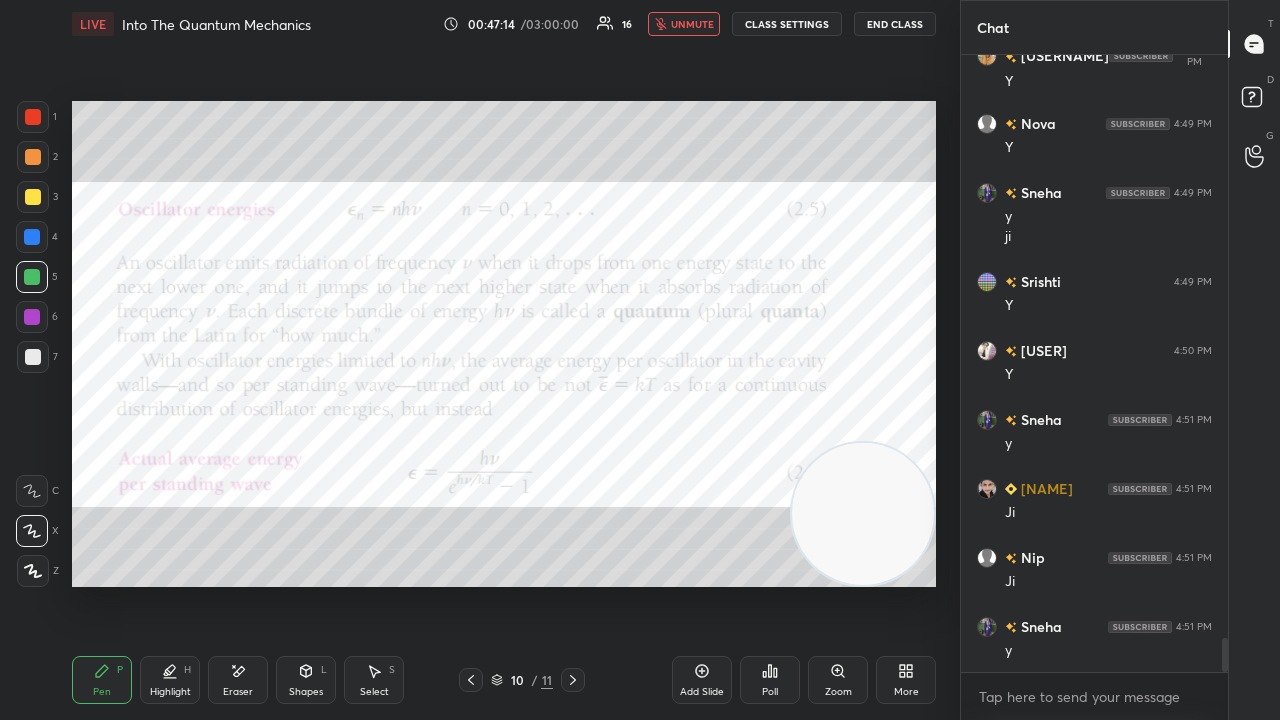 click on "unmute" at bounding box center (692, 24) 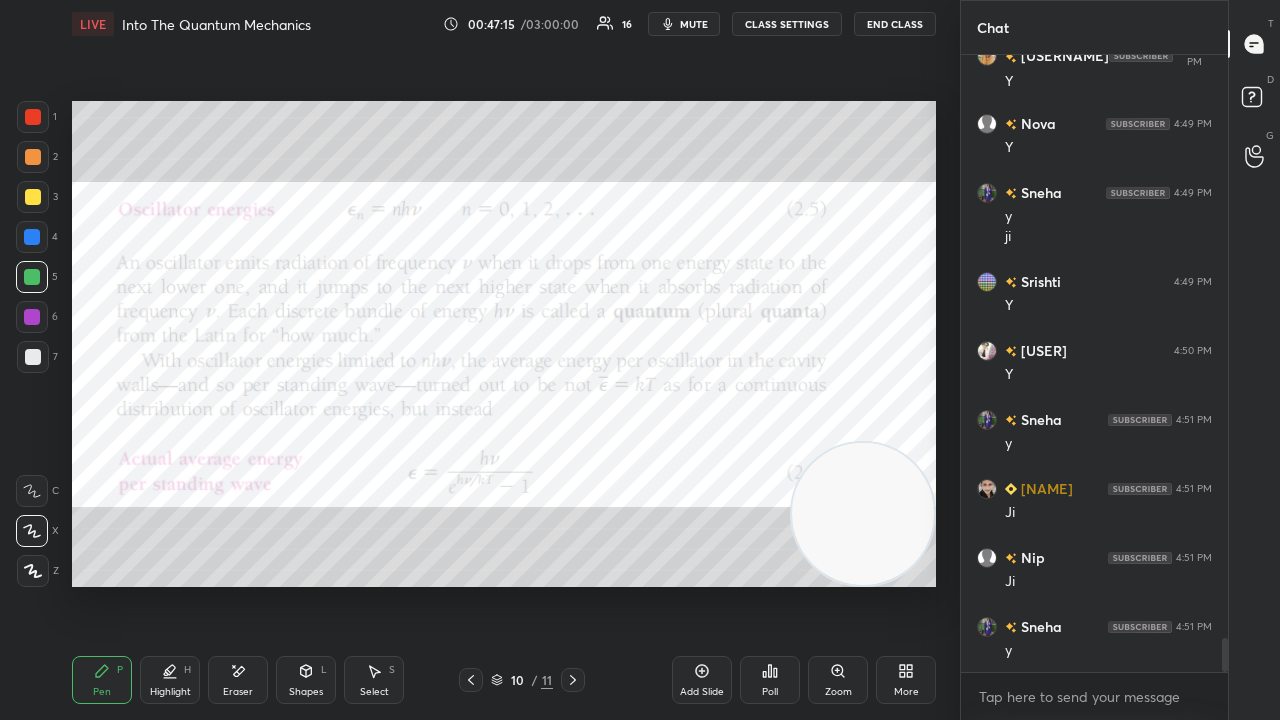 click at bounding box center [32, 317] 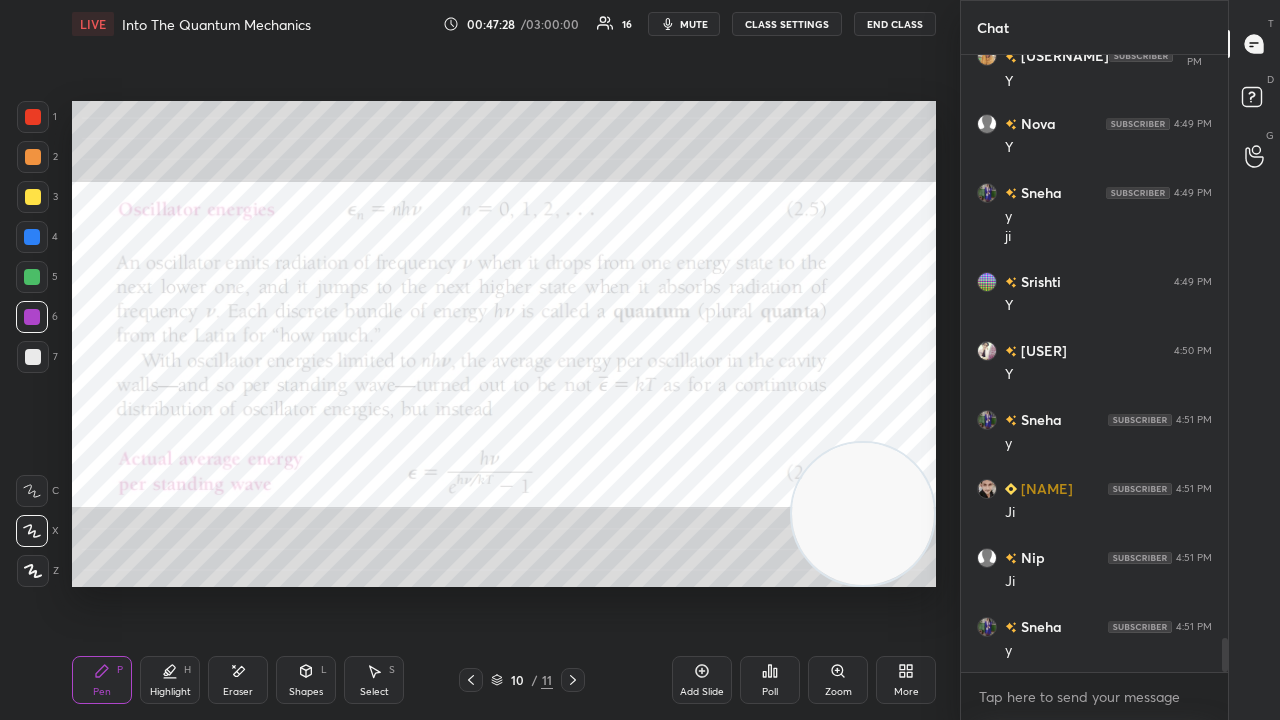 click on "mute" at bounding box center (694, 24) 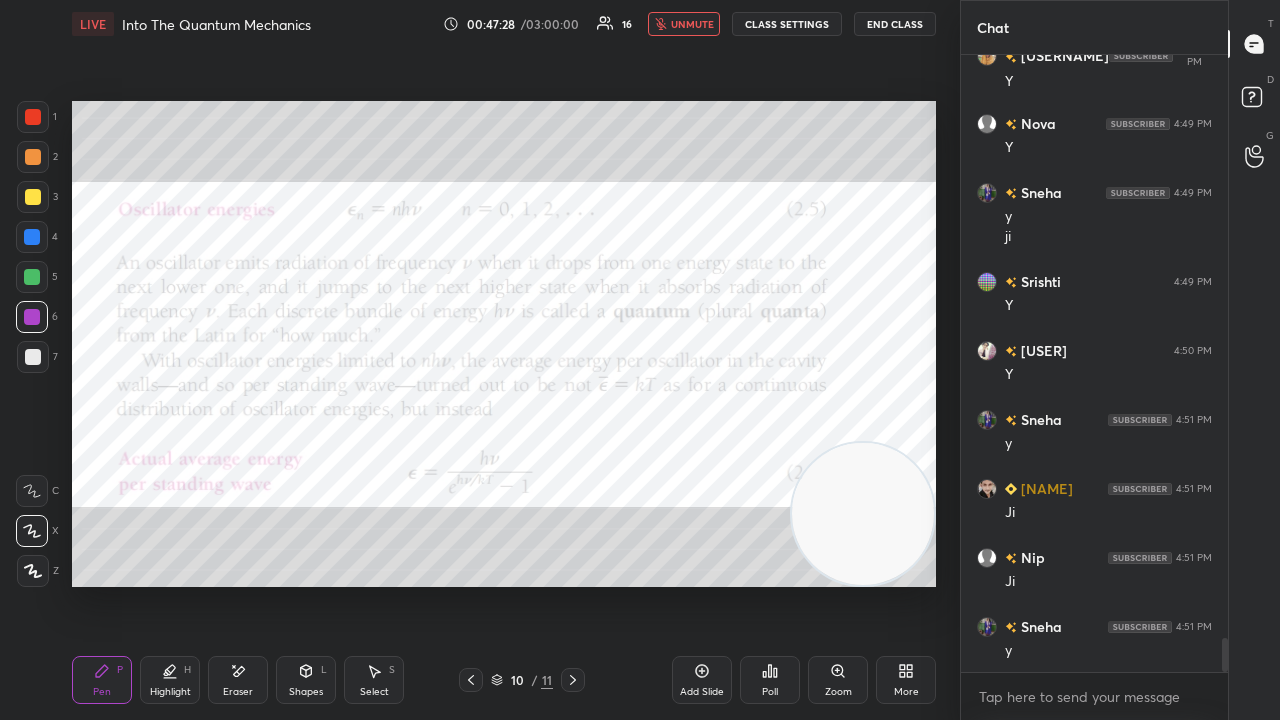 click on "unmute" at bounding box center (692, 24) 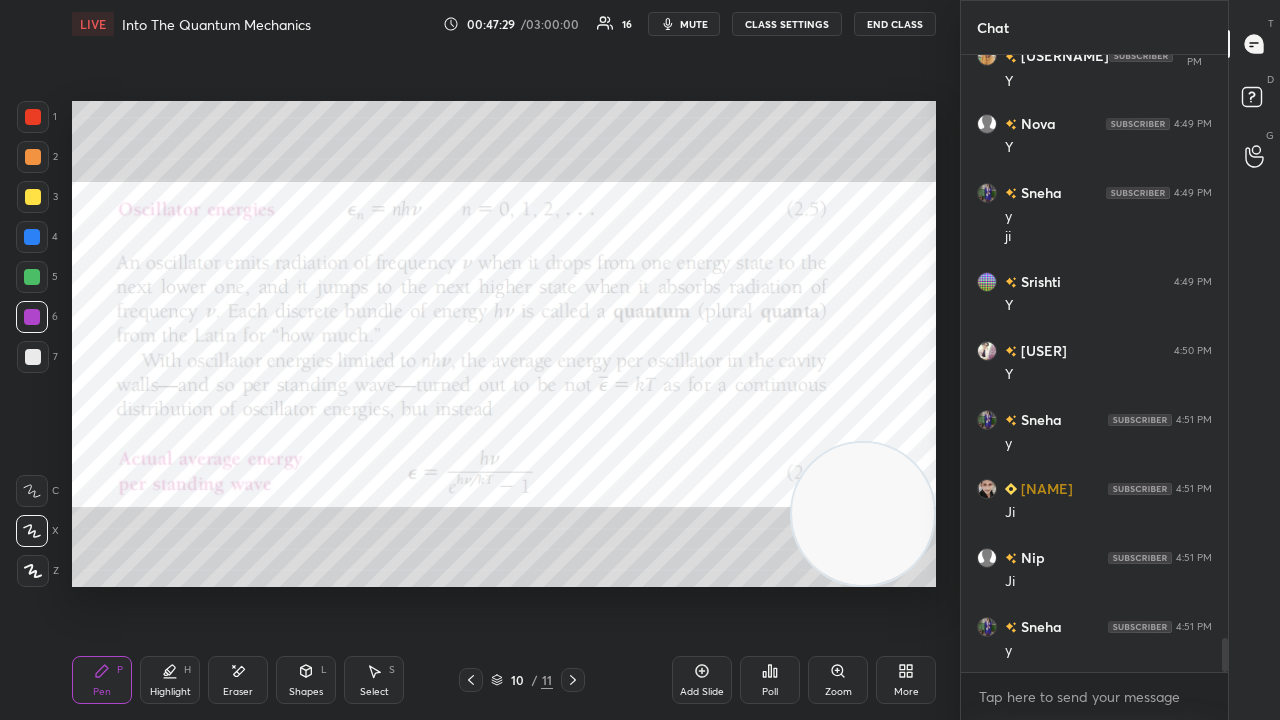click 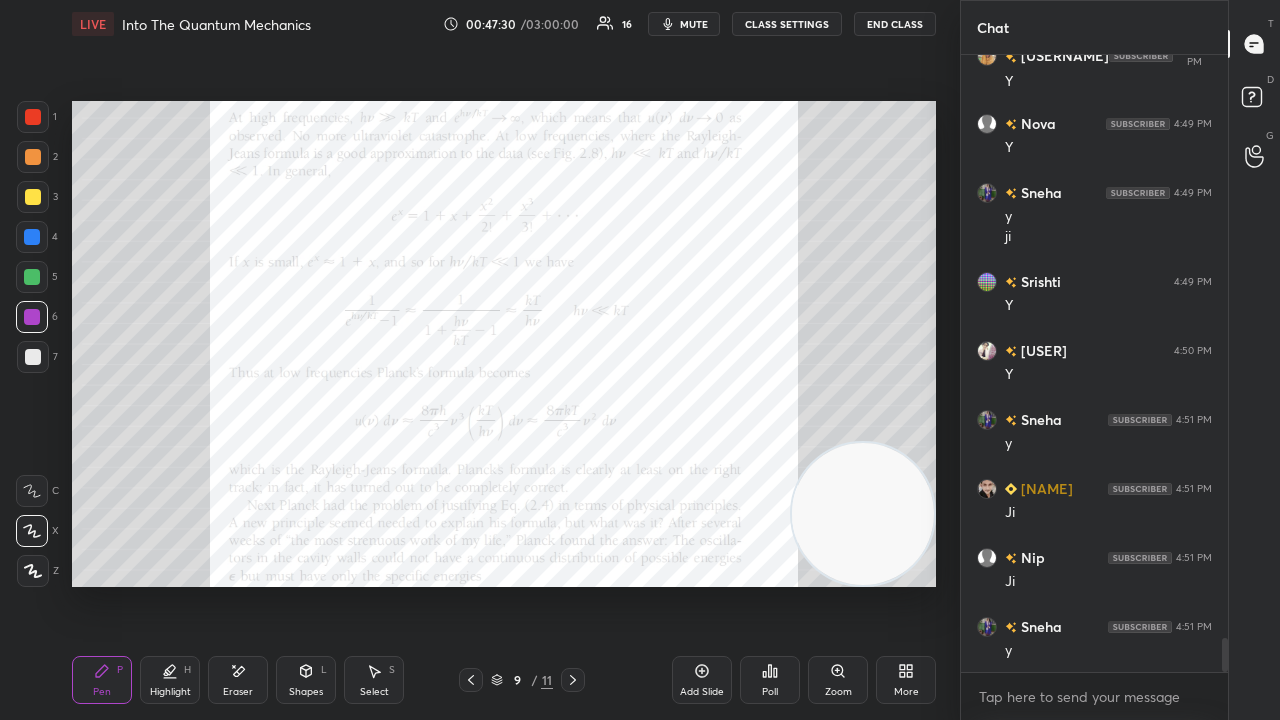 click 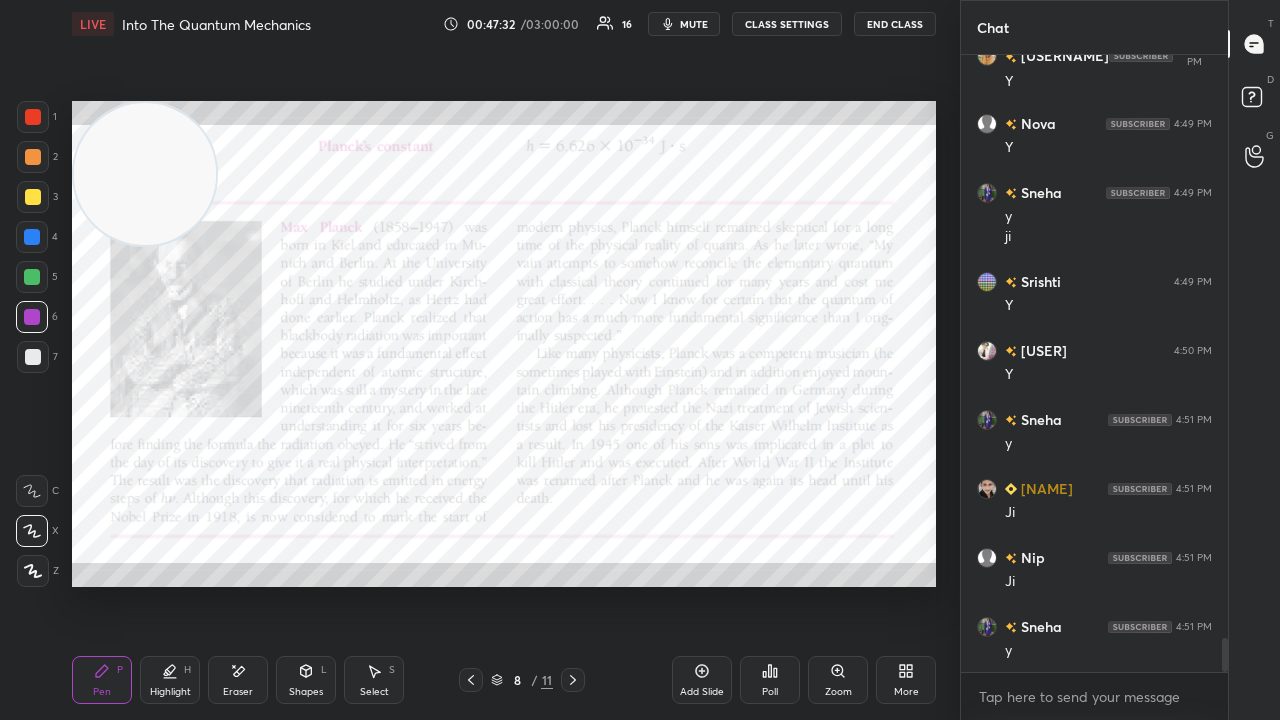 drag, startPoint x: 836, startPoint y: 544, endPoint x: 1, endPoint y: 65, distance: 962.63495 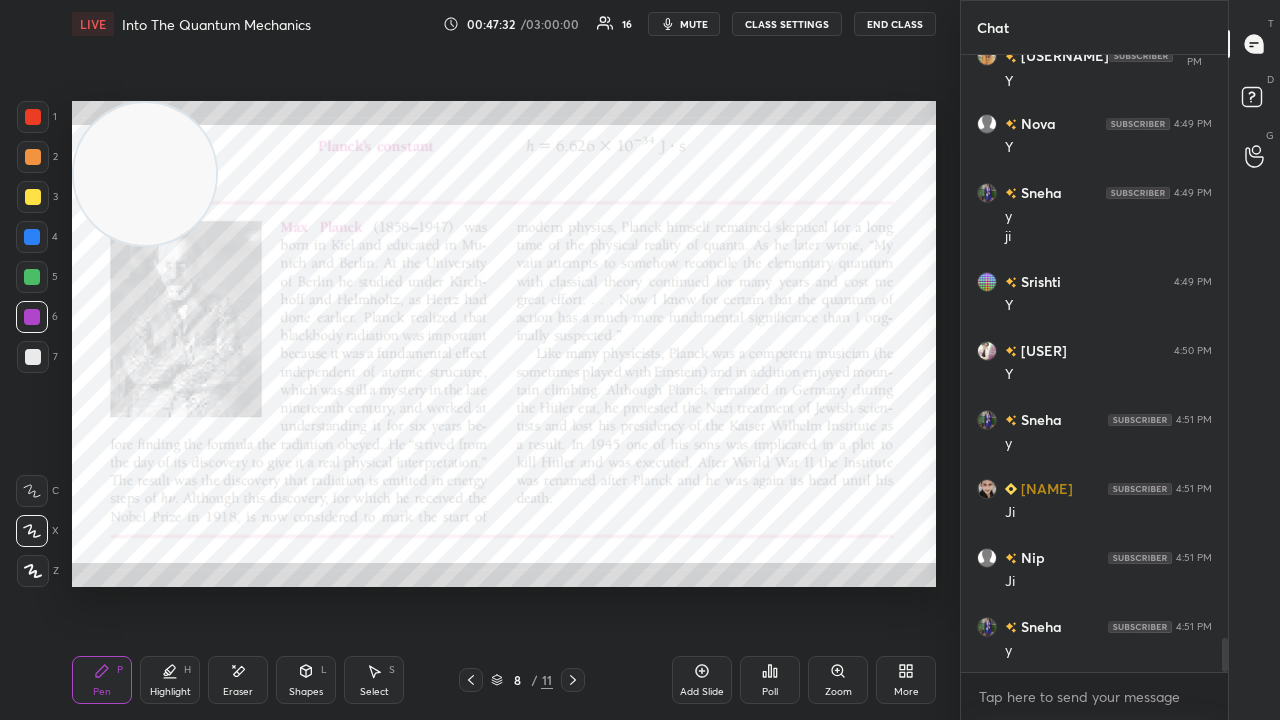 click on "[NAME]" at bounding box center (472, 360) 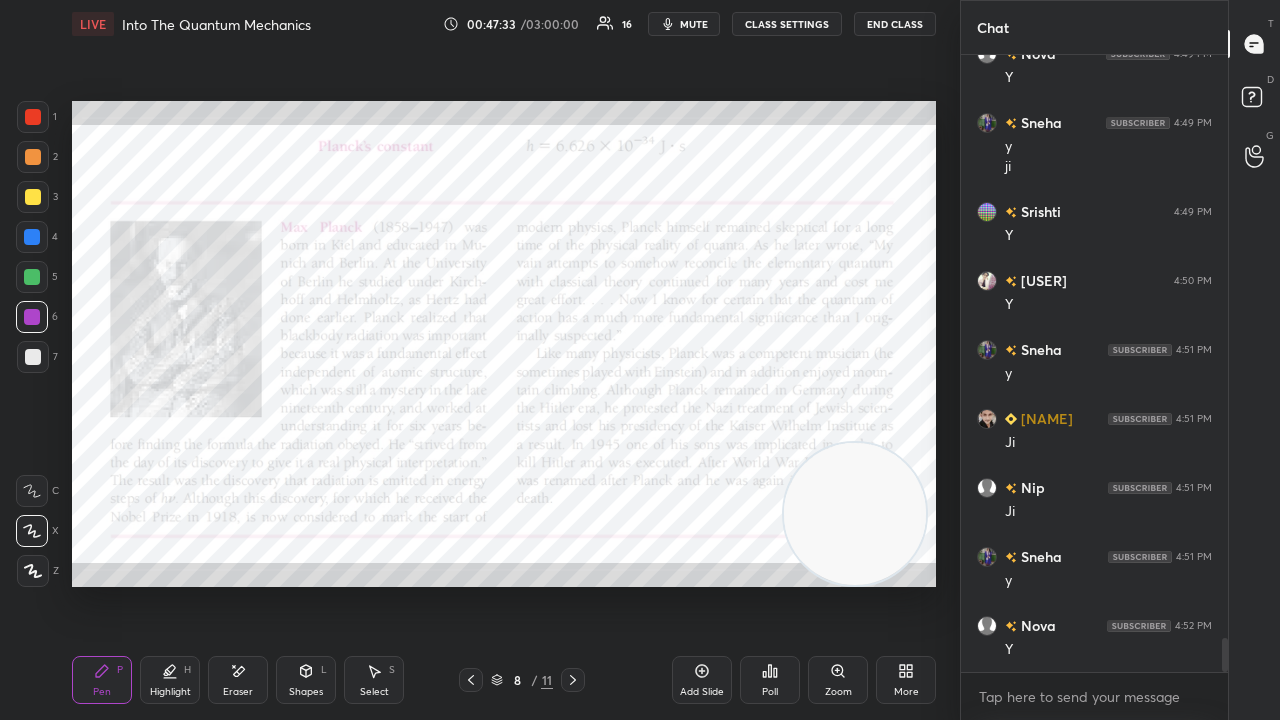 drag, startPoint x: 106, startPoint y: 158, endPoint x: 921, endPoint y: 534, distance: 897.5528 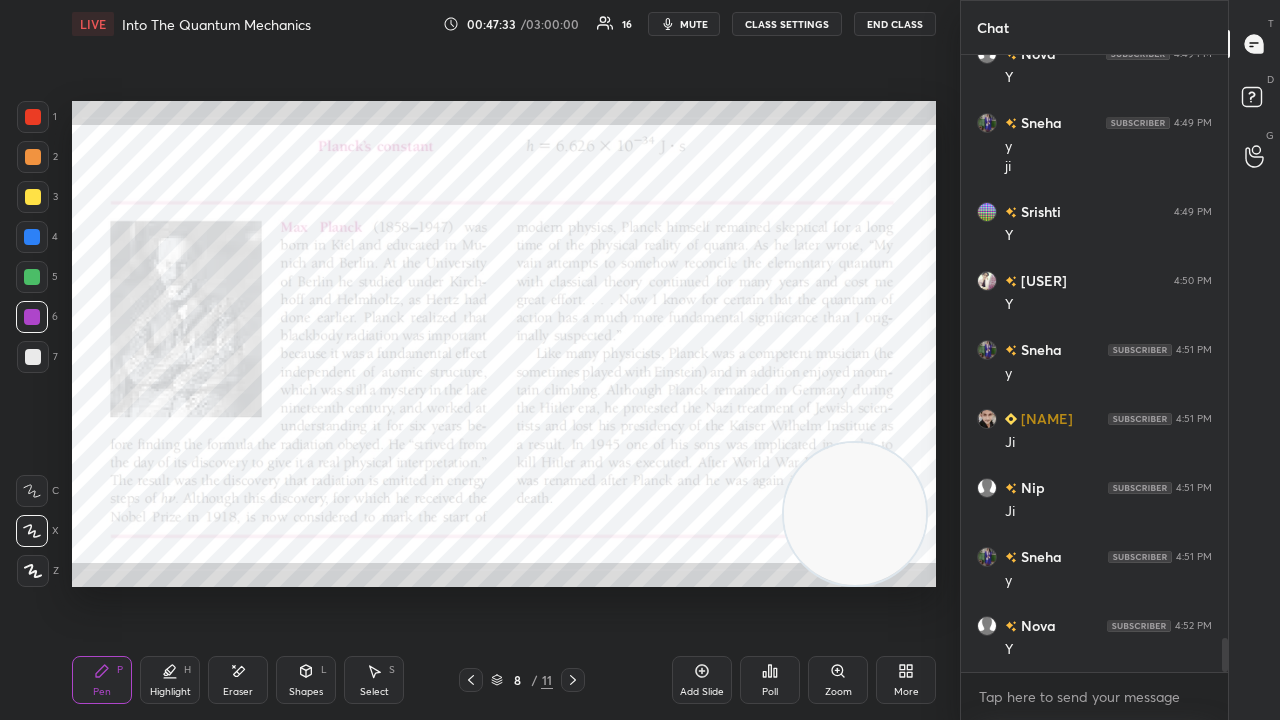 click at bounding box center (855, 514) 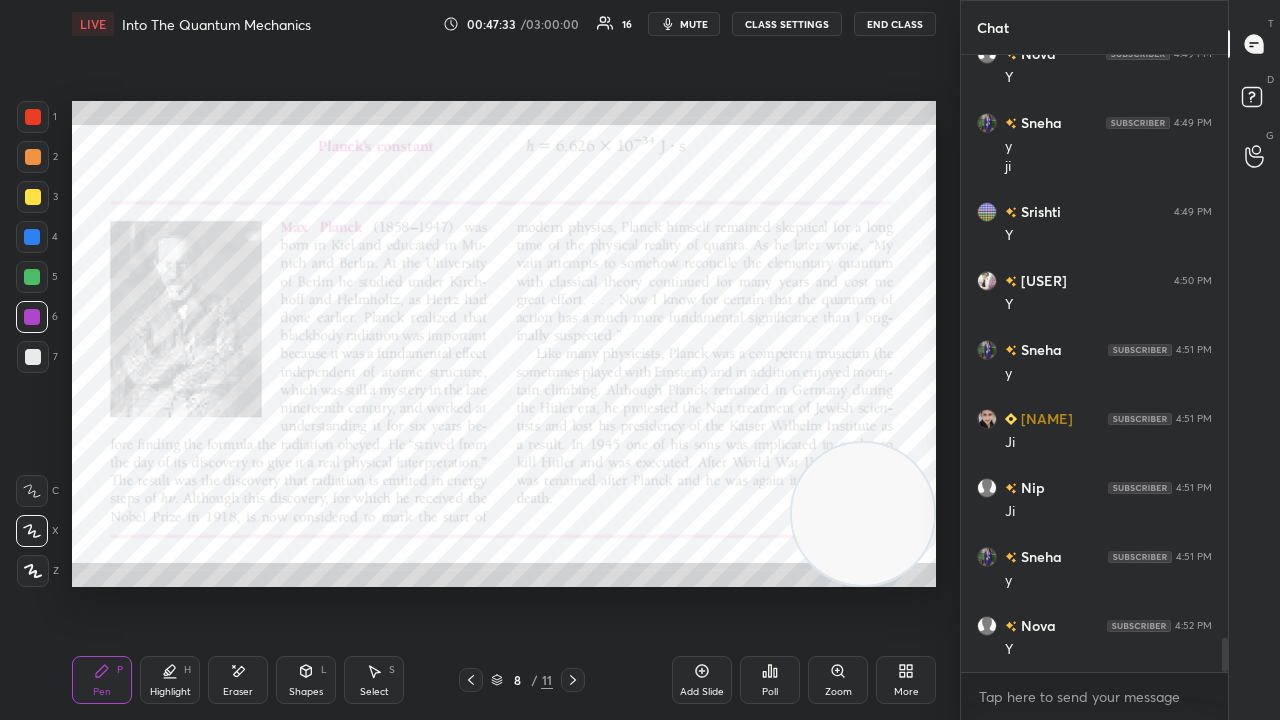 scroll, scrollTop: 10652, scrollLeft: 0, axis: vertical 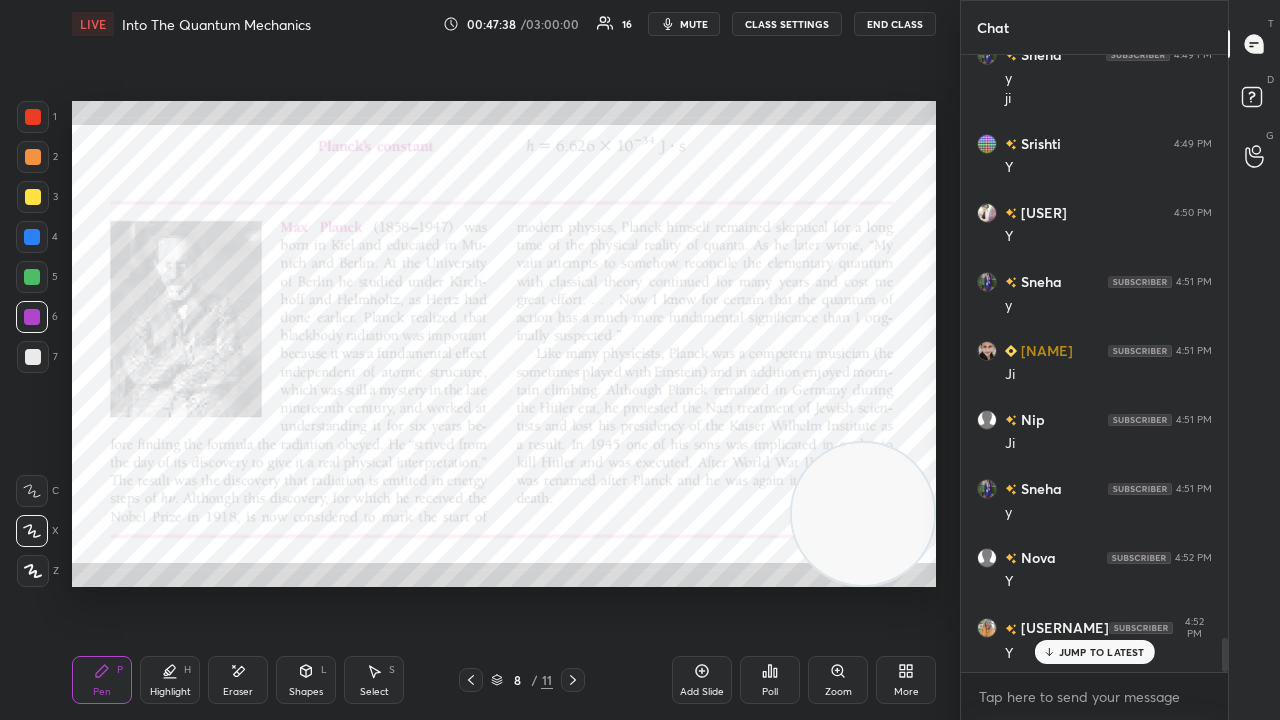 click 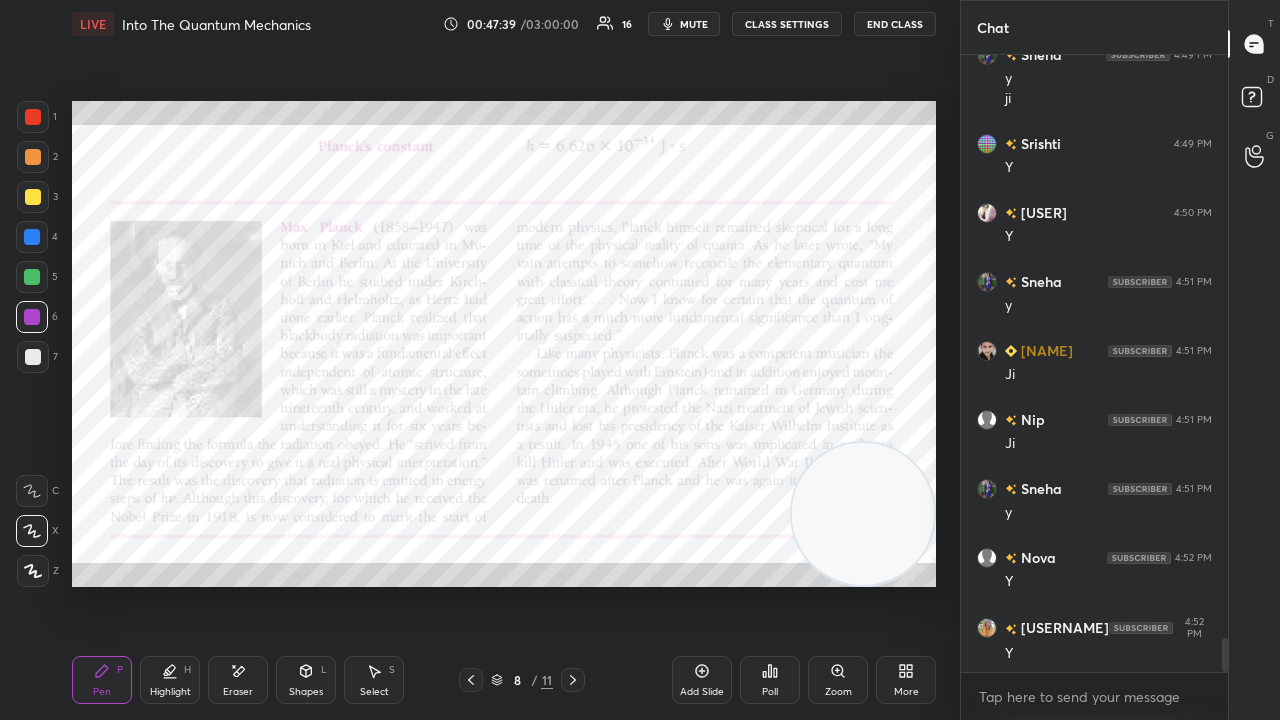 click on "mute" at bounding box center [694, 24] 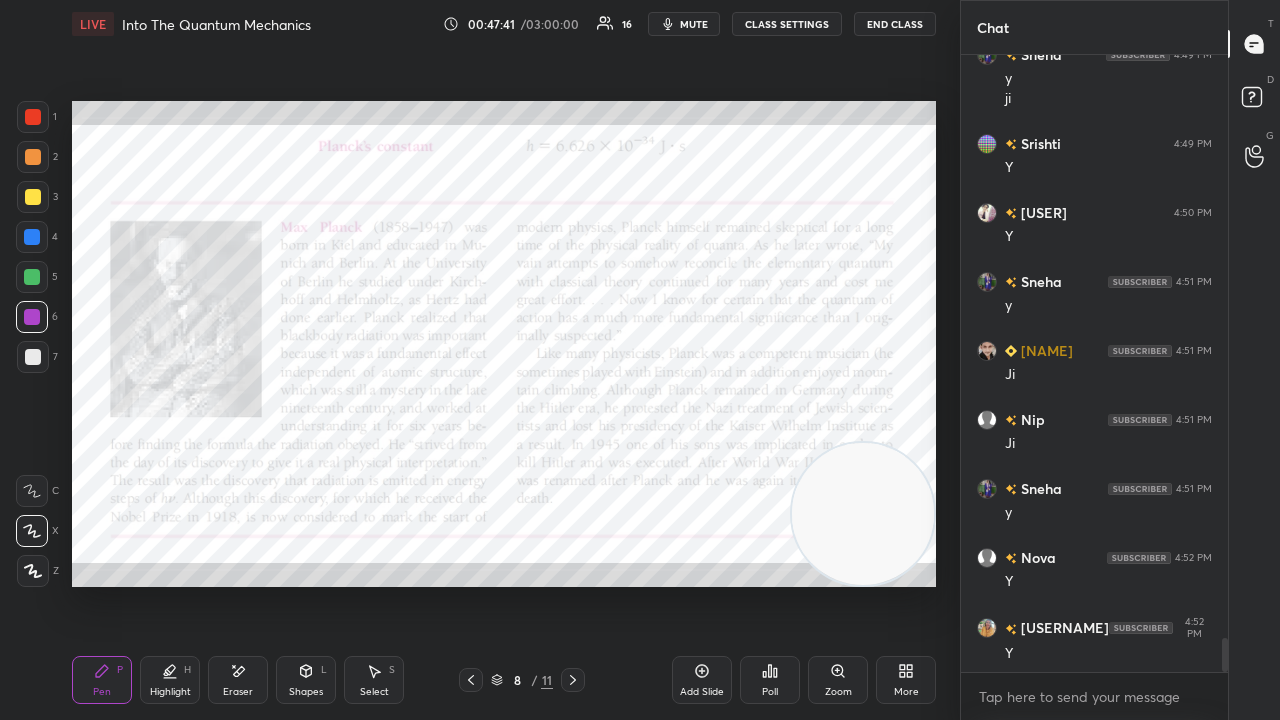 scroll, scrollTop: 10722, scrollLeft: 0, axis: vertical 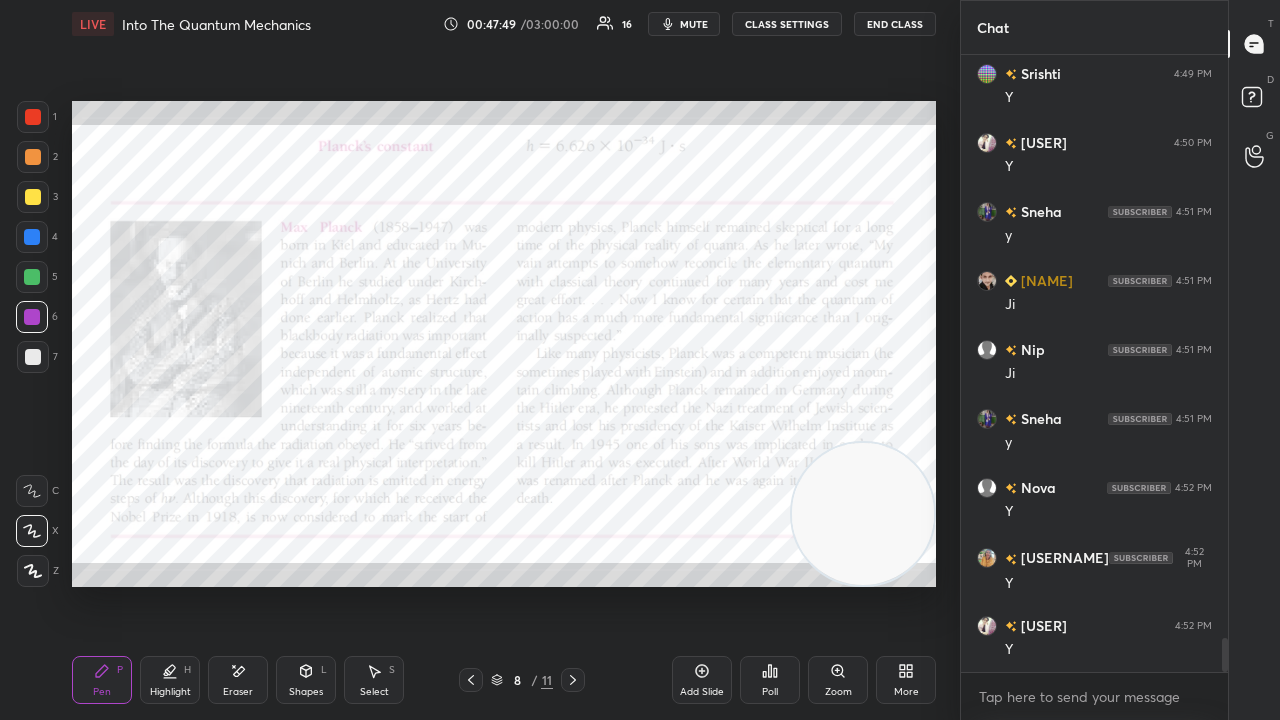 click on "mute" at bounding box center [694, 24] 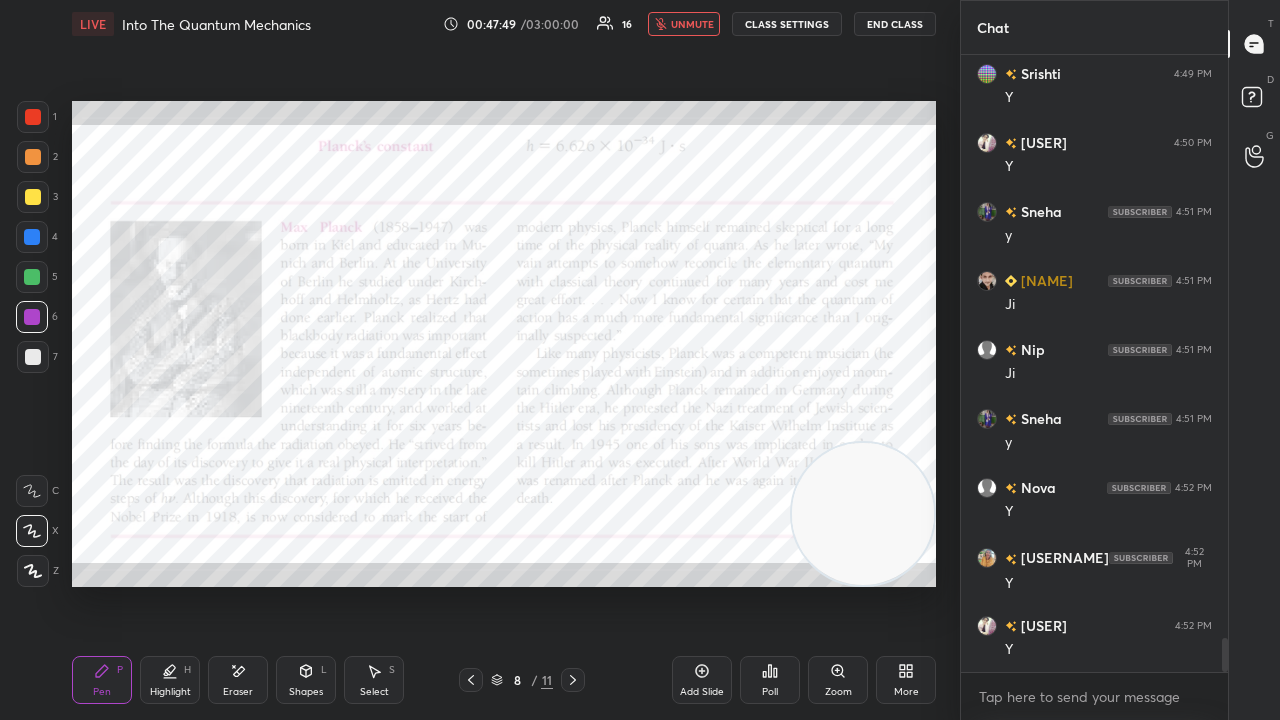 click on "unmute" at bounding box center (692, 24) 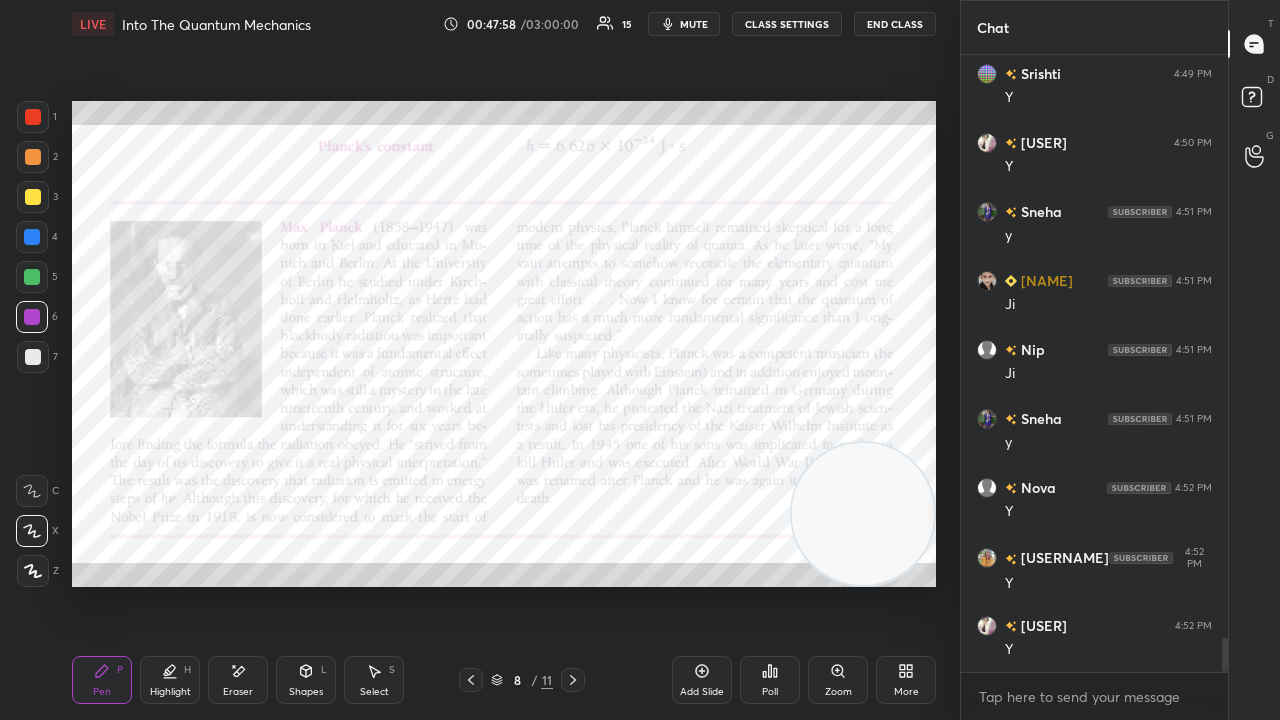click on "mute" at bounding box center [694, 24] 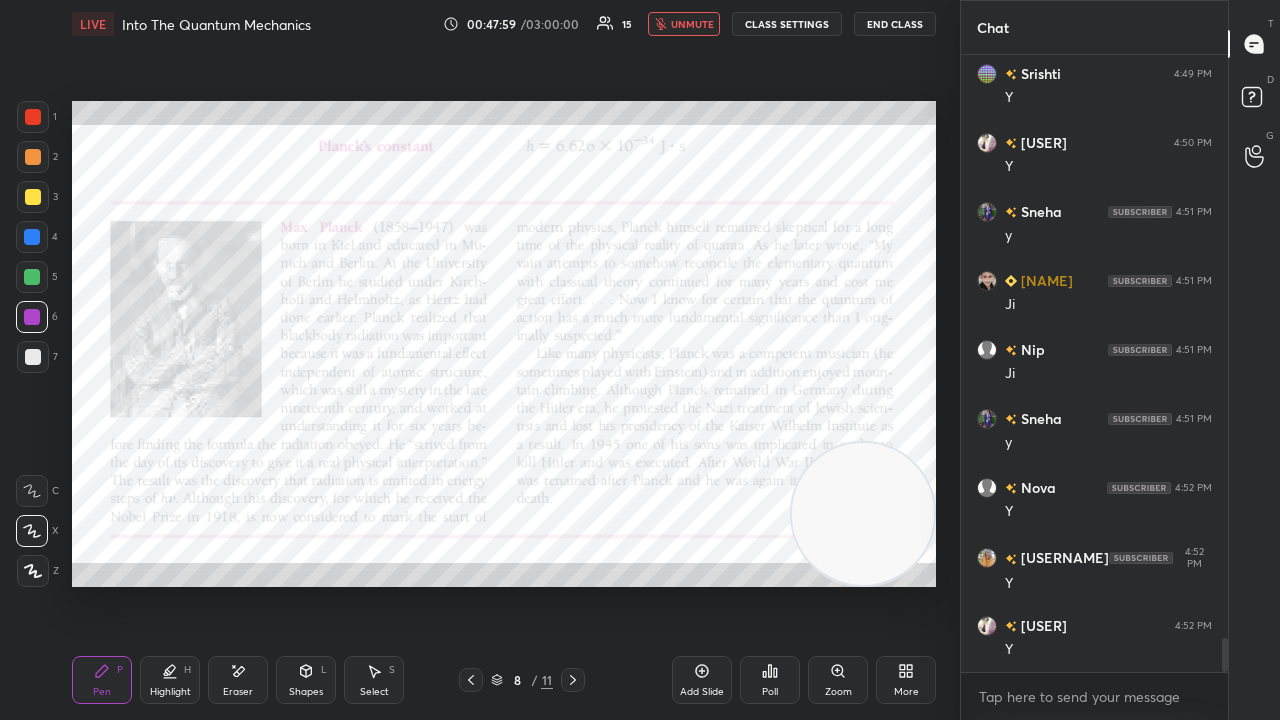 click on "unmute" at bounding box center (692, 24) 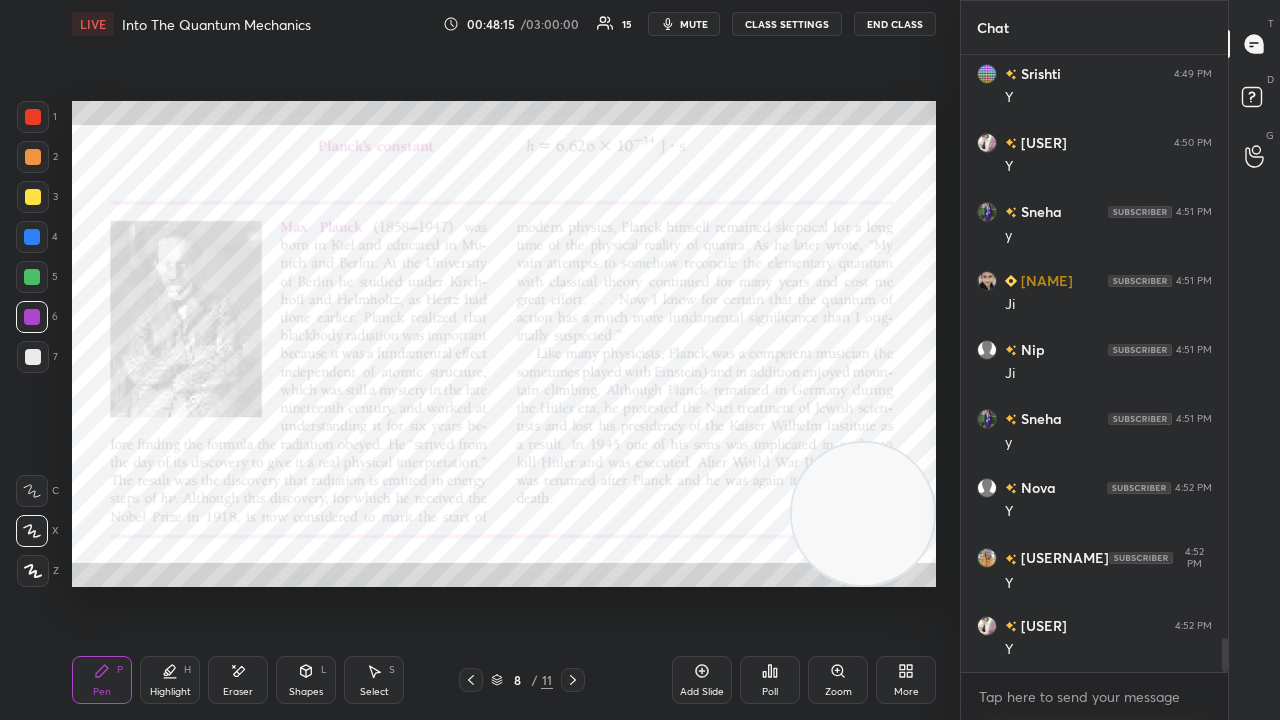 click on "mute" at bounding box center [684, 24] 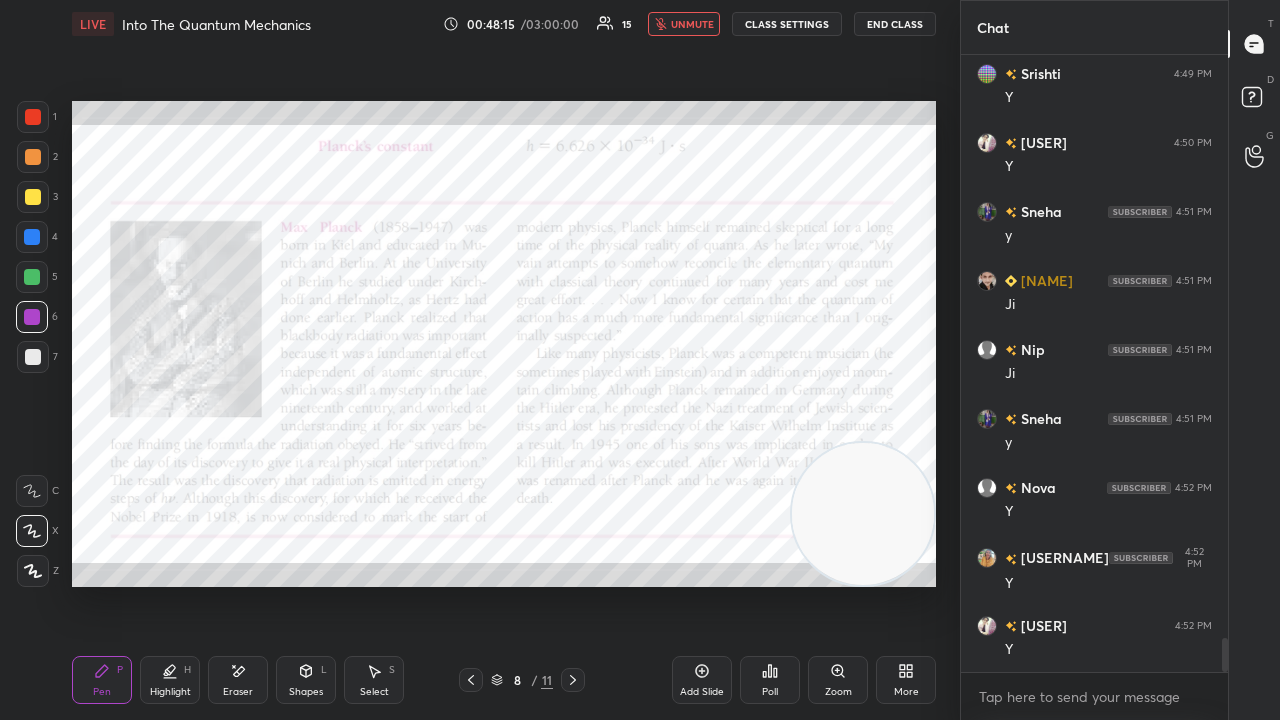 click on "unmute" at bounding box center (692, 24) 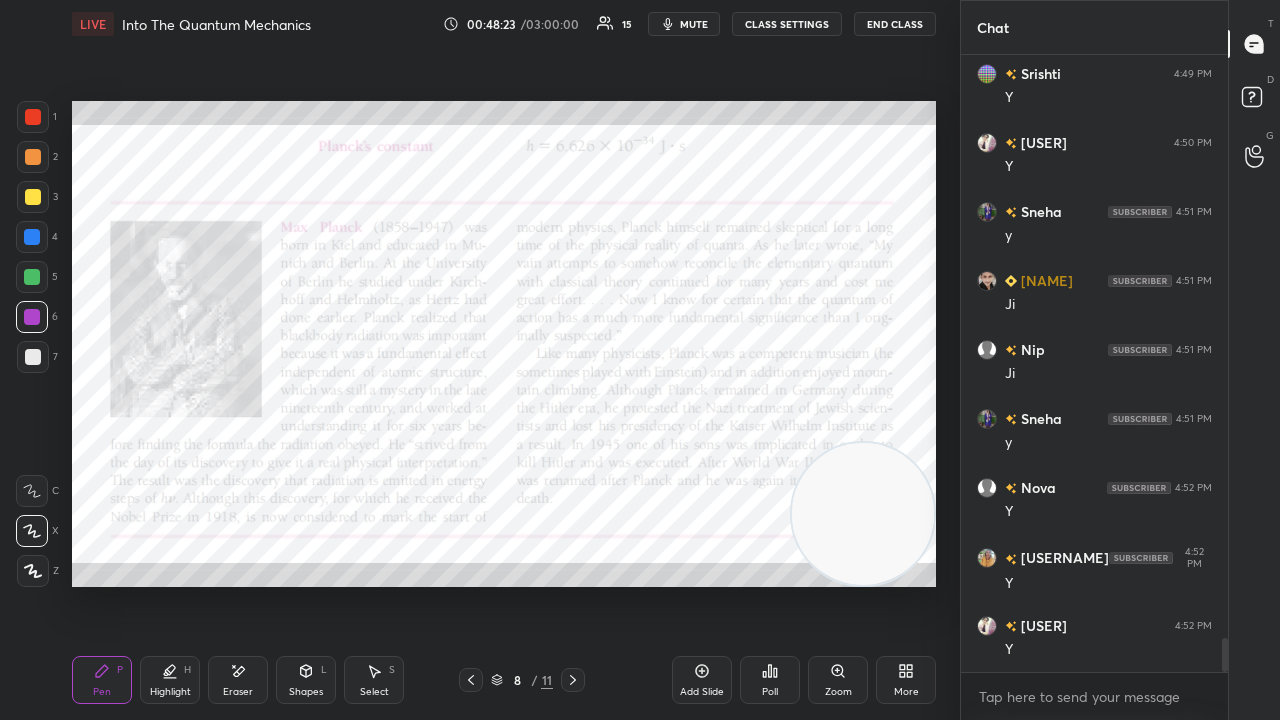 click on "mute" at bounding box center [694, 24] 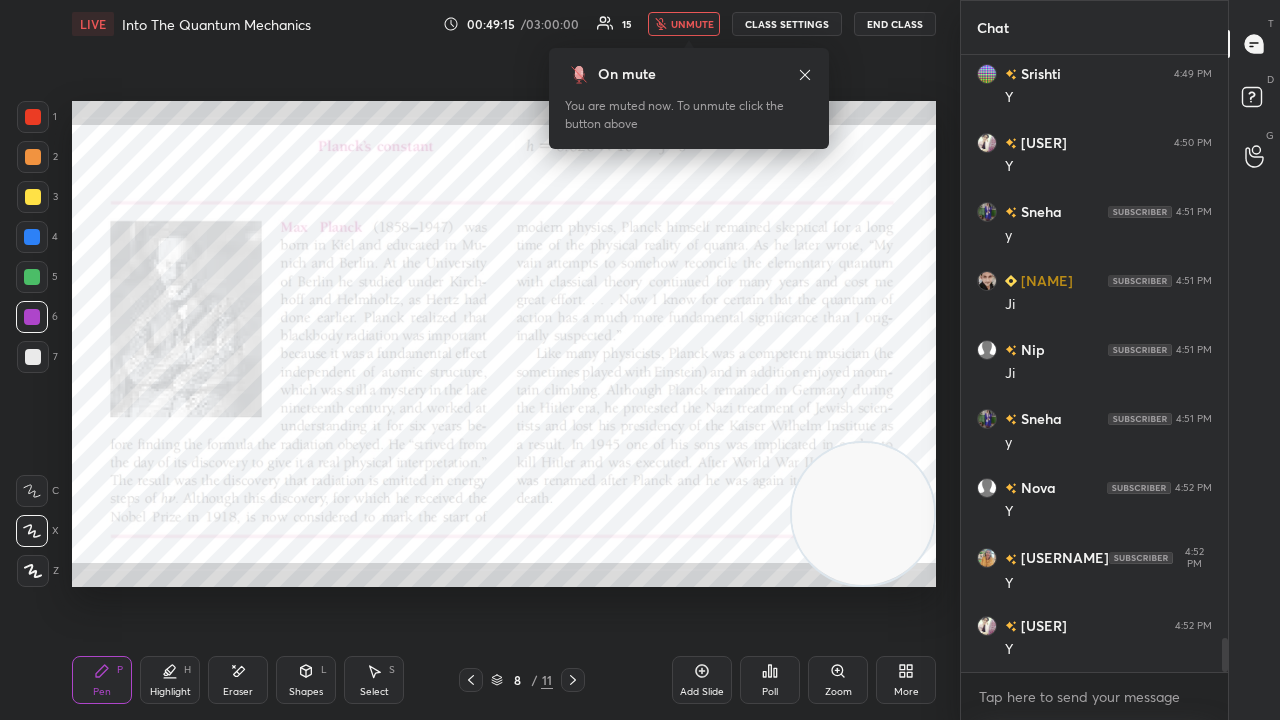 click on "unmute" at bounding box center [684, 24] 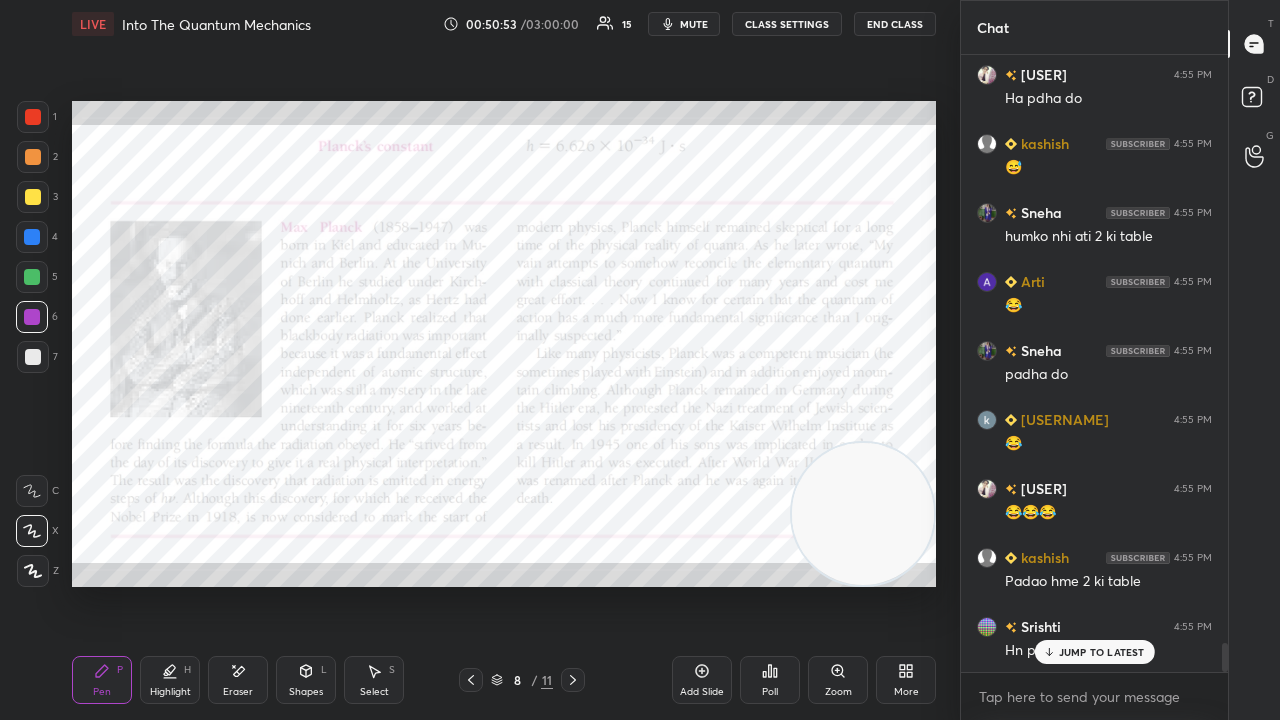 scroll, scrollTop: 12396, scrollLeft: 0, axis: vertical 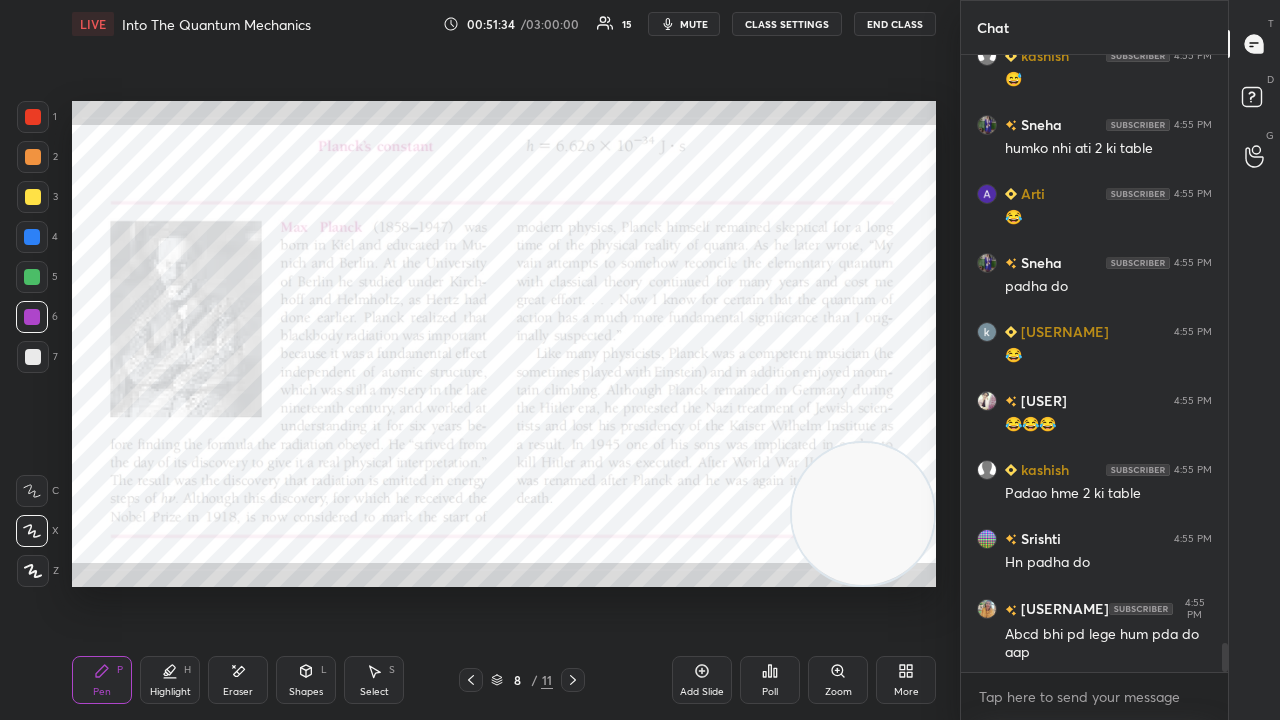 click on "mute" at bounding box center [694, 24] 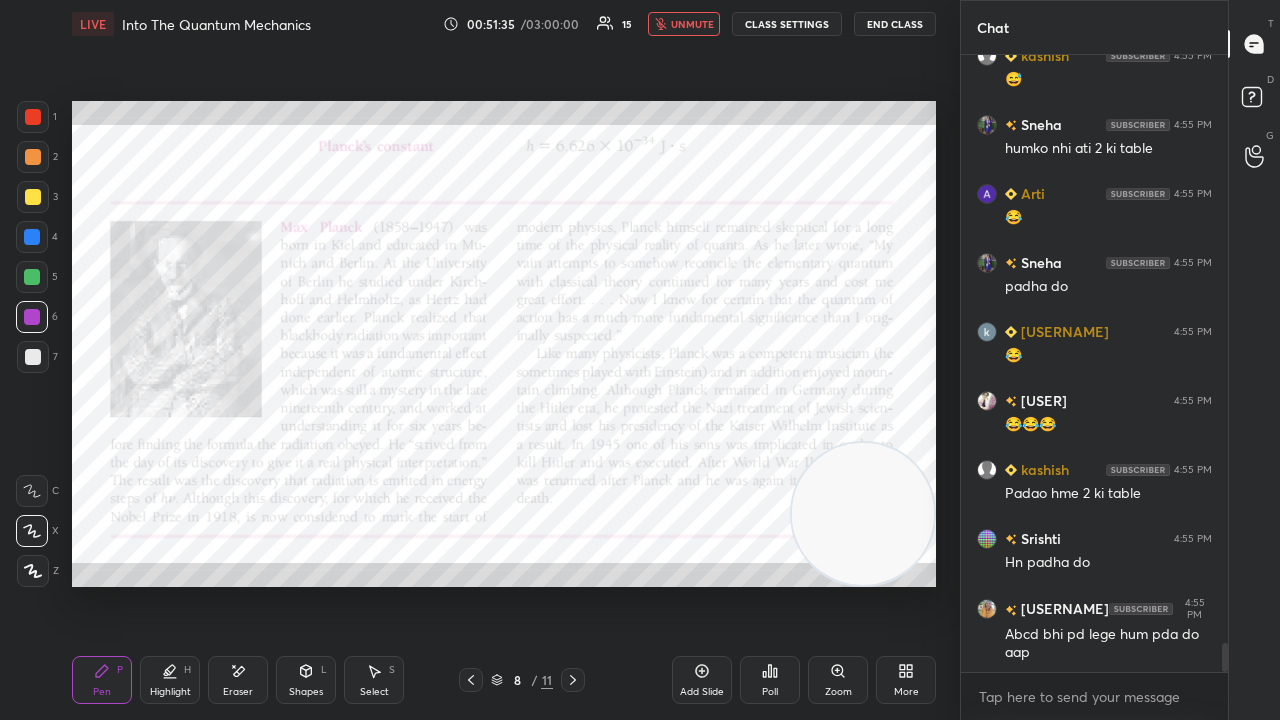 click on "unmute" at bounding box center [692, 24] 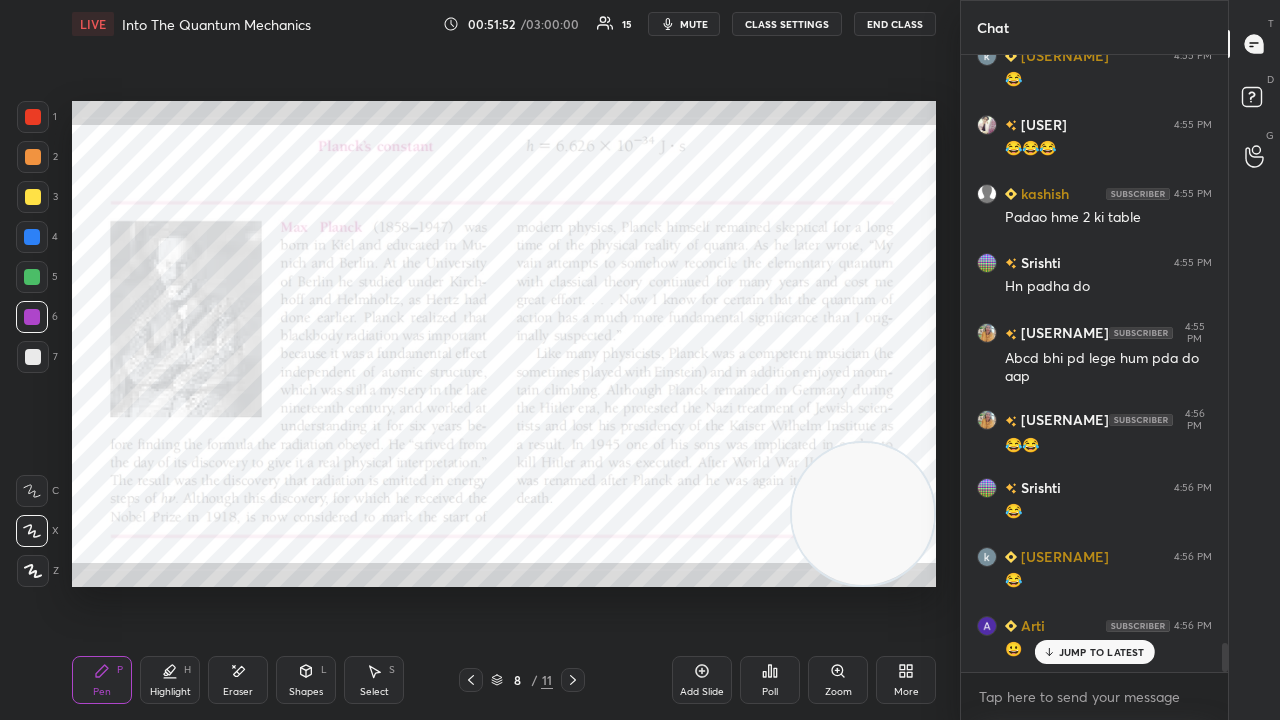 scroll, scrollTop: 12740, scrollLeft: 0, axis: vertical 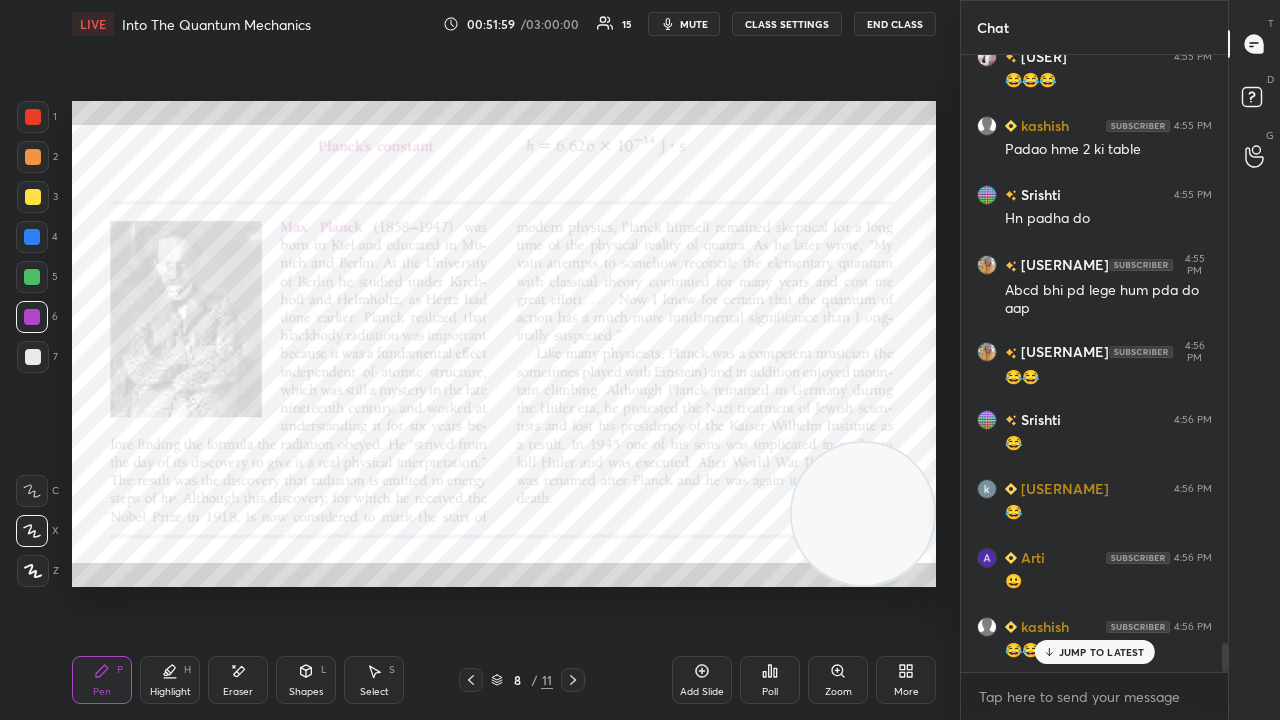 click on "mute" at bounding box center [694, 24] 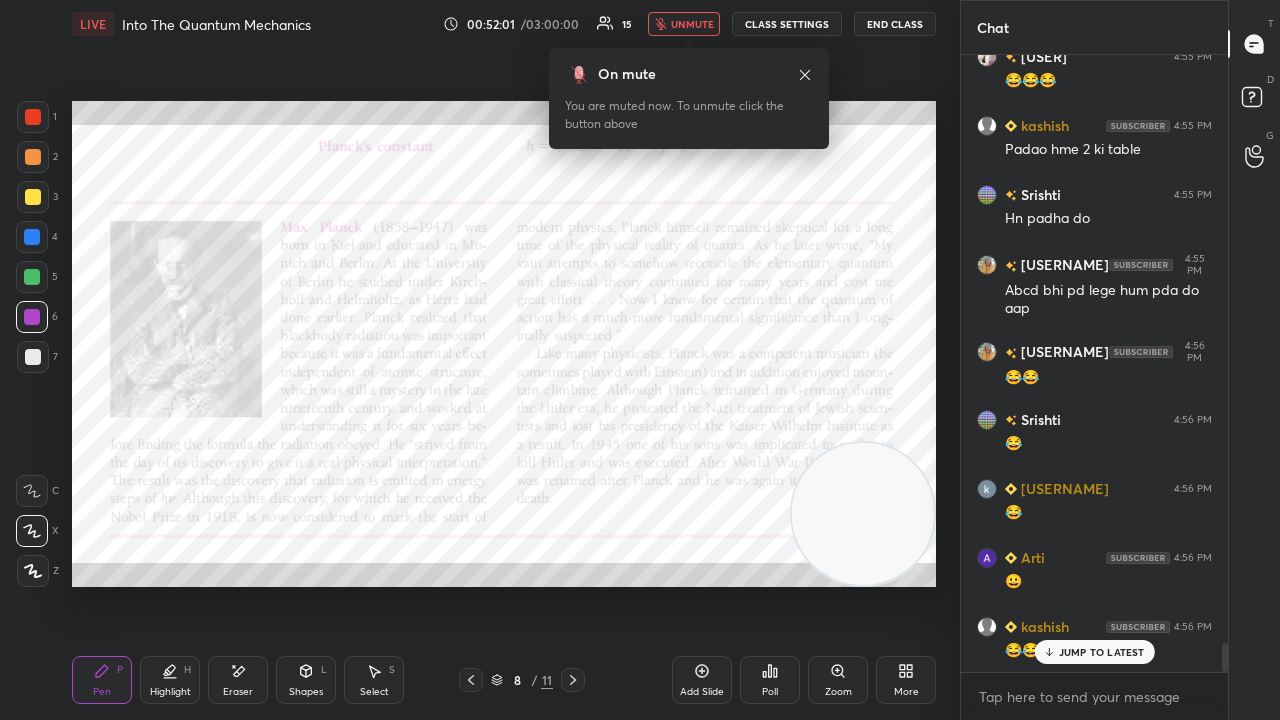 click on "JUMP TO LATEST" at bounding box center (1102, 652) 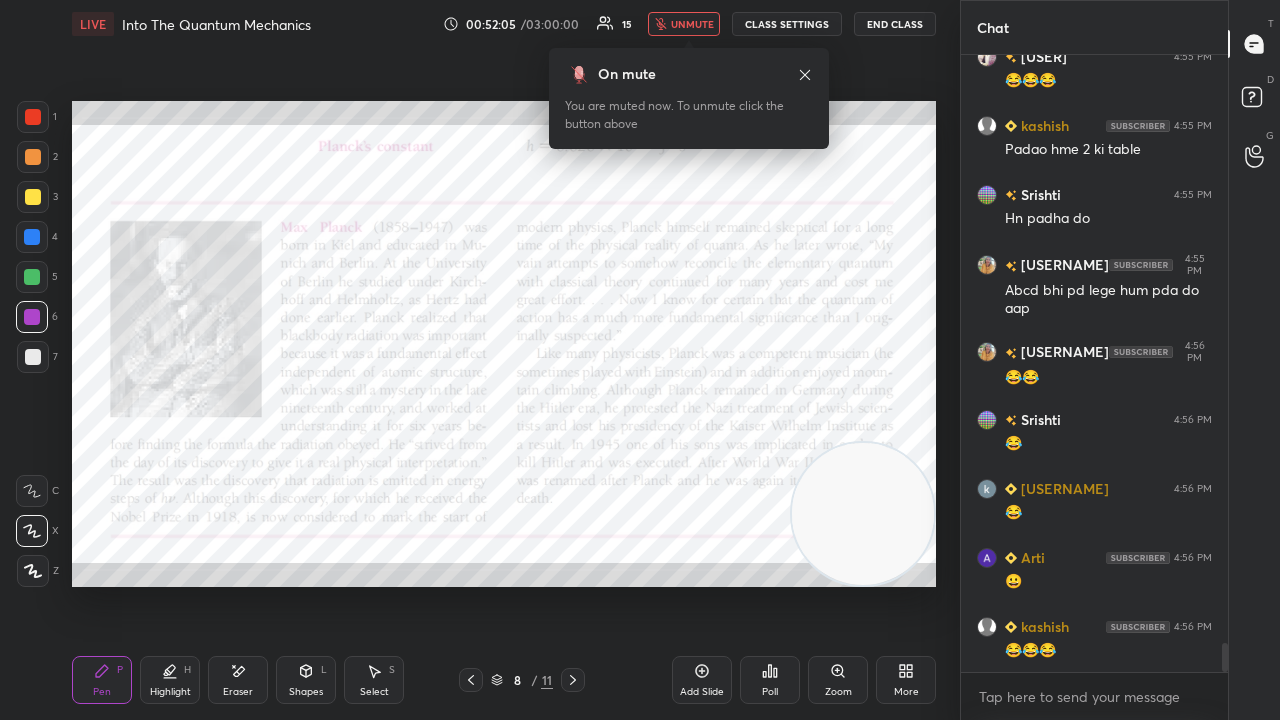 drag, startPoint x: 1226, startPoint y: 654, endPoint x: 1226, endPoint y: 680, distance: 26 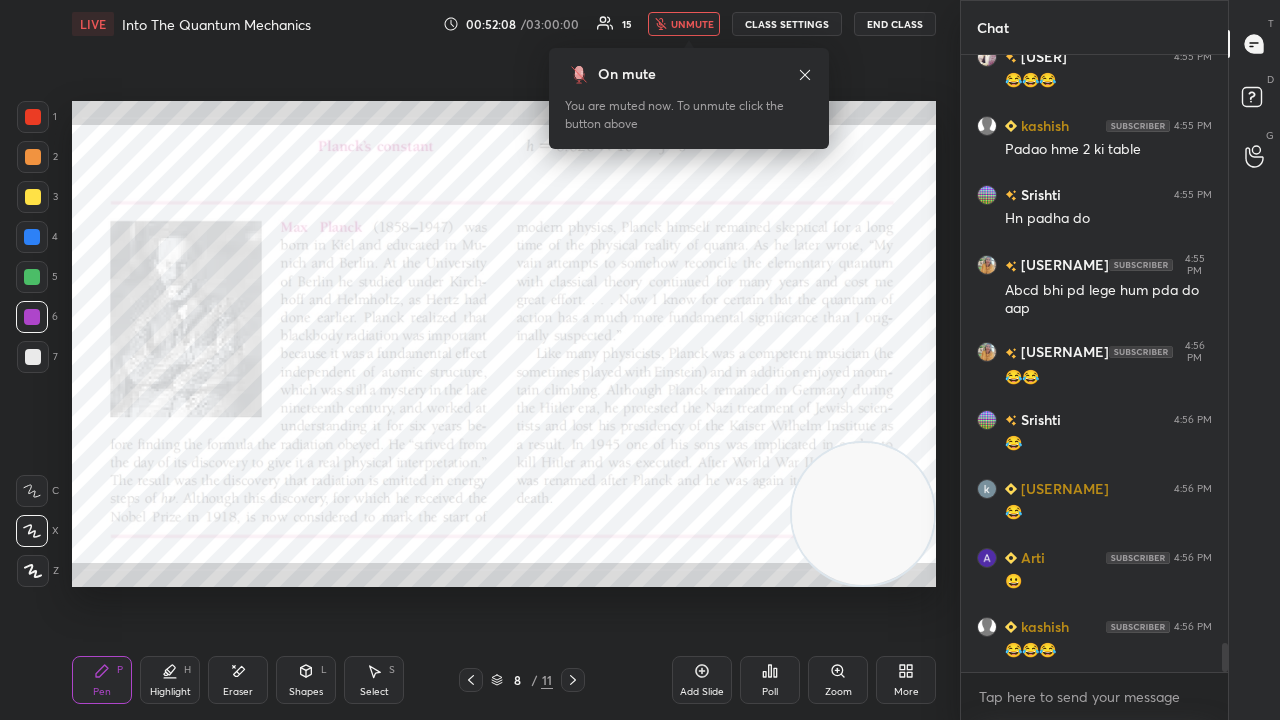 click on "unmute" at bounding box center [692, 24] 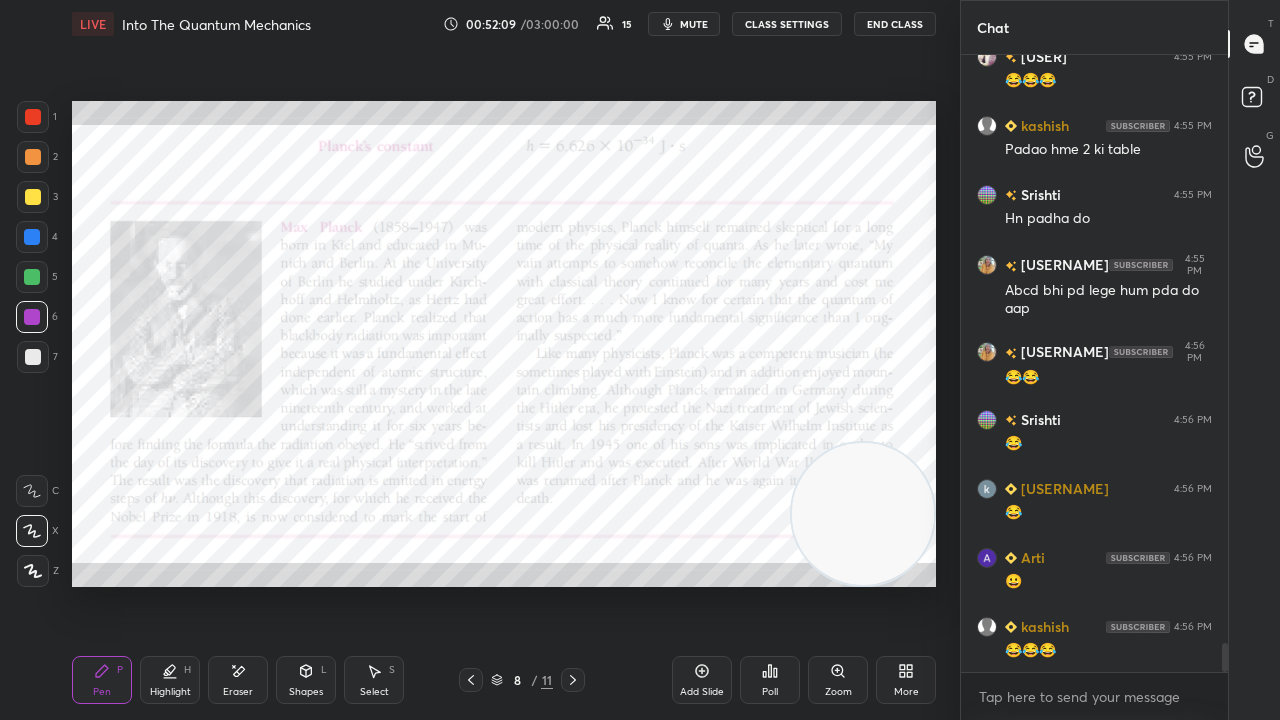 click on "mute" at bounding box center (694, 24) 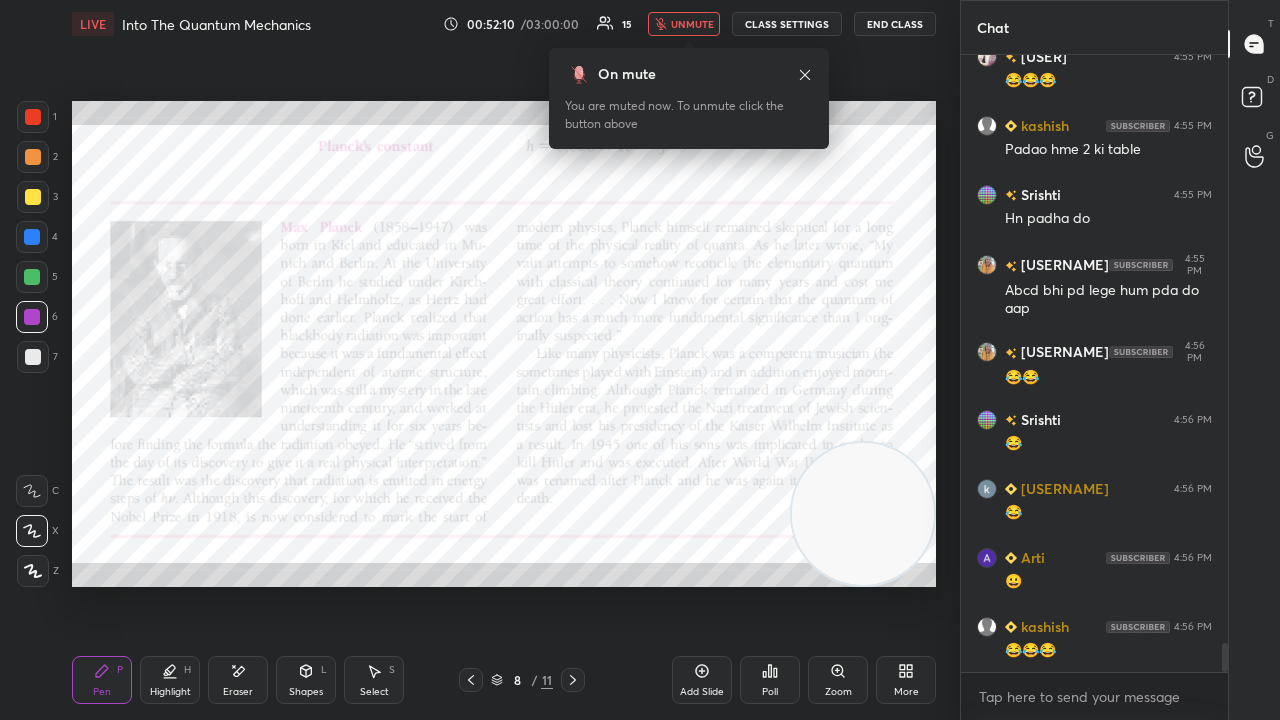 click on "unmute" at bounding box center [692, 24] 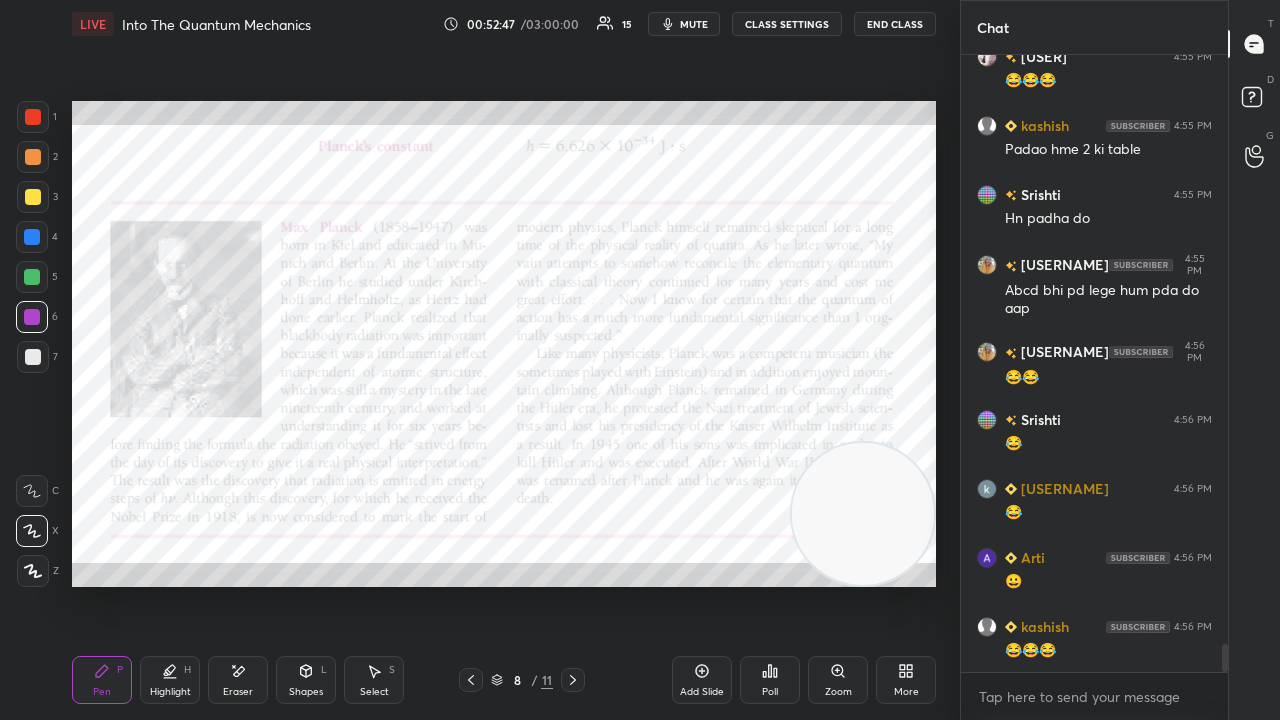scroll, scrollTop: 12788, scrollLeft: 0, axis: vertical 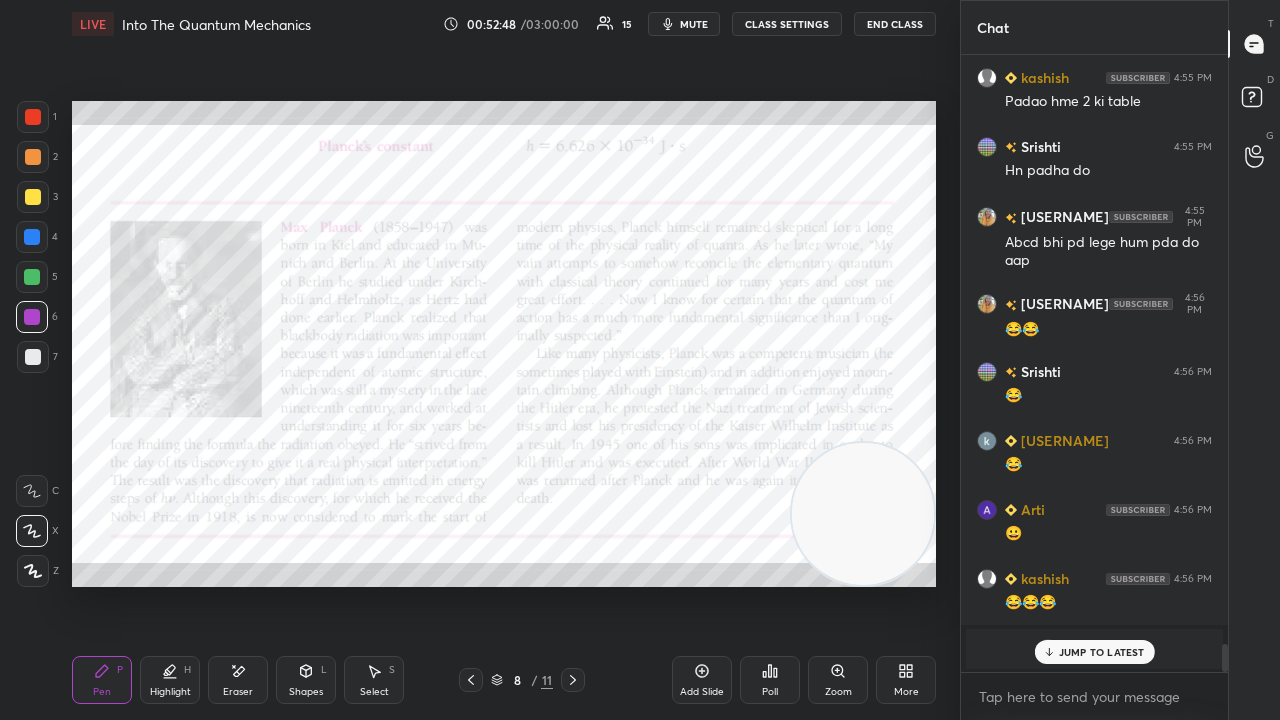 click on "mute" at bounding box center (684, 24) 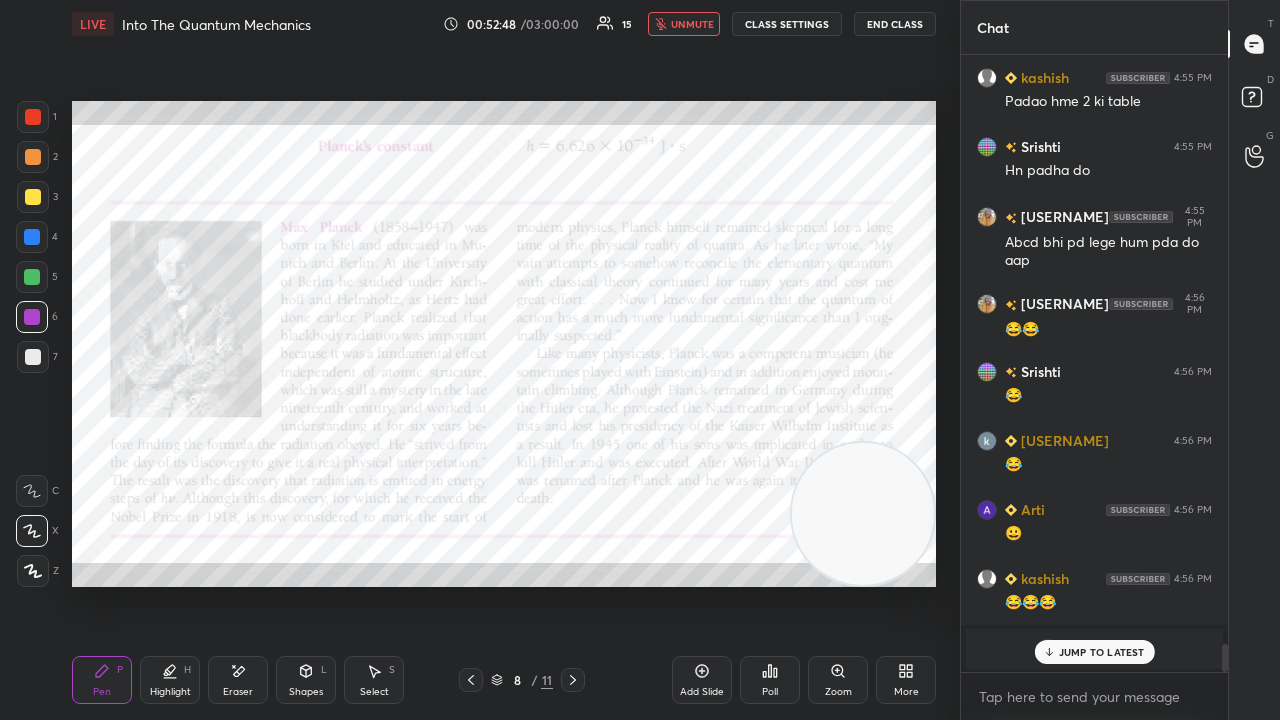 drag, startPoint x: 696, startPoint y: 15, endPoint x: 686, endPoint y: 8, distance: 12.206555 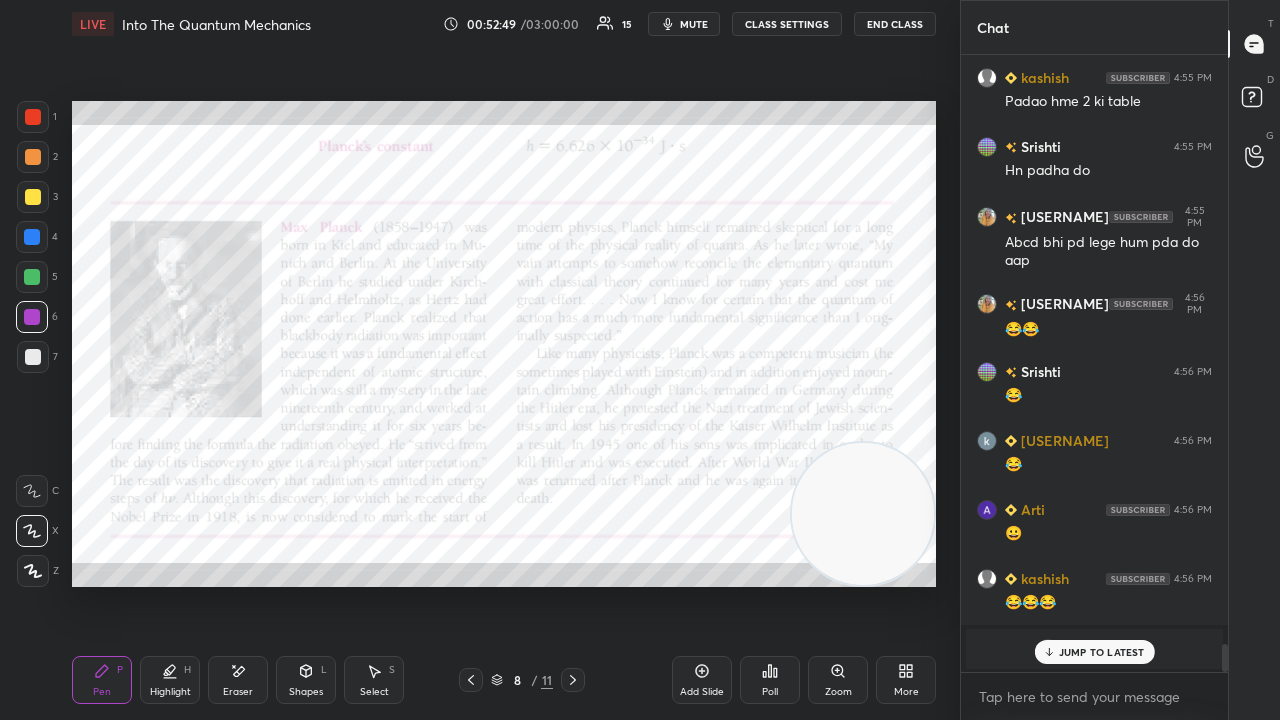 drag, startPoint x: 1085, startPoint y: 658, endPoint x: 992, endPoint y: 658, distance: 93 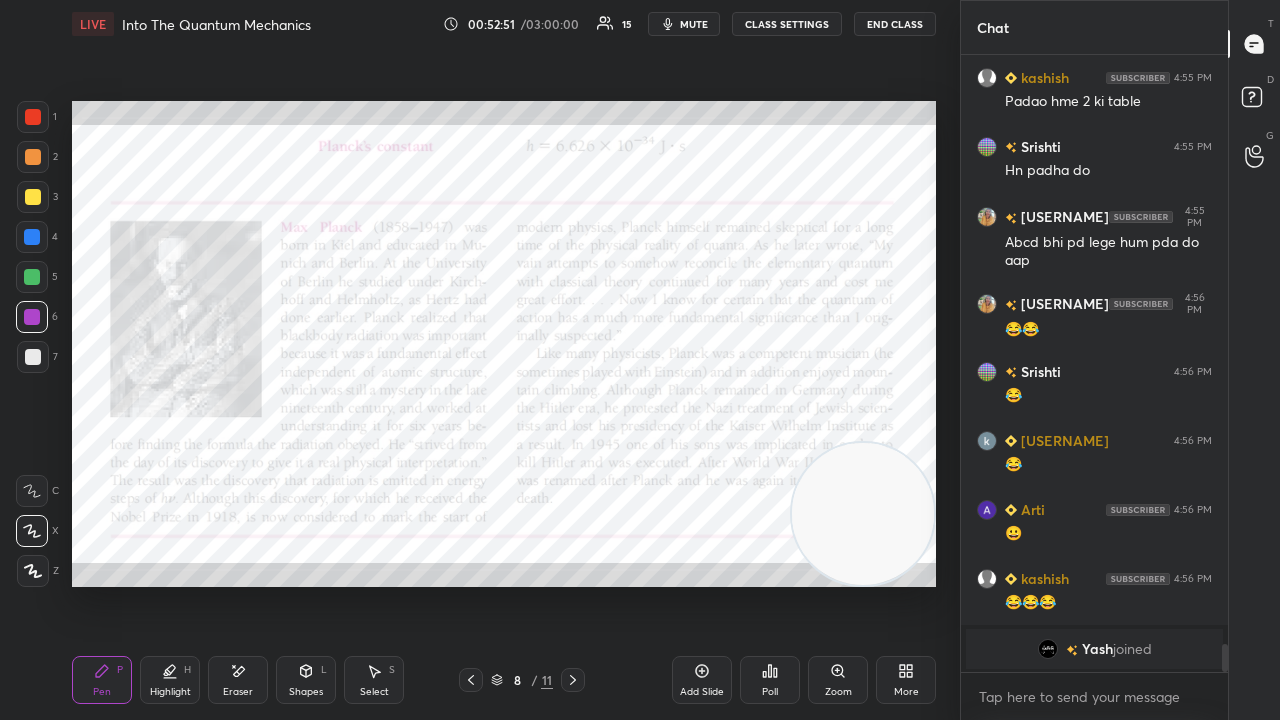 click on "mute" at bounding box center (694, 24) 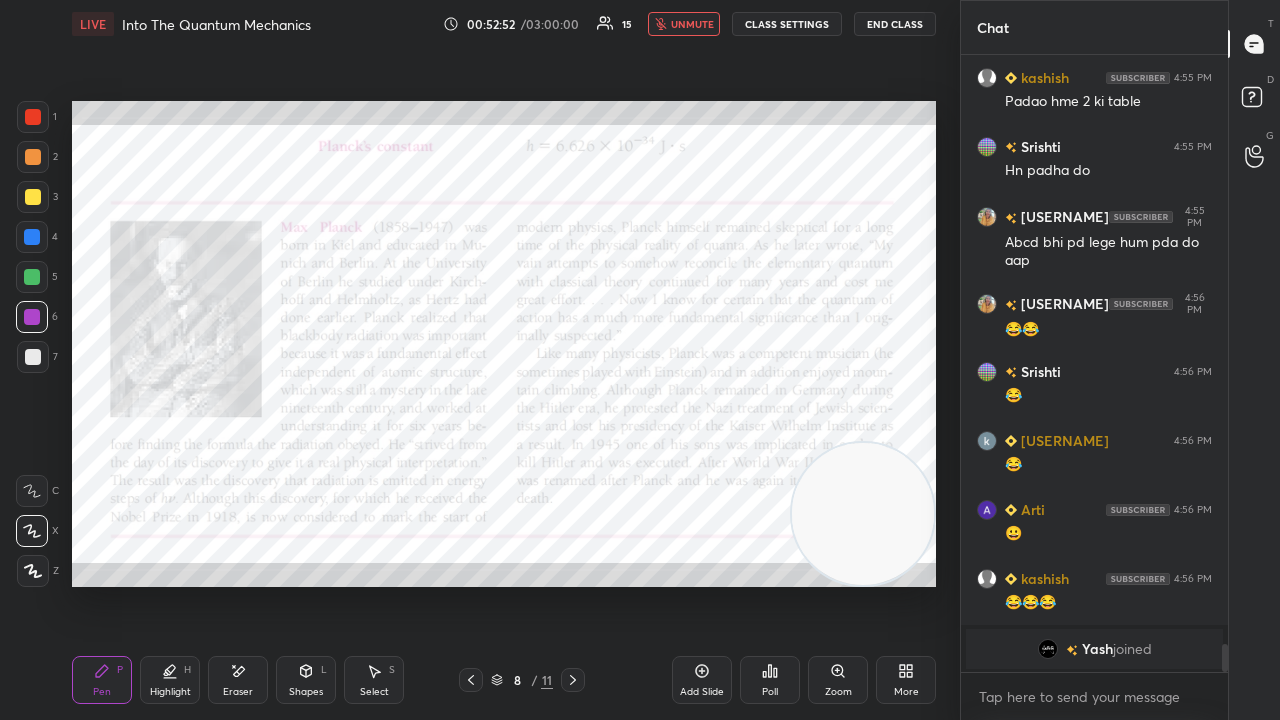 drag, startPoint x: 704, startPoint y: 22, endPoint x: 713, endPoint y: 14, distance: 12.0415945 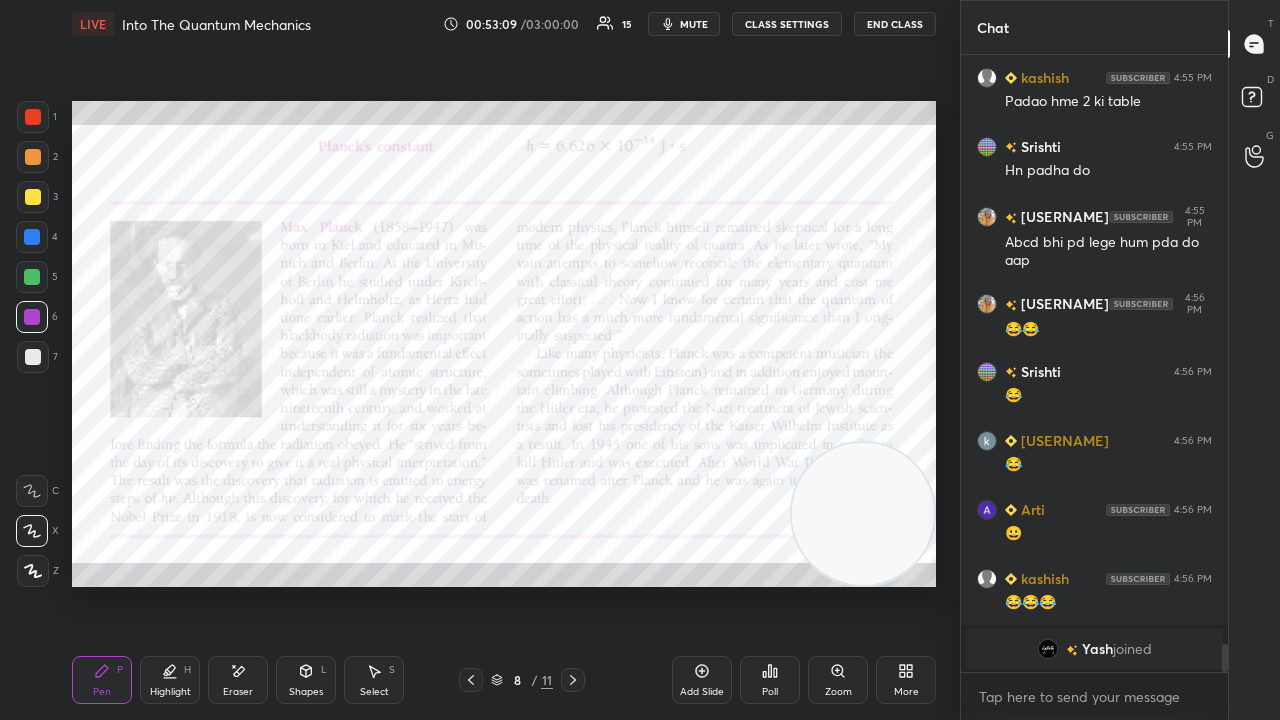 scroll, scrollTop: 12812, scrollLeft: 0, axis: vertical 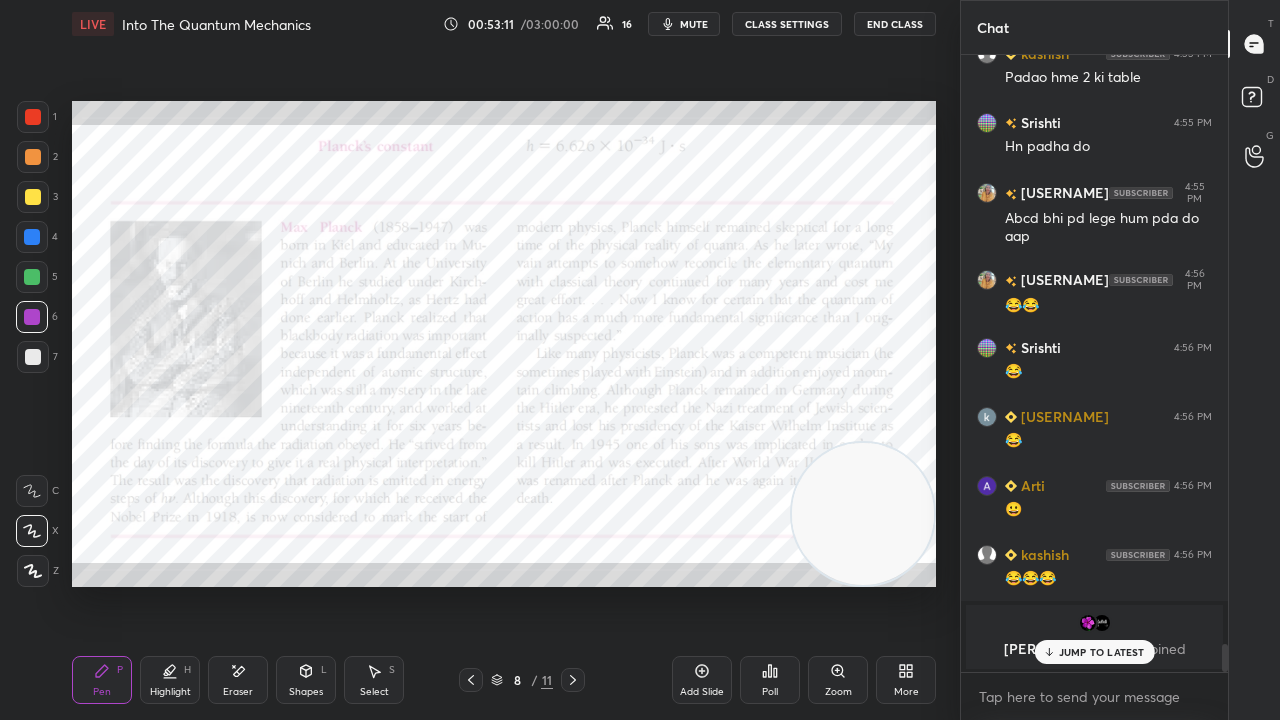 drag, startPoint x: 1073, startPoint y: 650, endPoint x: 1057, endPoint y: 688, distance: 41.231056 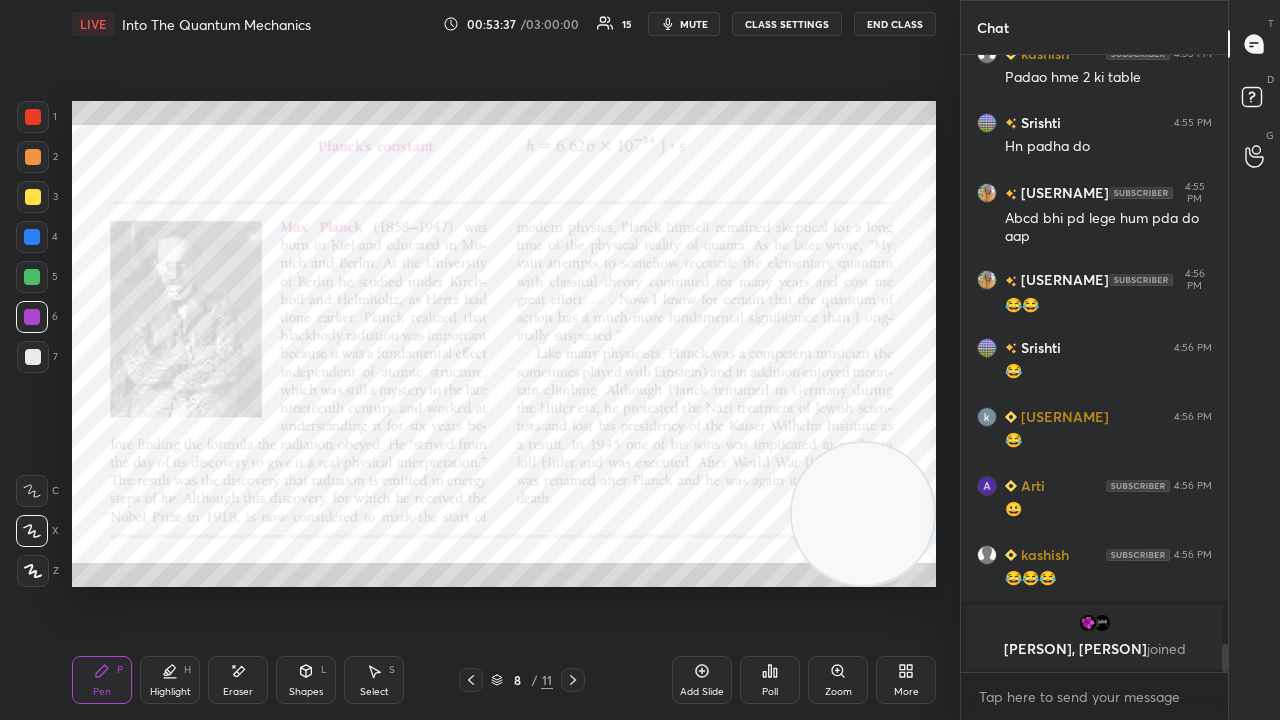 click on "mute" at bounding box center [694, 24] 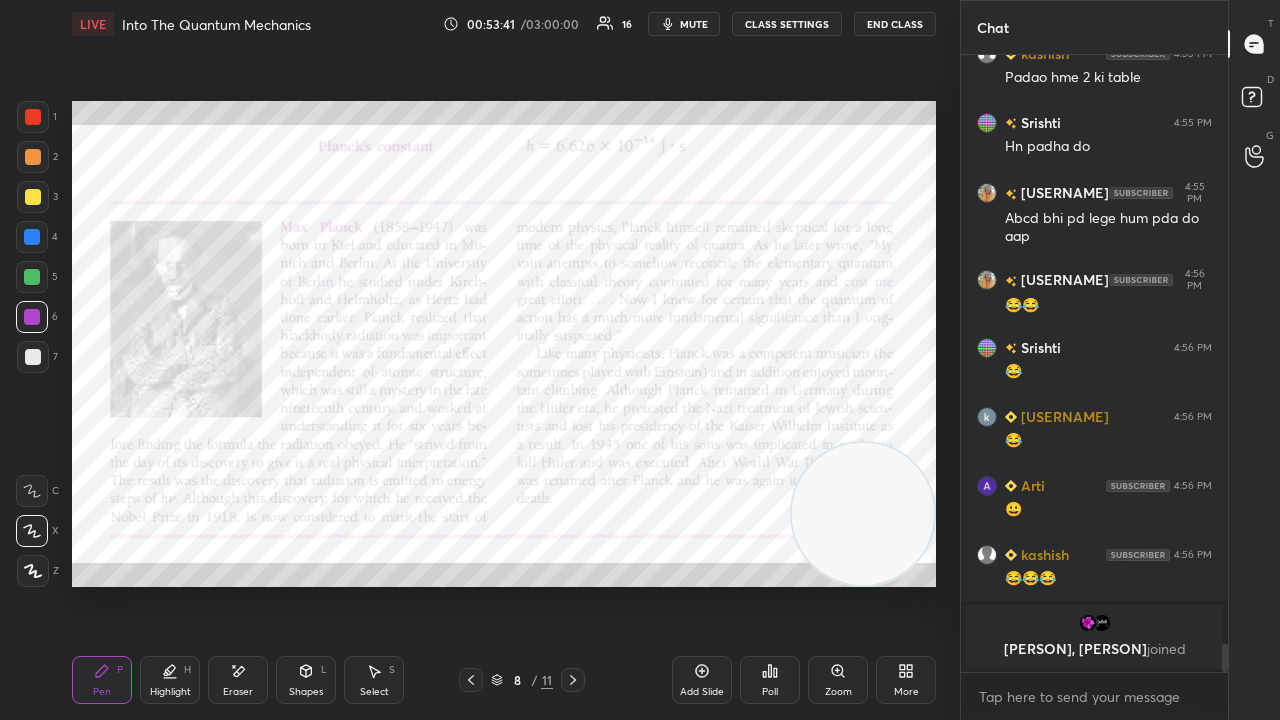 click 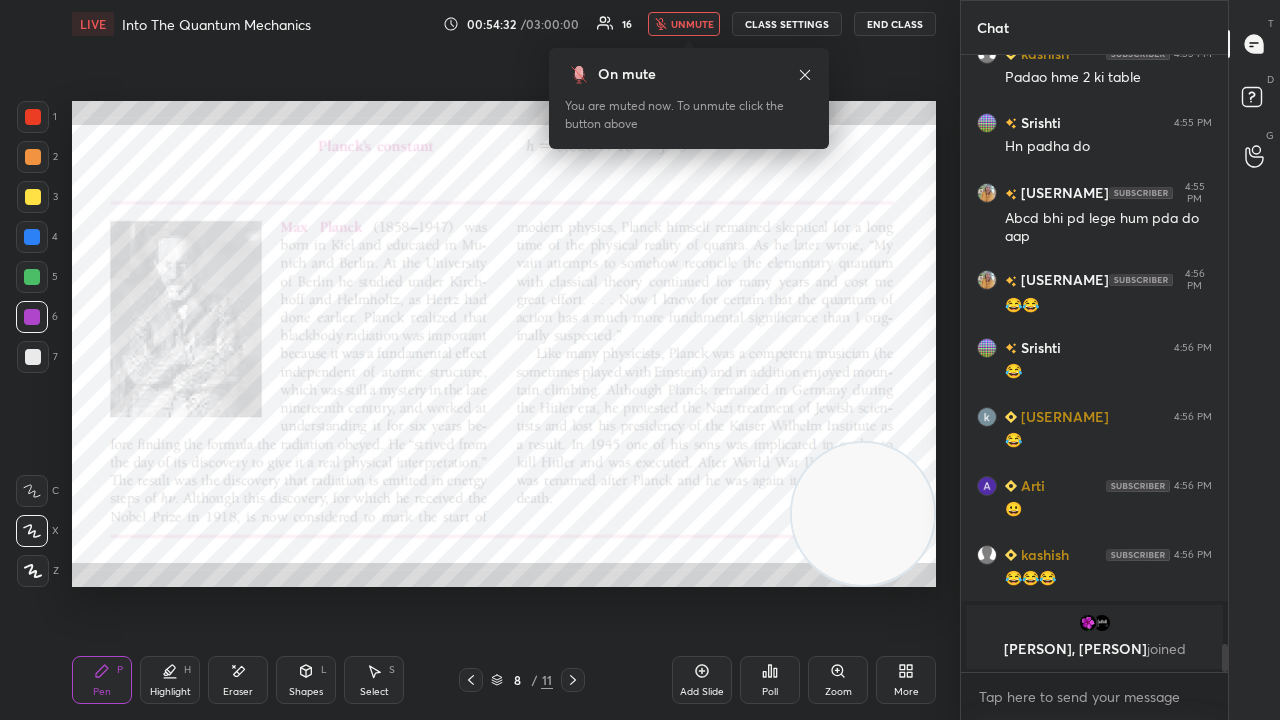 click on "unmute" at bounding box center [684, 24] 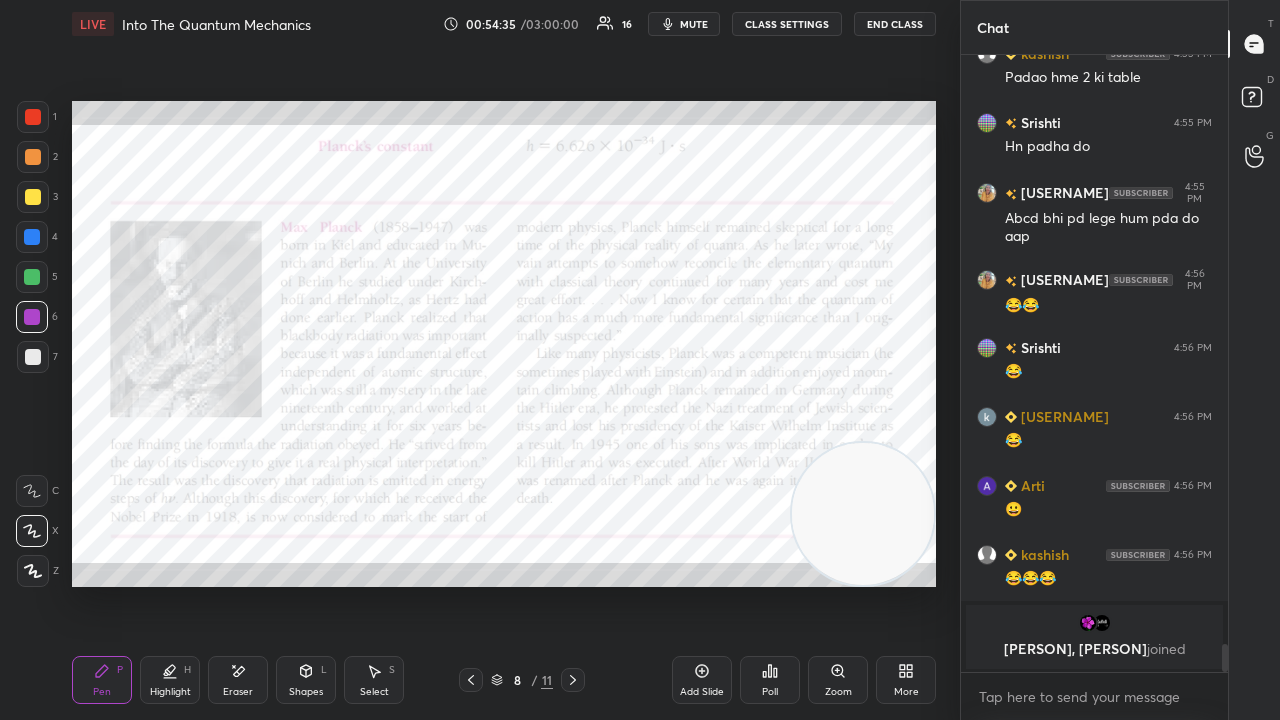click at bounding box center (32, 317) 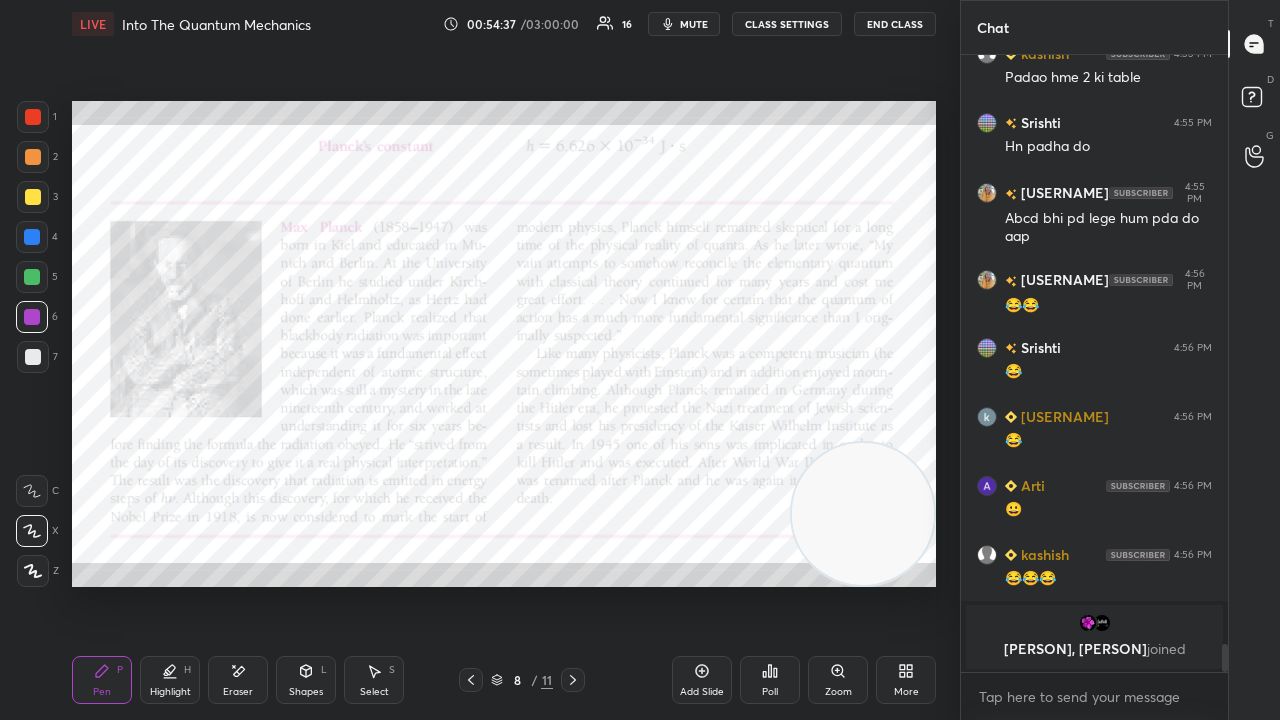 click on "mute" at bounding box center [694, 24] 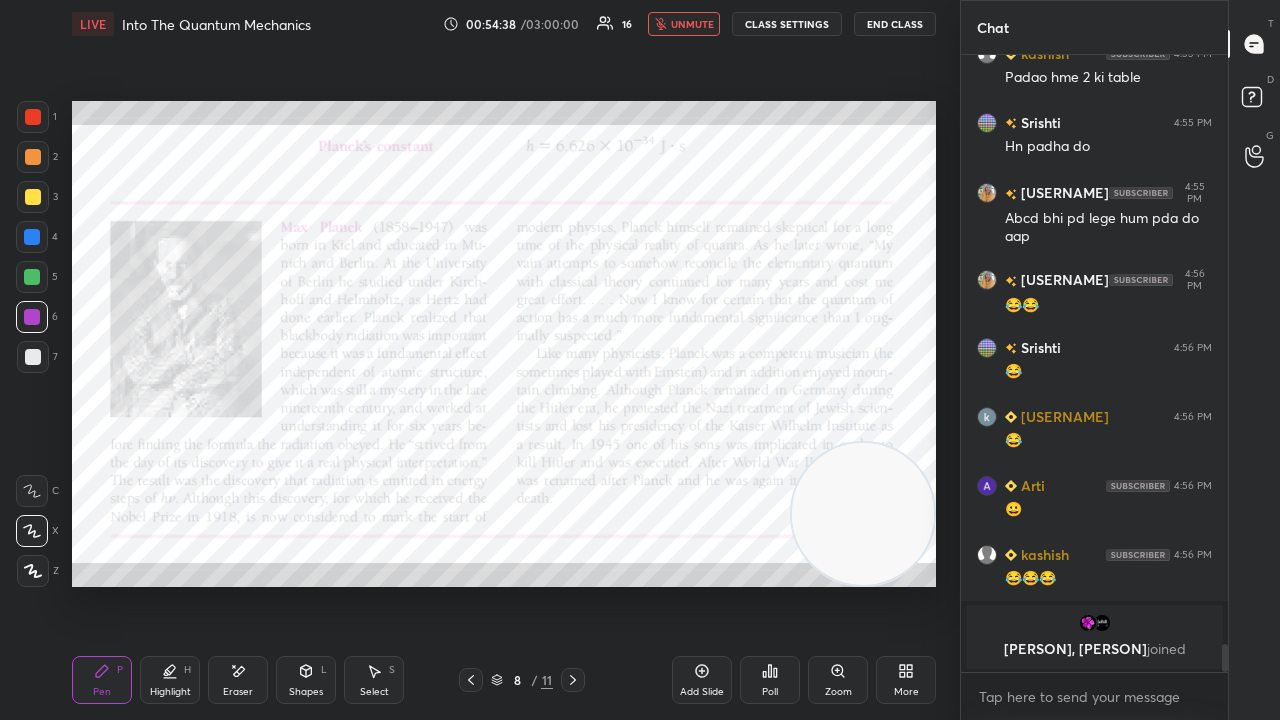 click on "unmute" at bounding box center (692, 24) 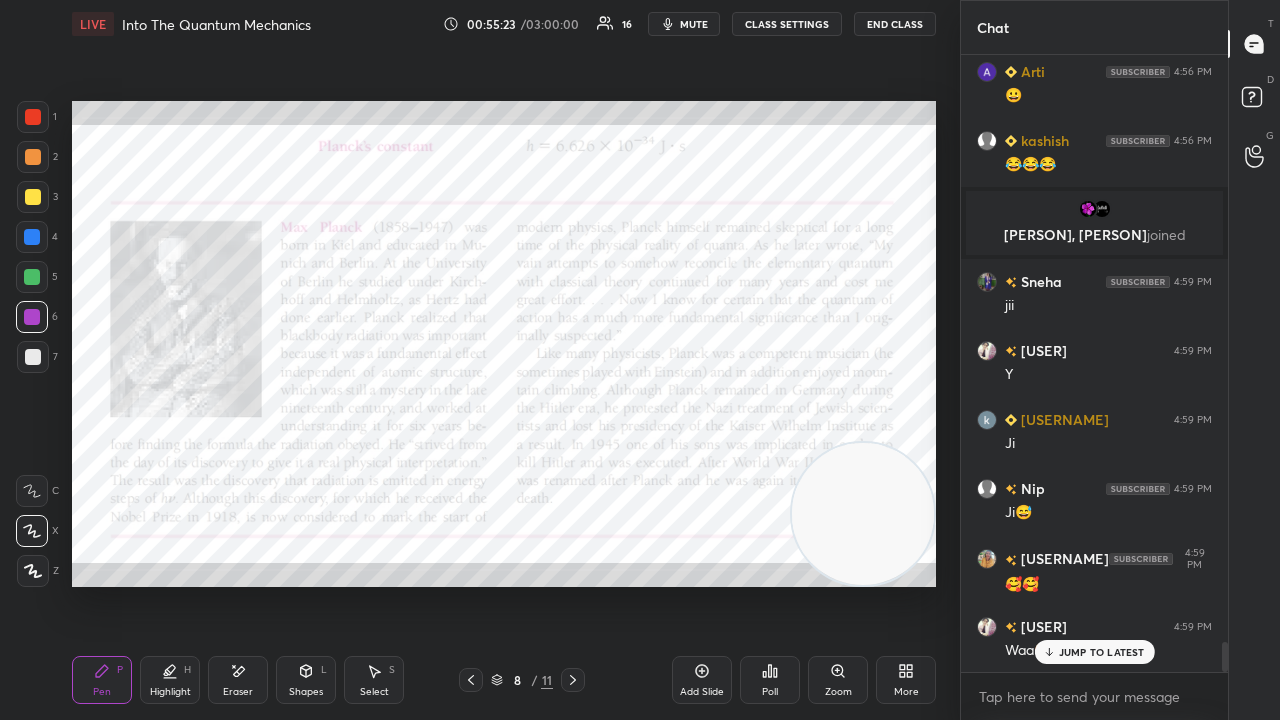 scroll, scrollTop: 12348, scrollLeft: 0, axis: vertical 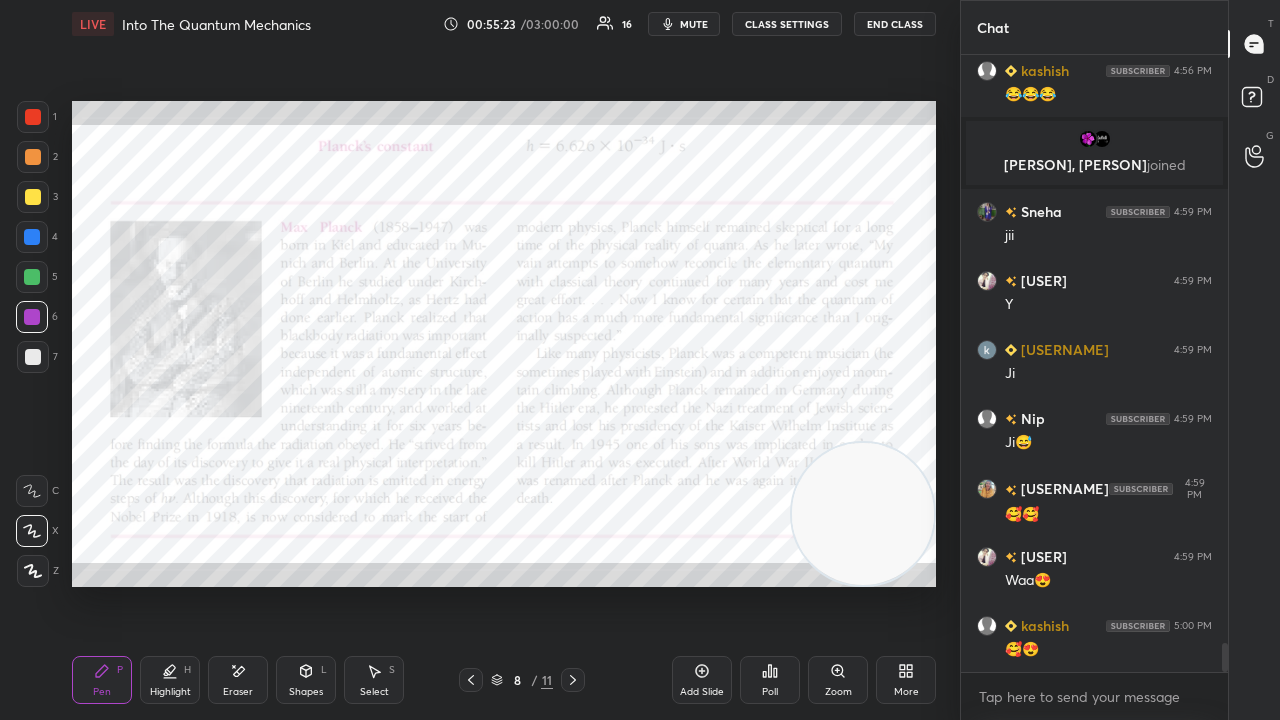 click on "mute" at bounding box center (694, 24) 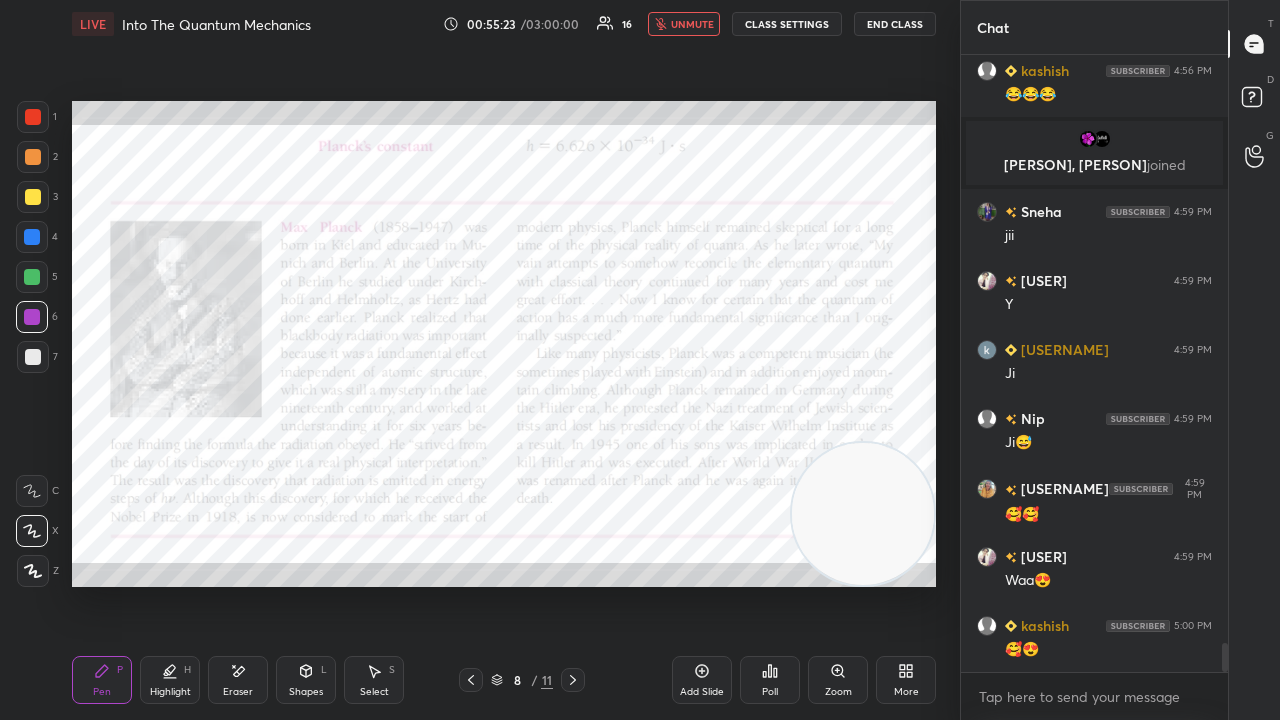 click on "unmute" at bounding box center (692, 24) 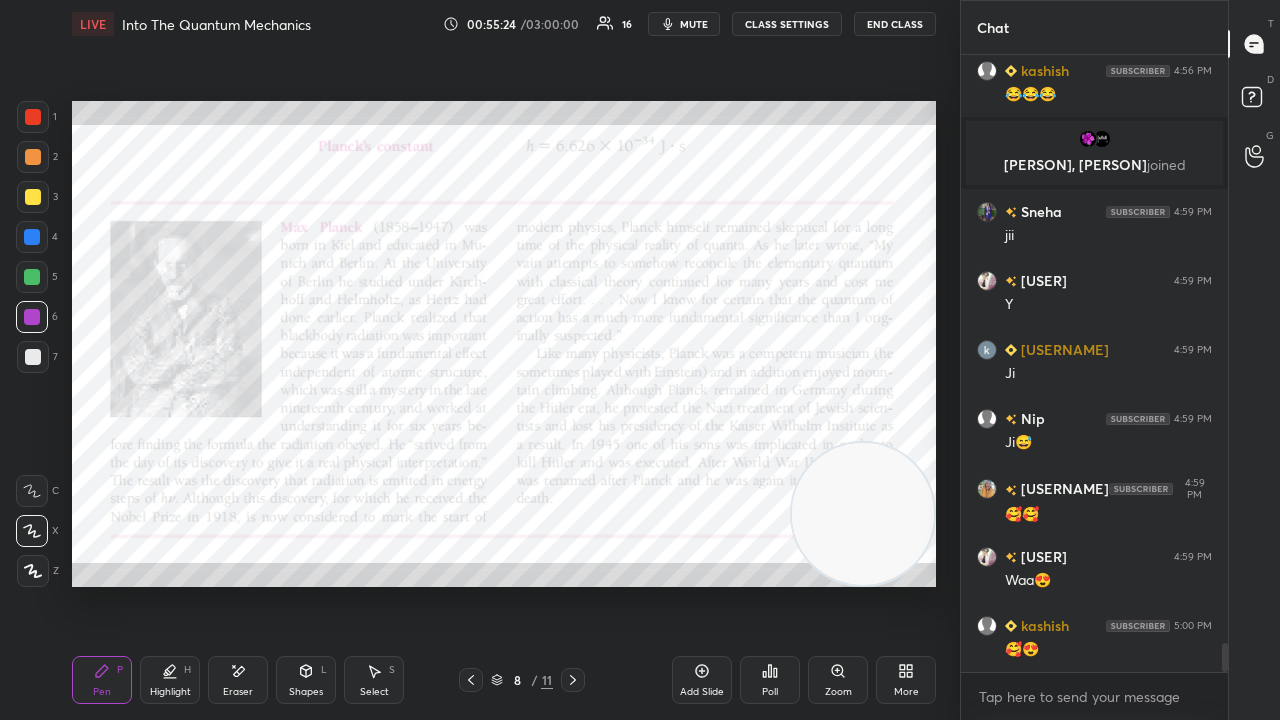 scroll, scrollTop: 12416, scrollLeft: 0, axis: vertical 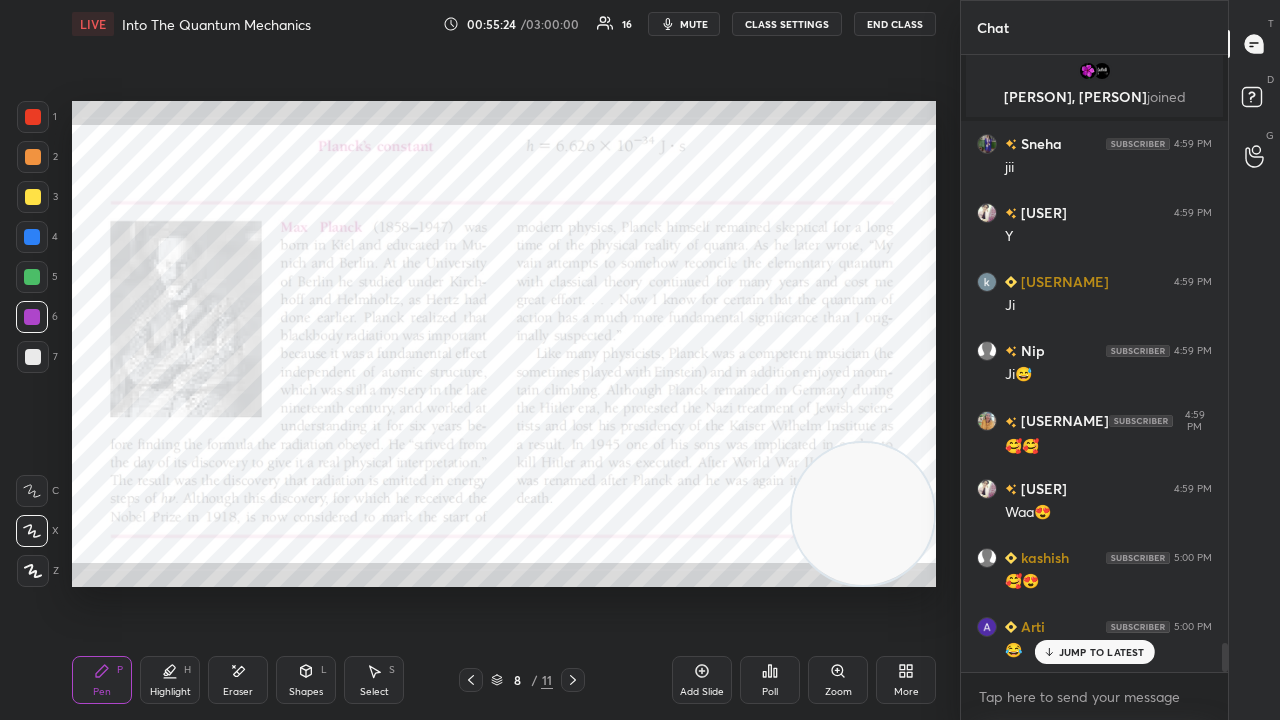 click at bounding box center [32, 237] 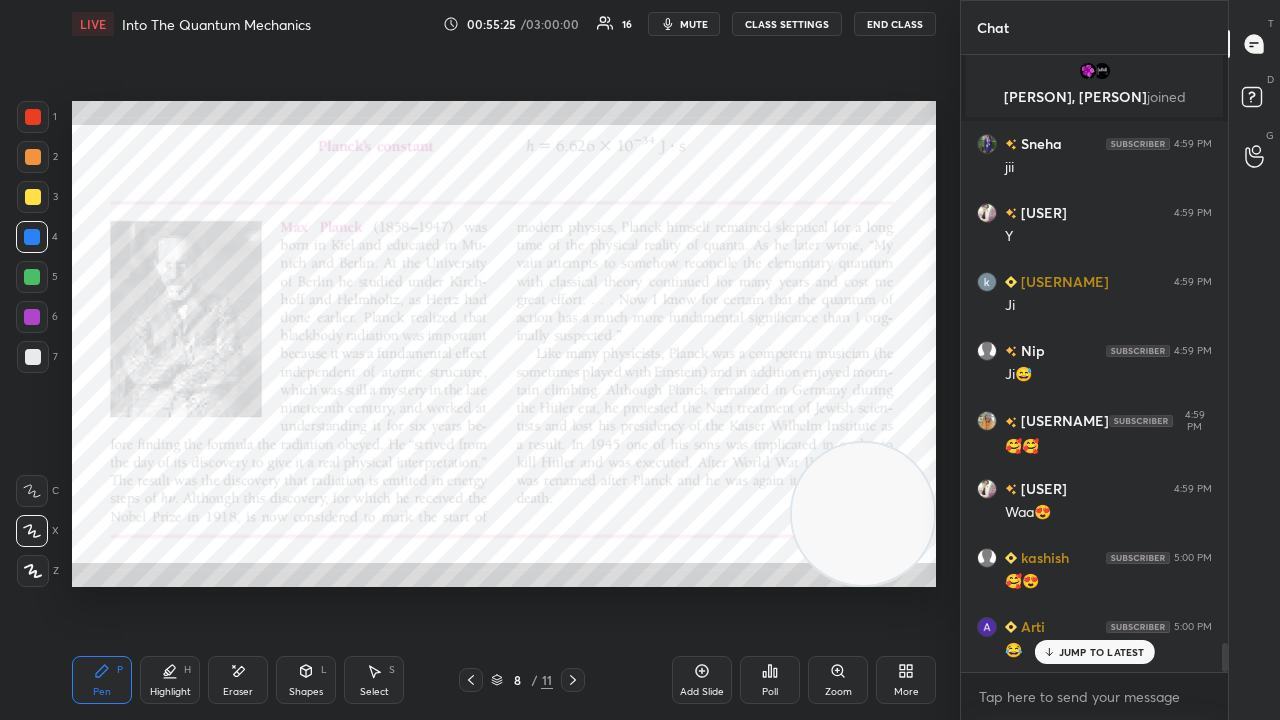 click on "mute" at bounding box center (684, 24) 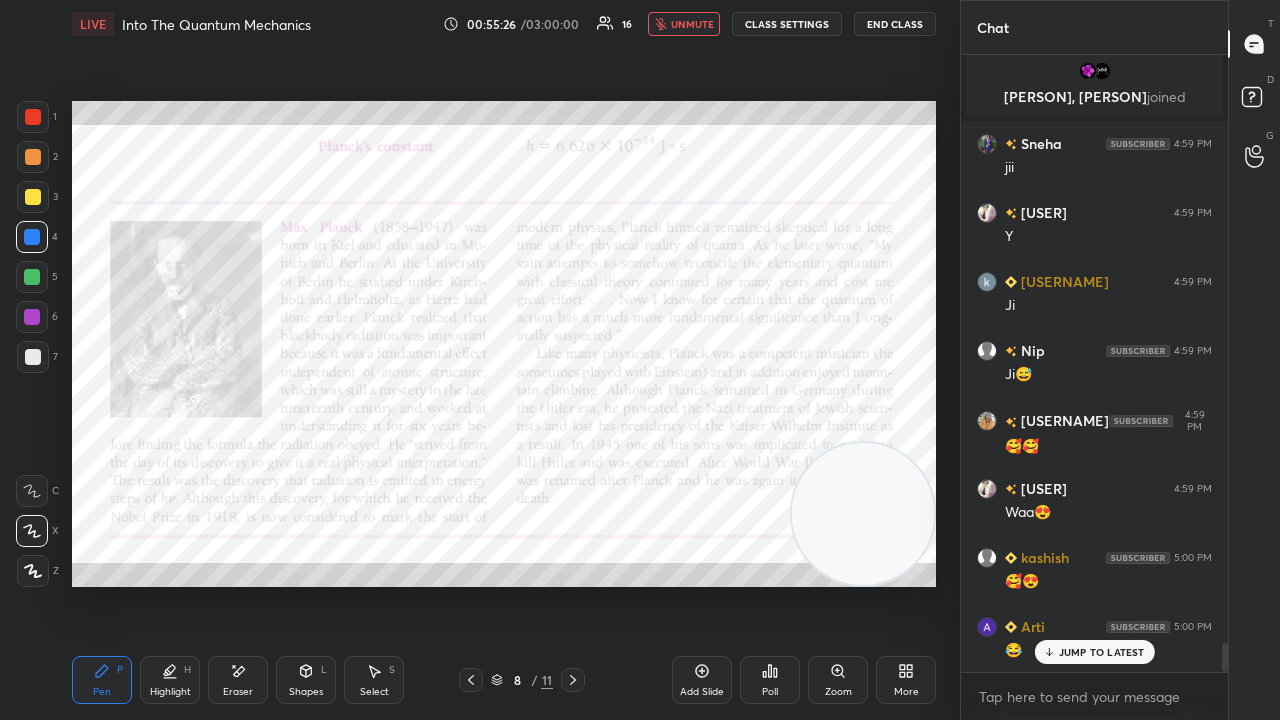 click on "unmute" at bounding box center [692, 24] 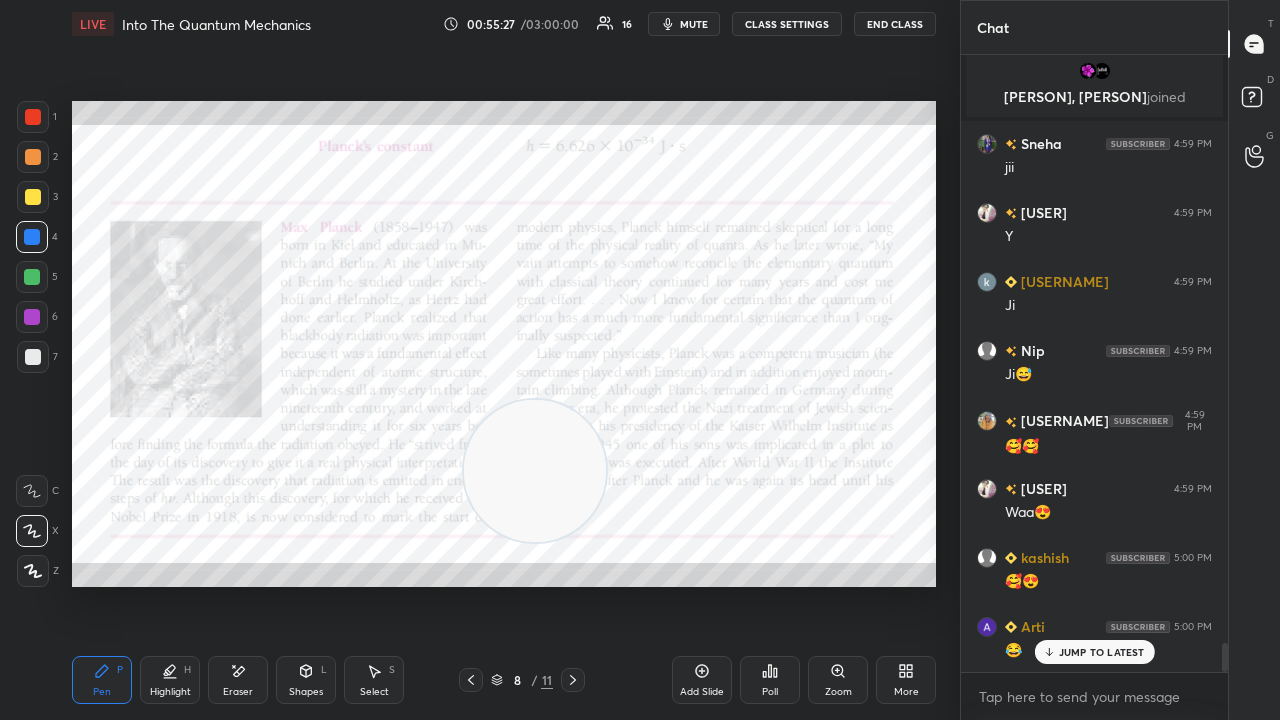 drag, startPoint x: 711, startPoint y: 558, endPoint x: 138, endPoint y: 296, distance: 630.0579 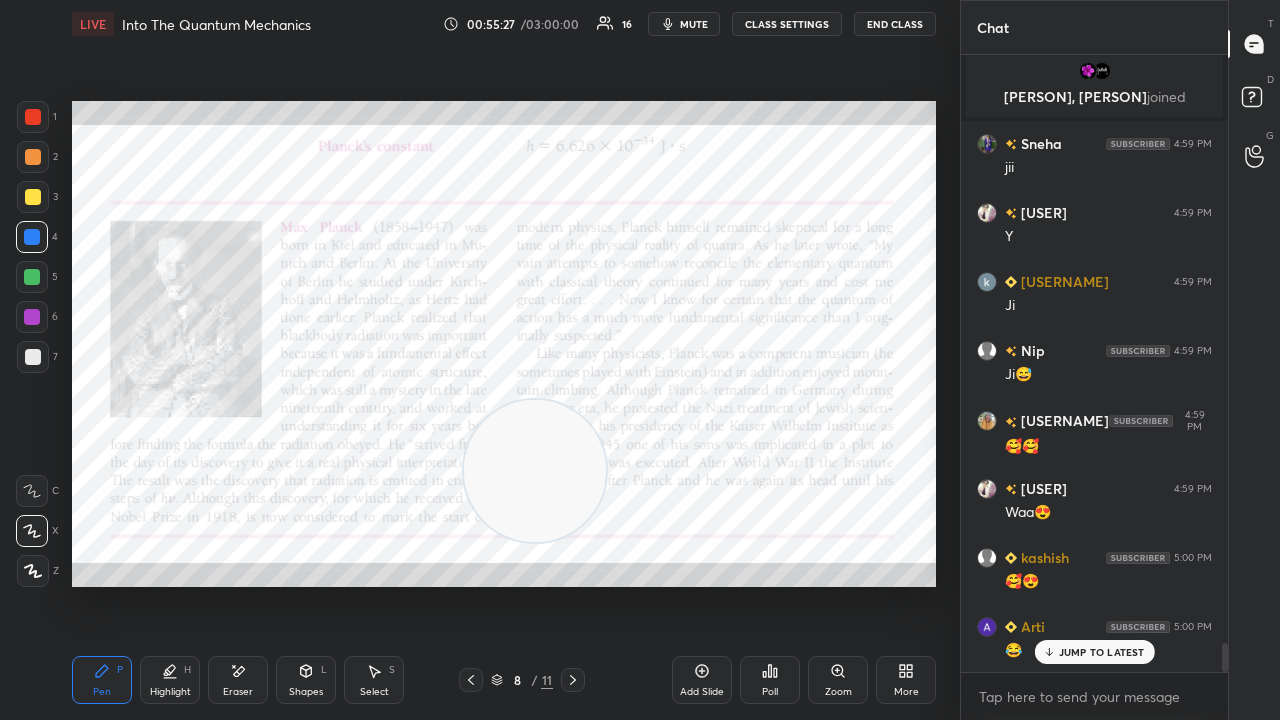 click at bounding box center (535, 471) 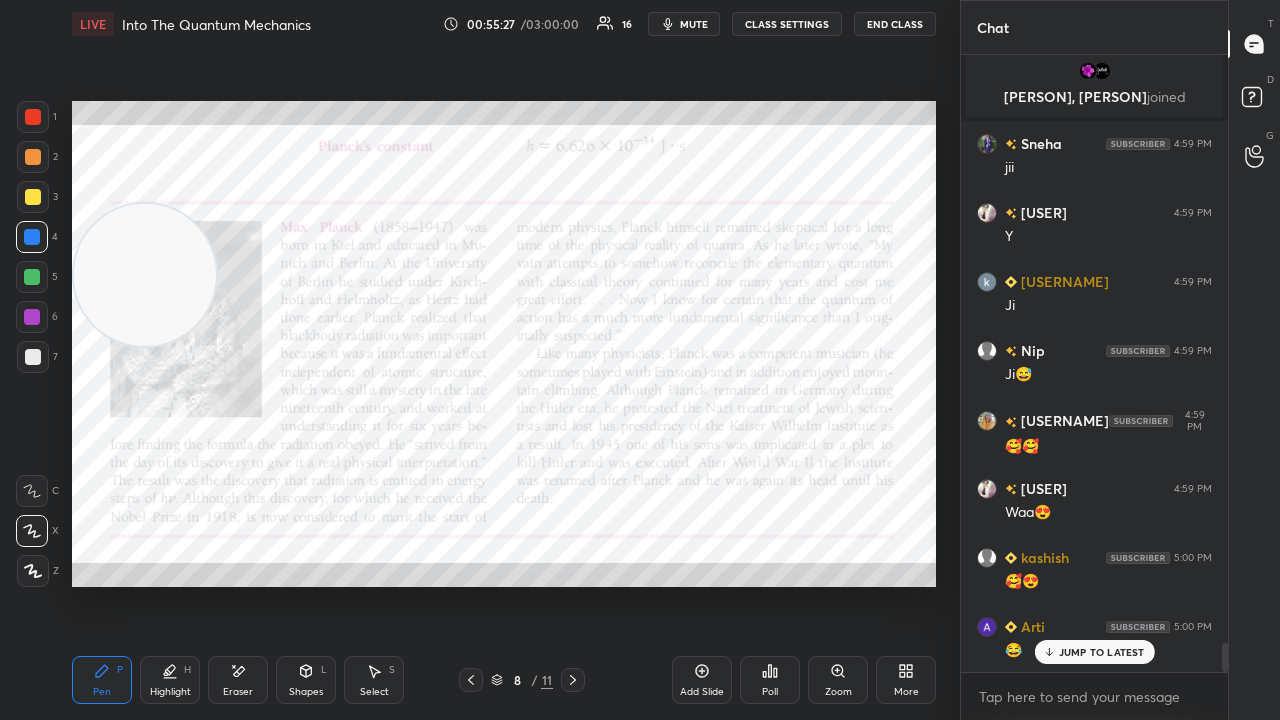 drag, startPoint x: 1110, startPoint y: 653, endPoint x: 1092, endPoint y: 682, distance: 34.132095 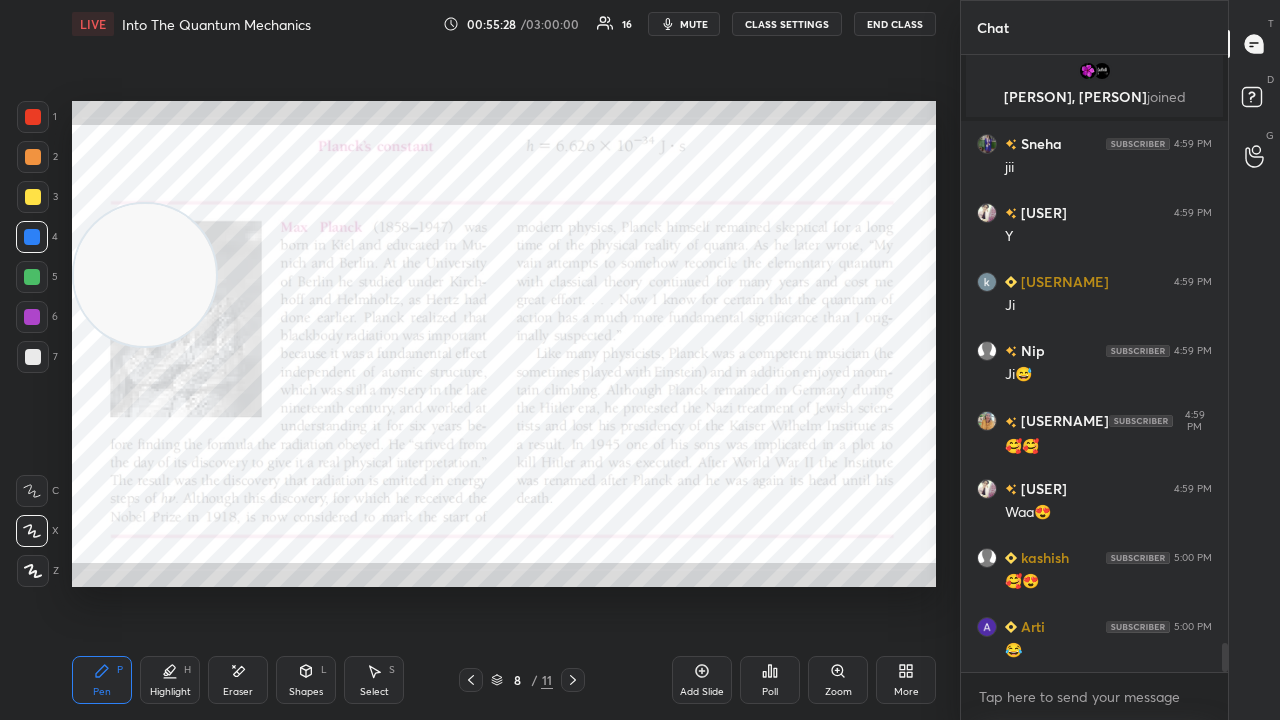 click on "mute" at bounding box center (694, 24) 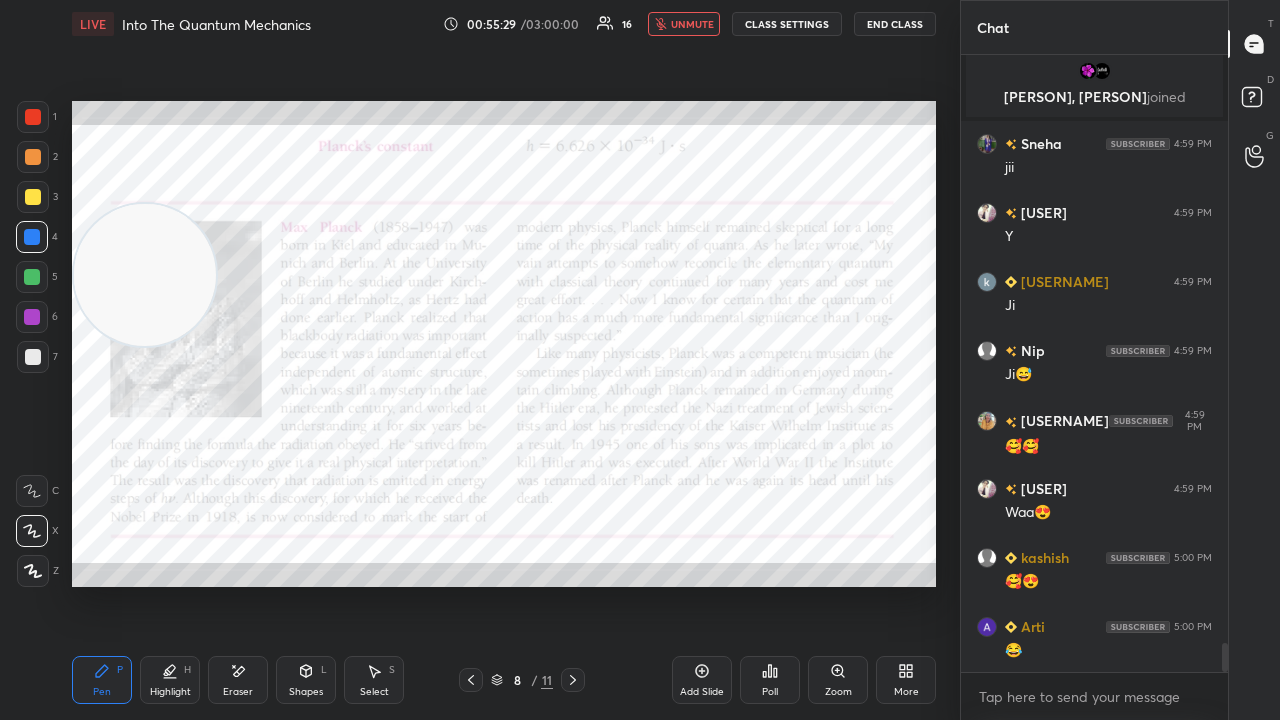 click on "unmute" at bounding box center (692, 24) 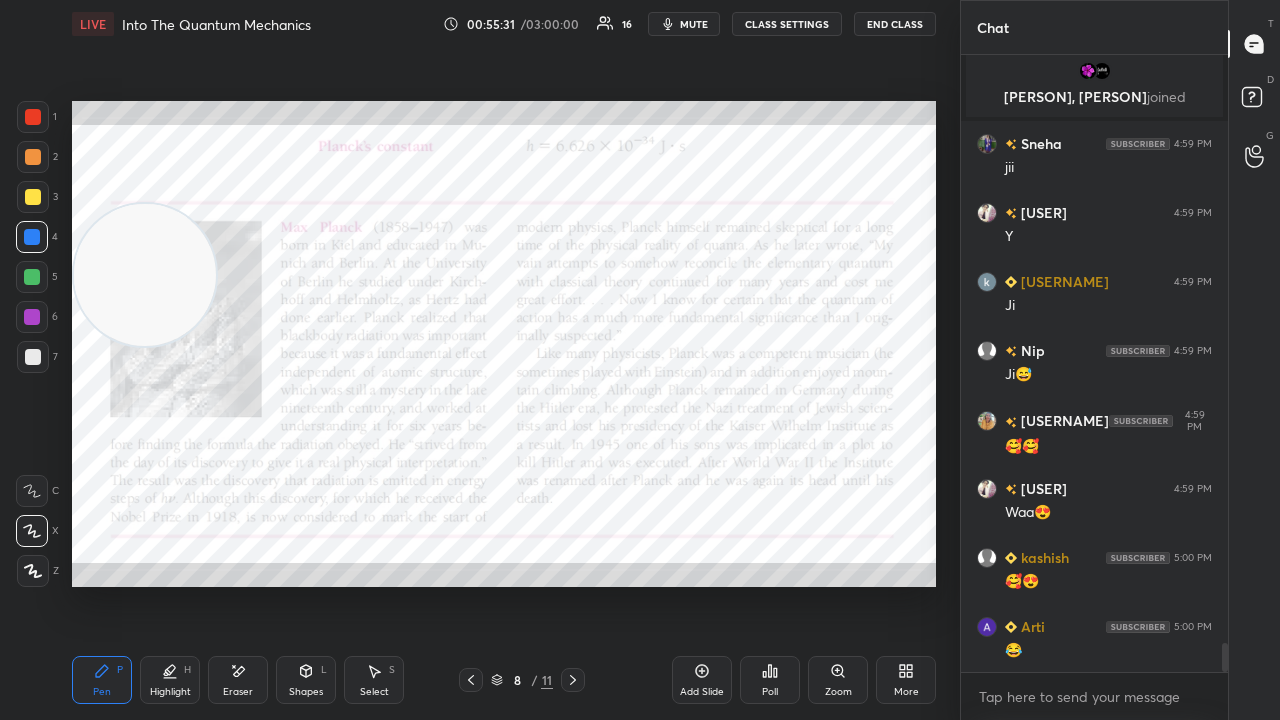 click on "mute" at bounding box center (694, 24) 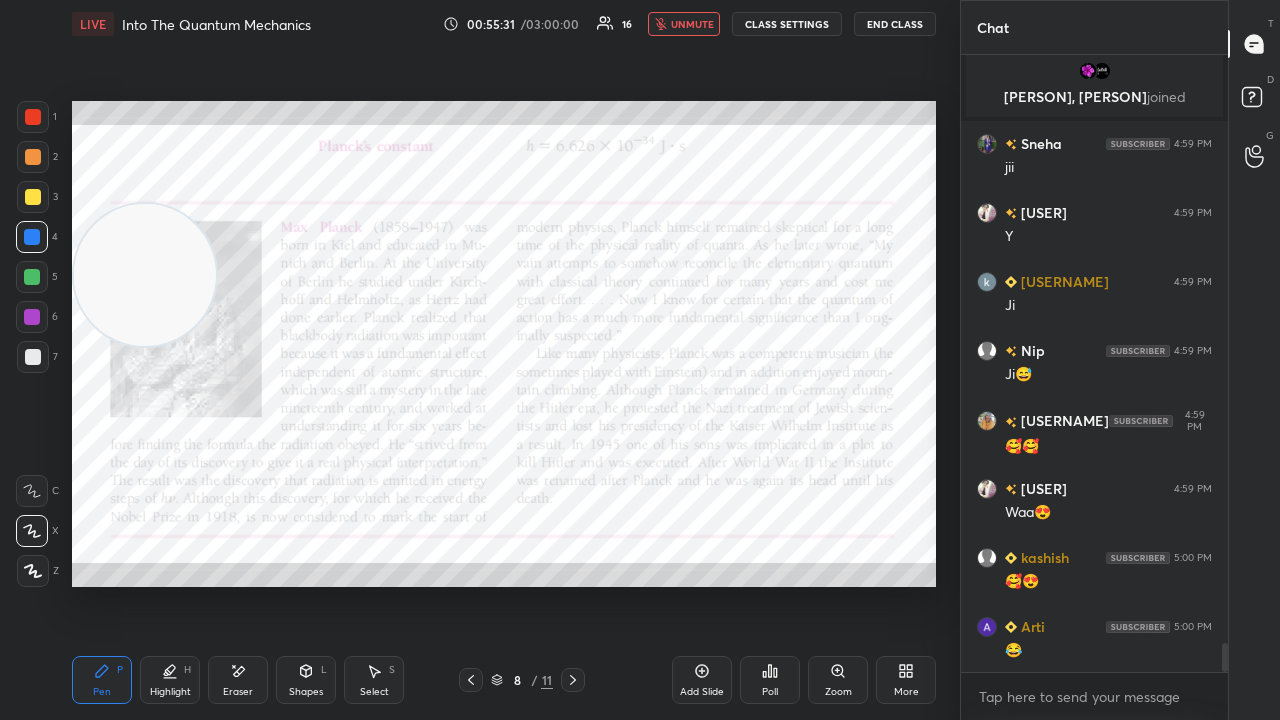 click on "unmute" at bounding box center (692, 24) 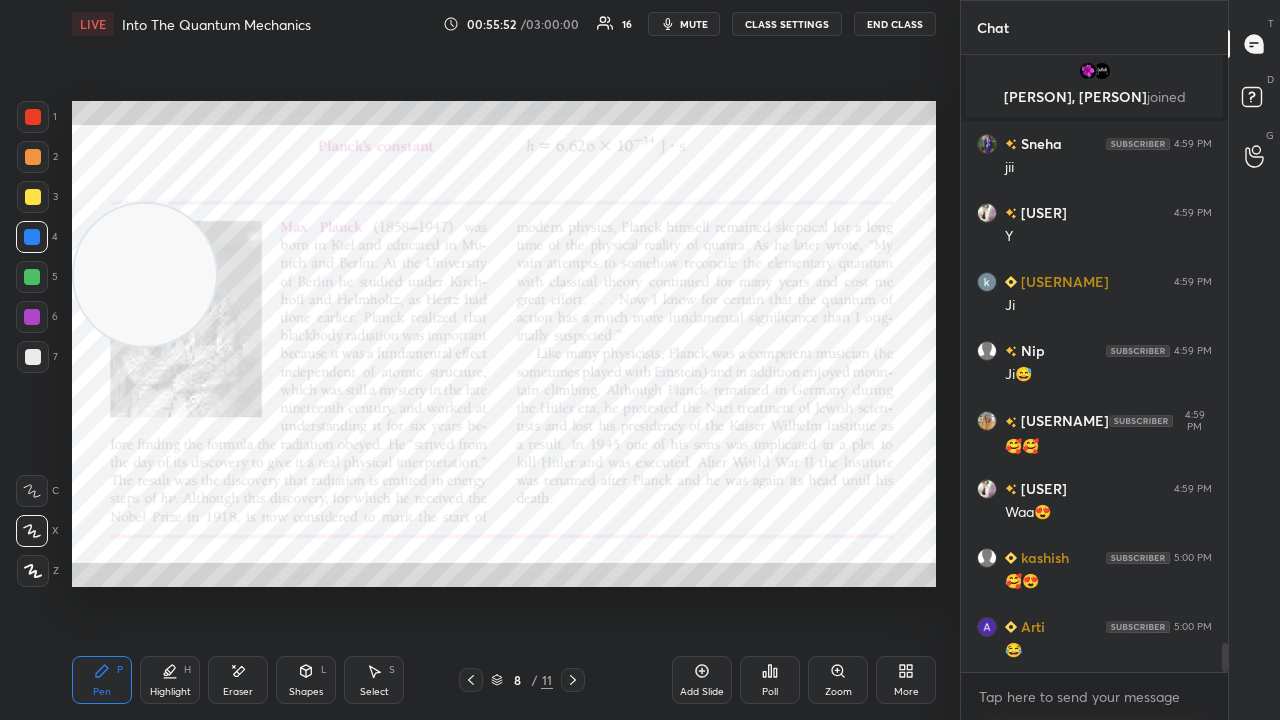 click on "mute" at bounding box center (694, 24) 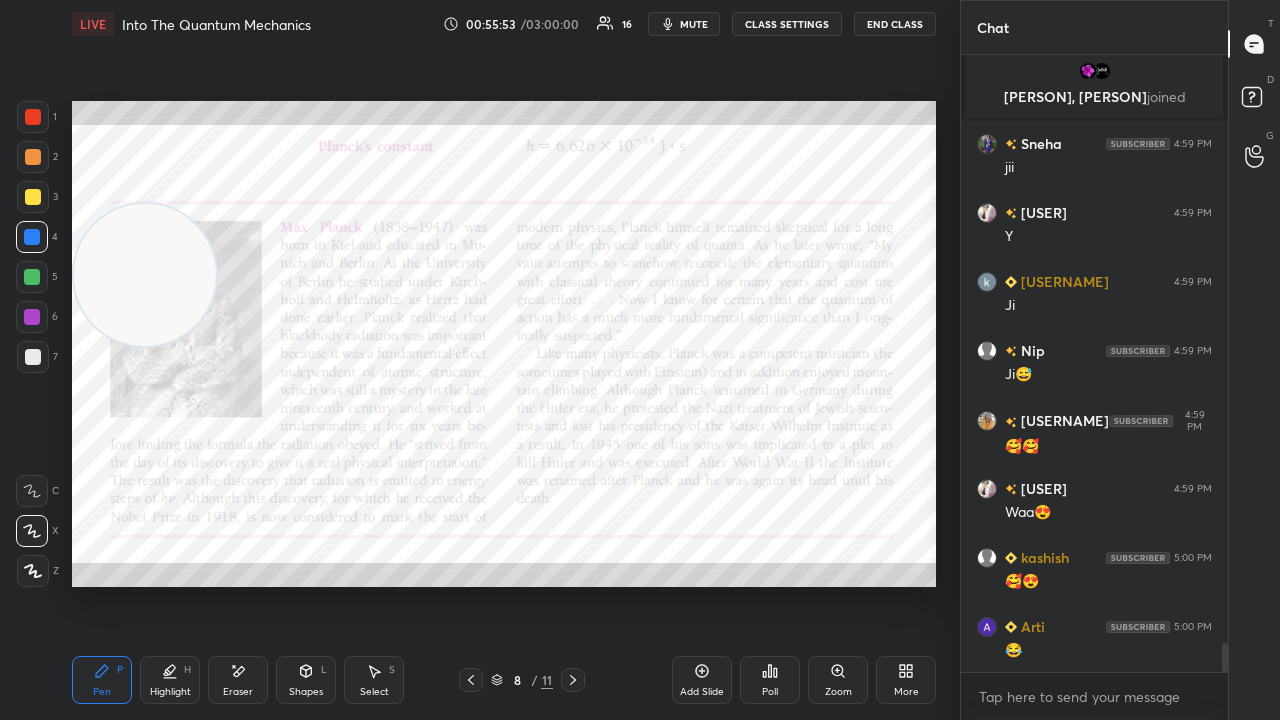 click on "mute" at bounding box center [684, 24] 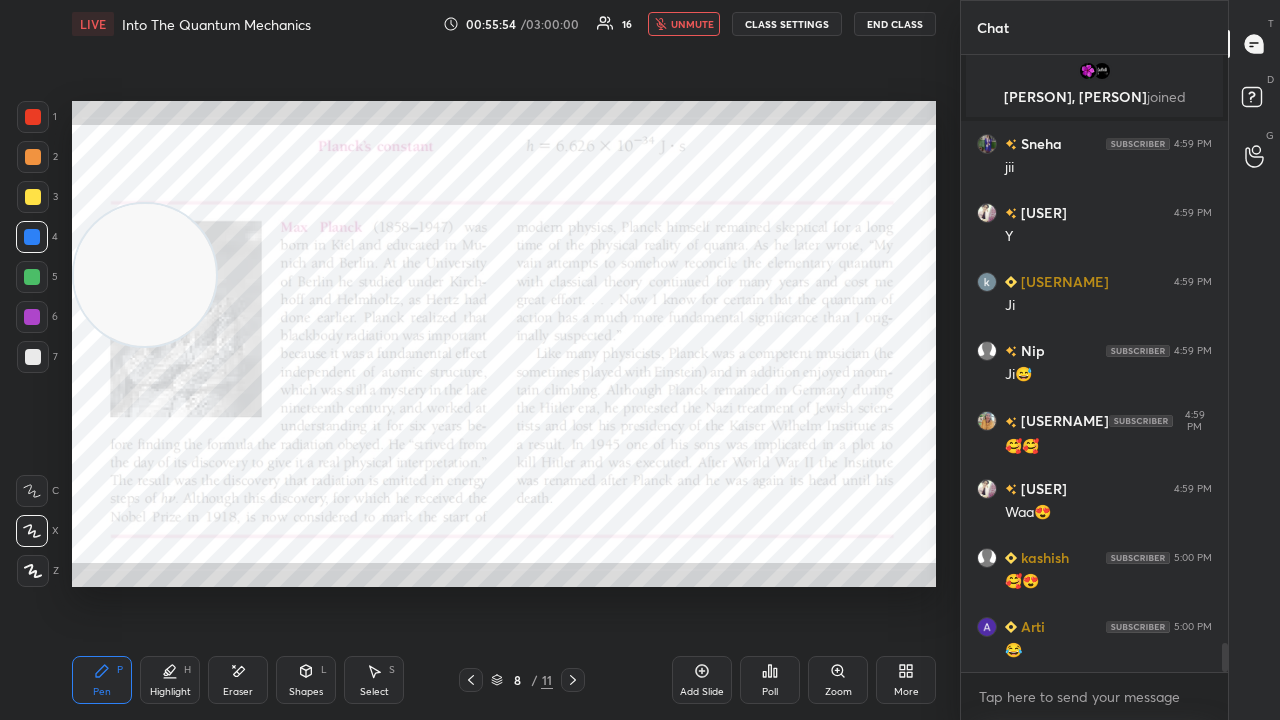 click 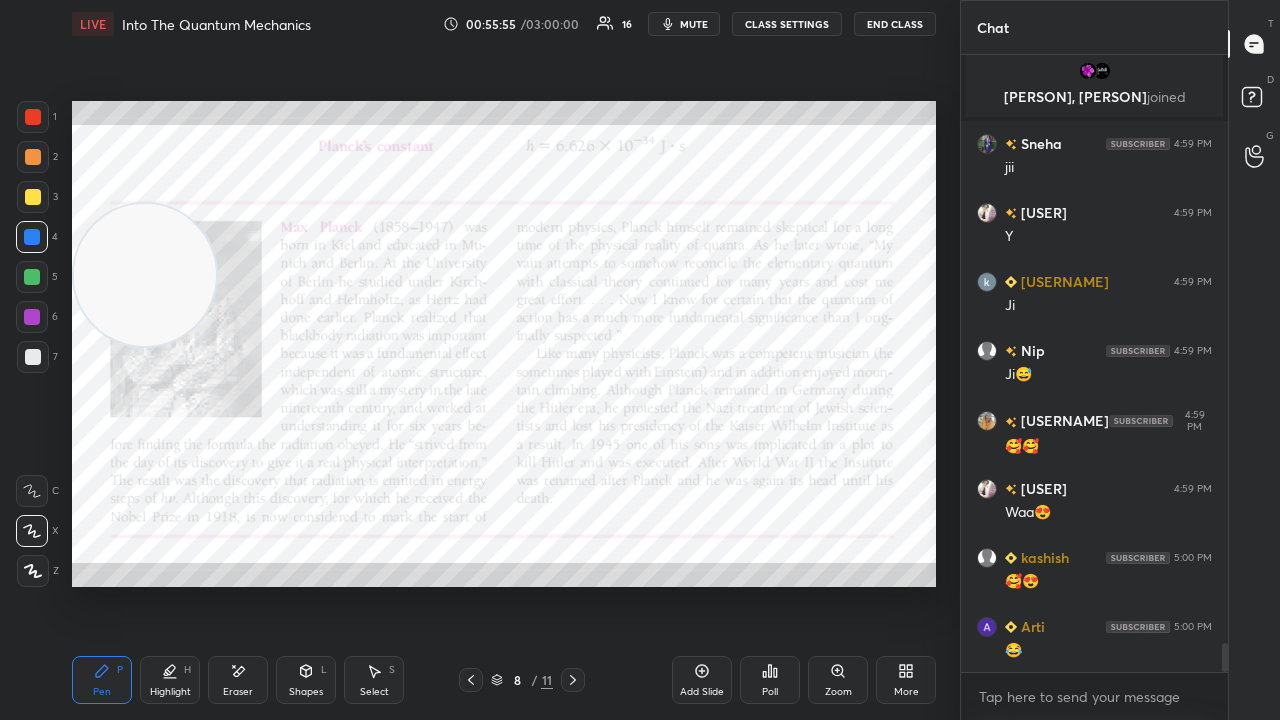 scroll, scrollTop: 12486, scrollLeft: 0, axis: vertical 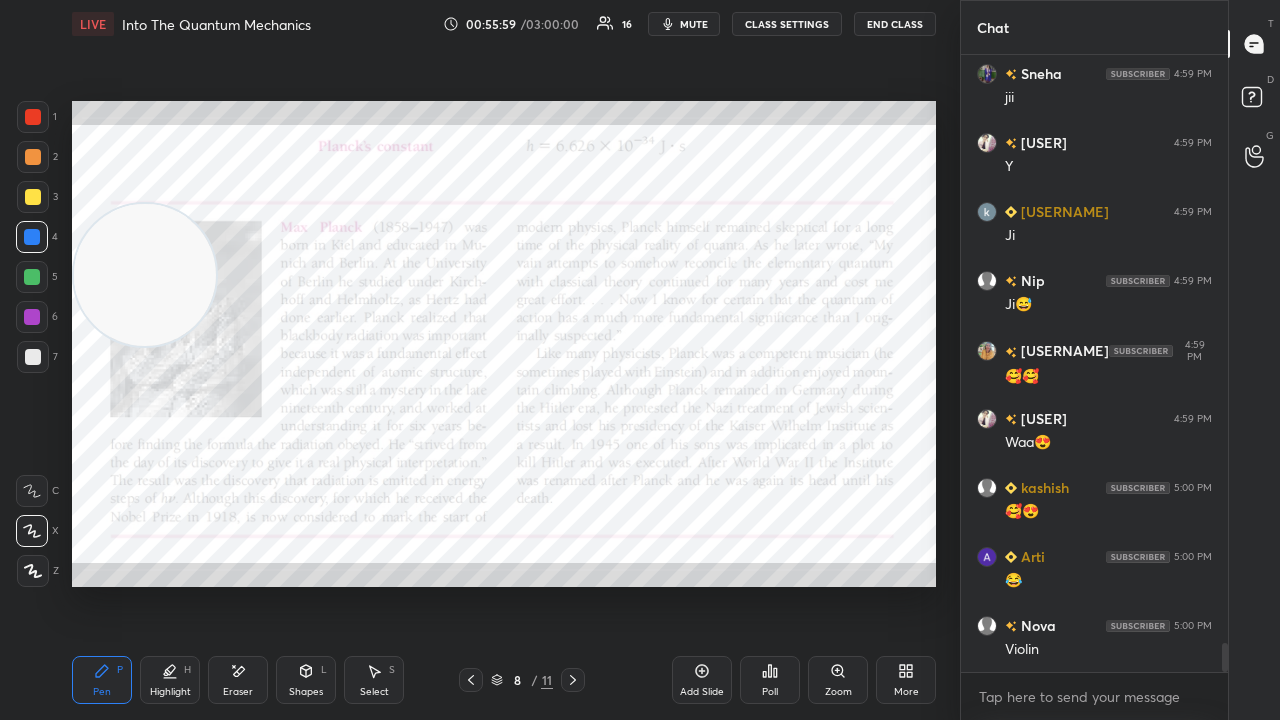click on "mute" at bounding box center [694, 24] 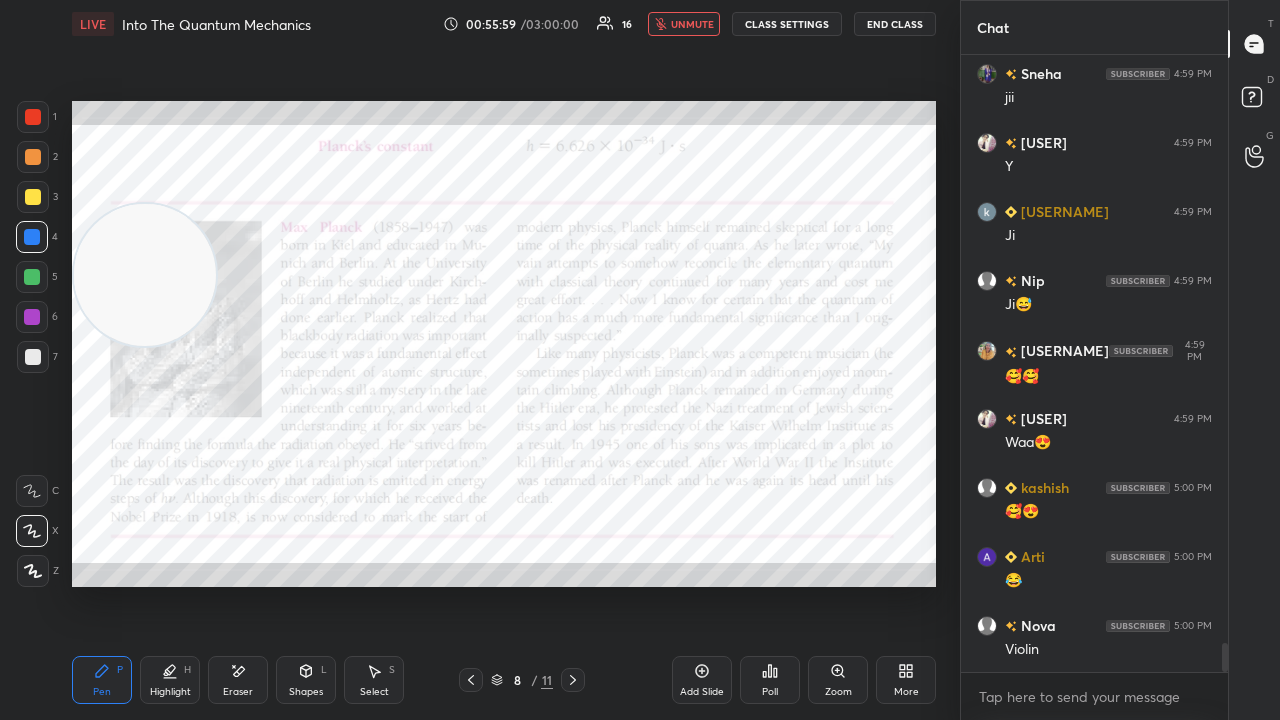 click on "unmute" at bounding box center [692, 24] 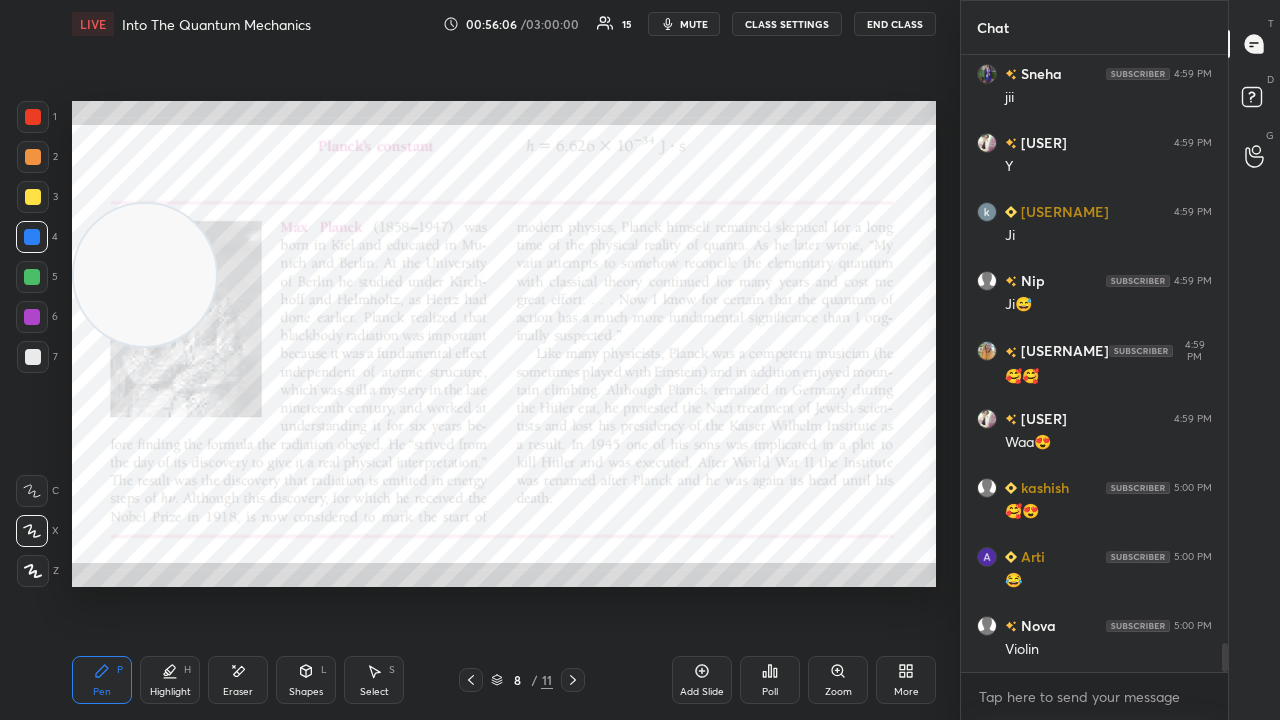 click on "mute" at bounding box center (684, 24) 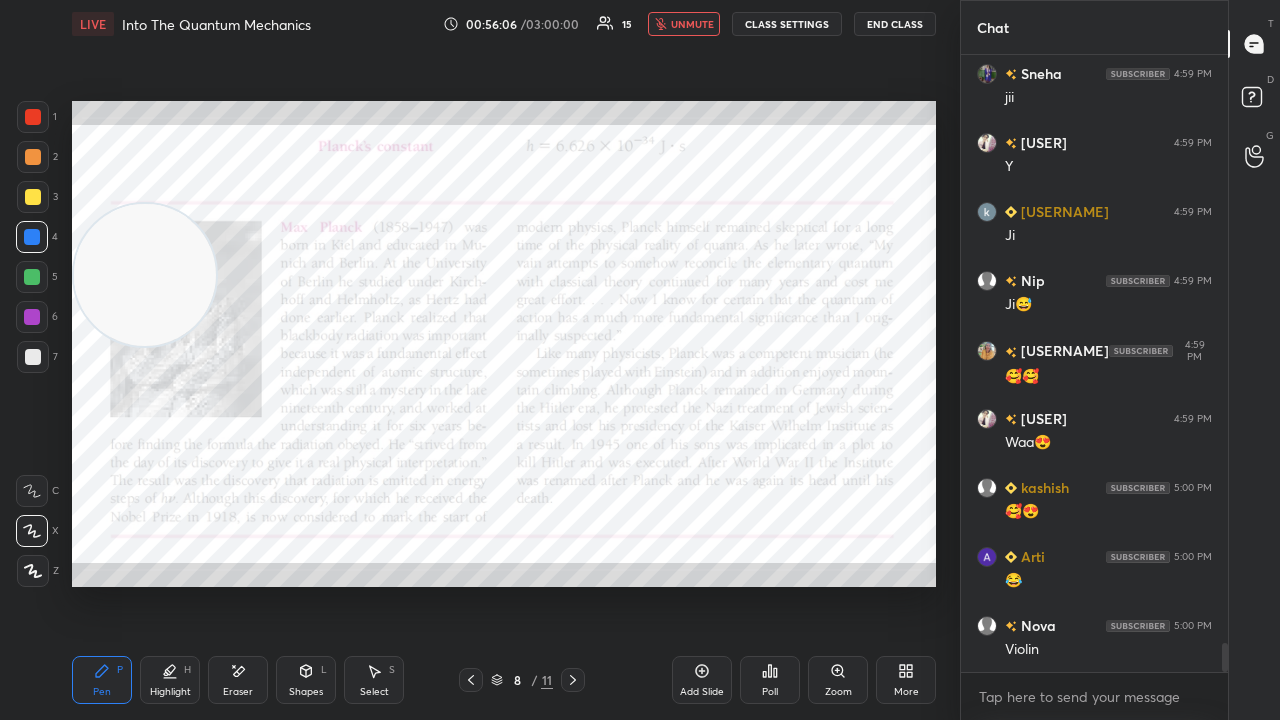 click on "unmute" at bounding box center [692, 24] 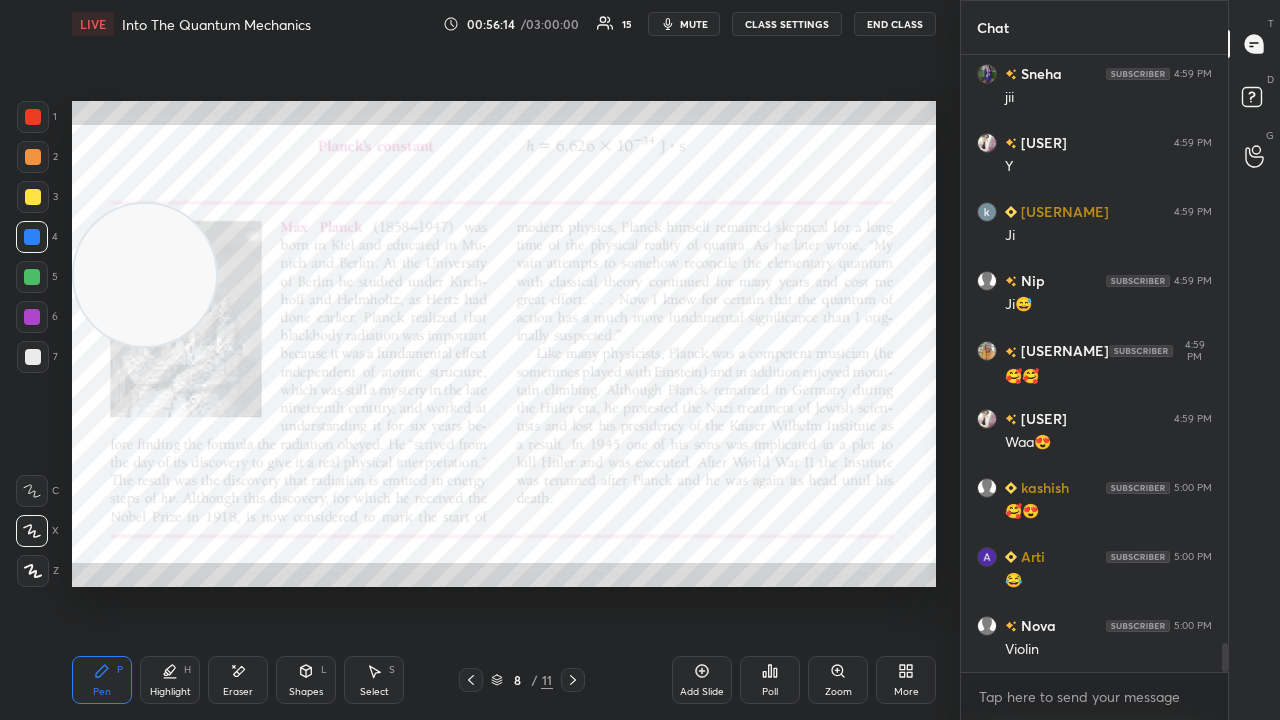 click on "mute" at bounding box center [694, 24] 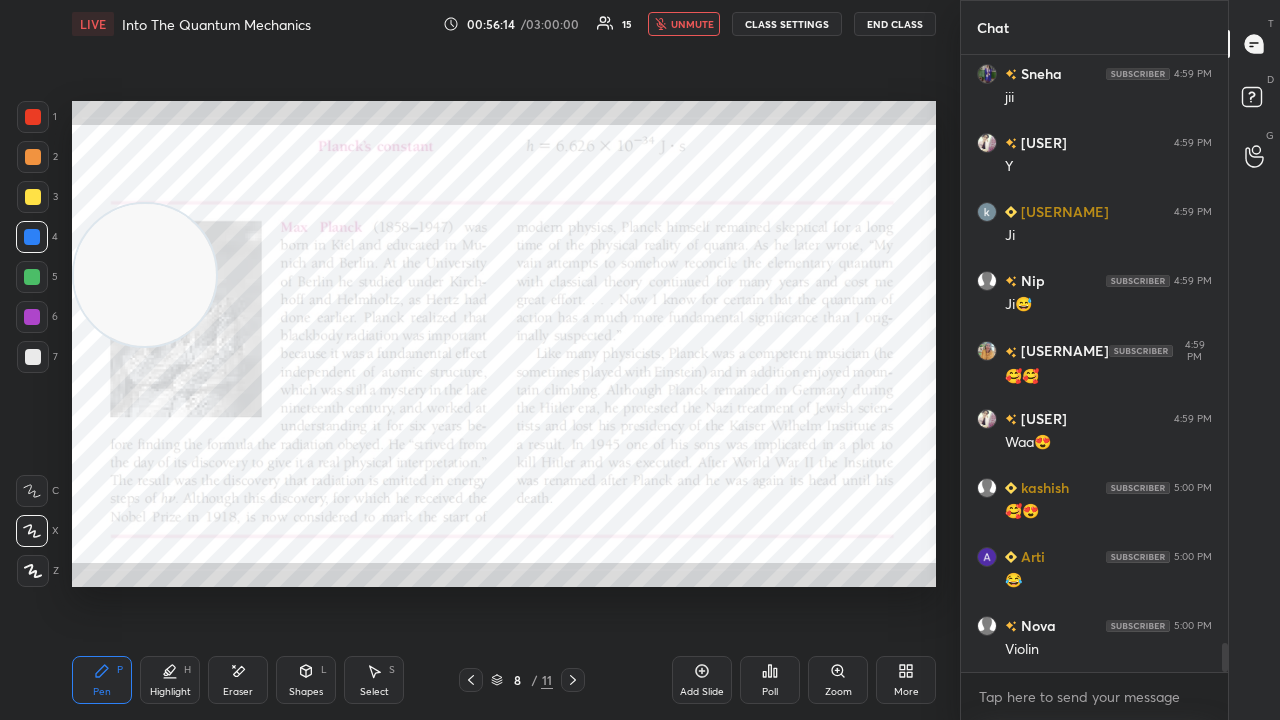 click on "unmute" at bounding box center [692, 24] 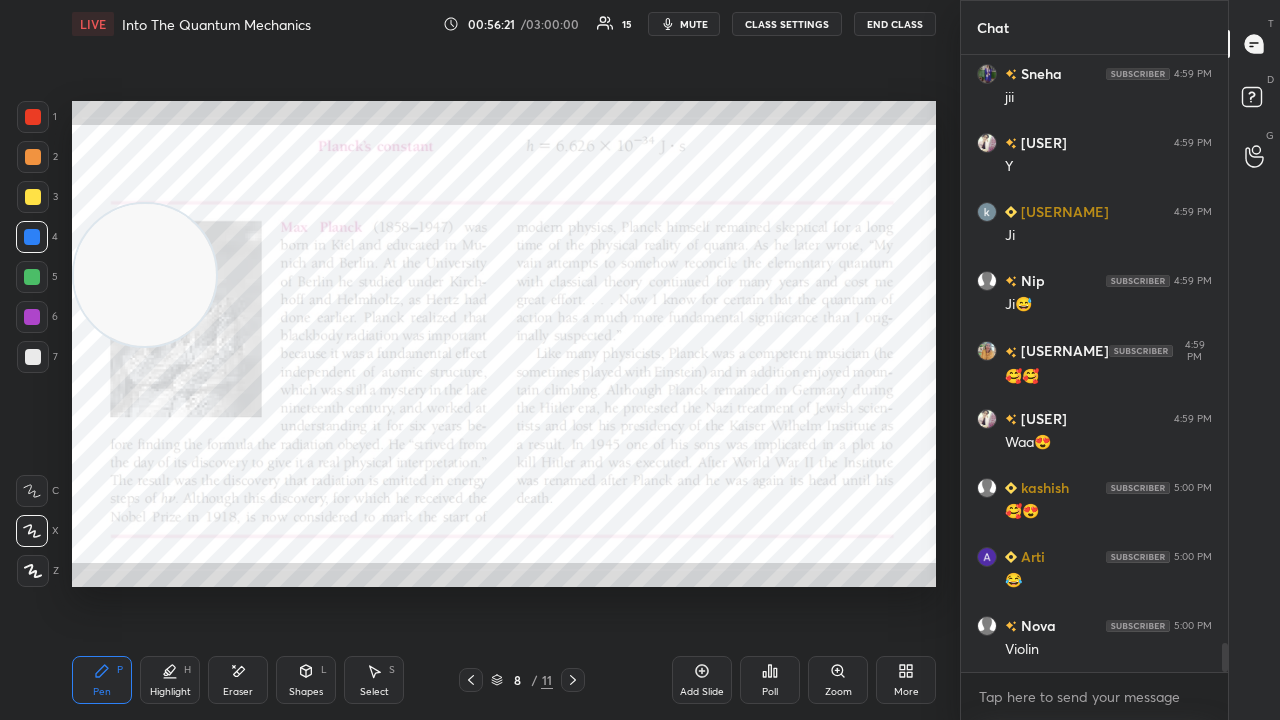 click on "mute" at bounding box center [684, 24] 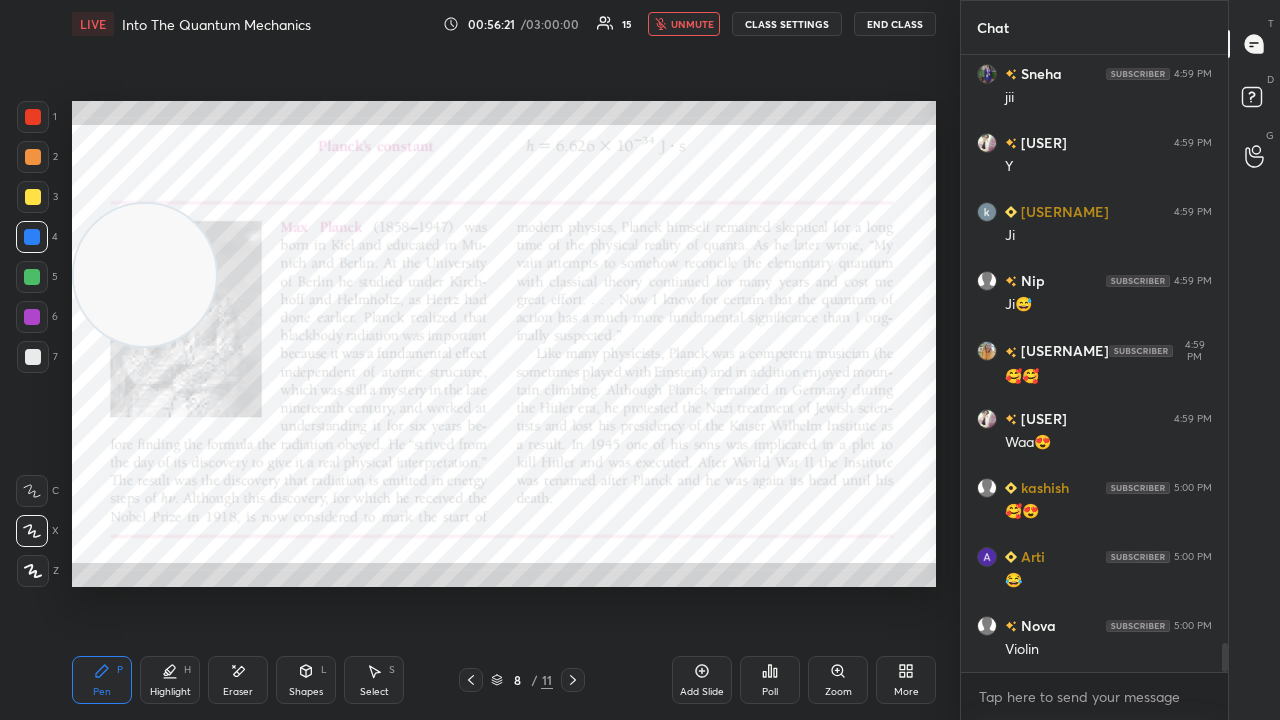 click on "unmute" at bounding box center [692, 24] 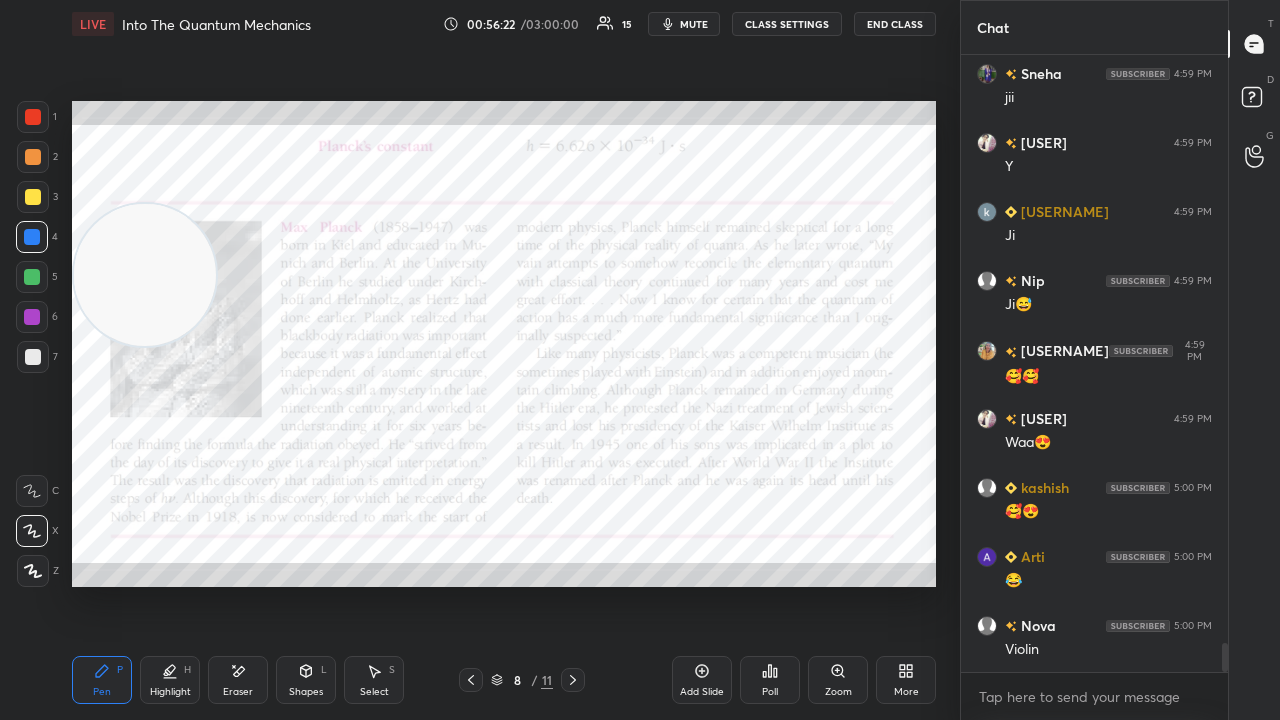 scroll, scrollTop: 12554, scrollLeft: 0, axis: vertical 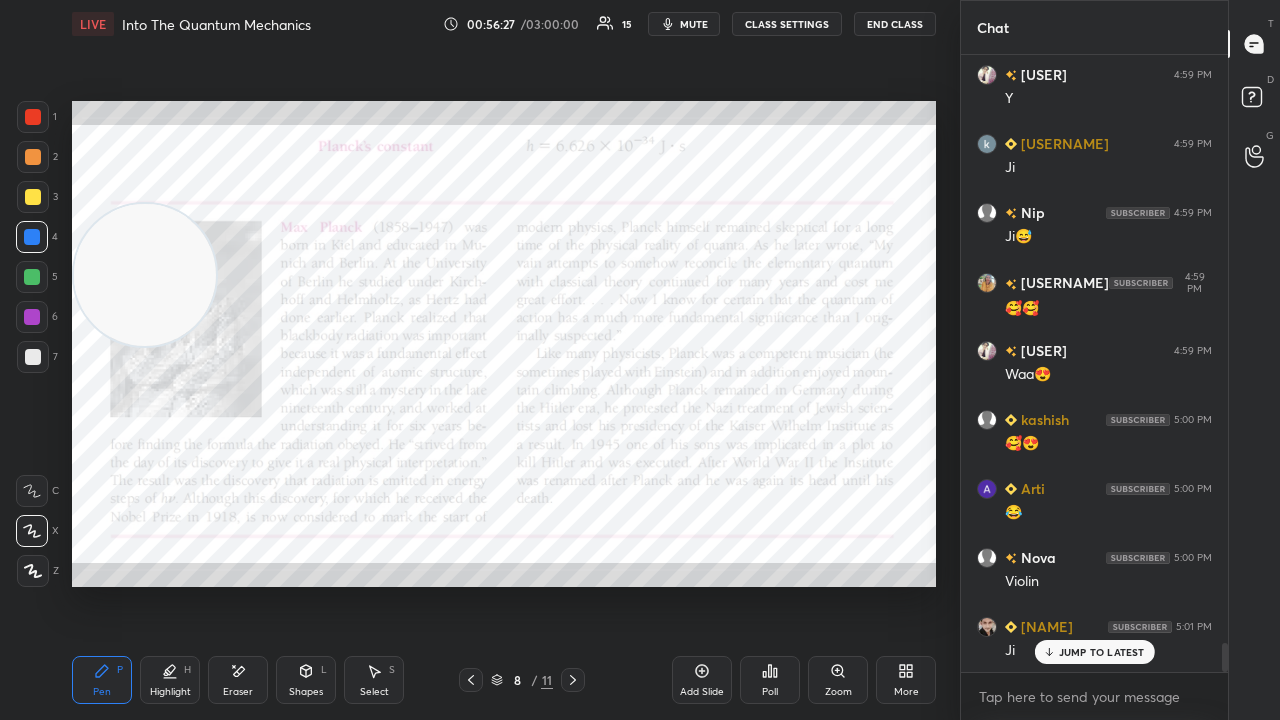 click on "JUMP TO LATEST" at bounding box center [1102, 652] 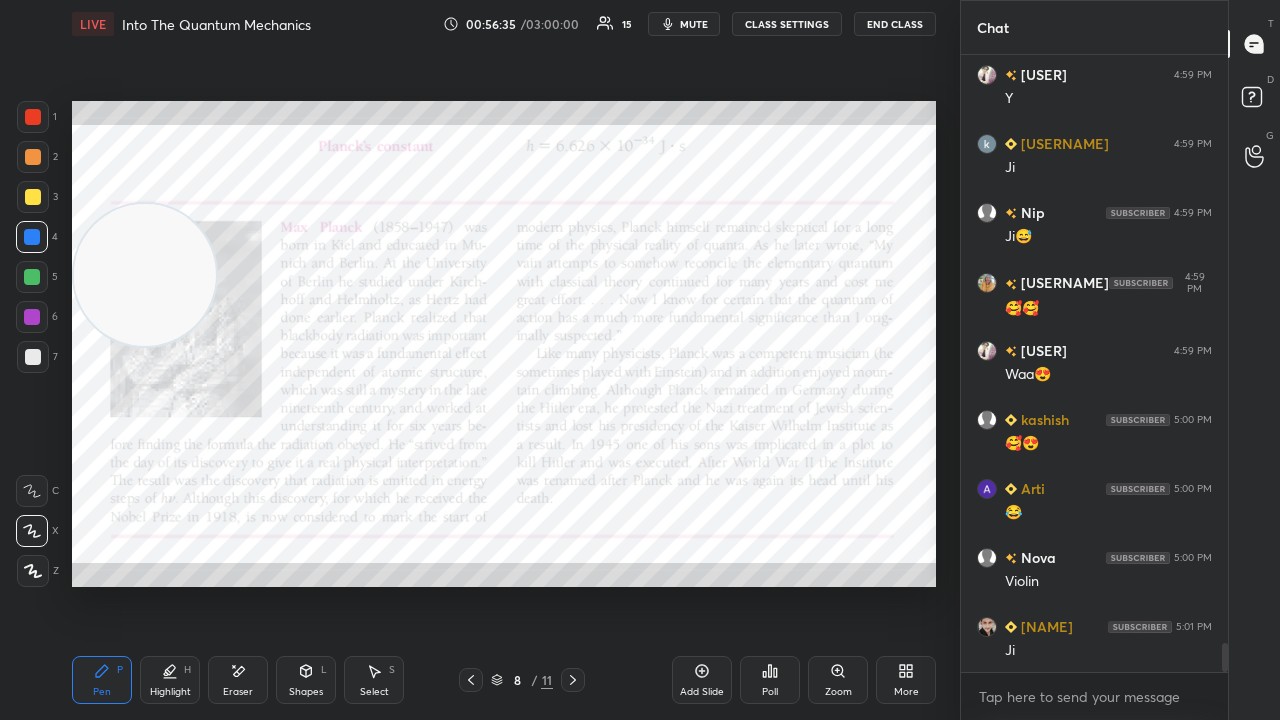 click on "Eraser" at bounding box center [238, 680] 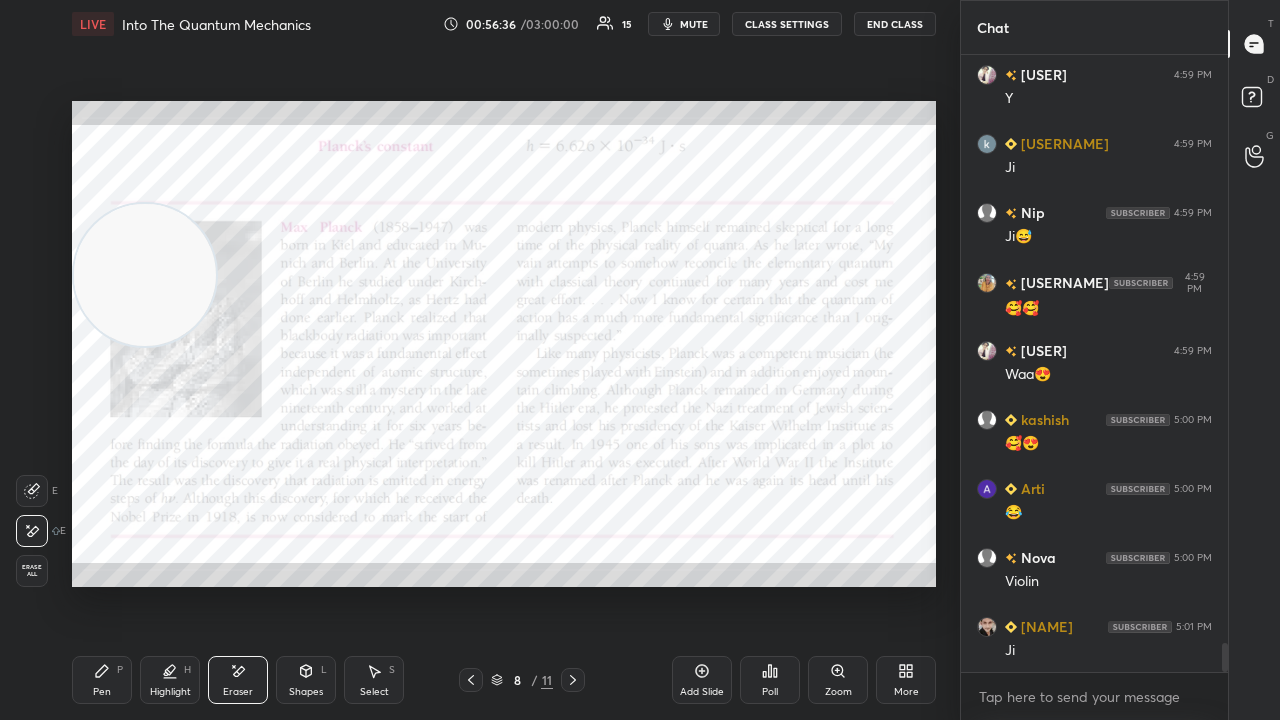 click 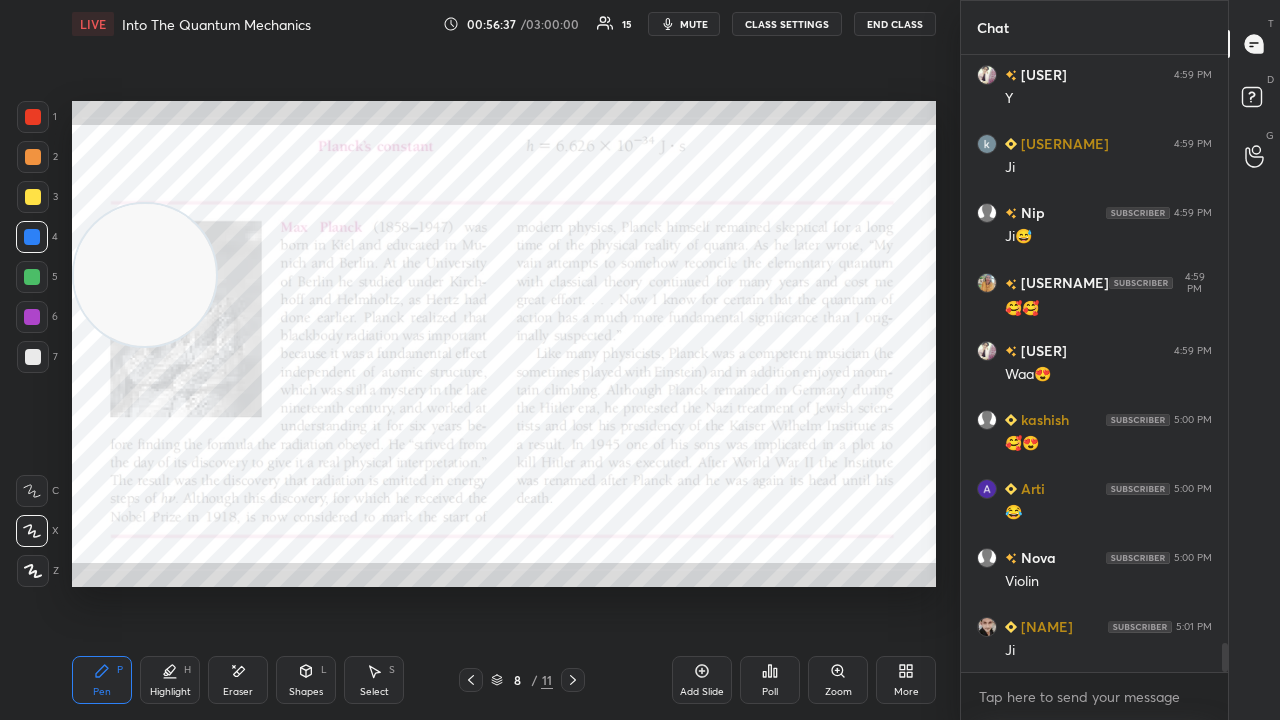 click on "mute" at bounding box center [694, 24] 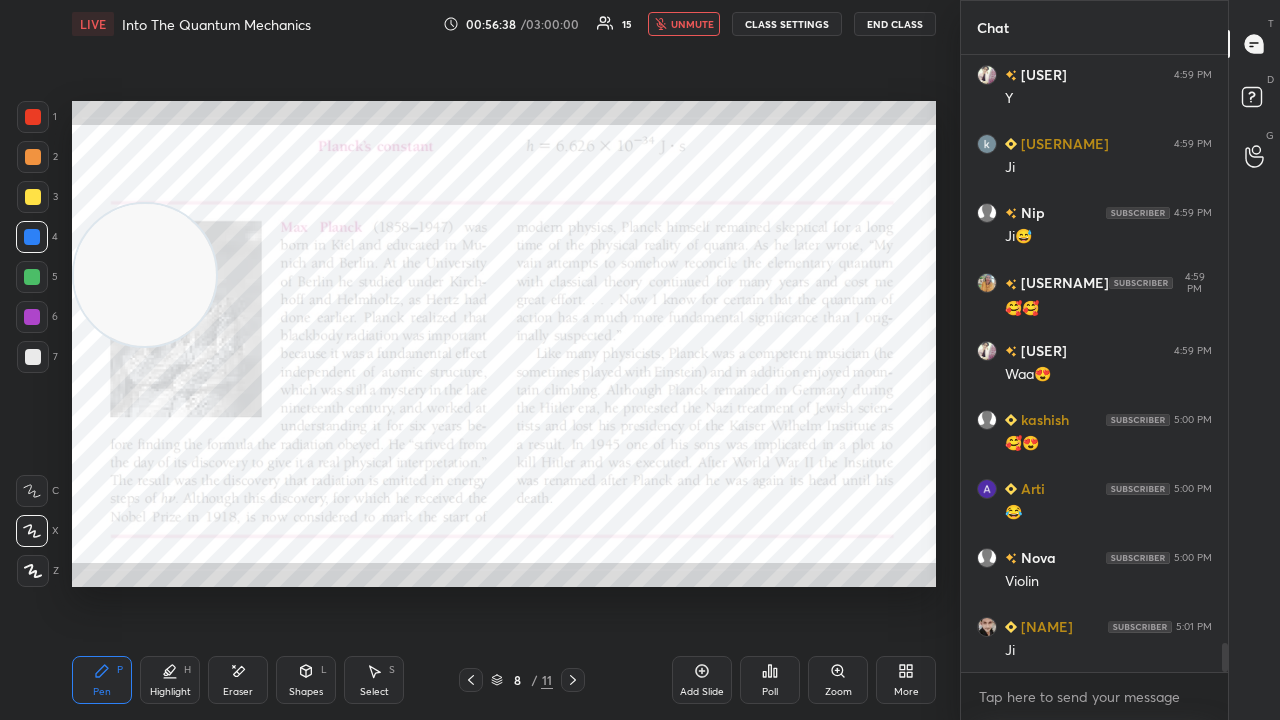 drag, startPoint x: 704, startPoint y: 24, endPoint x: 706, endPoint y: 11, distance: 13.152946 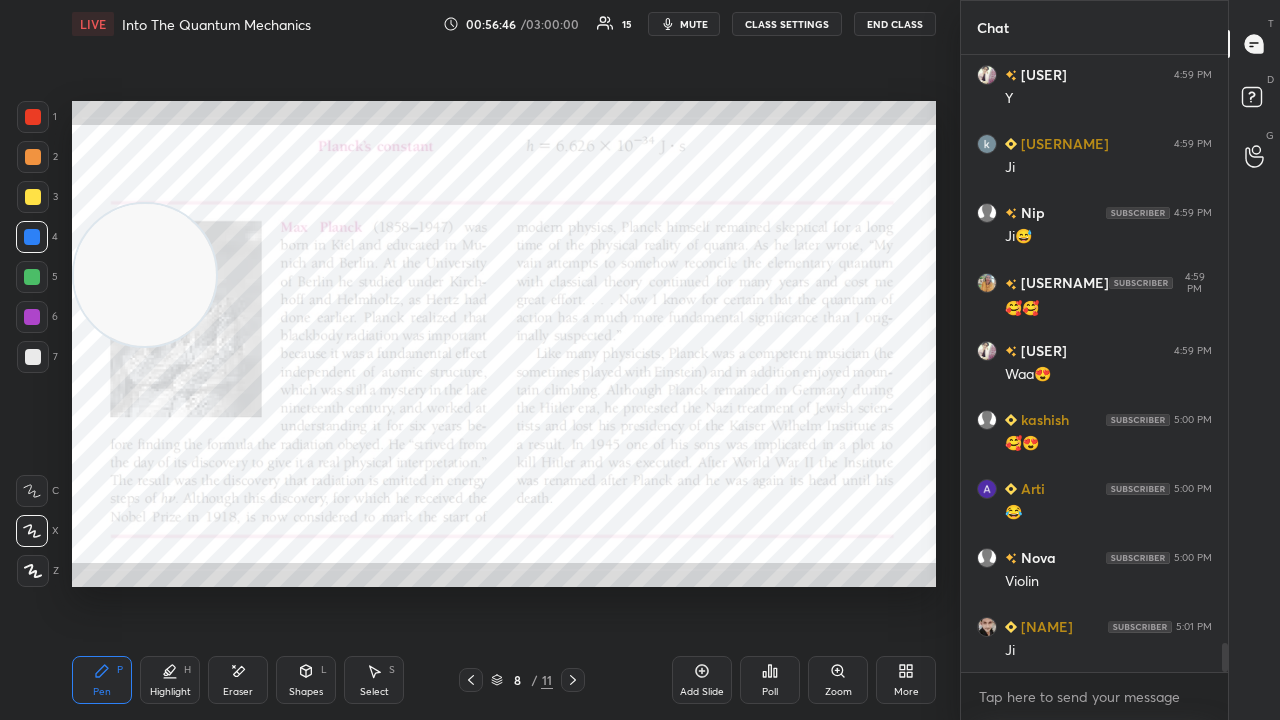 click on "mute" at bounding box center (694, 24) 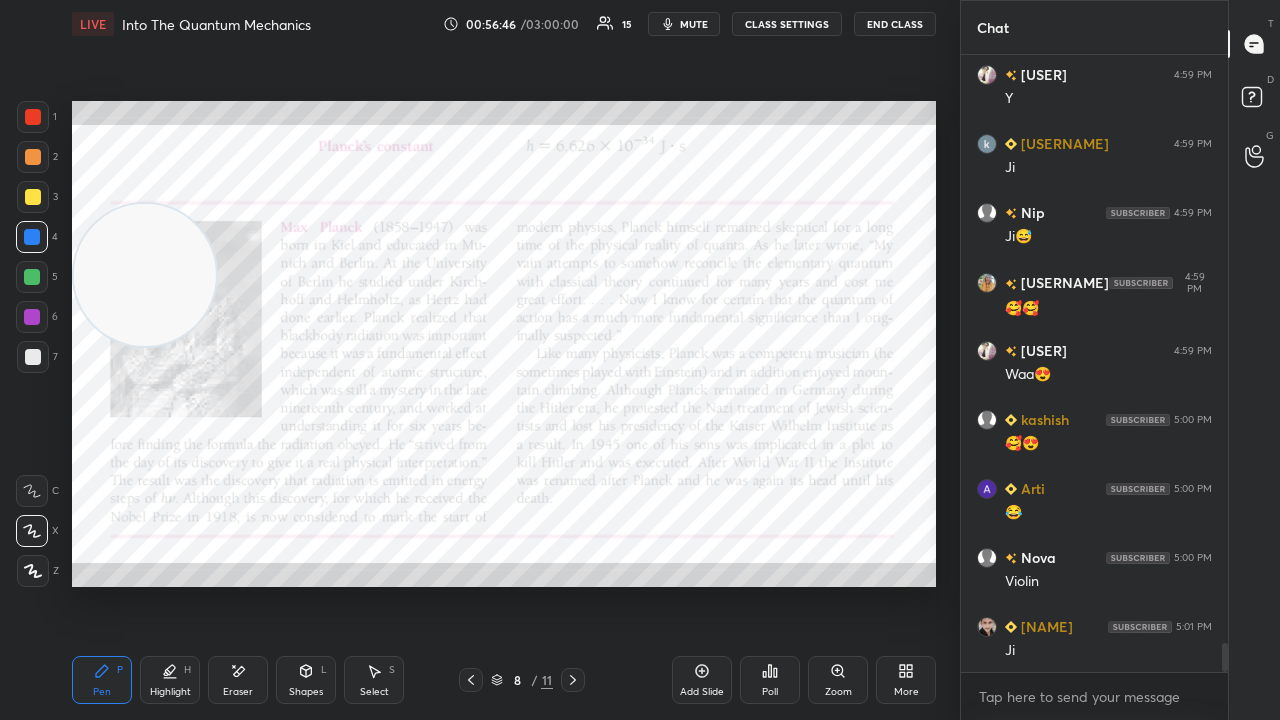 click on "mute" at bounding box center (694, 24) 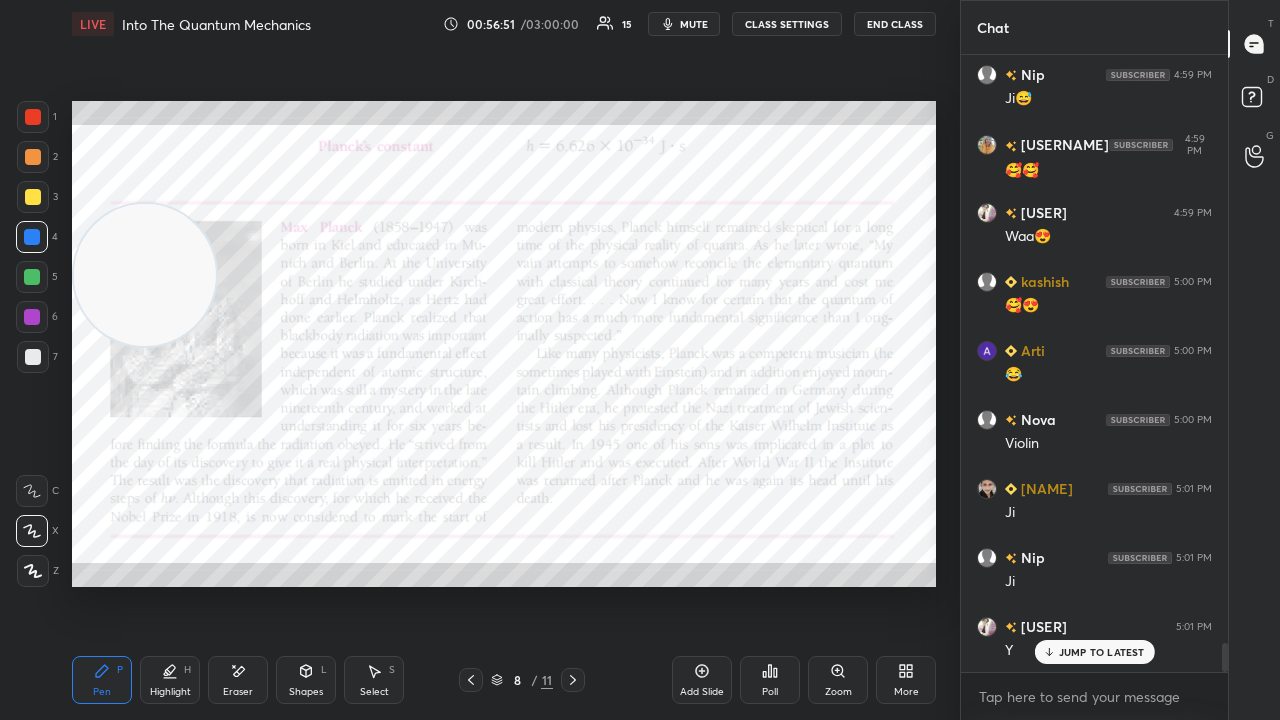 scroll, scrollTop: 12762, scrollLeft: 0, axis: vertical 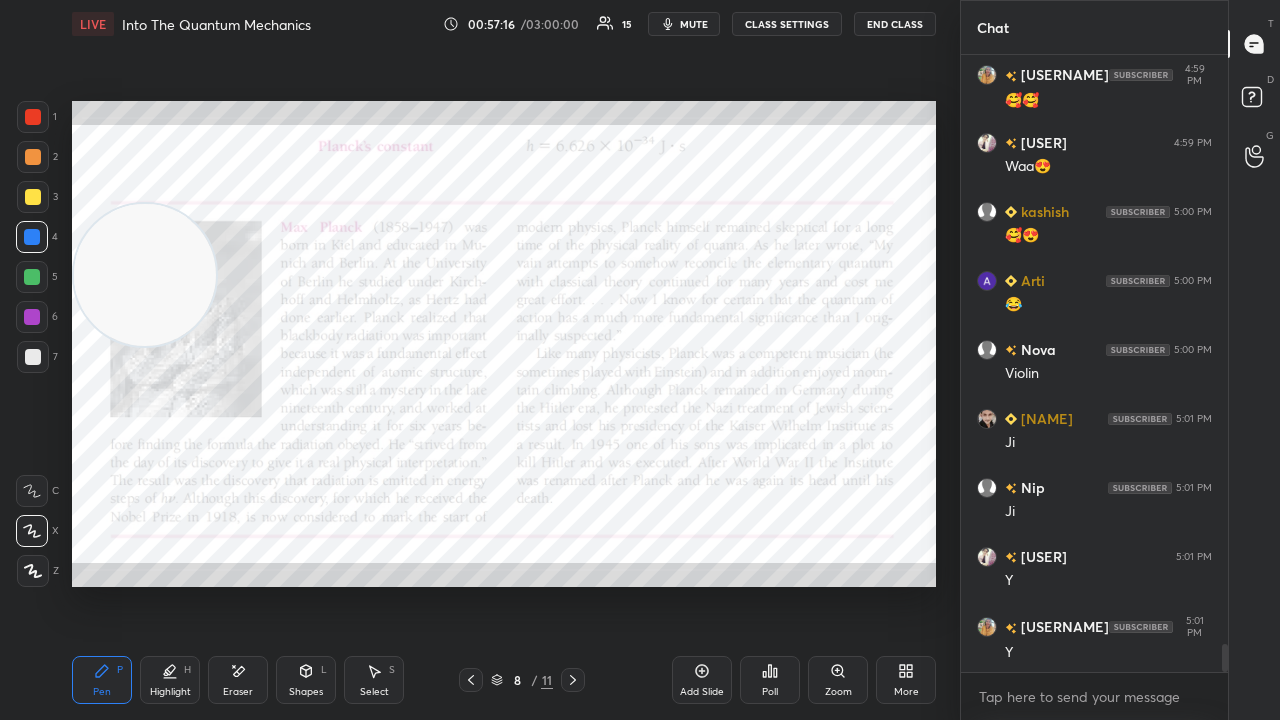 click on "mute" at bounding box center (694, 24) 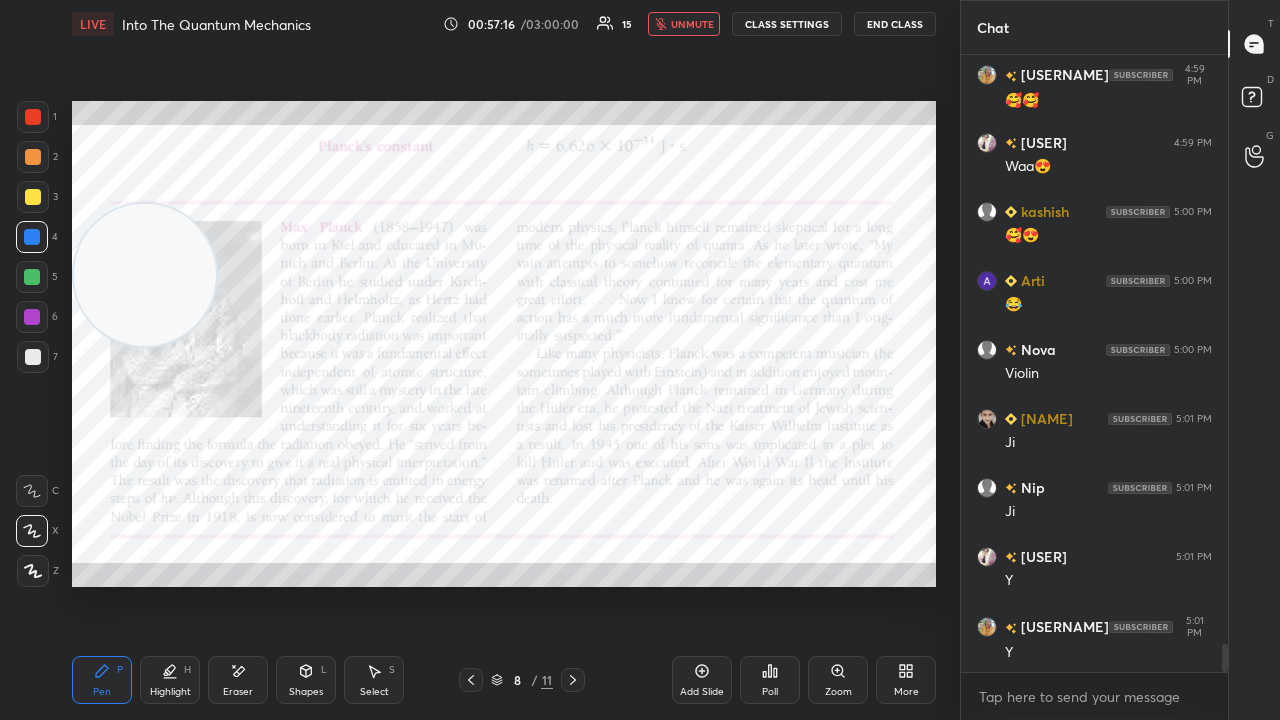 click on "unmute" at bounding box center [692, 24] 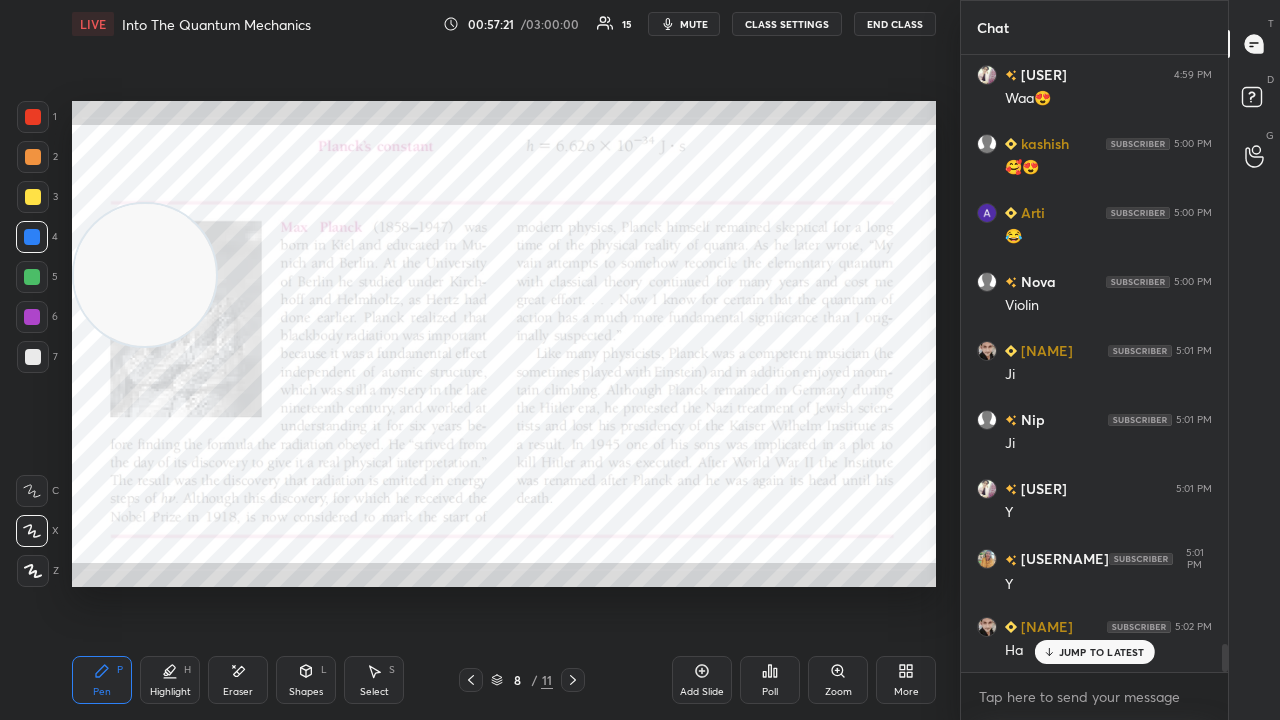 scroll, scrollTop: 12900, scrollLeft: 0, axis: vertical 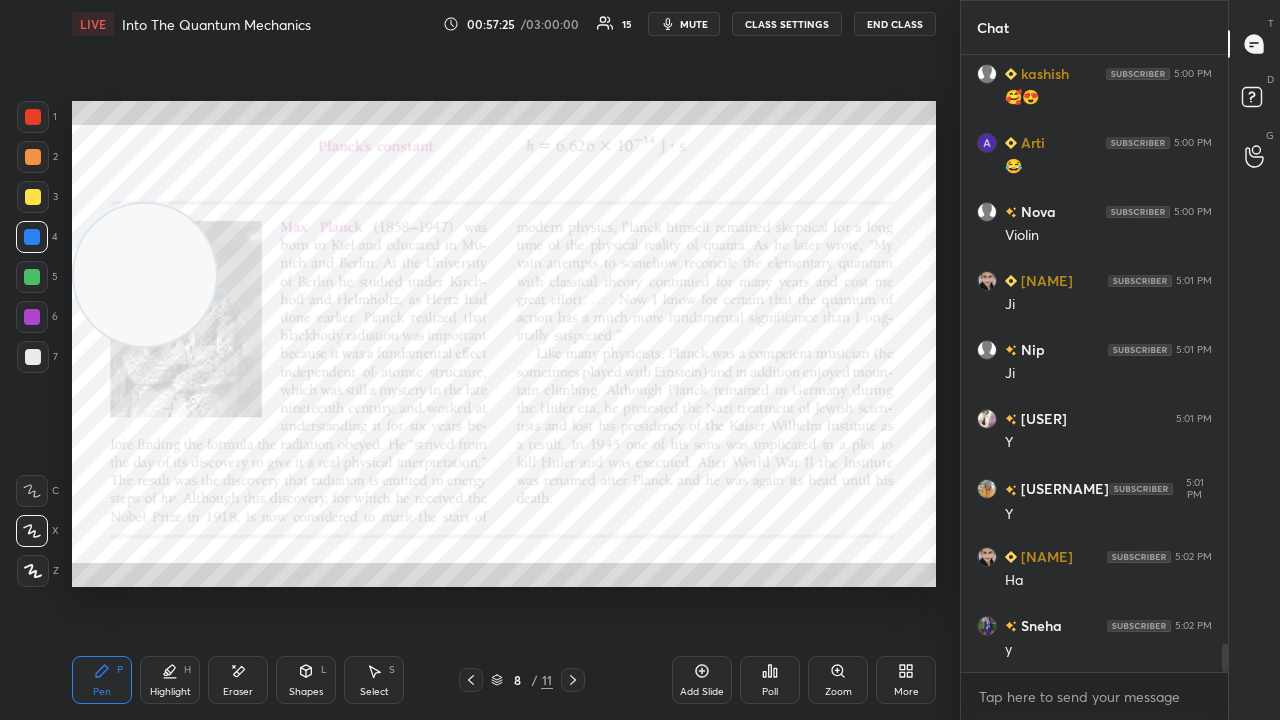 click on "mute" at bounding box center [694, 24] 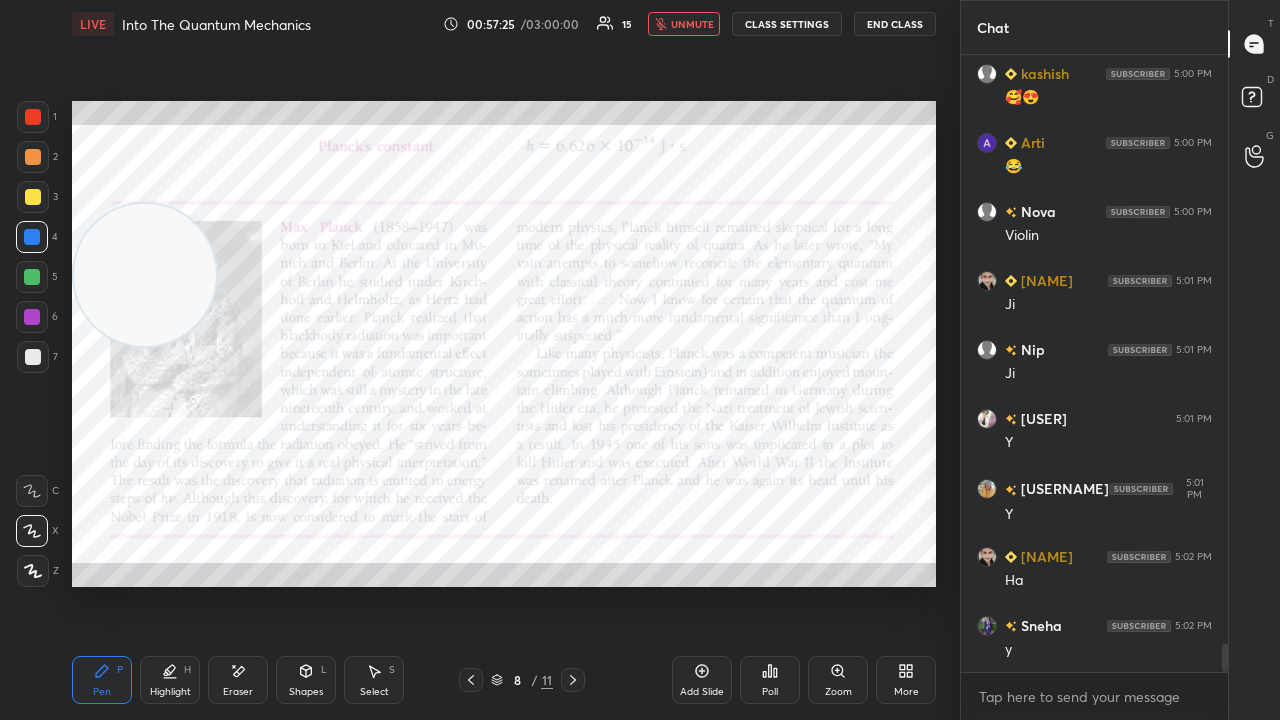 click on "unmute" at bounding box center [692, 24] 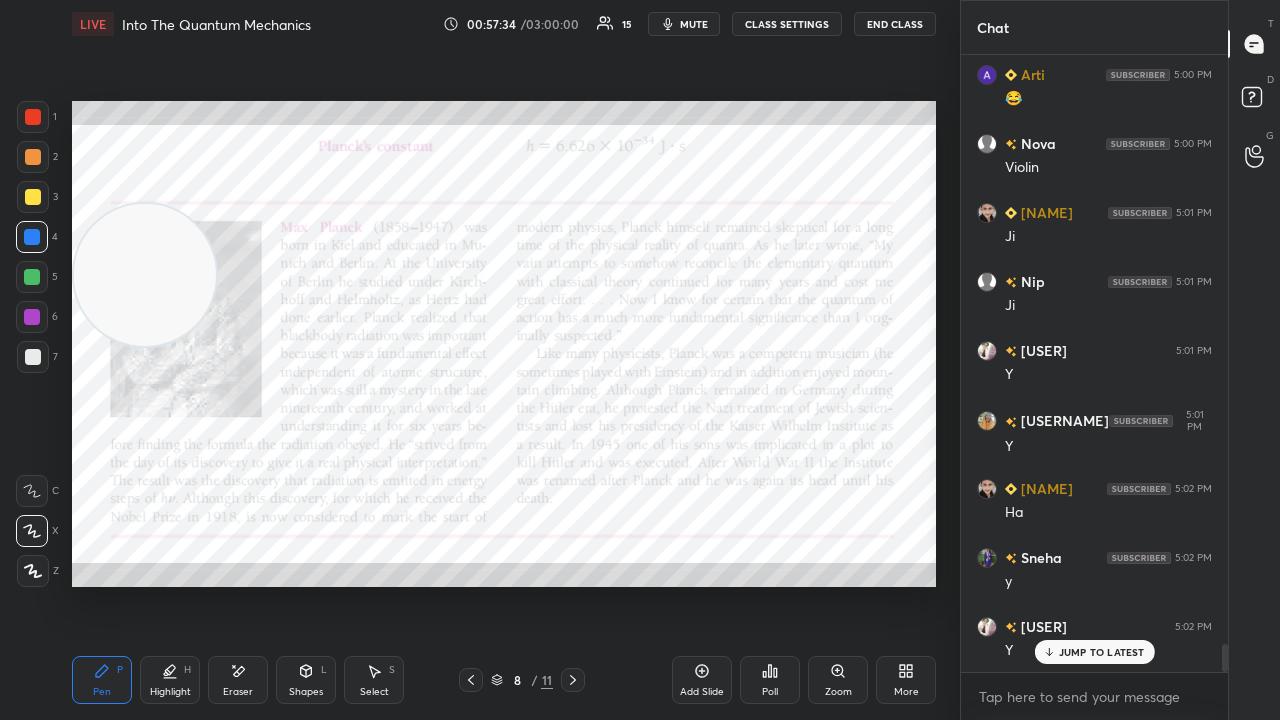 click on "mute" at bounding box center (694, 24) 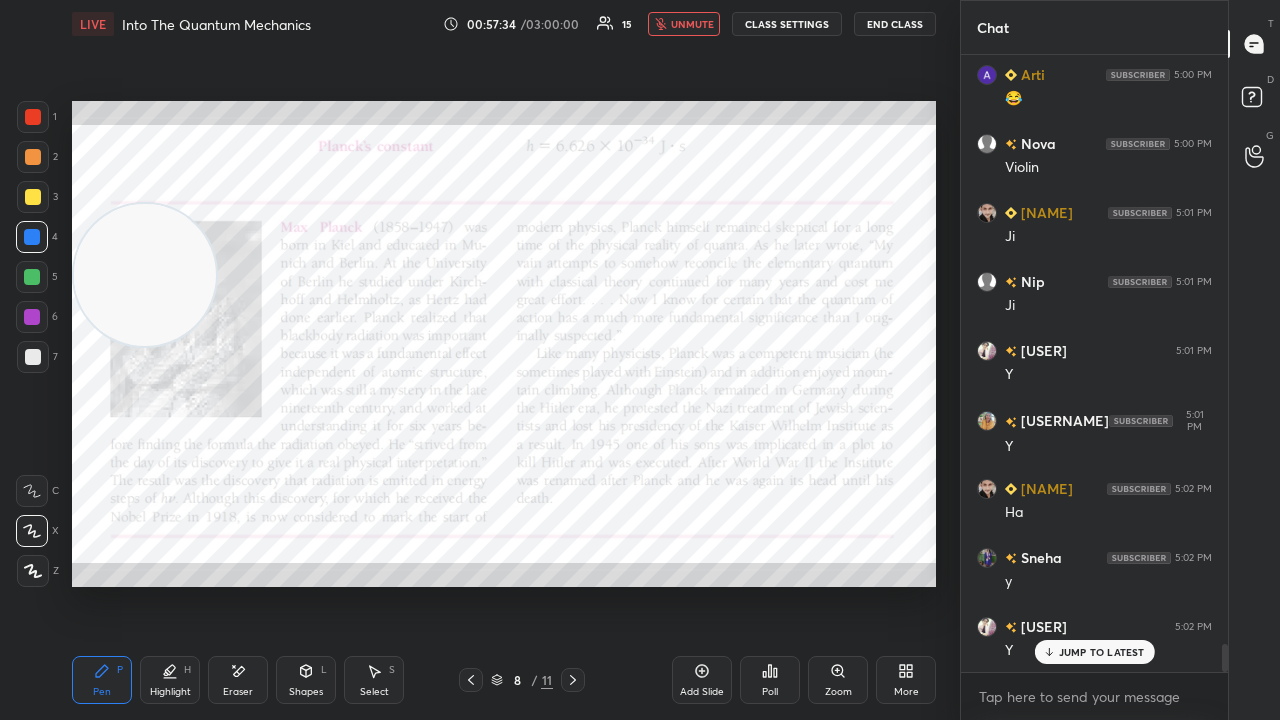 click on "unmute" at bounding box center [692, 24] 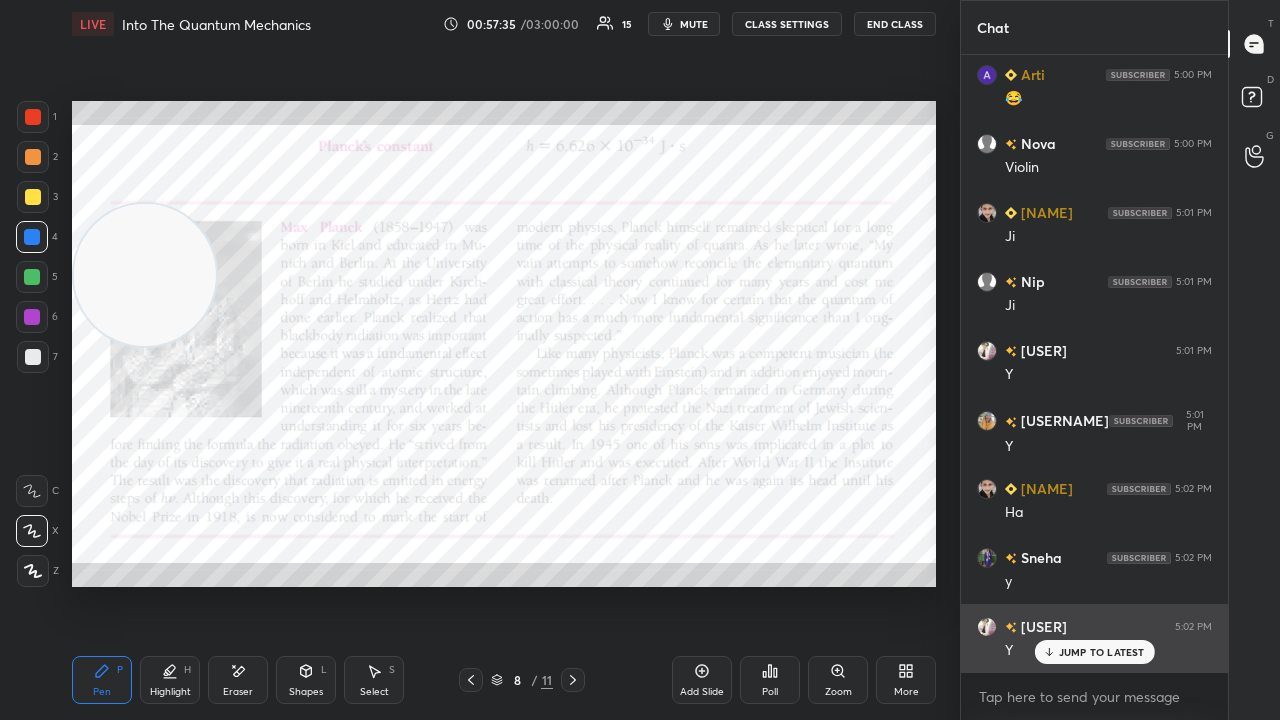 click on "[NAME]" at bounding box center (1094, 638) 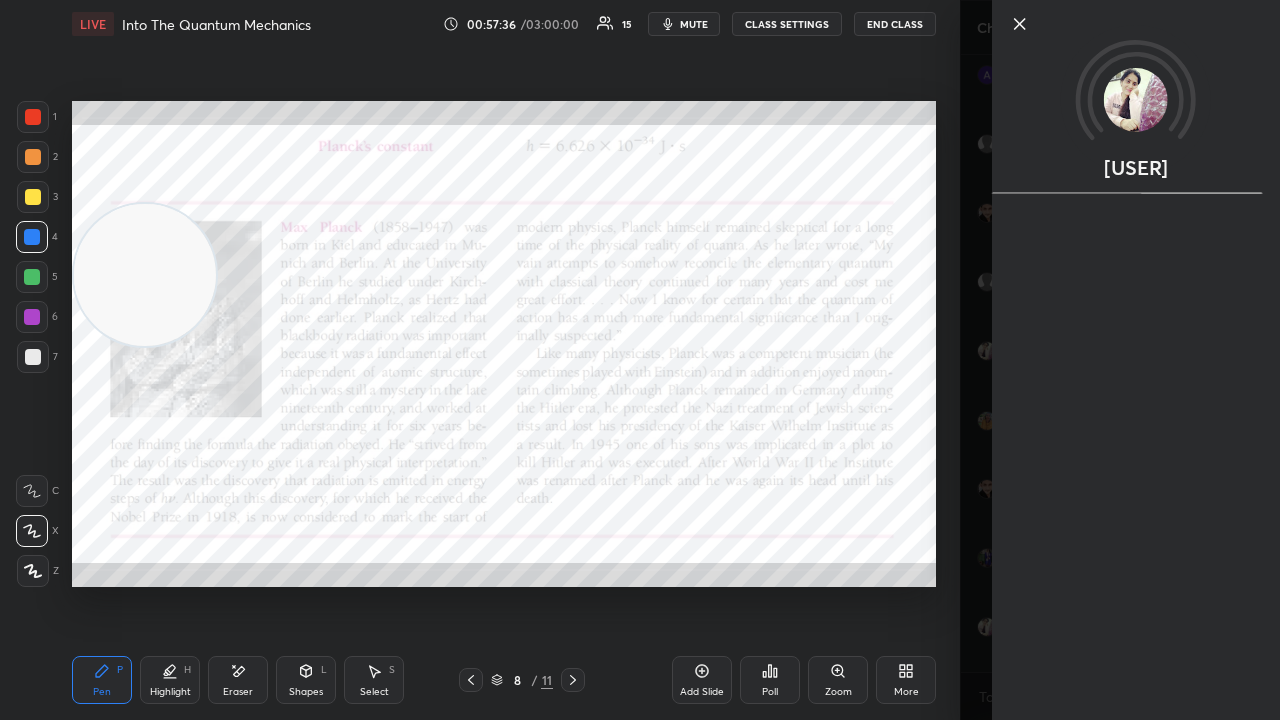 drag, startPoint x: 966, startPoint y: 682, endPoint x: 979, endPoint y: 680, distance: 13.152946 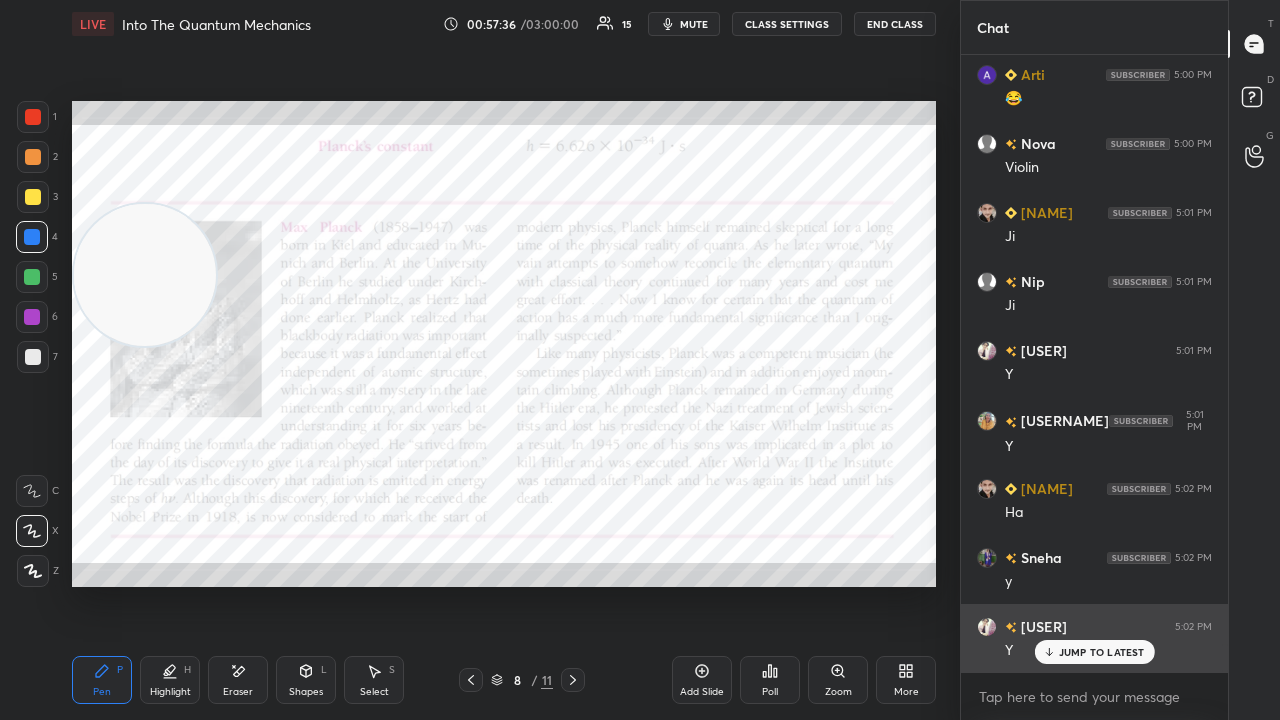 click on "JUMP TO LATEST" at bounding box center [1102, 652] 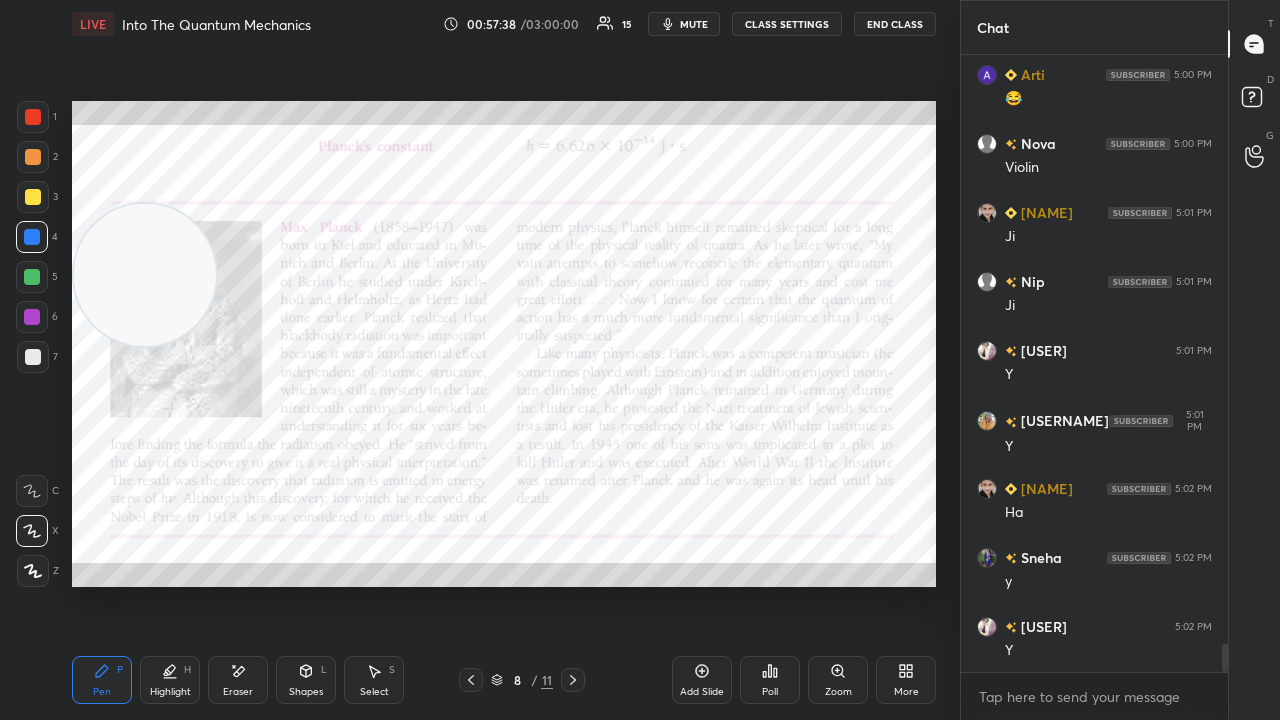 click on "mute" at bounding box center (694, 24) 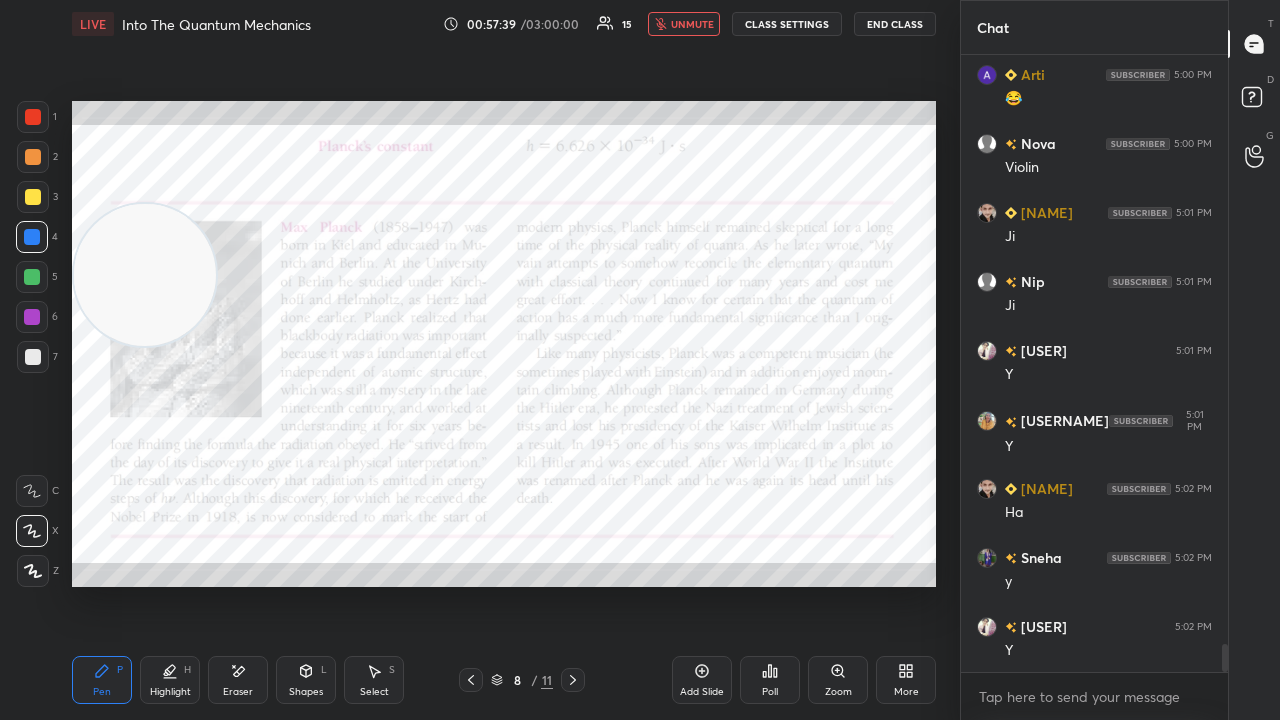 click on "unmute" at bounding box center [692, 24] 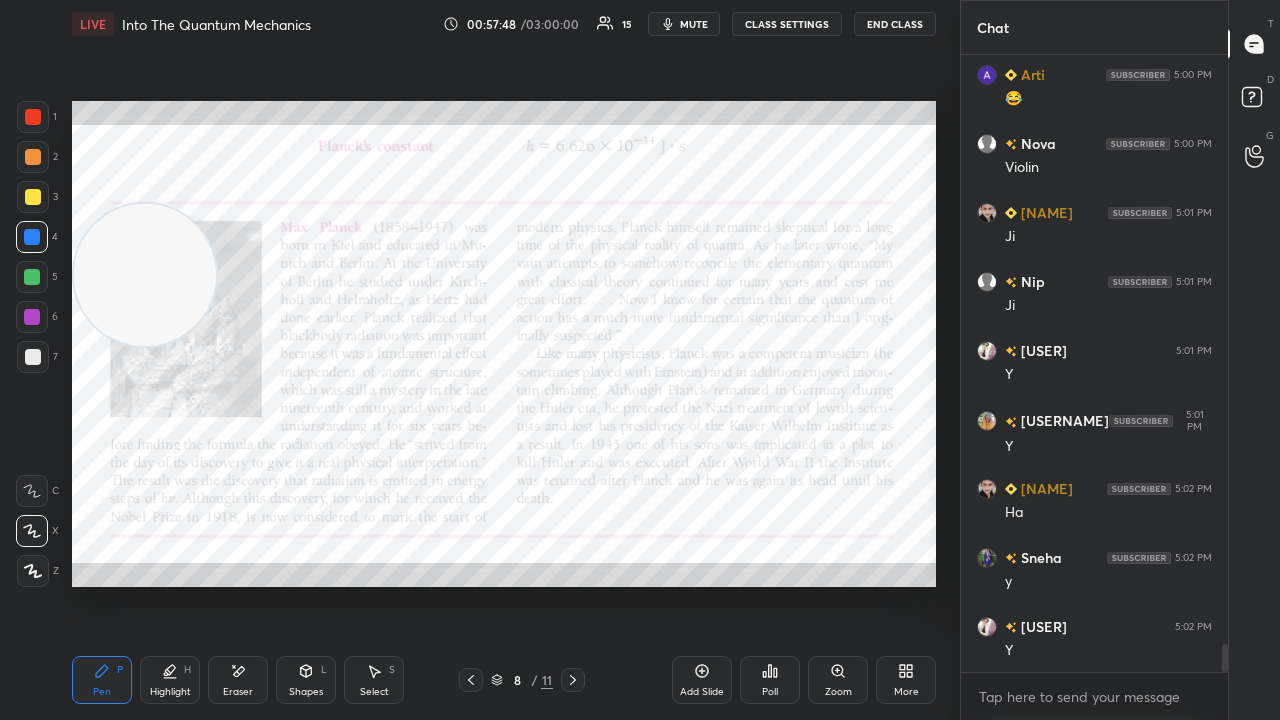 click on "mute" at bounding box center [694, 24] 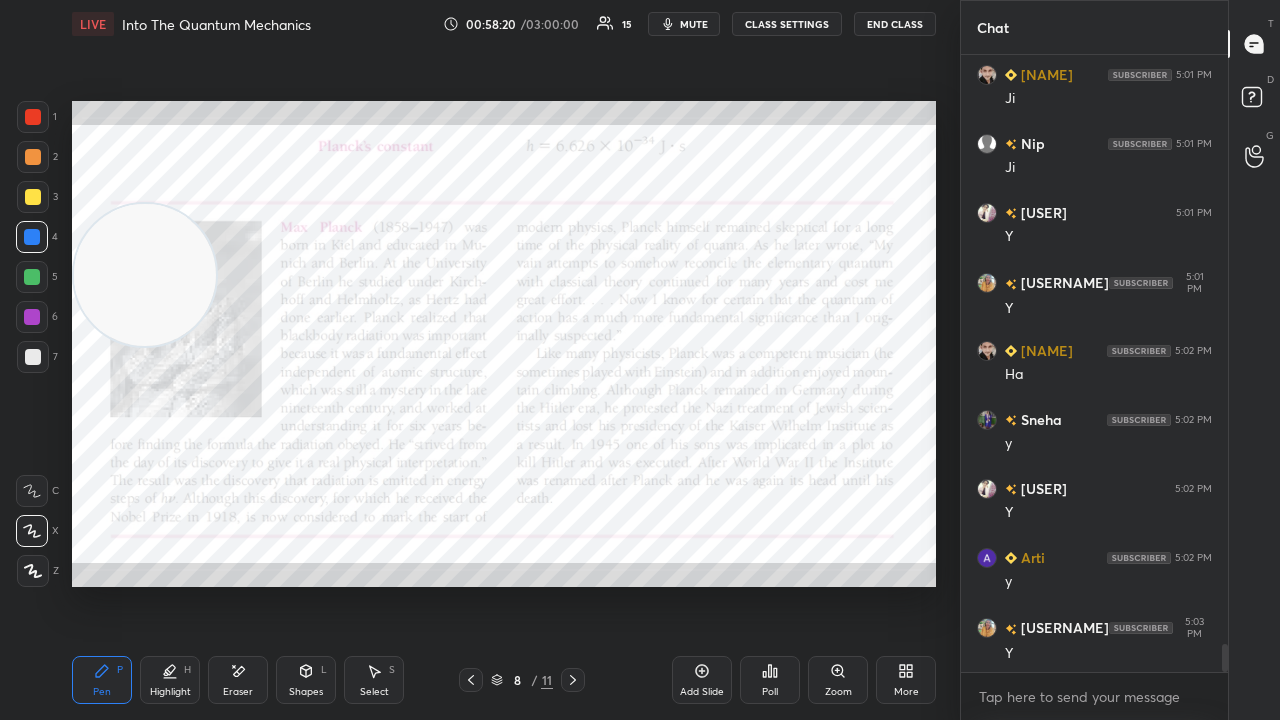 scroll, scrollTop: 13176, scrollLeft: 0, axis: vertical 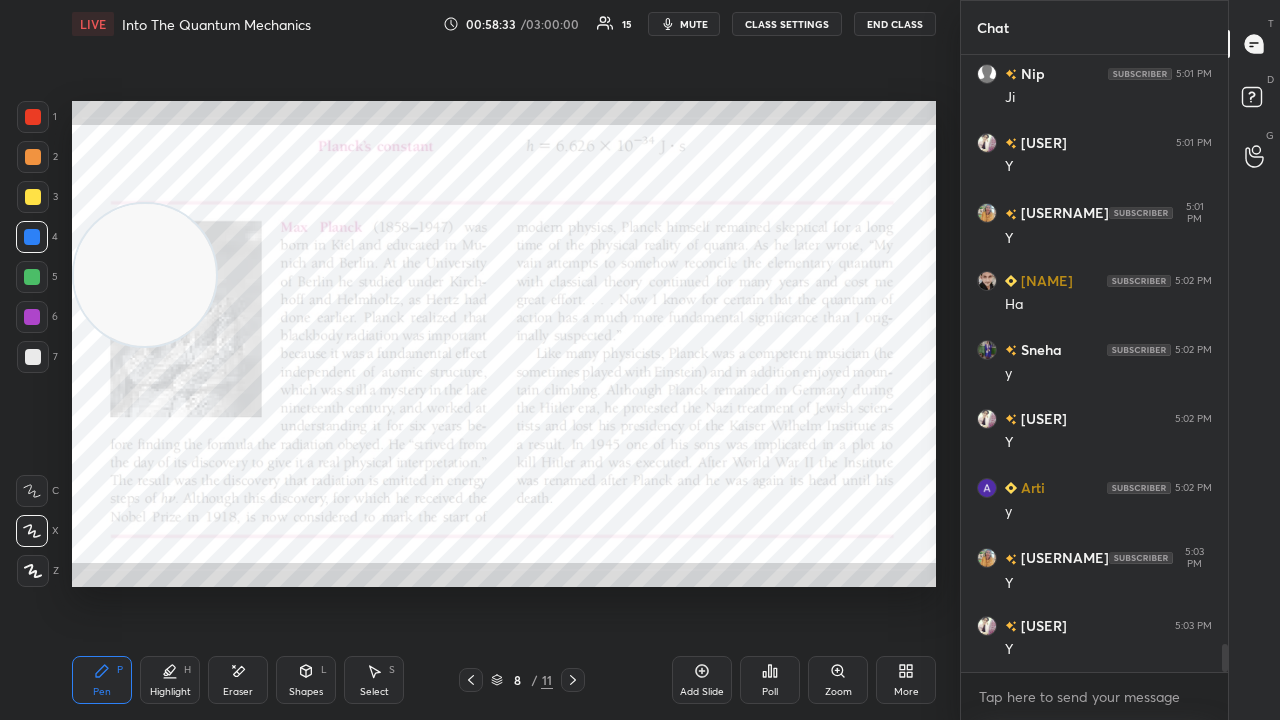 click at bounding box center (32, 317) 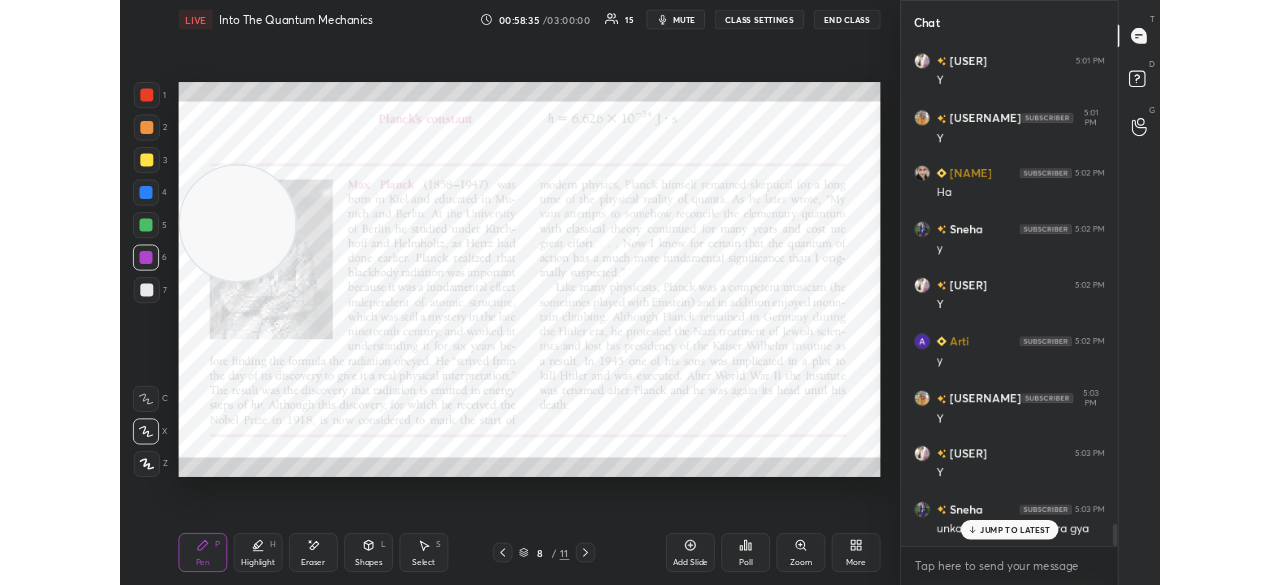 scroll, scrollTop: 13314, scrollLeft: 0, axis: vertical 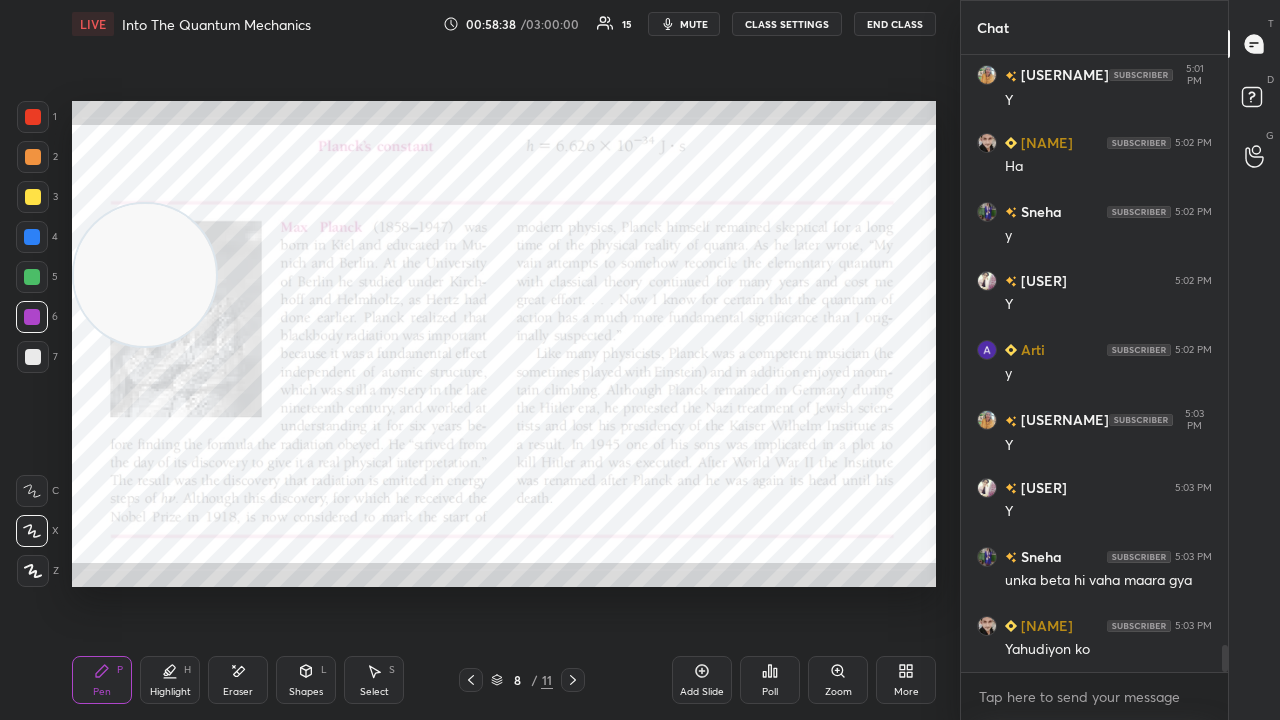 click 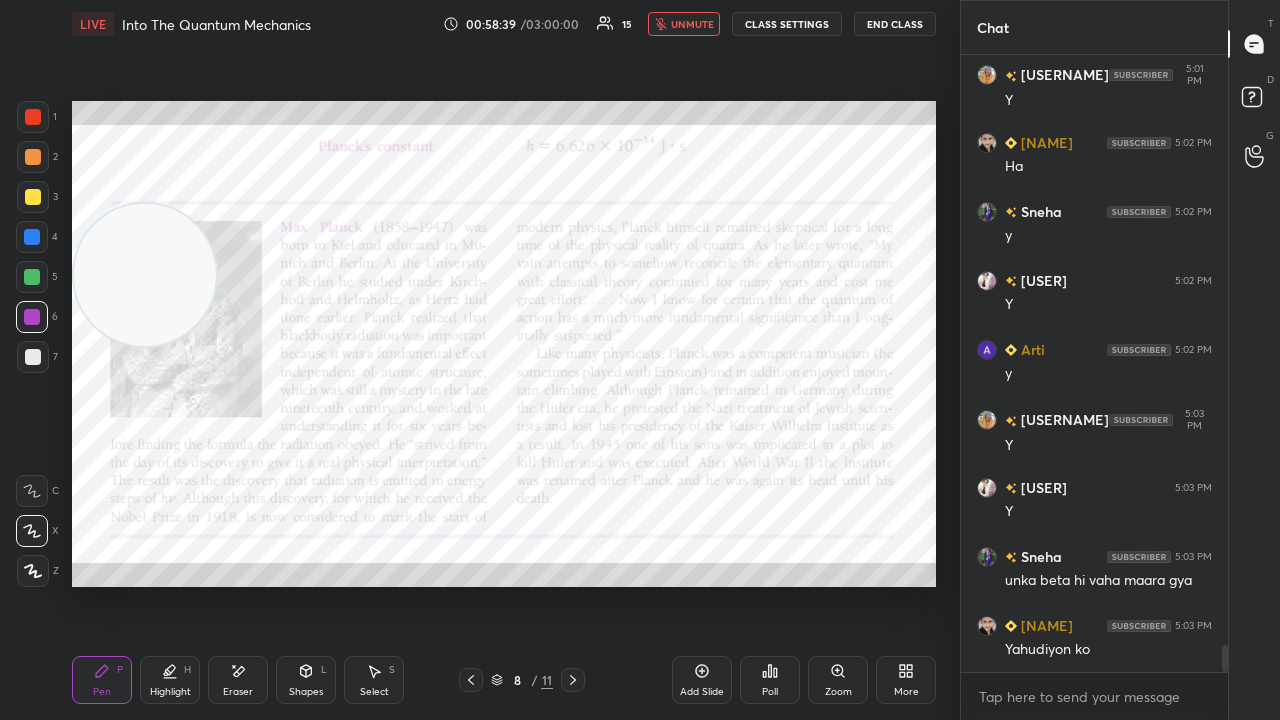 click on "unmute" at bounding box center (692, 24) 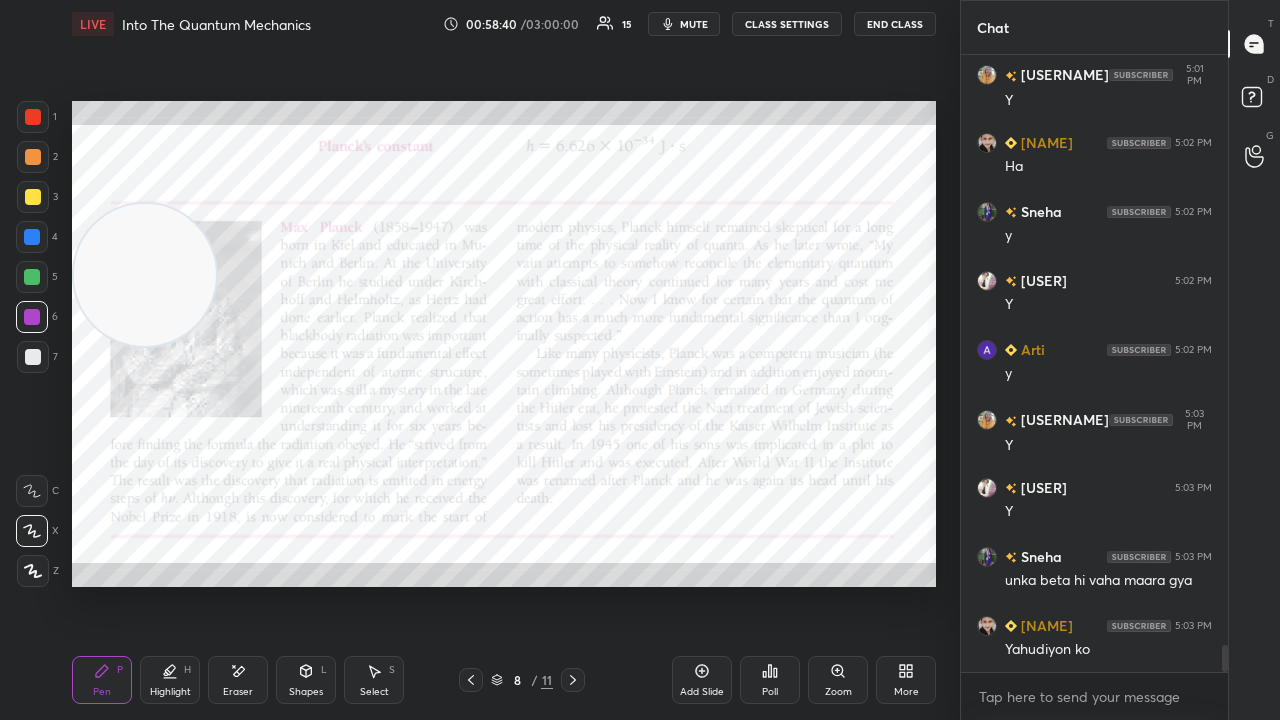 click on "mute" at bounding box center (694, 24) 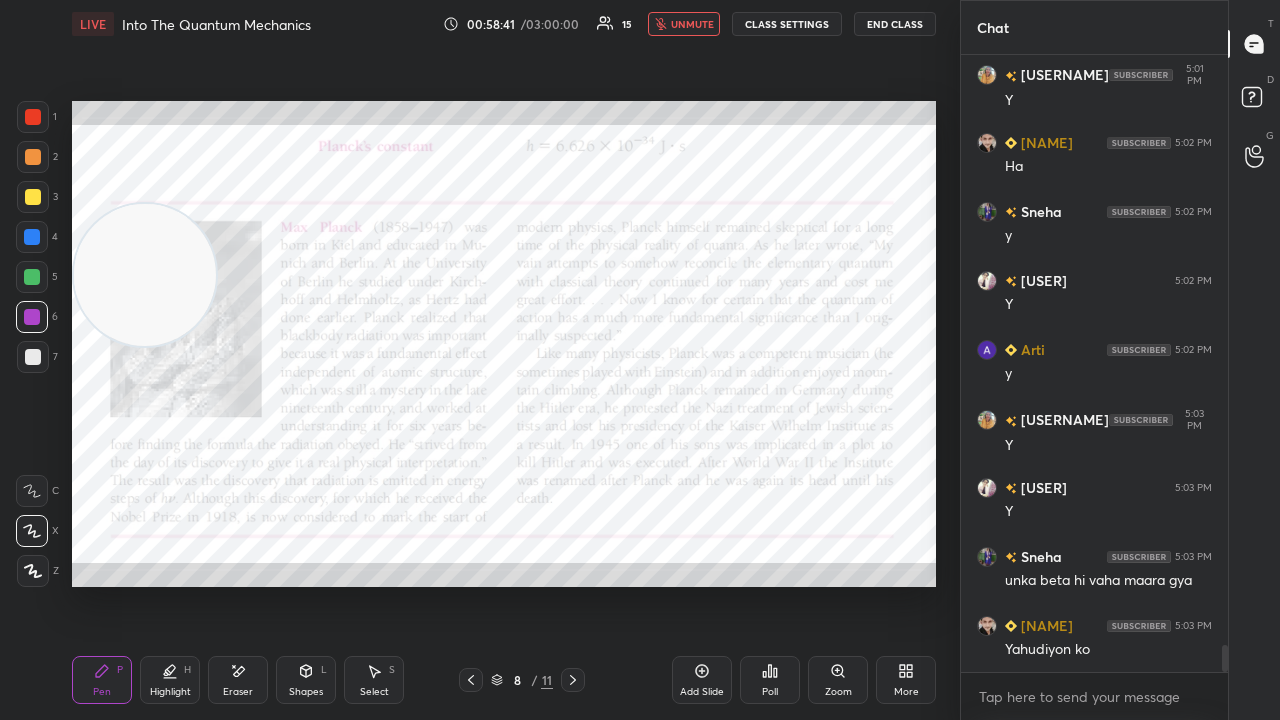 click on "unmute" at bounding box center (692, 24) 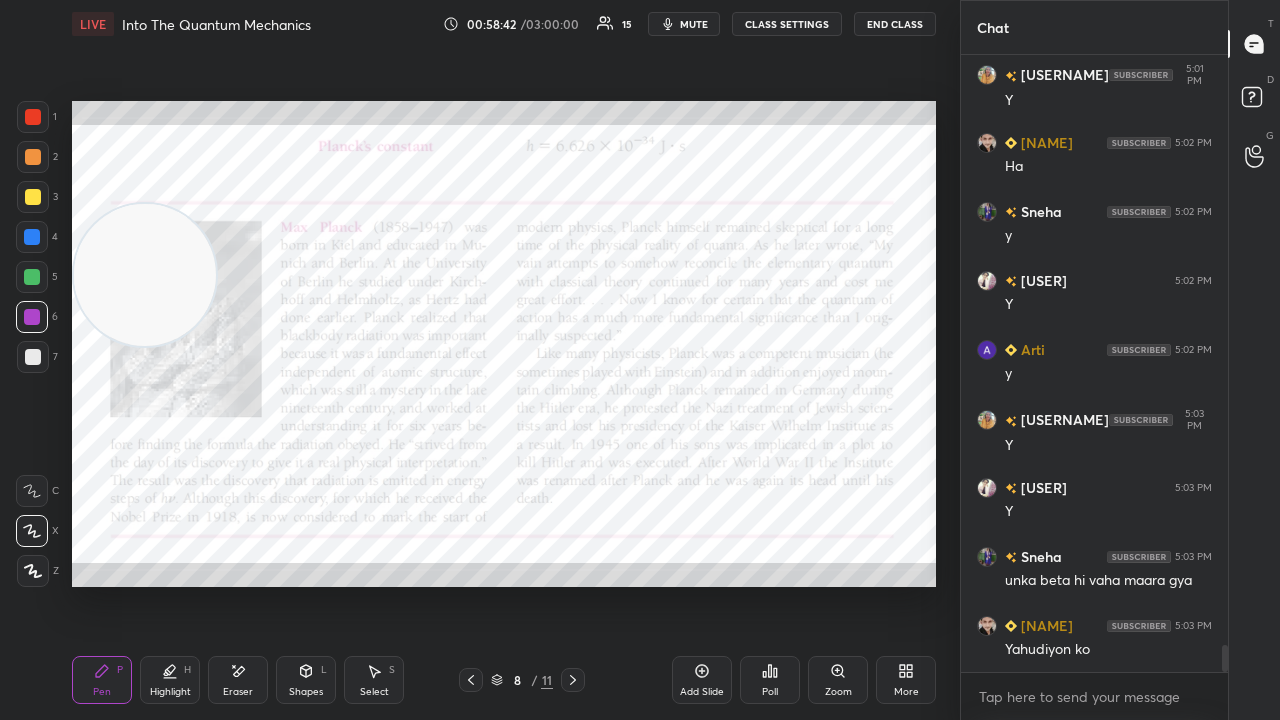 click at bounding box center [32, 237] 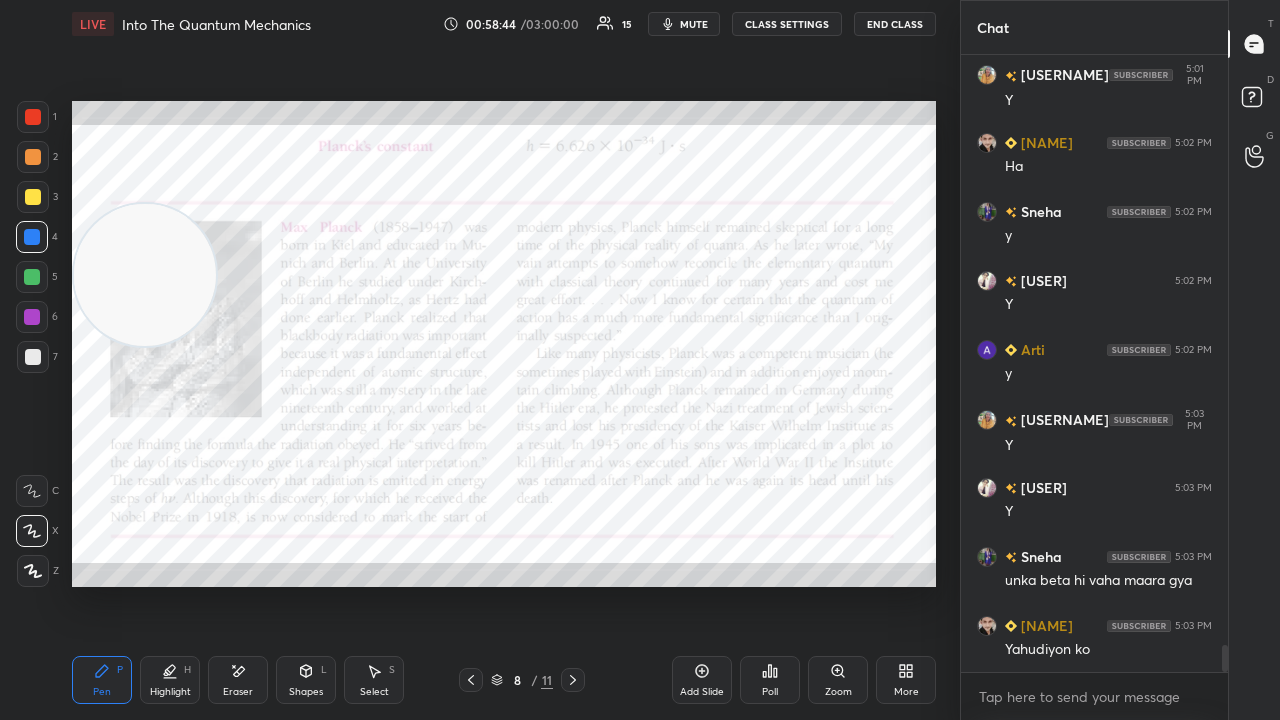 click on "mute" at bounding box center [694, 24] 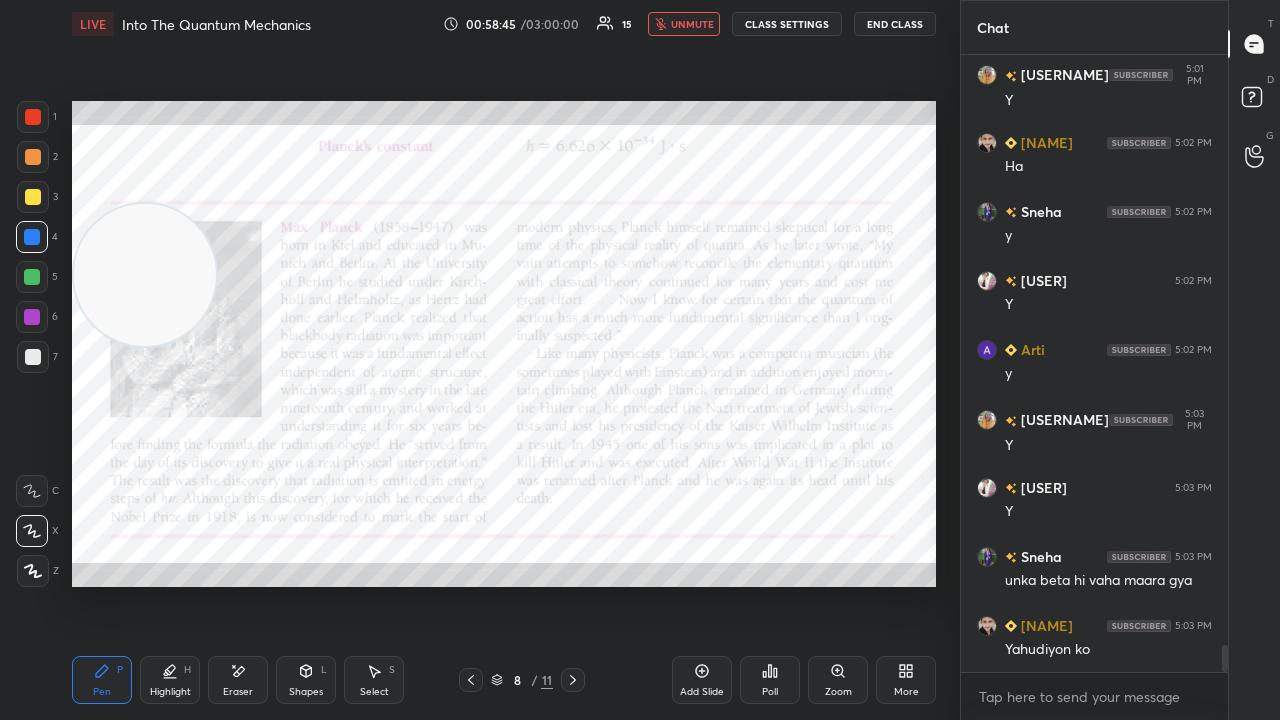 click on "unmute" at bounding box center (692, 24) 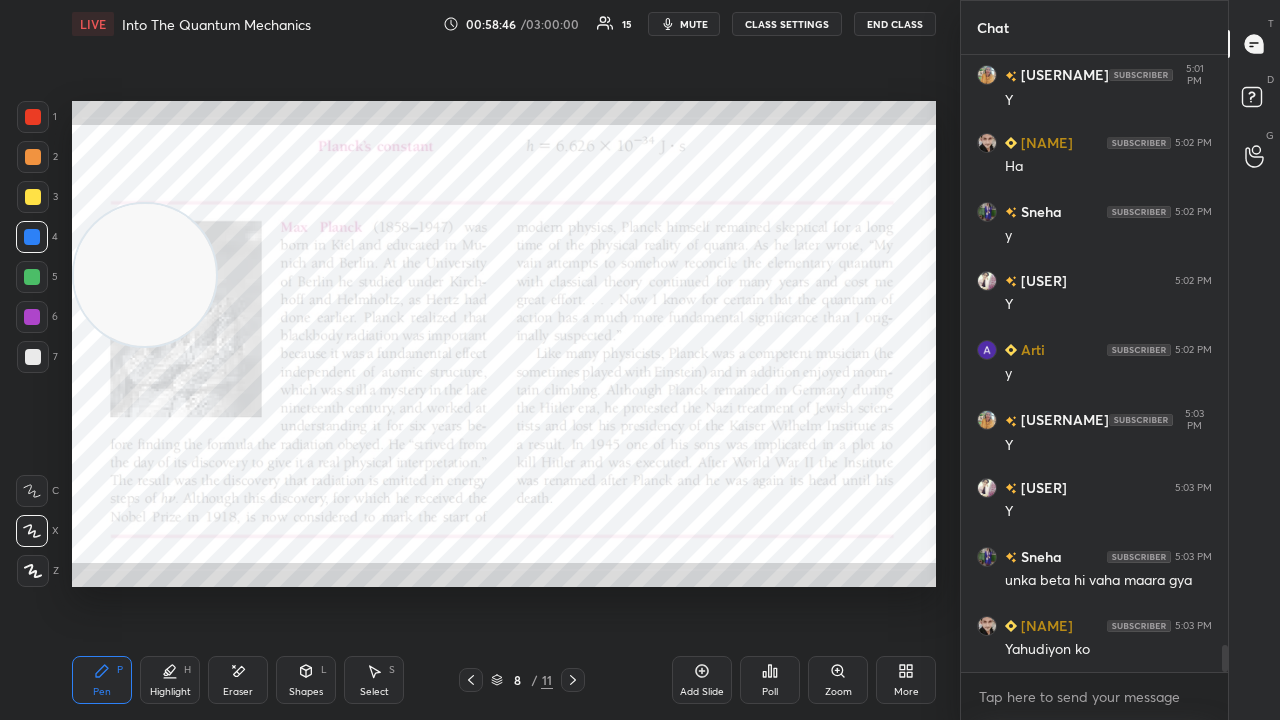 click 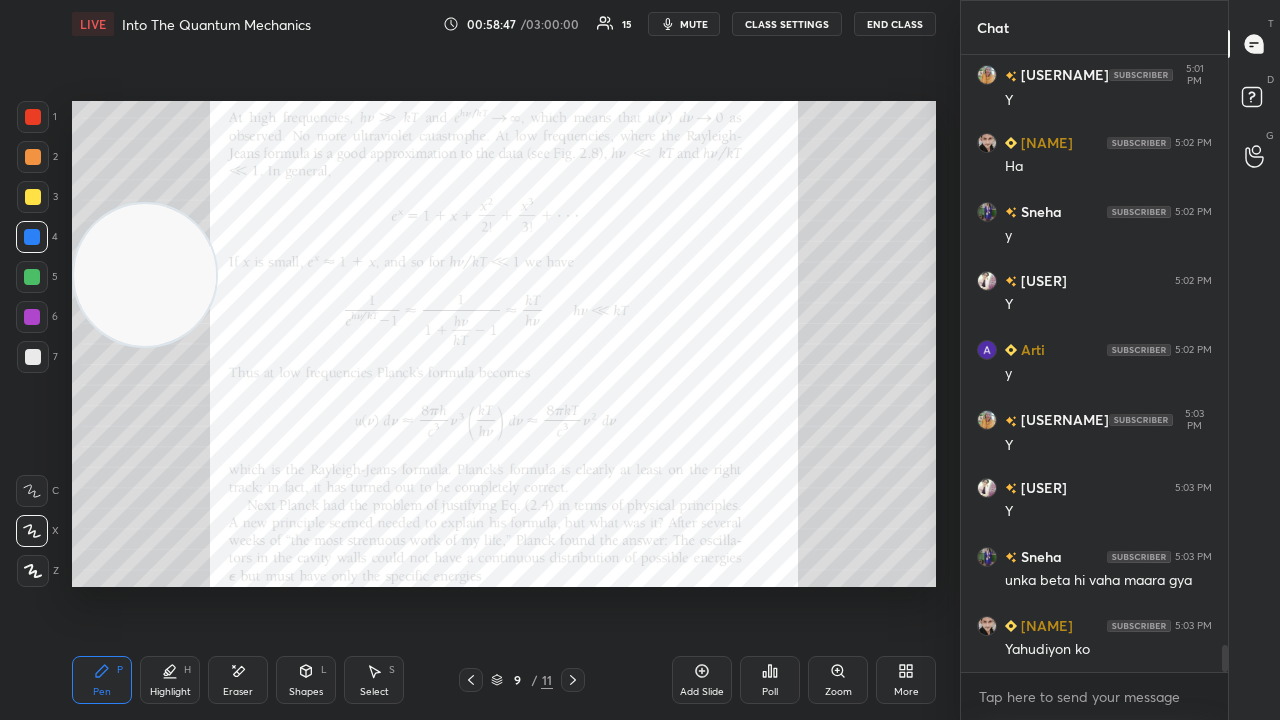 click 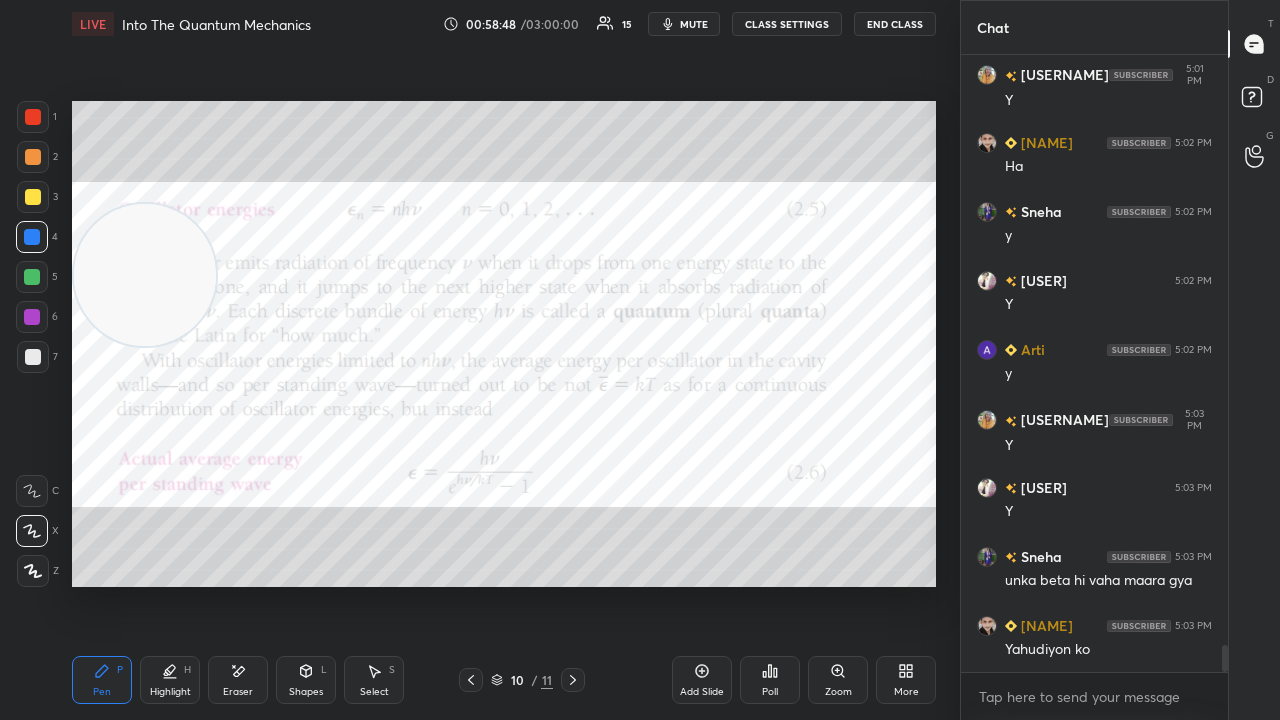 click 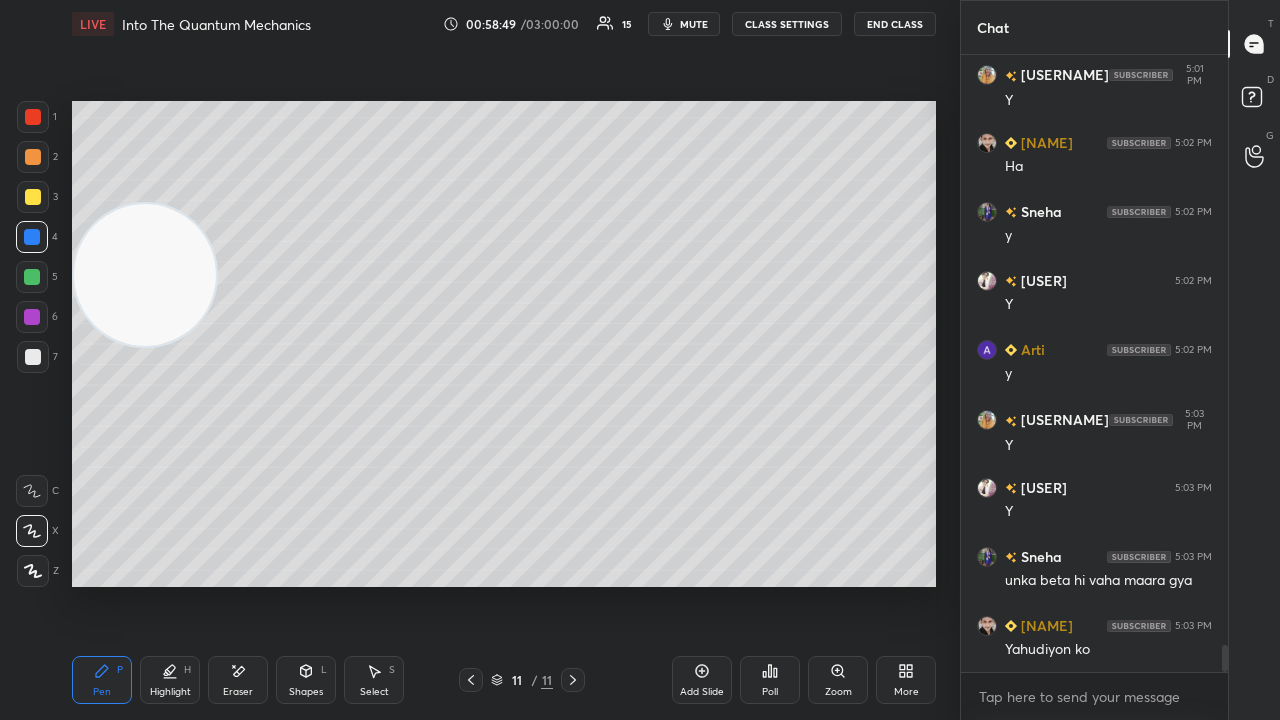 click 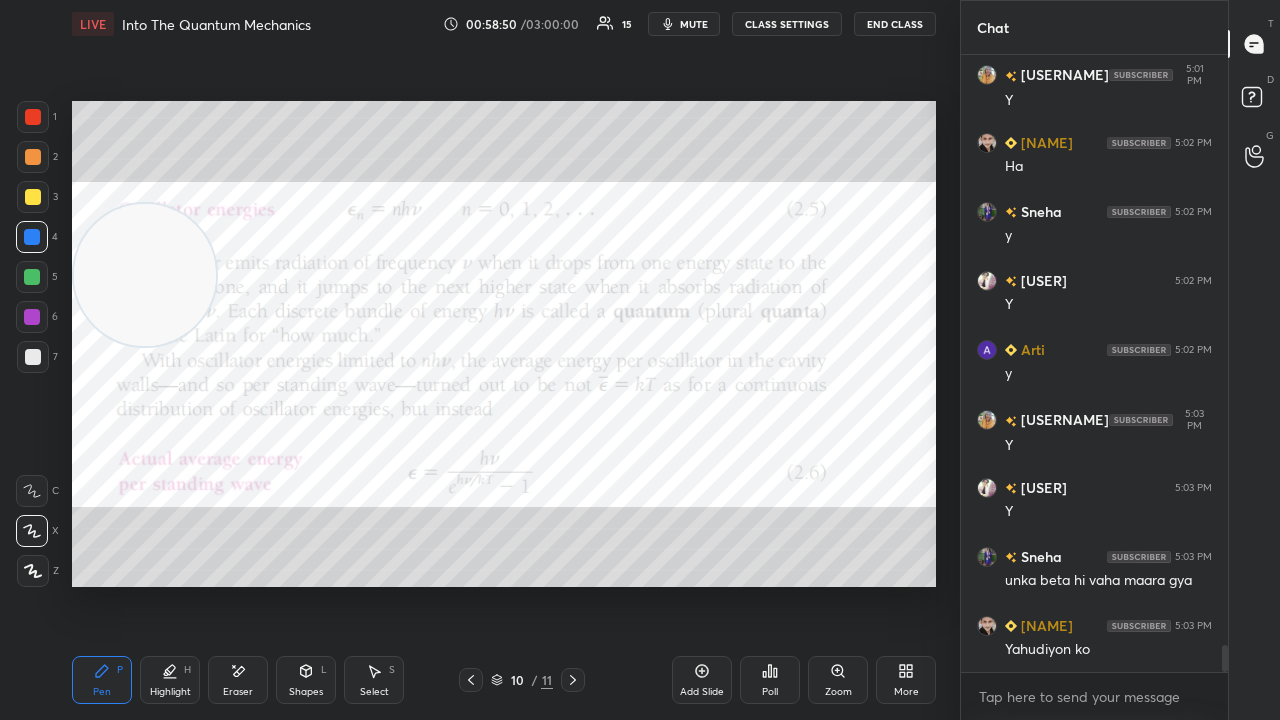 click on "mute" at bounding box center (694, 24) 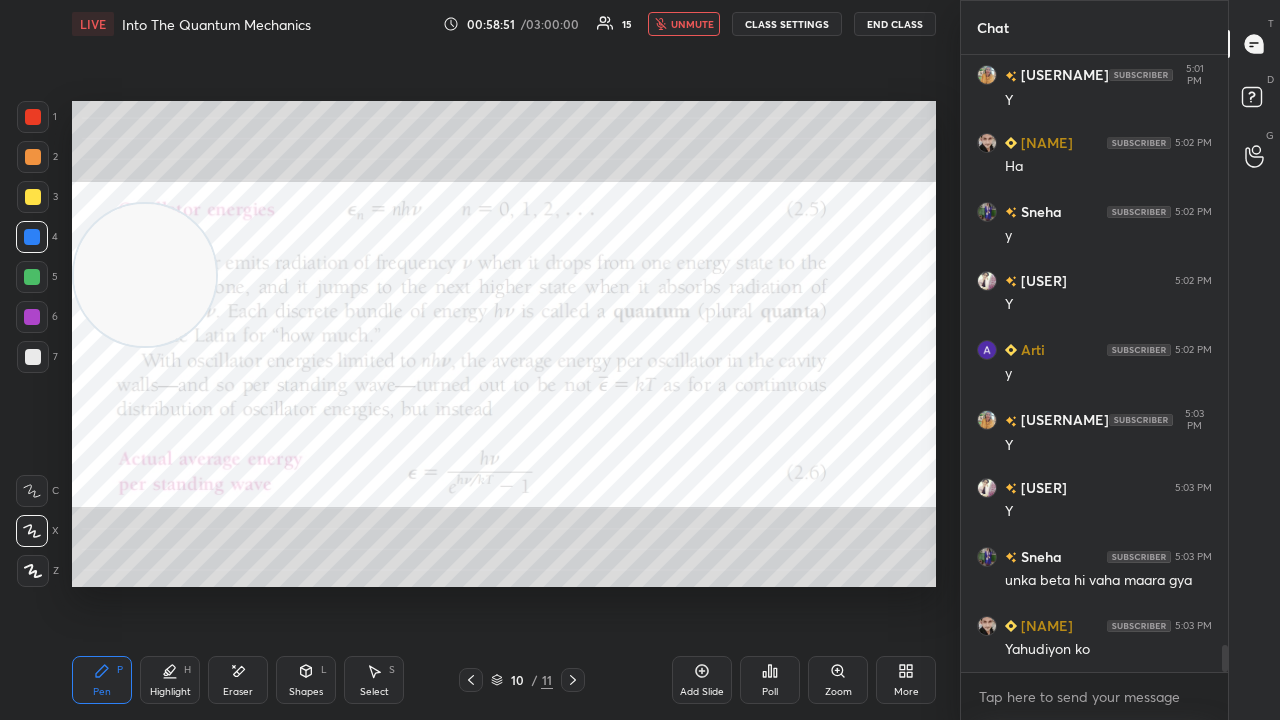 click on "unmute" at bounding box center (692, 24) 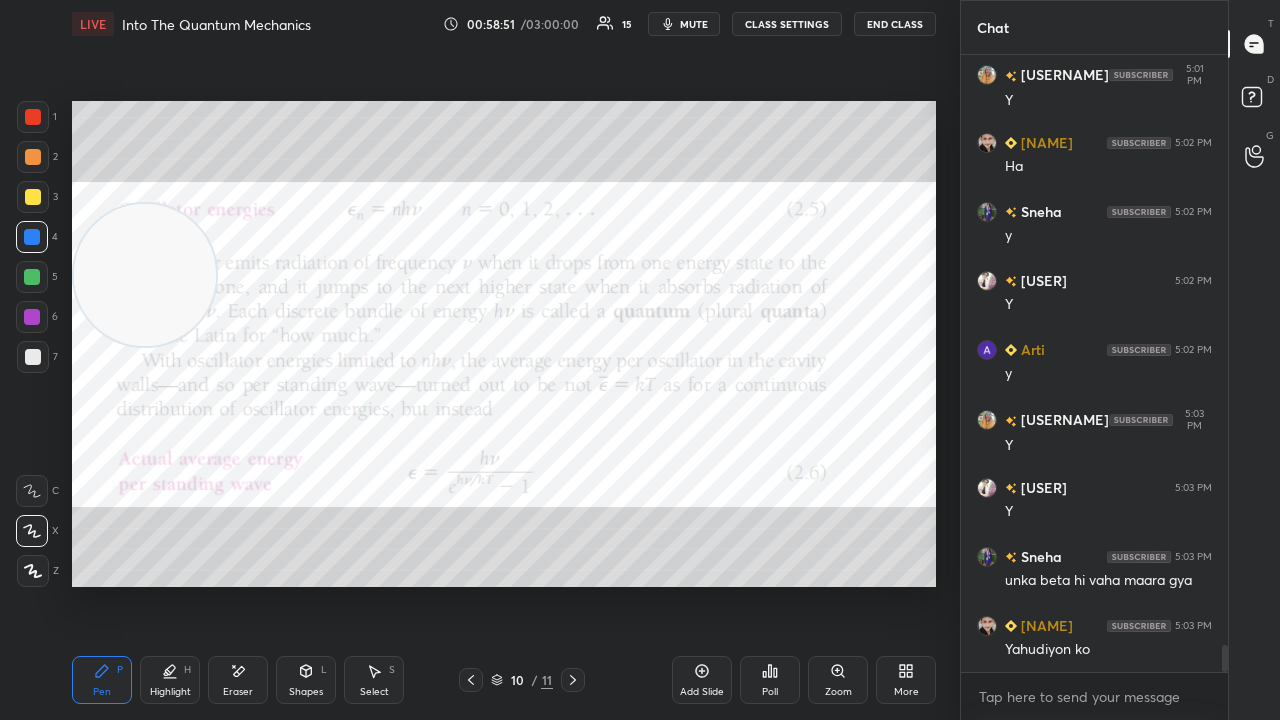 click on "More" at bounding box center [906, 692] 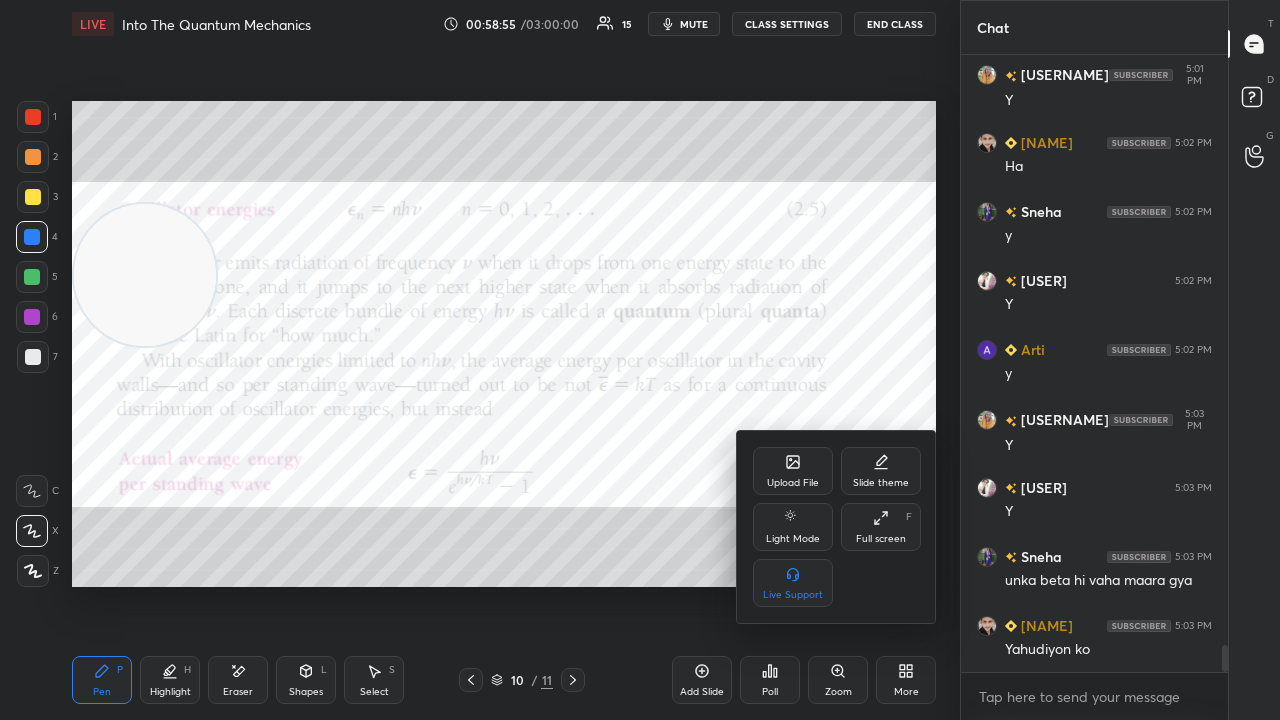 click at bounding box center [640, 360] 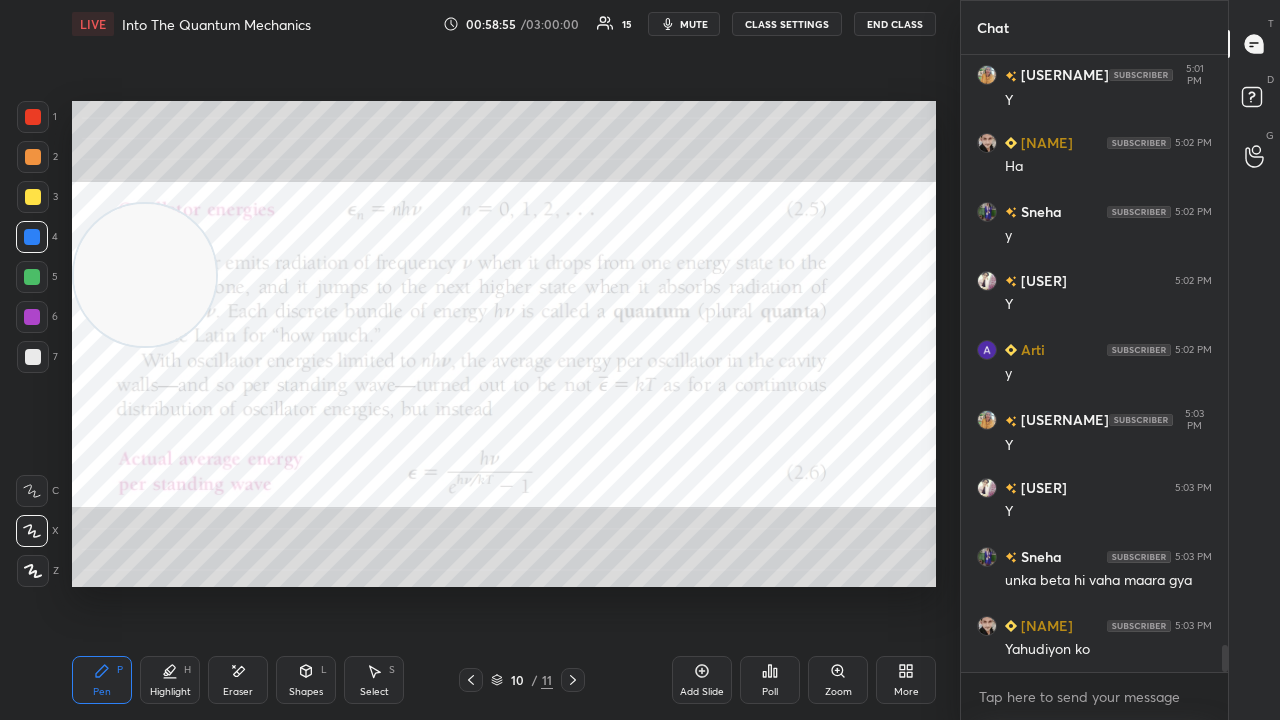 click on "mute" at bounding box center (694, 24) 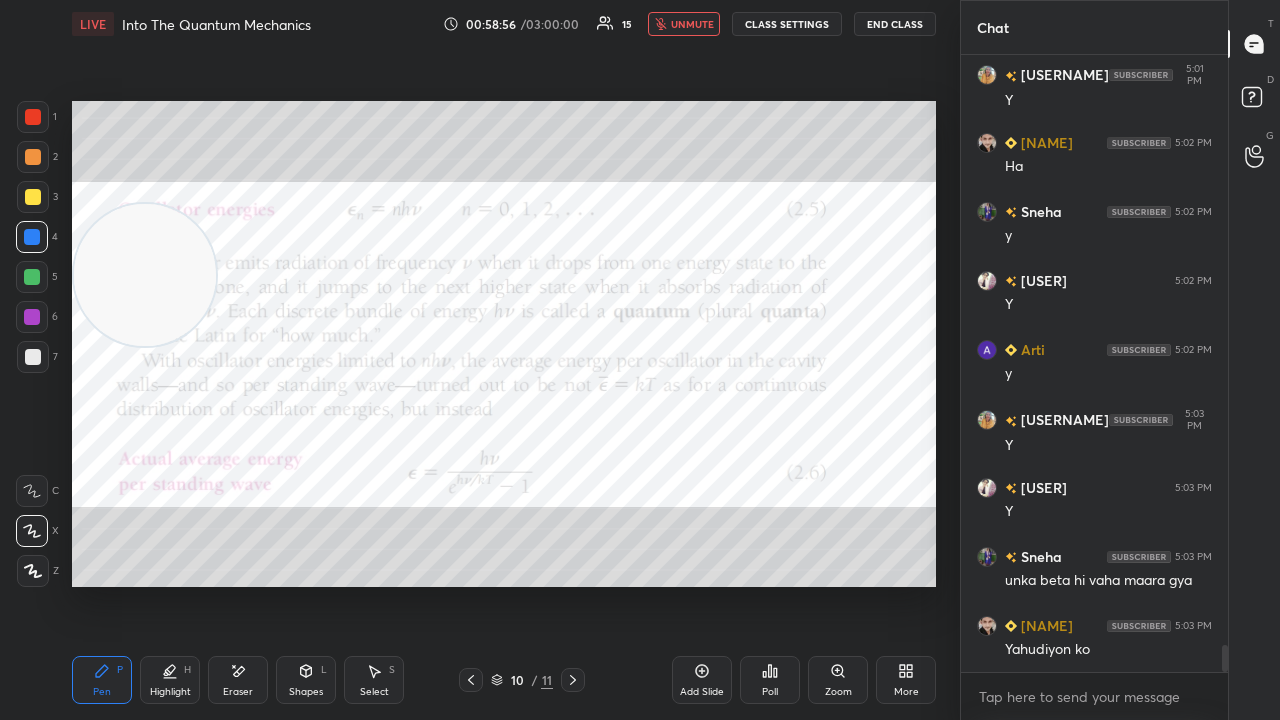 click on "More" at bounding box center [906, 692] 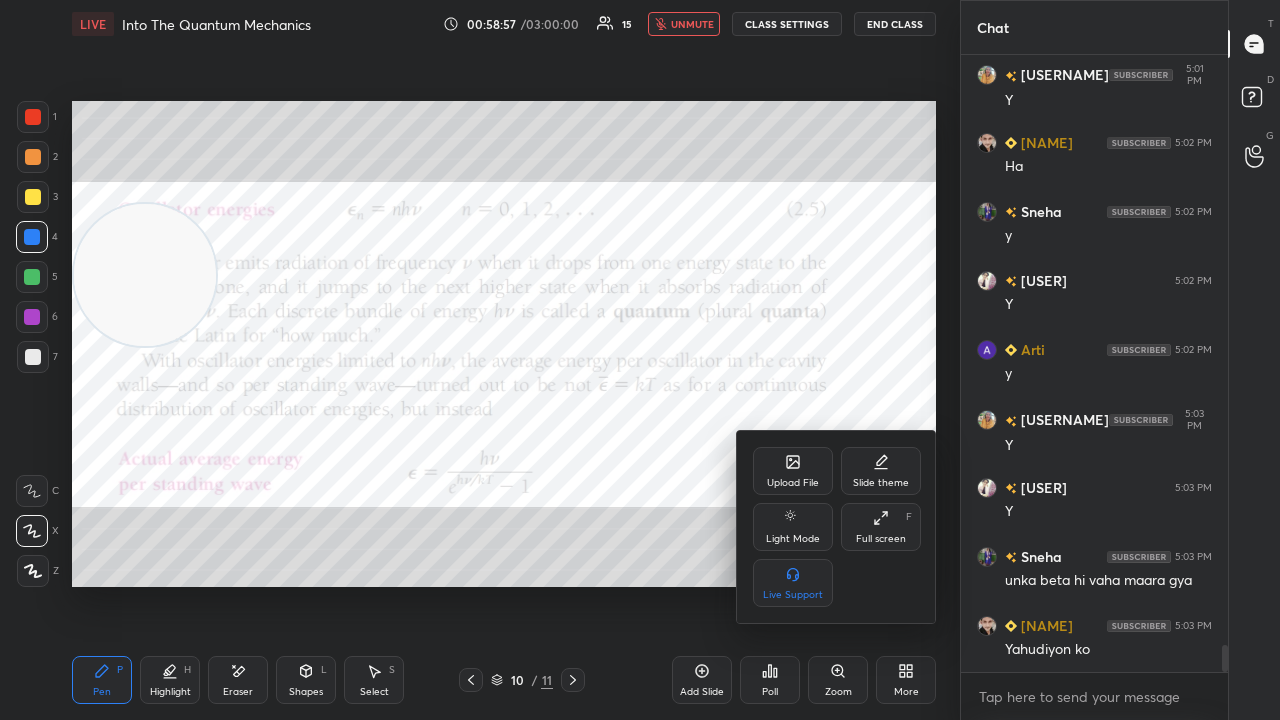 click 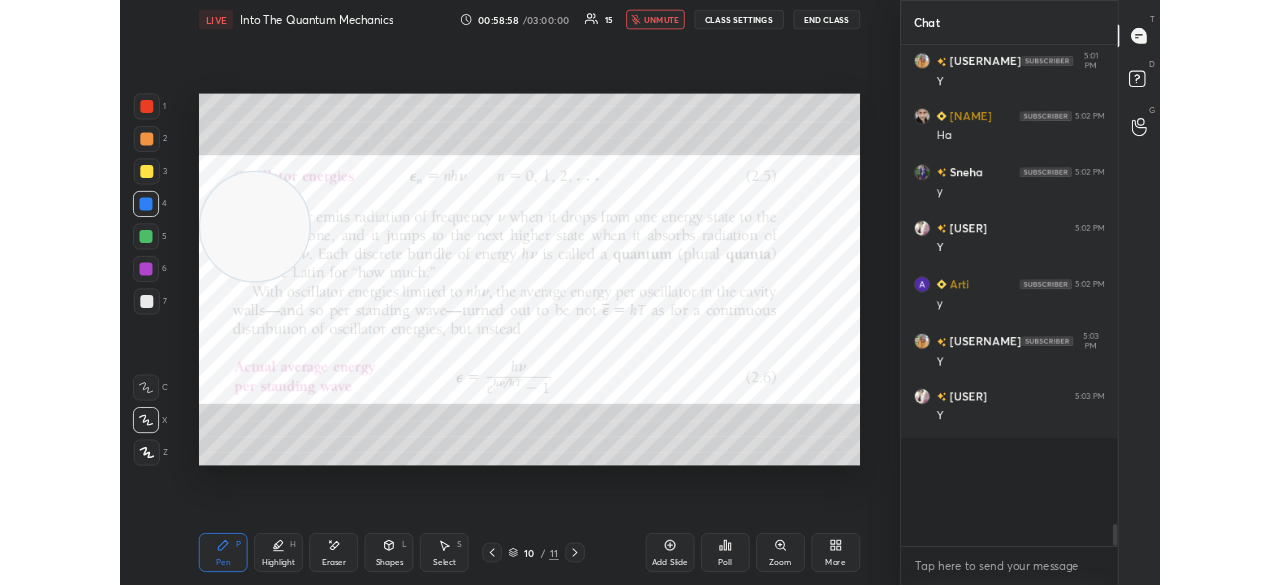 scroll, scrollTop: 457, scrollLeft: 880, axis: both 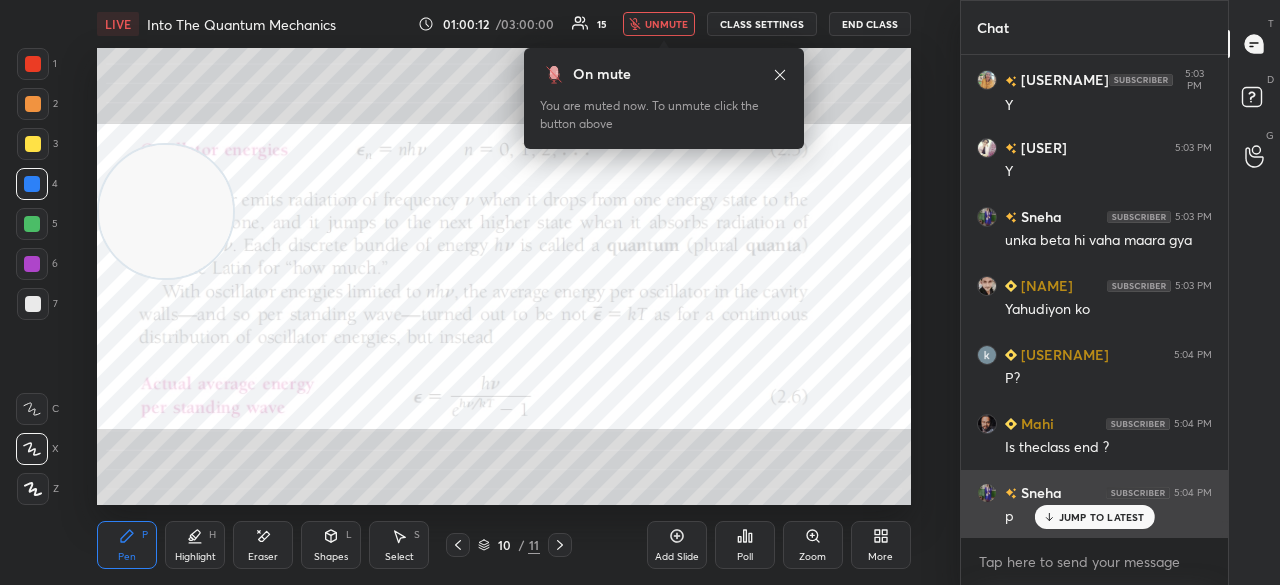 click on "JUMP TO LATEST" at bounding box center [1102, 517] 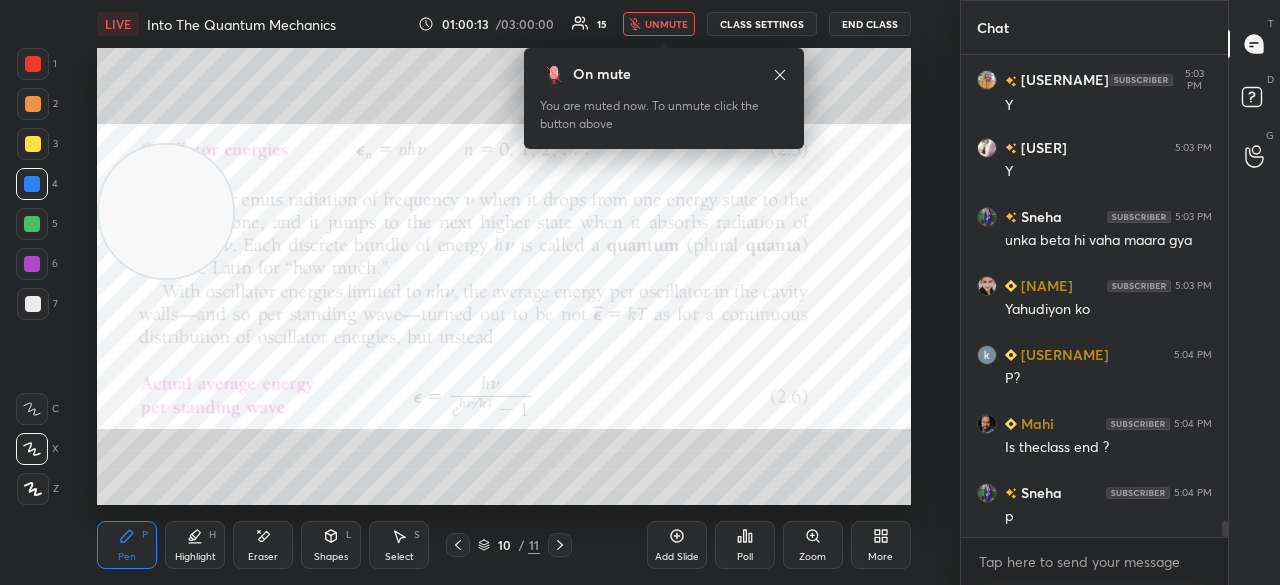 click on "unmute" at bounding box center (659, 24) 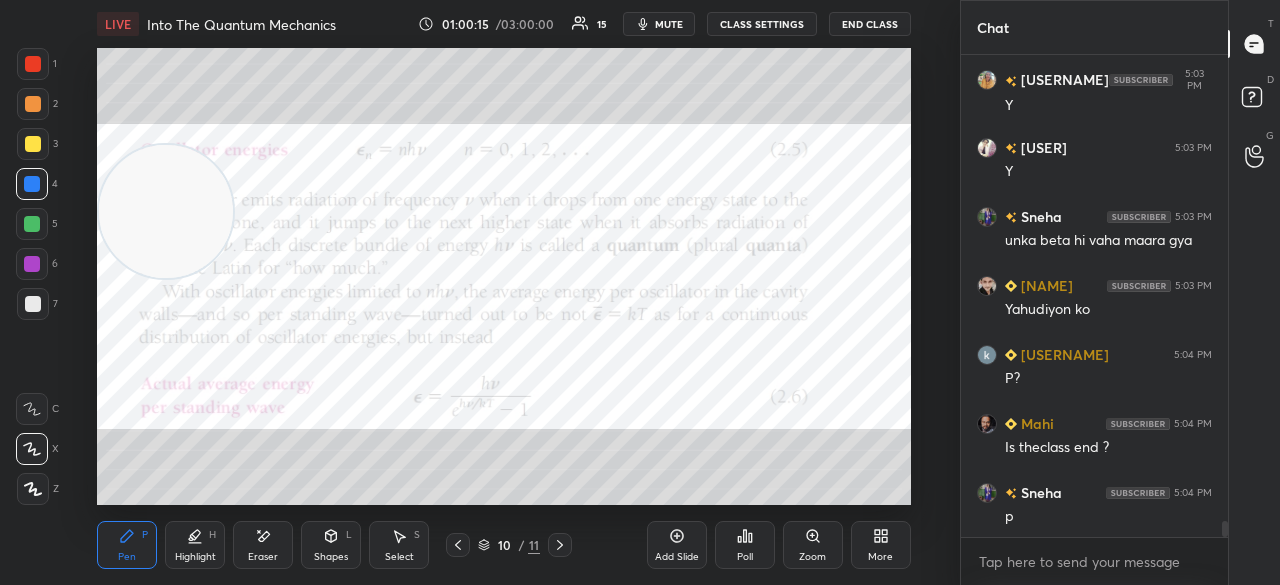 click at bounding box center (560, 545) 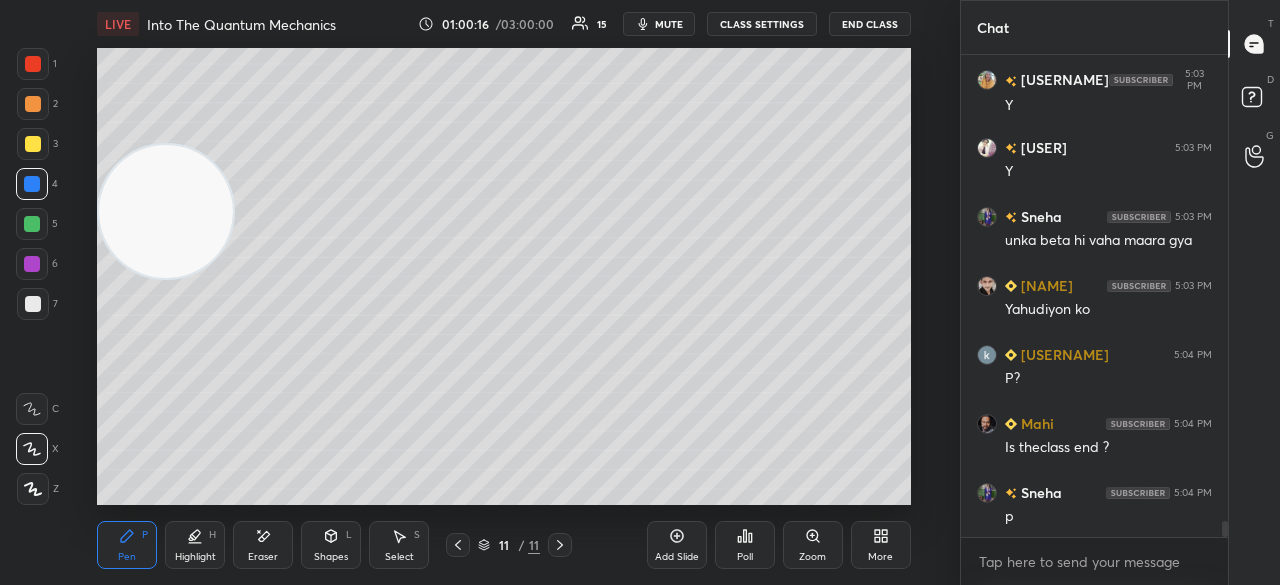 click at bounding box center (458, 545) 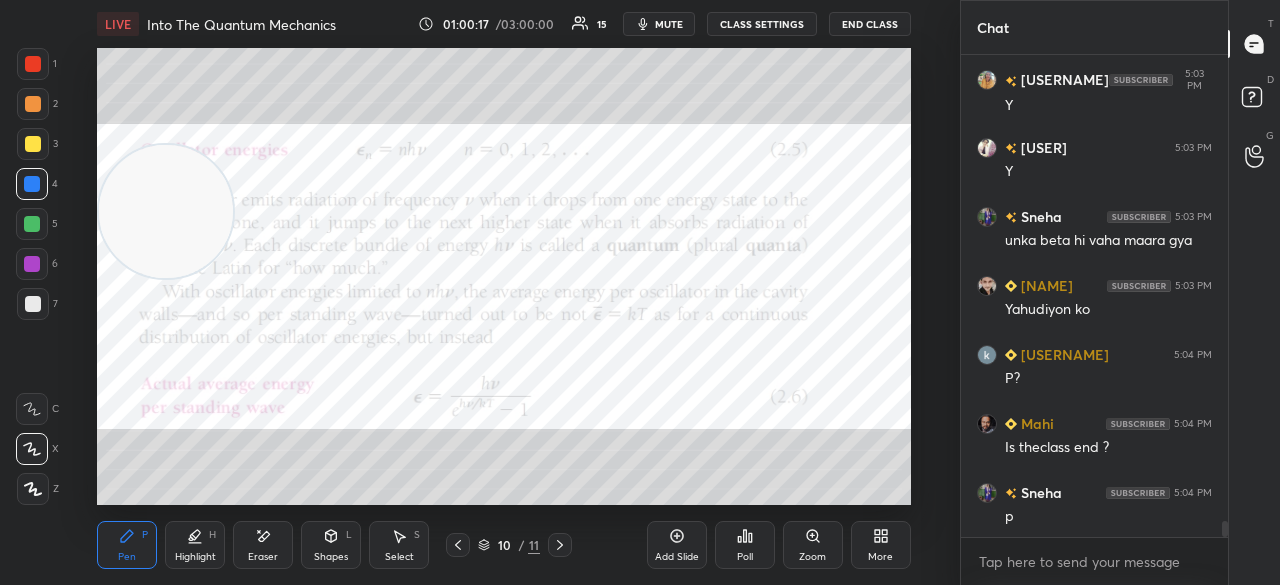 click on "More" at bounding box center [880, 557] 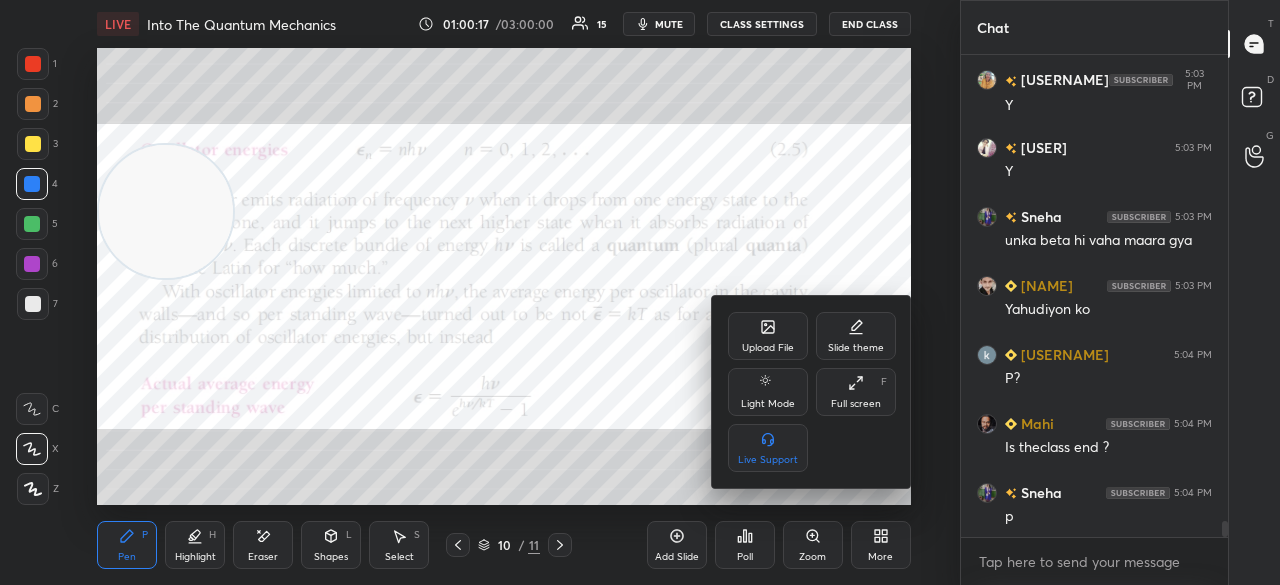 click on "Upload File" at bounding box center [768, 348] 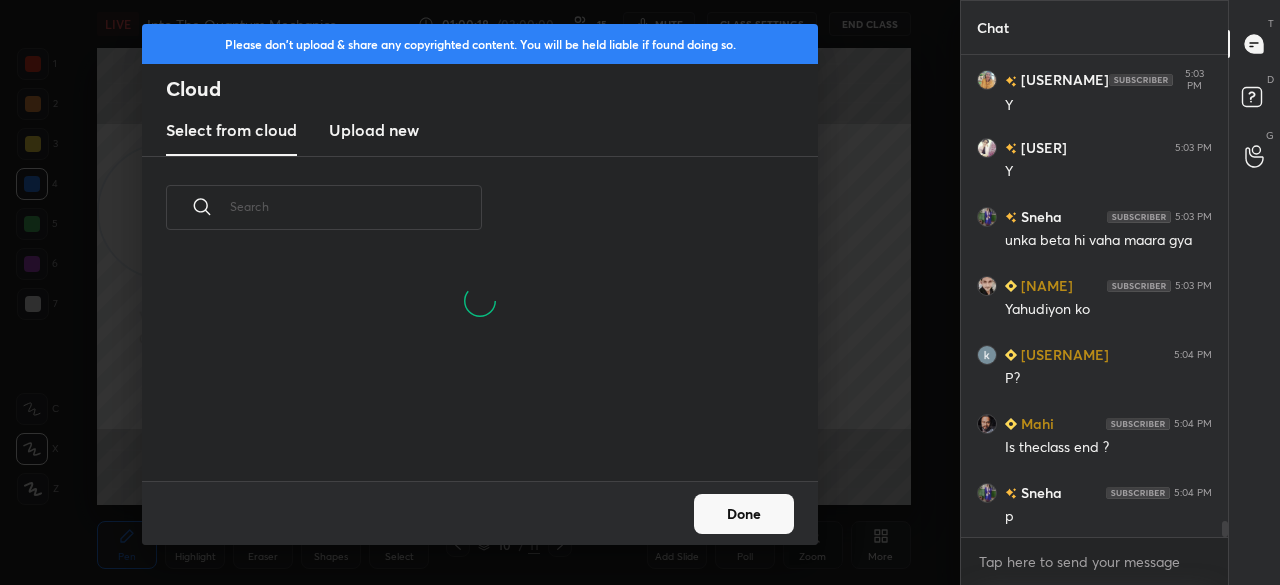 drag, startPoint x: 389, startPoint y: 129, endPoint x: 390, endPoint y: 144, distance: 15.033297 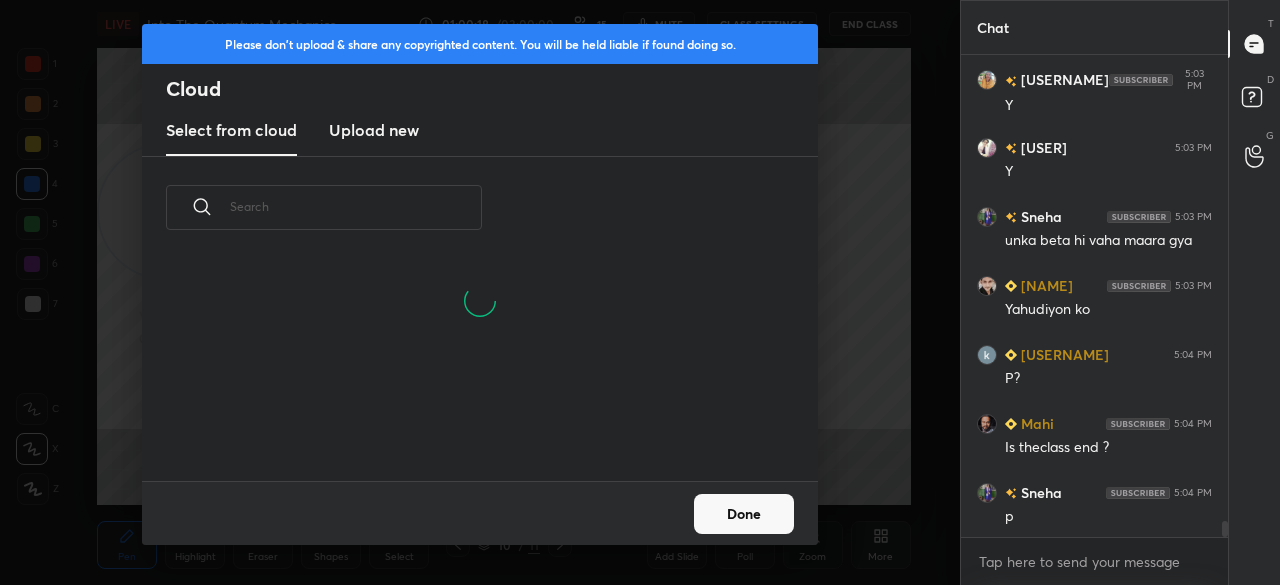 click on "Upload new" at bounding box center (374, 130) 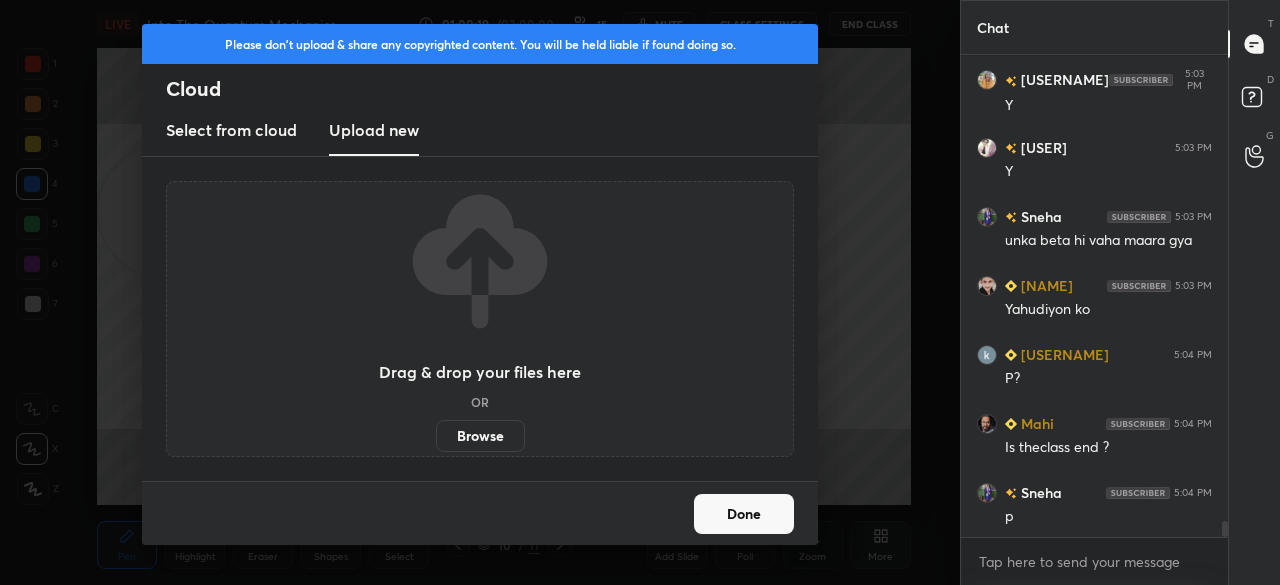 scroll, scrollTop: 13724, scrollLeft: 0, axis: vertical 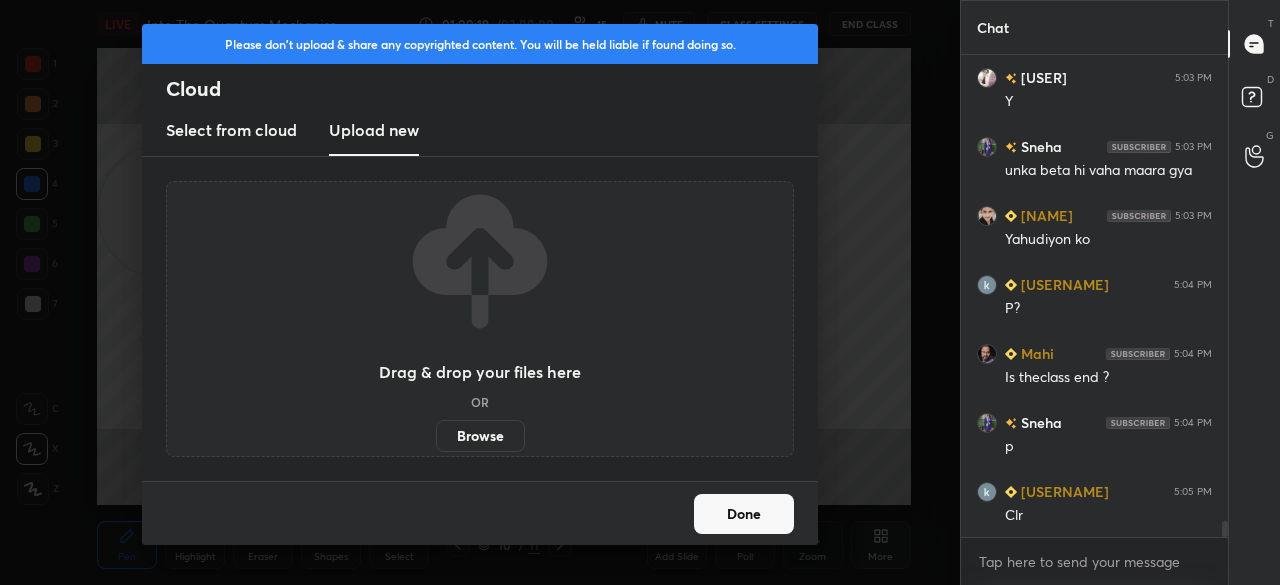 click on "Browse" at bounding box center [480, 436] 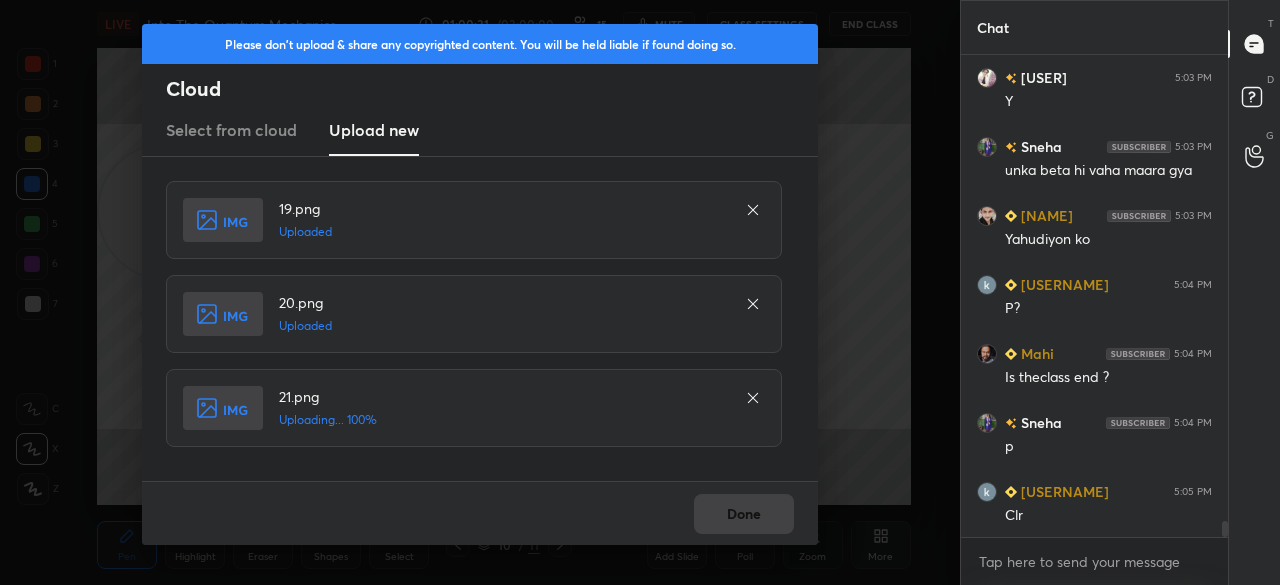 click on "Done" at bounding box center (480, 513) 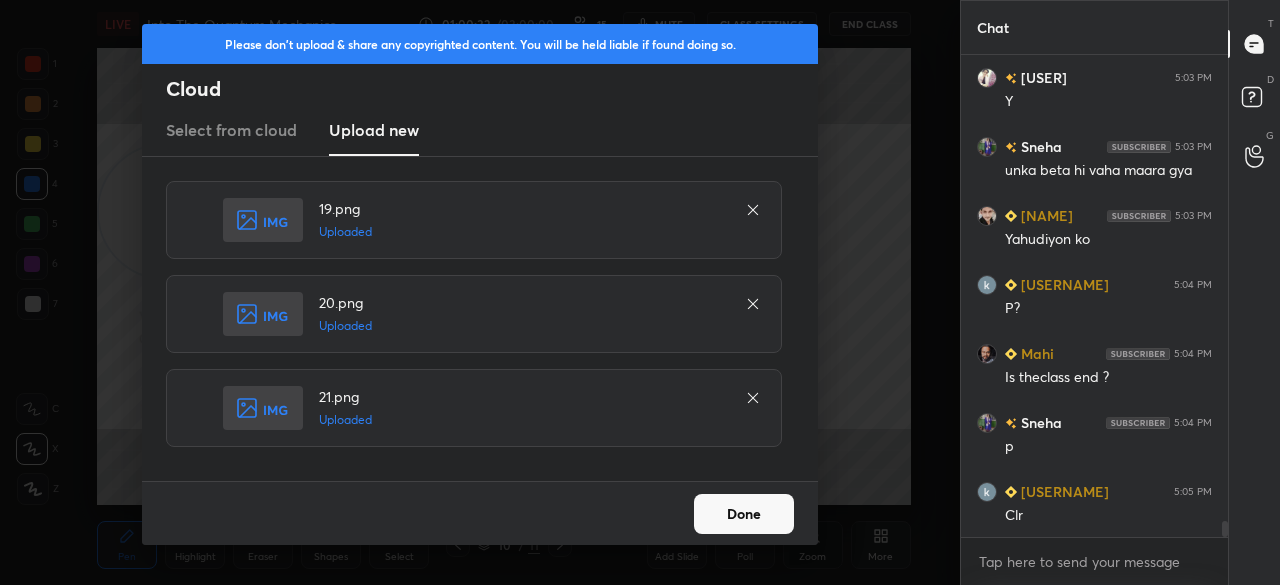 click on "Done" at bounding box center (744, 514) 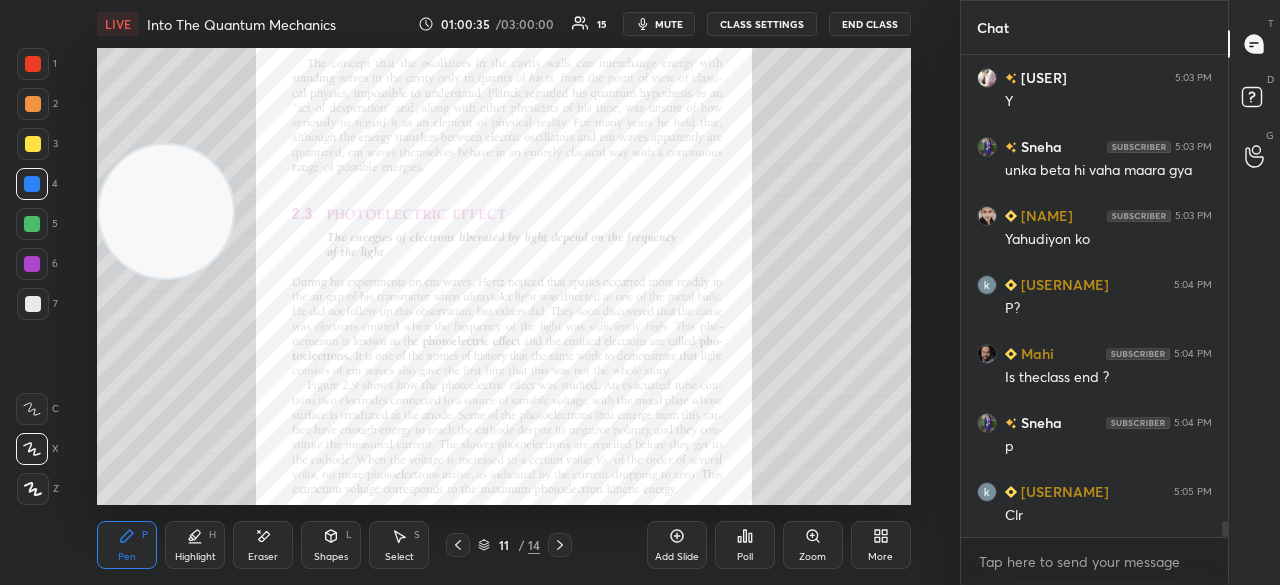 click on "Zoom" at bounding box center [812, 557] 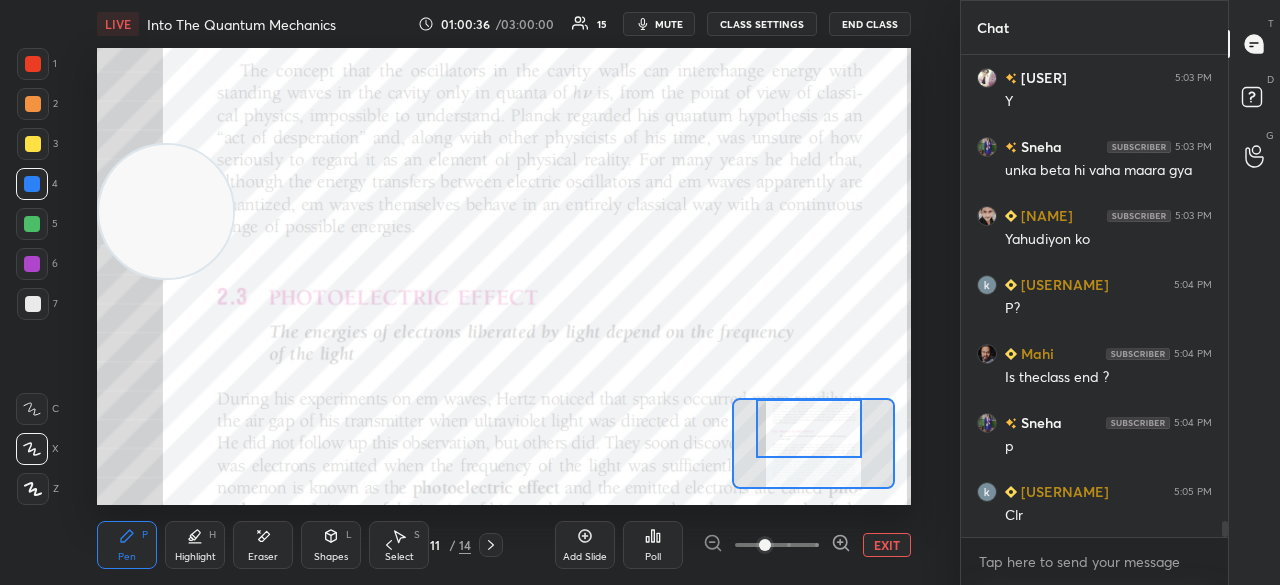 click on "Setting up your live class Poll for   secs No correct answer Start poll" at bounding box center (503, 276) 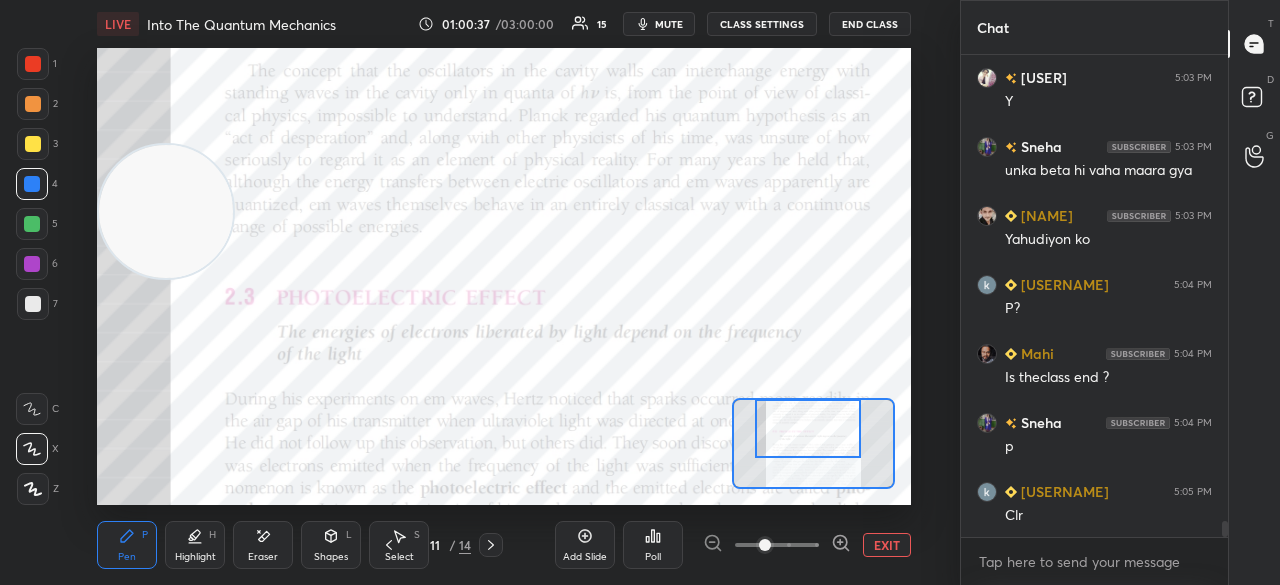 click on "mute" at bounding box center [669, 24] 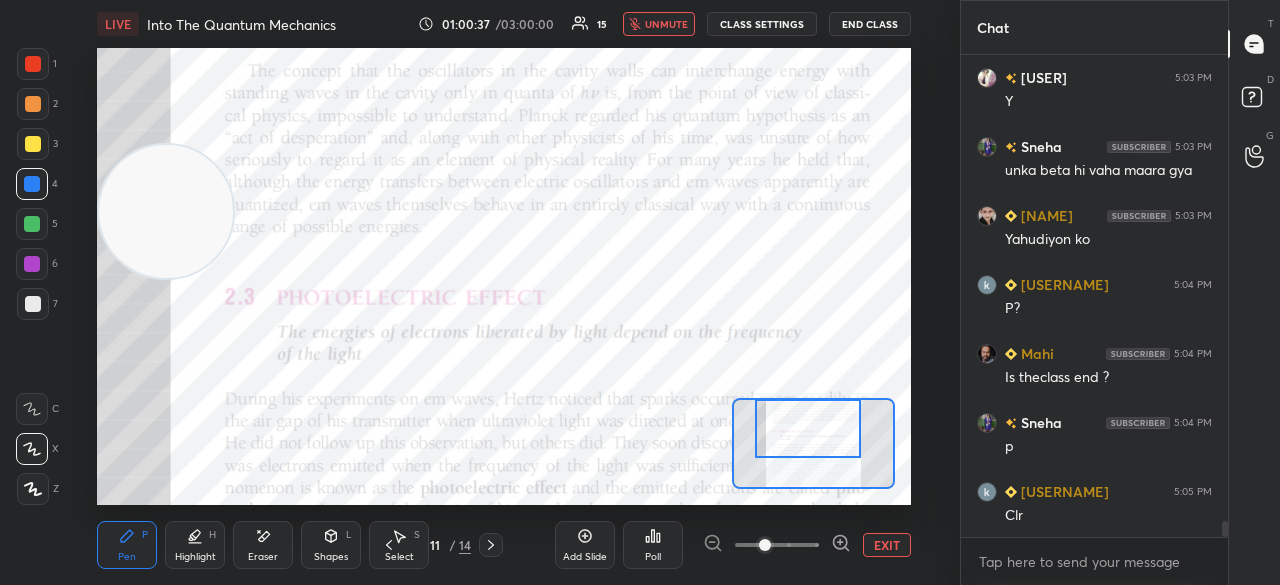click on "unmute" at bounding box center [659, 24] 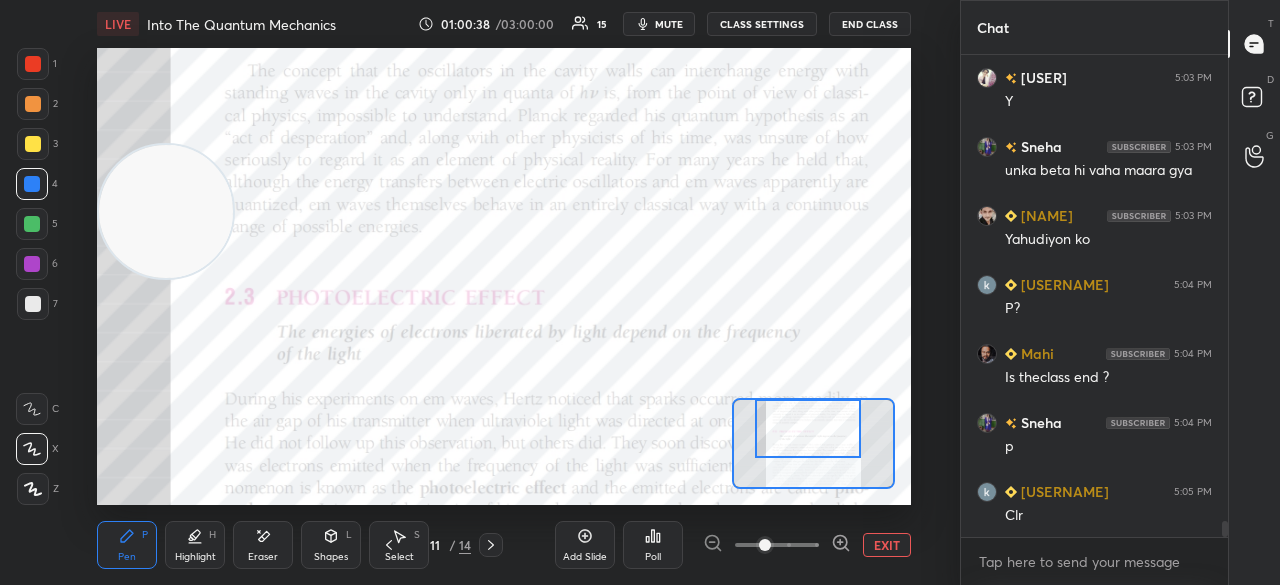 click on "1" at bounding box center (37, 64) 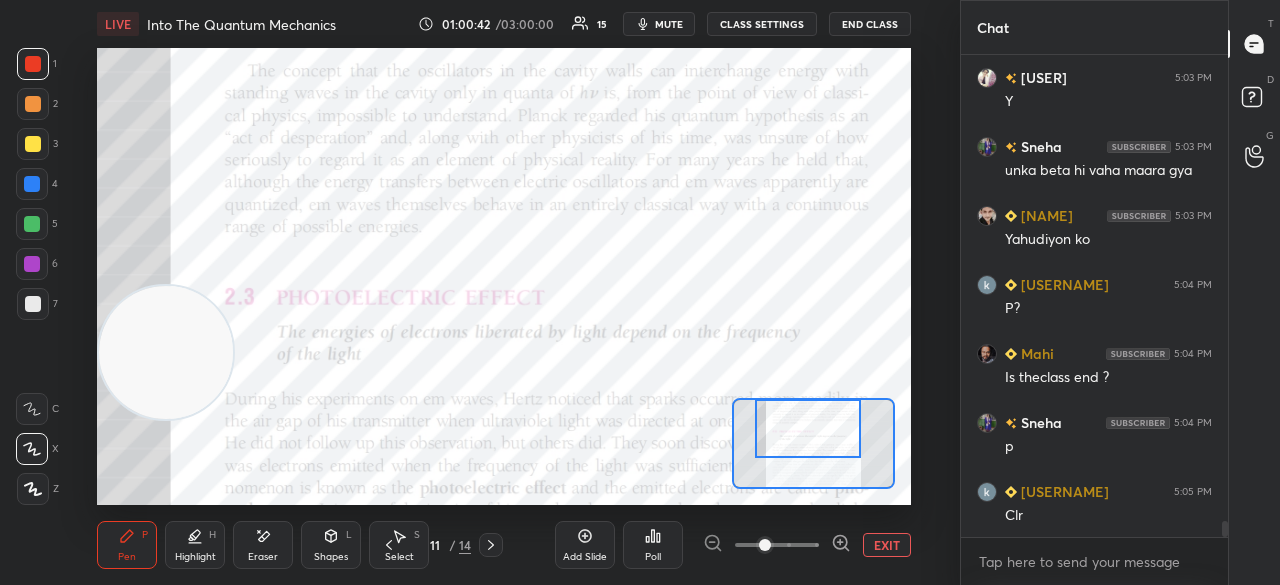 drag, startPoint x: 96, startPoint y: 364, endPoint x: 69, endPoint y: 539, distance: 177.0706 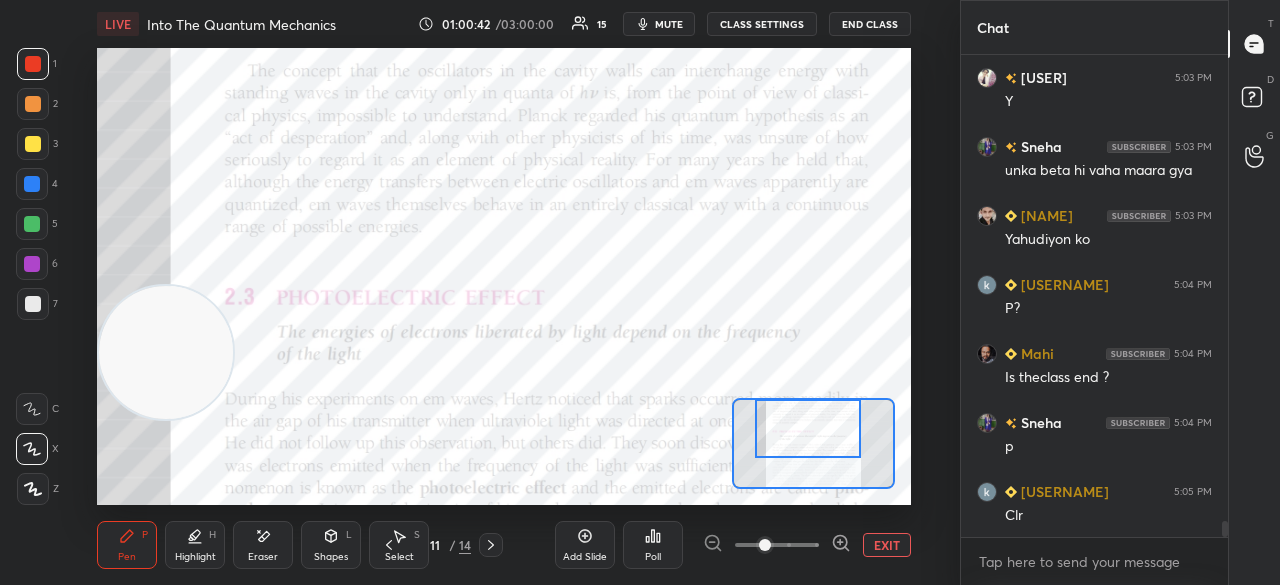 click on "1 2 3 4 5 6 7 C X Z E E Erase all   H H LIVE Into The Quantum Mechanics 01:00:42 /  03:00:00 15 mute CLASS SETTINGS End Class Setting up your live class Poll for   secs No correct answer Start poll Back Into The Quantum Mechanics [FIRST] [LAST] Pen P Highlight H Eraser Shapes L Select S 11 / 14 Add Slide Poll EXIT" at bounding box center [472, 292] 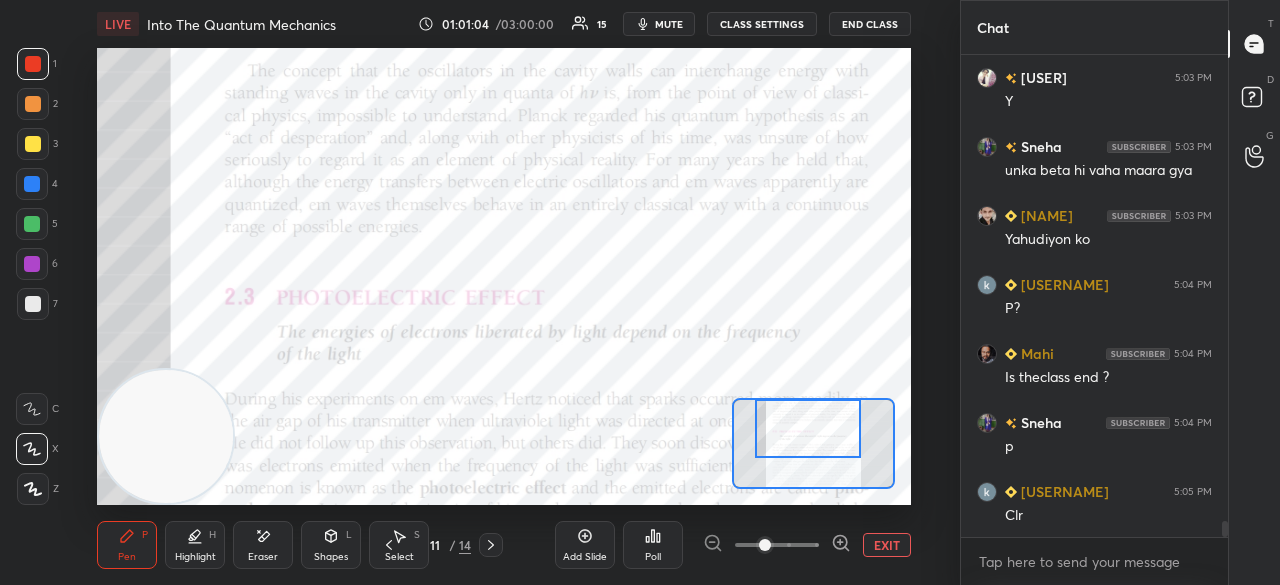 click on "mute" at bounding box center (669, 24) 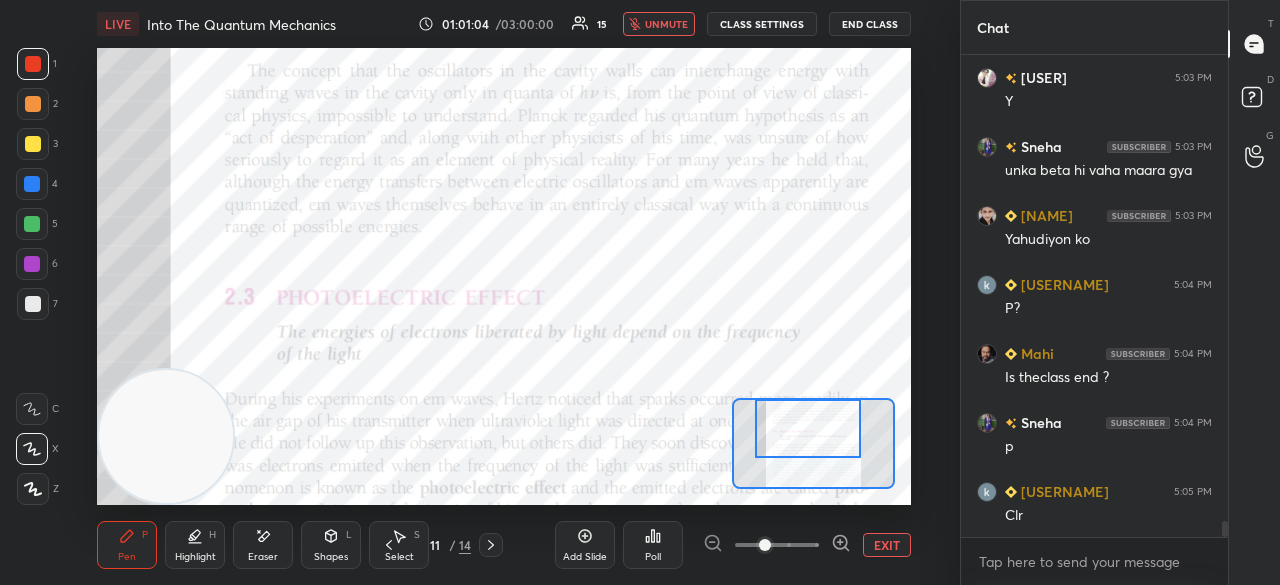 click on "unmute" at bounding box center (666, 24) 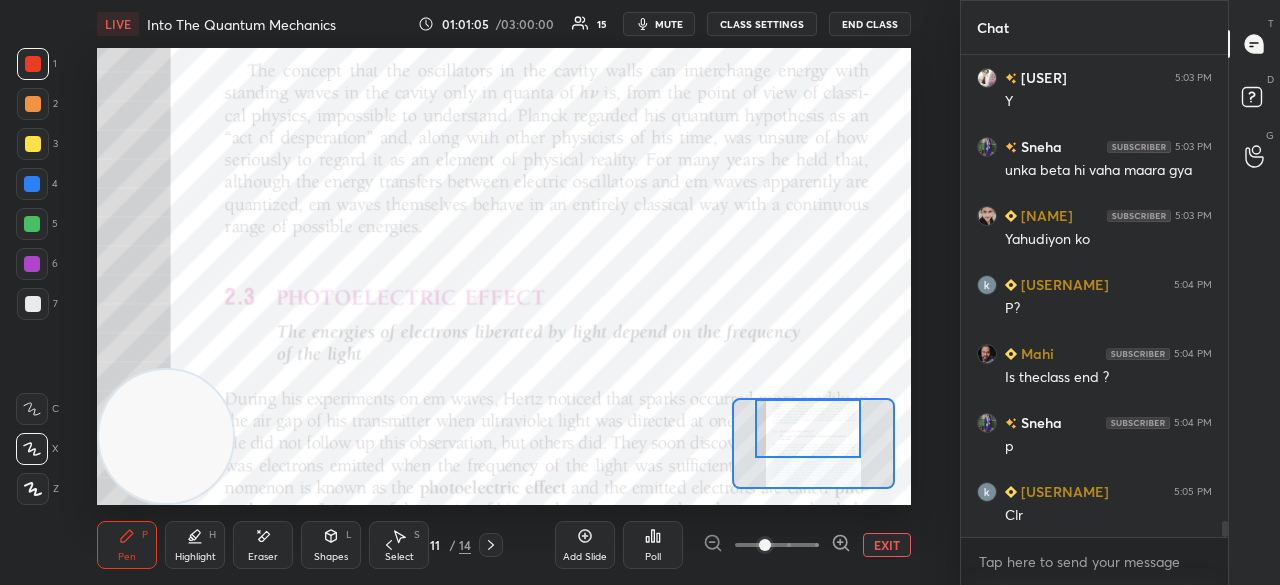 drag, startPoint x: 28, startPoint y: 219, endPoint x: 28, endPoint y: 197, distance: 22 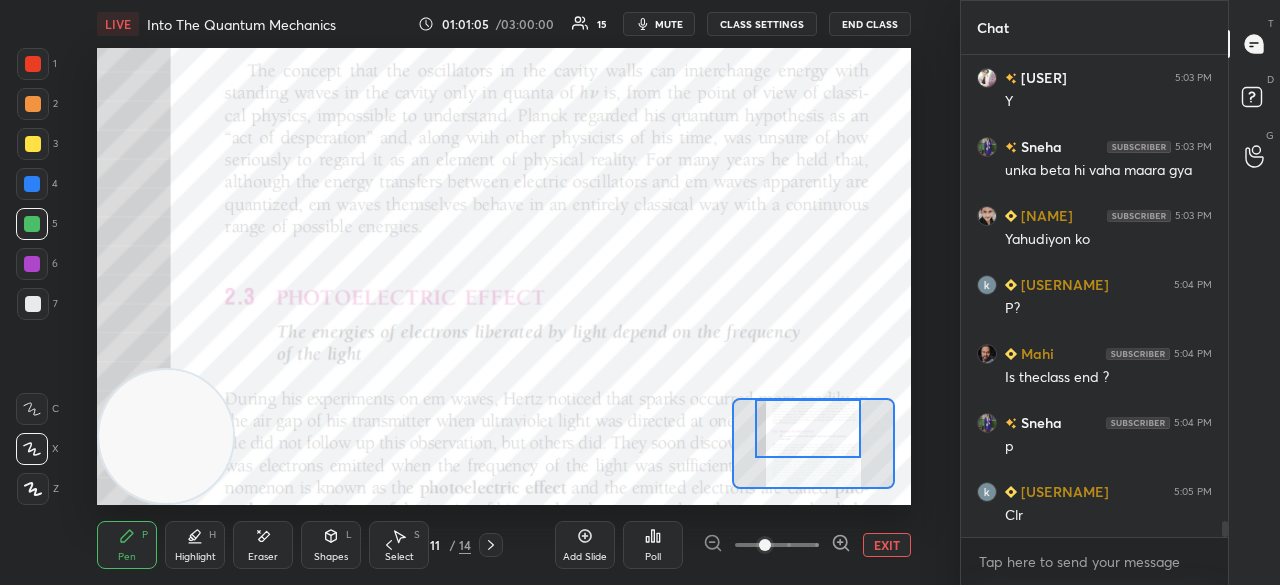click at bounding box center (32, 184) 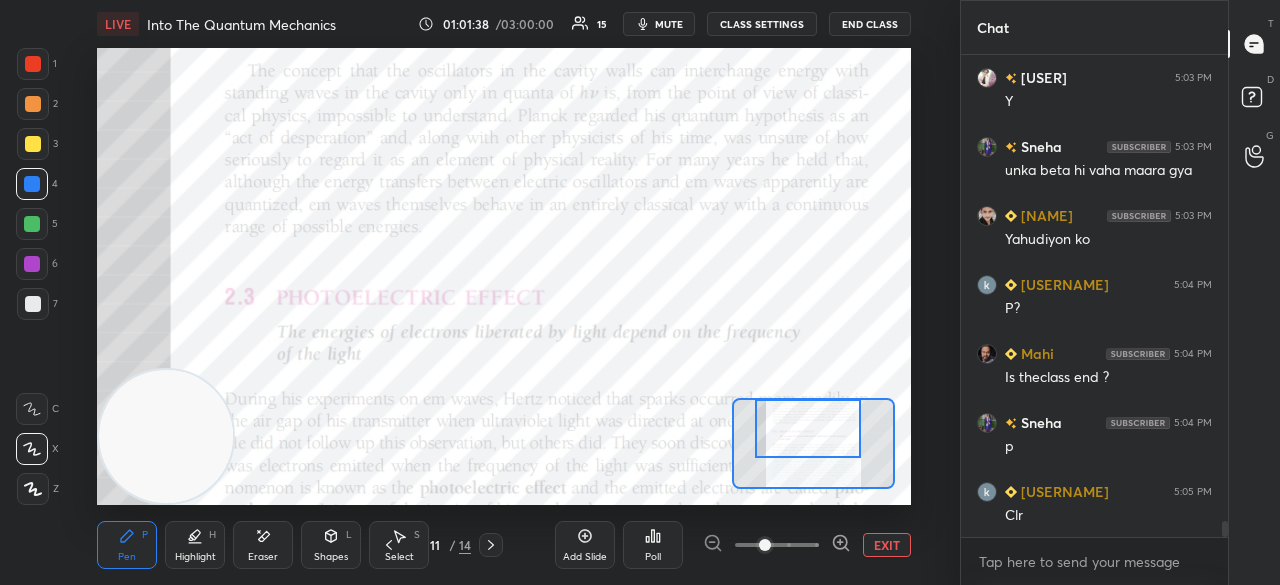 scroll, scrollTop: 13772, scrollLeft: 0, axis: vertical 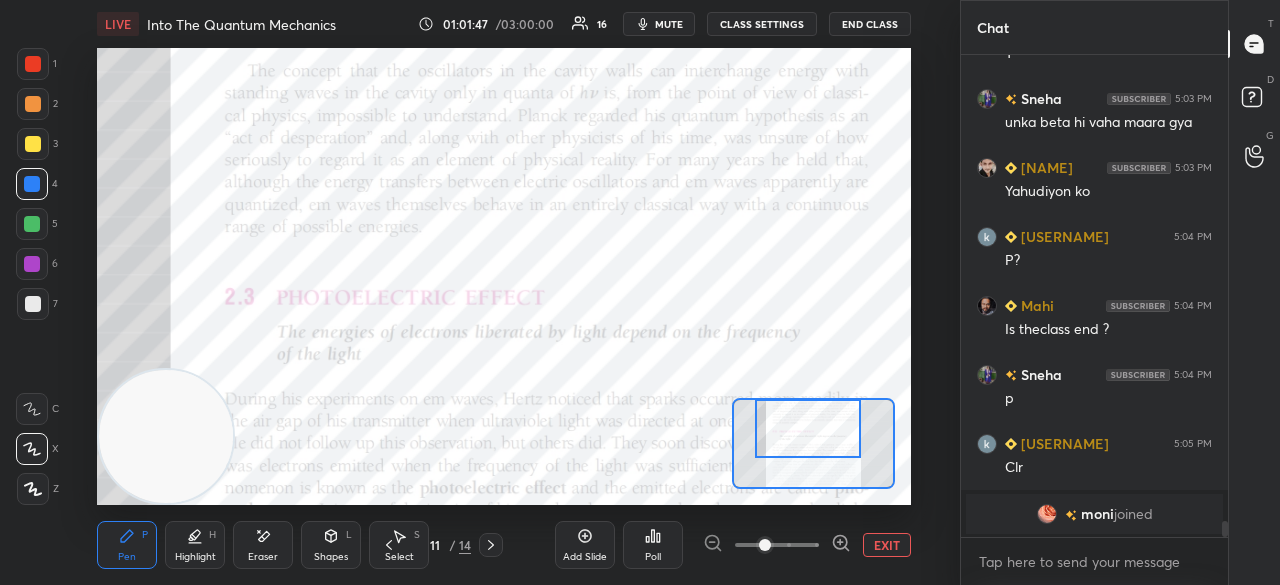 click on "mute" at bounding box center [669, 24] 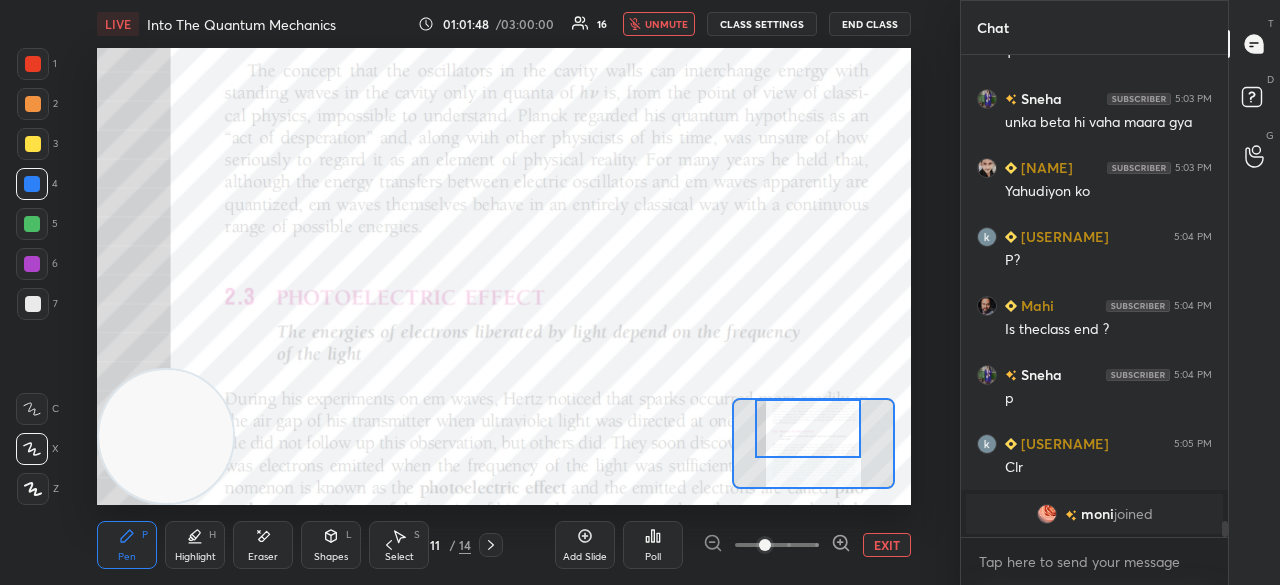 click on "unmute" at bounding box center (666, 24) 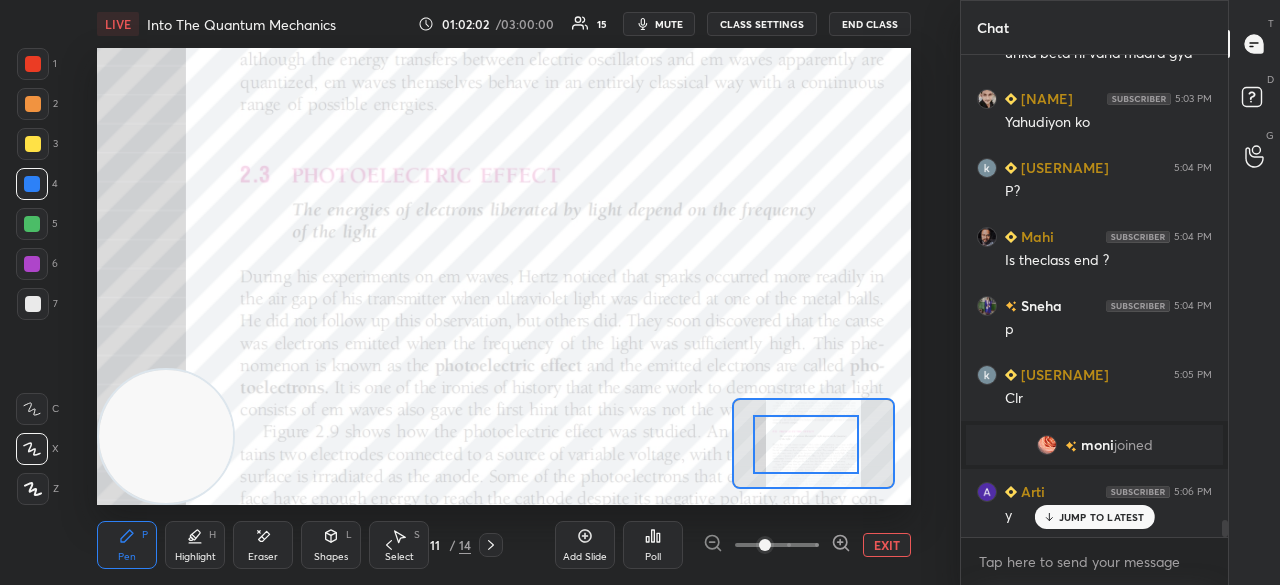 scroll, scrollTop: 13344, scrollLeft: 0, axis: vertical 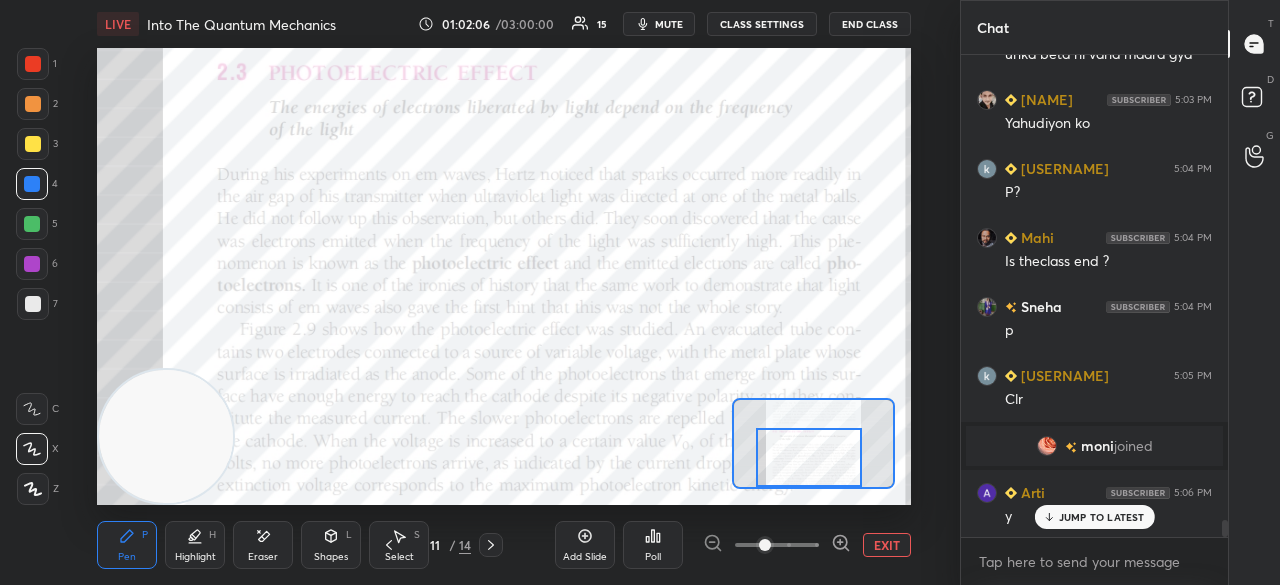 drag, startPoint x: 824, startPoint y: 441, endPoint x: 824, endPoint y: 475, distance: 34 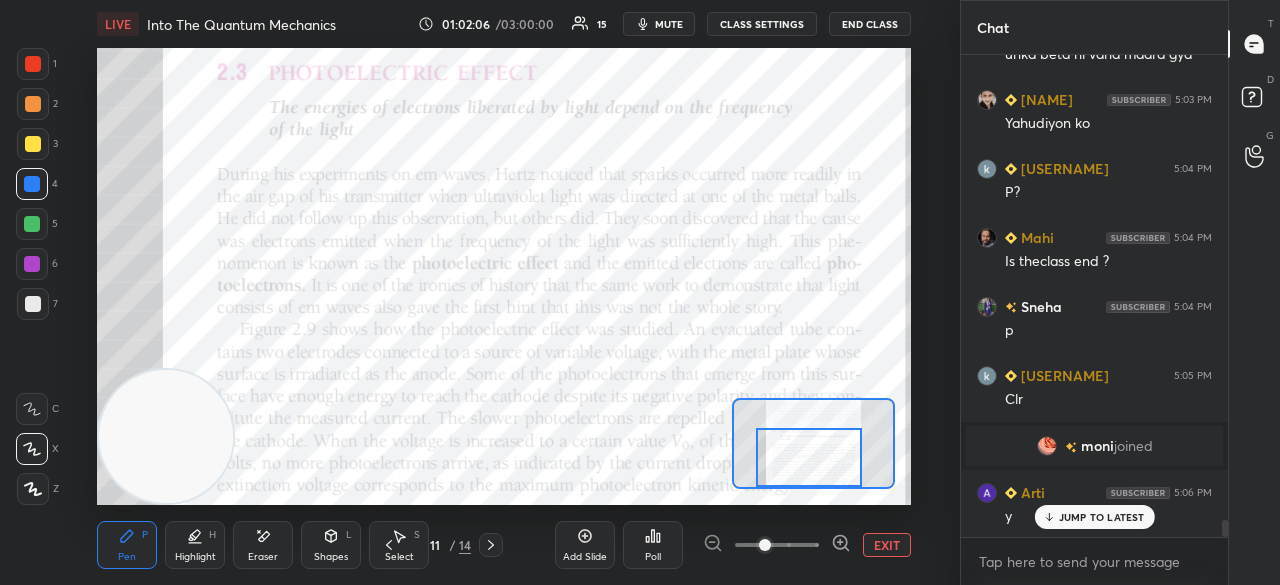 click at bounding box center (809, 457) 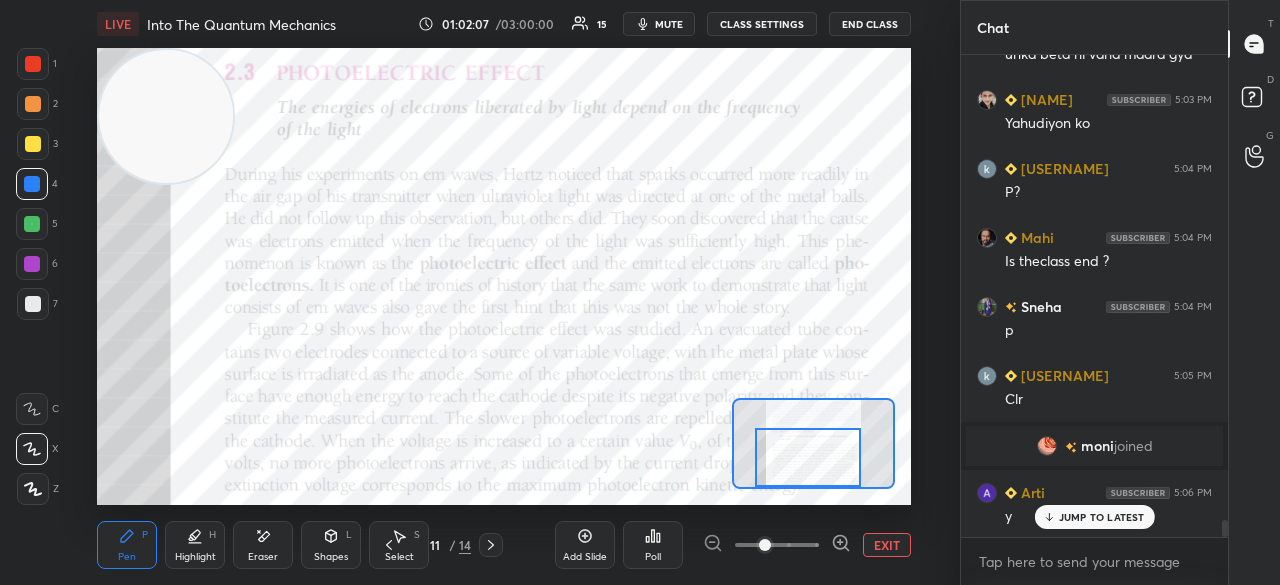 drag, startPoint x: 166, startPoint y: 473, endPoint x: 96, endPoint y: 91, distance: 388.36066 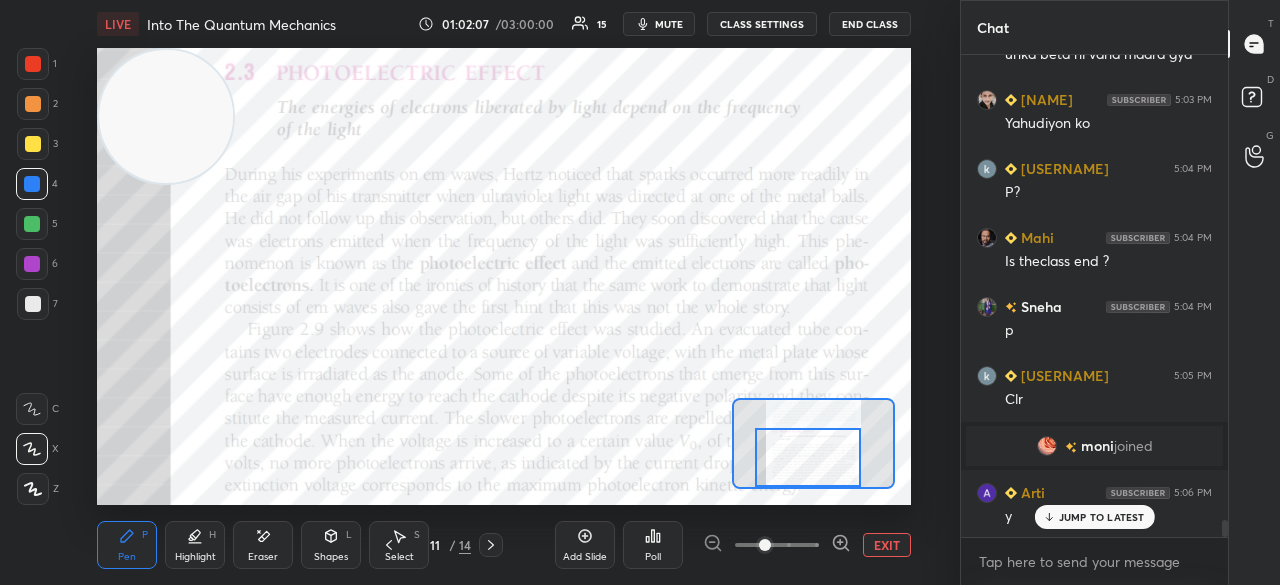 click on "Setting up your live class Poll for   secs No correct answer Start poll" at bounding box center (504, 276) 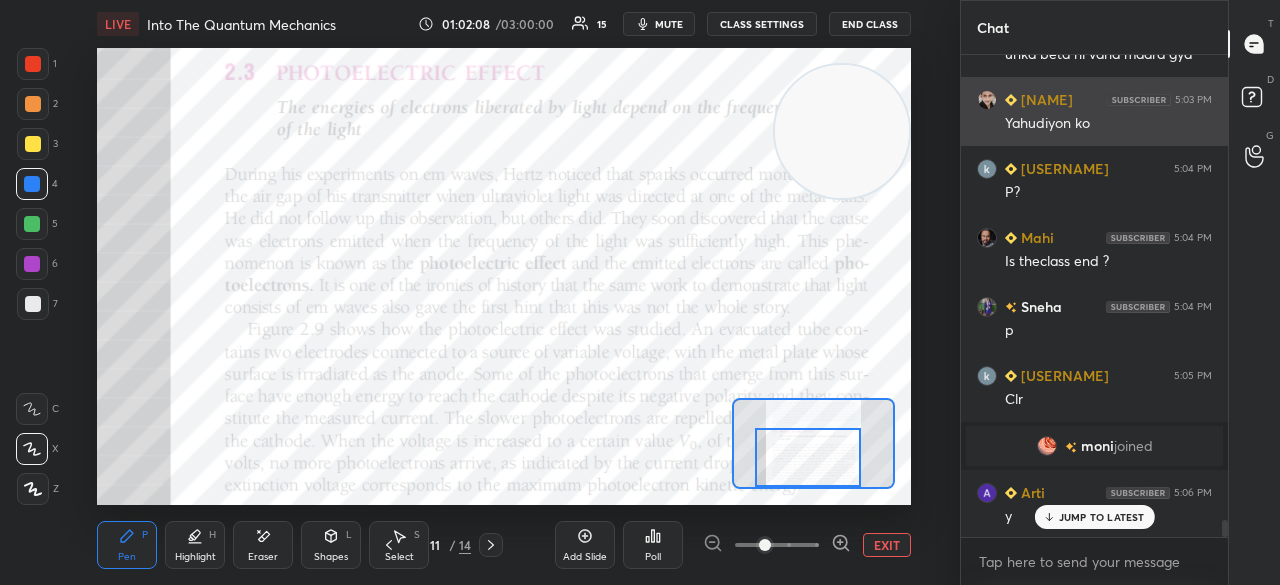 drag, startPoint x: 143, startPoint y: 111, endPoint x: 1039, endPoint y: 112, distance: 896.00055 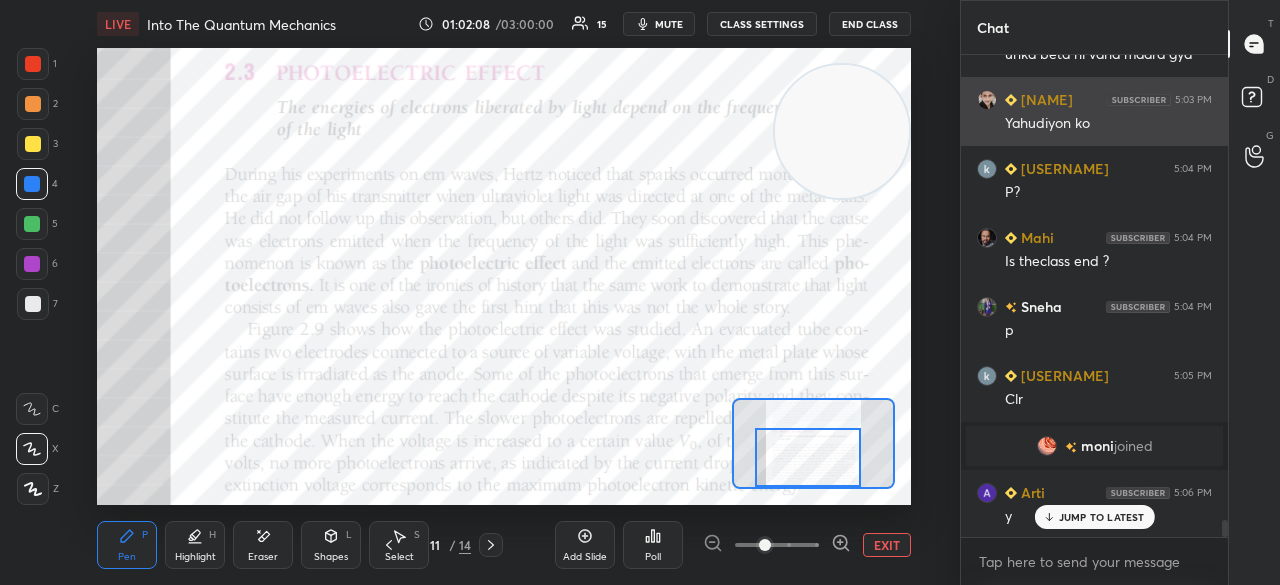 click on "1 2 3 4 5 6 7 C X Z E E Erase all   H H LIVE Into The Quantum Mechanics 01:02:08 /  03:00:00 15 mute CLASS SETTINGS End Class Setting up your live class Poll for   secs No correct answer Start poll Back Into The Quantum Mechanics [FIRST] [LAST] Pen P Highlight H Eraser Shapes L Select S 11 / 14 Add Slide Poll EXIT Chat [USER] 5:01 PM Ji [USER] 5:01 PM Ji [USER] 5:01 PM Y [USER] 5:01 PM Y [USER] 5:02 PM Ha [USER] 5:02 PM y [USER] 5:02 PM Y [USER] 5:02 PM y [USER] 5:03 PM Y [USER] 5:03 PM Y [USER] 5:03 PM unka beta hi vaha maara gya [USER] 5:03 PM Yahudiyon ko [USER] 5:04 PM P? [USER] 5:04 PM Is theclass end ? [USER] 5:04 PM p [USER] 5:05 PM Clr [USER]  joined [USER] 5:06 PM y JUMP TO LATEST Enable hand raising Enable raise hand to speak to learners. Once enabled, chat will be turned off temporarily. Enable x   Doubts asked by learners will show up here NEW DOUBTS ASKED No one has raised a hand yet Can't raise hand Looks like educator just invited you to speak. Please wait before you can raise your hand again. T" at bounding box center [640, 292] 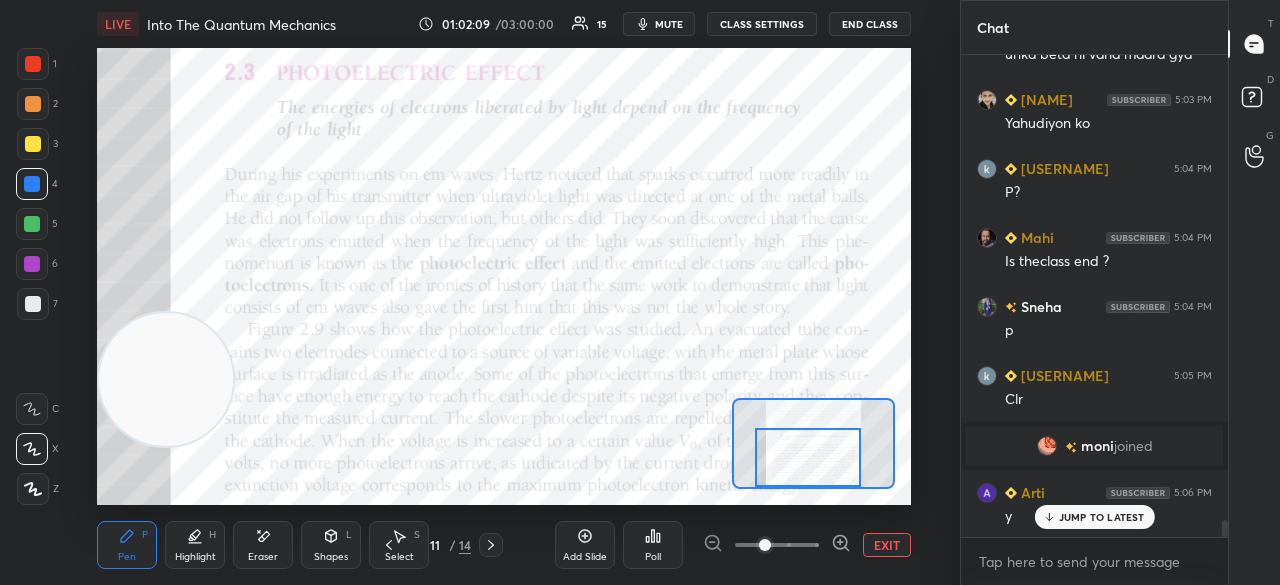 drag, startPoint x: 658, startPoint y: 181, endPoint x: 1, endPoint y: 501, distance: 730.78656 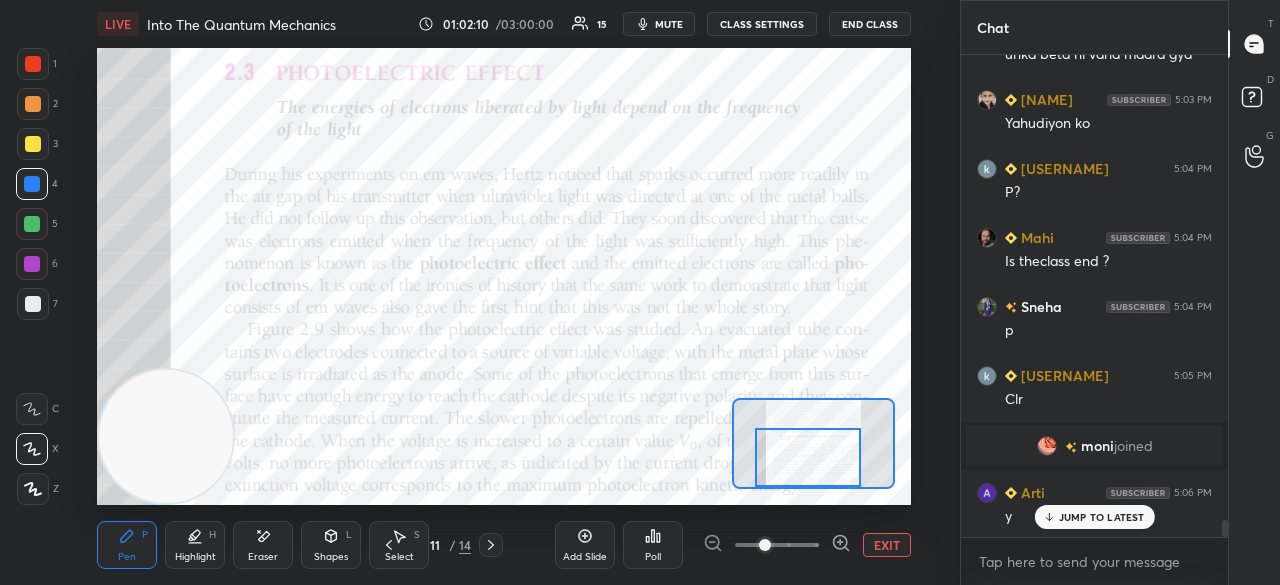 click at bounding box center [33, 64] 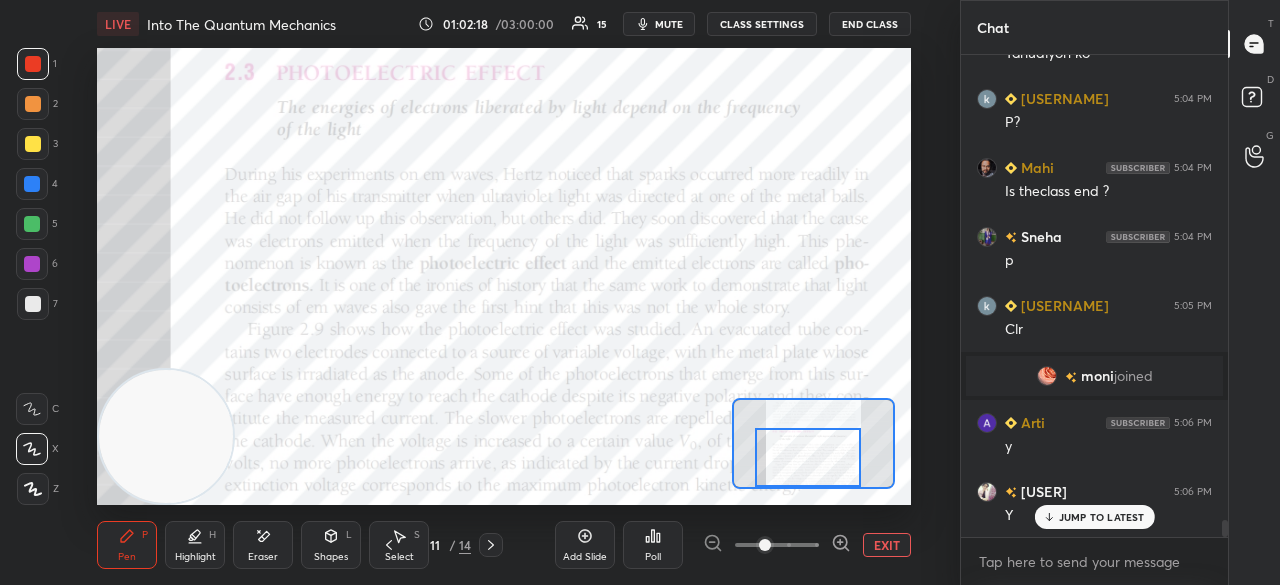 scroll, scrollTop: 13482, scrollLeft: 0, axis: vertical 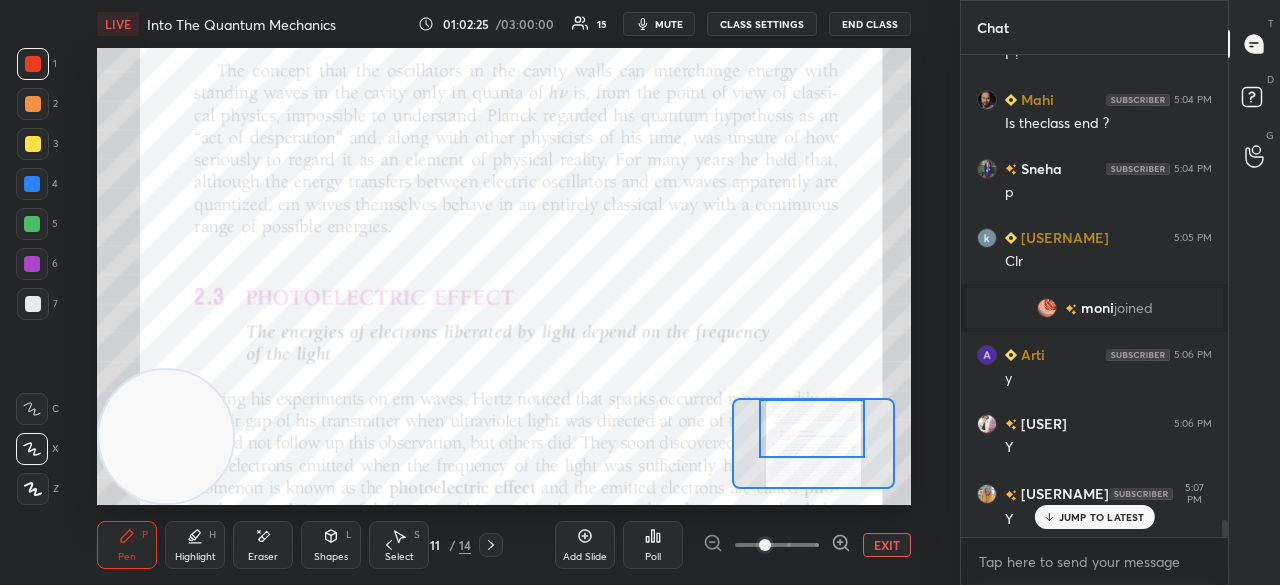 drag, startPoint x: 804, startPoint y: 464, endPoint x: 808, endPoint y: 424, distance: 40.1995 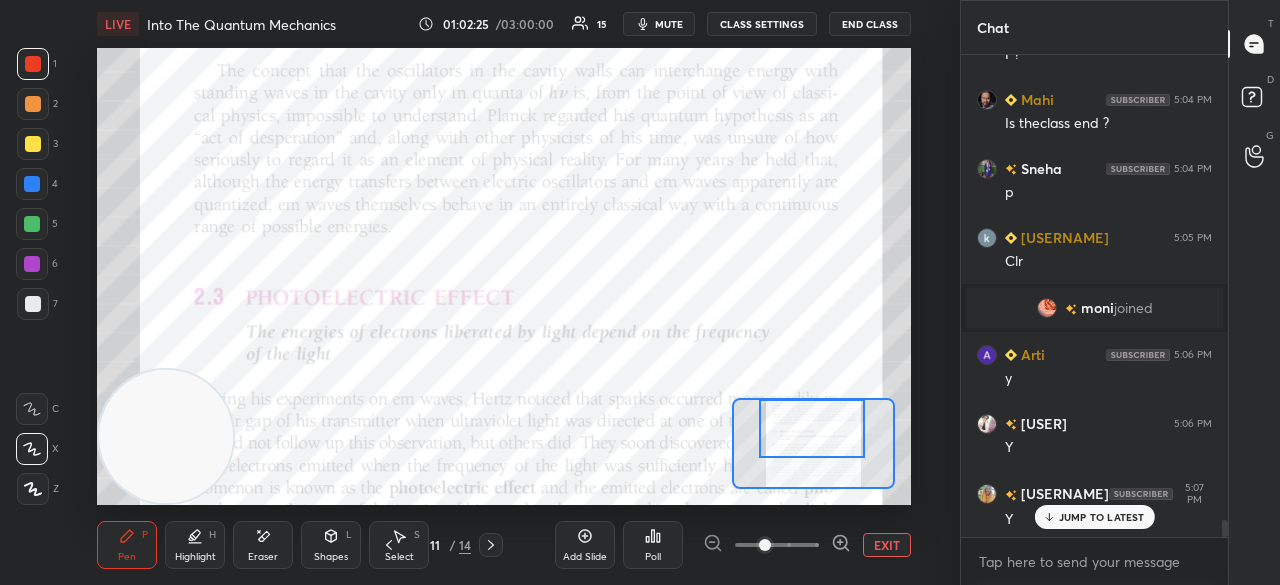 click at bounding box center (812, 428) 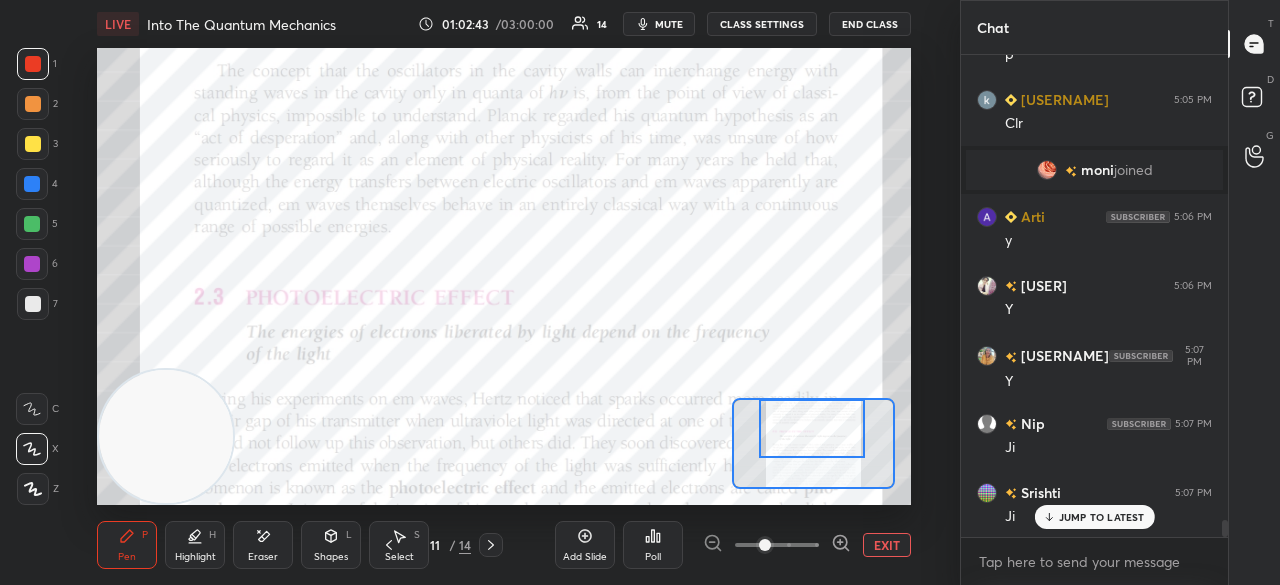 scroll, scrollTop: 13690, scrollLeft: 0, axis: vertical 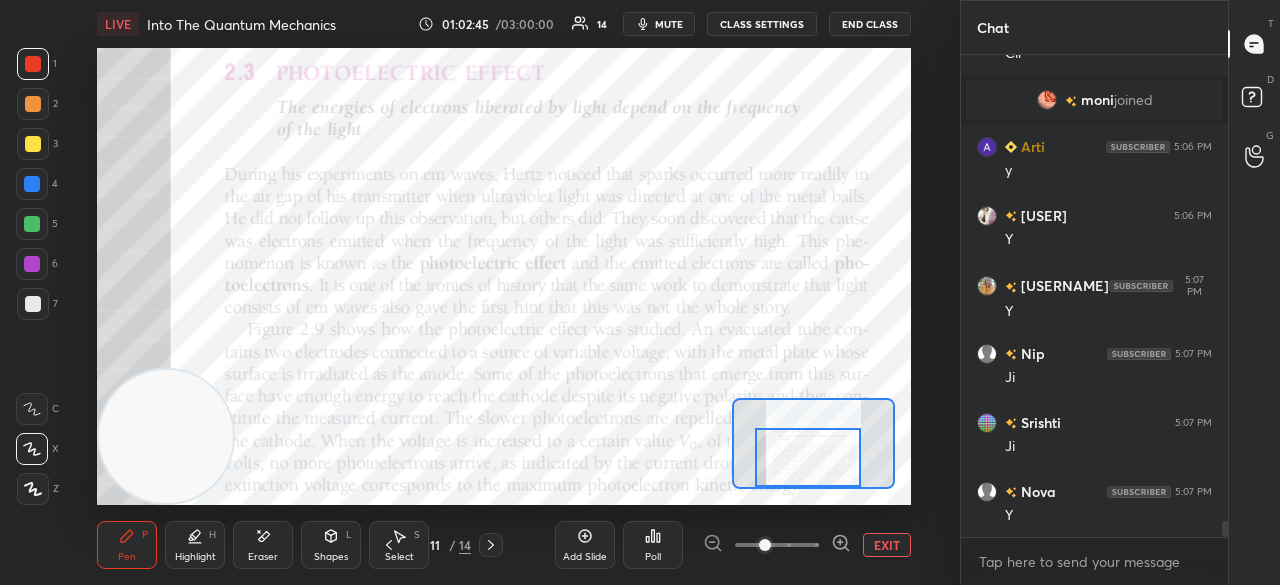 drag, startPoint x: 813, startPoint y: 442, endPoint x: 811, endPoint y: 487, distance: 45.044422 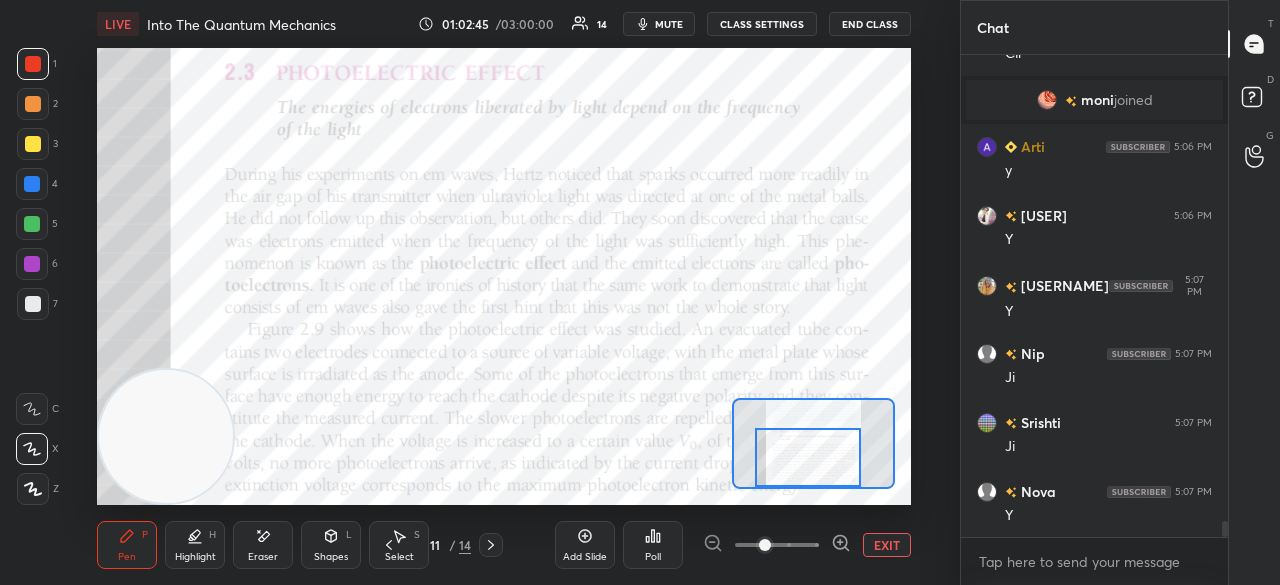 click at bounding box center [813, 443] 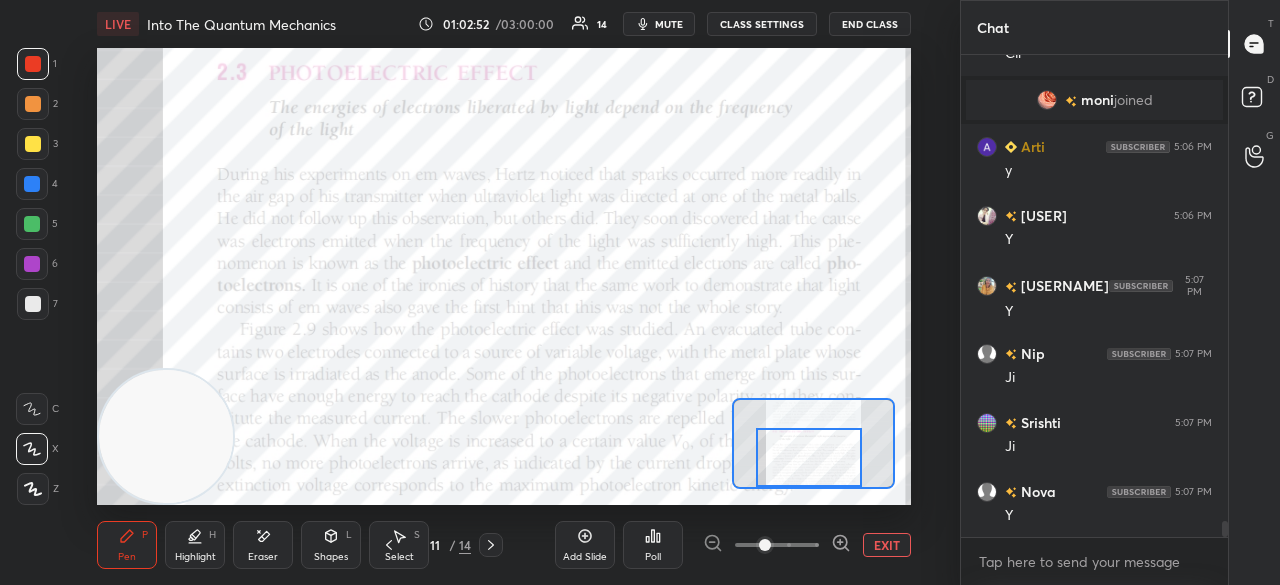 click on "mute" at bounding box center [659, 24] 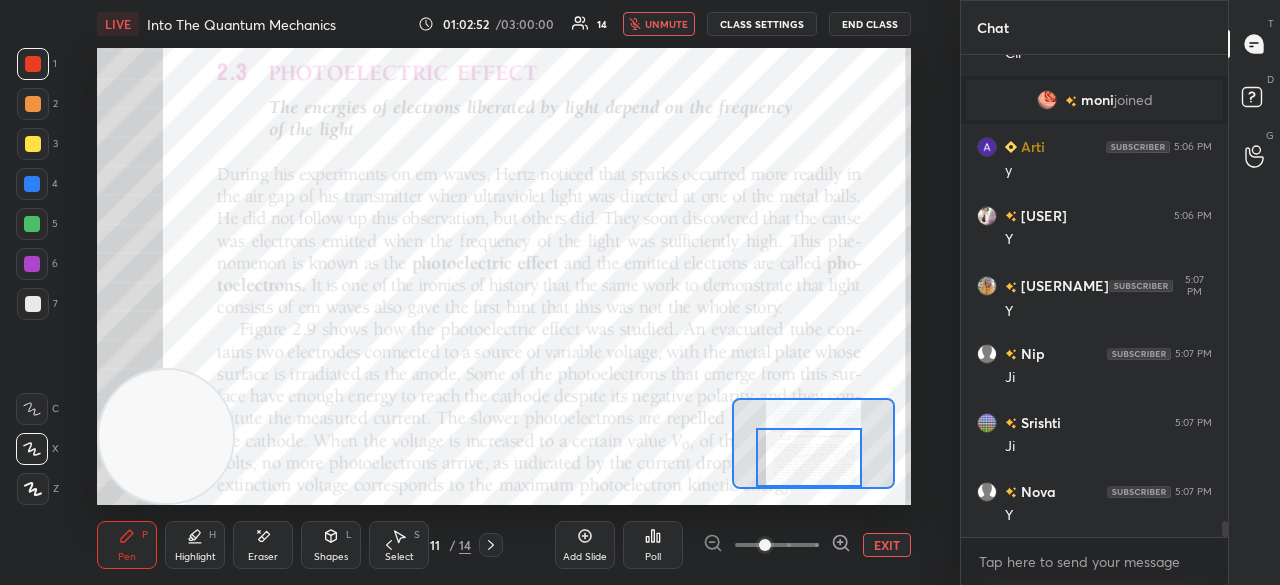 click on "unmute" at bounding box center [666, 24] 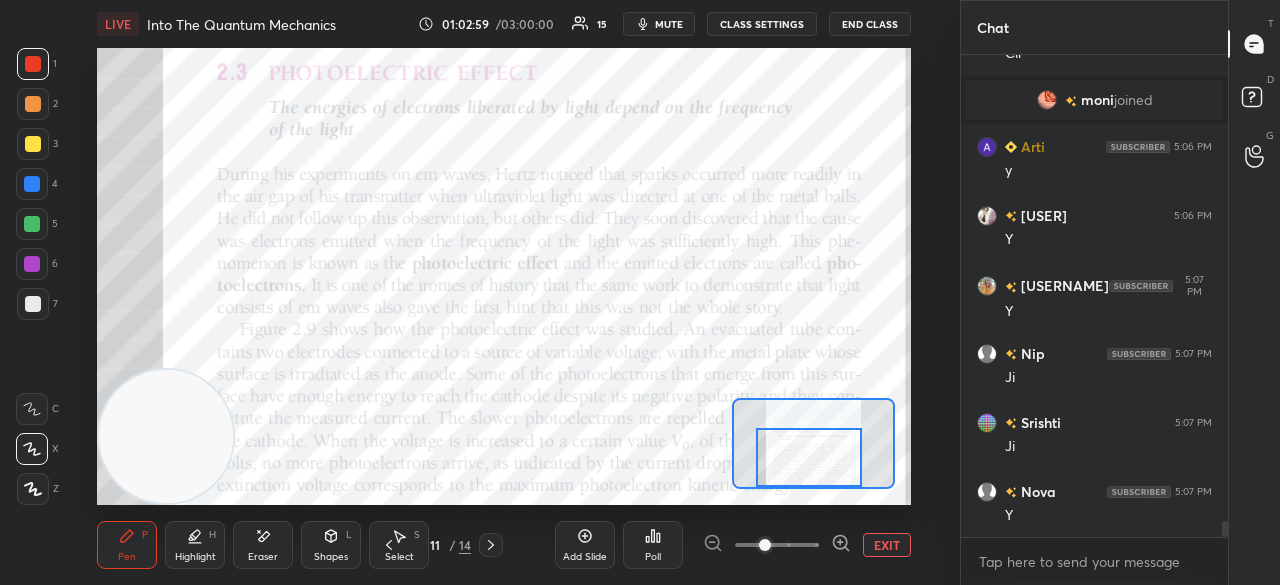 click on "mute" at bounding box center [669, 24] 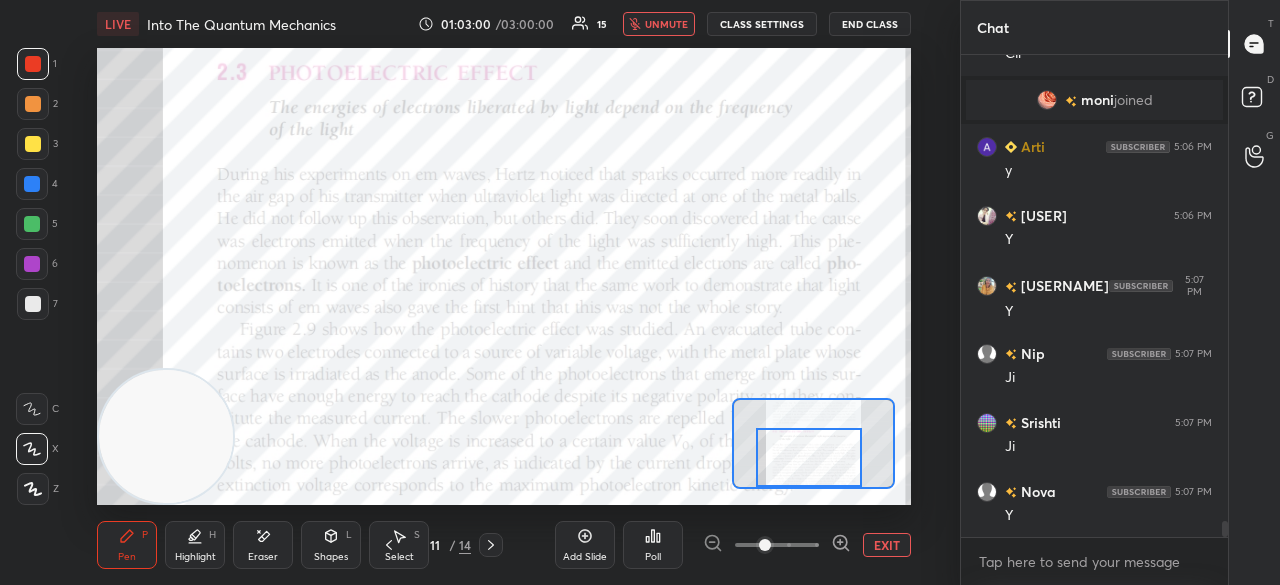 click on "unmute" at bounding box center [666, 24] 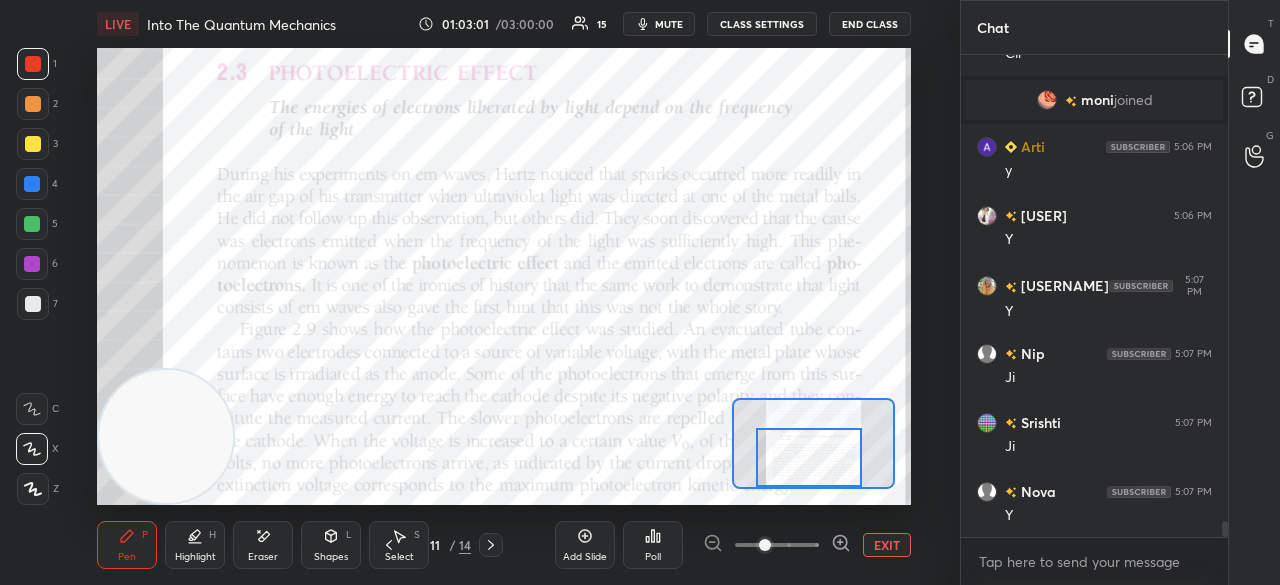 click at bounding box center [32, 184] 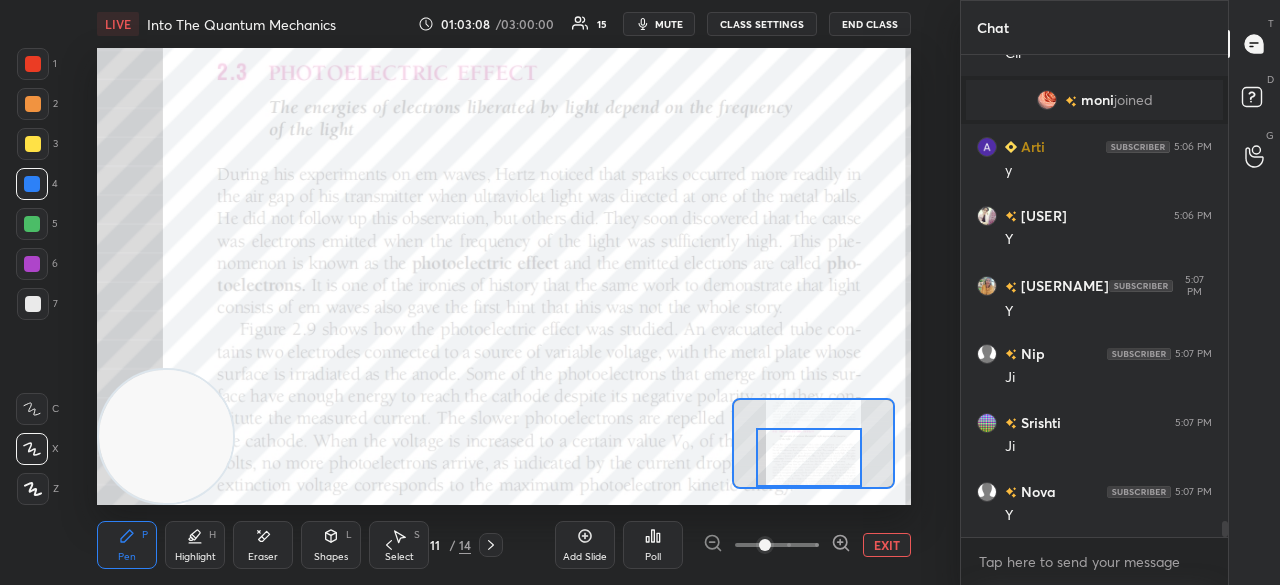 click on "mute" at bounding box center [669, 24] 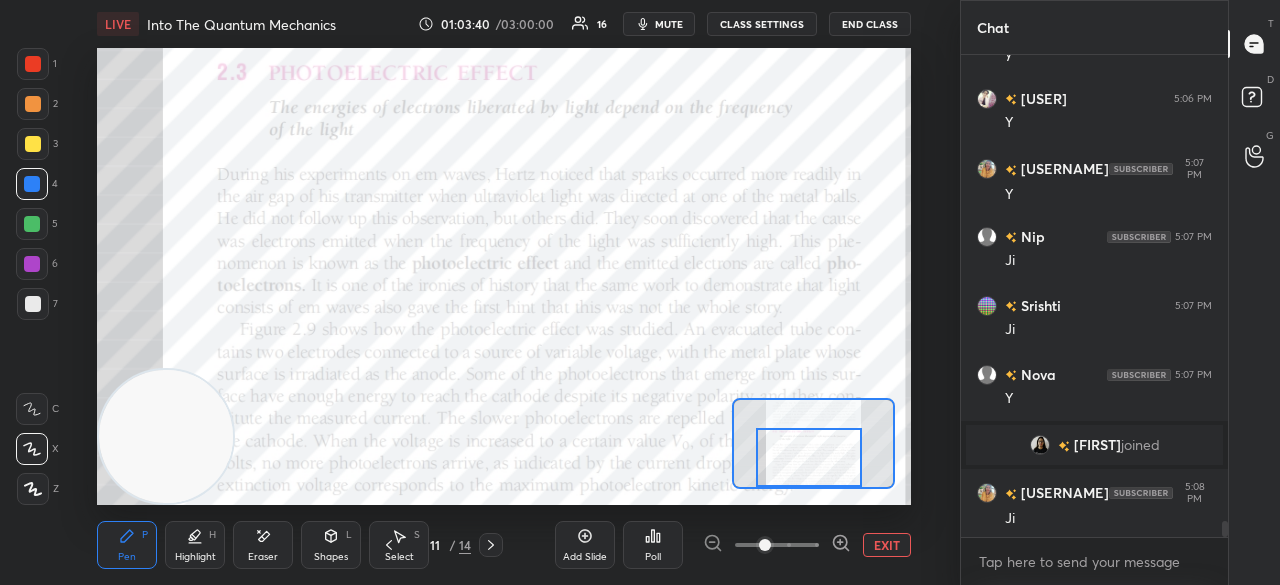 scroll, scrollTop: 13742, scrollLeft: 0, axis: vertical 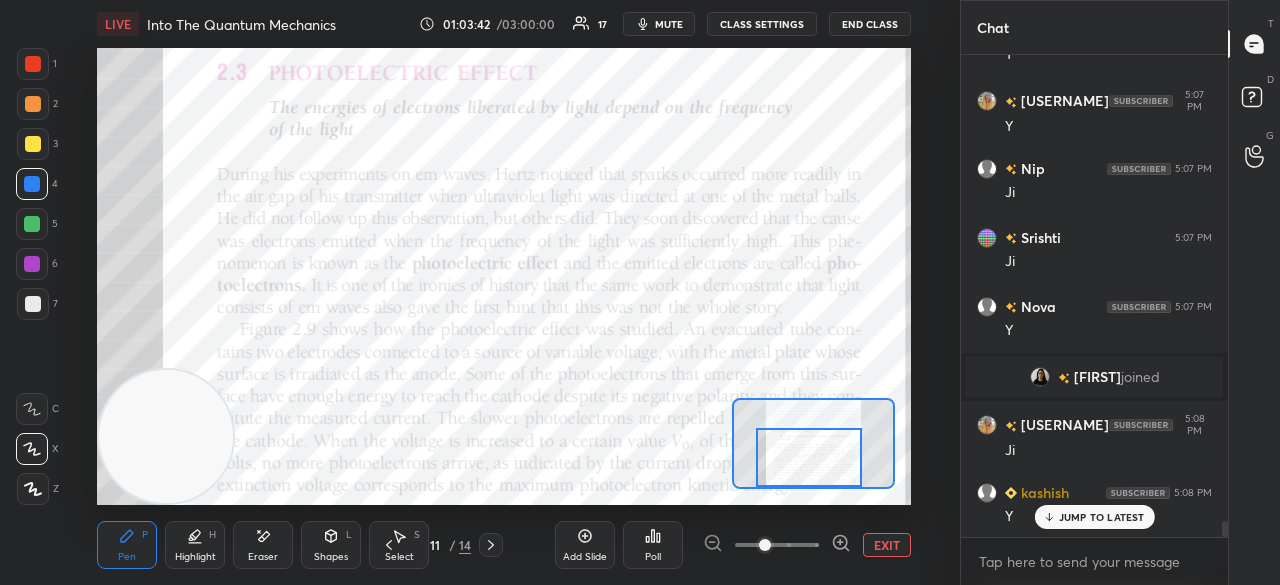 click 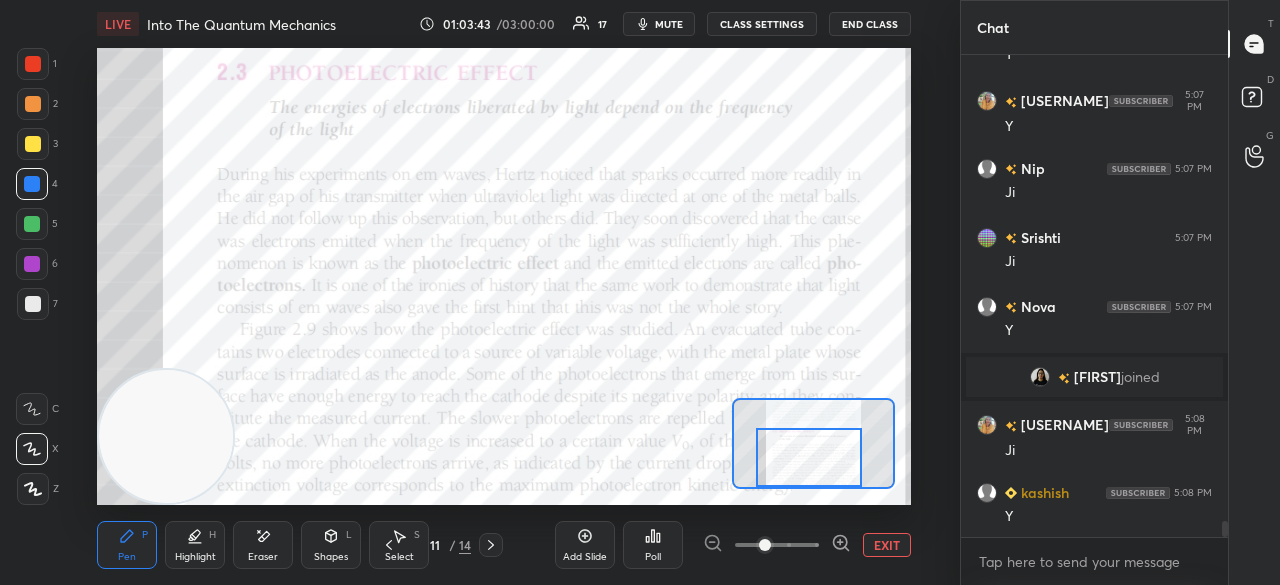 click on "mute" at bounding box center (659, 24) 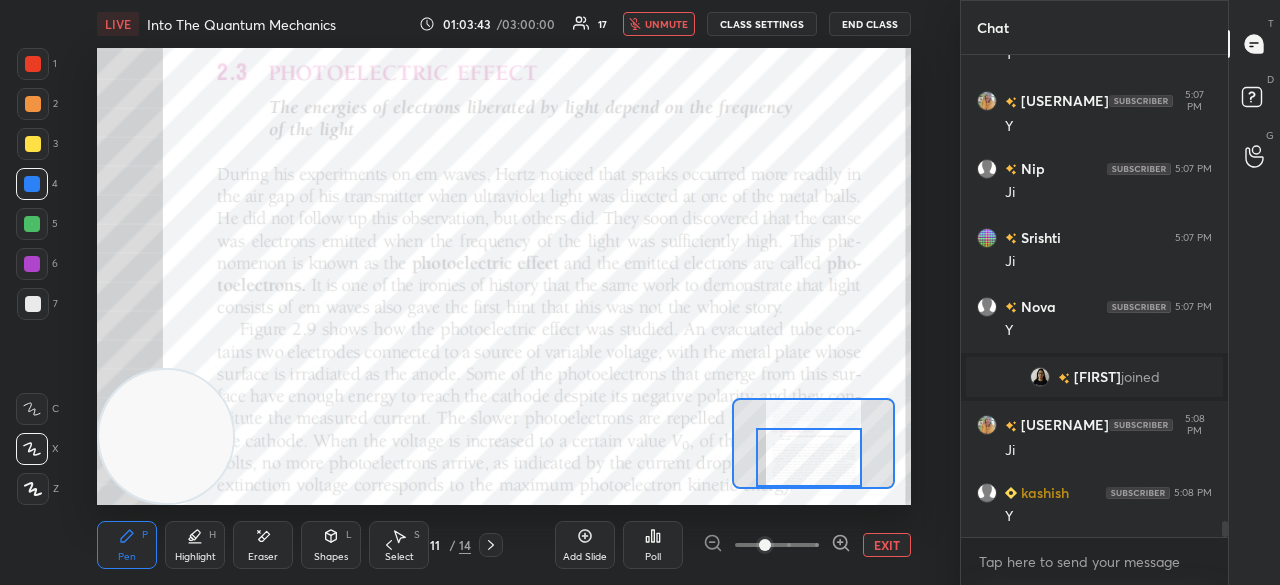 click on "unmute" at bounding box center [666, 24] 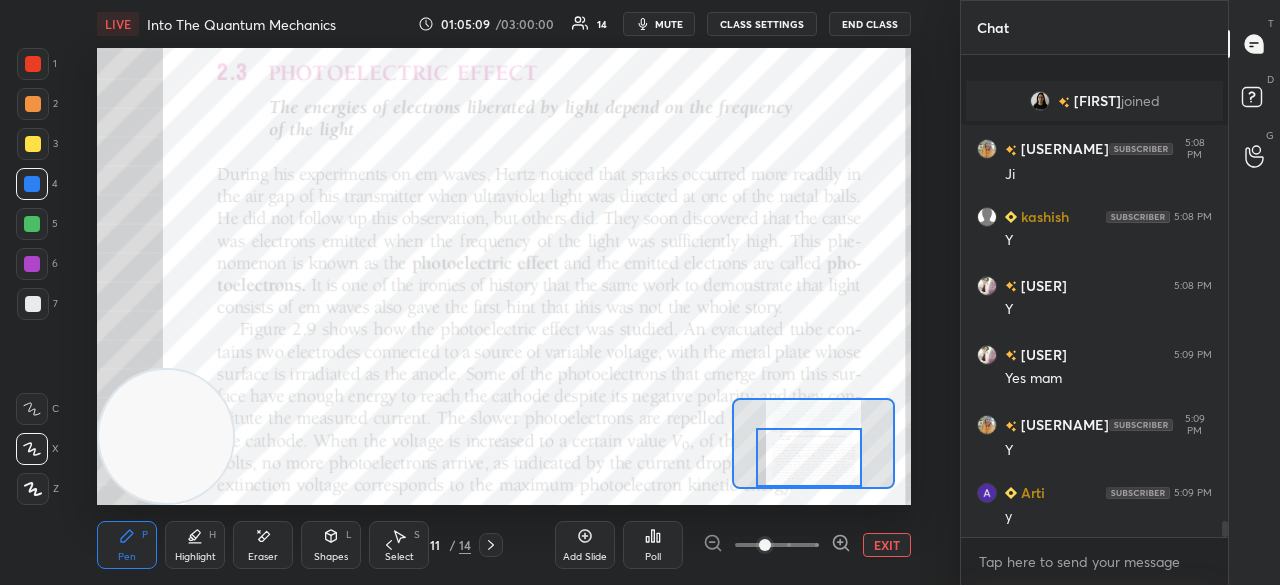 scroll, scrollTop: 14088, scrollLeft: 0, axis: vertical 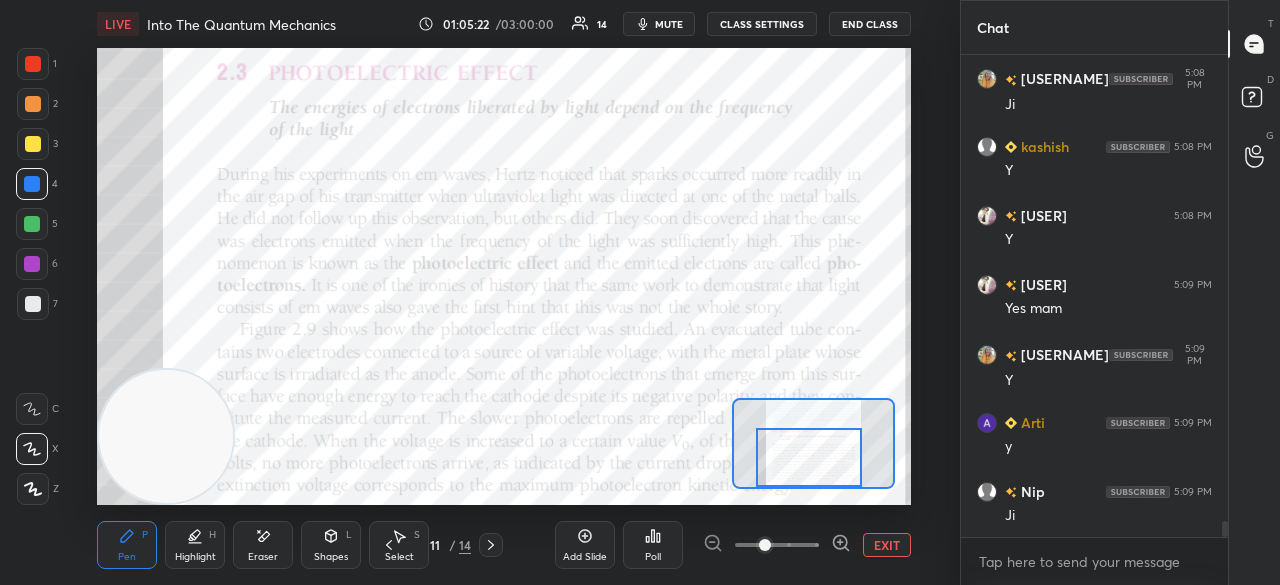 click on "mute" at bounding box center [669, 24] 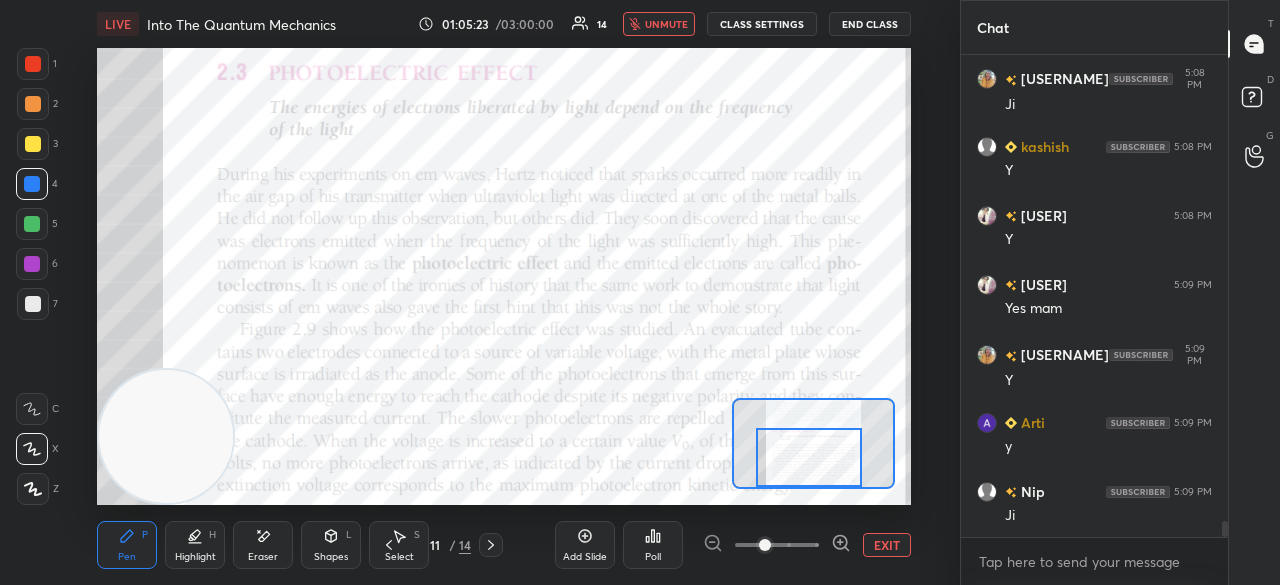 click on "unmute" at bounding box center [666, 24] 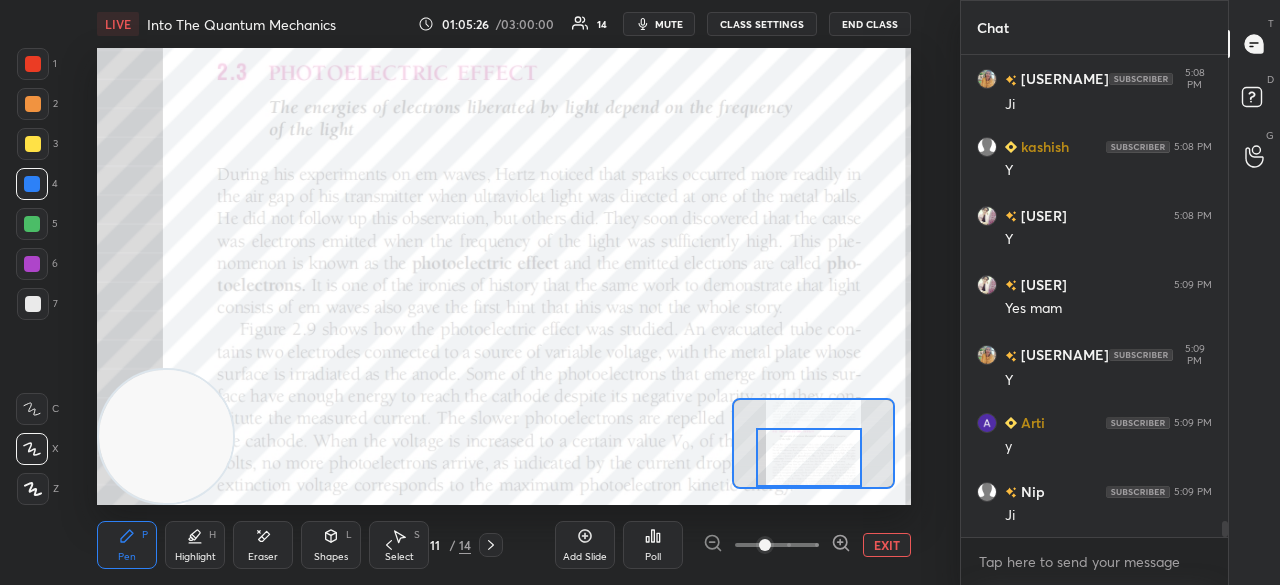 click on "mute" at bounding box center [669, 24] 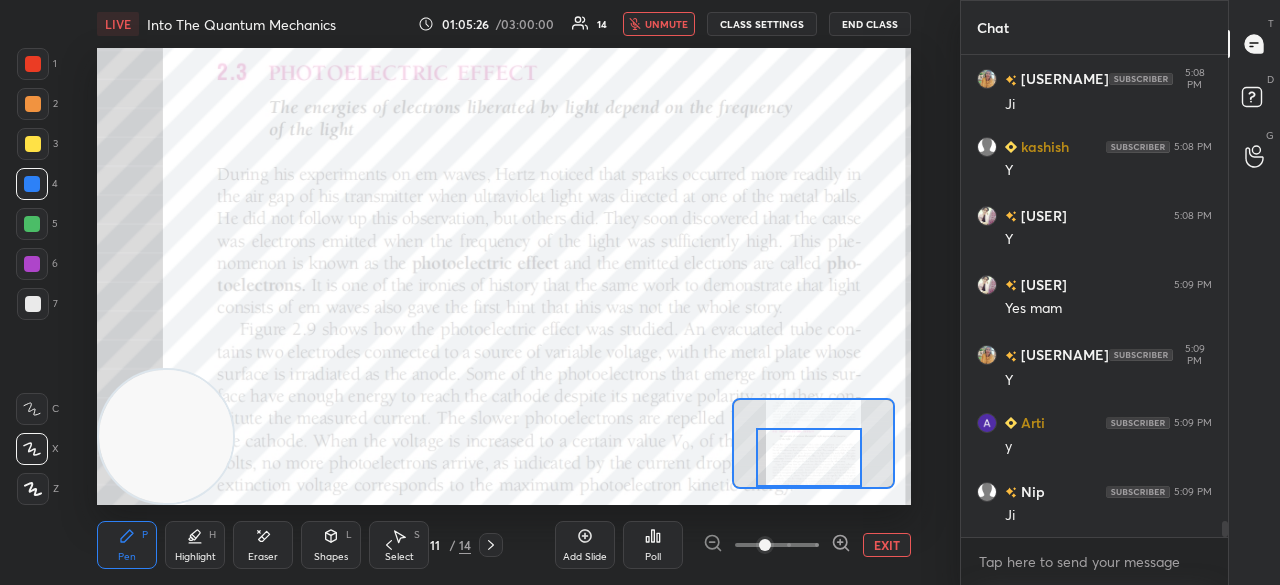 click on "unmute" at bounding box center [666, 24] 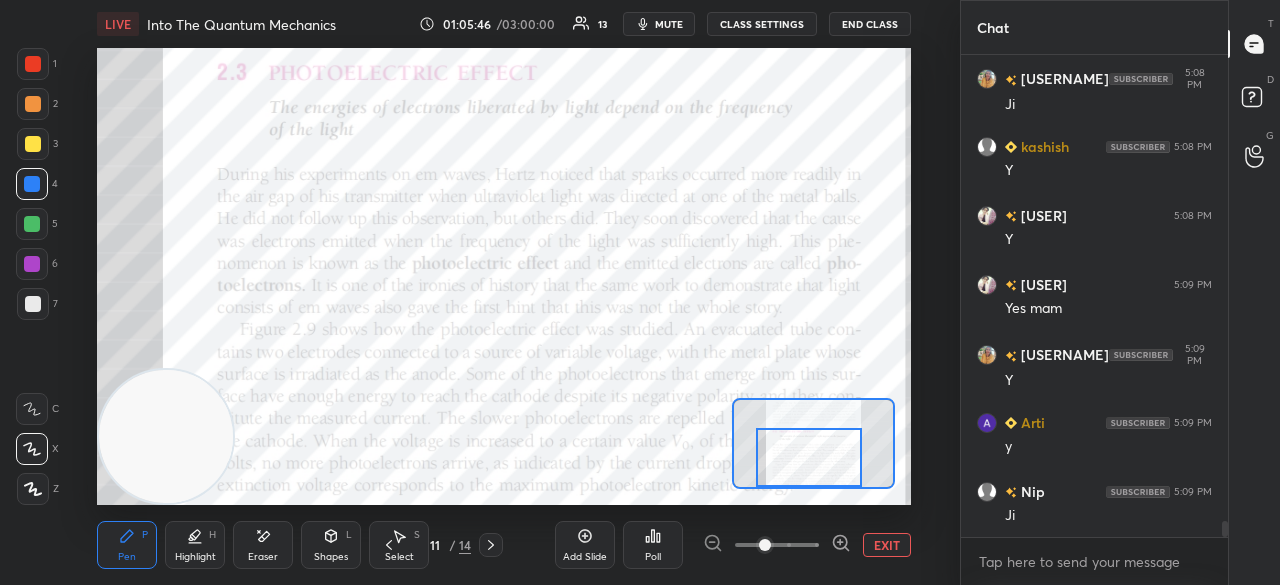 click on "mute" at bounding box center (669, 24) 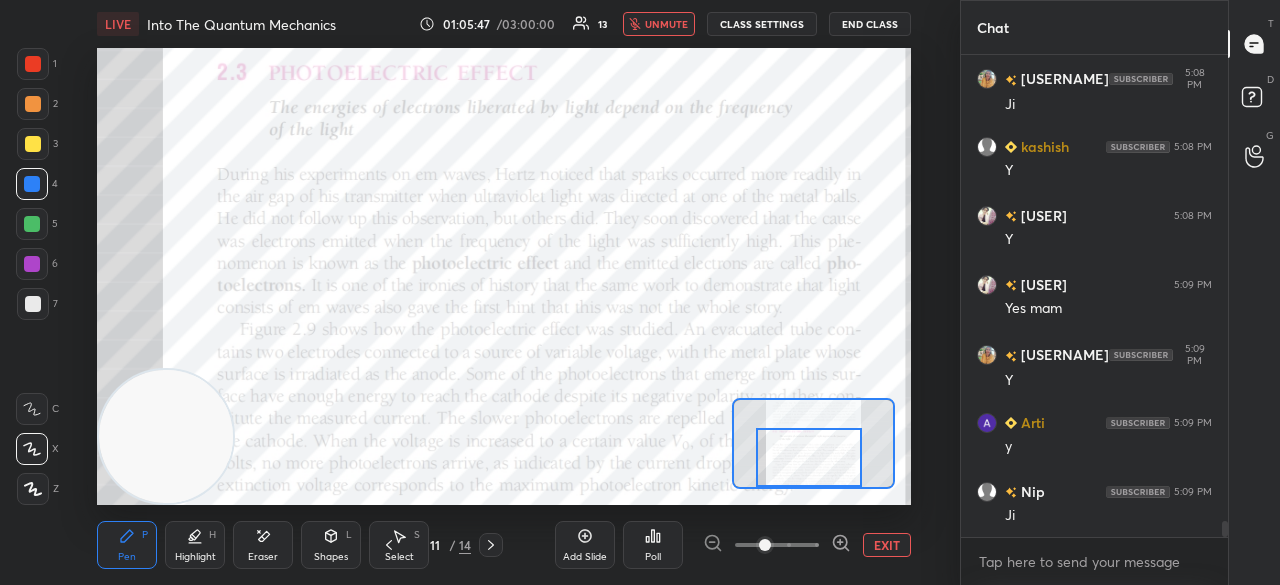 click on "unmute" at bounding box center [666, 24] 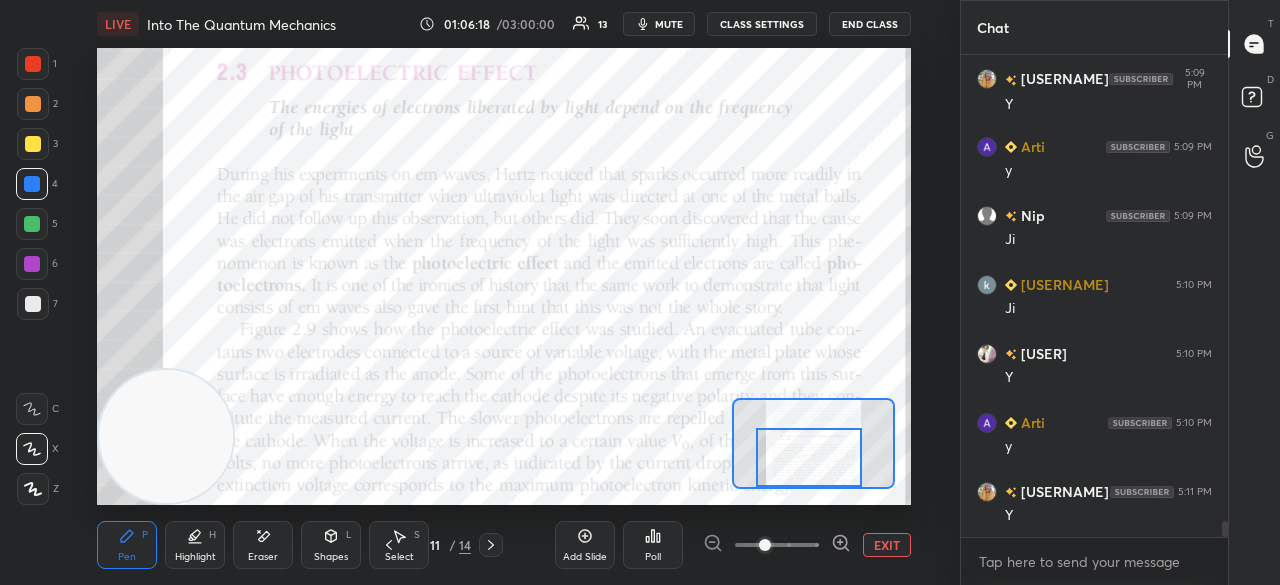 scroll, scrollTop: 14432, scrollLeft: 0, axis: vertical 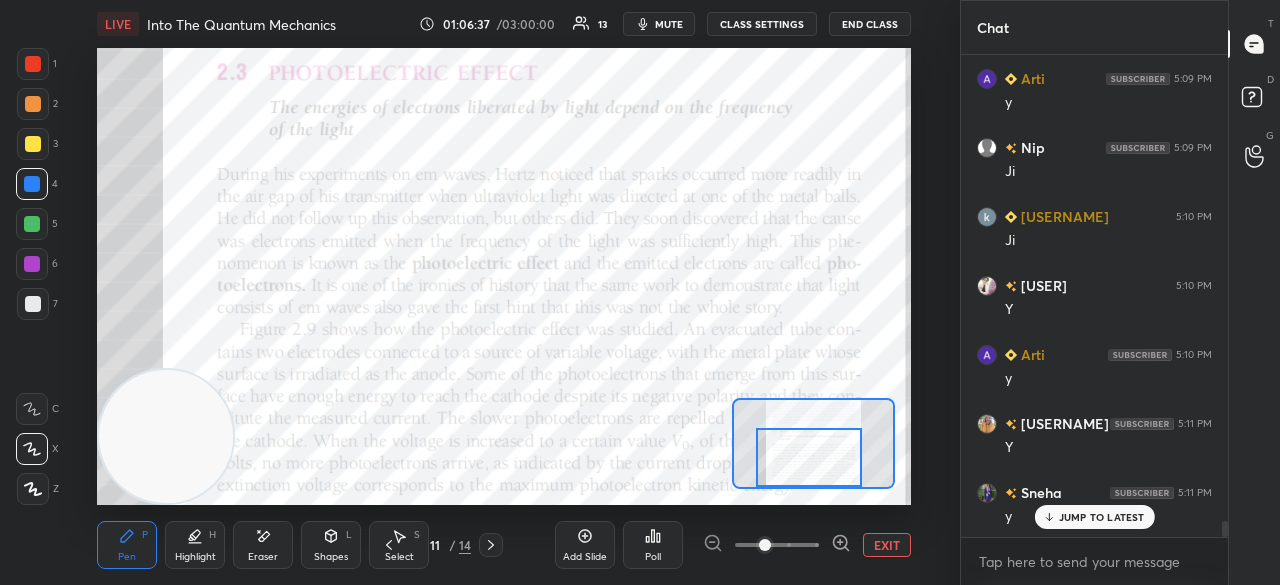 click on "JUMP TO LATEST" at bounding box center [1094, 517] 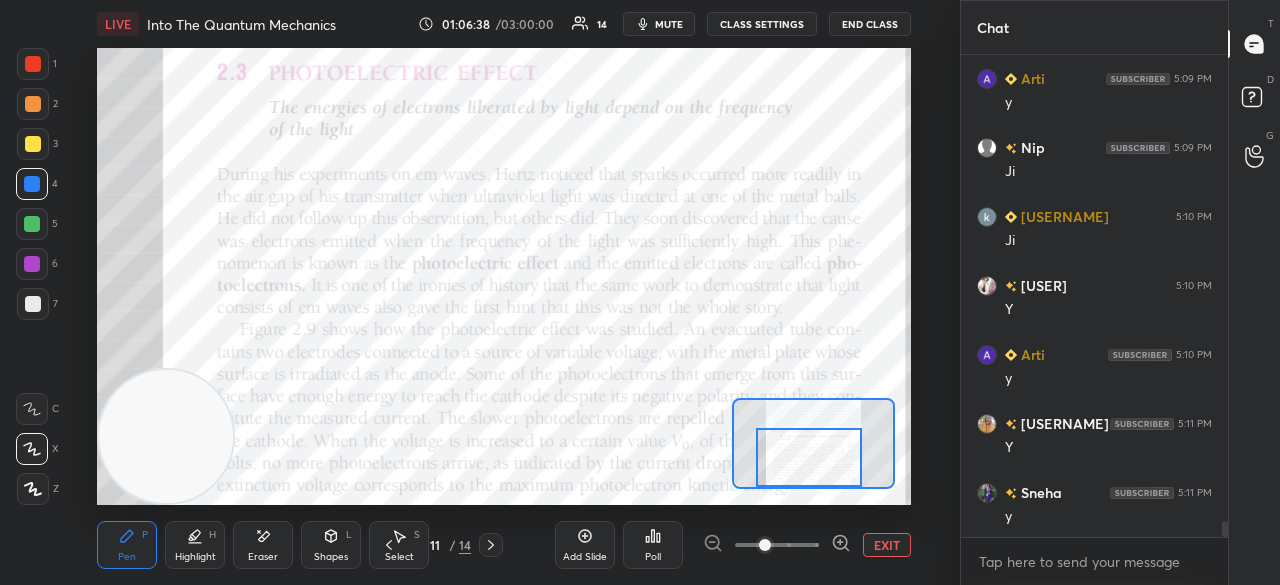 click on "mute" at bounding box center (669, 24) 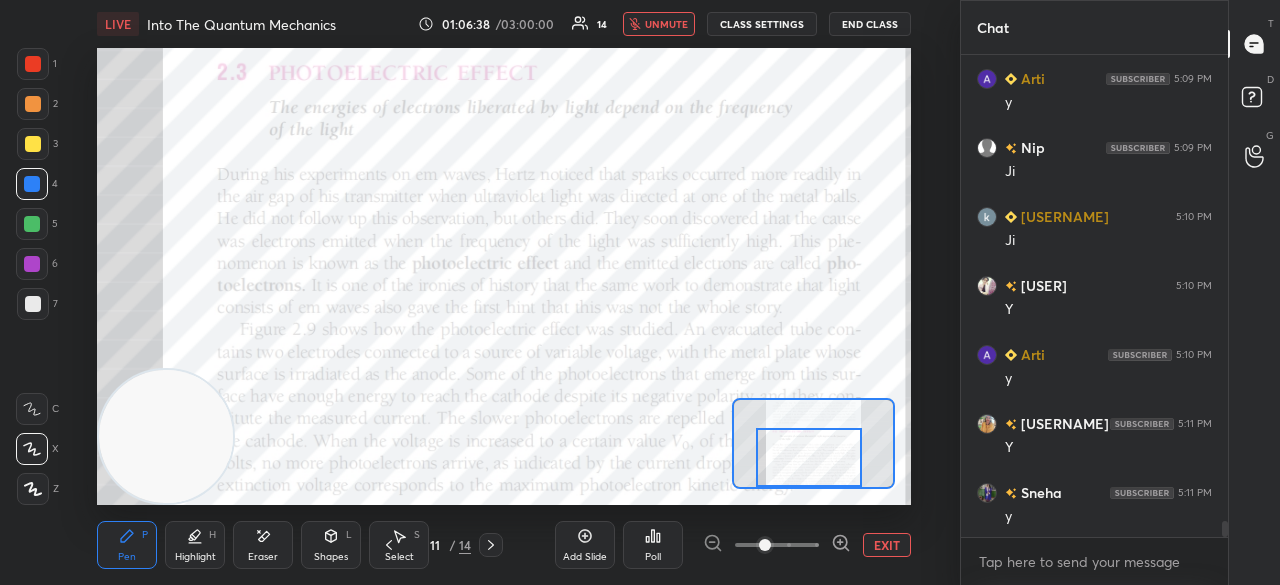 click on "unmute" at bounding box center [666, 24] 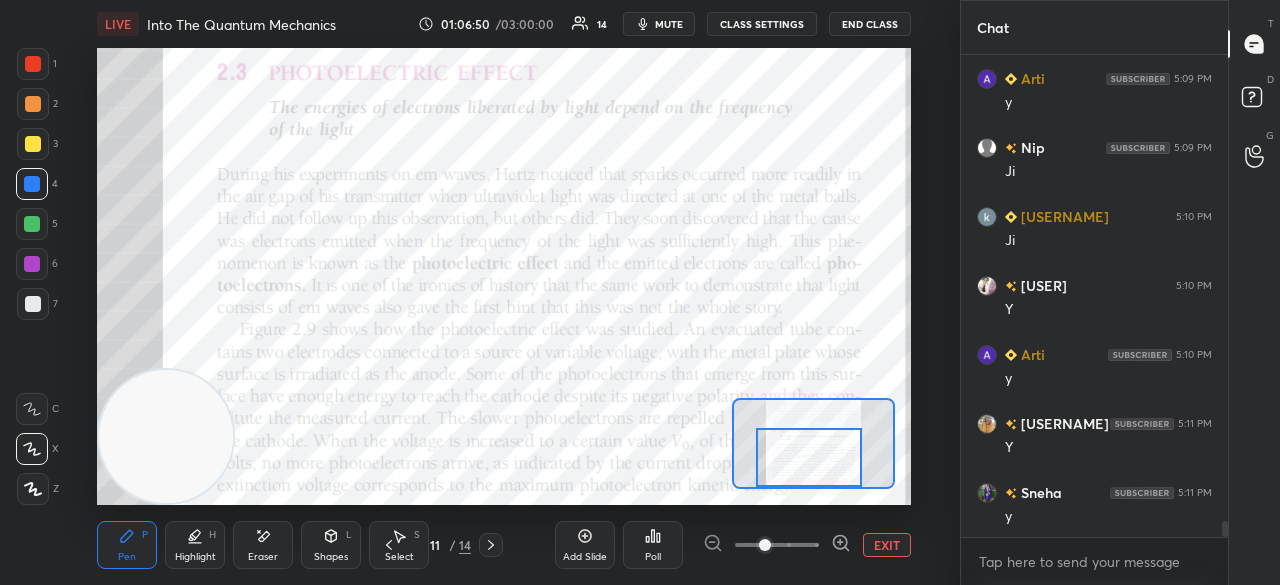 click on "mute" at bounding box center [669, 24] 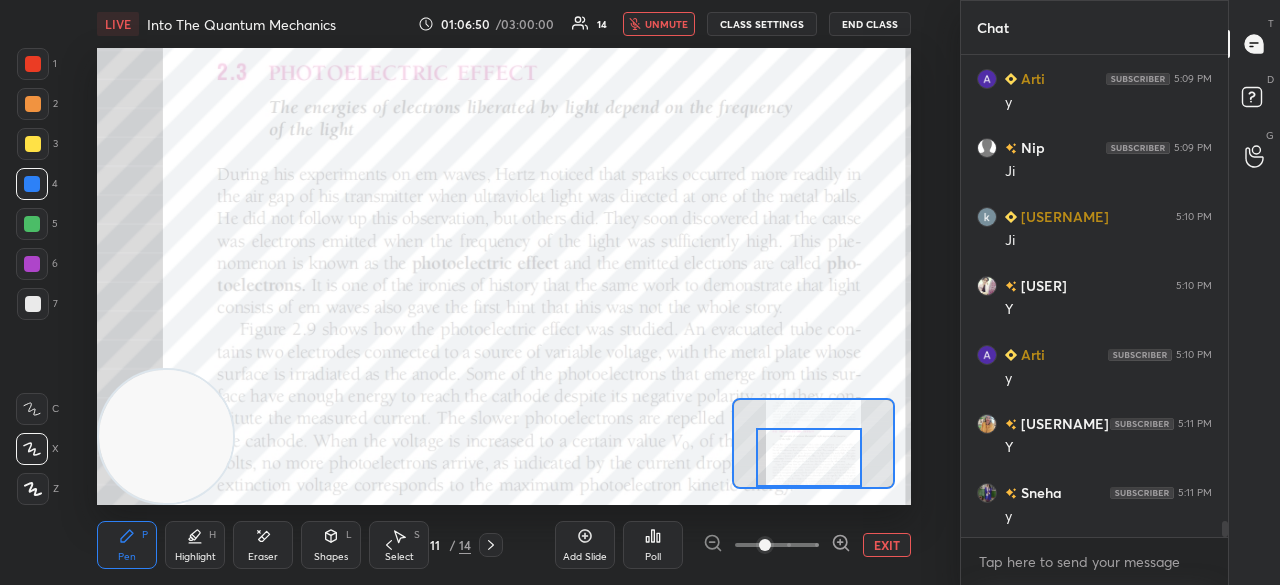 click on "unmute" at bounding box center [666, 24] 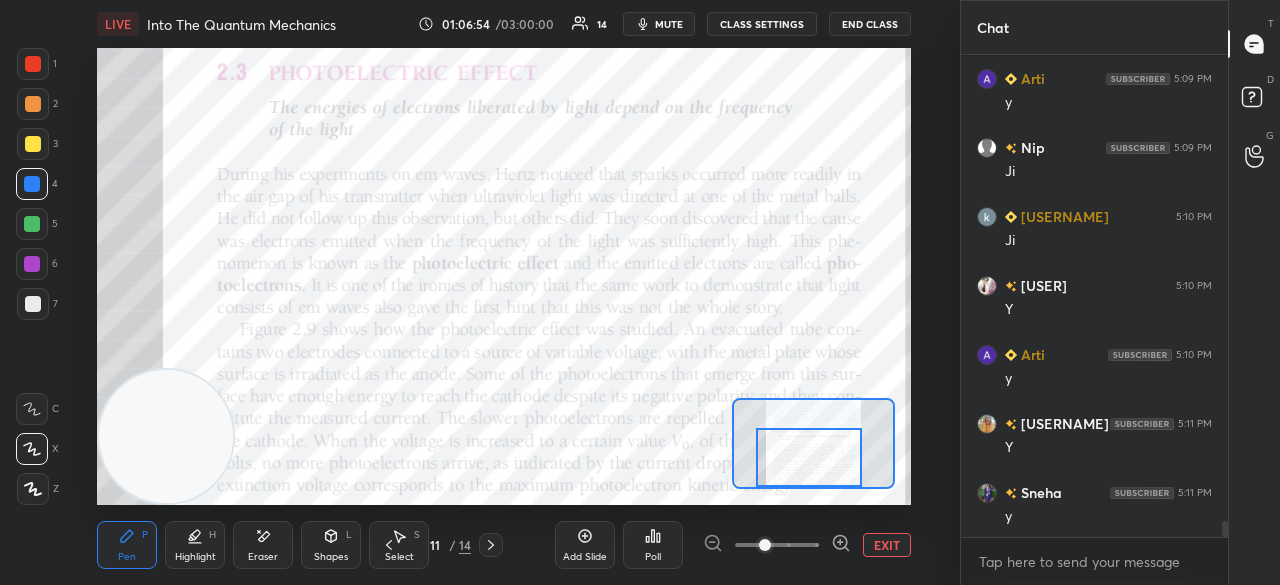 scroll, scrollTop: 14502, scrollLeft: 0, axis: vertical 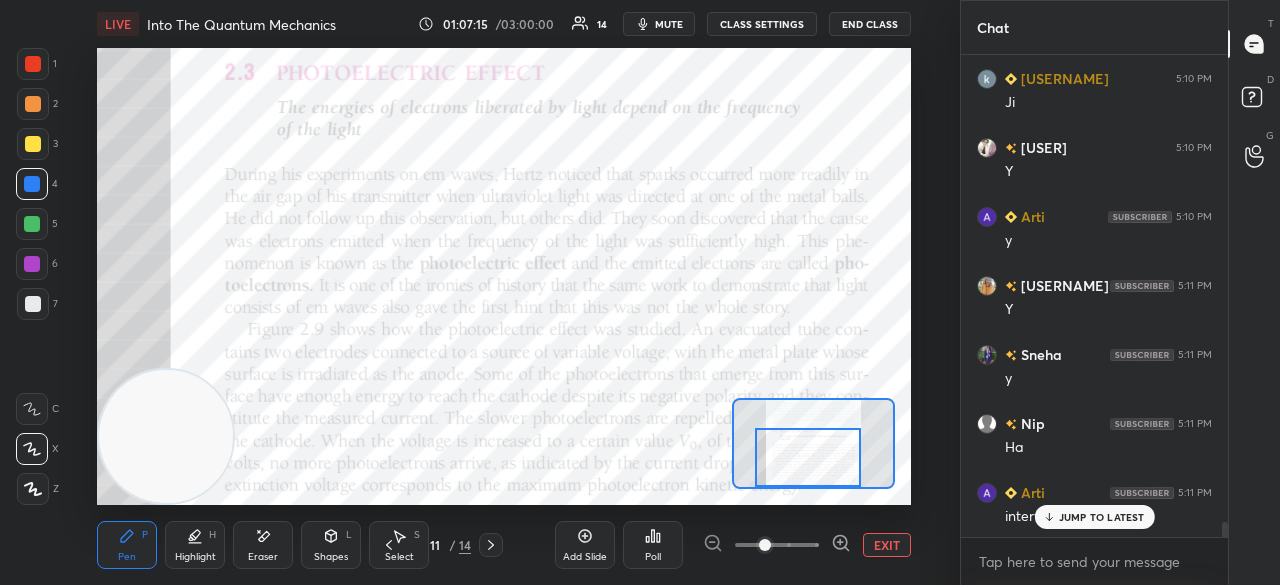 drag, startPoint x: 803, startPoint y: 463, endPoint x: 794, endPoint y: 470, distance: 11.401754 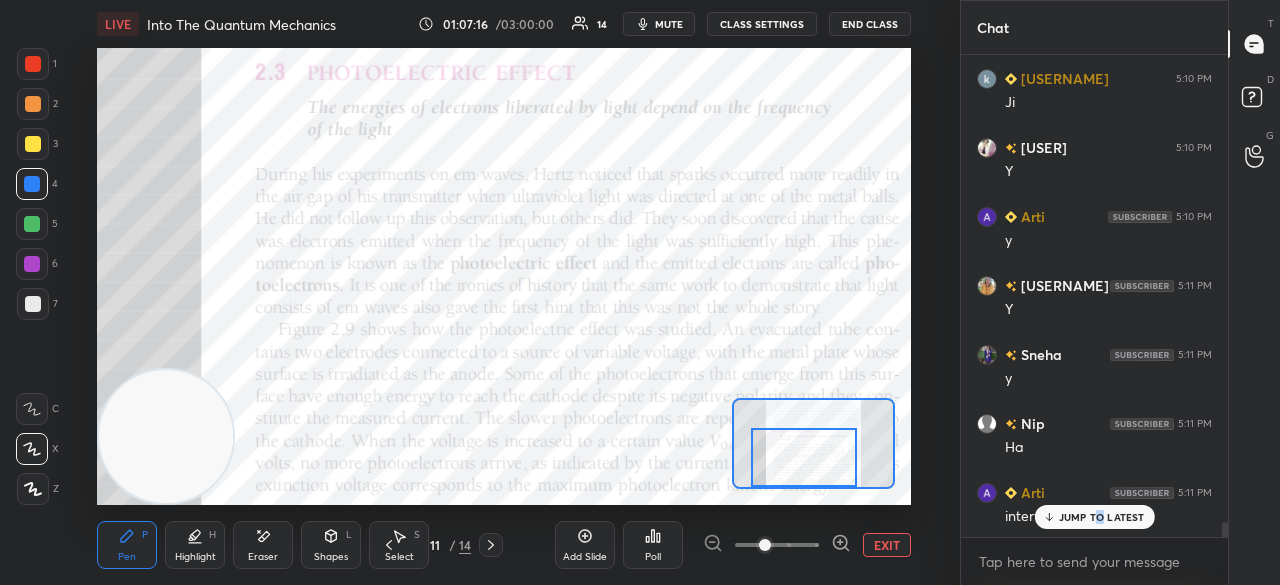 click on "JUMP TO LATEST" at bounding box center (1102, 517) 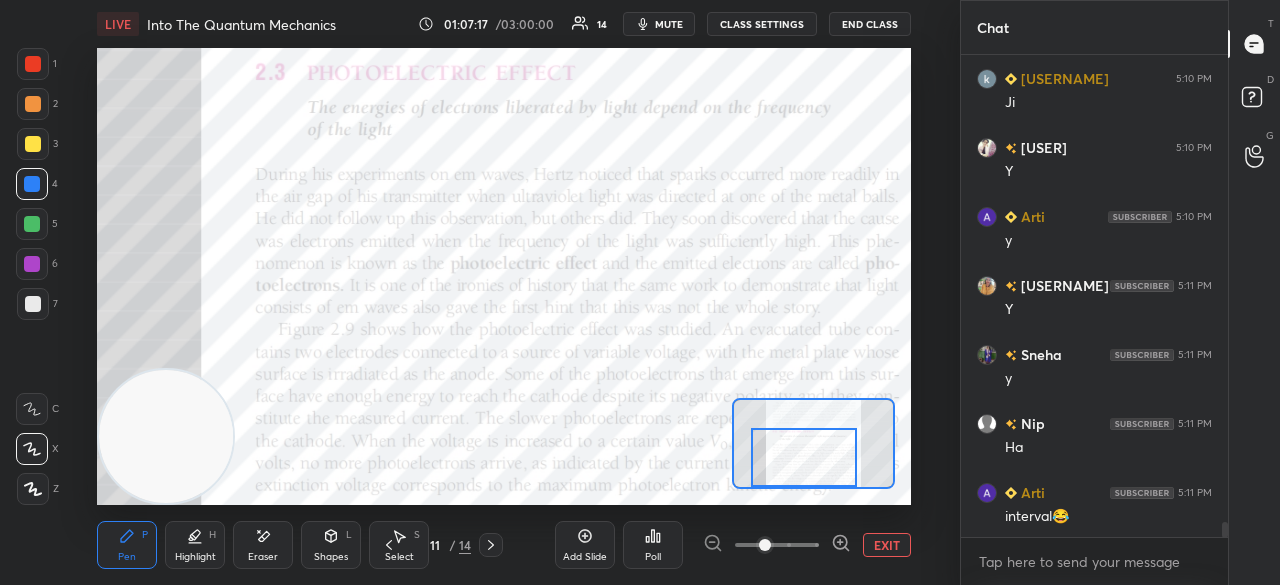click on "mute" at bounding box center [669, 24] 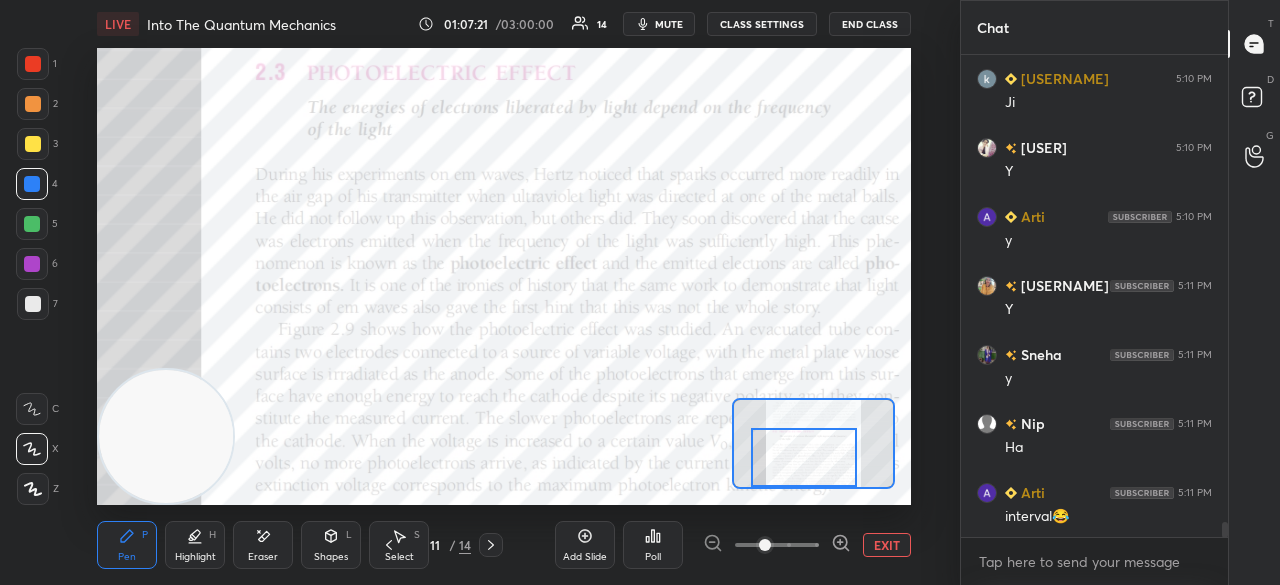 click on "mute" at bounding box center [669, 24] 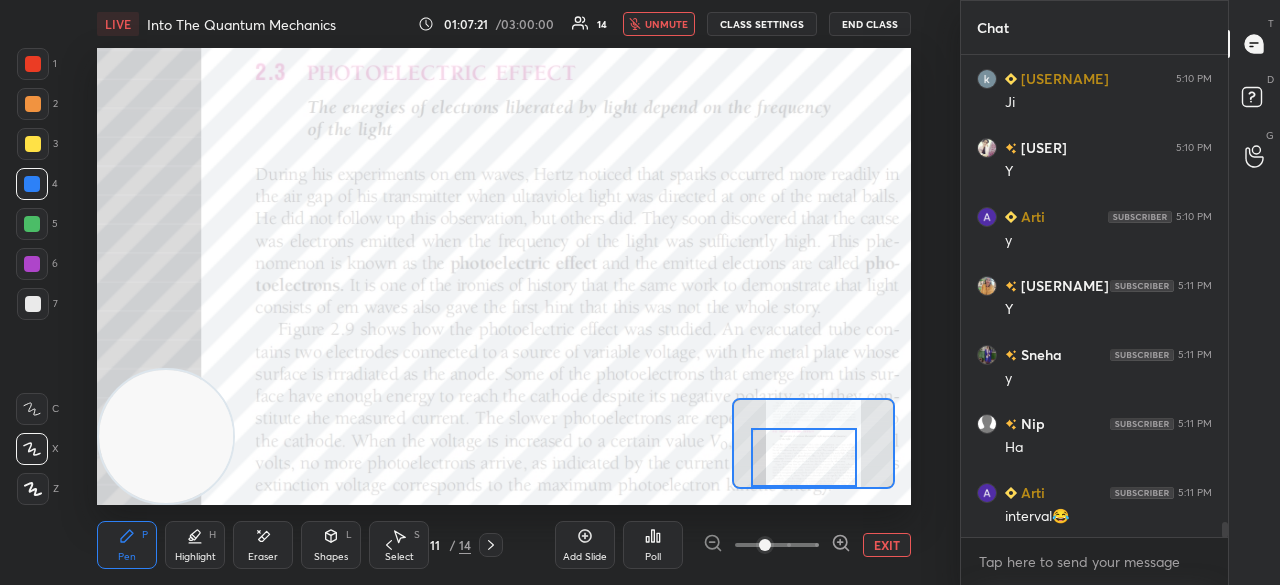 click on "unmute" at bounding box center [666, 24] 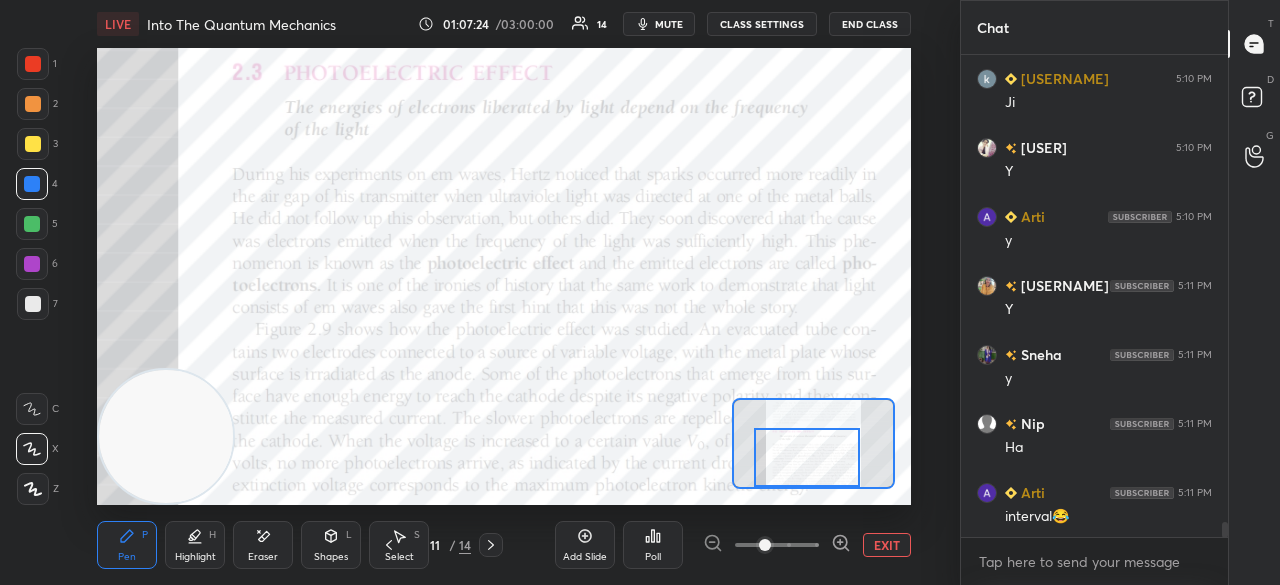 click at bounding box center [807, 457] 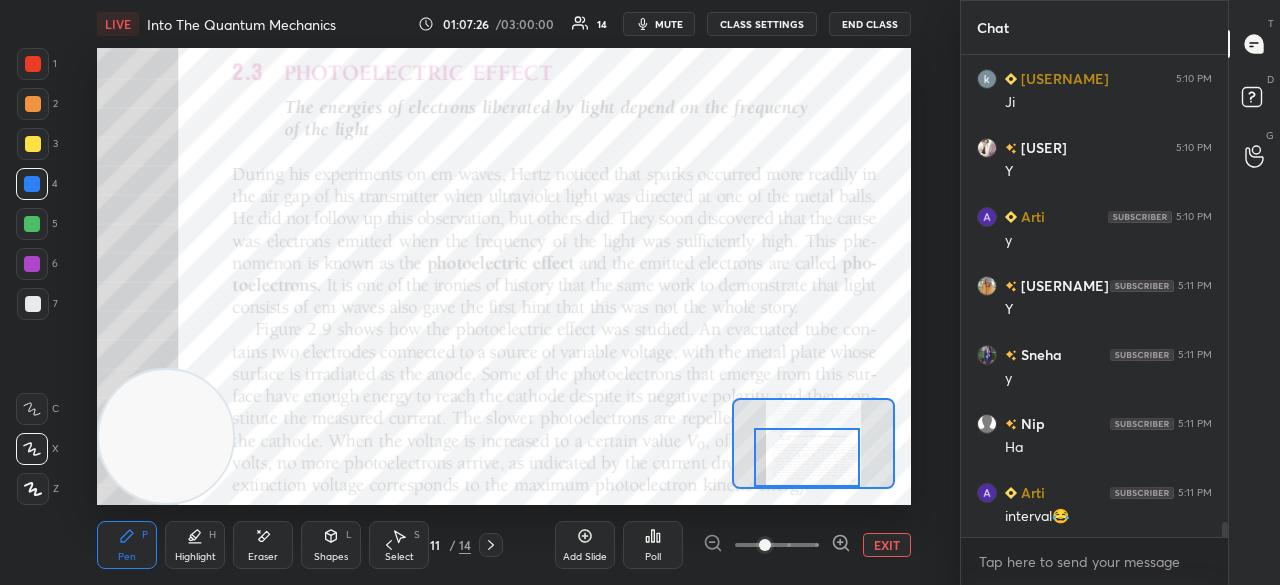 click 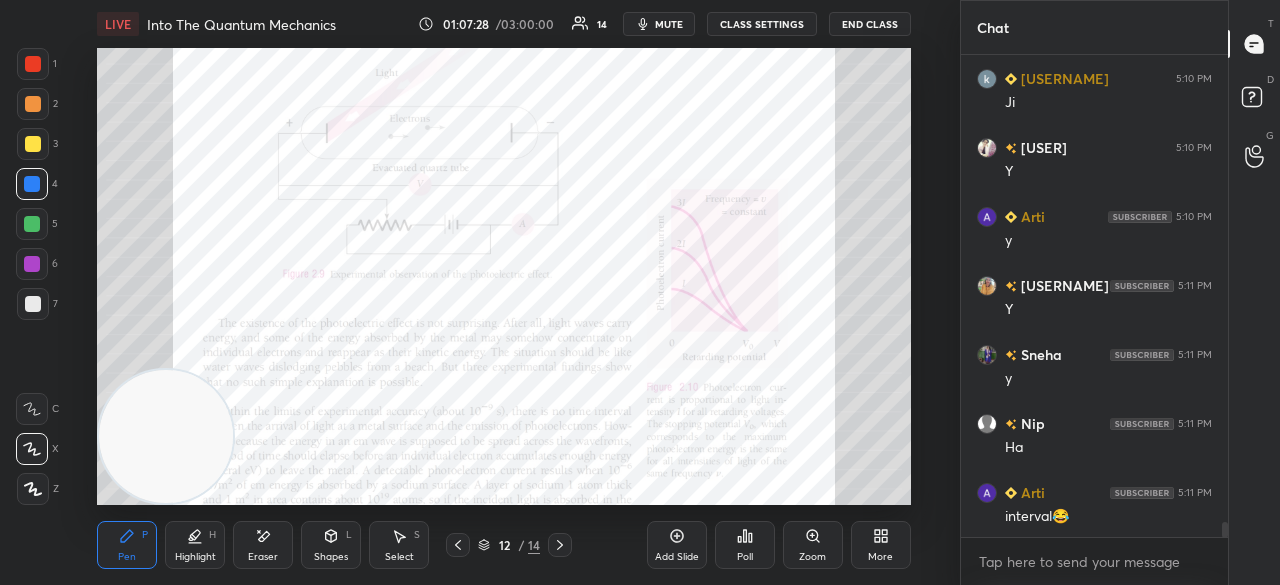 click on "Zoom" at bounding box center [812, 557] 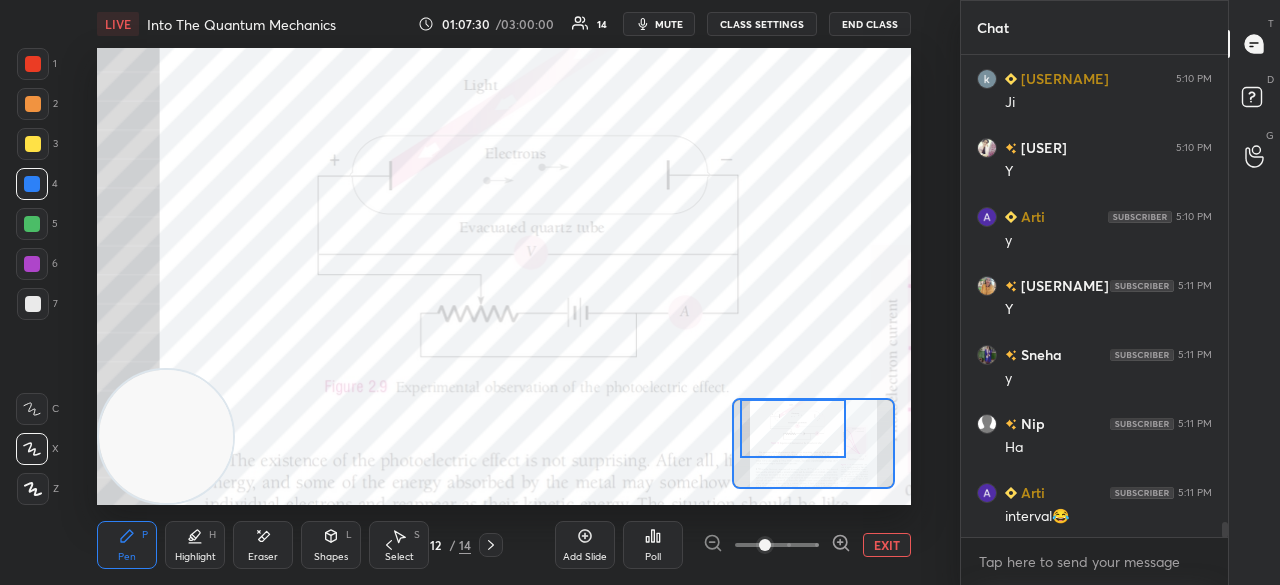 drag, startPoint x: 812, startPoint y: 440, endPoint x: 797, endPoint y: 435, distance: 15.811388 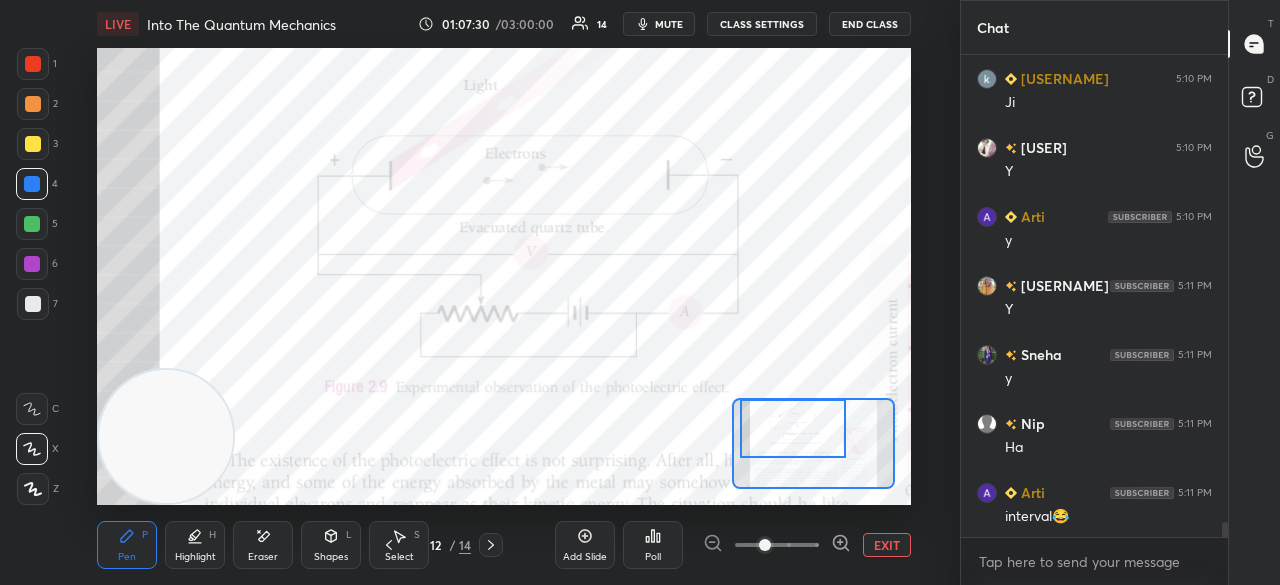 click at bounding box center [793, 428] 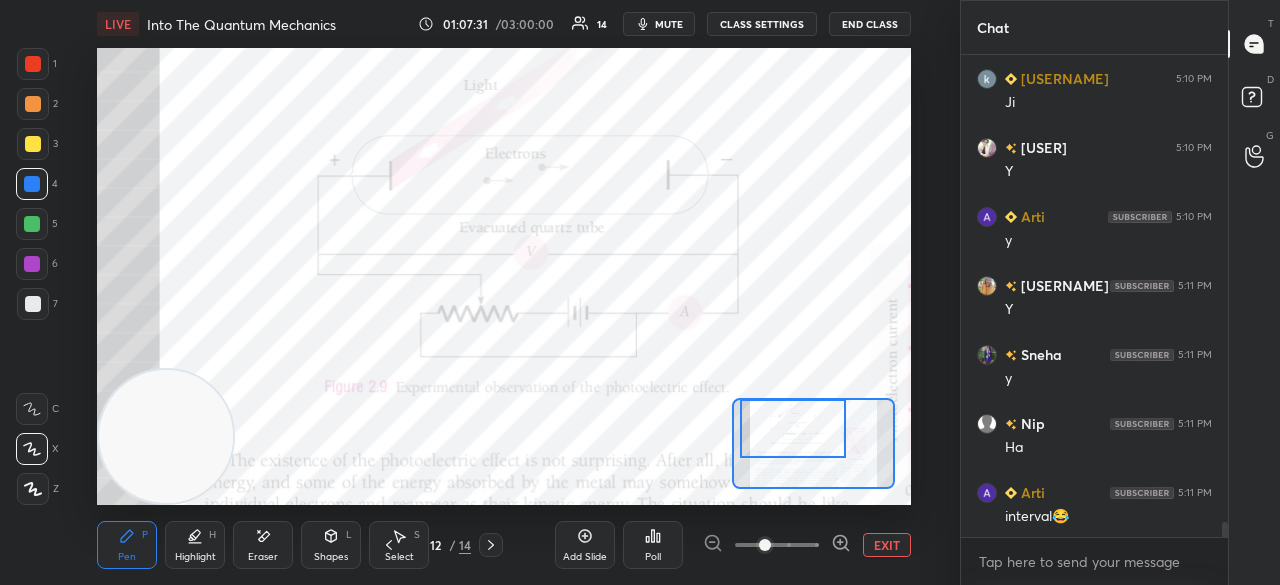 click on "mute" at bounding box center (669, 24) 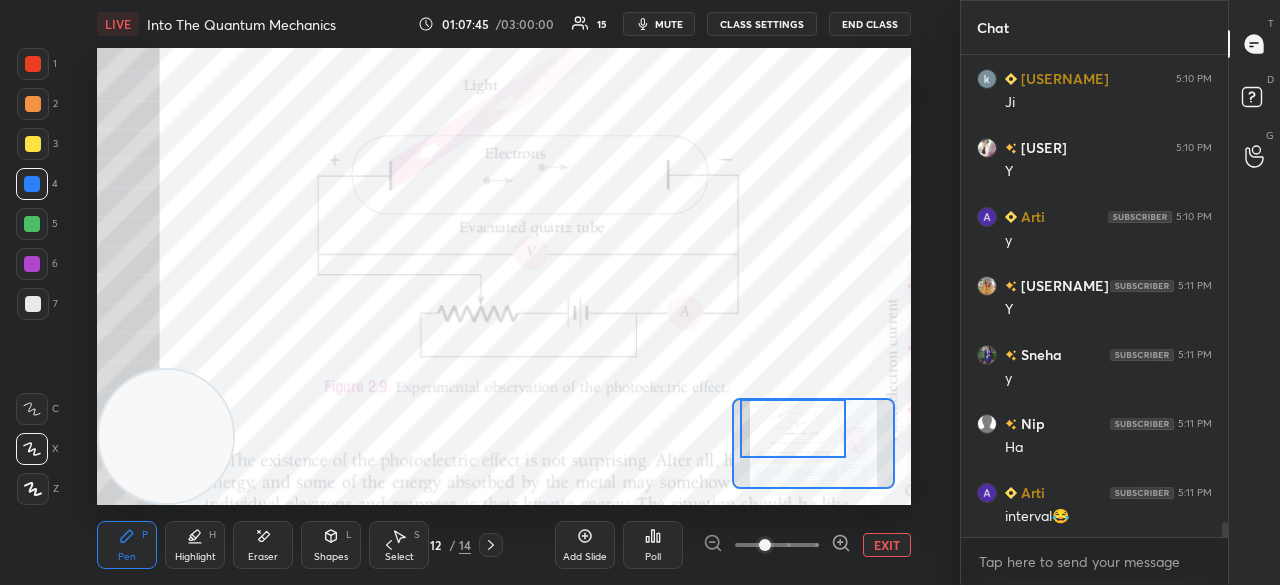 click on "mute" at bounding box center (659, 24) 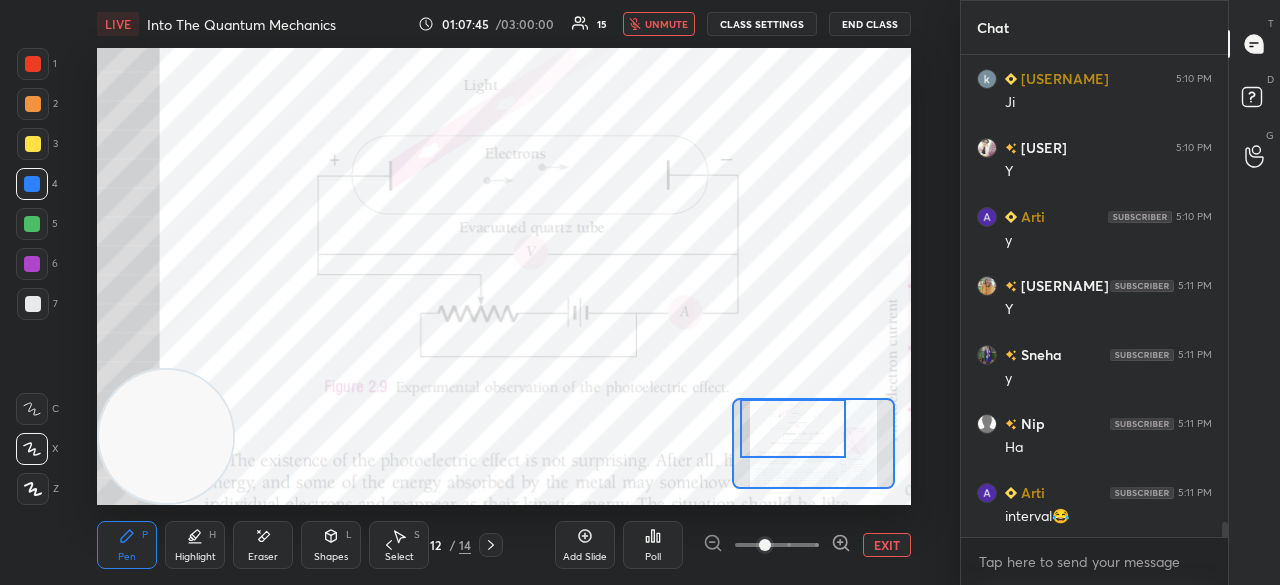 click on "unmute" at bounding box center [666, 24] 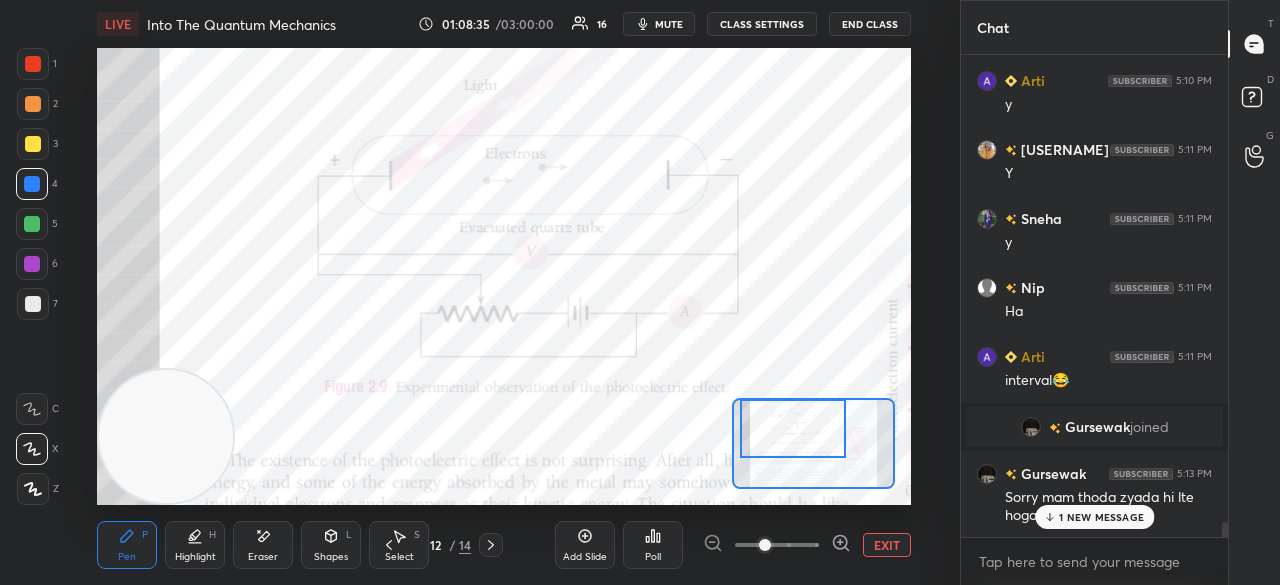 scroll, scrollTop: 14404, scrollLeft: 0, axis: vertical 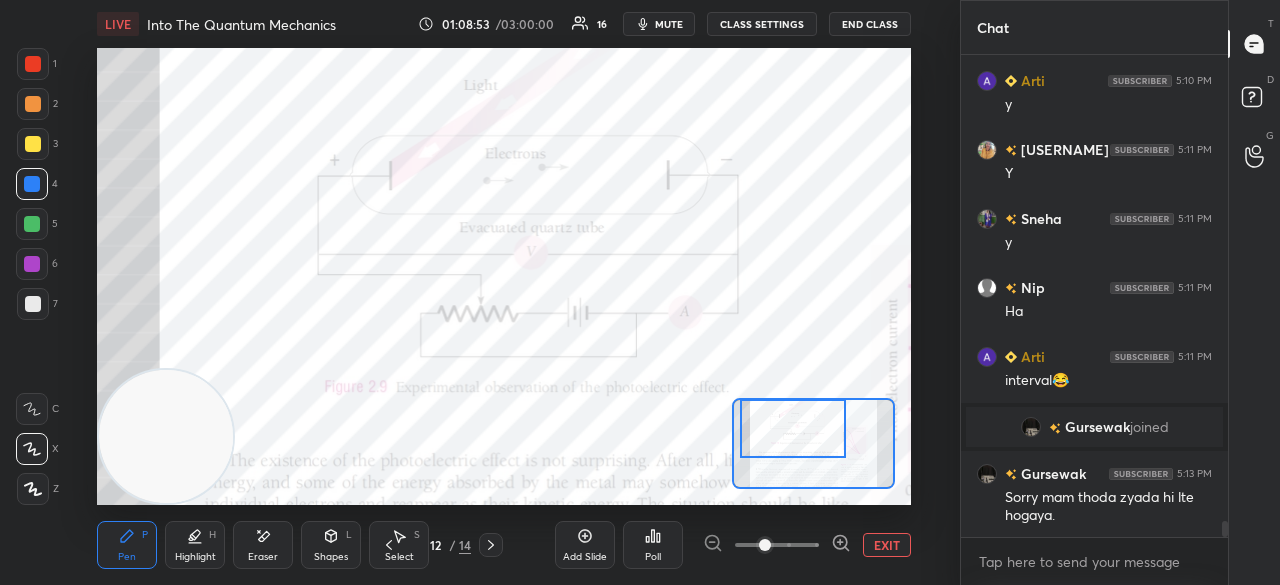 click on "mute" at bounding box center (669, 24) 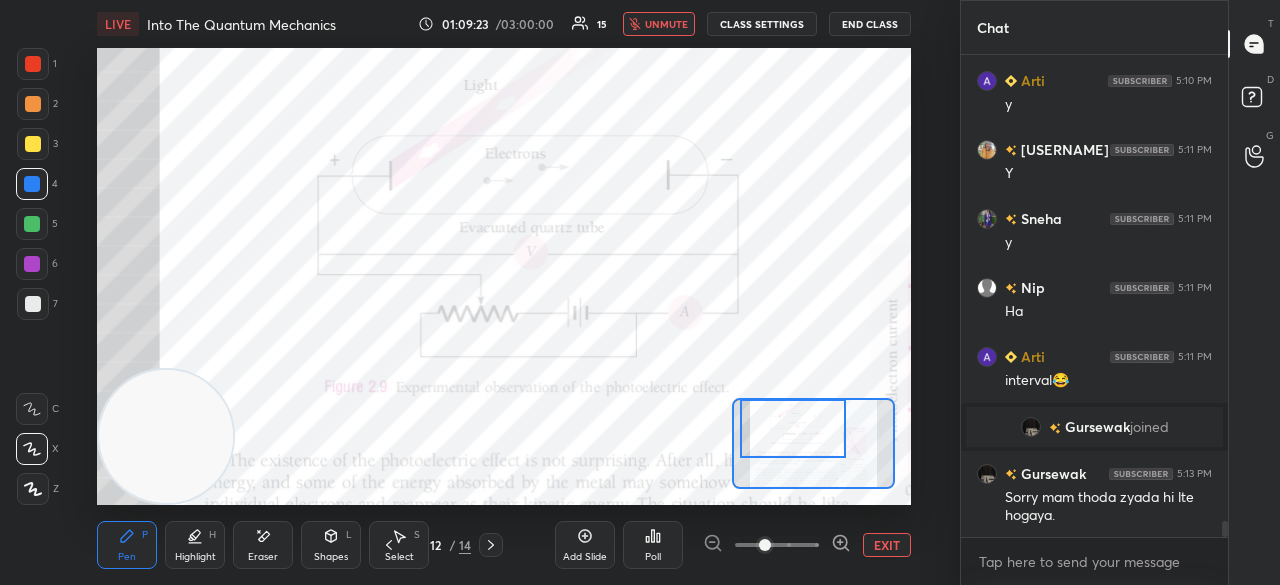 click on "unmute" at bounding box center [666, 24] 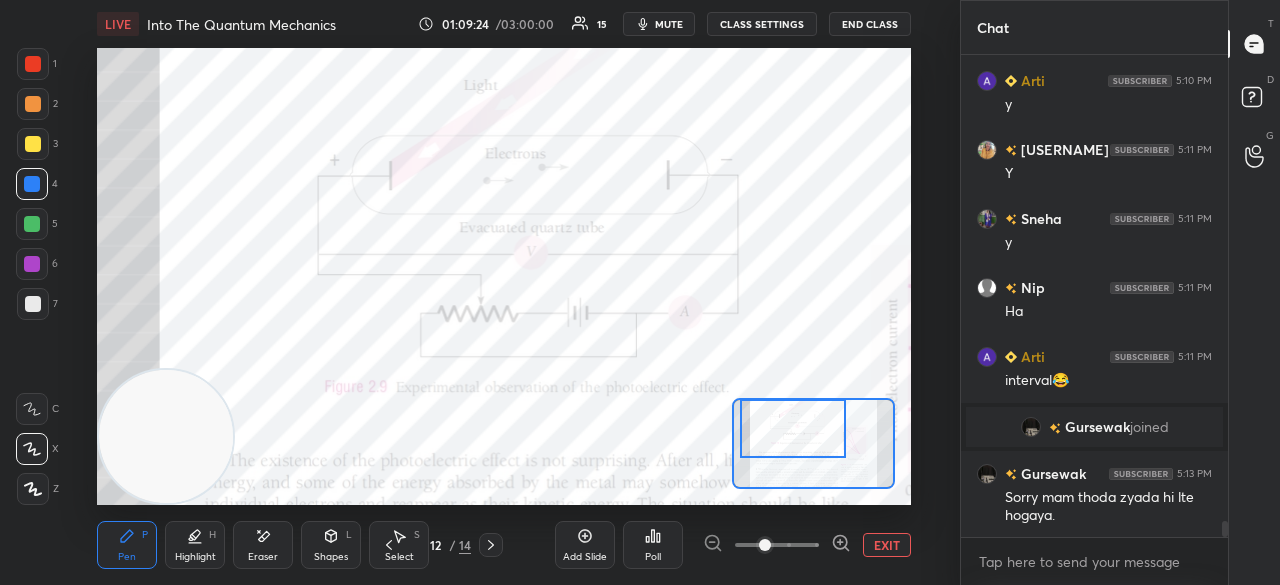 click on "mute" at bounding box center (669, 24) 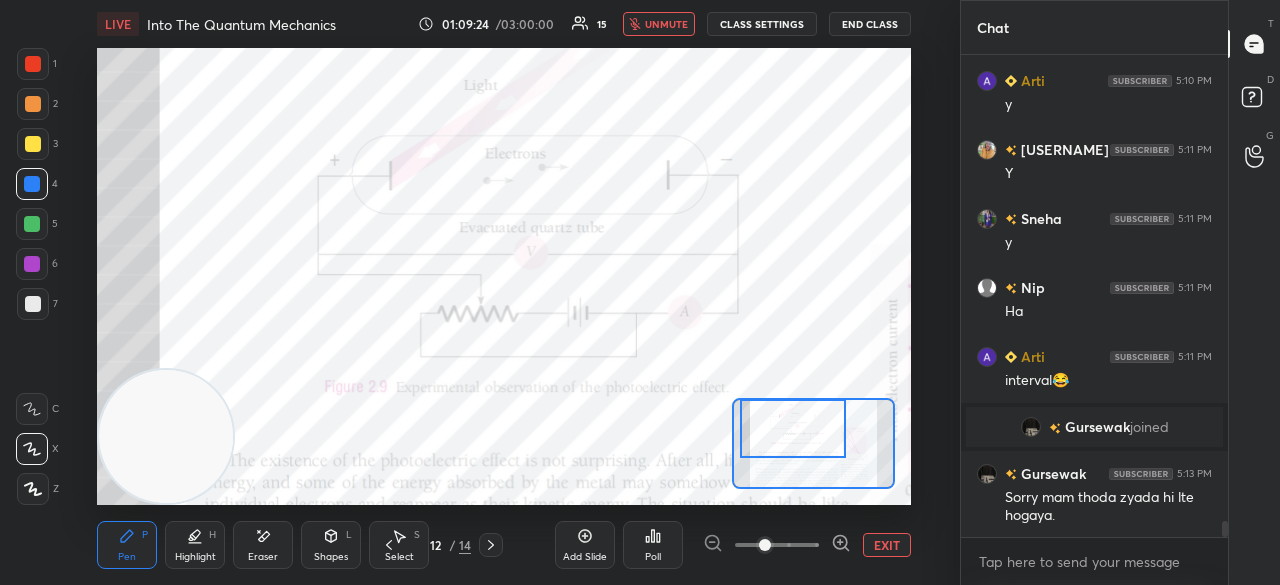 click on "unmute" at bounding box center [666, 24] 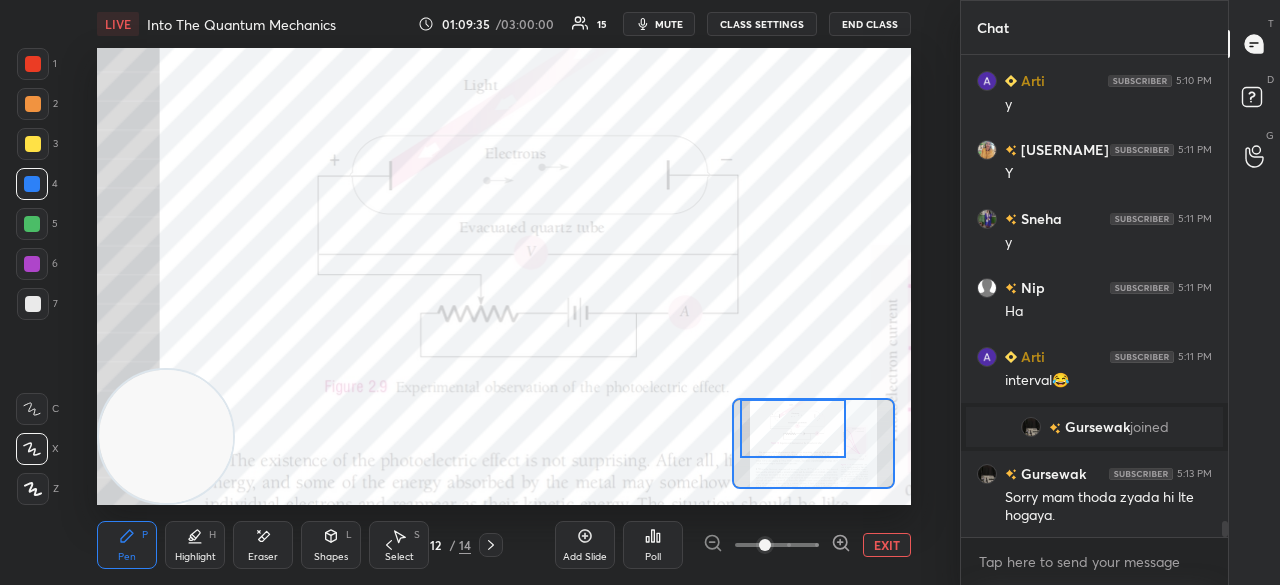 click on "LIVE Into The Quantum Mechanics 01:09:35 /  03:00:00 15 mute CLASS SETTINGS End Class" at bounding box center [503, 24] 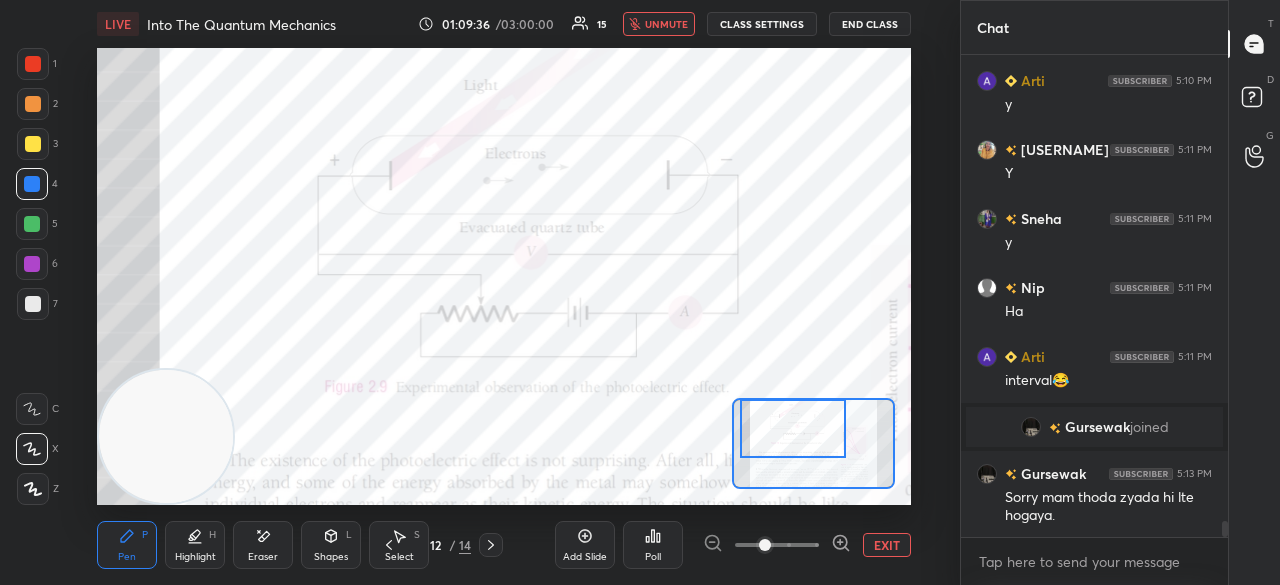 click on "unmute" at bounding box center [666, 24] 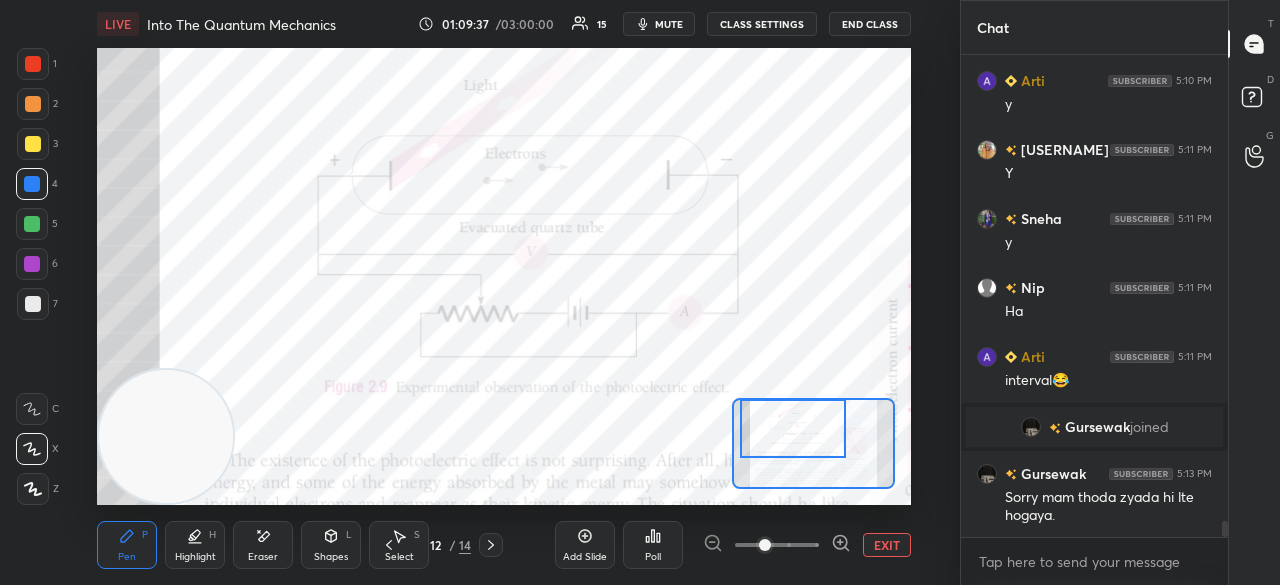 click on "mute" at bounding box center (669, 24) 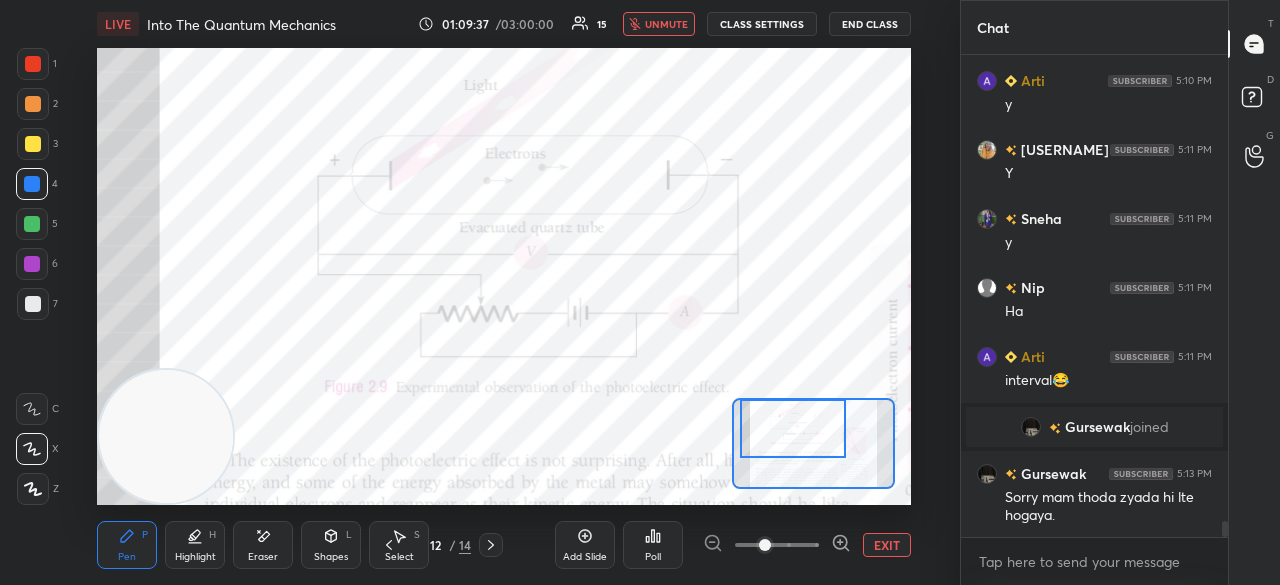 drag, startPoint x: 678, startPoint y: 25, endPoint x: 664, endPoint y: 23, distance: 14.142136 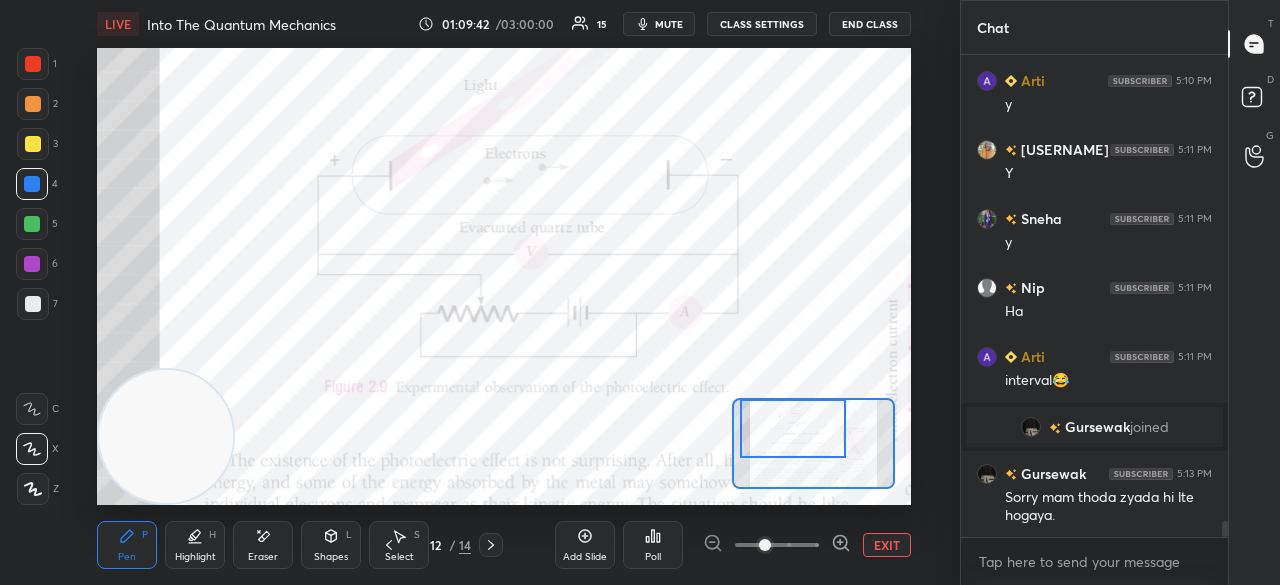 scroll, scrollTop: 14490, scrollLeft: 0, axis: vertical 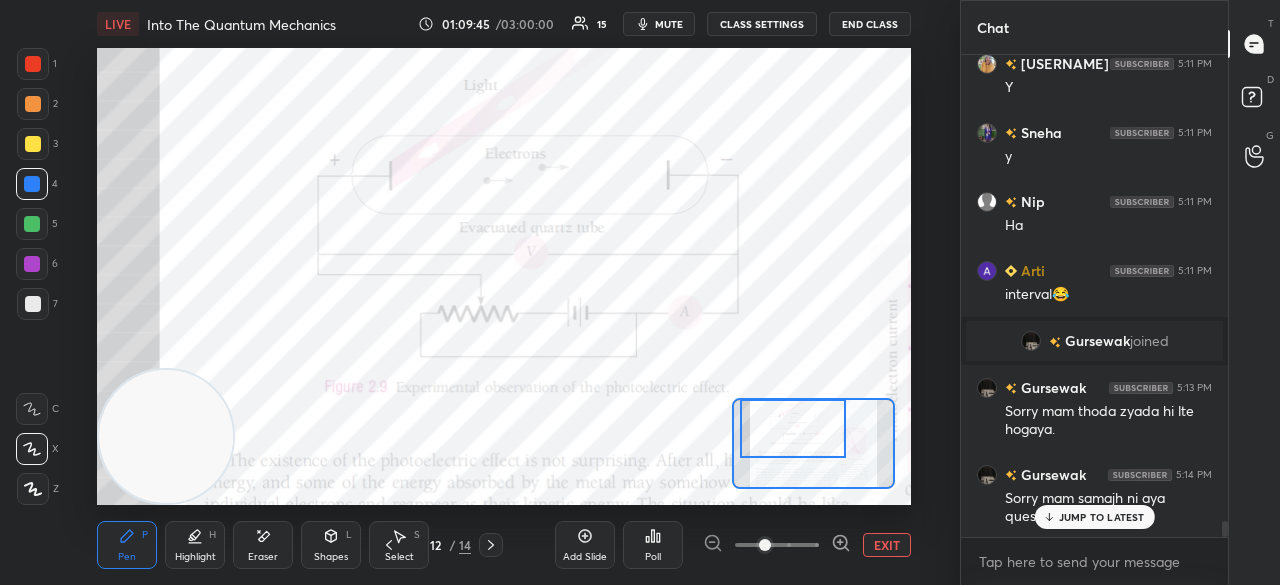 click on "JUMP TO LATEST" at bounding box center [1102, 517] 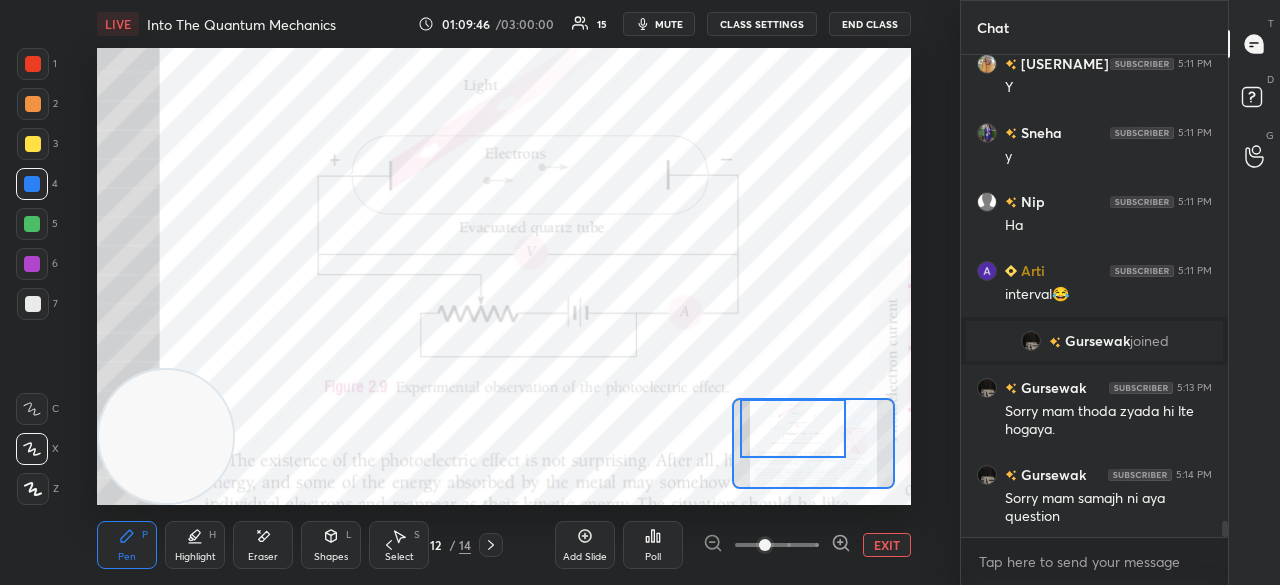 click on "mute" at bounding box center [669, 24] 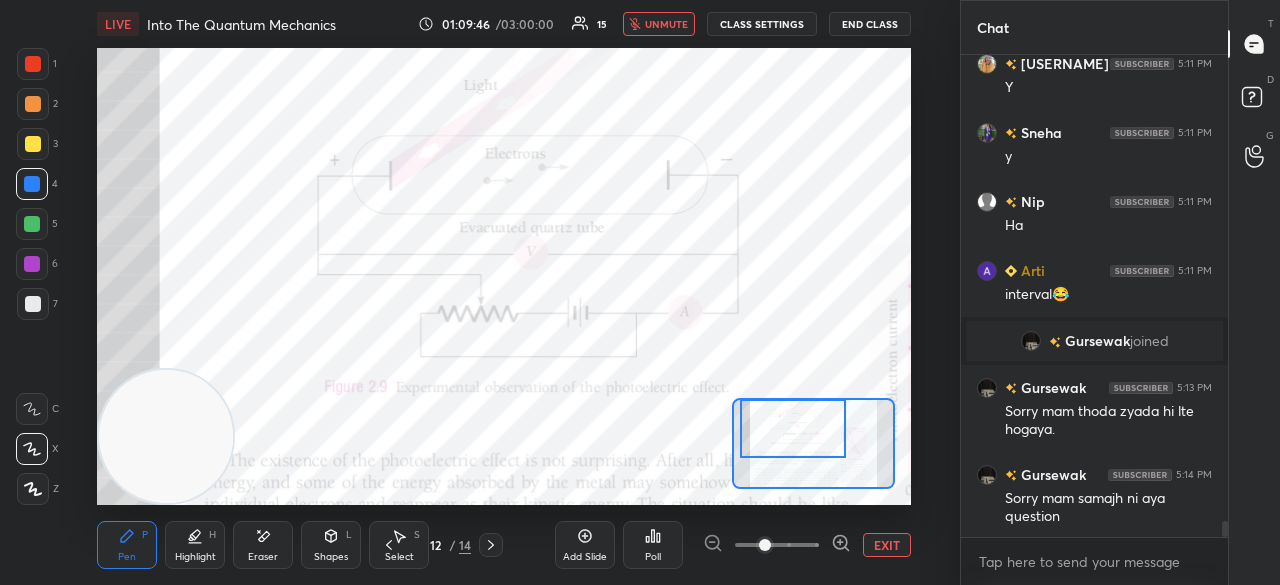click on "unmute" at bounding box center [666, 24] 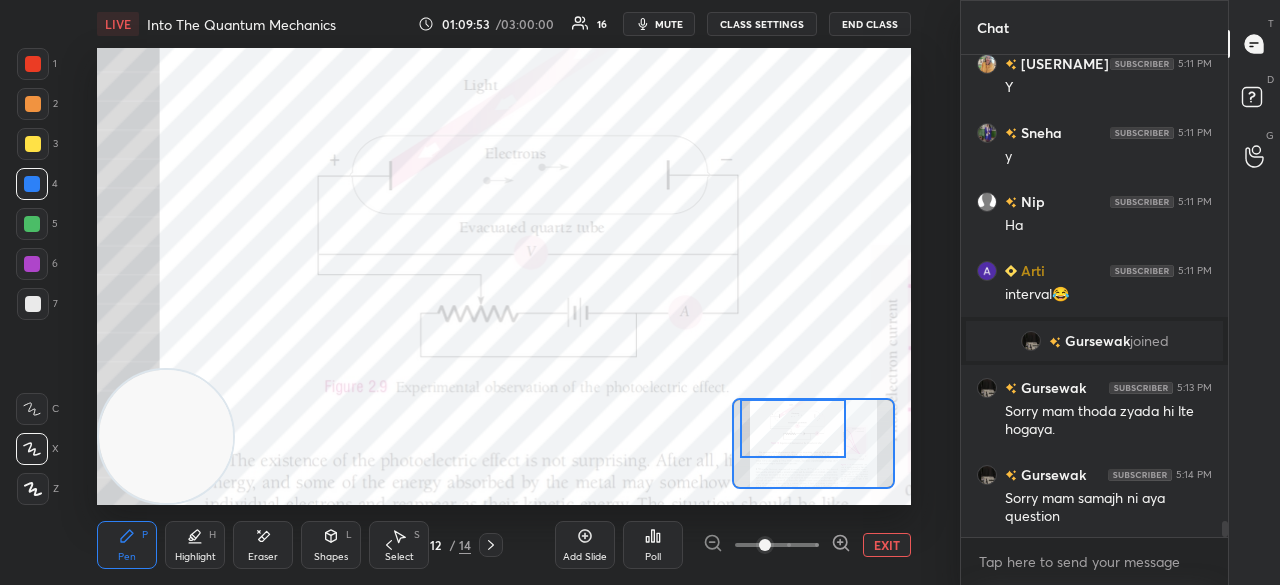 click on "mute" at bounding box center [669, 24] 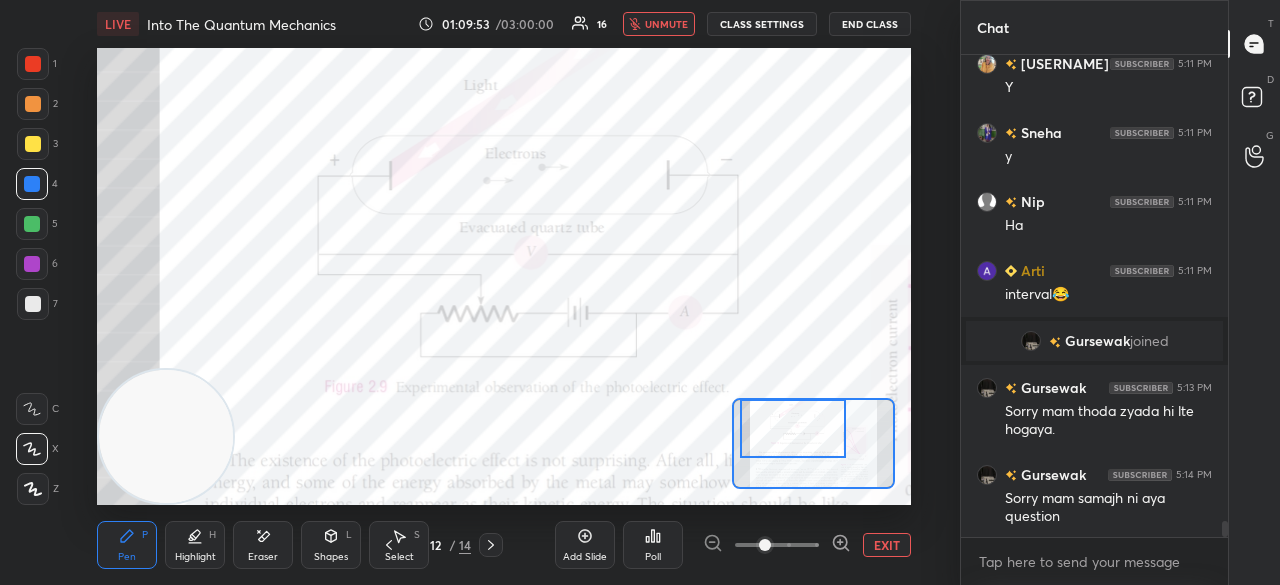 click on "unmute" at bounding box center (666, 24) 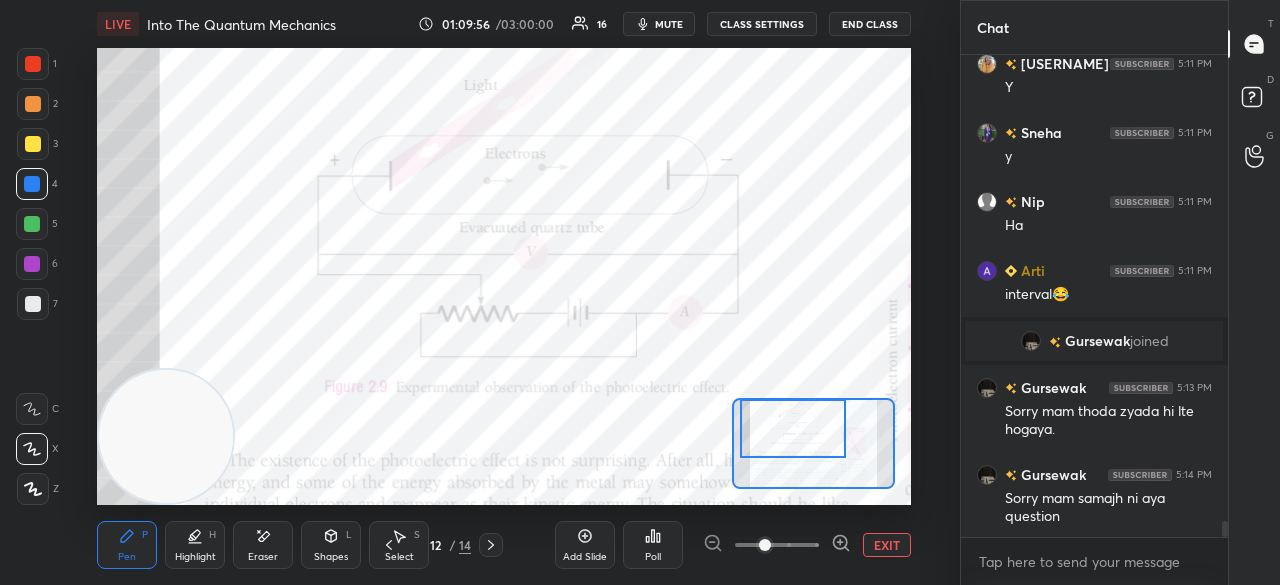 click on "mute" at bounding box center [659, 24] 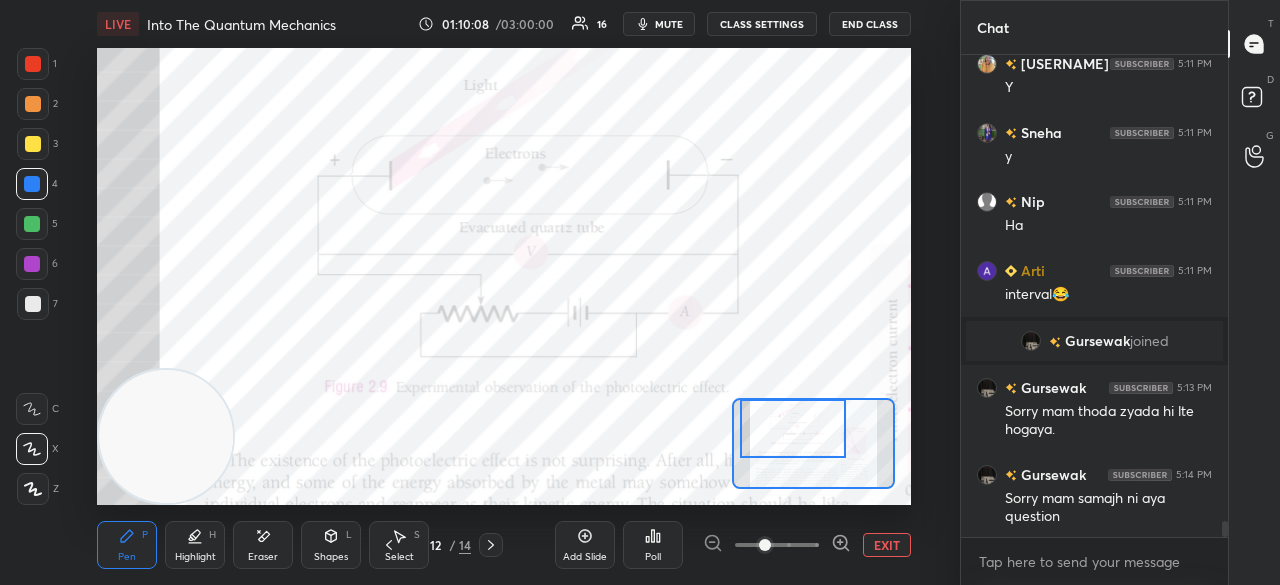 click on "mute" at bounding box center (669, 24) 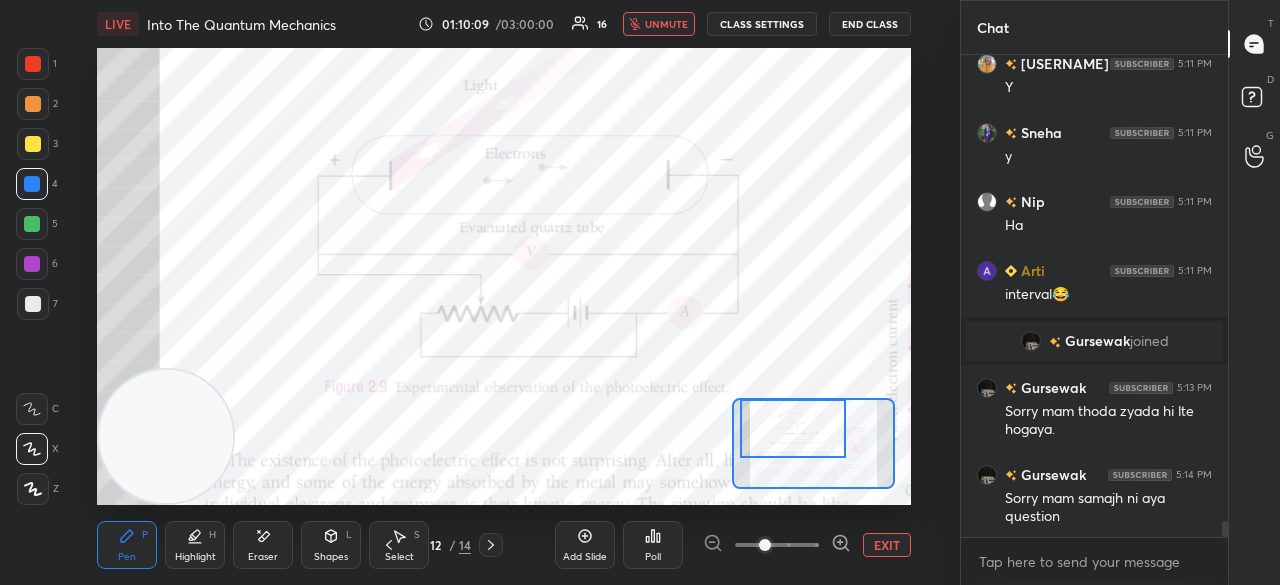 click on "unmute" at bounding box center (666, 24) 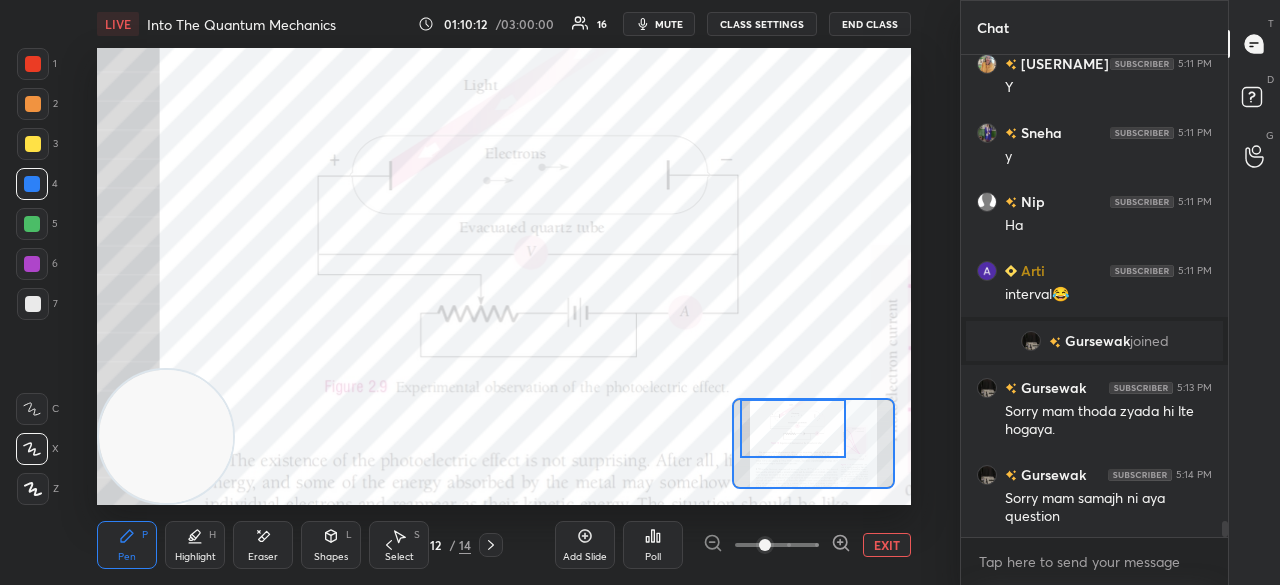 click at bounding box center [33, 64] 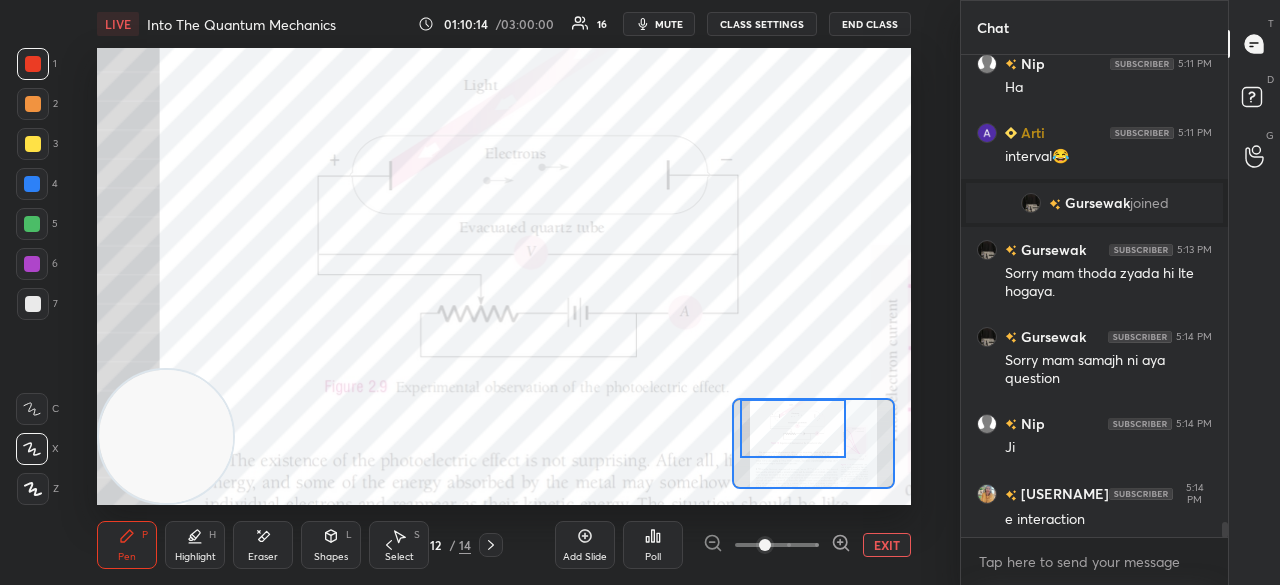 scroll, scrollTop: 14698, scrollLeft: 0, axis: vertical 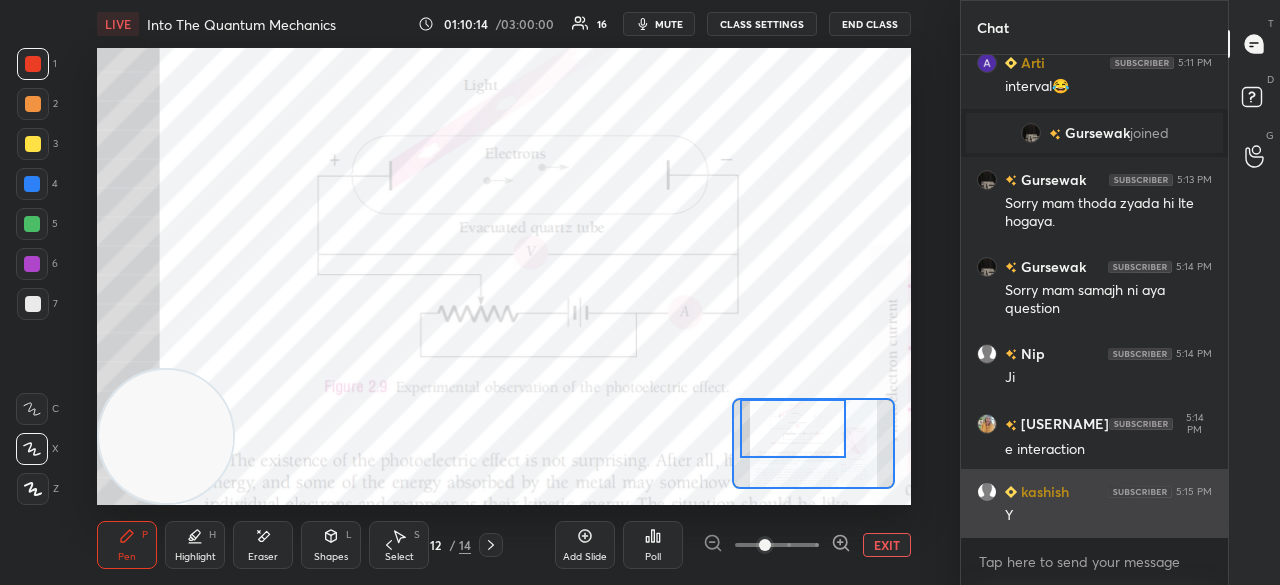 click on "Y" at bounding box center [1108, 516] 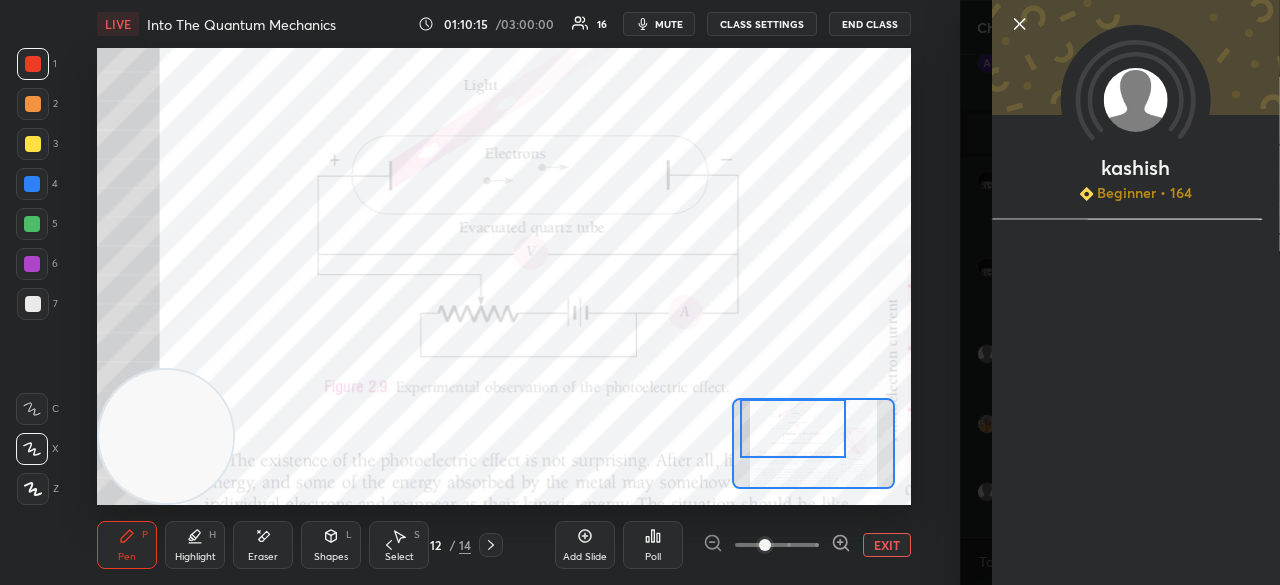 click on "[USERNAME] Beginner   •   164" at bounding box center (1120, 292) 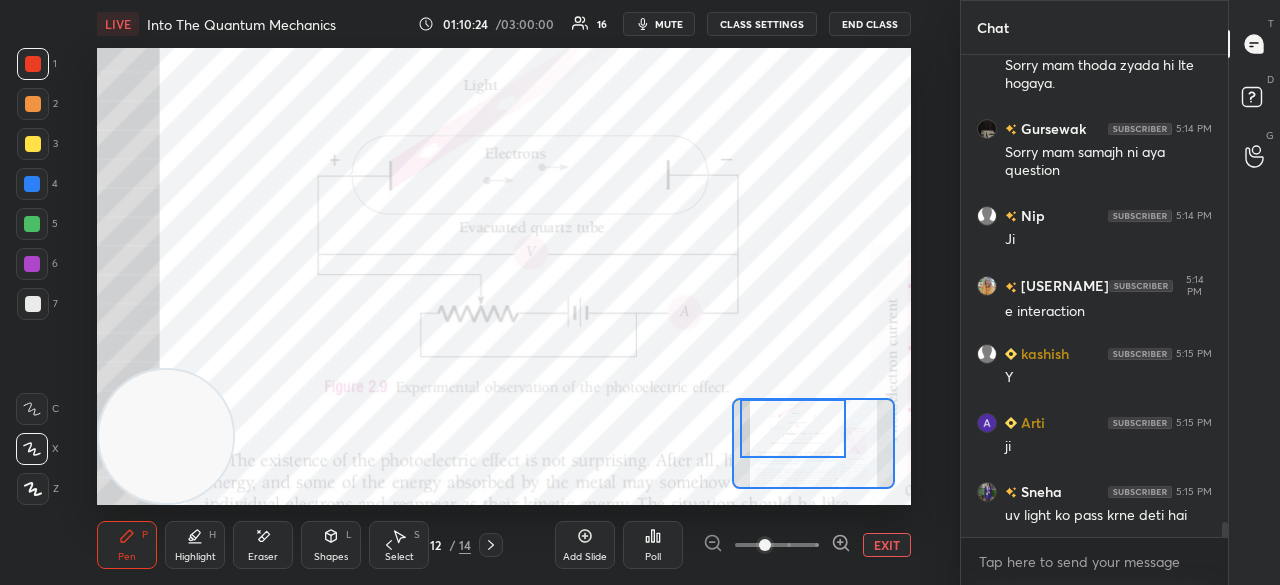 scroll, scrollTop: 14904, scrollLeft: 0, axis: vertical 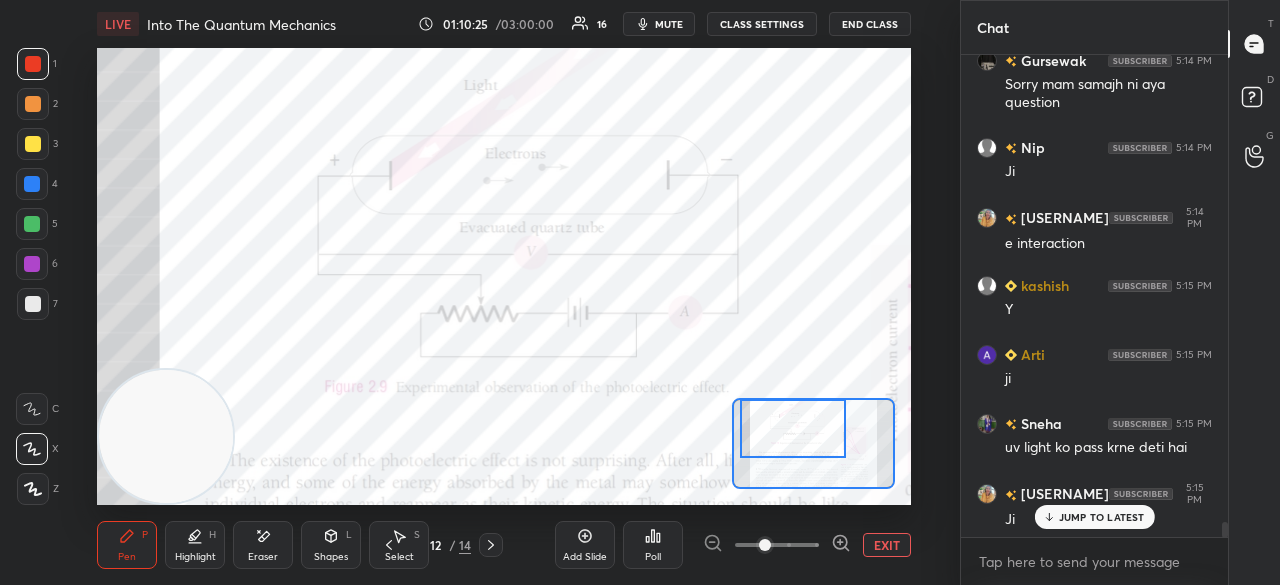 click on "mute" at bounding box center (669, 24) 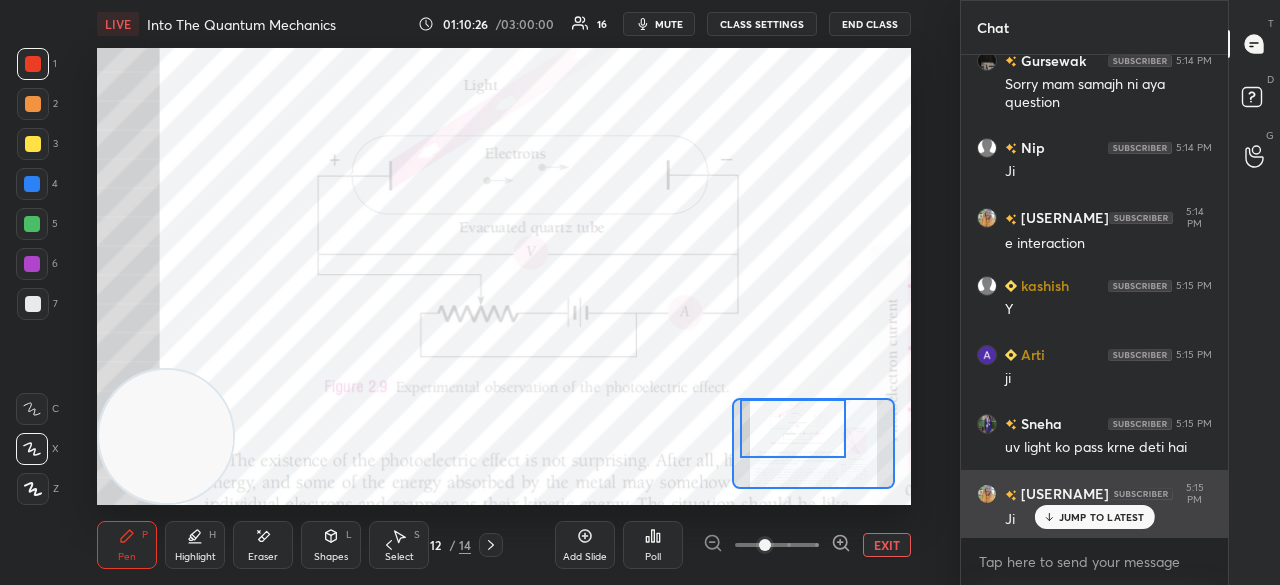 drag, startPoint x: 1081, startPoint y: 515, endPoint x: 1071, endPoint y: 521, distance: 11.661903 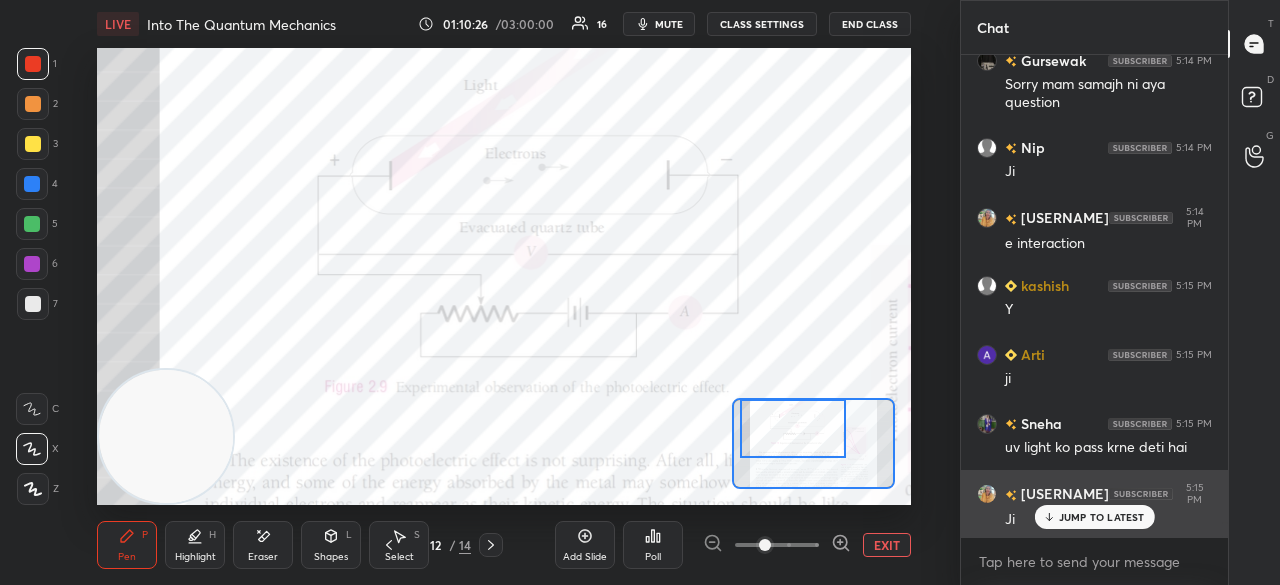 click on "JUMP TO LATEST" at bounding box center (1102, 517) 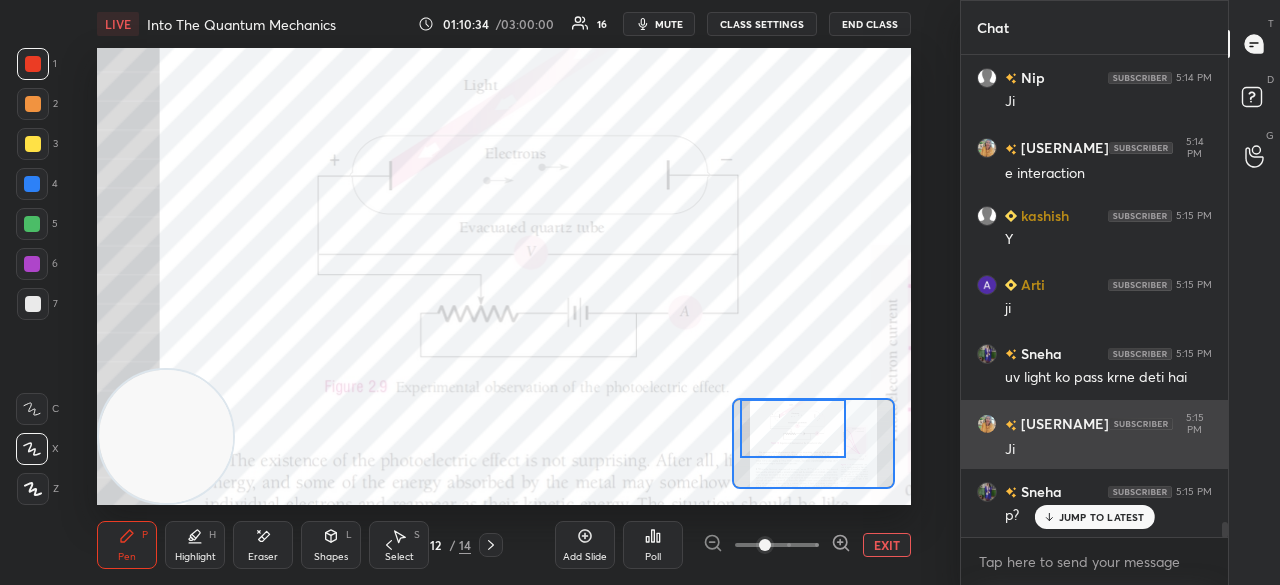 scroll, scrollTop: 15042, scrollLeft: 0, axis: vertical 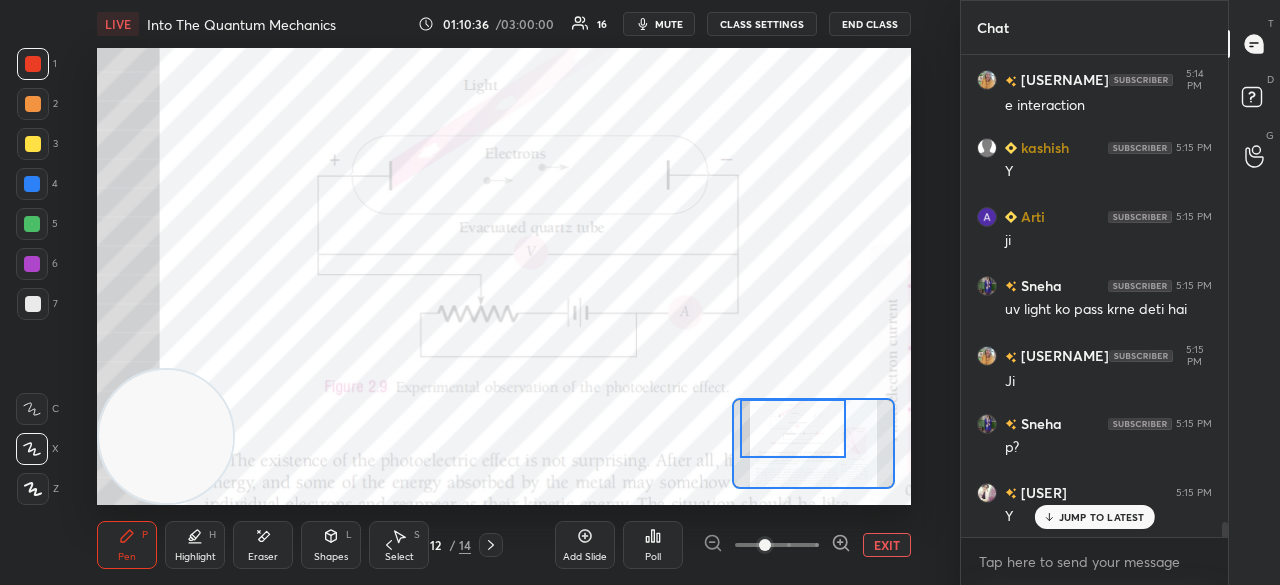 click on "mute" at bounding box center [659, 24] 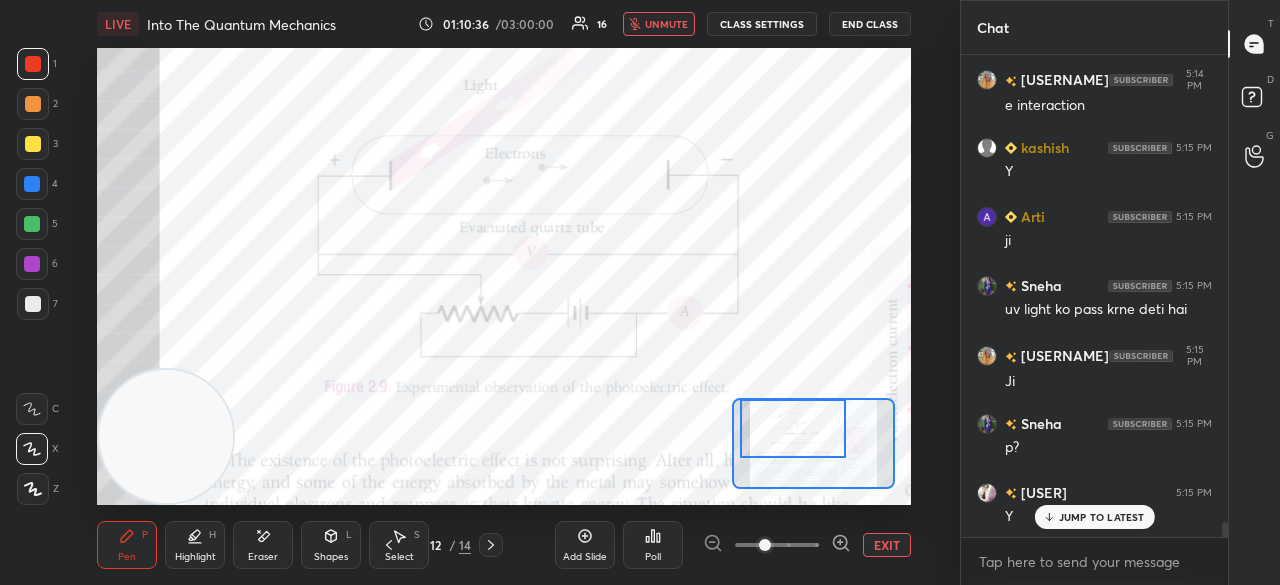 click on "unmute" at bounding box center [666, 24] 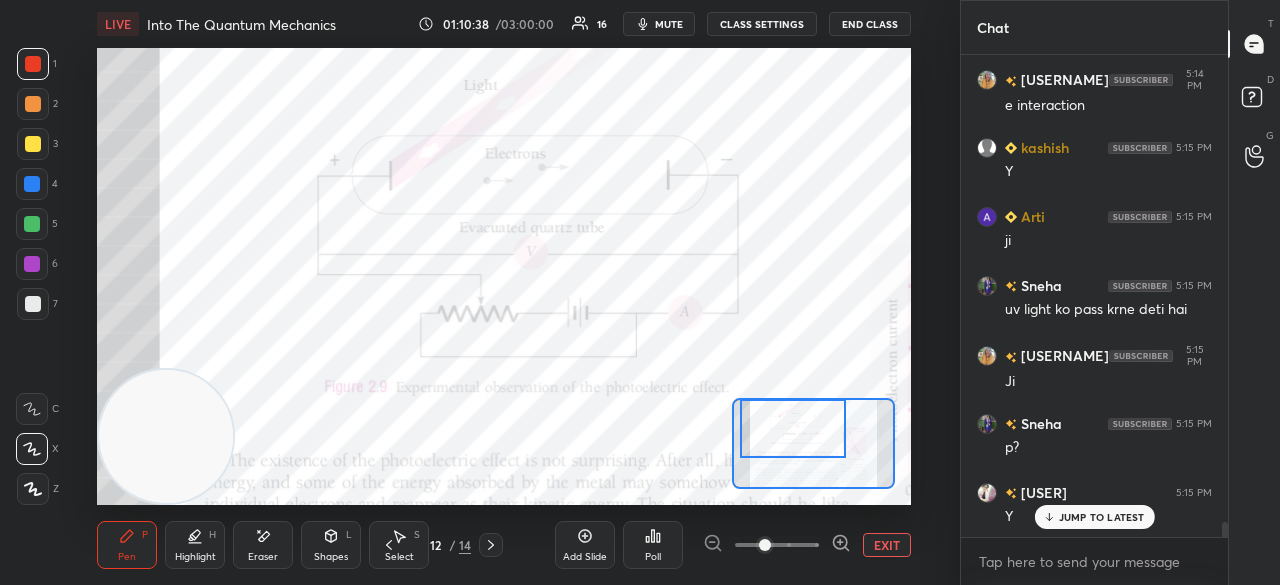 drag, startPoint x: 1088, startPoint y: 515, endPoint x: 1074, endPoint y: 541, distance: 29.529646 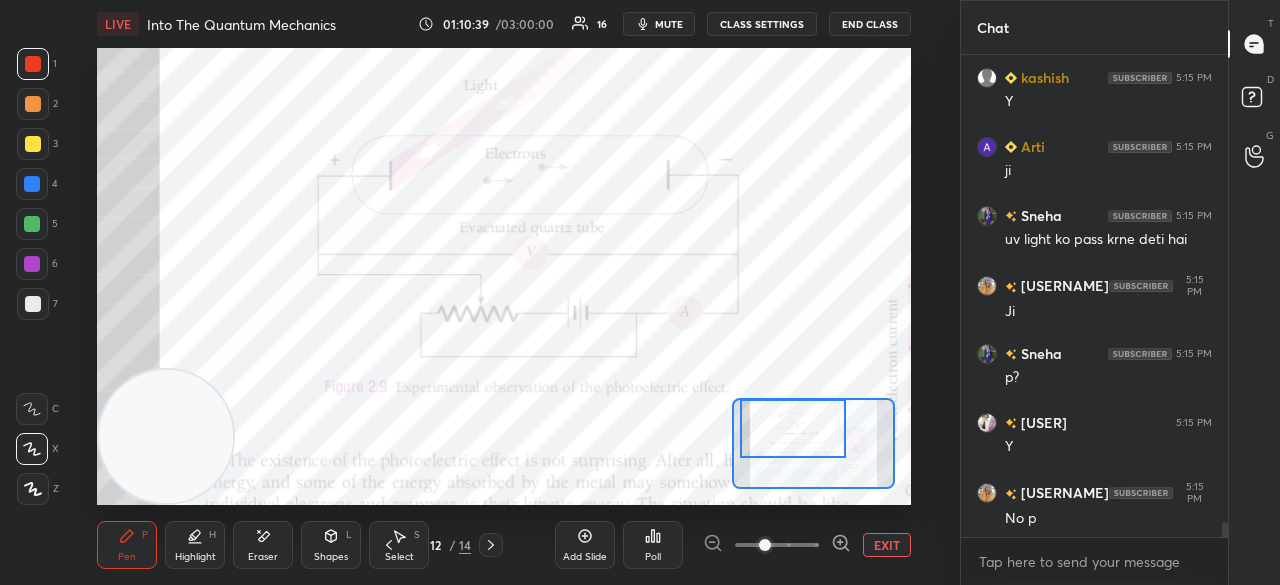 scroll, scrollTop: 15180, scrollLeft: 0, axis: vertical 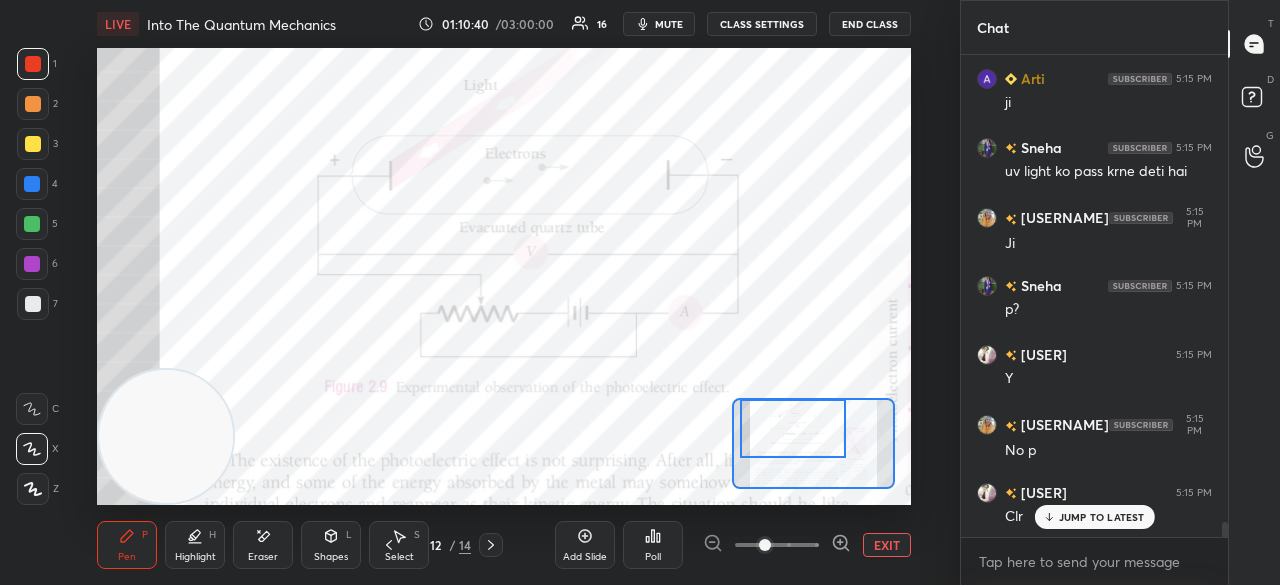 click at bounding box center [32, 224] 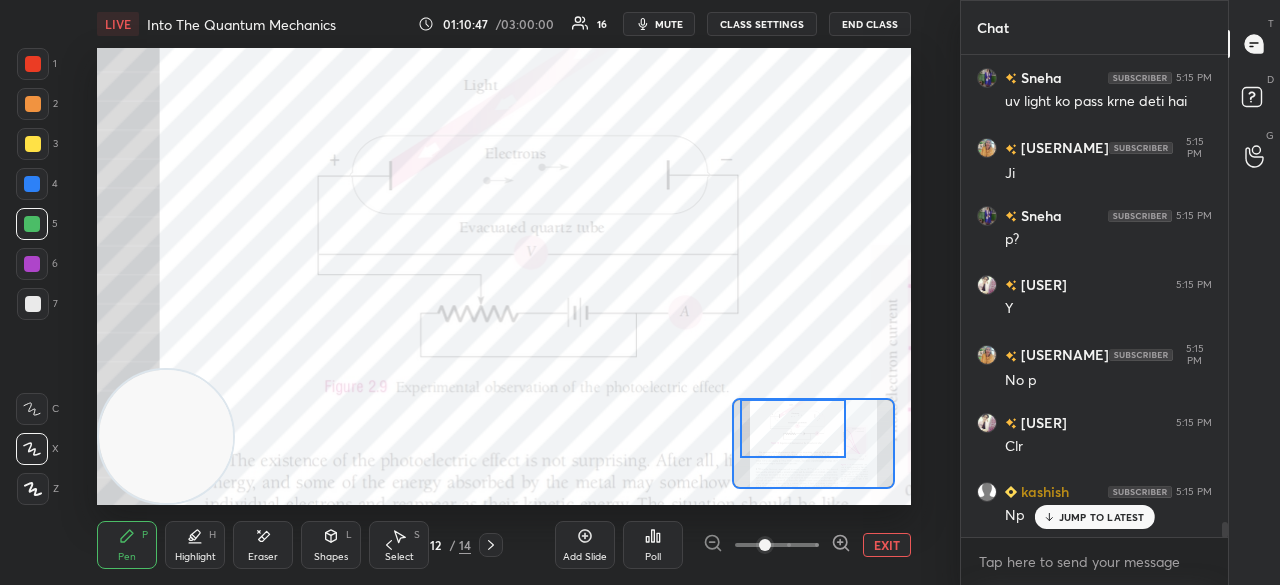 scroll, scrollTop: 15318, scrollLeft: 0, axis: vertical 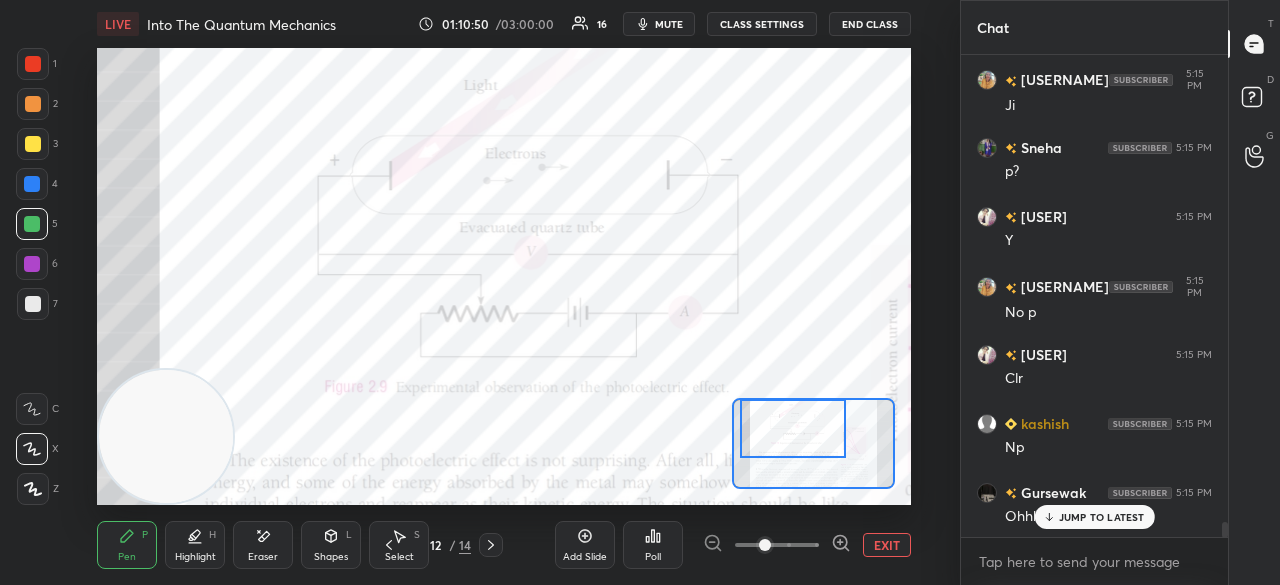 click on "JUMP TO LATEST" at bounding box center [1102, 517] 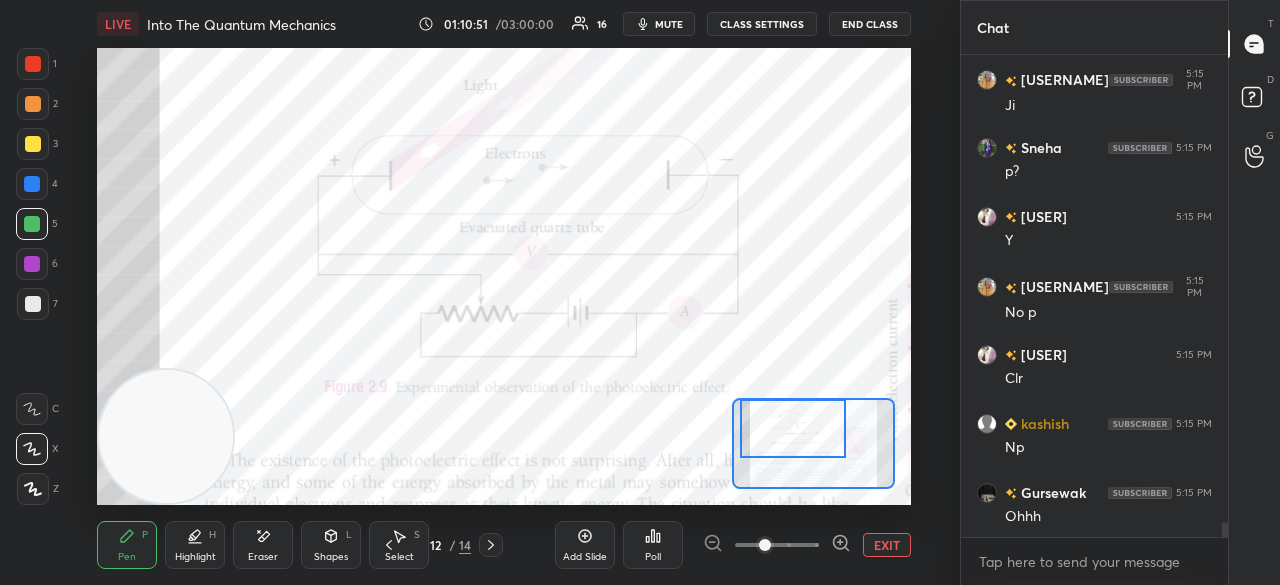 click on "mute" at bounding box center (669, 24) 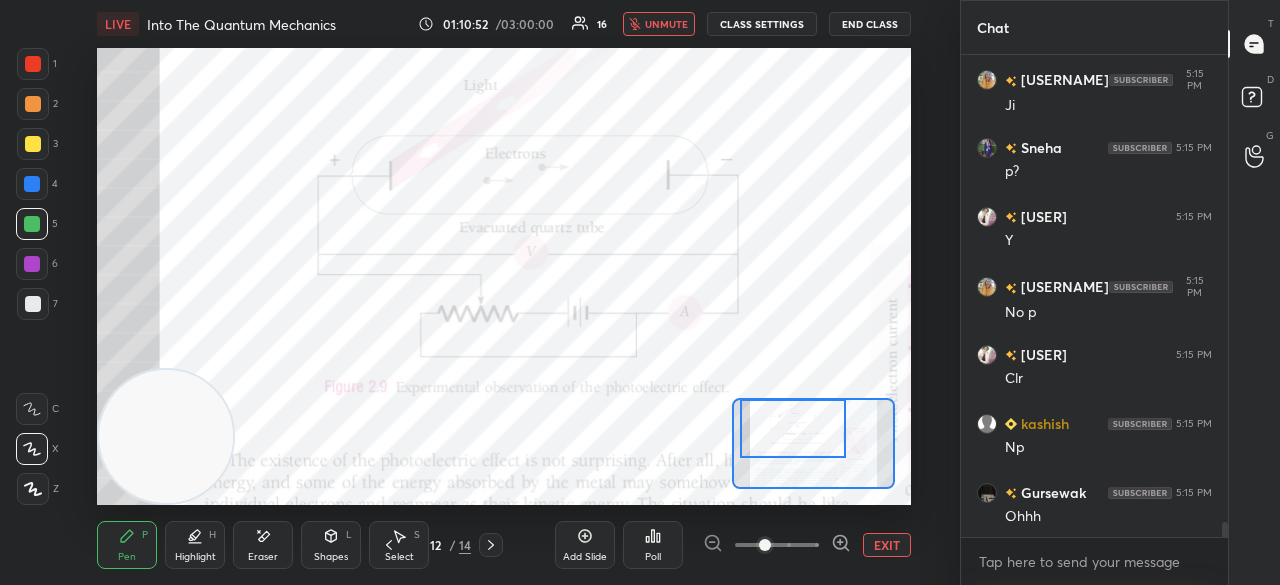 click on "unmute" at bounding box center [666, 24] 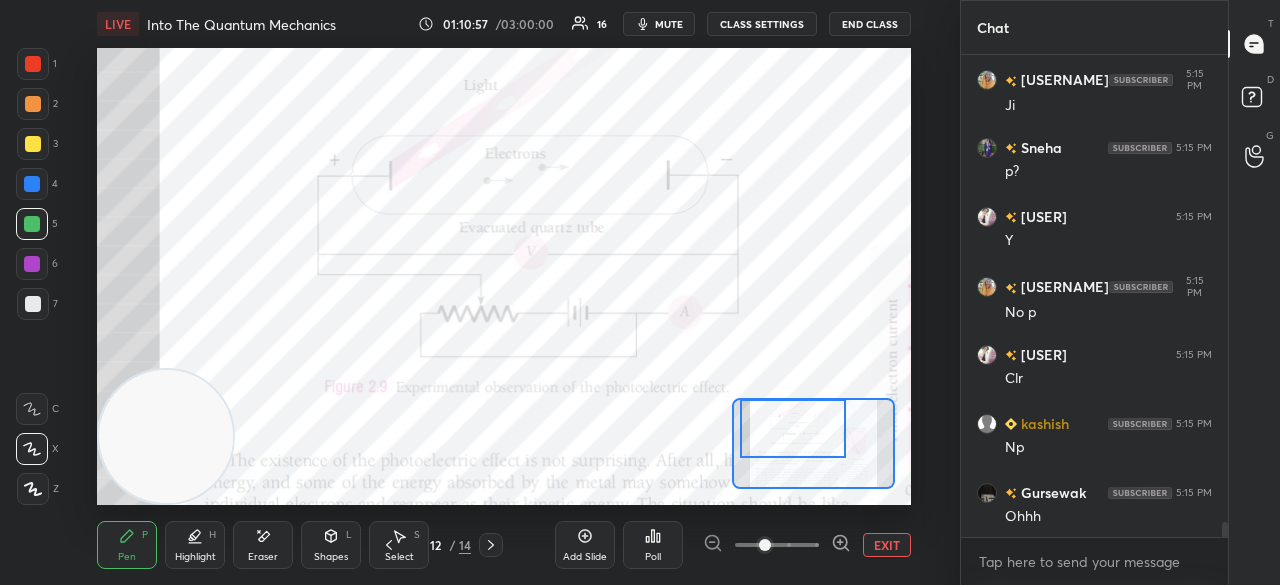 click on "mute" at bounding box center [659, 24] 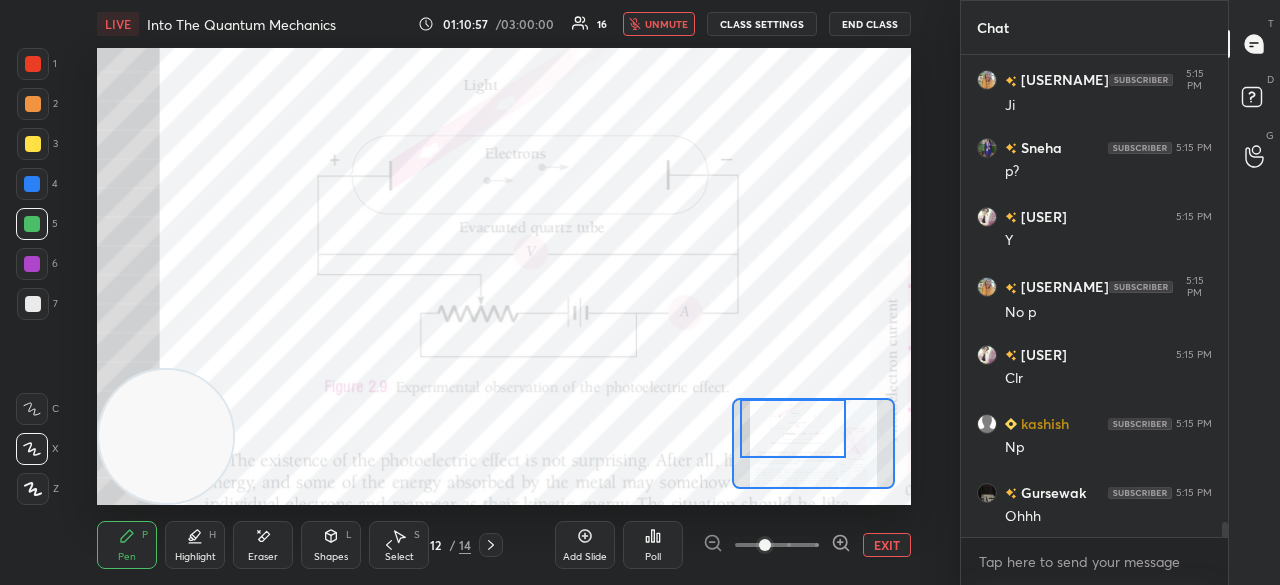 click on "unmute" at bounding box center (666, 24) 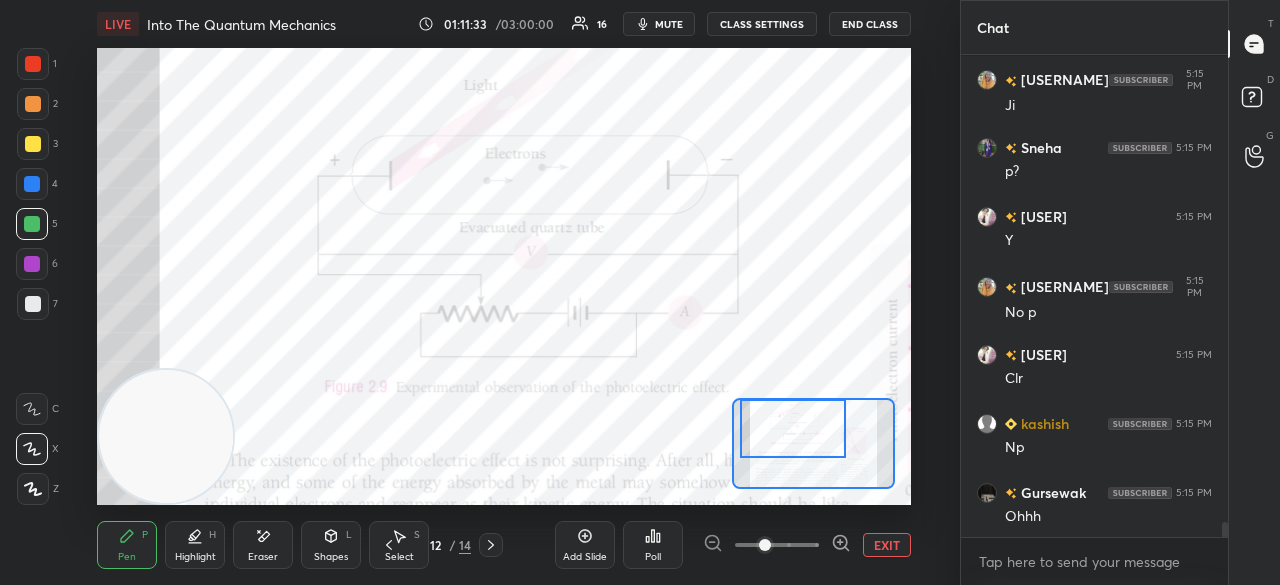 scroll, scrollTop: 15388, scrollLeft: 0, axis: vertical 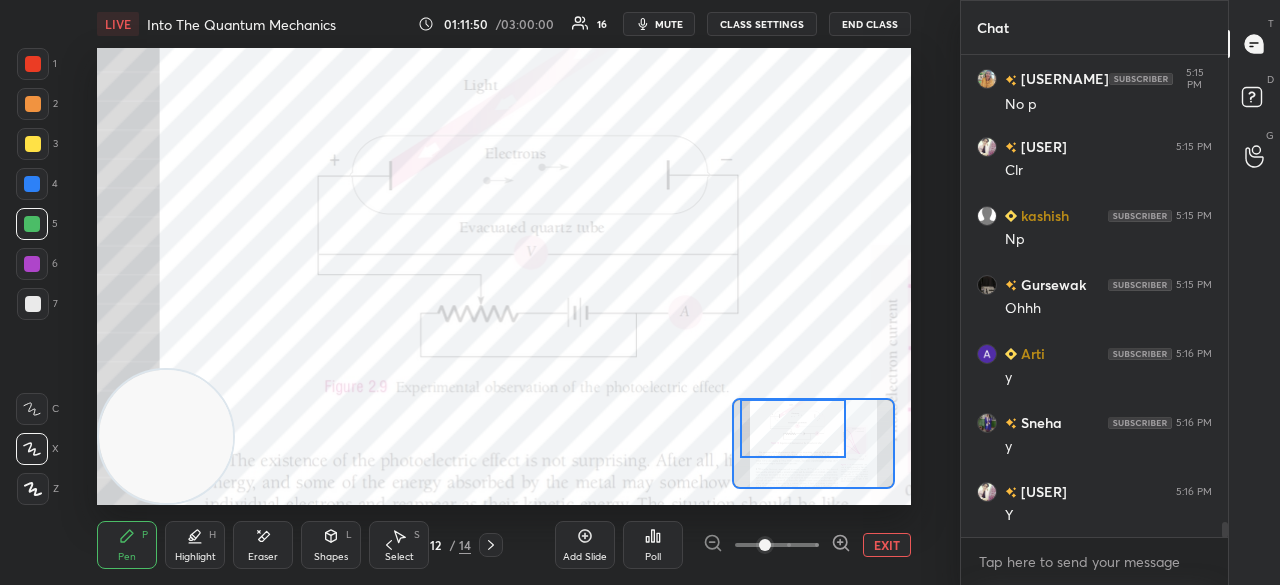 click on "mute" at bounding box center (669, 24) 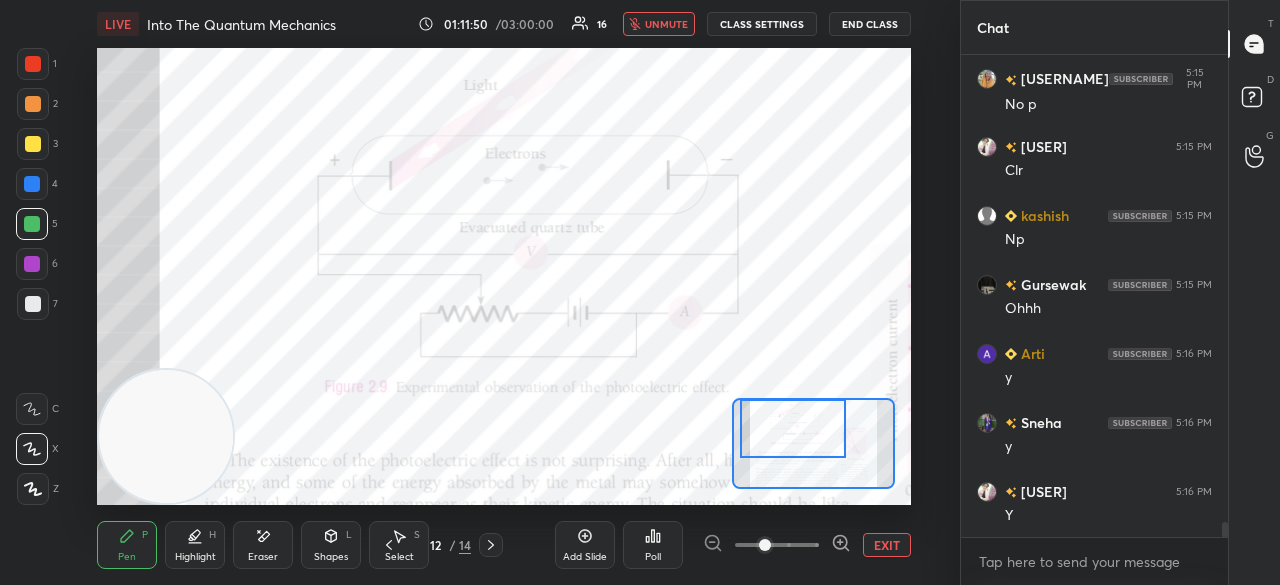 click on "unmute" at bounding box center (666, 24) 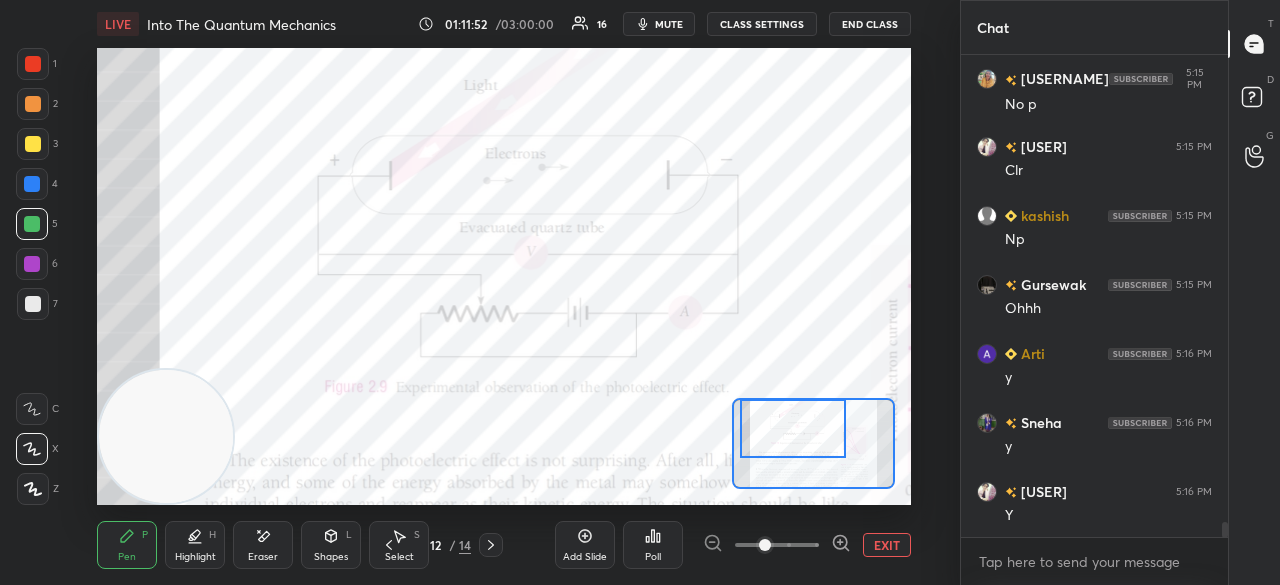 click 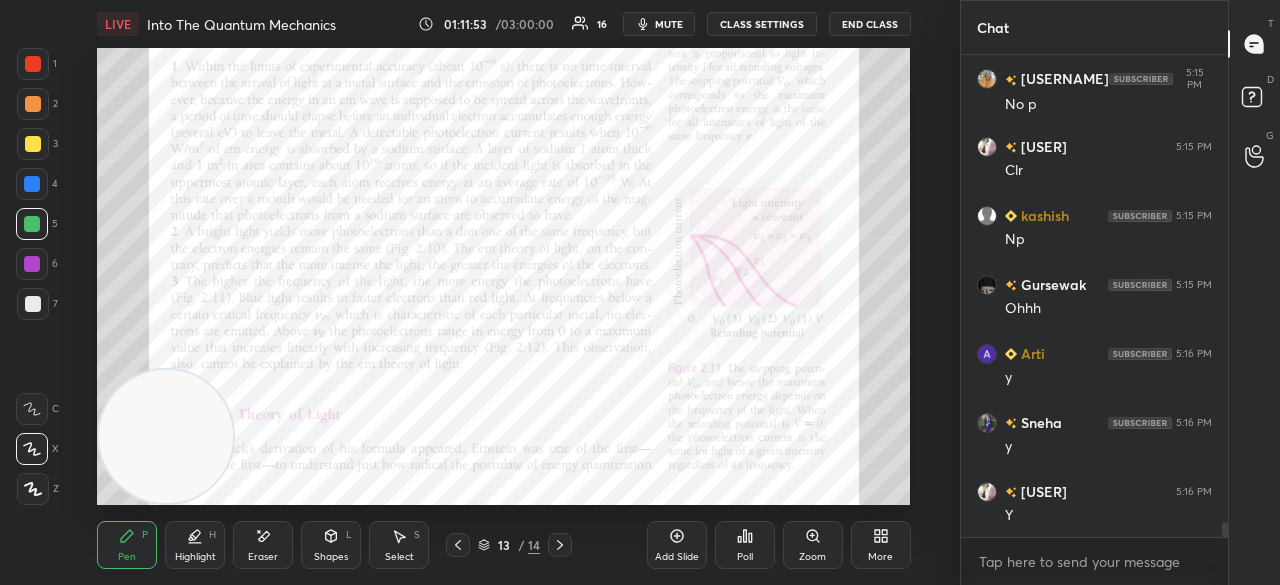 click 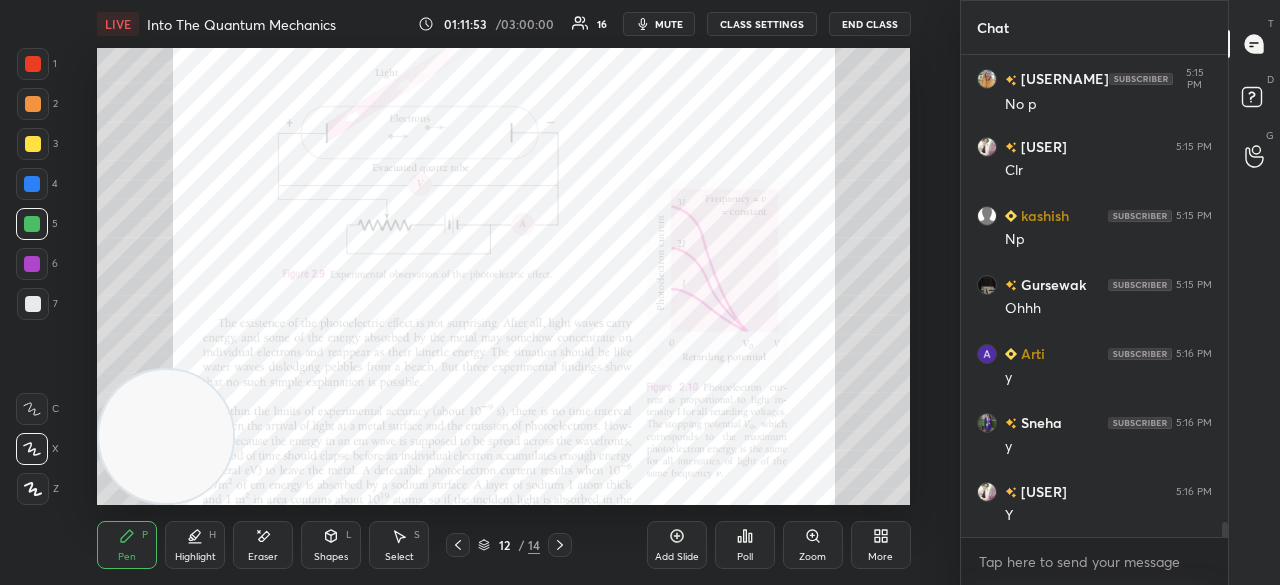 click 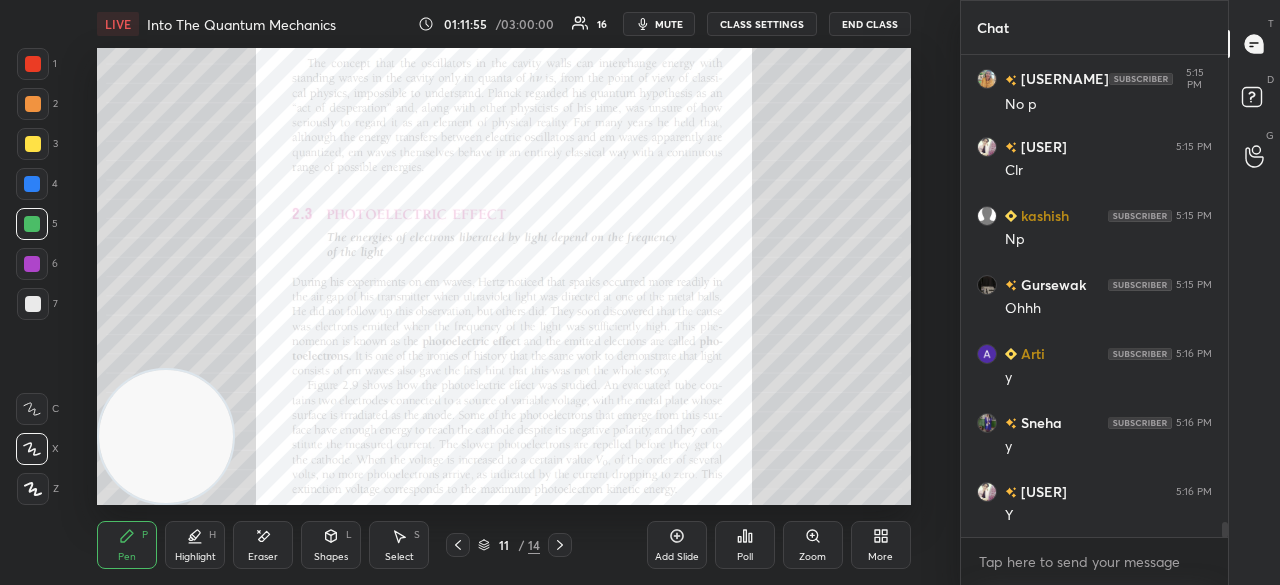 click on "Zoom" at bounding box center [813, 545] 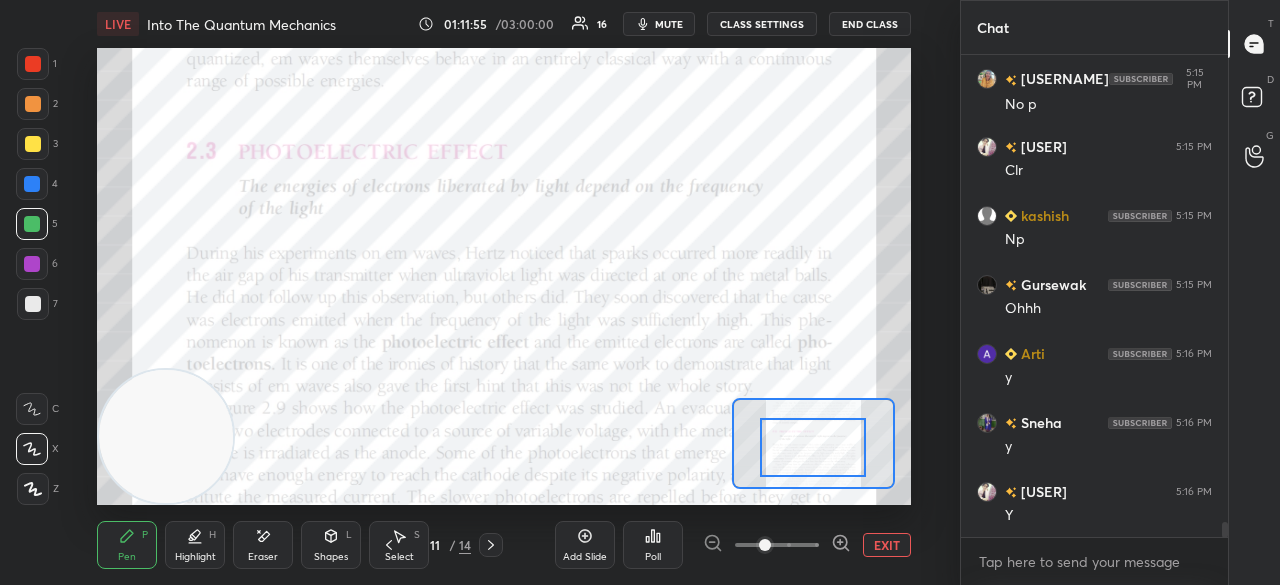 drag, startPoint x: 808, startPoint y: 449, endPoint x: 811, endPoint y: 491, distance: 42.107006 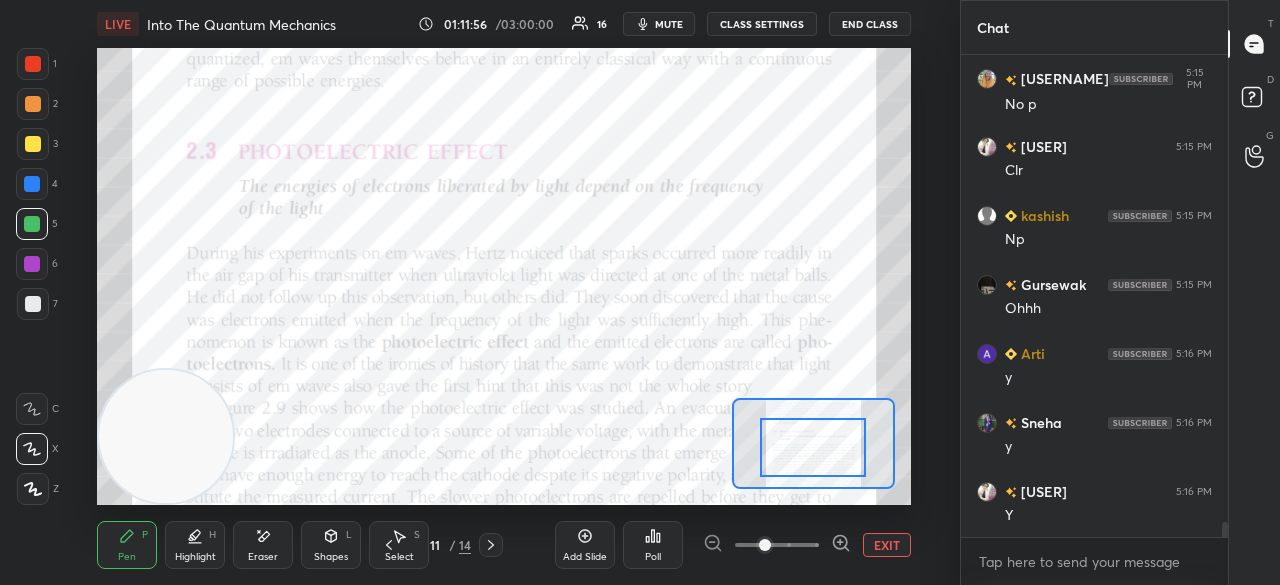 drag, startPoint x: 813, startPoint y: 463, endPoint x: 822, endPoint y: 508, distance: 45.891174 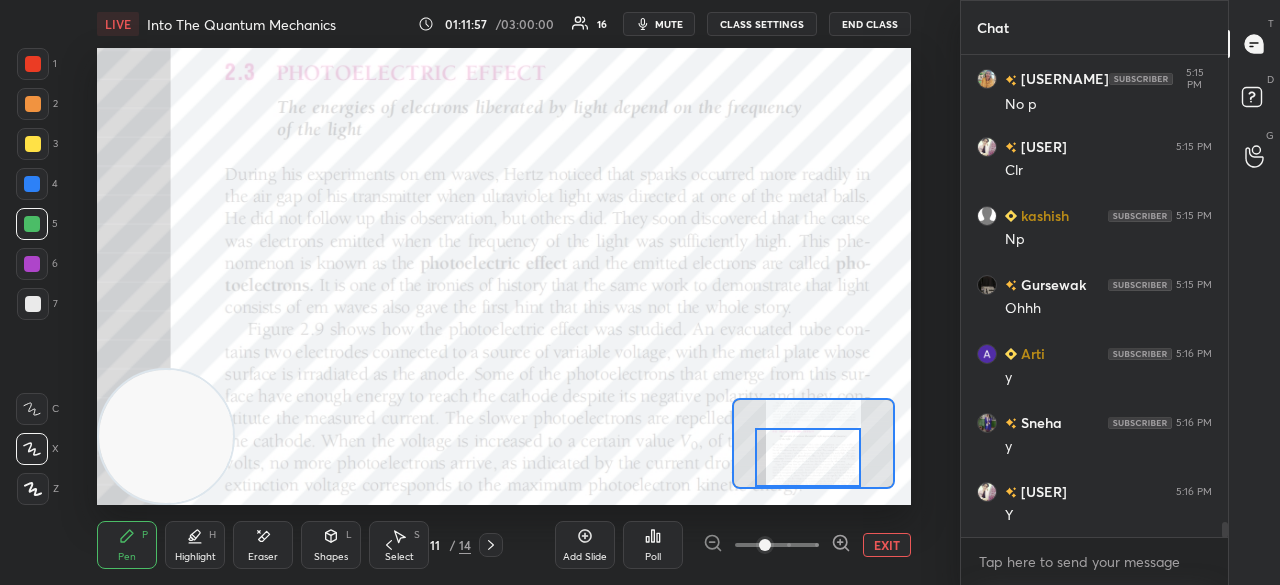 drag, startPoint x: 813, startPoint y: 470, endPoint x: 802, endPoint y: 493, distance: 25.495098 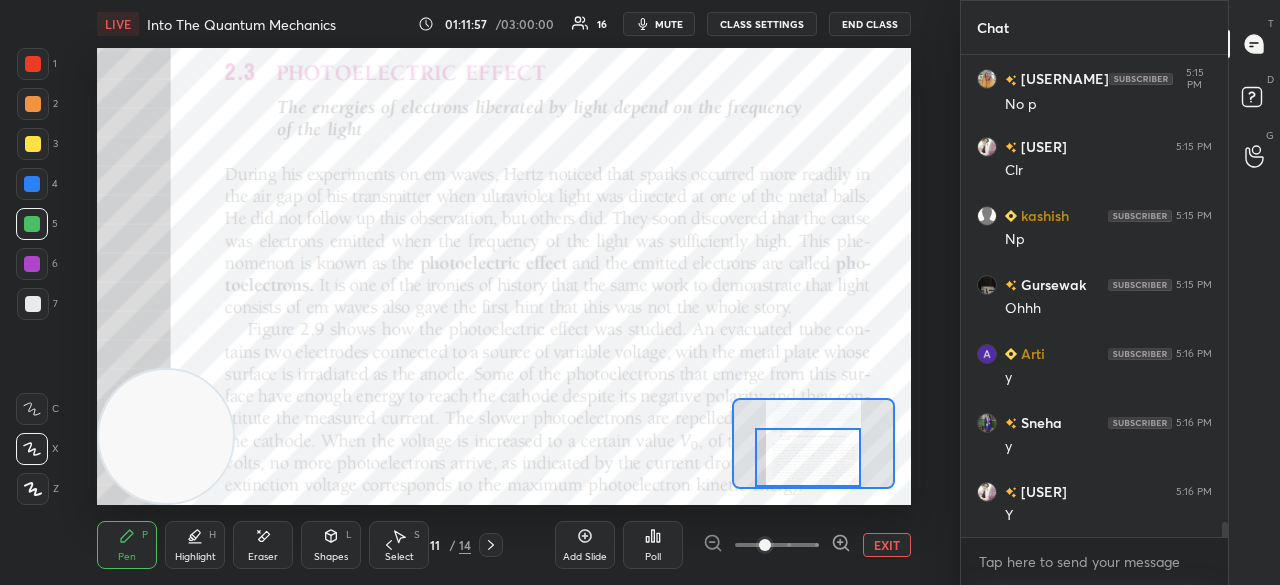 click on "LIVE Into The Quantum Mechanics 01:11:57 /  03:00:00 16 mute CLASS SETTINGS End Class Setting up your live class Poll for   secs No correct answer Start poll Back Into The Quantum Mechanics Surbhi Upadhyay Pen P Highlight H Eraser Shapes L Select S 11 / 14 Add Slide Poll EXIT" at bounding box center [504, 292] 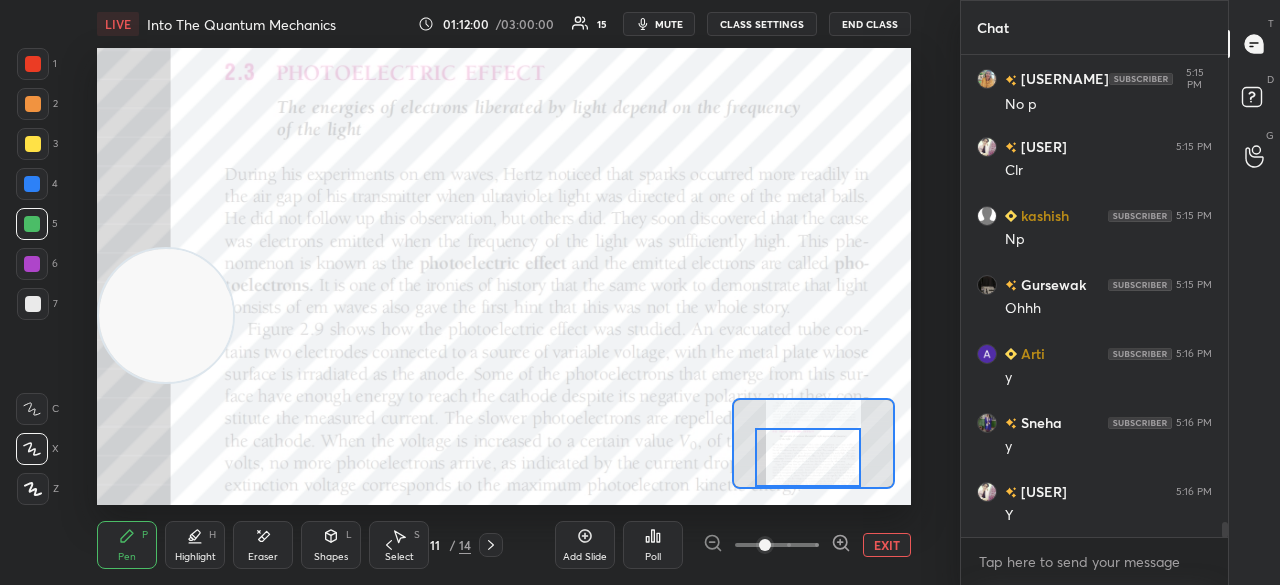drag, startPoint x: 124, startPoint y: 349, endPoint x: 166, endPoint y: 339, distance: 43.174065 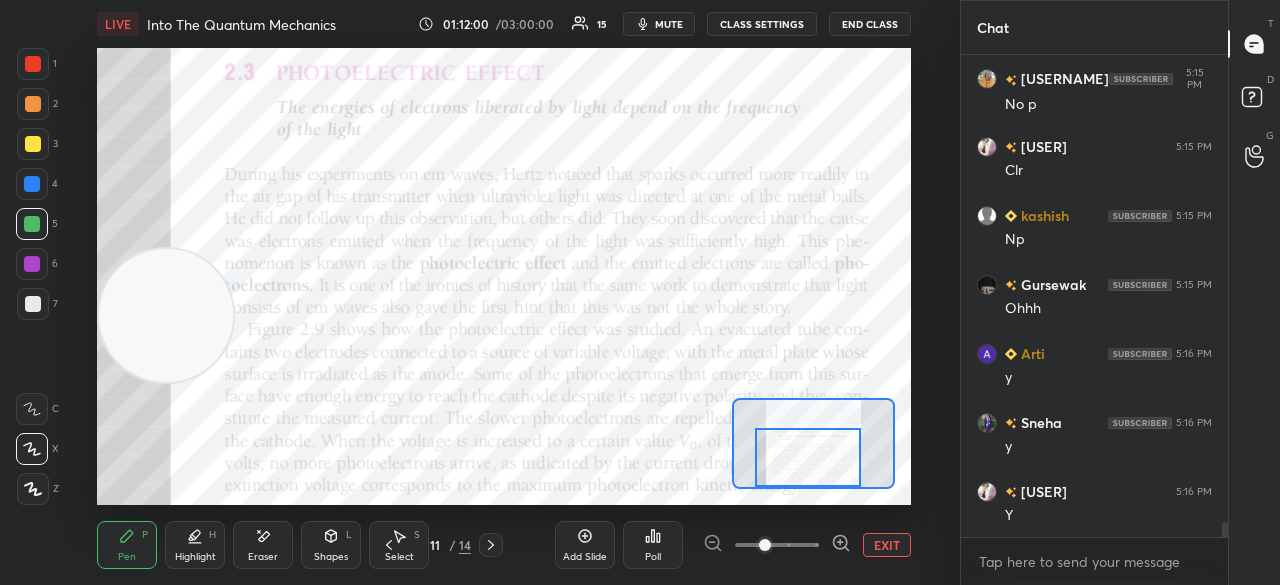 click at bounding box center (165, 315) 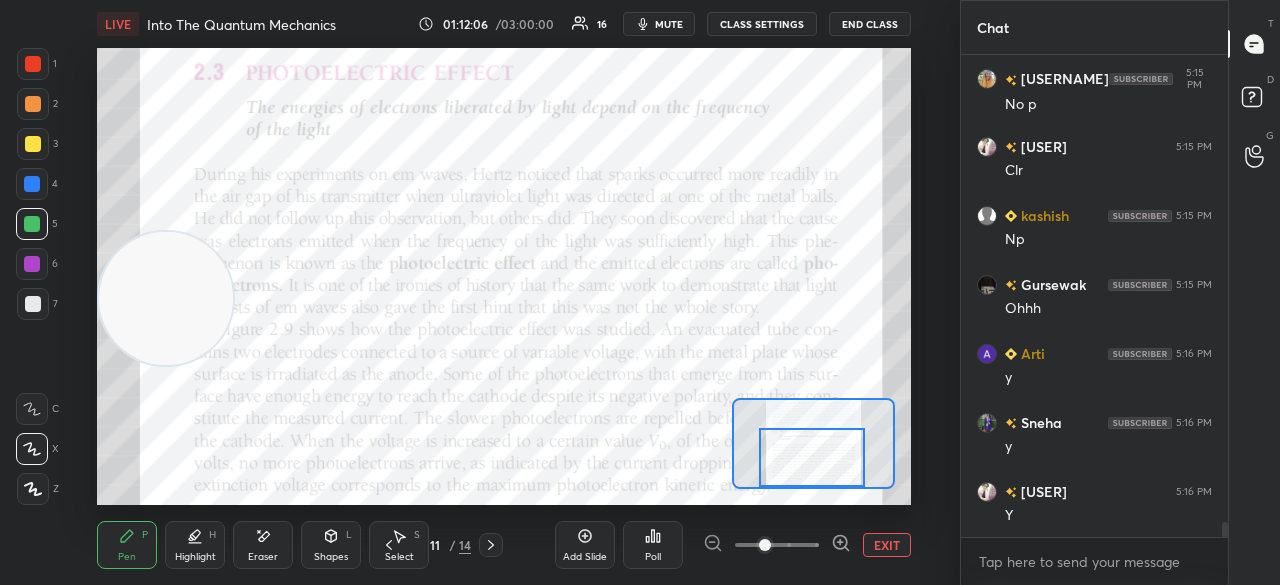 drag, startPoint x: 792, startPoint y: 467, endPoint x: 794, endPoint y: 457, distance: 10.198039 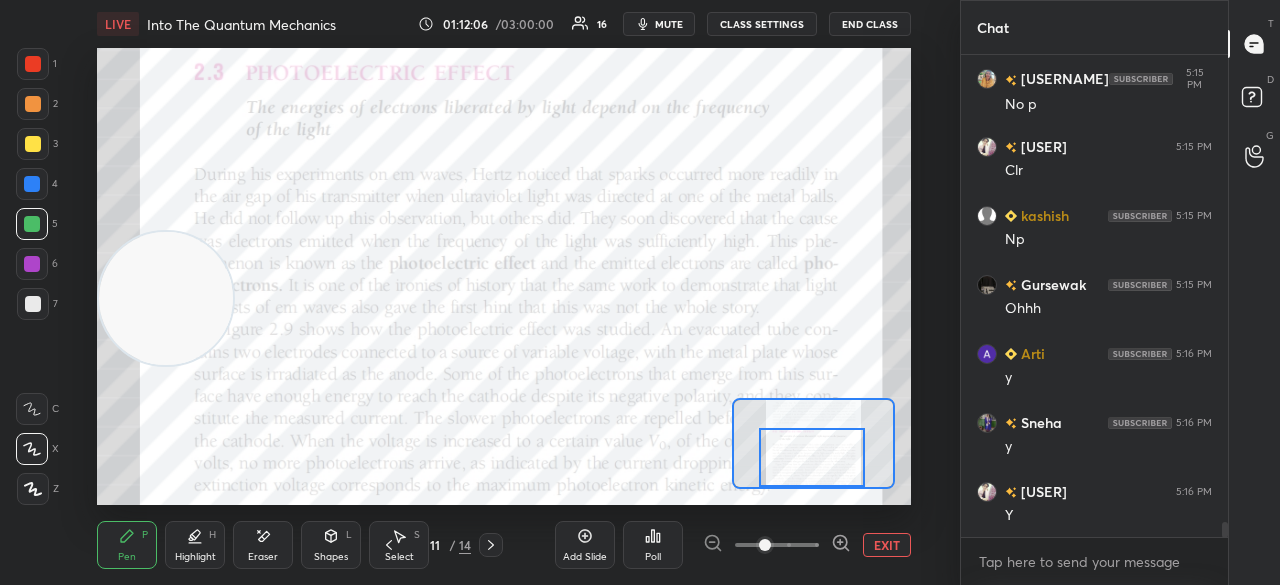 click at bounding box center (812, 457) 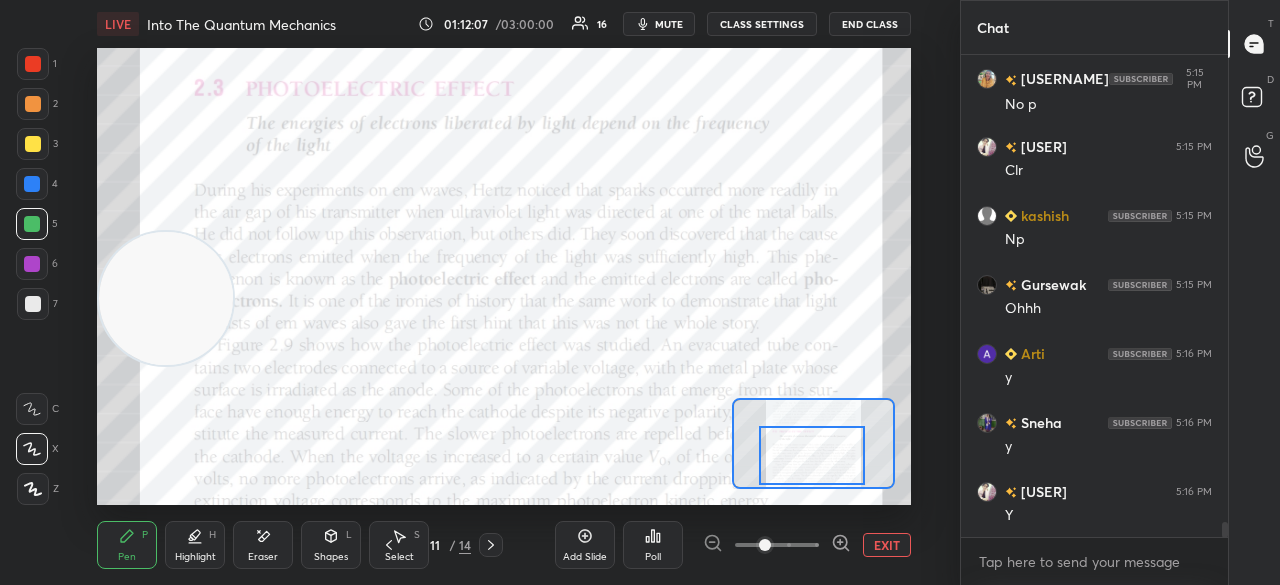 scroll, scrollTop: 15574, scrollLeft: 0, axis: vertical 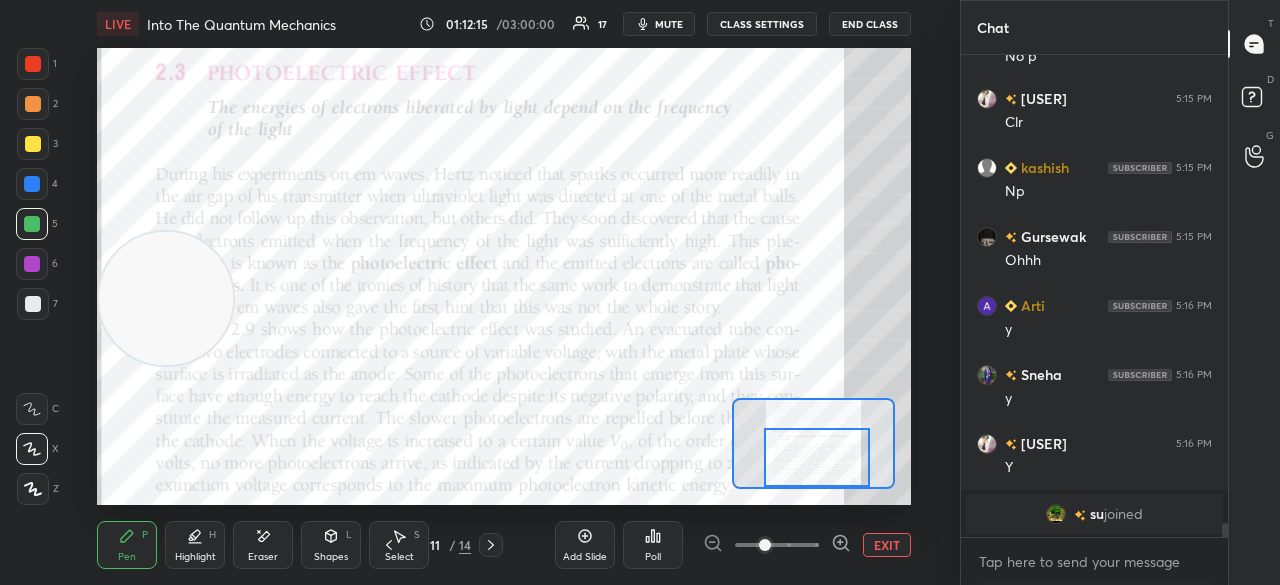 click at bounding box center (817, 457) 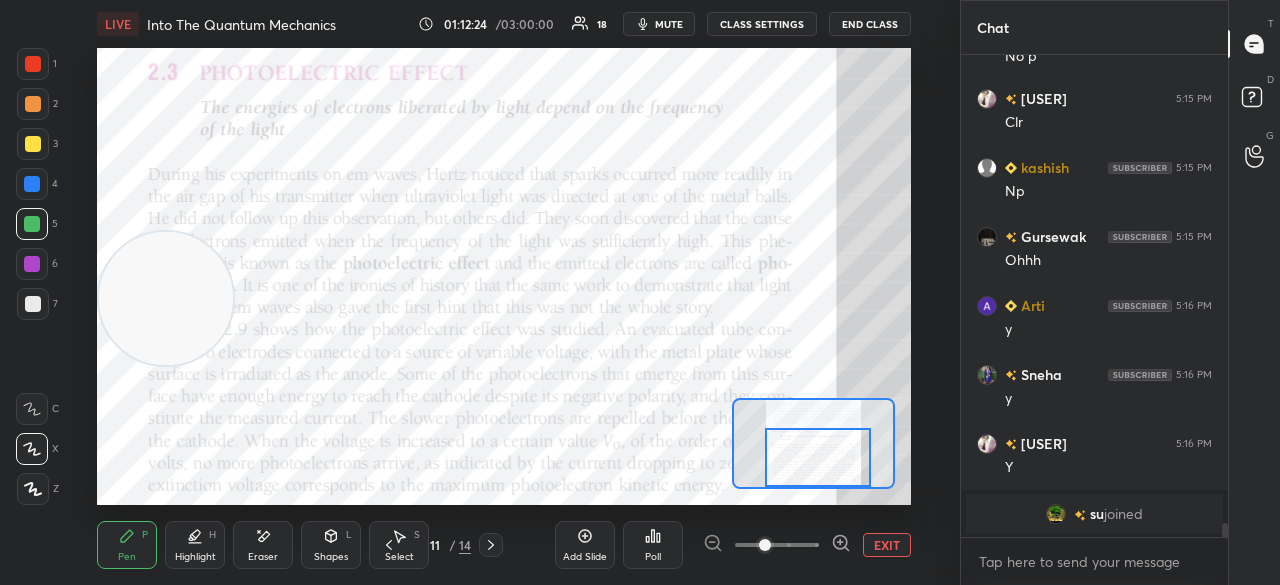 click 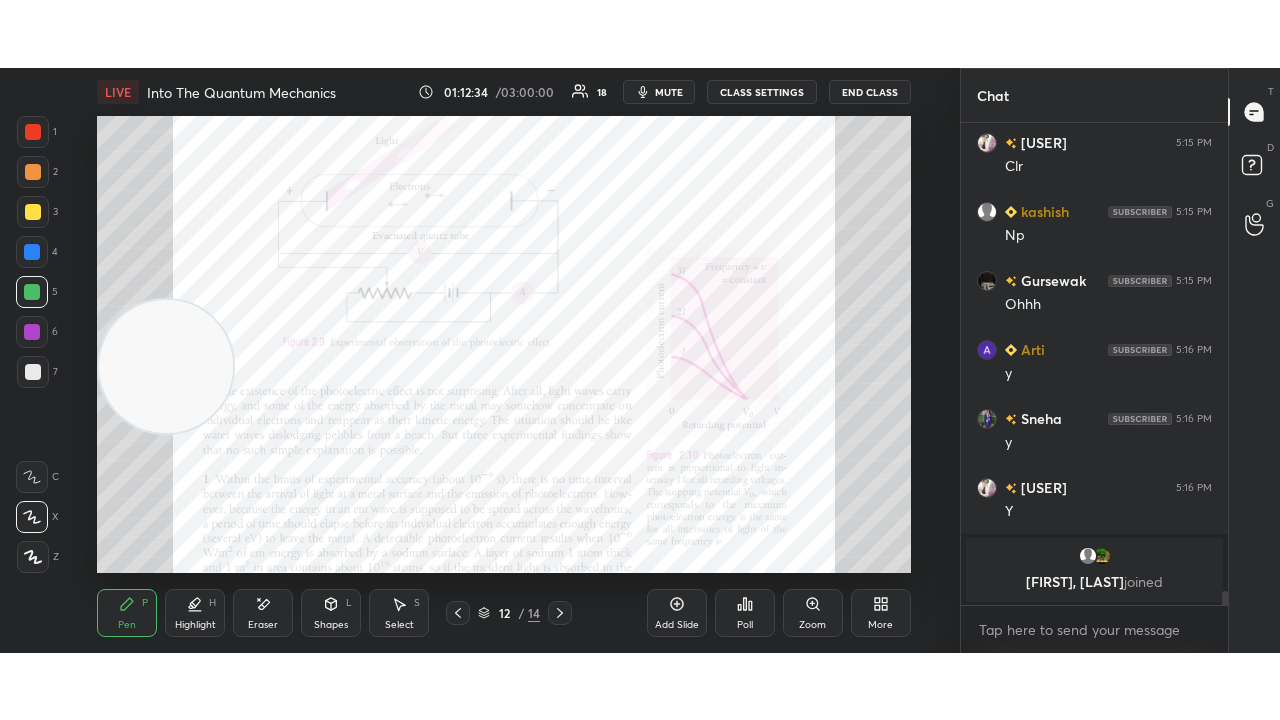 scroll, scrollTop: 15364, scrollLeft: 0, axis: vertical 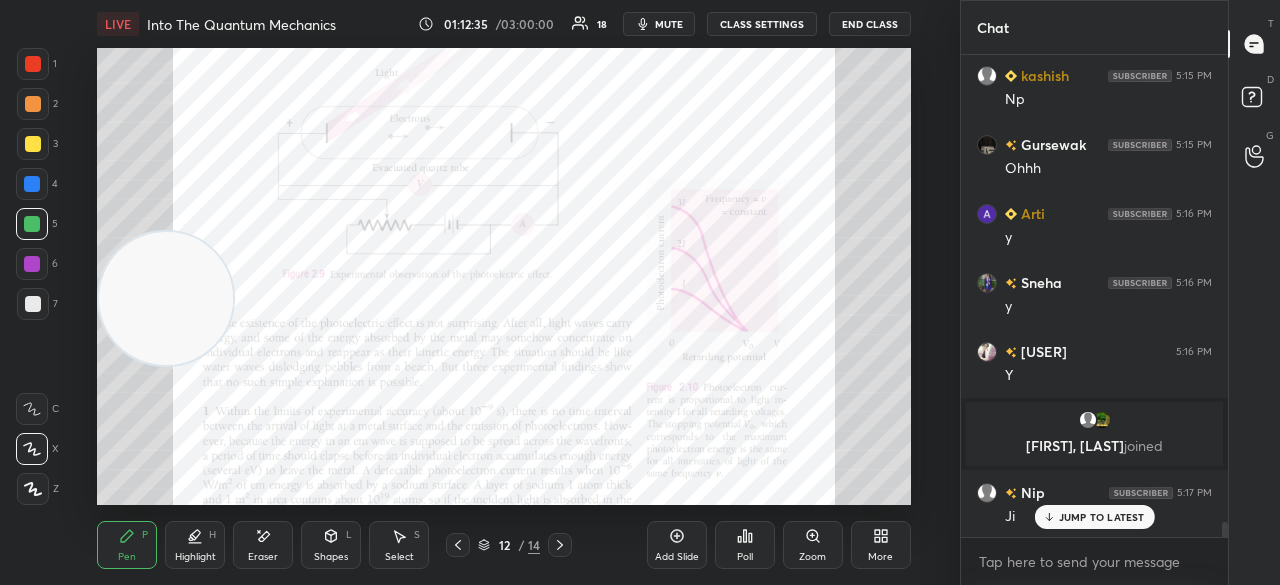 click 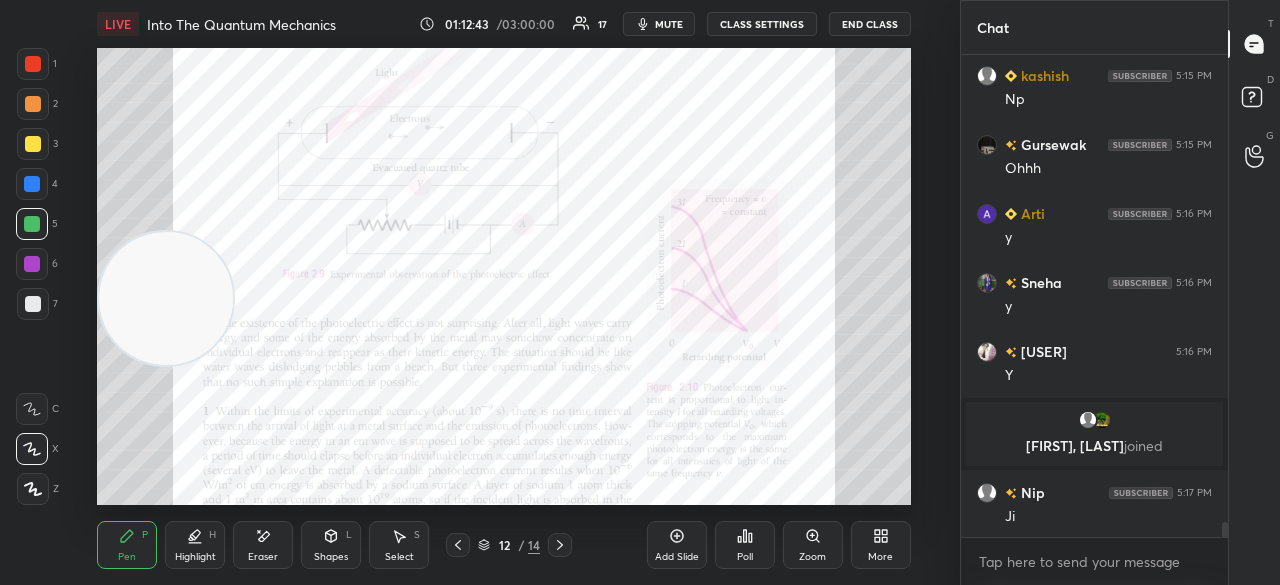 click 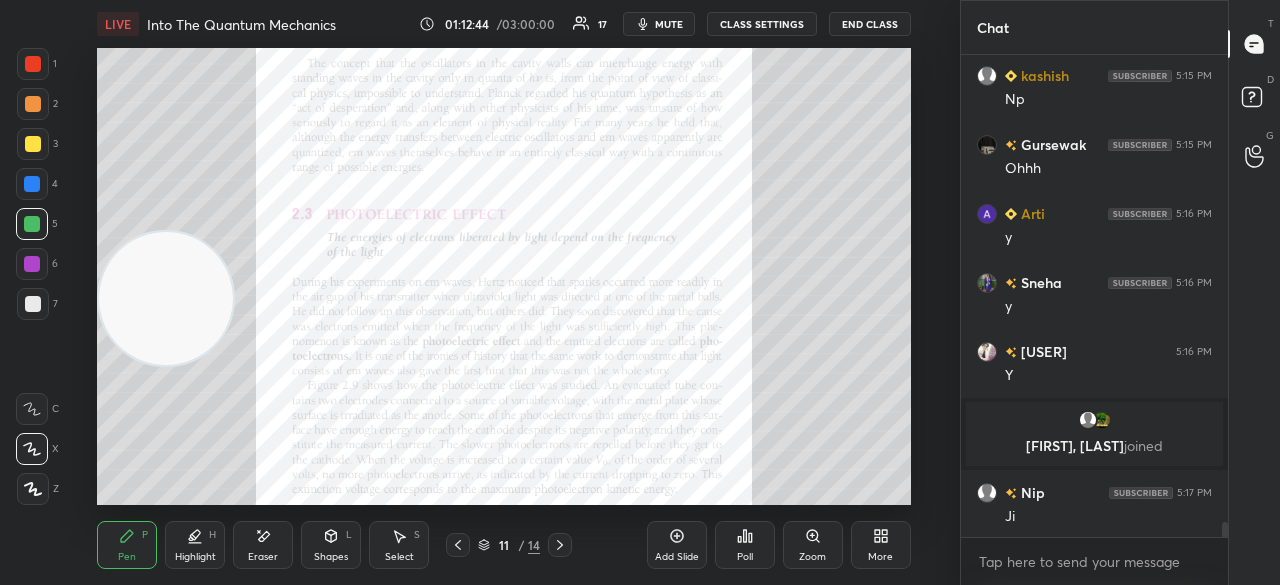 click 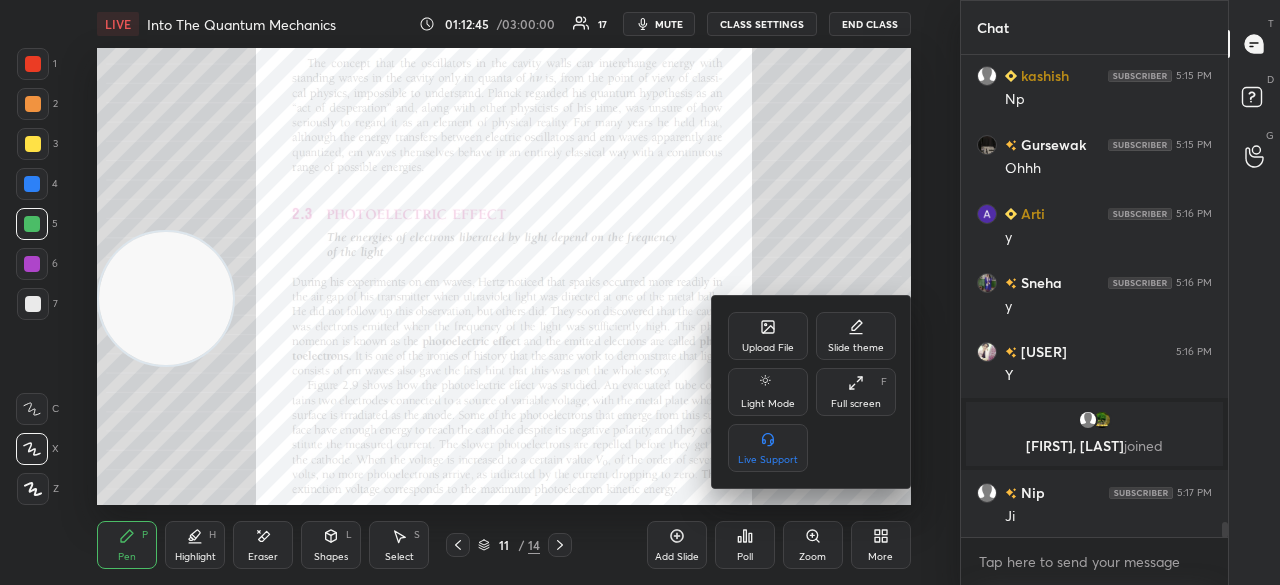 click on "Full screen" at bounding box center [856, 404] 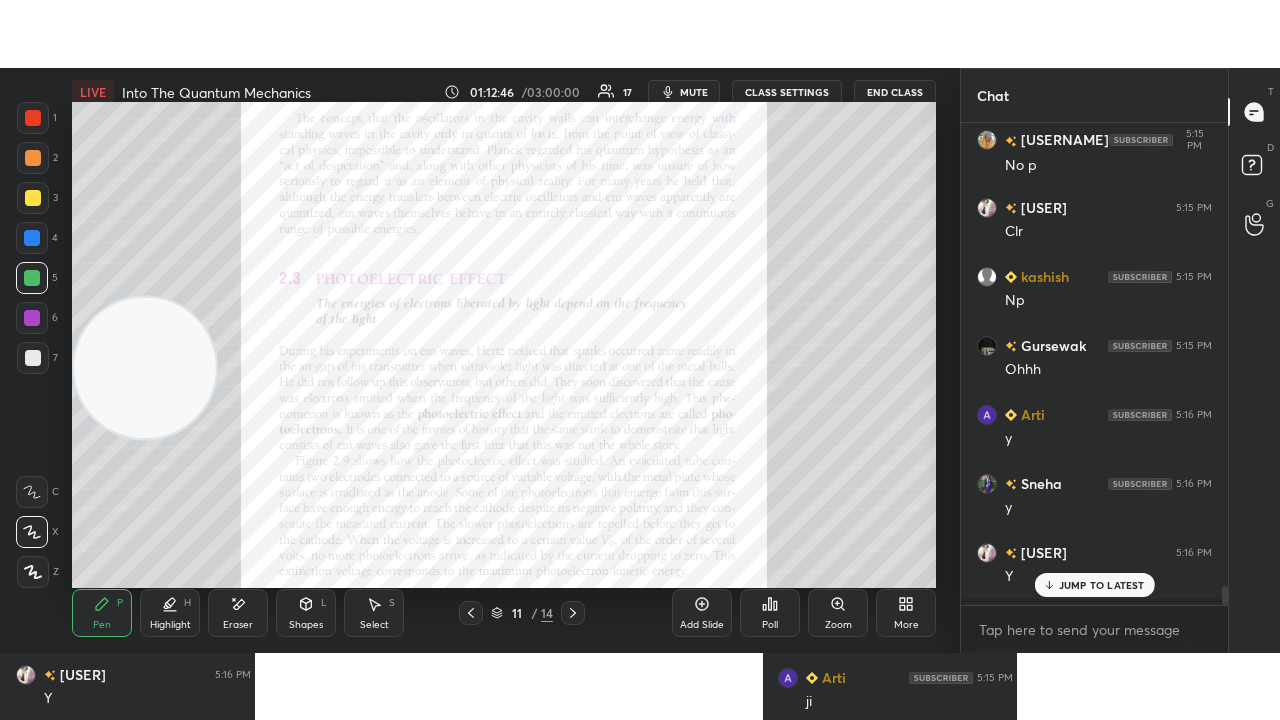 scroll, scrollTop: 99408, scrollLeft: 99120, axis: both 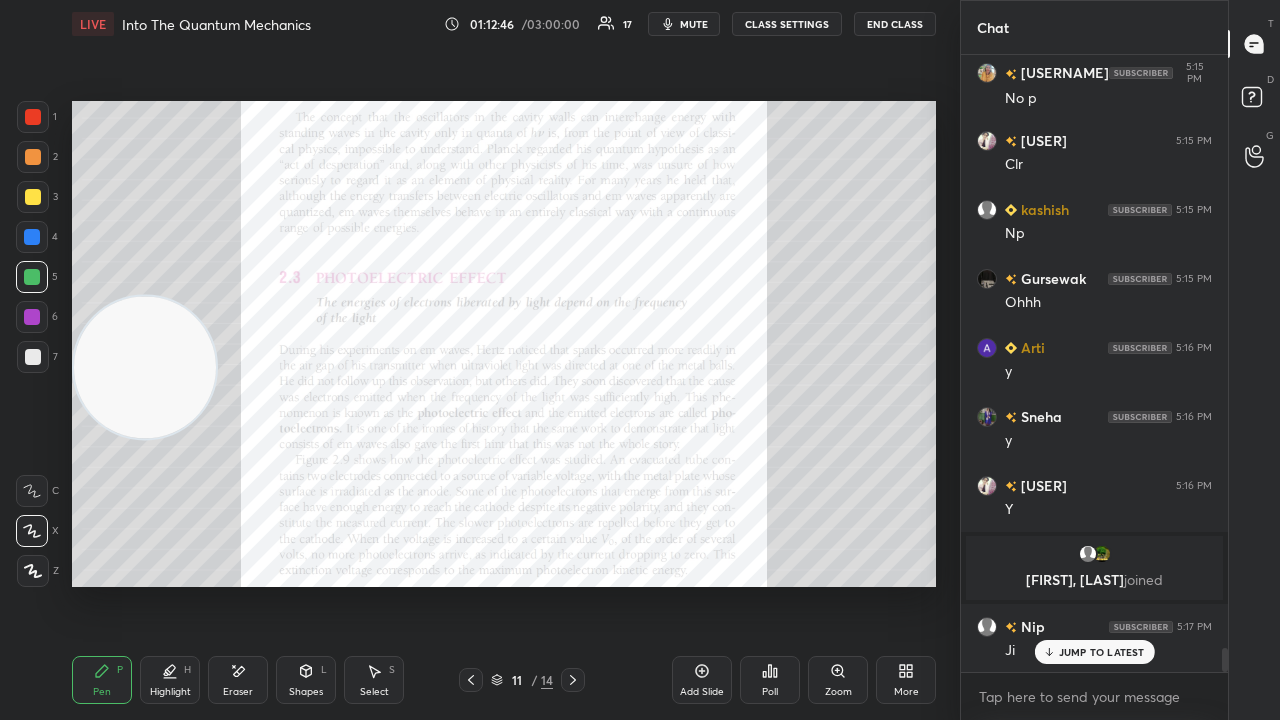 click on "Zoom" at bounding box center [838, 680] 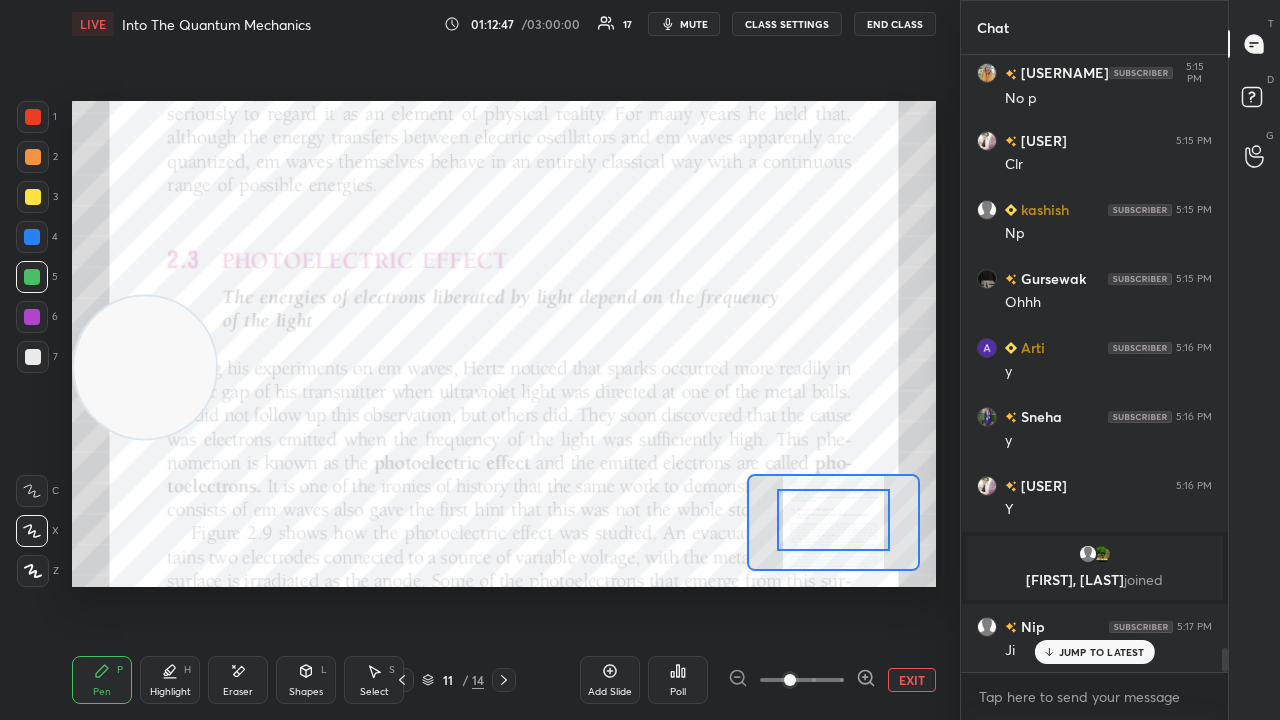 drag, startPoint x: 826, startPoint y: 536, endPoint x: 828, endPoint y: 594, distance: 58.034473 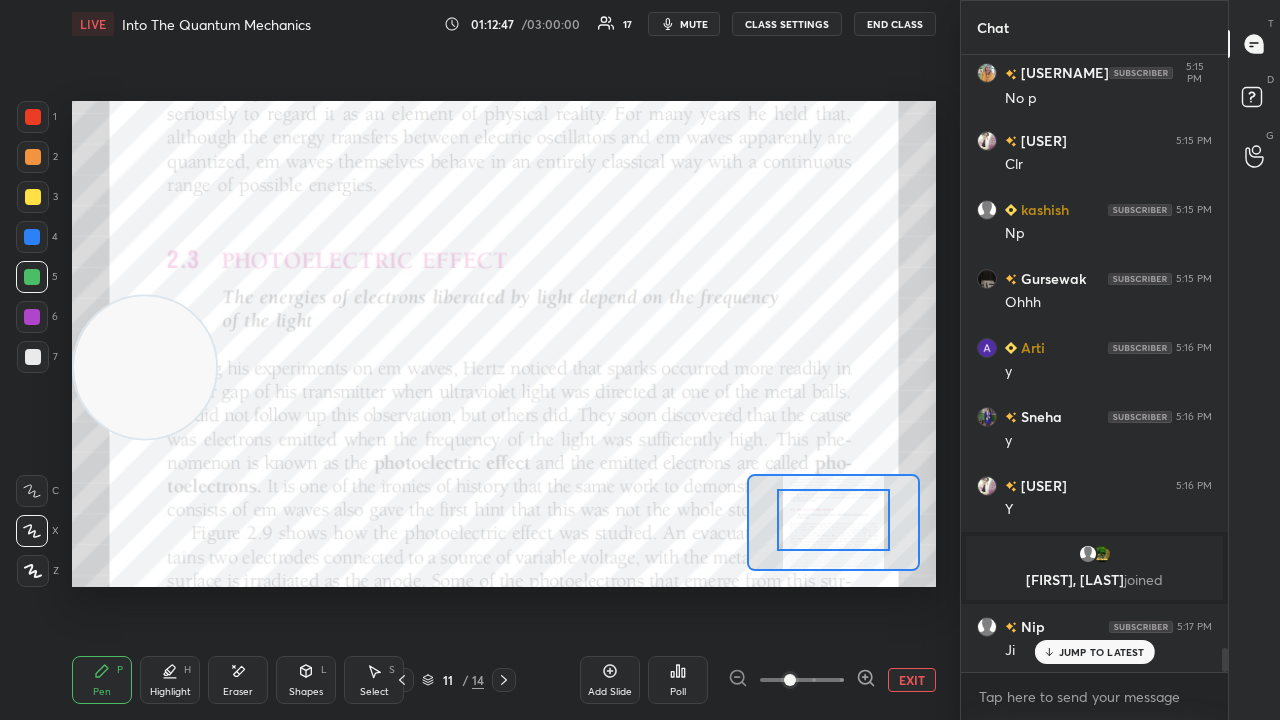 click on "Setting up your live class Poll for   secs No correct answer Start poll" at bounding box center (504, 344) 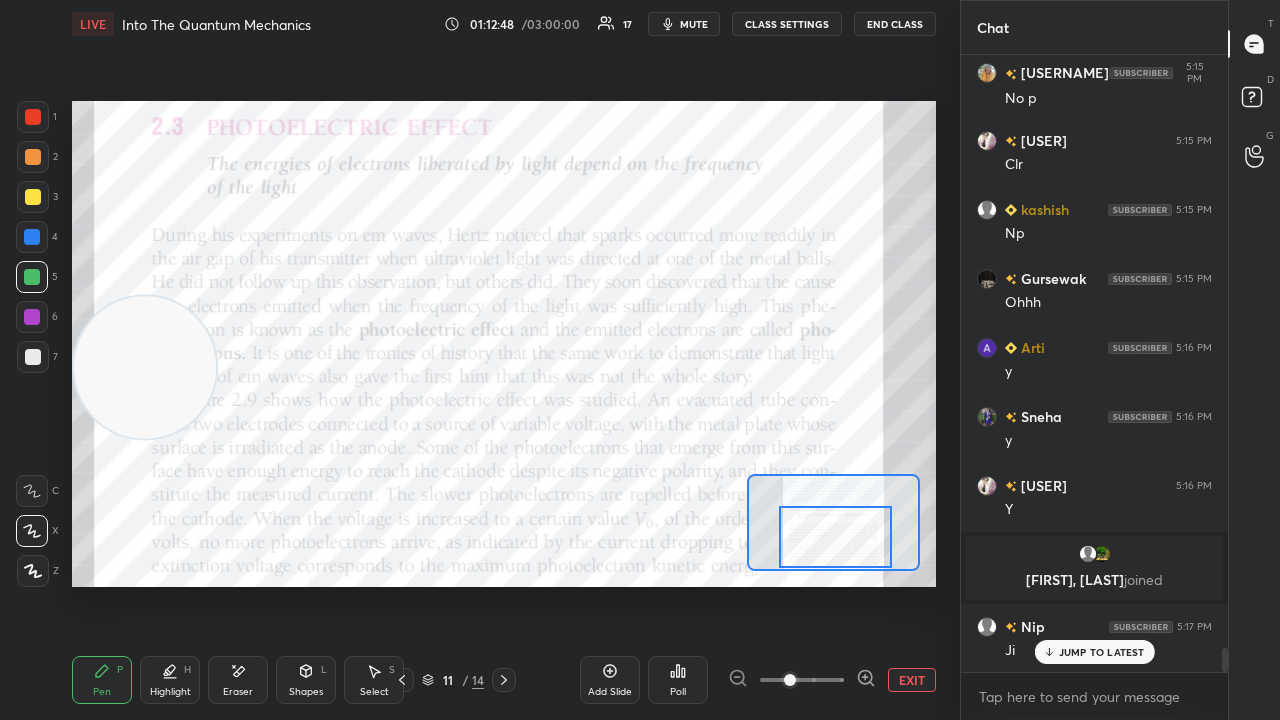 click at bounding box center (835, 537) 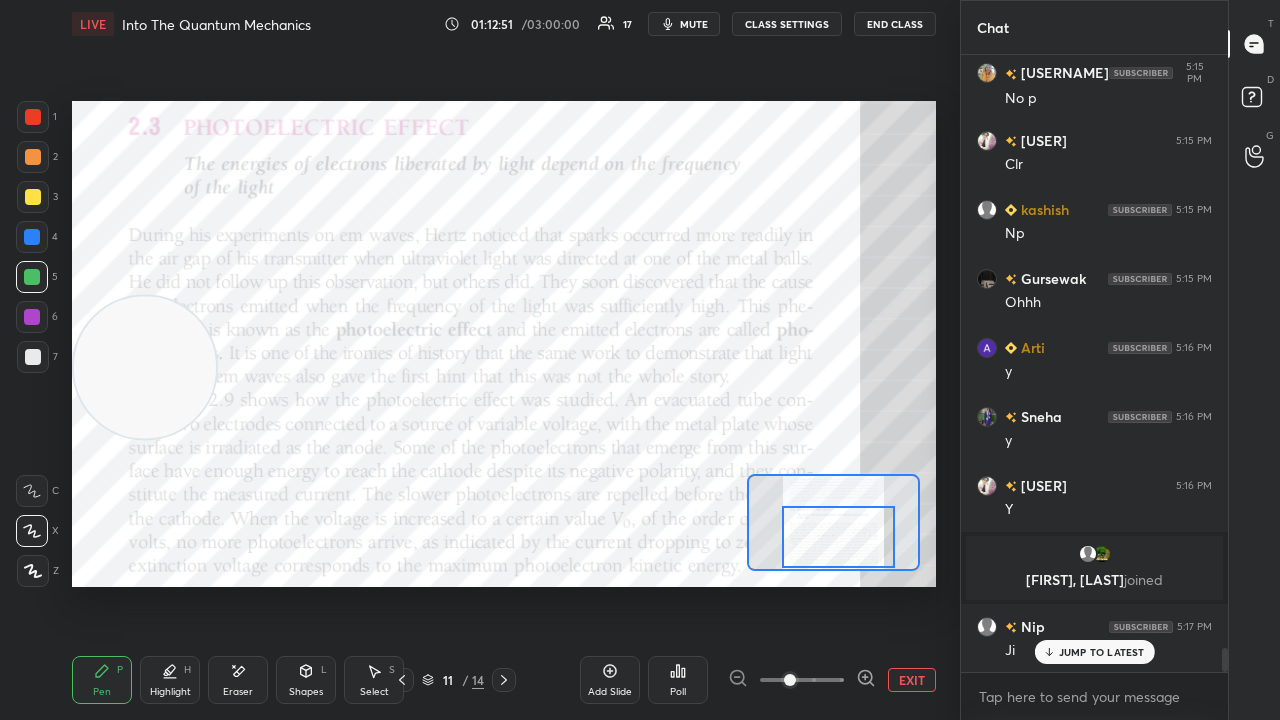 click at bounding box center (838, 537) 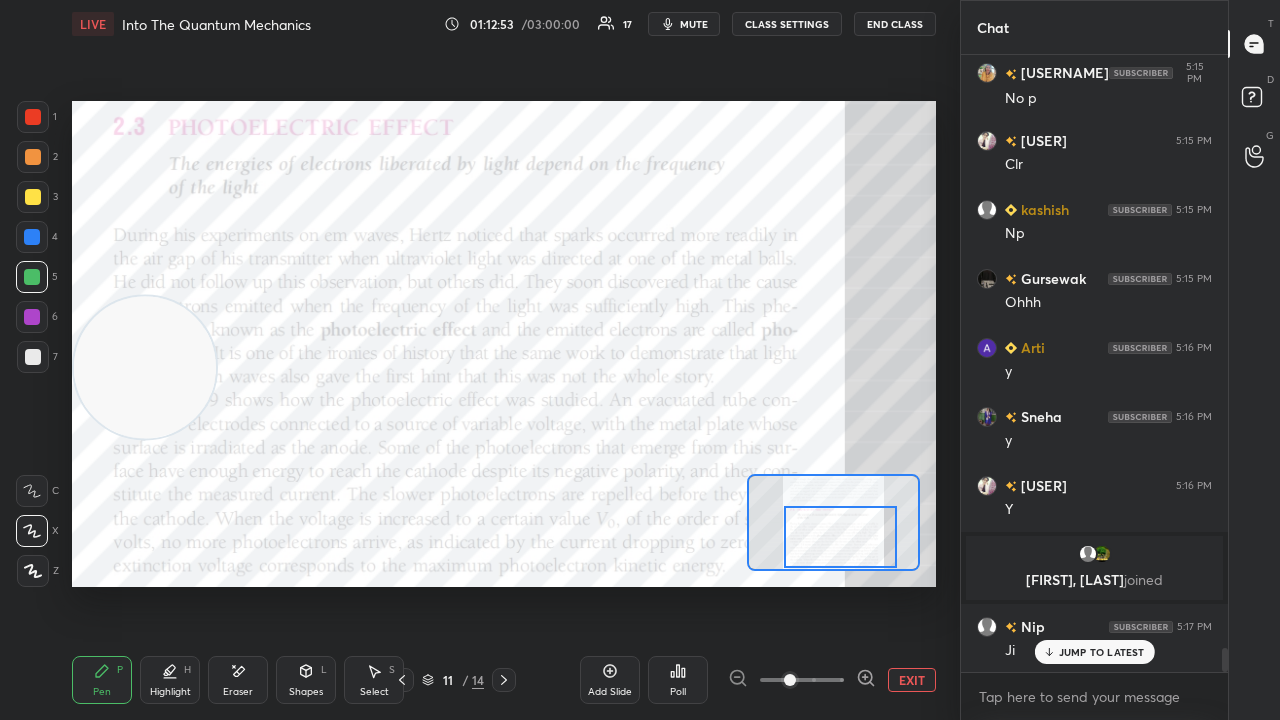 click at bounding box center [840, 537] 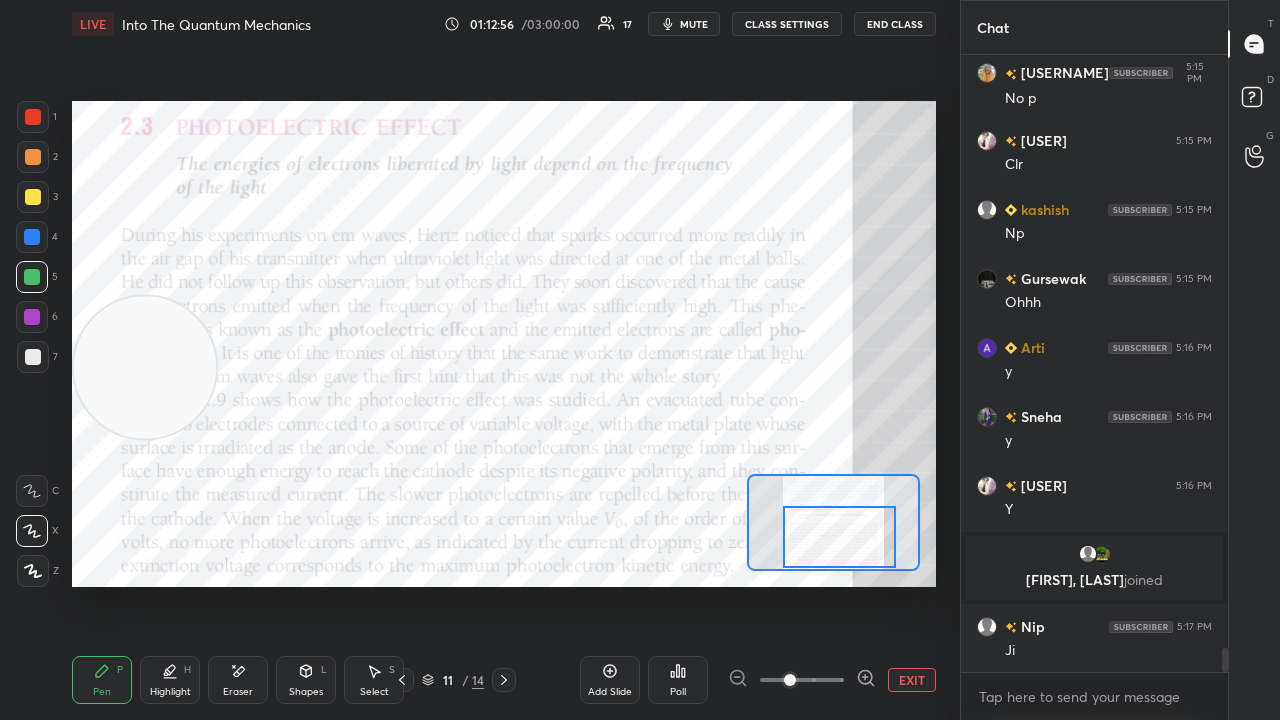 scroll, scrollTop: 15300, scrollLeft: 0, axis: vertical 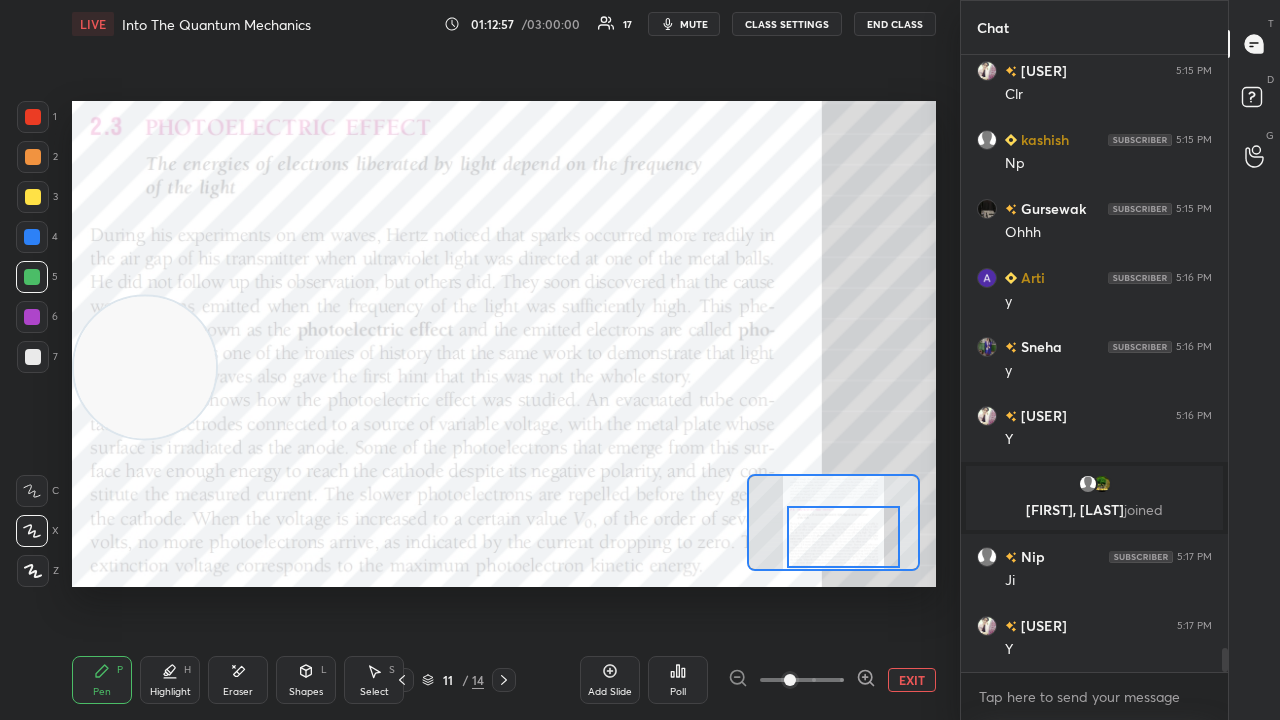 click at bounding box center (843, 537) 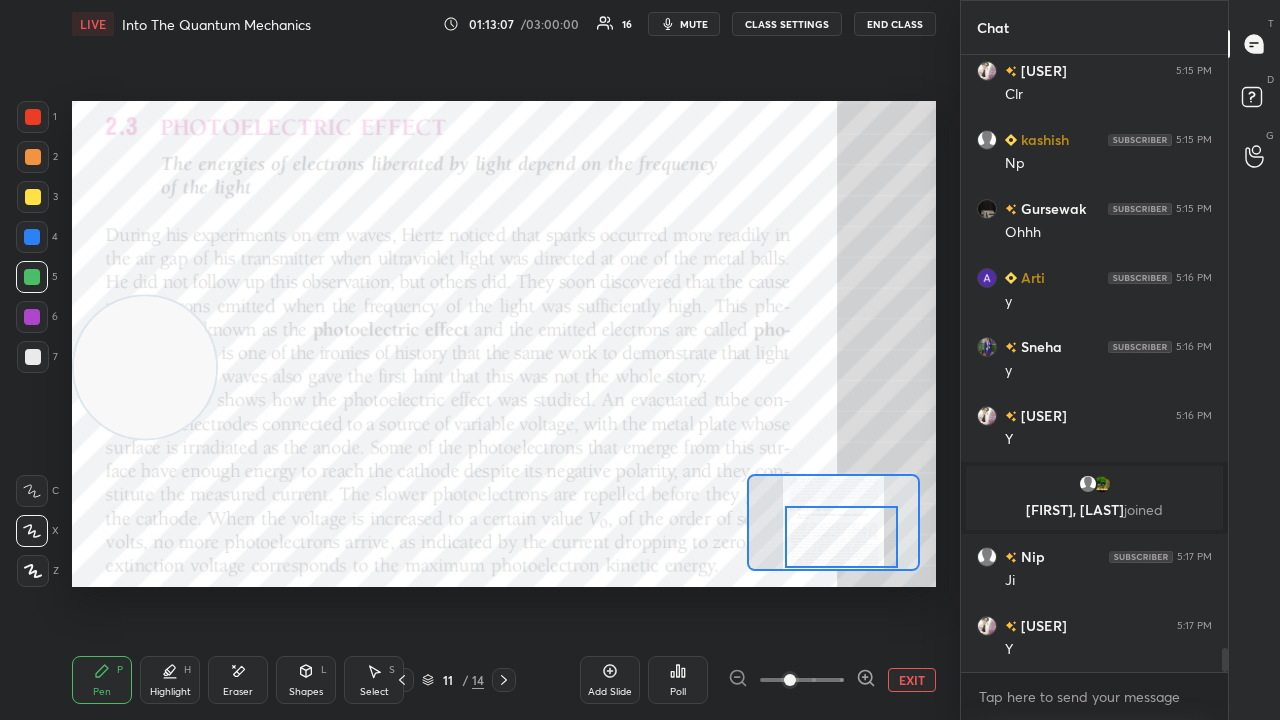 drag, startPoint x: 808, startPoint y: 534, endPoint x: 800, endPoint y: 548, distance: 16.124516 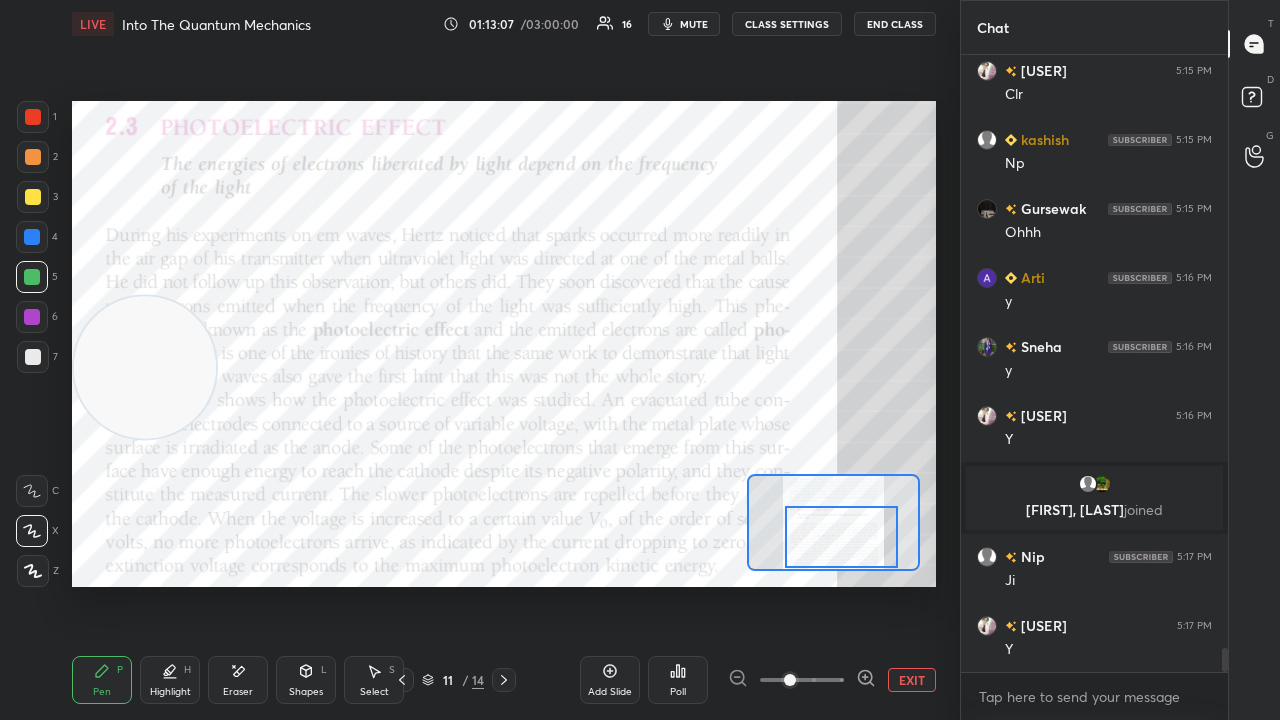 click at bounding box center (841, 537) 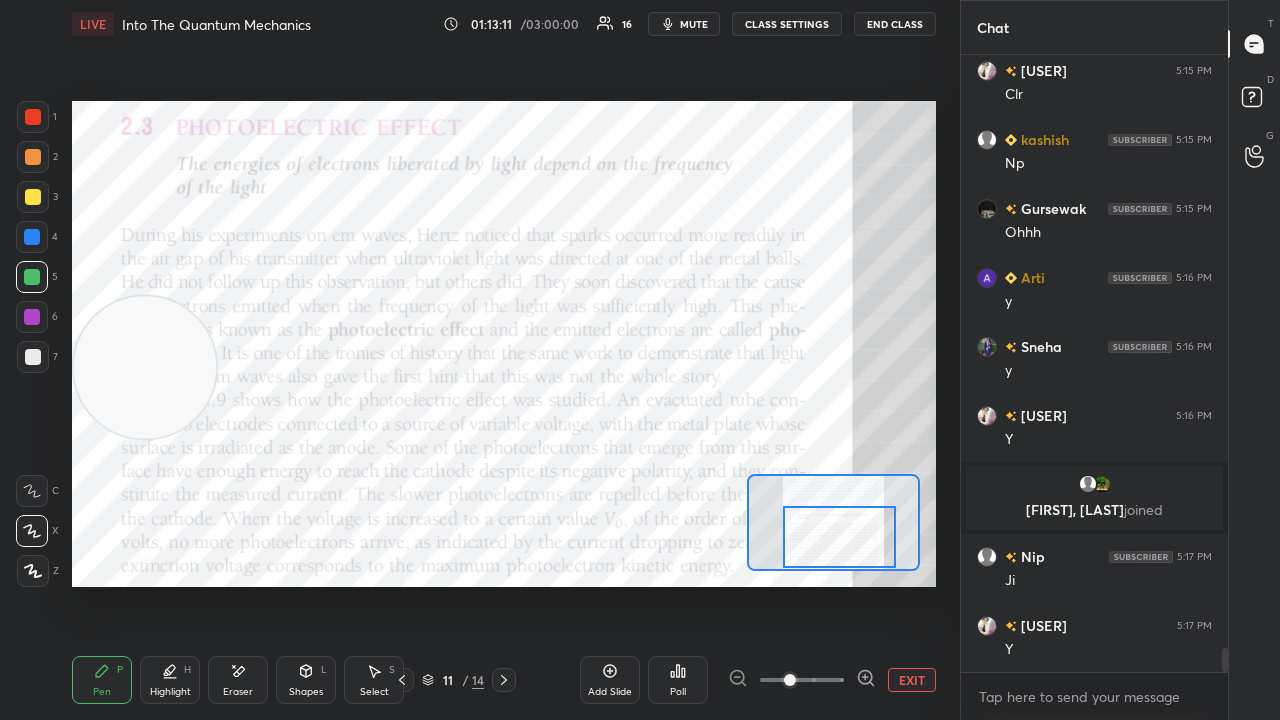 click 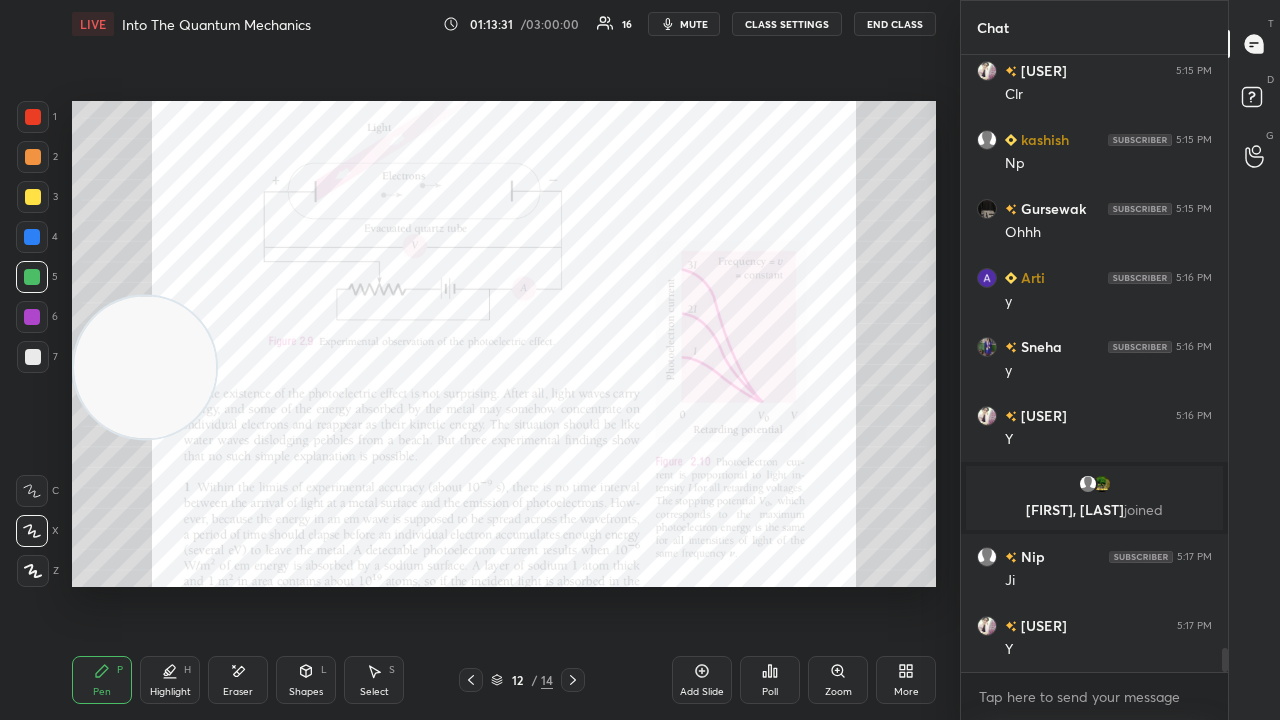 click on "mute" at bounding box center [684, 24] 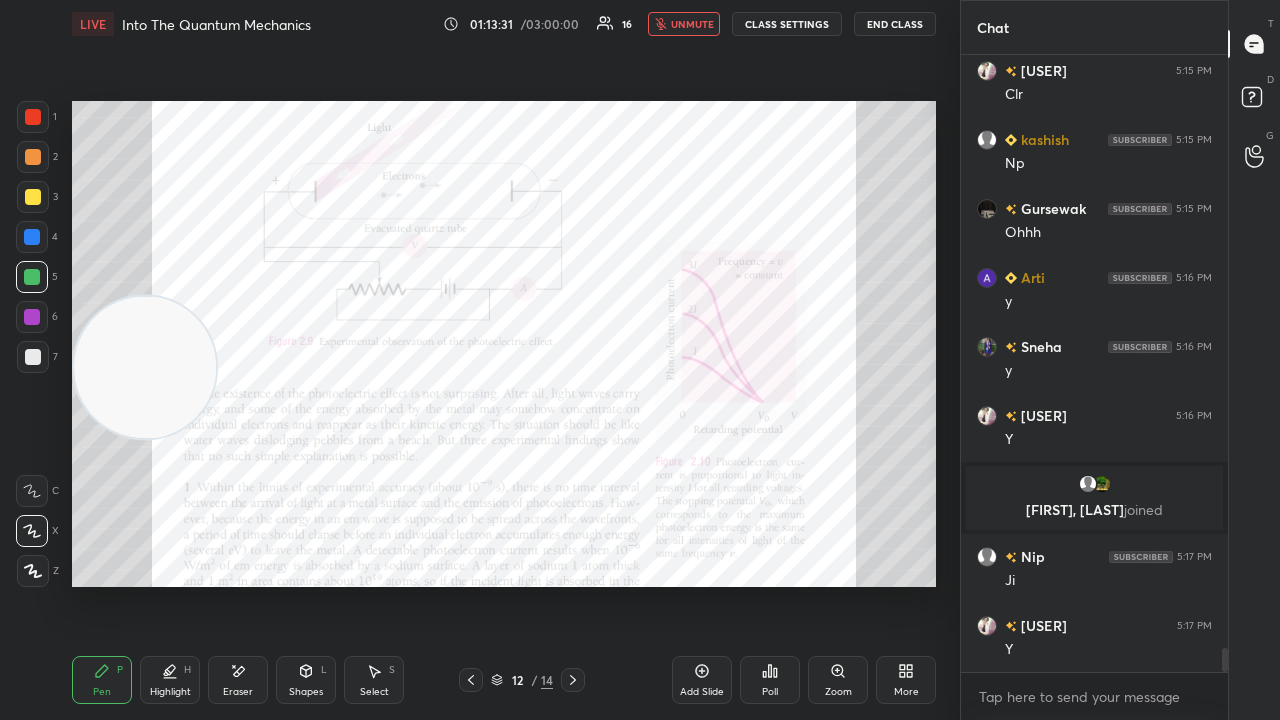 click on "unmute" at bounding box center (684, 24) 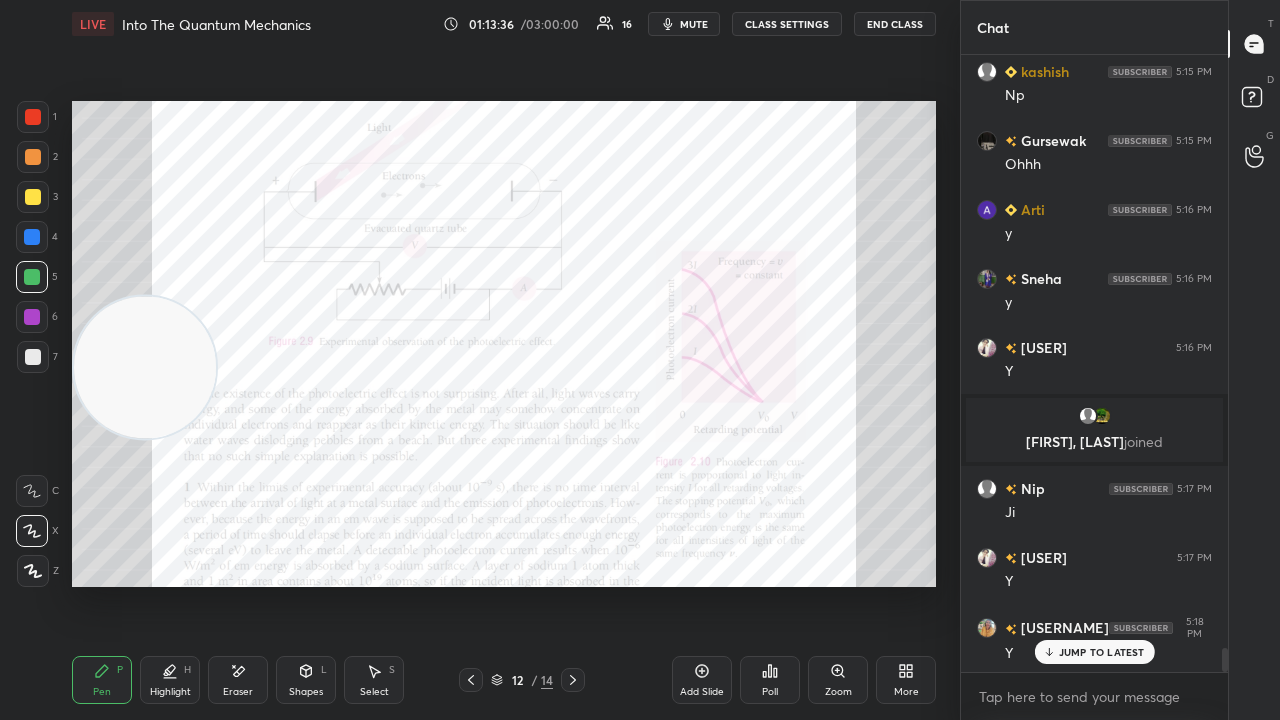 scroll, scrollTop: 15438, scrollLeft: 0, axis: vertical 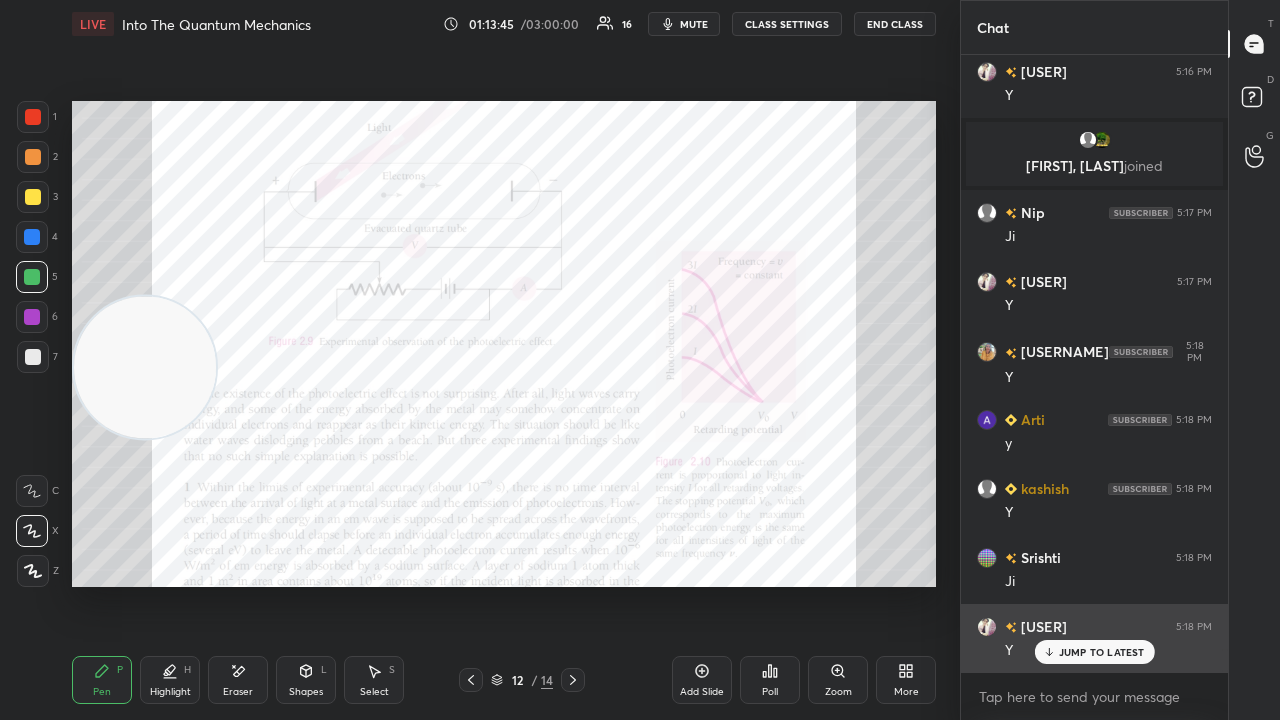 click on "JUMP TO LATEST" at bounding box center (1102, 652) 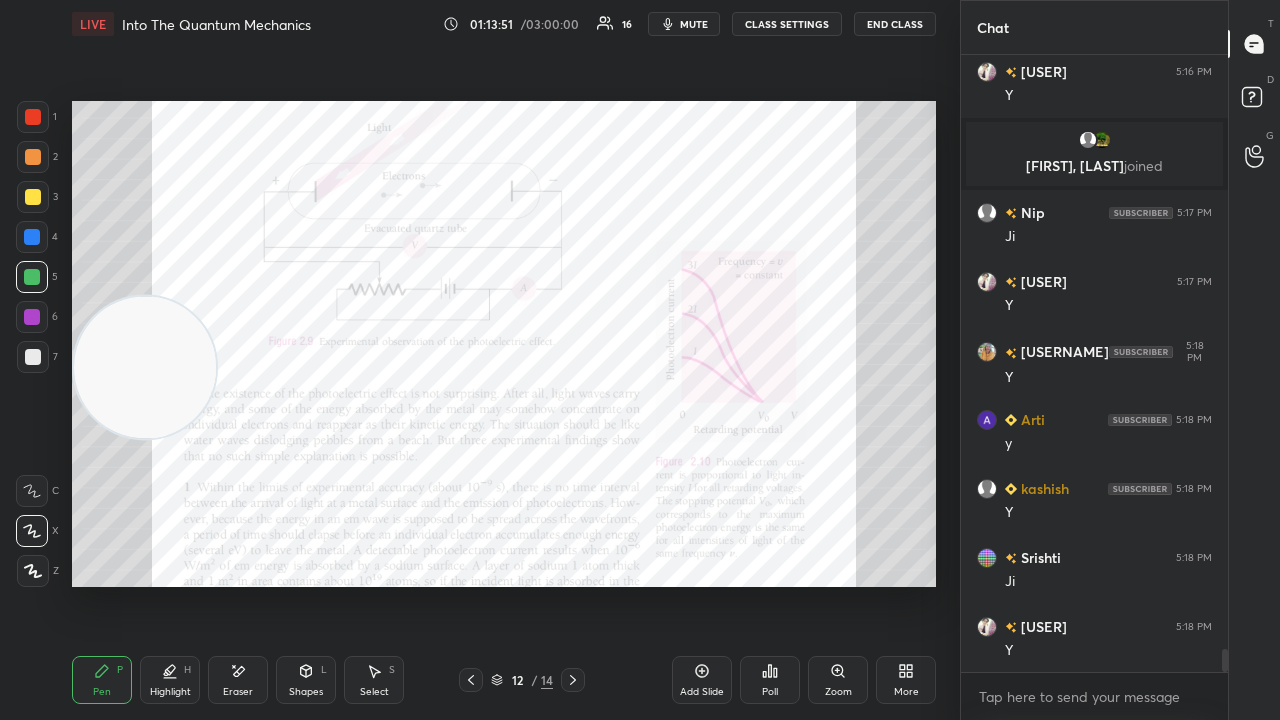 click 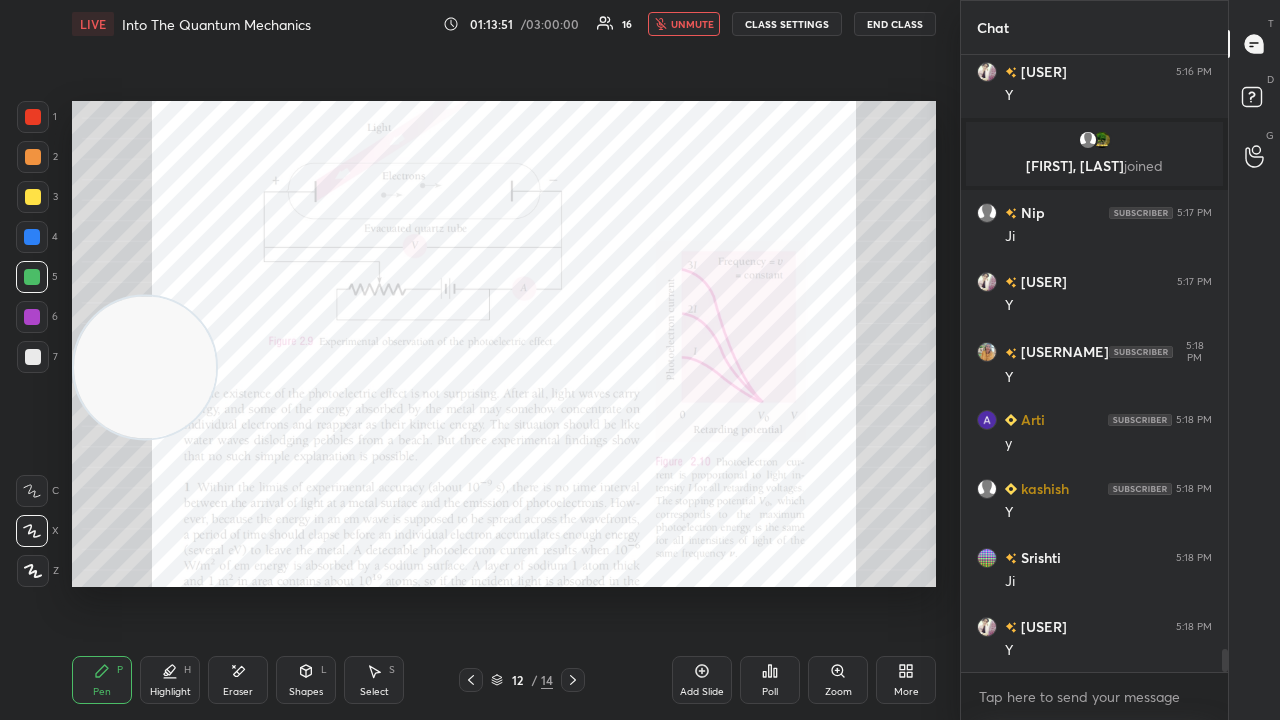 click on "unmute" at bounding box center (684, 24) 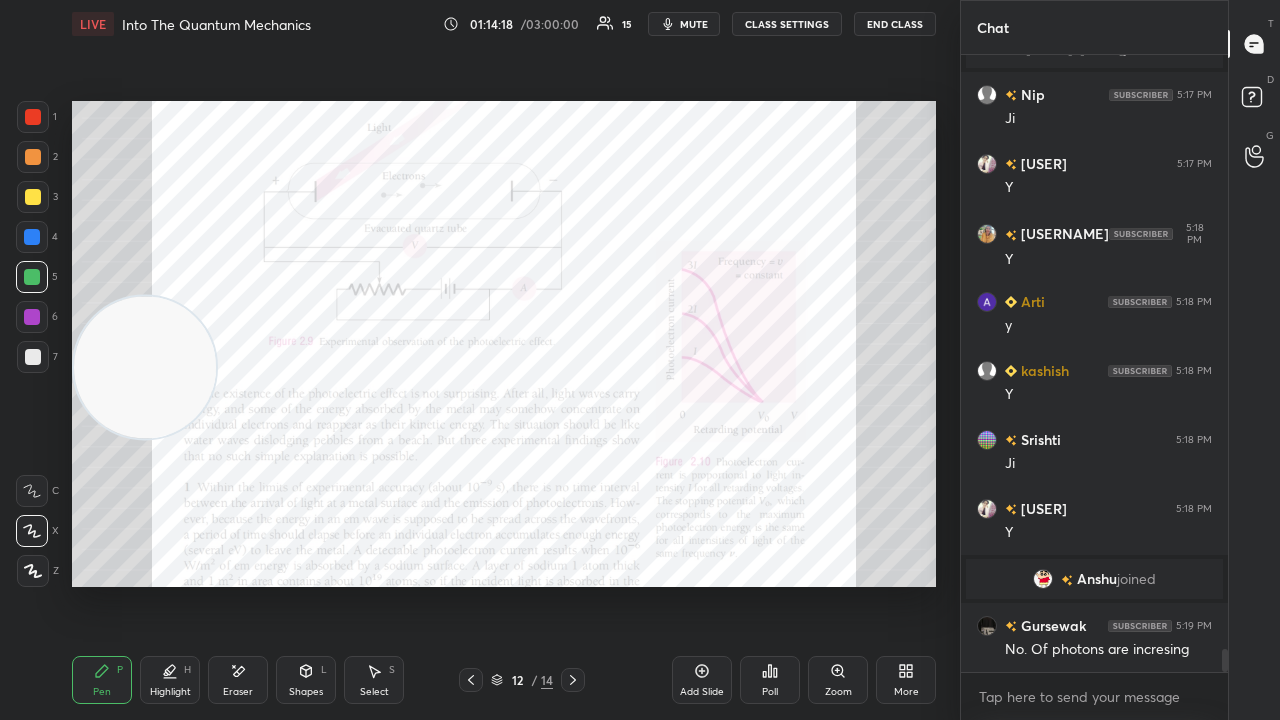 scroll, scrollTop: 15614, scrollLeft: 0, axis: vertical 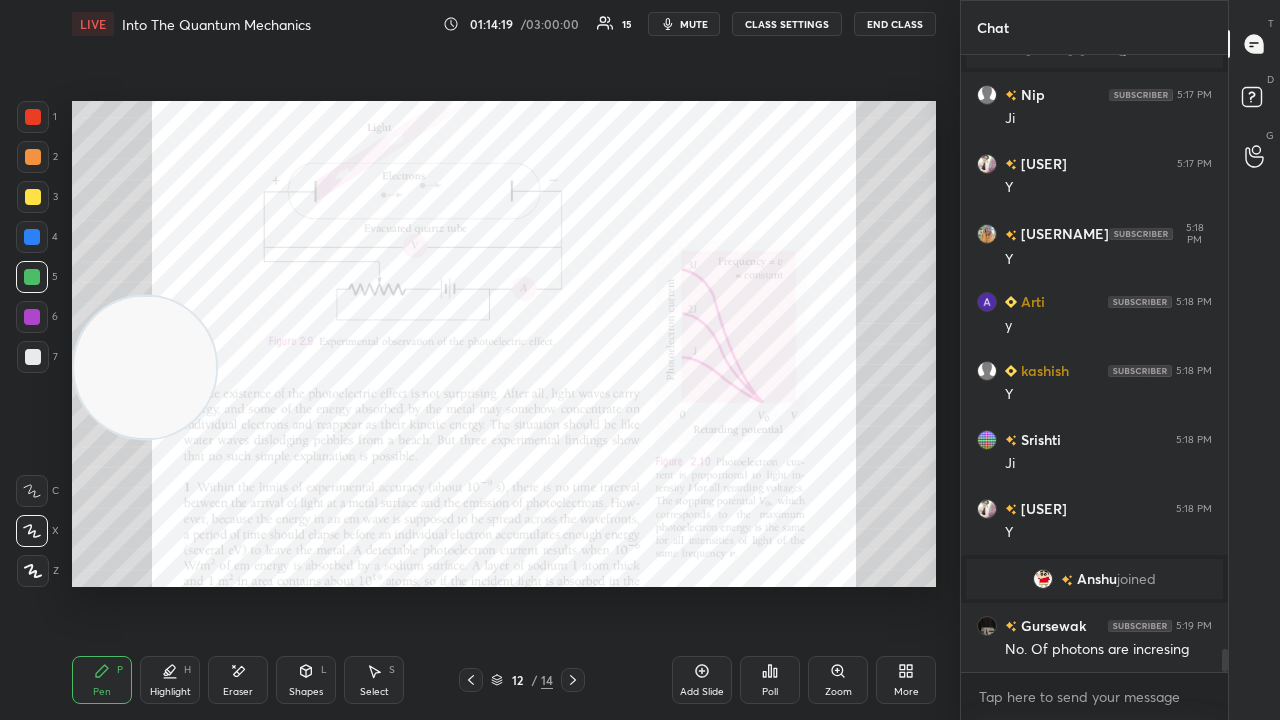 click on "x" at bounding box center [1094, 696] 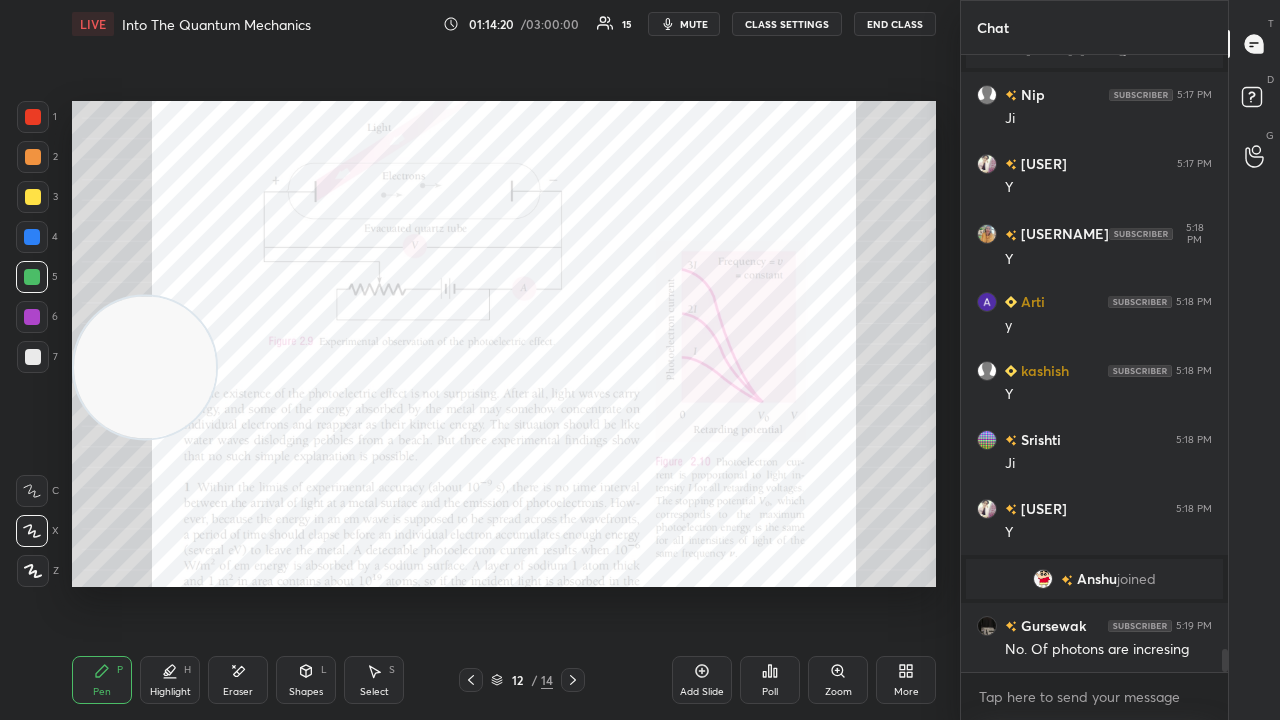 click on "mute" at bounding box center (694, 24) 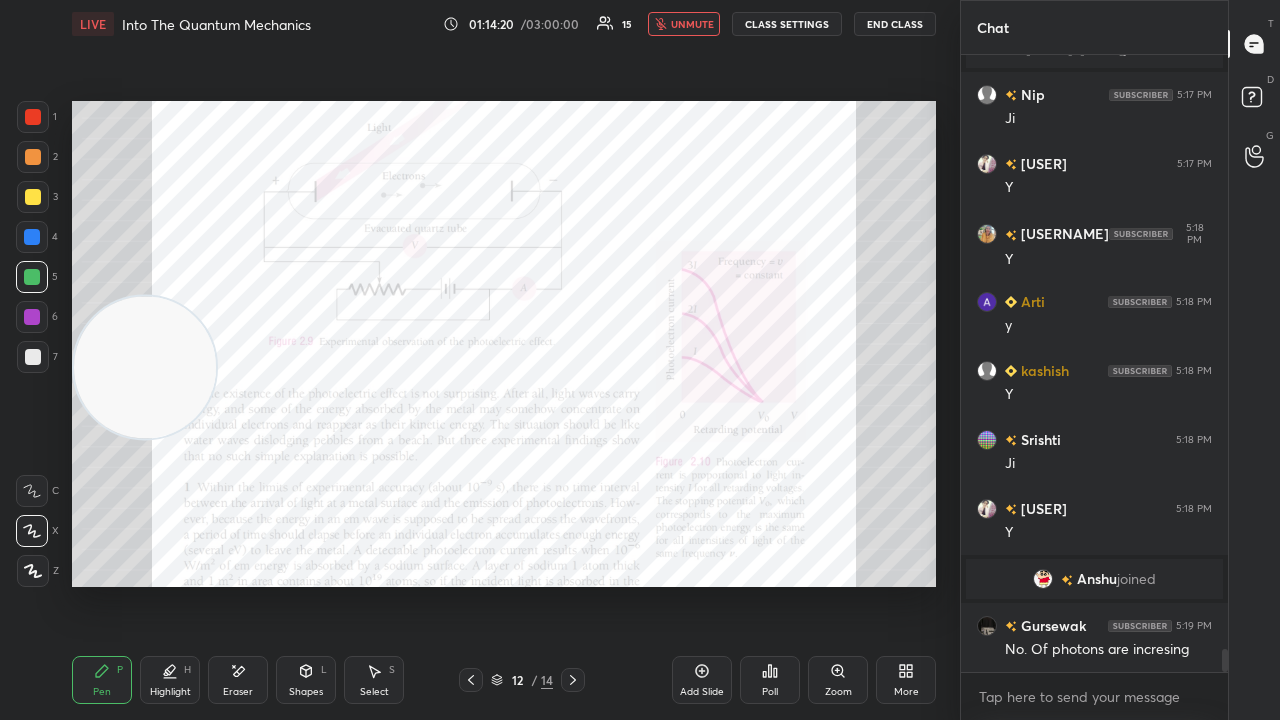 click on "unmute" at bounding box center (692, 24) 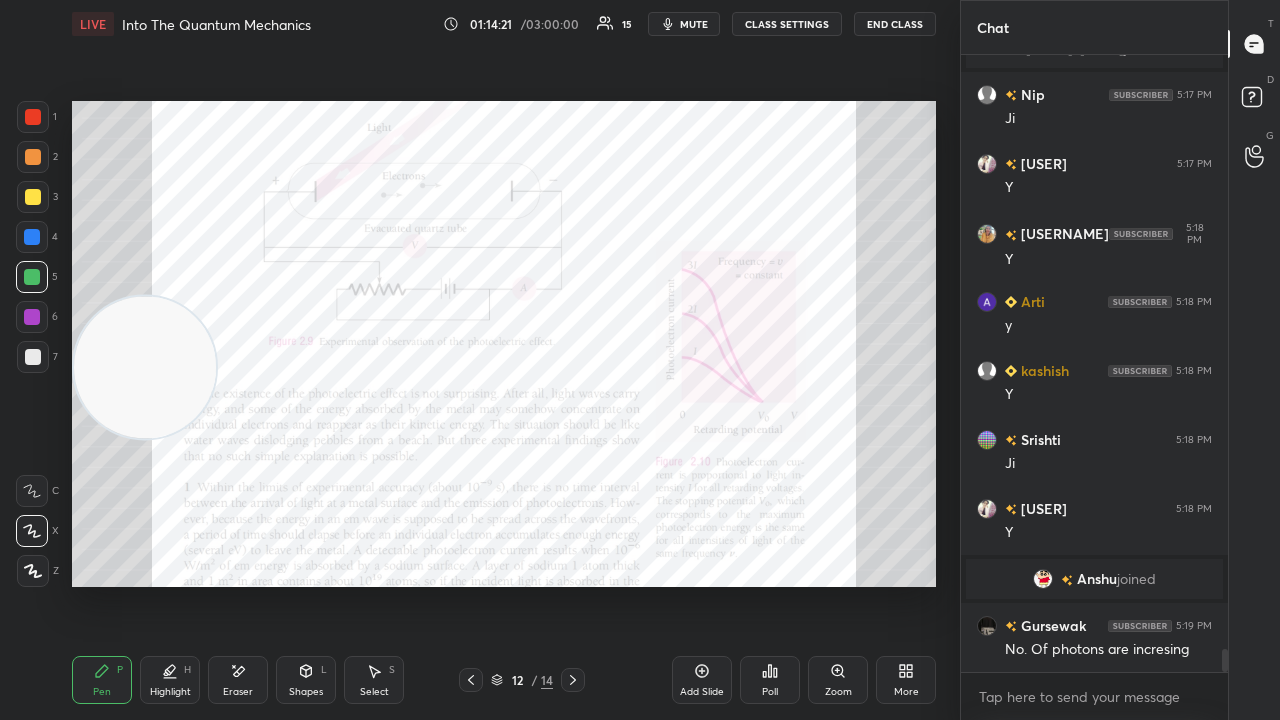 click at bounding box center [32, 237] 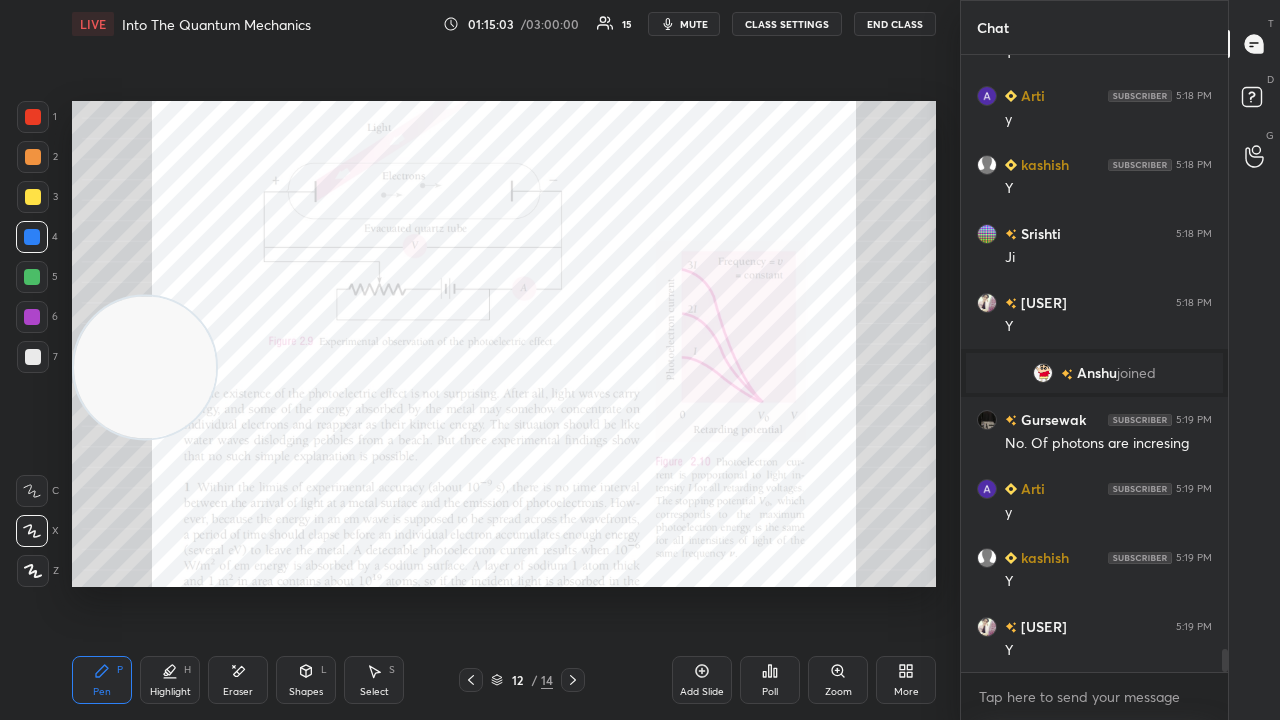 scroll, scrollTop: 15868, scrollLeft: 0, axis: vertical 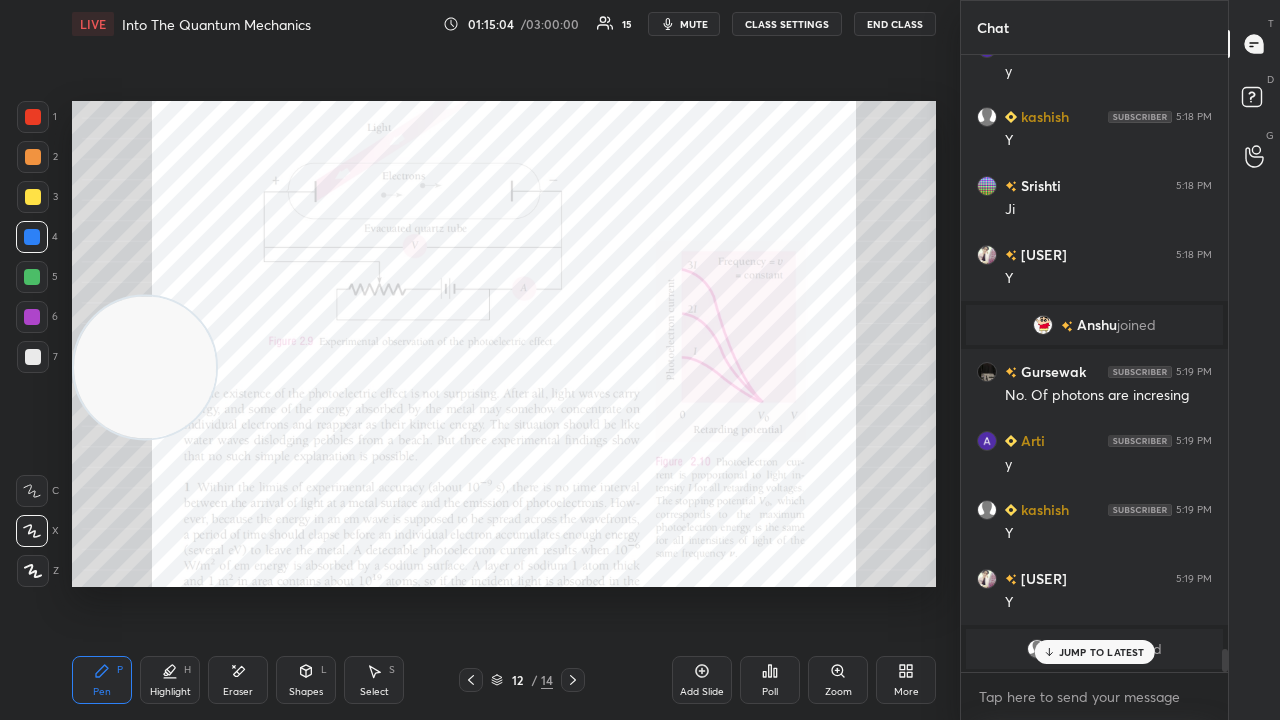 click on "JUMP TO LATEST" at bounding box center [1102, 652] 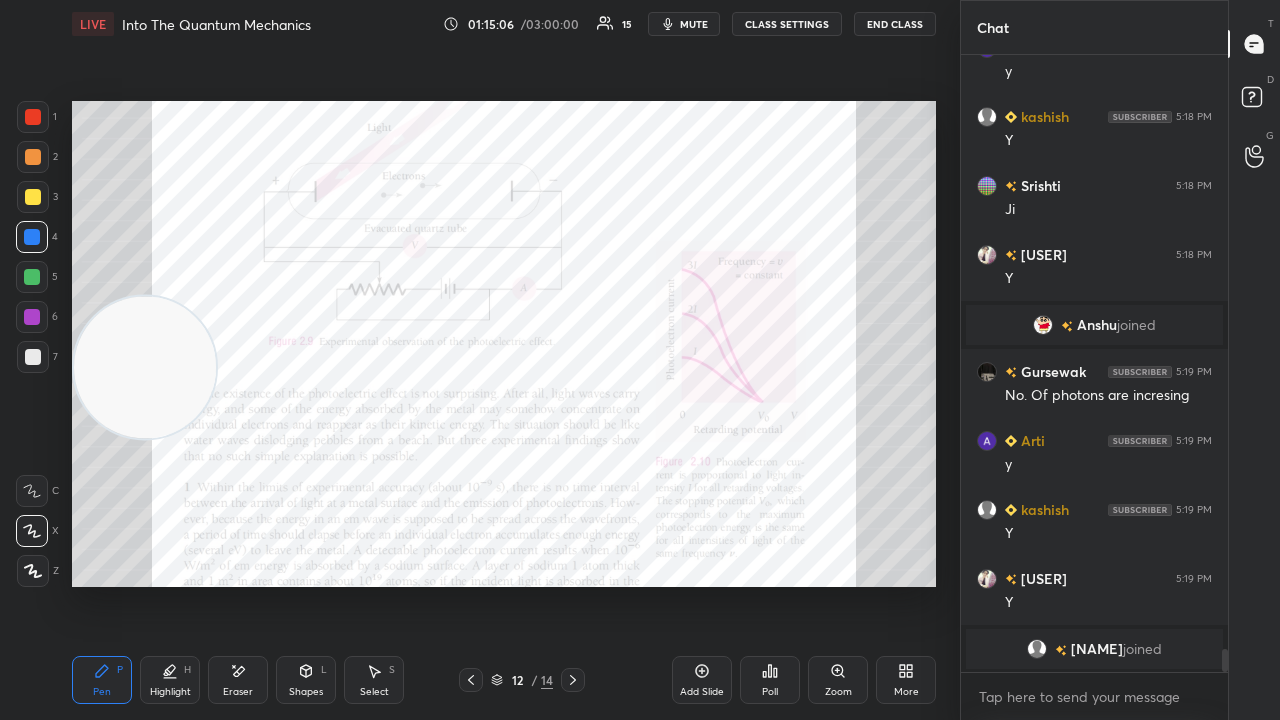 click at bounding box center (1037, 649) 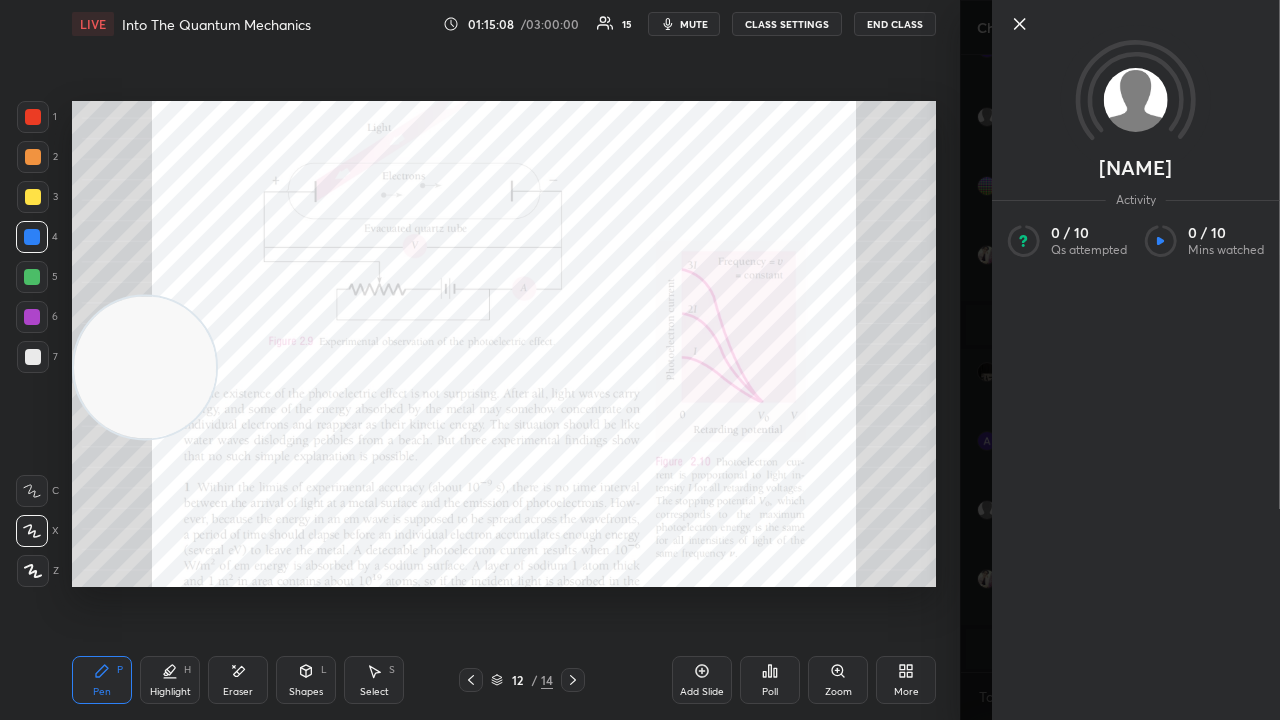 click 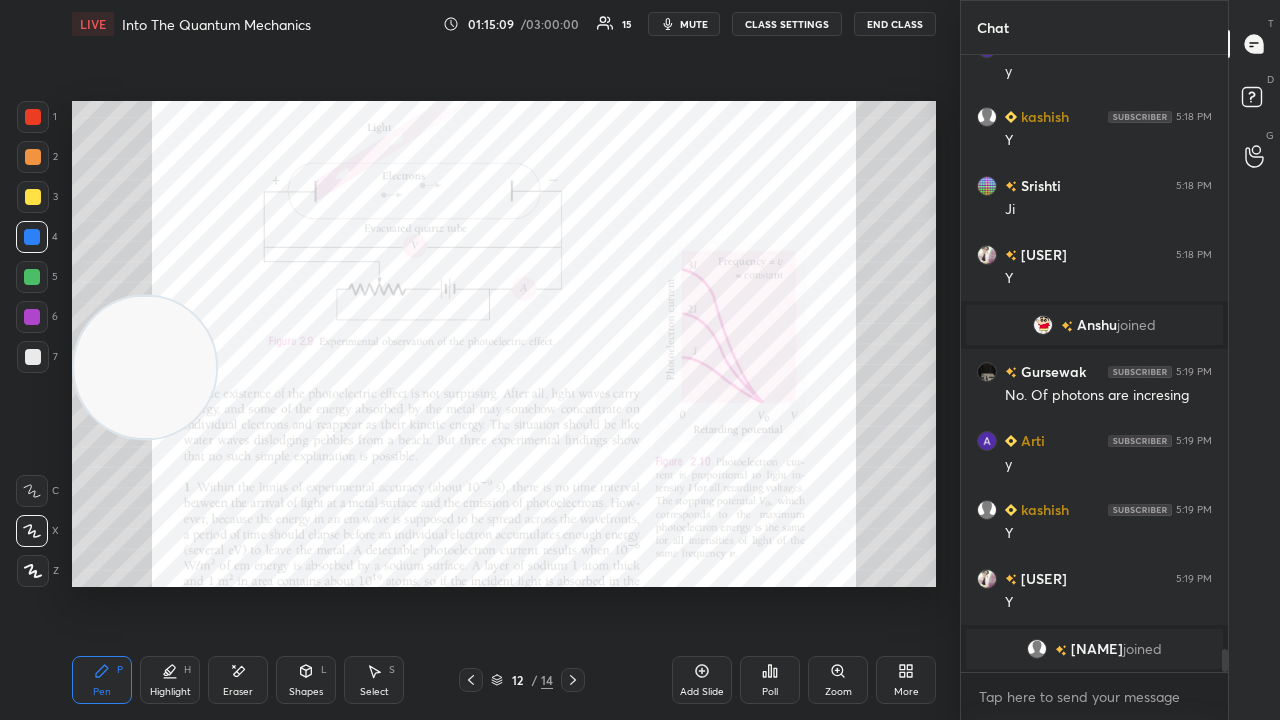 click on "mute" at bounding box center [694, 24] 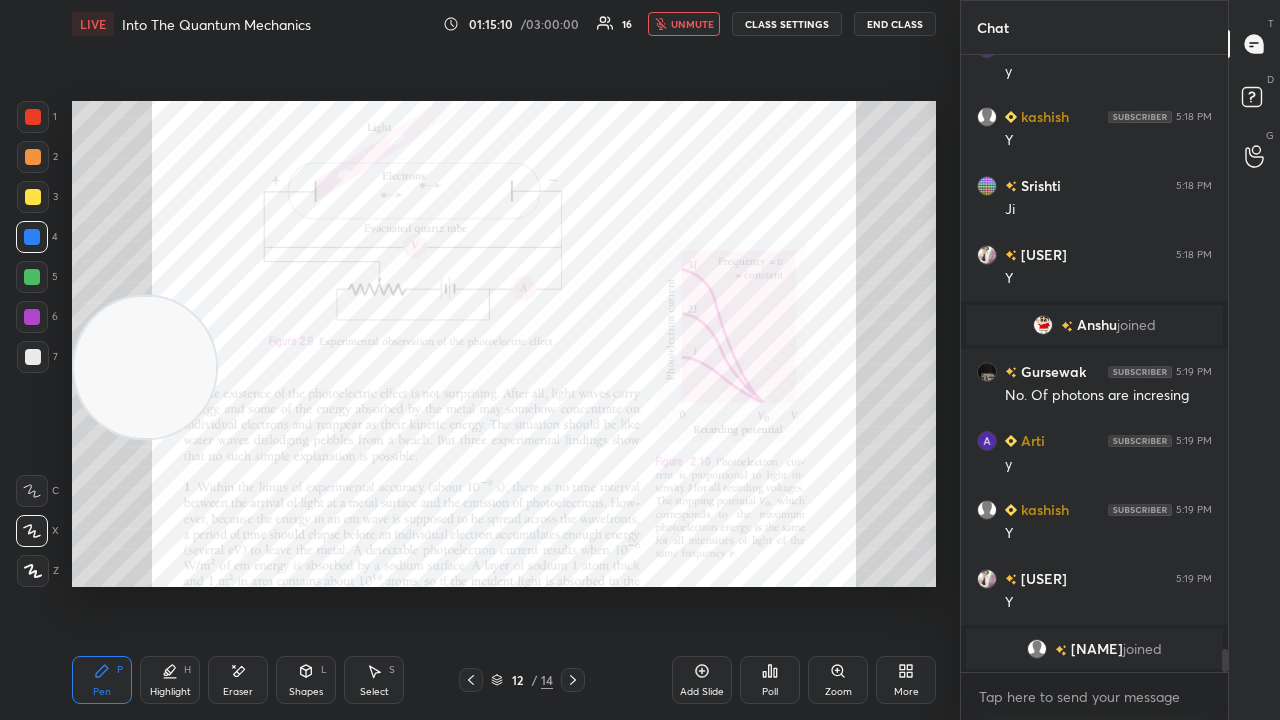 click on "unmute" at bounding box center [692, 24] 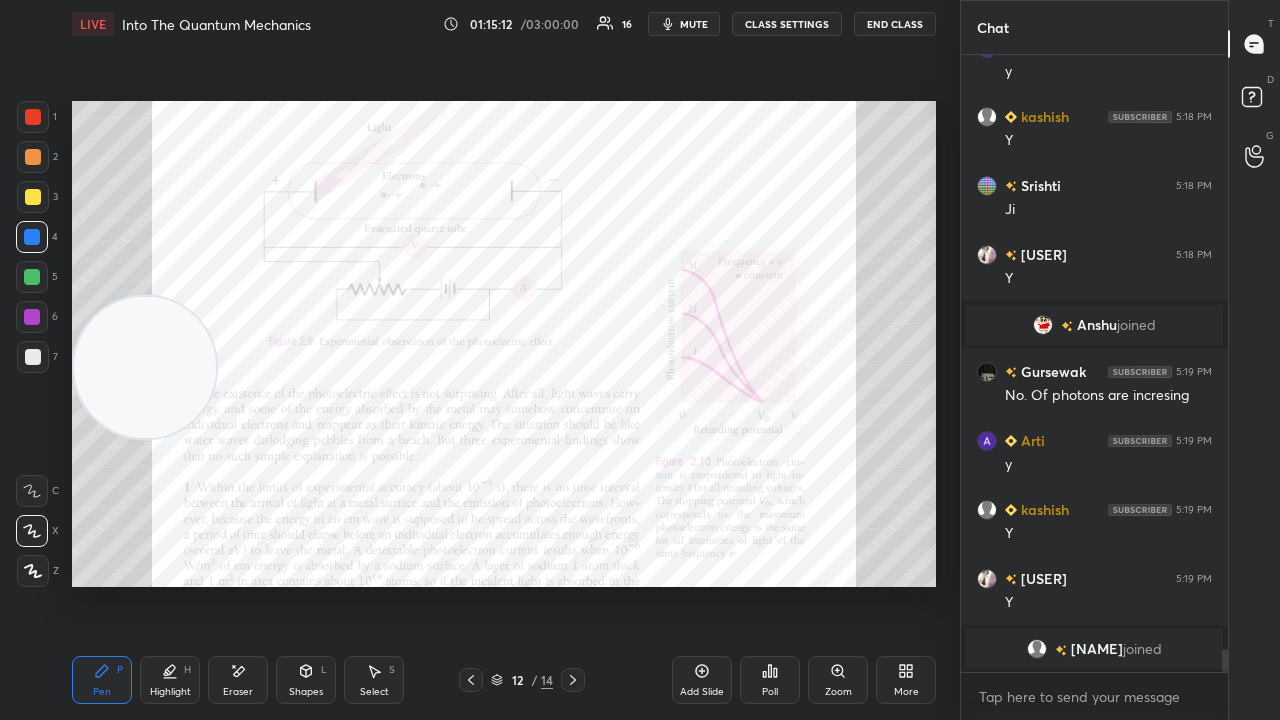click 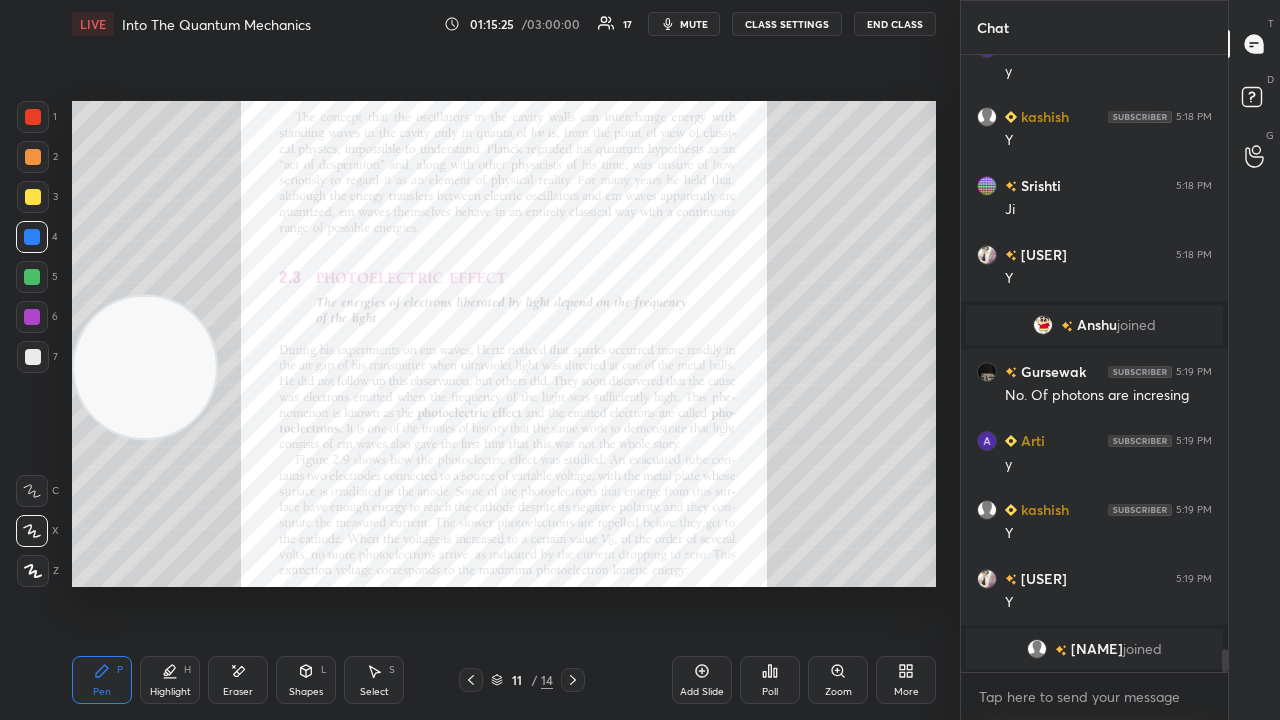 click 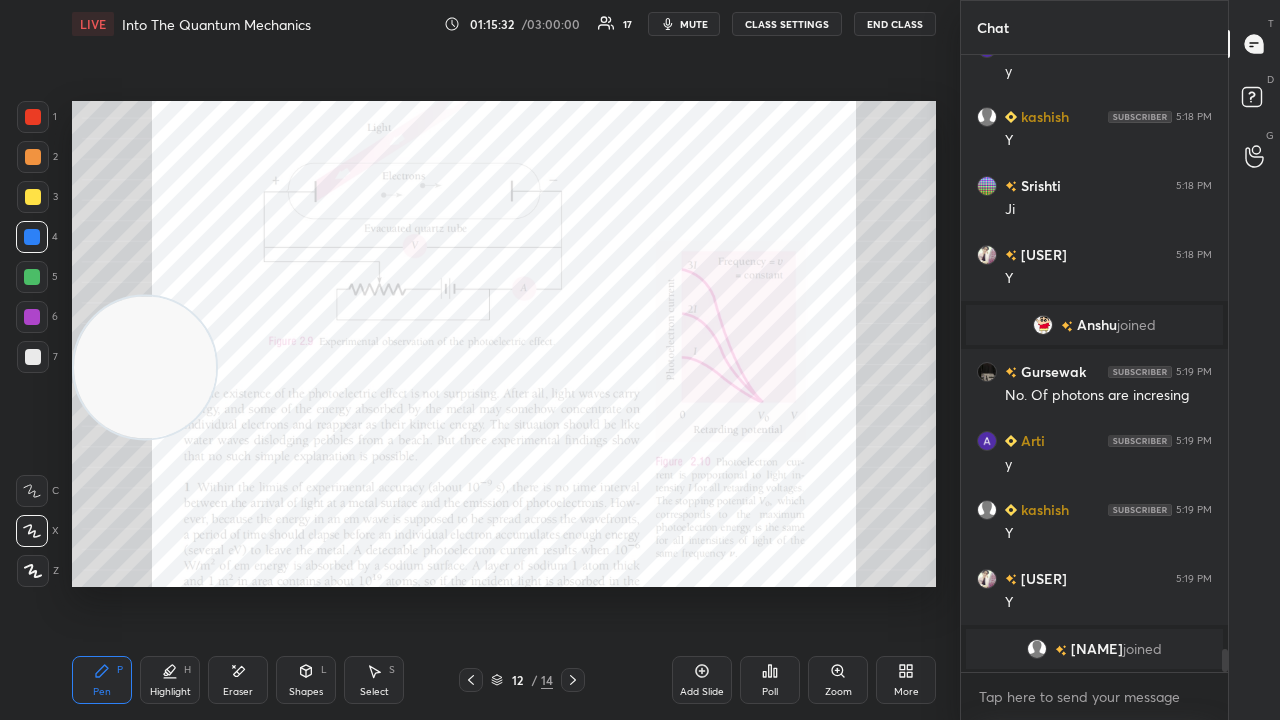 click on "mute" at bounding box center [684, 24] 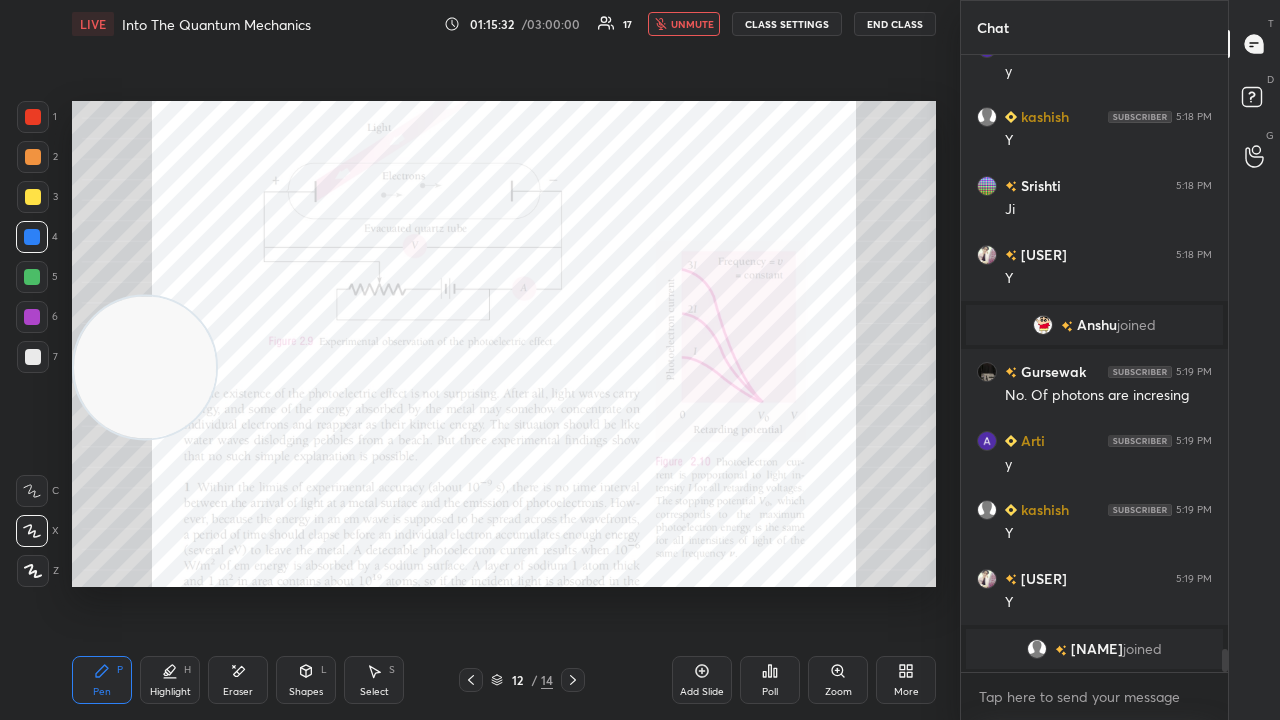 click on "unmute" at bounding box center [692, 24] 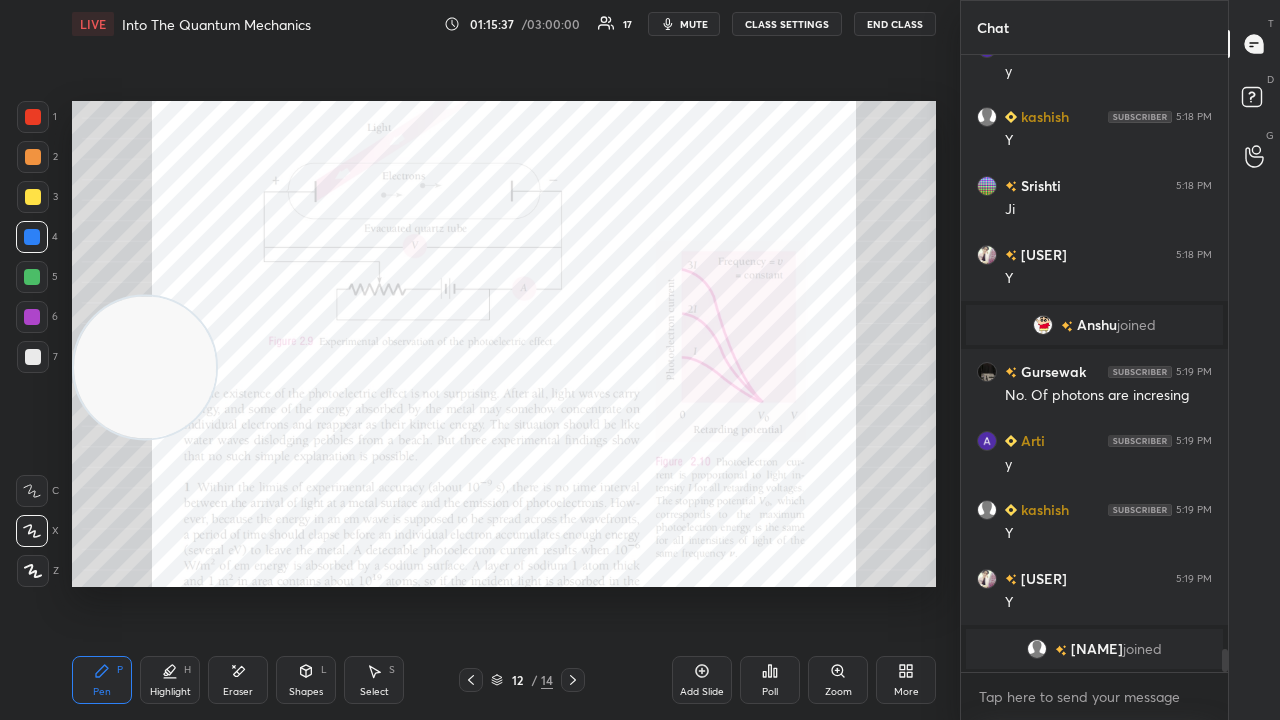 click on "mute" at bounding box center [694, 24] 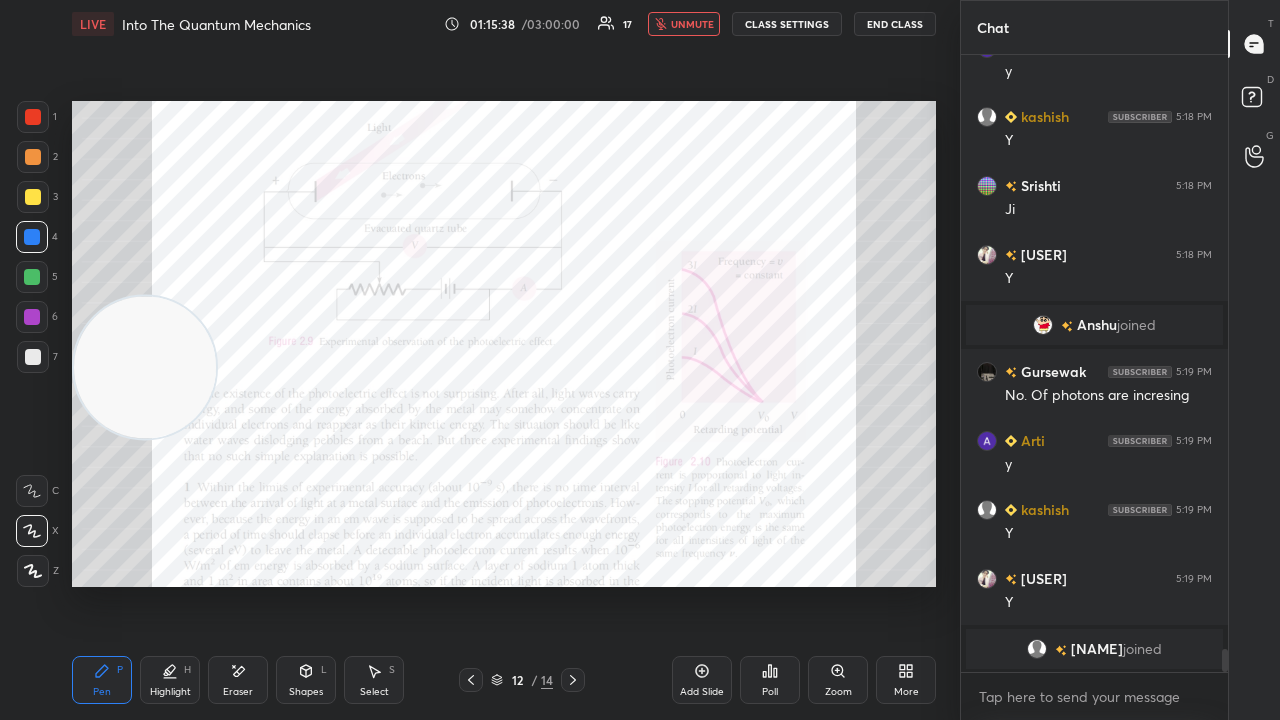 click on "unmute" at bounding box center (692, 24) 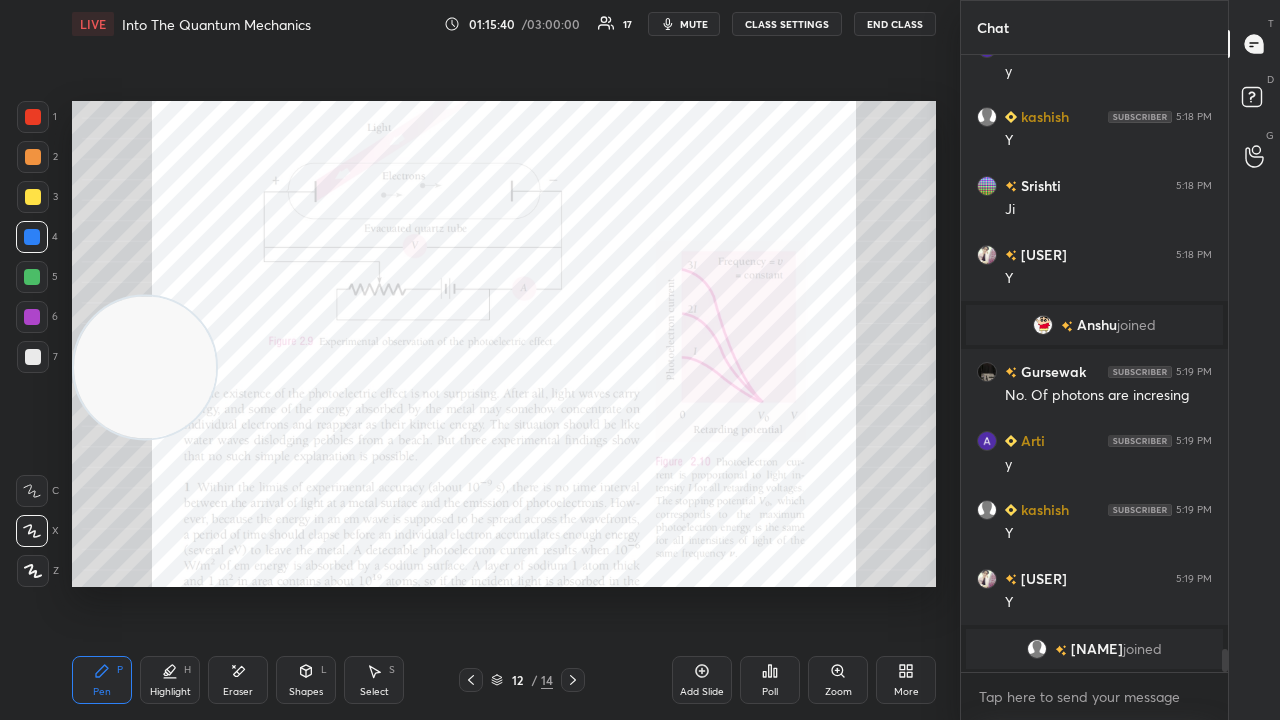 drag, startPoint x: 159, startPoint y: 374, endPoint x: 126, endPoint y: 255, distance: 123.49089 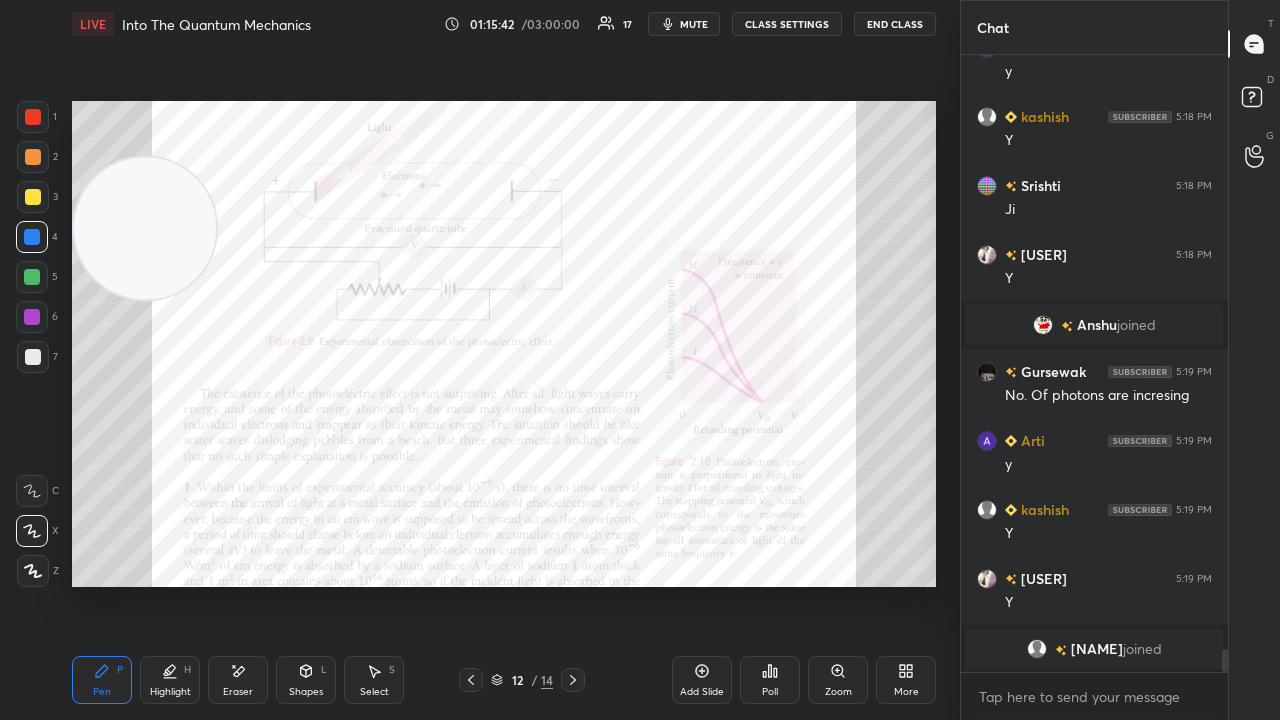 click on "mute" at bounding box center [694, 24] 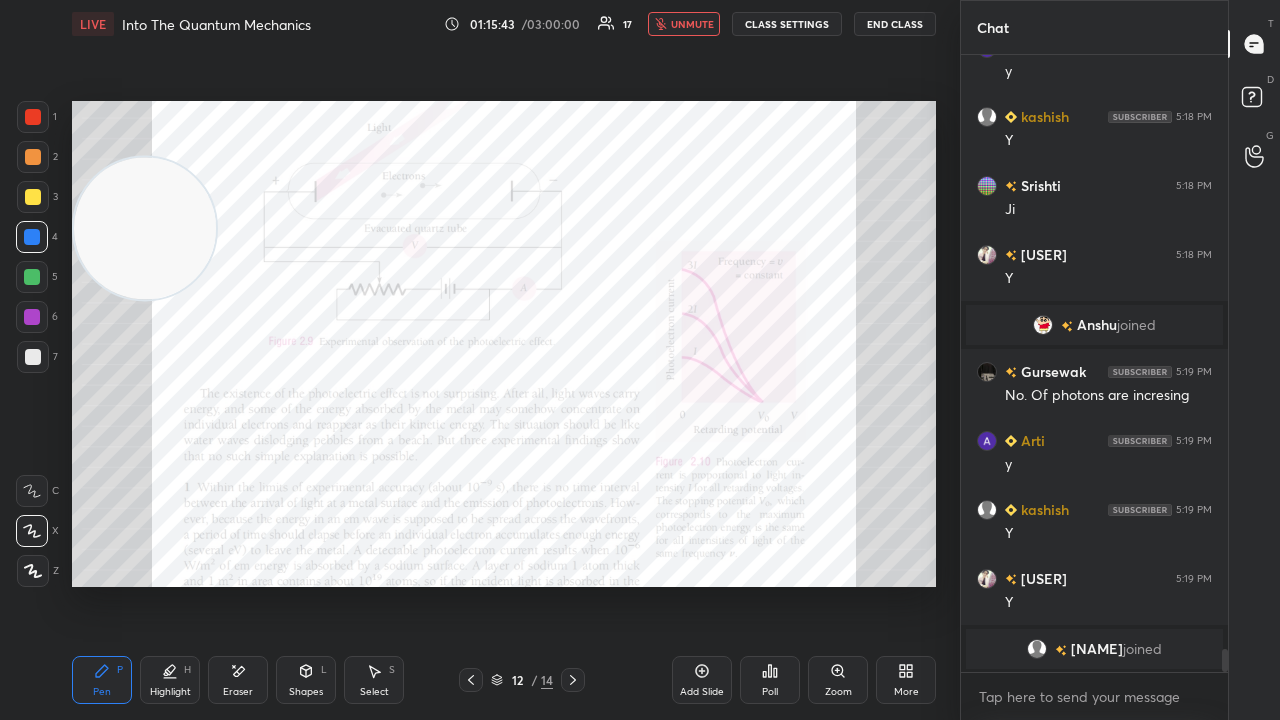 click on "unmute" at bounding box center (692, 24) 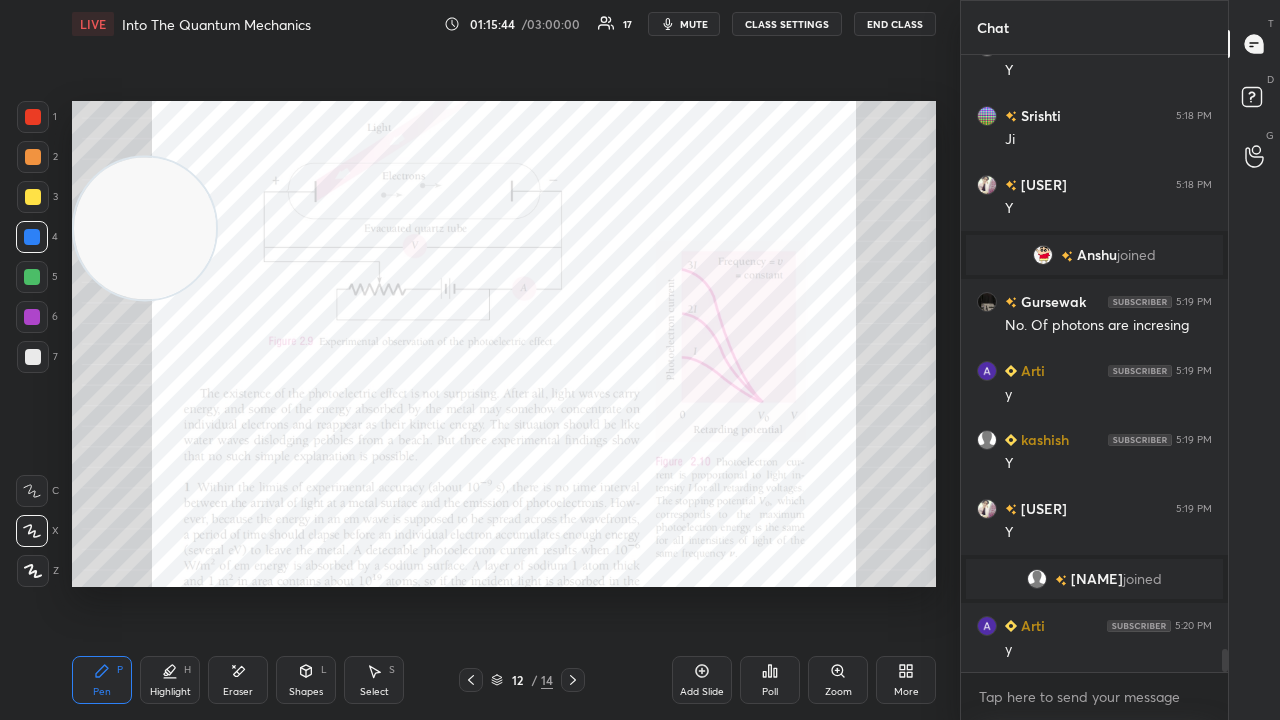 scroll, scrollTop: 15842, scrollLeft: 0, axis: vertical 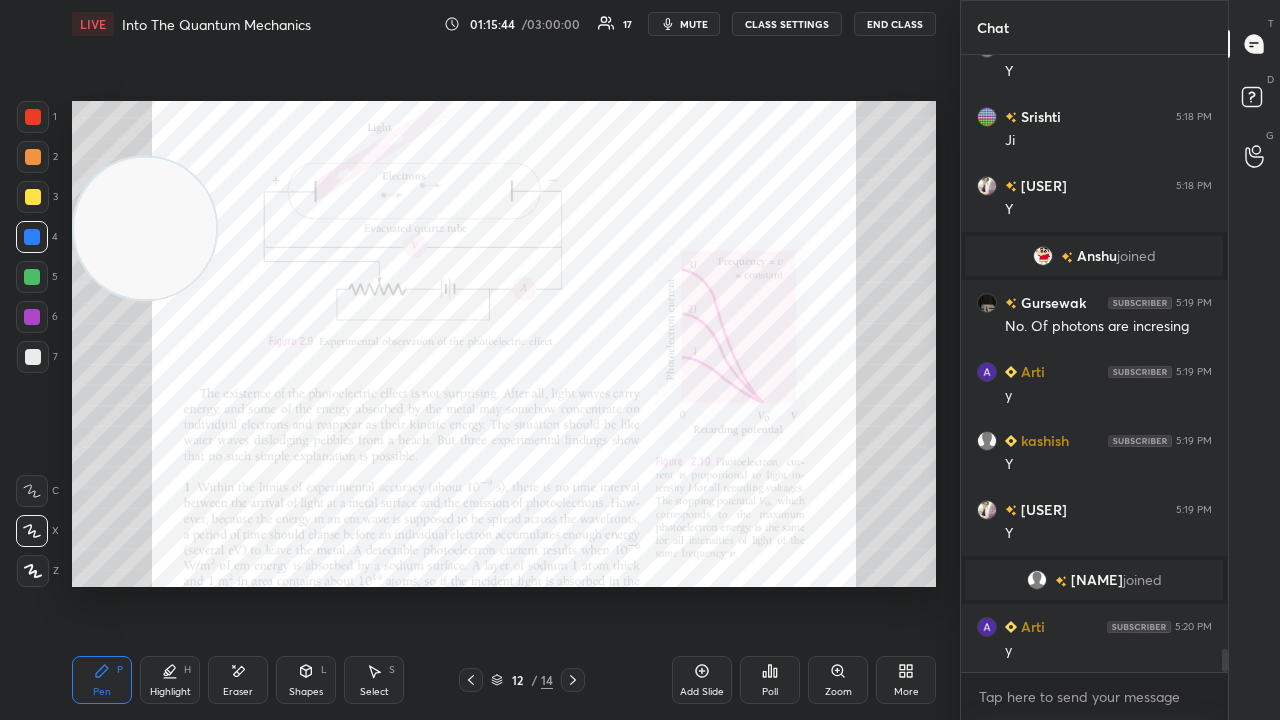 click on "Zoom" at bounding box center [838, 692] 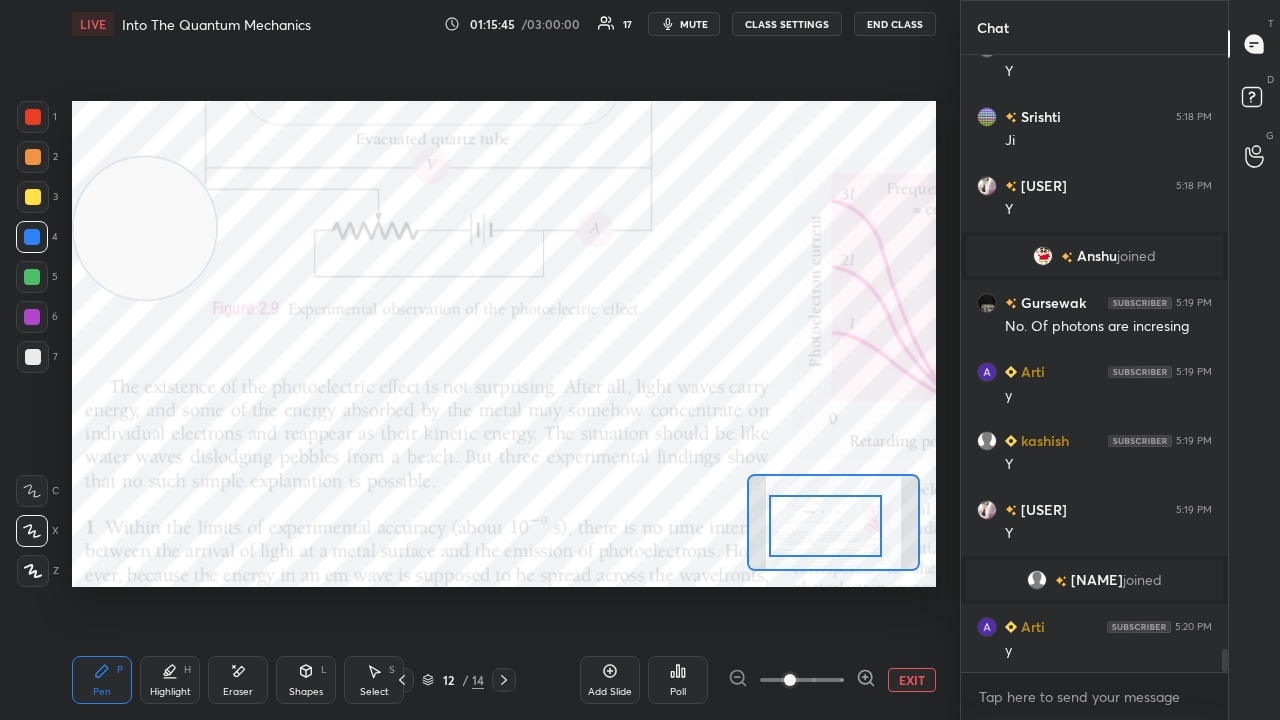 drag, startPoint x: 836, startPoint y: 538, endPoint x: 808, endPoint y: 550, distance: 30.463093 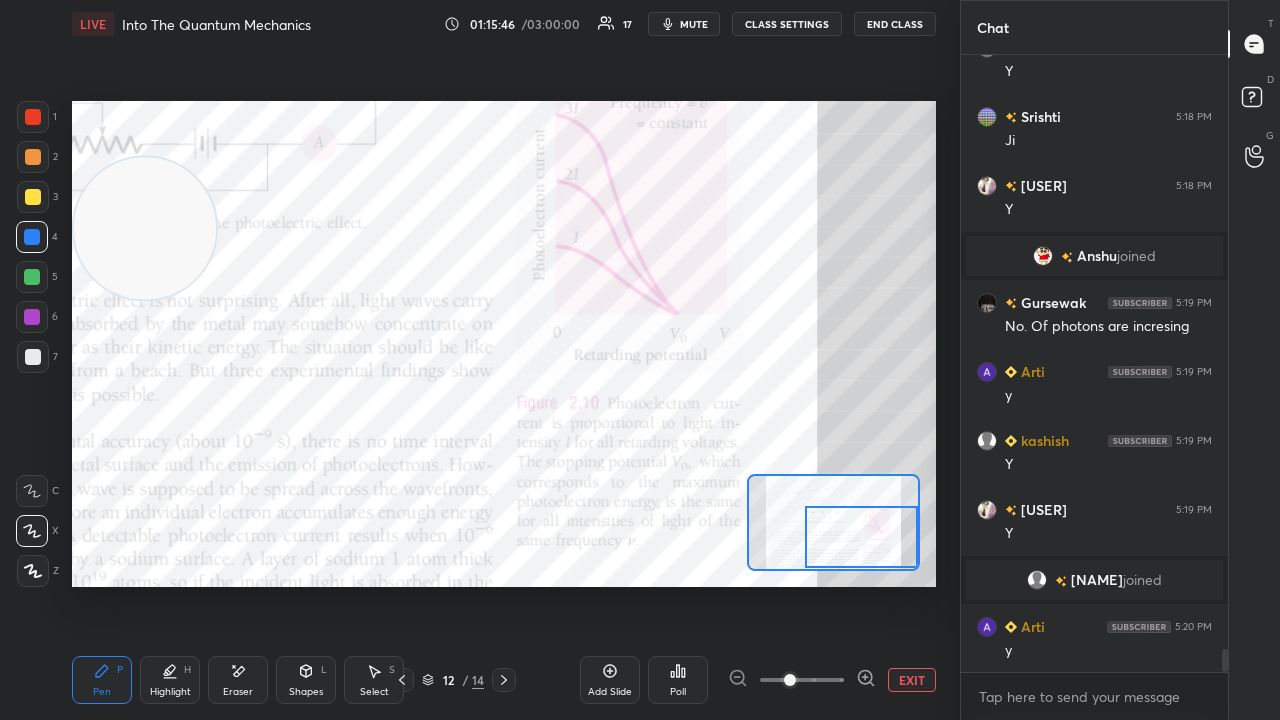 drag, startPoint x: 826, startPoint y: 538, endPoint x: 883, endPoint y: 569, distance: 64.884514 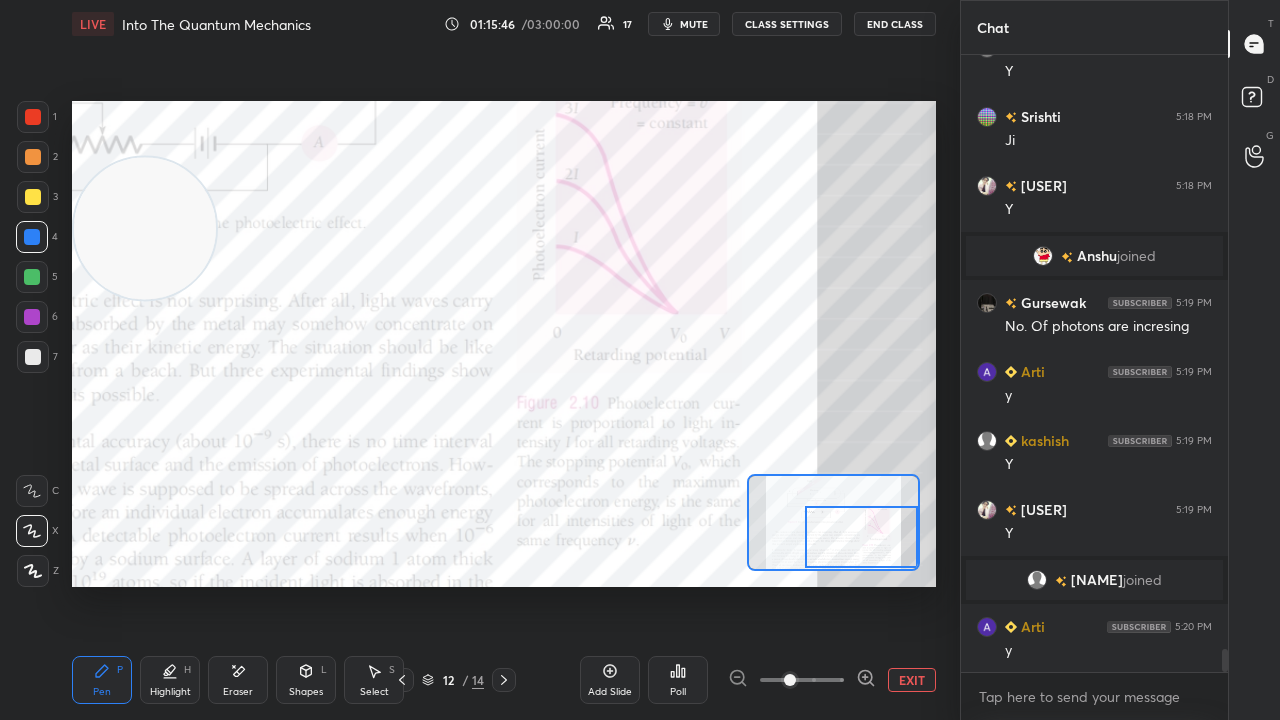 click at bounding box center (833, 522) 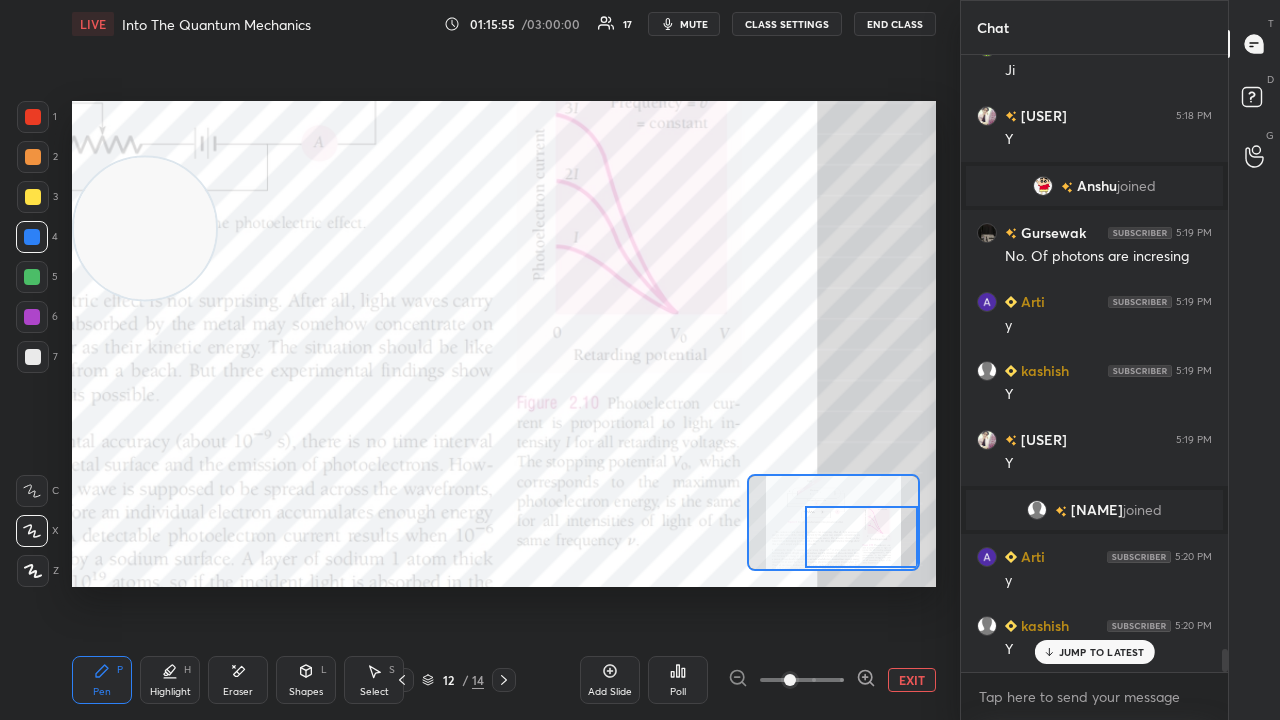 scroll, scrollTop: 15980, scrollLeft: 0, axis: vertical 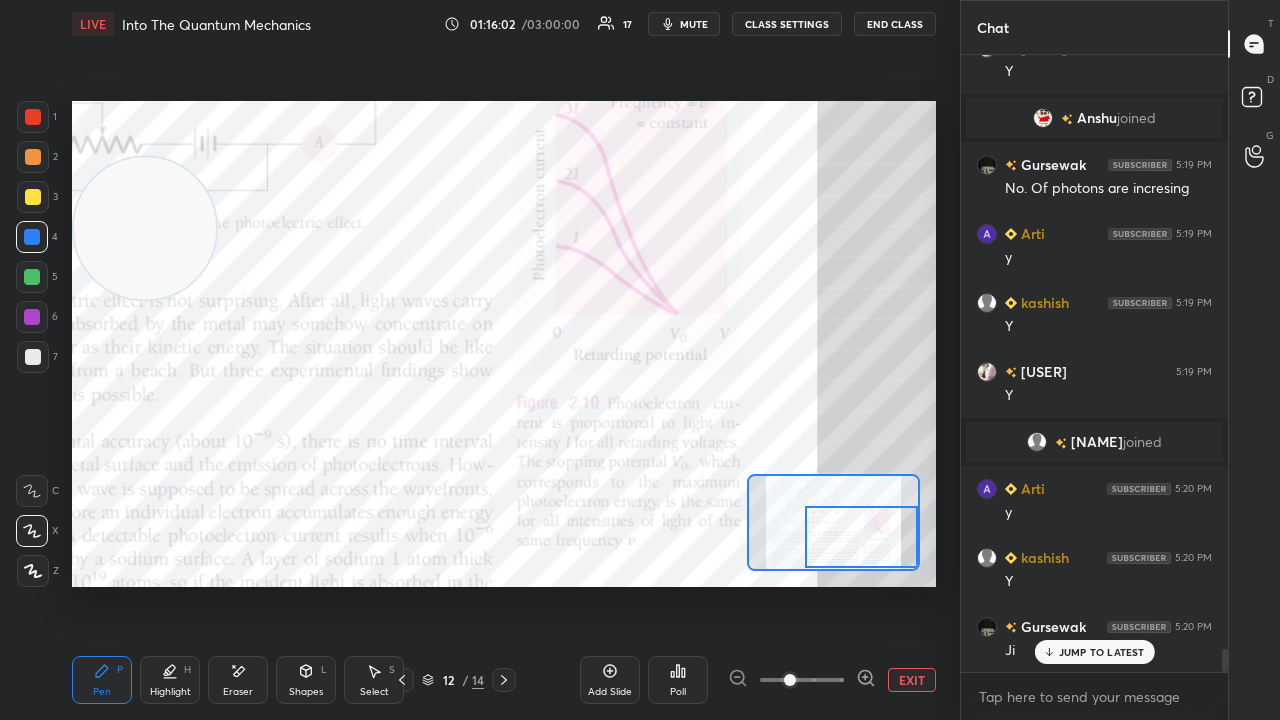 click on "JUMP TO LATEST" at bounding box center (1102, 652) 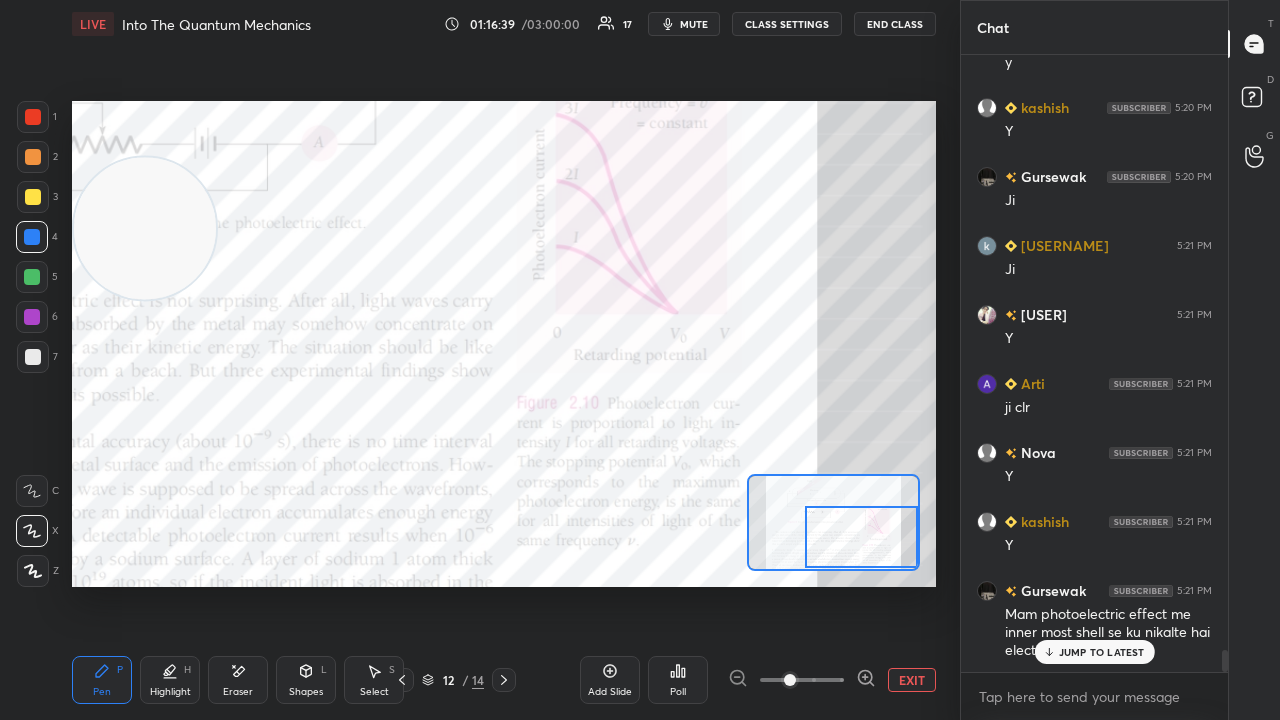 scroll, scrollTop: 16500, scrollLeft: 0, axis: vertical 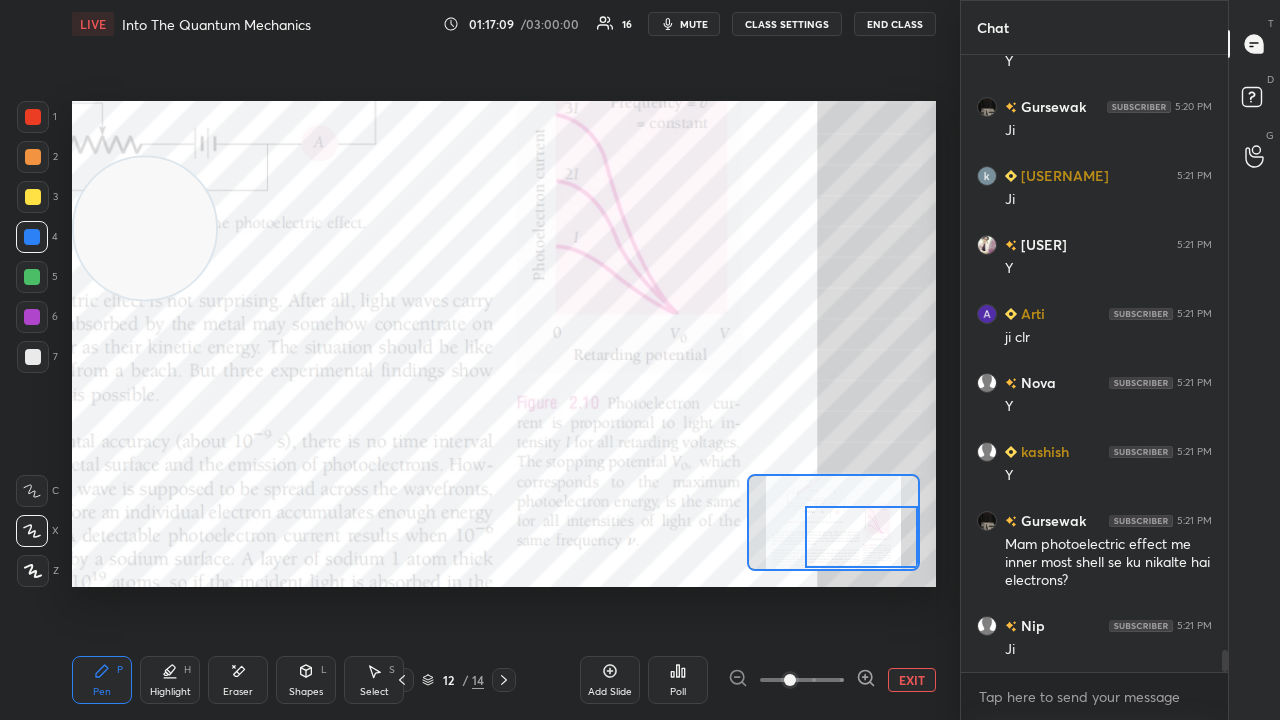 click on "mute" at bounding box center (694, 24) 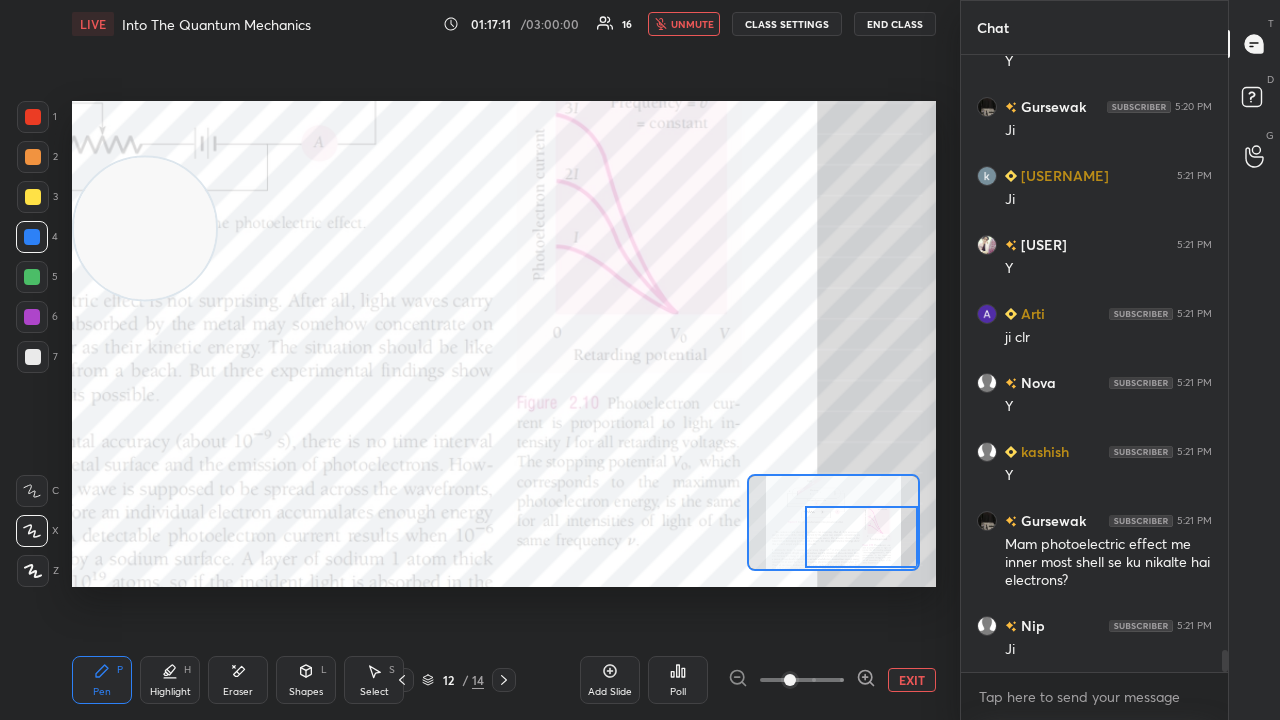 click on "unmute" at bounding box center (692, 24) 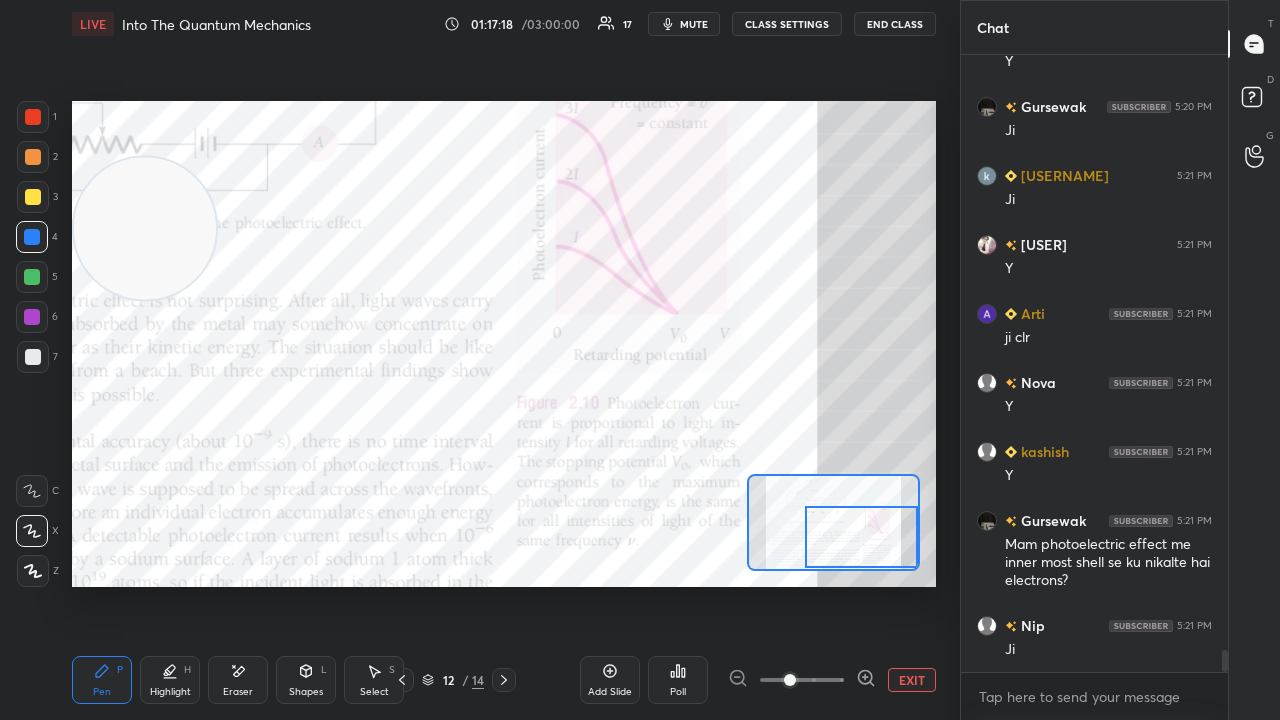 click on "mute" at bounding box center (694, 24) 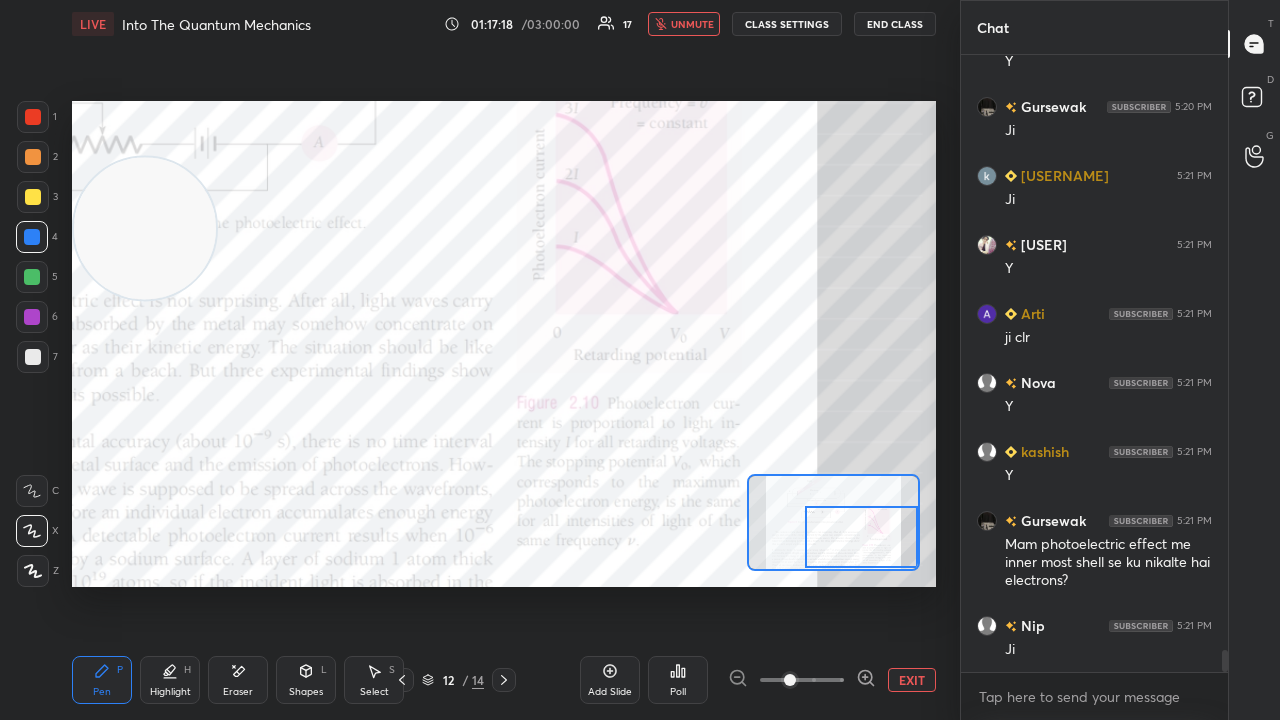 click on "unmute" at bounding box center [692, 24] 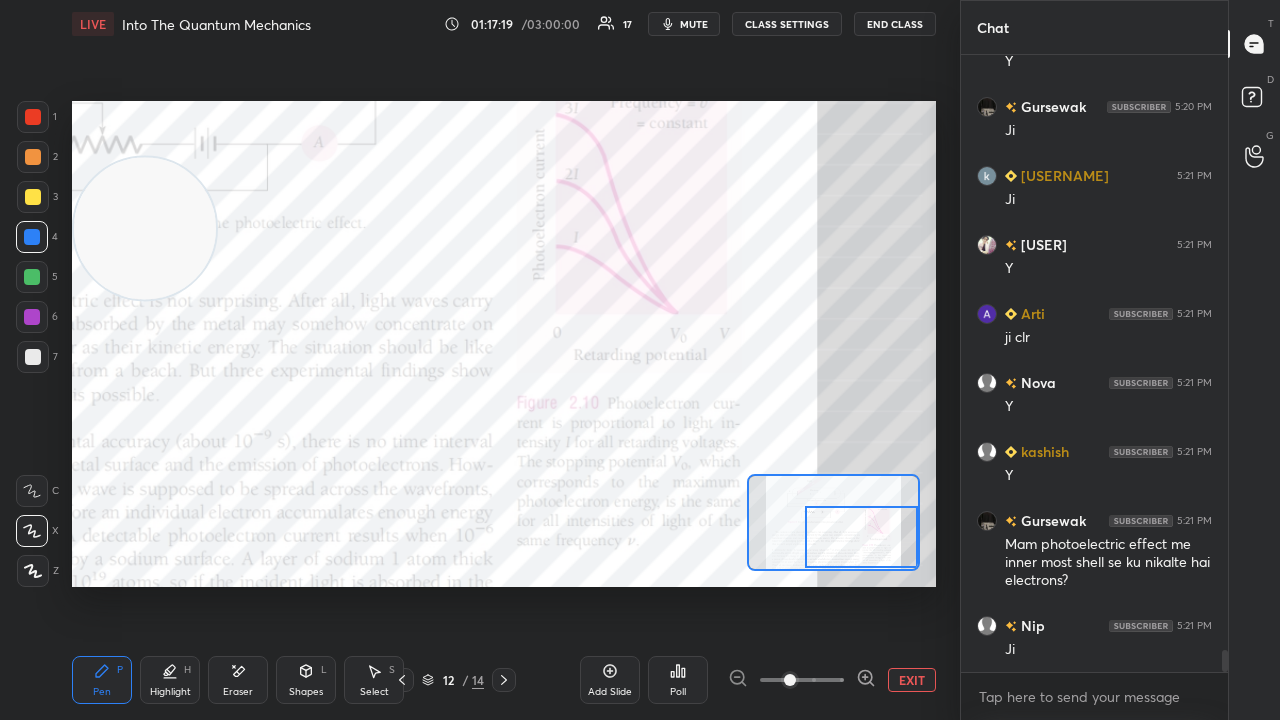 click on "mute" at bounding box center (694, 24) 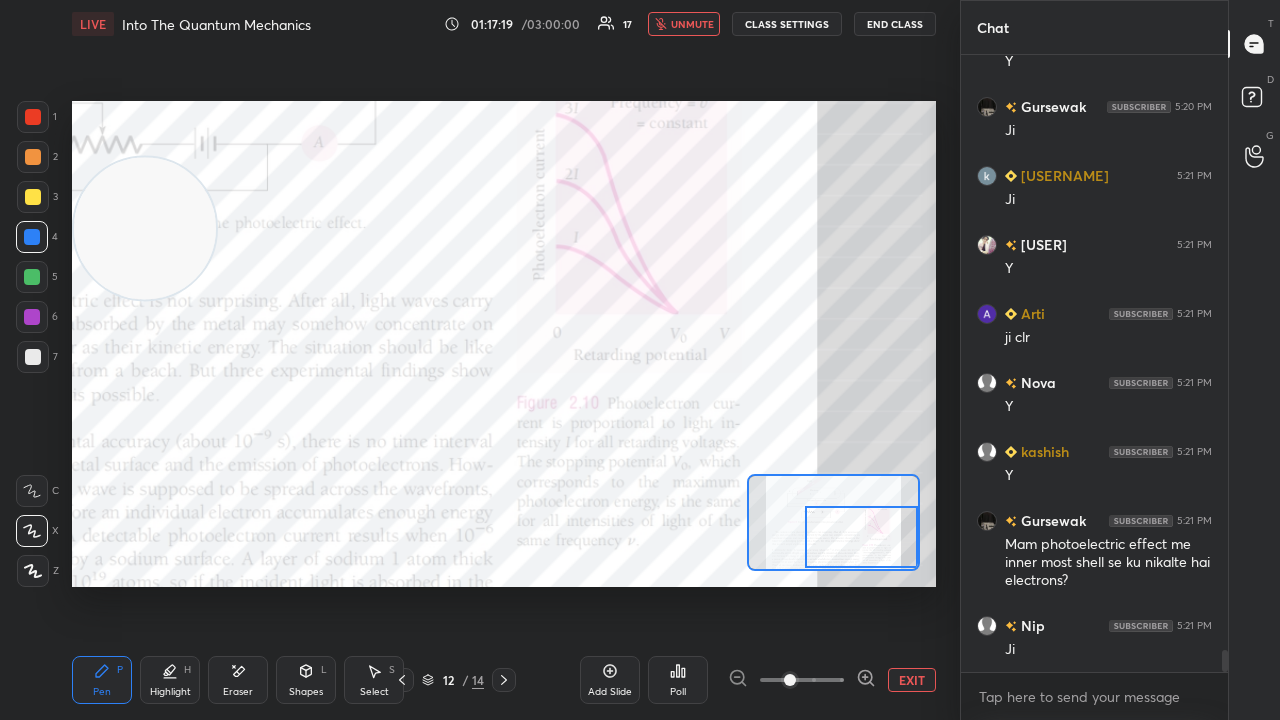 click on "unmute" at bounding box center [692, 24] 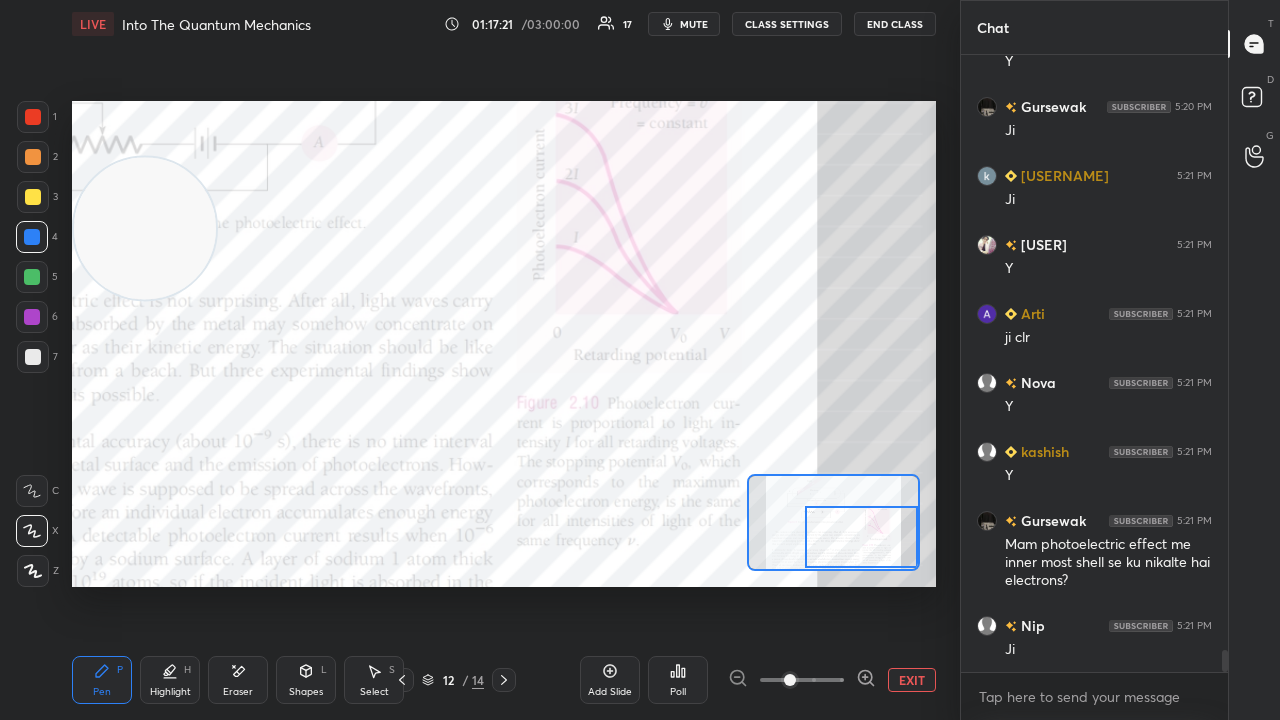 click at bounding box center [32, 277] 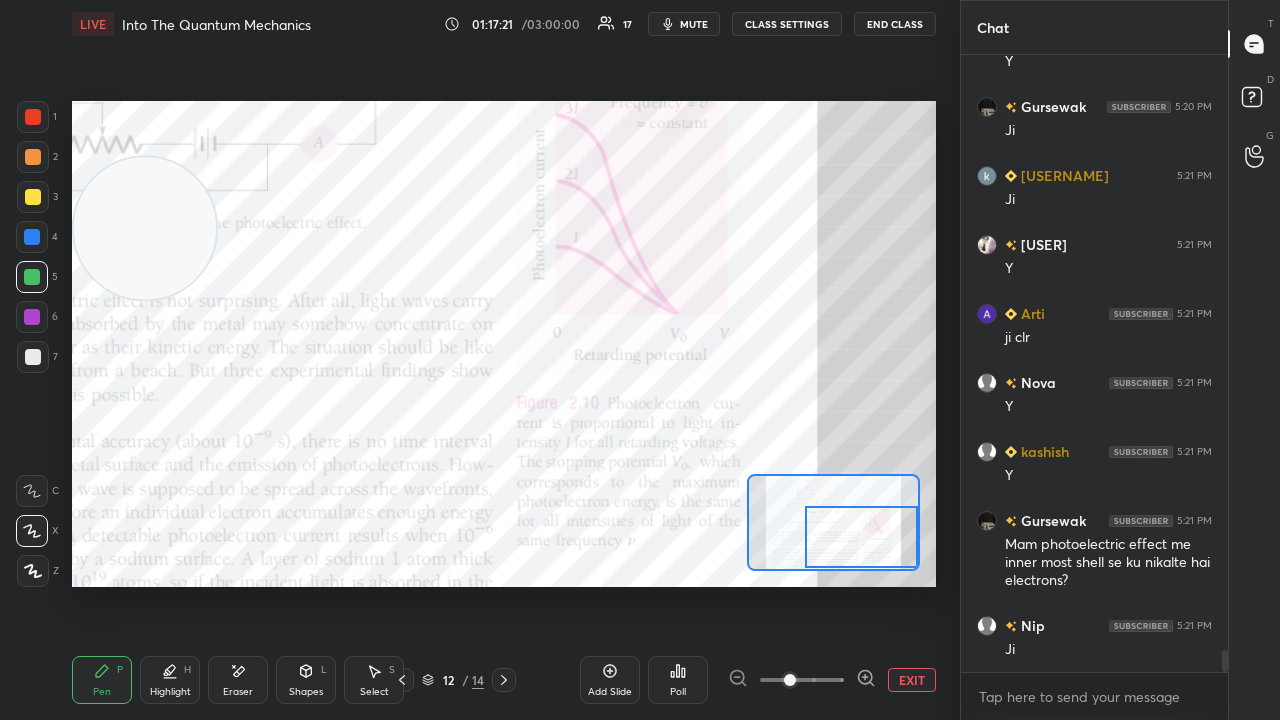 click at bounding box center [32, 317] 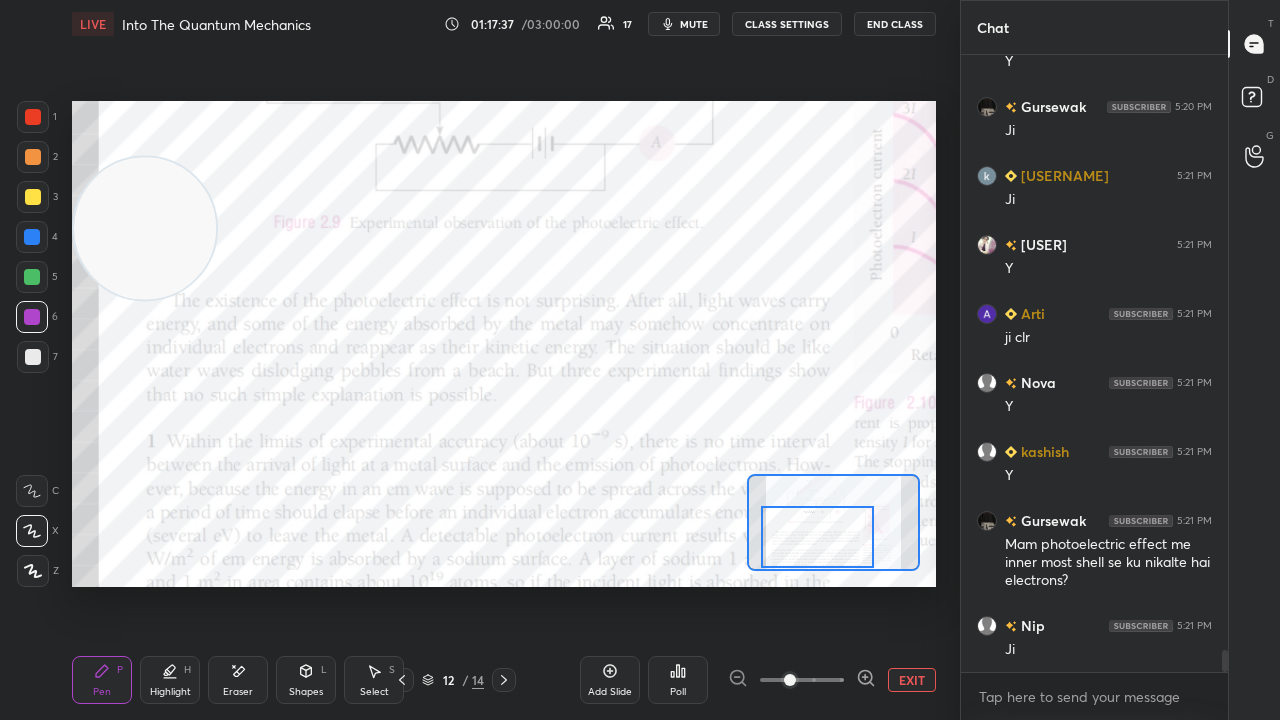 drag, startPoint x: 859, startPoint y: 519, endPoint x: 820, endPoint y: 527, distance: 39.812057 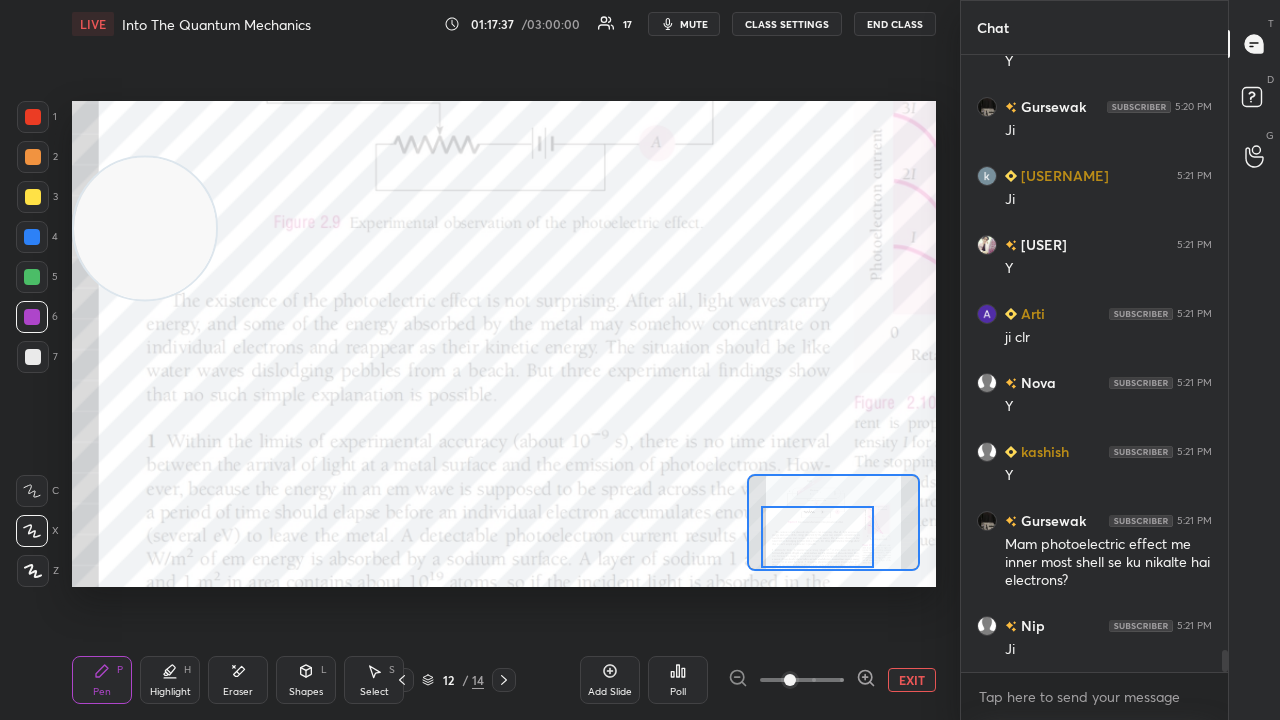 click at bounding box center [817, 537] 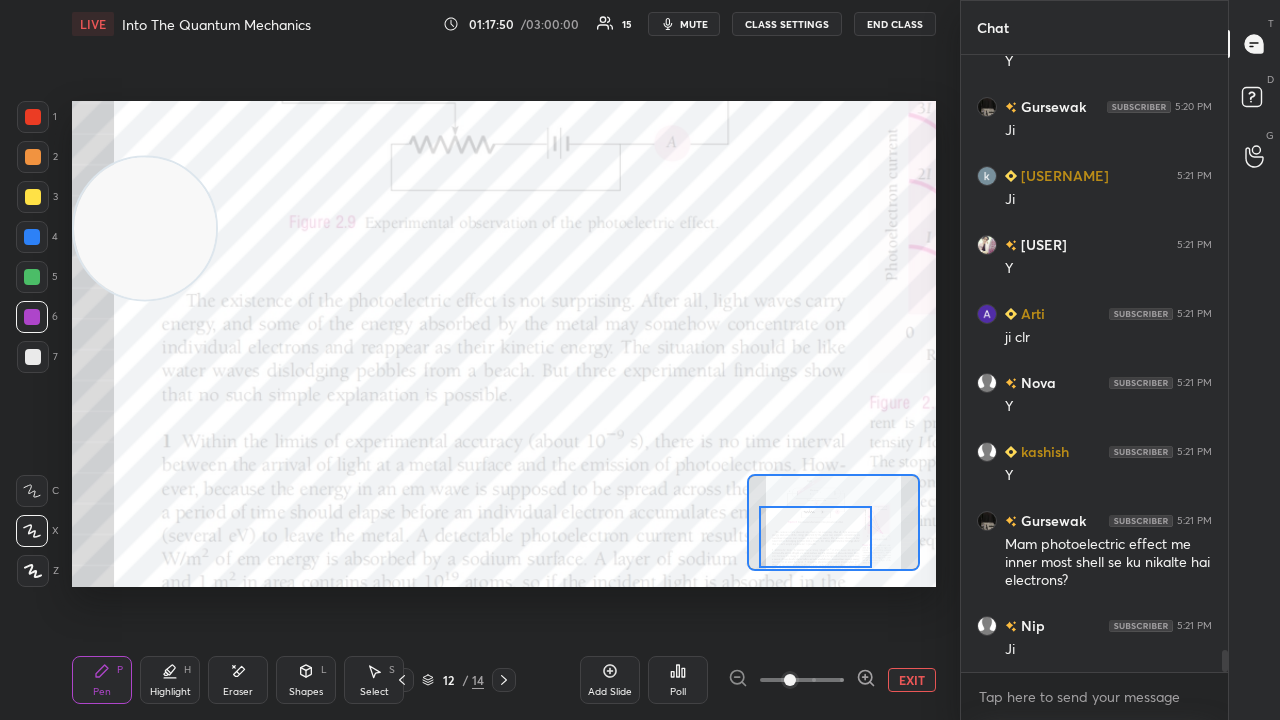 click on "mute" at bounding box center [694, 24] 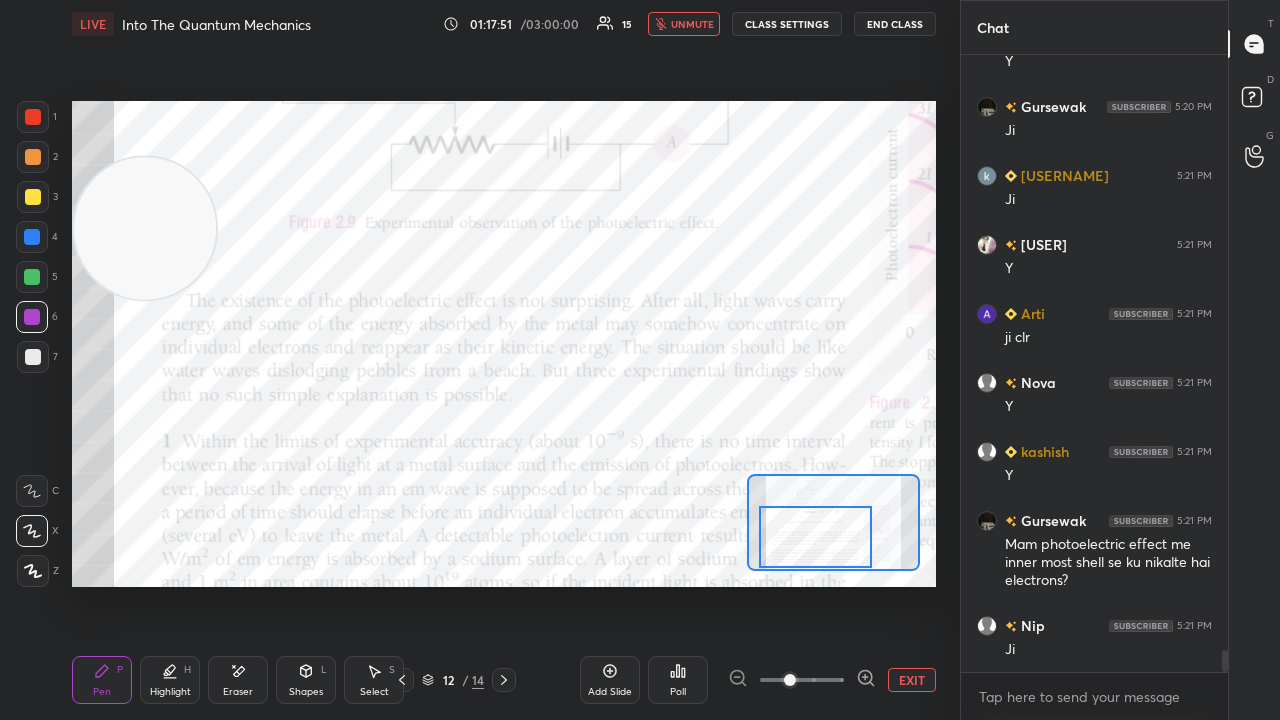 click on "unmute" at bounding box center [692, 24] 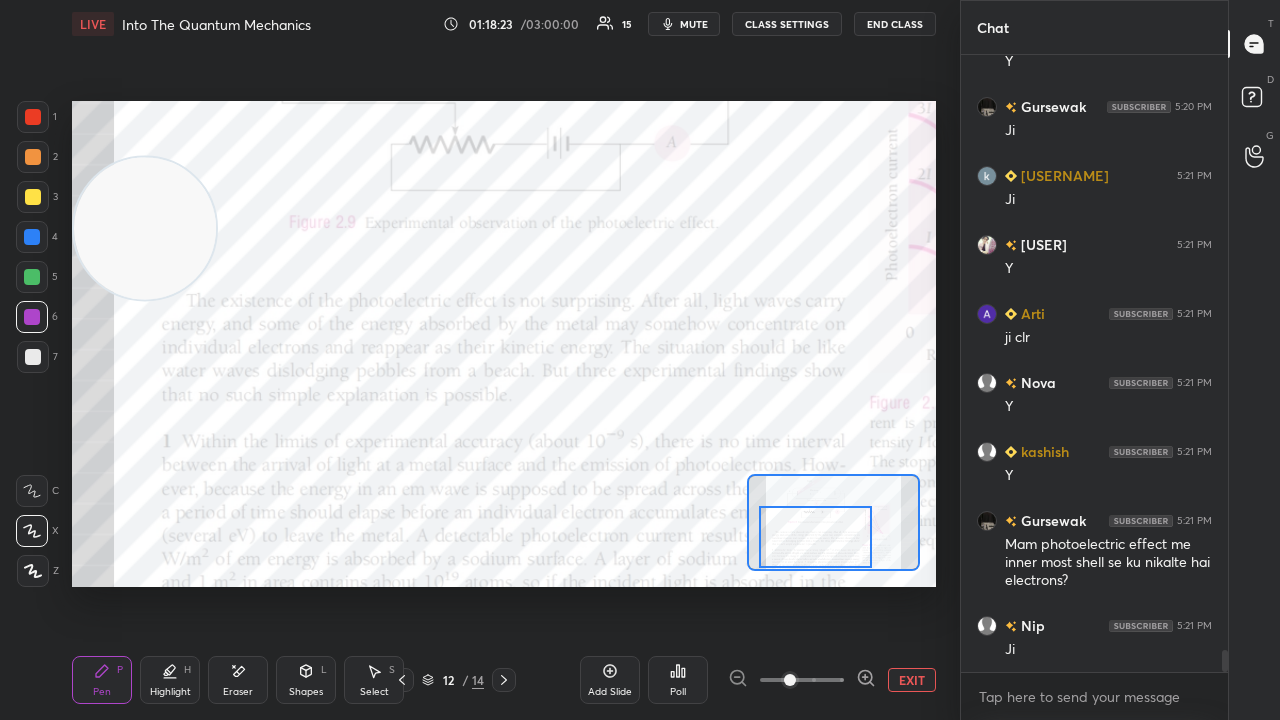 click at bounding box center (815, 537) 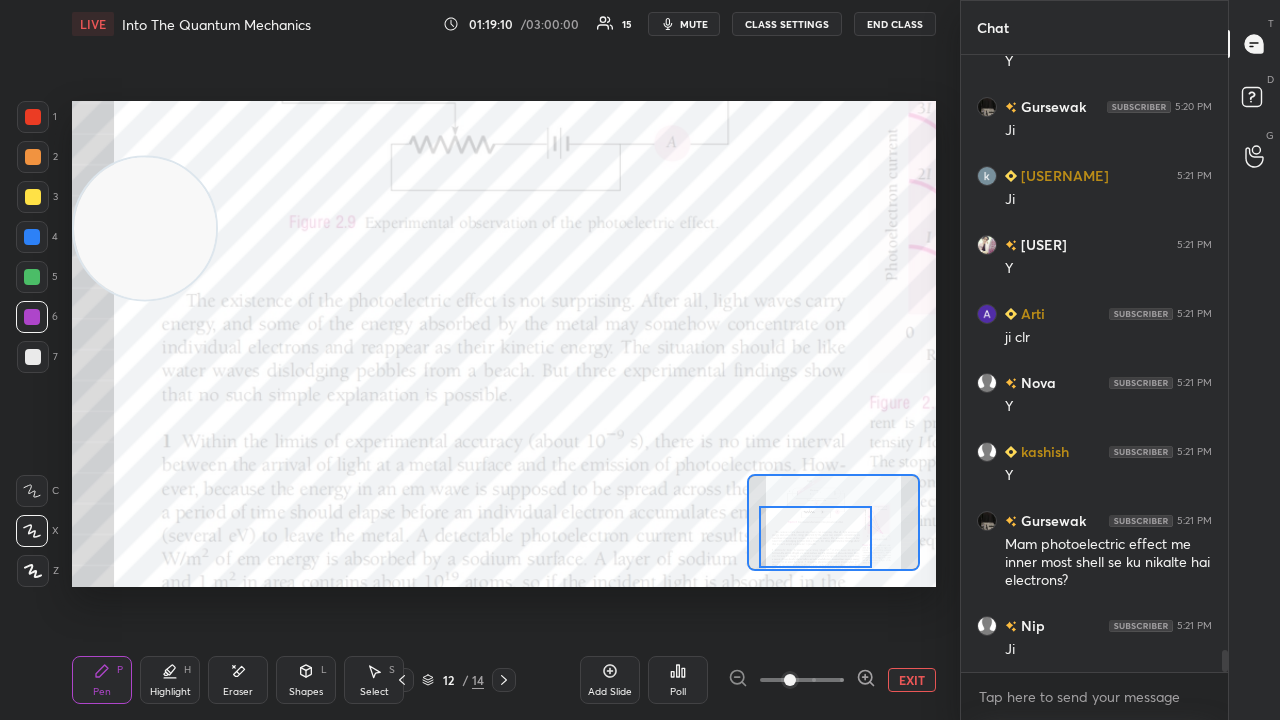 click on "Setting up your live class Poll for   secs No correct answer Start poll" at bounding box center [504, 344] 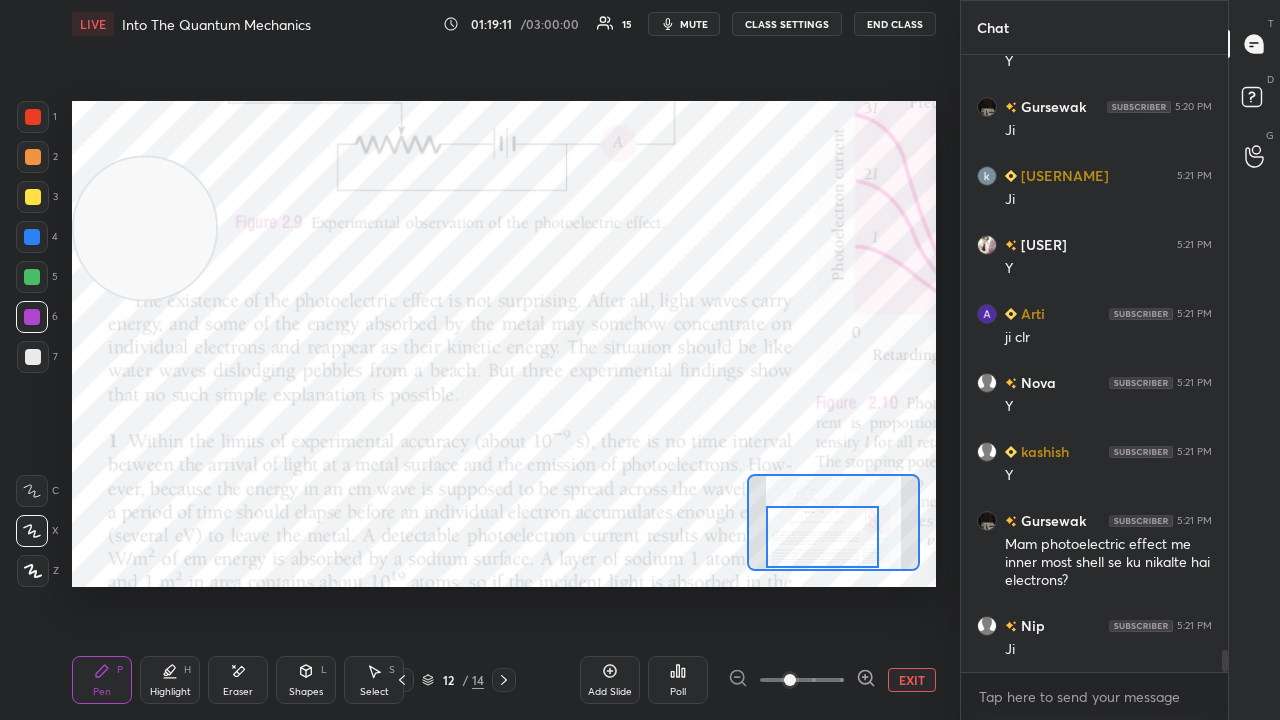 click at bounding box center (822, 537) 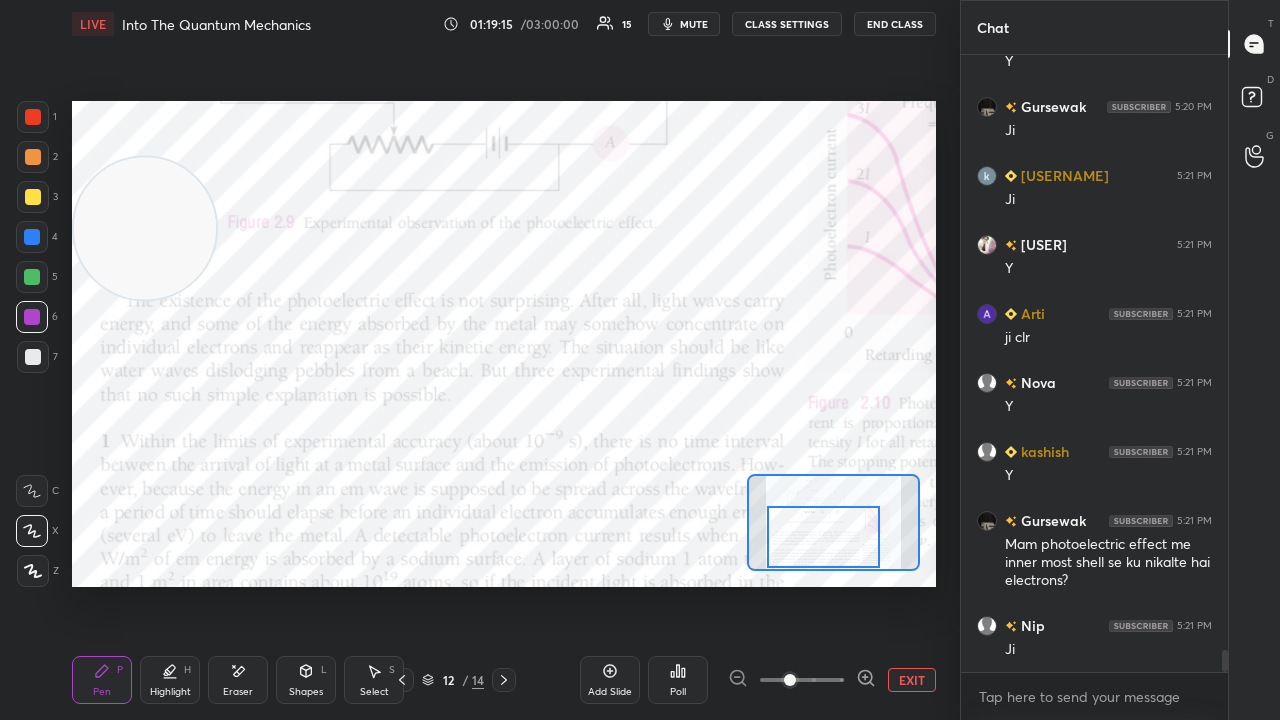 click on "mute" at bounding box center [694, 24] 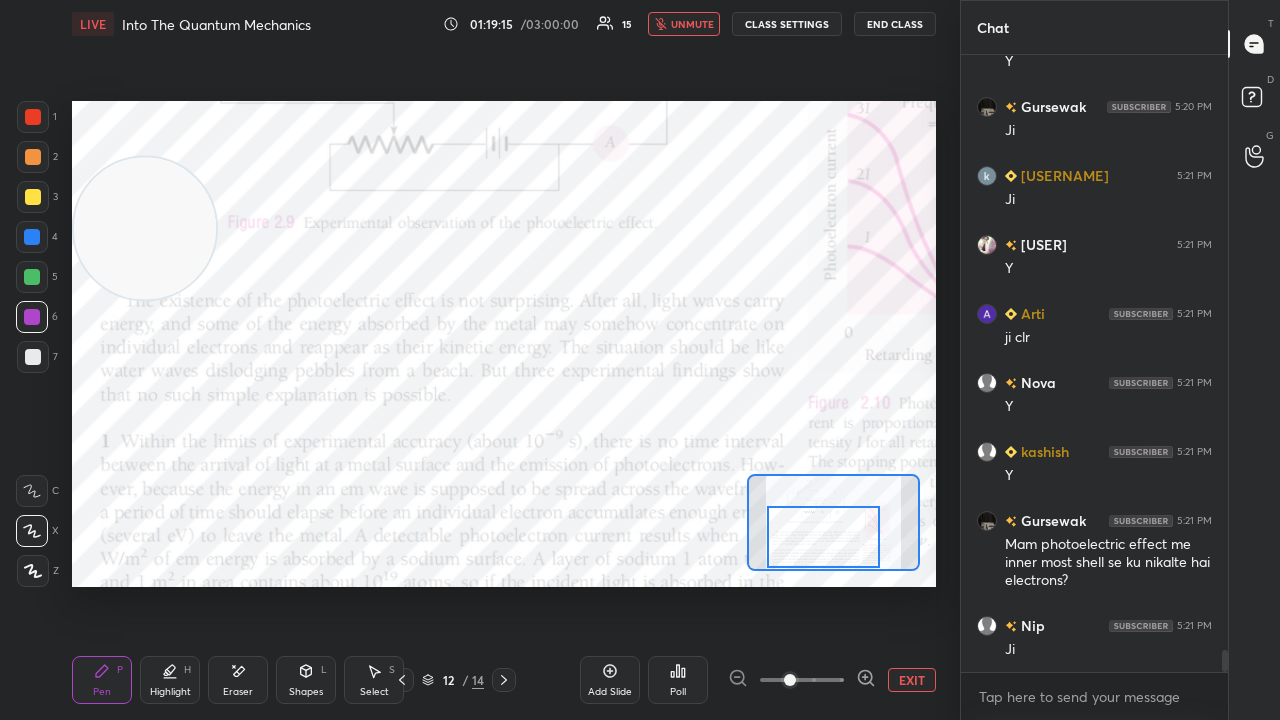 click on "unmute" at bounding box center [692, 24] 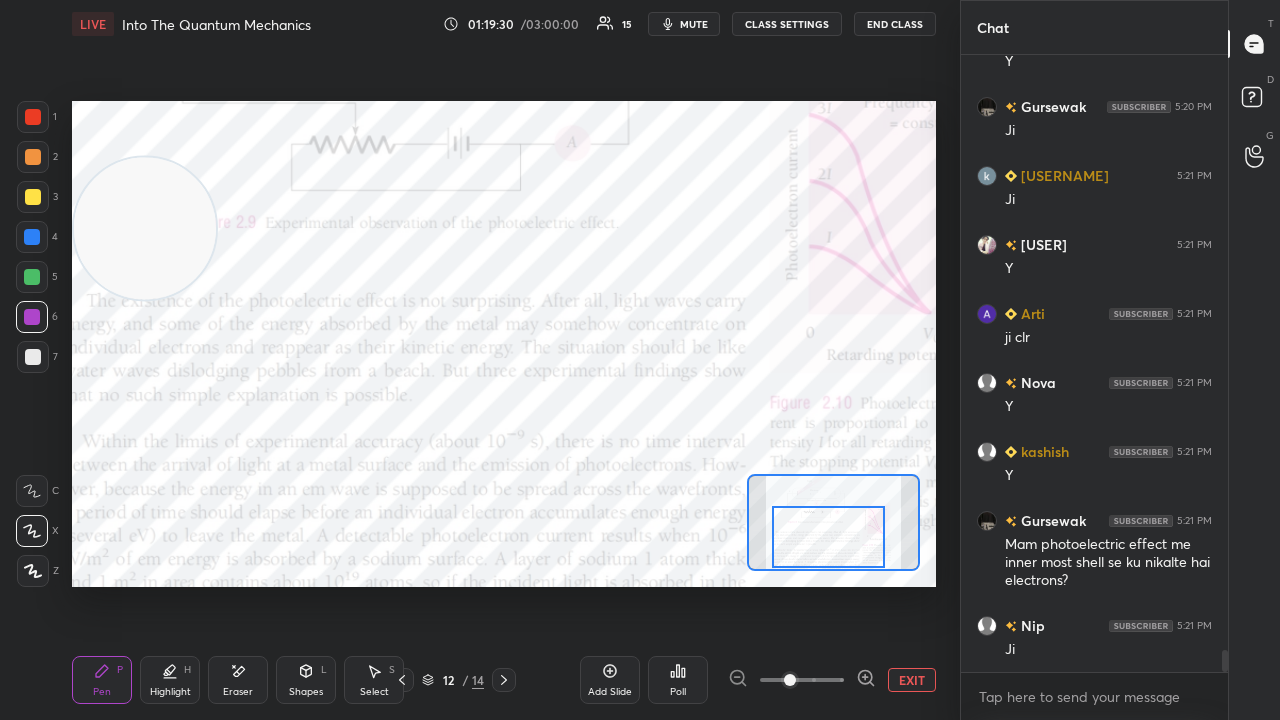 click at bounding box center [828, 537] 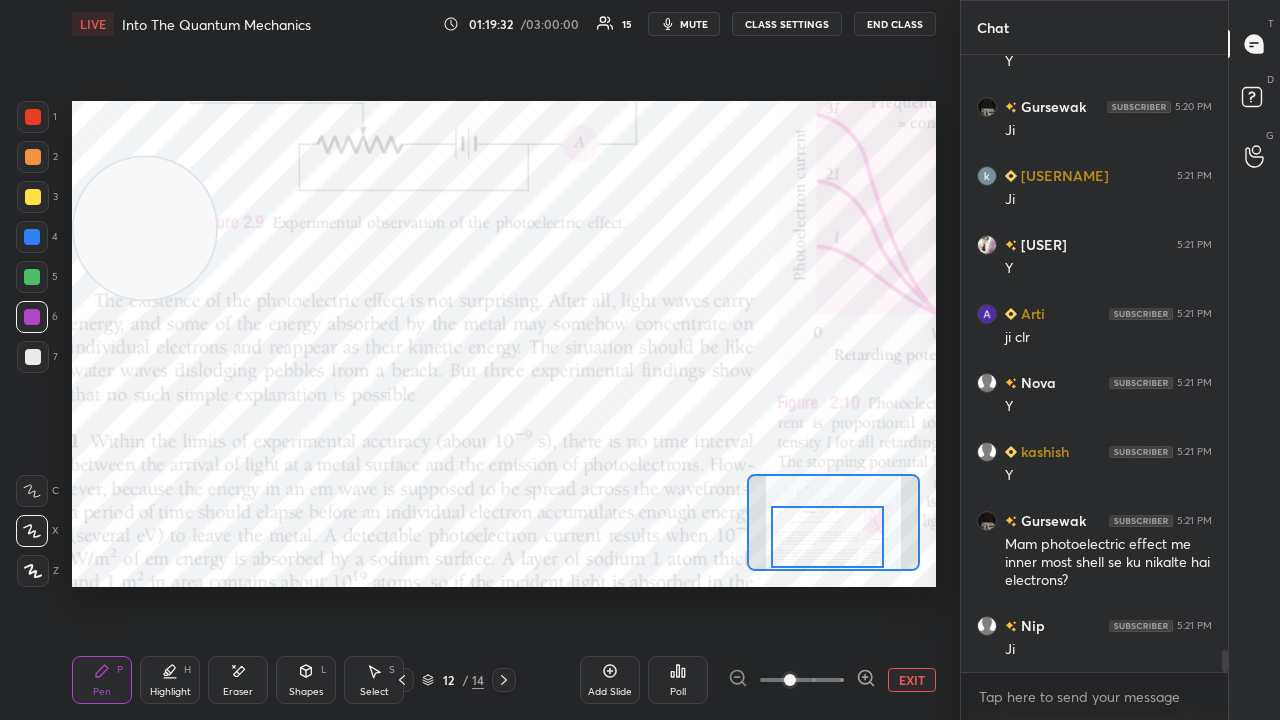 click at bounding box center [827, 537] 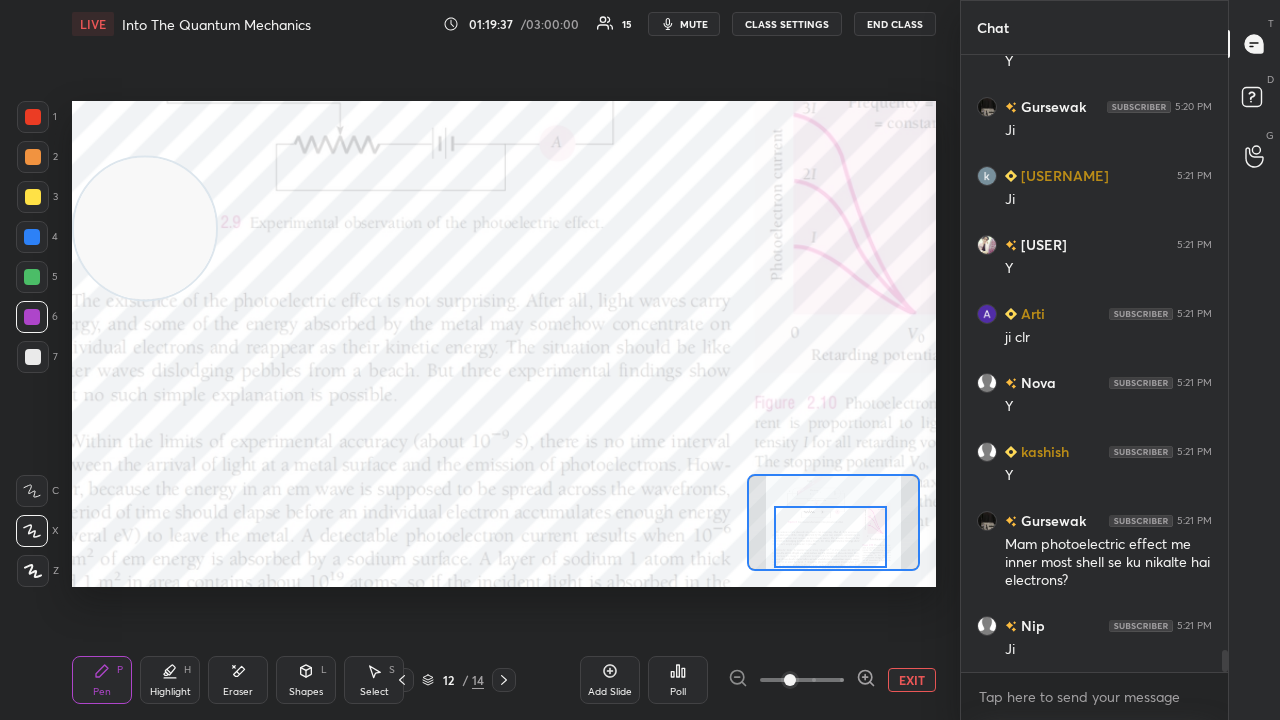 click at bounding box center (830, 537) 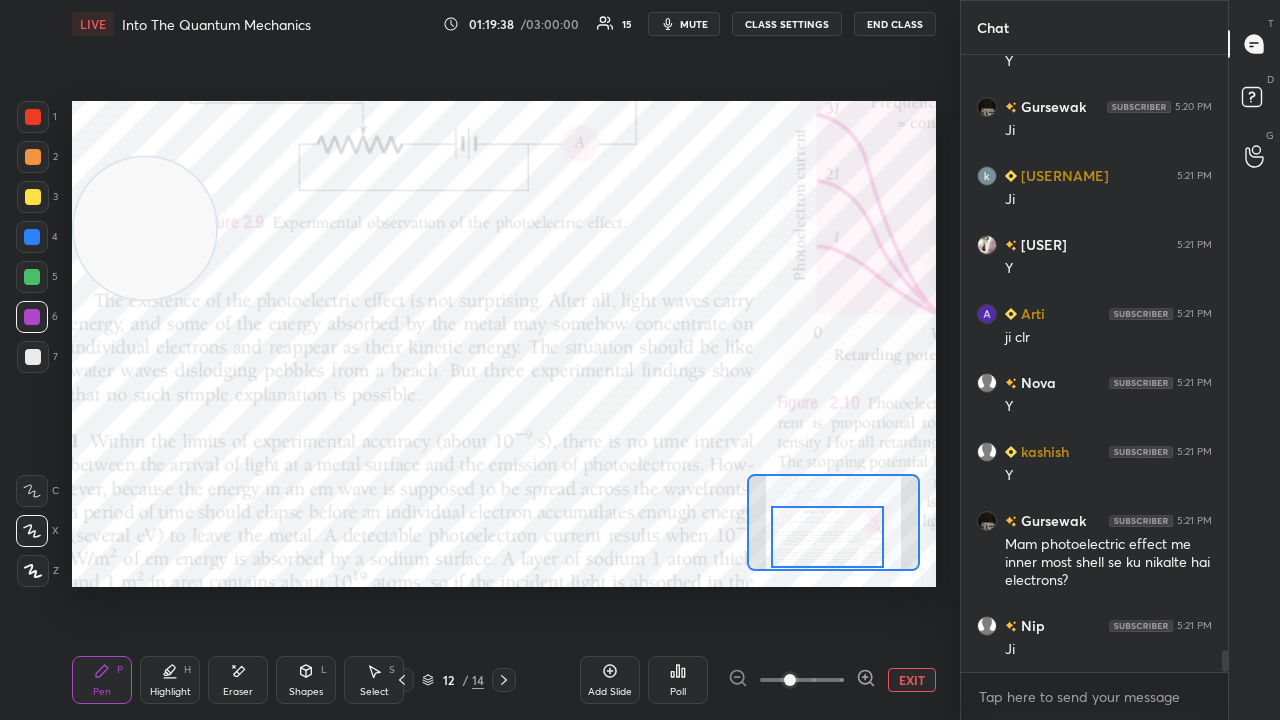 drag, startPoint x: 819, startPoint y: 543, endPoint x: 808, endPoint y: 550, distance: 13.038404 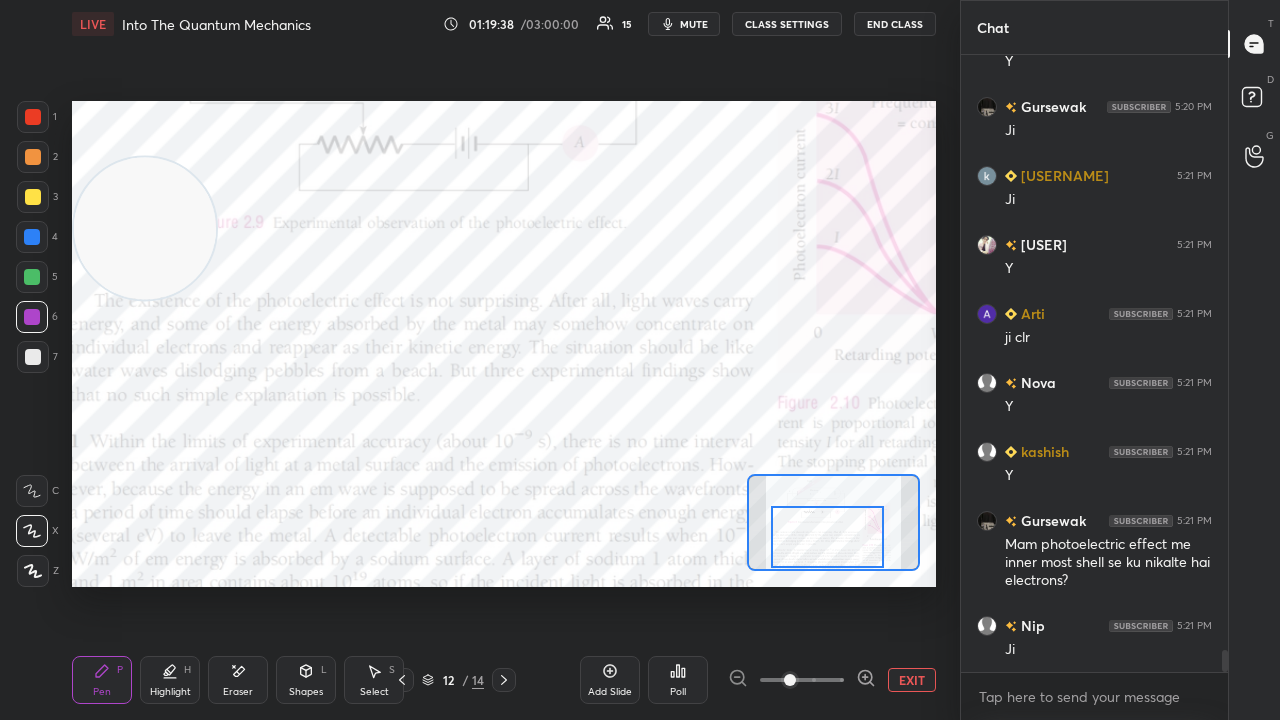 click at bounding box center [827, 537] 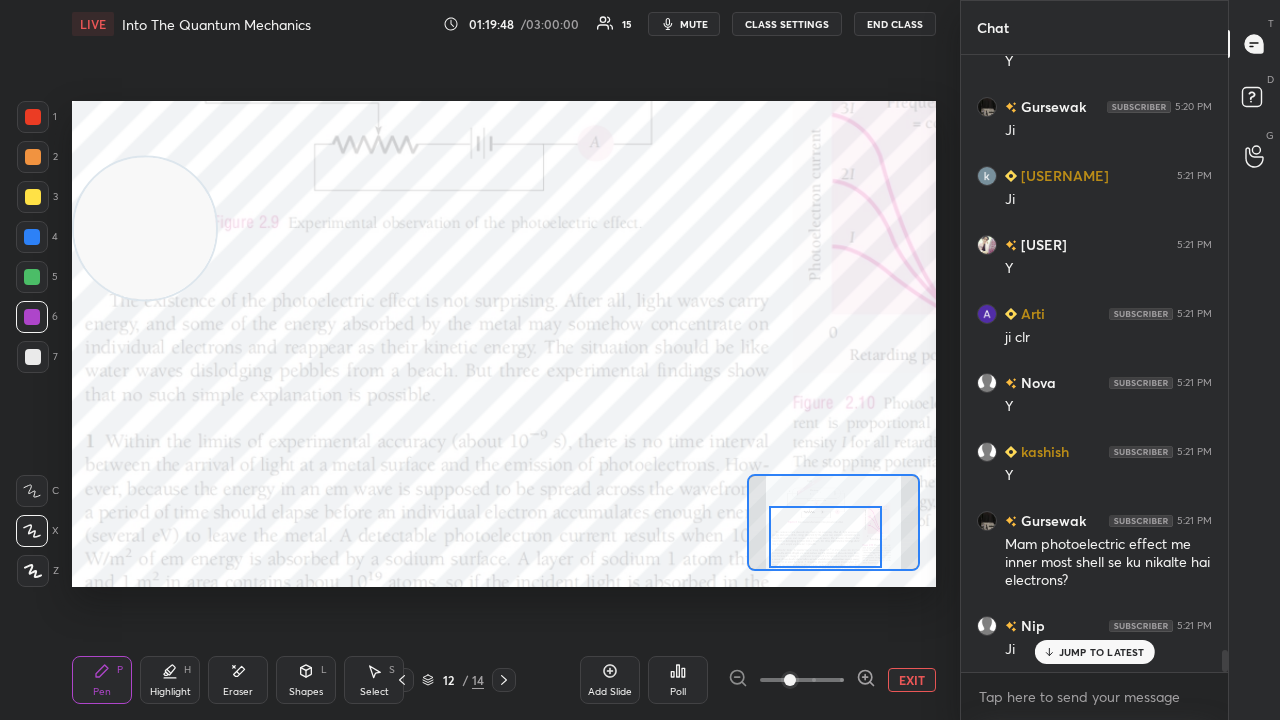 scroll, scrollTop: 16568, scrollLeft: 0, axis: vertical 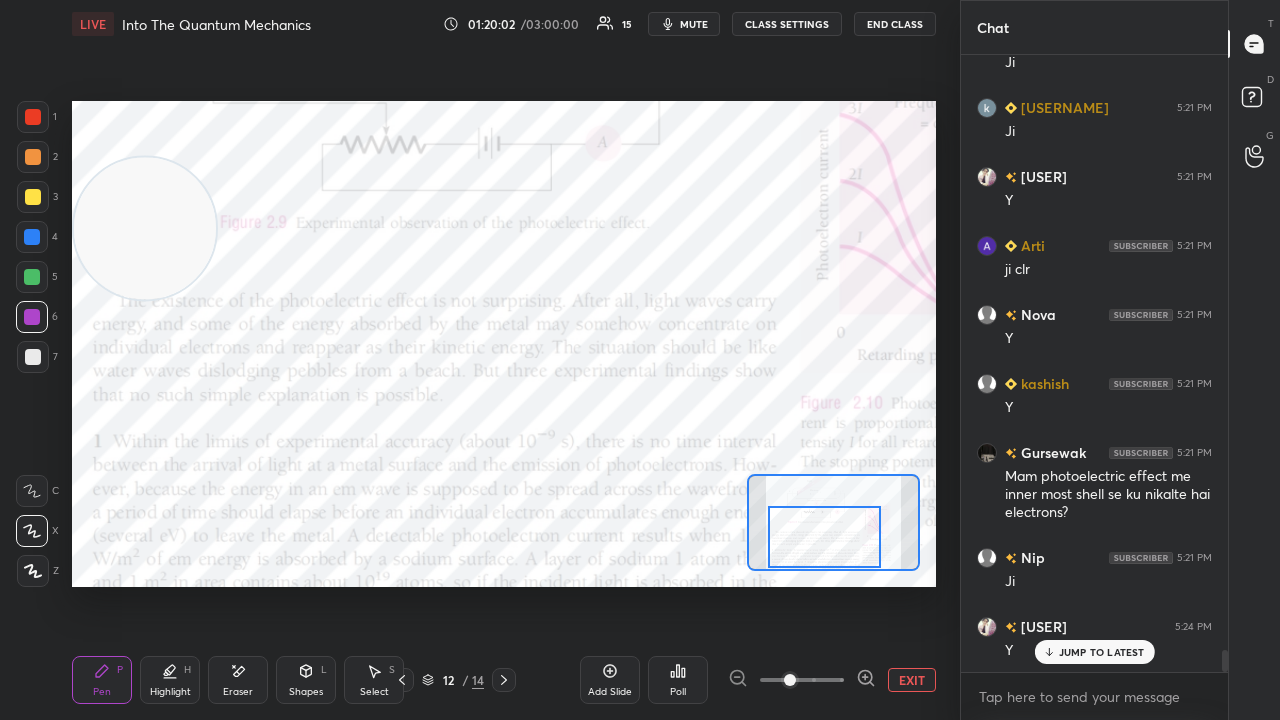 drag, startPoint x: 815, startPoint y: 552, endPoint x: 814, endPoint y: 563, distance: 11.045361 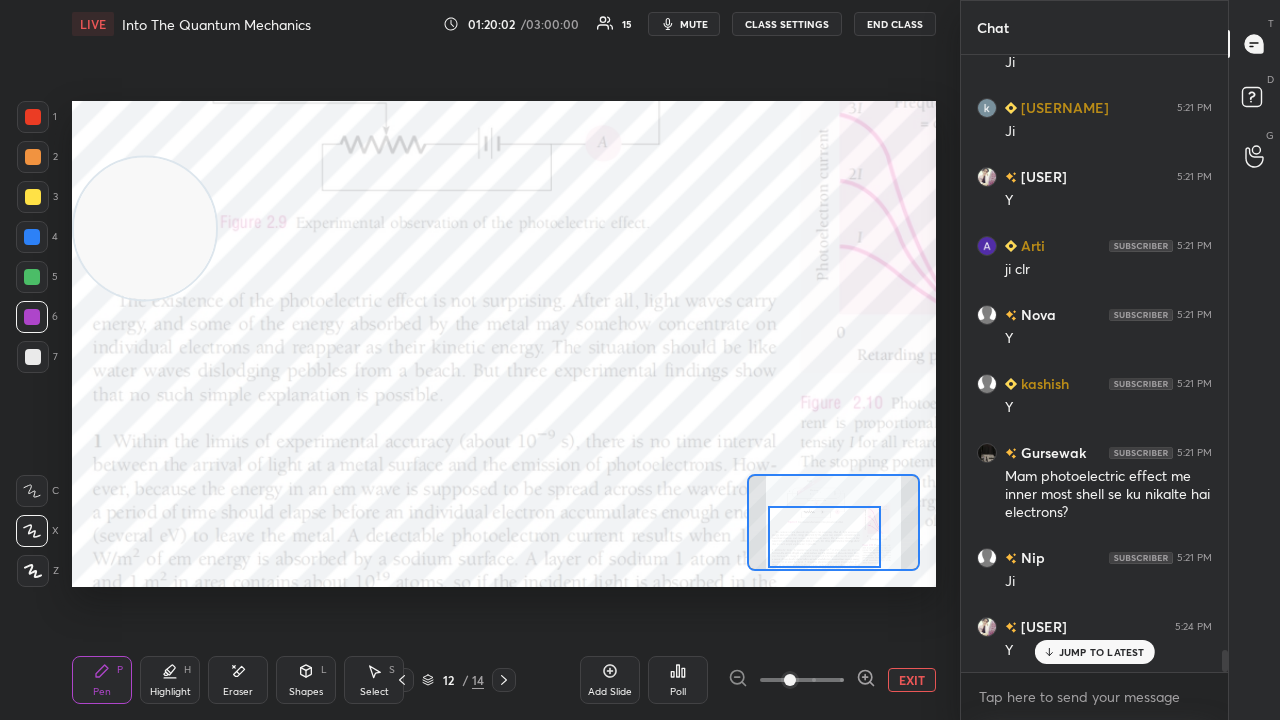 click at bounding box center [824, 537] 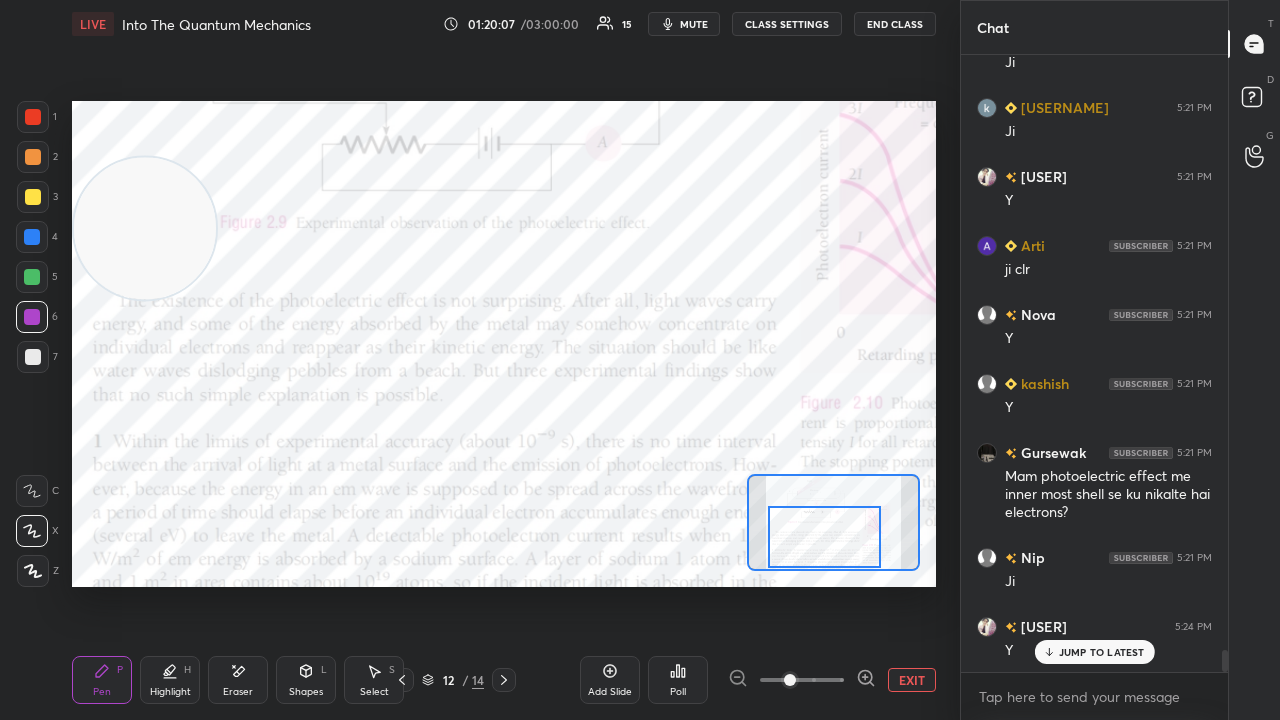 click 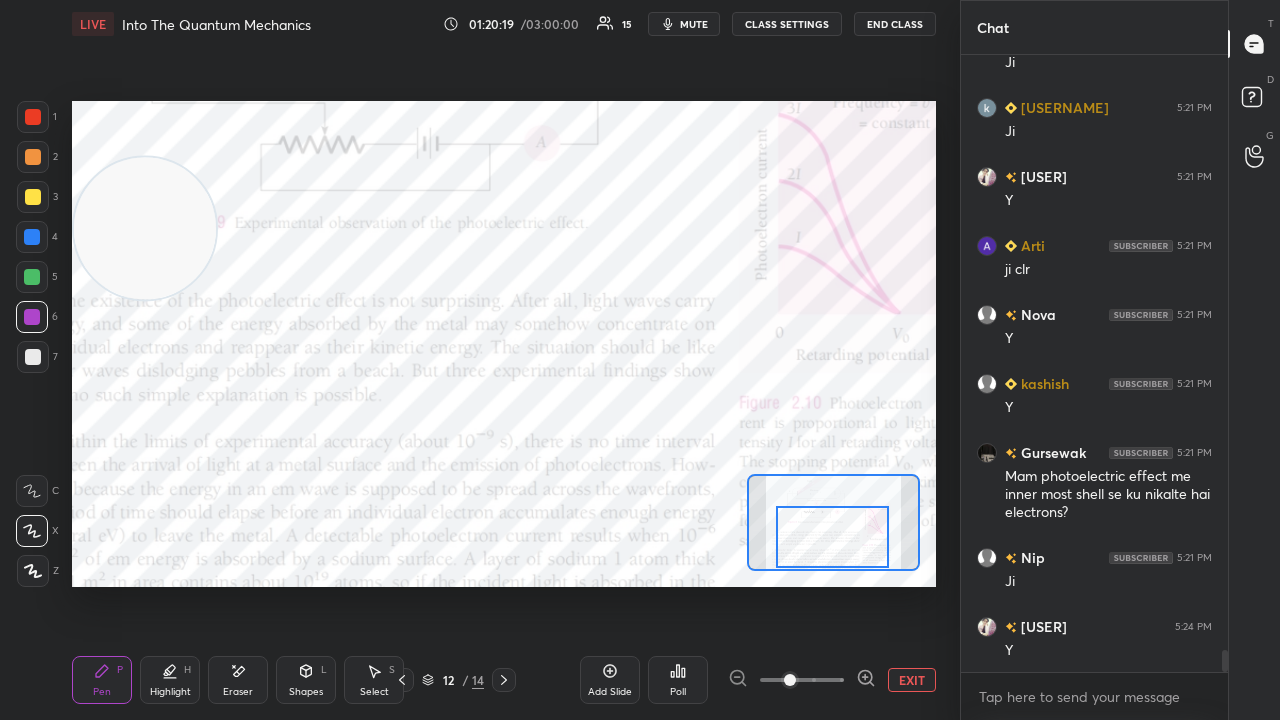 click at bounding box center (832, 537) 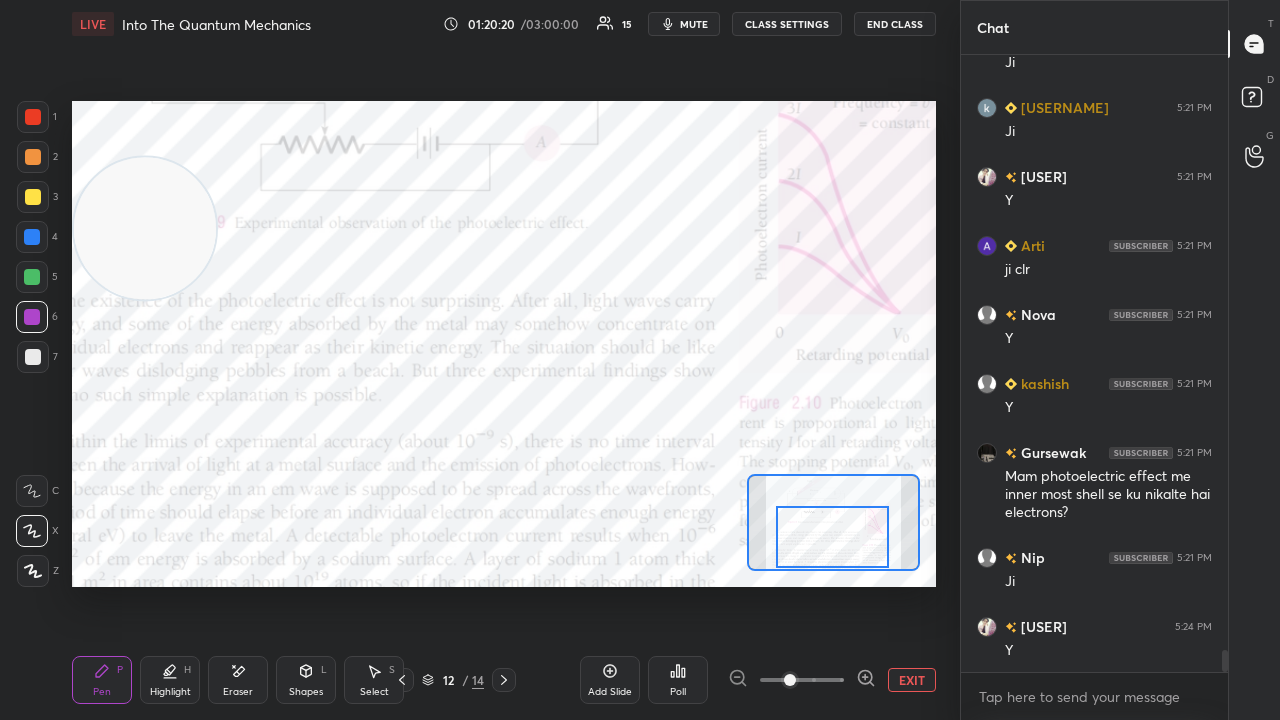click 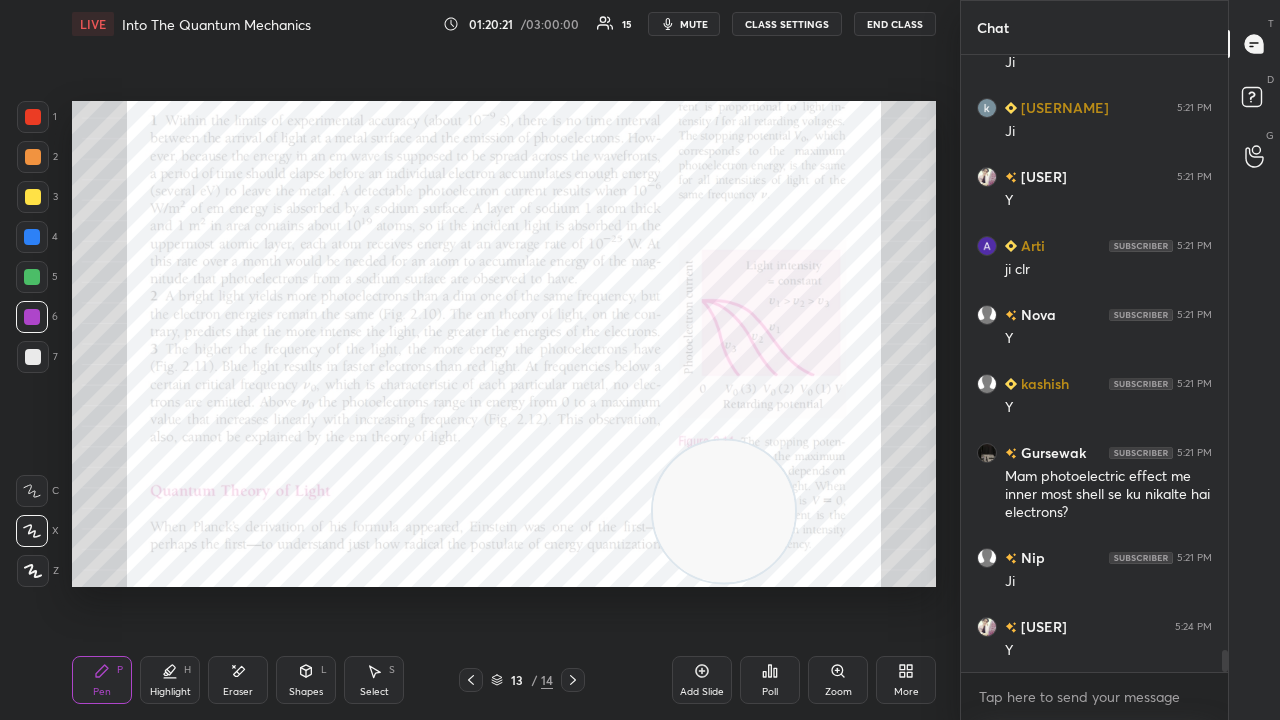 drag, startPoint x: 174, startPoint y: 269, endPoint x: 793, endPoint y: 582, distance: 693.6354 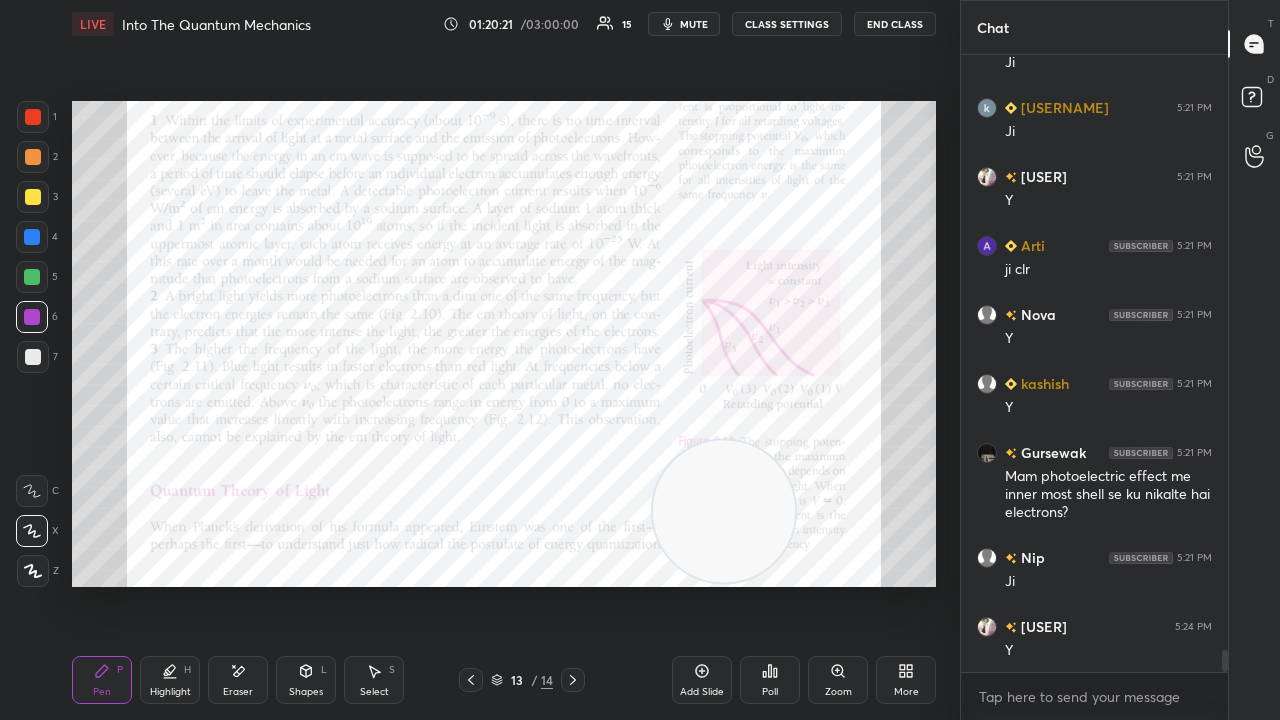 click at bounding box center [724, 511] 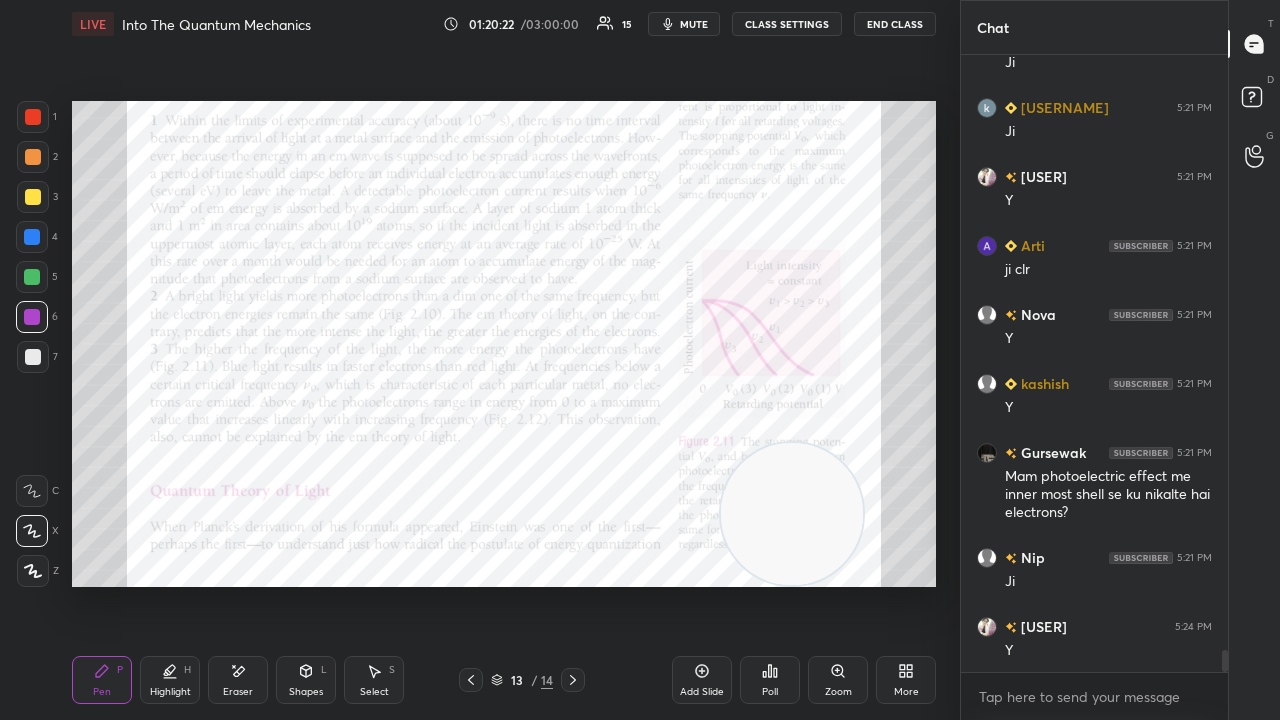 click on "Zoom" at bounding box center (838, 692) 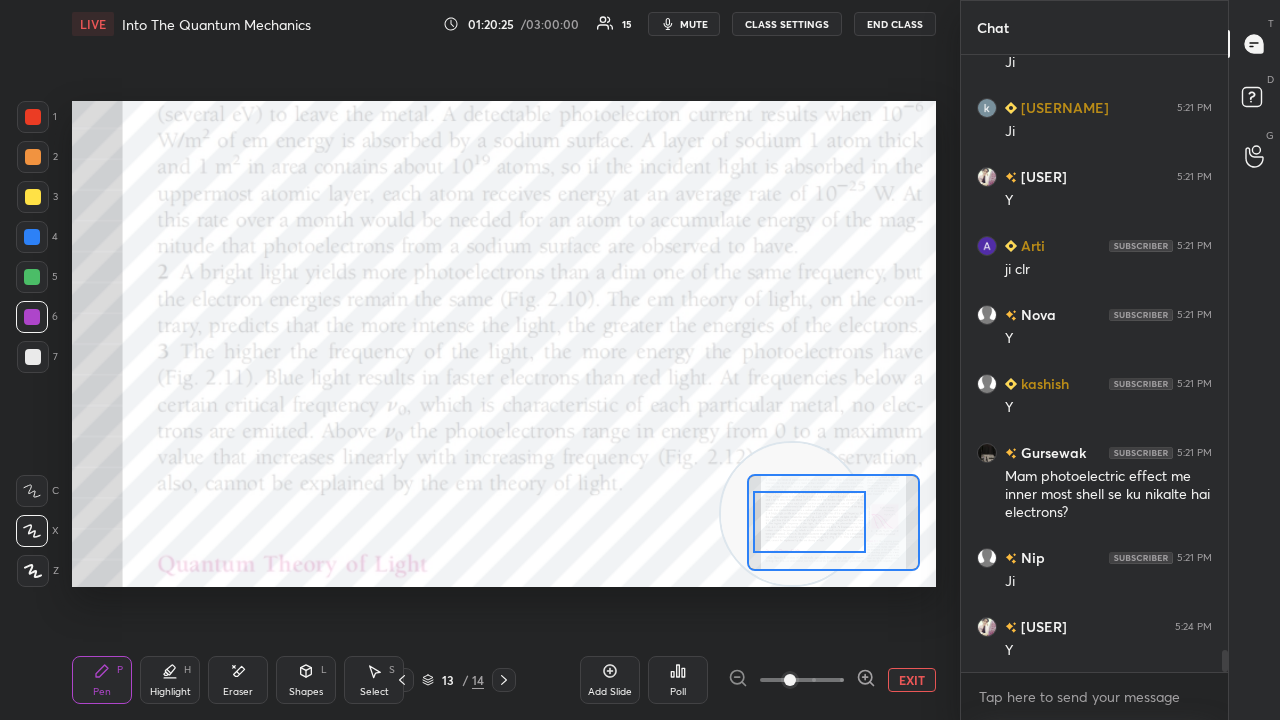 drag, startPoint x: 797, startPoint y: 512, endPoint x: 782, endPoint y: 512, distance: 15 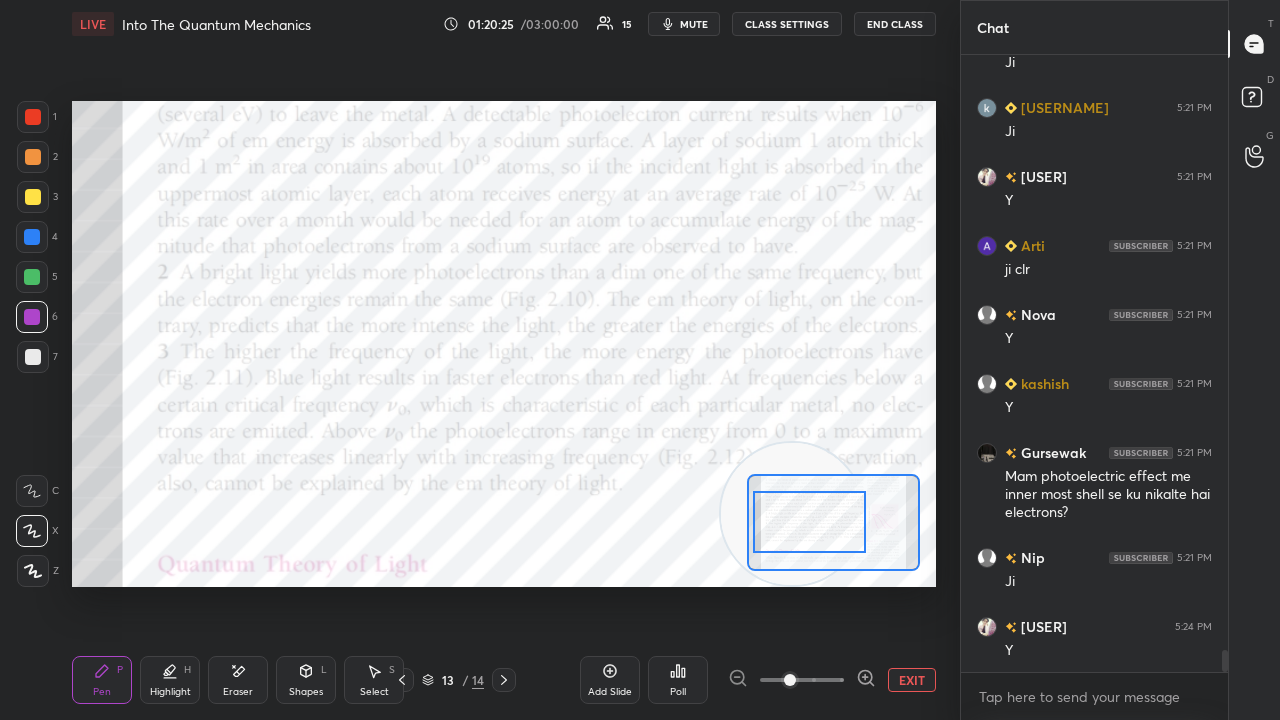 click at bounding box center [809, 522] 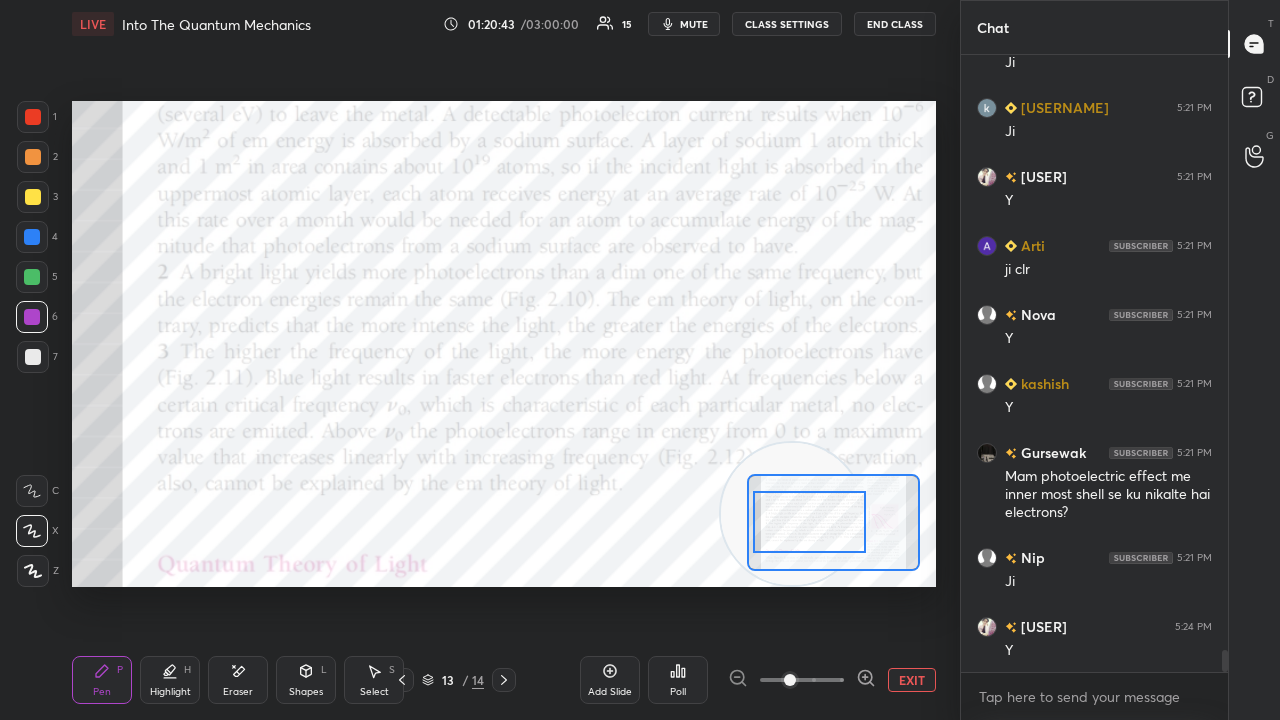 click on "mute" at bounding box center (694, 24) 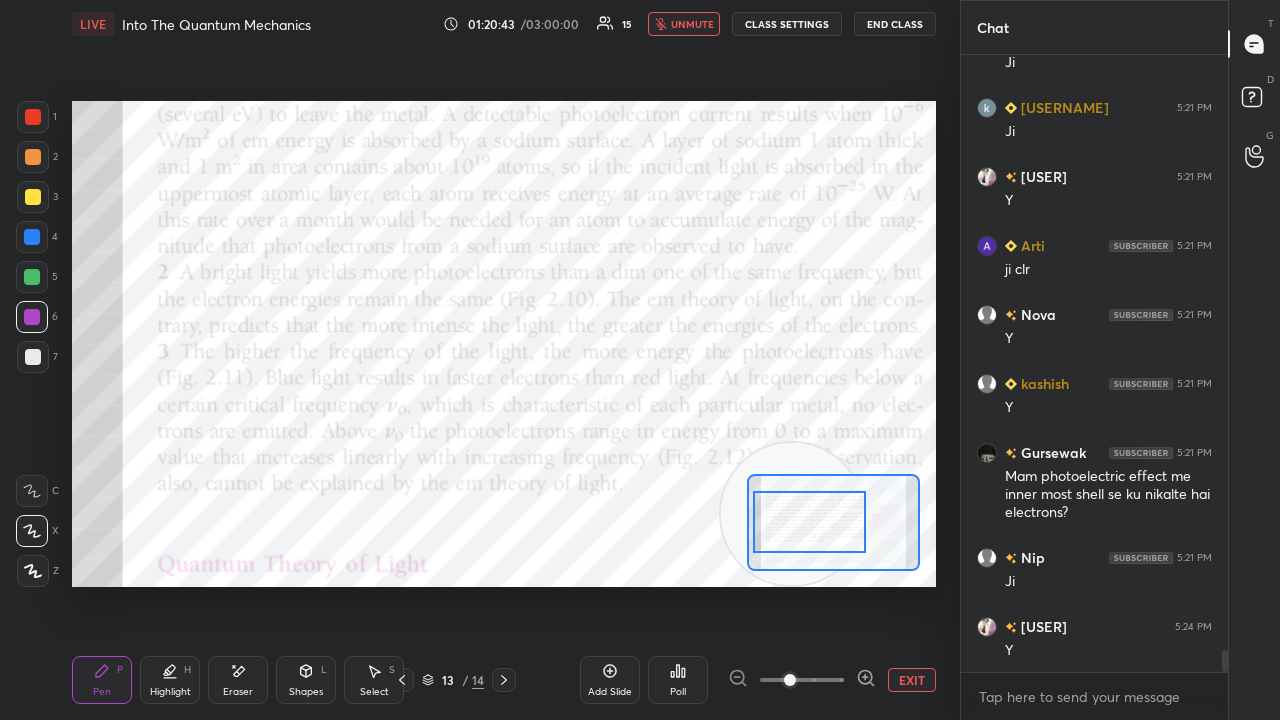 click on "unmute" at bounding box center [692, 24] 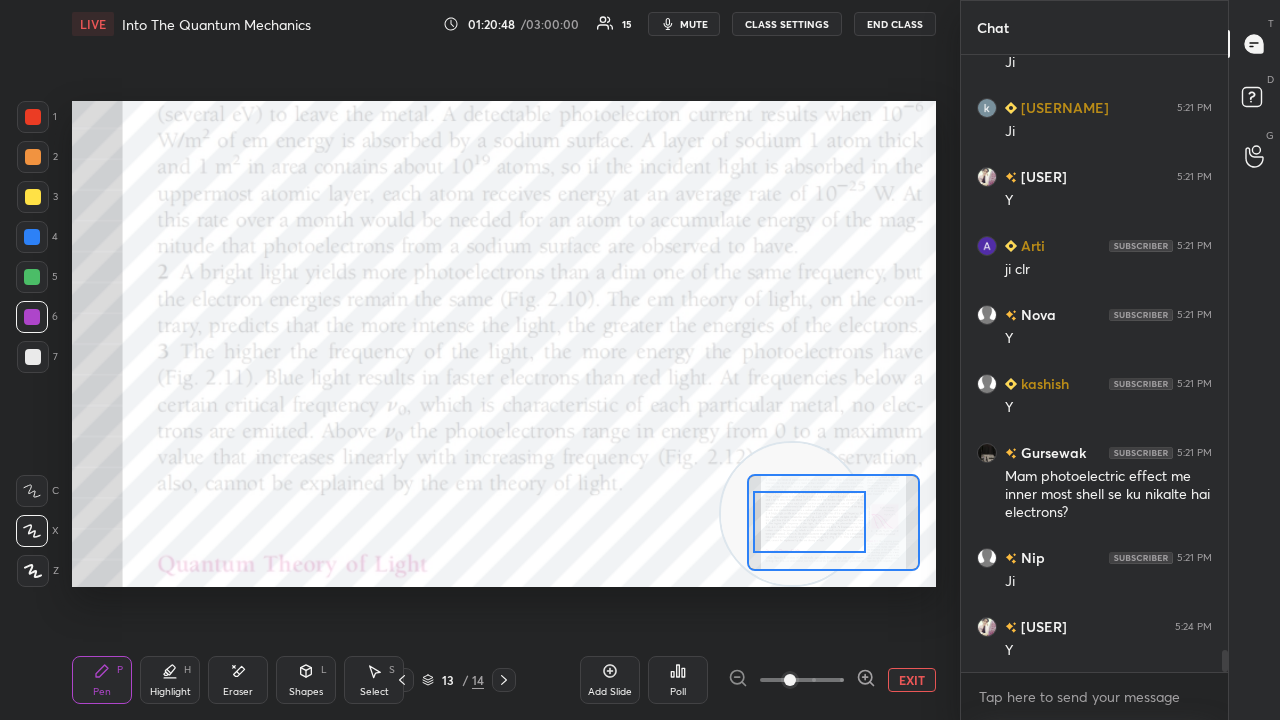 click on "mute" at bounding box center (694, 24) 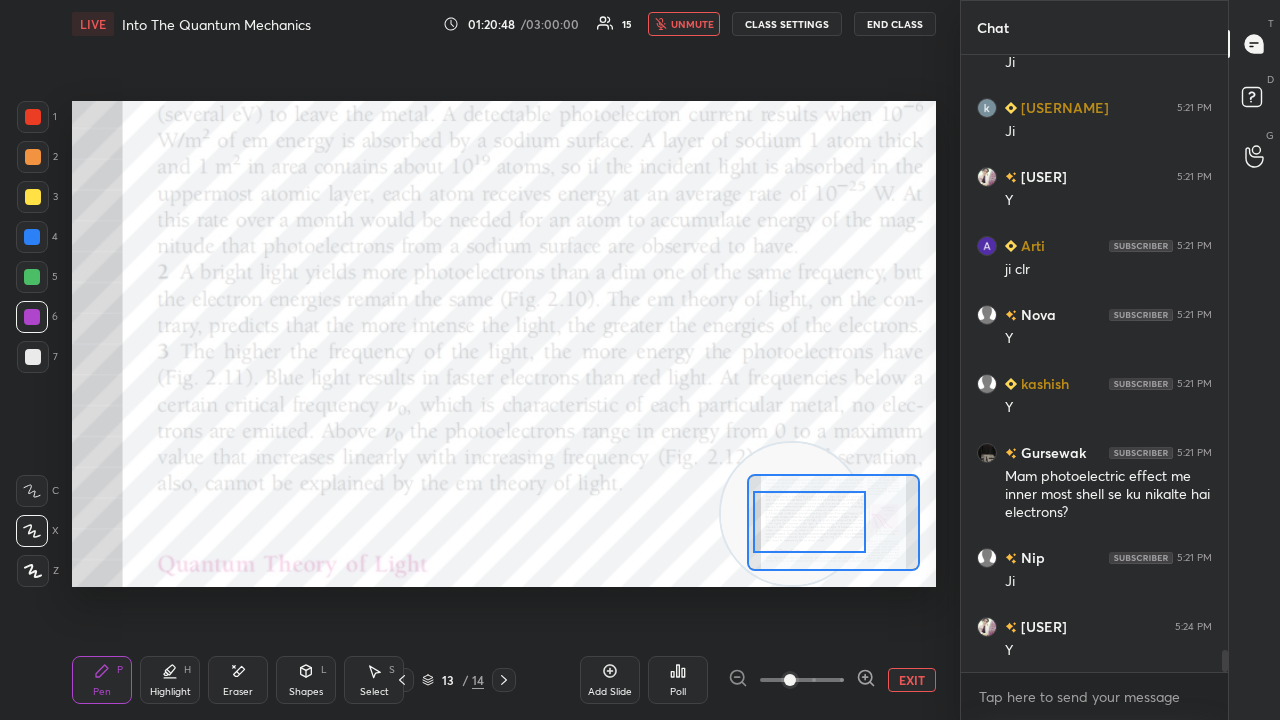 click on "unmute" at bounding box center (692, 24) 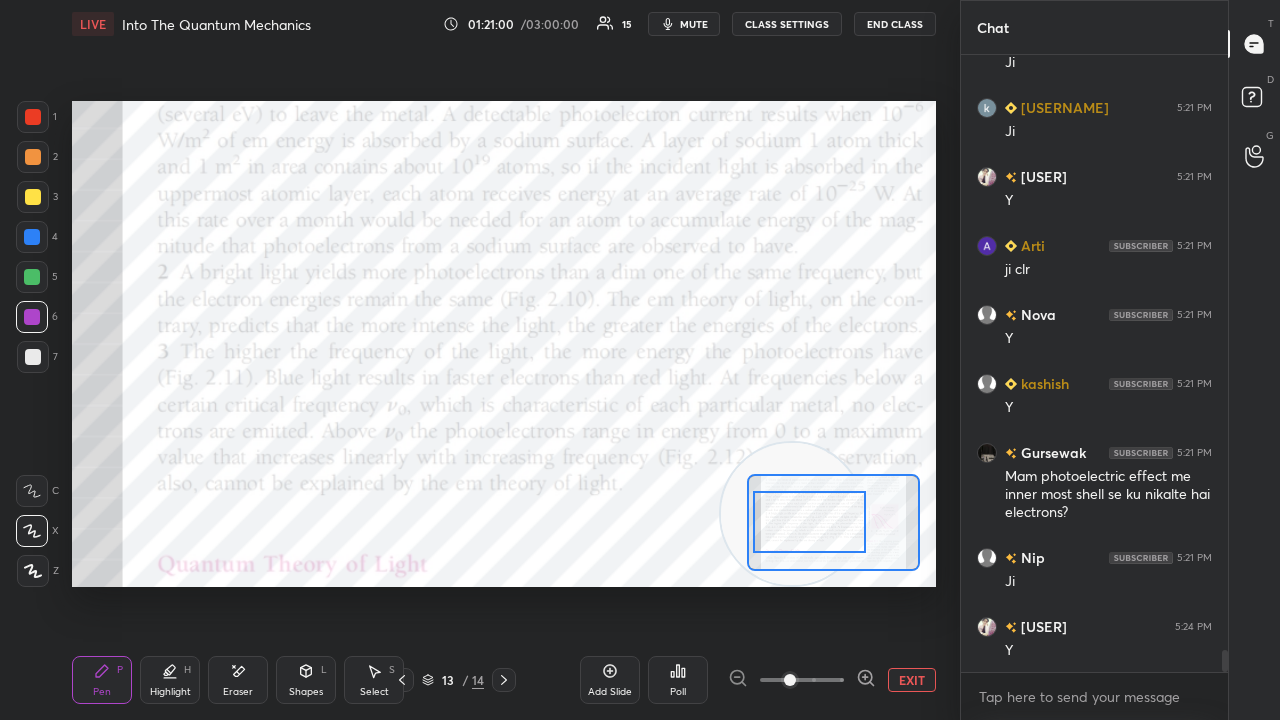 scroll, scrollTop: 16638, scrollLeft: 0, axis: vertical 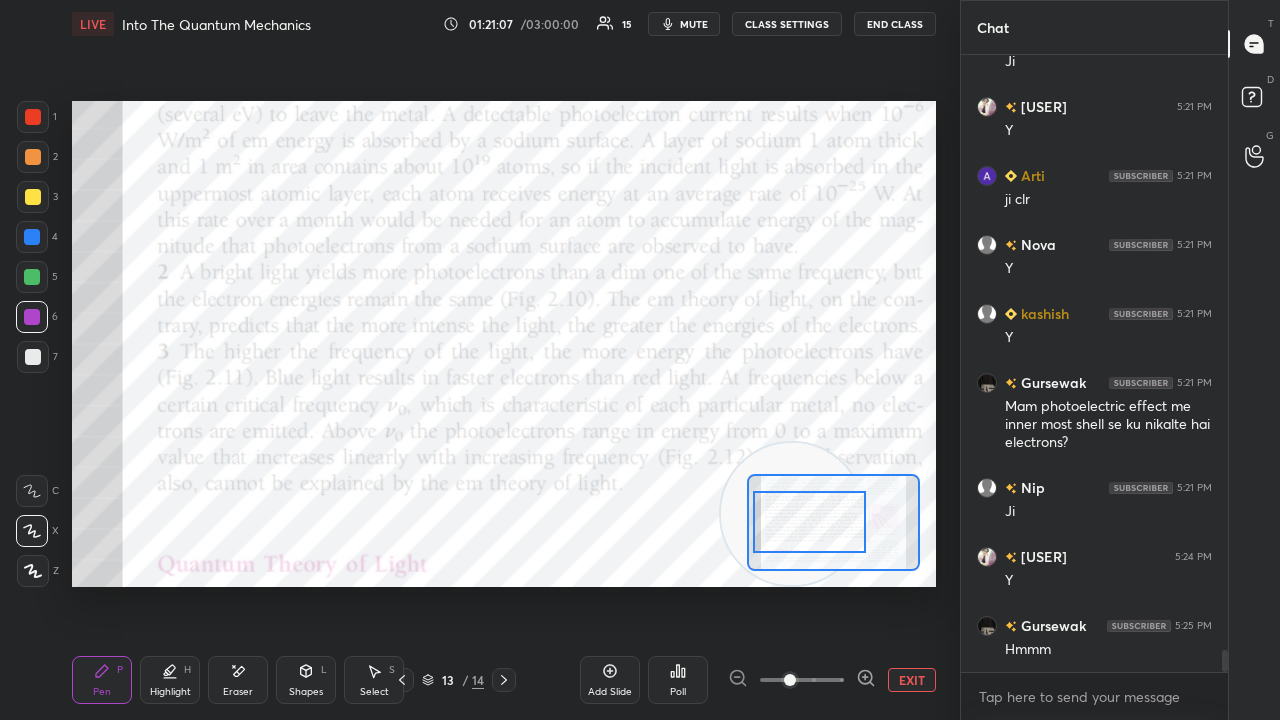 click on "mute" at bounding box center [694, 24] 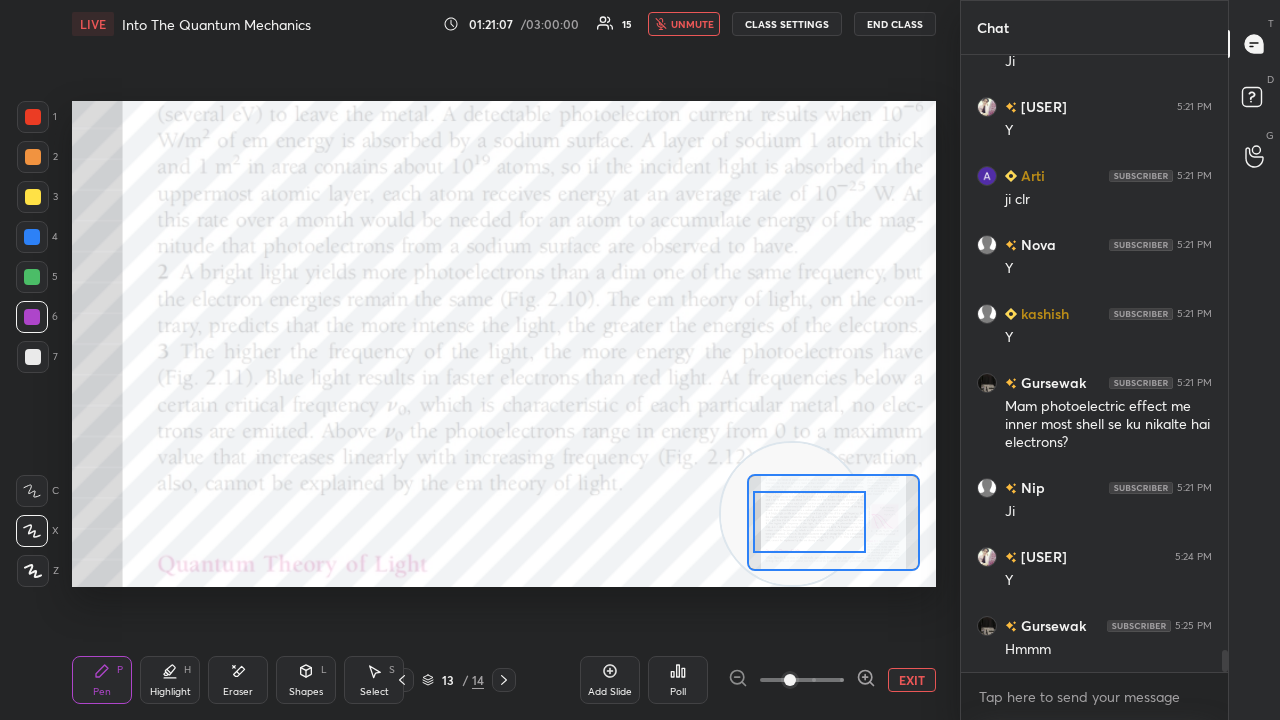 click on "unmute" at bounding box center (692, 24) 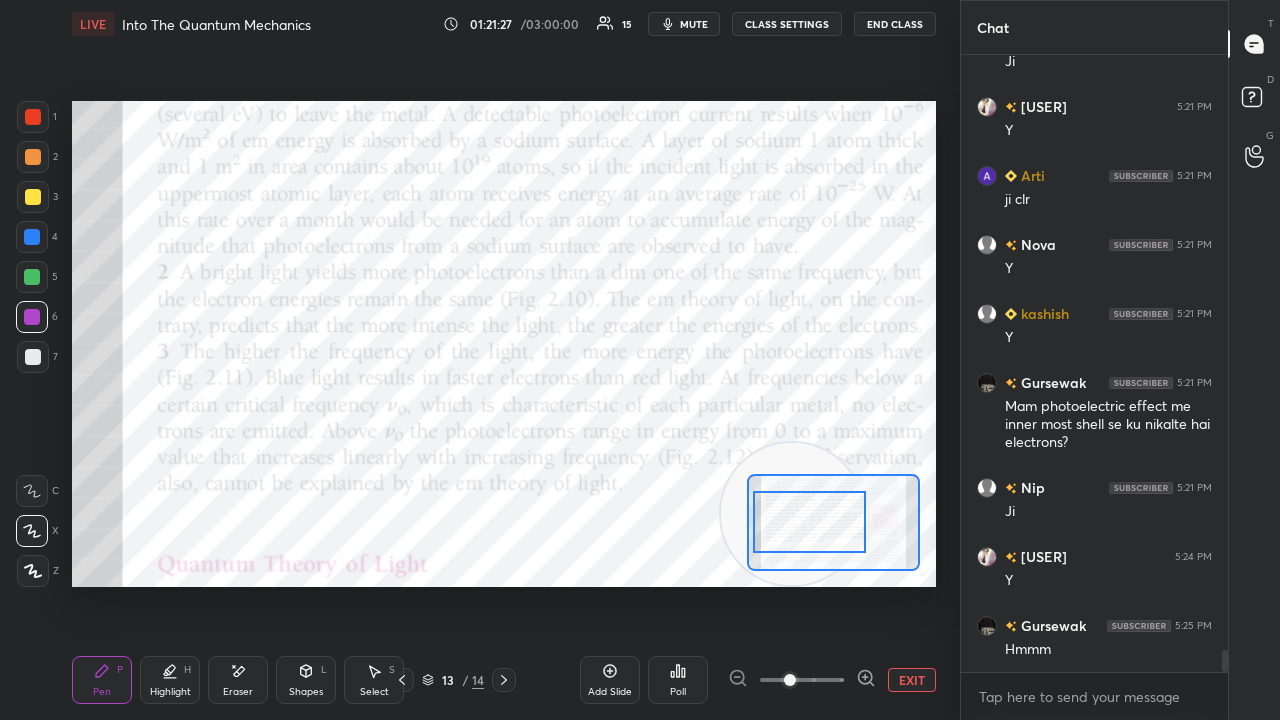 scroll, scrollTop: 16706, scrollLeft: 0, axis: vertical 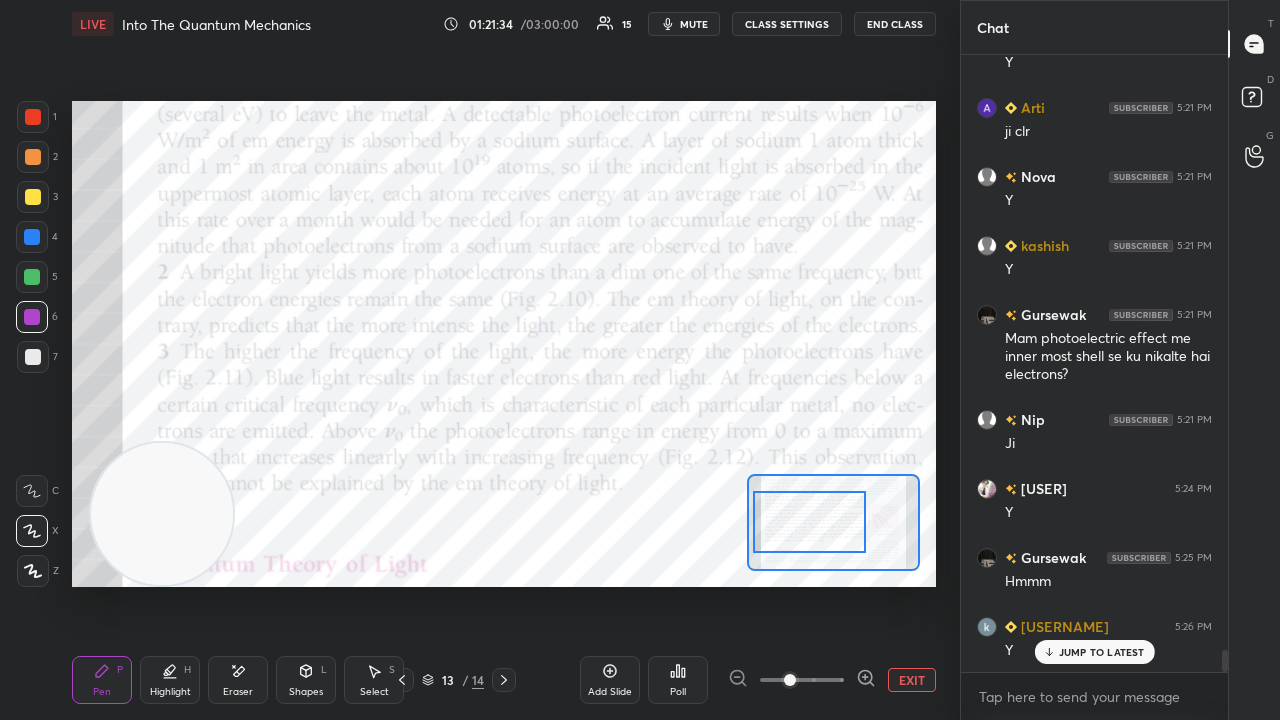 drag, startPoint x: 775, startPoint y: 474, endPoint x: 121, endPoint y: 510, distance: 654.99005 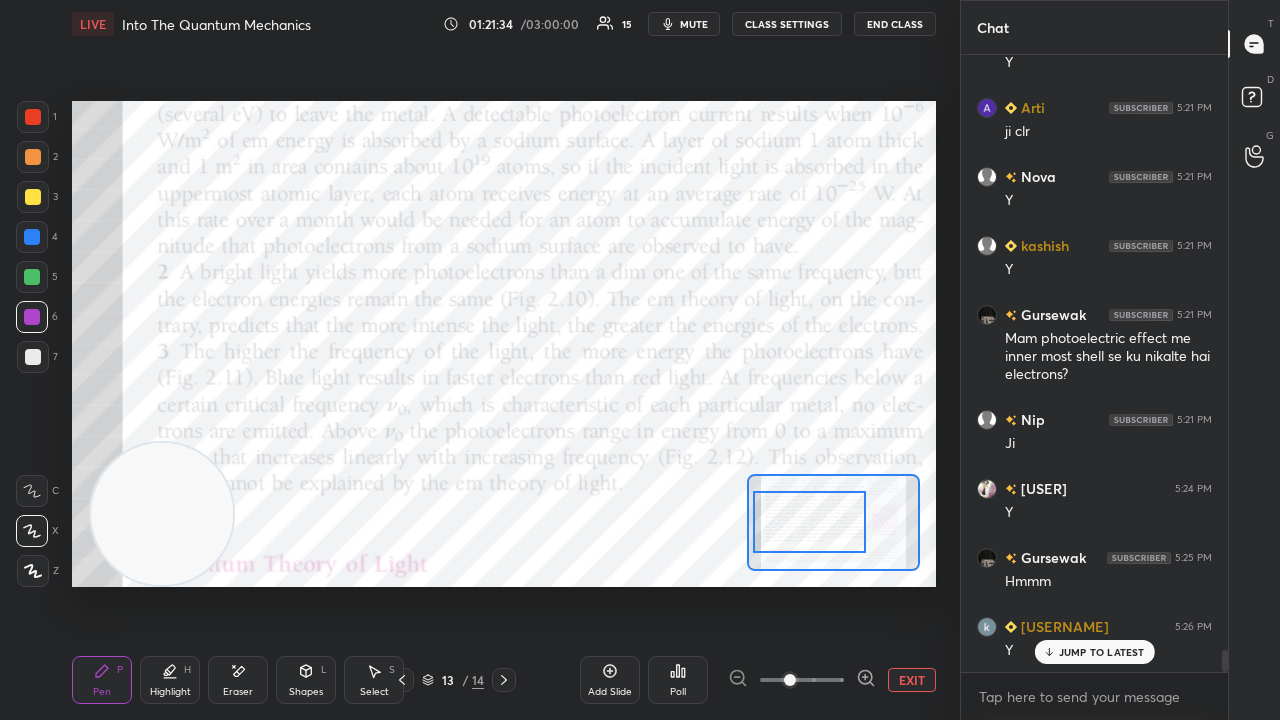 click at bounding box center [162, 514] 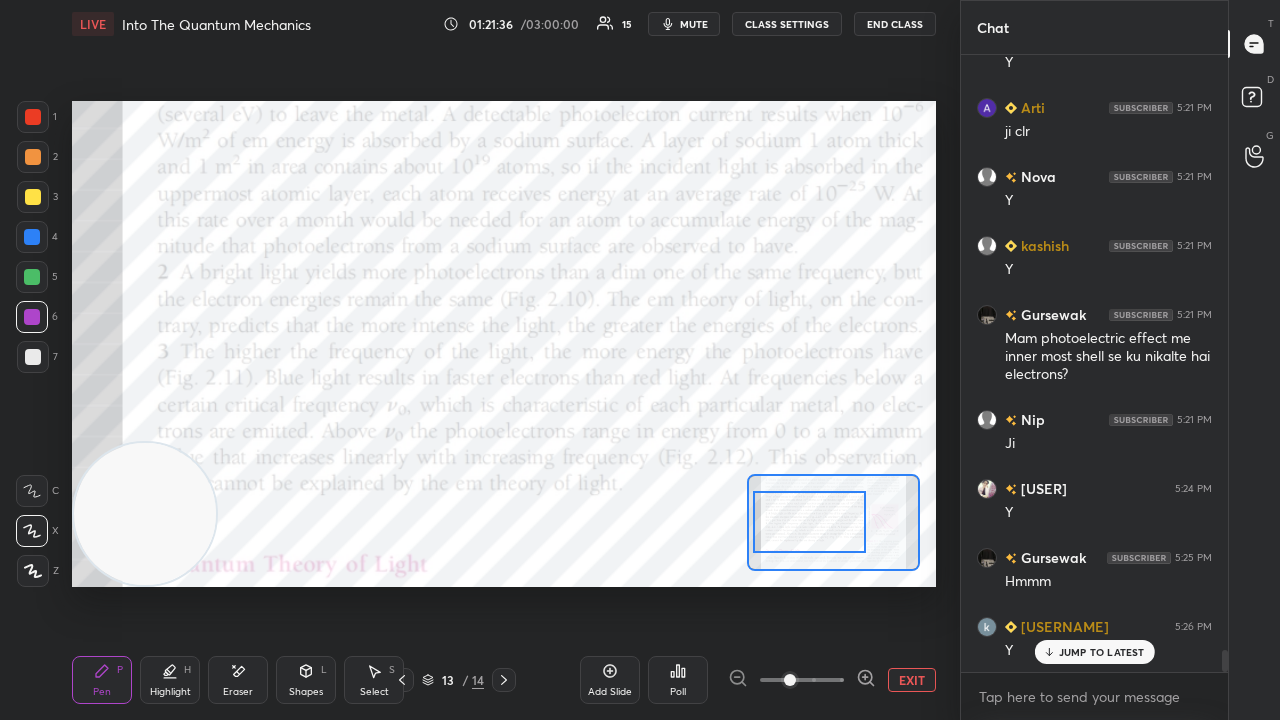 click on "mute" at bounding box center (684, 24) 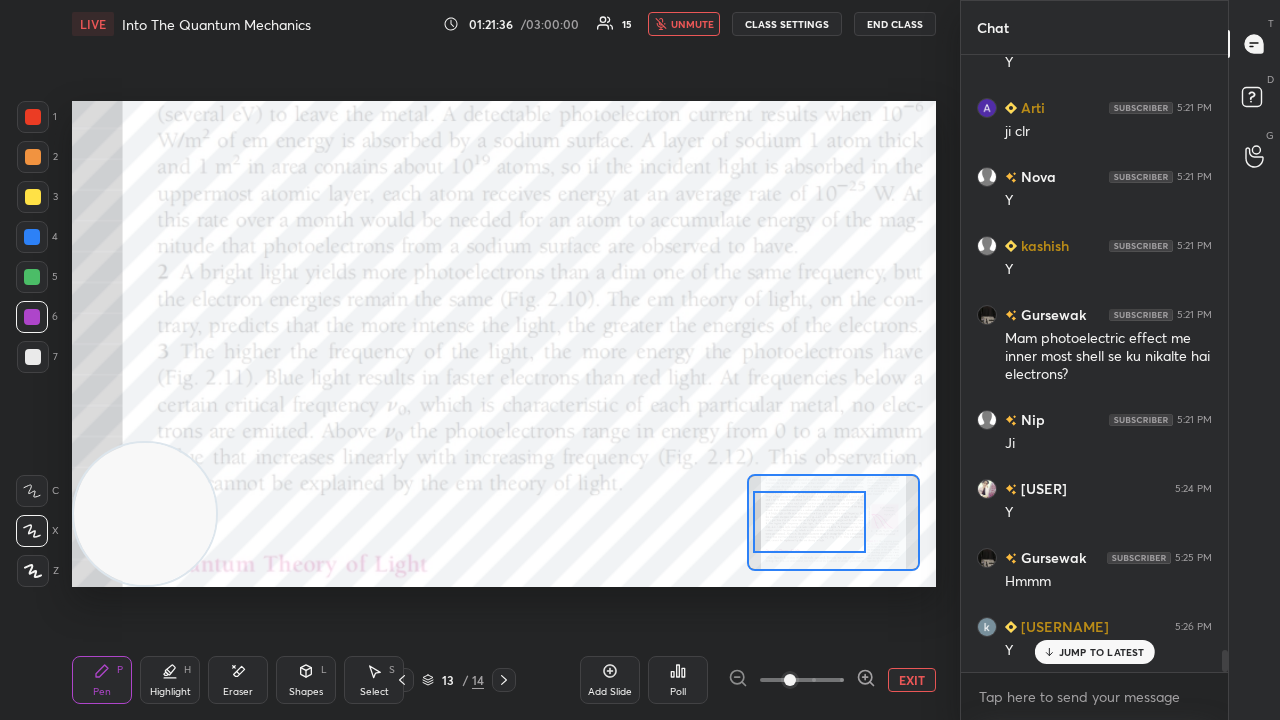 click on "unmute" at bounding box center (692, 24) 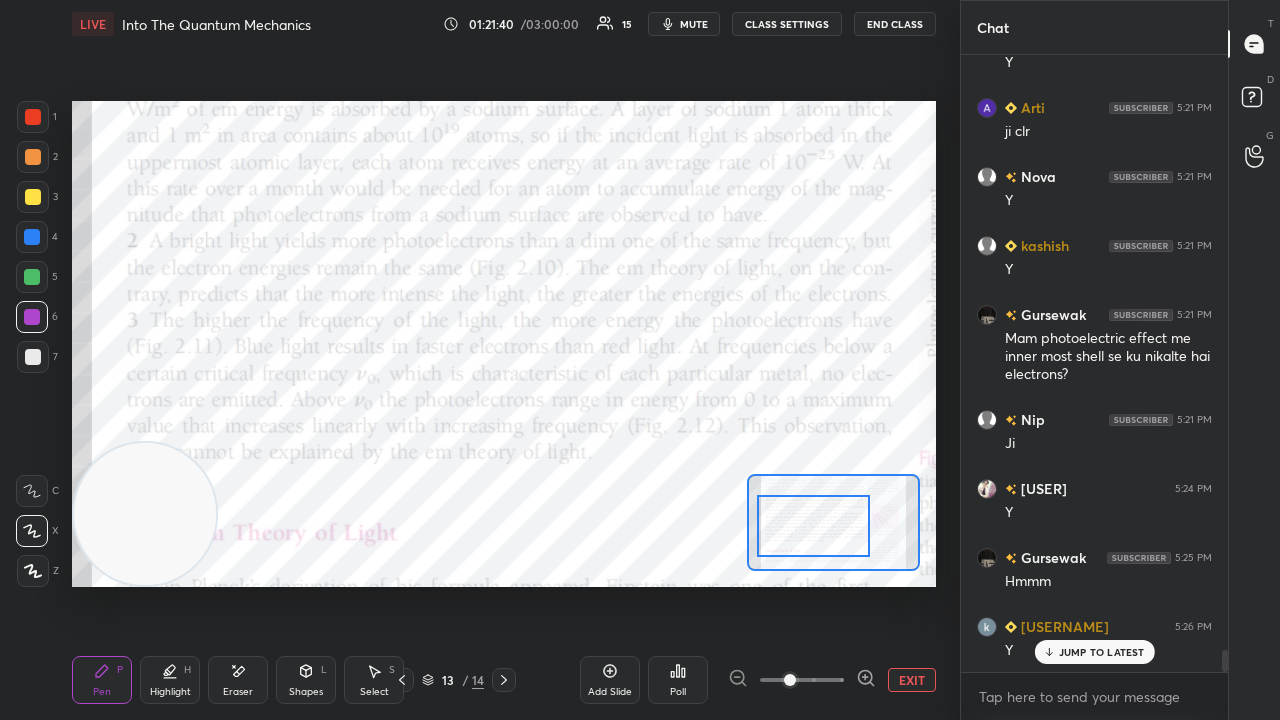 click at bounding box center (813, 526) 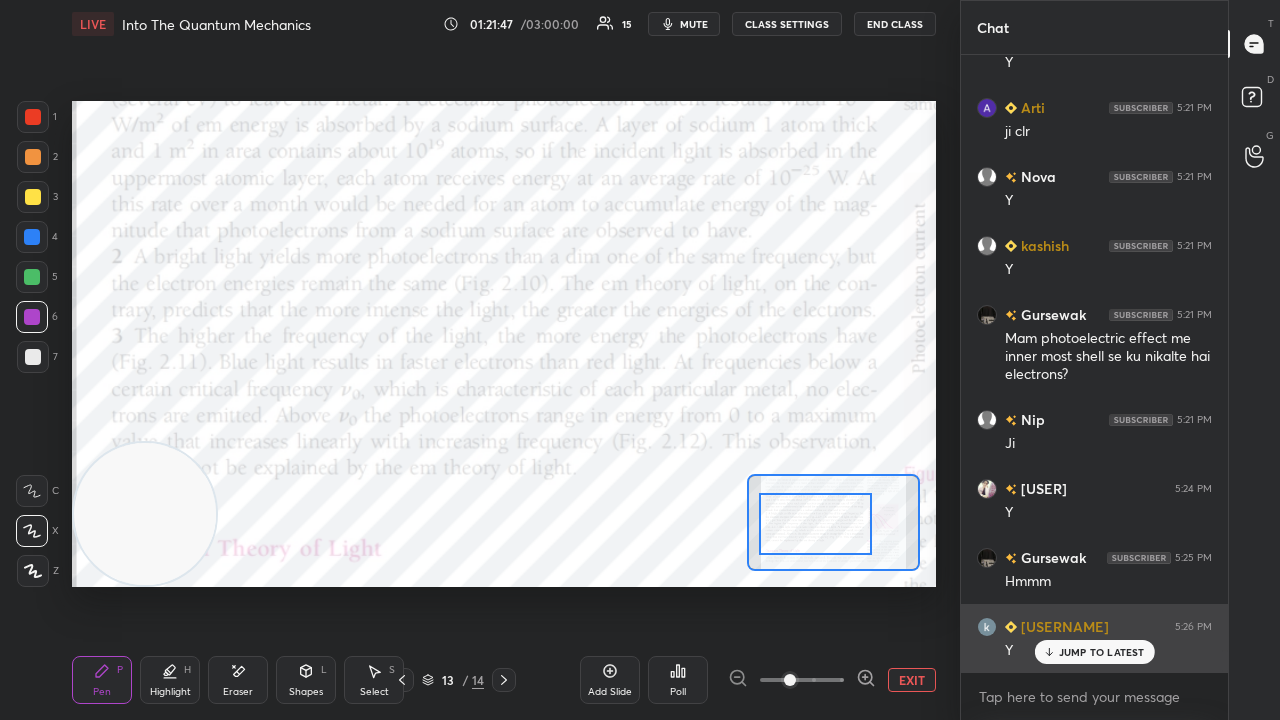 click on "JUMP TO LATEST" at bounding box center [1102, 652] 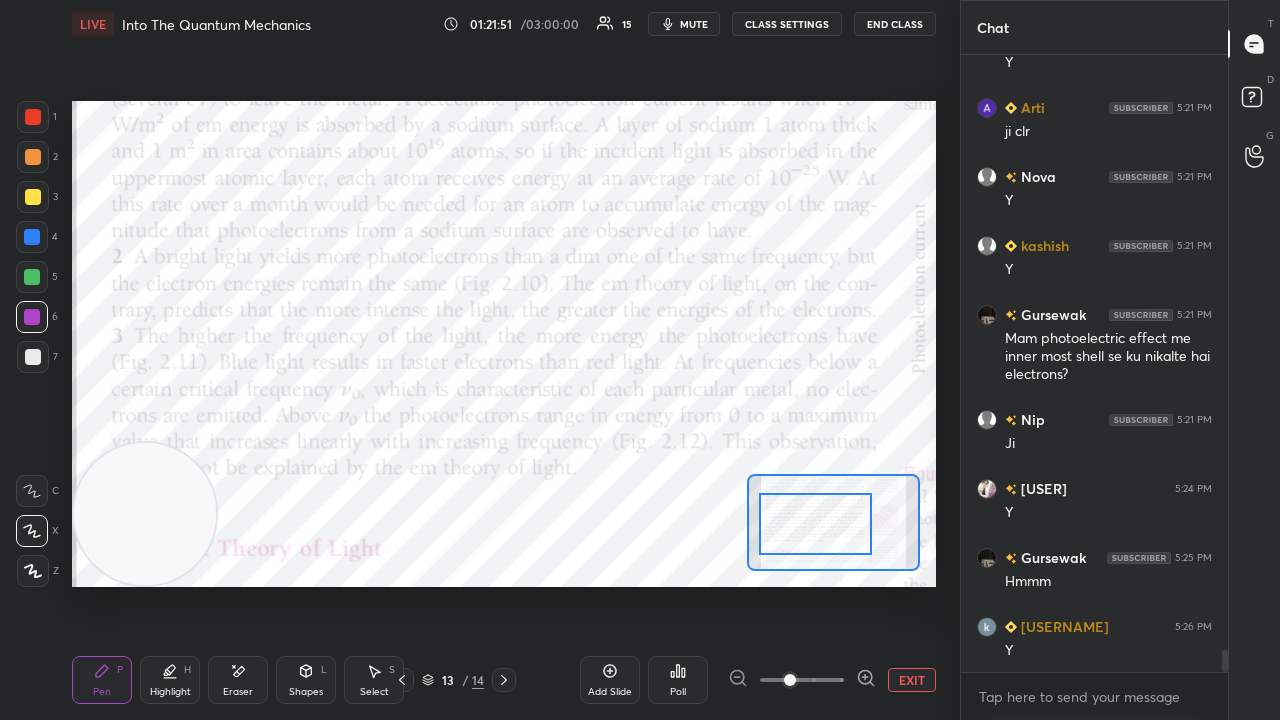 click on "mute" at bounding box center [694, 24] 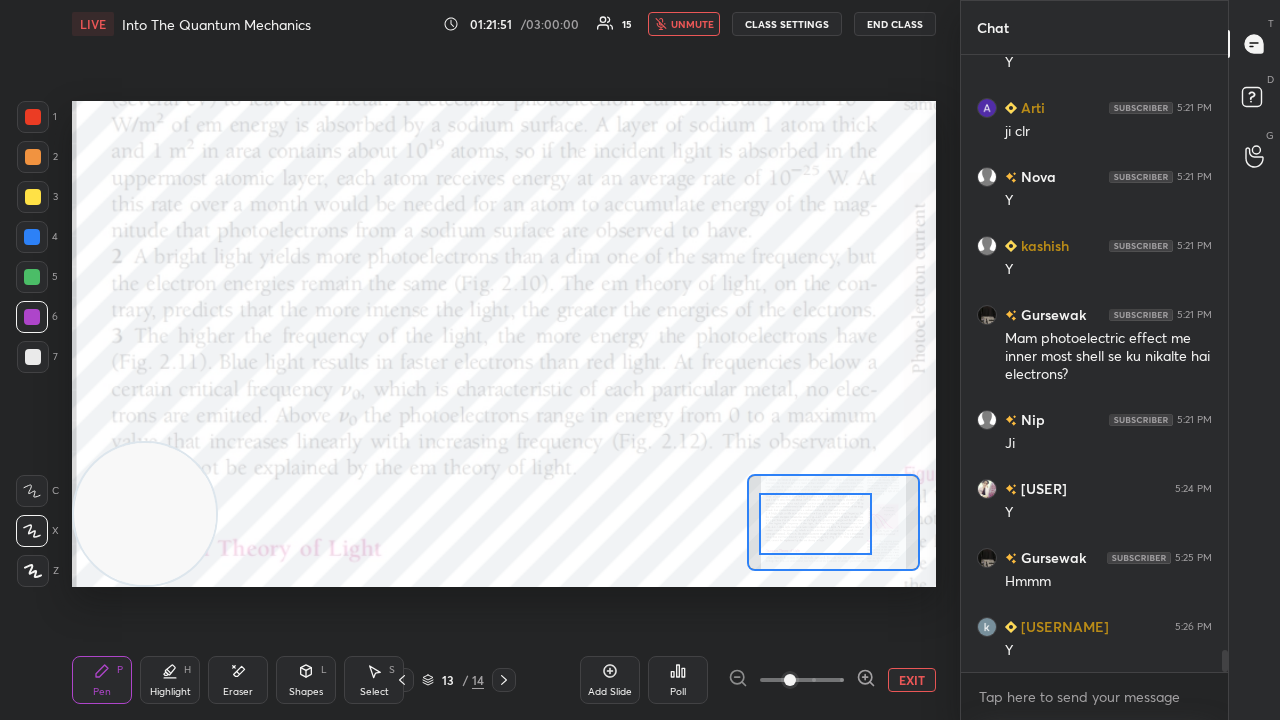 click on "unmute" at bounding box center [692, 24] 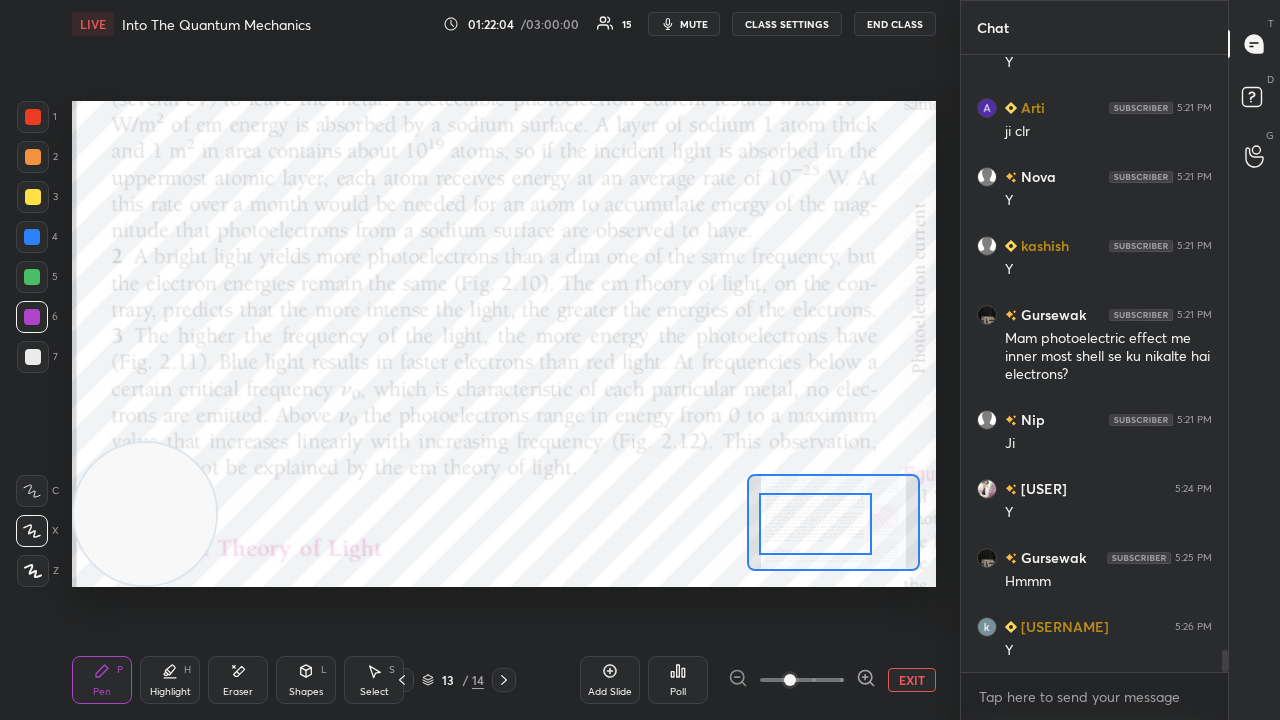 scroll, scrollTop: 16776, scrollLeft: 0, axis: vertical 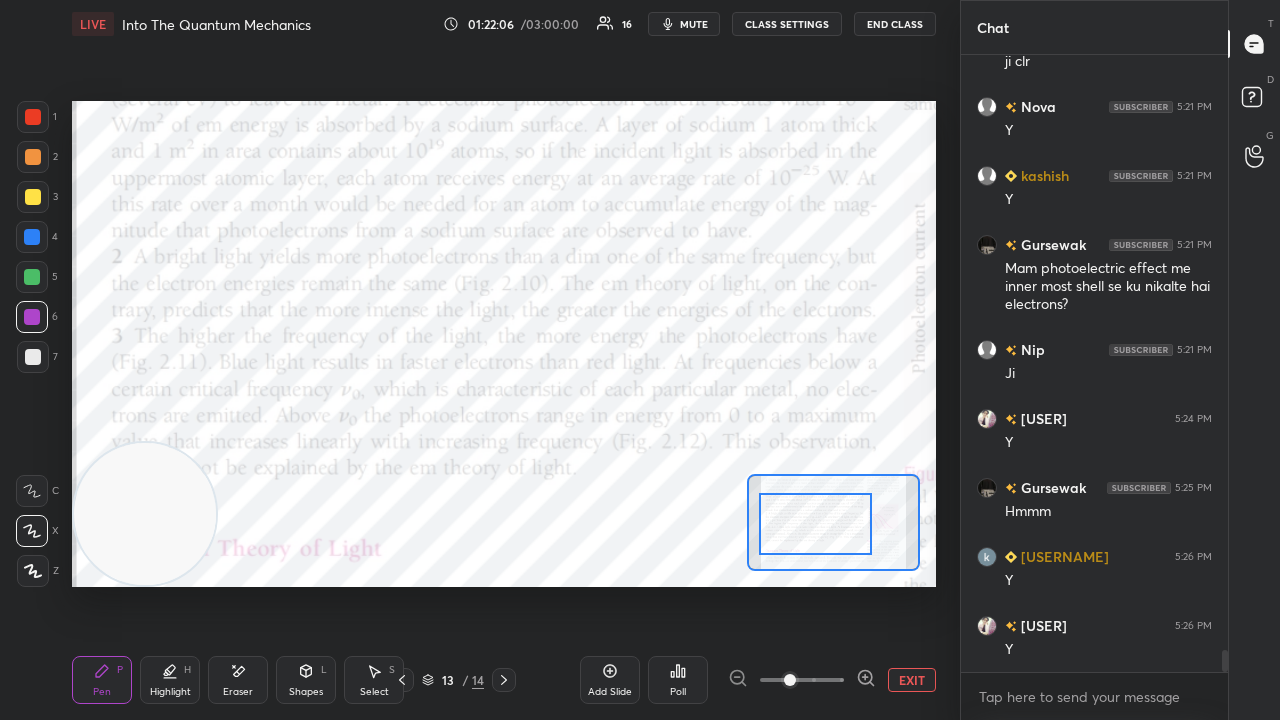 click on "mute" at bounding box center (694, 24) 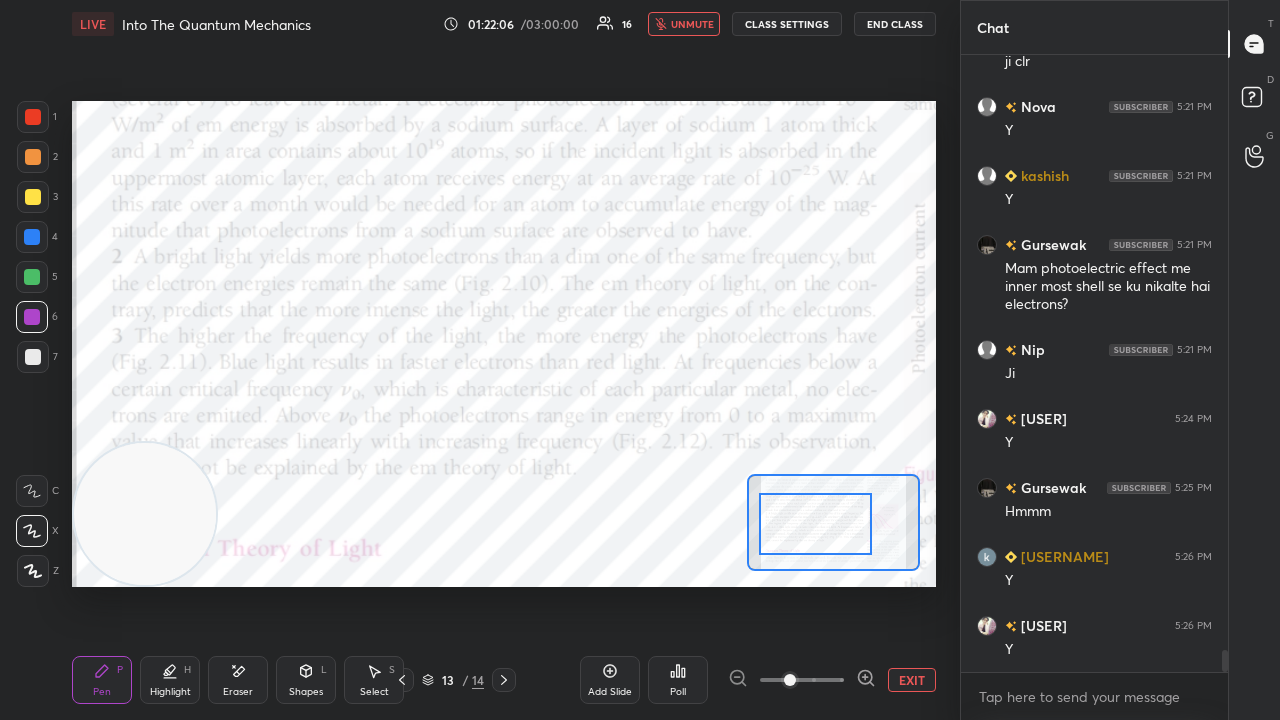 click on "unmute" at bounding box center [692, 24] 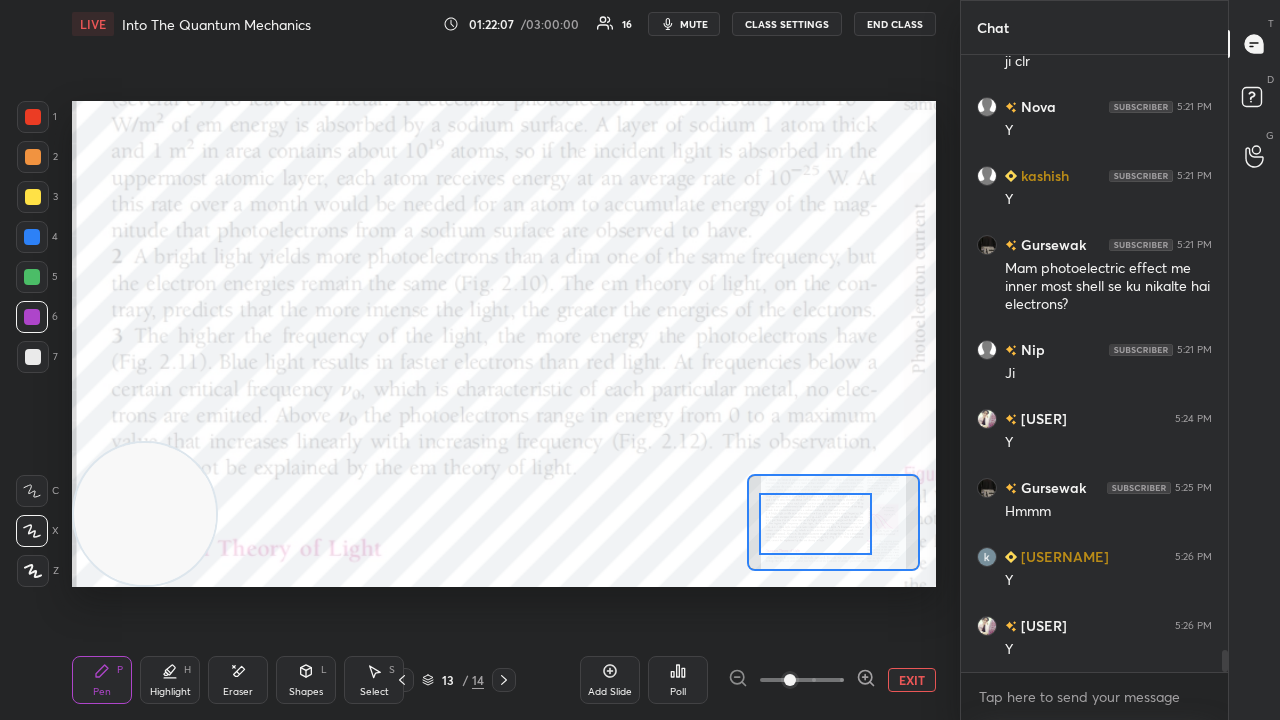 click at bounding box center [32, 277] 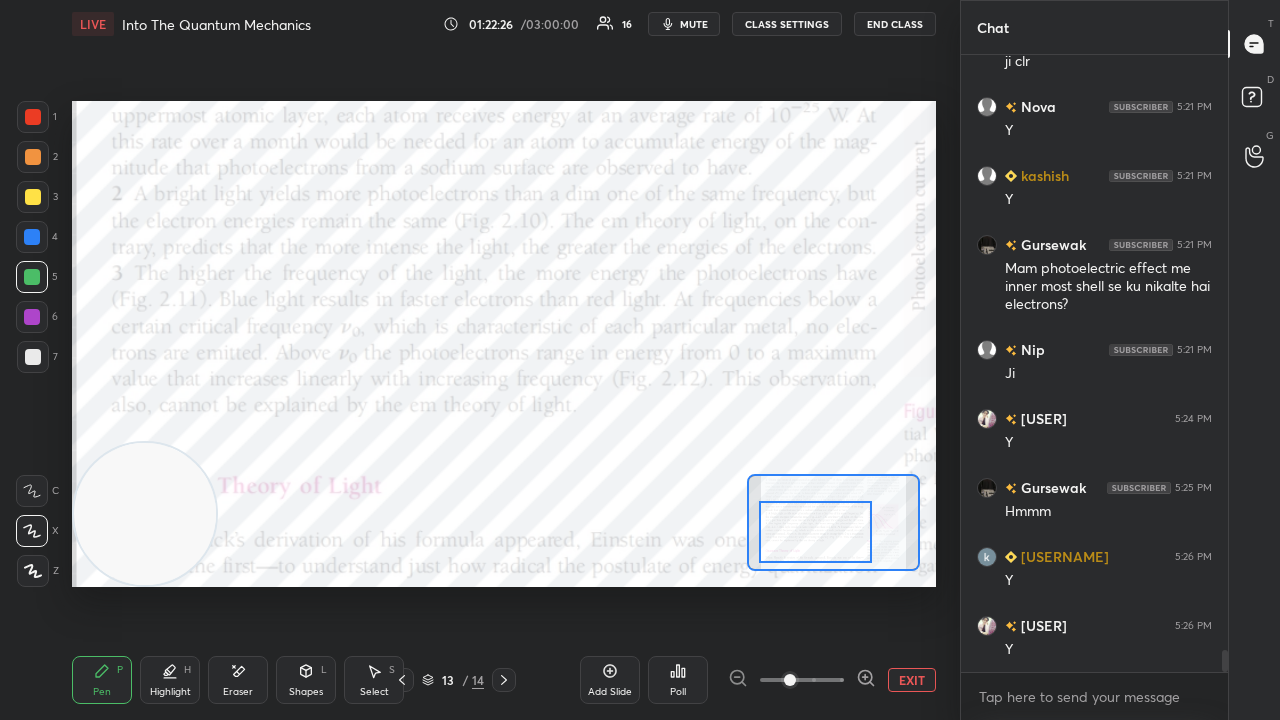 click at bounding box center (815, 532) 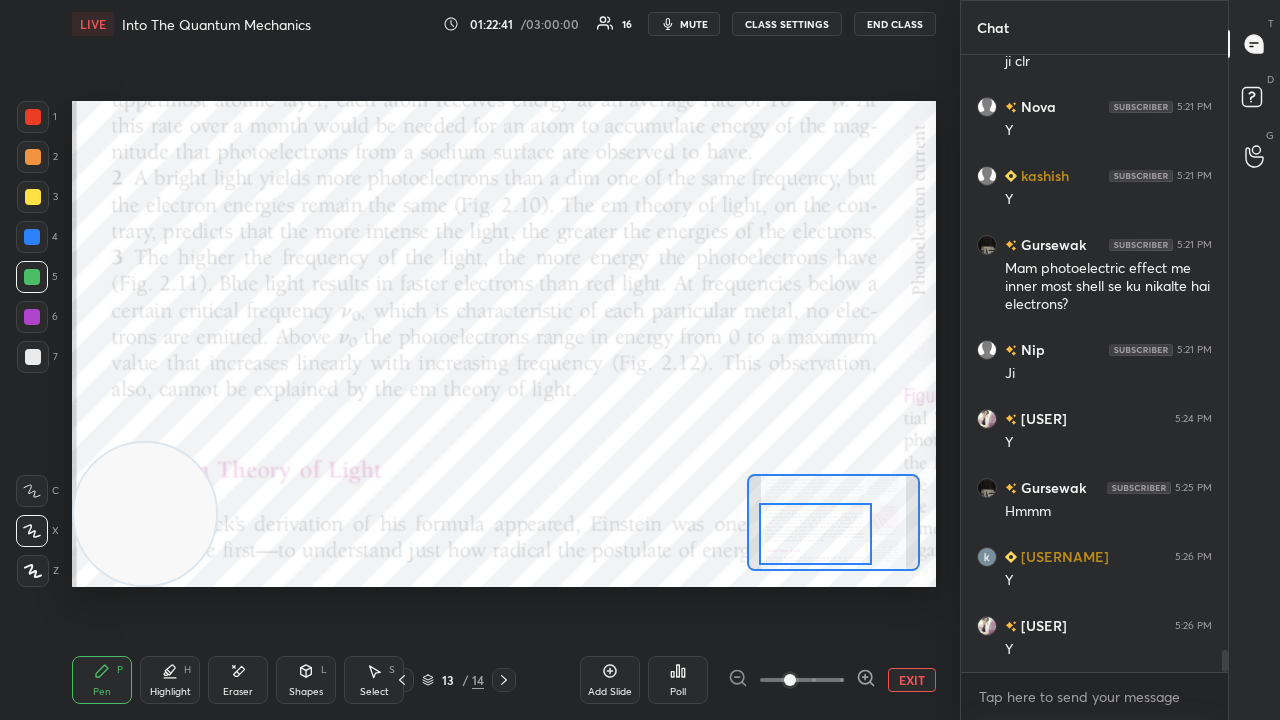 click on "mute" at bounding box center [694, 24] 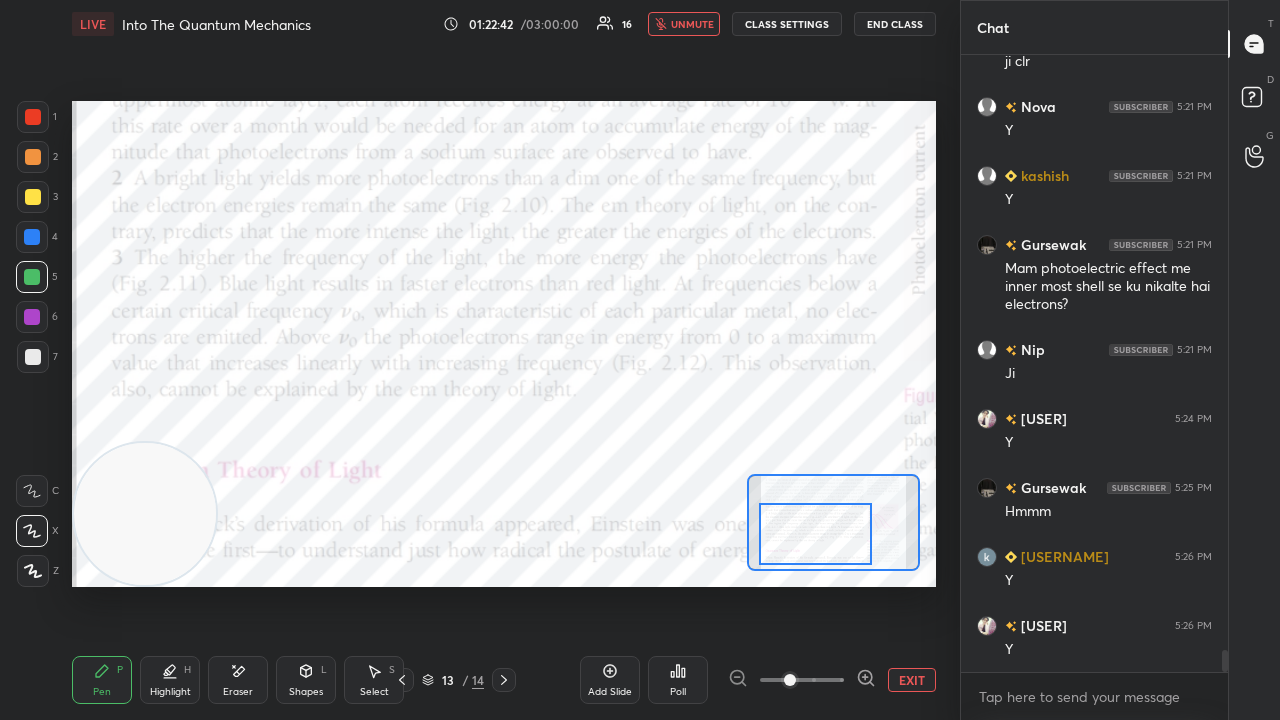 click on "unmute" at bounding box center [692, 24] 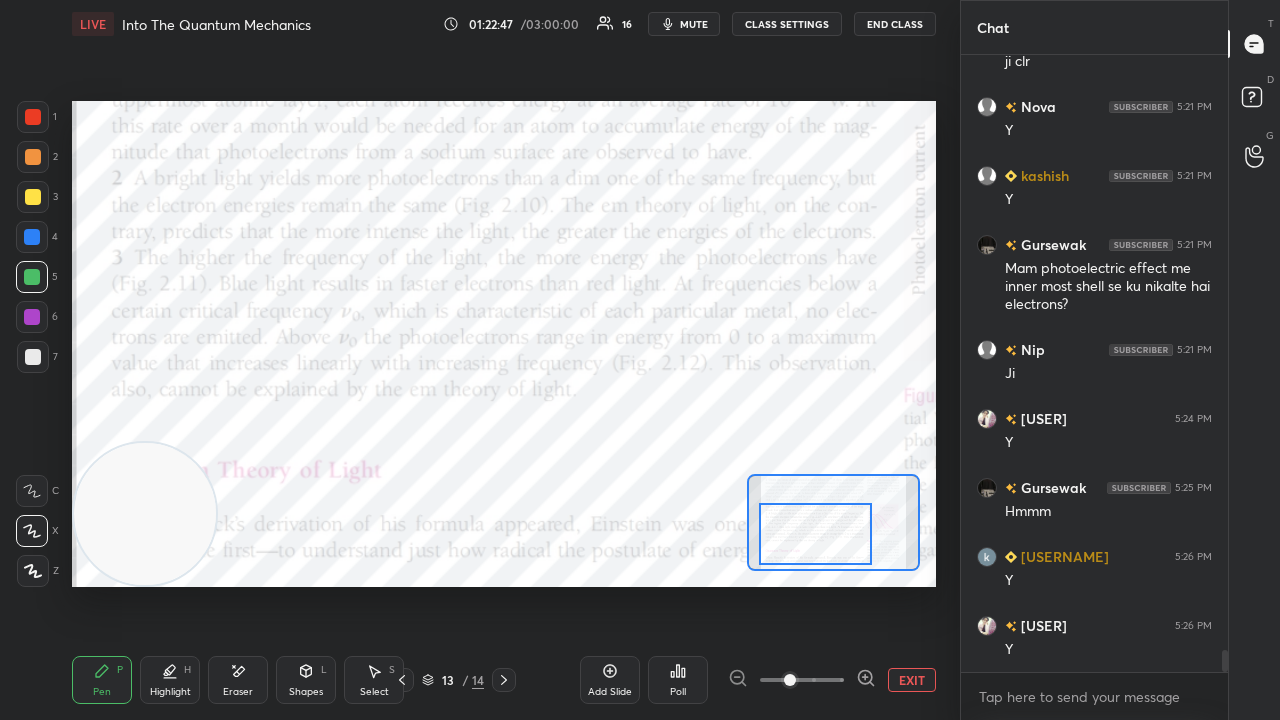 click on "mute" at bounding box center (694, 24) 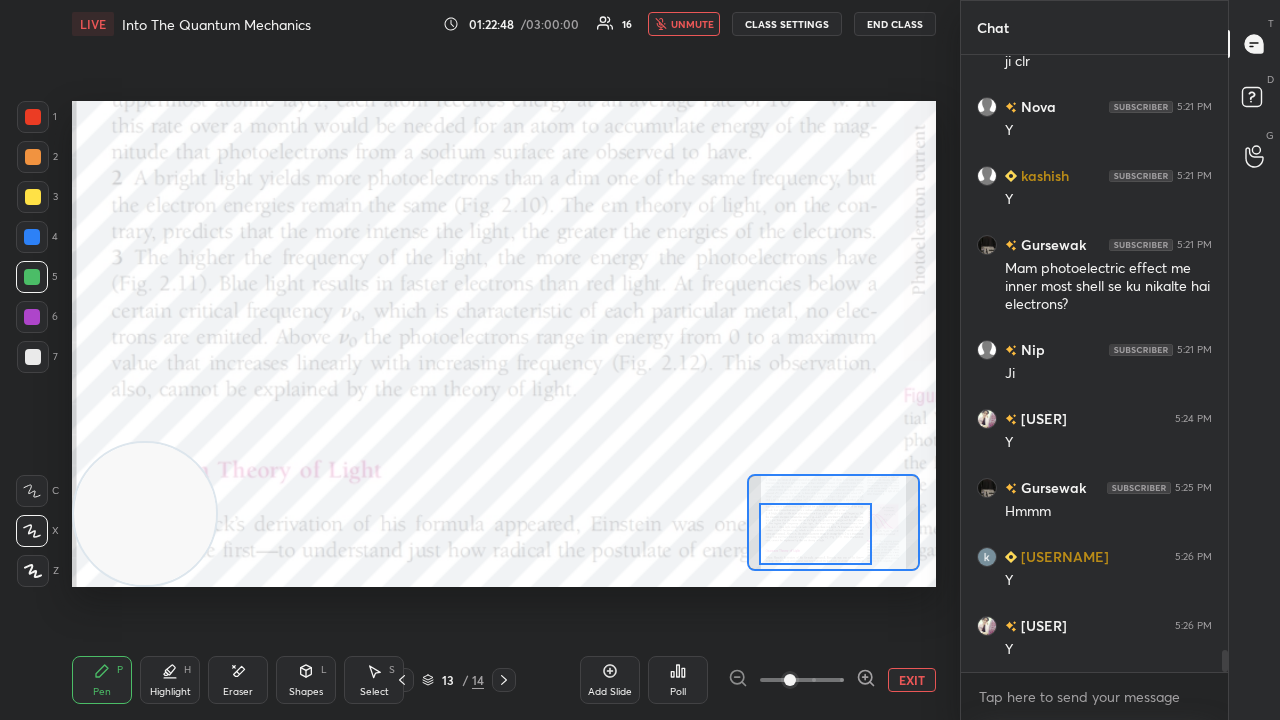 click on "unmute" at bounding box center [692, 24] 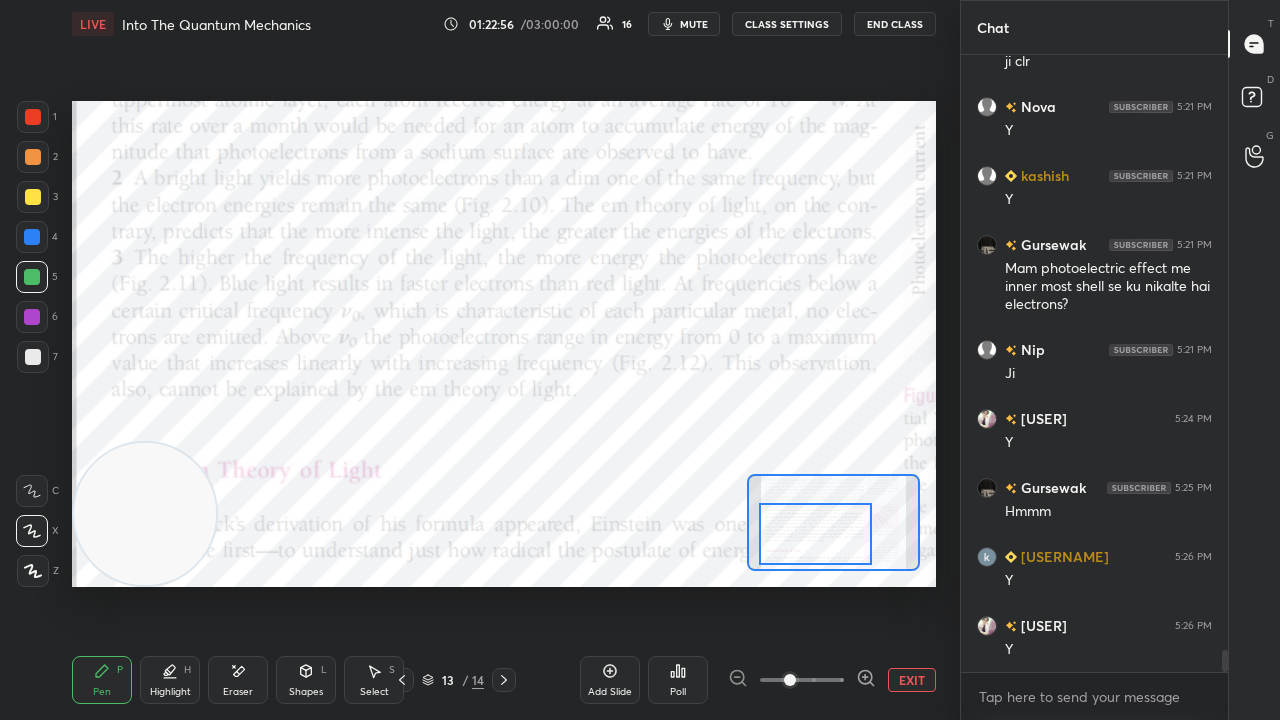 click on "mute" at bounding box center (694, 24) 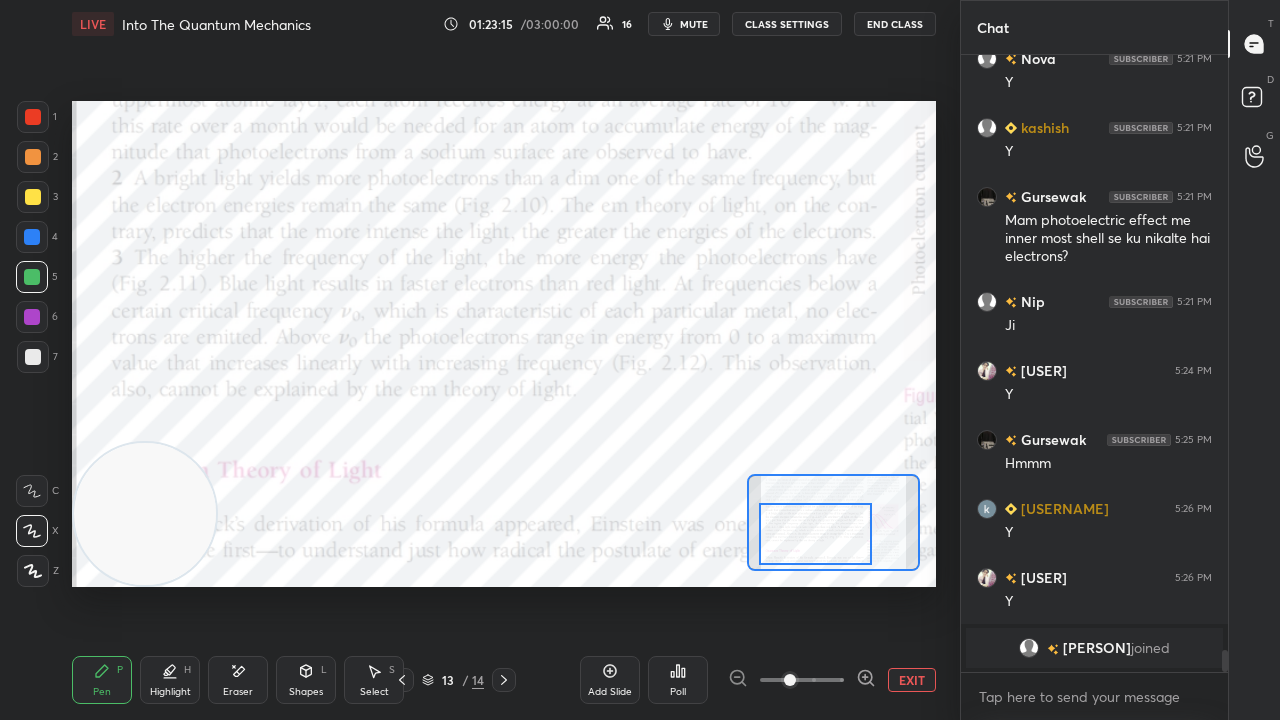 scroll, scrollTop: 16626, scrollLeft: 0, axis: vertical 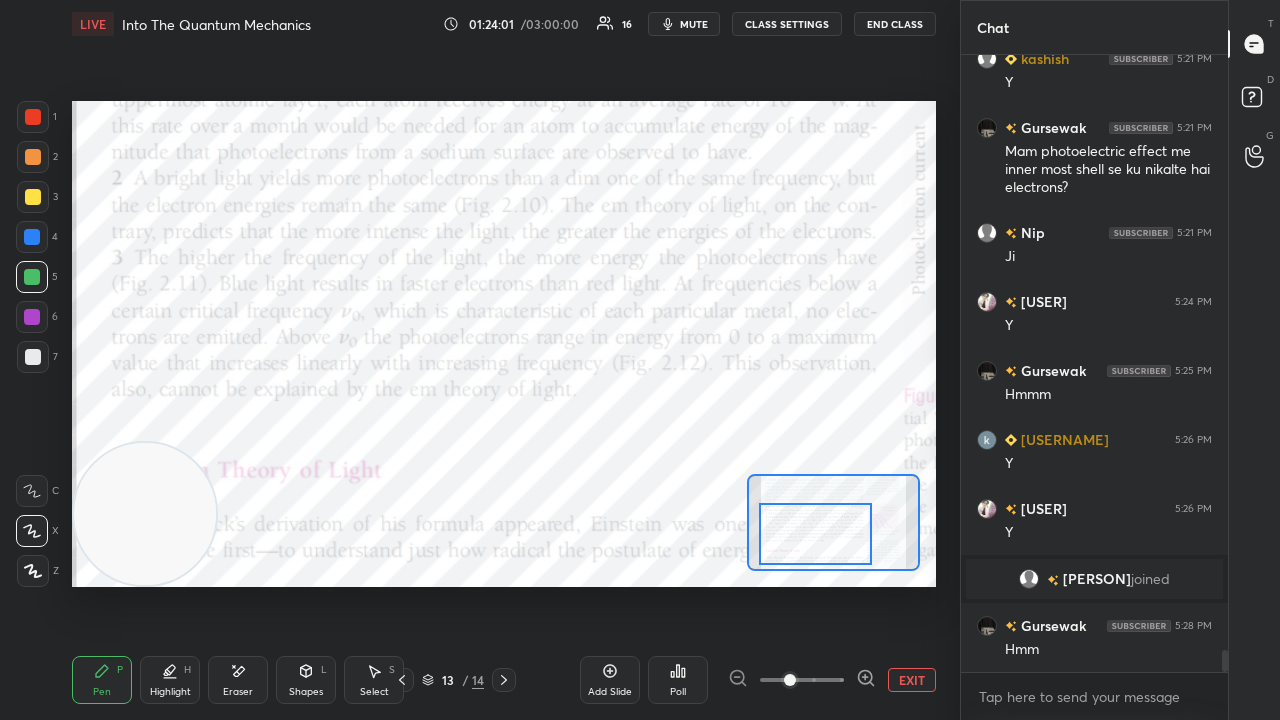 click on "Eraser" at bounding box center (238, 692) 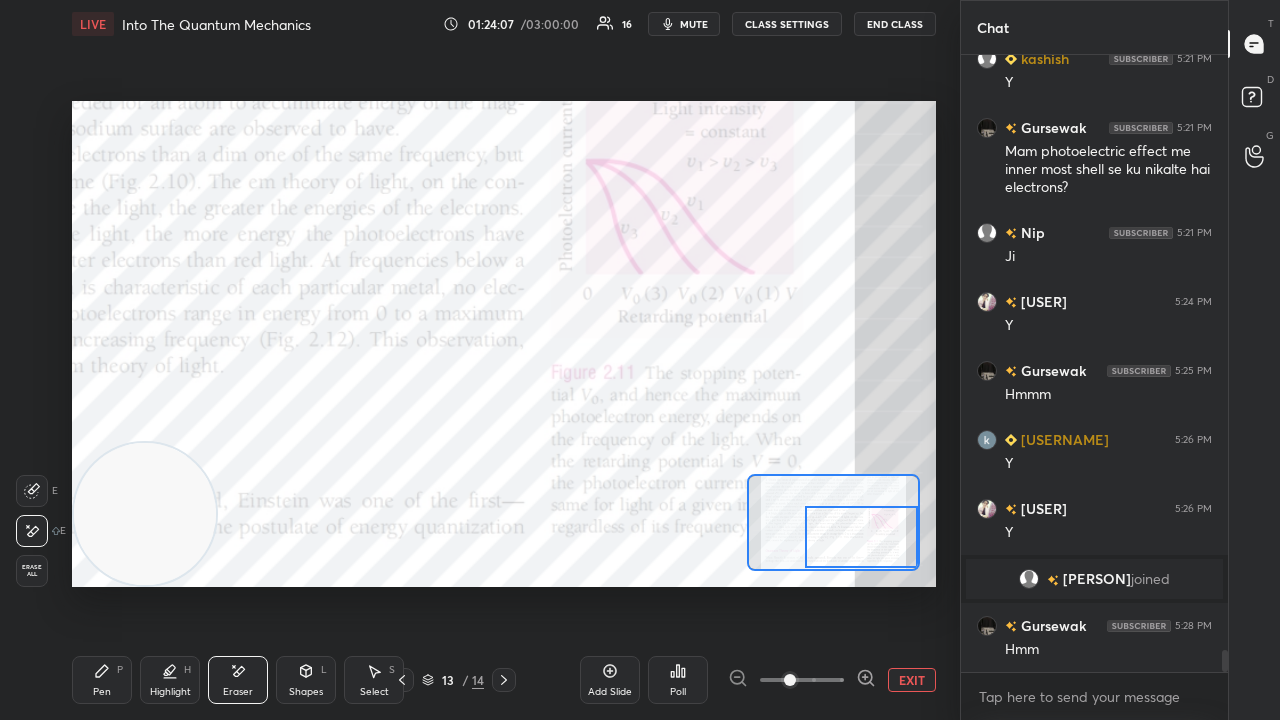 drag, startPoint x: 830, startPoint y: 540, endPoint x: 883, endPoint y: 542, distance: 53.037724 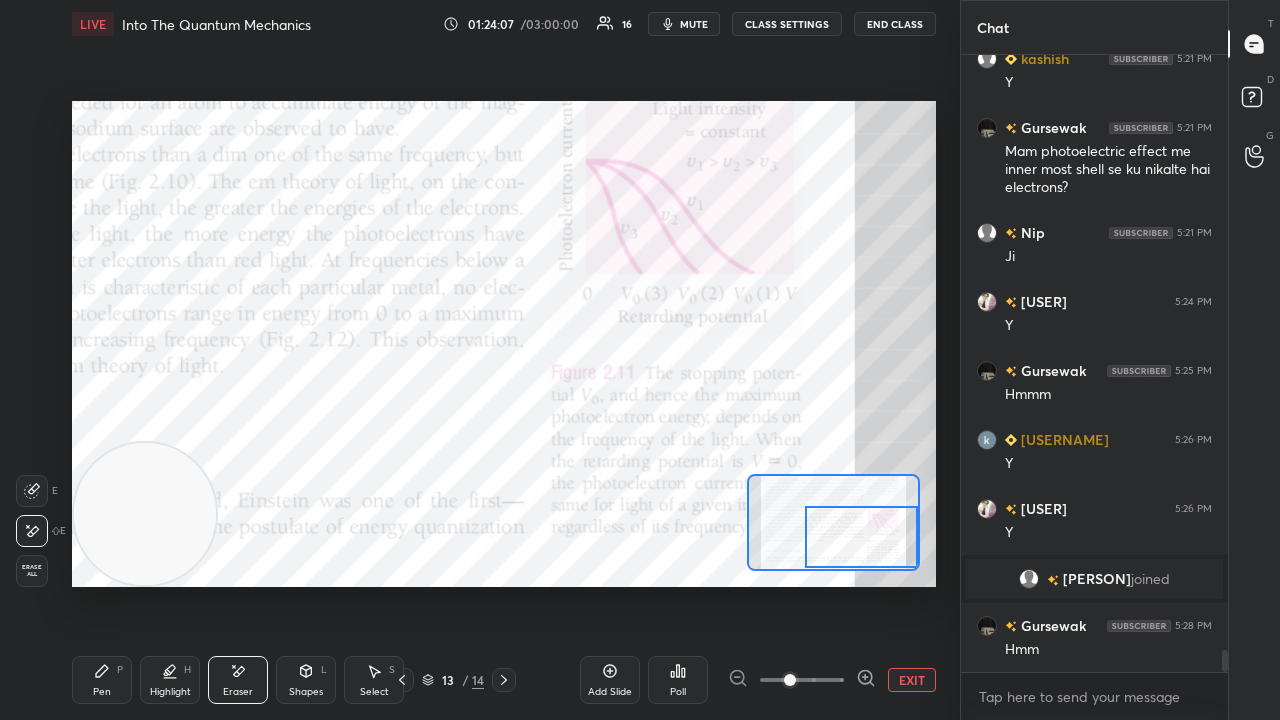 click at bounding box center [861, 537] 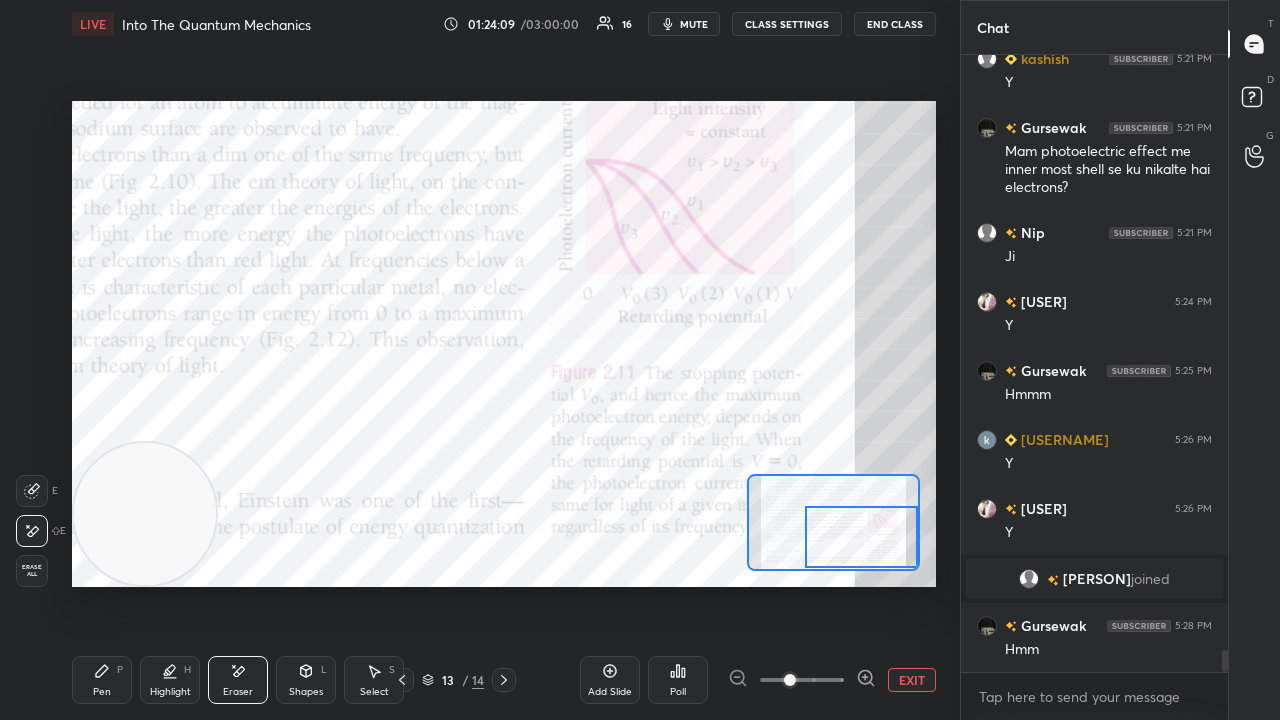 click on "Pen" at bounding box center [102, 692] 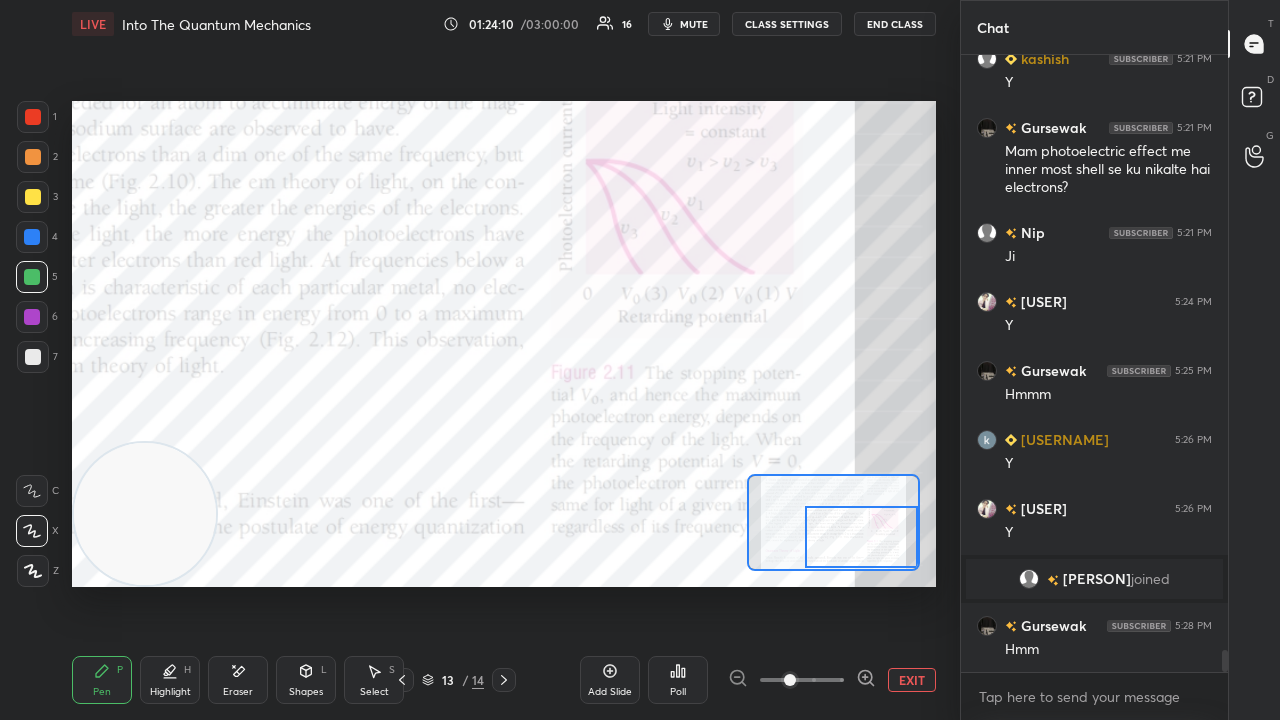 click at bounding box center (33, 117) 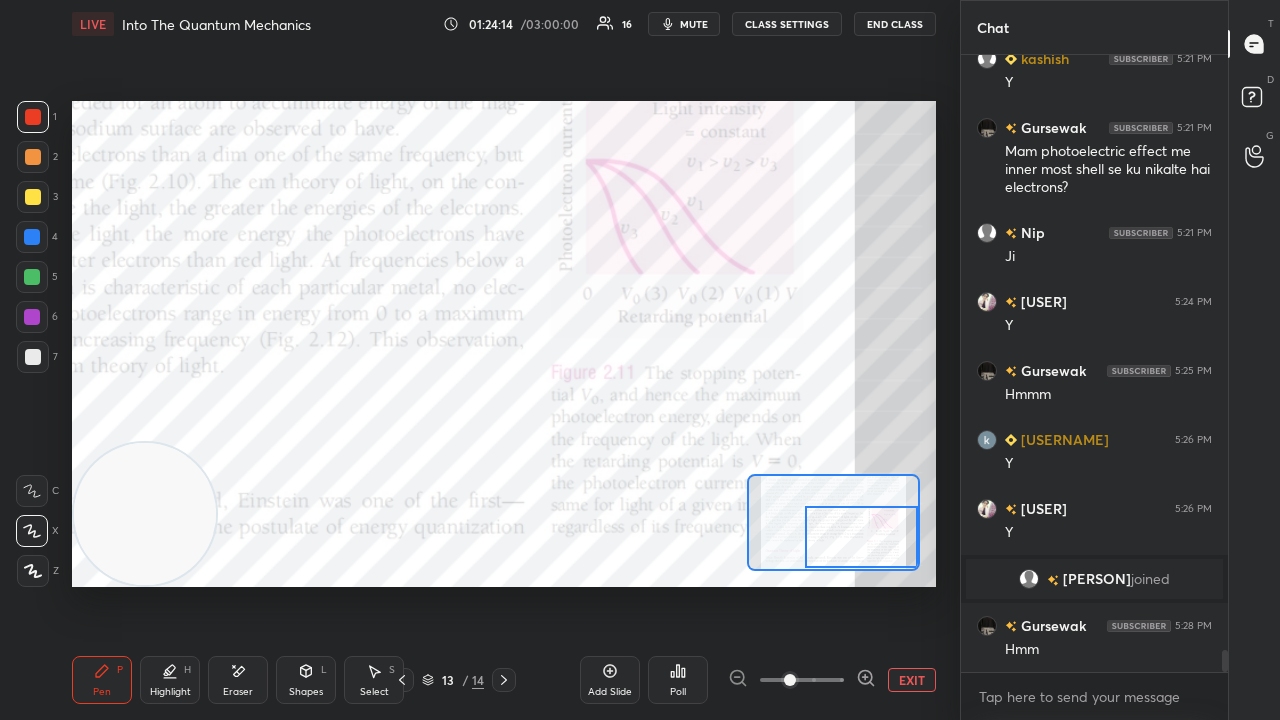click on "mute" at bounding box center [684, 24] 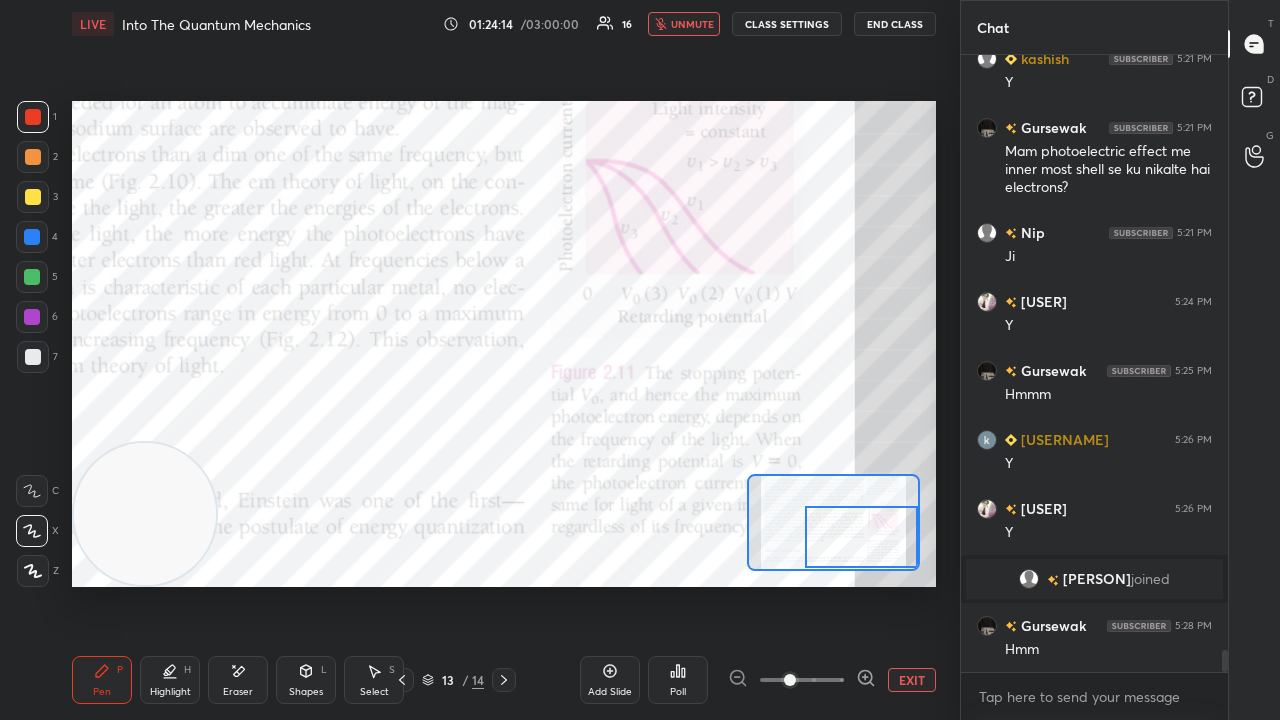click on "unmute" at bounding box center (692, 24) 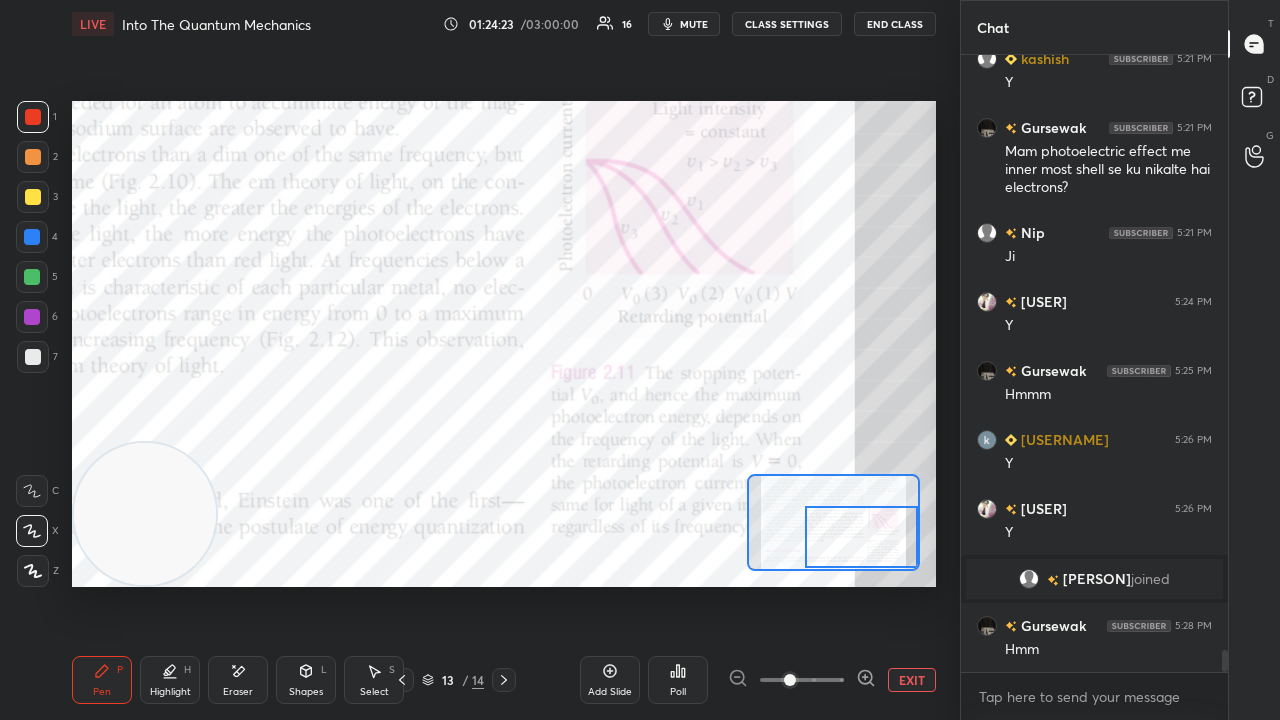 click 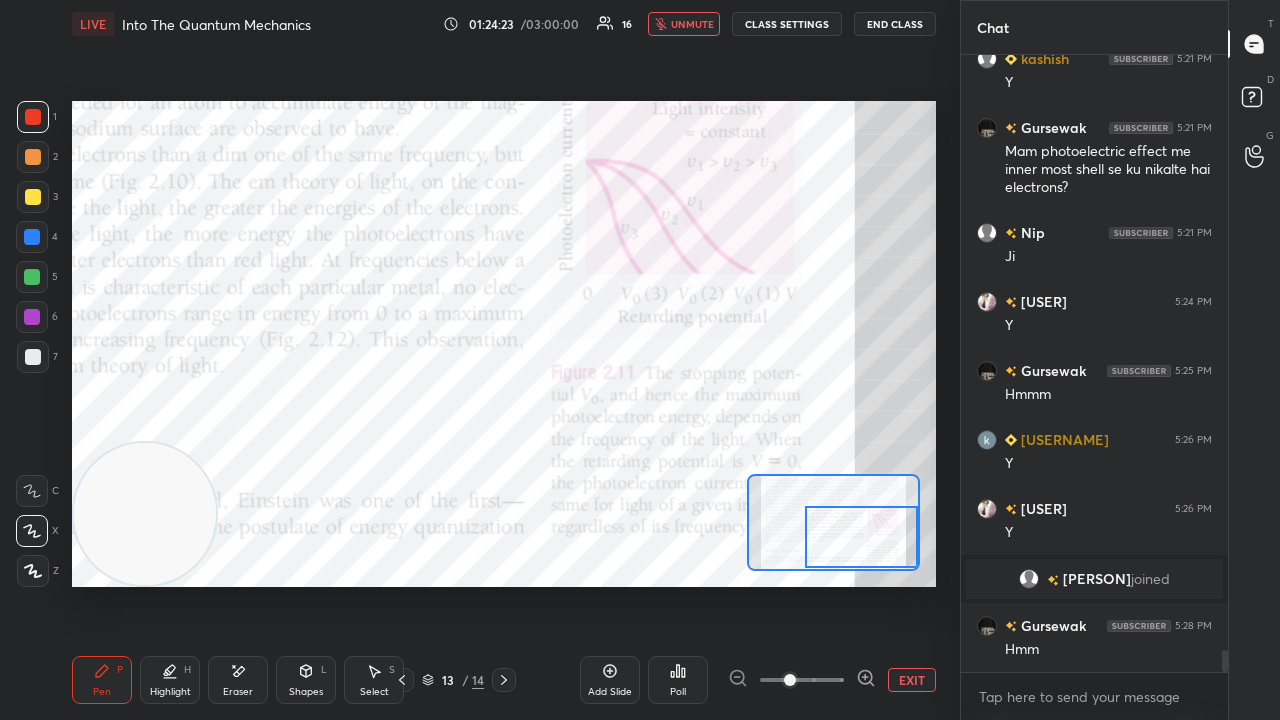 click on "unmute" at bounding box center (692, 24) 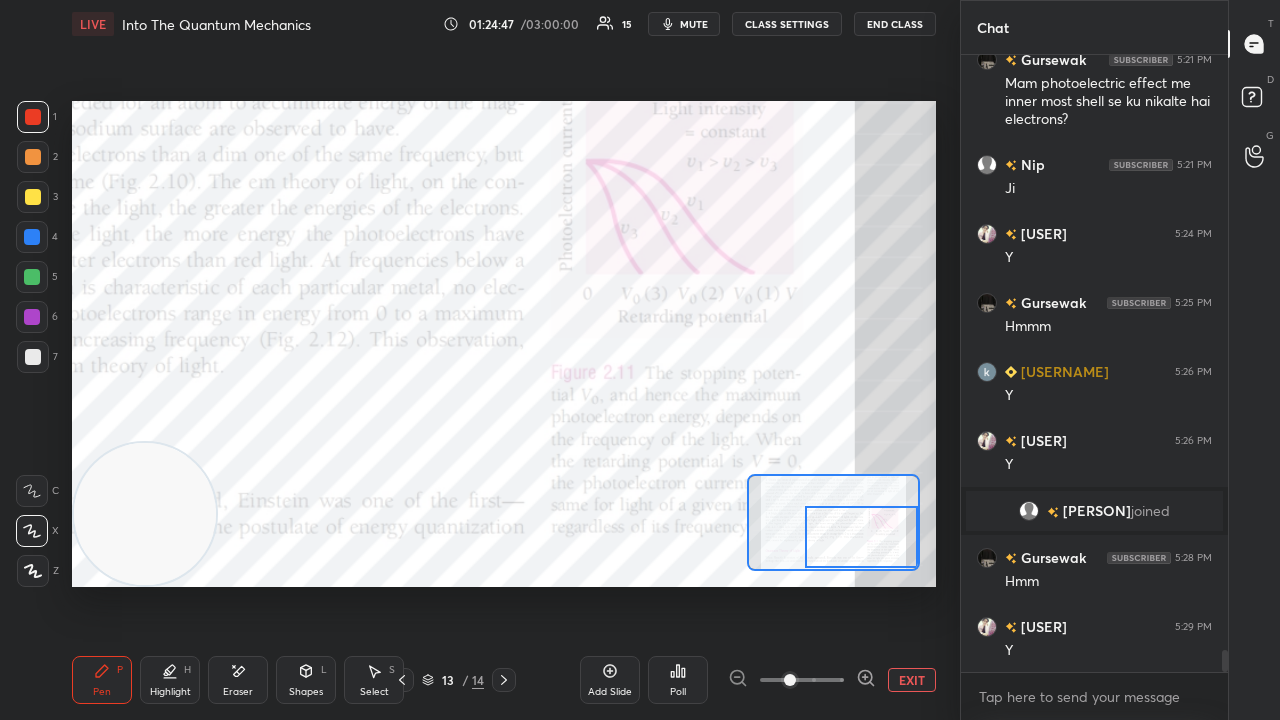 scroll, scrollTop: 16764, scrollLeft: 0, axis: vertical 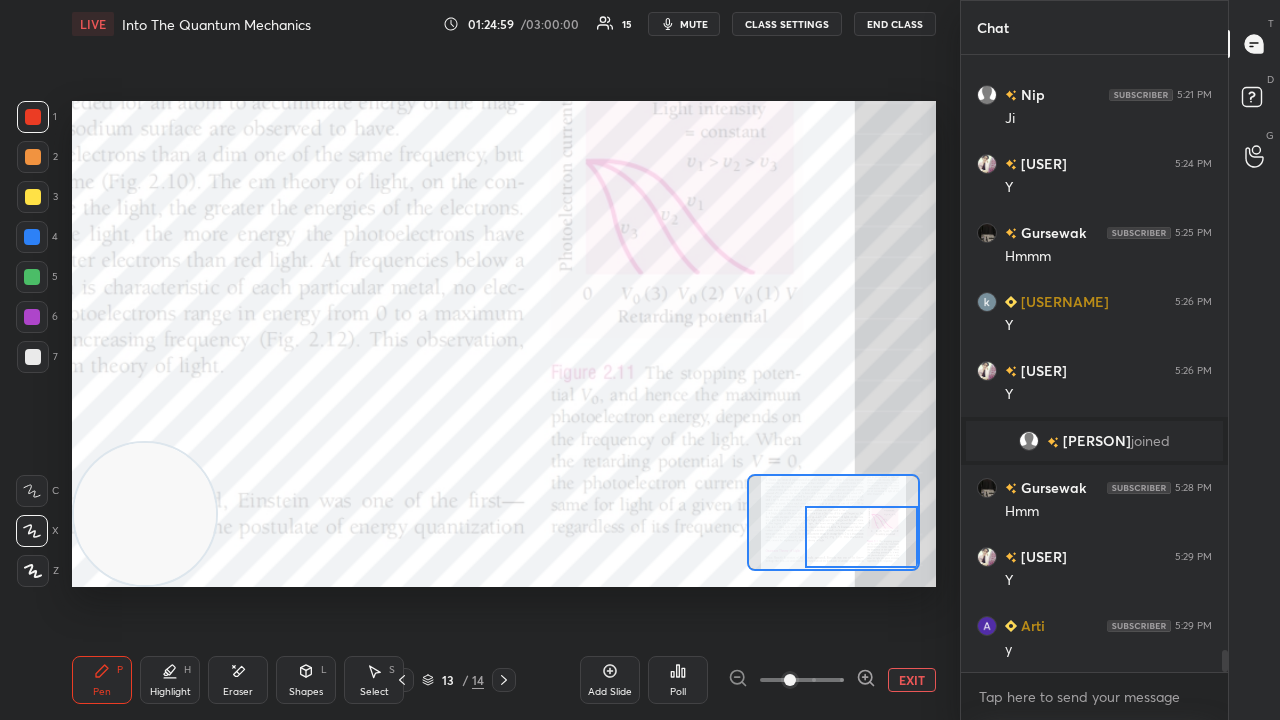 drag, startPoint x: 852, startPoint y: 548, endPoint x: 856, endPoint y: 566, distance: 18.439089 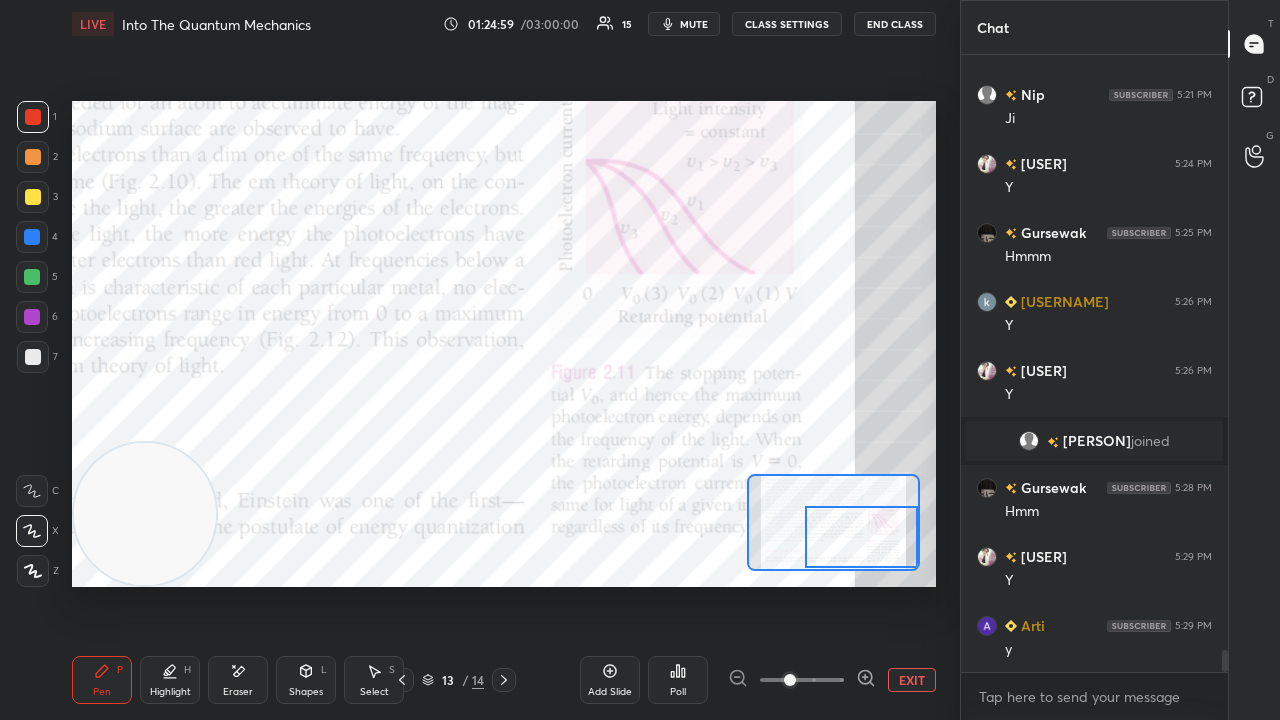 click at bounding box center (861, 537) 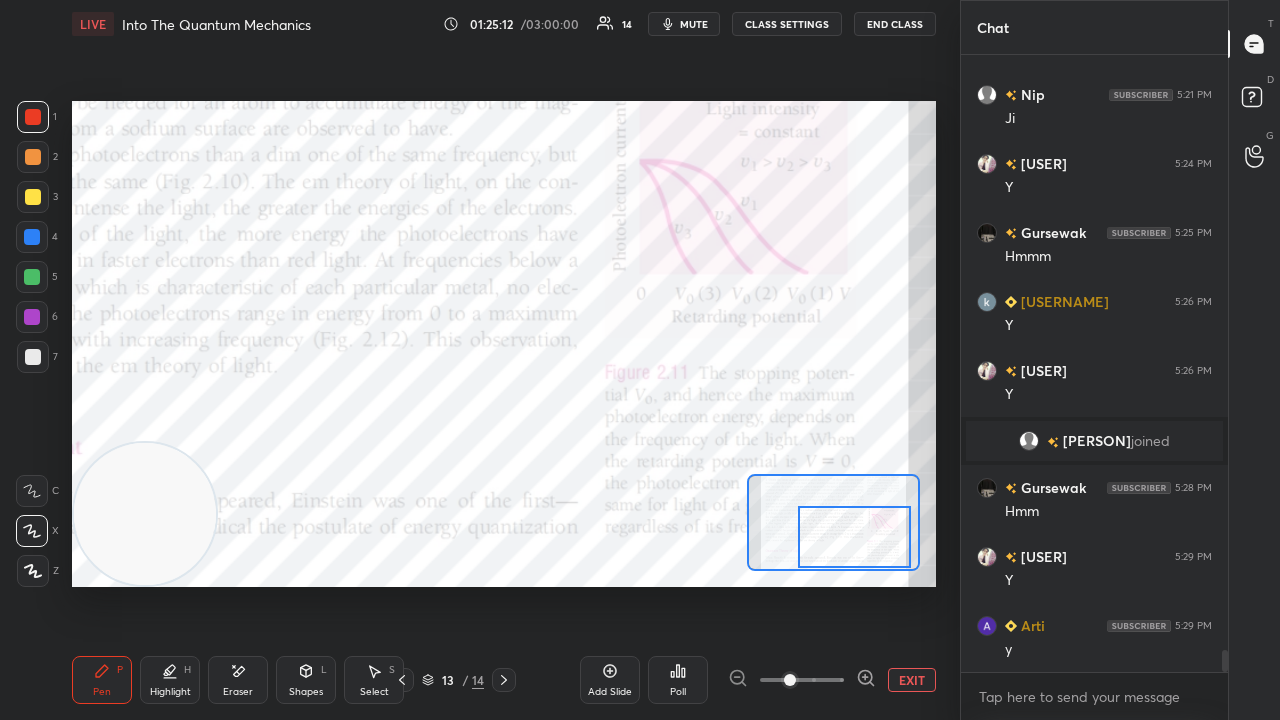 drag, startPoint x: 842, startPoint y: 538, endPoint x: 843, endPoint y: 550, distance: 12.0415945 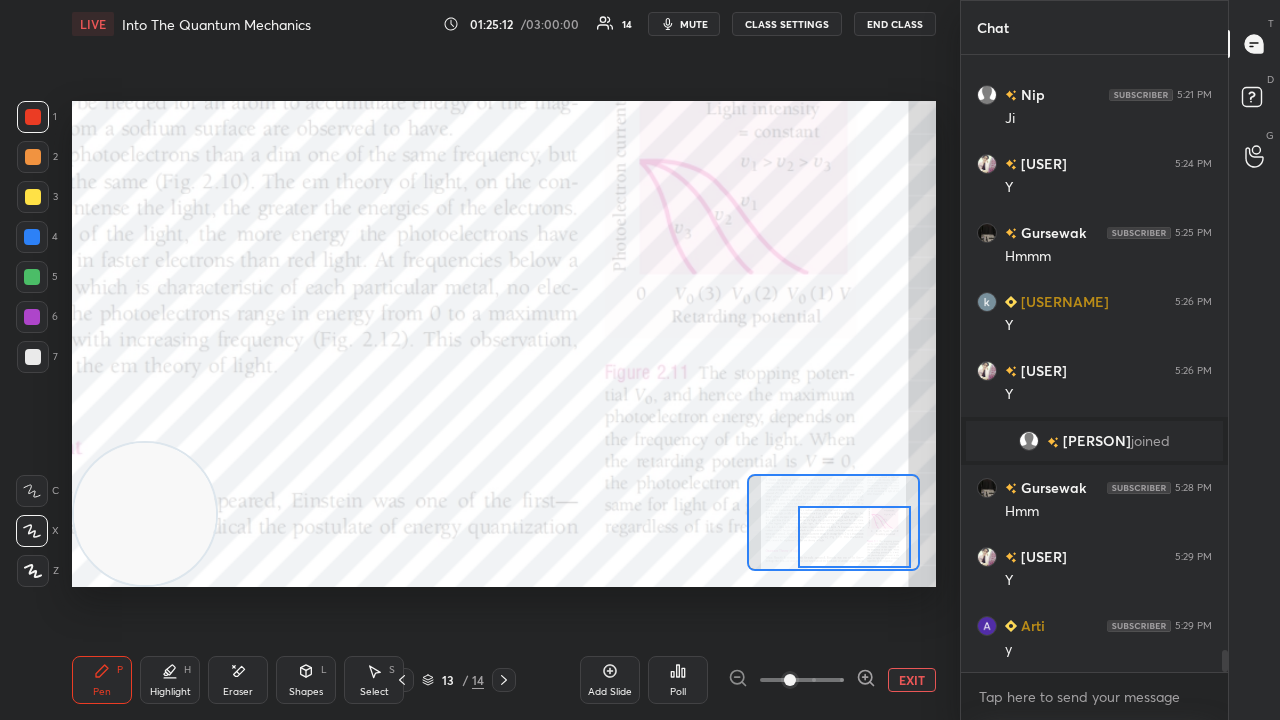 click at bounding box center [854, 537] 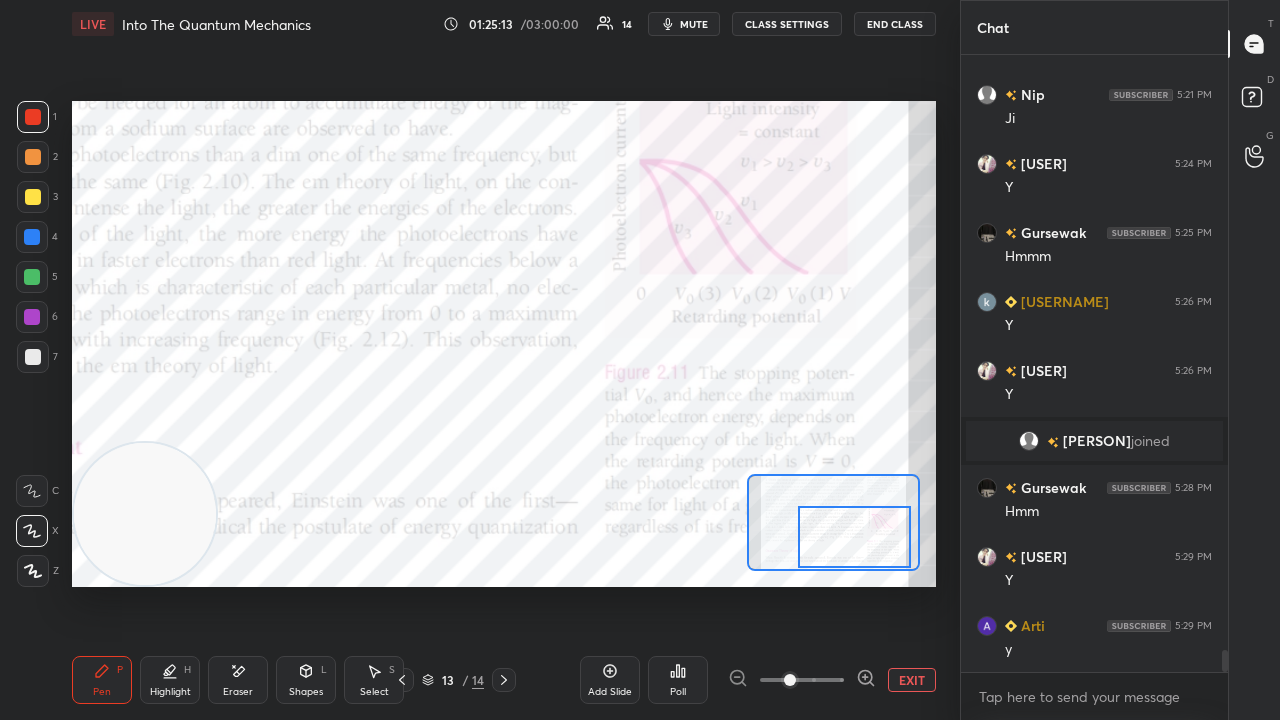 click 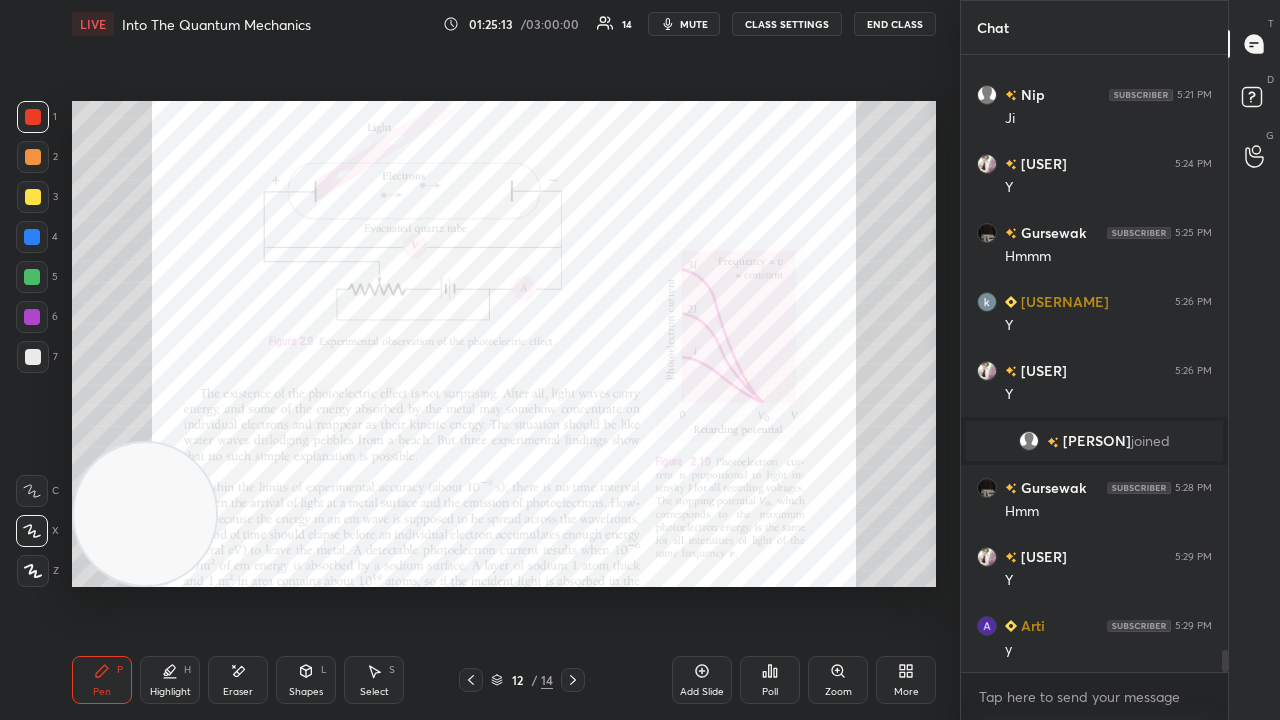click 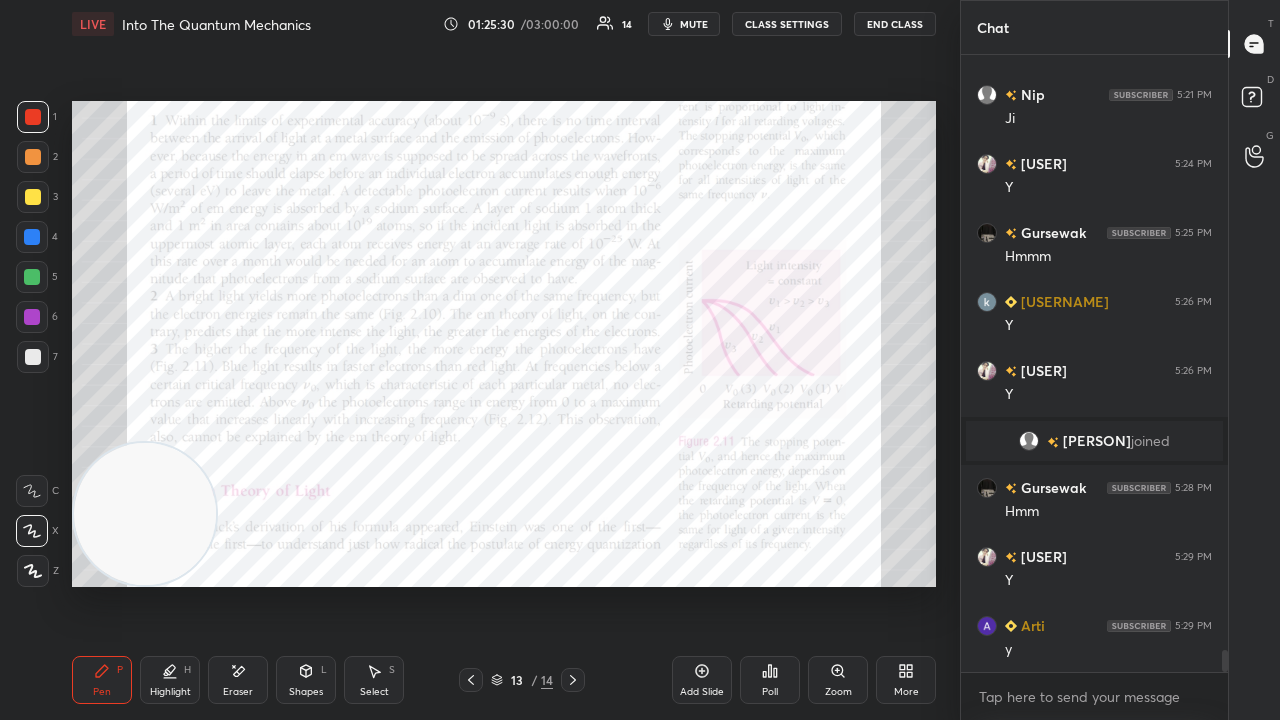 click on "mute" at bounding box center [684, 24] 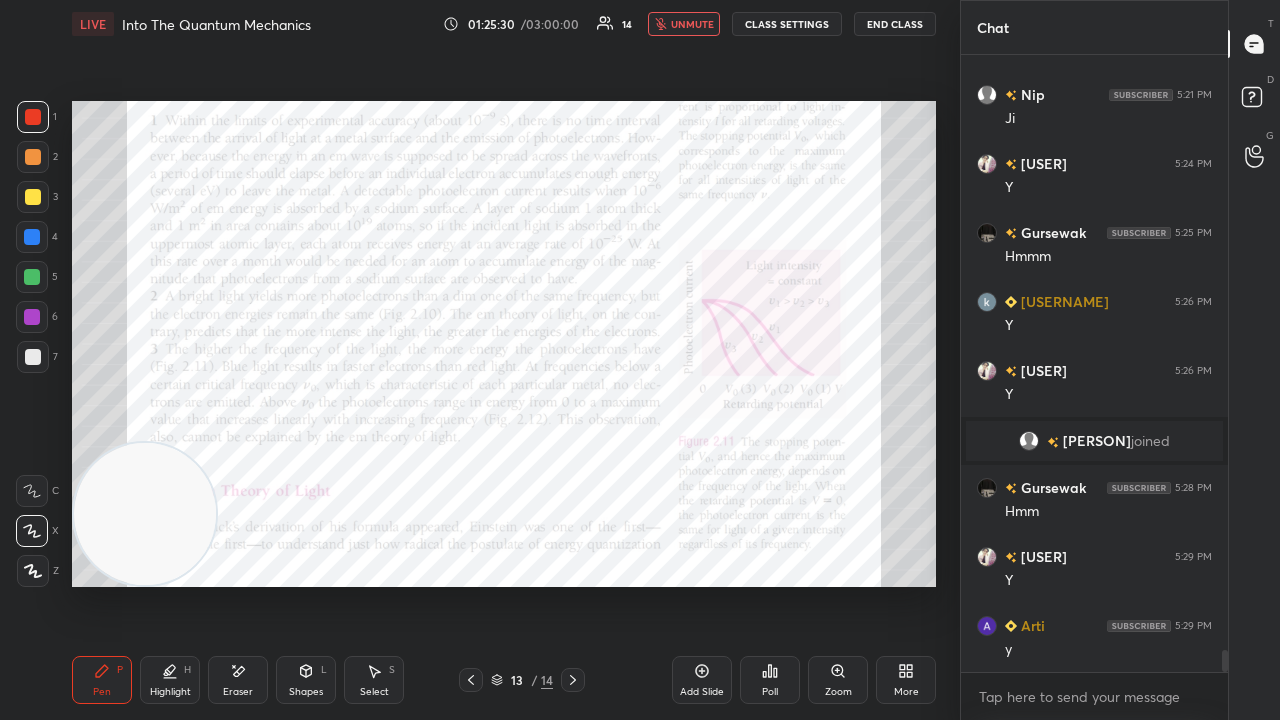 click on "unmute" at bounding box center (692, 24) 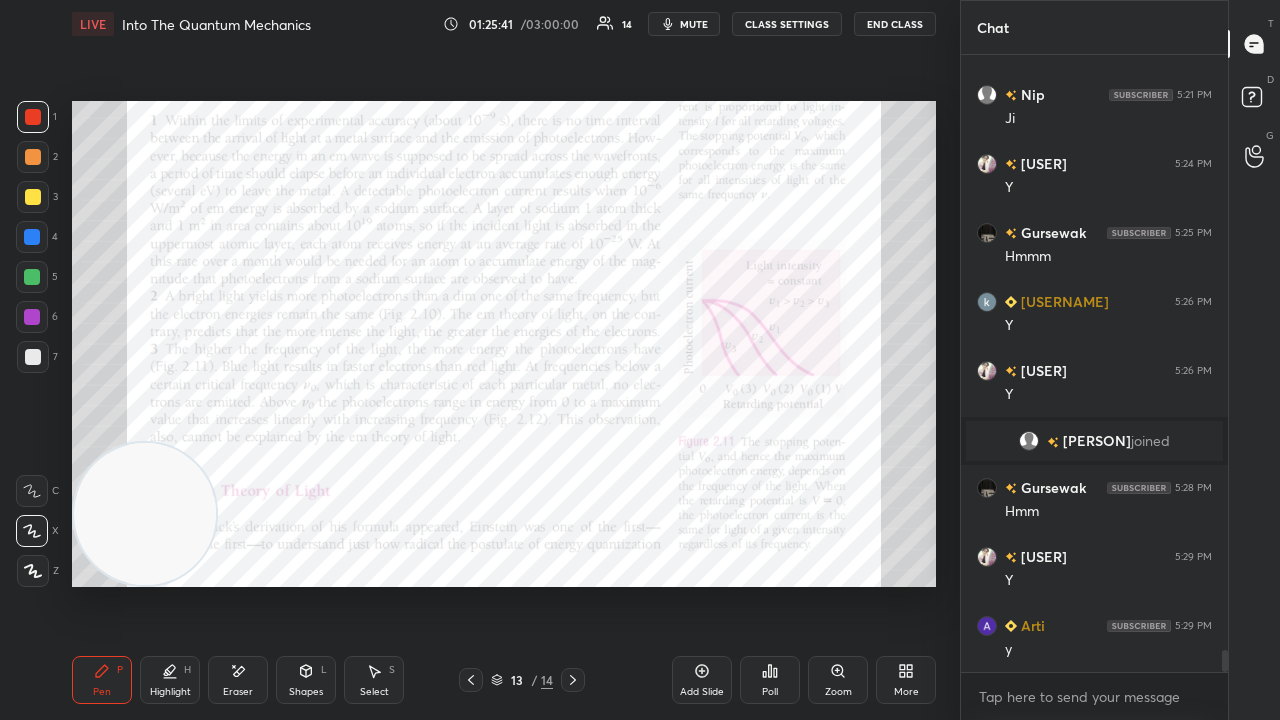 click on "mute" at bounding box center [694, 24] 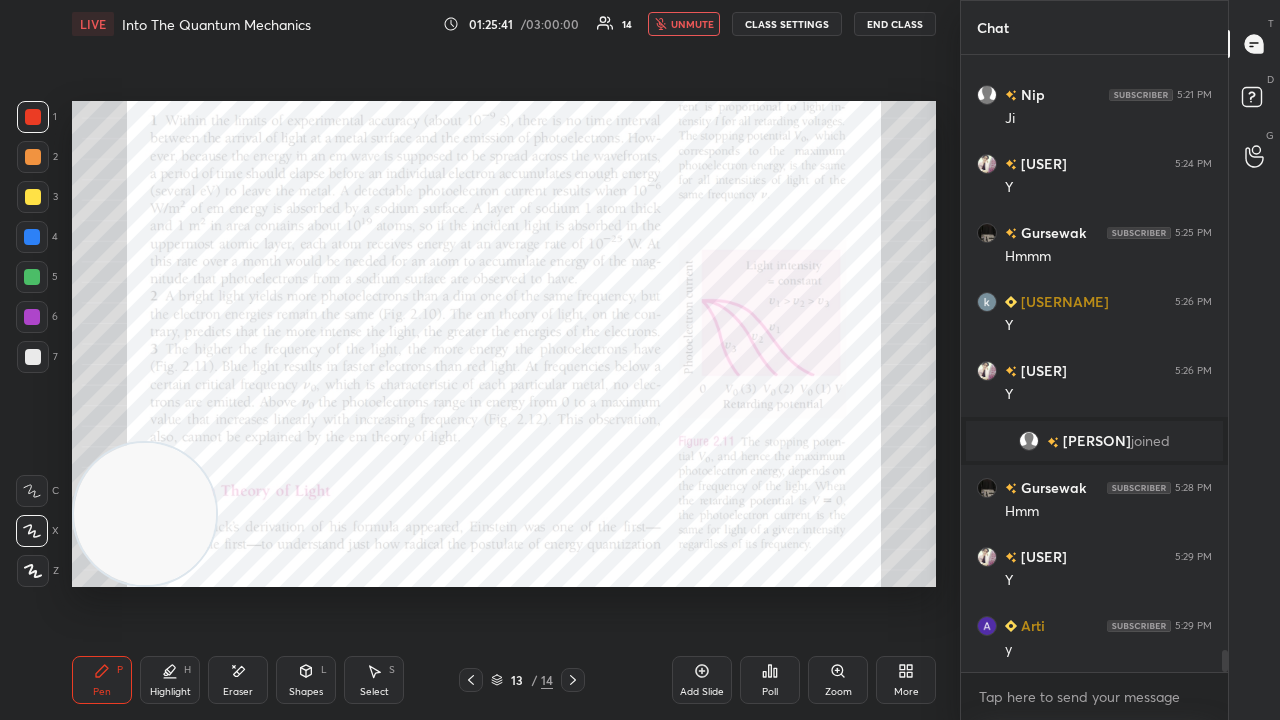 click on "unmute" at bounding box center [692, 24] 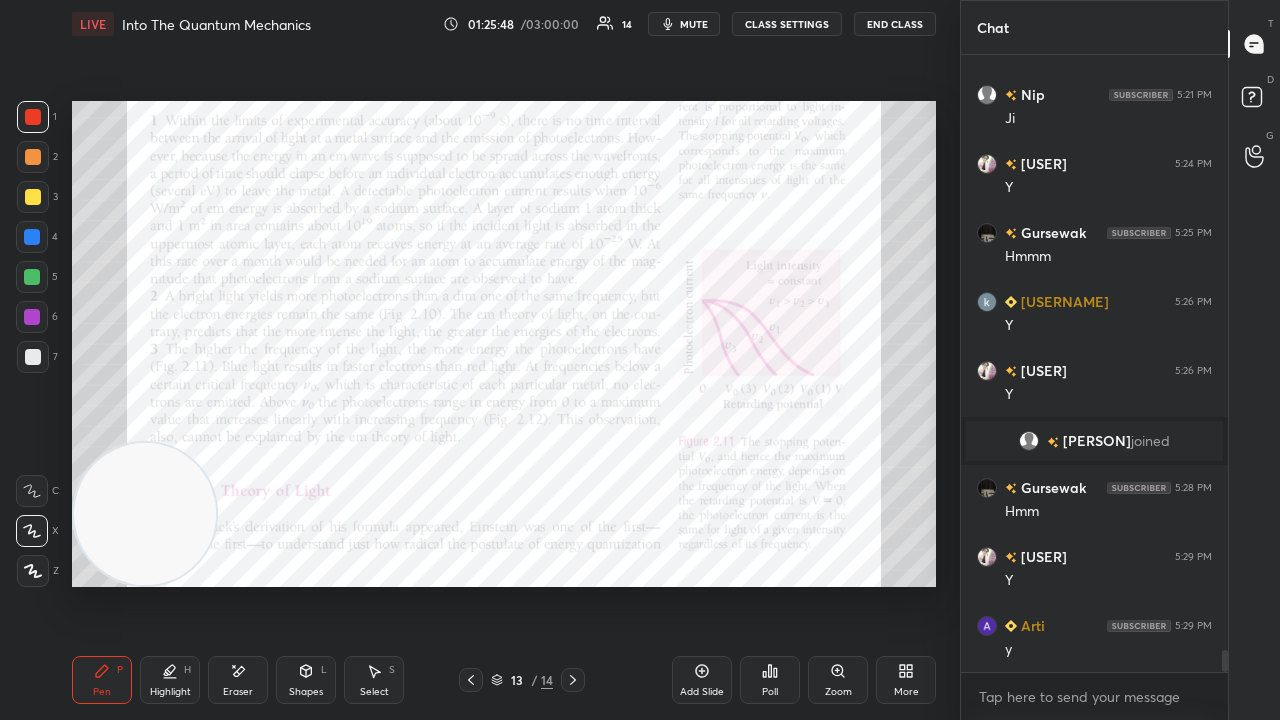 scroll, scrollTop: 16832, scrollLeft: 0, axis: vertical 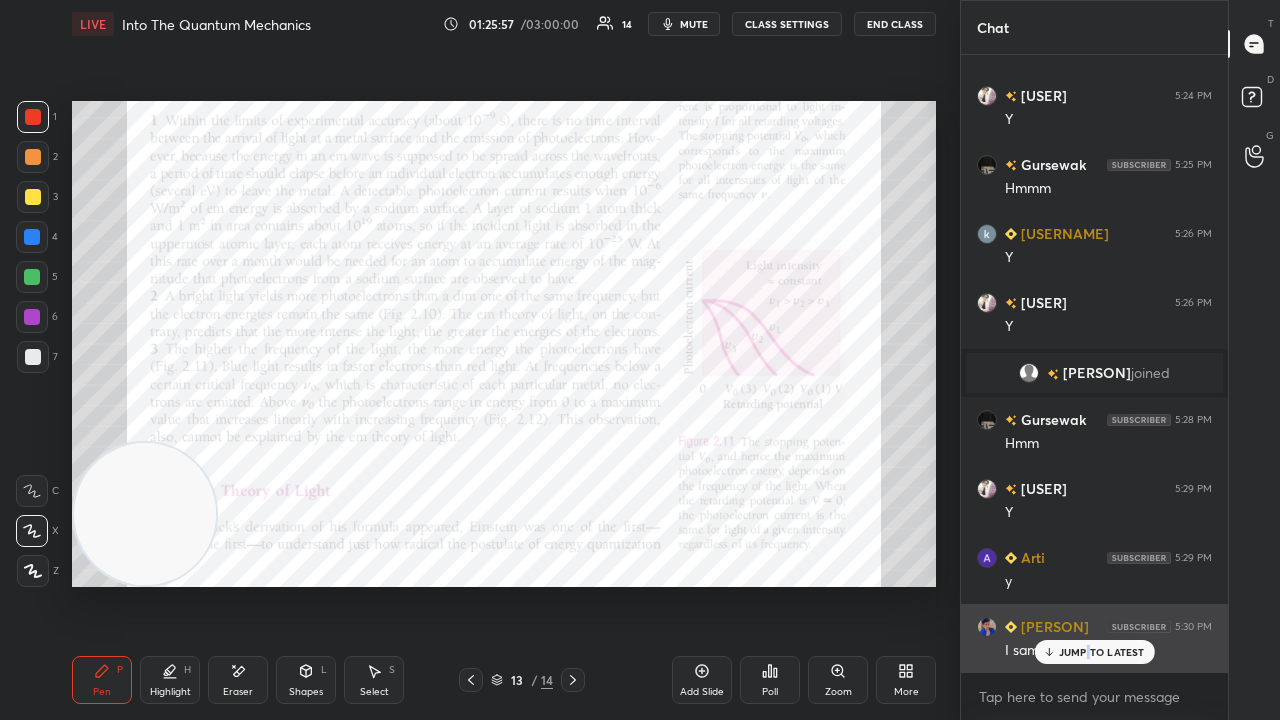 click on "JUMP TO LATEST" at bounding box center [1102, 652] 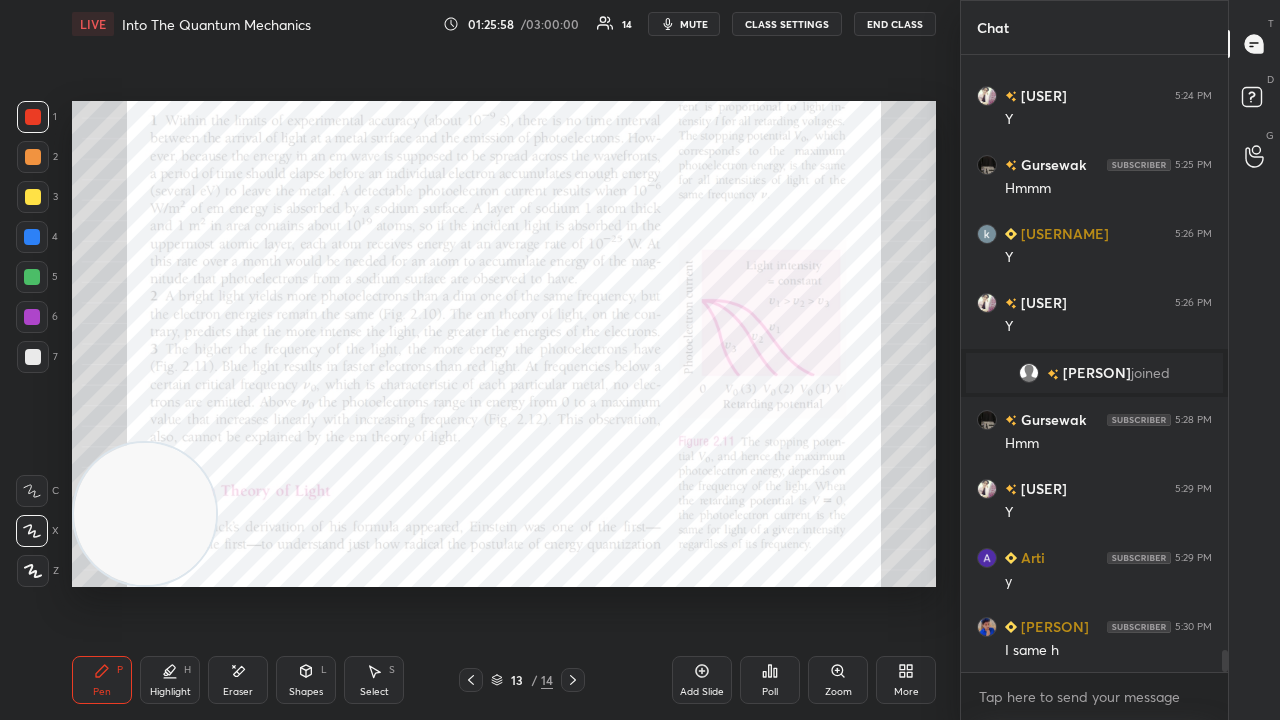 click on "mute" at bounding box center (684, 24) 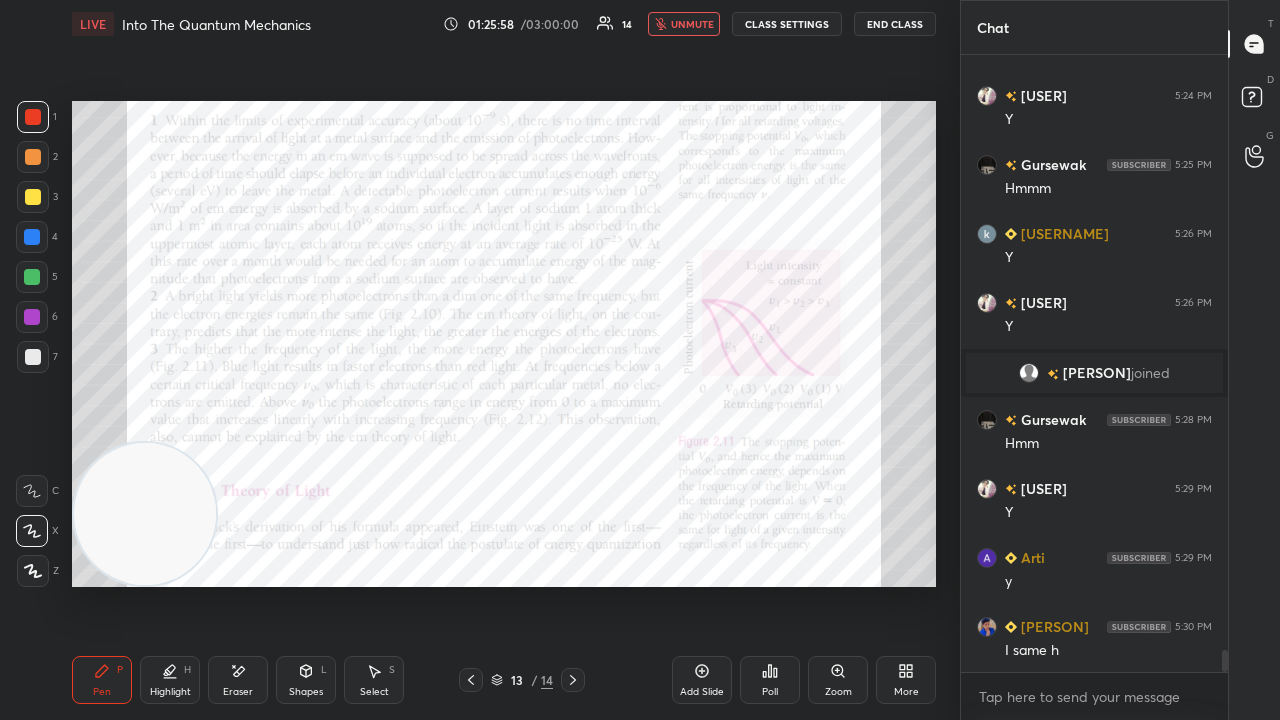 click on "unmute" at bounding box center (692, 24) 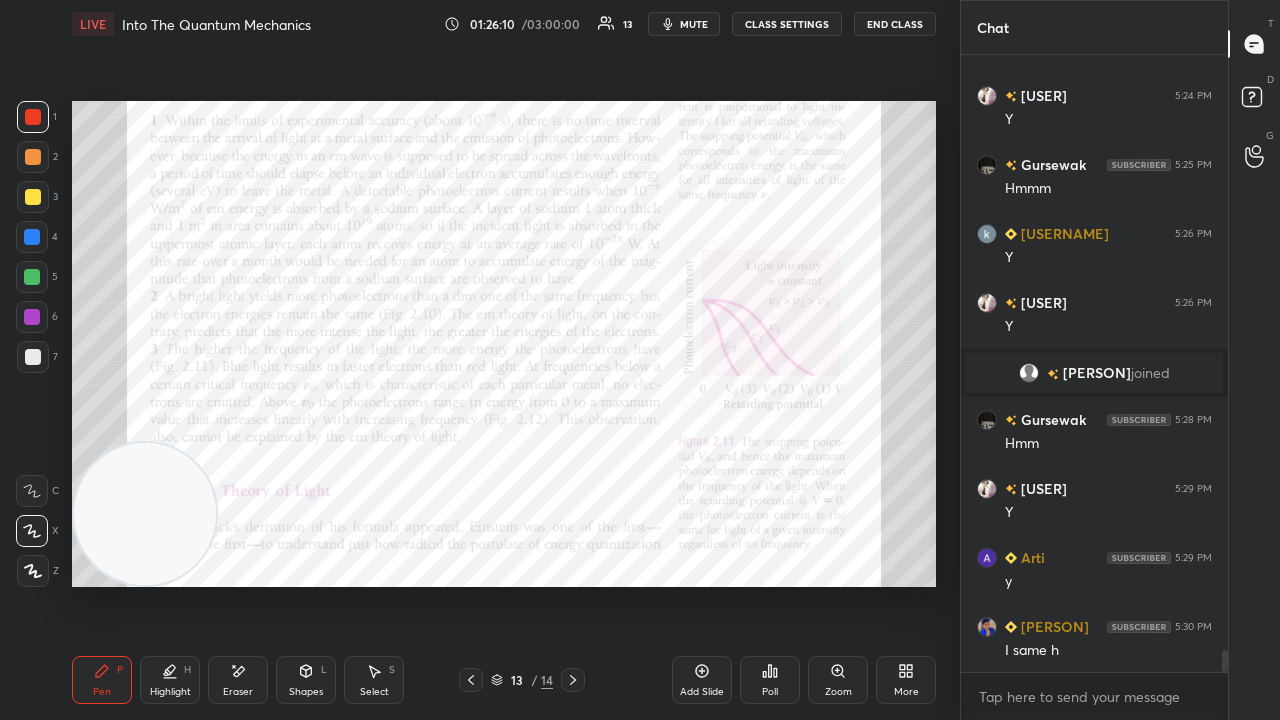 scroll, scrollTop: 16852, scrollLeft: 0, axis: vertical 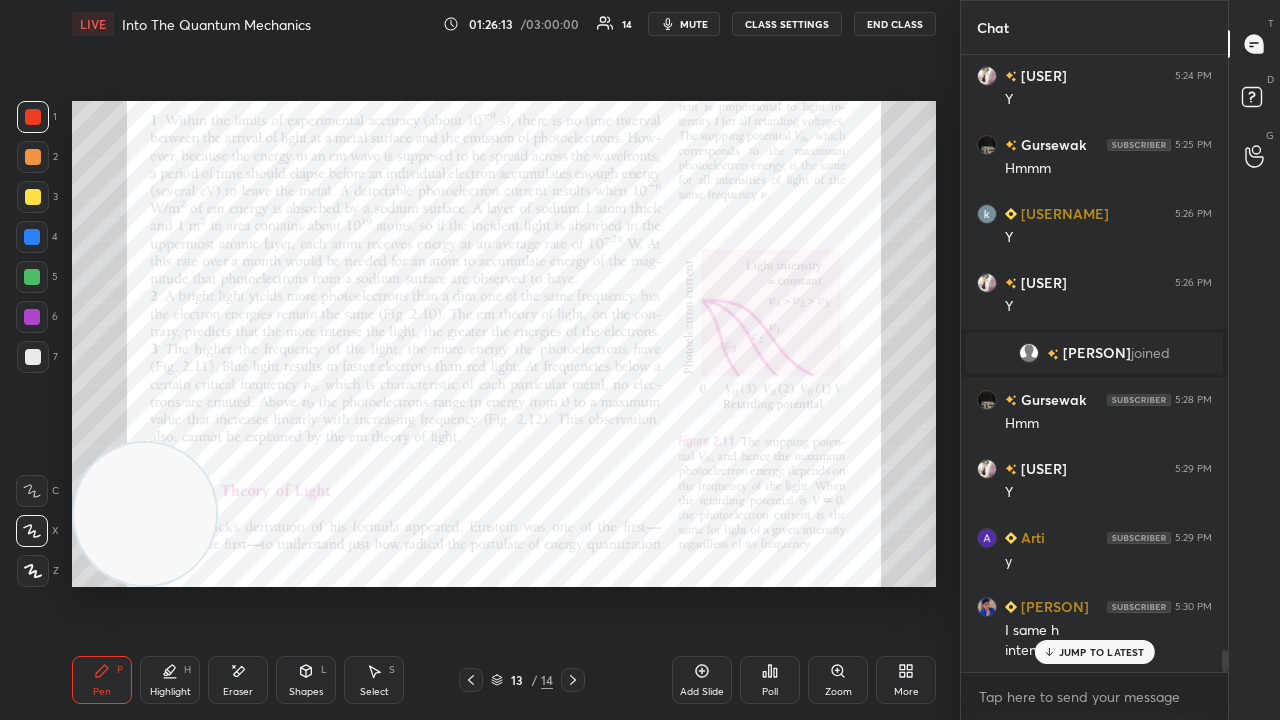 click 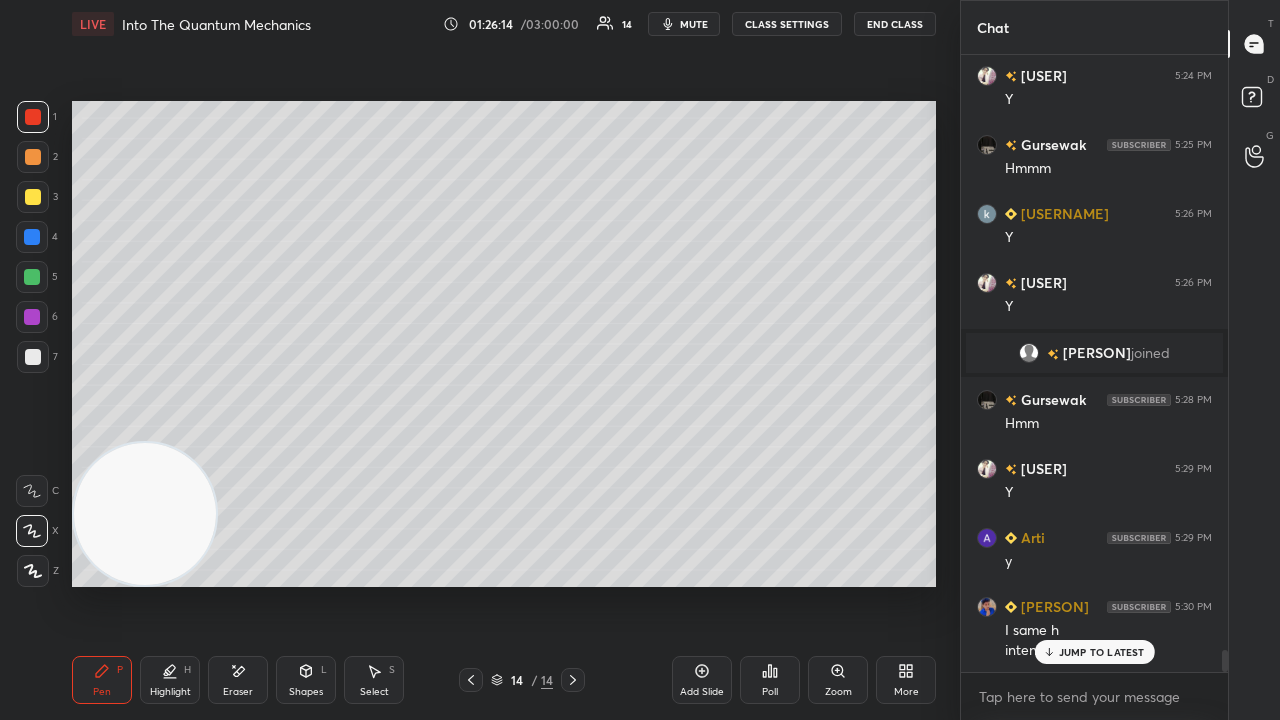 drag, startPoint x: 573, startPoint y: 684, endPoint x: 598, endPoint y: 704, distance: 32.01562 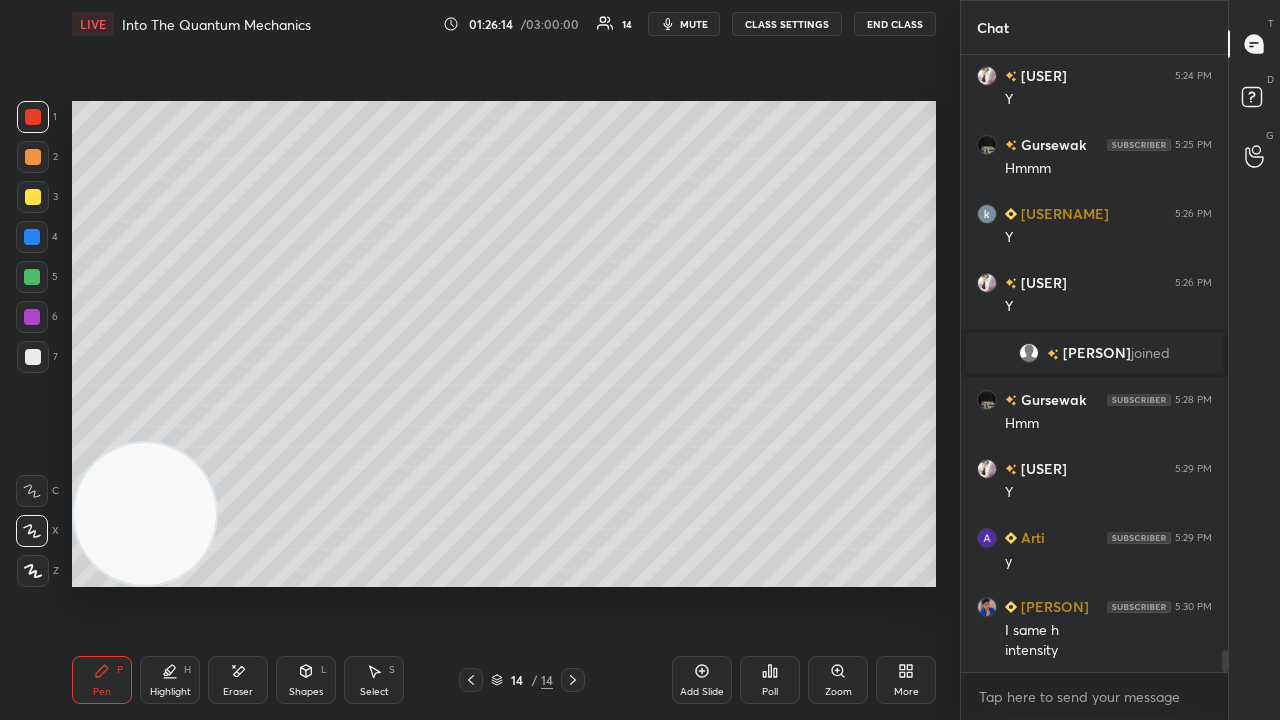 scroll, scrollTop: 16922, scrollLeft: 0, axis: vertical 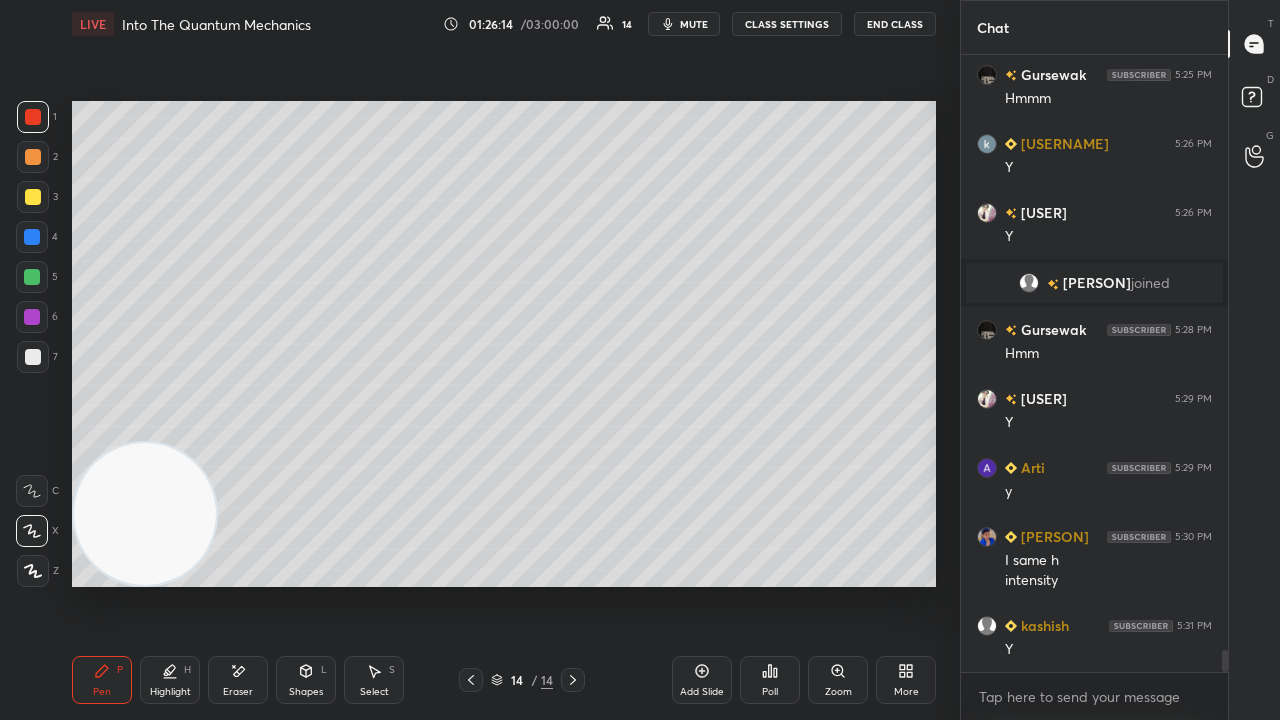 click at bounding box center [471, 680] 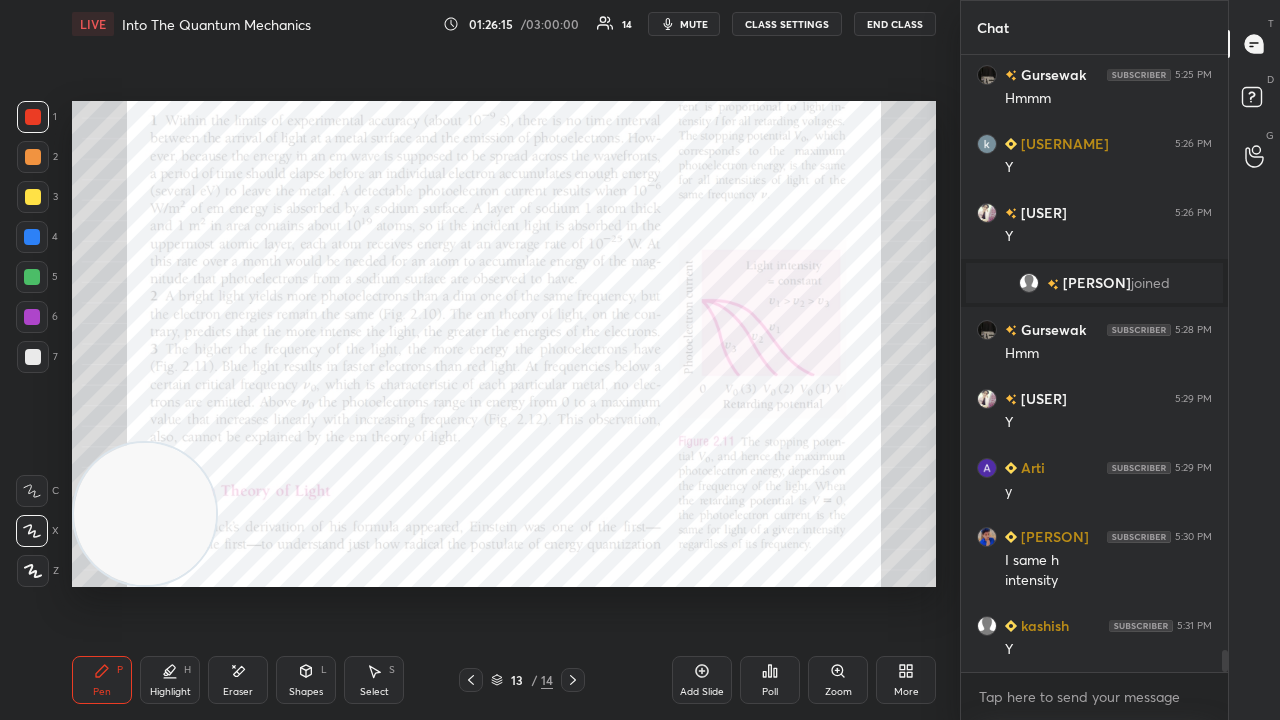click on "Add Slide" at bounding box center (702, 692) 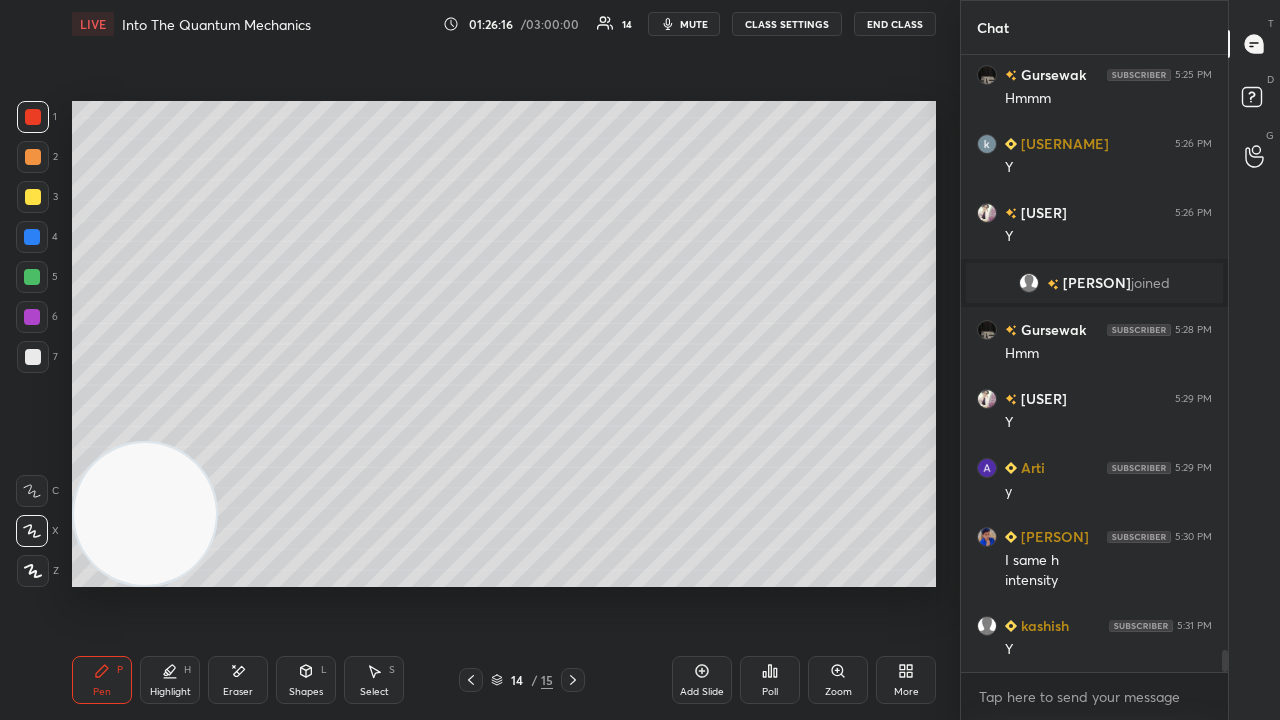 drag, startPoint x: 35, startPoint y: 212, endPoint x: 32, endPoint y: 197, distance: 15.297058 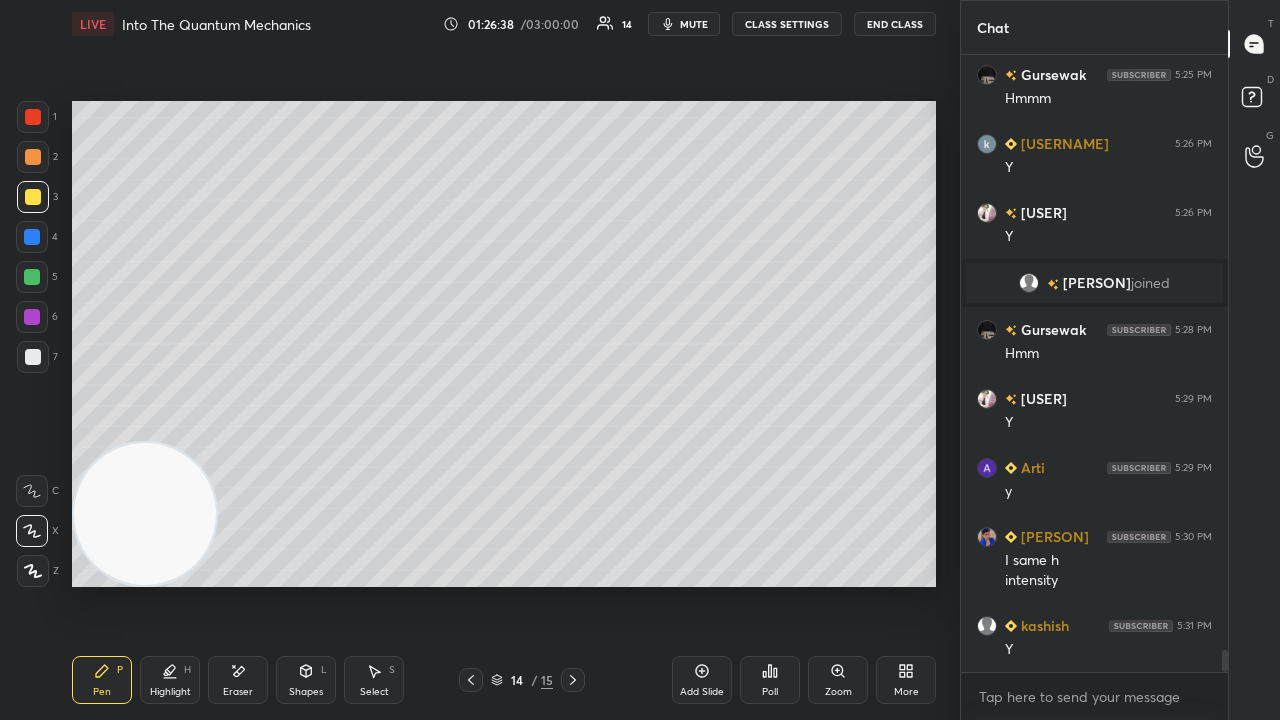 click on "mute" at bounding box center [684, 24] 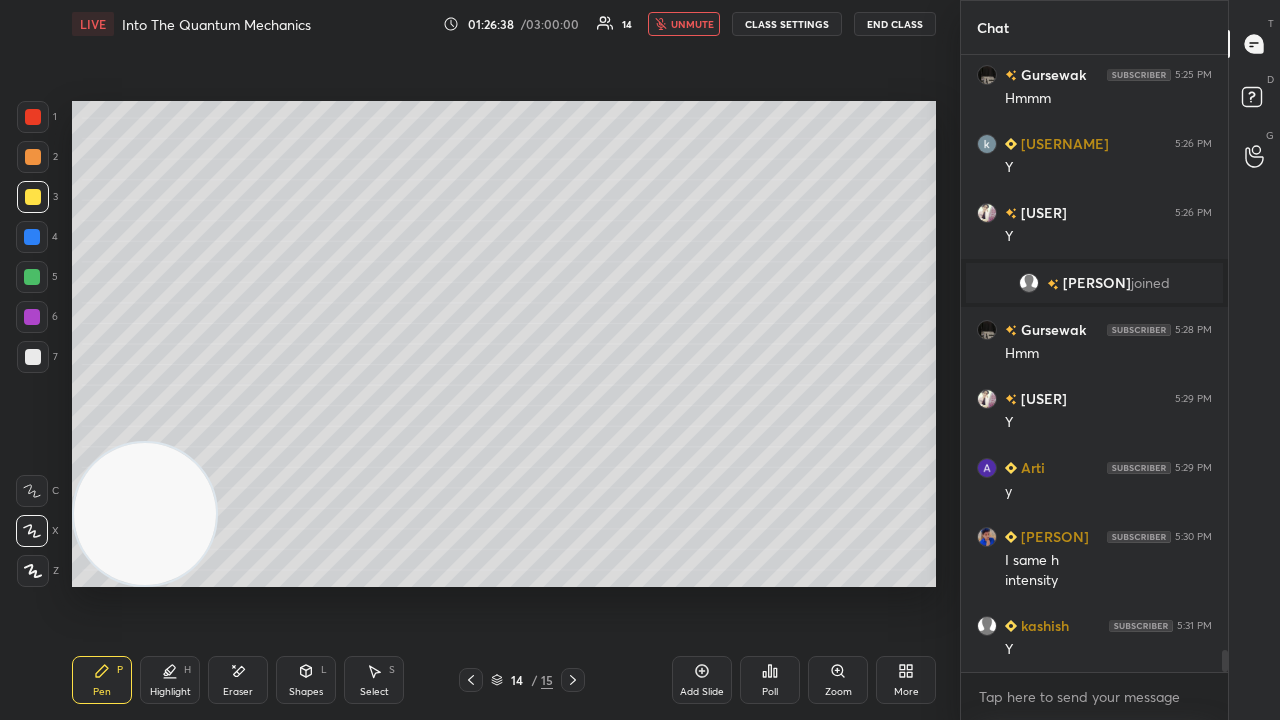 click on "unmute" at bounding box center [692, 24] 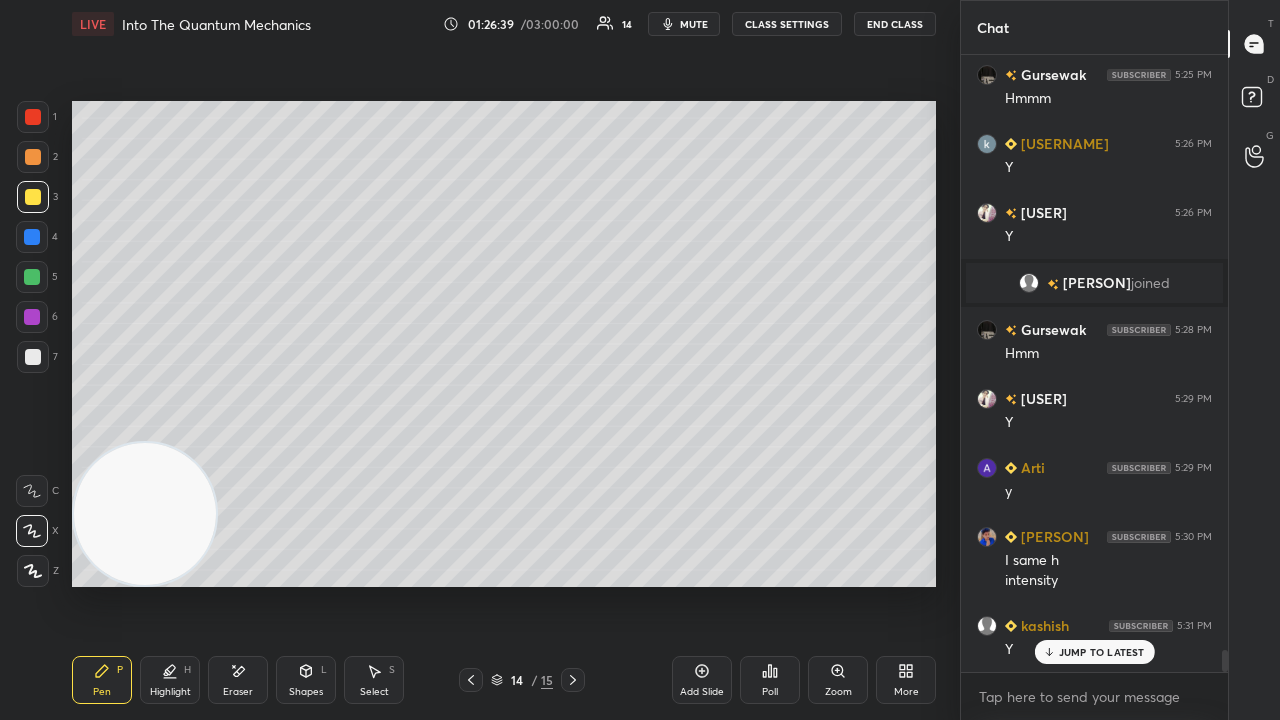 scroll, scrollTop: 16990, scrollLeft: 0, axis: vertical 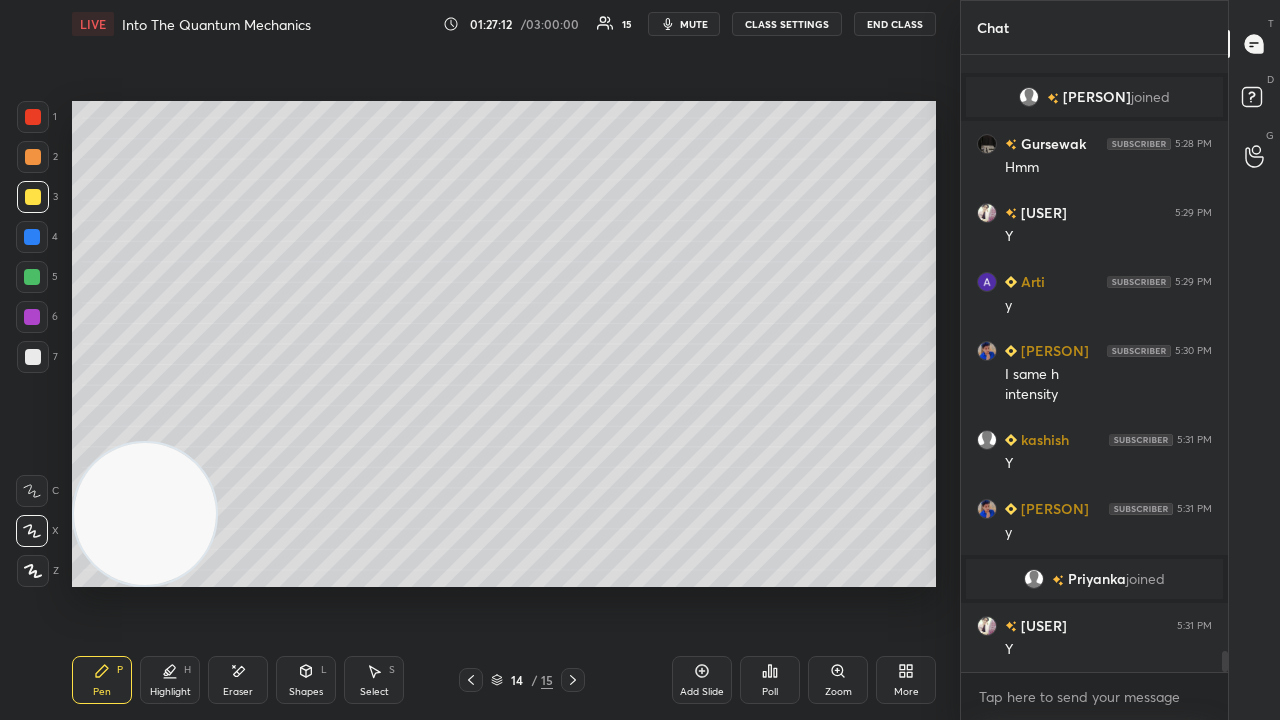 click on "mute" at bounding box center [694, 24] 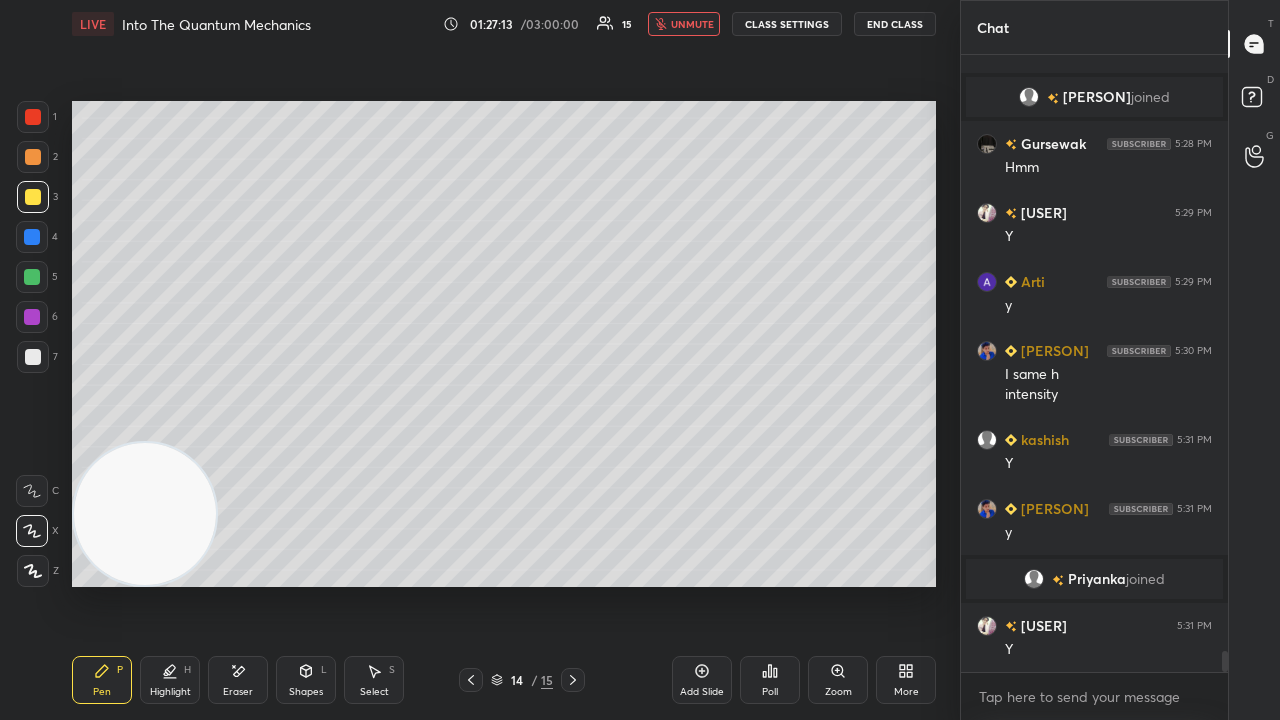 click on "unmute" at bounding box center [692, 24] 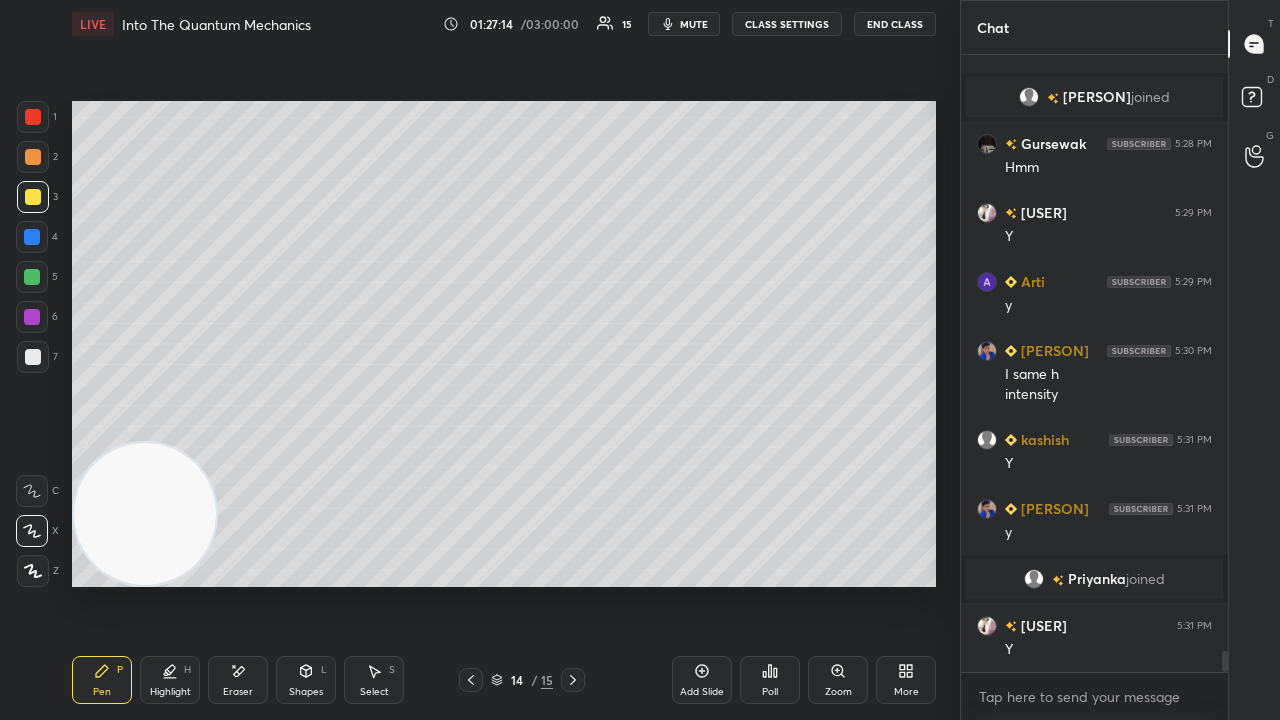 click 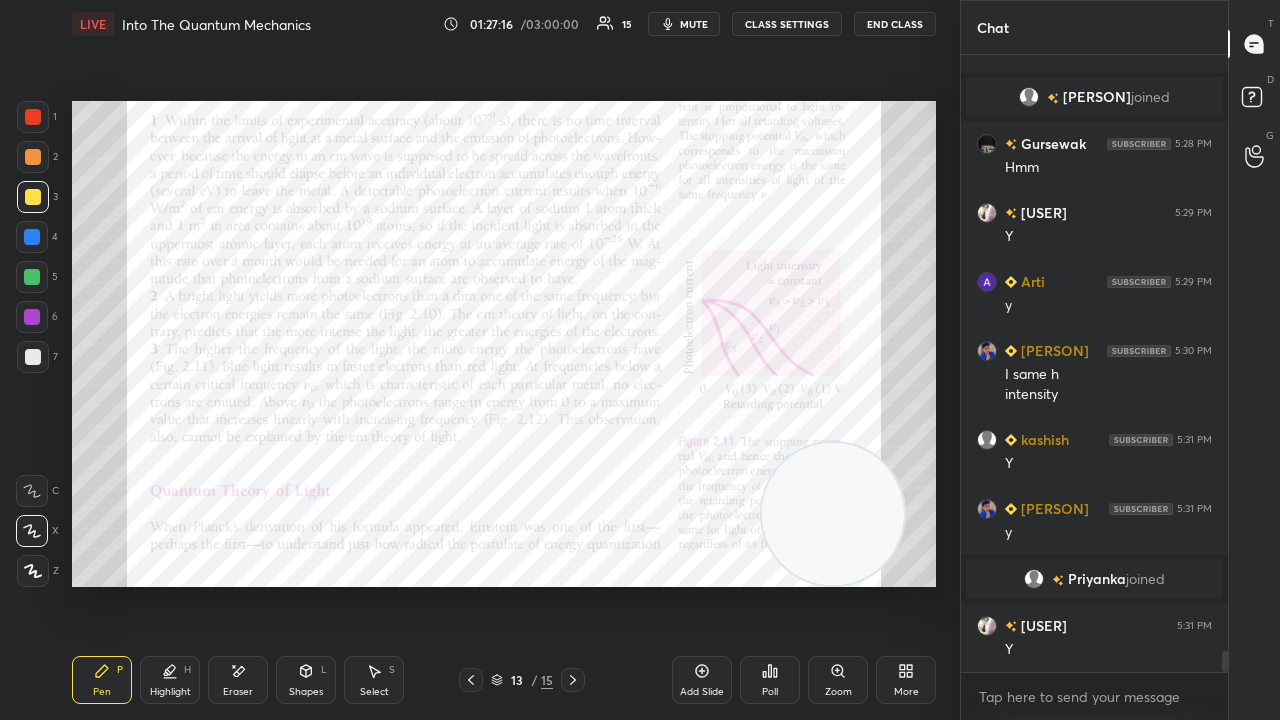 drag, startPoint x: 144, startPoint y: 529, endPoint x: 921, endPoint y: 652, distance: 786.6753 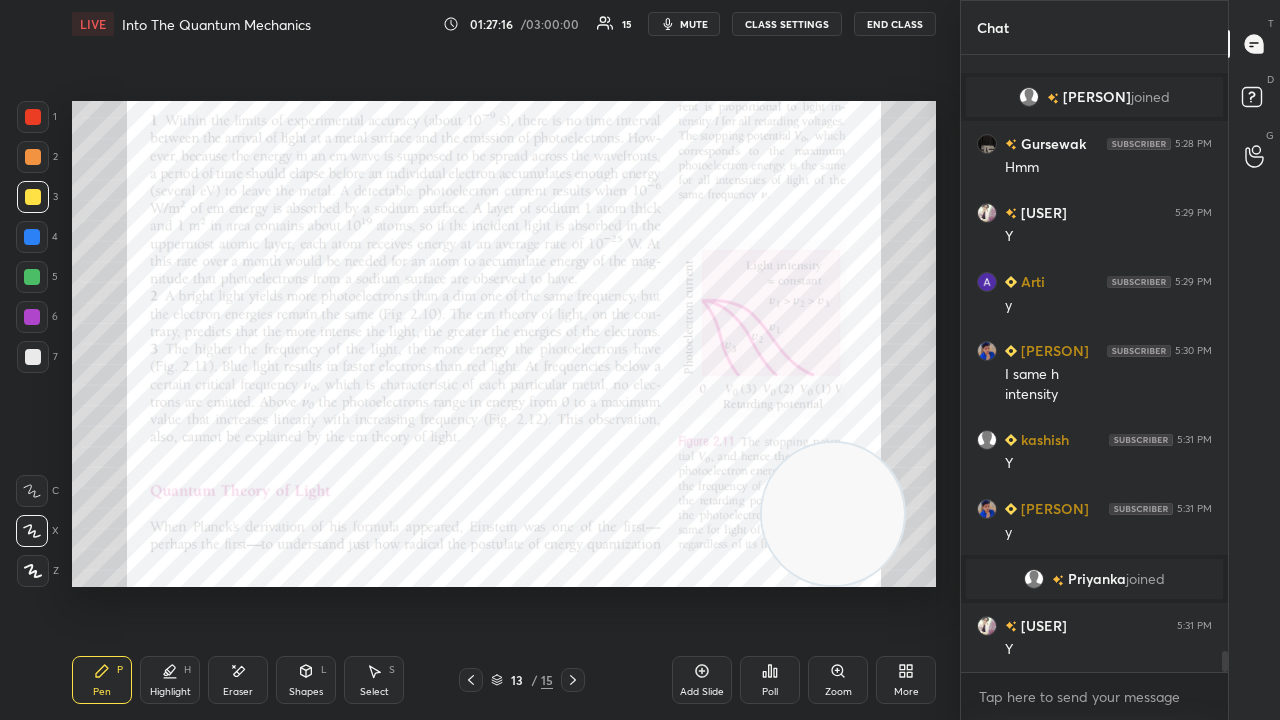 click on "LIVE Into The Quantum Mechanics 01:27:16 /  03:00:00 15 mute CLASS SETTINGS End Class Setting up your live class Poll for   secs No correct answer Start poll Back Into The Quantum Mechanics [FIRST] [LAST] Pen P Highlight H Eraser Shapes L Select S 13 / 15 Add Slide Poll Zoom More" at bounding box center (504, 360) 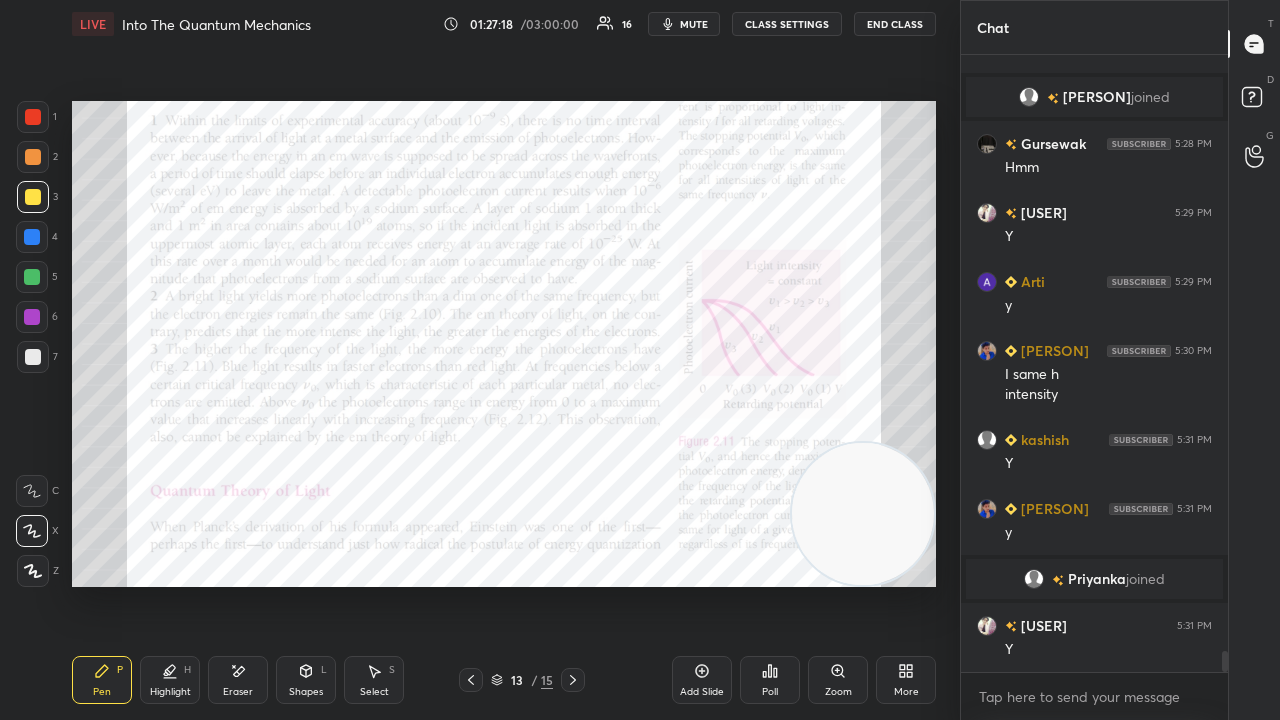 click on "mute" at bounding box center [694, 24] 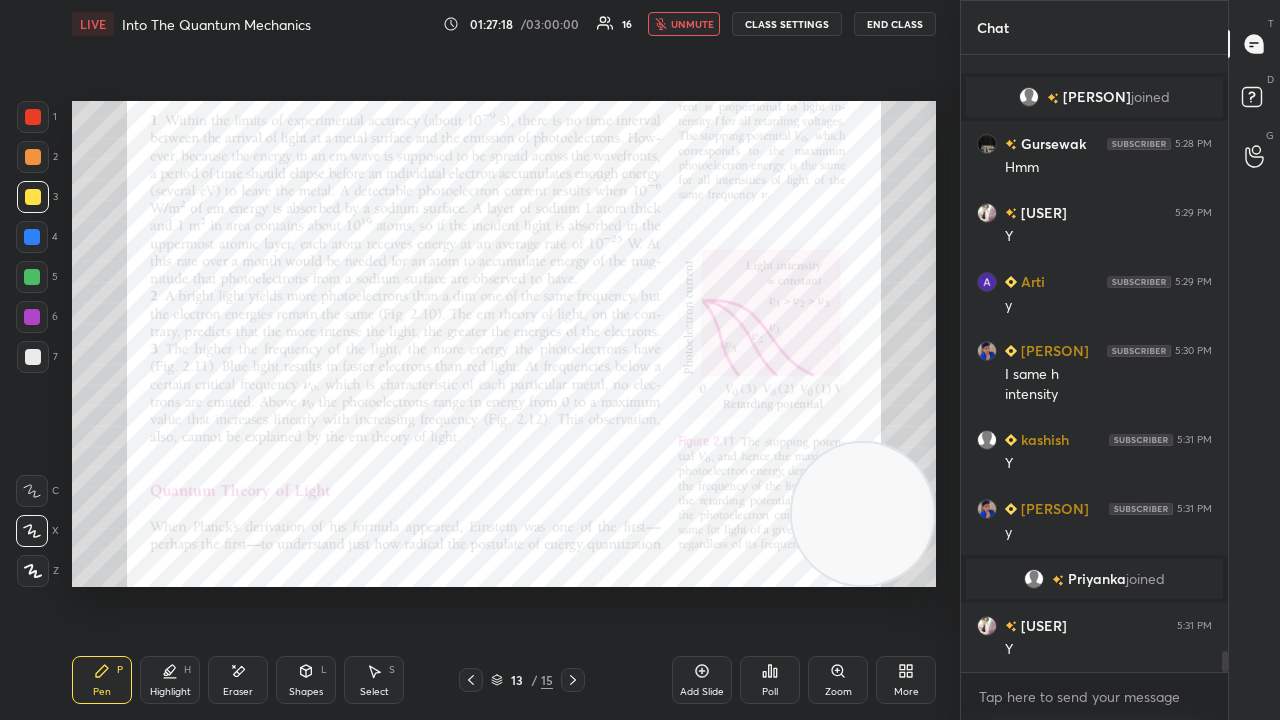 click on "unmute" at bounding box center [692, 24] 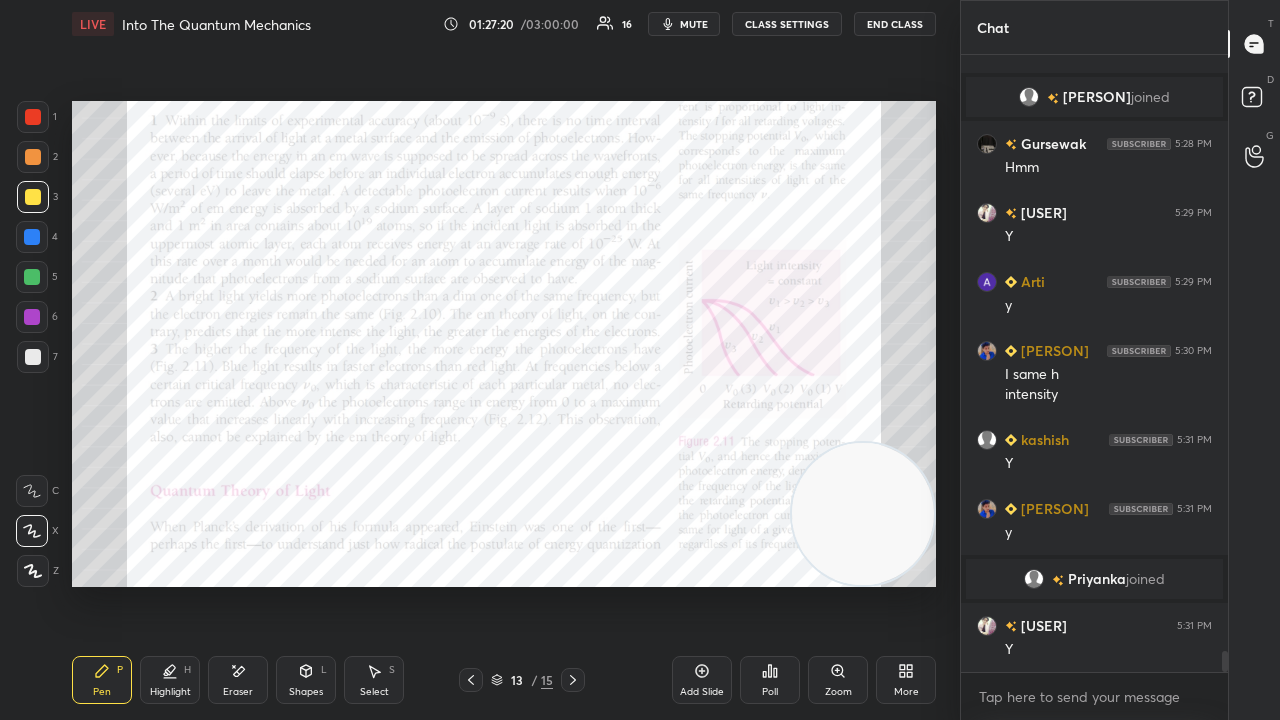 click 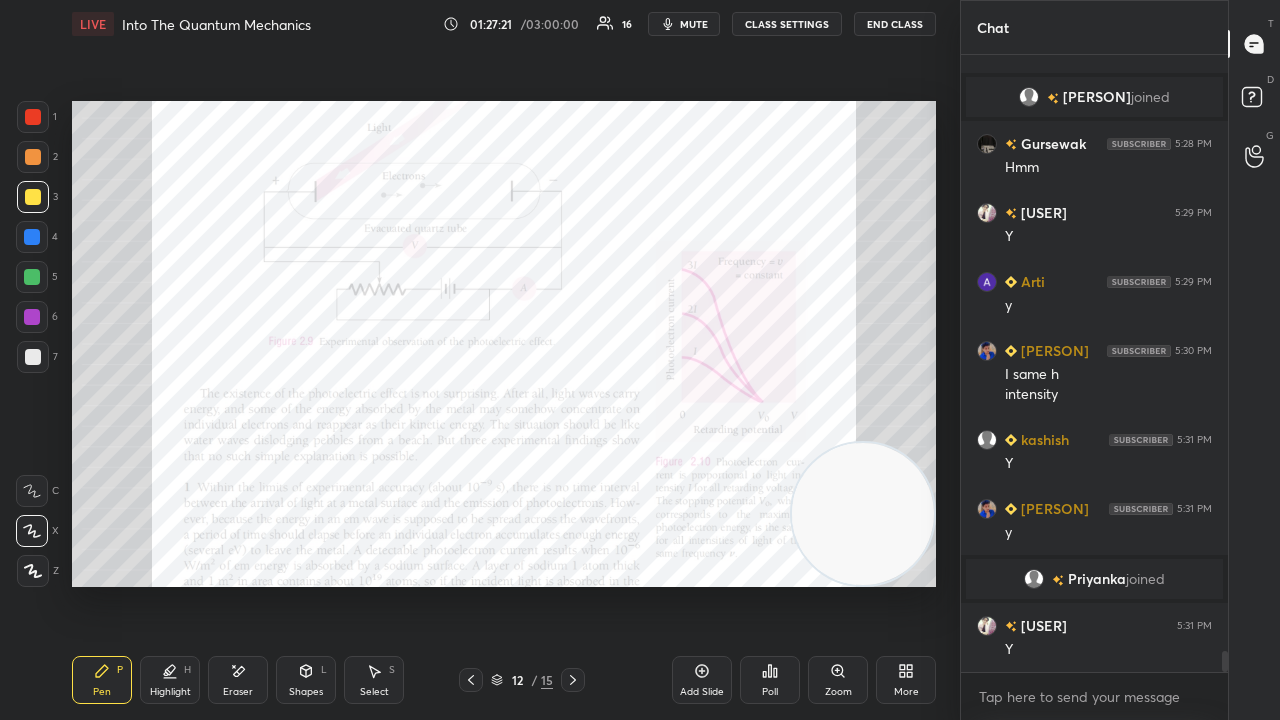 click 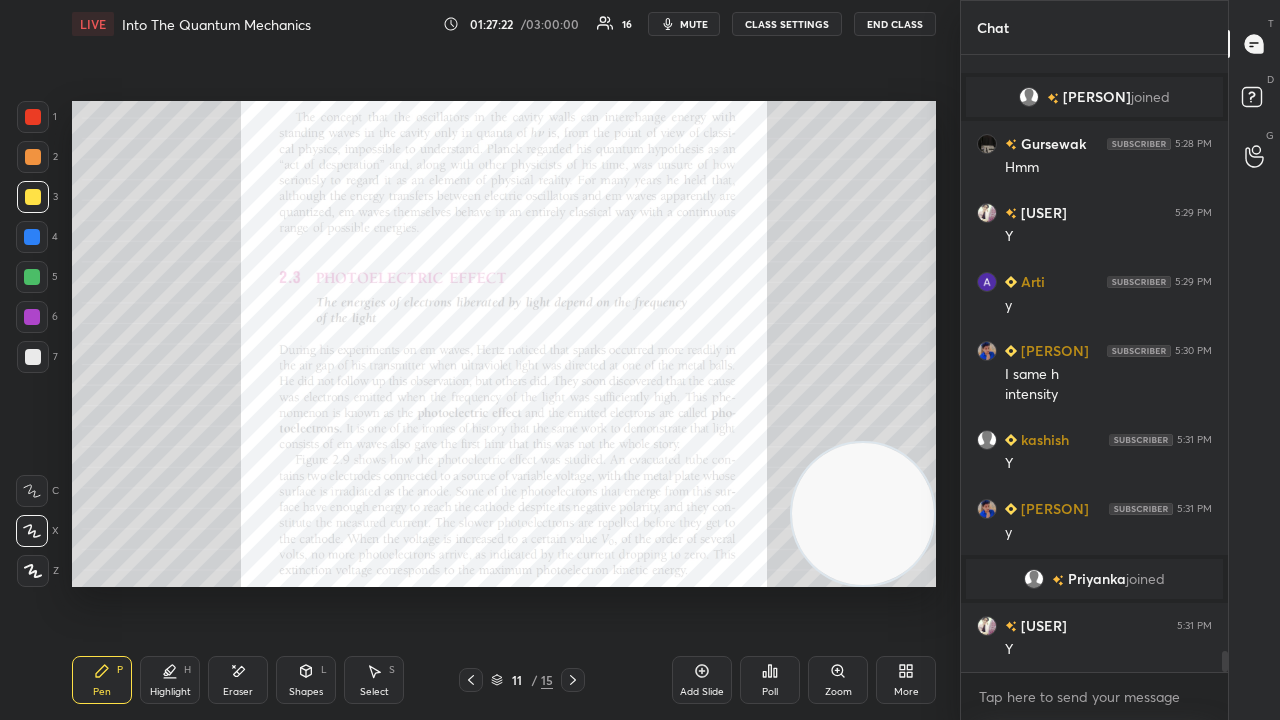 click 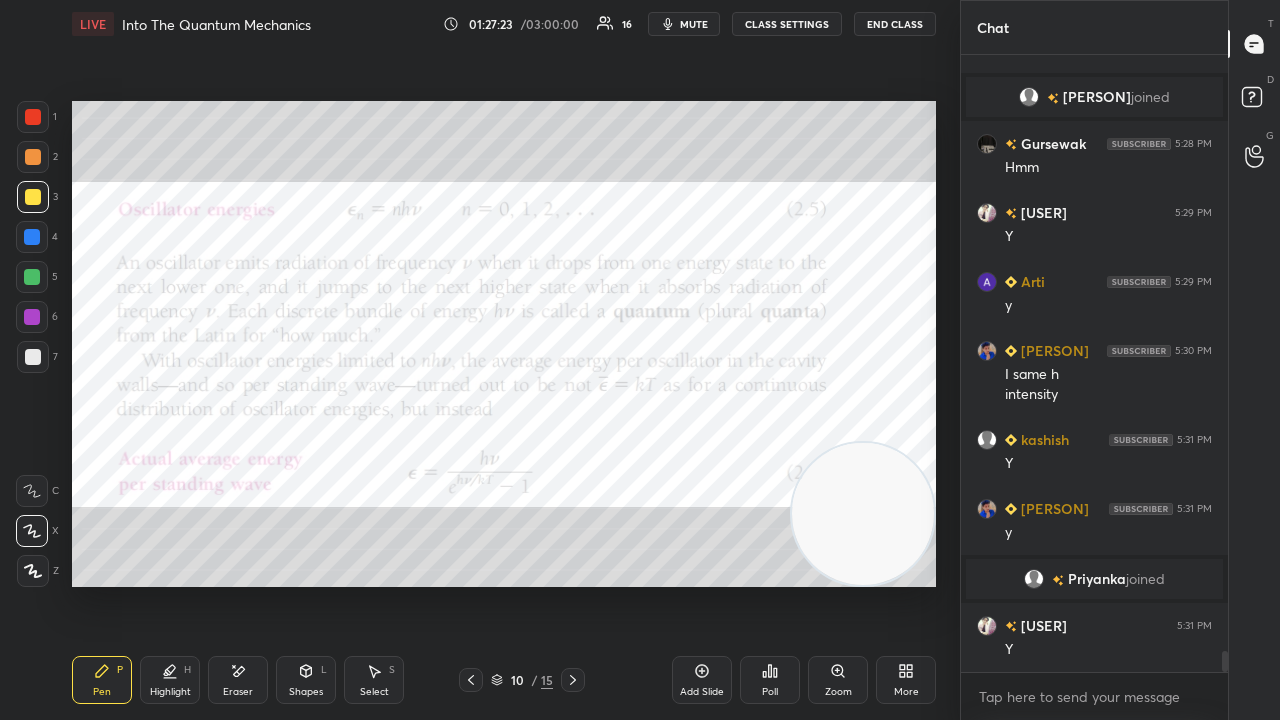 click 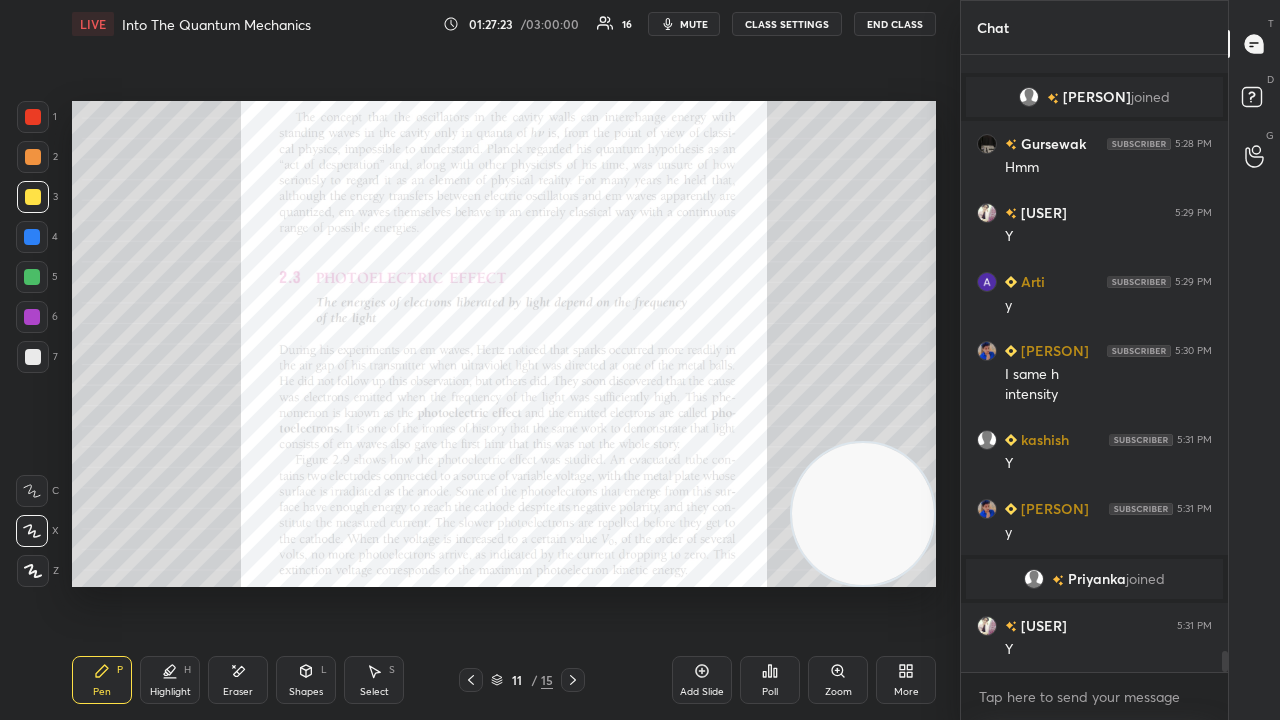 click 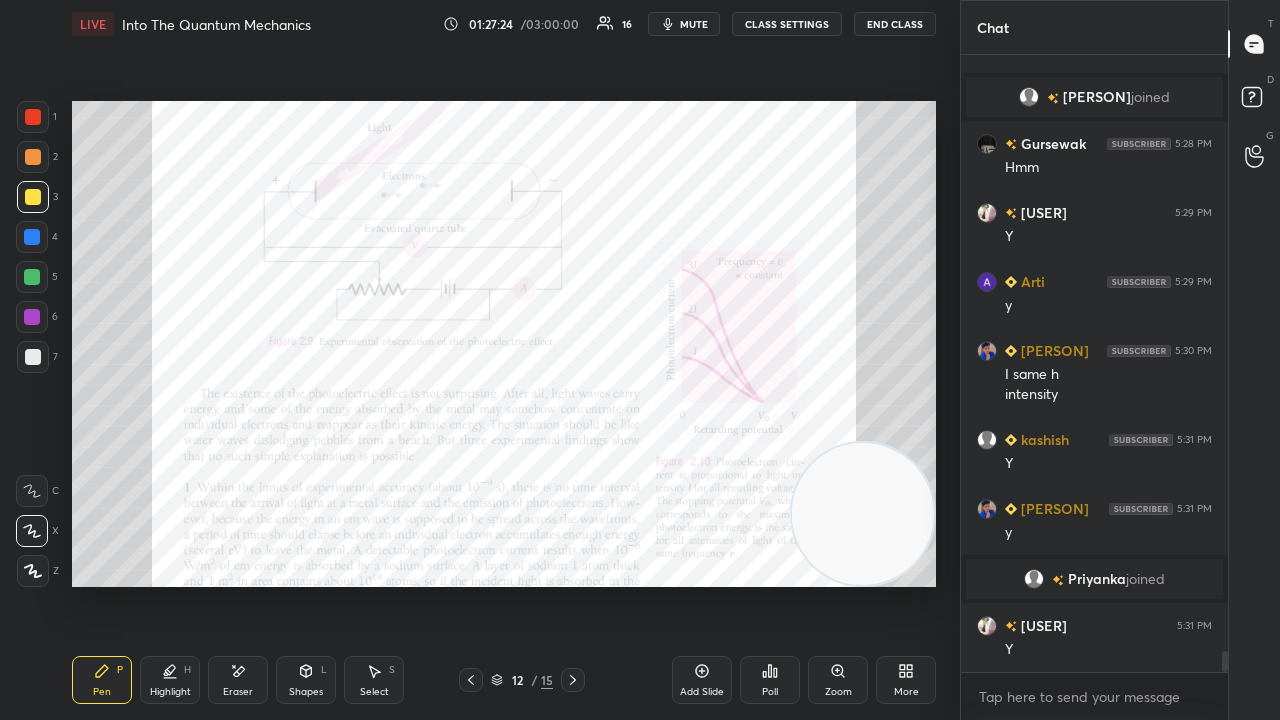 click 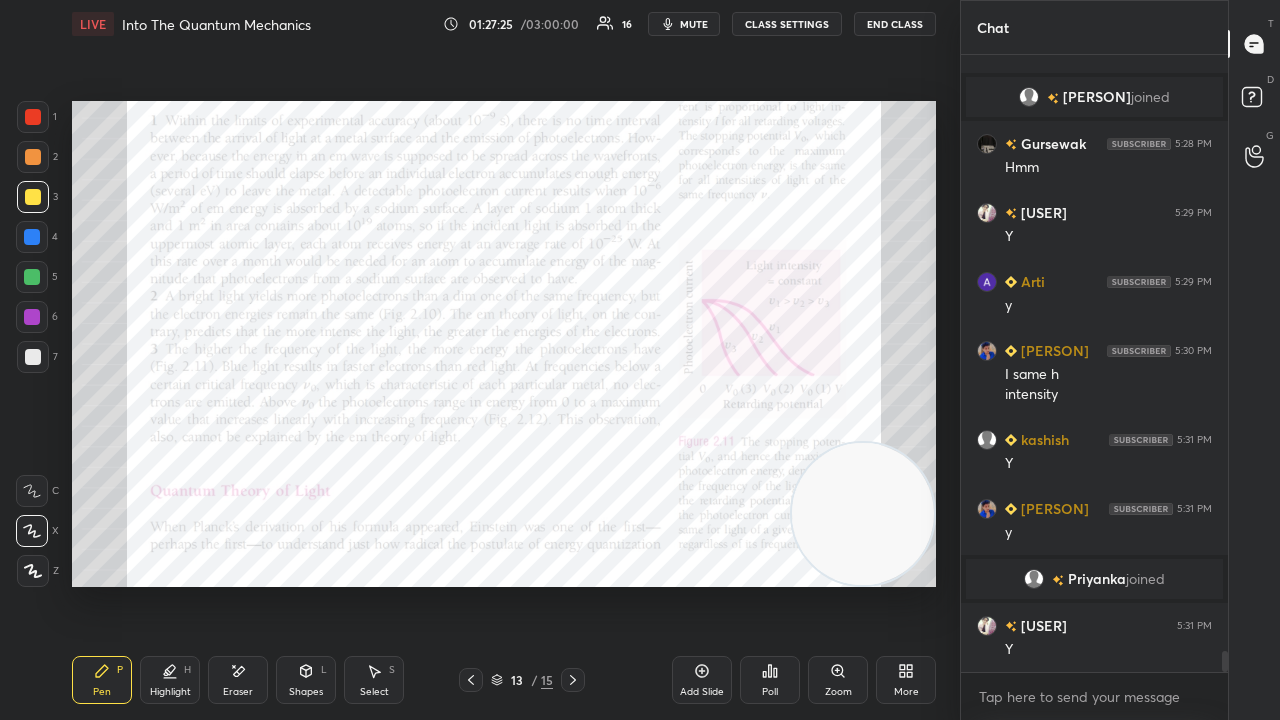 click 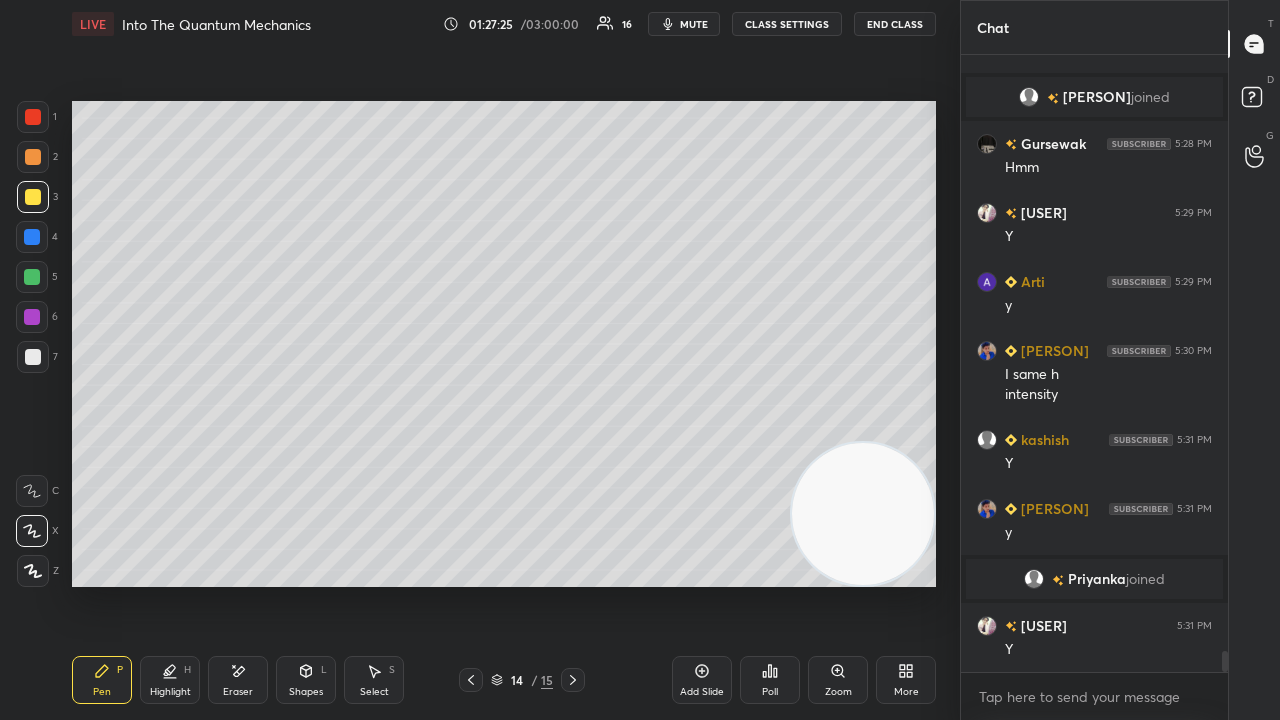 click 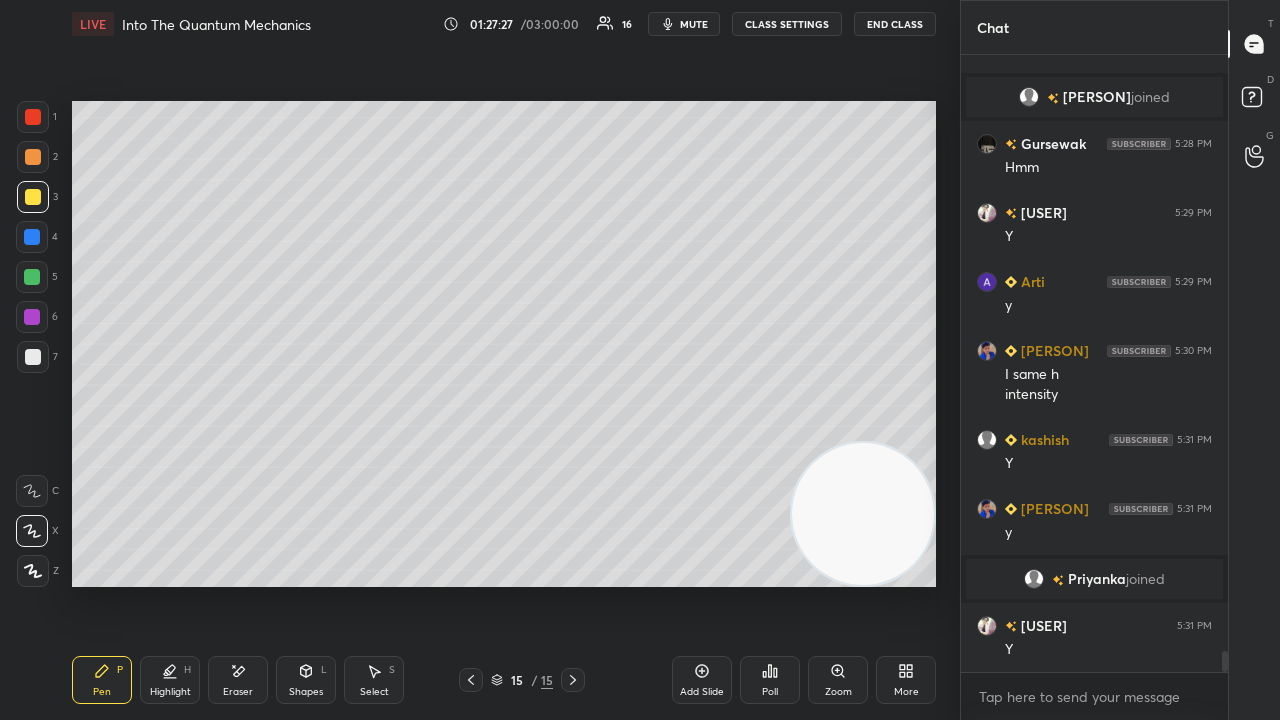 click 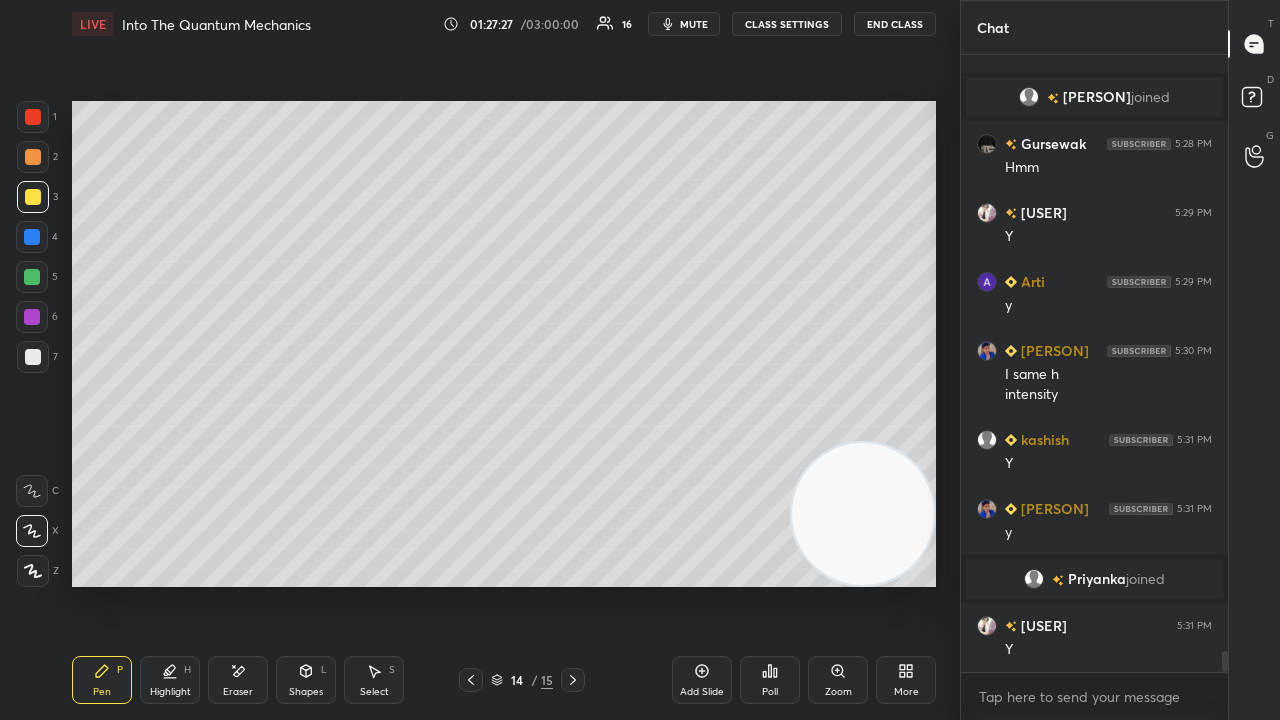 click 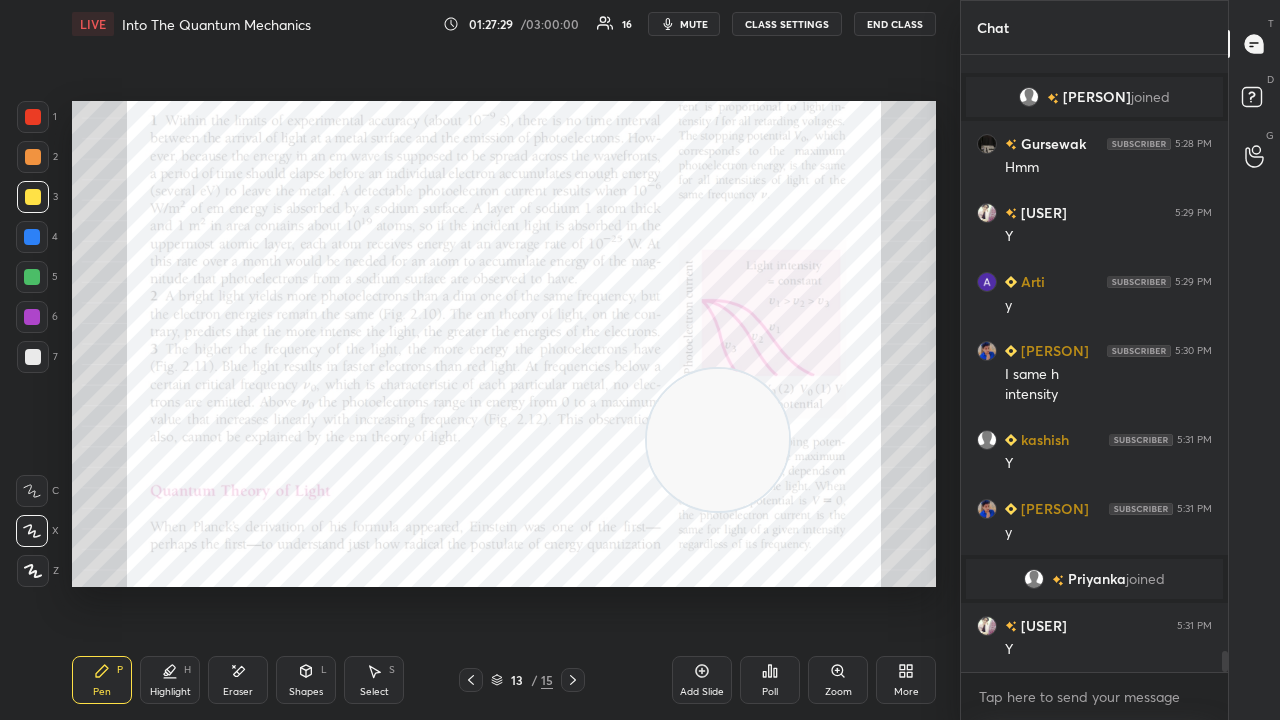 drag, startPoint x: 838, startPoint y: 557, endPoint x: 376, endPoint y: 429, distance: 479.4038 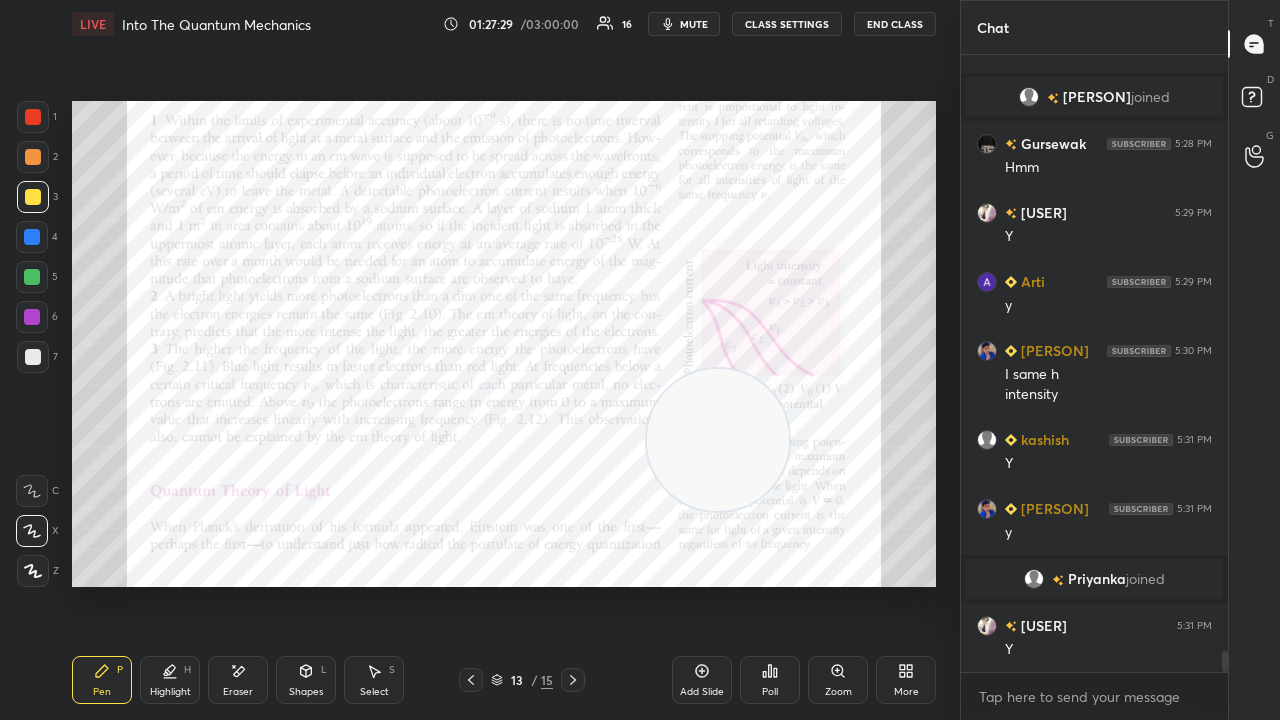 click at bounding box center (718, 440) 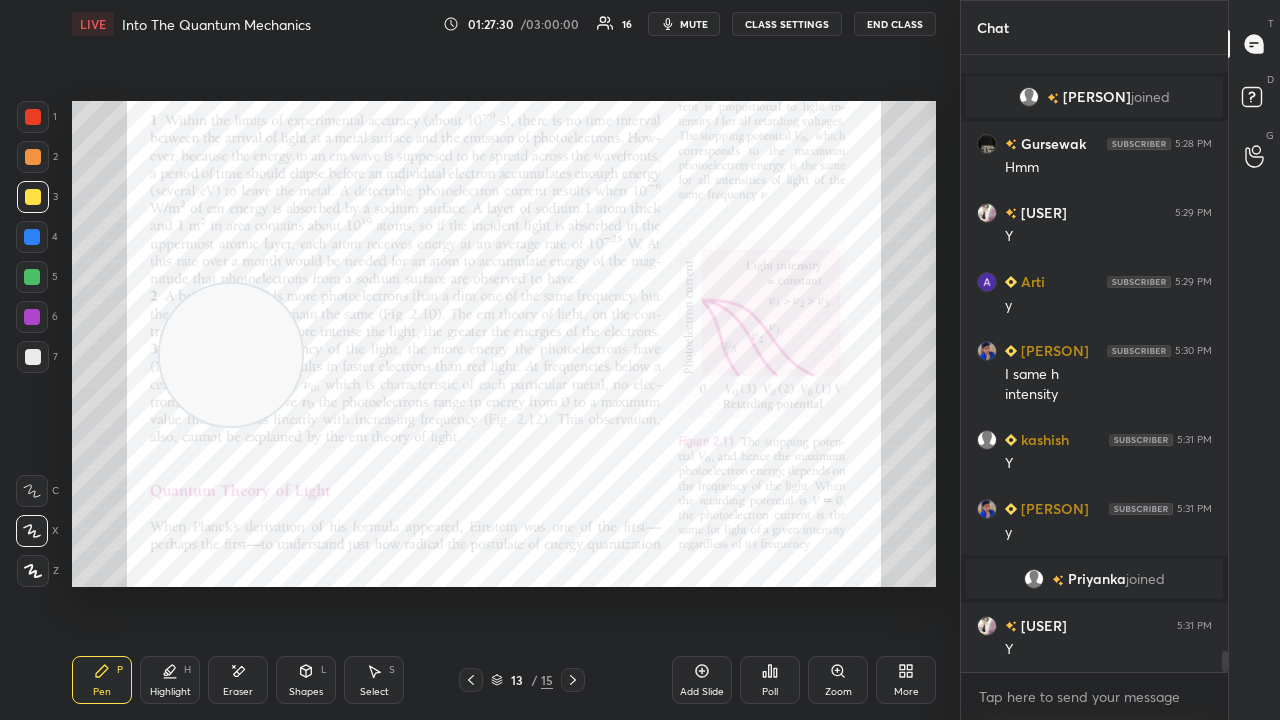 drag, startPoint x: 359, startPoint y: 412, endPoint x: 122, endPoint y: 343, distance: 246.84003 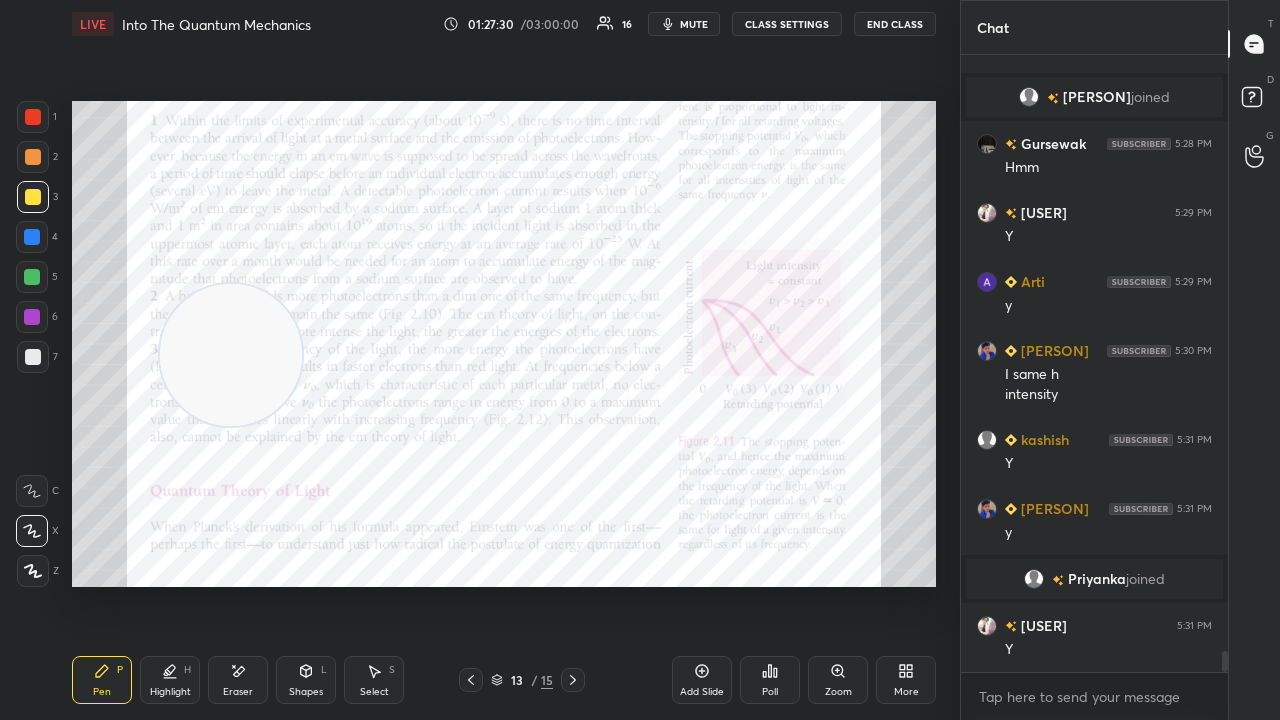click at bounding box center [231, 355] 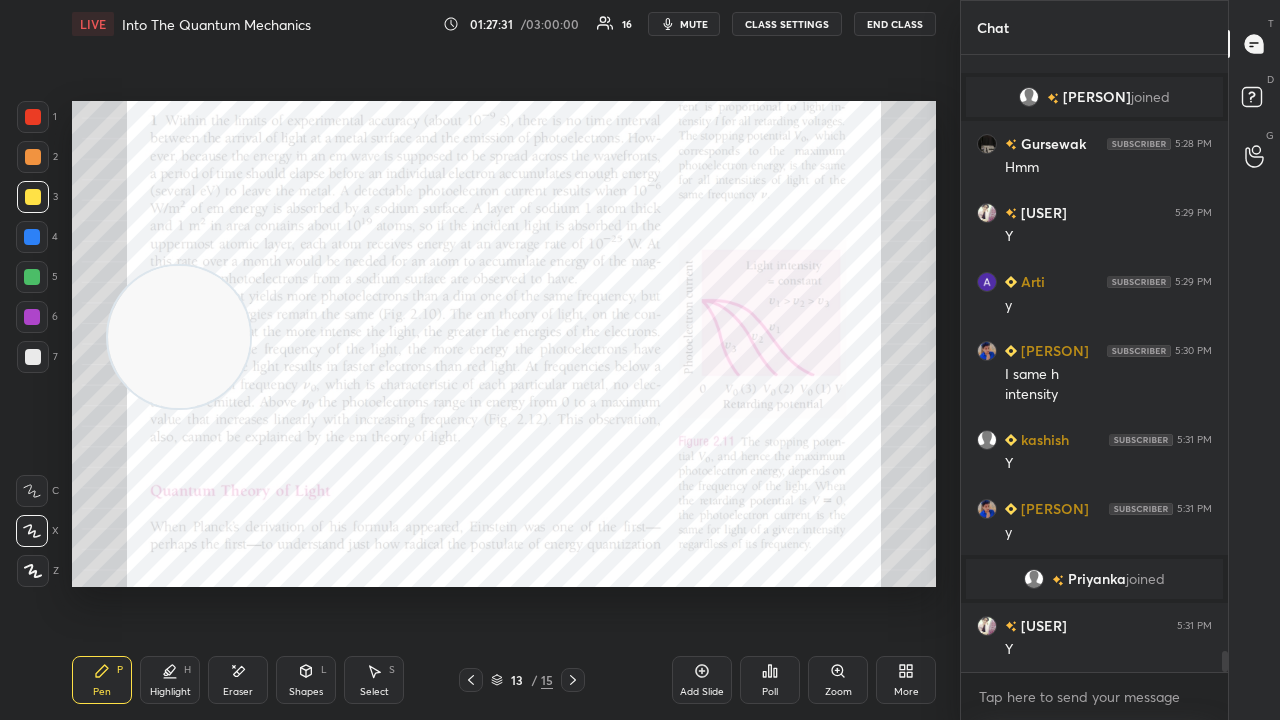 click on "More" at bounding box center (906, 692) 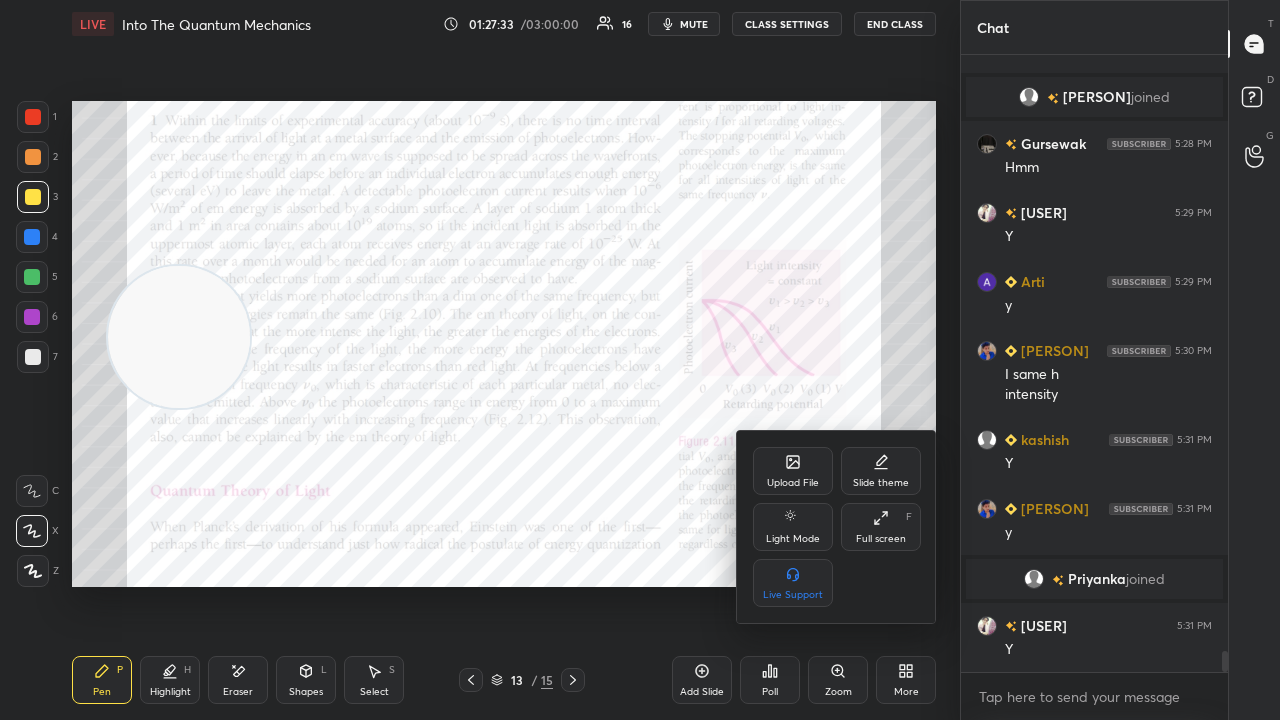 click at bounding box center (640, 360) 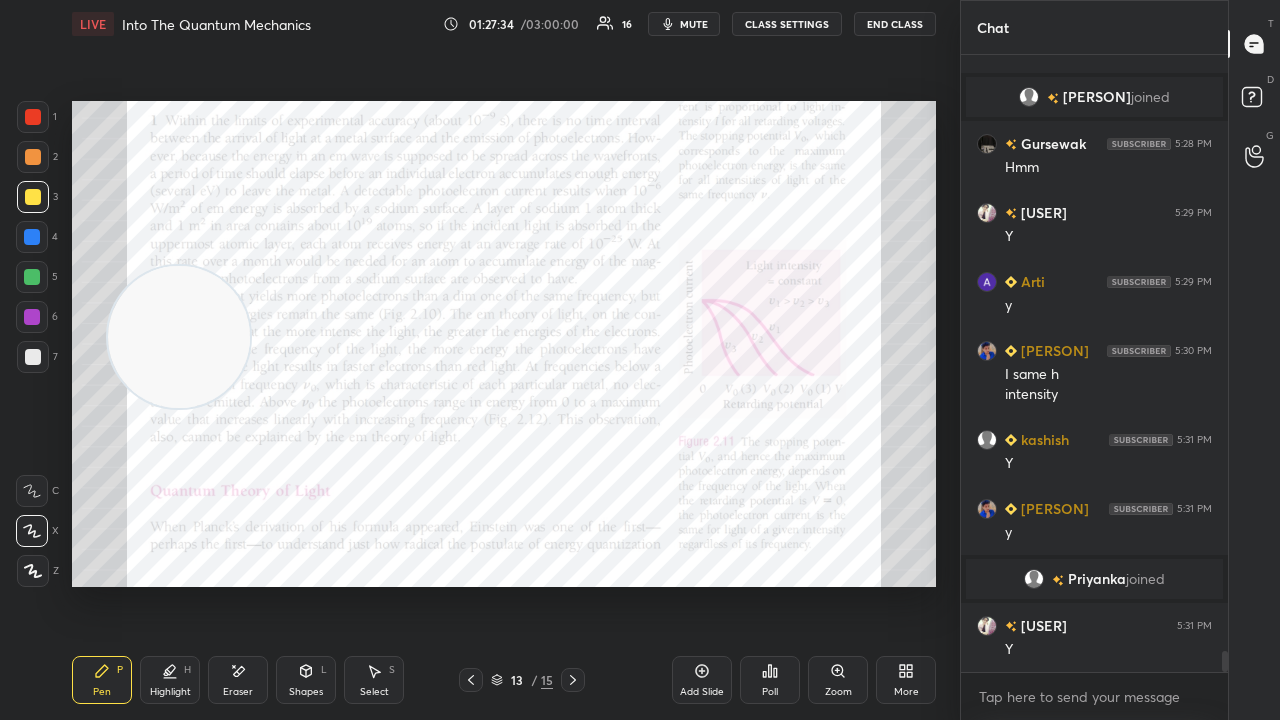 click on "mute" at bounding box center (694, 24) 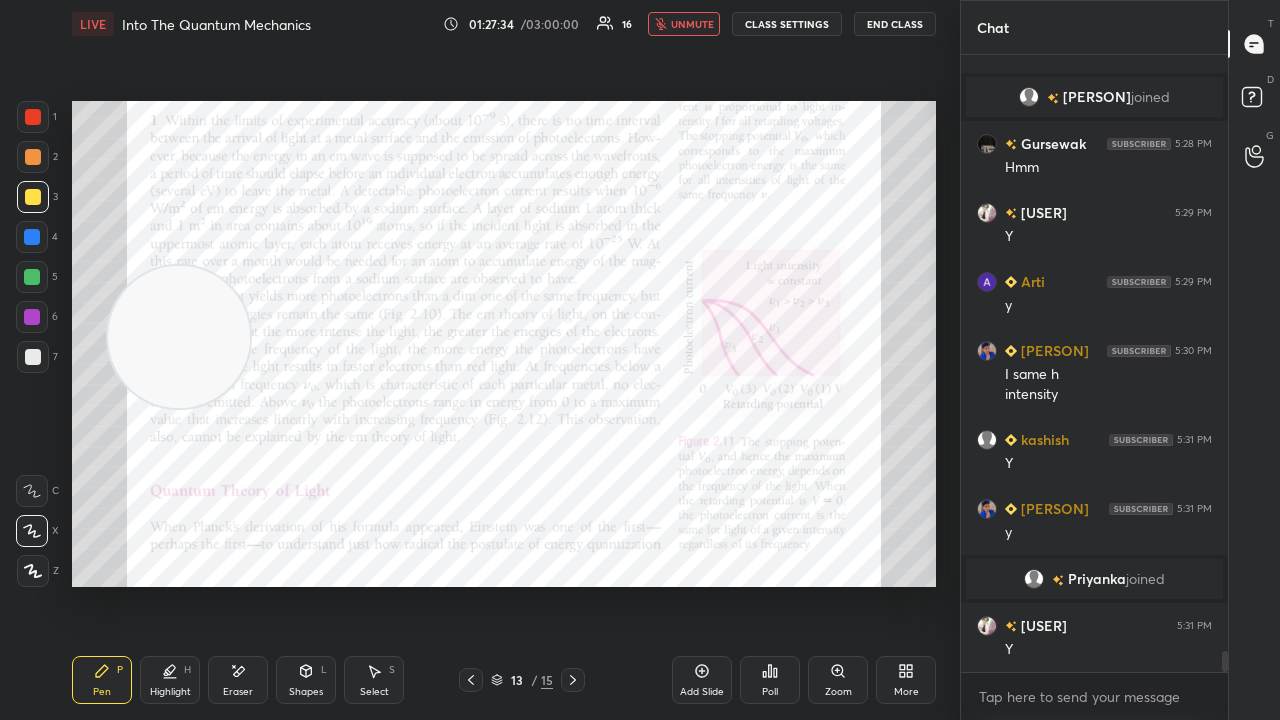 click on "unmute" at bounding box center [692, 24] 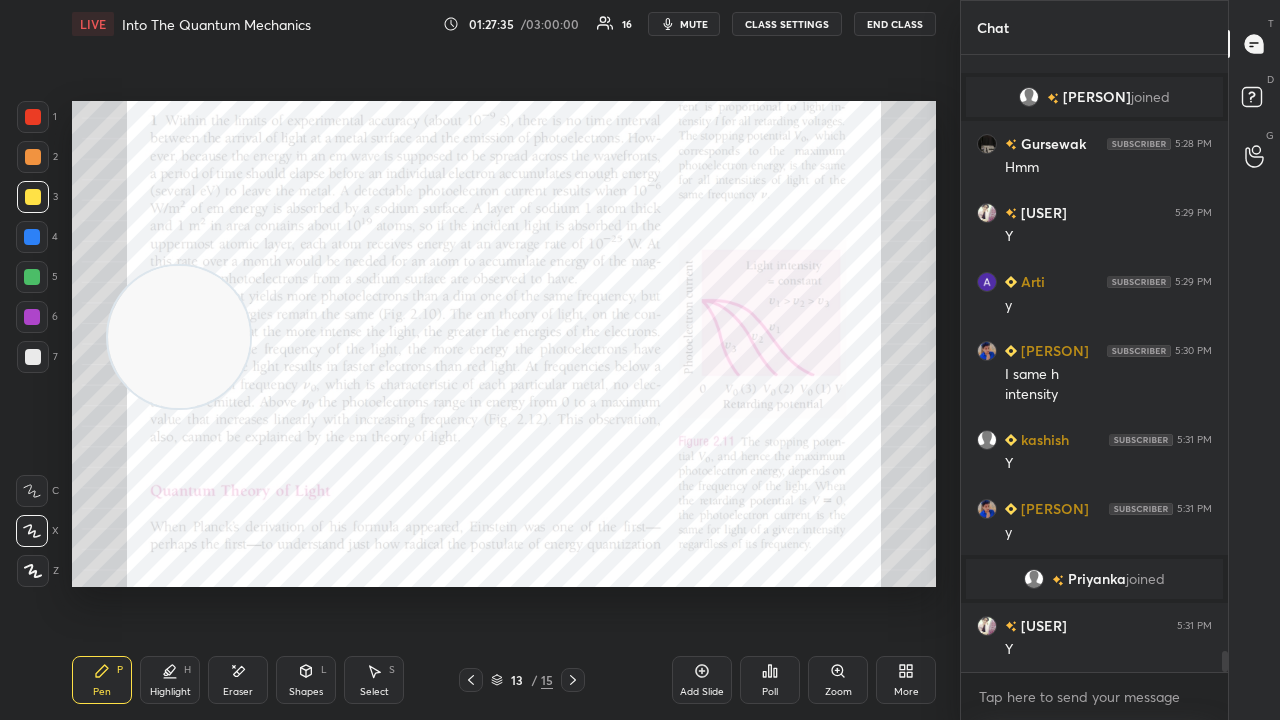 click on "More" at bounding box center (906, 680) 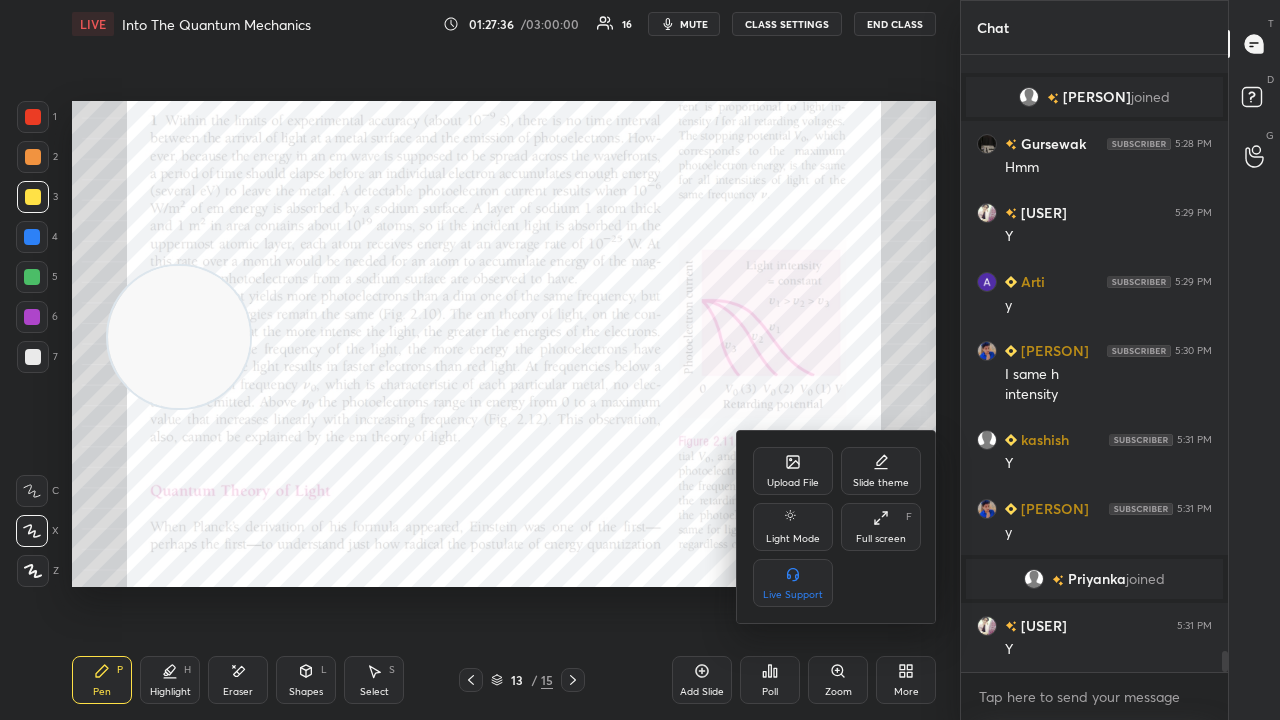 click on "Full screen" at bounding box center (881, 539) 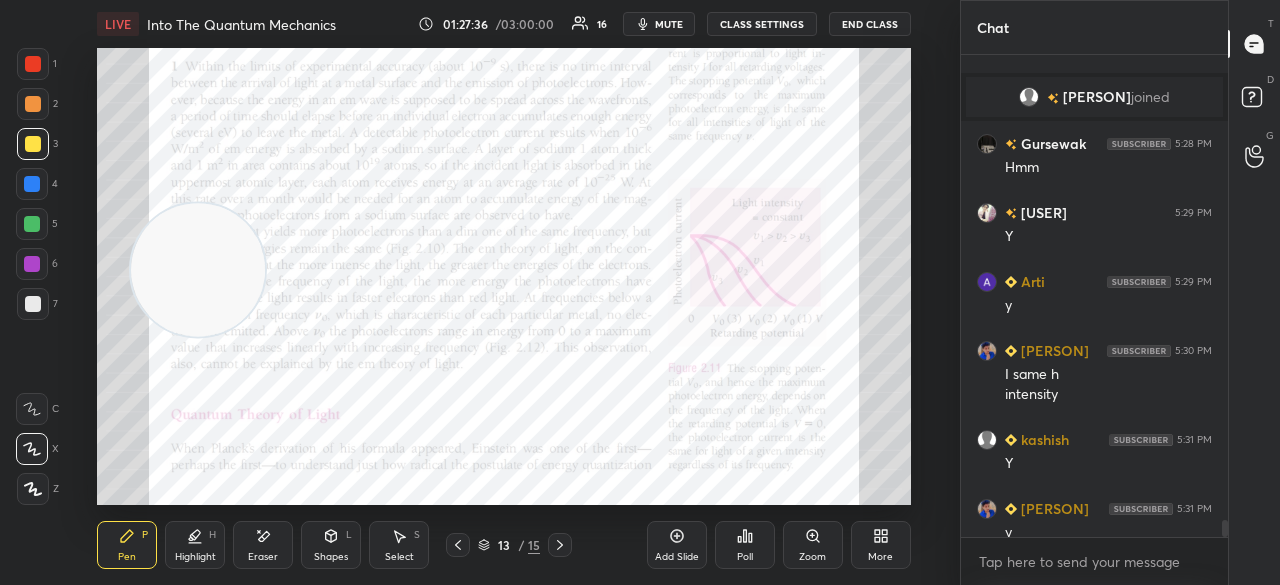 scroll, scrollTop: 457, scrollLeft: 880, axis: both 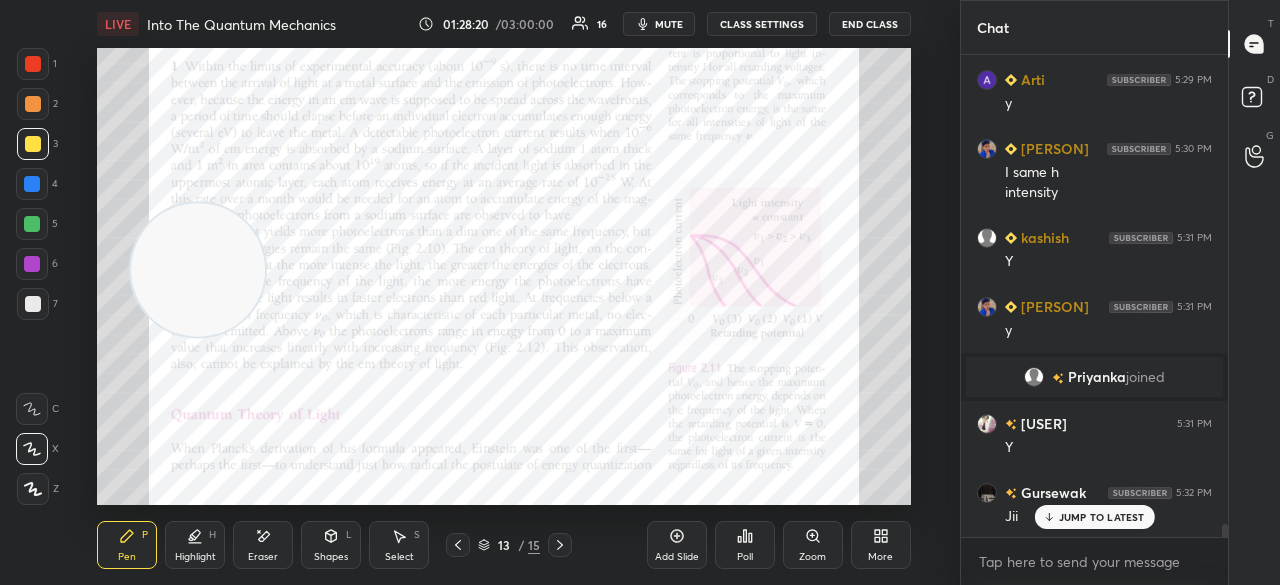 click on "JUMP TO LATEST" at bounding box center (1102, 517) 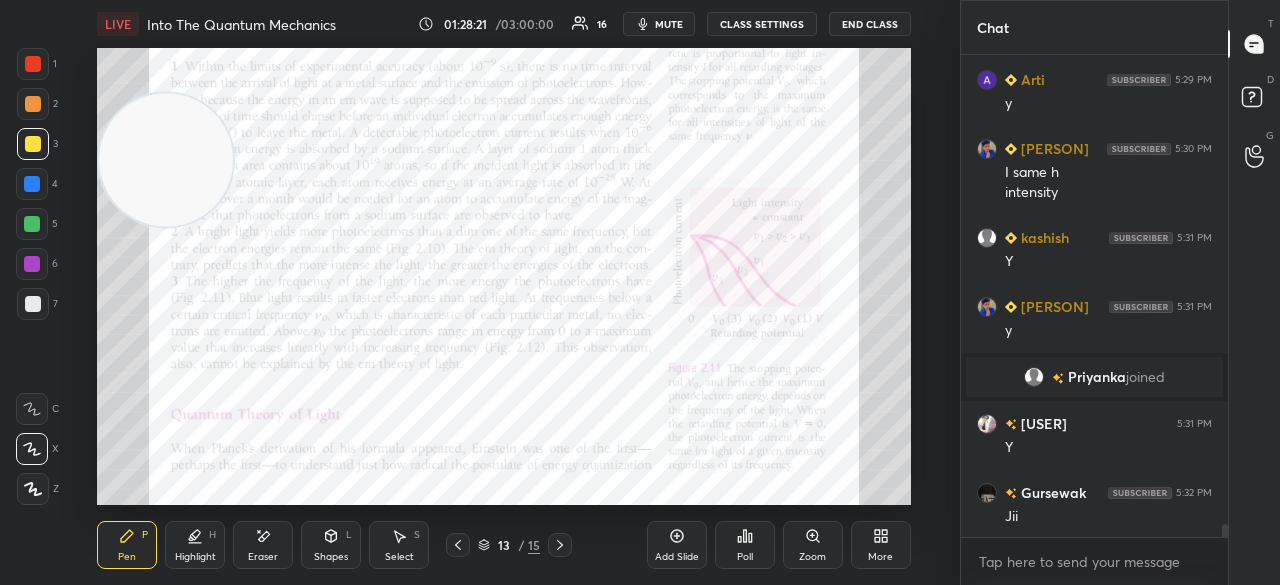 drag, startPoint x: 210, startPoint y: 277, endPoint x: 110, endPoint y: 164, distance: 150.894 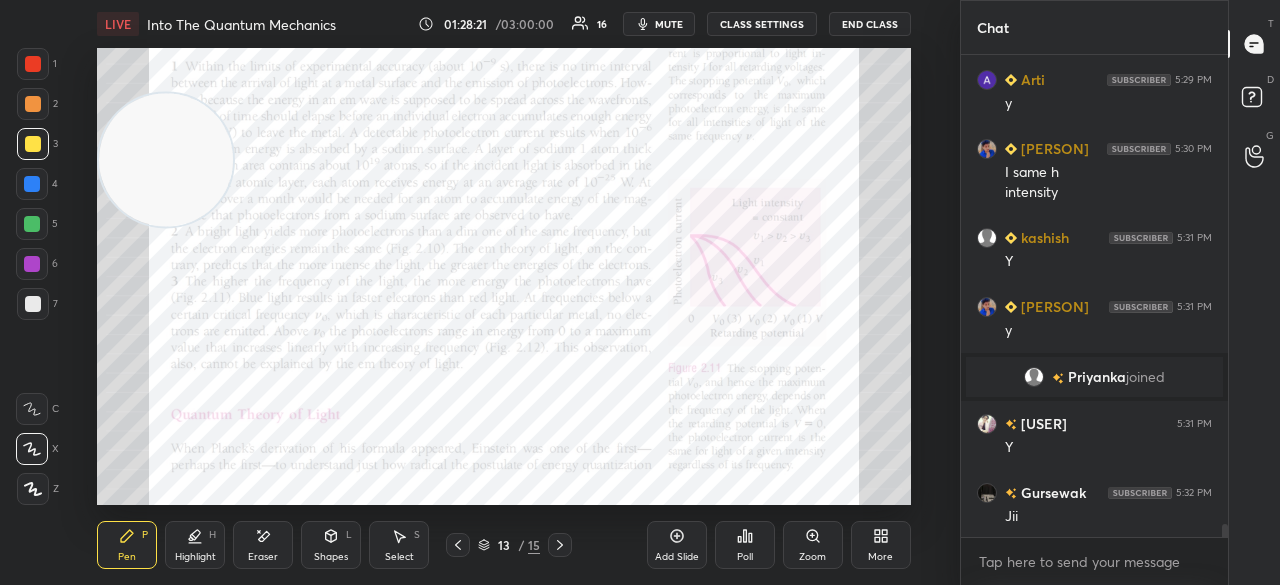 click at bounding box center [165, 159] 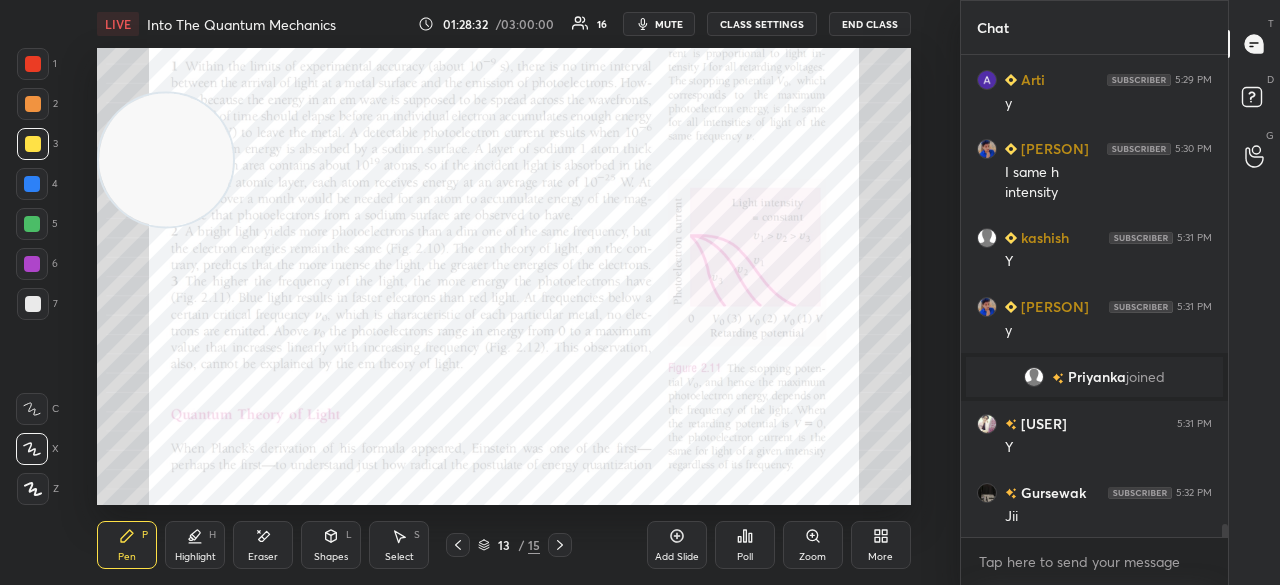 click 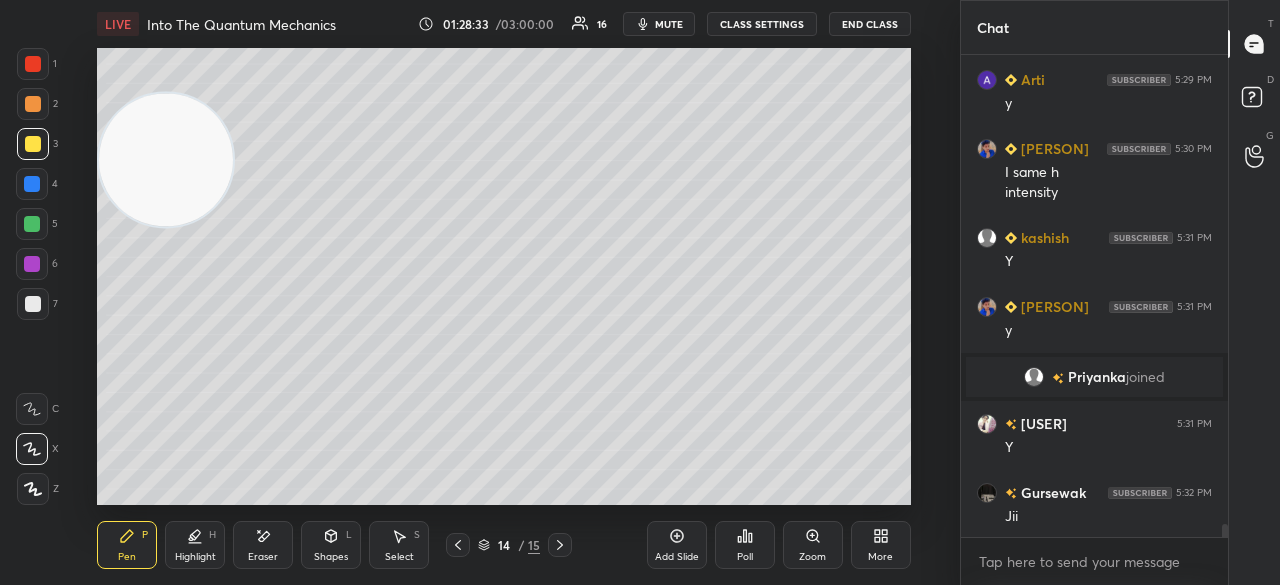 click 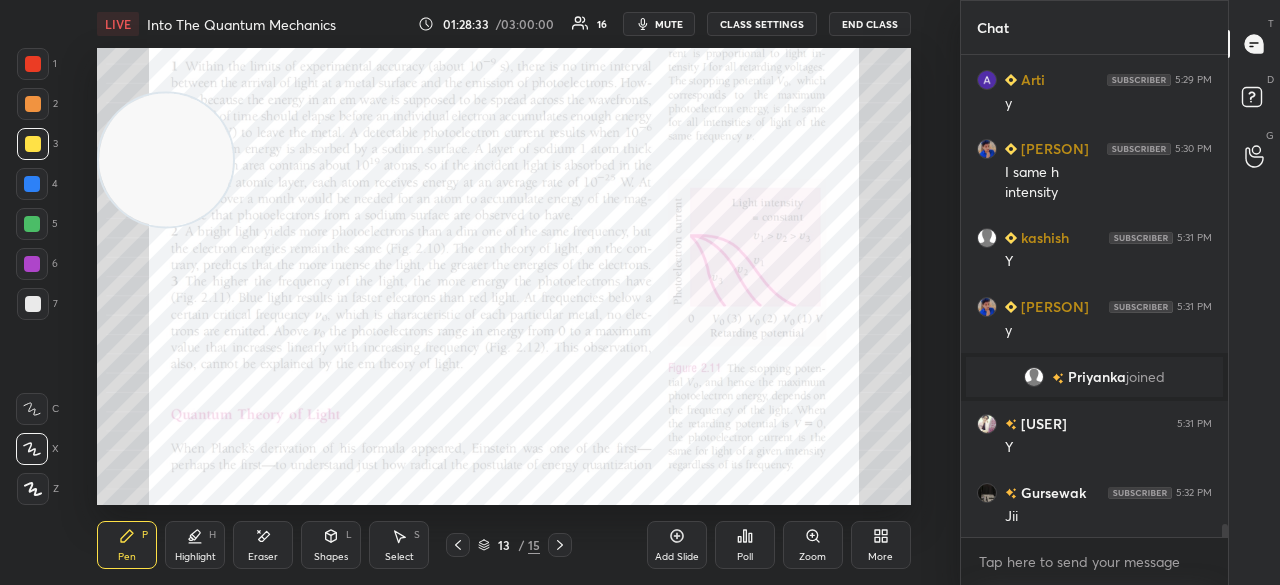 click on "More" at bounding box center (880, 557) 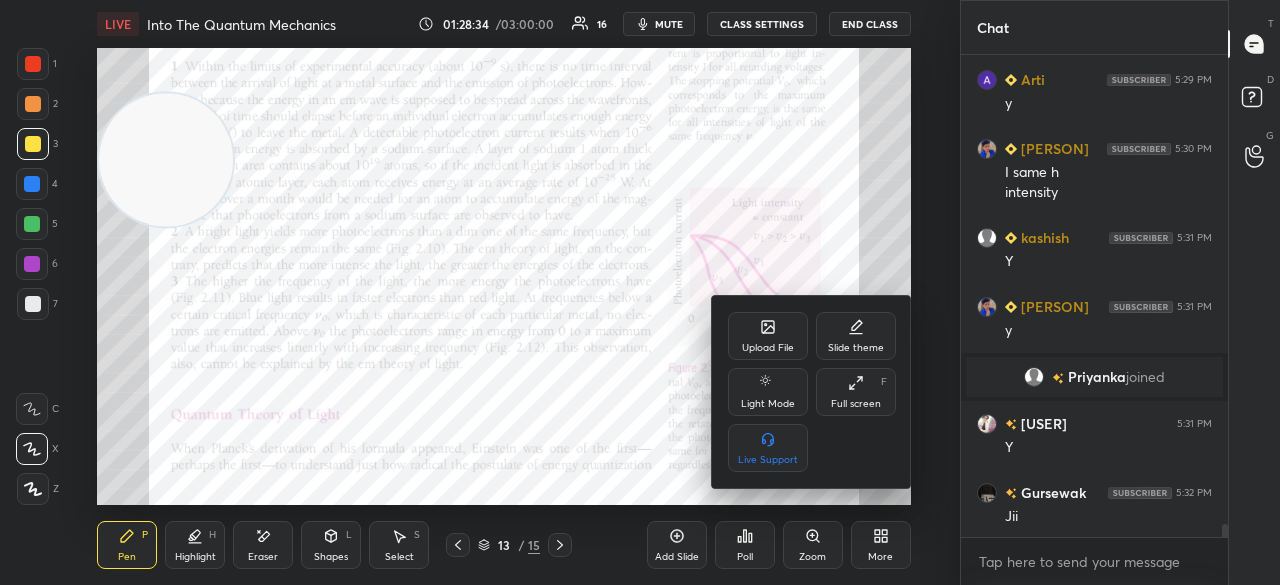 click on "Upload File" at bounding box center [768, 348] 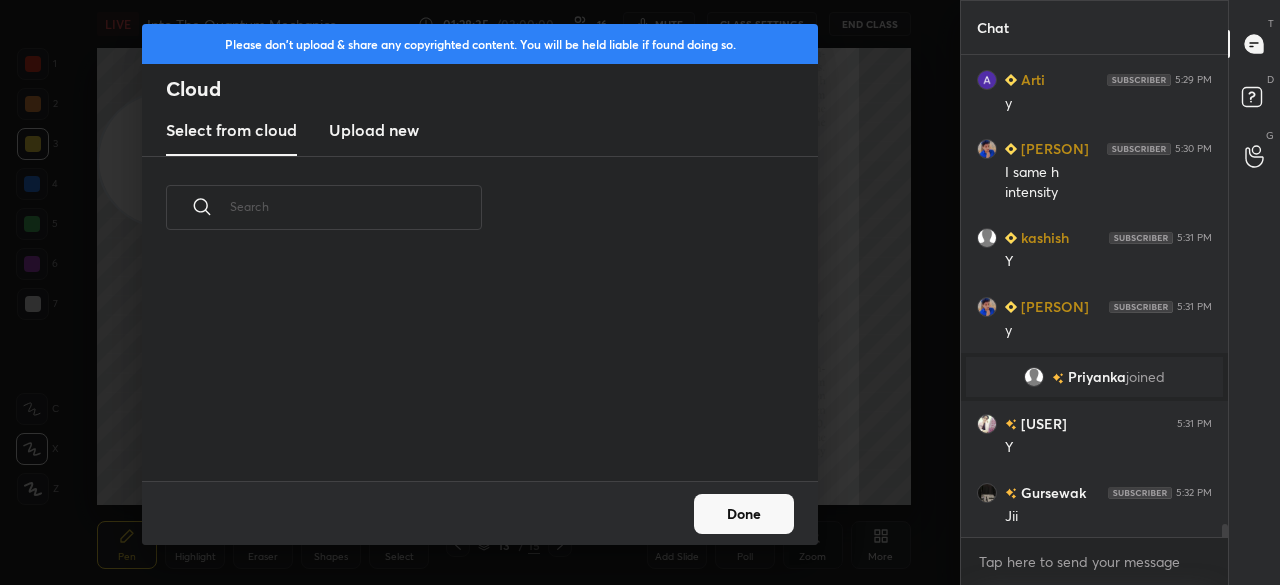scroll, scrollTop: 6, scrollLeft: 11, axis: both 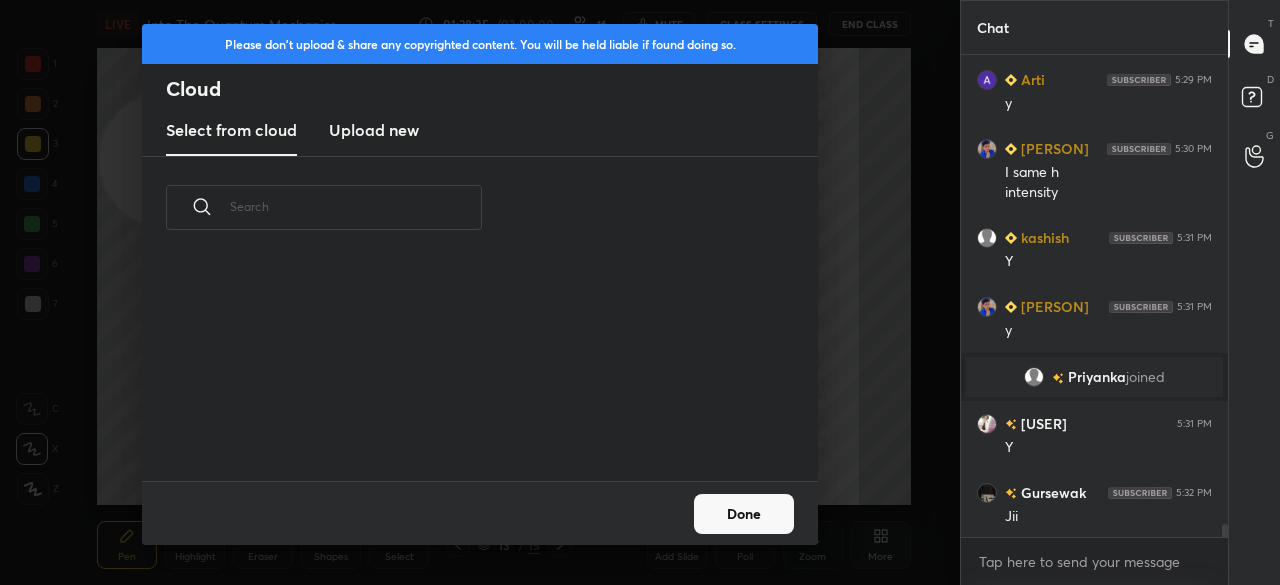 click on "Upload new" at bounding box center (374, 130) 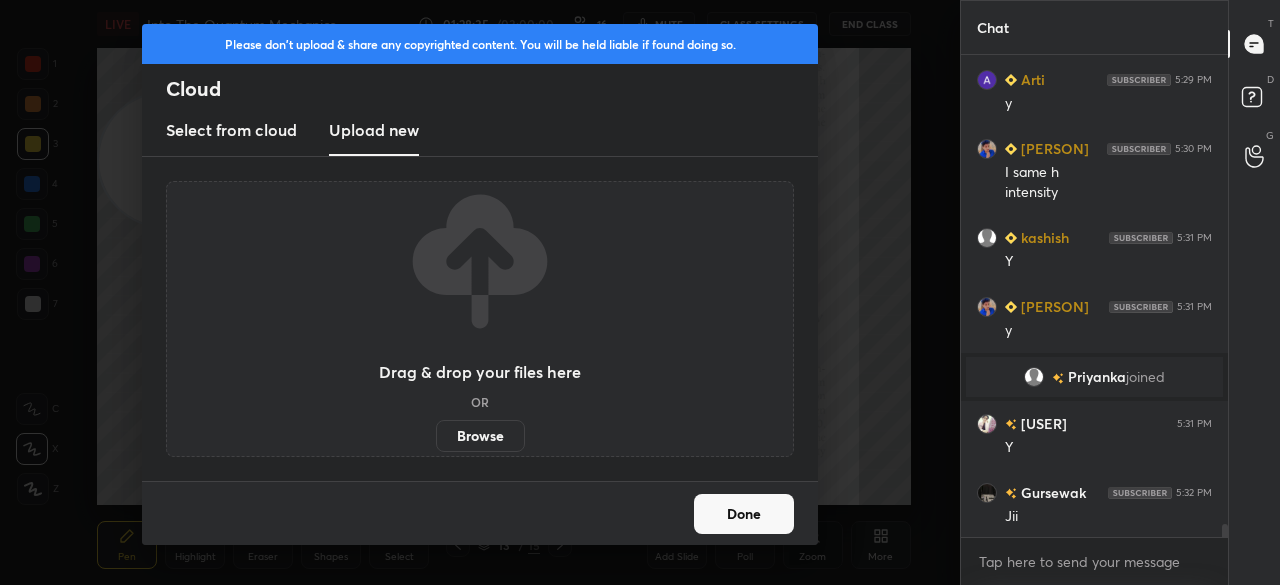 click on "Browse" at bounding box center [480, 436] 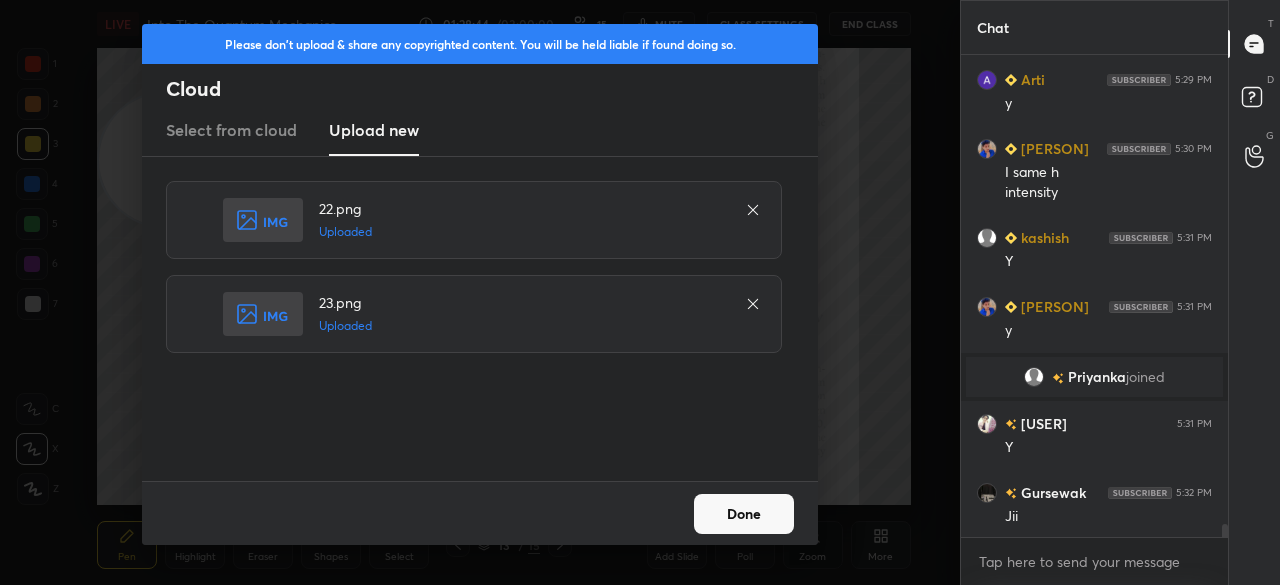 click on "Done" at bounding box center (744, 514) 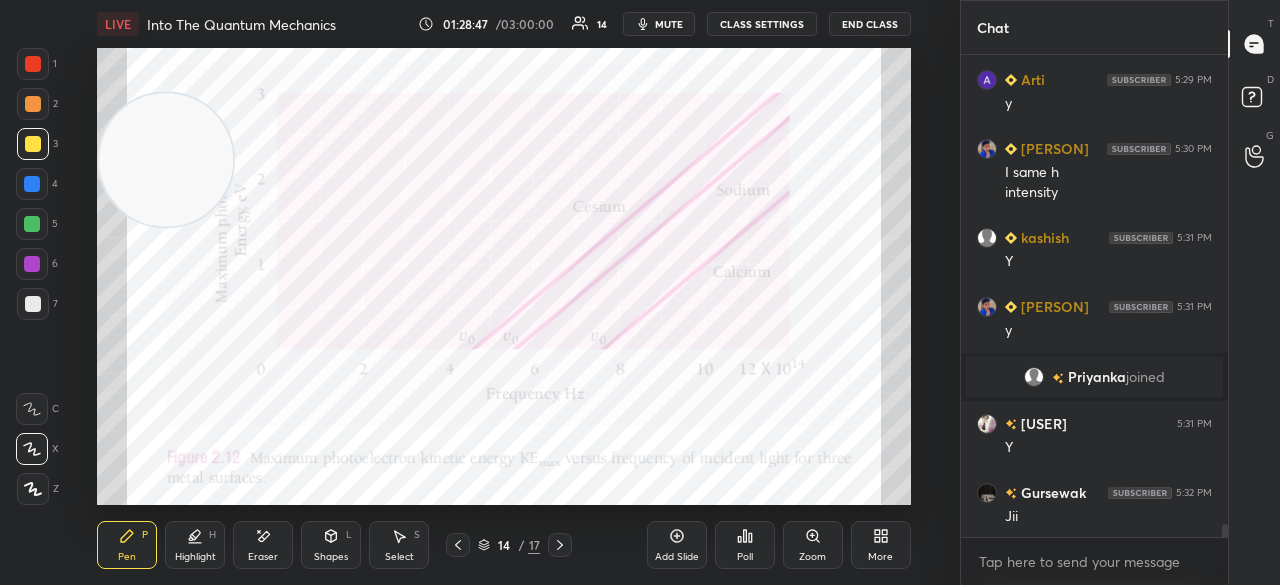click 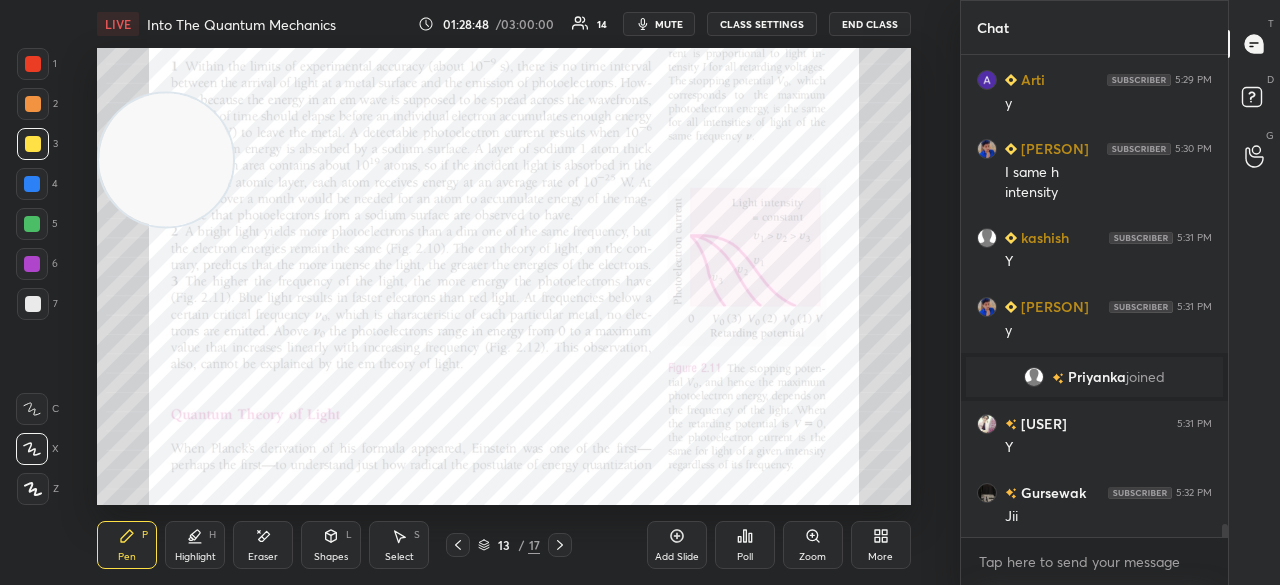 click 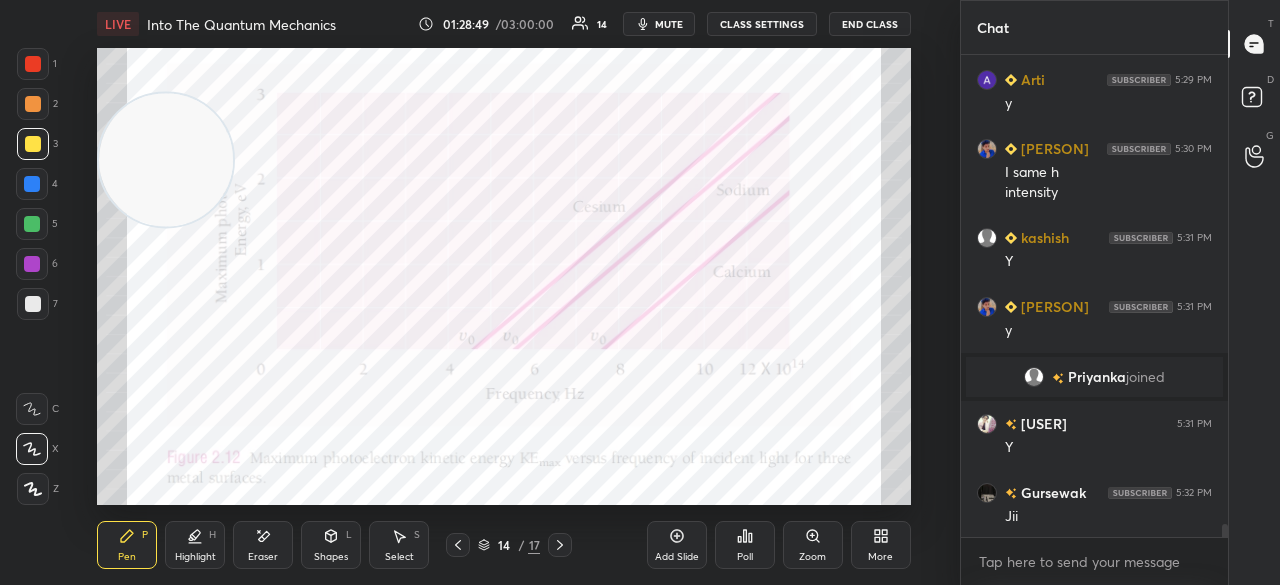 click 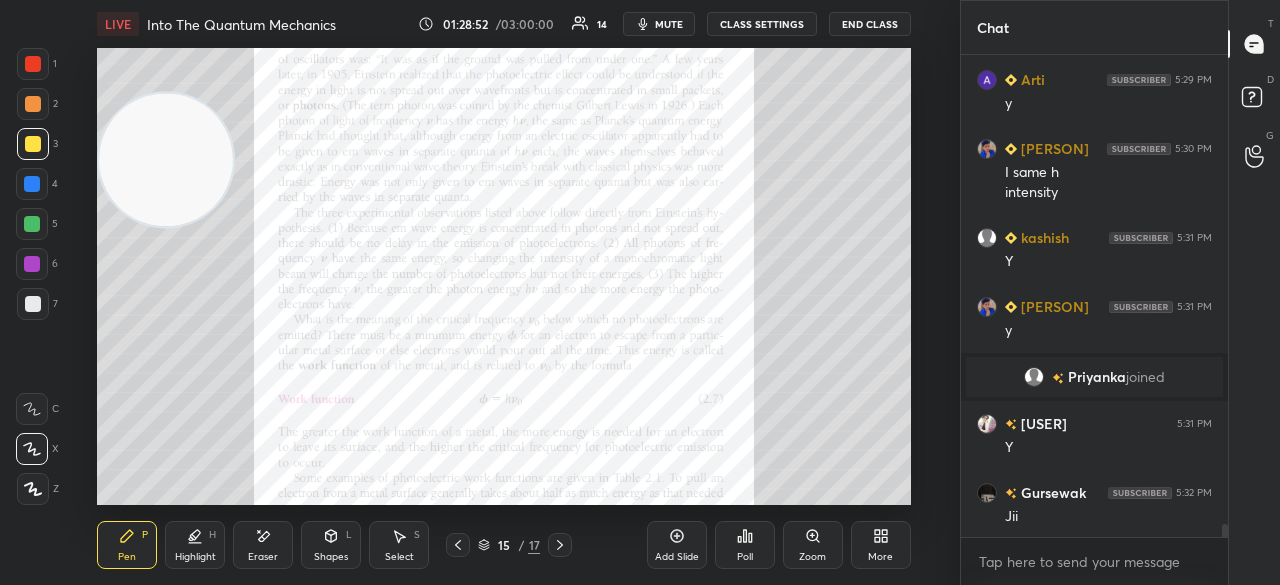 click on "Zoom" at bounding box center (813, 545) 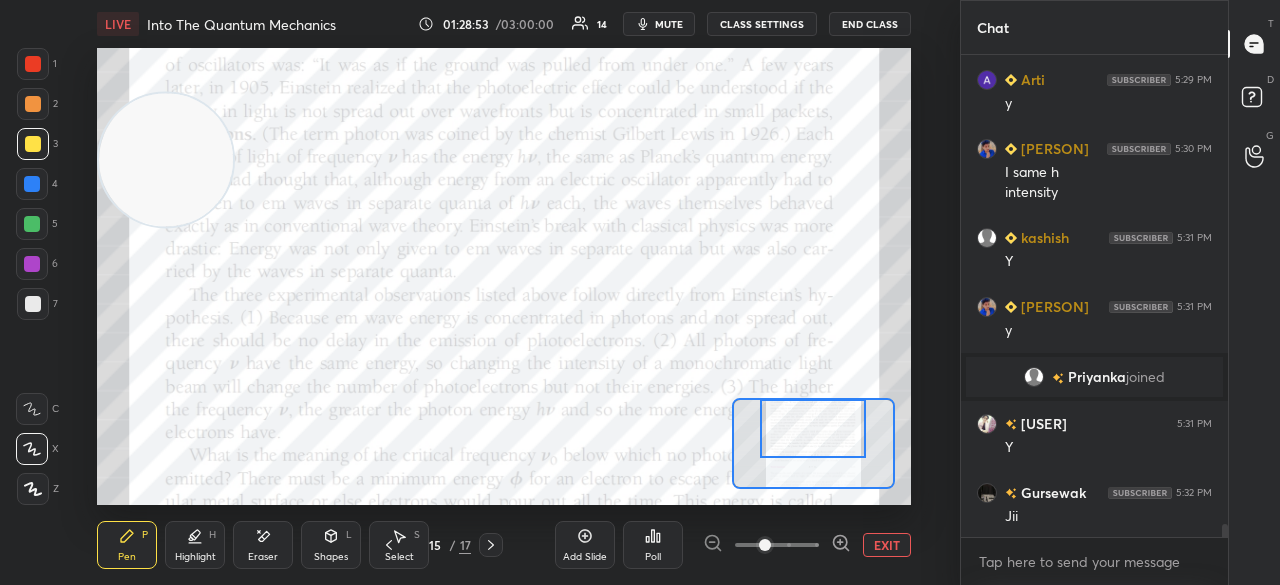 drag, startPoint x: 817, startPoint y: 433, endPoint x: 817, endPoint y: 413, distance: 20 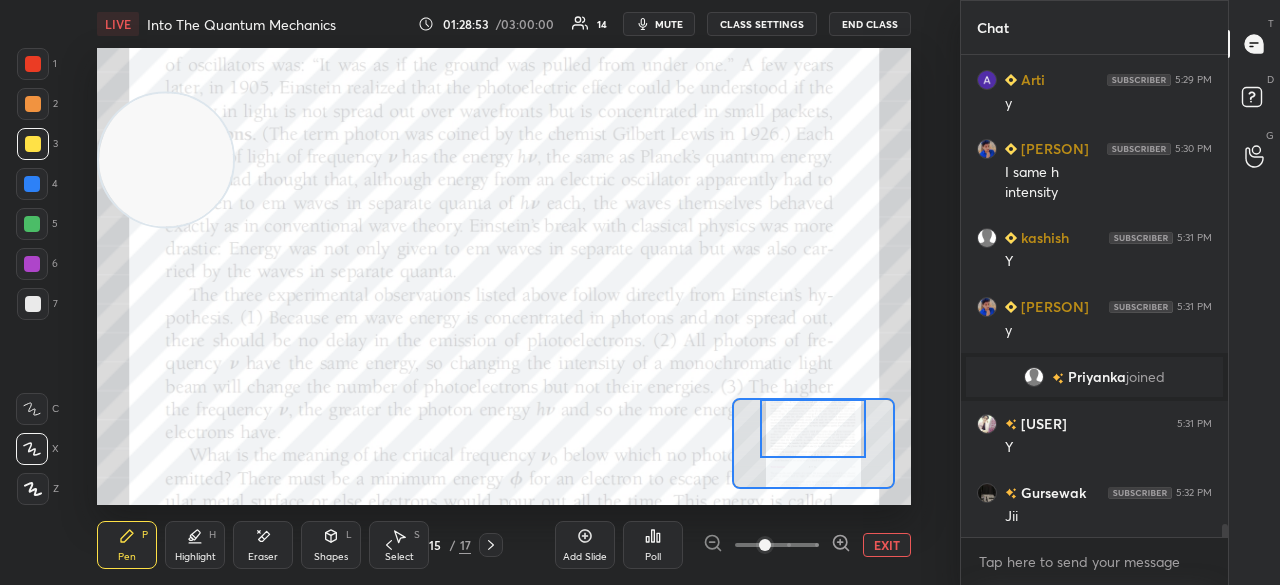 click at bounding box center [813, 428] 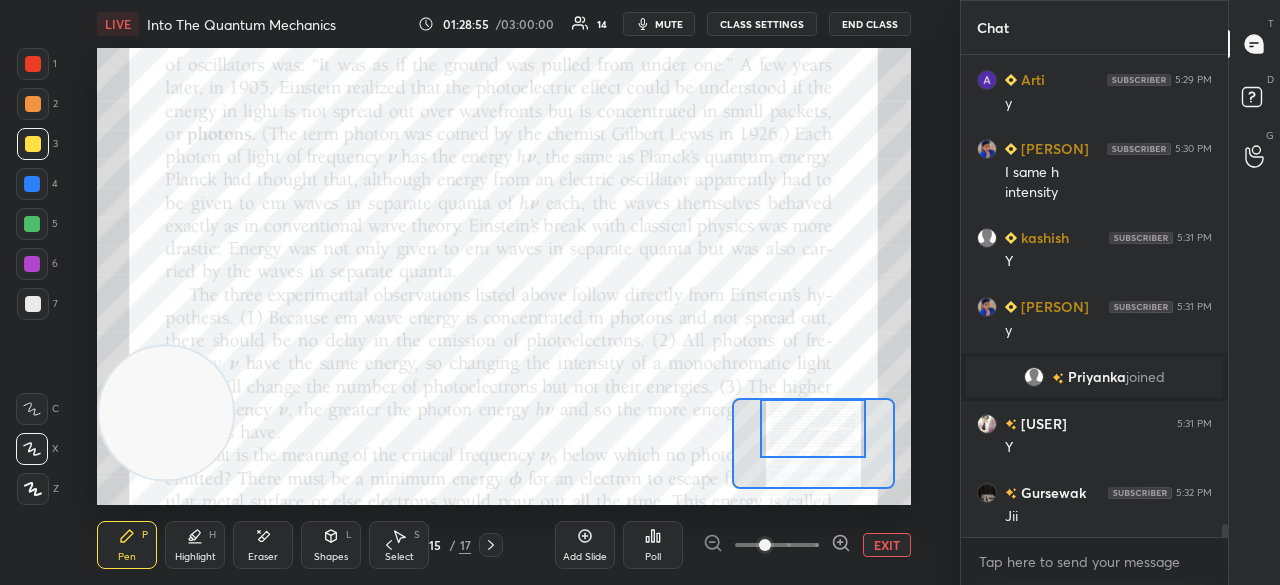 drag, startPoint x: 203, startPoint y: 170, endPoint x: 144, endPoint y: 415, distance: 252.00397 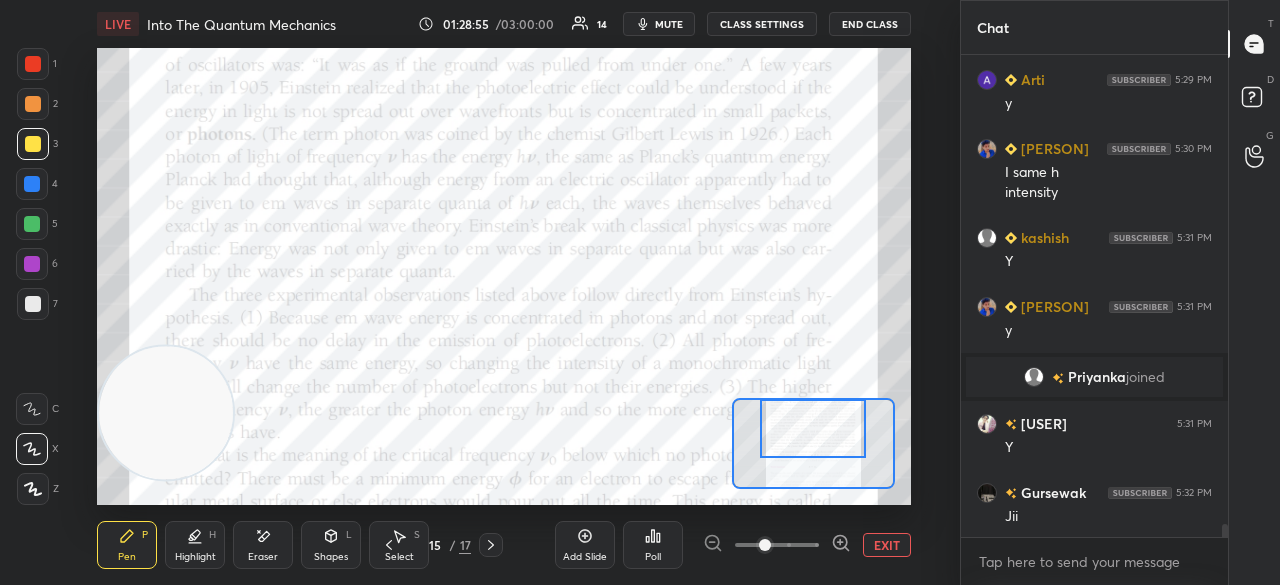 click at bounding box center [165, 412] 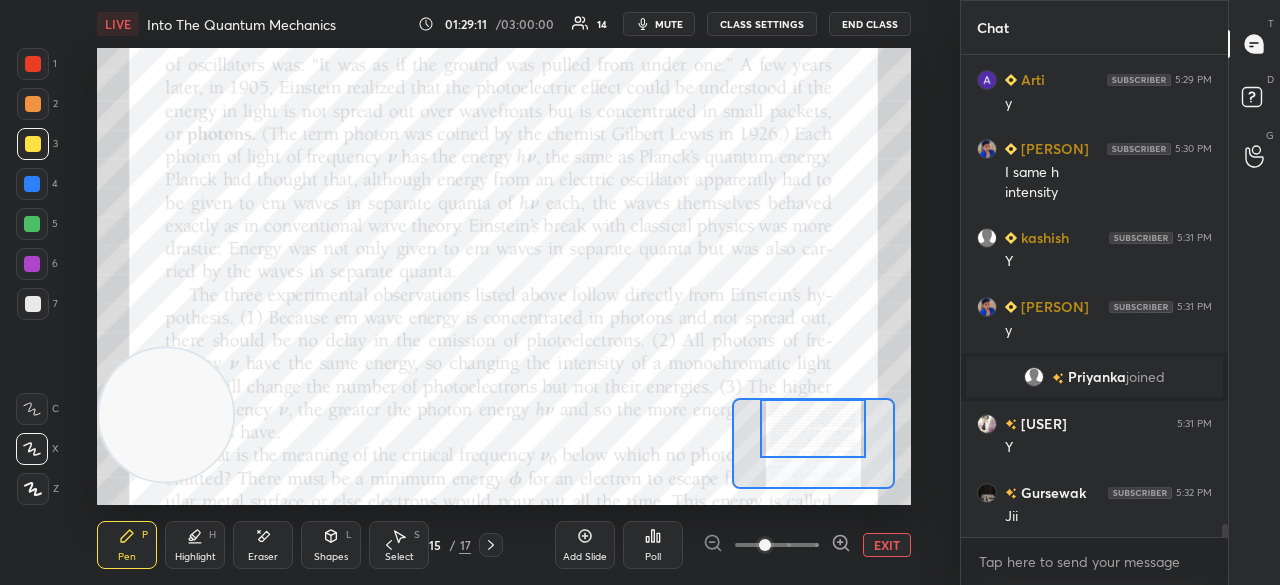 click on "mute" at bounding box center [659, 24] 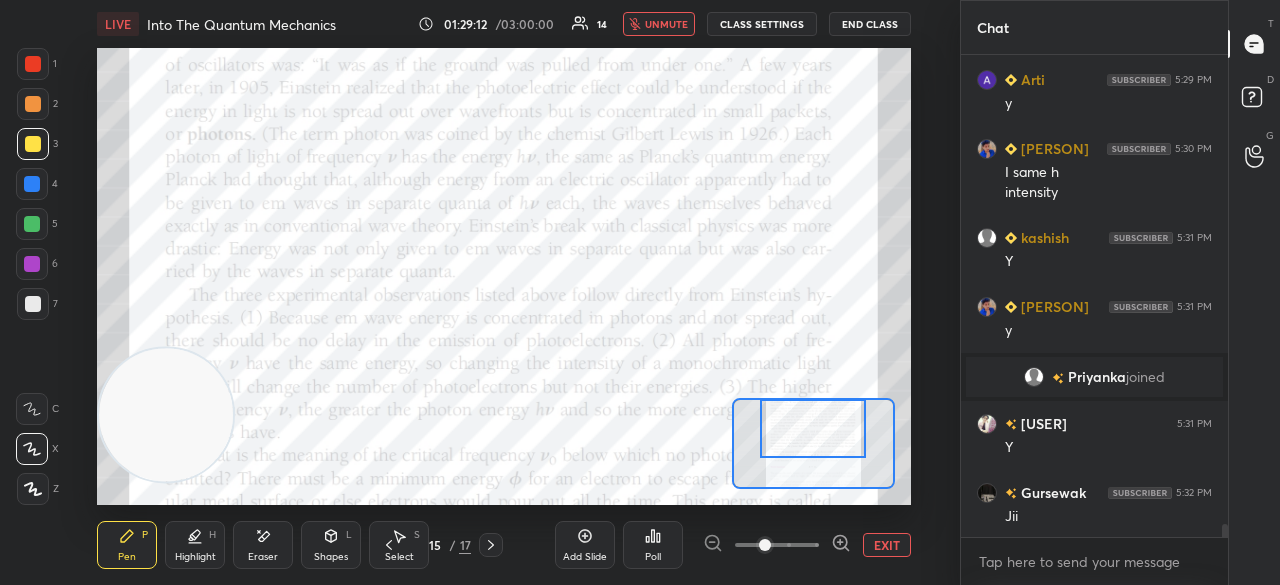 click on "unmute" at bounding box center (666, 24) 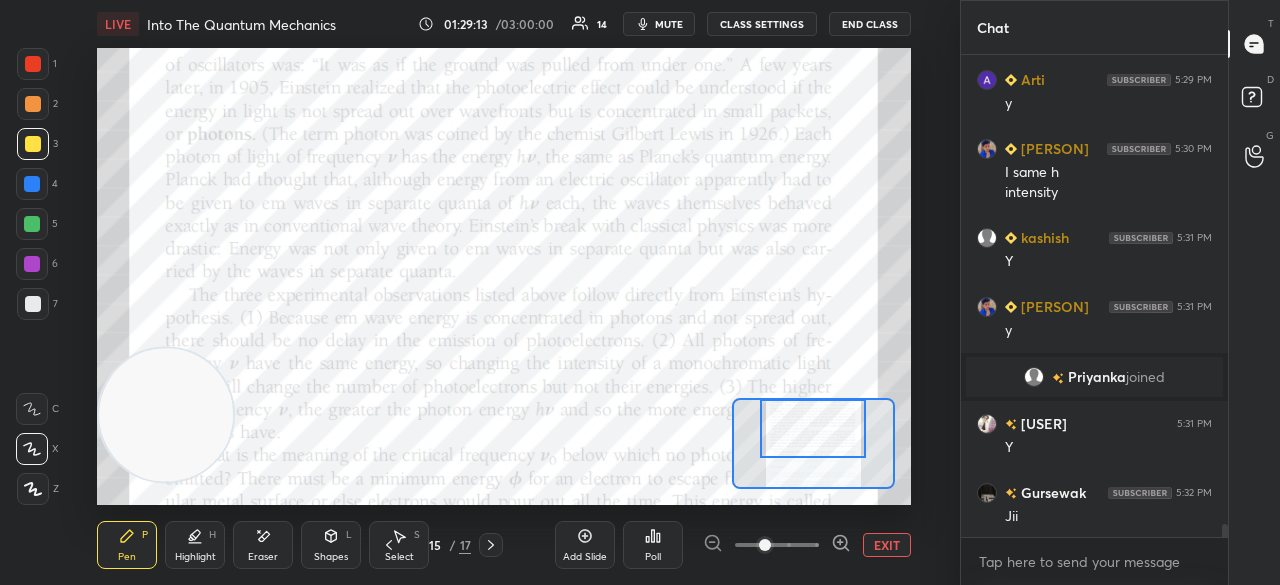 click at bounding box center (33, 64) 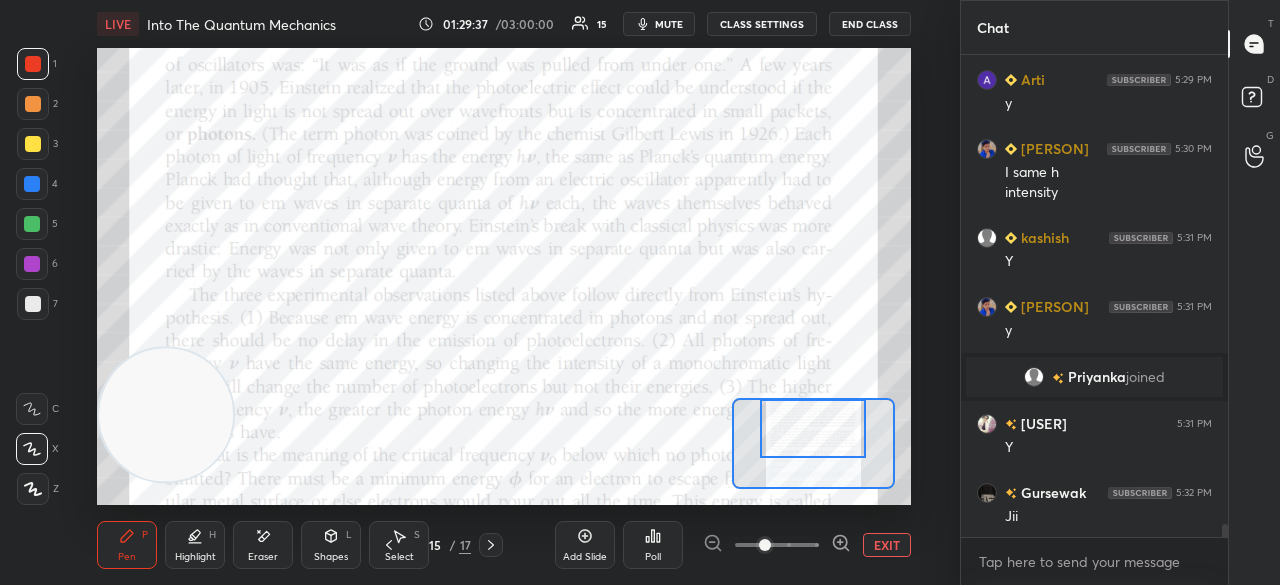 click on "mute" at bounding box center (669, 24) 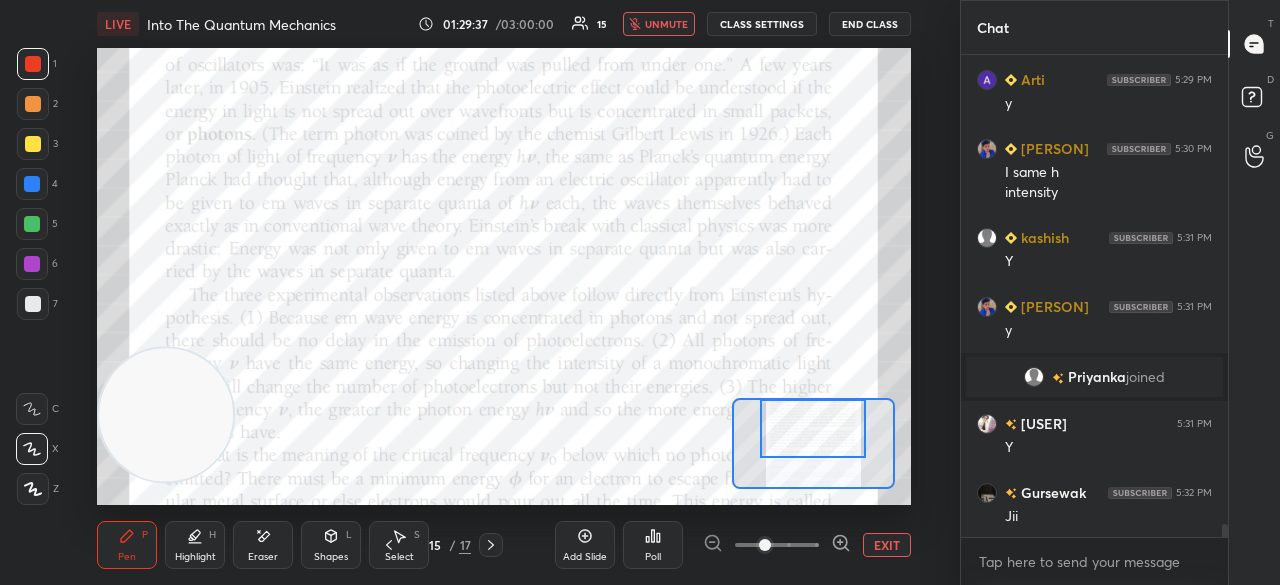 click on "unmute" at bounding box center (666, 24) 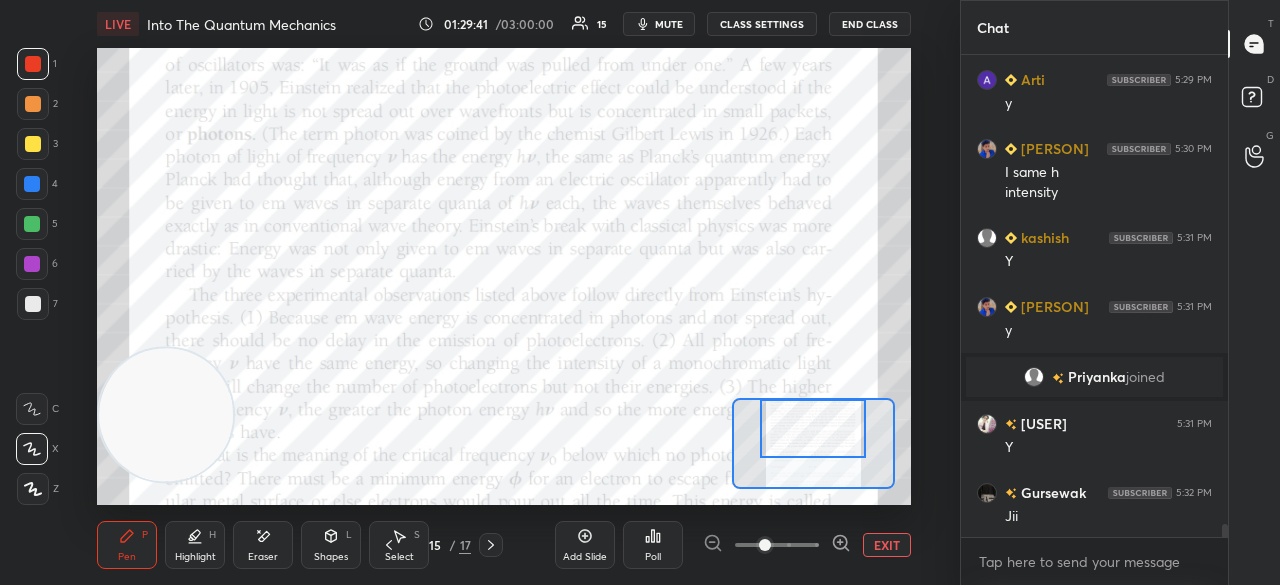 click on "mute" at bounding box center (669, 24) 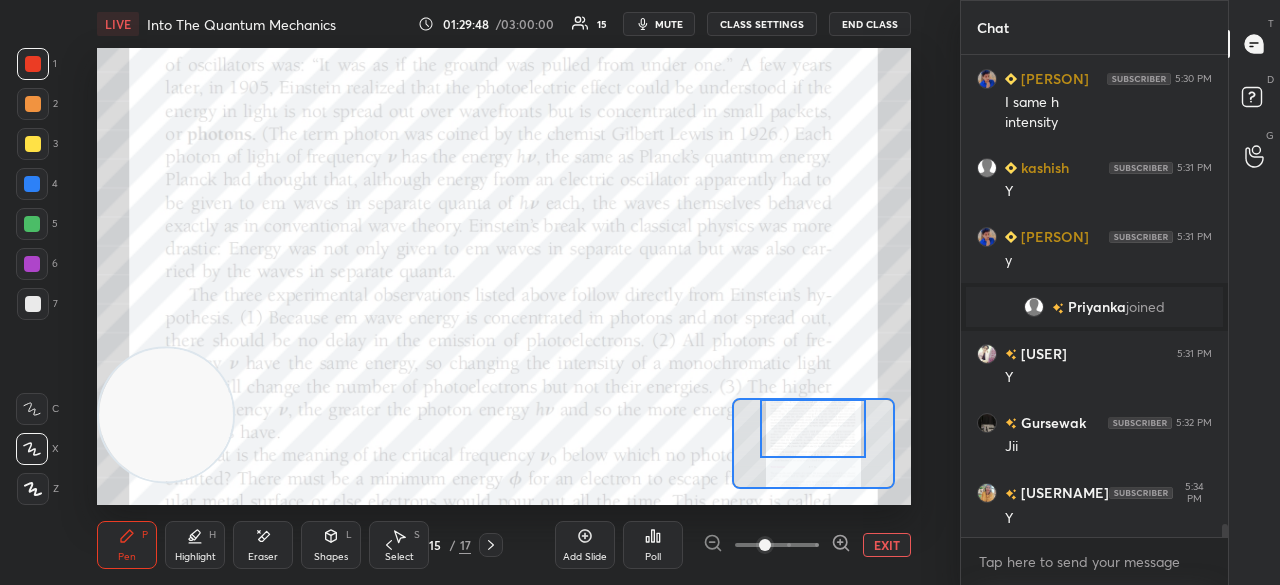scroll, scrollTop: 17448, scrollLeft: 0, axis: vertical 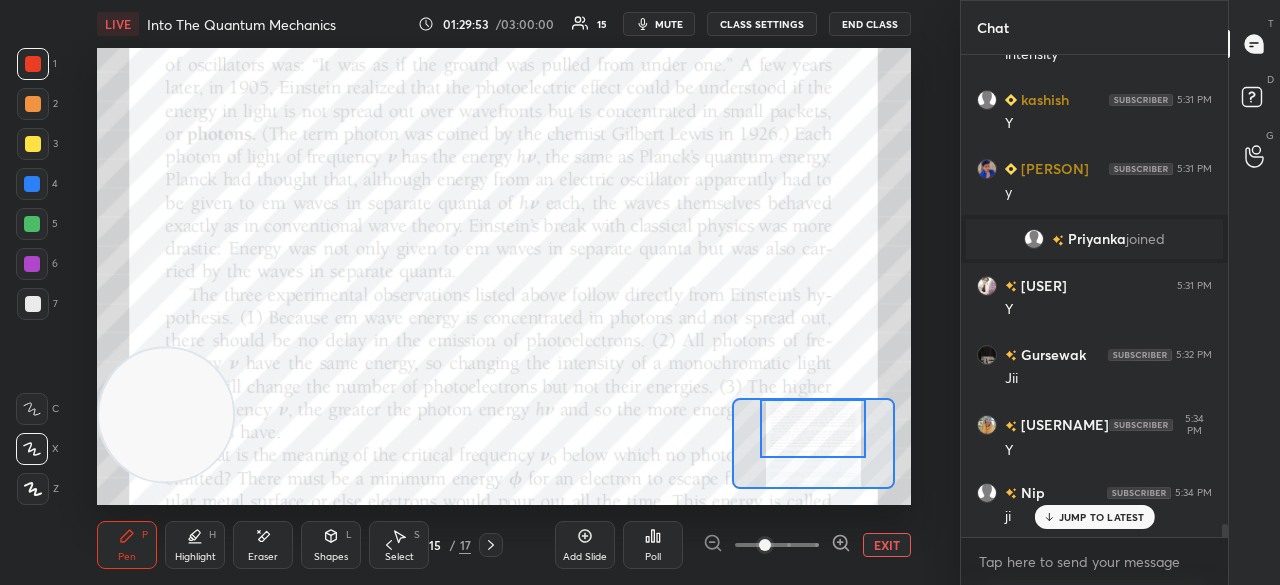 click 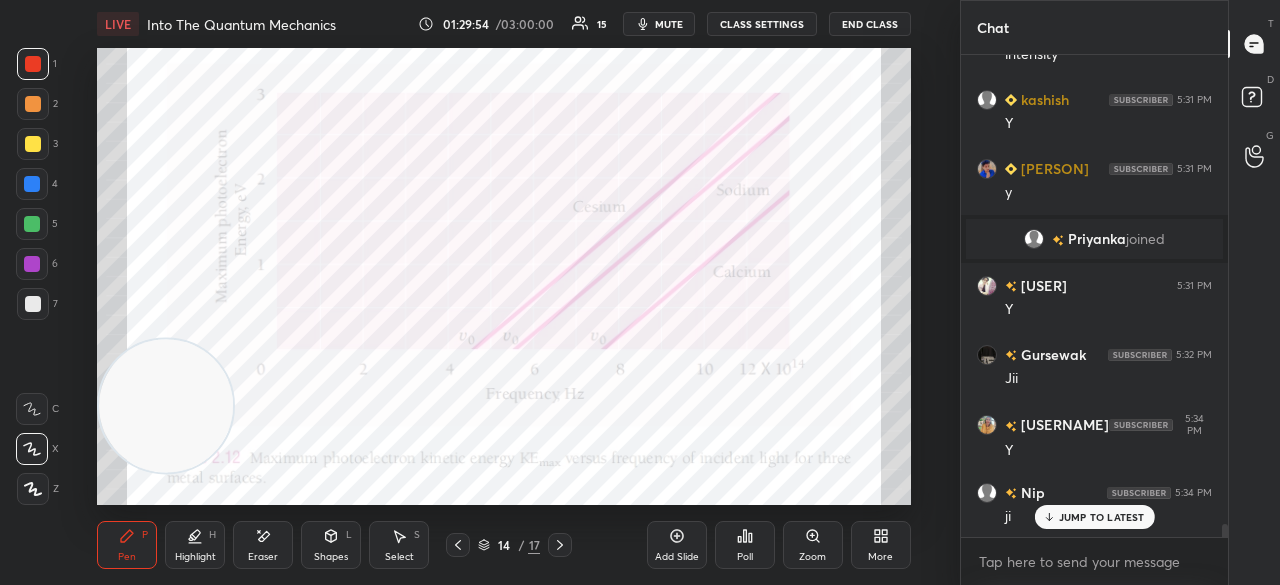 drag, startPoint x: 210, startPoint y: 475, endPoint x: 32, endPoint y: 478, distance: 178.02528 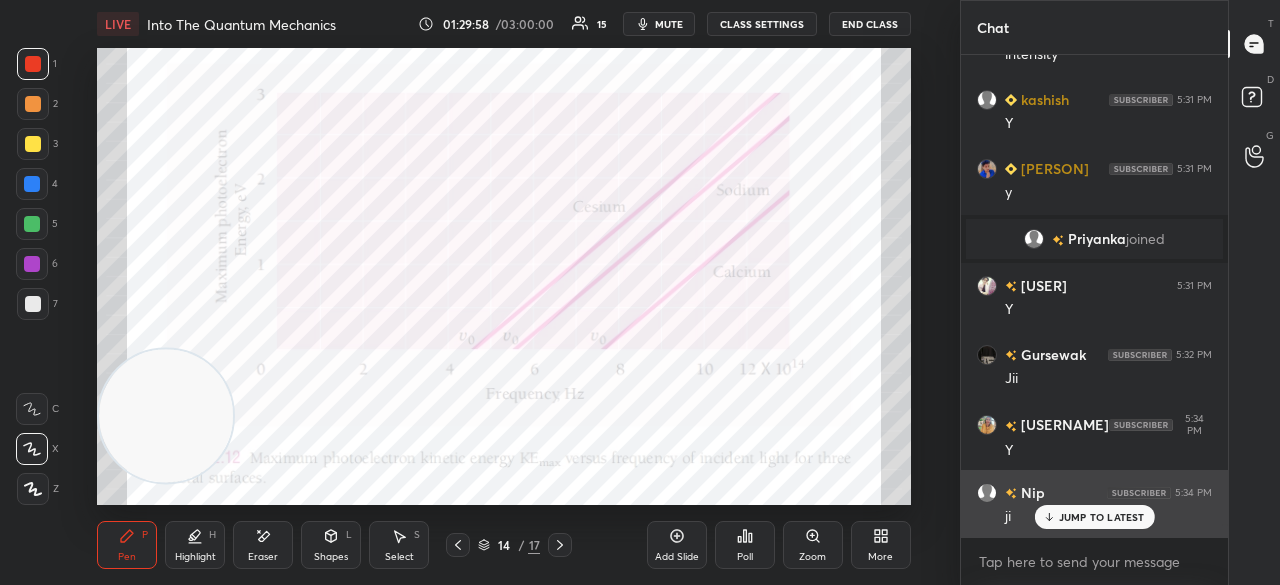 click on "JUMP TO LATEST" at bounding box center [1094, 517] 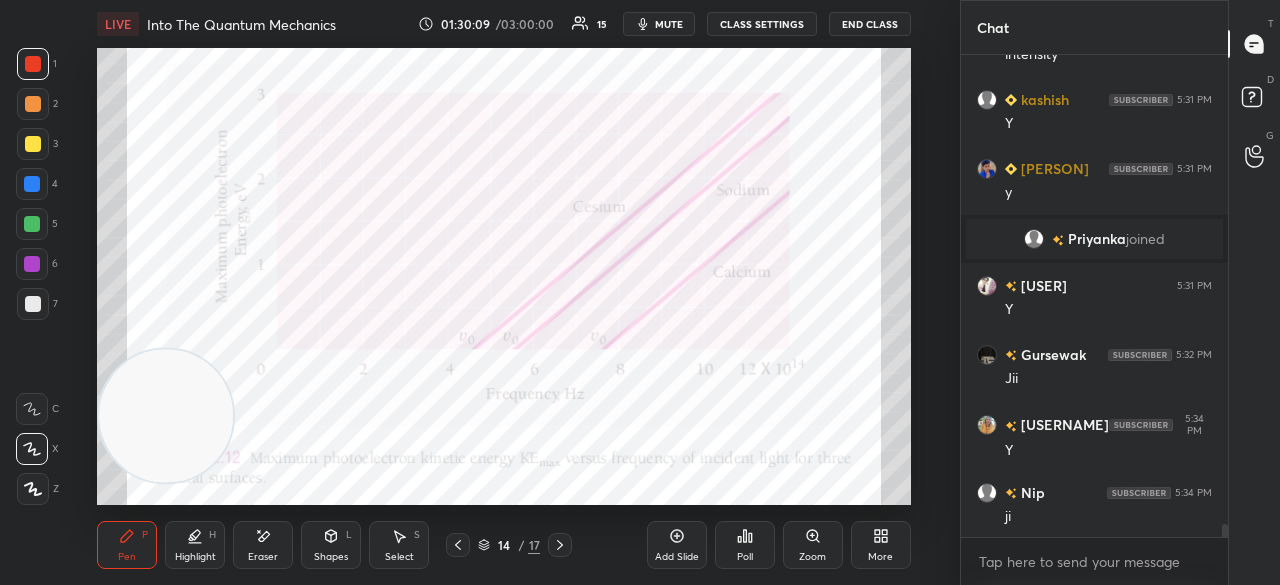 click on "mute" at bounding box center (669, 24) 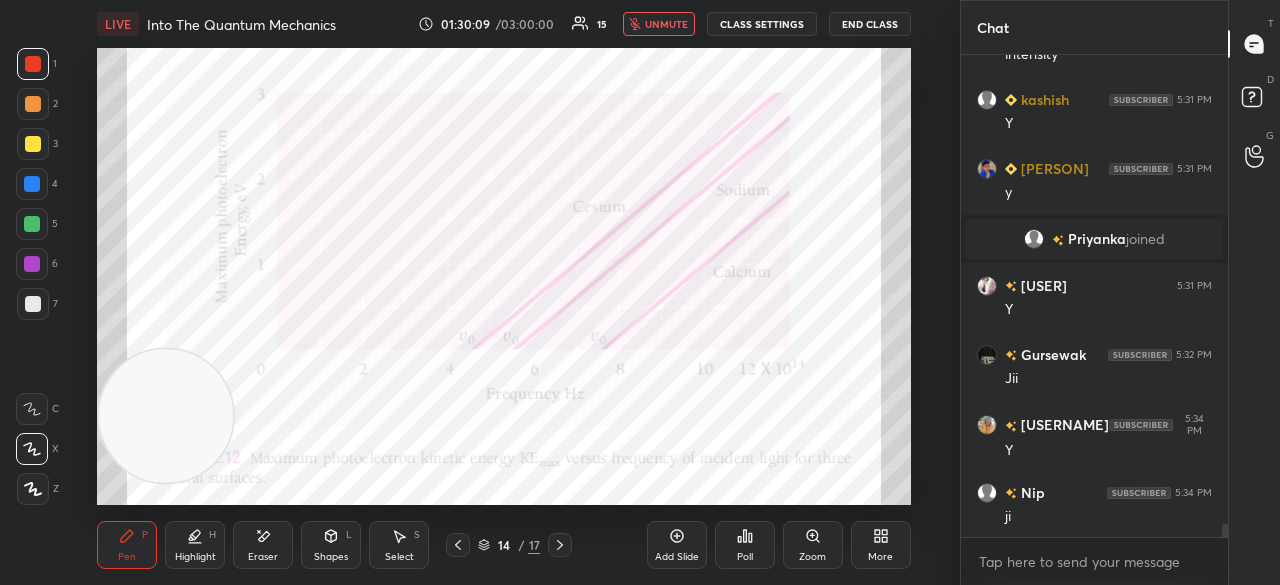 click on "unmute" at bounding box center (666, 24) 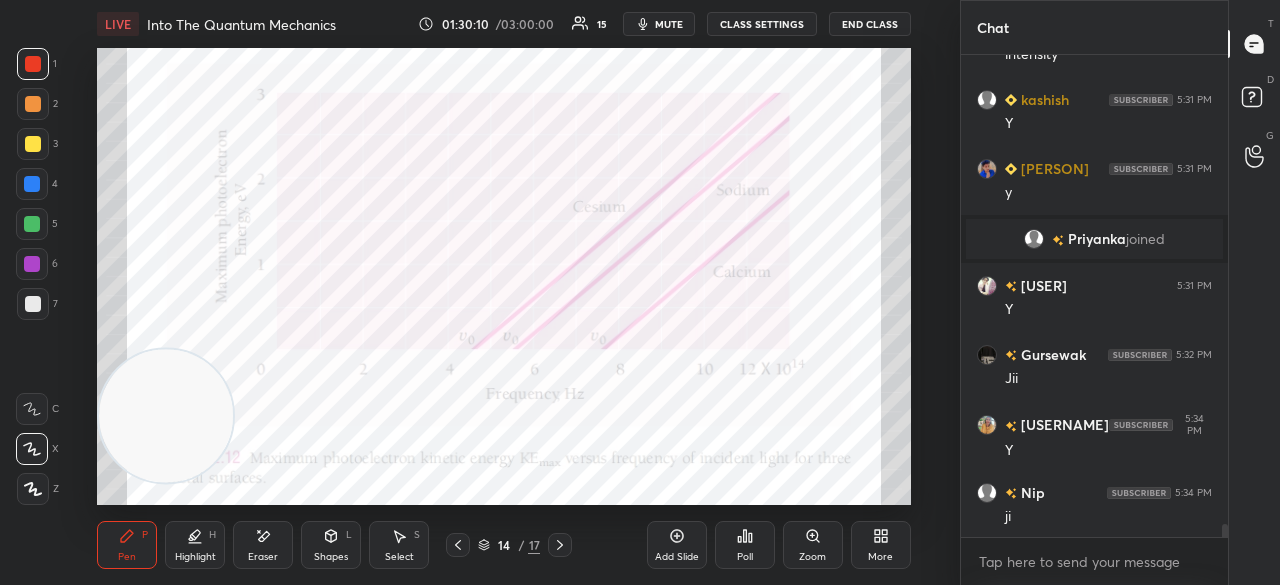click at bounding box center [32, 224] 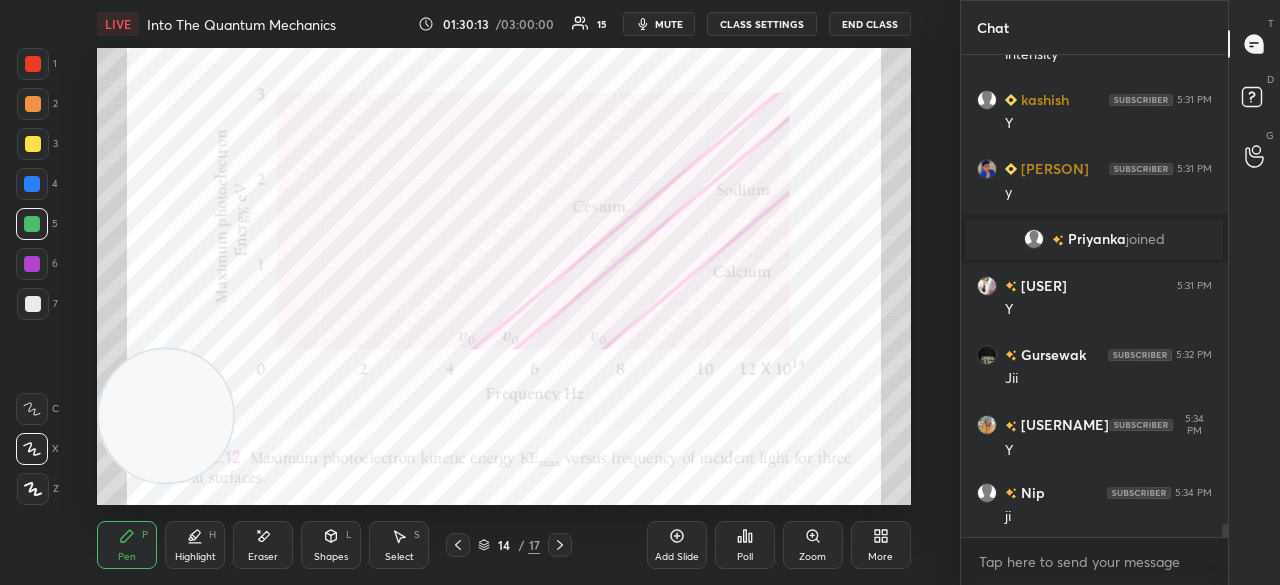 click 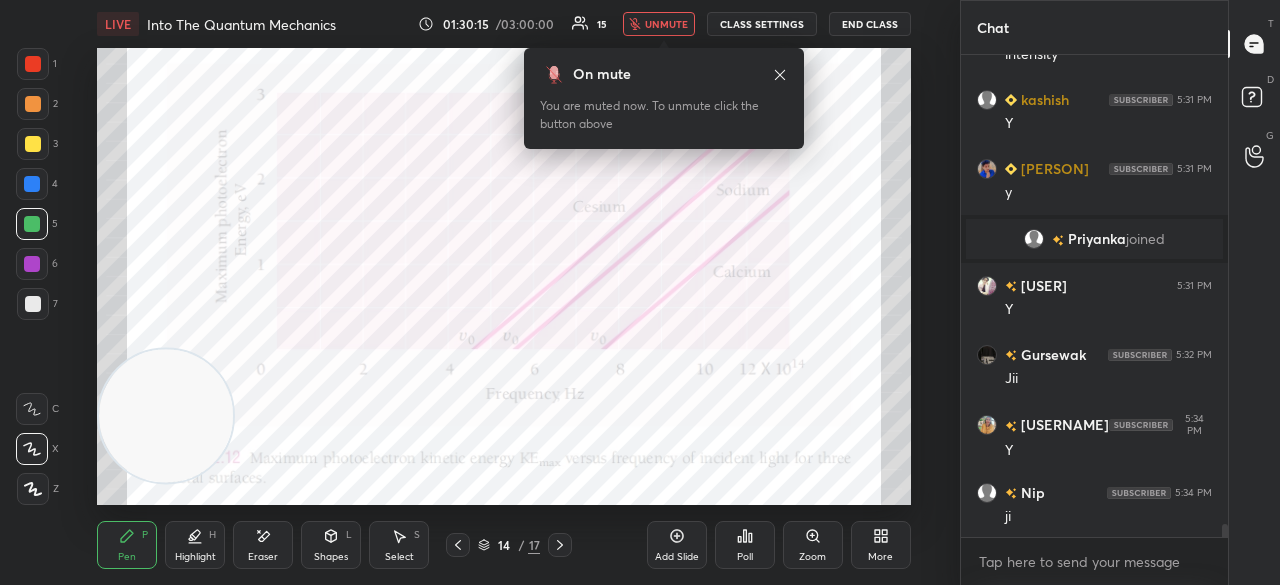 scroll, scrollTop: 17518, scrollLeft: 0, axis: vertical 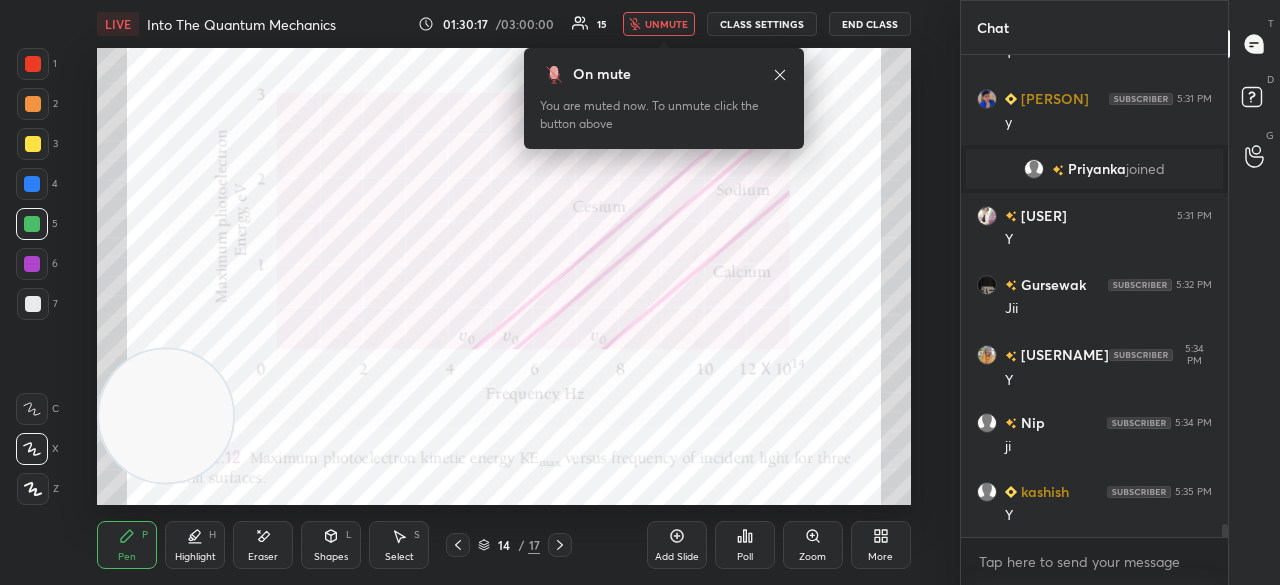 drag, startPoint x: 667, startPoint y: 17, endPoint x: 676, endPoint y: 7, distance: 13.453624 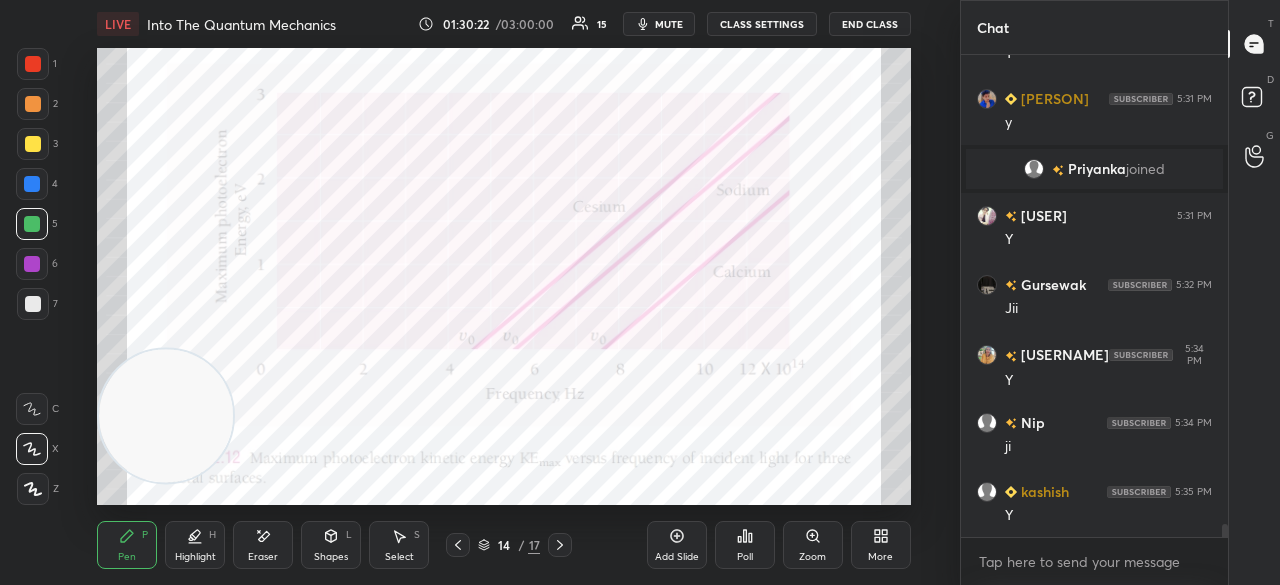 click on "01:30:22 /  03:00:00 15 mute CLASS SETTINGS End Class" at bounding box center [664, 24] 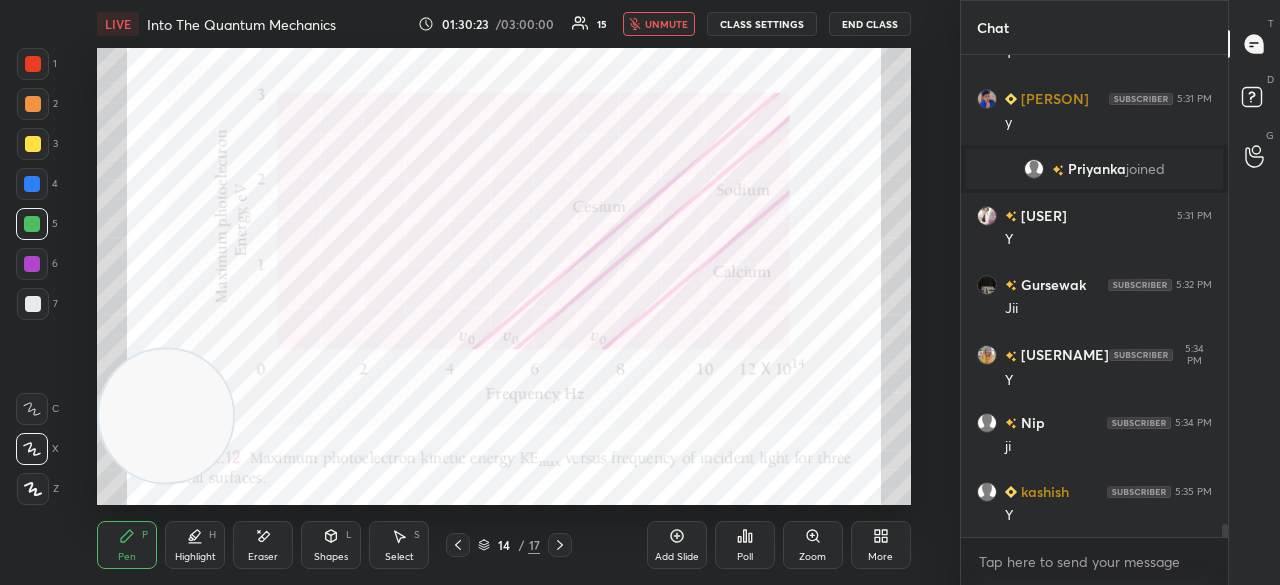 click on "unmute" at bounding box center [666, 24] 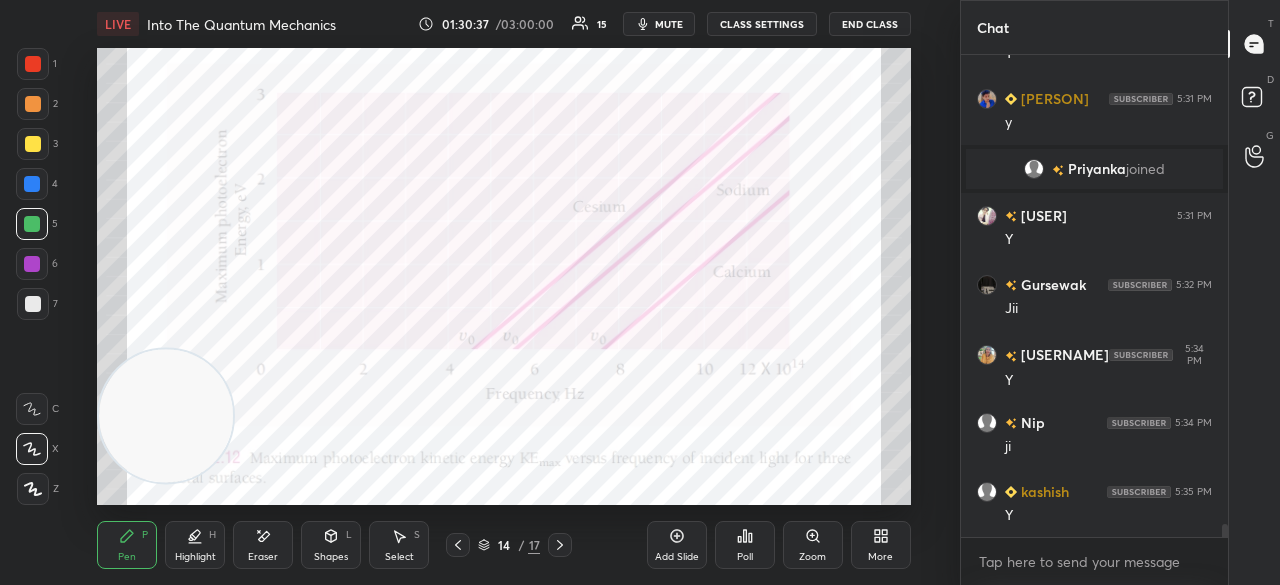 scroll, scrollTop: 17586, scrollLeft: 0, axis: vertical 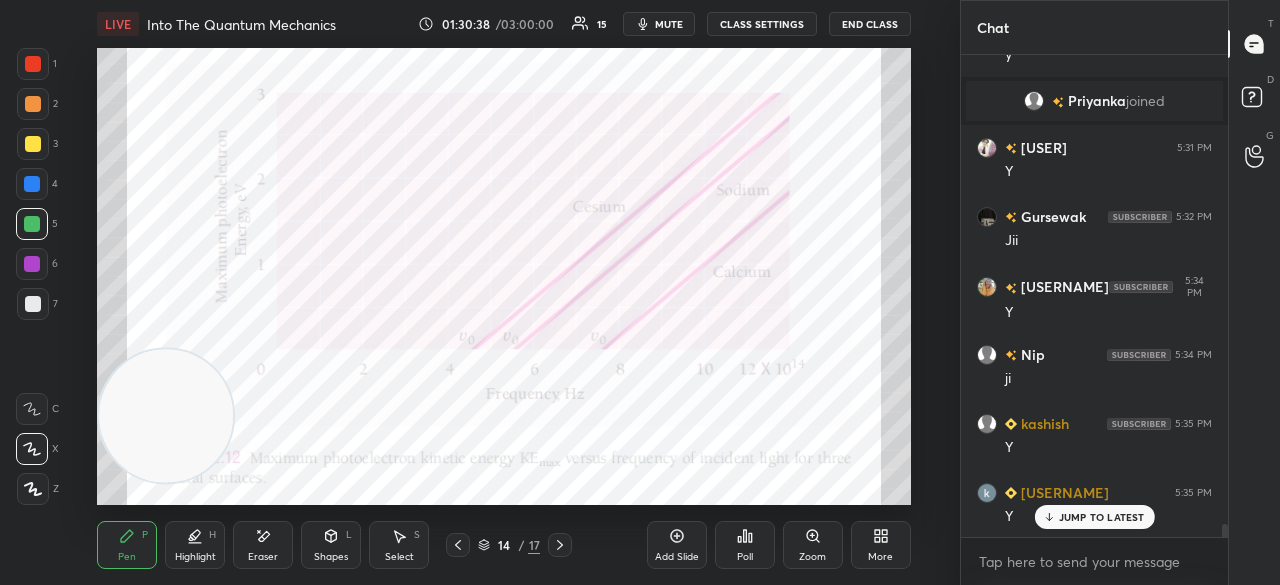 click on "JUMP TO LATEST" at bounding box center (1102, 517) 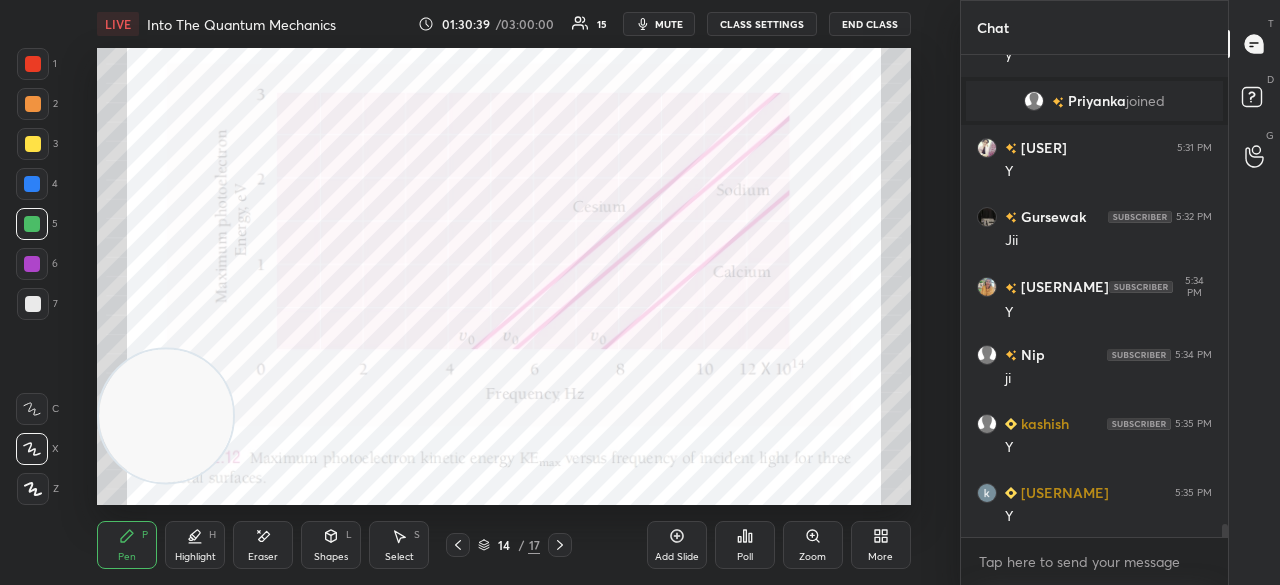 click 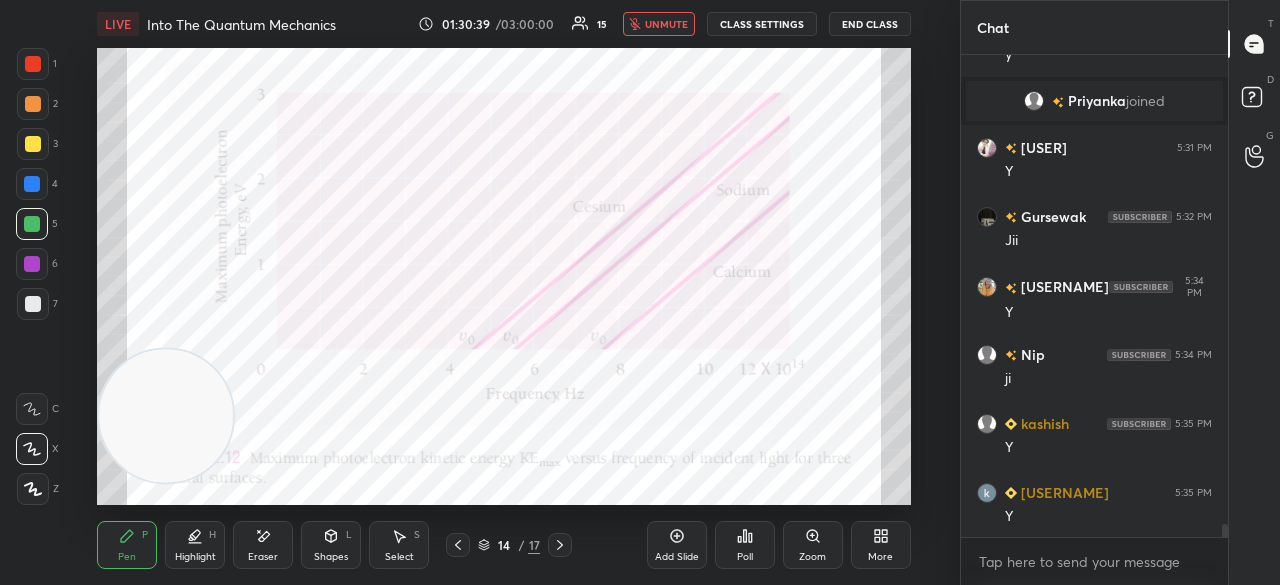 click on "unmute" at bounding box center (666, 24) 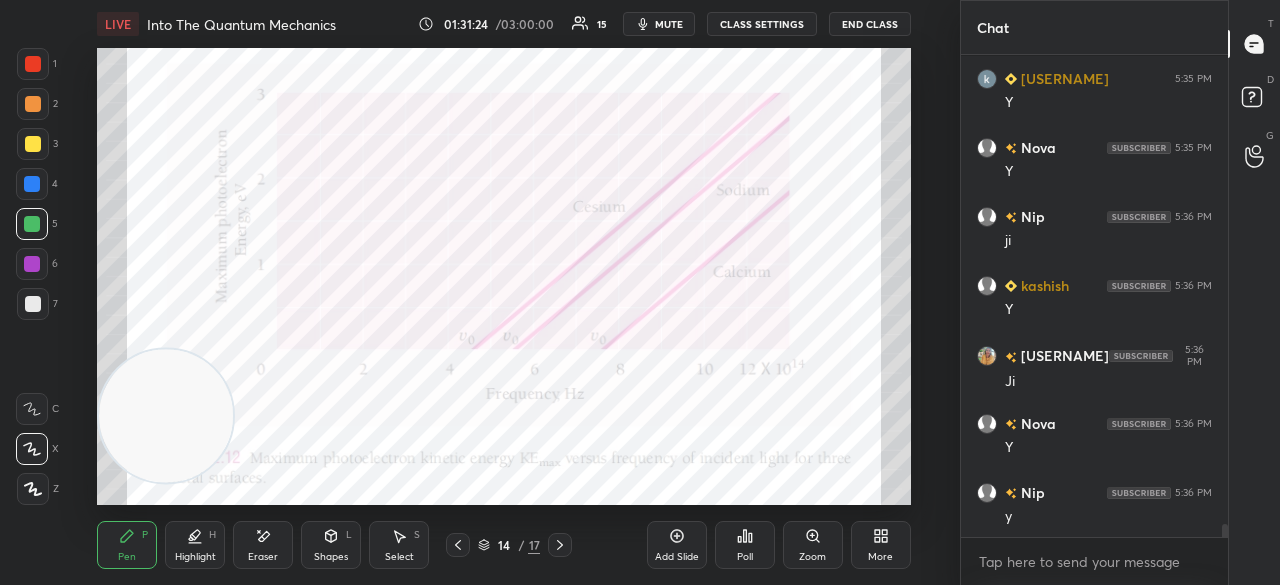 scroll, scrollTop: 18070, scrollLeft: 0, axis: vertical 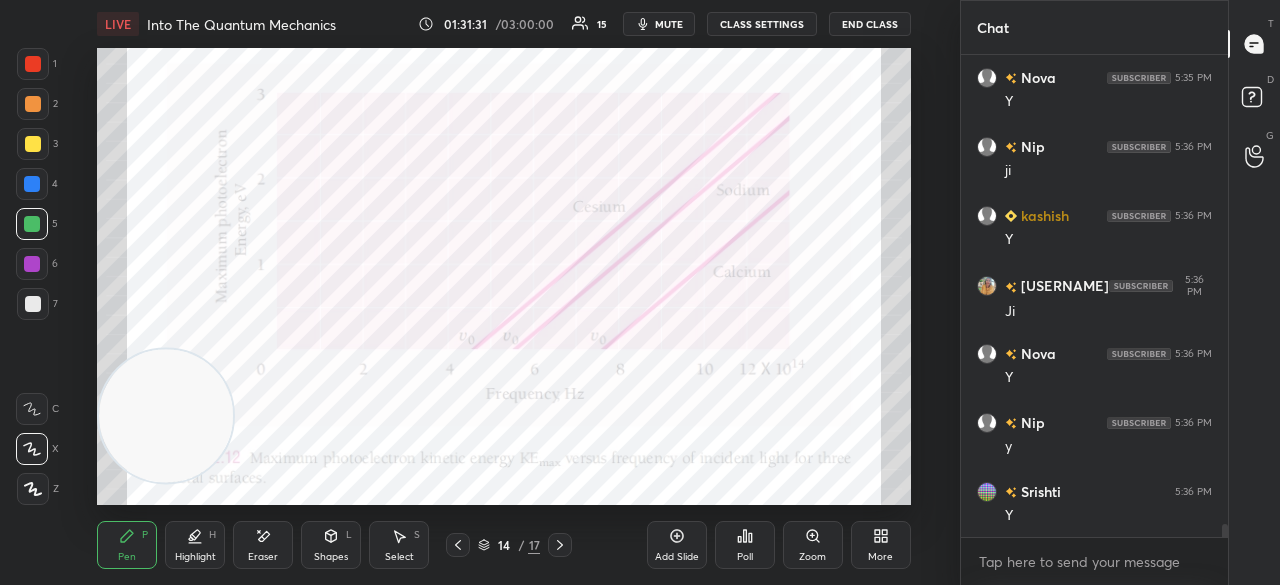 click on "mute" at bounding box center (669, 24) 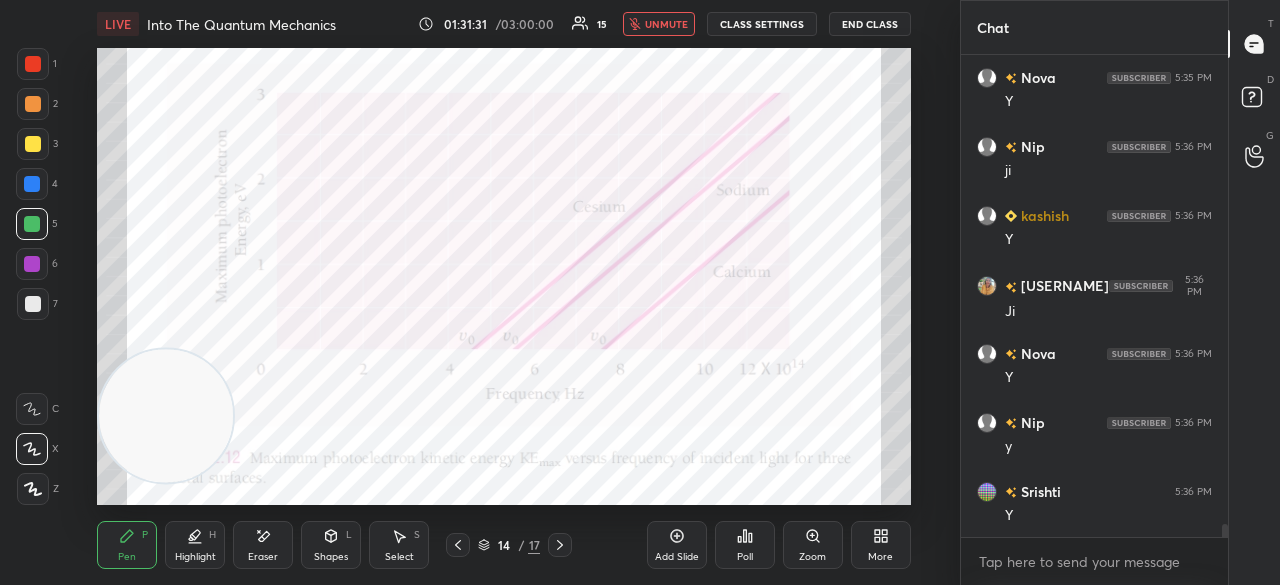 click on "unmute" at bounding box center (666, 24) 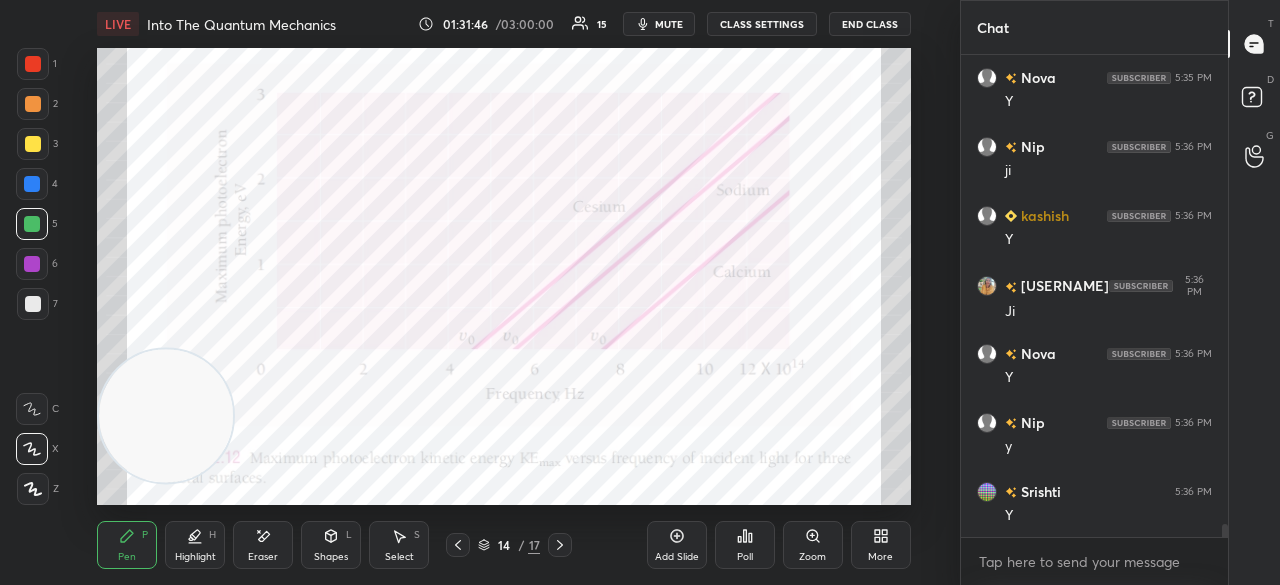 scroll, scrollTop: 18156, scrollLeft: 0, axis: vertical 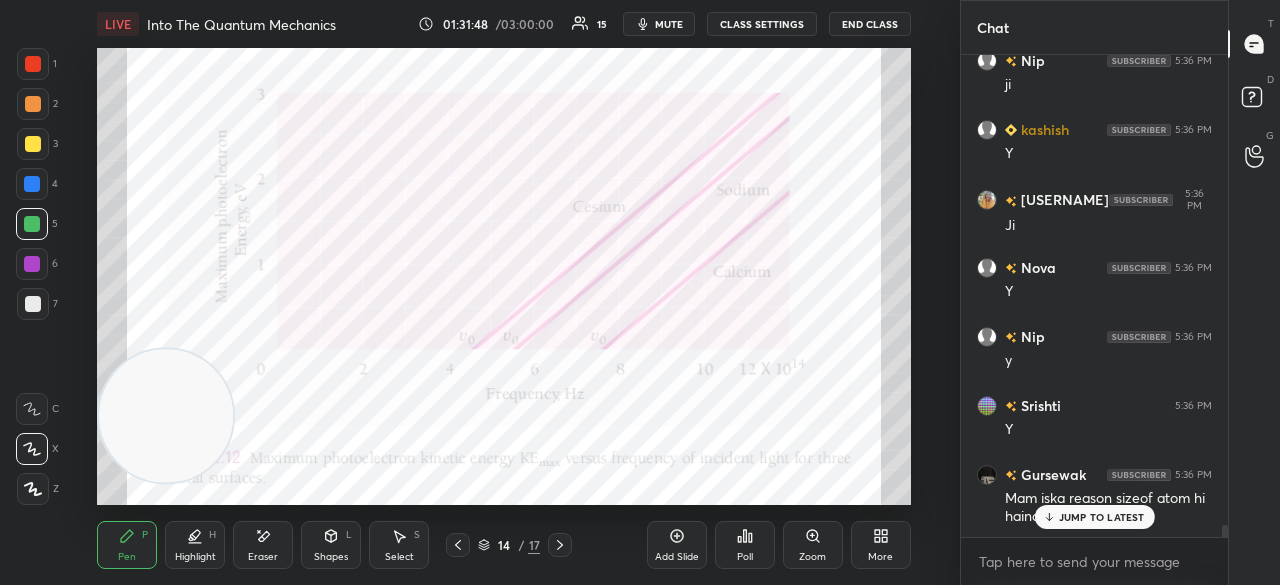 click on "JUMP TO LATEST" at bounding box center [1102, 517] 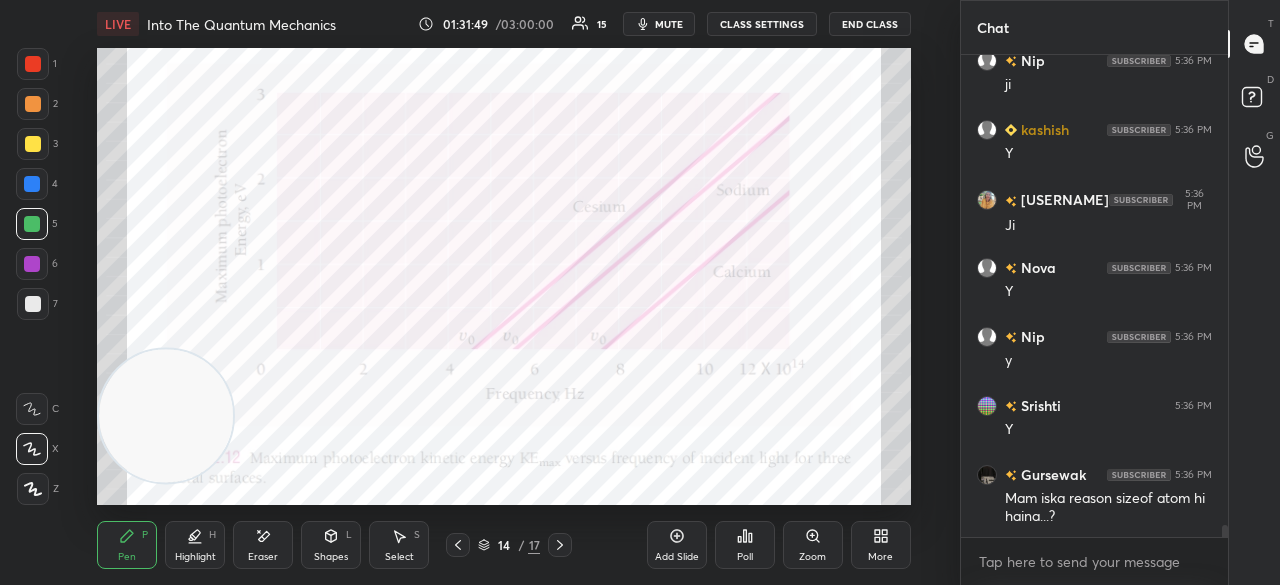 click on "mute" at bounding box center (669, 24) 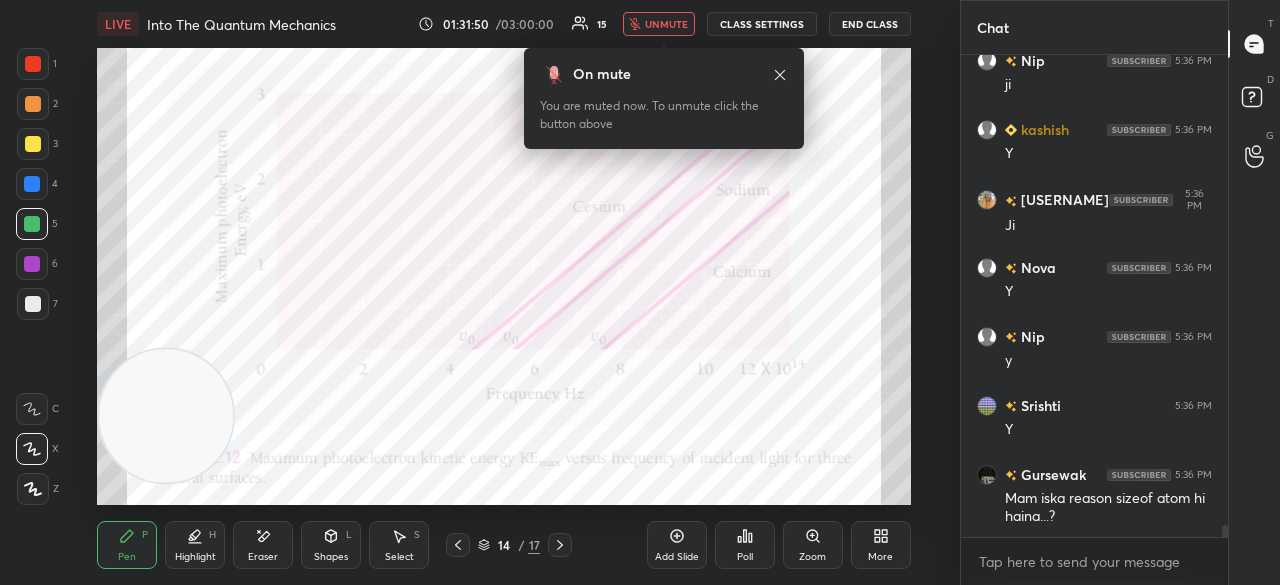 click on "unmute" at bounding box center (666, 24) 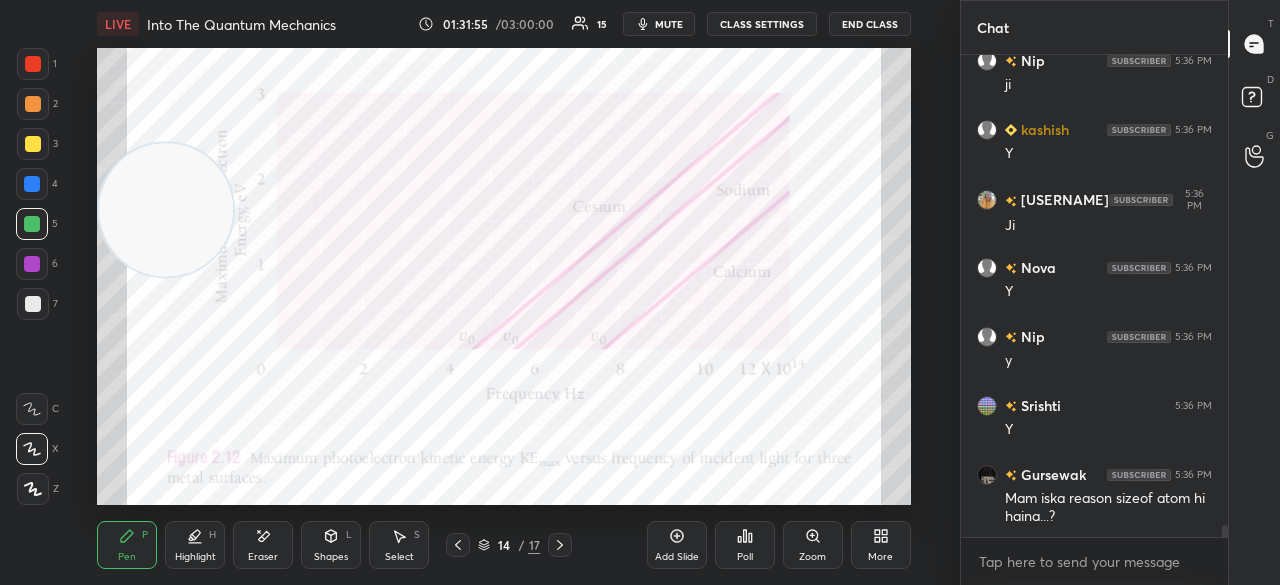 drag, startPoint x: 158, startPoint y: 363, endPoint x: 132, endPoint y: 204, distance: 161.11176 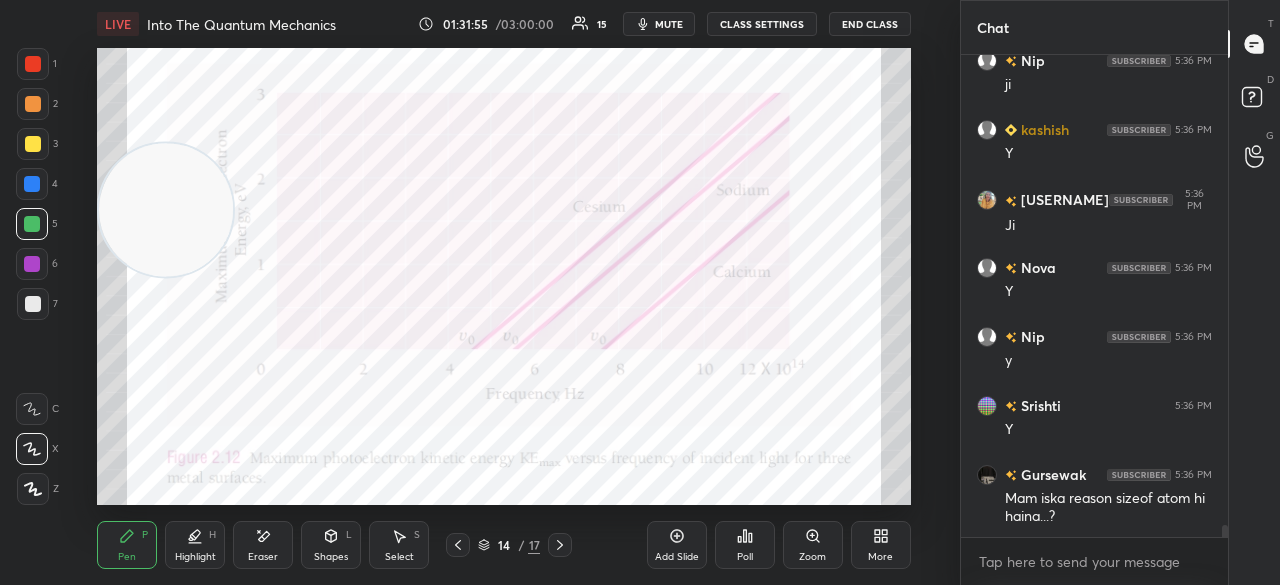 click at bounding box center [165, 209] 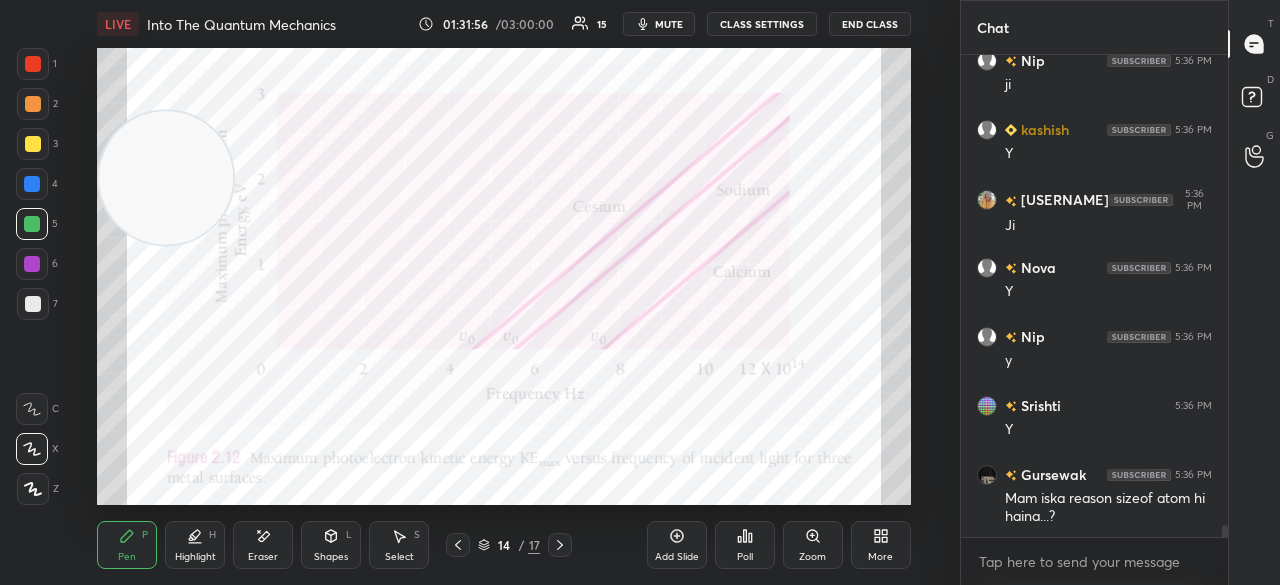 click on "mute" at bounding box center (659, 24) 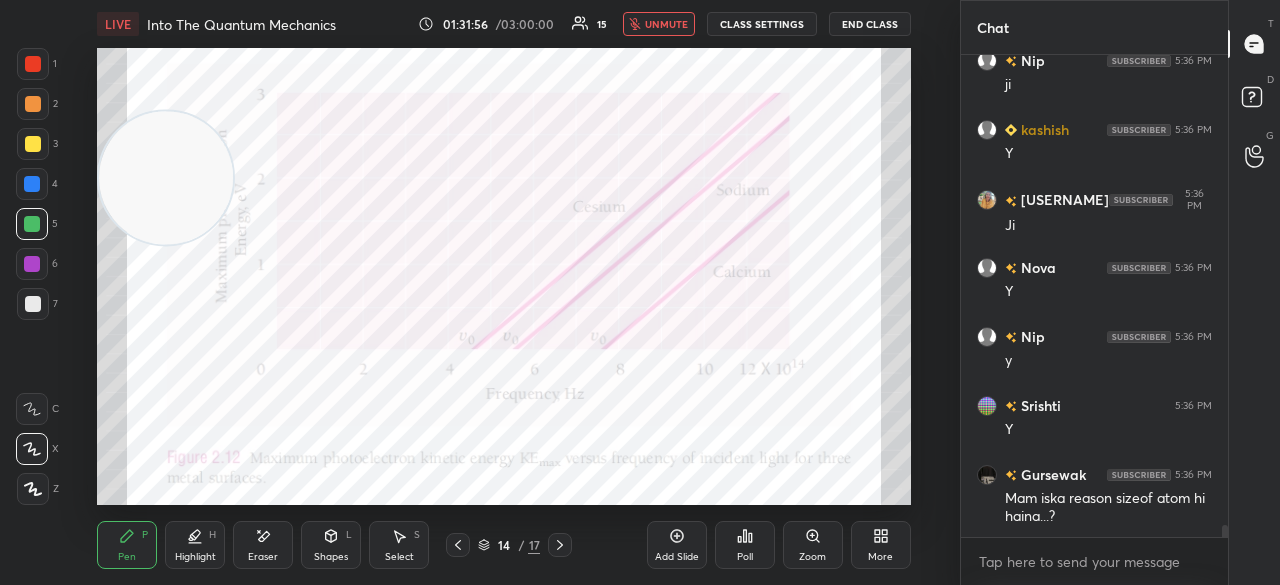 click on "unmute" at bounding box center [666, 24] 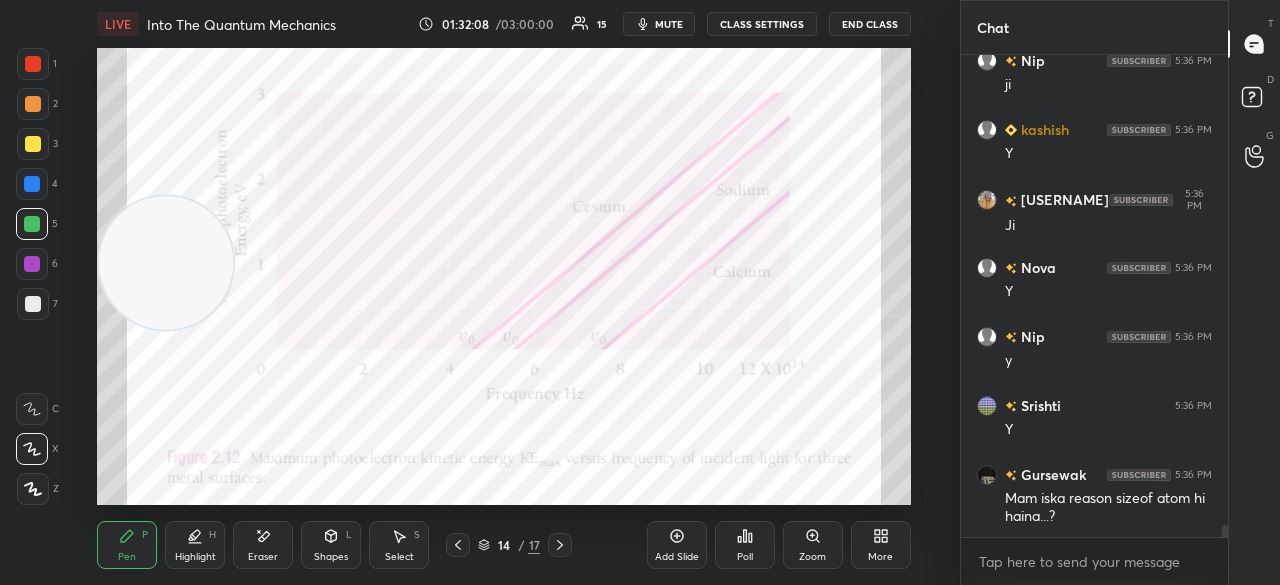 drag, startPoint x: 130, startPoint y: 281, endPoint x: 120, endPoint y: 401, distance: 120.41595 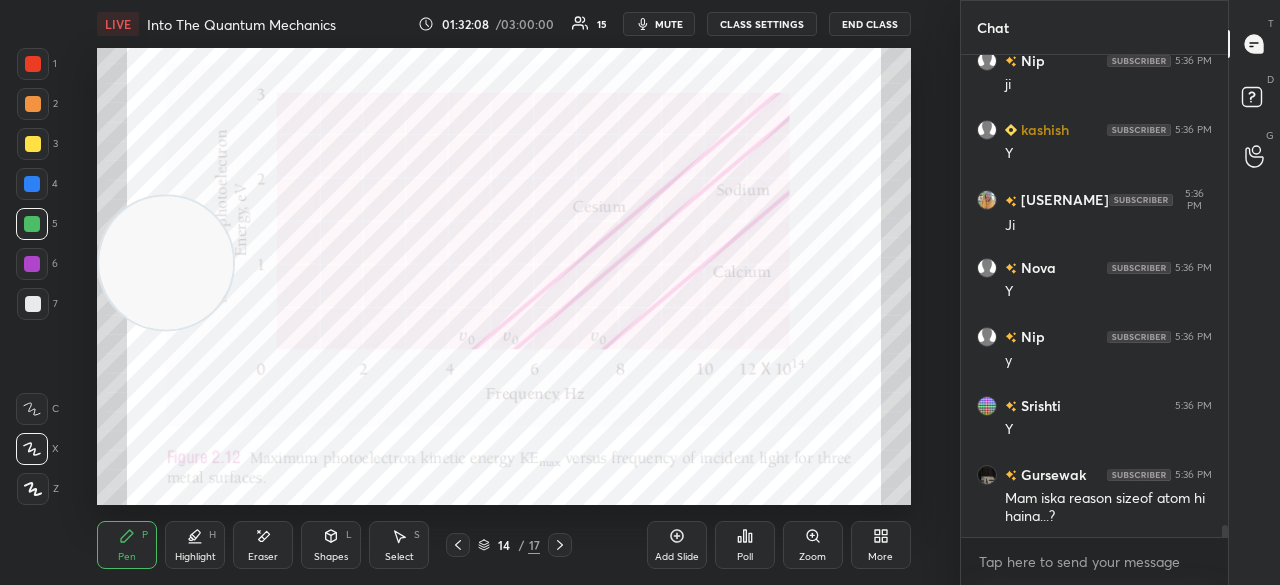click at bounding box center (165, 262) 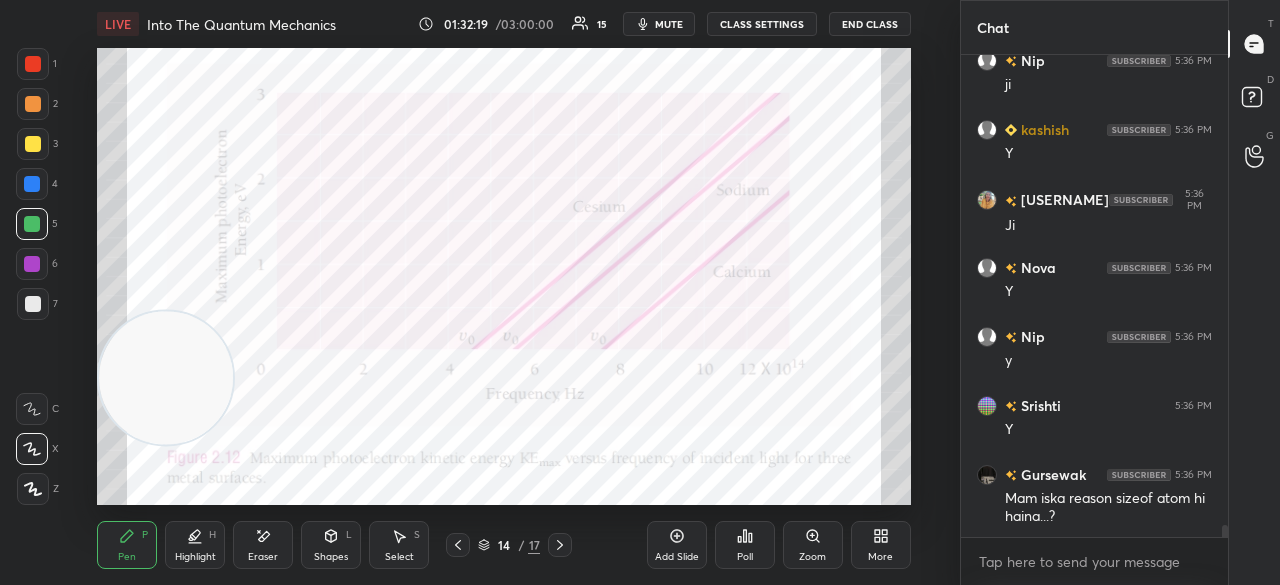 click on "Pen P Highlight H Eraser Shapes L Select S 14 / 17 Add Slide Poll Zoom More" at bounding box center (503, 545) 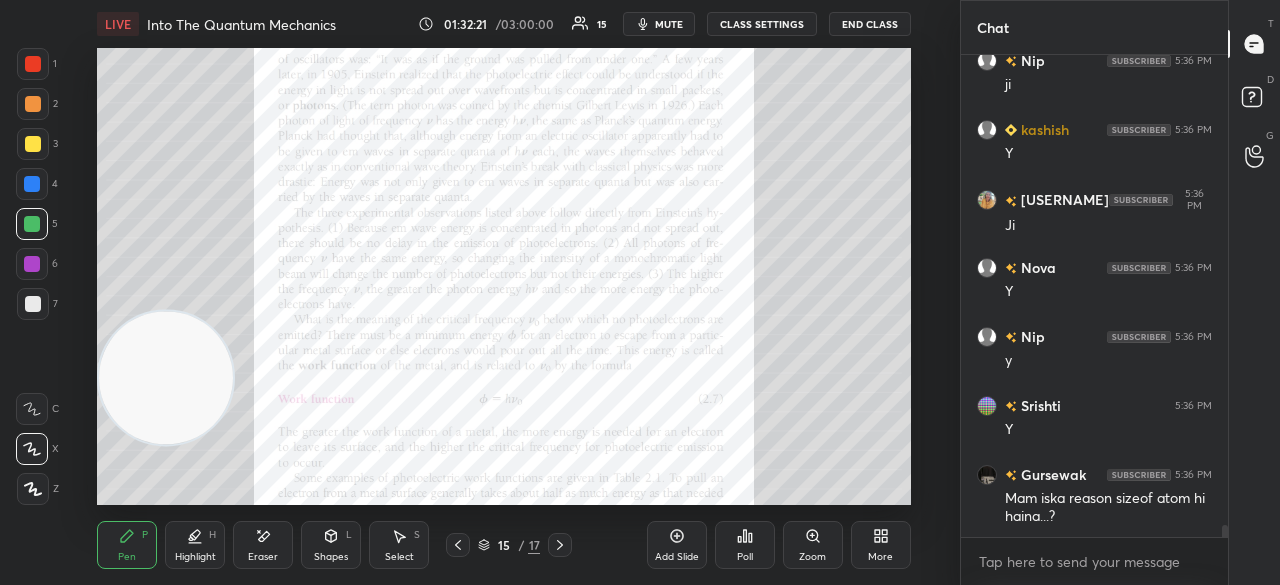 click on "Zoom" at bounding box center (812, 557) 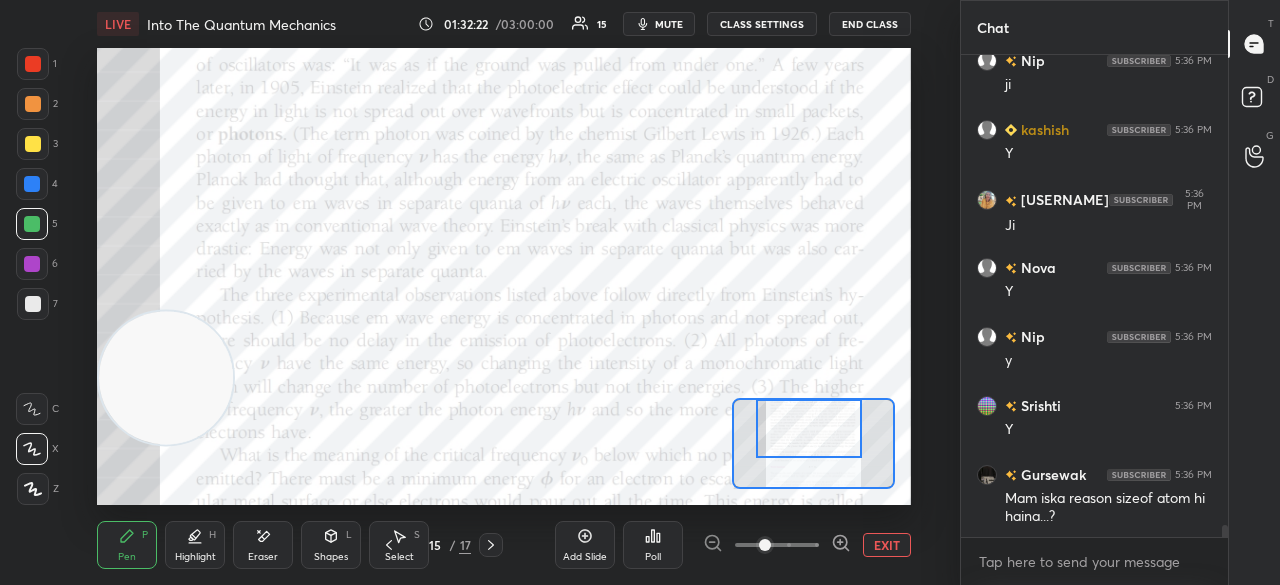 drag, startPoint x: 814, startPoint y: 438, endPoint x: 809, endPoint y: 417, distance: 21.587032 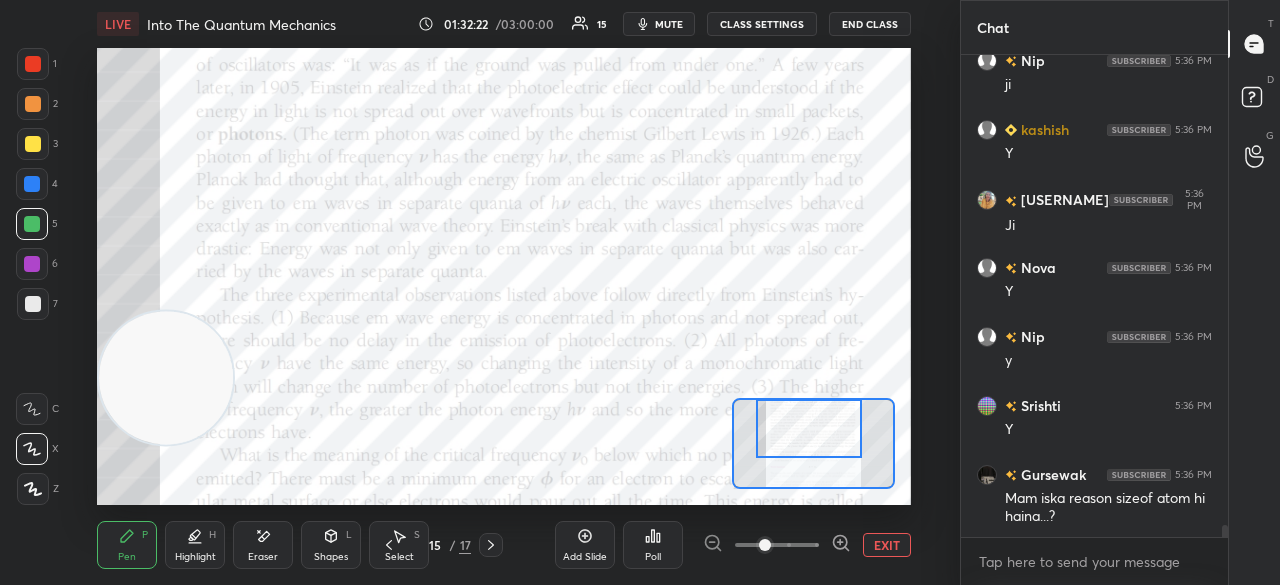 click at bounding box center [809, 428] 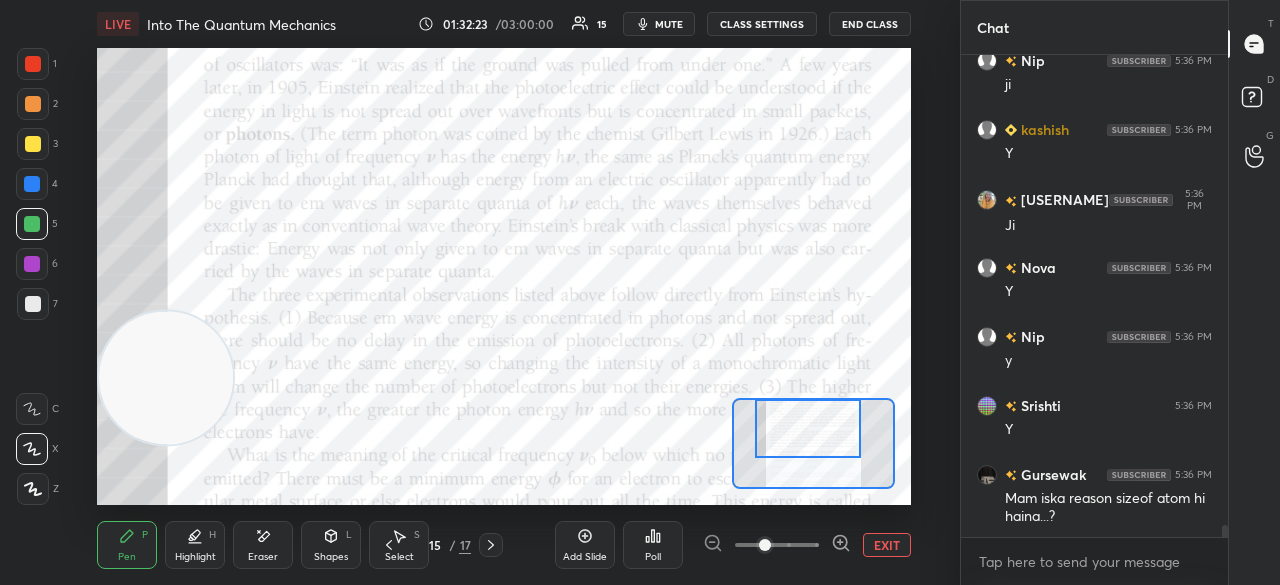 click on "mute" at bounding box center [659, 24] 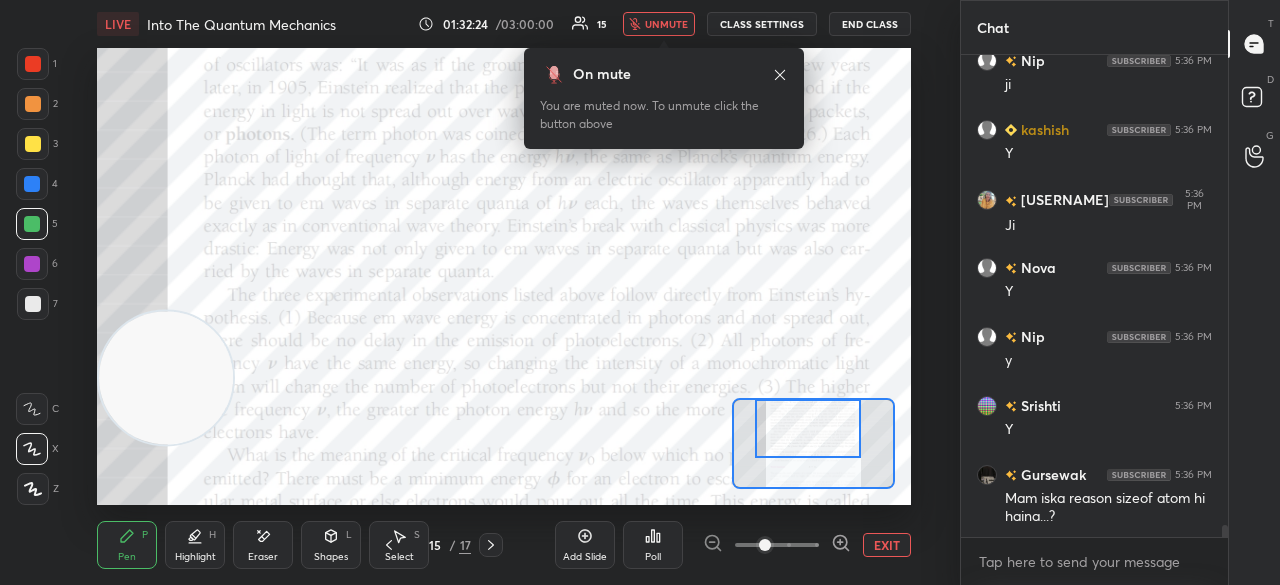 click on "unmute" at bounding box center [659, 24] 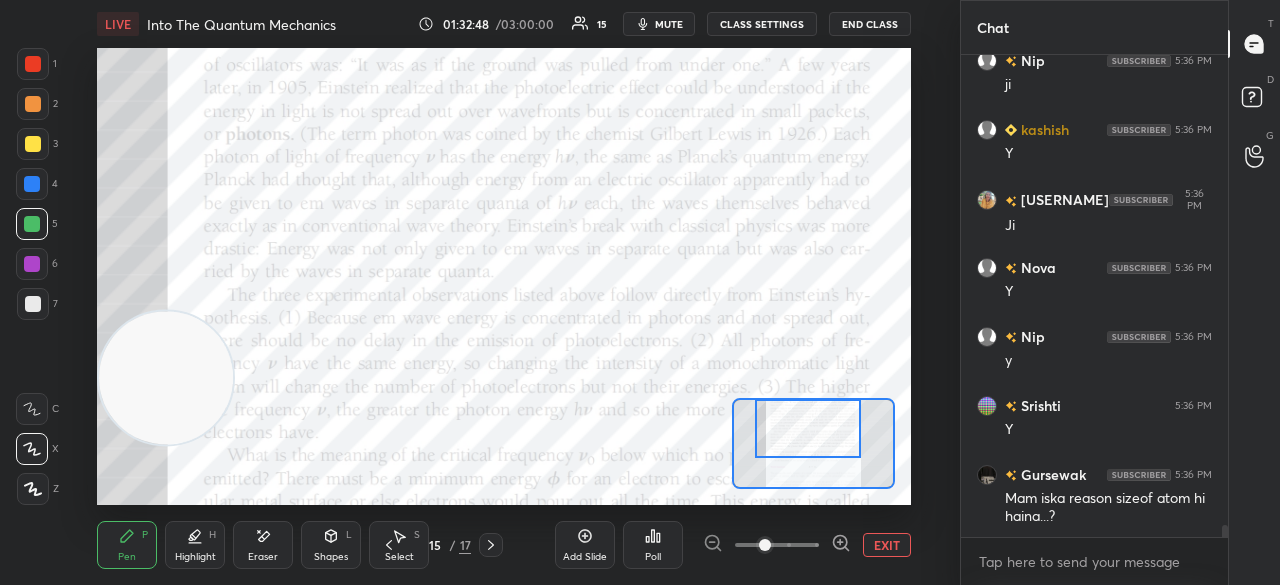 click on "mute" at bounding box center (669, 24) 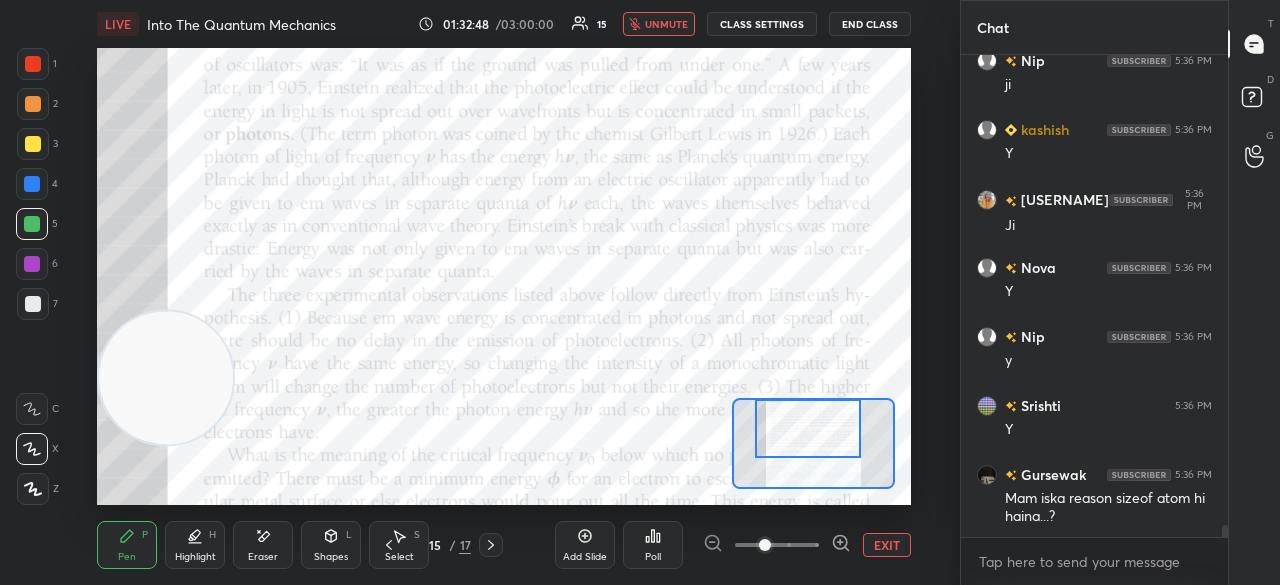 drag, startPoint x: 670, startPoint y: 23, endPoint x: 656, endPoint y: 28, distance: 14.866069 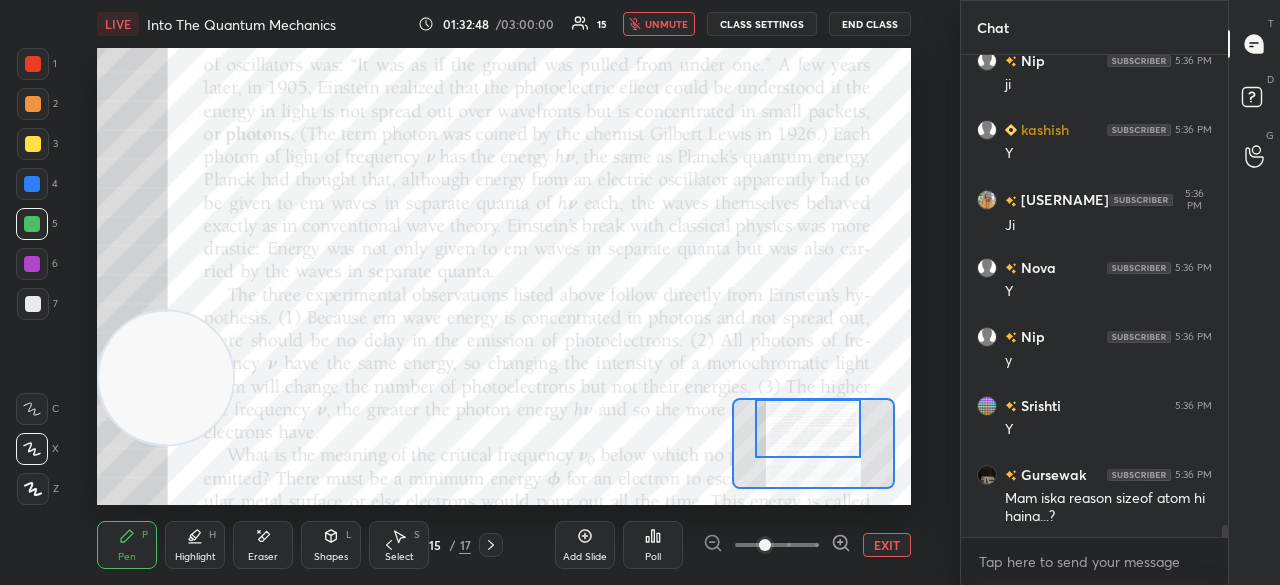 click on "unmute" at bounding box center [666, 24] 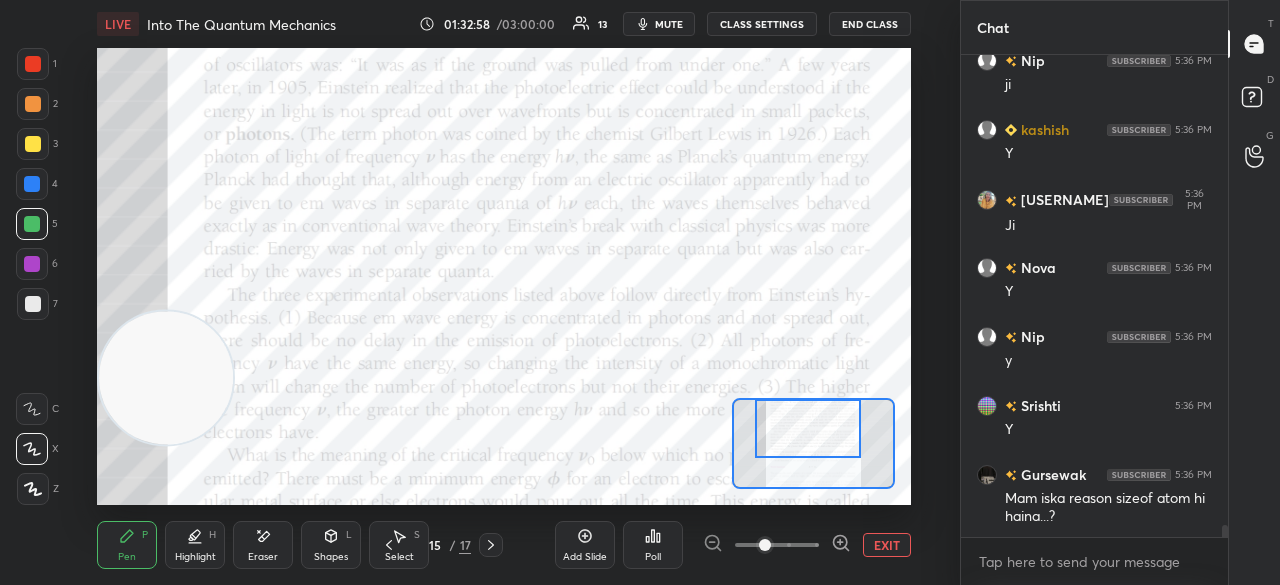 scroll, scrollTop: 18226, scrollLeft: 0, axis: vertical 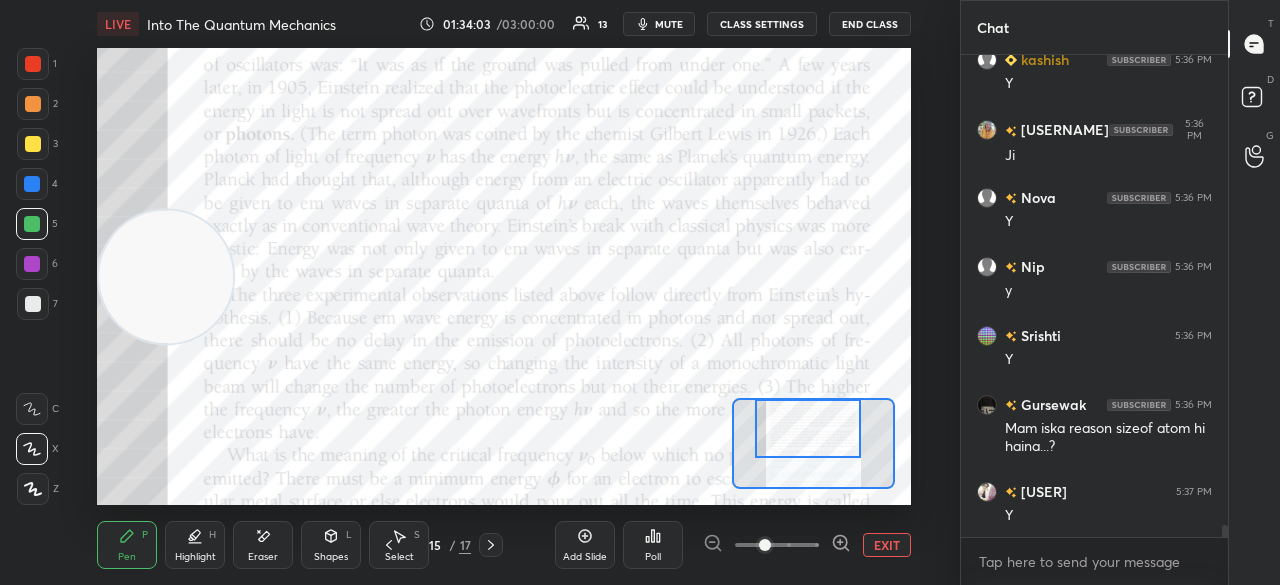 drag, startPoint x: 187, startPoint y: 383, endPoint x: 116, endPoint y: 213, distance: 184.23083 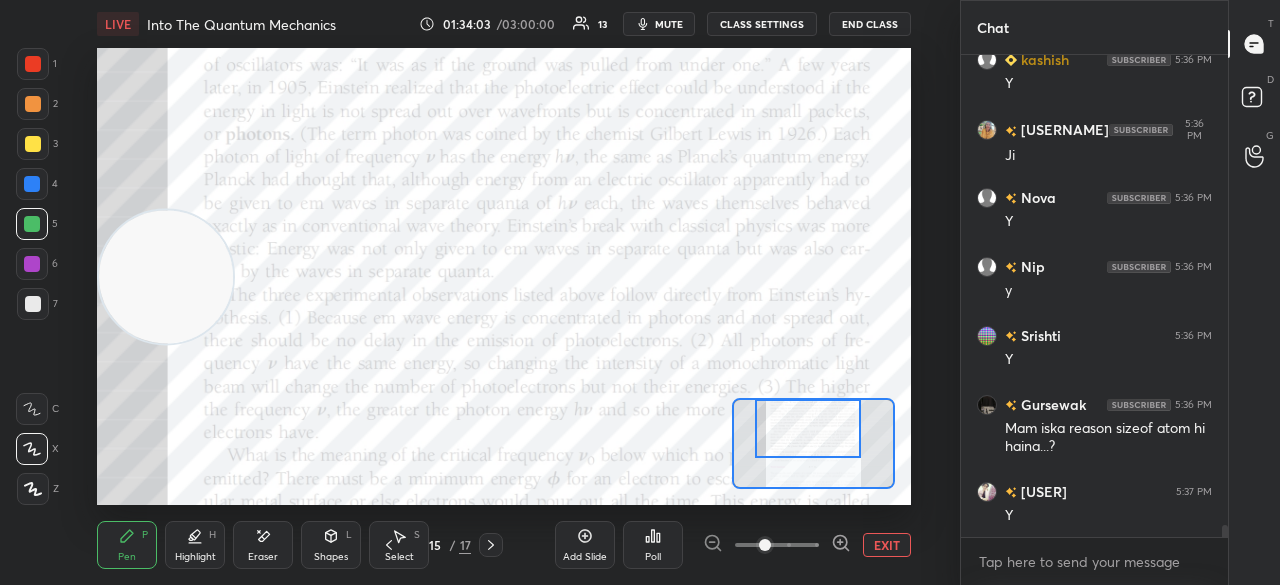click at bounding box center [165, 276] 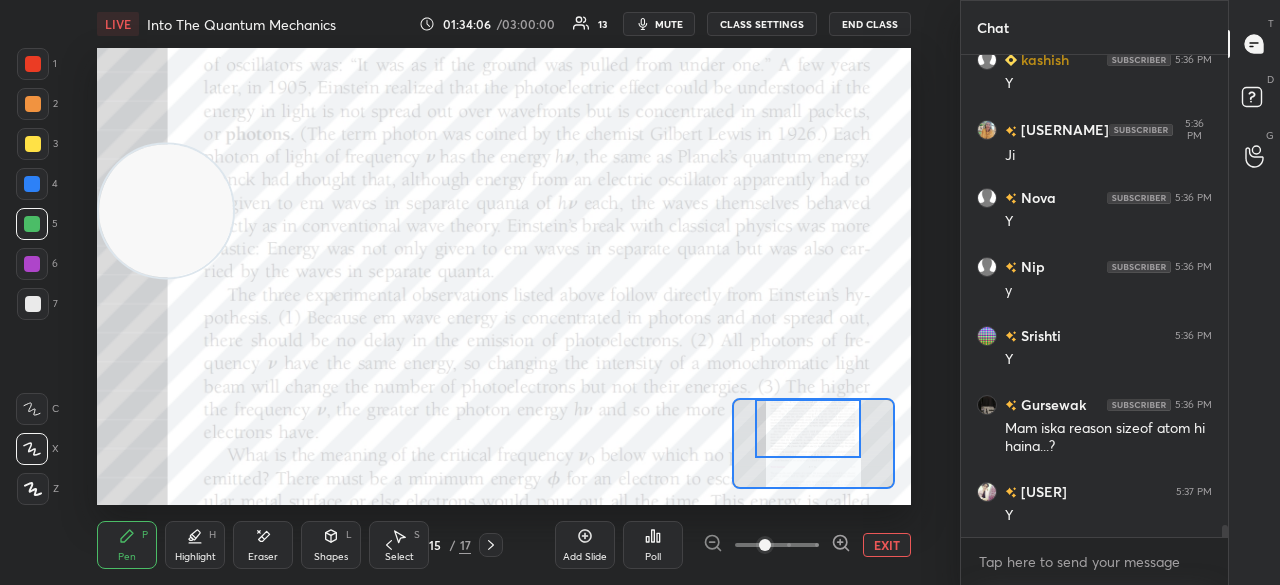 drag, startPoint x: 164, startPoint y: 225, endPoint x: 154, endPoint y: 530, distance: 305.16388 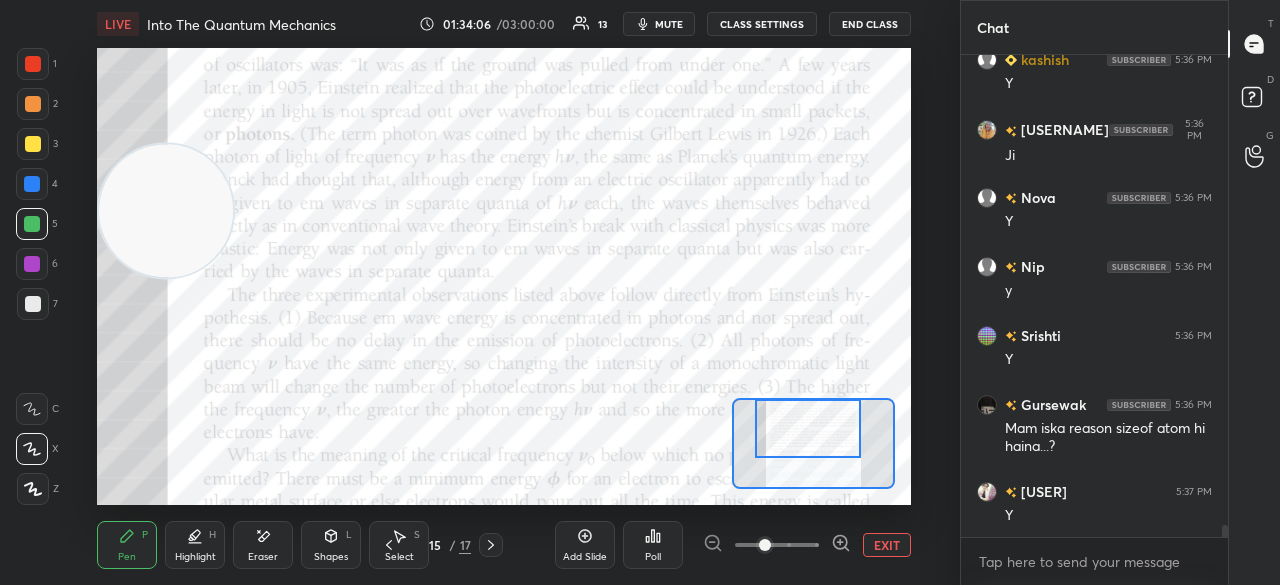 click on "LIVE Into The Quantum Mechanics 01:34:06 /  03:00:00 13 mute CLASS SETTINGS End Class Setting up your live class Poll for   secs No correct answer Start poll Back Into The Quantum Mechanics Surbhi Upadhyay Pen P Highlight H Eraser Shapes L Select S 15 / 17 Add Slide Poll EXIT" at bounding box center [504, 292] 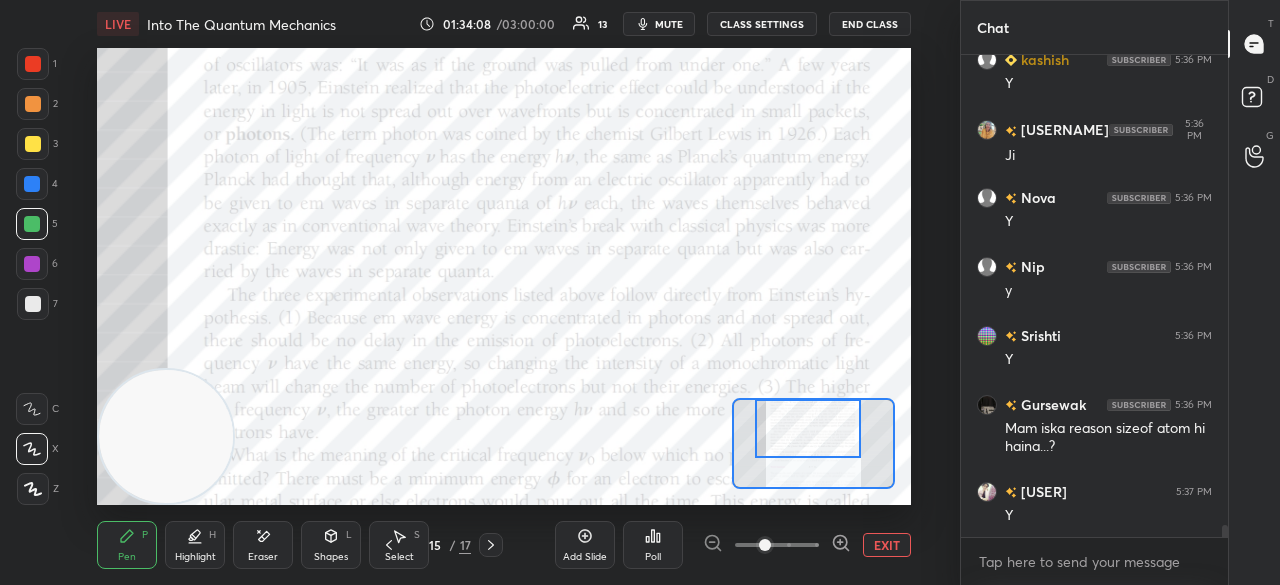 click at bounding box center [32, 184] 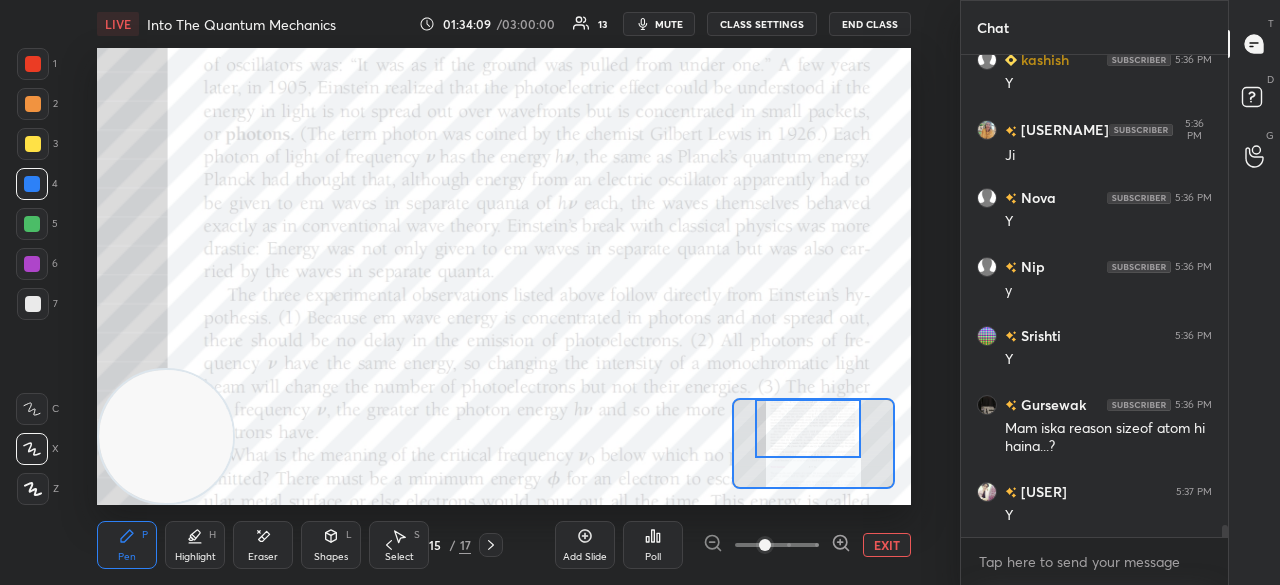 scroll, scrollTop: 18294, scrollLeft: 0, axis: vertical 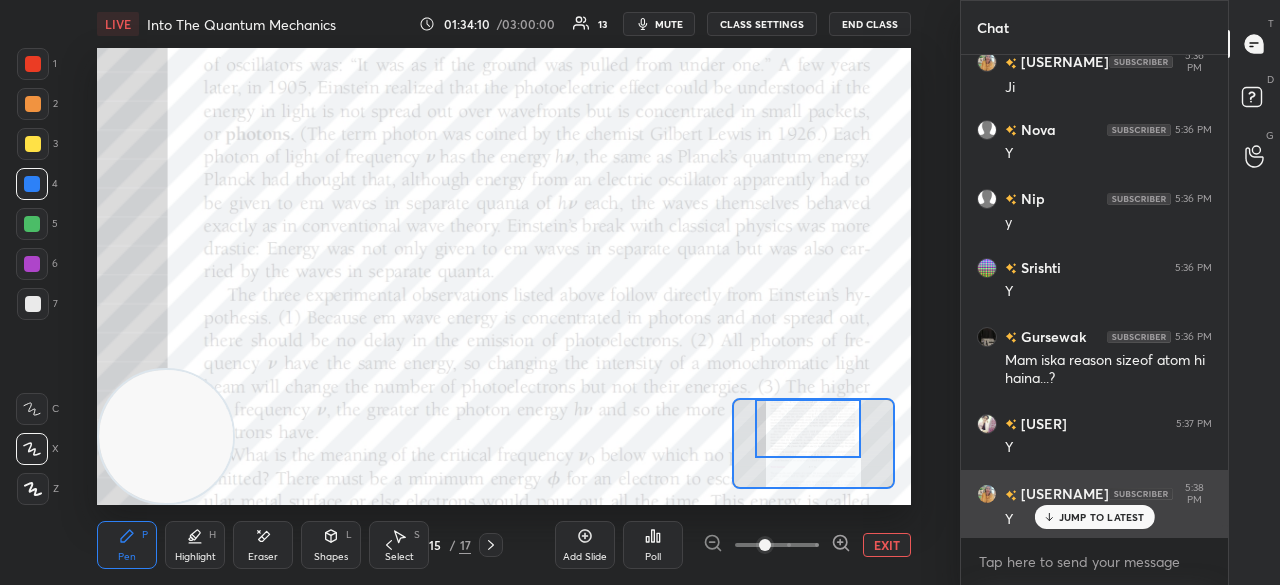 click on "JUMP TO LATEST" at bounding box center [1102, 517] 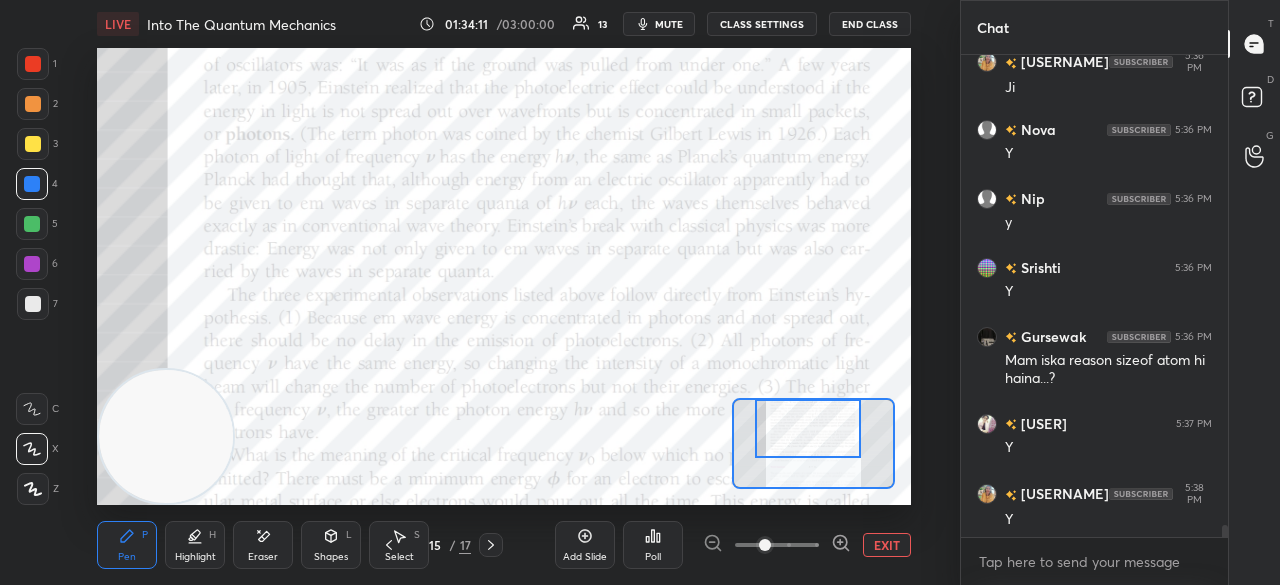 click on "mute" at bounding box center [669, 24] 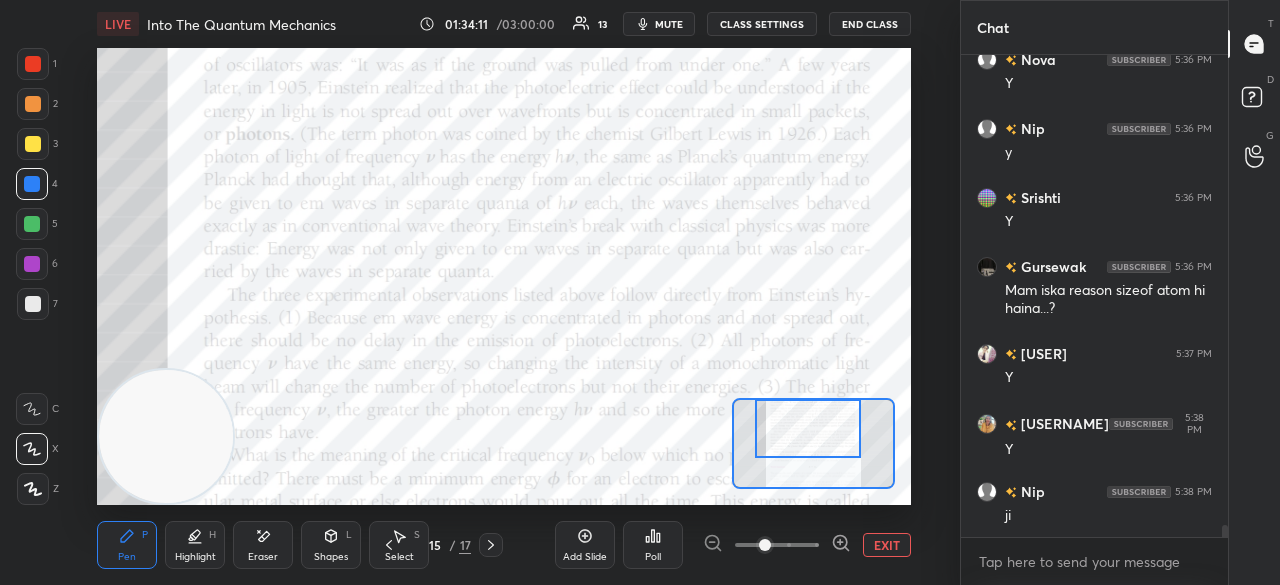 click on "mute" at bounding box center [669, 24] 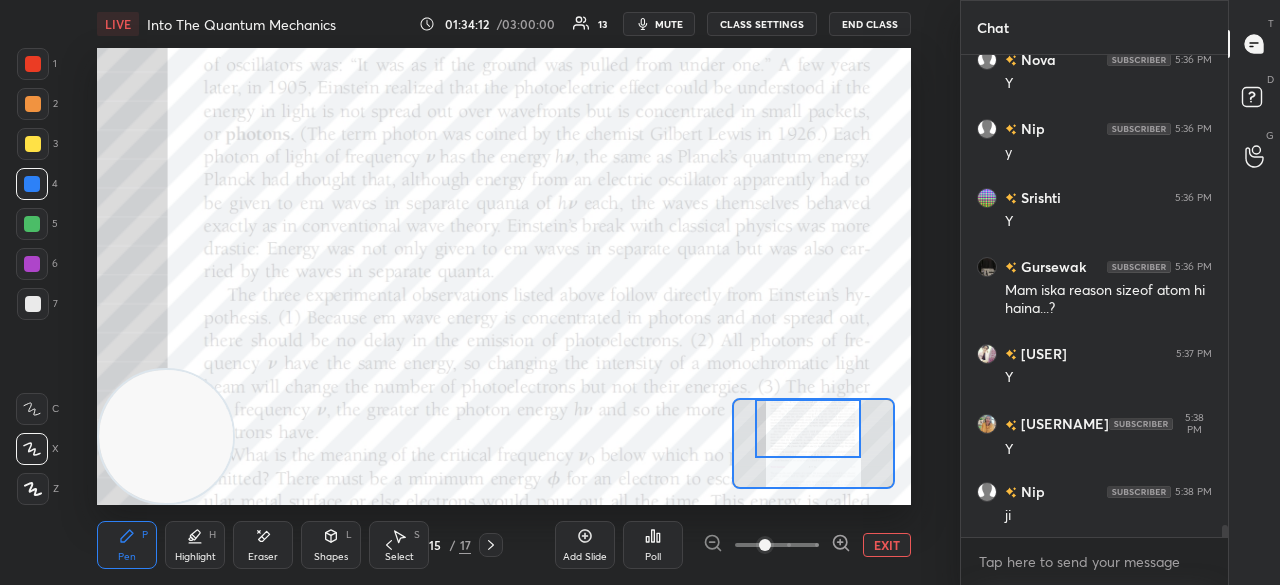 click on "6" at bounding box center [37, 268] 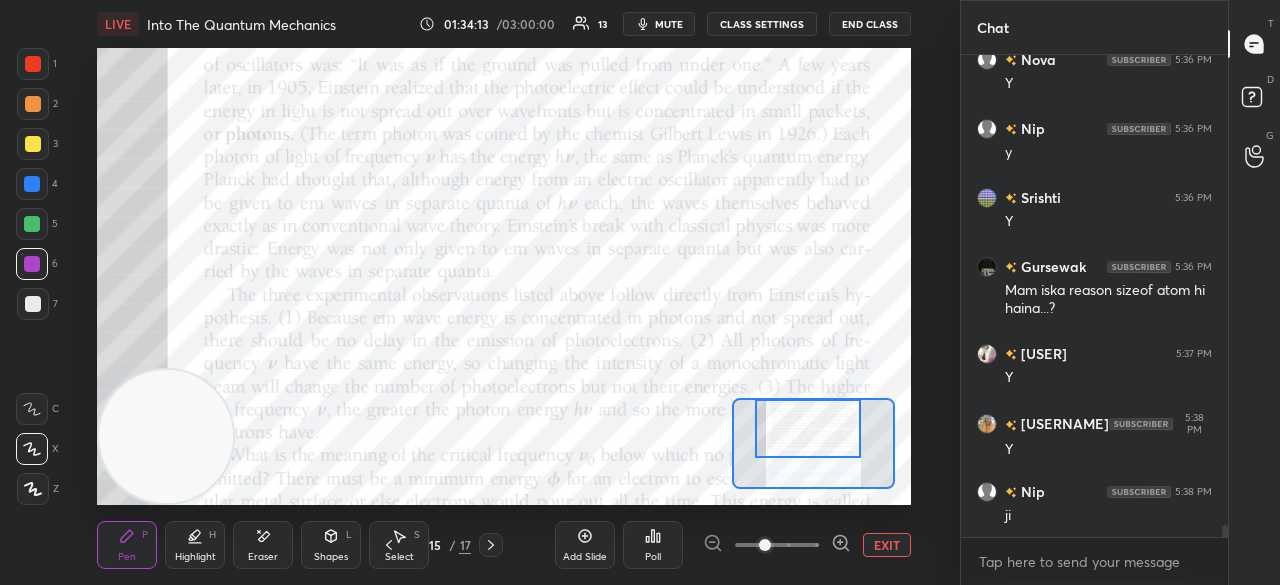 click on "7" at bounding box center [37, 308] 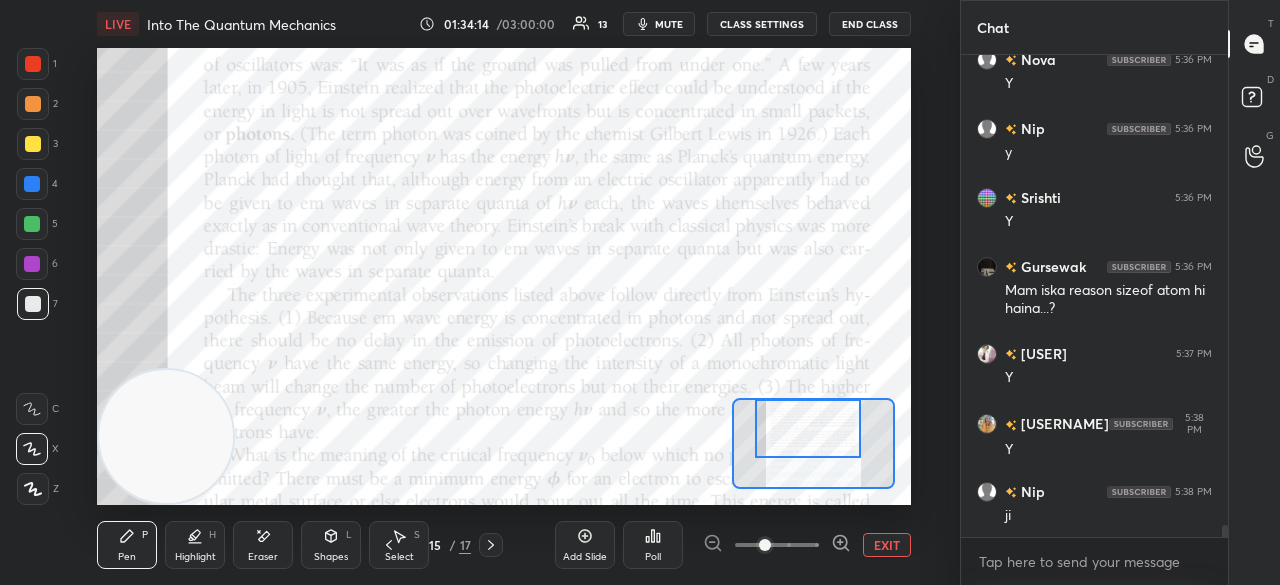 click at bounding box center (32, 264) 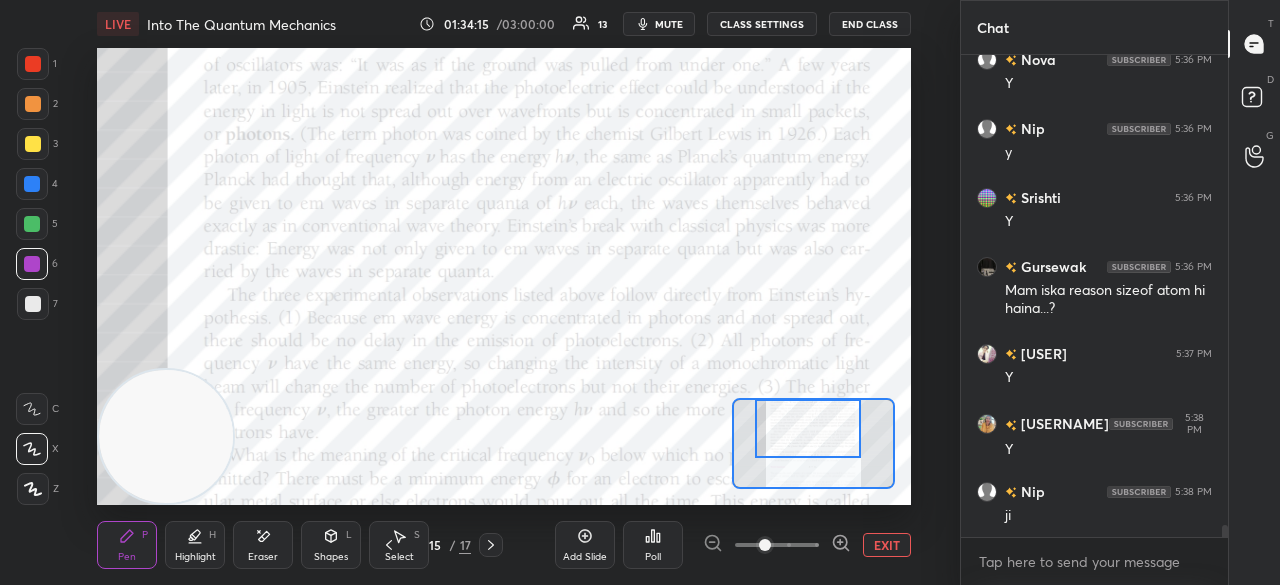 click on "mute" at bounding box center [669, 24] 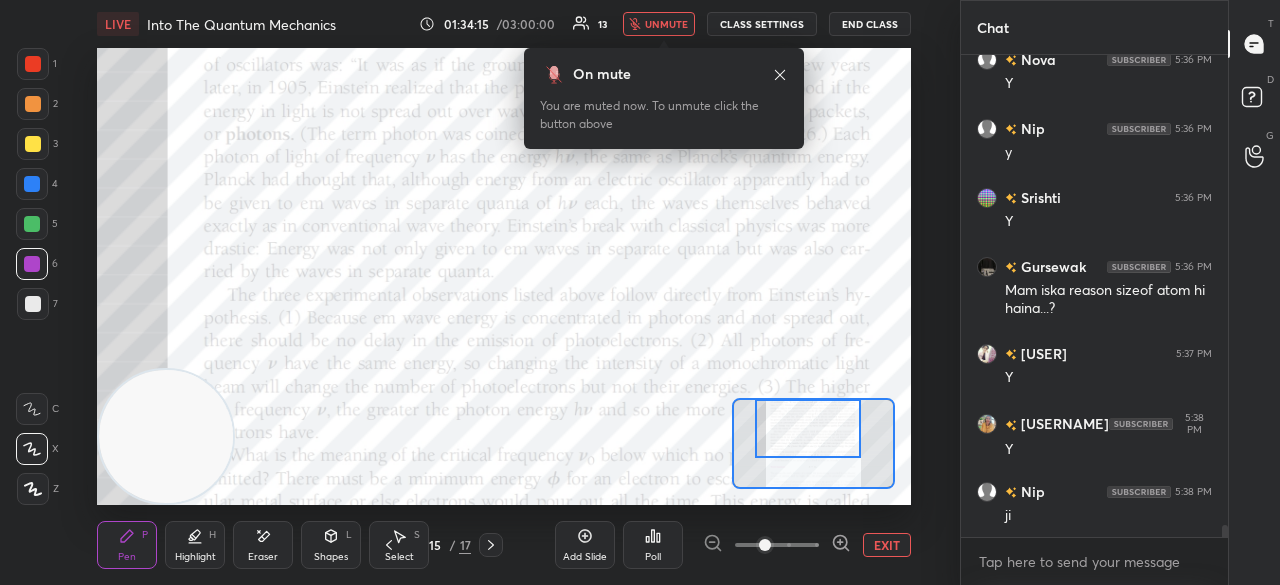 click on "unmute" at bounding box center [666, 24] 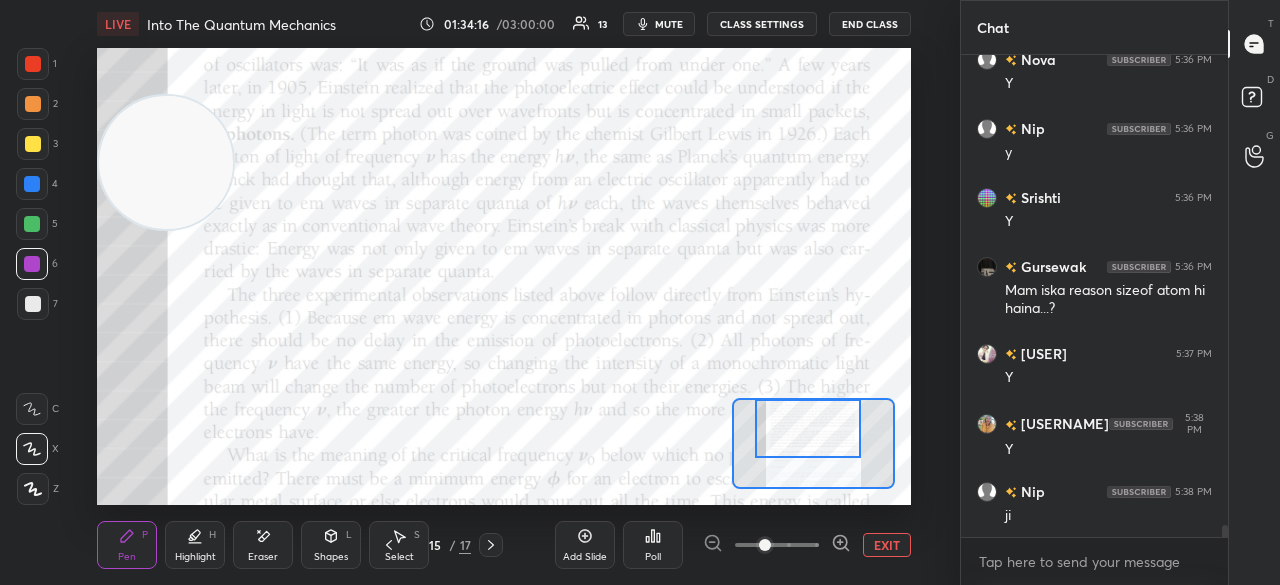 drag, startPoint x: 162, startPoint y: 401, endPoint x: 106, endPoint y: 210, distance: 199.04019 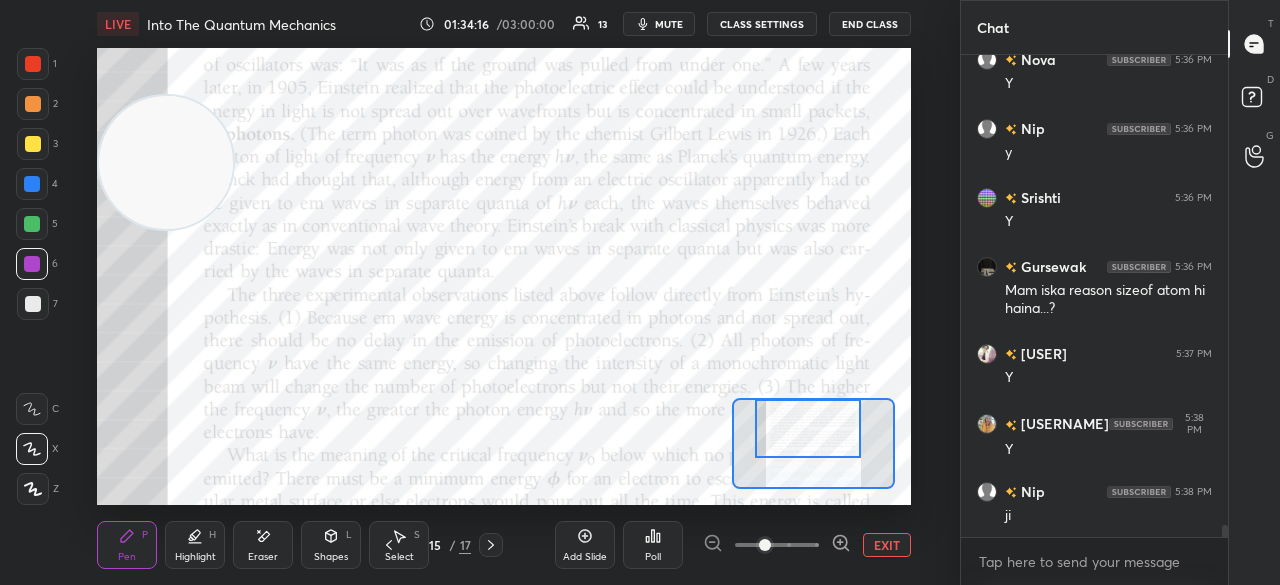 click at bounding box center (165, 162) 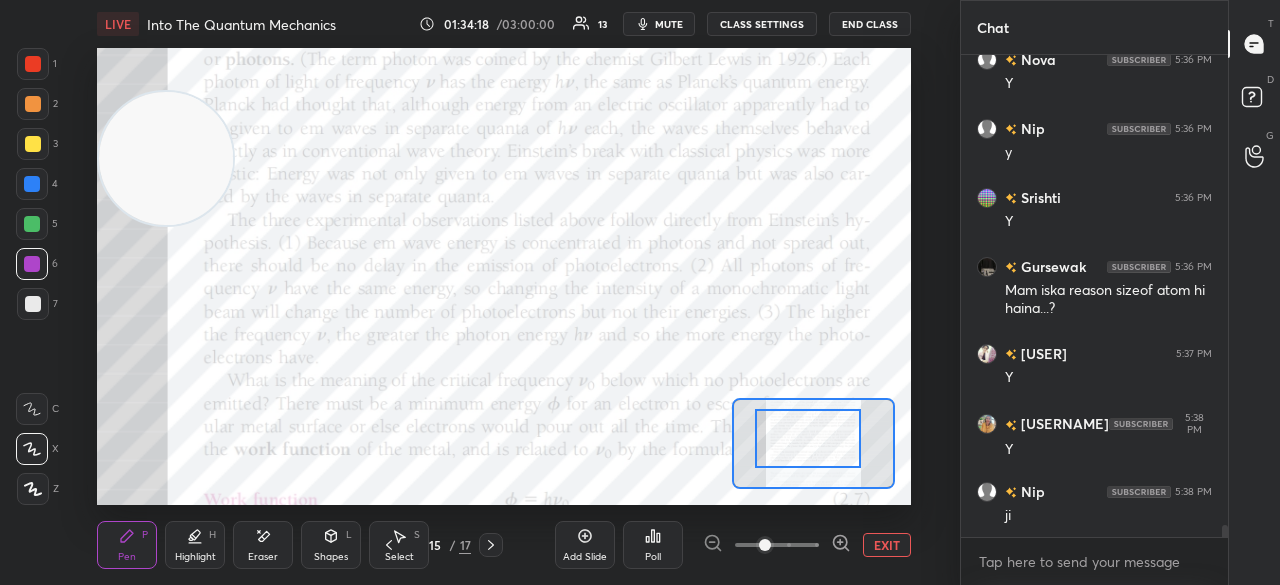 click at bounding box center [808, 438] 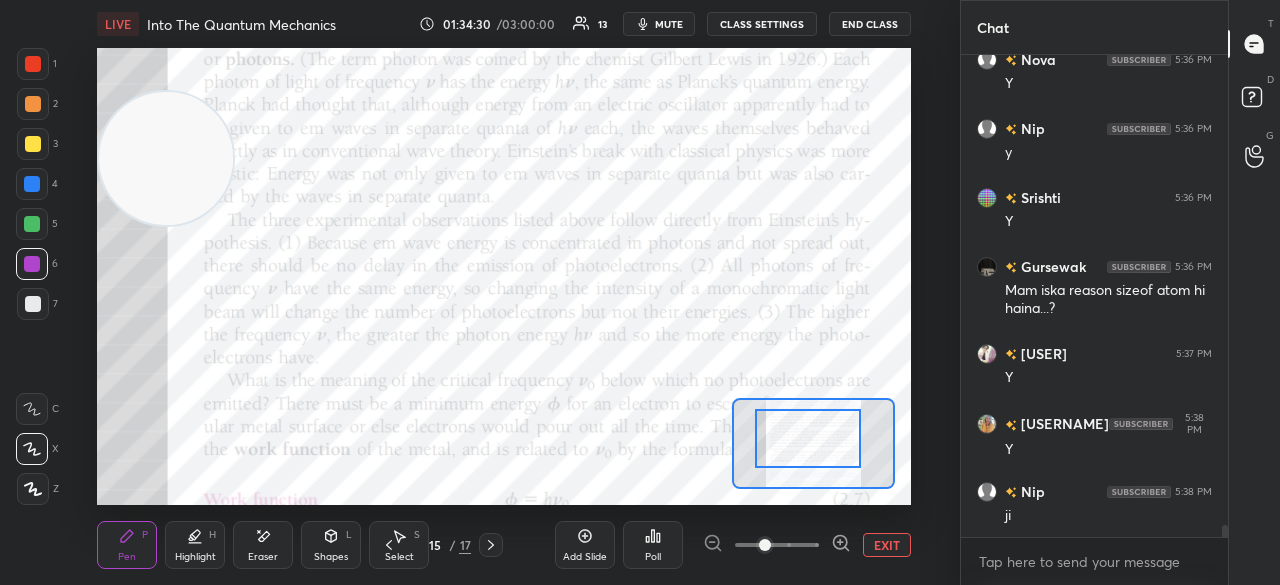click on "mute" at bounding box center (659, 24) 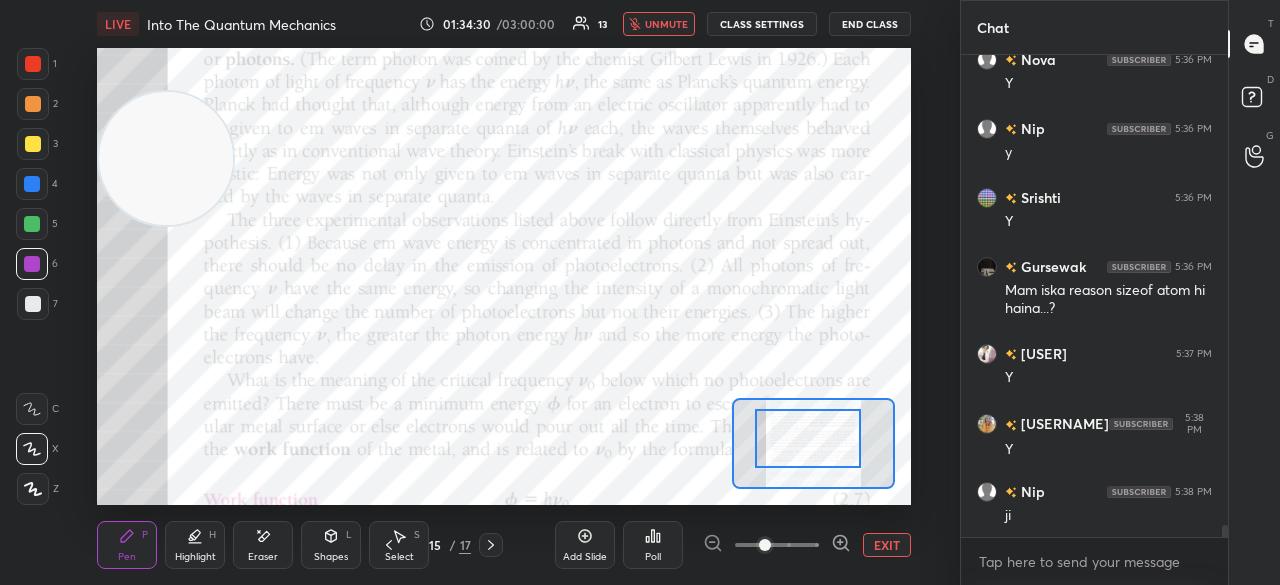 click on "unmute" at bounding box center (666, 24) 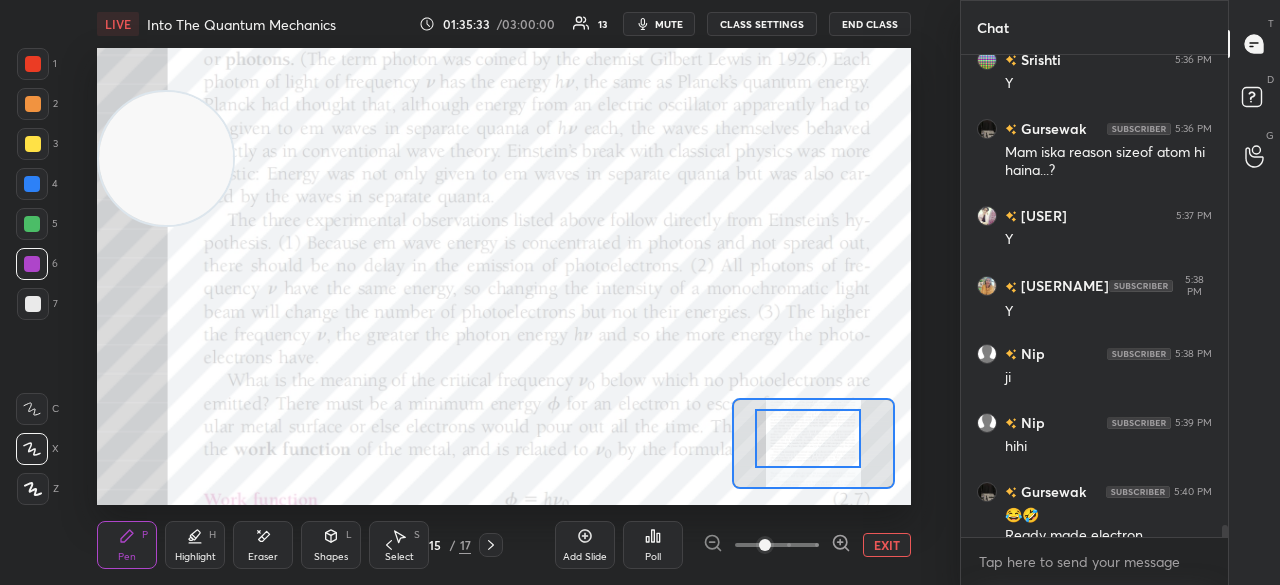 scroll, scrollTop: 18522, scrollLeft: 0, axis: vertical 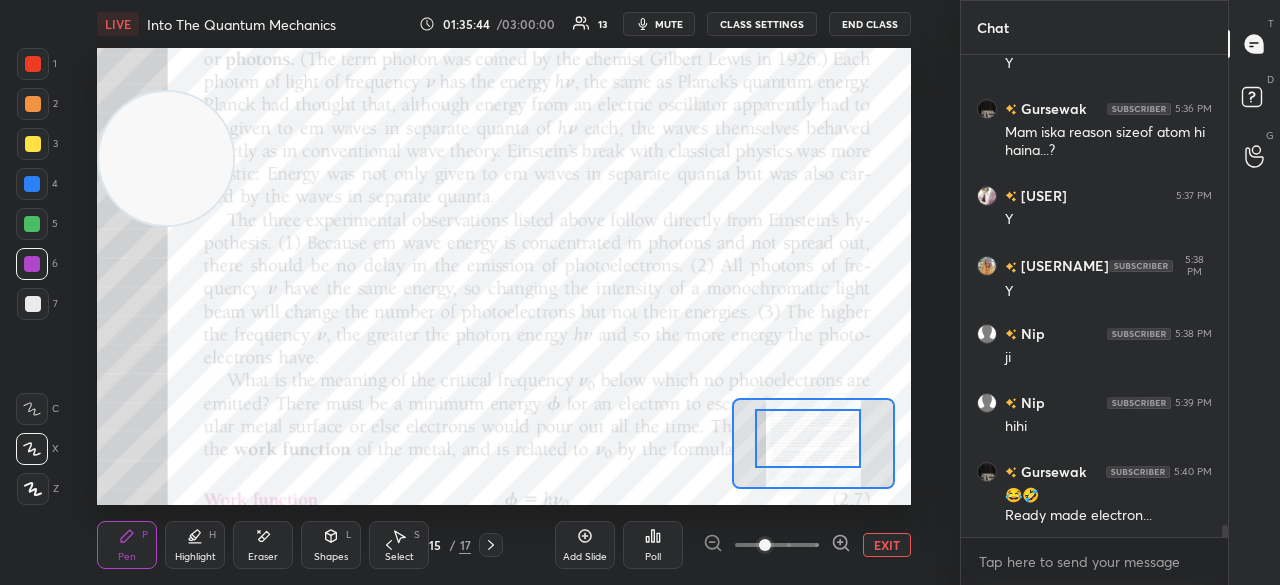click on "mute" at bounding box center (669, 24) 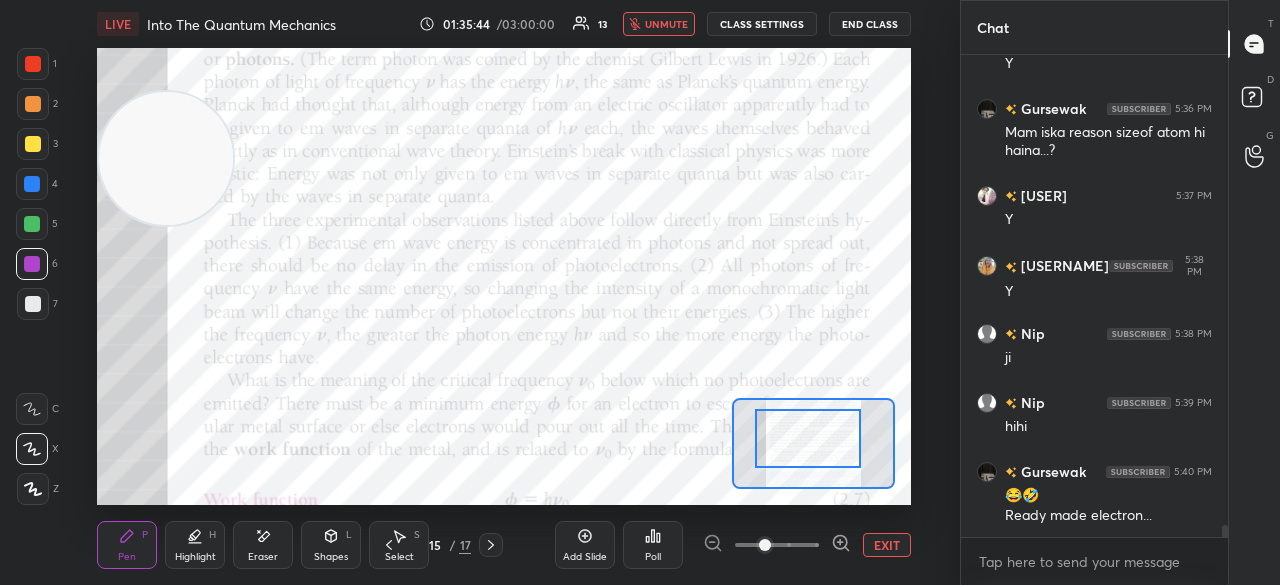 click on "unmute" at bounding box center (659, 24) 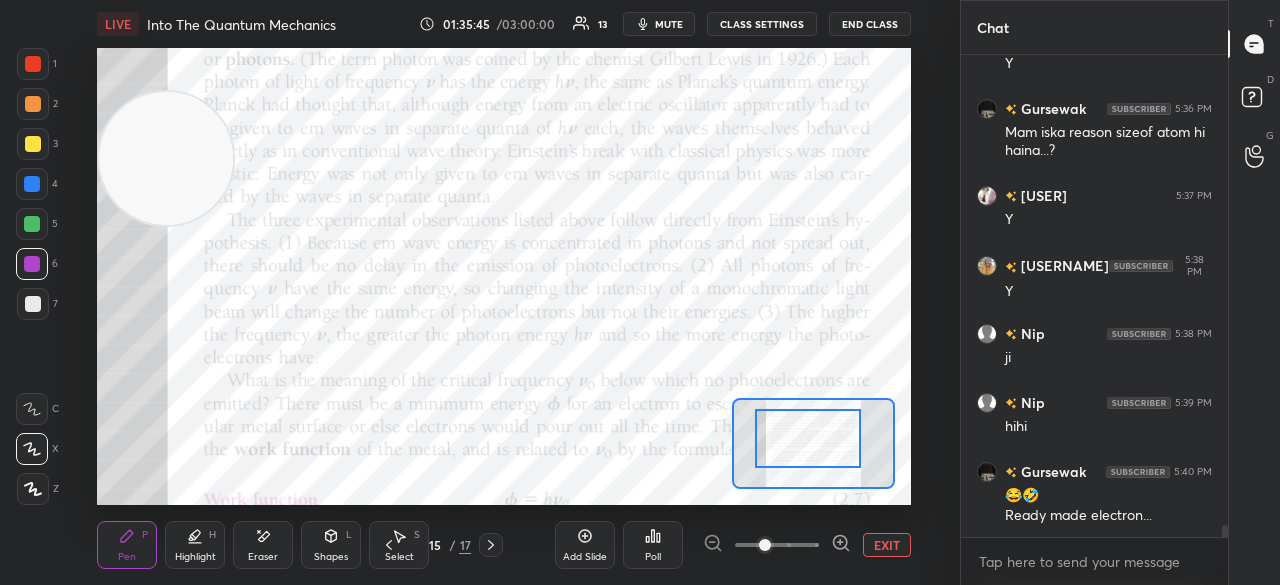 click on "mute" at bounding box center [659, 24] 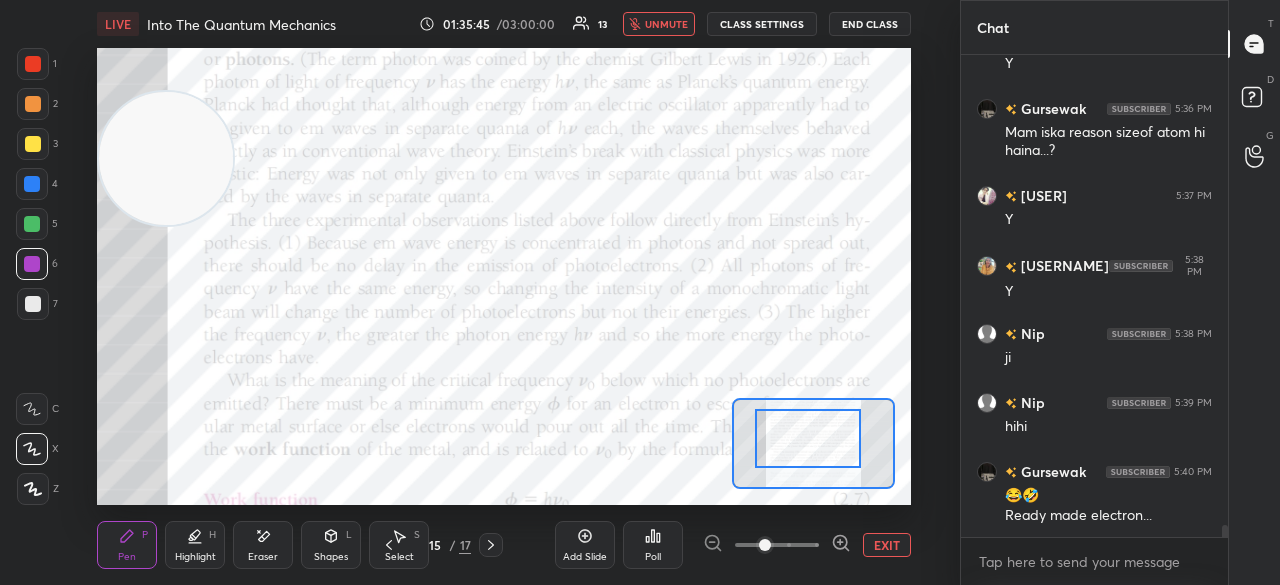 click on "unmute" at bounding box center [659, 24] 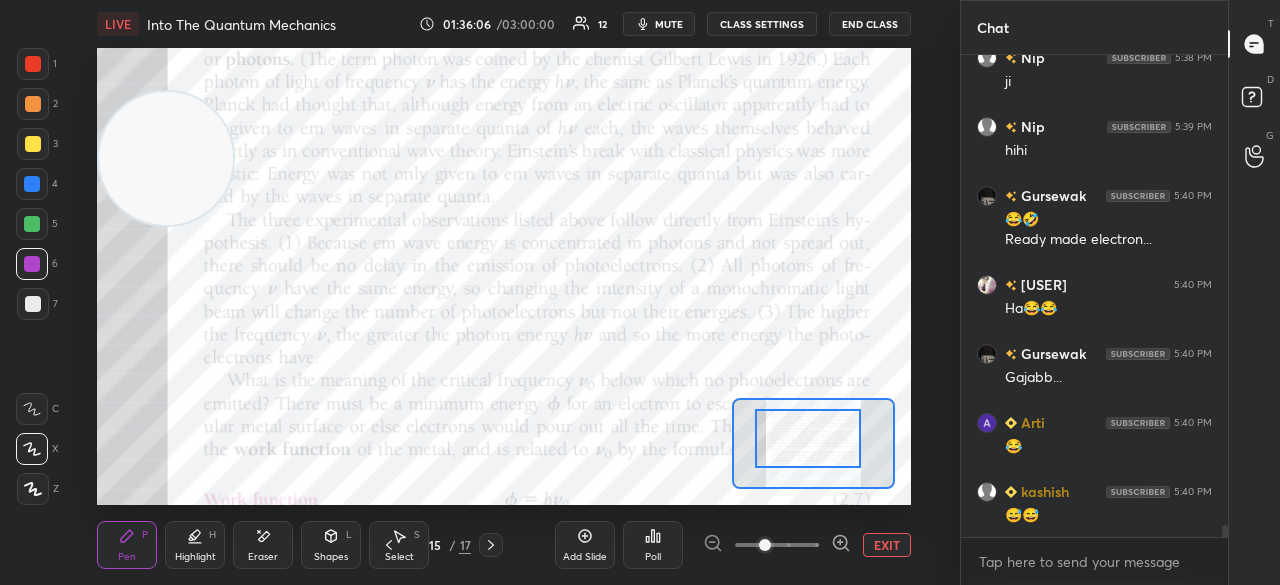 scroll, scrollTop: 18866, scrollLeft: 0, axis: vertical 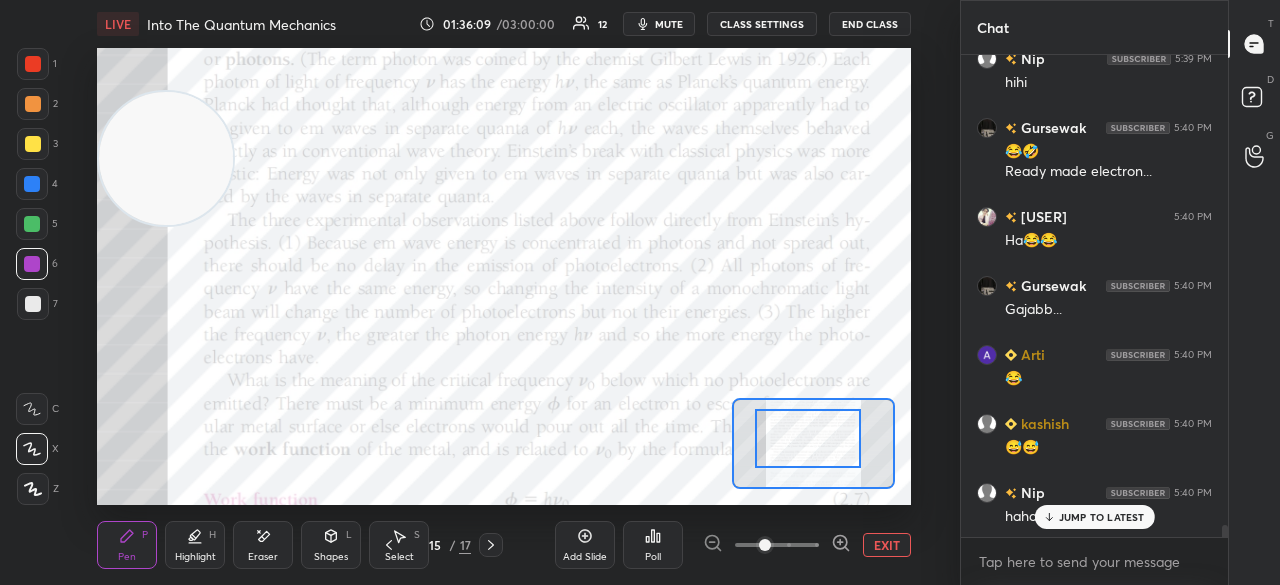 click on "mute" at bounding box center [669, 24] 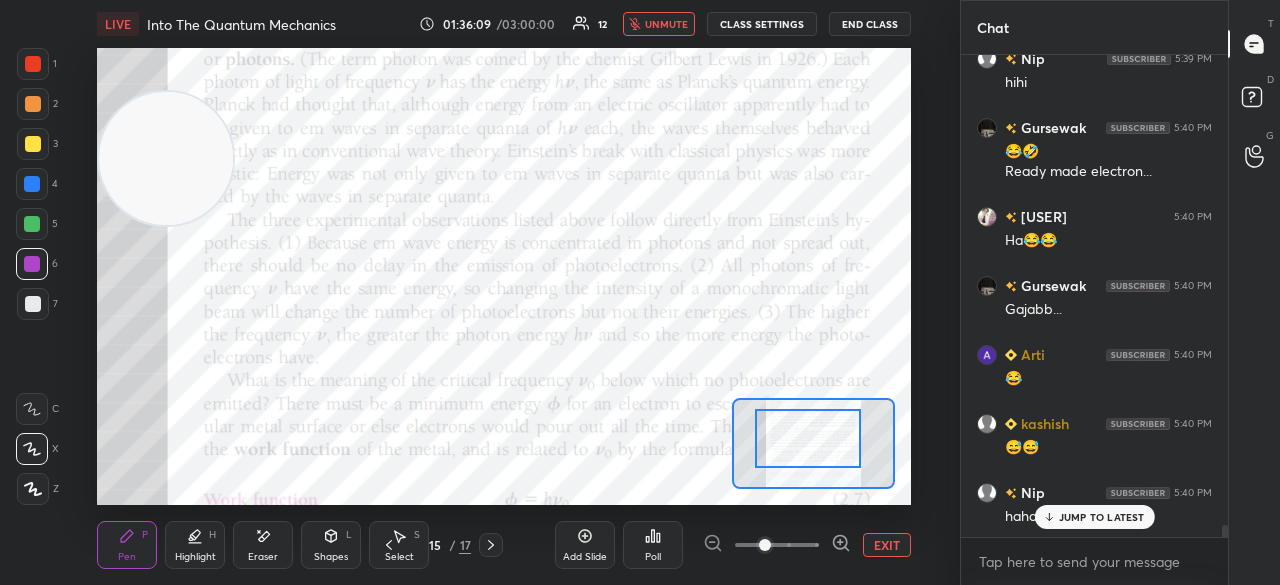drag, startPoint x: 672, startPoint y: 23, endPoint x: 677, endPoint y: 40, distance: 17.720045 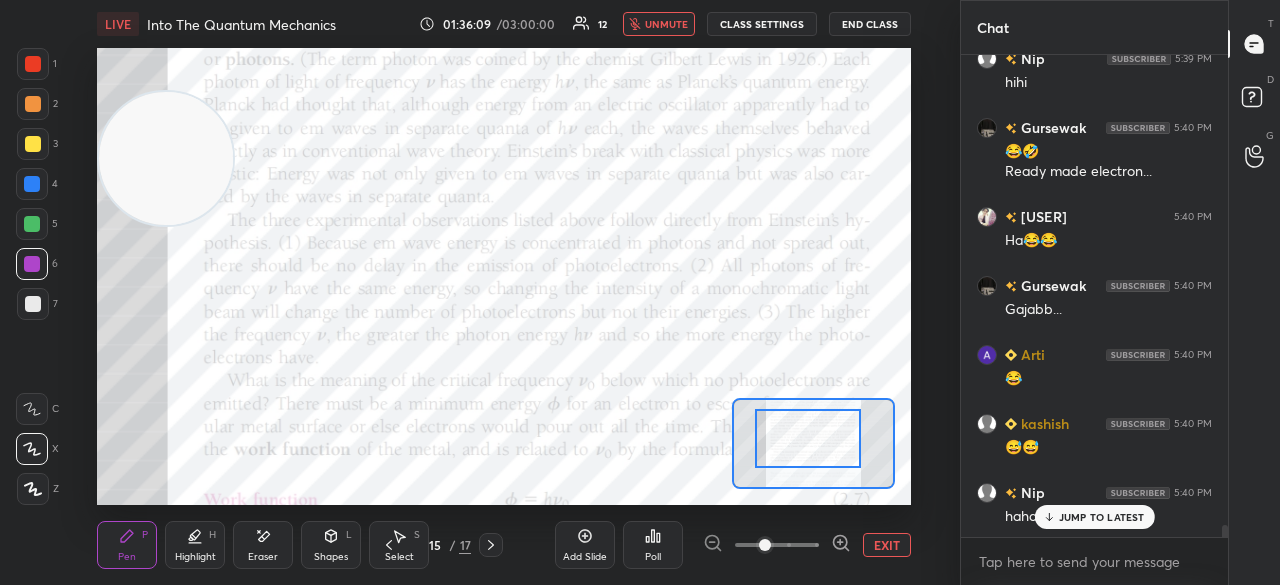 click on "unmute" at bounding box center [666, 24] 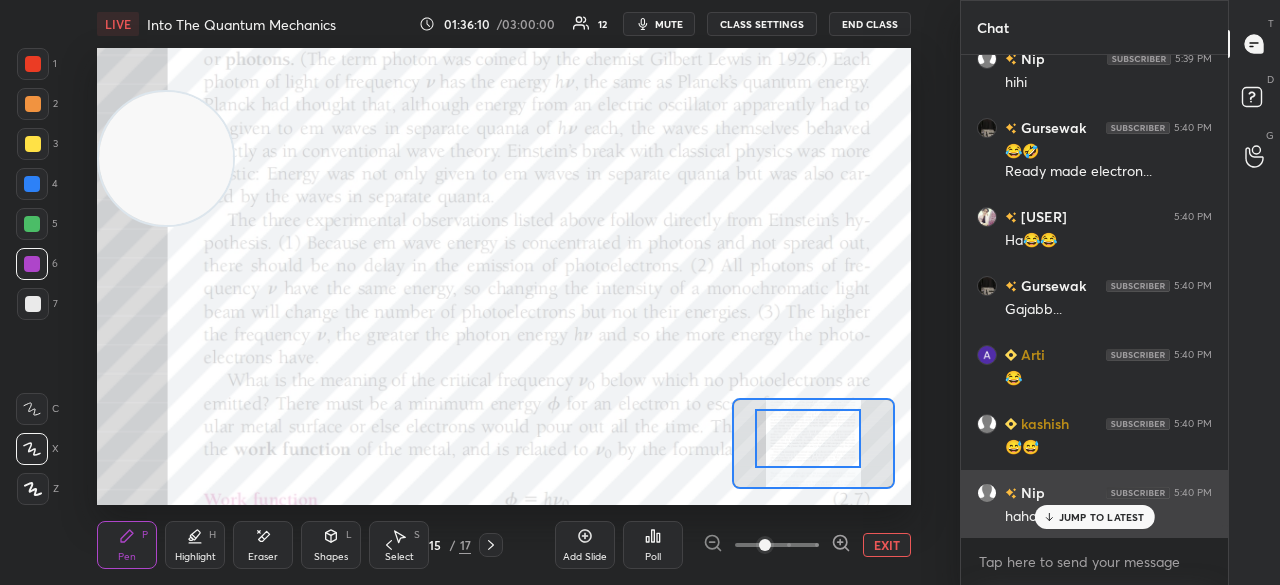 click on "JUMP TO LATEST" at bounding box center [1102, 517] 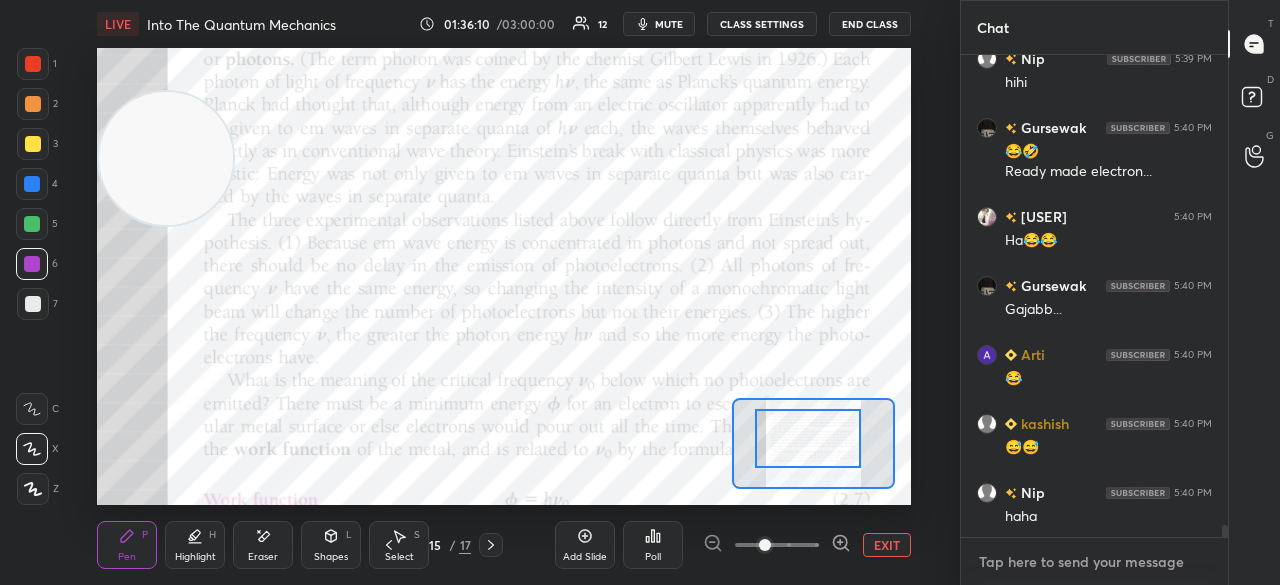 click at bounding box center (1094, 562) 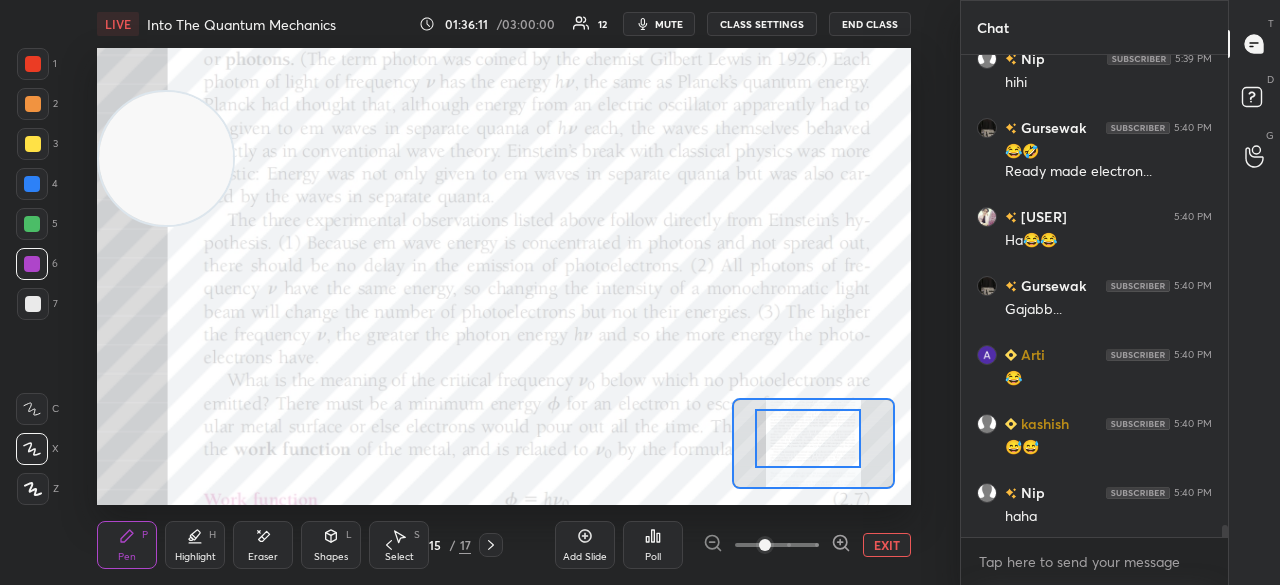 click on "mute" at bounding box center (659, 24) 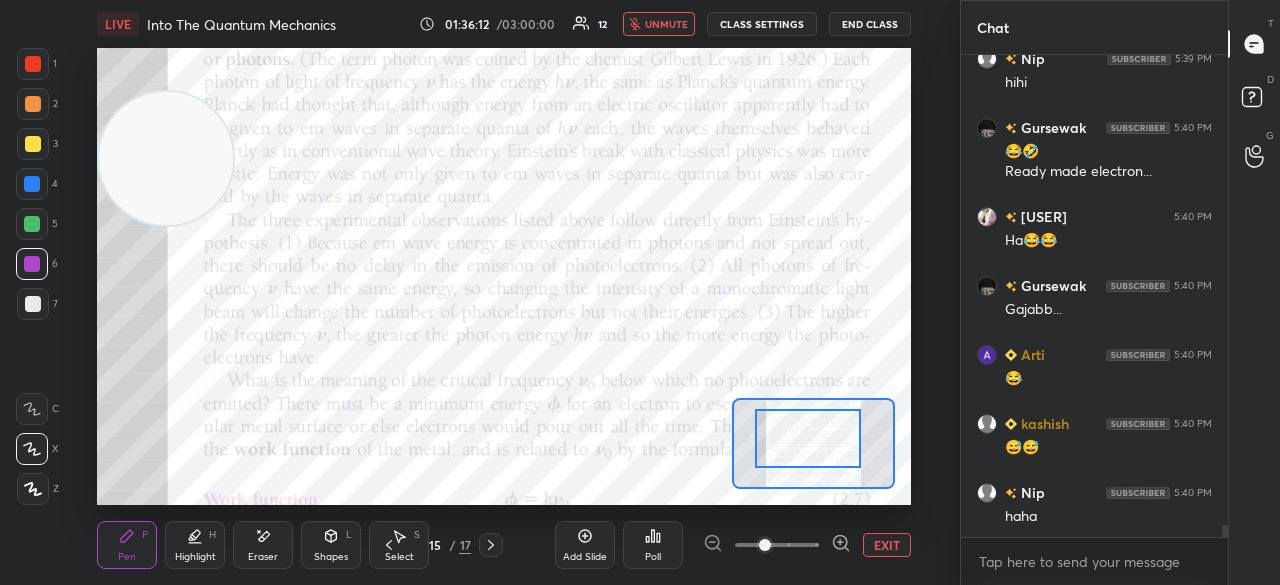 click on "unmute" at bounding box center (666, 24) 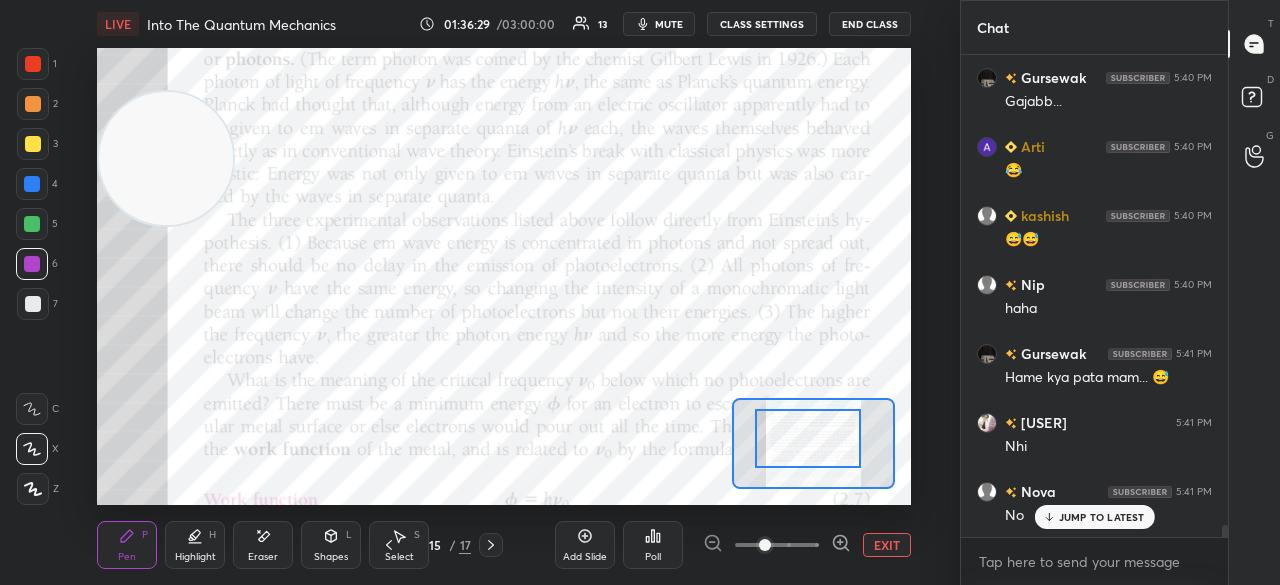 scroll, scrollTop: 19142, scrollLeft: 0, axis: vertical 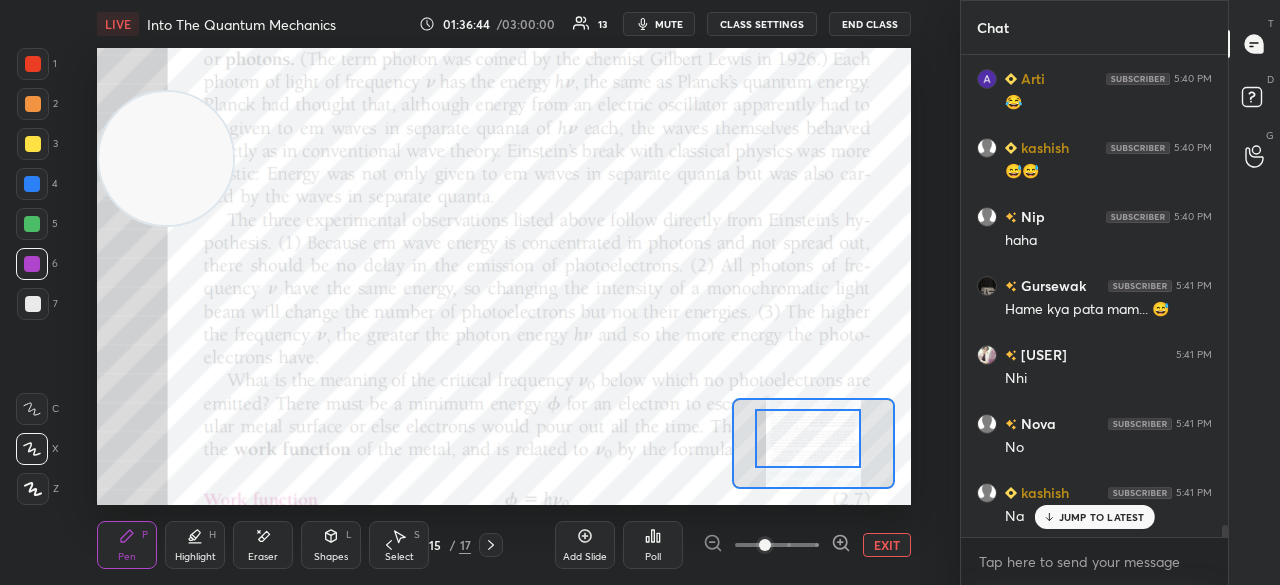 drag, startPoint x: 205, startPoint y: 170, endPoint x: 186, endPoint y: 489, distance: 319.56534 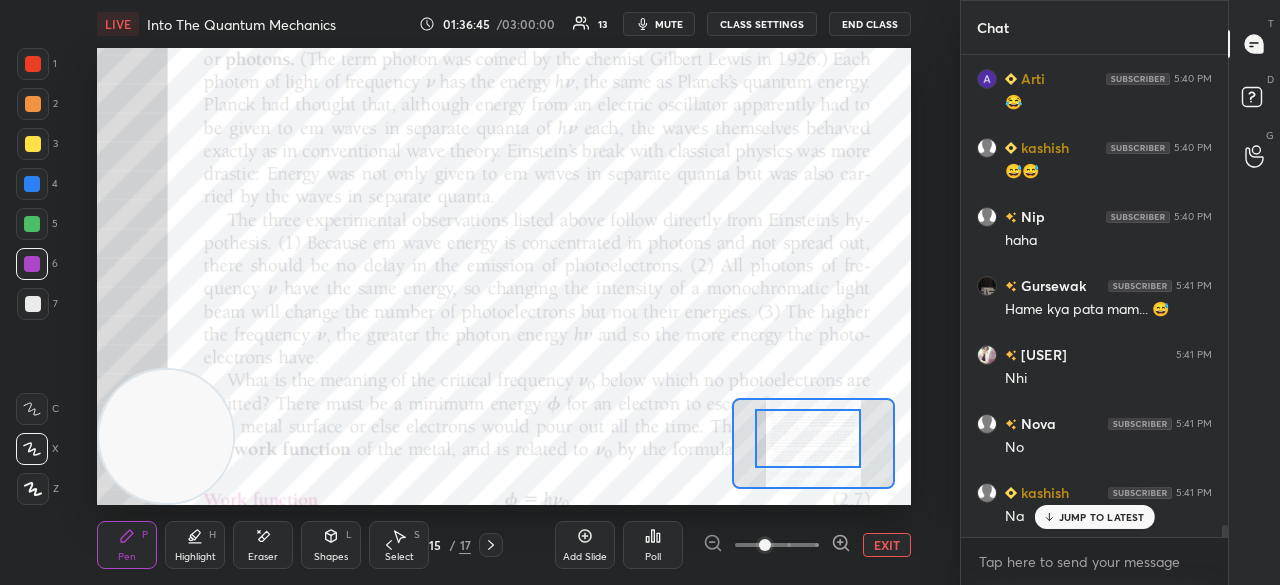 click 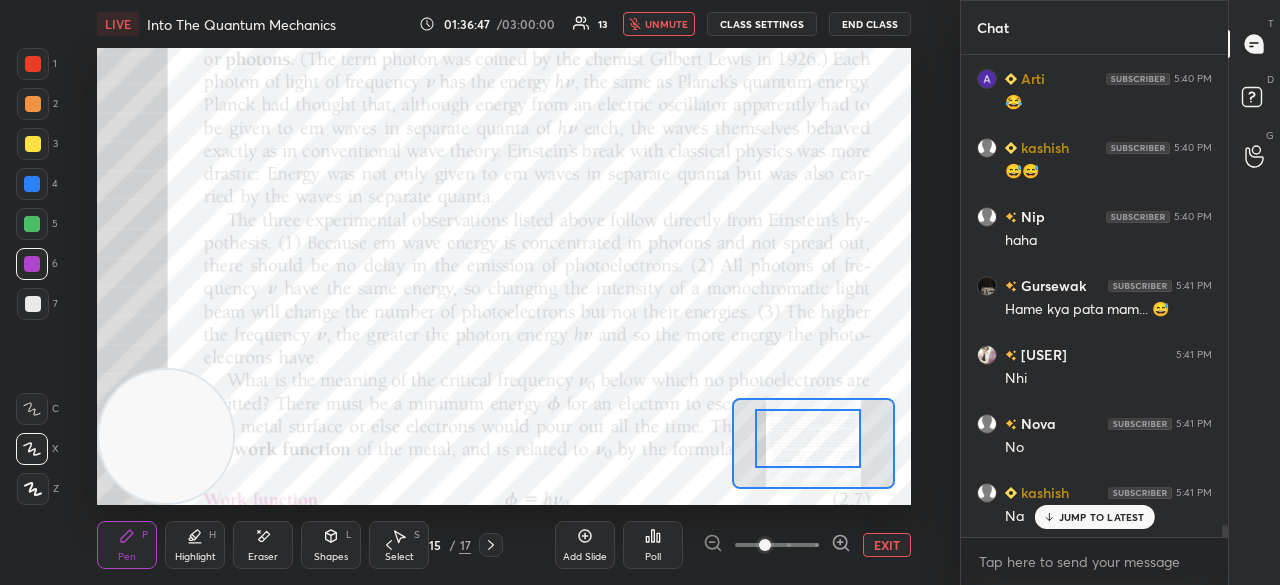 click on "unmute" at bounding box center [666, 24] 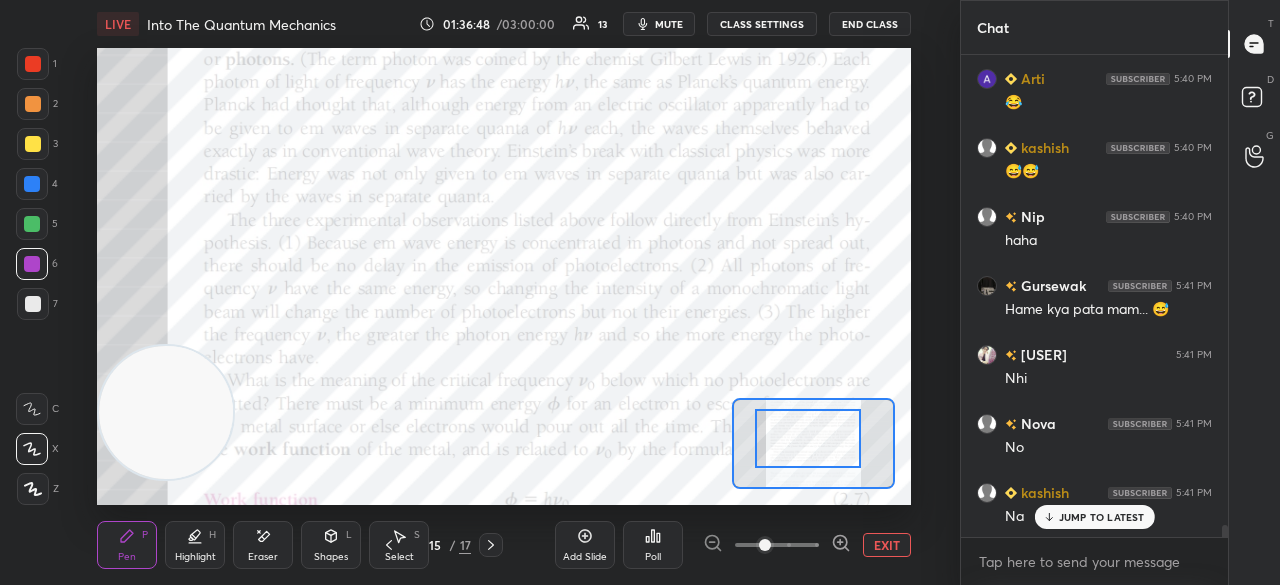 drag, startPoint x: 164, startPoint y: 453, endPoint x: 110, endPoint y: 414, distance: 66.61081 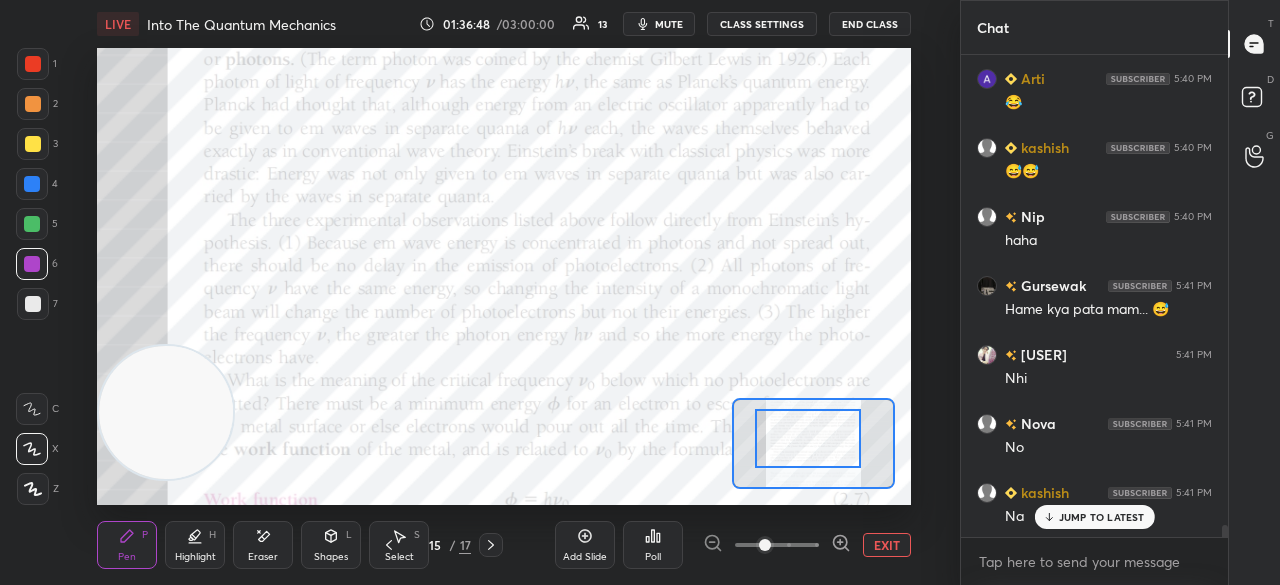 click on "Setting up your live class Poll for   secs No correct answer Start poll" at bounding box center [504, 276] 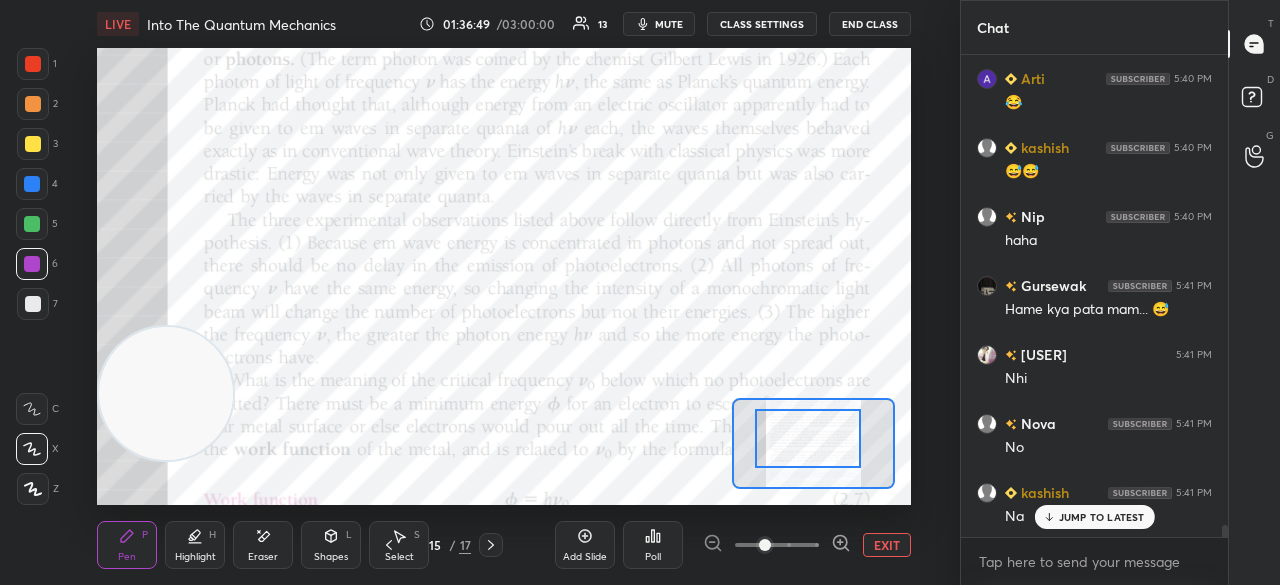 click on "mute" at bounding box center (669, 24) 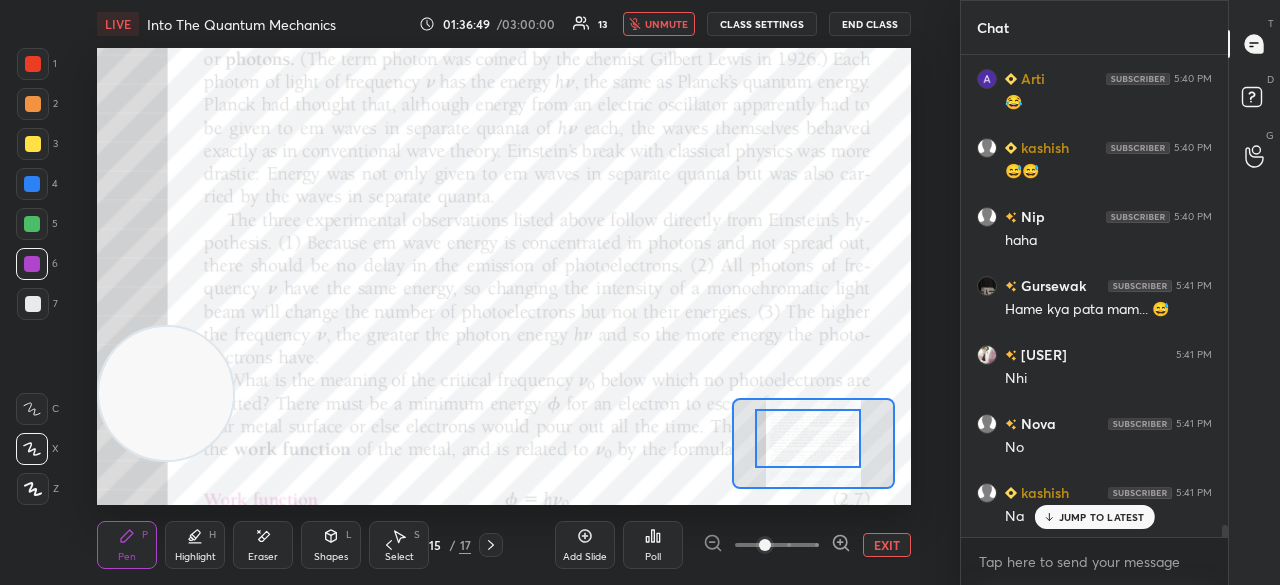 click on "unmute" at bounding box center [659, 24] 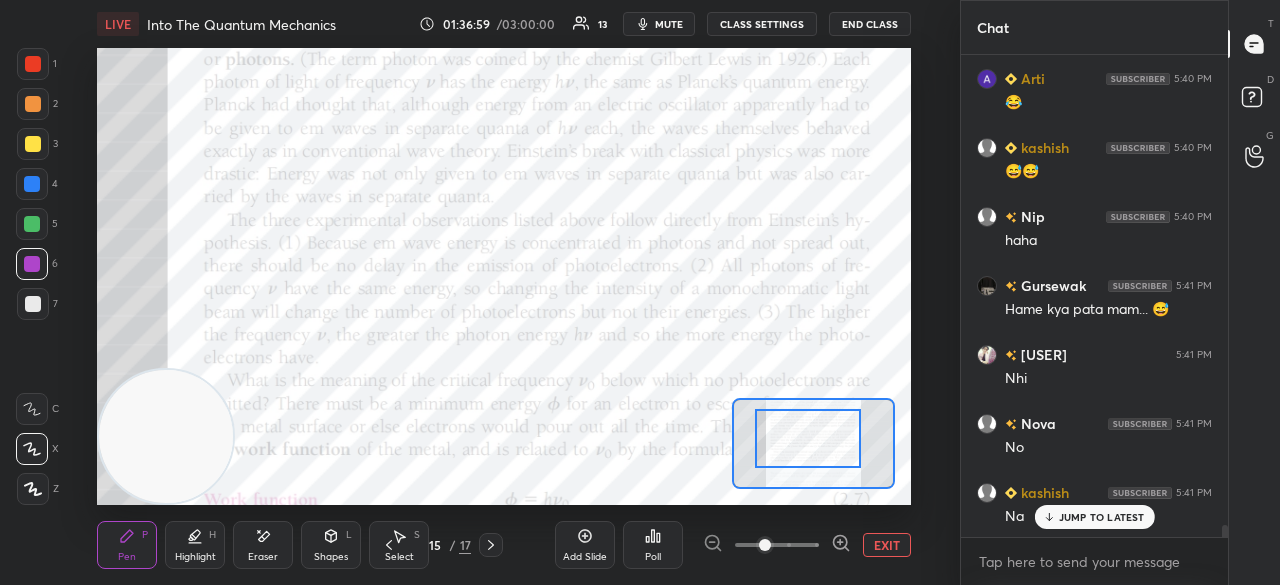 drag, startPoint x: 176, startPoint y: 479, endPoint x: 212, endPoint y: 502, distance: 42.72002 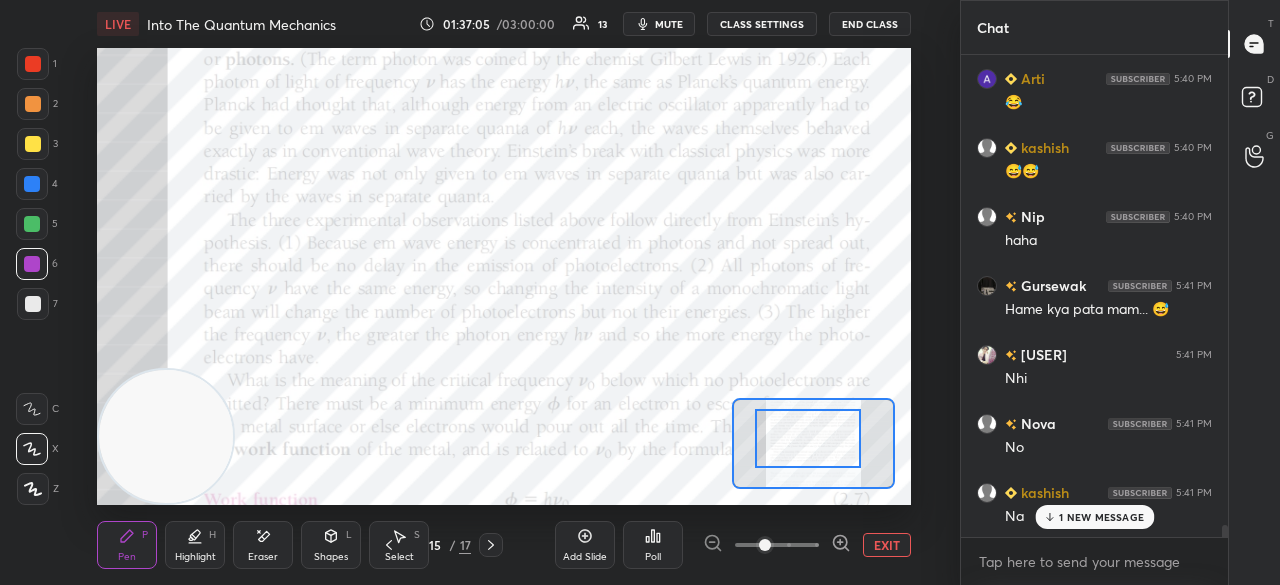 scroll, scrollTop: 19212, scrollLeft: 0, axis: vertical 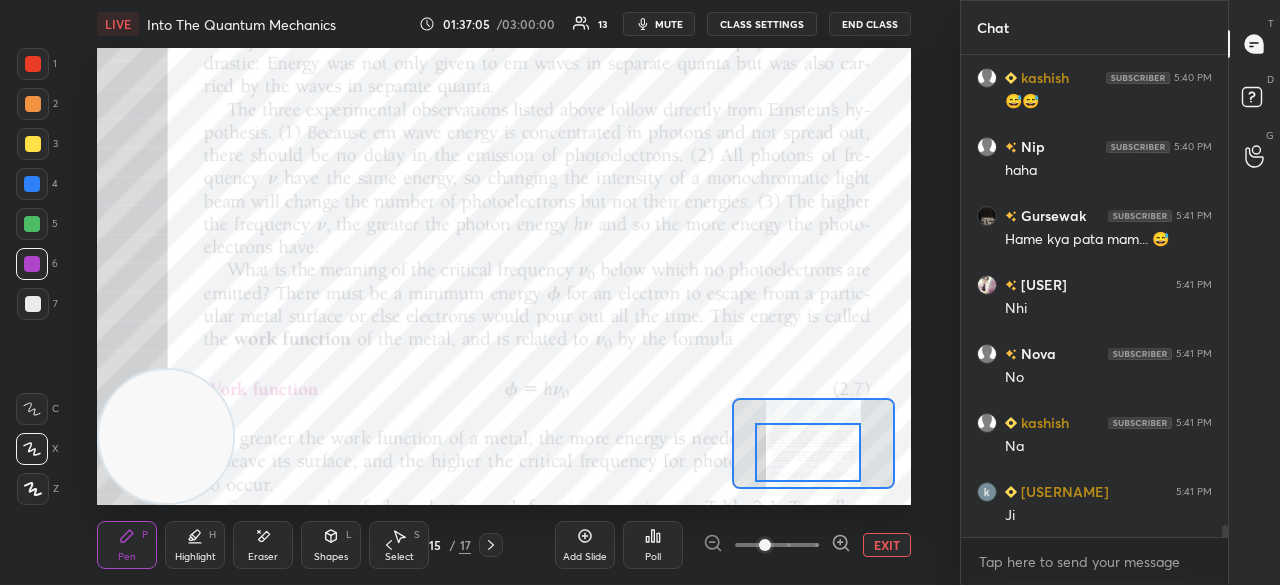 drag, startPoint x: 806, startPoint y: 448, endPoint x: 806, endPoint y: 461, distance: 13 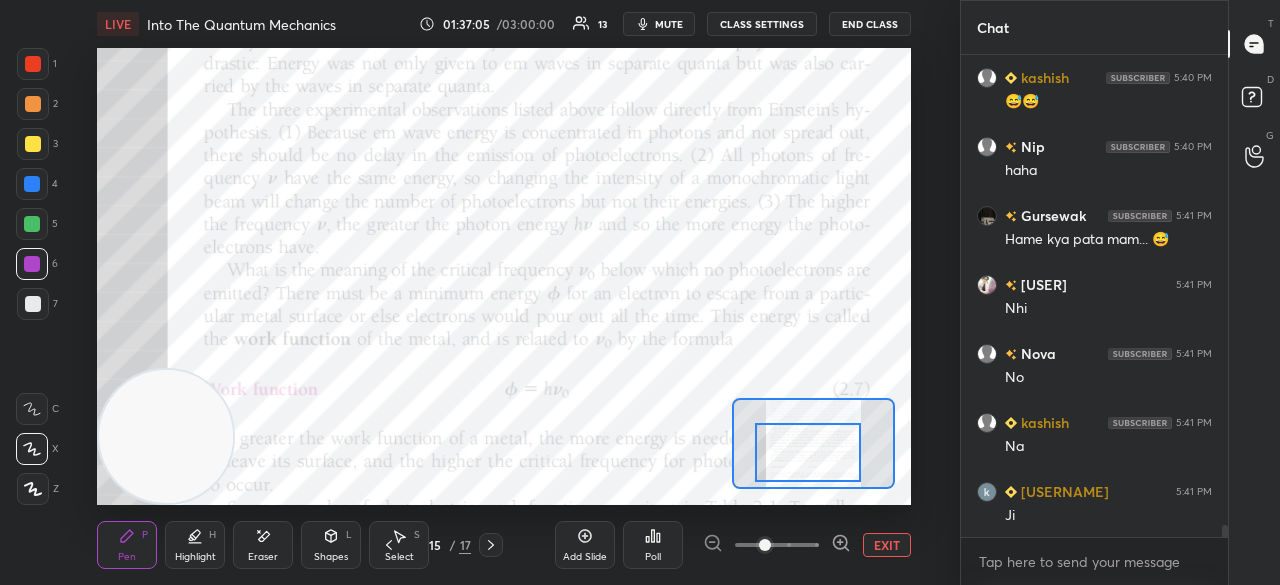 click at bounding box center (808, 452) 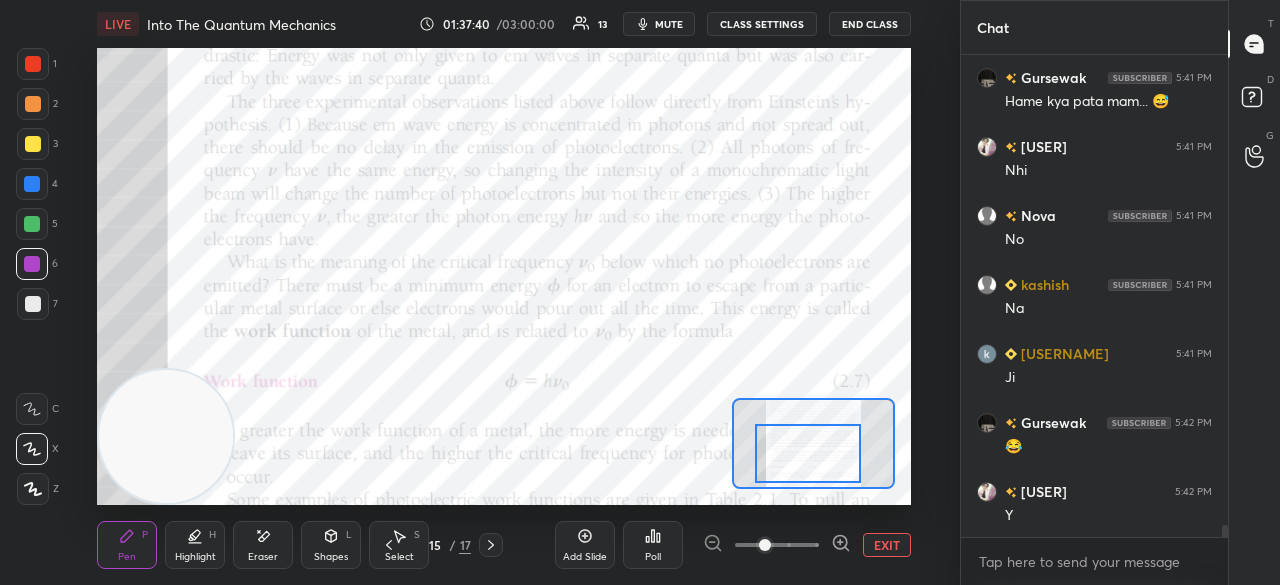 scroll, scrollTop: 19418, scrollLeft: 0, axis: vertical 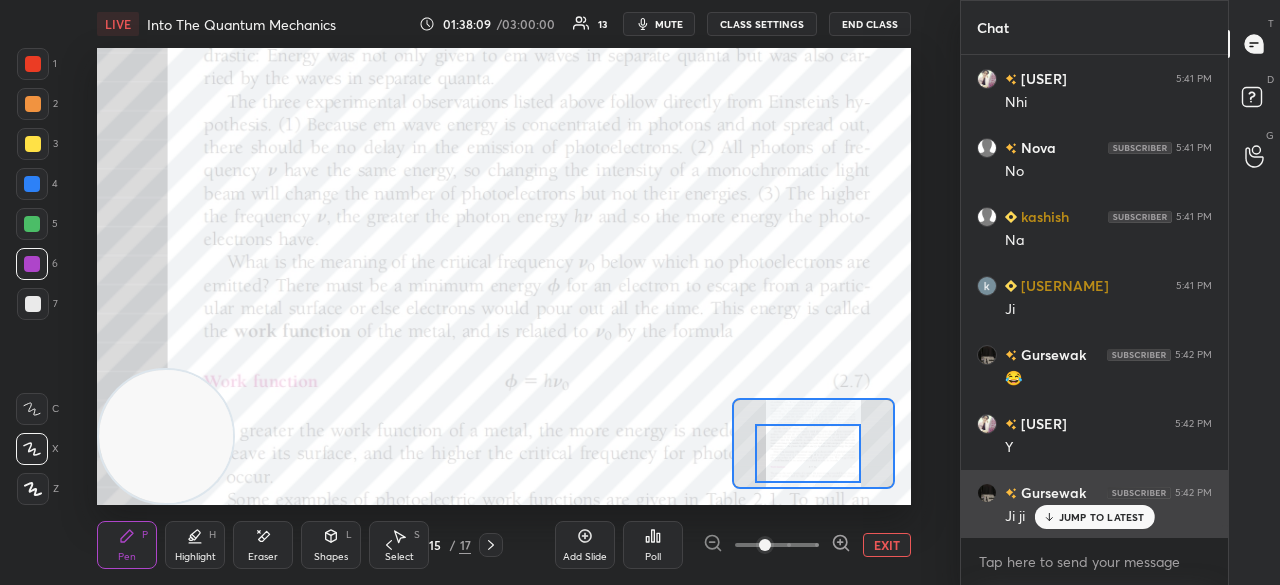 click on "JUMP TO LATEST" at bounding box center [1102, 517] 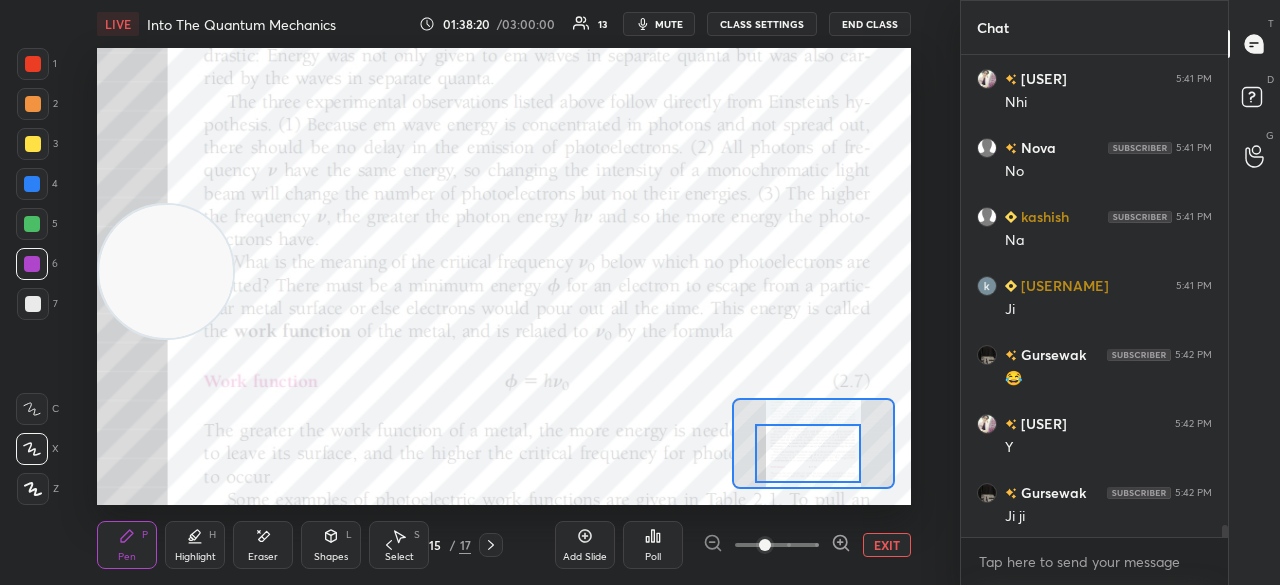 drag, startPoint x: 184, startPoint y: 465, endPoint x: 160, endPoint y: 323, distance: 144.01389 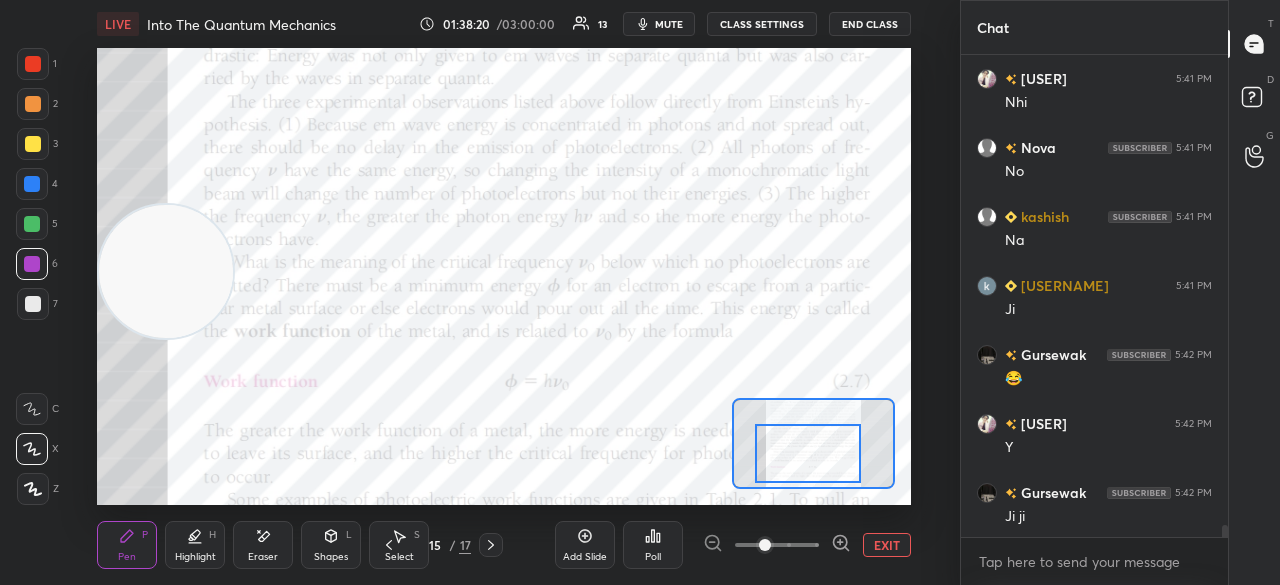 click at bounding box center (165, 271) 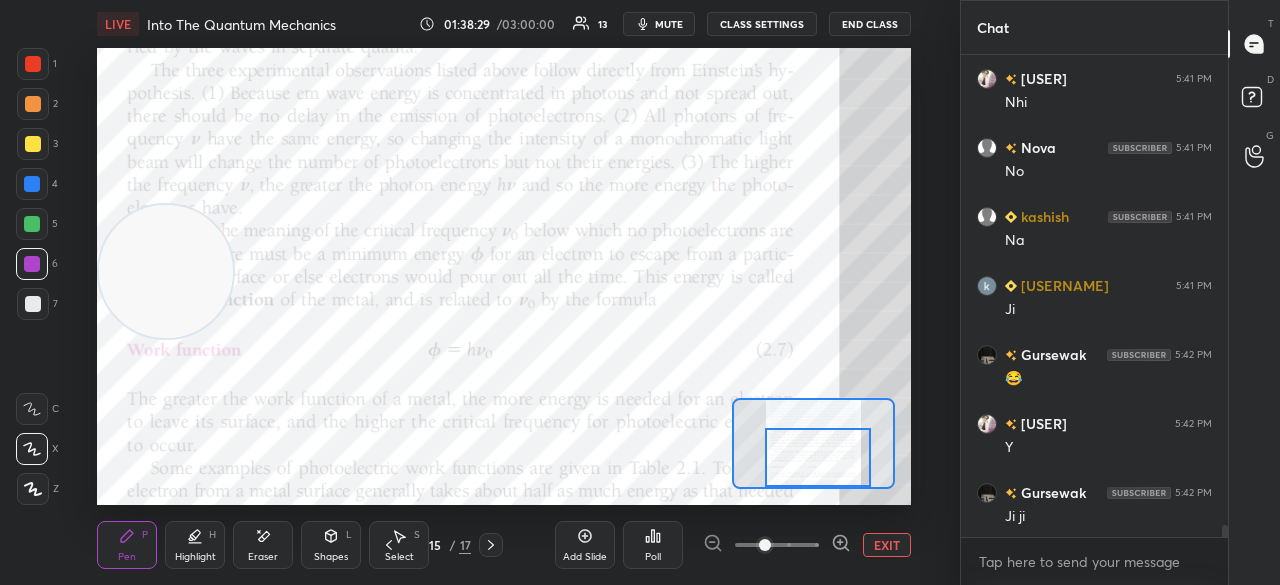 drag, startPoint x: 798, startPoint y: 457, endPoint x: 808, endPoint y: 492, distance: 36.40055 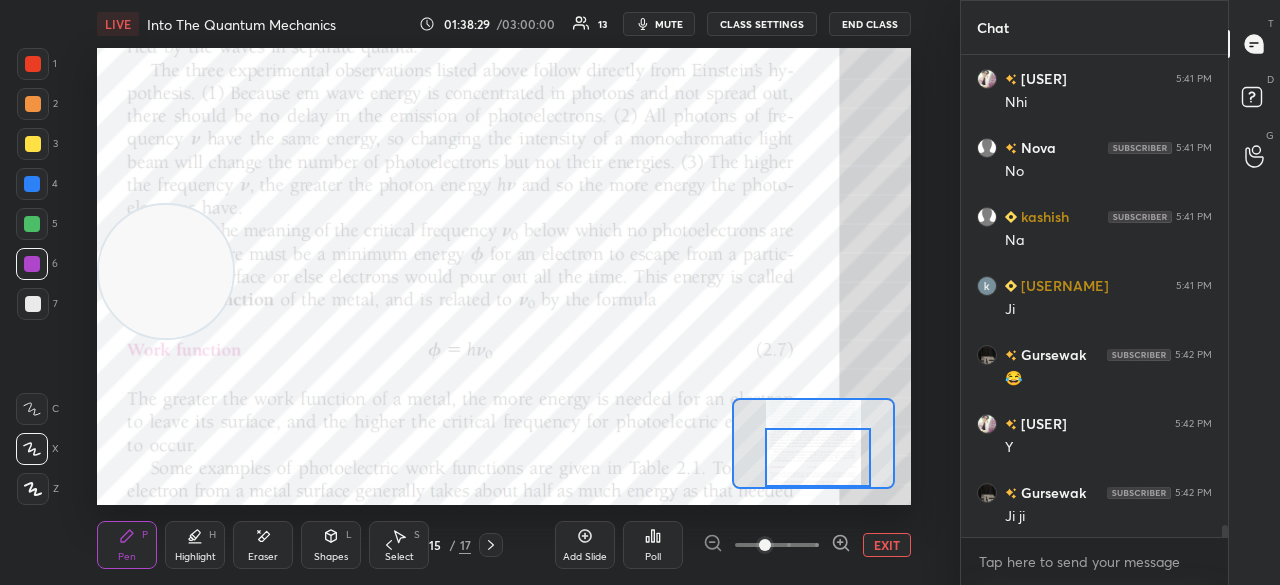 click on "LIVE Into The Quantum Mechanics 01:38:29 /  03:00:00 13 mute CLASS SETTINGS End Class Setting up your live class Poll for   secs No correct answer Start poll Back Into The Quantum Mechanics Surbhi Upadhyay Pen P Highlight H Eraser Shapes L Select S 15 / 17 Add Slide Poll EXIT" at bounding box center (504, 292) 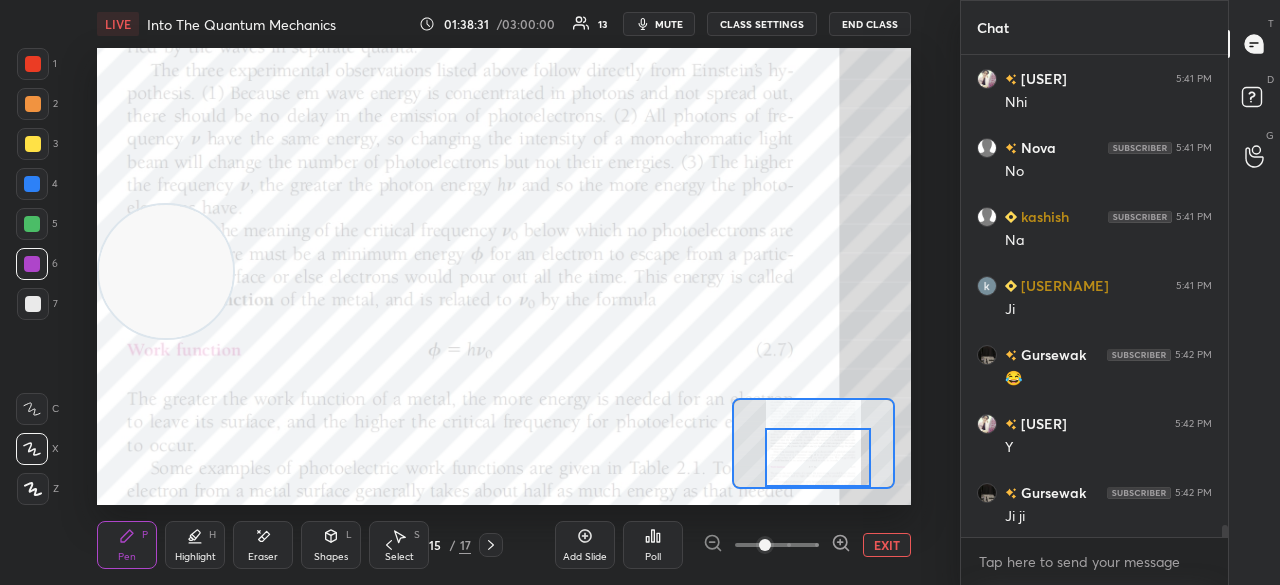 click 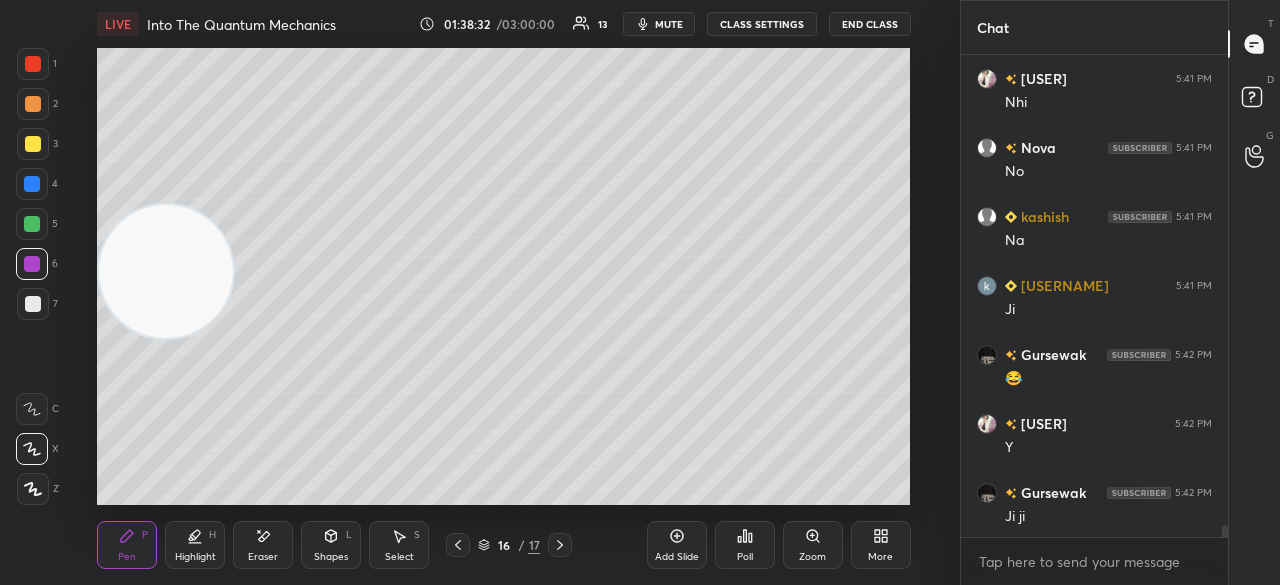 click 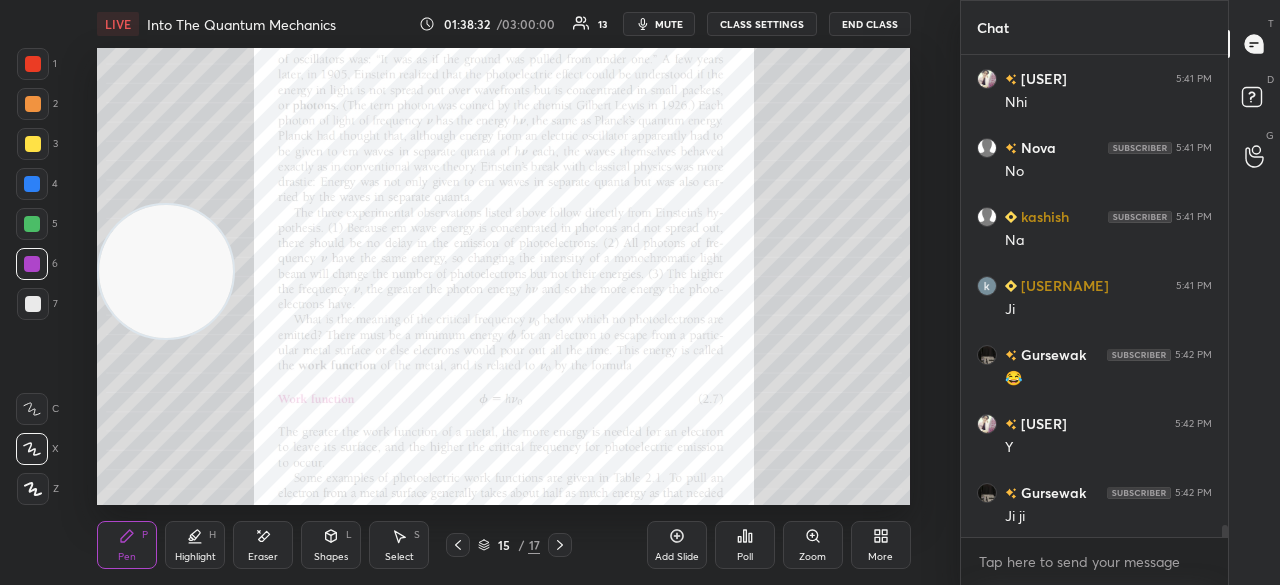 click 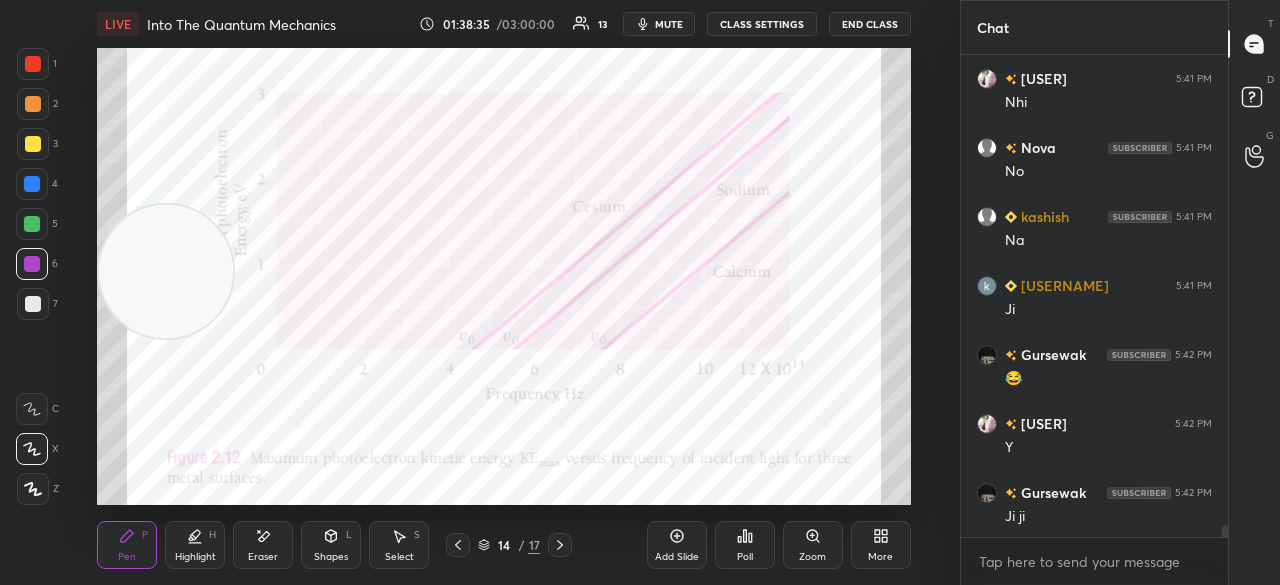 click on "mute" at bounding box center [669, 24] 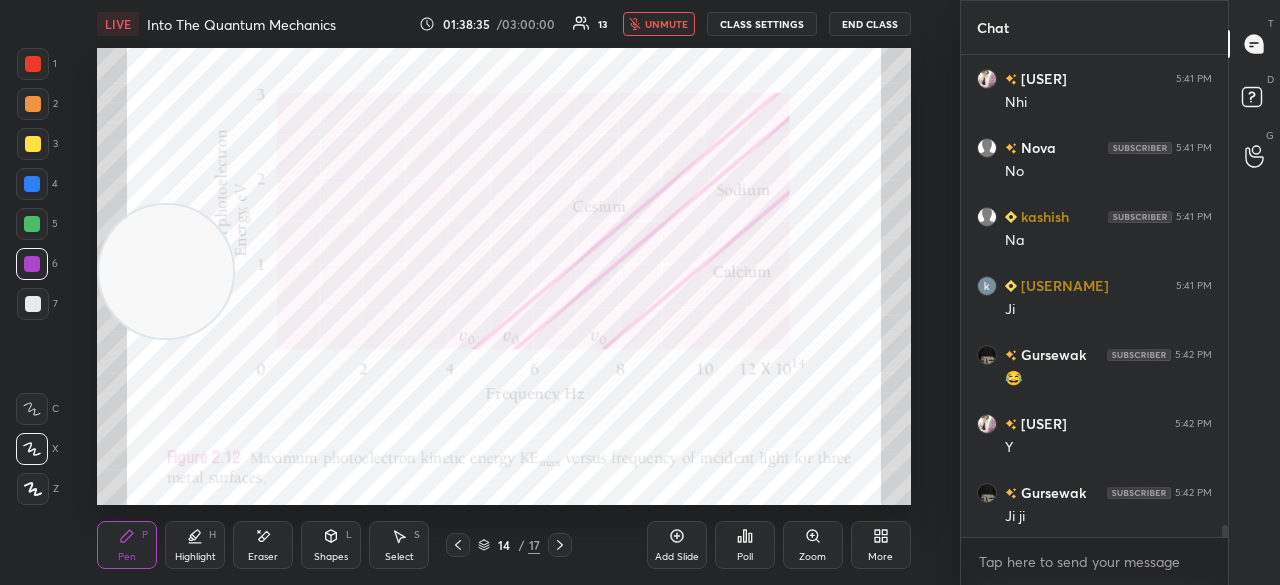 click on "unmute" at bounding box center (666, 24) 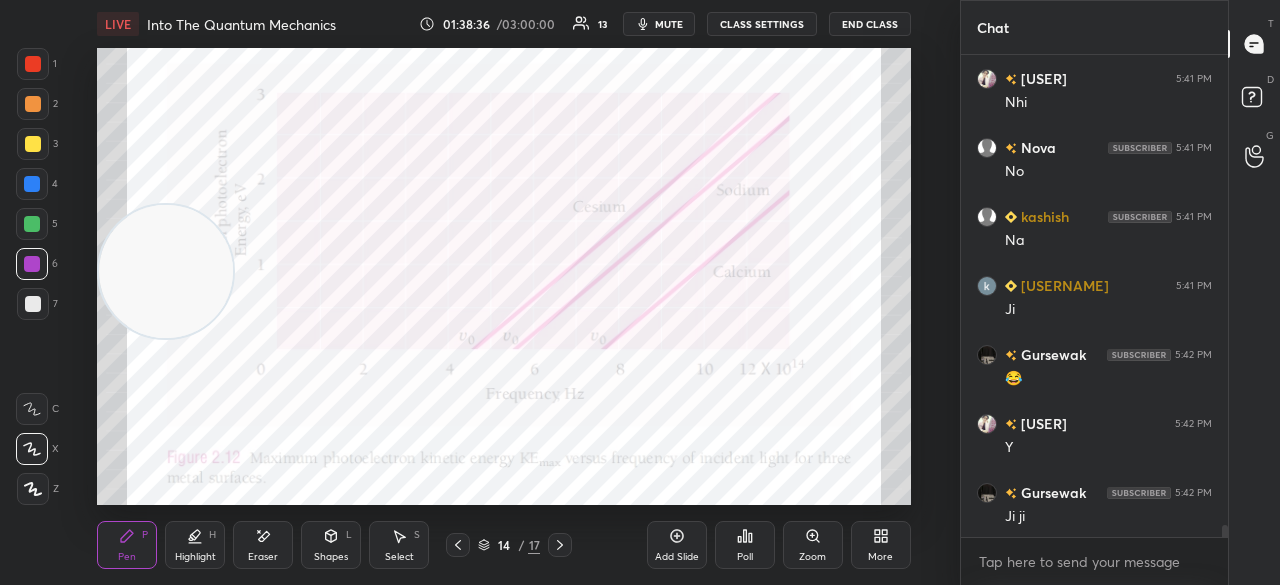 click 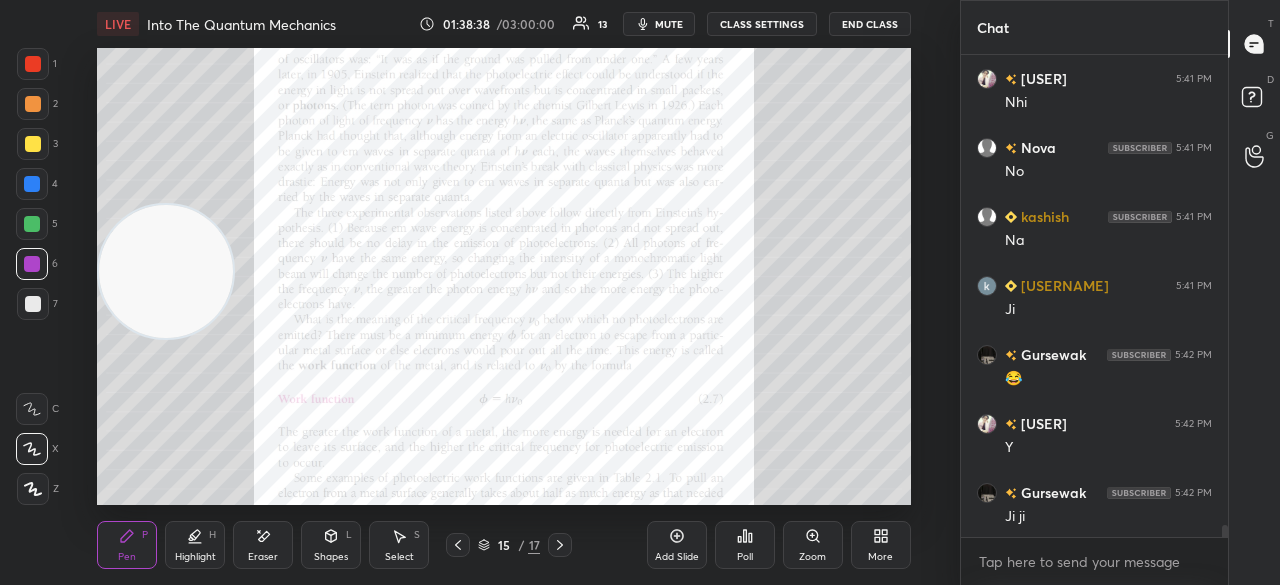 click 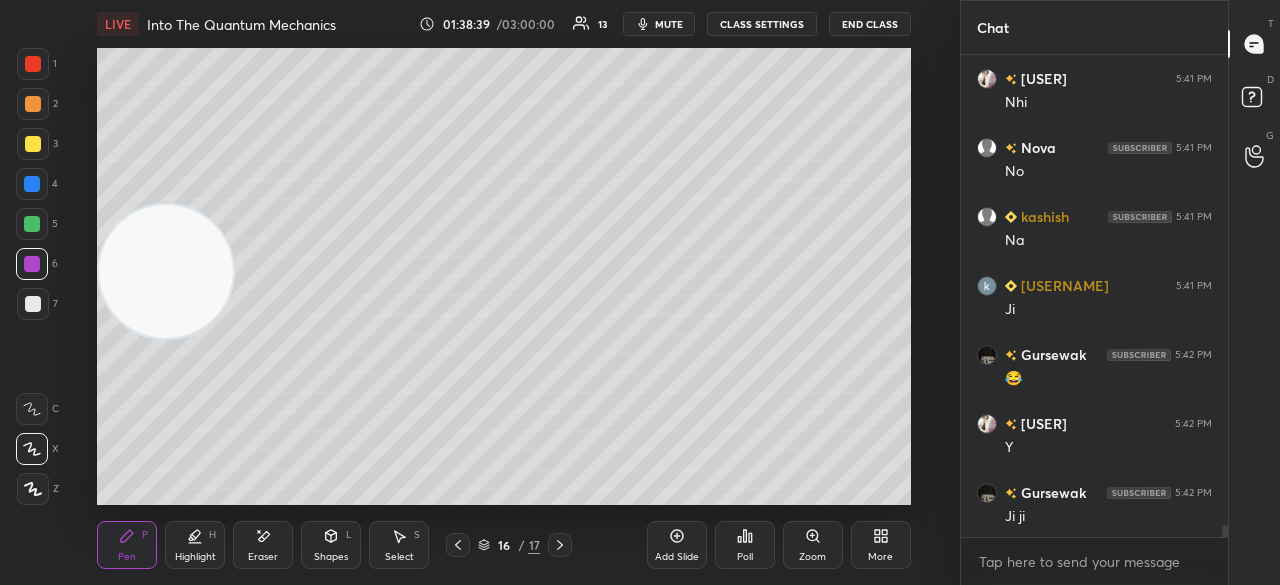 click 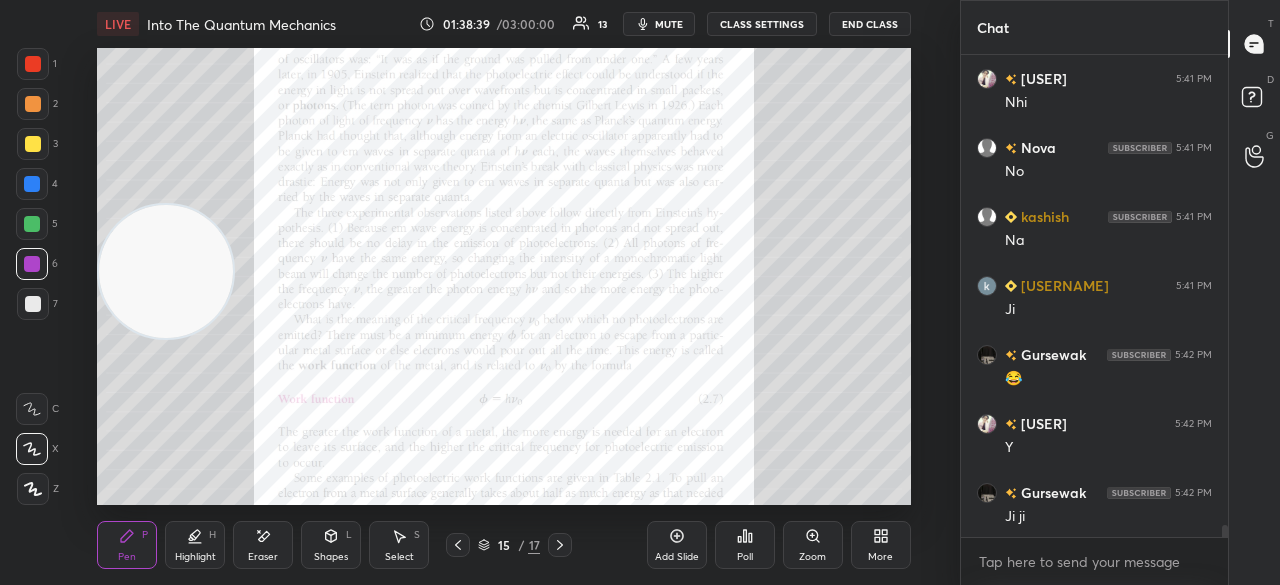 click 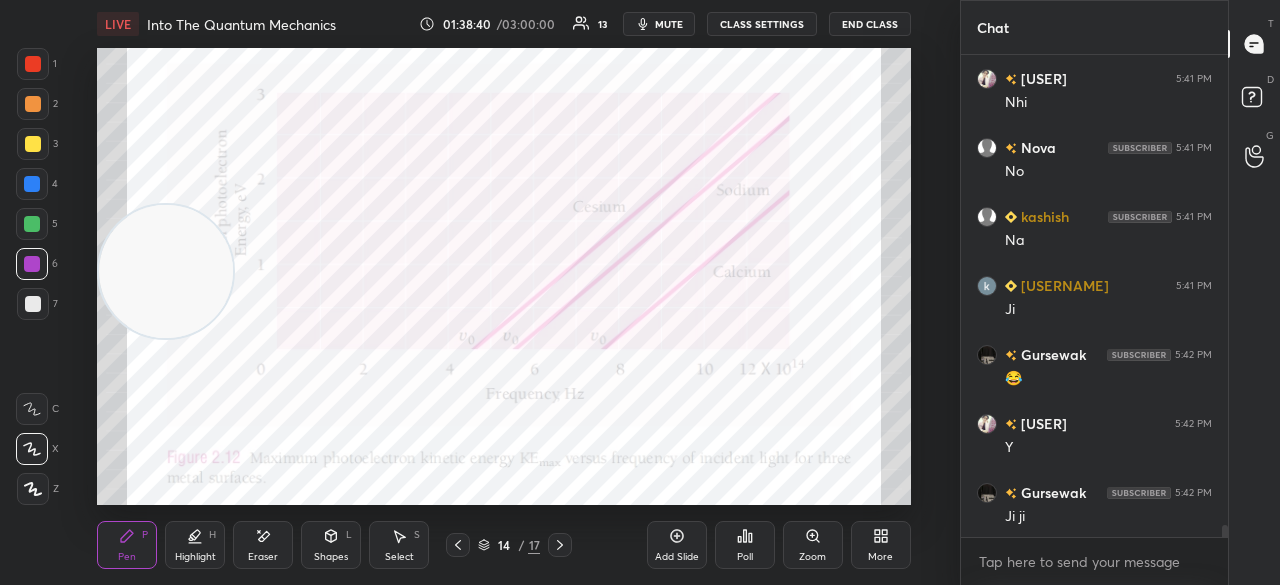 click at bounding box center [458, 545] 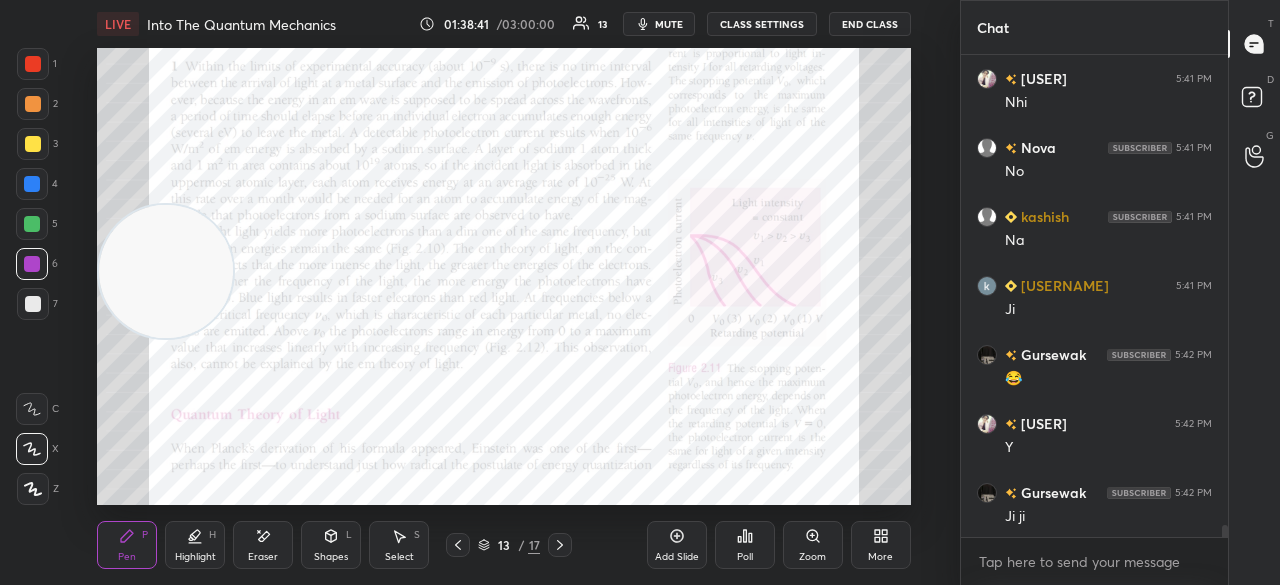 click 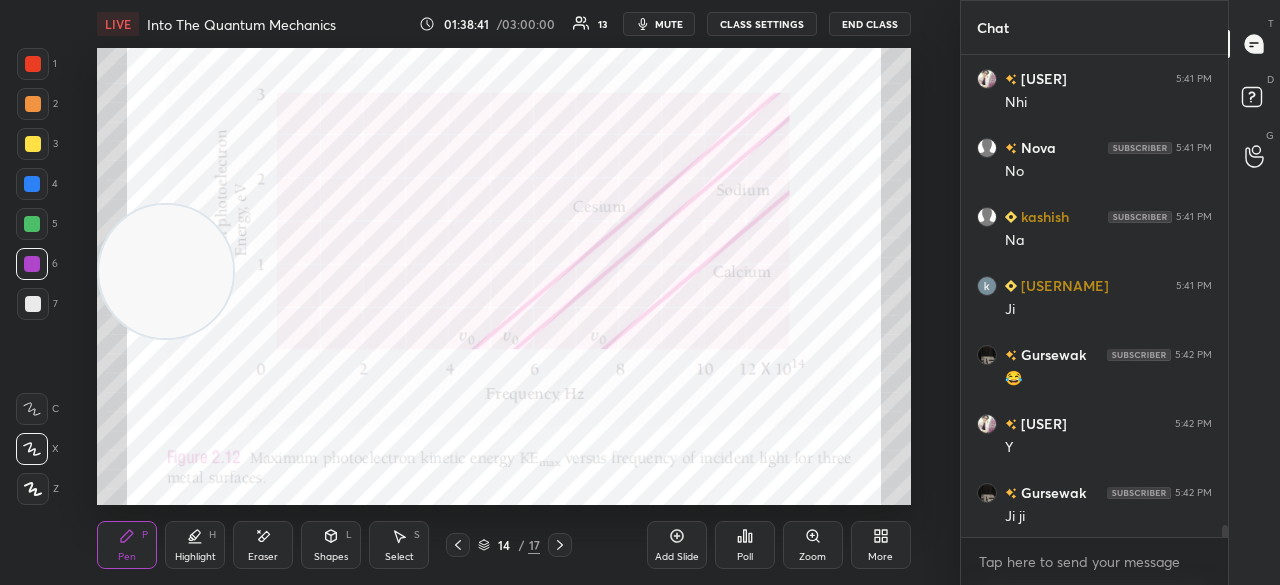 click 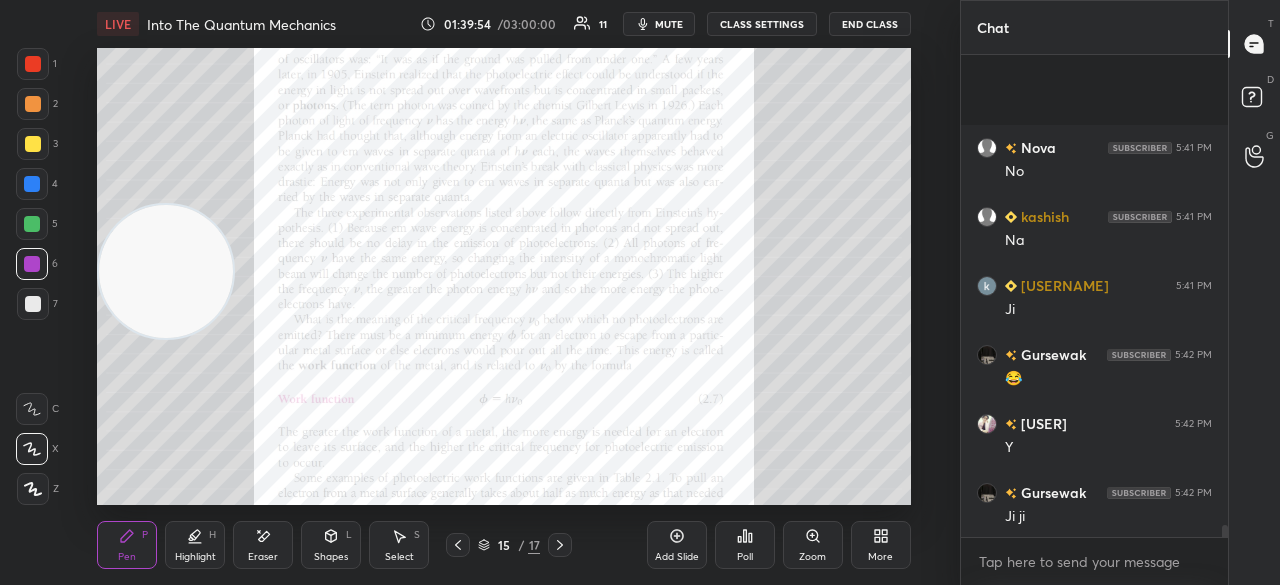 scroll, scrollTop: 19556, scrollLeft: 0, axis: vertical 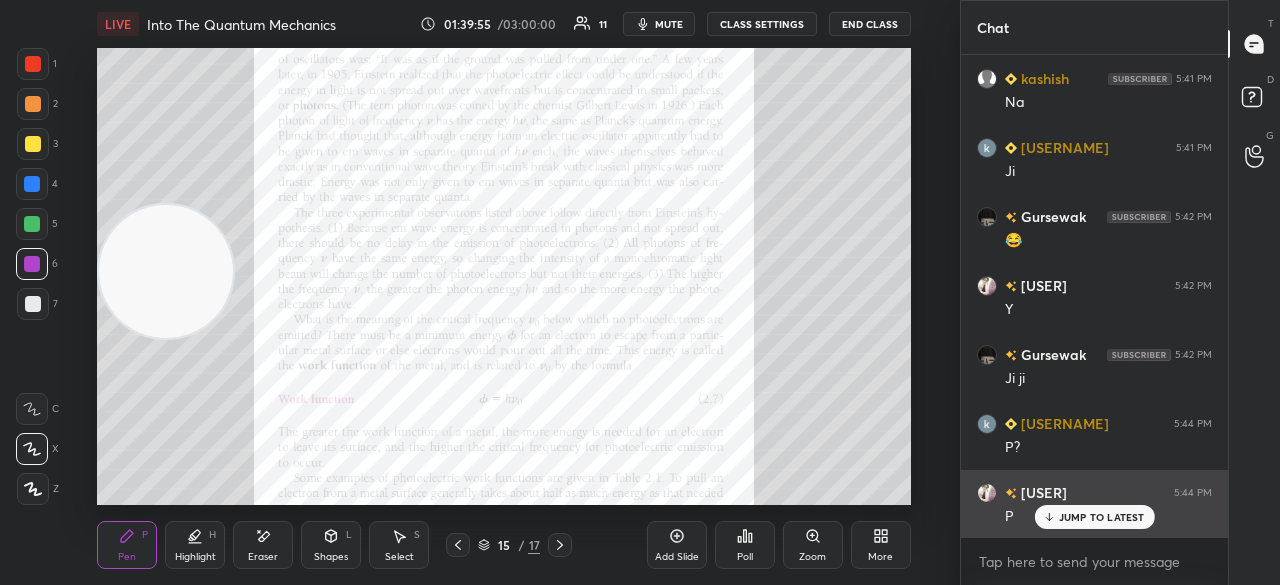 click on "JUMP TO LATEST" at bounding box center (1094, 517) 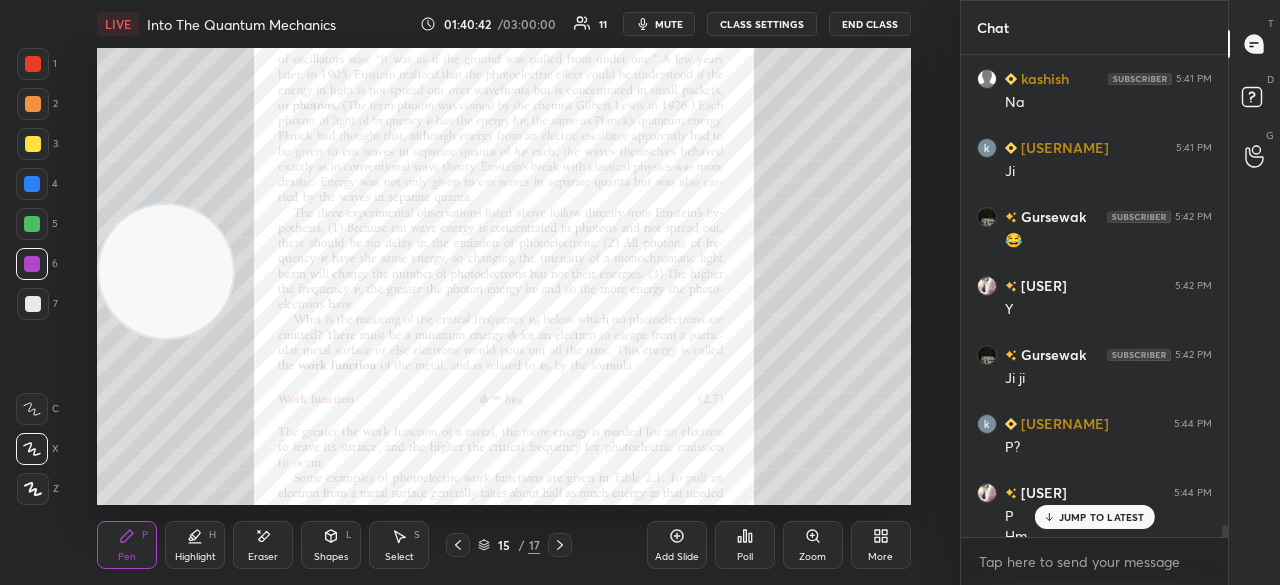 scroll, scrollTop: 19576, scrollLeft: 0, axis: vertical 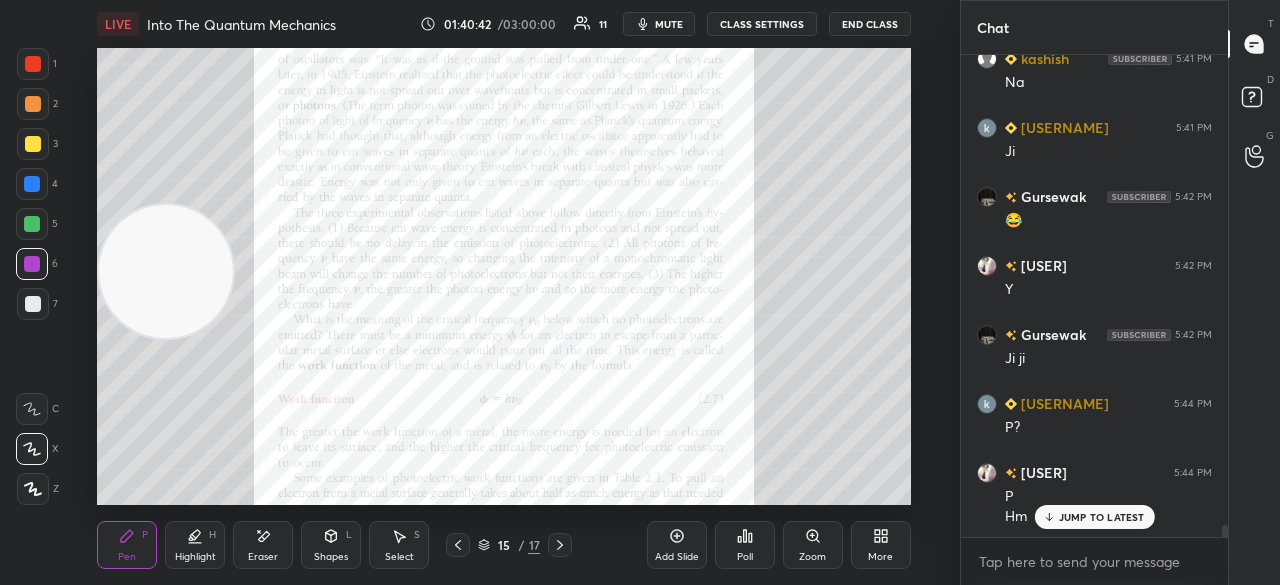 click on "JUMP TO LATEST" at bounding box center (1094, 517) 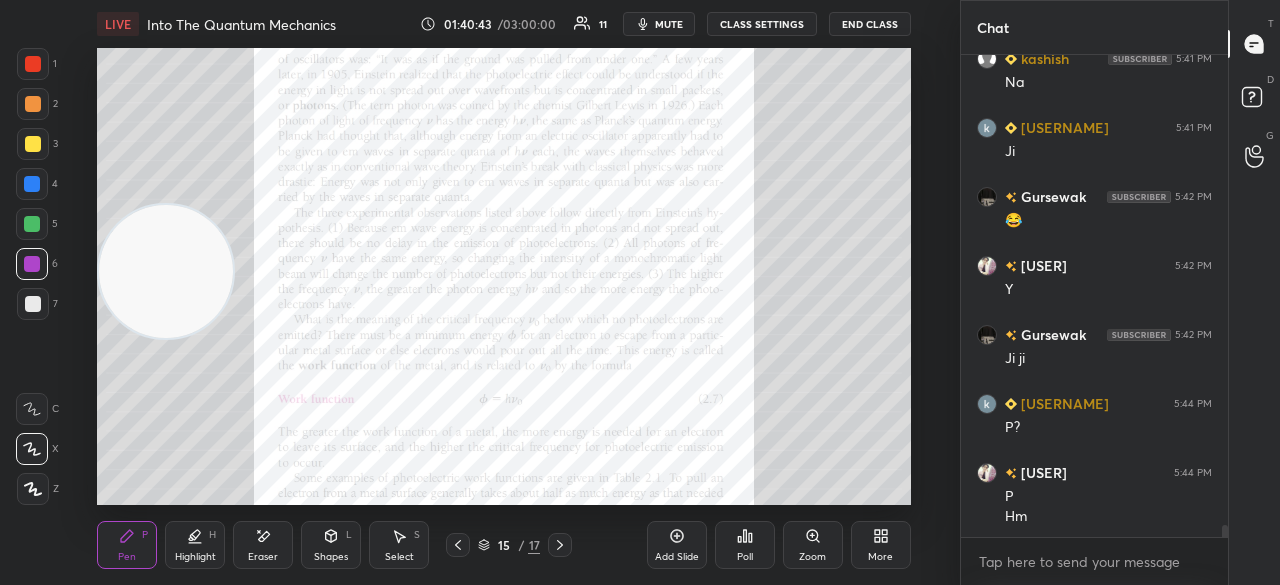 click on "More" at bounding box center (880, 557) 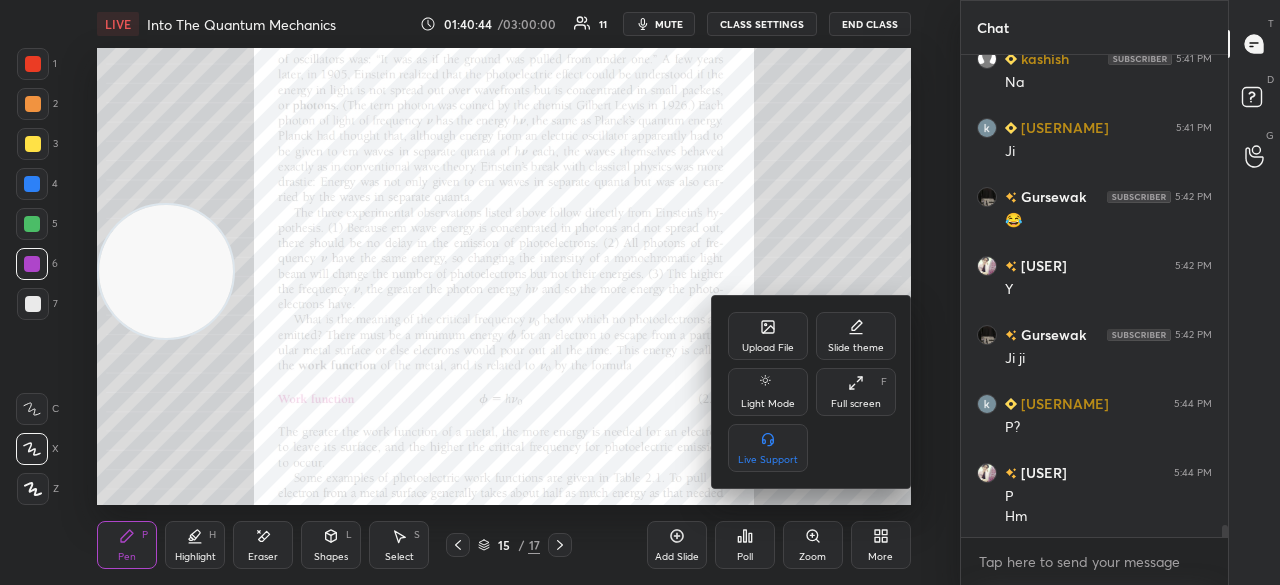 click on "Upload File" at bounding box center (768, 348) 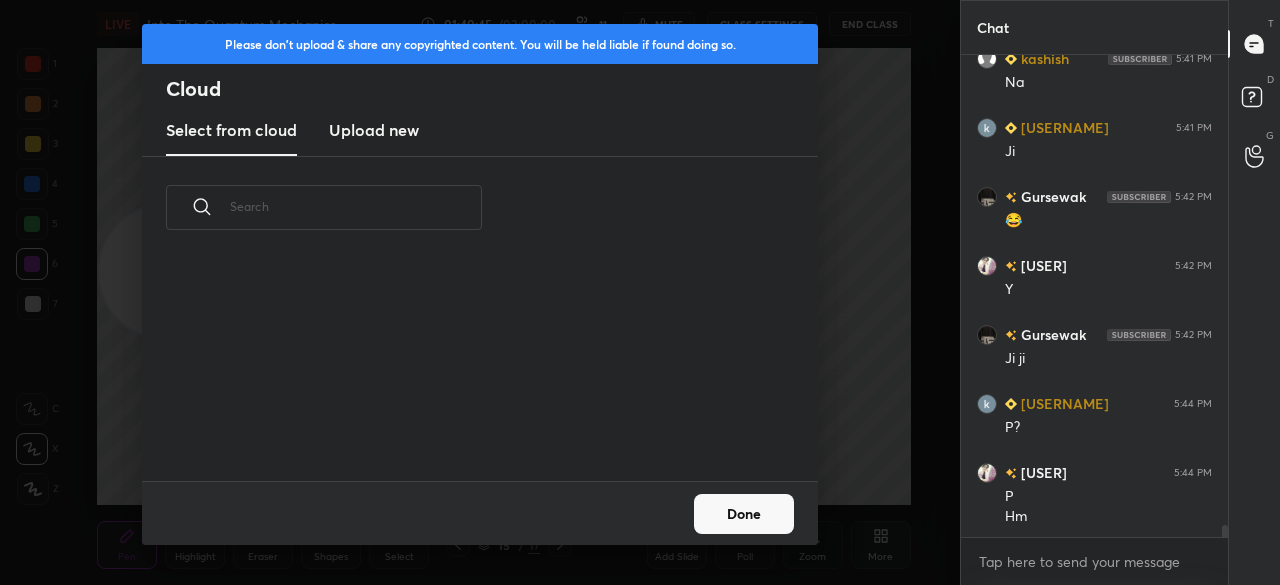scroll, scrollTop: 6, scrollLeft: 11, axis: both 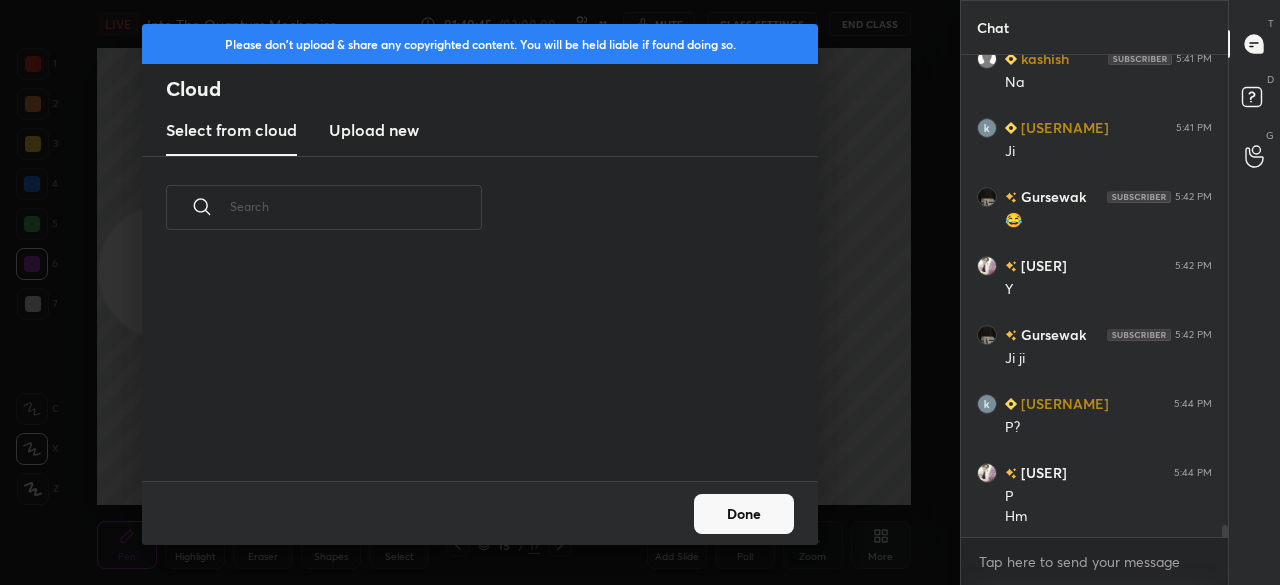 click on "Upload new" at bounding box center (374, 130) 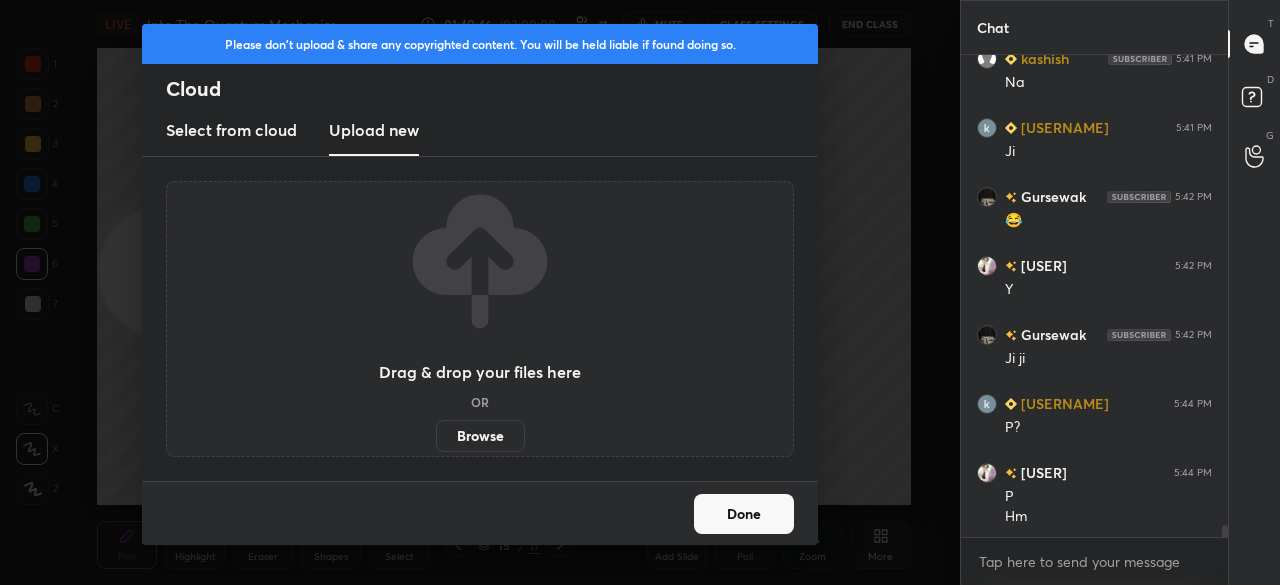 click on "Browse" at bounding box center (480, 436) 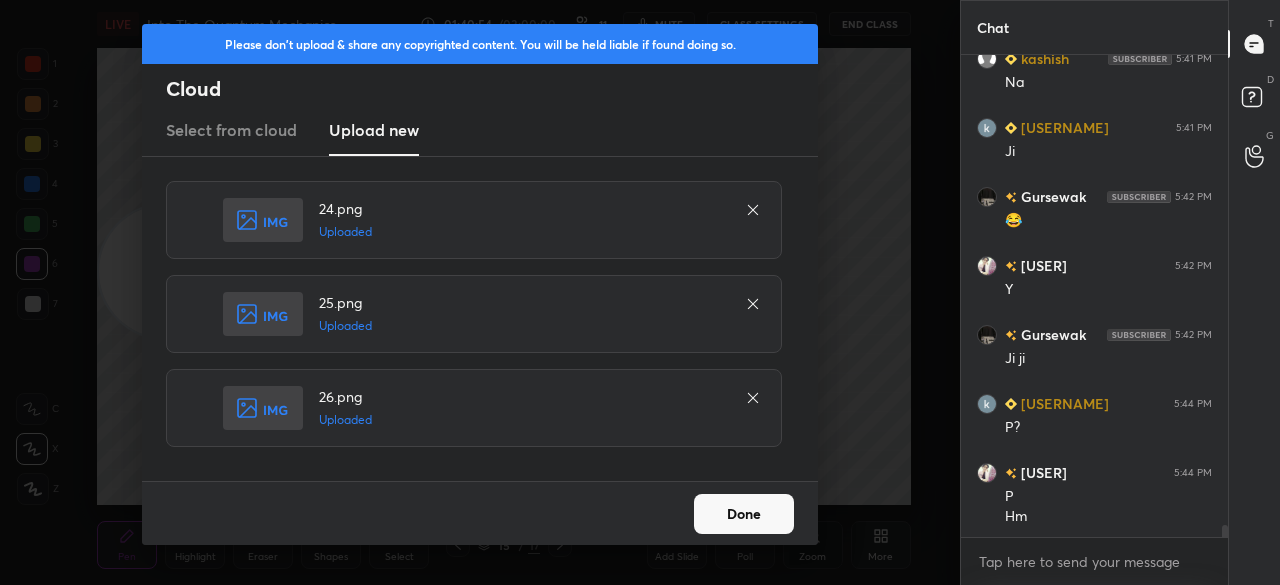 click on "Done" at bounding box center [744, 514] 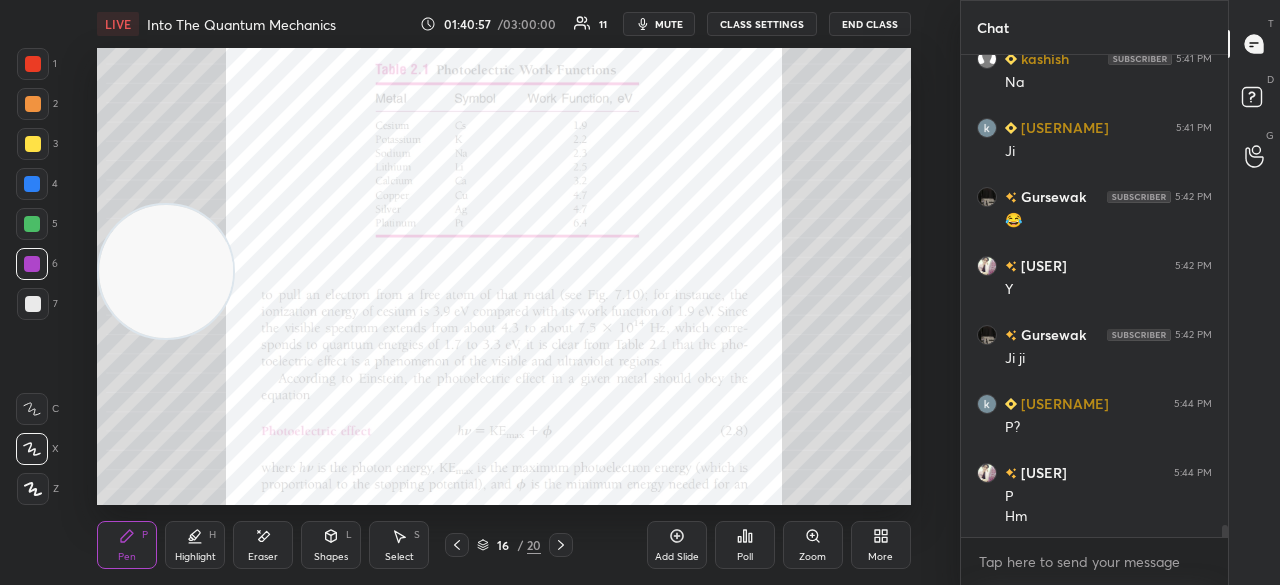click on "Zoom" at bounding box center [813, 545] 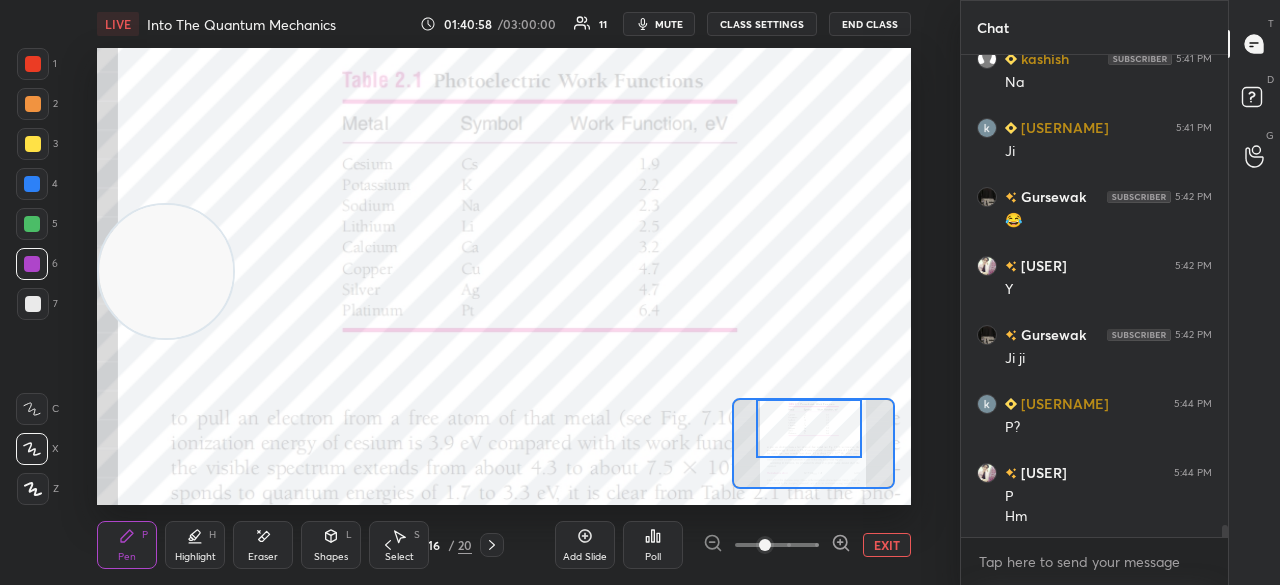 drag, startPoint x: 806, startPoint y: 433, endPoint x: 808, endPoint y: 415, distance: 18.110771 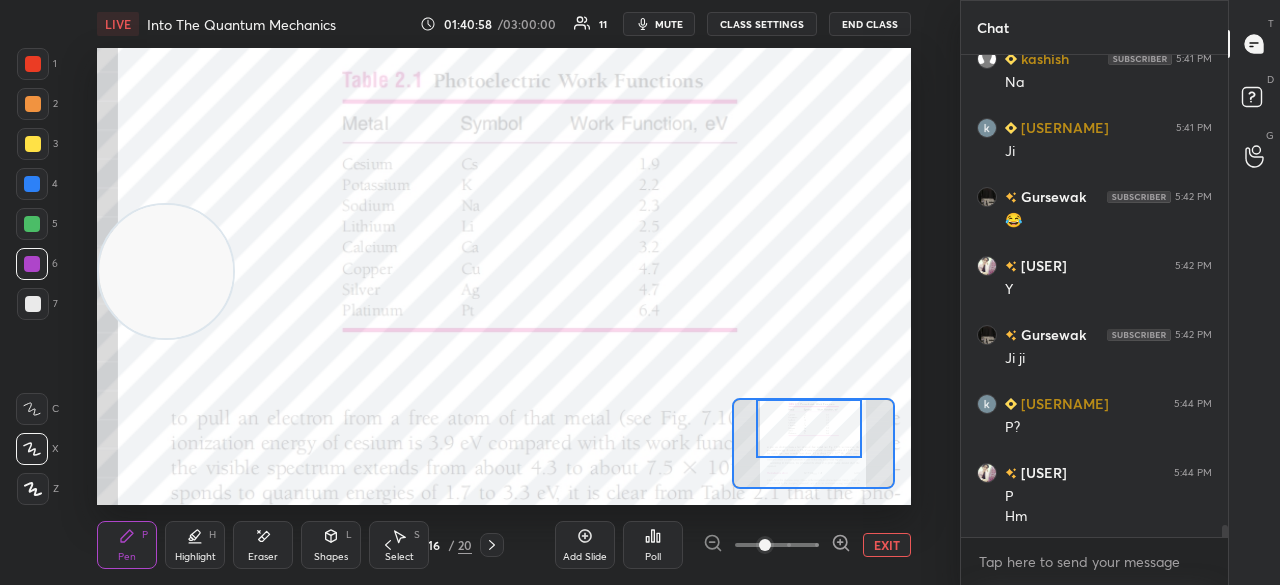 click at bounding box center [809, 428] 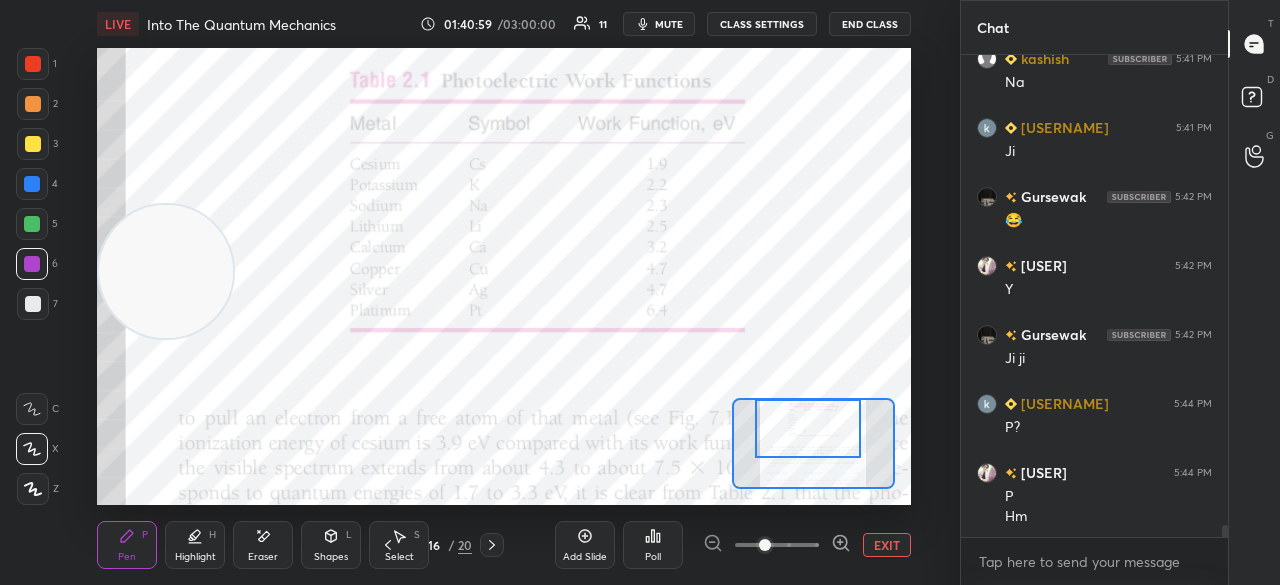 click on "mute" at bounding box center (669, 24) 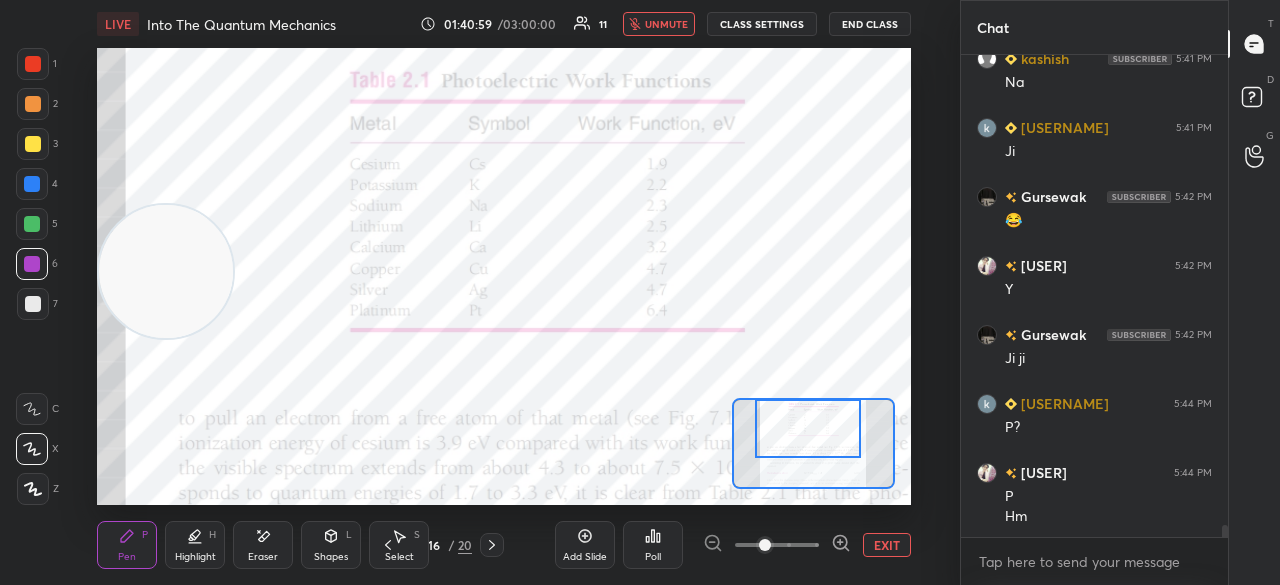 click on "unmute" at bounding box center (666, 24) 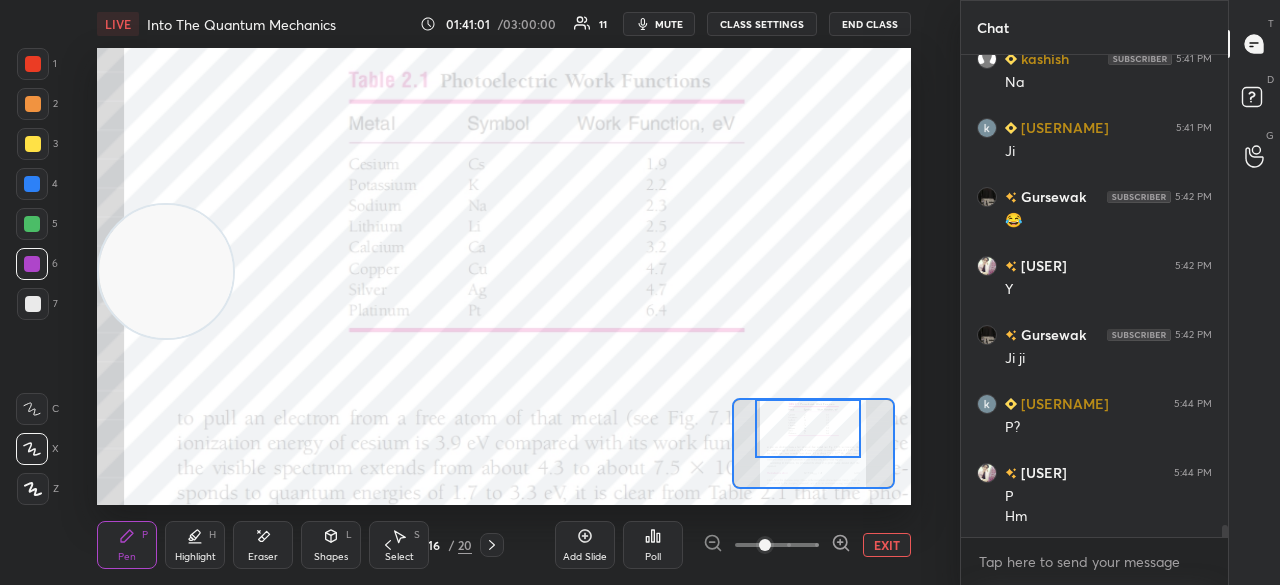 click at bounding box center [33, 64] 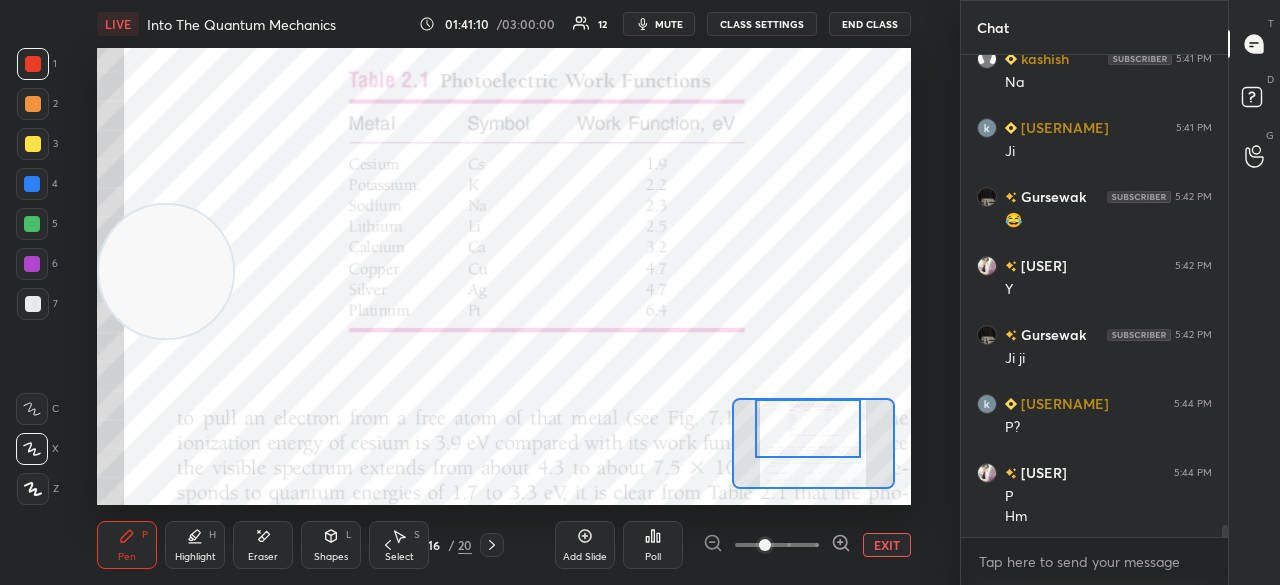click on "Eraser" at bounding box center (263, 557) 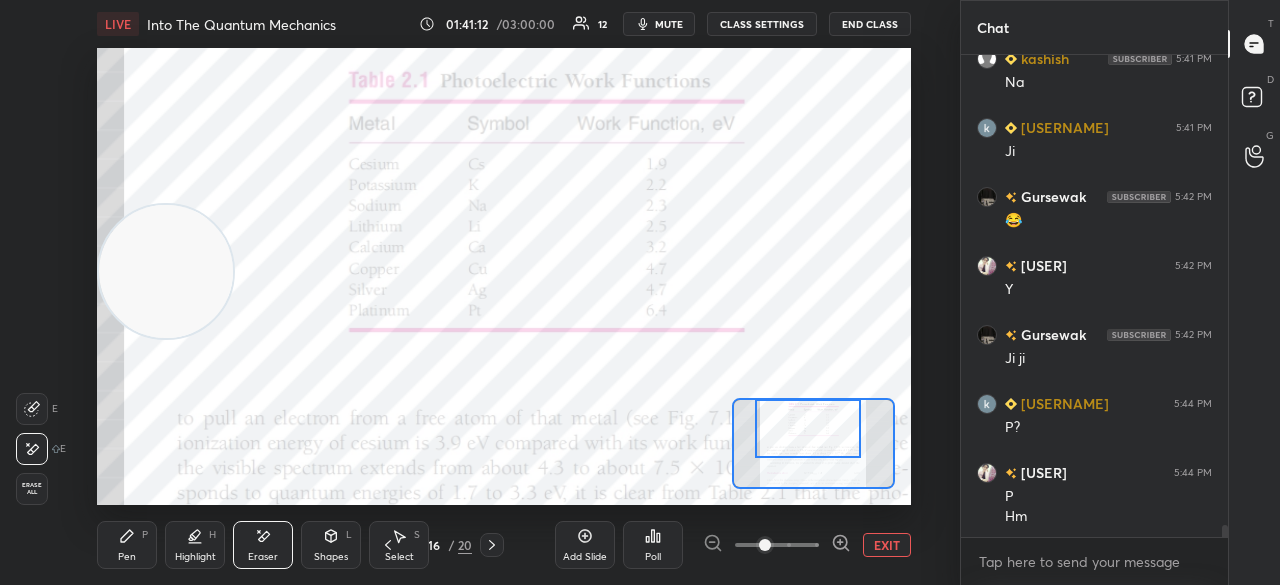 click on "Pen P" at bounding box center (127, 545) 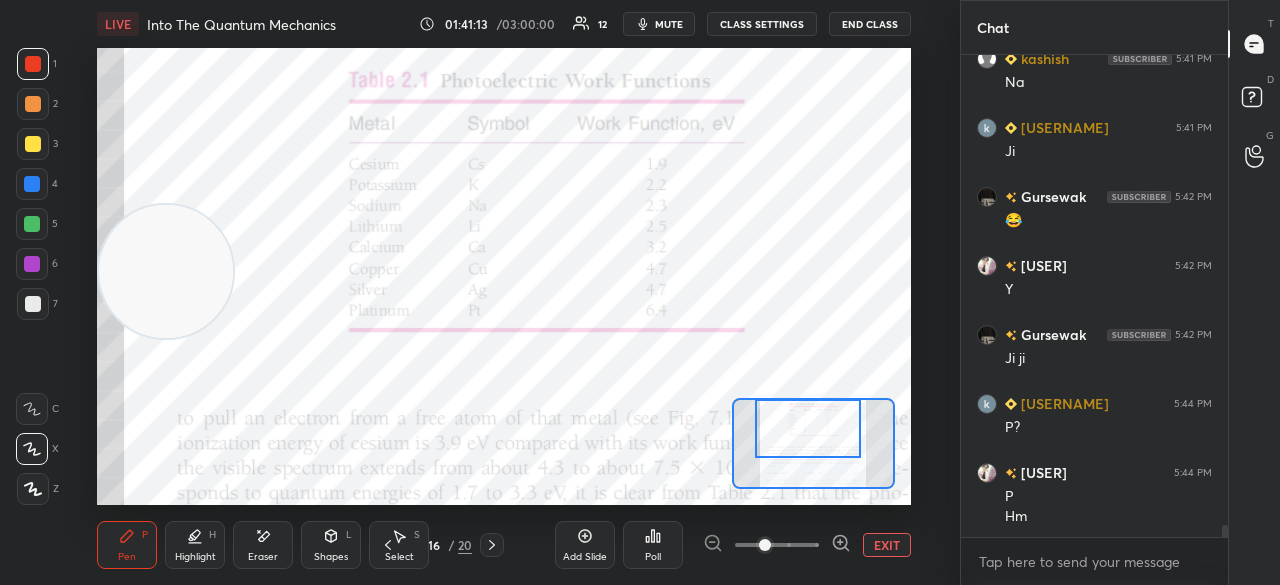 click at bounding box center [32, 264] 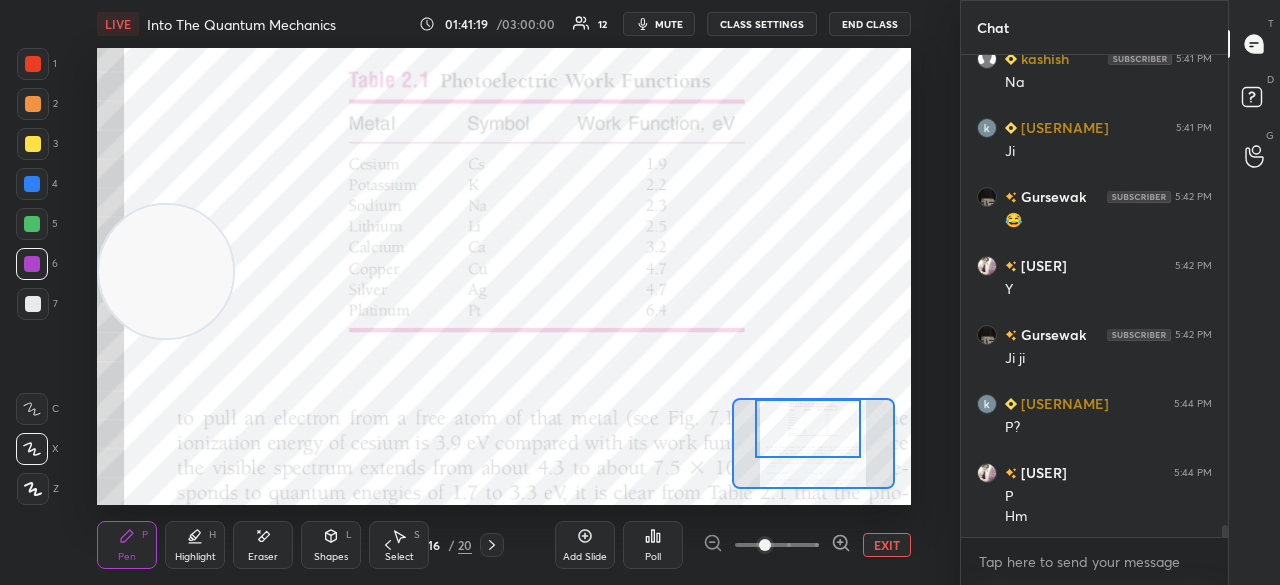 click on "Eraser" at bounding box center (263, 545) 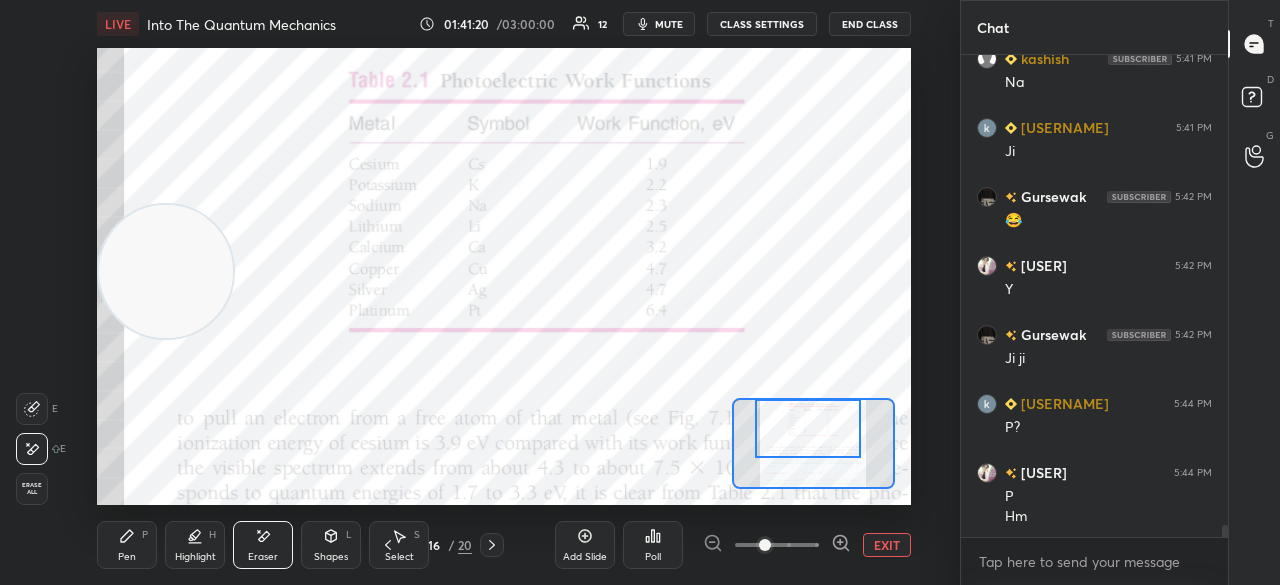click on "Pen P" at bounding box center [127, 545] 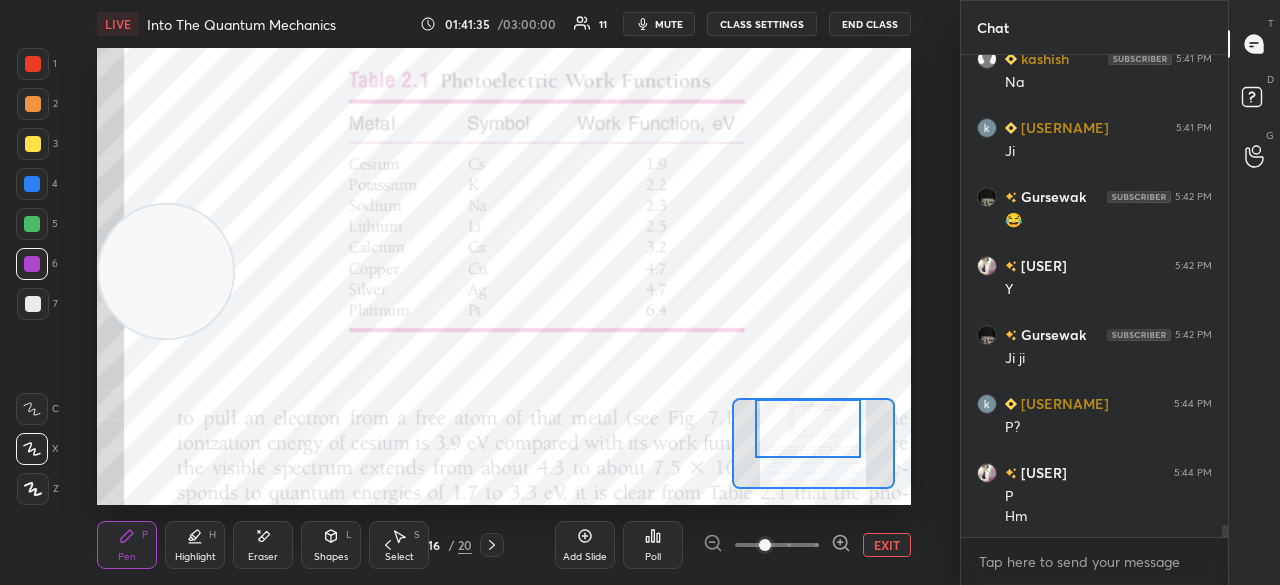 scroll, scrollTop: 19646, scrollLeft: 0, axis: vertical 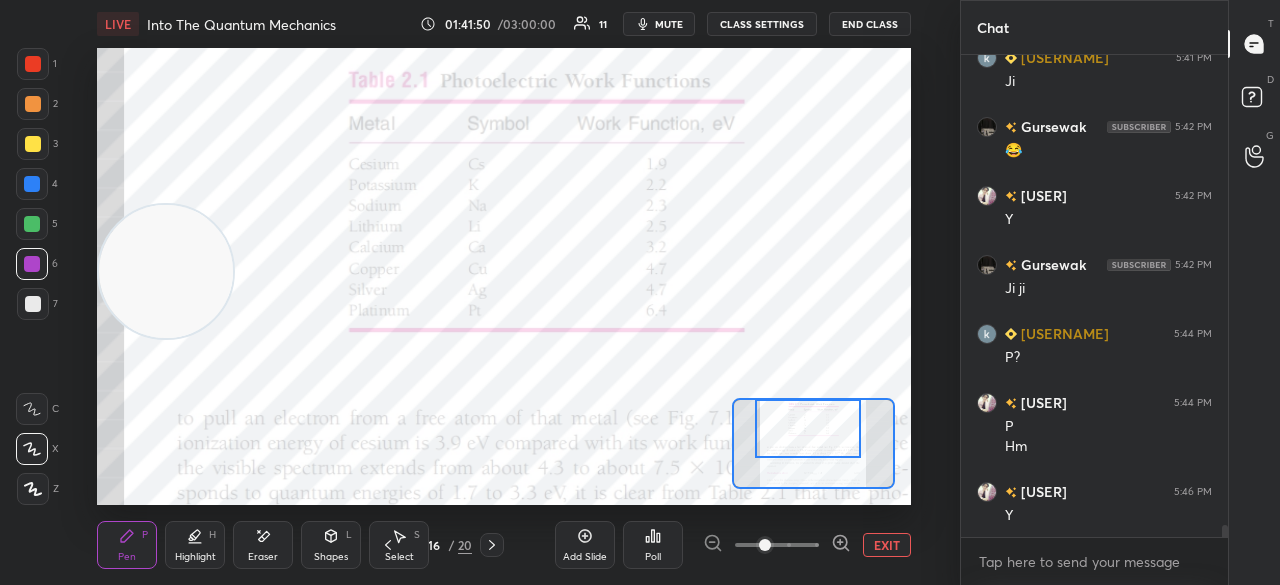 click on "mute" at bounding box center [659, 24] 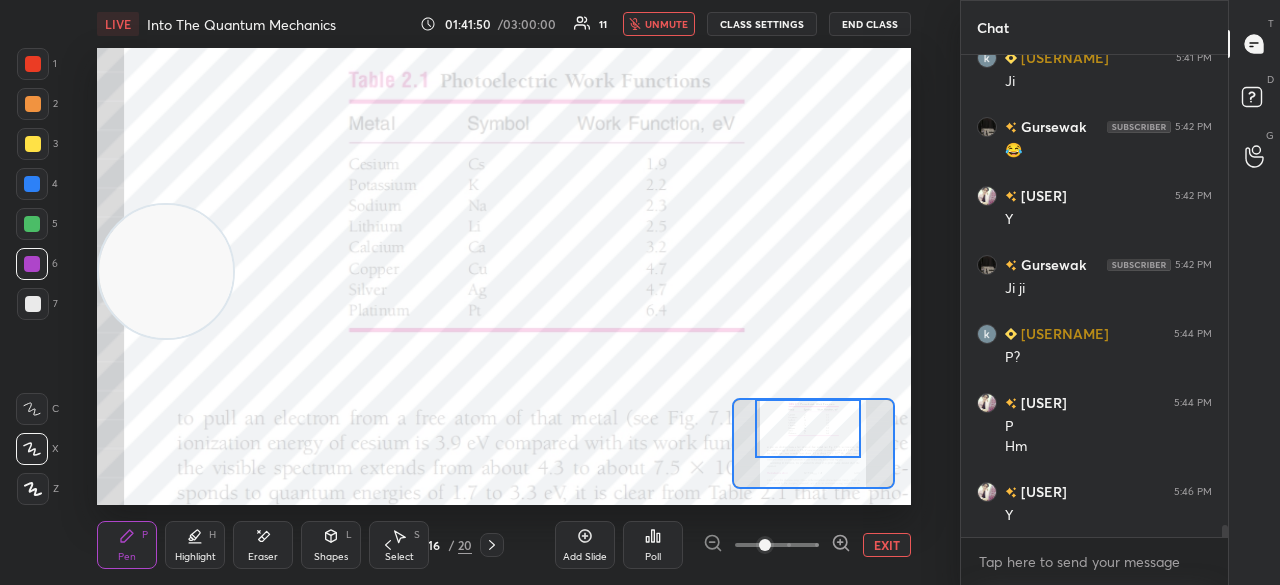 click on "unmute" at bounding box center [666, 24] 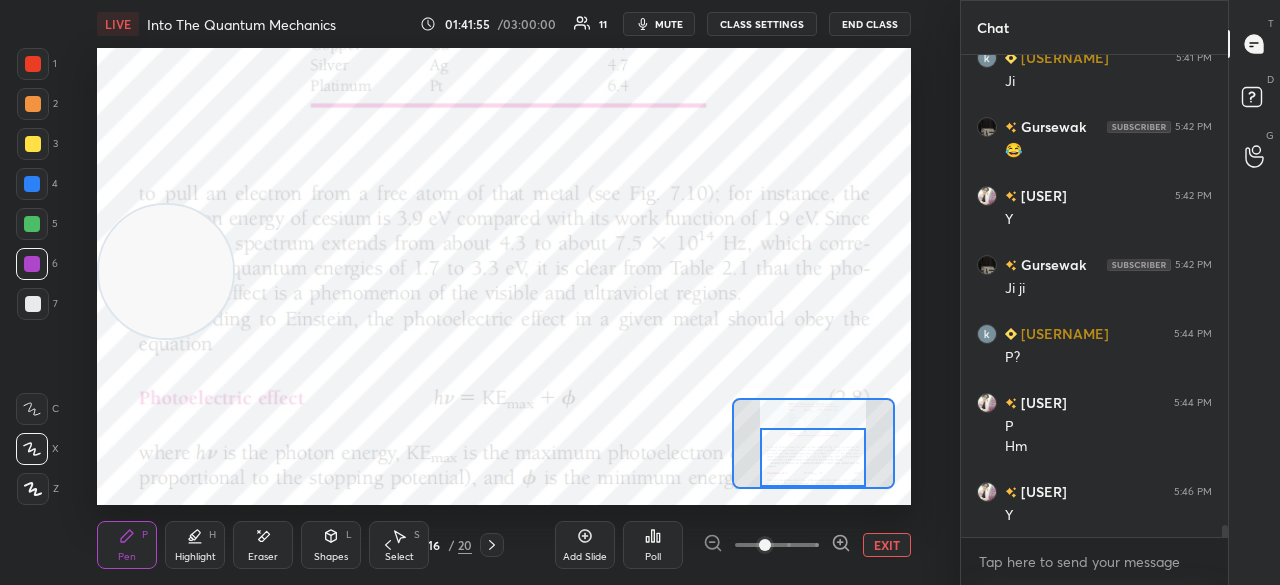 drag, startPoint x: 816, startPoint y: 429, endPoint x: 821, endPoint y: 468, distance: 39.319206 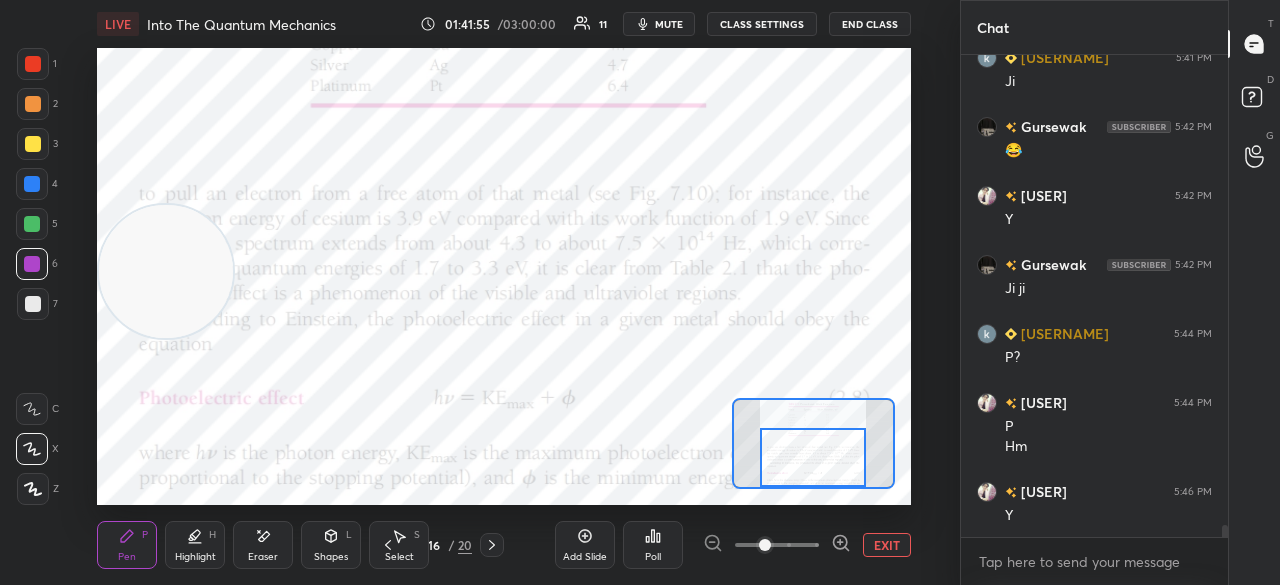 click at bounding box center [813, 457] 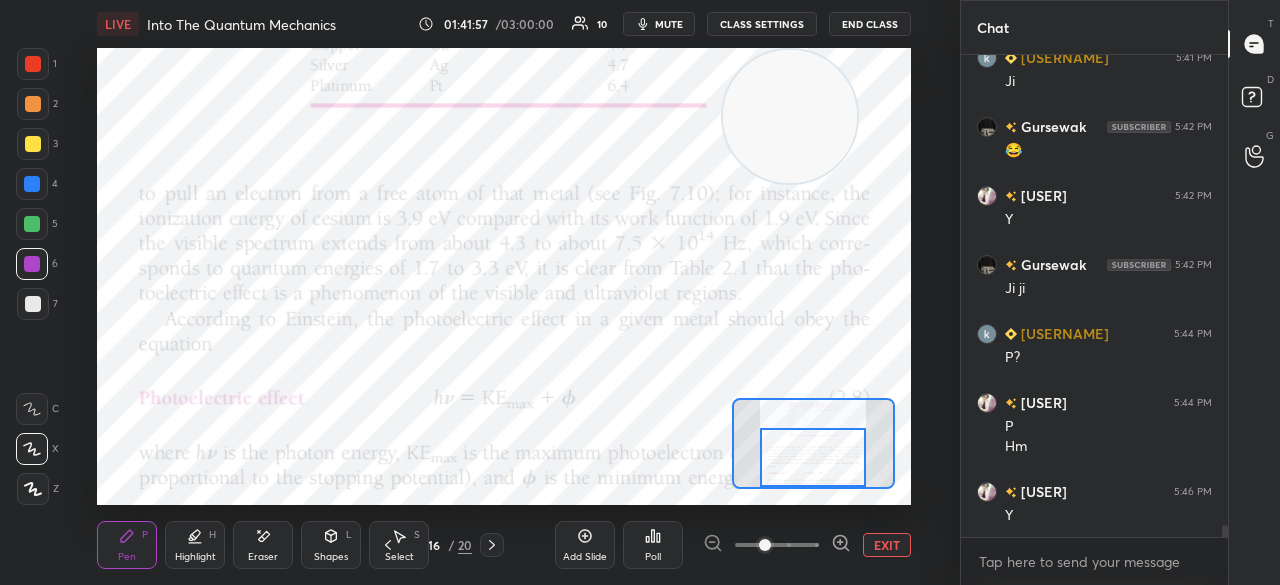 drag, startPoint x: 176, startPoint y: 291, endPoint x: 794, endPoint y: 67, distance: 657.34314 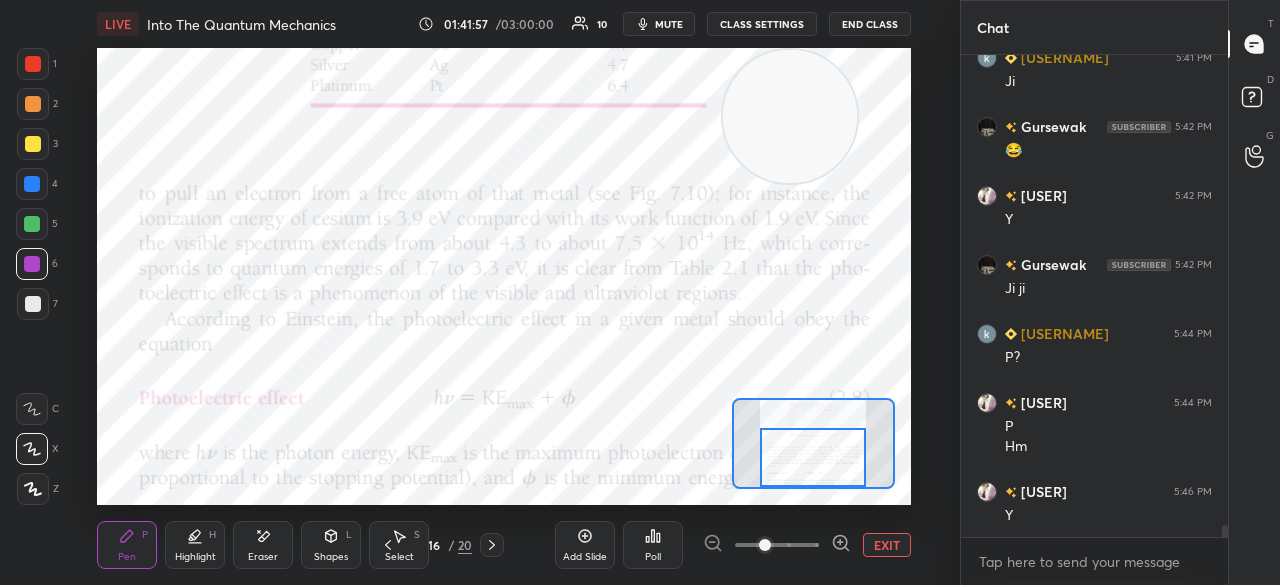 click at bounding box center (789, 116) 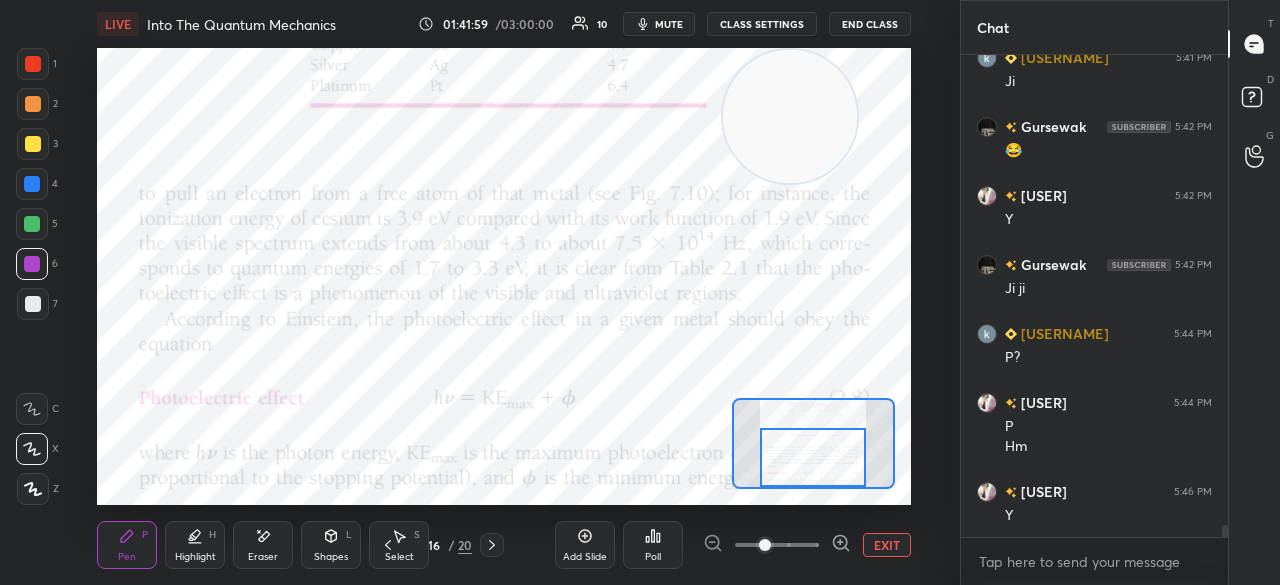 click at bounding box center [813, 457] 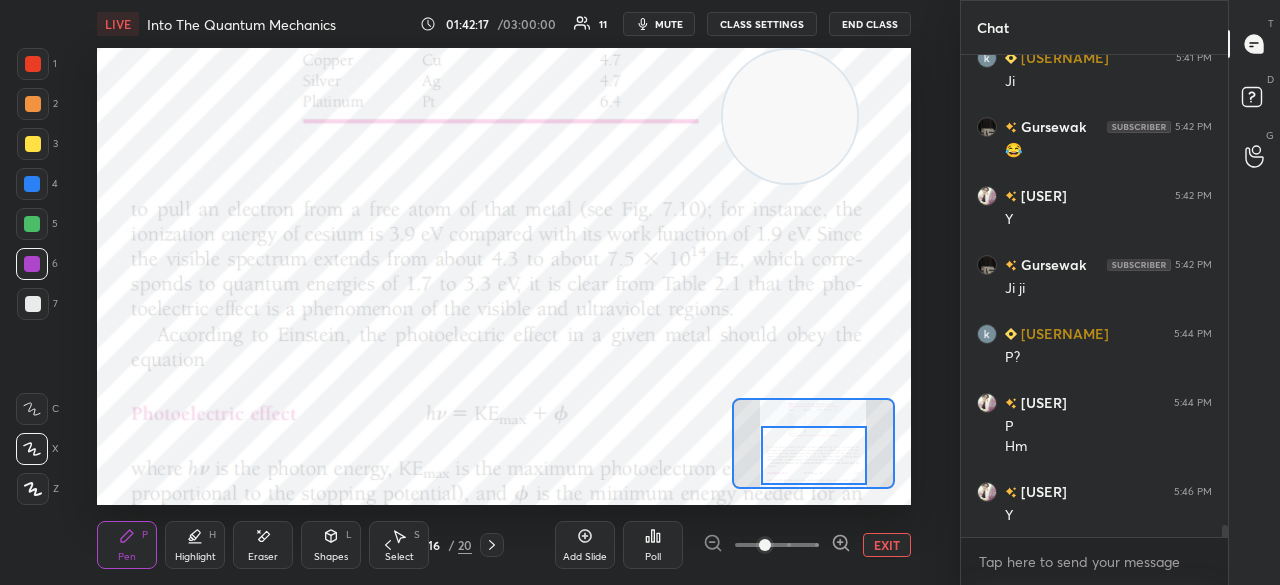 click on "mute" at bounding box center (669, 24) 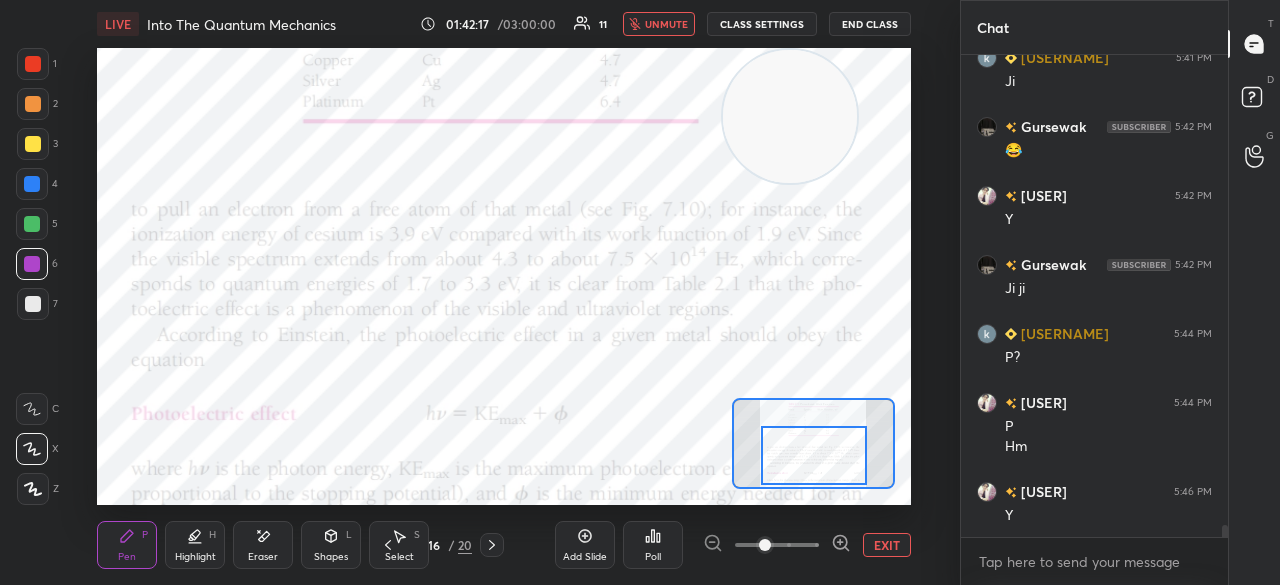 click on "unmute" at bounding box center (666, 24) 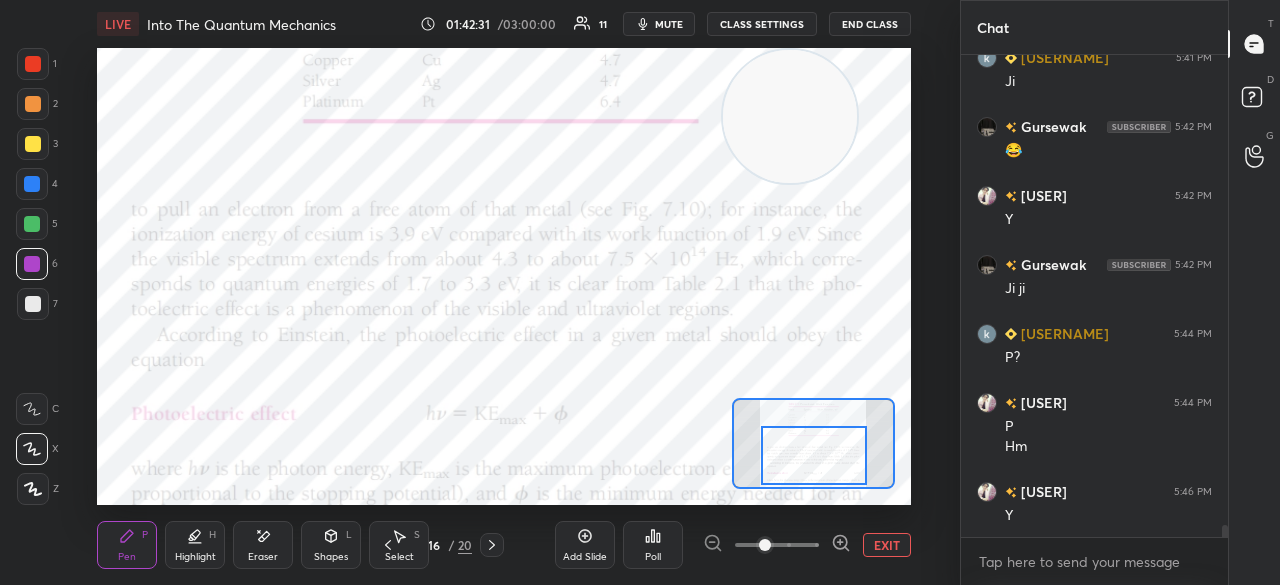 click on "mute" at bounding box center [669, 24] 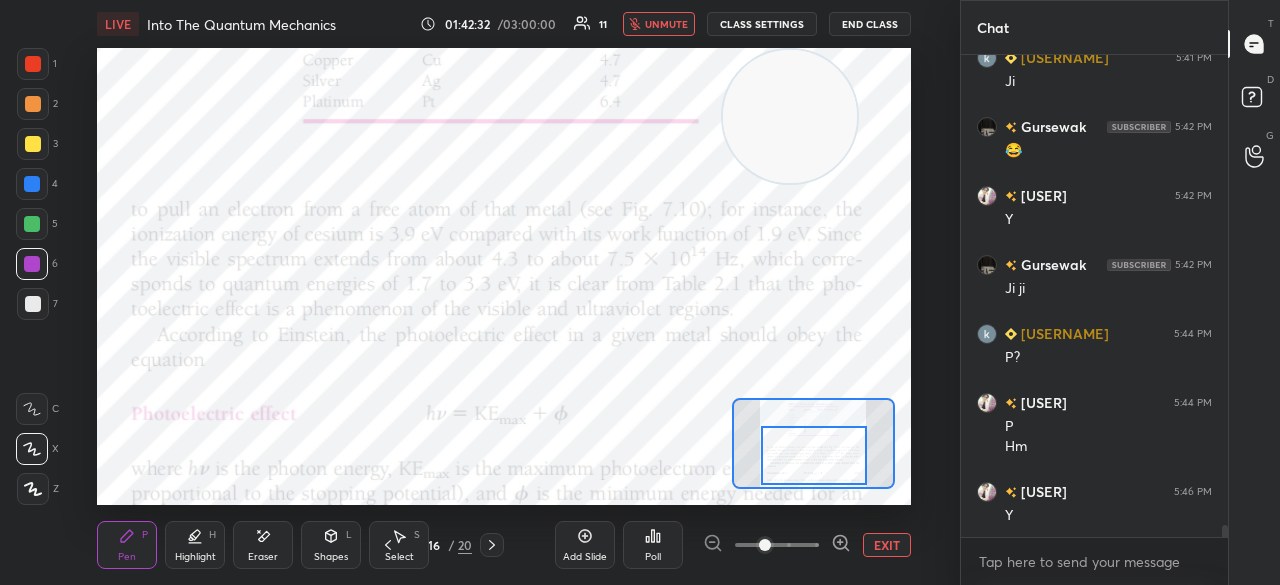click on "unmute" at bounding box center [666, 24] 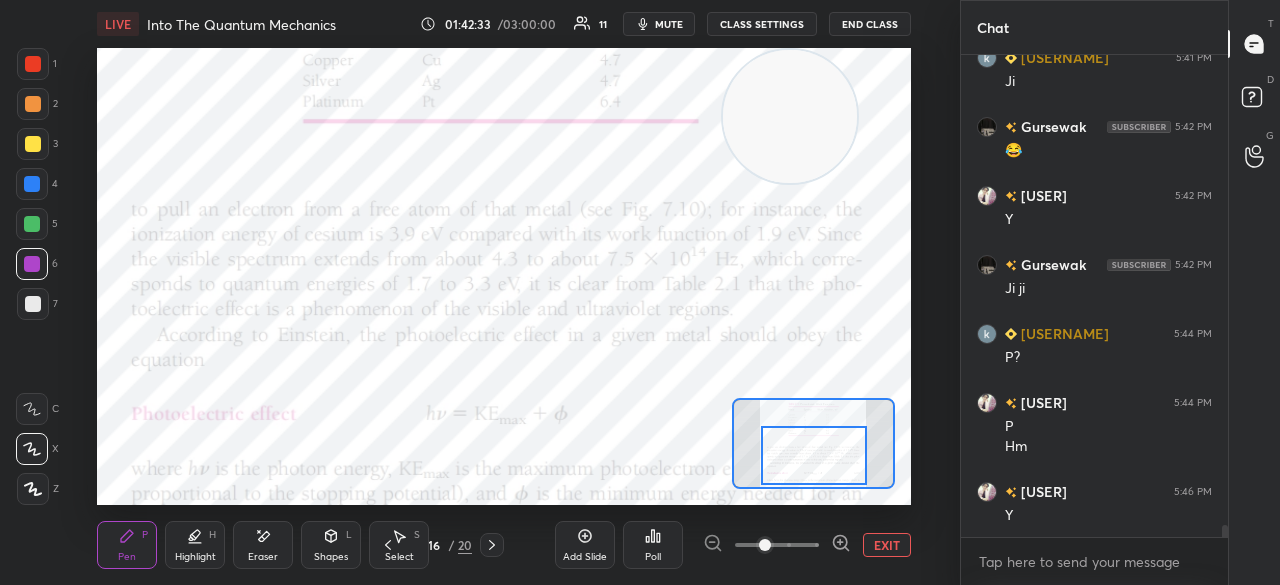 click on "mute" at bounding box center (669, 24) 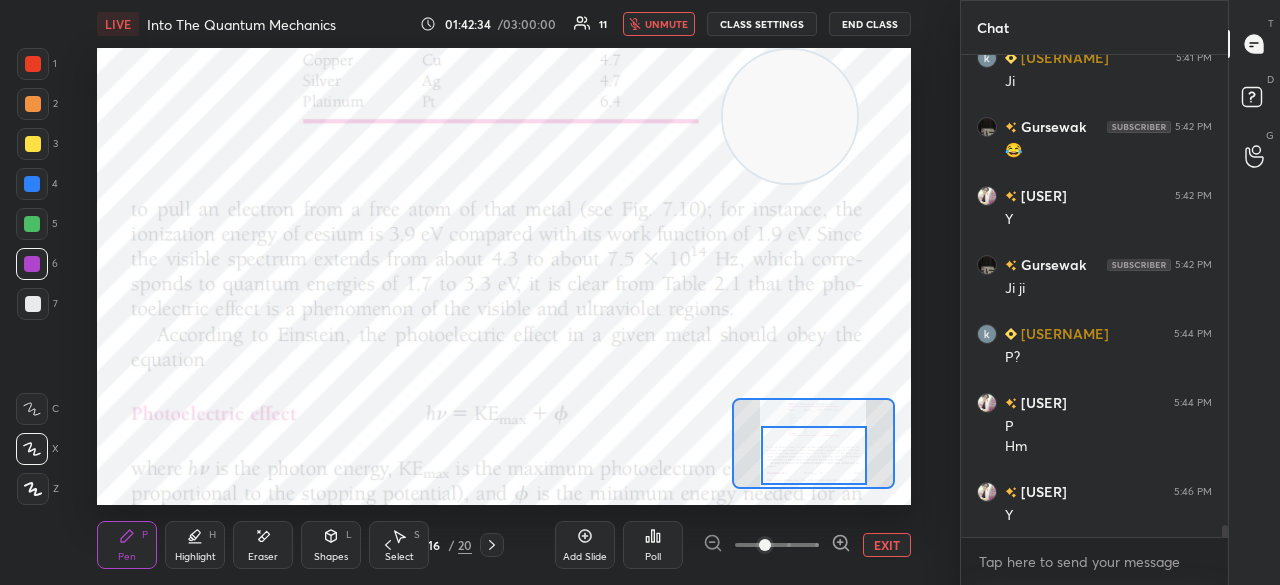 click on "unmute" at bounding box center [666, 24] 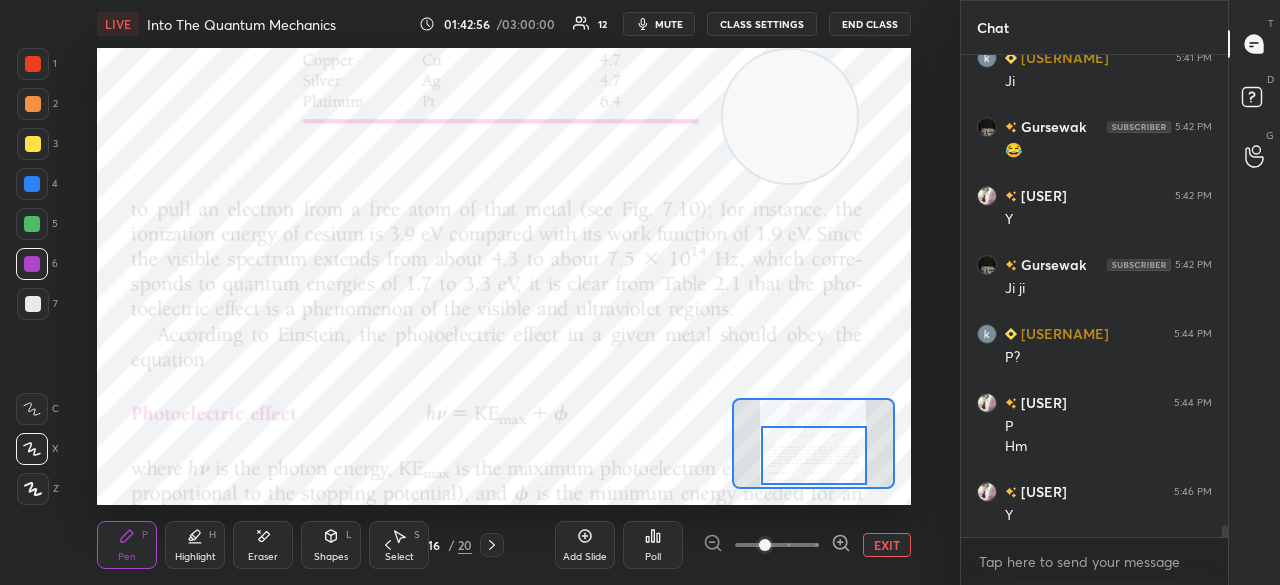 click on "mute" at bounding box center (669, 24) 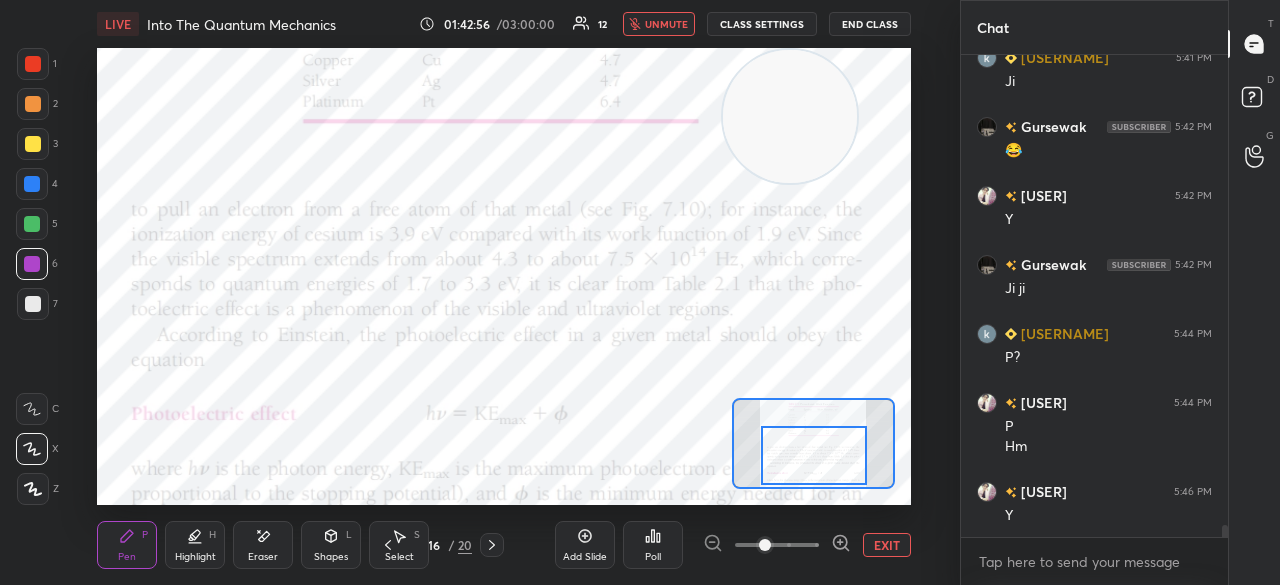 click on "unmute" at bounding box center [666, 24] 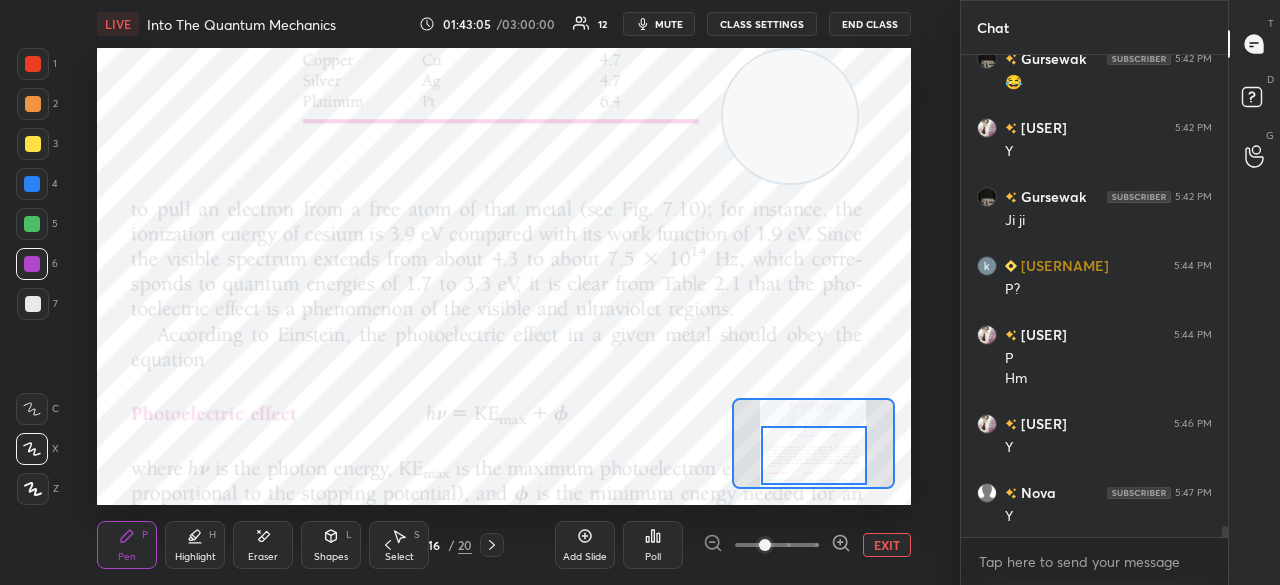 scroll, scrollTop: 19784, scrollLeft: 0, axis: vertical 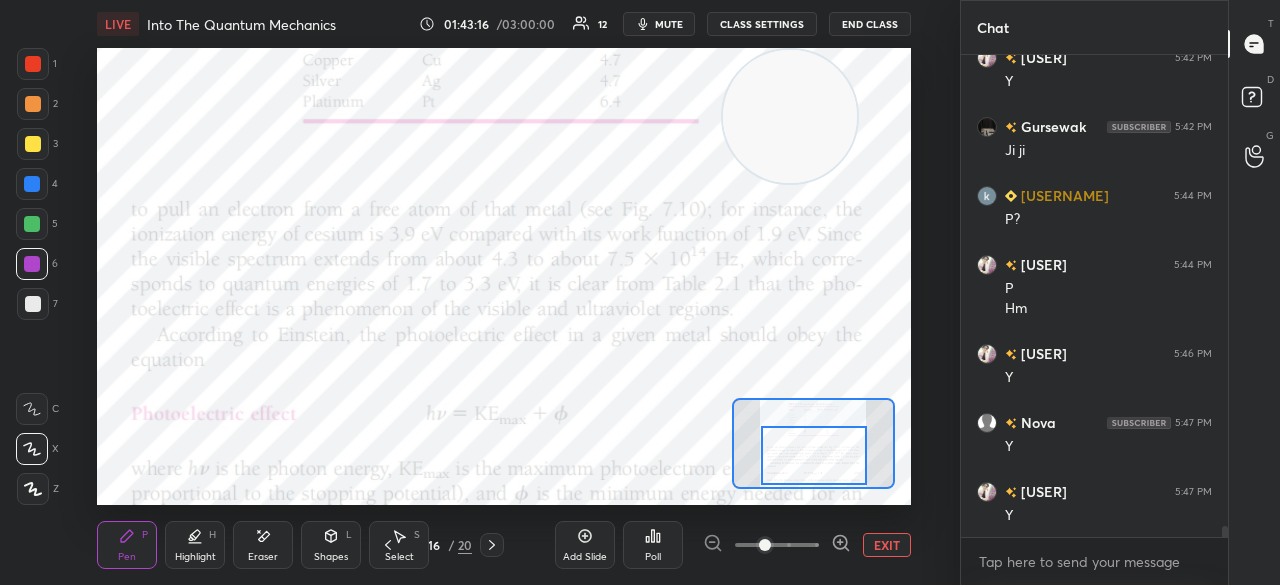 click on "mute" at bounding box center [669, 24] 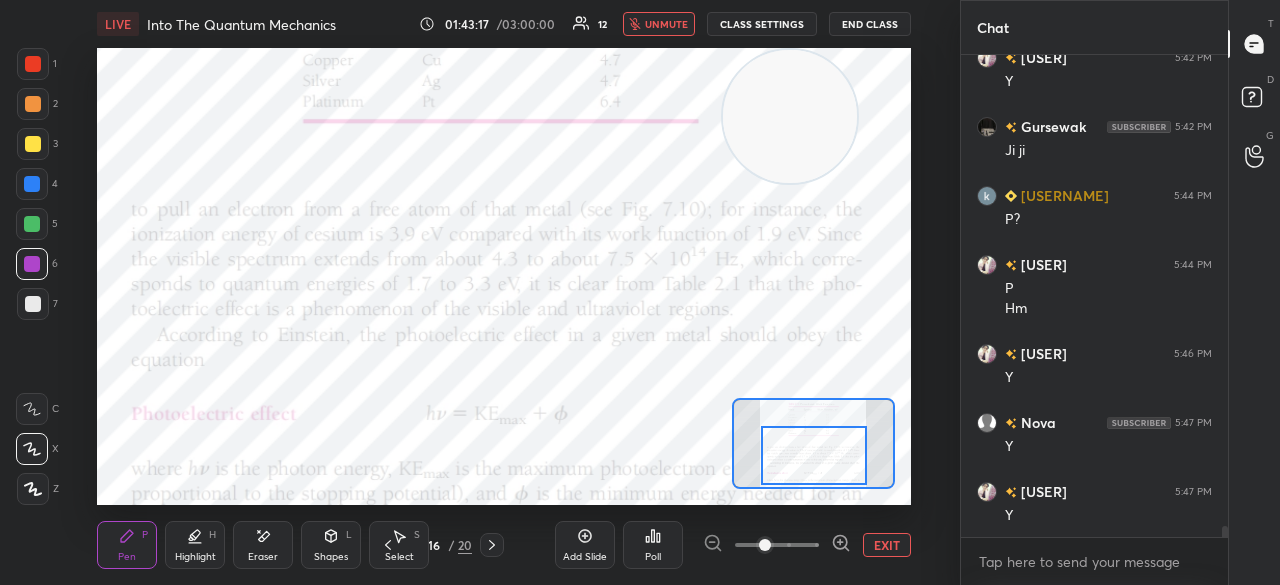 click on "unmute" at bounding box center (666, 24) 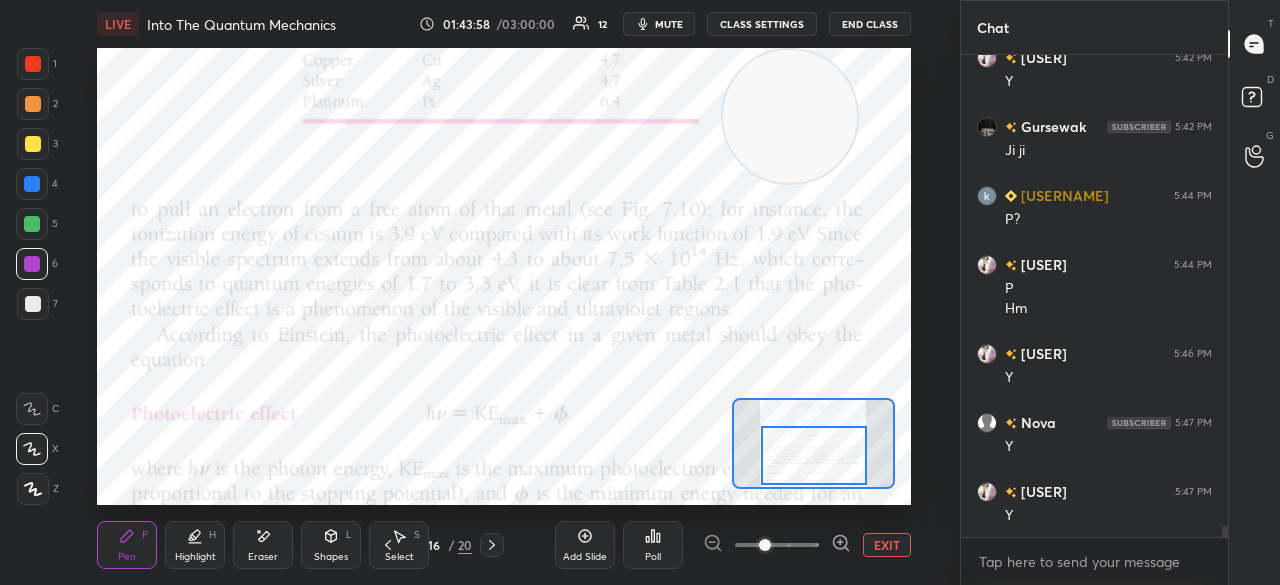 click 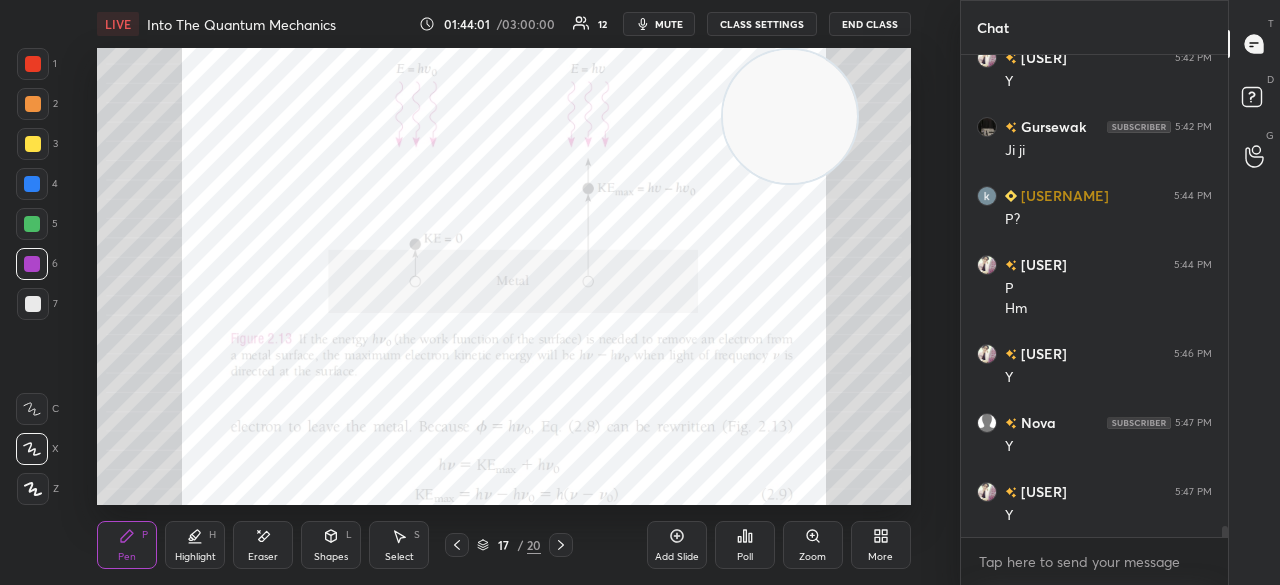 click 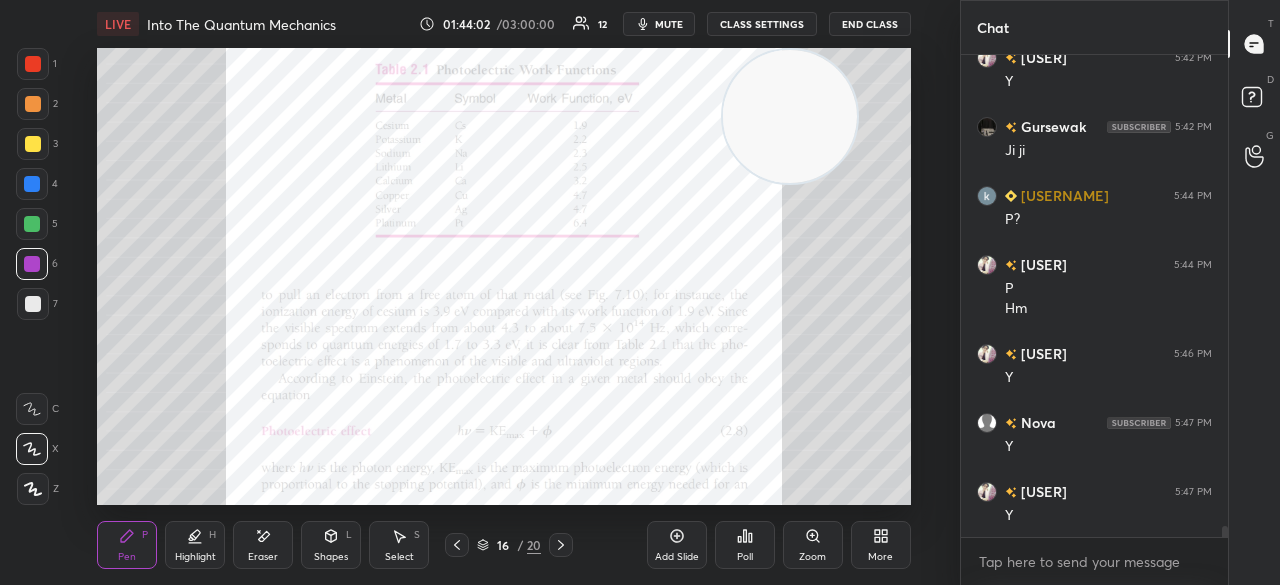 click on "More" at bounding box center (881, 545) 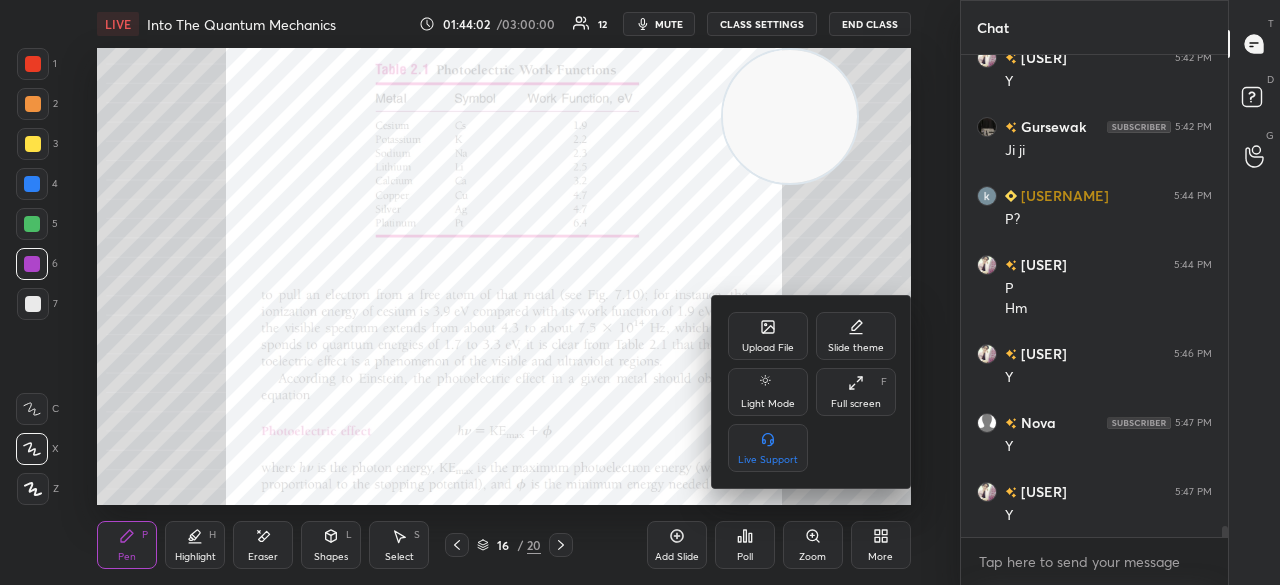 click on "Upload File" at bounding box center (768, 348) 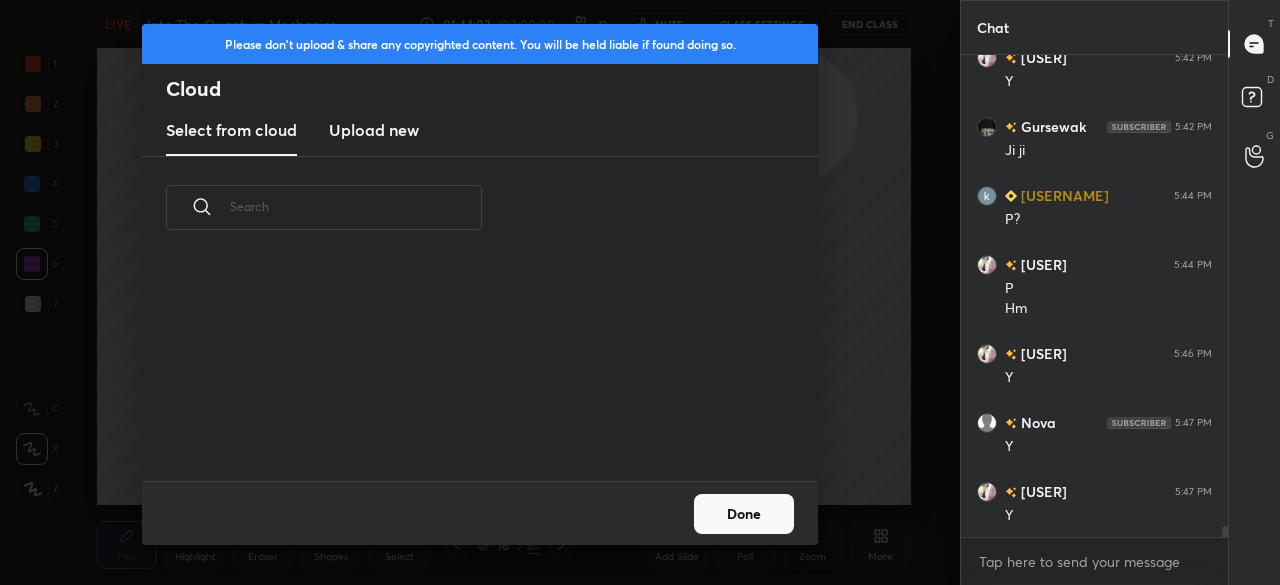 click on "Upload new" at bounding box center [374, 131] 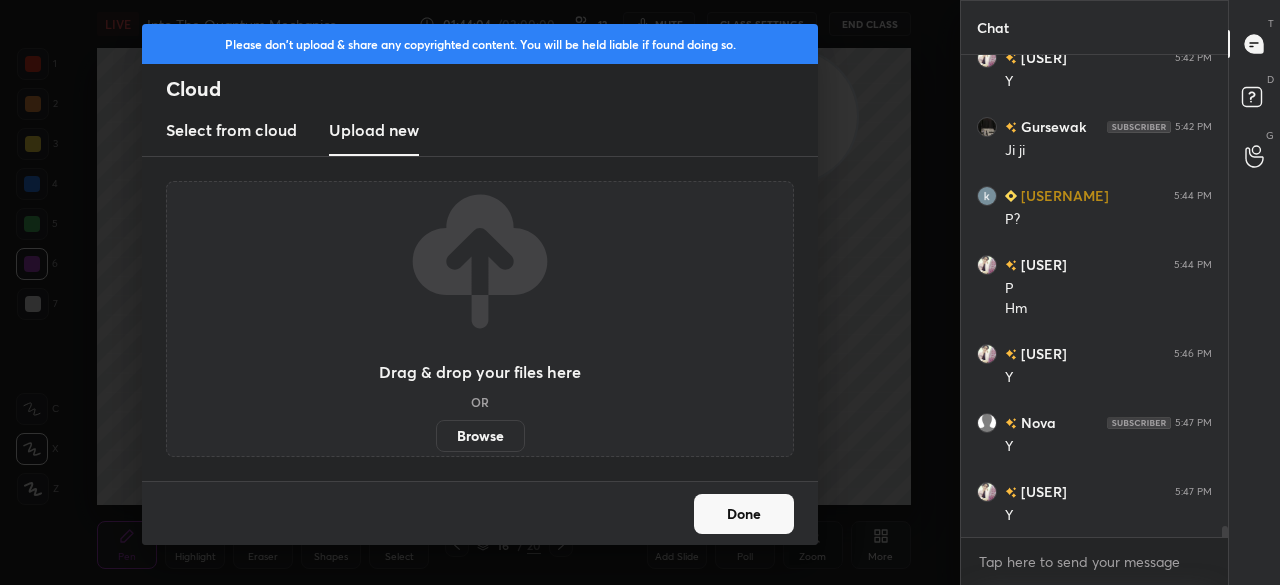 click on "Browse" at bounding box center (480, 436) 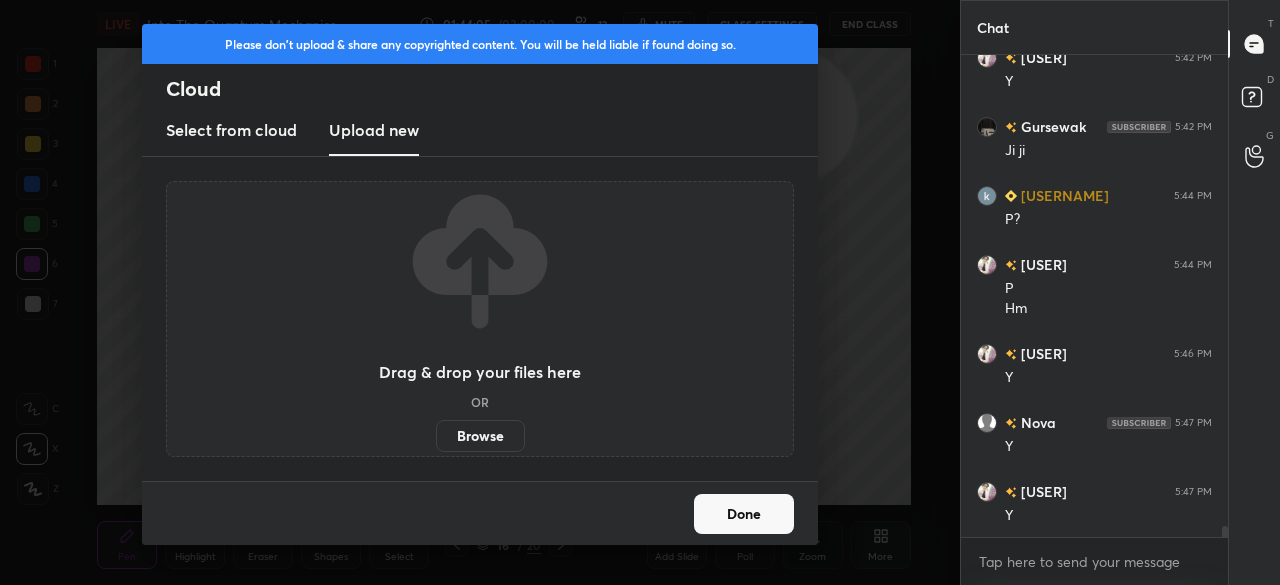 scroll, scrollTop: 19852, scrollLeft: 0, axis: vertical 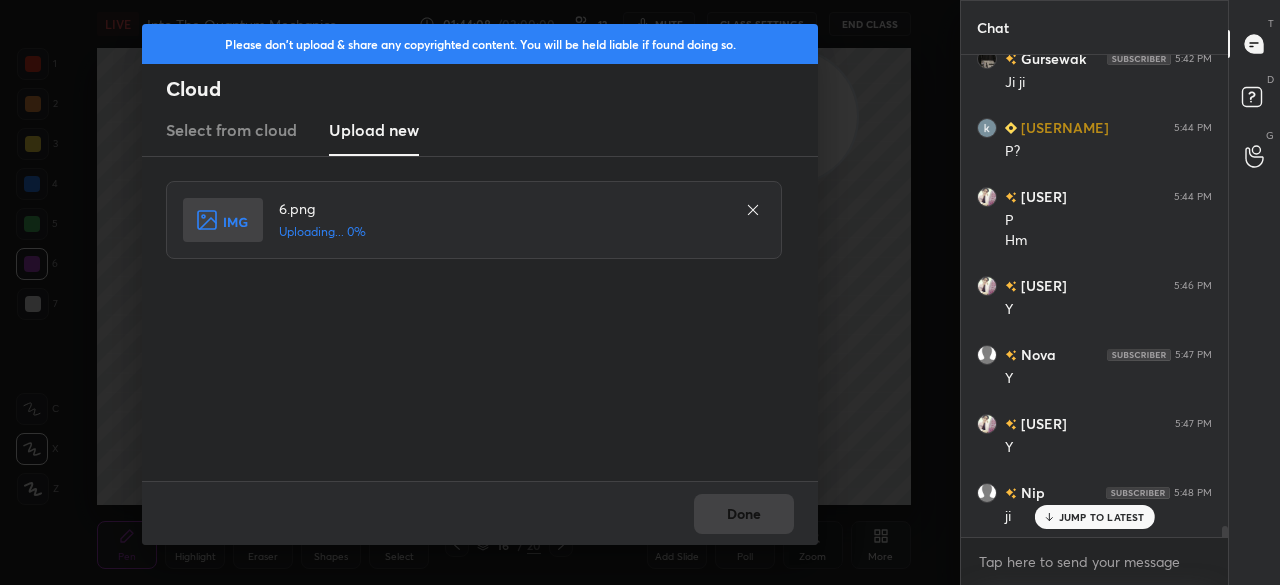 click on "JUMP TO LATEST" at bounding box center [1102, 517] 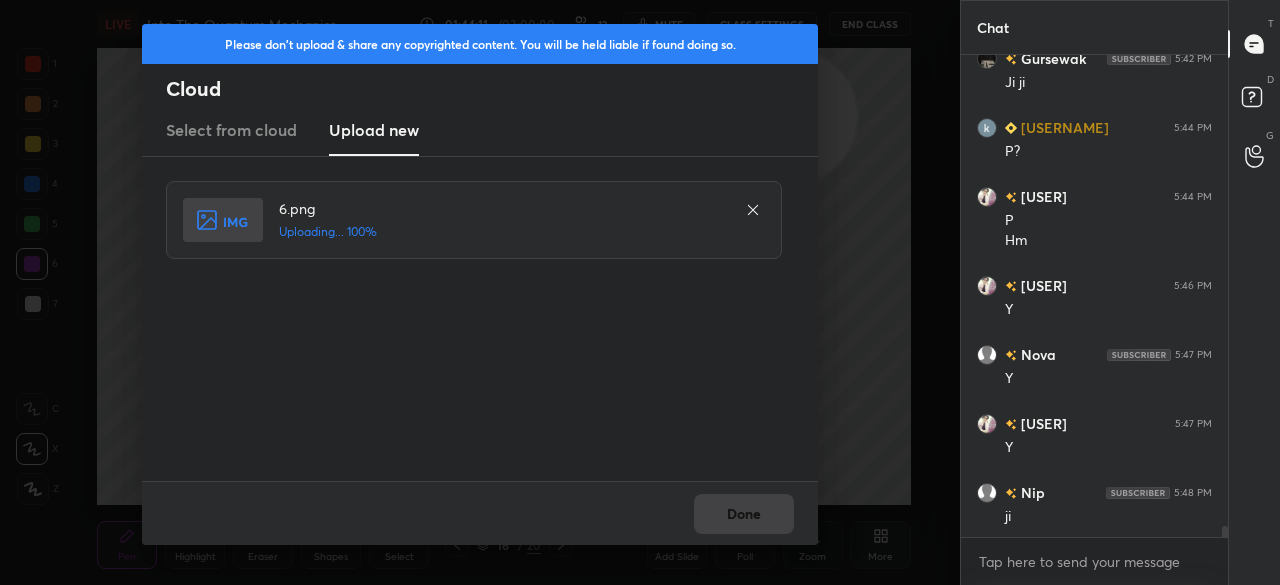 click on "Done" at bounding box center (480, 513) 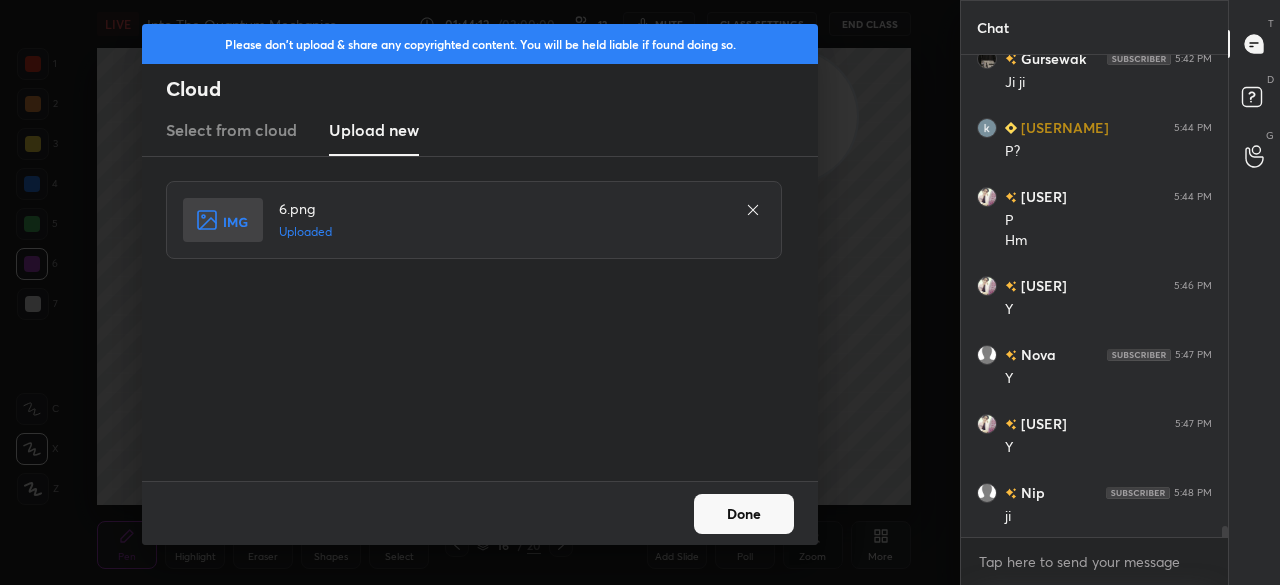 click on "Done" at bounding box center (744, 514) 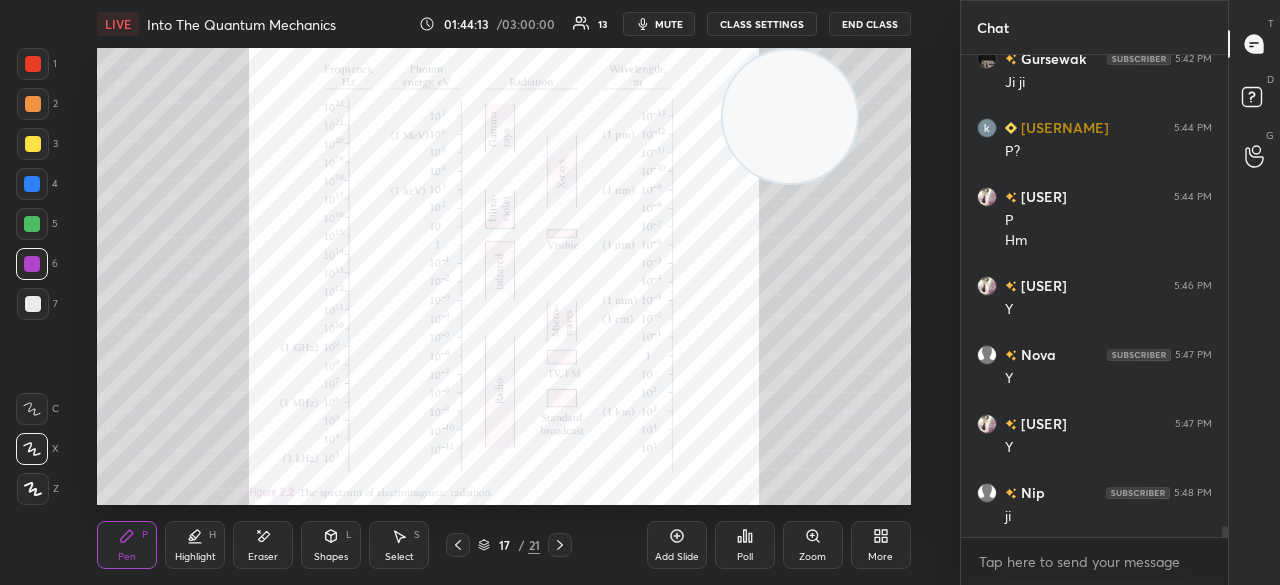 click on "mute" at bounding box center (669, 24) 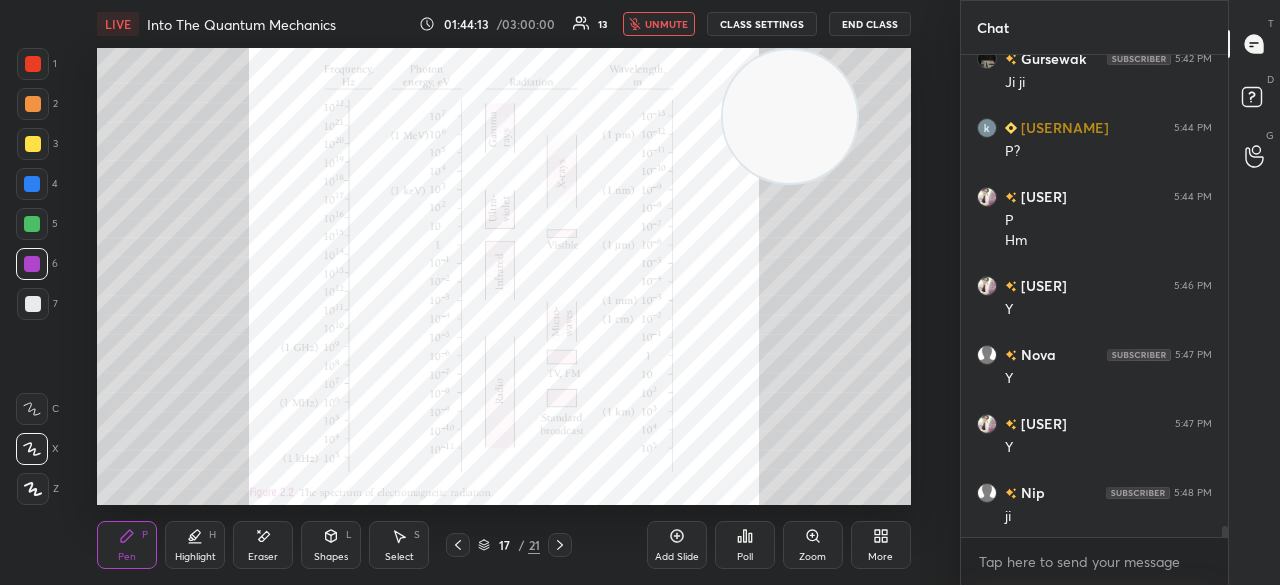 click on "unmute" at bounding box center (666, 24) 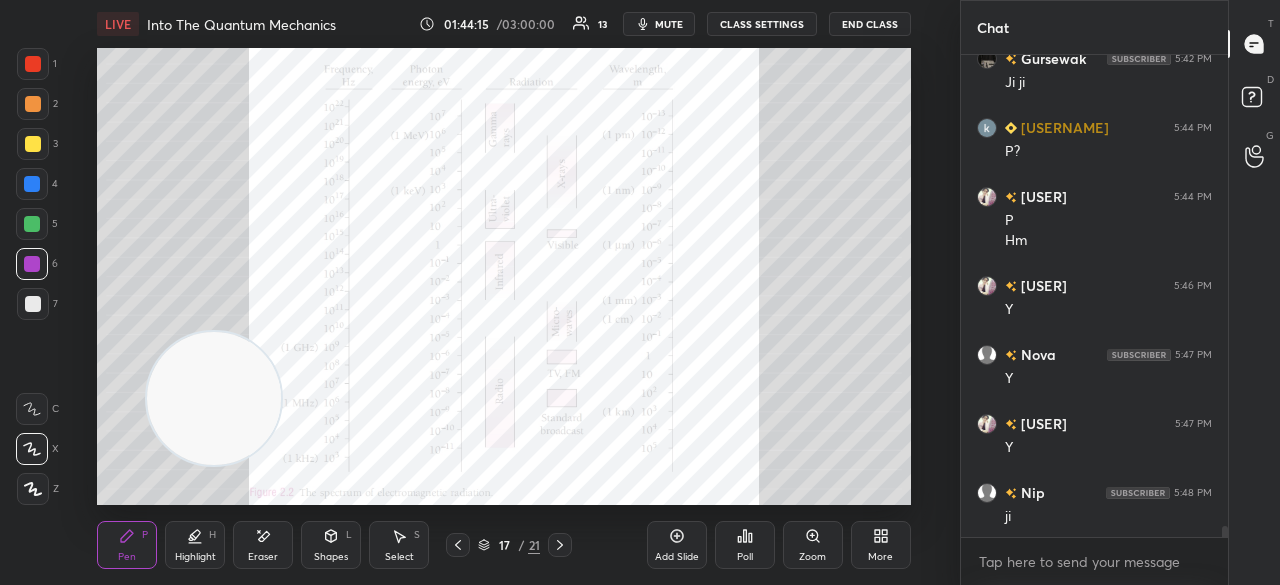 drag, startPoint x: 808, startPoint y: 115, endPoint x: 40, endPoint y: 521, distance: 868.7117 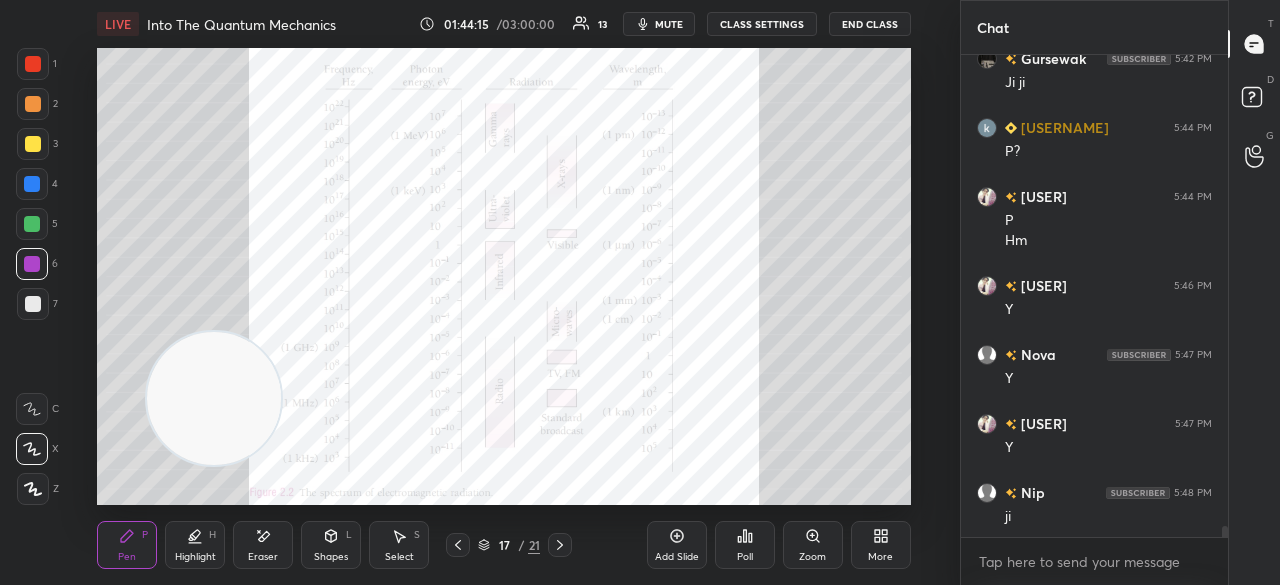 click on "1 2 3 4 5 6 7 C X Z E E Erase all   H H LIVE Into The Quantum Mechanics 01:44:15 /  03:00:00 13 mute CLASS SETTINGS End Class Setting up your live class Poll for   secs No correct answer Start poll Back Into The Quantum Mechanics [FIRST] [LAST] Pen P Highlight H Eraser Shapes L Select S 17 / 21 Add Slide Poll Zoom More" at bounding box center (472, 292) 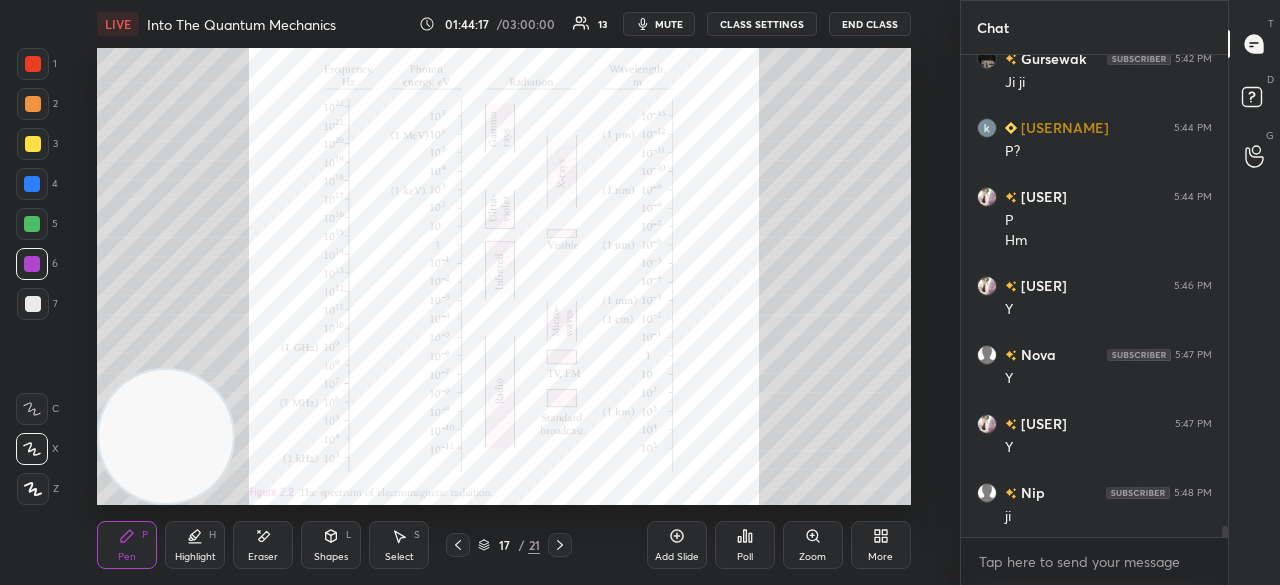 click at bounding box center (33, 64) 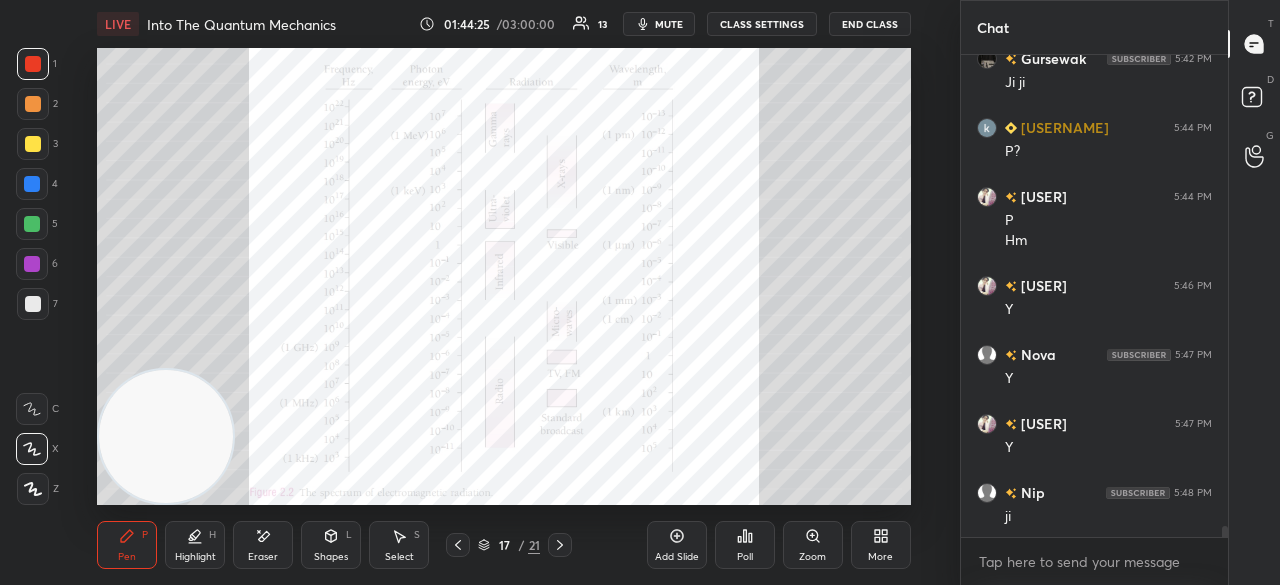 click on "mute" at bounding box center [669, 24] 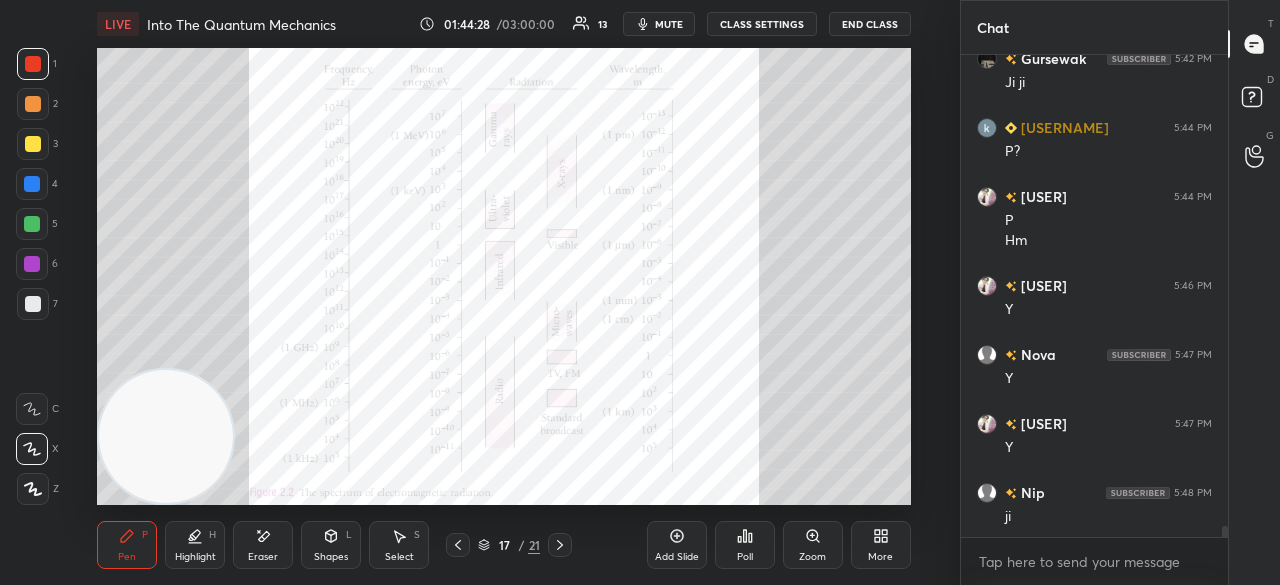 click on "mute" at bounding box center (659, 24) 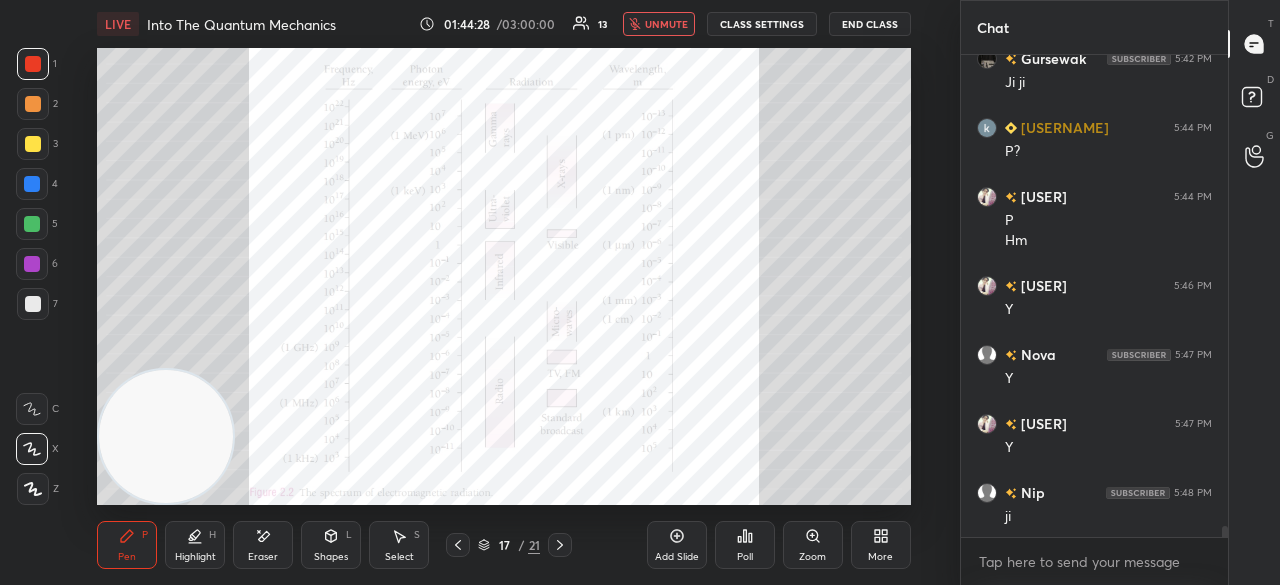 click on "unmute" at bounding box center (666, 24) 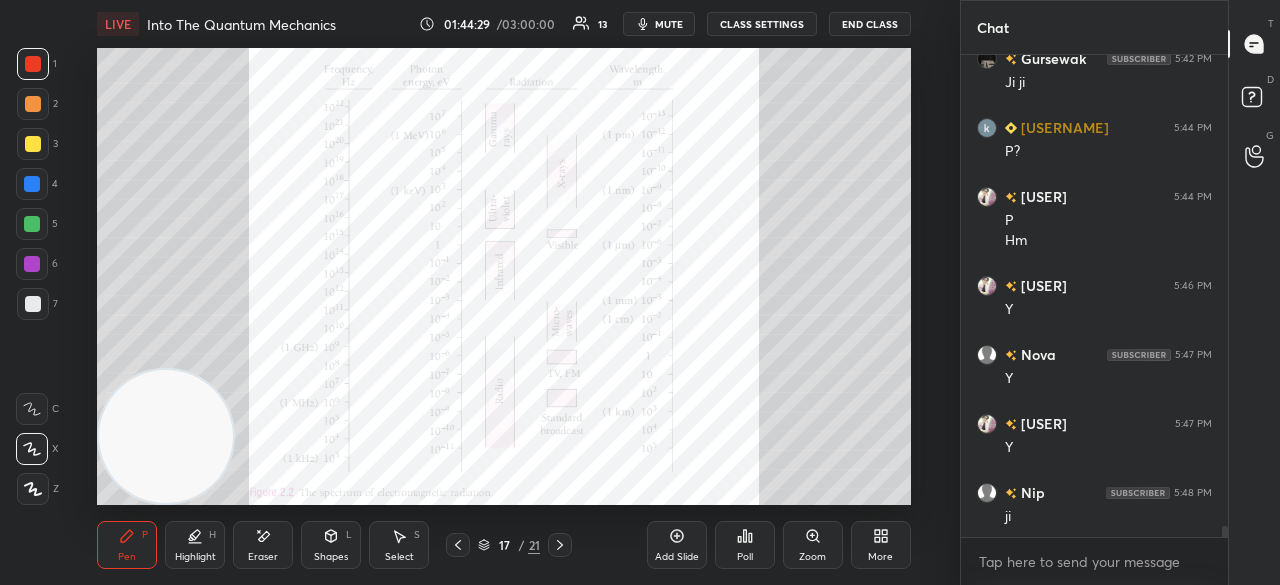 click on "Eraser" at bounding box center [263, 557] 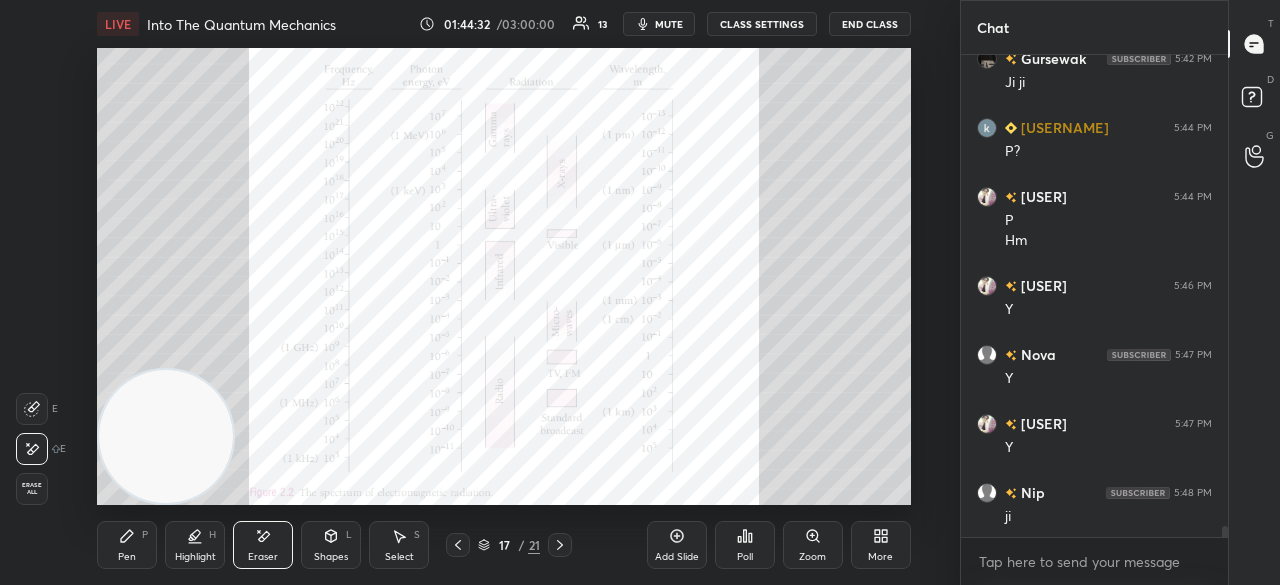 click on "Pen P" at bounding box center [127, 545] 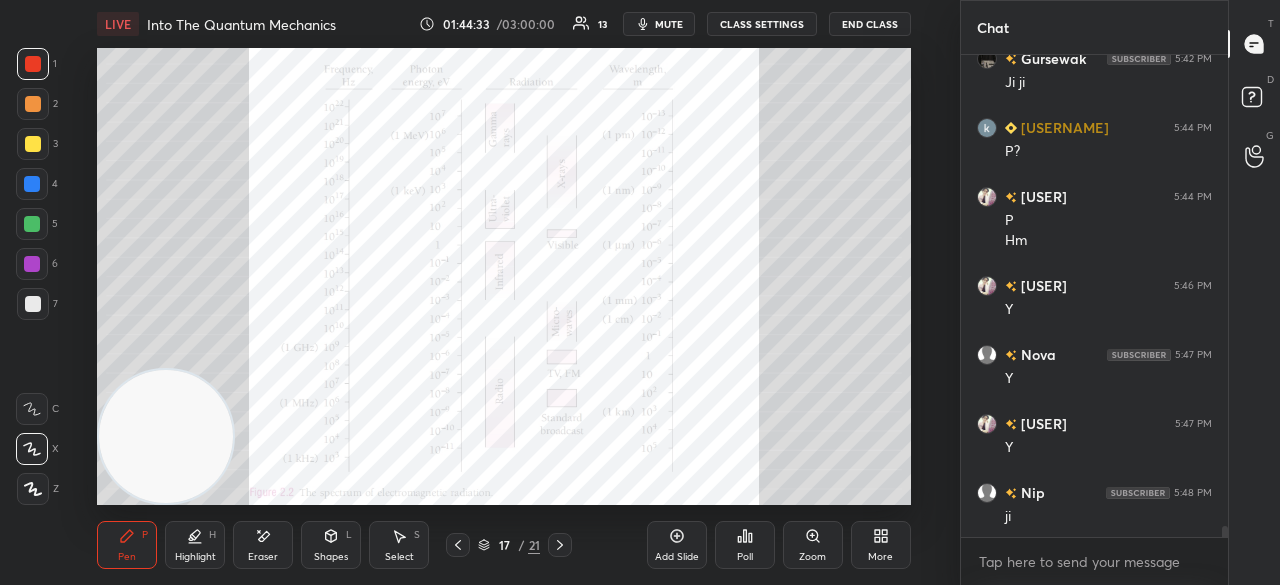 click on "mute" at bounding box center (659, 24) 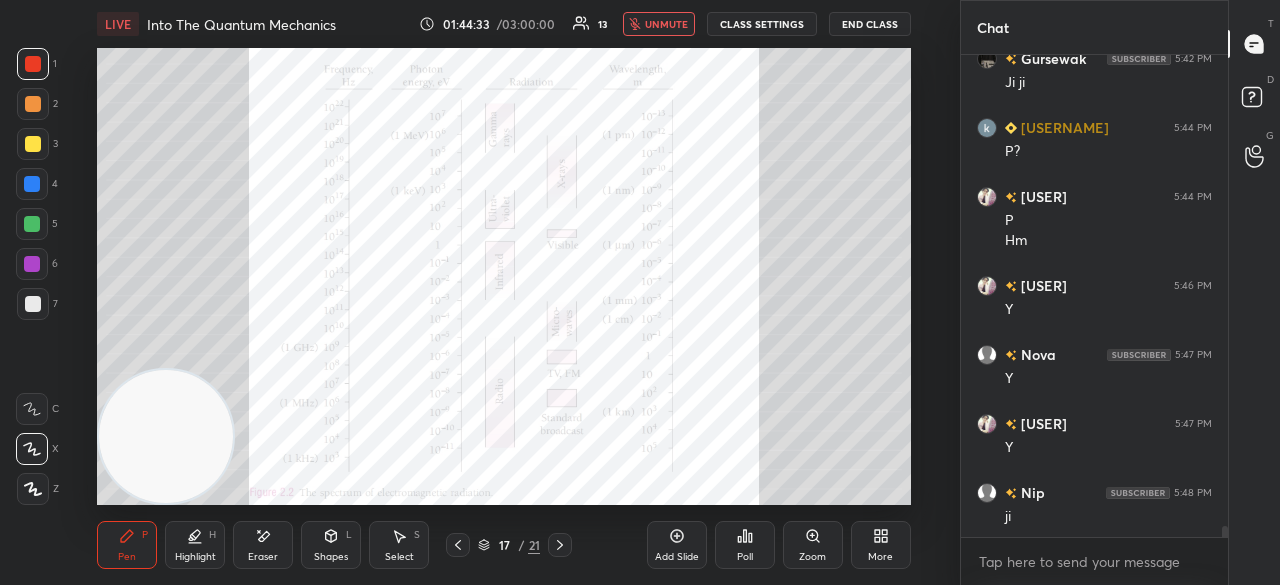 click on "unmute" at bounding box center (659, 24) 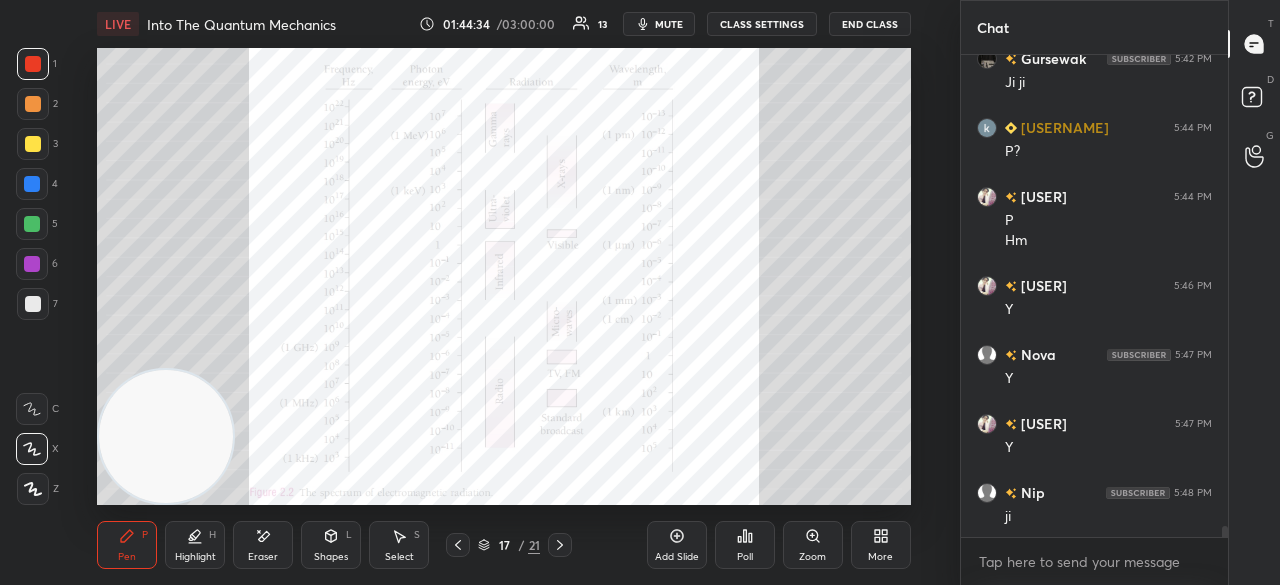 click at bounding box center [32, 224] 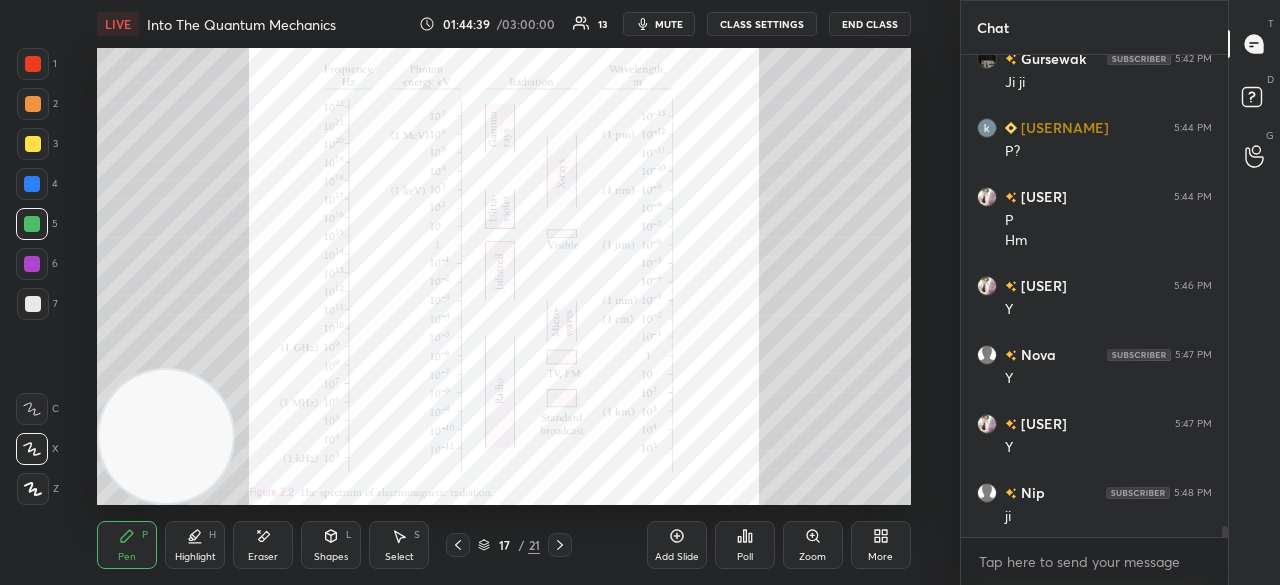 click on "Shapes" at bounding box center [331, 557] 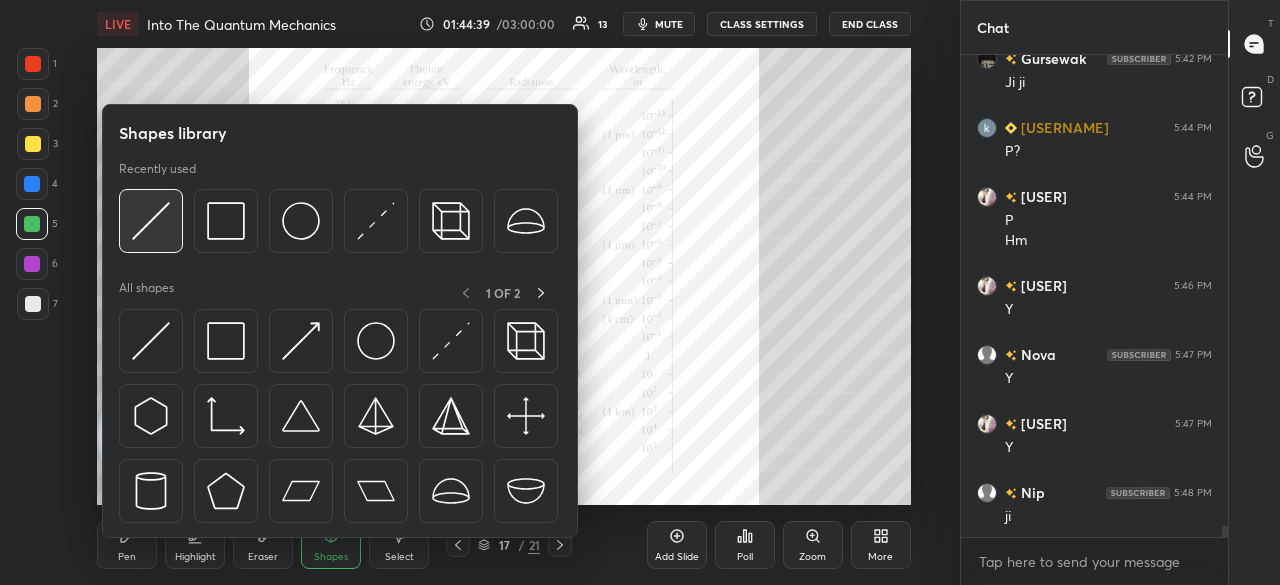 click at bounding box center (151, 221) 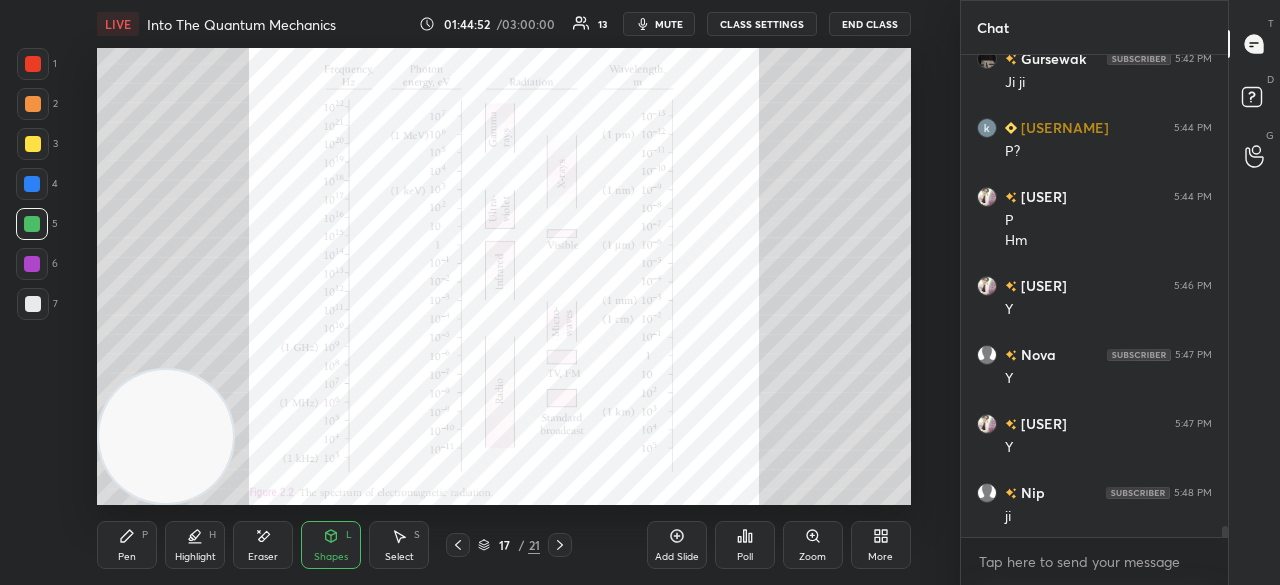 click on "Pen P" at bounding box center [127, 545] 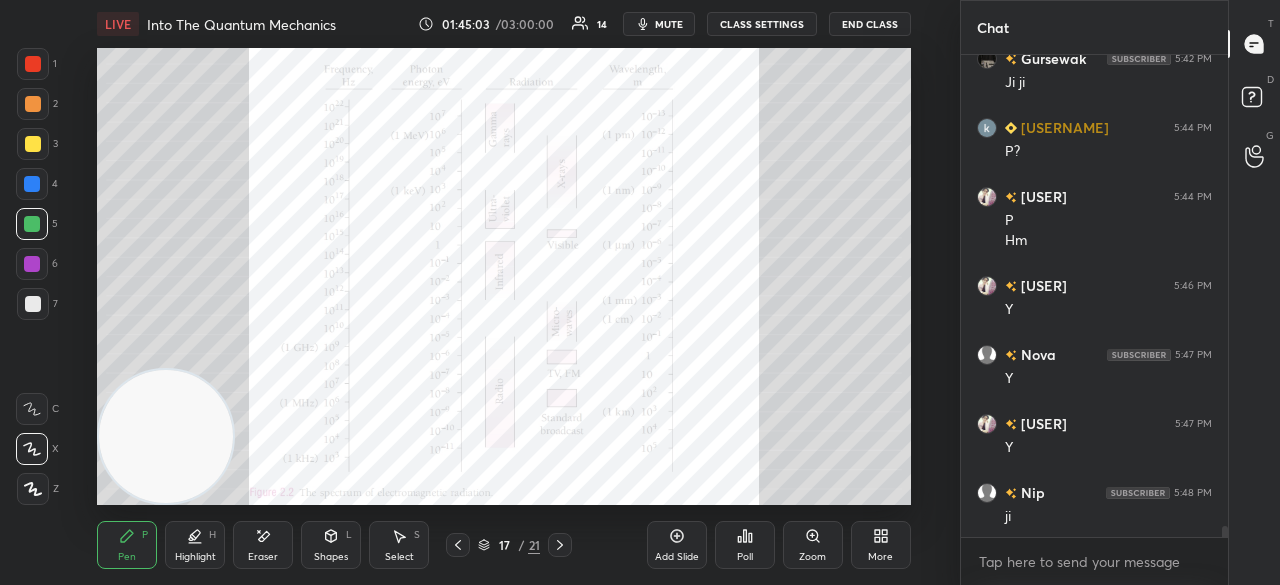 click 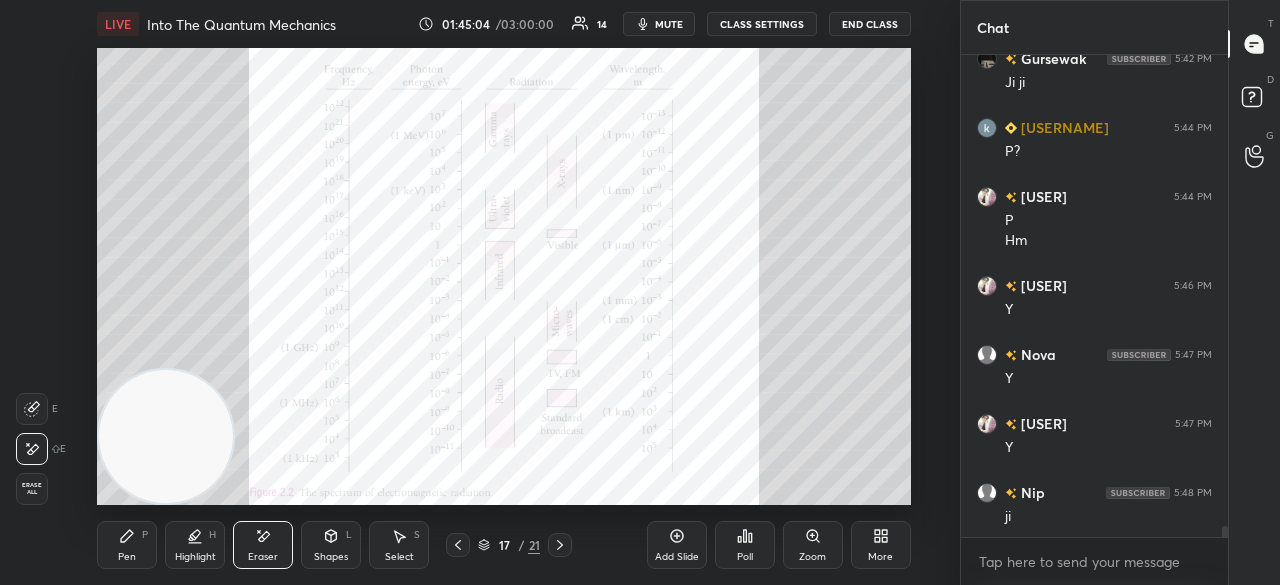 click 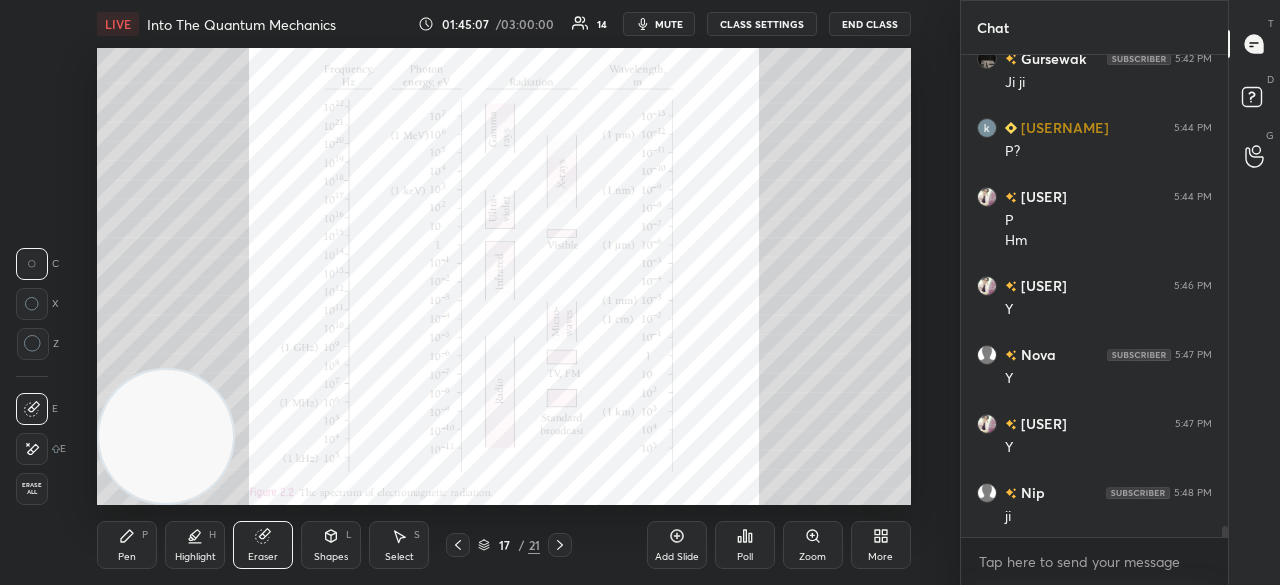 click on "Pen" at bounding box center (127, 557) 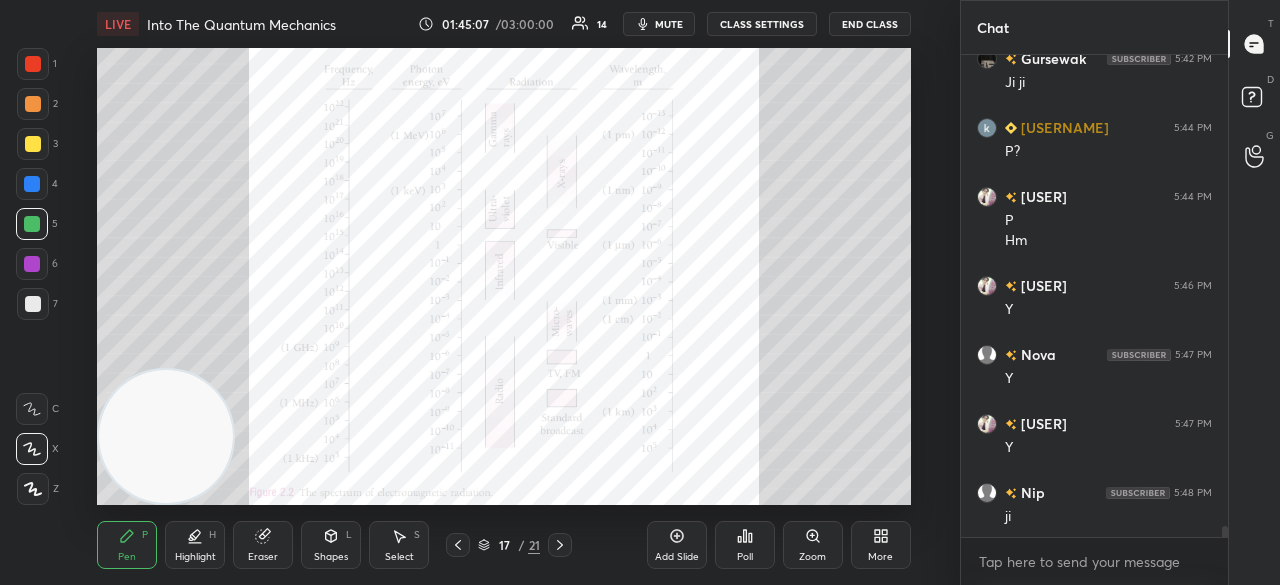 scroll, scrollTop: 19922, scrollLeft: 0, axis: vertical 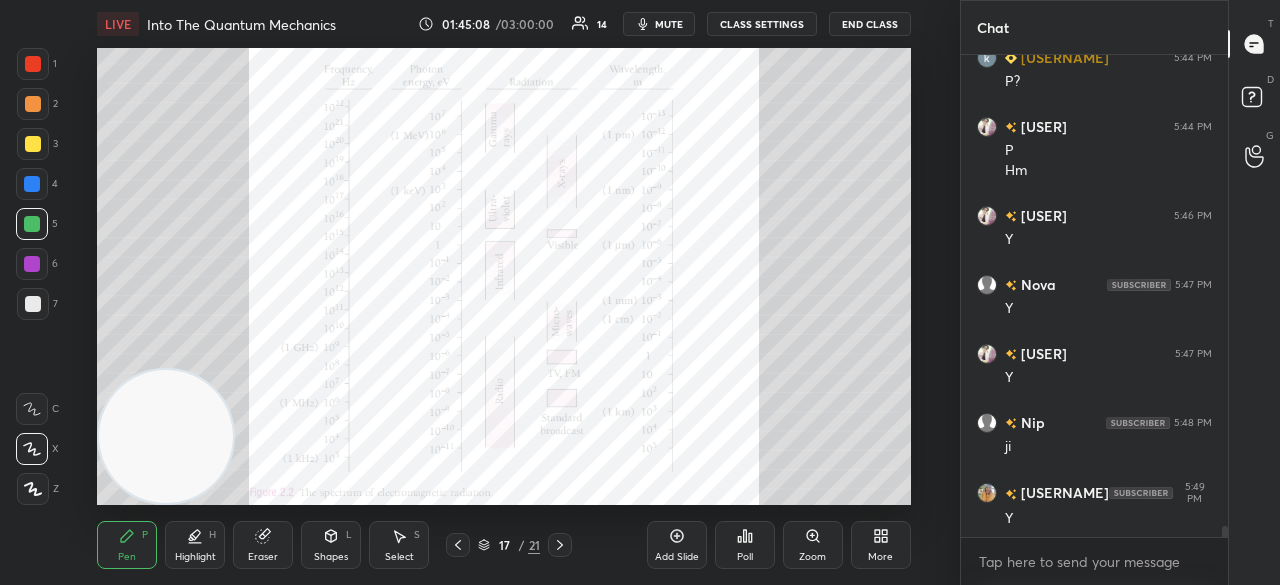 click on "mute" at bounding box center [669, 24] 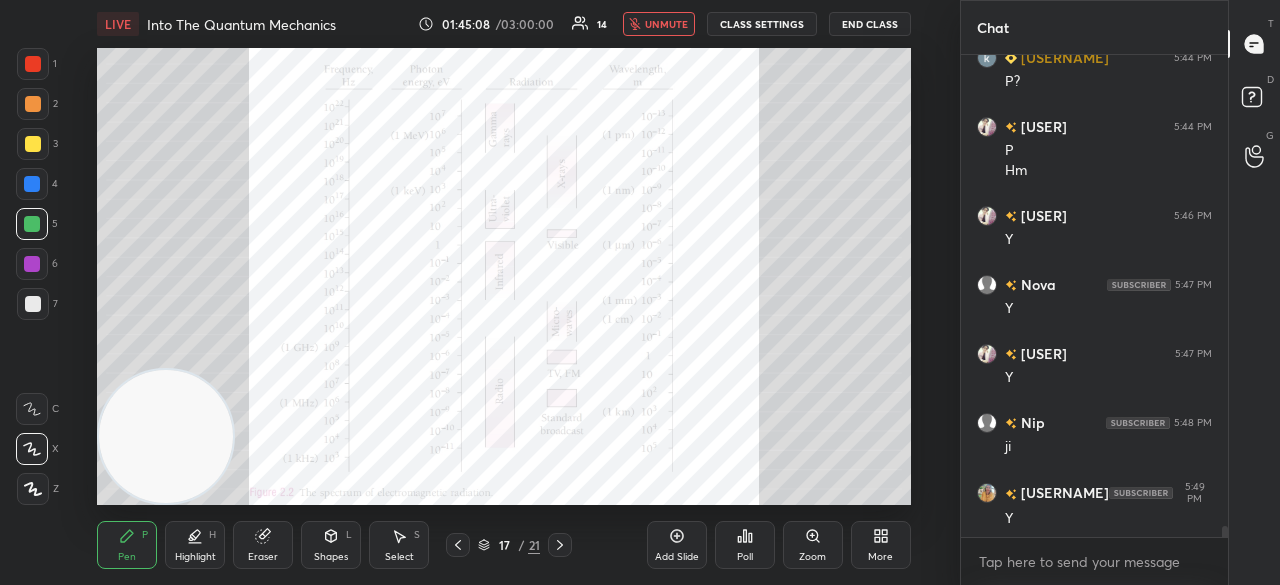 click on "unmute" at bounding box center (666, 24) 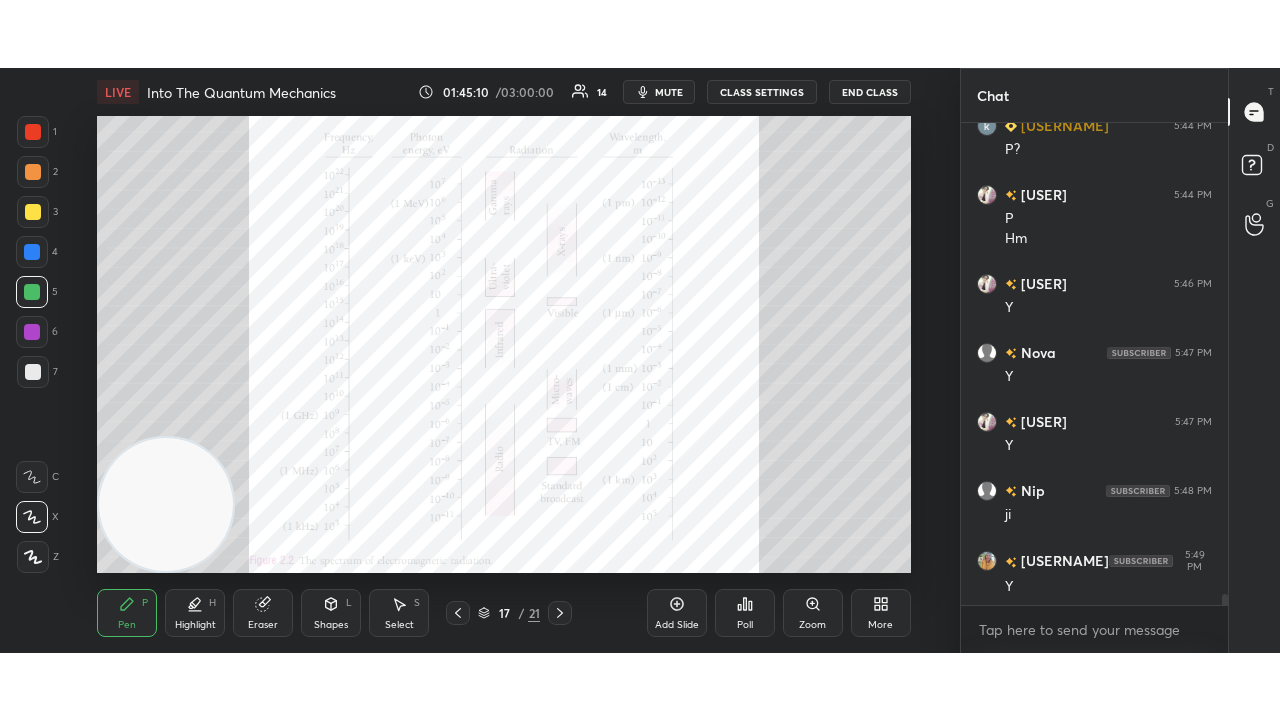 scroll, scrollTop: 19990, scrollLeft: 0, axis: vertical 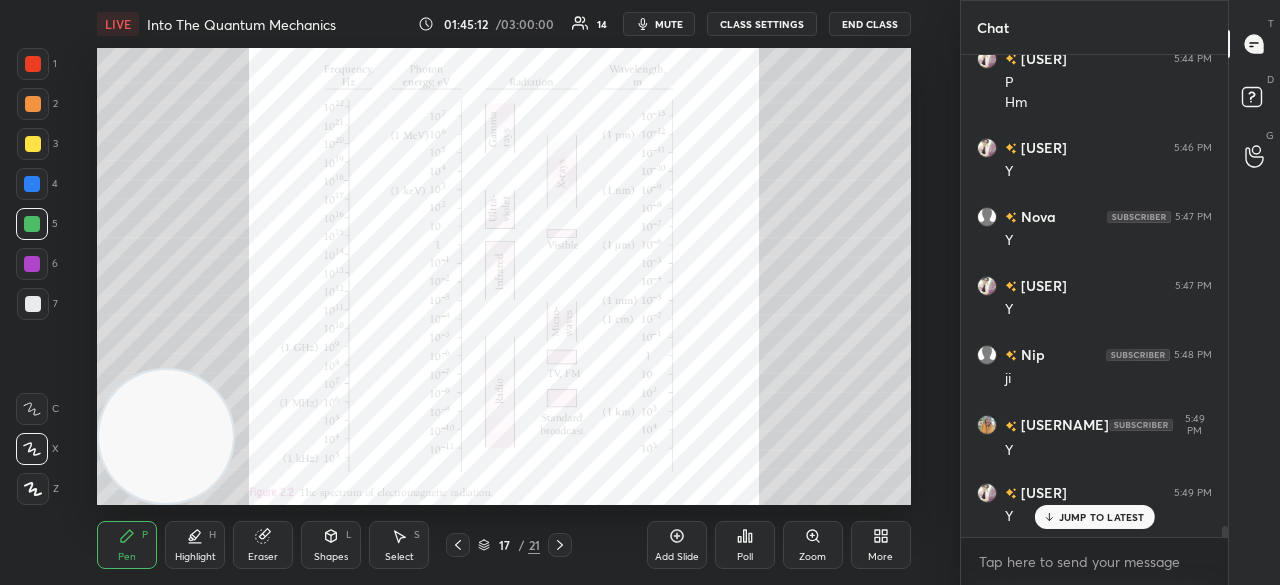 click on "More" at bounding box center (881, 545) 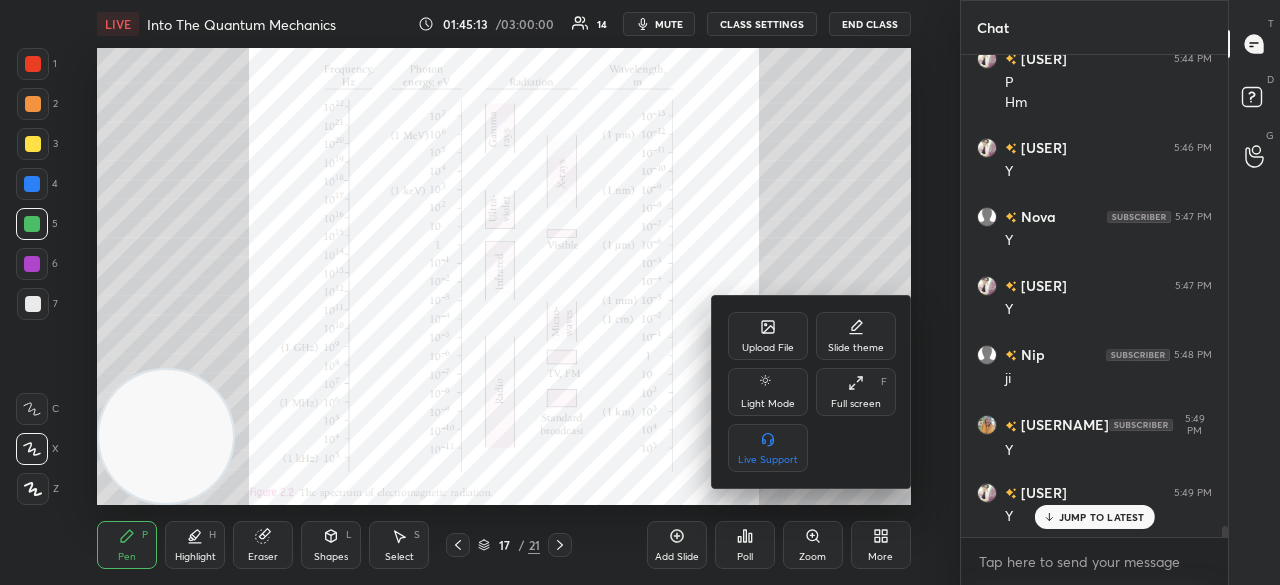 click on "Full screen" at bounding box center (856, 404) 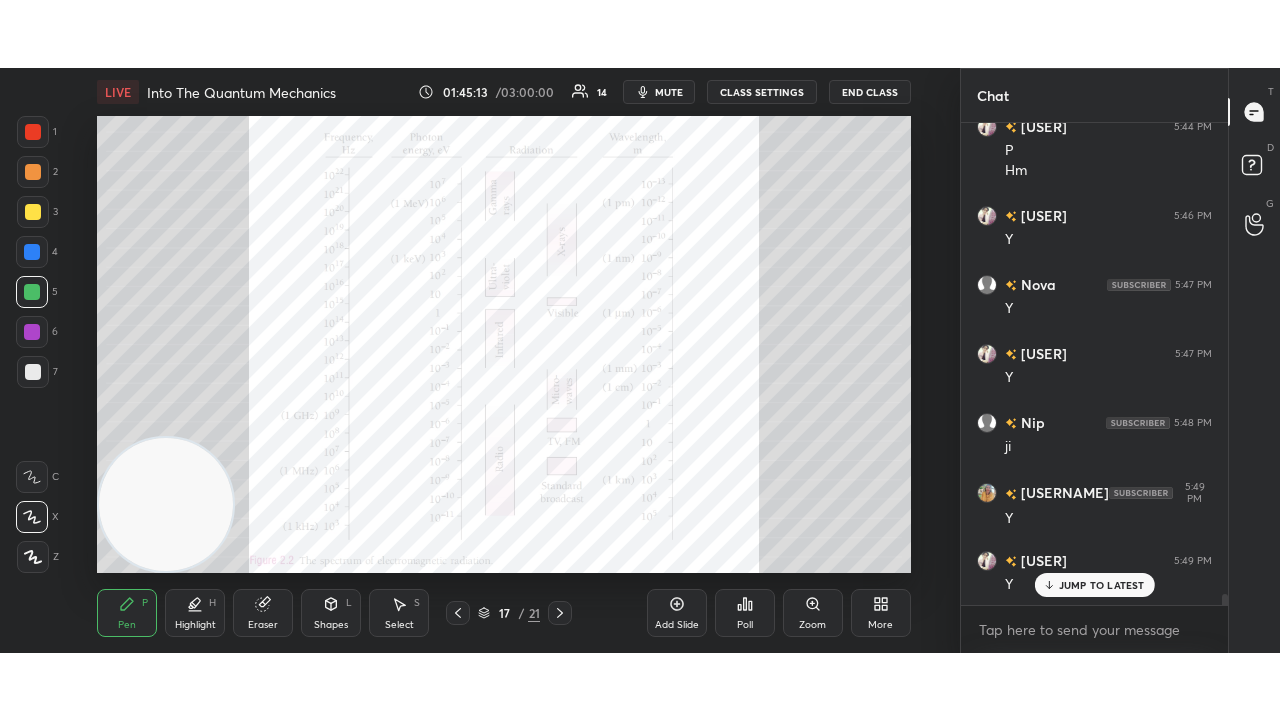 scroll, scrollTop: 99408, scrollLeft: 99120, axis: both 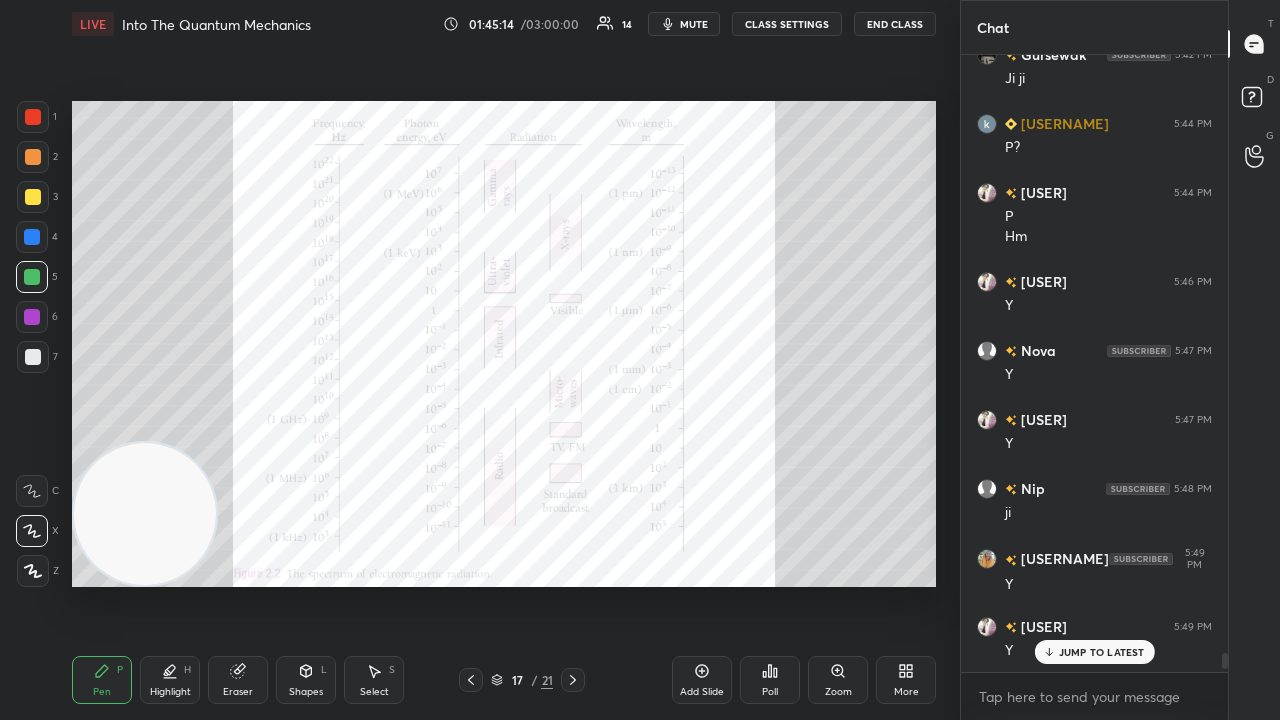 click on "mute" at bounding box center (694, 24) 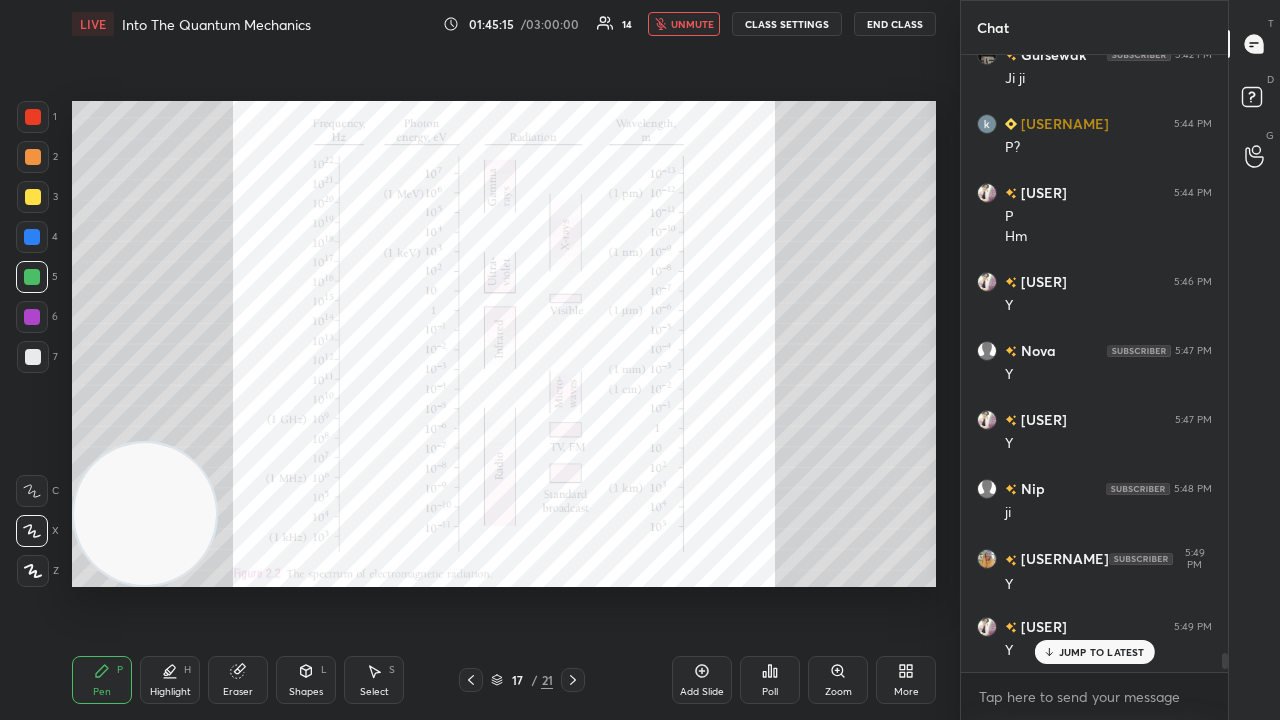 click on "unmute" at bounding box center [692, 24] 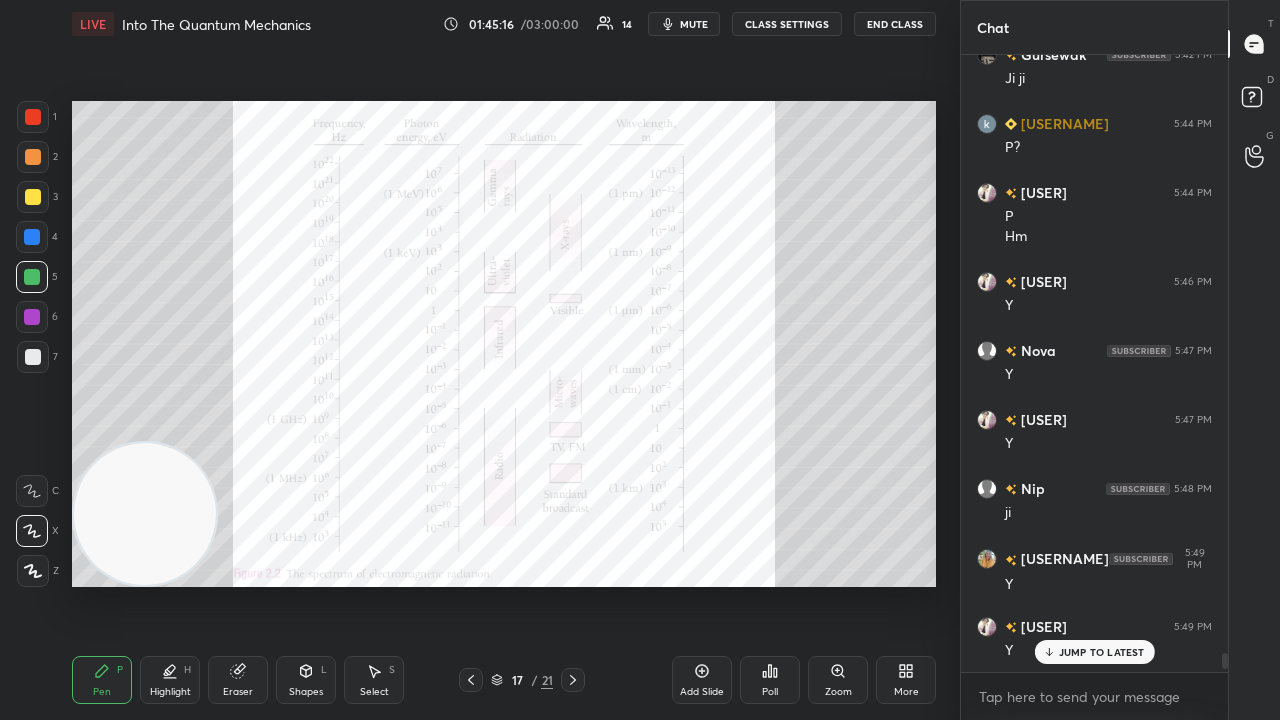 click on "JUMP TO LATEST" at bounding box center (1102, 652) 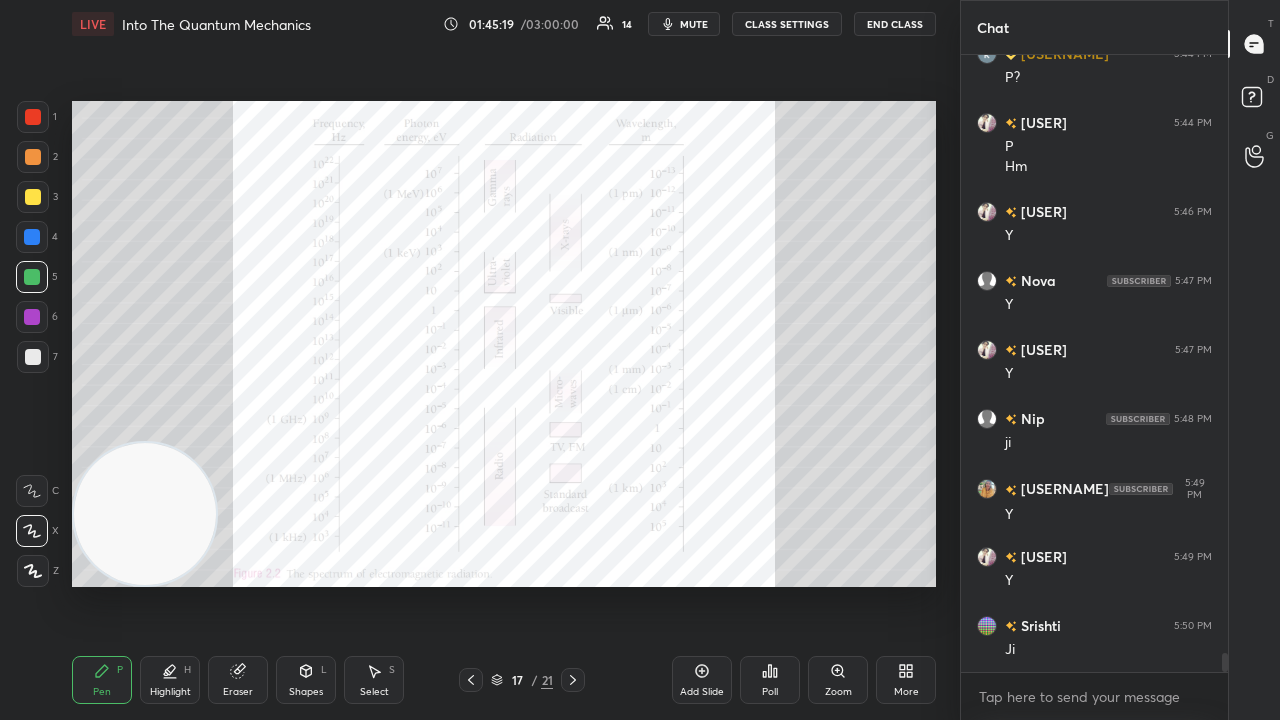 scroll, scrollTop: 19994, scrollLeft: 0, axis: vertical 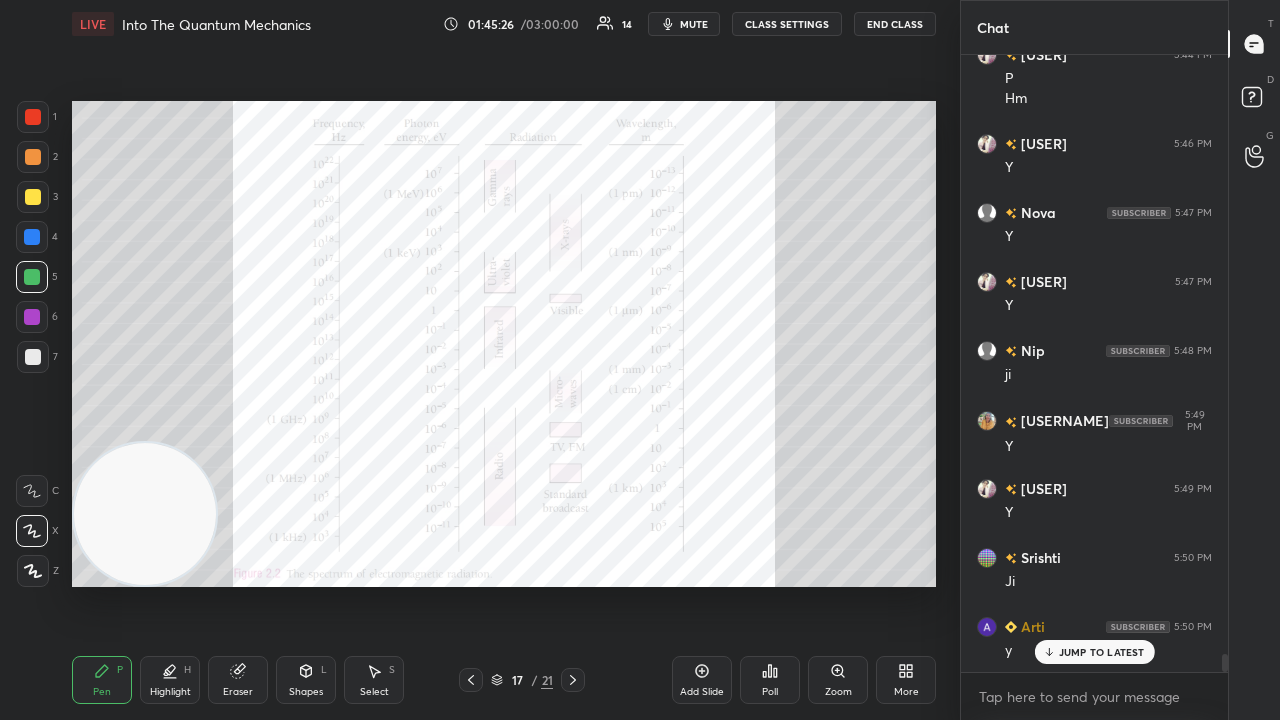 click 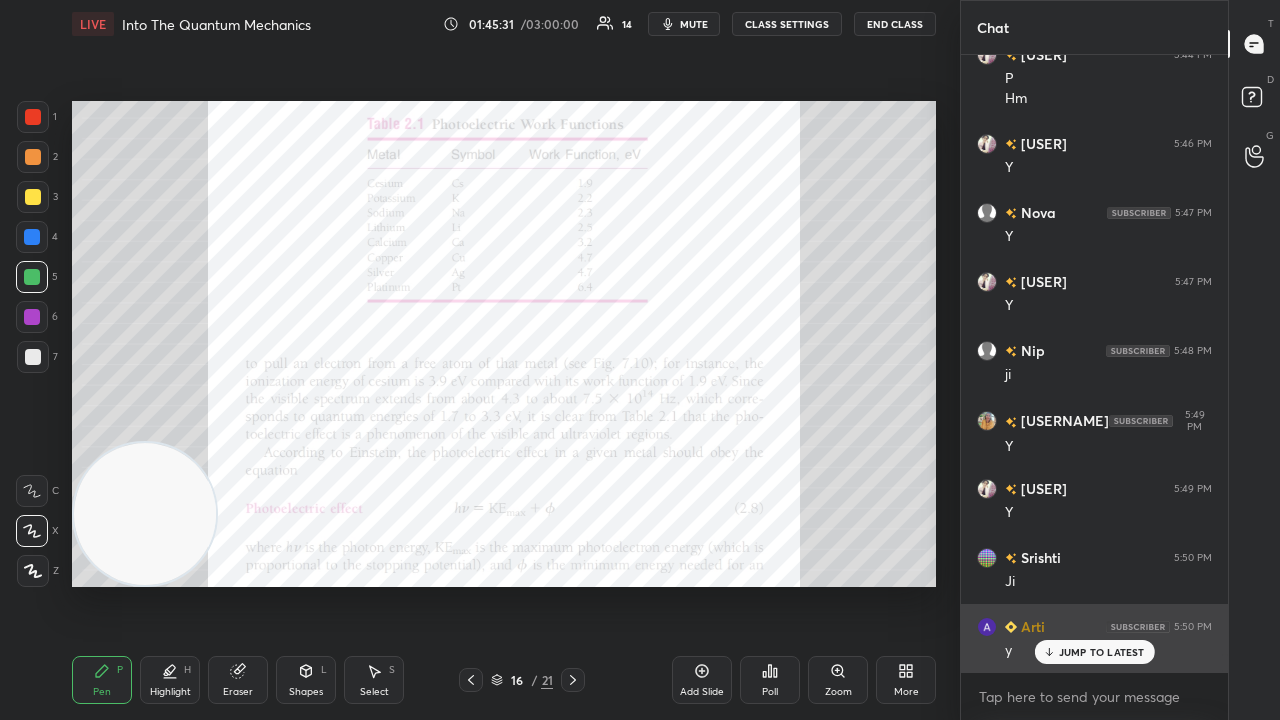 click on "JUMP TO LATEST" at bounding box center (1094, 652) 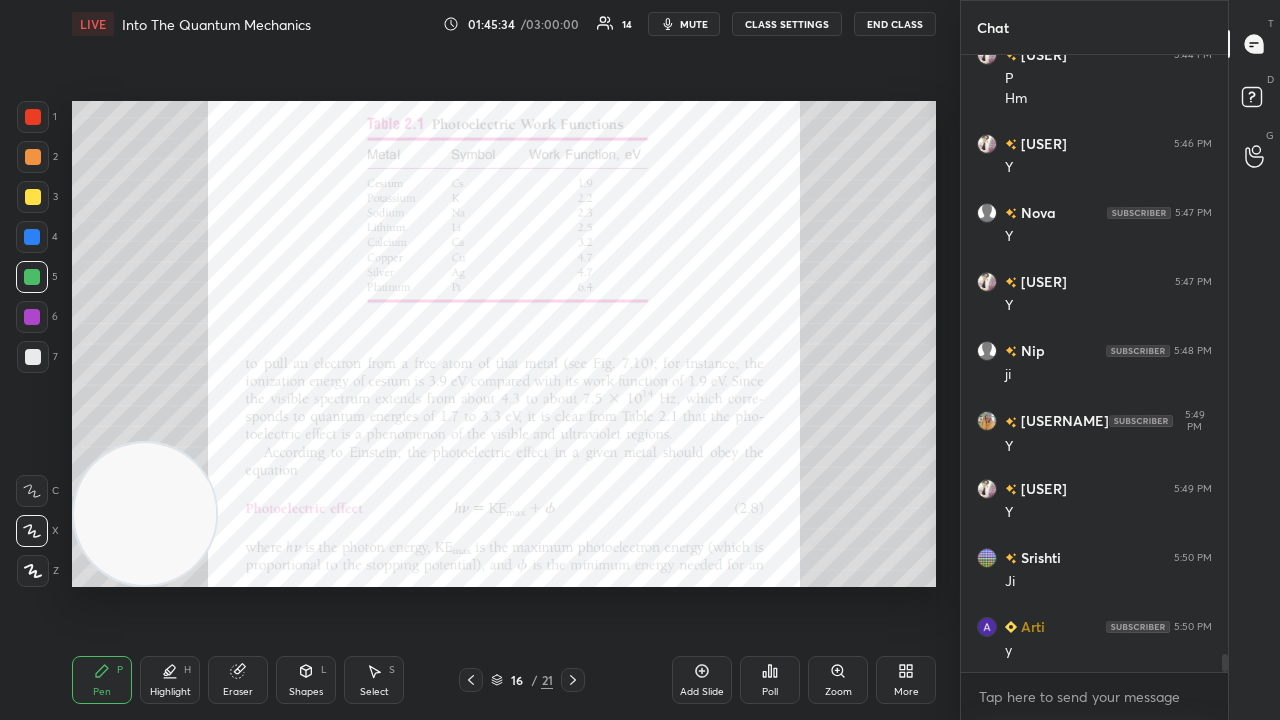 scroll, scrollTop: 20064, scrollLeft: 0, axis: vertical 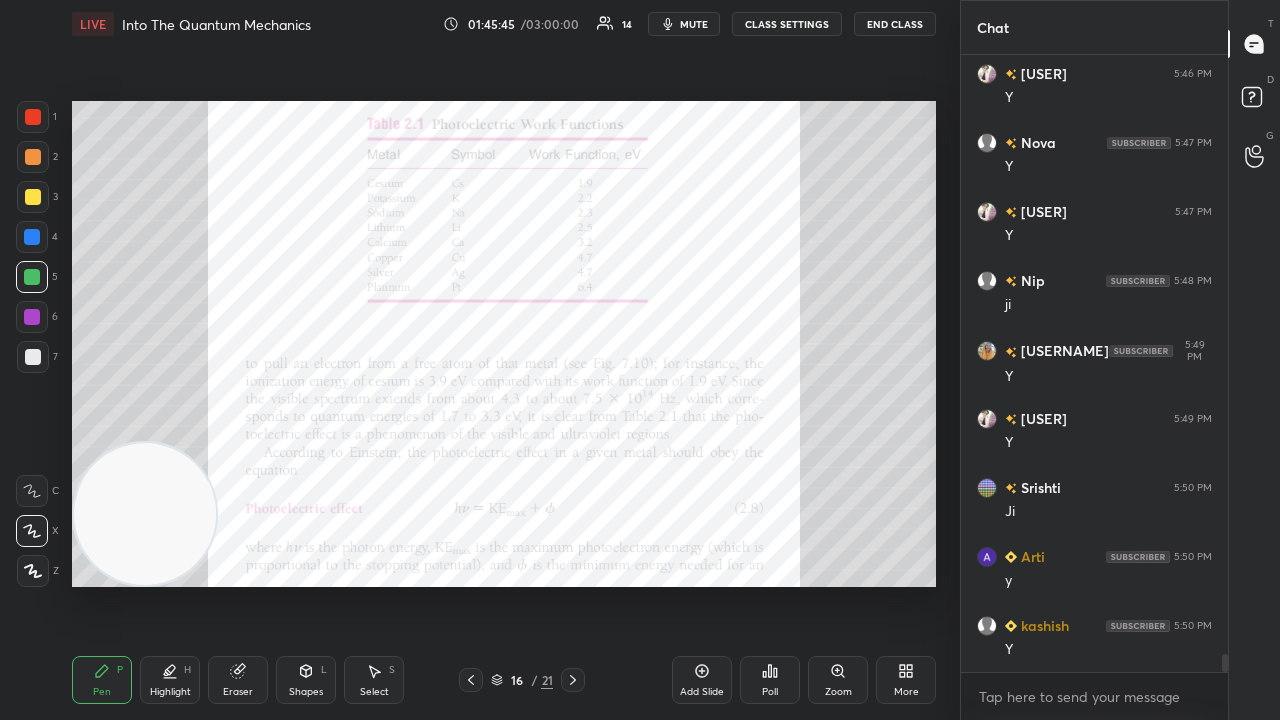 click on "mute" at bounding box center [694, 24] 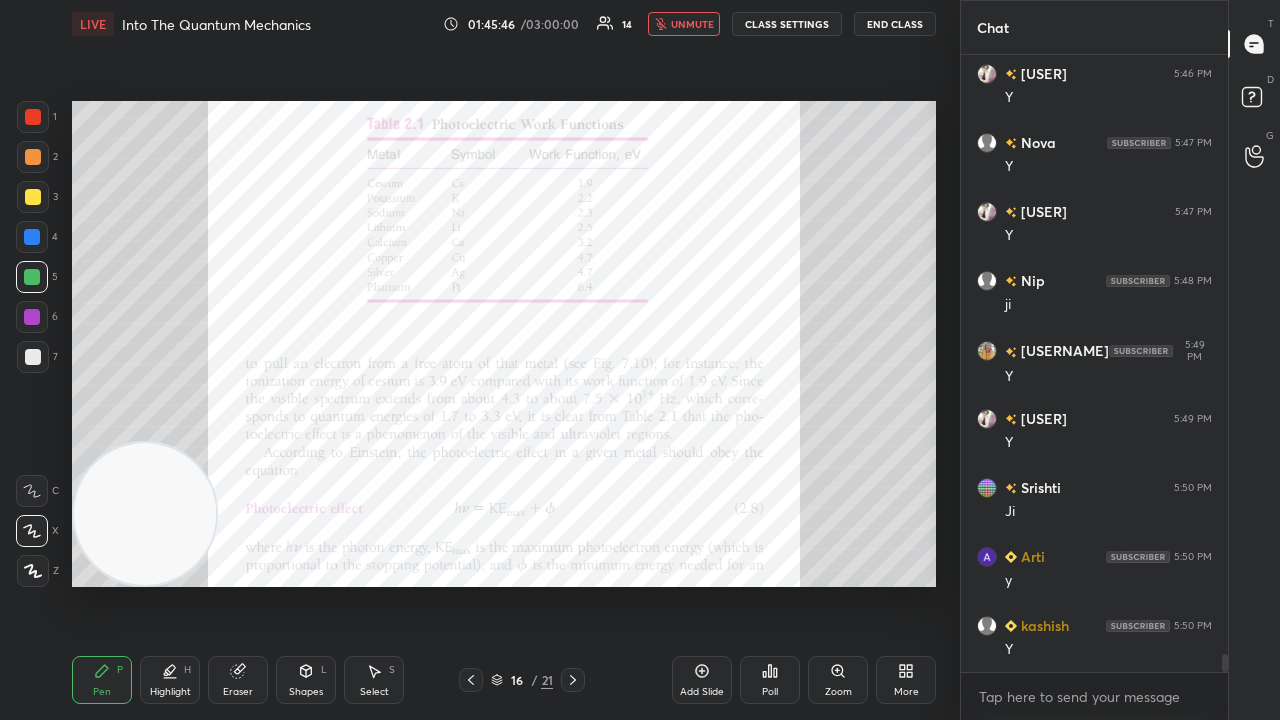click on "unmute" at bounding box center [692, 24] 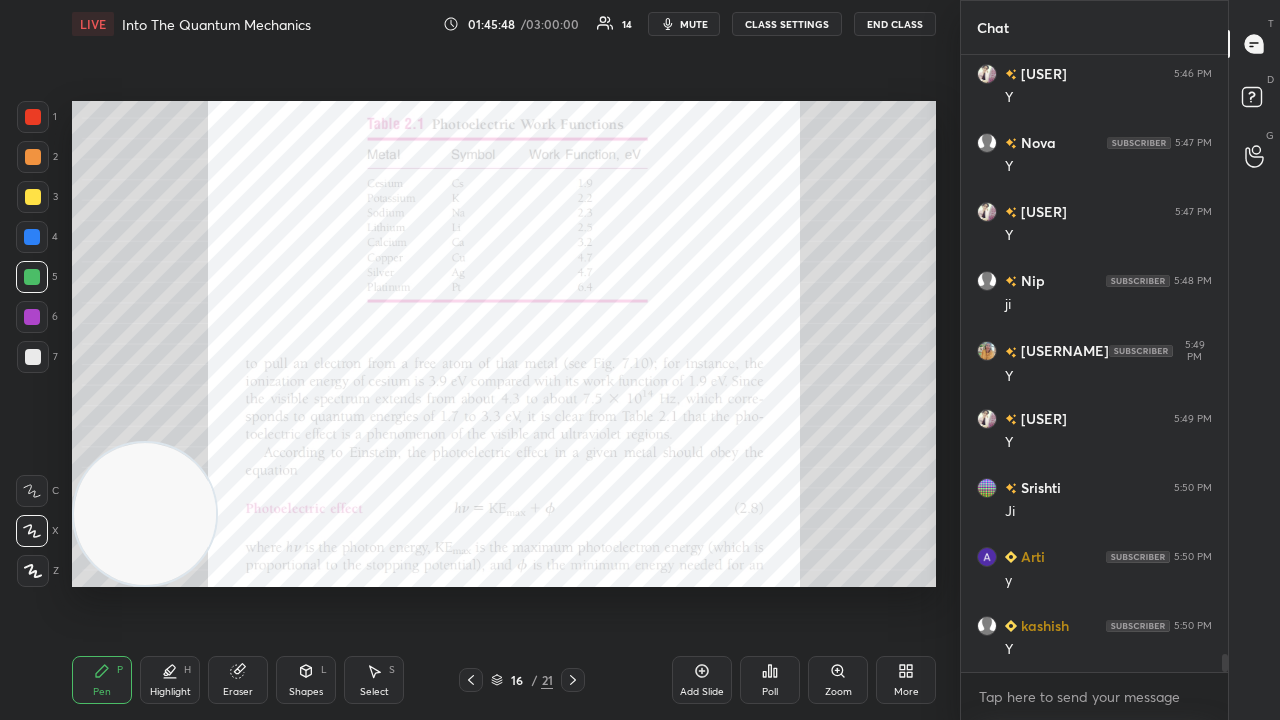click on "mute" at bounding box center [694, 24] 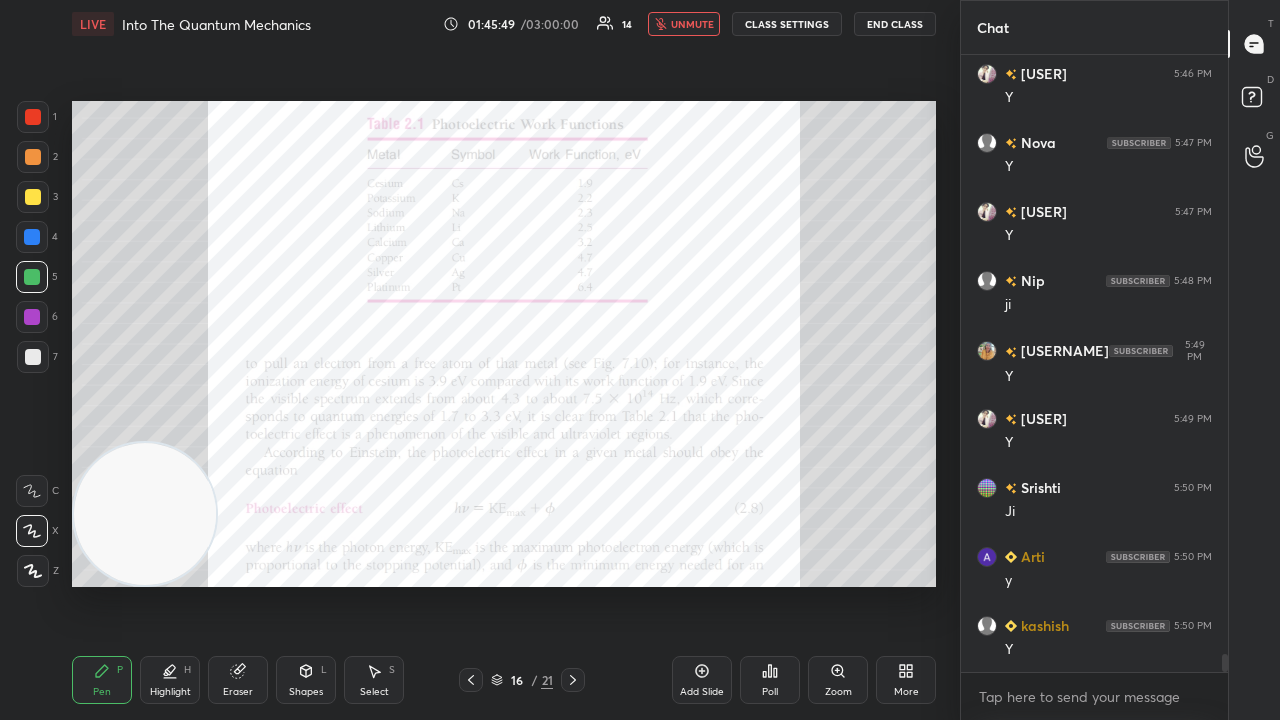 drag, startPoint x: 707, startPoint y: 24, endPoint x: 718, endPoint y: 13, distance: 15.556349 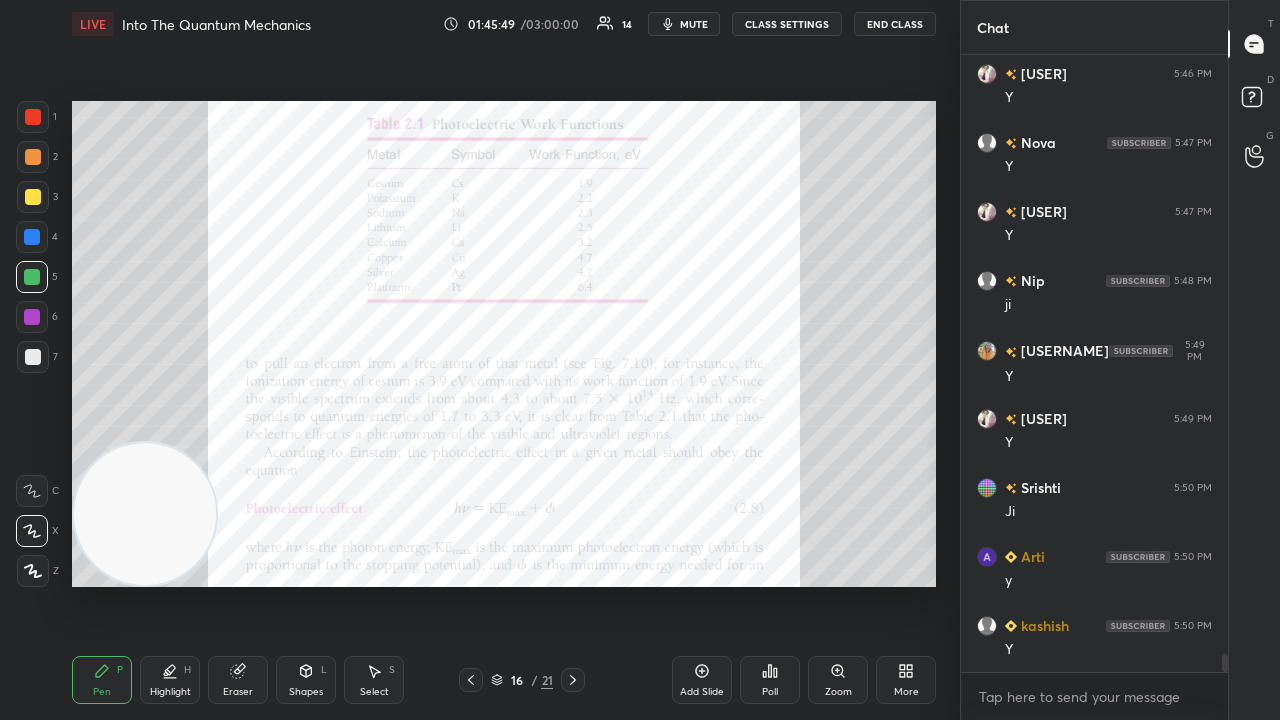click 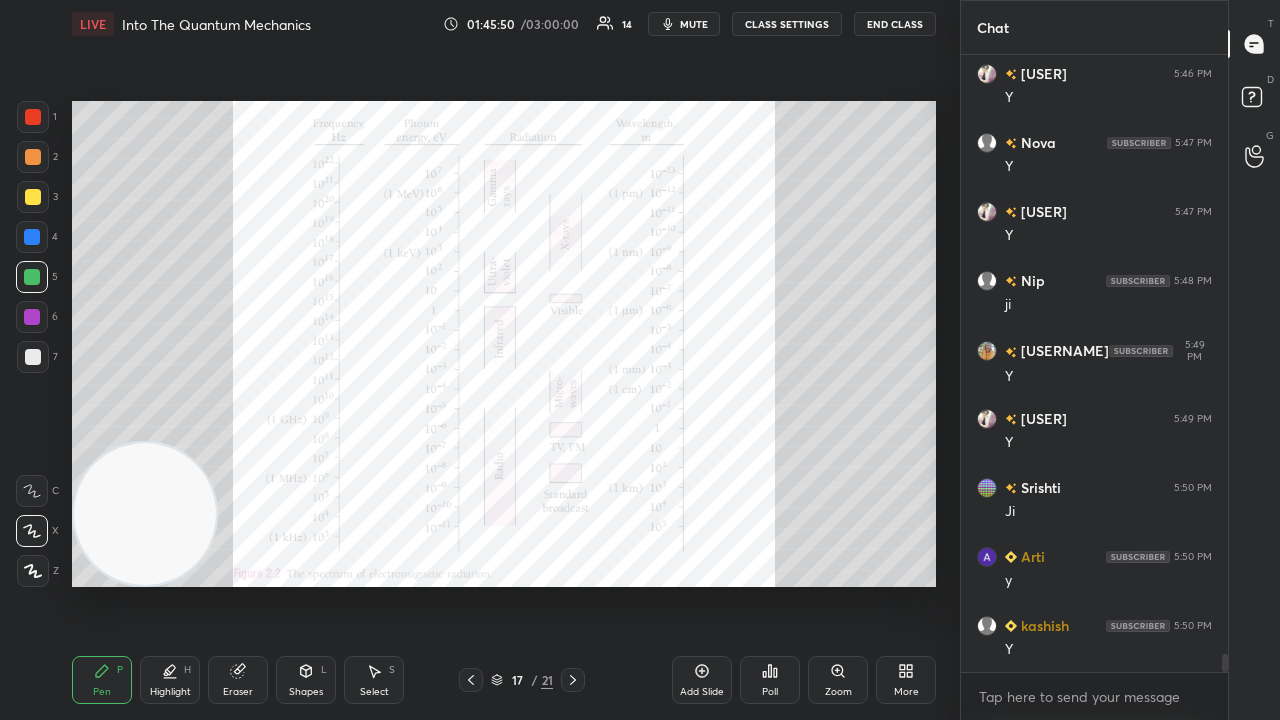 click 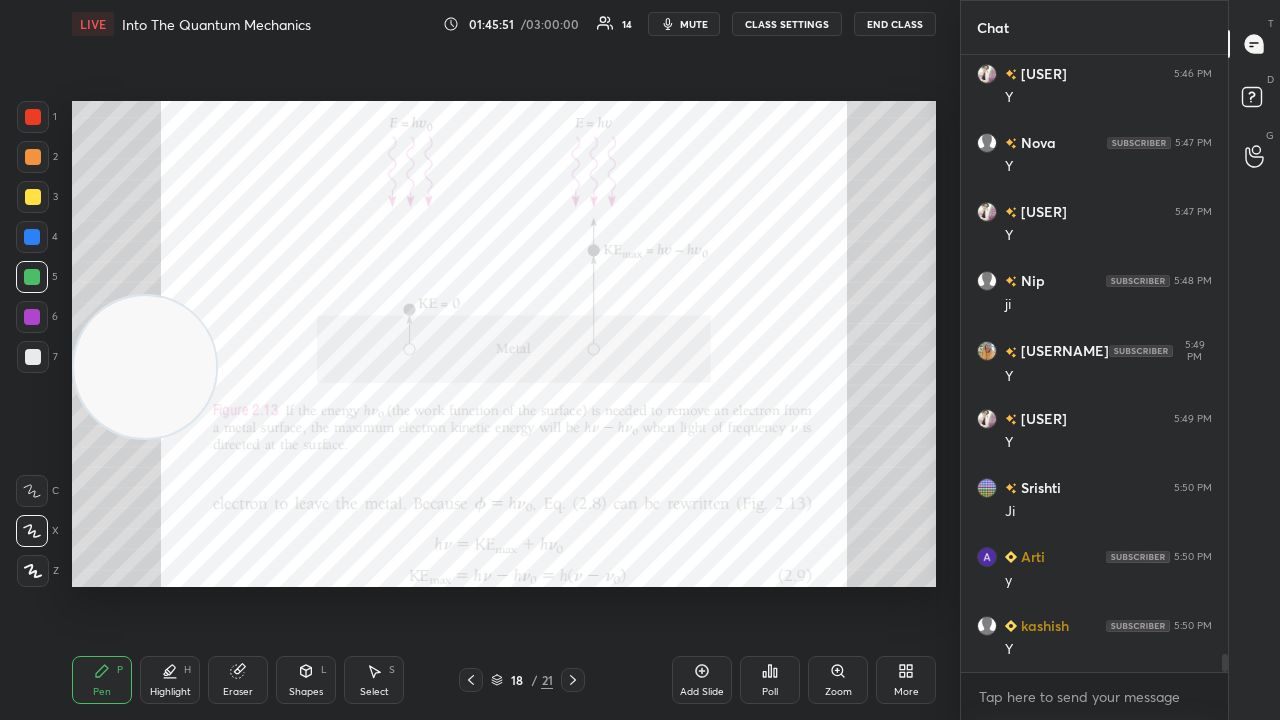 drag, startPoint x: 161, startPoint y: 507, endPoint x: 2, endPoint y: 368, distance: 211.19185 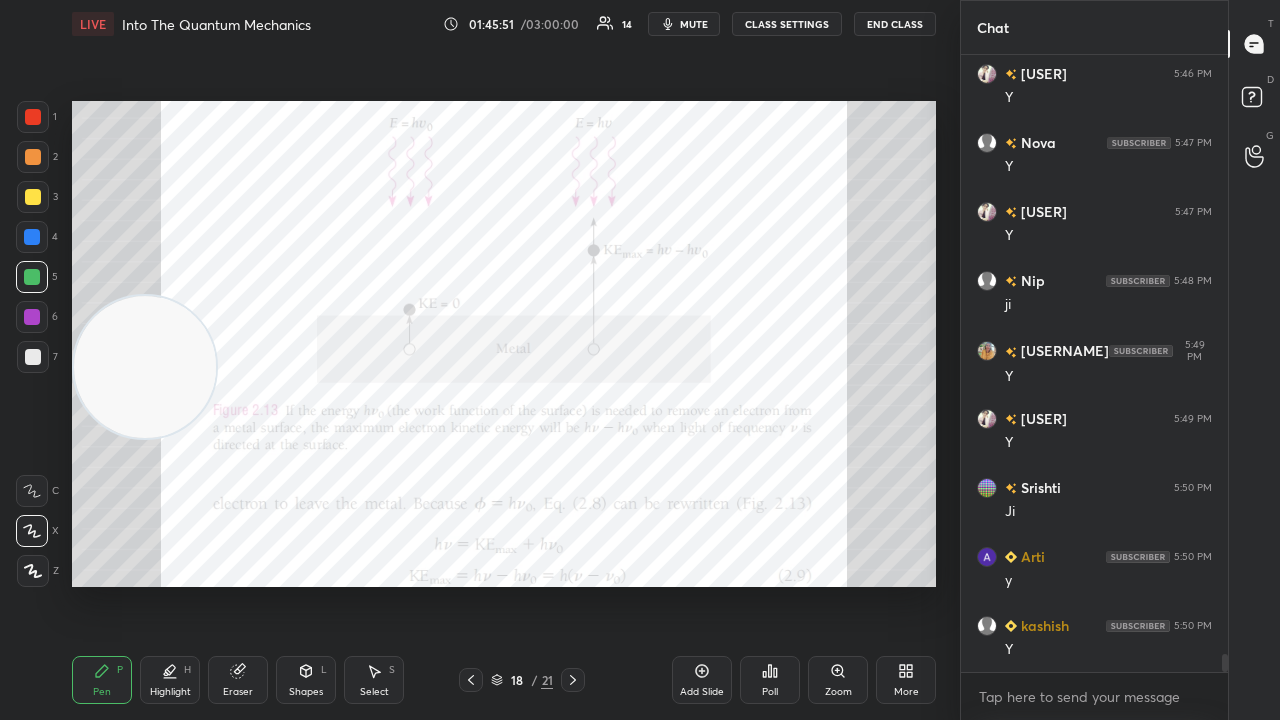 click on "1 2 3 4 5 6 7 C X Z C X Z E E Erase all   H H LIVE Into The Quantum Mechanics 01:45:51 /  03:00:00 14 mute CLASS SETTINGS End Class Setting up your live class Poll for   secs No correct answer Start poll Back Into The Quantum Mechanics Surbhi Upadhyay Pen P Highlight H Eraser Shapes L Select S 18 / 21 Add Slide Poll Zoom More" at bounding box center (472, 360) 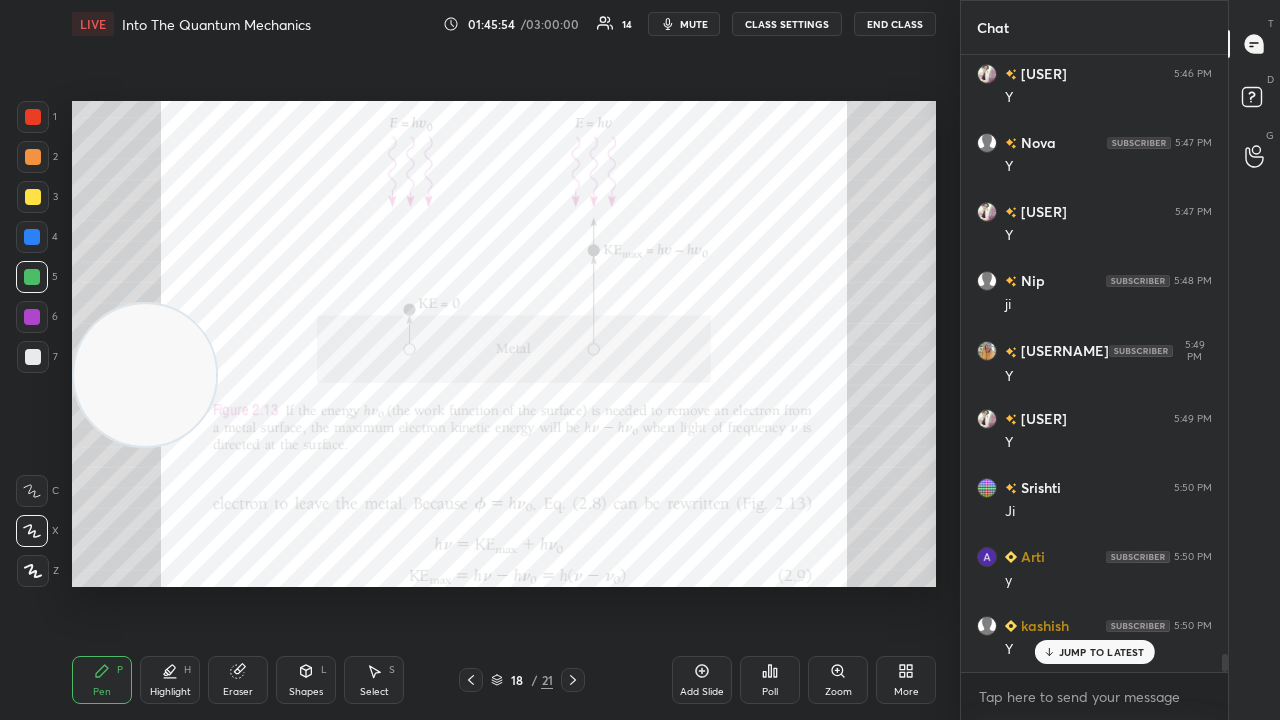 scroll, scrollTop: 20132, scrollLeft: 0, axis: vertical 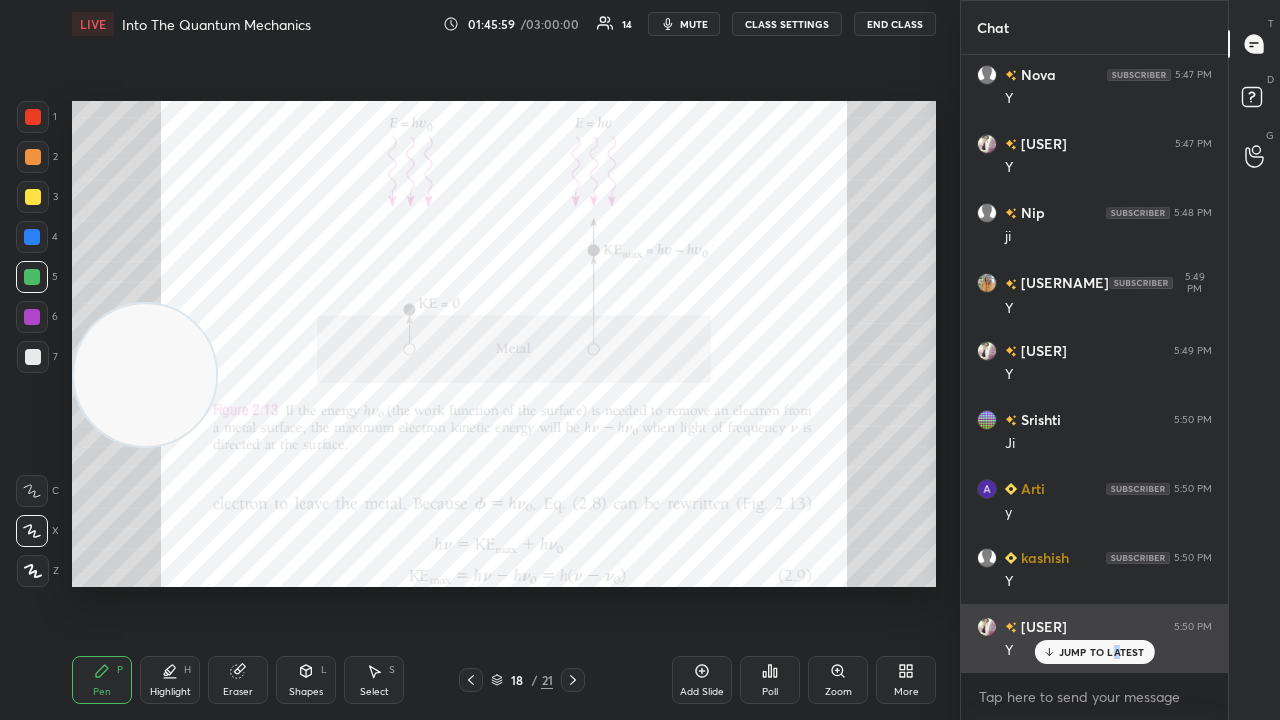 click on "JUMP TO LATEST" at bounding box center (1102, 652) 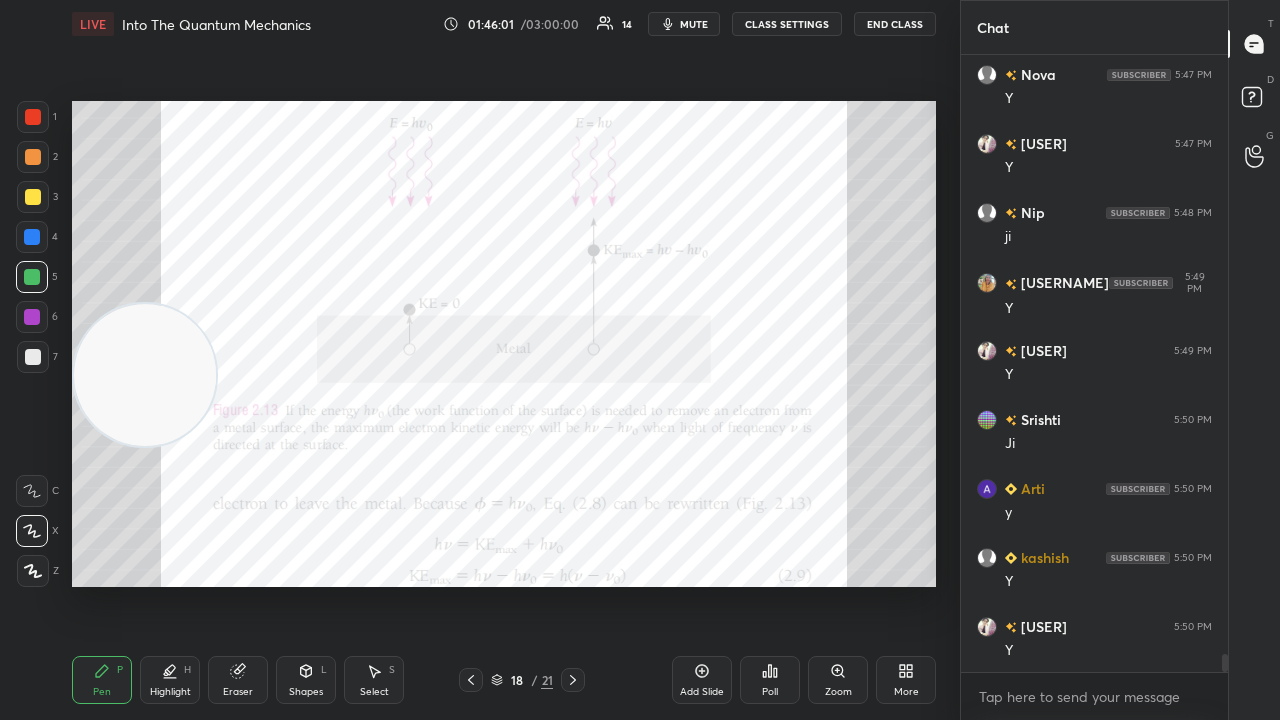 click at bounding box center (33, 117) 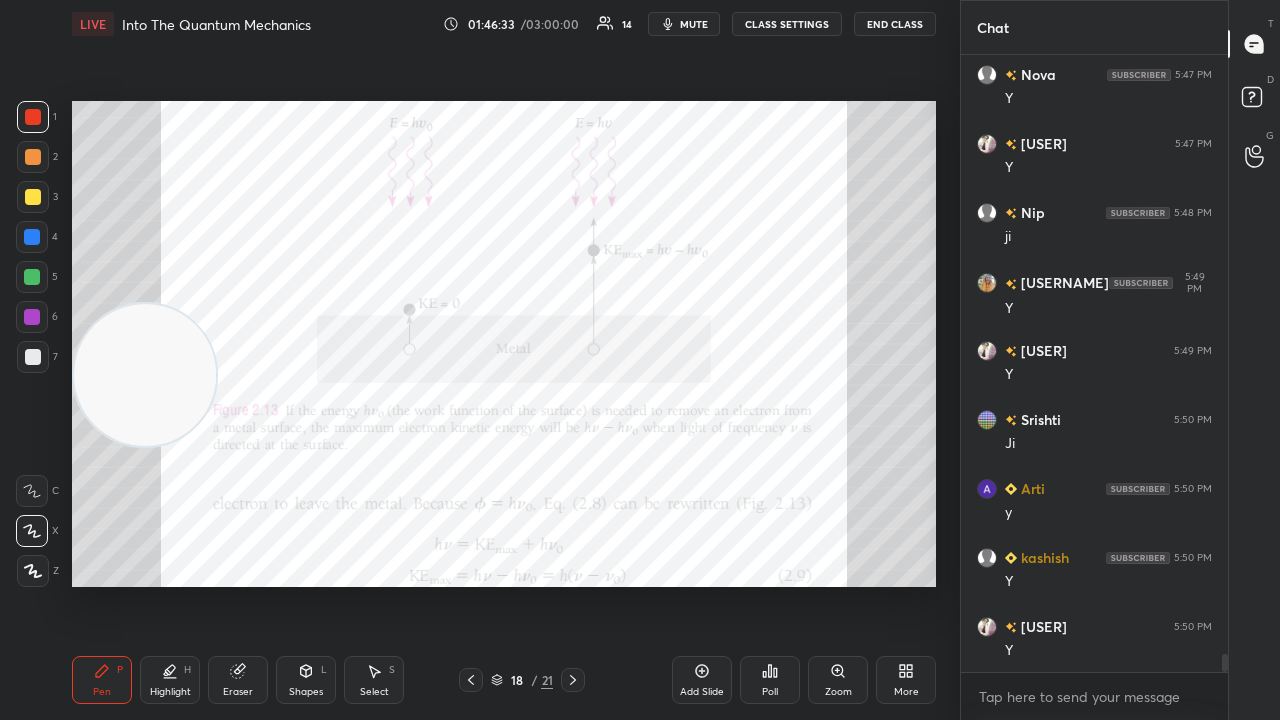 click on "Setting up your live class Poll for   secs No correct answer Start poll" at bounding box center [504, 344] 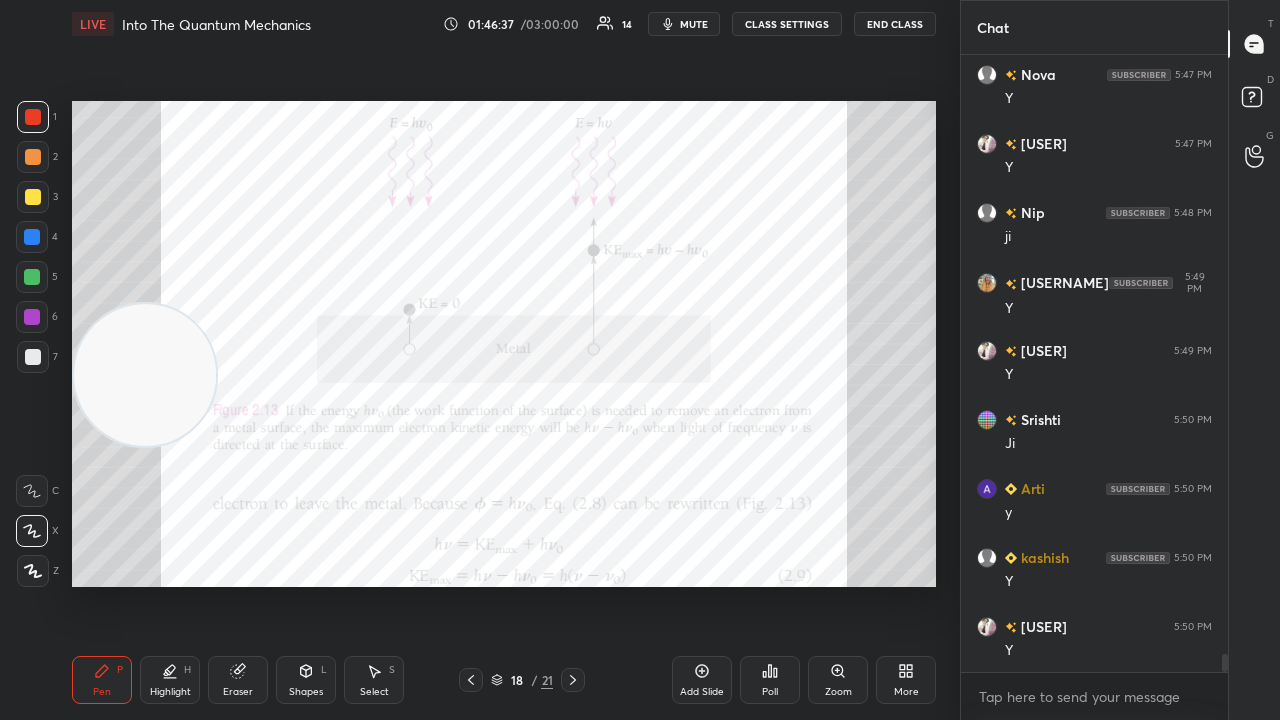 click on "mute" at bounding box center (694, 24) 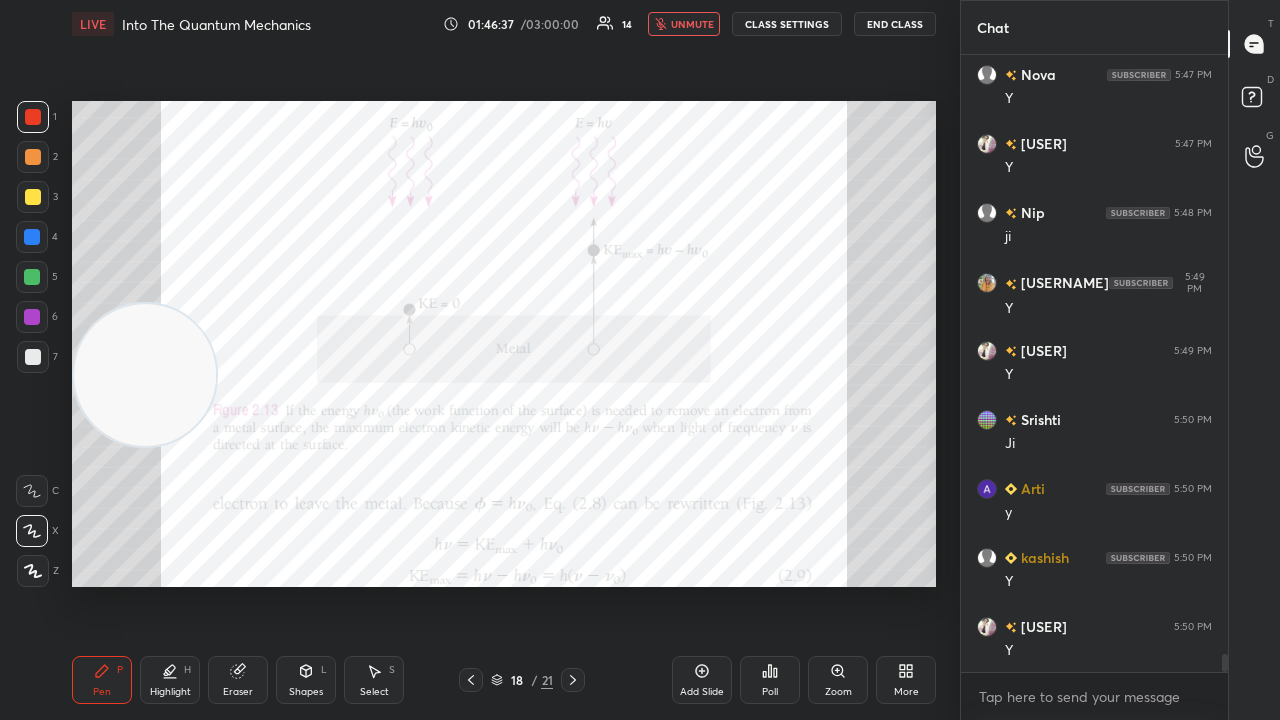click on "unmute" at bounding box center (692, 24) 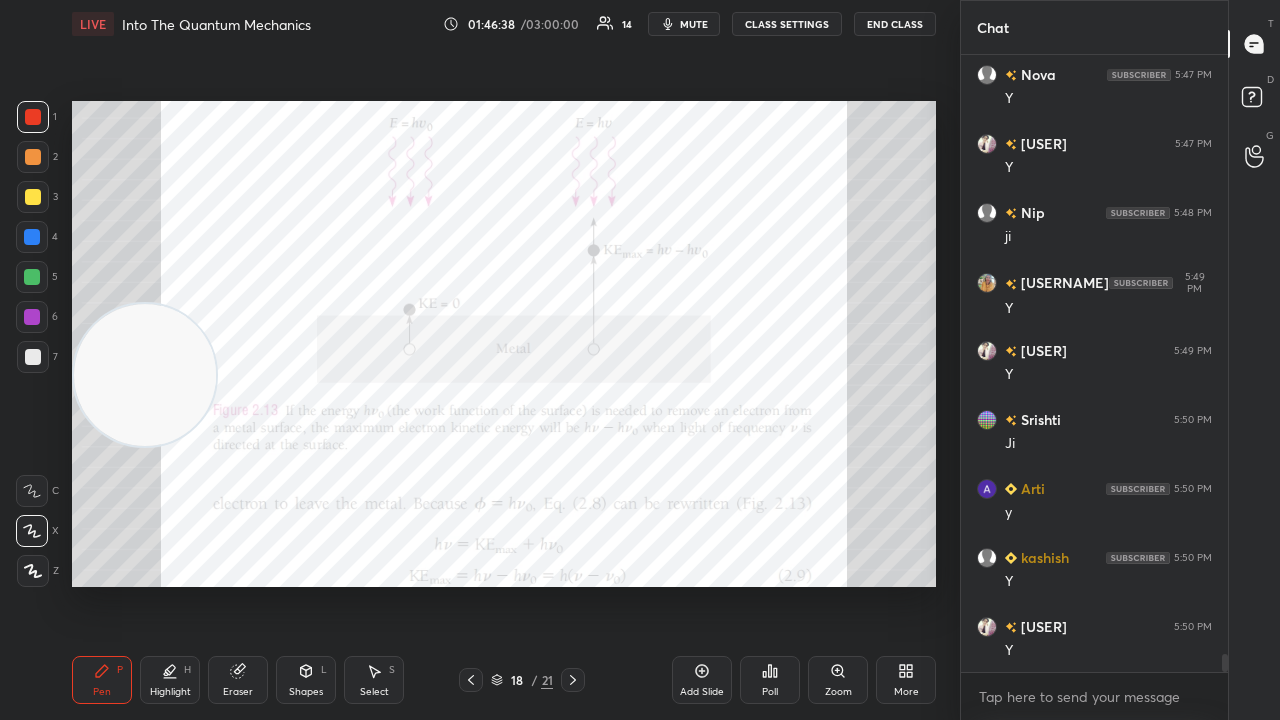 click on "Setting up your live class Poll for   secs No correct answer Start poll" at bounding box center (504, 344) 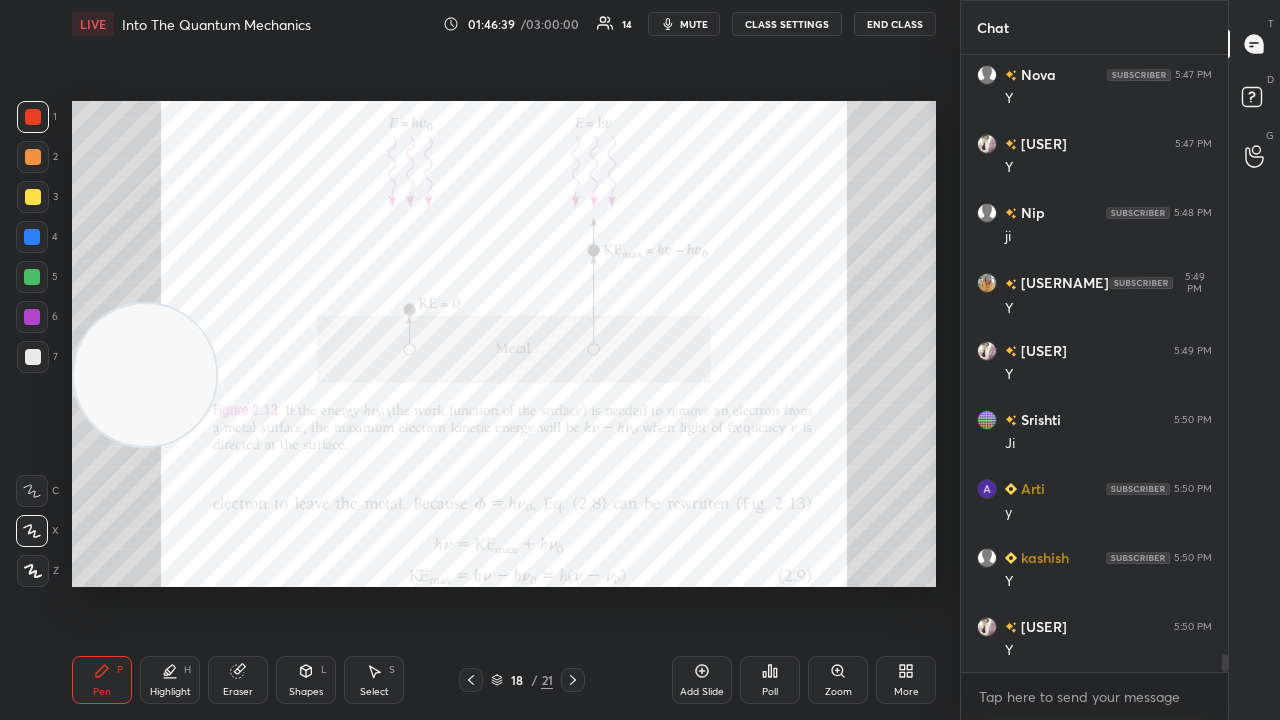 scroll, scrollTop: 20202, scrollLeft: 0, axis: vertical 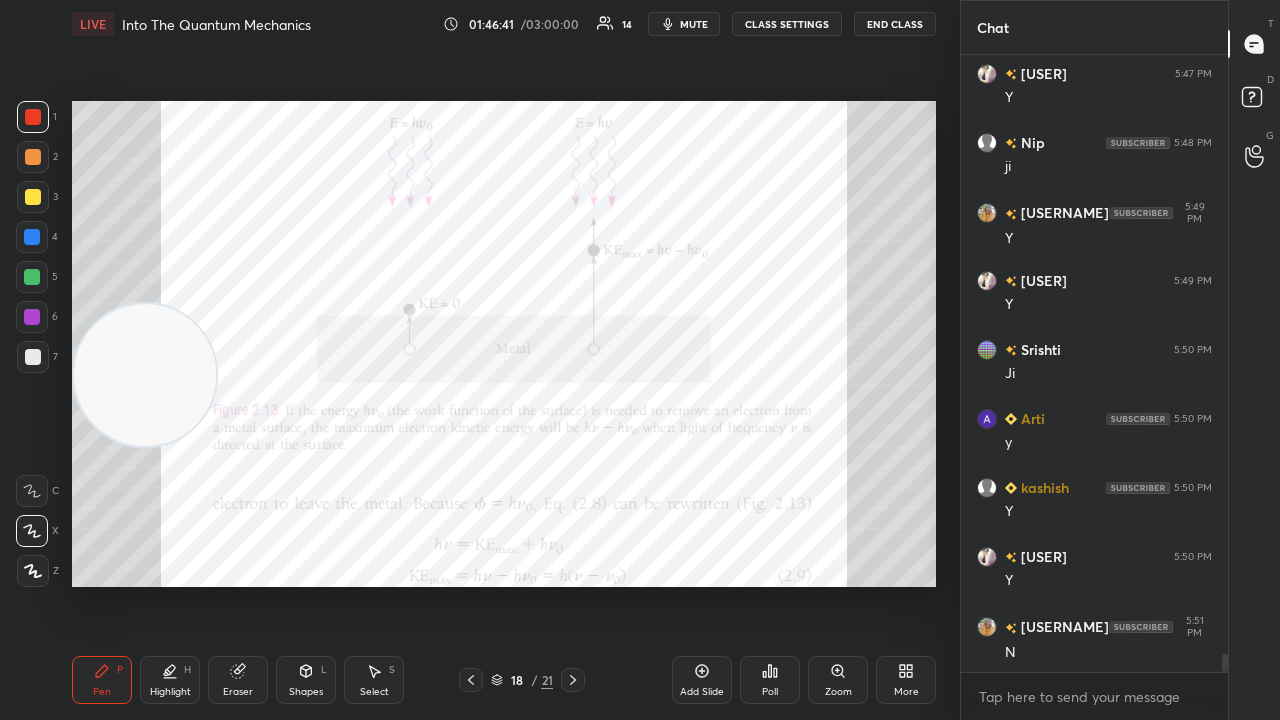click on "mute" at bounding box center [694, 24] 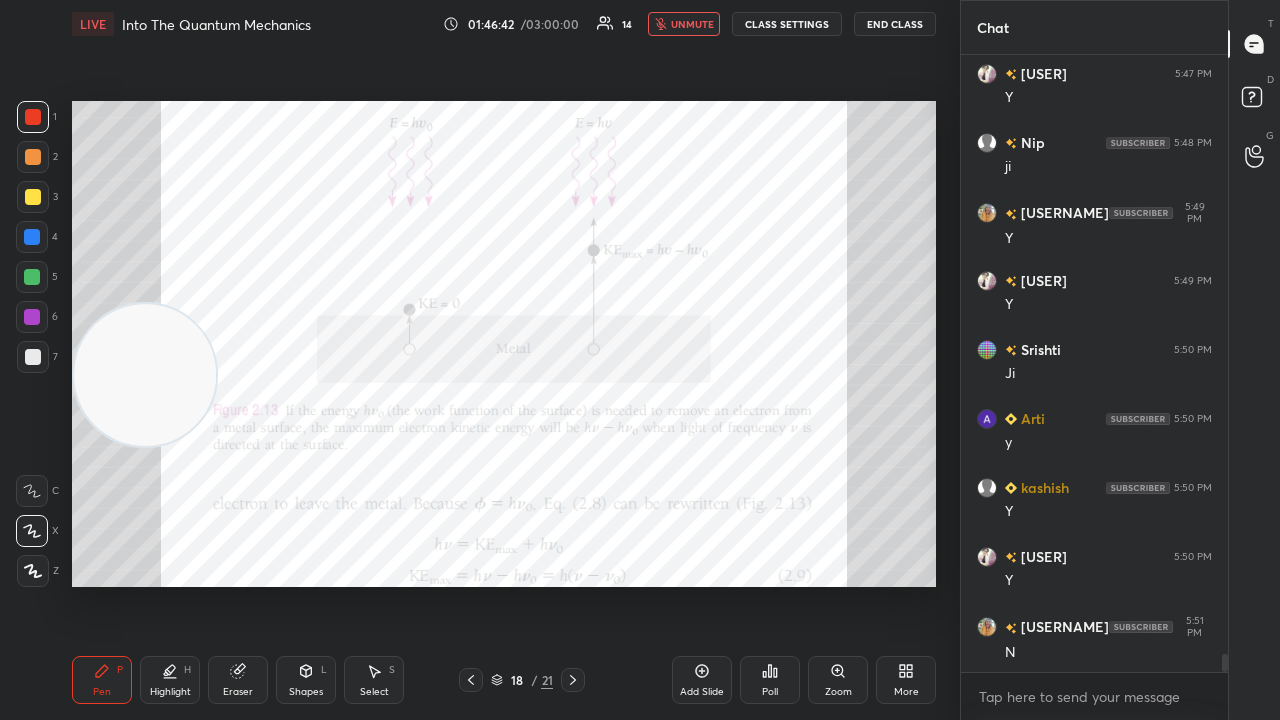 click on "unmute" at bounding box center (692, 24) 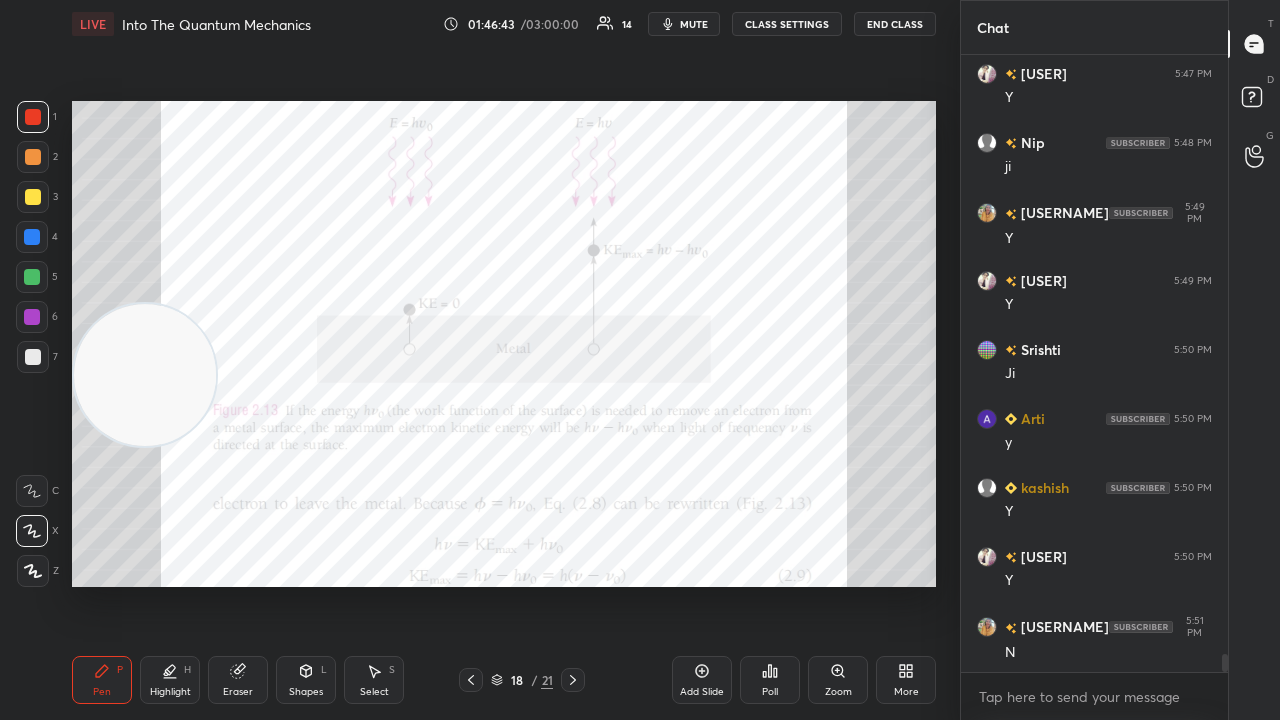 click at bounding box center (32, 317) 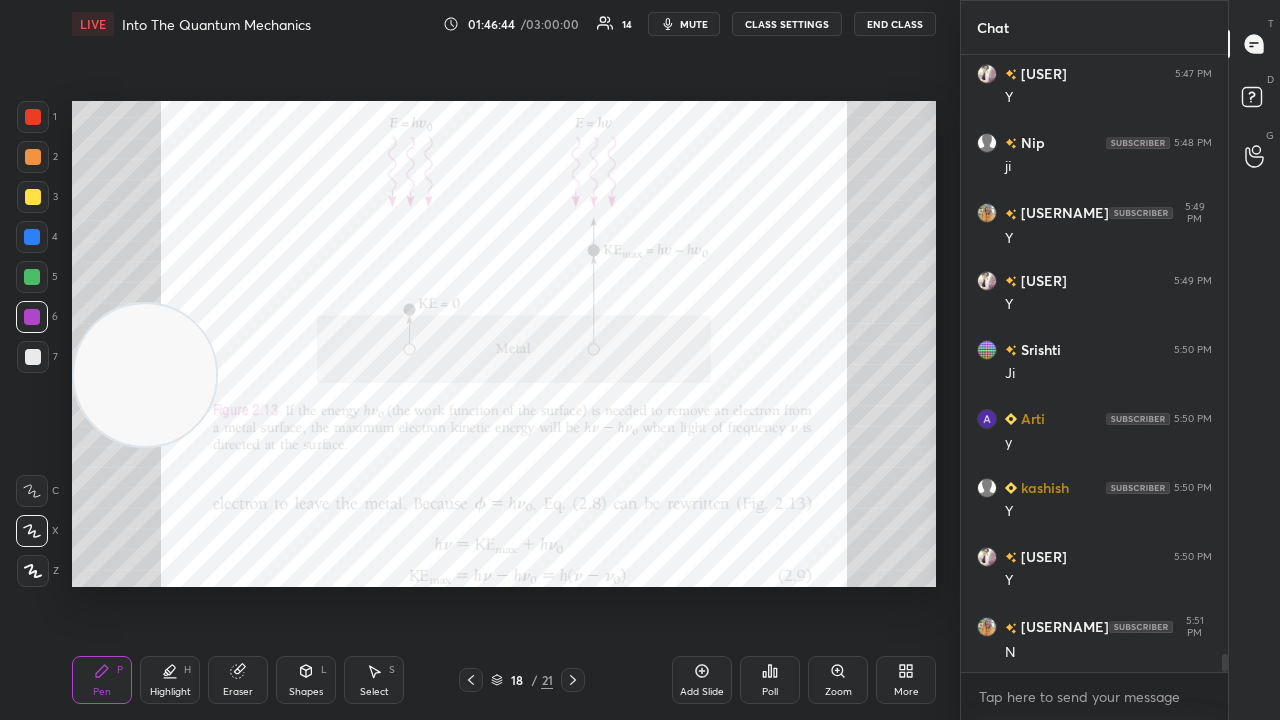 scroll, scrollTop: 20270, scrollLeft: 0, axis: vertical 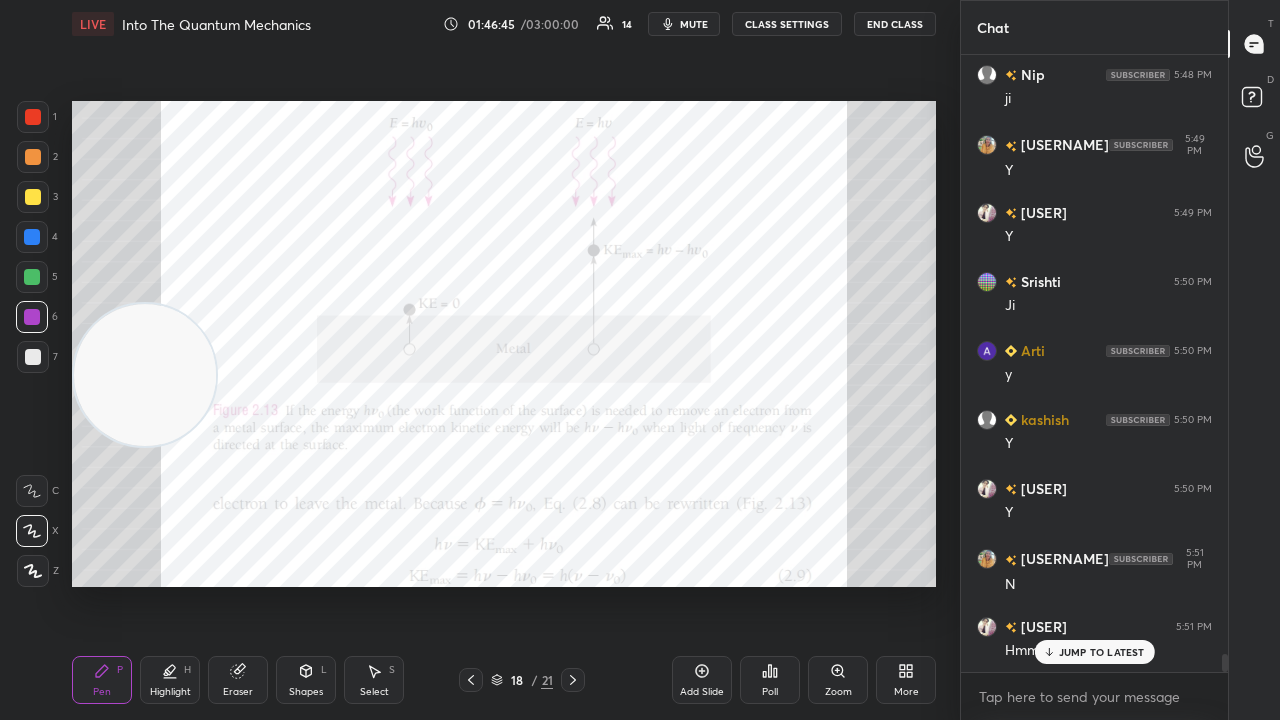 click on "mute" at bounding box center (684, 24) 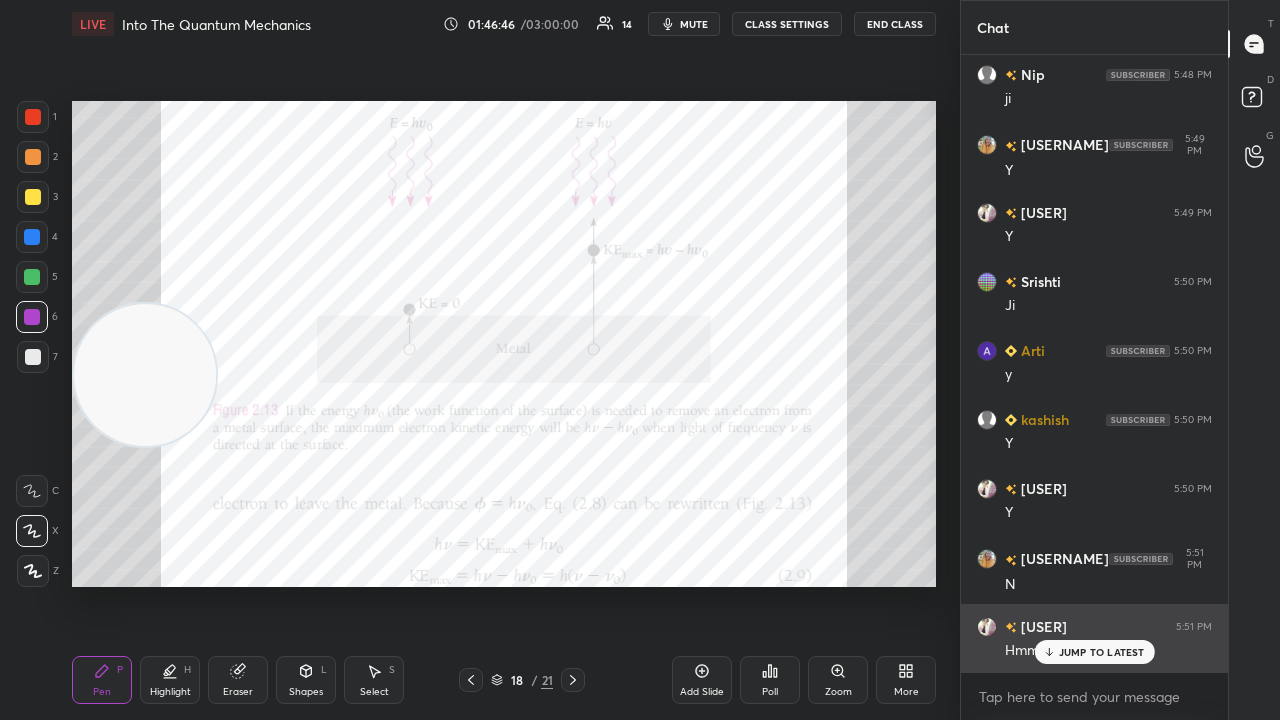 click on "JUMP TO LATEST" at bounding box center (1094, 652) 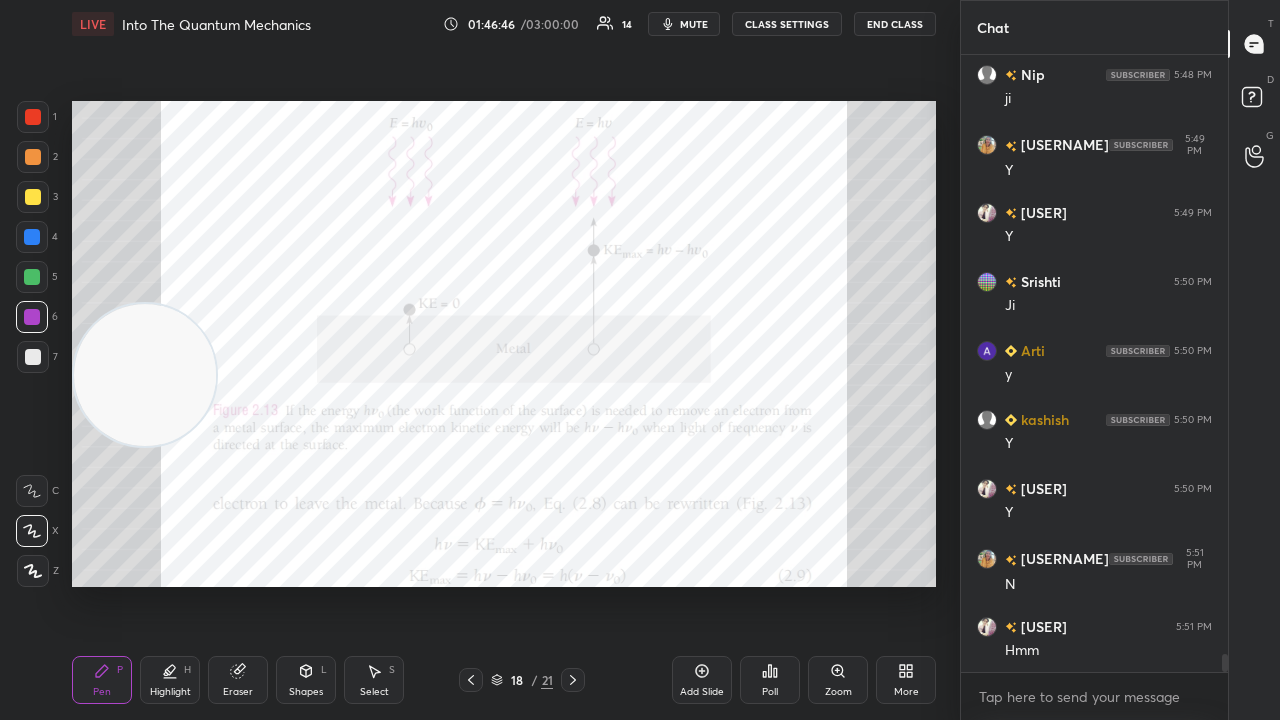 scroll, scrollTop: 20340, scrollLeft: 0, axis: vertical 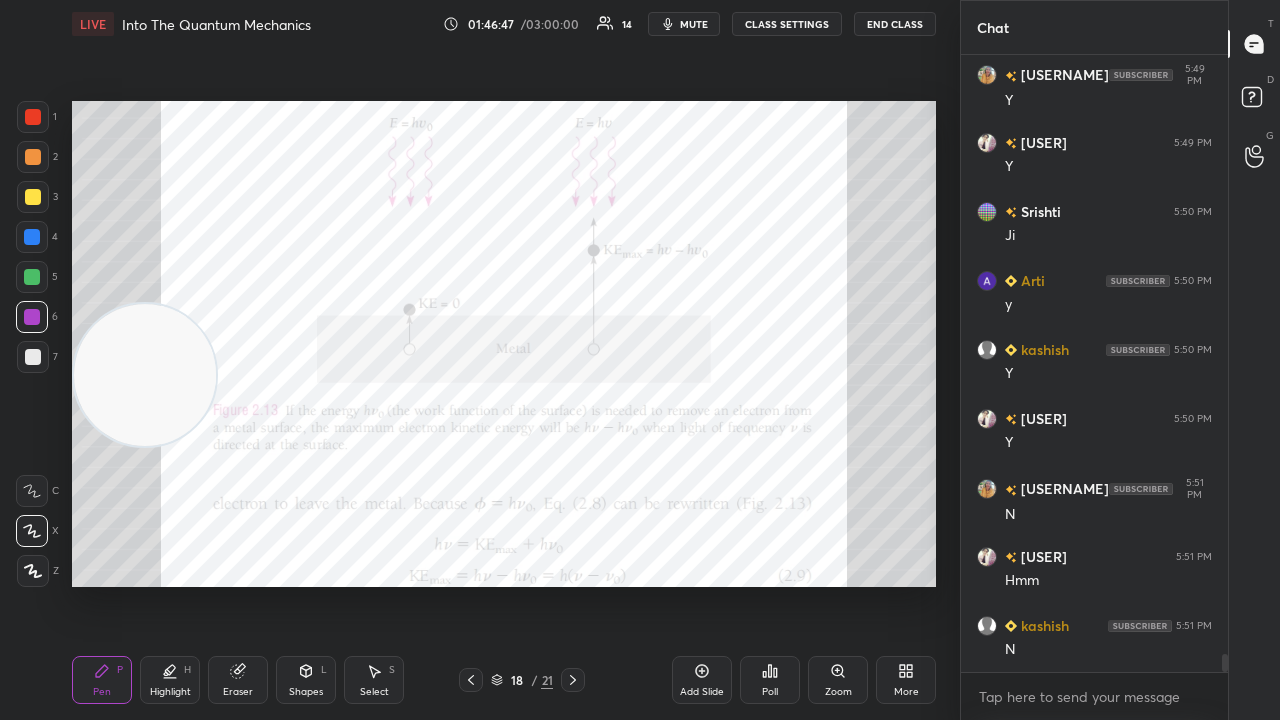 click on "mute" at bounding box center [694, 24] 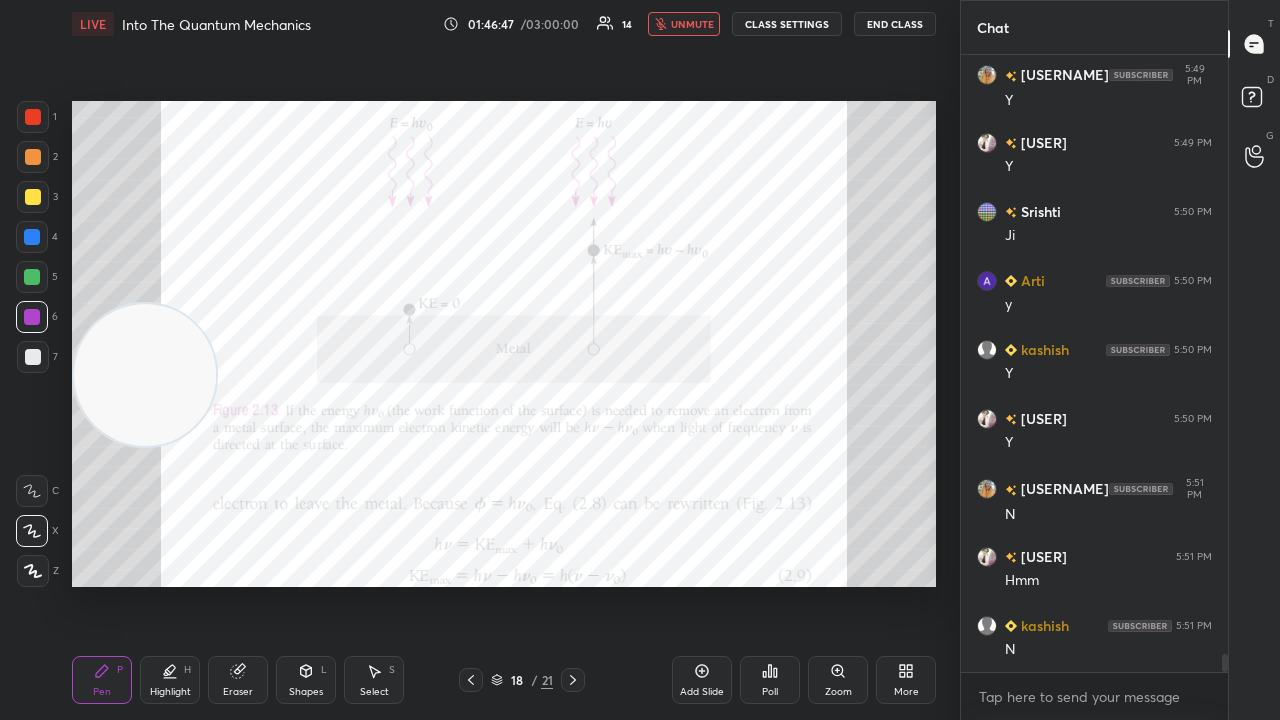 click on "unmute" at bounding box center (692, 24) 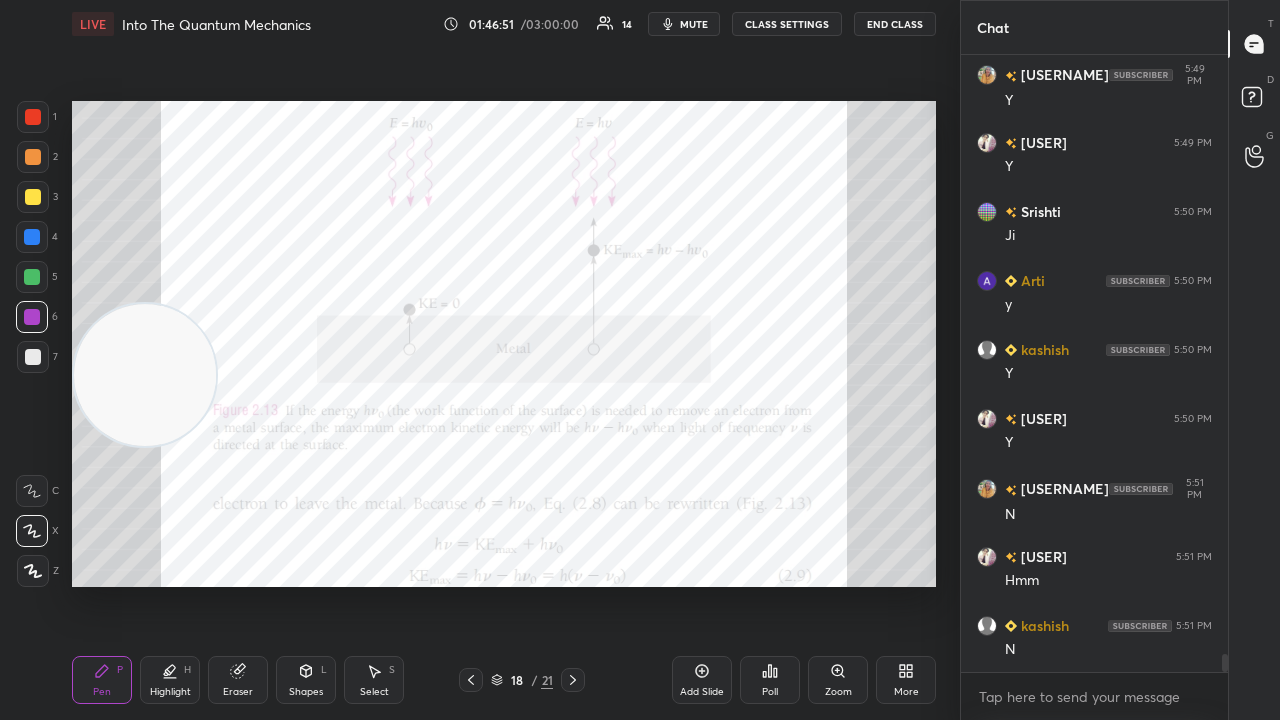 click on "mute" at bounding box center (694, 24) 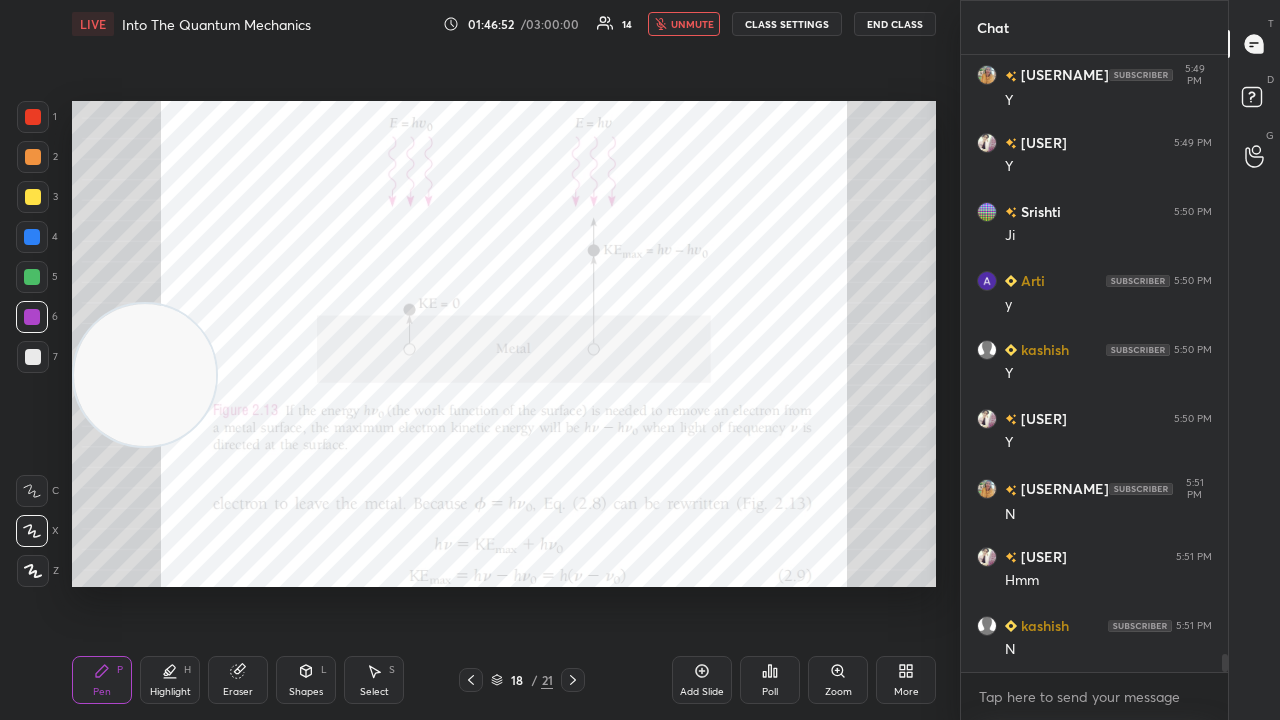 click on "unmute" at bounding box center [692, 24] 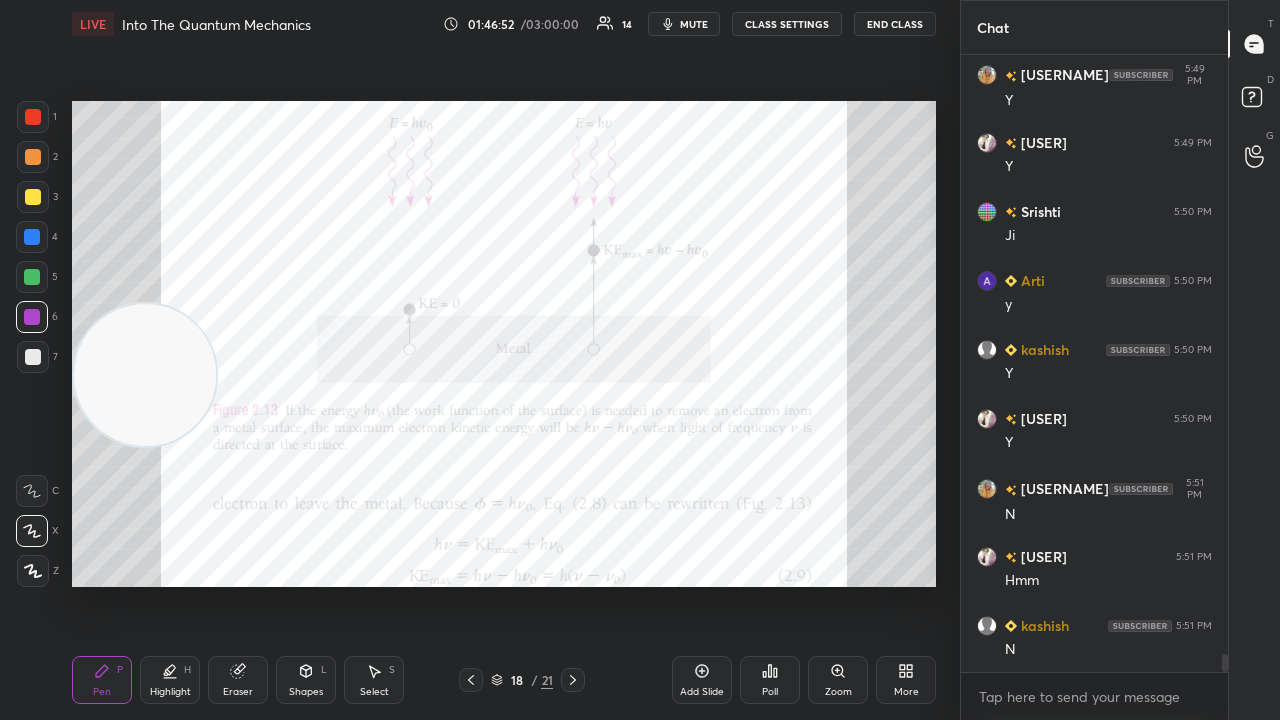 click on "Setting up your live class Poll for   secs No correct answer Start poll" at bounding box center (504, 344) 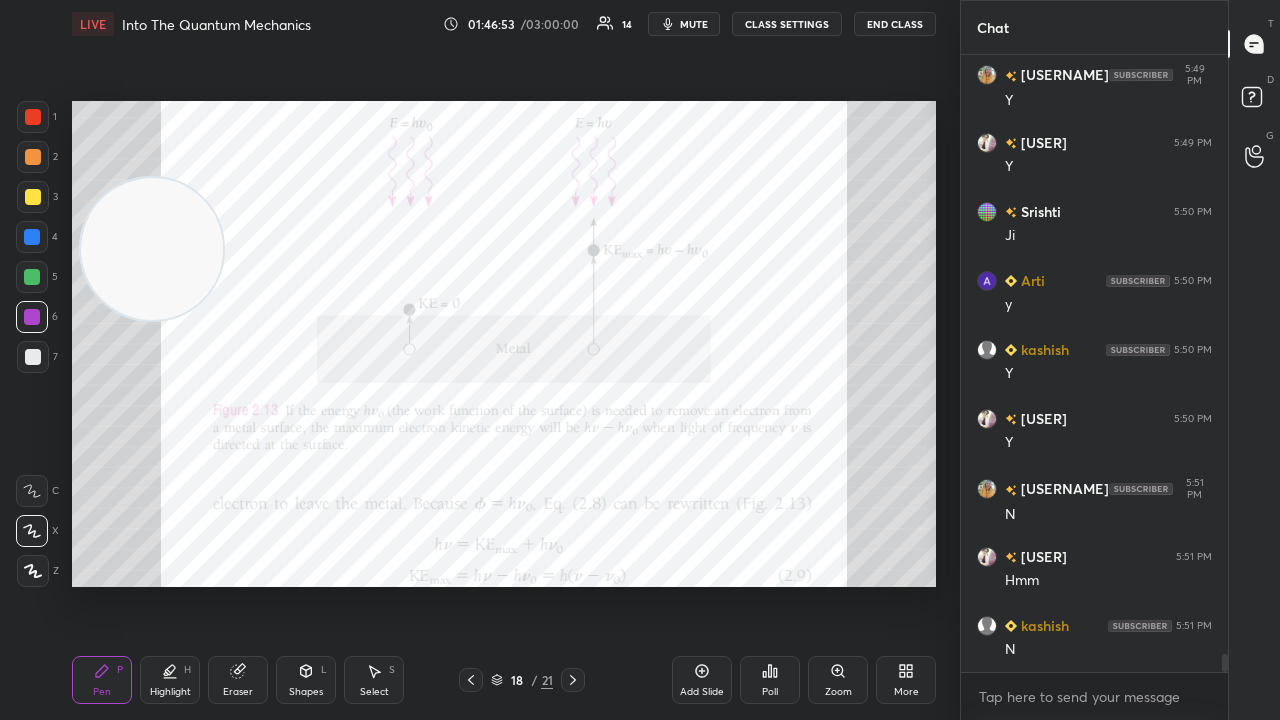 drag, startPoint x: 162, startPoint y: 396, endPoint x: 140, endPoint y: 214, distance: 183.32484 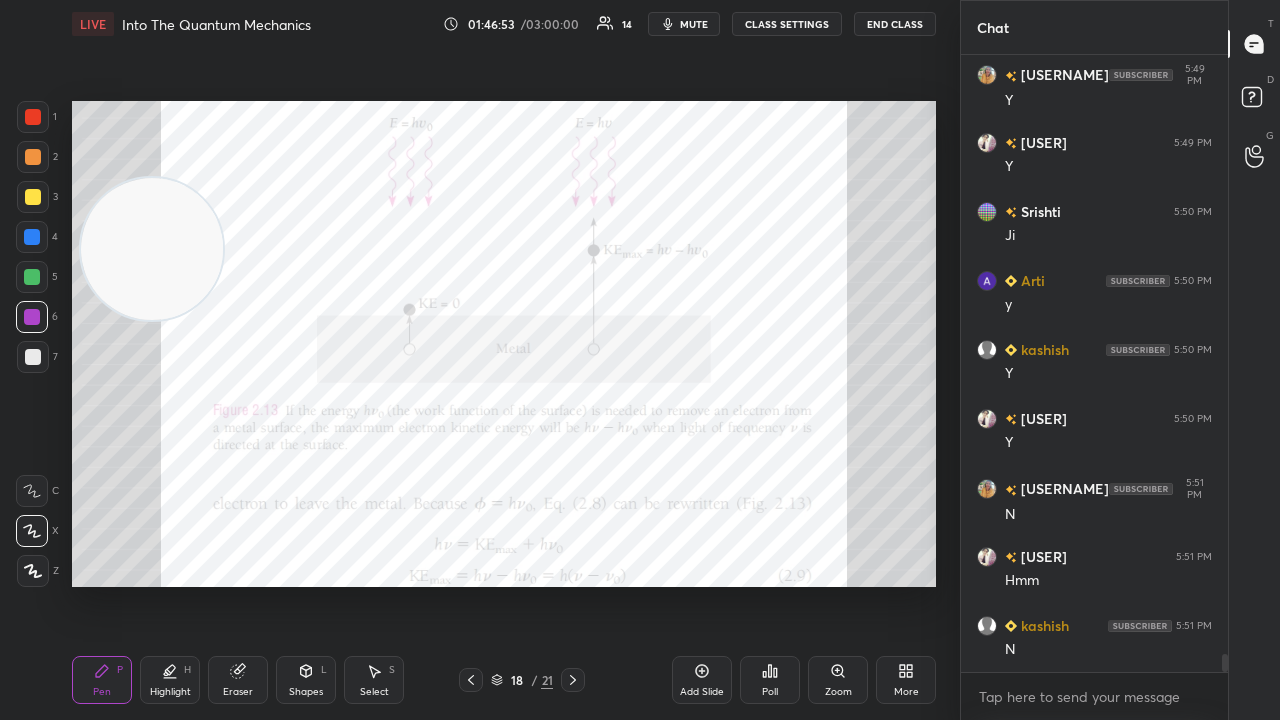 click at bounding box center (152, 249) 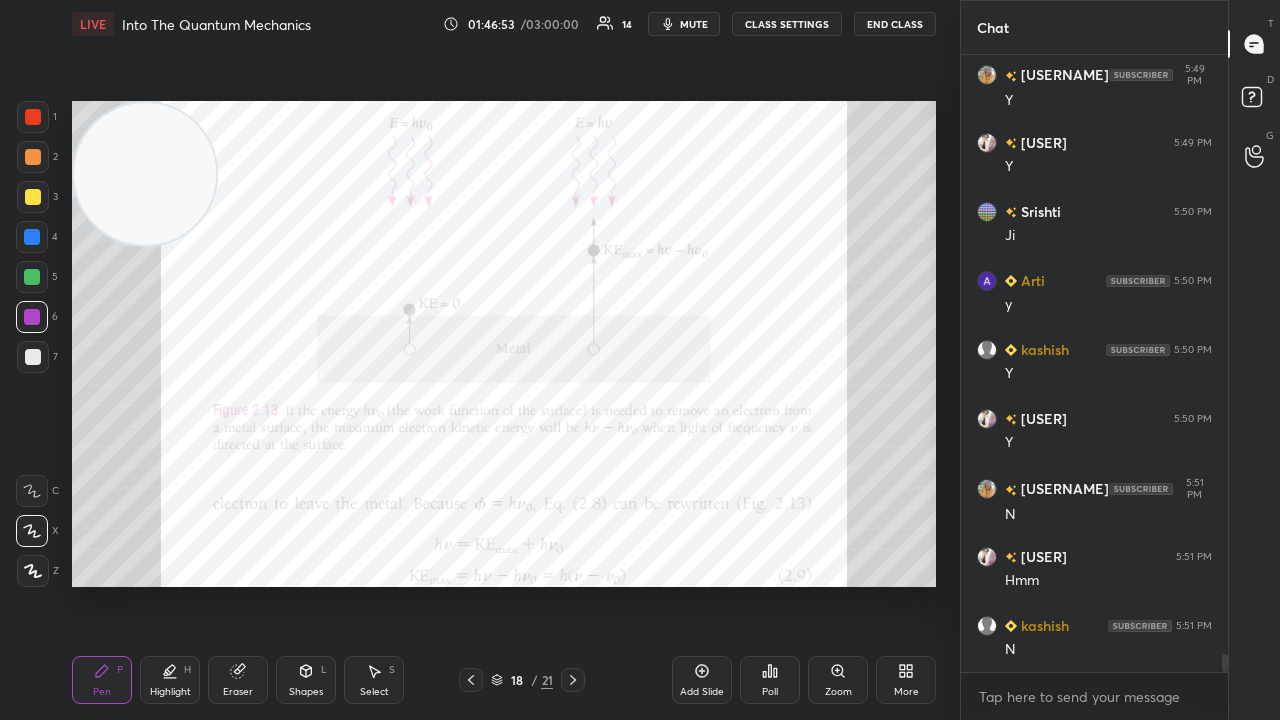 click at bounding box center [32, 277] 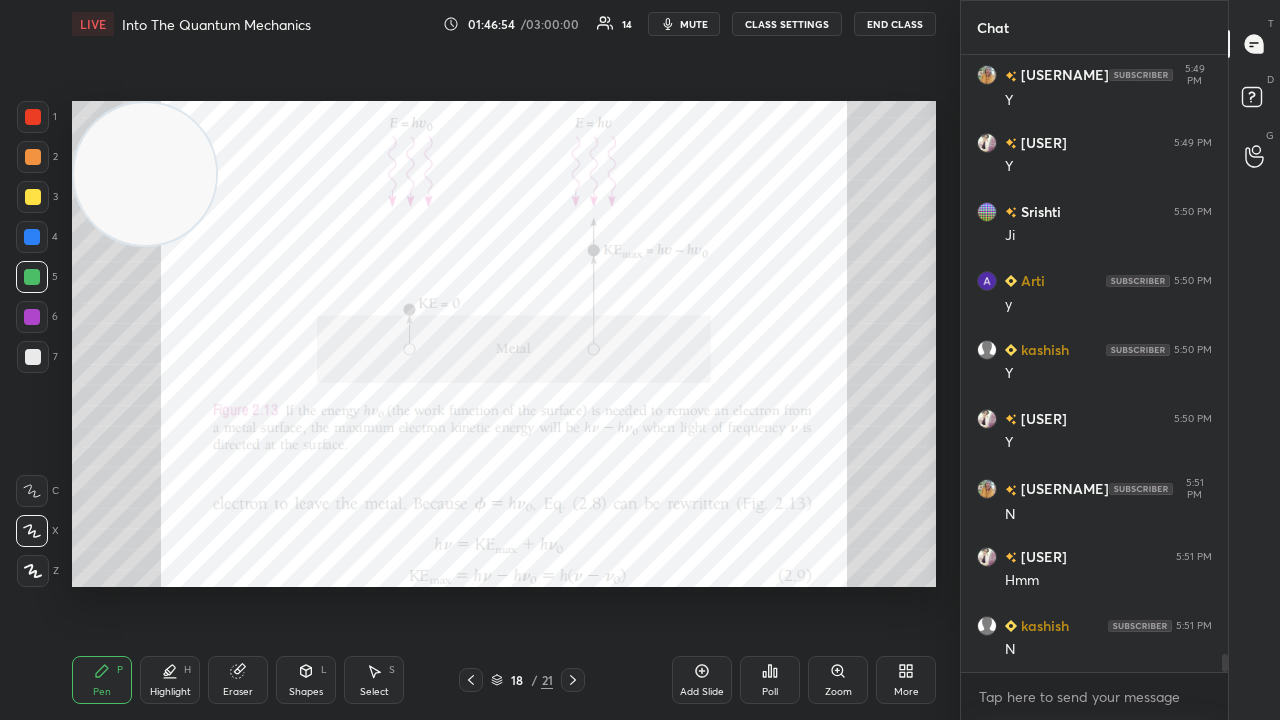 scroll, scrollTop: 20388, scrollLeft: 0, axis: vertical 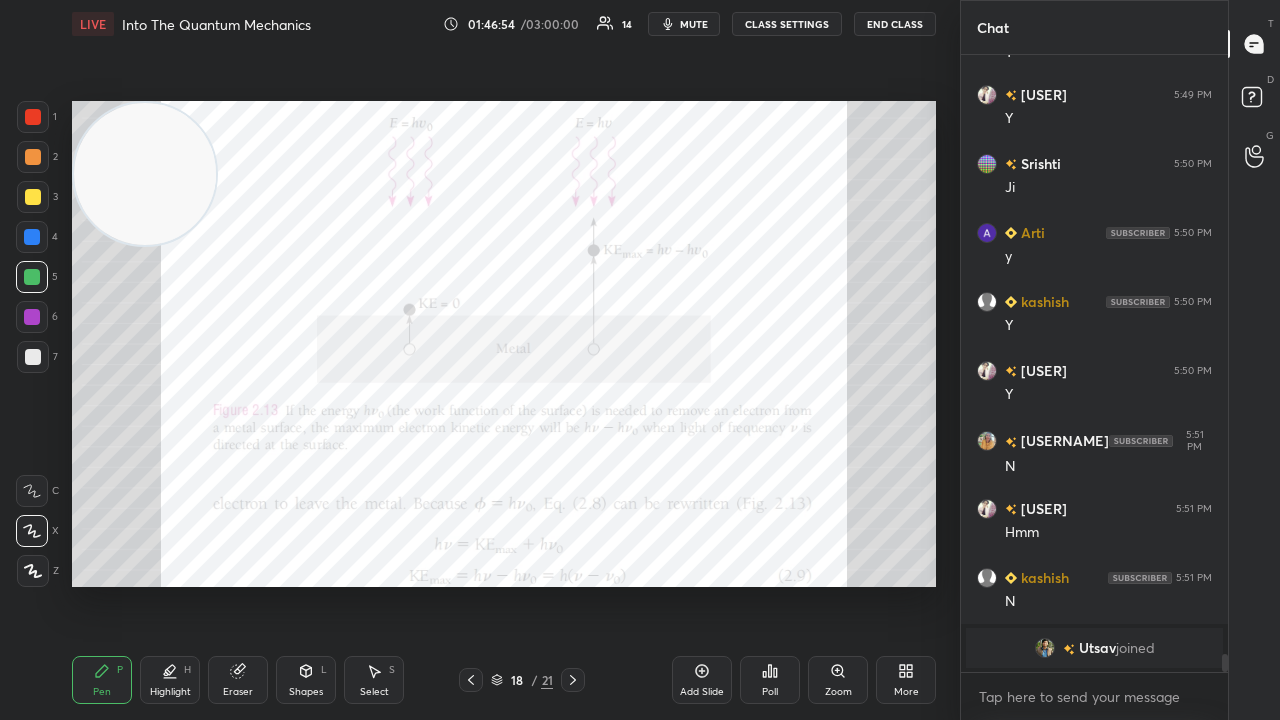 click on "mute" at bounding box center (694, 24) 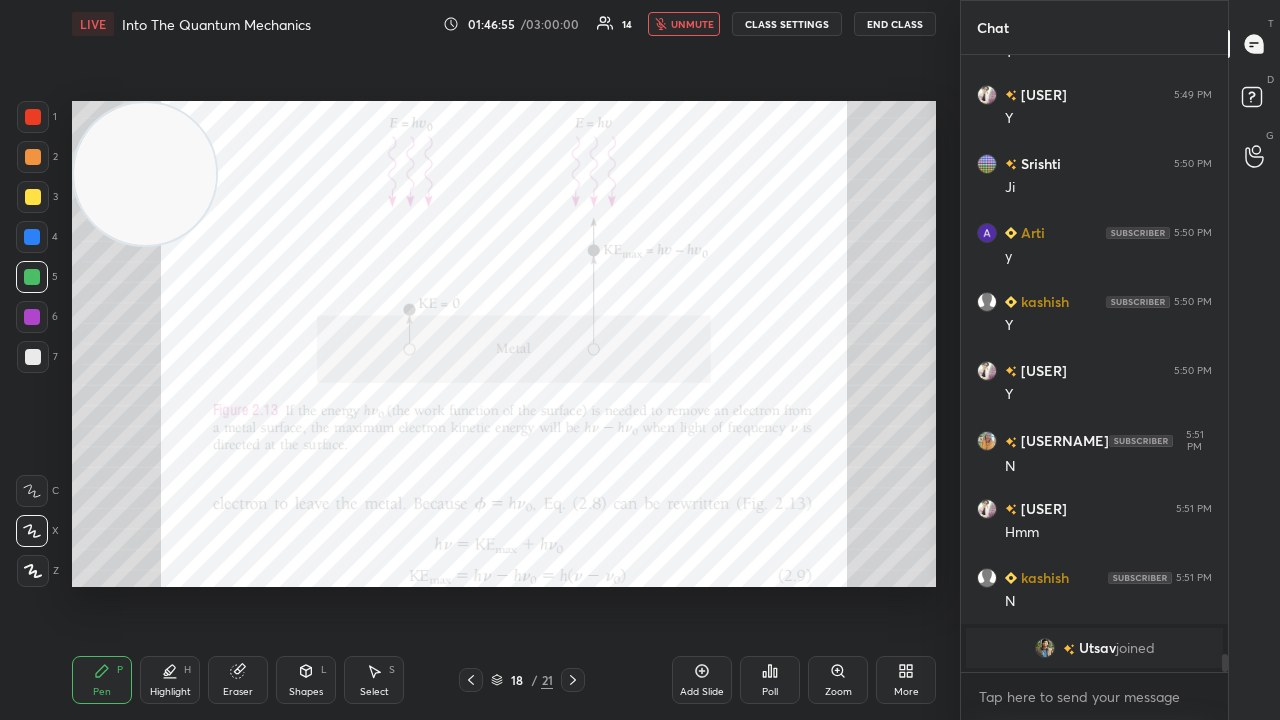 click on "unmute" at bounding box center (692, 24) 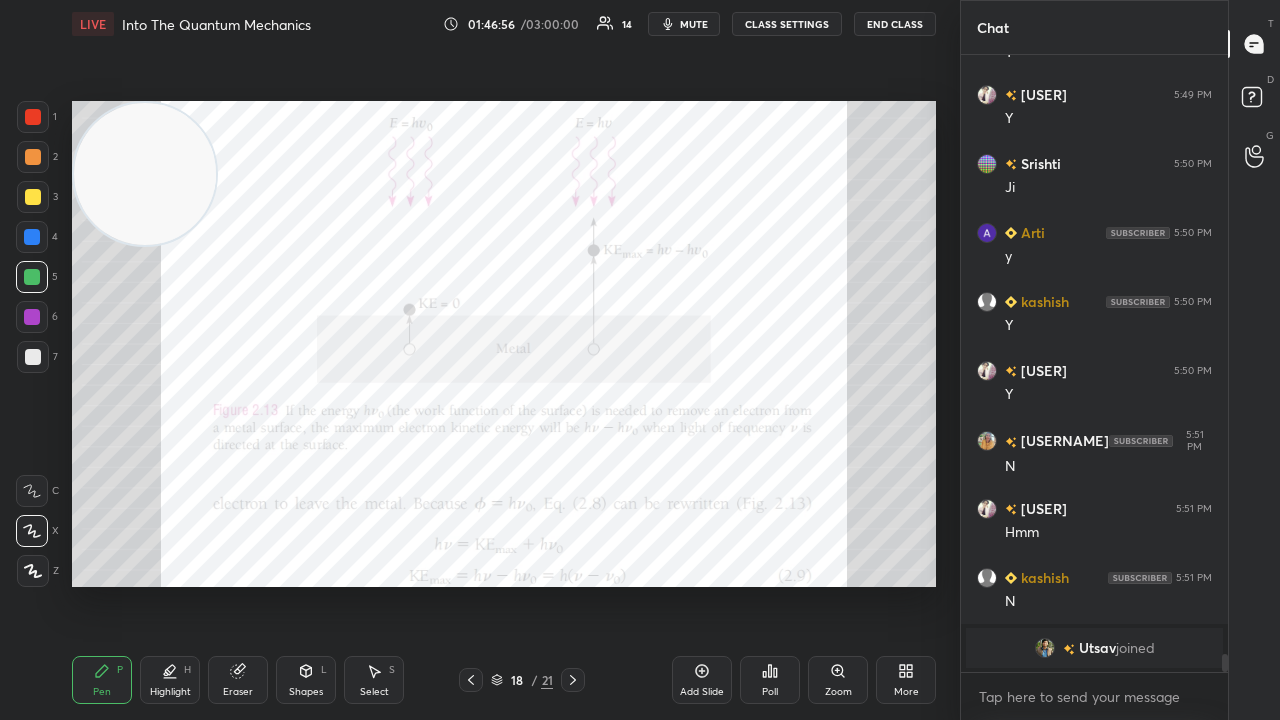 click on "Eraser" at bounding box center (238, 692) 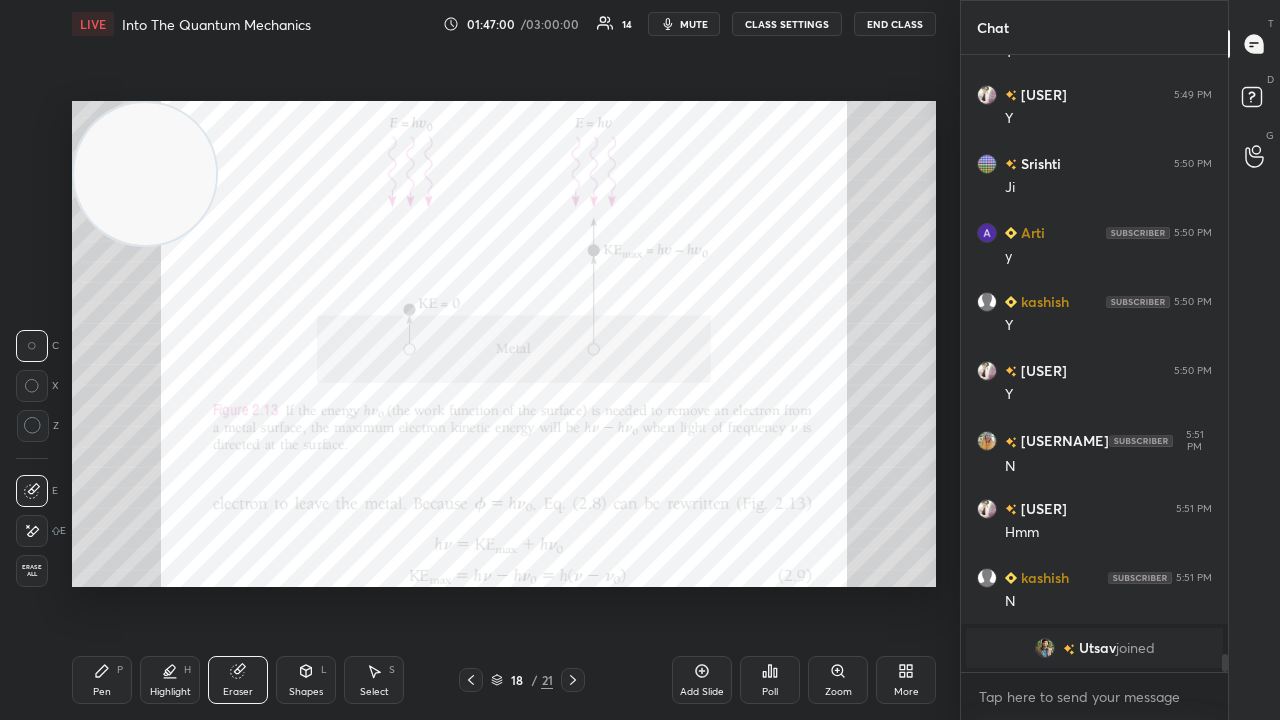 click on "Pen P" at bounding box center [102, 680] 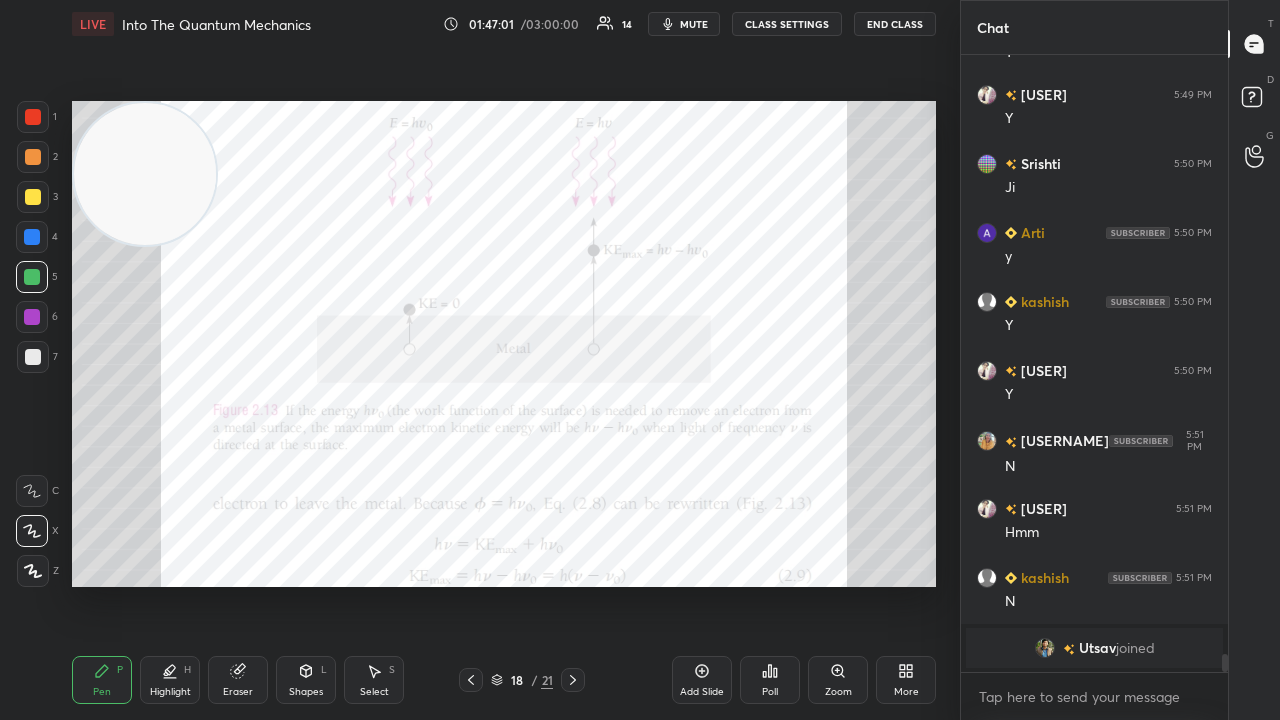 click 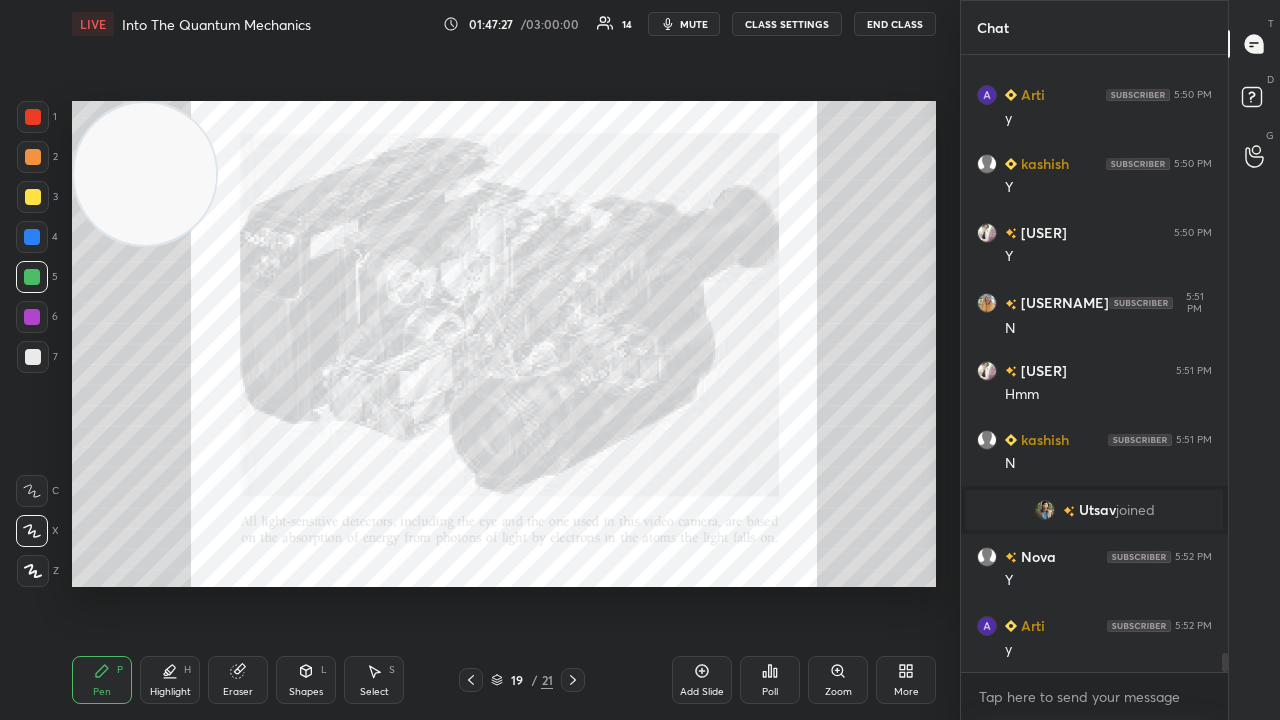 scroll, scrollTop: 19556, scrollLeft: 0, axis: vertical 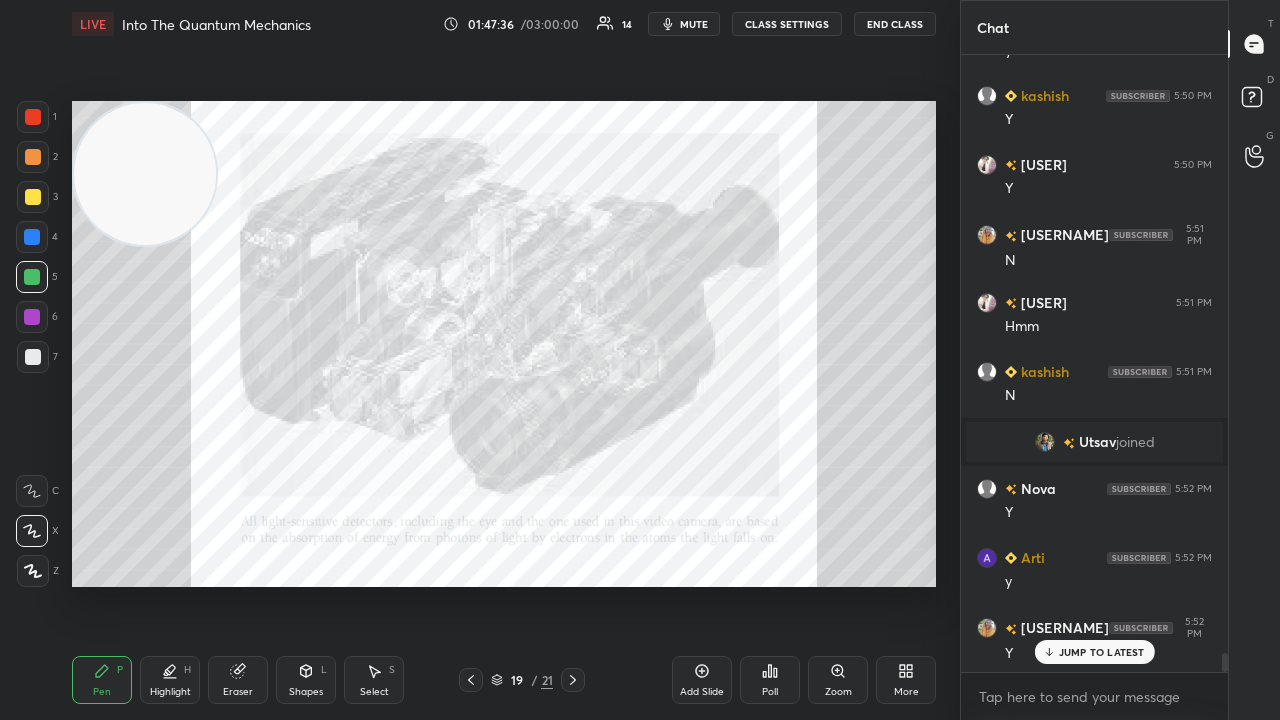 click on "mute" at bounding box center [694, 24] 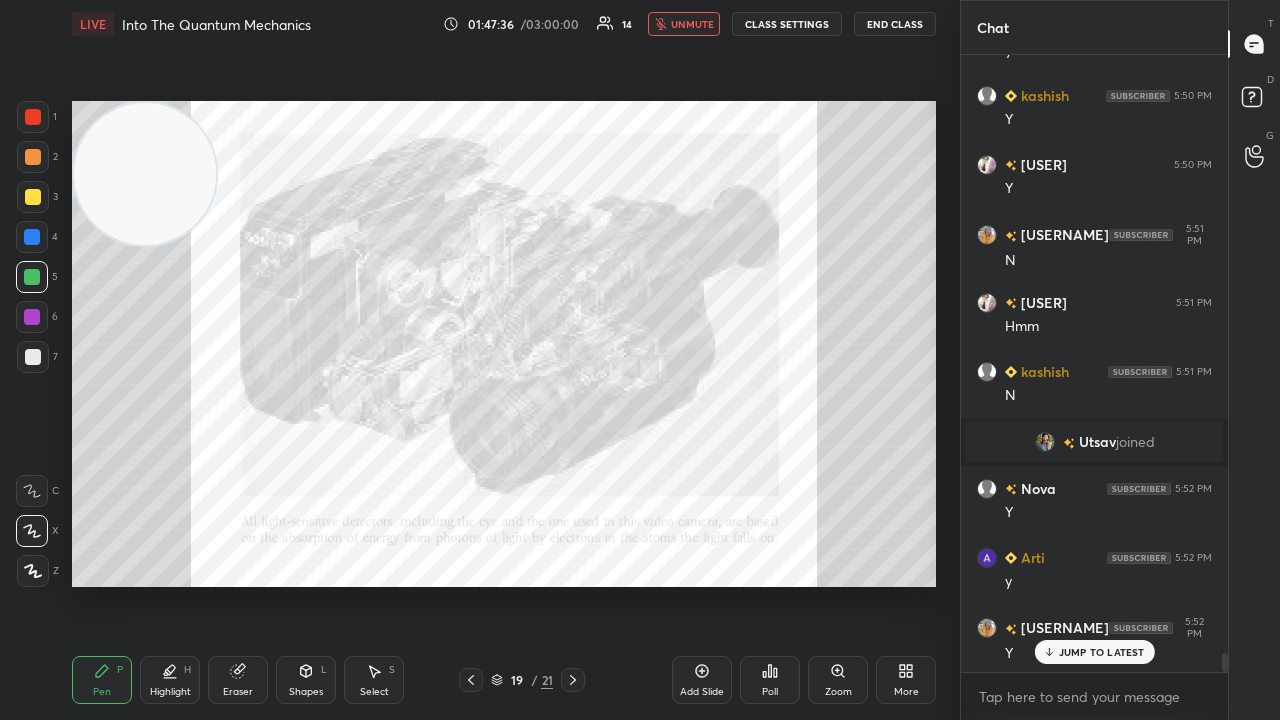 click on "unmute" at bounding box center [692, 24] 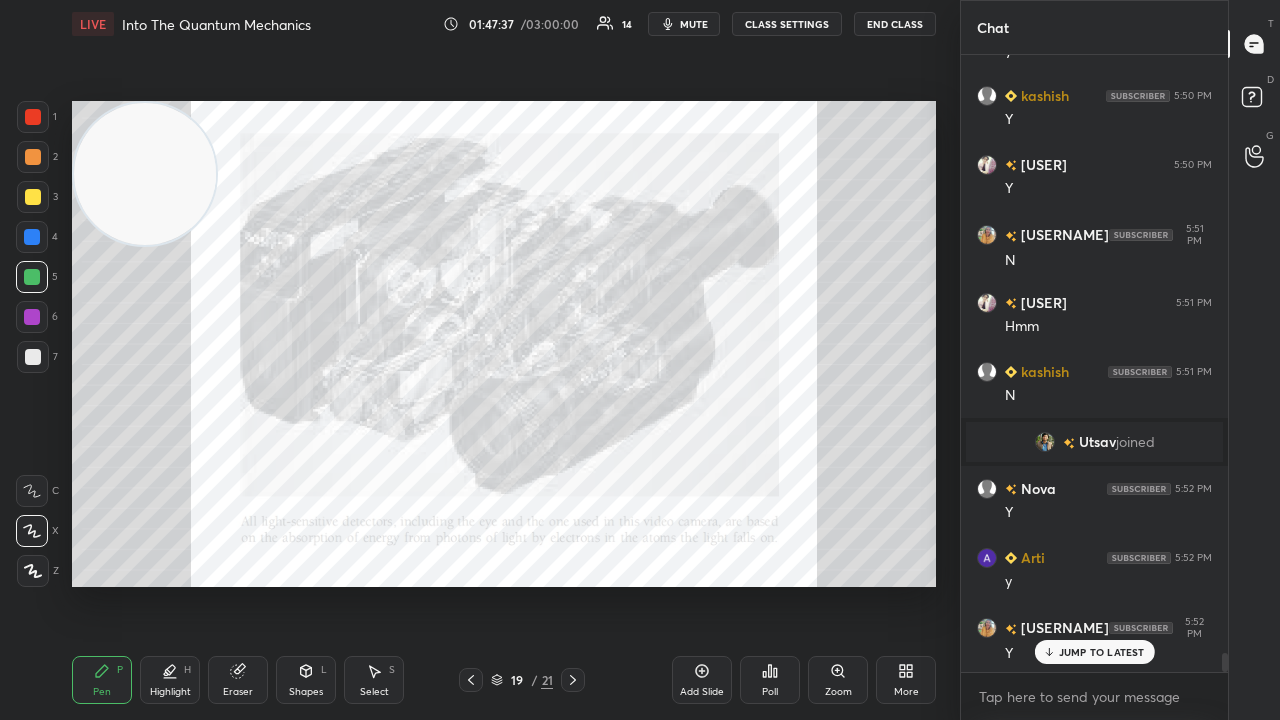 click on "JUMP TO LATEST" at bounding box center (1094, 652) 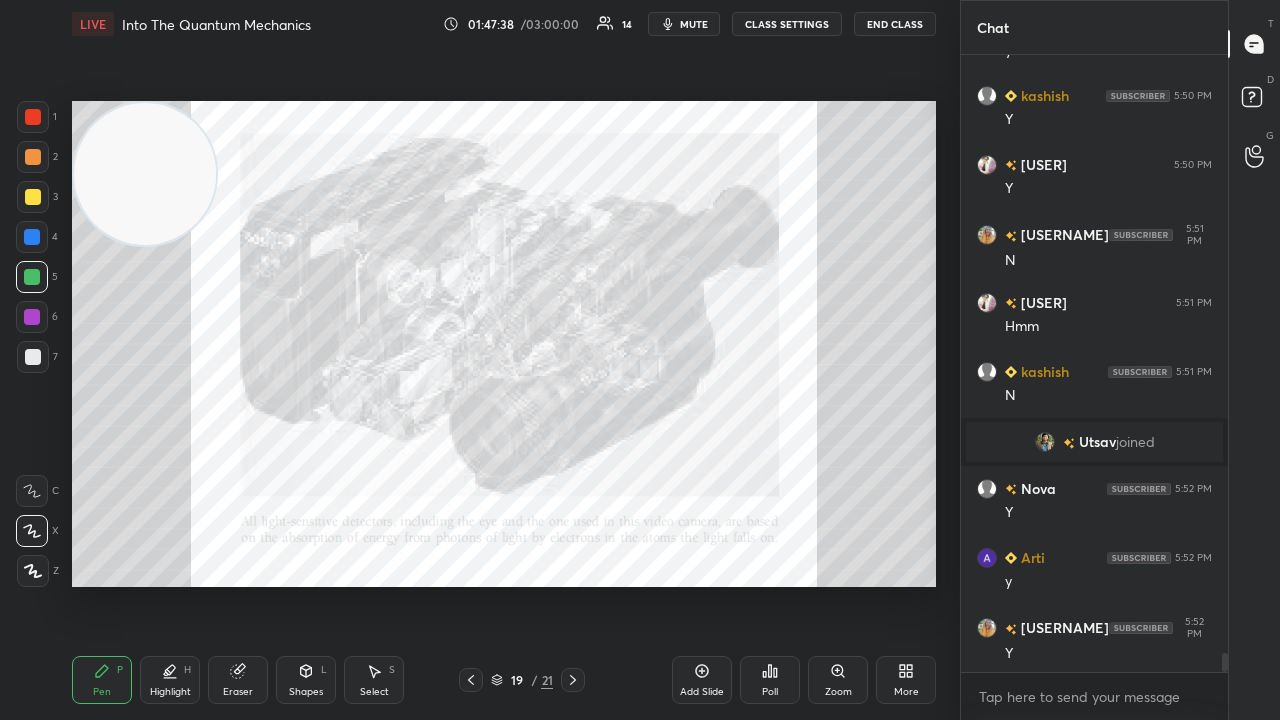 click on "mute" at bounding box center (694, 24) 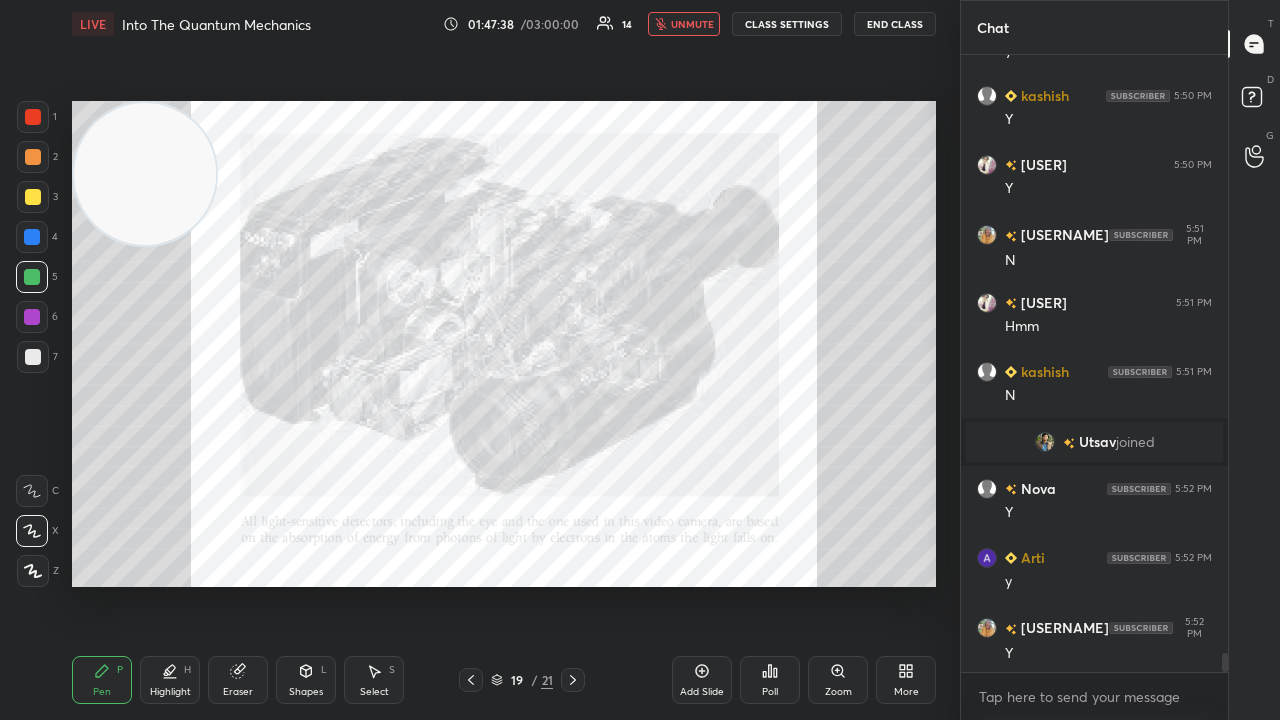 drag, startPoint x: 700, startPoint y: 25, endPoint x: 709, endPoint y: 6, distance: 21.023796 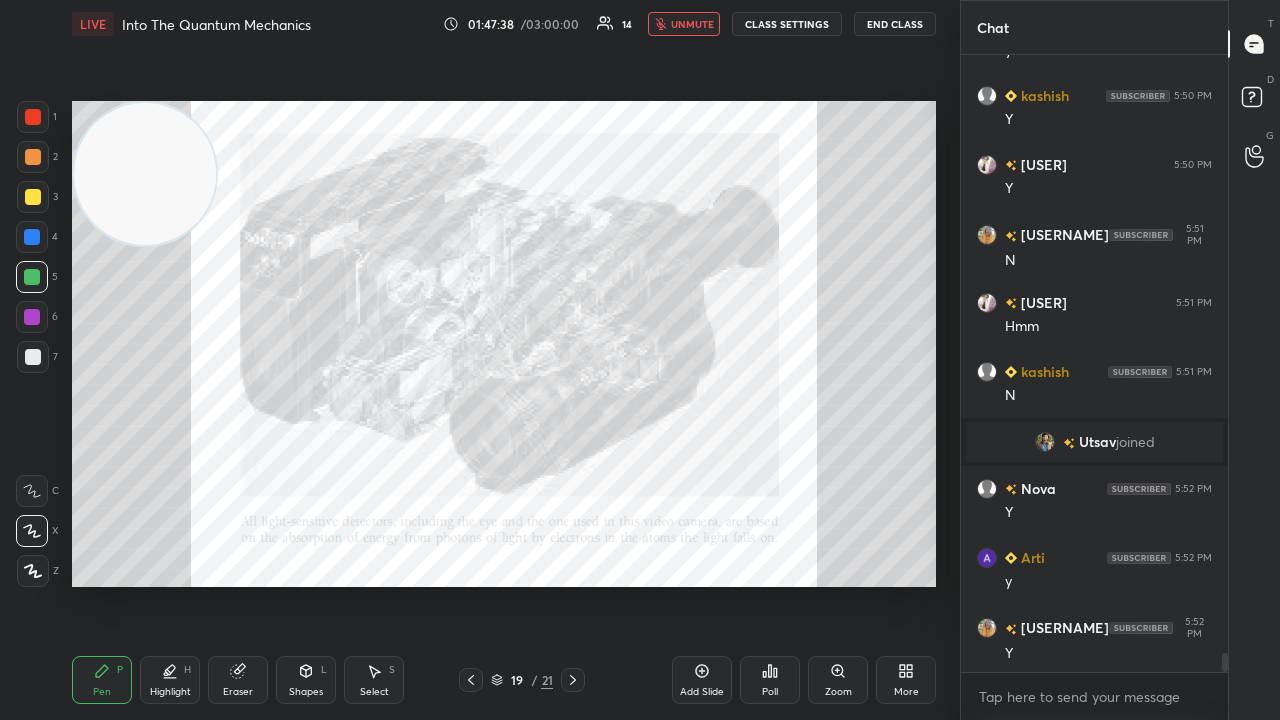 click on "unmute" at bounding box center [692, 24] 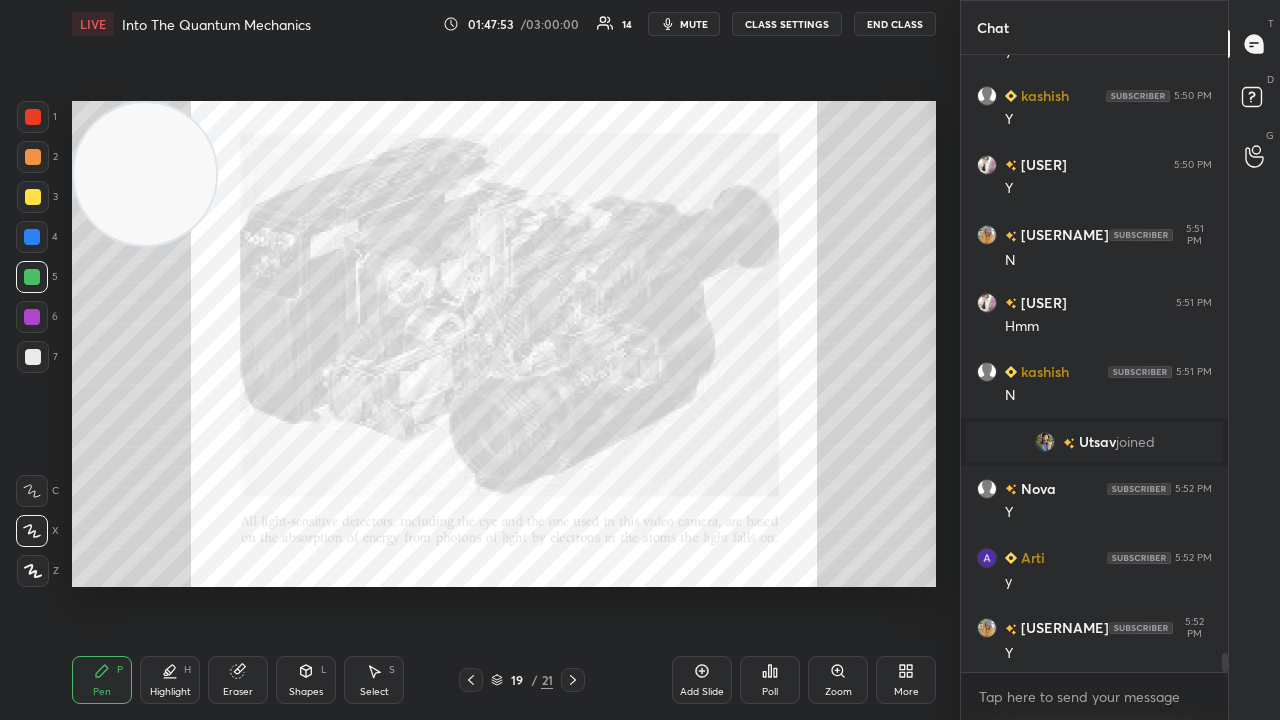 click on "mute" at bounding box center (684, 24) 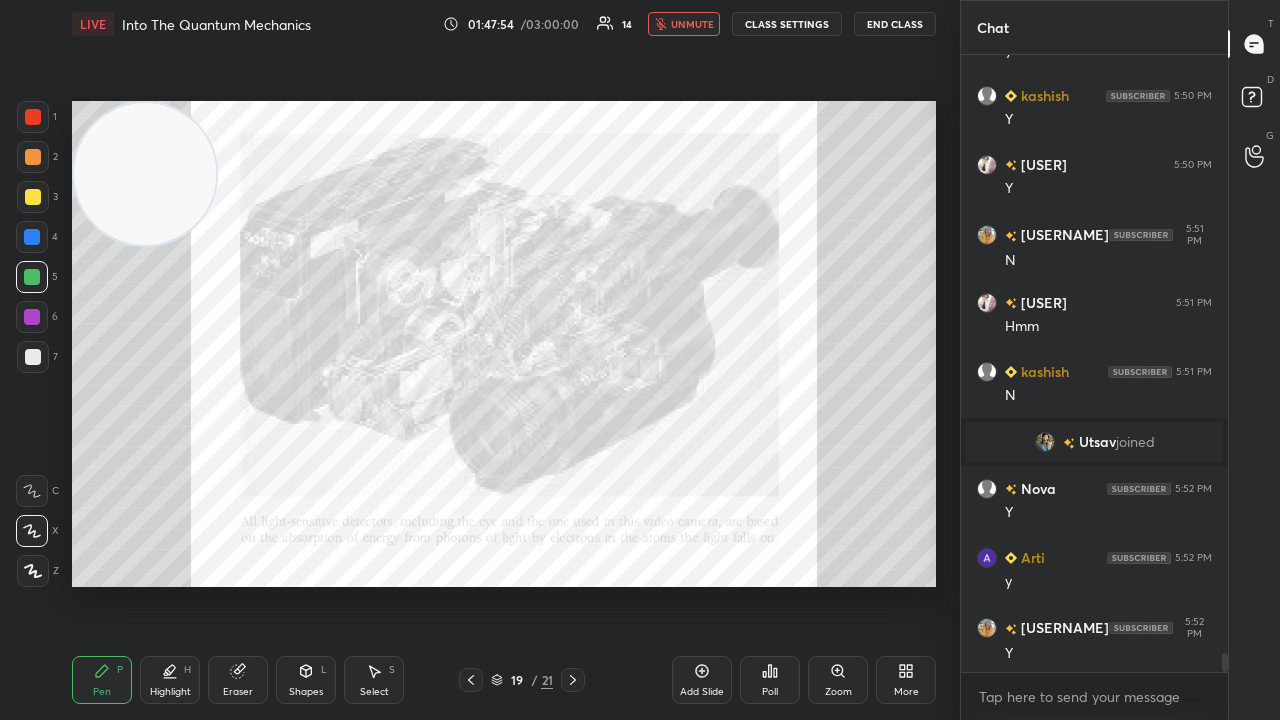 drag, startPoint x: 687, startPoint y: 28, endPoint x: 700, endPoint y: 26, distance: 13.152946 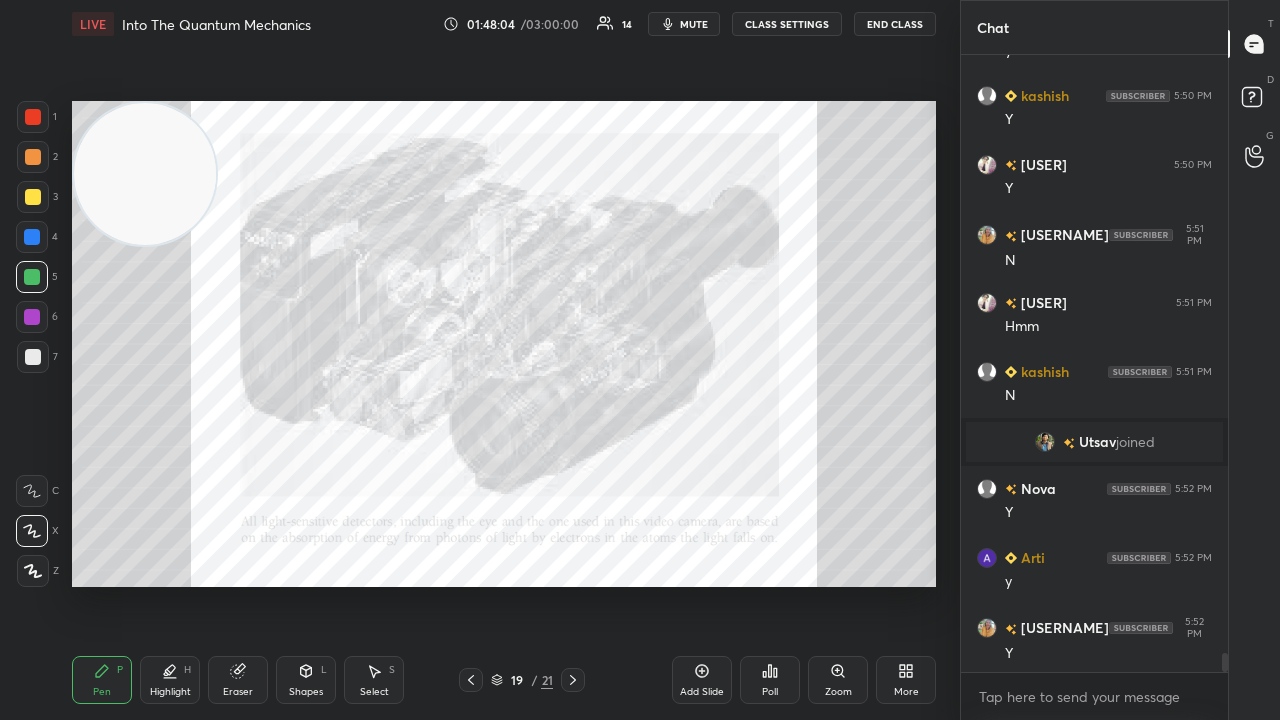 click on "mute" at bounding box center [694, 24] 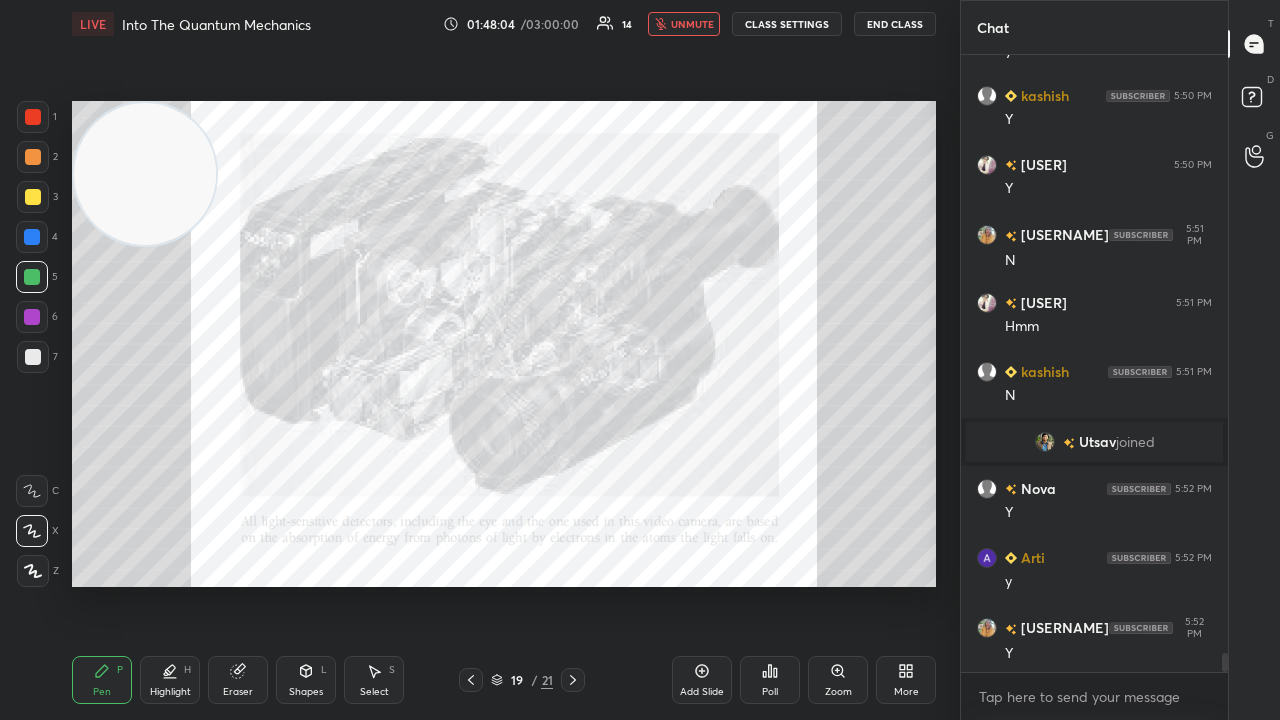 click on "unmute" at bounding box center [692, 24] 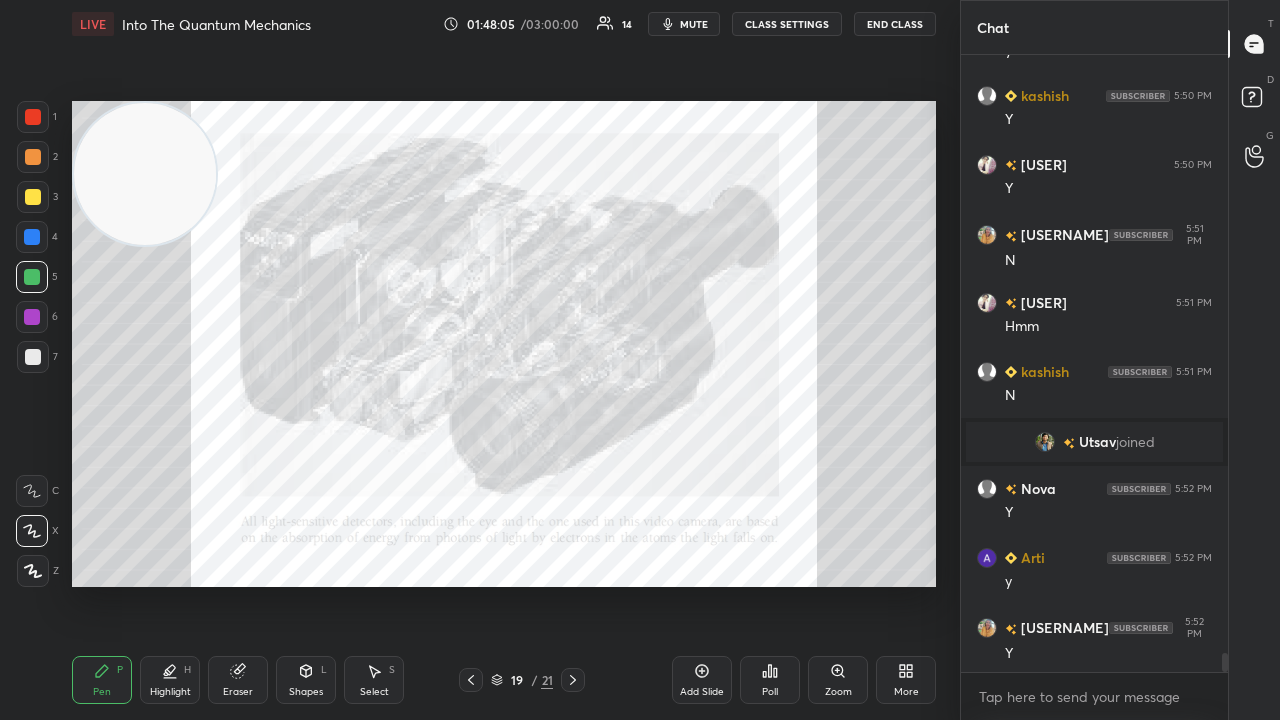 drag, startPoint x: 36, startPoint y: 355, endPoint x: 46, endPoint y: 360, distance: 11.18034 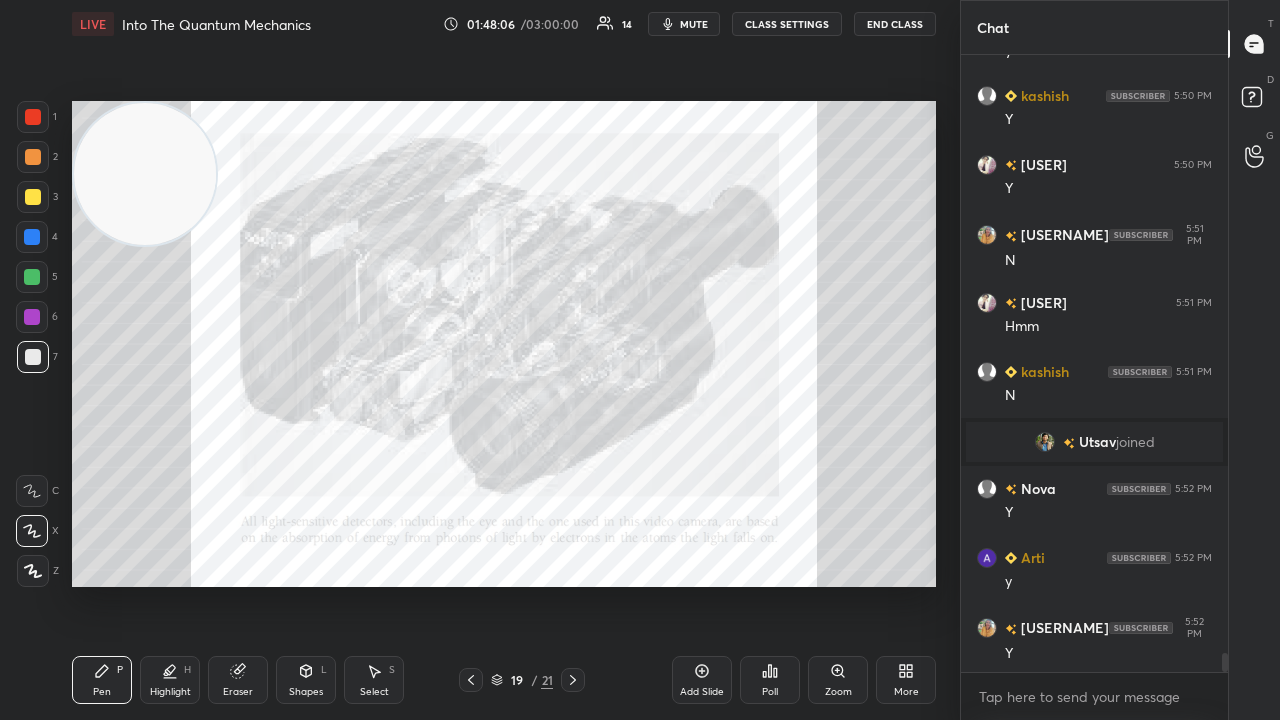 click on "mute" at bounding box center [694, 24] 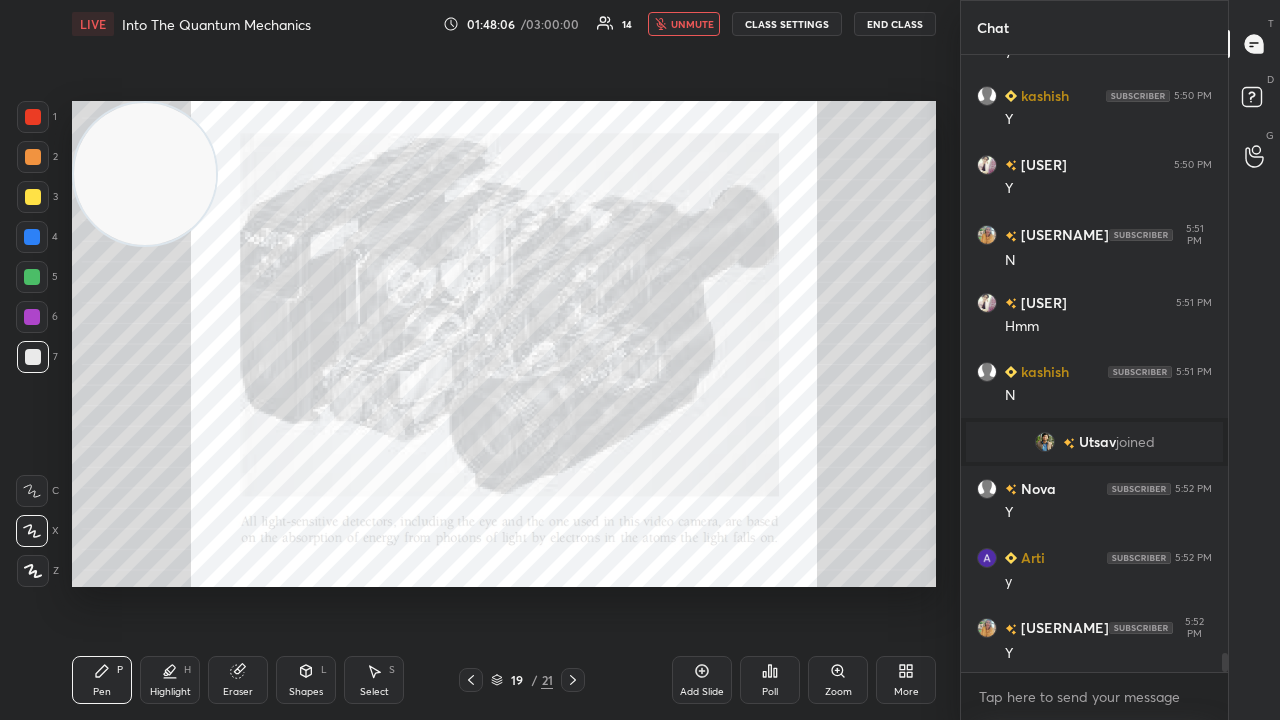 click on "unmute" at bounding box center [692, 24] 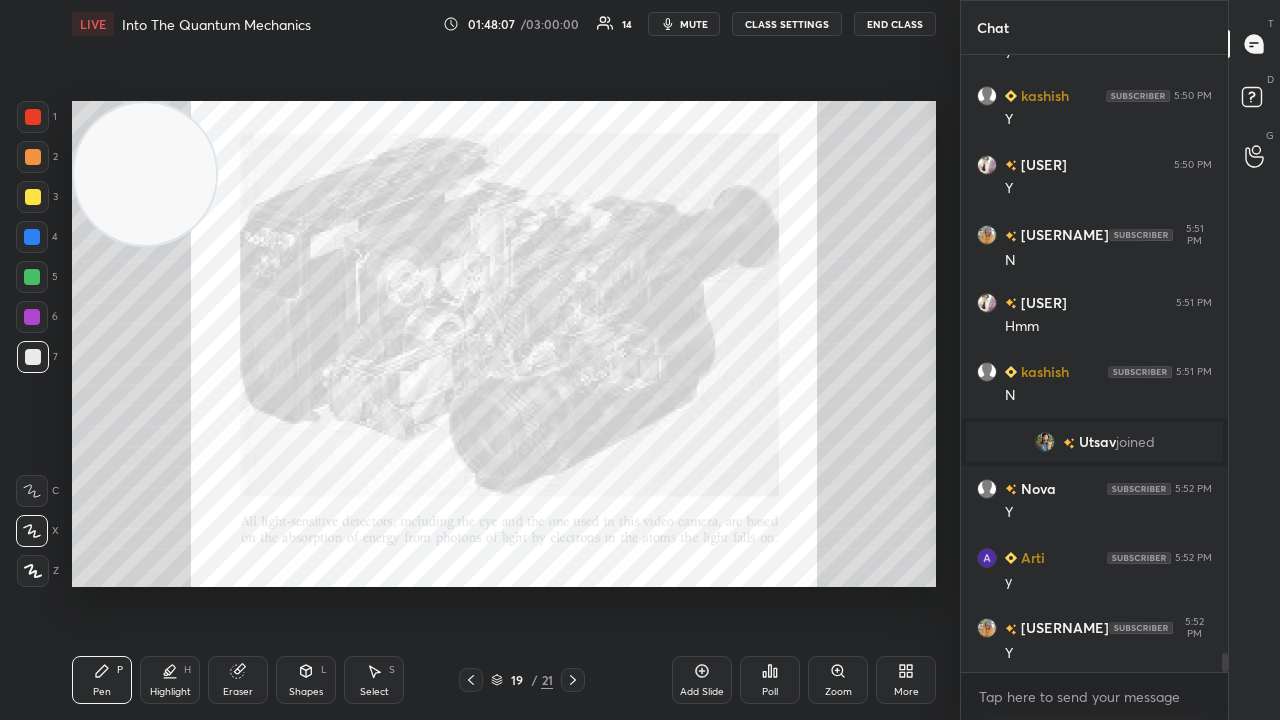 click at bounding box center (32, 277) 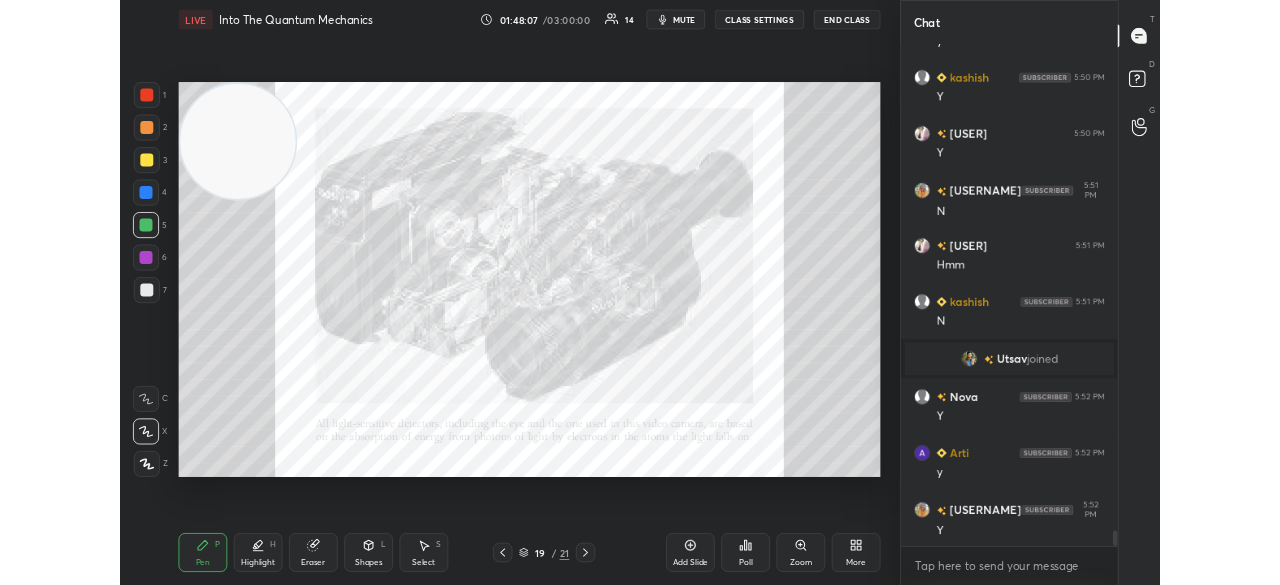 scroll, scrollTop: 19626, scrollLeft: 0, axis: vertical 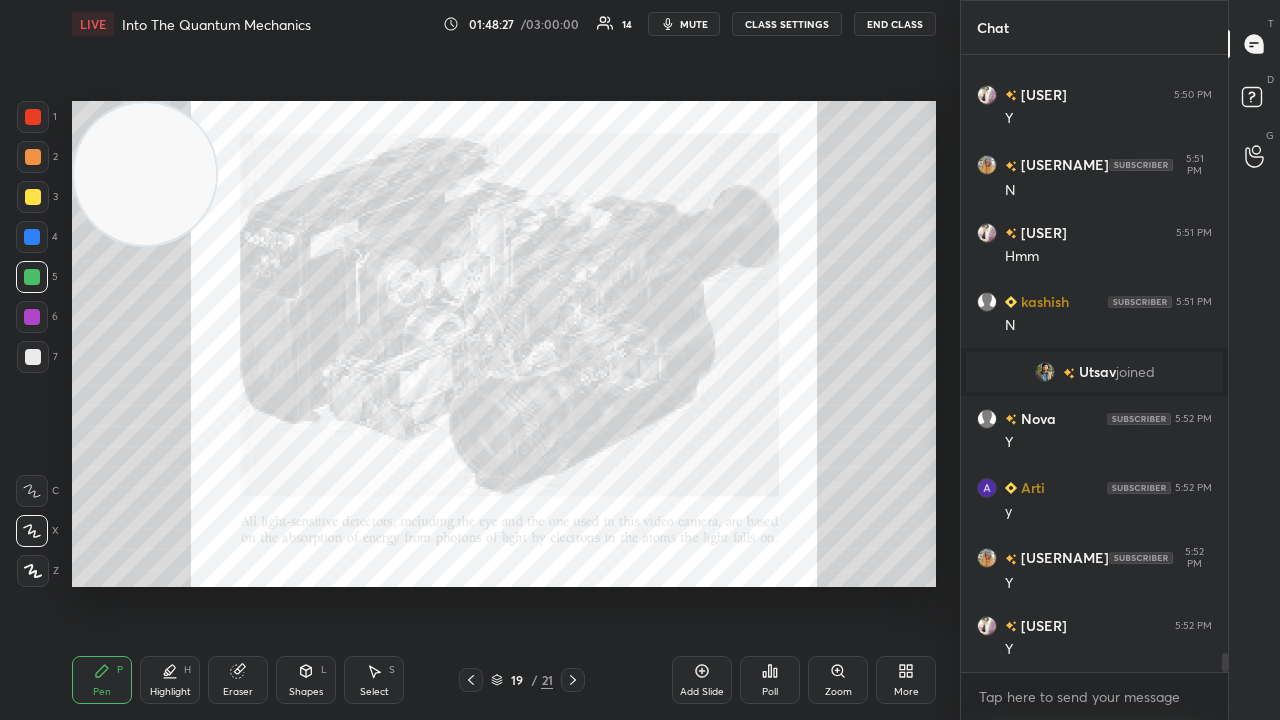 click 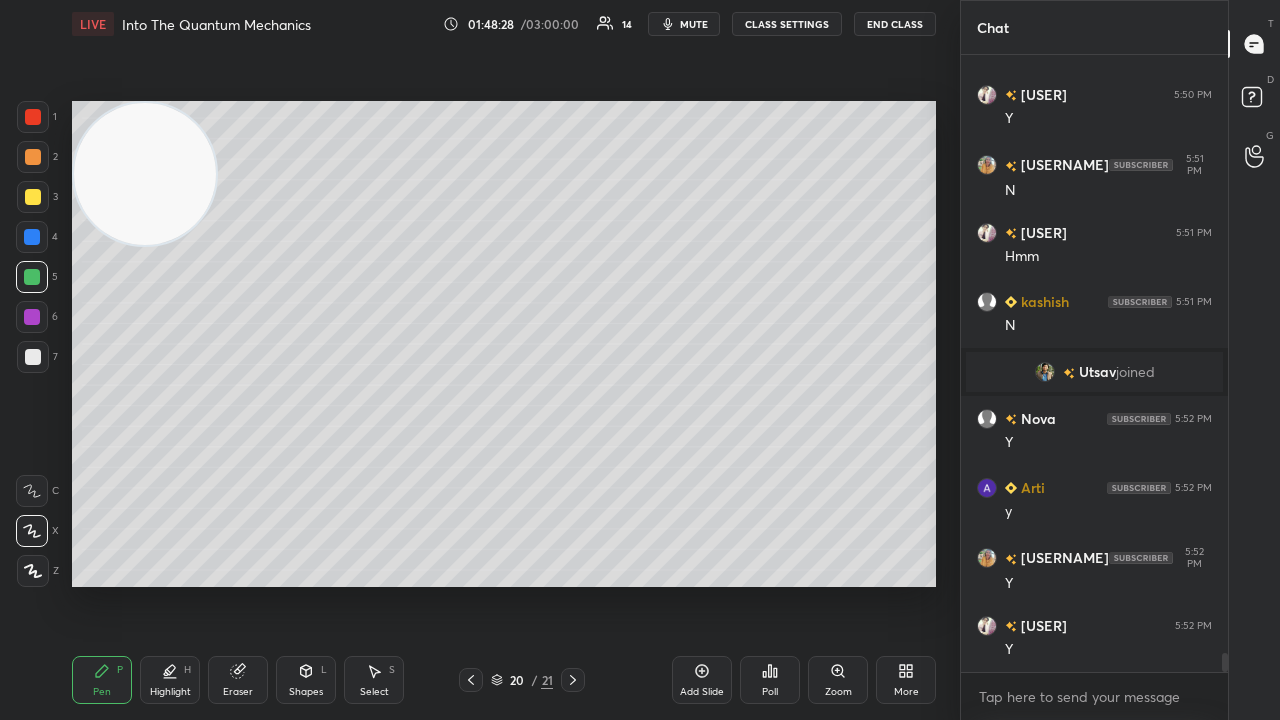 click 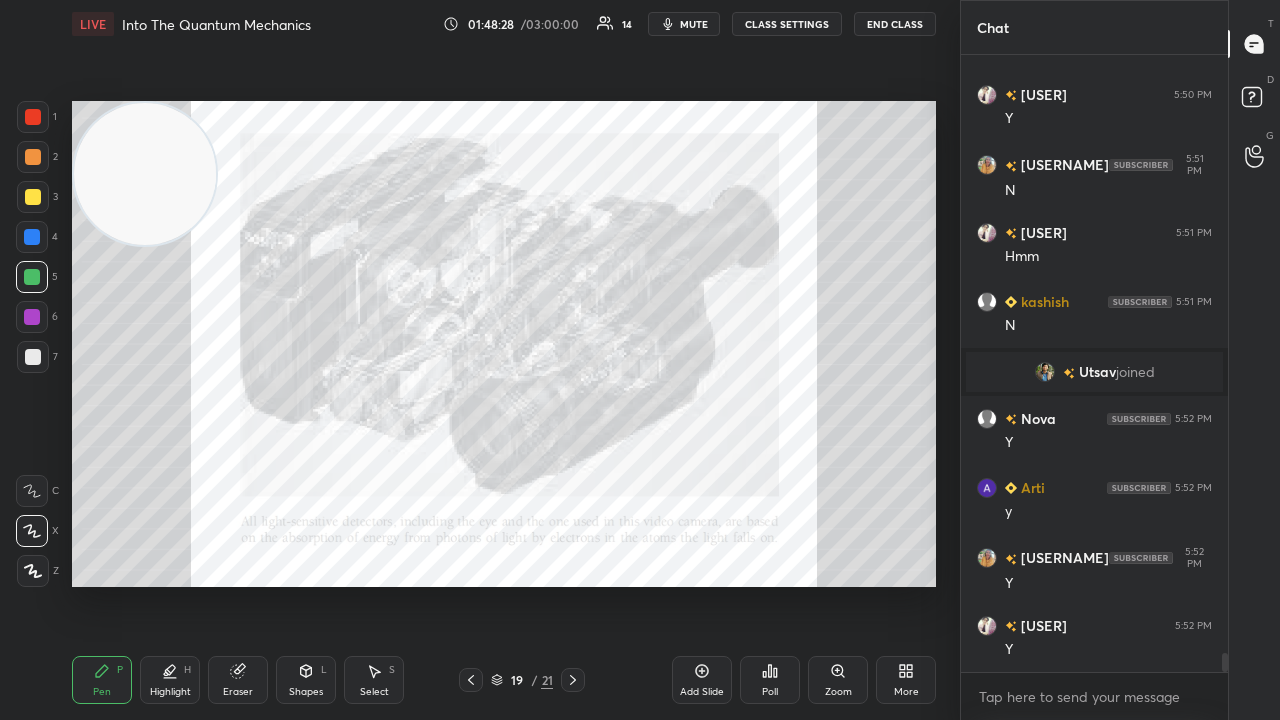 click 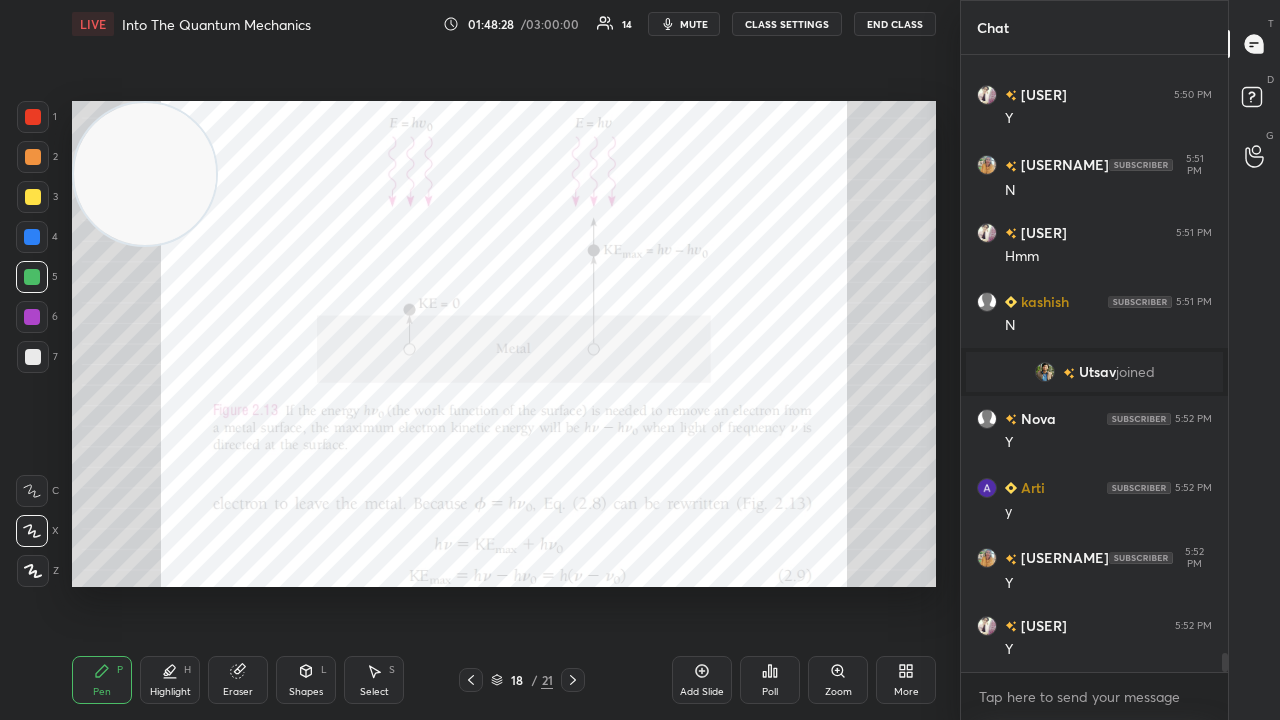 click 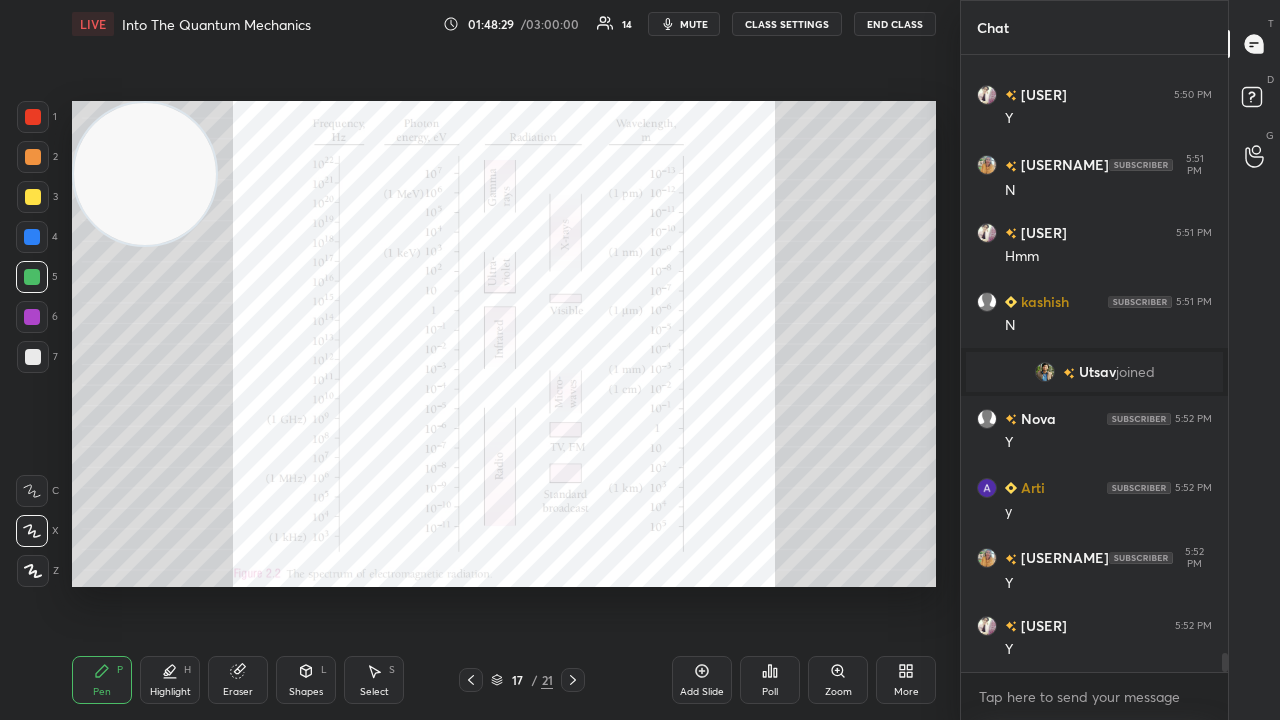 click 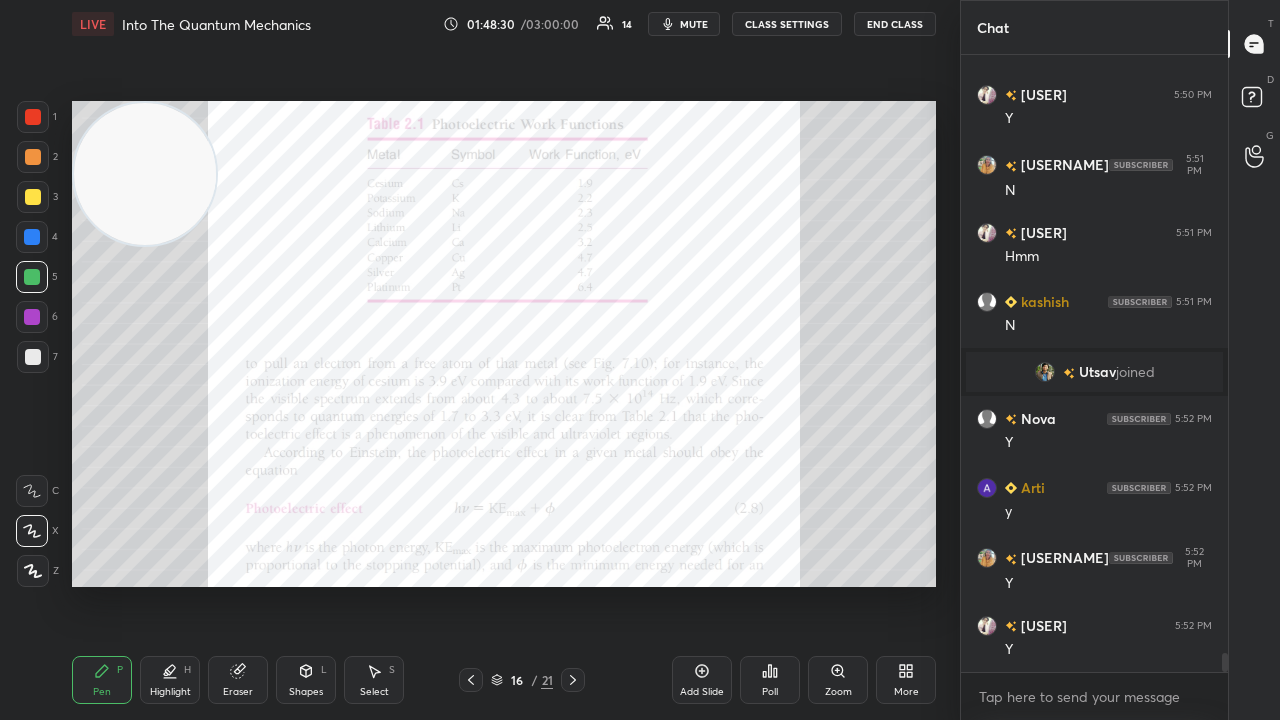 click 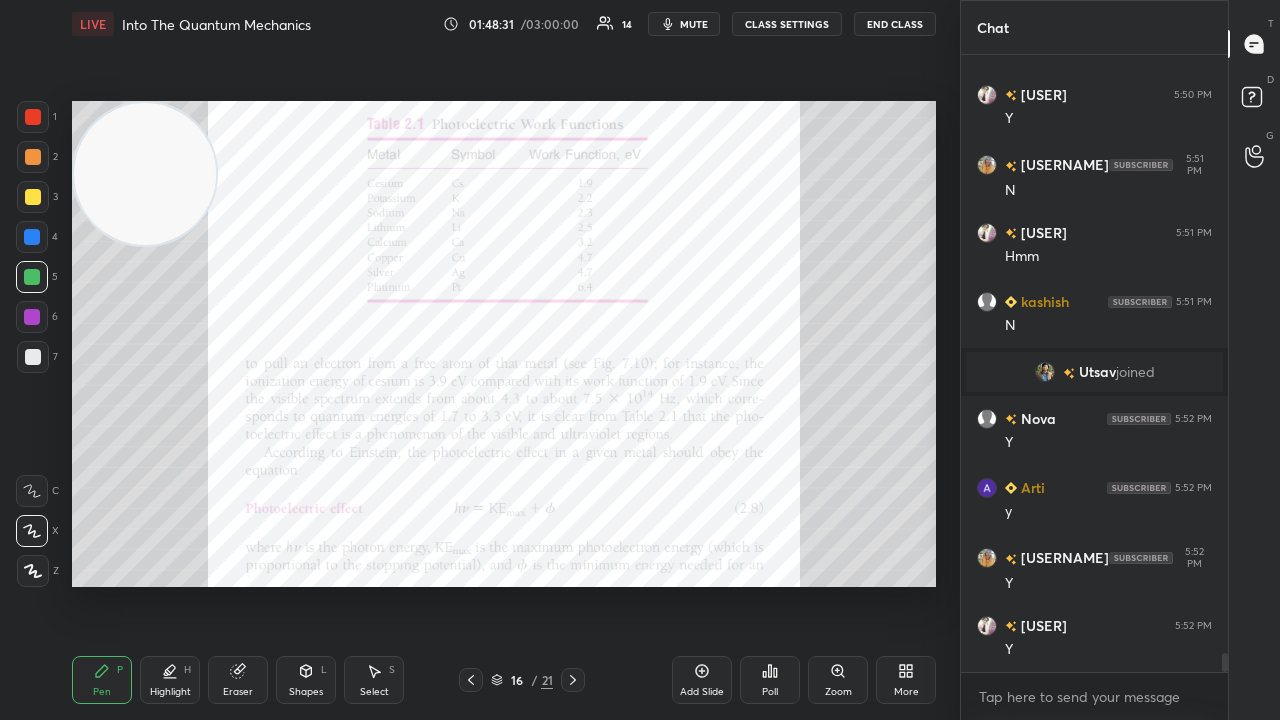 click 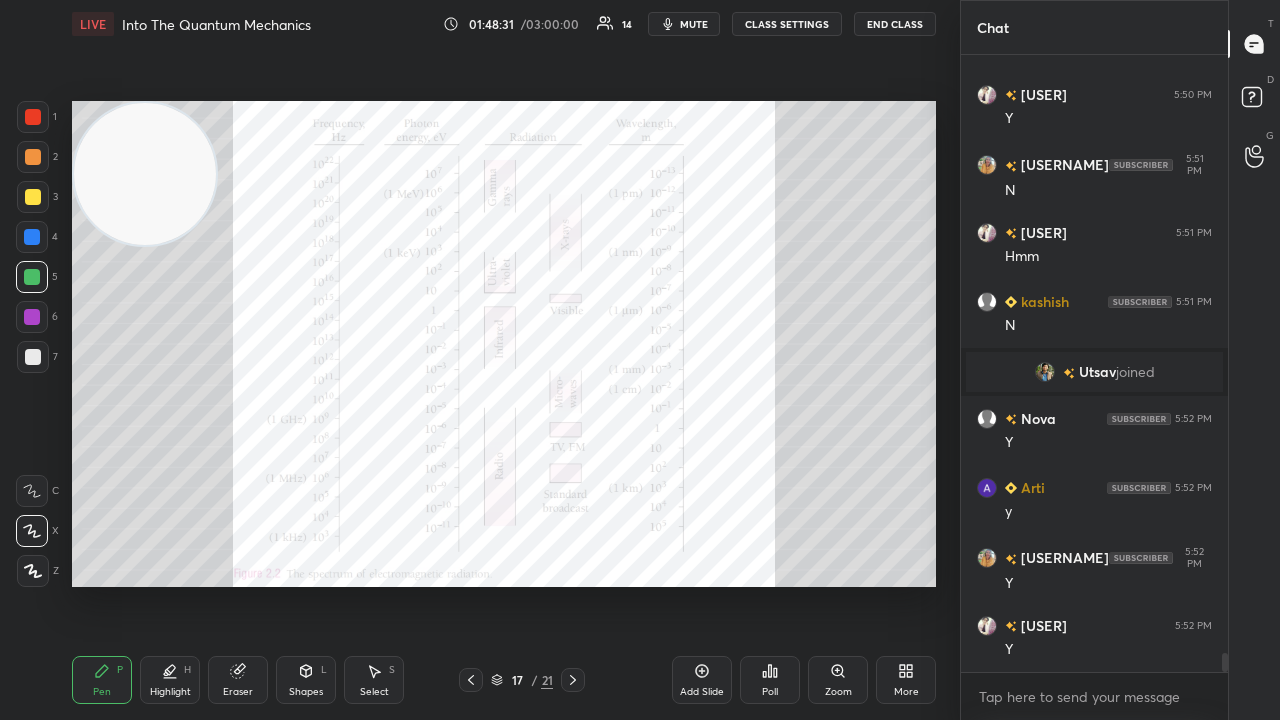 click 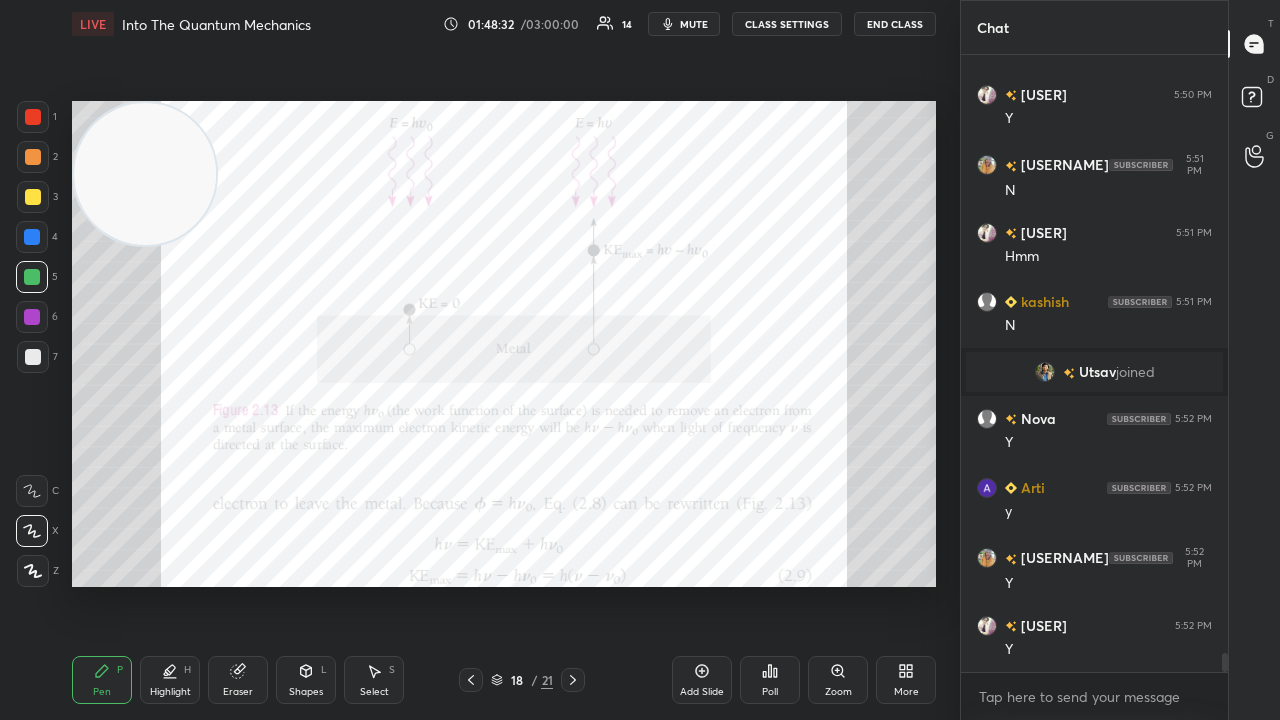 click 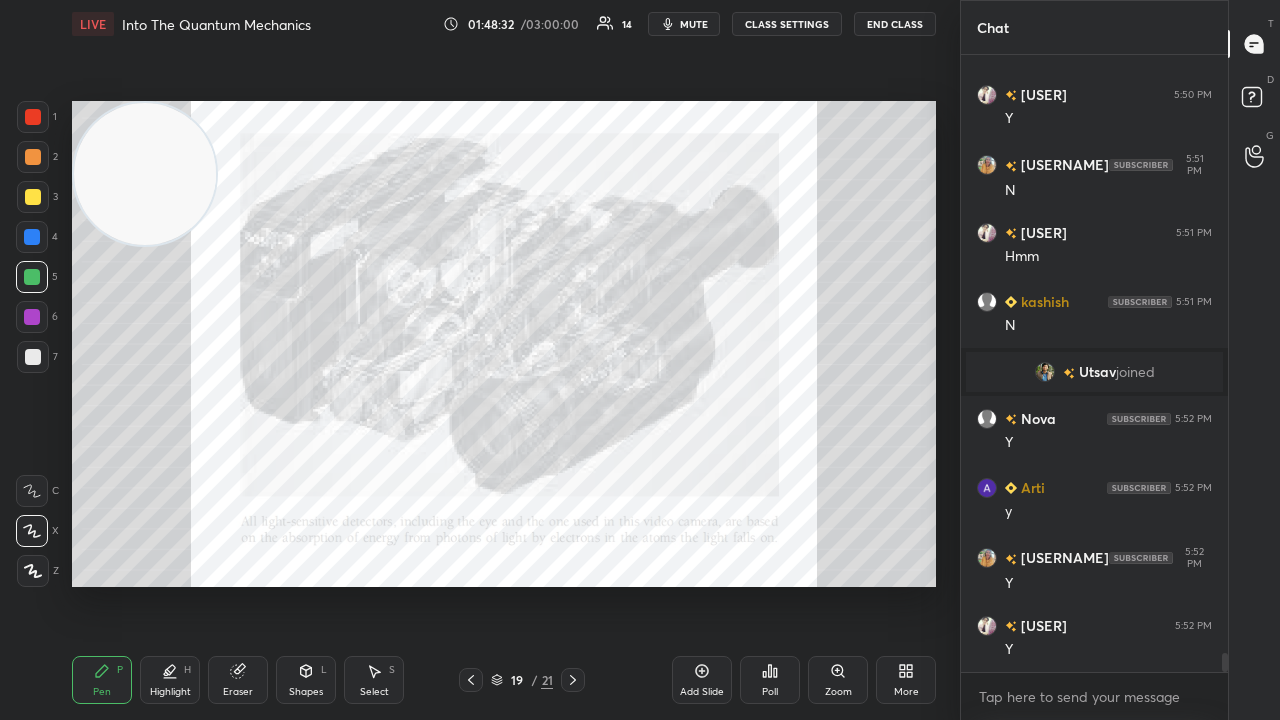 click 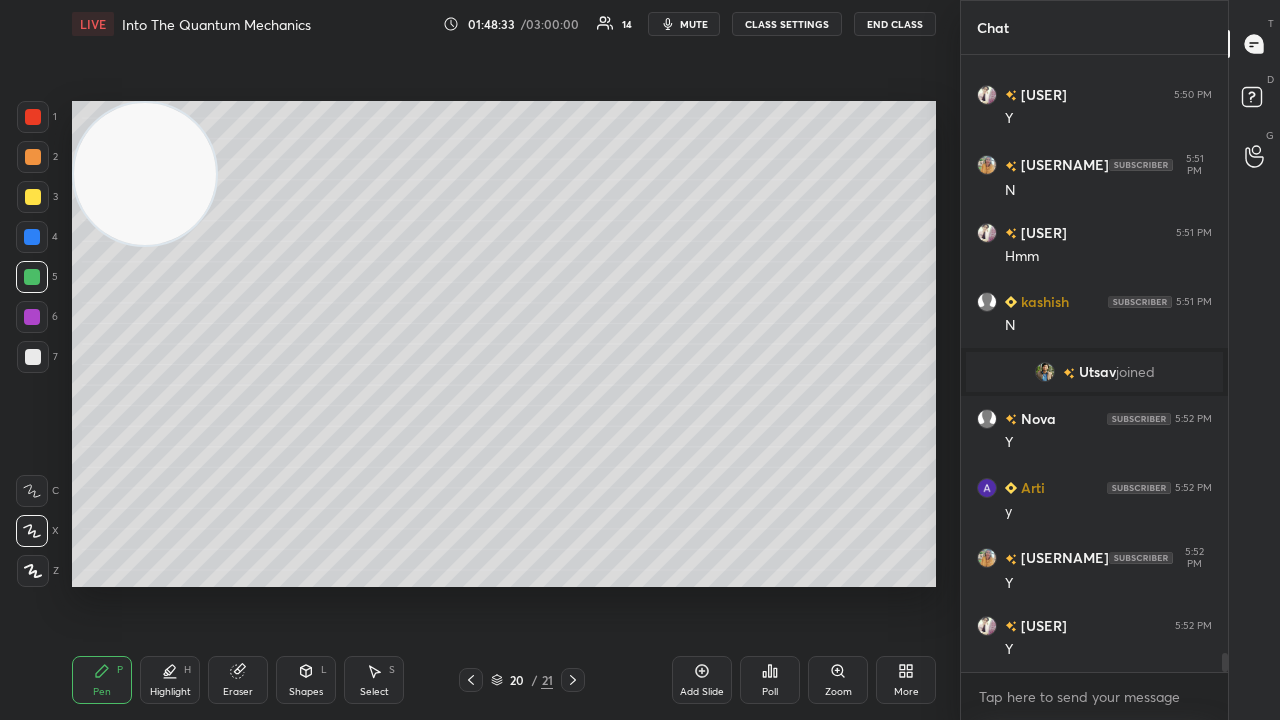 click on "More" at bounding box center [906, 680] 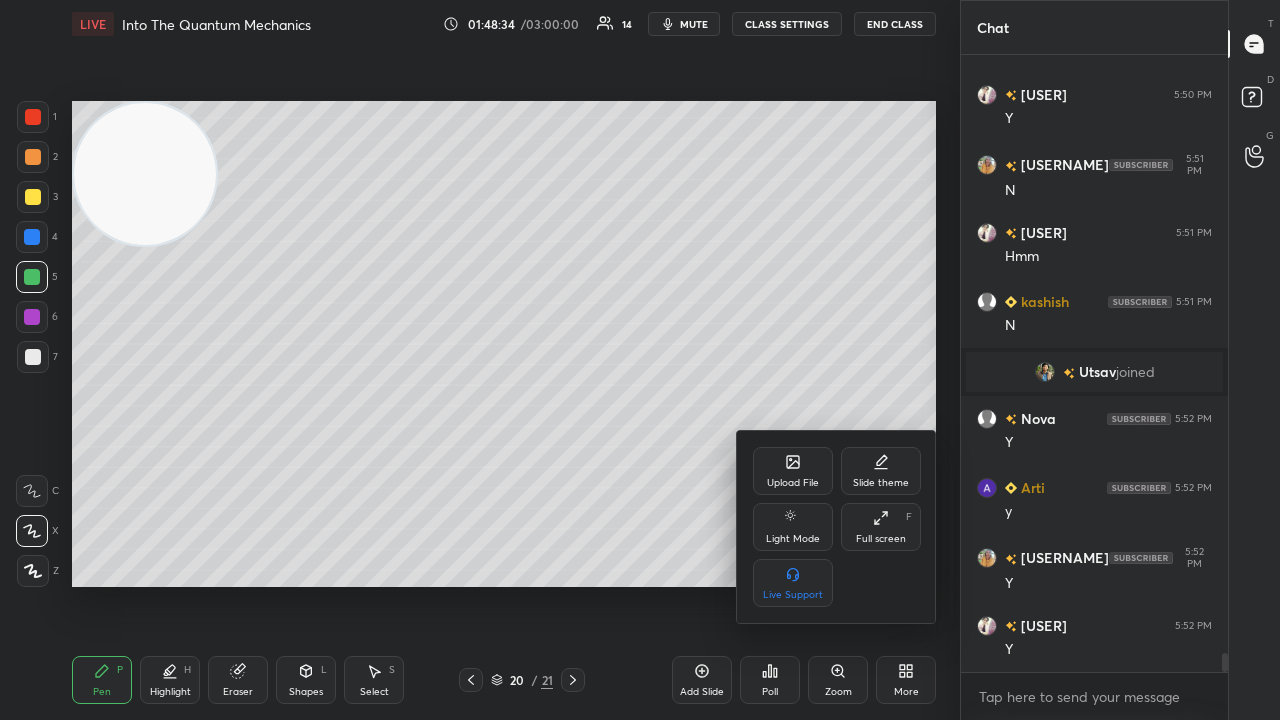 click on "Full screen" at bounding box center [881, 539] 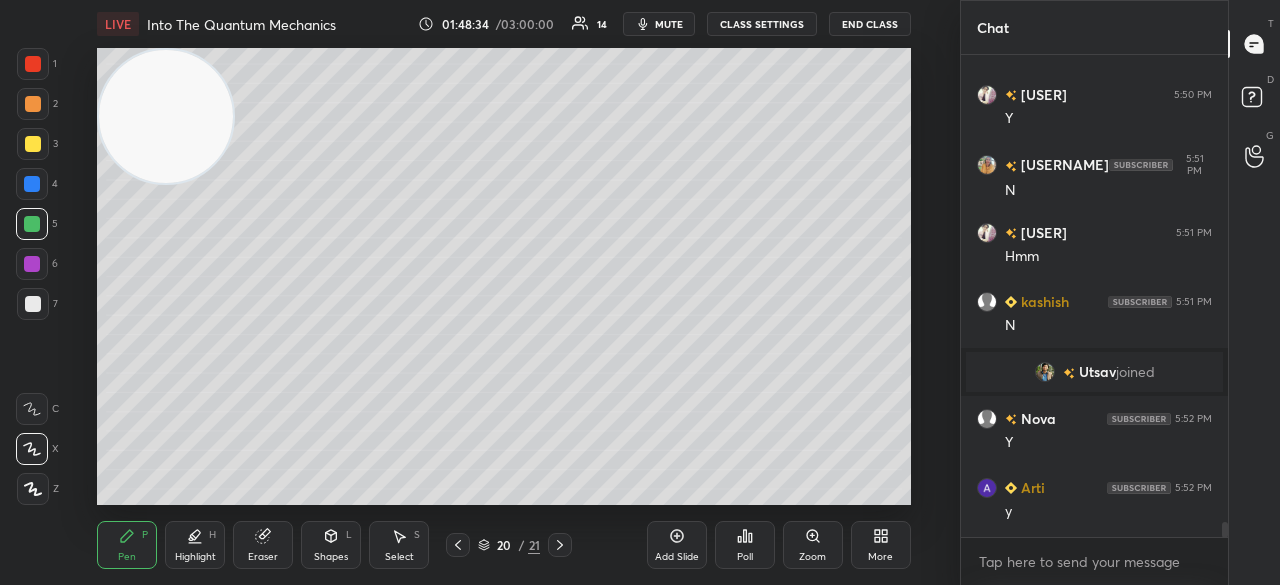 scroll, scrollTop: 457, scrollLeft: 880, axis: both 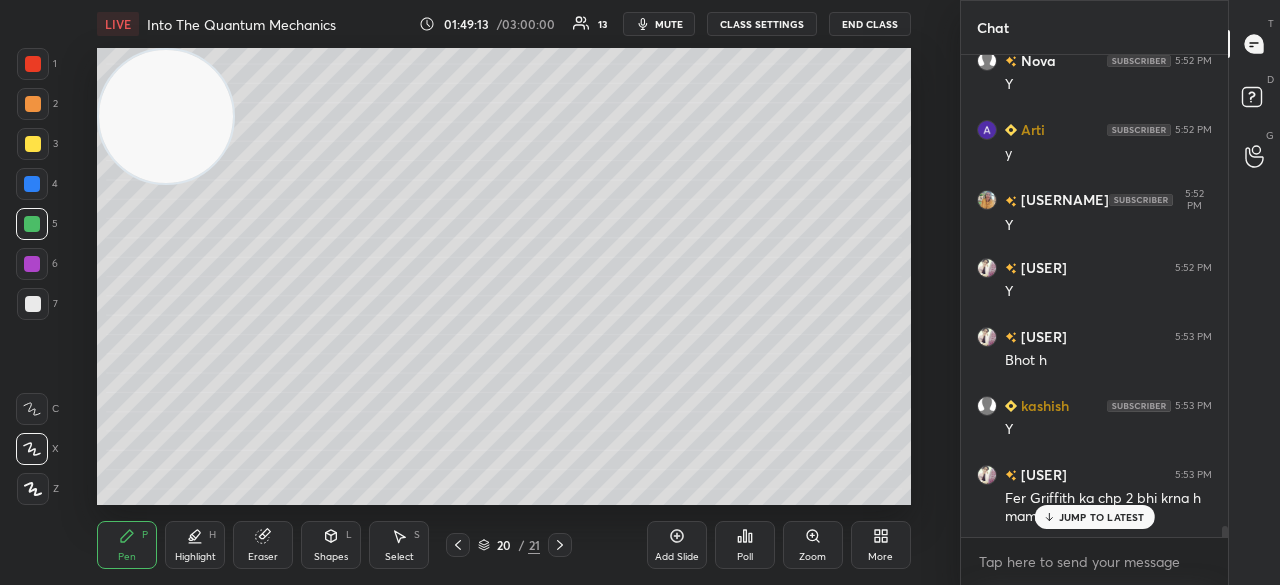 click on "JUMP TO LATEST" at bounding box center (1094, 517) 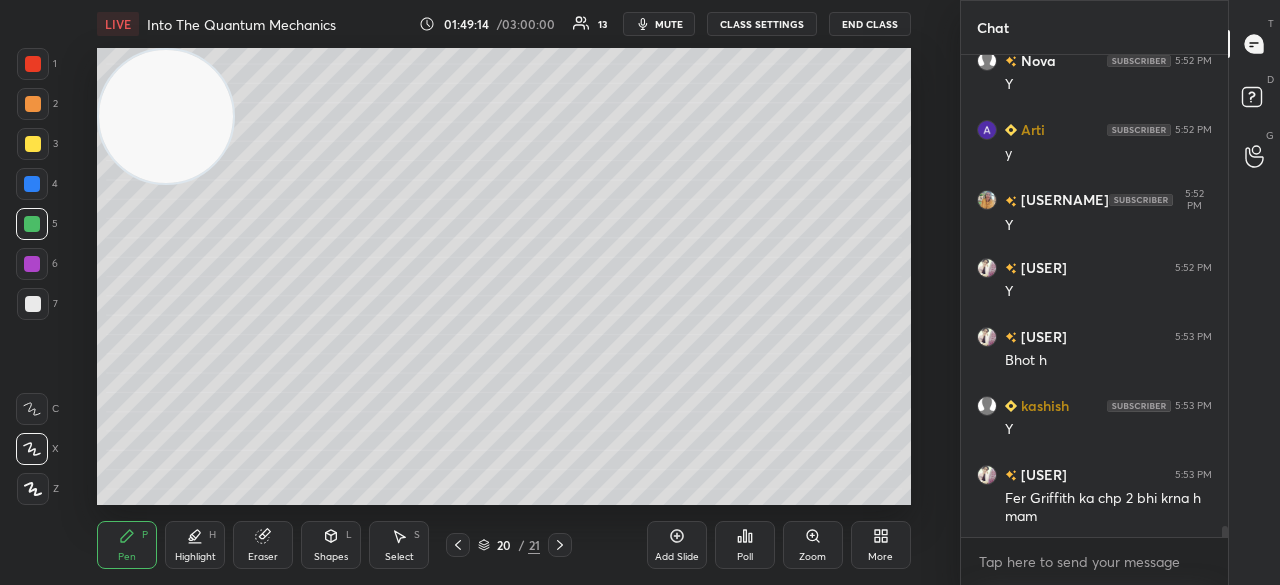 click on "mute" at bounding box center (669, 24) 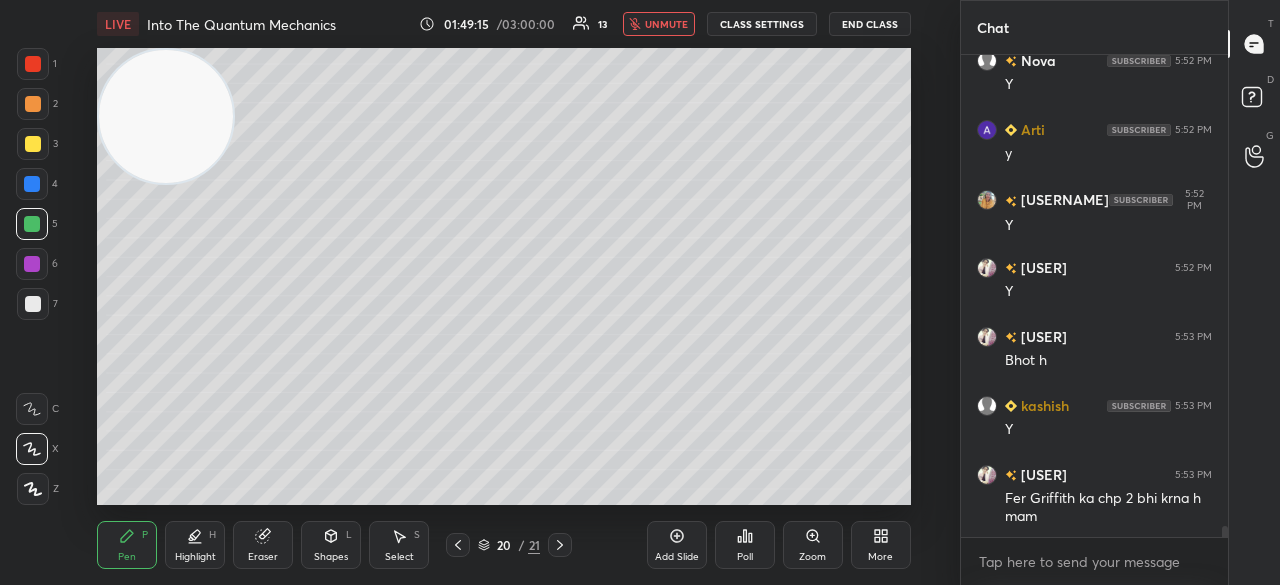 click on "unmute" at bounding box center [666, 24] 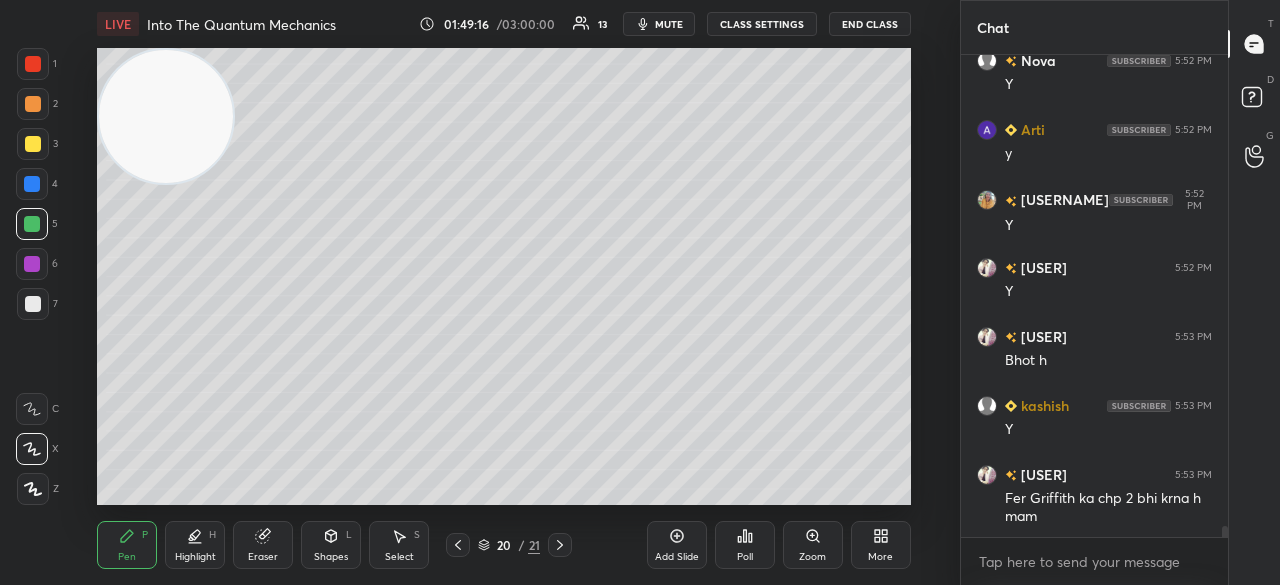 click on "mute" at bounding box center [669, 24] 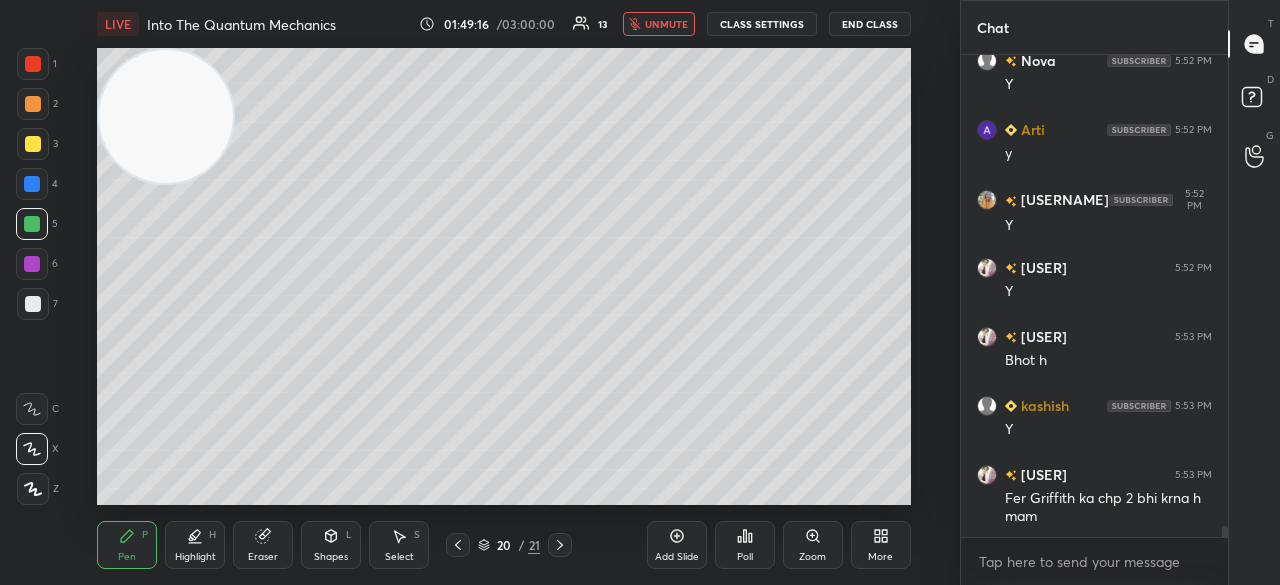 click on "unmute" at bounding box center (666, 24) 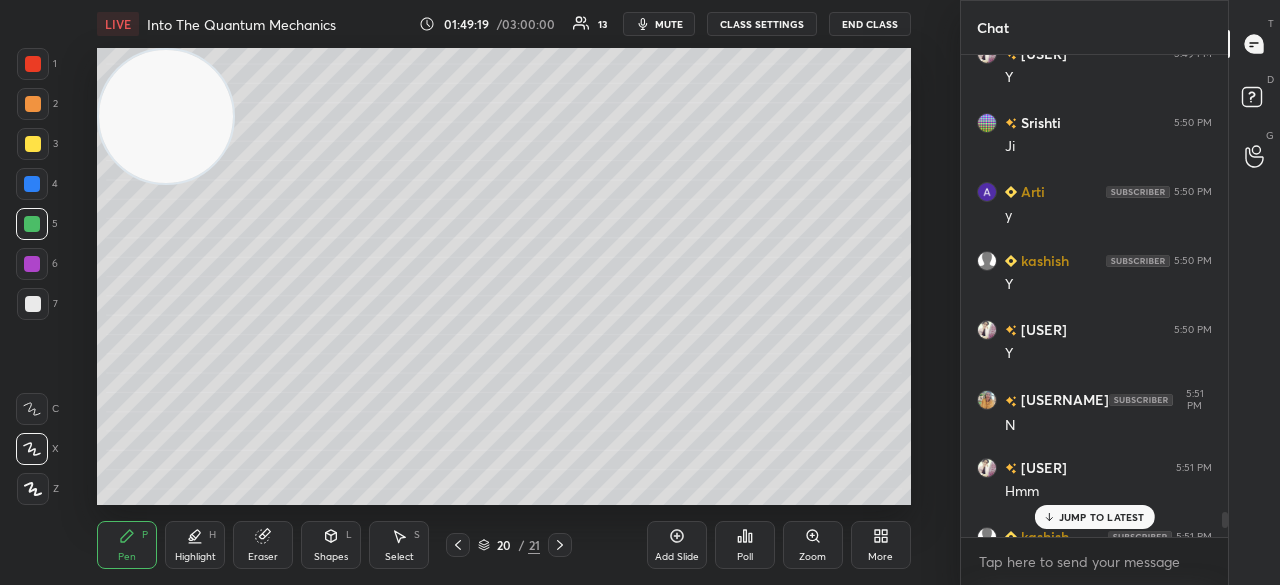 scroll, scrollTop: 19984, scrollLeft: 0, axis: vertical 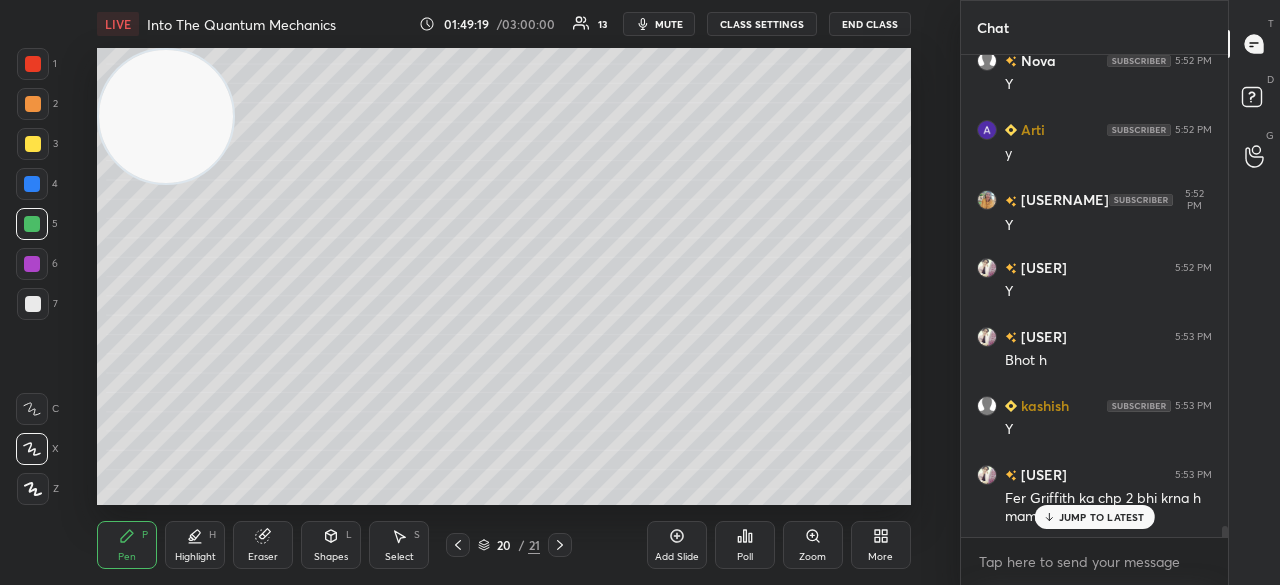 drag, startPoint x: 1225, startPoint y: 531, endPoint x: 1218, endPoint y: 587, distance: 56.435802 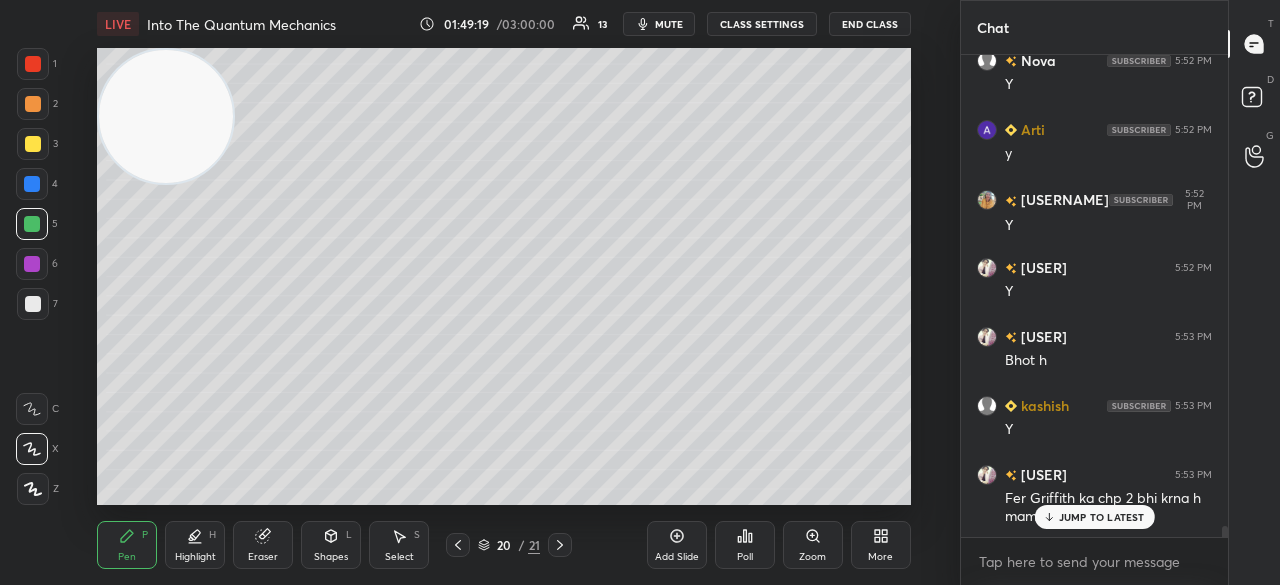 click on "1 2 3 4 5 6 7 C X Z C X Z E E Erase all   H H LIVE Into The Quantum Mechanics 01:49:19 /  03:00:00 13 mute CLASS SETTINGS End Class Setting up your live class Poll for   secs No correct answer Start poll Back Into The Quantum Mechanics Surbhi Upadhyay Pen P Highlight H Eraser Shapes L Select S 20 / 21 Add Slide Poll Zoom More Chat Utsav  joined Nova 5:52 PM Y Arti 5:52 PM y Trapti 5:52 PM Y Vishakha 5:52 PM Y Vishakha 5:53 PM Bhot h kashish 5:53 PM Y Vishakha 5:53 PM Fer Griffith ka chp 2 bhi krna h mam JUMP TO LATEST Enable hand raising Enable raise hand to speak to learners. Once enabled, chat will be turned off temporarily. Enable x   Doubts asked by learners will show up here NEW DOUBTS ASKED No one has raised a hand yet Can't raise hand Looks like educator just invited you to speak. Please wait before you can raise your hand again. Got it T Messages (T) D Doubts (D) G Raise Hand (G) Report an issue Reason for reporting Buffering Chat not working Audio - Video sync issue Educator video quality low ​" at bounding box center (640, 0) 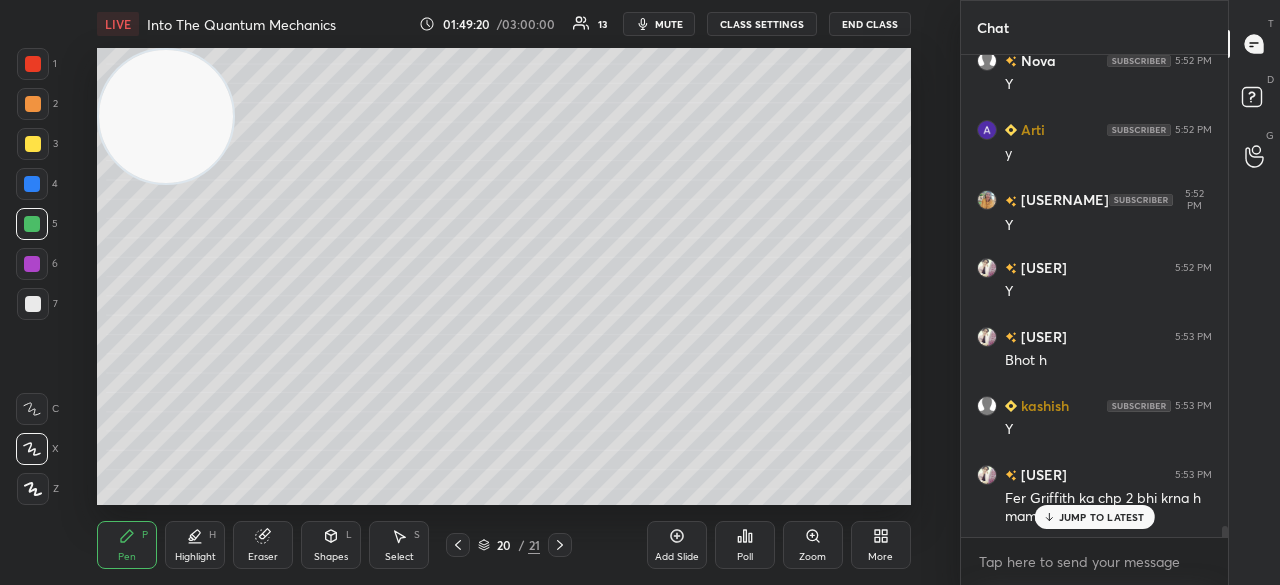 click on "JUMP TO LATEST" at bounding box center [1094, 517] 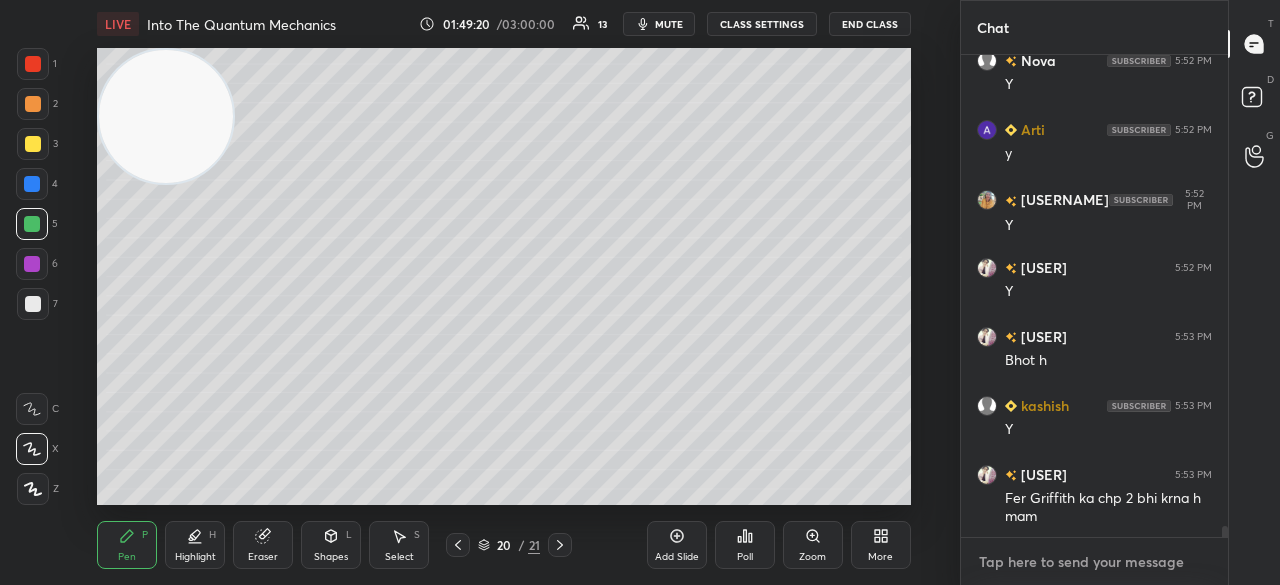 click at bounding box center [1094, 562] 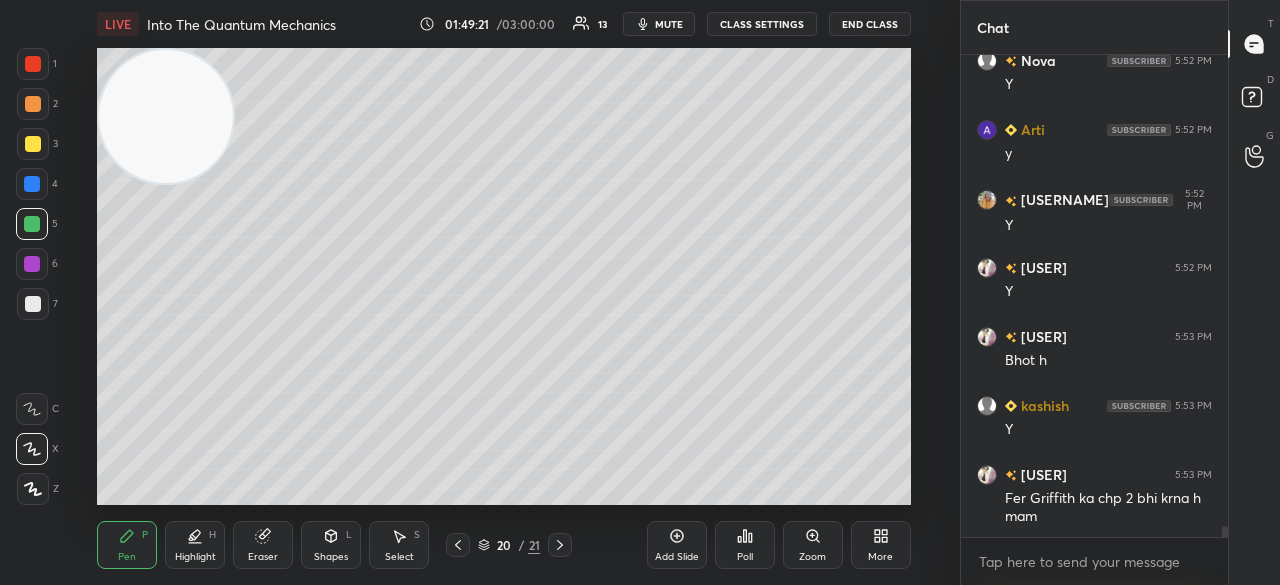 click 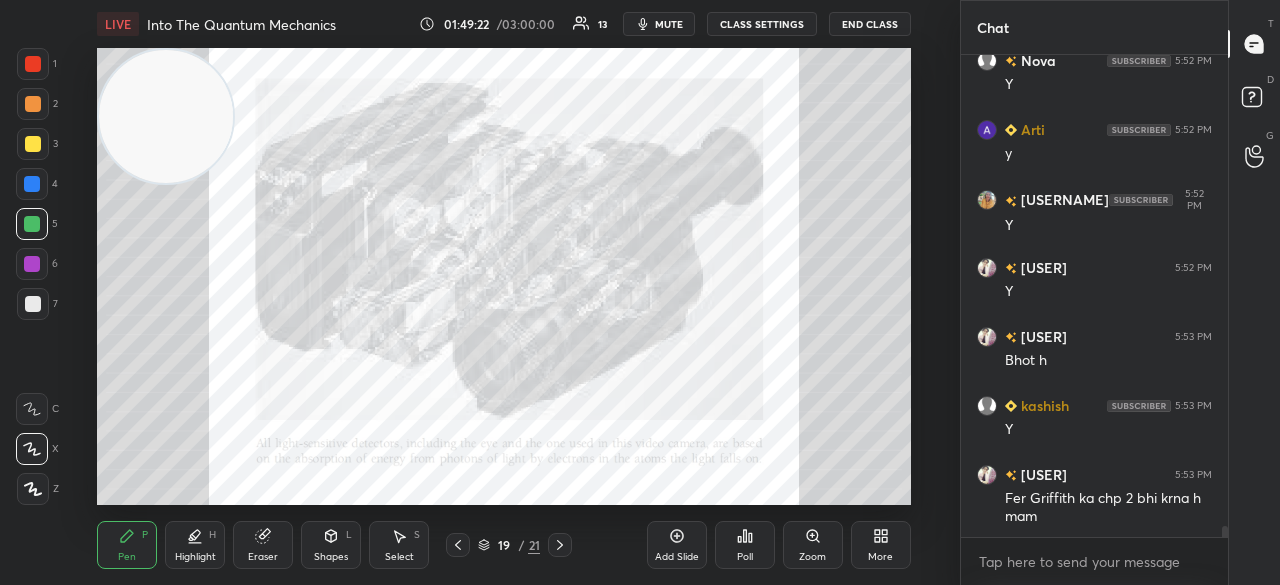 click on "More" at bounding box center [881, 545] 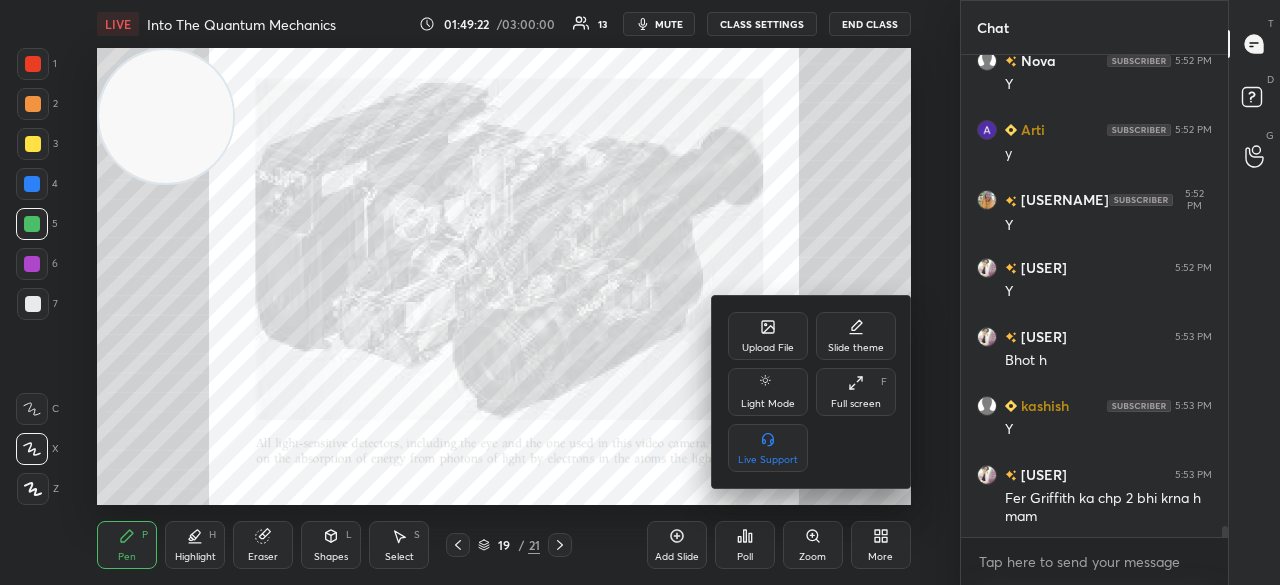 click on "Upload File" at bounding box center (768, 348) 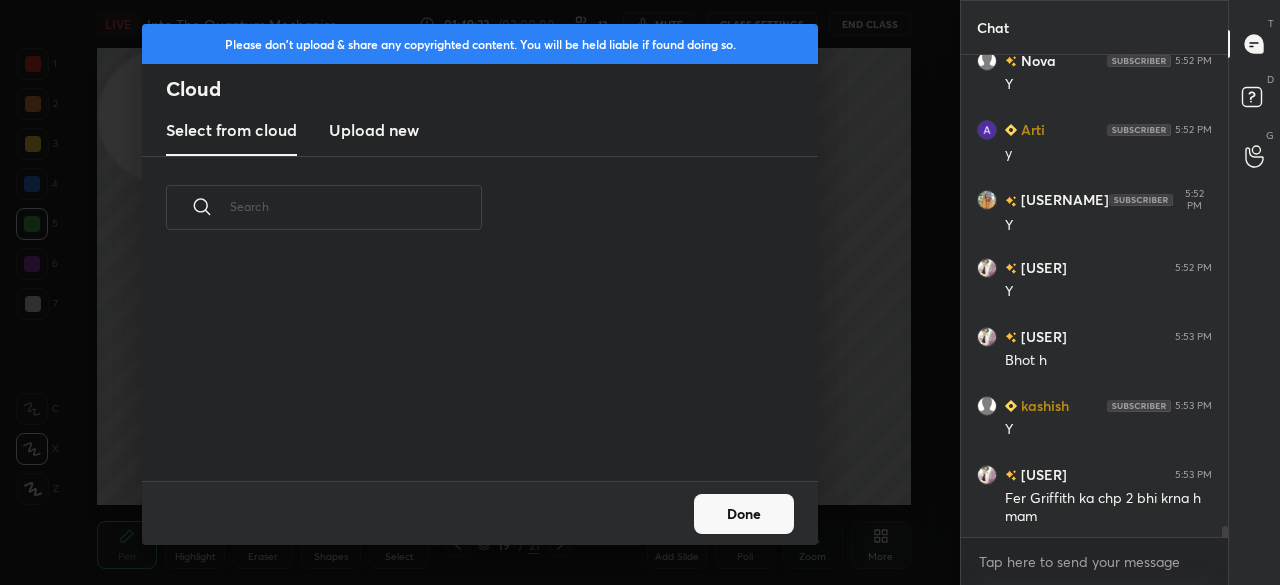 scroll, scrollTop: 6, scrollLeft: 11, axis: both 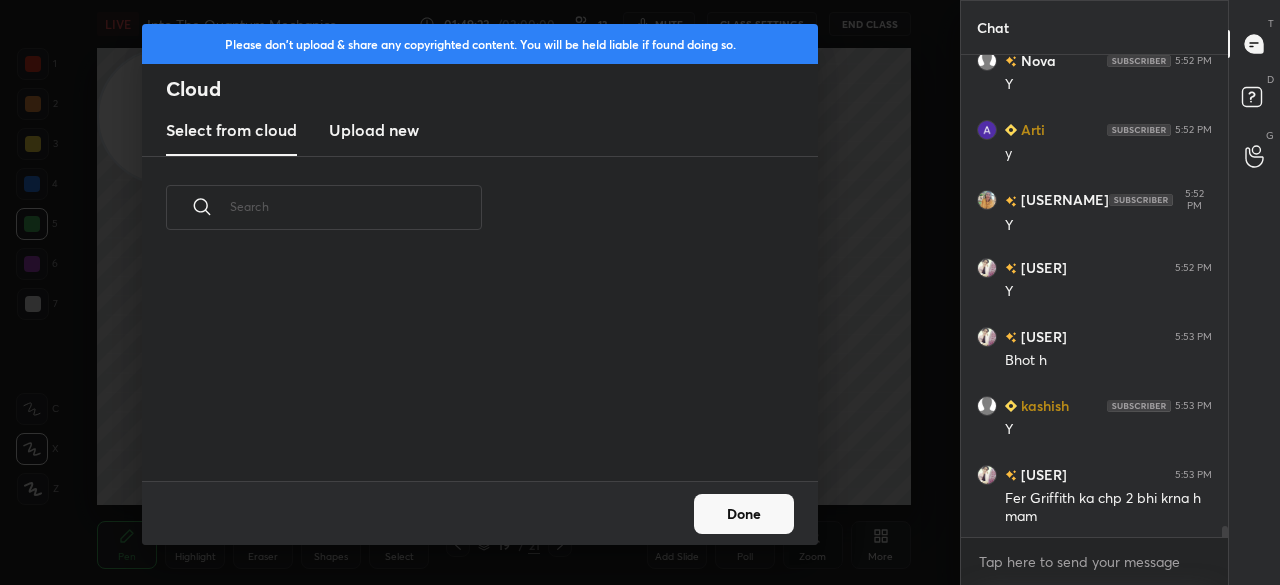 click on "Upload new" at bounding box center [374, 130] 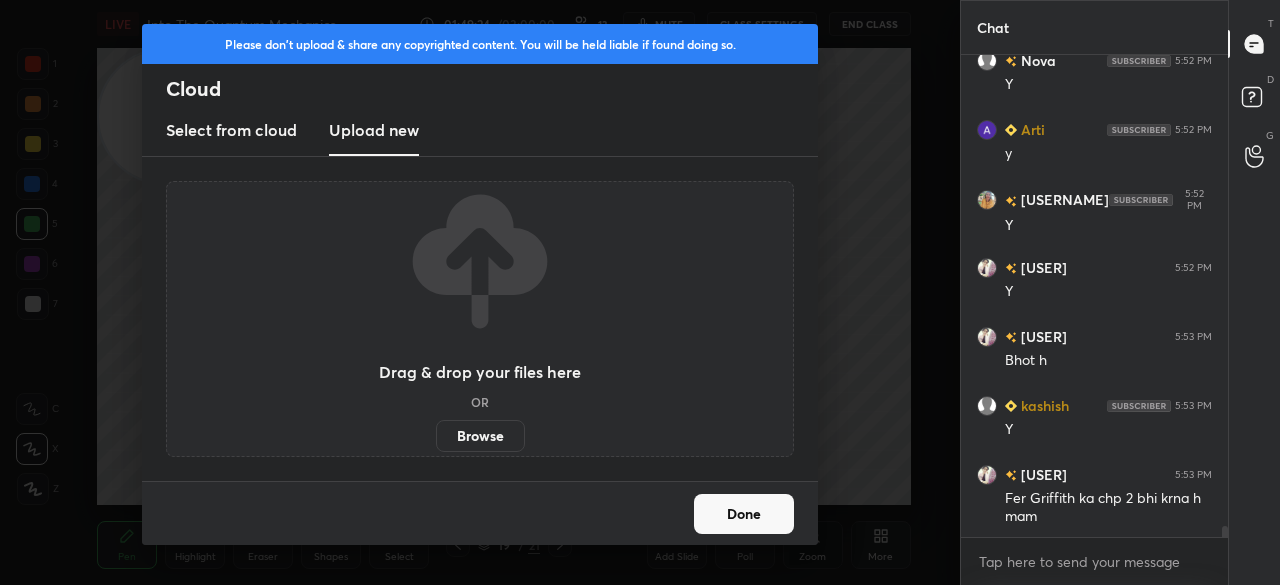 click on "Browse" at bounding box center [480, 436] 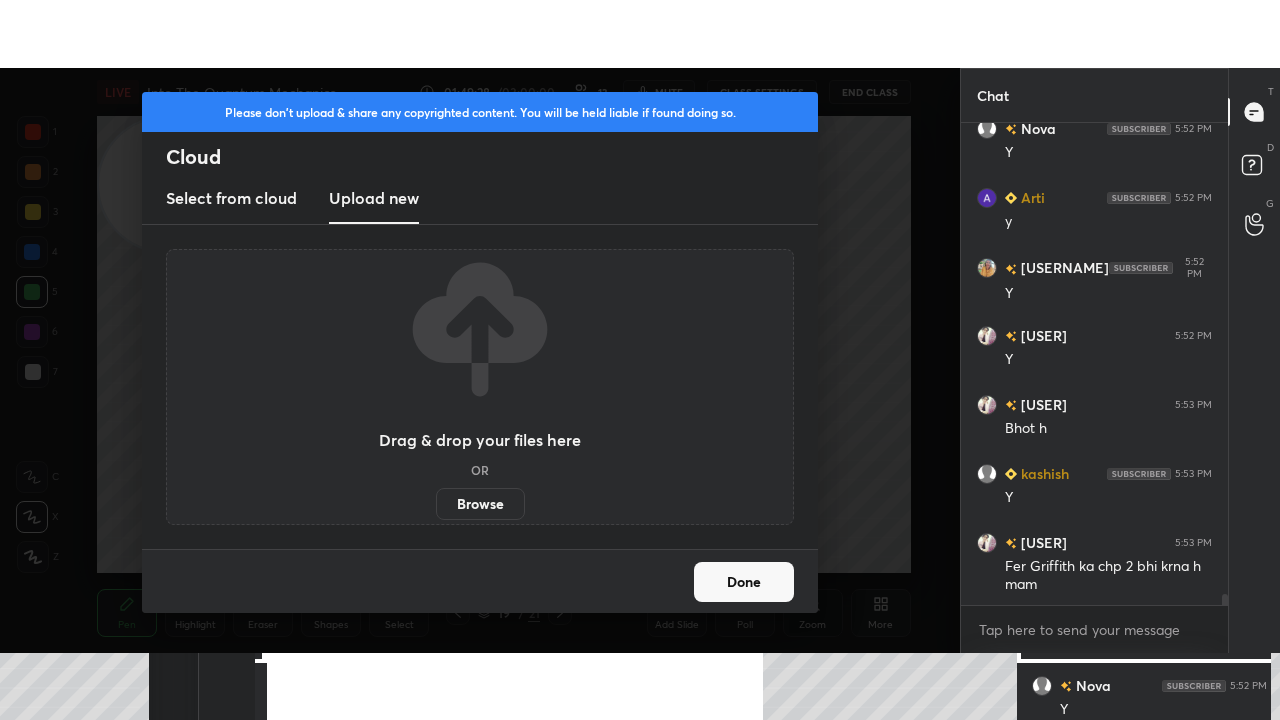 scroll, scrollTop: 20054, scrollLeft: 0, axis: vertical 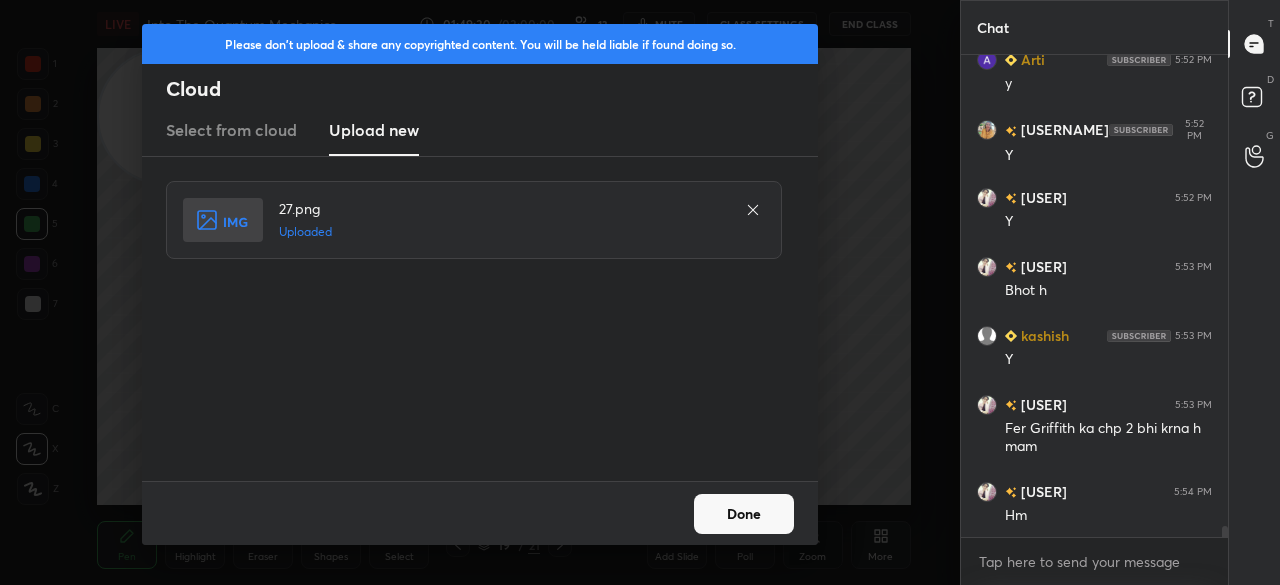 click on "Done" at bounding box center (744, 514) 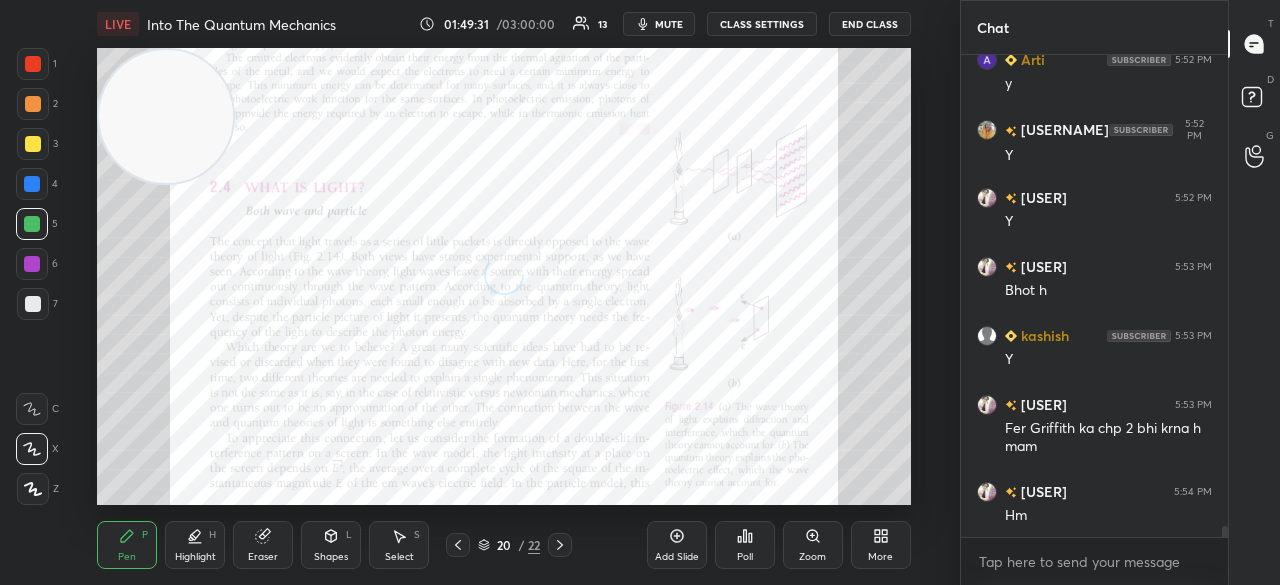 click on "LIVE Into The Quantum Mechanics 01:49:31 /  03:00:00 13 mute CLASS SETTINGS End Class" at bounding box center (503, 24) 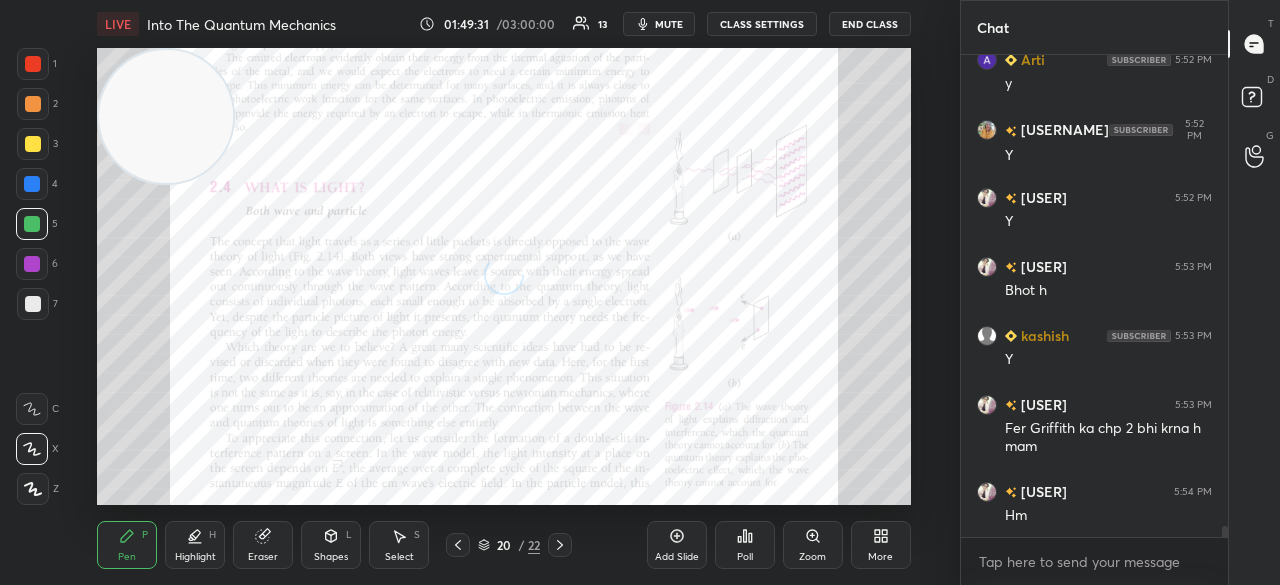 click on "mute" at bounding box center (669, 24) 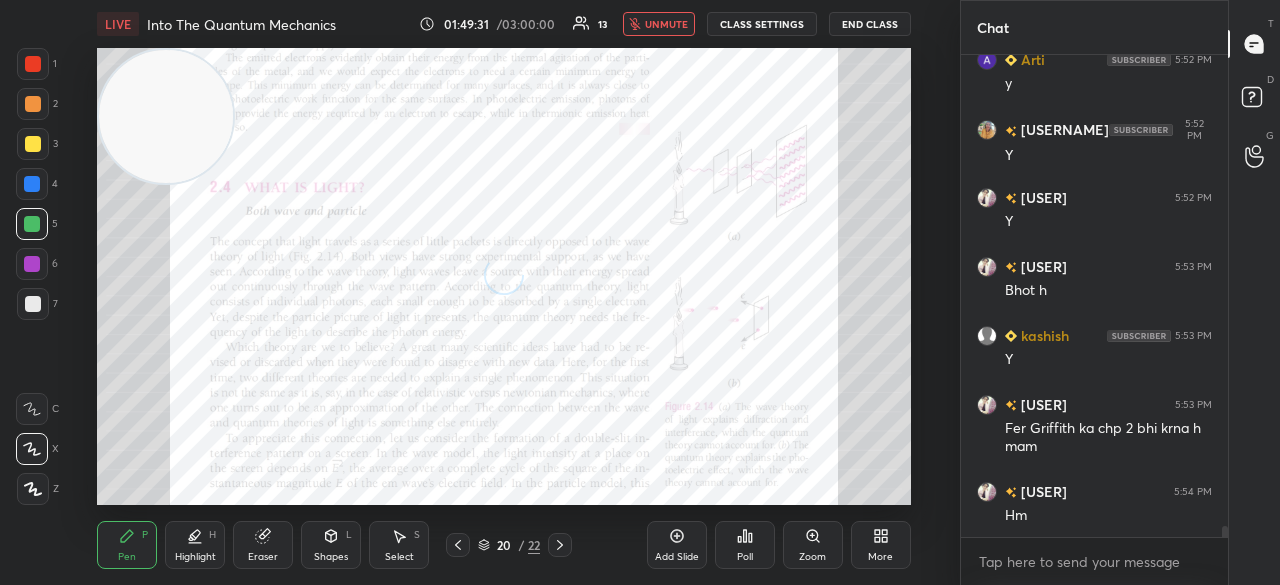click on "unmute" at bounding box center (666, 24) 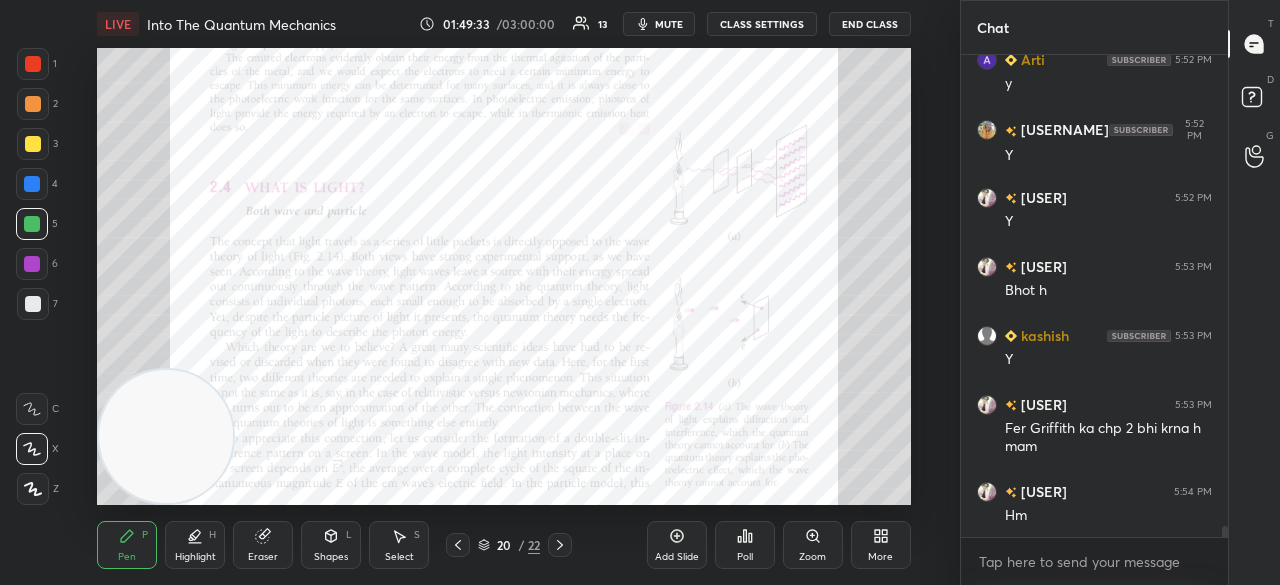 drag, startPoint x: 200, startPoint y: 150, endPoint x: 143, endPoint y: 565, distance: 418.89618 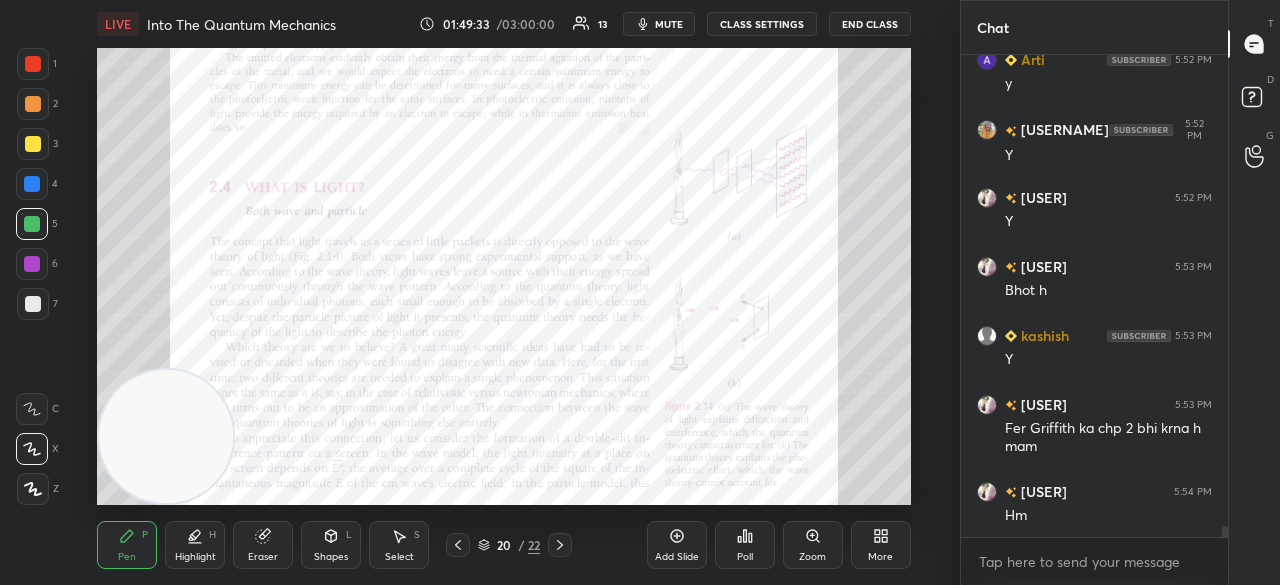 click on "LIVE Into The Quantum Mechanics 01:49:33 /  03:00:00 13 mute CLASS SETTINGS End Class Setting up your live class Poll for   secs No correct answer Start poll Back Into The Quantum Mechanics Surbhi Upadhyay Pen P Highlight H Eraser Shapes L Select S 20 / 22 Add Slide Poll Zoom More" at bounding box center (504, 292) 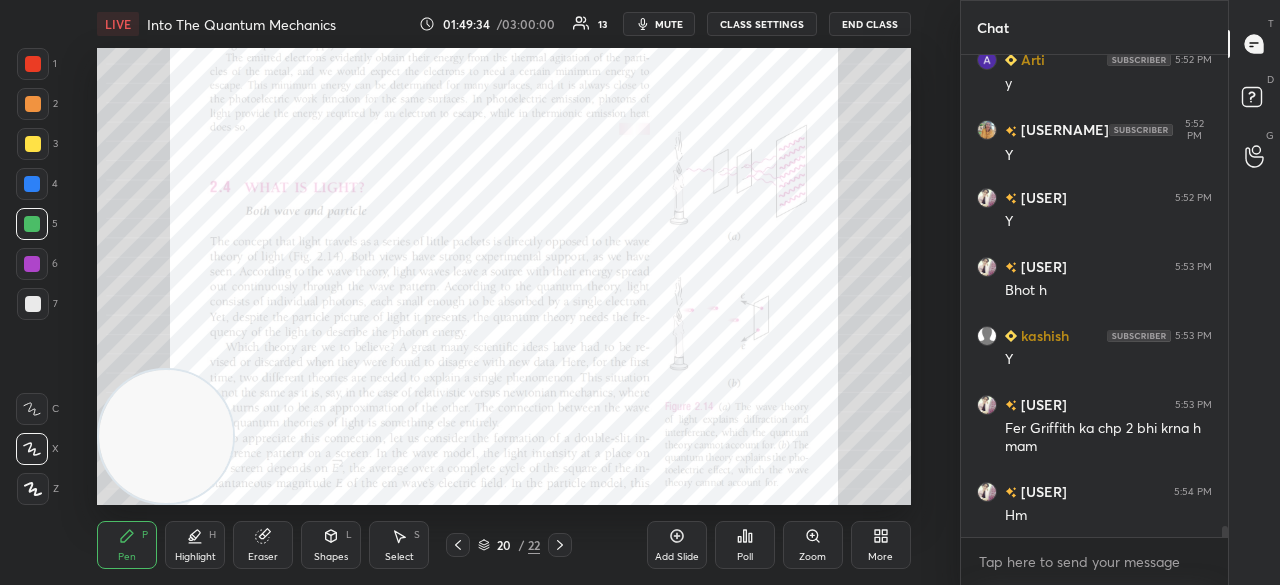 click on "More" at bounding box center [881, 545] 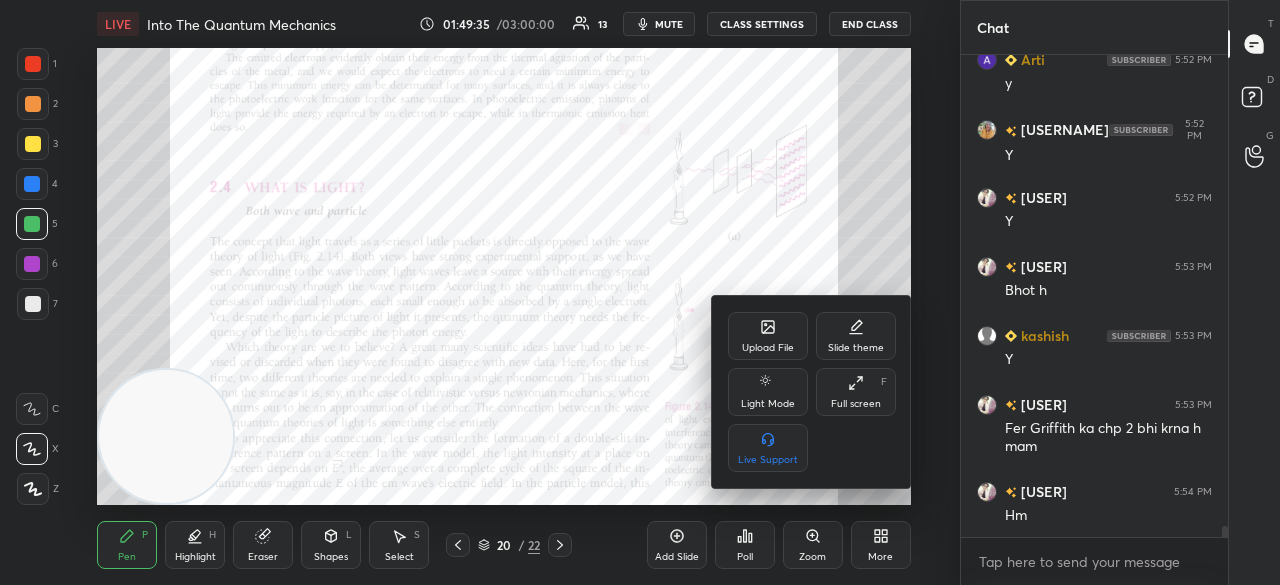 drag, startPoint x: 882, startPoint y: 405, endPoint x: 882, endPoint y: 496, distance: 91 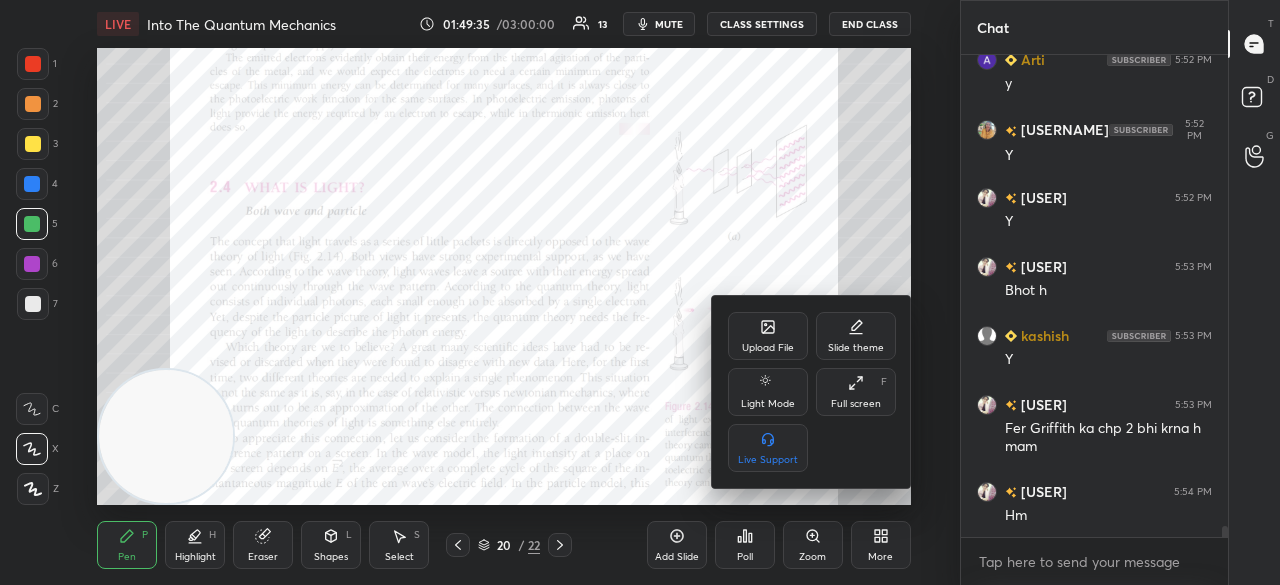 click on "Full screen F" at bounding box center (856, 392) 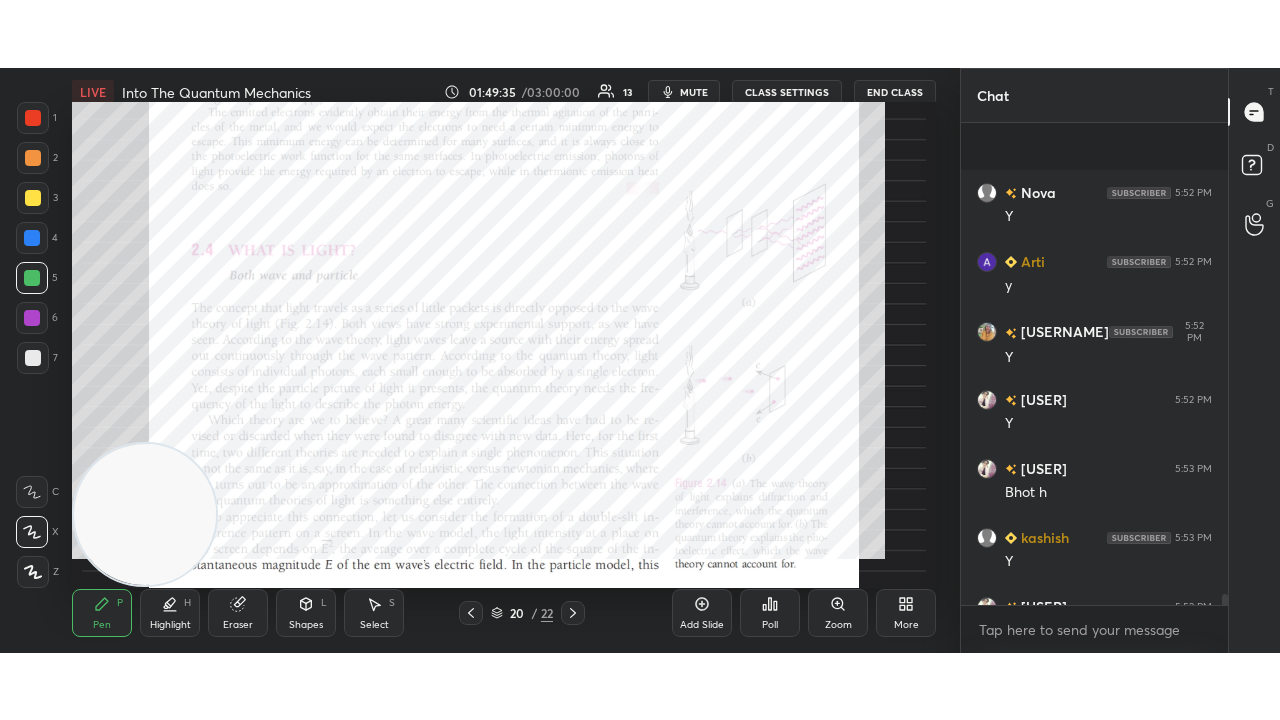 scroll, scrollTop: 99408, scrollLeft: 99120, axis: both 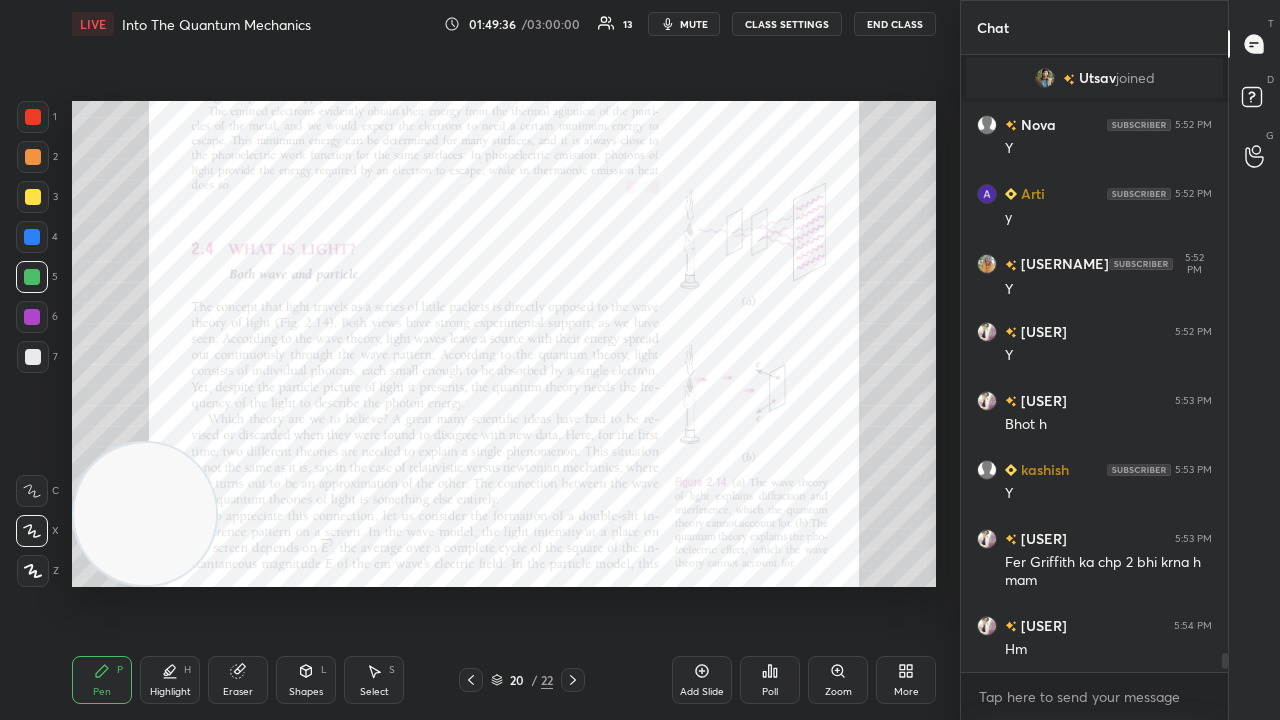 click on "mute" at bounding box center (694, 24) 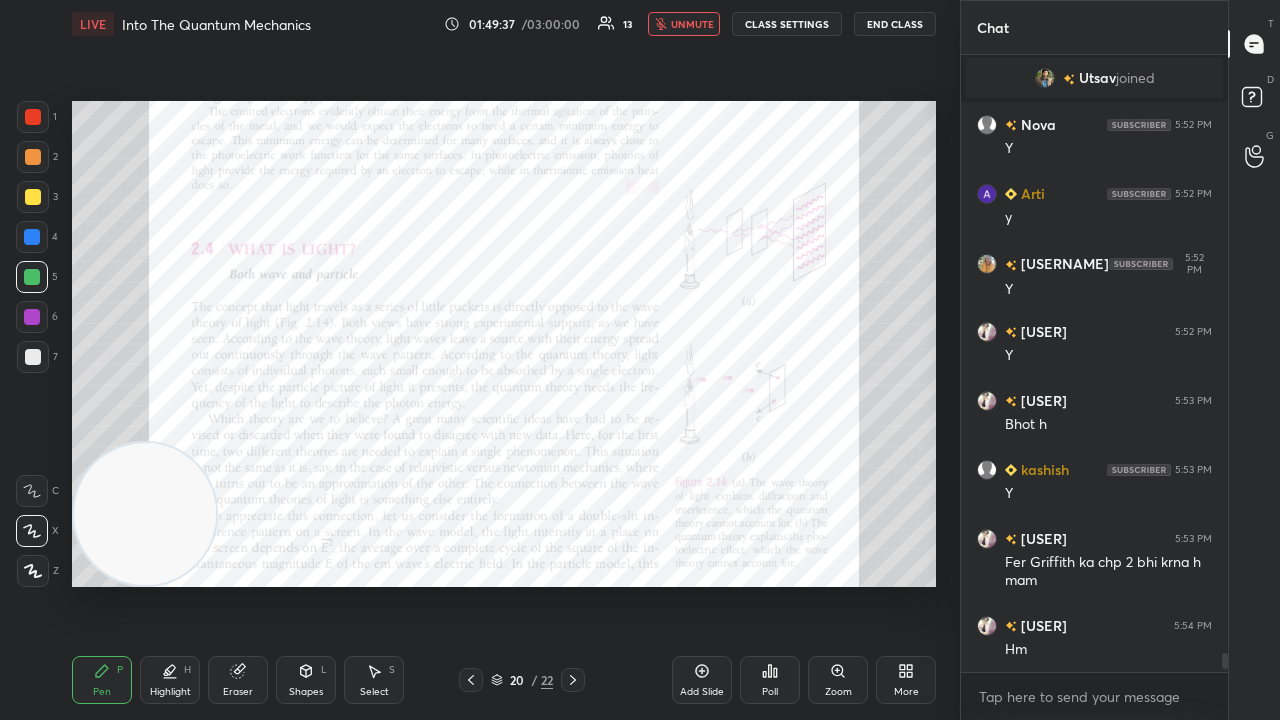 drag, startPoint x: 695, startPoint y: 22, endPoint x: 706, endPoint y: 15, distance: 13.038404 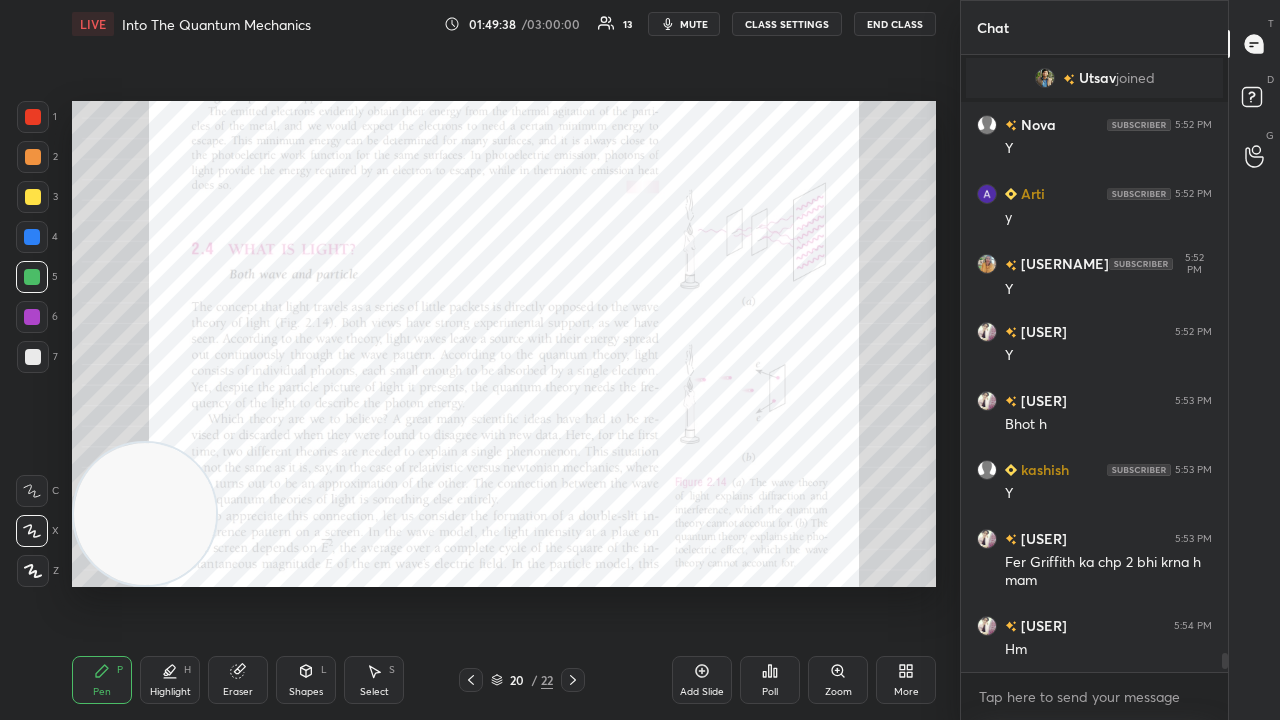 click at bounding box center (33, 117) 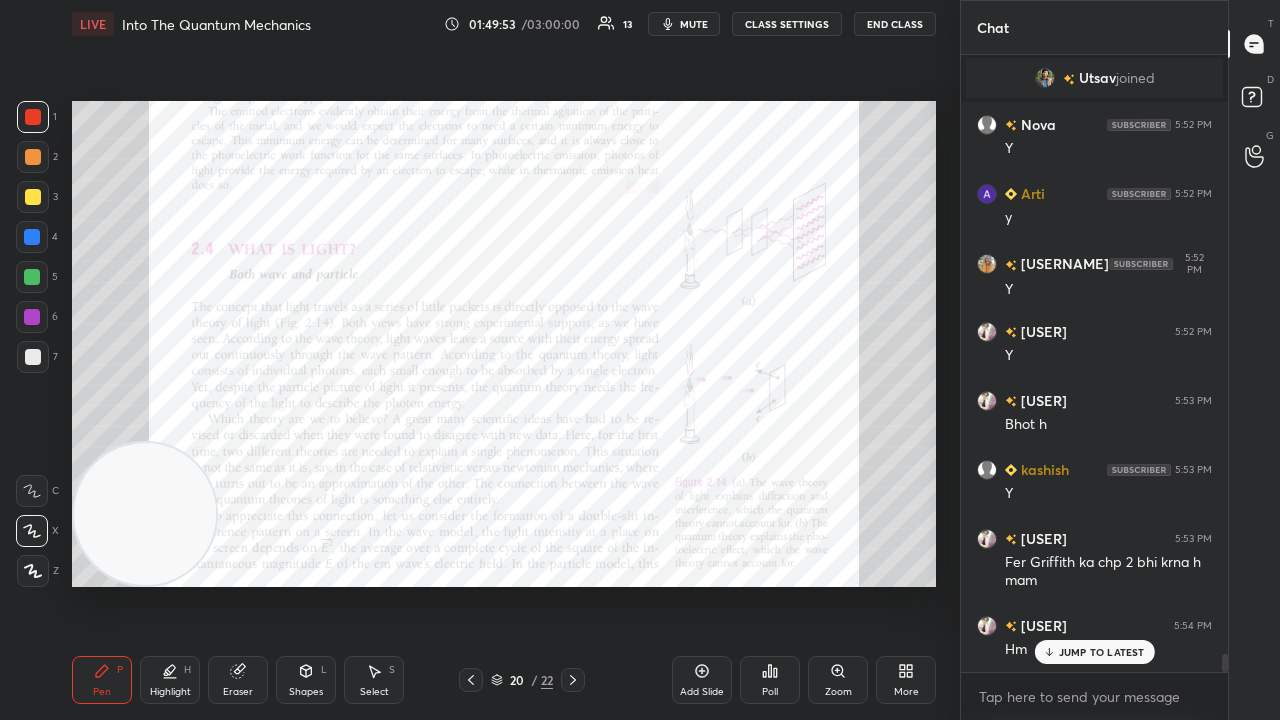 scroll, scrollTop: 19988, scrollLeft: 0, axis: vertical 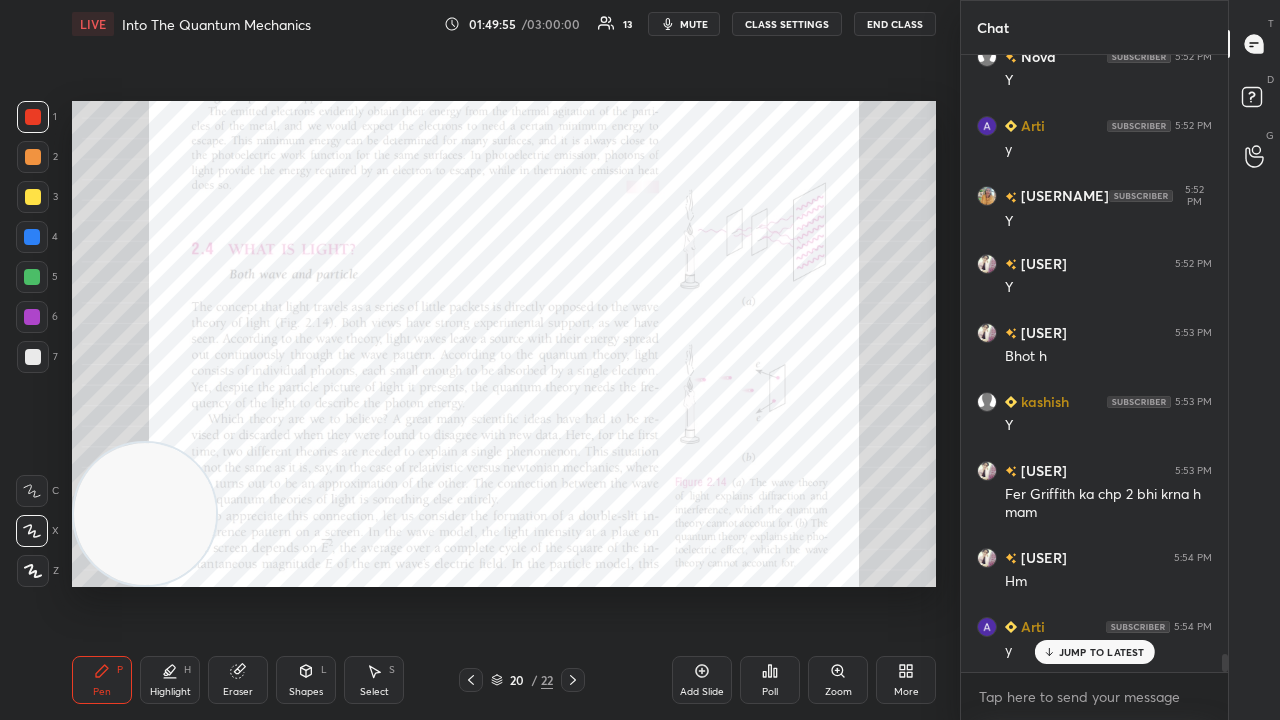 click on "JUMP TO LATEST" at bounding box center [1102, 652] 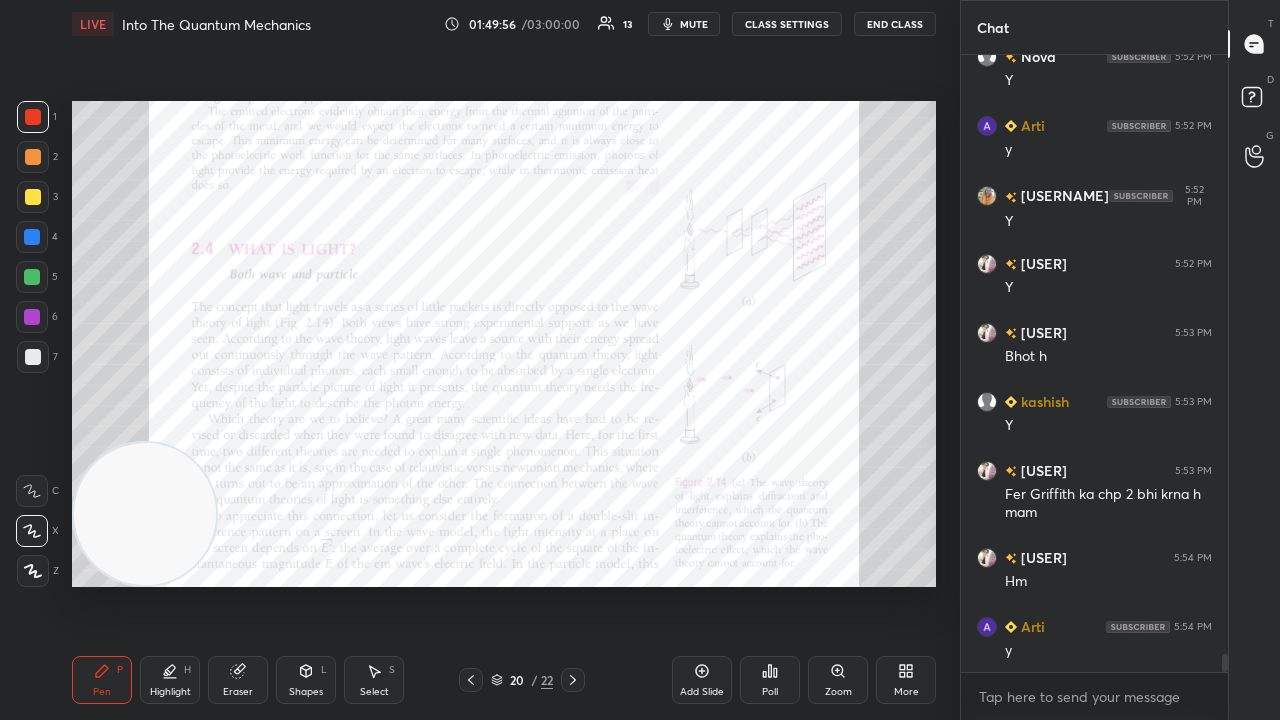 click on "mute" at bounding box center (694, 24) 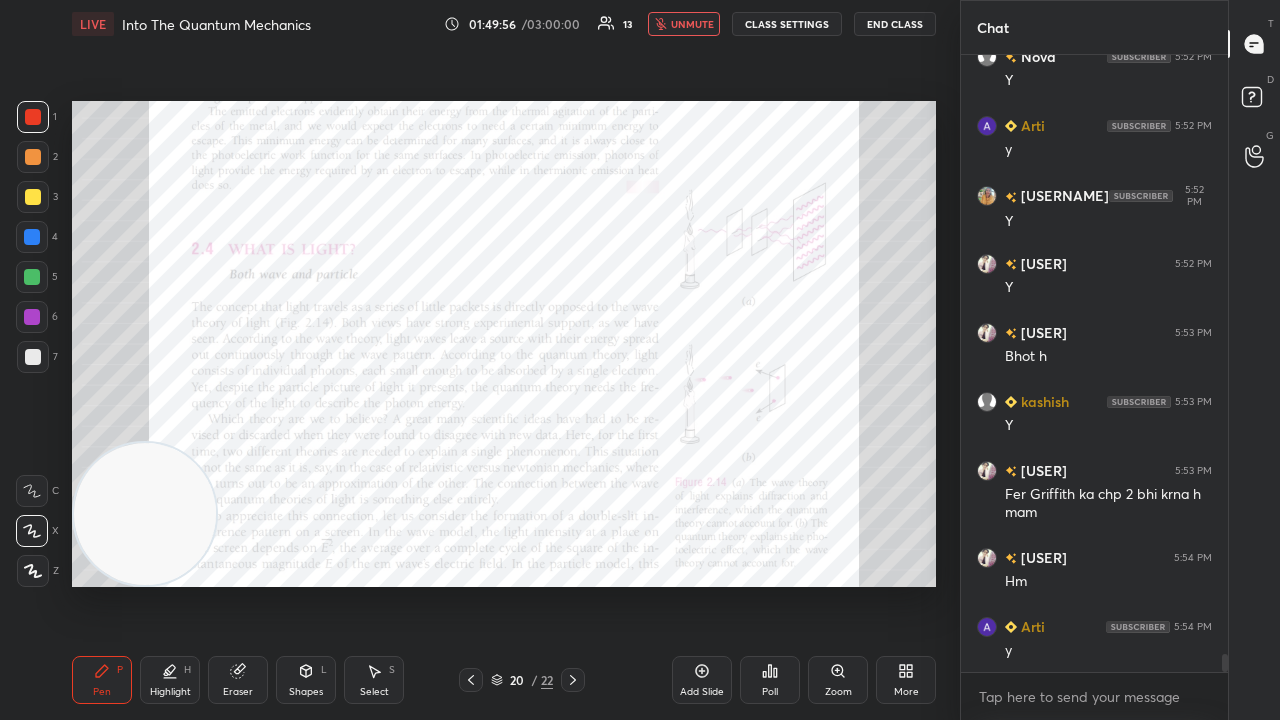 click on "unmute" at bounding box center [692, 24] 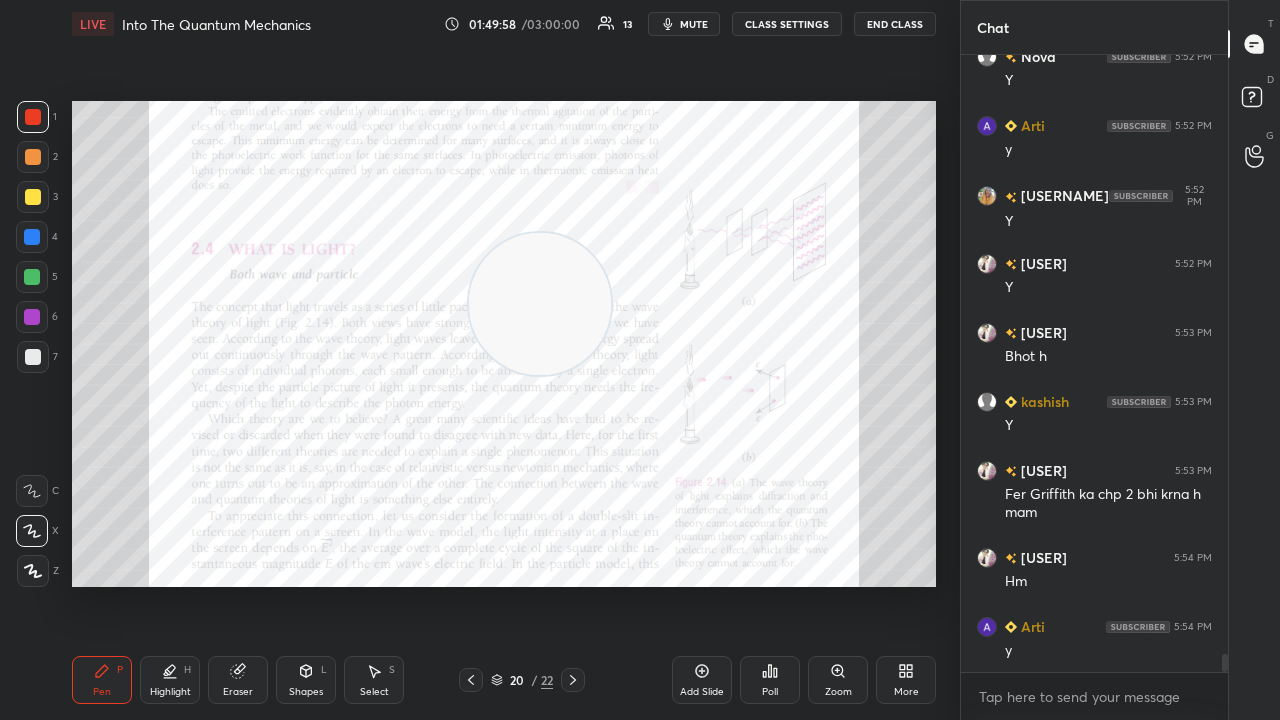scroll, scrollTop: 20058, scrollLeft: 0, axis: vertical 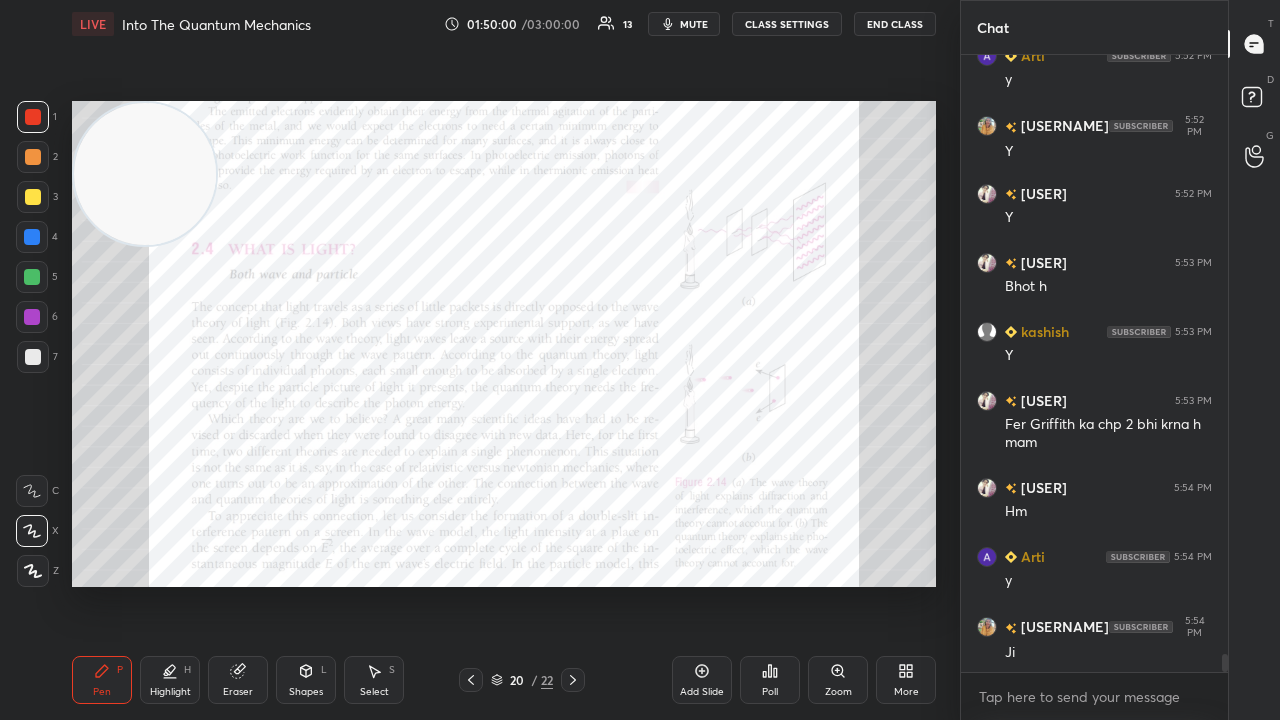 drag, startPoint x: 140, startPoint y: 518, endPoint x: 0, endPoint y: 0, distance: 536.5855 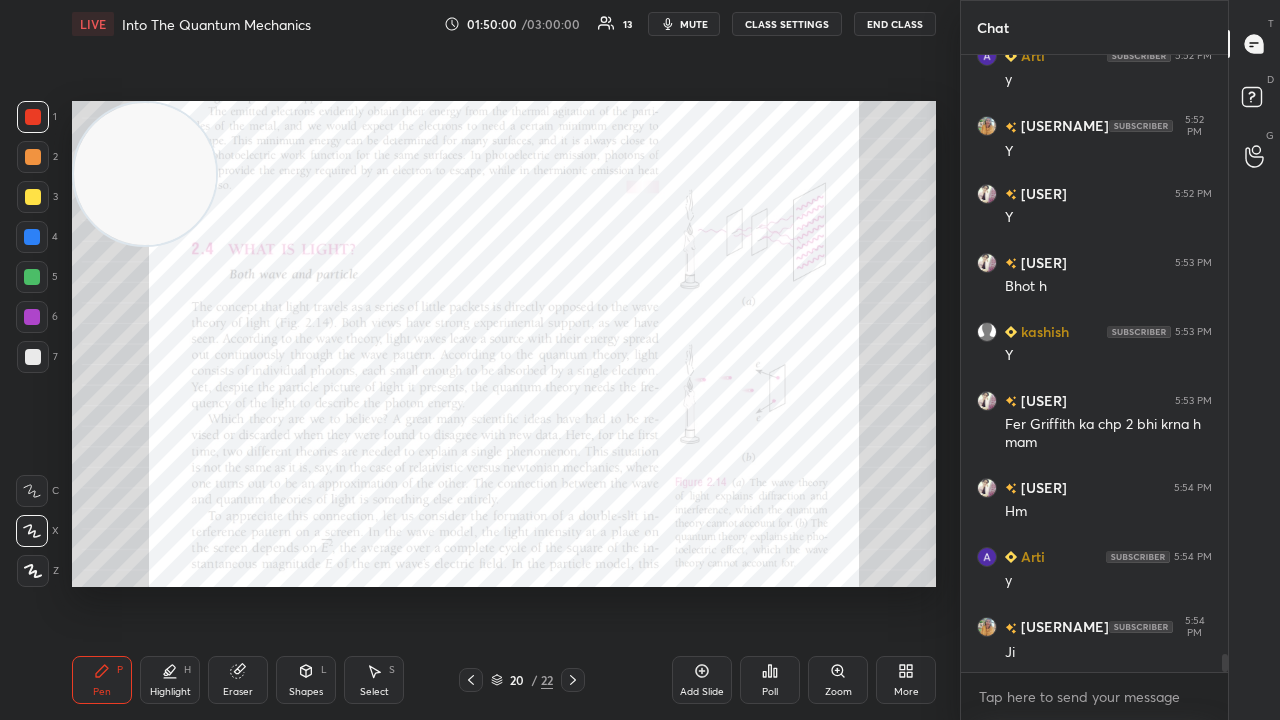 click on "1 2 3 4 5 6 7 C X Z C X Z E E Erase all   H H LIVE Into The Quantum Mechanics 01:50:00 /  03:00:00 13 mute CLASS SETTINGS End Class Setting up your live class Poll for   secs No correct answer Start poll Back Into The Quantum Mechanics Surbhi Upadhyay Pen P Highlight H Eraser Shapes L Select S 20 / 22 Add Slide Poll Zoom More" at bounding box center [472, 360] 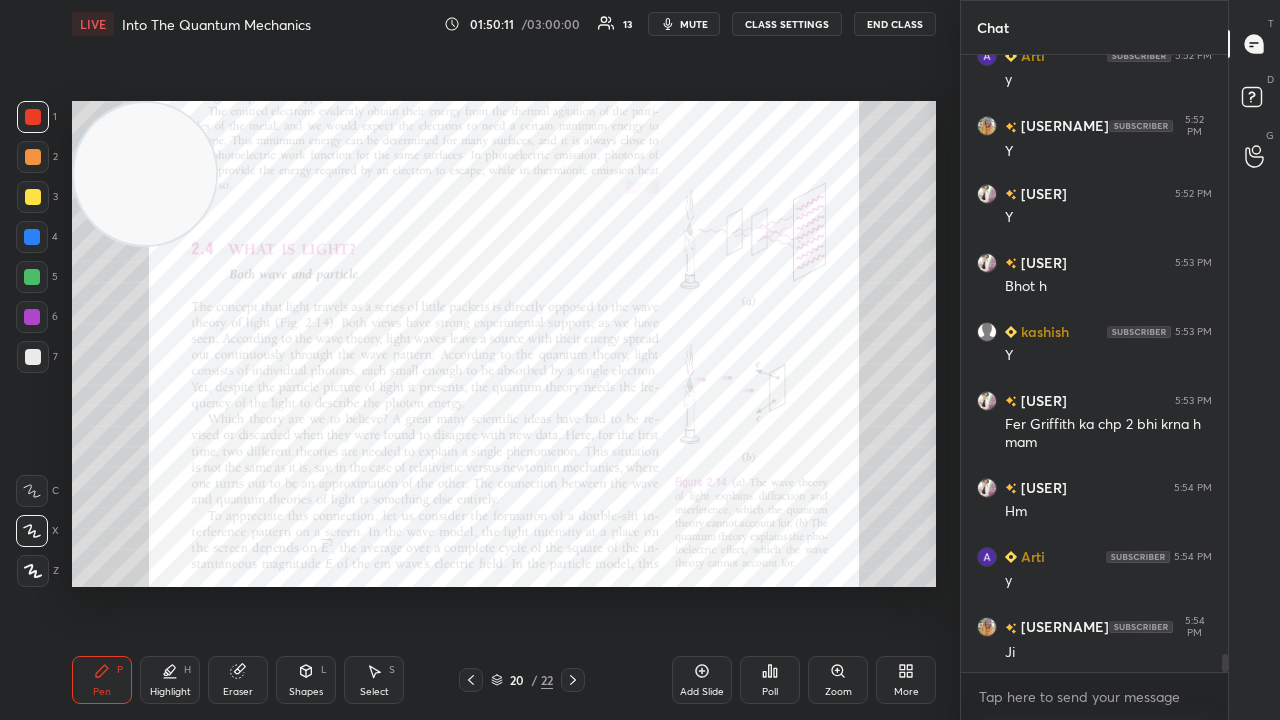 click on "mute" at bounding box center (694, 24) 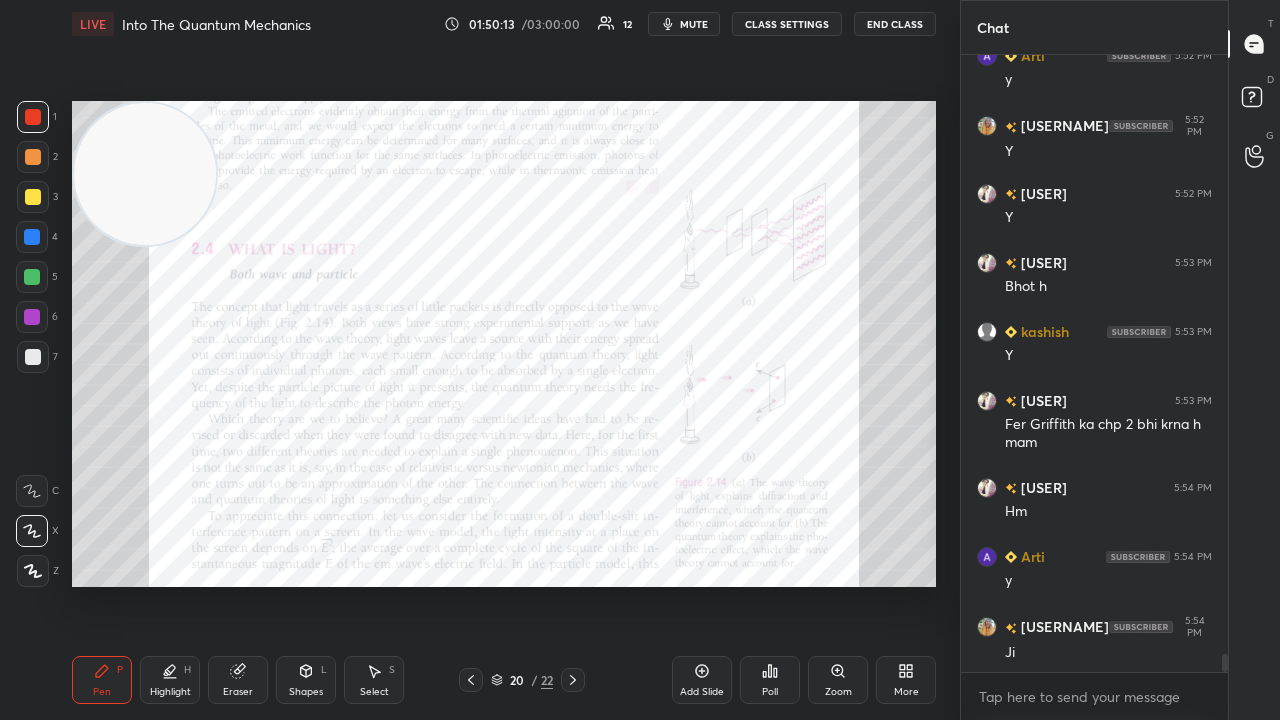click on "mute" at bounding box center (694, 24) 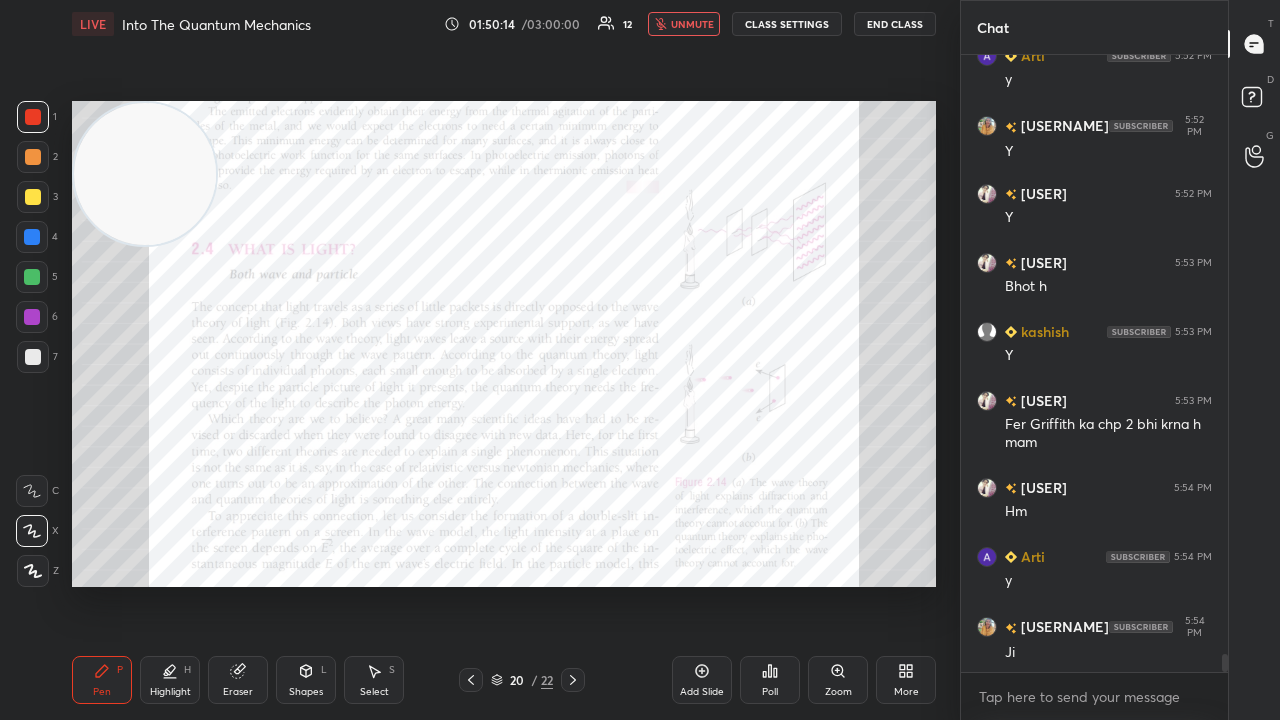 click on "unmute" at bounding box center (692, 24) 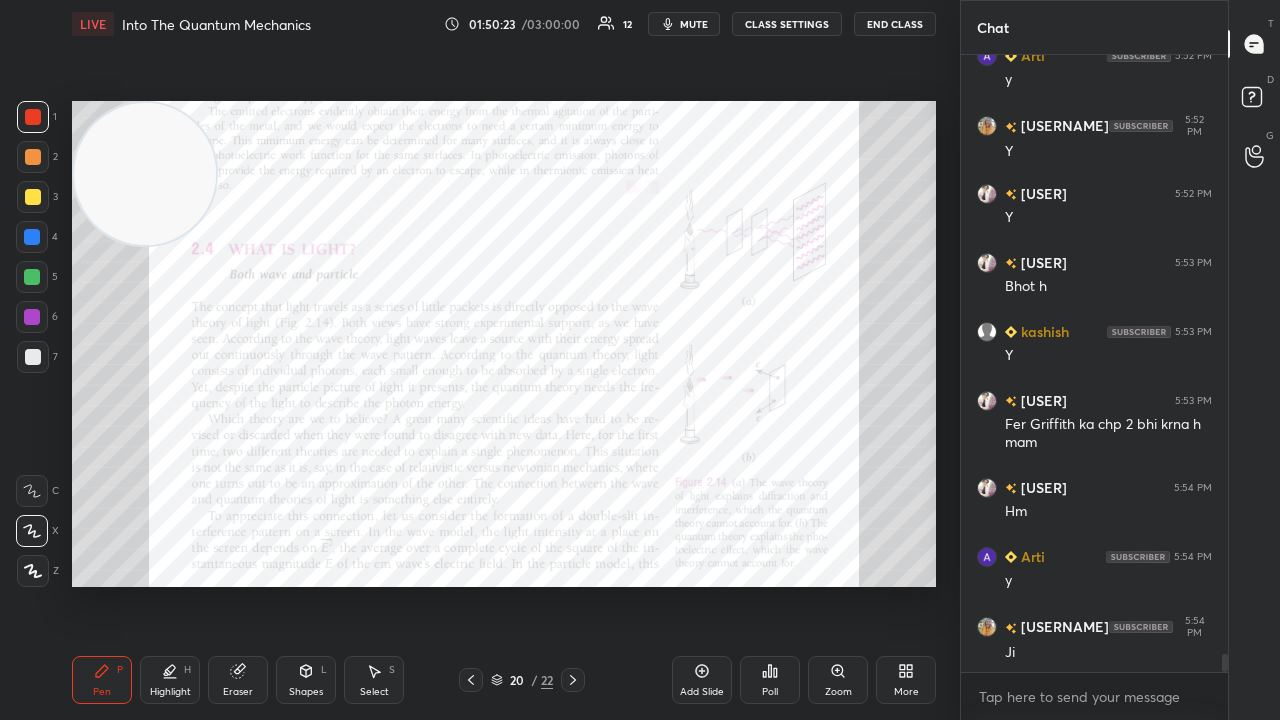click on "mute" at bounding box center [684, 24] 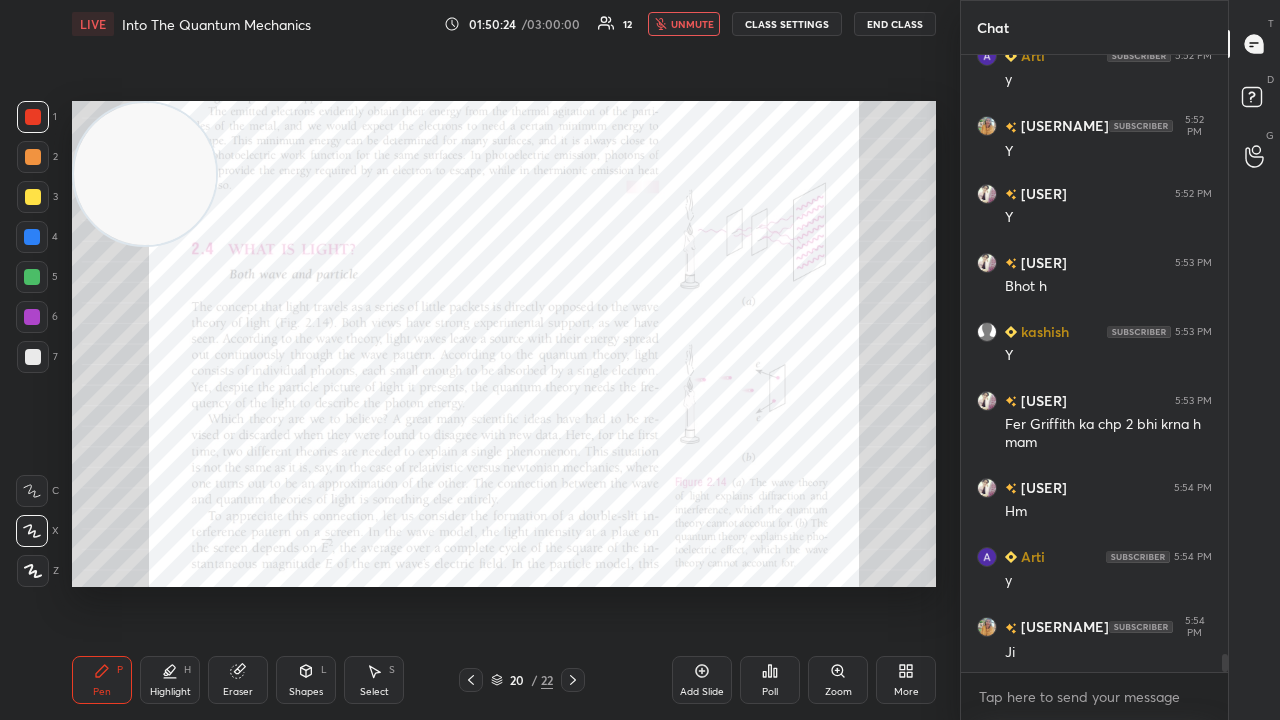 click on "unmute" at bounding box center (692, 24) 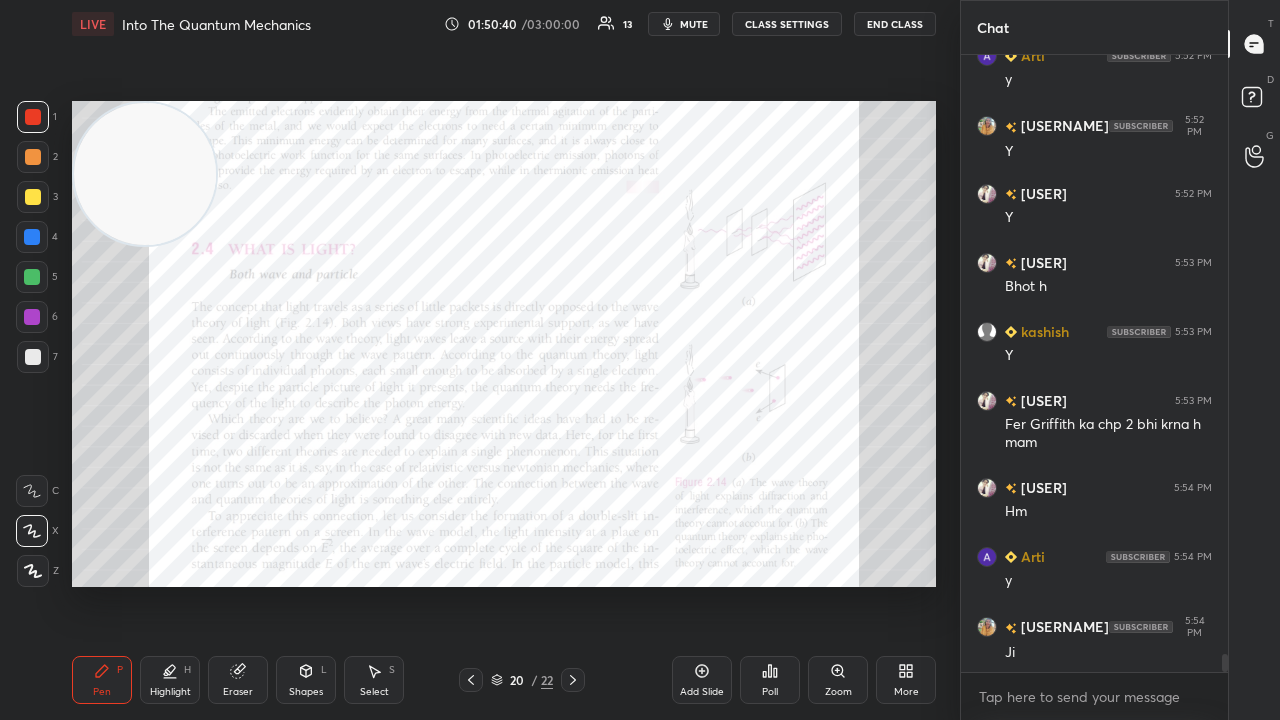 click on "mute" at bounding box center (694, 24) 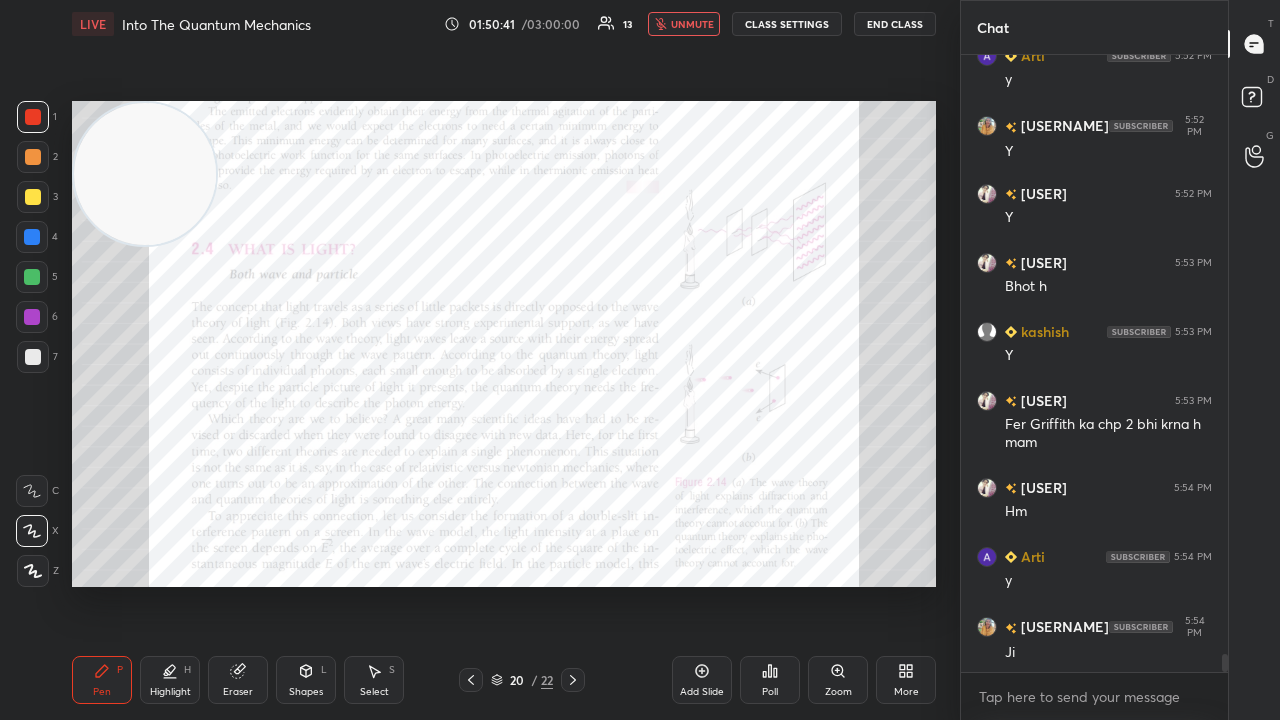 click on "unmute" at bounding box center (692, 24) 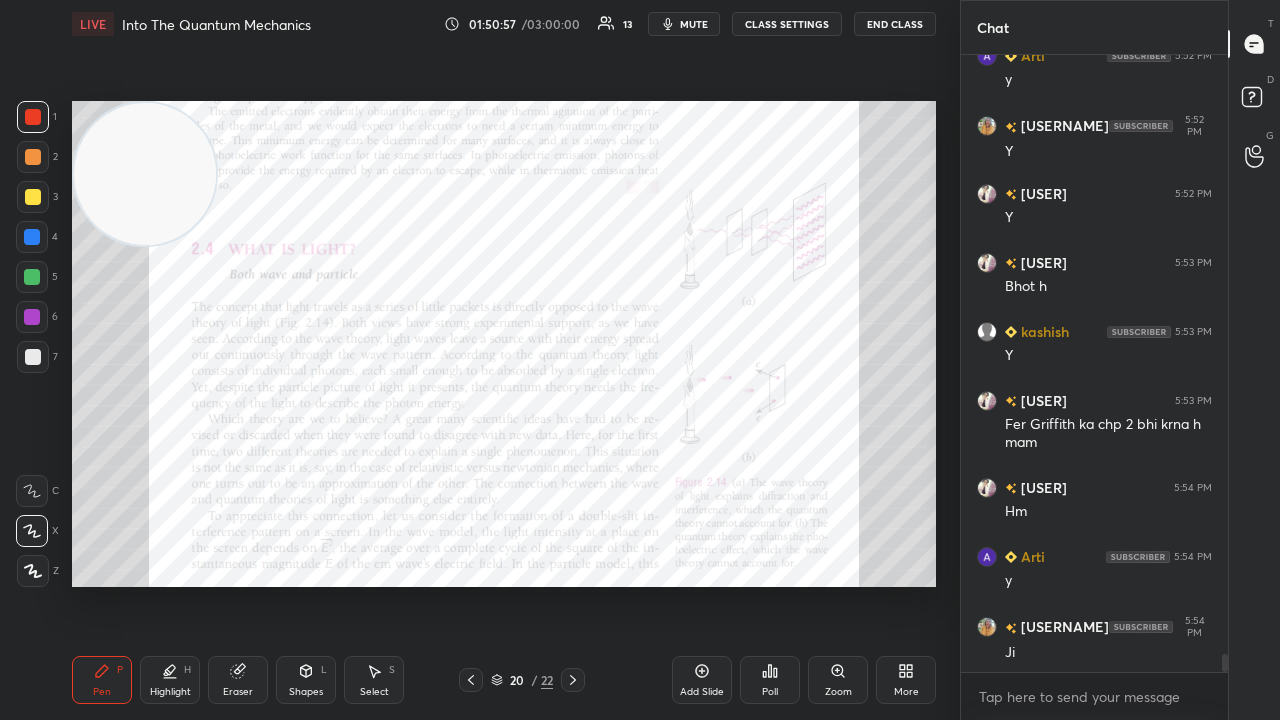 click on "mute" at bounding box center [694, 24] 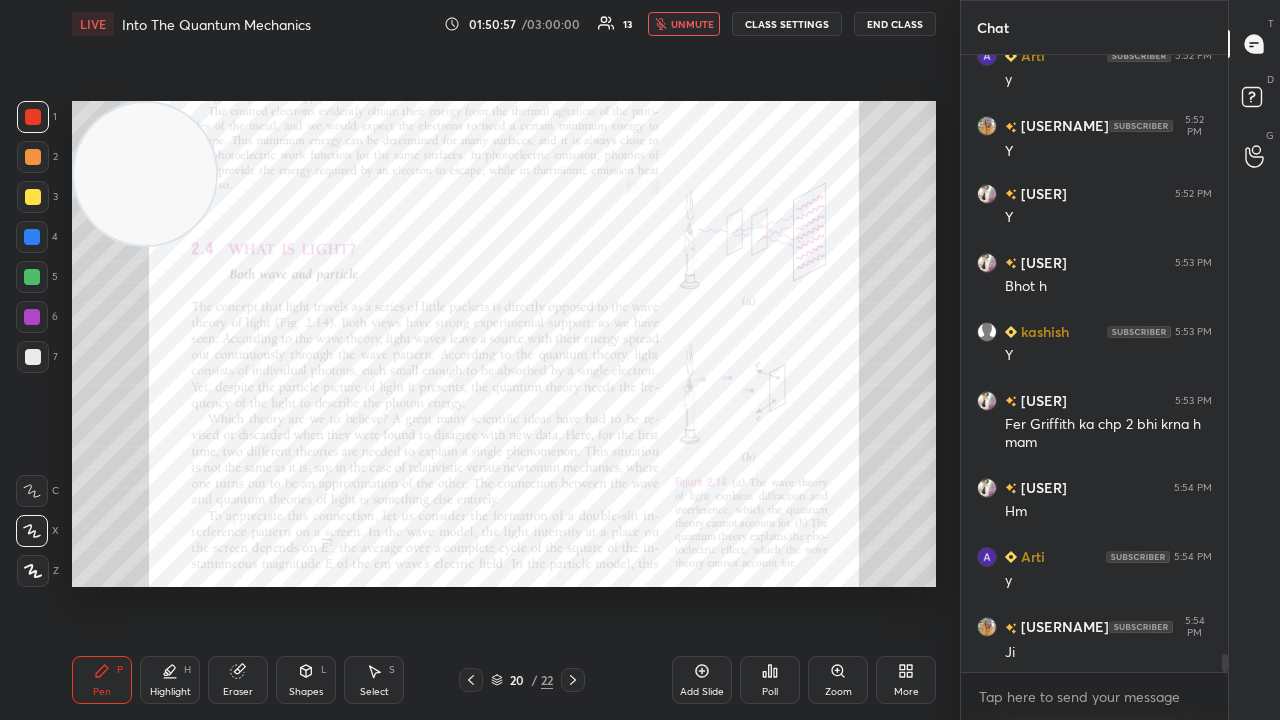 click on "unmute" at bounding box center (692, 24) 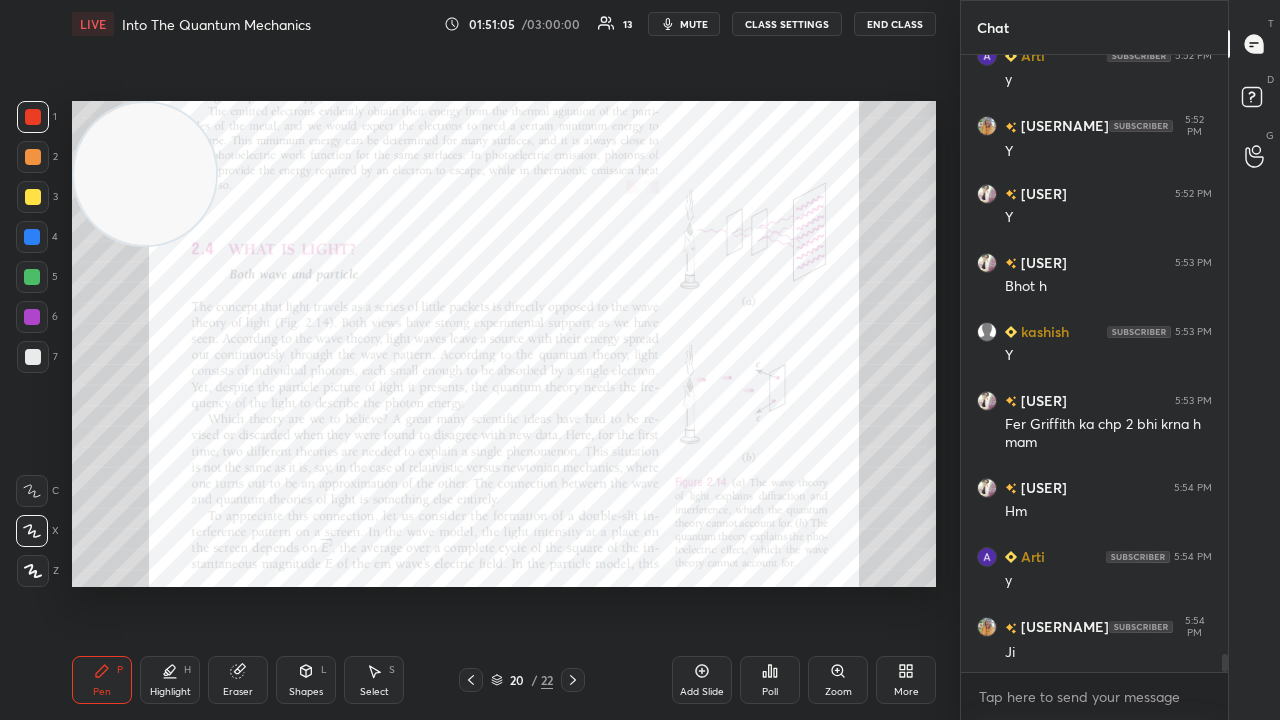 click on "mute" at bounding box center [684, 24] 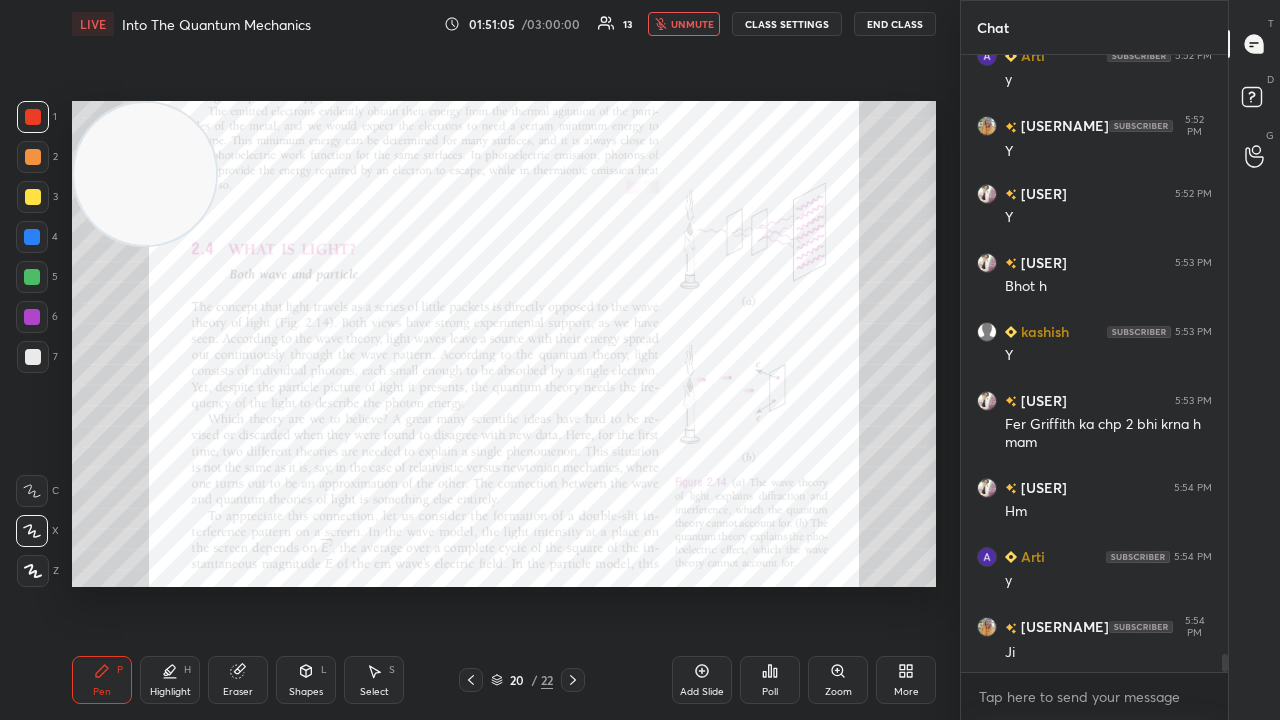 click on "unmute" at bounding box center [692, 24] 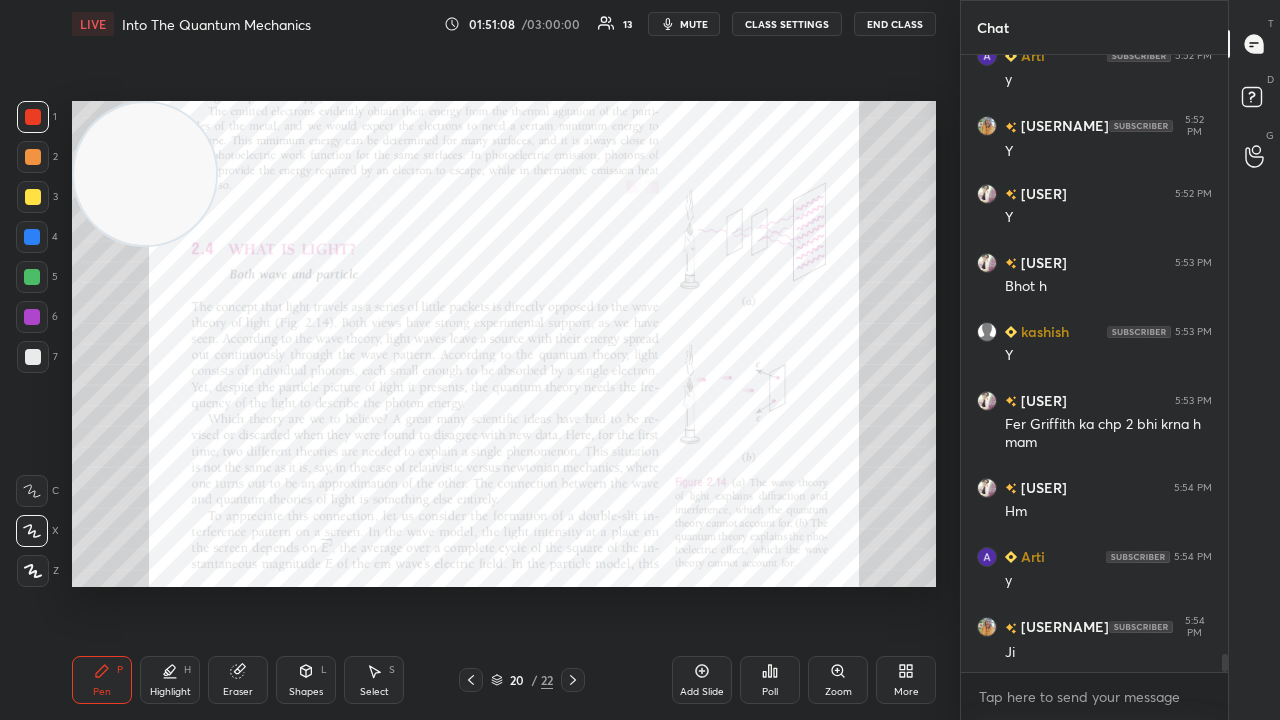 click on "mute" at bounding box center [684, 24] 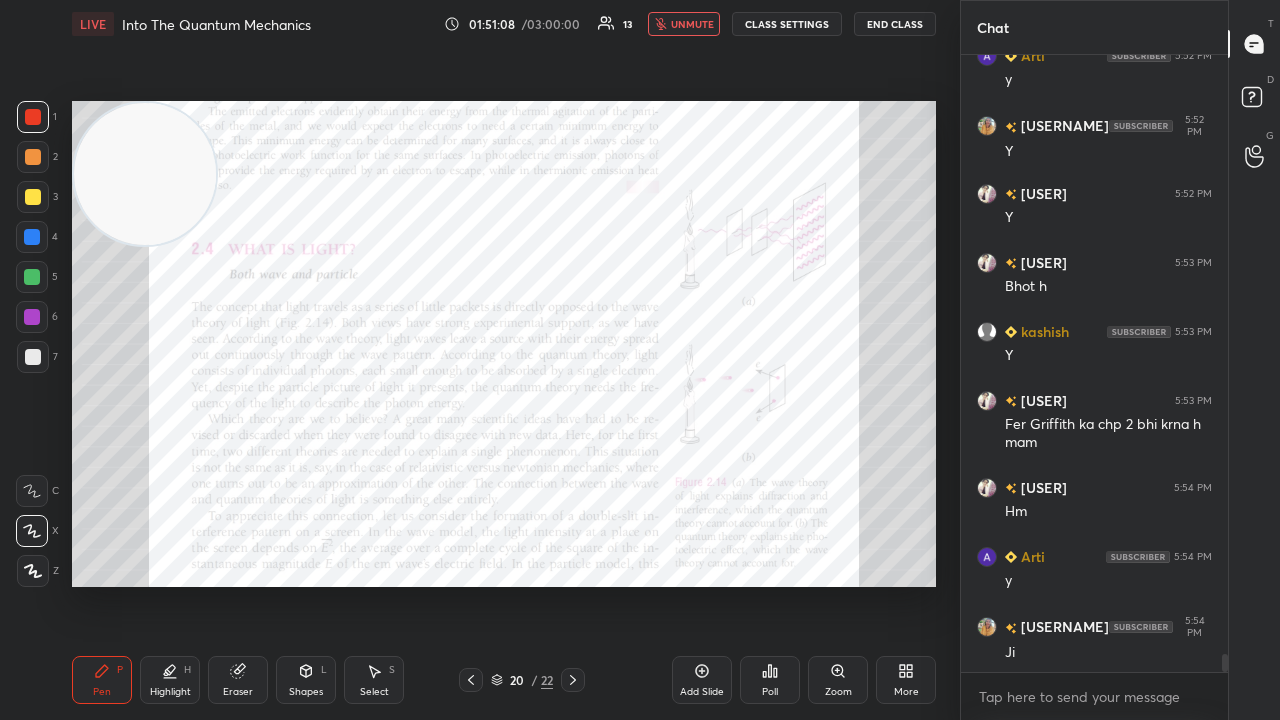 click on "unmute" at bounding box center (692, 24) 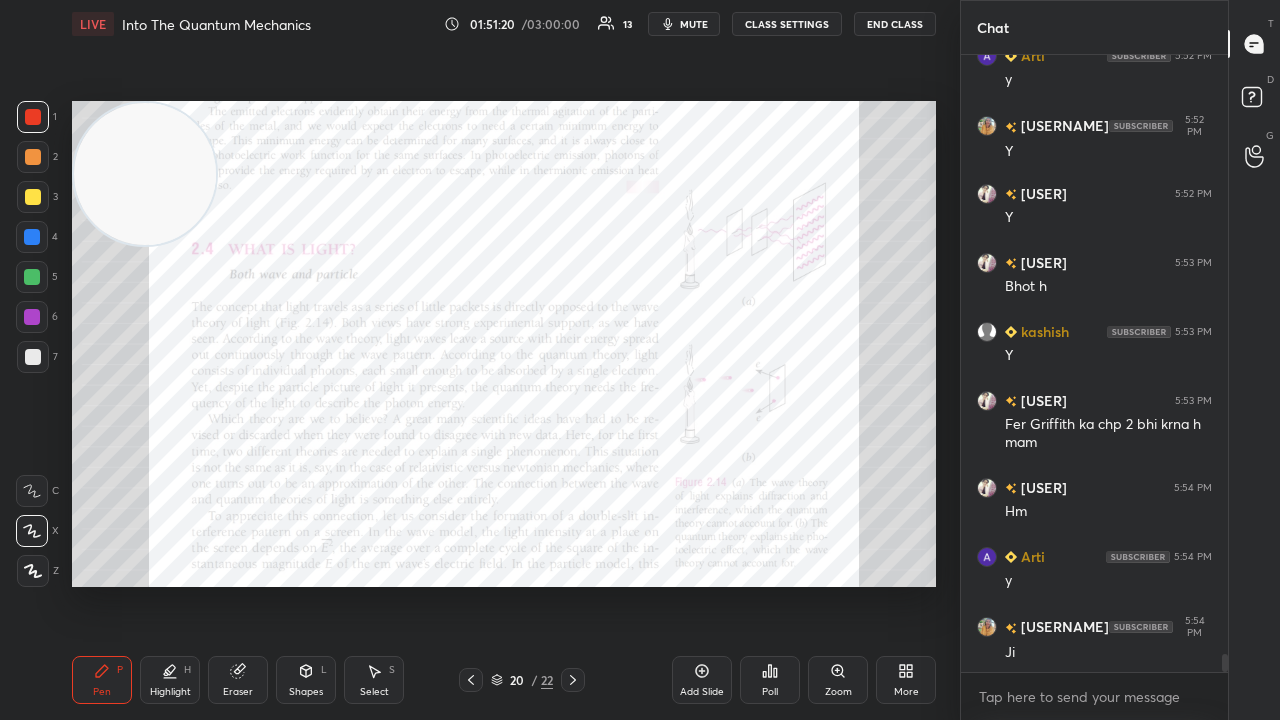 click on "mute" at bounding box center (694, 24) 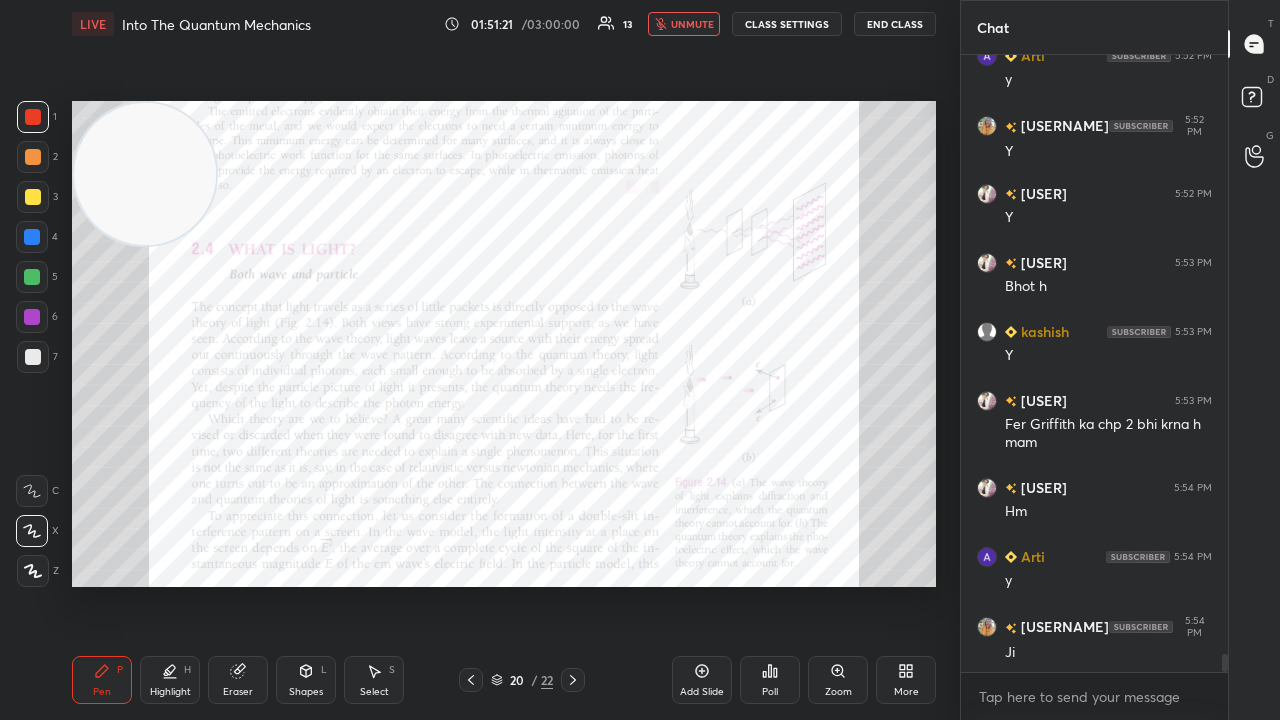 click on "unmute" at bounding box center (692, 24) 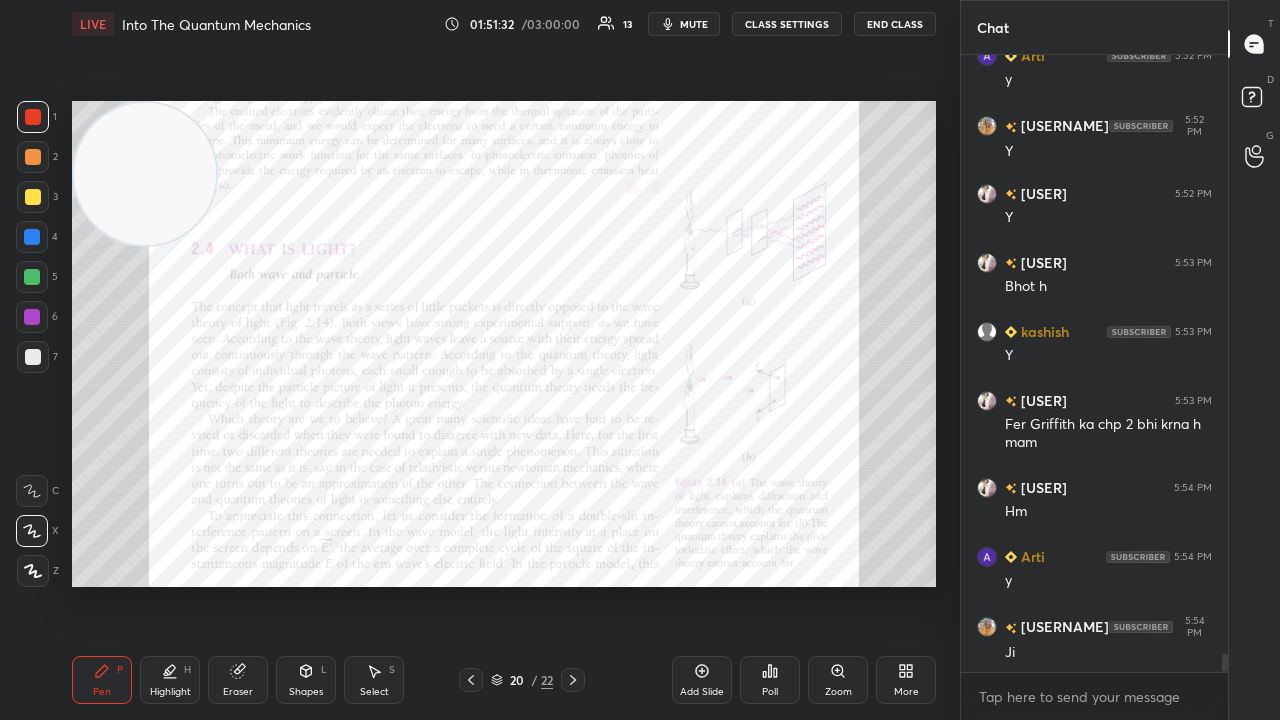 scroll, scrollTop: 20126, scrollLeft: 0, axis: vertical 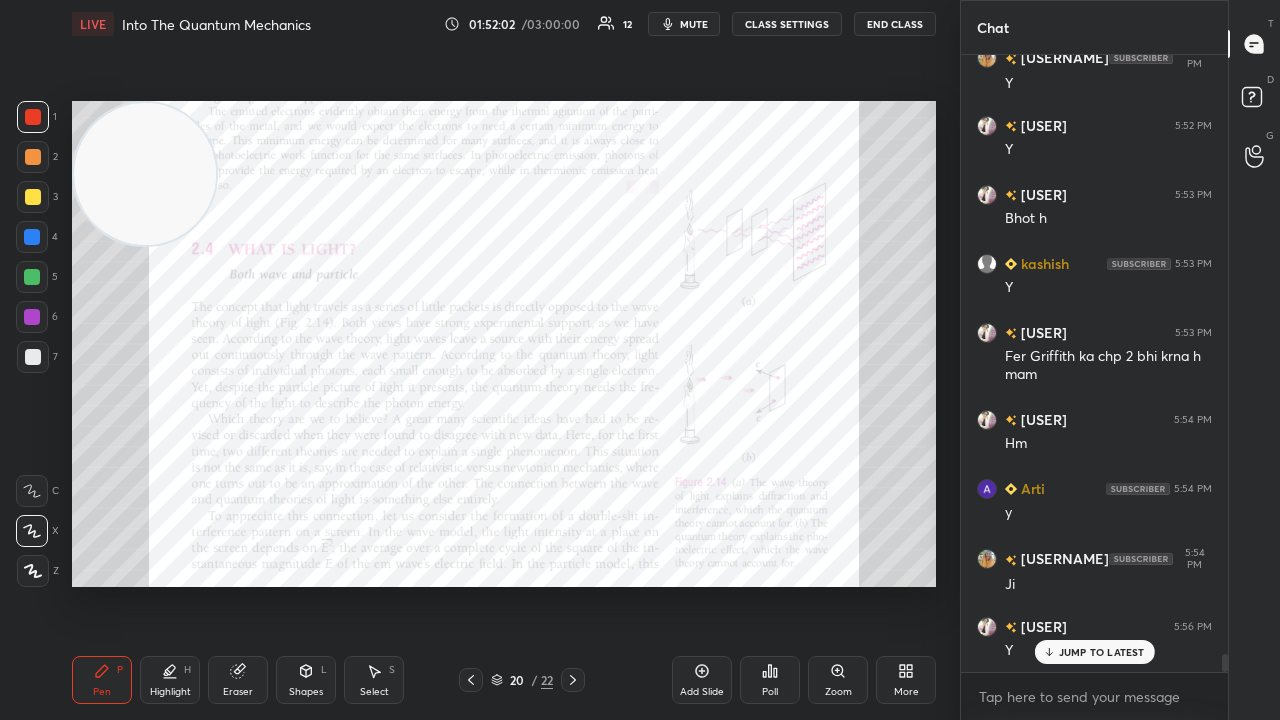 click on "JUMP TO LATEST" at bounding box center [1102, 652] 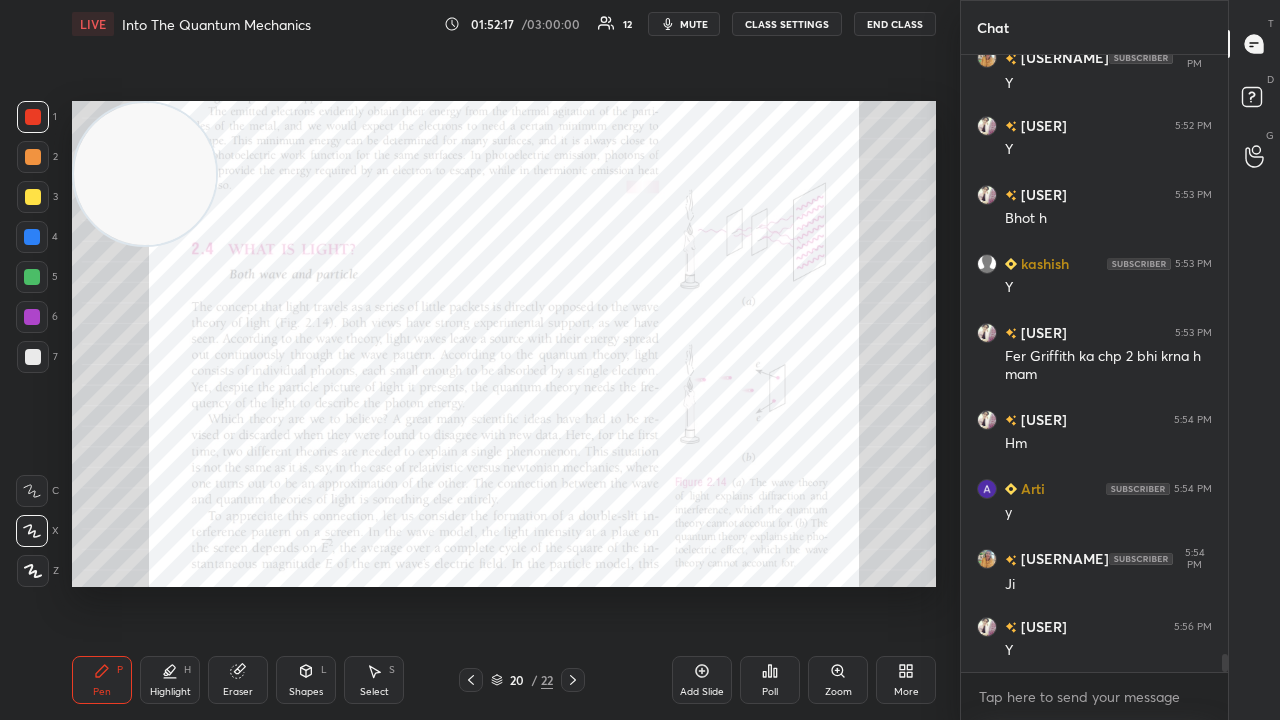 click on "Add Slide Poll Zoom More" at bounding box center (804, 680) 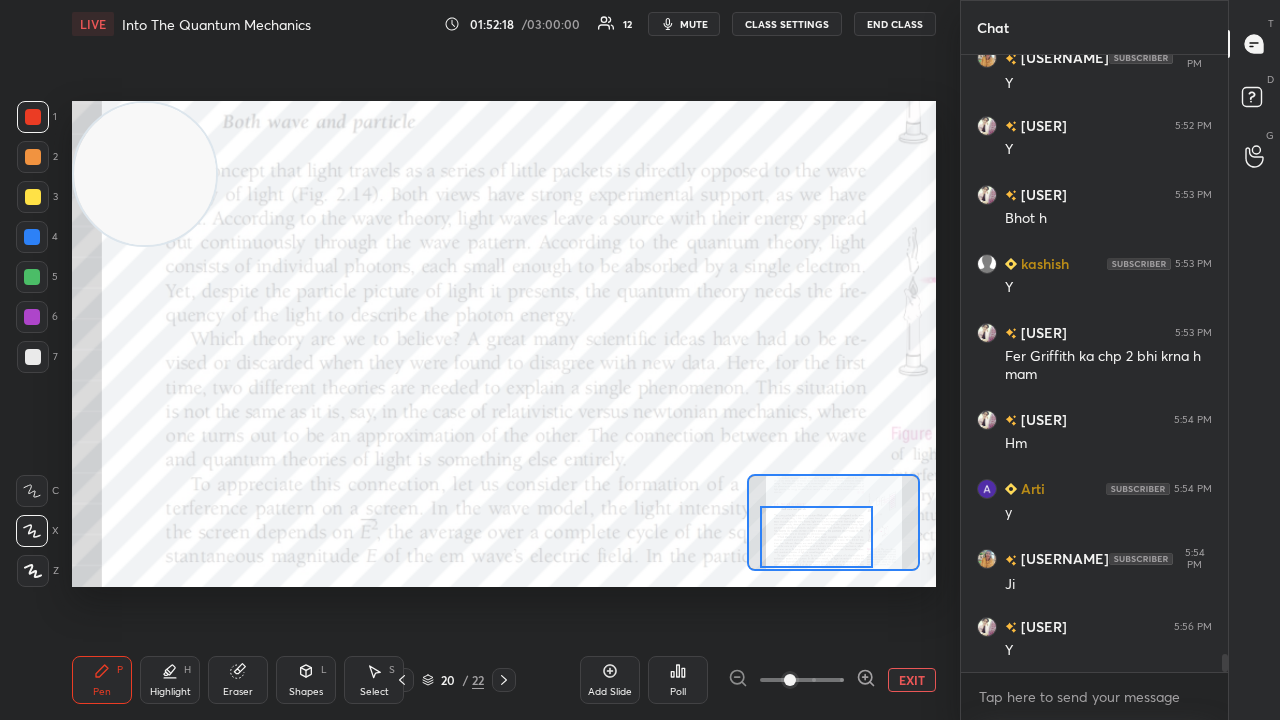 click on "Setting up your live class Poll for   secs No correct answer Start poll" at bounding box center [504, 344] 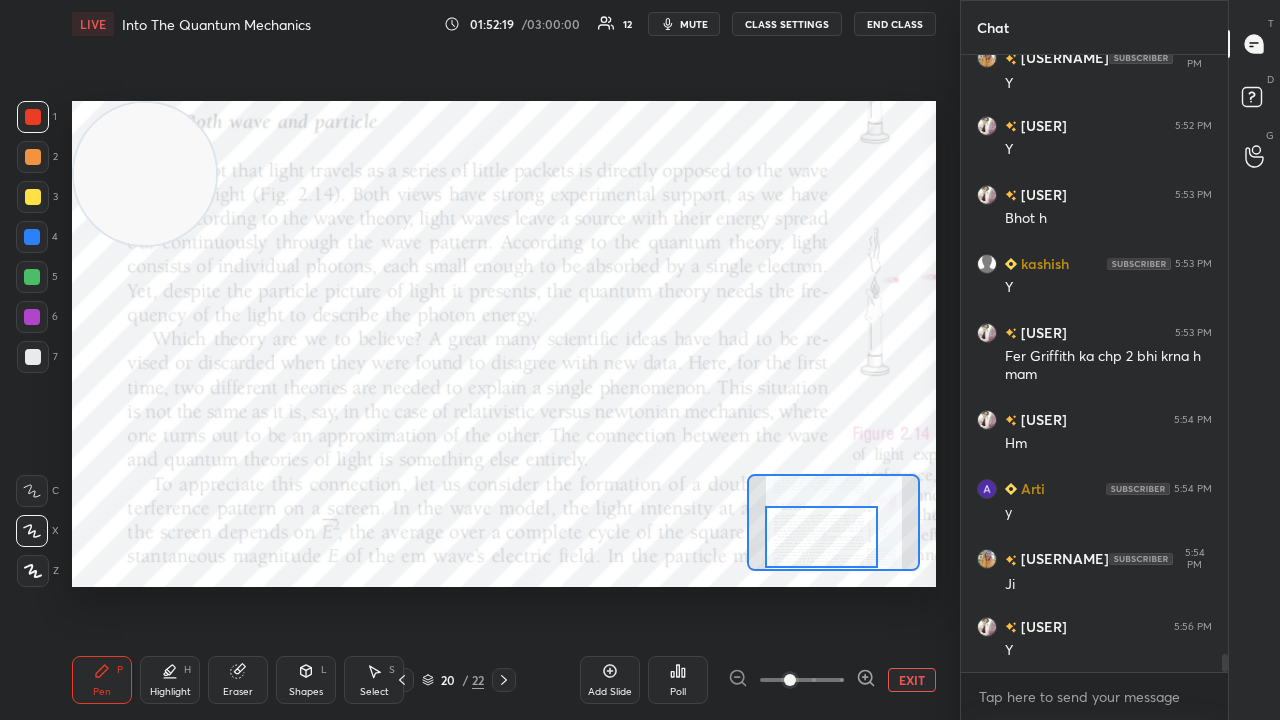 click at bounding box center (821, 537) 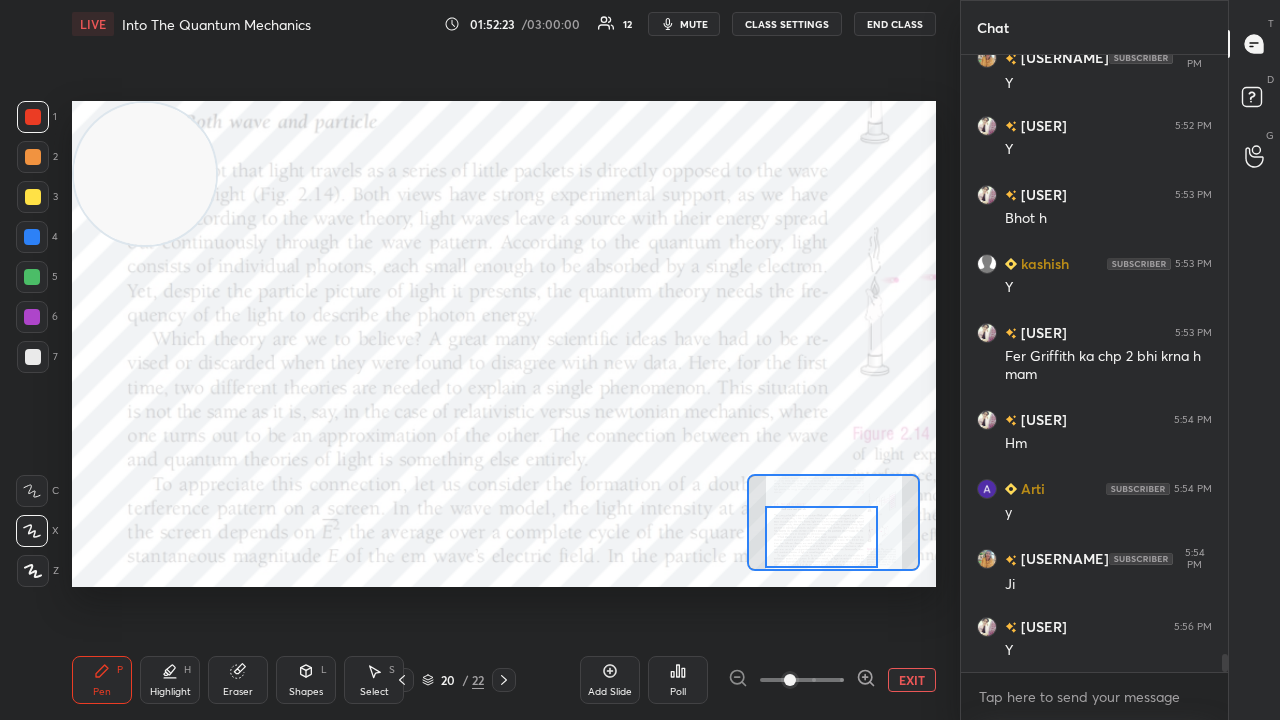 click on "mute" at bounding box center (694, 24) 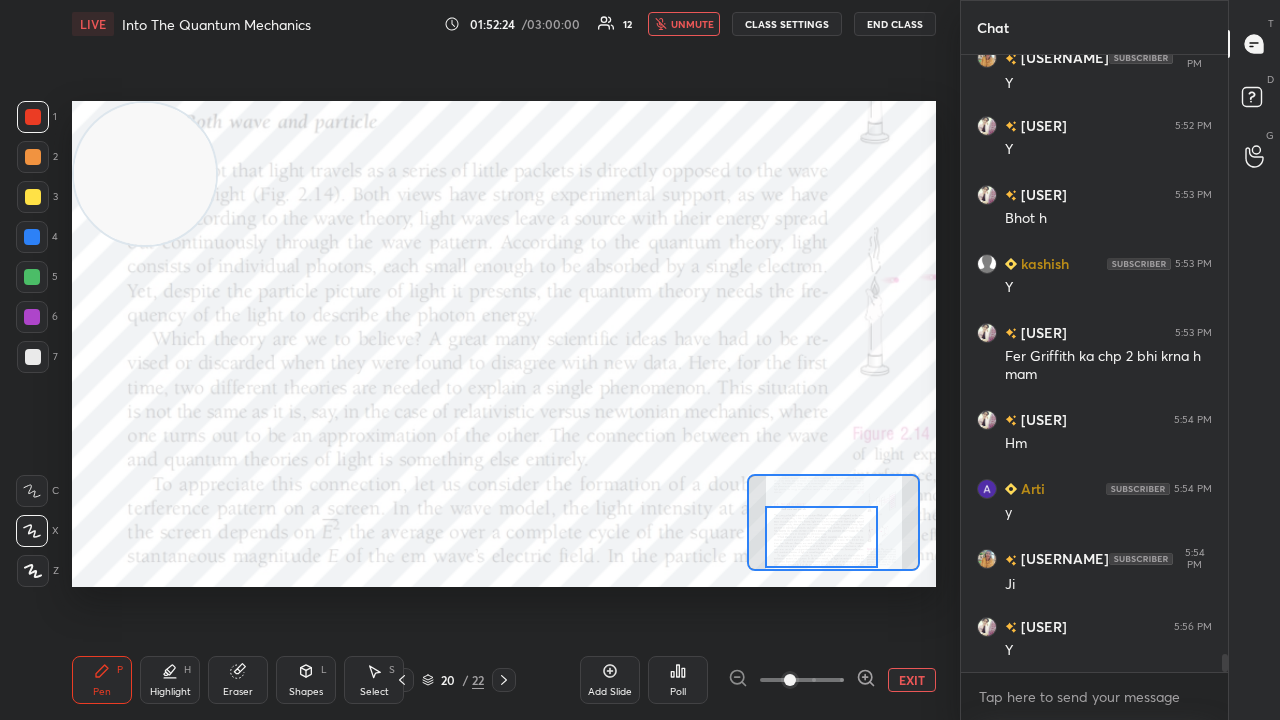 click on "unmute" at bounding box center [692, 24] 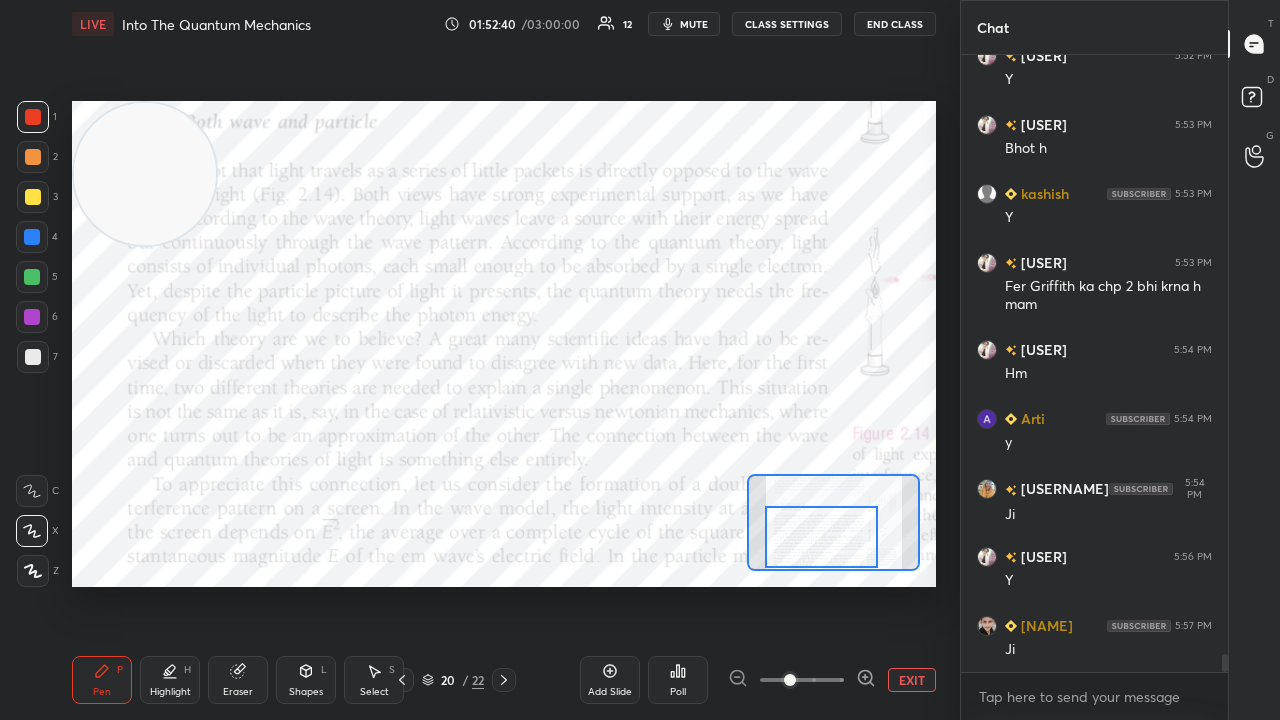 scroll, scrollTop: 20244, scrollLeft: 0, axis: vertical 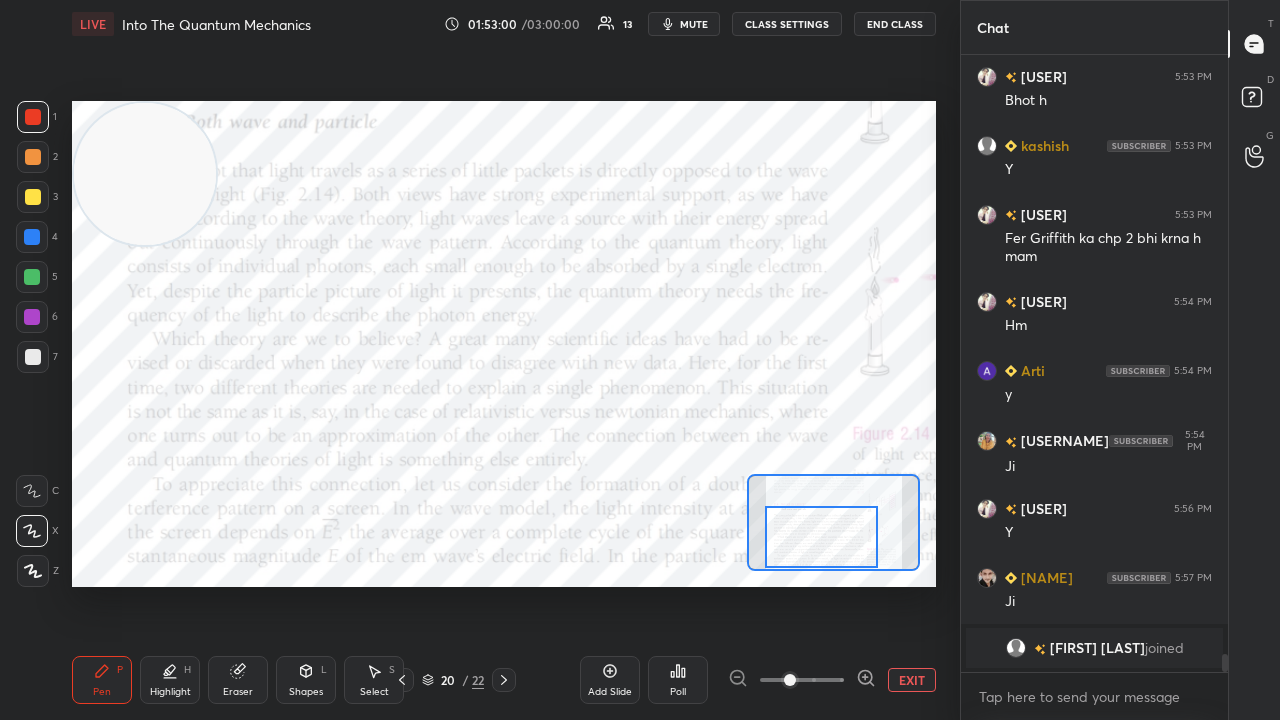 click on "mute" at bounding box center [694, 24] 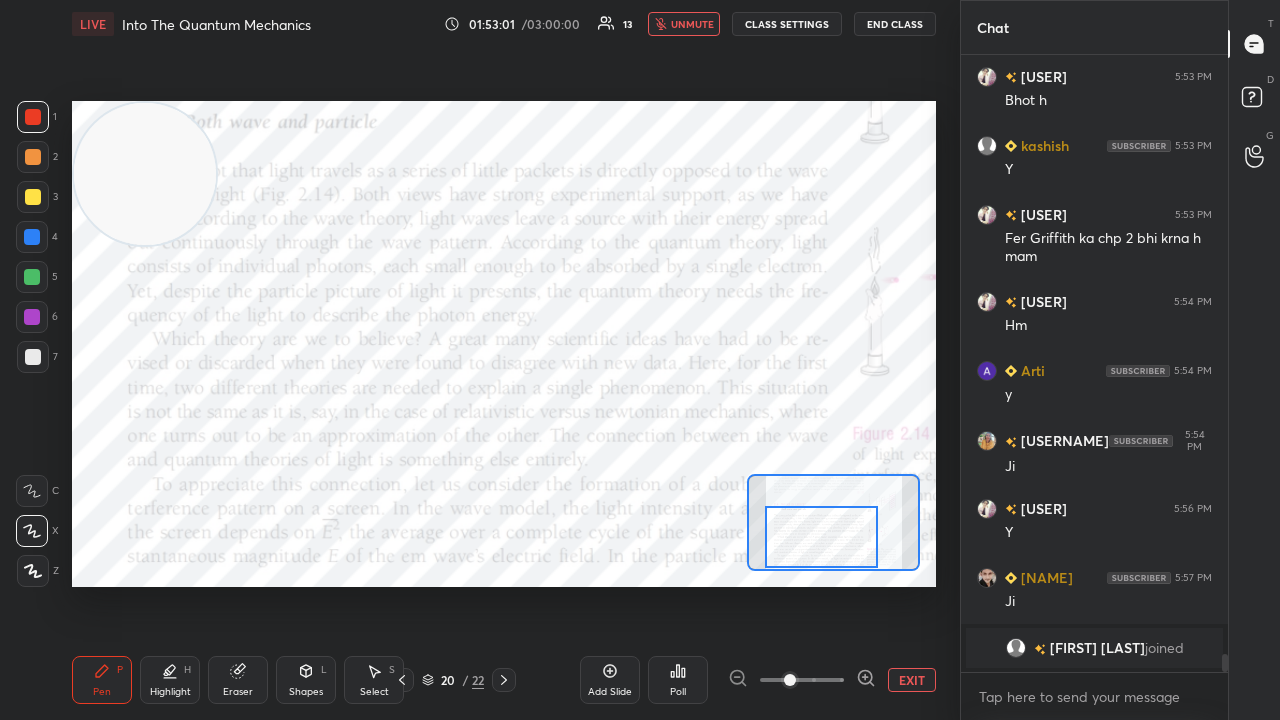 click on "unmute" at bounding box center [692, 24] 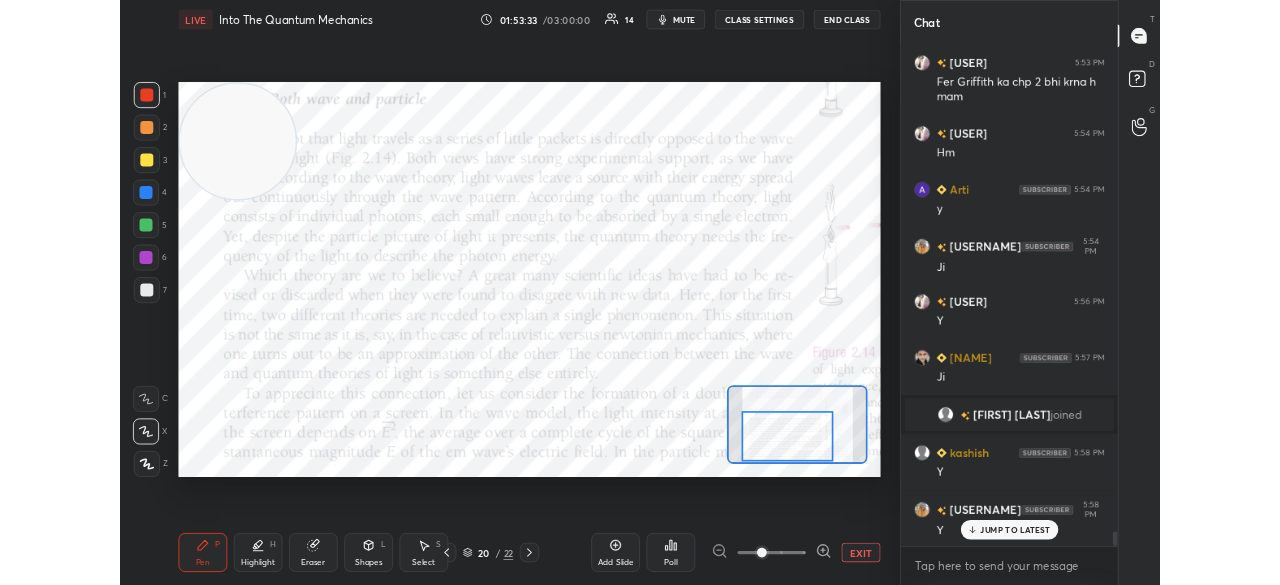 scroll, scrollTop: 20164, scrollLeft: 0, axis: vertical 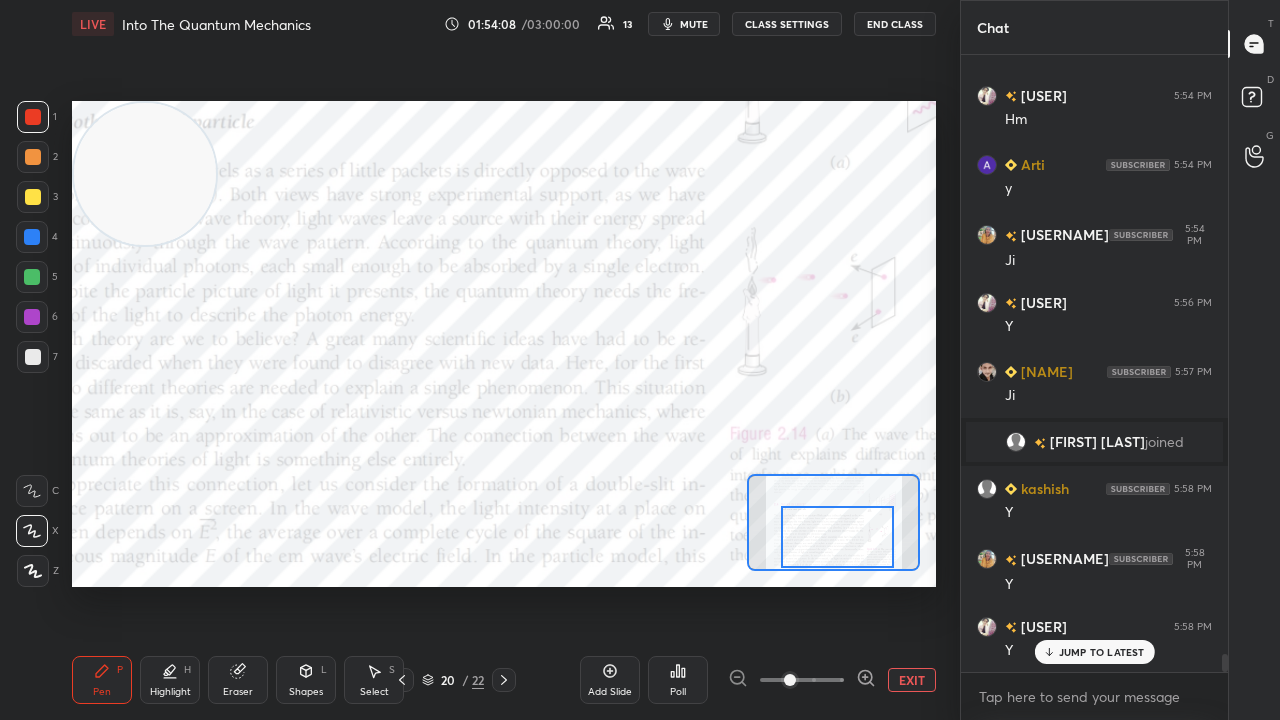 drag, startPoint x: 837, startPoint y: 551, endPoint x: 848, endPoint y: 556, distance: 12.083046 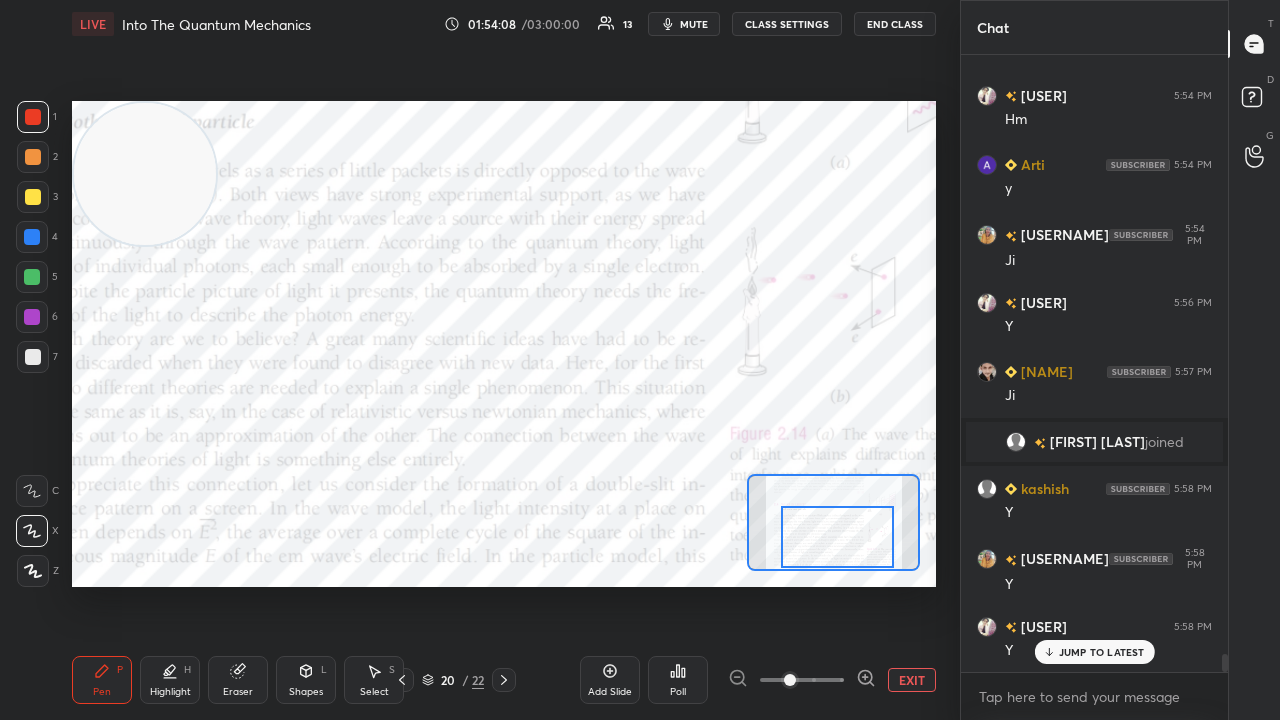 click at bounding box center (837, 537) 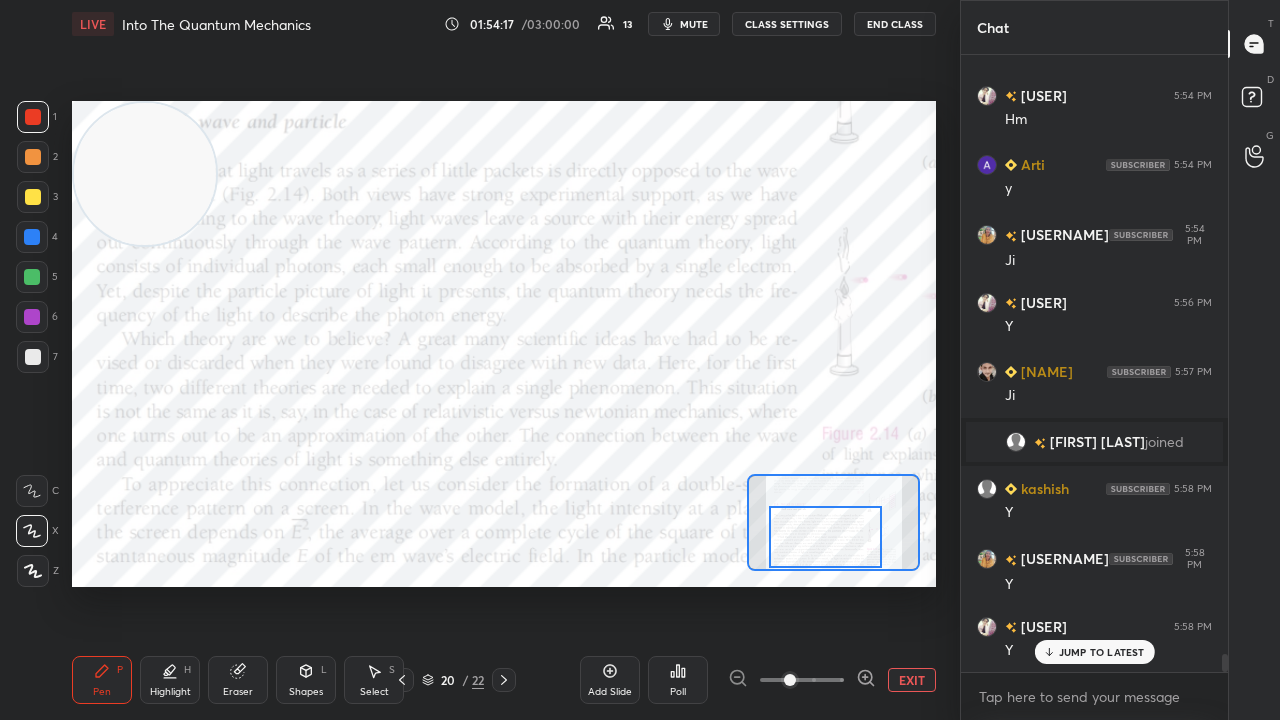 click at bounding box center (825, 537) 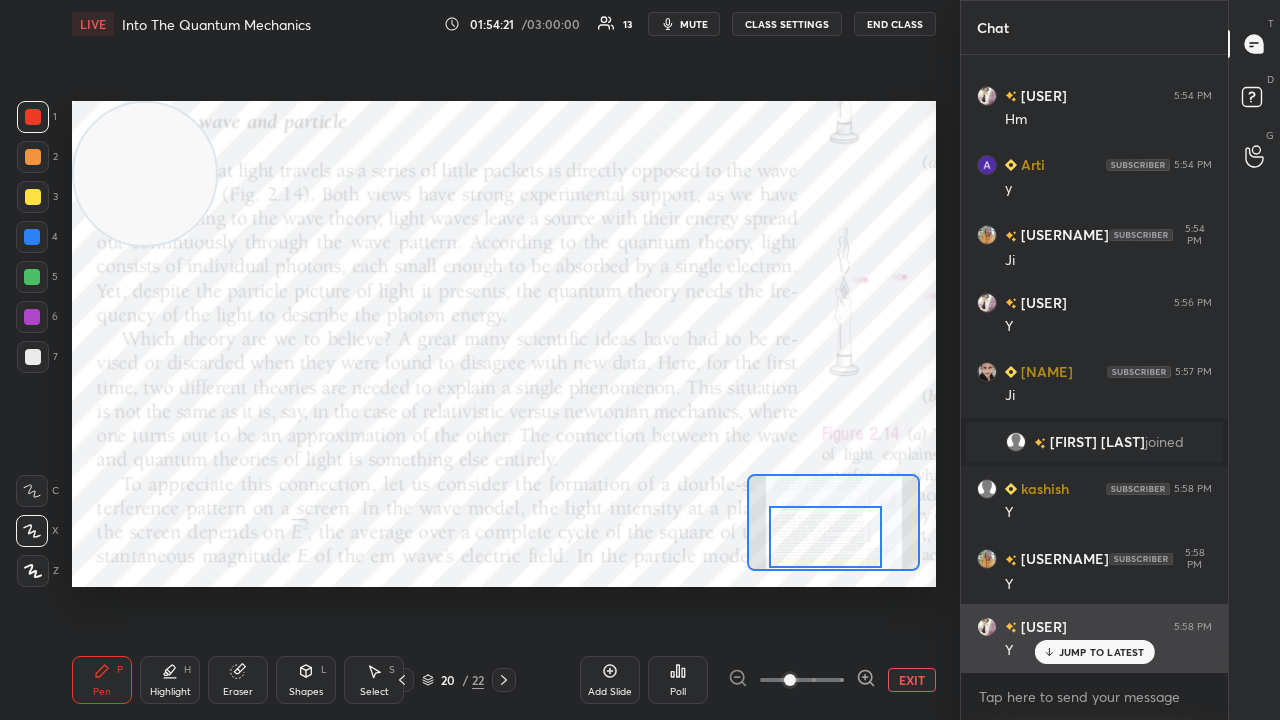 drag, startPoint x: 1064, startPoint y: 651, endPoint x: 1002, endPoint y: 666, distance: 63.788715 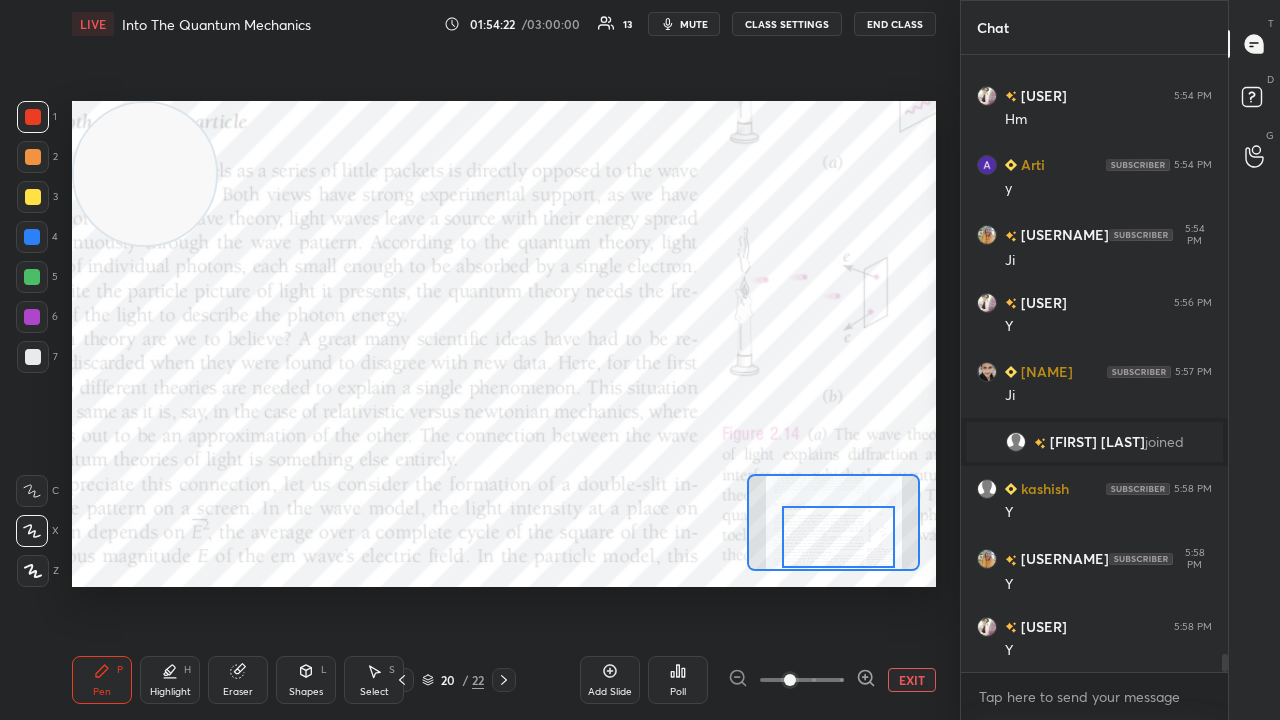 drag, startPoint x: 806, startPoint y: 541, endPoint x: 819, endPoint y: 548, distance: 14.764823 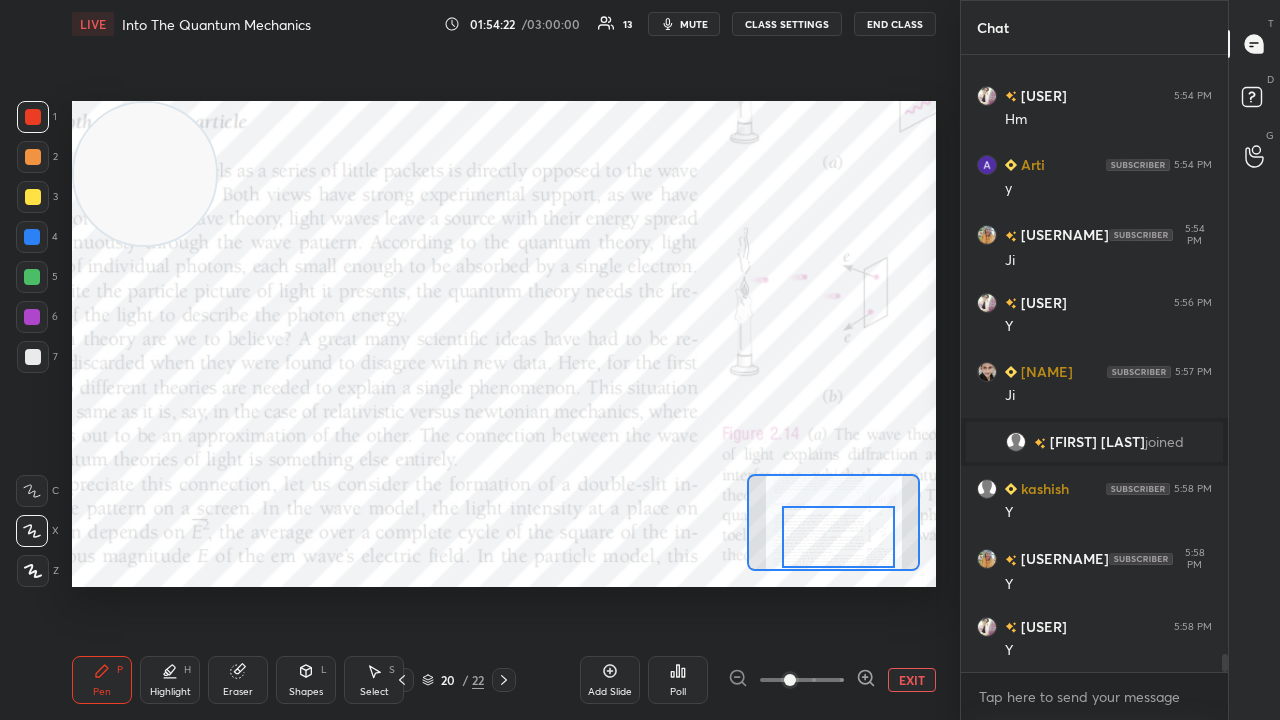 click at bounding box center (838, 537) 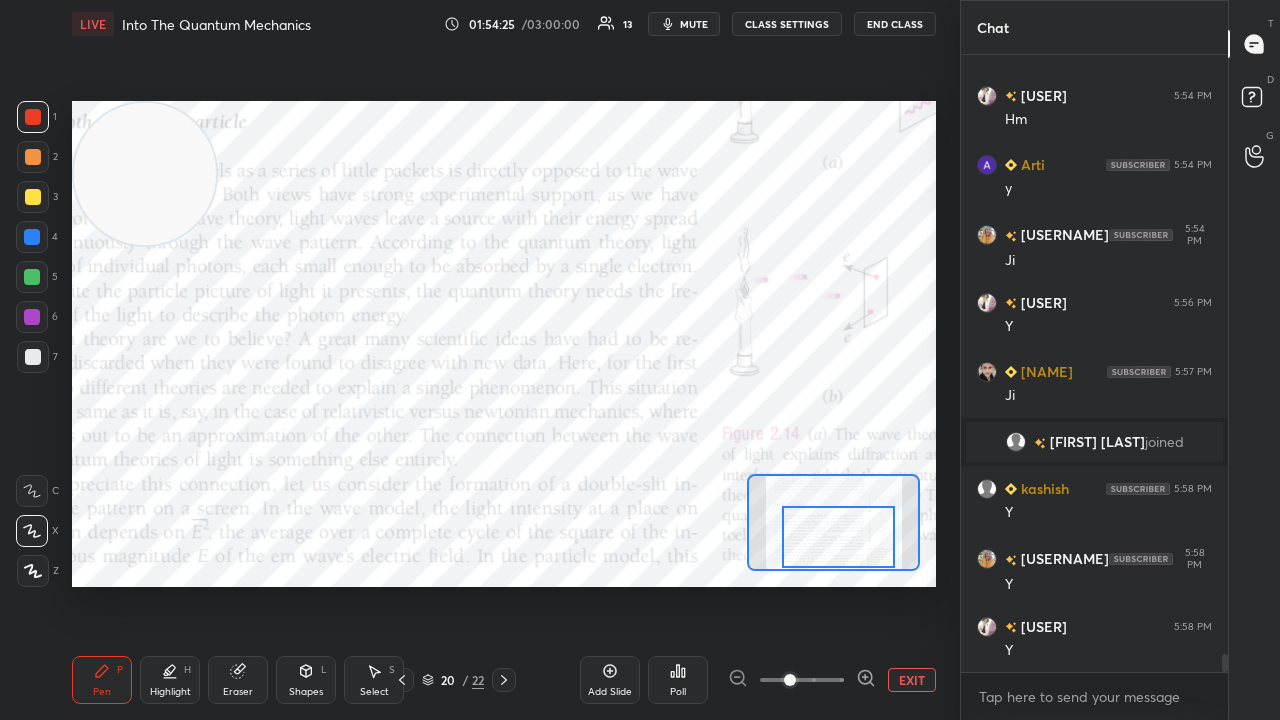 click 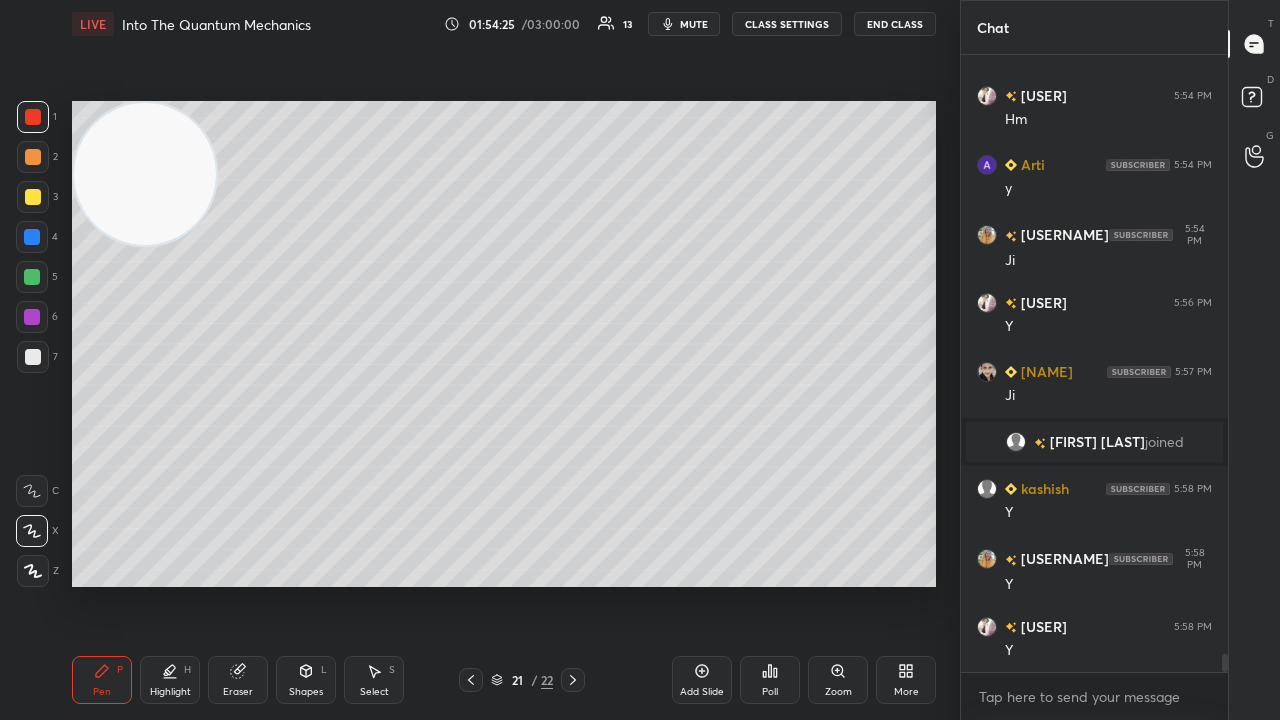 click 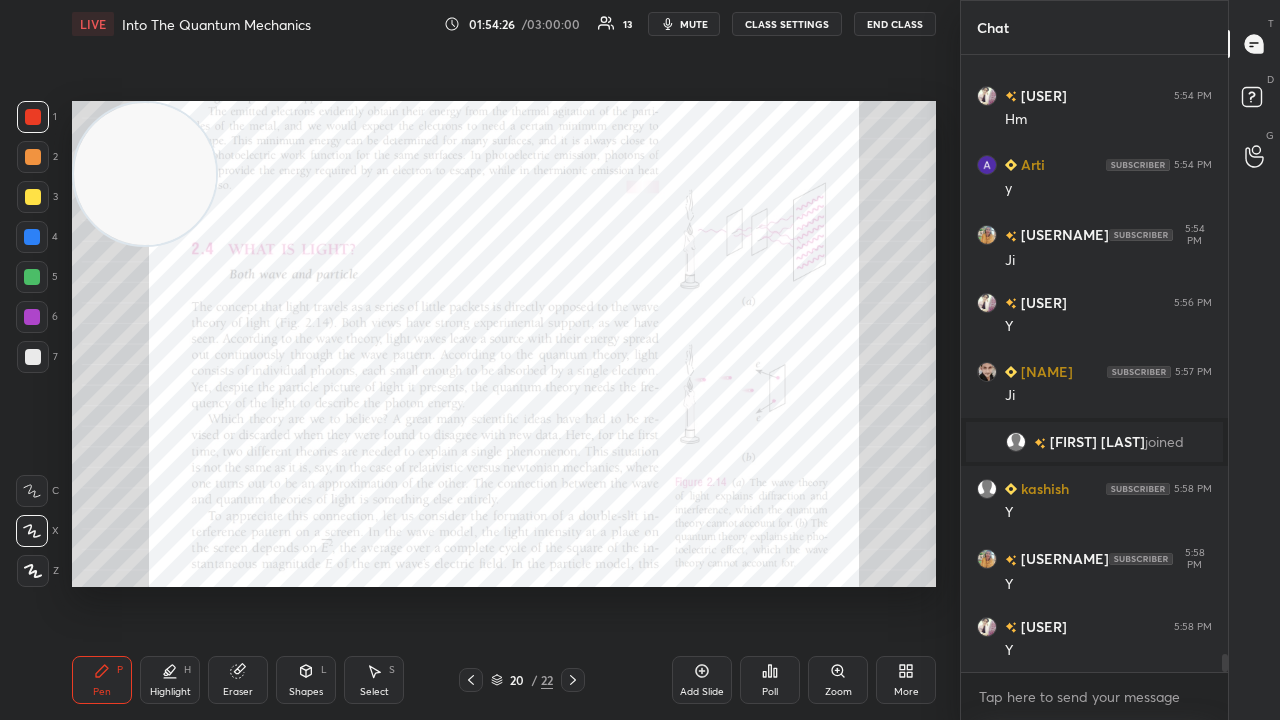 click on "More" at bounding box center [906, 680] 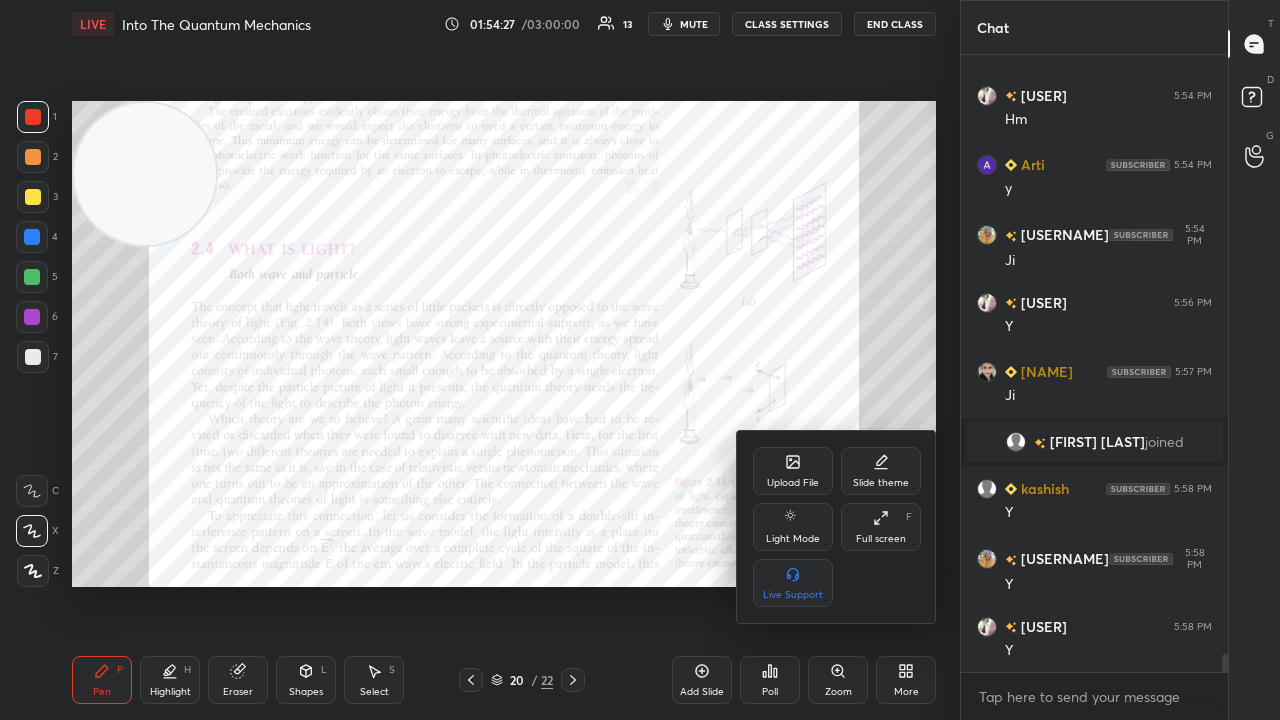 click on "Full screen" at bounding box center (881, 539) 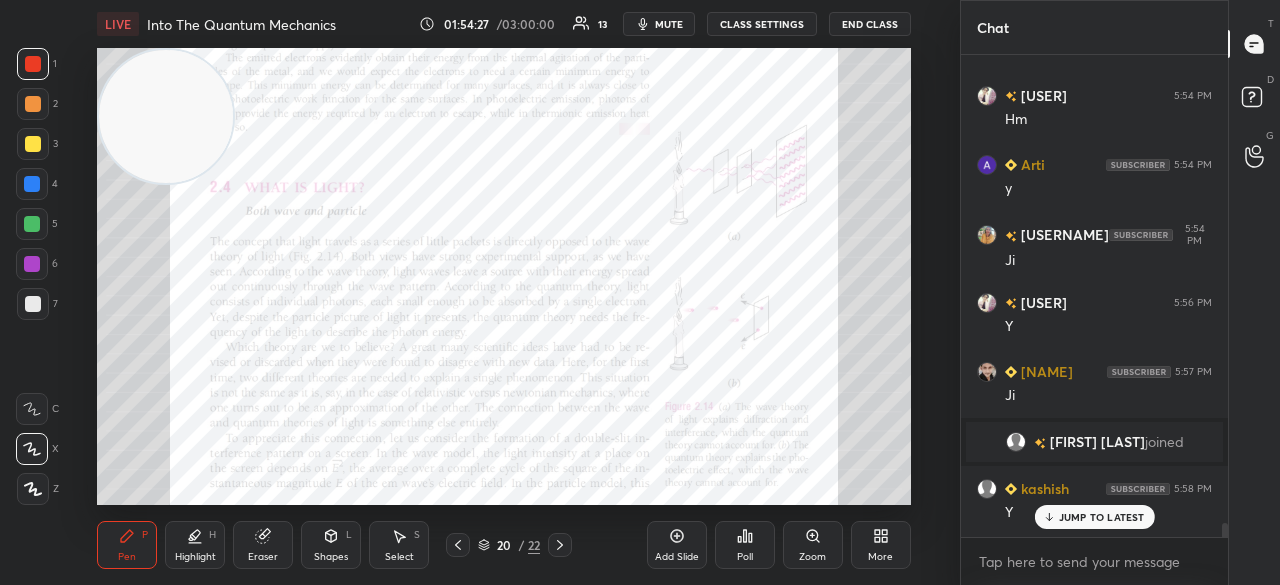 scroll, scrollTop: 457, scrollLeft: 880, axis: both 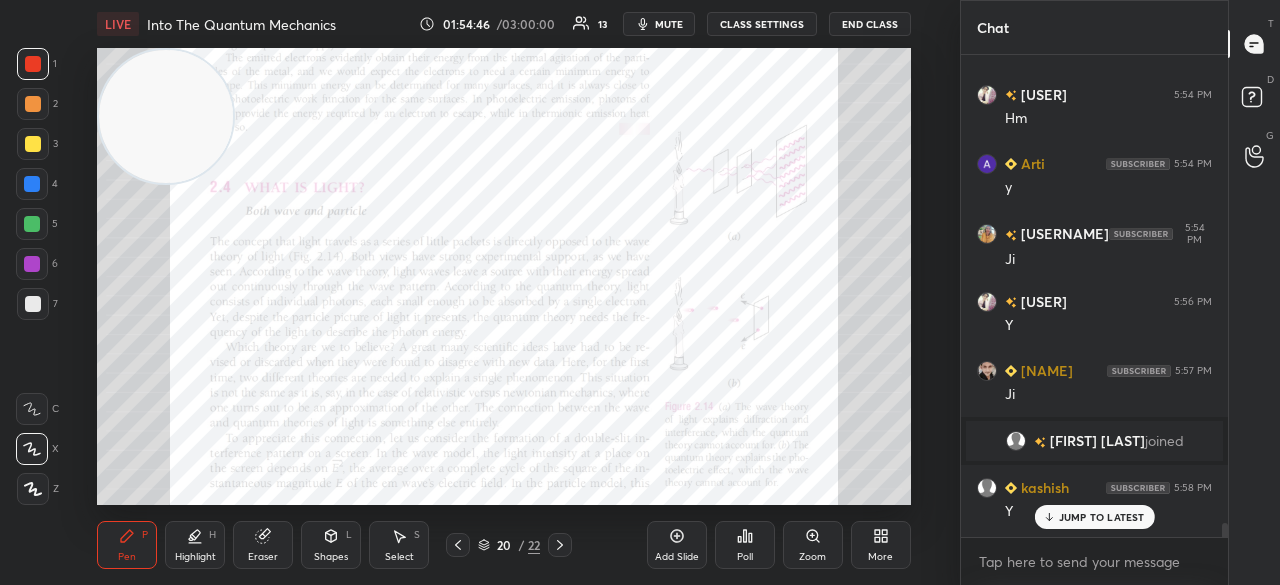 click on "More" at bounding box center (881, 545) 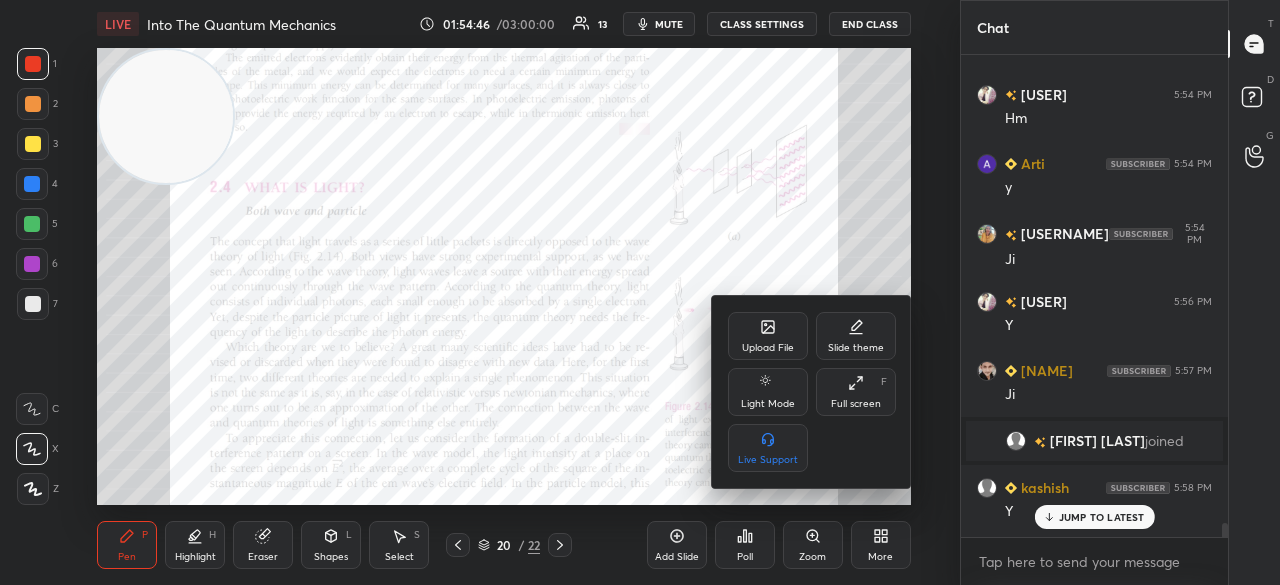click on "Upload File" at bounding box center [768, 348] 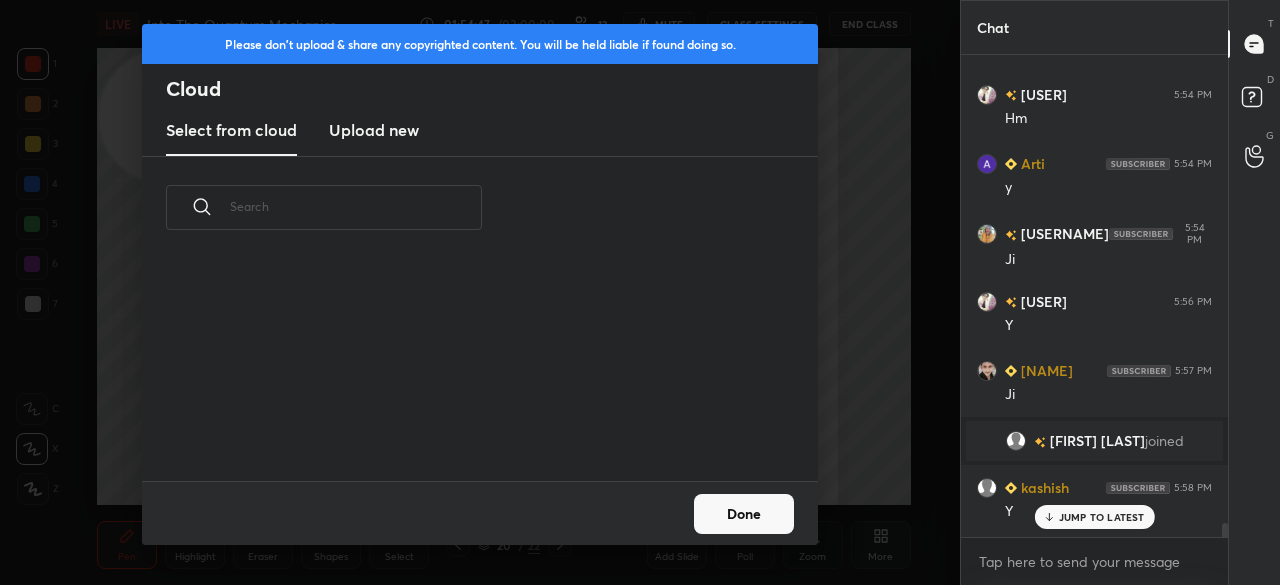 scroll, scrollTop: 6, scrollLeft: 11, axis: both 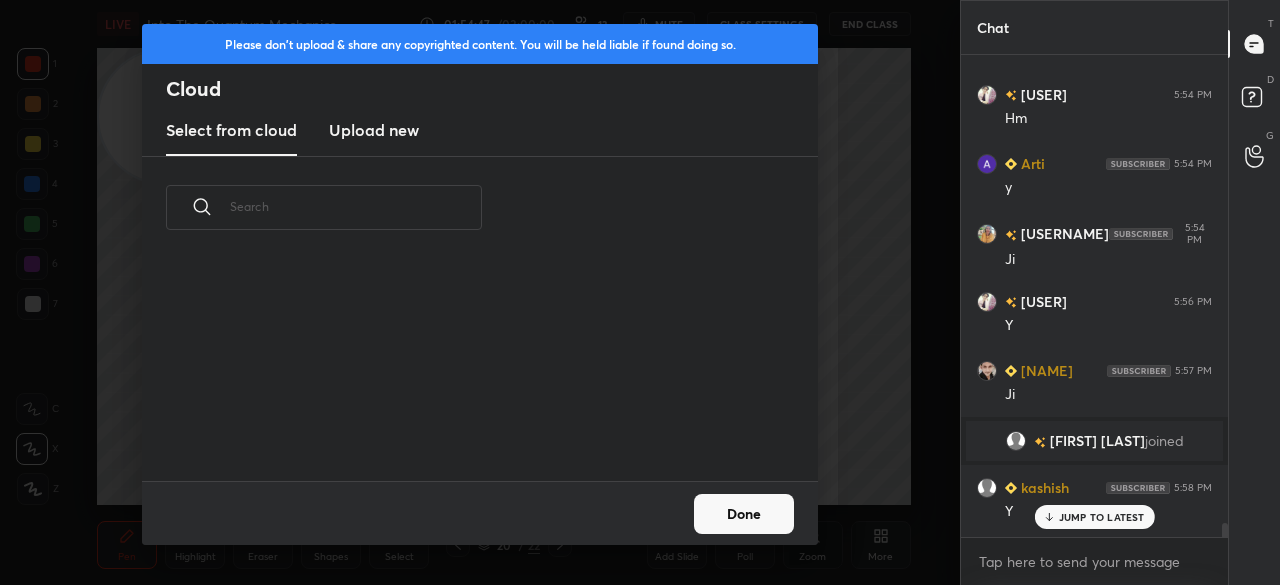 click on "Select from cloud Upload new" at bounding box center (480, 131) 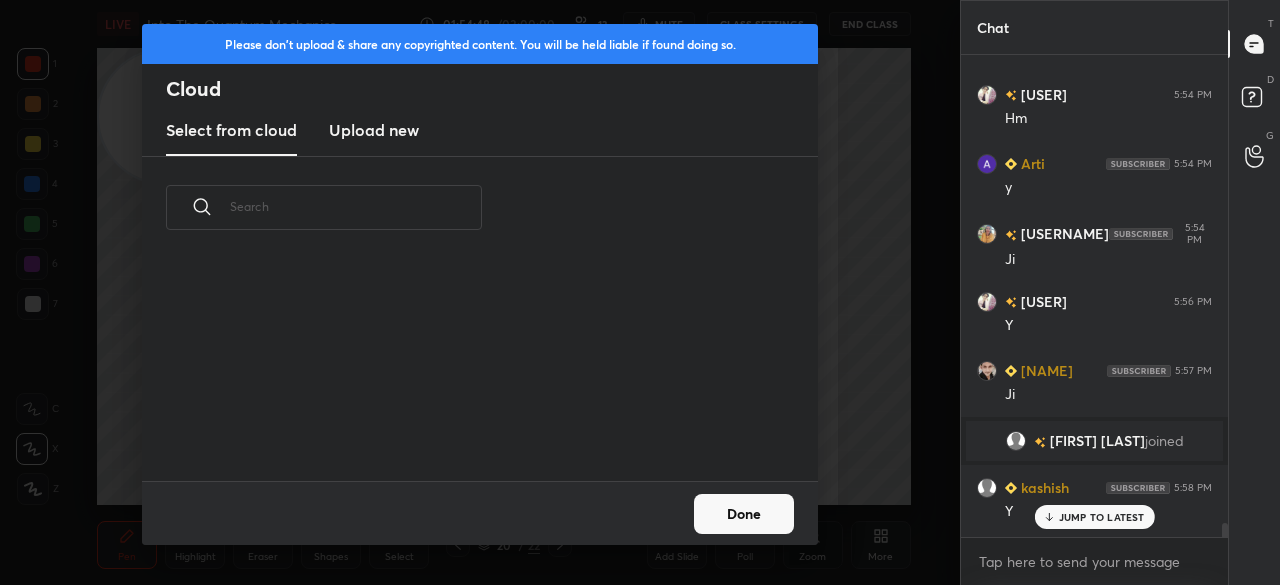 click on "Upload new" at bounding box center (374, 130) 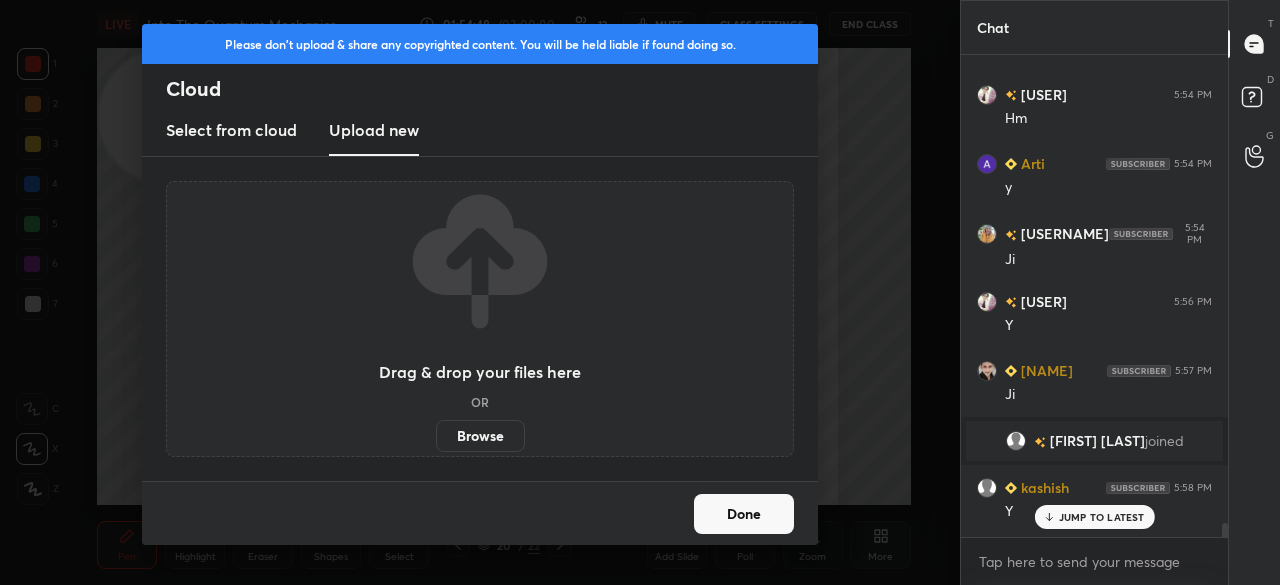 click on "Browse" at bounding box center [480, 436] 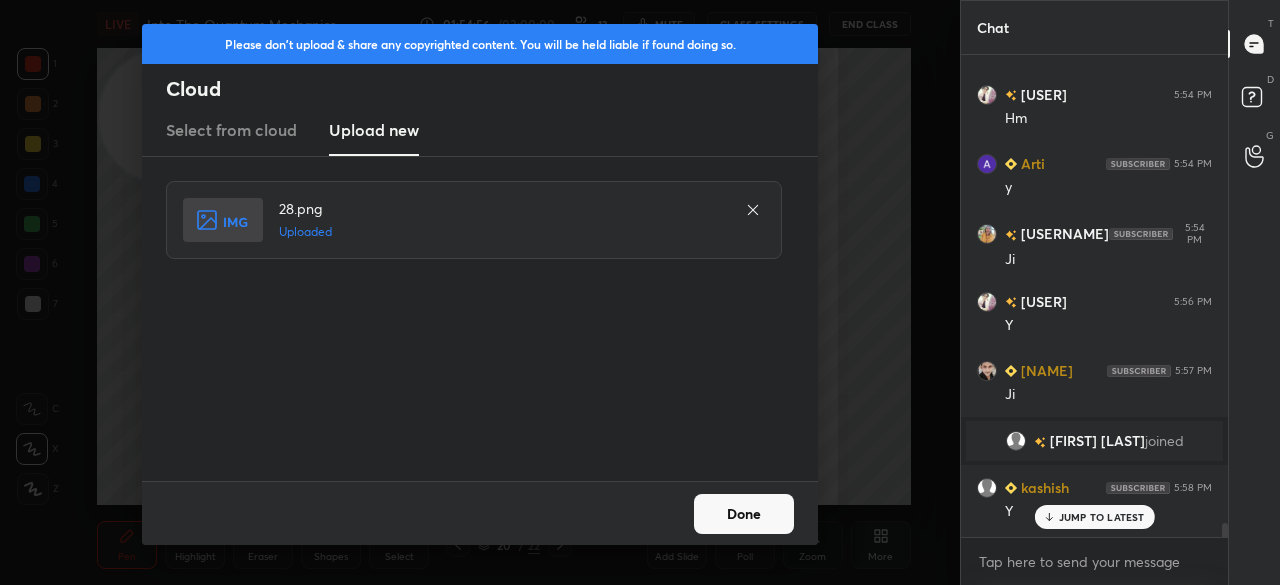 click on "Done" at bounding box center [744, 514] 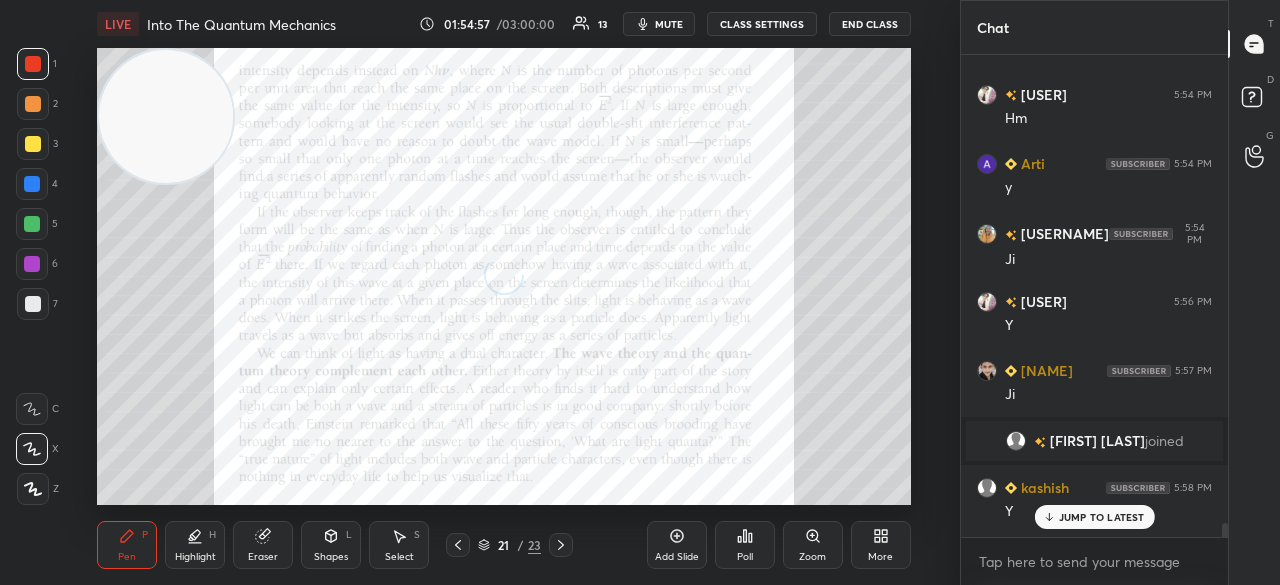 click on "More" at bounding box center (881, 545) 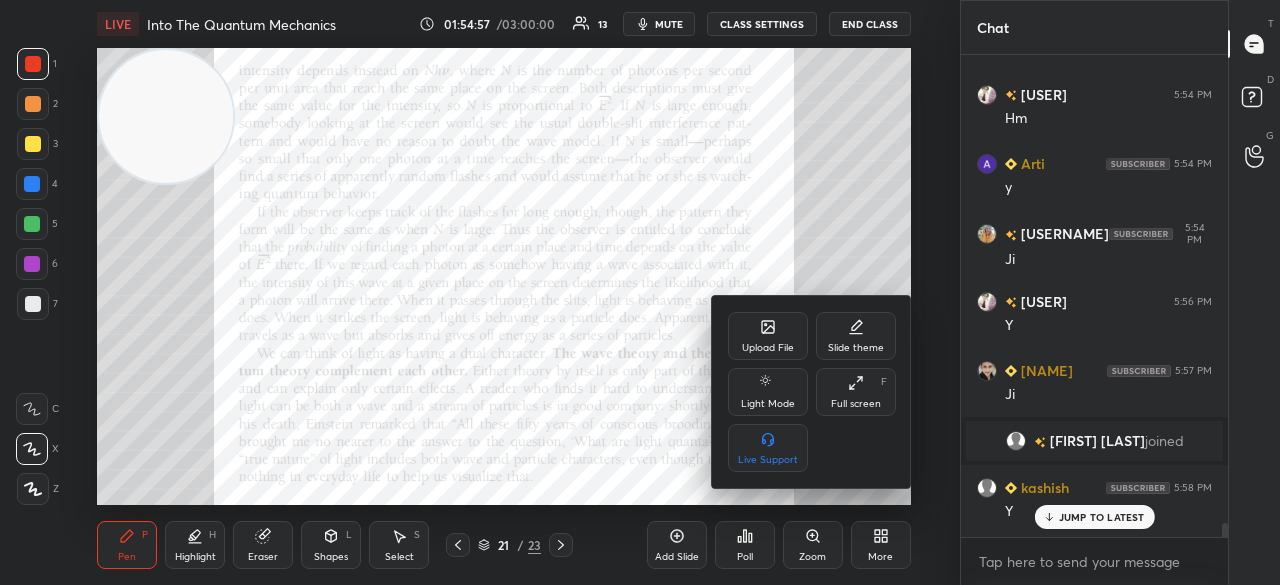click on "Full screen" at bounding box center (856, 404) 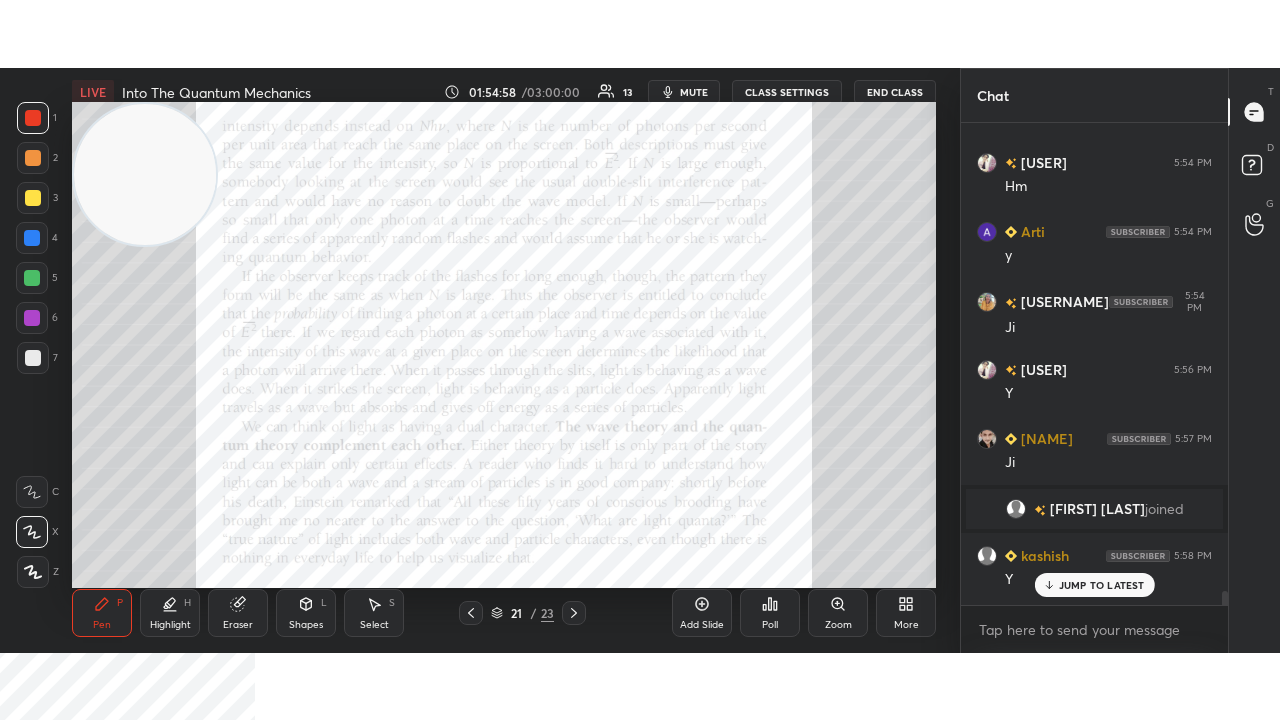 scroll, scrollTop: 99408, scrollLeft: 99120, axis: both 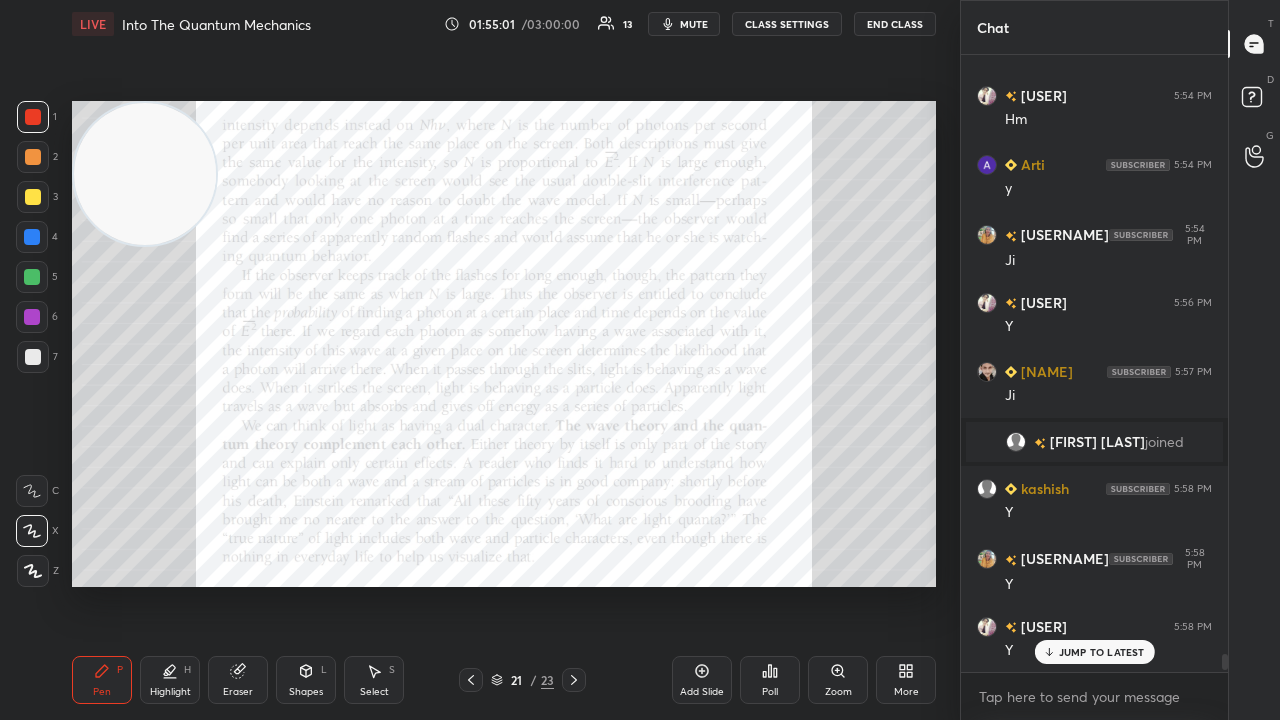 drag, startPoint x: 153, startPoint y: 259, endPoint x: 74, endPoint y: 508, distance: 261.2317 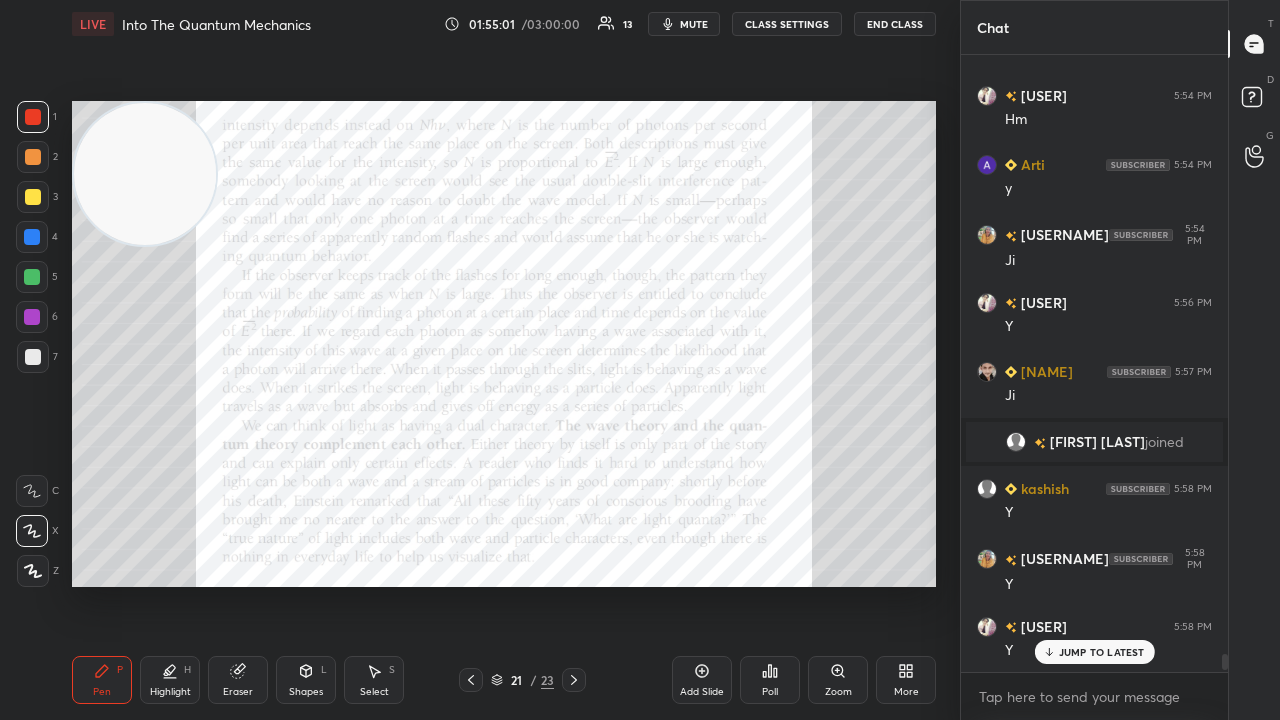 click at bounding box center [145, 174] 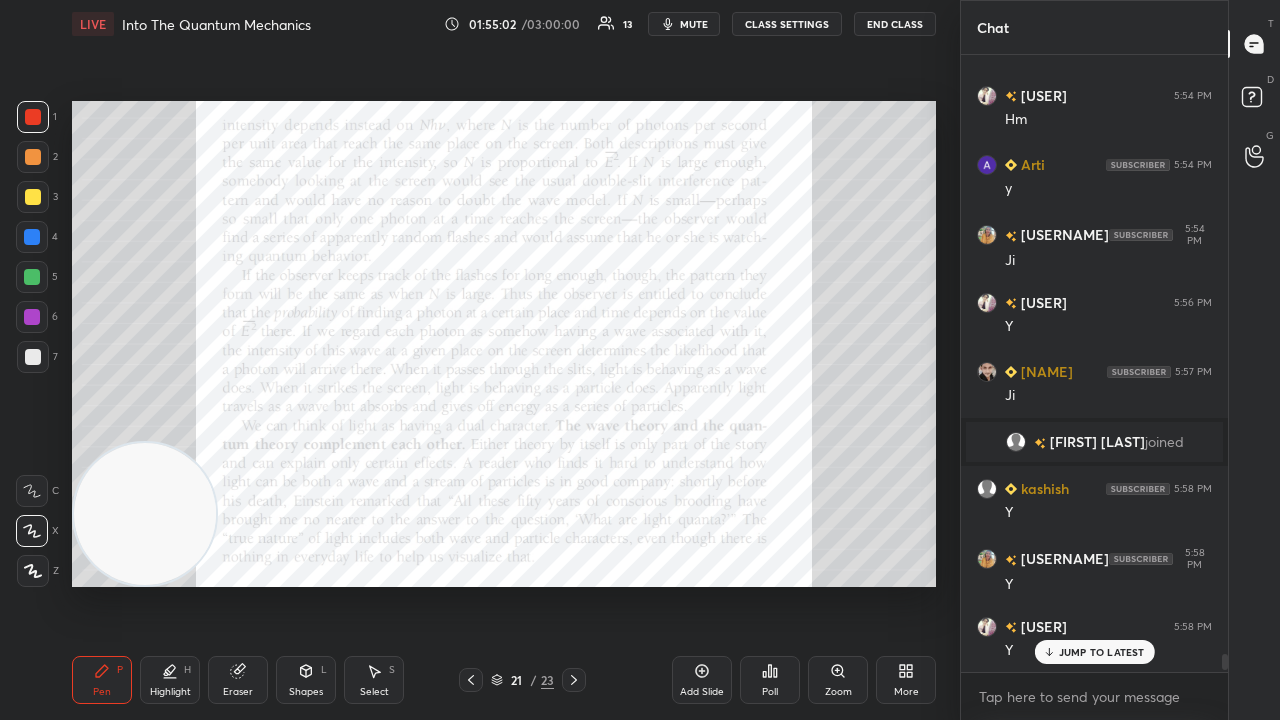 drag, startPoint x: 830, startPoint y: 688, endPoint x: 832, endPoint y: 653, distance: 35.057095 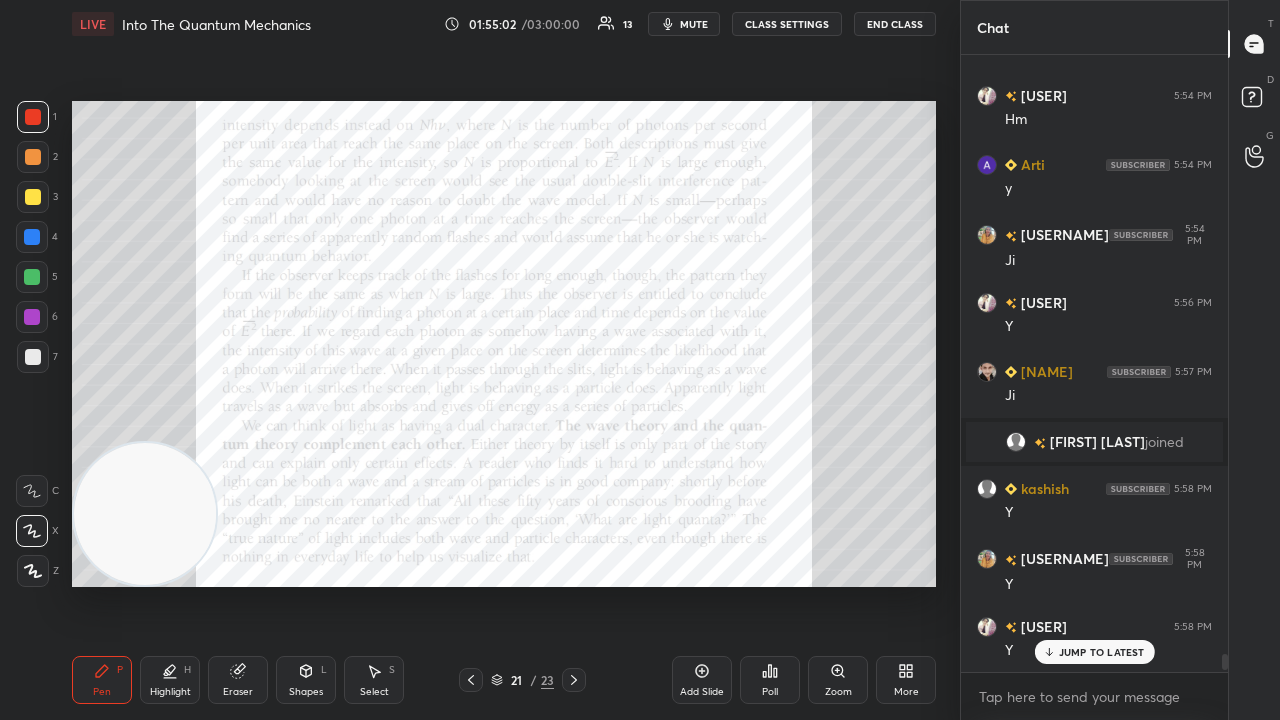 click on "Zoom" at bounding box center [838, 692] 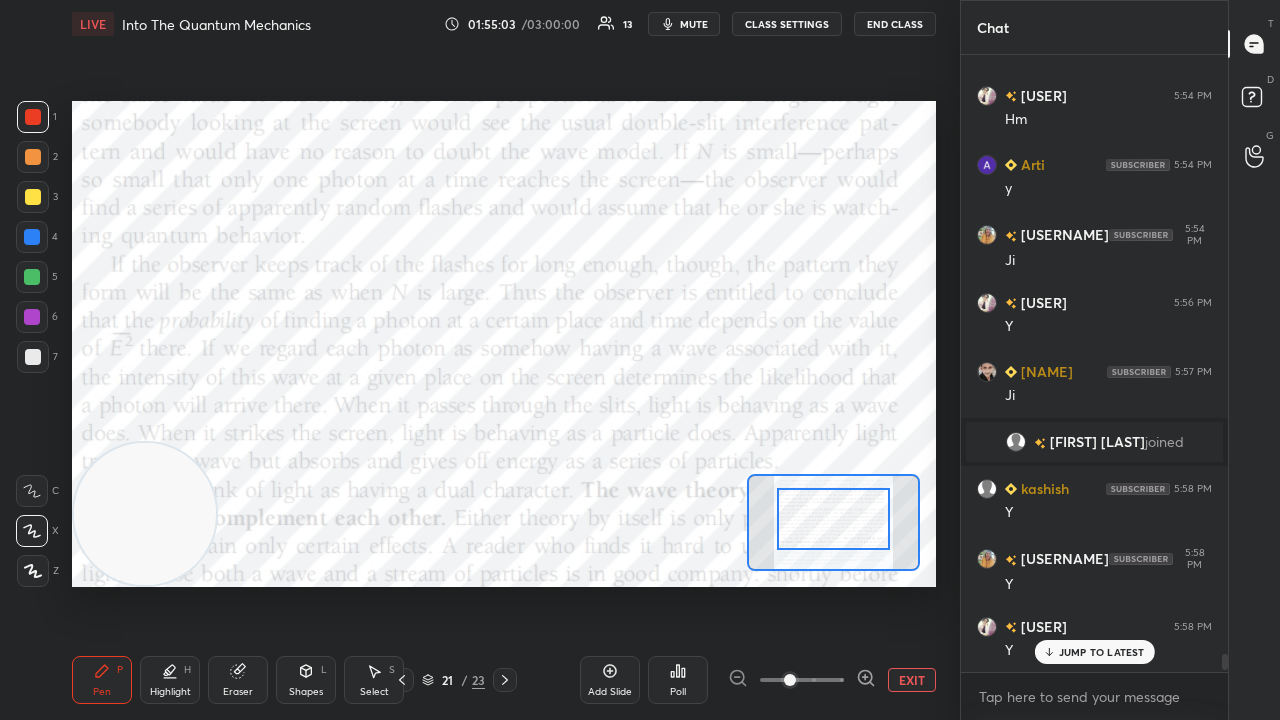 drag, startPoint x: 840, startPoint y: 539, endPoint x: 829, endPoint y: 508, distance: 32.89377 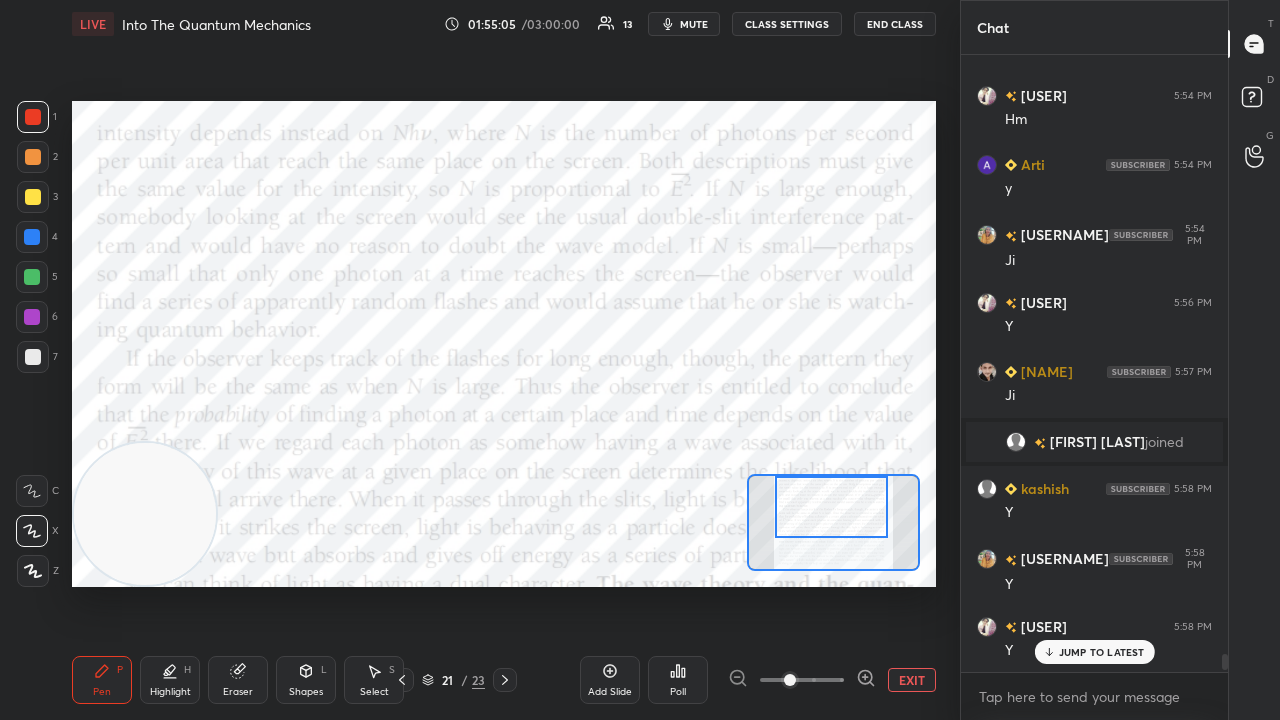 drag, startPoint x: 830, startPoint y: 520, endPoint x: 828, endPoint y: 508, distance: 12.165525 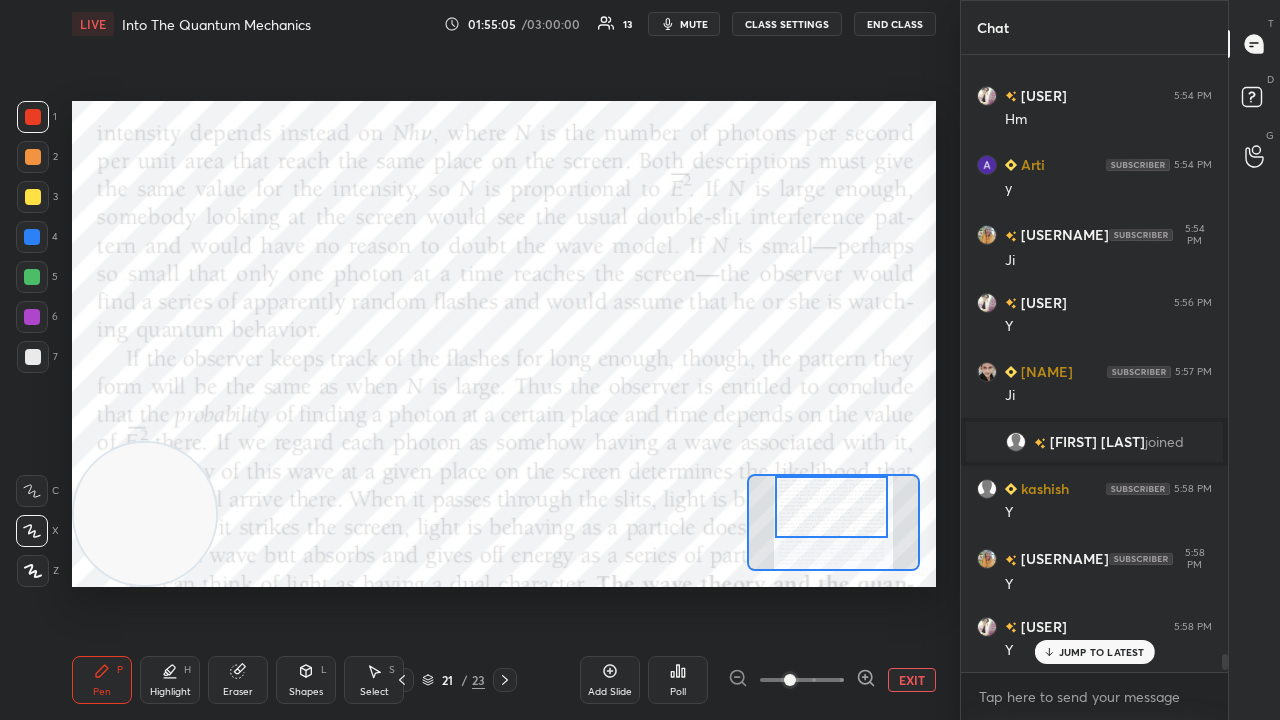click at bounding box center (831, 507) 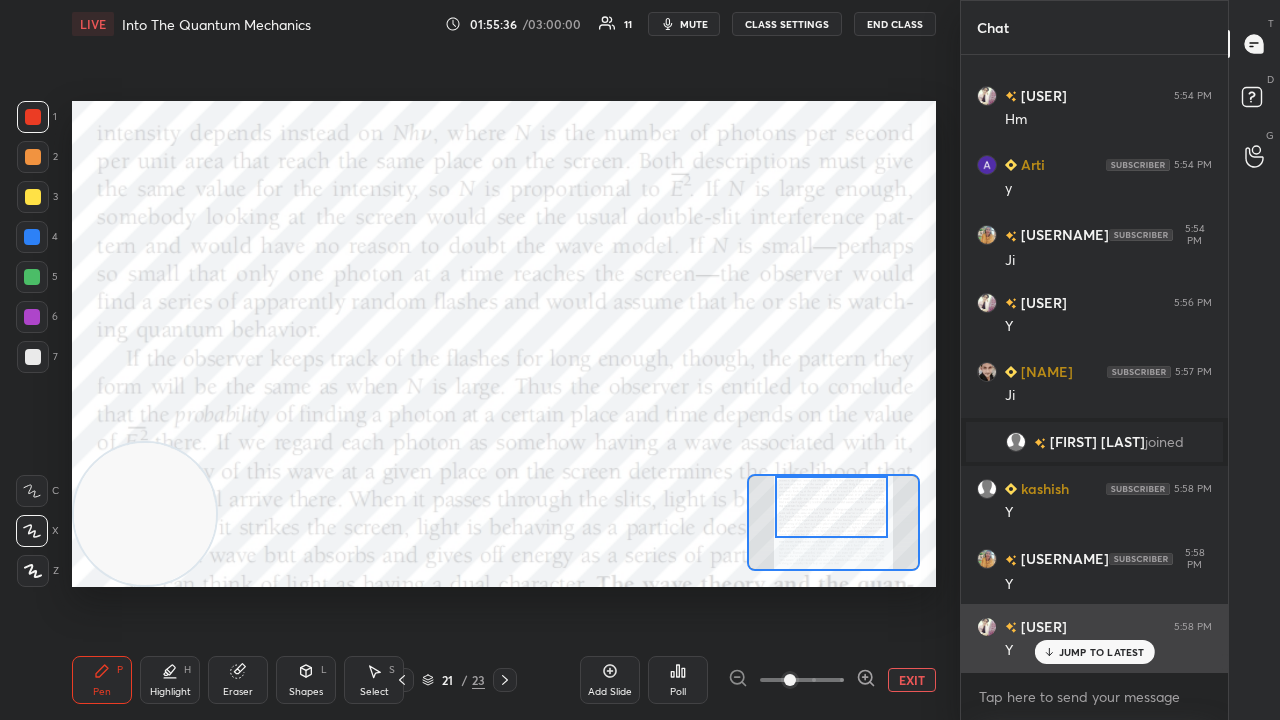 drag, startPoint x: 1057, startPoint y: 653, endPoint x: 1040, endPoint y: 652, distance: 17.029387 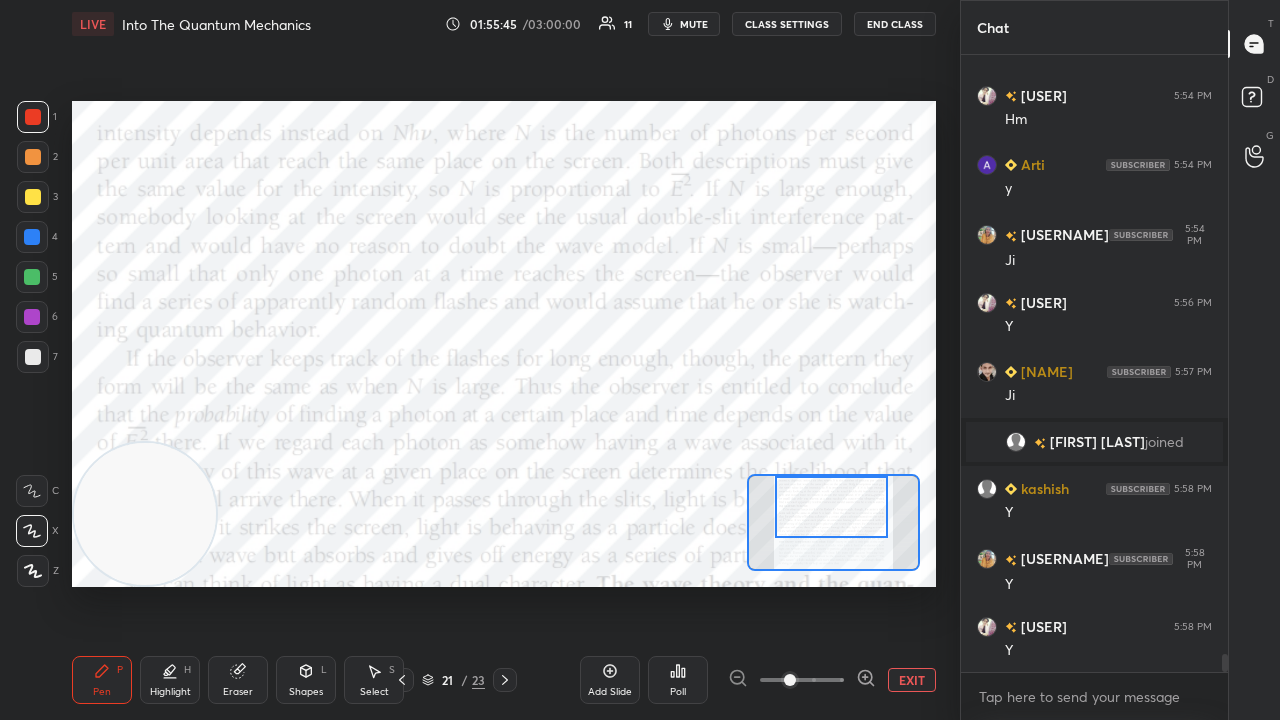 click on "mute" at bounding box center (694, 24) 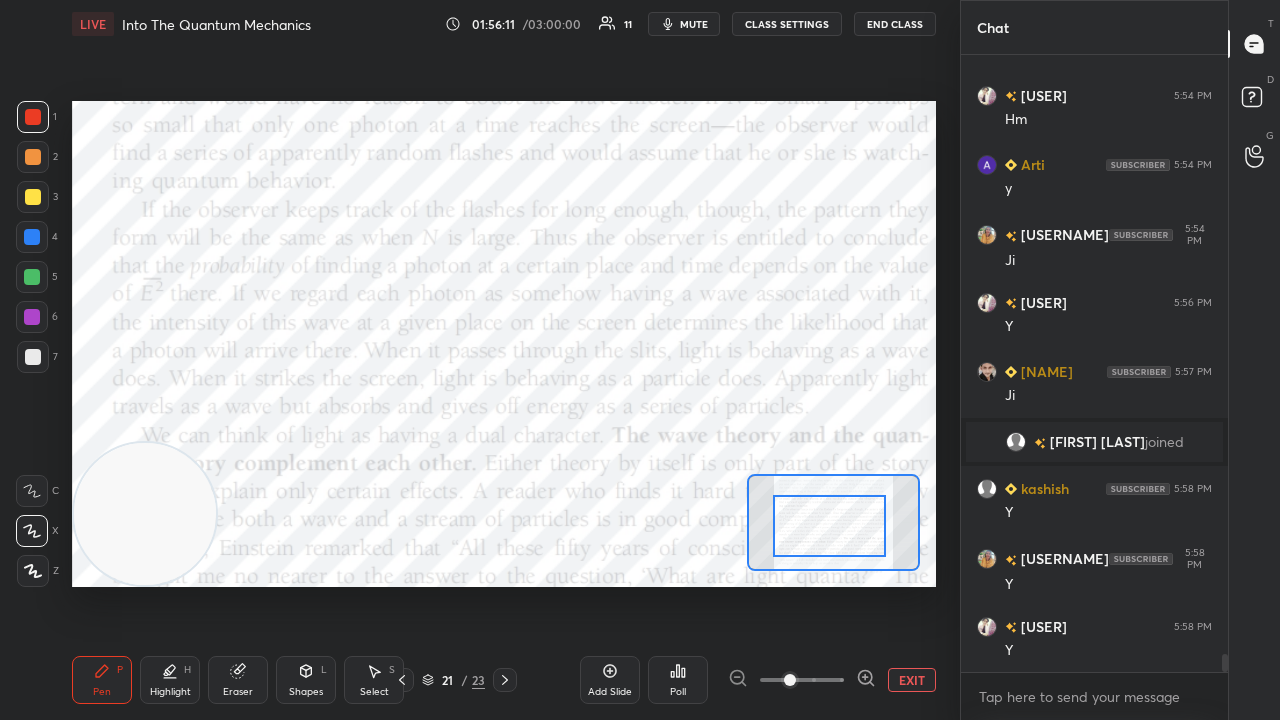 drag, startPoint x: 824, startPoint y: 515, endPoint x: 824, endPoint y: 536, distance: 21 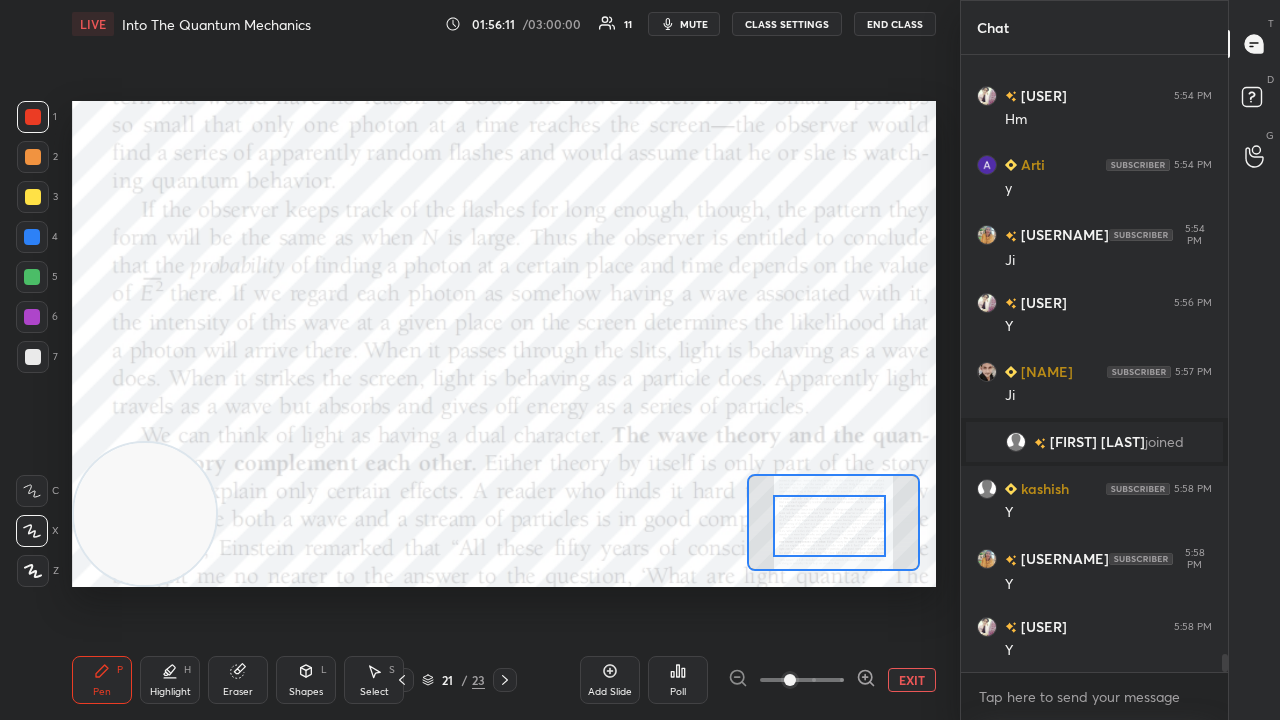 click at bounding box center (829, 526) 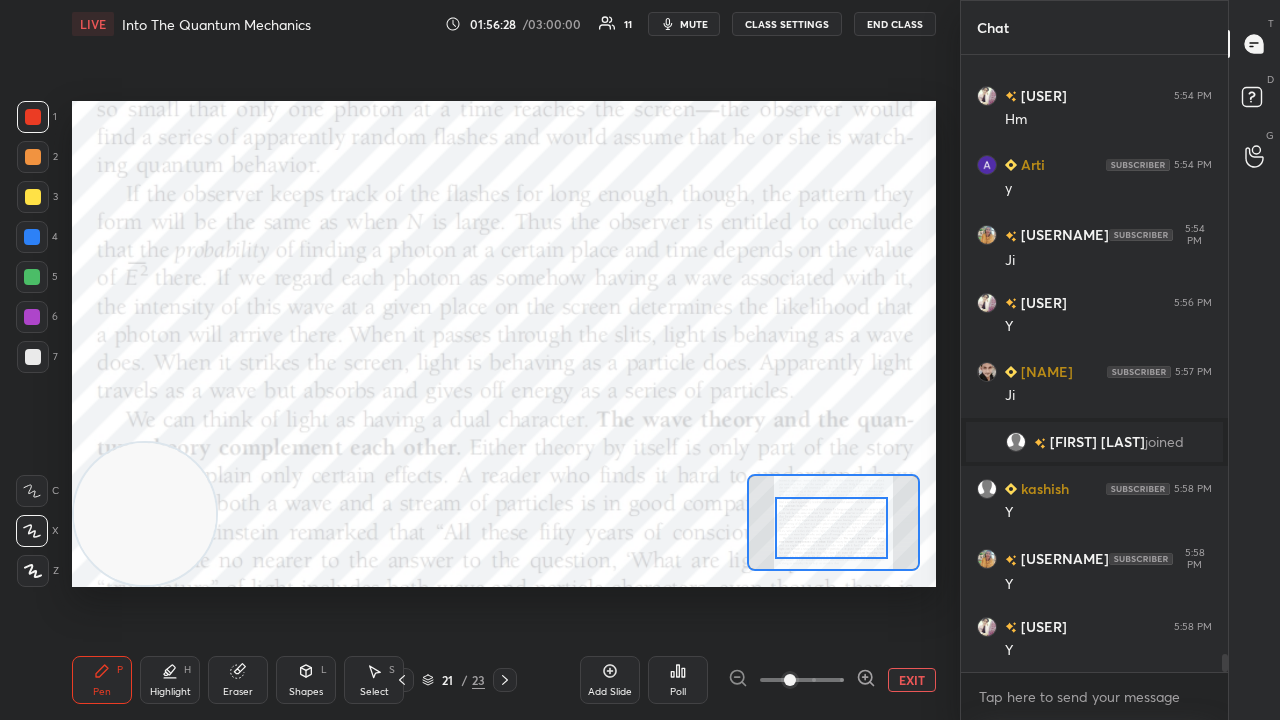click on "mute" at bounding box center [684, 24] 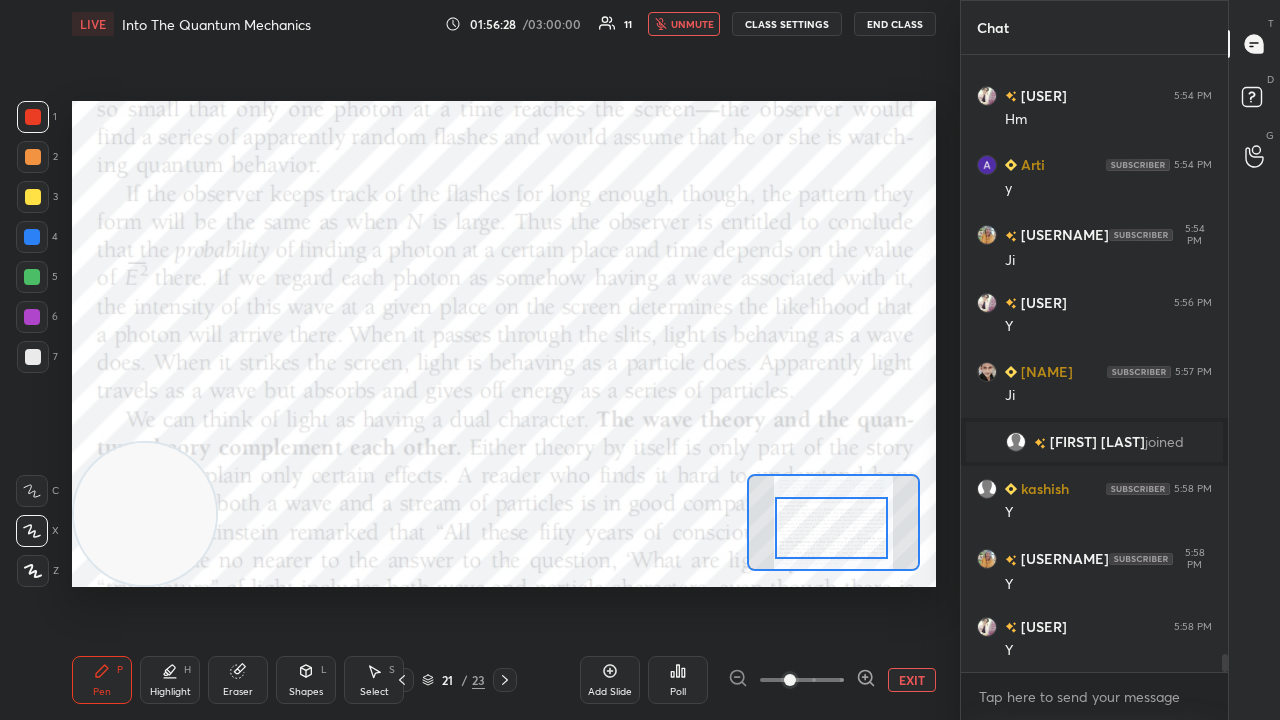 click on "unmute" at bounding box center [692, 24] 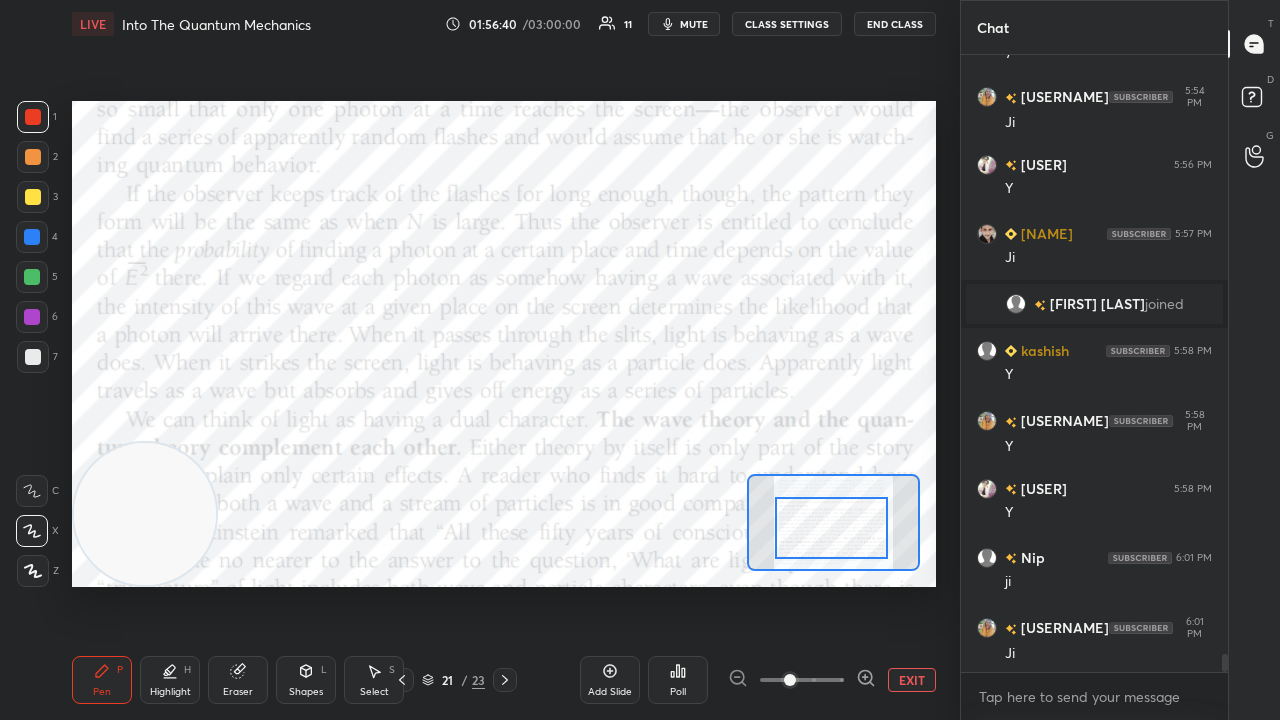 scroll, scrollTop: 20372, scrollLeft: 0, axis: vertical 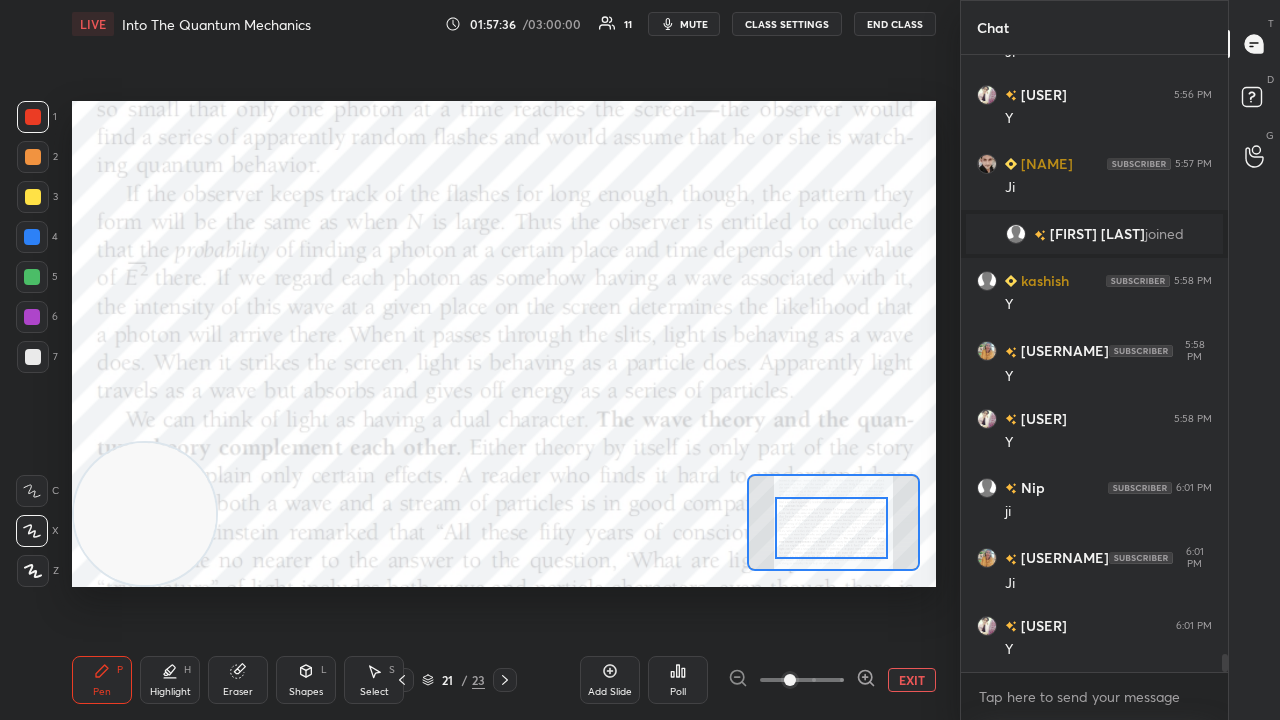 drag, startPoint x: 233, startPoint y: 688, endPoint x: 244, endPoint y: 678, distance: 14.866069 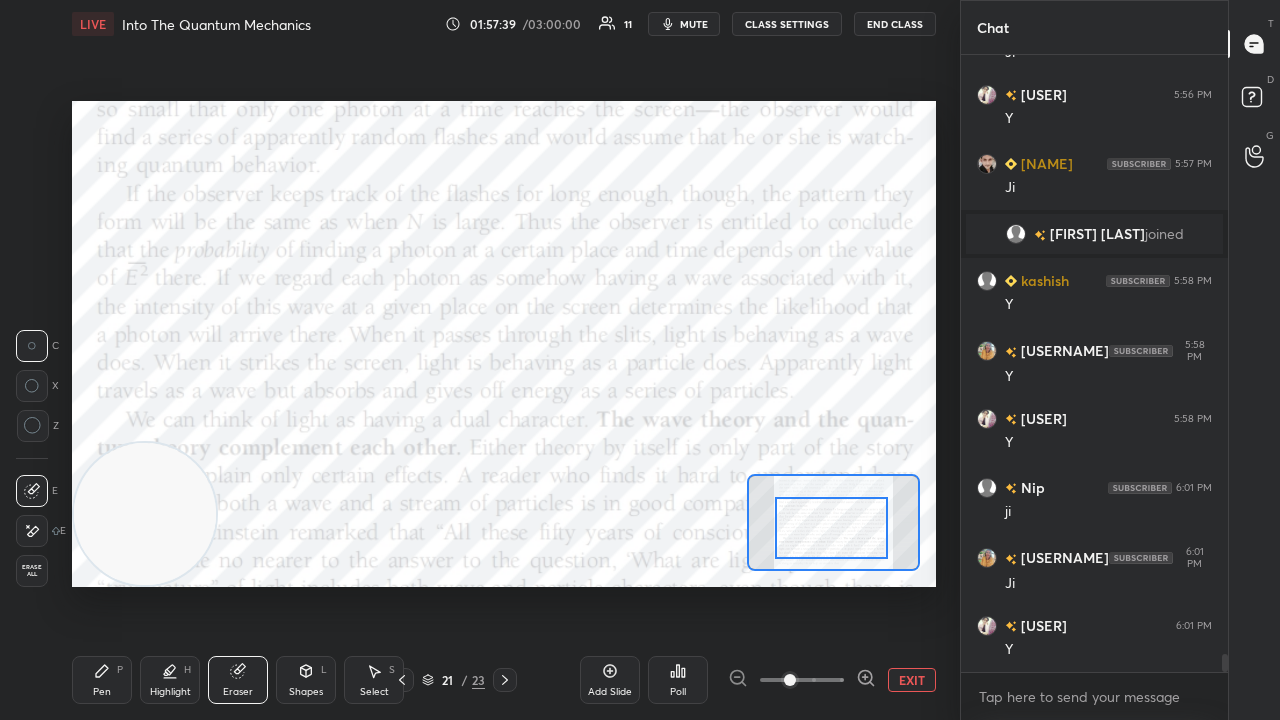 click on "Pen P" at bounding box center (102, 680) 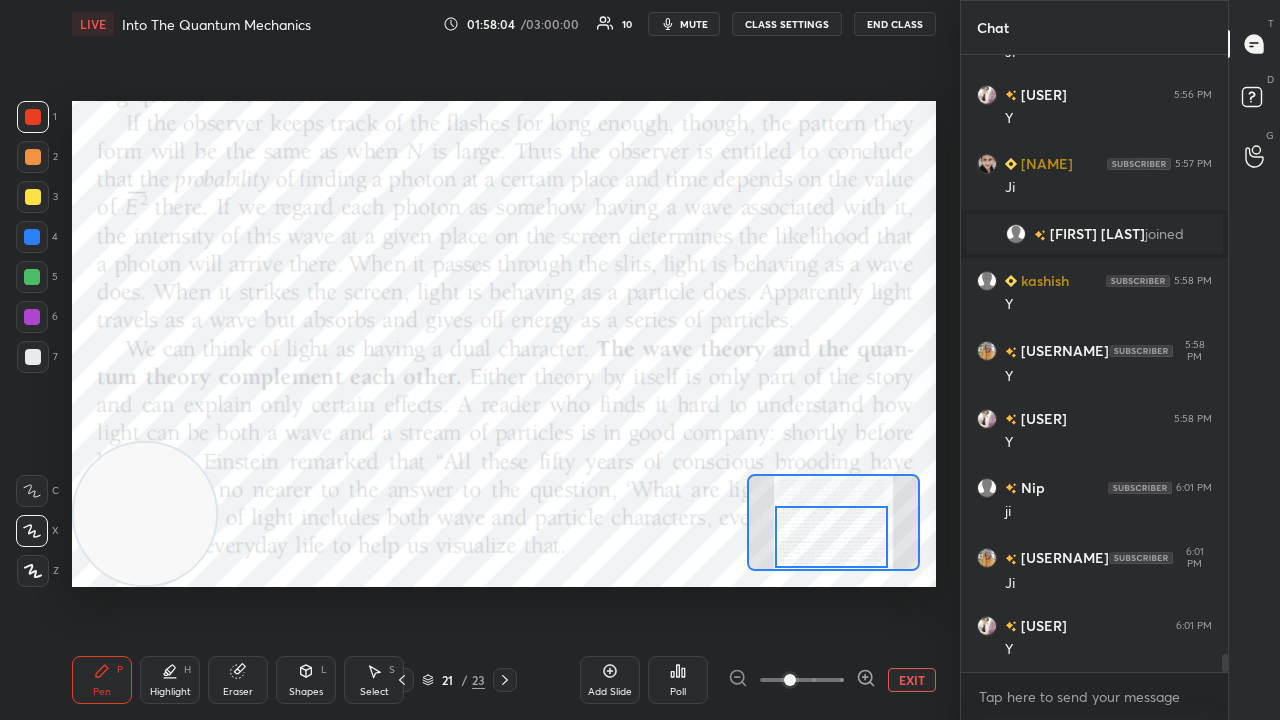 click on "Setting up your live class Poll for   secs No correct answer Start poll" at bounding box center (504, 344) 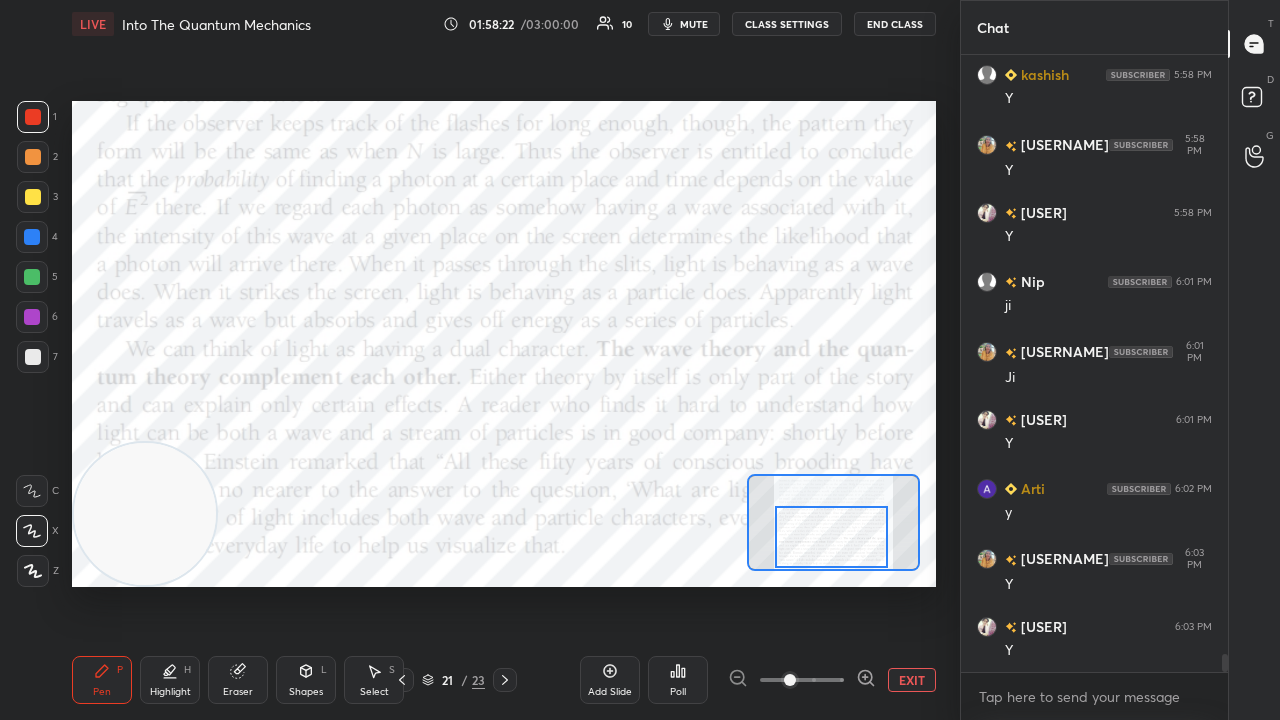 scroll, scrollTop: 20648, scrollLeft: 0, axis: vertical 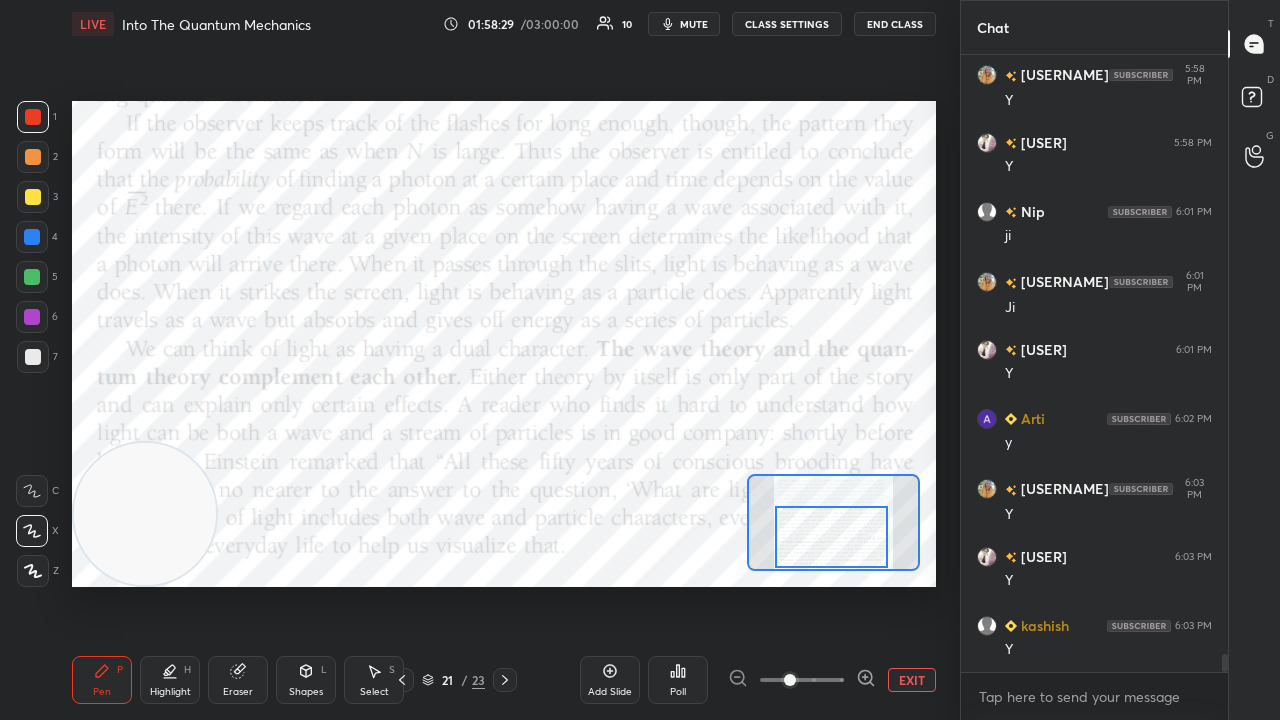 click on "mute" at bounding box center (684, 24) 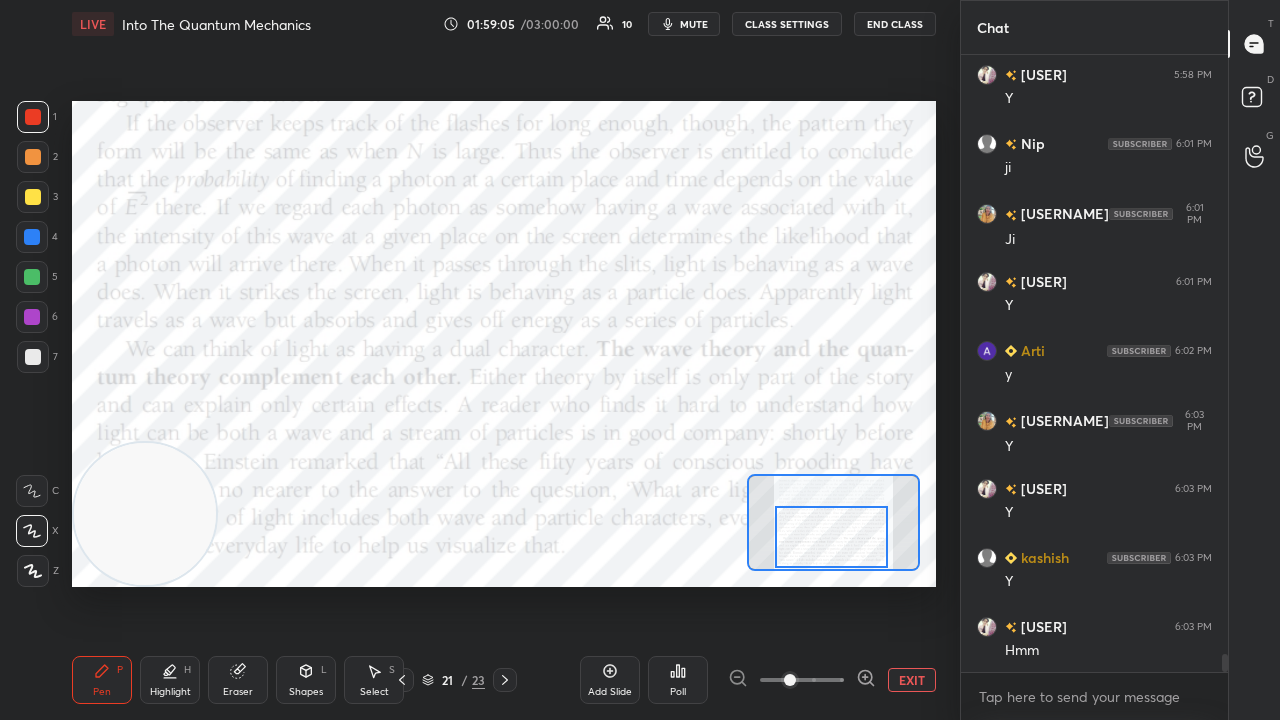 scroll, scrollTop: 20804, scrollLeft: 0, axis: vertical 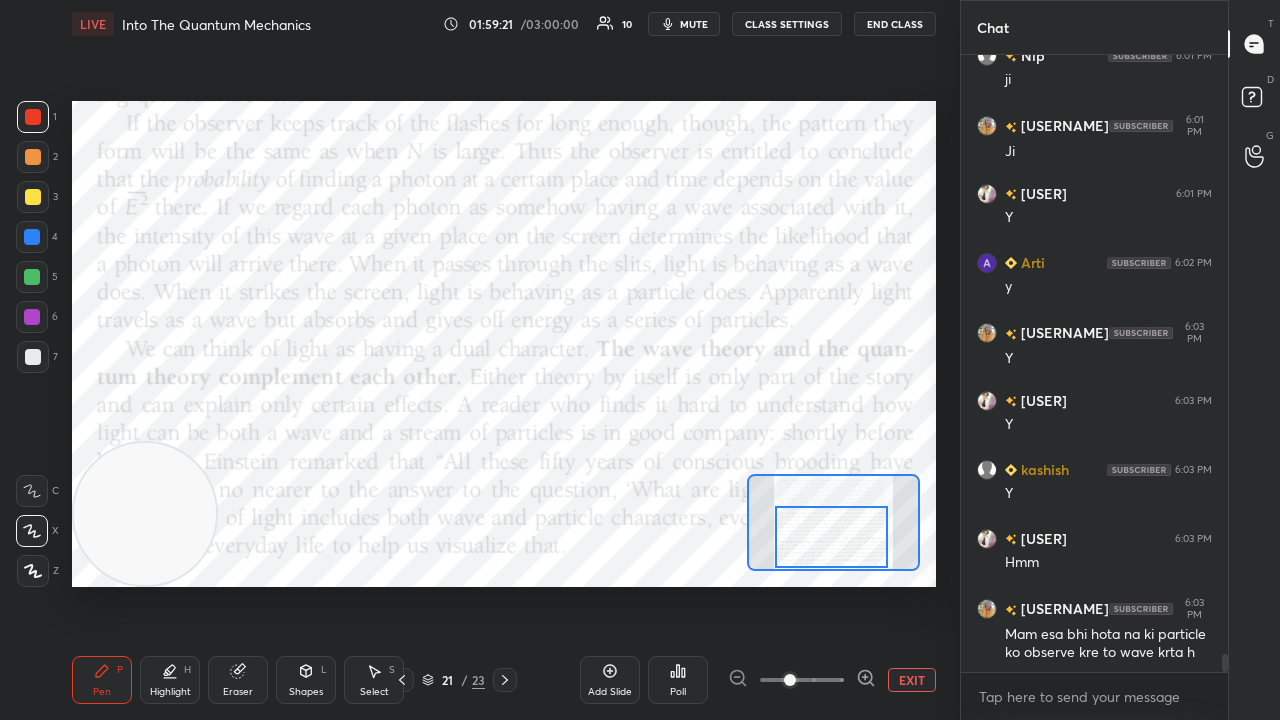 click on "mute" at bounding box center (684, 24) 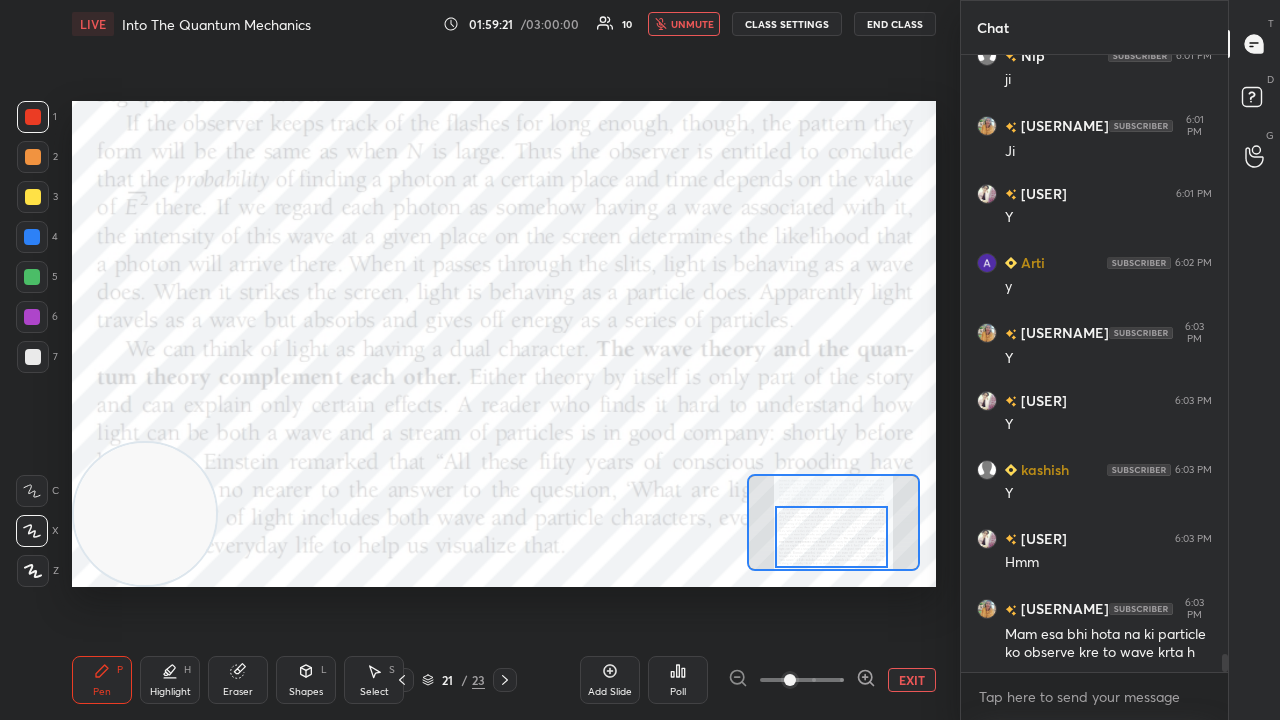 click on "unmute" at bounding box center (684, 24) 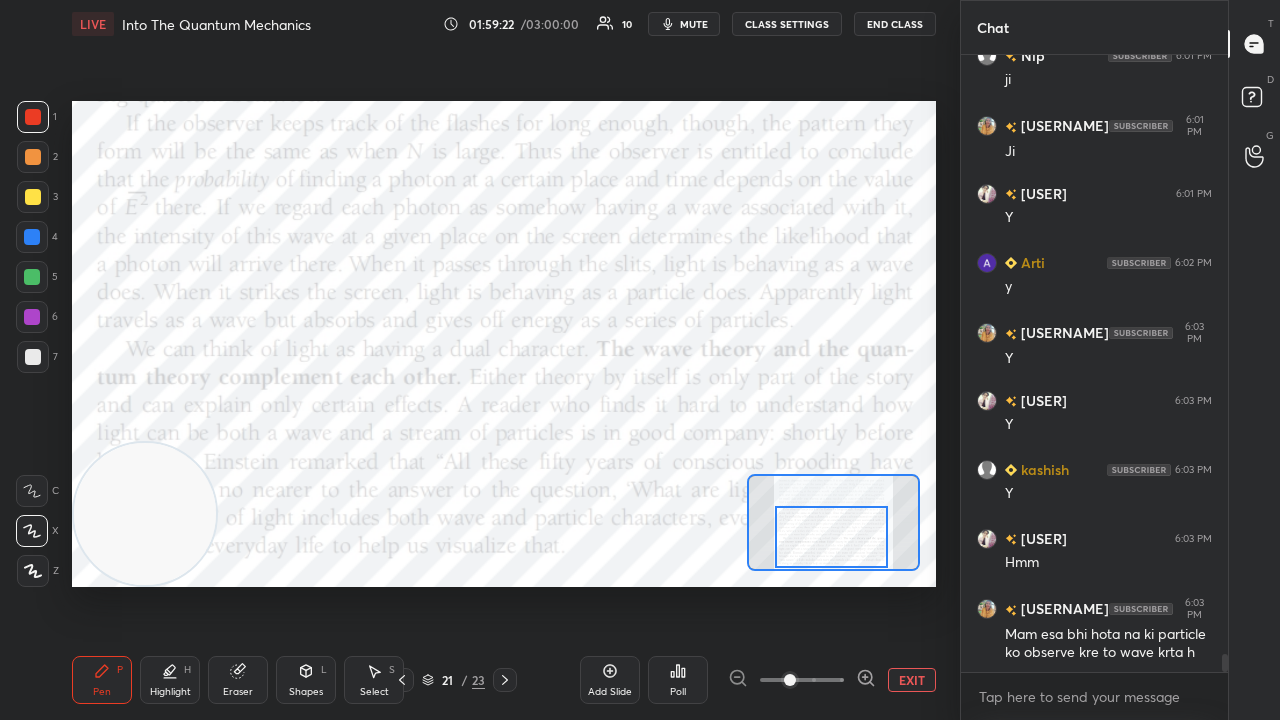 click at bounding box center (32, 277) 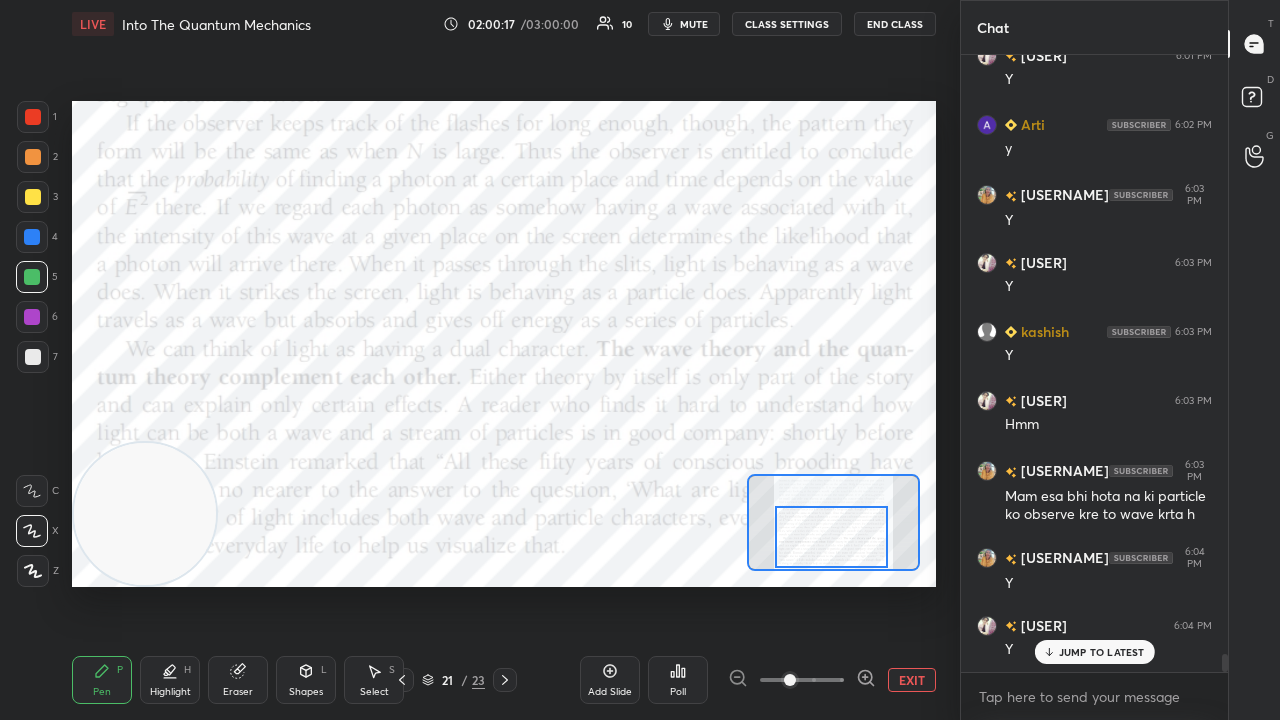 scroll, scrollTop: 21010, scrollLeft: 0, axis: vertical 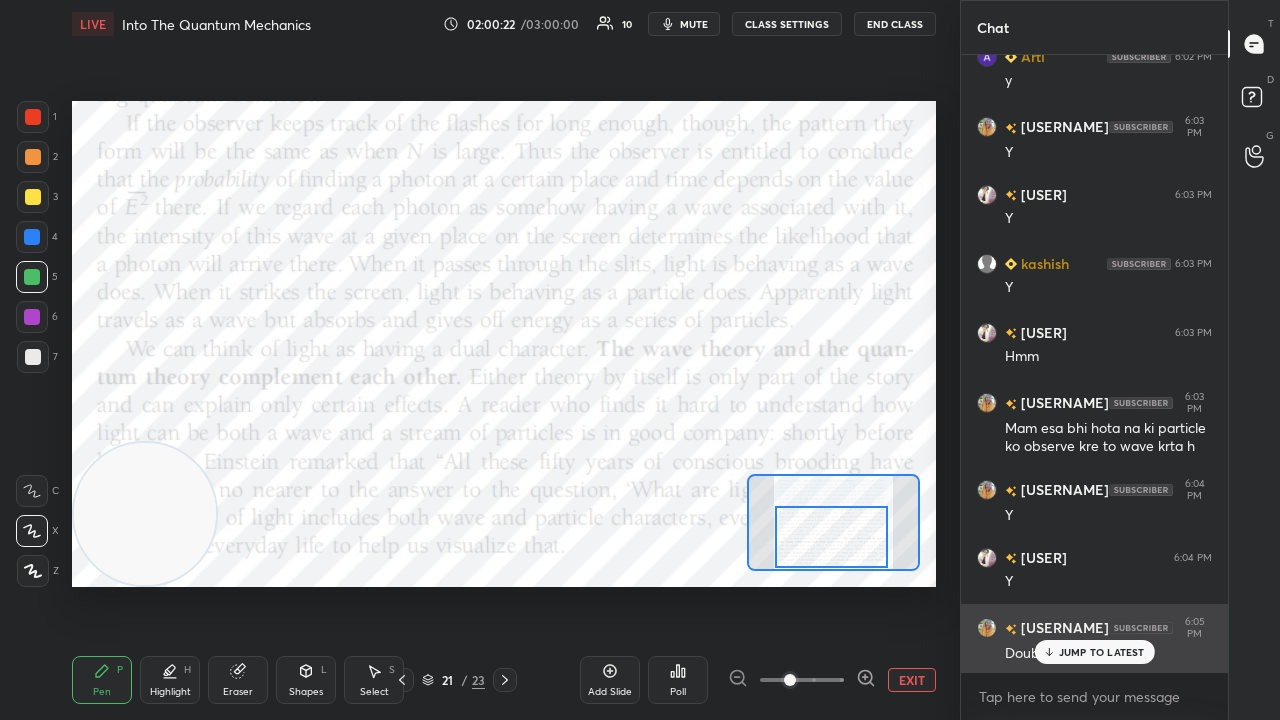 click on "JUMP TO LATEST" at bounding box center [1102, 652] 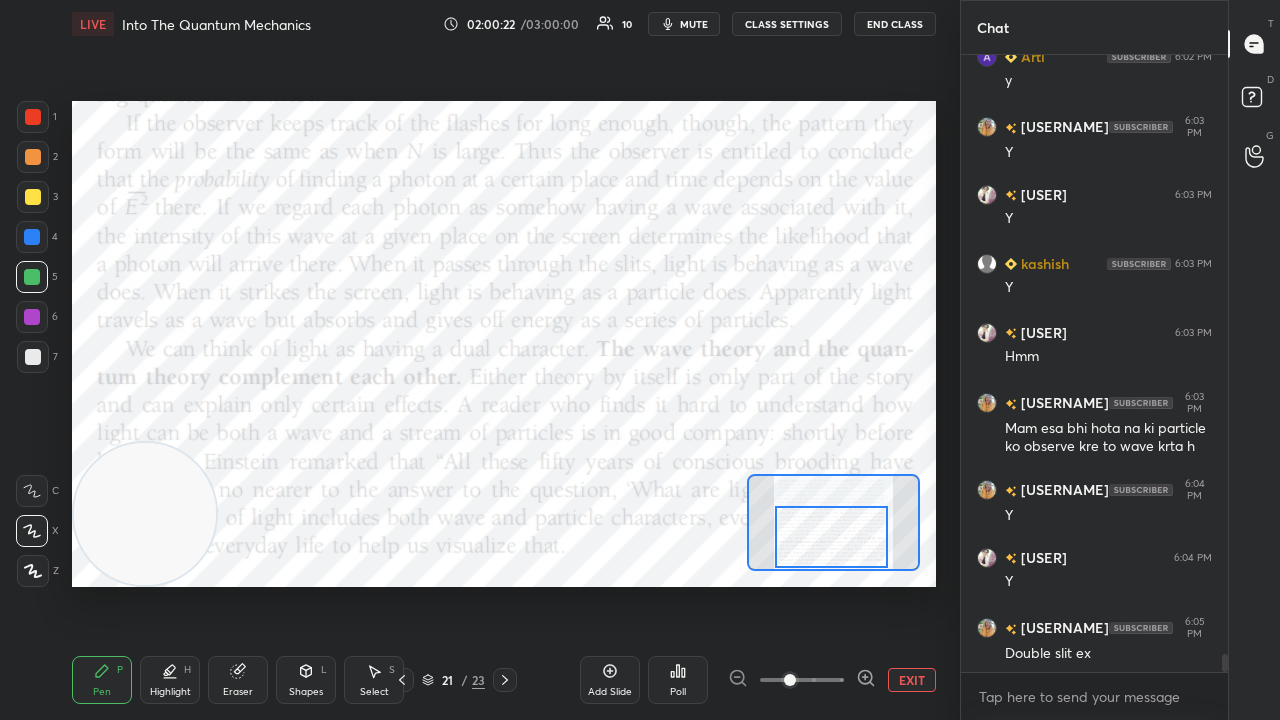 click on "x" at bounding box center (1094, 696) 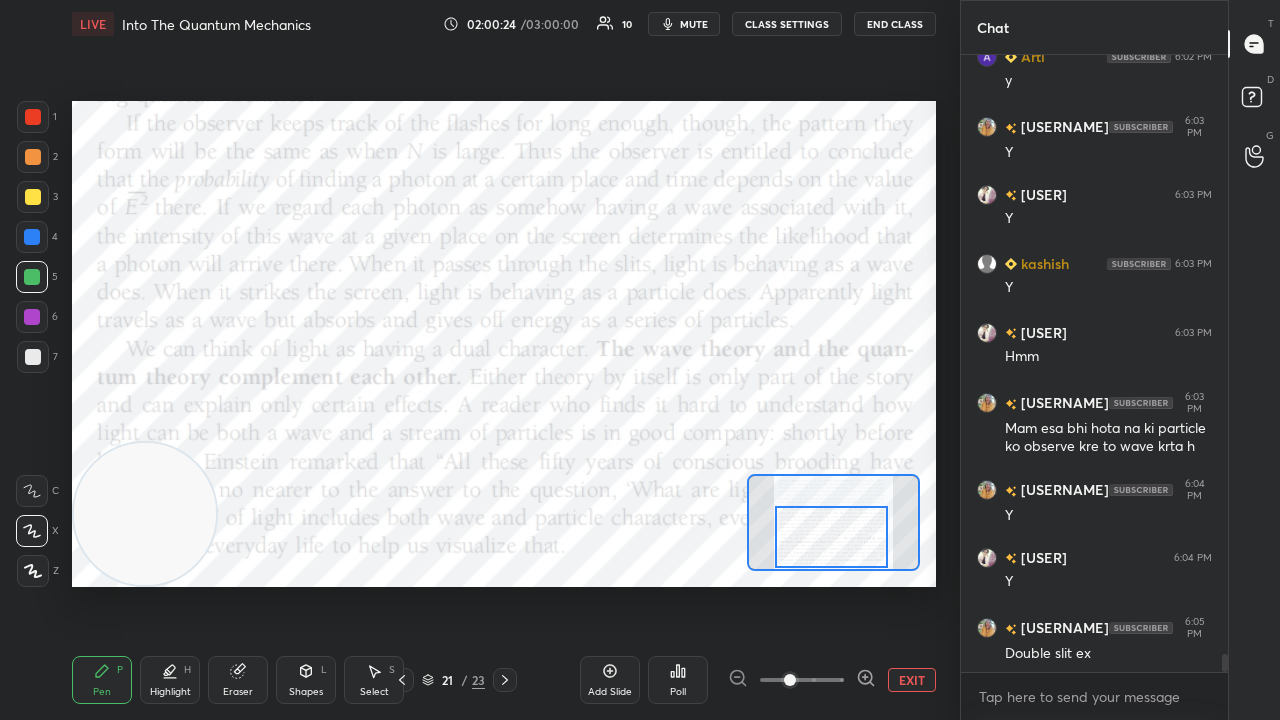 click on "mute" at bounding box center (694, 24) 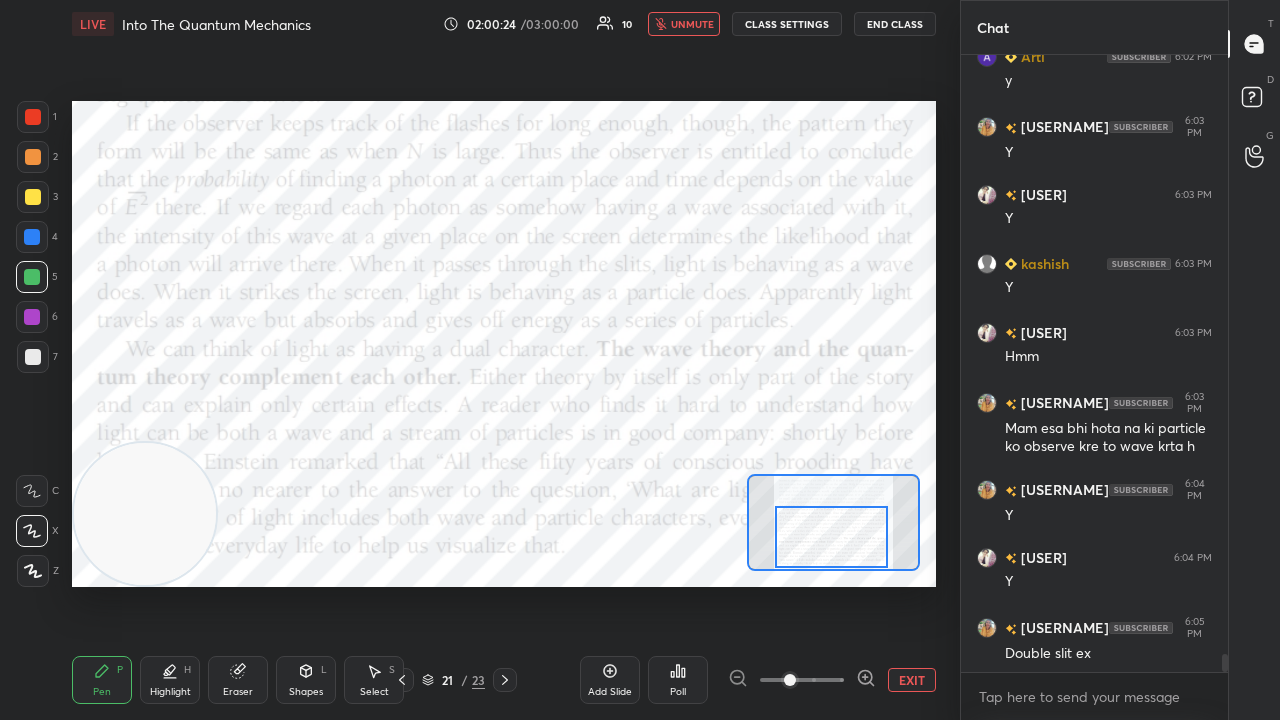 click on "unmute" at bounding box center [692, 24] 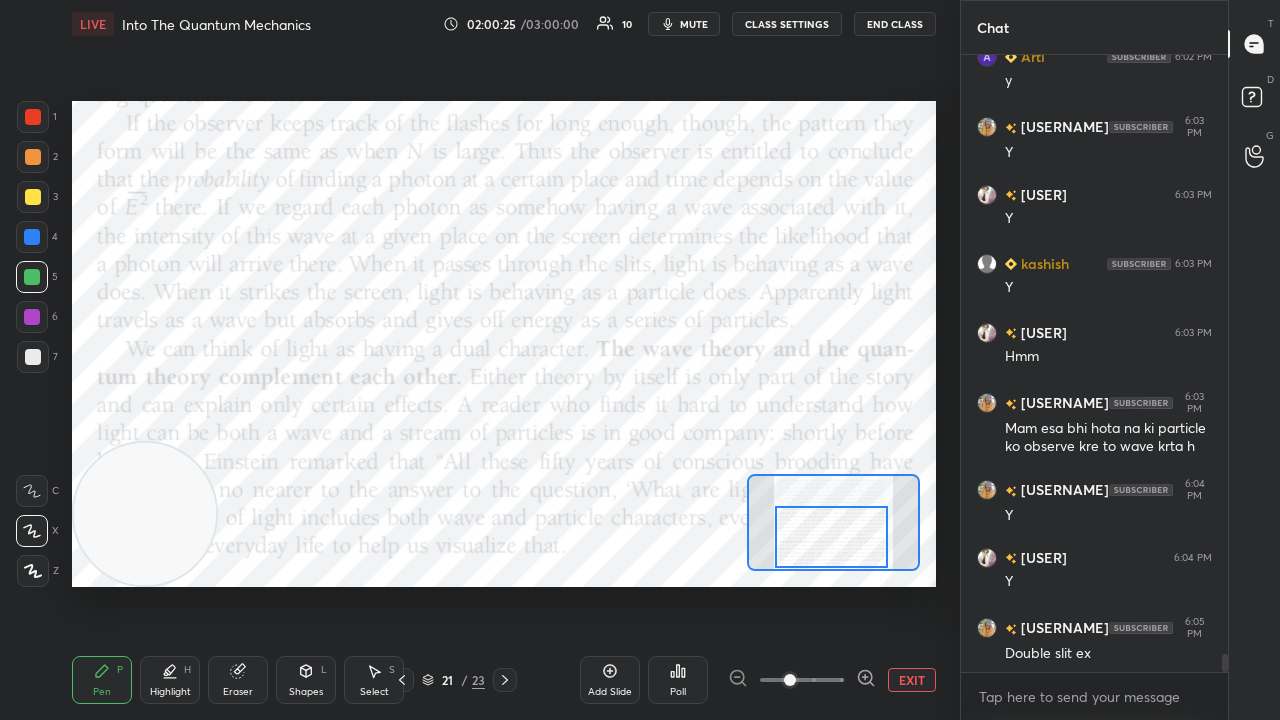 click on "Eraser" at bounding box center [238, 692] 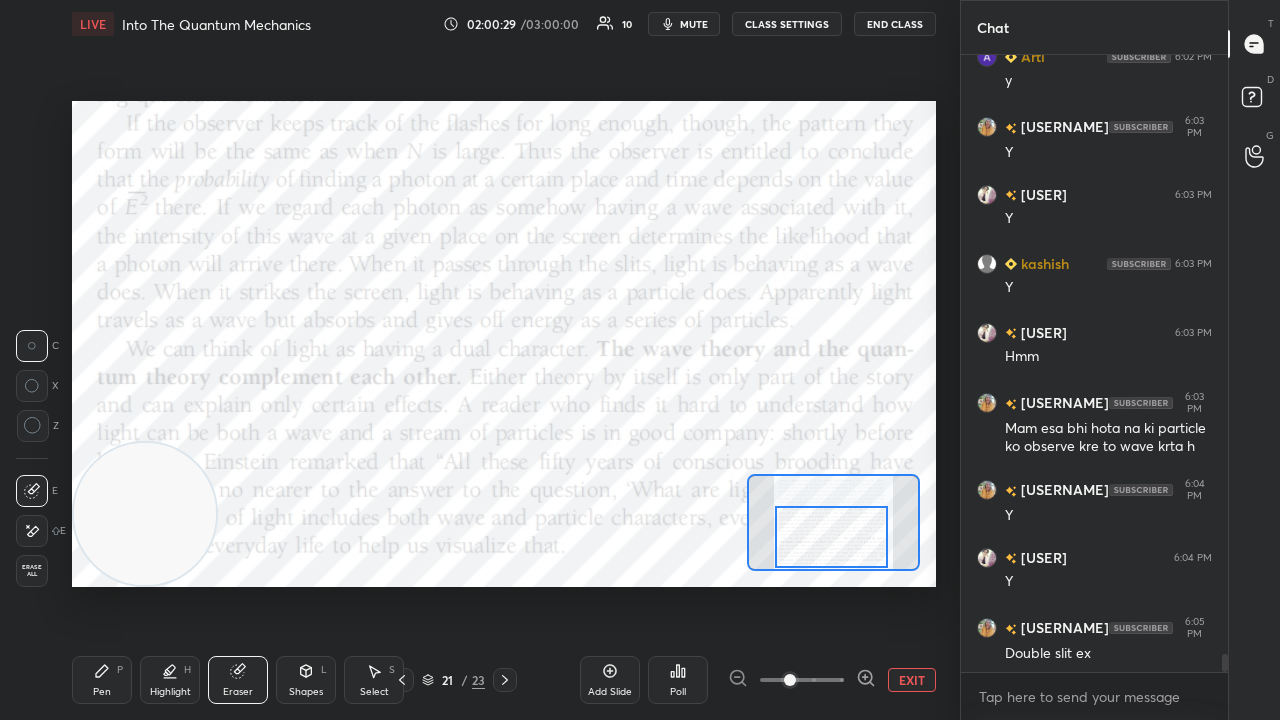 click on "mute" at bounding box center (694, 24) 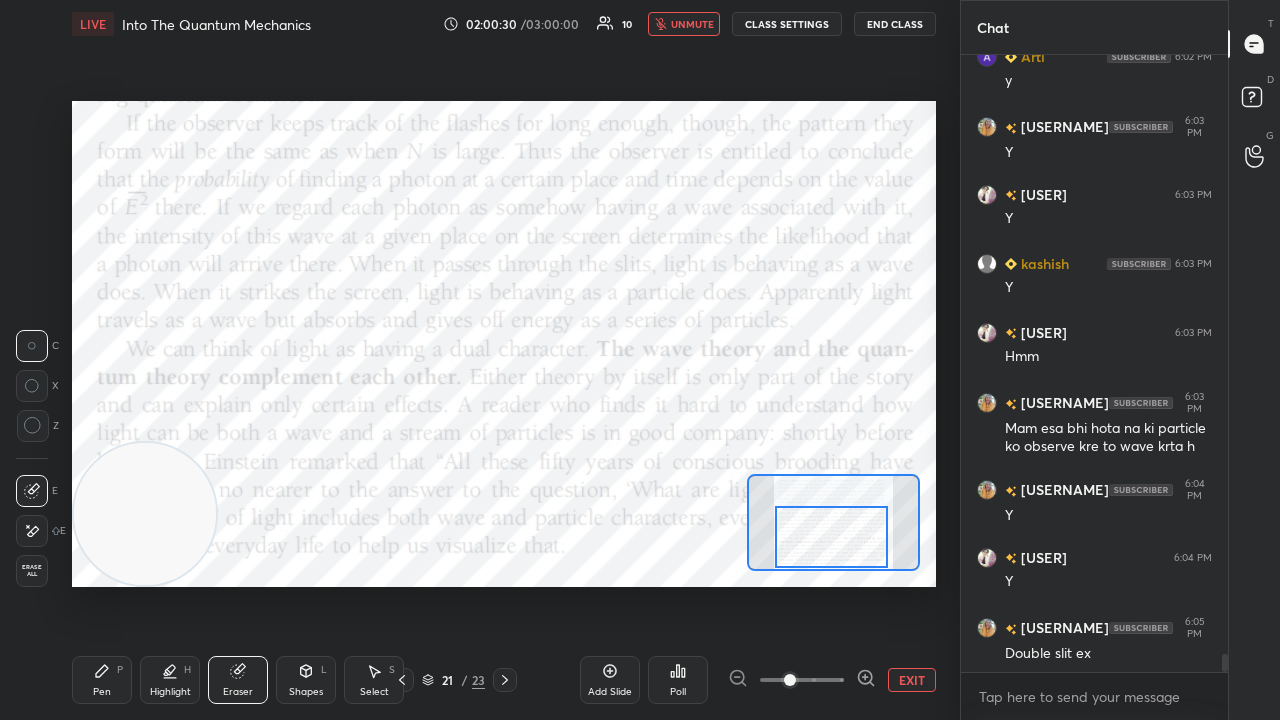 click on "unmute" at bounding box center (692, 24) 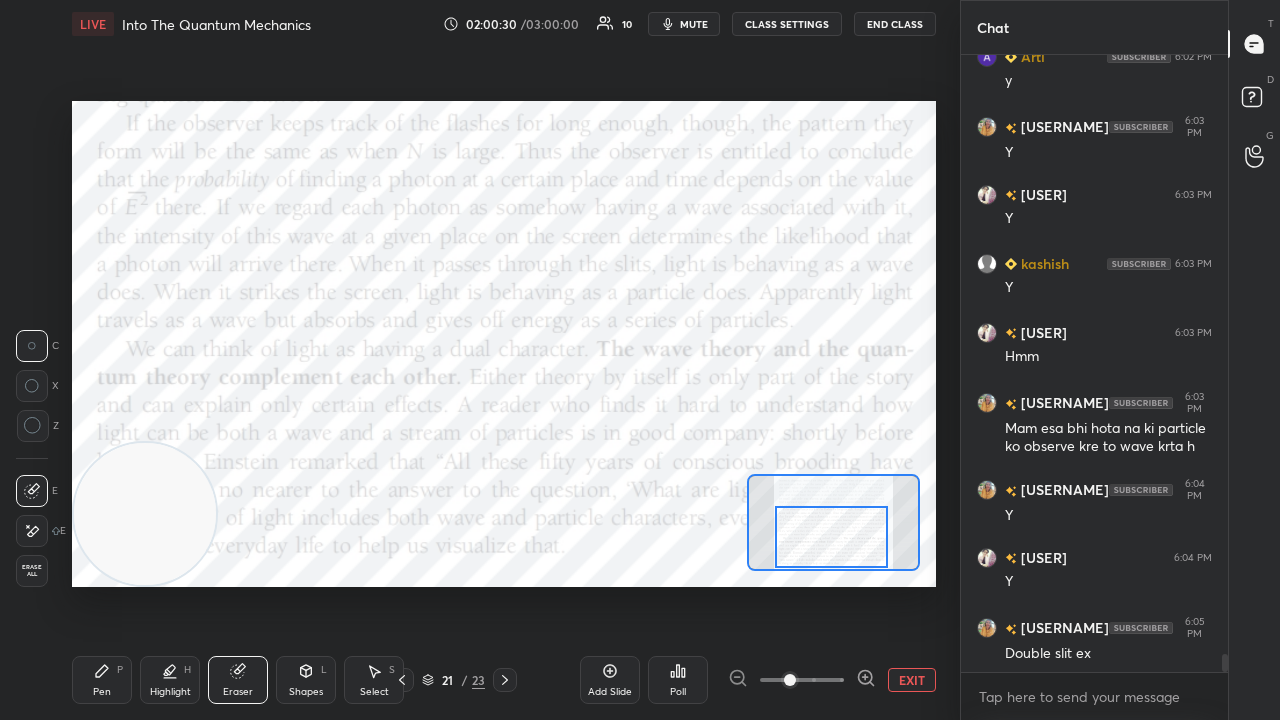 click on "Pen" at bounding box center (102, 692) 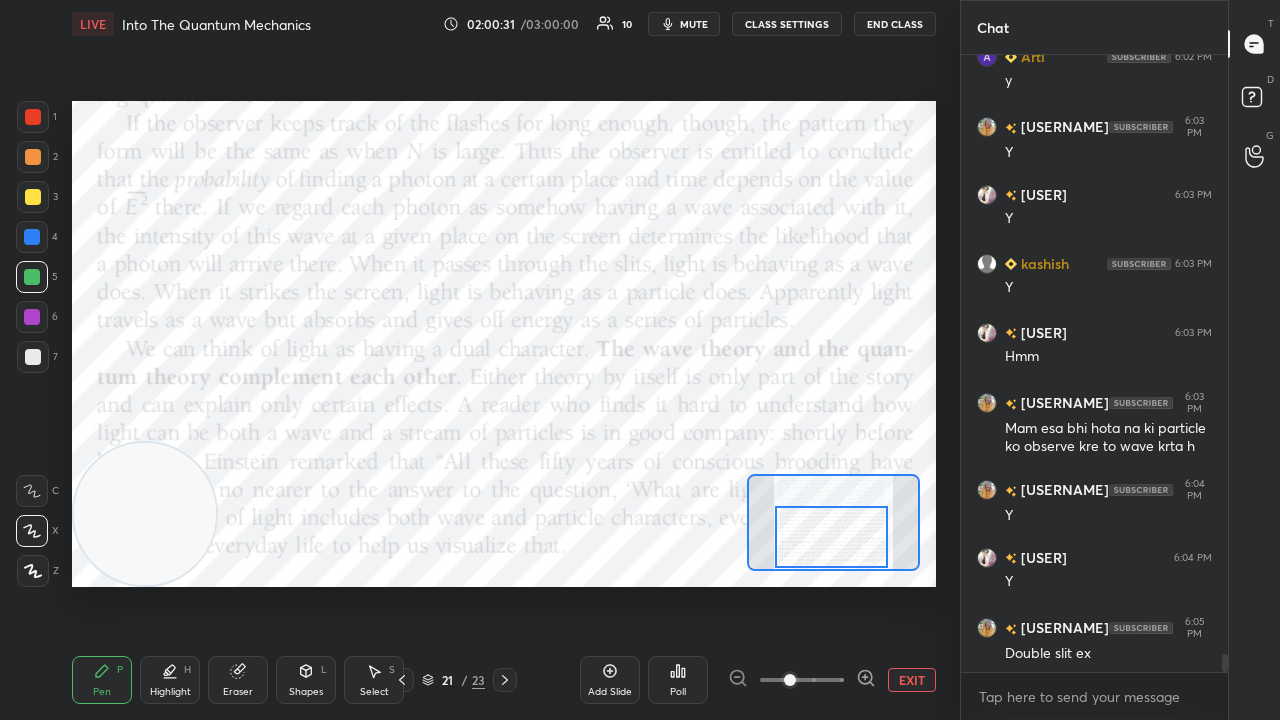 click on "mute" at bounding box center [684, 24] 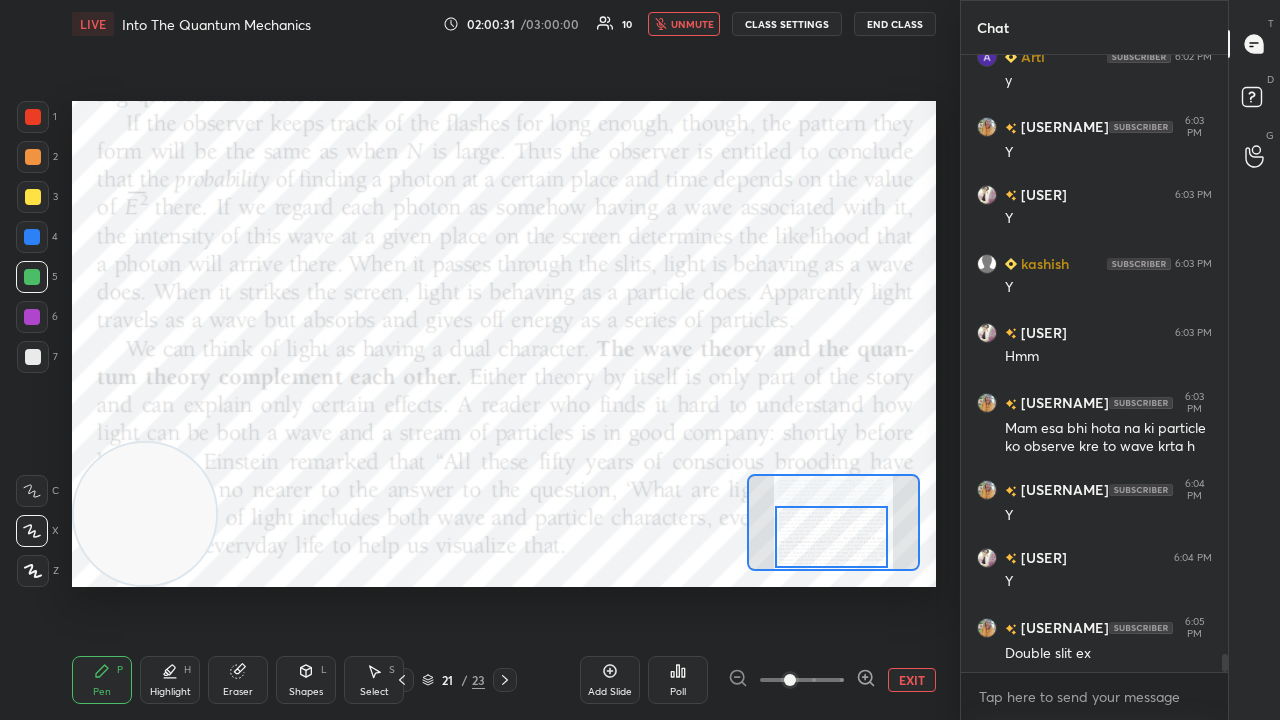 click on "unmute" at bounding box center (692, 24) 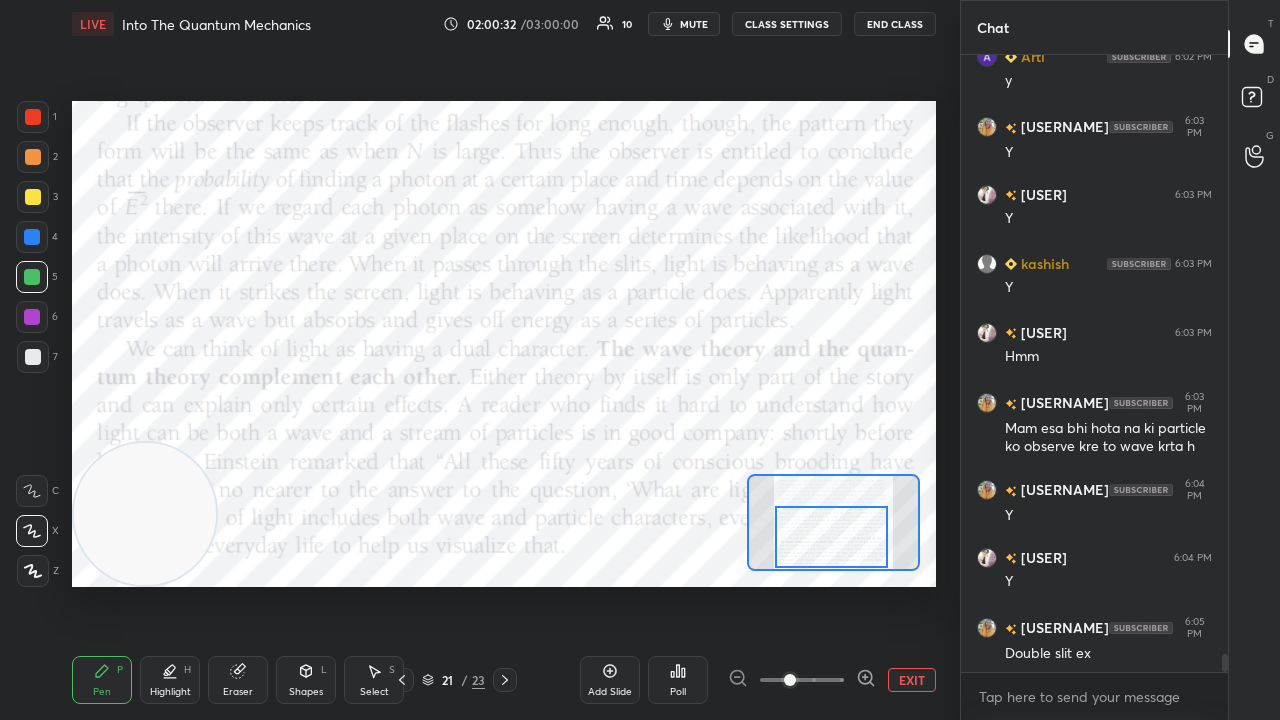 click at bounding box center [32, 317] 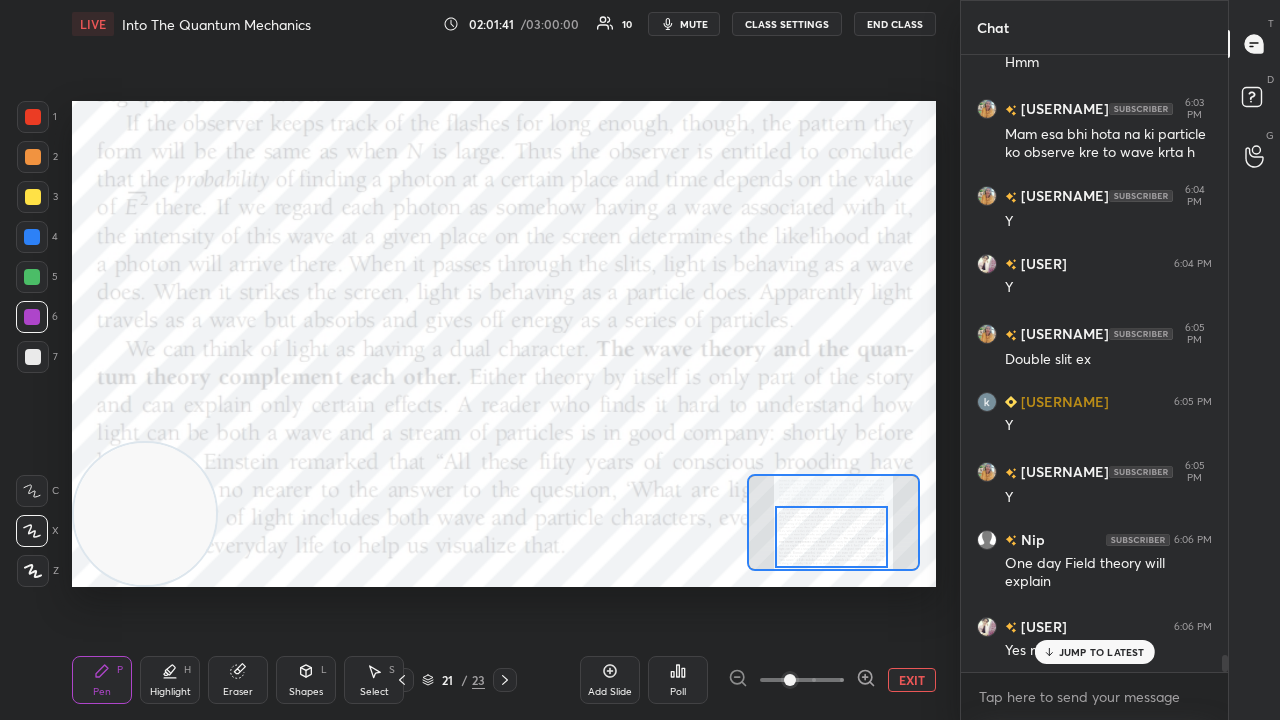 scroll, scrollTop: 21374, scrollLeft: 0, axis: vertical 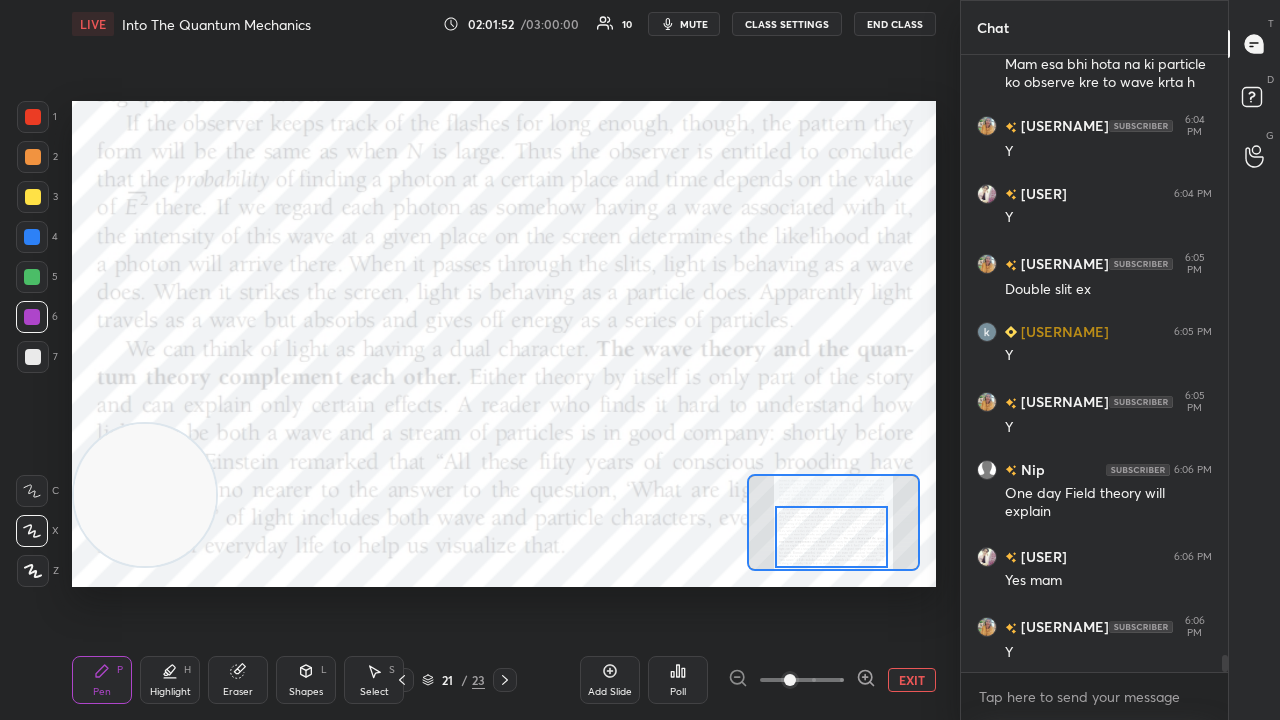 drag, startPoint x: 130, startPoint y: 527, endPoint x: 126, endPoint y: 233, distance: 294.02722 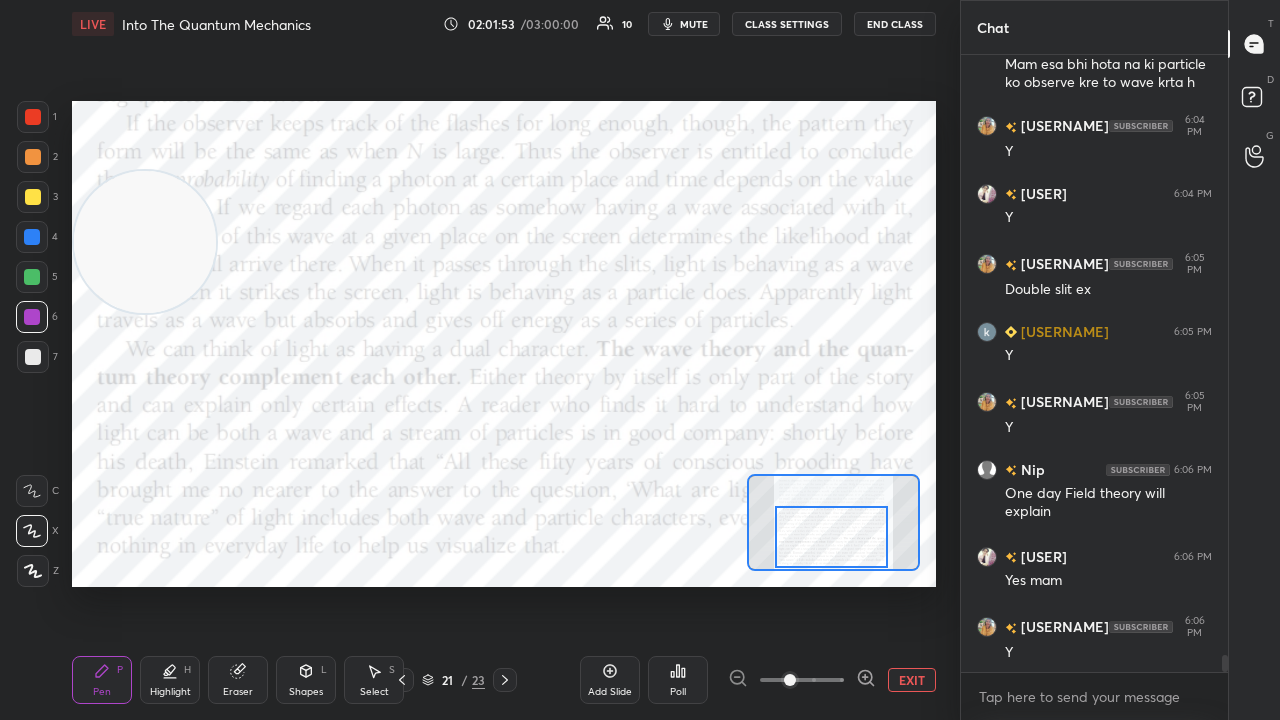 click on "mute" at bounding box center [684, 24] 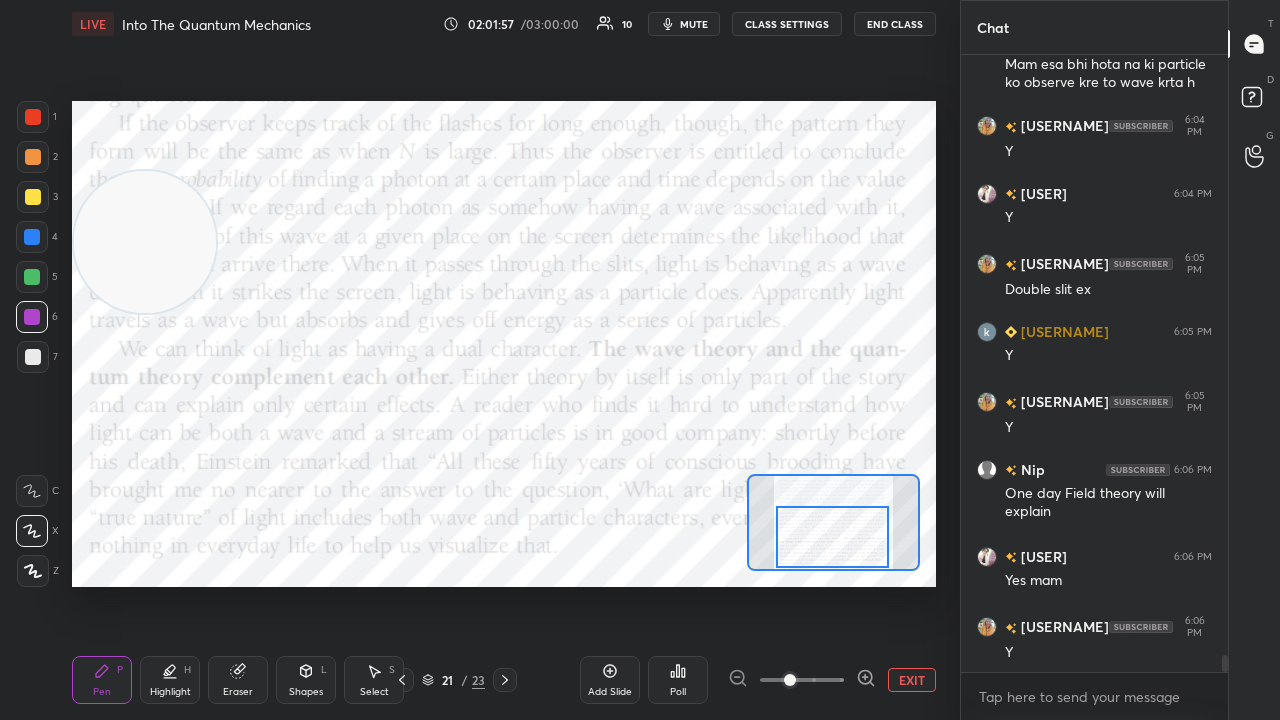 drag, startPoint x: 820, startPoint y: 538, endPoint x: 818, endPoint y: 549, distance: 11.18034 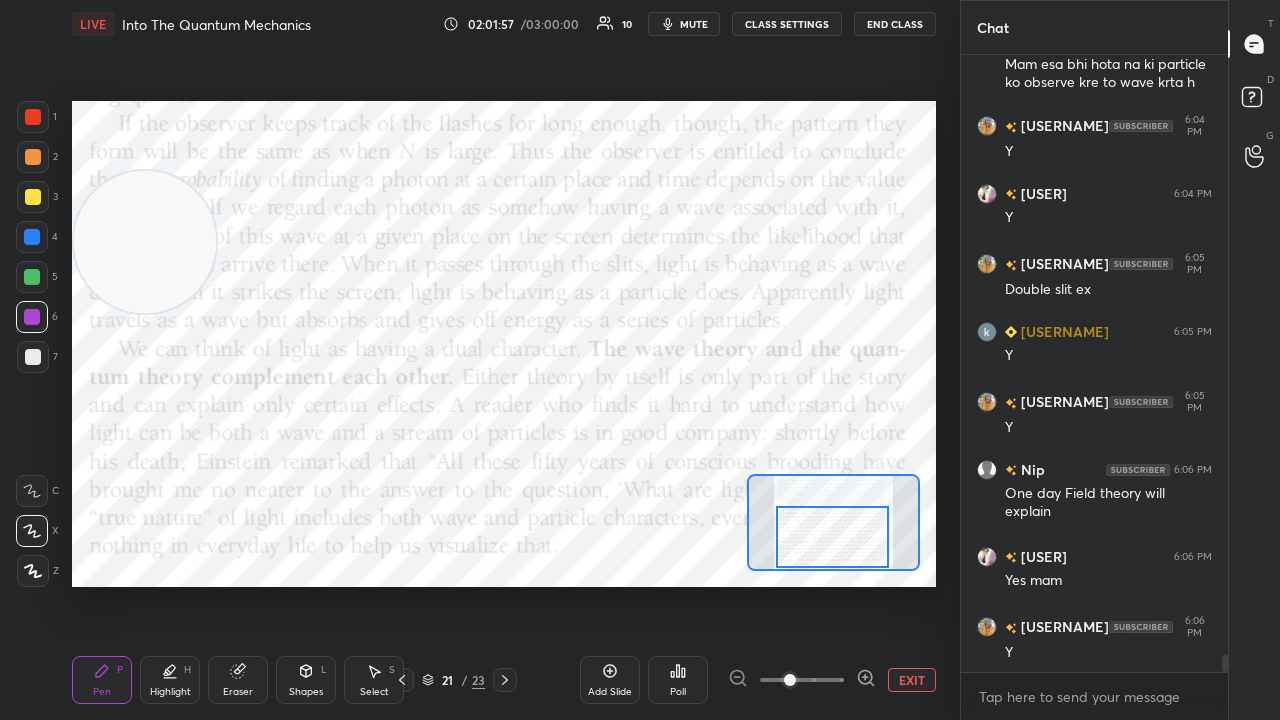 click at bounding box center [832, 537] 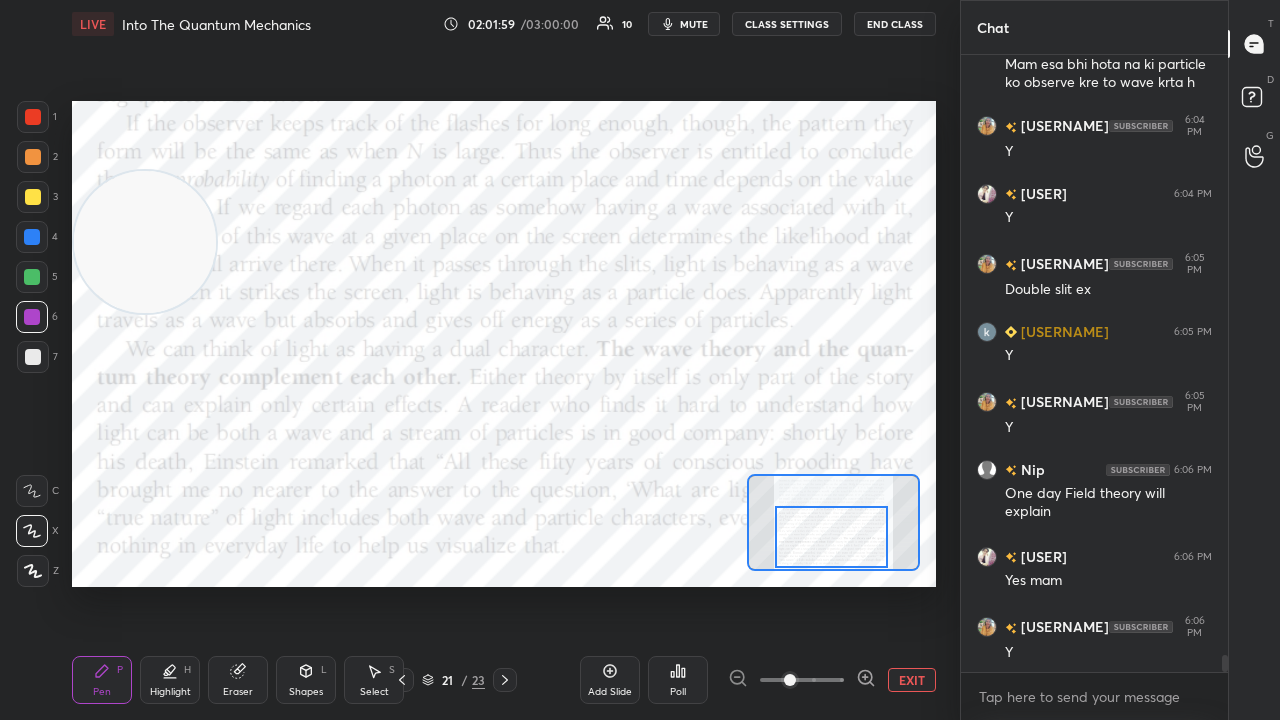 click on "mute" at bounding box center [694, 24] 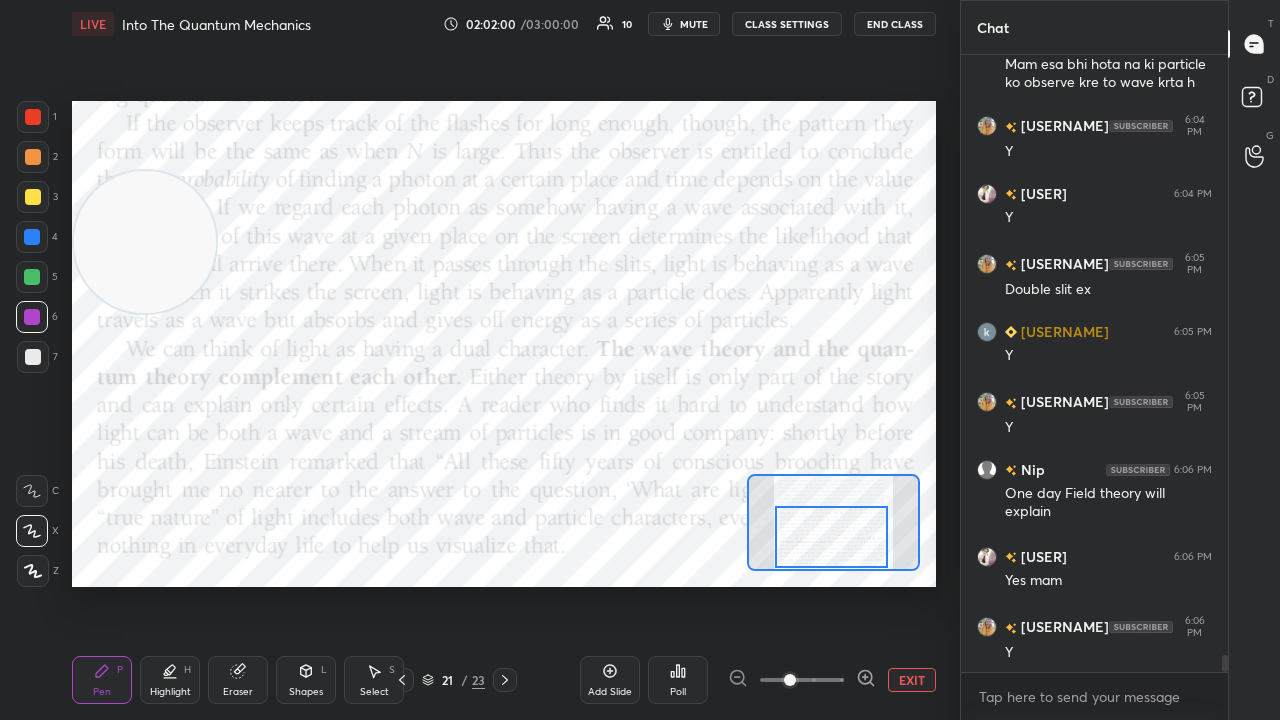 drag, startPoint x: 26, startPoint y: 292, endPoint x: 30, endPoint y: 274, distance: 18.439089 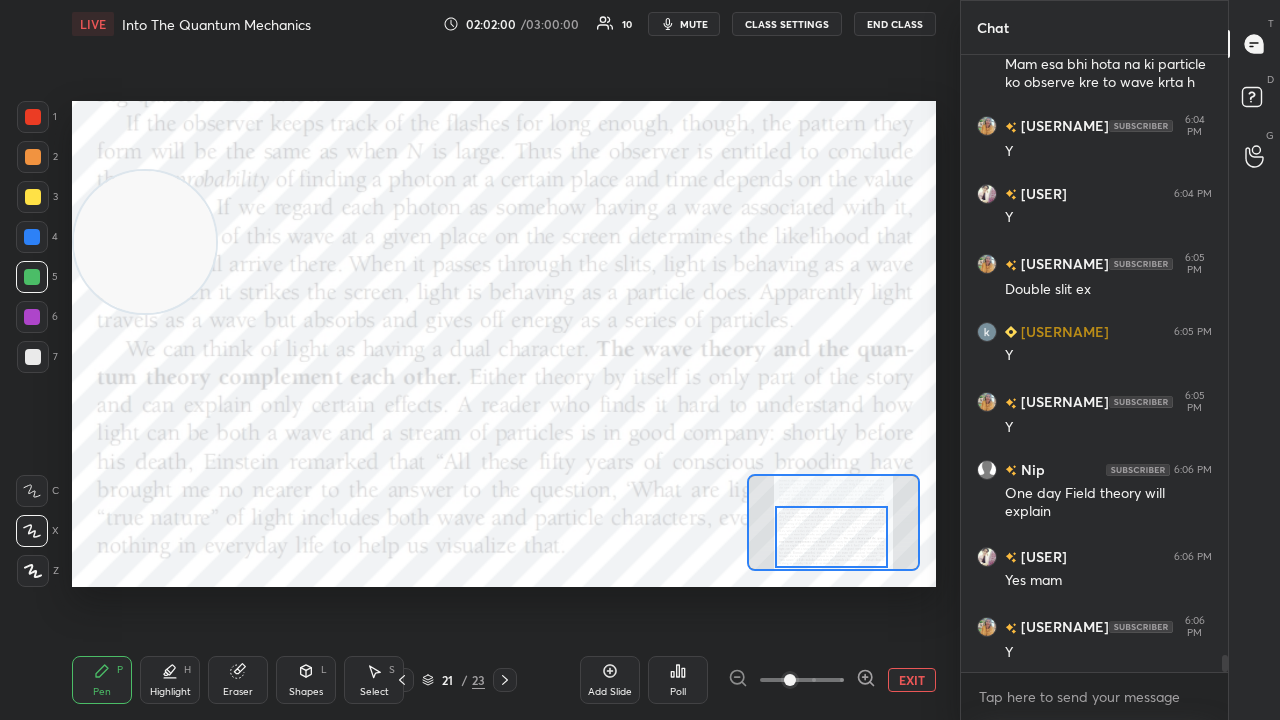 click at bounding box center (32, 237) 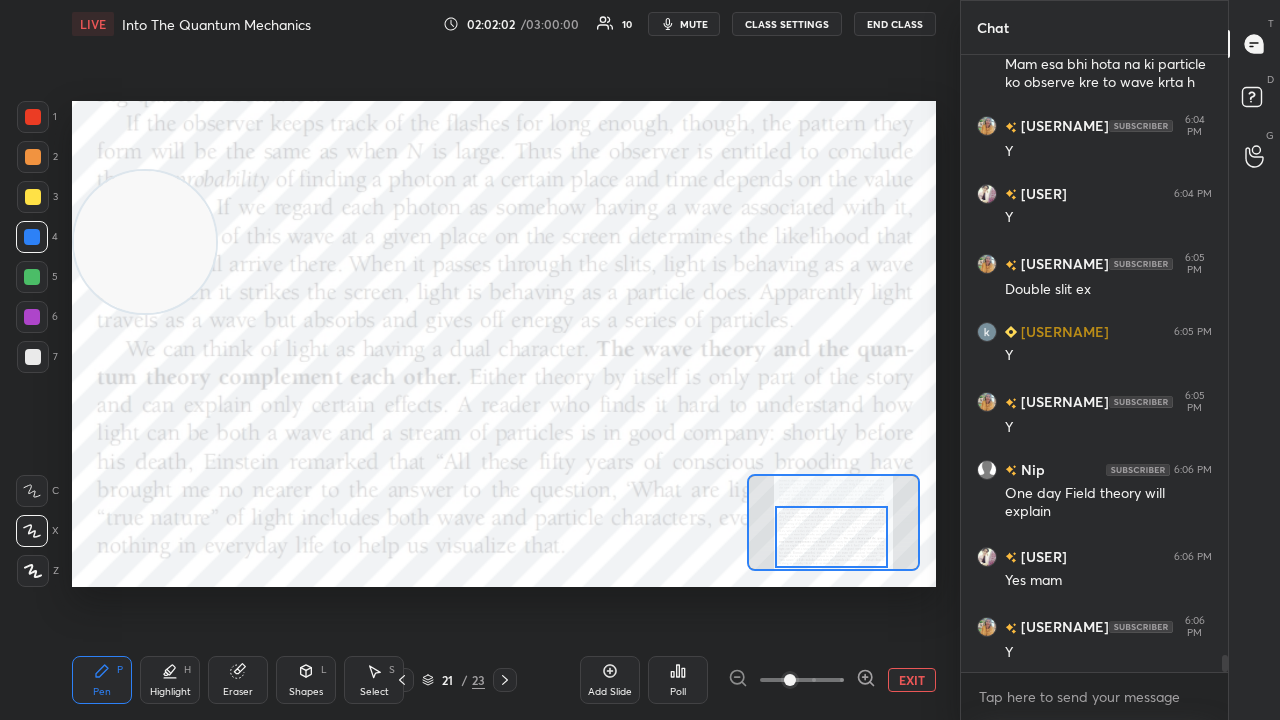 click at bounding box center (32, 277) 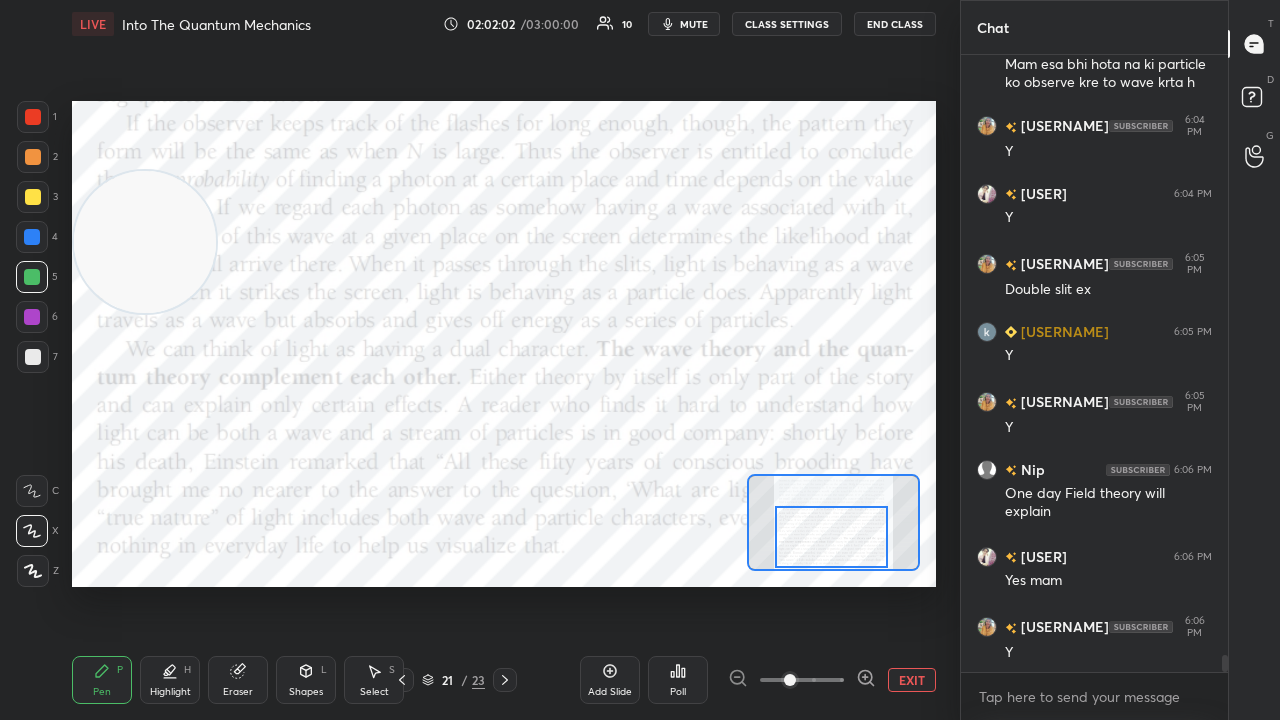 click at bounding box center [32, 317] 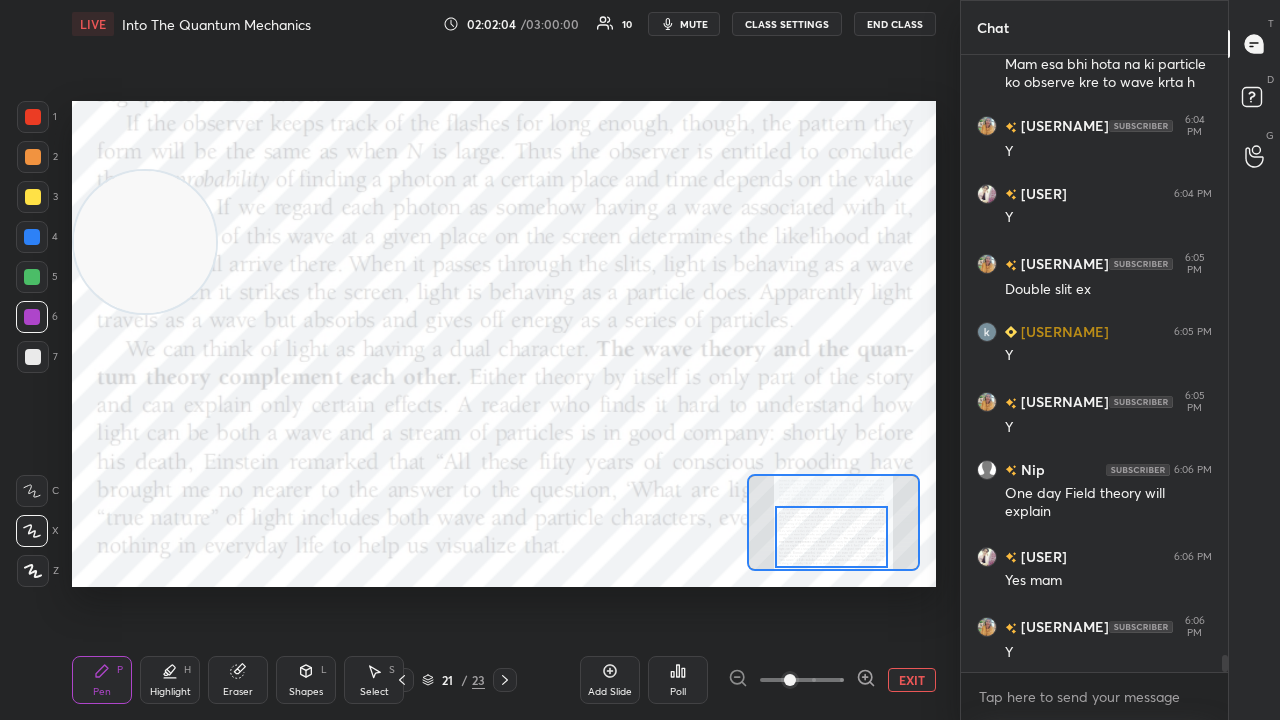 click on "mute" at bounding box center (694, 24) 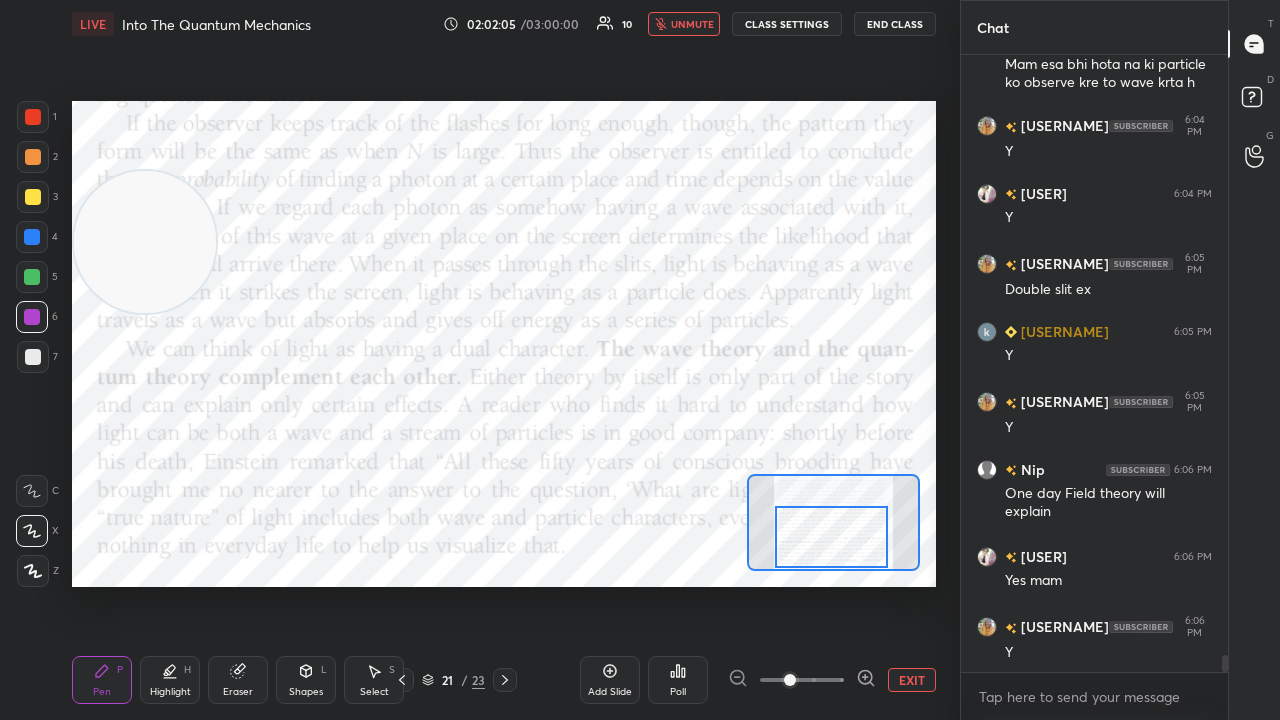 click on "unmute" at bounding box center [692, 24] 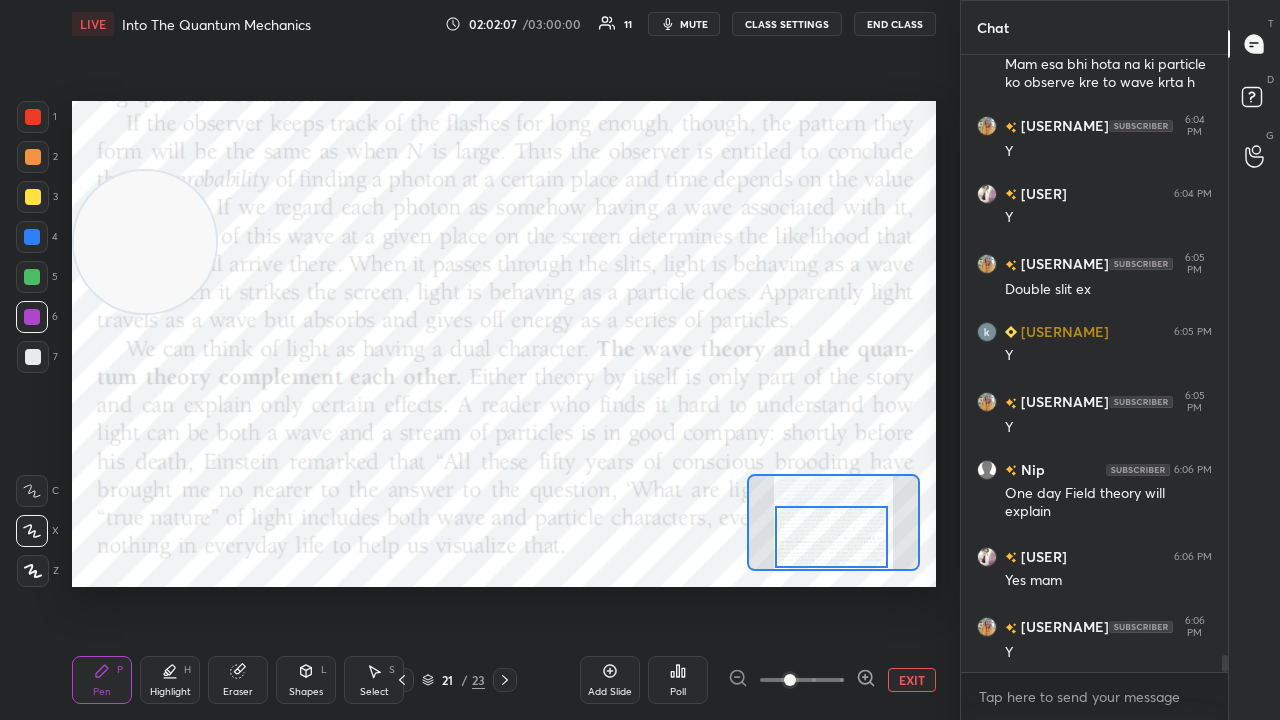 click on "mute" at bounding box center [694, 24] 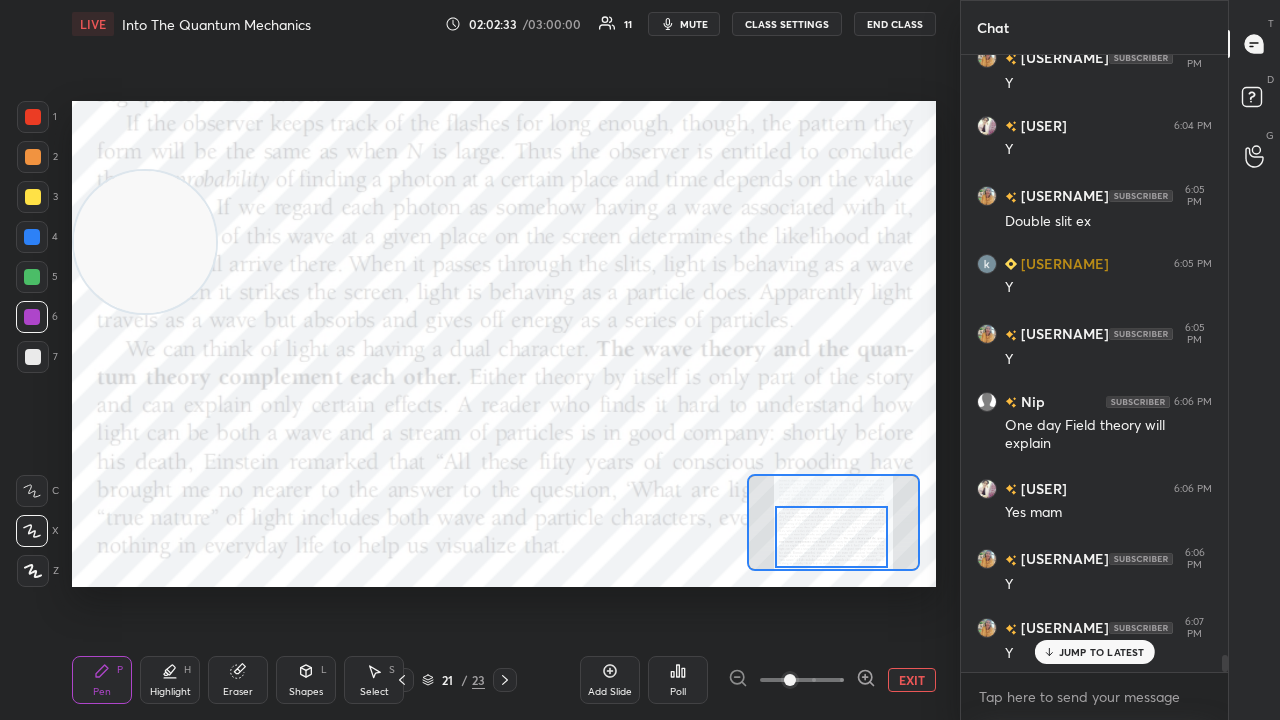 scroll, scrollTop: 21512, scrollLeft: 0, axis: vertical 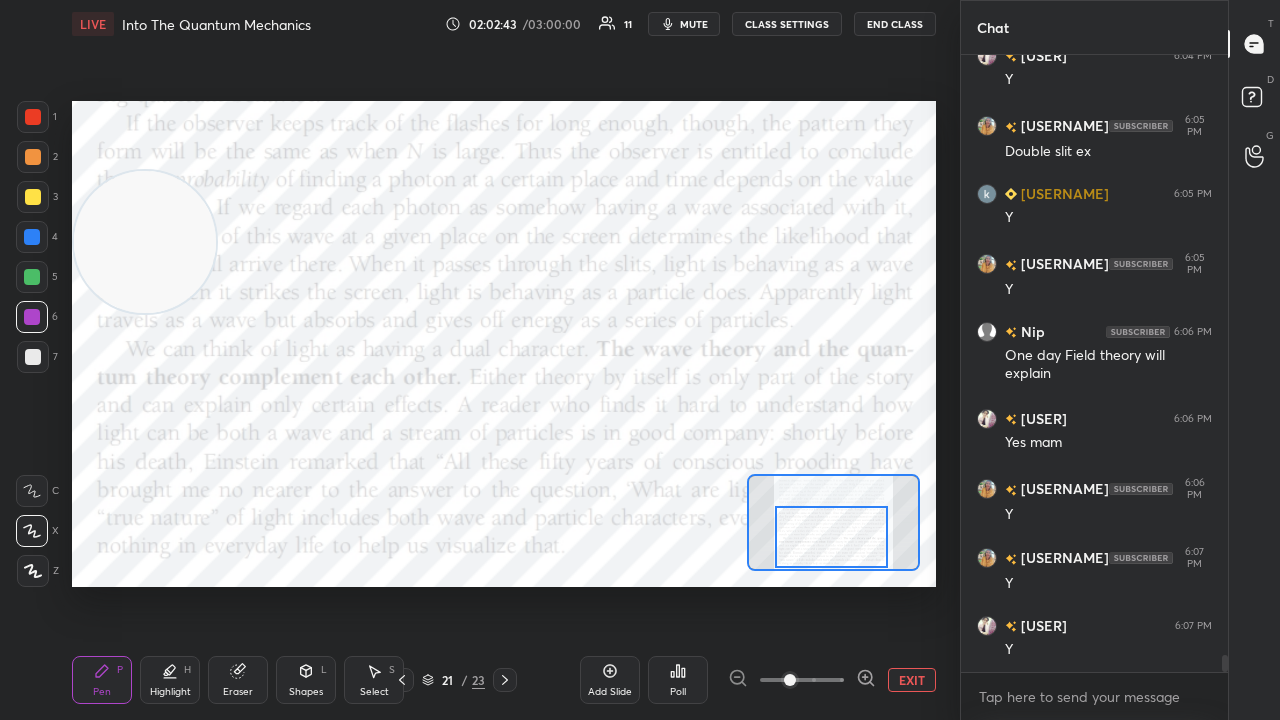 click on "mute" at bounding box center [694, 24] 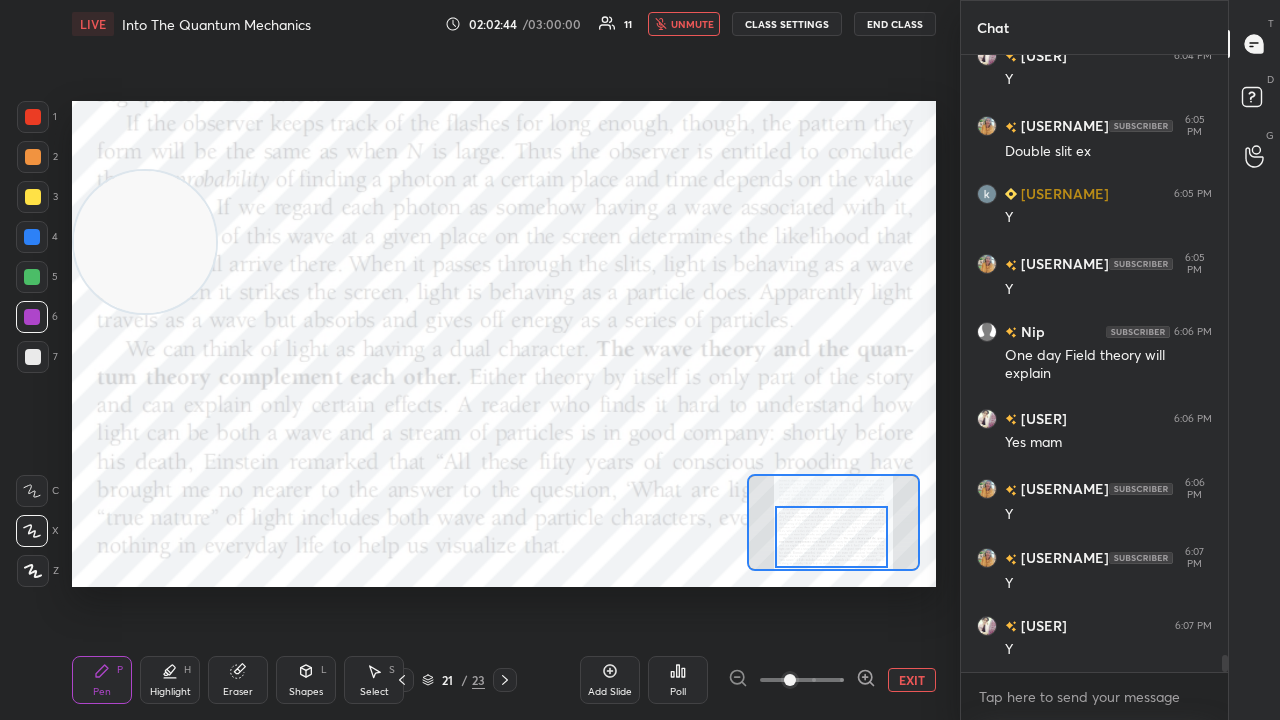drag, startPoint x: 691, startPoint y: 22, endPoint x: 698, endPoint y: 14, distance: 10.630146 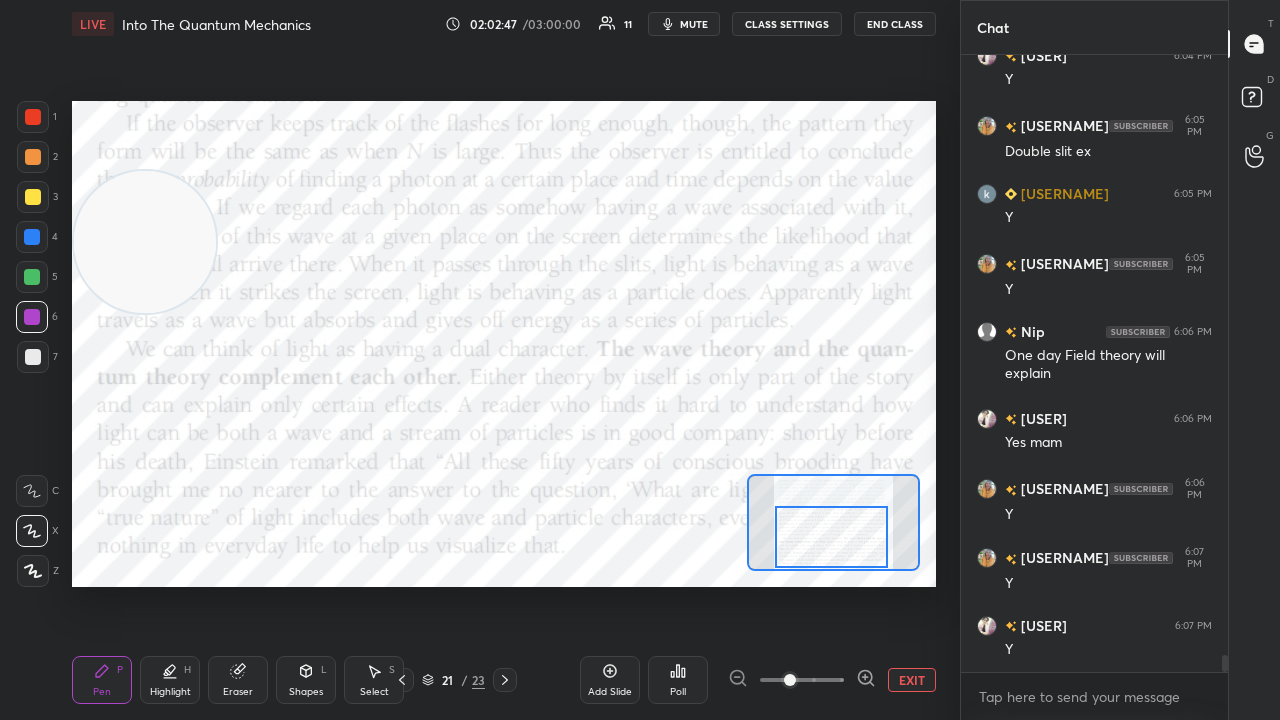 click on "mute" at bounding box center (694, 24) 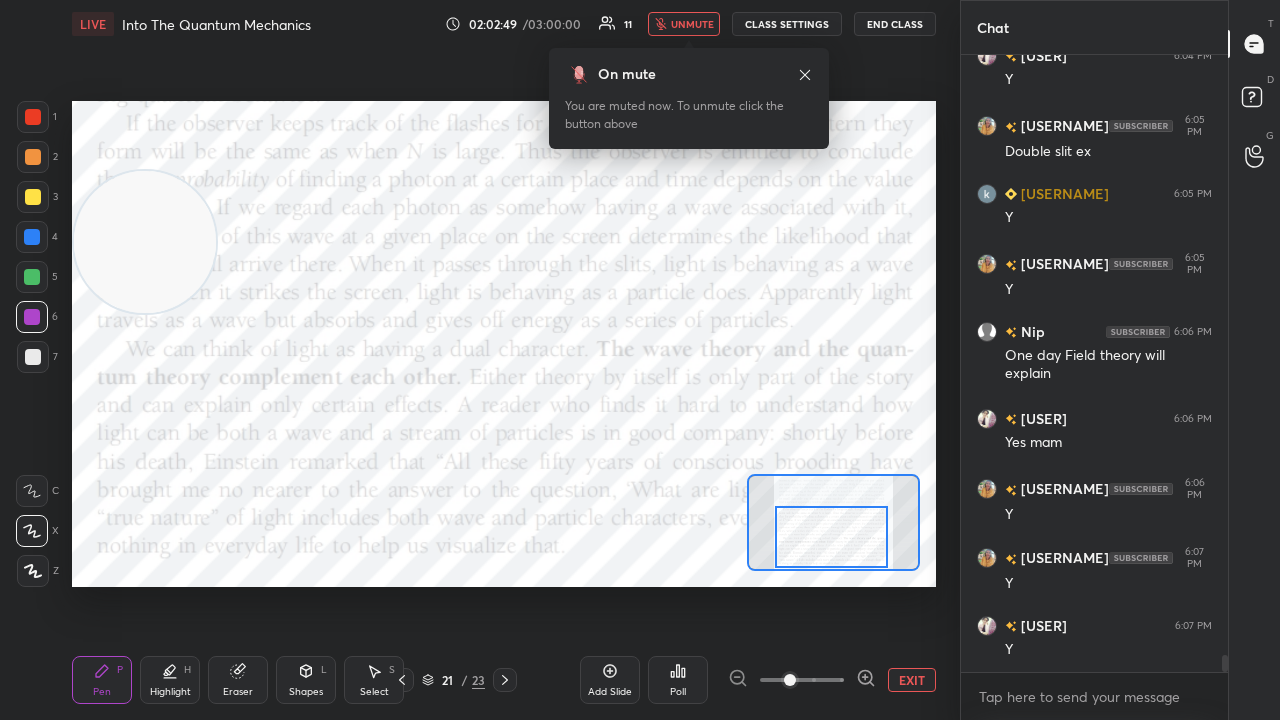 click on "unmute" at bounding box center (692, 24) 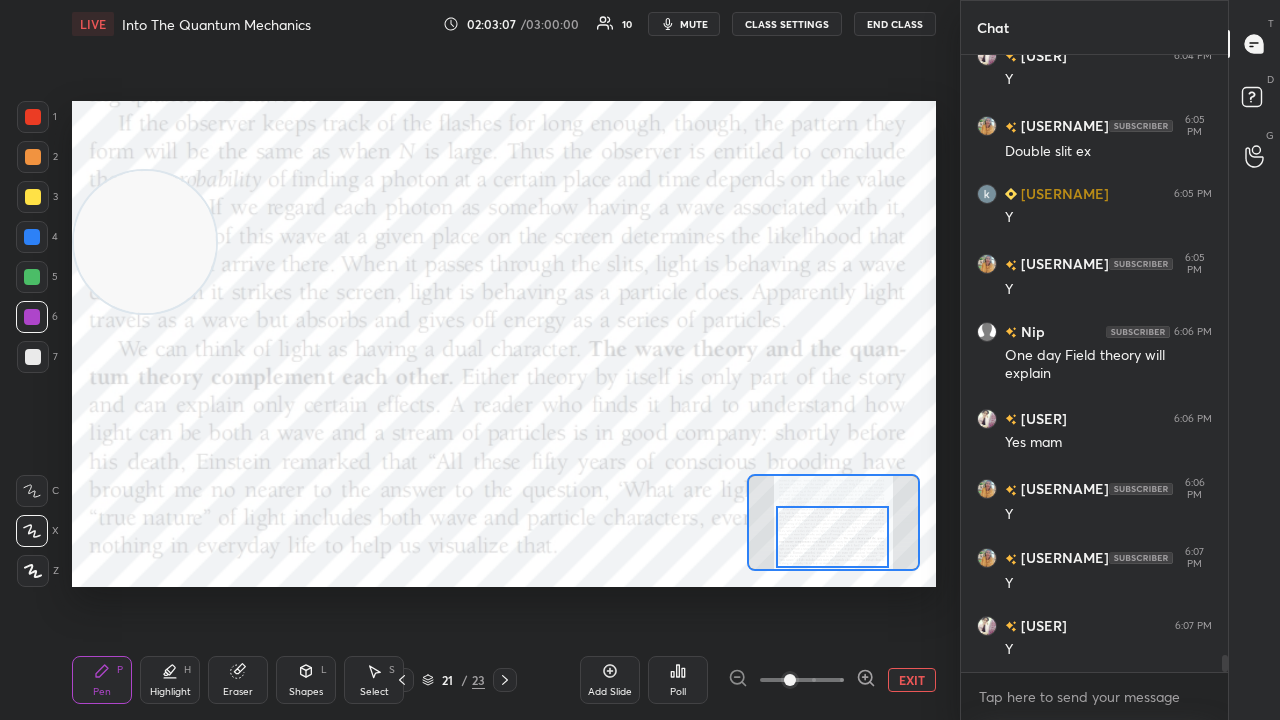 click on "Setting up your live class Poll for   secs No correct answer Start poll" at bounding box center (504, 344) 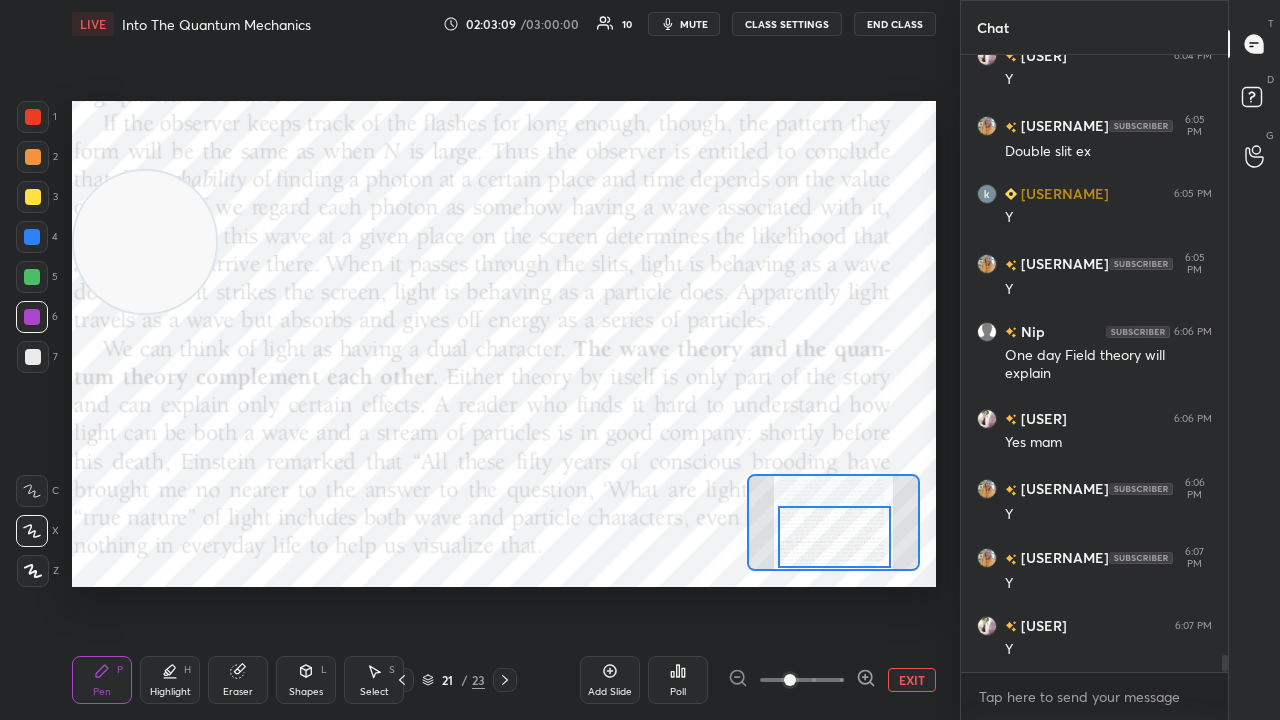 click 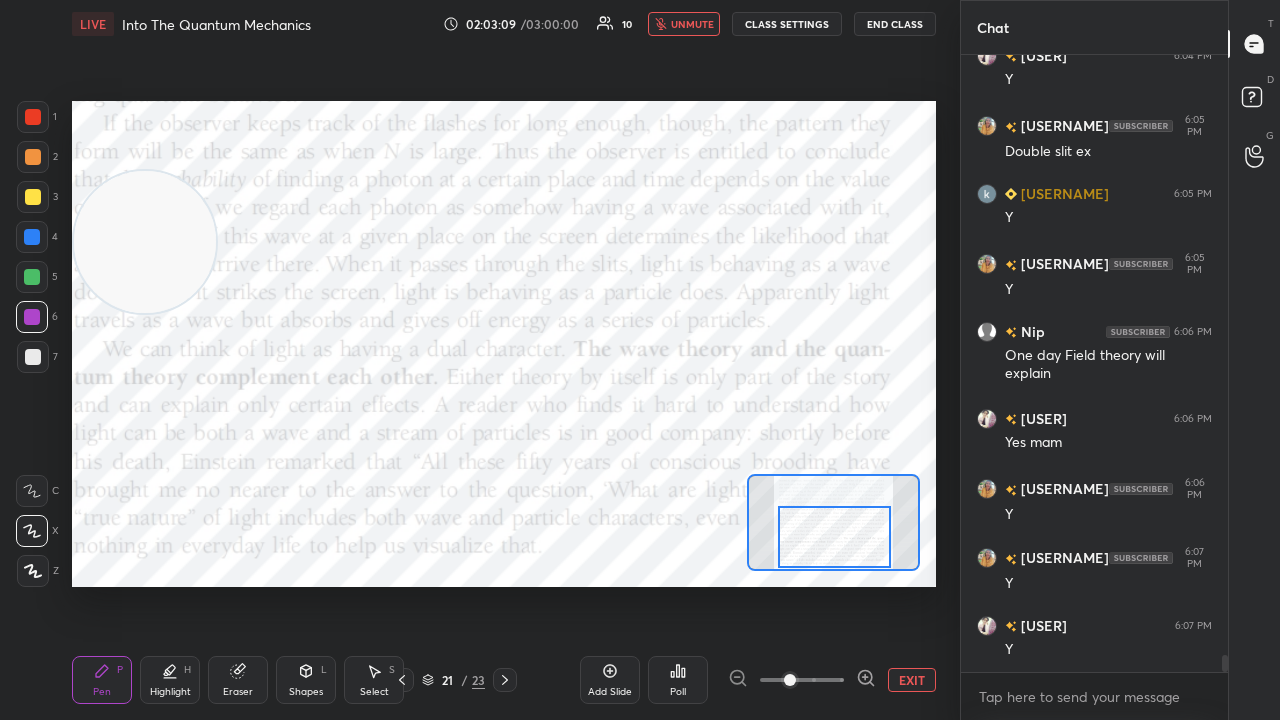 click on "unmute" at bounding box center (692, 24) 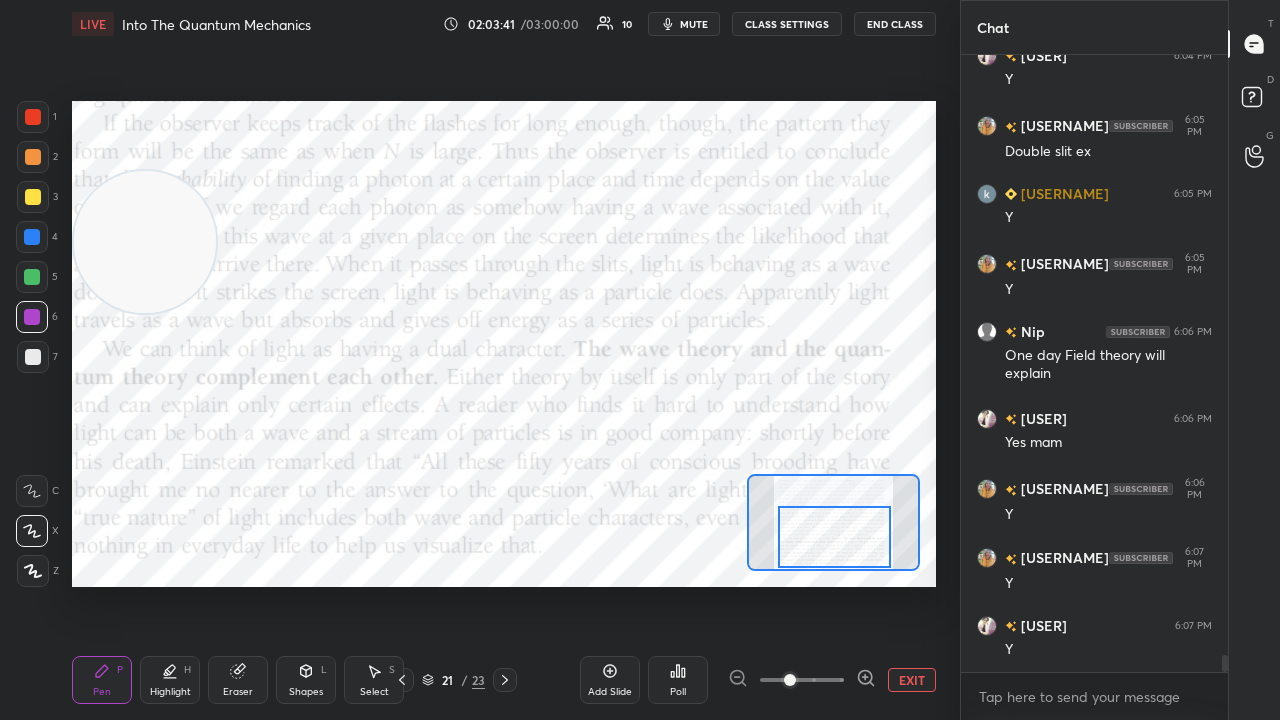 click on "mute" at bounding box center [694, 24] 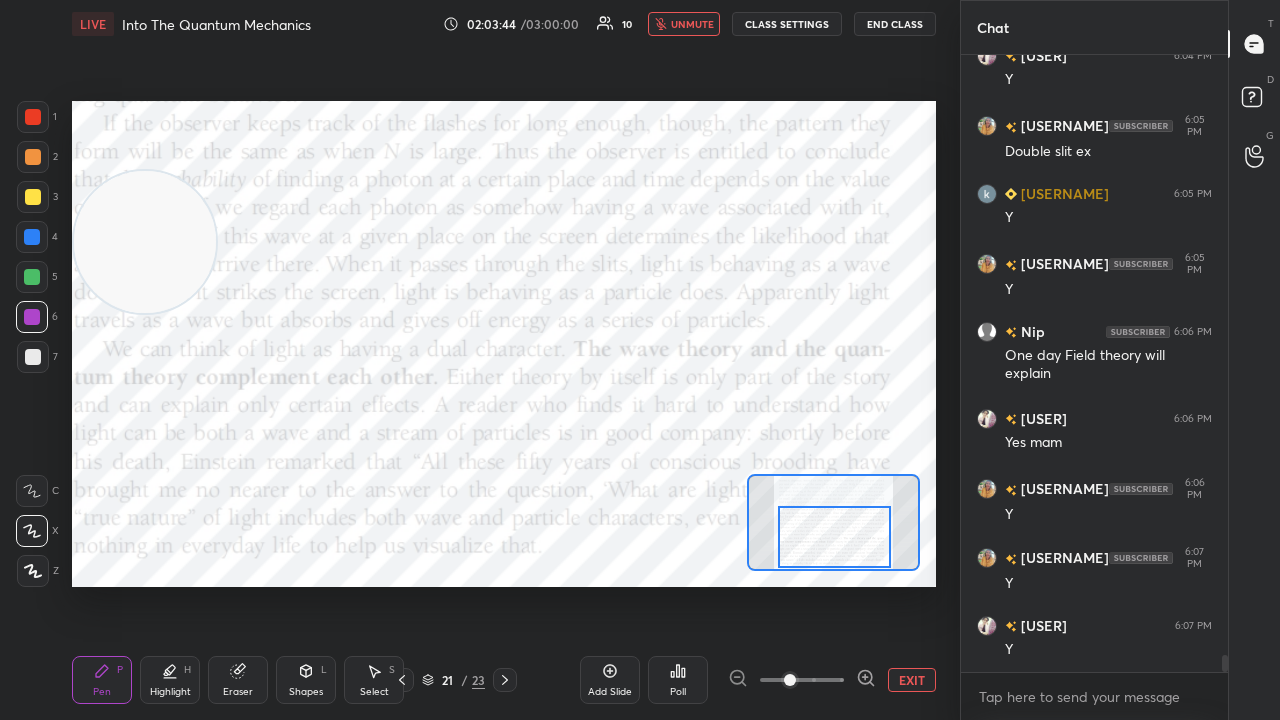 click on "unmute" at bounding box center (692, 24) 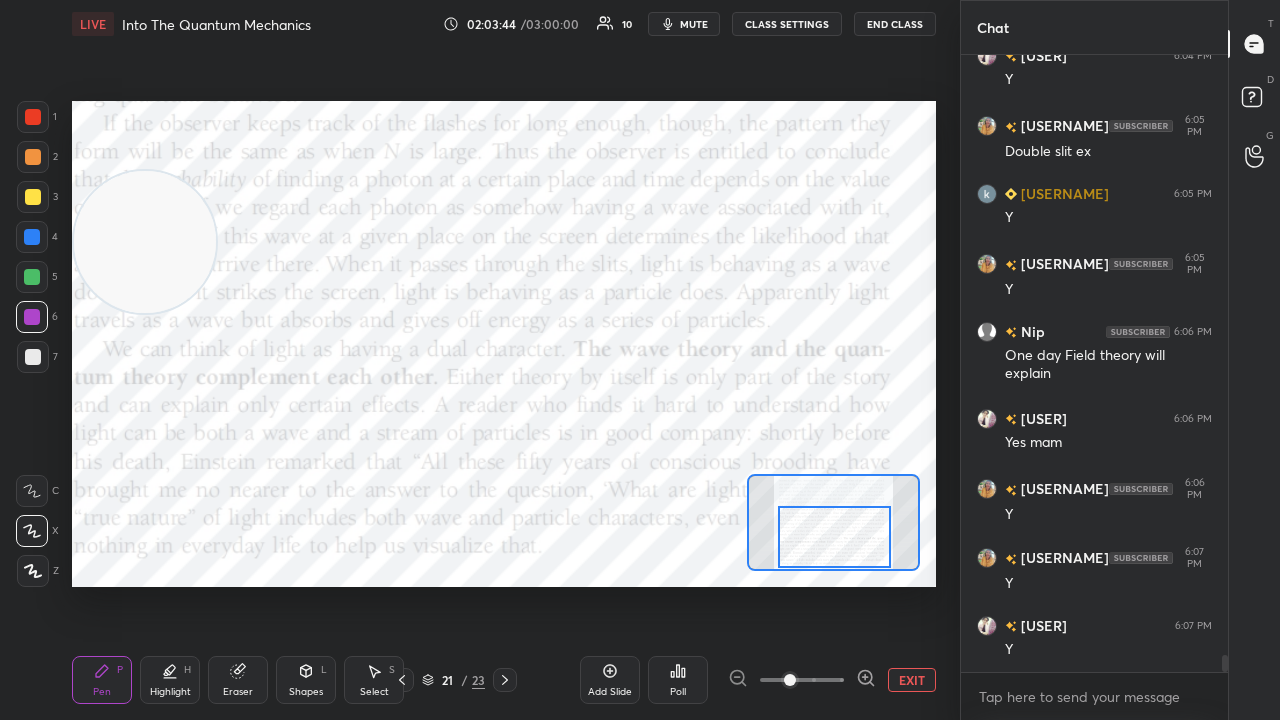 click on "mute" at bounding box center [694, 24] 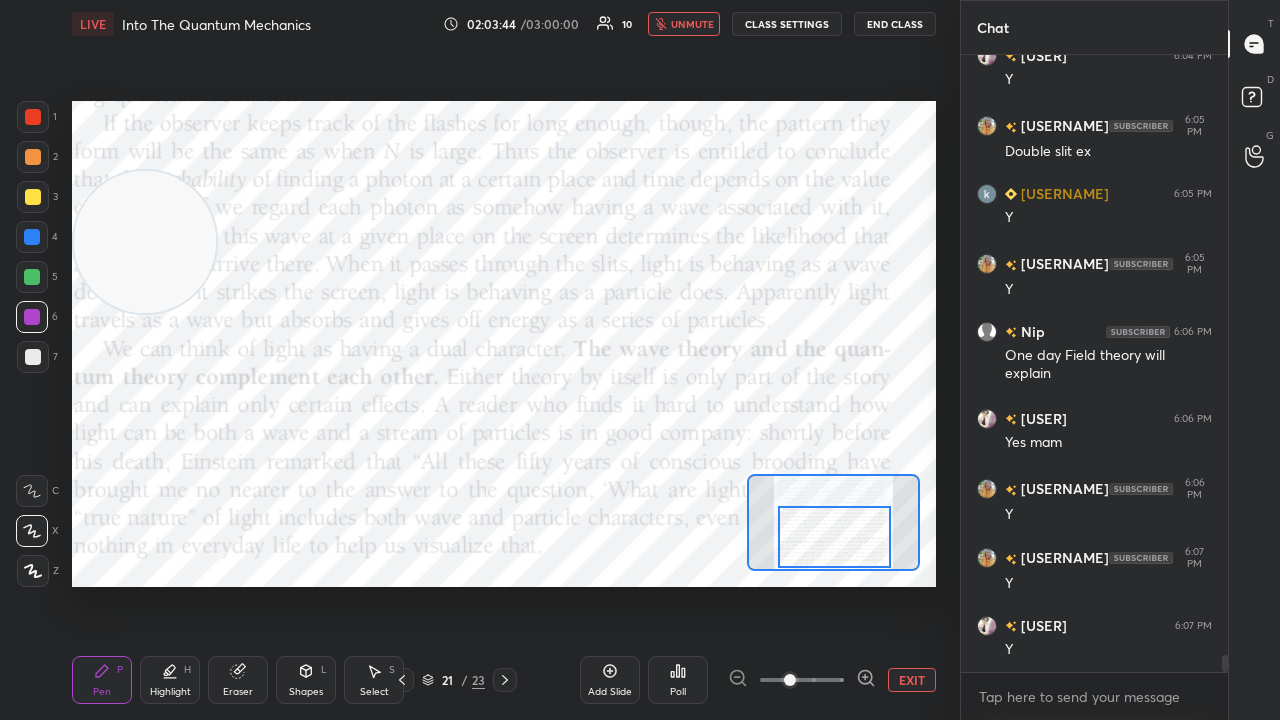 click on "unmute" at bounding box center [692, 24] 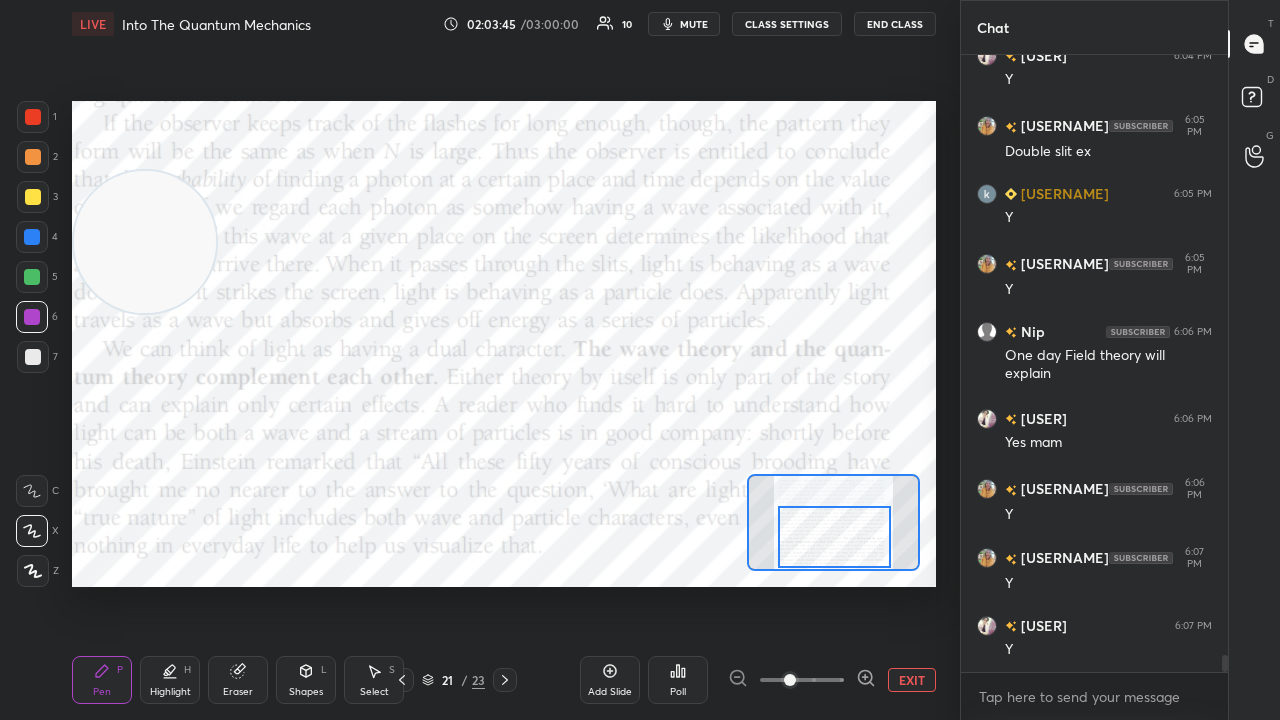 scroll, scrollTop: 21580, scrollLeft: 0, axis: vertical 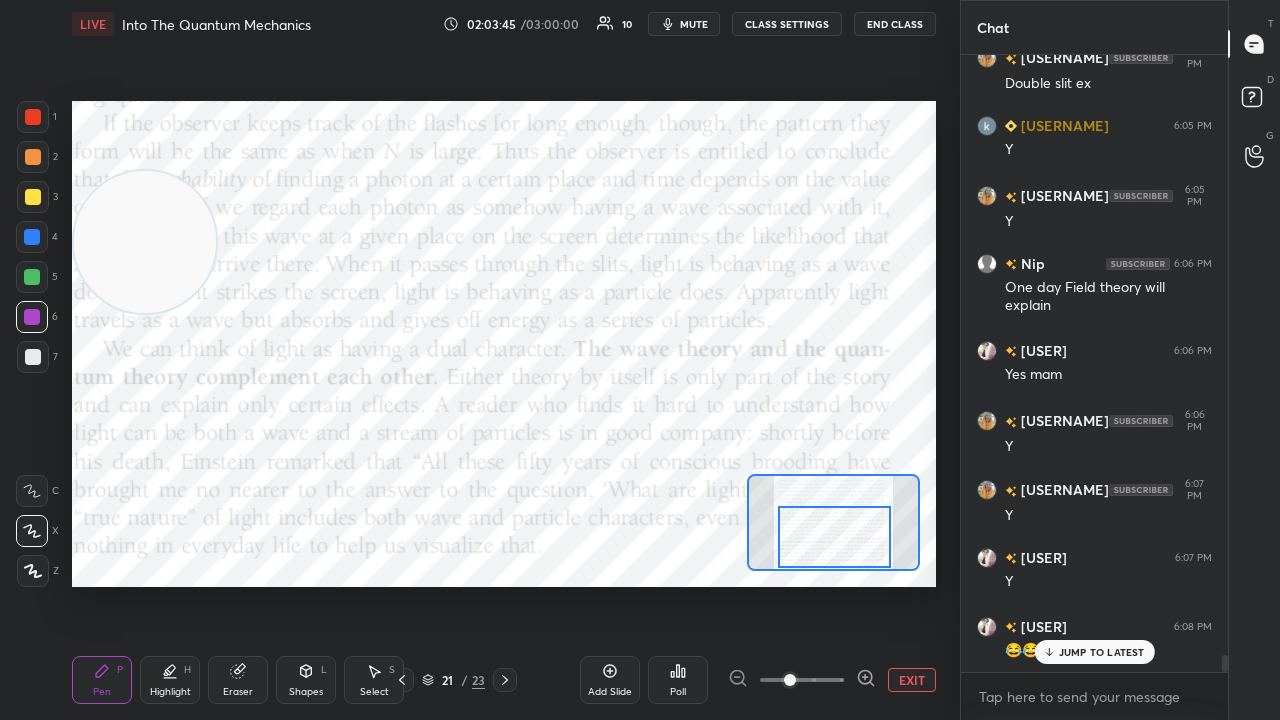 click at bounding box center [32, 277] 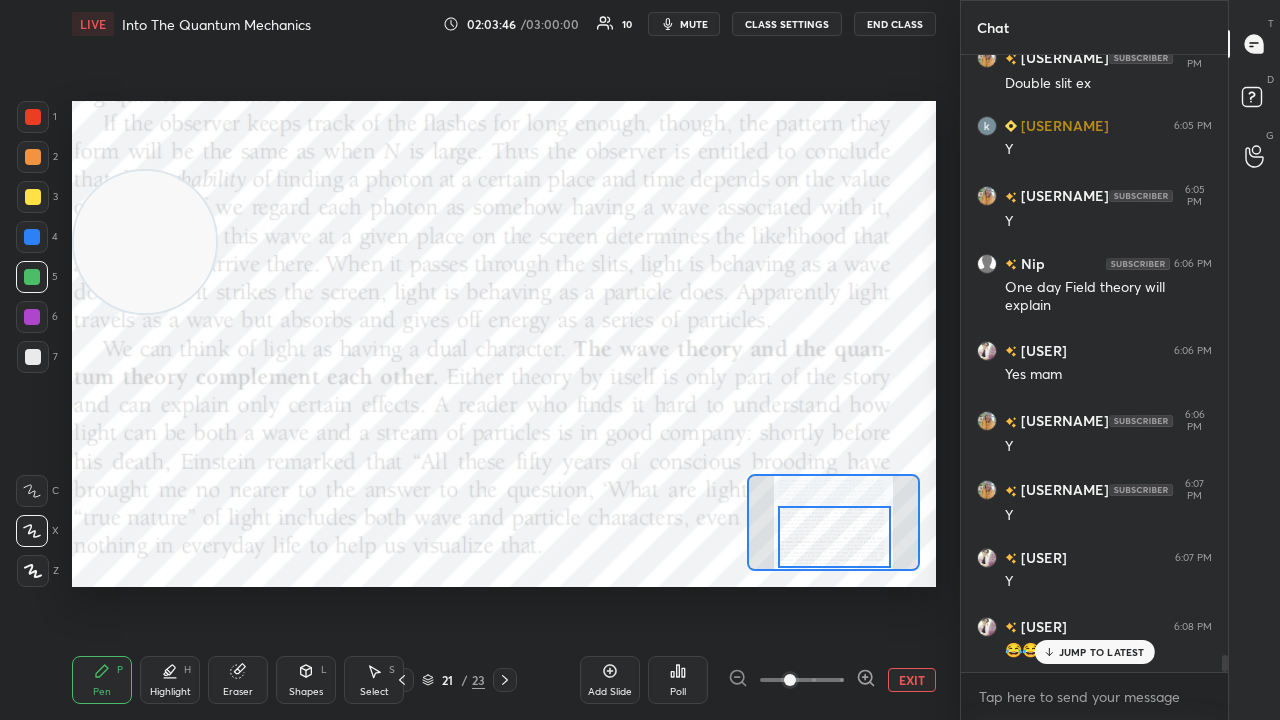 drag, startPoint x: 1062, startPoint y: 646, endPoint x: 1058, endPoint y: 668, distance: 22.36068 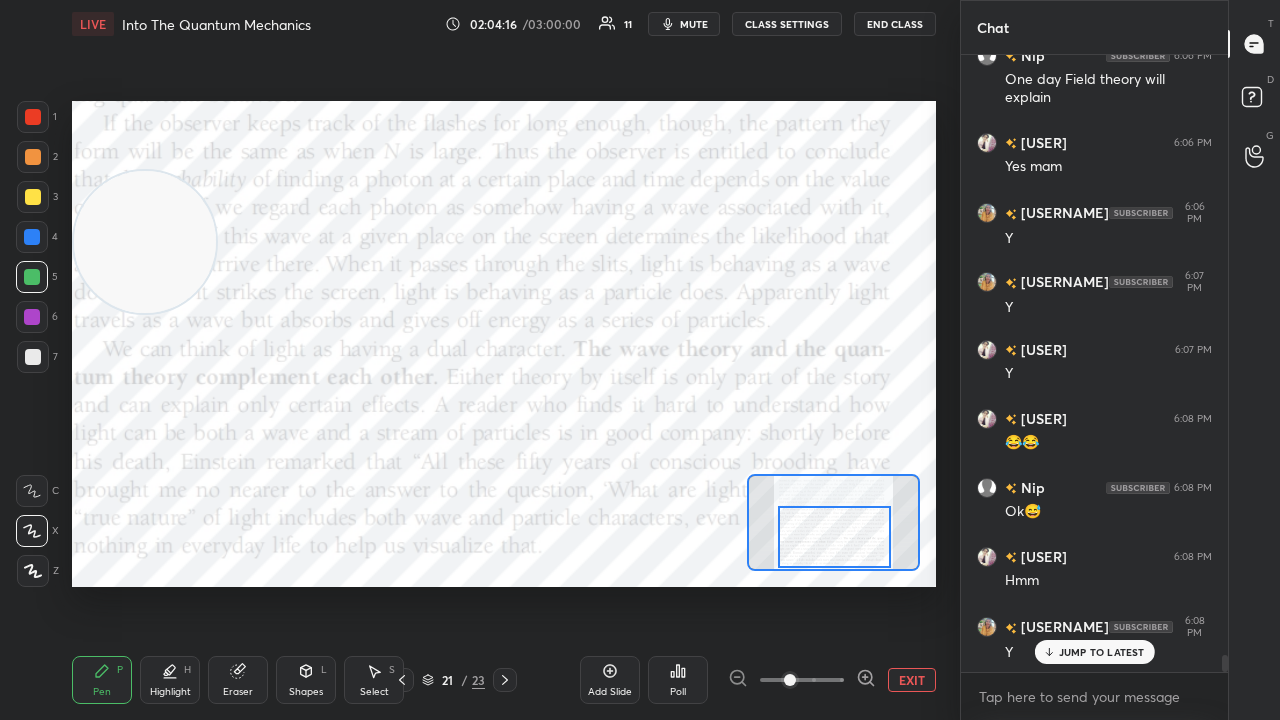 scroll, scrollTop: 21856, scrollLeft: 0, axis: vertical 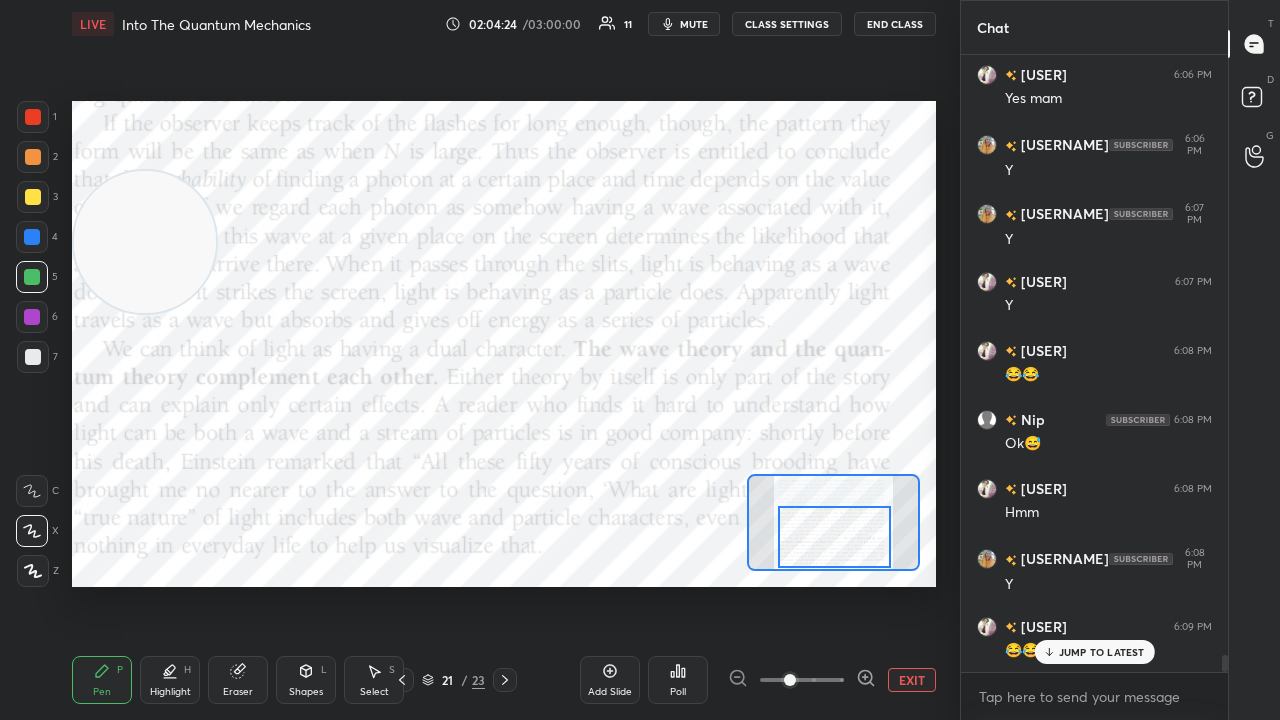 click on "mute" at bounding box center (694, 24) 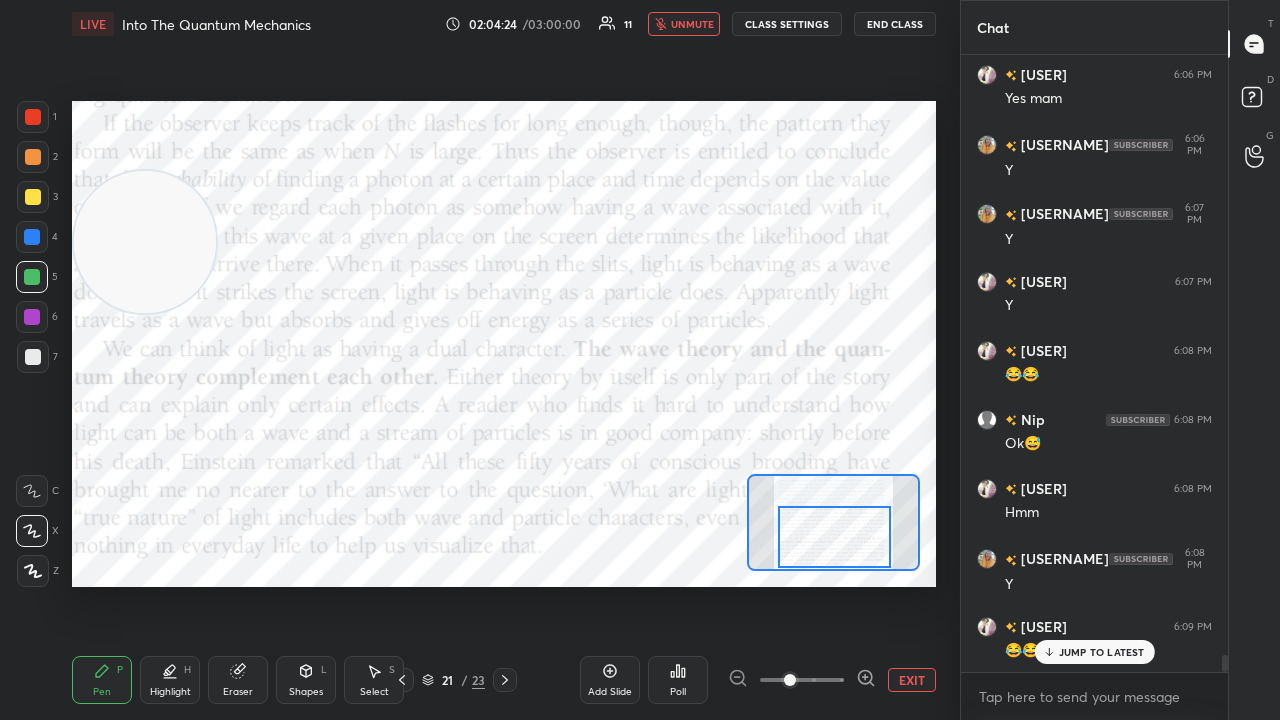 click on "unmute" at bounding box center (692, 24) 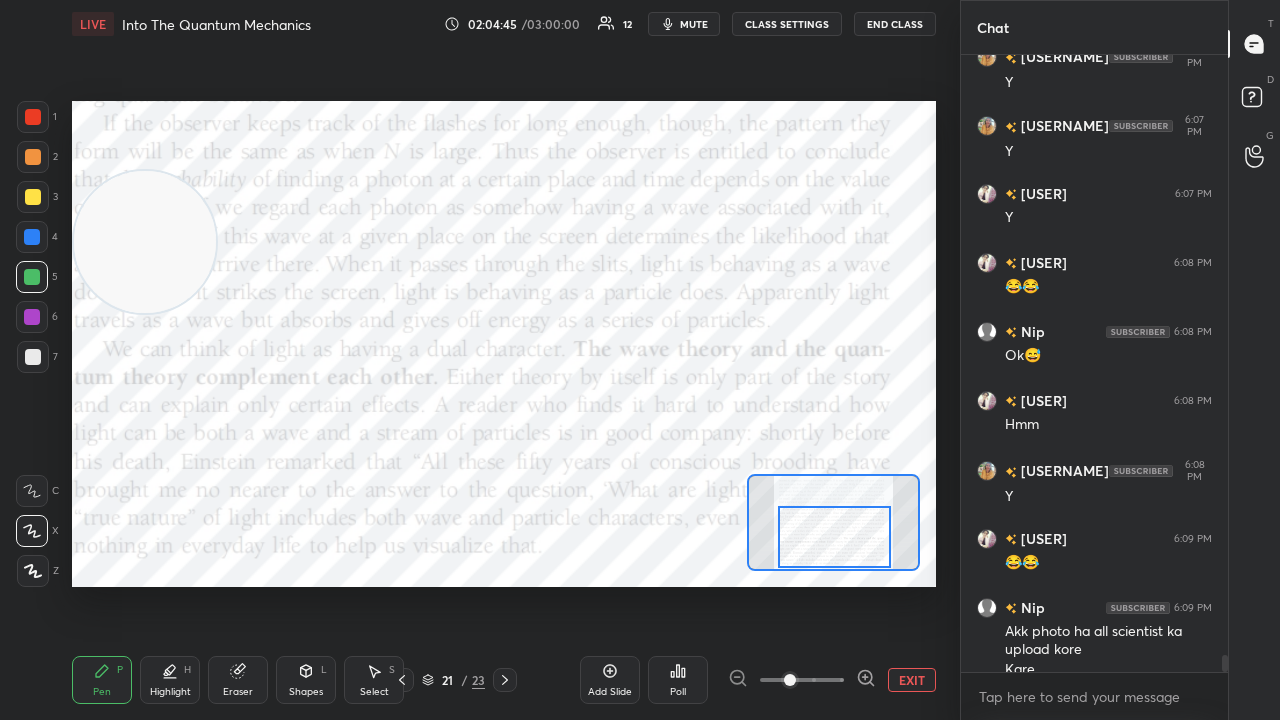 scroll, scrollTop: 21964, scrollLeft: 0, axis: vertical 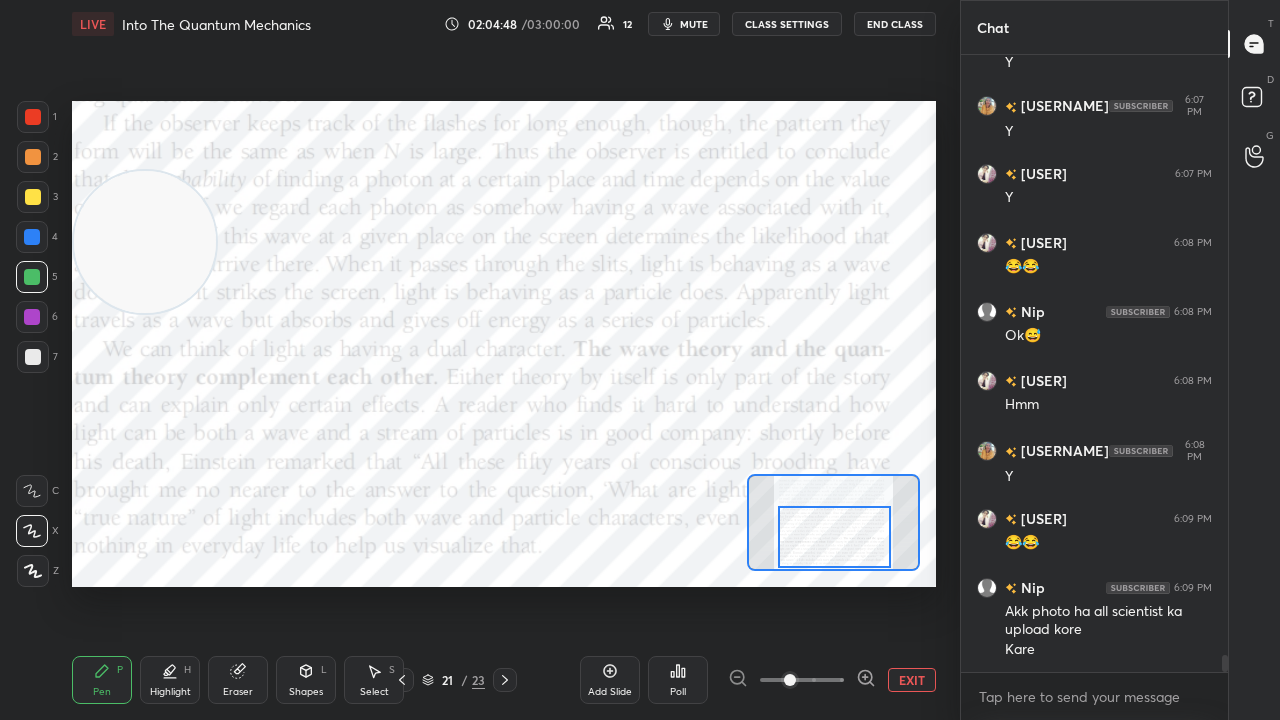 click on "mute" at bounding box center [684, 24] 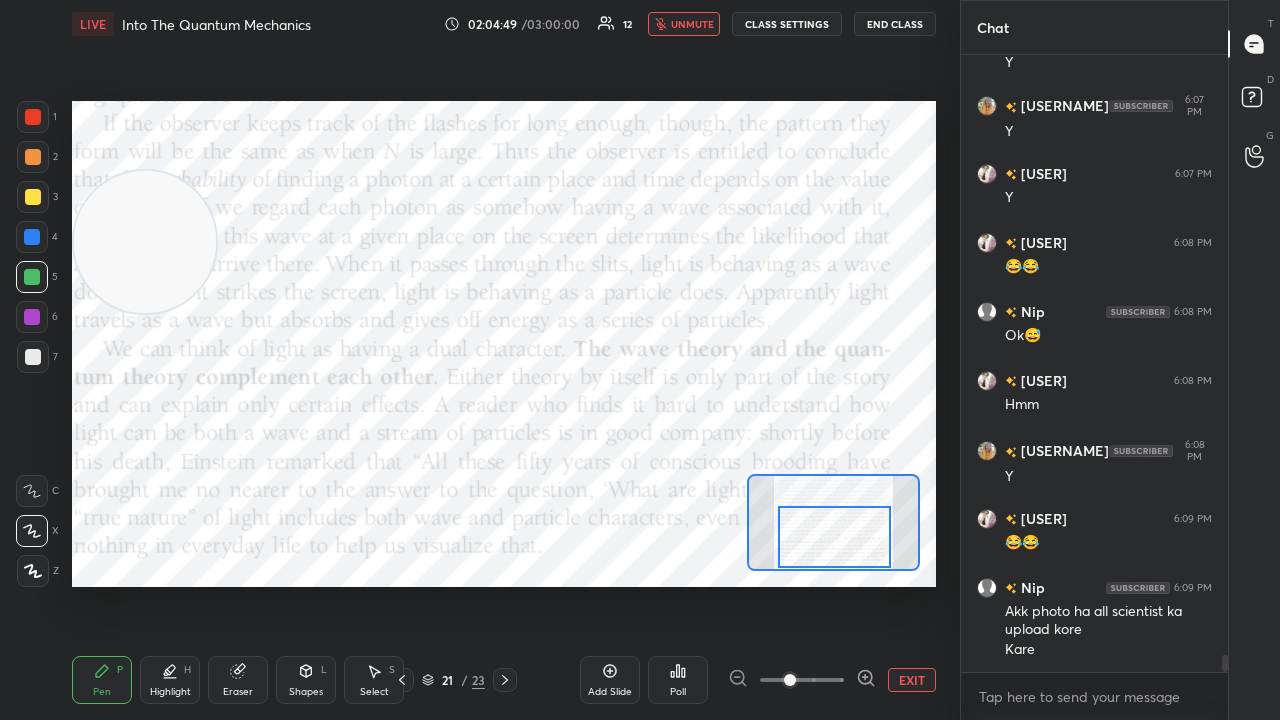 click on "unmute" at bounding box center (692, 24) 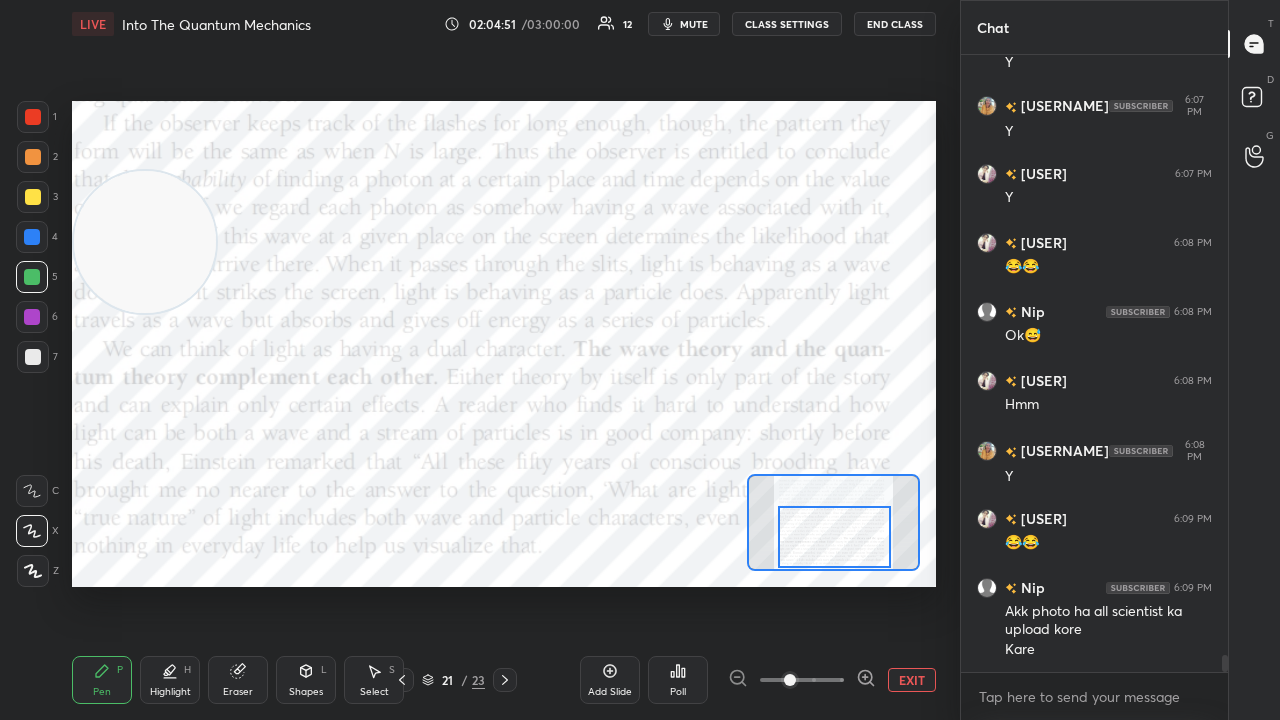 click 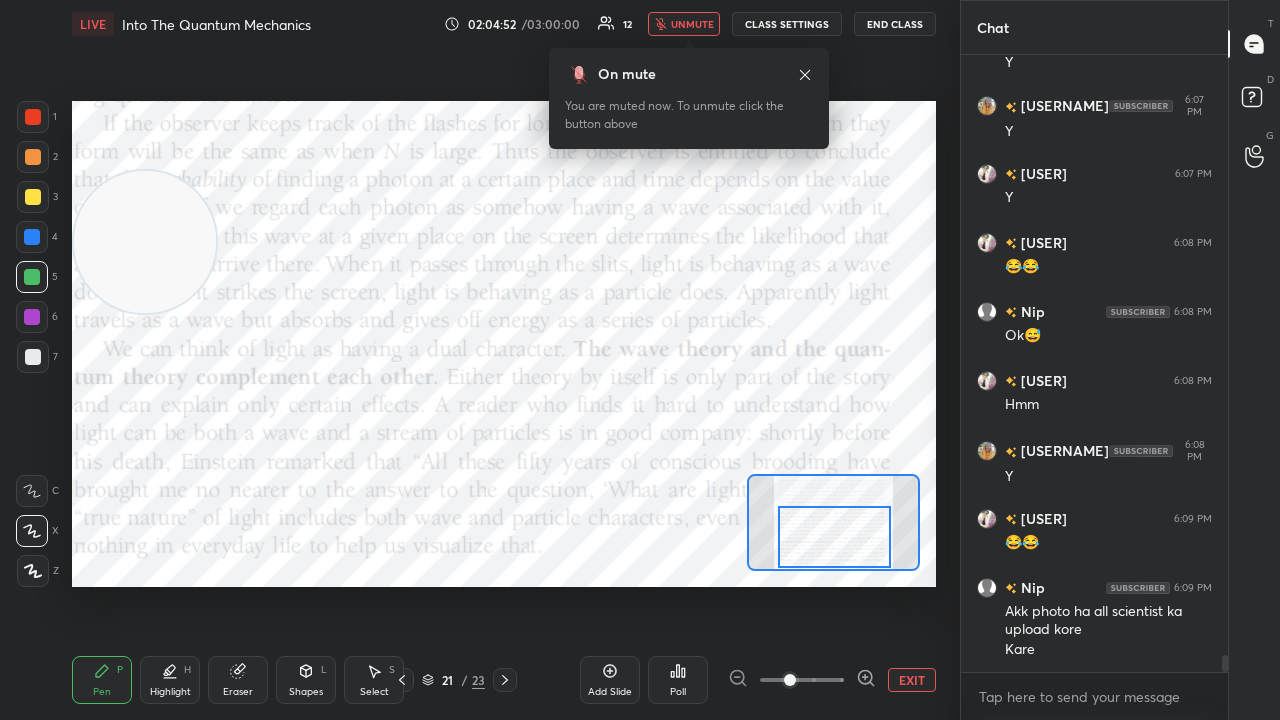 click on "unmute" at bounding box center [692, 24] 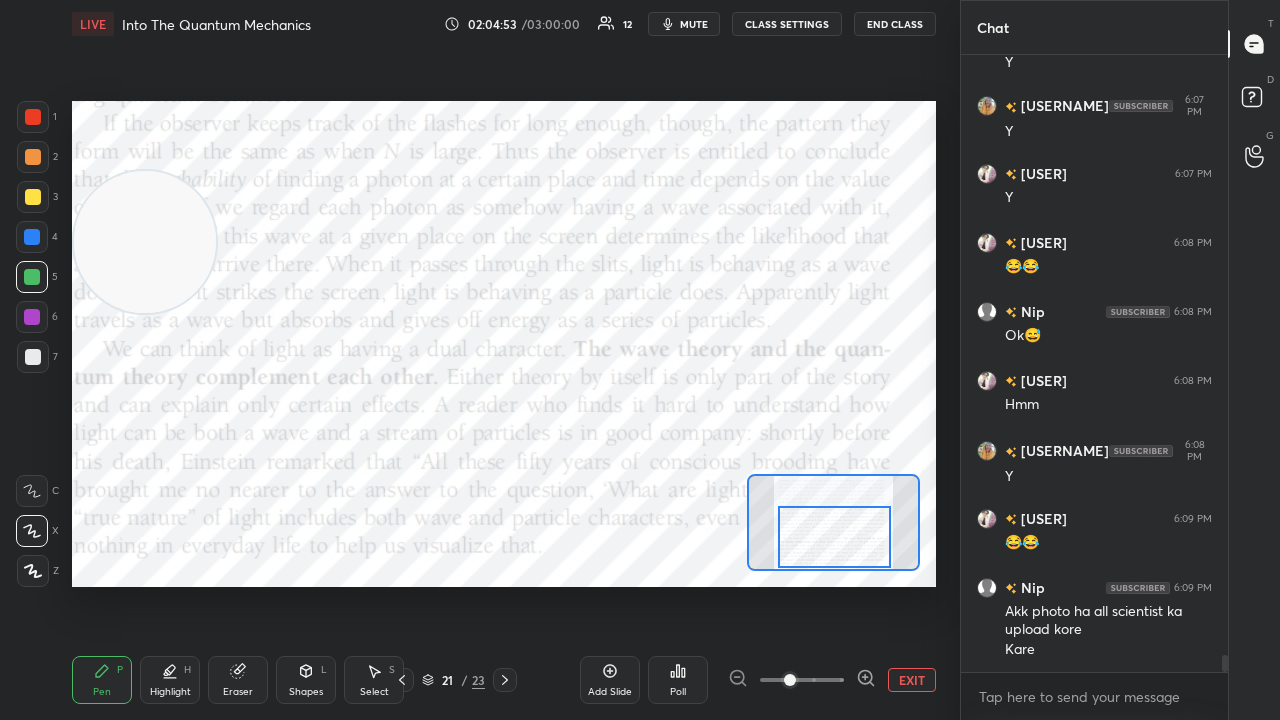 click on "mute" at bounding box center (694, 24) 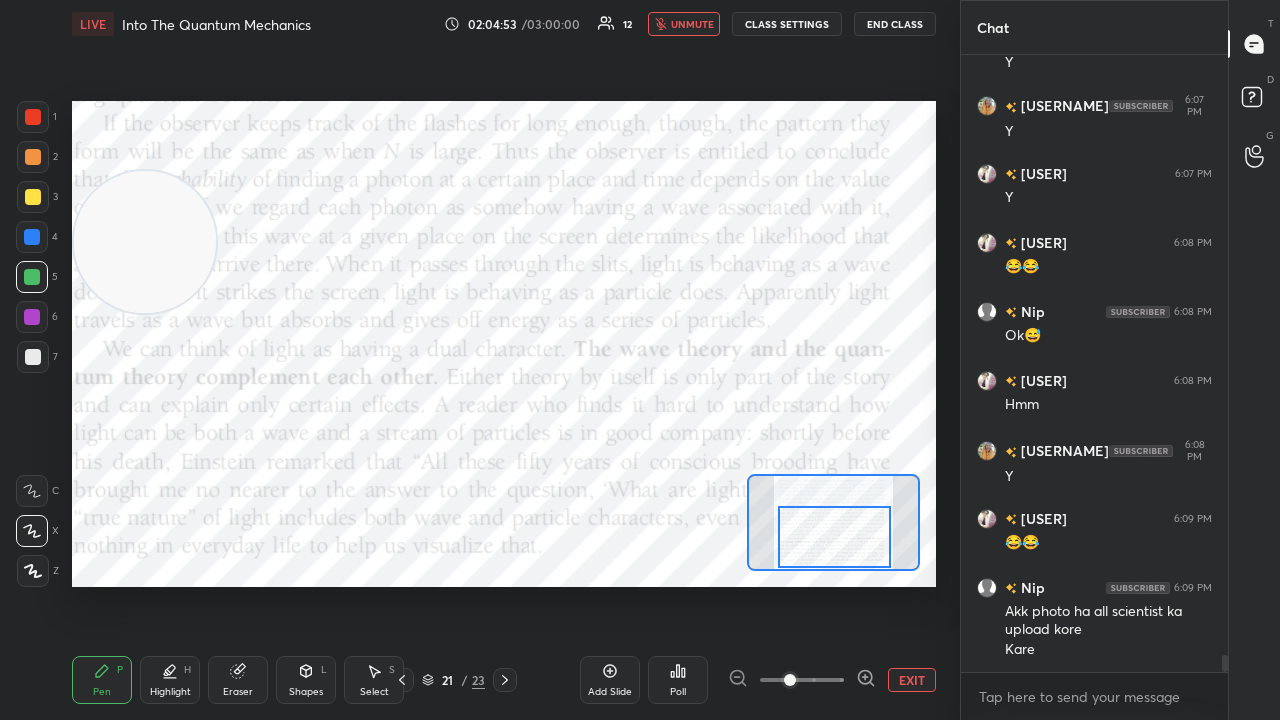click on "unmute" at bounding box center [692, 24] 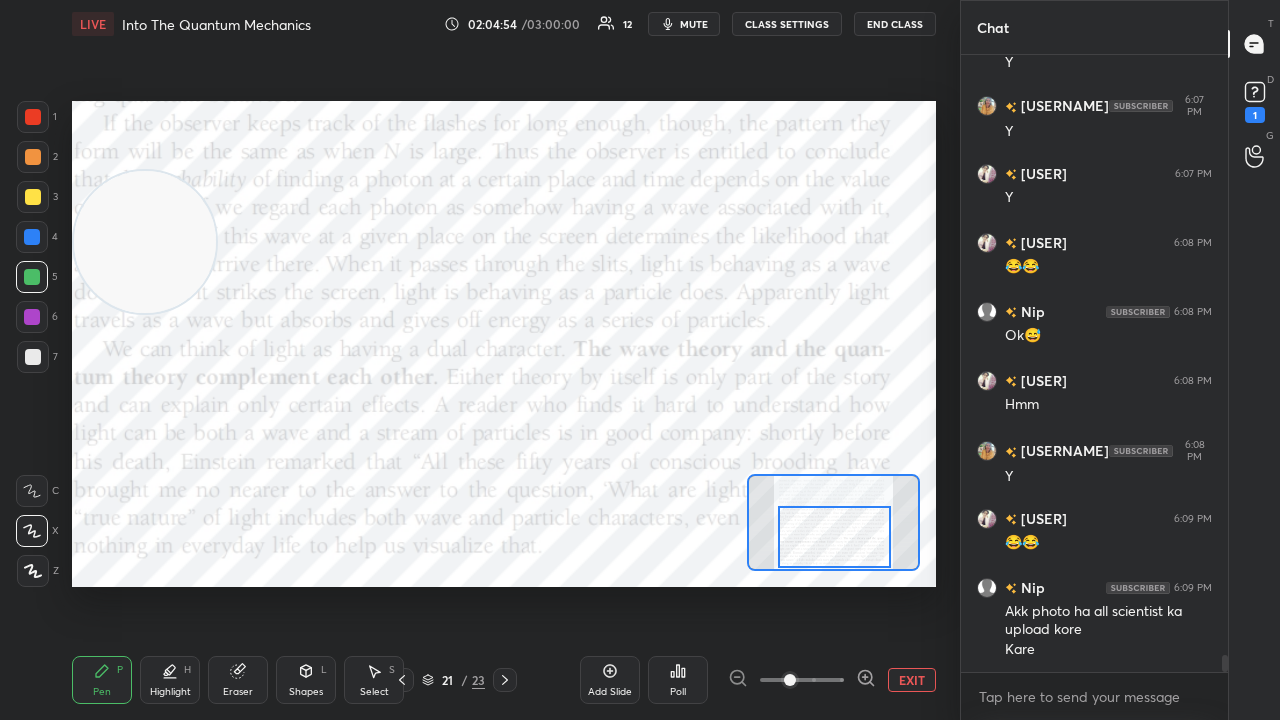 scroll, scrollTop: 22050, scrollLeft: 0, axis: vertical 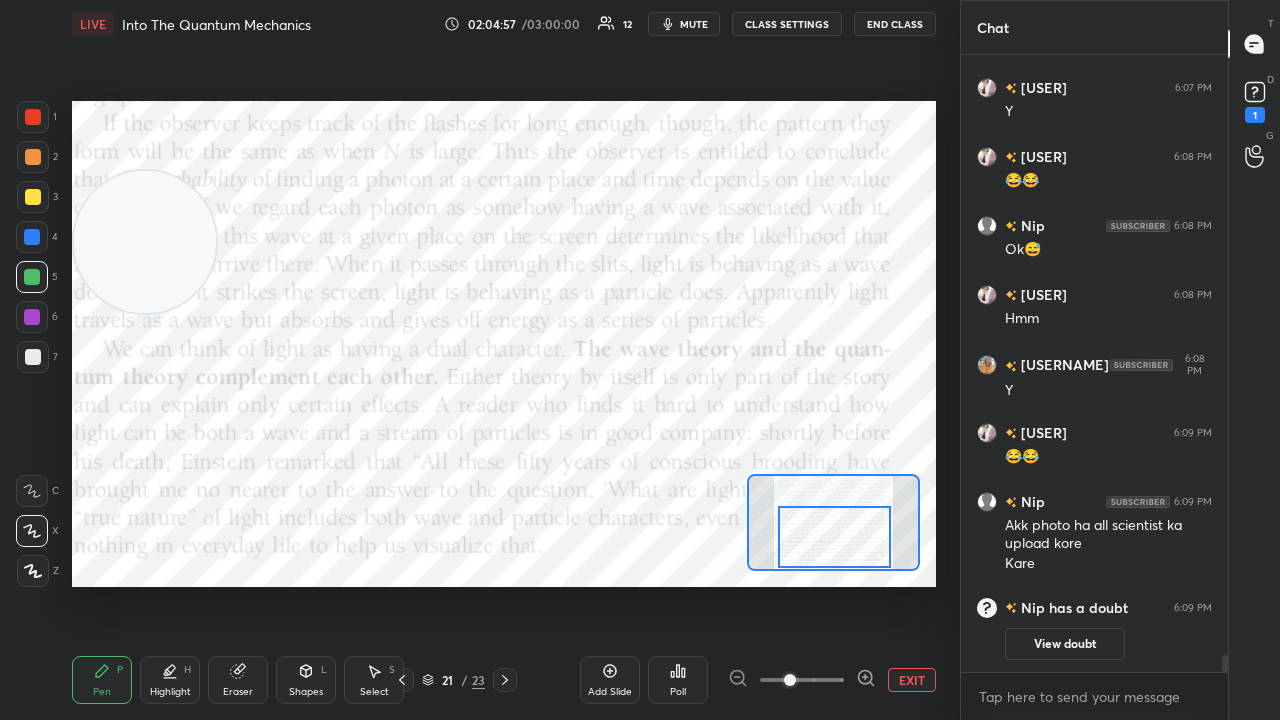 click on "1" at bounding box center [1255, 115] 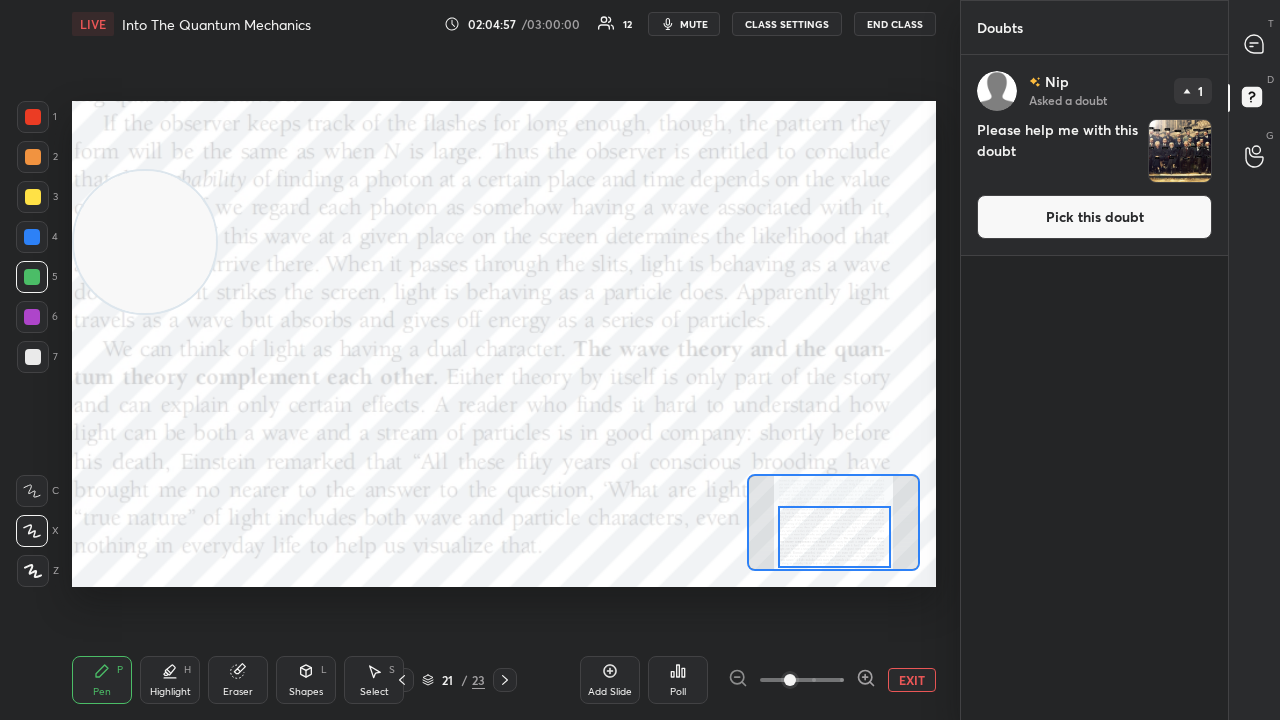 click on "Pick this doubt" at bounding box center [1094, 217] 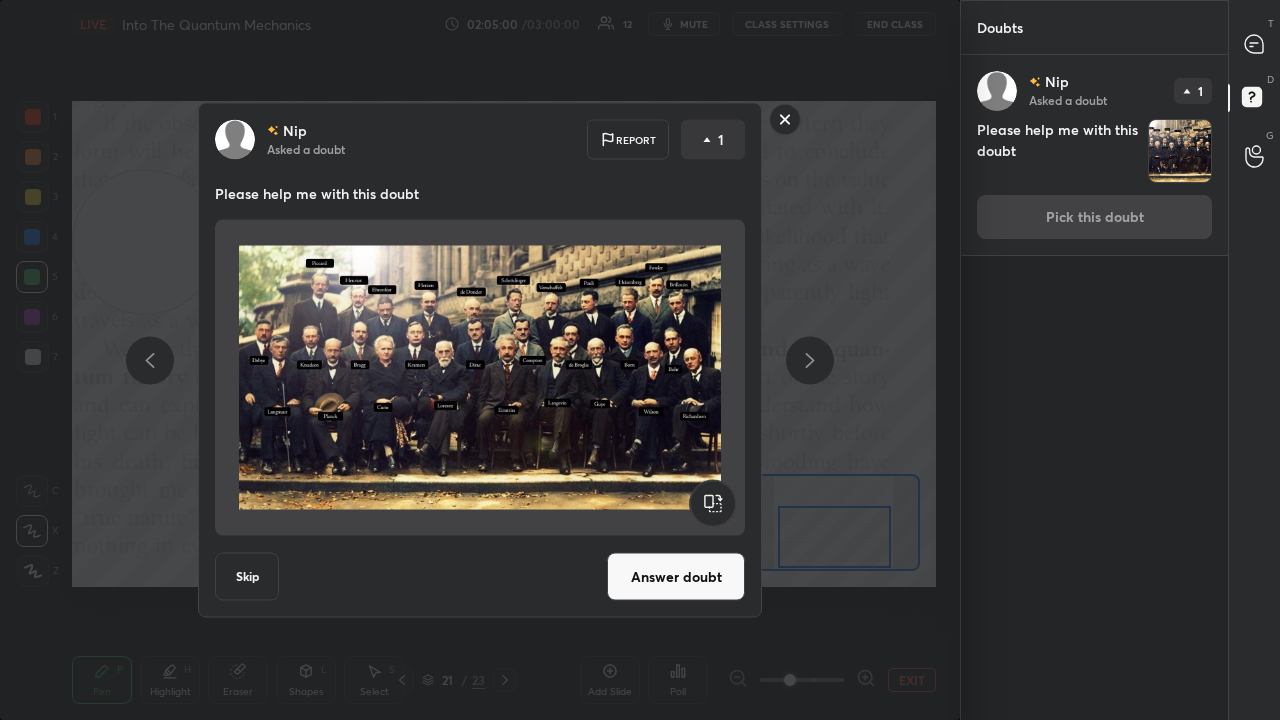 click on "Answer doubt" at bounding box center [676, 577] 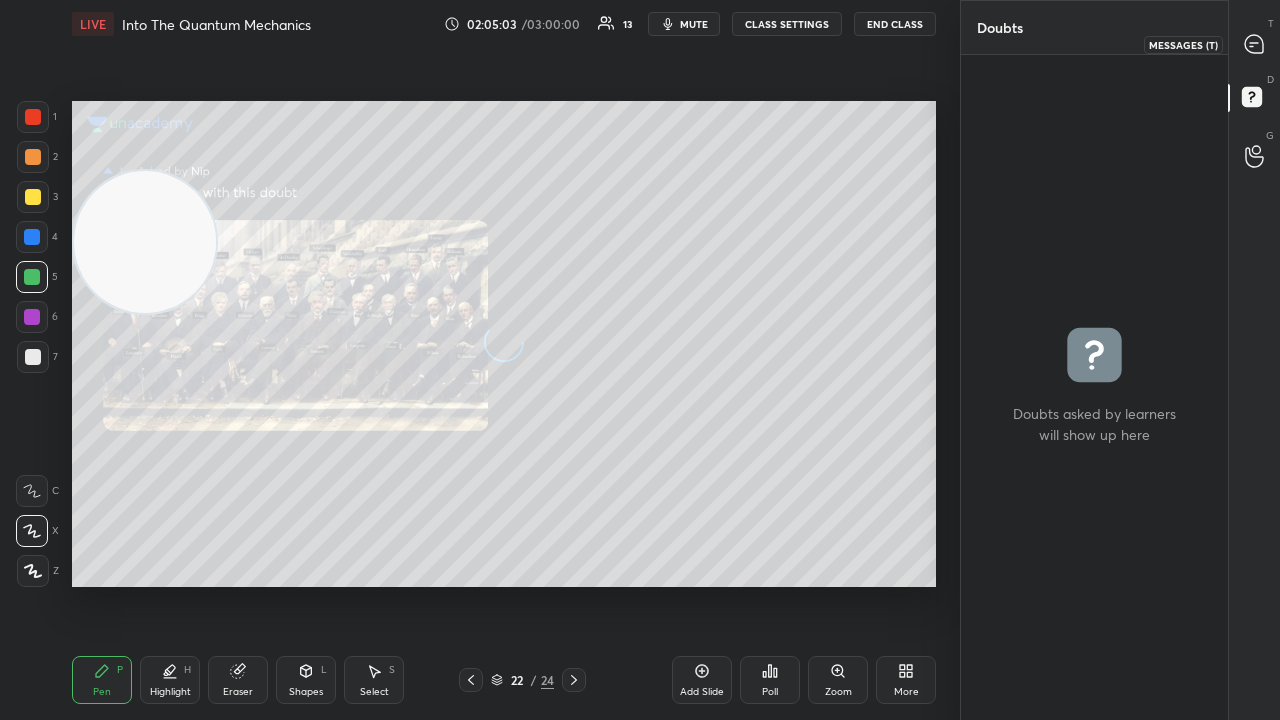 click at bounding box center [1255, 44] 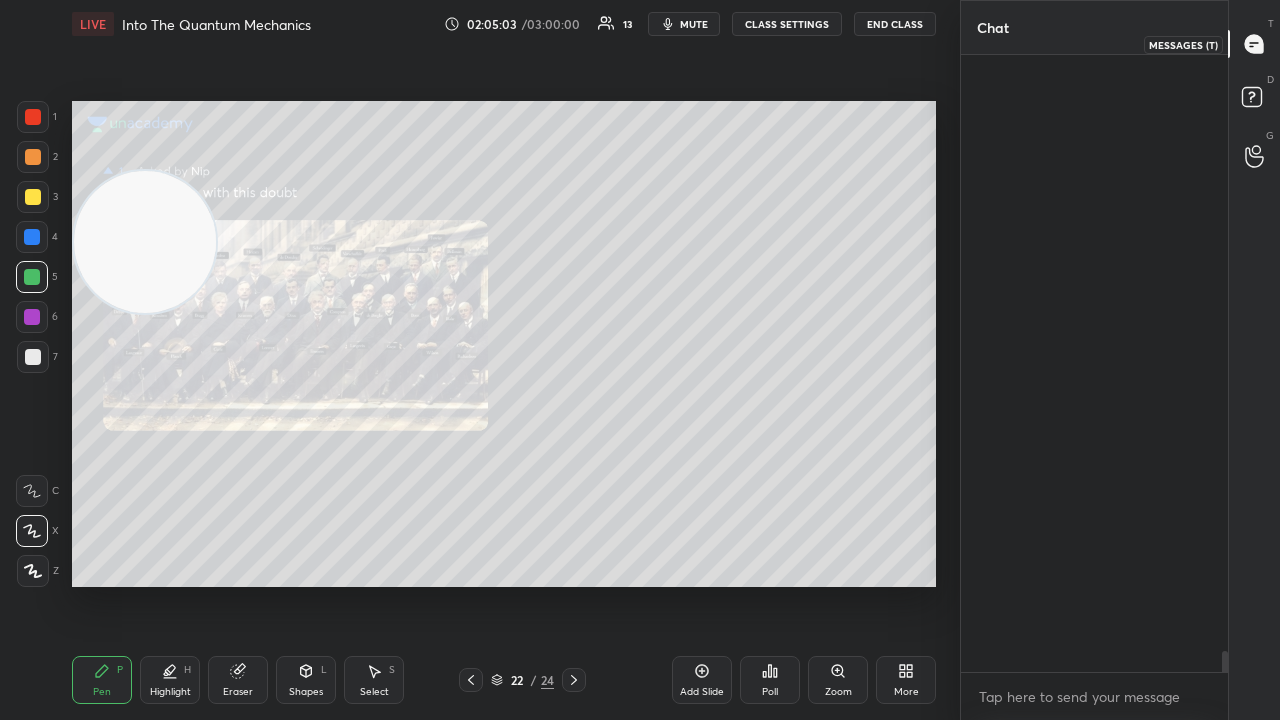 scroll, scrollTop: 21702, scrollLeft: 0, axis: vertical 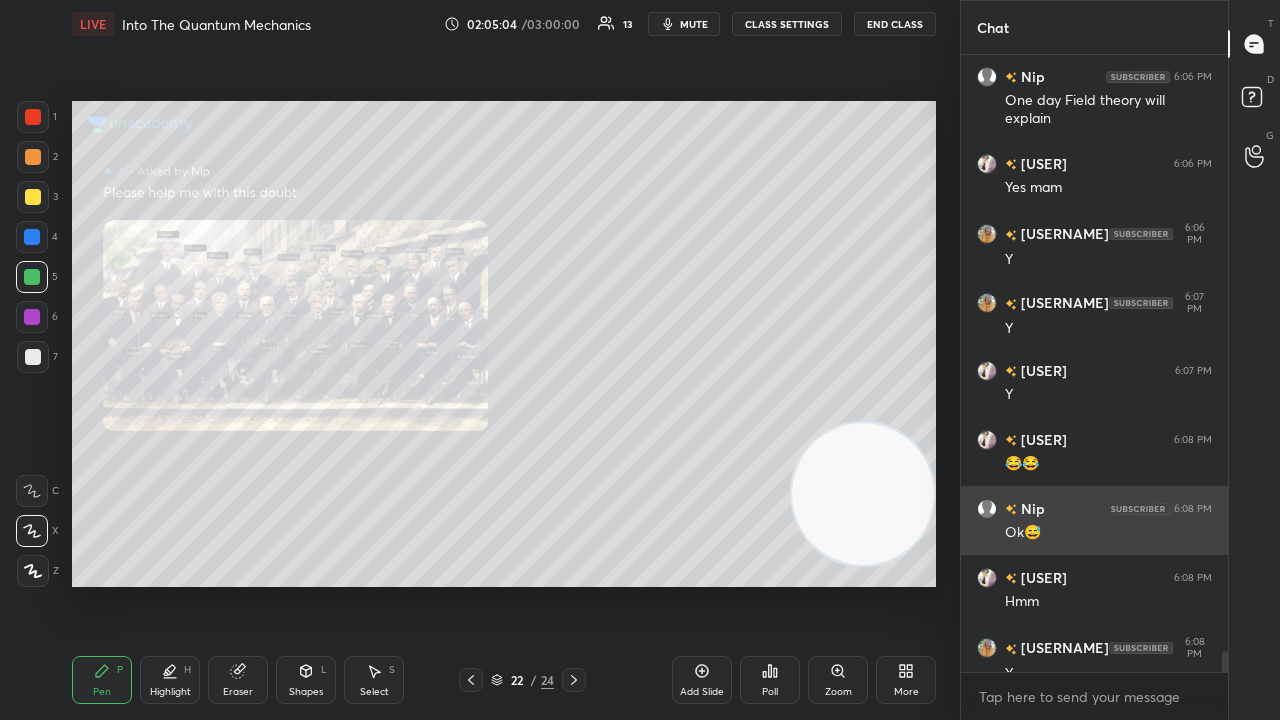 drag, startPoint x: 178, startPoint y: 266, endPoint x: 992, endPoint y: 535, distance: 857.2963 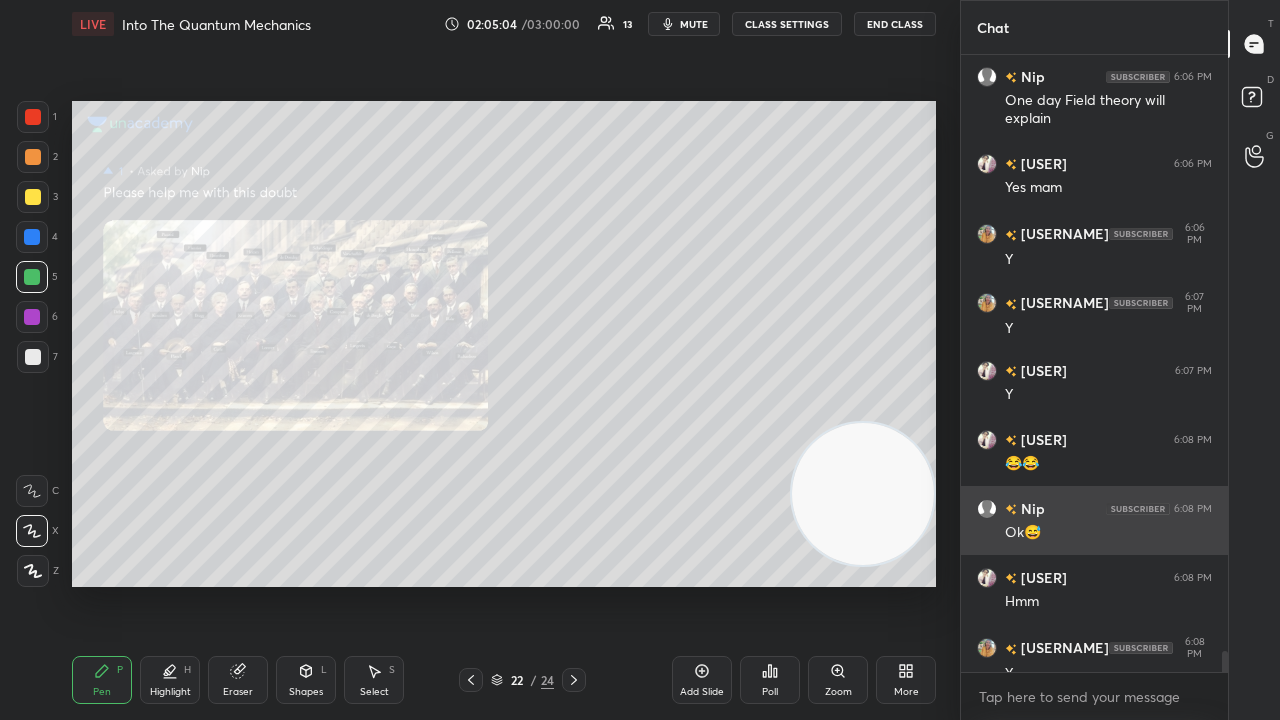click on "1 2 3 4 5 6 7 C X Z C X Z E E Erase all   H H LIVE Into The Quantum Mechanics 02:05:04 /  03:00:00 13 mute CLASS SETTINGS End Class Setting up your live class Poll for   secs No correct answer Start poll Back Into The Quantum Mechanics [FIRST] [LAST] Pen P Highlight H Eraser Shapes L Select S 22 / 24 Add Slide Poll Zoom More Chat [NAME] 6:03 PM Y [NAME] 6:03 PM Y [NAME] 6:03 PM Y [NAME] 6:03 PM Hmm [NAME] 6:03 PM Mam esa bhi hota na ki particle ko observe kre to wave krta h [NAME] 6:04 PM Y [NAME] 6:04 PM Y [NAME] 6:05 PM Double slit ex [NAME] 6:05 PM Y [NAME] 6:05 PM Y Nip 6:06 PM One day Field theory will explain [NAME] 6:06 PM Yes mam [NAME] 6:06 PM Y [NAME] 6:07 PM Y [NAME] 6:07 PM Y [NAME] 6:08 PM 😂😂 Nip 6:08 PM Ok😅 [NAME] 6:08 PM Hmm [NAME] 6:08 PM Y [NAME] 6:09 PM 😂😂 JUMP TO LATEST Enable hand raising Enable raise hand to speak to learners. Once enabled, chat will be turned off temporarily. Enable x   Doubts asked by learners will show up here NEW DOUBTS ASKED T D G" at bounding box center [640, 360] 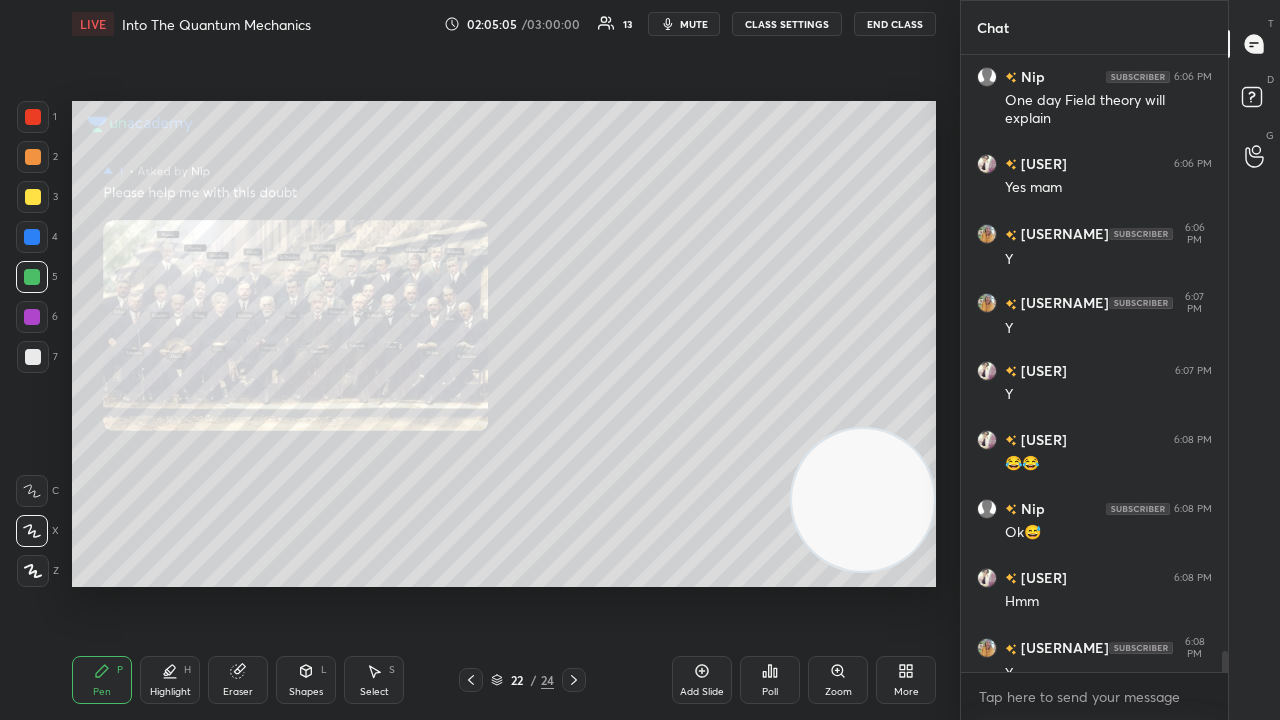 click on "Zoom" at bounding box center (838, 692) 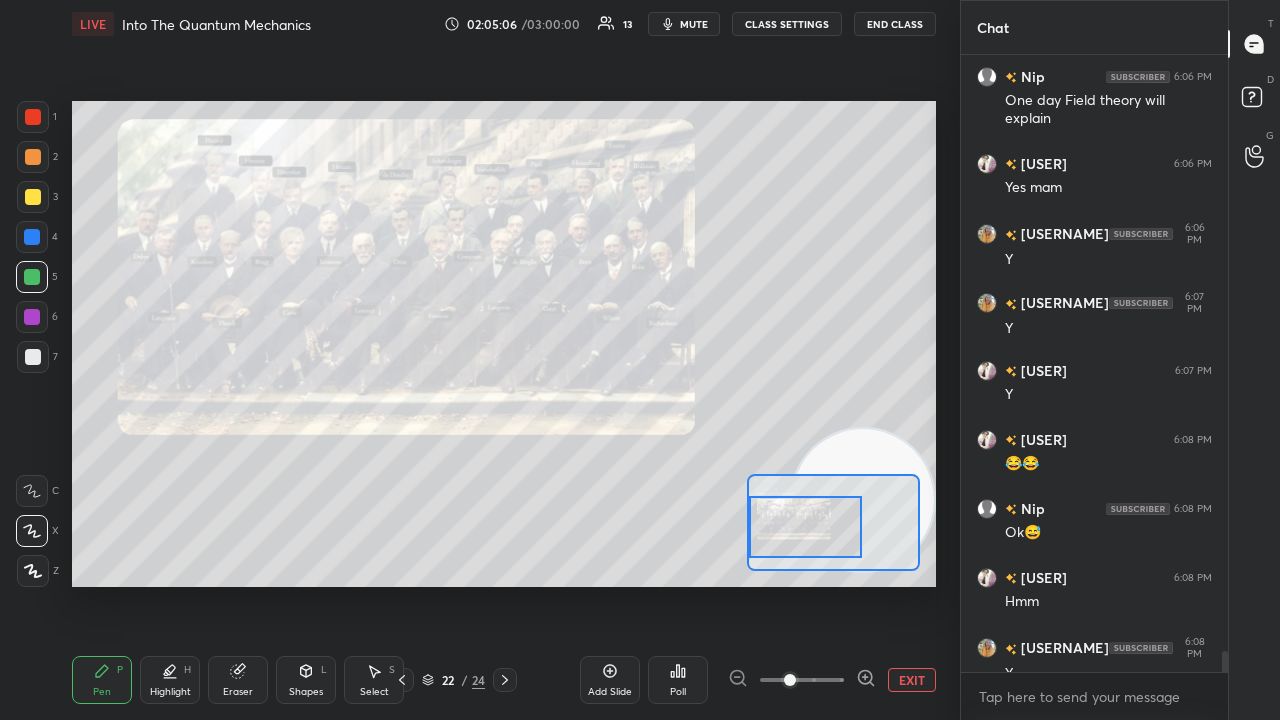 drag, startPoint x: 789, startPoint y: 542, endPoint x: 779, endPoint y: 535, distance: 12.206555 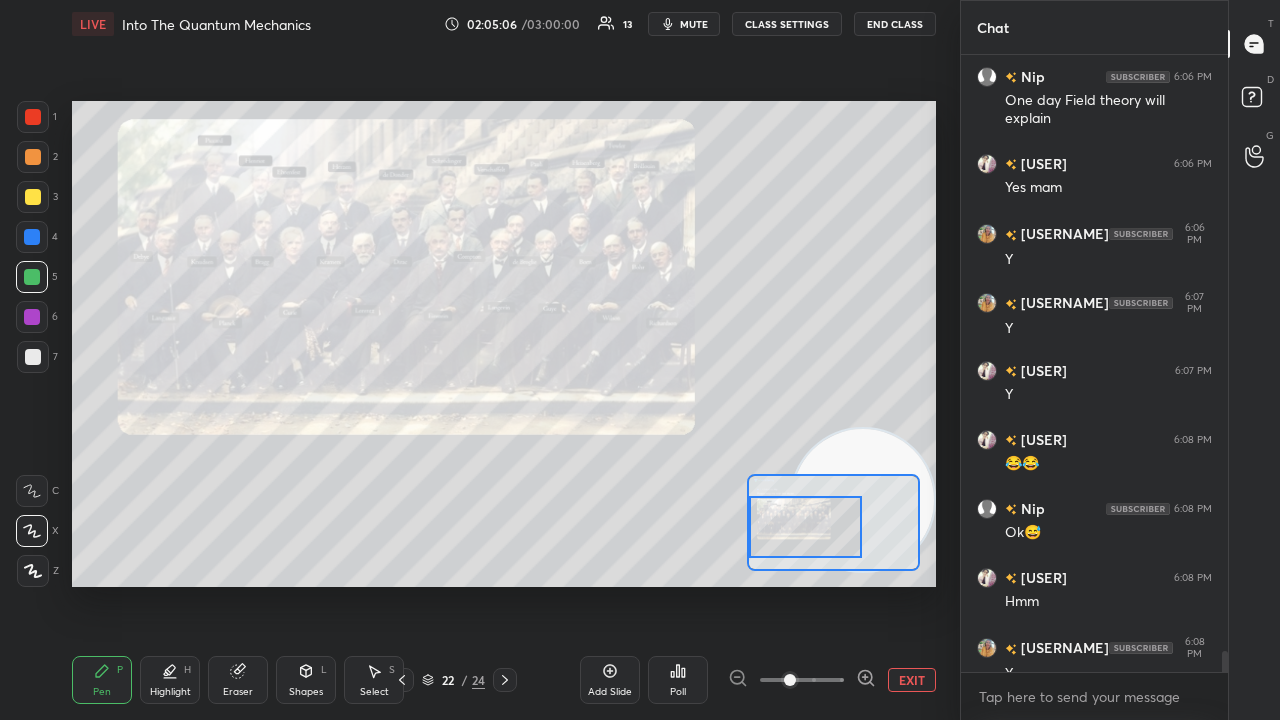 click at bounding box center (805, 527) 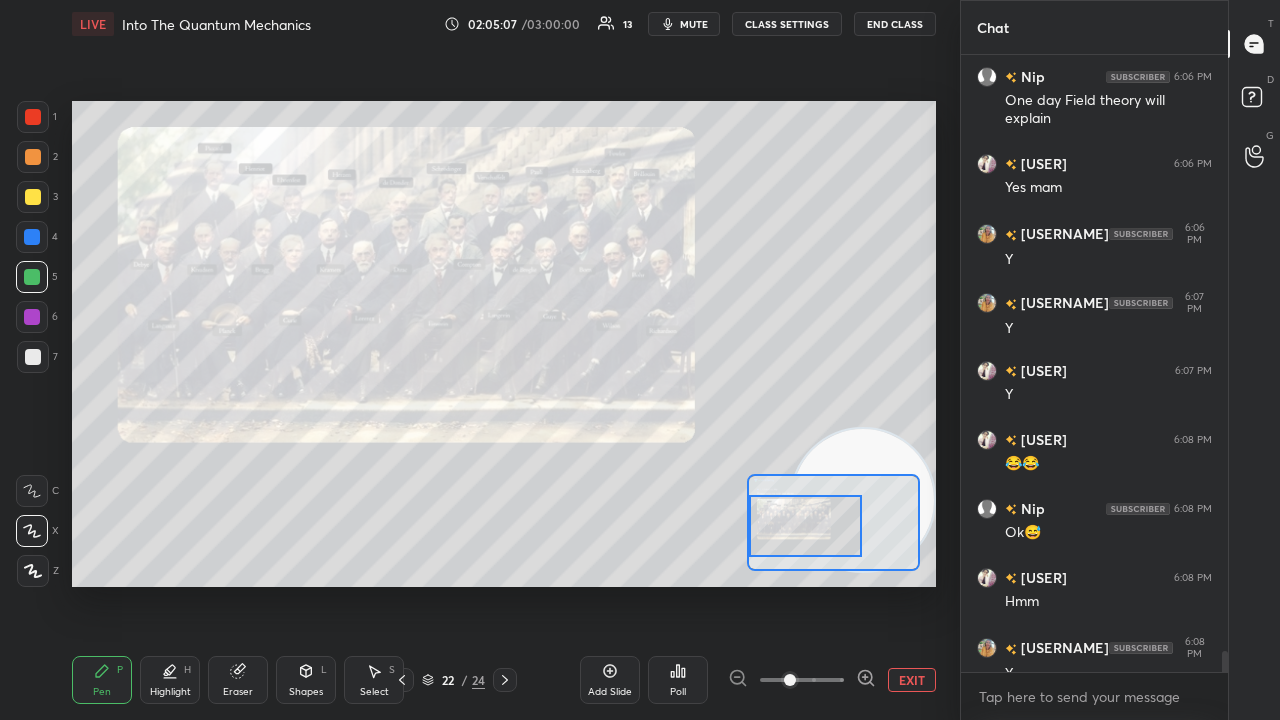 click 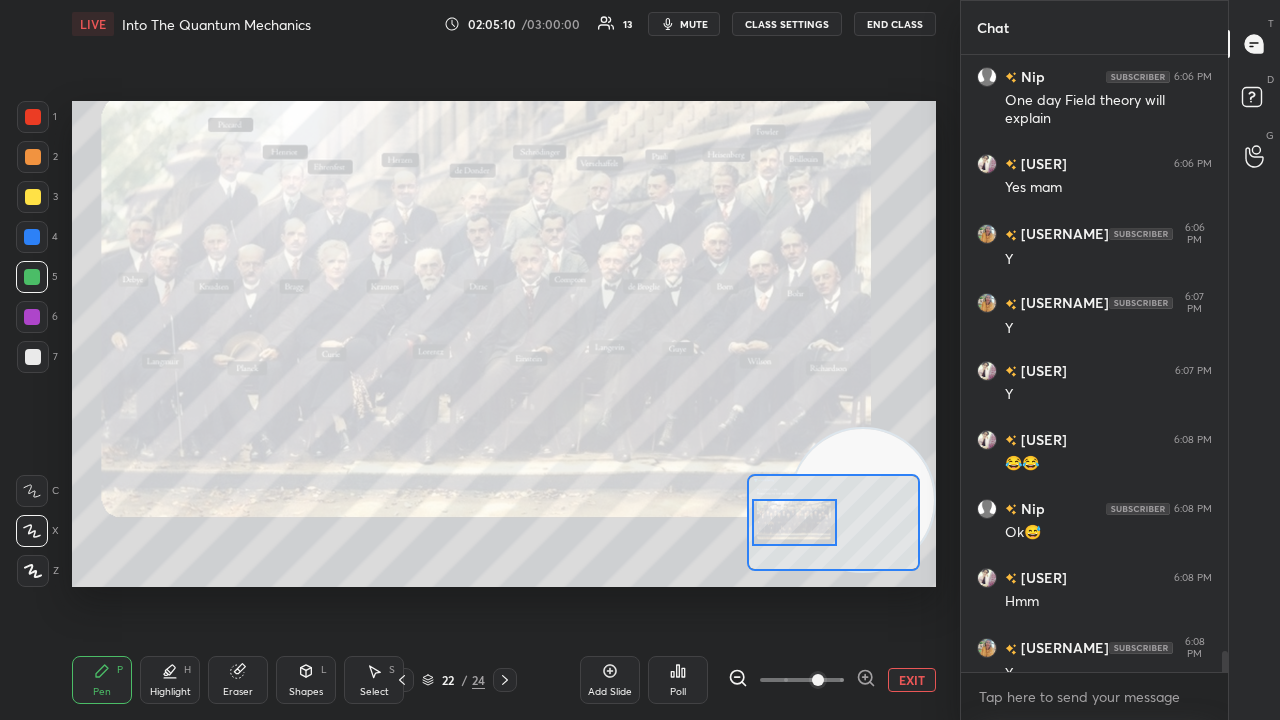 click at bounding box center [794, 522] 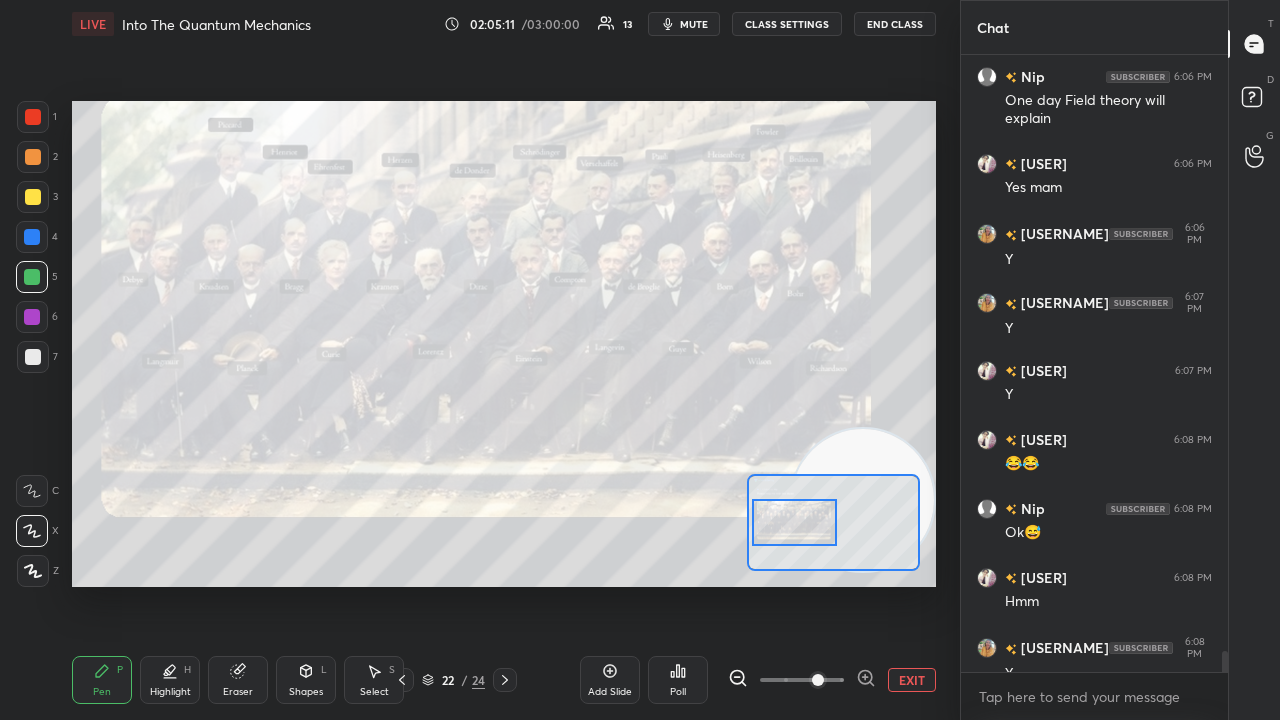 click on "mute" at bounding box center (684, 24) 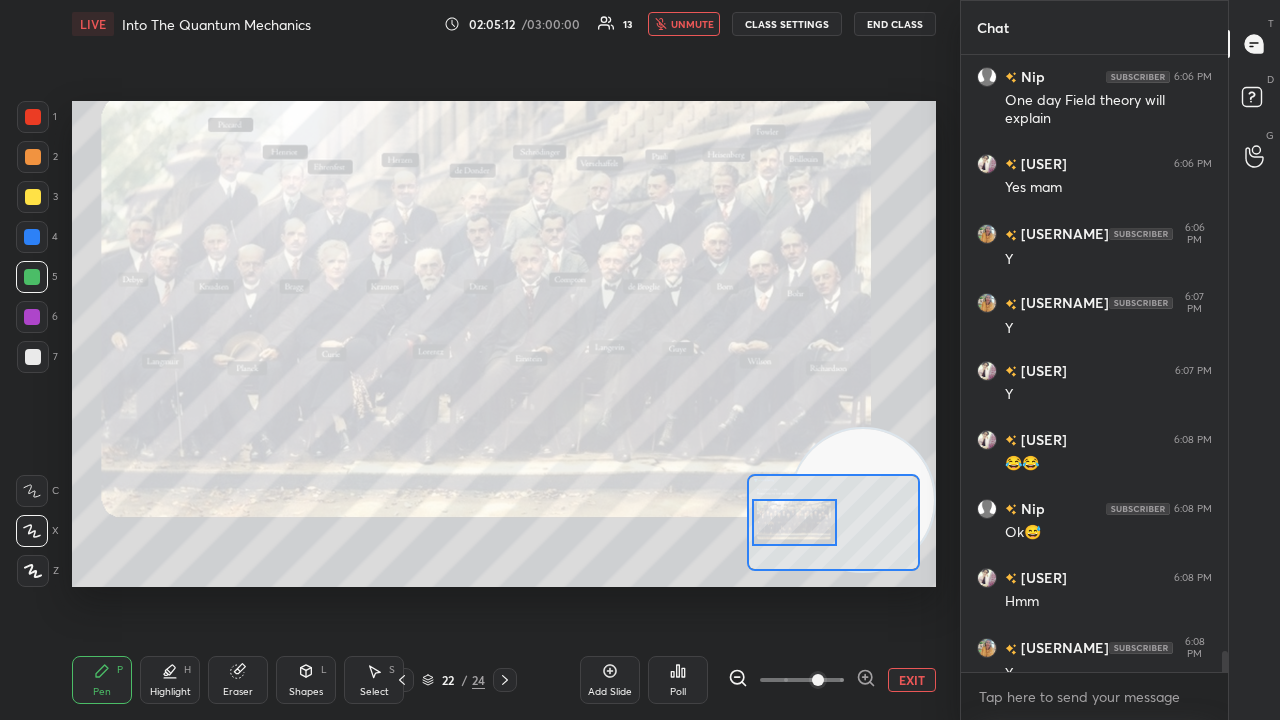 click on "unmute" at bounding box center (684, 24) 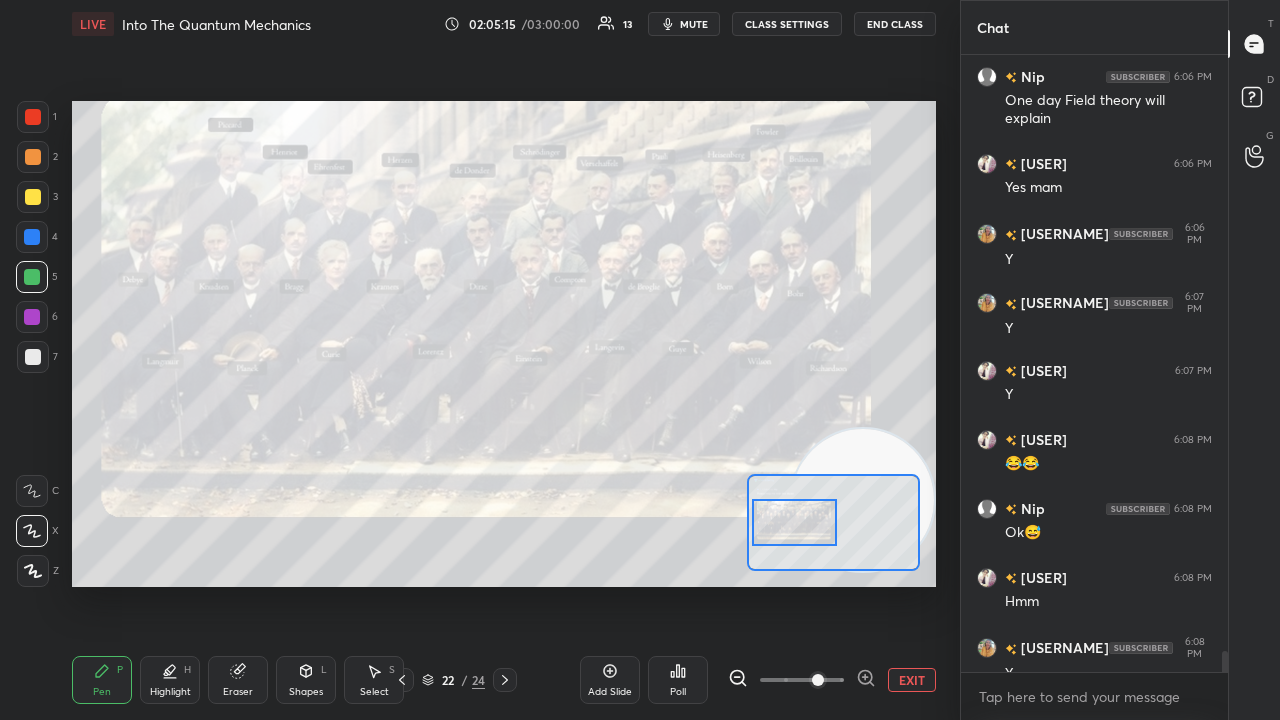 click 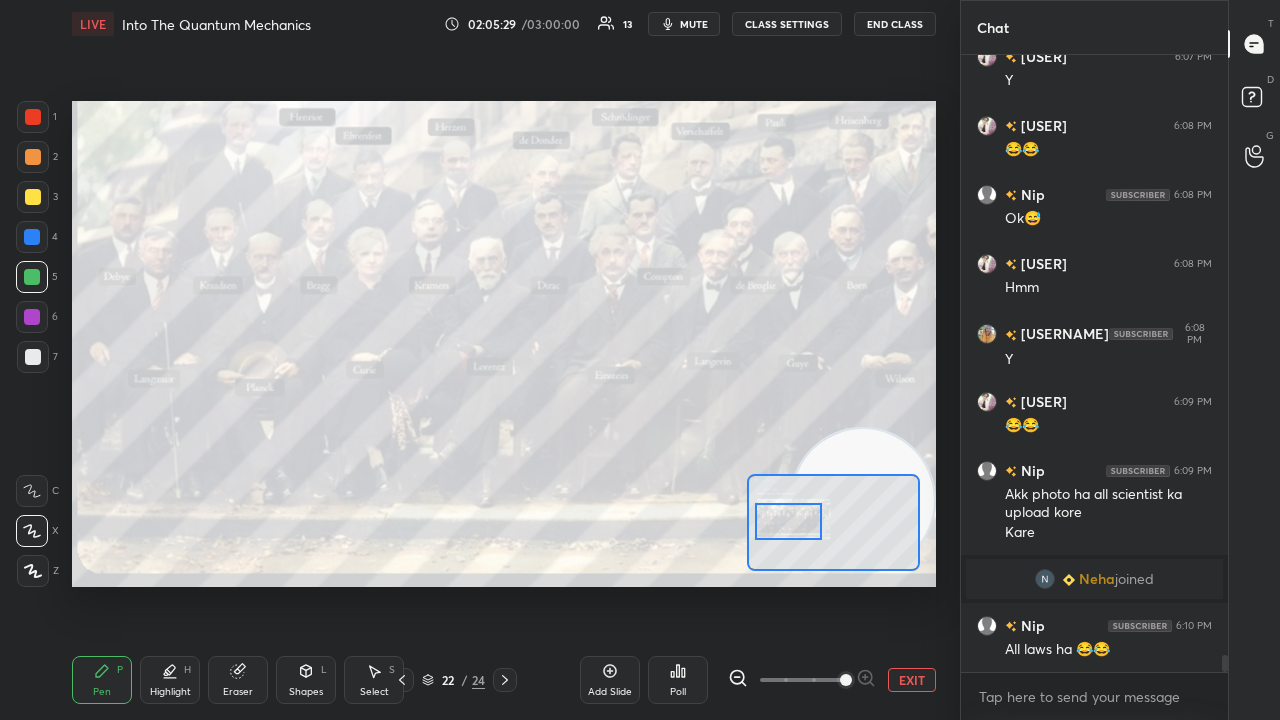 scroll, scrollTop: 22084, scrollLeft: 0, axis: vertical 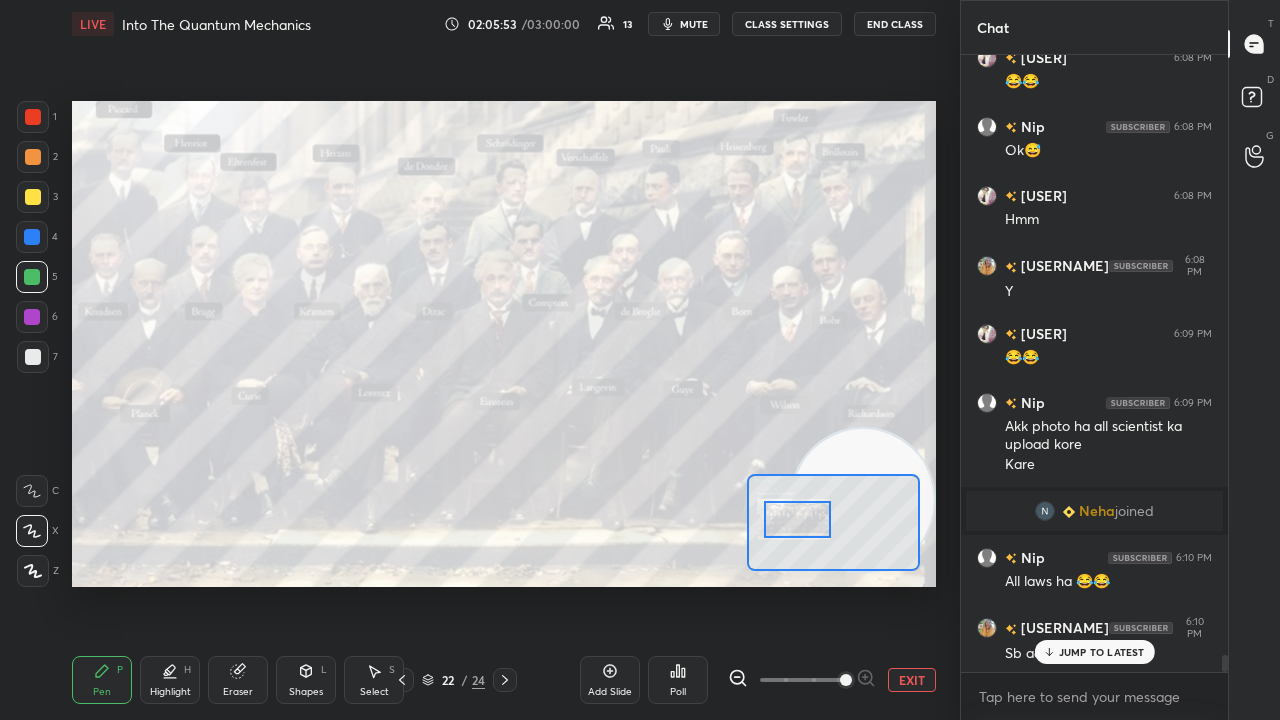 click at bounding box center [798, 519] 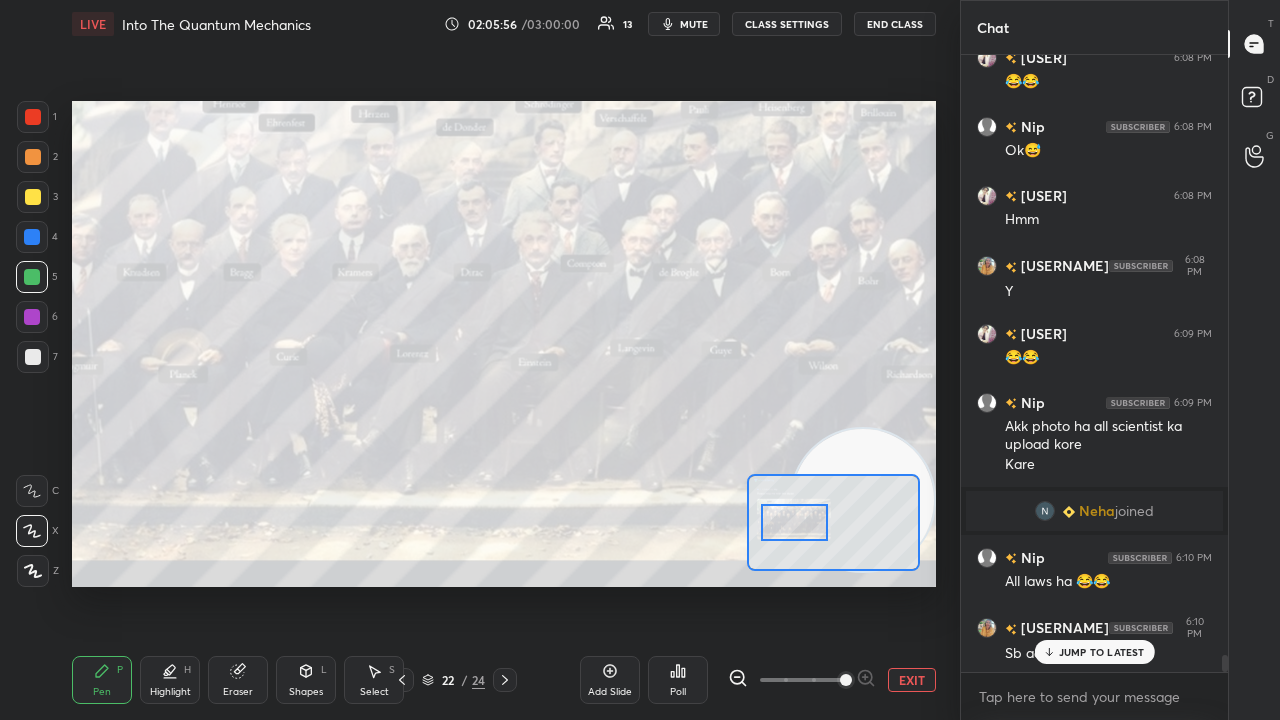 click at bounding box center [795, 522] 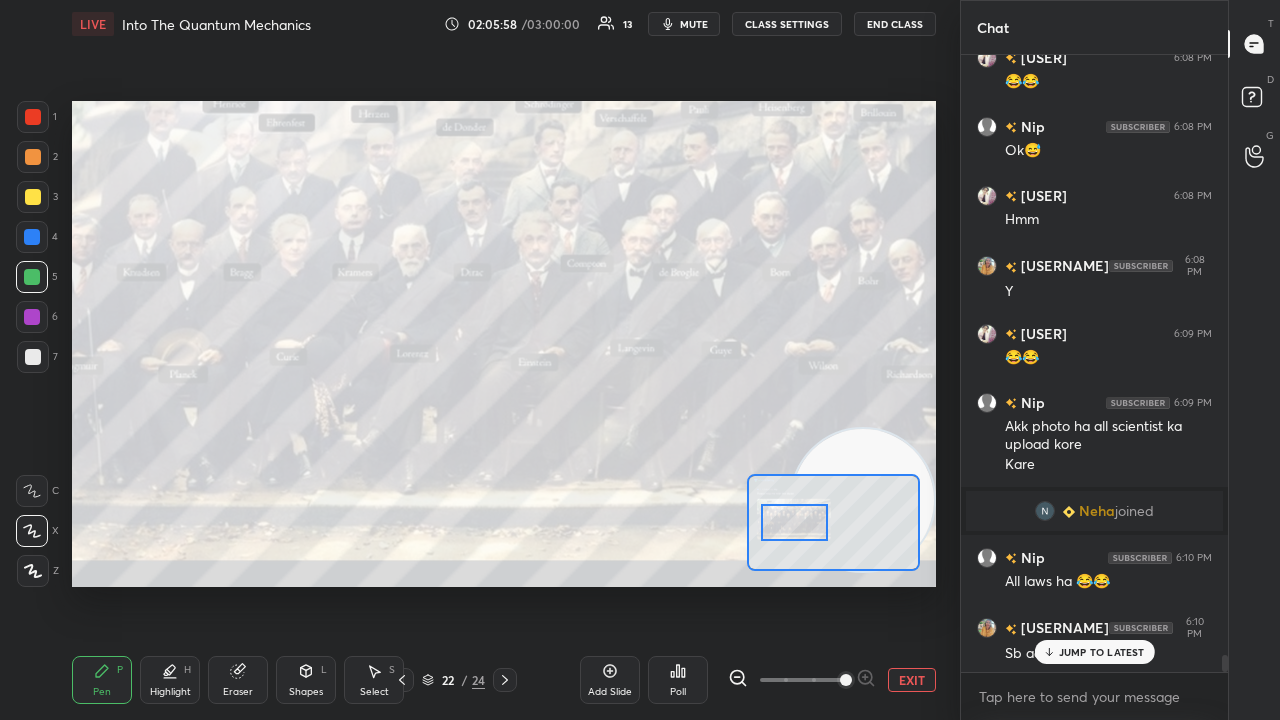 click on "mute" at bounding box center [694, 24] 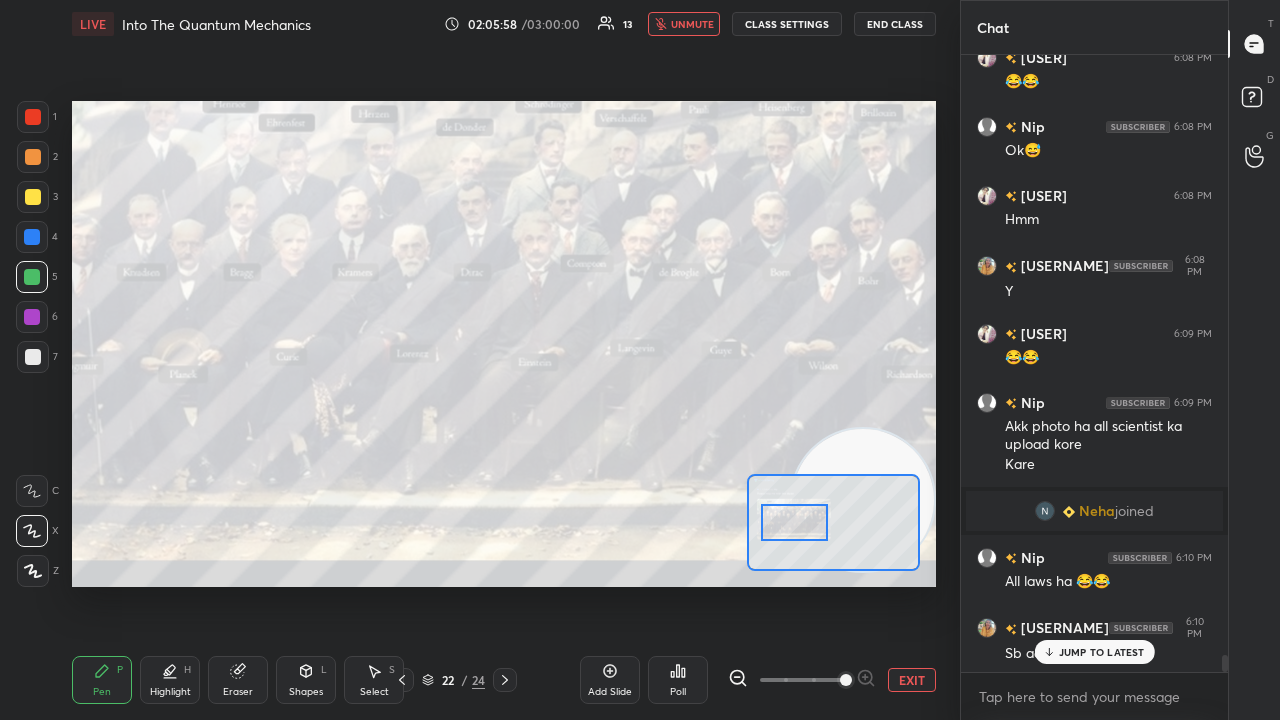 click on "unmute" at bounding box center [692, 24] 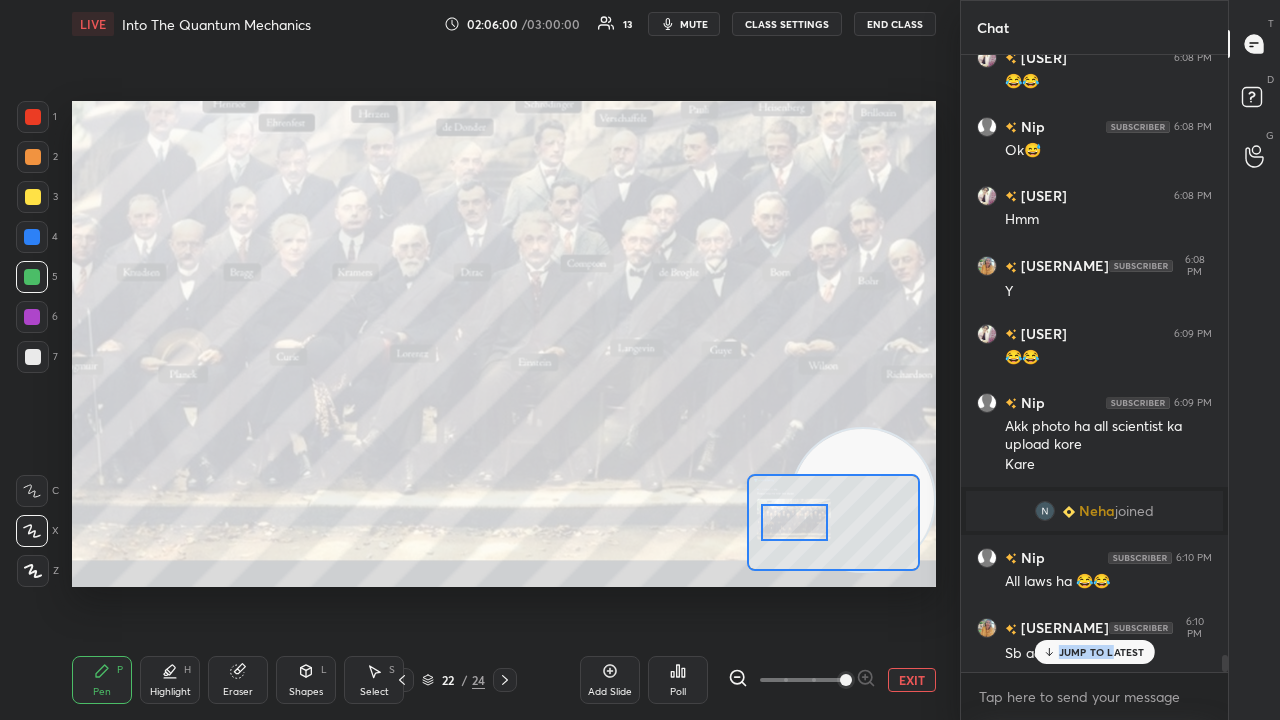 click on "[FIRST] 6:04 PM Y [FIRST] 6:04 PM Y [FIRST] 6:05 PM Double slit ex [FIRST] 6:05 PM Y [FIRST] 6:05 PM Y [FIRST] 6:06 PM One day Field theory will explain [FIRST] 6:06 PM Yes mam [FIRST] 6:06 PM Y [FIRST] 6:07 PM Y [FIRST] 6:07 PM Y [FIRST] 6:08 PM 😂😂 [FIRST] 6:08 PM Ok😅 [FIRST] 6:08 PM Hmm [FIRST] 6:08 PM Y [FIRST] 6:09 PM 😂😂 [FIRST] 6:09 PM Akk photo ha all scientist ka upload kore [FIRST]  joined [FIRST] 6:10 PM All laws ha 😂😂 [FIRST] 6:10 PM Sb aa gye JUMP TO LATEST" at bounding box center (1094, 363) 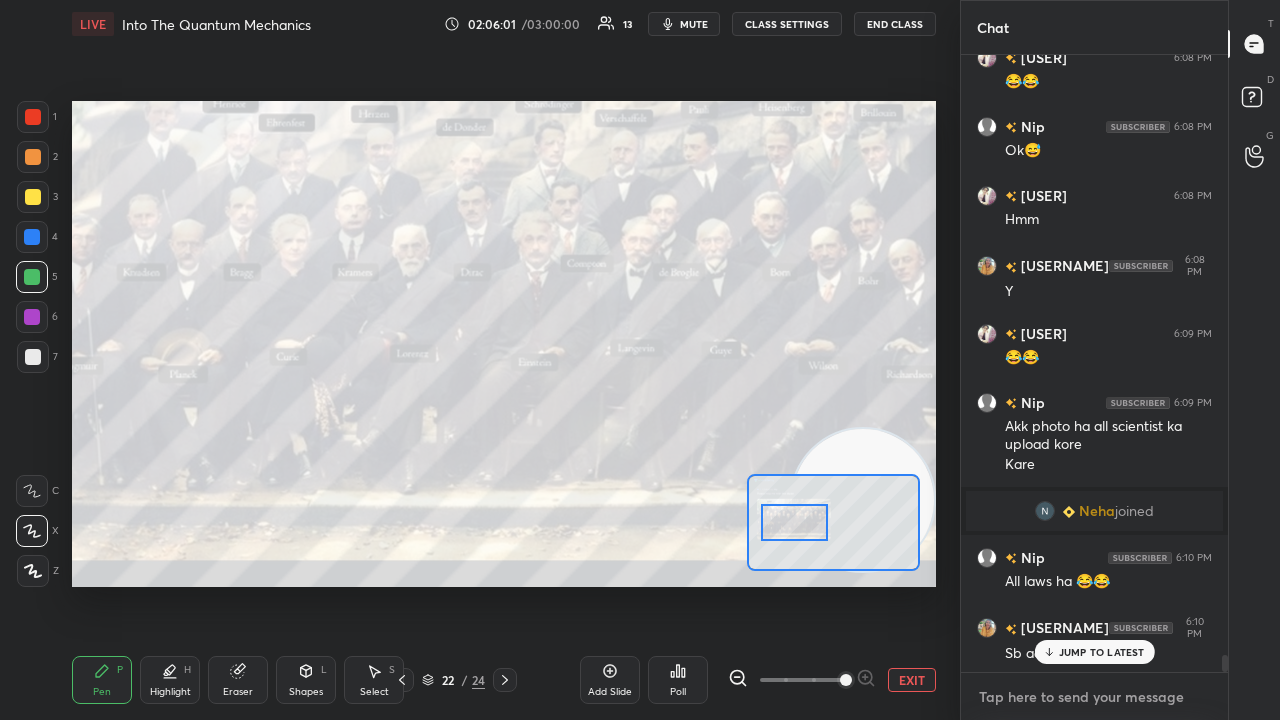 click at bounding box center (1094, 697) 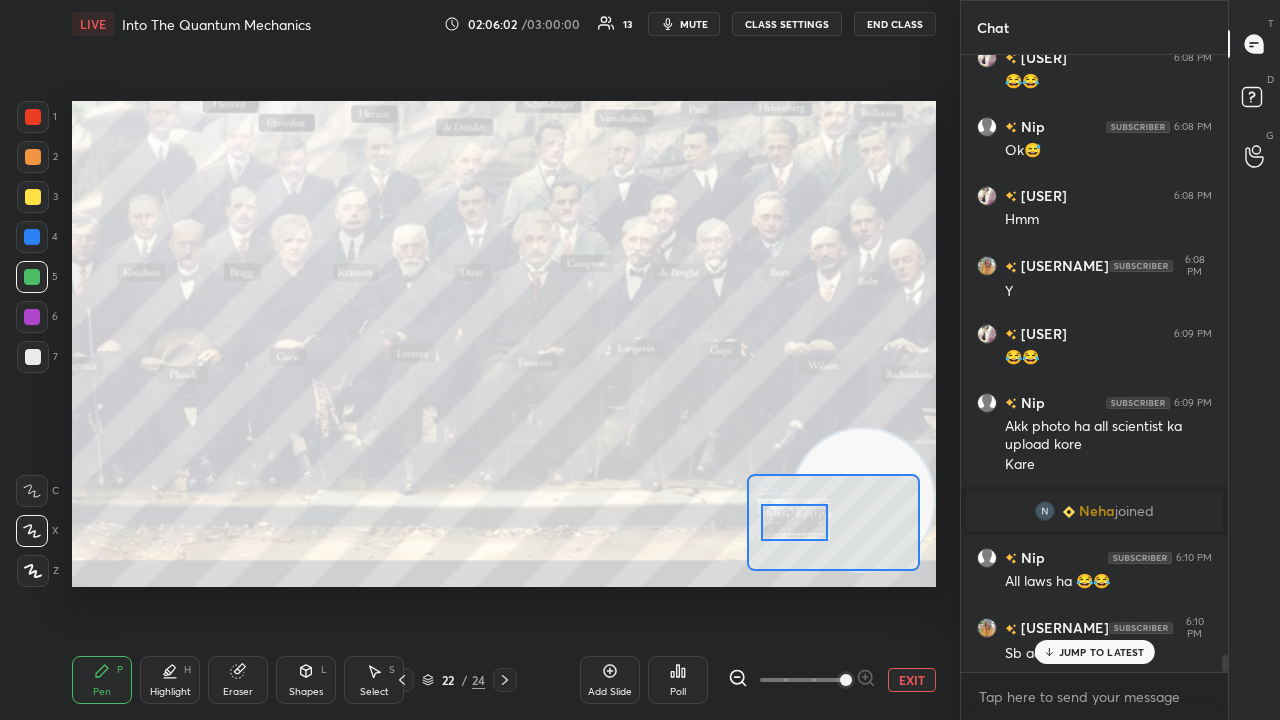 drag, startPoint x: 1057, startPoint y: 646, endPoint x: 1069, endPoint y: 678, distance: 34.176014 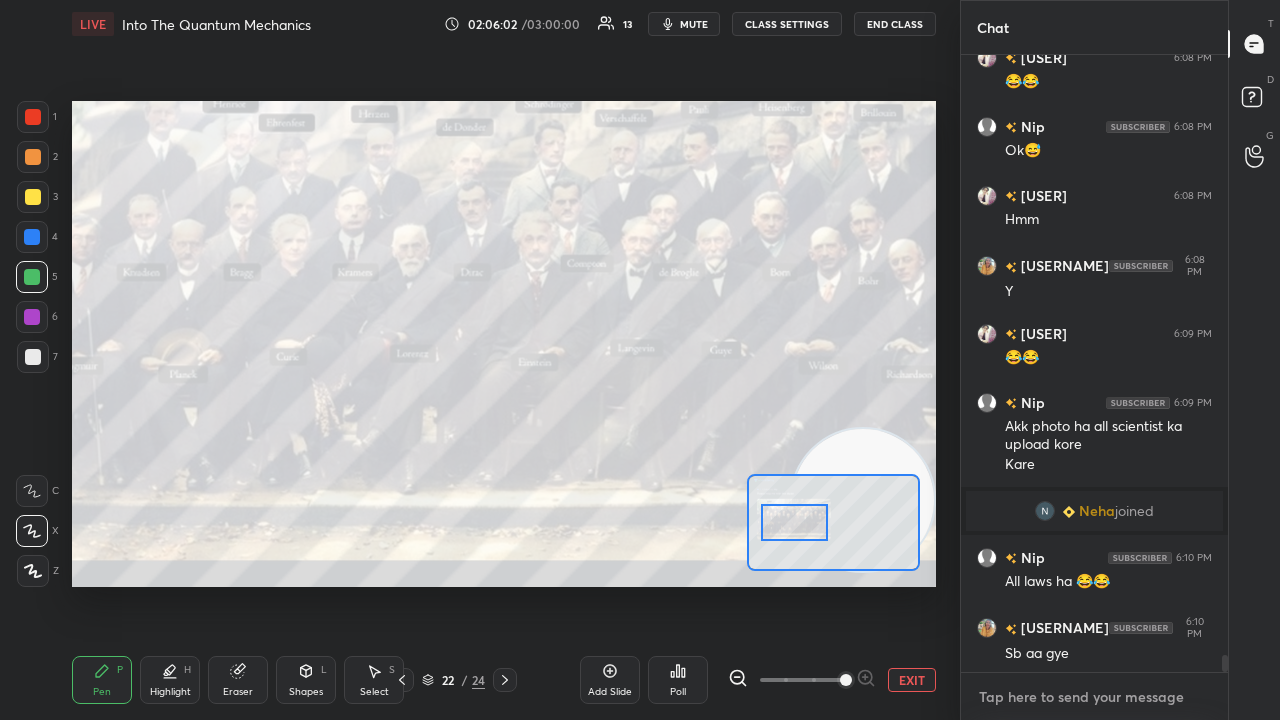 click at bounding box center [1094, 697] 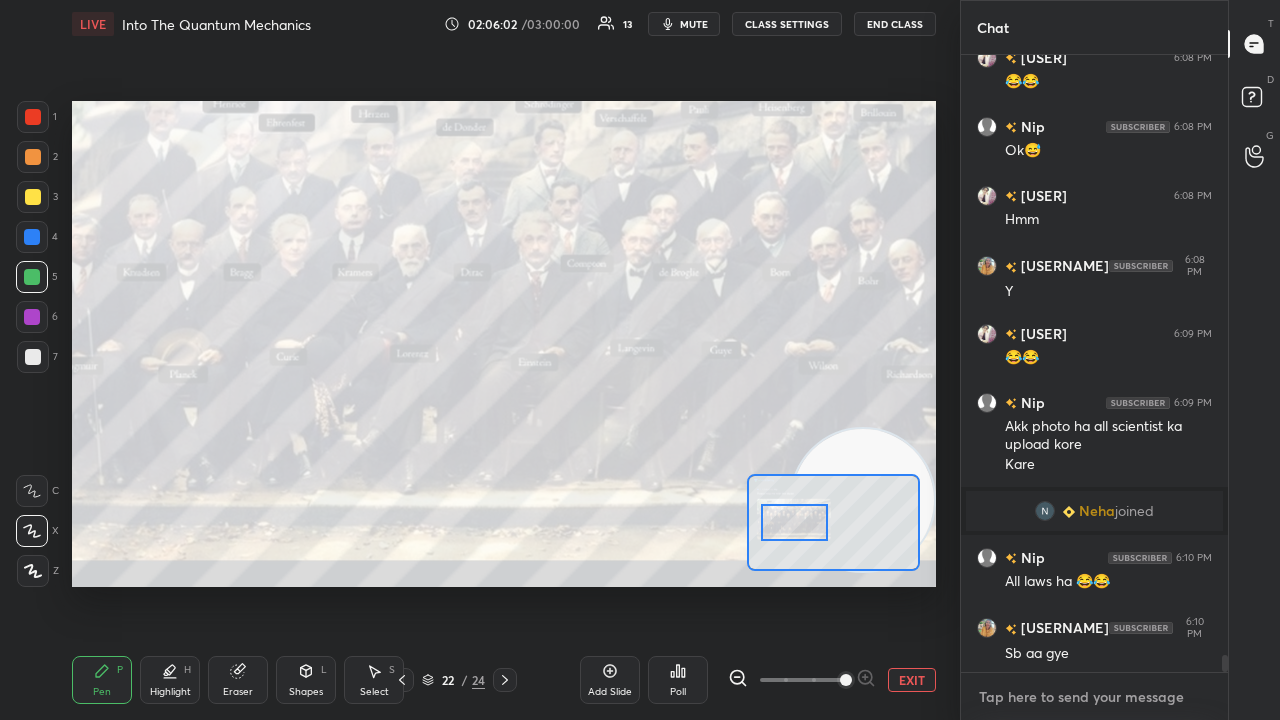 scroll, scrollTop: 22154, scrollLeft: 0, axis: vertical 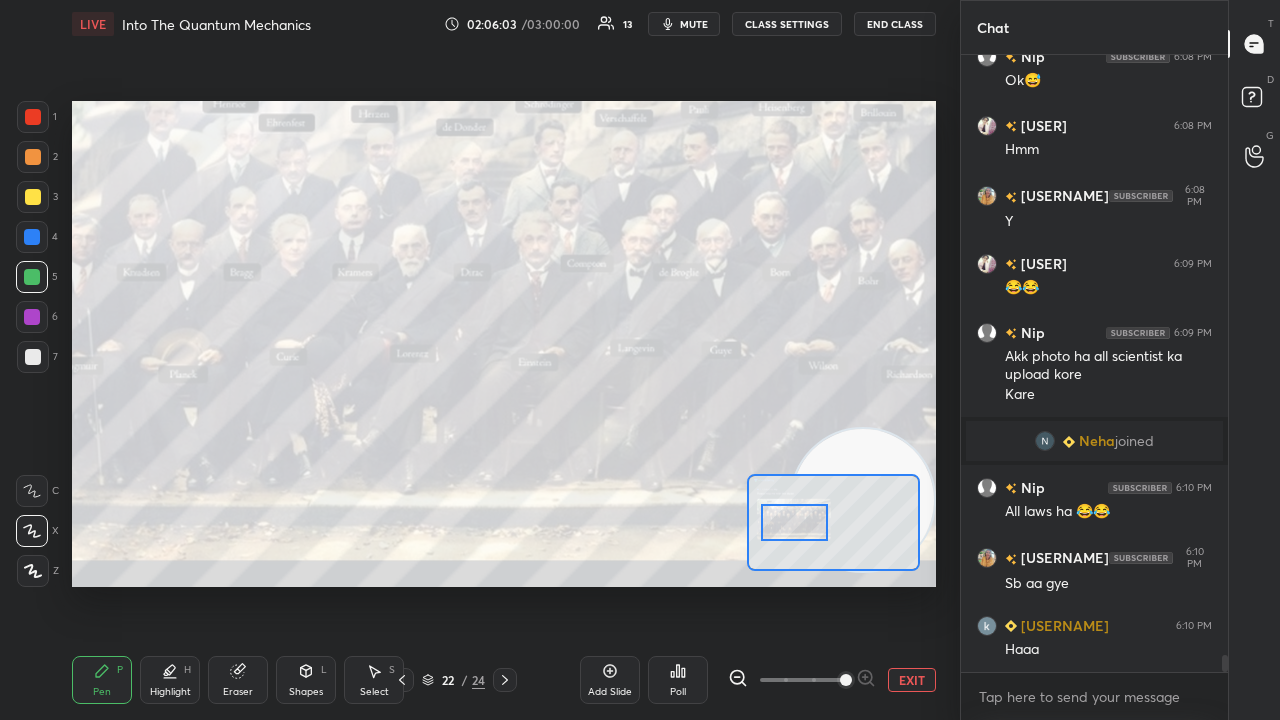 click on "mute" at bounding box center [694, 24] 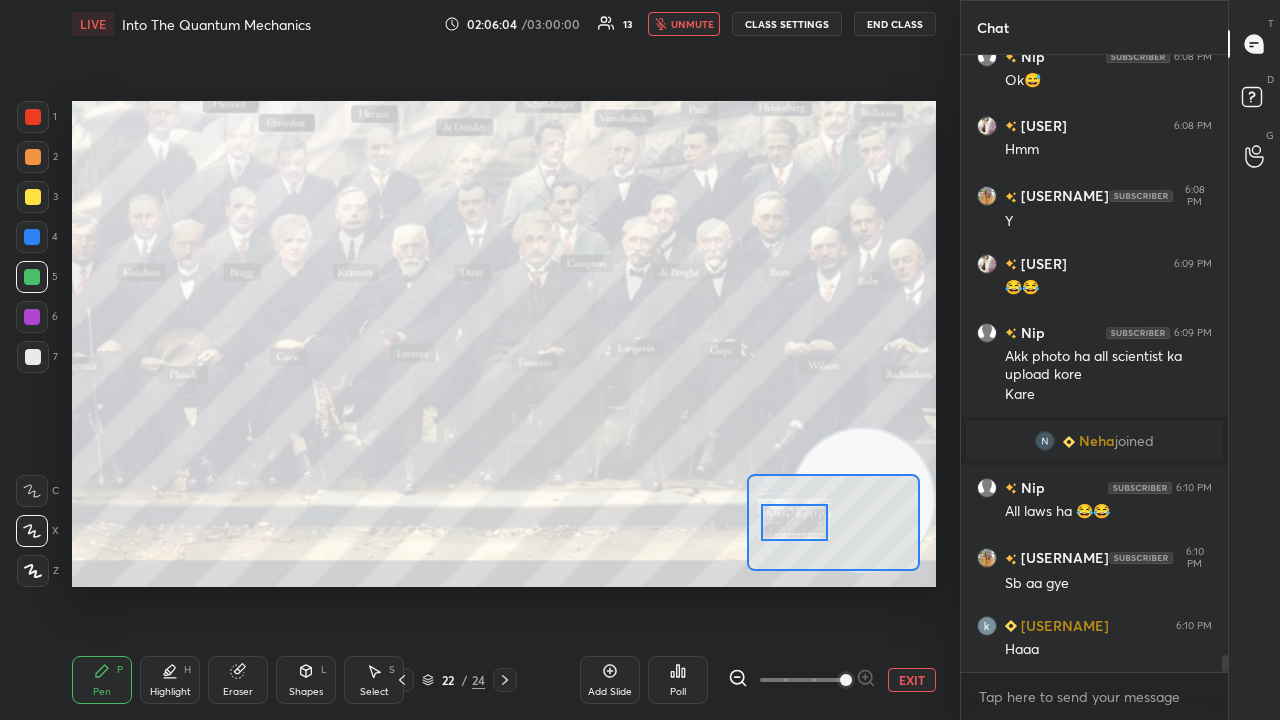 click on "unmute" at bounding box center (684, 24) 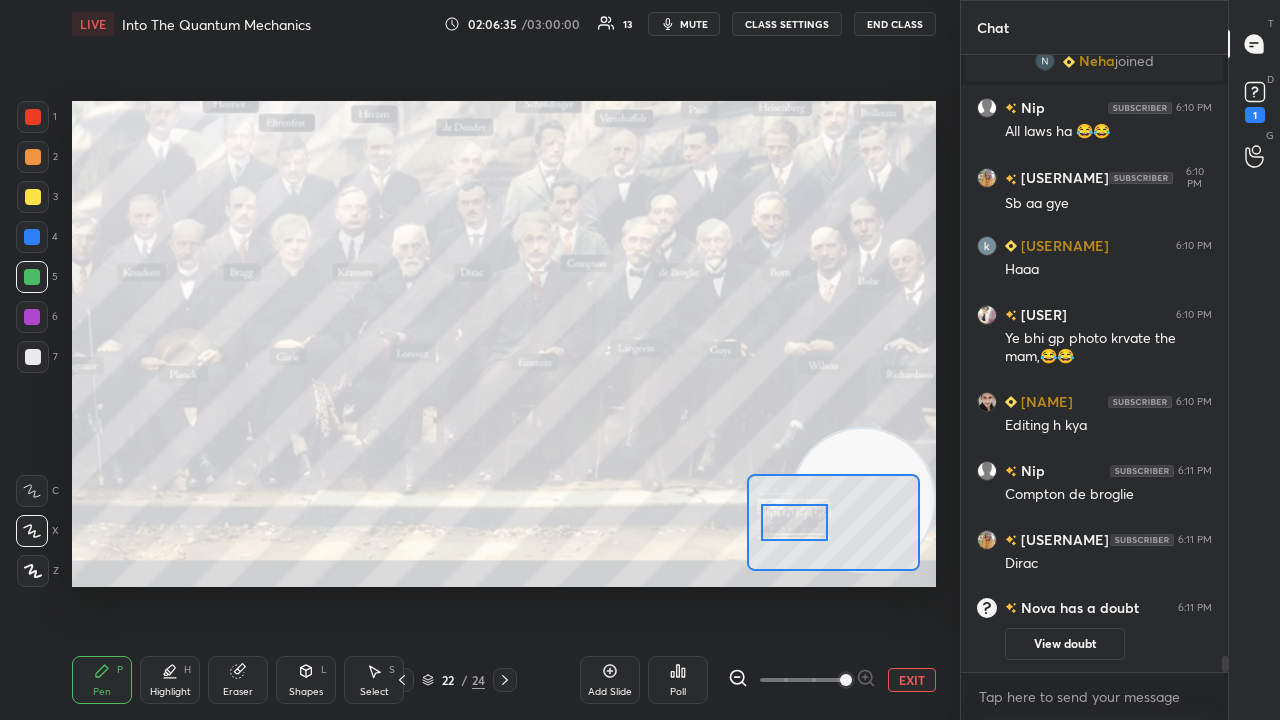 scroll, scrollTop: 21952, scrollLeft: 0, axis: vertical 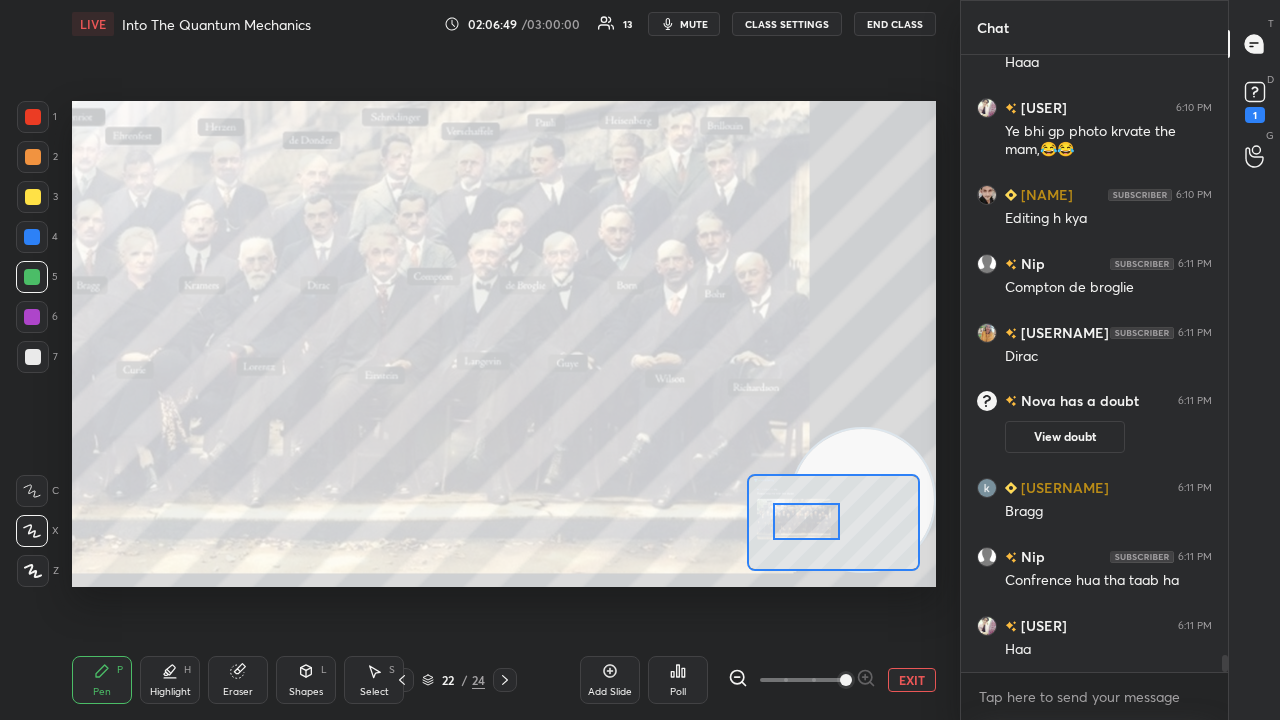 drag, startPoint x: 806, startPoint y: 535, endPoint x: 818, endPoint y: 534, distance: 12.0415945 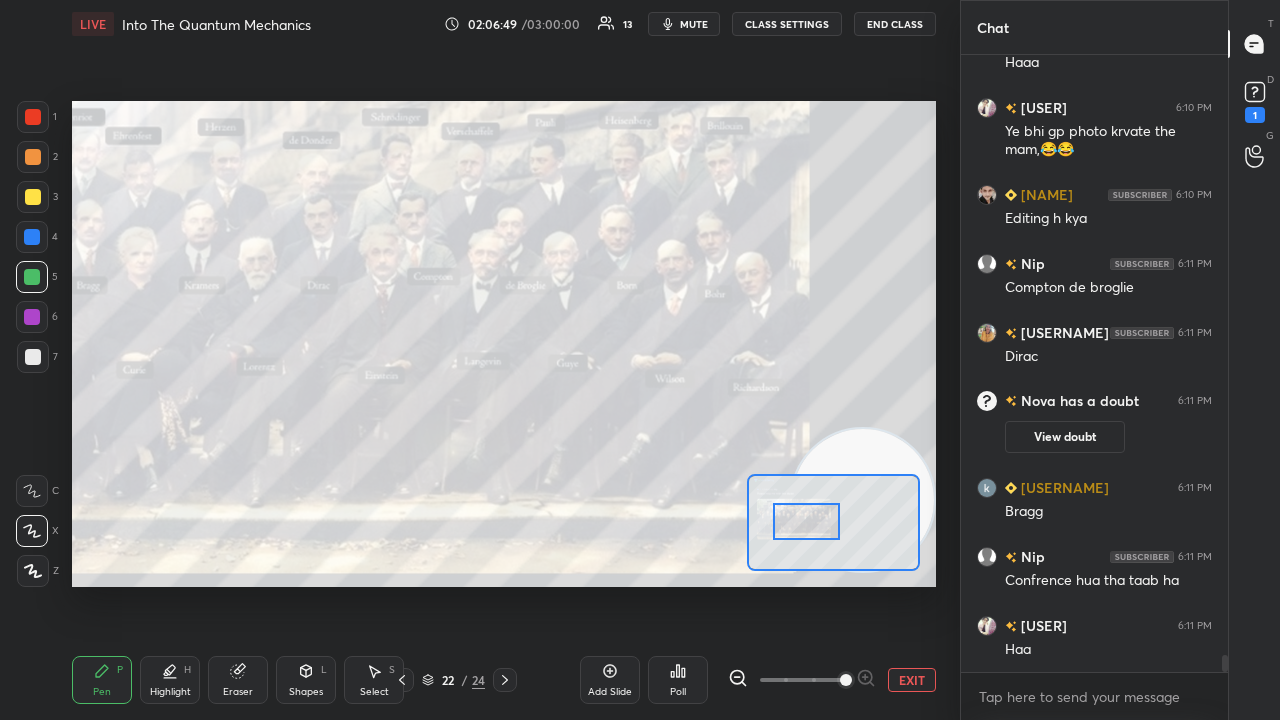 click at bounding box center (807, 521) 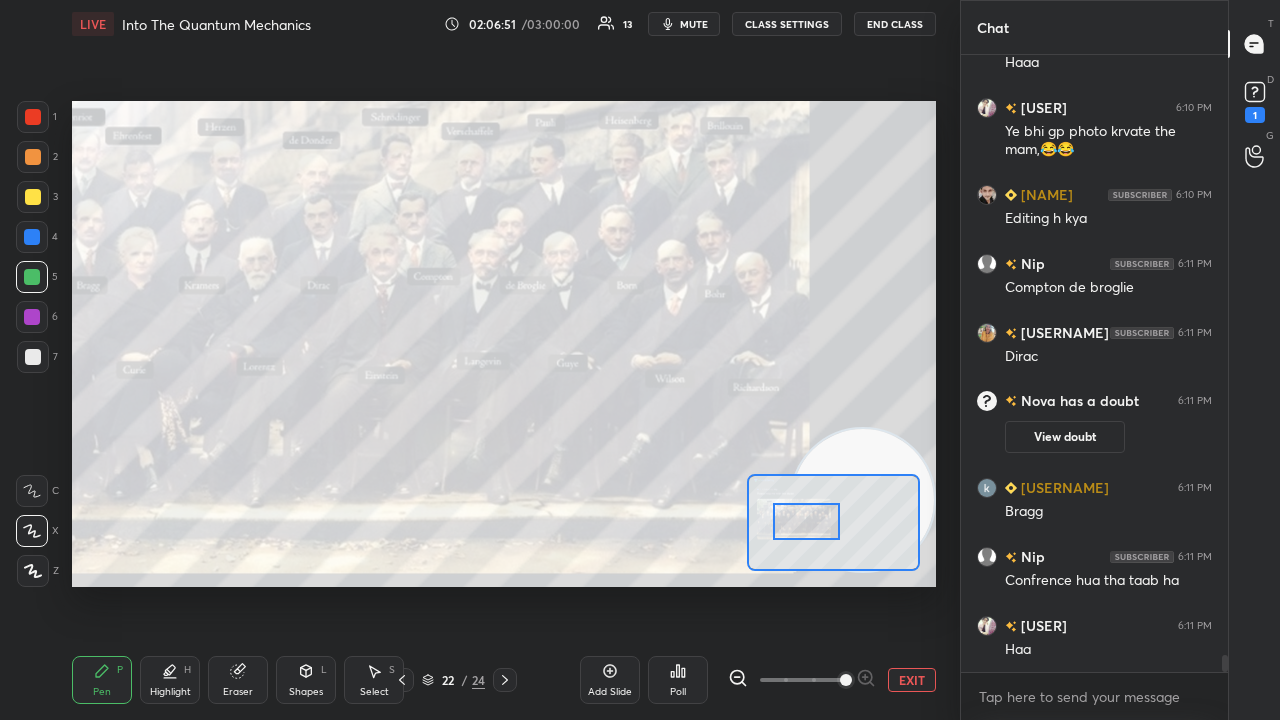 click on "mute" at bounding box center [684, 24] 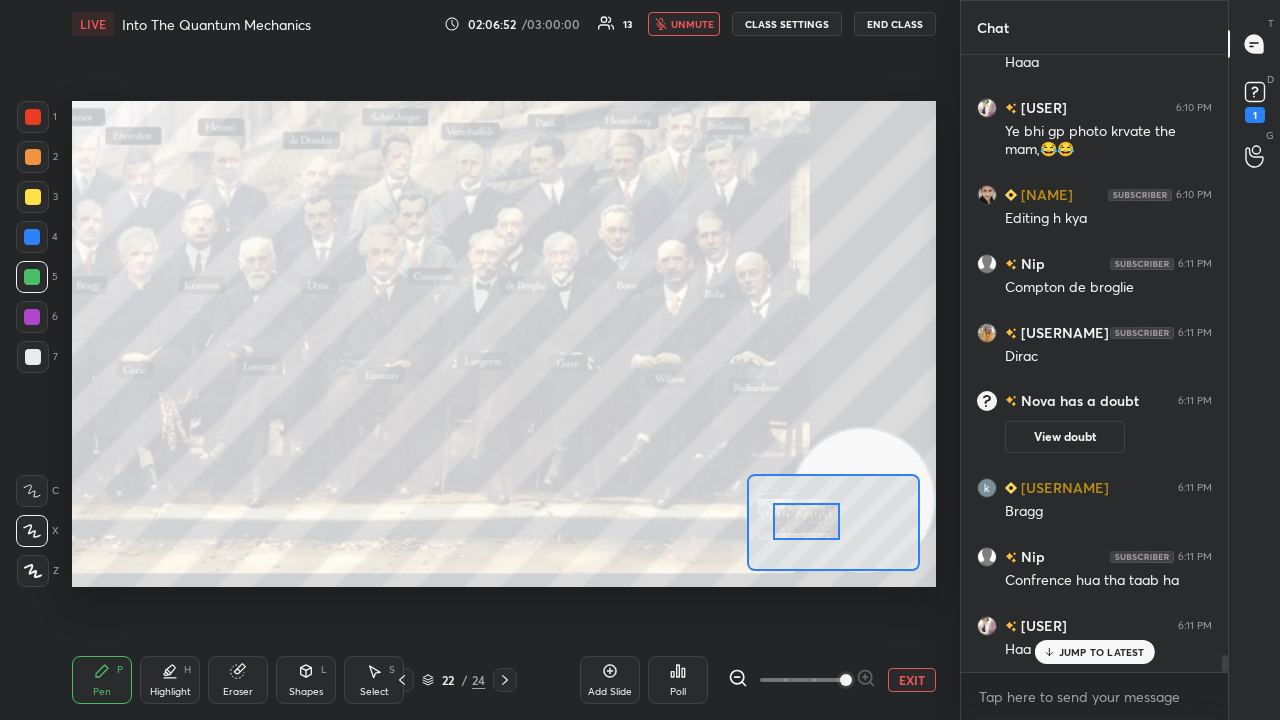 scroll, scrollTop: 22158, scrollLeft: 0, axis: vertical 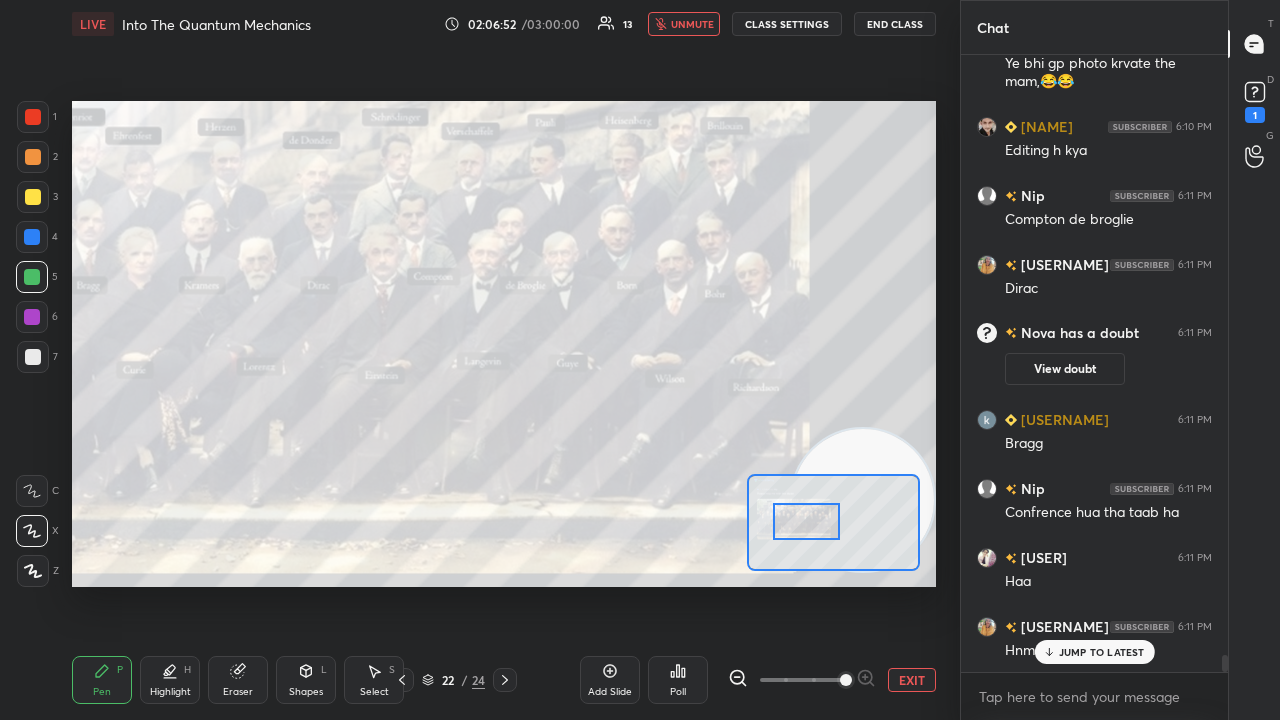 click on "unmute" at bounding box center [684, 24] 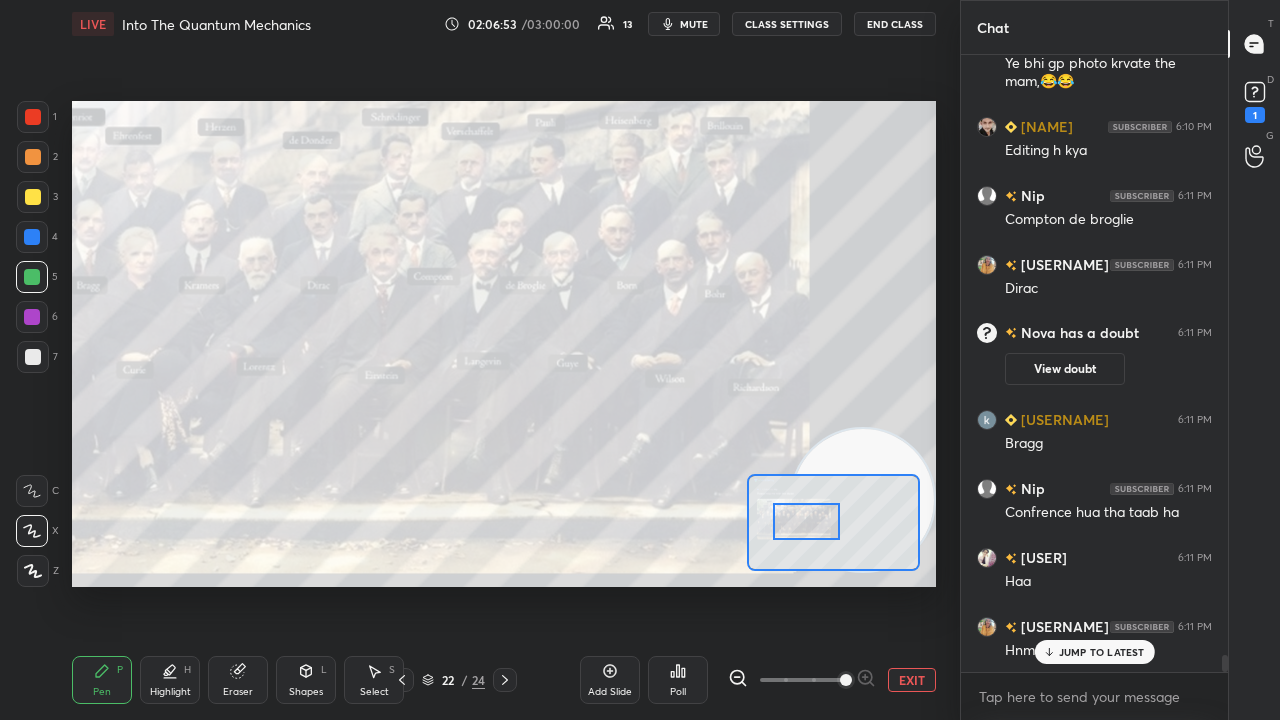 click on "JUMP TO LATEST" at bounding box center (1094, 652) 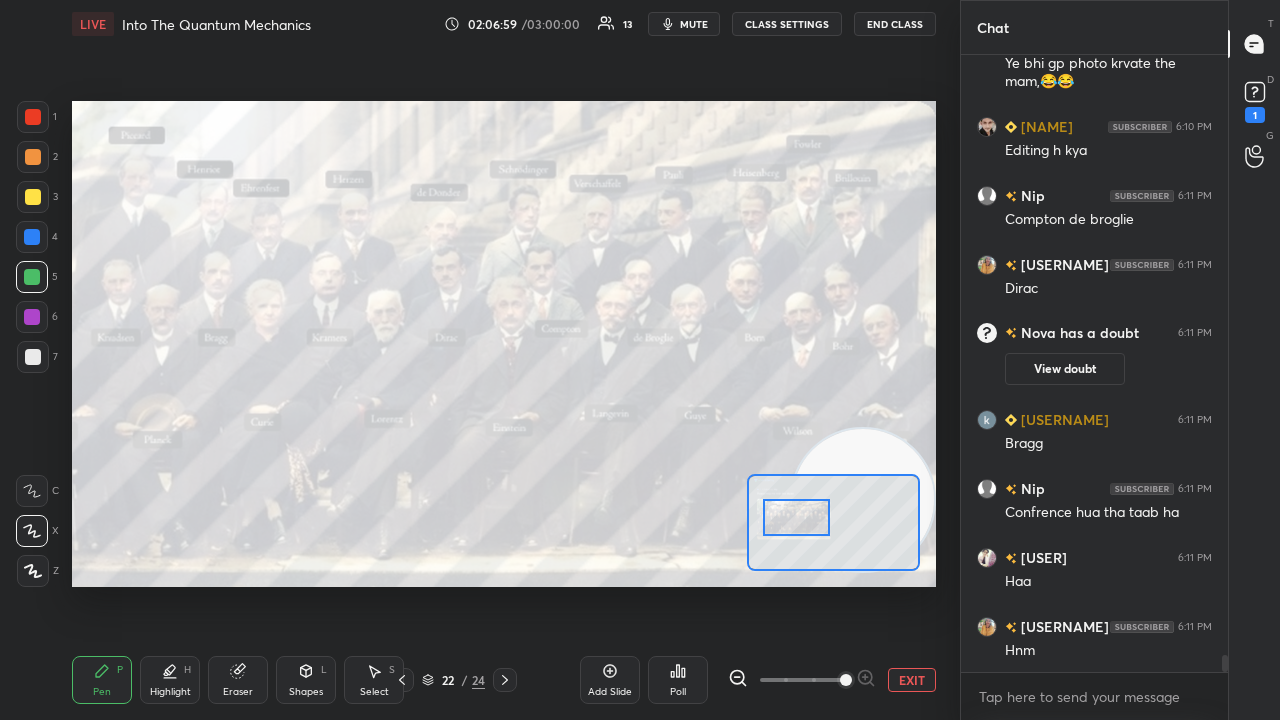 drag, startPoint x: 822, startPoint y: 522, endPoint x: 812, endPoint y: 518, distance: 10.770329 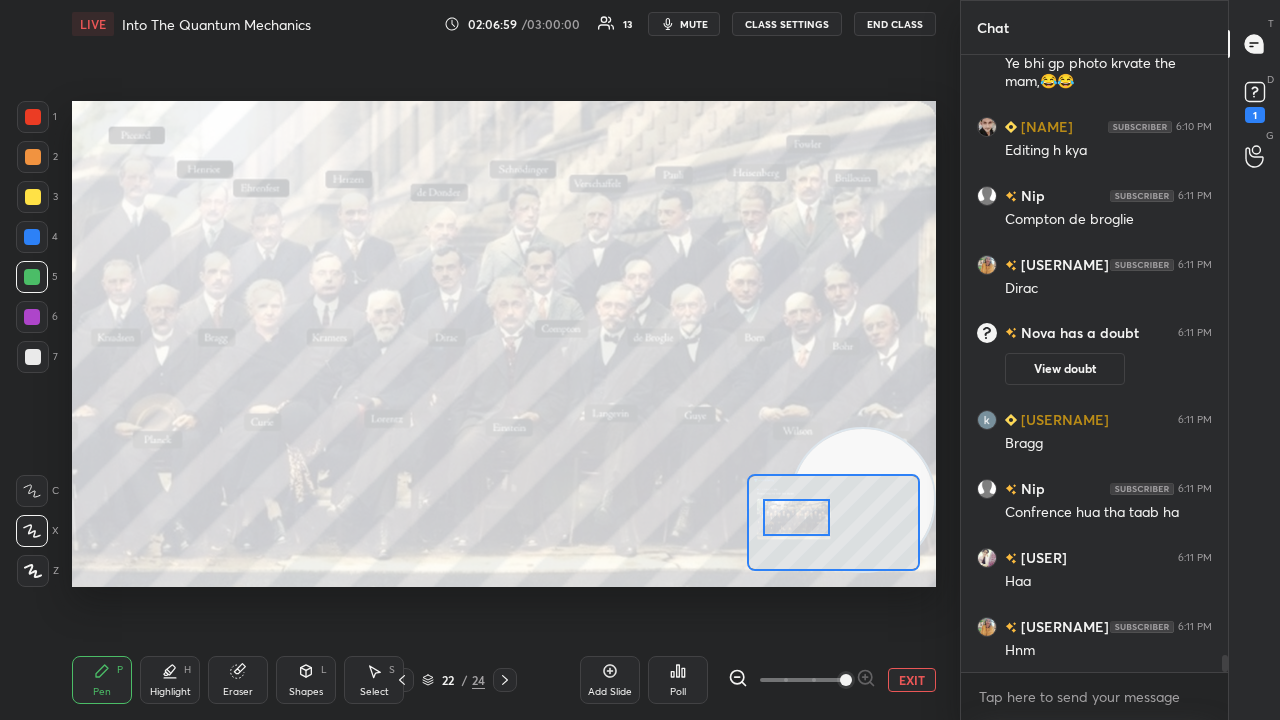 click at bounding box center [797, 517] 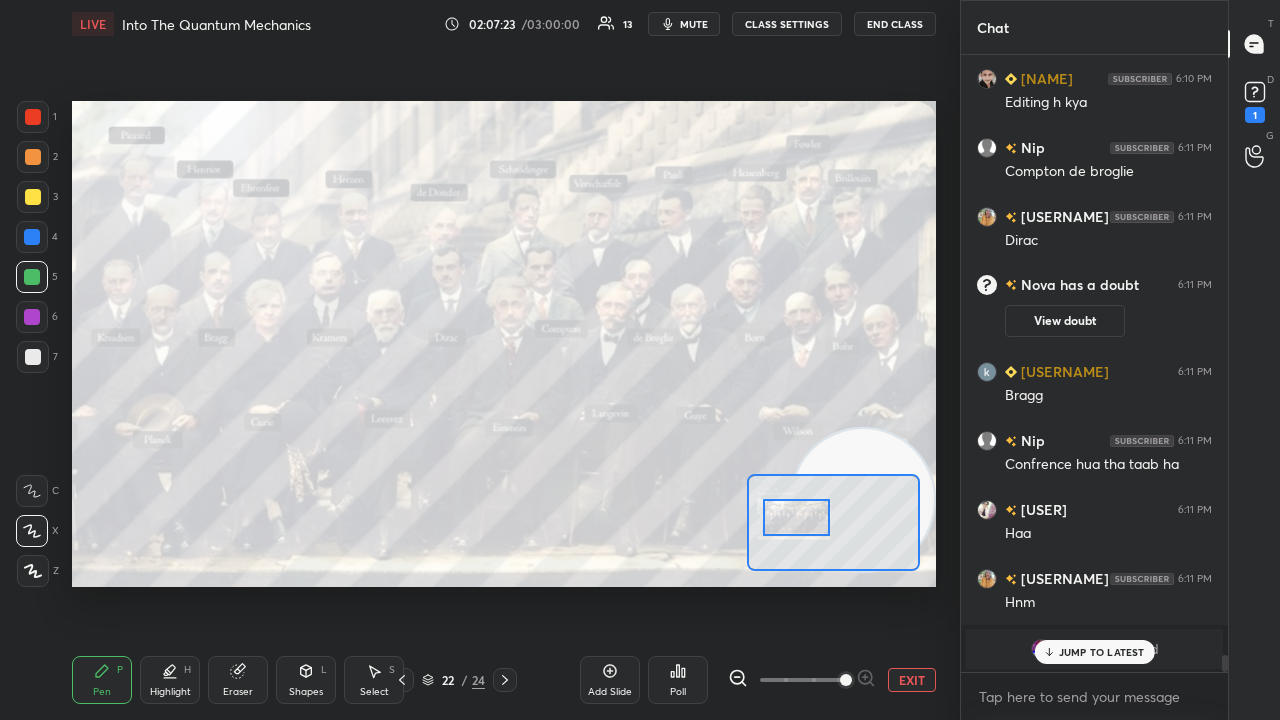 scroll, scrollTop: 22162, scrollLeft: 0, axis: vertical 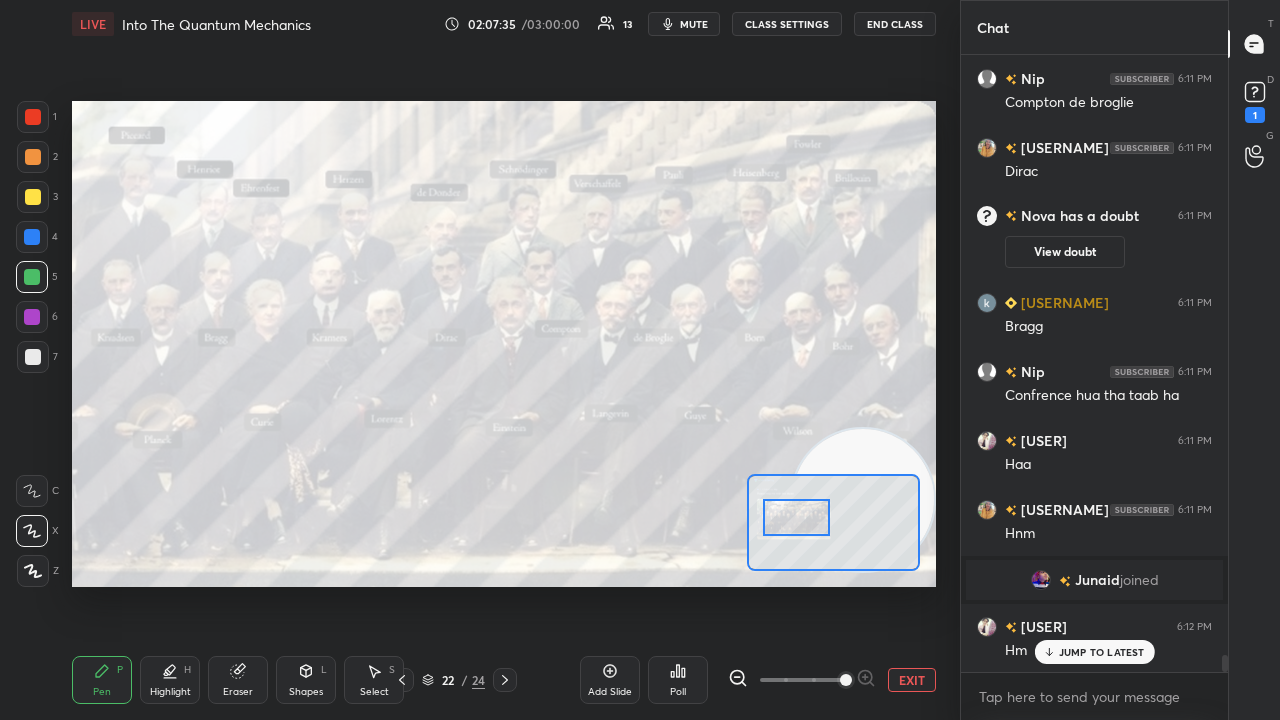 click on "JUMP TO LATEST" at bounding box center (1102, 652) 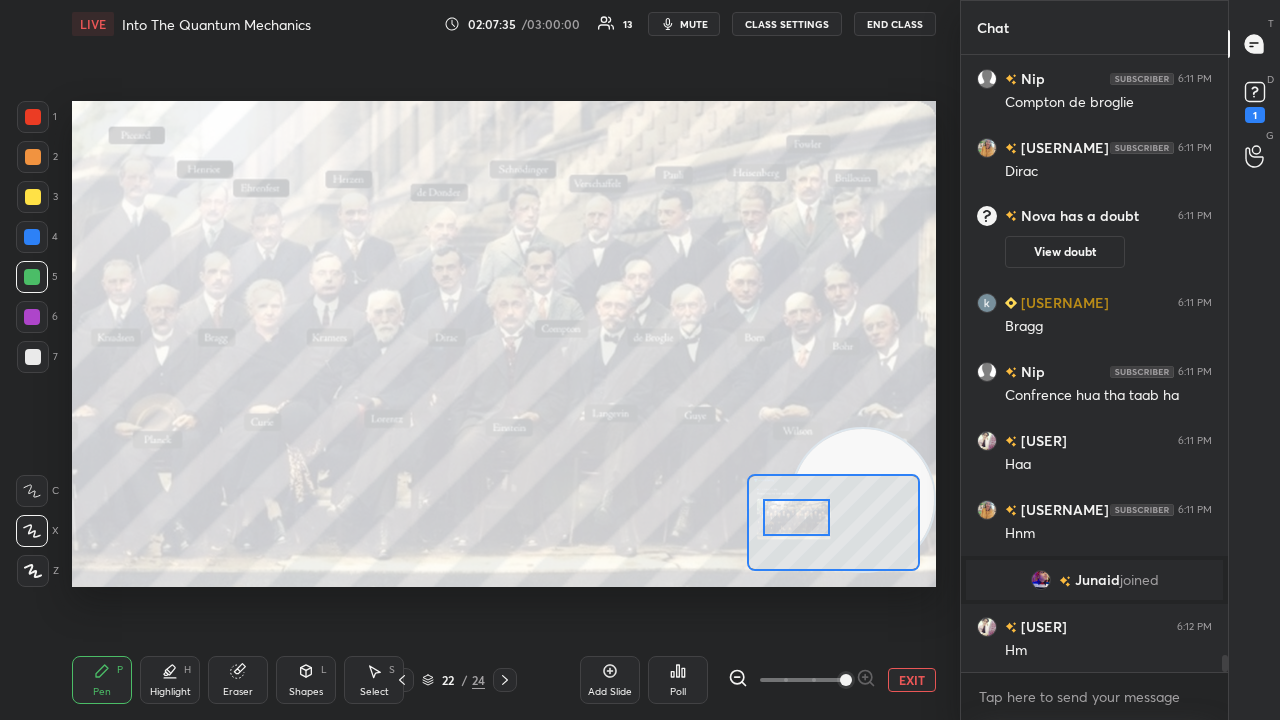 click on "x" at bounding box center (1094, 696) 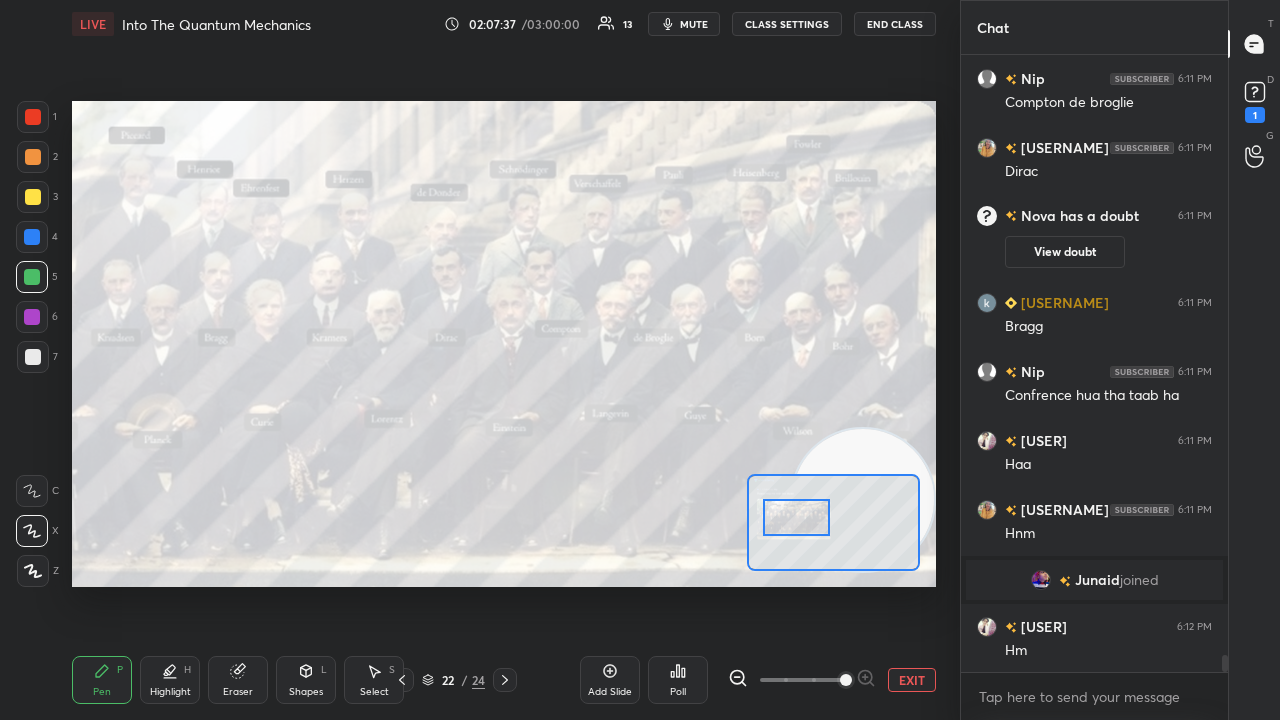 click on "mute" at bounding box center (694, 24) 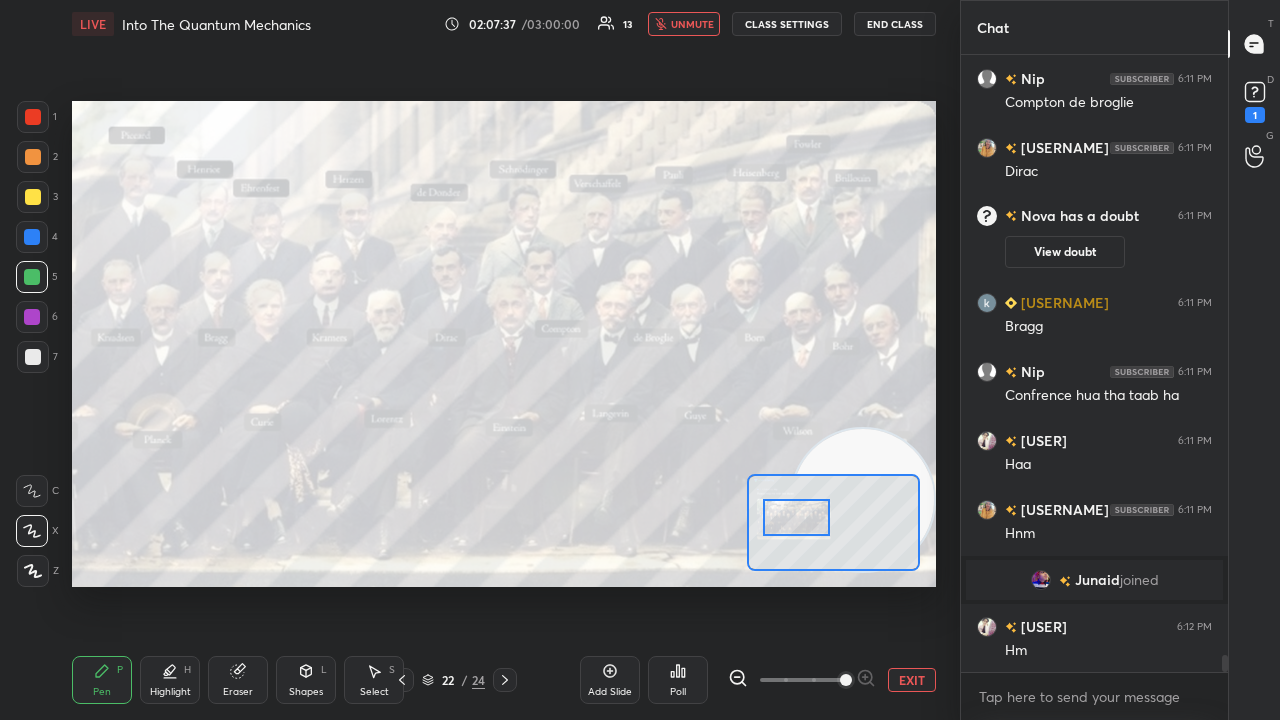 click on "unmute" at bounding box center (692, 24) 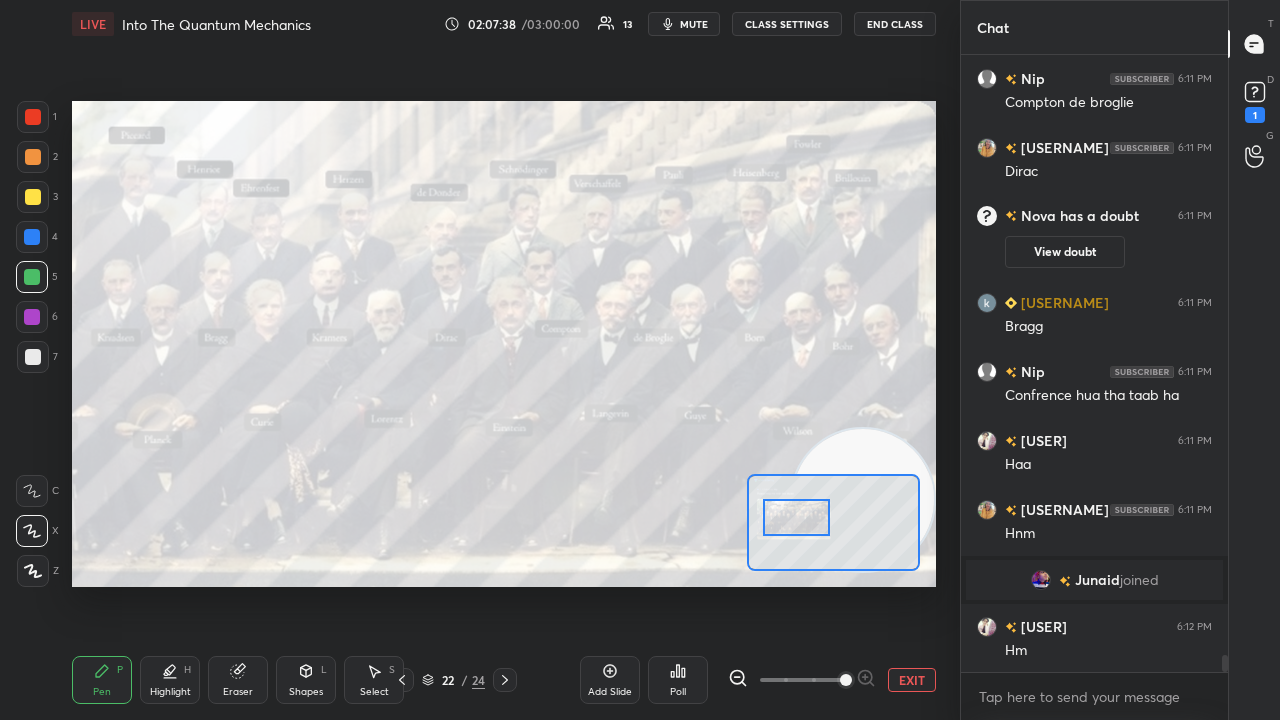 click at bounding box center [32, 317] 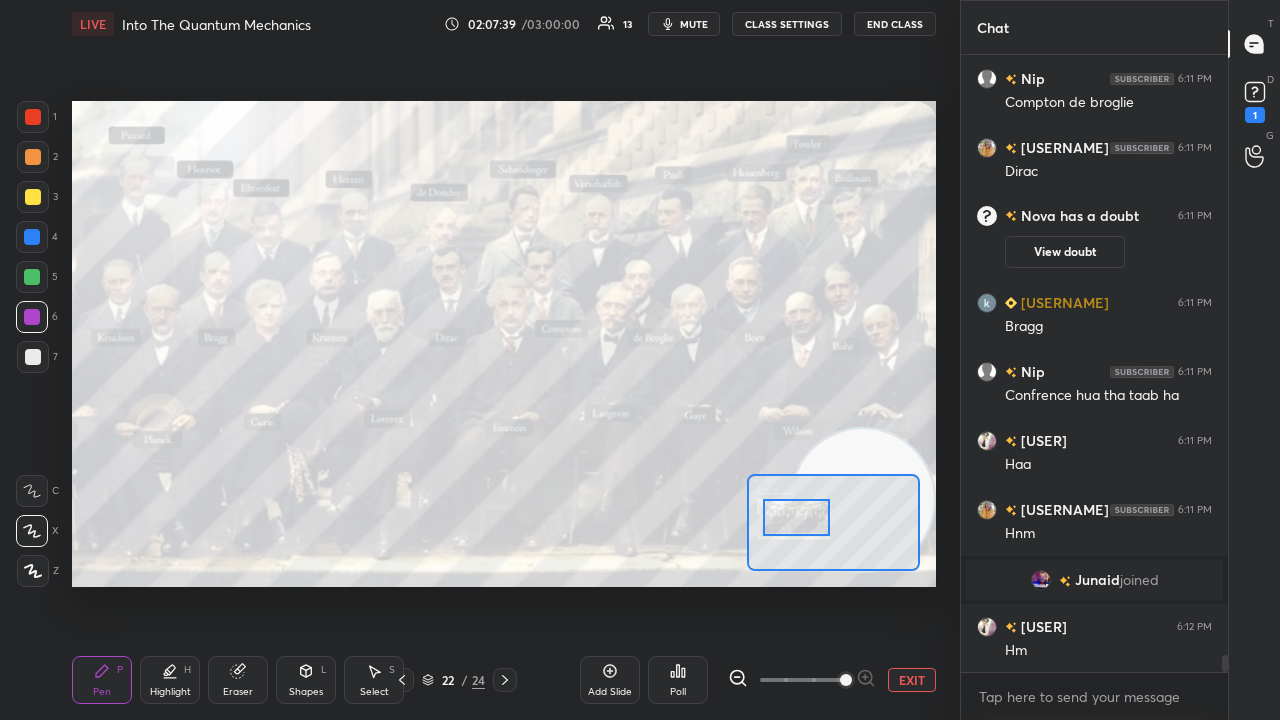 click at bounding box center [33, 357] 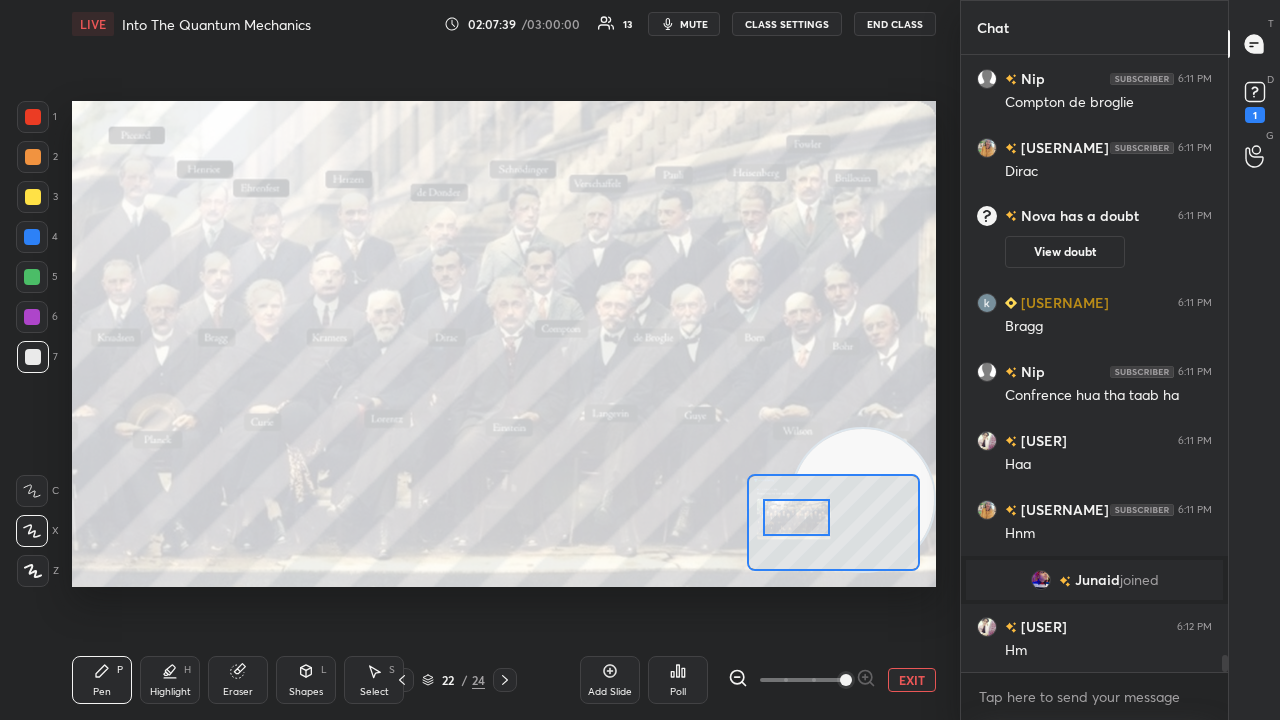 click at bounding box center (32, 317) 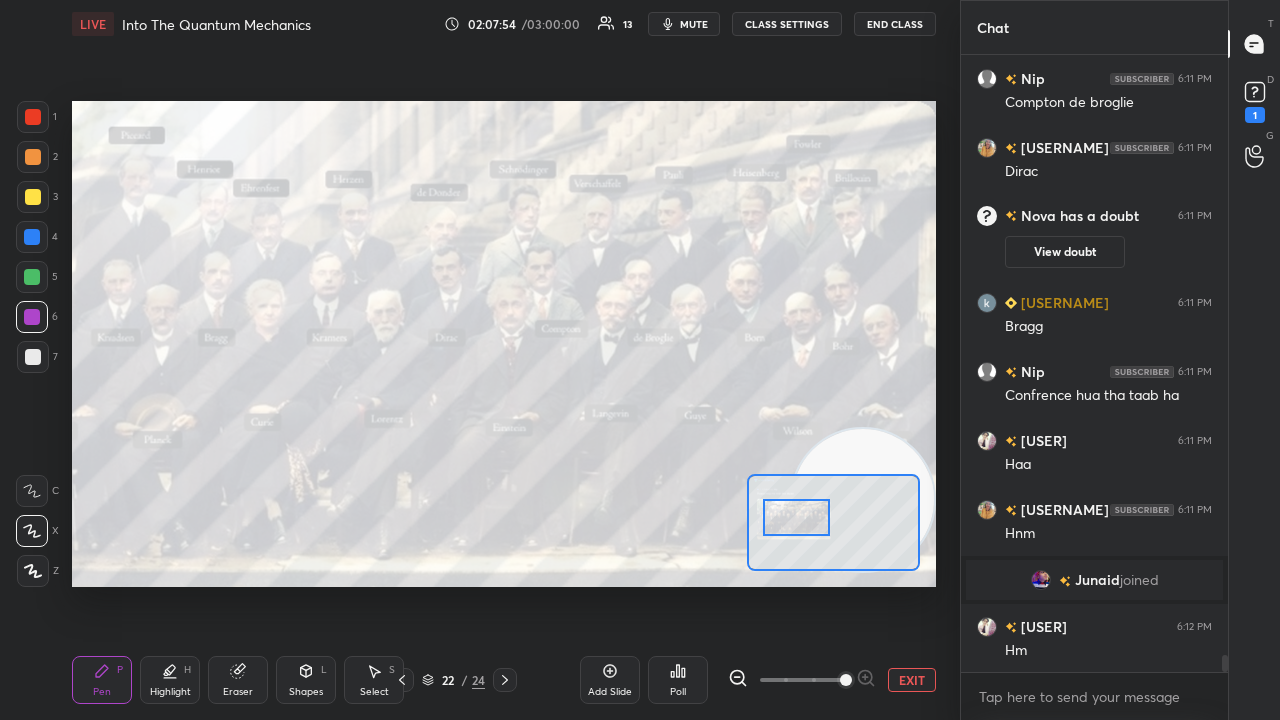 click on "mute" at bounding box center (684, 24) 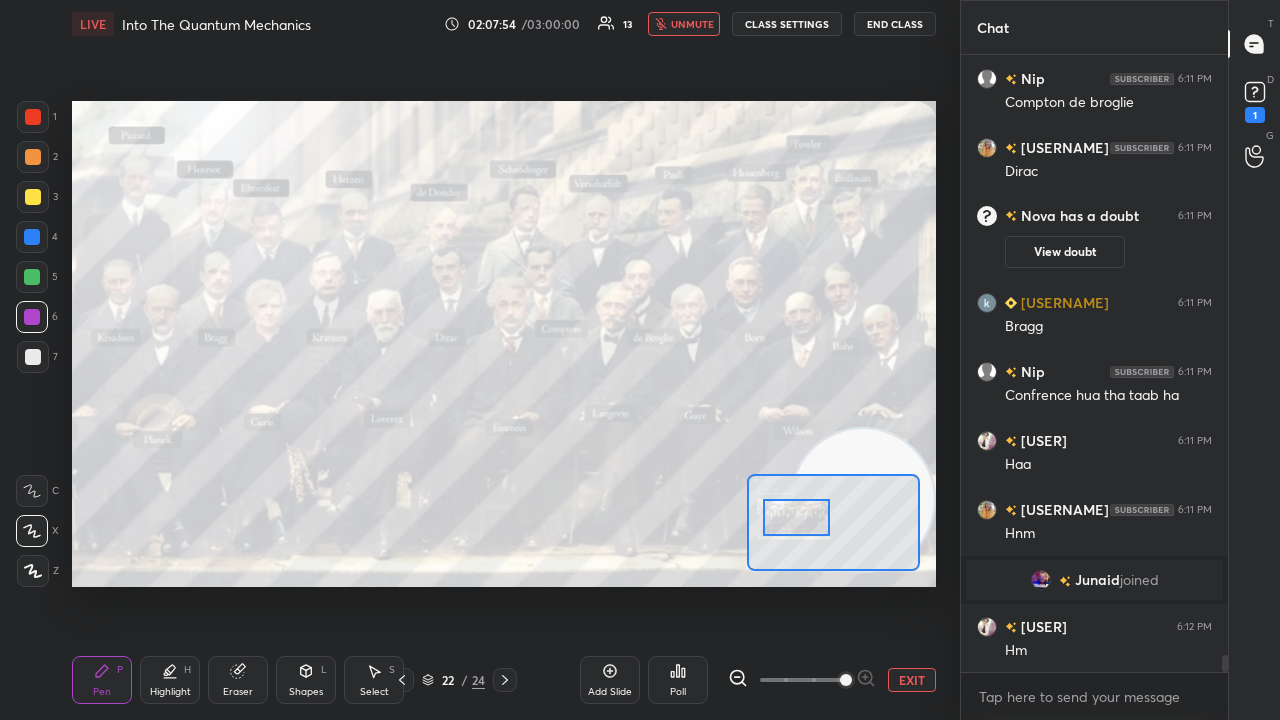 click on "unmute" at bounding box center (692, 24) 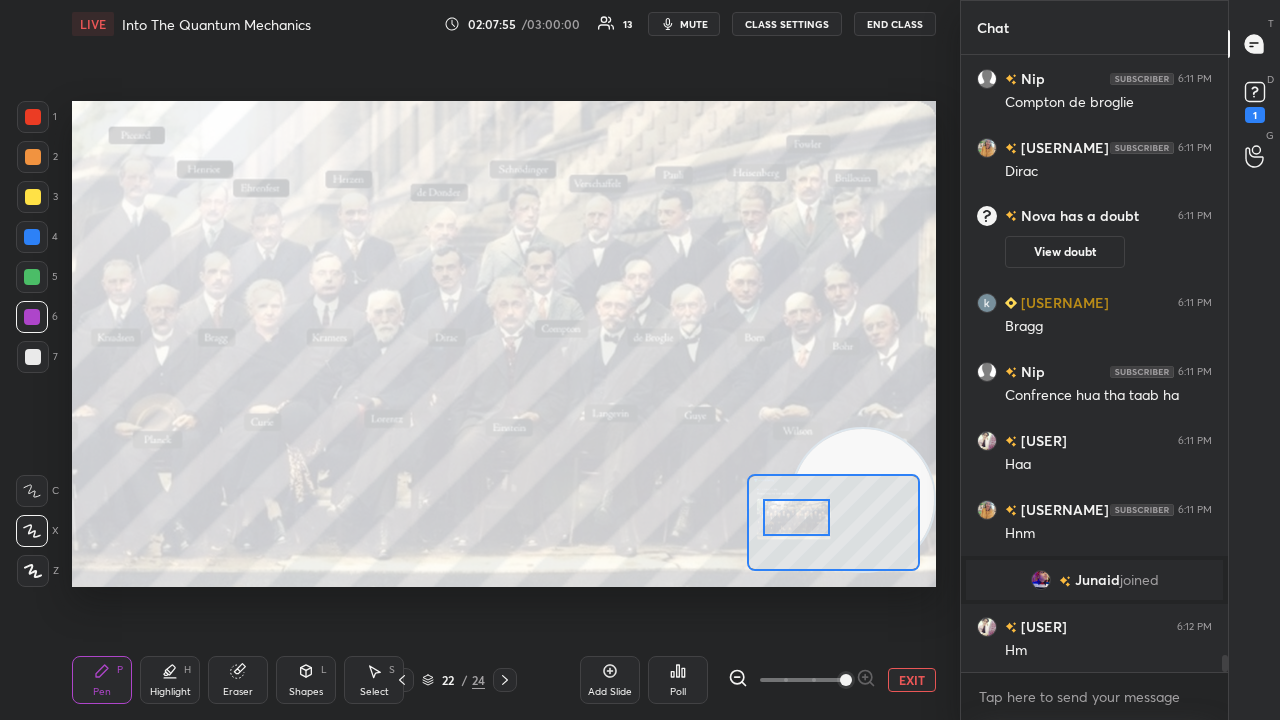 click at bounding box center [33, 197] 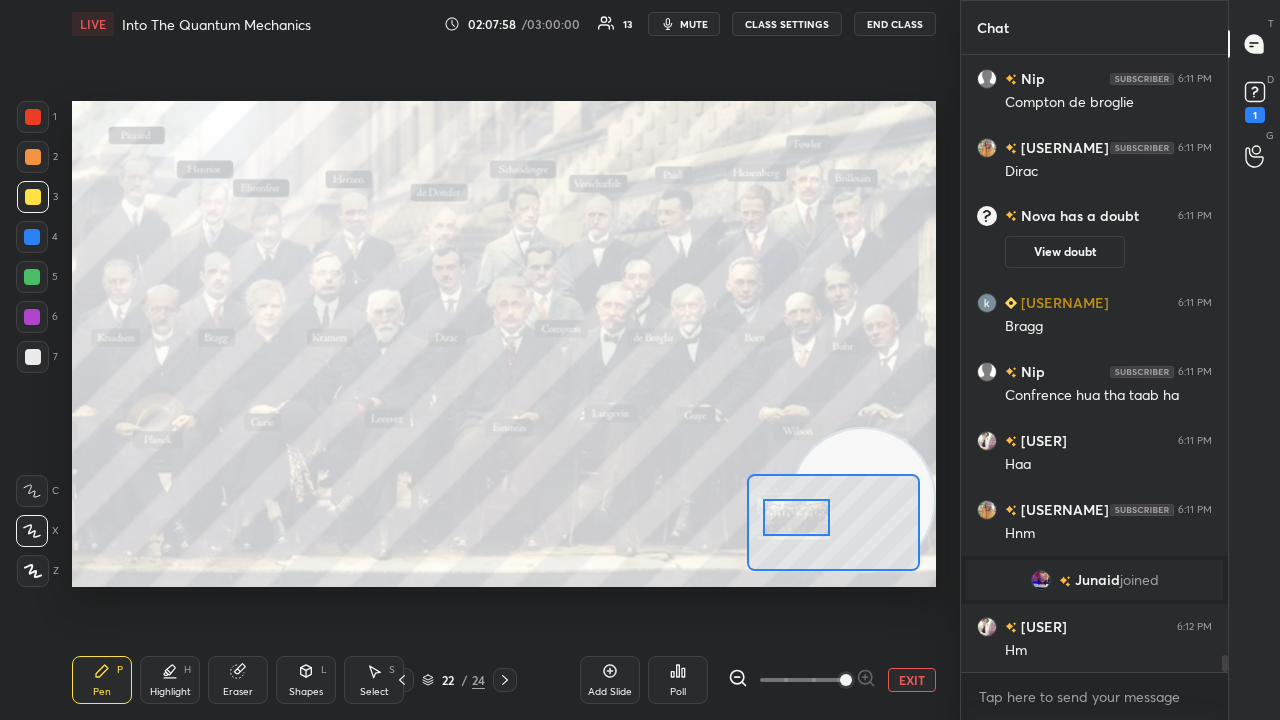scroll, scrollTop: 22250, scrollLeft: 0, axis: vertical 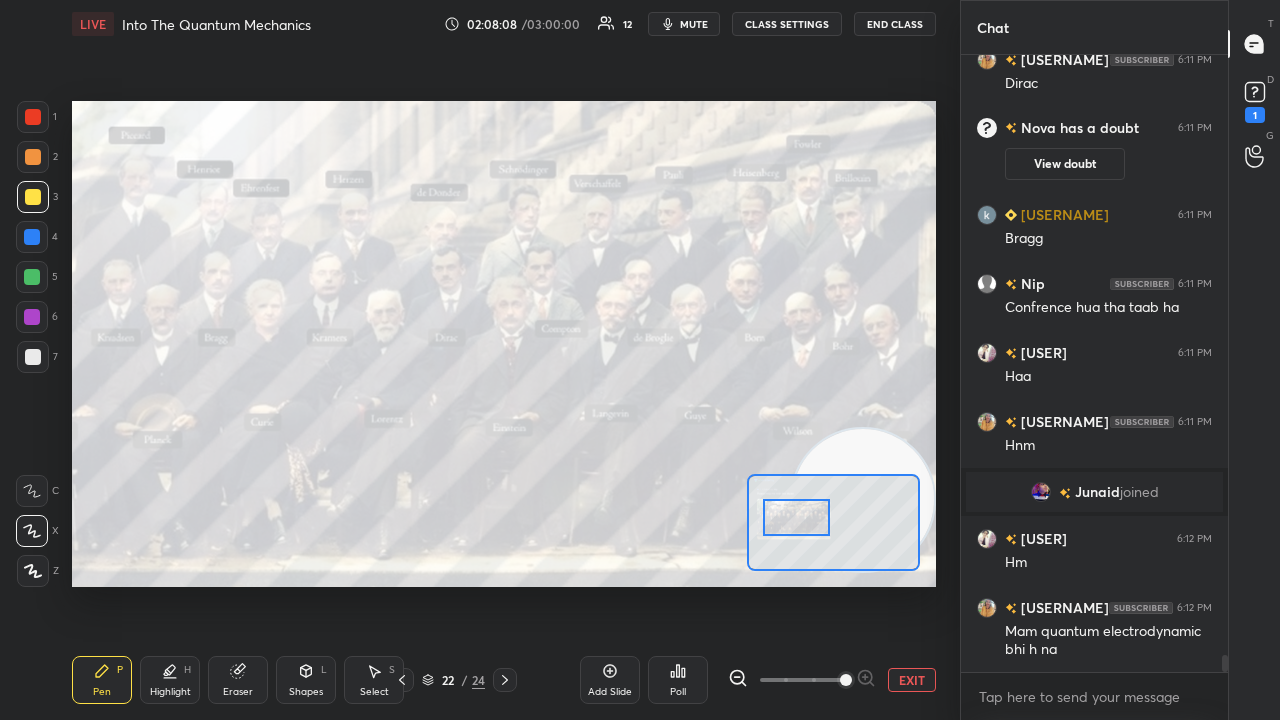 click 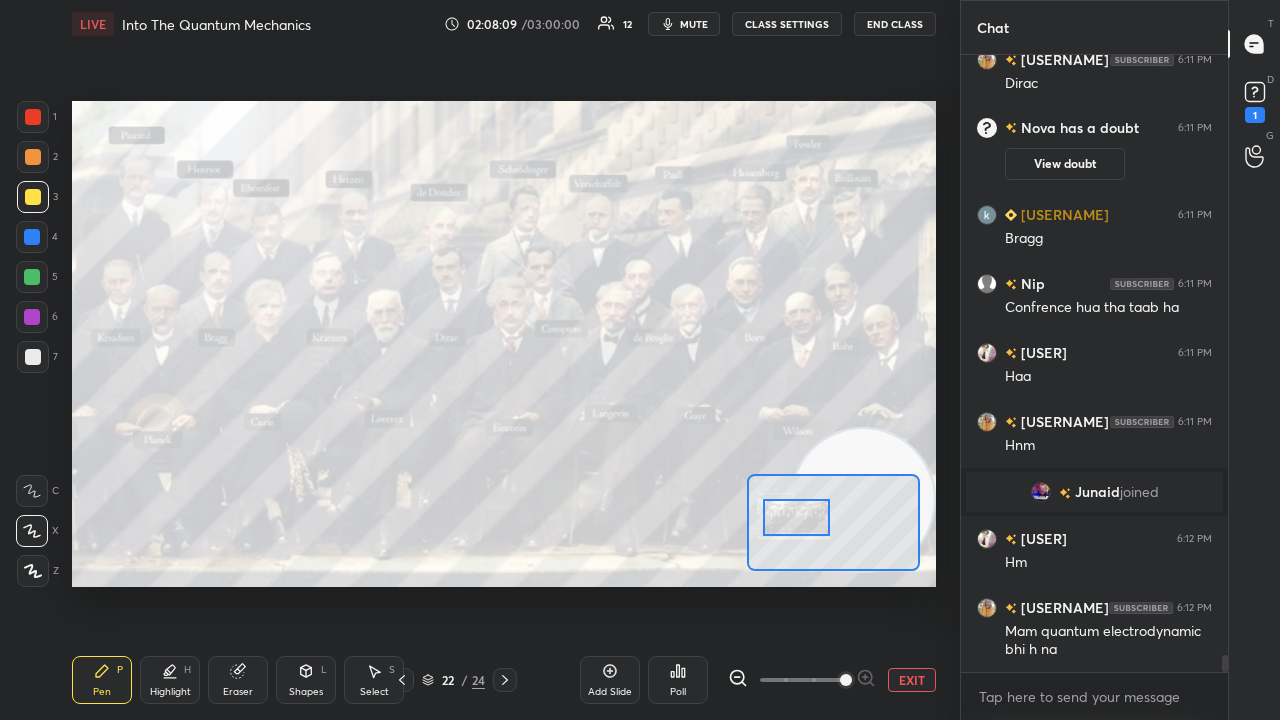 click at bounding box center [32, 277] 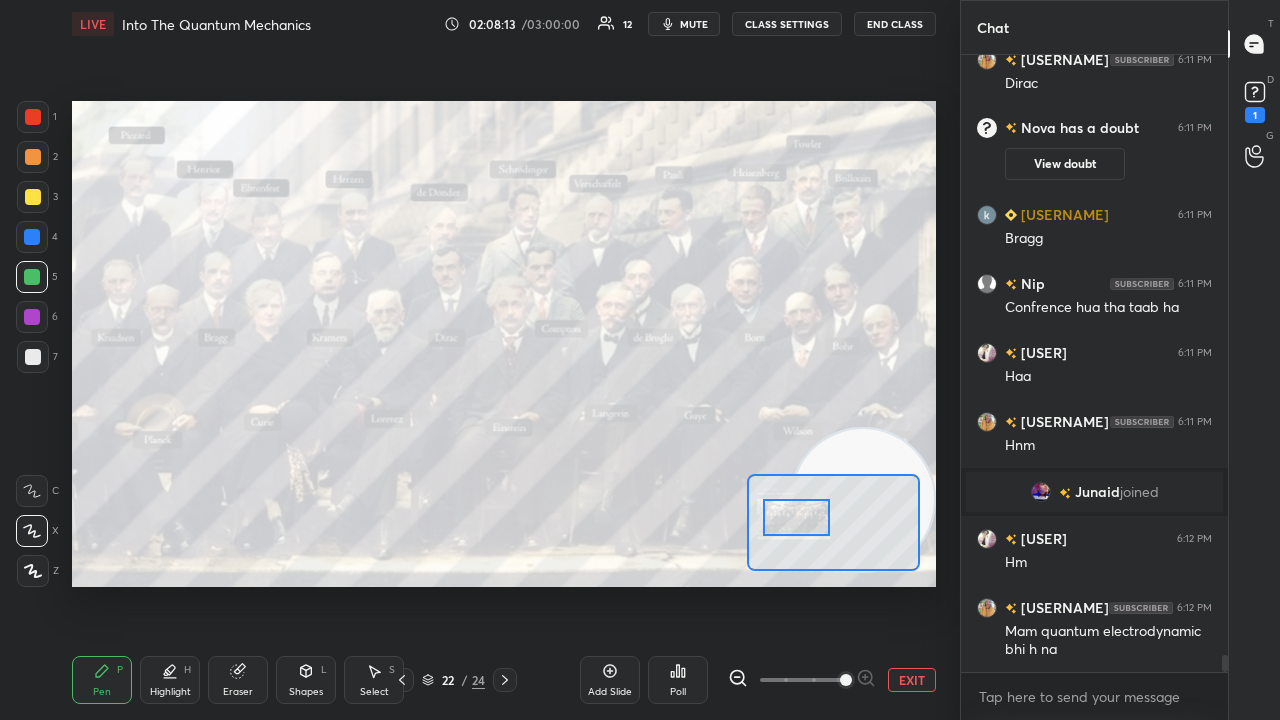 click on "mute" at bounding box center [694, 24] 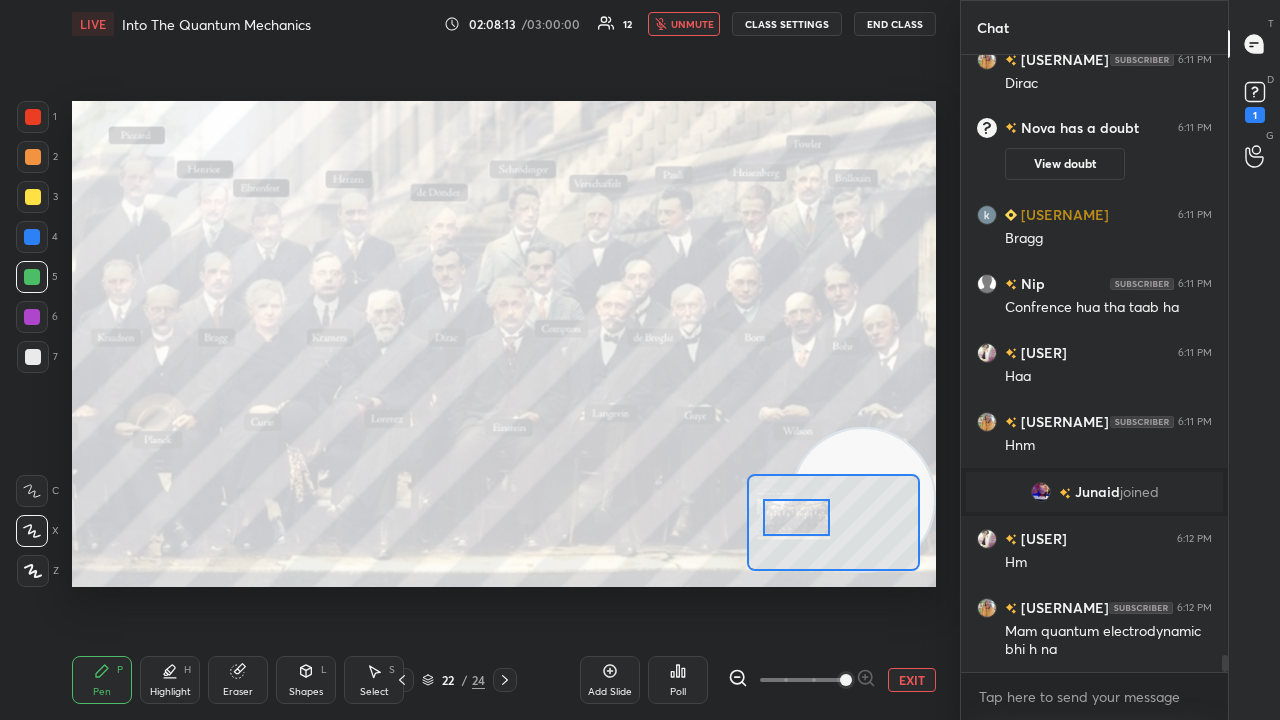 click on "unmute" at bounding box center [692, 24] 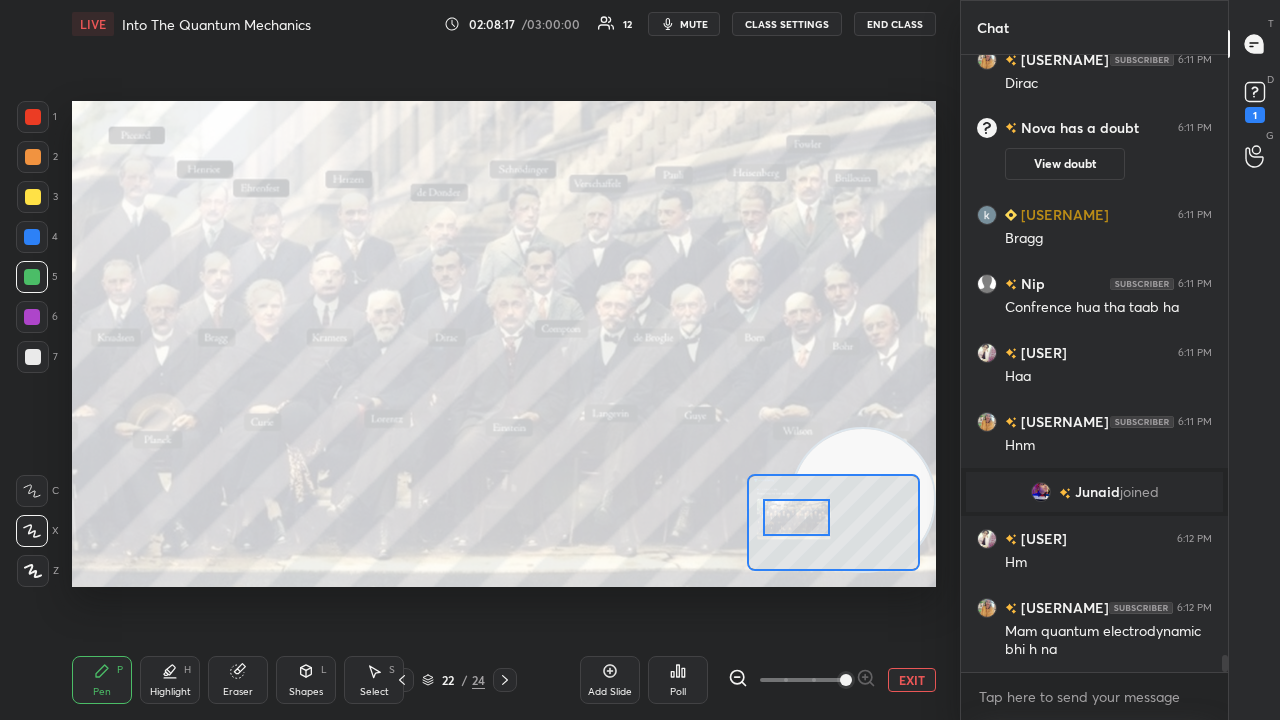 scroll, scrollTop: 22354, scrollLeft: 0, axis: vertical 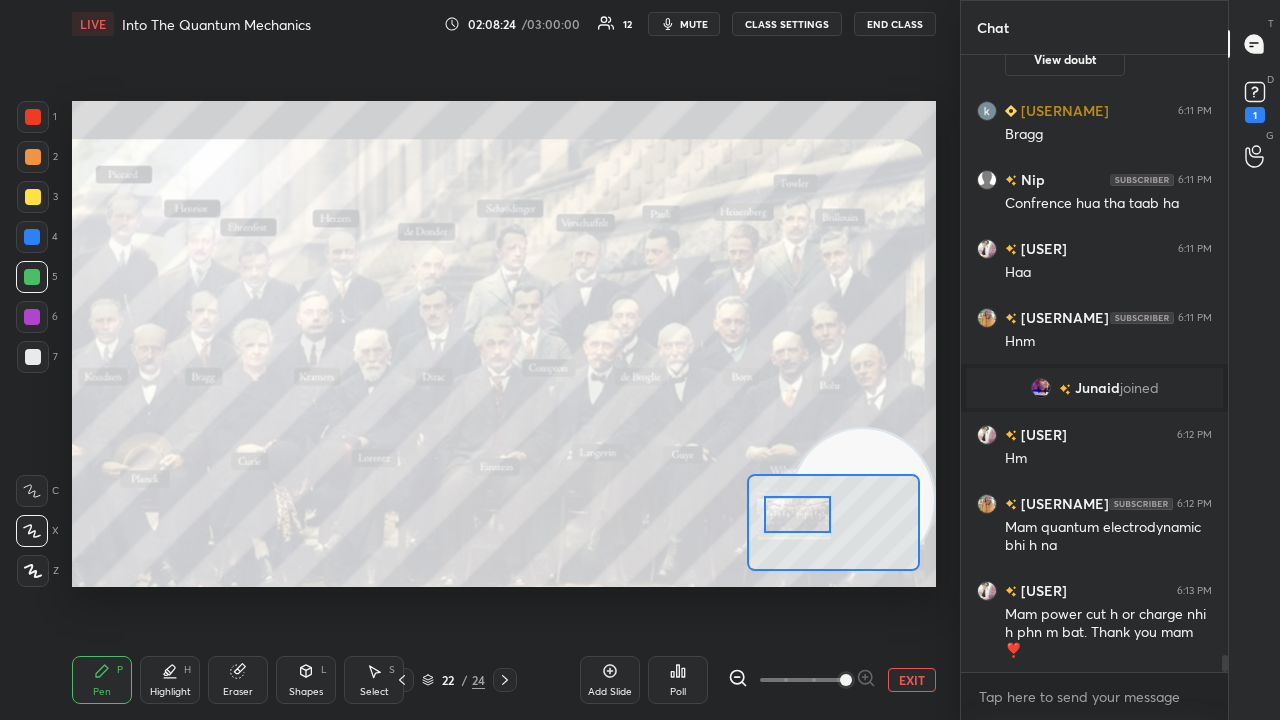 click at bounding box center (798, 514) 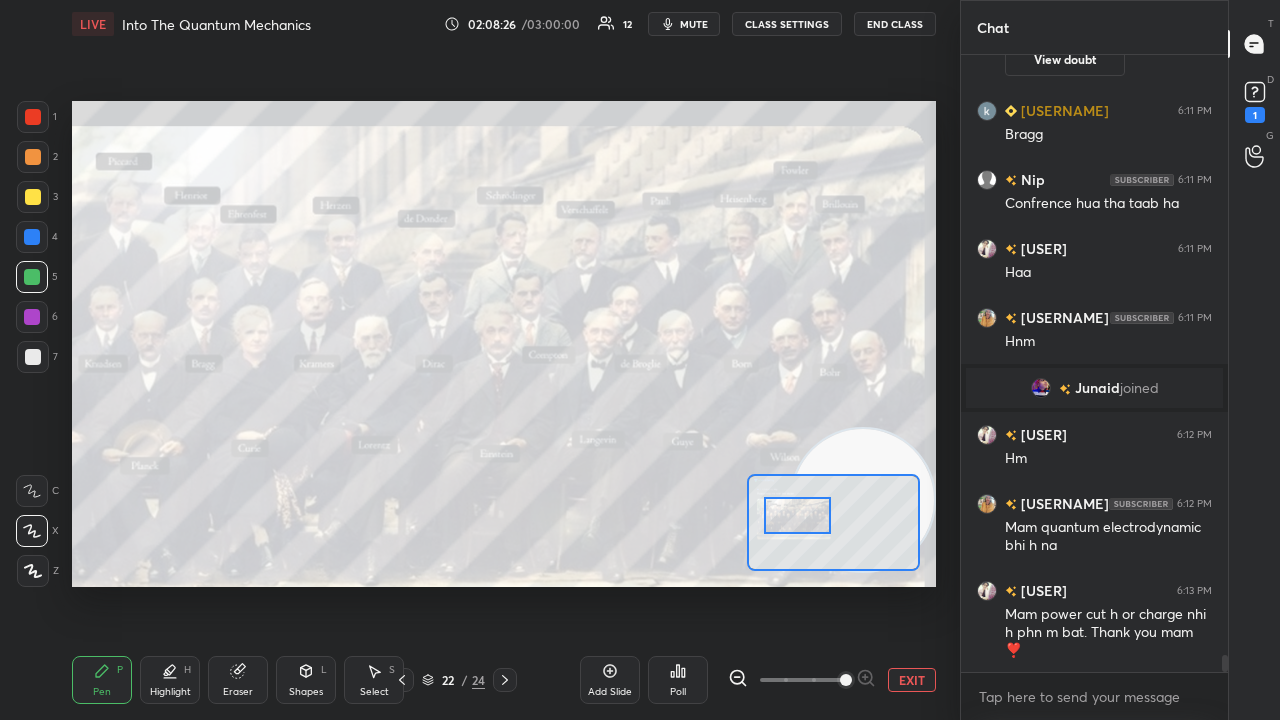 click on "mute" at bounding box center (694, 24) 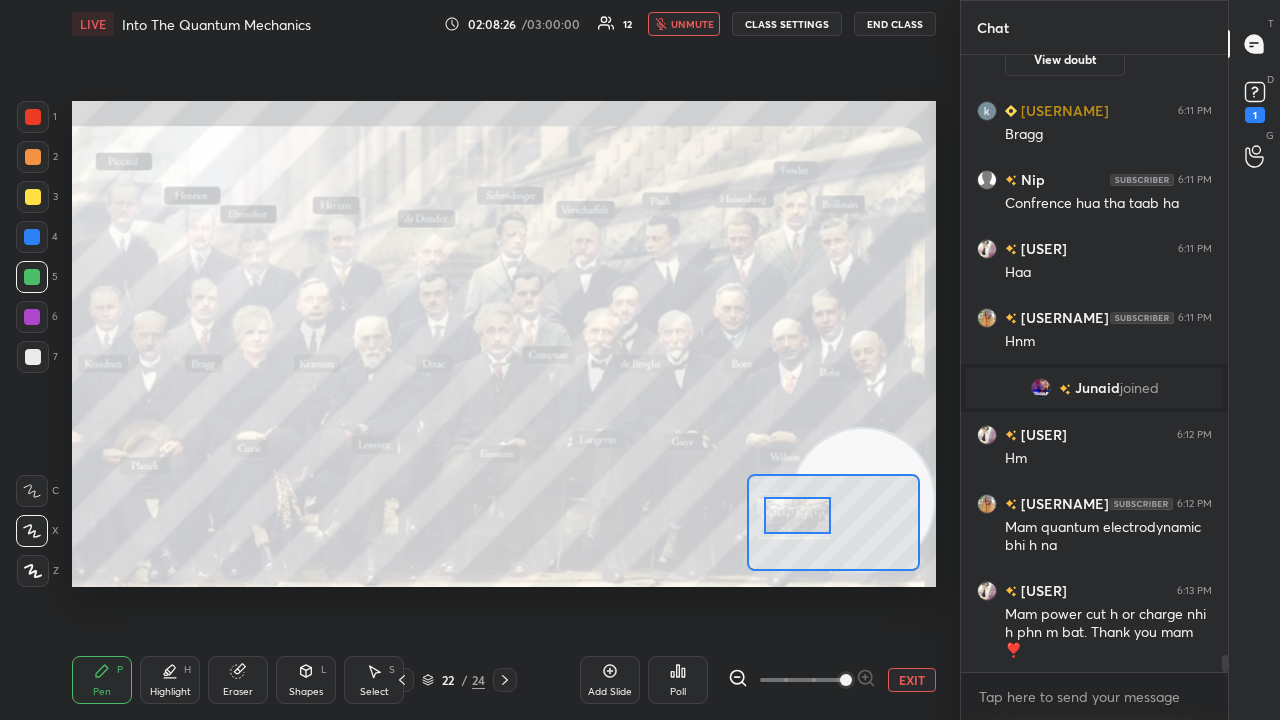 click on "unmute" at bounding box center (692, 24) 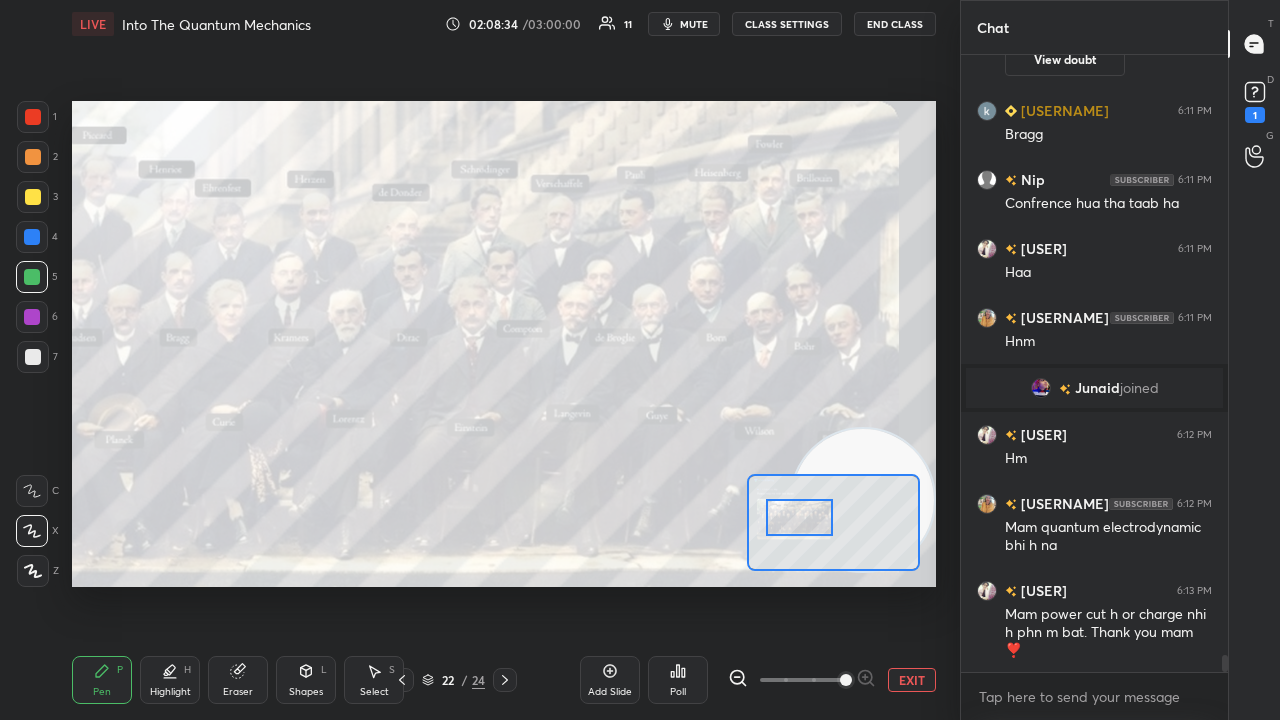 click at bounding box center [800, 517] 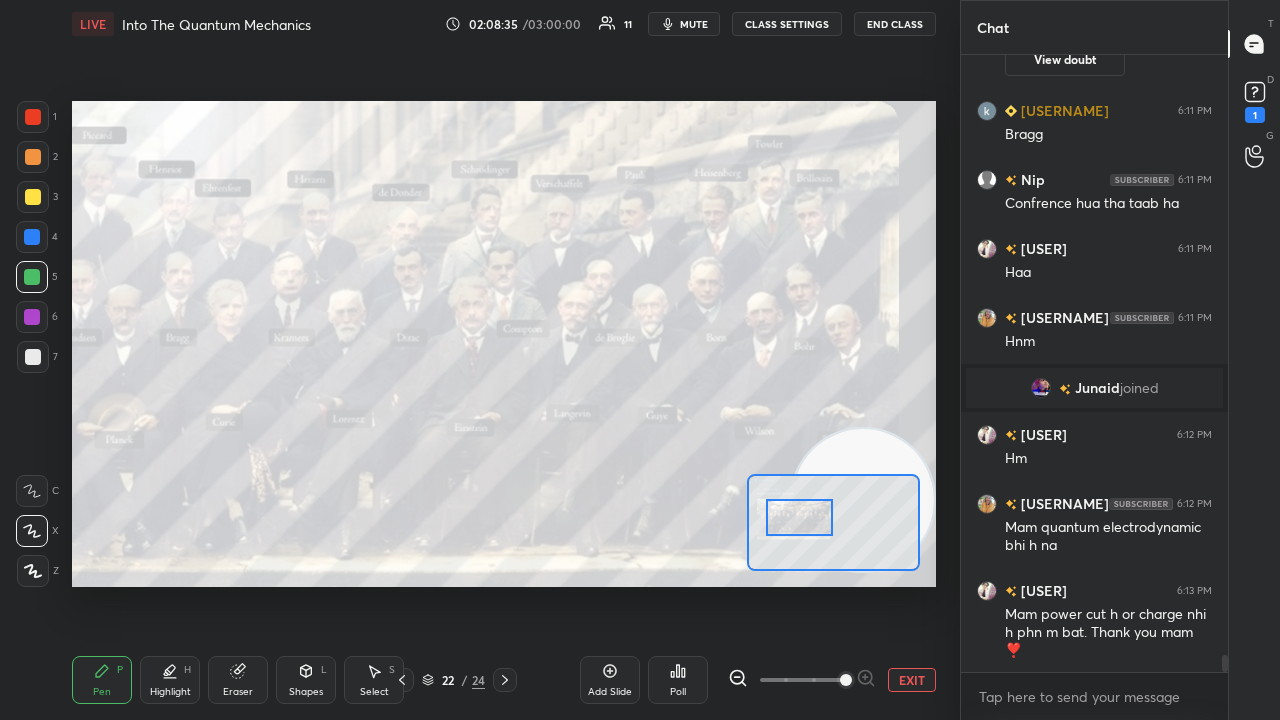 click on "mute" at bounding box center (684, 24) 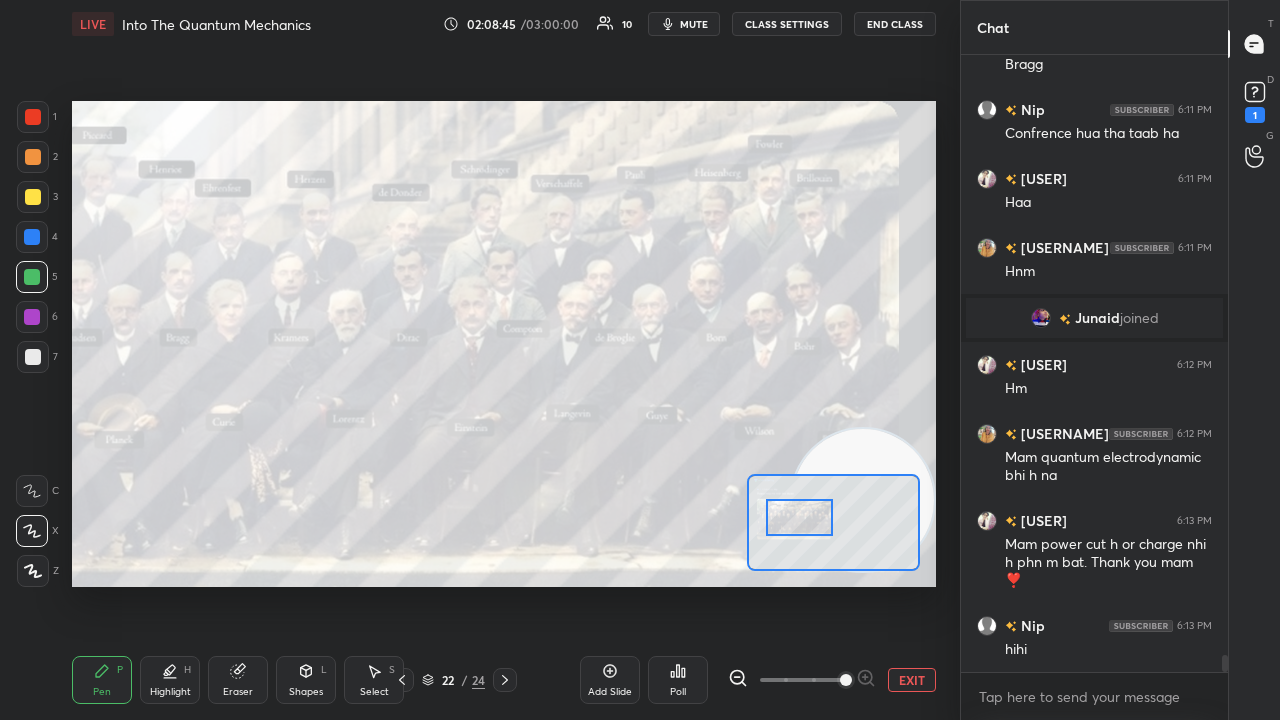 scroll, scrollTop: 22492, scrollLeft: 0, axis: vertical 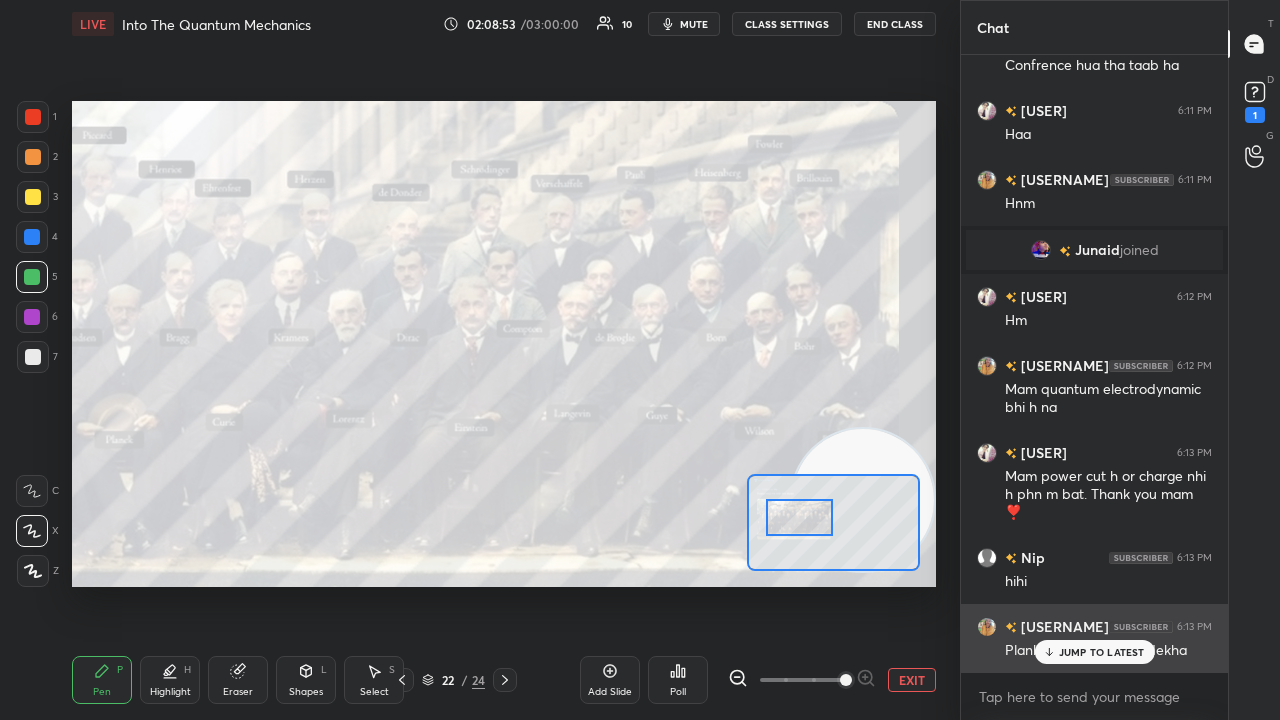 click on "JUMP TO LATEST" at bounding box center (1102, 652) 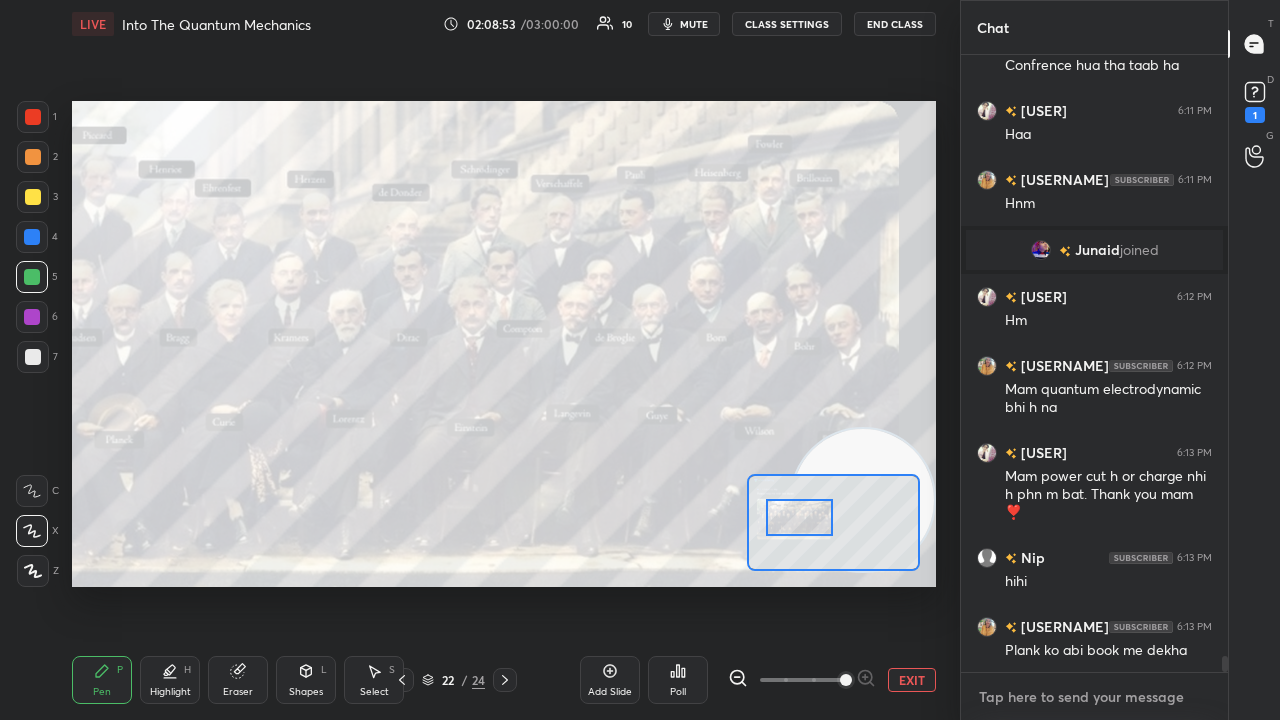 click at bounding box center [1094, 697] 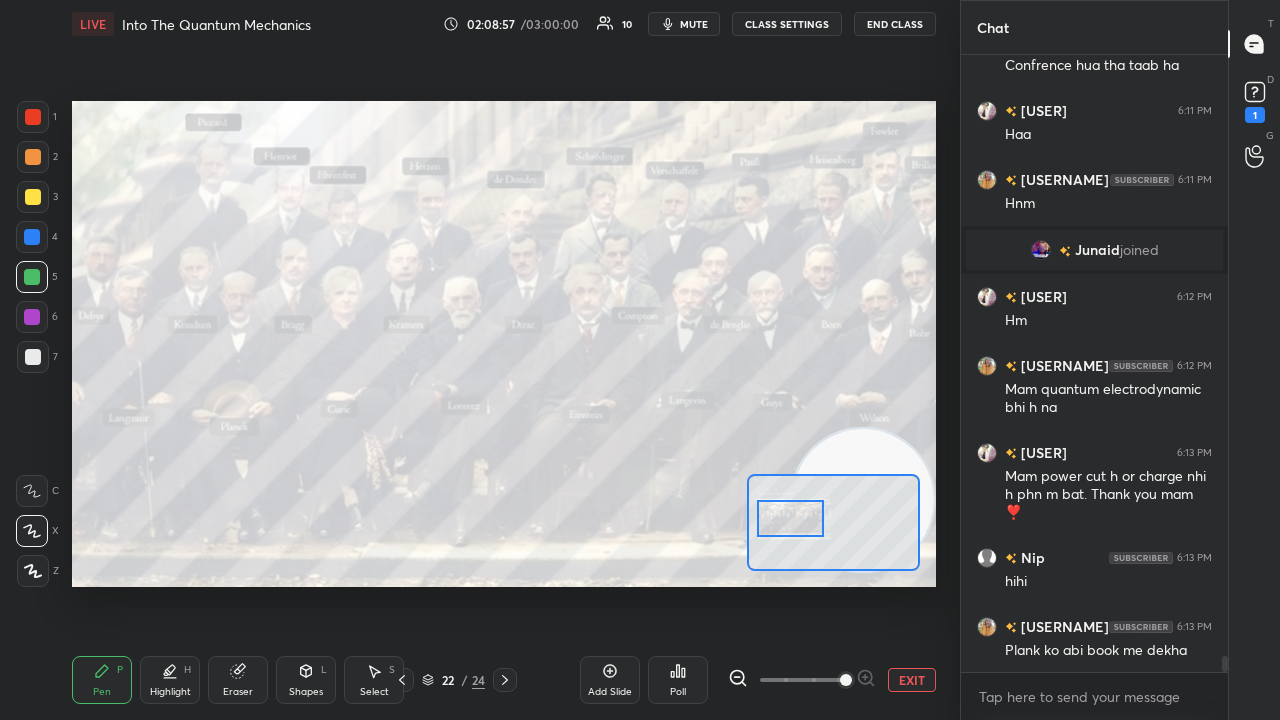 click at bounding box center [791, 518] 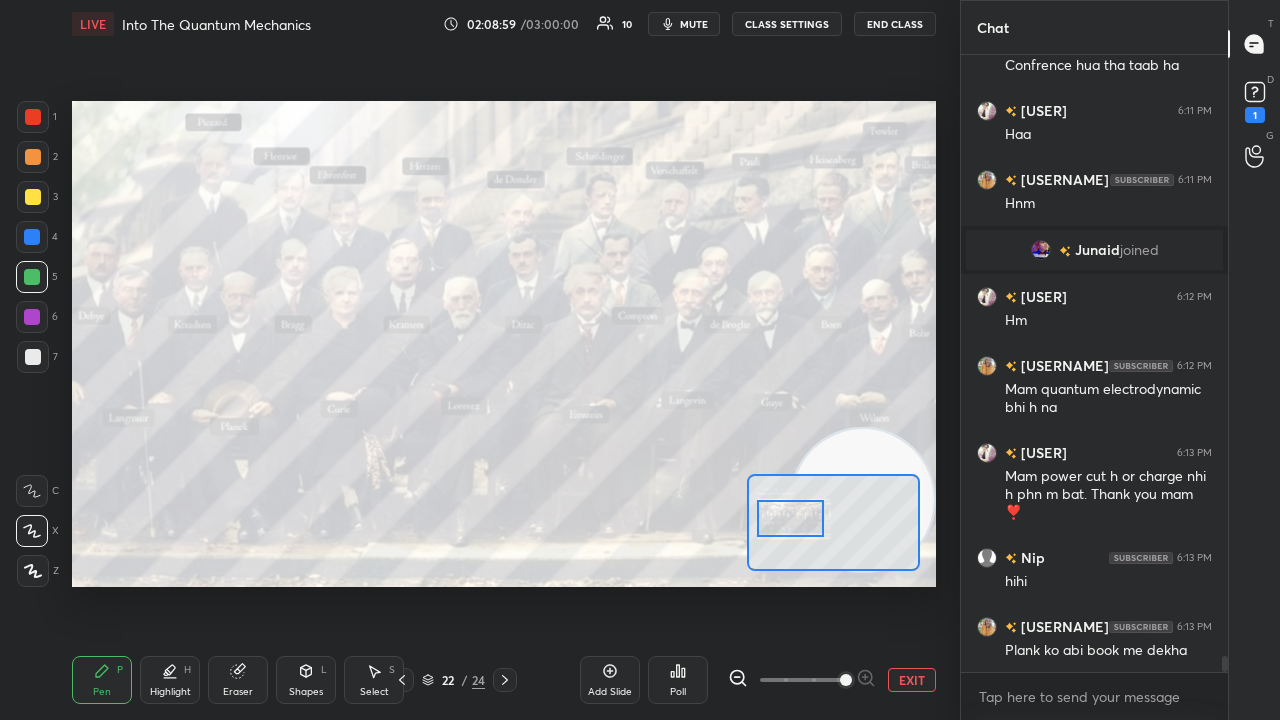 click on "mute" at bounding box center [684, 24] 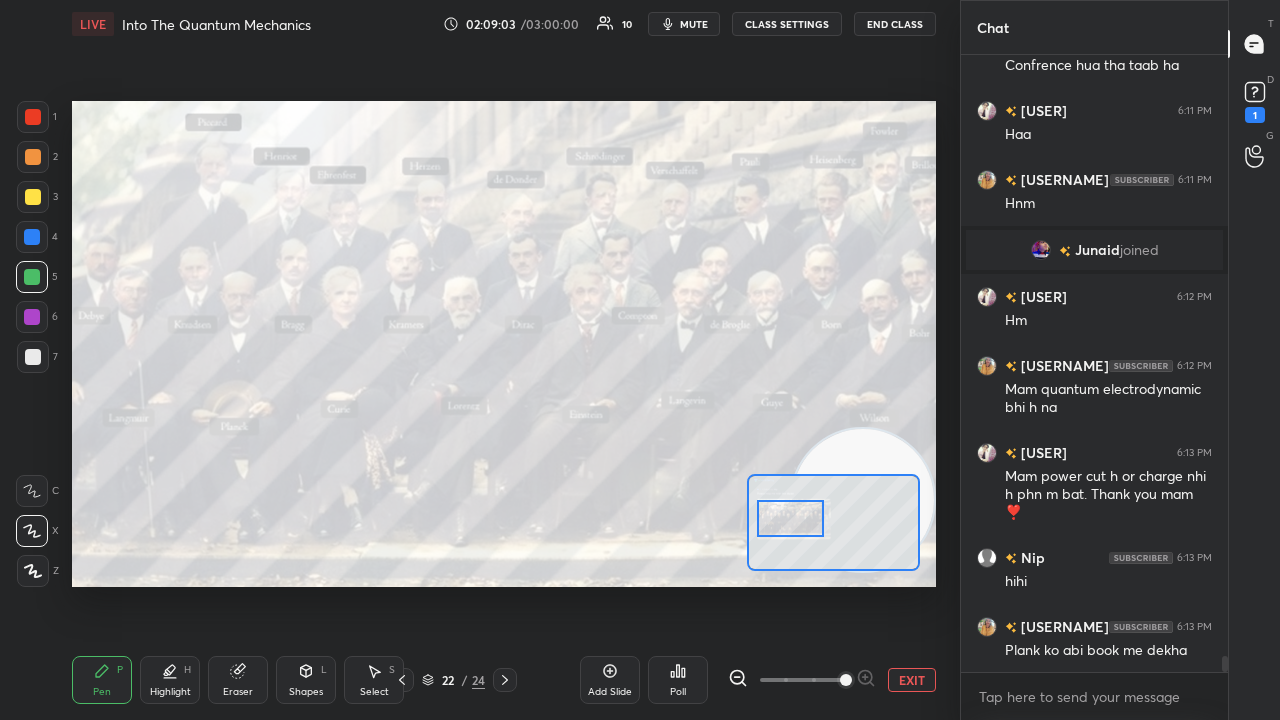 click on "mute" at bounding box center (694, 24) 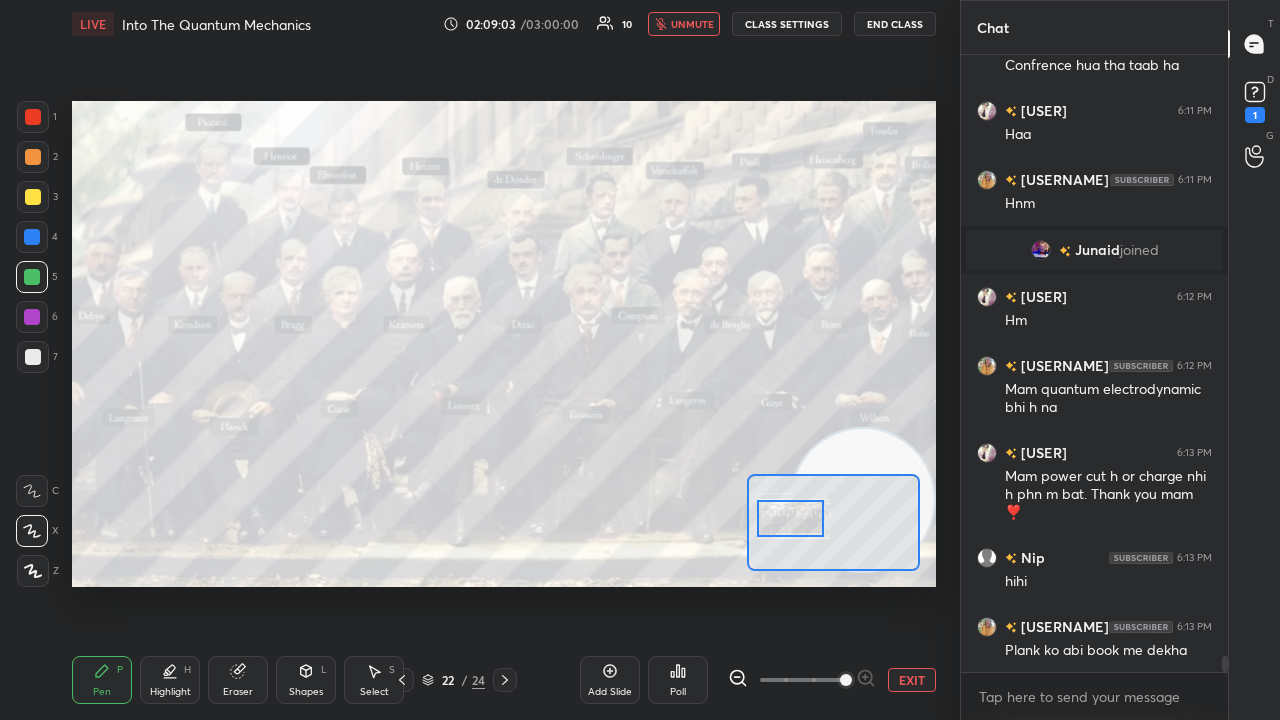 click on "unmute" at bounding box center (692, 24) 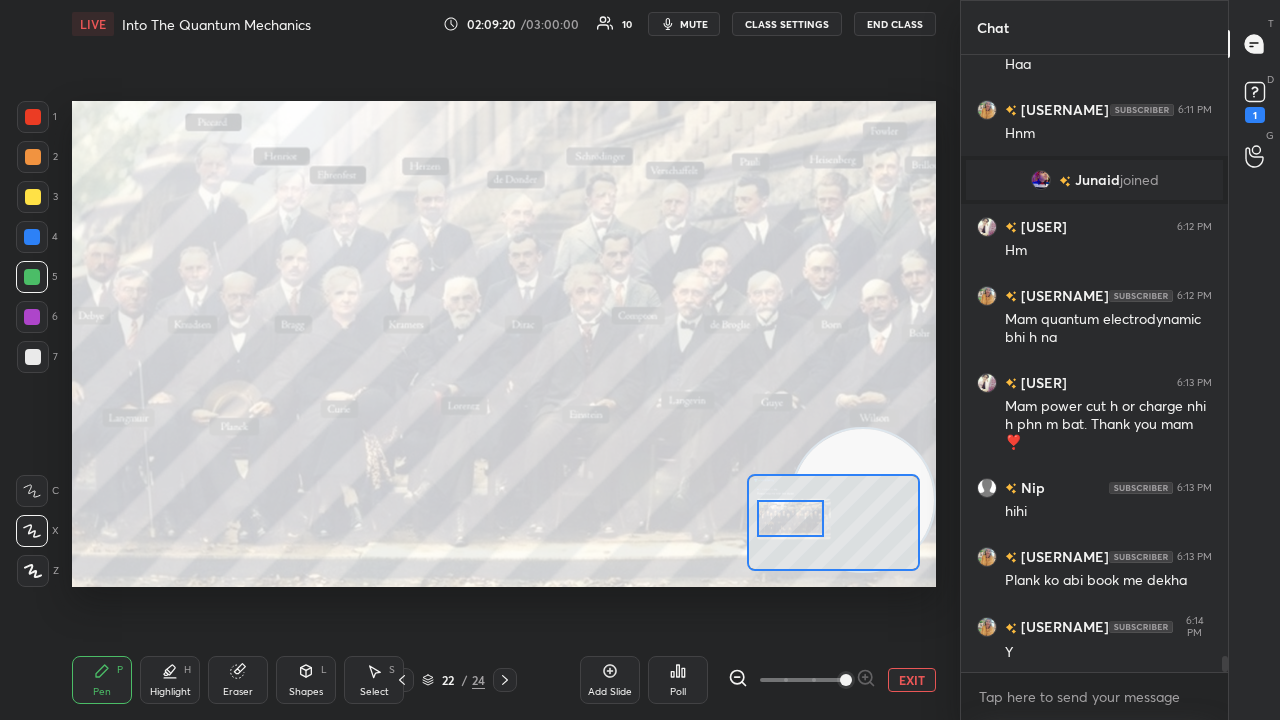 scroll, scrollTop: 22630, scrollLeft: 0, axis: vertical 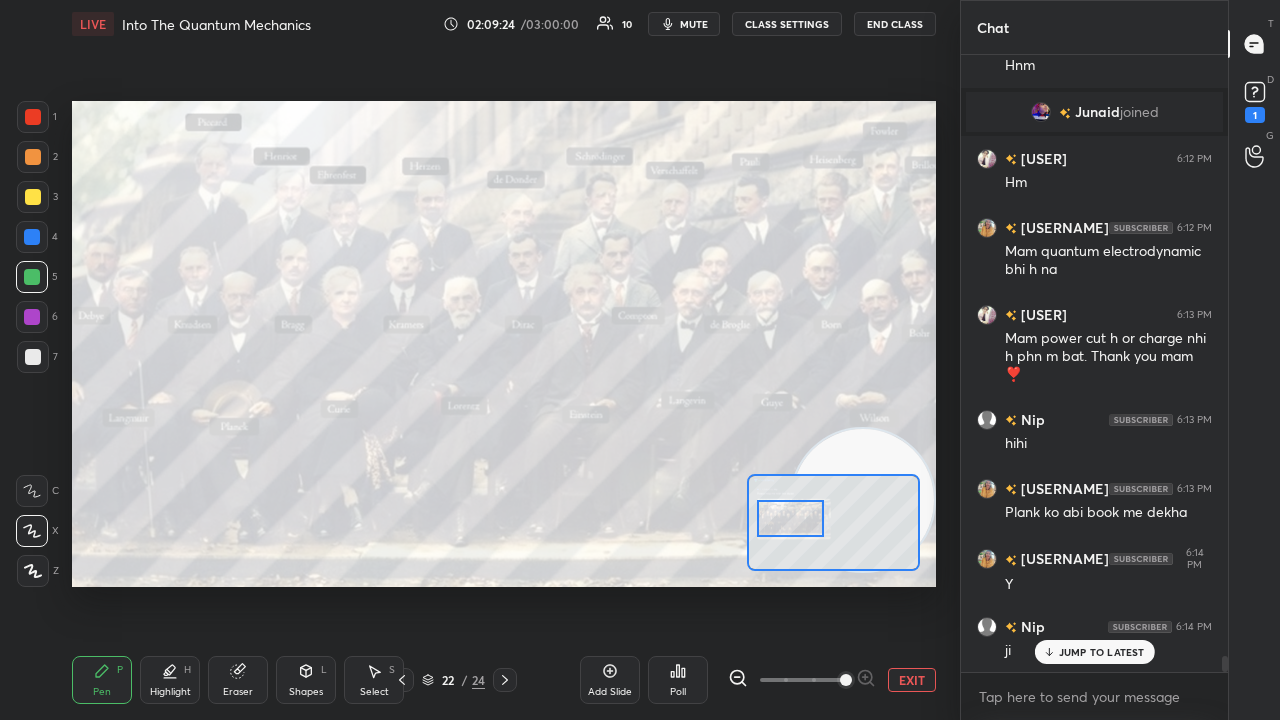 click on "JUMP TO LATEST" at bounding box center (1102, 652) 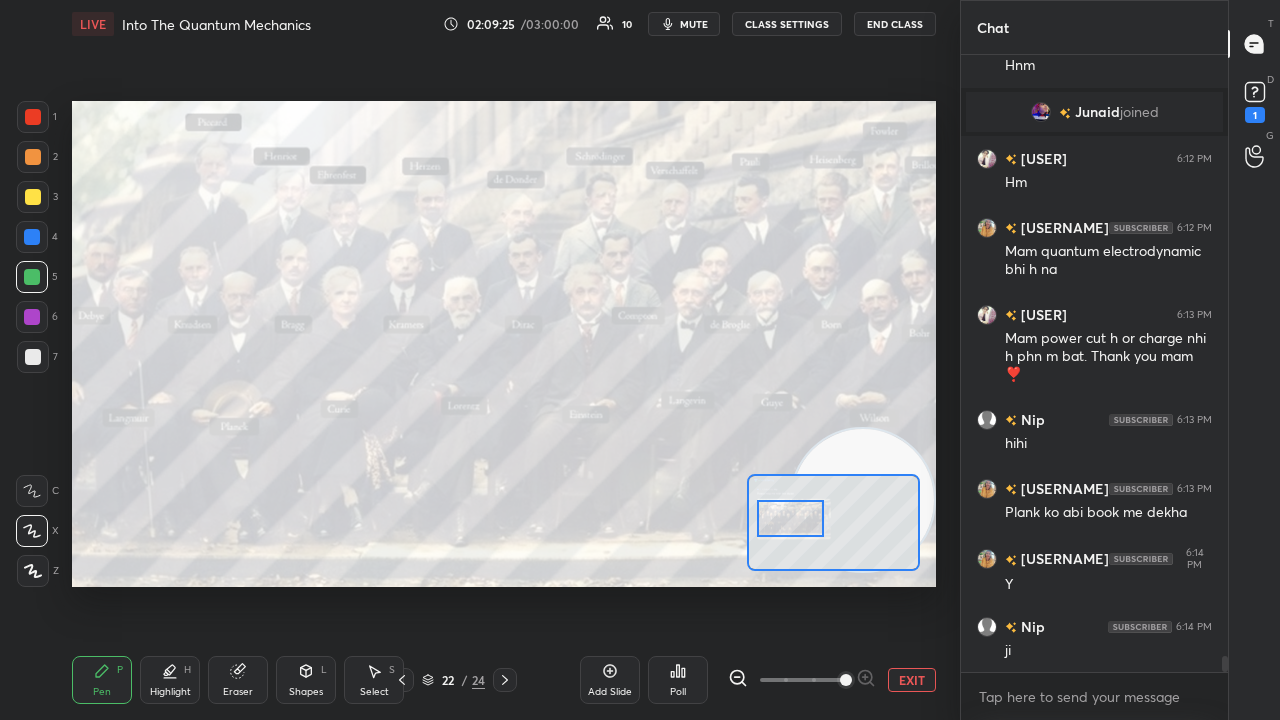 click on "mute" at bounding box center (694, 24) 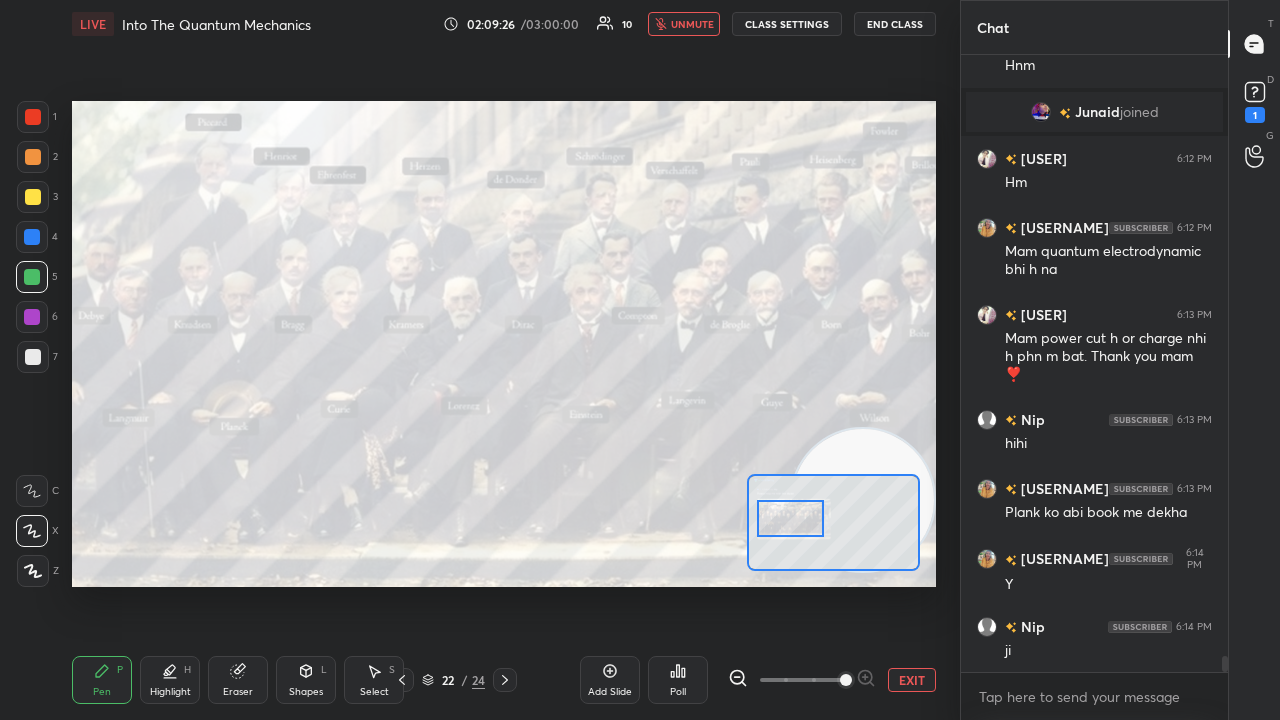 click on "unmute" at bounding box center (684, 24) 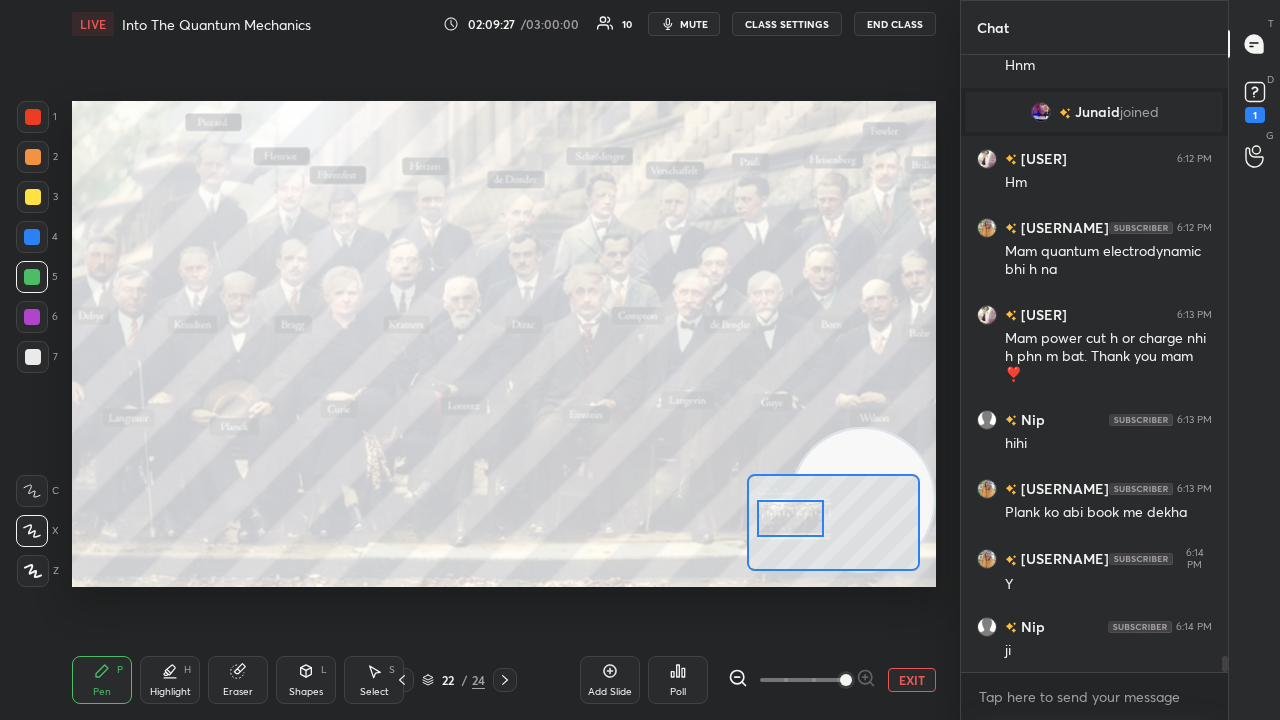 scroll, scrollTop: 22718, scrollLeft: 0, axis: vertical 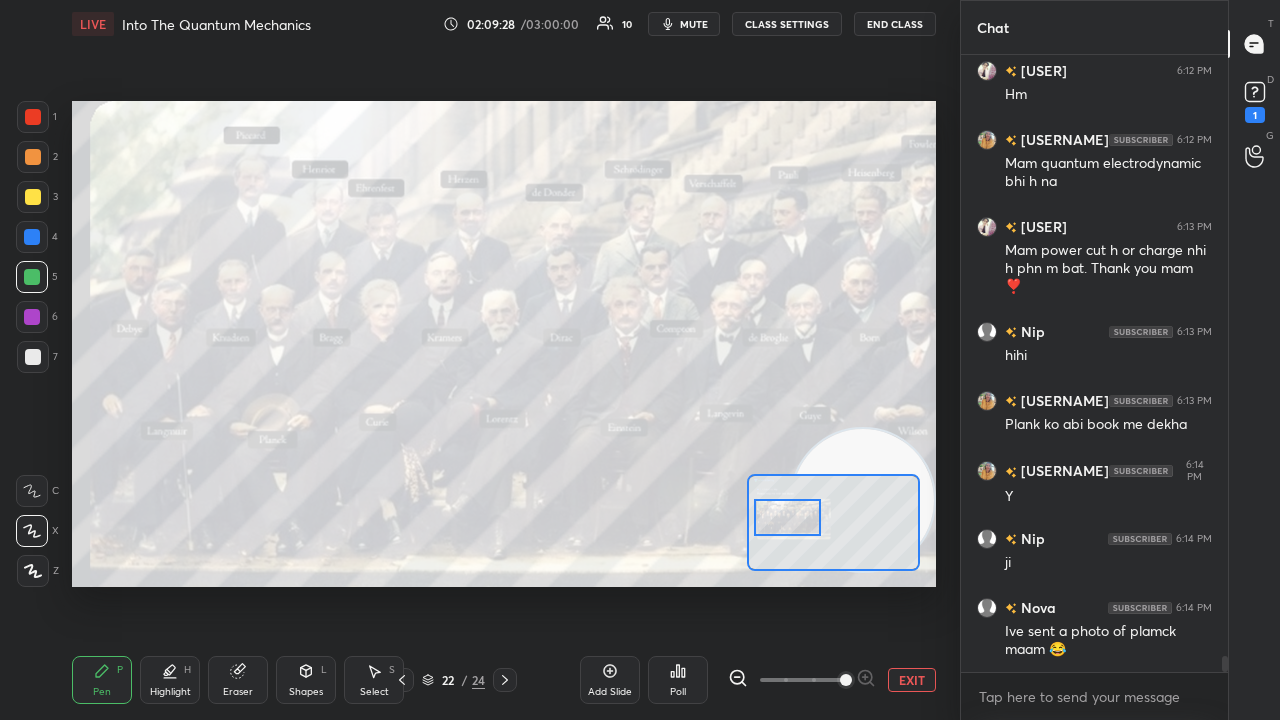 click at bounding box center (788, 517) 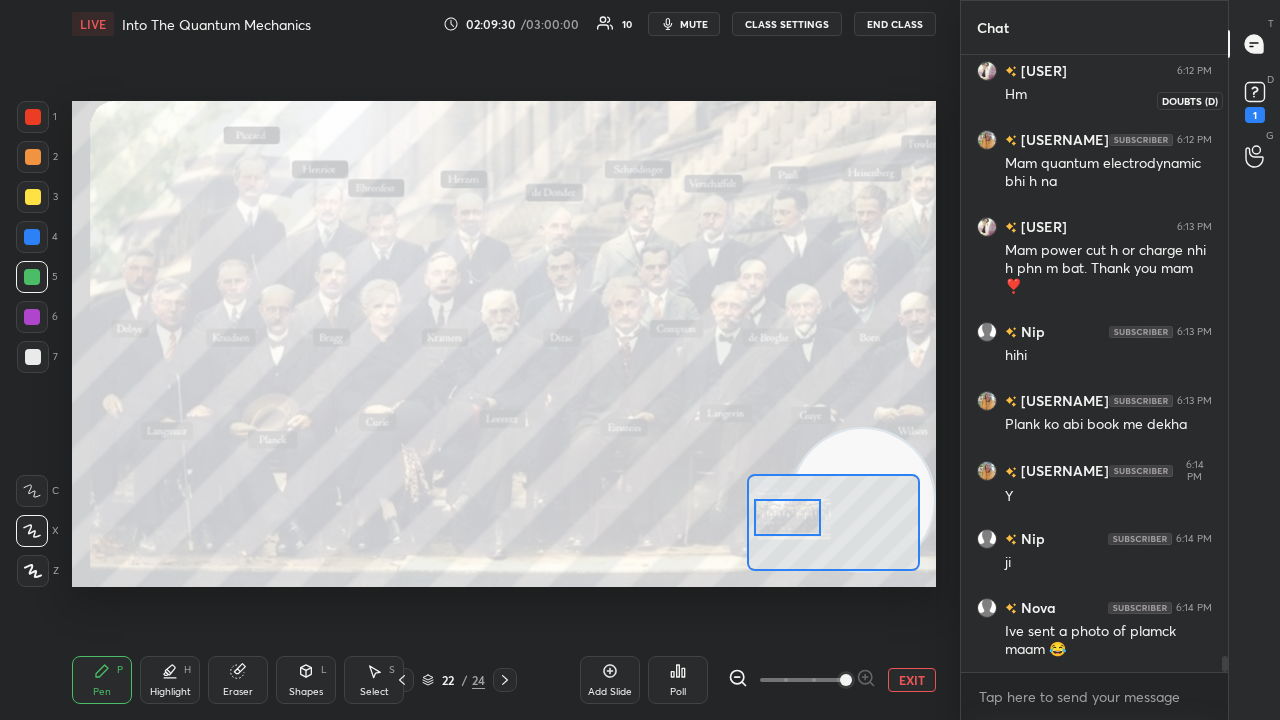 click on "1" at bounding box center (1255, 115) 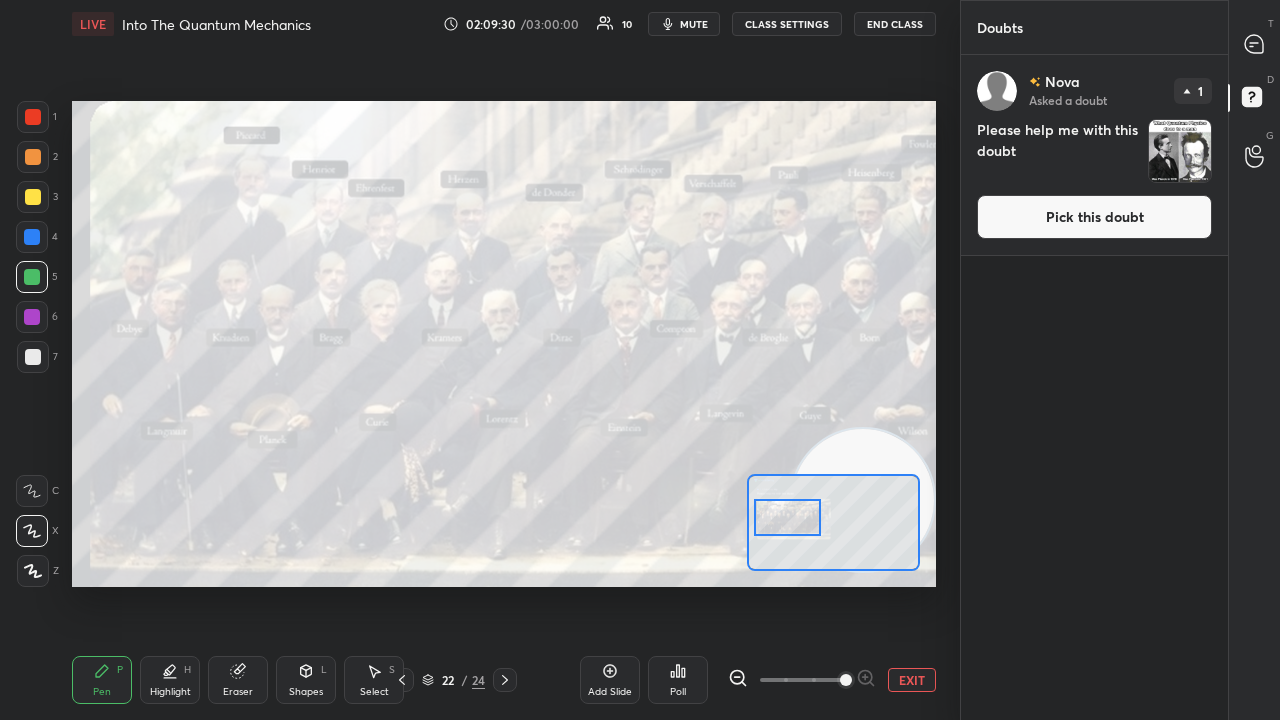 click on "Pick this doubt" at bounding box center (1094, 217) 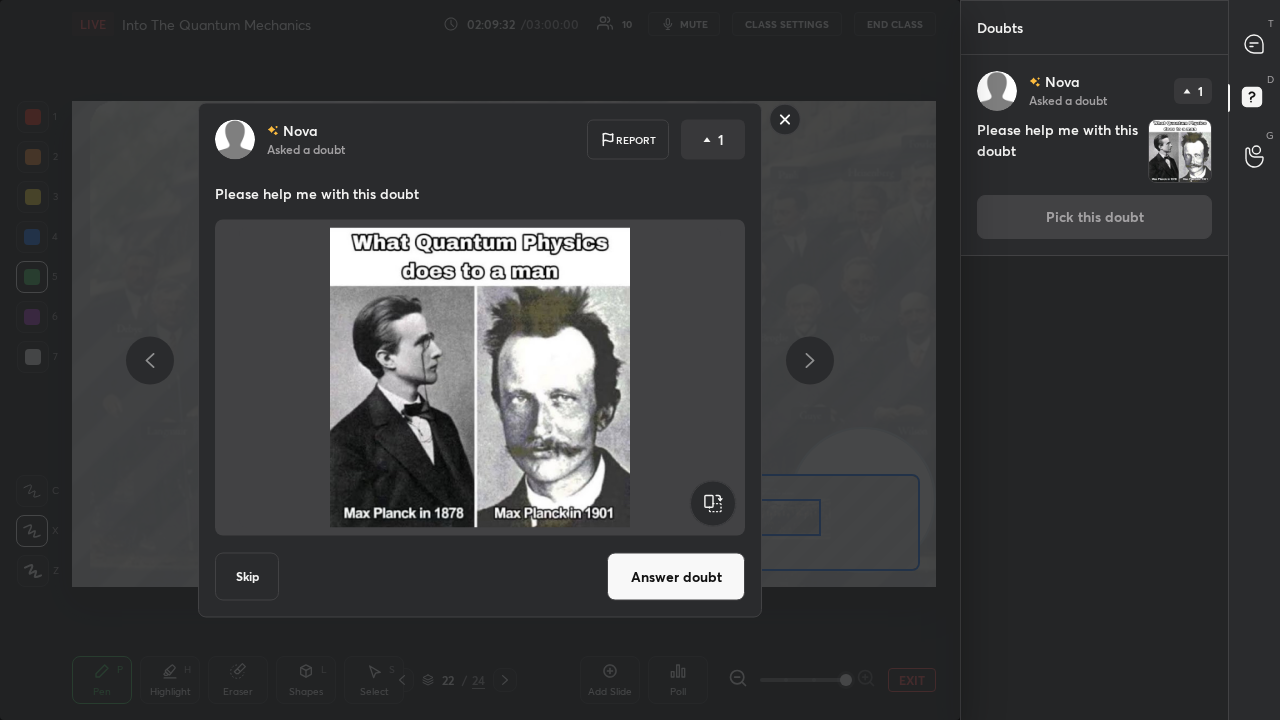 click on "Answer doubt" at bounding box center [676, 577] 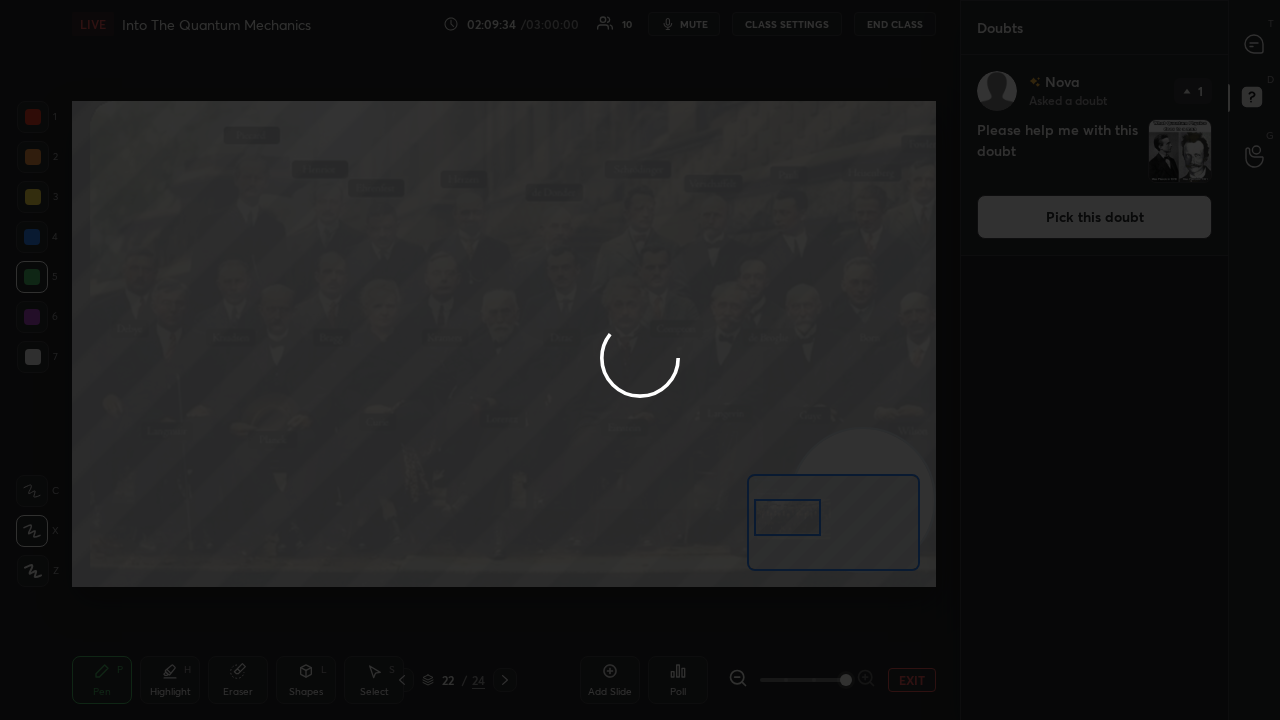 click at bounding box center (640, 360) 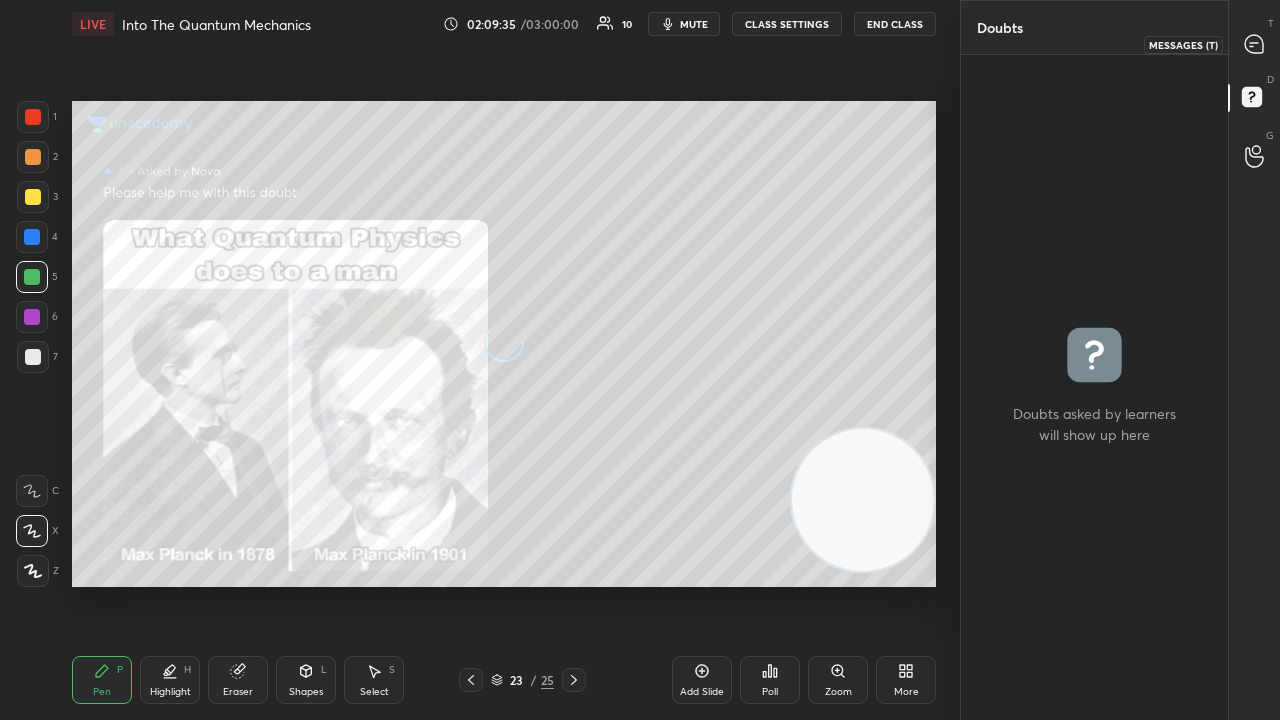 click at bounding box center [1255, 44] 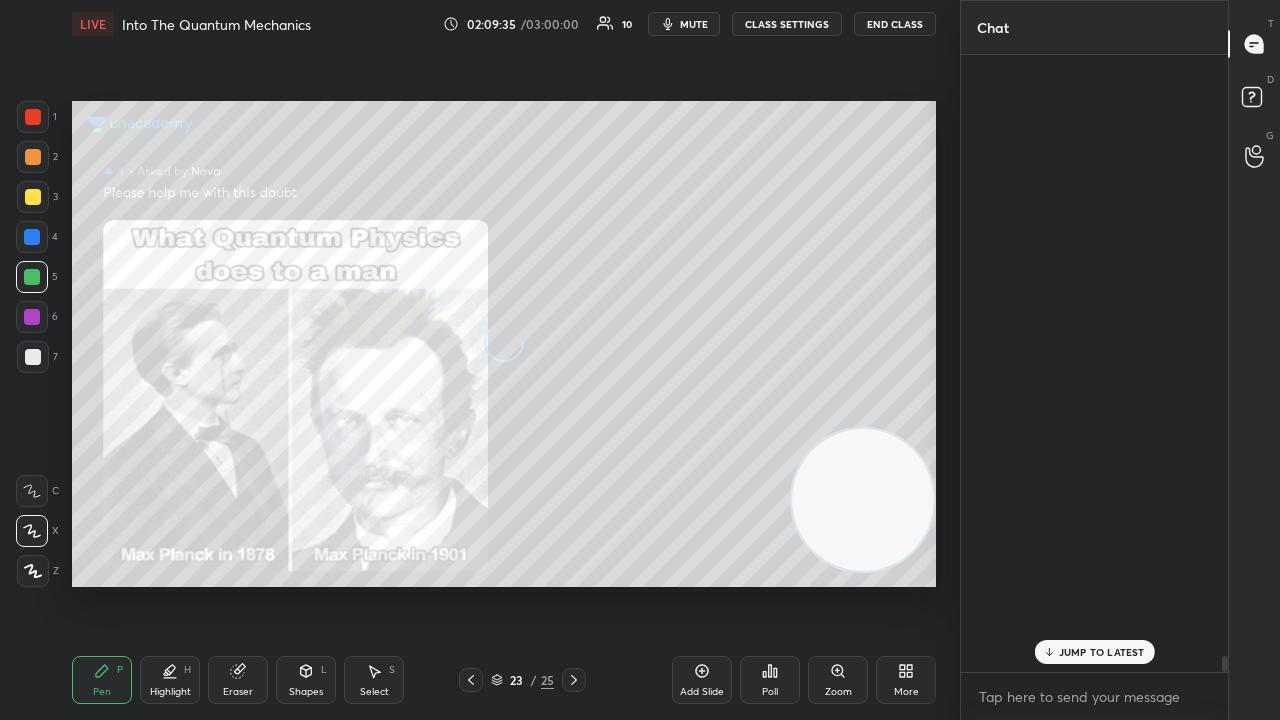 scroll, scrollTop: 23074, scrollLeft: 0, axis: vertical 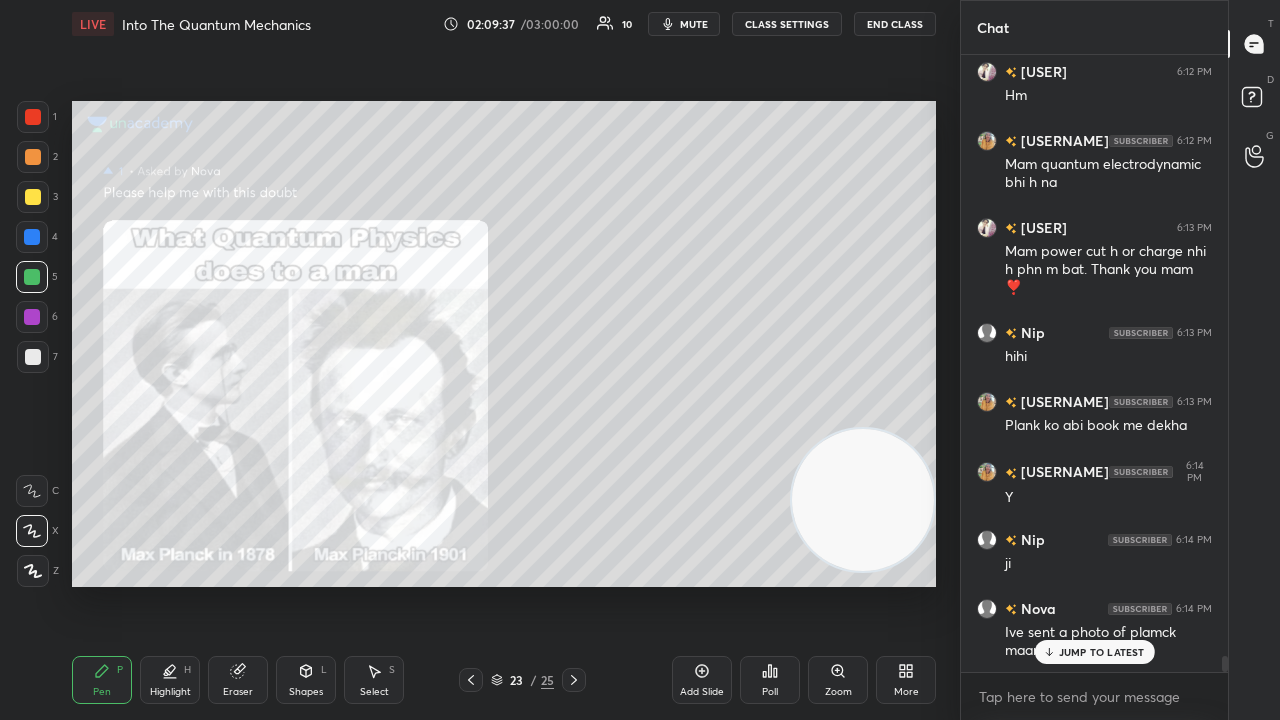 click on "mute" at bounding box center (694, 24) 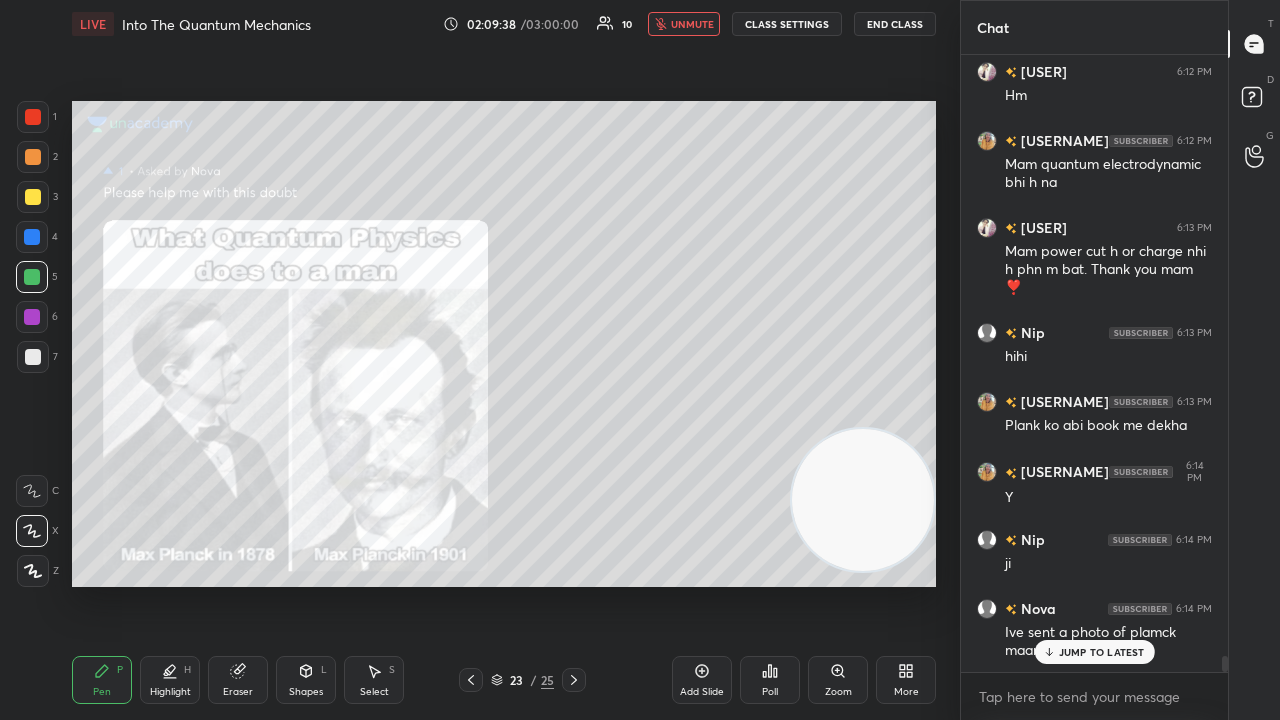 click on "unmute" at bounding box center [692, 24] 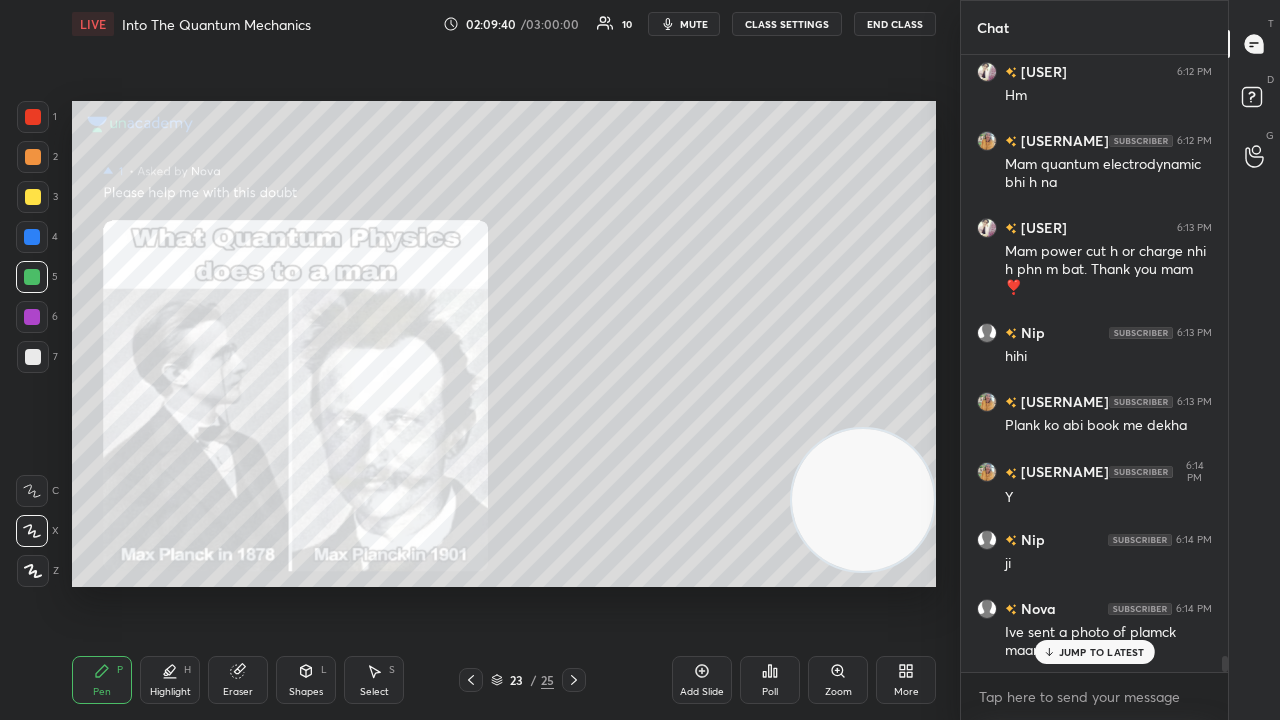 click on "mute" at bounding box center [694, 24] 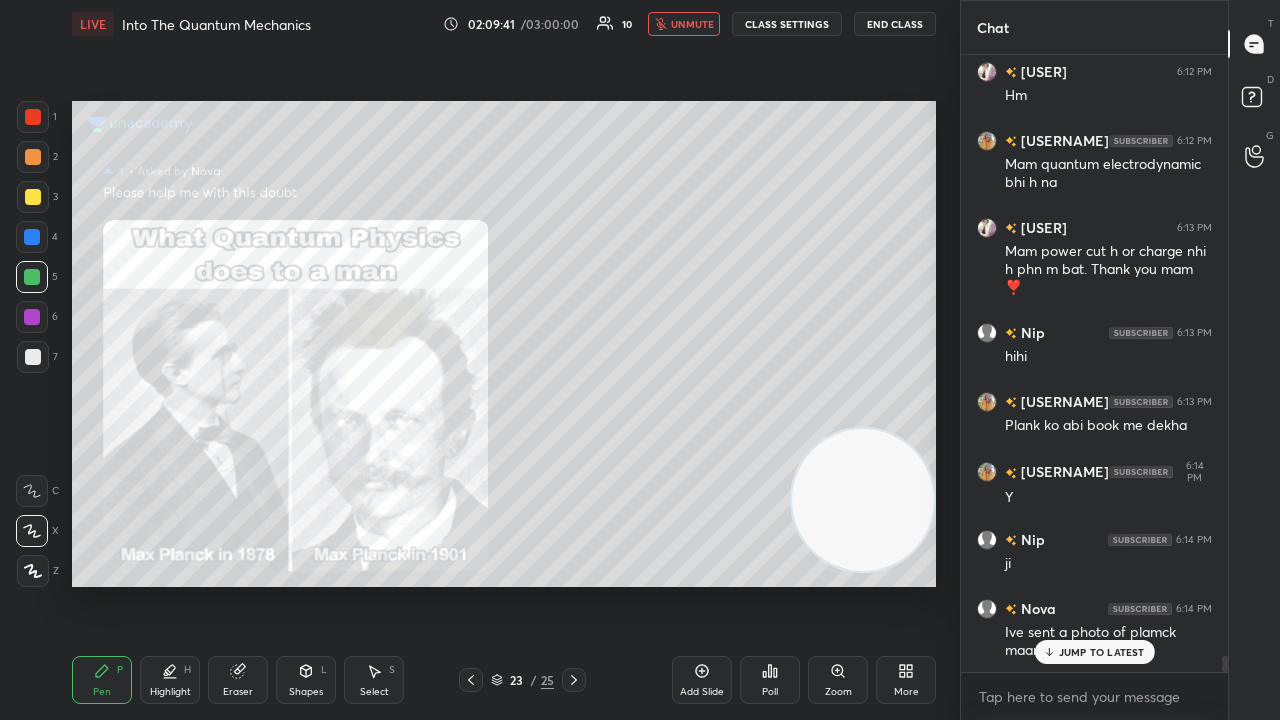 click on "unmute" at bounding box center [692, 24] 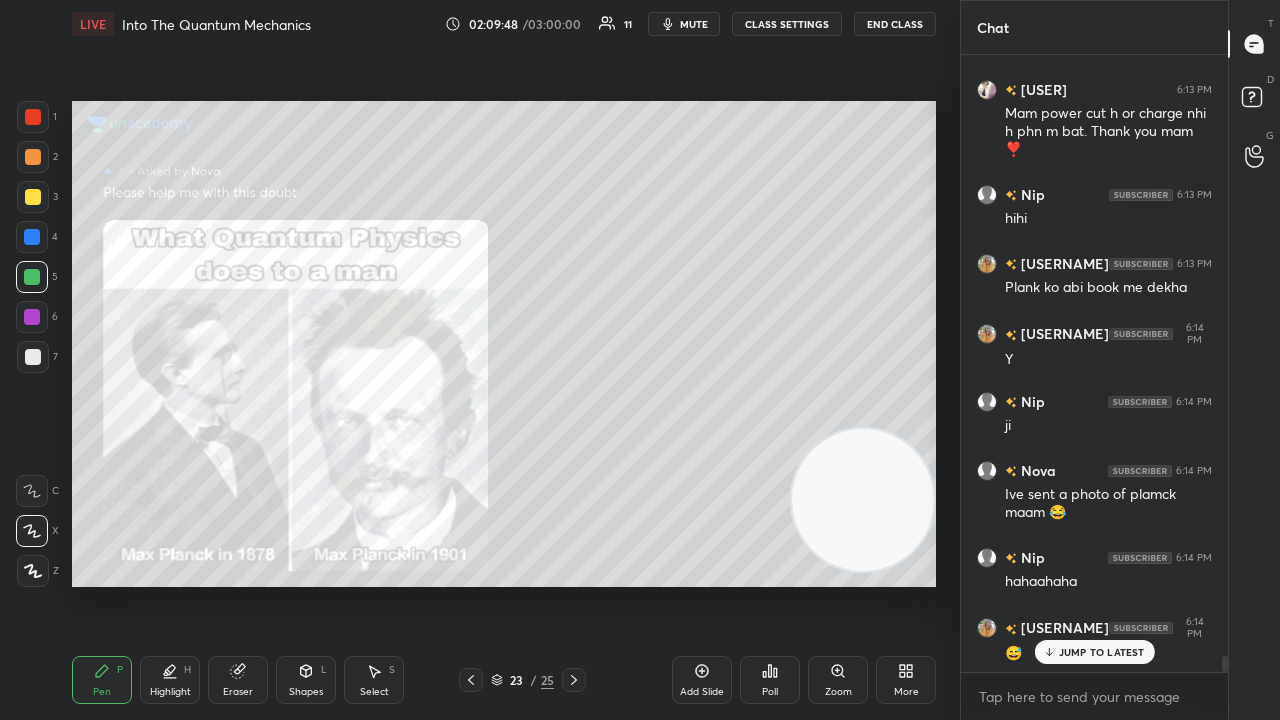 scroll, scrollTop: 23282, scrollLeft: 0, axis: vertical 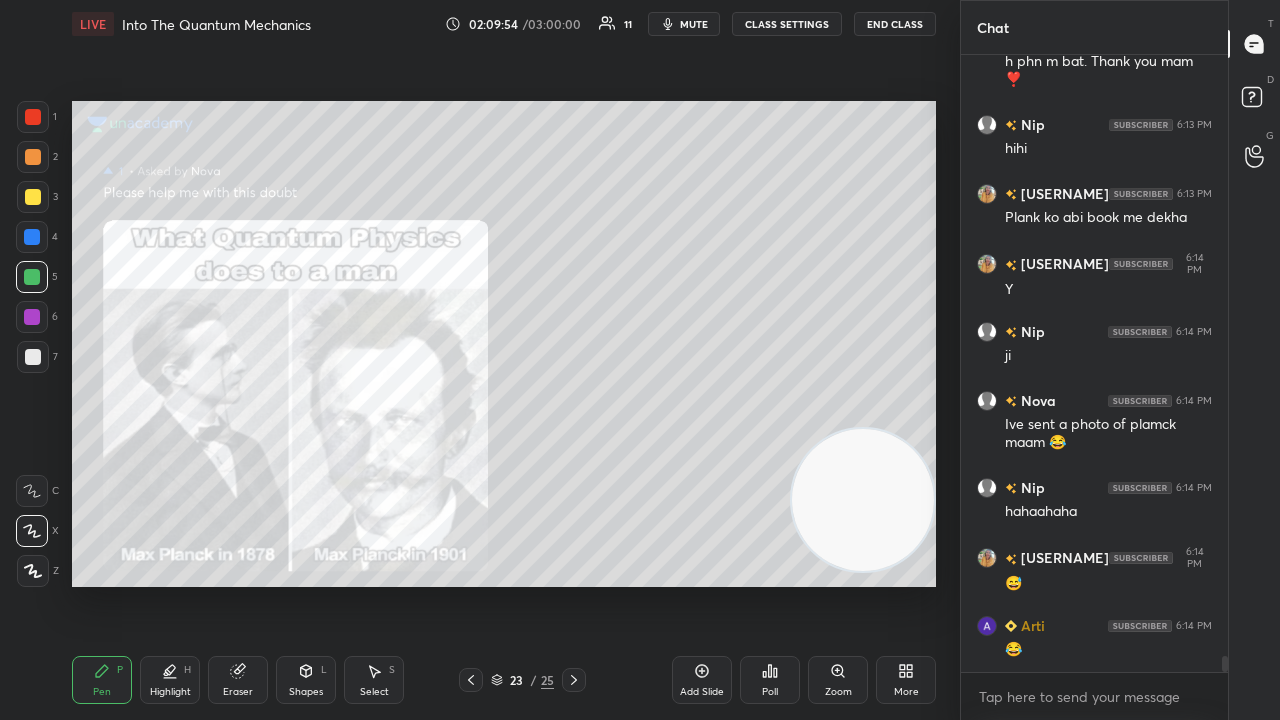 click 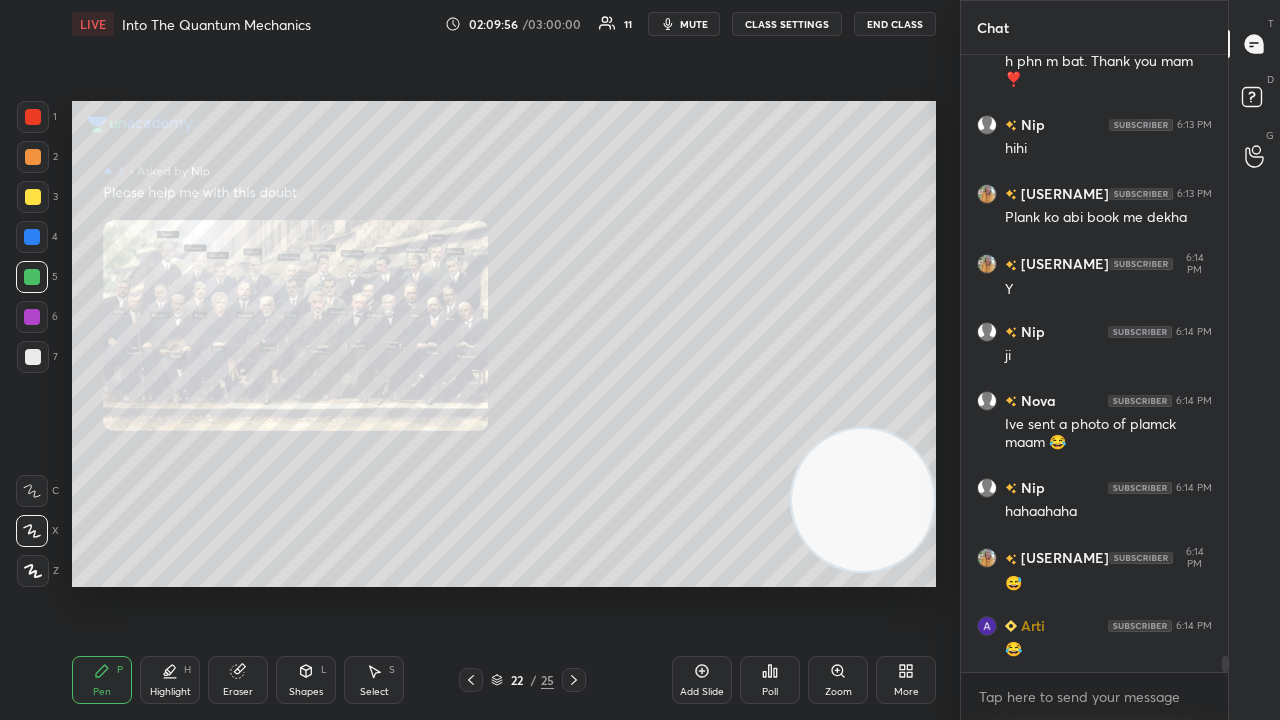 click on "Zoom" at bounding box center (838, 680) 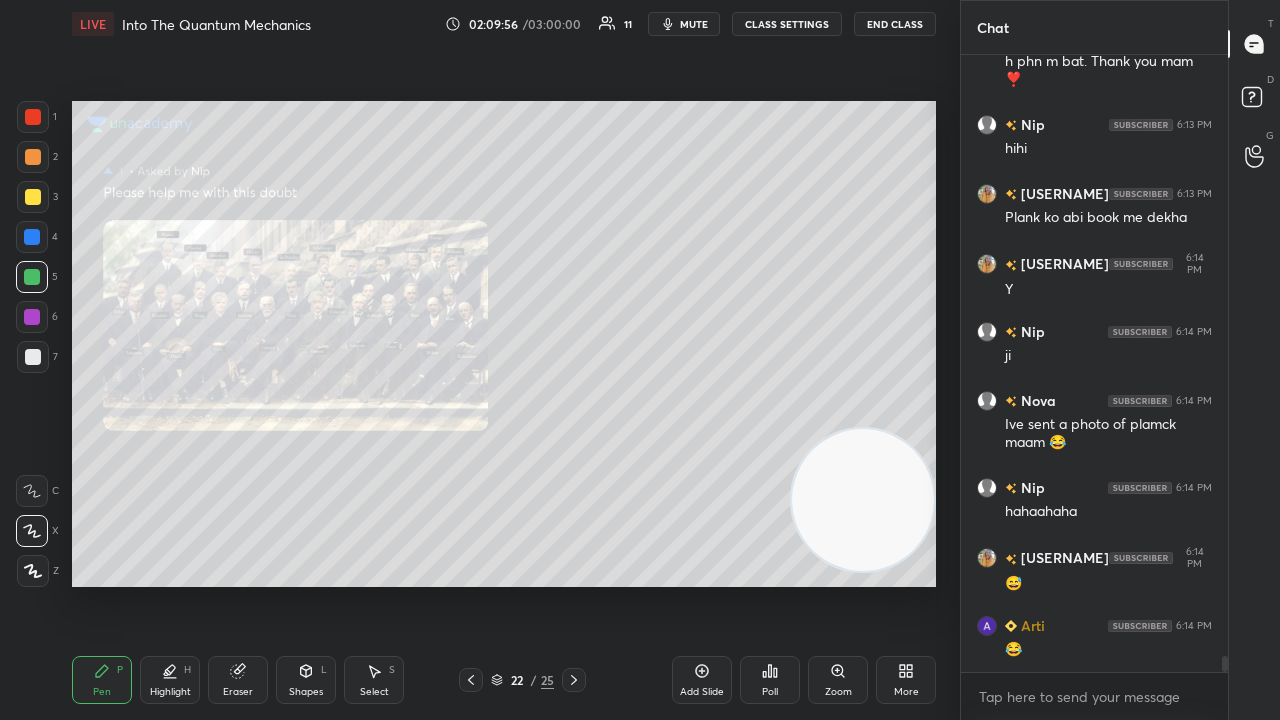 scroll, scrollTop: 23350, scrollLeft: 0, axis: vertical 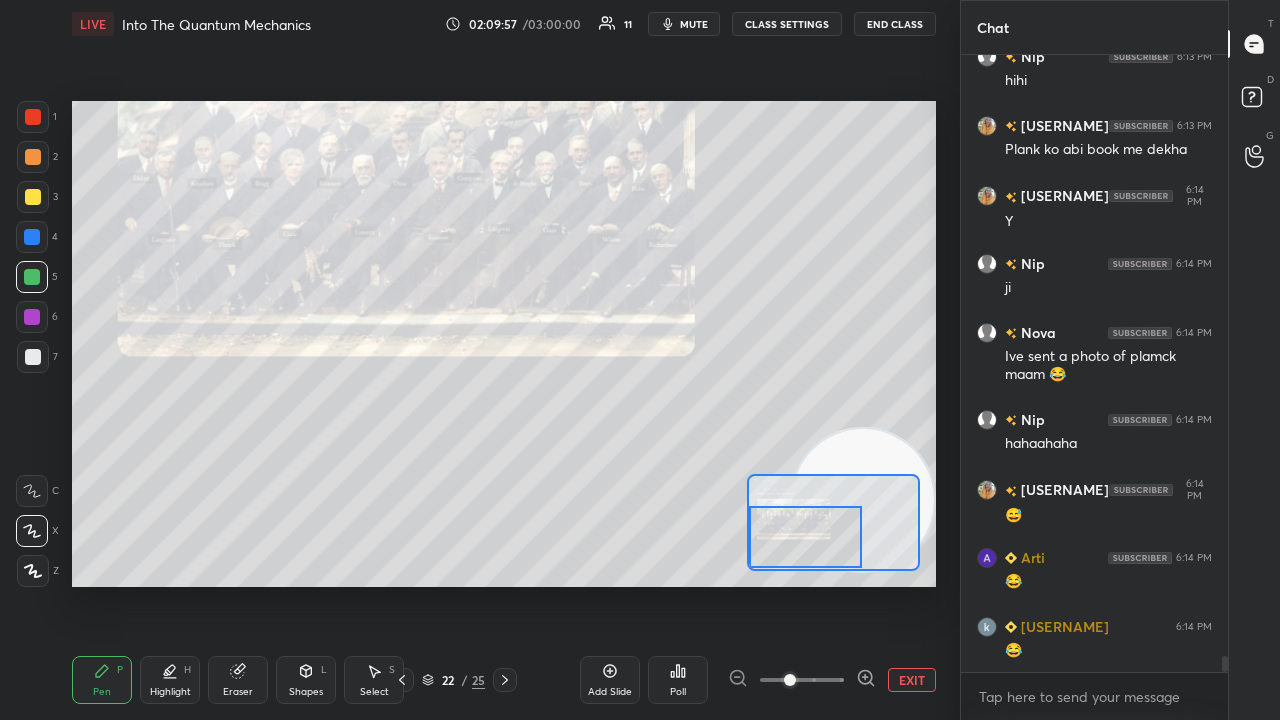 drag, startPoint x: 770, startPoint y: 556, endPoint x: 757, endPoint y: 552, distance: 13.601471 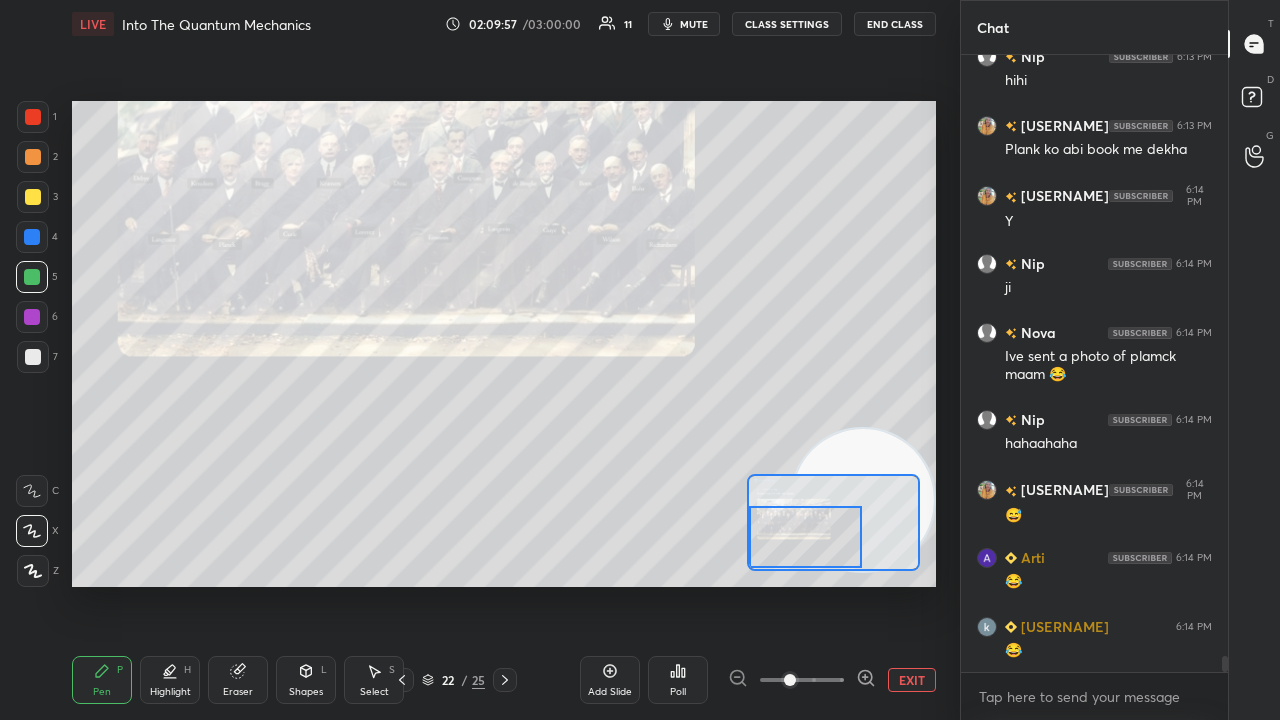 click at bounding box center (805, 537) 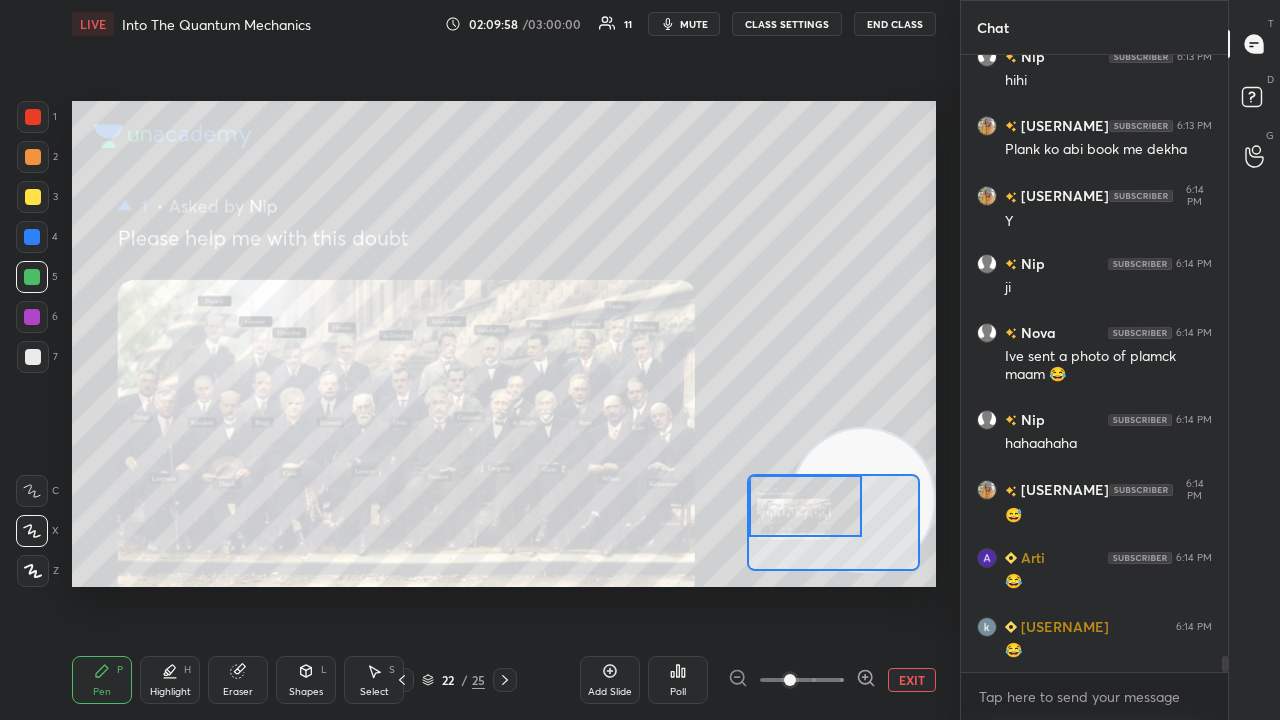 click 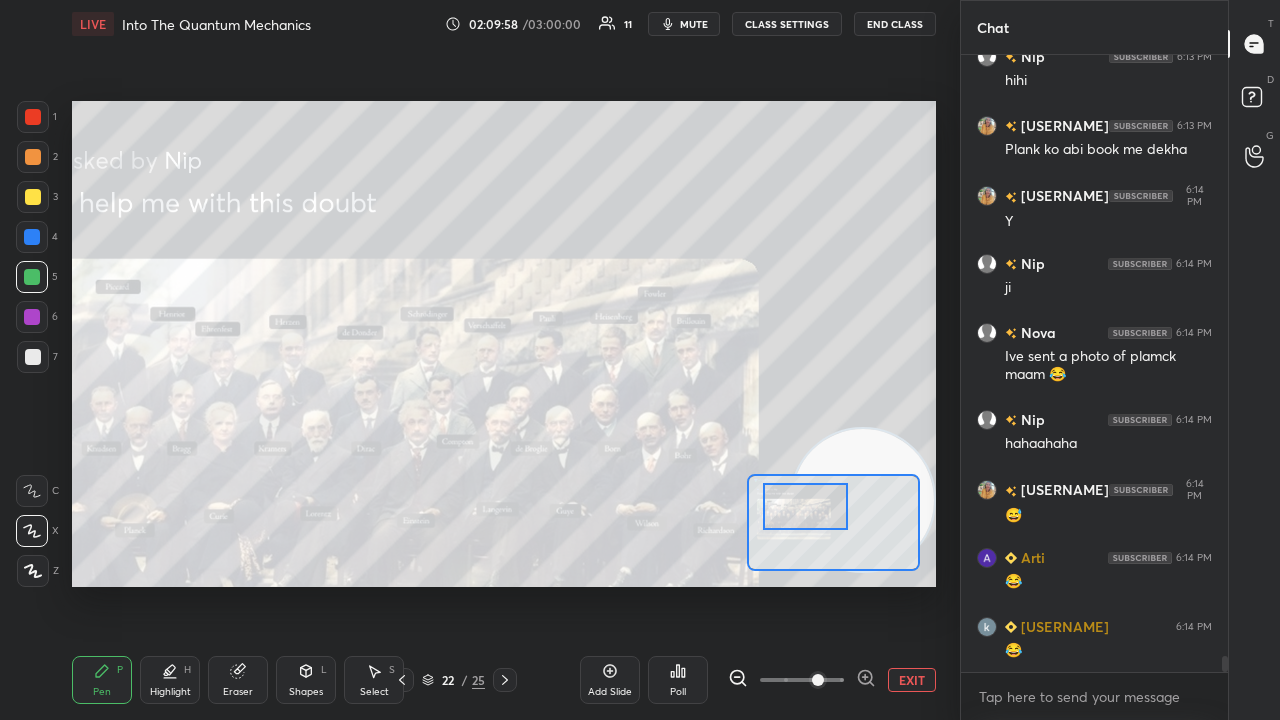 scroll, scrollTop: 23420, scrollLeft: 0, axis: vertical 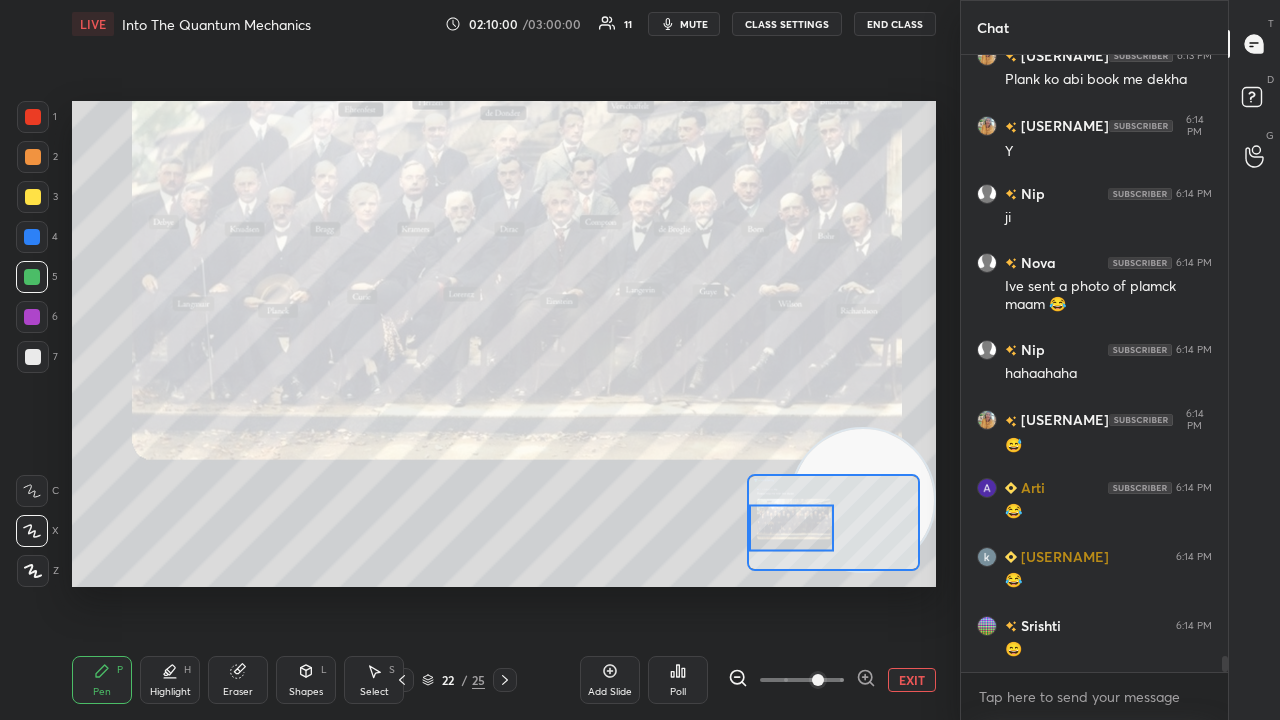 drag, startPoint x: 783, startPoint y: 524, endPoint x: 768, endPoint y: 504, distance: 25 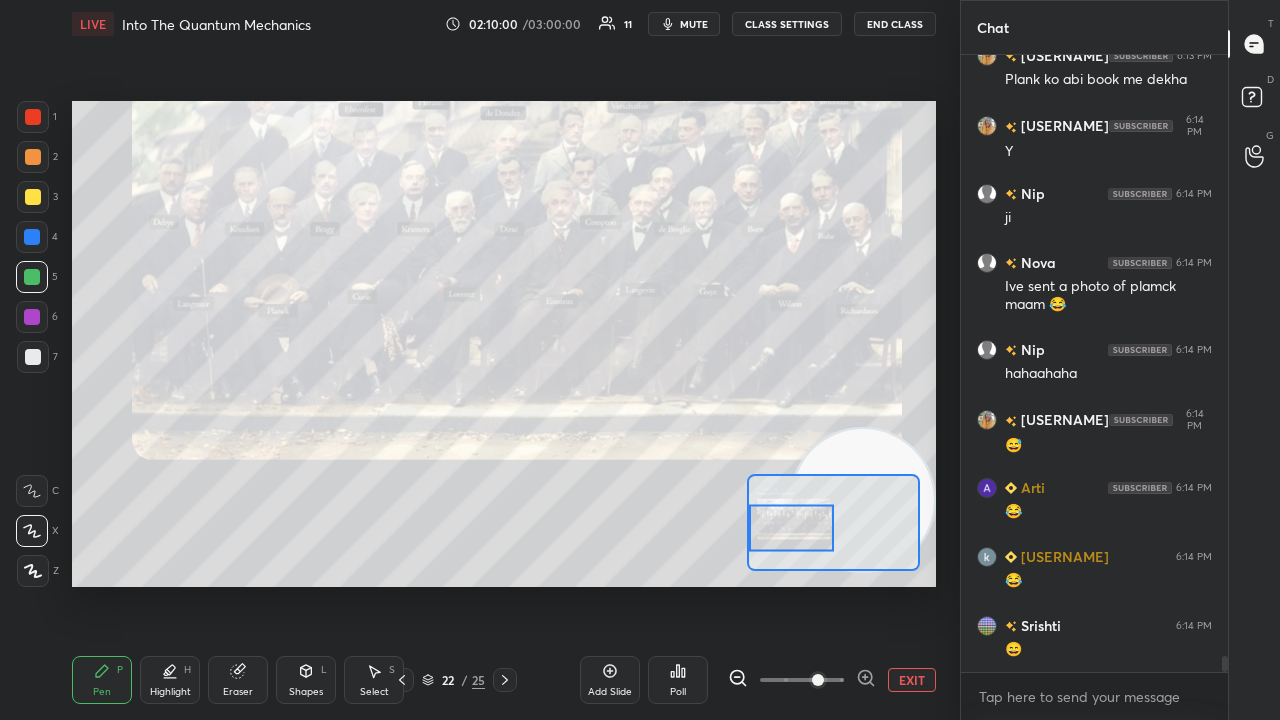 click at bounding box center (791, 528) 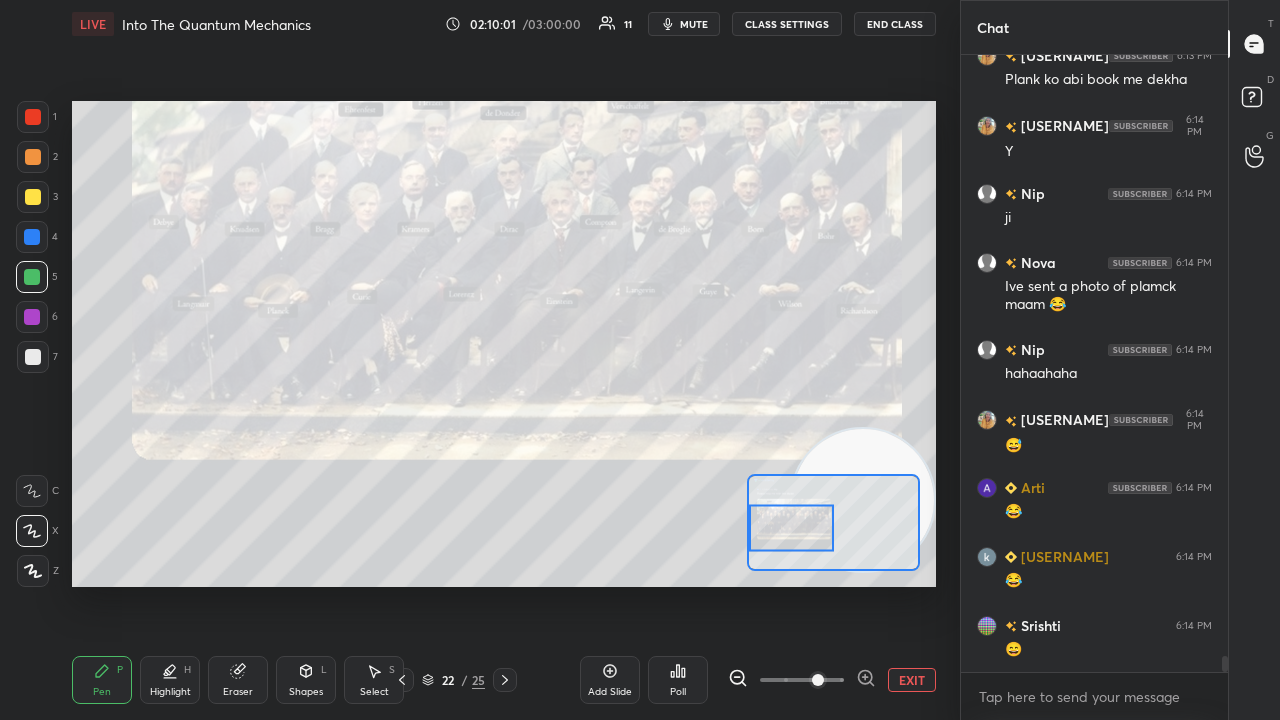 click on "mute" at bounding box center [694, 24] 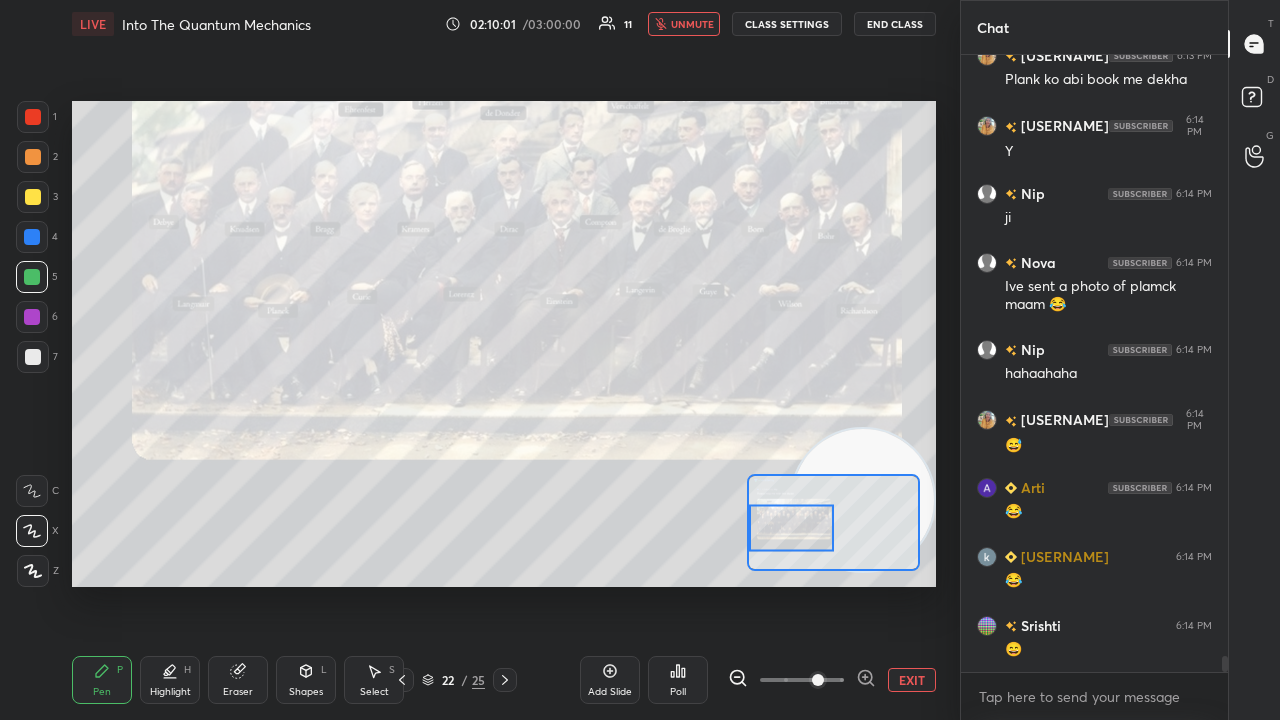 scroll, scrollTop: 23468, scrollLeft: 0, axis: vertical 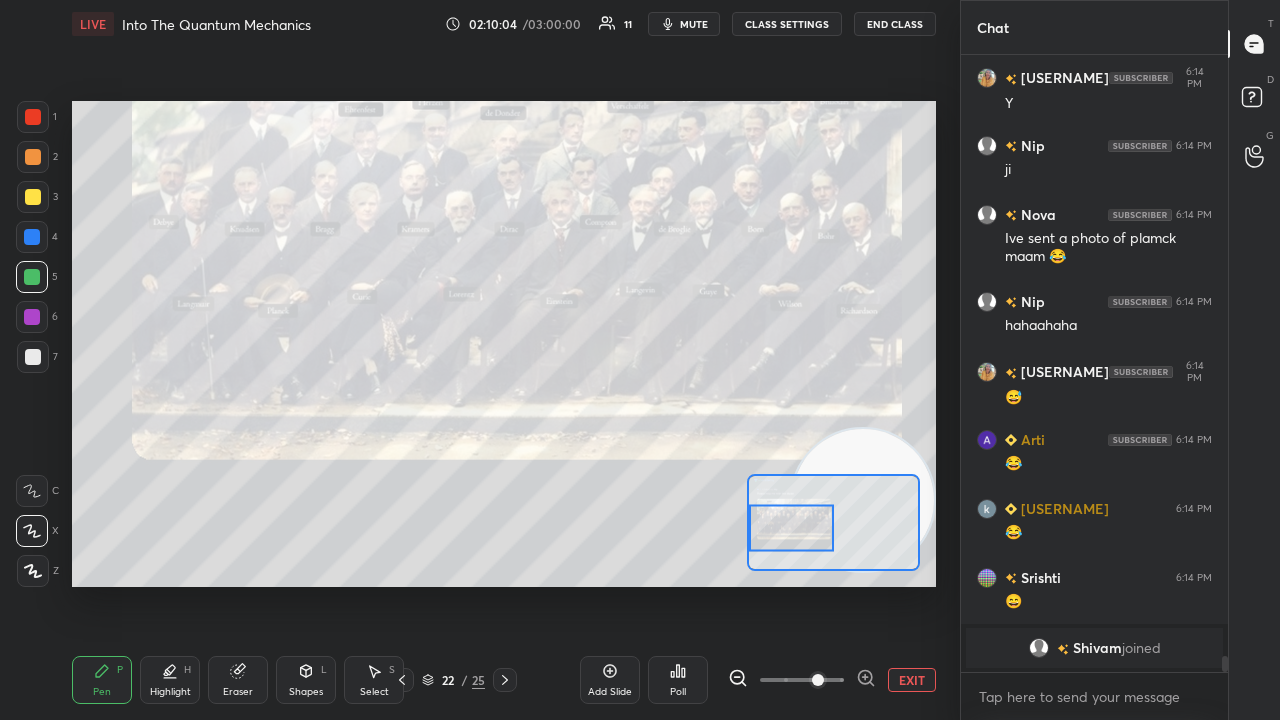 click on "mute" at bounding box center [684, 24] 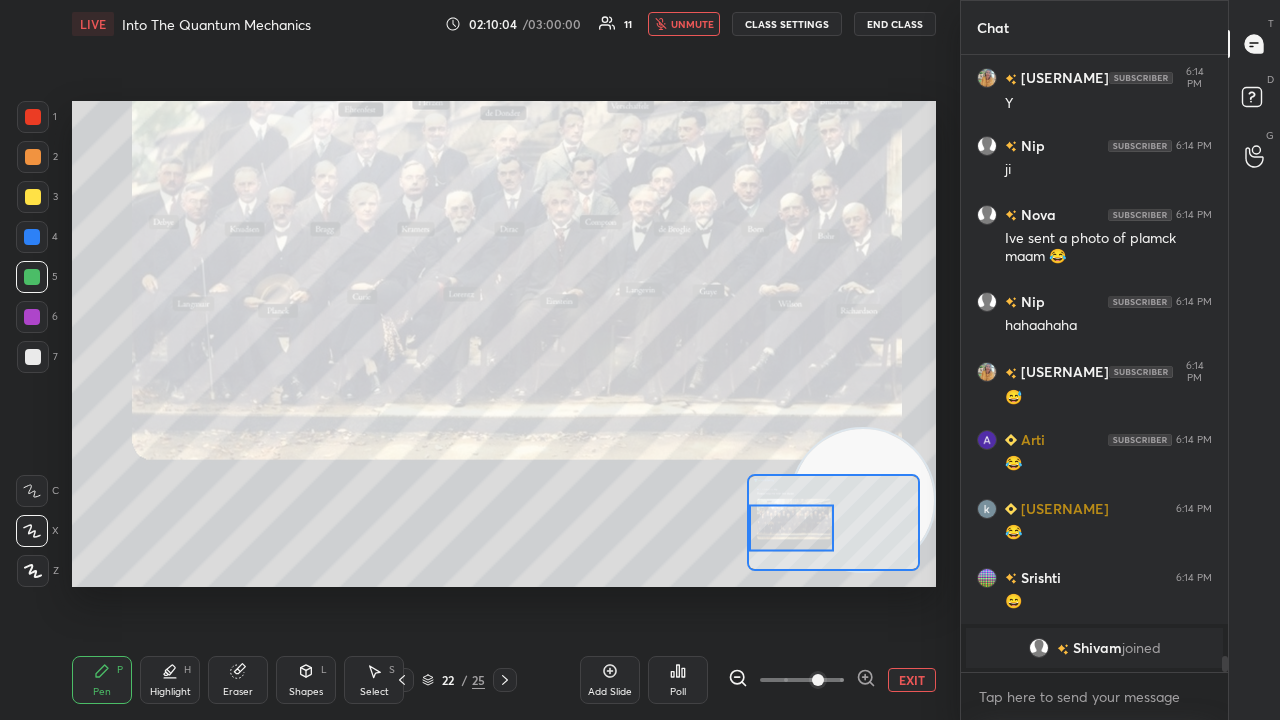 click on "unmute" at bounding box center (692, 24) 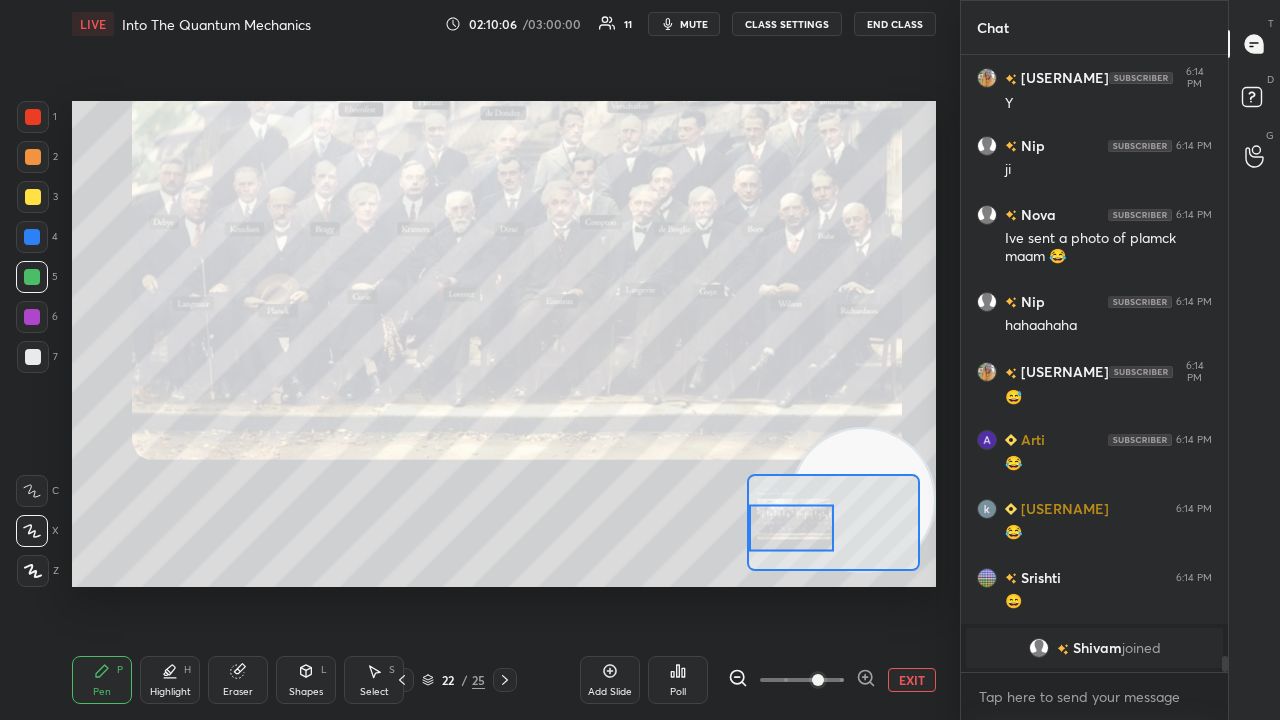 click on "mute" at bounding box center [694, 24] 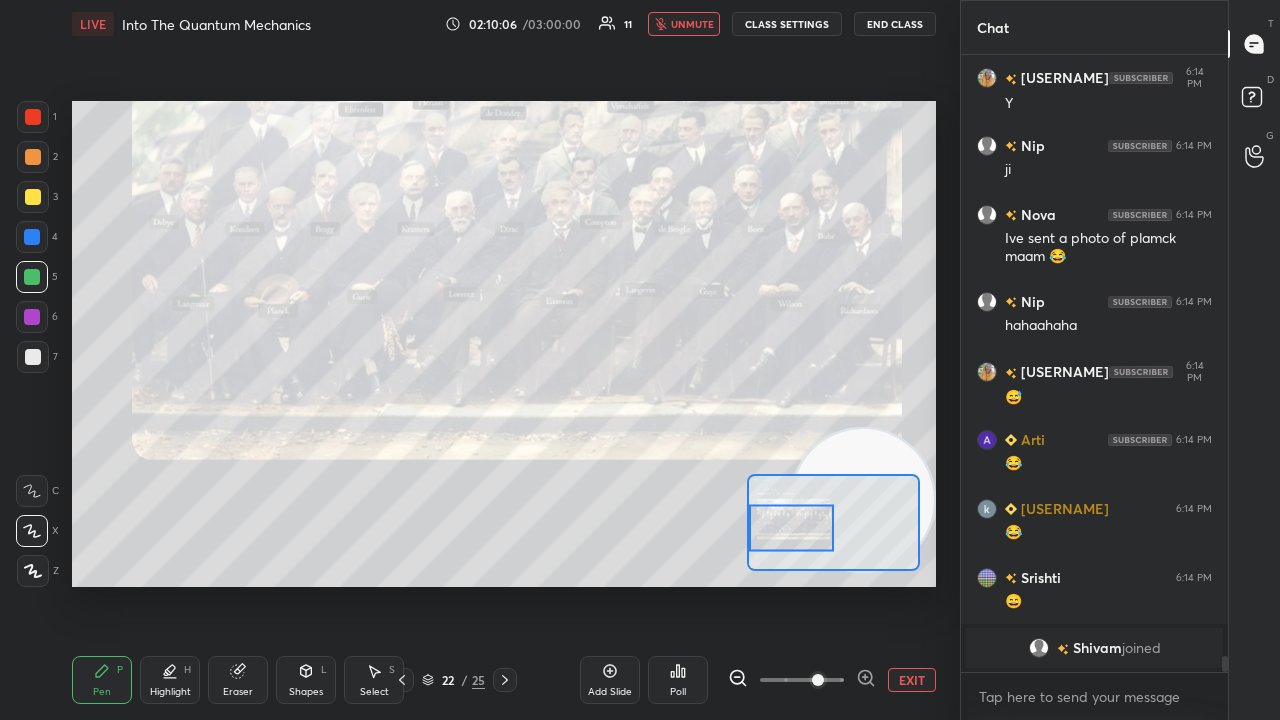 click on "unmute" at bounding box center (692, 24) 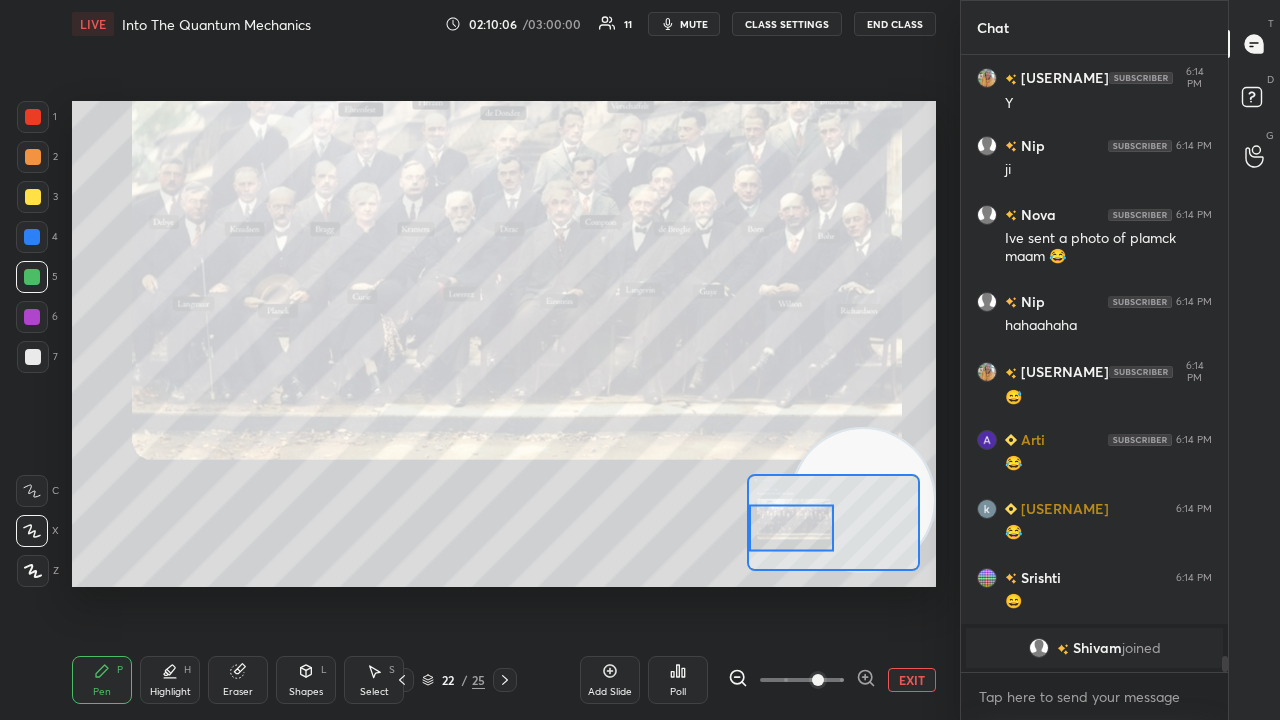 click on "mute" at bounding box center (684, 24) 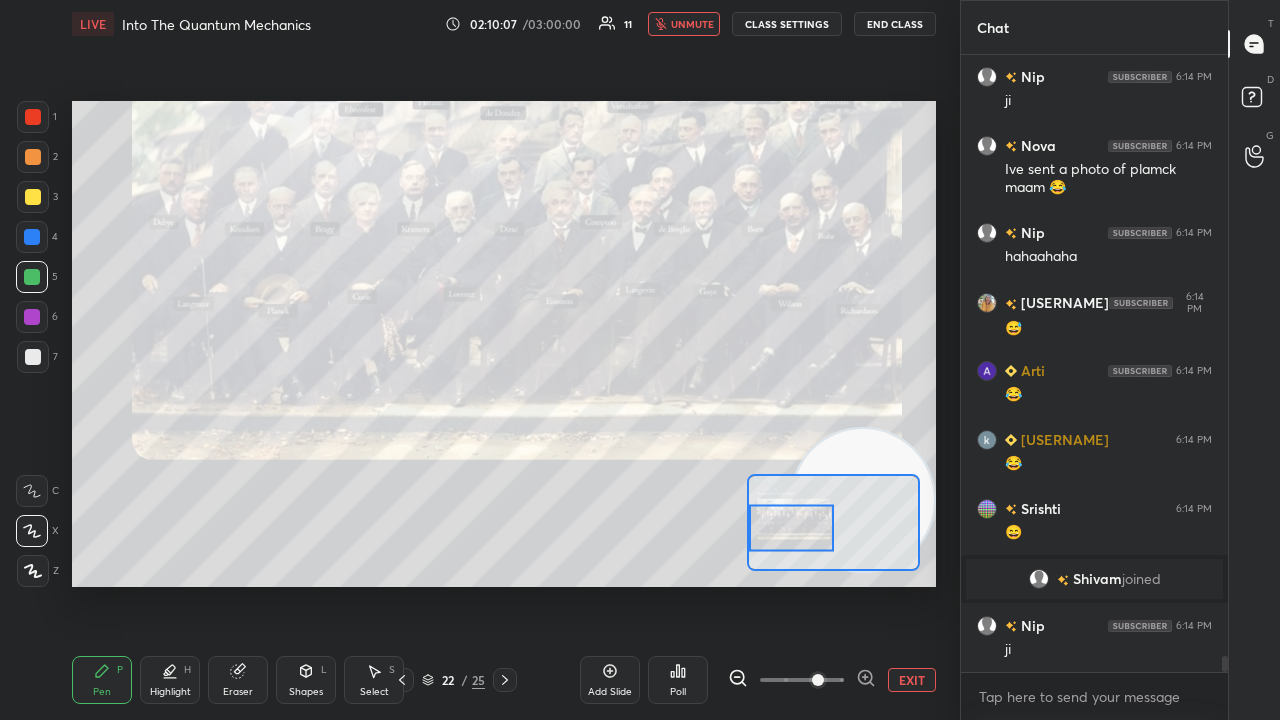 scroll, scrollTop: 22850, scrollLeft: 0, axis: vertical 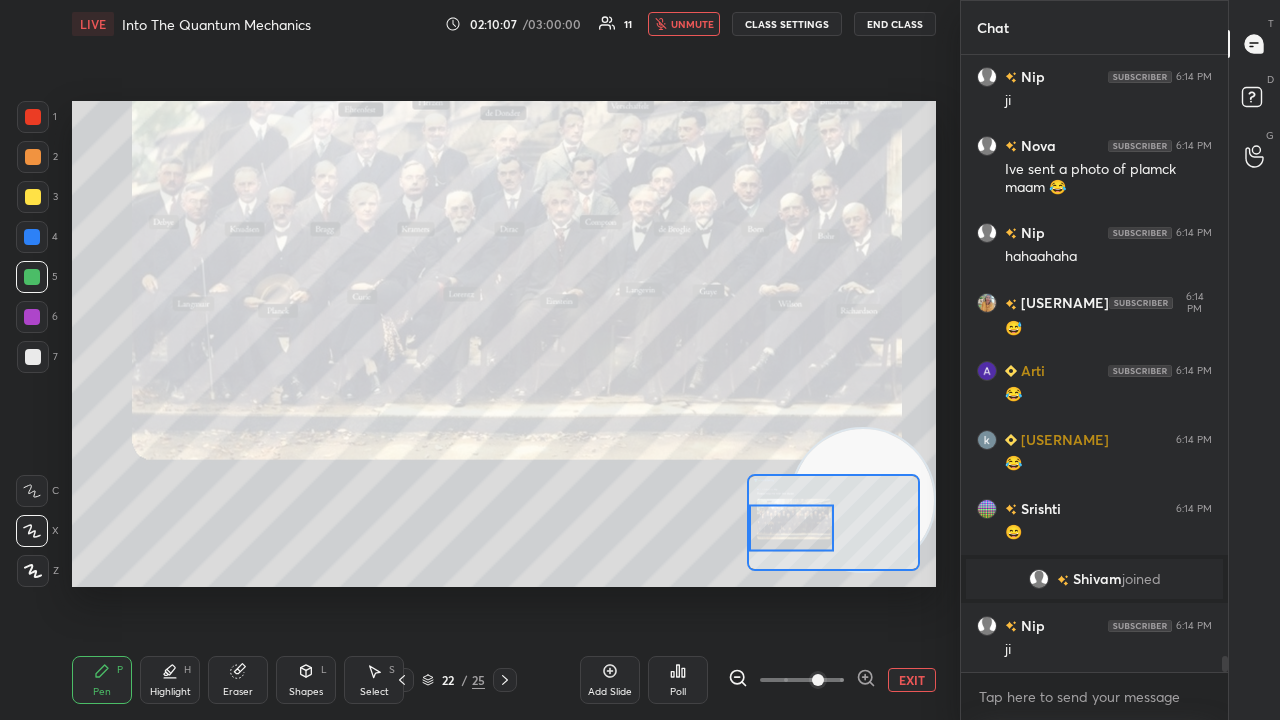 click on "unmute" at bounding box center (692, 24) 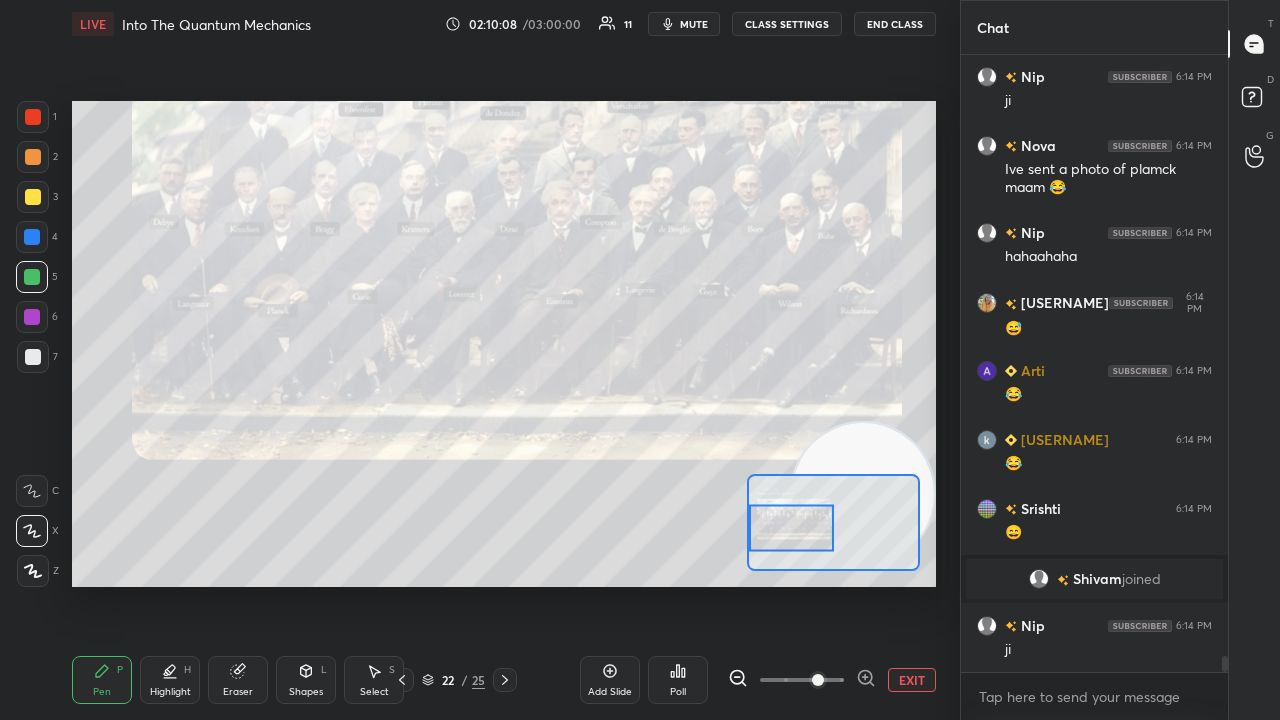 drag, startPoint x: 854, startPoint y: 466, endPoint x: 872, endPoint y: 397, distance: 71.30919 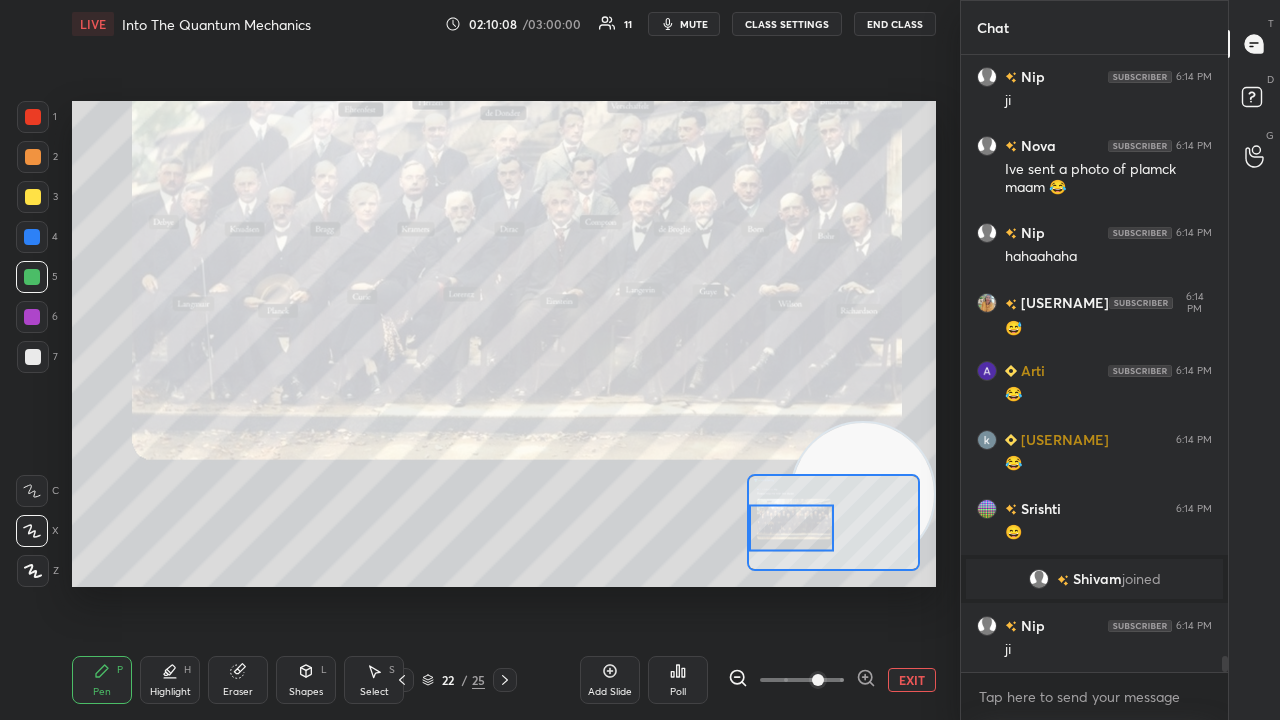 click at bounding box center [863, 494] 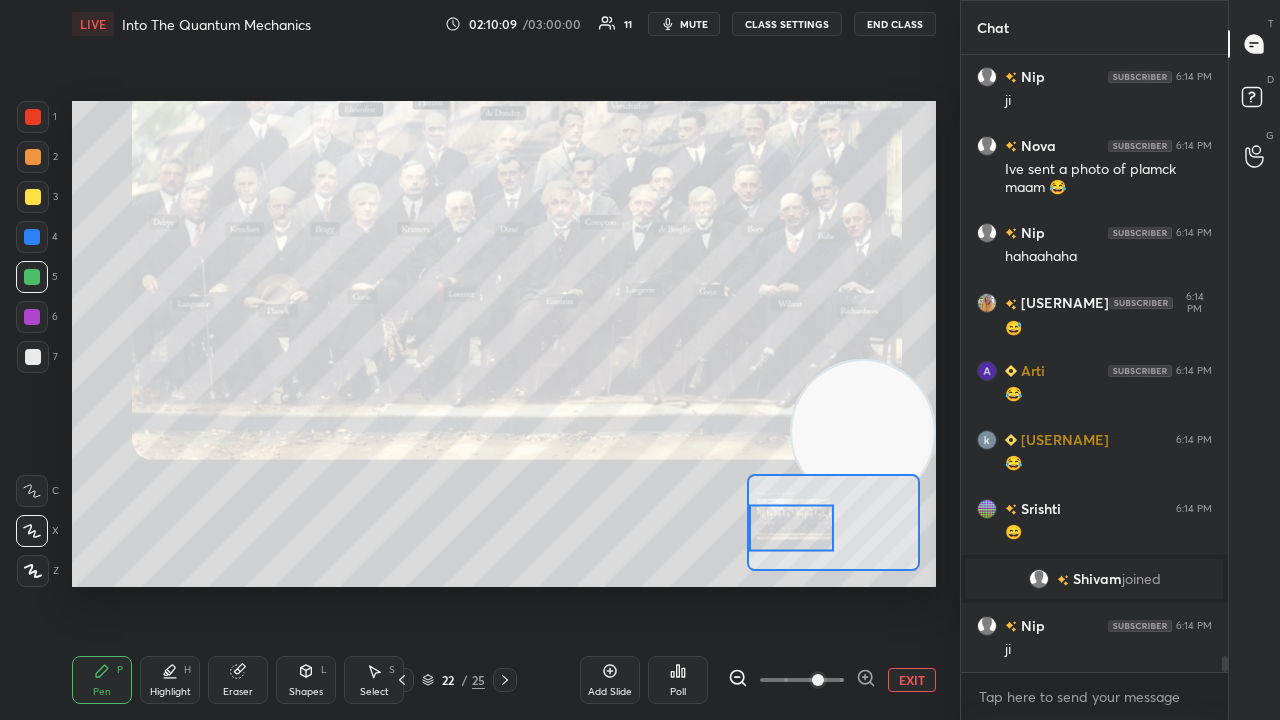 click on "mute" at bounding box center (684, 24) 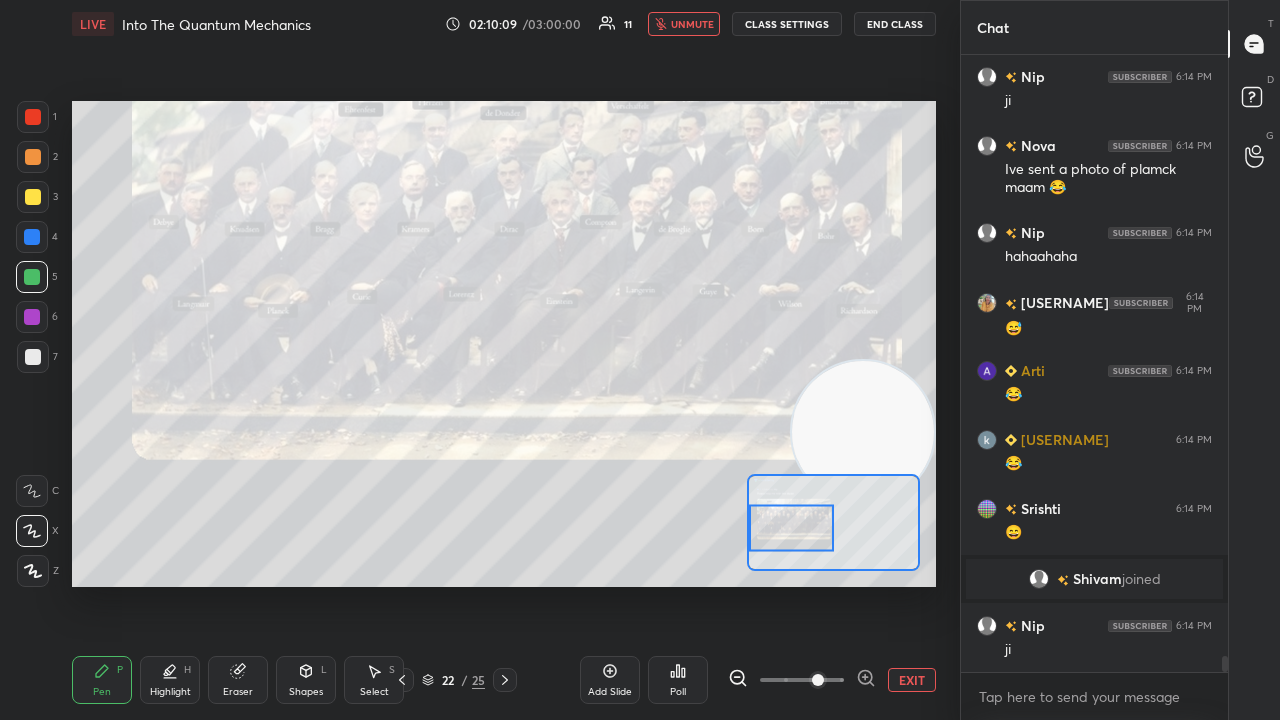 click on "unmute" at bounding box center (692, 24) 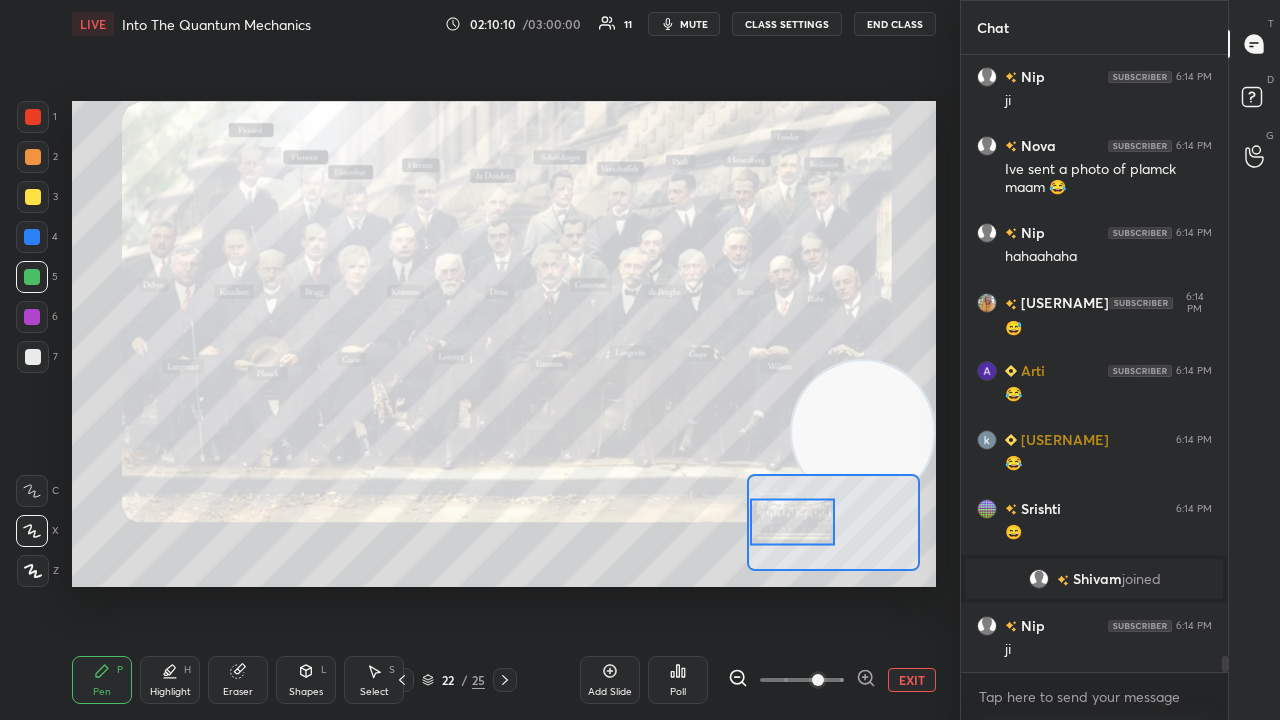 click at bounding box center (792, 522) 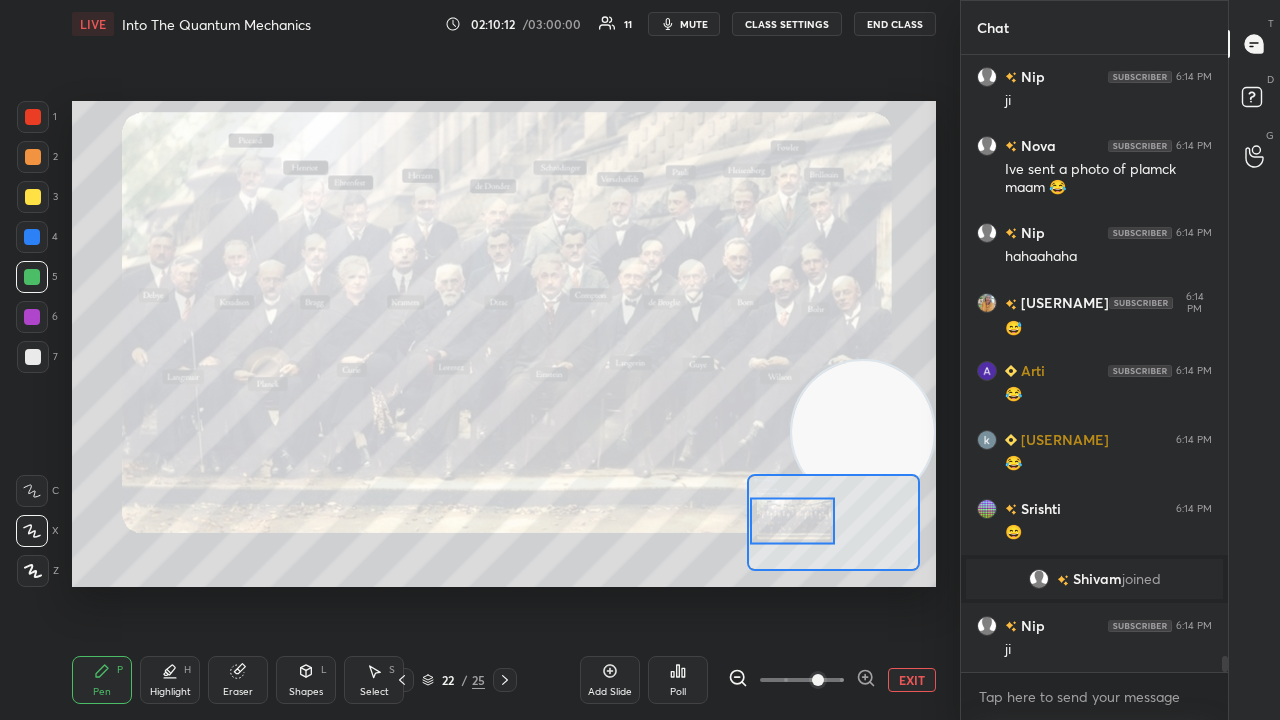 click 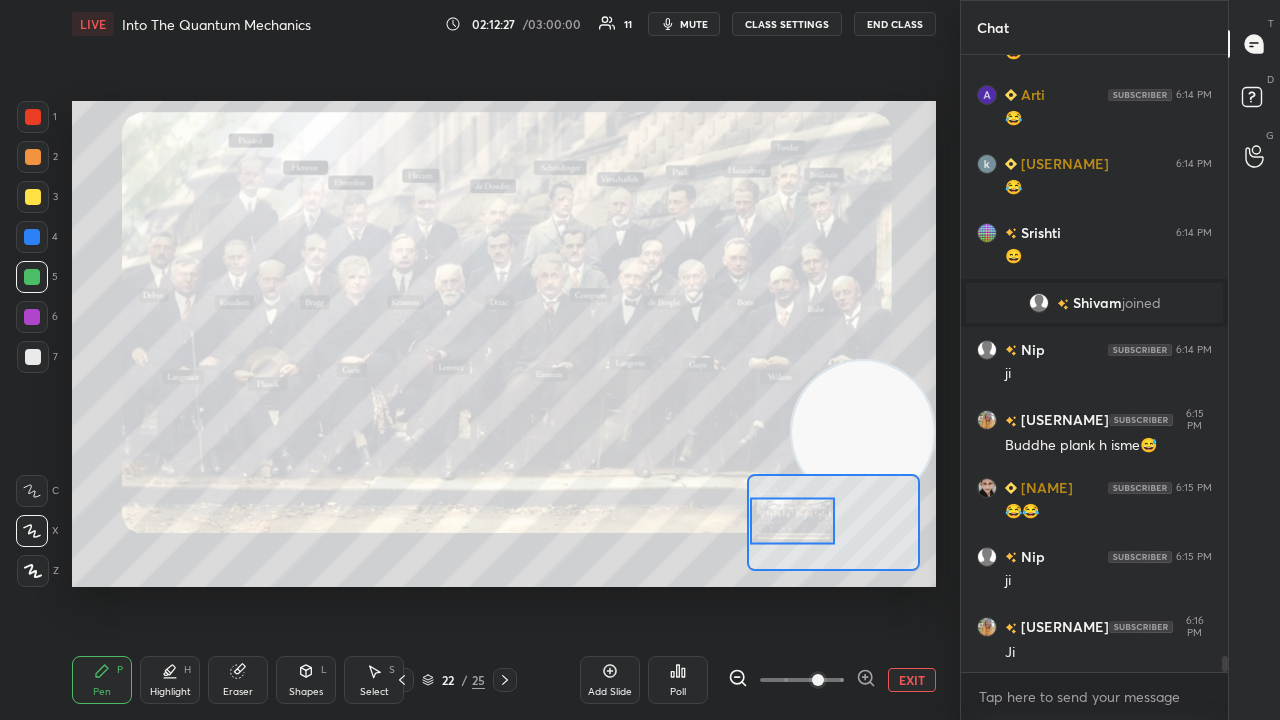 scroll, scrollTop: 23212, scrollLeft: 0, axis: vertical 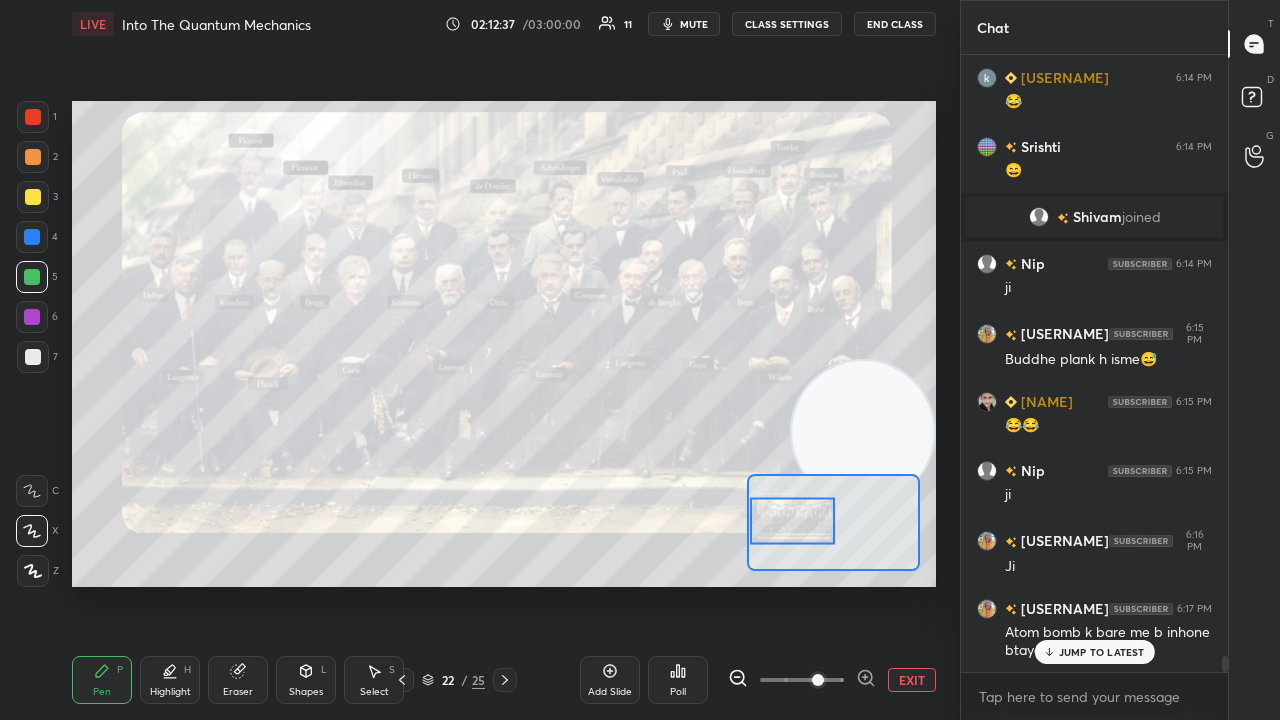 drag, startPoint x: 1105, startPoint y: 658, endPoint x: 1107, endPoint y: 687, distance: 29.068884 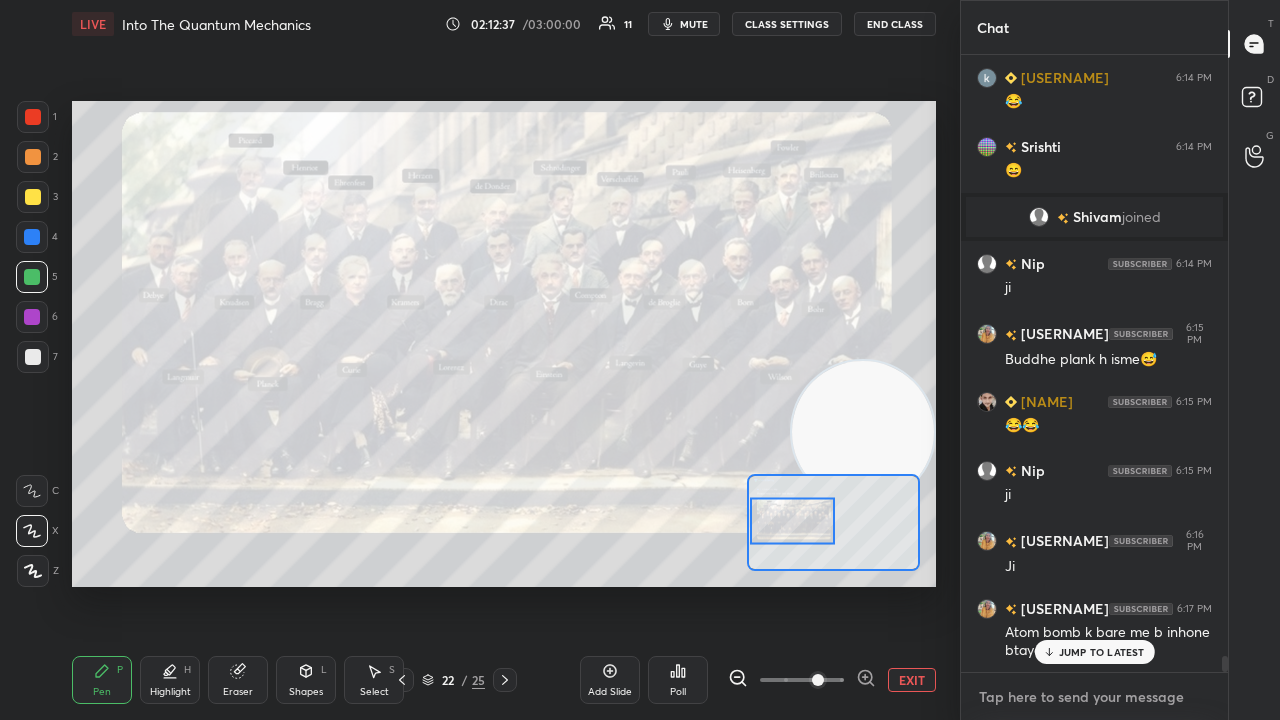 click at bounding box center (1094, 697) 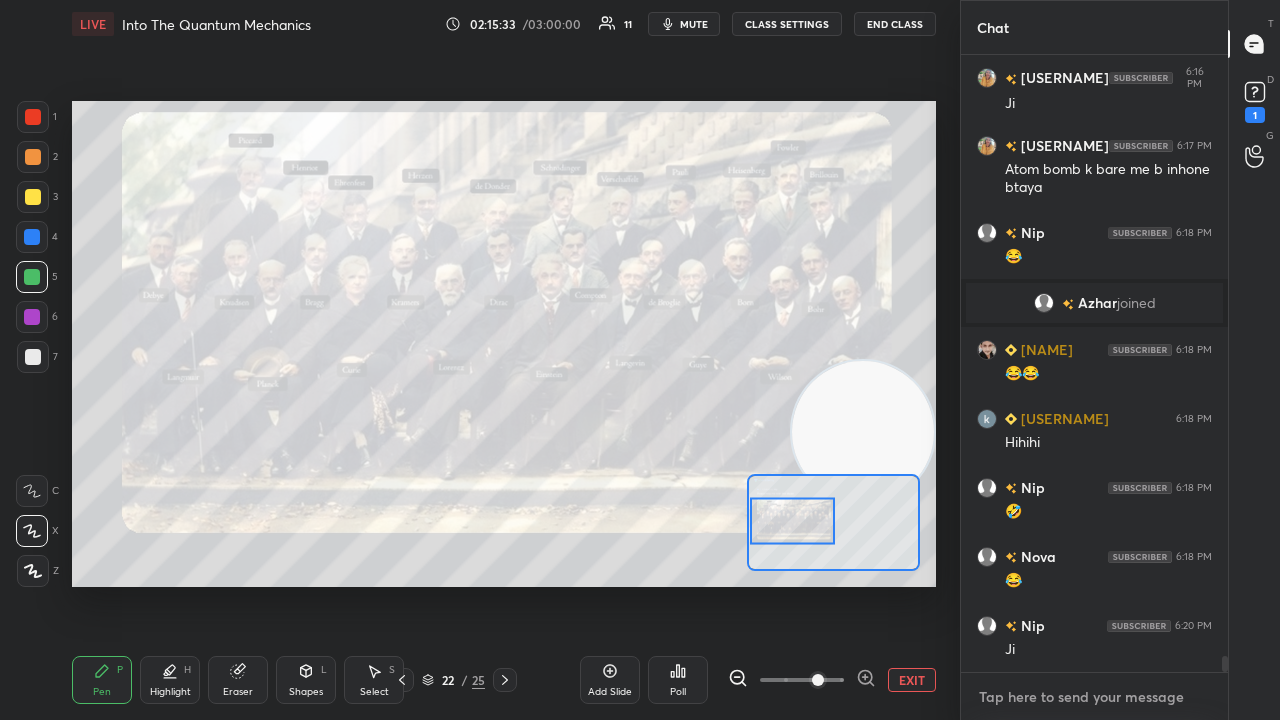 scroll, scrollTop: 23610, scrollLeft: 0, axis: vertical 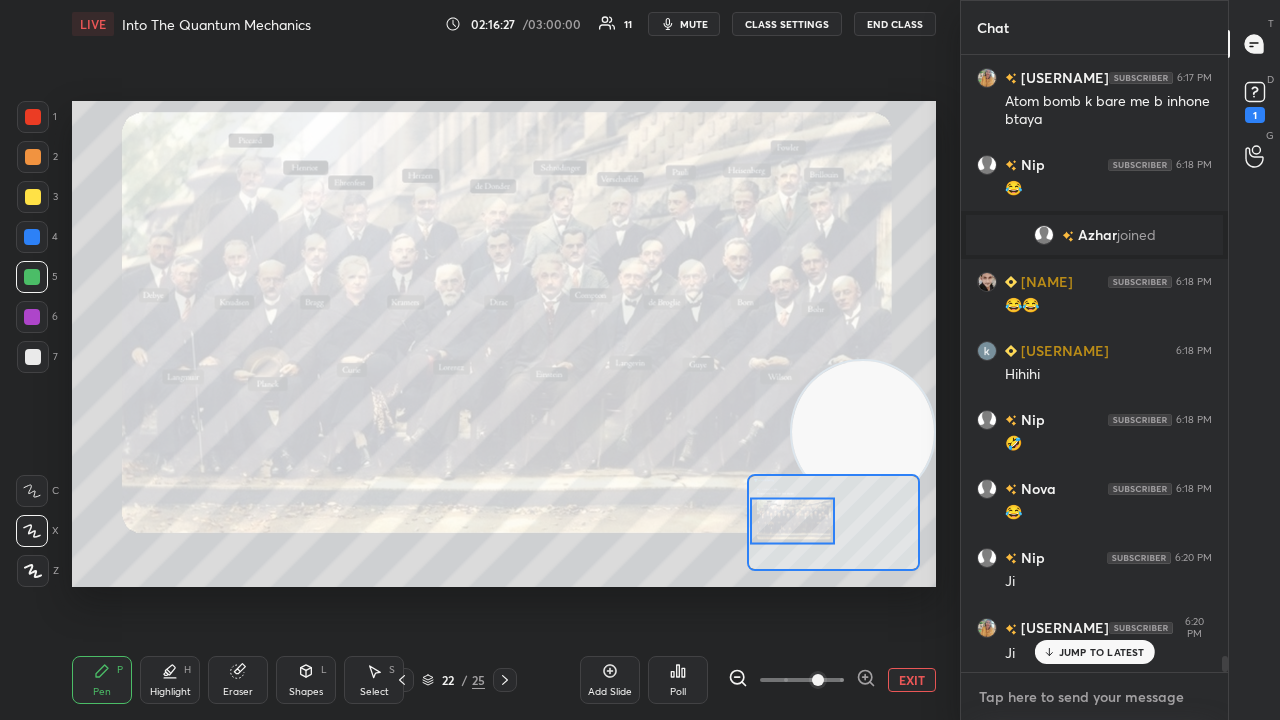 drag, startPoint x: 1119, startPoint y: 702, endPoint x: 1160, endPoint y: 707, distance: 41.303753 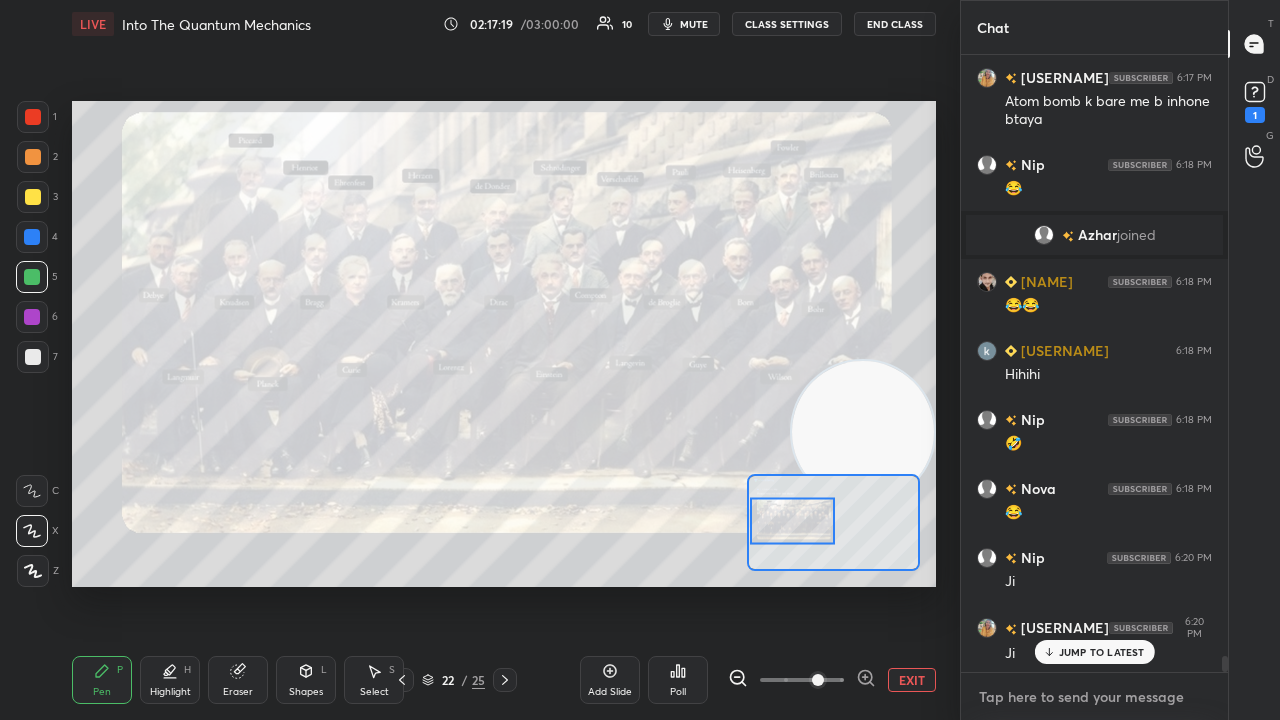 scroll, scrollTop: 23680, scrollLeft: 0, axis: vertical 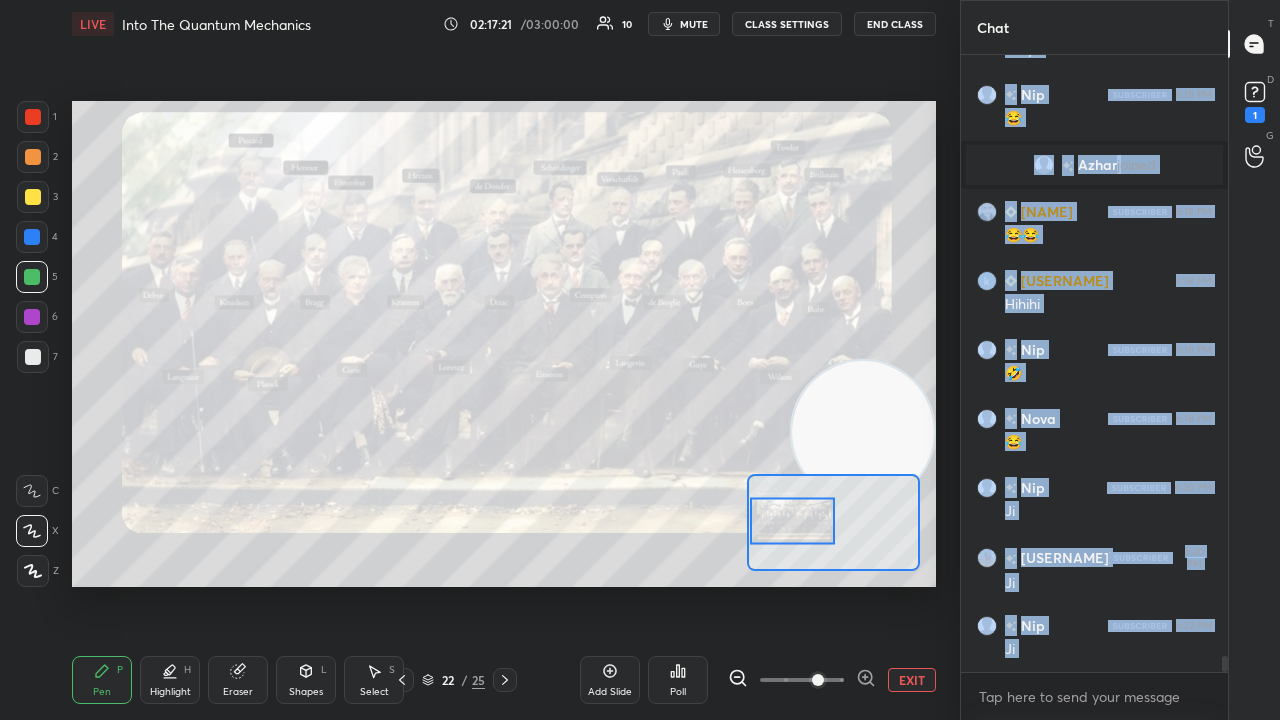 drag, startPoint x: 1012, startPoint y: 719, endPoint x: 956, endPoint y: 710, distance: 56.718605 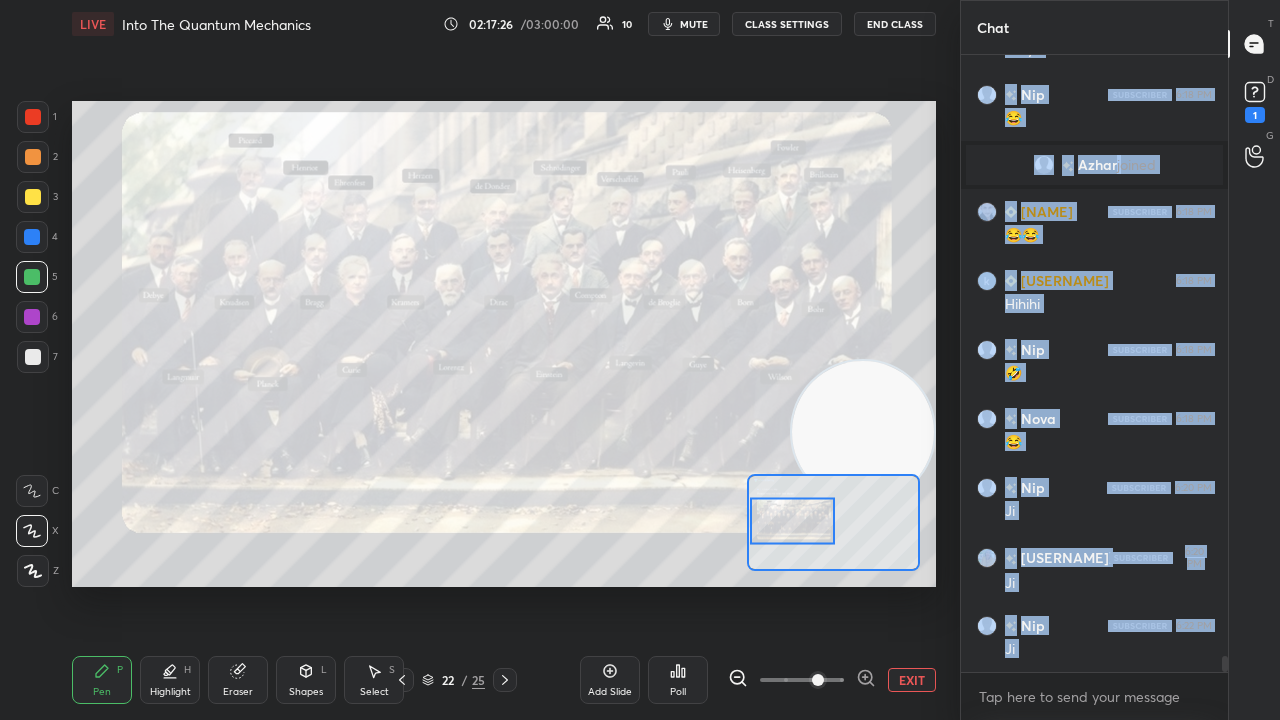 click at bounding box center [1094, 697] 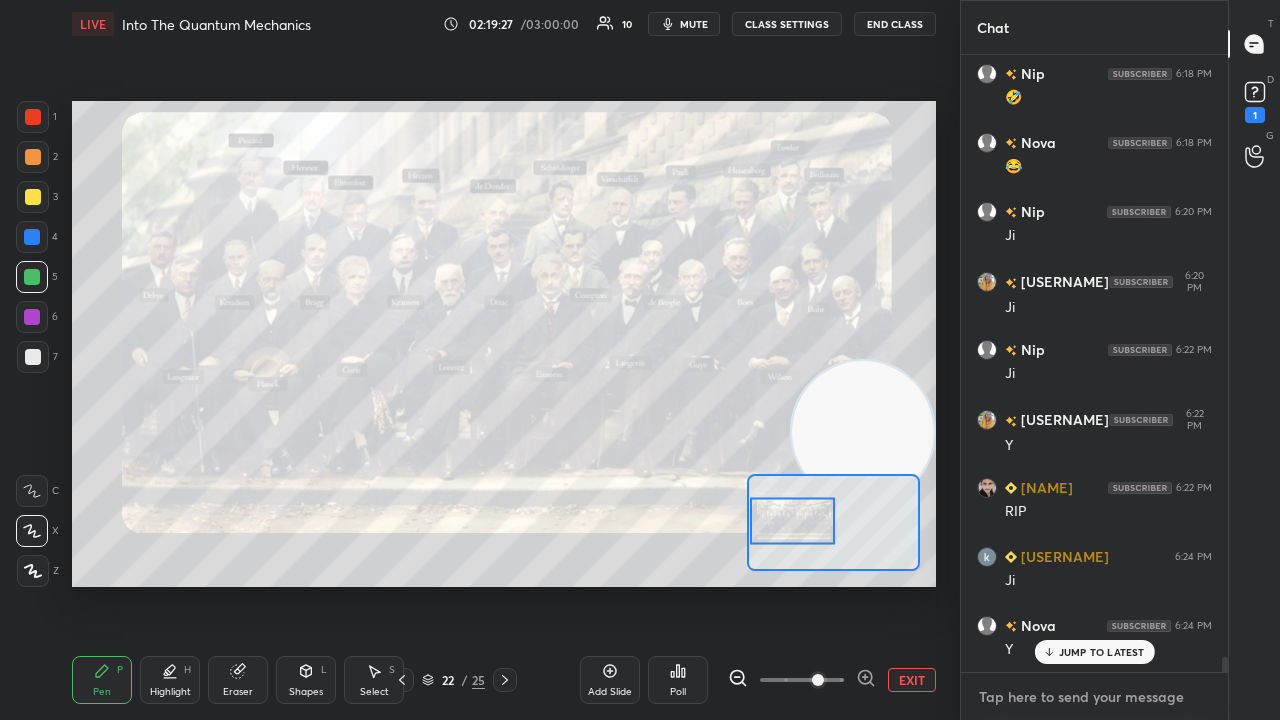 scroll, scrollTop: 24042, scrollLeft: 0, axis: vertical 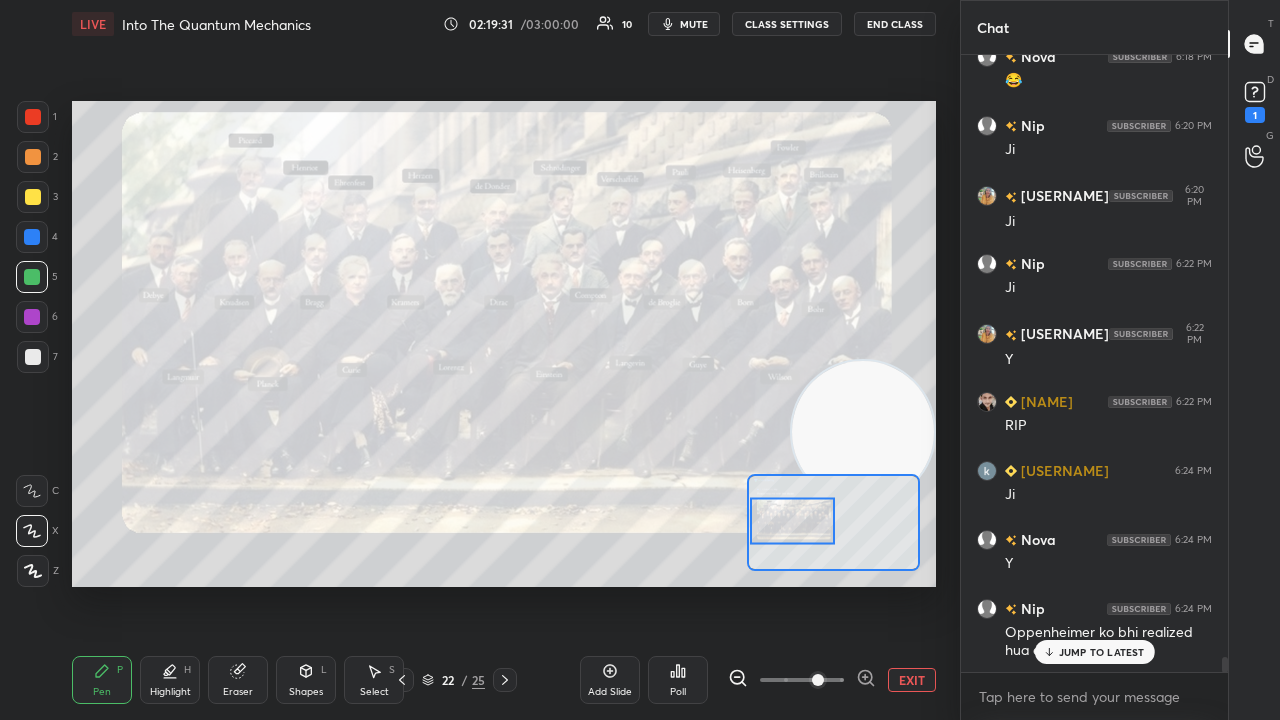 drag, startPoint x: 1061, startPoint y: 650, endPoint x: 1058, endPoint y: 678, distance: 28.160255 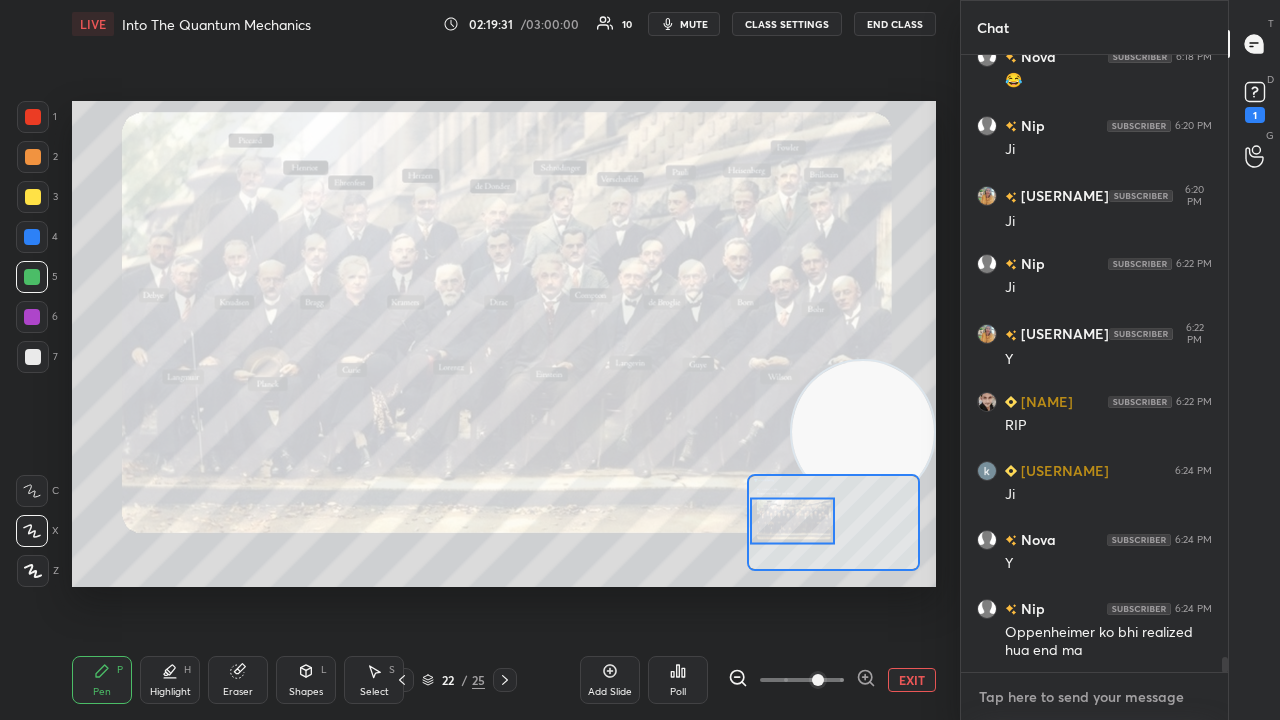 click at bounding box center [1094, 697] 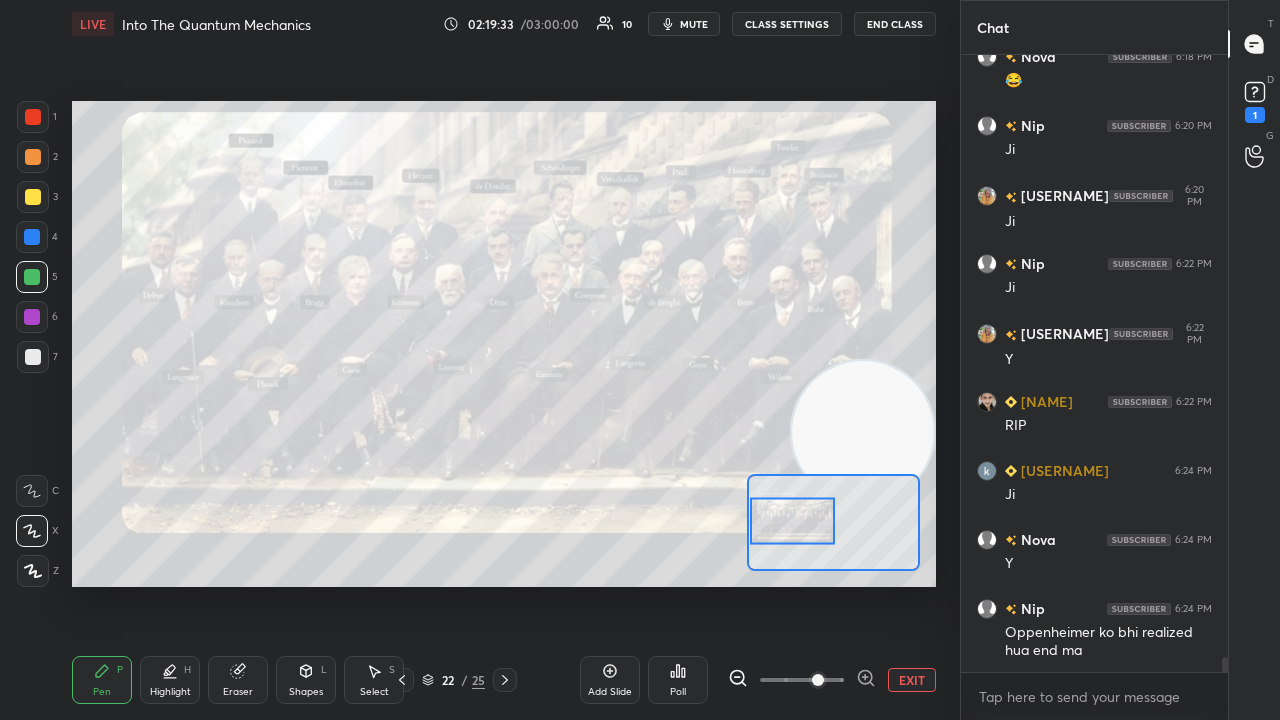 click on "mute" at bounding box center [684, 24] 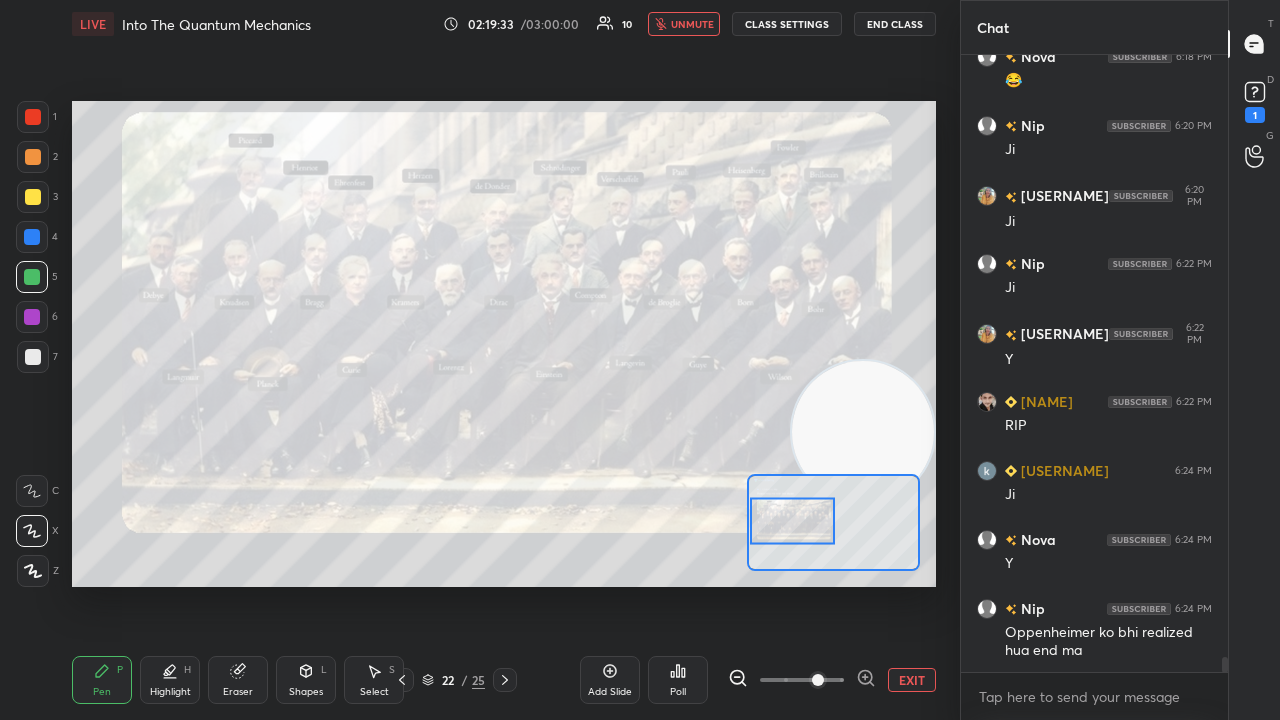 click on "unmute" at bounding box center (692, 24) 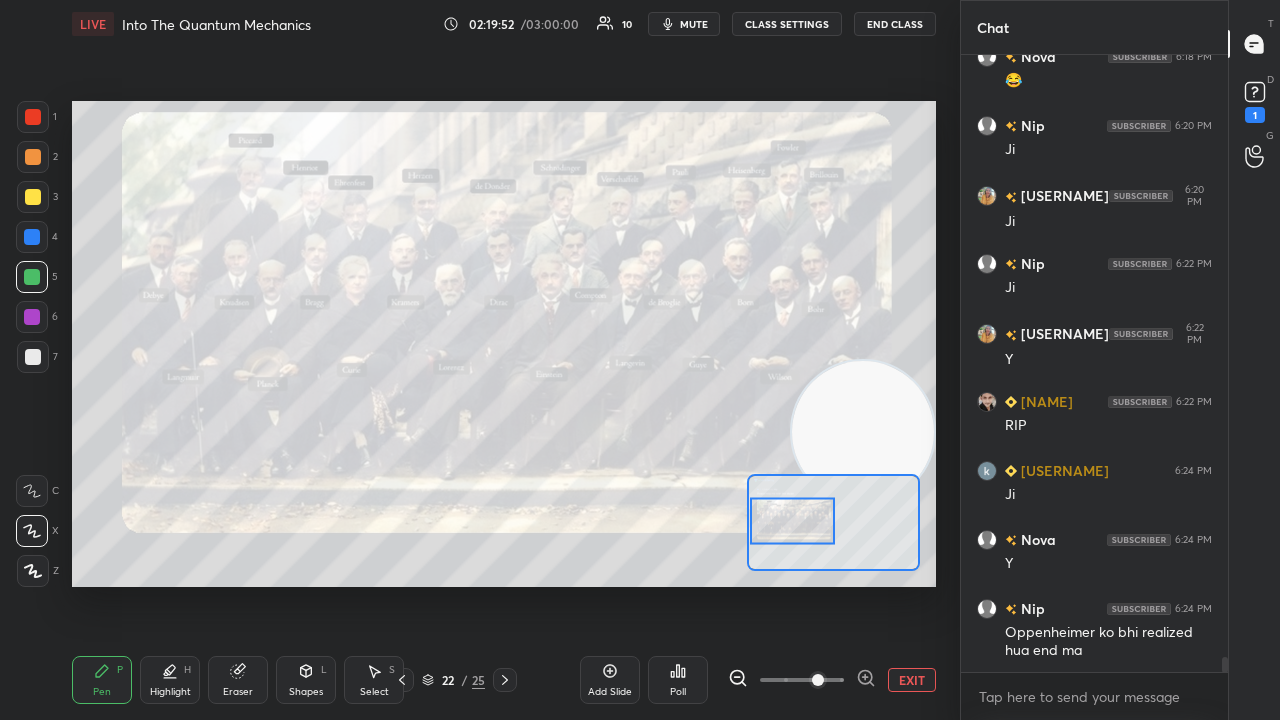 click on "mute" at bounding box center (684, 24) 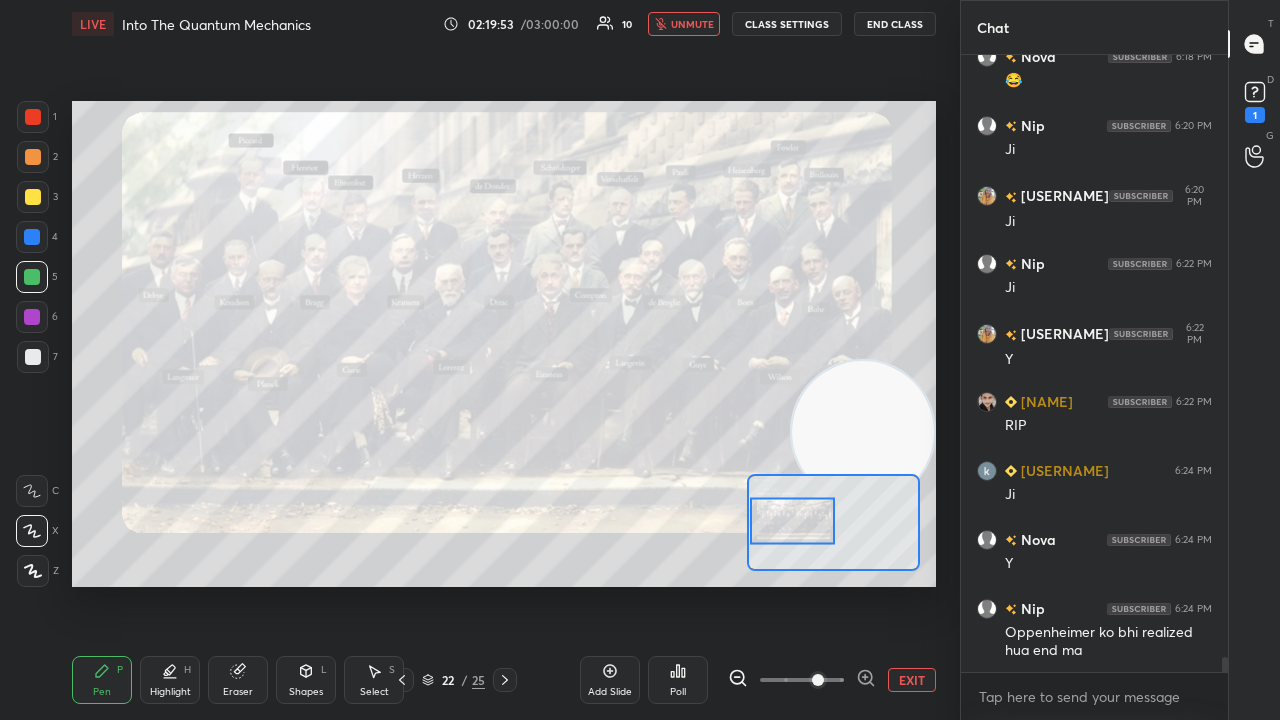 drag, startPoint x: 718, startPoint y: 25, endPoint x: 1149, endPoint y: 44, distance: 431.41858 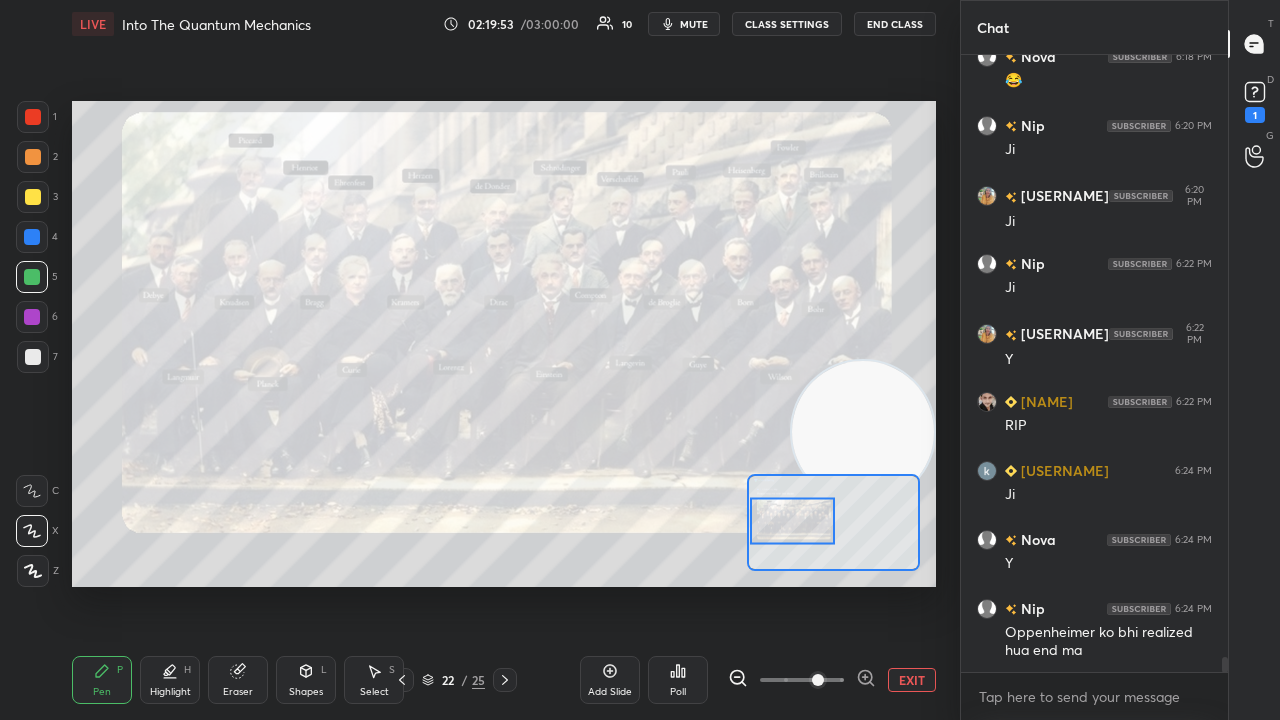 click on "1" at bounding box center (1255, 100) 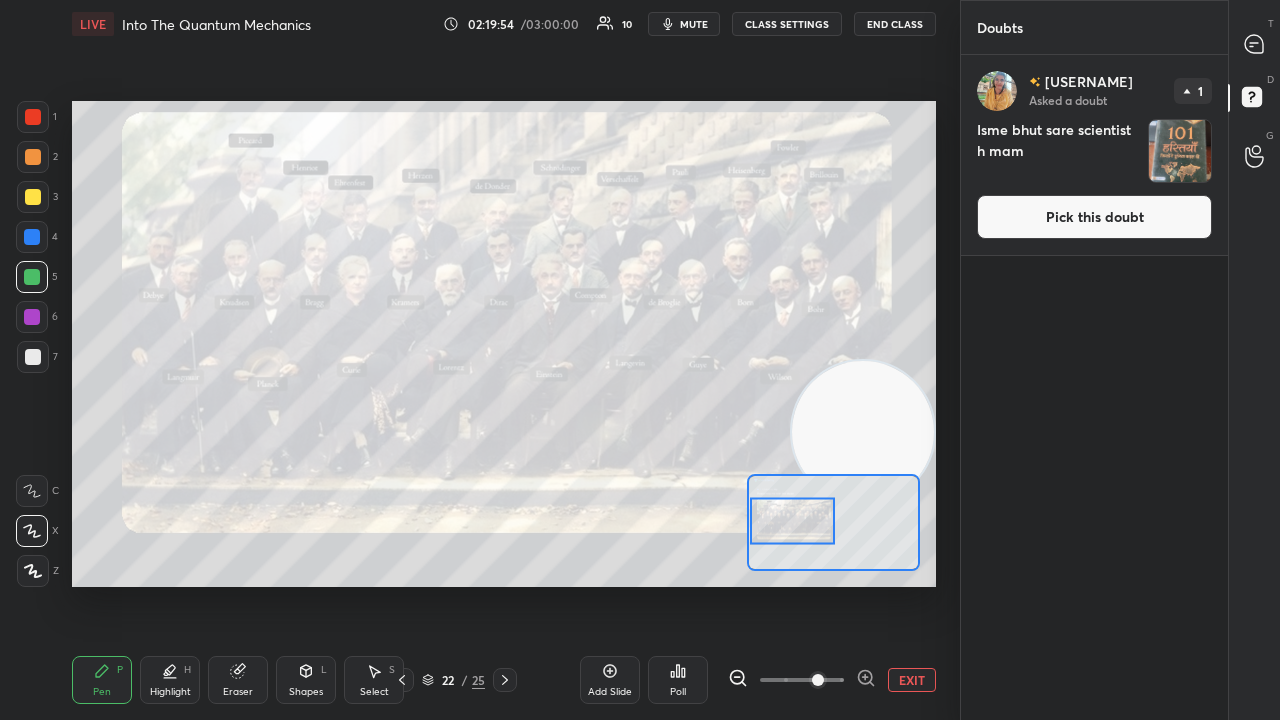 click on "Pick this doubt" at bounding box center (1094, 217) 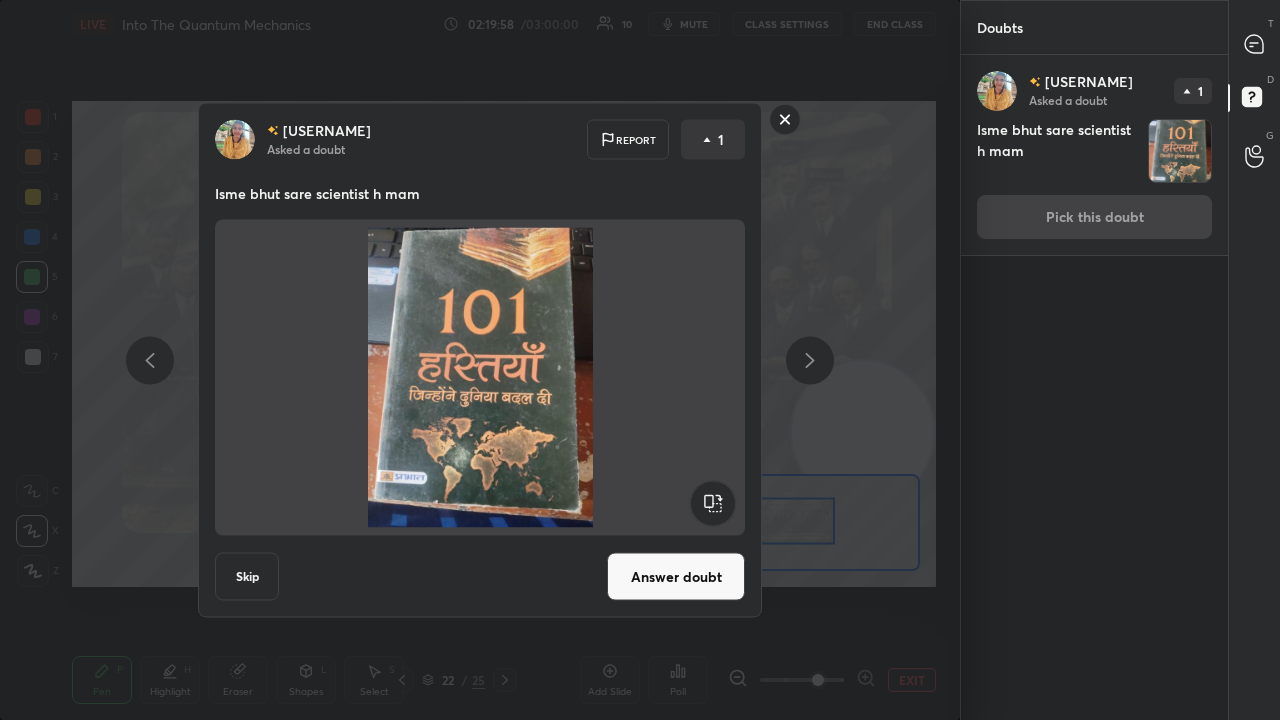 click 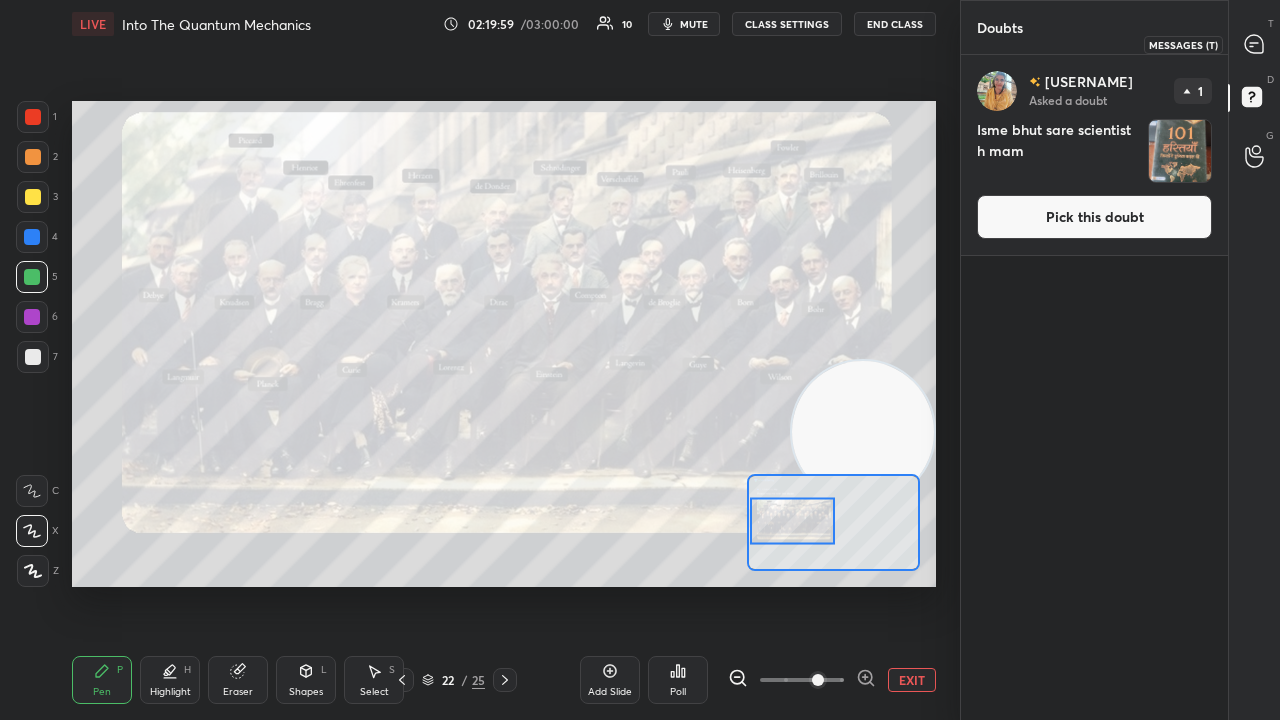 drag, startPoint x: 1255, startPoint y: 49, endPoint x: 1252, endPoint y: 34, distance: 15.297058 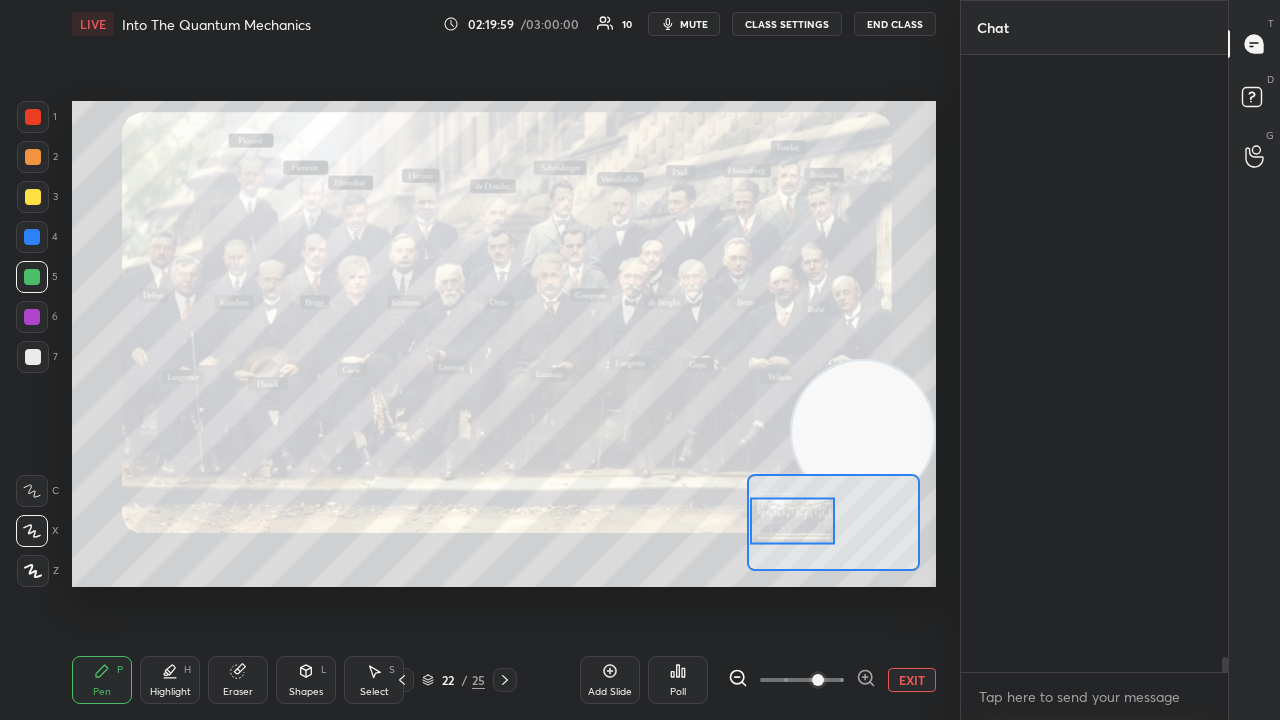 scroll, scrollTop: 24486, scrollLeft: 0, axis: vertical 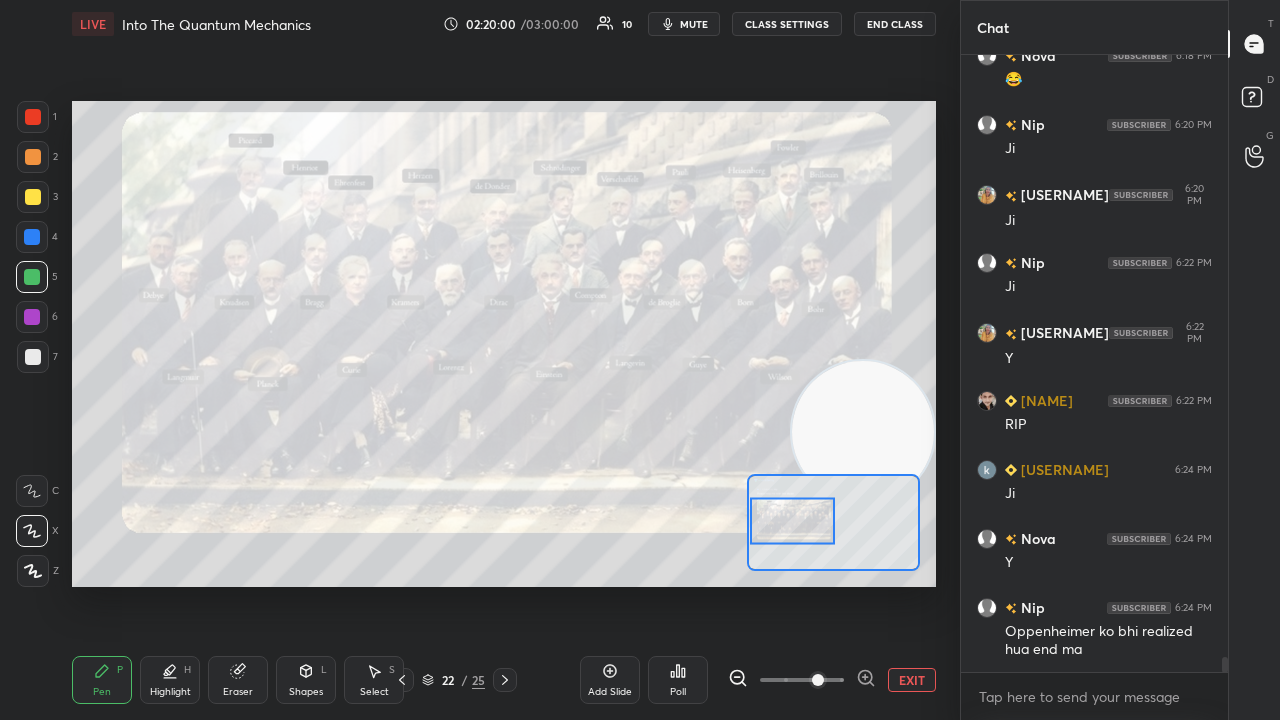 click on "x" at bounding box center [1094, 696] 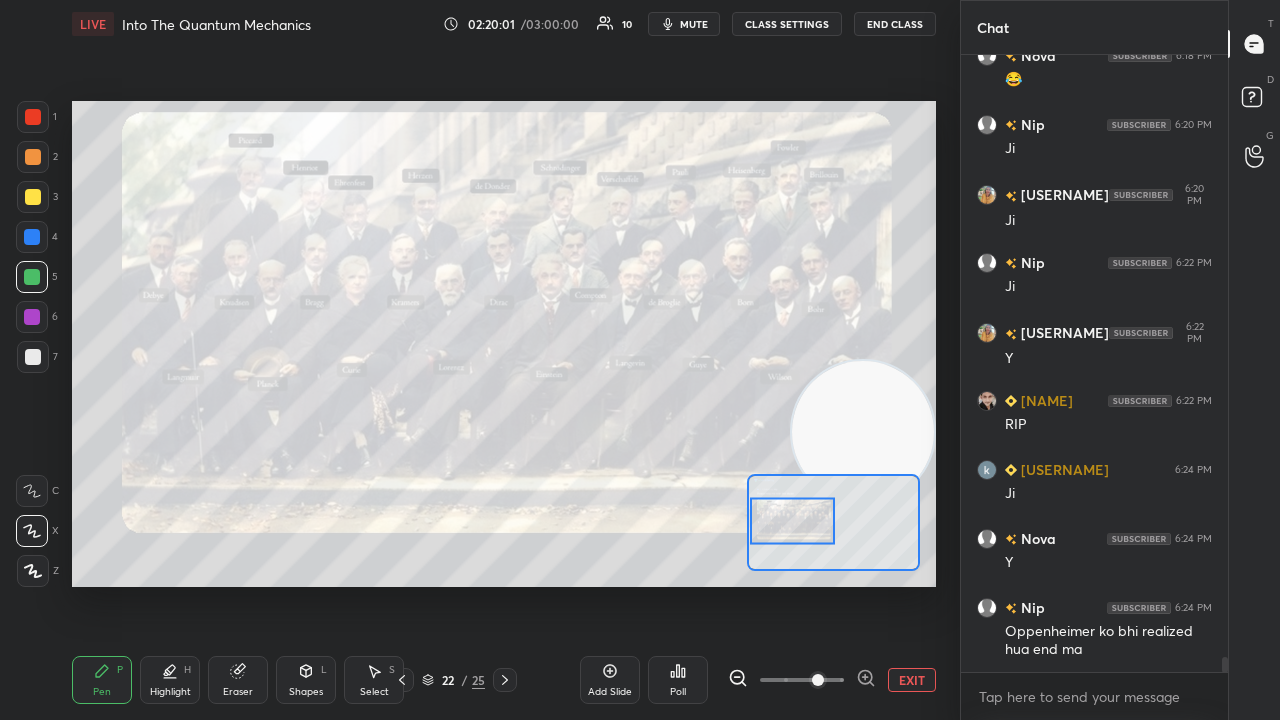click on "mute" at bounding box center (684, 24) 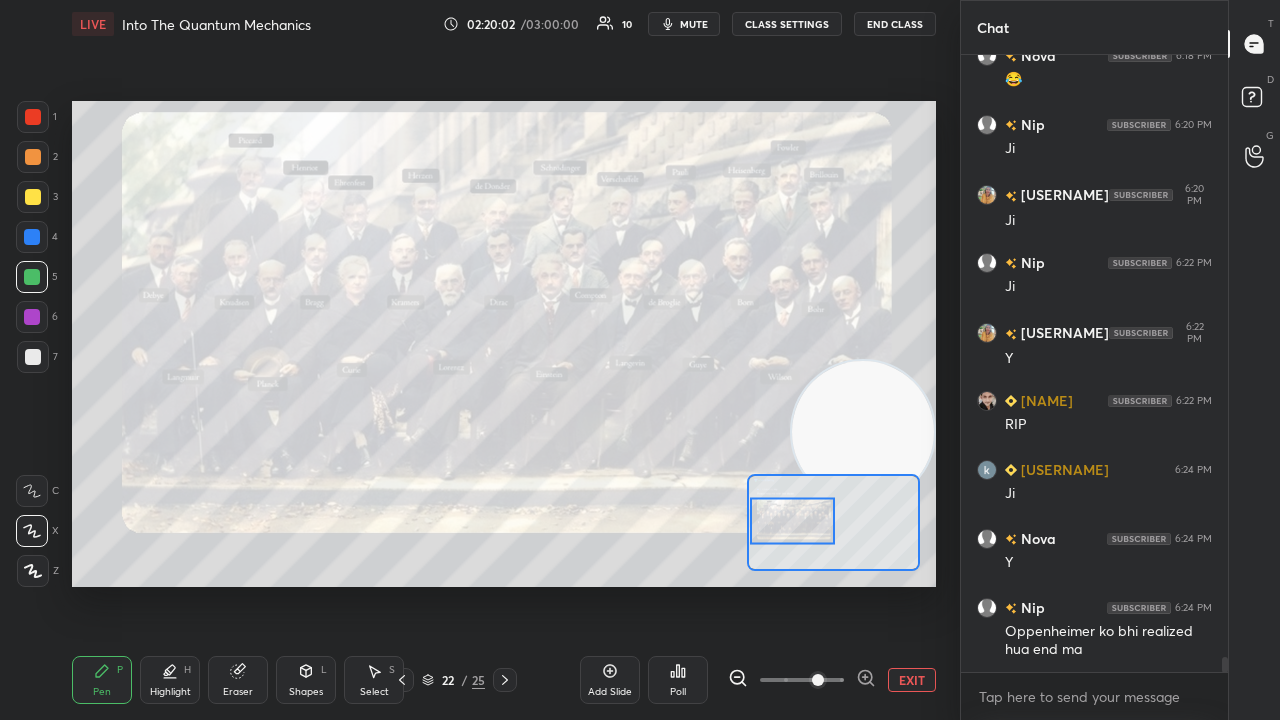 click at bounding box center (33, 197) 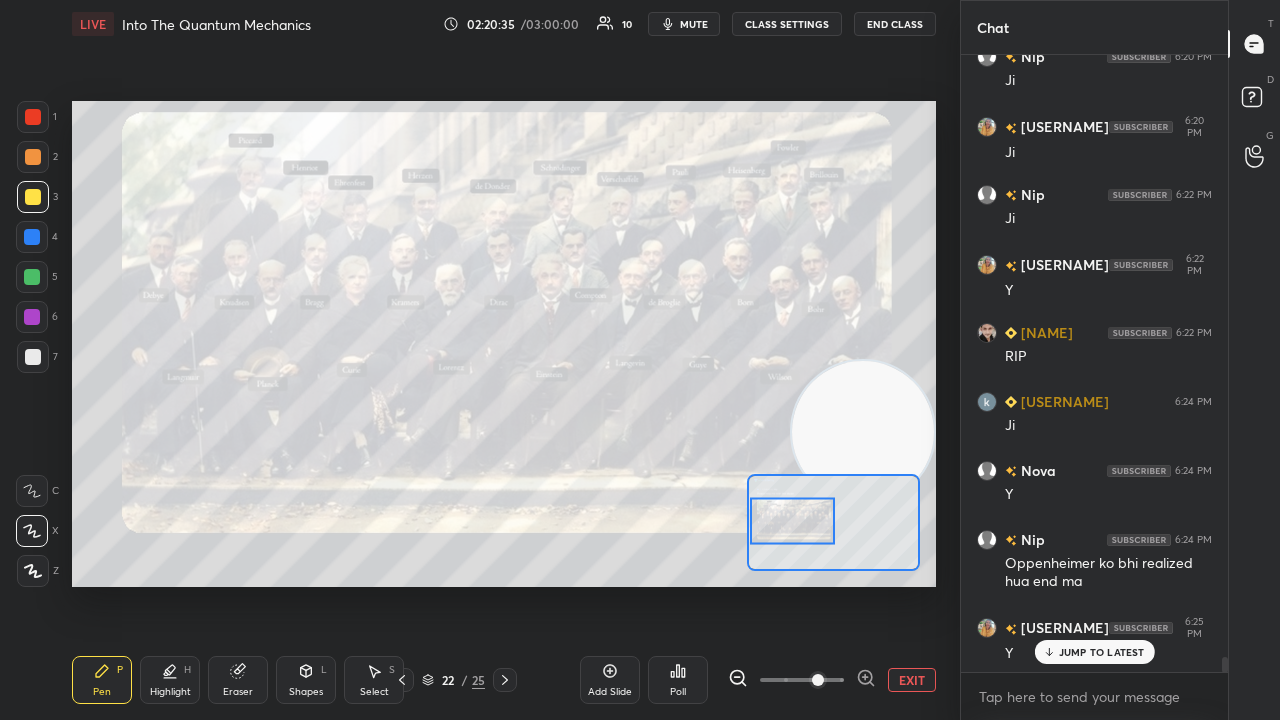 scroll, scrollTop: 24624, scrollLeft: 0, axis: vertical 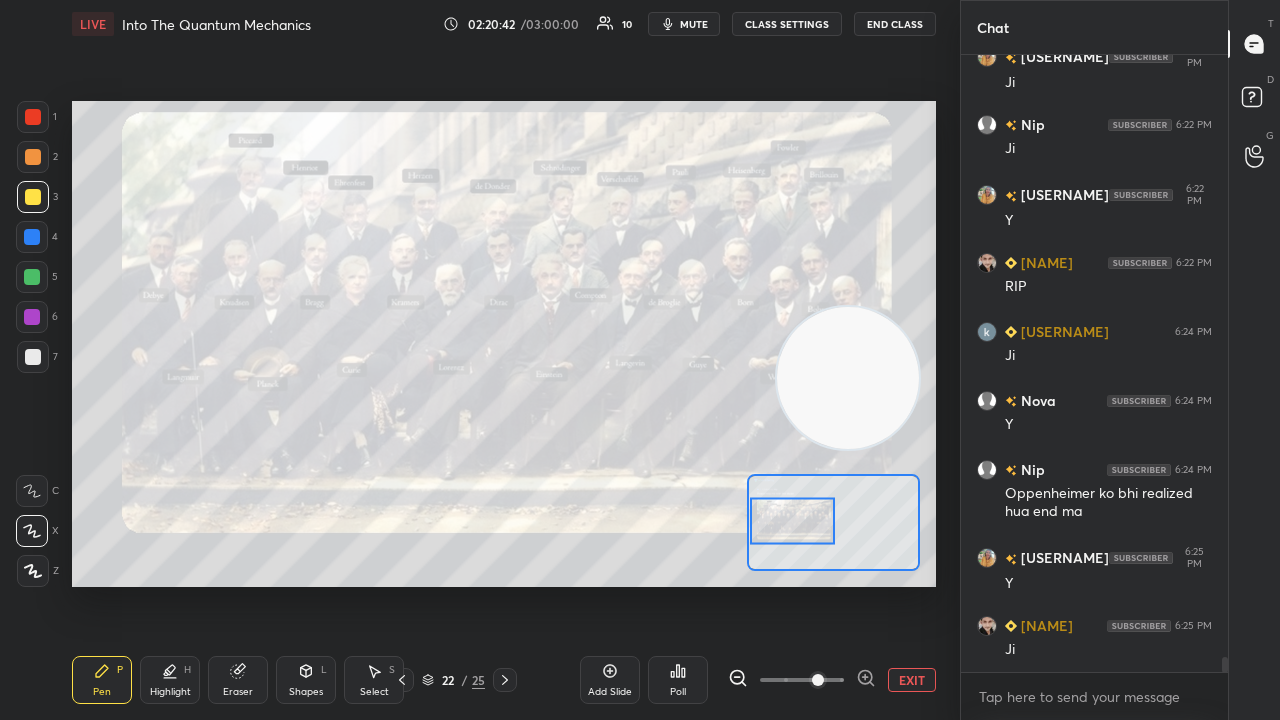 drag, startPoint x: 824, startPoint y: 402, endPoint x: 793, endPoint y: 293, distance: 113.32255 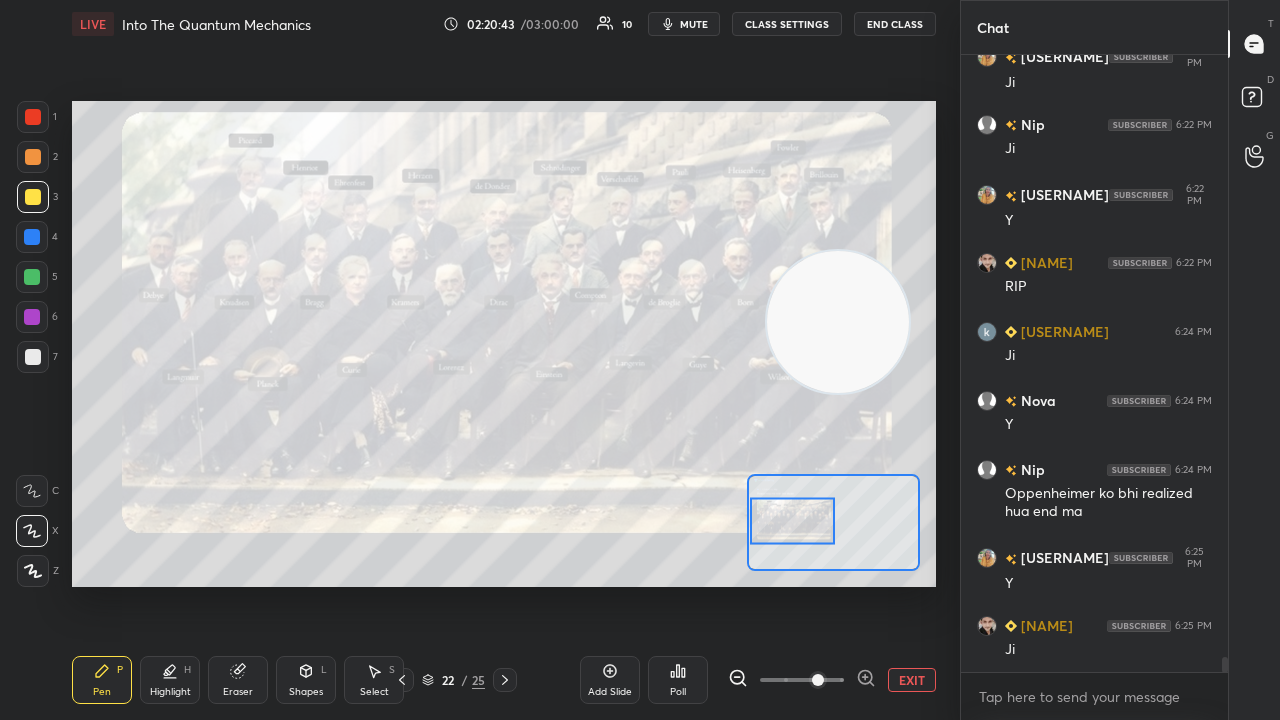 click on "mute" at bounding box center [684, 24] 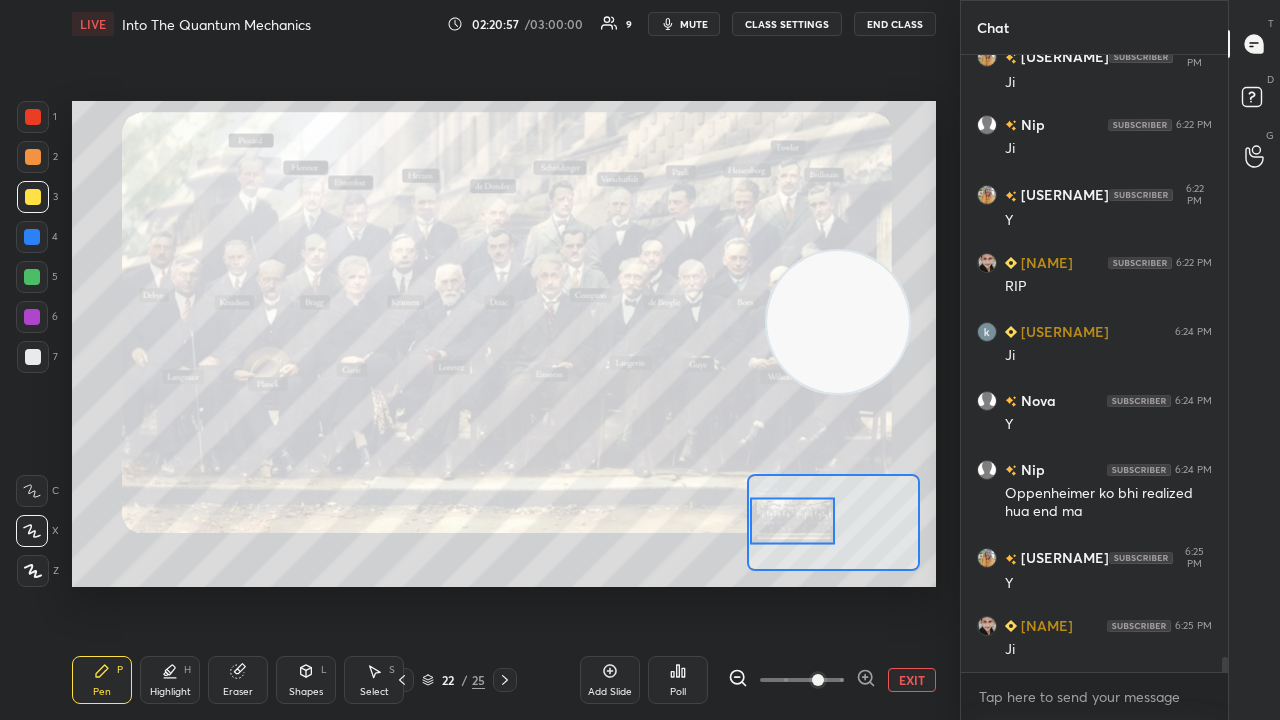 scroll, scrollTop: 24692, scrollLeft: 0, axis: vertical 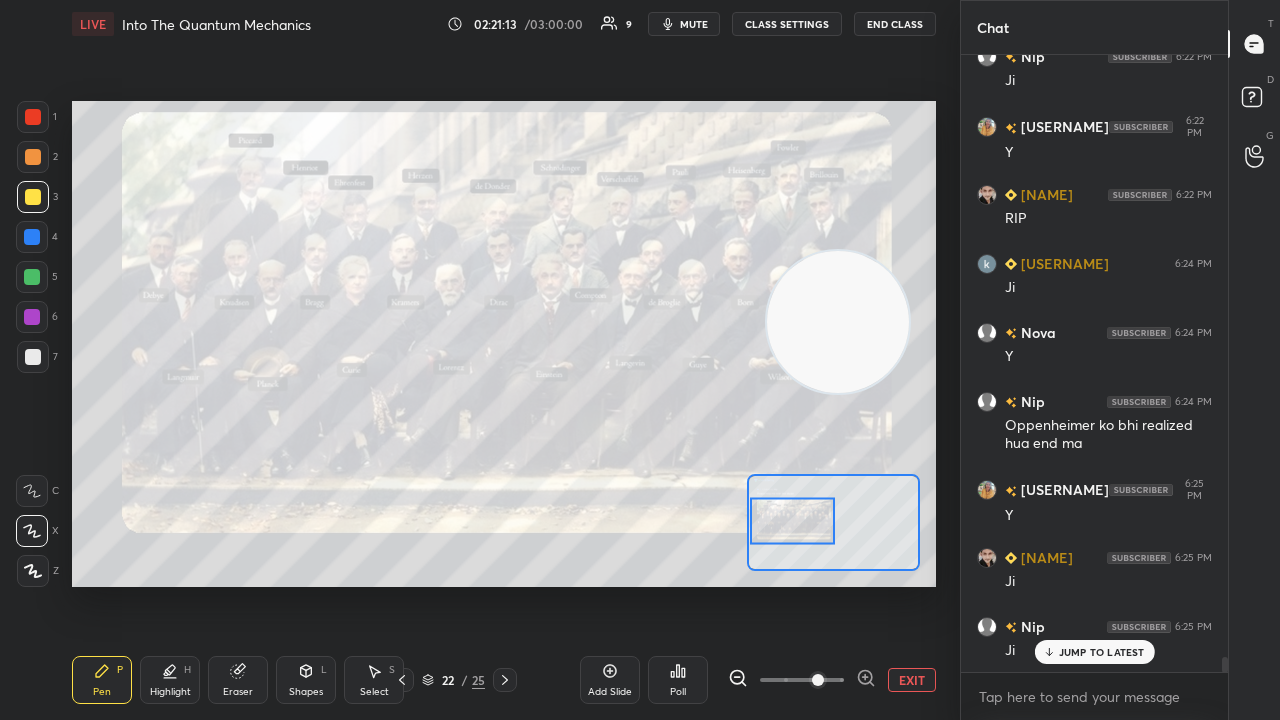 drag, startPoint x: 1102, startPoint y: 661, endPoint x: 1102, endPoint y: 698, distance: 37 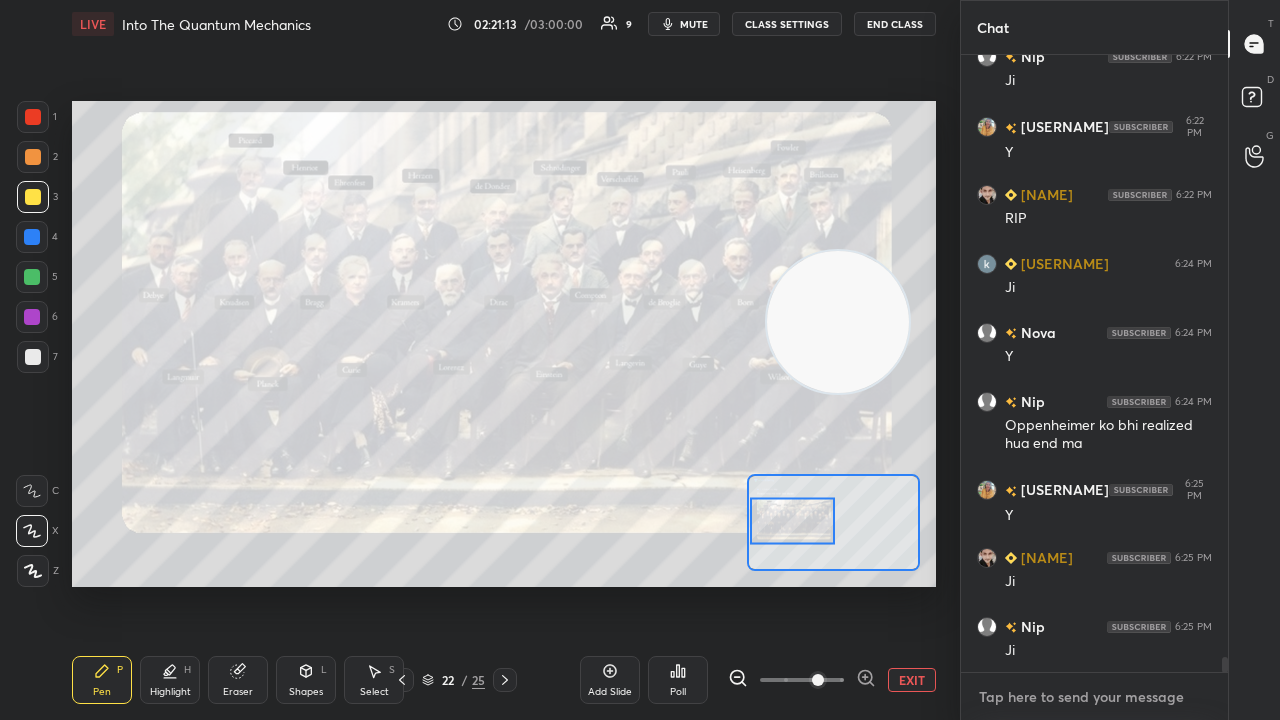 click at bounding box center (1094, 697) 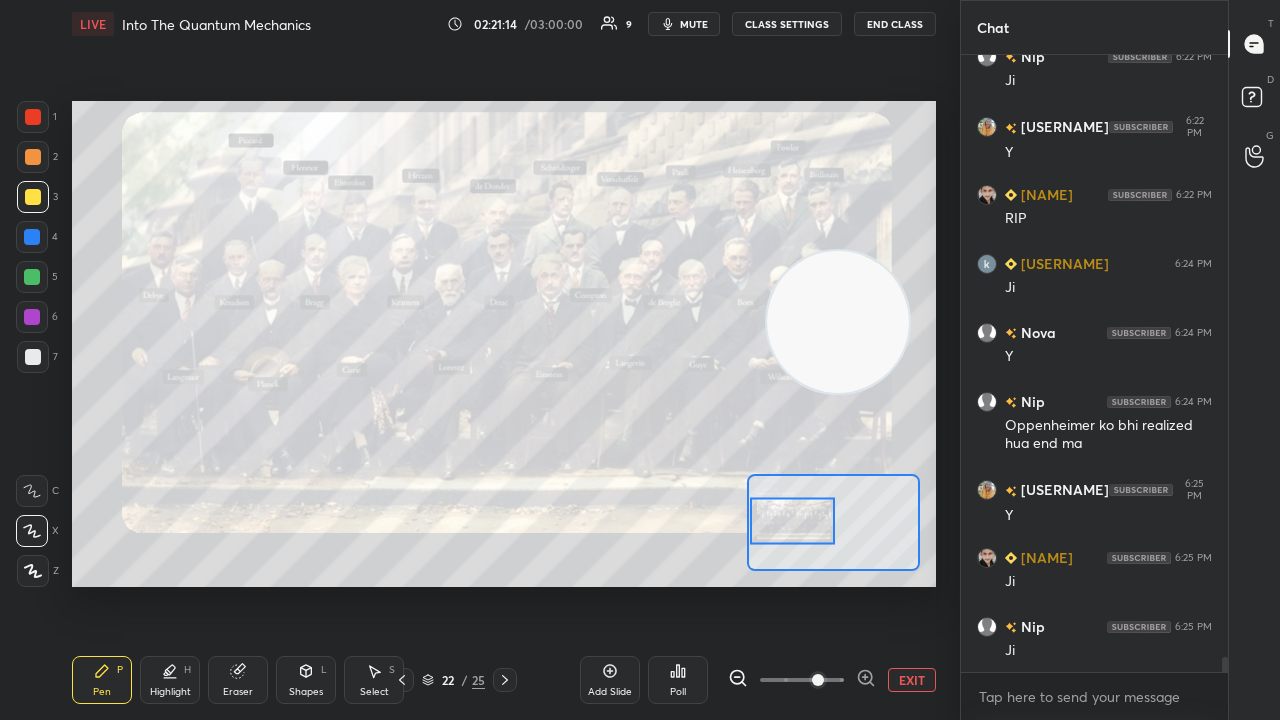 click on "mute" at bounding box center (684, 24) 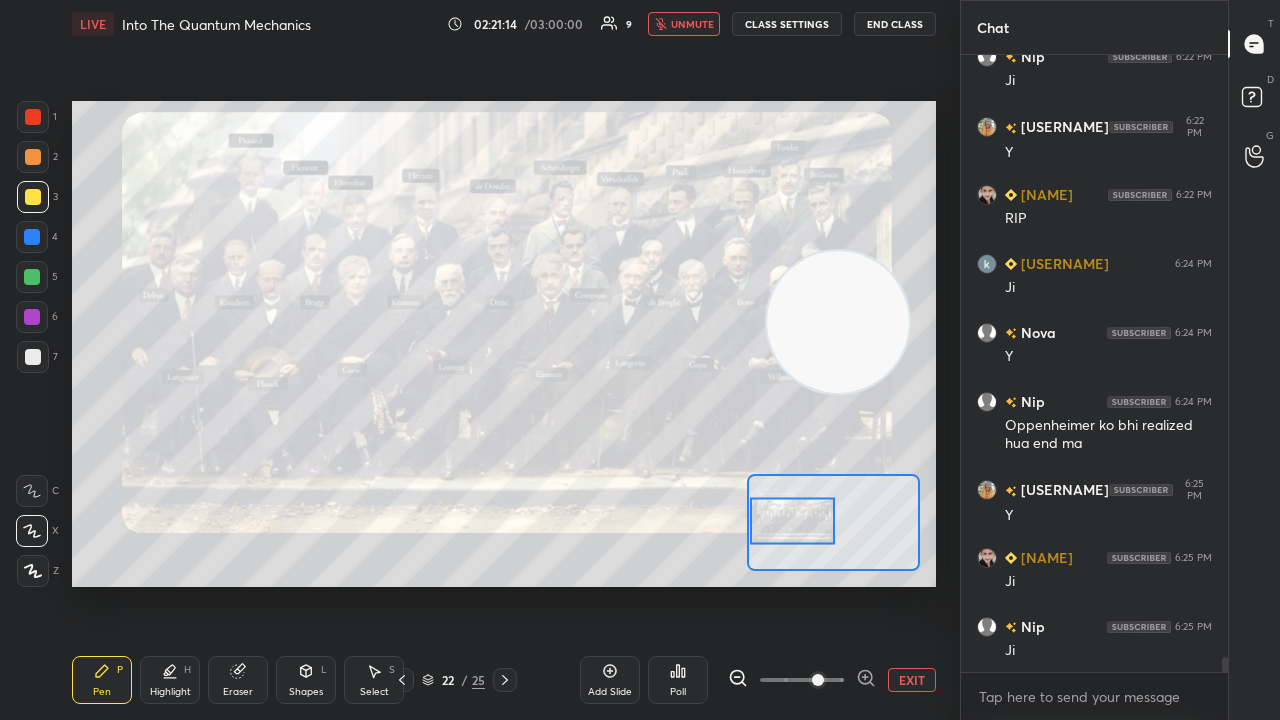 click 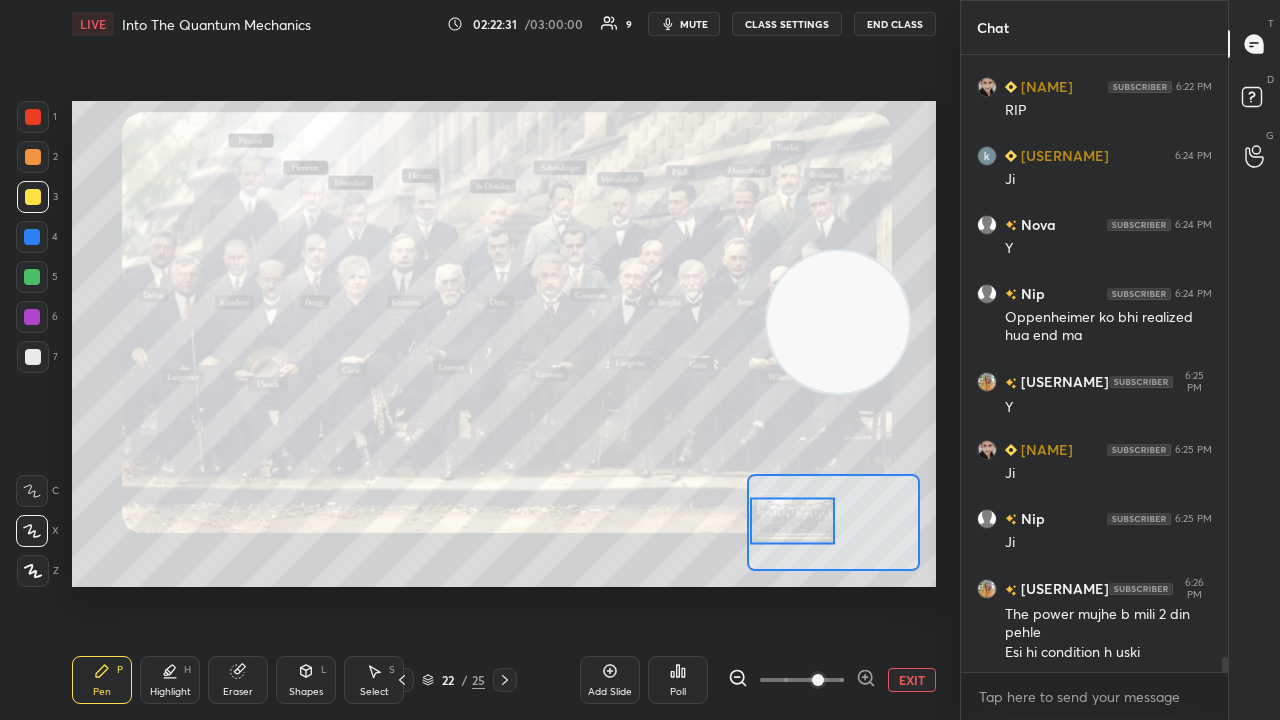 scroll, scrollTop: 24868, scrollLeft: 0, axis: vertical 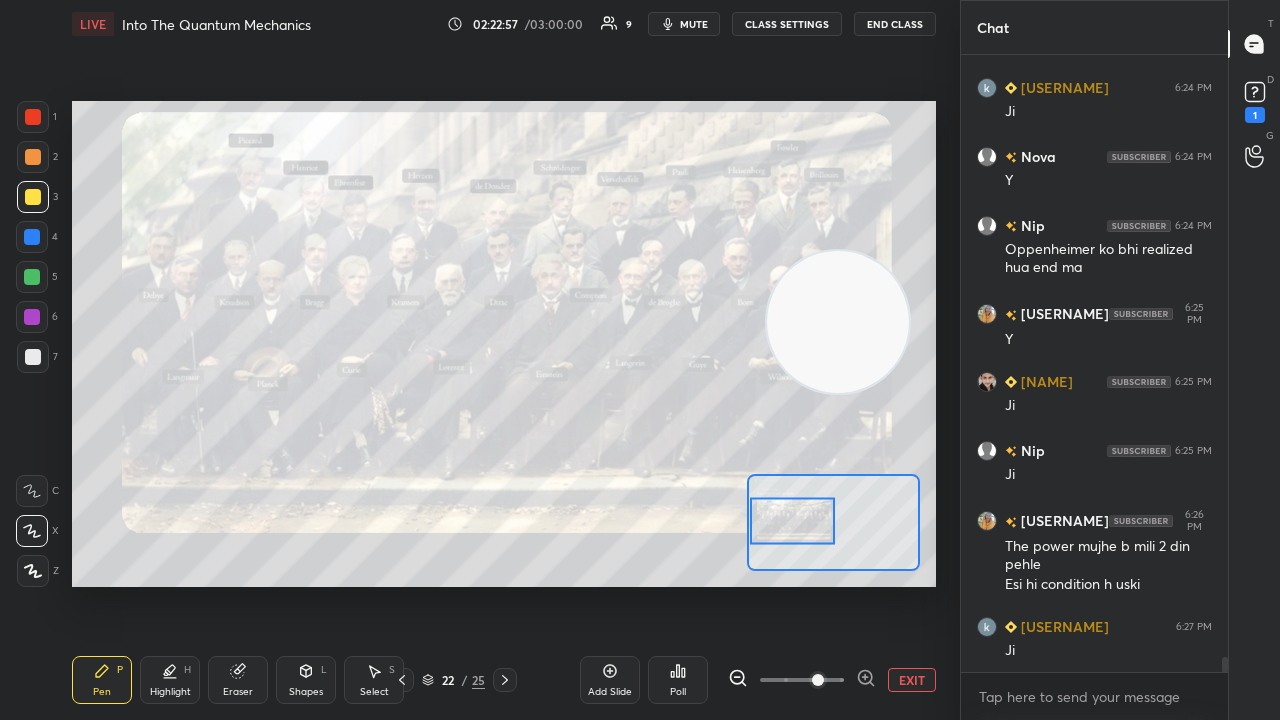click at bounding box center [33, 357] 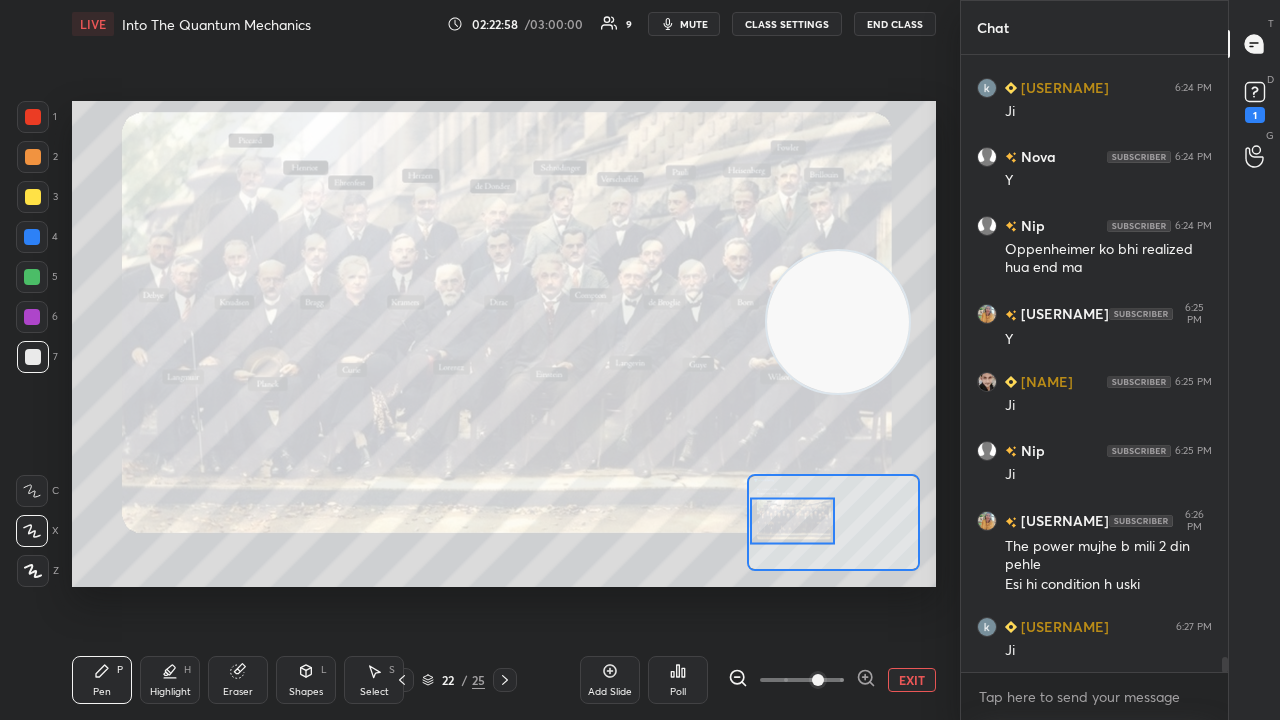 click on "mute" at bounding box center (694, 24) 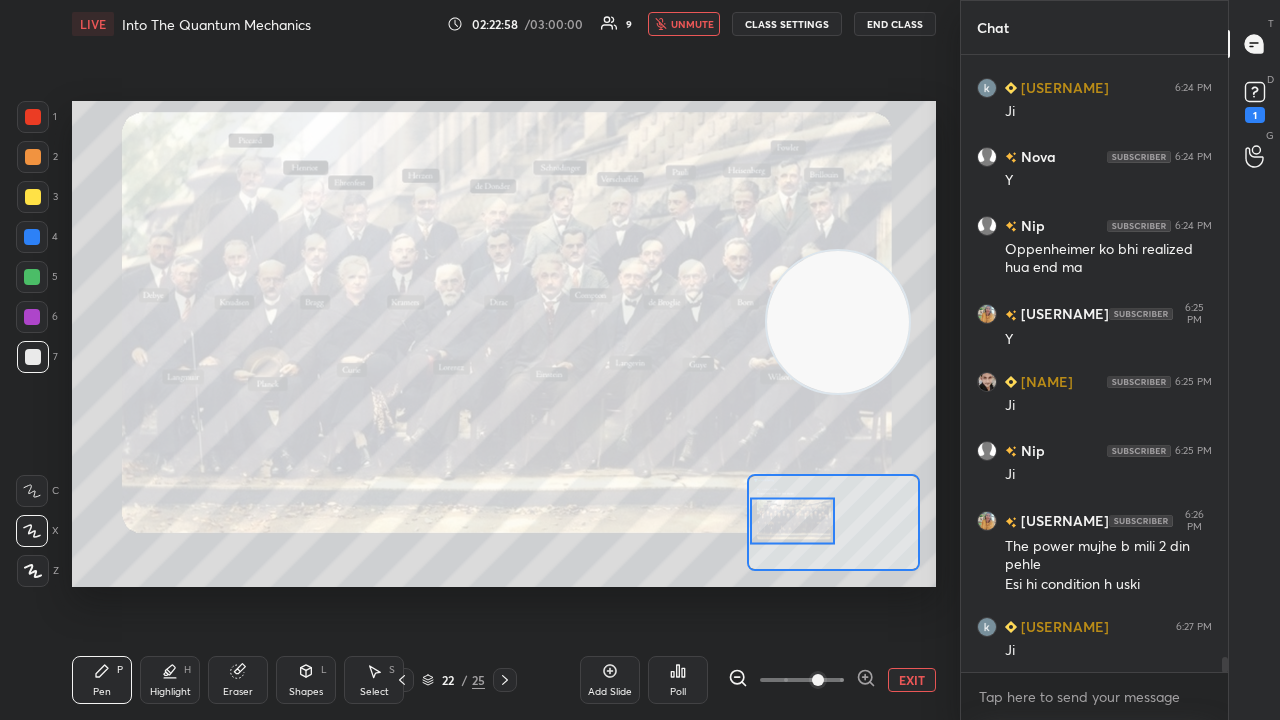 click on "unmute" at bounding box center (692, 24) 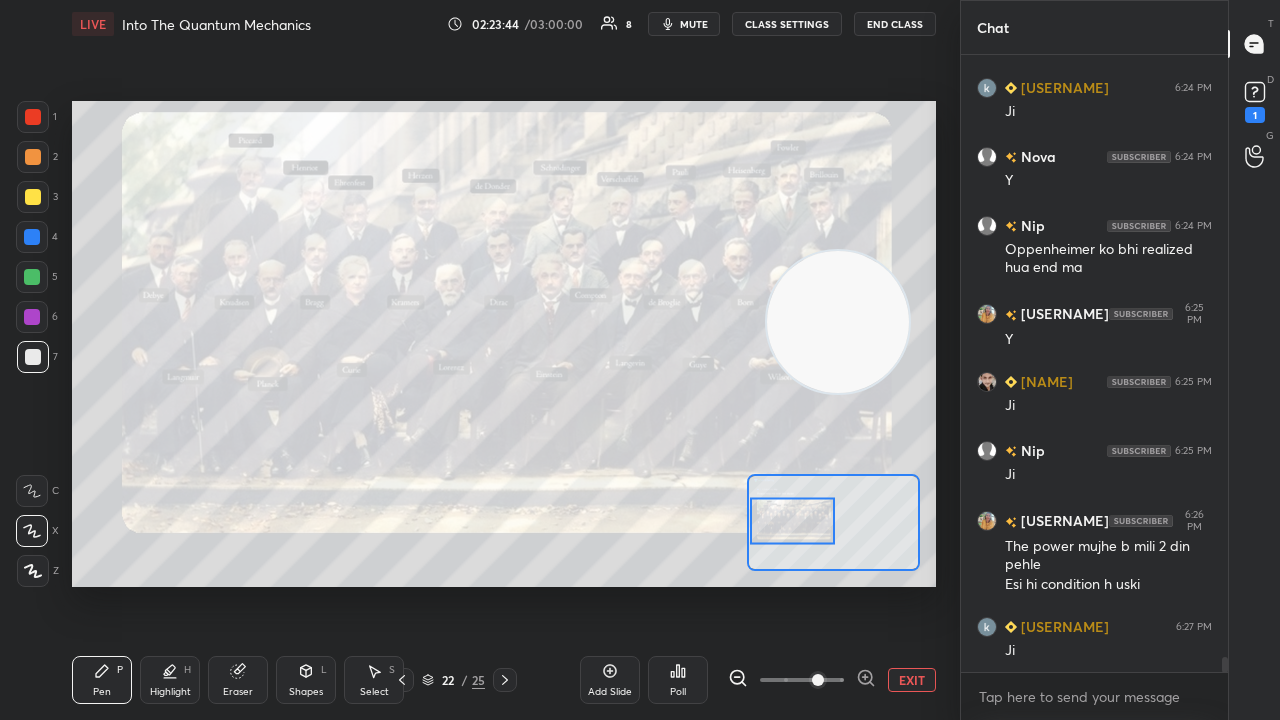 click at bounding box center (33, 197) 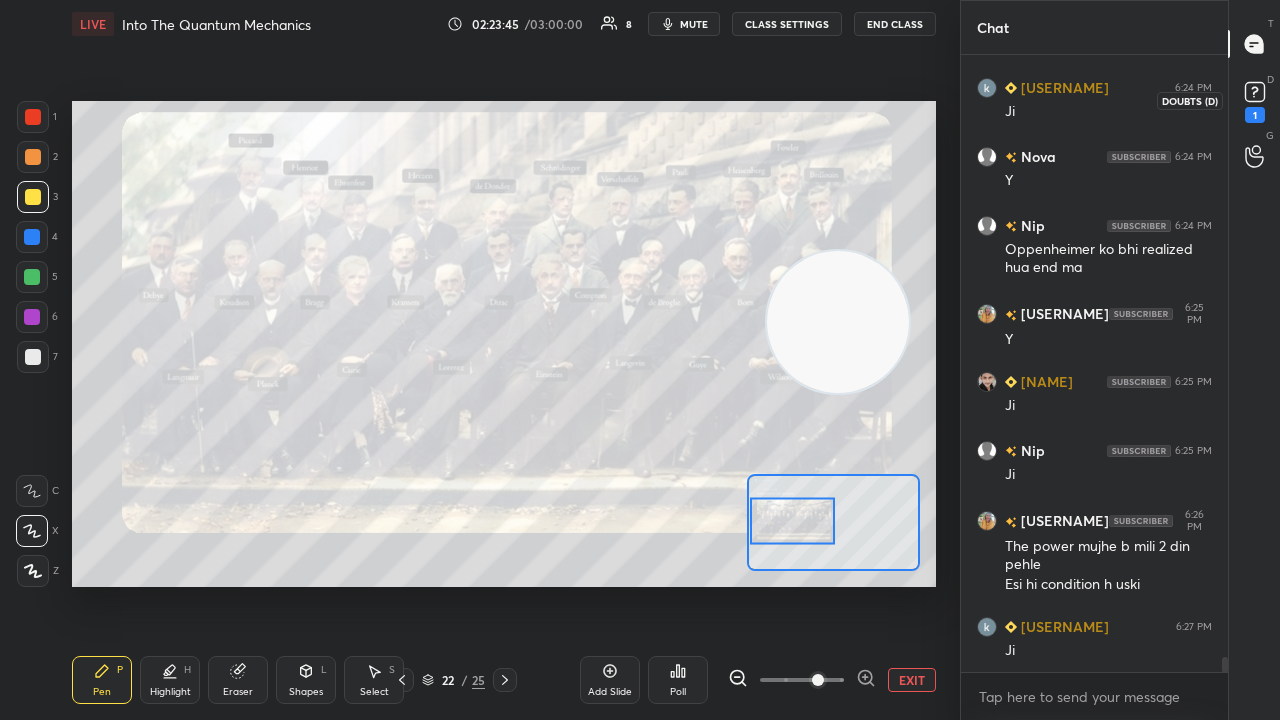 click on "1" at bounding box center [1255, 100] 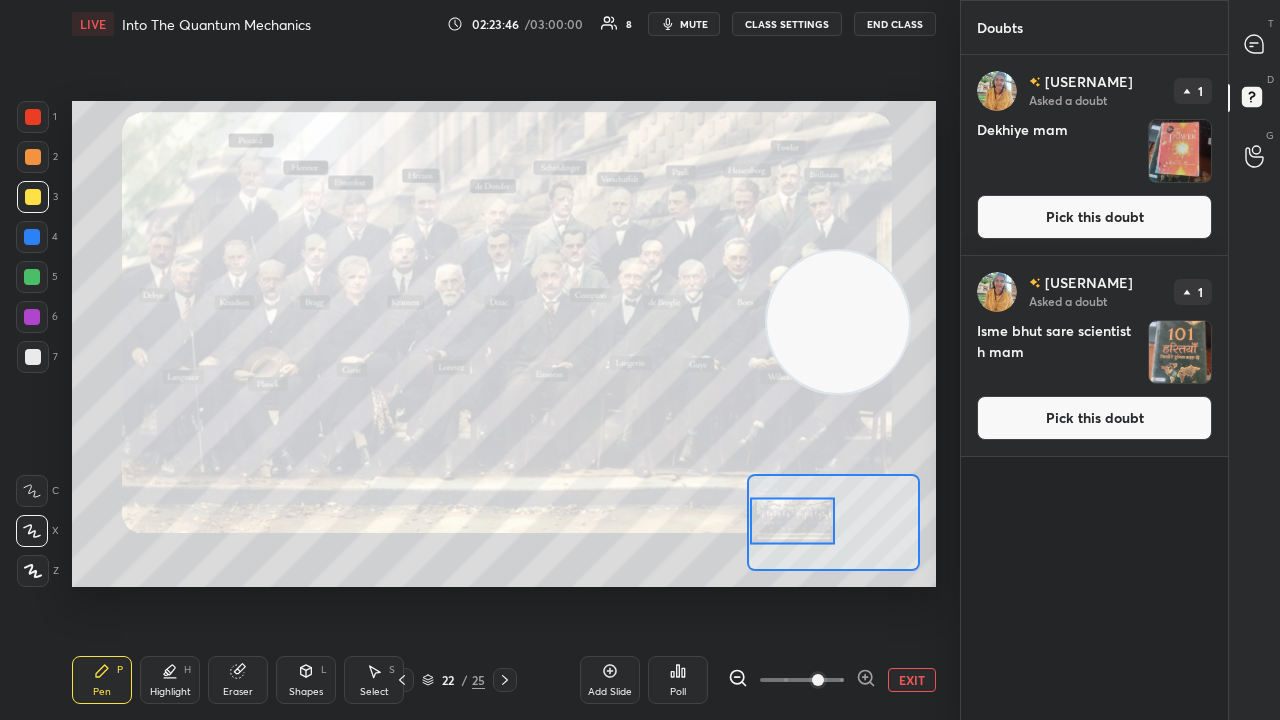 click on "Pick this doubt" at bounding box center [1094, 217] 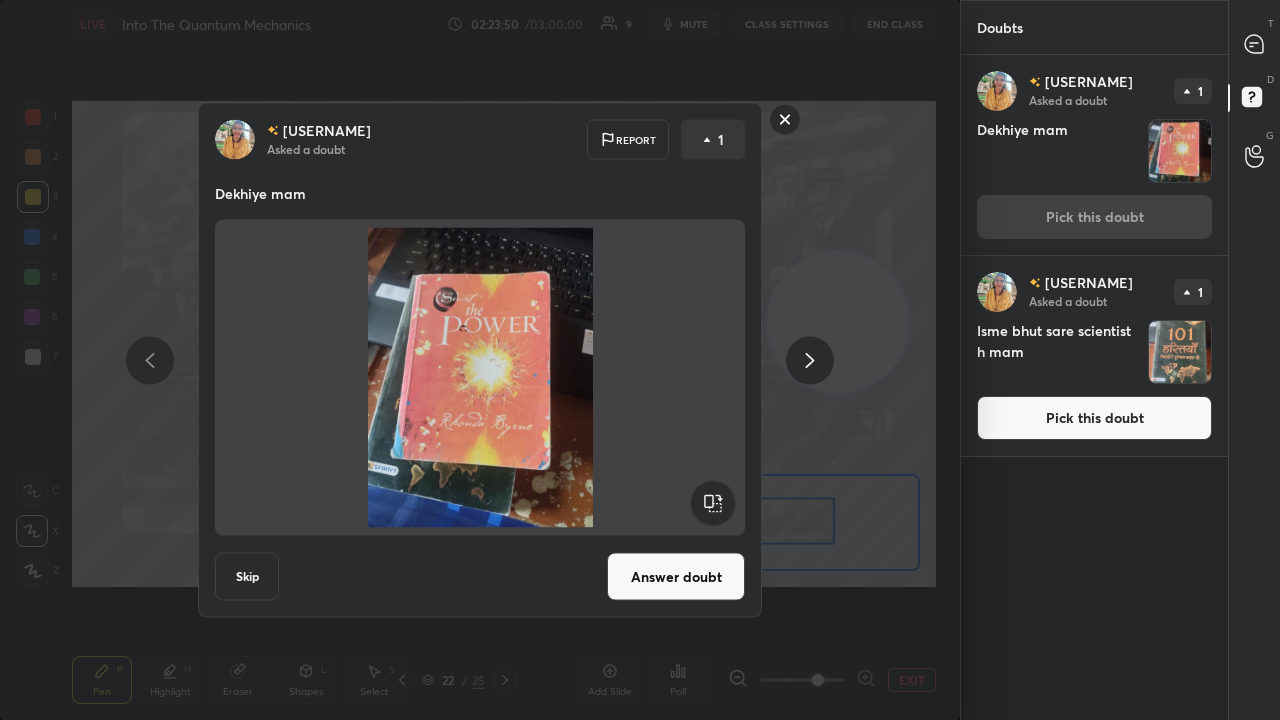 click 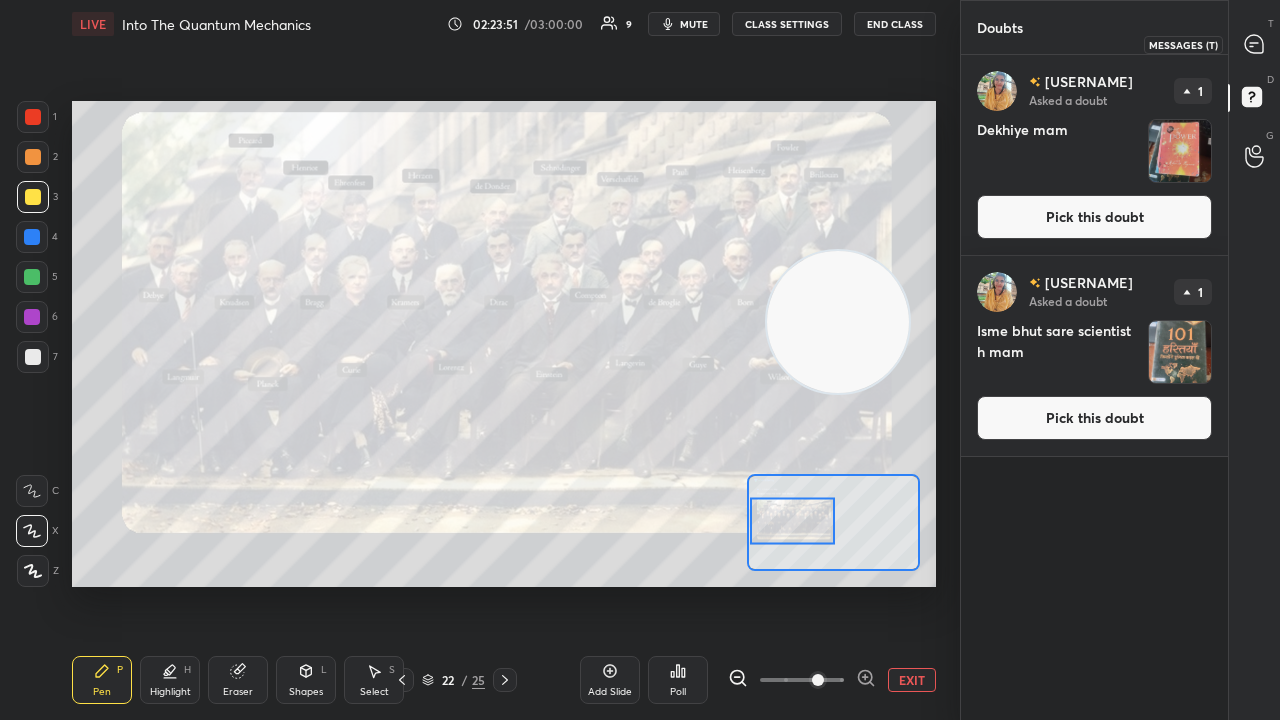 click at bounding box center [1255, 44] 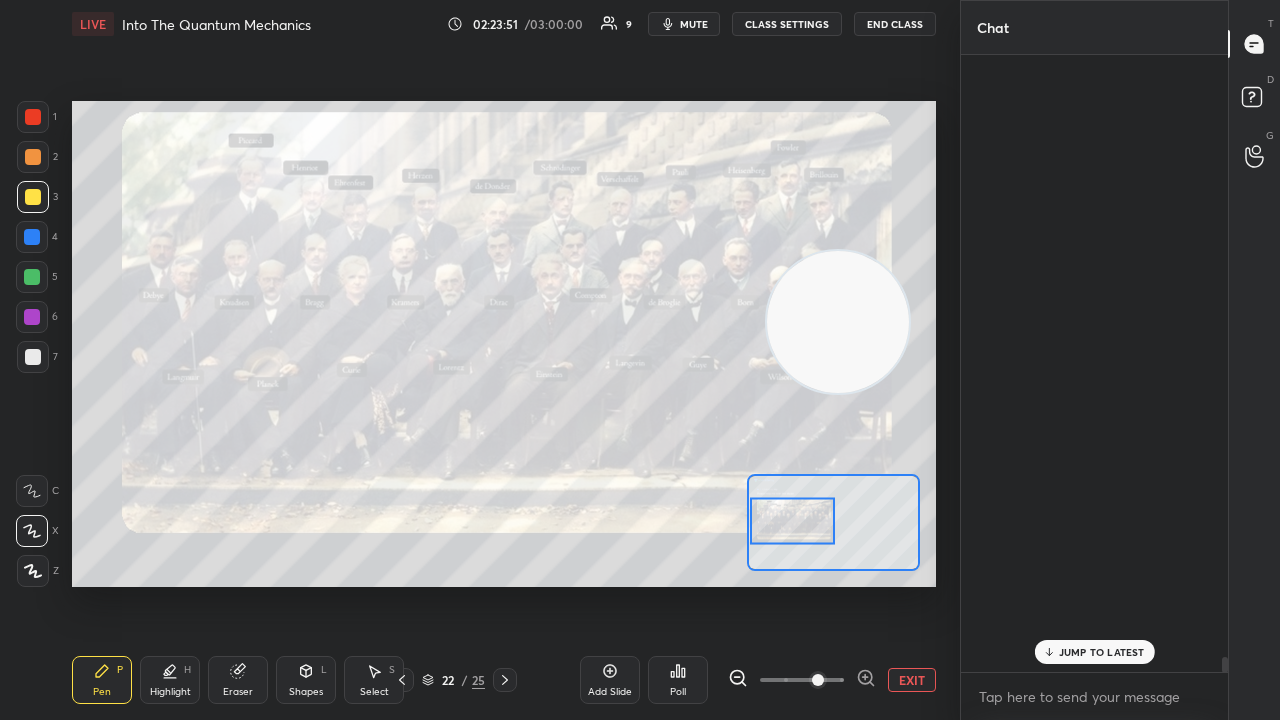 scroll, scrollTop: 24868, scrollLeft: 0, axis: vertical 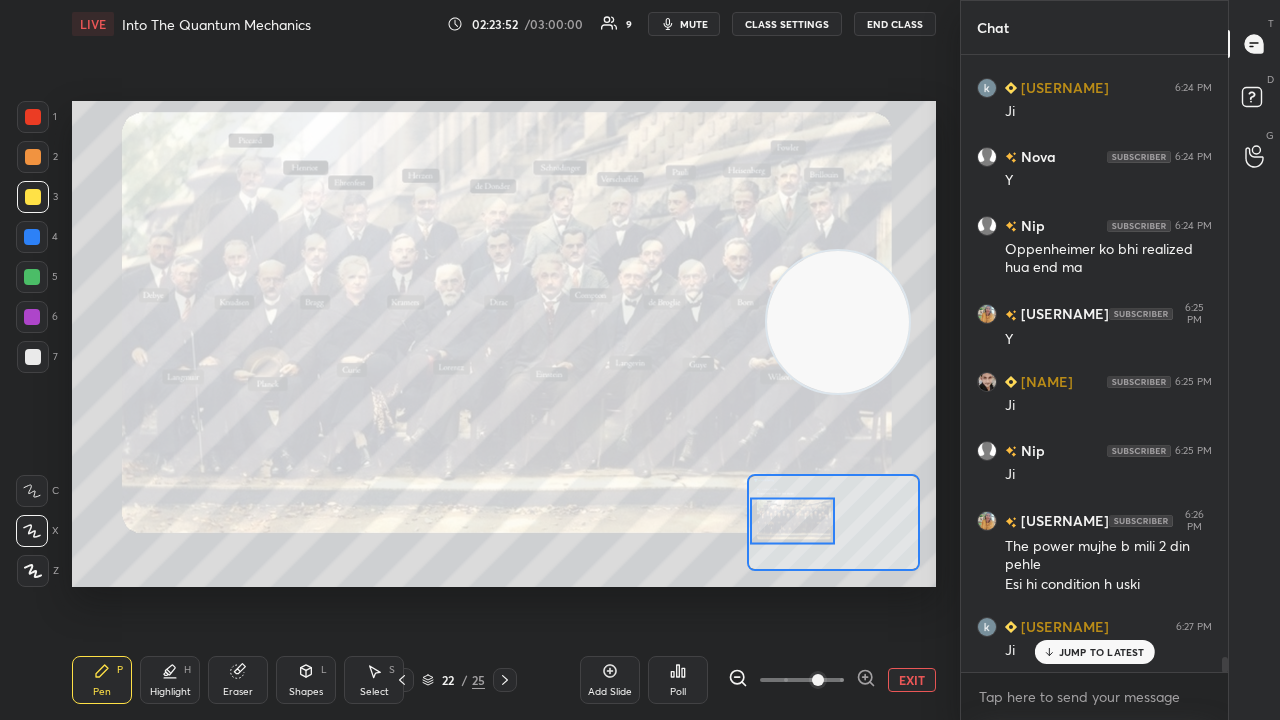 drag, startPoint x: 1108, startPoint y: 642, endPoint x: 1112, endPoint y: 682, distance: 40.1995 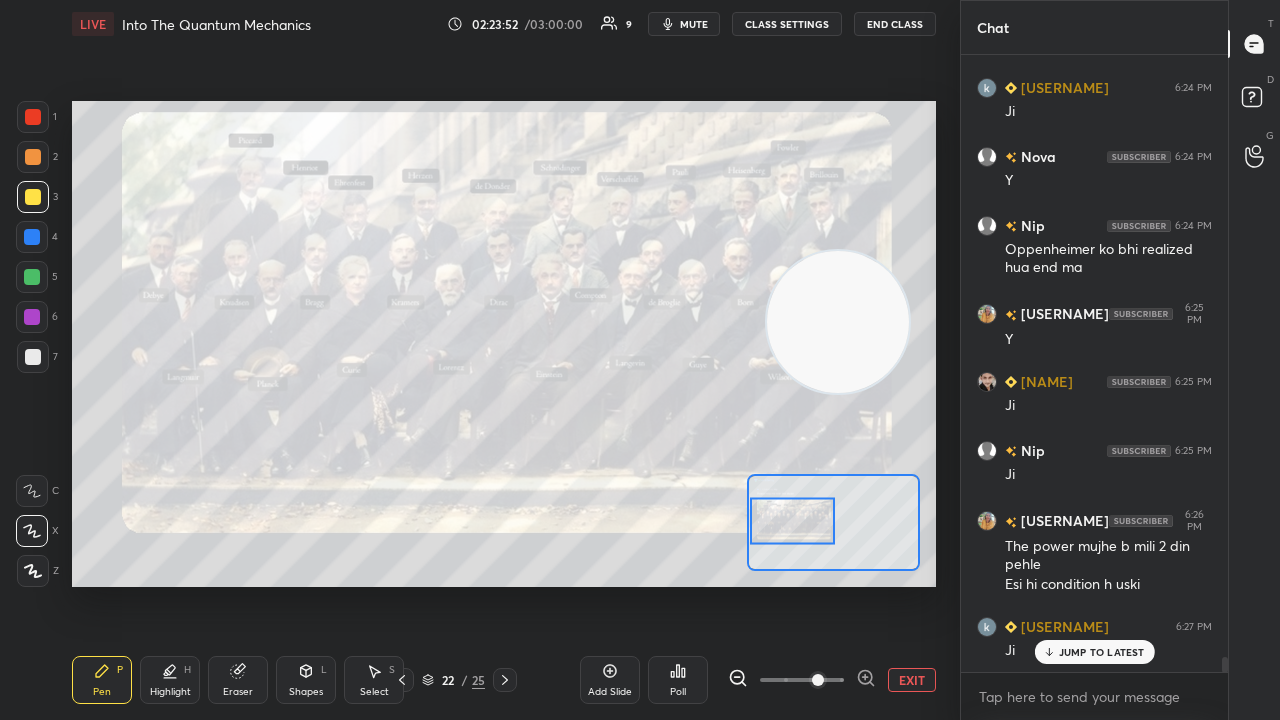 click on "JUMP TO LATEST" at bounding box center (1094, 652) 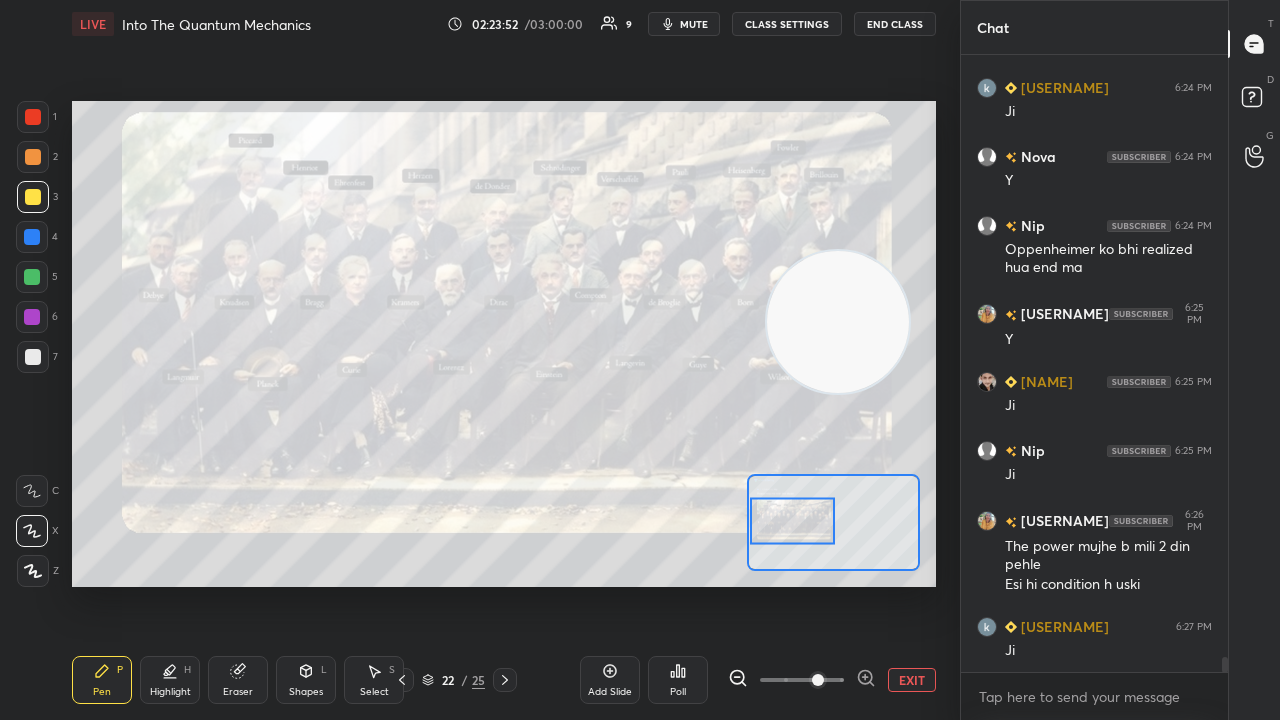 click on "x" at bounding box center [1094, 696] 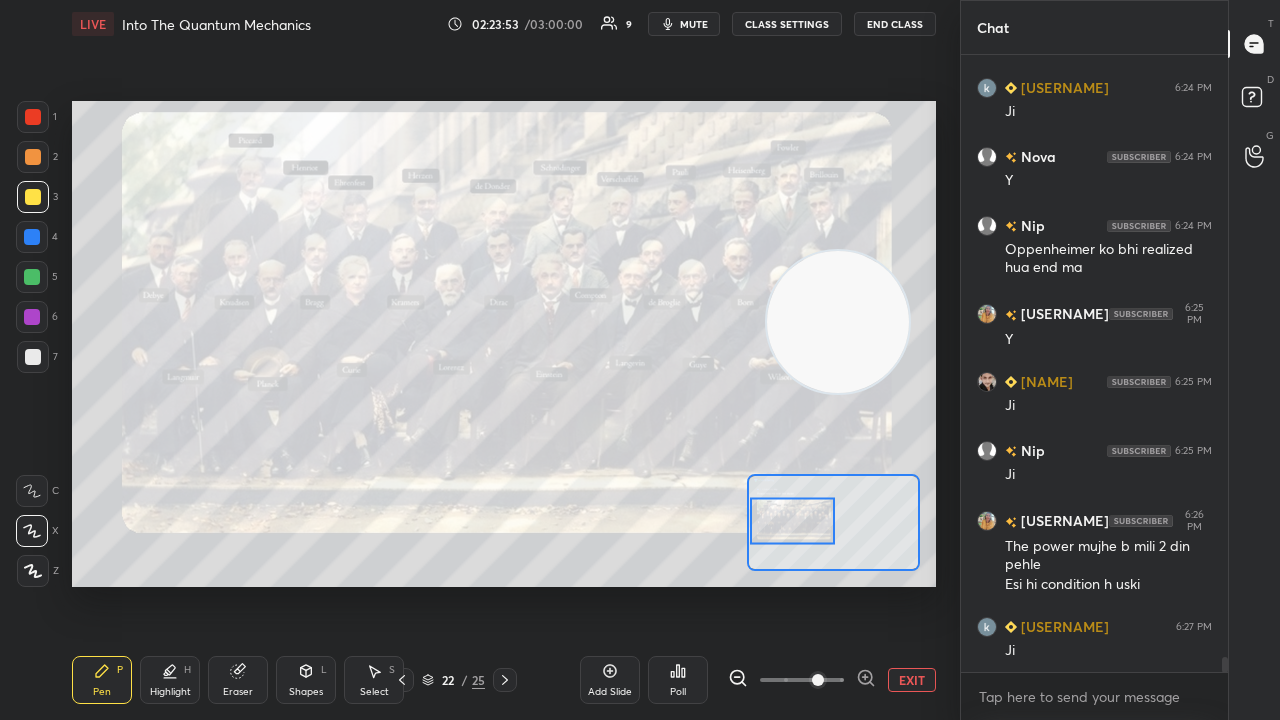 click on "mute" at bounding box center [694, 24] 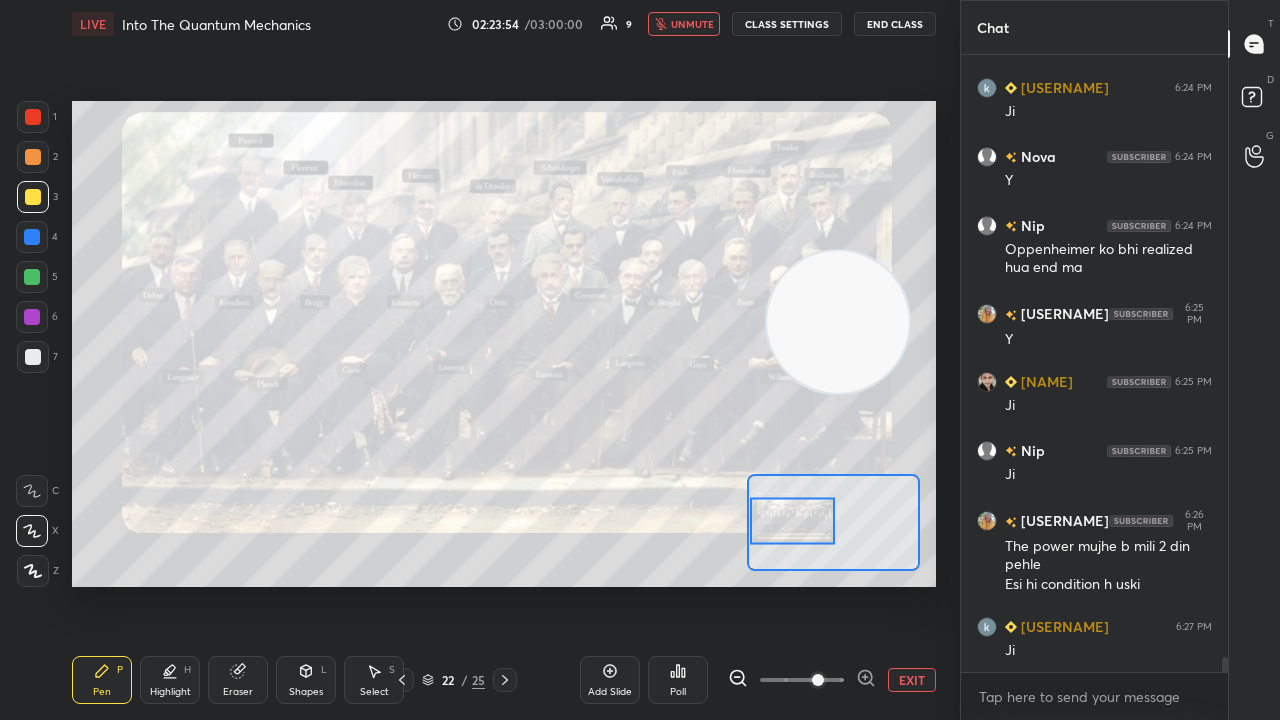 drag, startPoint x: 706, startPoint y: 28, endPoint x: 708, endPoint y: 17, distance: 11.18034 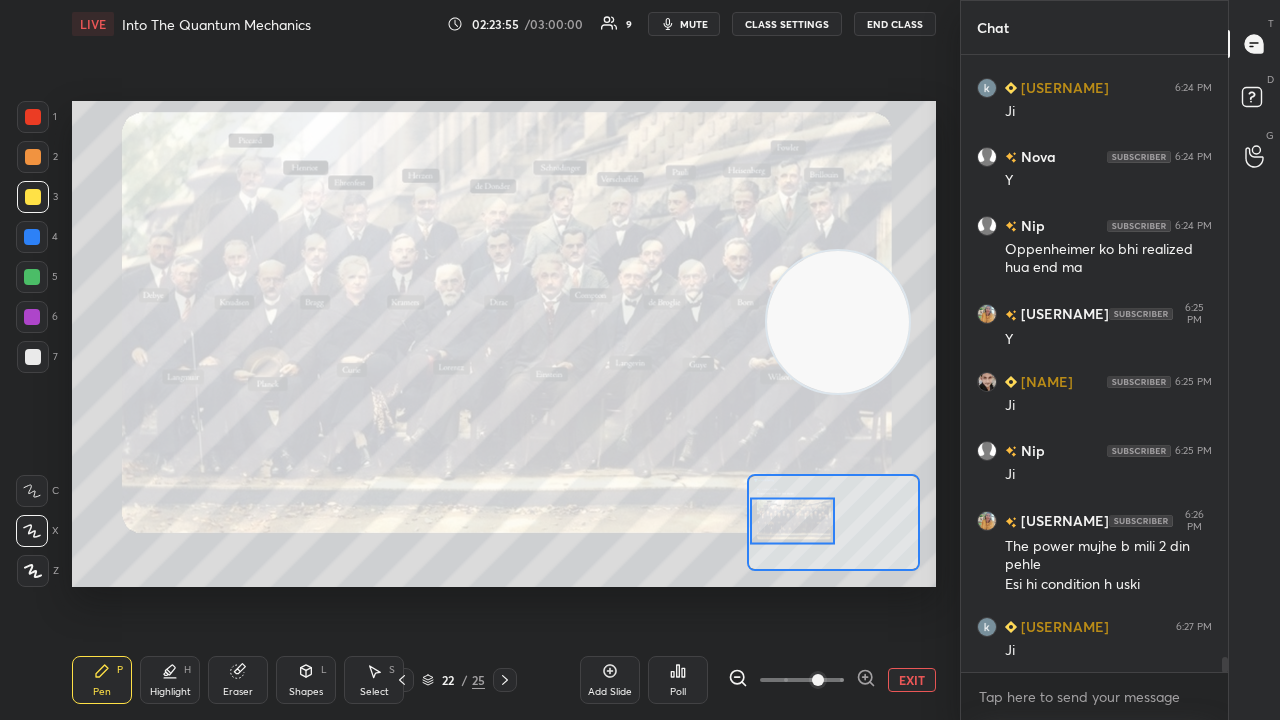 scroll, scrollTop: 24938, scrollLeft: 0, axis: vertical 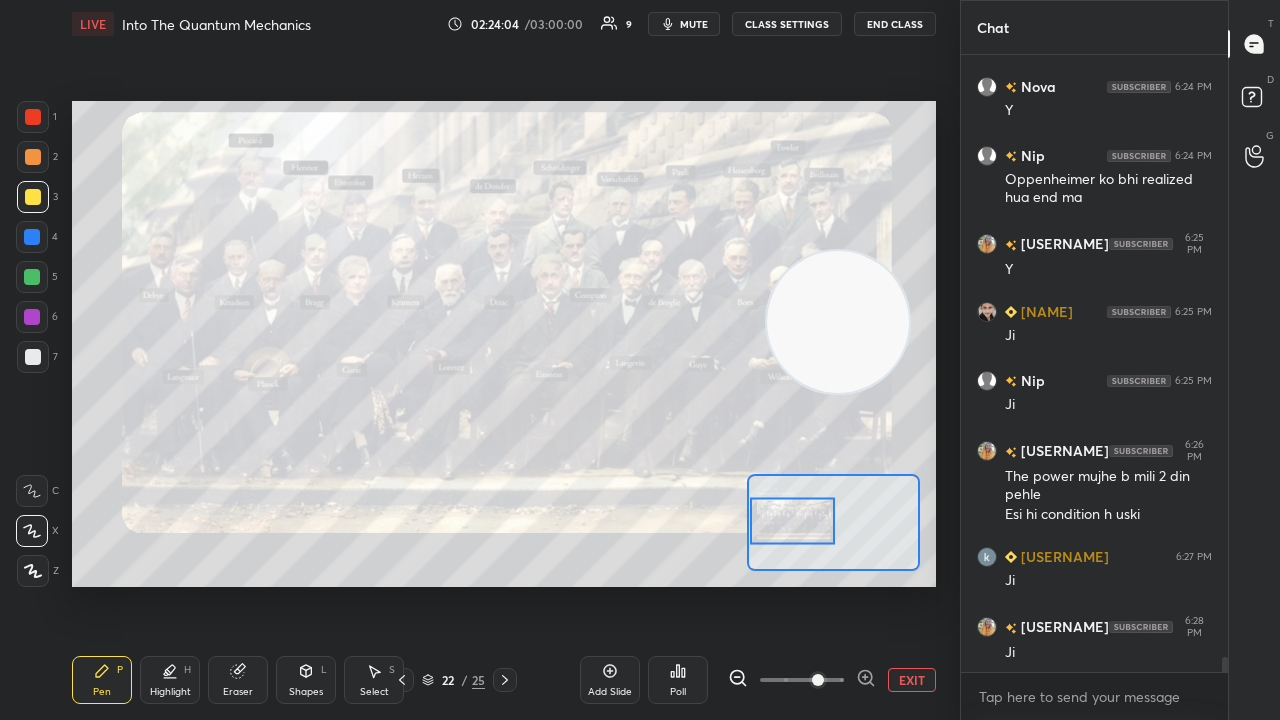 click on "mute" at bounding box center (684, 24) 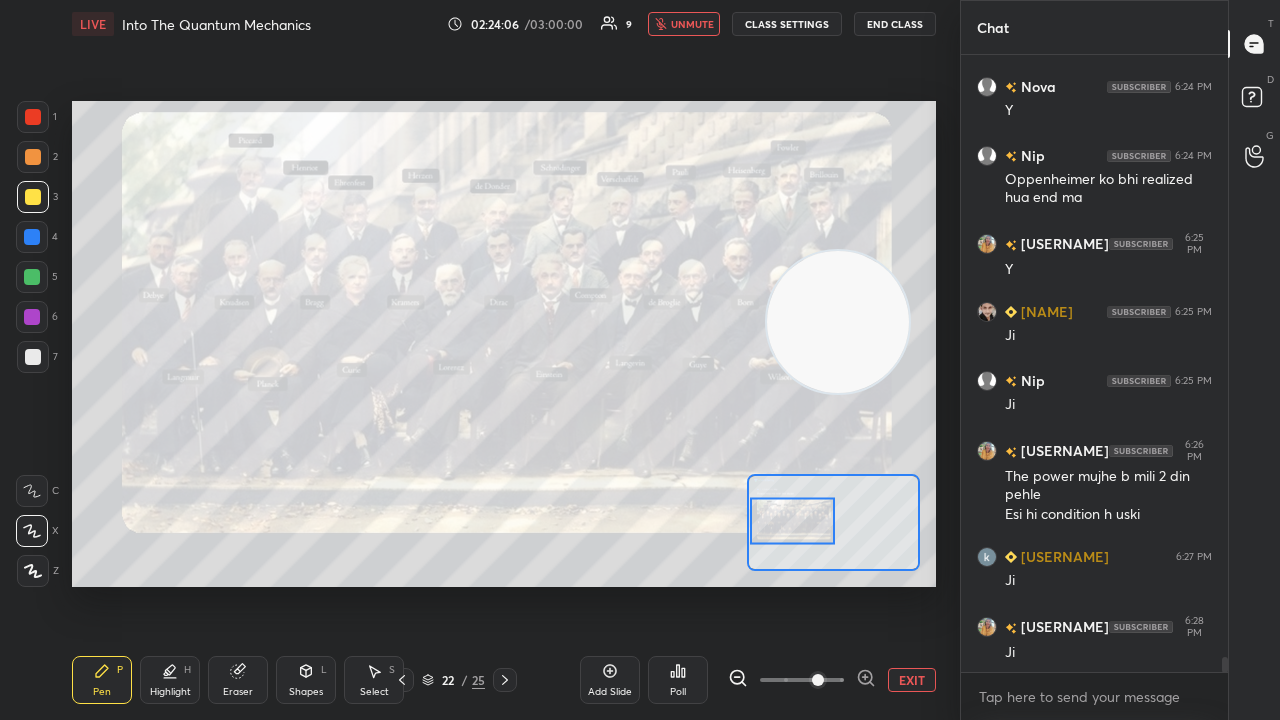 click on "unmute" at bounding box center (692, 24) 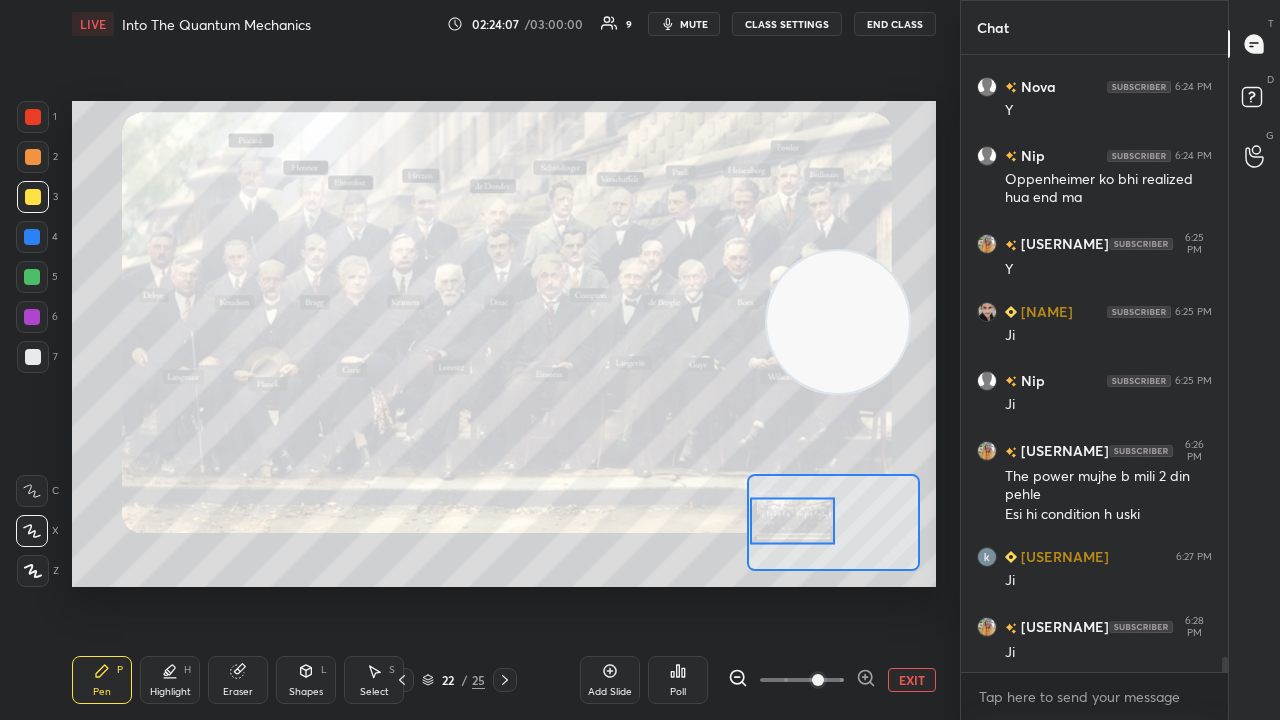 drag, startPoint x: 29, startPoint y: 284, endPoint x: 38, endPoint y: 278, distance: 10.816654 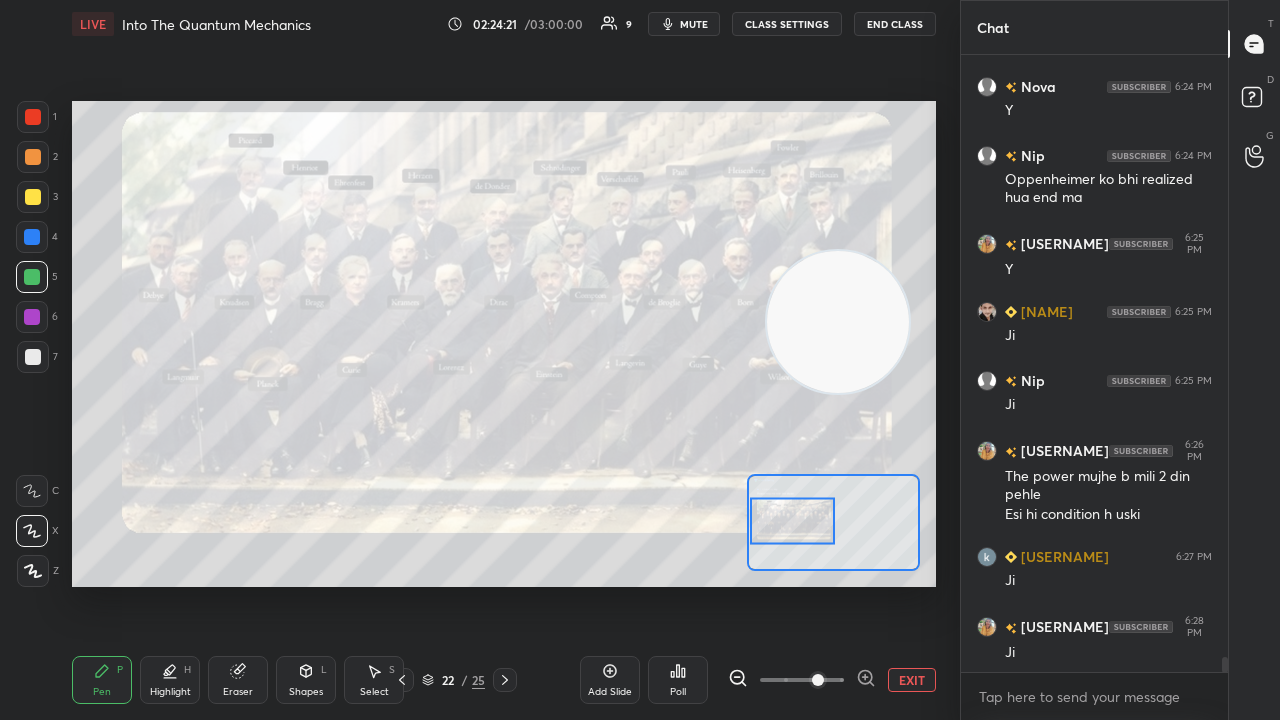 drag, startPoint x: 43, startPoint y: 284, endPoint x: 33, endPoint y: 291, distance: 12.206555 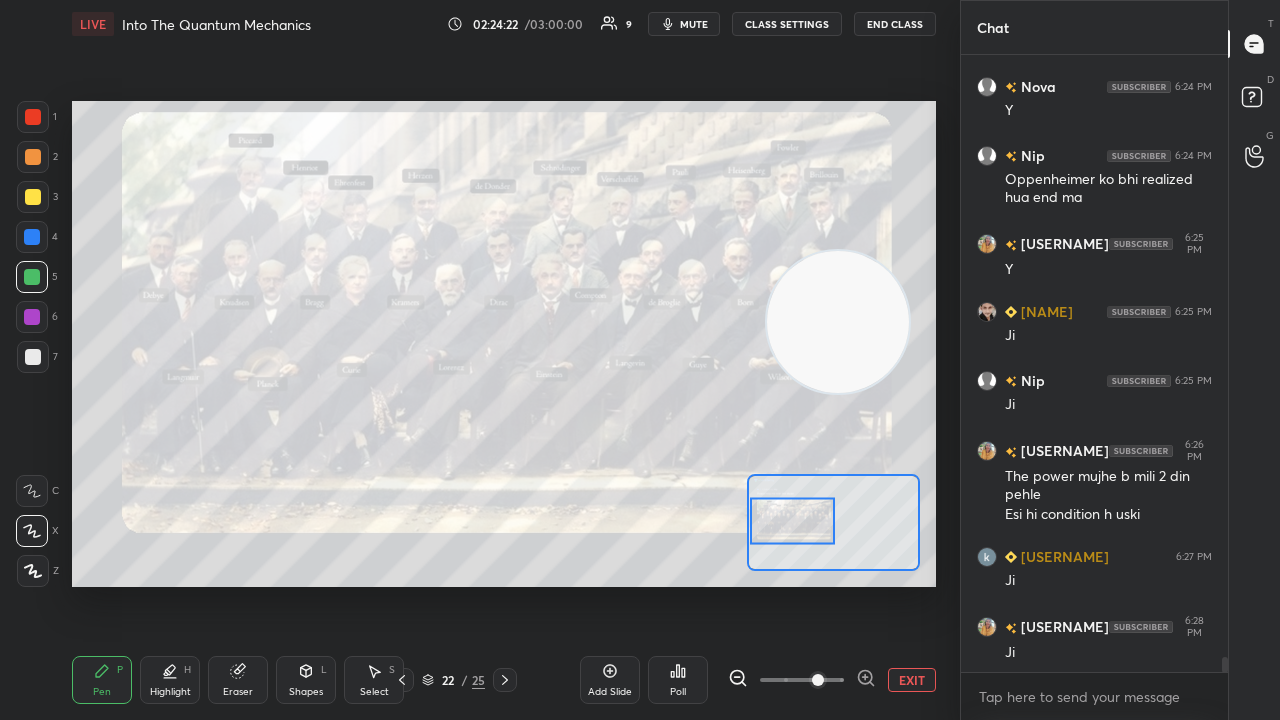 click at bounding box center [33, 357] 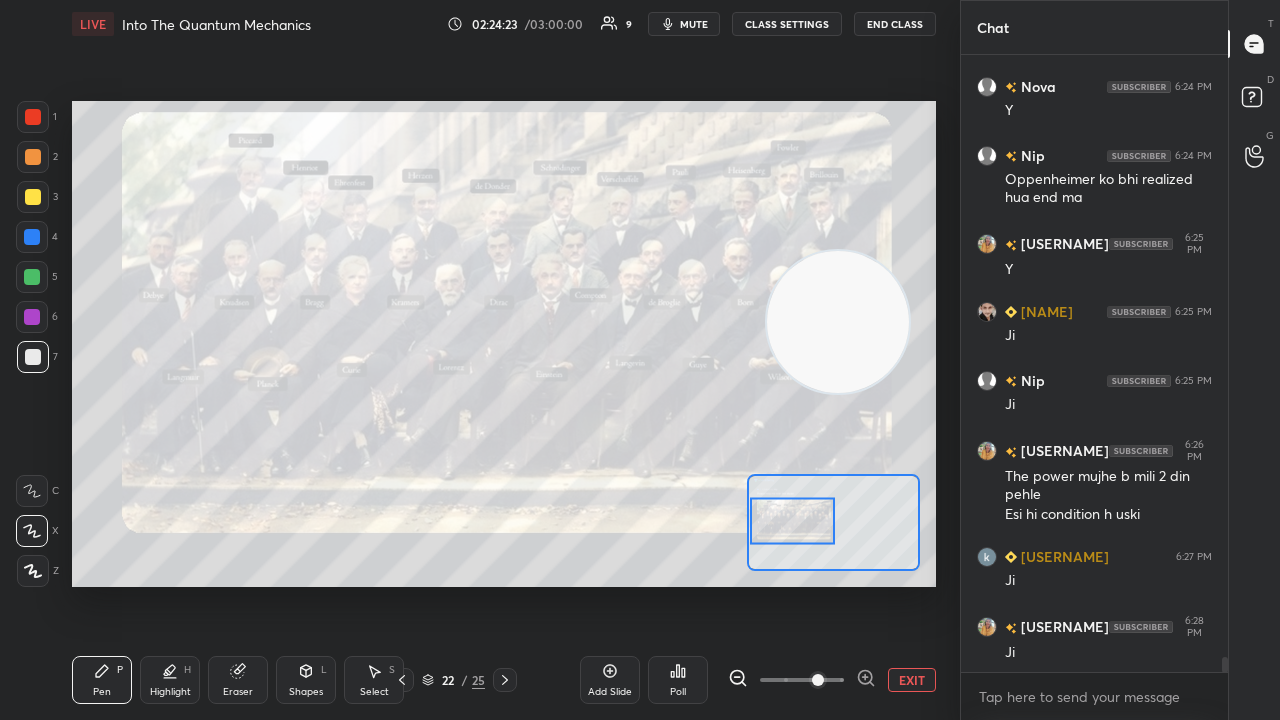 click on "mute" at bounding box center (684, 24) 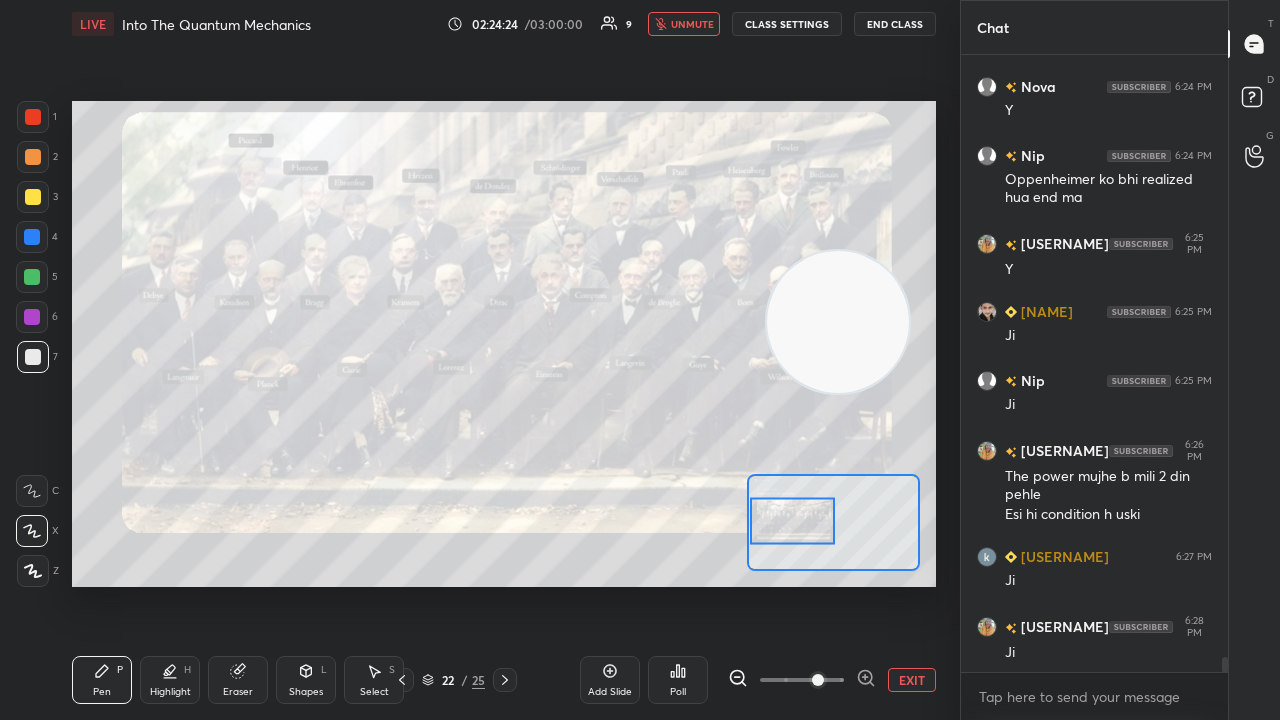 click on "unmute" at bounding box center [692, 24] 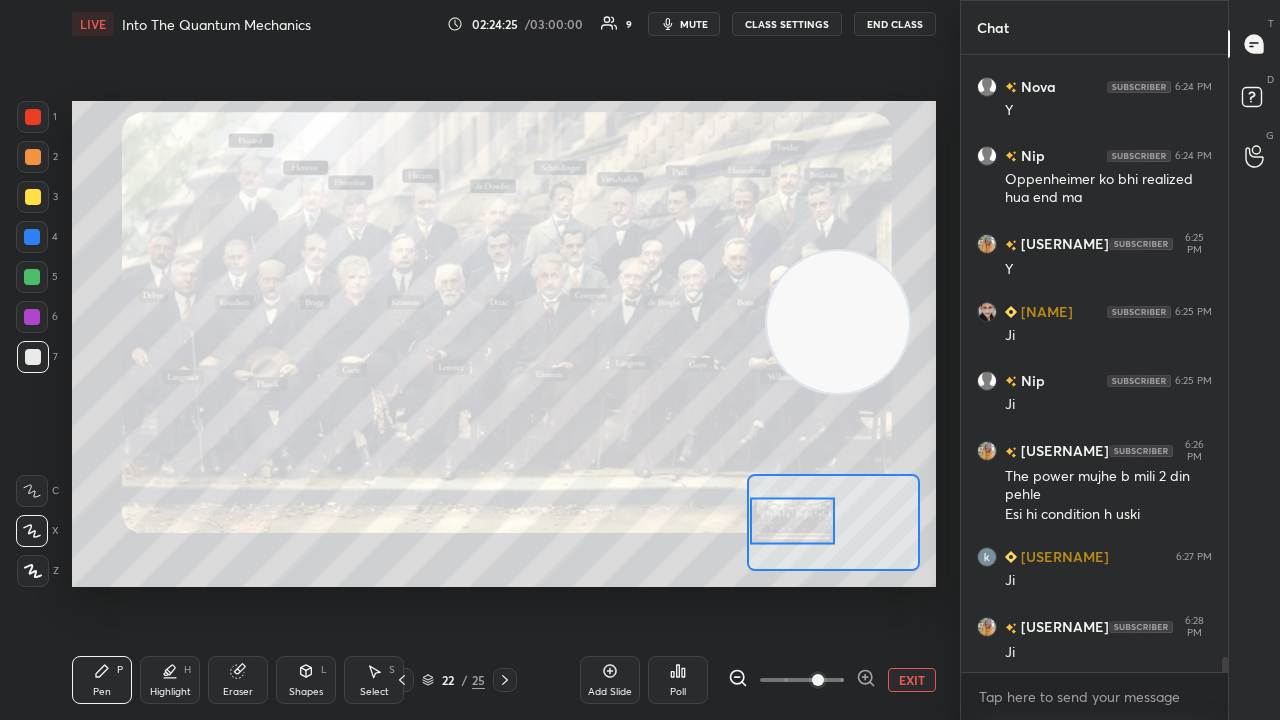 scroll, scrollTop: 25006, scrollLeft: 0, axis: vertical 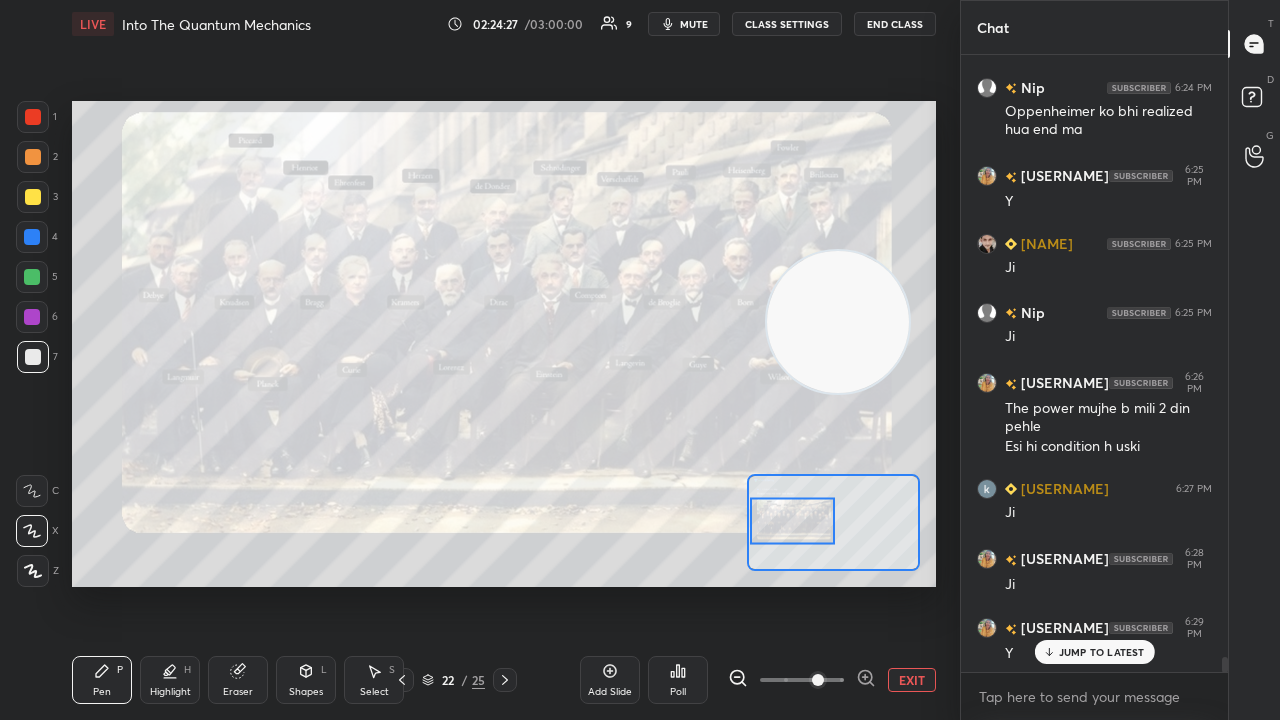 click on "mute" at bounding box center (694, 24) 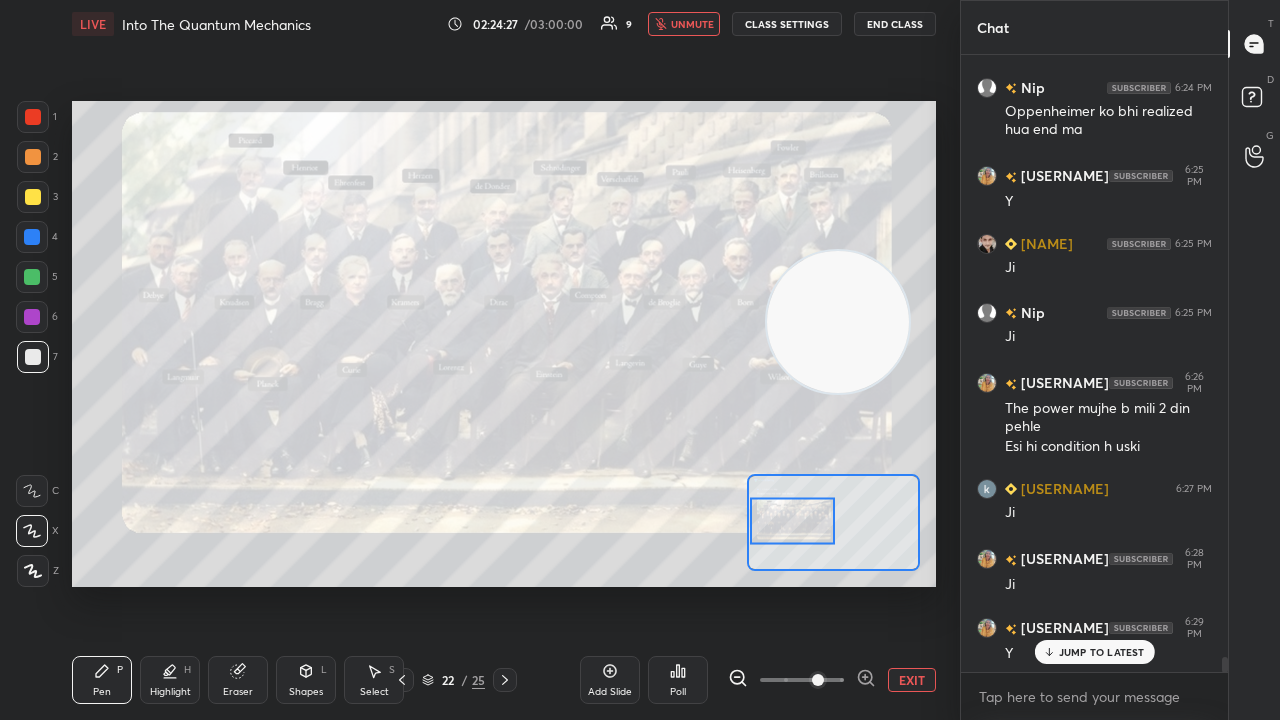 click on "unmute" at bounding box center [692, 24] 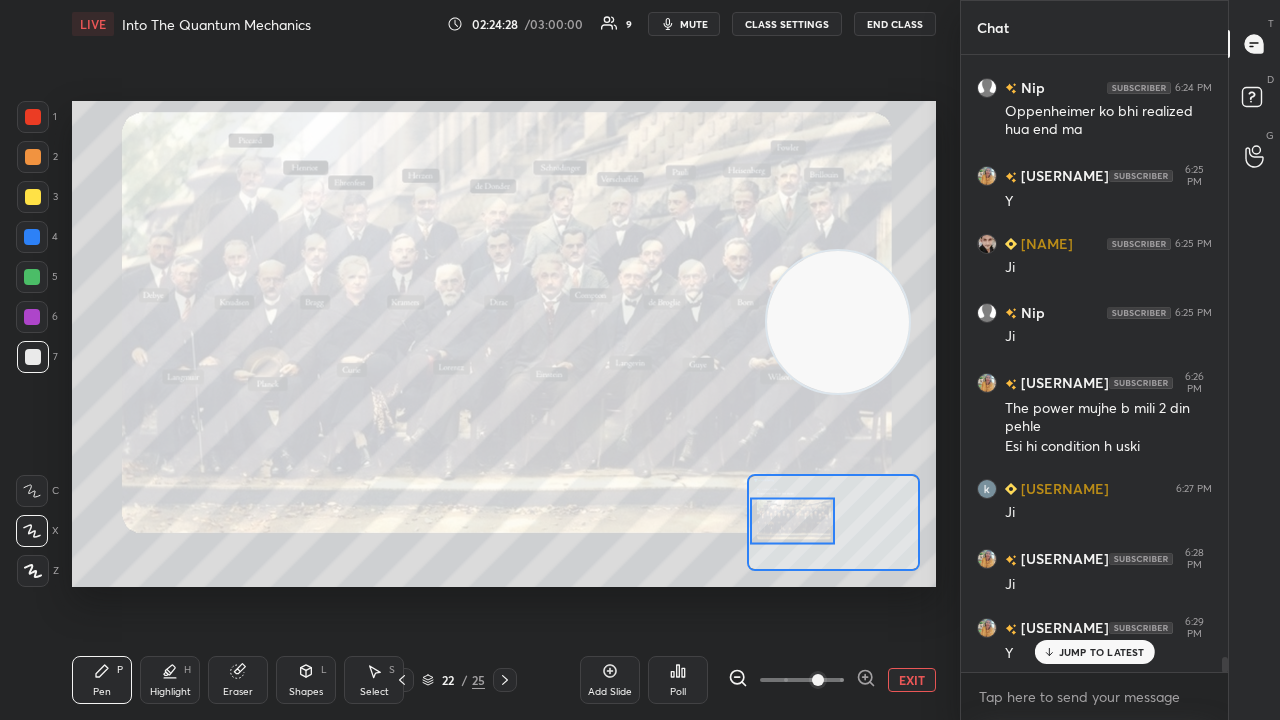click at bounding box center (32, 277) 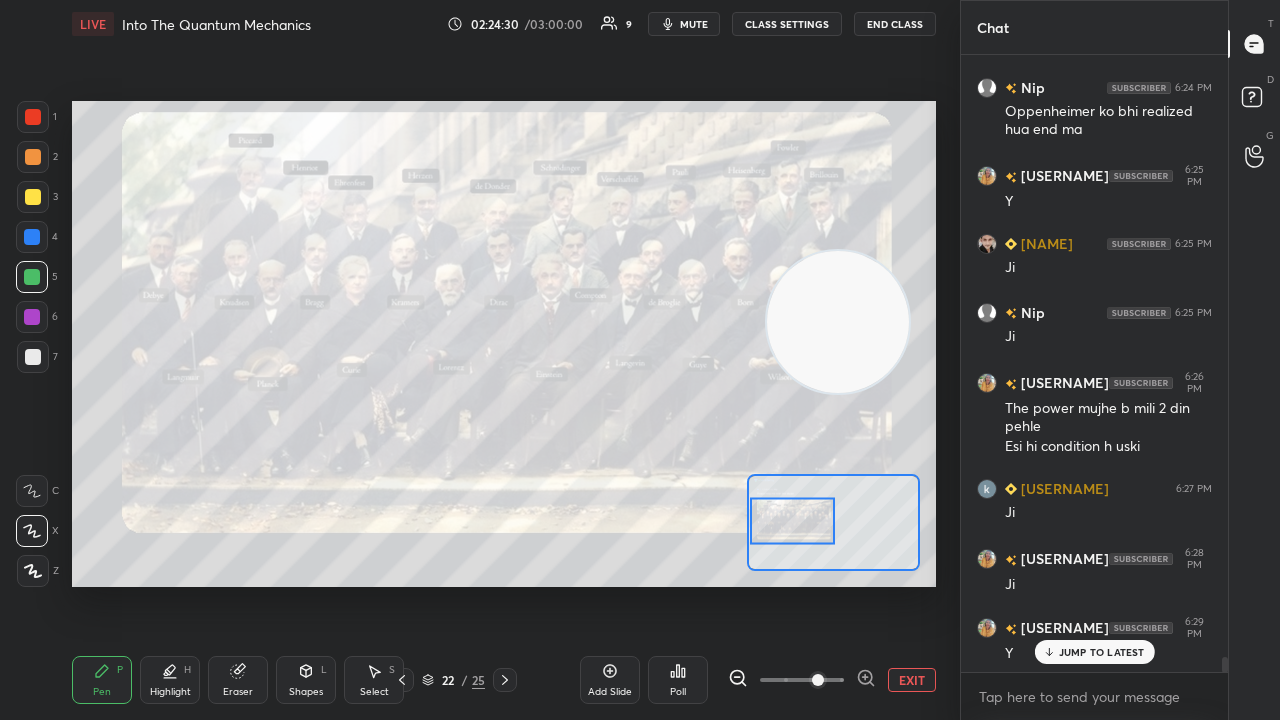drag, startPoint x: 1056, startPoint y: 656, endPoint x: 1048, endPoint y: 691, distance: 35.902645 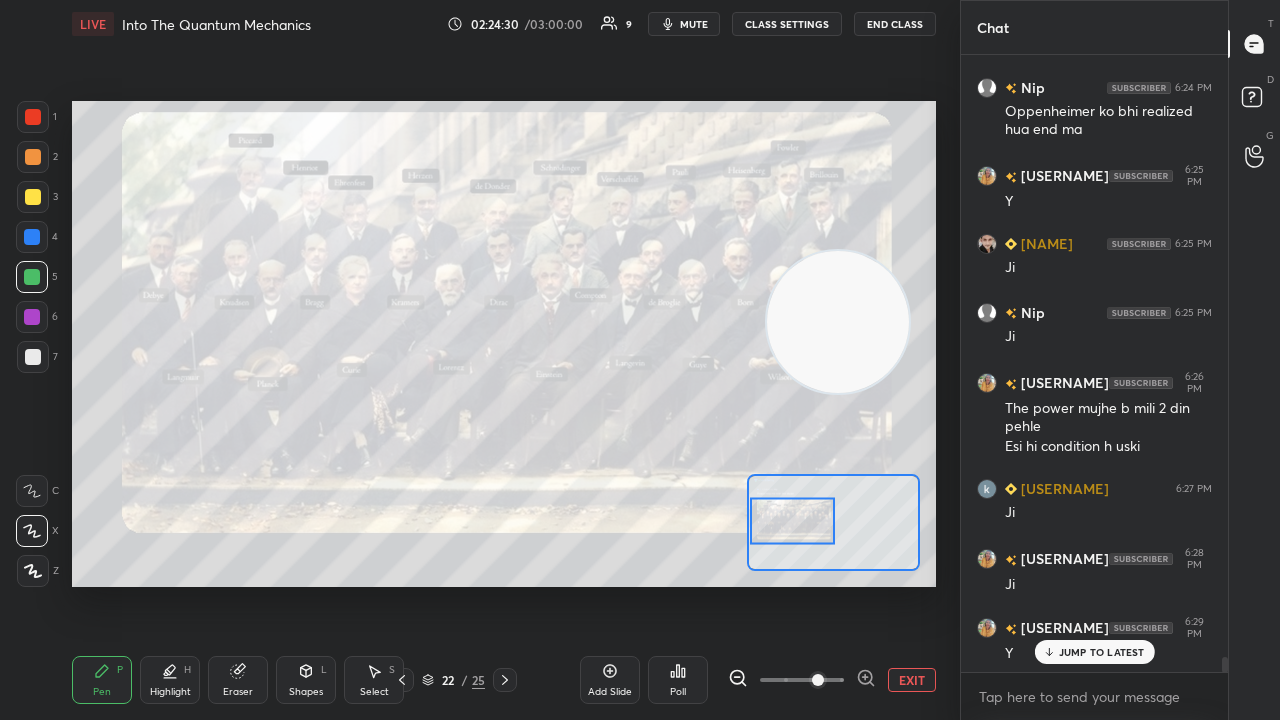 click on "JUMP TO LATEST" at bounding box center (1094, 652) 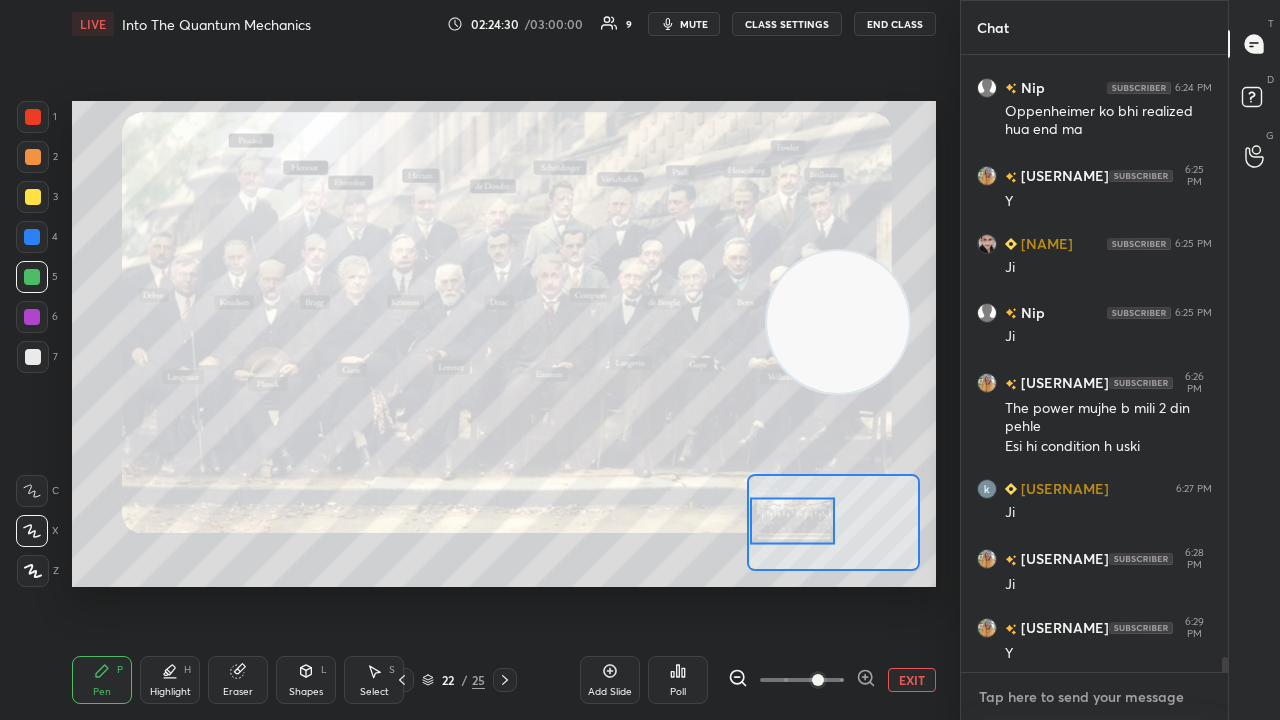 drag, startPoint x: 1043, startPoint y: 706, endPoint x: 1040, endPoint y: 719, distance: 13.341664 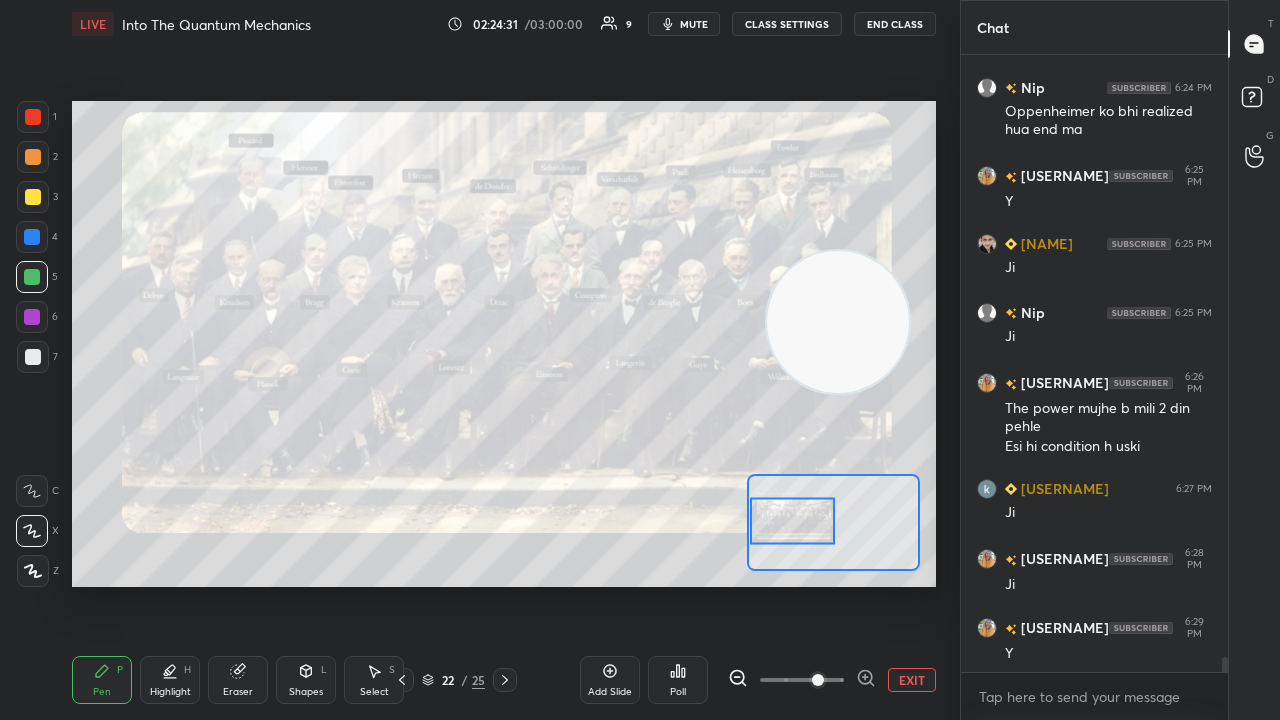 click 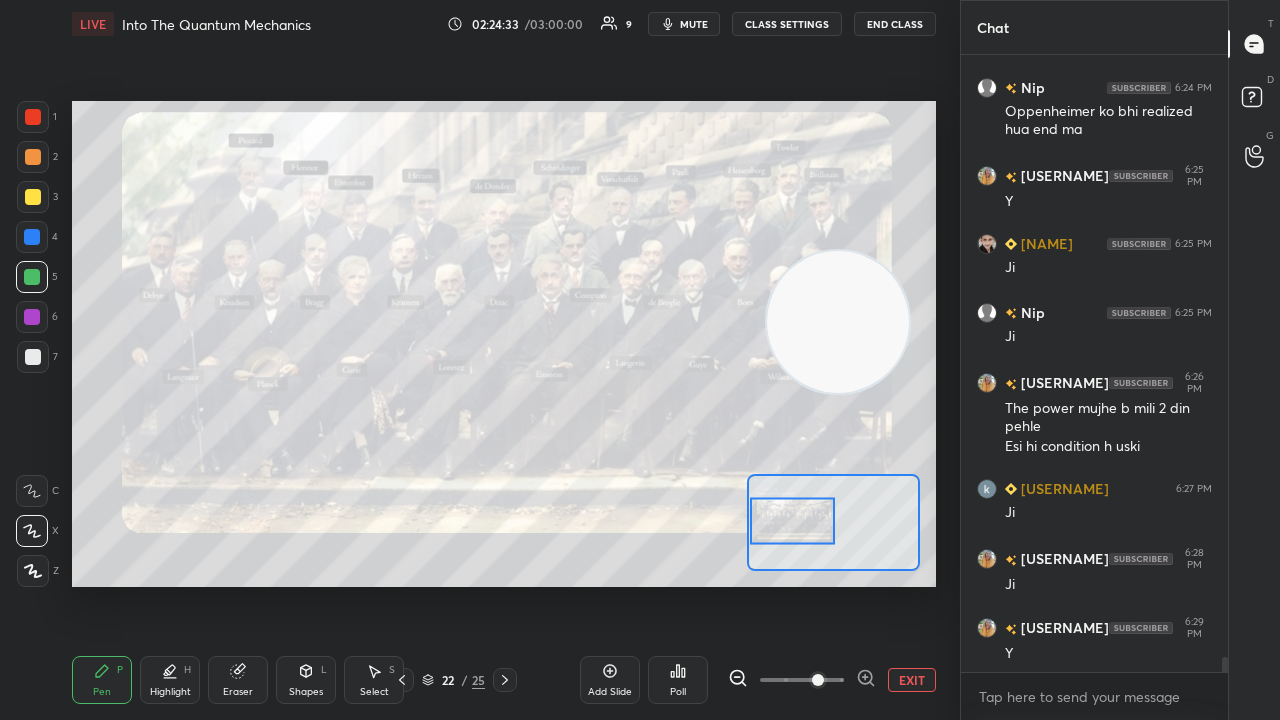 drag, startPoint x: 45, startPoint y: 204, endPoint x: 32, endPoint y: 207, distance: 13.341664 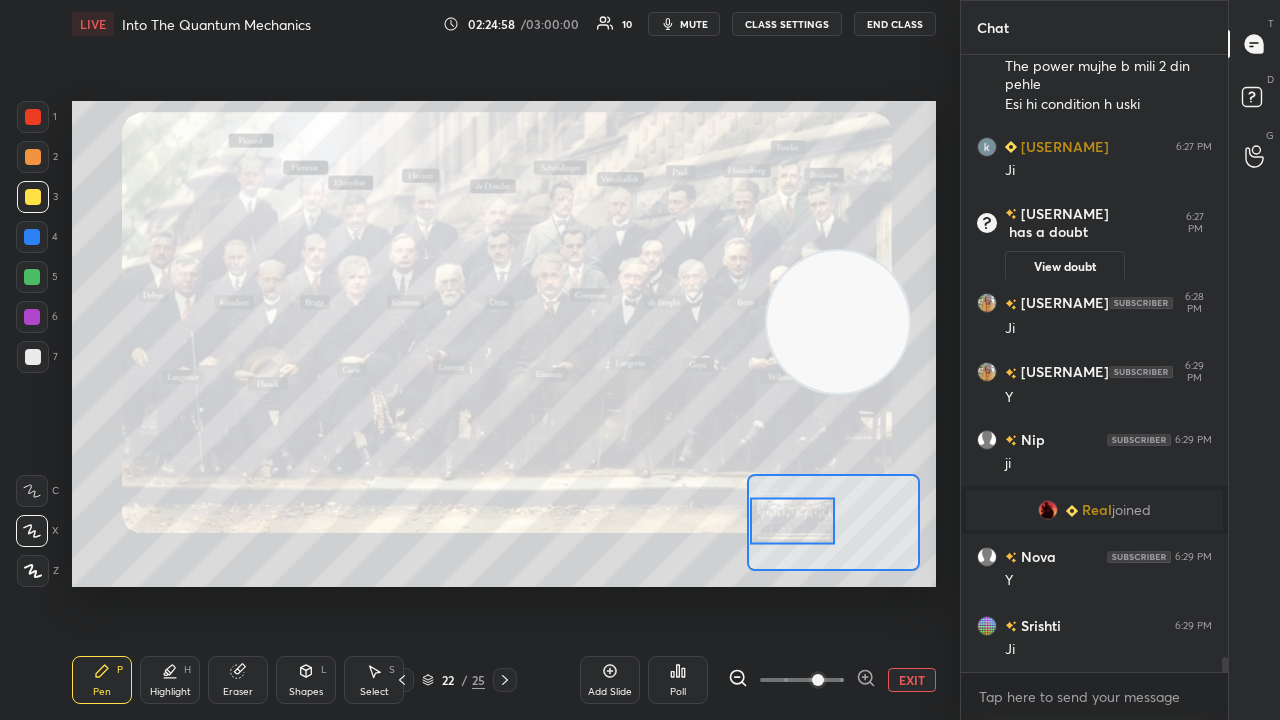 scroll, scrollTop: 24538, scrollLeft: 0, axis: vertical 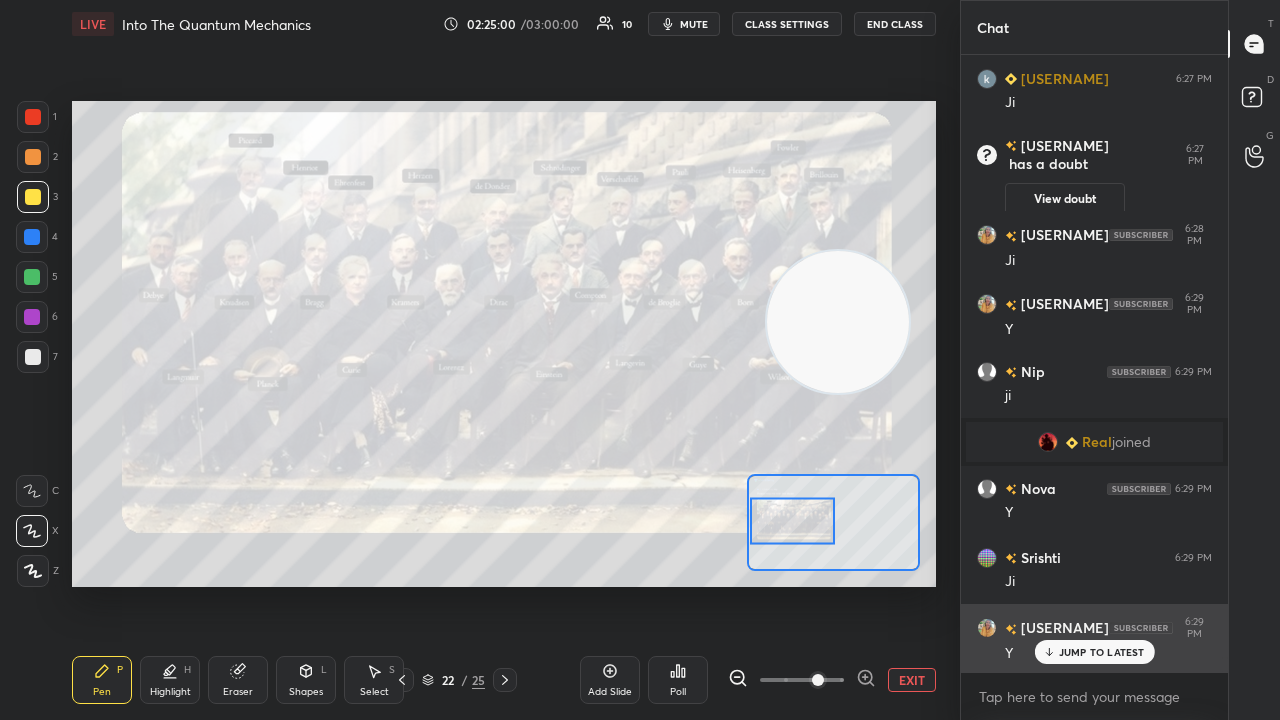 click on "JUMP TO LATEST" at bounding box center (1094, 652) 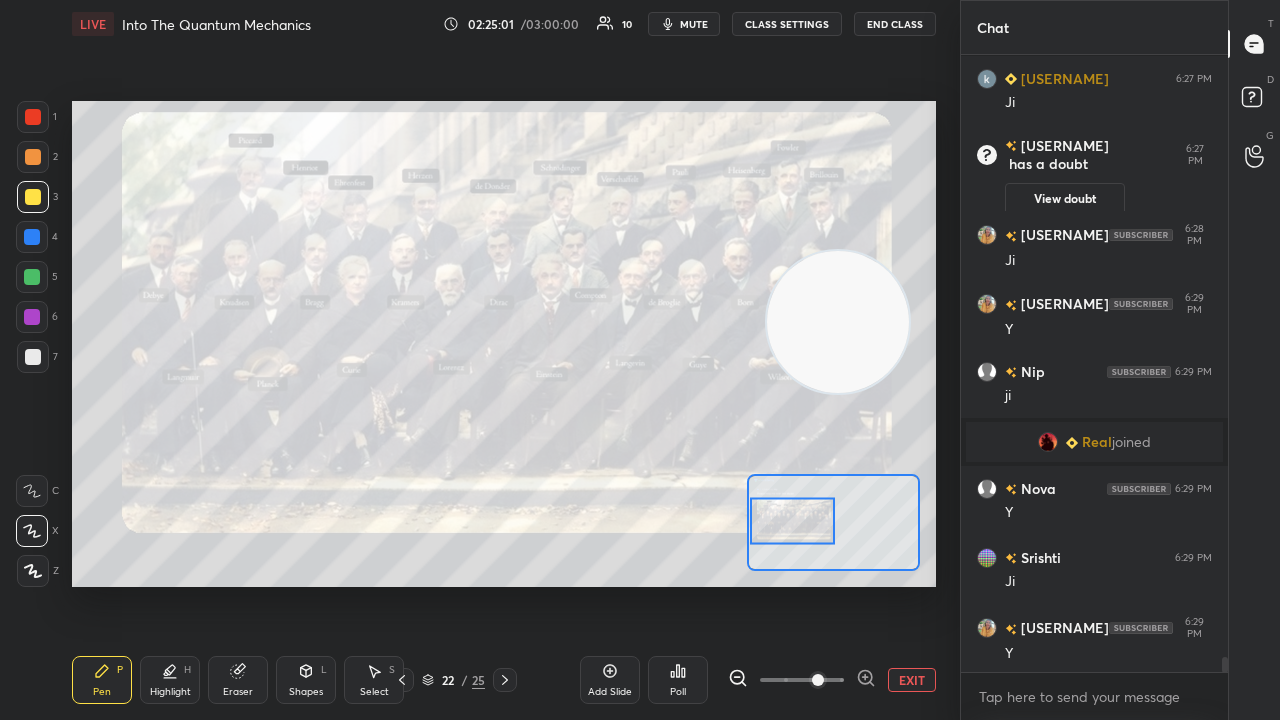 scroll, scrollTop: 24608, scrollLeft: 0, axis: vertical 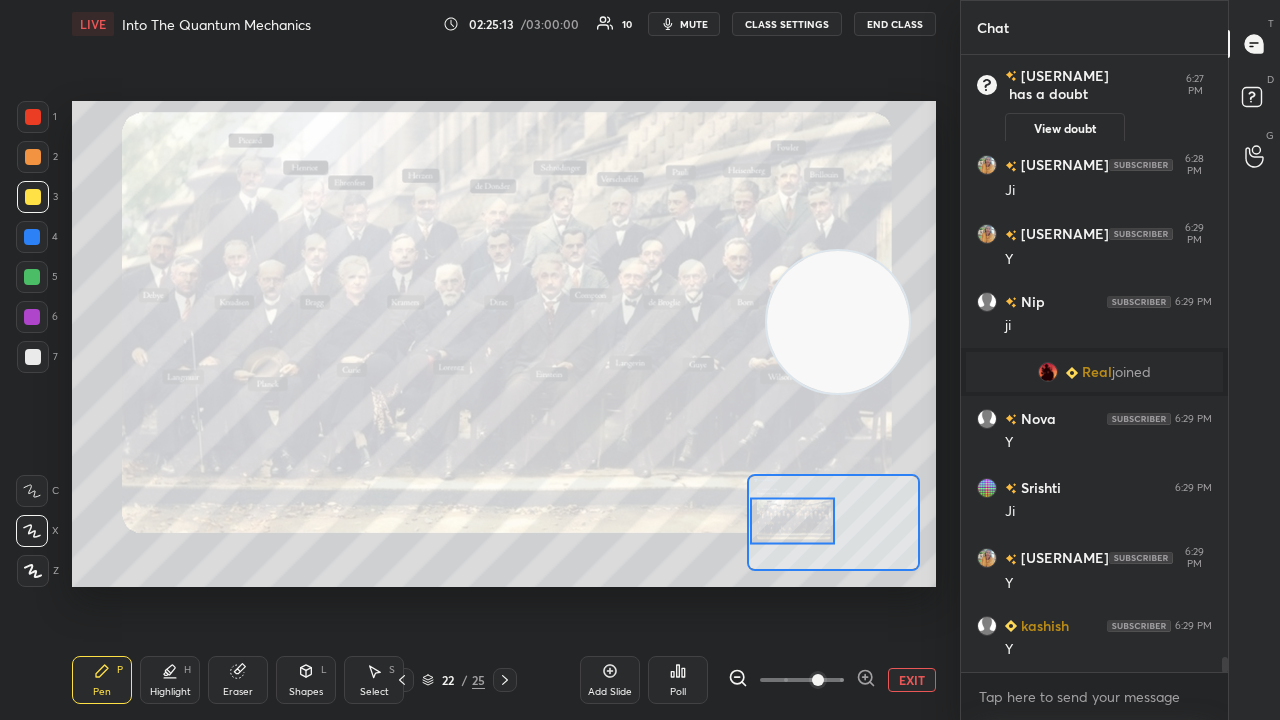 click at bounding box center [1048, 372] 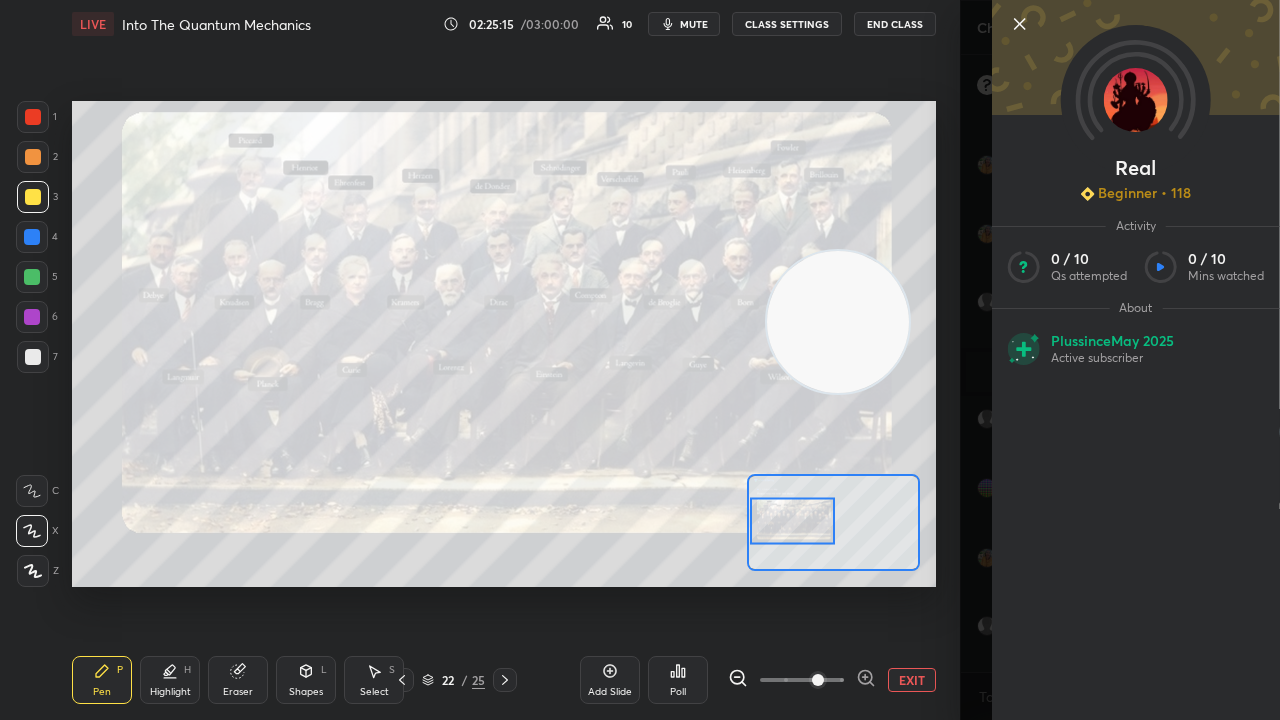 click 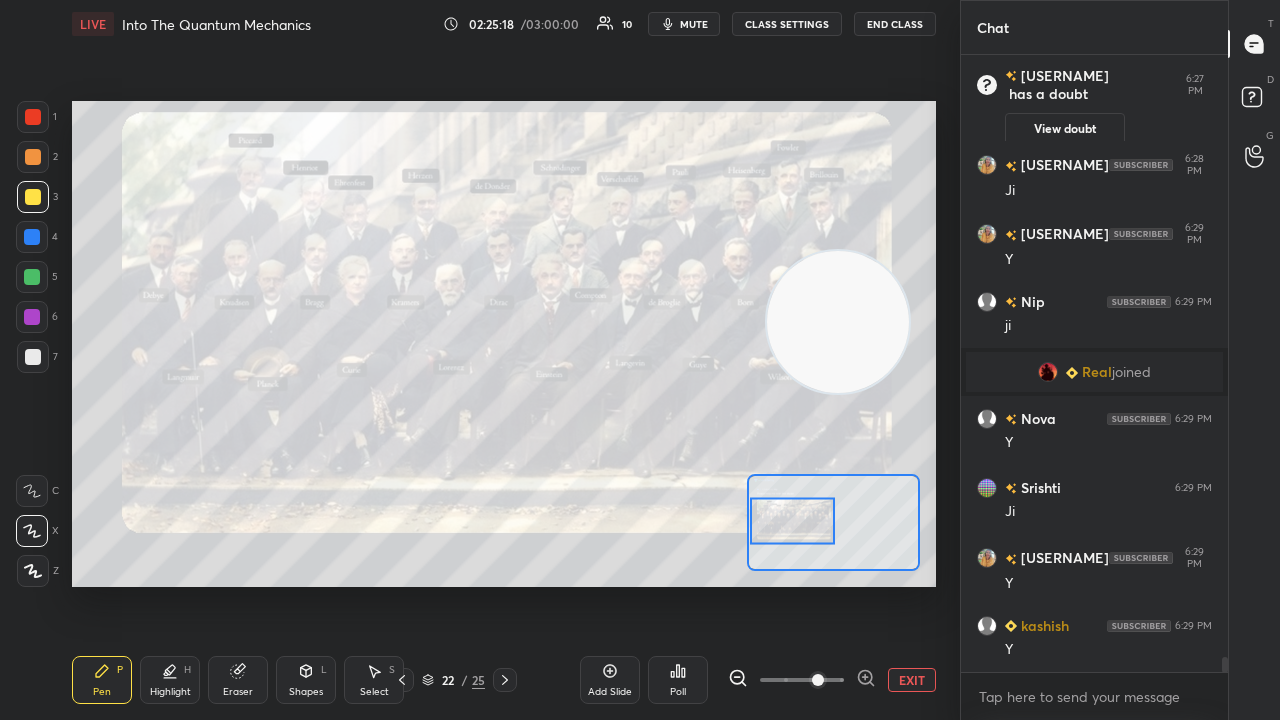click on "mute" at bounding box center (694, 24) 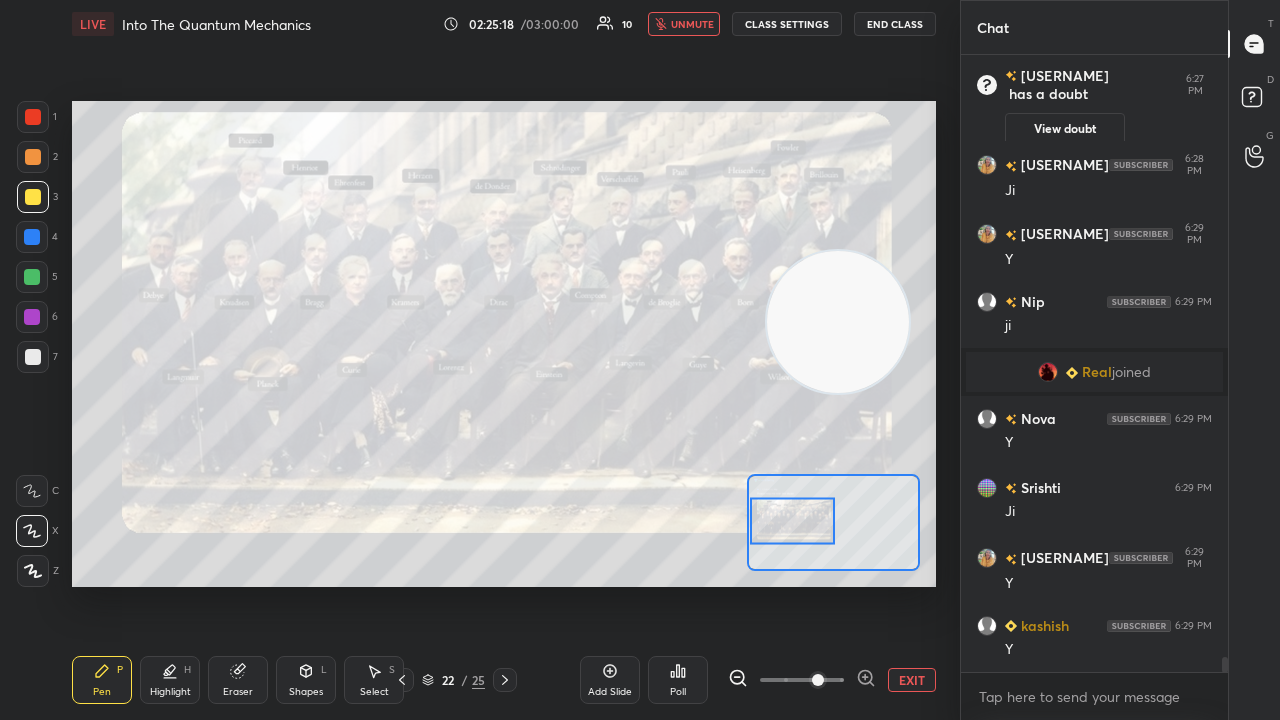 click on "unmute" at bounding box center (692, 24) 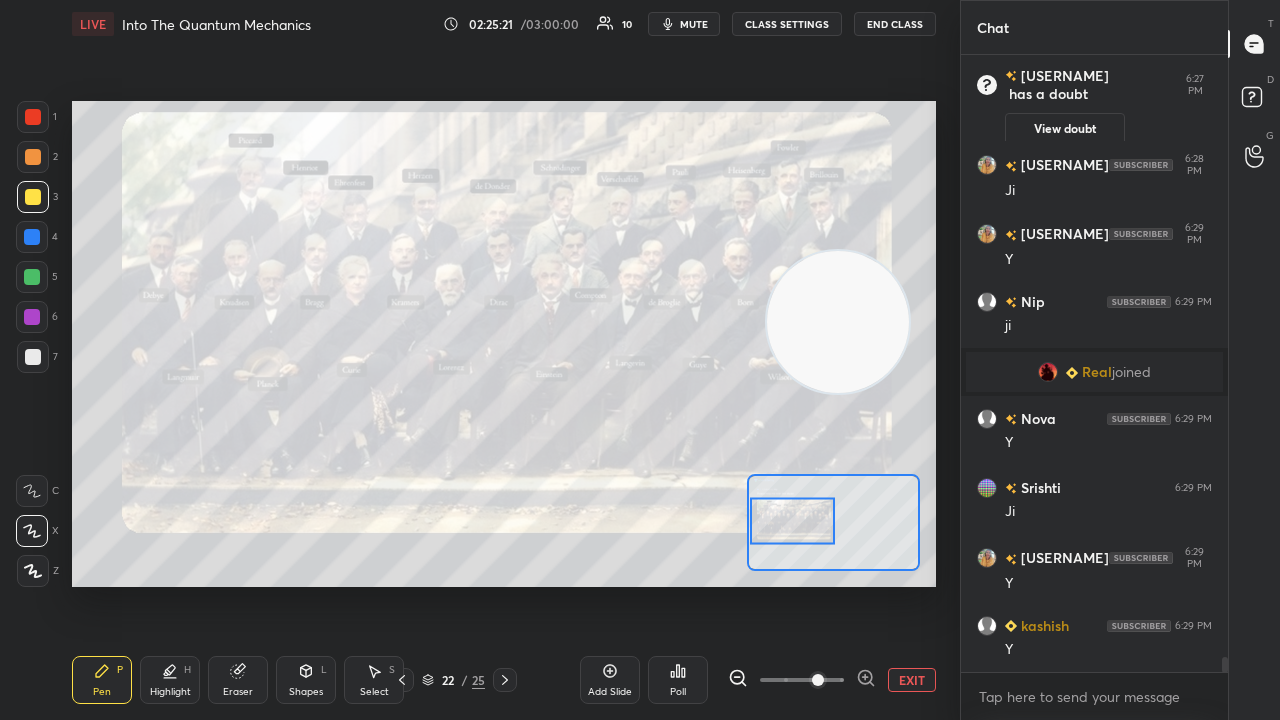 click at bounding box center (32, 277) 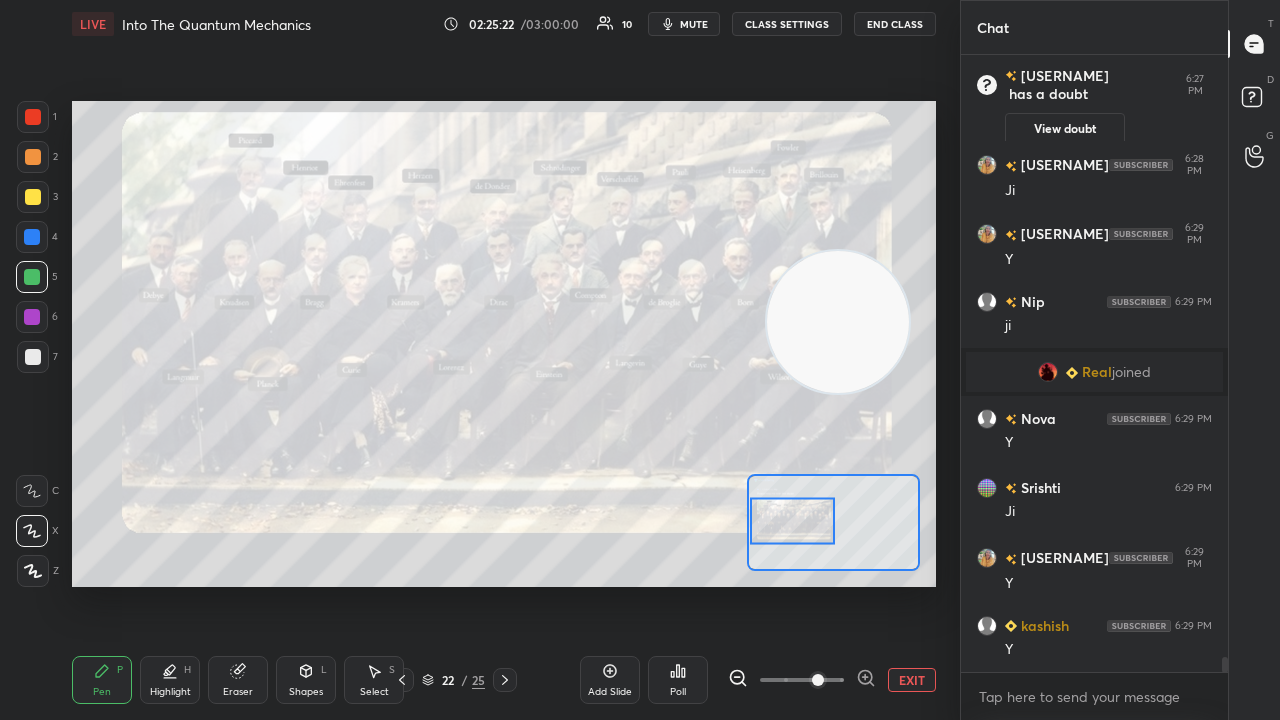 click at bounding box center [33, 357] 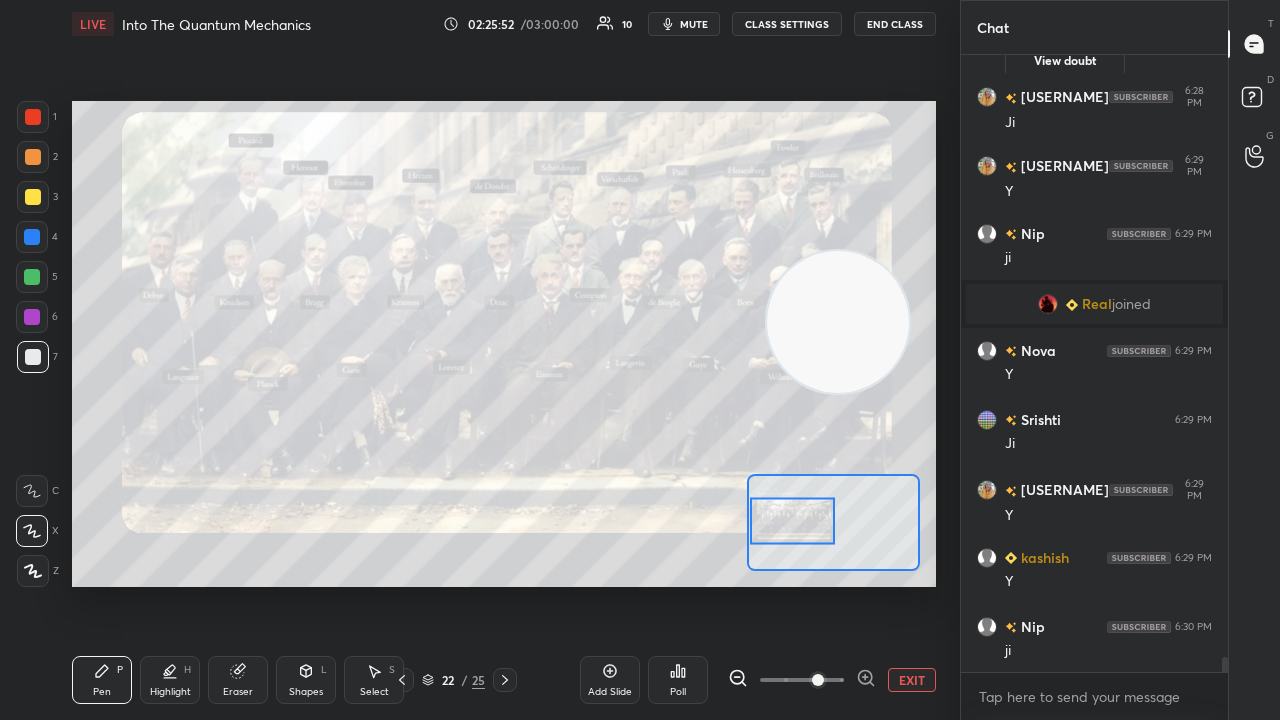 scroll, scrollTop: 24746, scrollLeft: 0, axis: vertical 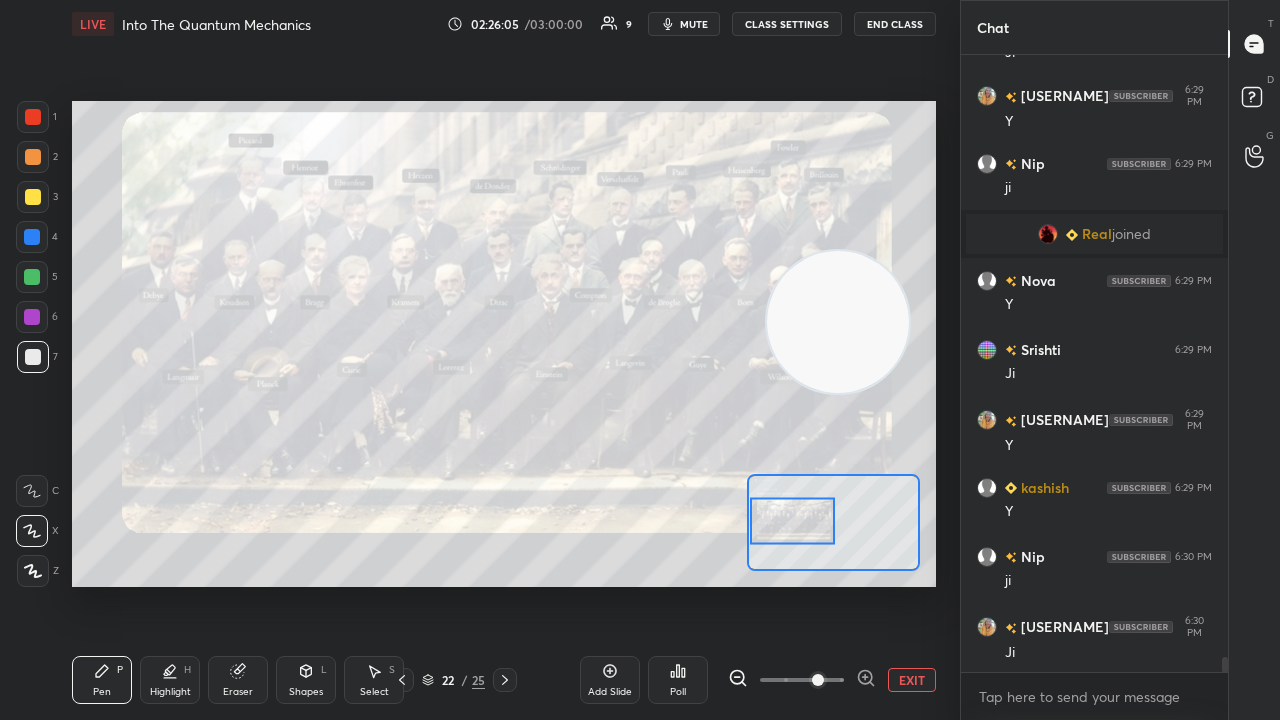 click on "3" at bounding box center [37, 201] 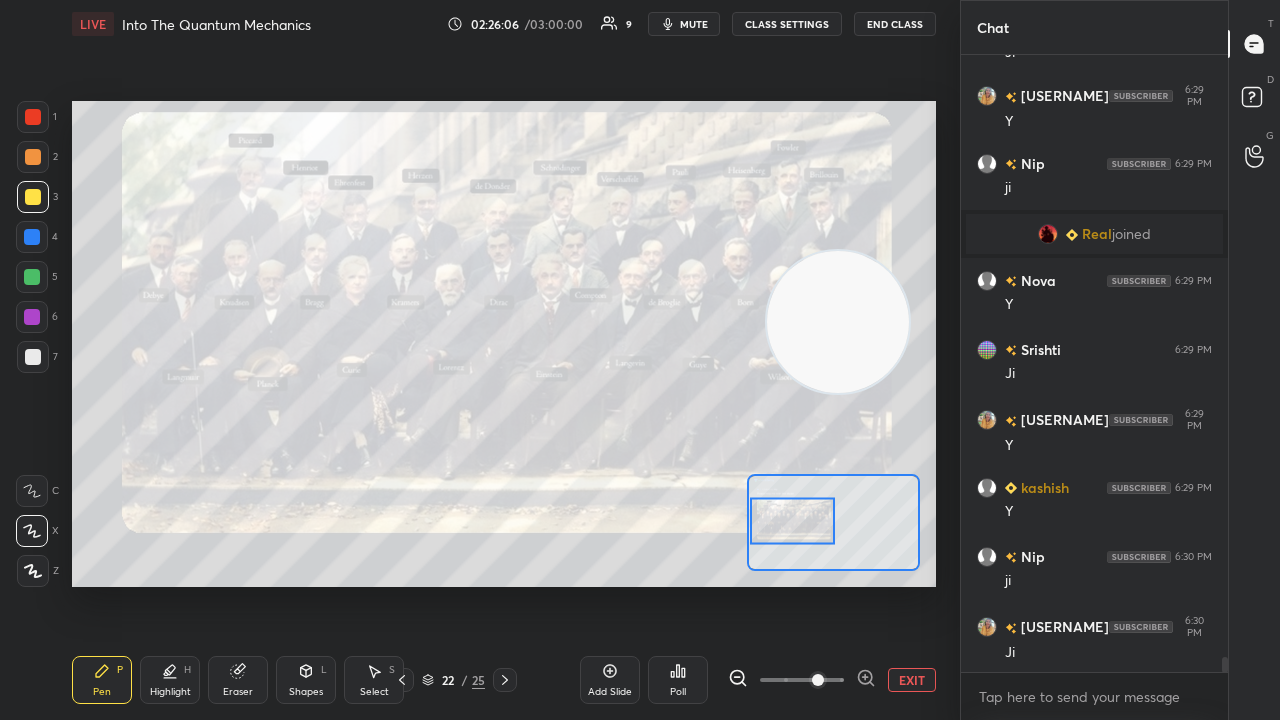 click at bounding box center [32, 277] 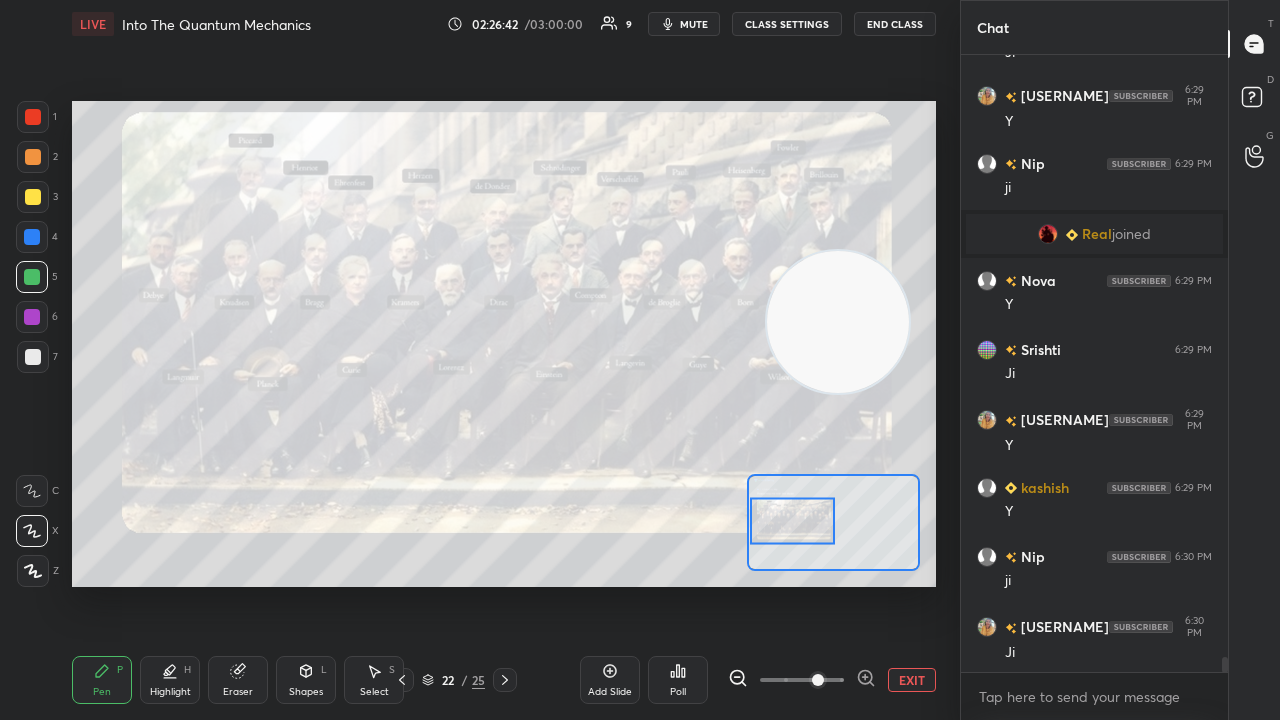 scroll, scrollTop: 24832, scrollLeft: 0, axis: vertical 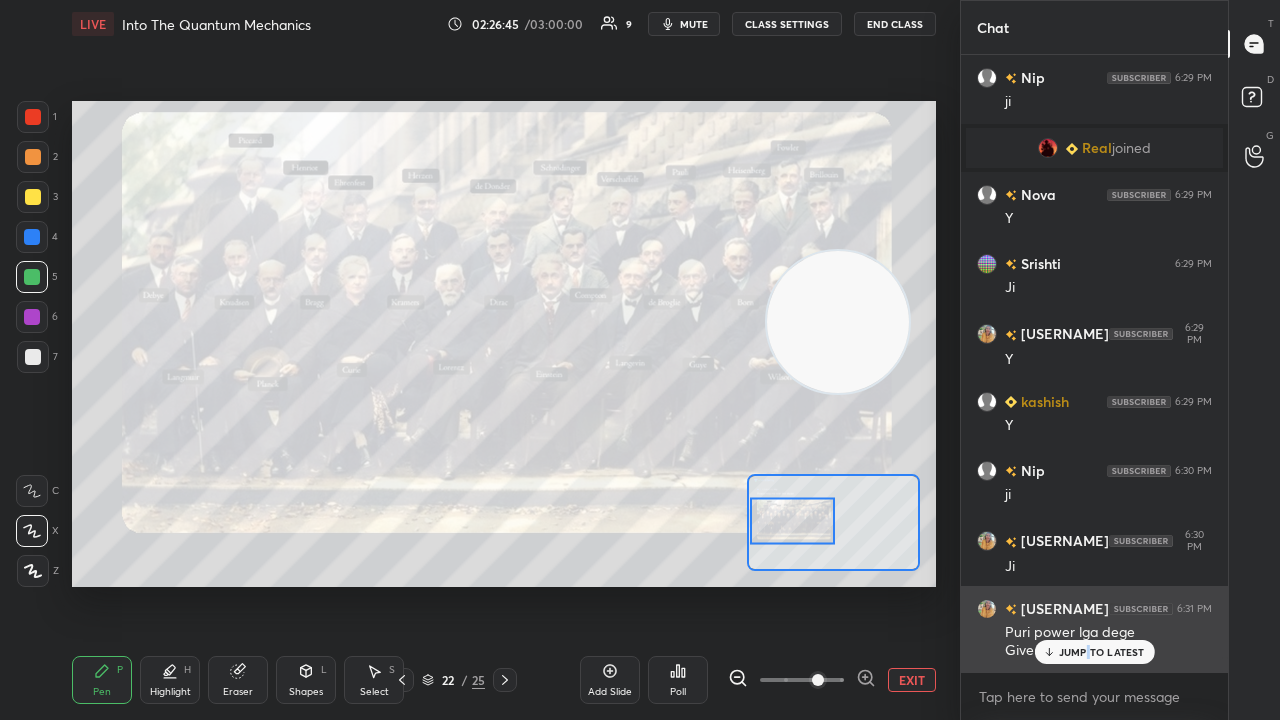 drag, startPoint x: 1090, startPoint y: 658, endPoint x: 1088, endPoint y: 670, distance: 12.165525 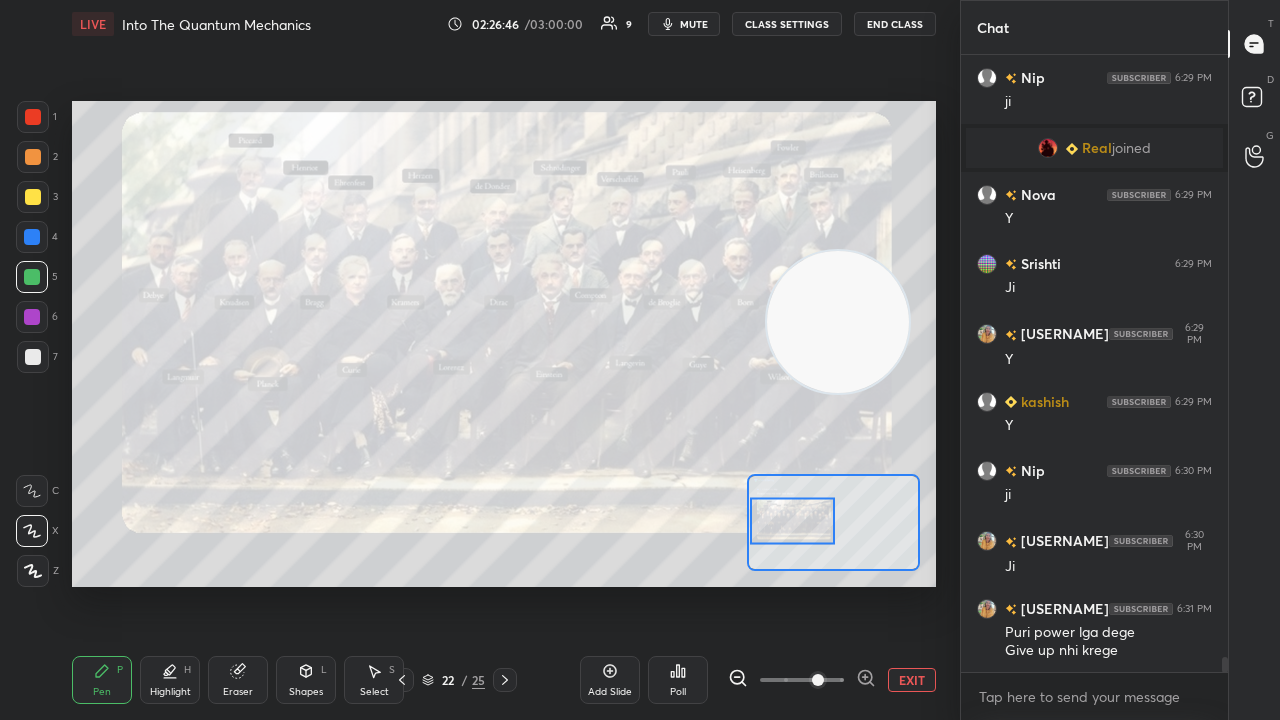 click on "mute" at bounding box center [694, 24] 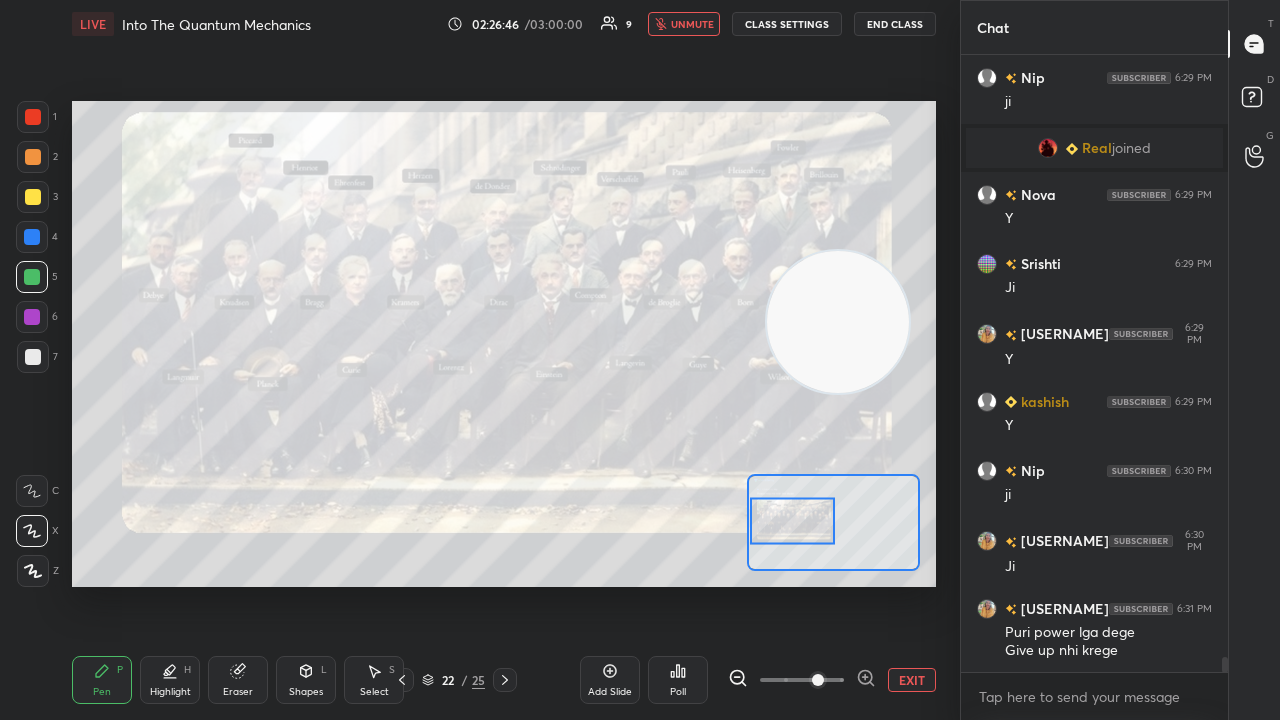 click on "unmute" at bounding box center (692, 24) 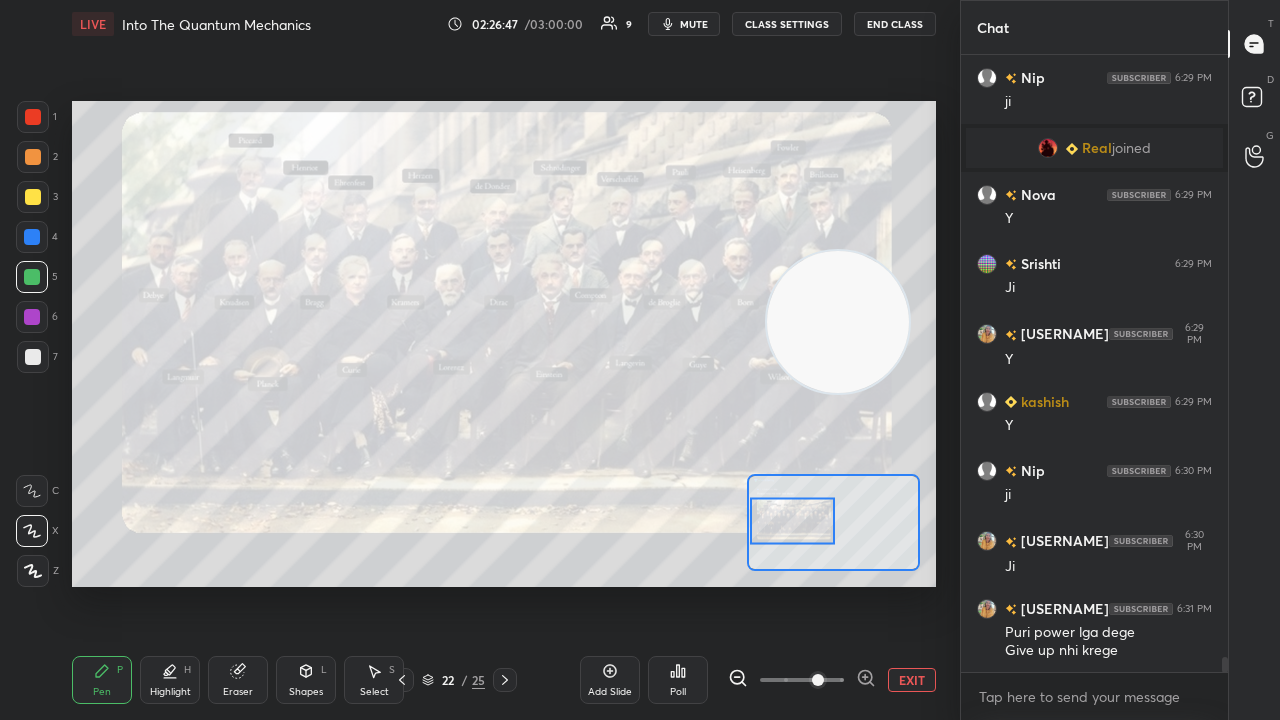click at bounding box center (33, 357) 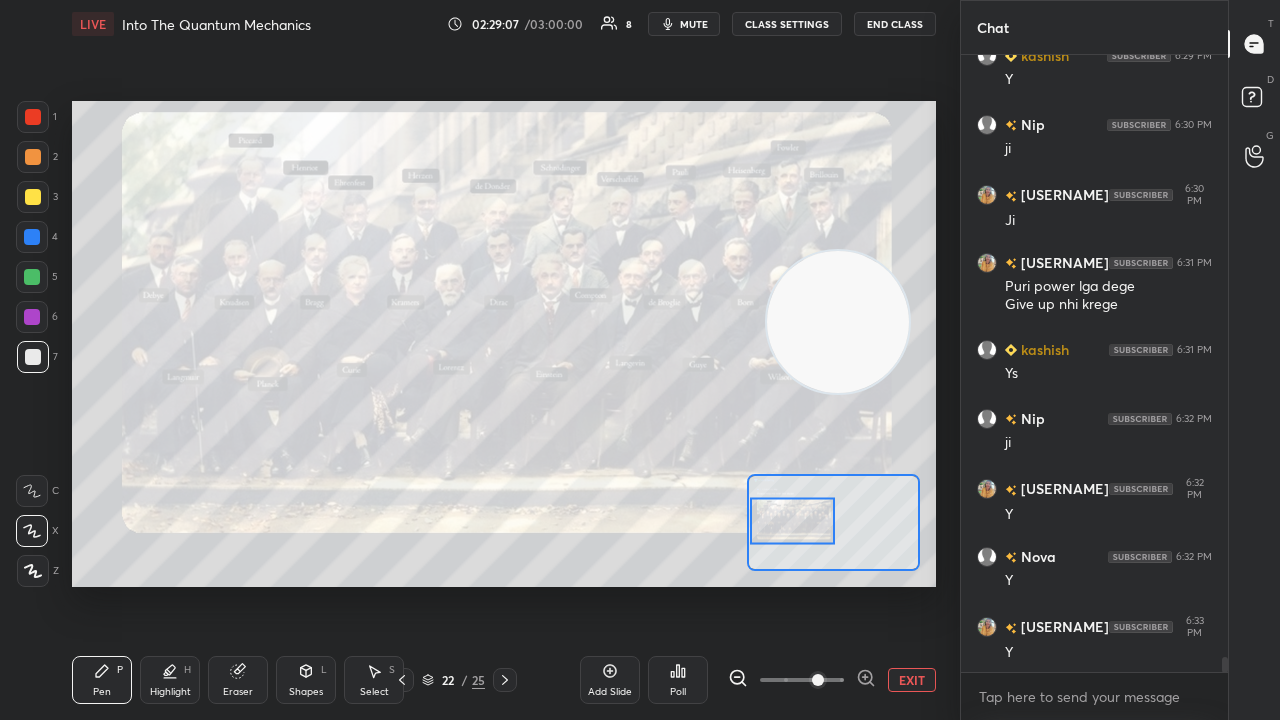 scroll, scrollTop: 25198, scrollLeft: 0, axis: vertical 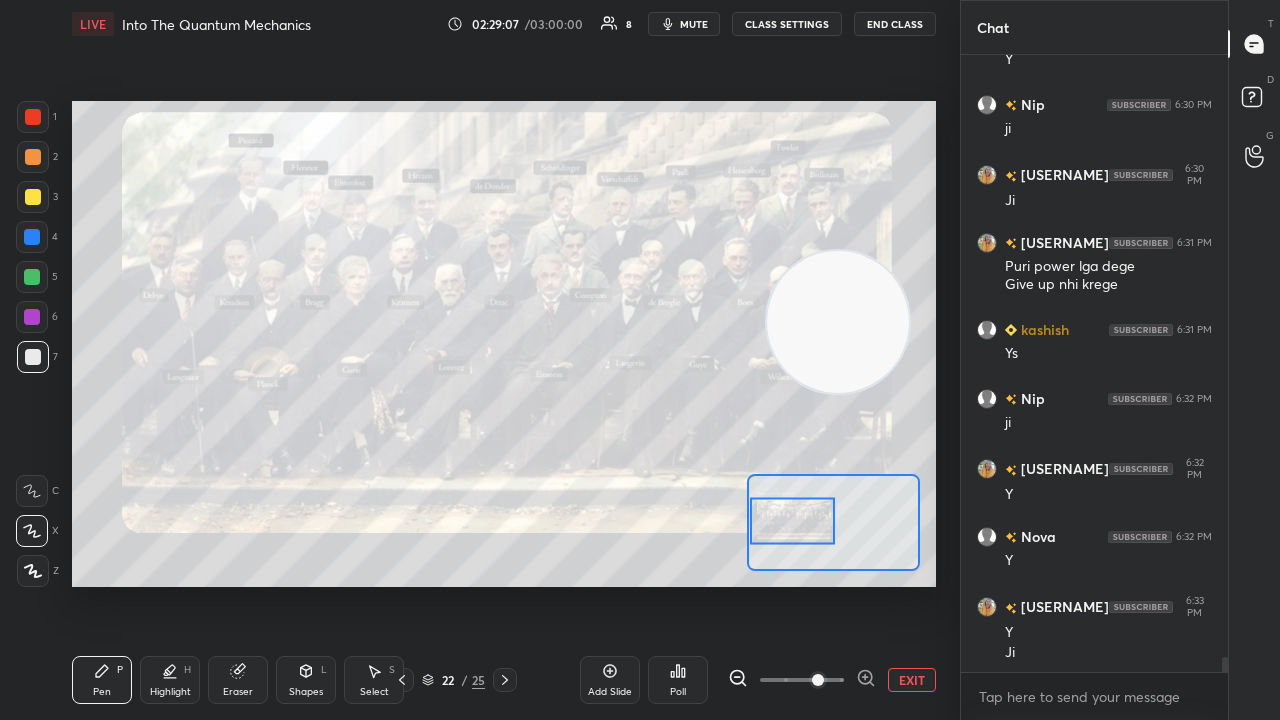 click on "mute" at bounding box center [694, 24] 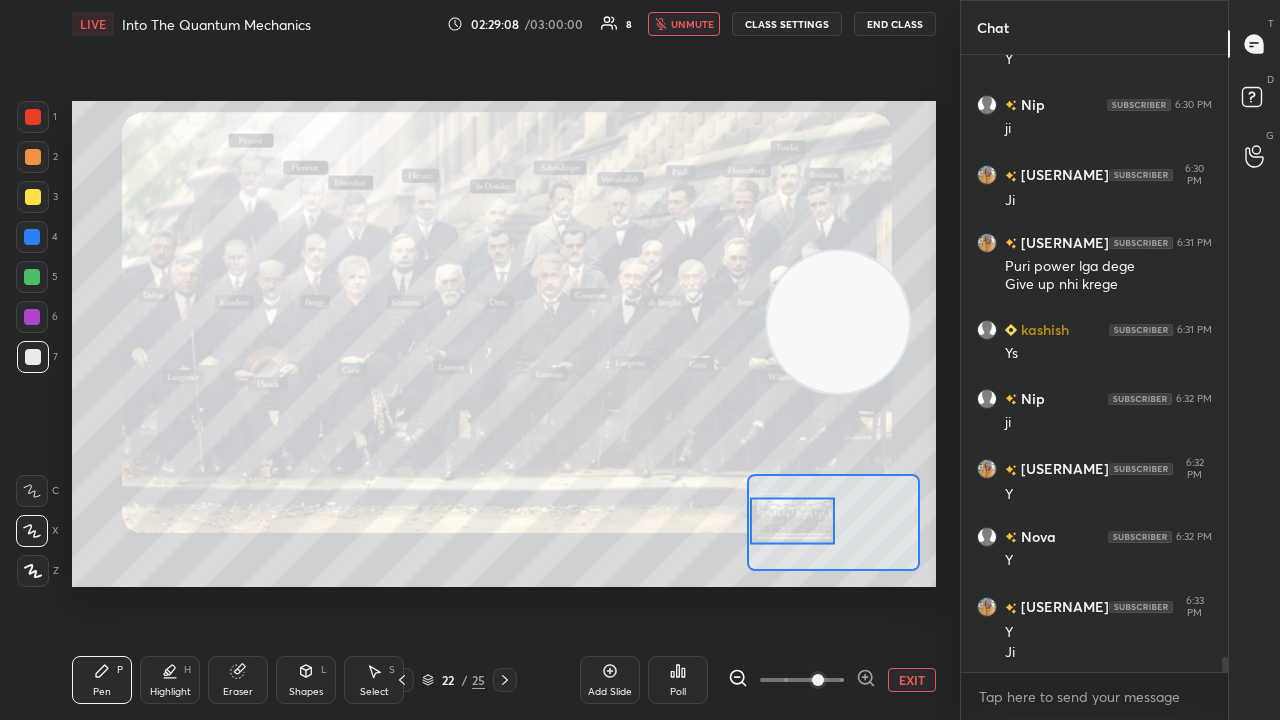 drag, startPoint x: 692, startPoint y: 26, endPoint x: 642, endPoint y: 38, distance: 51.41984 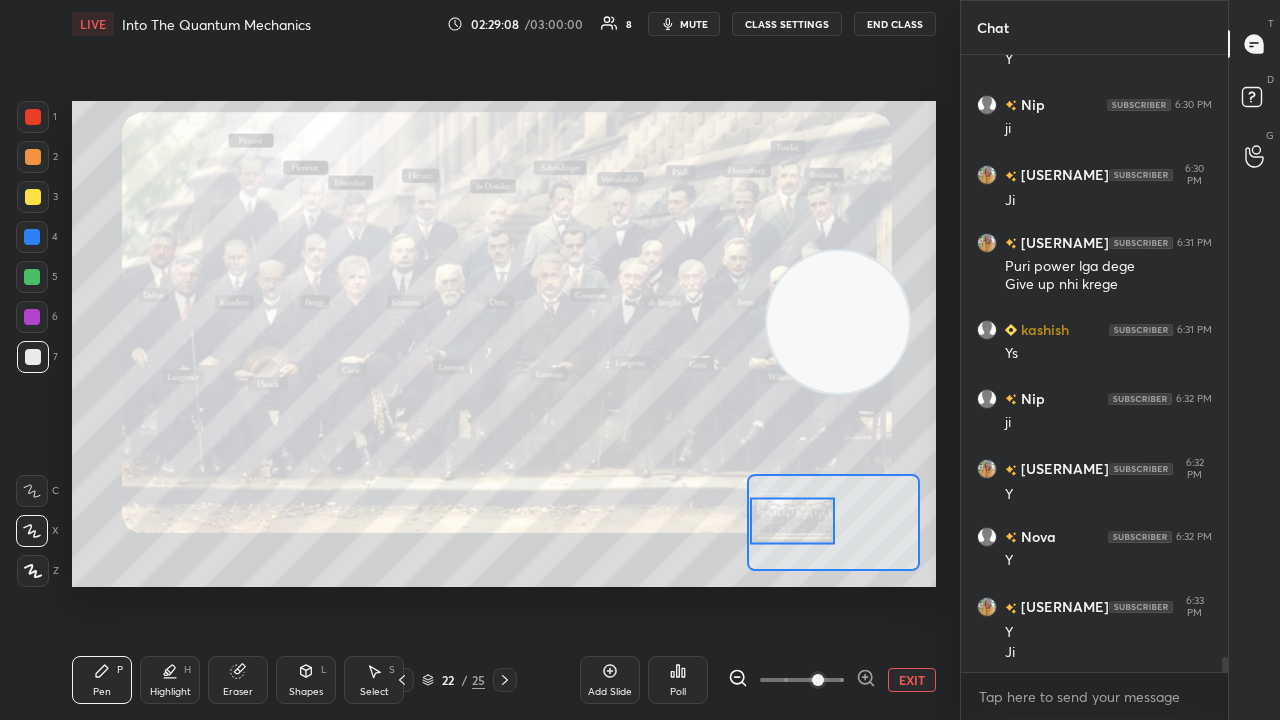 click at bounding box center (33, 197) 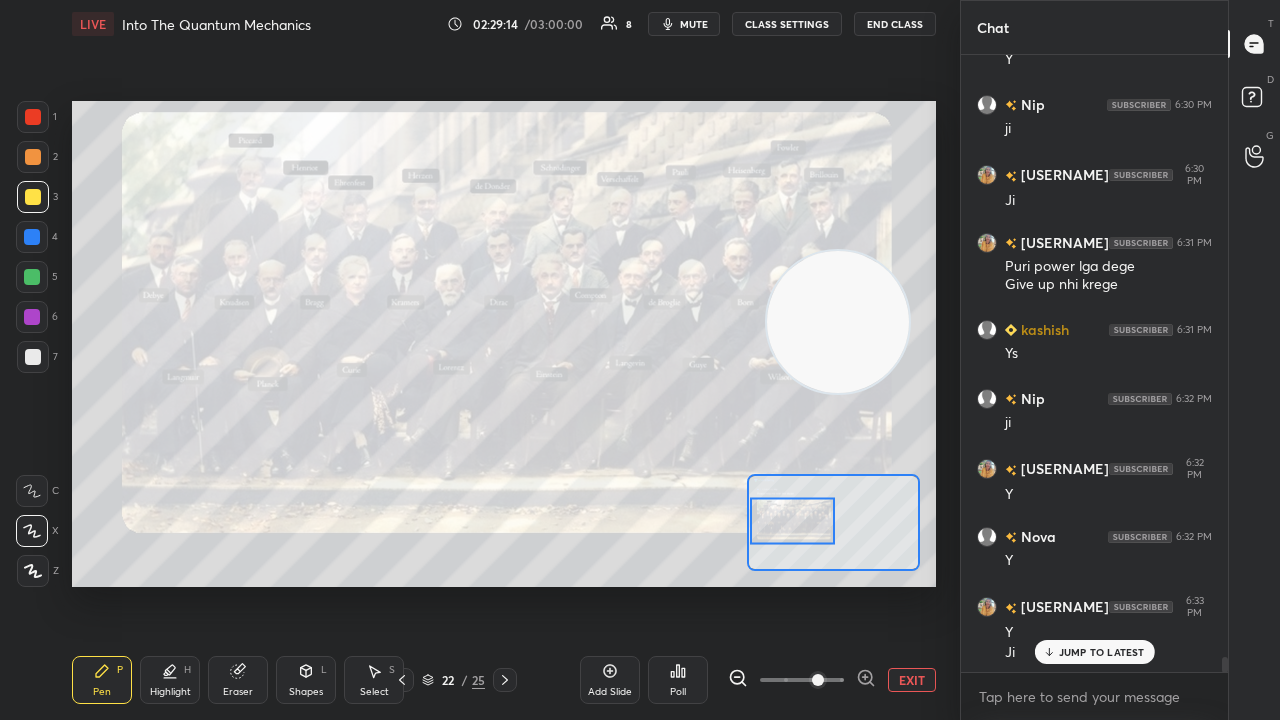 scroll, scrollTop: 25266, scrollLeft: 0, axis: vertical 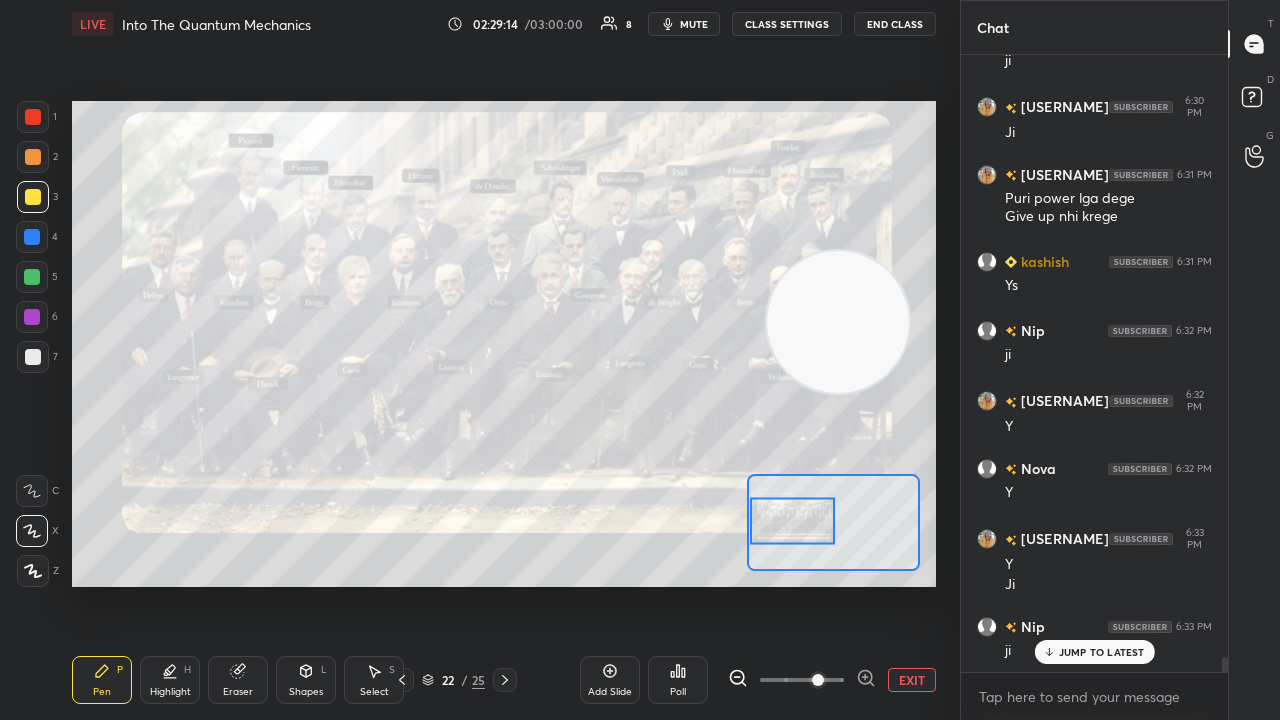 click on "mute" at bounding box center (694, 24) 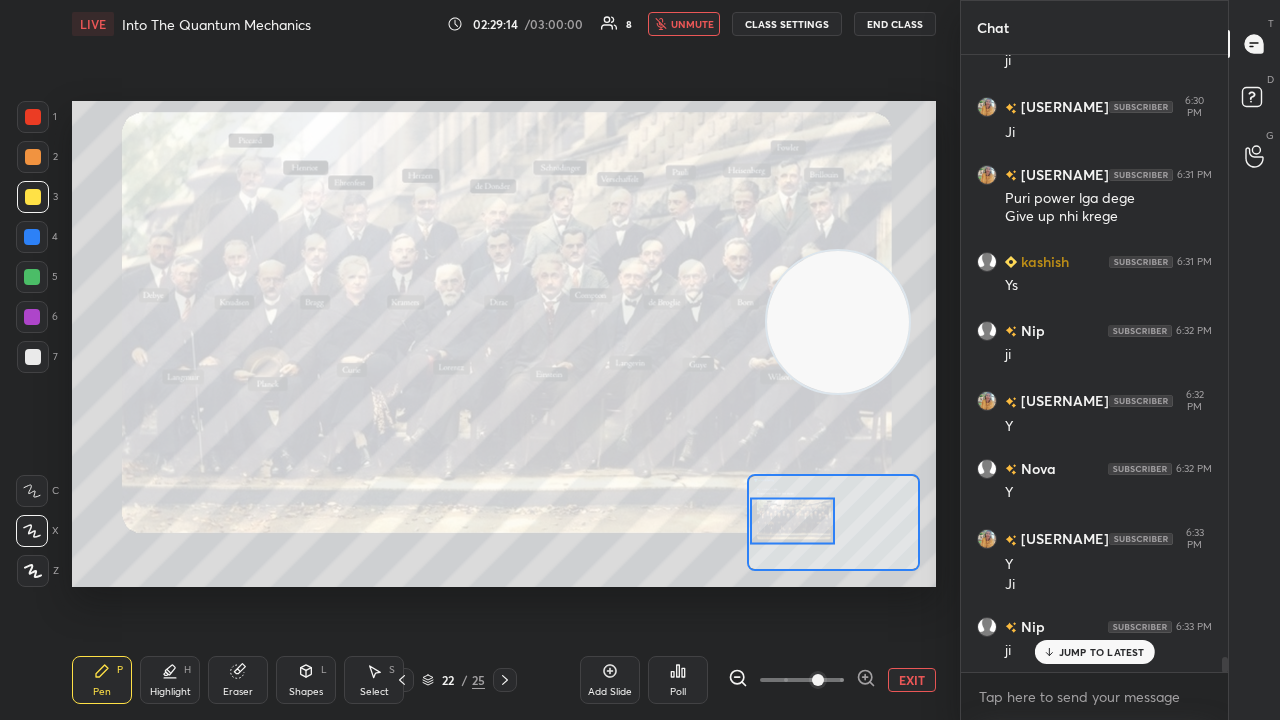 click on "unmute" at bounding box center (692, 24) 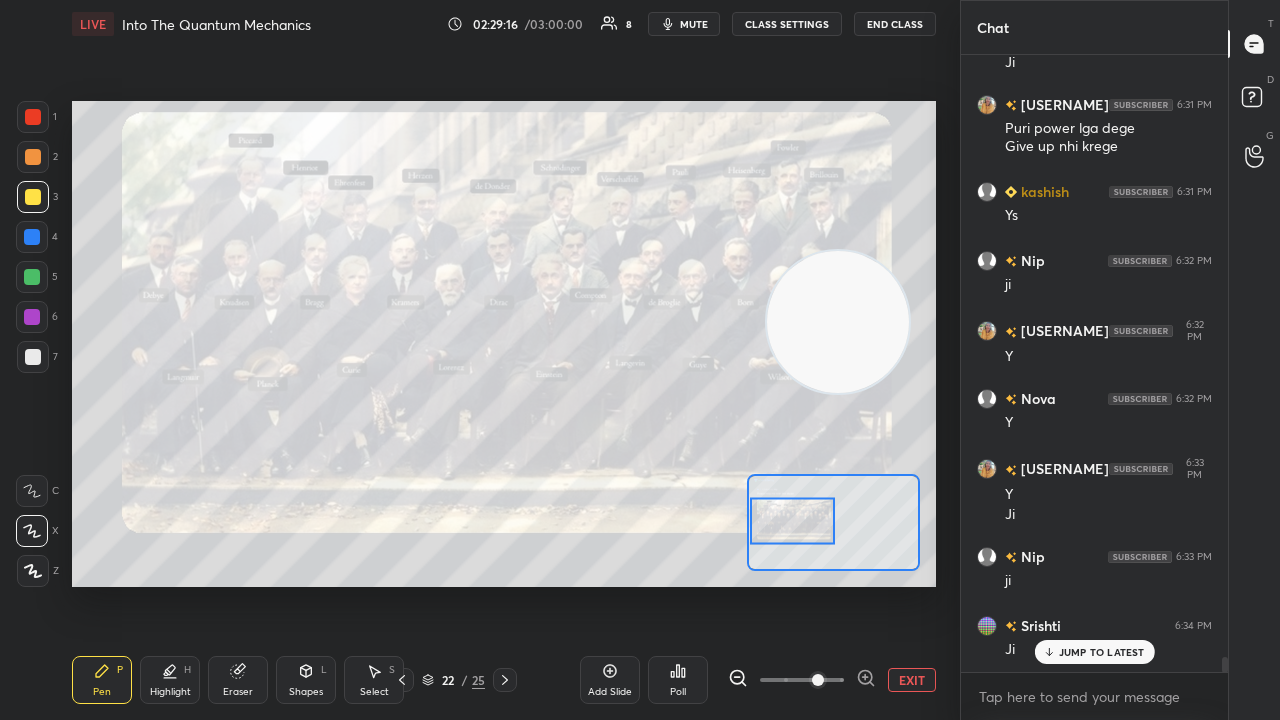 scroll, scrollTop: 25404, scrollLeft: 0, axis: vertical 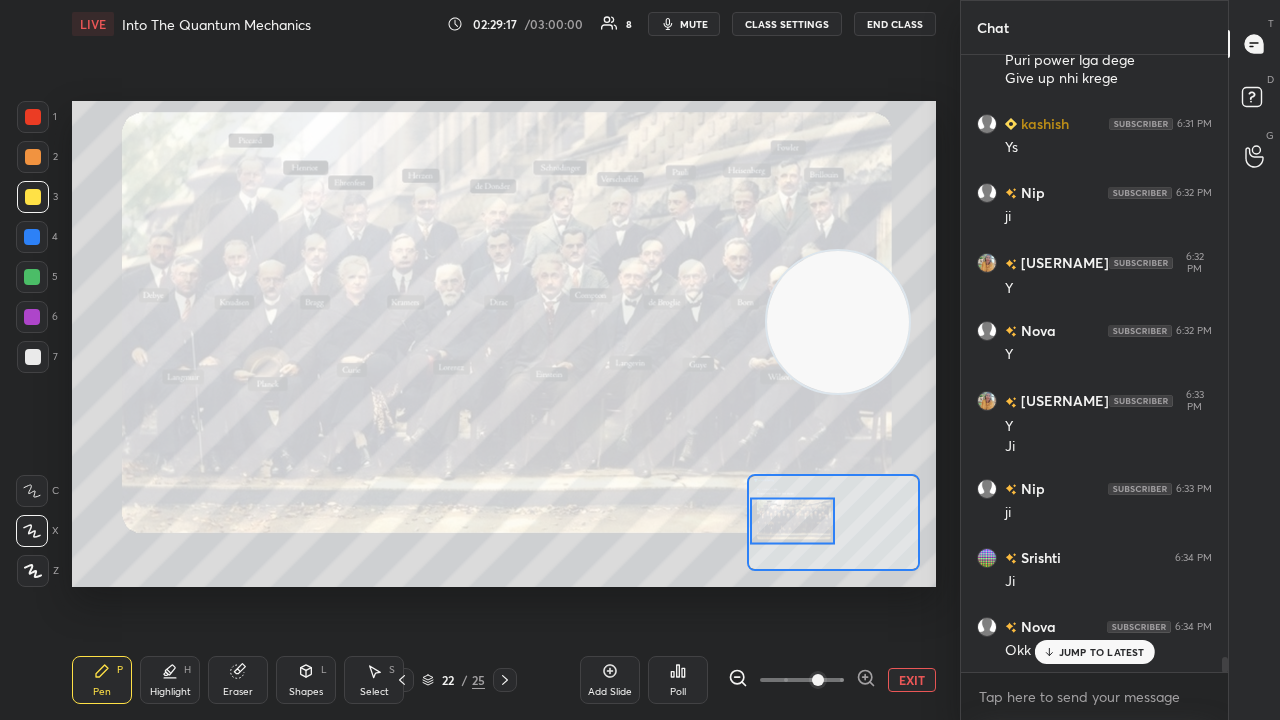 click on "JUMP TO LATEST" at bounding box center [1102, 652] 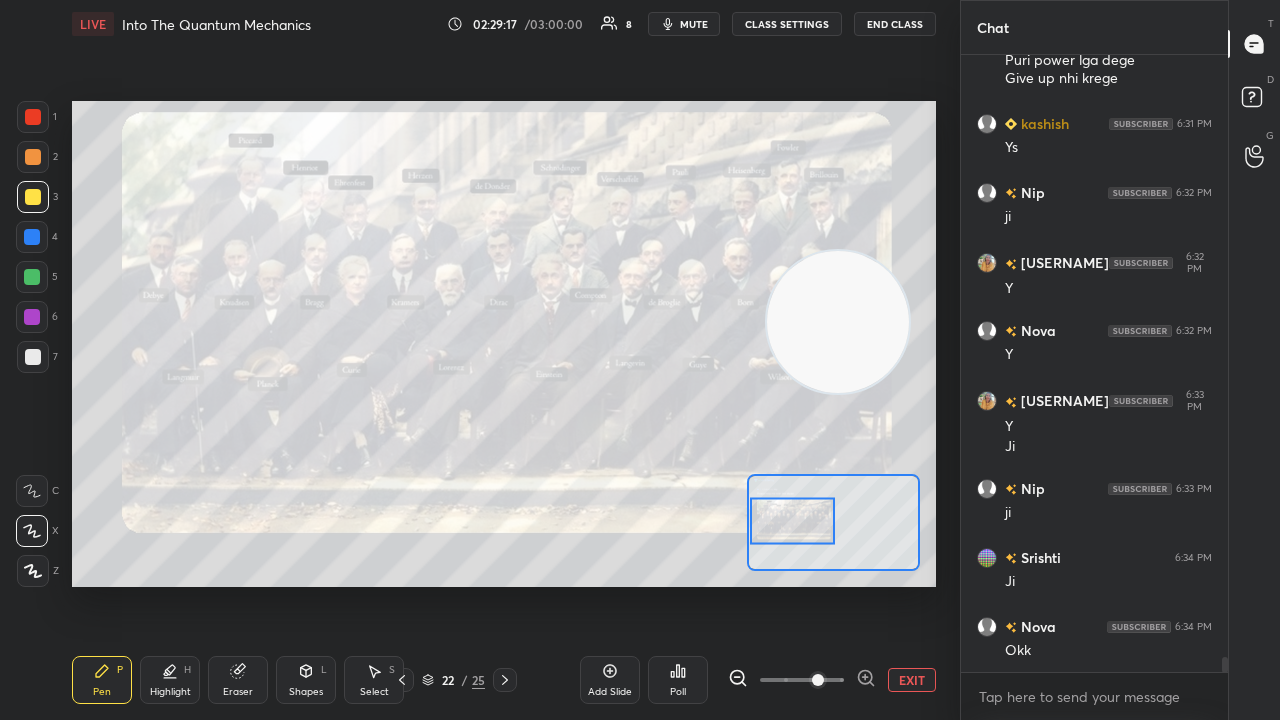 click on "x" at bounding box center [1094, 696] 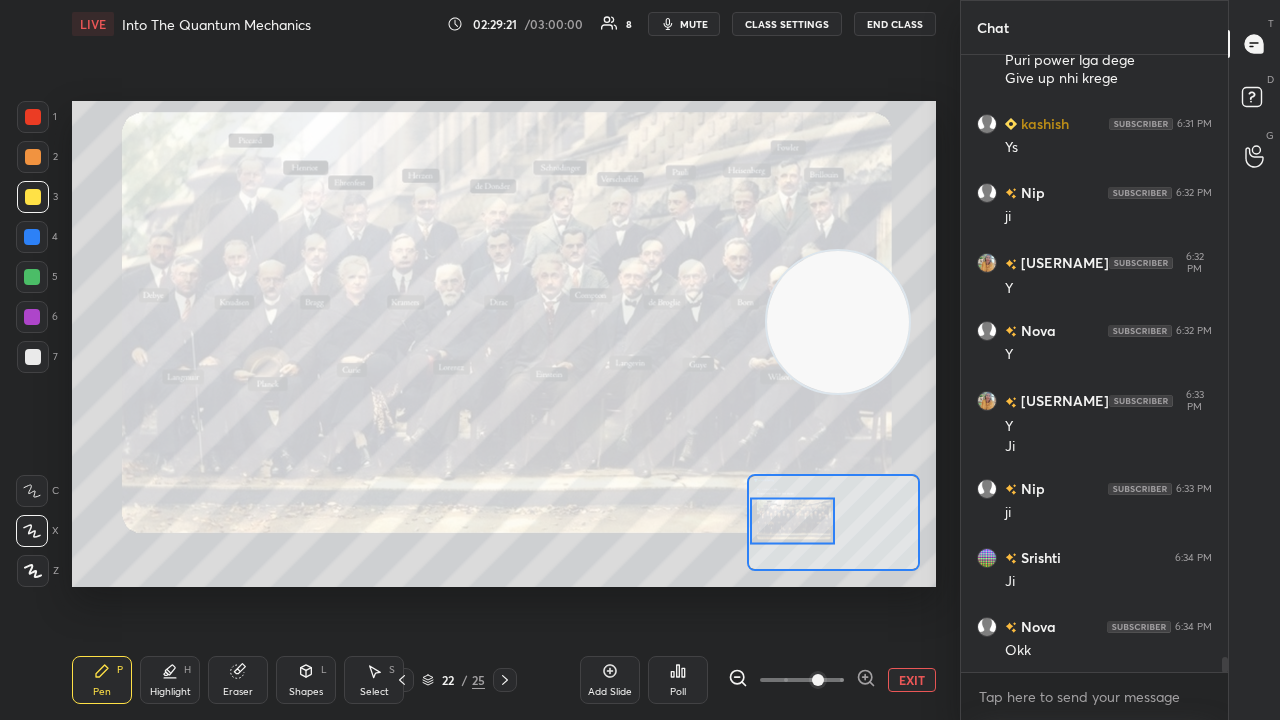 drag, startPoint x: 1224, startPoint y: 664, endPoint x: 1225, endPoint y: 705, distance: 41.01219 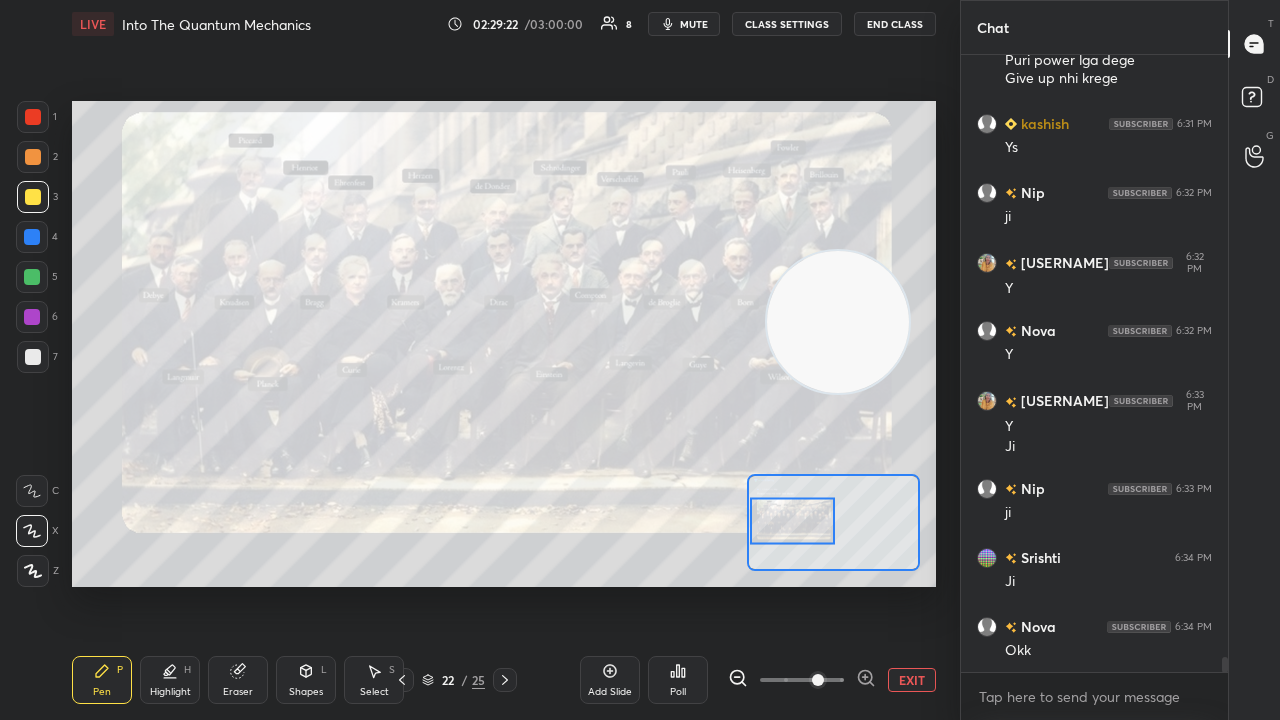 click on "mute" at bounding box center [694, 24] 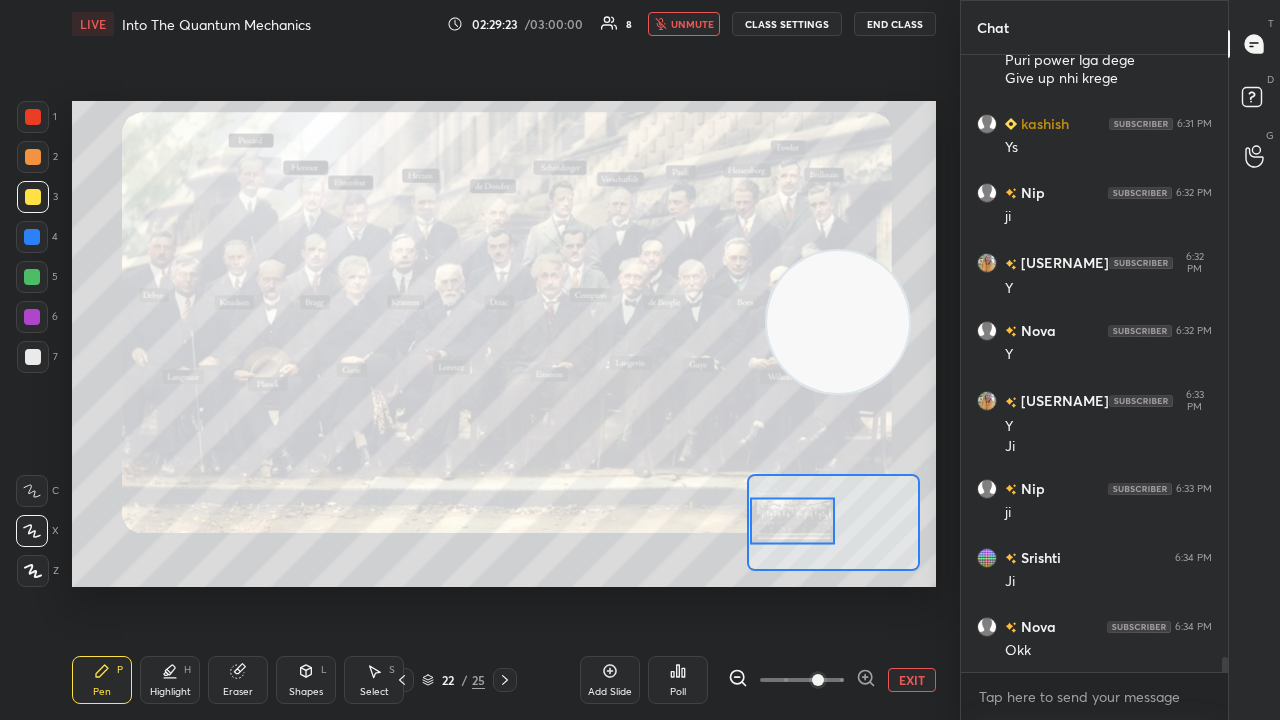 click on "unmute" at bounding box center (692, 24) 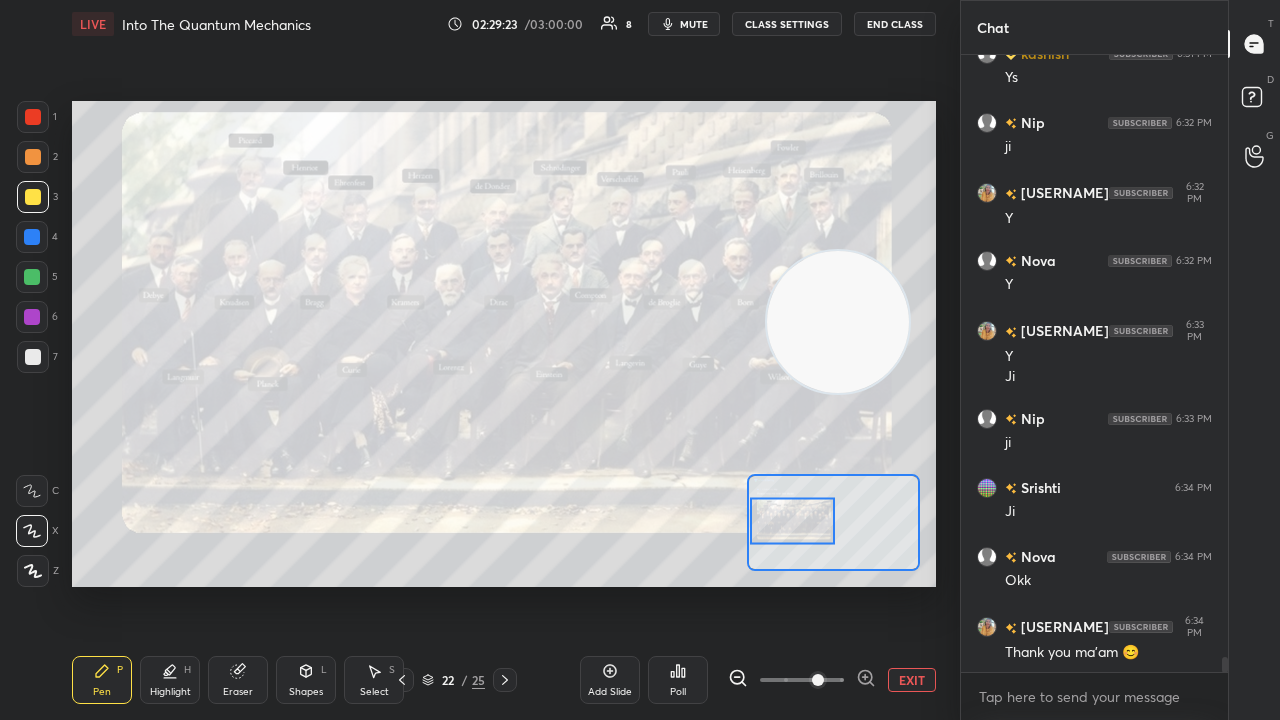 drag, startPoint x: 34, startPoint y: 286, endPoint x: 26, endPoint y: 276, distance: 12.806249 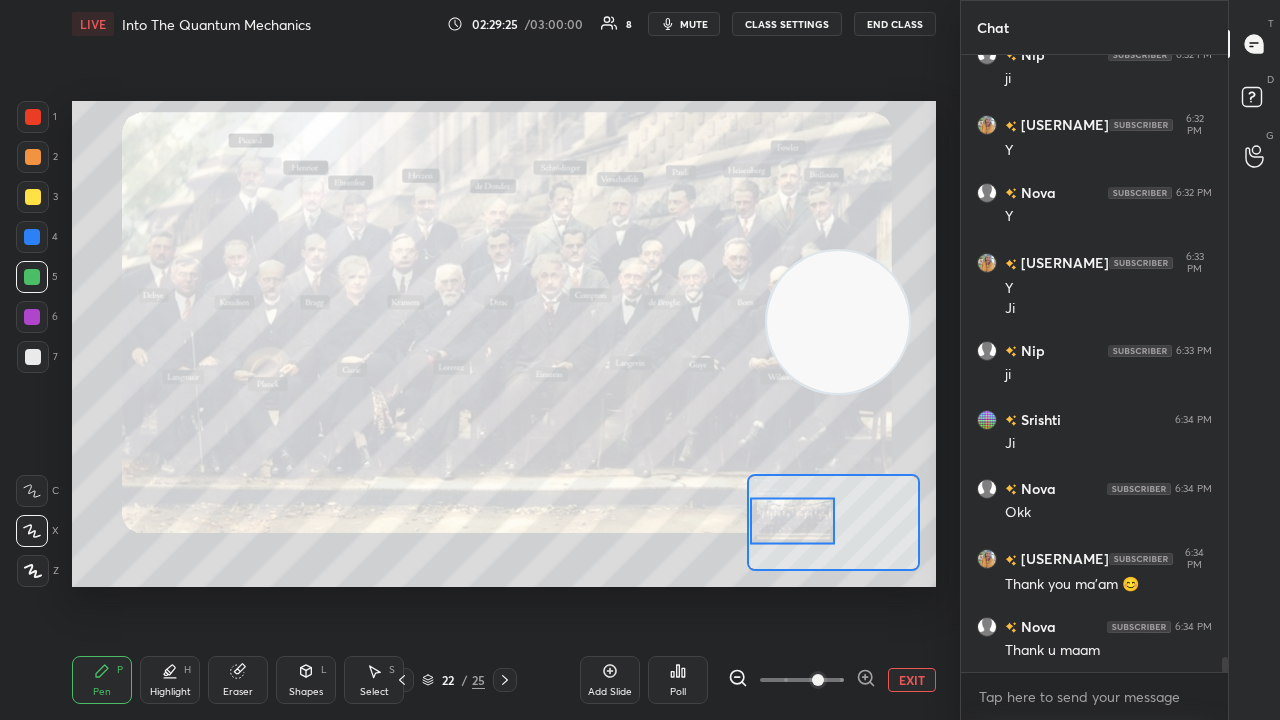 scroll, scrollTop: 25612, scrollLeft: 0, axis: vertical 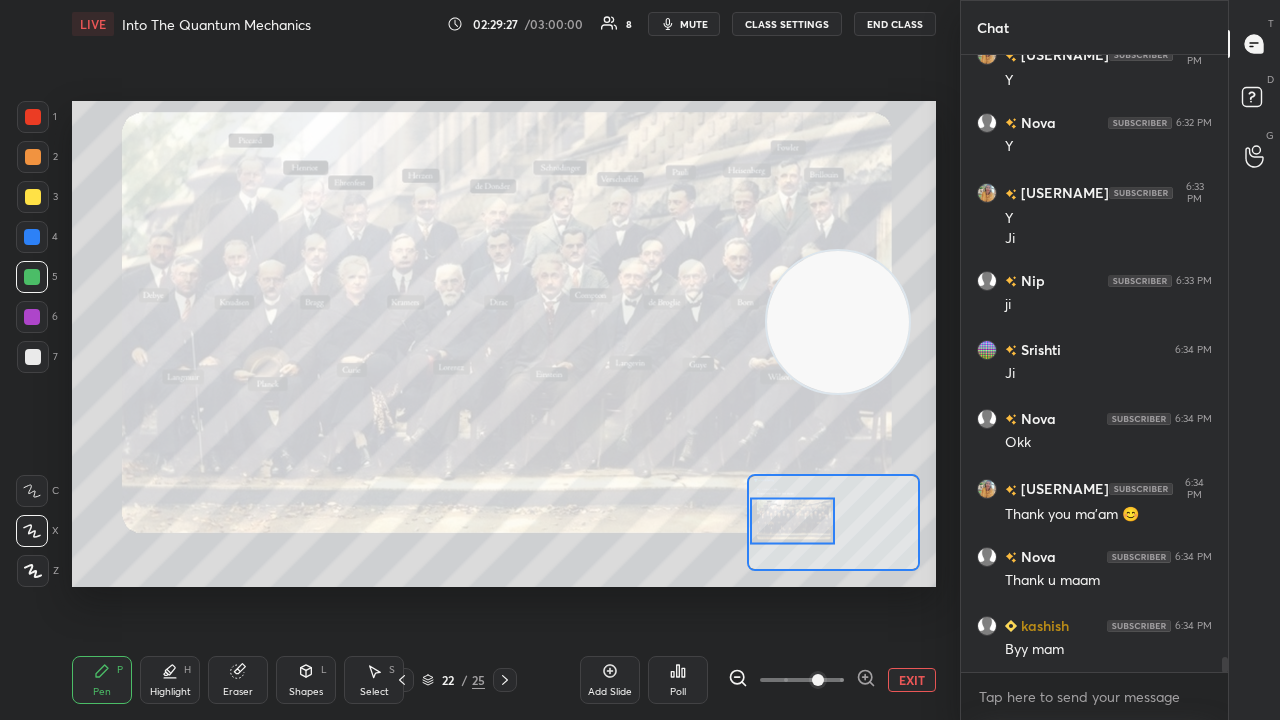 click on "x" at bounding box center (1094, 696) 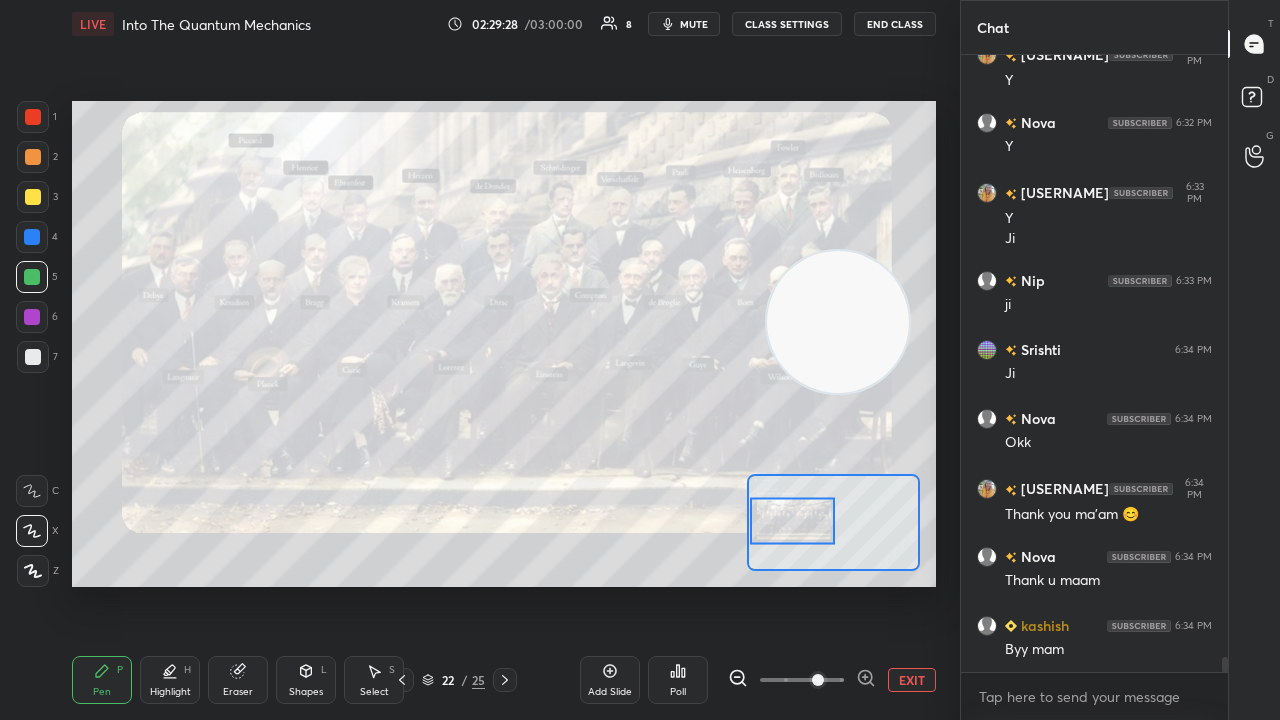 click on "mute" at bounding box center (684, 24) 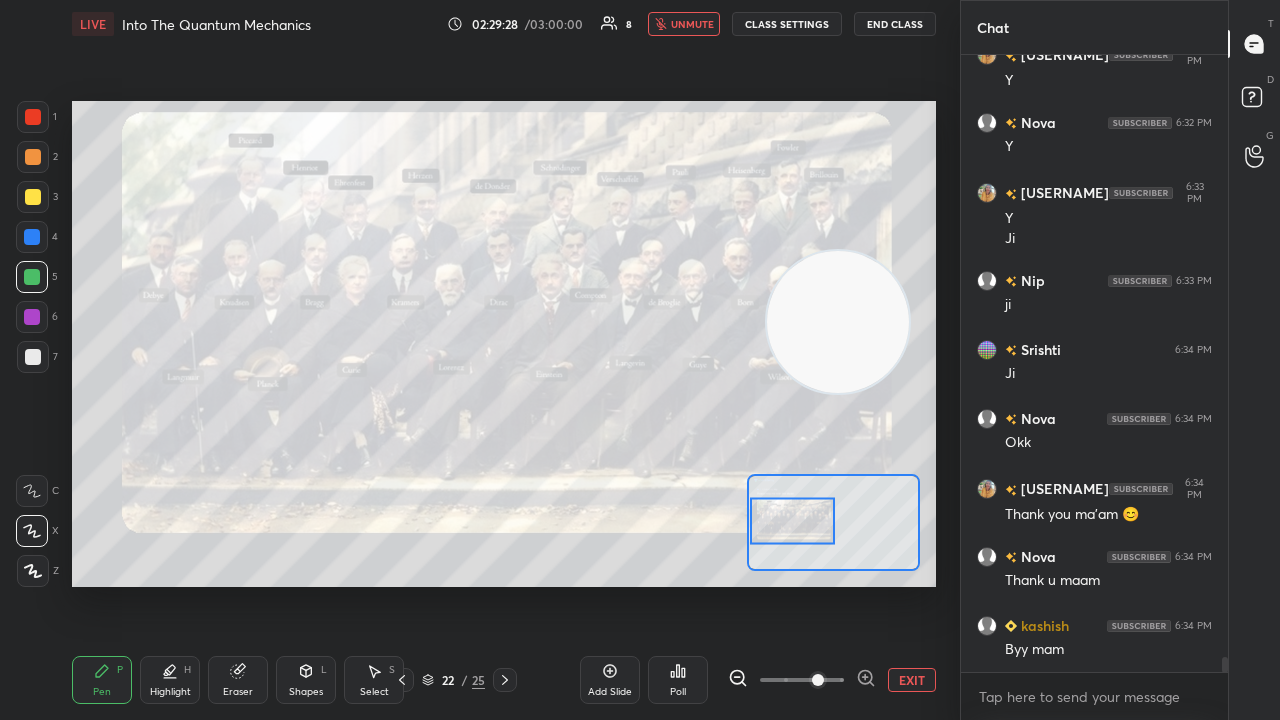 click on "unmute" at bounding box center (692, 24) 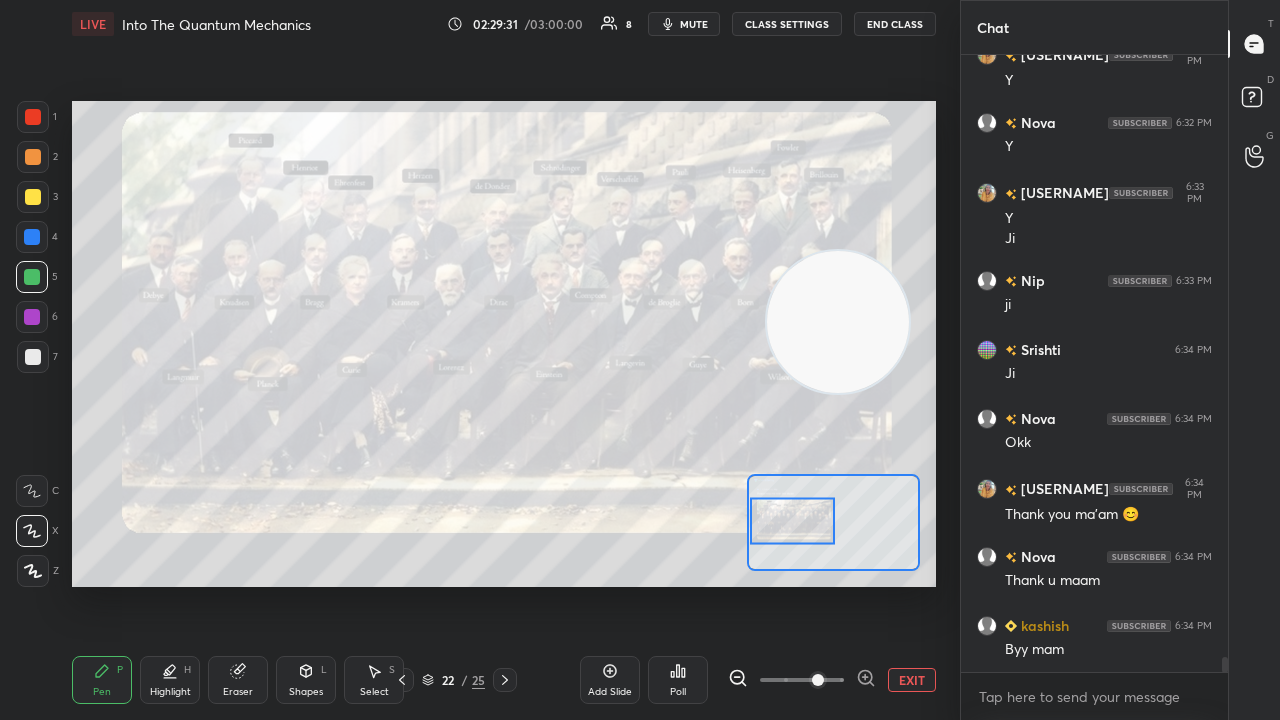 scroll, scrollTop: 25680, scrollLeft: 0, axis: vertical 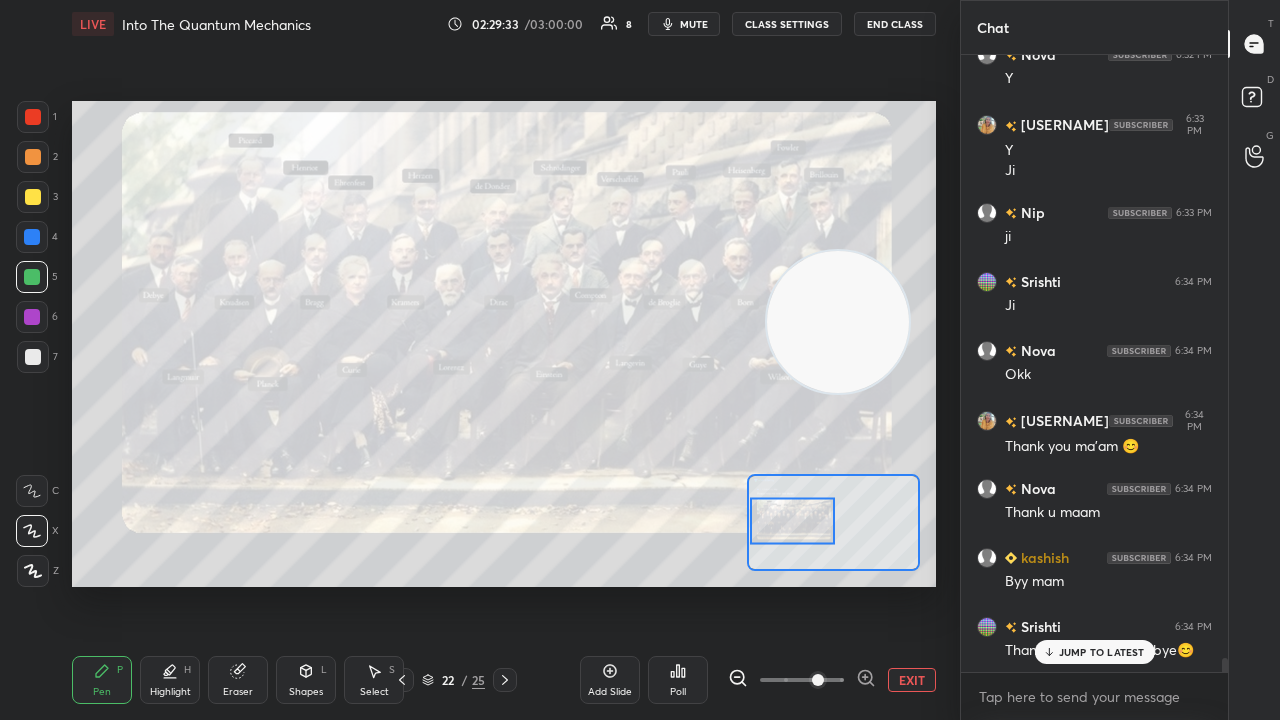 drag, startPoint x: 1126, startPoint y: 654, endPoint x: 1128, endPoint y: 673, distance: 19.104973 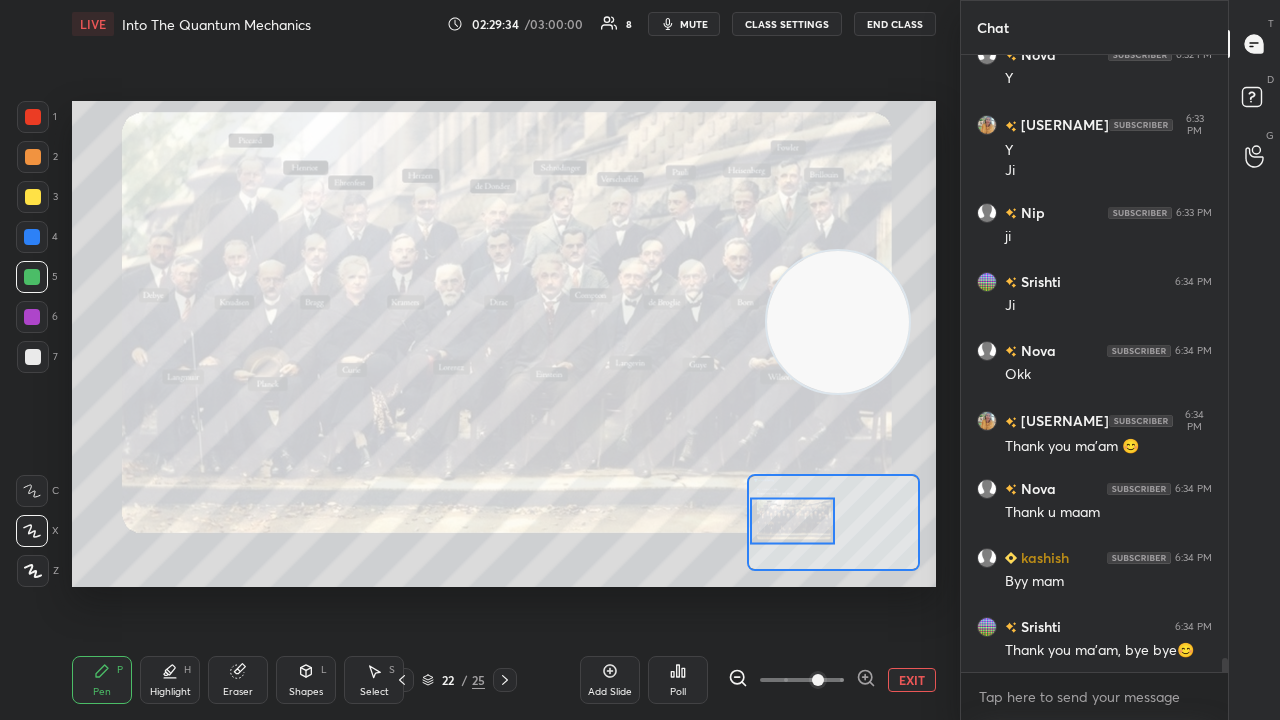 click on "mute" at bounding box center [694, 24] 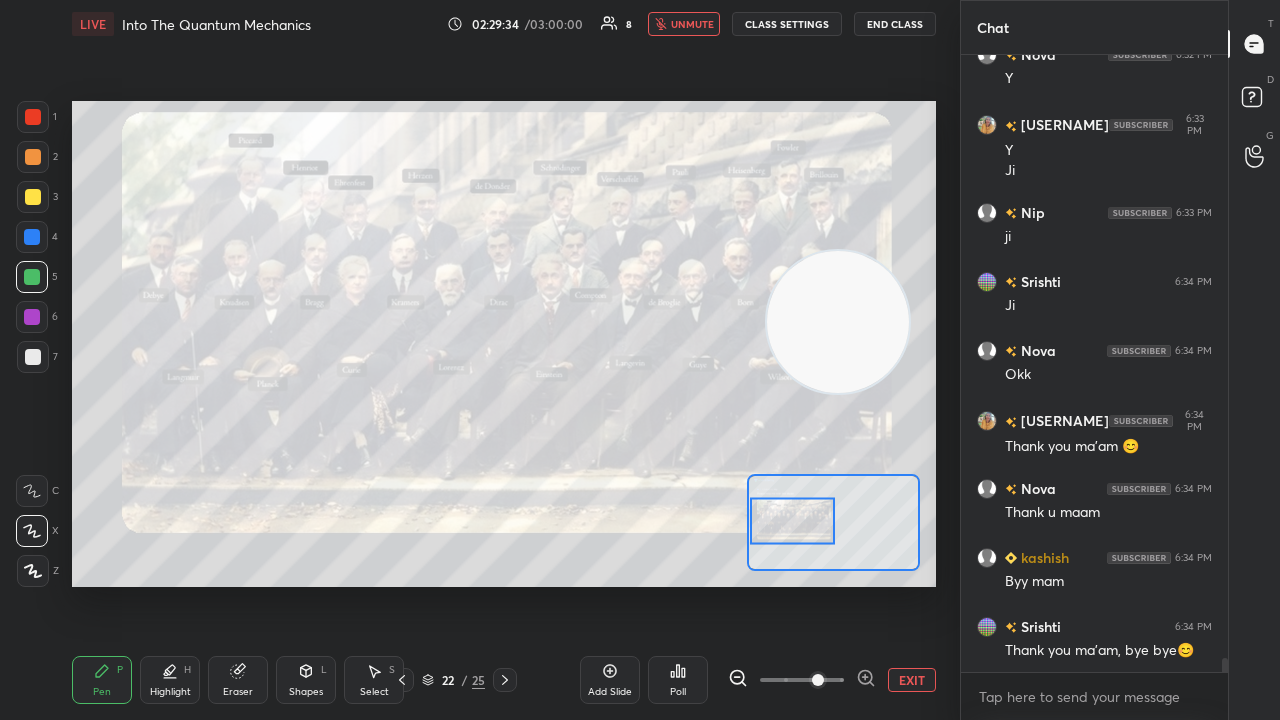 click on "unmute" at bounding box center [692, 24] 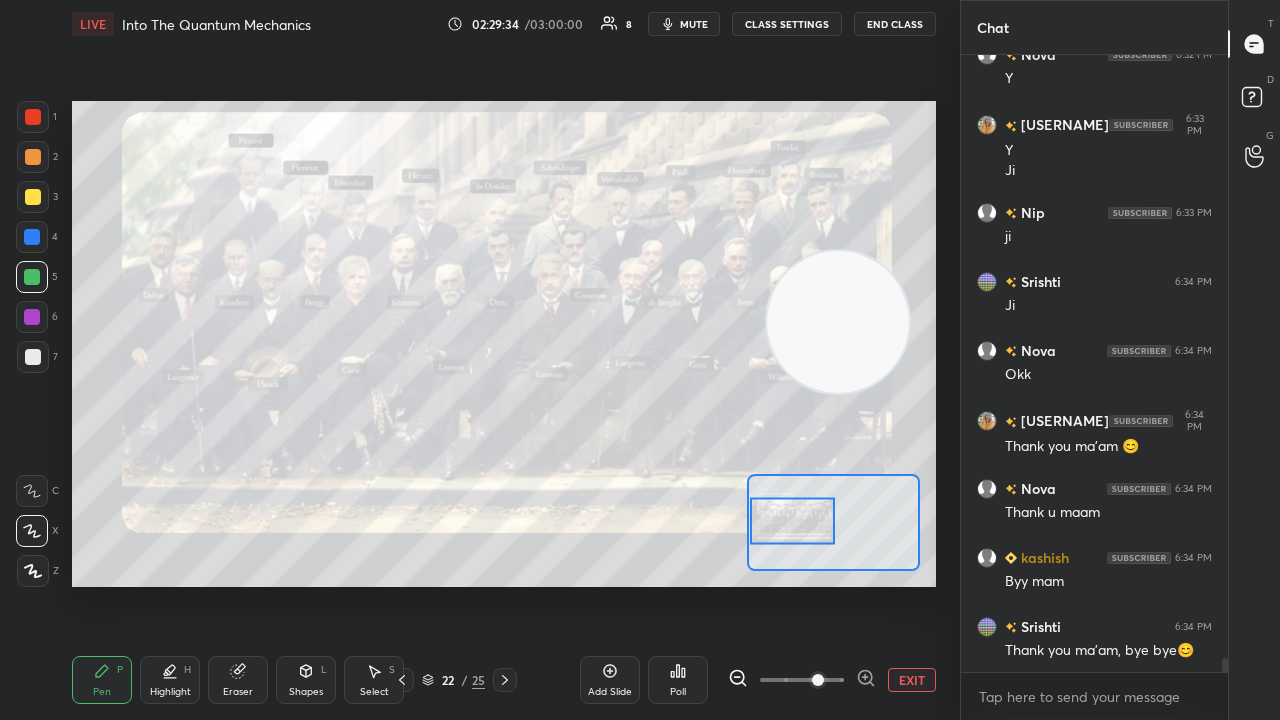 scroll, scrollTop: 25750, scrollLeft: 0, axis: vertical 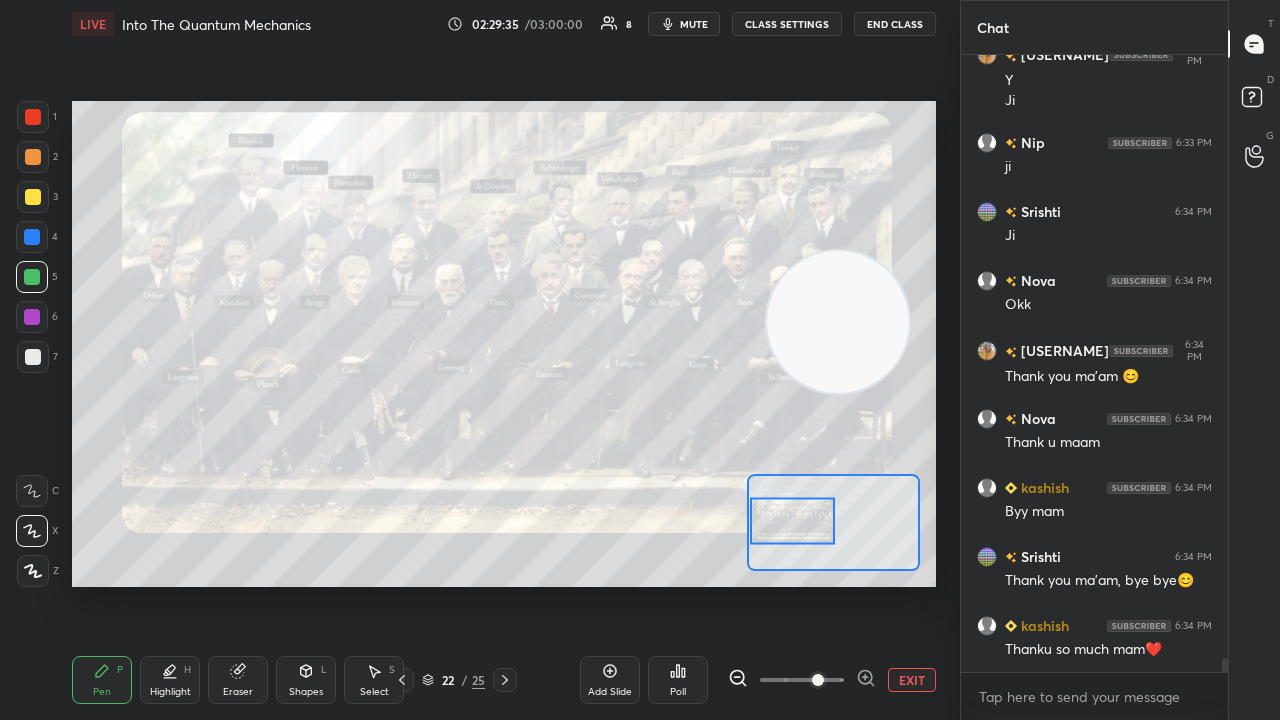 click on "x" at bounding box center [1094, 696] 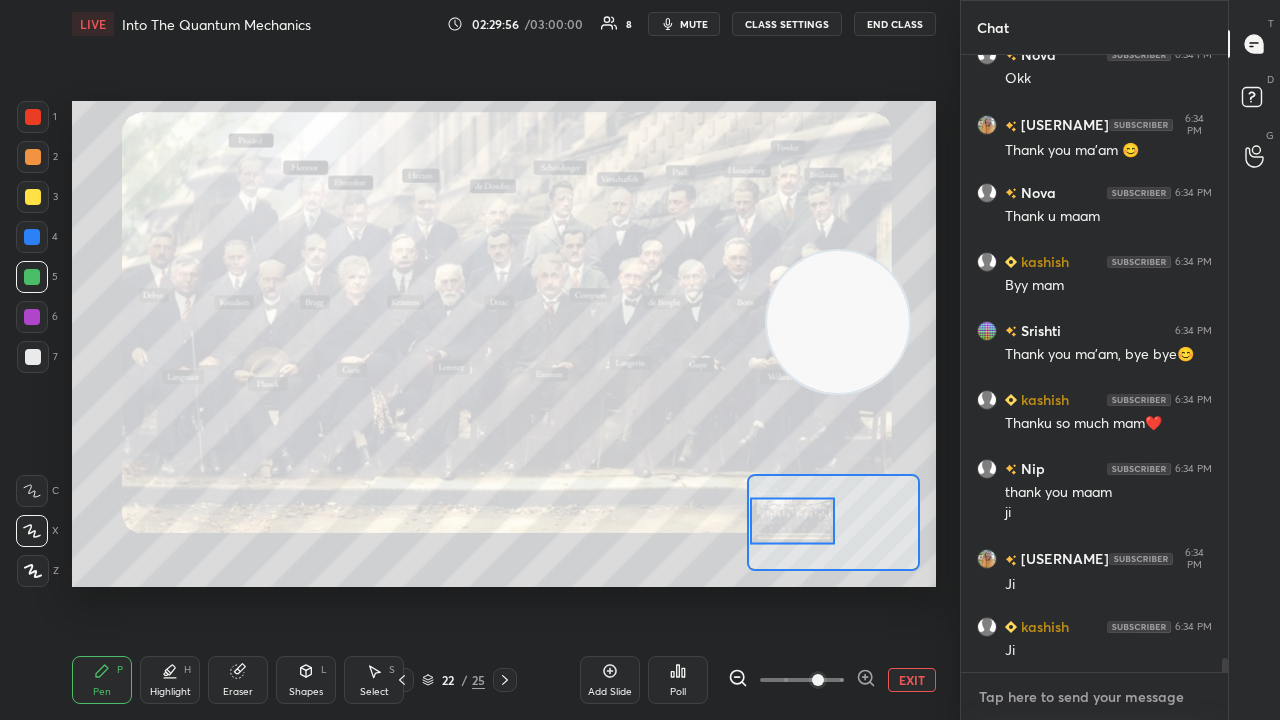 scroll, scrollTop: 26046, scrollLeft: 0, axis: vertical 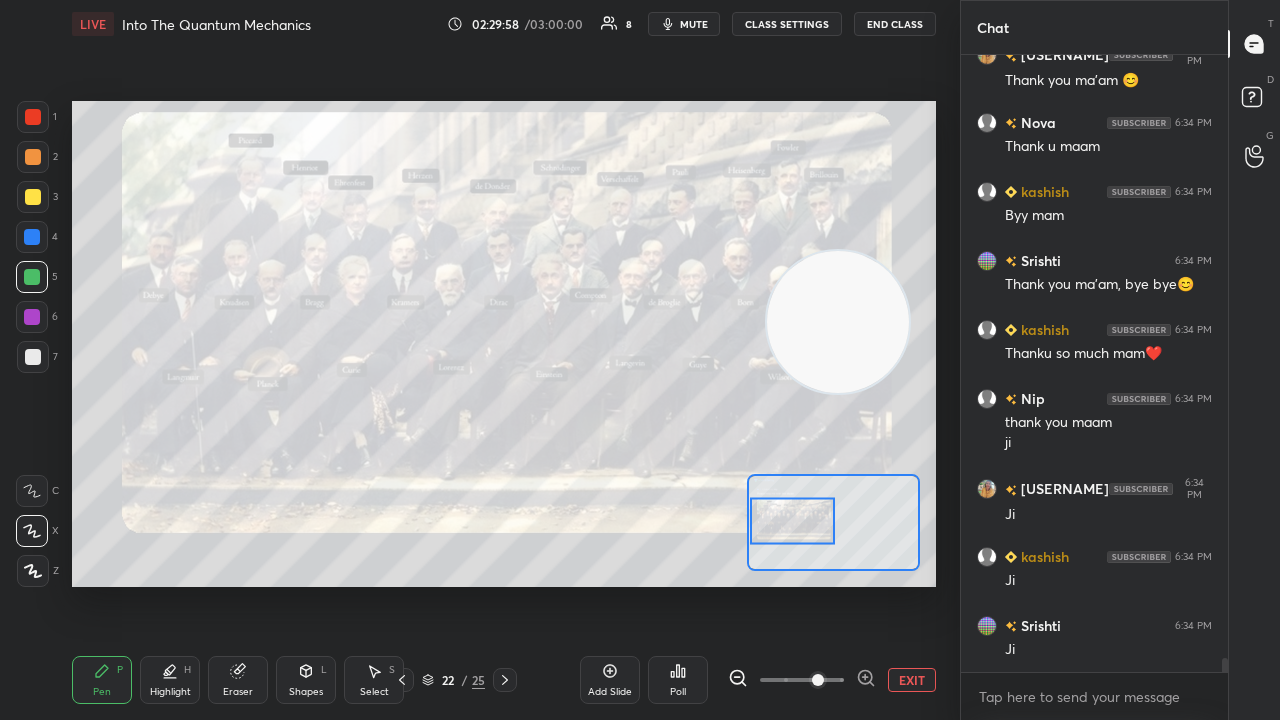 type on "x" 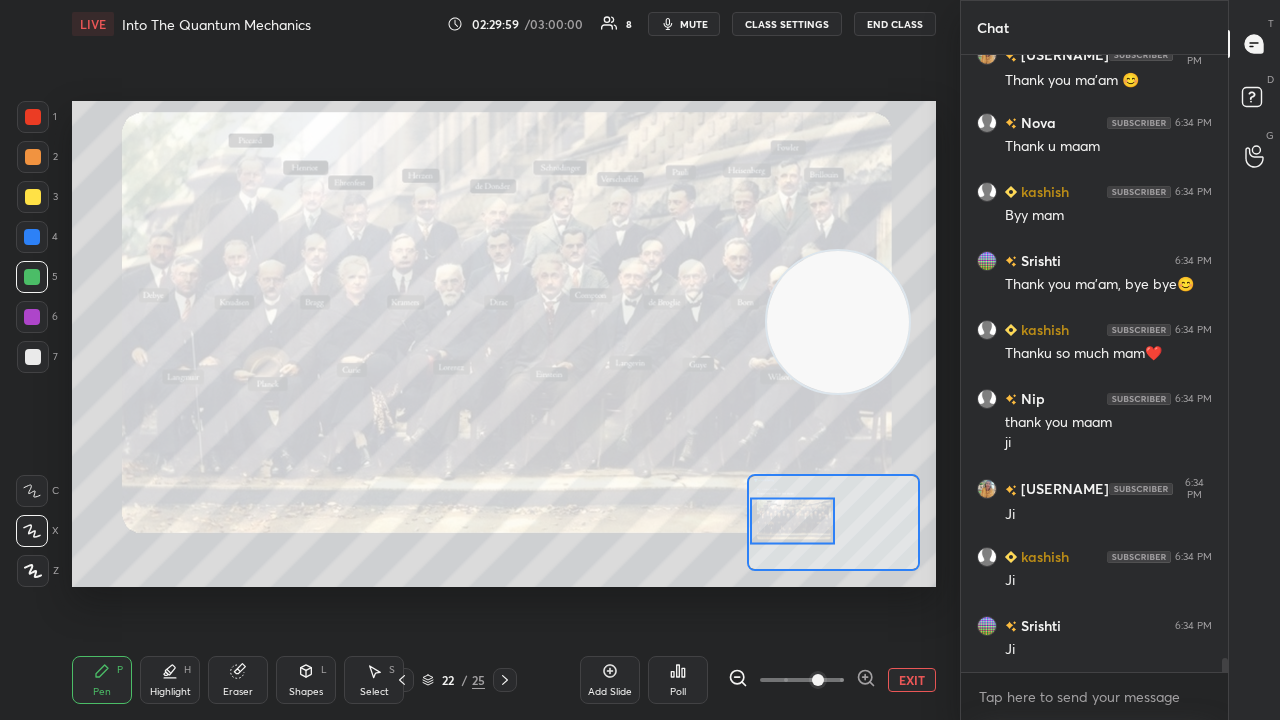 click on "mute" at bounding box center [694, 24] 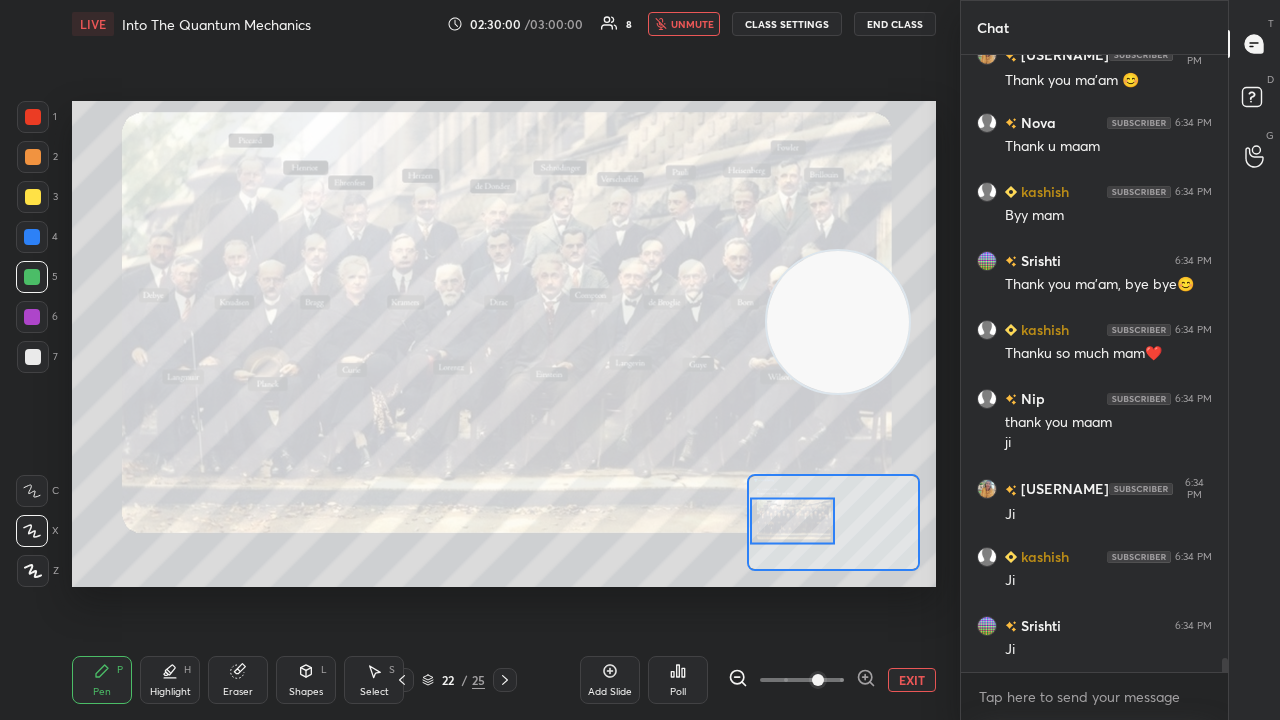 click on "unmute" at bounding box center (692, 24) 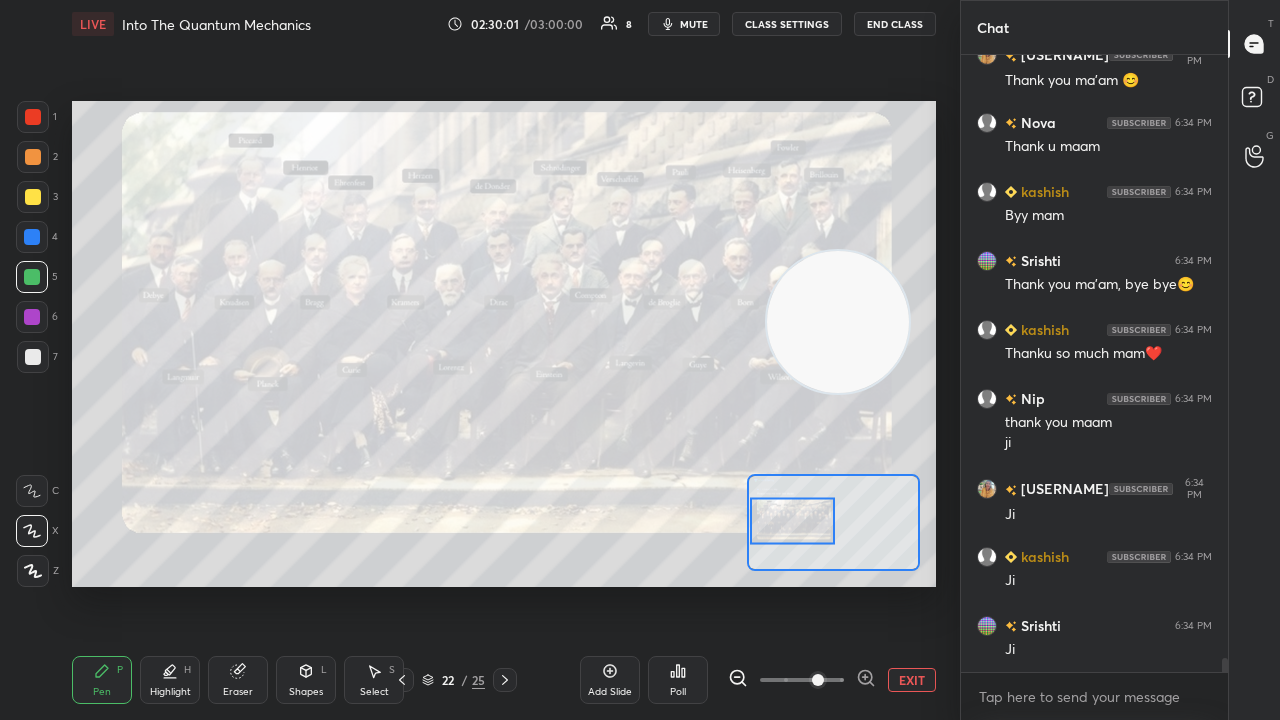 click on "End Class" at bounding box center (895, 24) 